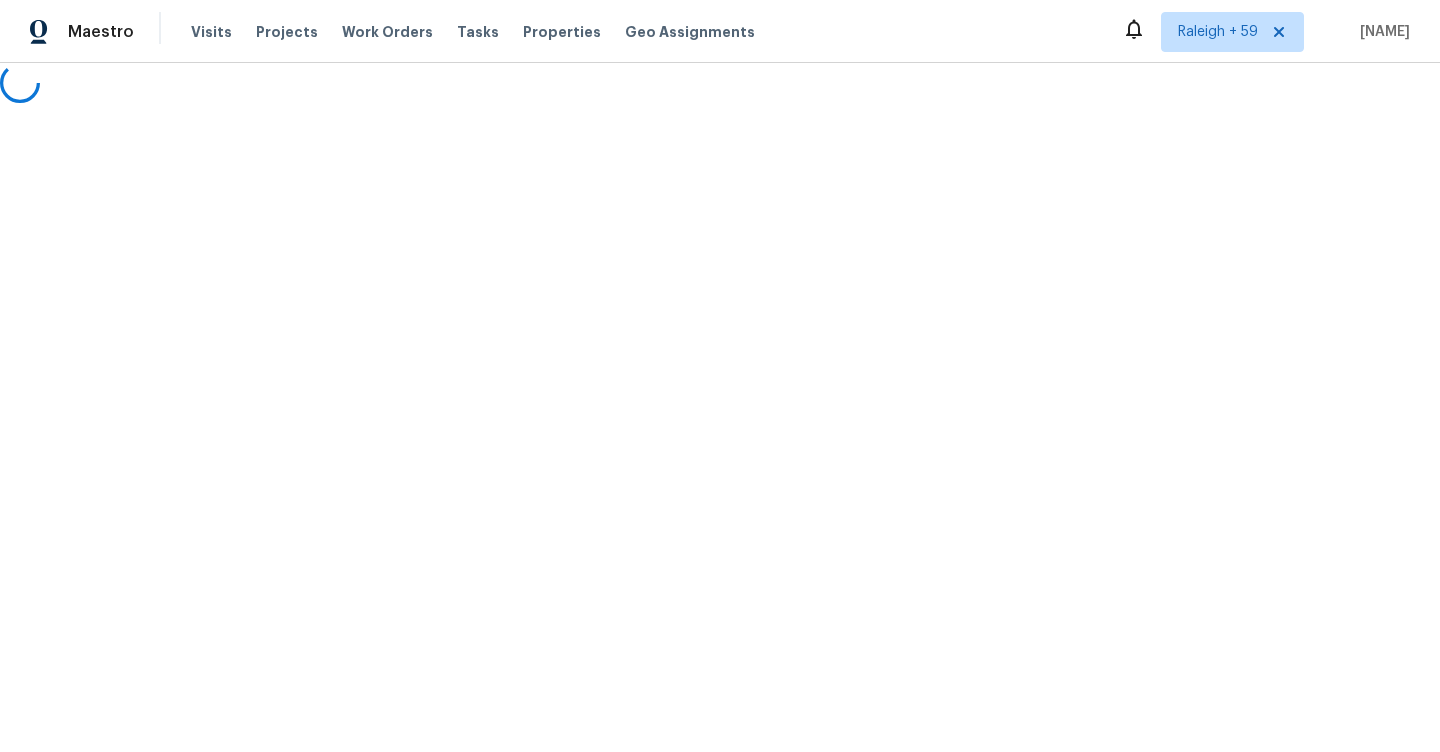 scroll, scrollTop: 0, scrollLeft: 0, axis: both 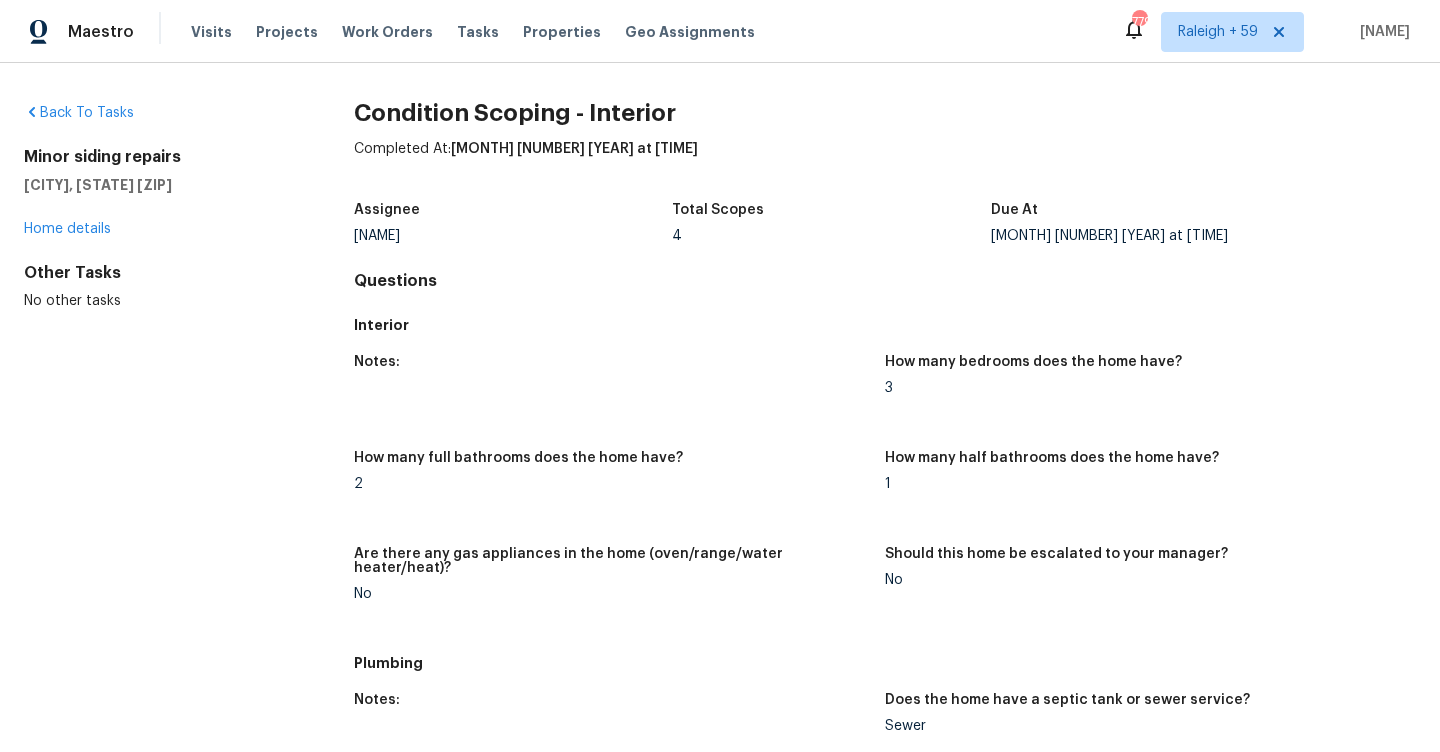 click on "Tasks" at bounding box center (478, 32) 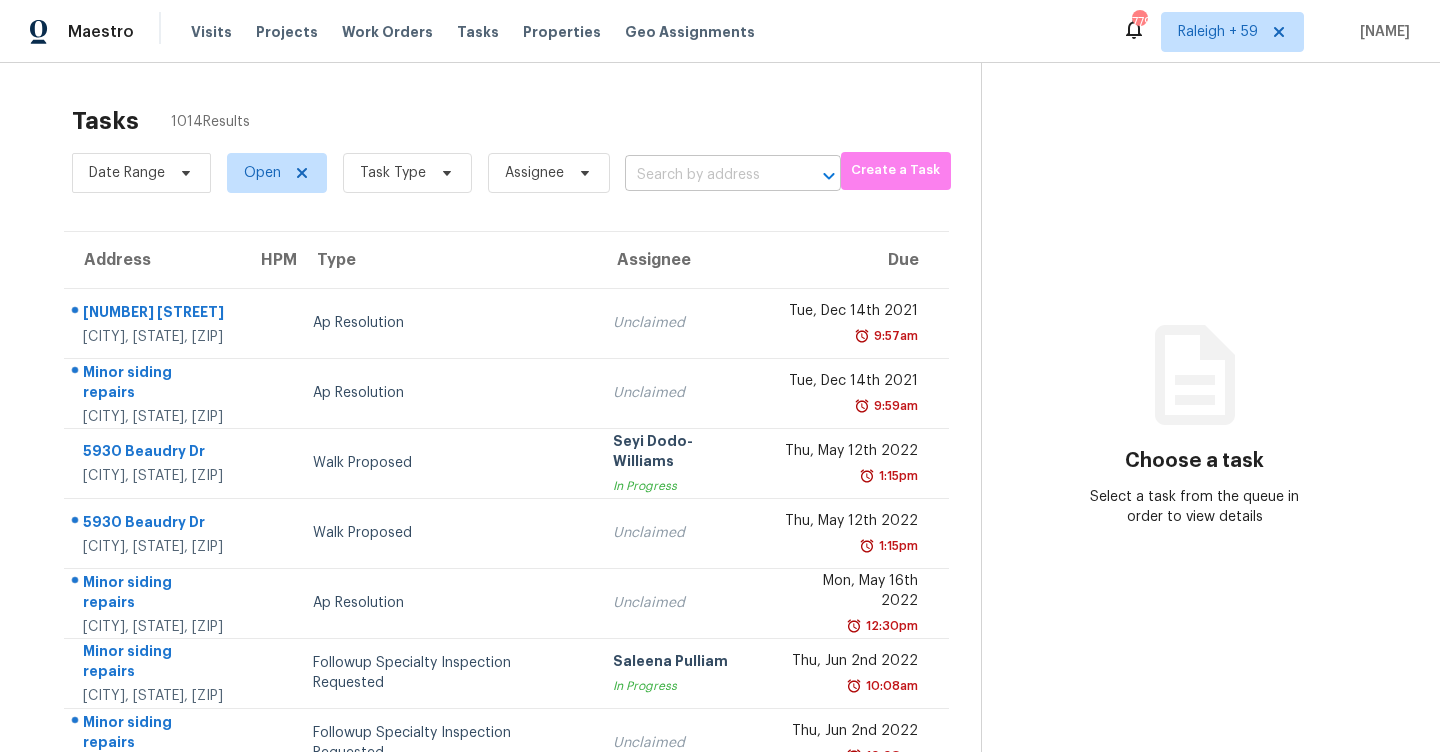 click at bounding box center (705, 175) 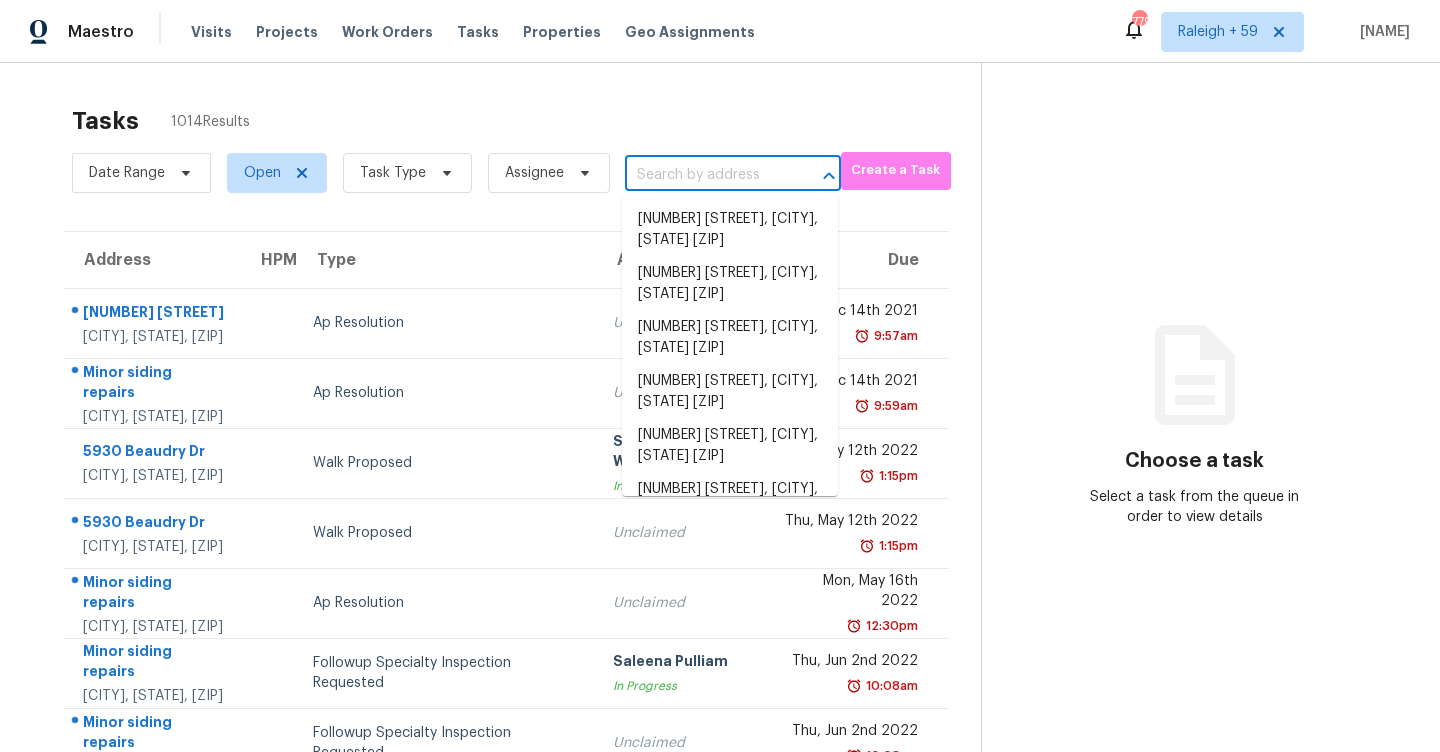 paste on "[NUMBER] [STREET], [CITY], [STATE], [ZIP]" 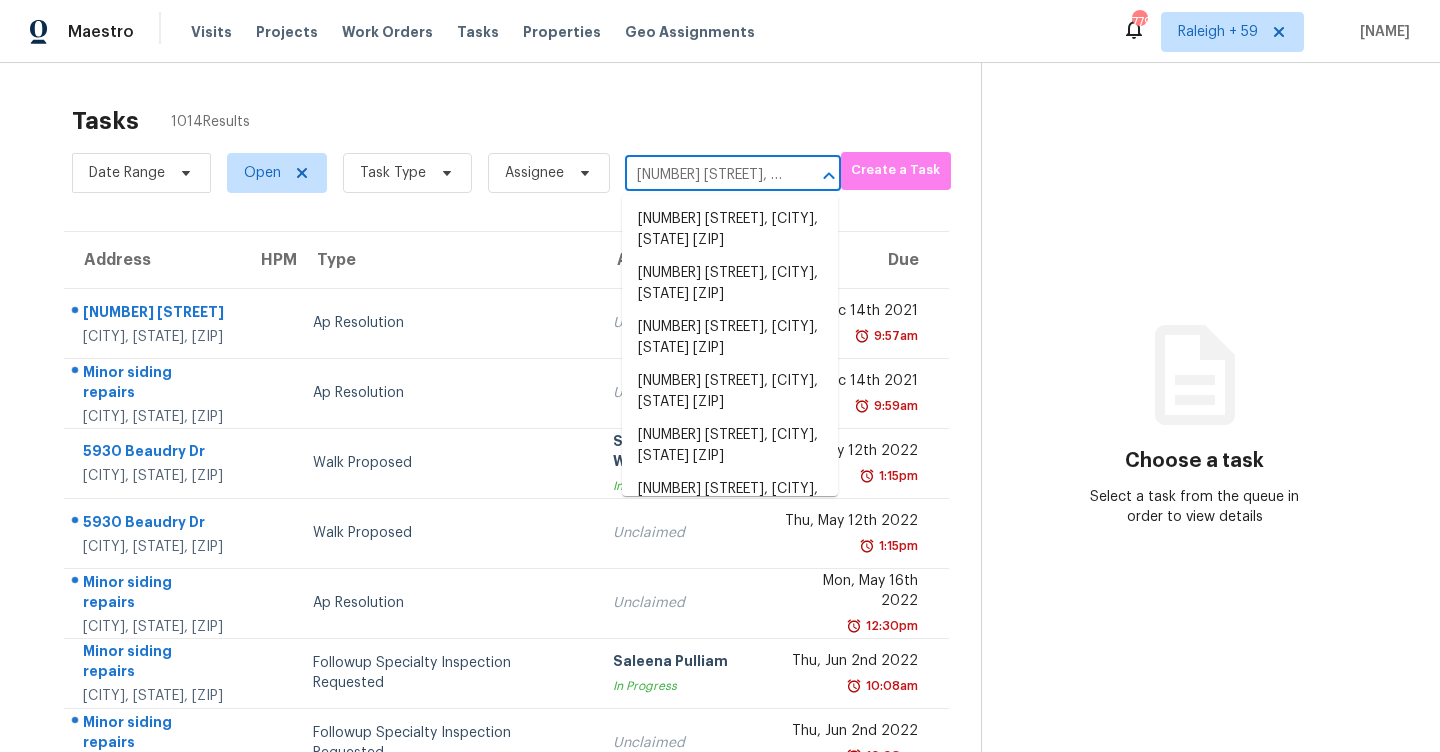 type on "[NUMBER] [STREET], [CITY], [STATE], [ZIP]" 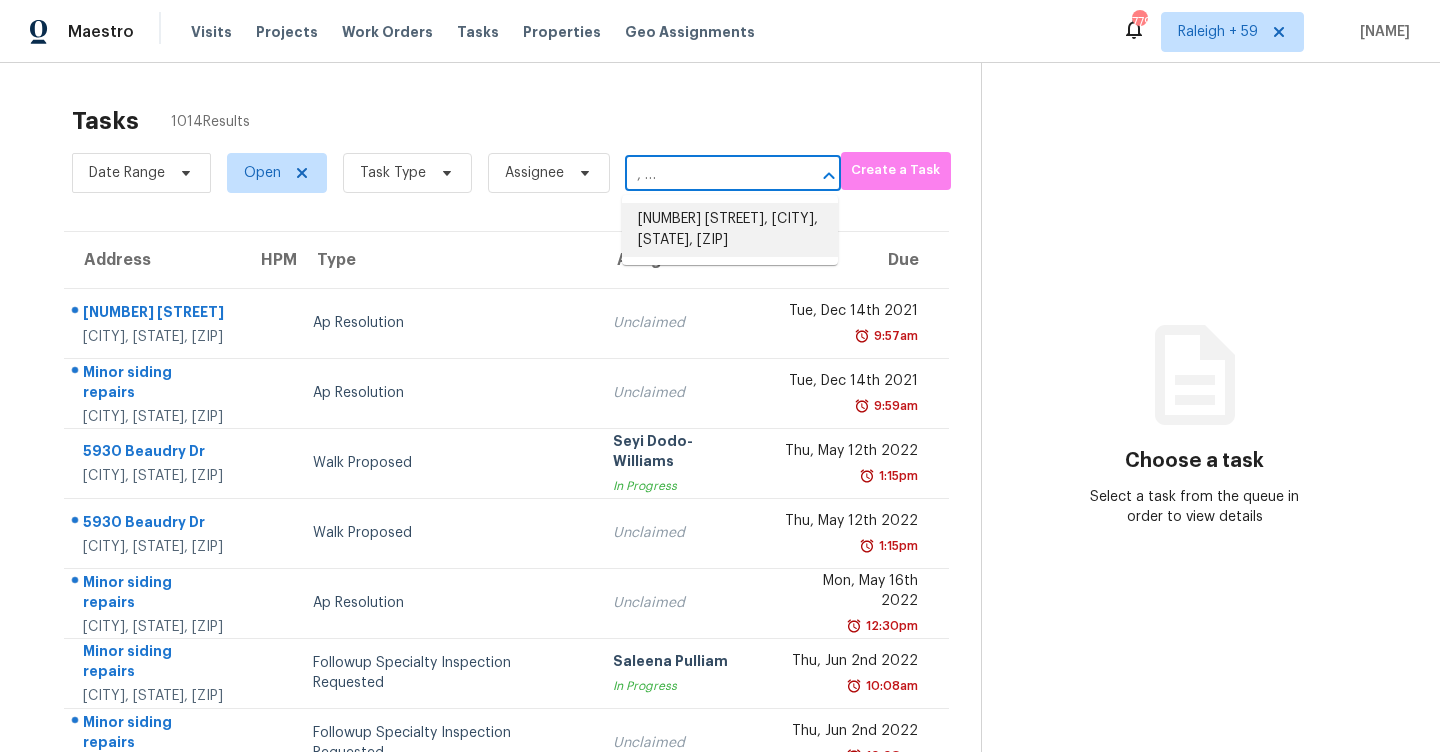 click on "[NUMBER] [STREET], [CITY], [STATE], [ZIP]" at bounding box center (730, 230) 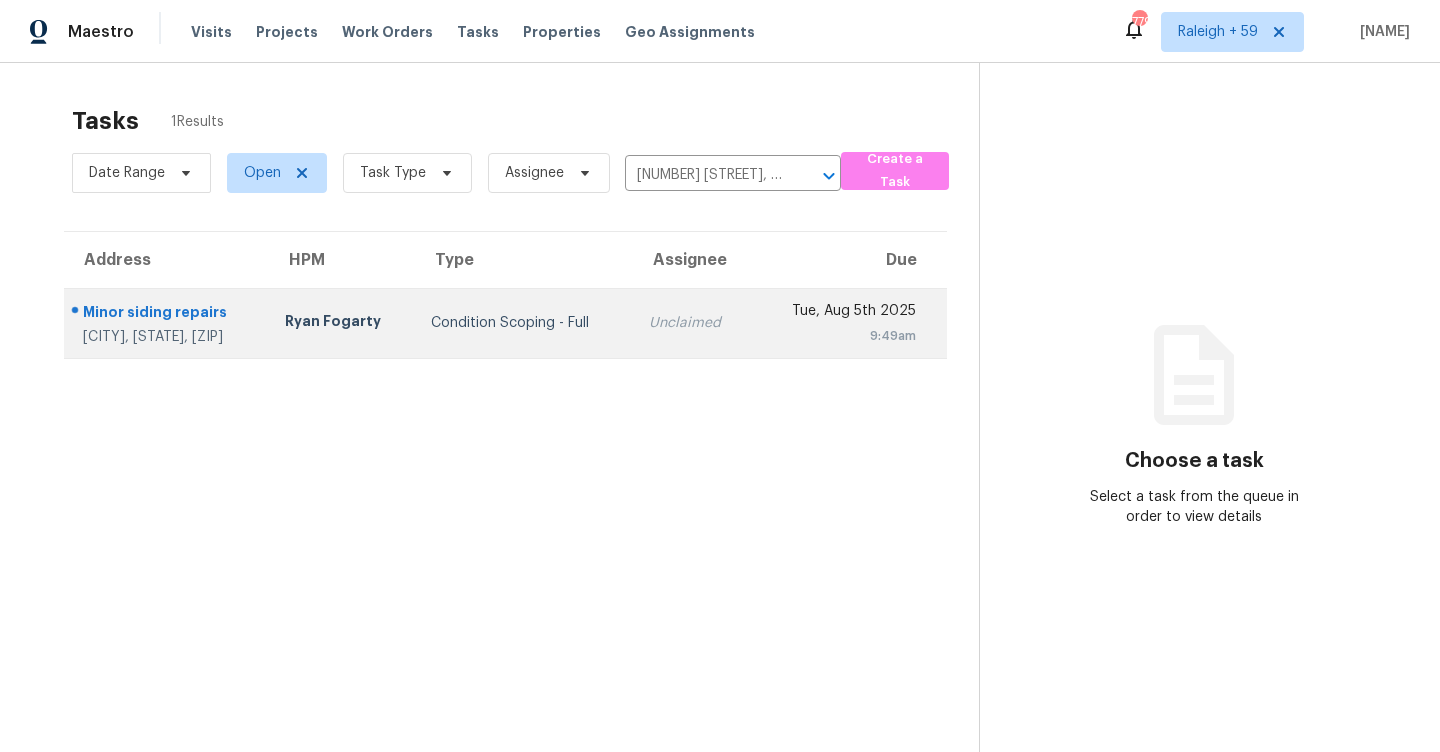click on "Unclaimed" at bounding box center (692, 323) 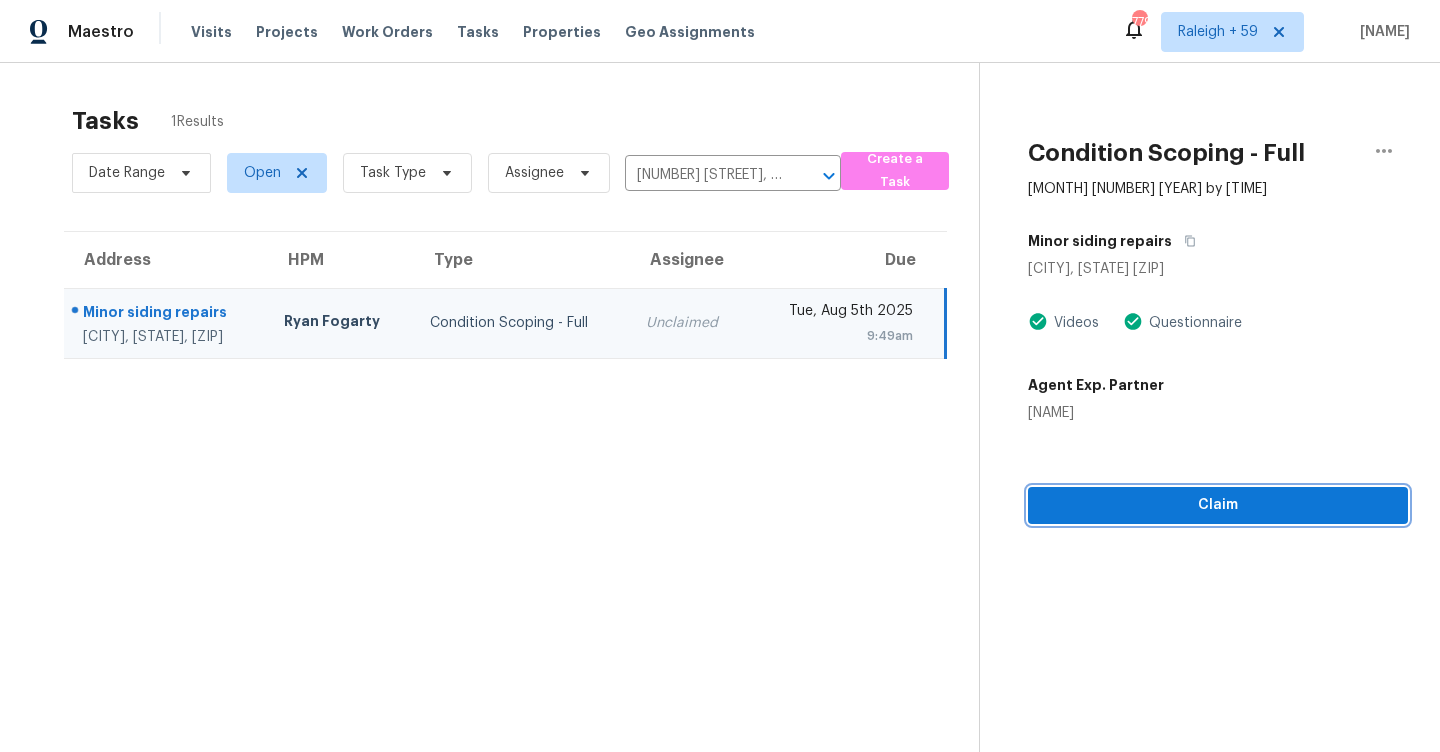 click on "Claim" at bounding box center (1218, 505) 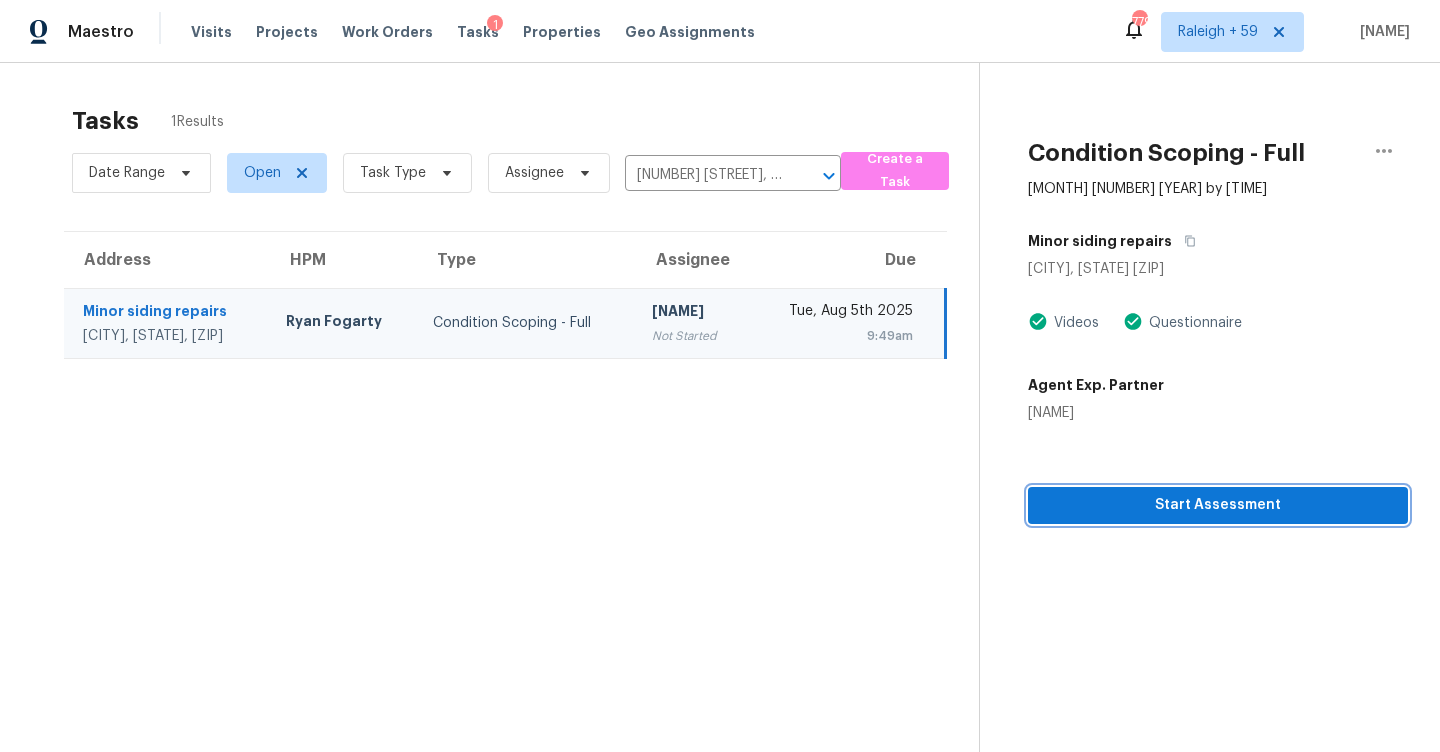 click on "Start Assessment" at bounding box center [1218, 505] 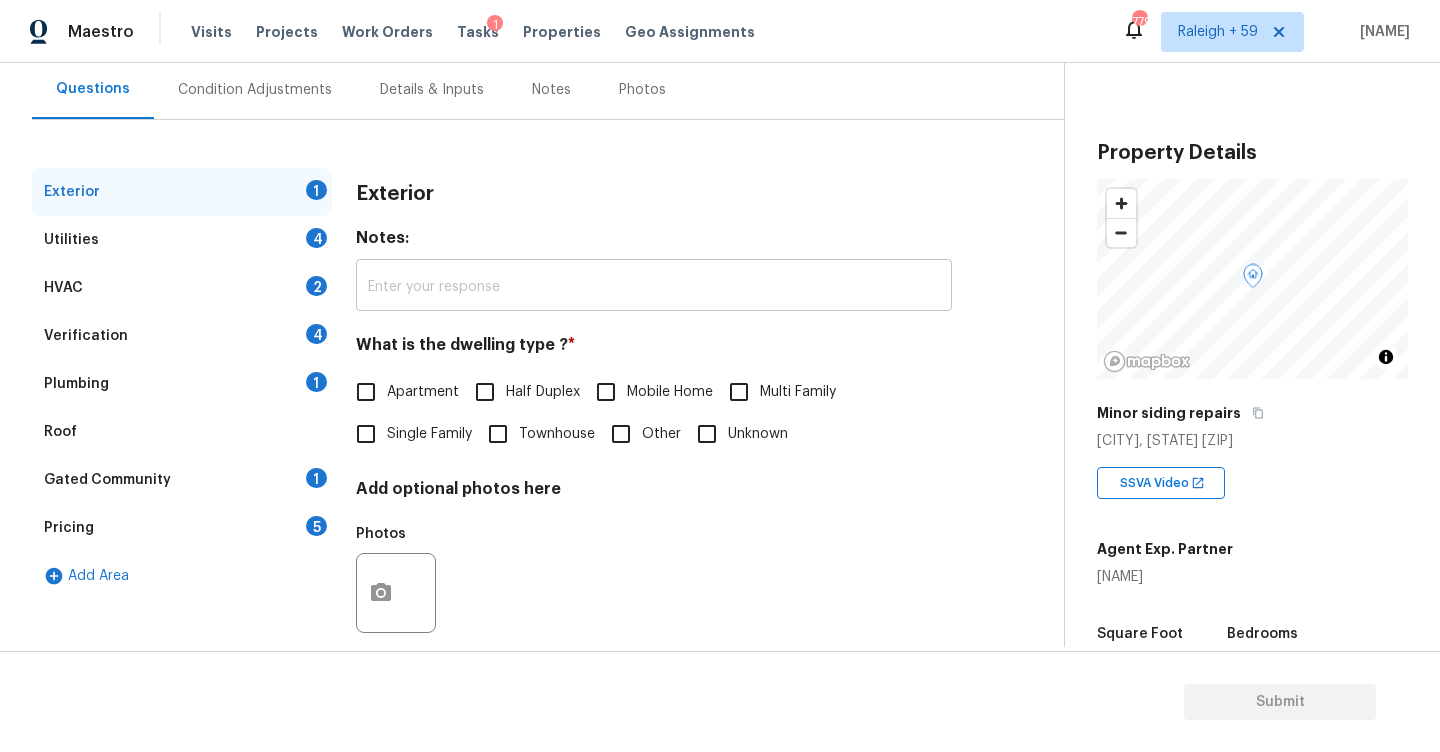scroll, scrollTop: 211, scrollLeft: 0, axis: vertical 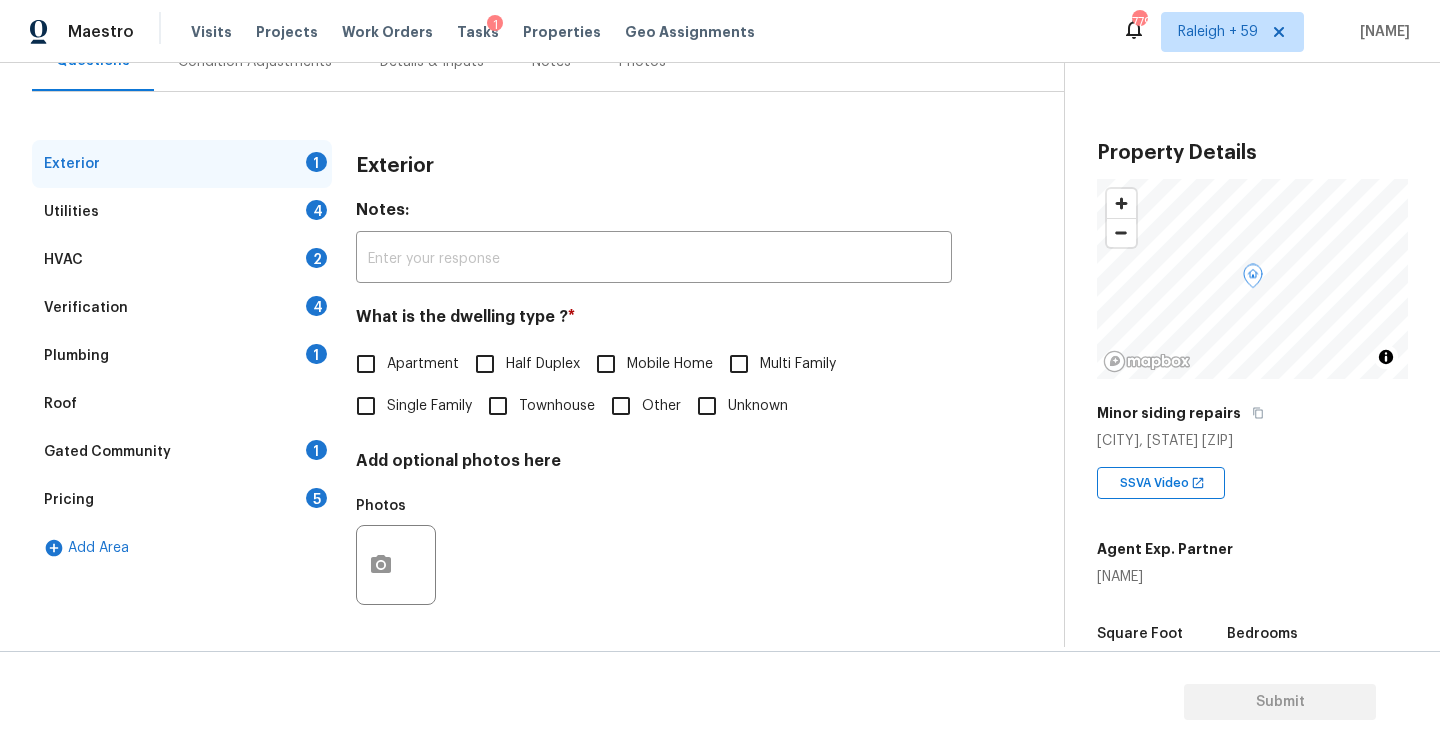 click on "Apartment" at bounding box center [402, 364] 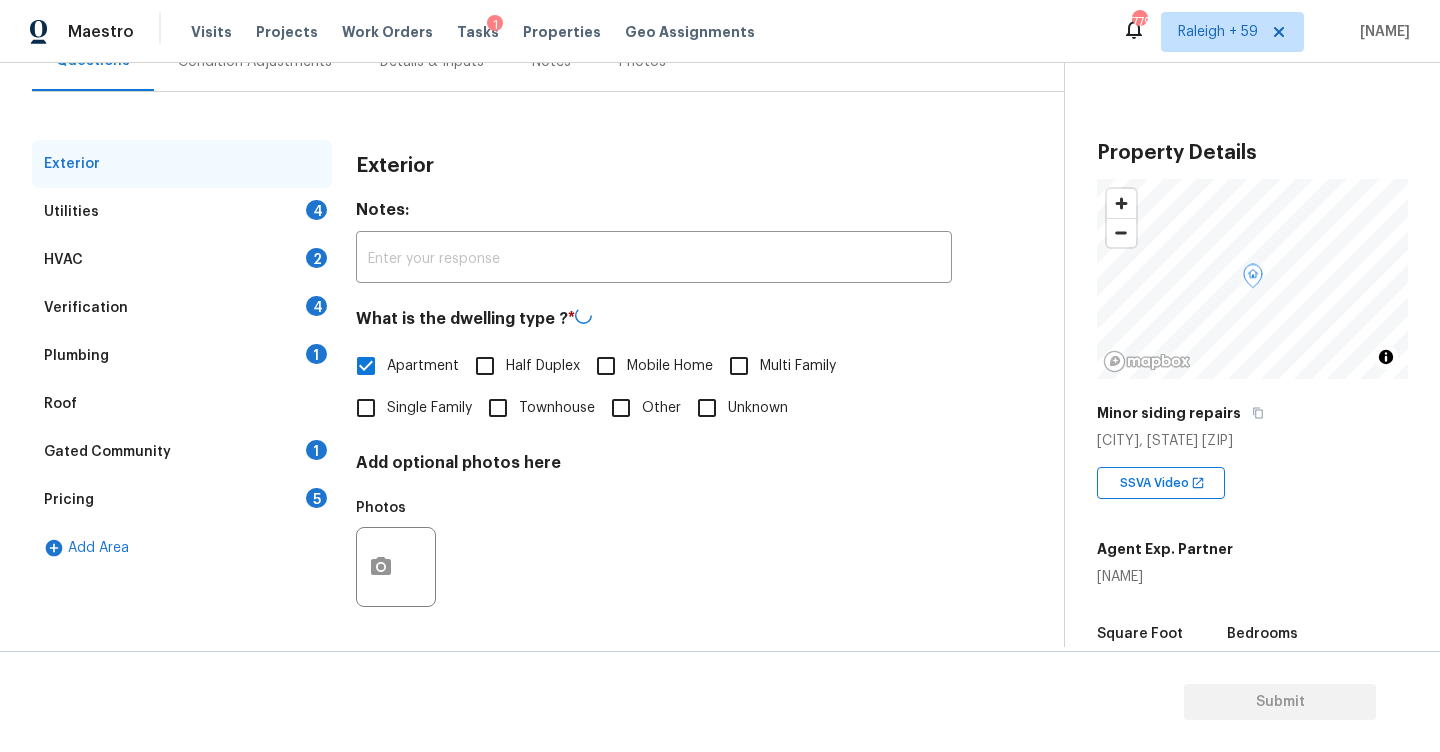 click on "Single Family" at bounding box center [366, 408] 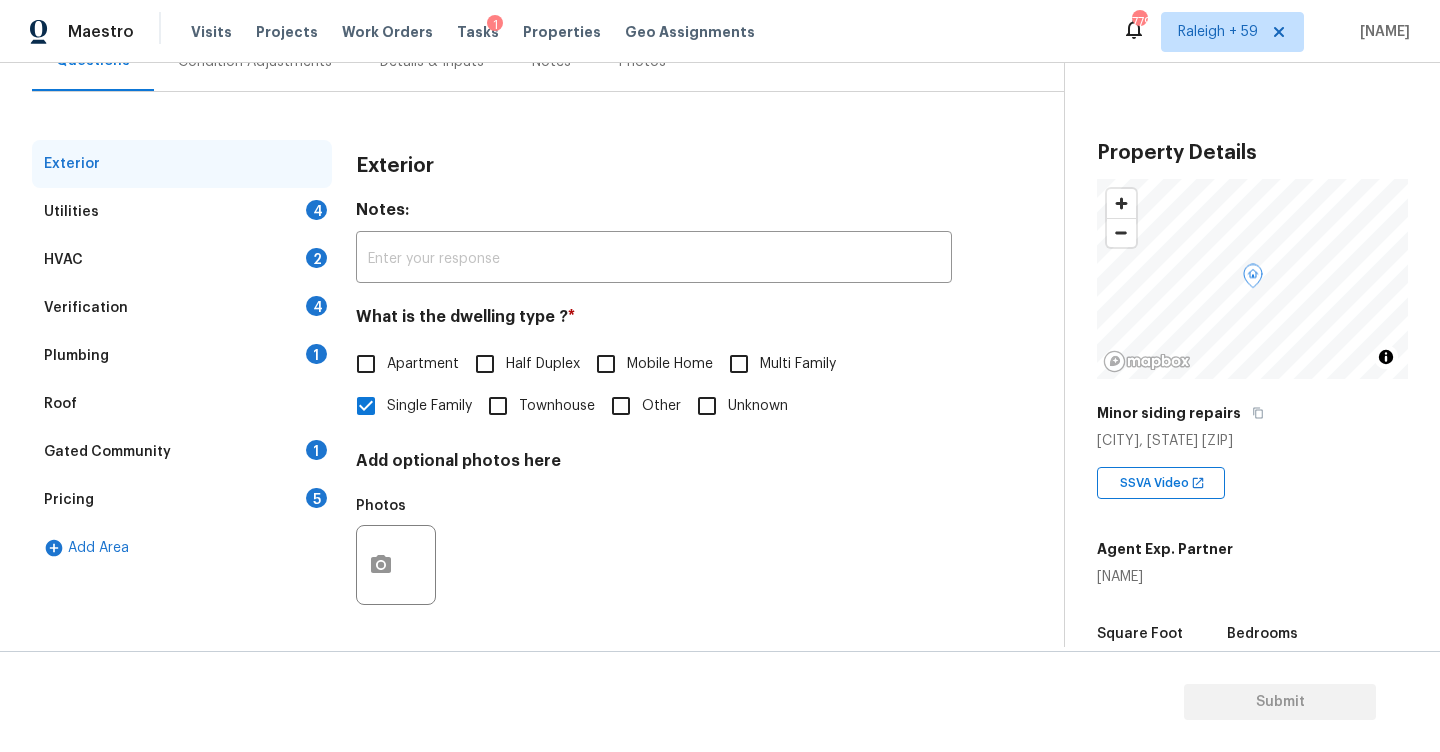click on "Utilities 4" at bounding box center (182, 212) 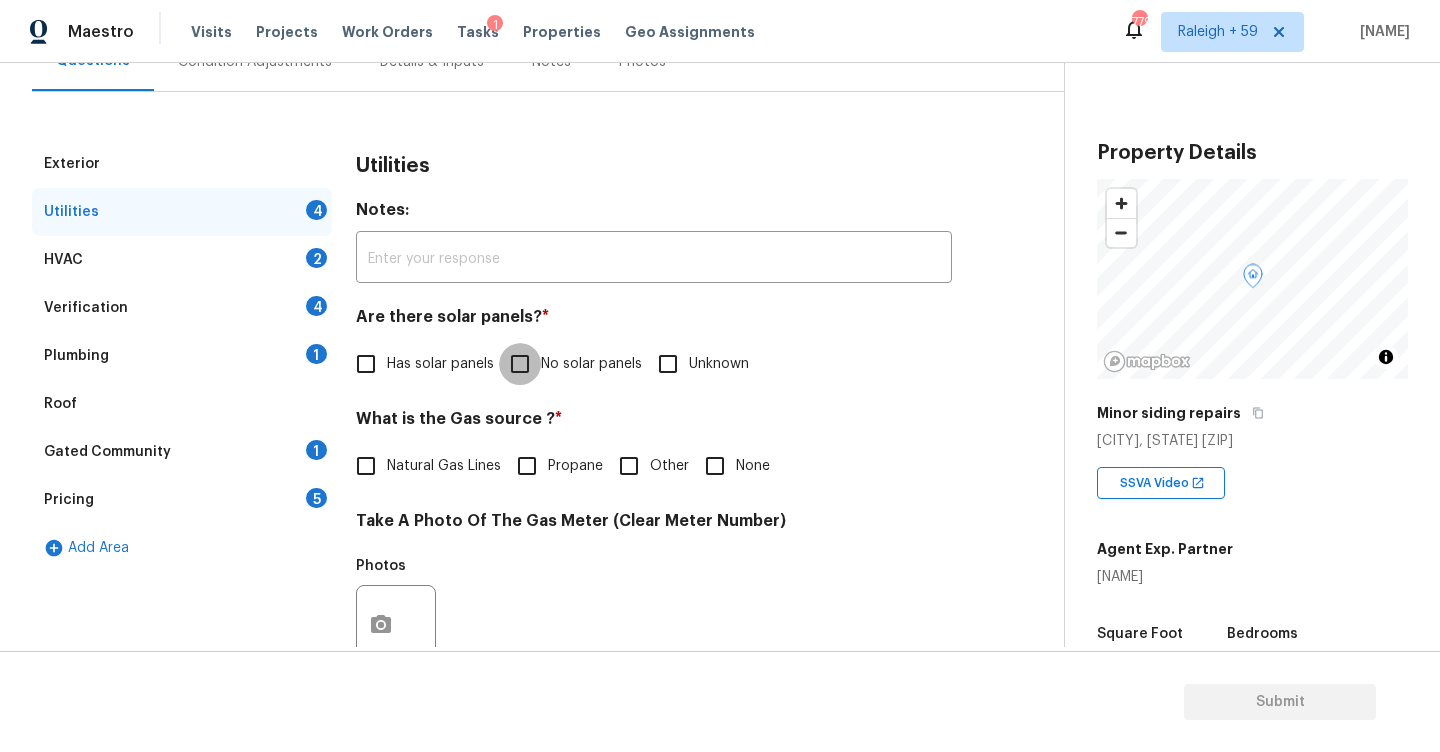 click on "No solar panels" at bounding box center (520, 364) 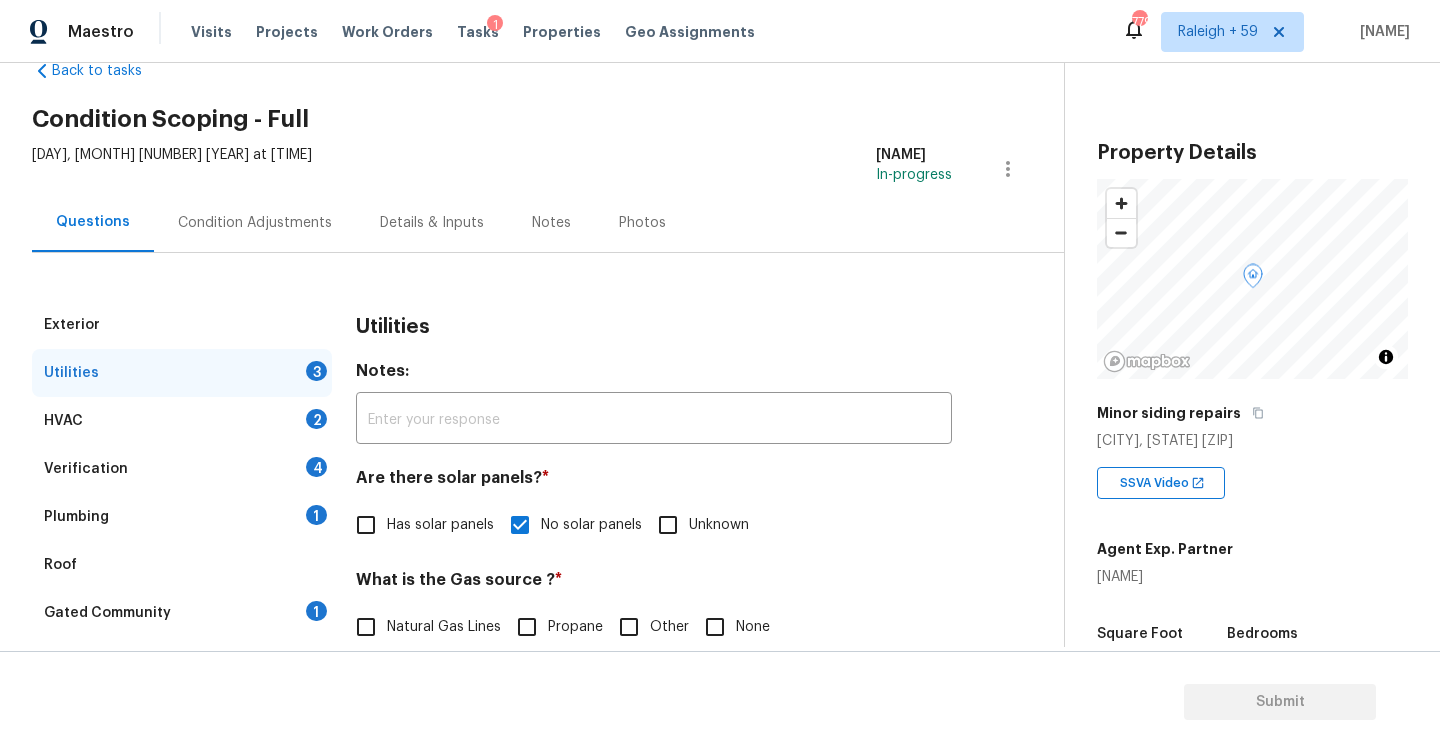 scroll, scrollTop: 26, scrollLeft: 0, axis: vertical 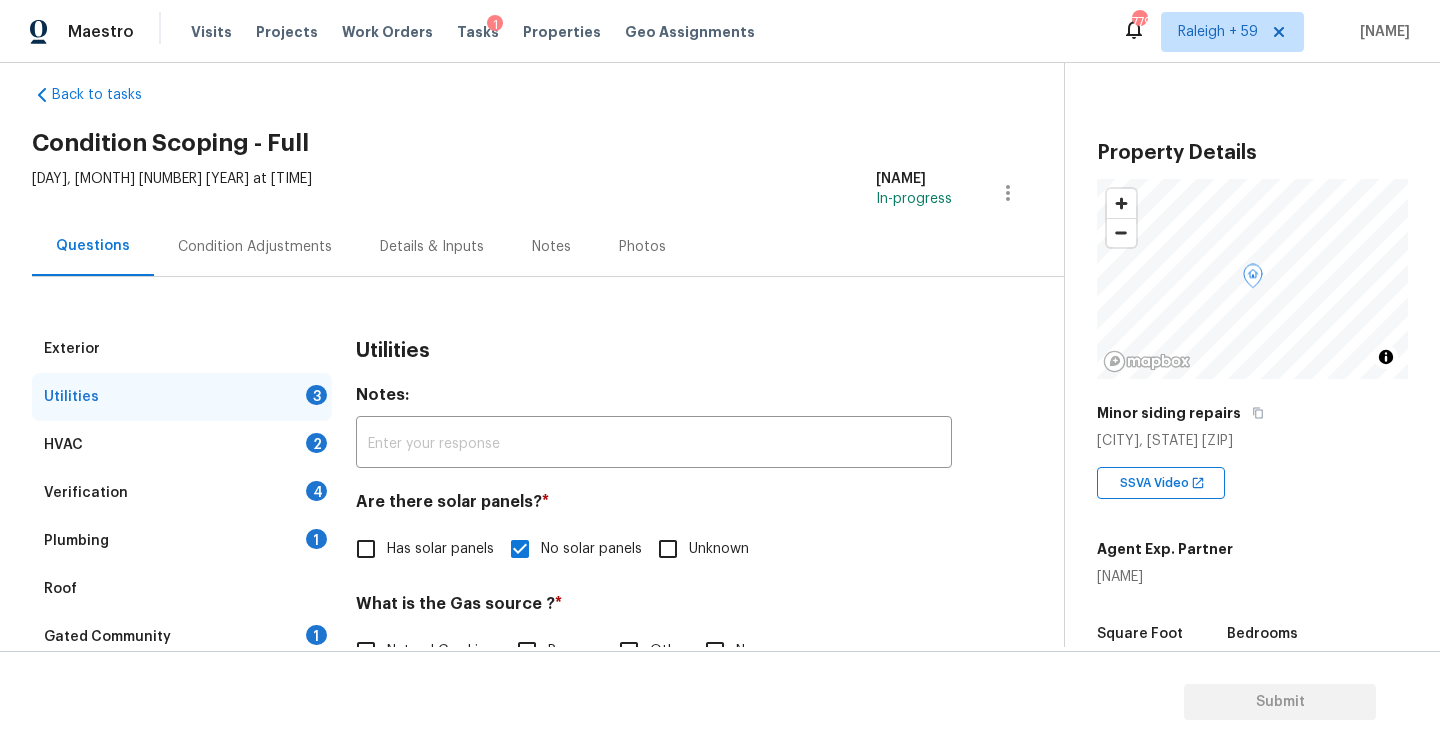 click on "Exterior Utilities 3 HVAC 2 Verification 4 Plumbing 1 Roof Gated Community 1 Pricing 5 Add Area Utilities Notes: ​ Are there solar panels?  * Has solar panels No solar panels Unknown What is the Gas source ?  * Natural Gas Lines Propane Other None Take A Photo Of The Gas Meter (Clear Meter Number) Photos Take A Photo Of The Water Meter (Clear Meter Number) Photos Take A Photo Of The Electric Meter (Clear Meter Number)  * Photos Does the home have a septic tank or sewer service?  * Sewer Septic Unknown" at bounding box center (524, 822) 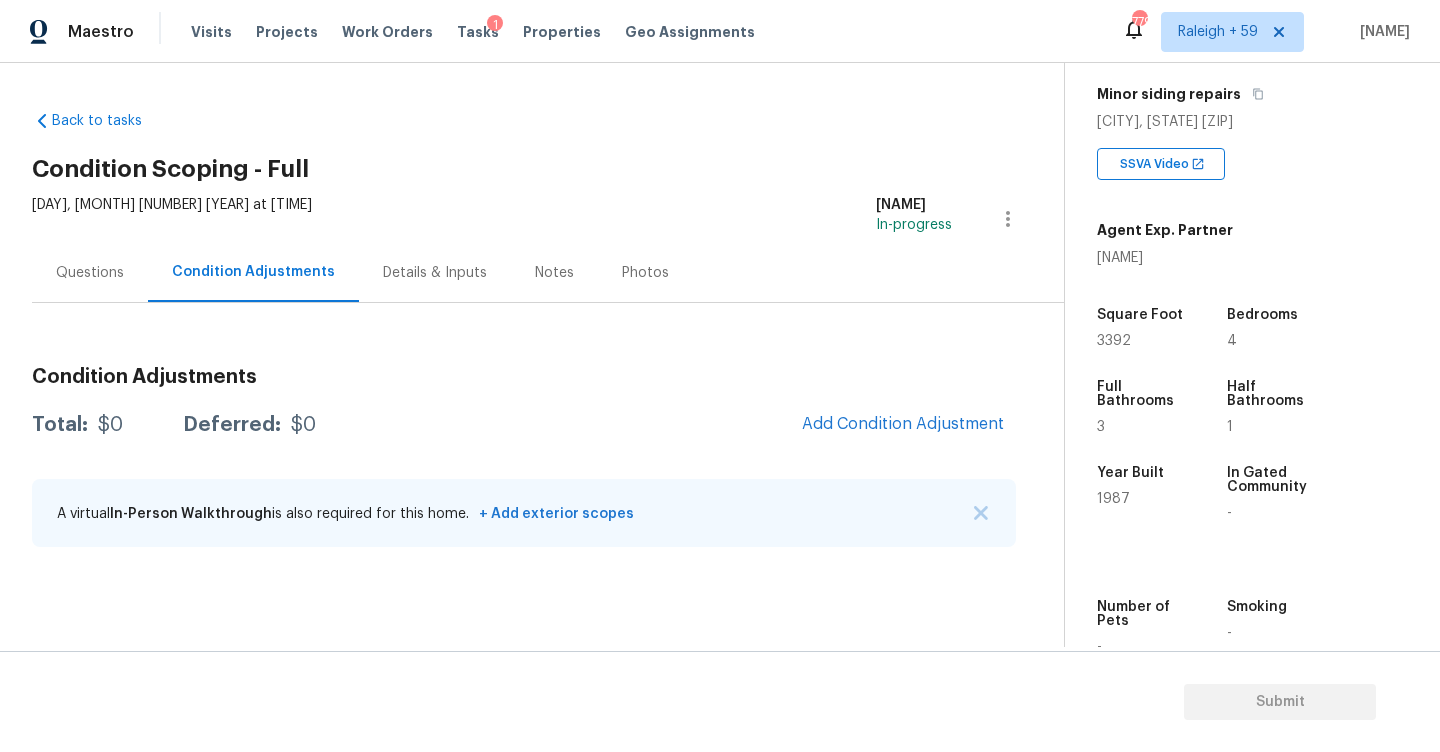 scroll, scrollTop: 369, scrollLeft: 0, axis: vertical 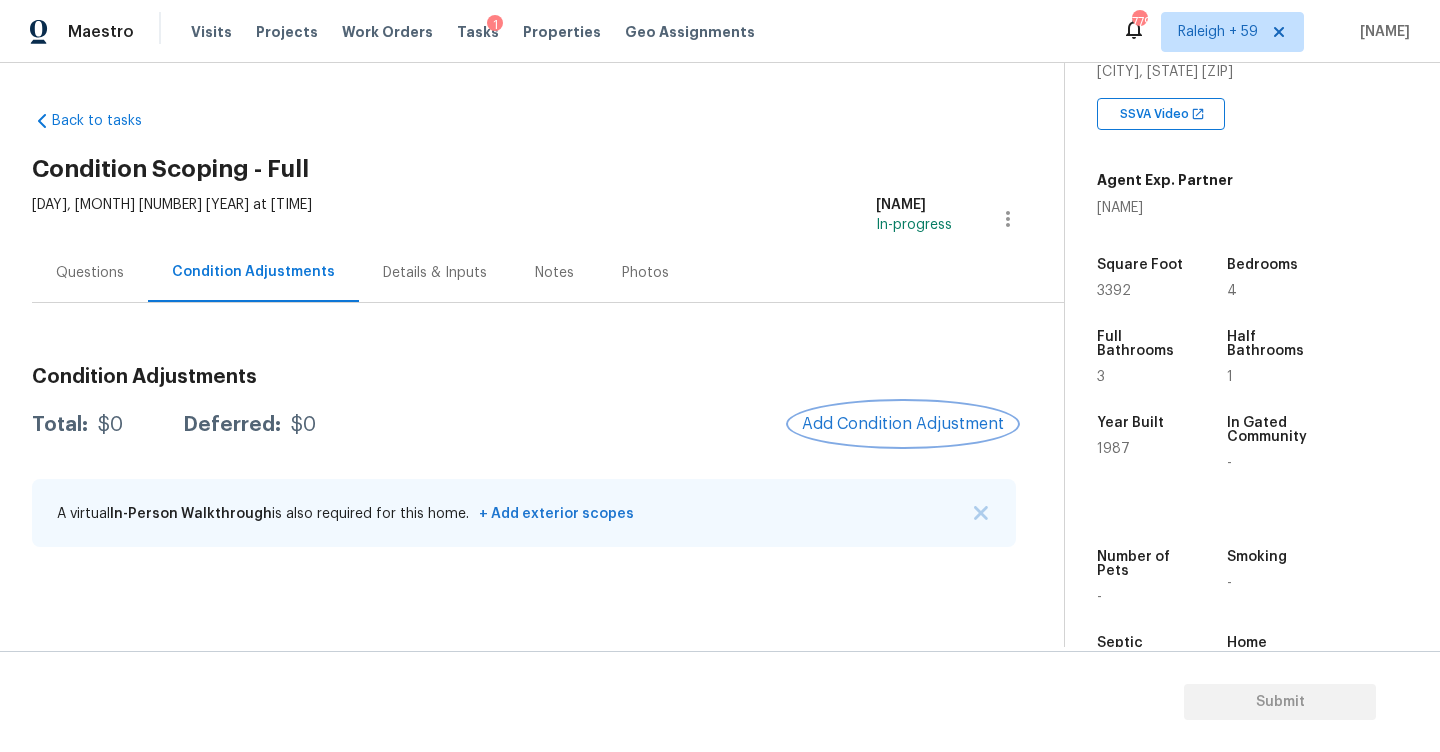 click on "Add Condition Adjustment" at bounding box center (903, 424) 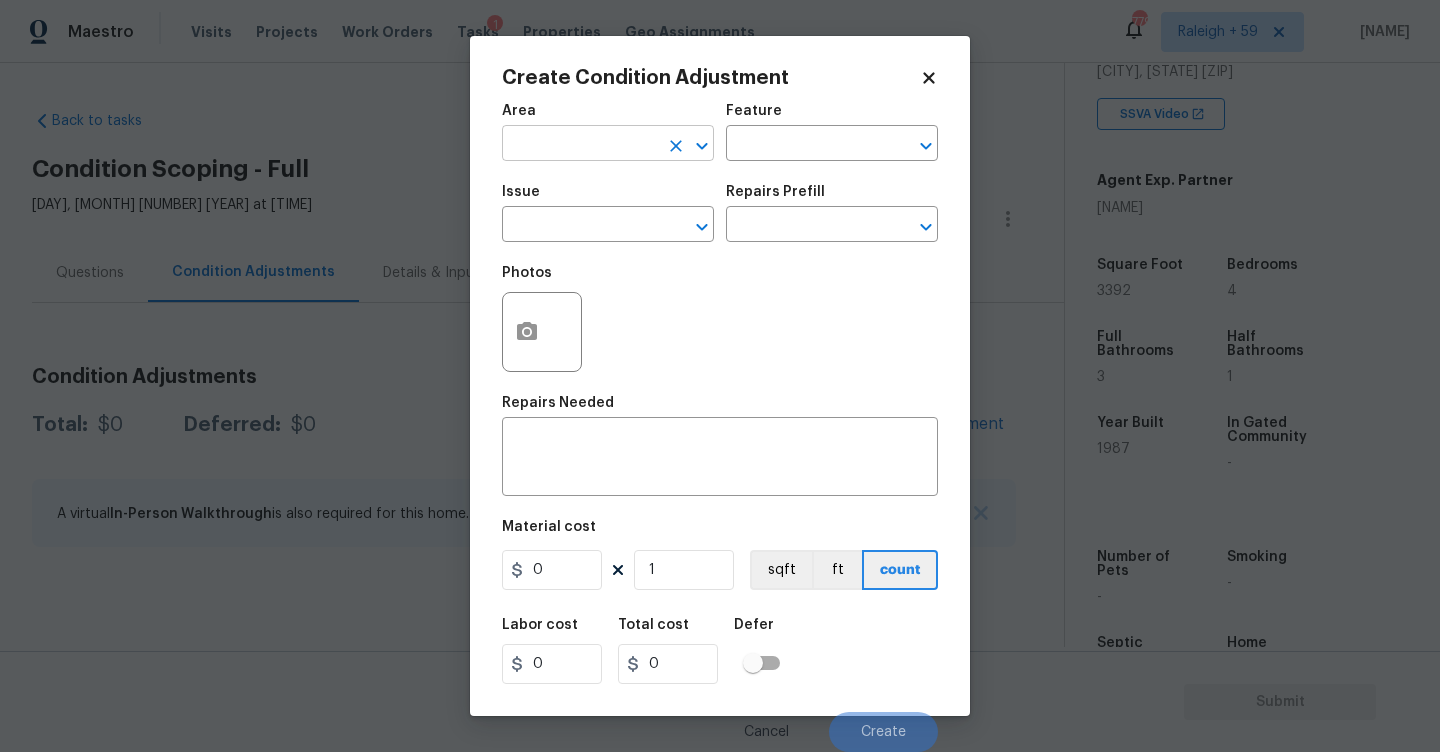 click at bounding box center [580, 145] 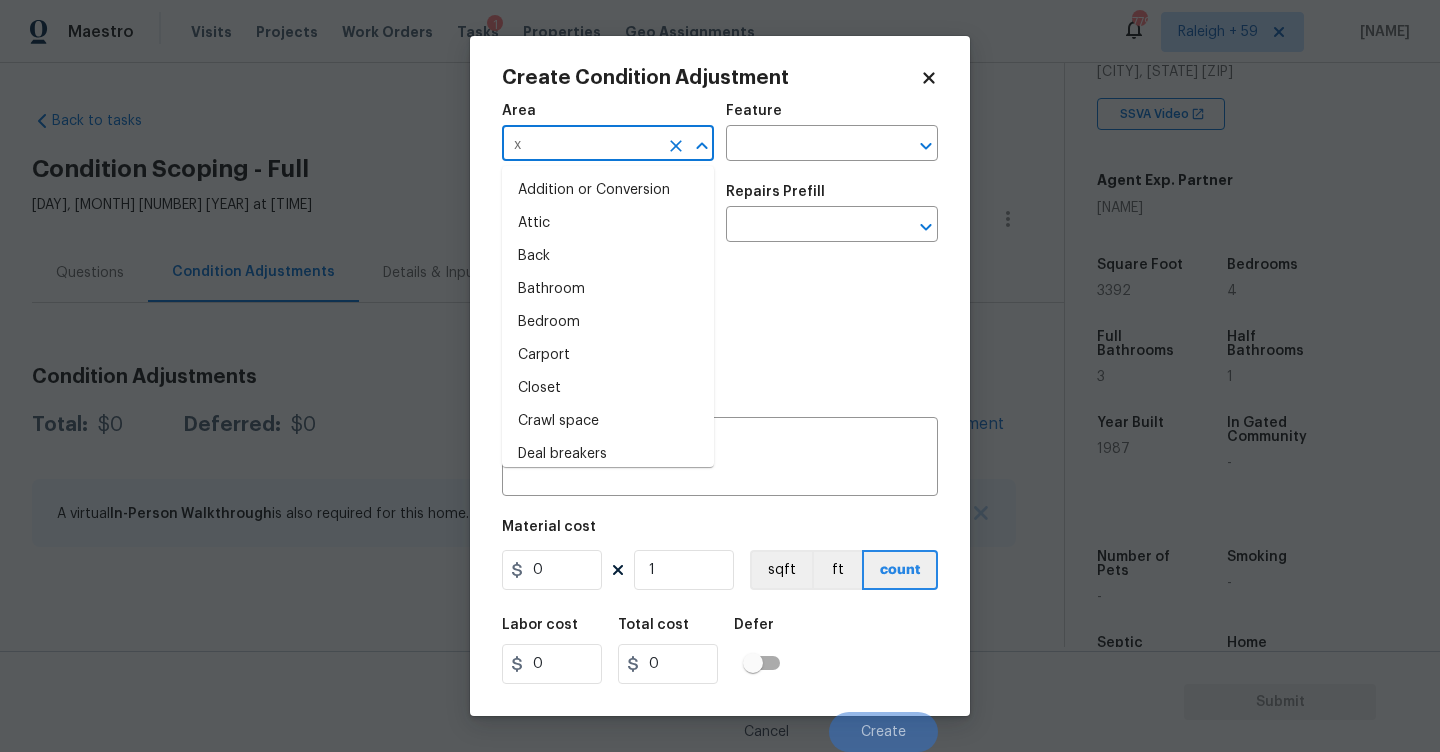 type on "xz" 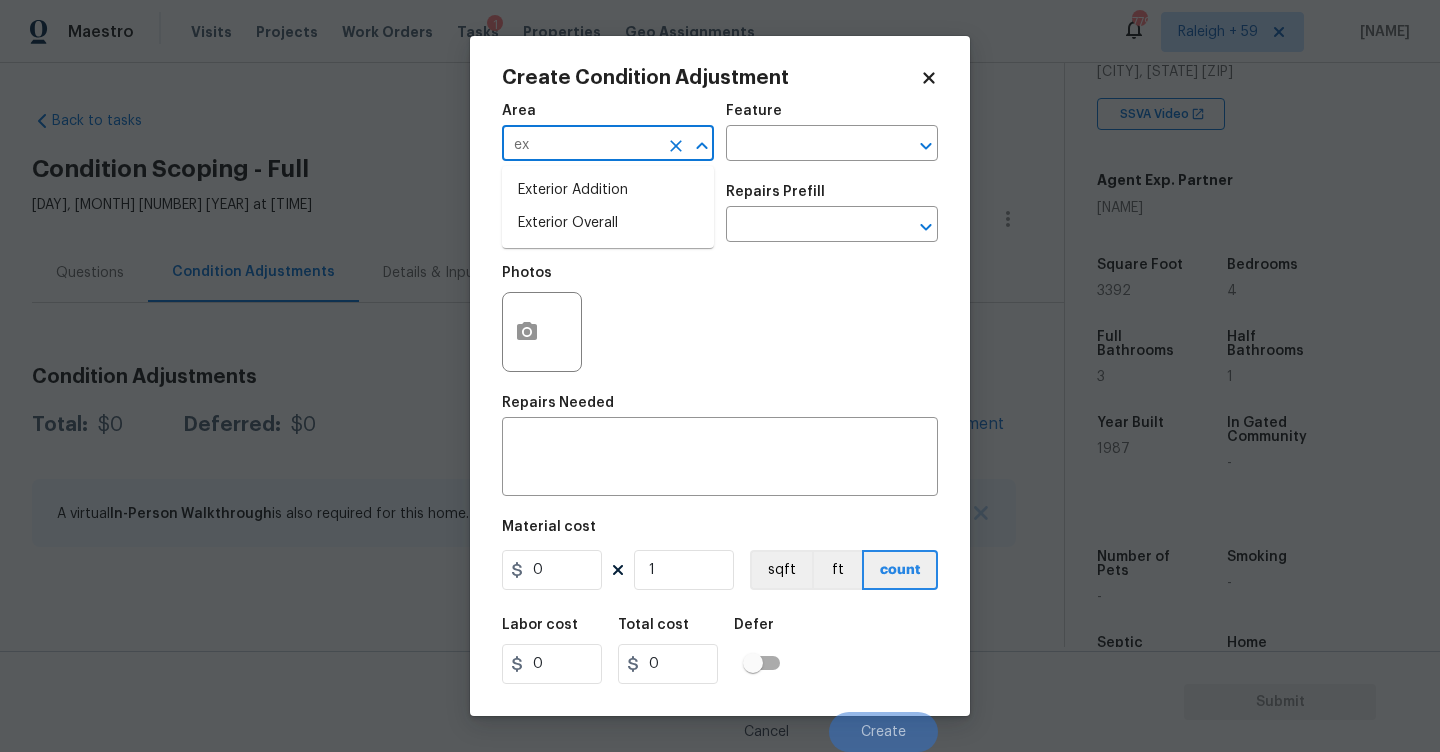 click on "Exterior Overall" at bounding box center [608, 223] 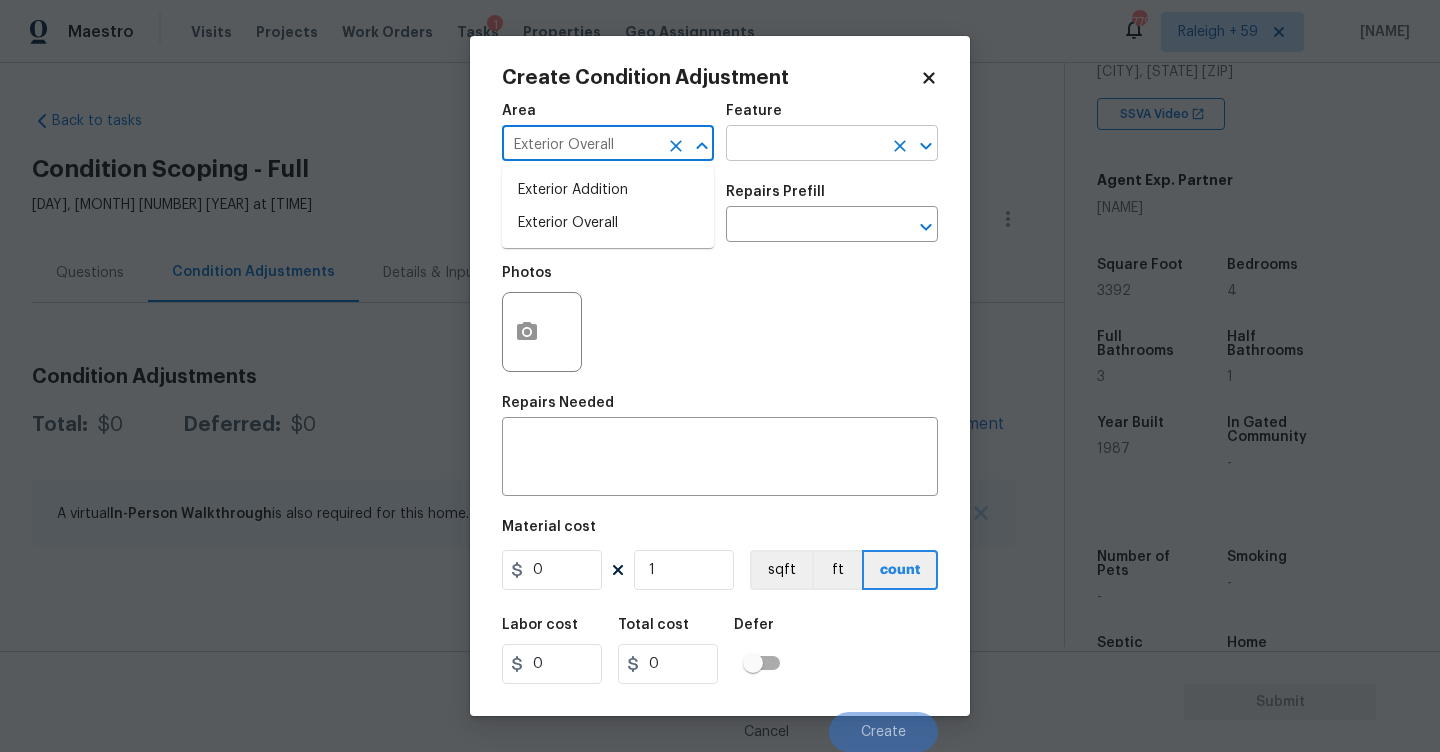 type on "Exterior Overall" 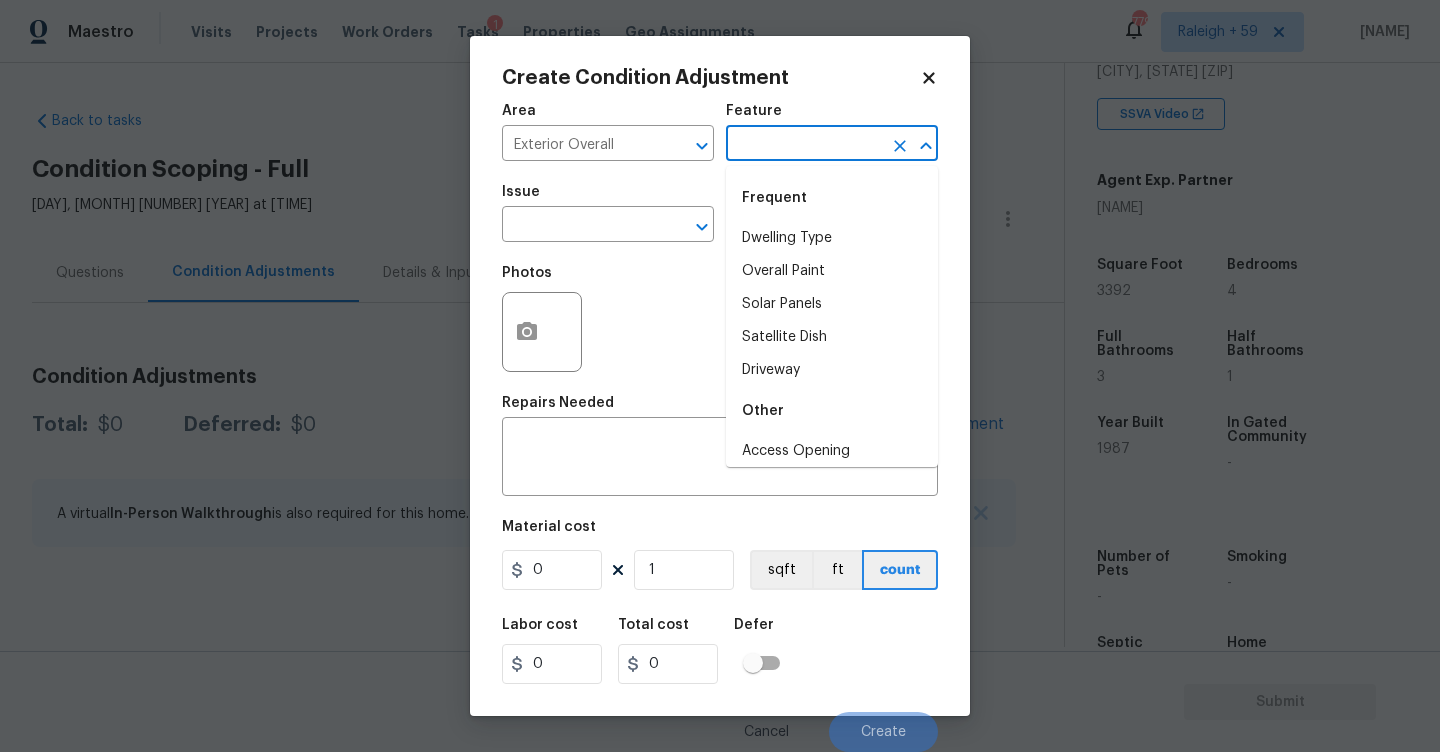 click at bounding box center (804, 145) 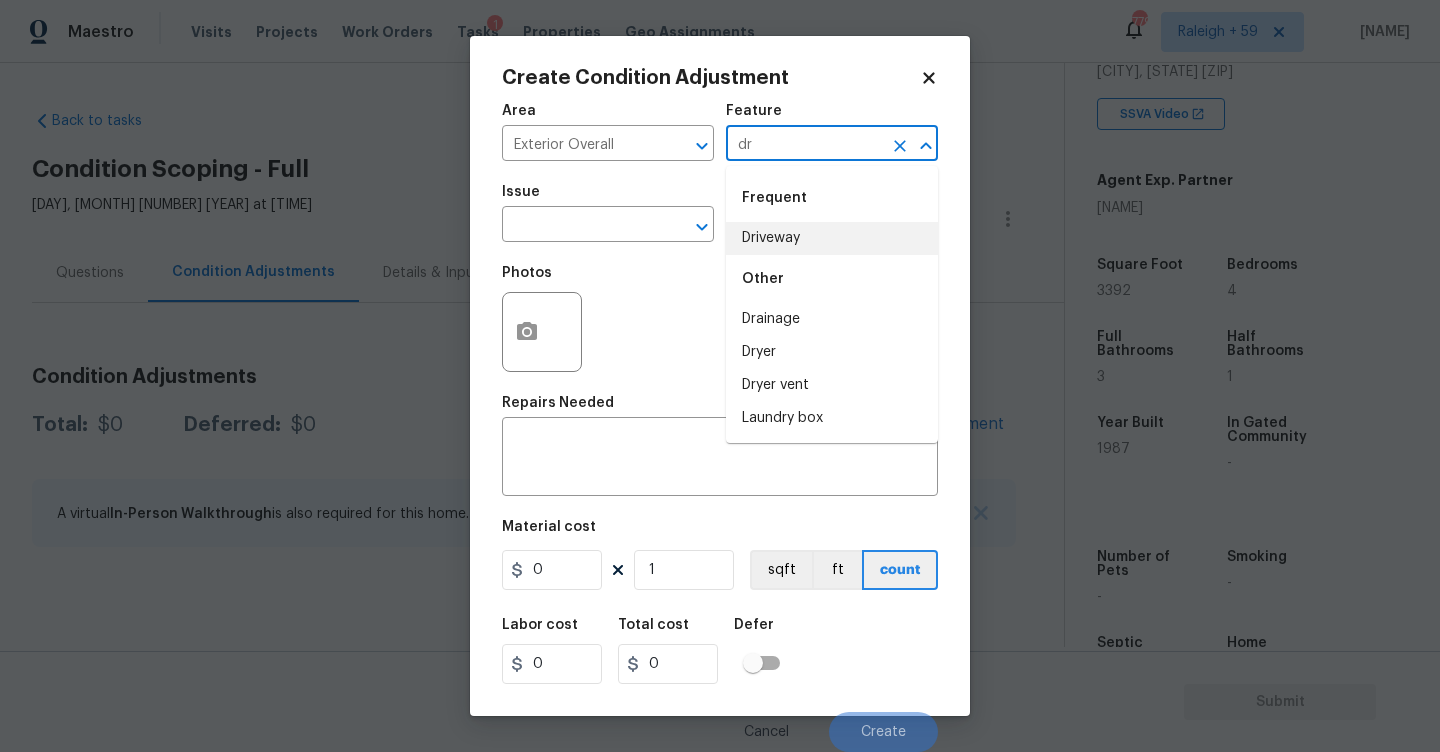 click on "Driveway" at bounding box center (832, 238) 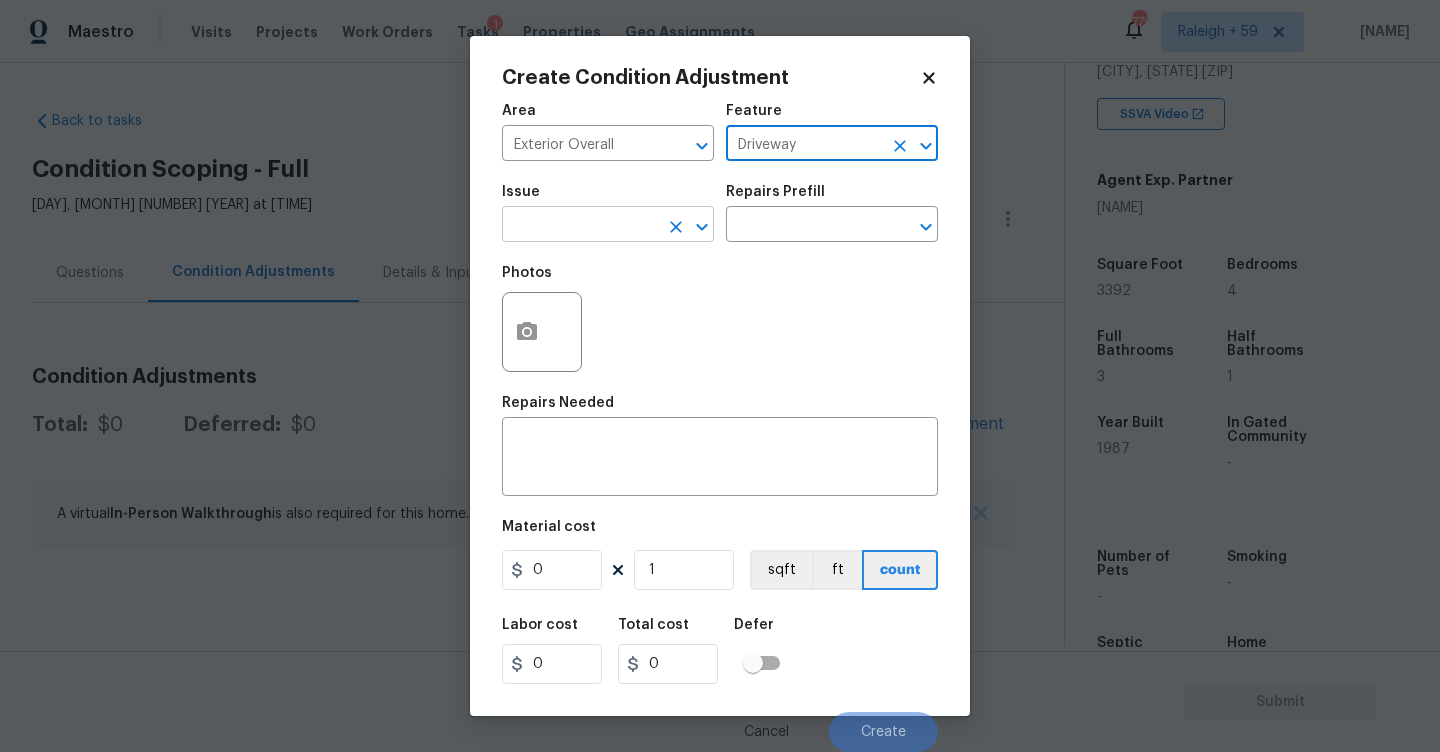 type on "Driveway" 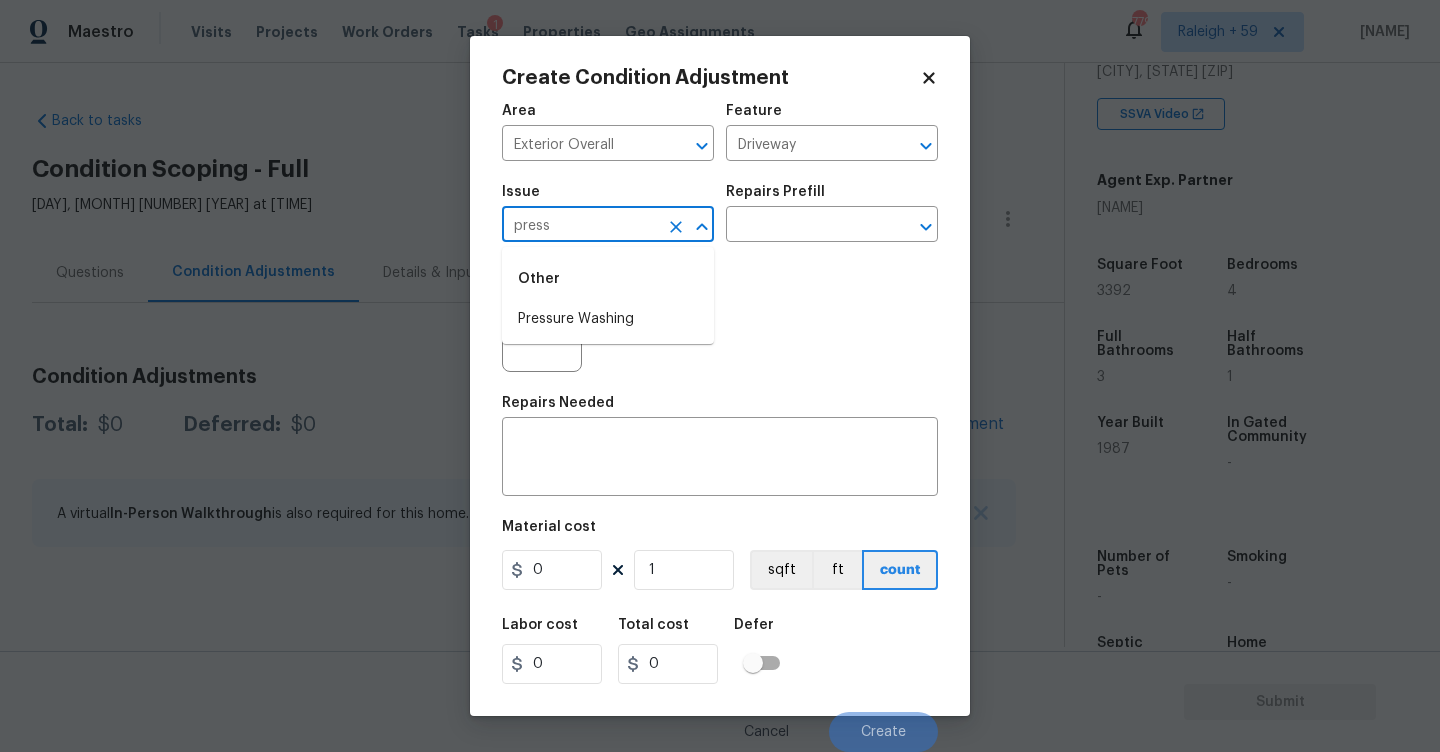 click on "Pressure Washing" at bounding box center [608, 319] 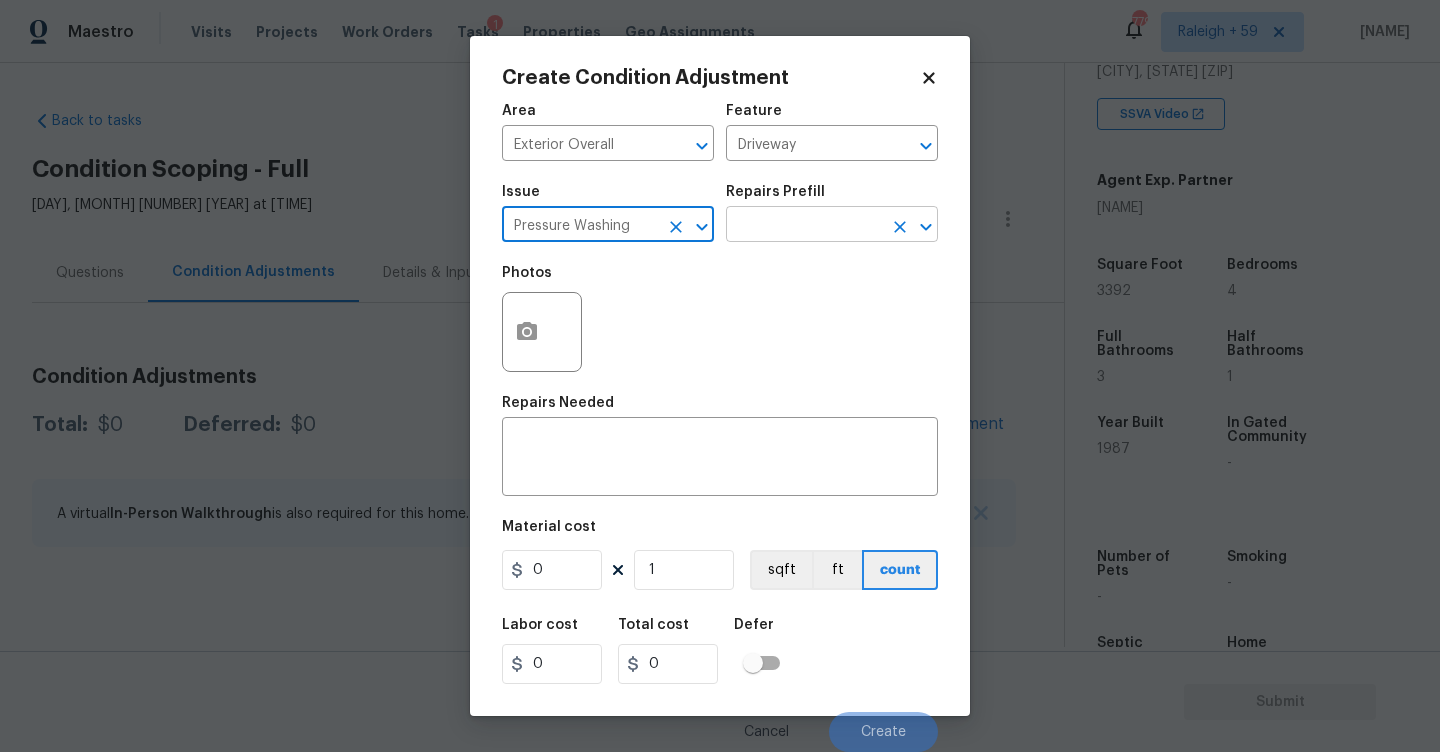 type on "Pressure Washing" 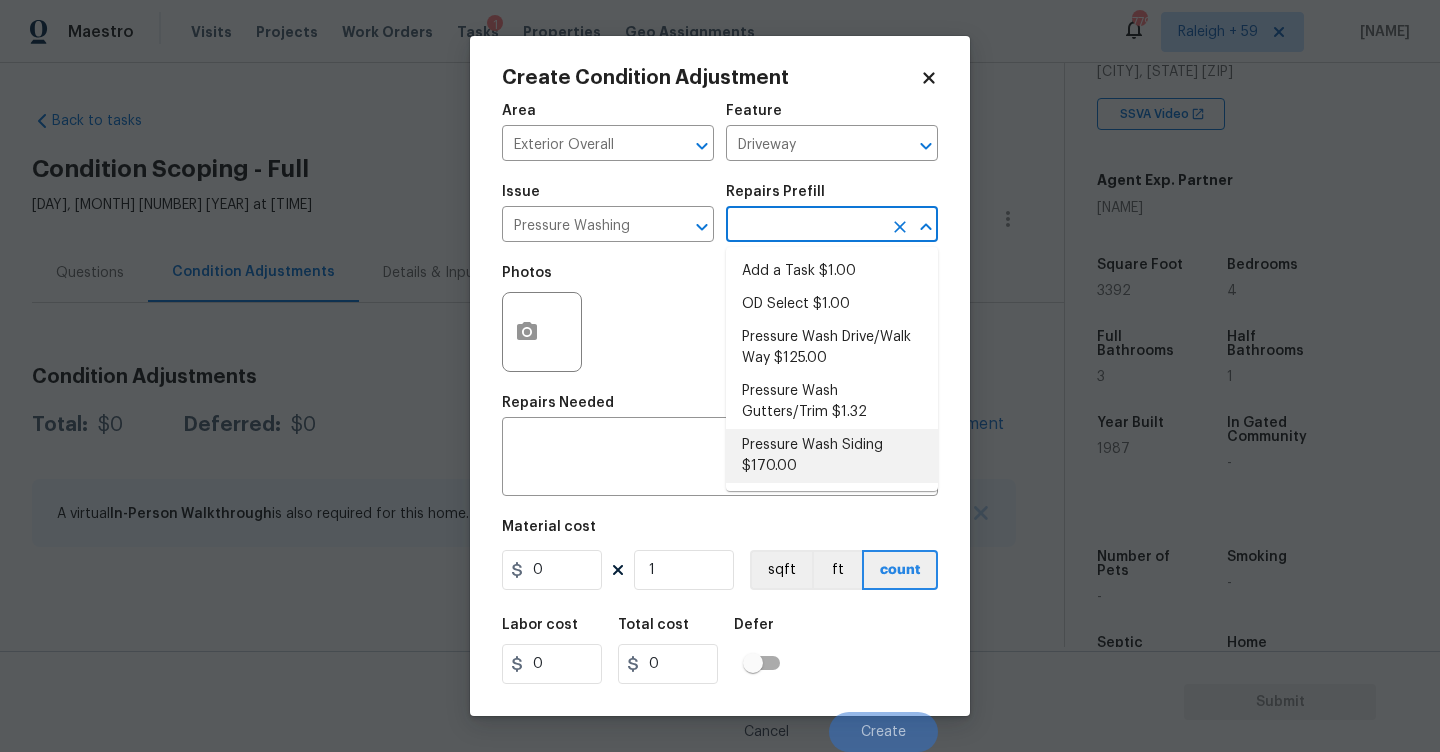 click on "Pressure Wash Siding $170.00" at bounding box center (832, 456) 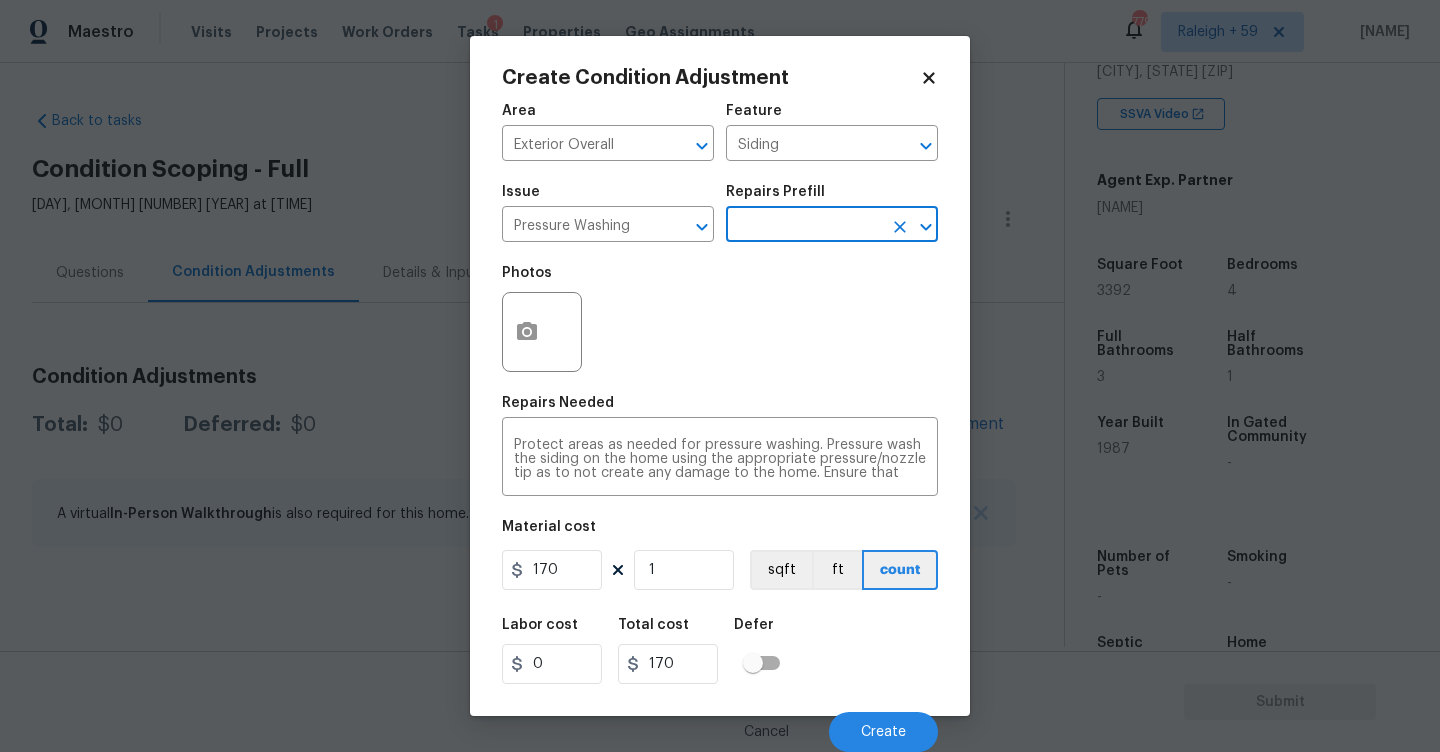 click on "Material cost 170 1 sqft ft count" at bounding box center [720, 557] 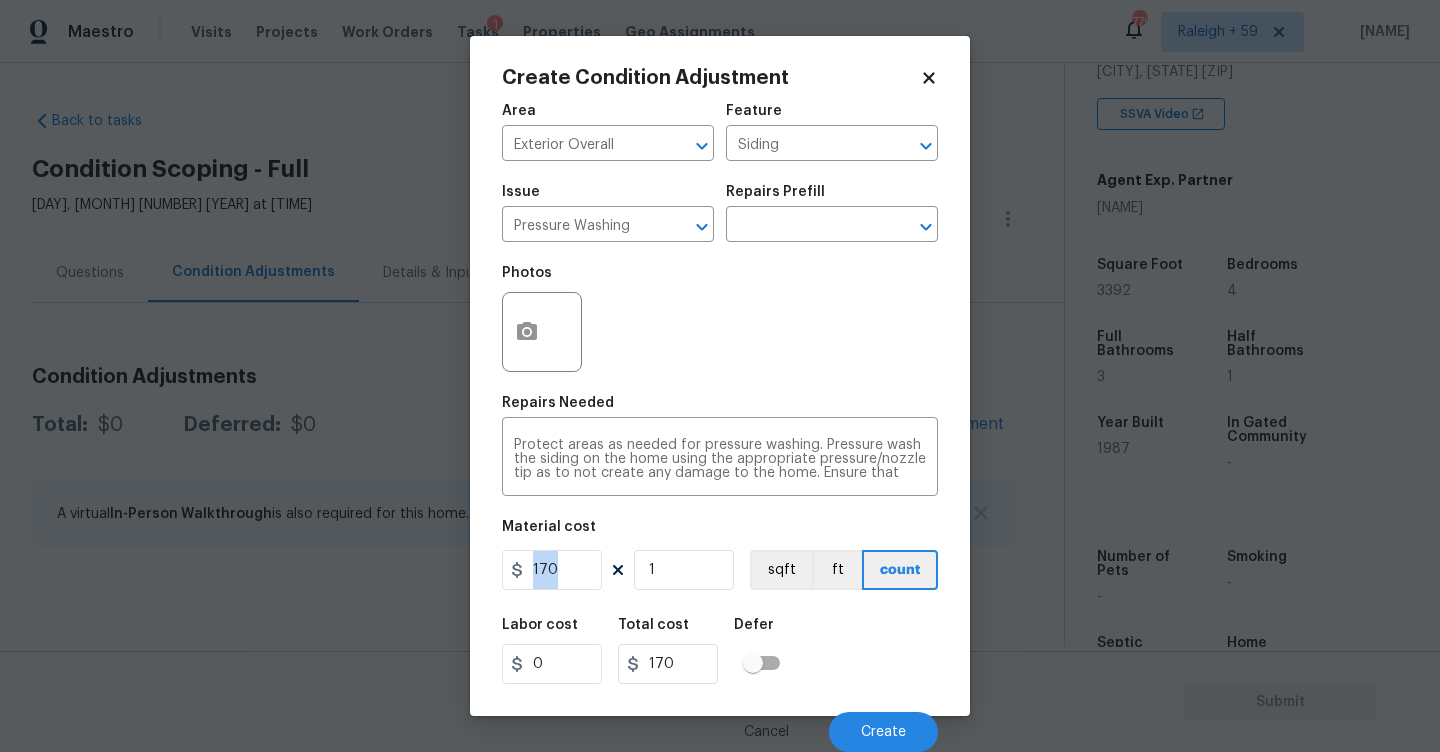 click on "Material cost 170 1 sqft ft count" at bounding box center [720, 557] 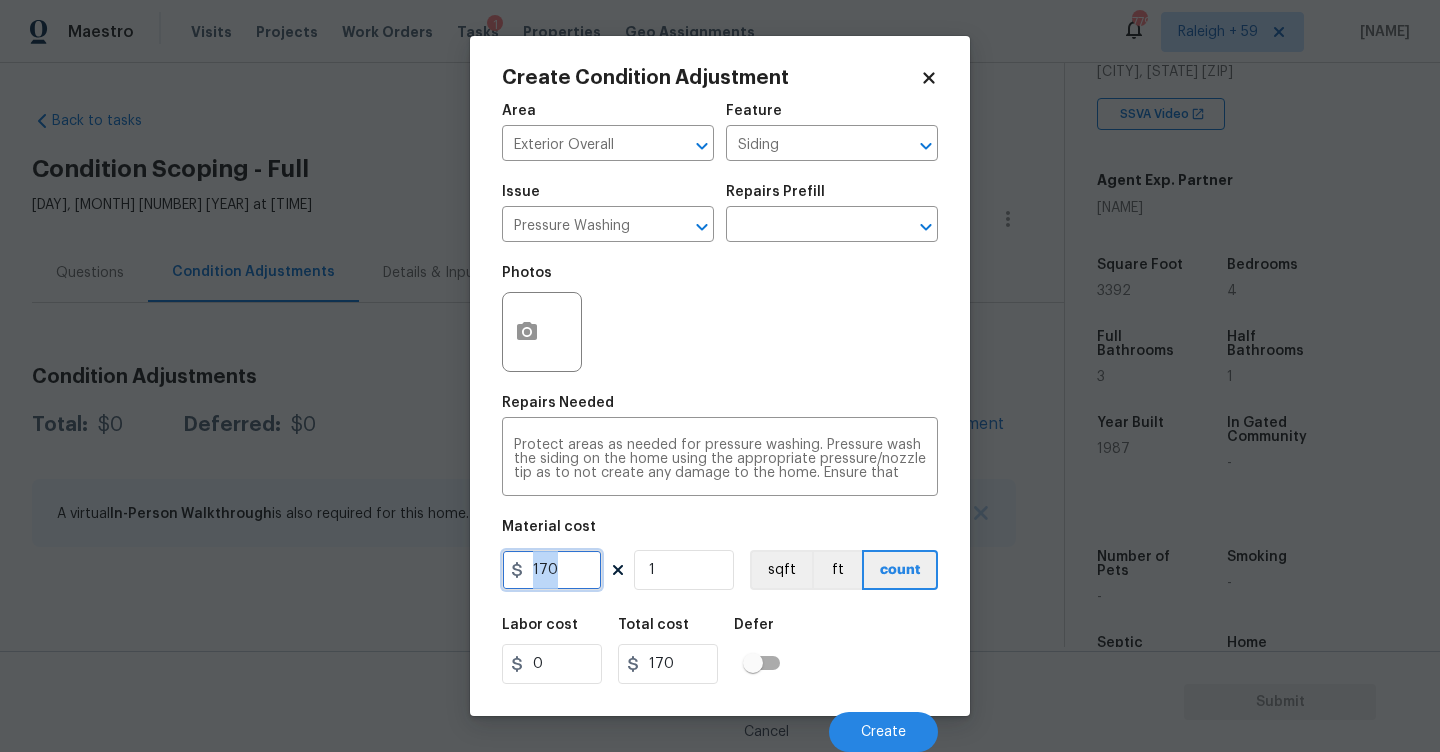 click on "170" at bounding box center [552, 570] 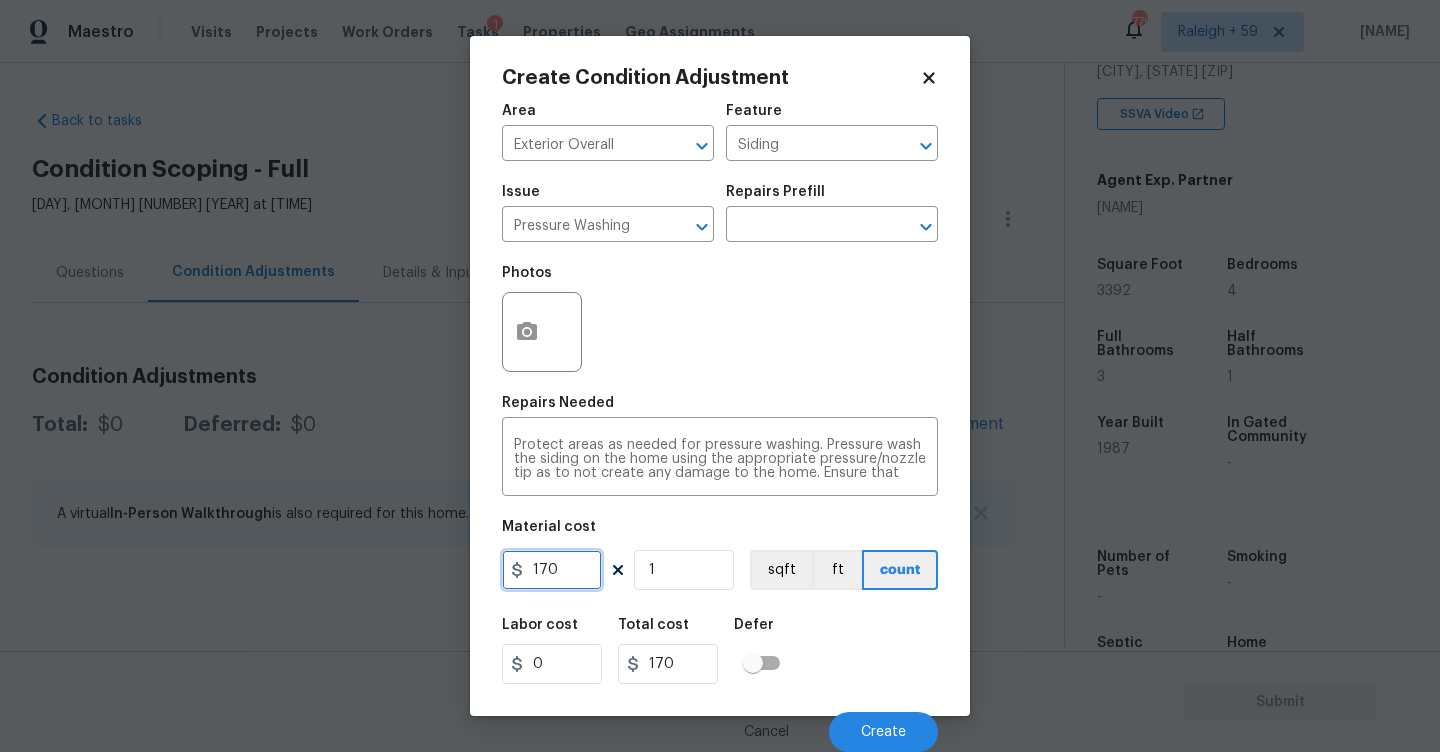 click on "170" at bounding box center [552, 570] 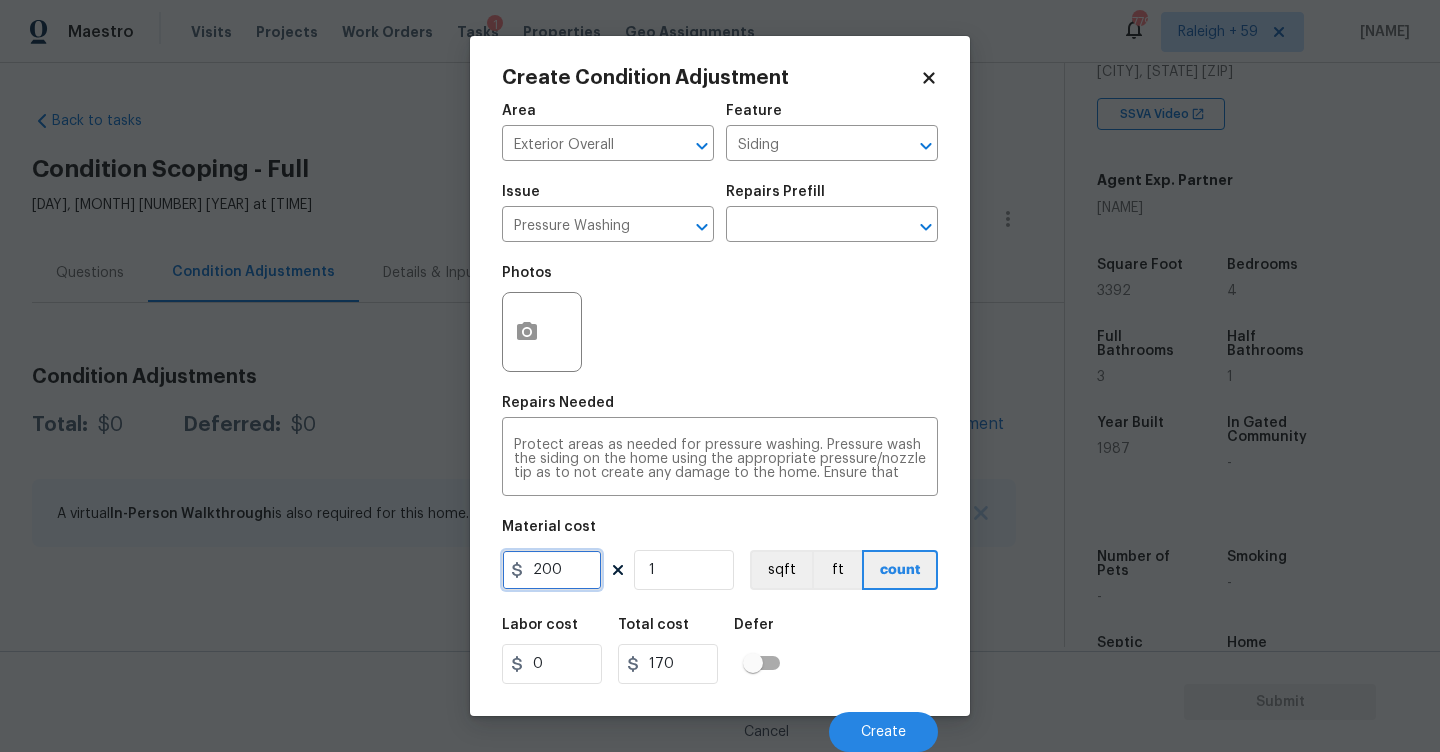 type on "200" 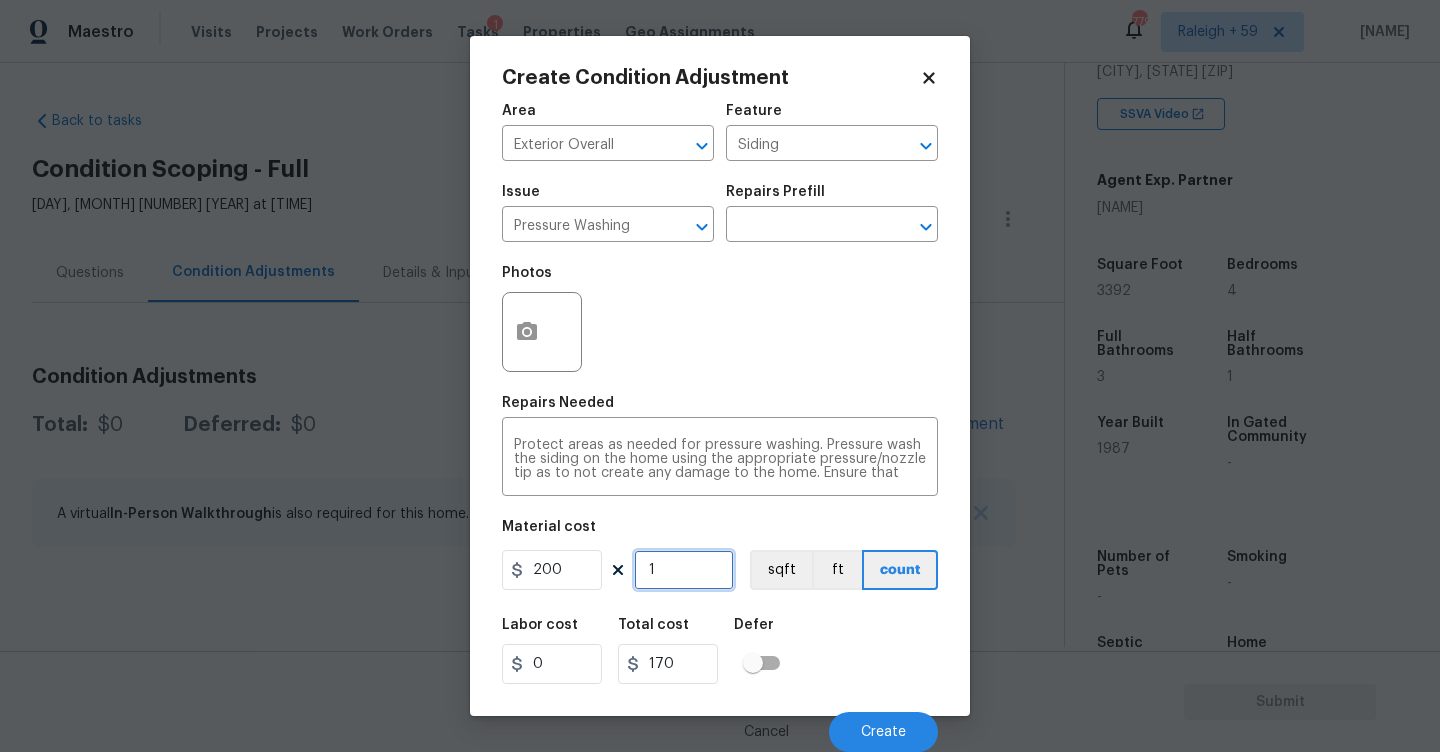 type on "200" 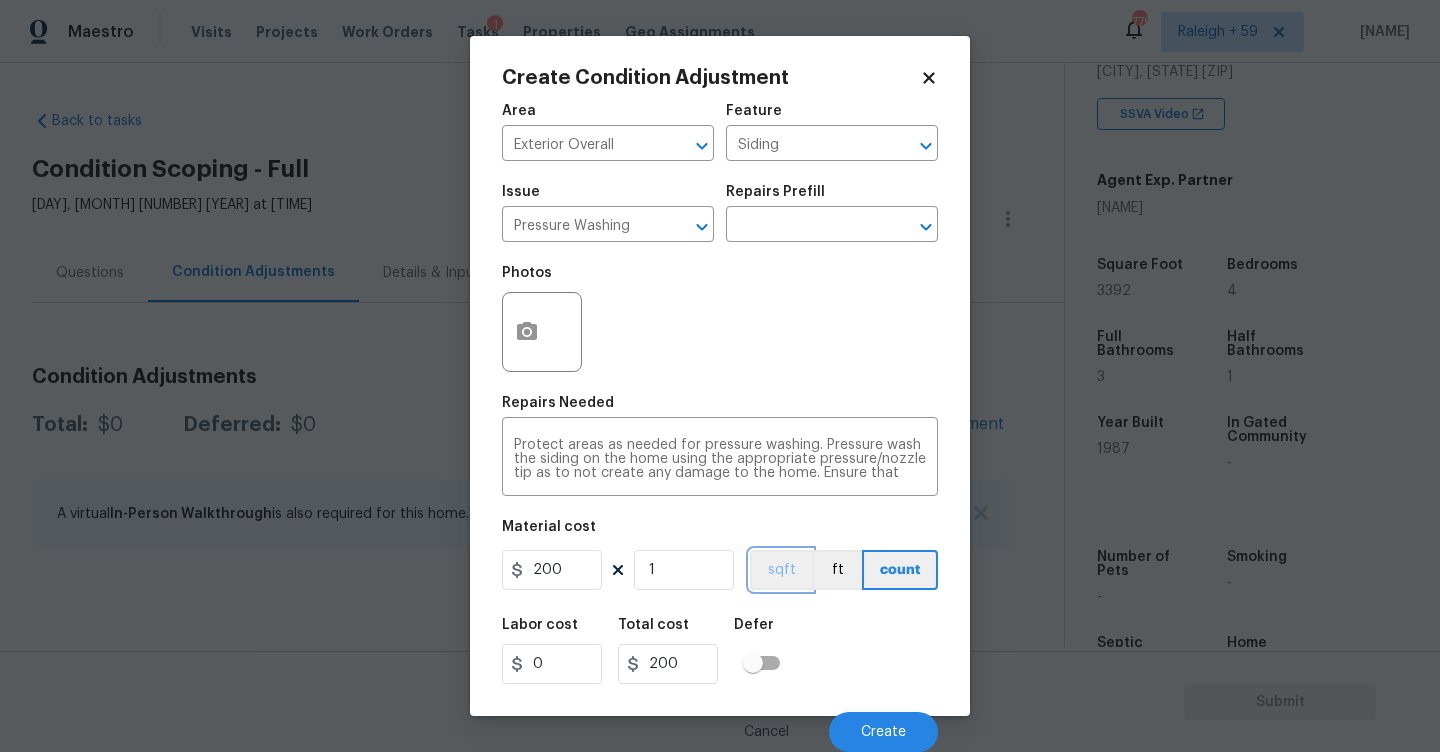 type 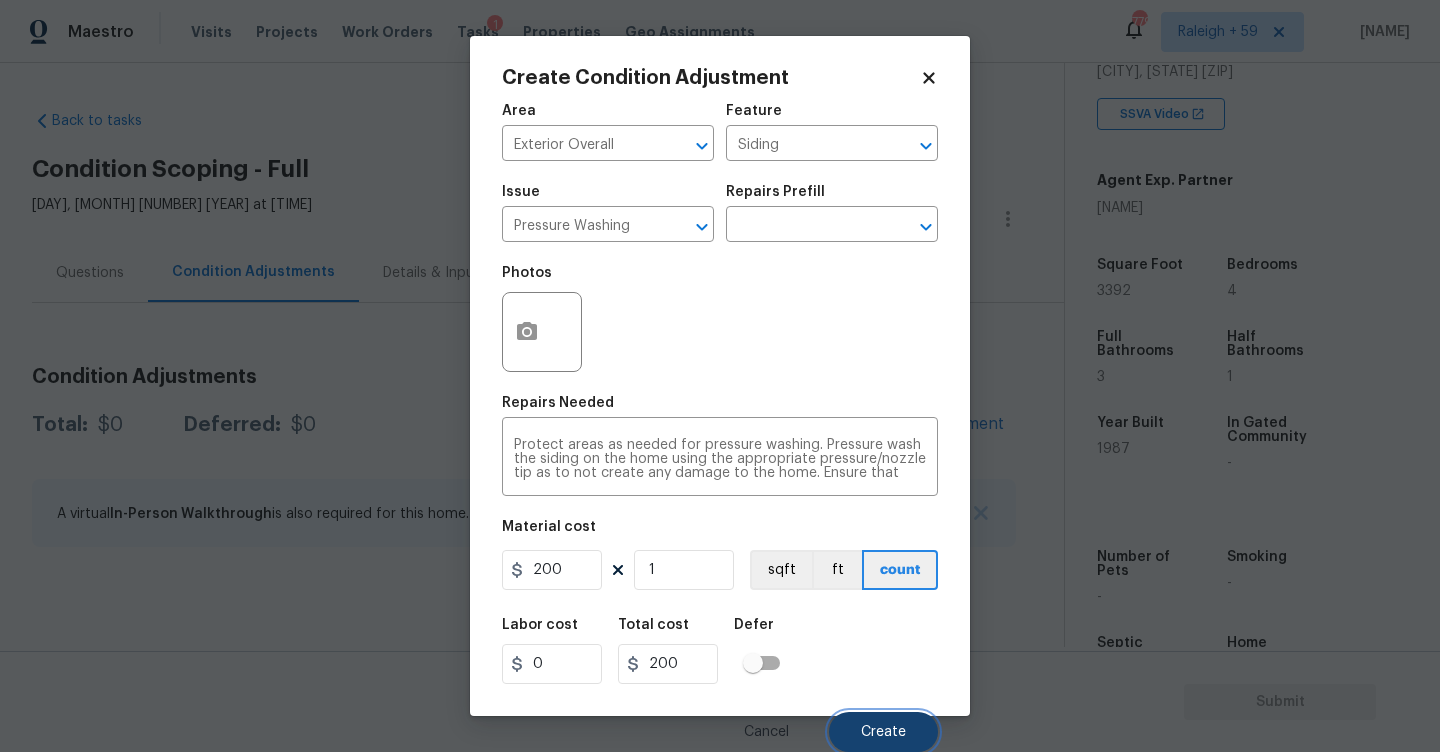 click on "Create" at bounding box center (883, 732) 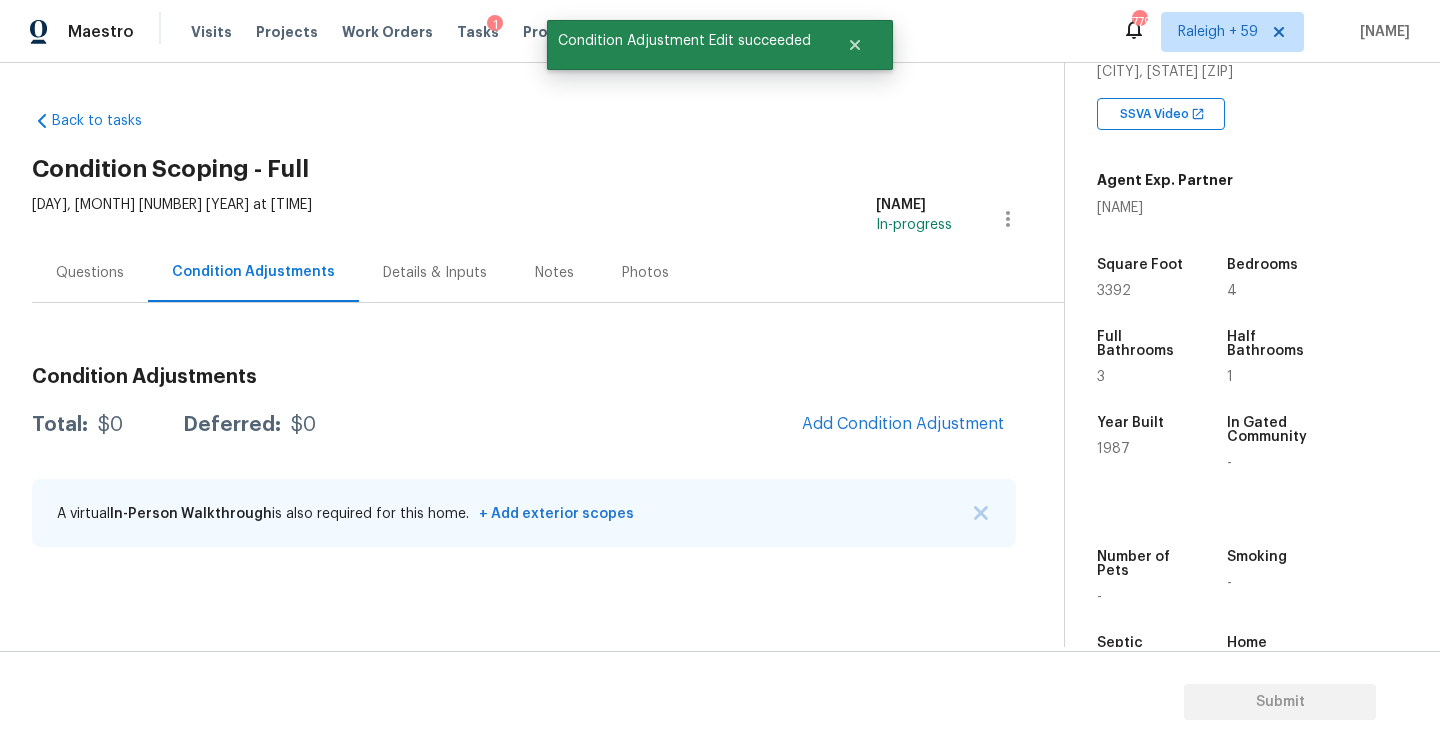 scroll, scrollTop: 0, scrollLeft: 0, axis: both 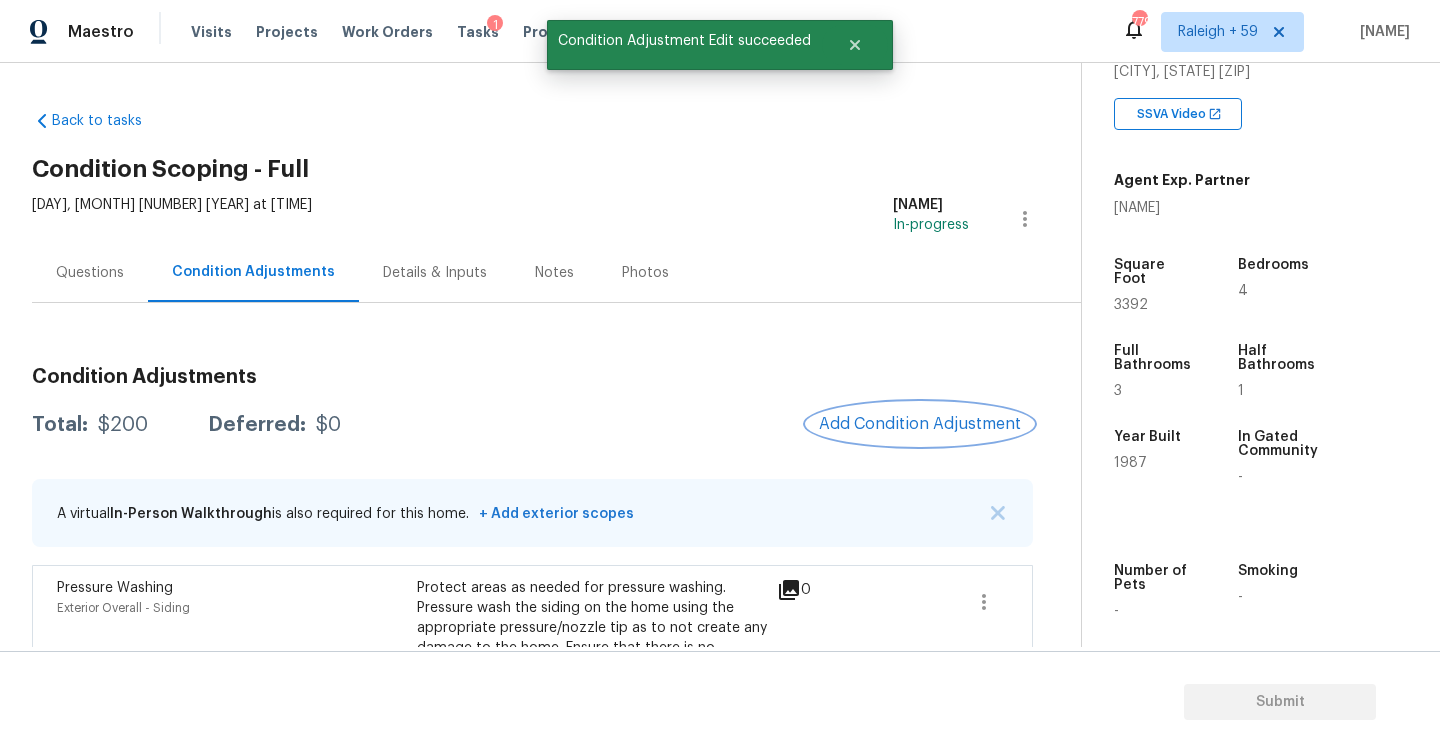 click on "Add Condition Adjustment" at bounding box center (920, 424) 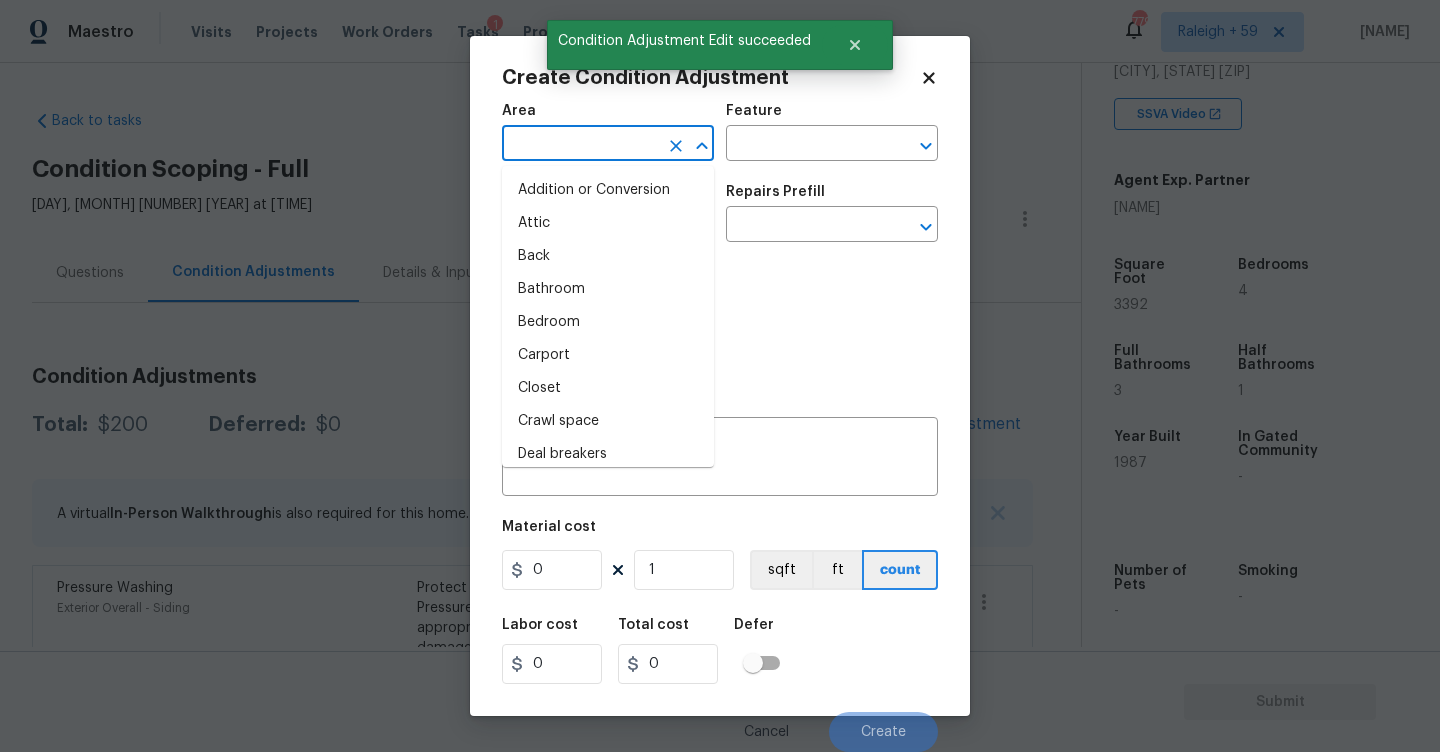 click at bounding box center [580, 145] 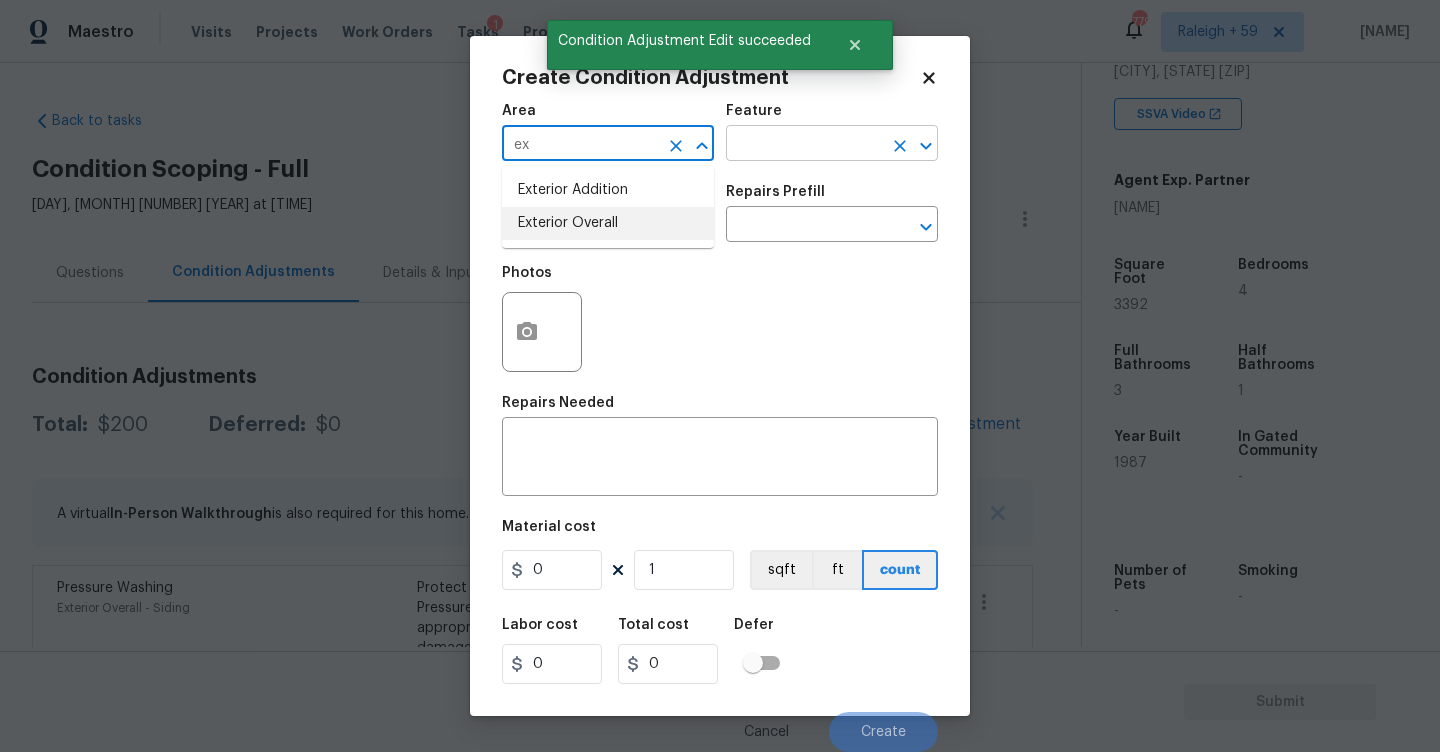 drag, startPoint x: 573, startPoint y: 214, endPoint x: 795, endPoint y: 140, distance: 234.00854 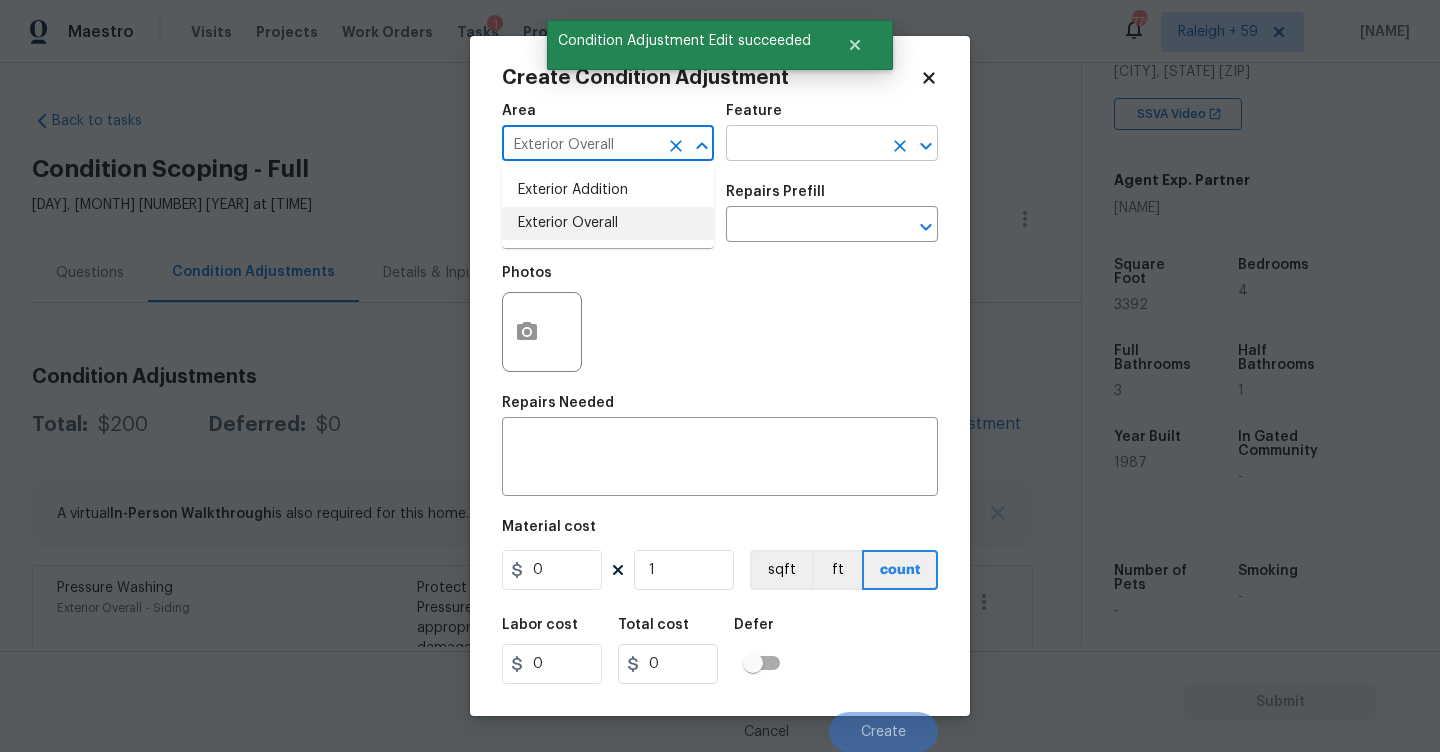 type on "Exterior Overall" 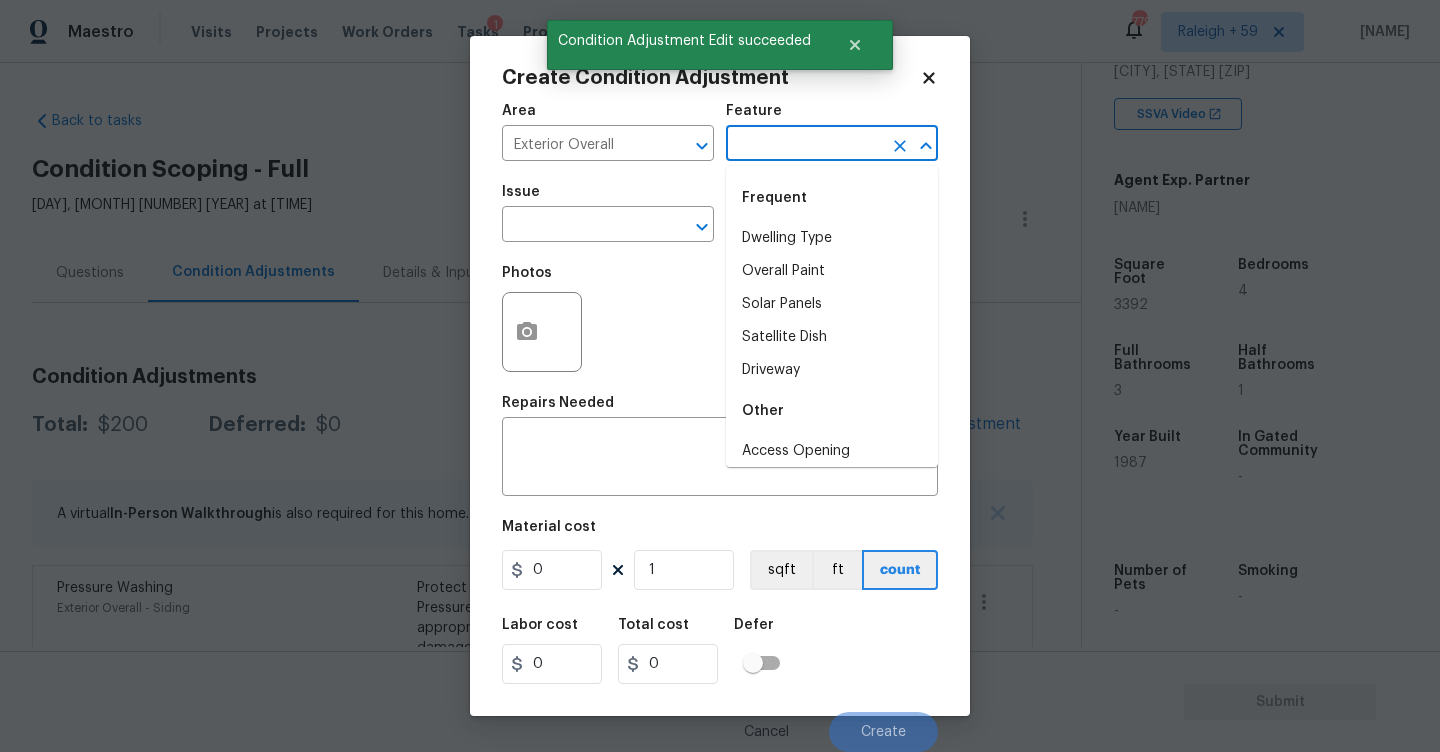 click at bounding box center [804, 145] 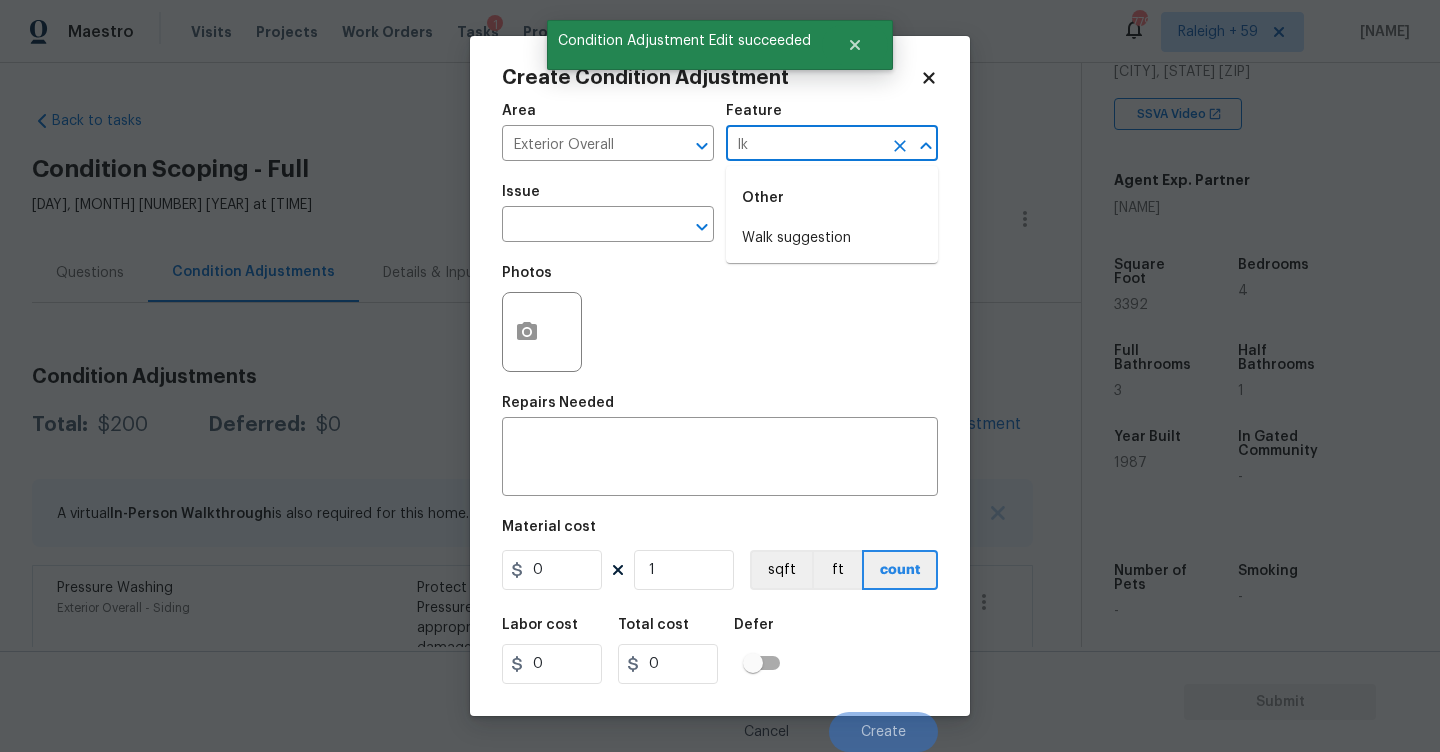 type on "l" 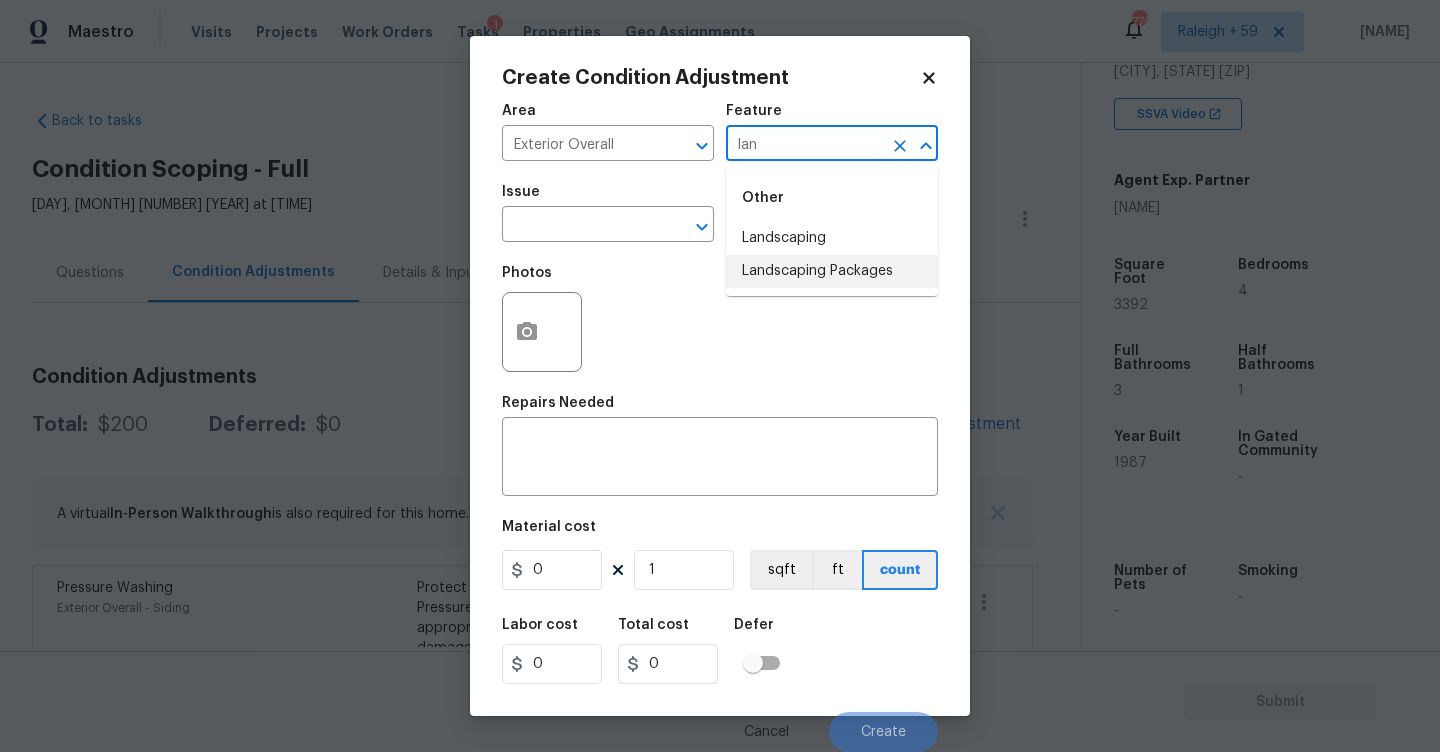 click on "Landscaping Packages" at bounding box center [832, 271] 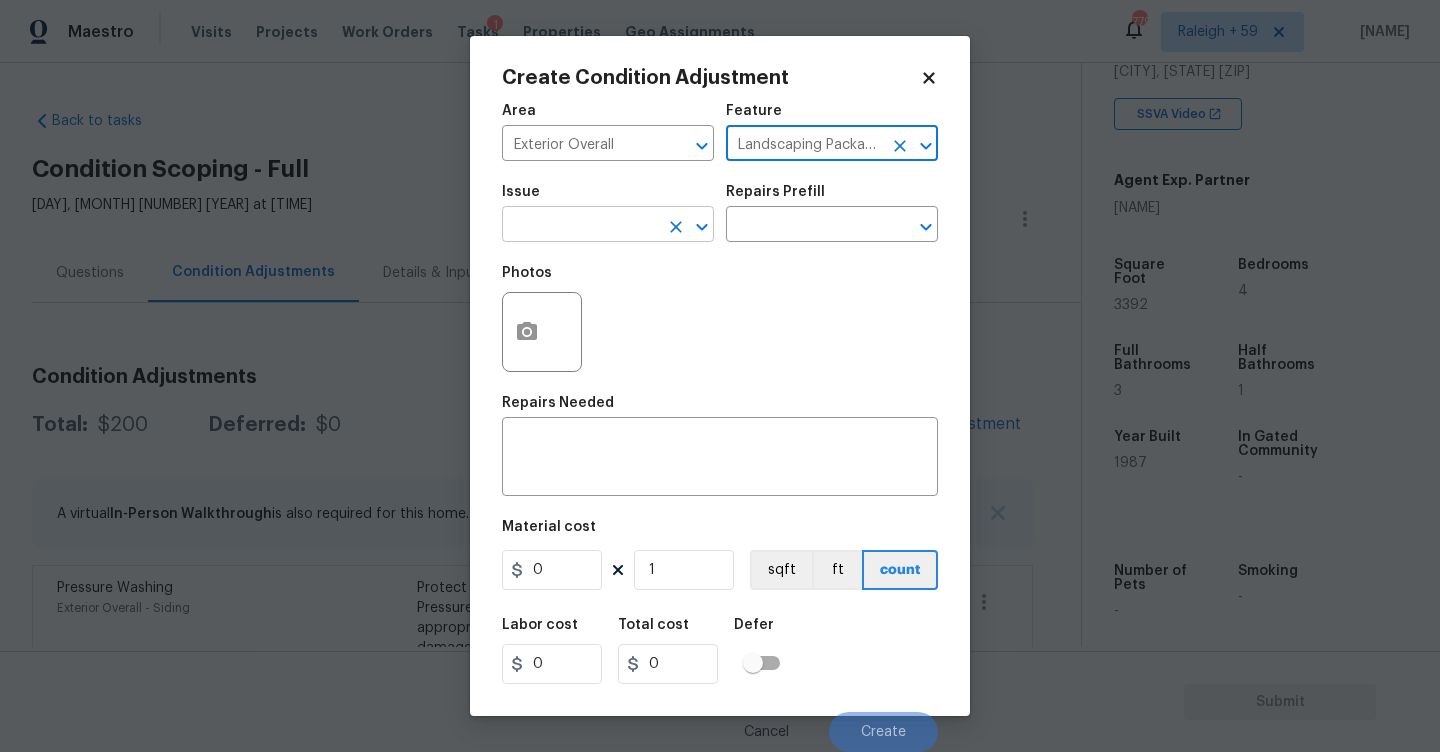 type on "Landscaping Packages" 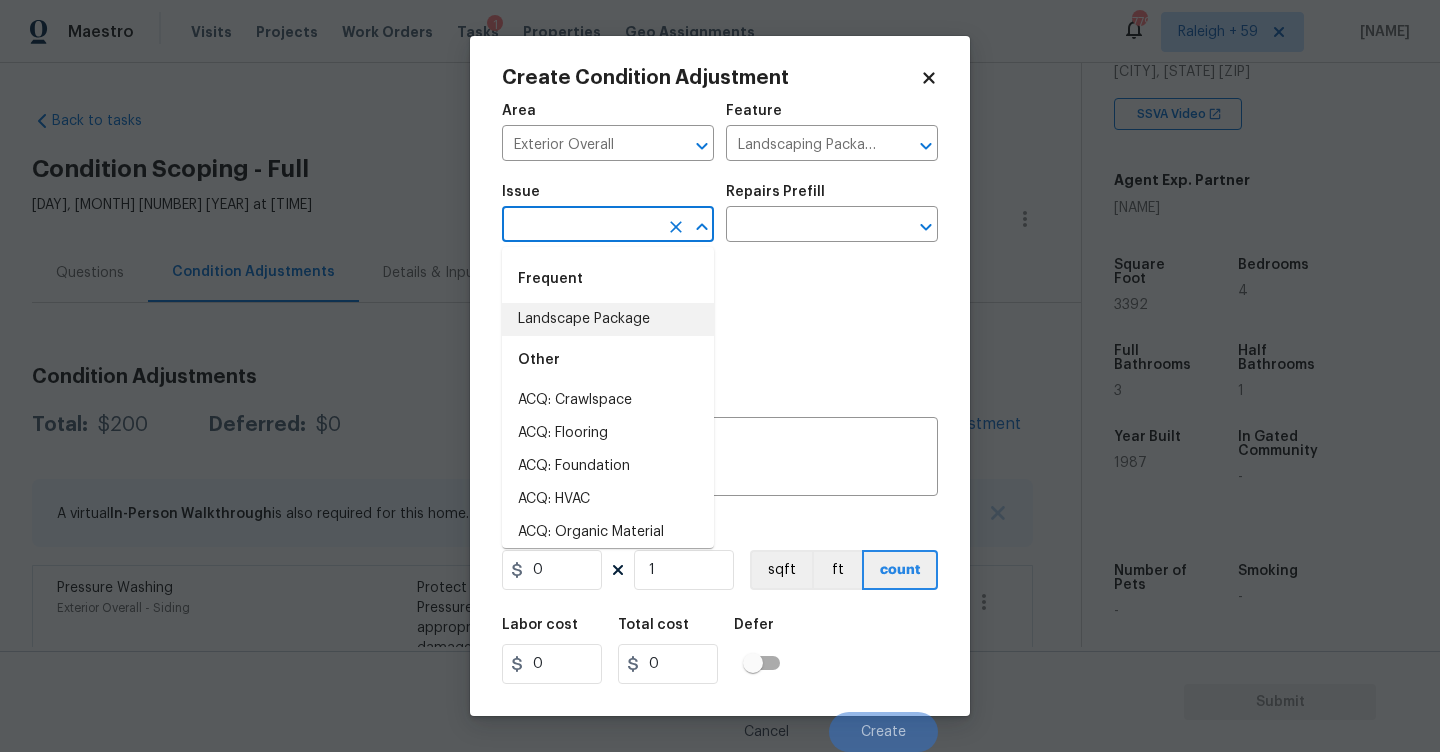 click on "Landscape Package" at bounding box center (608, 319) 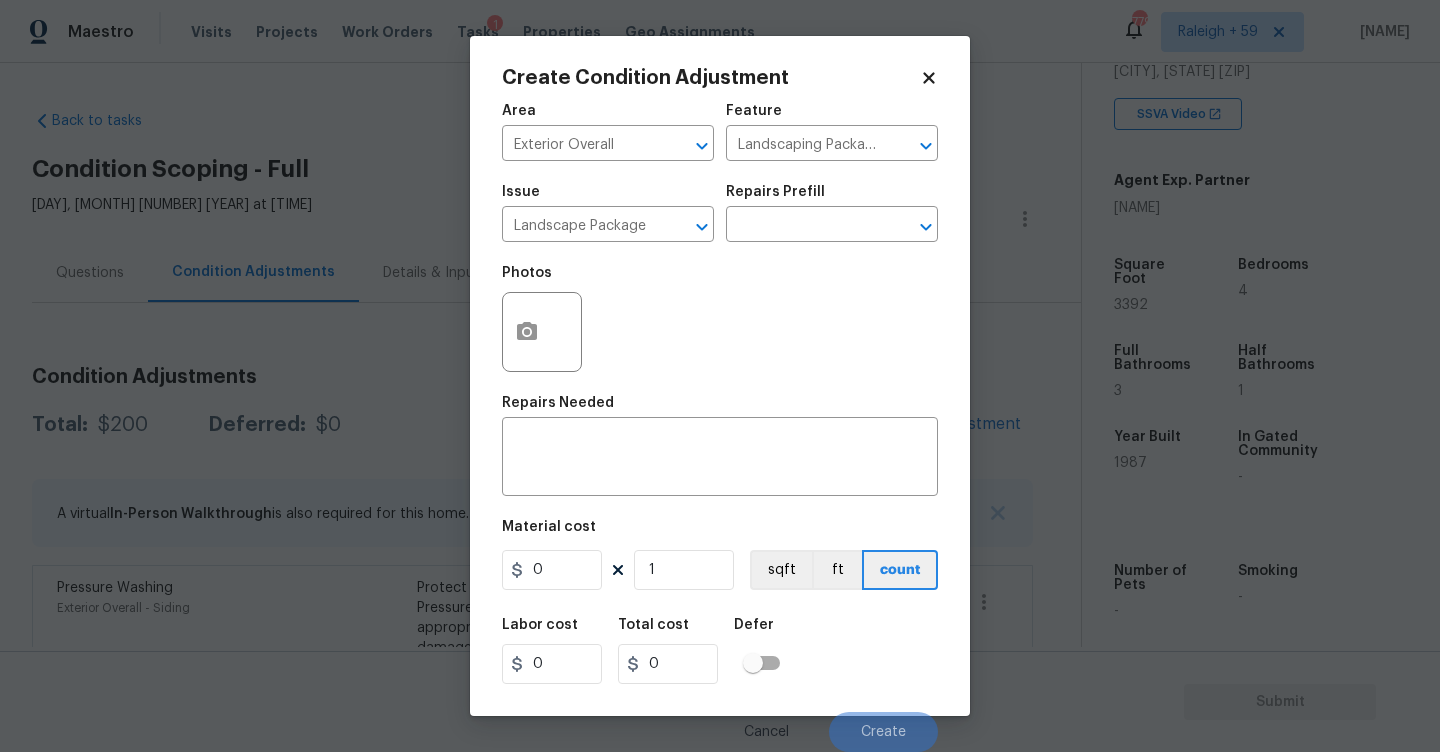 click on "Issue Landscape Package ​ Repairs Prefill ​" at bounding box center (720, 213) 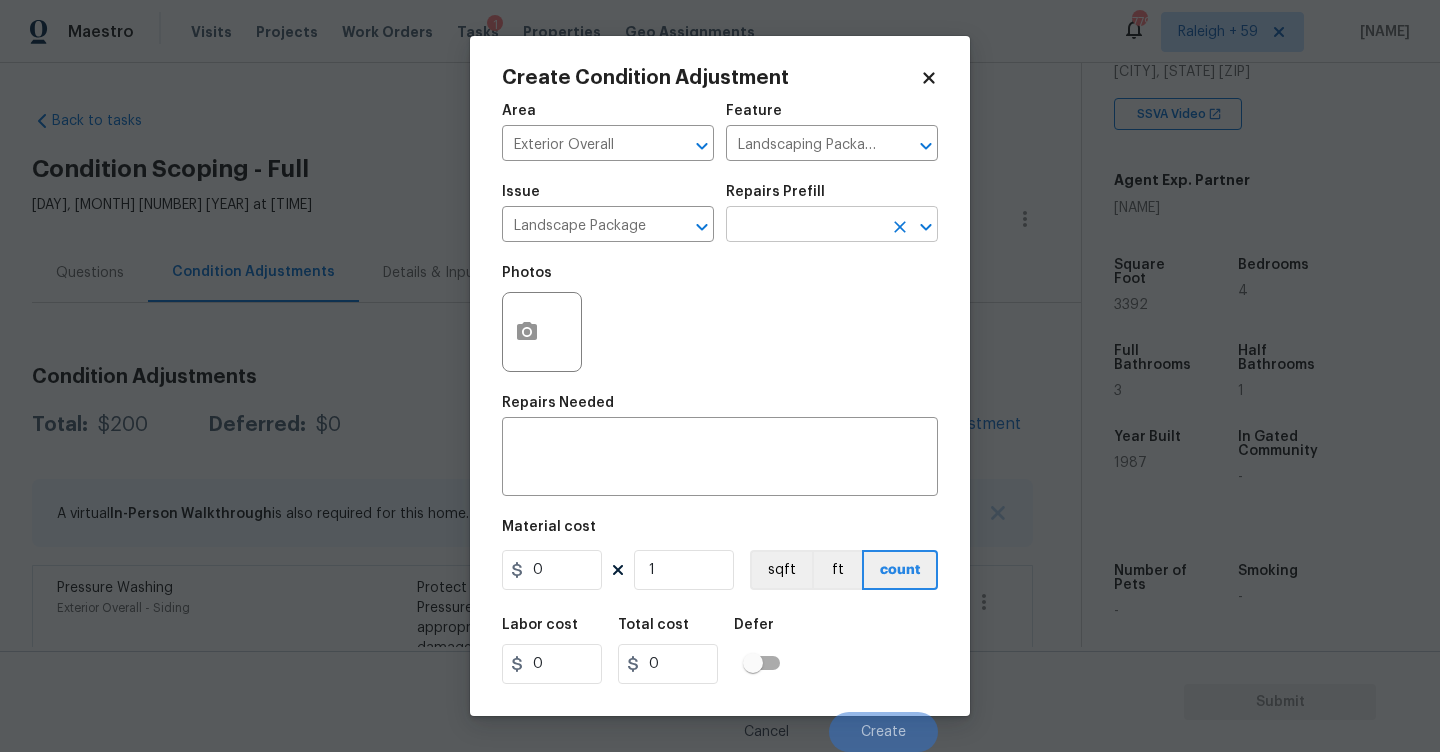 click at bounding box center [804, 226] 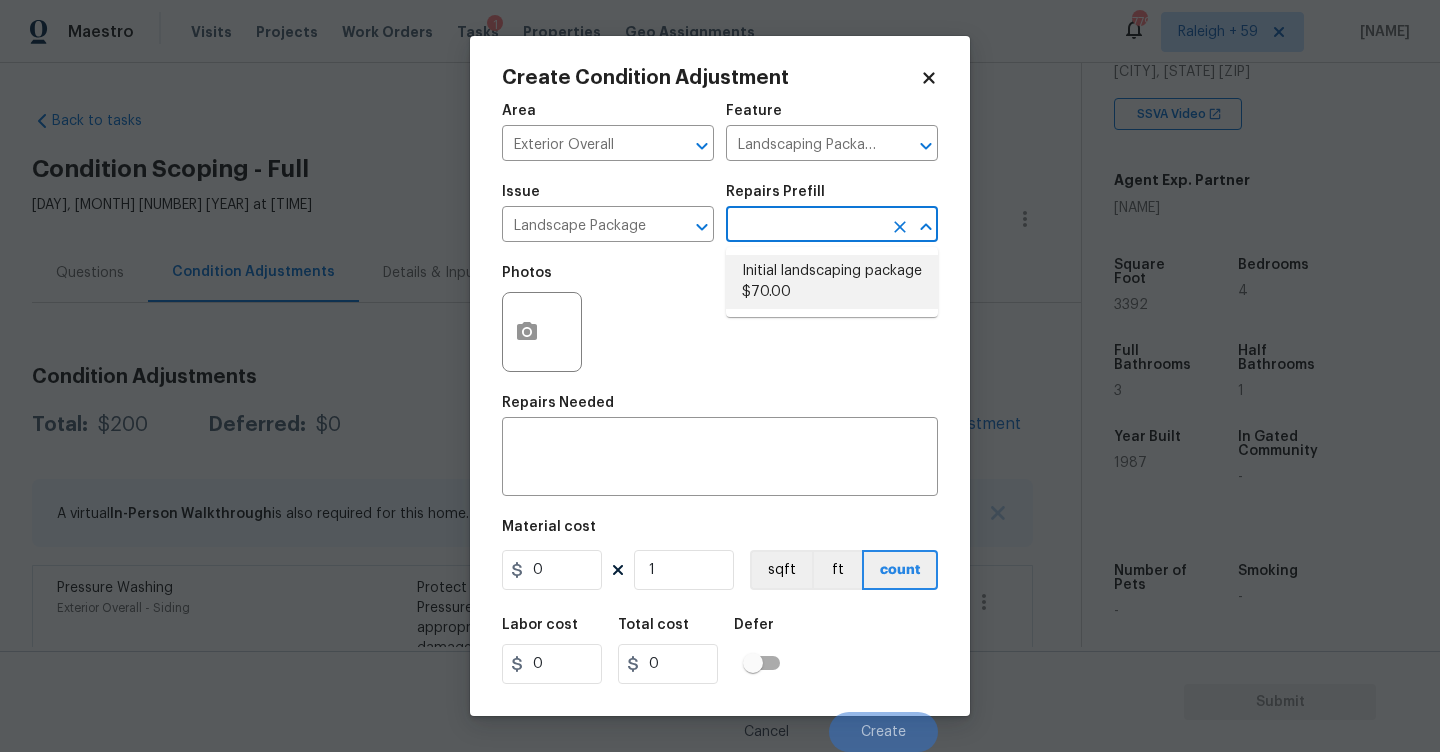 click on "Initial landscaping package $70.00" at bounding box center (832, 282) 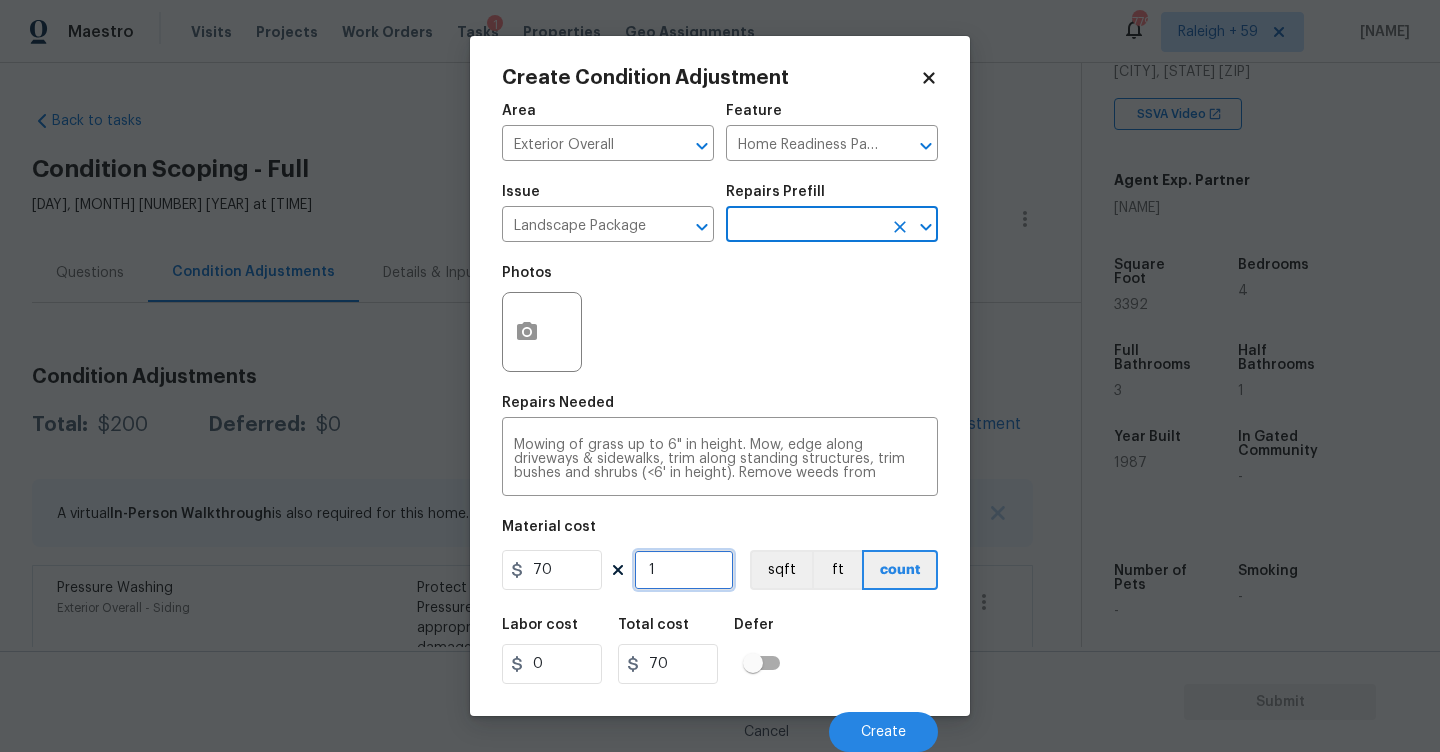 click on "1" at bounding box center (684, 570) 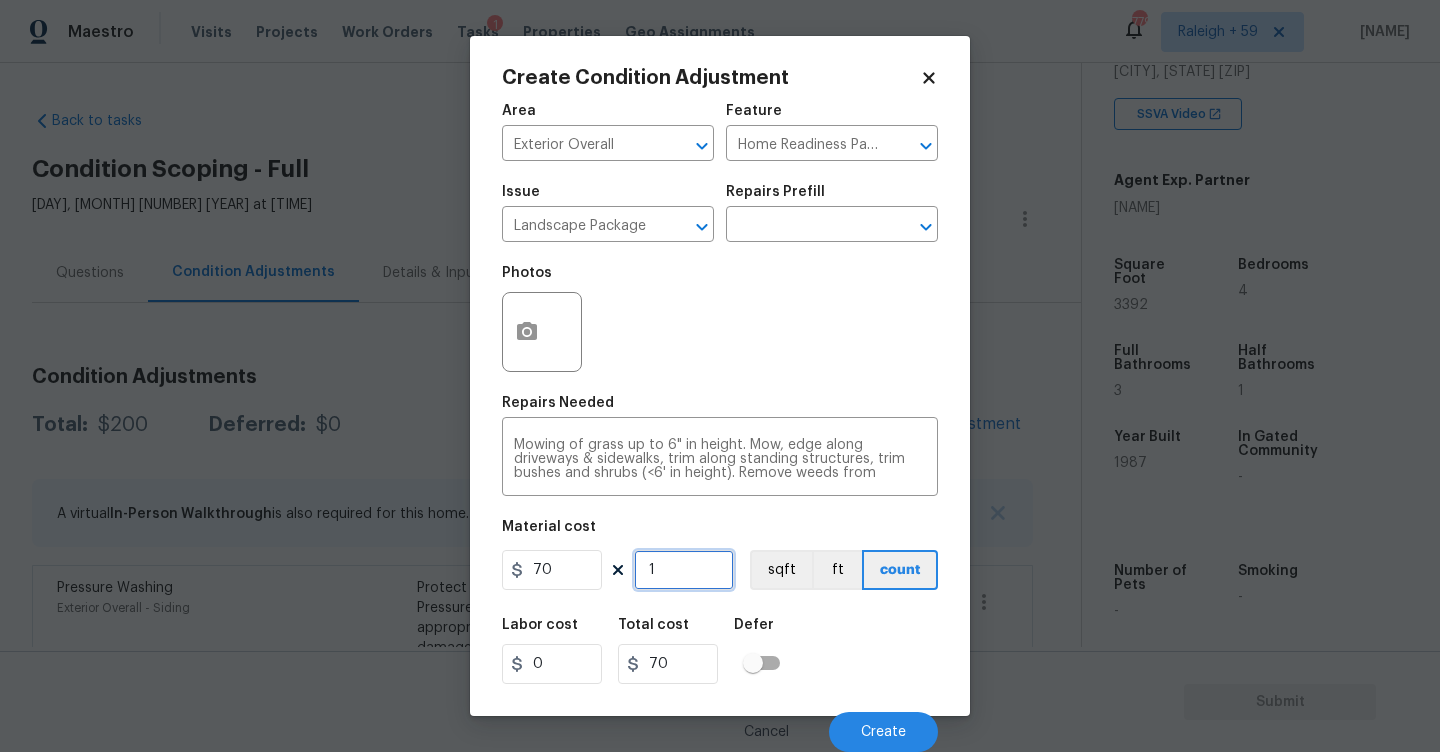 type on "0" 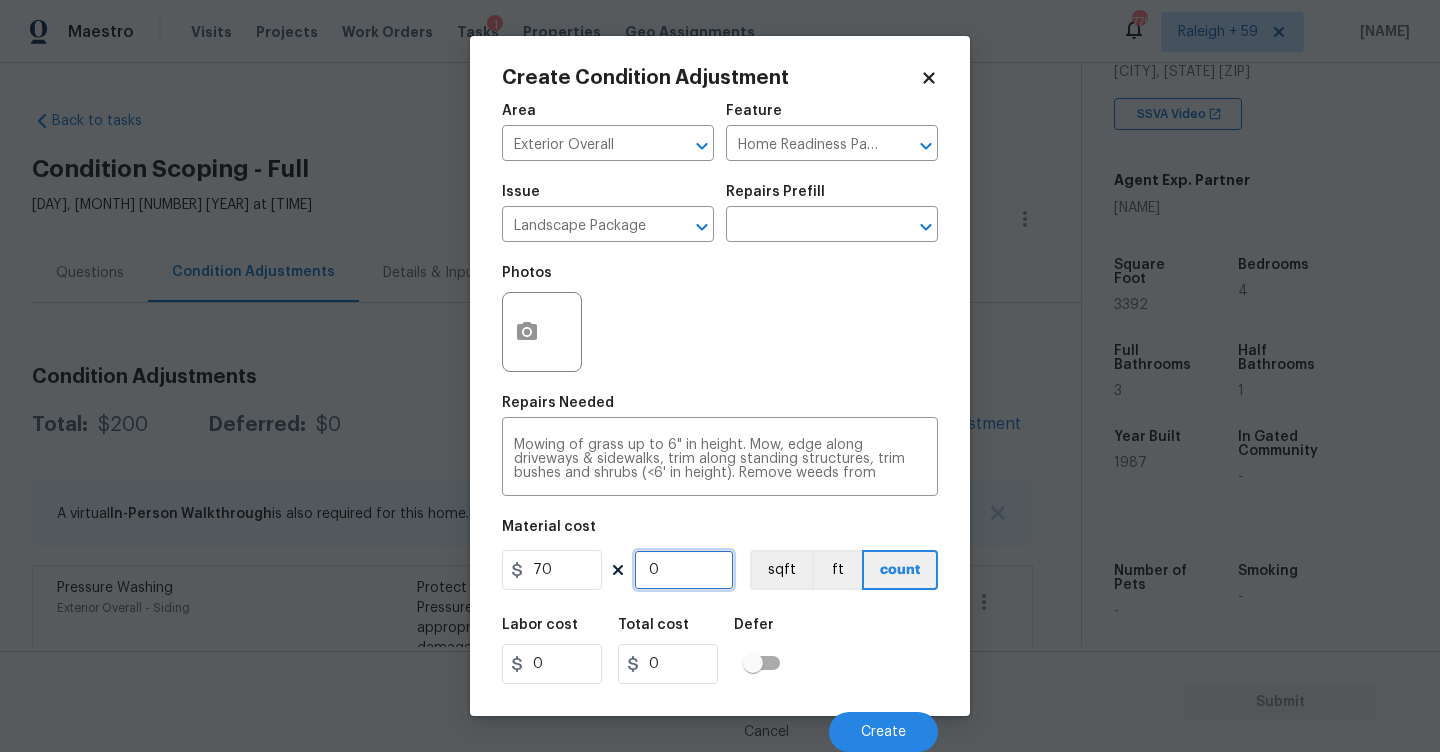 type on "0" 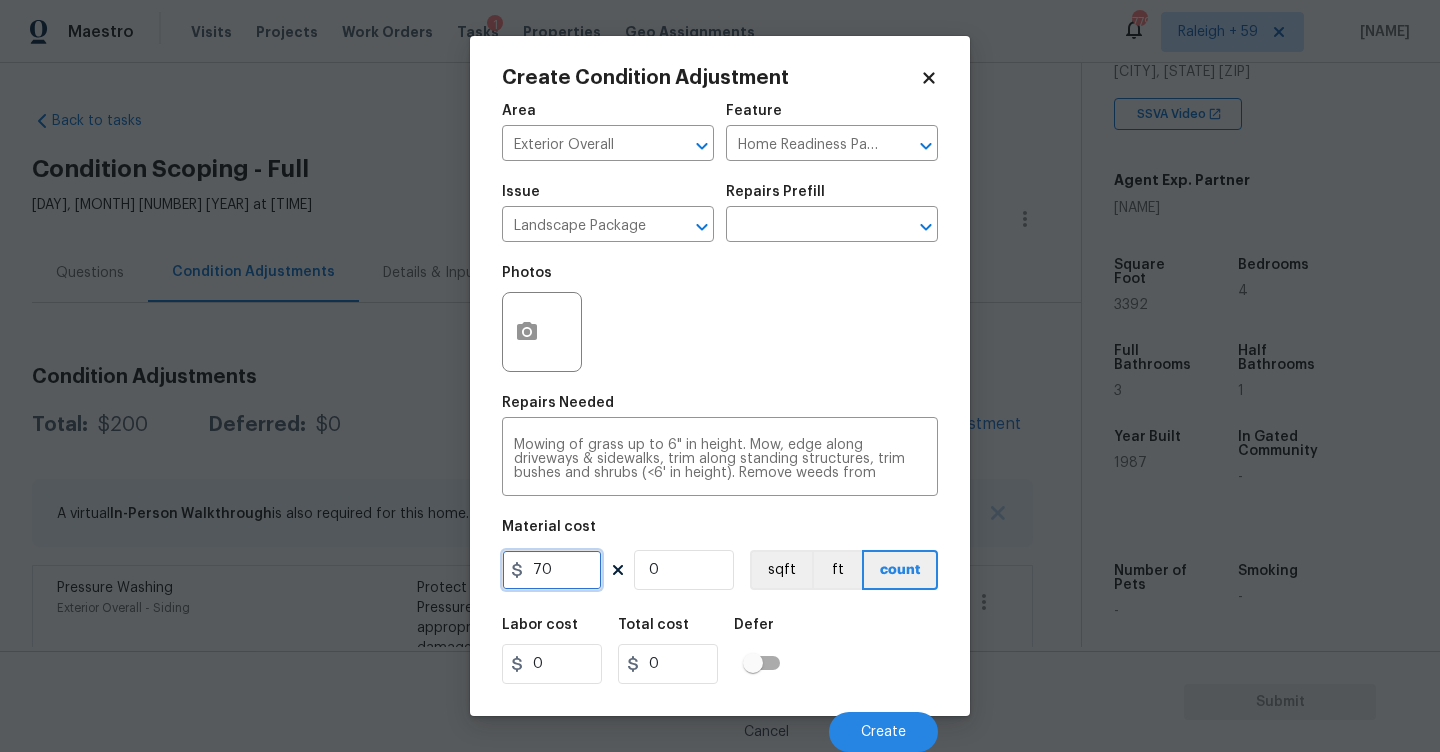 click on "70" at bounding box center [552, 570] 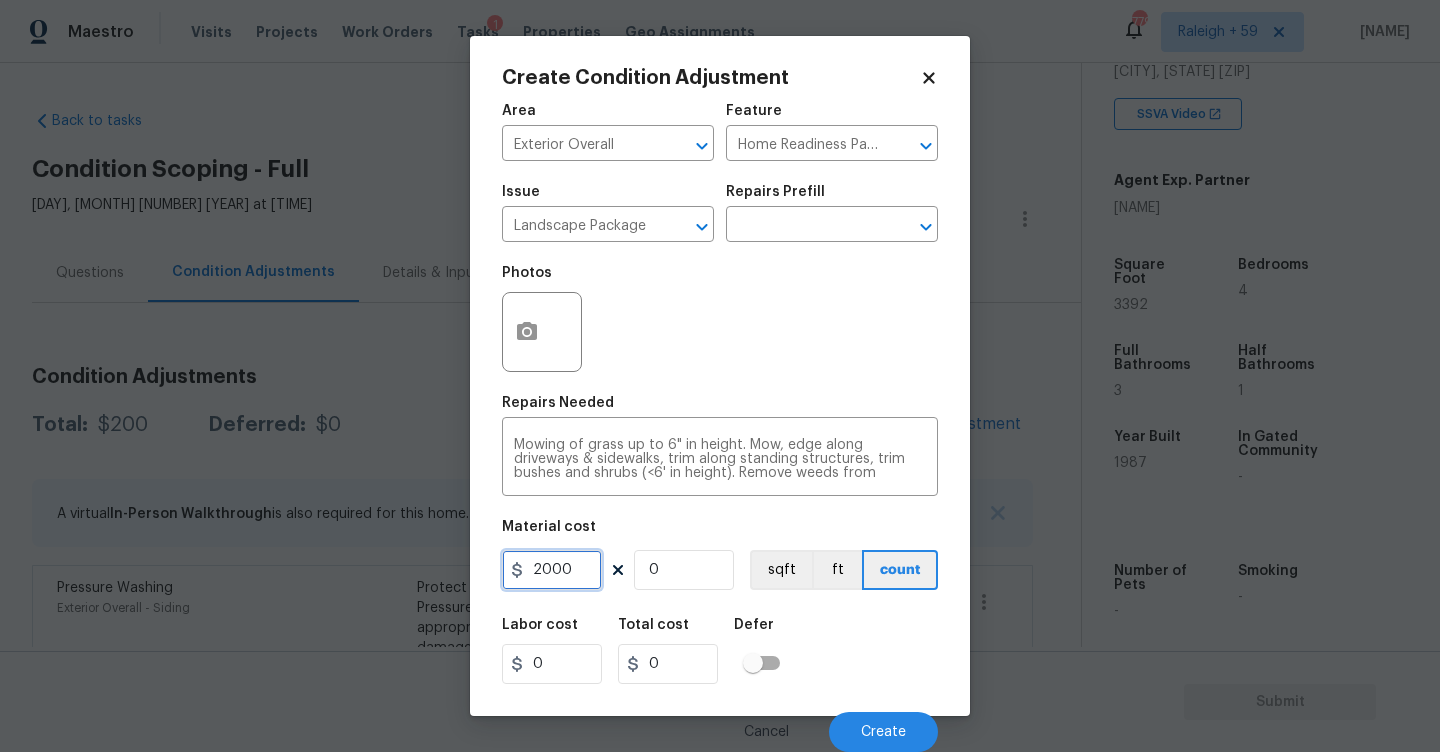 type on "2000" 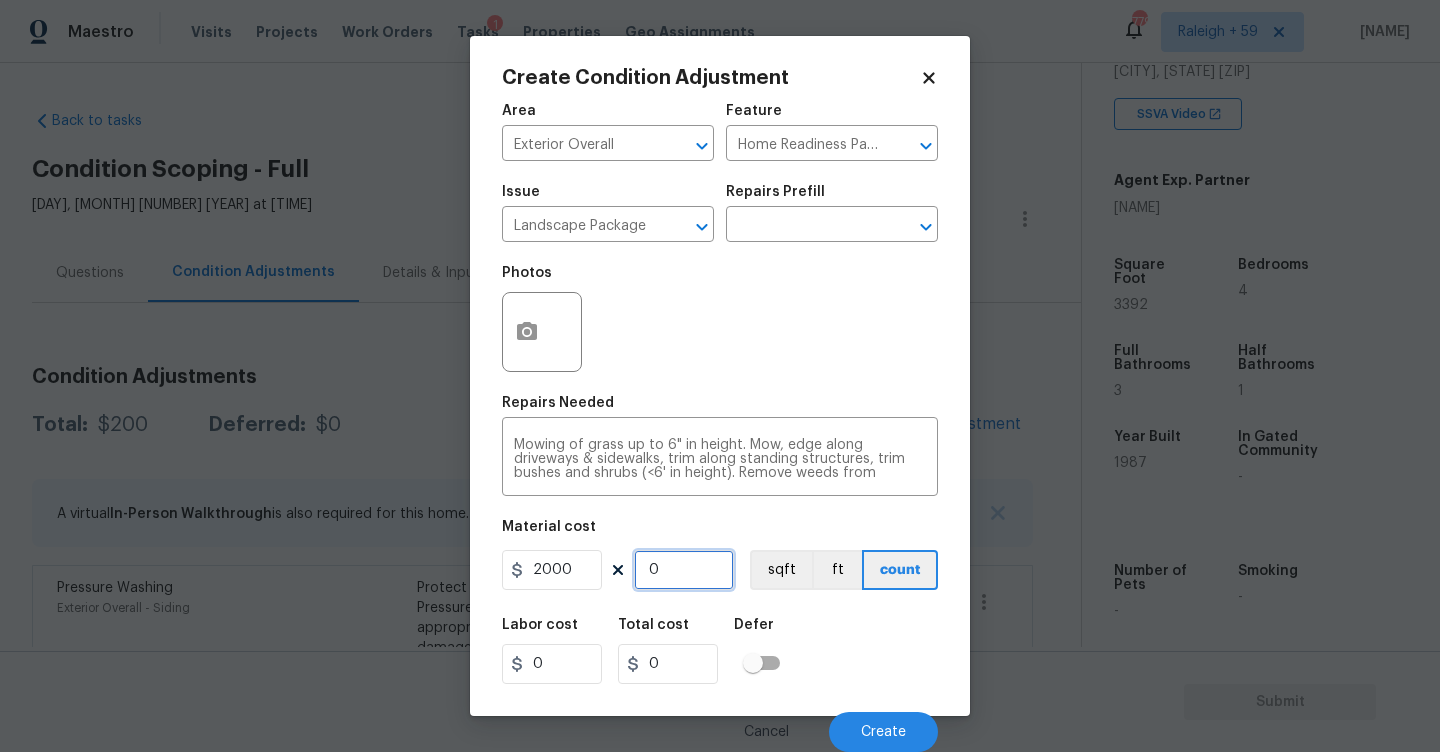 type on "1" 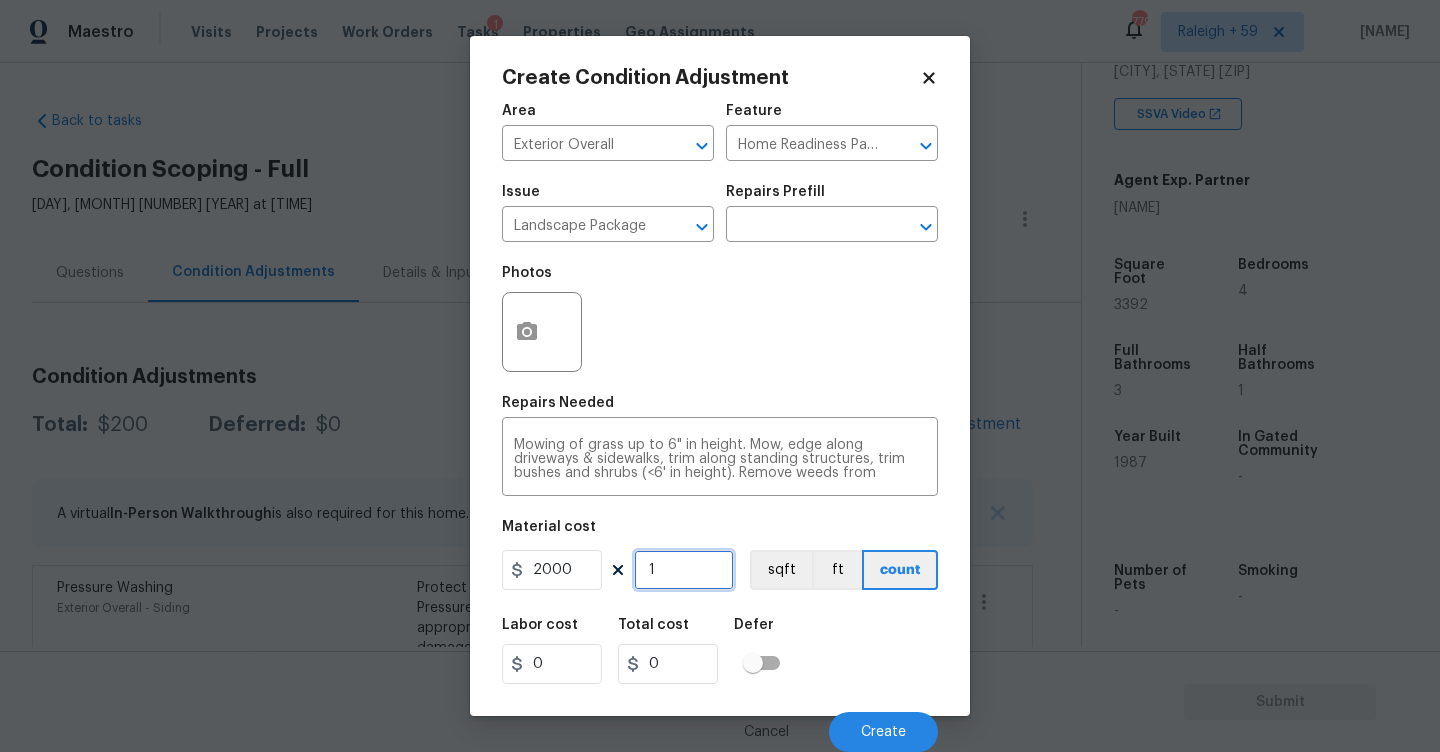 type on "2000" 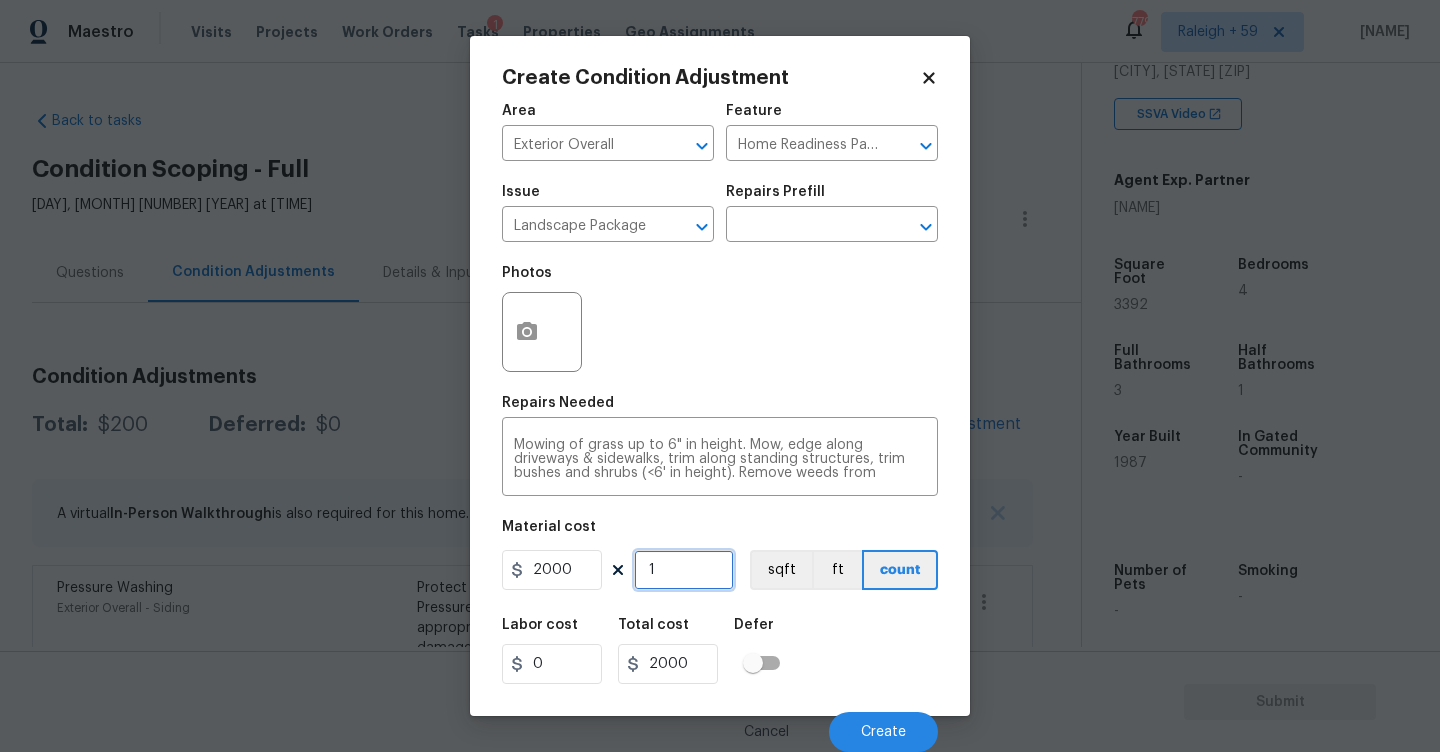 type on "1" 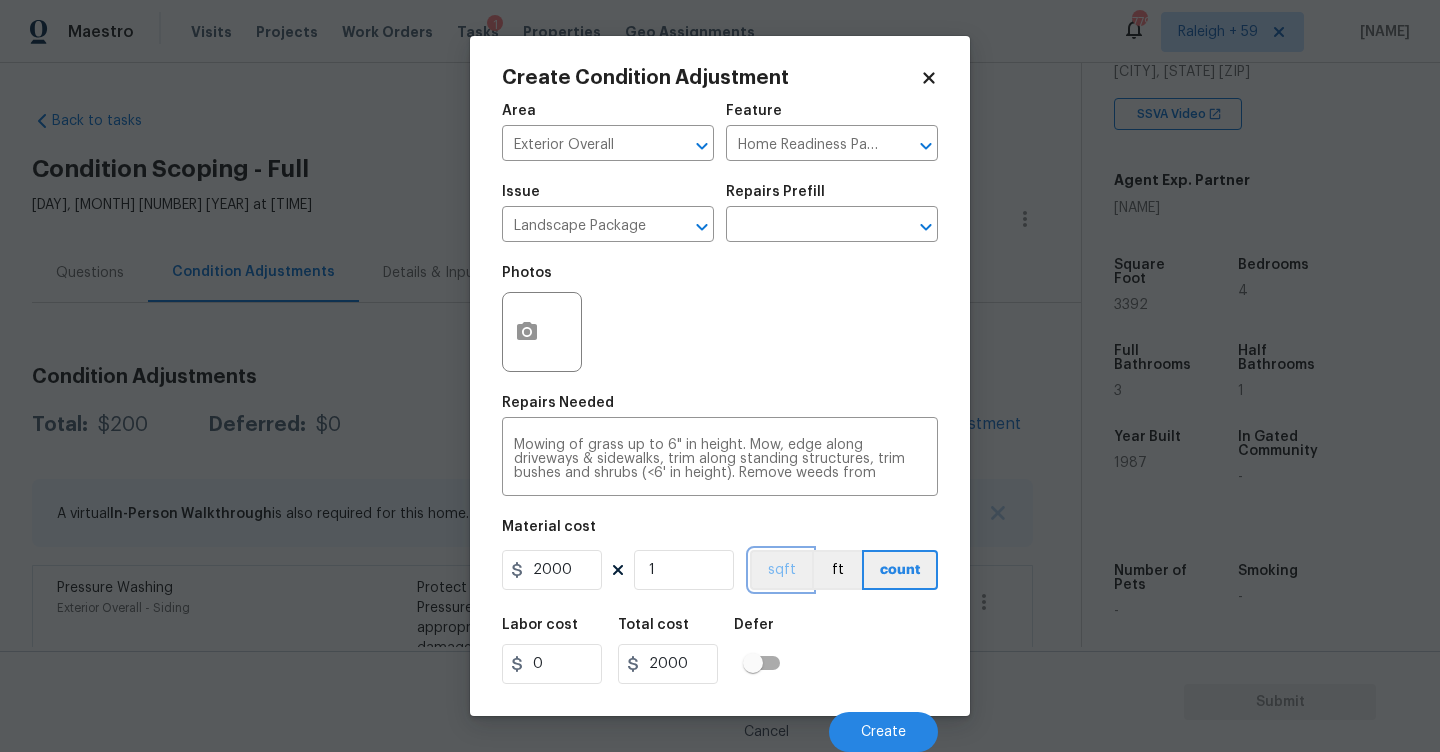 type 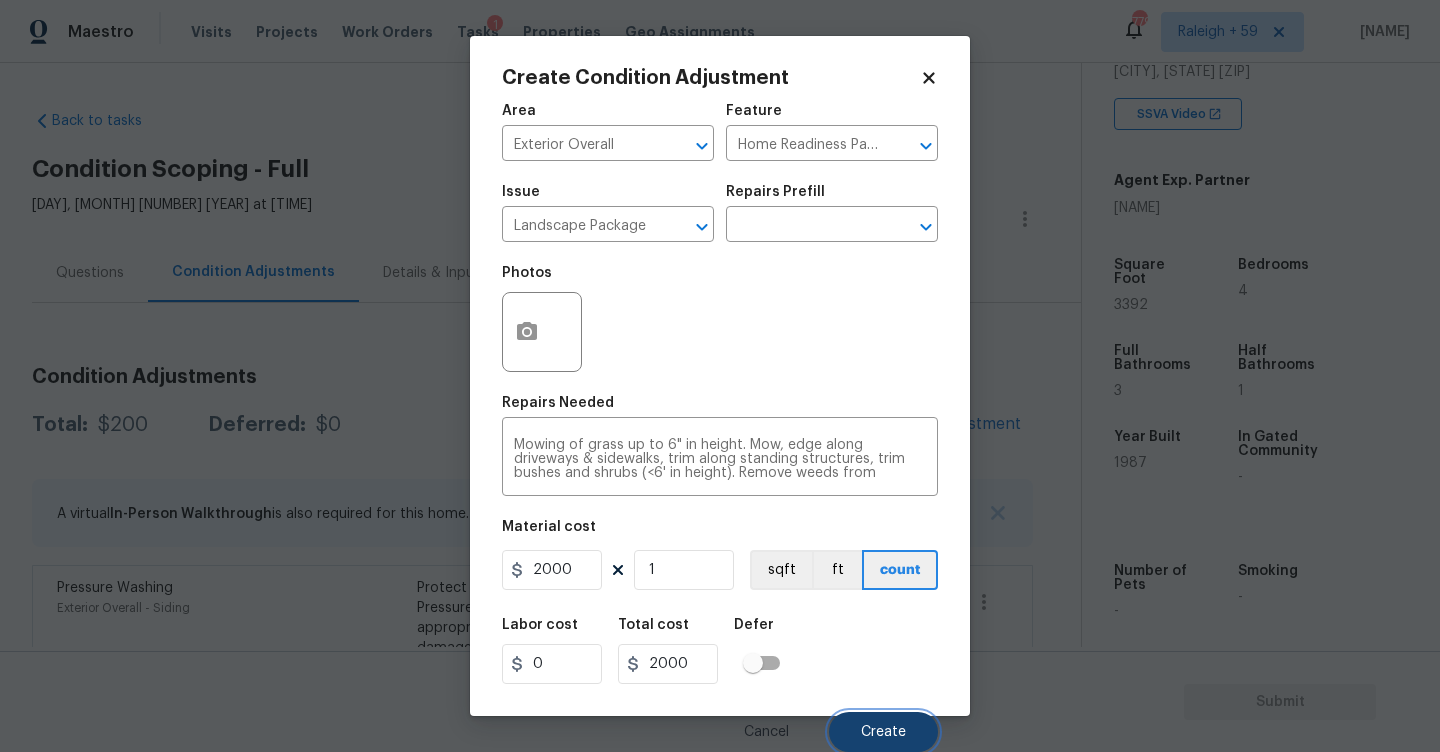 click on "Create" at bounding box center [883, 732] 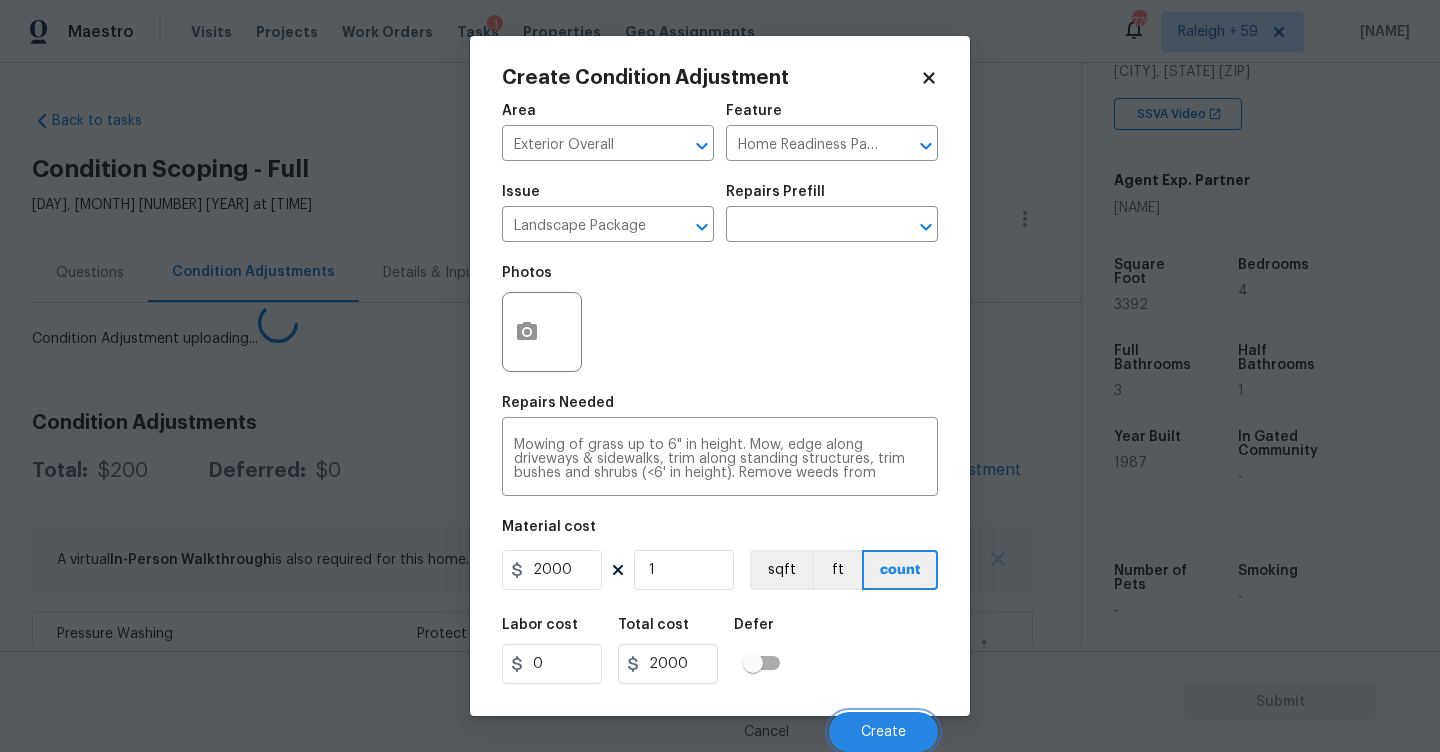 scroll, scrollTop: 0, scrollLeft: 0, axis: both 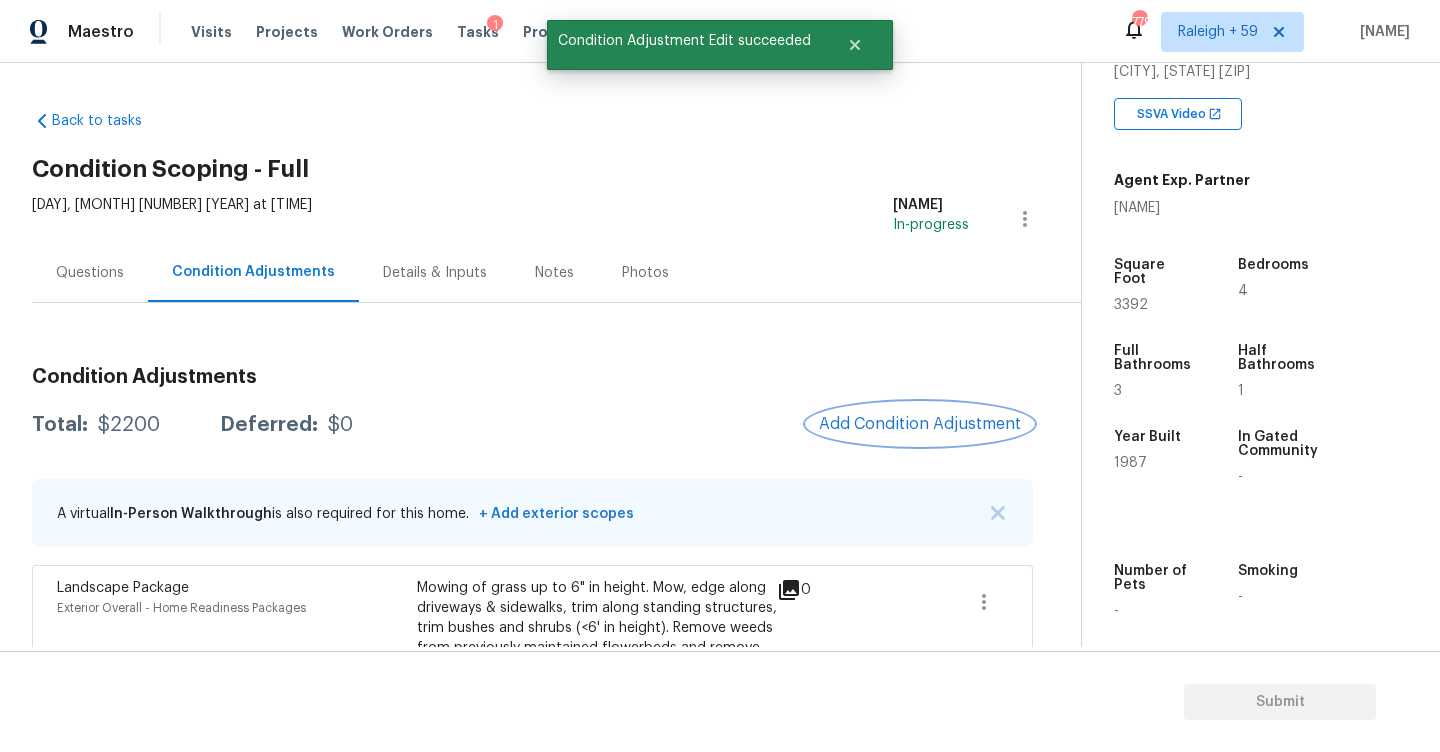 click on "Add Condition Adjustment" at bounding box center [920, 424] 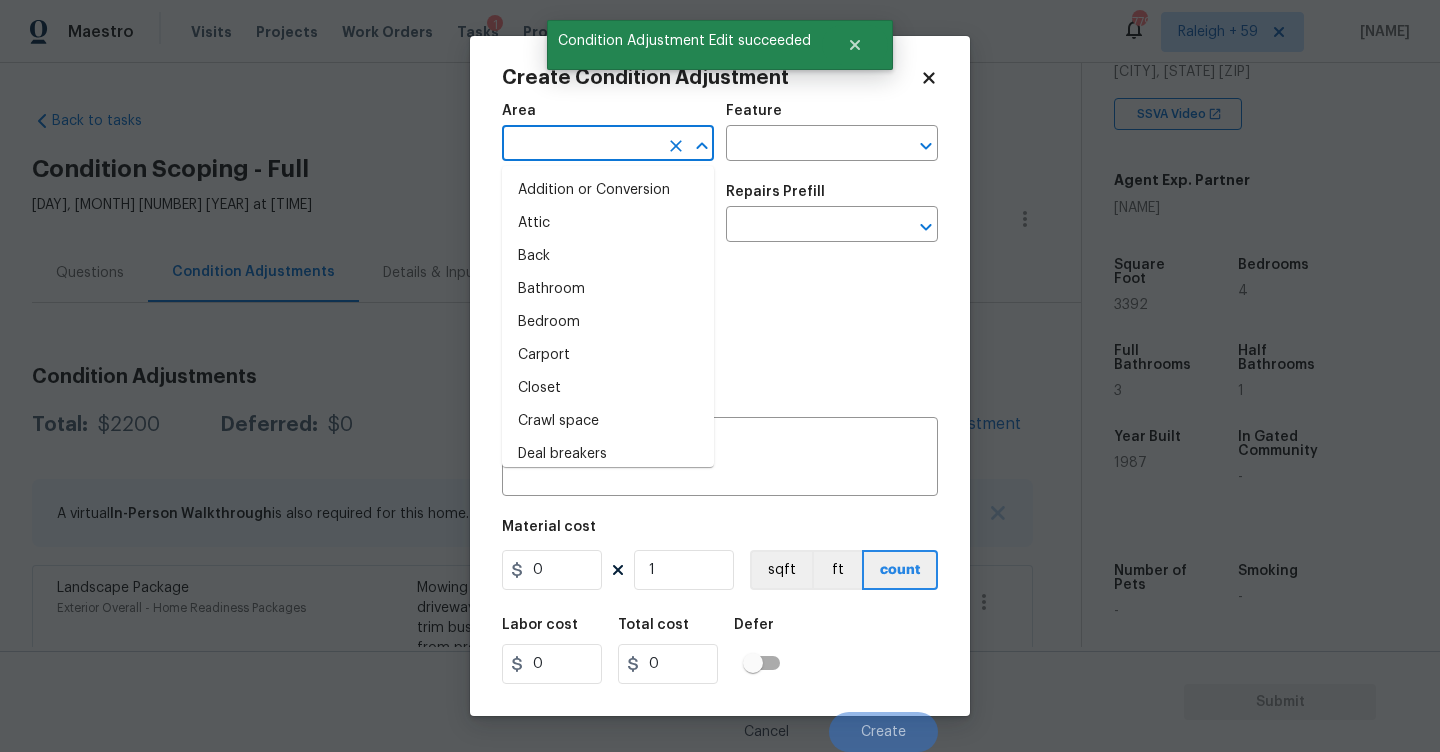 click at bounding box center [580, 145] 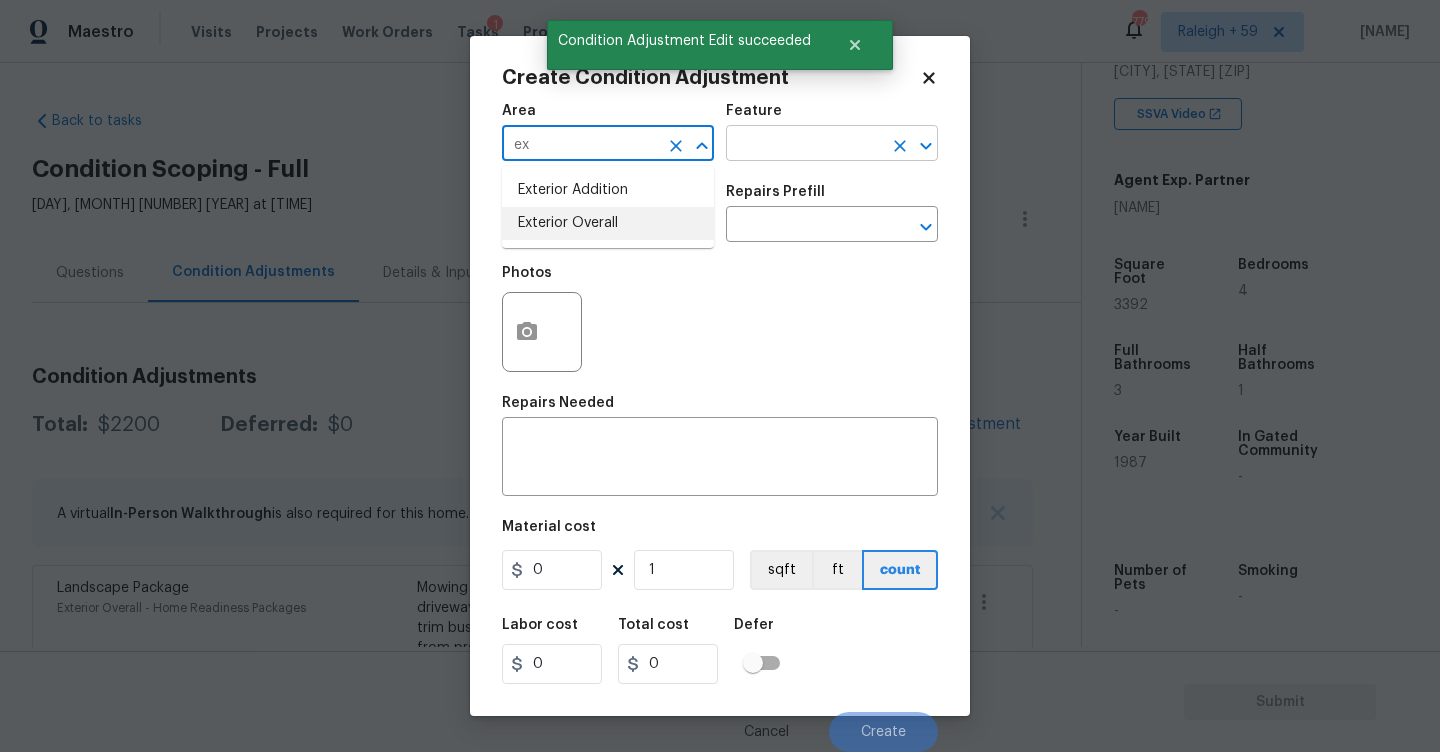 drag, startPoint x: 592, startPoint y: 223, endPoint x: 773, endPoint y: 151, distance: 194.79477 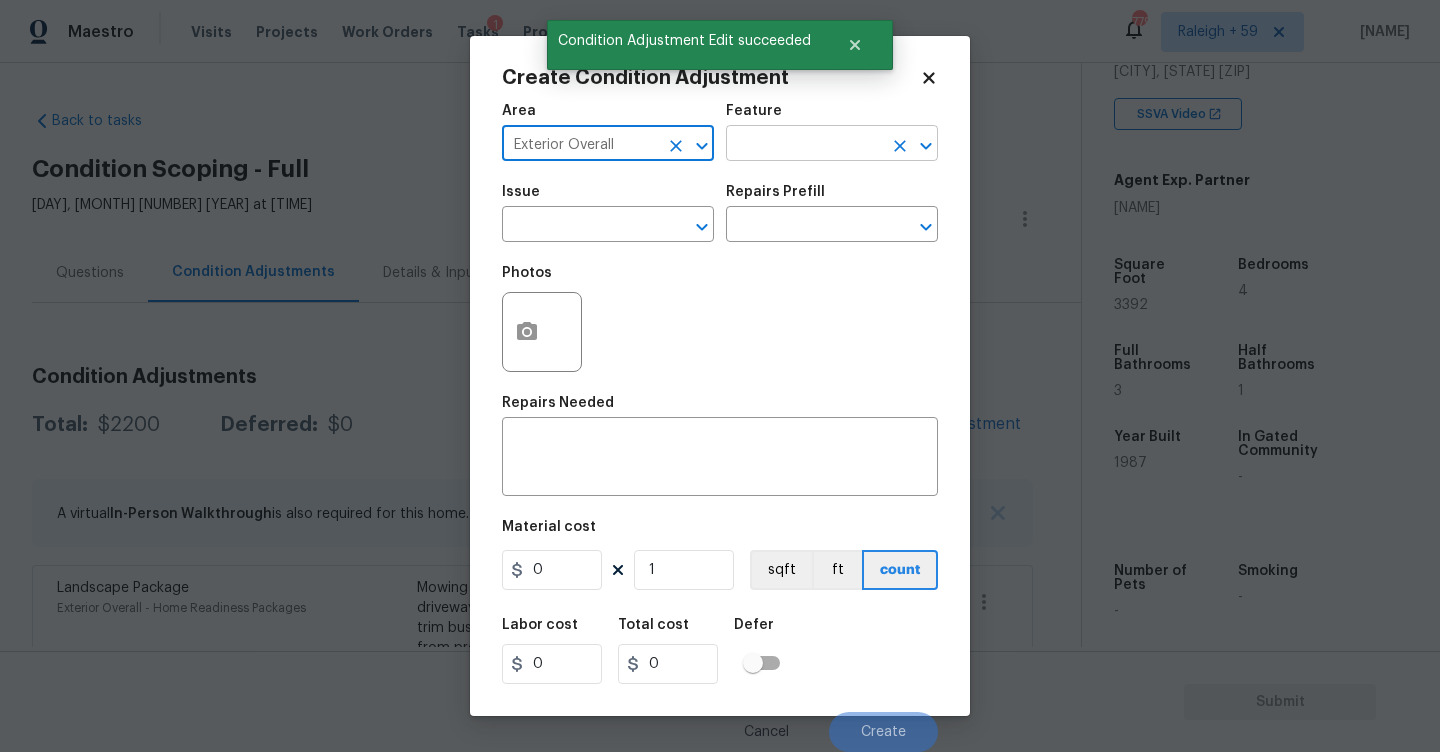 type on "Exterior Overall" 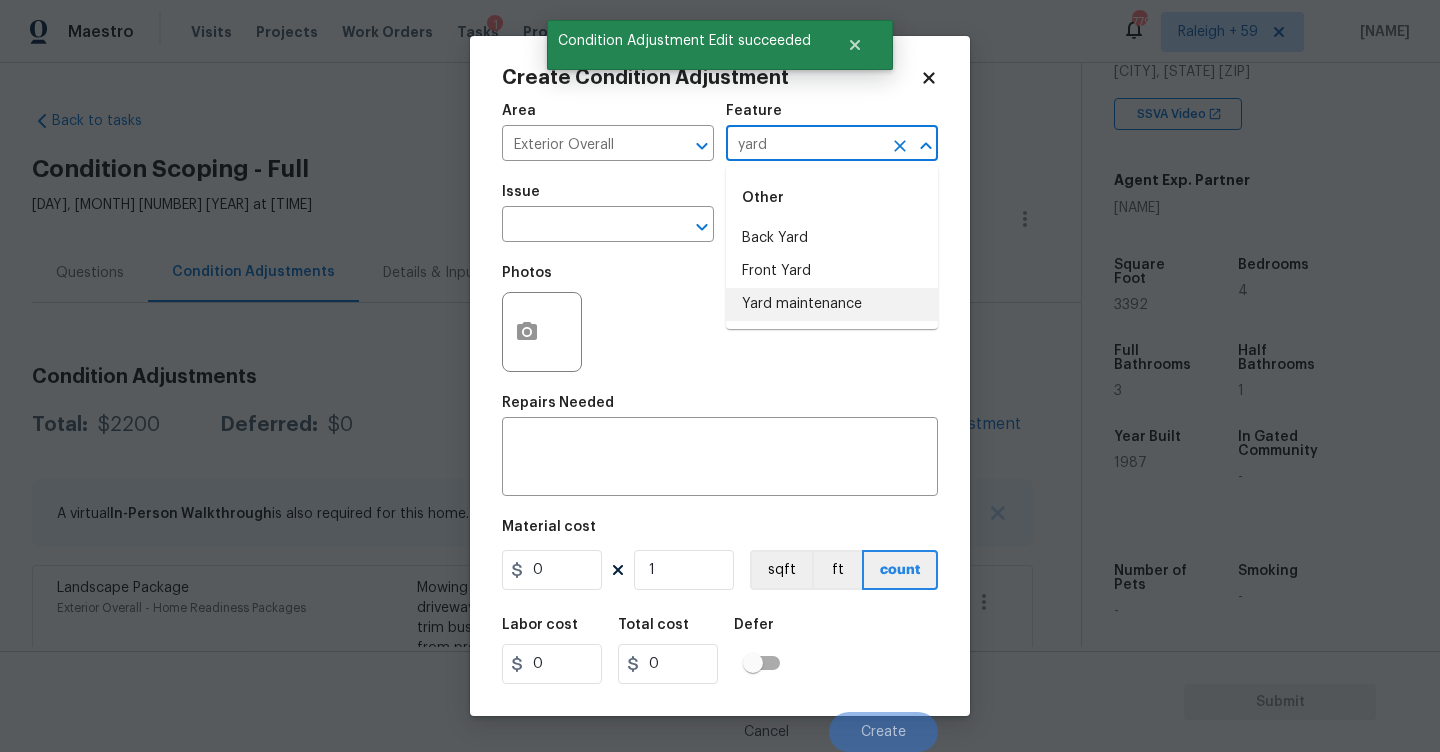 click on "Yard maintenance" at bounding box center (832, 304) 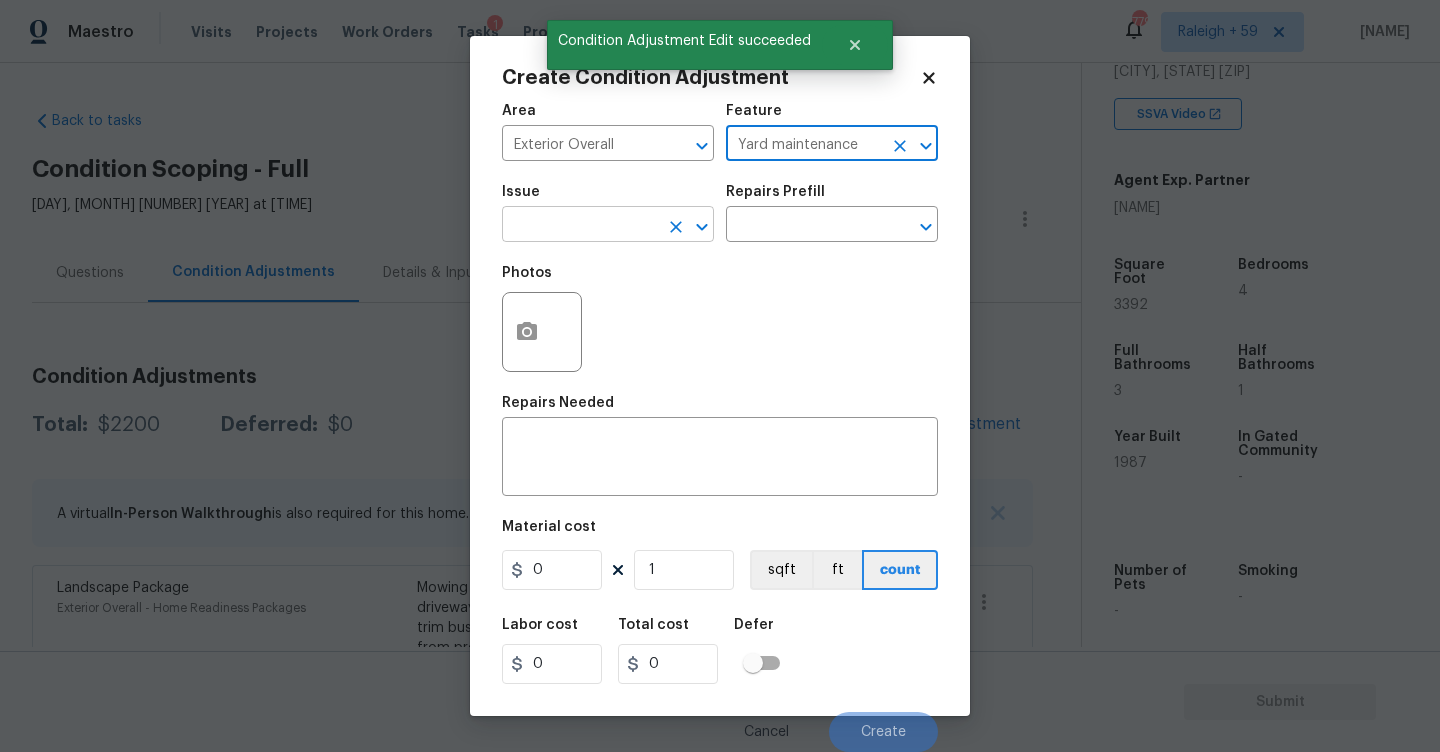 type on "Yard maintenance" 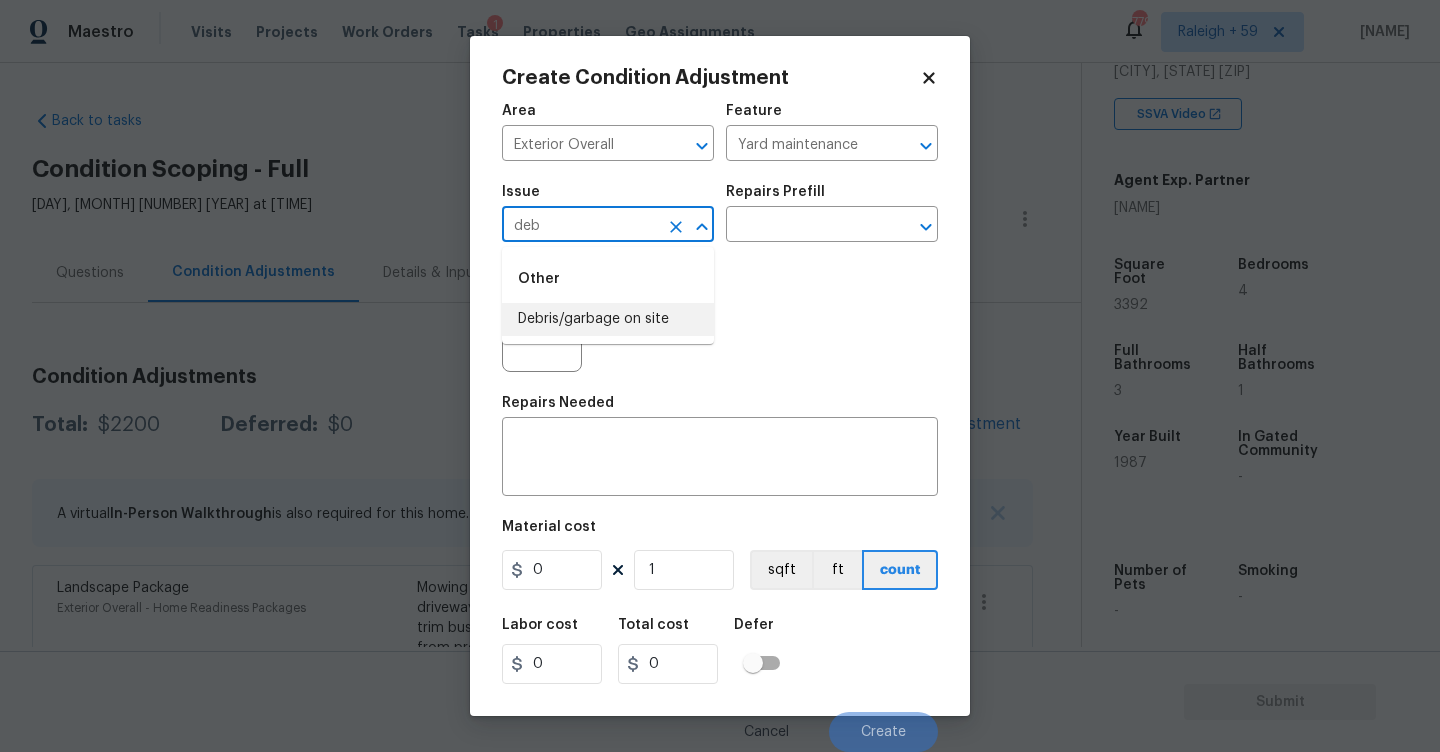 click on "Debris/garbage on site" at bounding box center [608, 319] 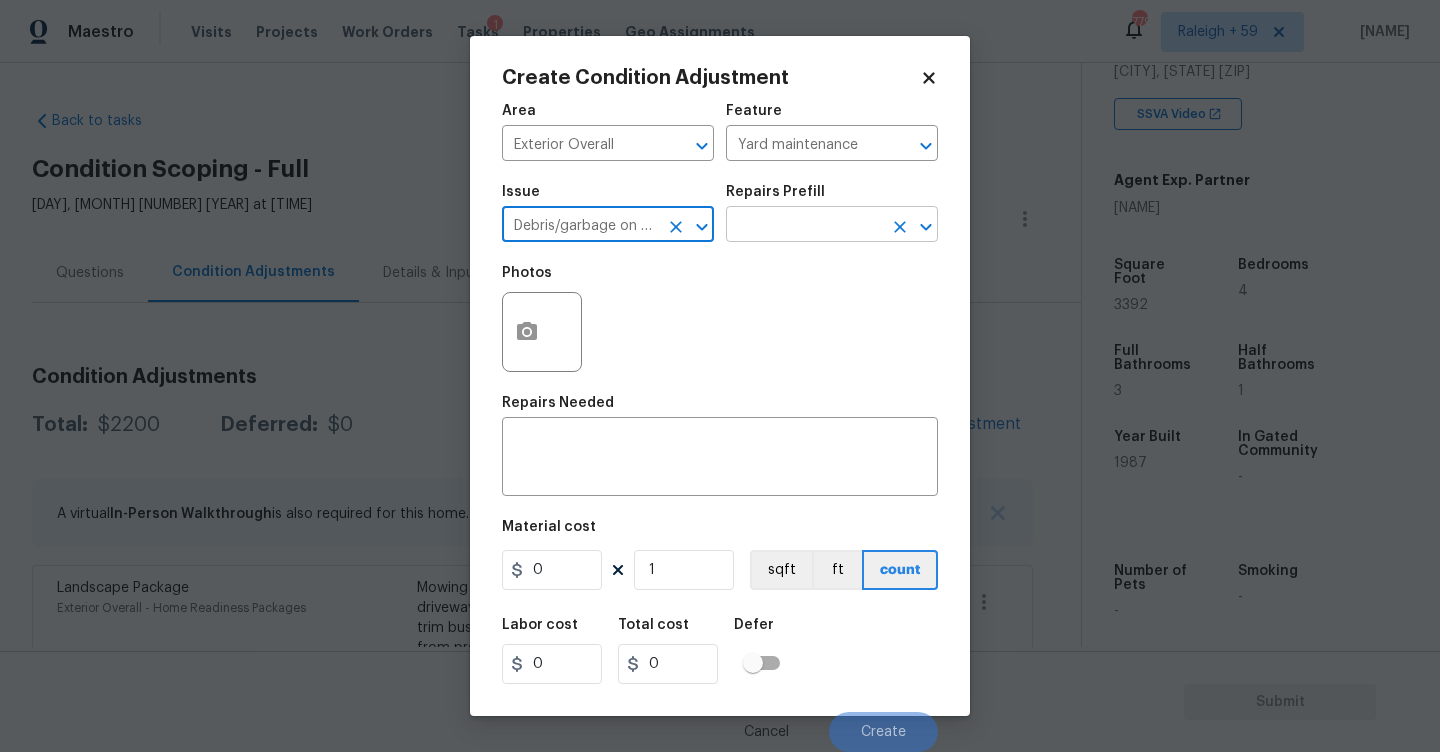 type on "Debris/garbage on site" 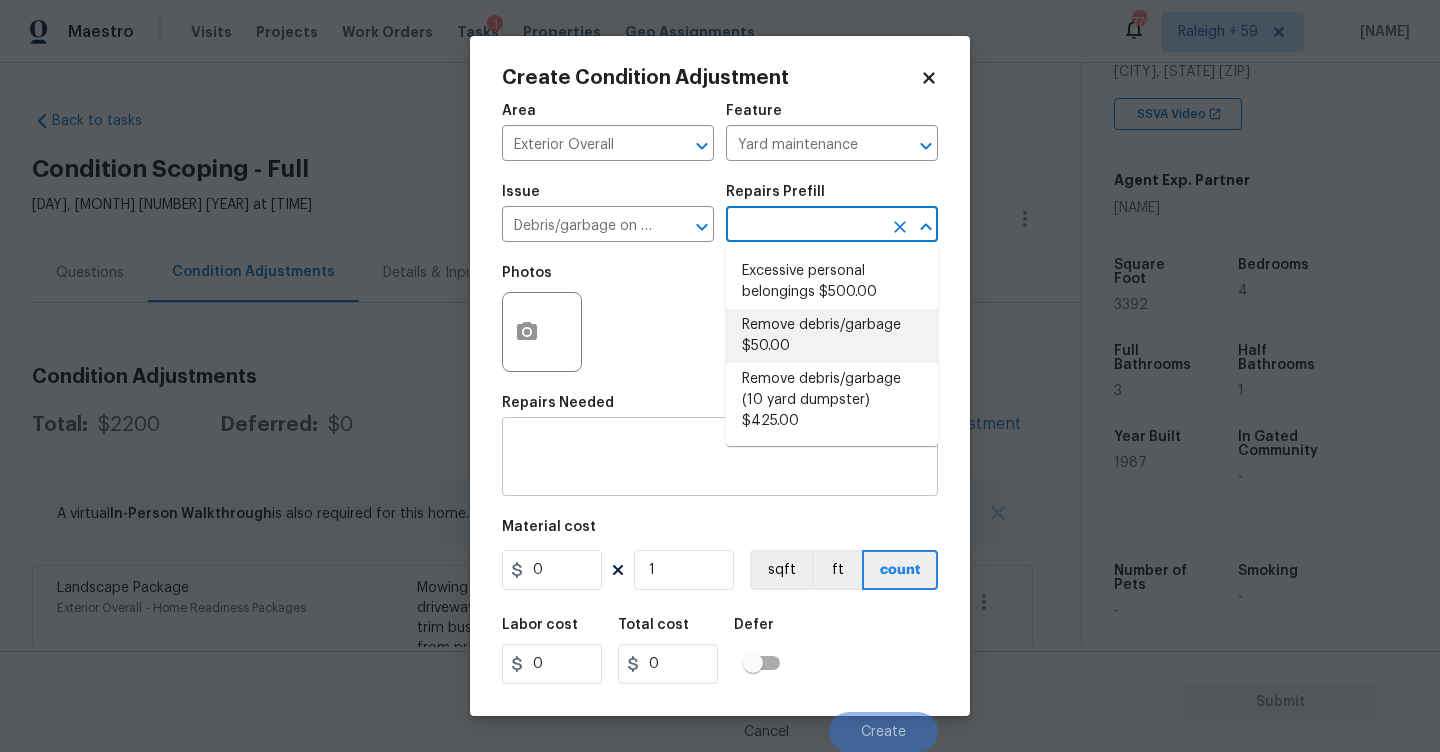 click on "Remove debris/garbage $50.00" at bounding box center [832, 336] 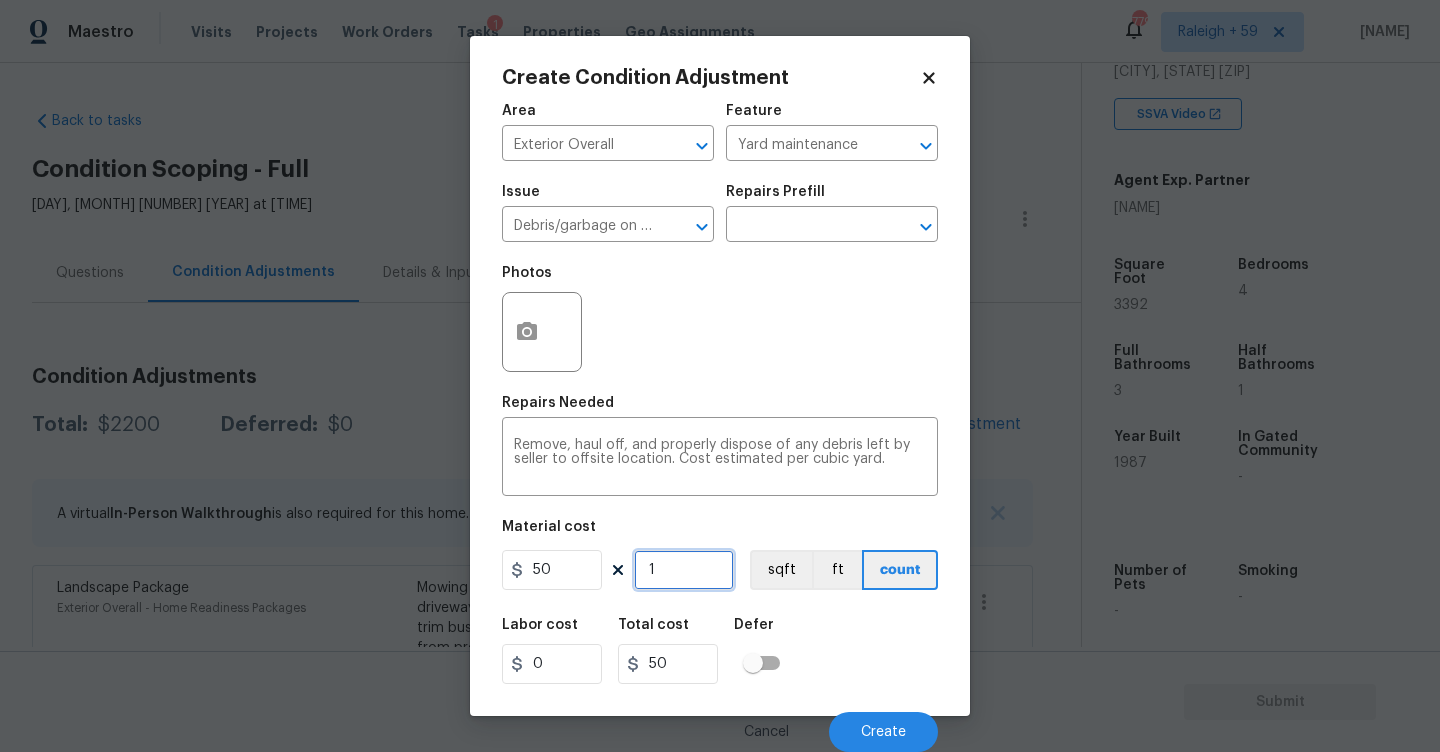 click on "1" at bounding box center [684, 570] 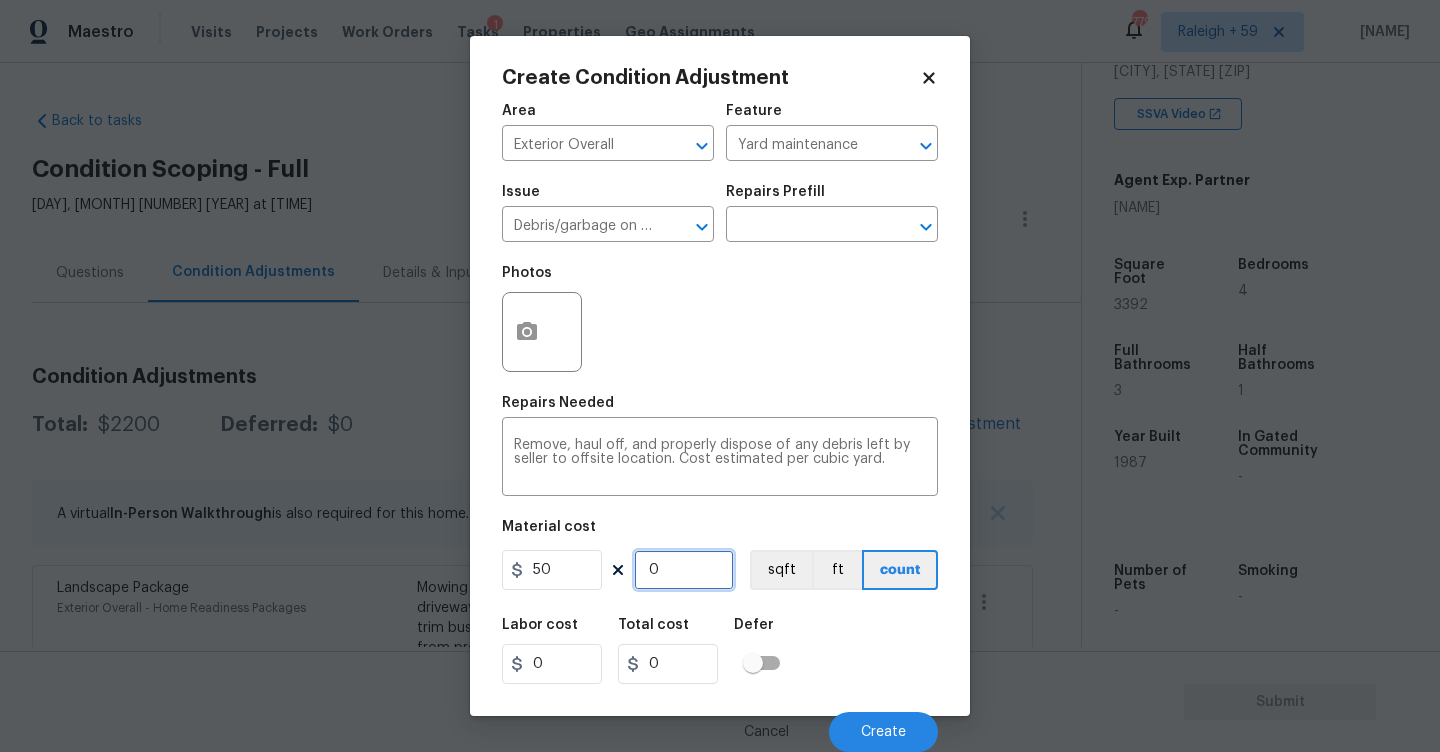type on "1" 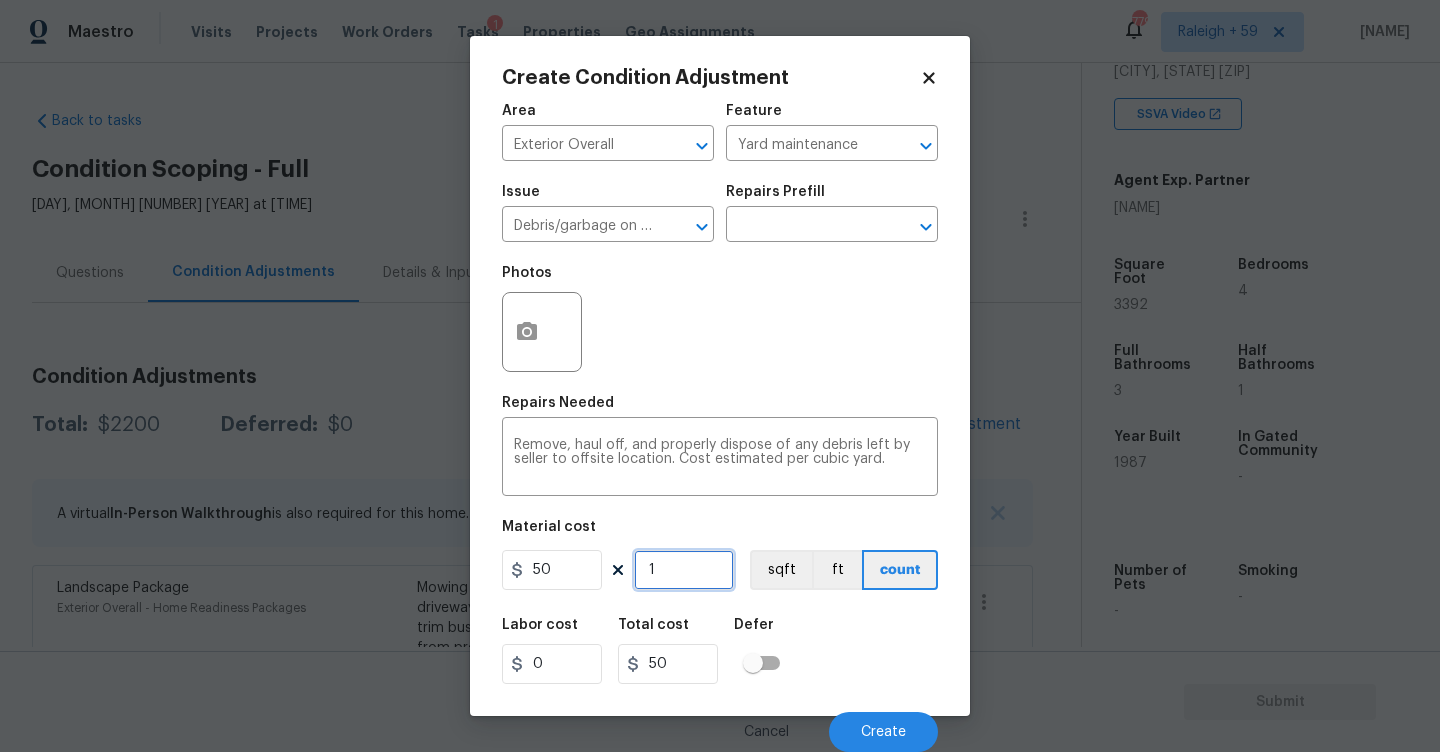 type on "15" 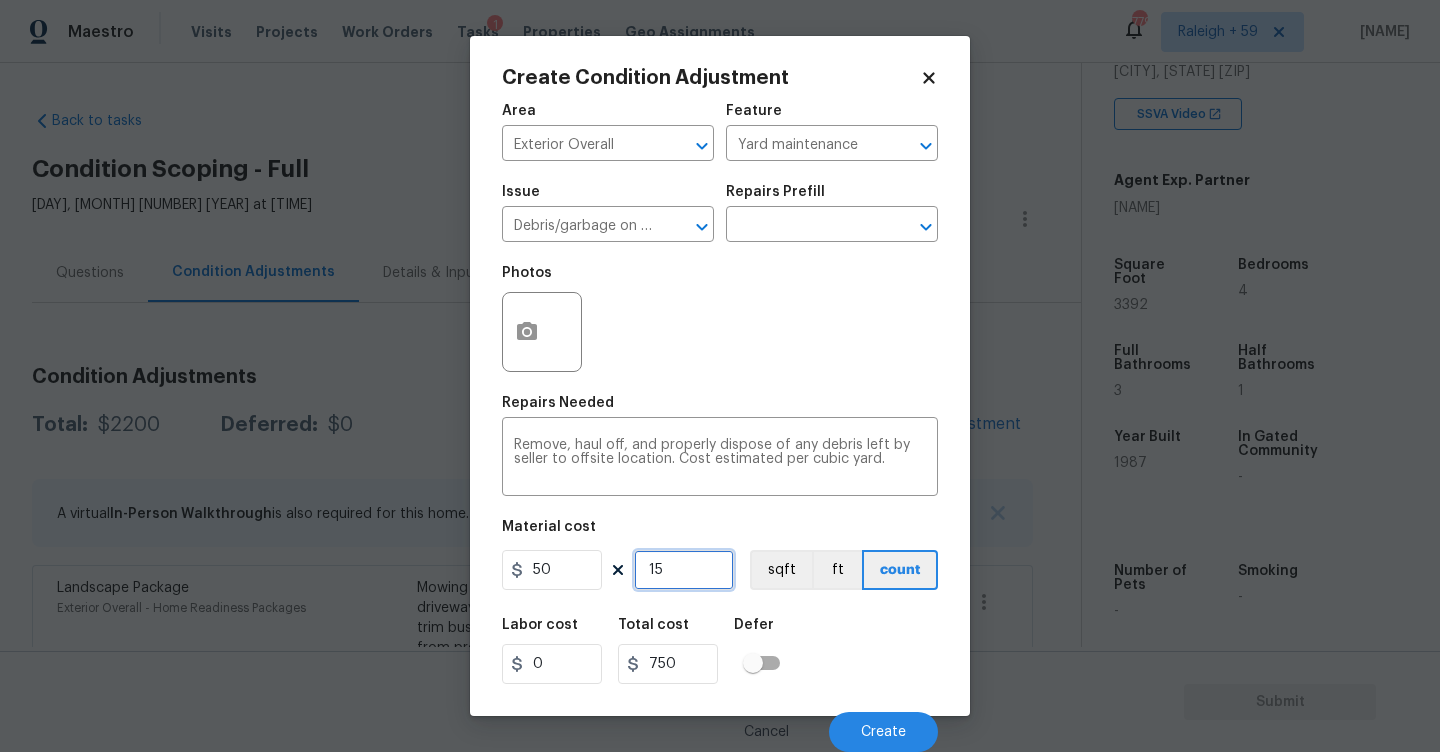 type on "15" 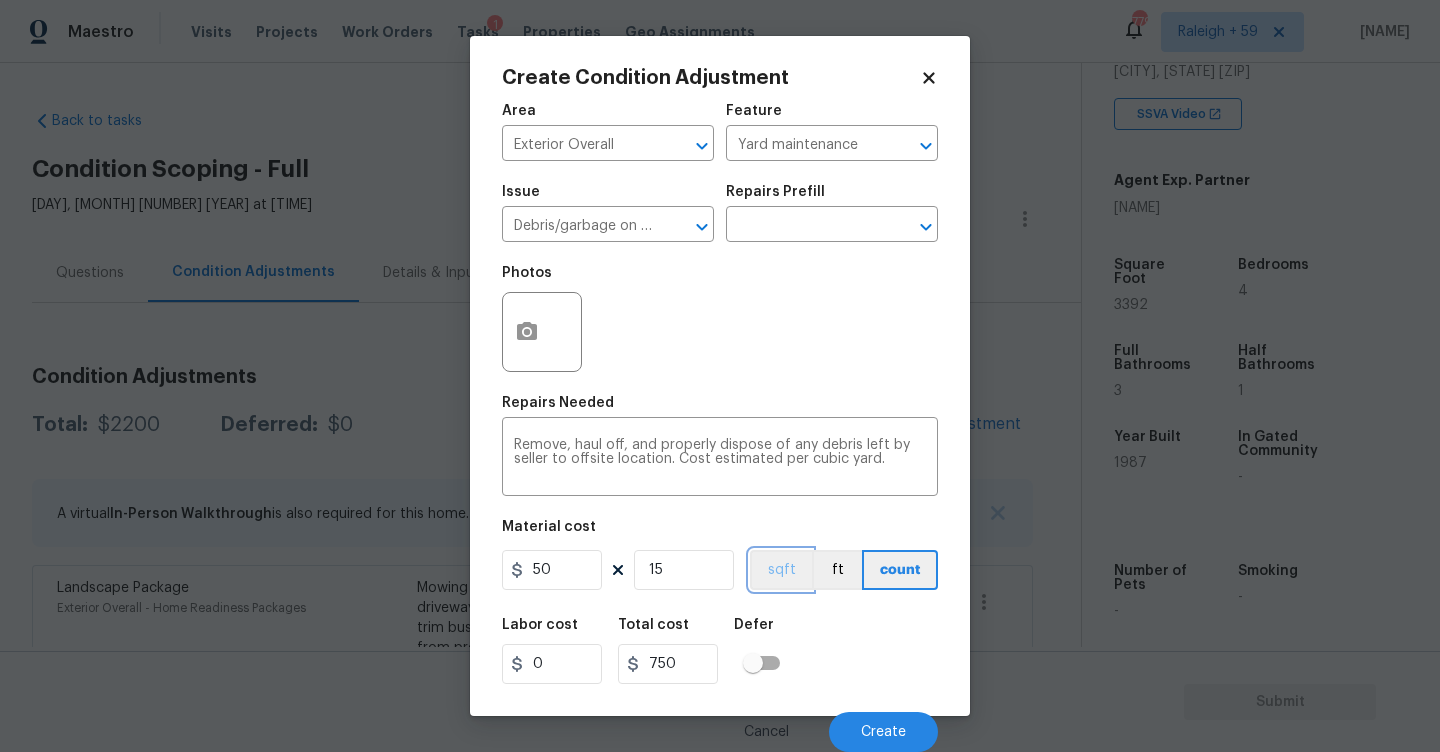 type 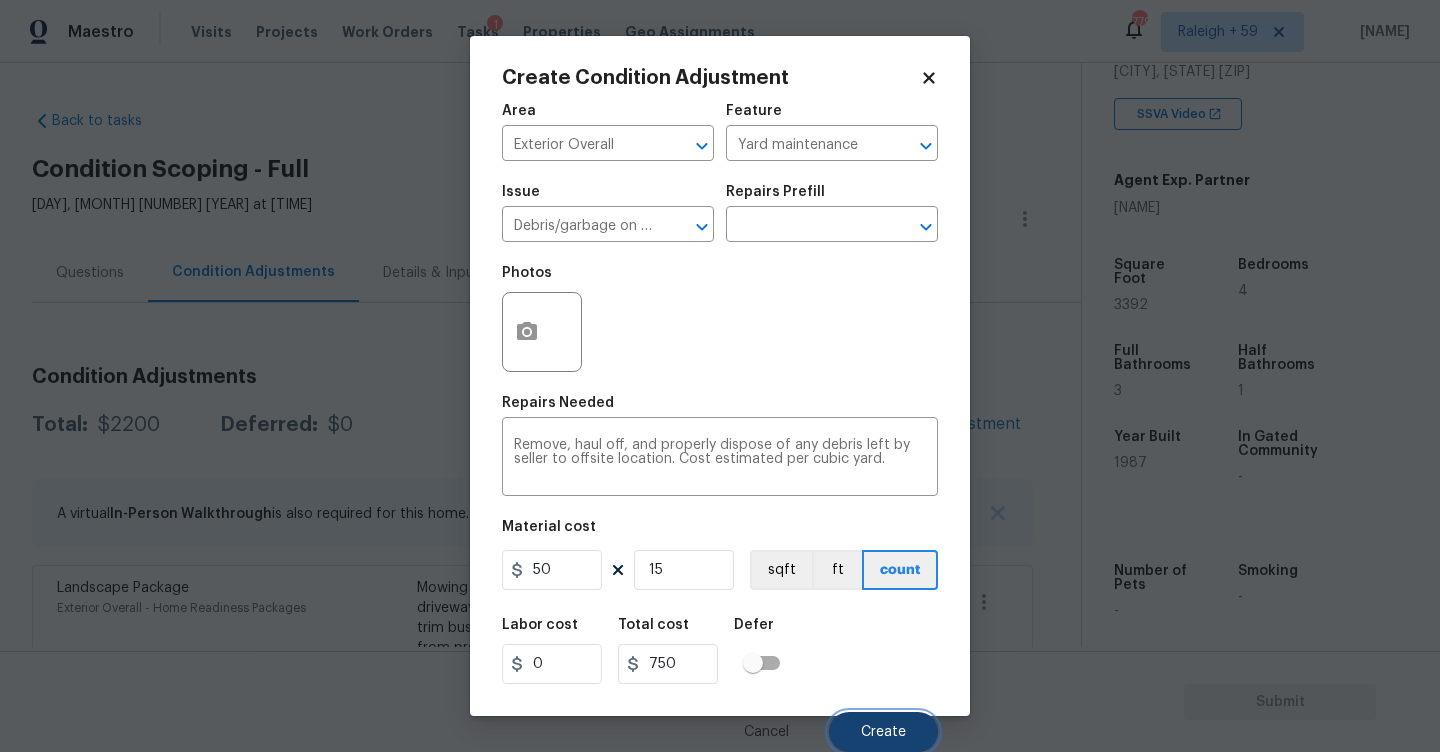 click on "Create" at bounding box center (883, 732) 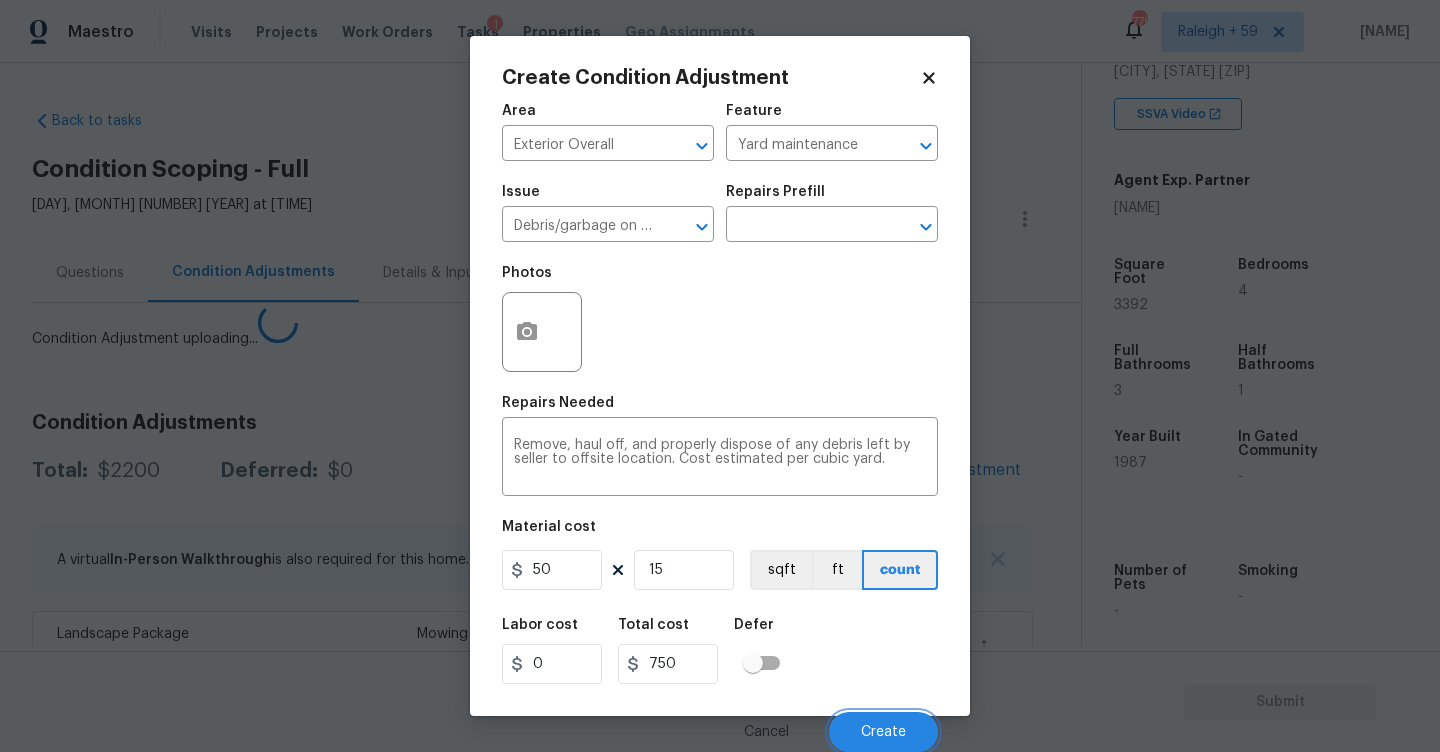 scroll, scrollTop: 0, scrollLeft: 0, axis: both 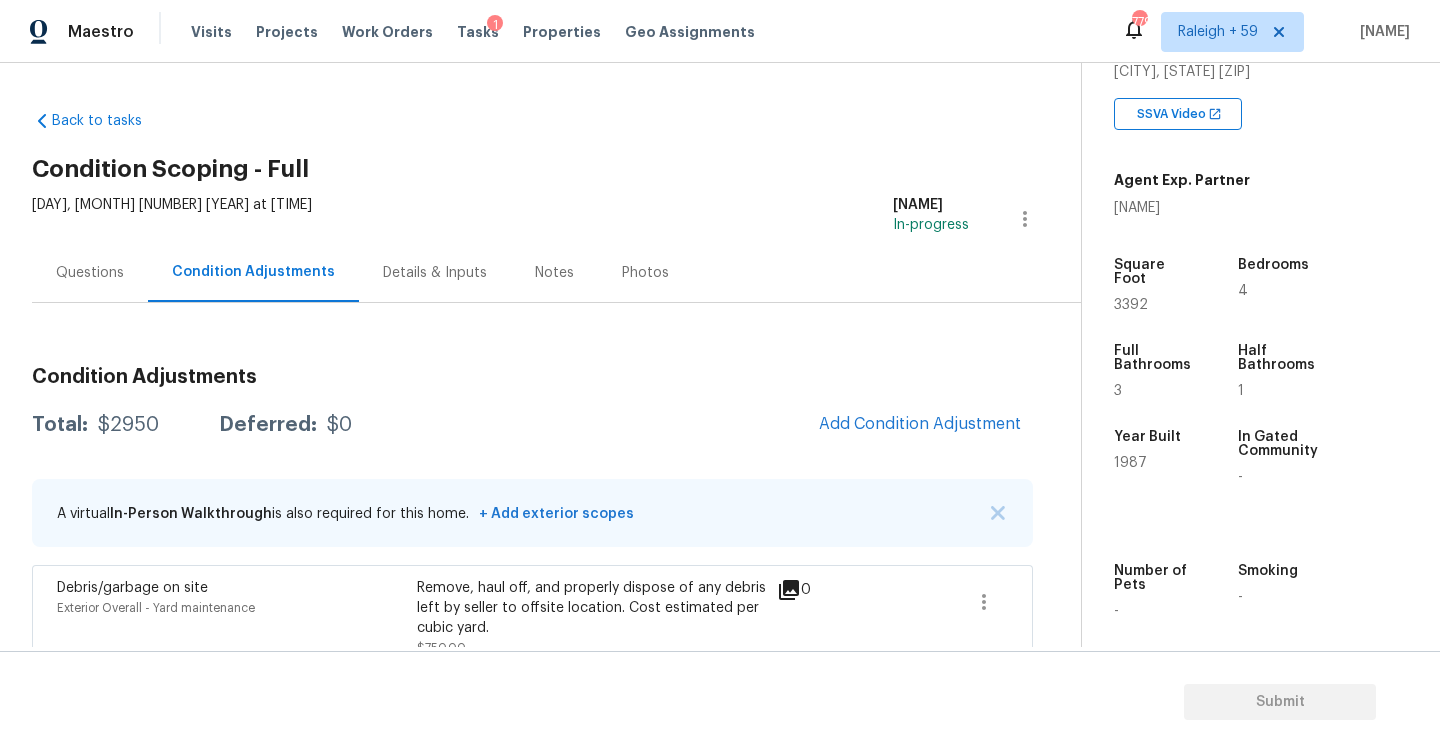 click on "Questions" at bounding box center (90, 273) 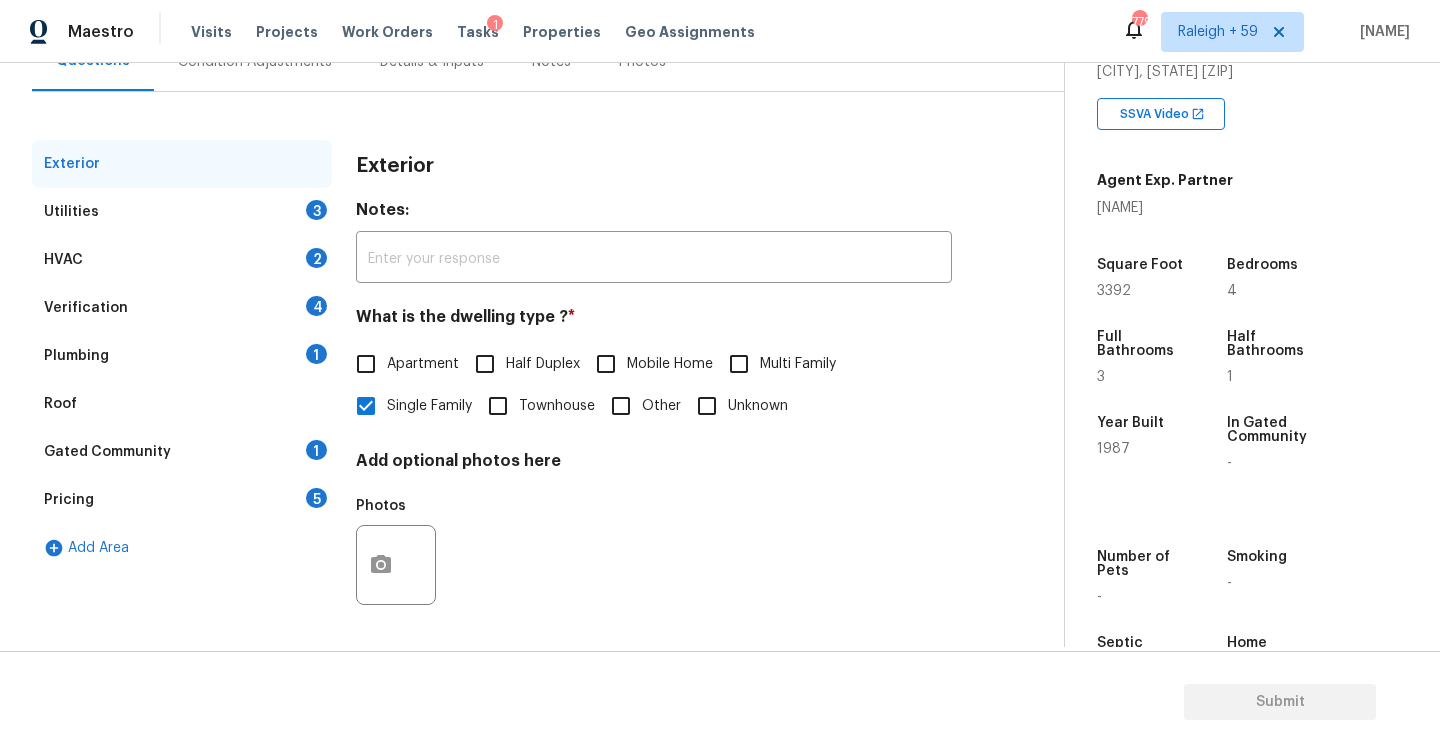 click on "Verification 4" at bounding box center (182, 308) 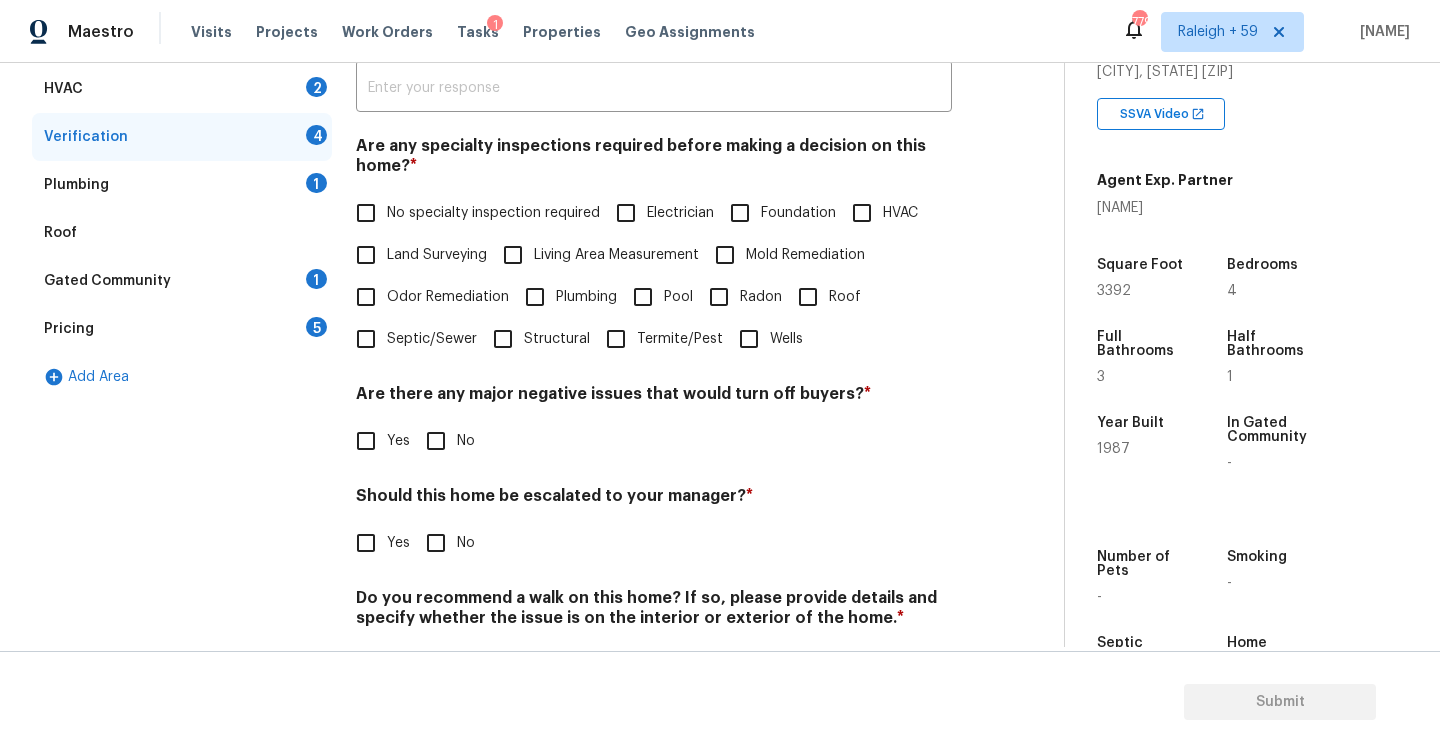 scroll, scrollTop: 451, scrollLeft: 0, axis: vertical 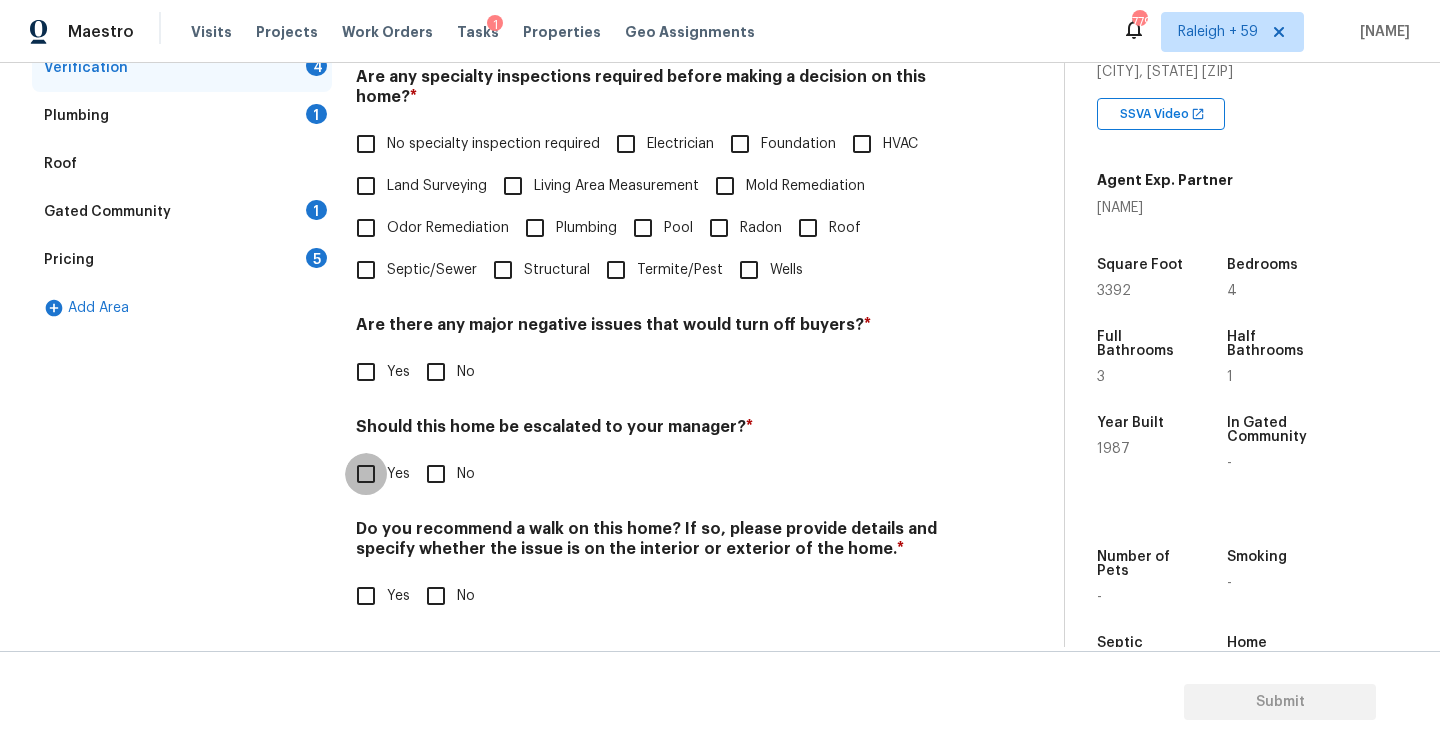 click on "Yes" at bounding box center (366, 474) 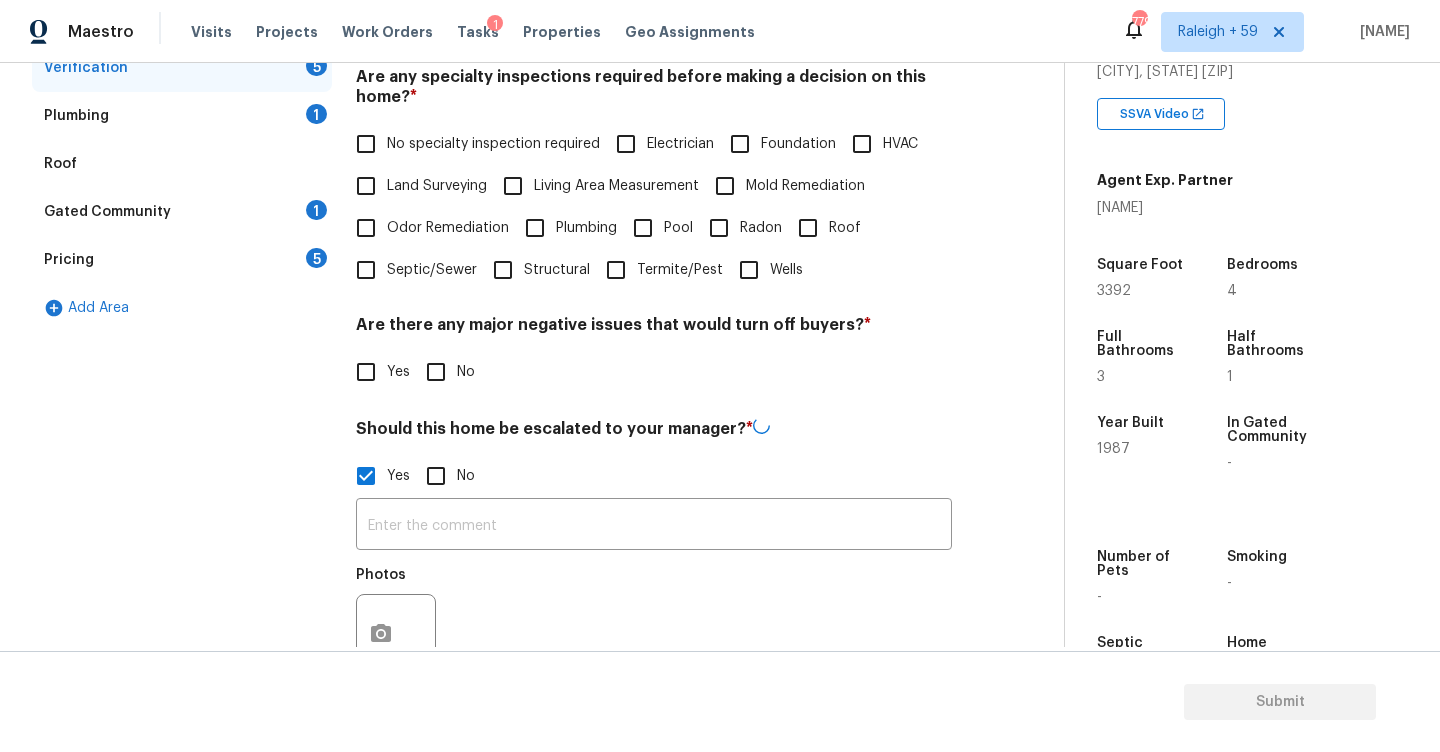 click on "Photos" at bounding box center (381, 575) 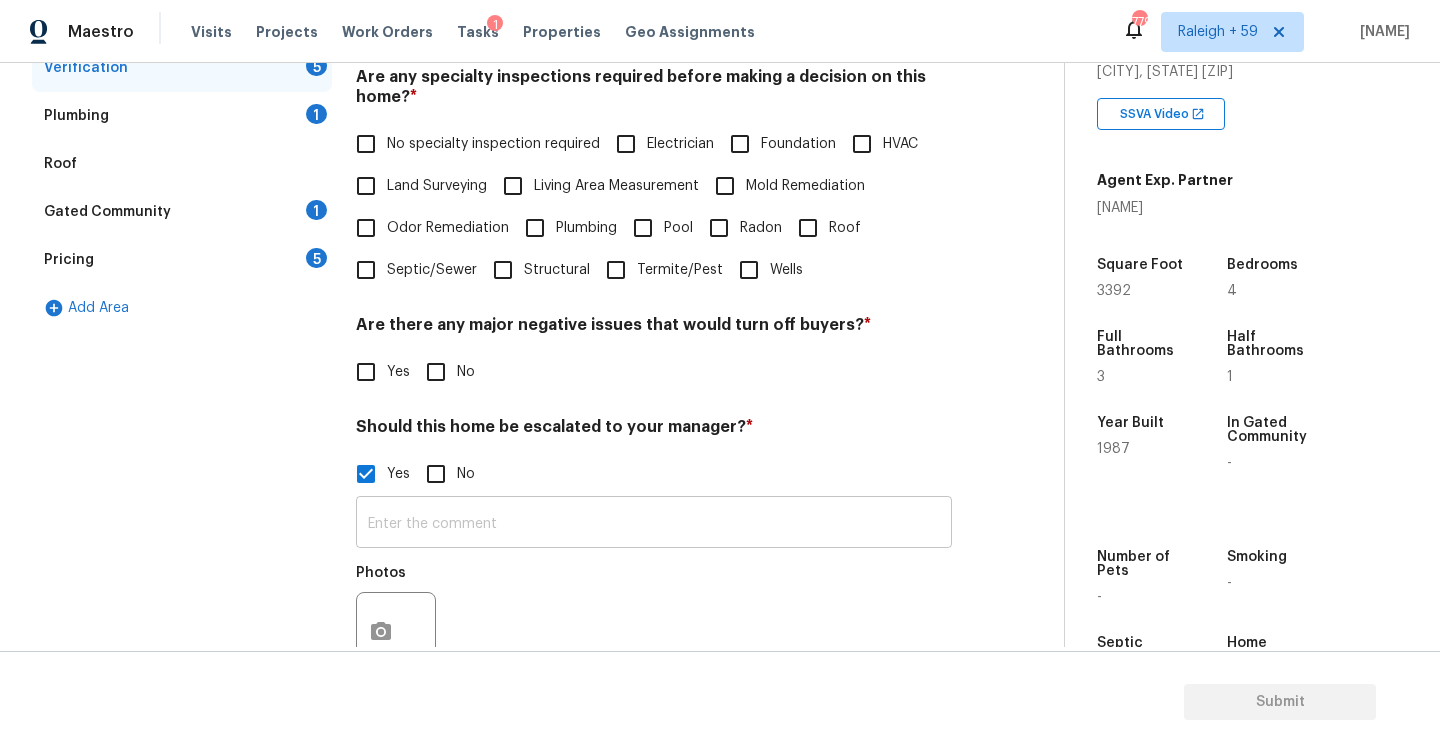 click at bounding box center (654, 524) 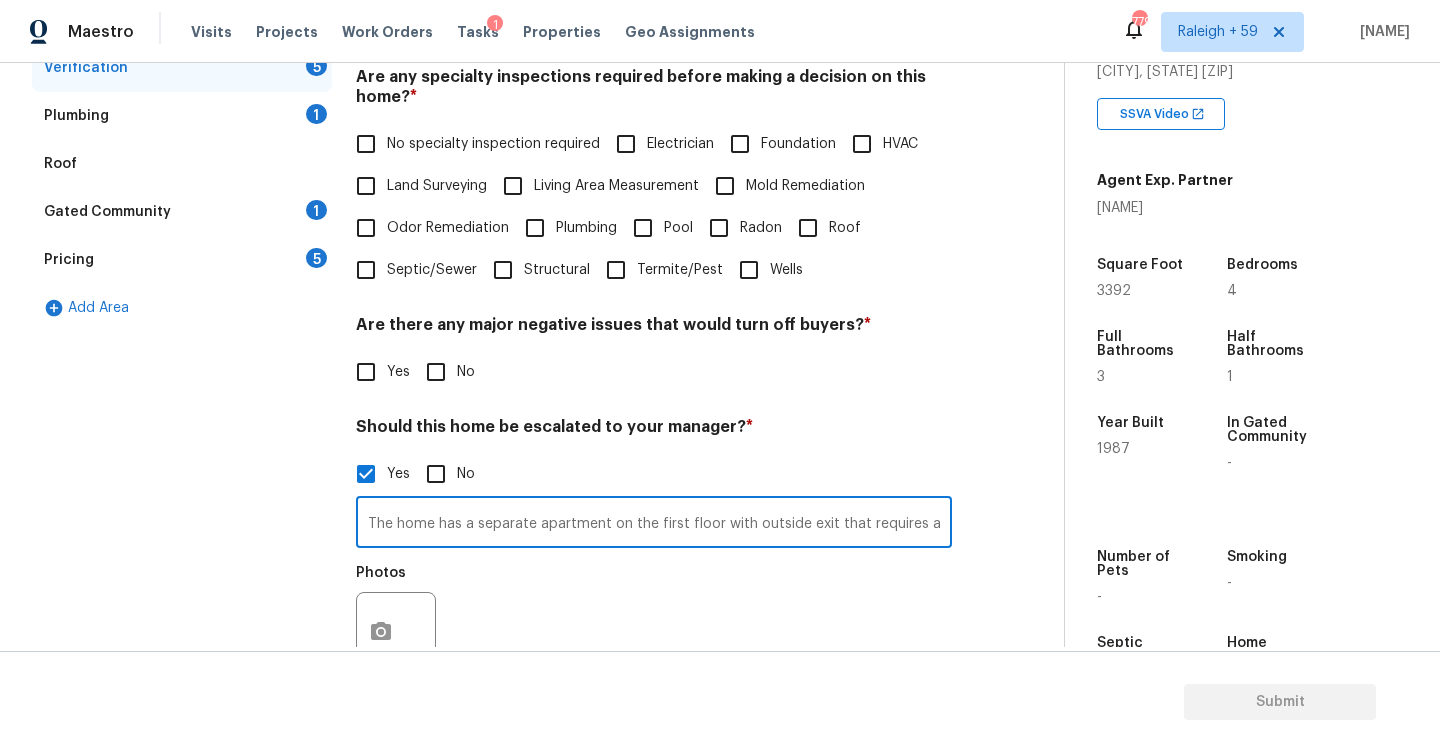 scroll, scrollTop: 0, scrollLeft: 43, axis: horizontal 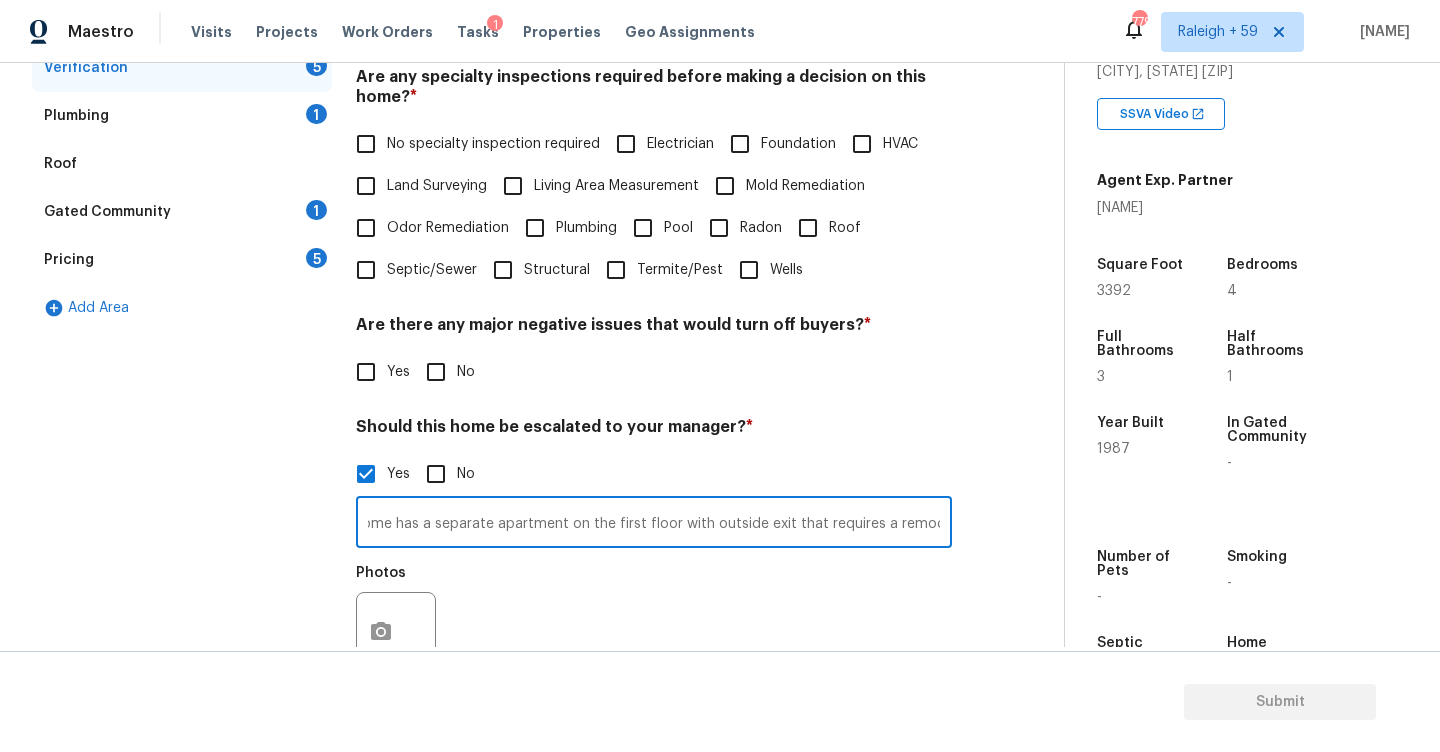click on "The home has a separate apartment on the first floor with outside exit that requires a remodel." at bounding box center [654, 524] 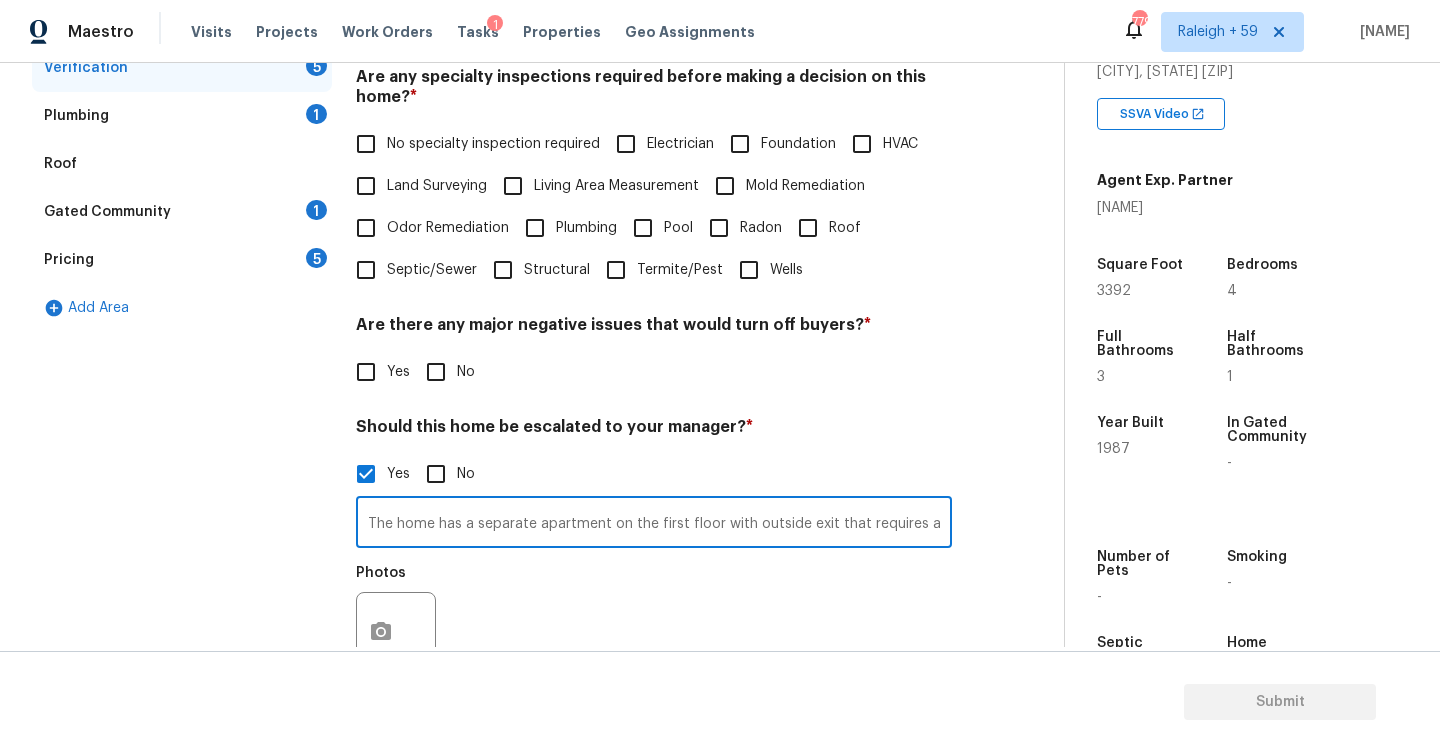 scroll, scrollTop: 0, scrollLeft: 43, axis: horizontal 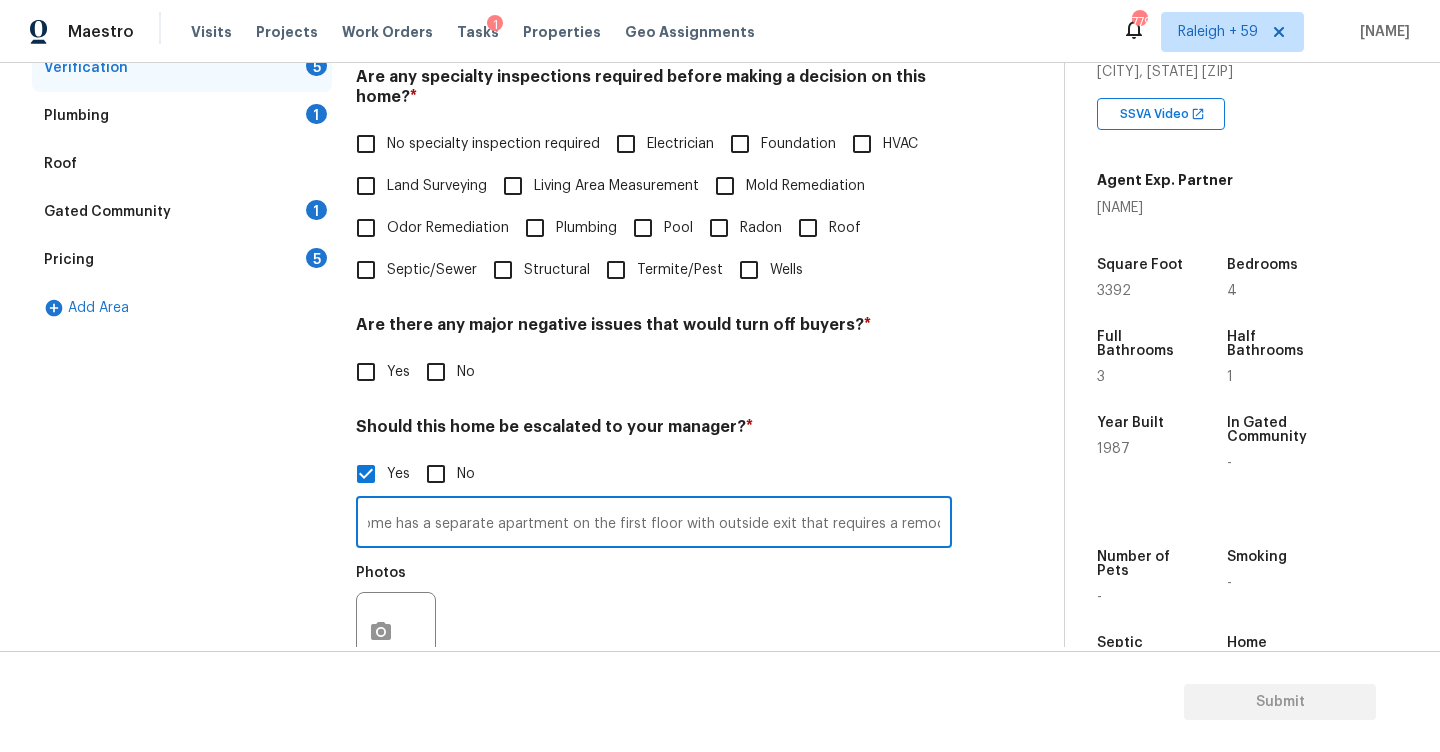 type on "The home has a separate apartment on the first floor with outside exit that requires a remodel." 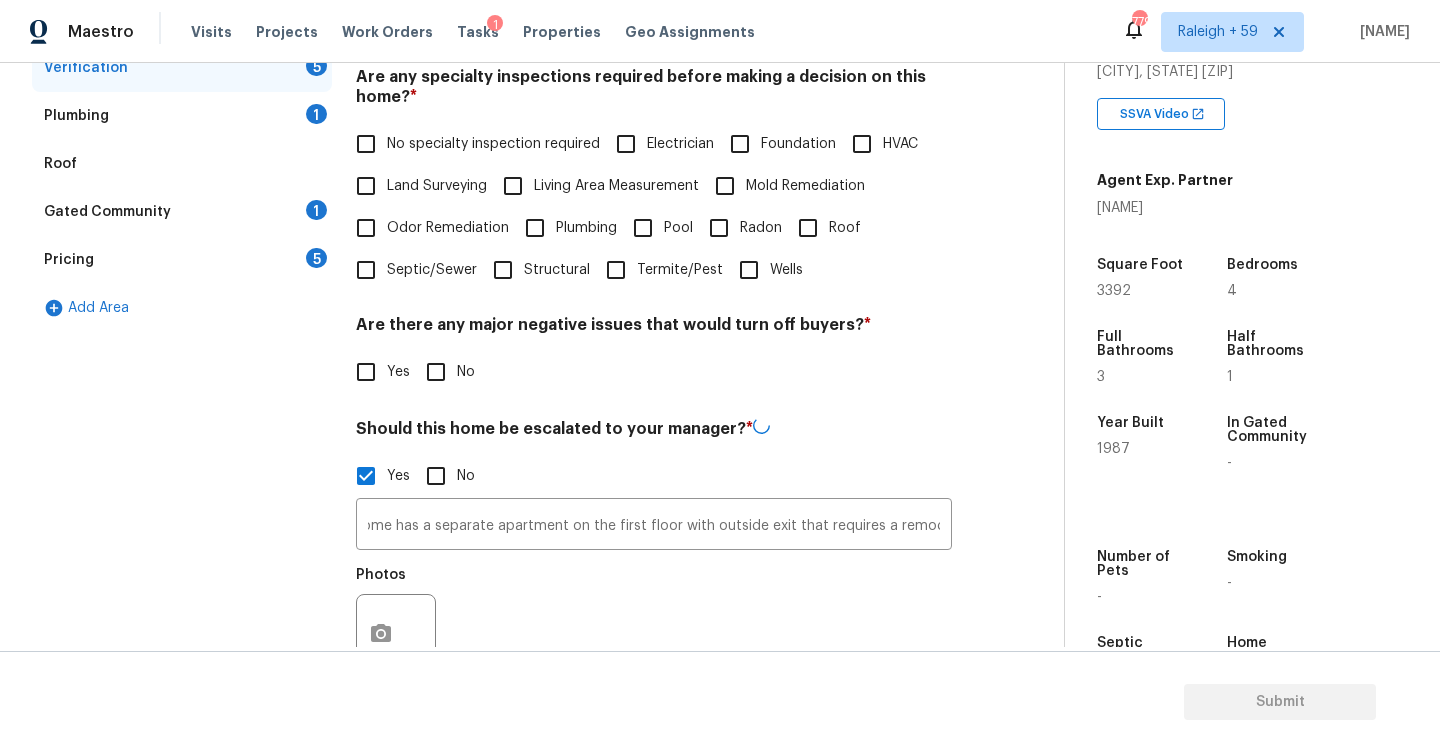 click at bounding box center (396, 634) 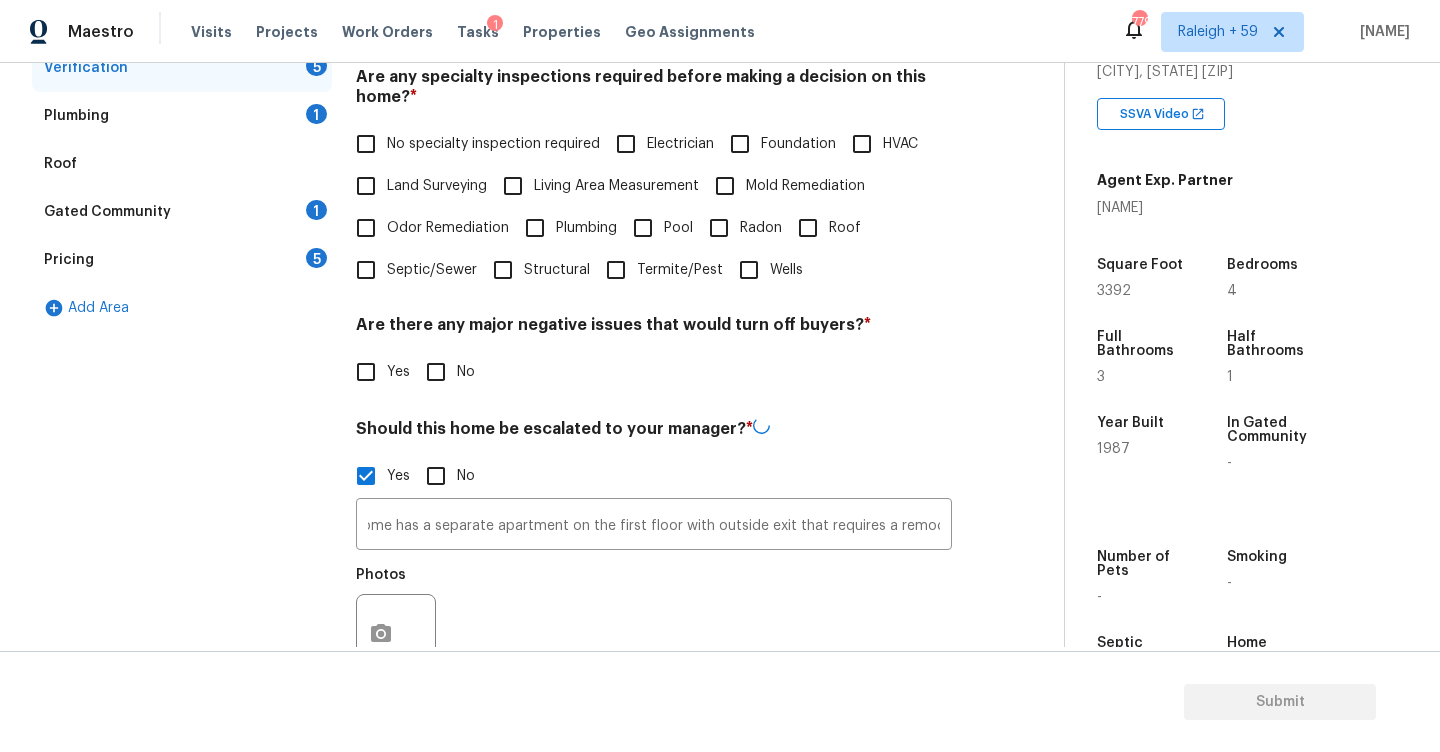 scroll, scrollTop: 0, scrollLeft: 0, axis: both 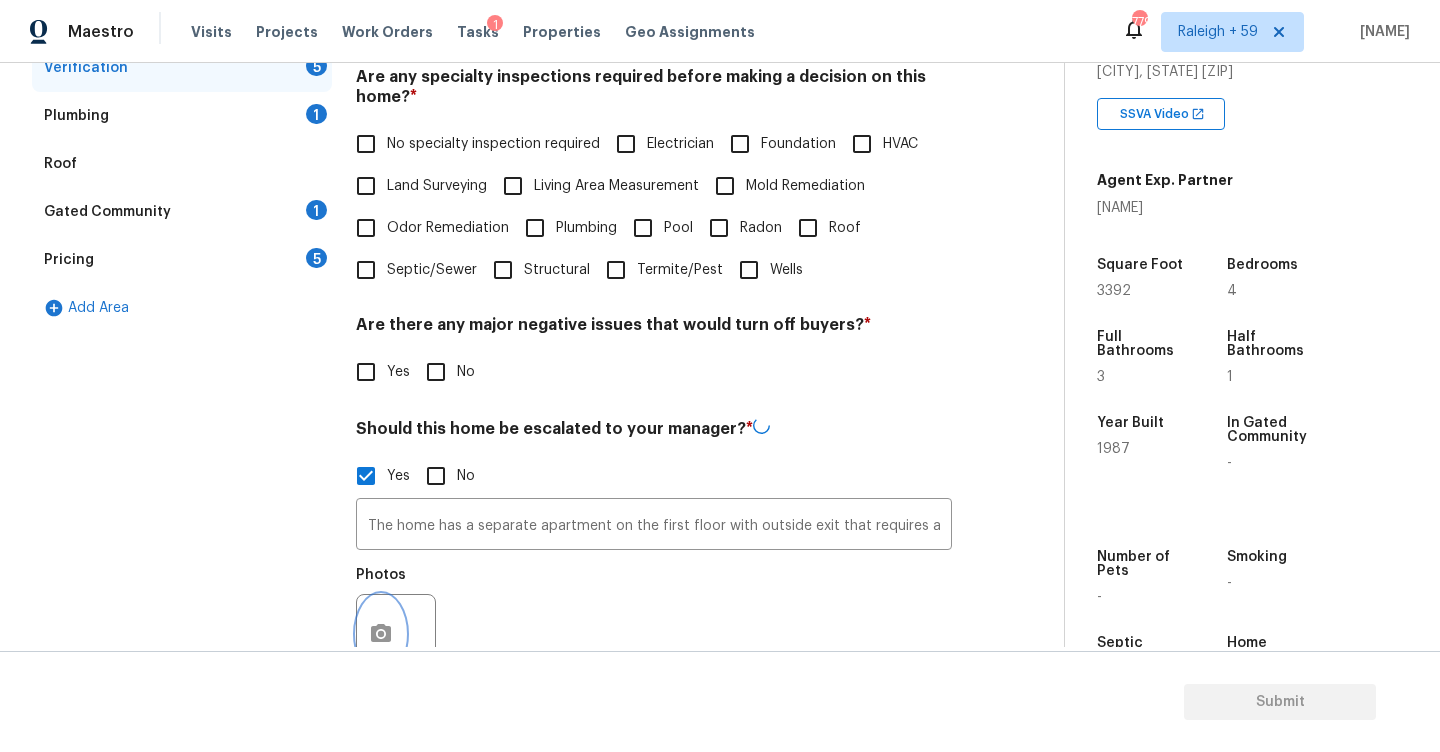 click at bounding box center (381, 634) 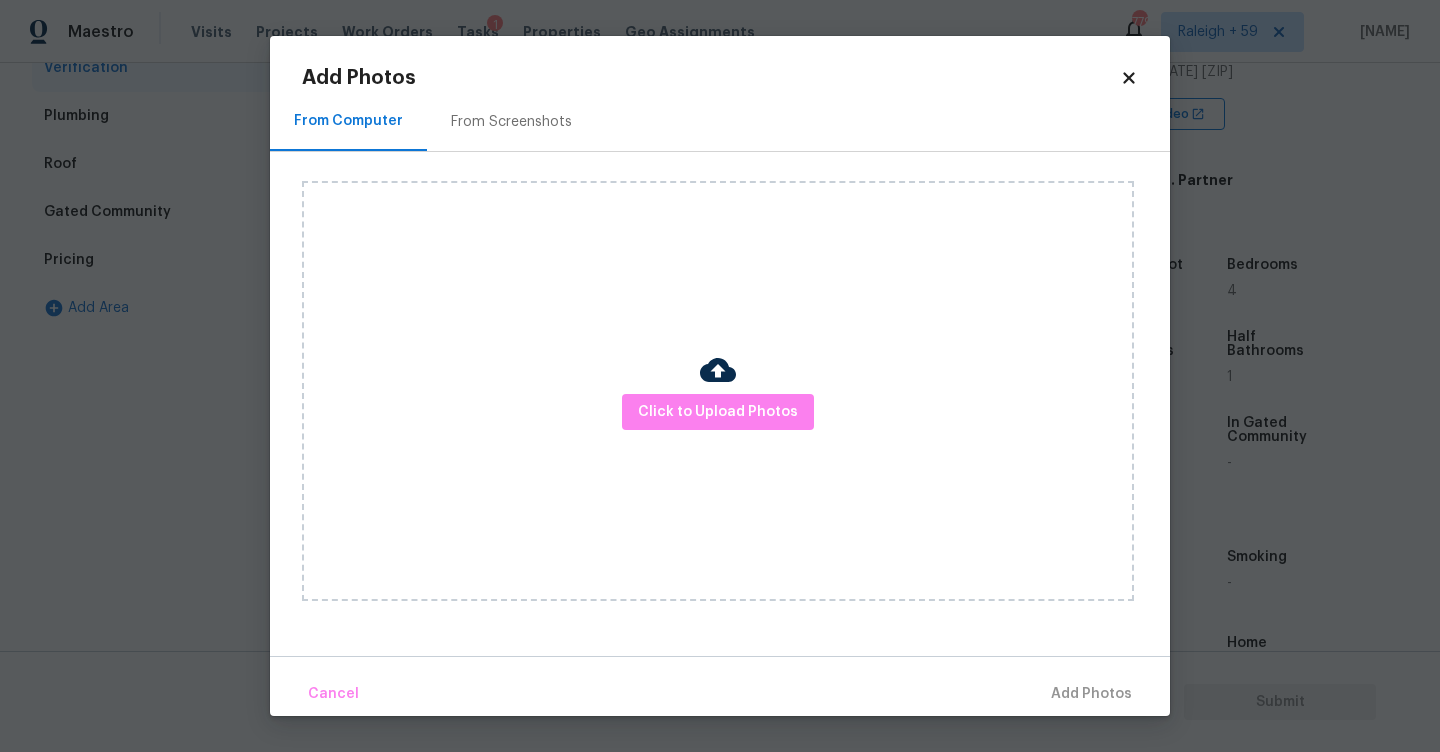 click on "From Screenshots" at bounding box center (511, 121) 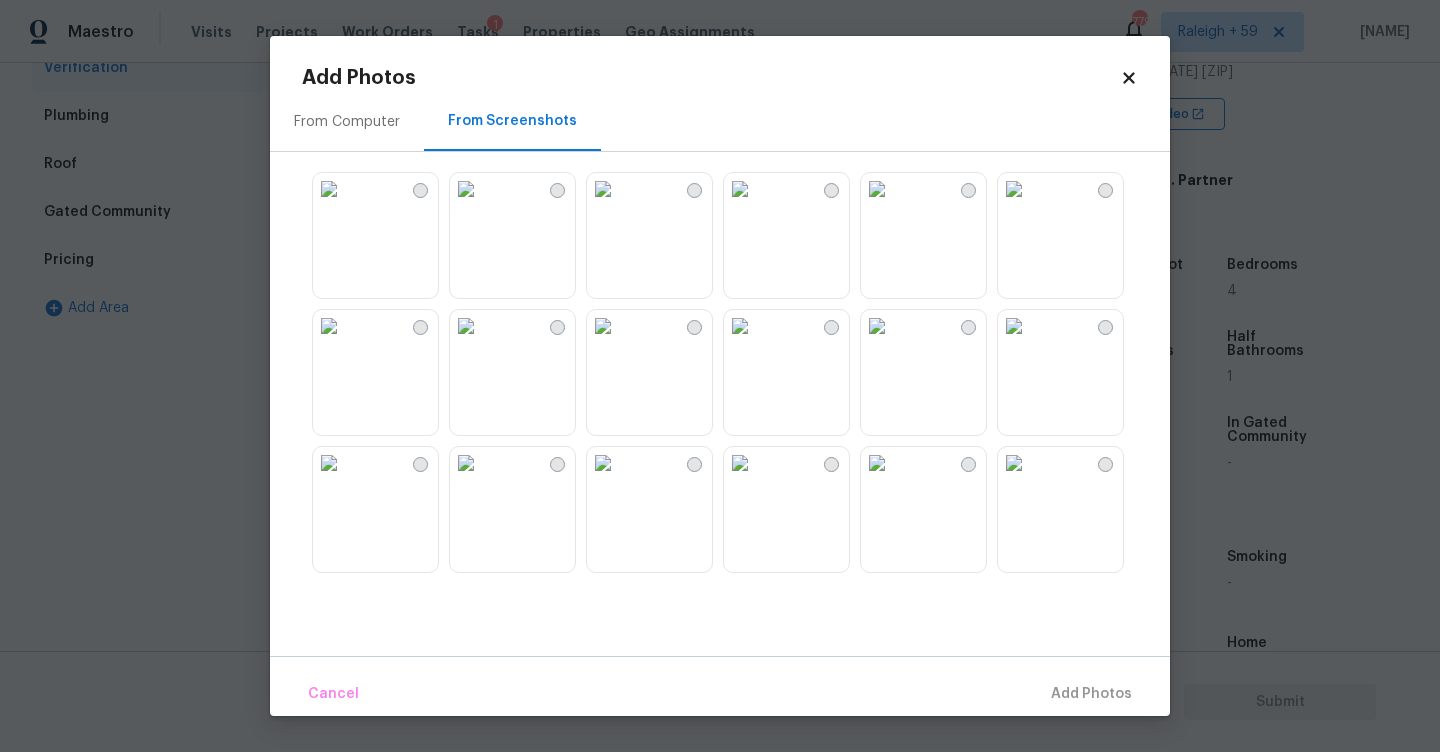click at bounding box center [329, 189] 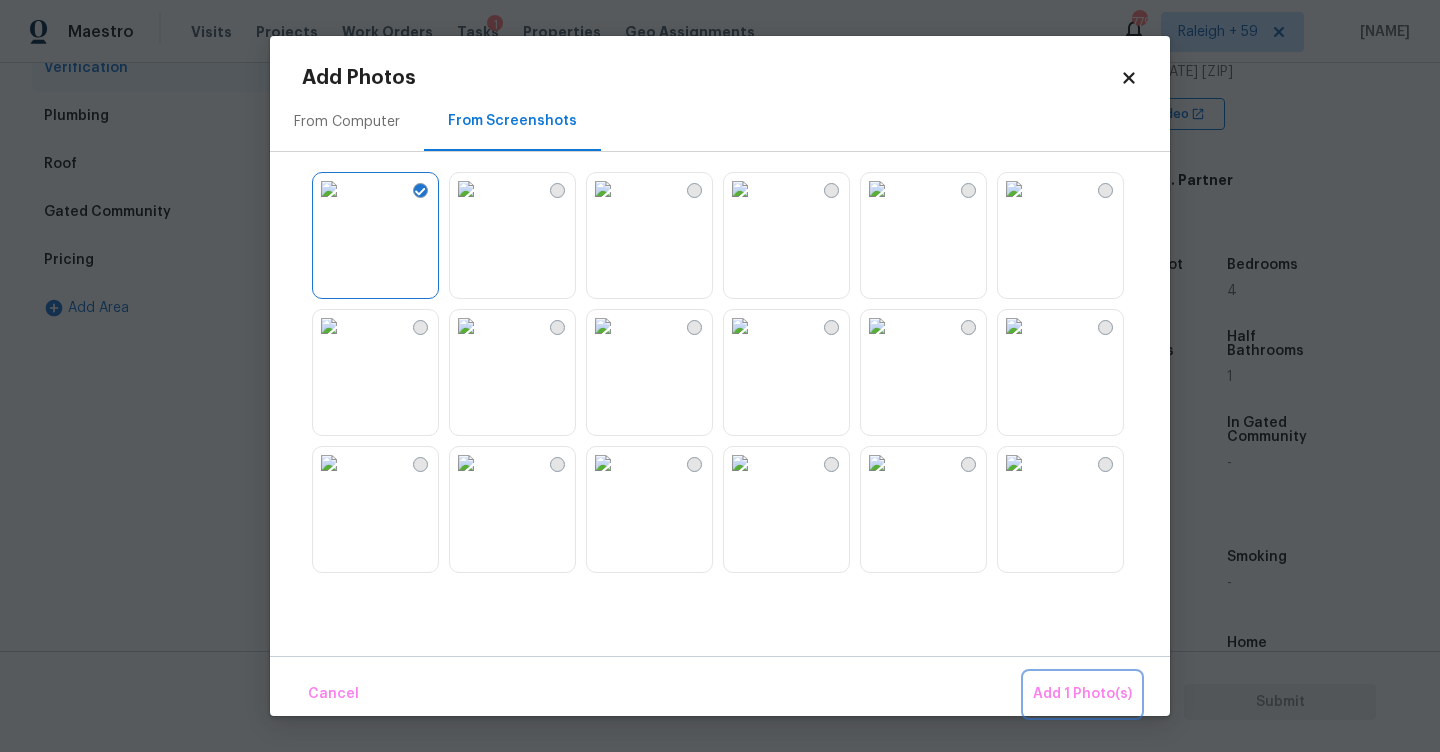 click on "Add 1 Photo(s)" at bounding box center (1082, 694) 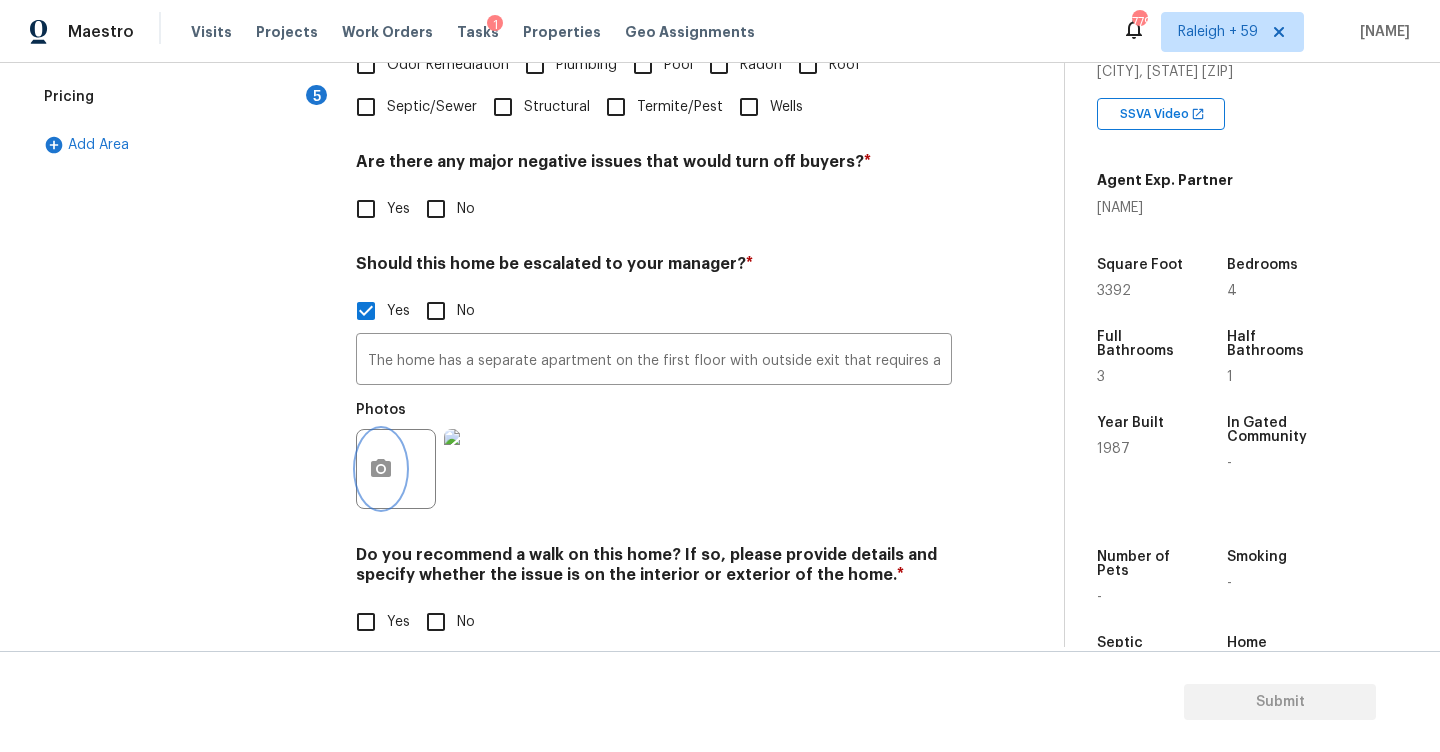 scroll, scrollTop: 641, scrollLeft: 0, axis: vertical 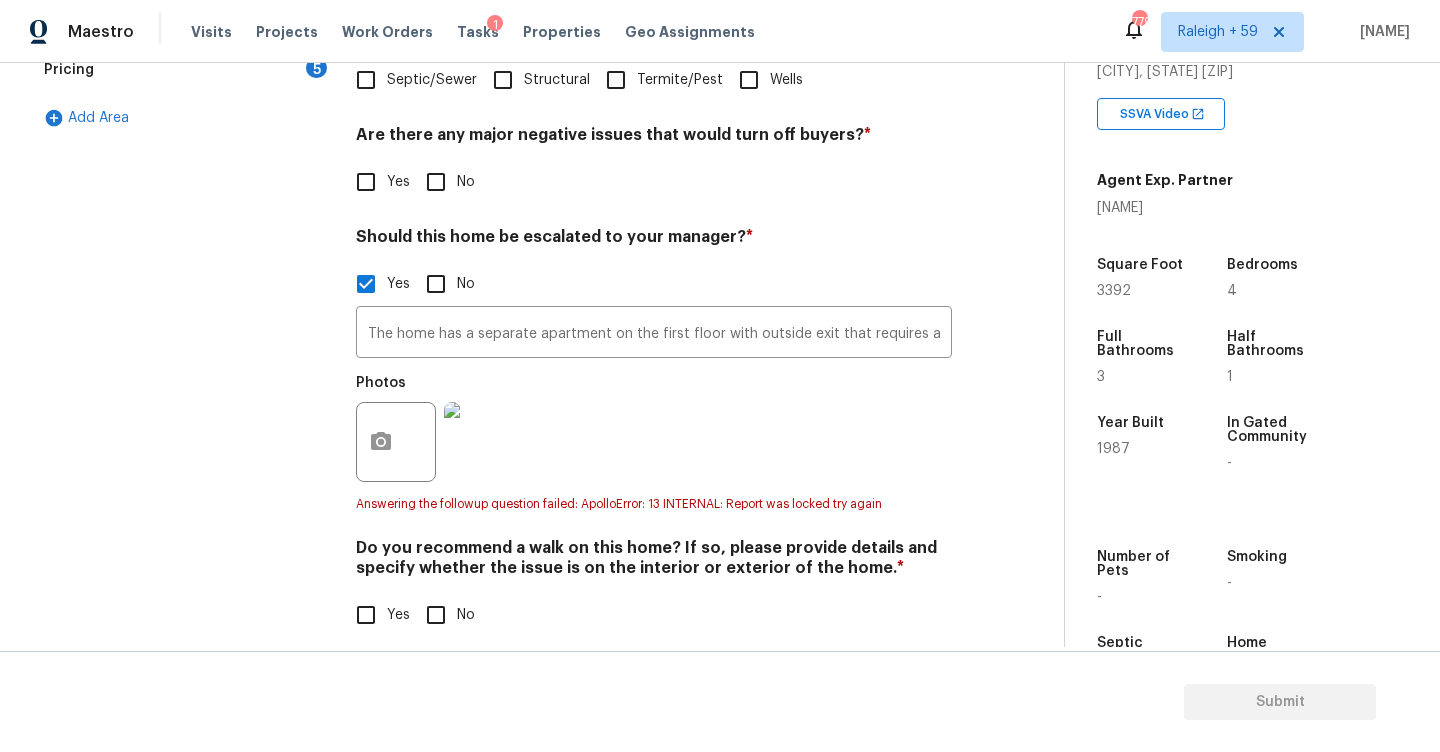 click on "No" at bounding box center (436, 615) 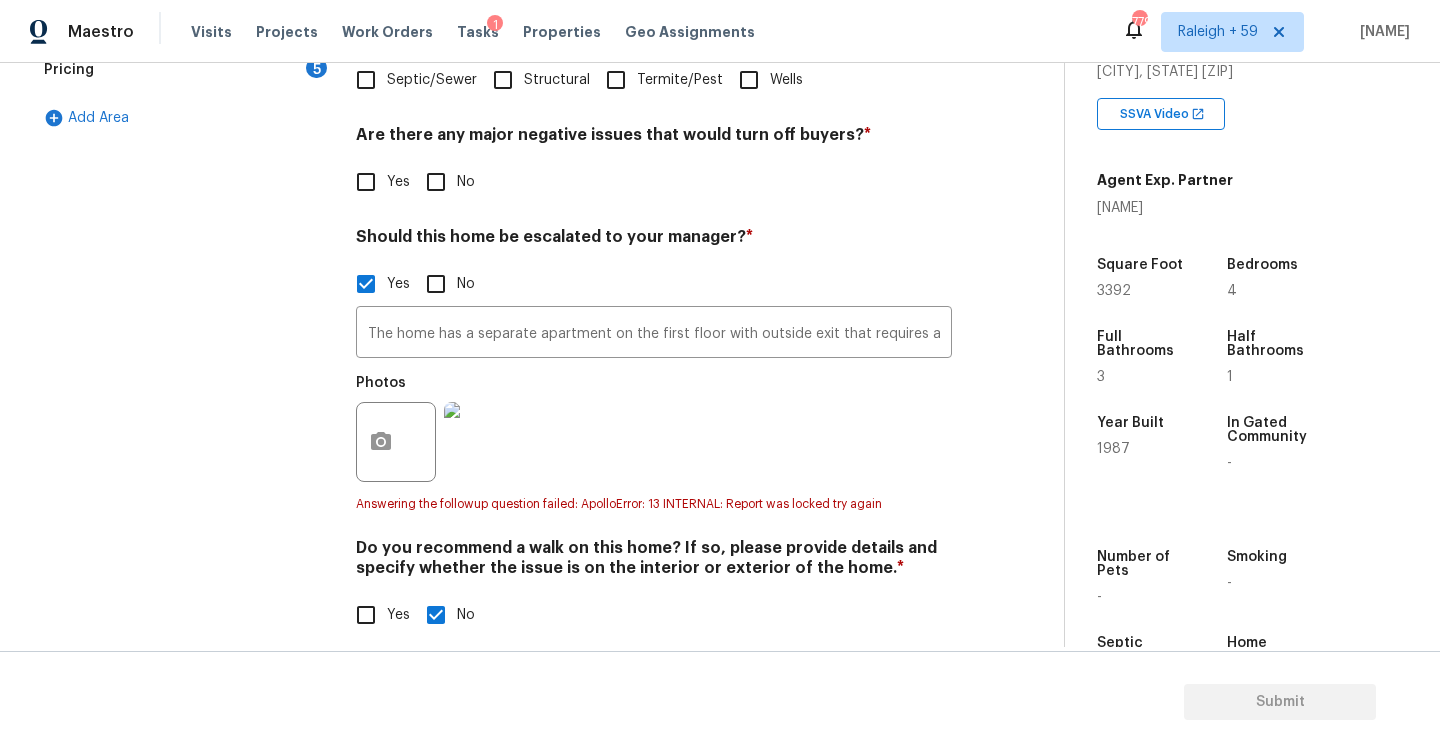 click on "No" at bounding box center (436, 182) 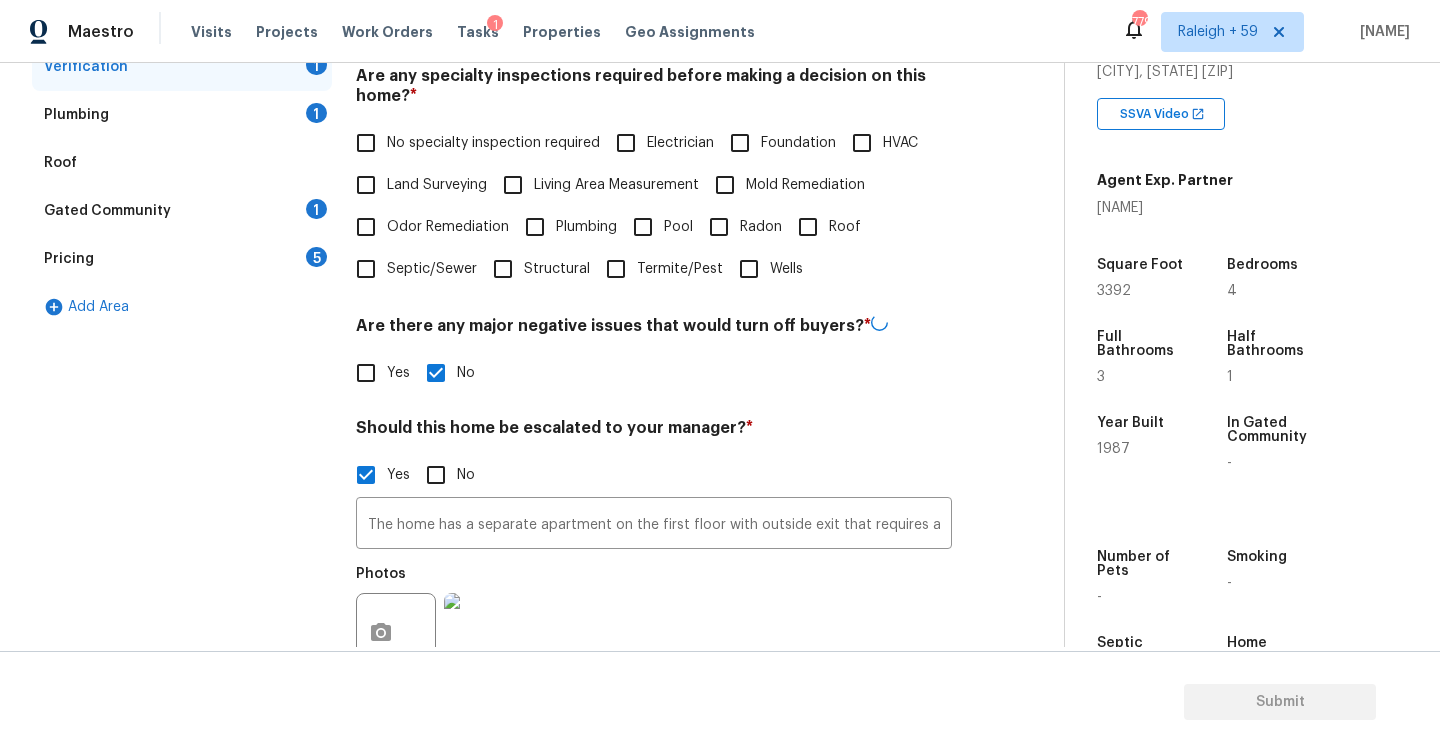 scroll, scrollTop: 332, scrollLeft: 0, axis: vertical 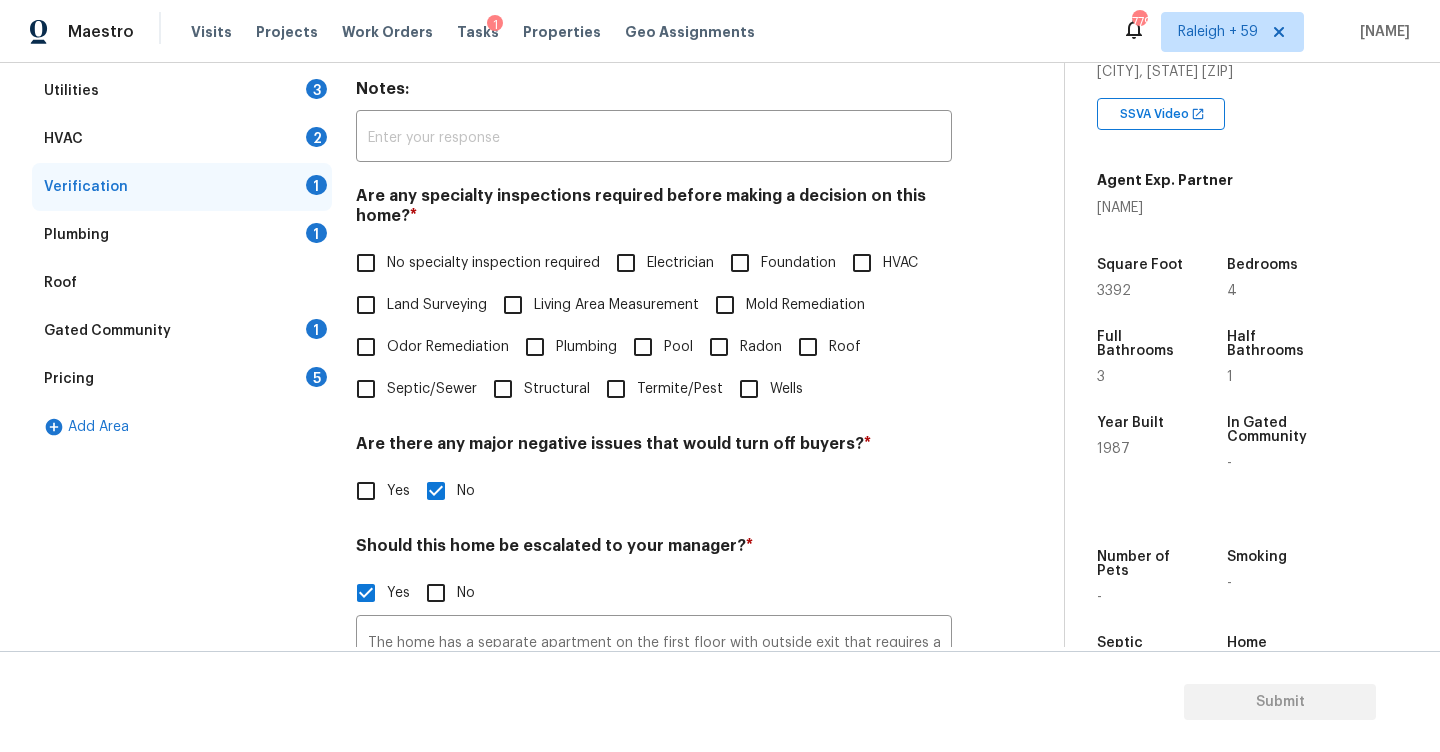 click on "Are any specialty inspections required before making a decision on this home?  * No specialty inspection required Electrician Foundation HVAC Land Surveying Living Area Measurement Mold Remediation Odor Remediation Plumbing Pool Radon Roof Septic/Sewer Structural Termite/Pest Wells" at bounding box center [654, 298] 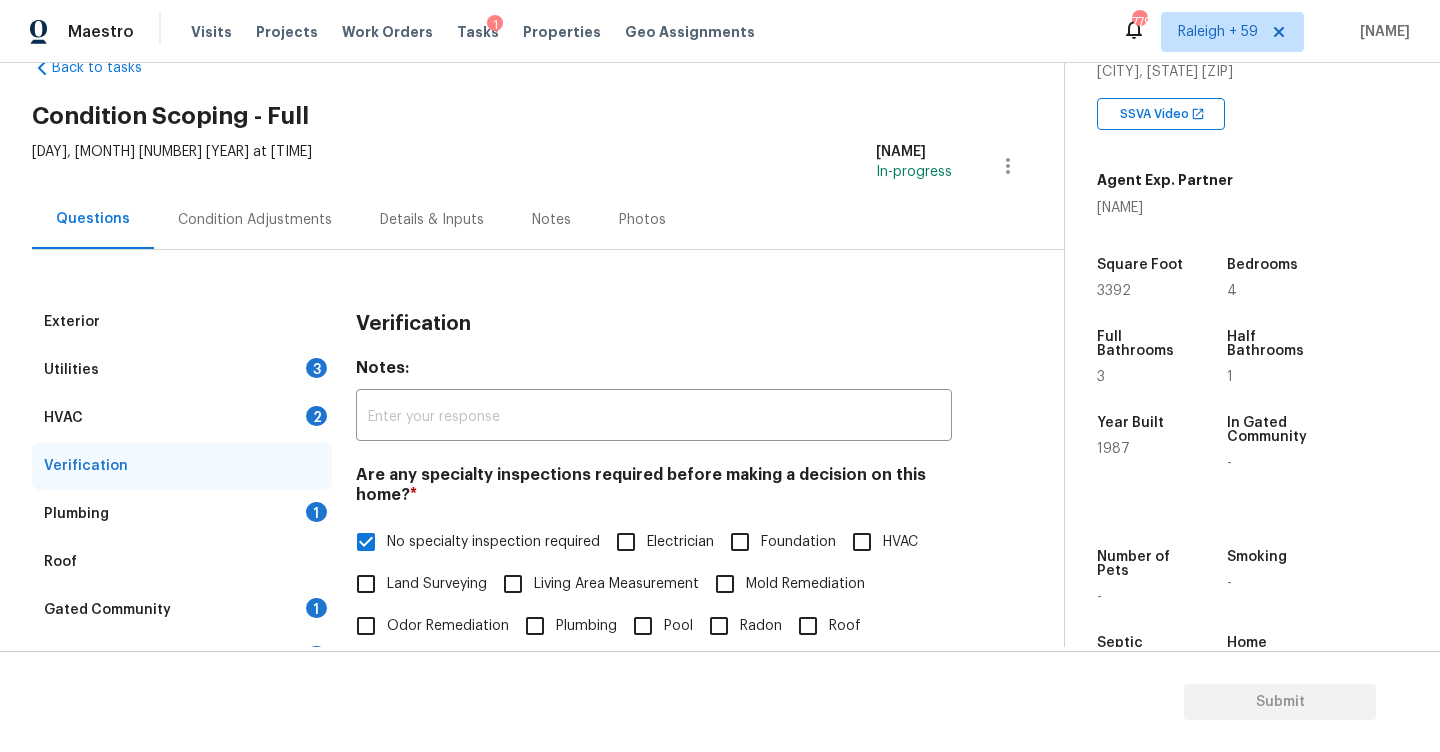 click on "Condition Adjustments" at bounding box center (255, 220) 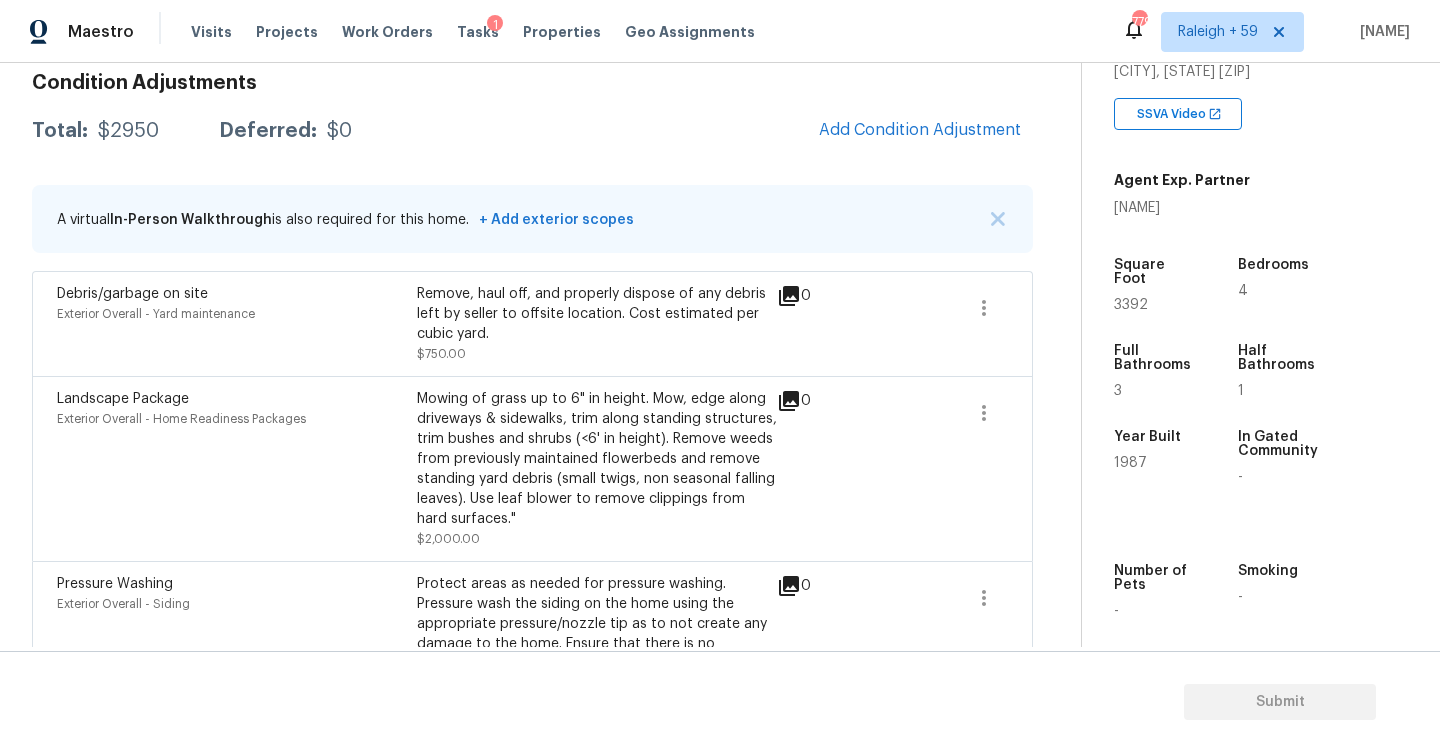 scroll, scrollTop: 278, scrollLeft: 0, axis: vertical 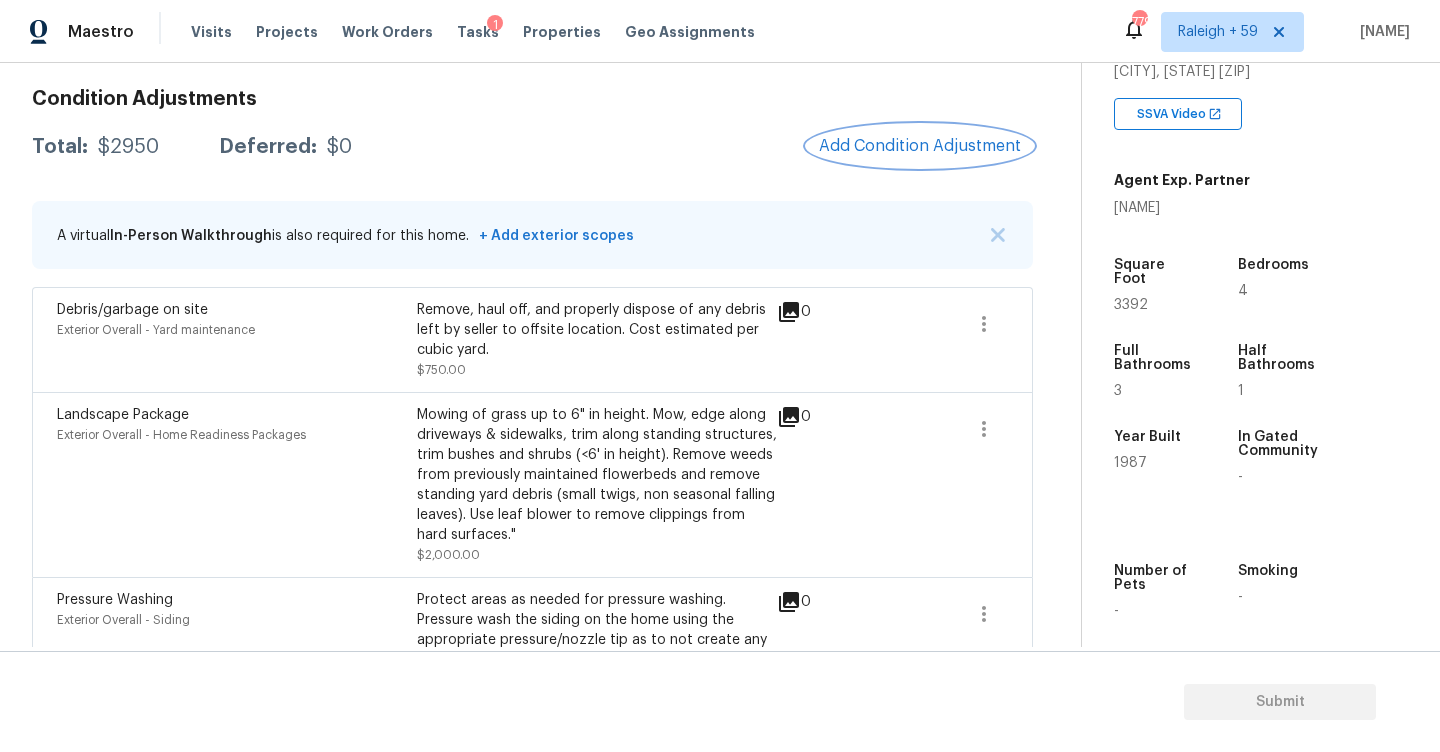 click on "Add Condition Adjustment" at bounding box center [920, 146] 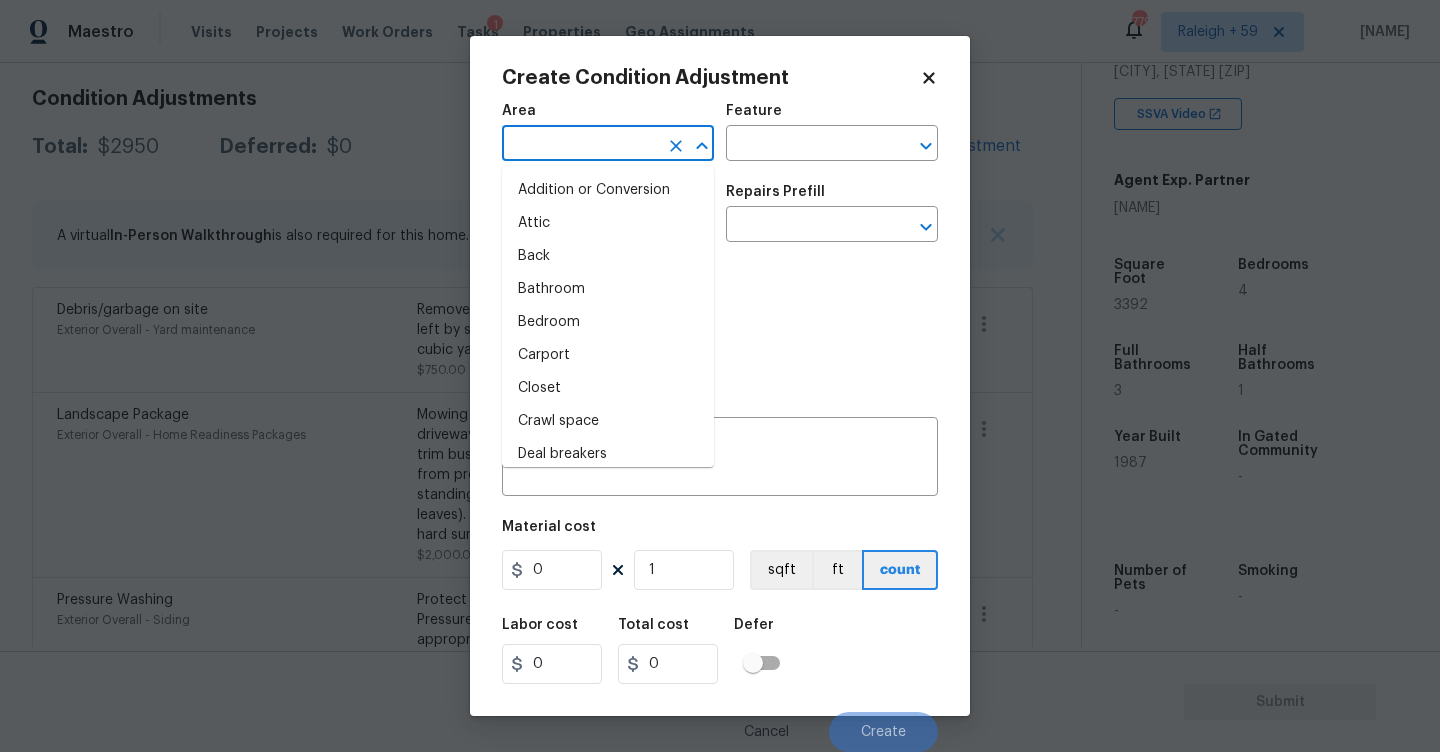 click at bounding box center [580, 145] 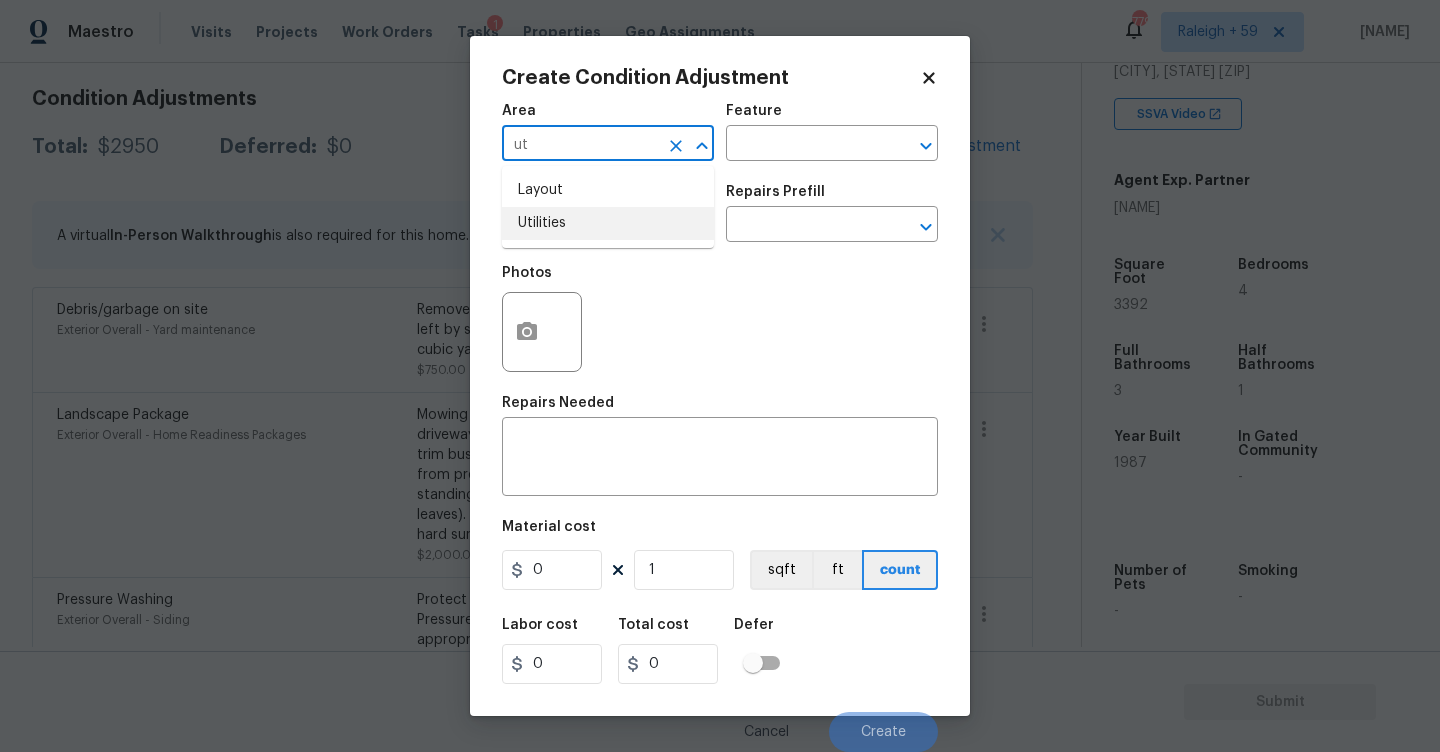 click on "Utilities" at bounding box center [608, 223] 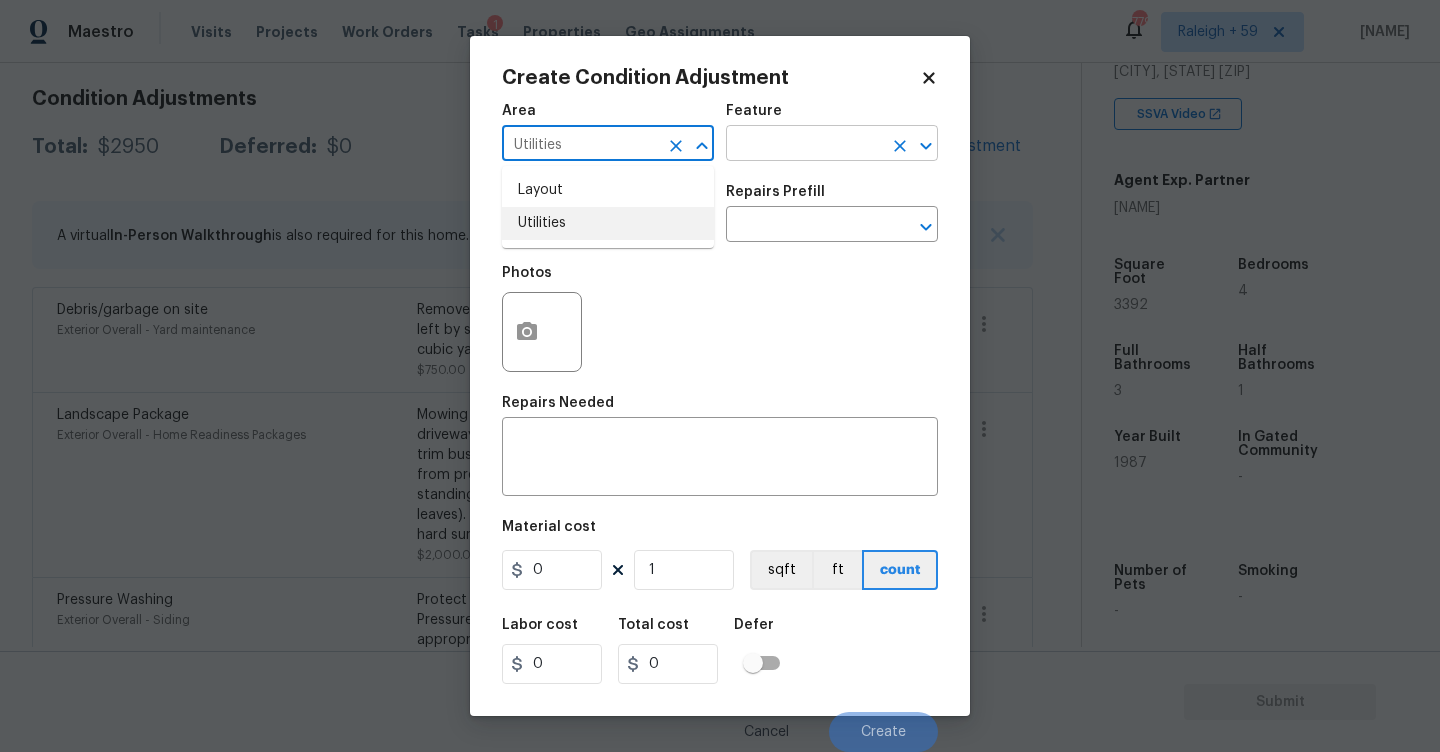 type on "Utilities" 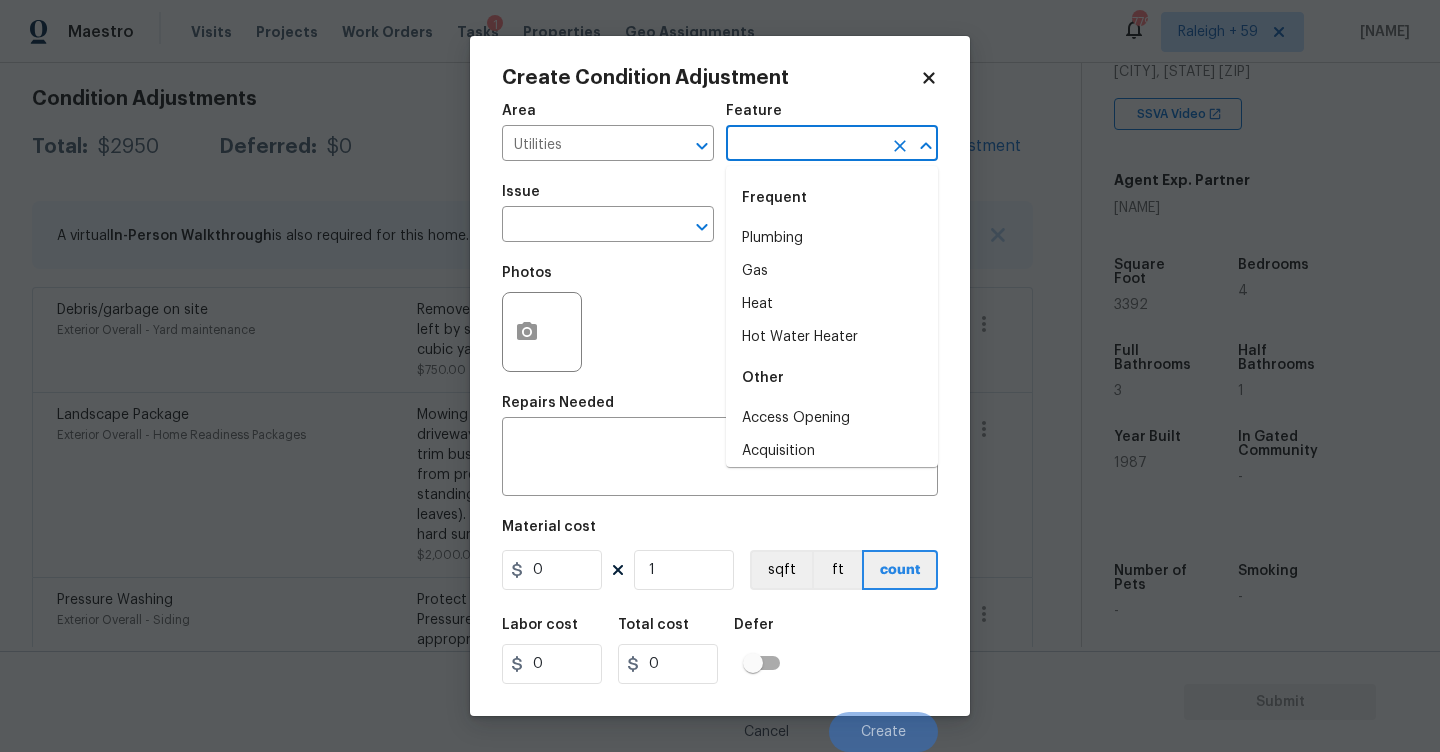 click at bounding box center (804, 145) 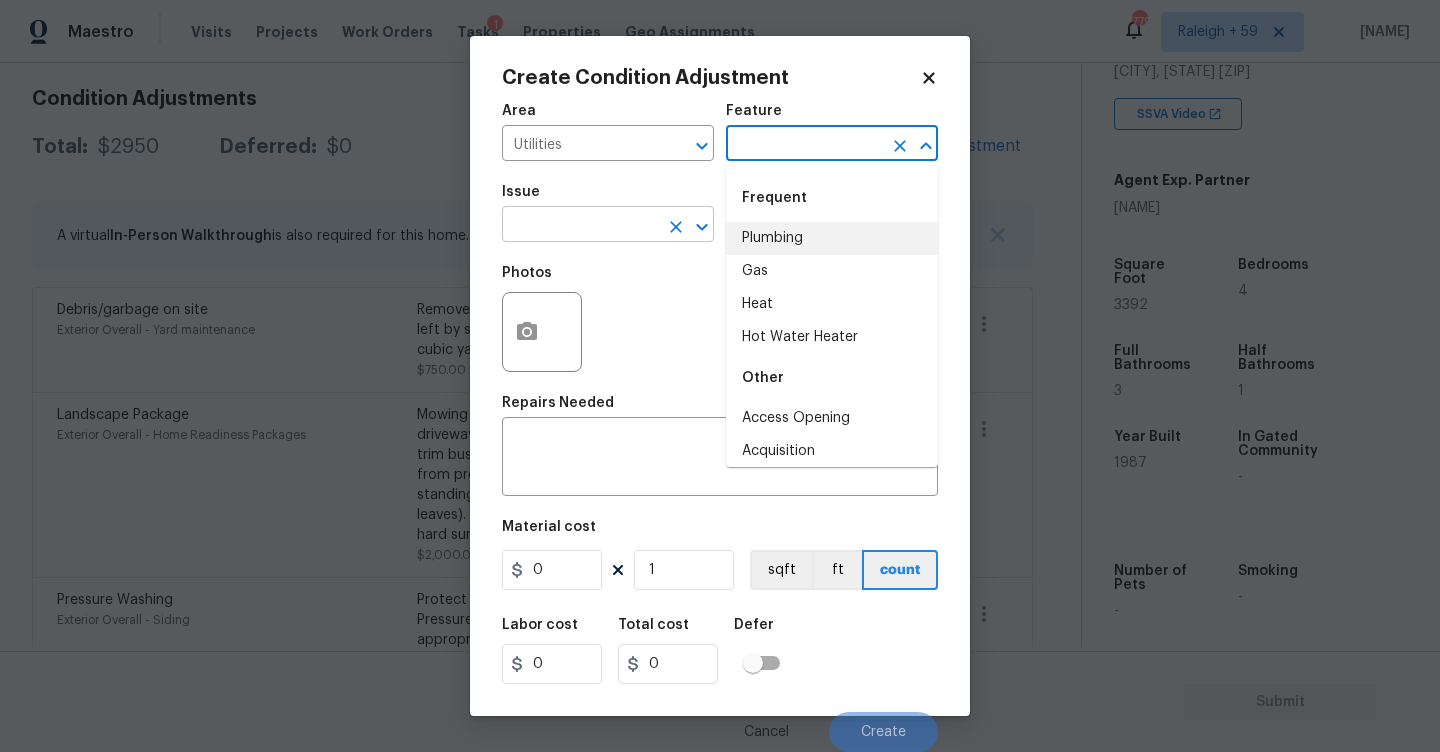 drag, startPoint x: 797, startPoint y: 225, endPoint x: 661, endPoint y: 225, distance: 136 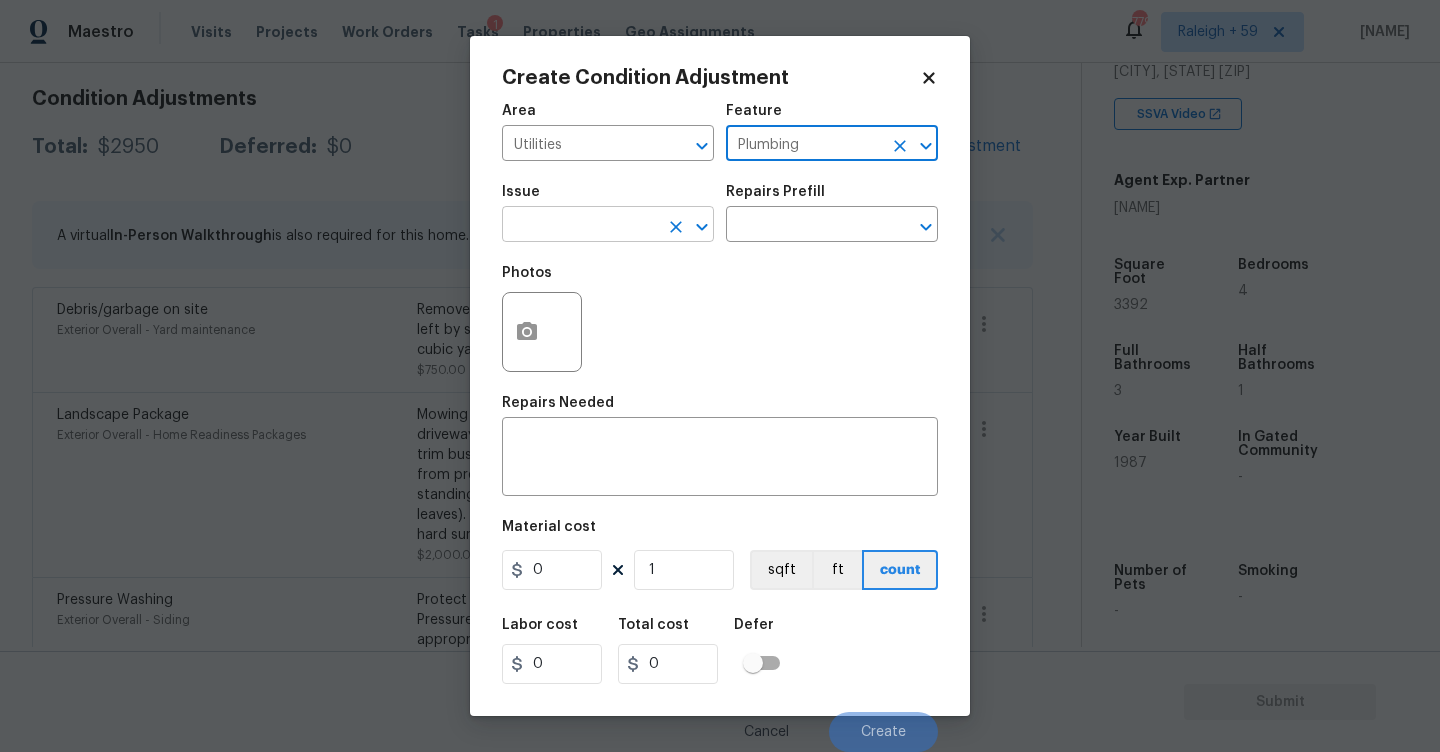 click at bounding box center [580, 226] 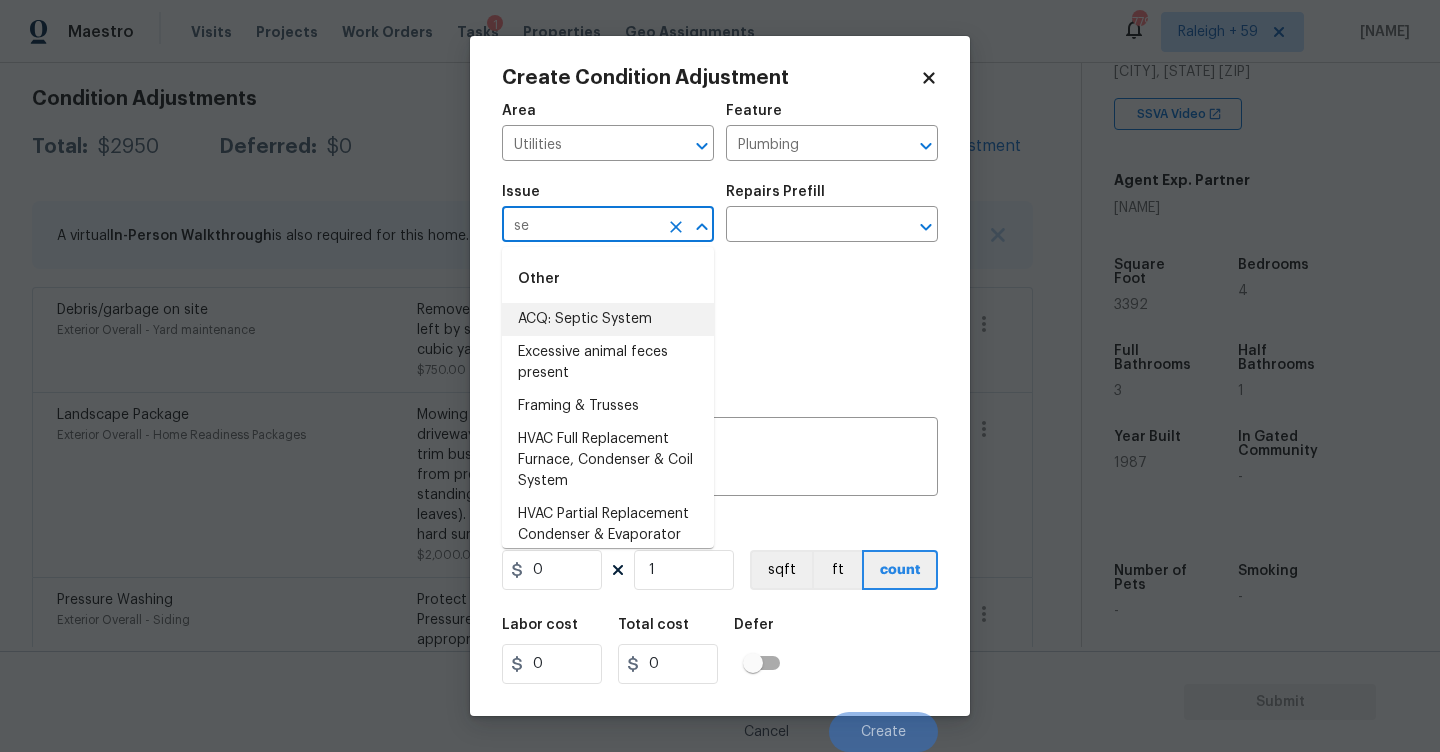click on "ACQ: Septic System" at bounding box center (608, 319) 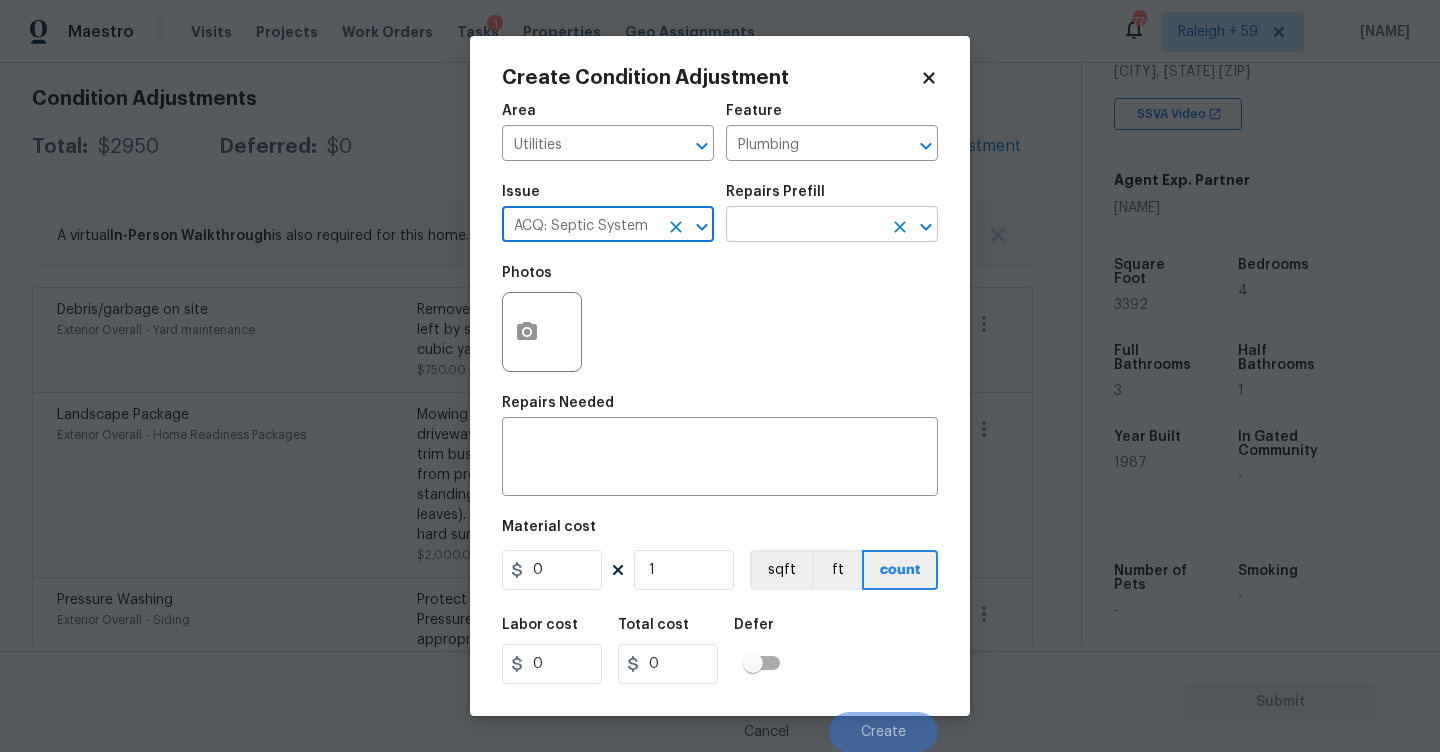 type on "ACQ: Septic System" 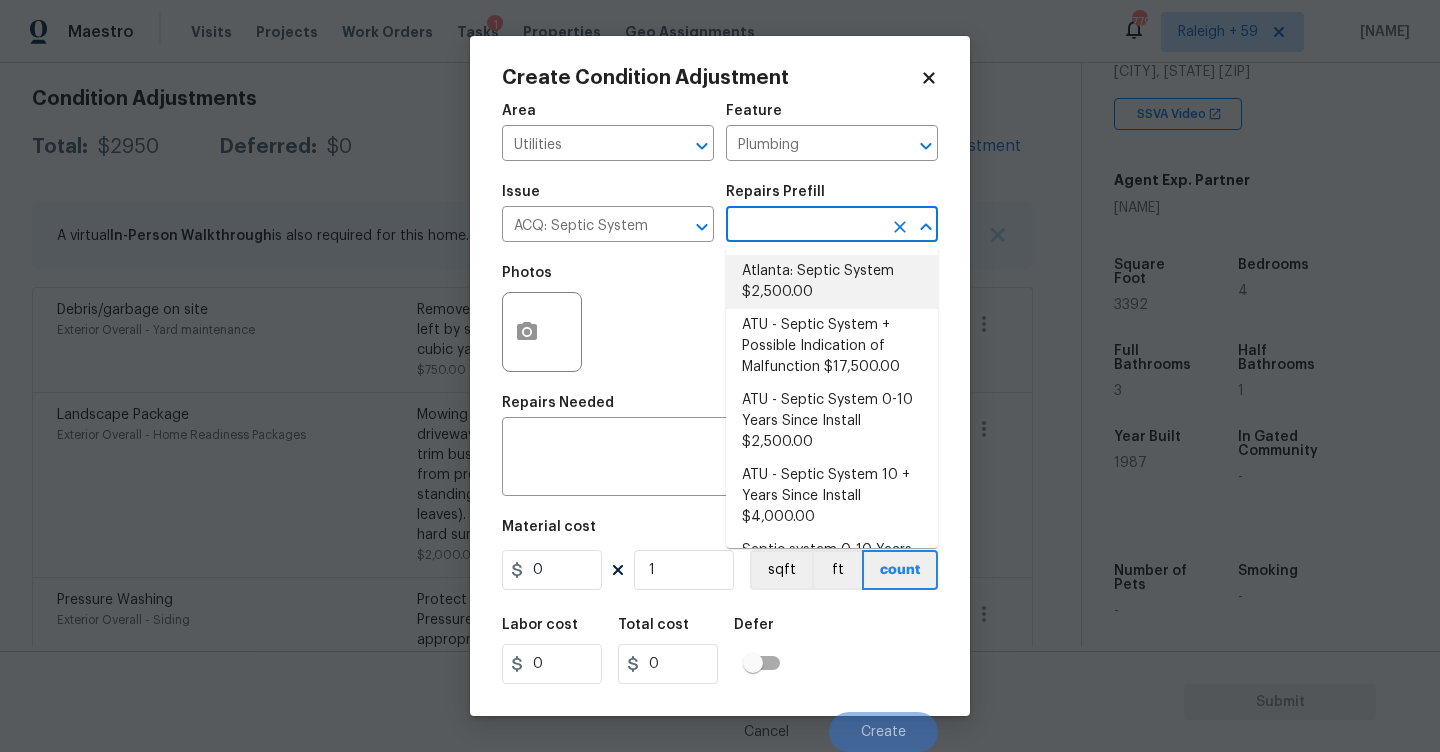 click on "Atlanta: Septic System $2,500.00" at bounding box center [832, 282] 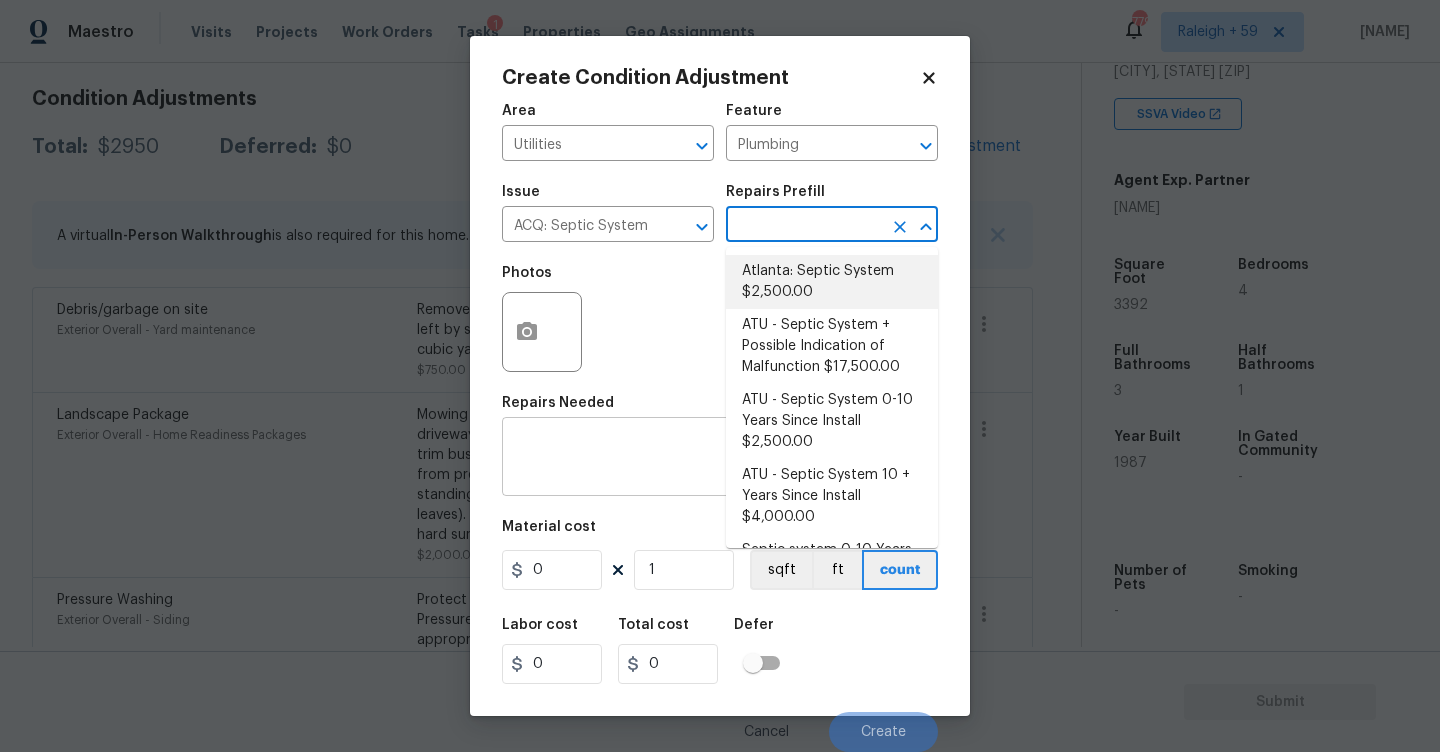 type on "Acquisition" 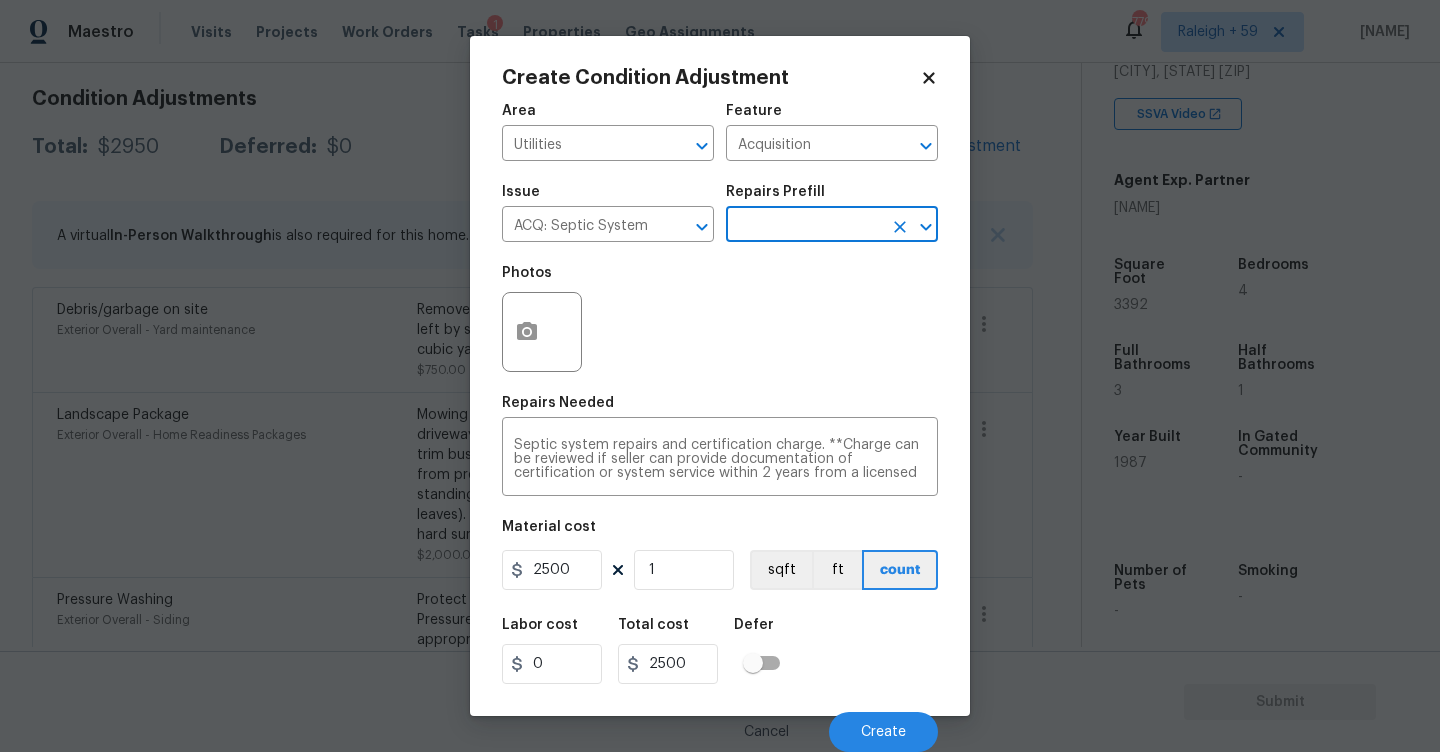 scroll, scrollTop: 1, scrollLeft: 0, axis: vertical 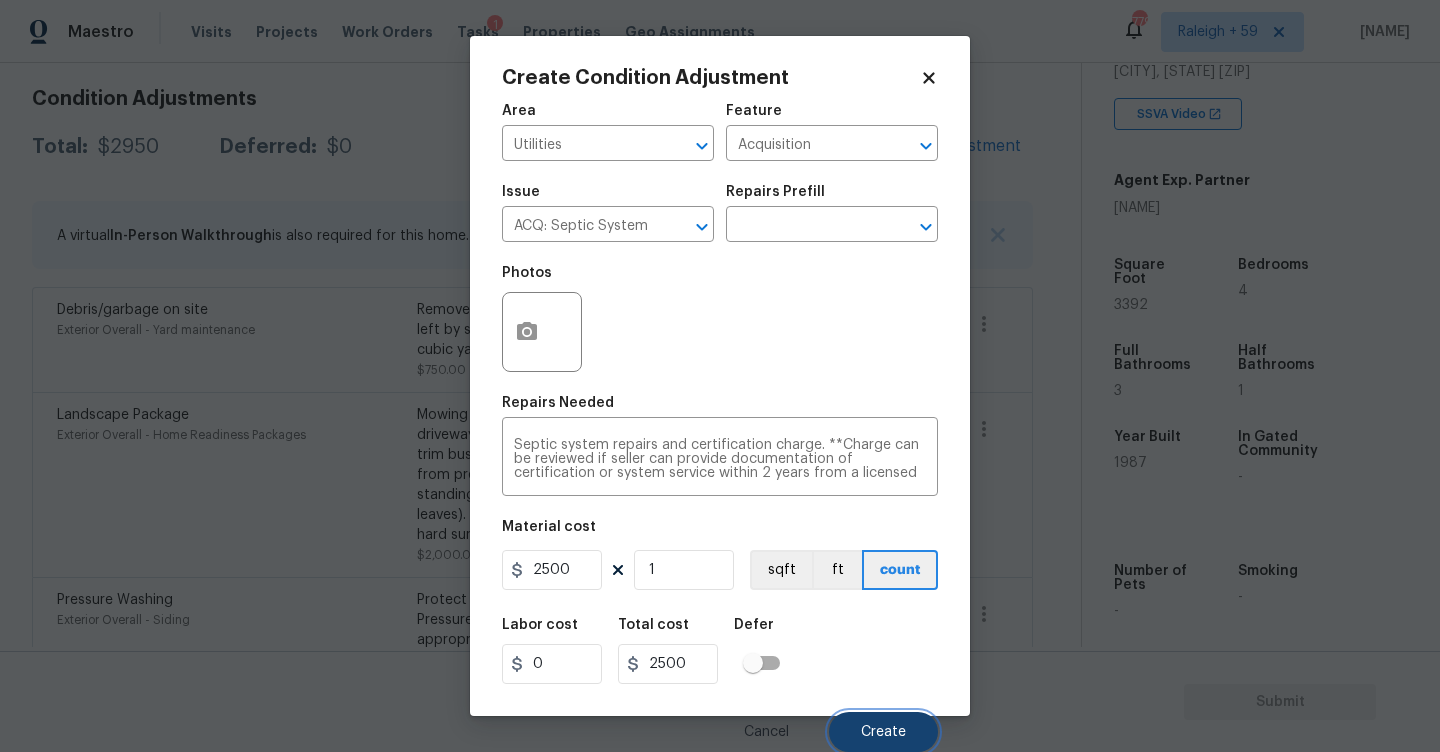 click on "Create" at bounding box center [883, 732] 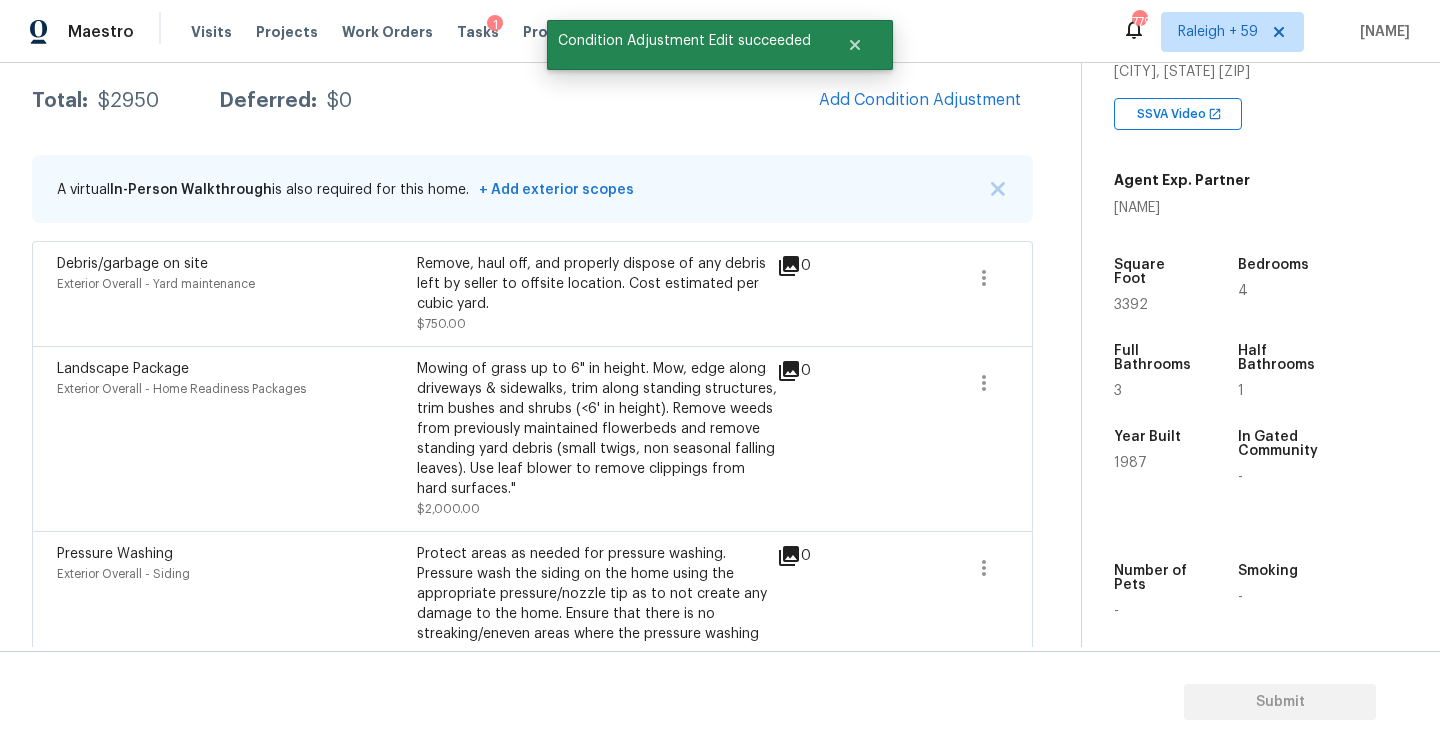 scroll, scrollTop: 278, scrollLeft: 0, axis: vertical 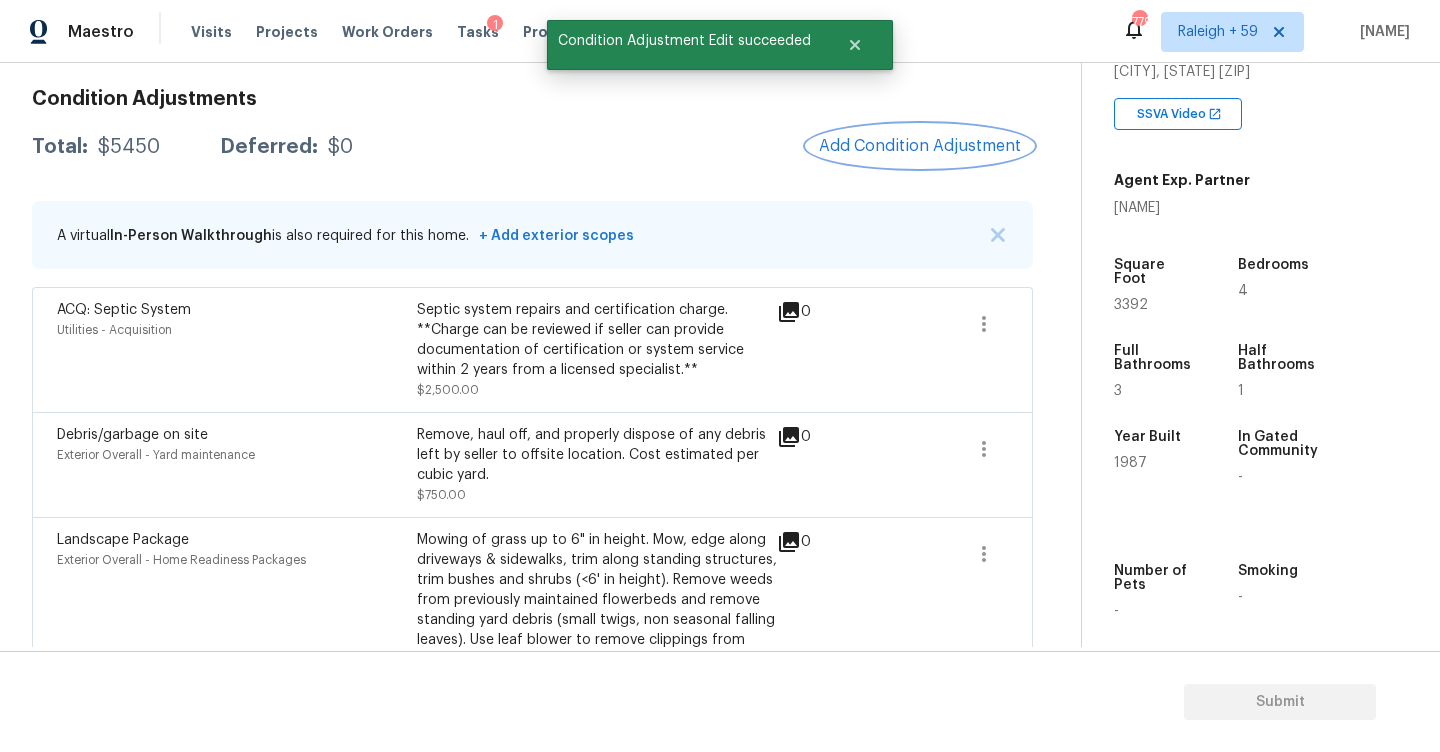 click on "Add Condition Adjustment" at bounding box center (920, 146) 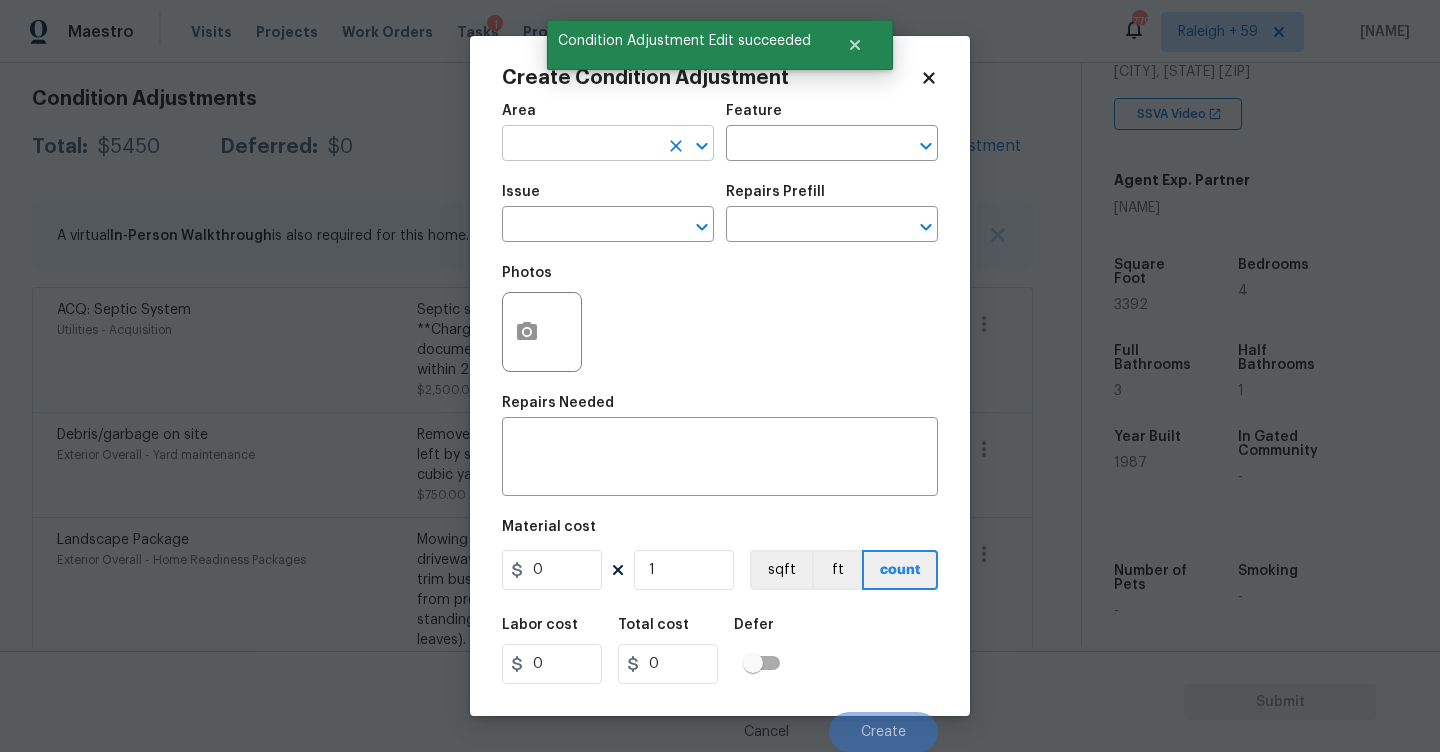 click at bounding box center [580, 145] 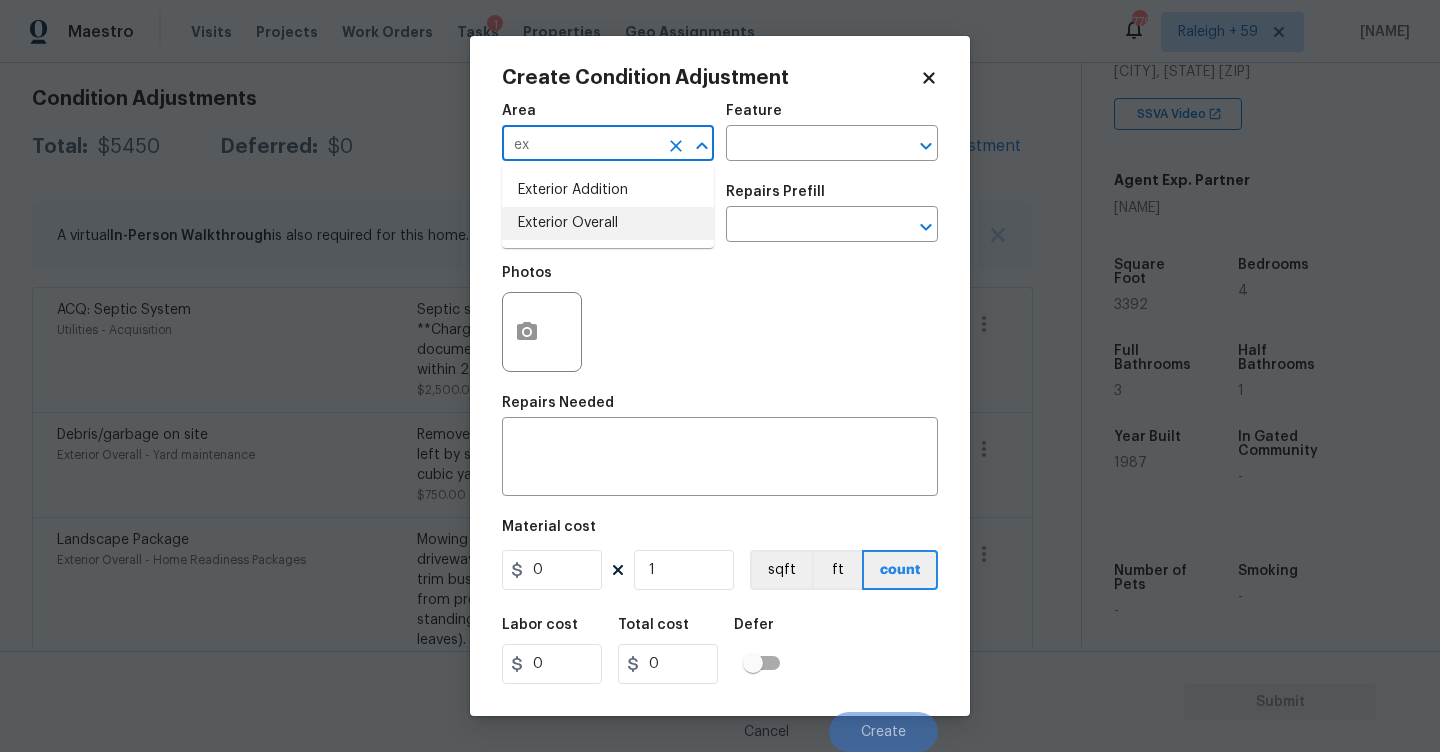 click on "Exterior Overall" at bounding box center [608, 223] 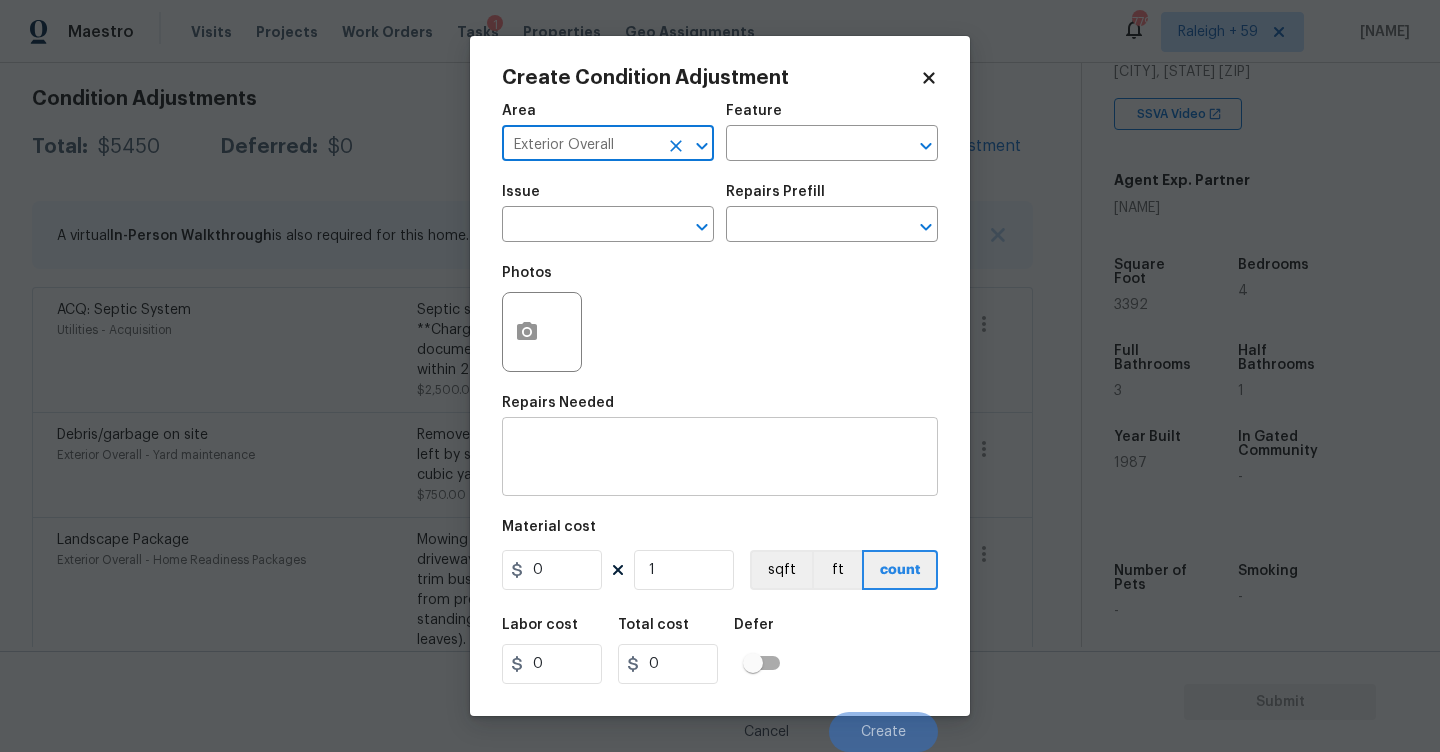 type on "Exterior Overall" 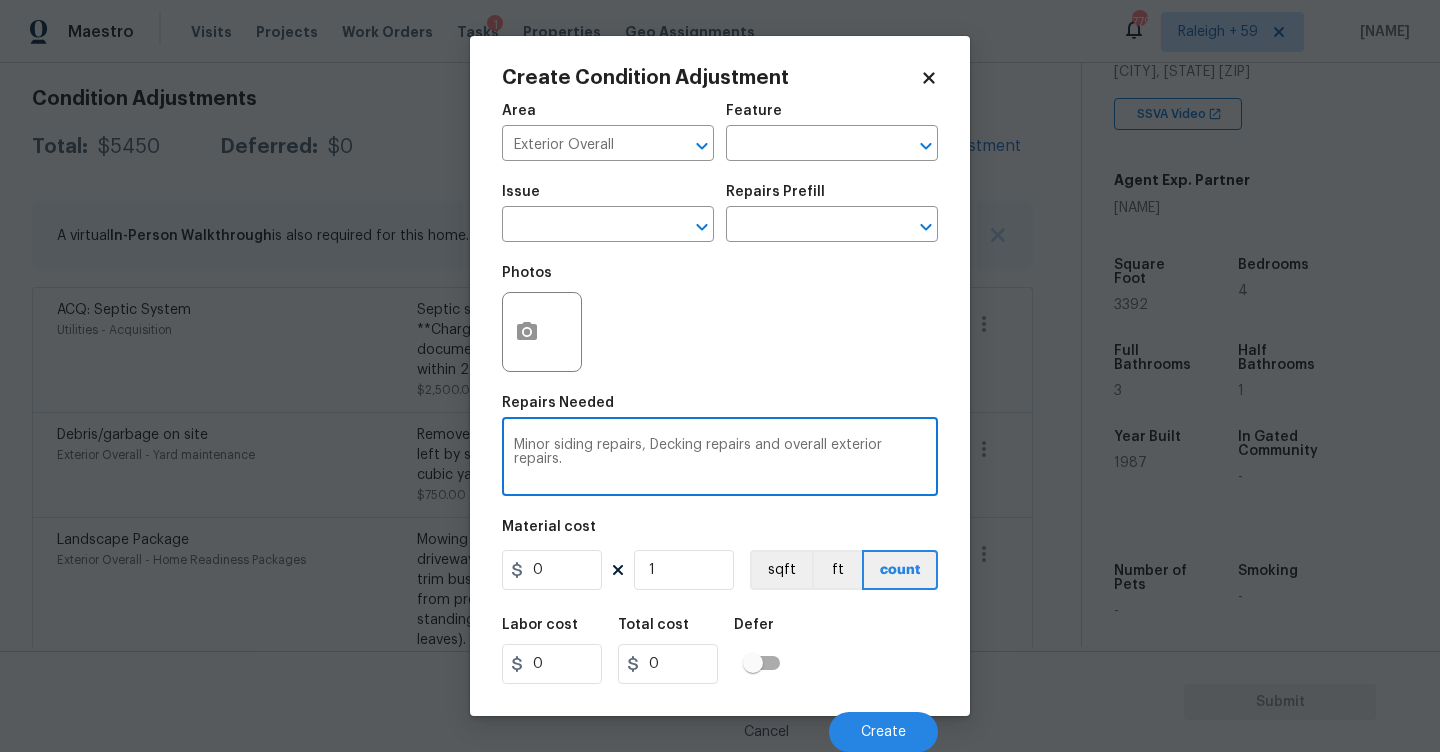 type on "Minor siding repairs, Decking repairs and overall exterior repairs." 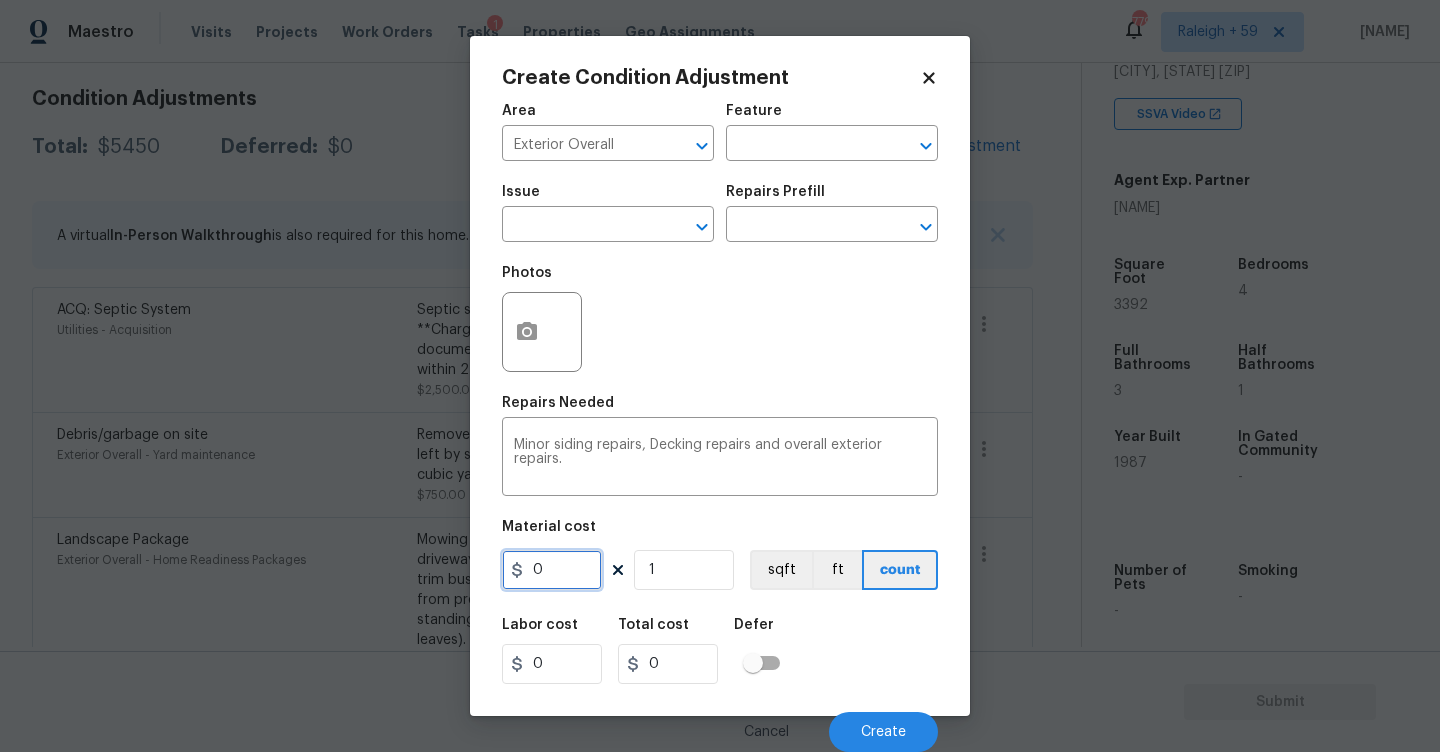 click on "0" at bounding box center [552, 570] 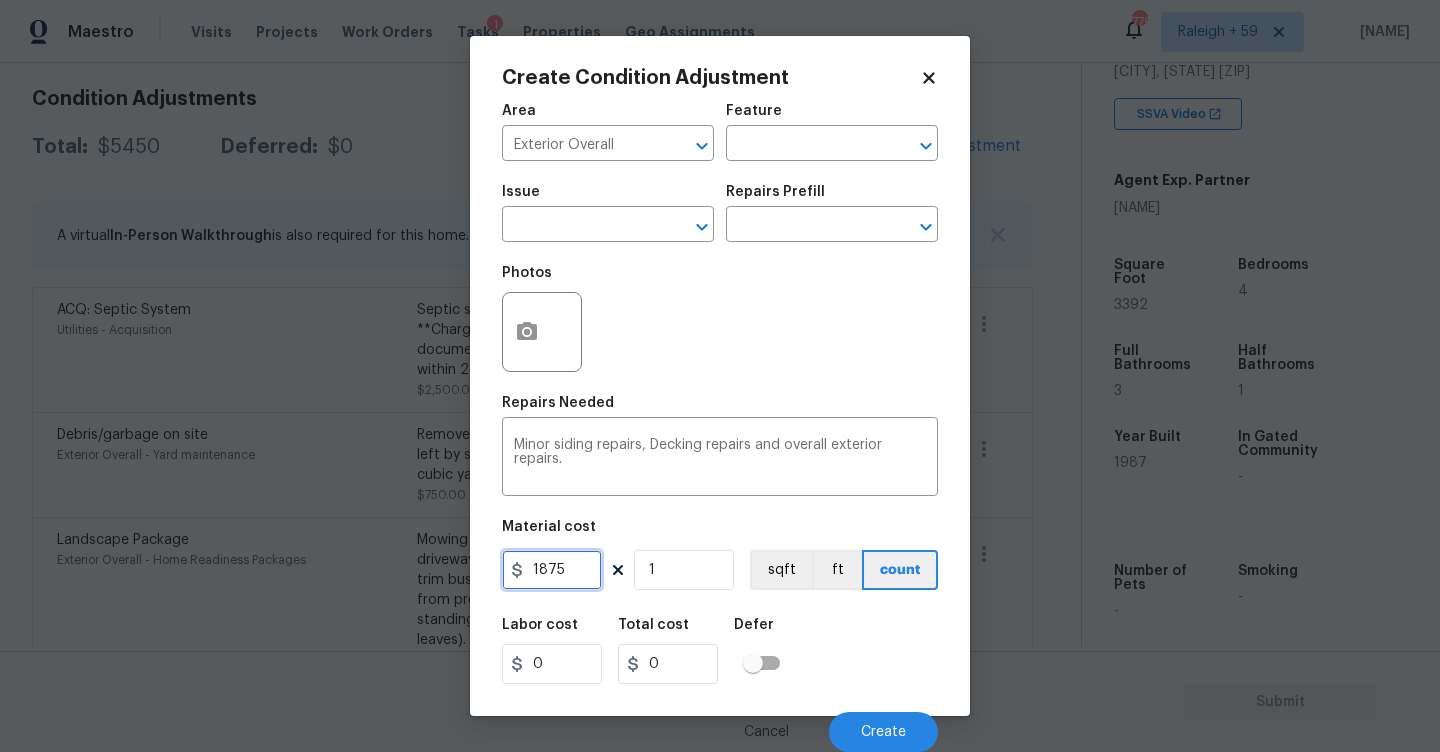 type on "1875" 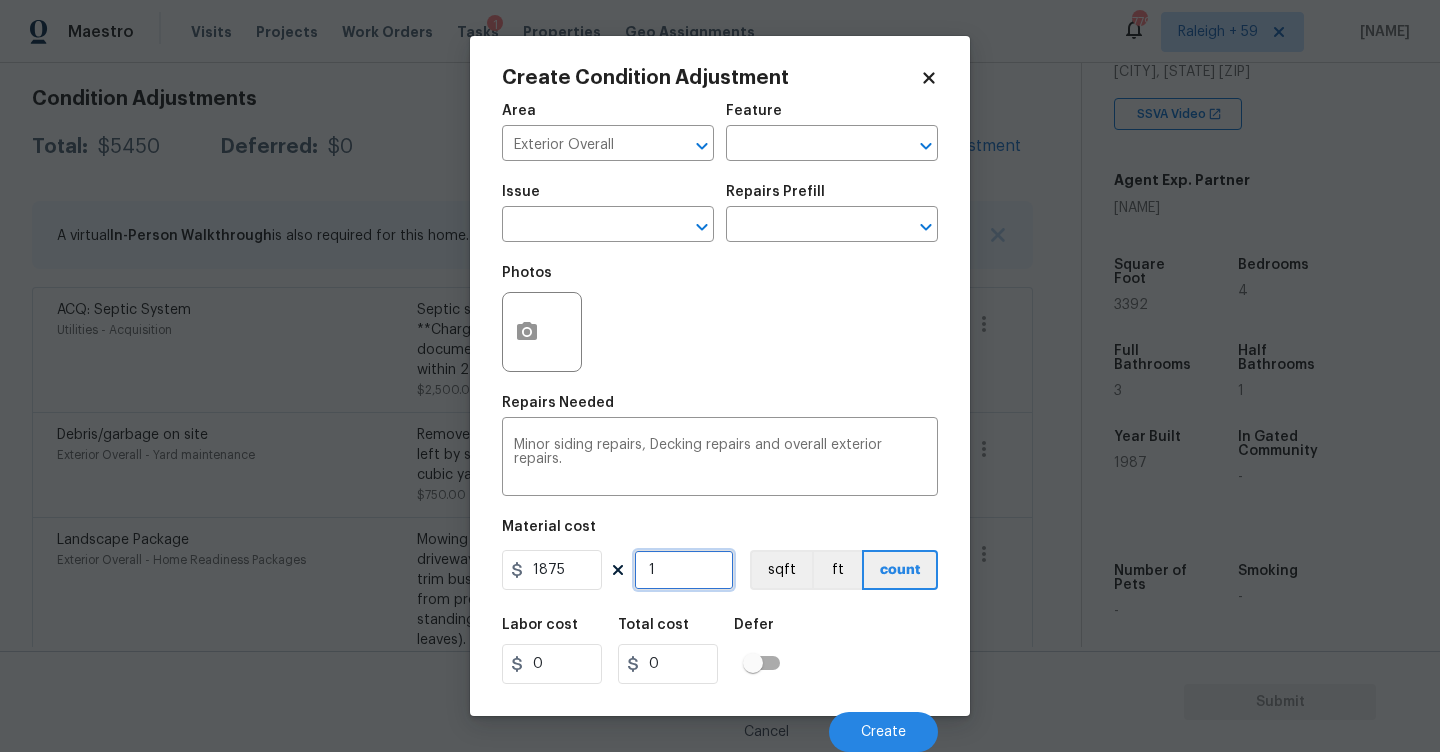 type on "1875" 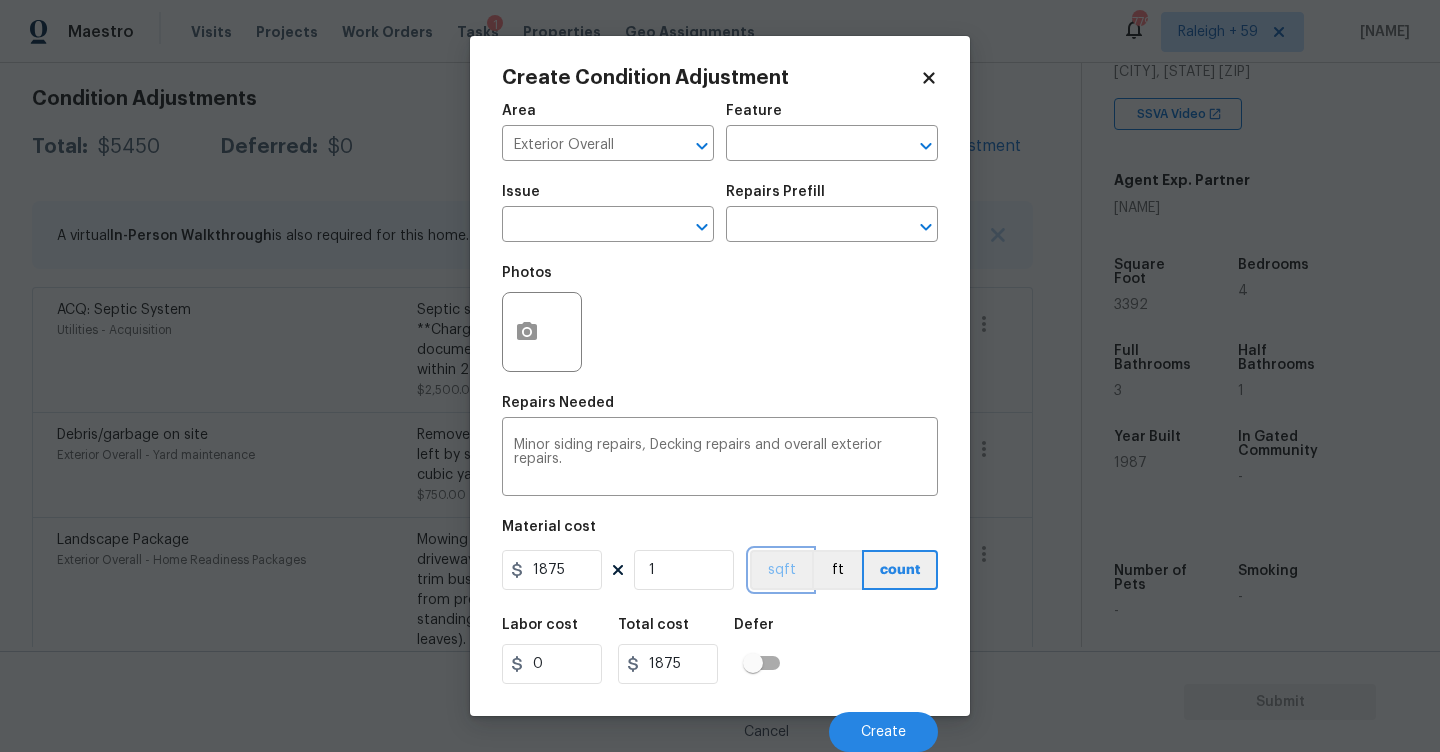 type 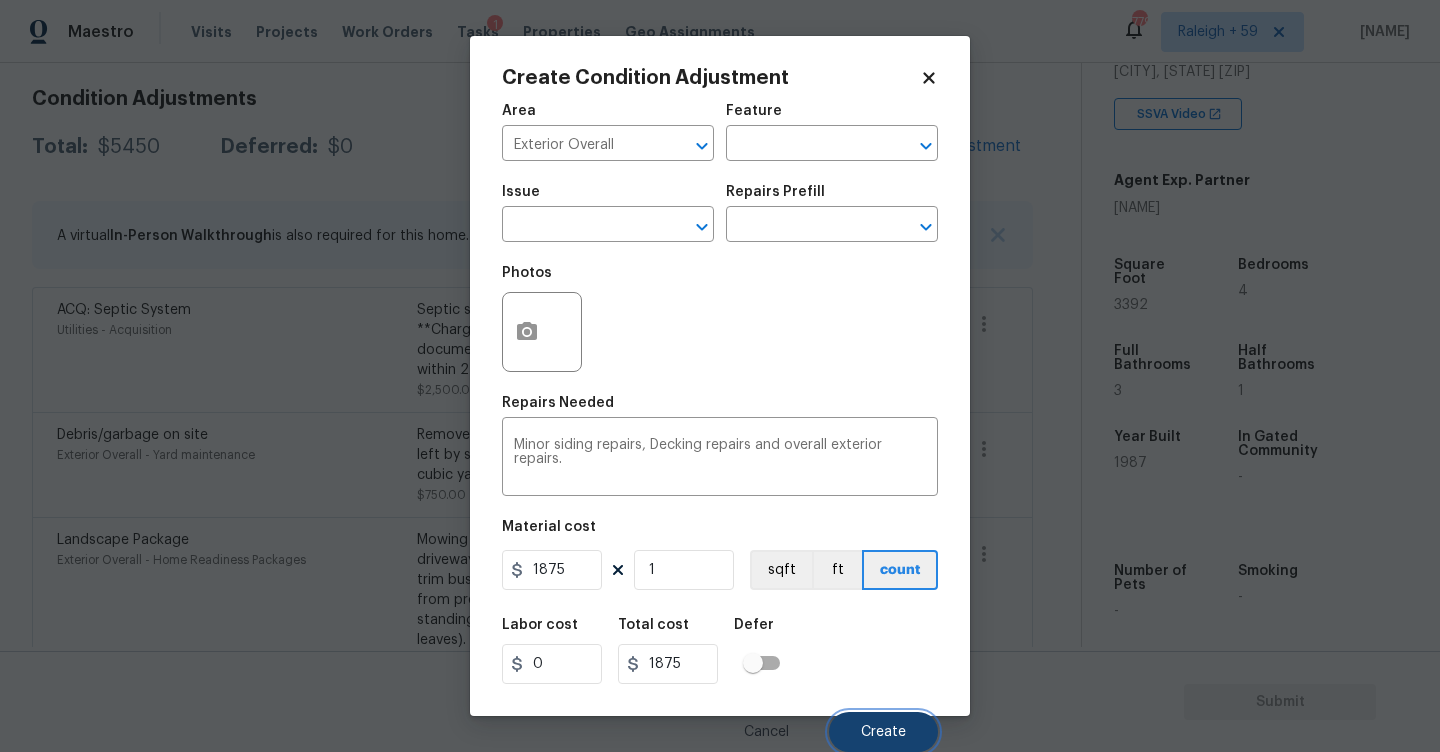 click on "Create" at bounding box center (883, 732) 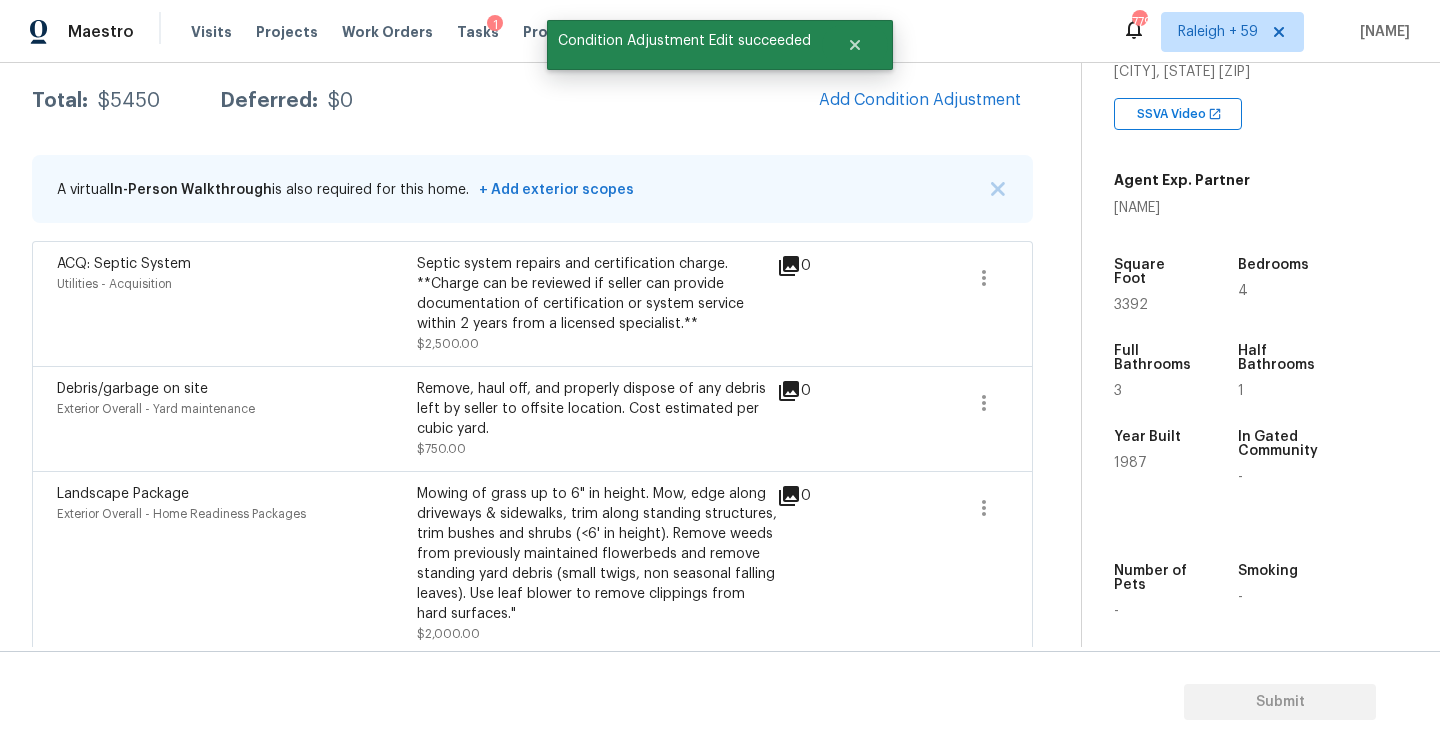 scroll, scrollTop: 278, scrollLeft: 0, axis: vertical 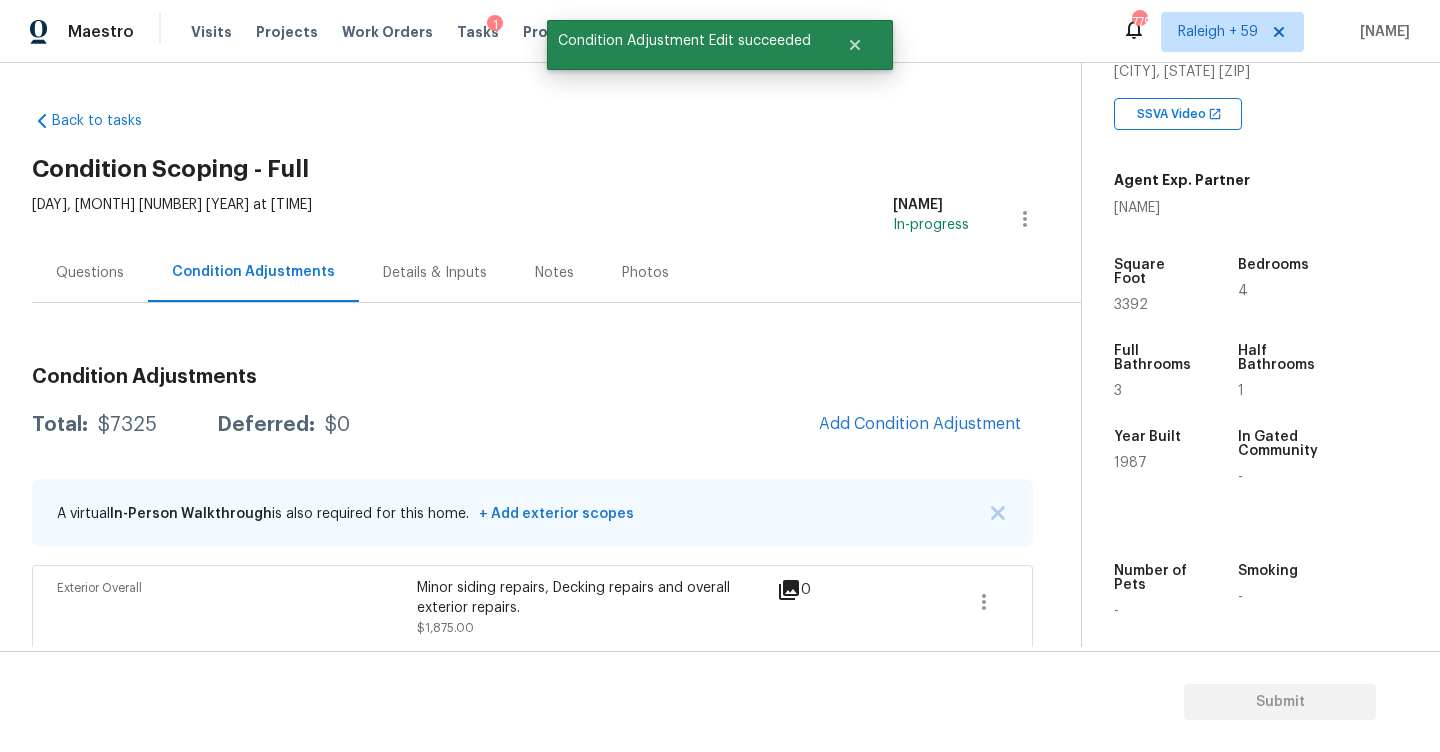 click on "Questions" at bounding box center (90, 273) 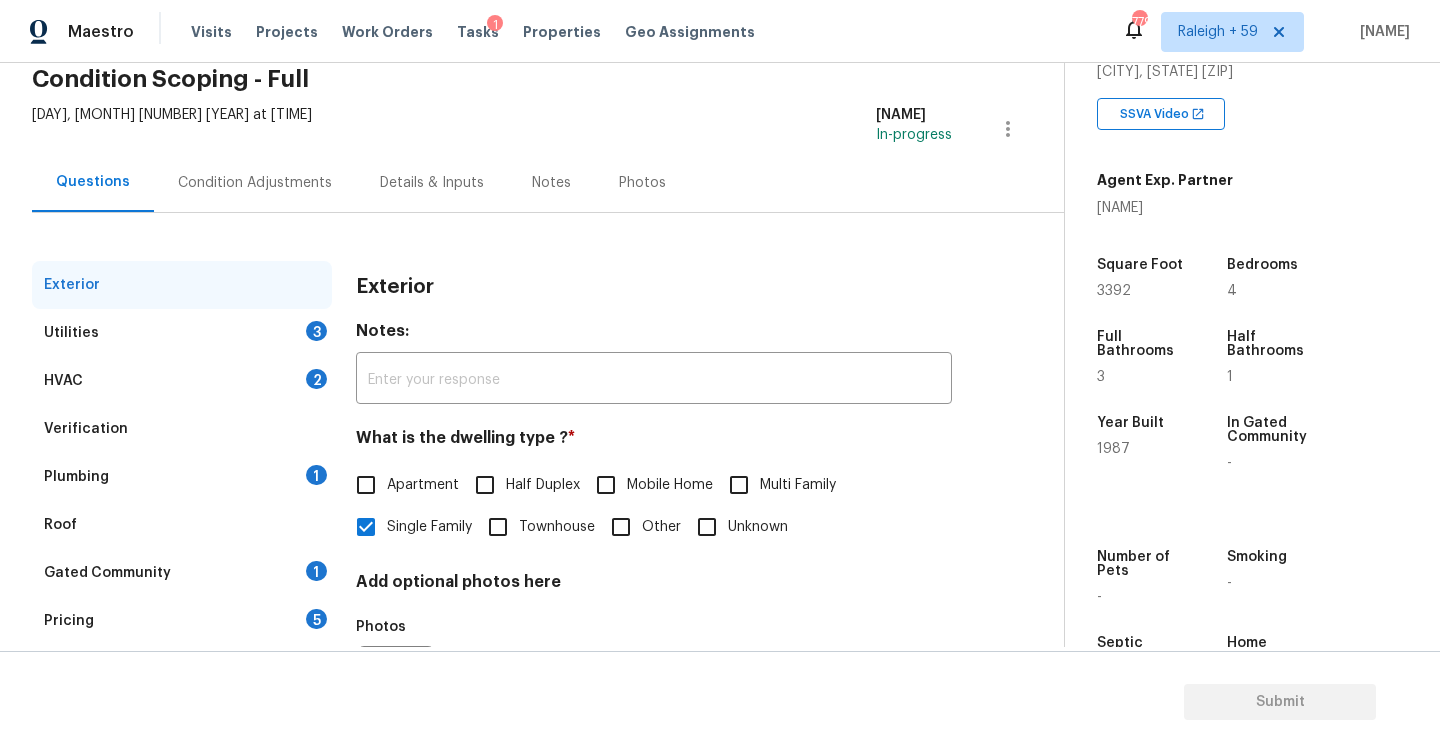 scroll, scrollTop: 105, scrollLeft: 0, axis: vertical 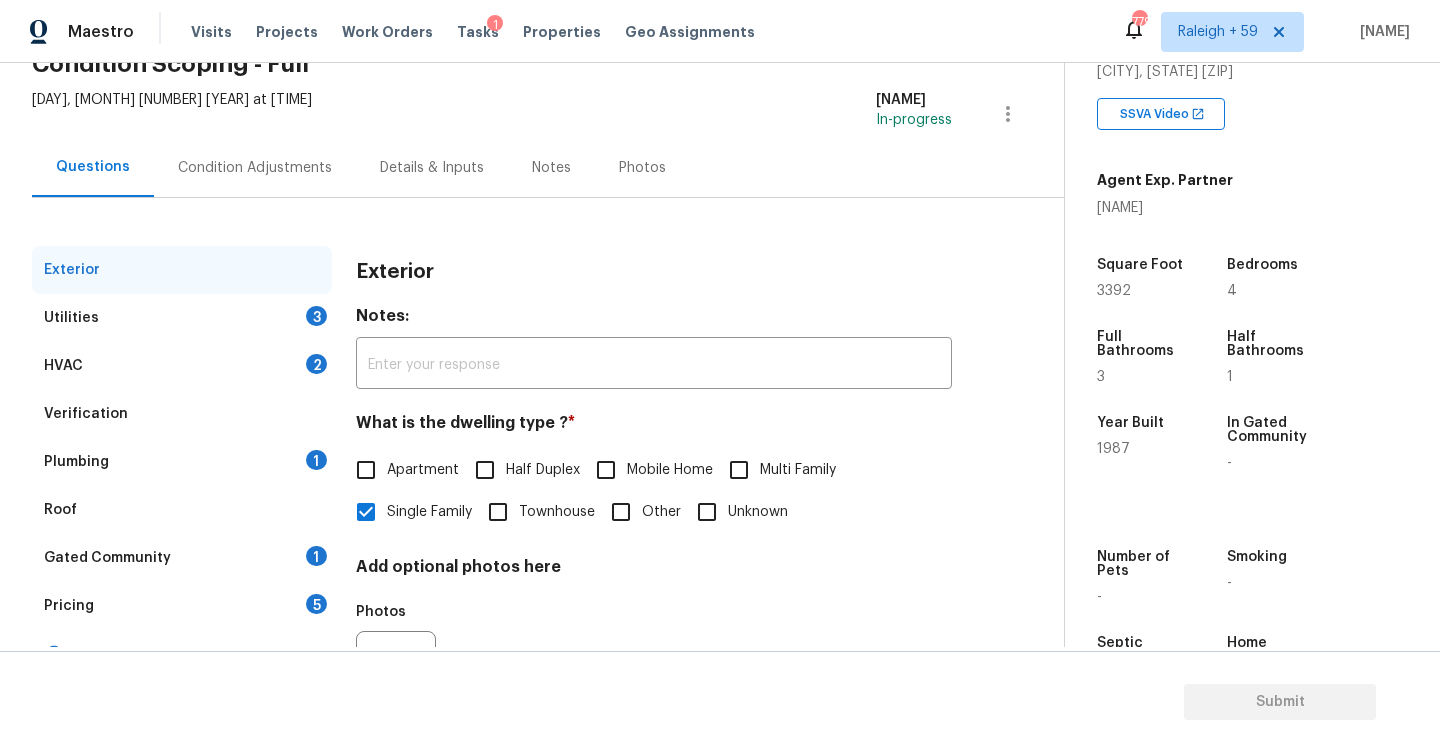 click on "Add Area" at bounding box center (182, 654) 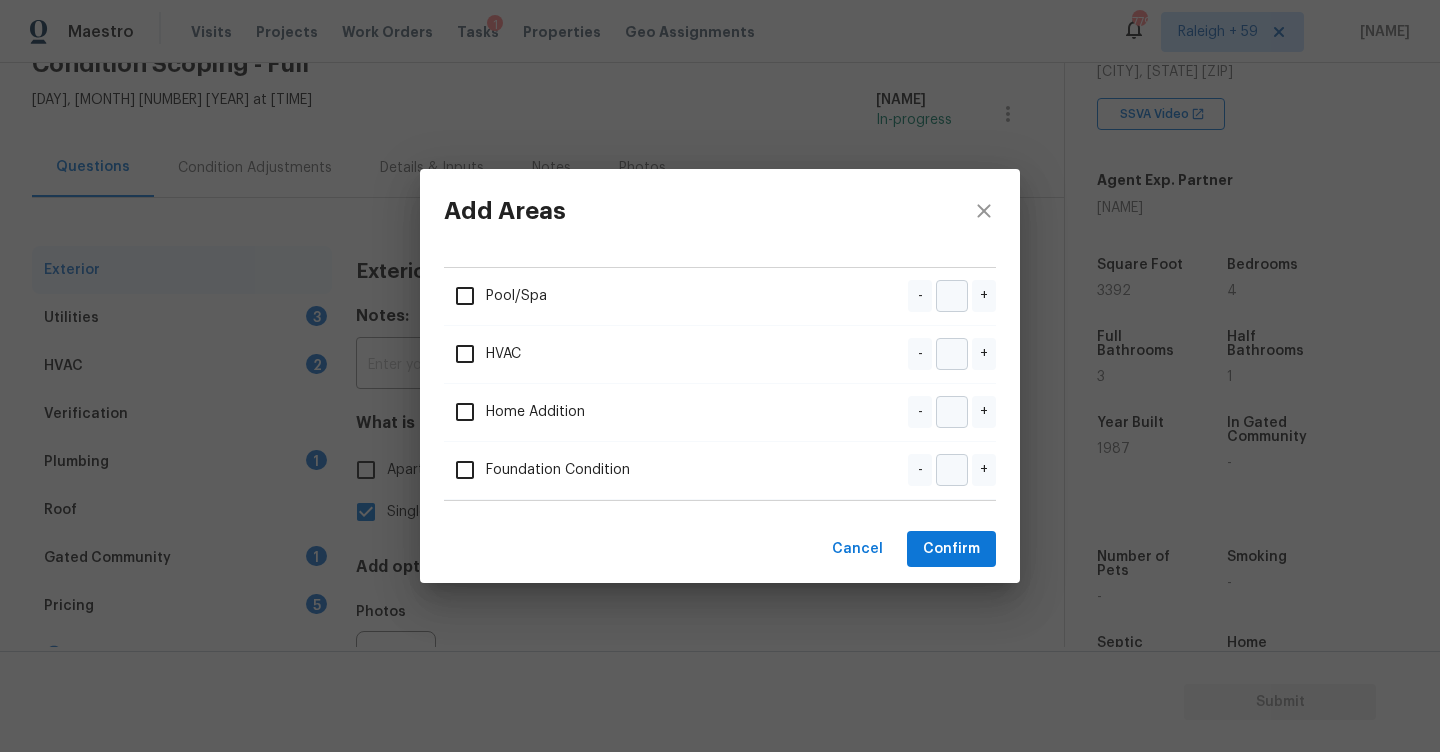 click on "Add Areas Pool/Spa - + HVAC - + Home Addition - + Foundation Condition - + Cancel Confirm" at bounding box center [720, 376] 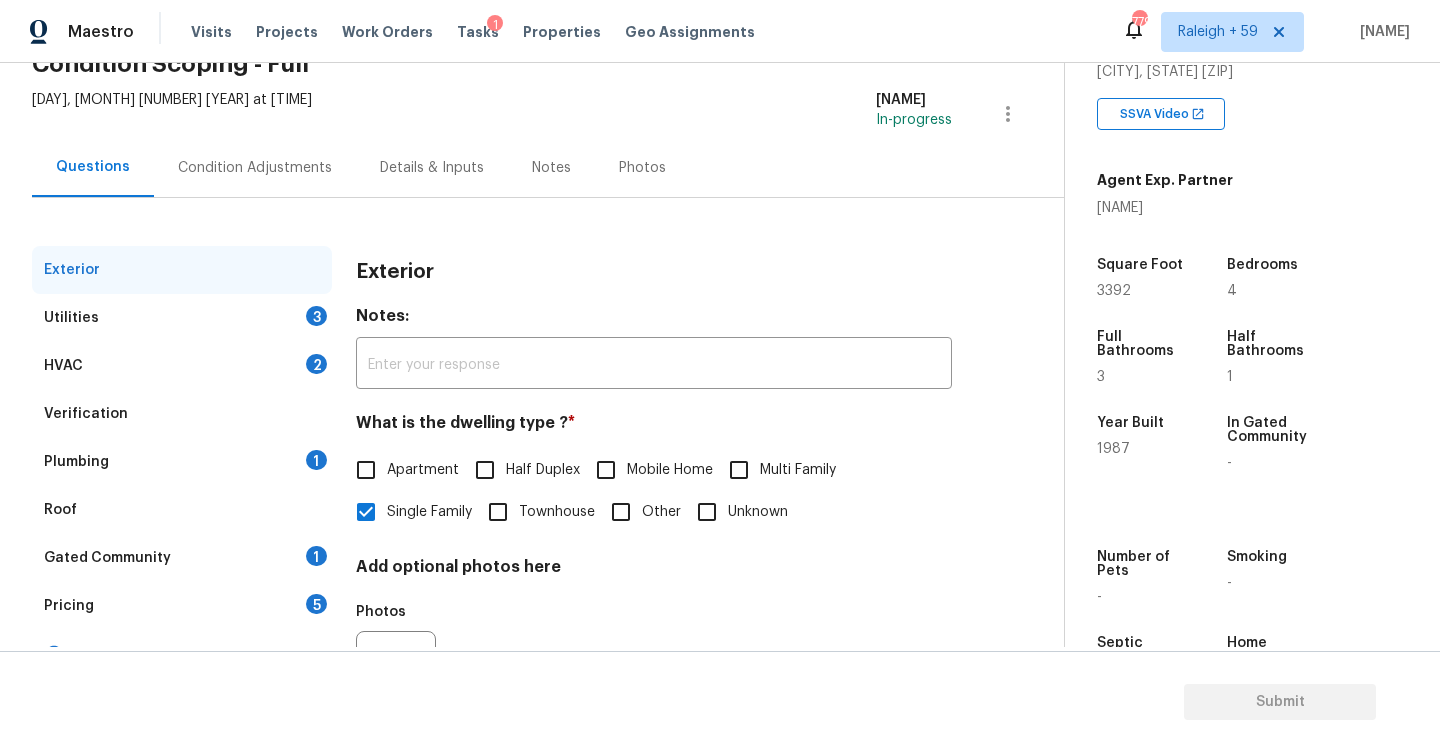 click on "Pricing 5" at bounding box center [182, 606] 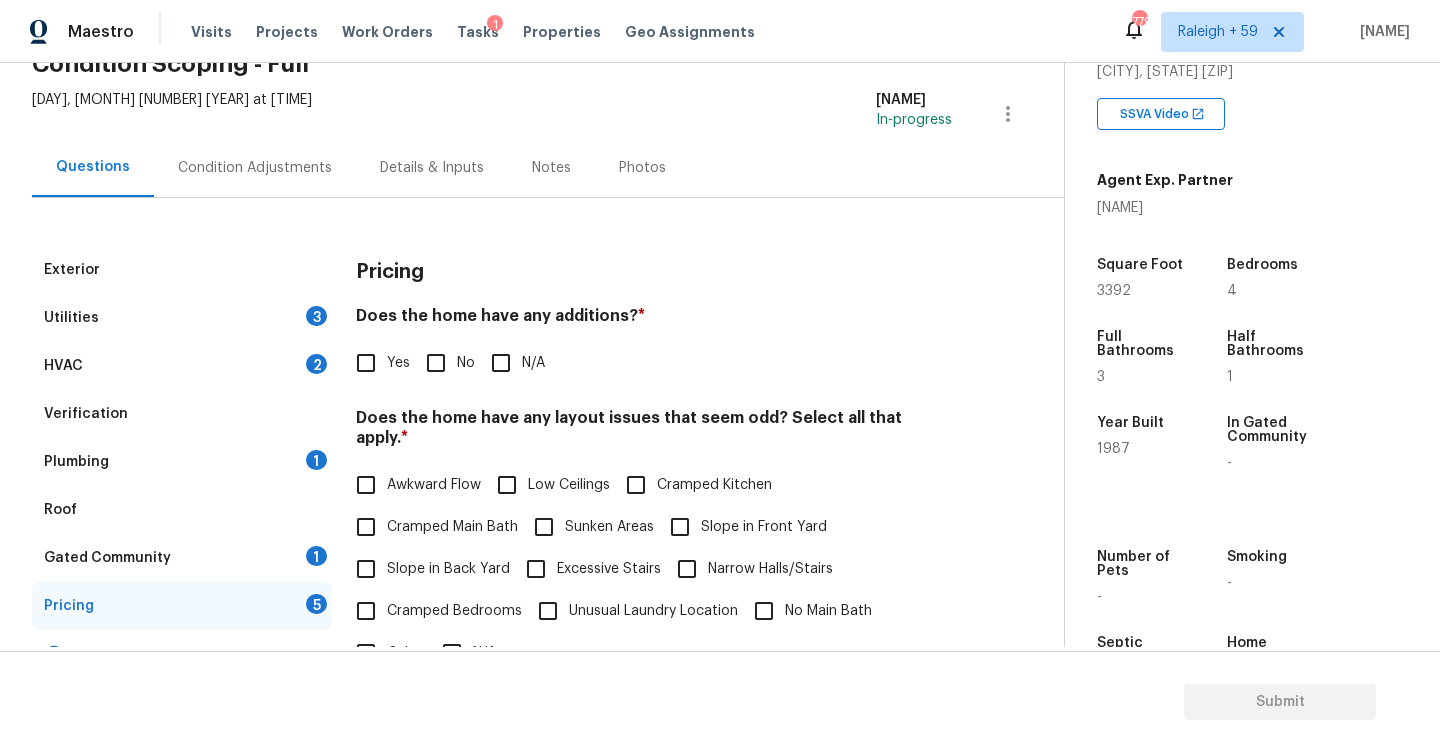 click on "Yes" at bounding box center (398, 363) 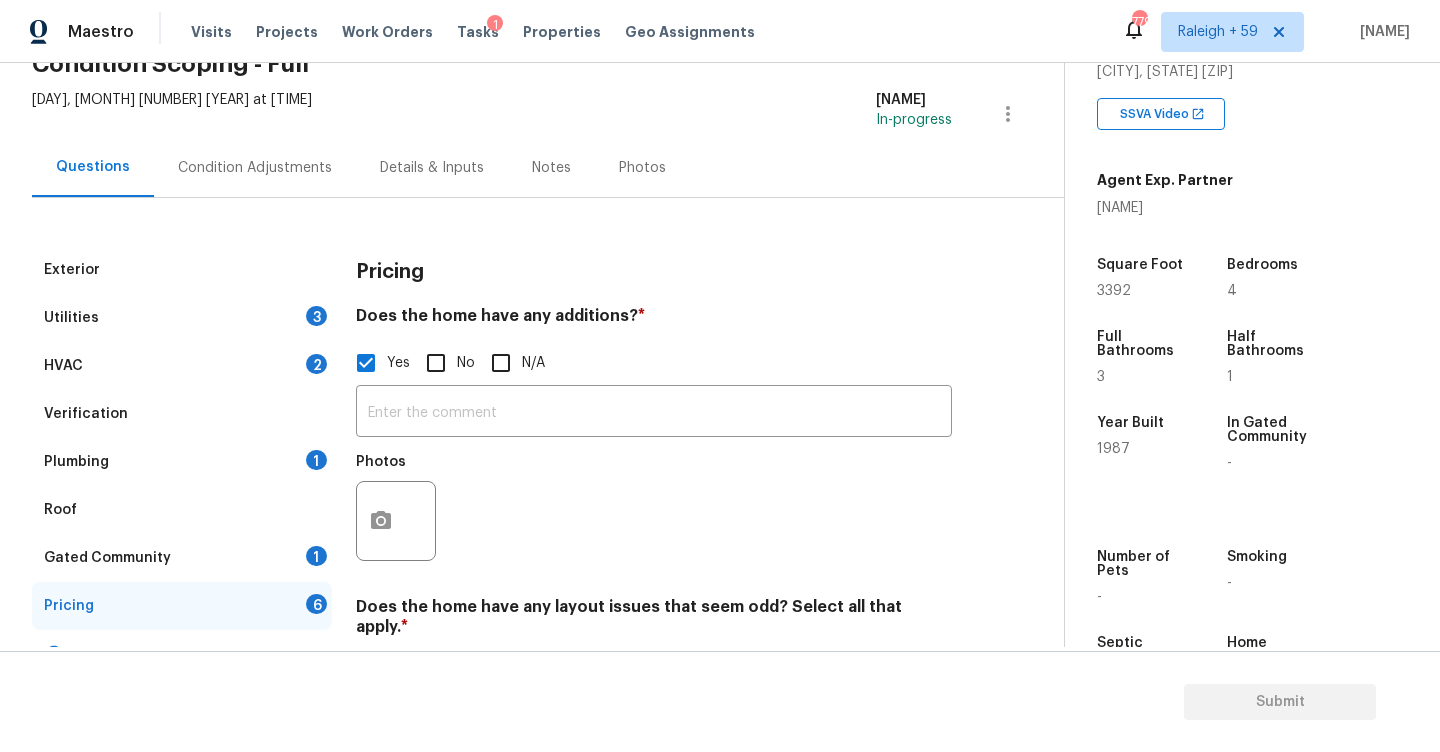 click on "No" at bounding box center [436, 363] 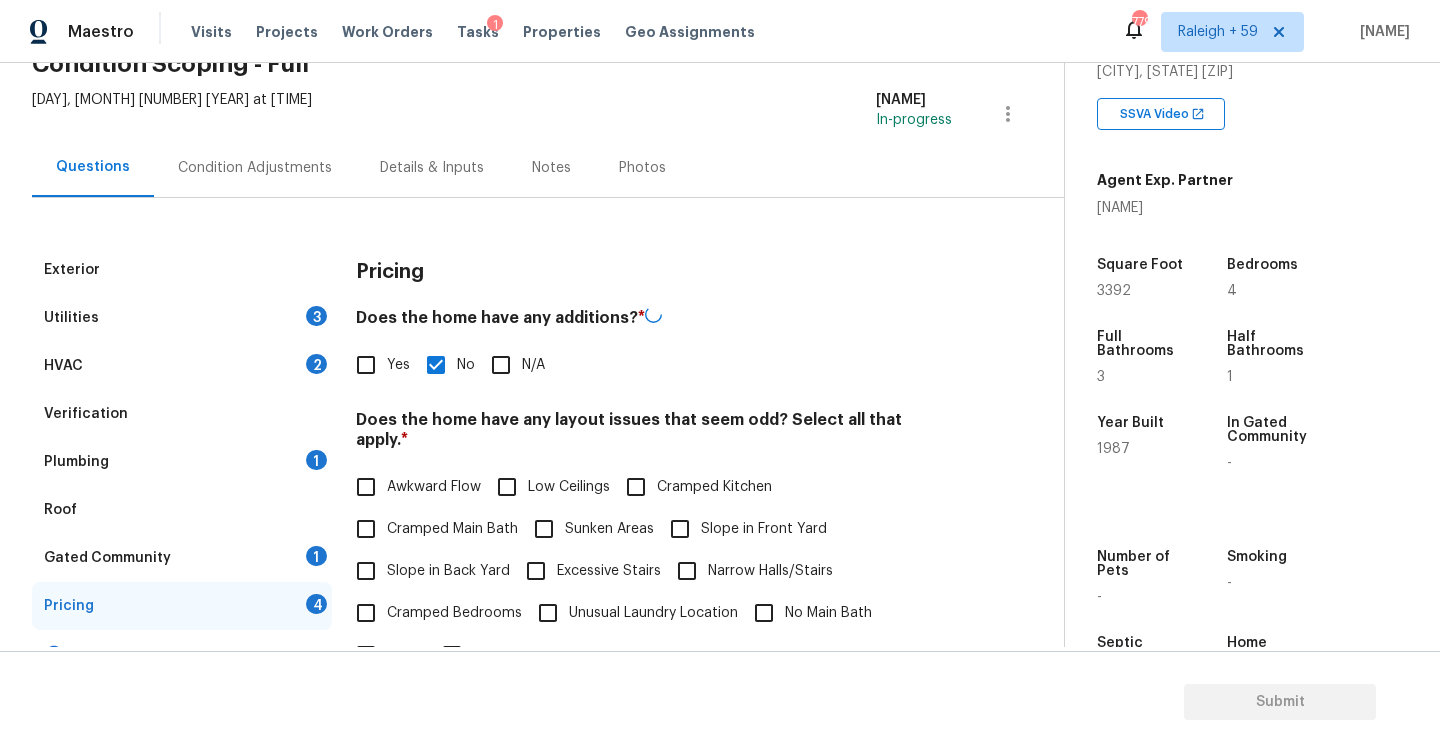 click on "Plumbing 1" at bounding box center (182, 462) 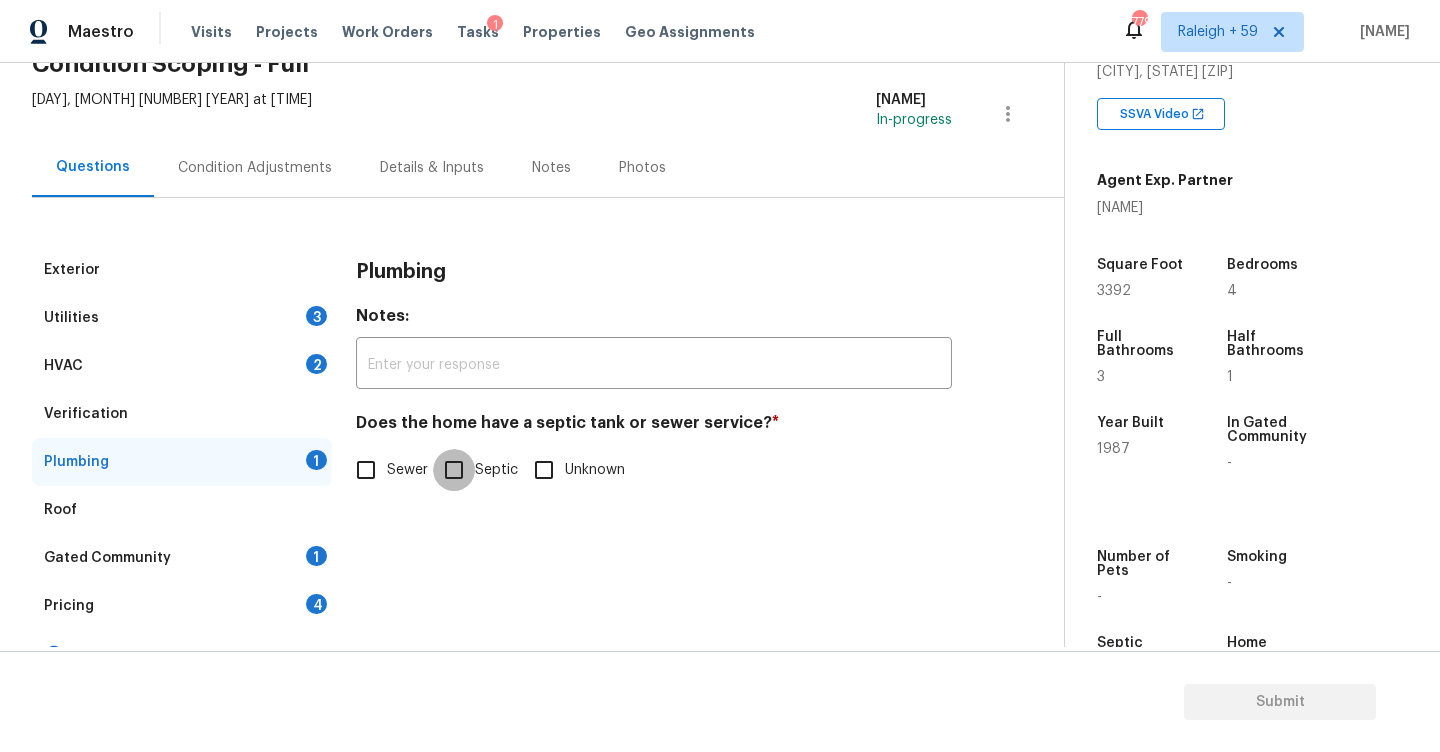 click on "Septic" at bounding box center (454, 470) 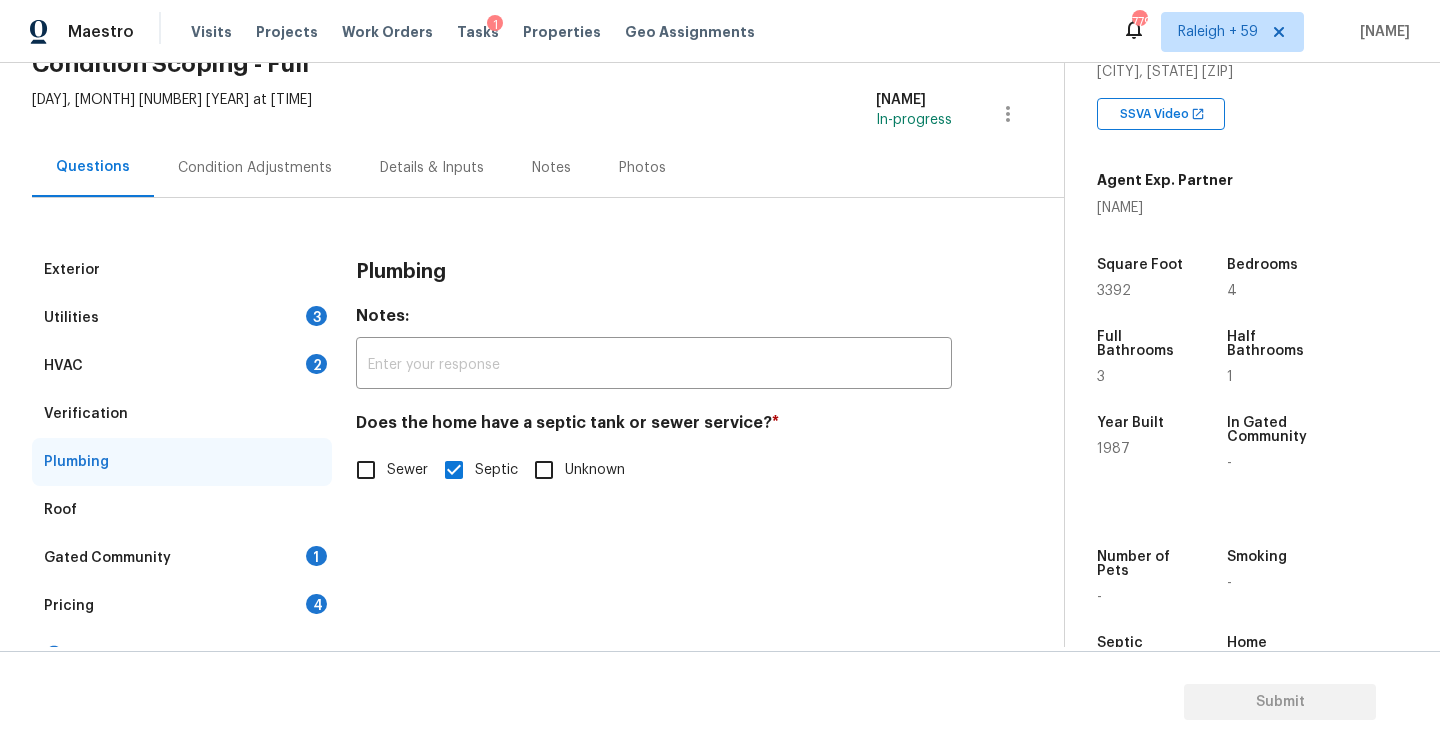 click on "Utilities 3" at bounding box center (182, 318) 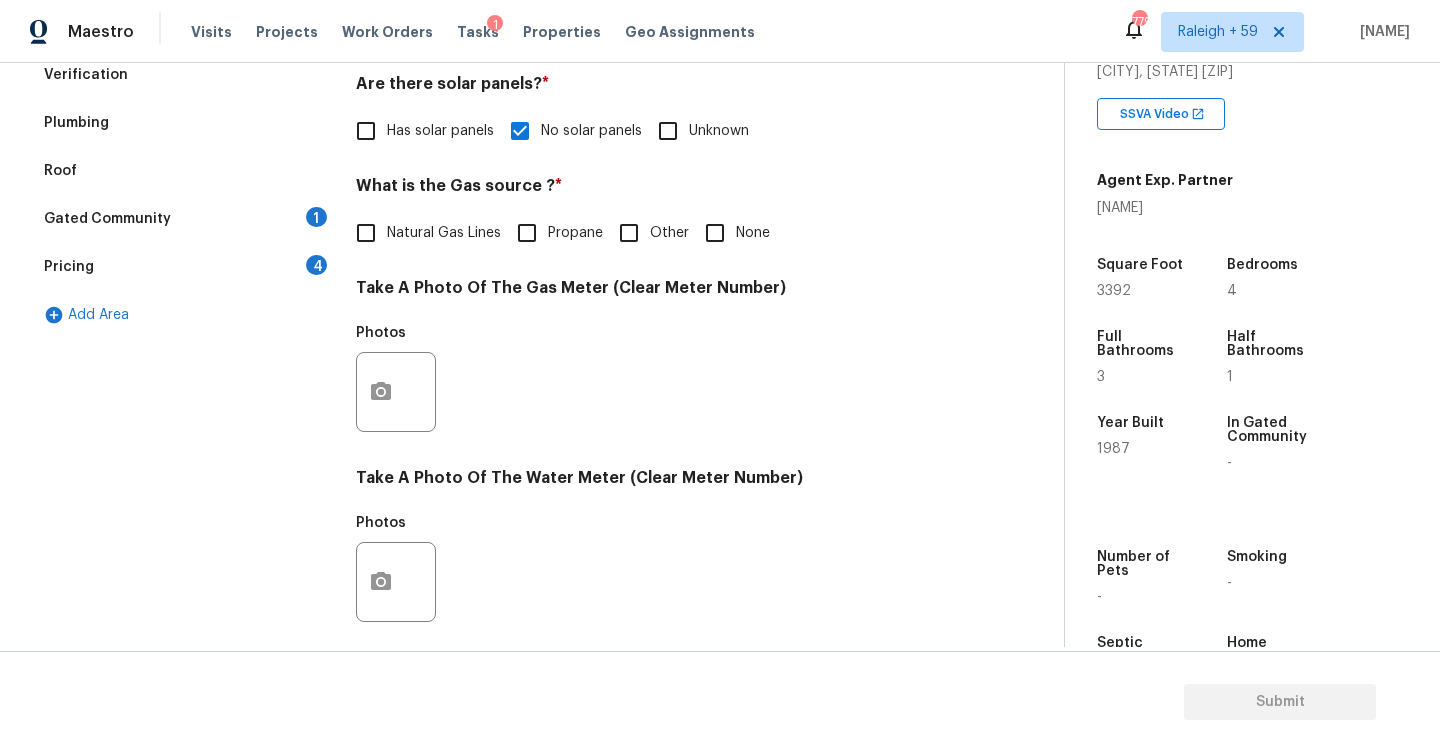 scroll, scrollTop: 511, scrollLeft: 0, axis: vertical 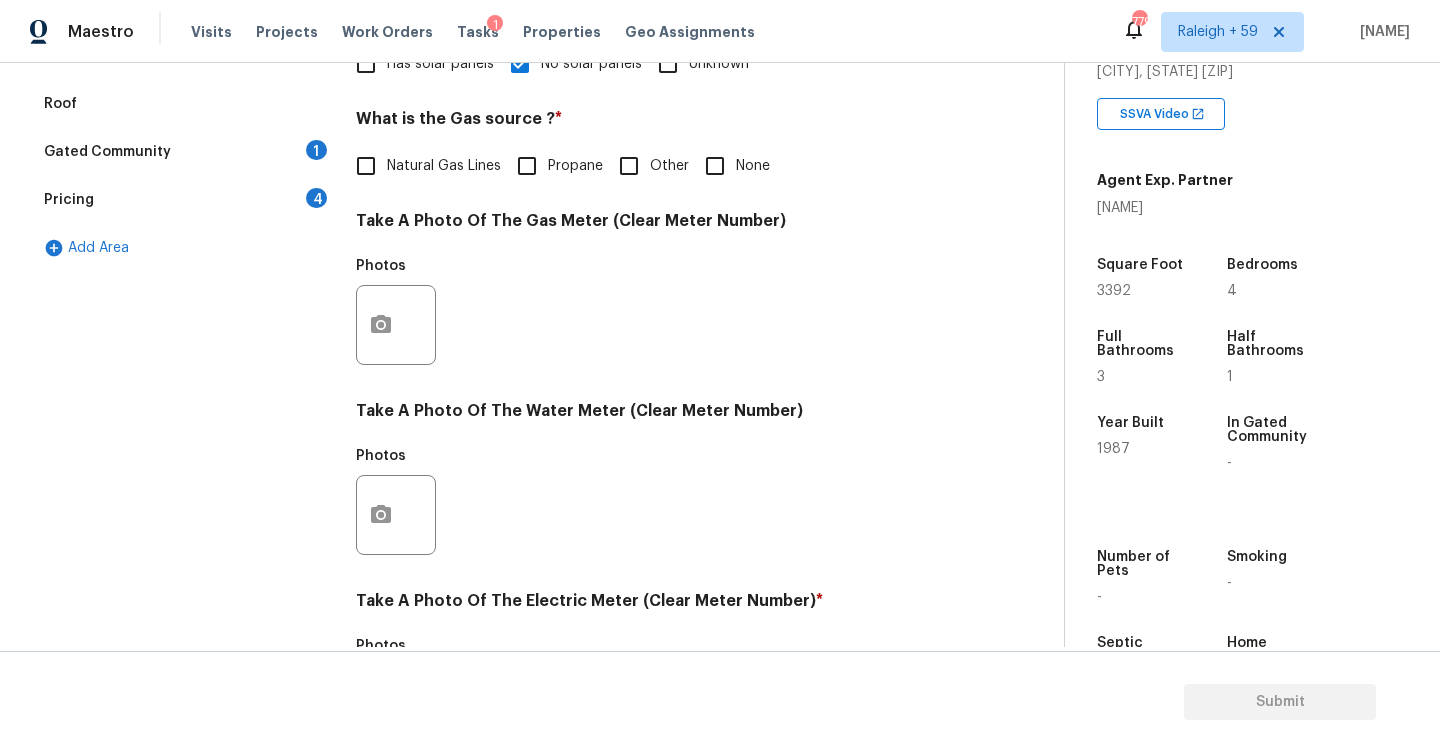 click on "Natural Gas Lines" at bounding box center [366, 166] 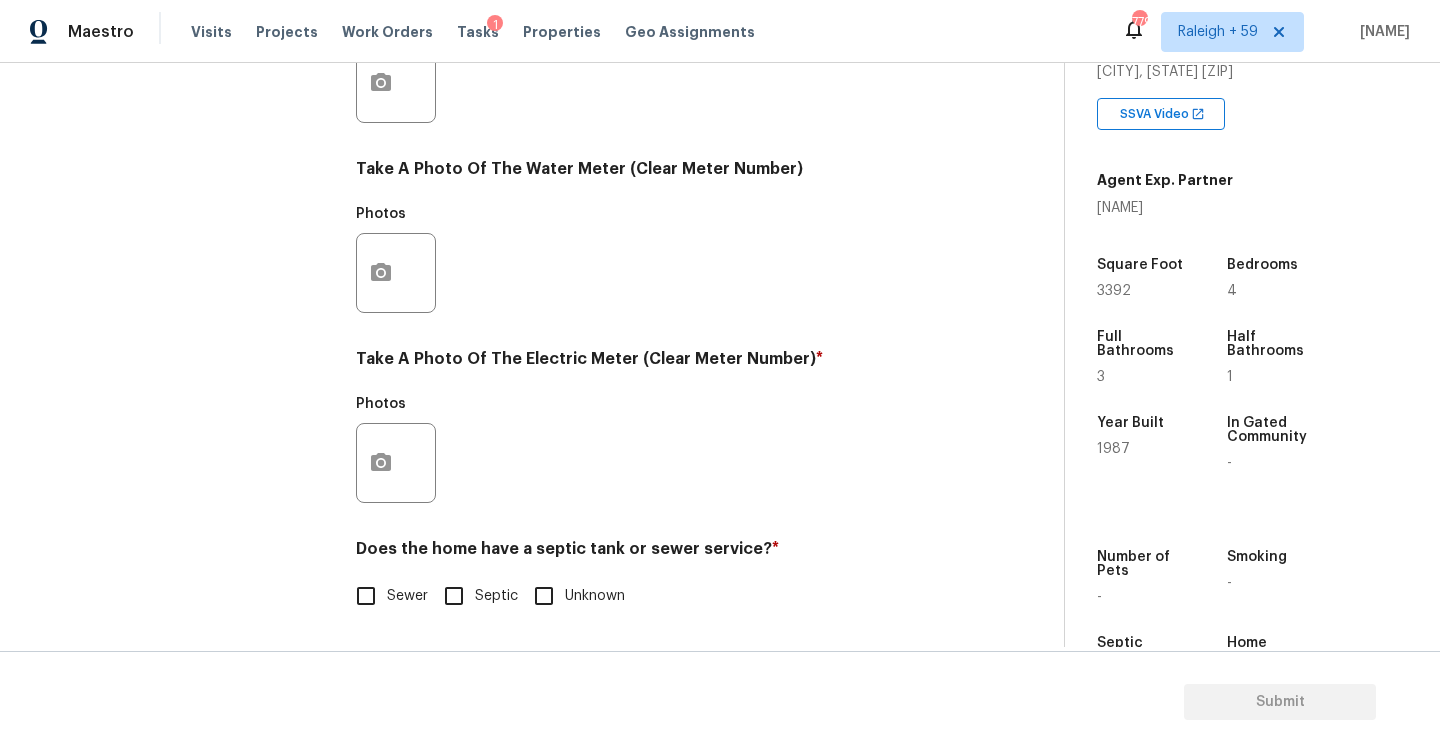 scroll, scrollTop: 753, scrollLeft: 0, axis: vertical 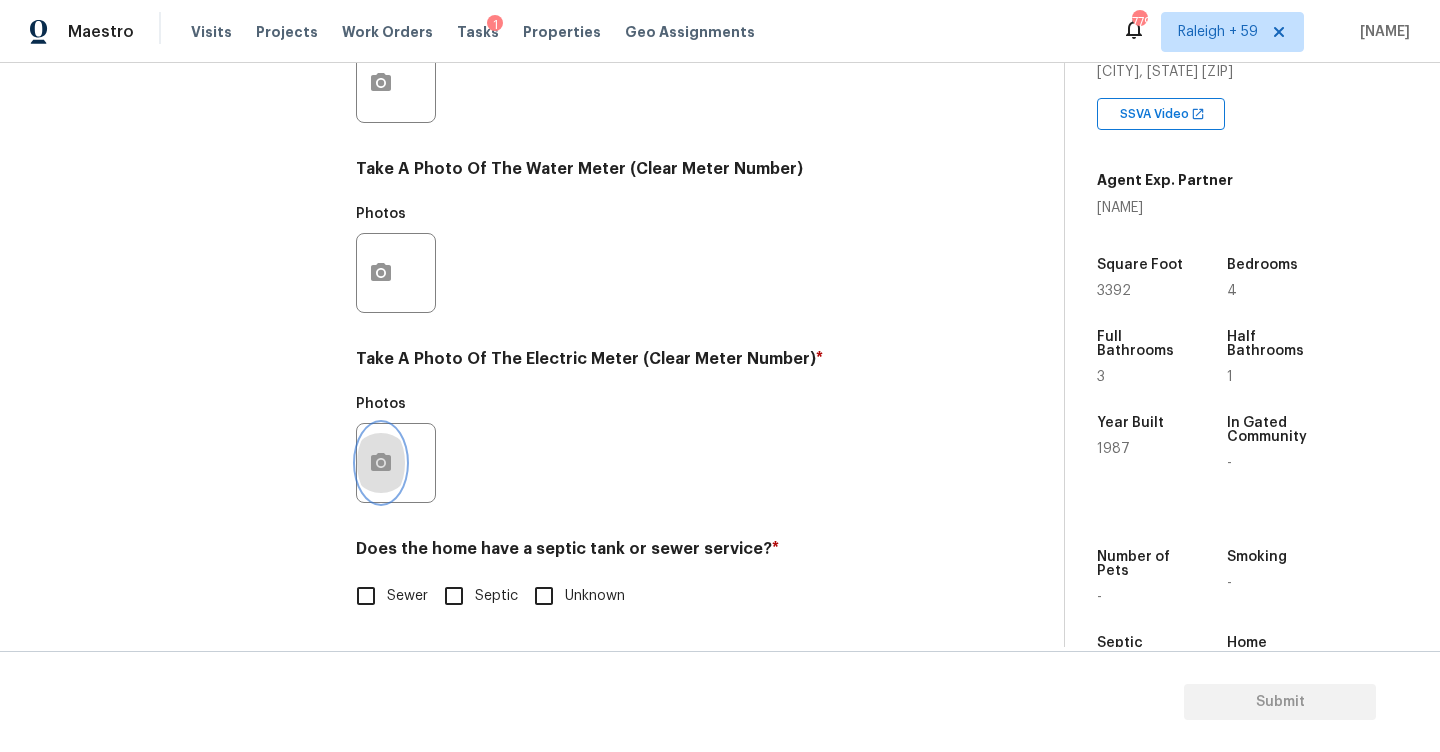 click at bounding box center [381, 463] 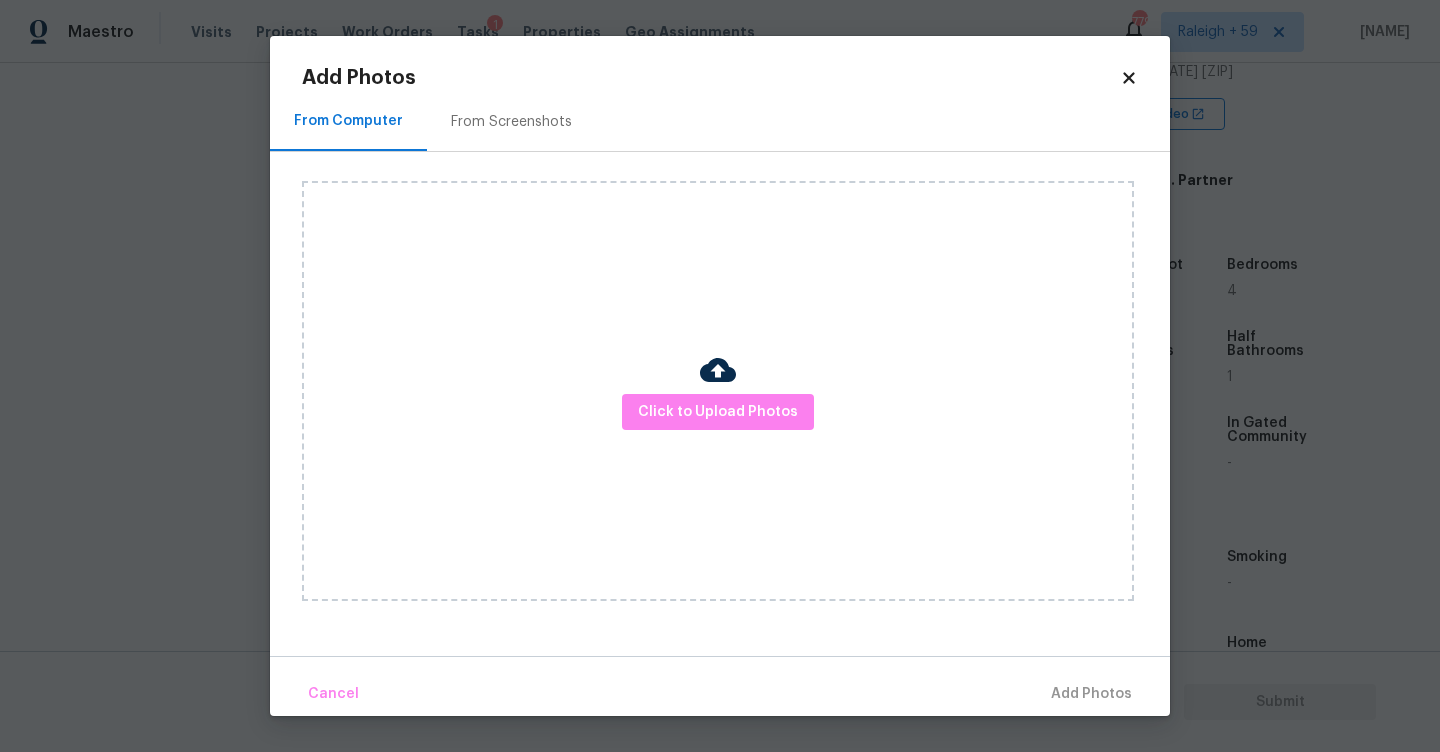 click on "From Screenshots" at bounding box center (511, 121) 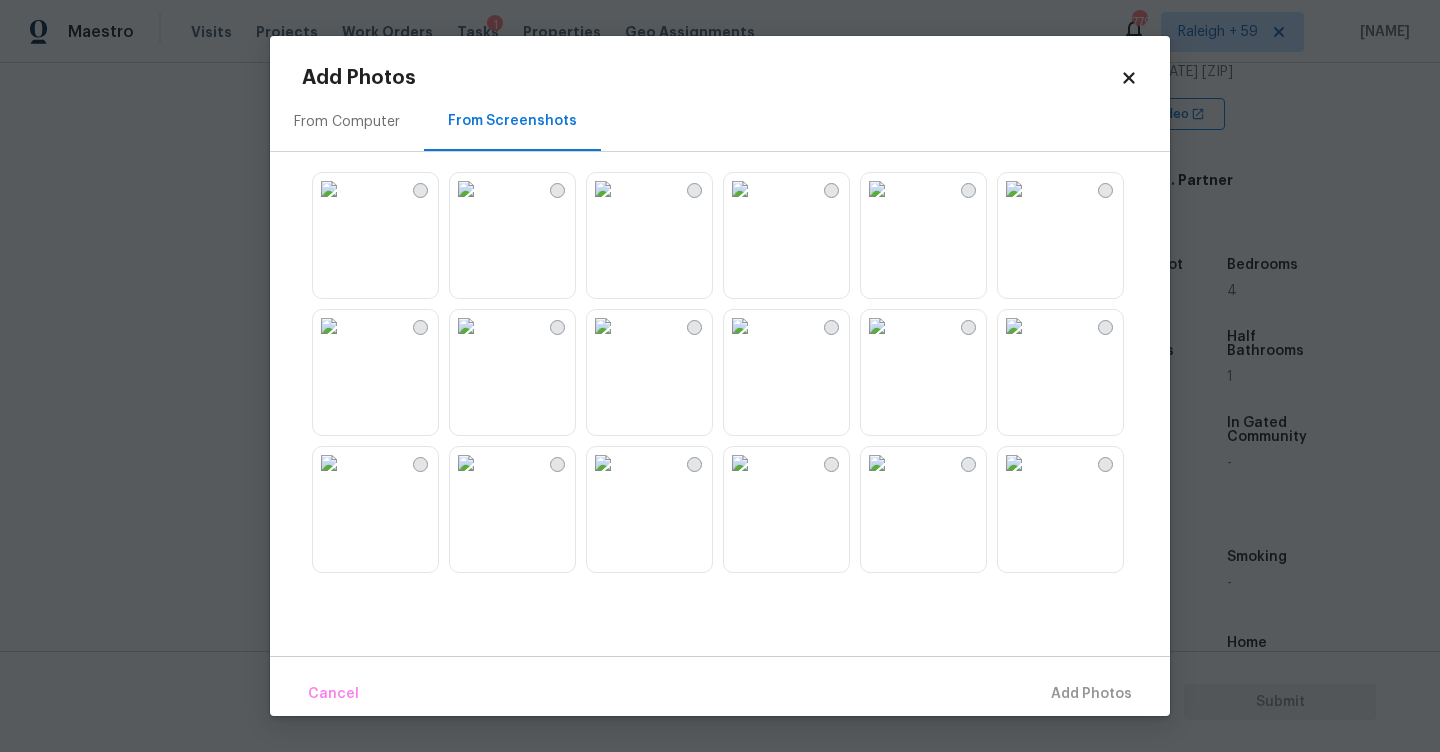 click at bounding box center (740, 326) 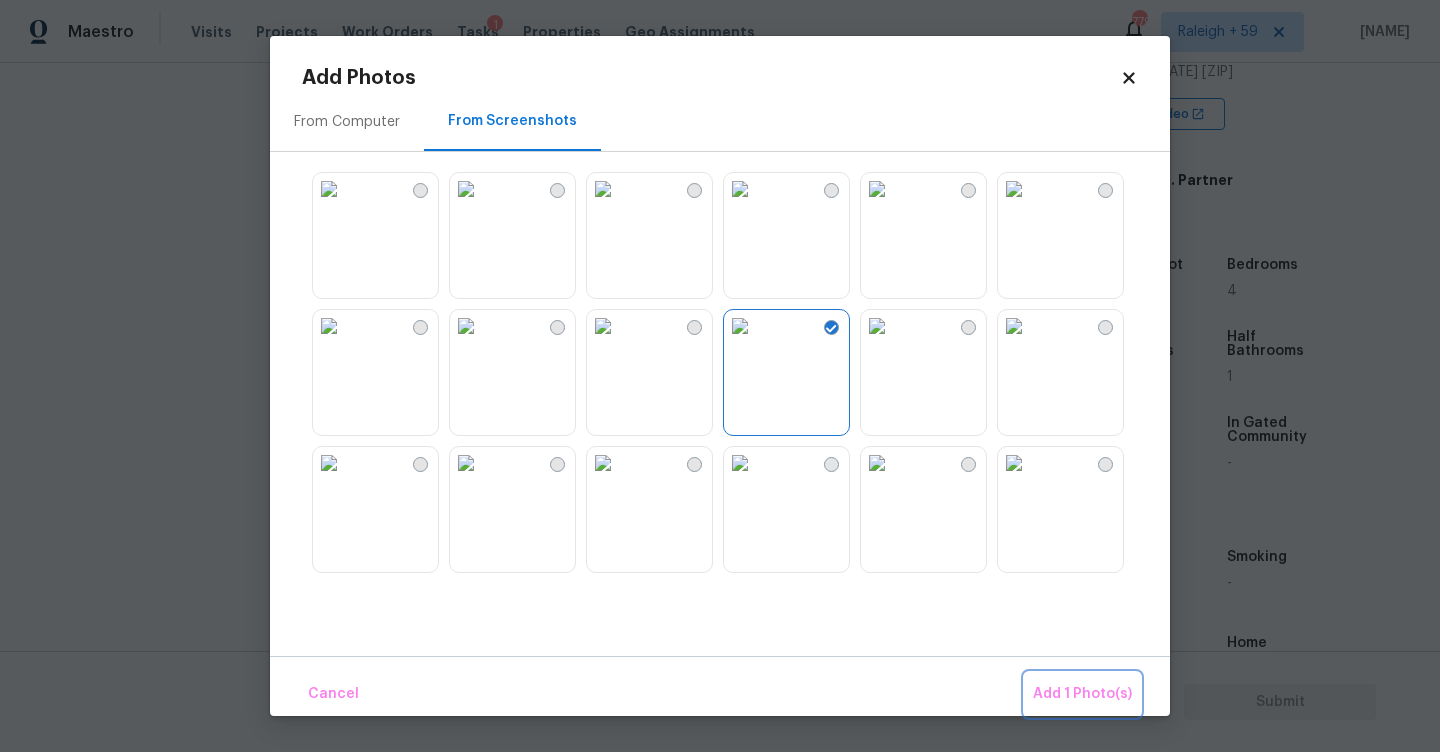 click on "Add 1 Photo(s)" at bounding box center (1082, 694) 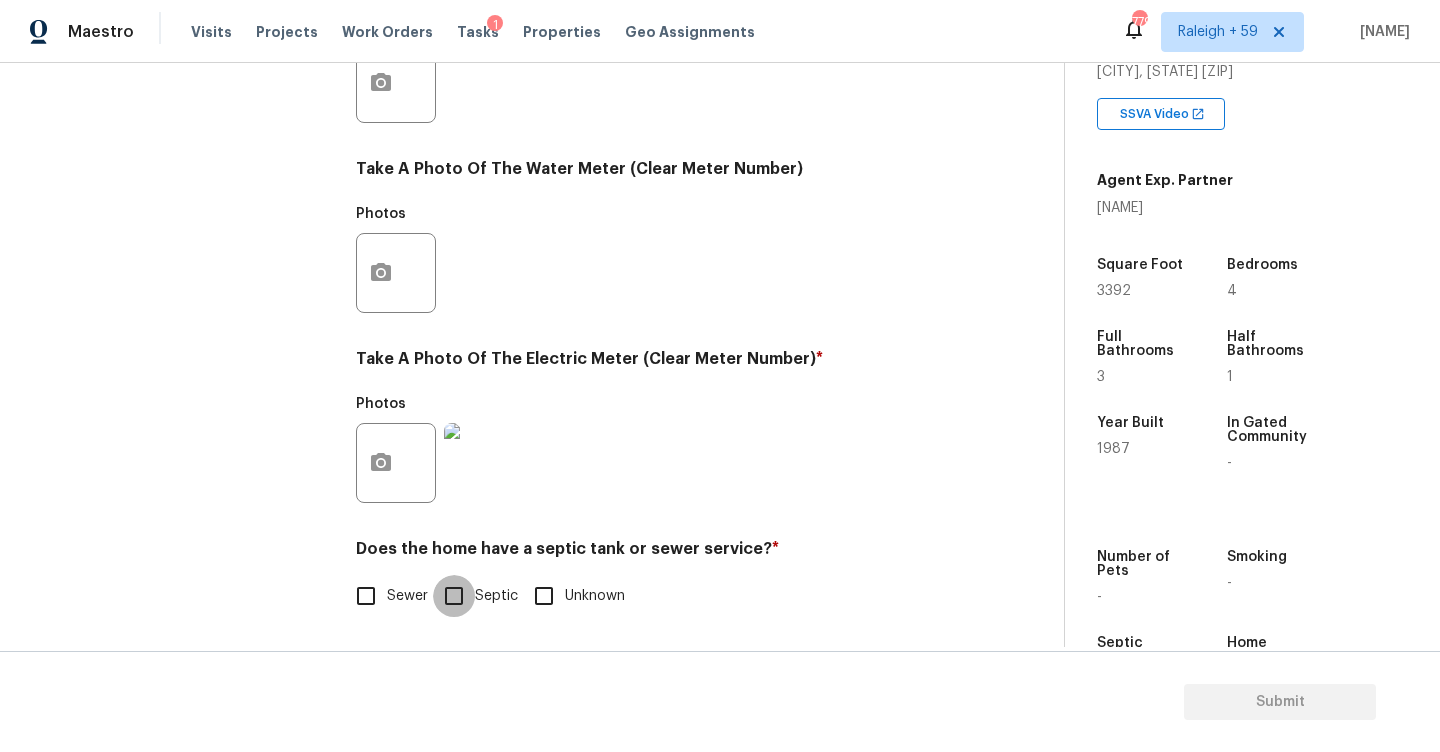 click on "Septic" at bounding box center (454, 596) 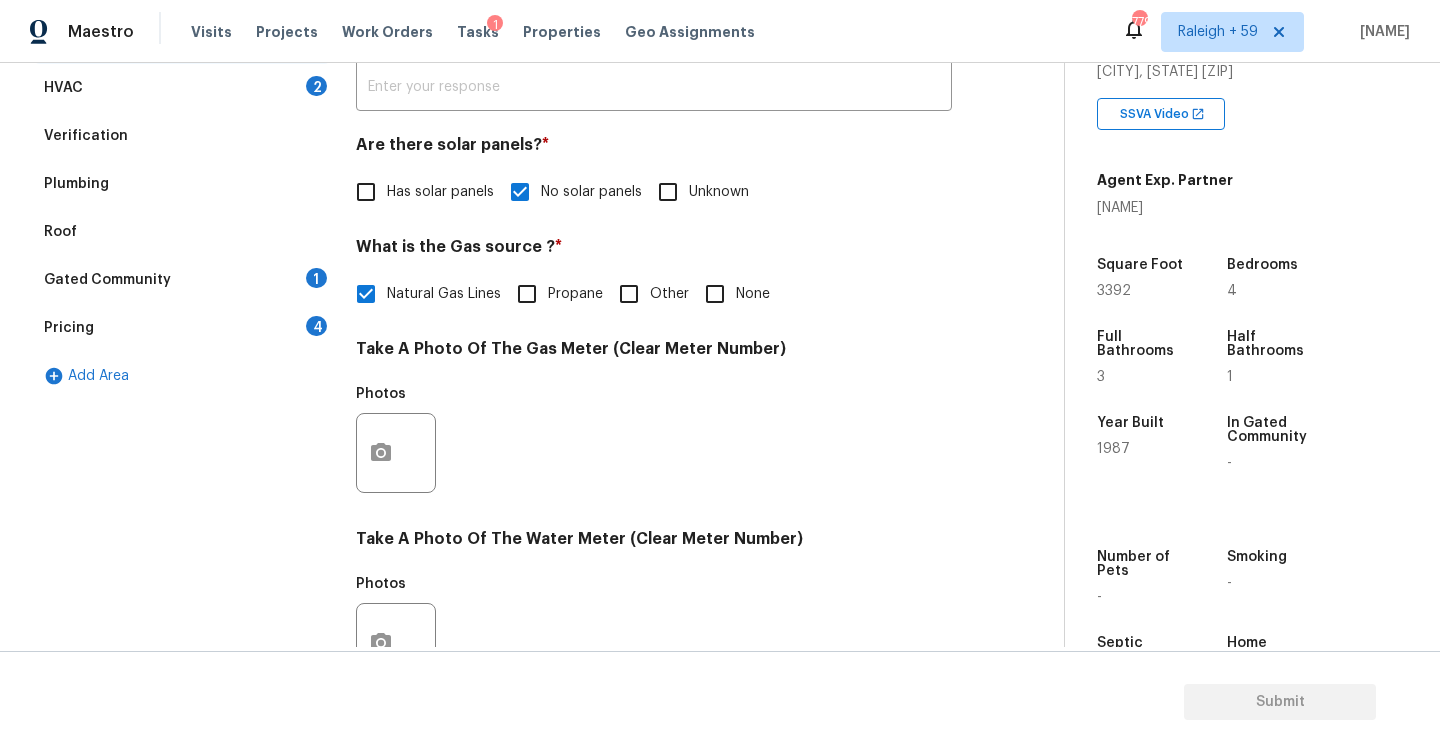 scroll, scrollTop: 201, scrollLeft: 0, axis: vertical 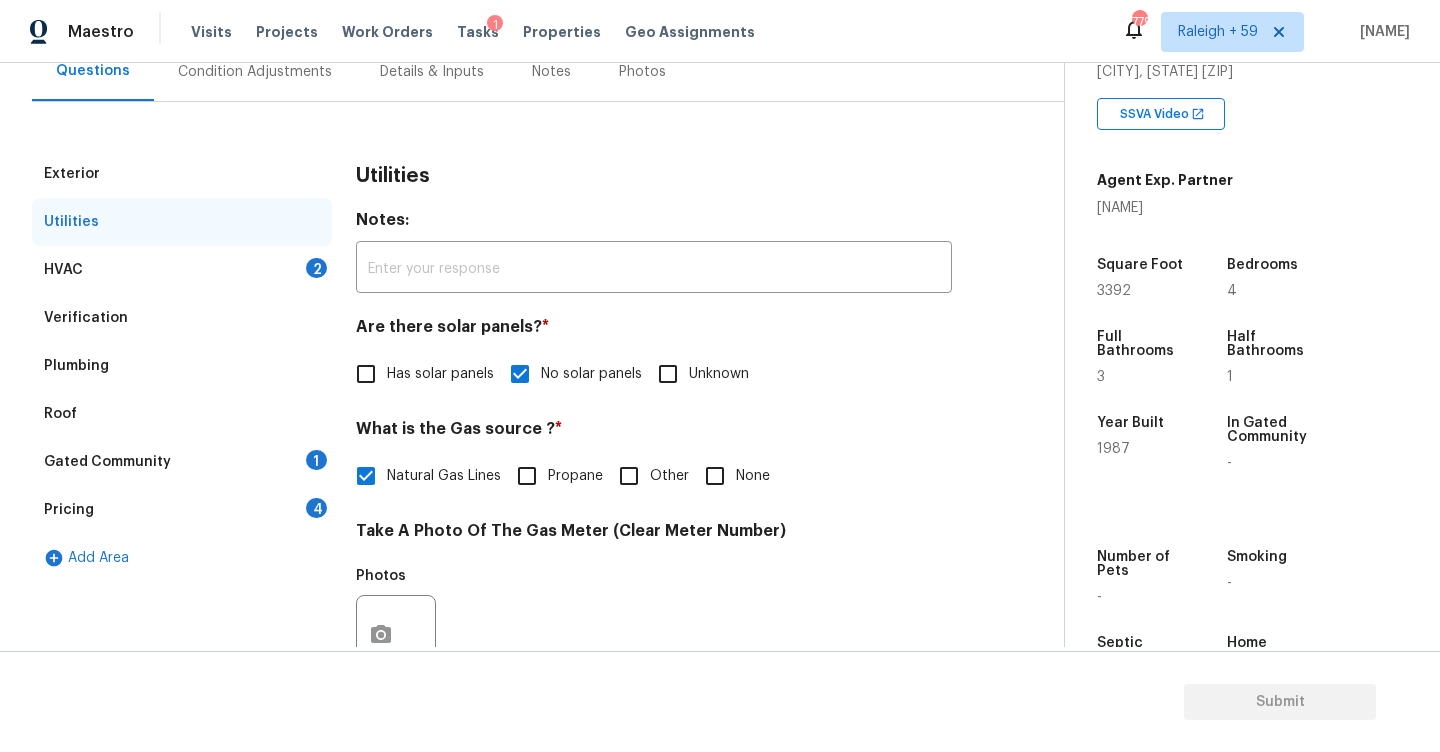 click on "2" at bounding box center [316, 268] 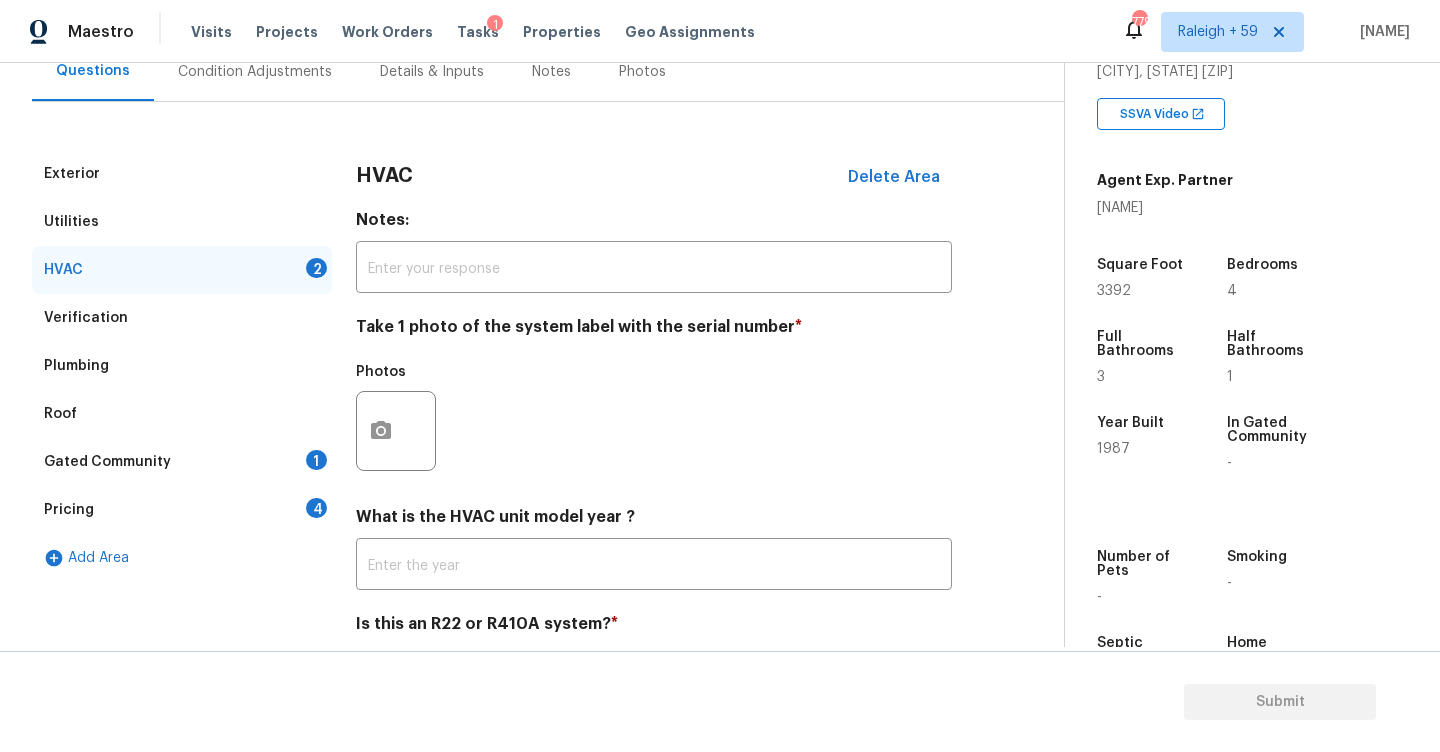 click at bounding box center [396, 431] 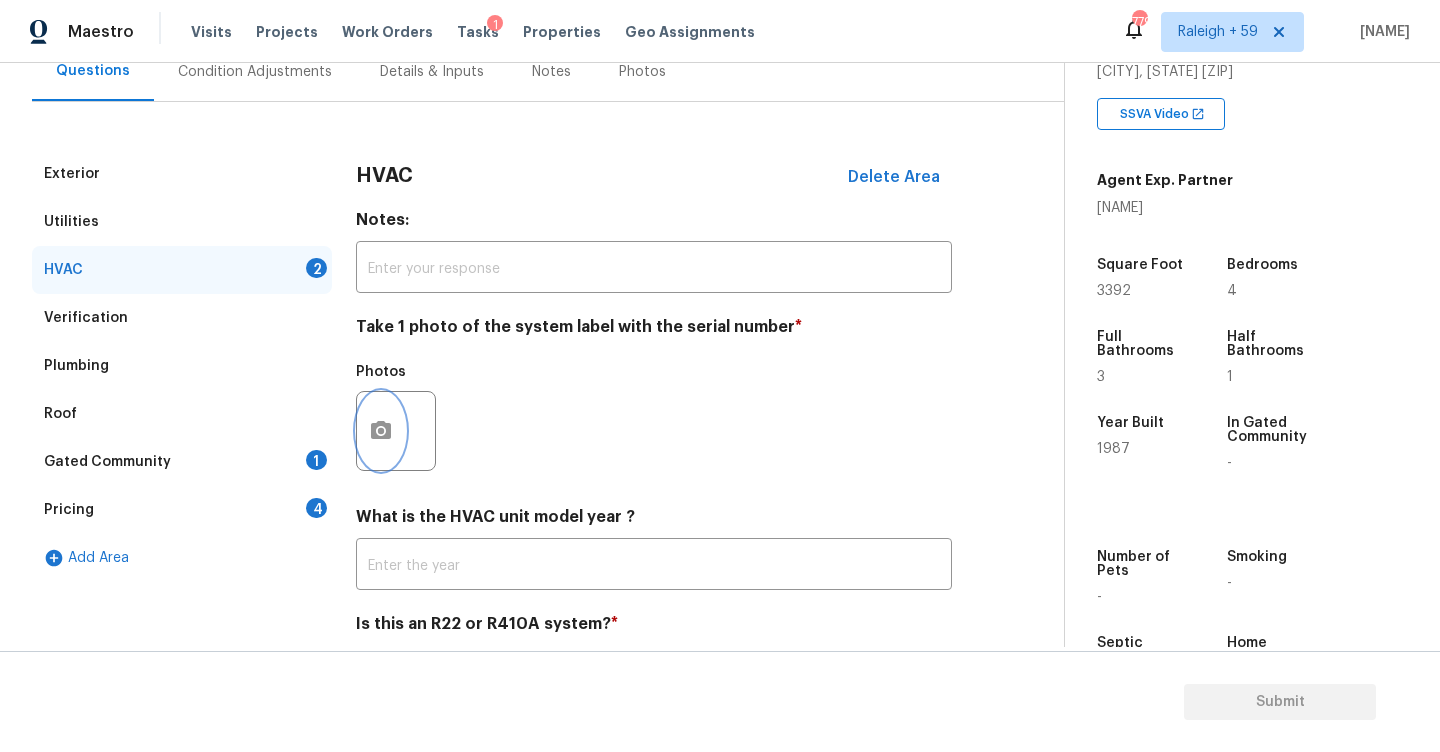 click 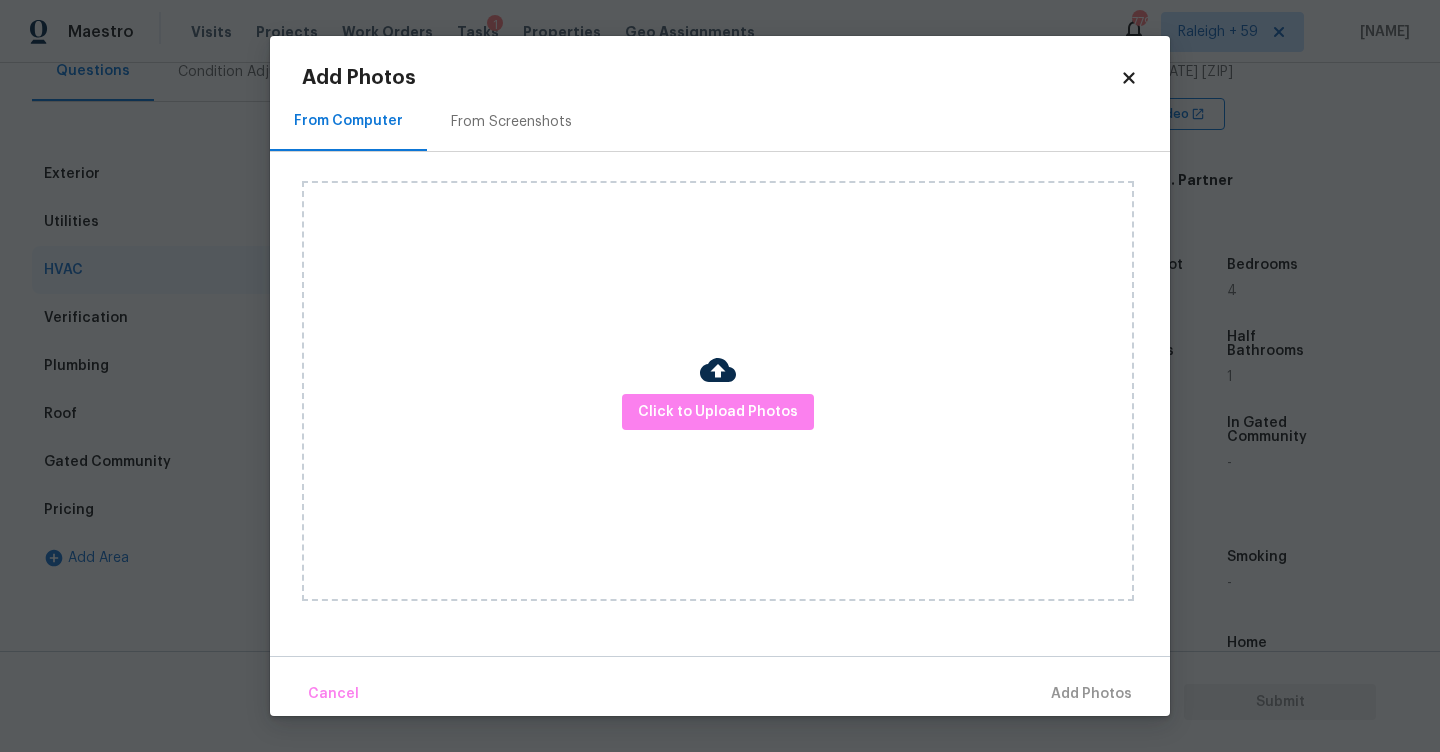 click on "From Screenshots" at bounding box center (511, 122) 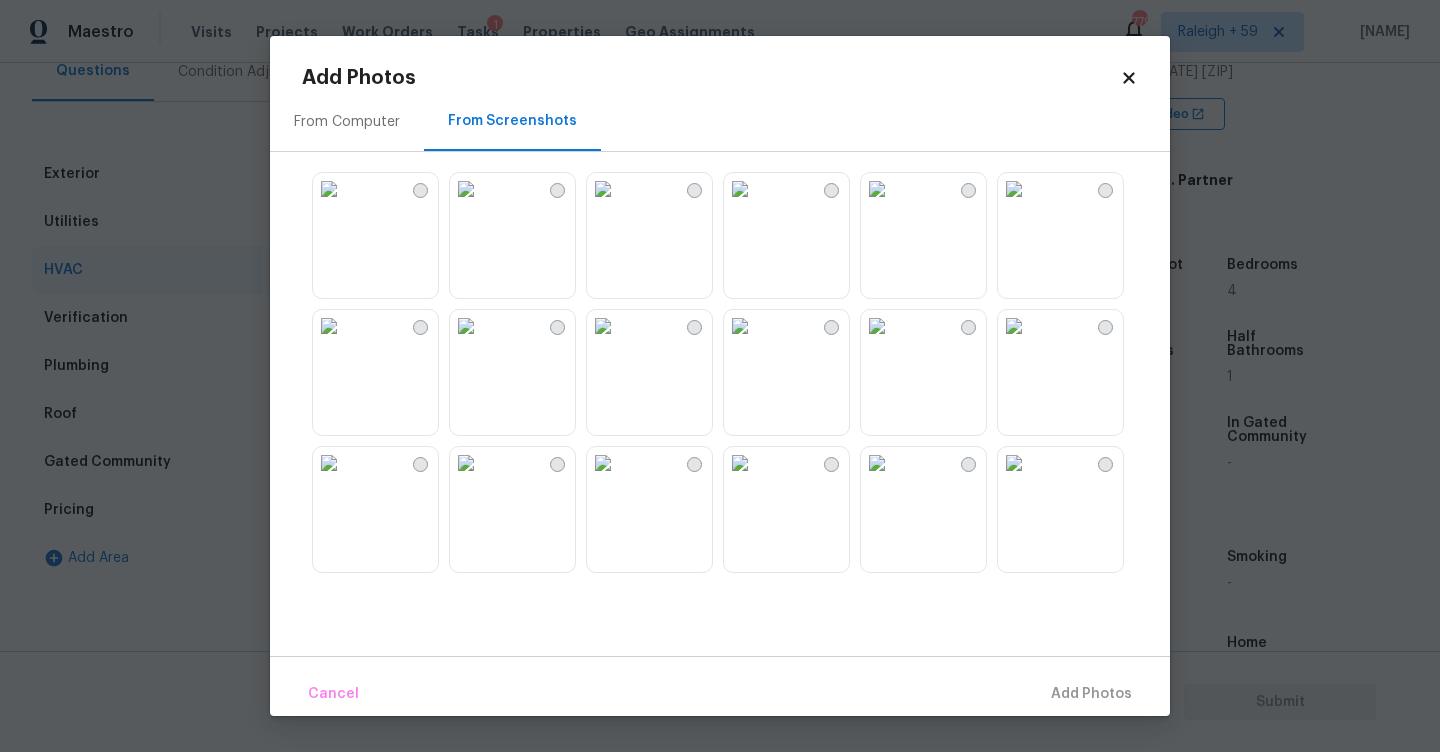 click at bounding box center (740, 326) 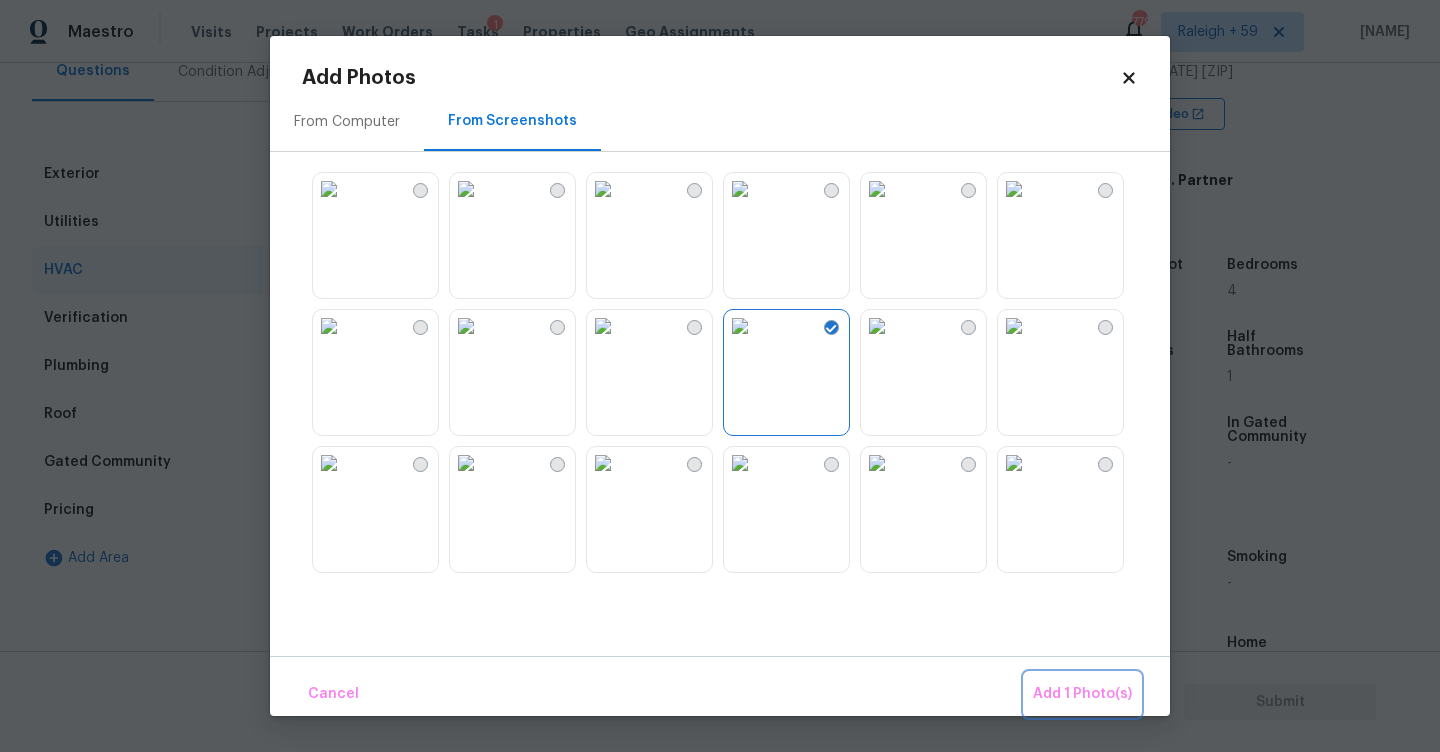 click on "Add 1 Photo(s)" at bounding box center [1082, 694] 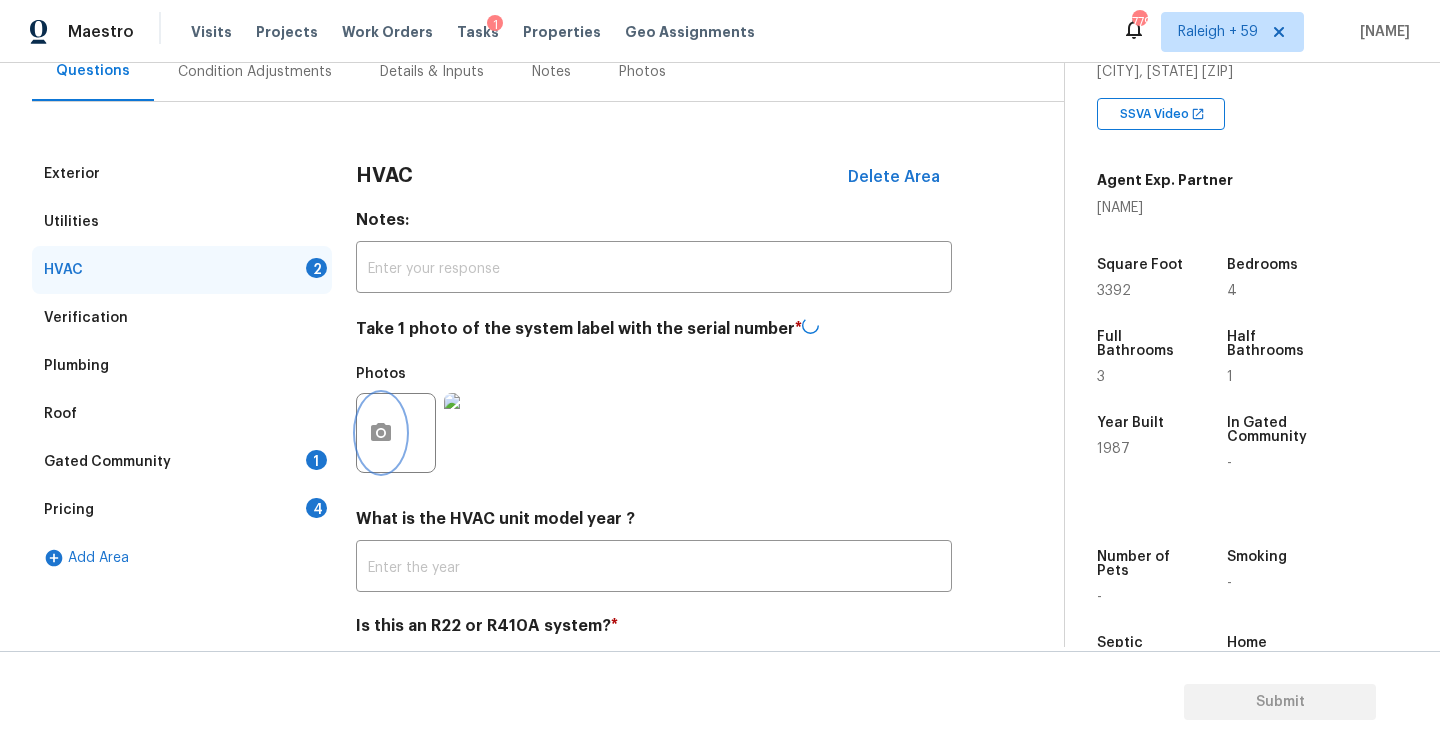 scroll, scrollTop: 0, scrollLeft: 0, axis: both 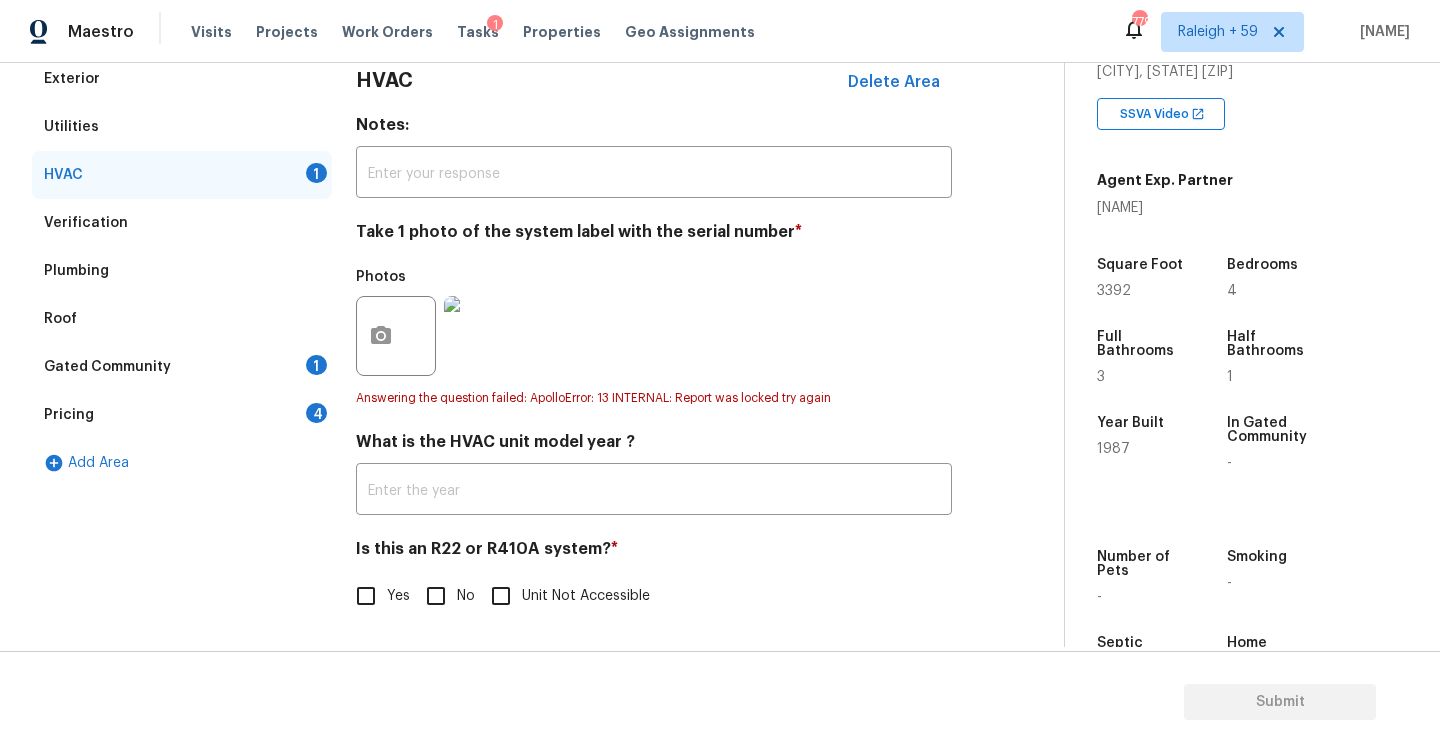 click on "No" at bounding box center [436, 596] 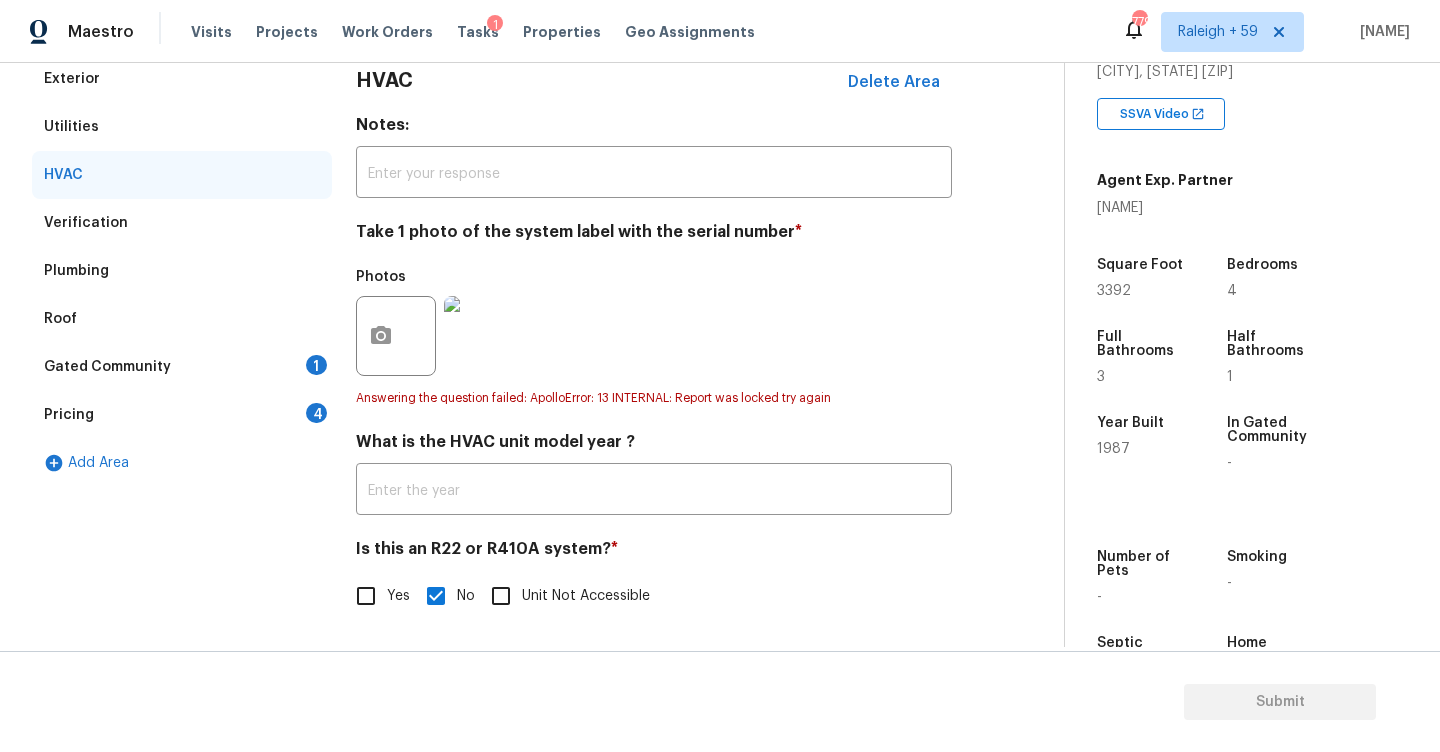 click on "1" at bounding box center [316, 365] 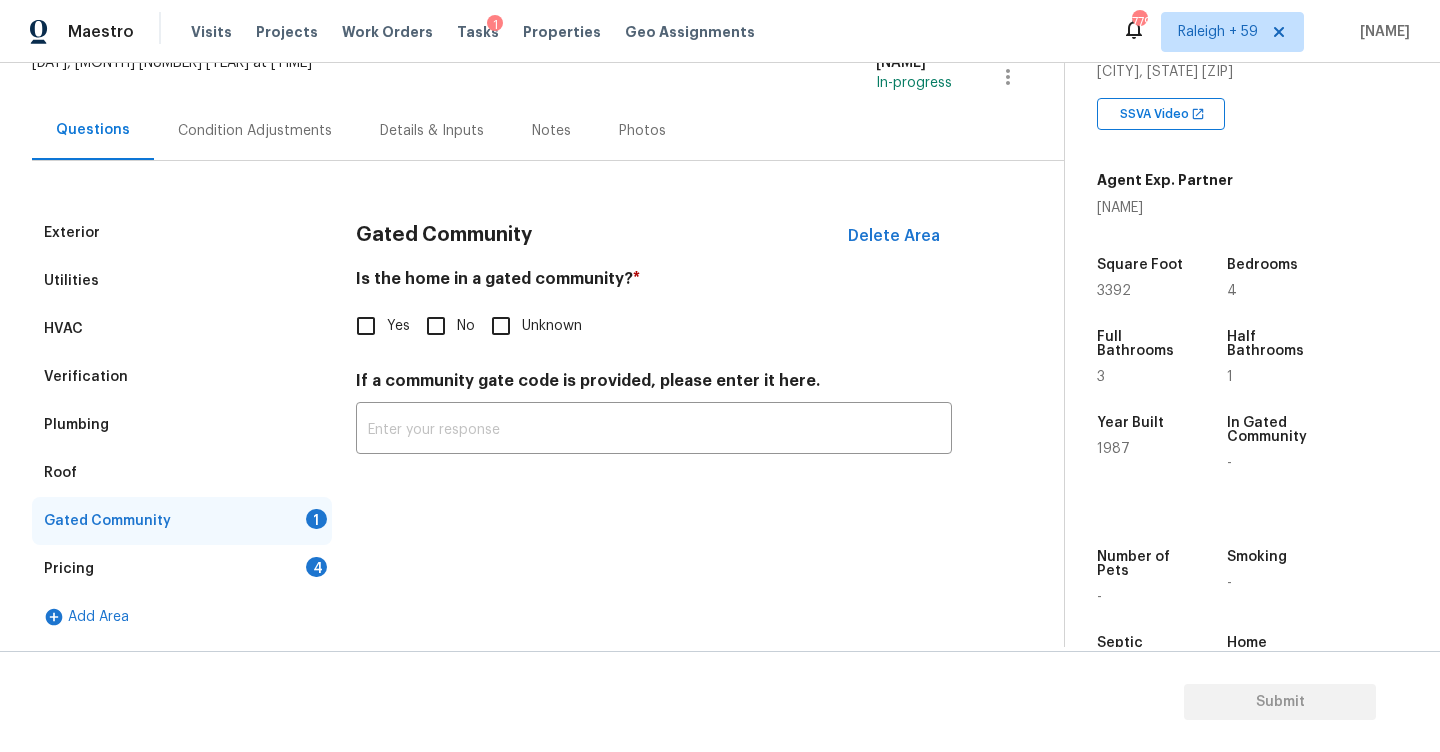 scroll, scrollTop: 142, scrollLeft: 0, axis: vertical 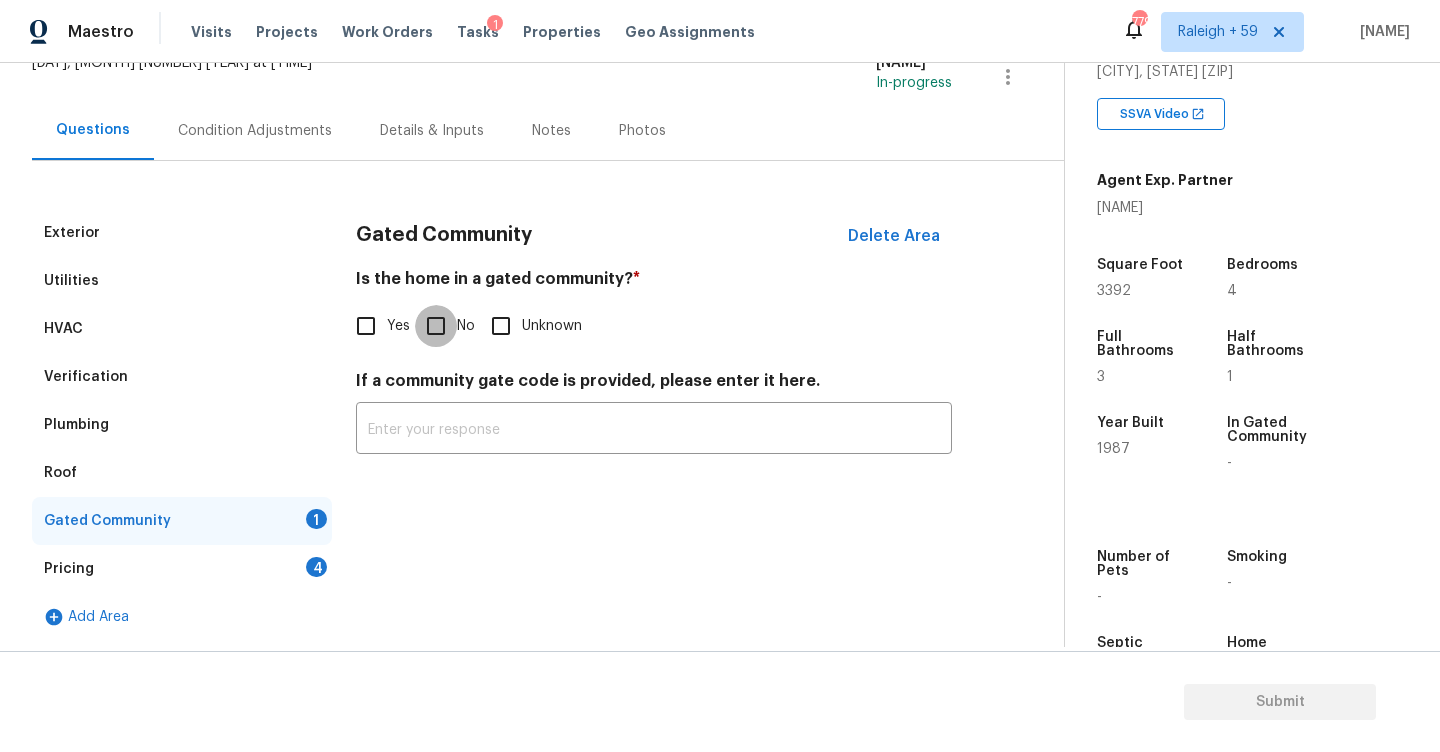 click on "No" at bounding box center [436, 326] 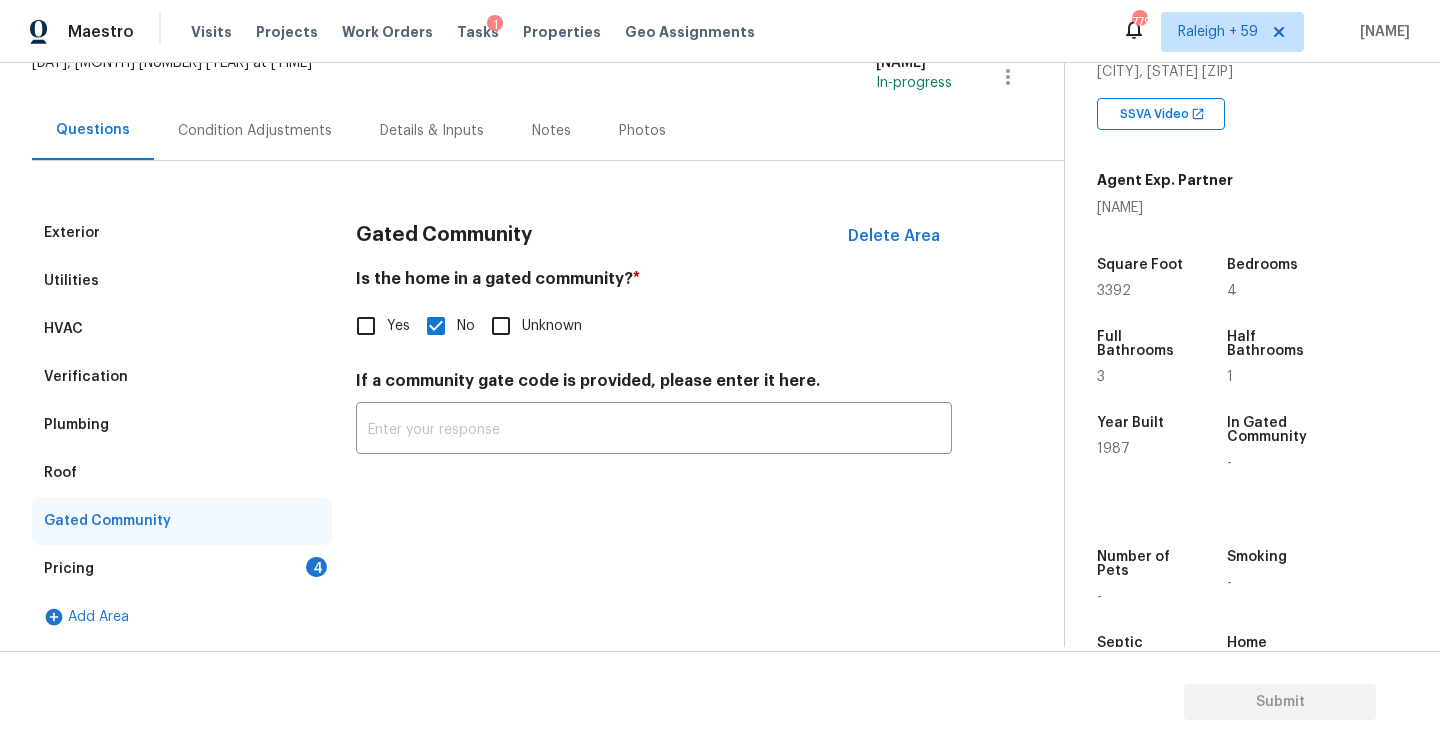 click on "Pricing 4" at bounding box center (182, 569) 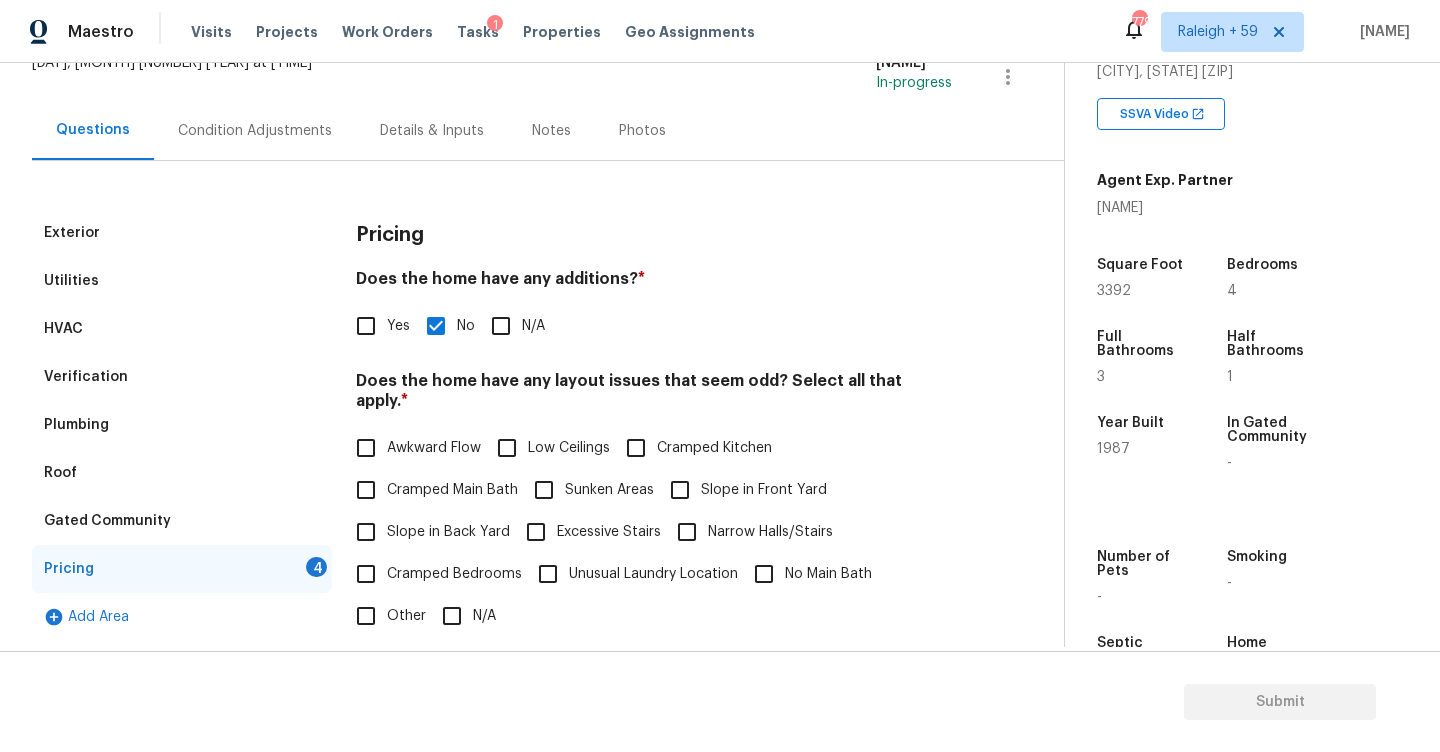 scroll, scrollTop: 448, scrollLeft: 0, axis: vertical 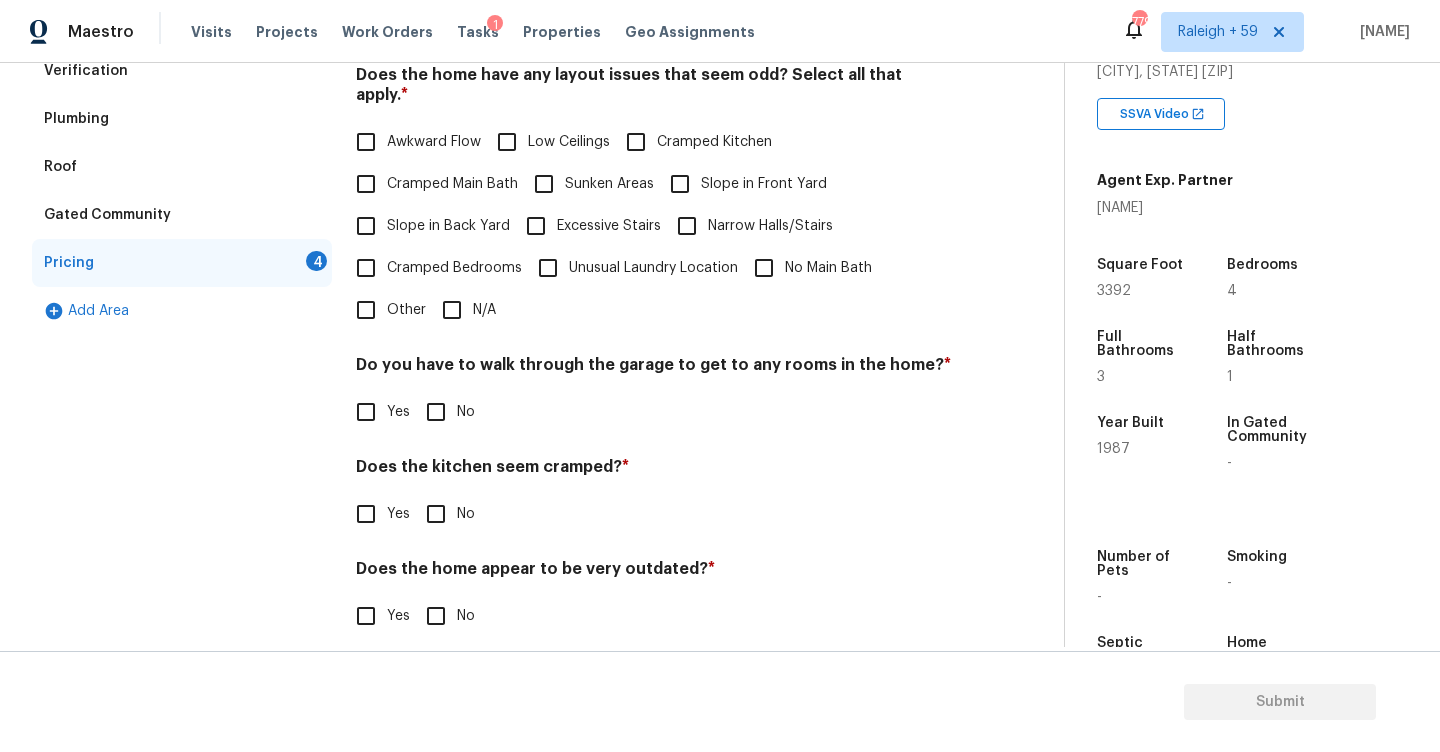 click on "No" at bounding box center (436, 412) 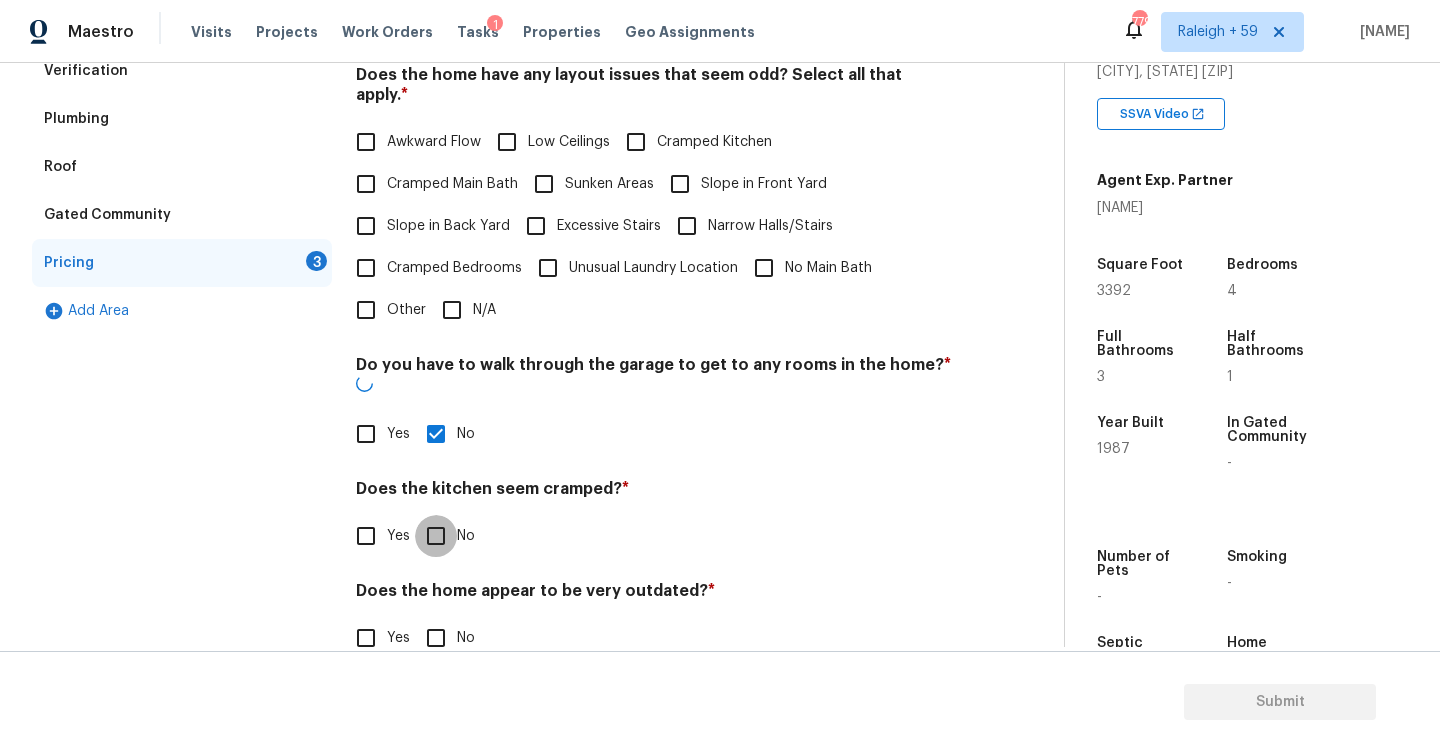 click on "No" at bounding box center [436, 536] 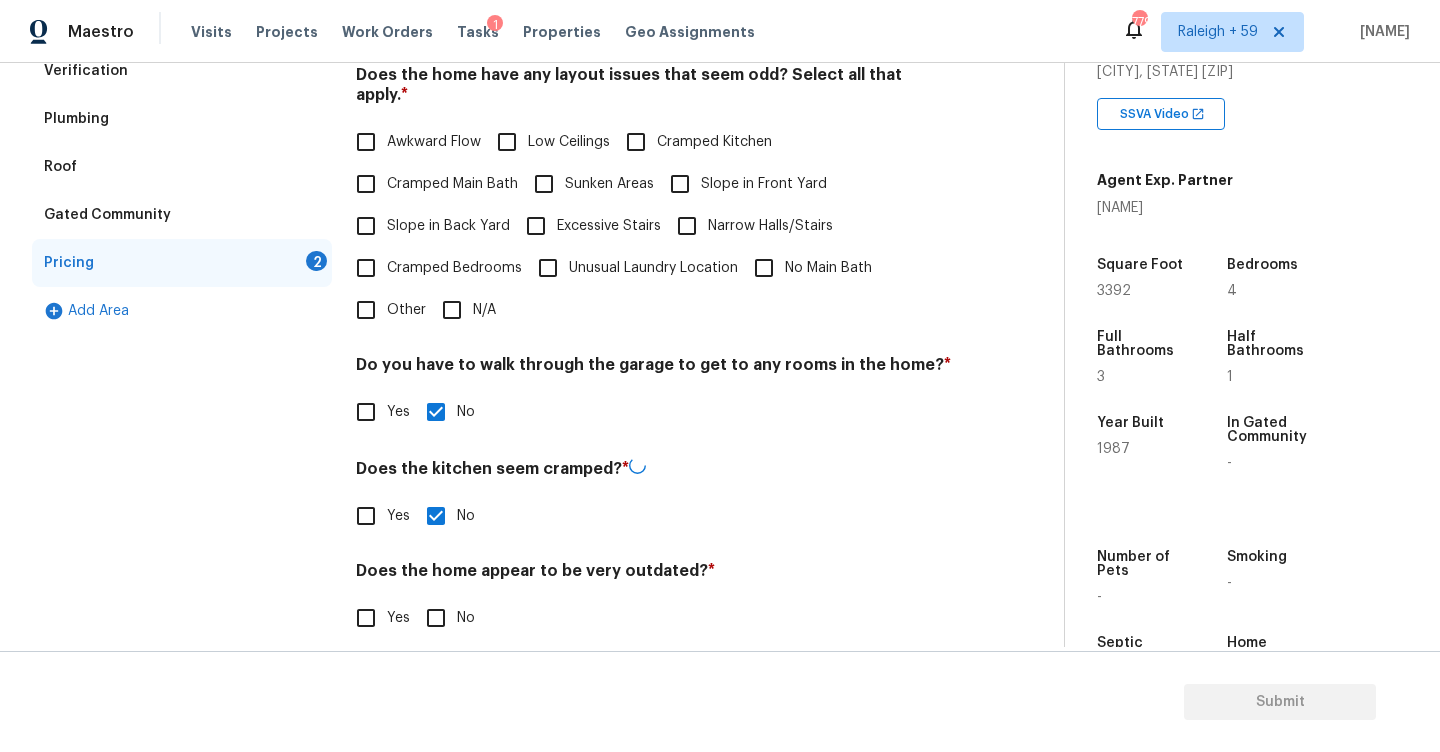 click on "Pricing Does the home have any additions?  * Yes No N/A Does the home have any layout issues that seem odd? Select all that apply.  * Awkward Flow Low Ceilings Cramped Kitchen Cramped Main Bath Sunken Areas Slope in Front Yard Slope in Back Yard Excessive Stairs Narrow Halls/Stairs Cramped Bedrooms Unusual Laundry Location No Main Bath Other N/A Do you have to walk through the garage to get to any rooms in the home?  * Yes No Does the kitchen seem cramped?  * Yes No Does the home appear to be very outdated?  * Yes No" at bounding box center [654, 283] 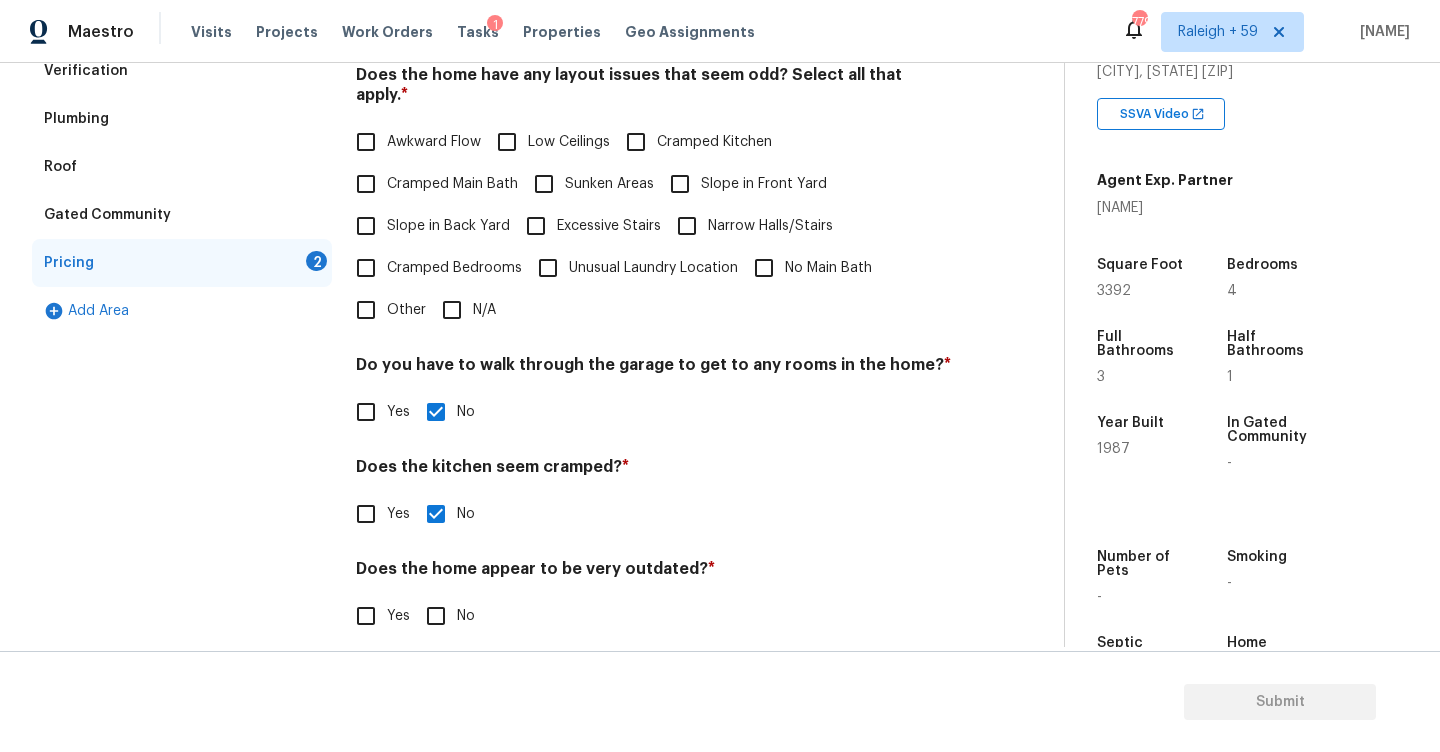 click on "No" at bounding box center (436, 616) 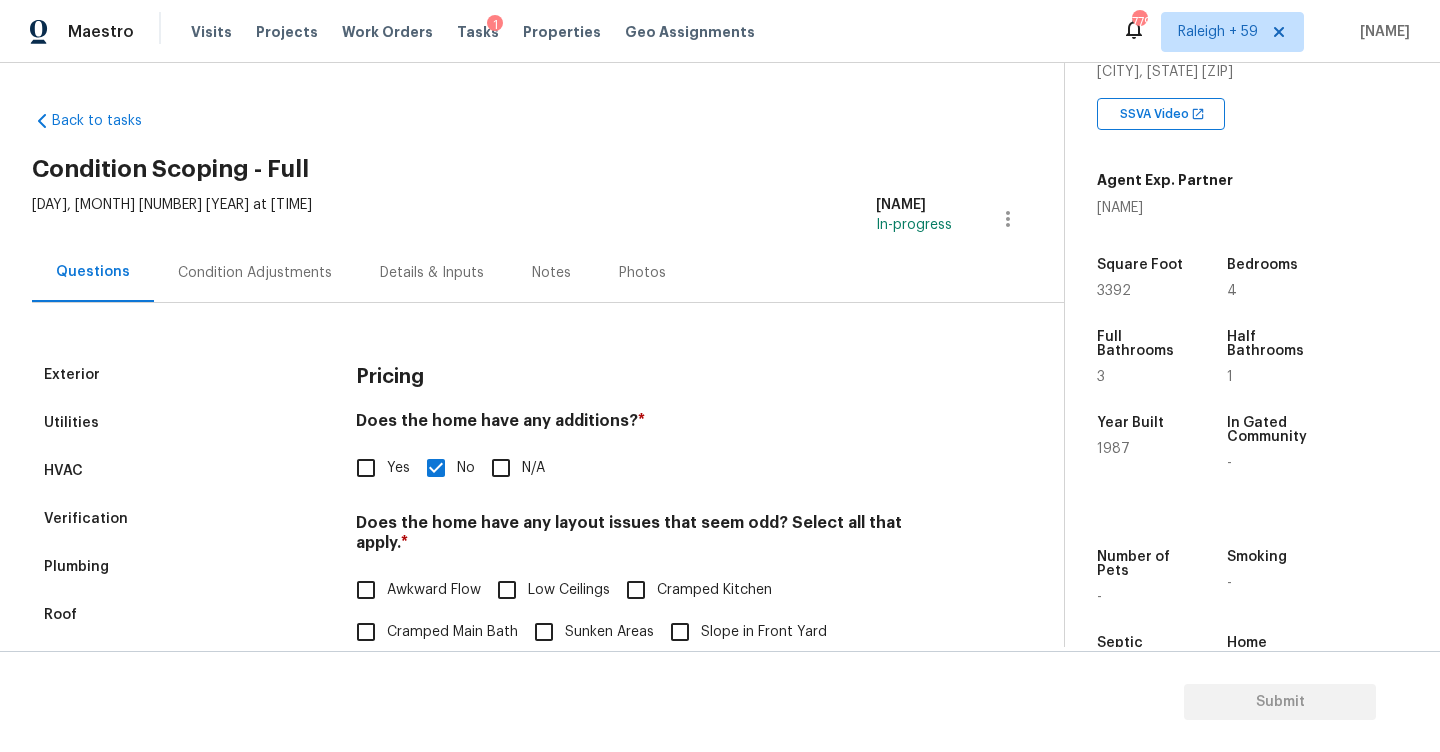 scroll, scrollTop: 448, scrollLeft: 0, axis: vertical 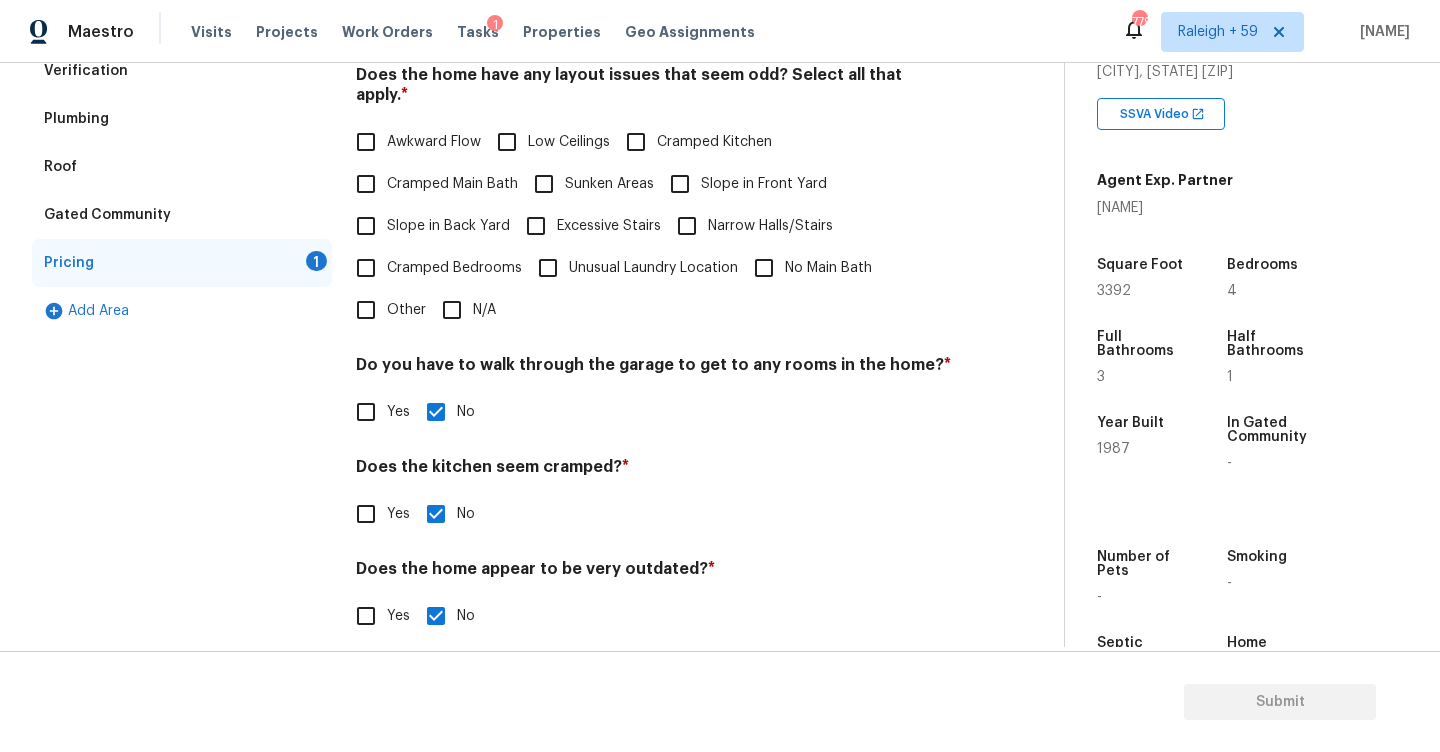click on "Slope in Back Yard" at bounding box center [366, 226] 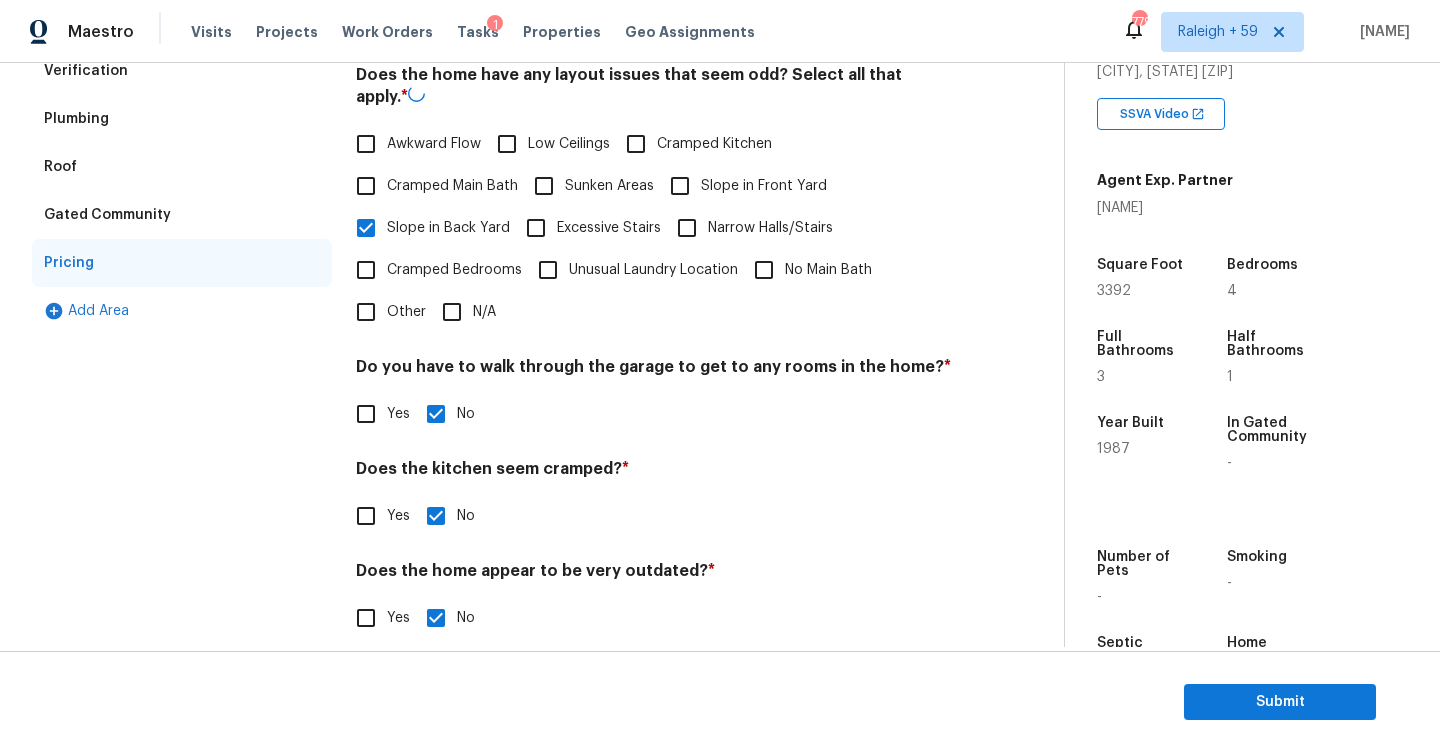 click on "Slope in Front Yard" at bounding box center [764, 186] 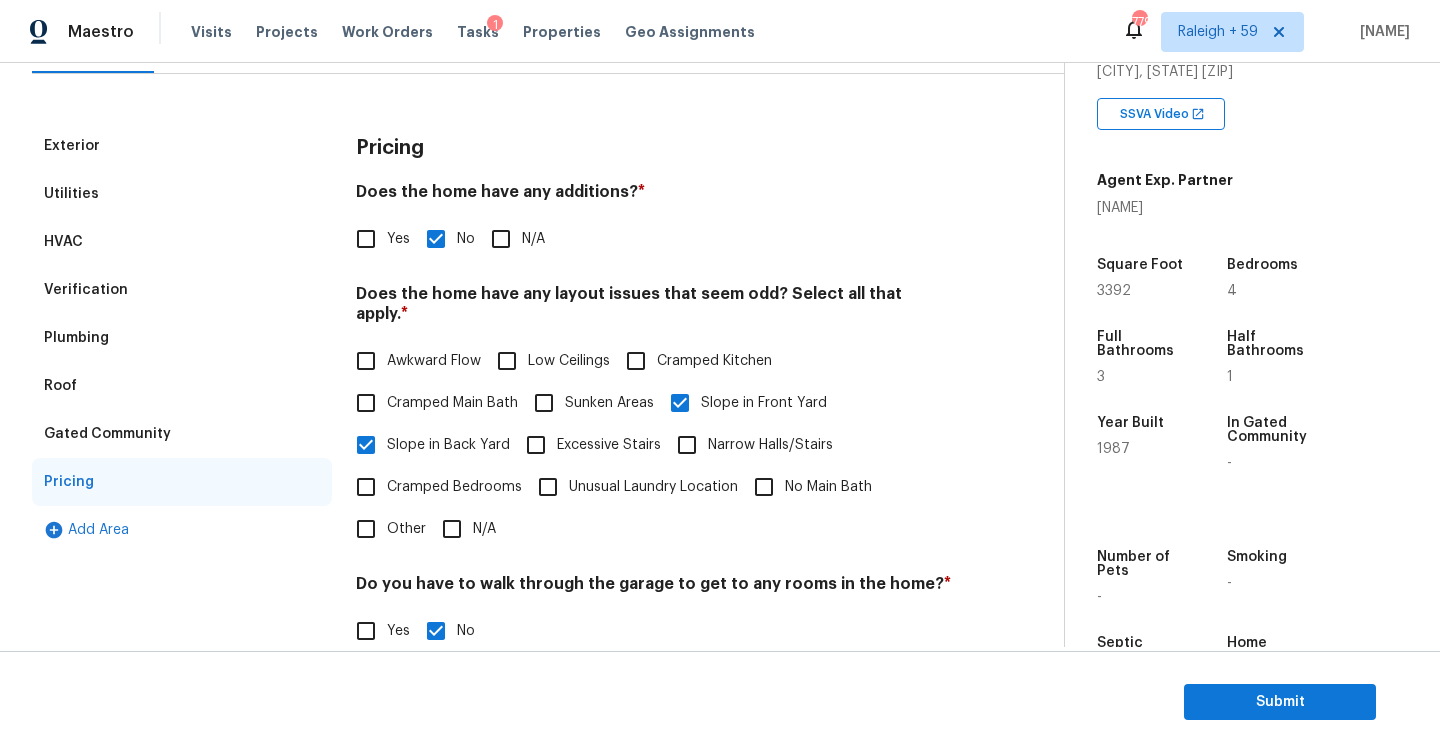 scroll, scrollTop: 193, scrollLeft: 0, axis: vertical 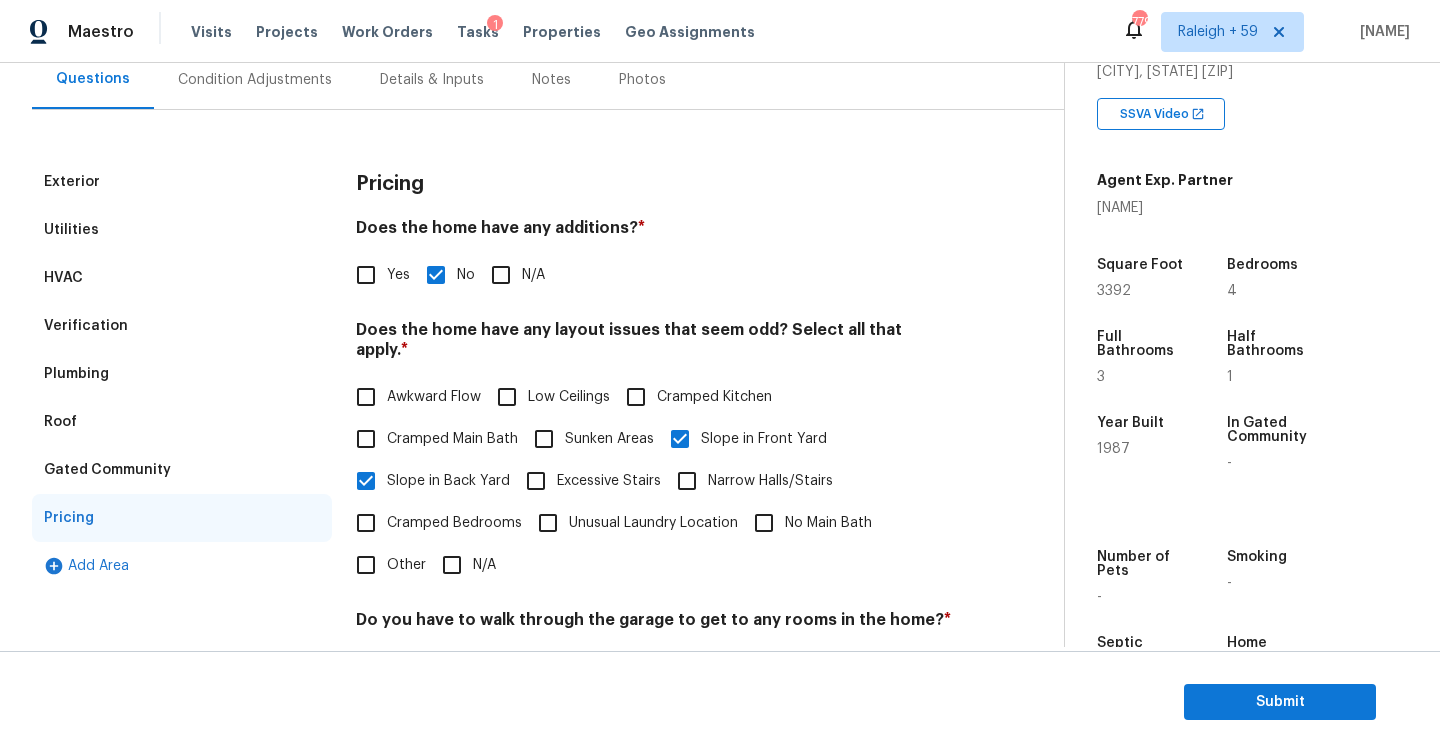 click on "Awkward Flow" at bounding box center (434, 397) 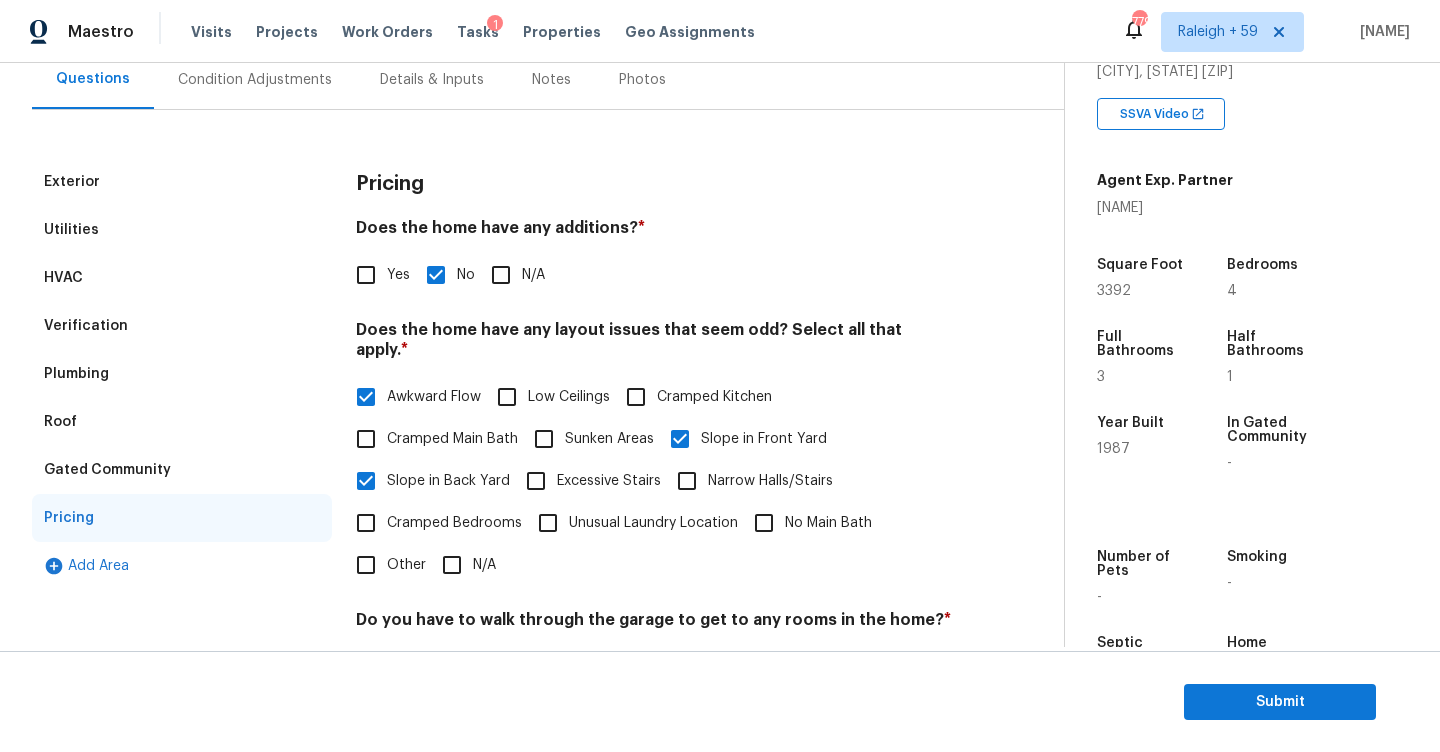 click on "Awkward Flow" at bounding box center [413, 397] 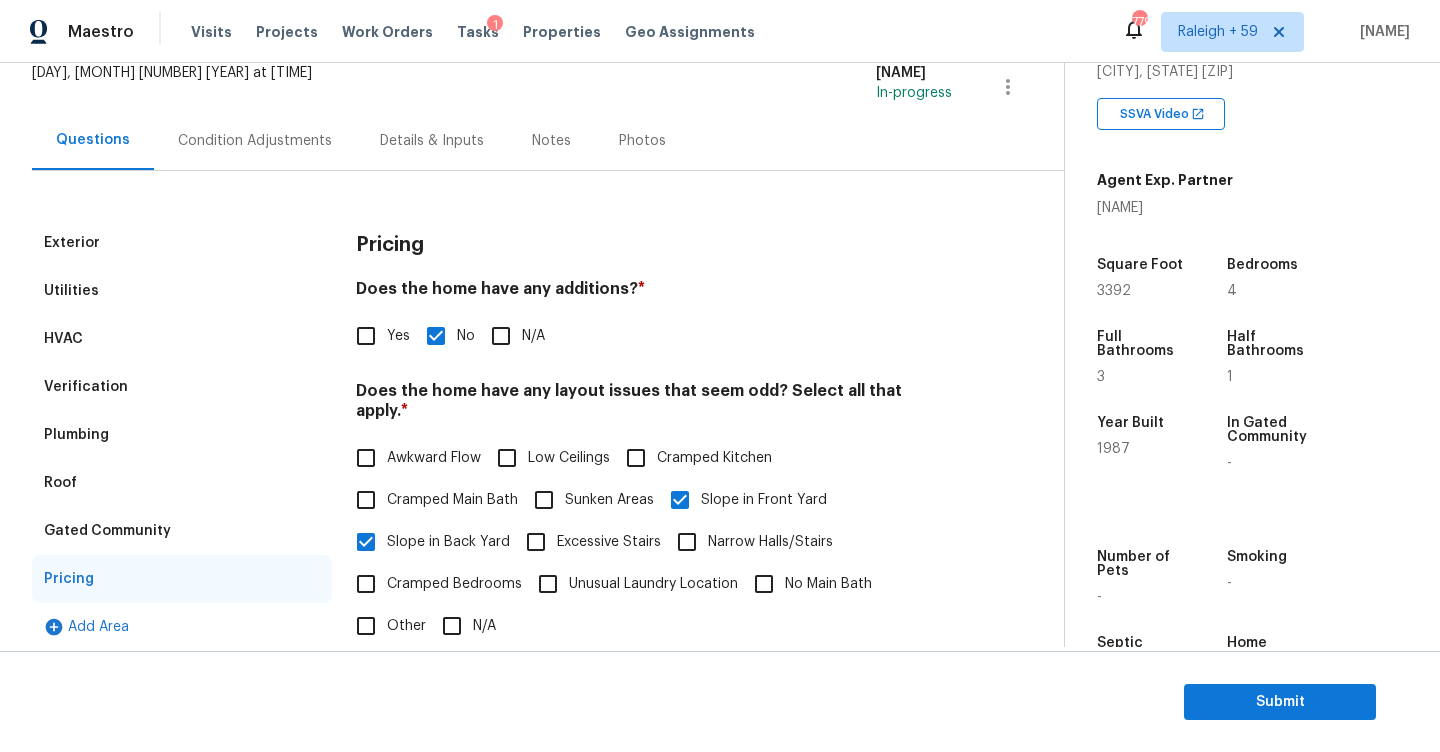 click on "Condition Adjustments" at bounding box center (255, 141) 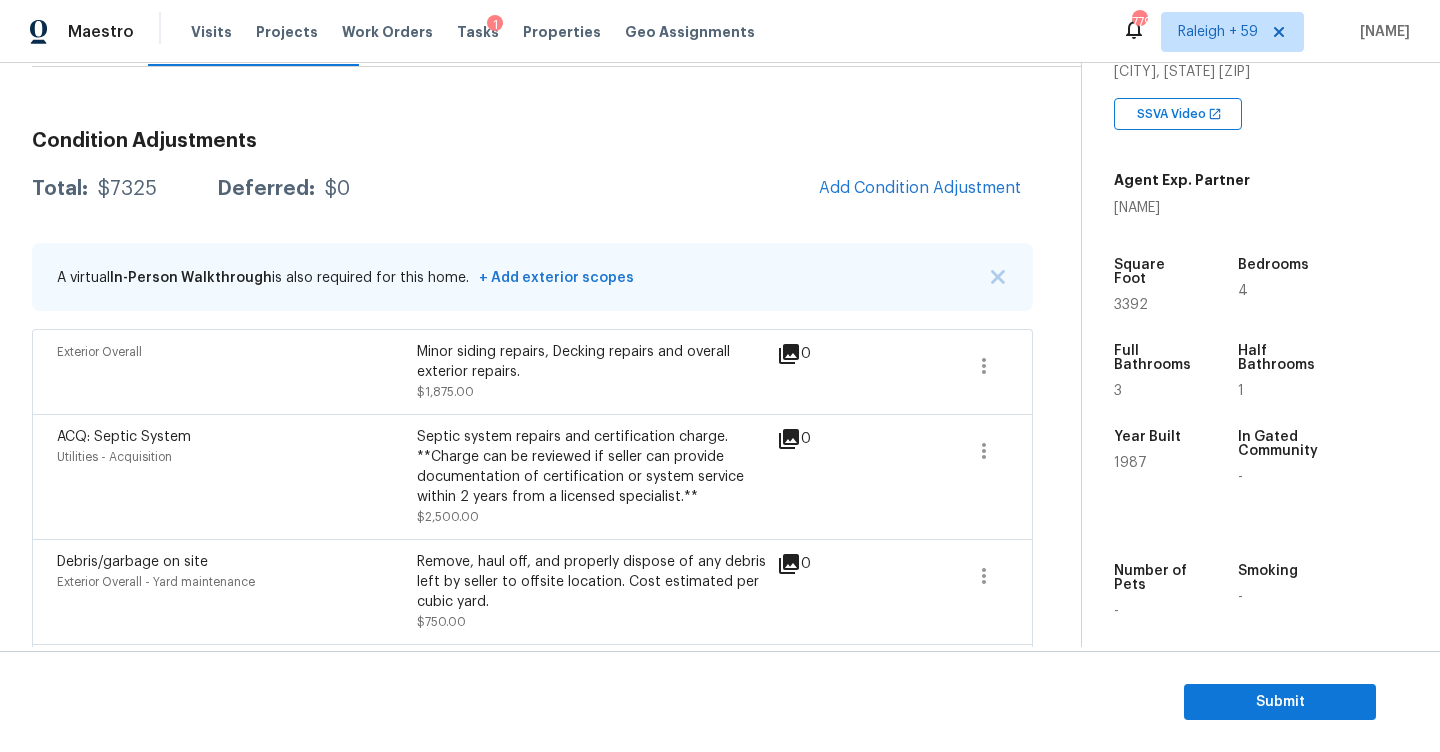 scroll, scrollTop: 109, scrollLeft: 0, axis: vertical 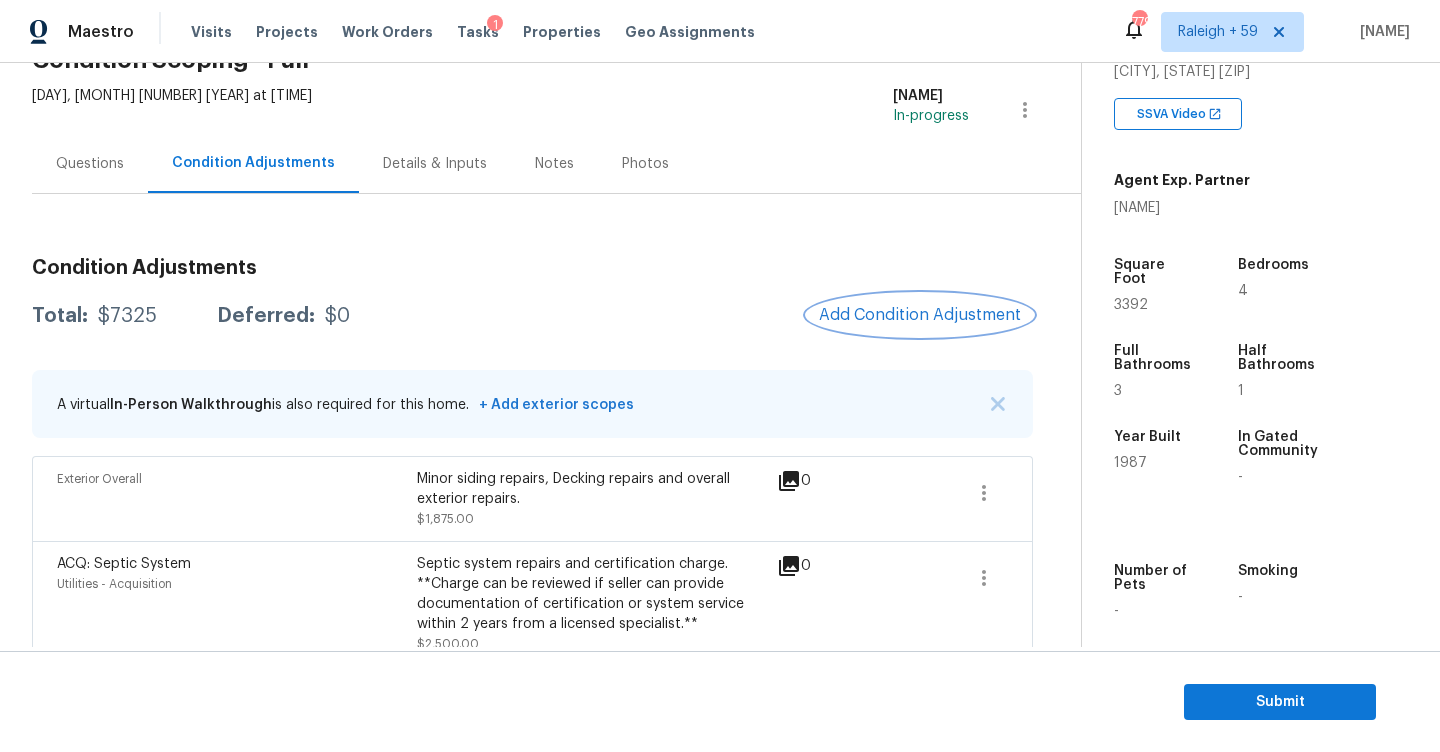 click on "Add Condition Adjustment" at bounding box center (920, 315) 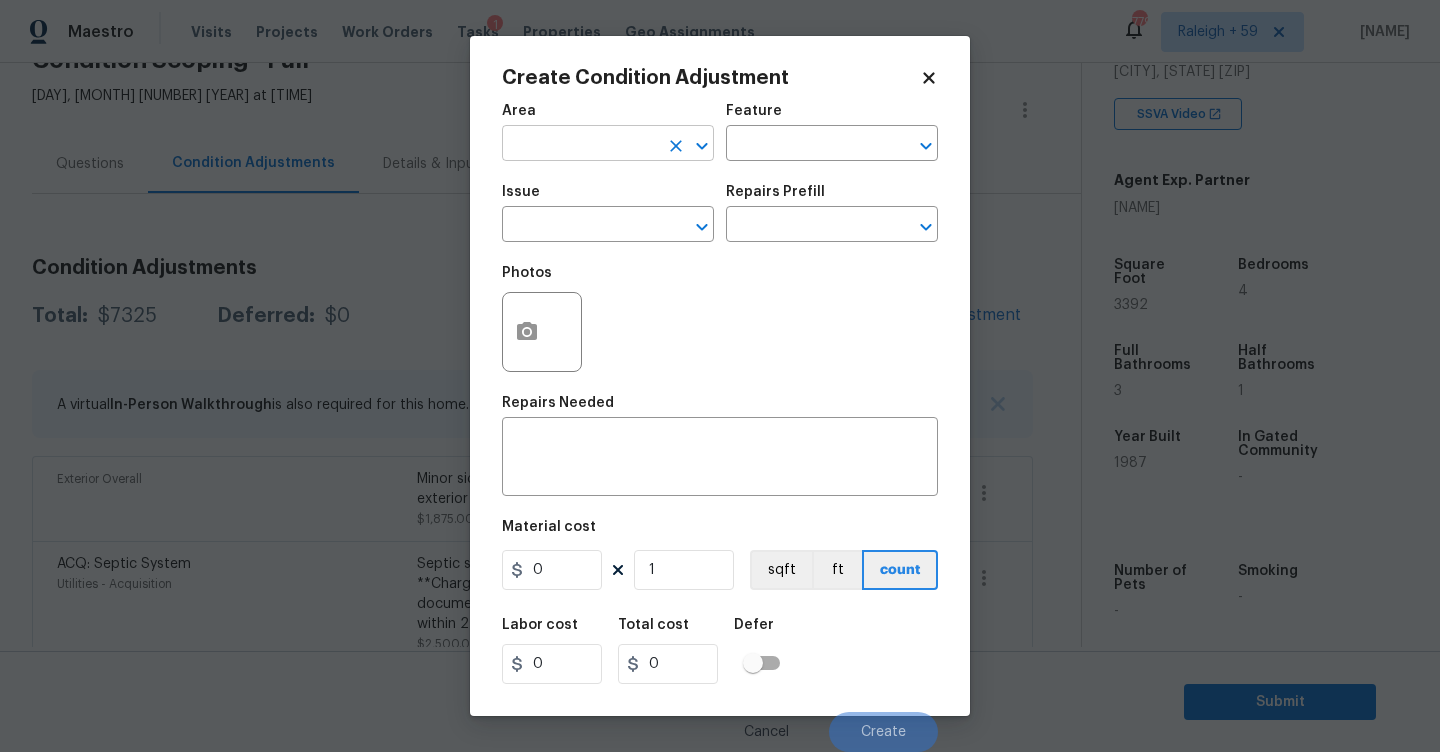 click at bounding box center [580, 145] 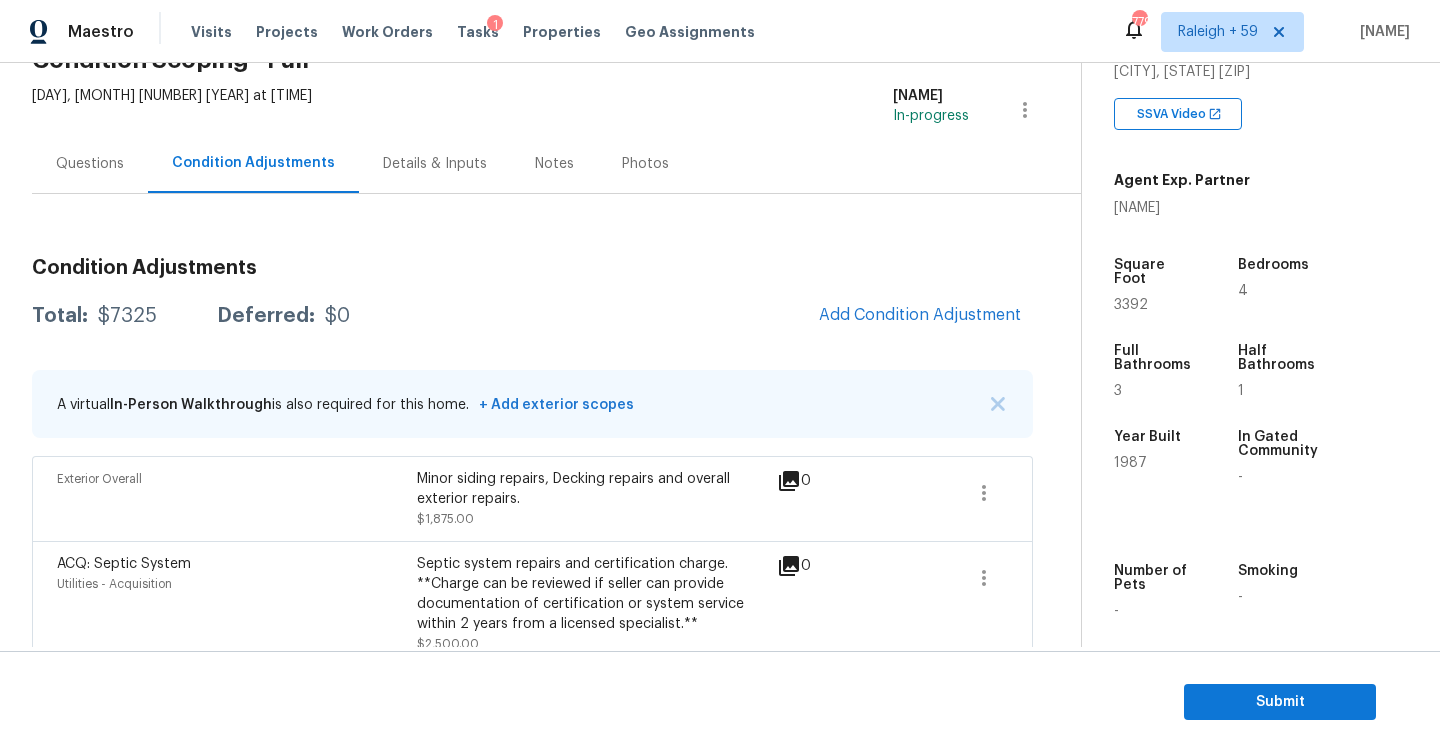 click on "Maestro Visits Projects Work Orders Tasks 1 Properties Geo Assignments 779 Raleigh + 59 RP Dhanush Back to tasks Condition Scoping - Full Tue, Aug 05 2025 by 9:49 am   RP Dhanush In-progress Questions Condition Adjustments Details & Inputs Notes Photos Condition Adjustments Total:  $7325 Deferred:  $0 Add Condition Adjustment A virtual  In-Person Walkthrough  is also required for this home.   + Add exterior scopes Exterior Overall Minor siding repairs, Decking repairs and overall exterior repairs. $1,875.00   0 ACQ: Septic System Utilities - Acquisition Septic system repairs and certification charge. **Charge can be reviewed if seller can provide documentation of certification or system service within 2 years from a licensed specialist.** $2,500.00   0 Debris/garbage on site Exterior Overall - Yard maintenance Remove, haul off, and properly dispose of any debris left by seller to offsite location. Cost estimated per cubic yard. $750.00   0 Landscape Package Exterior Overall - Home Readiness Packages $2,000.00" at bounding box center [720, 376] 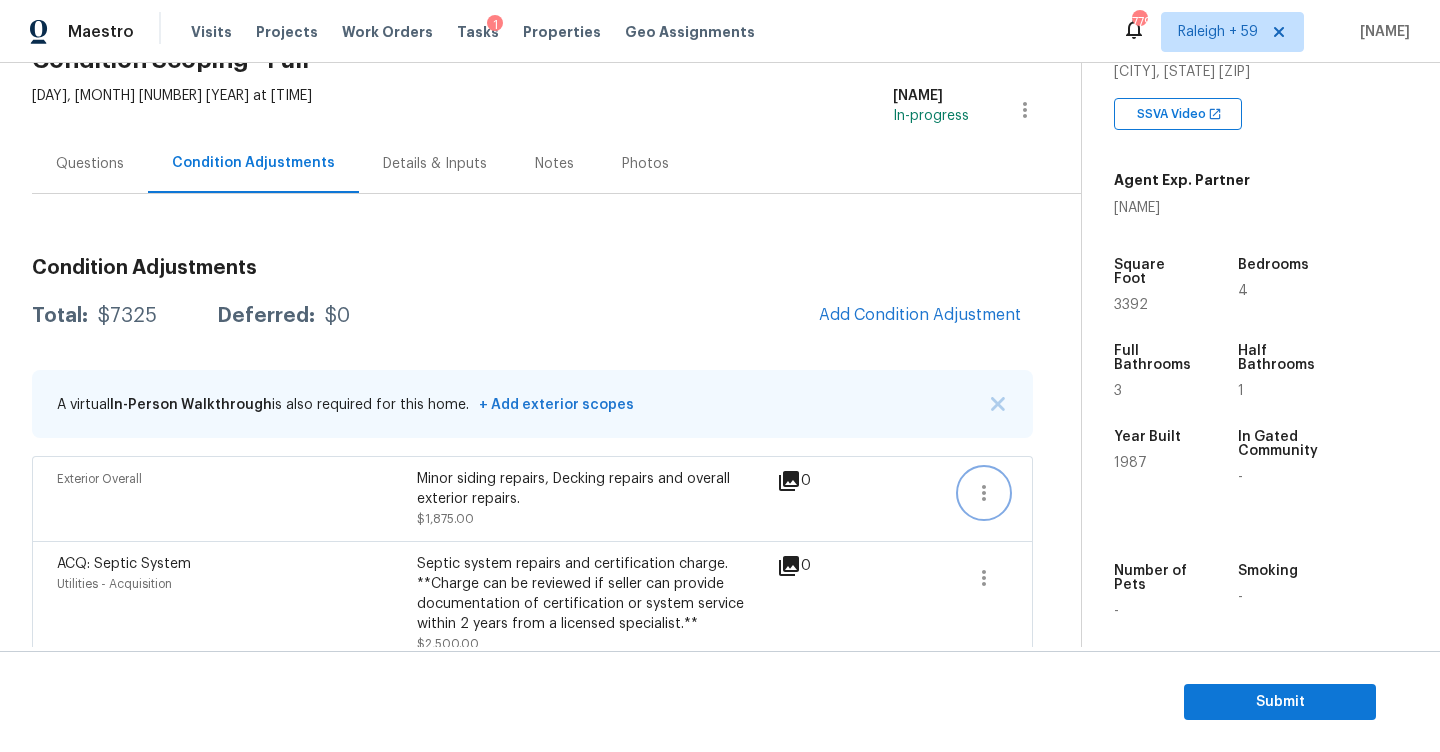 click 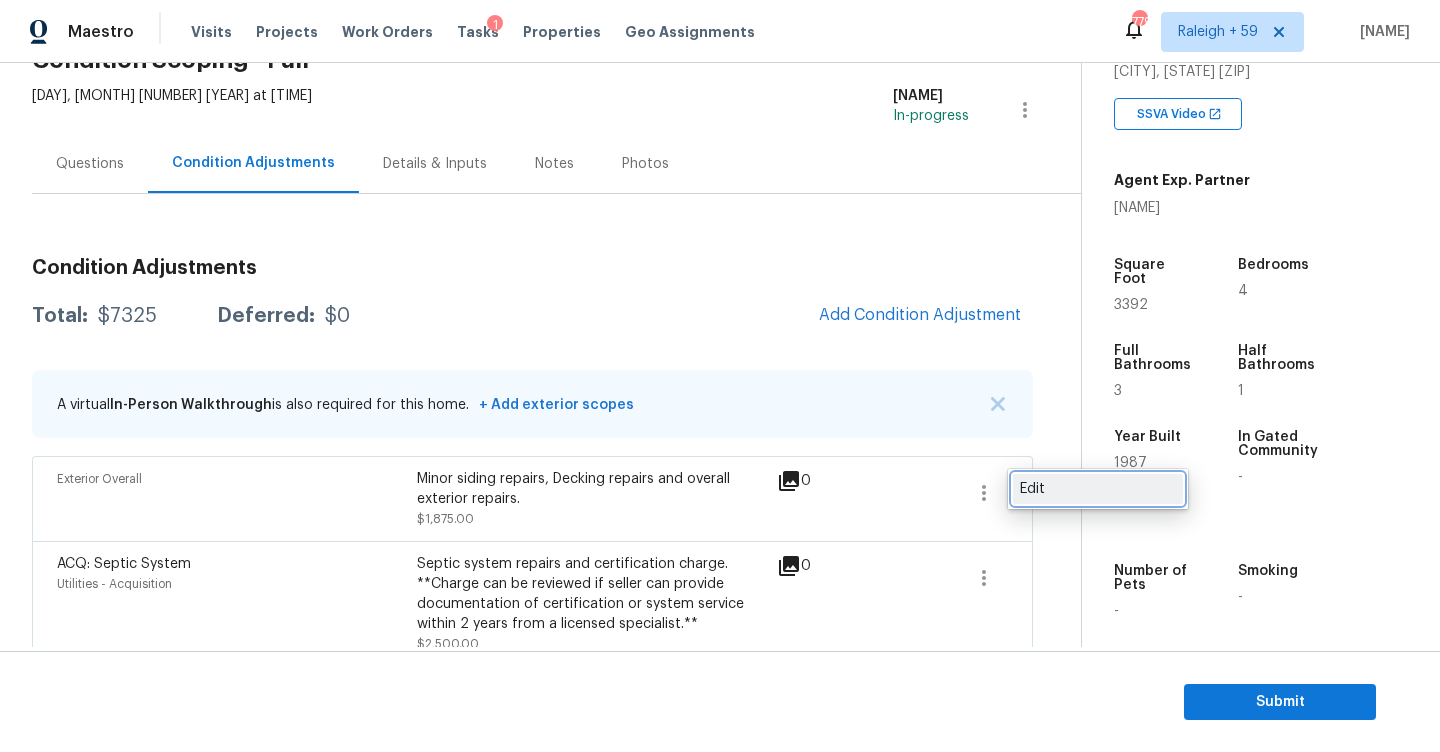 click on "Edit" at bounding box center (1098, 489) 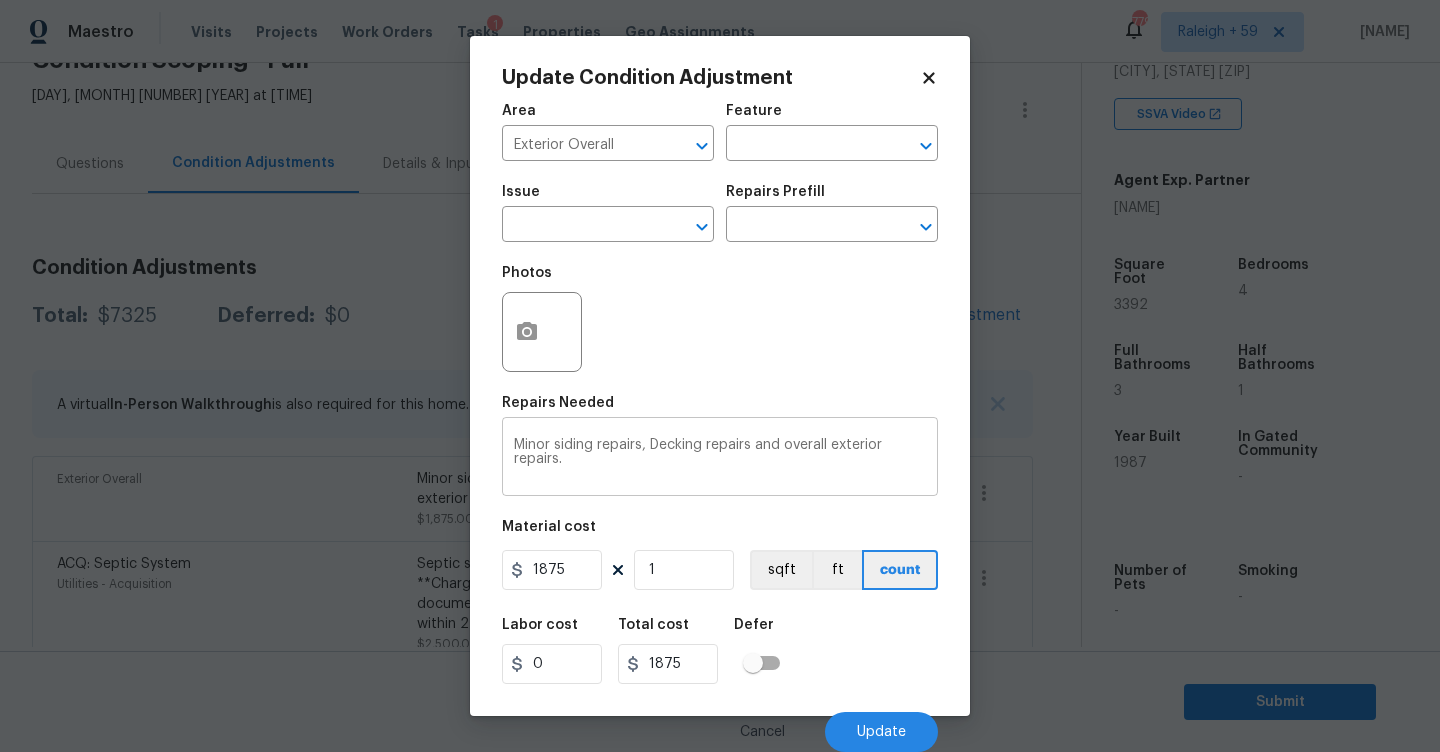 click on "Minor siding repairs, Decking repairs and overall exterior repairs." at bounding box center [720, 459] 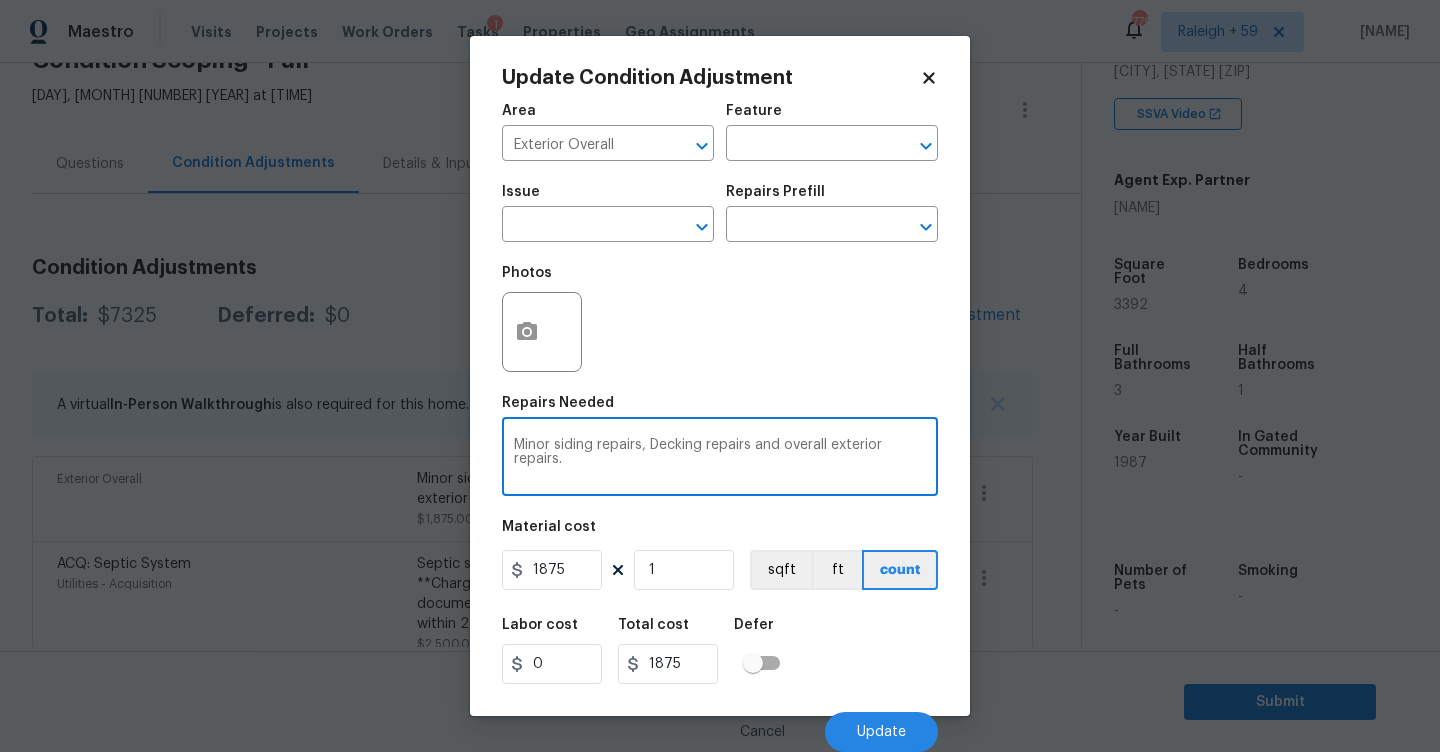 click on "Minor siding repairs, Decking repairs and overall exterior repairs." at bounding box center [720, 459] 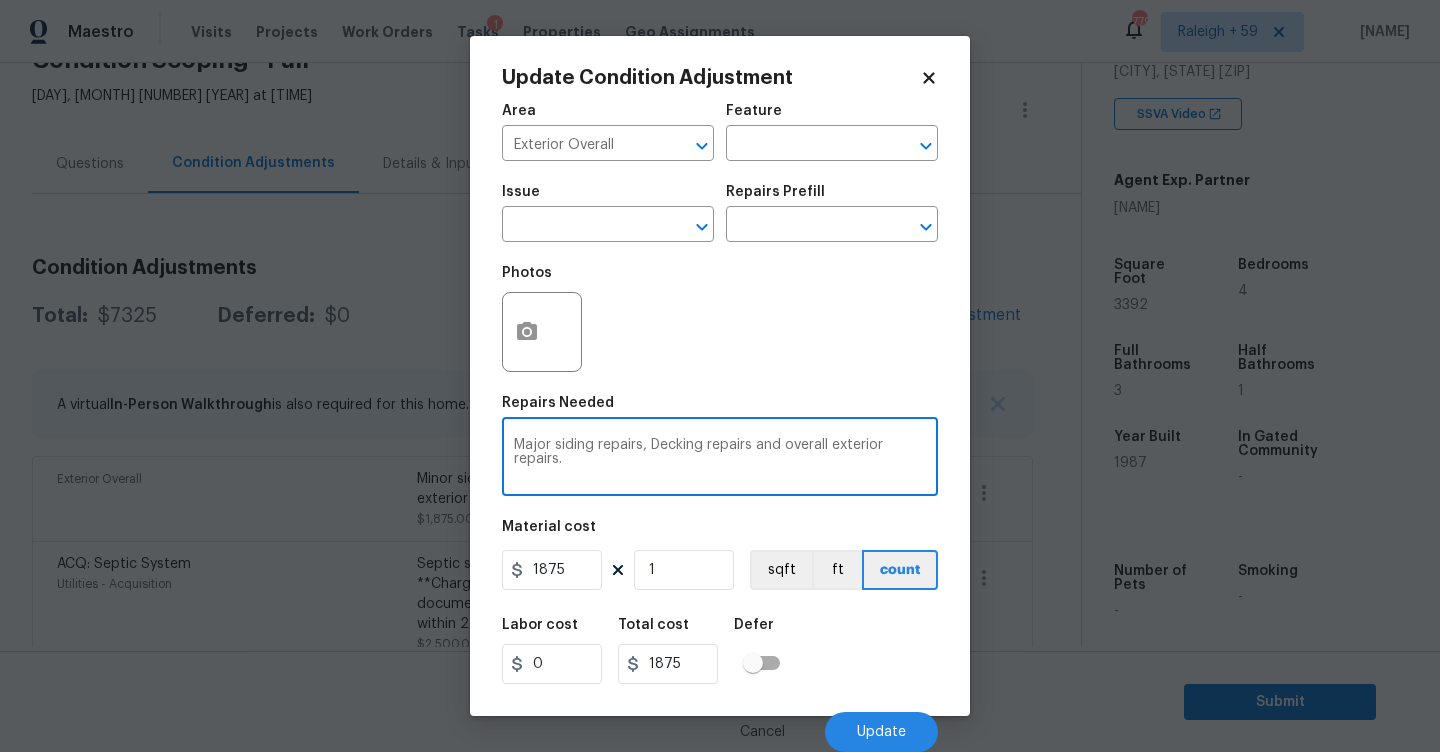 click on "Major siding repairs, Decking repairs and overall exterior repairs." at bounding box center [720, 459] 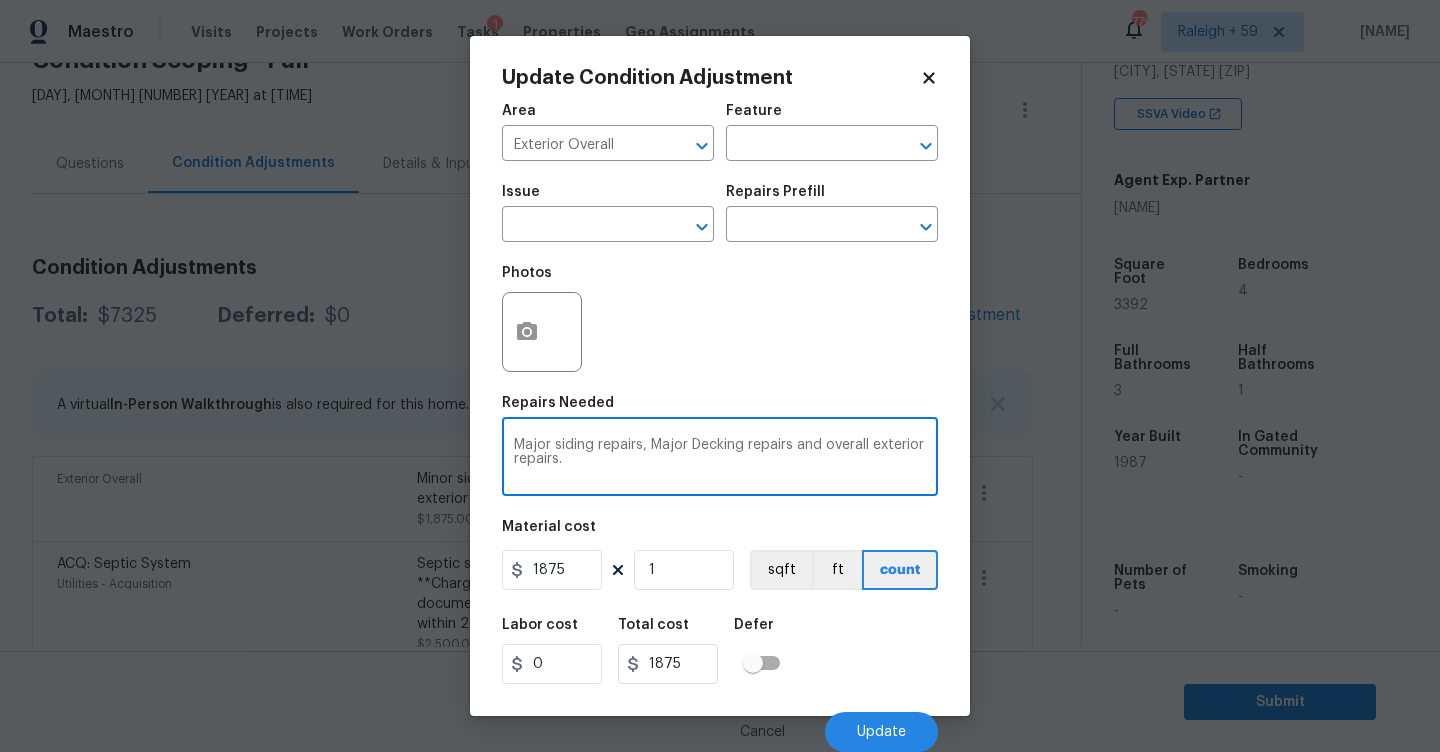 type on "Major siding repairs, Major Decking repairs and overall exterior repairs." 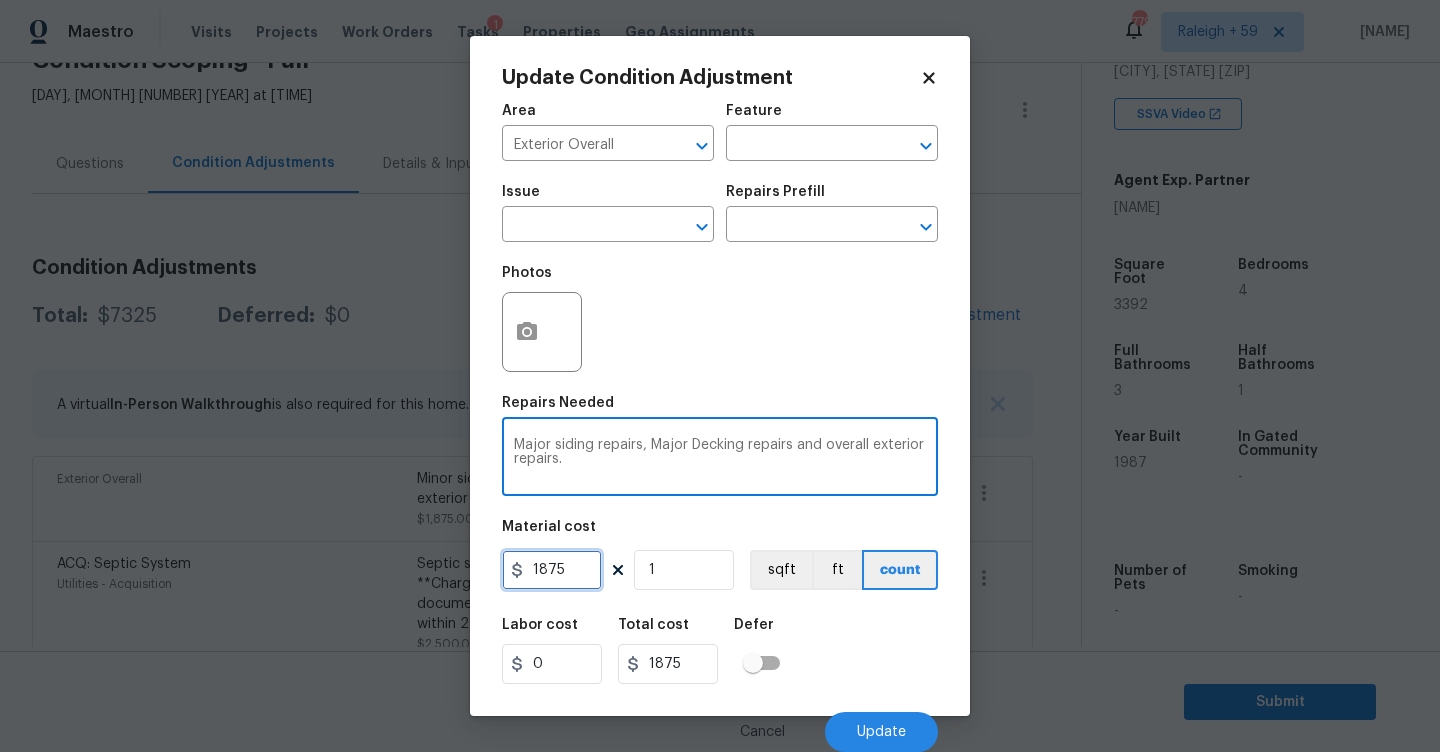 click on "1875" at bounding box center [552, 570] 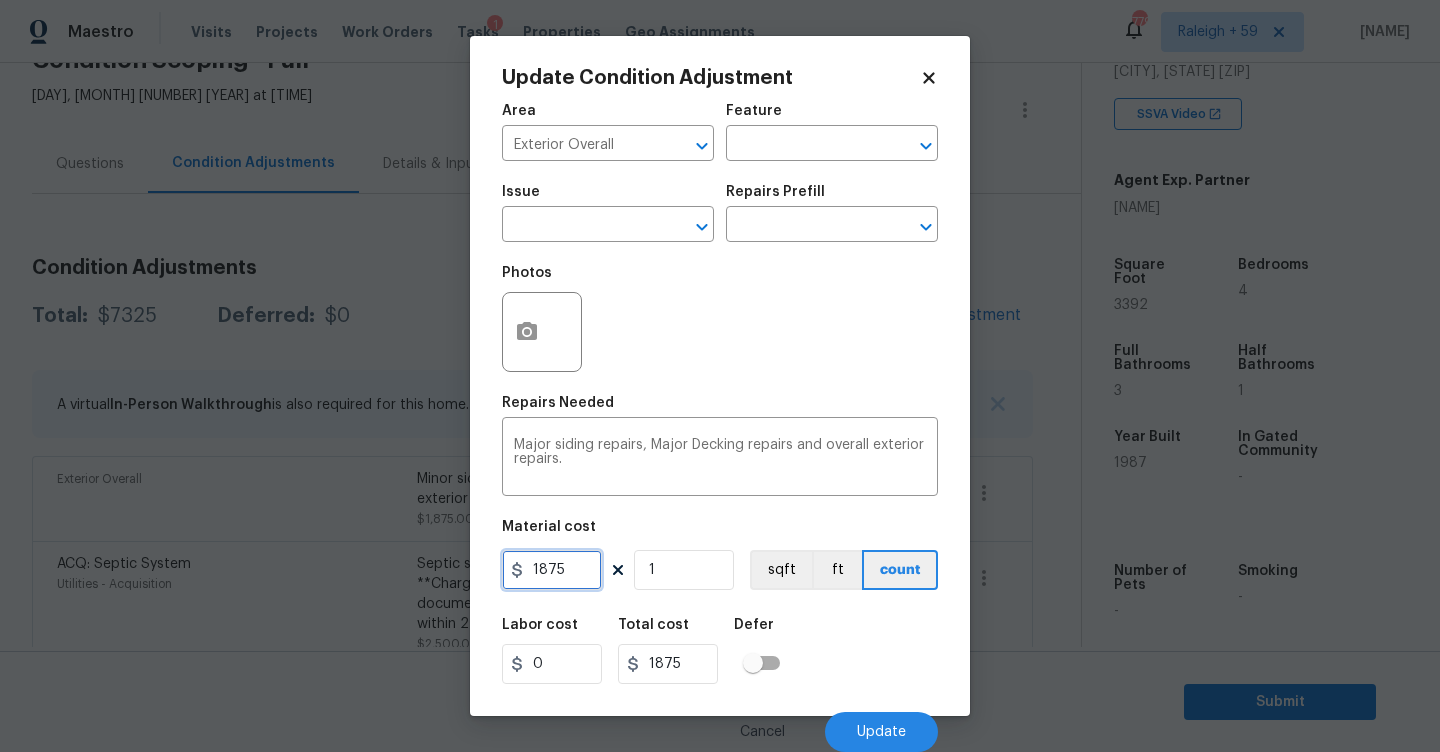 click on "1875" at bounding box center (552, 570) 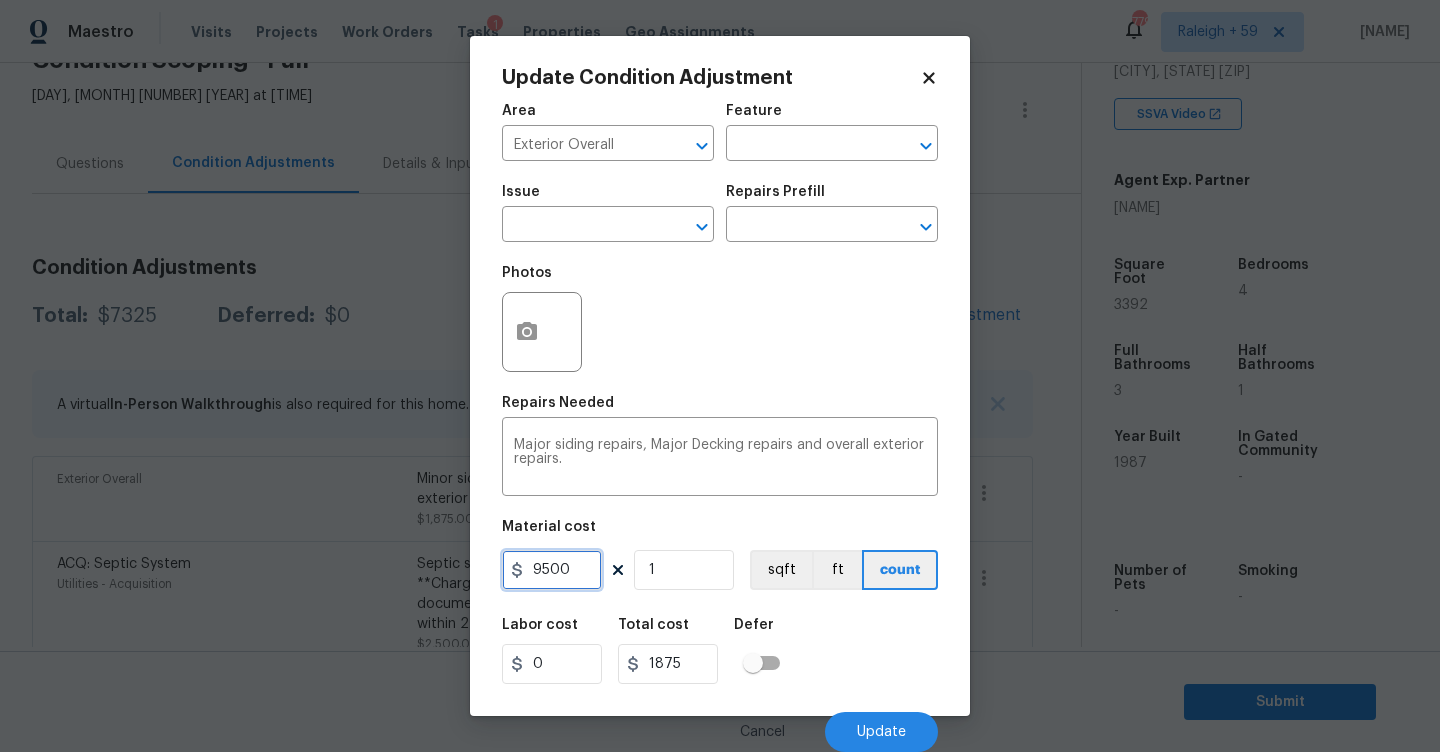 type on "9500" 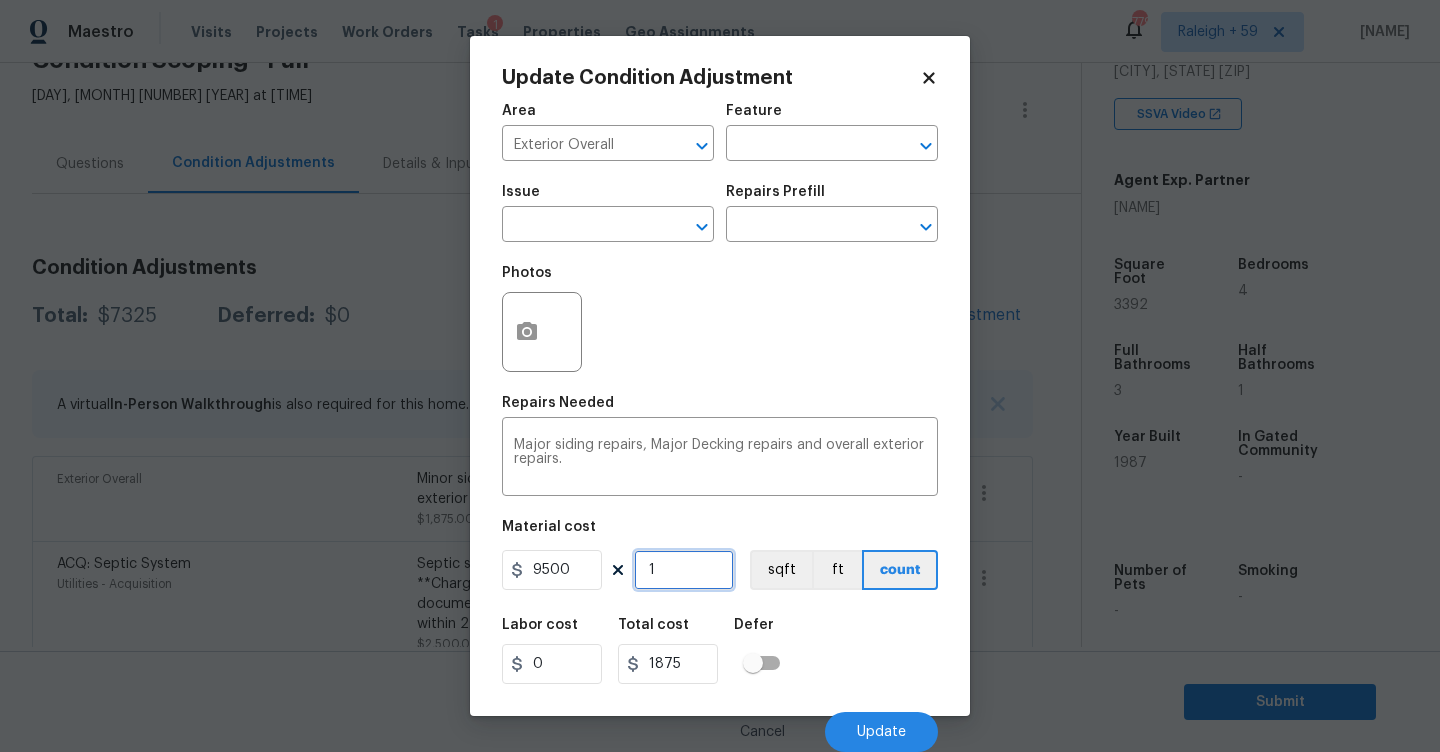 type on "9500" 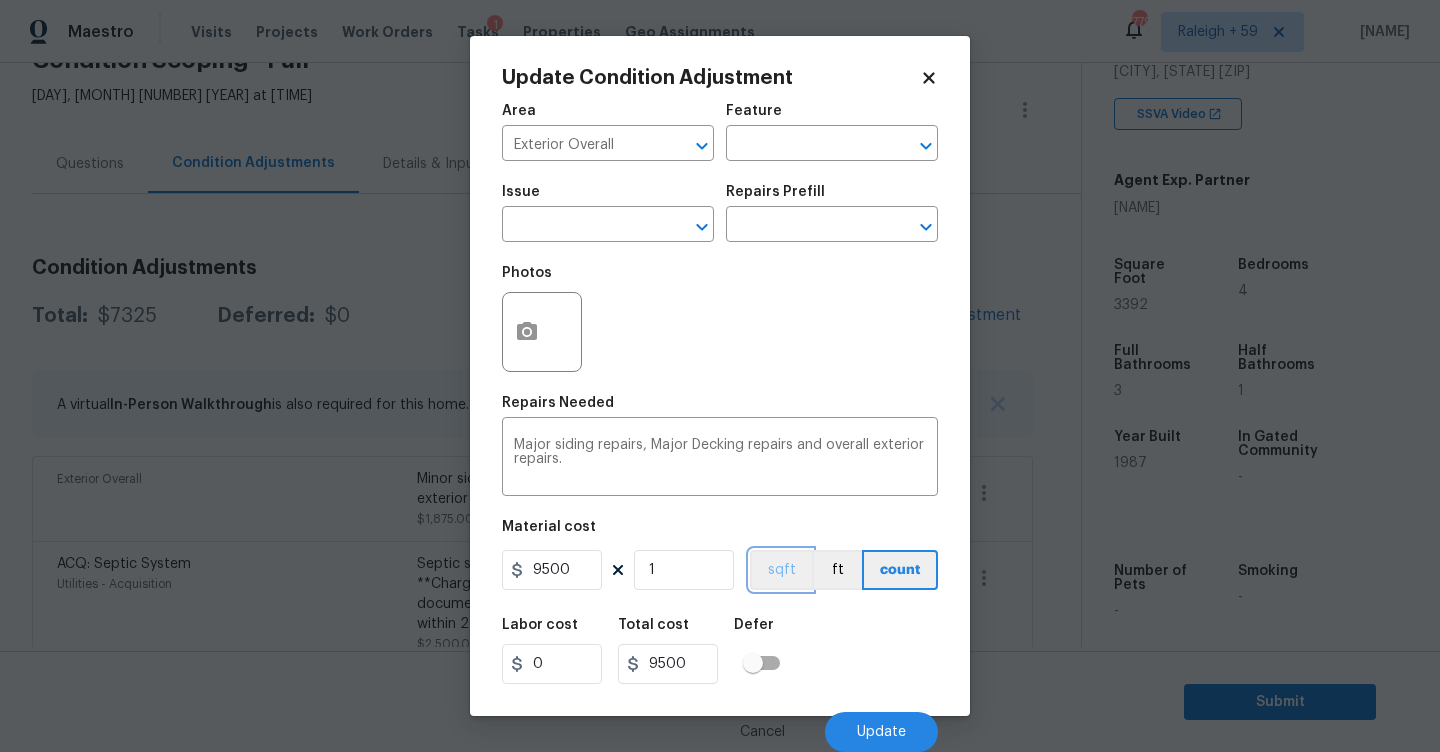 type 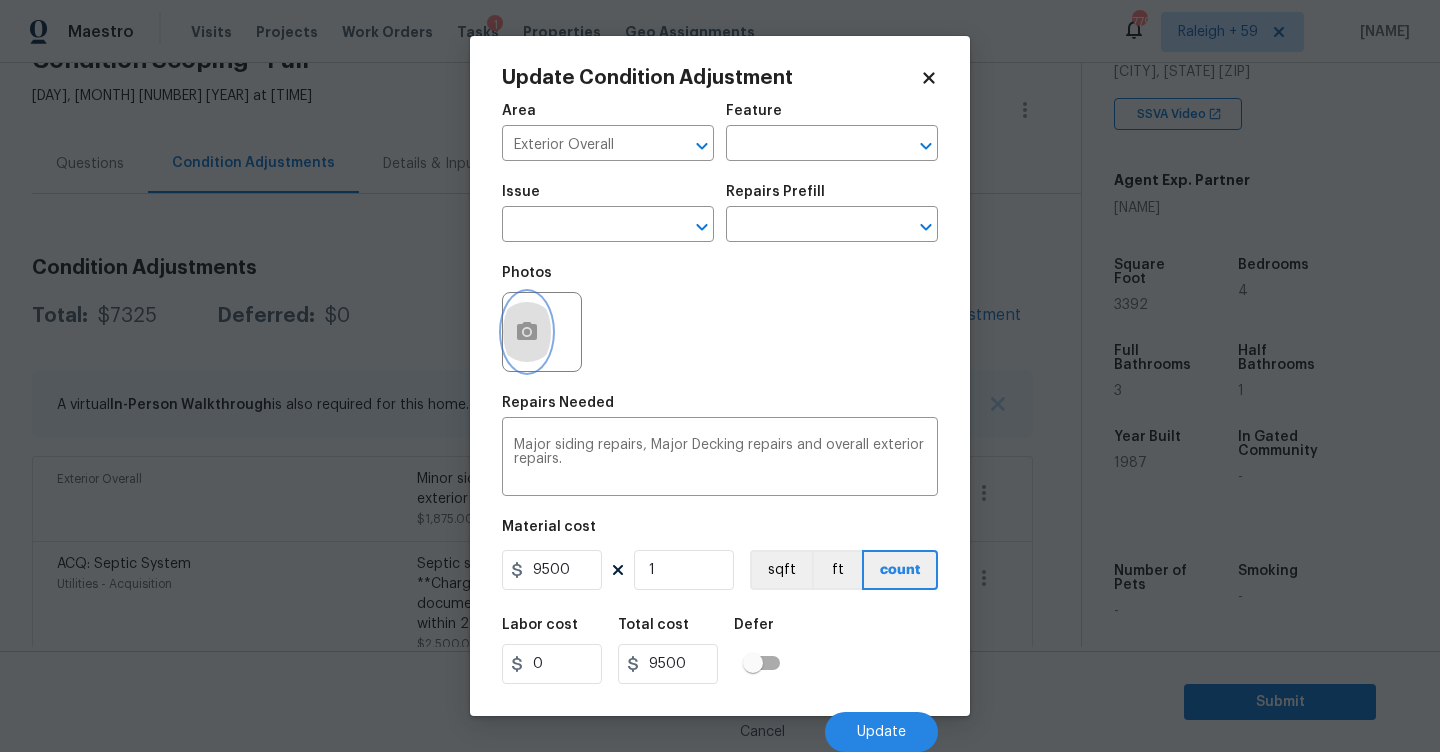 click at bounding box center (527, 332) 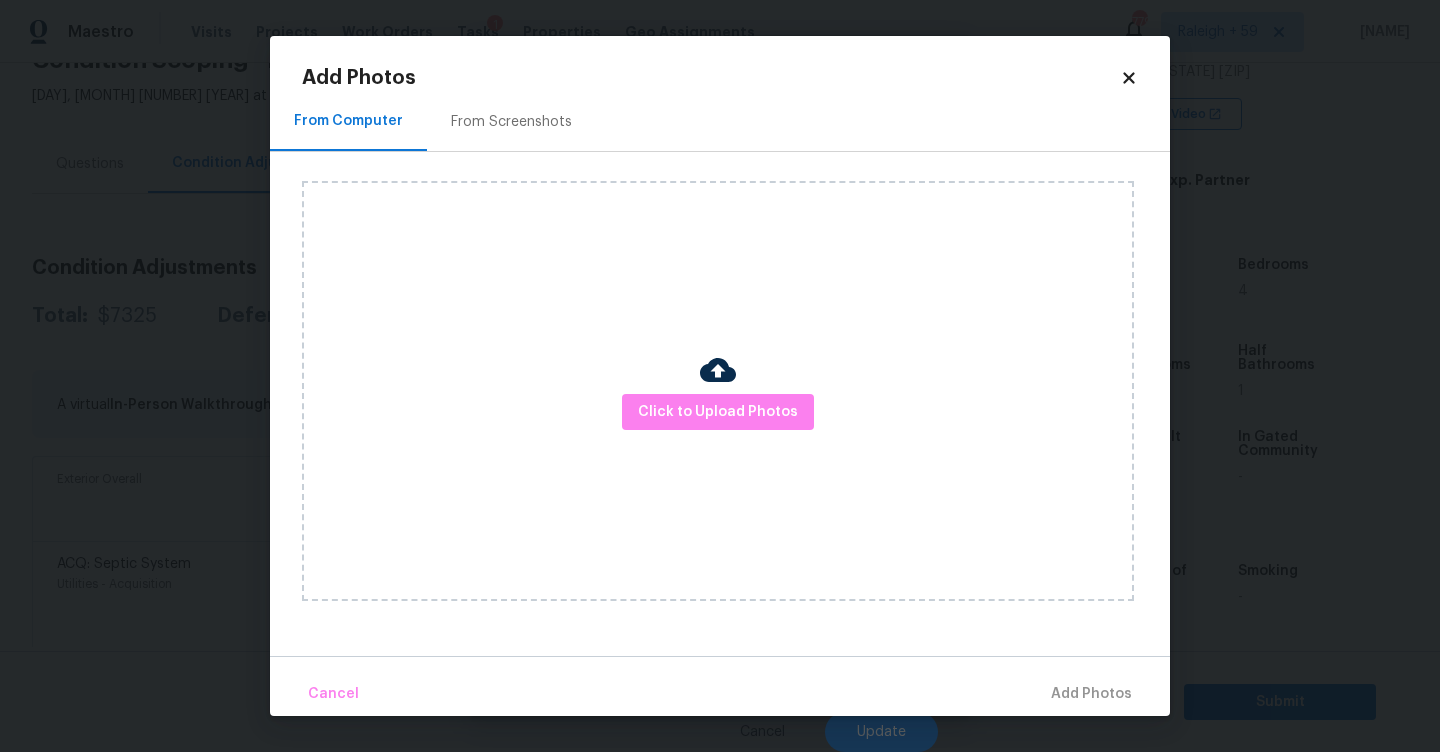 click on "Click to Upload Photos" at bounding box center [718, 391] 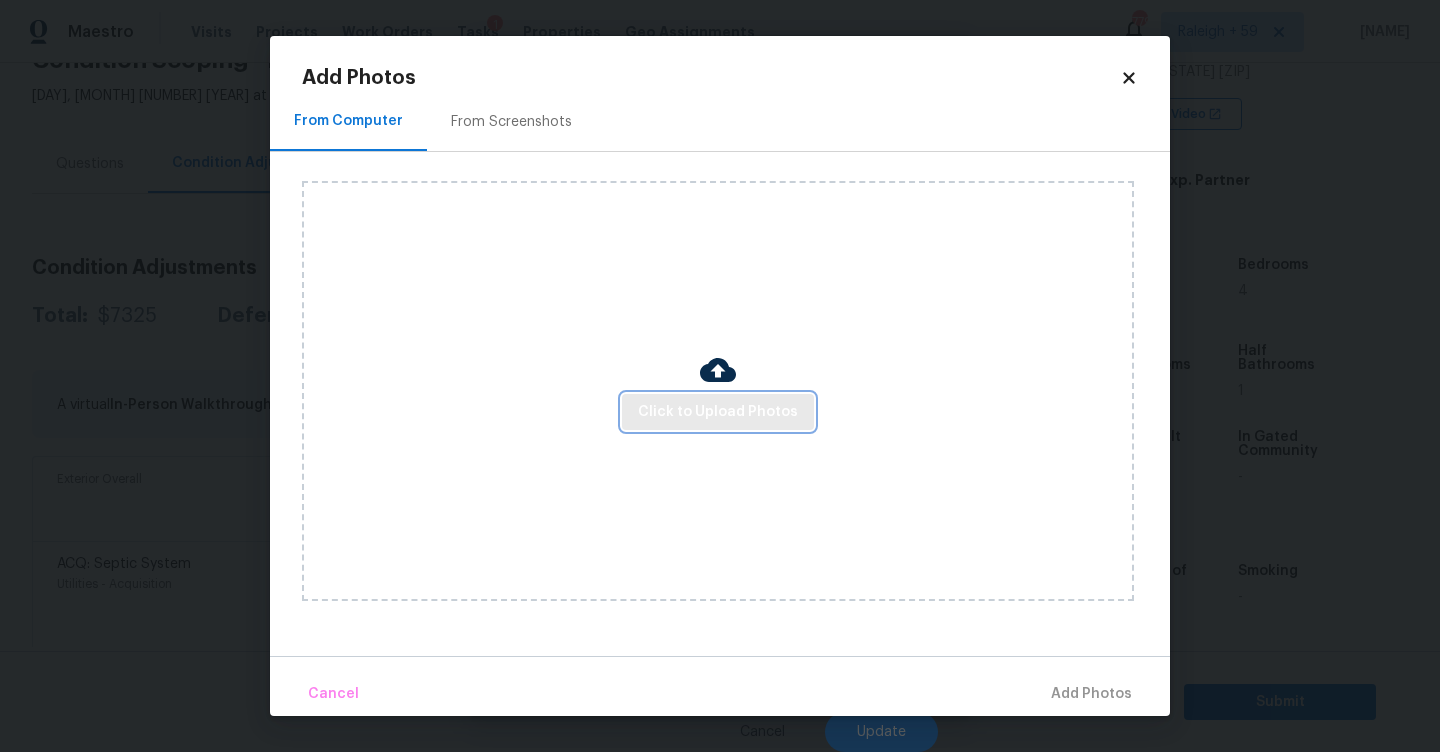 click on "Click to Upload Photos" at bounding box center [718, 412] 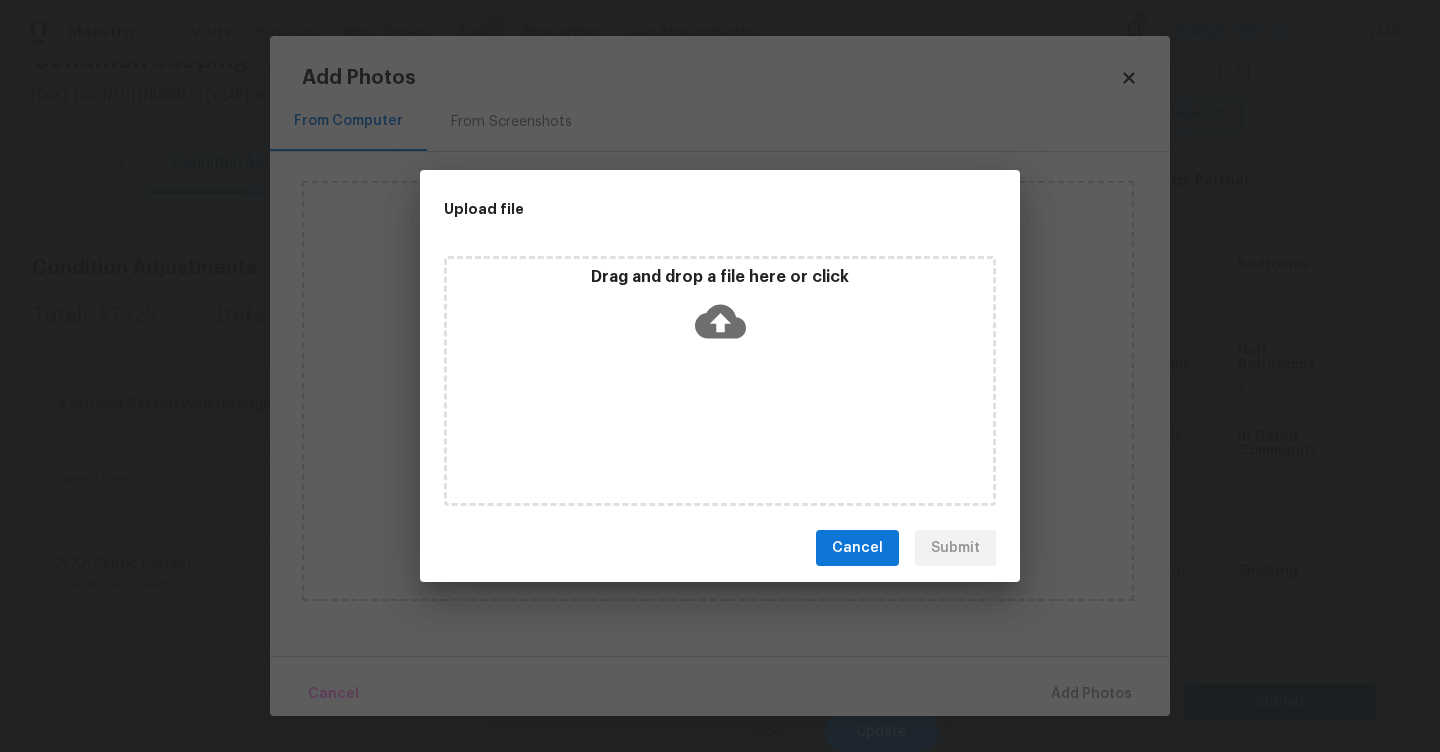 click on "Drag and drop a file here or click" at bounding box center [720, 310] 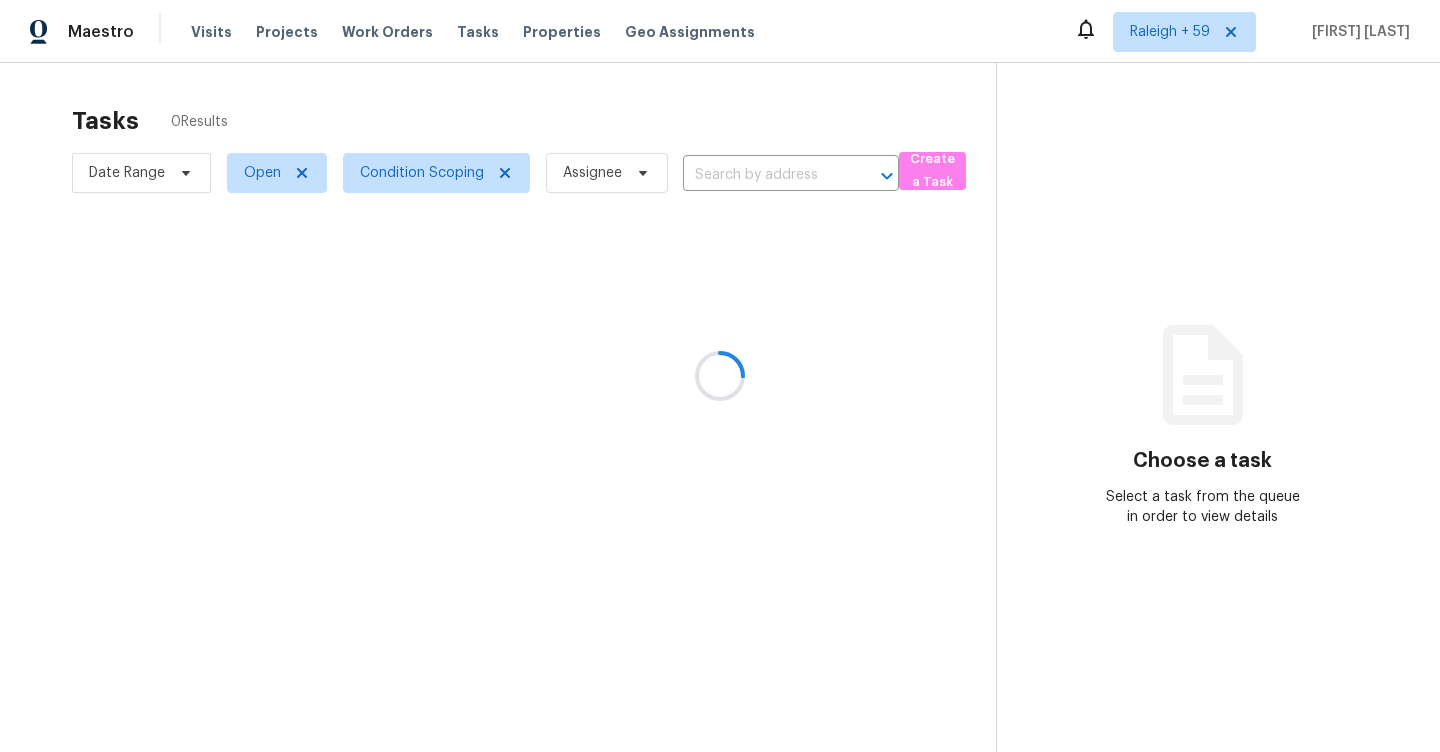 scroll, scrollTop: 0, scrollLeft: 0, axis: both 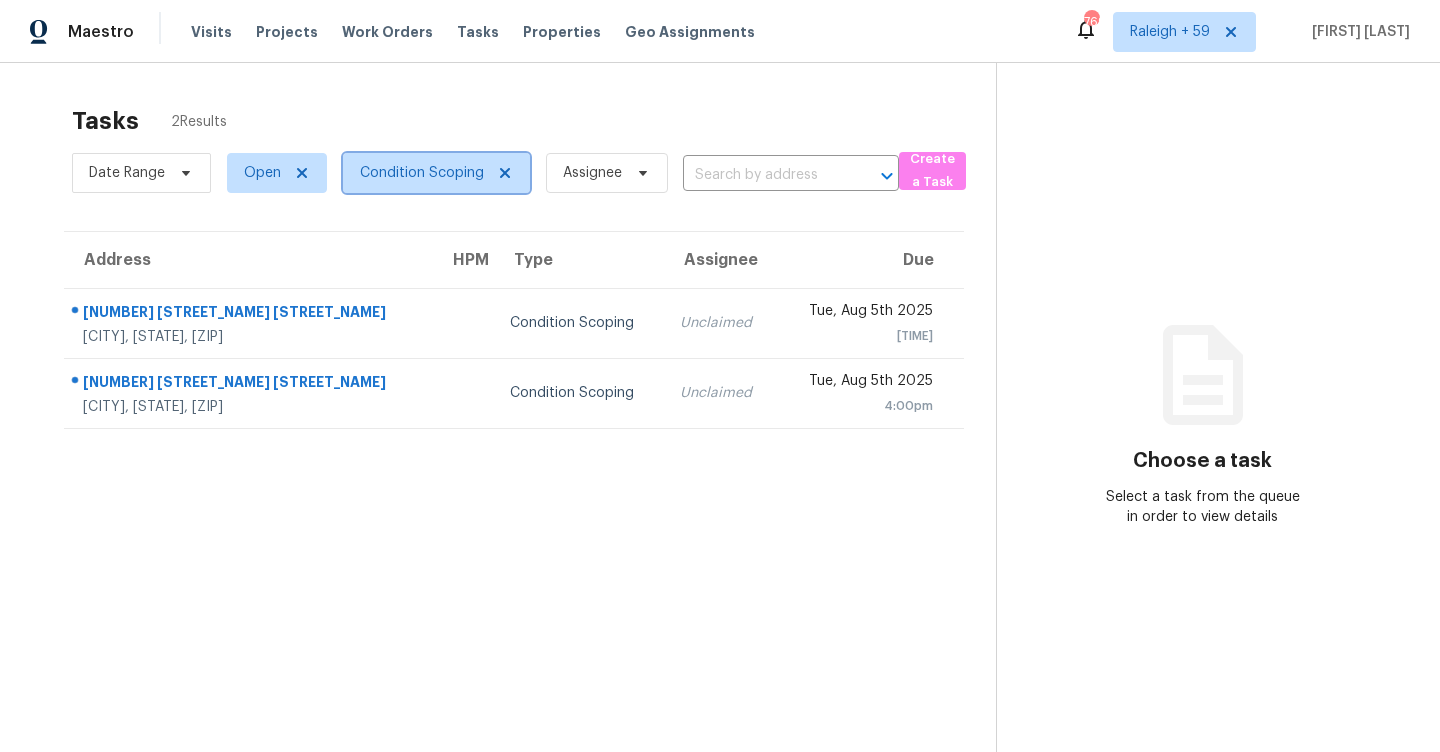 click on "Condition Scoping" at bounding box center [436, 173] 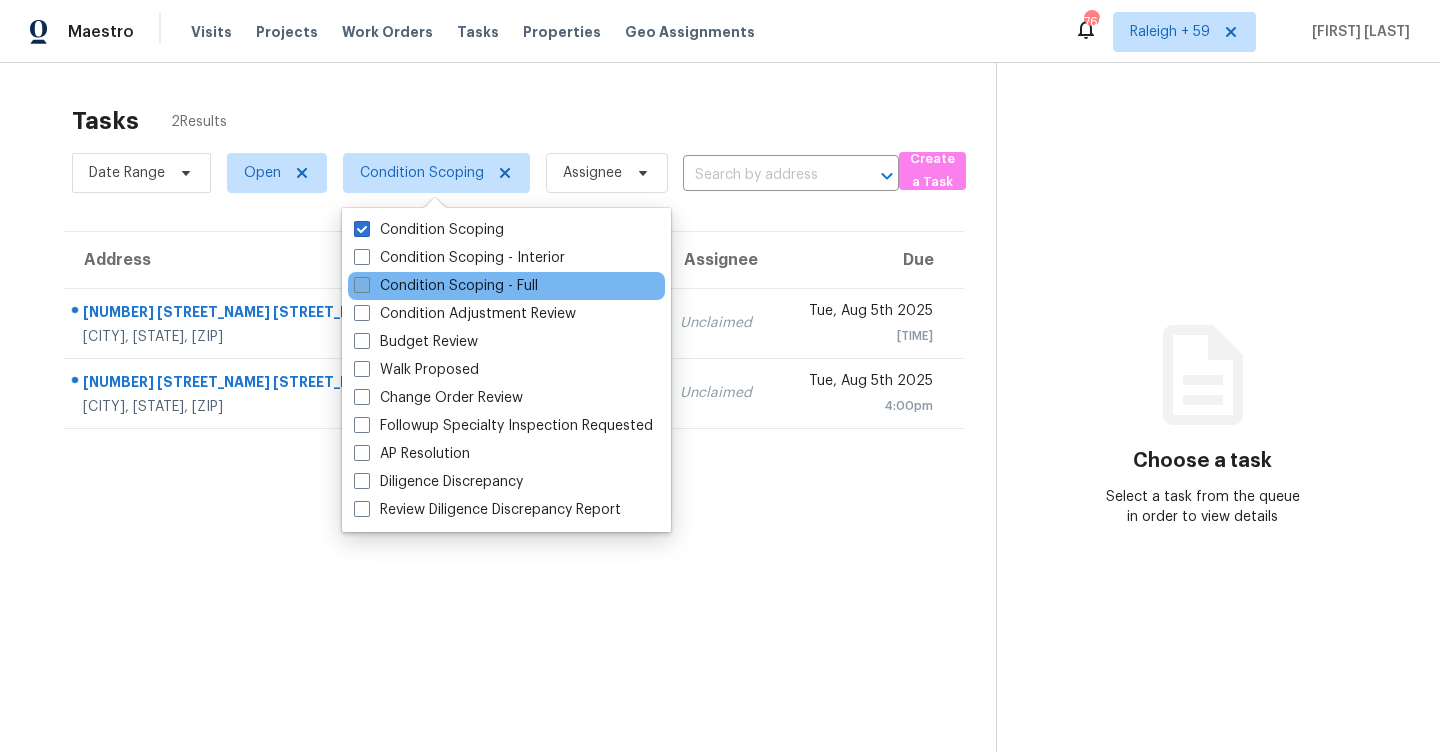 click on "Condition Scoping - Full" at bounding box center (446, 286) 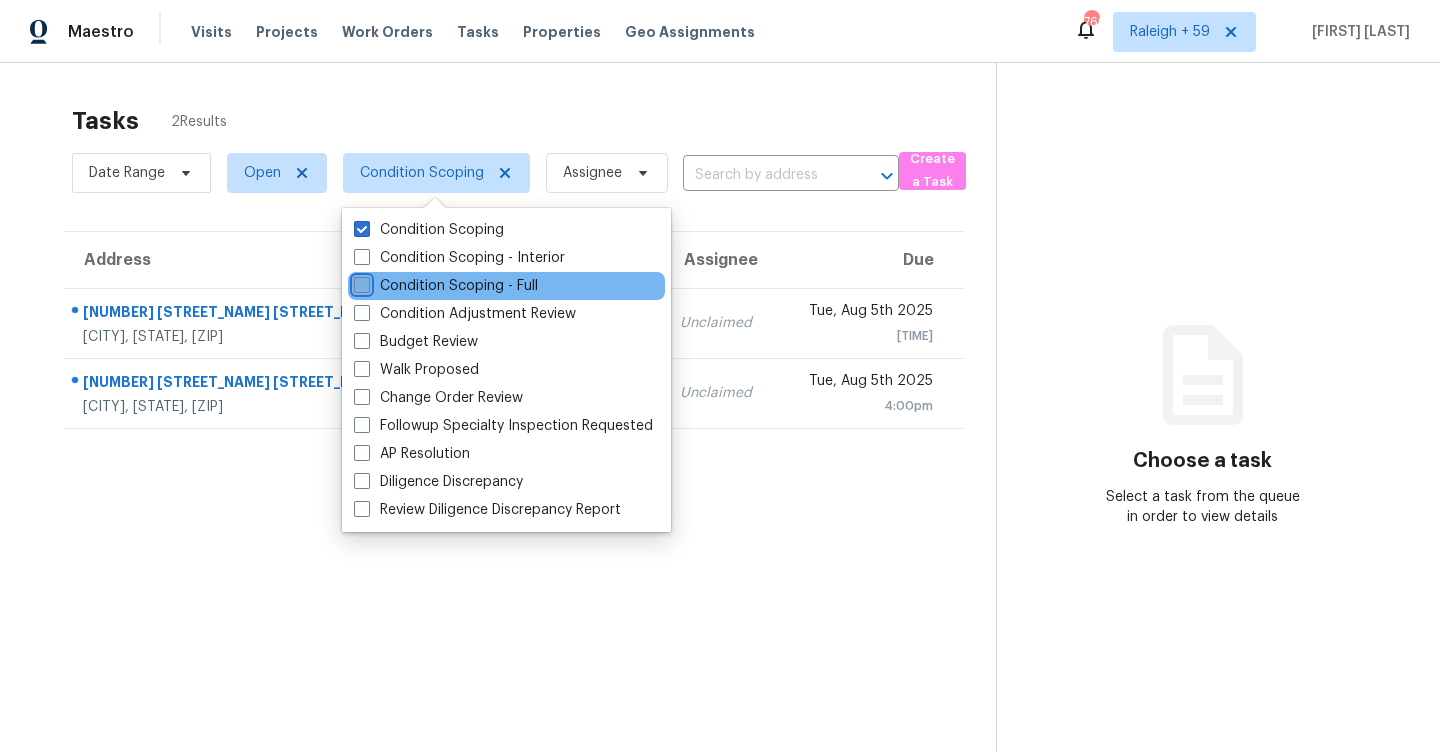 click on "Condition Scoping - Full" at bounding box center (360, 282) 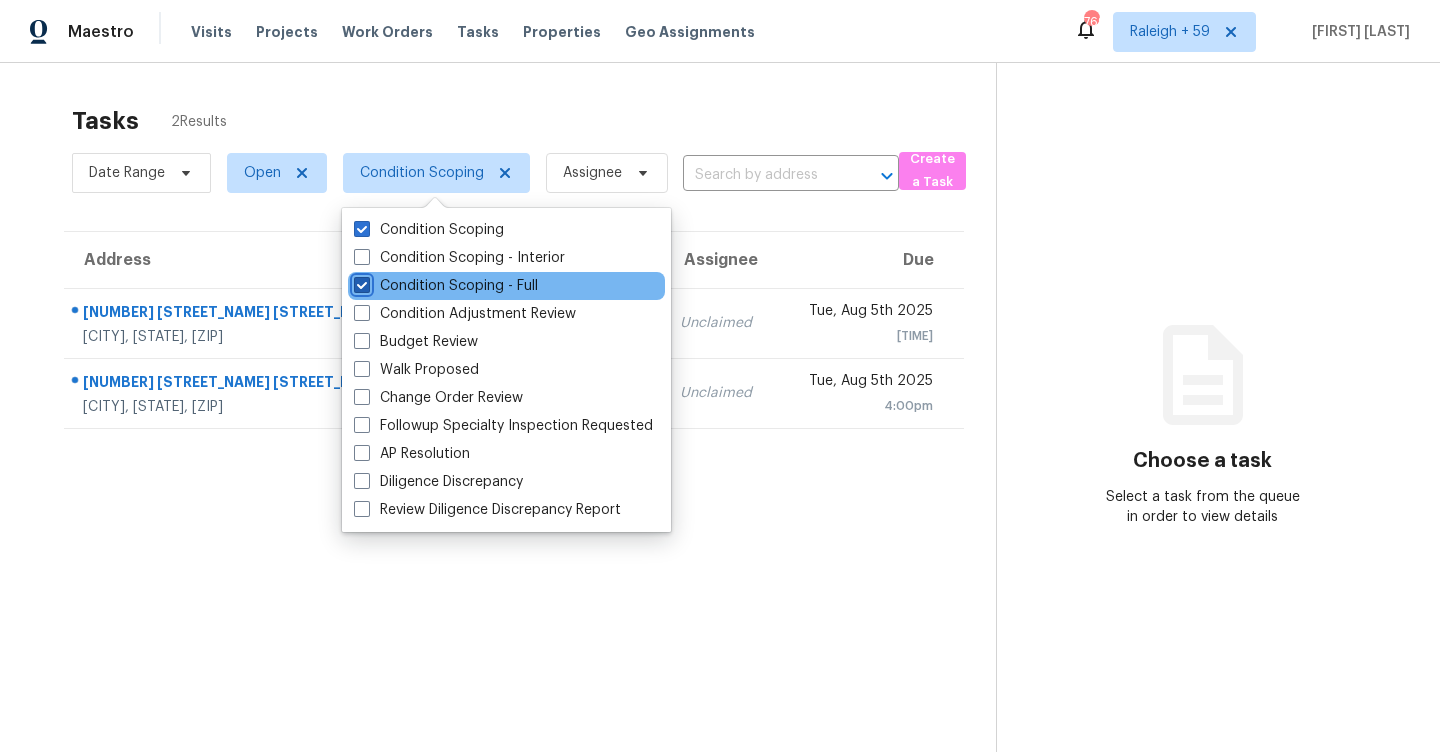 checkbox on "true" 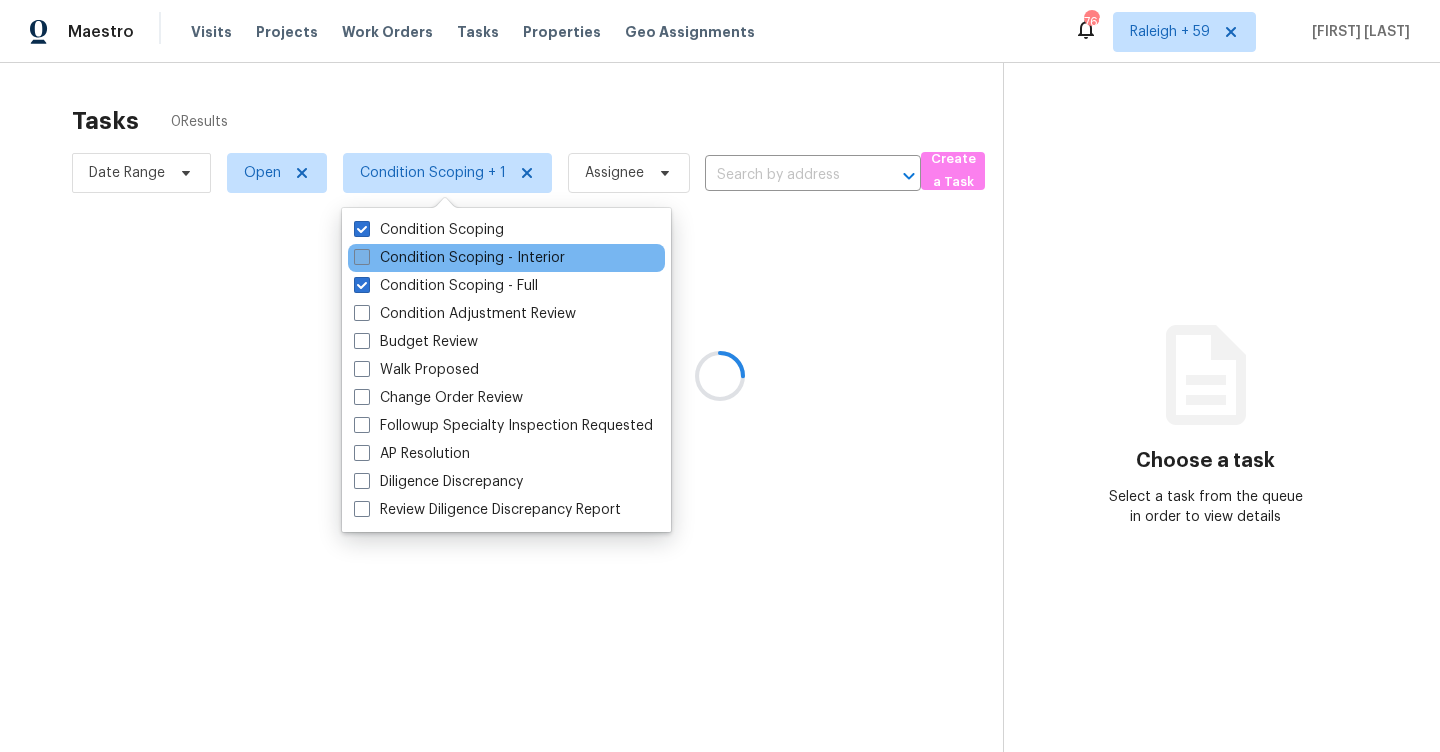 click on "Condition Scoping - Interior" at bounding box center [459, 258] 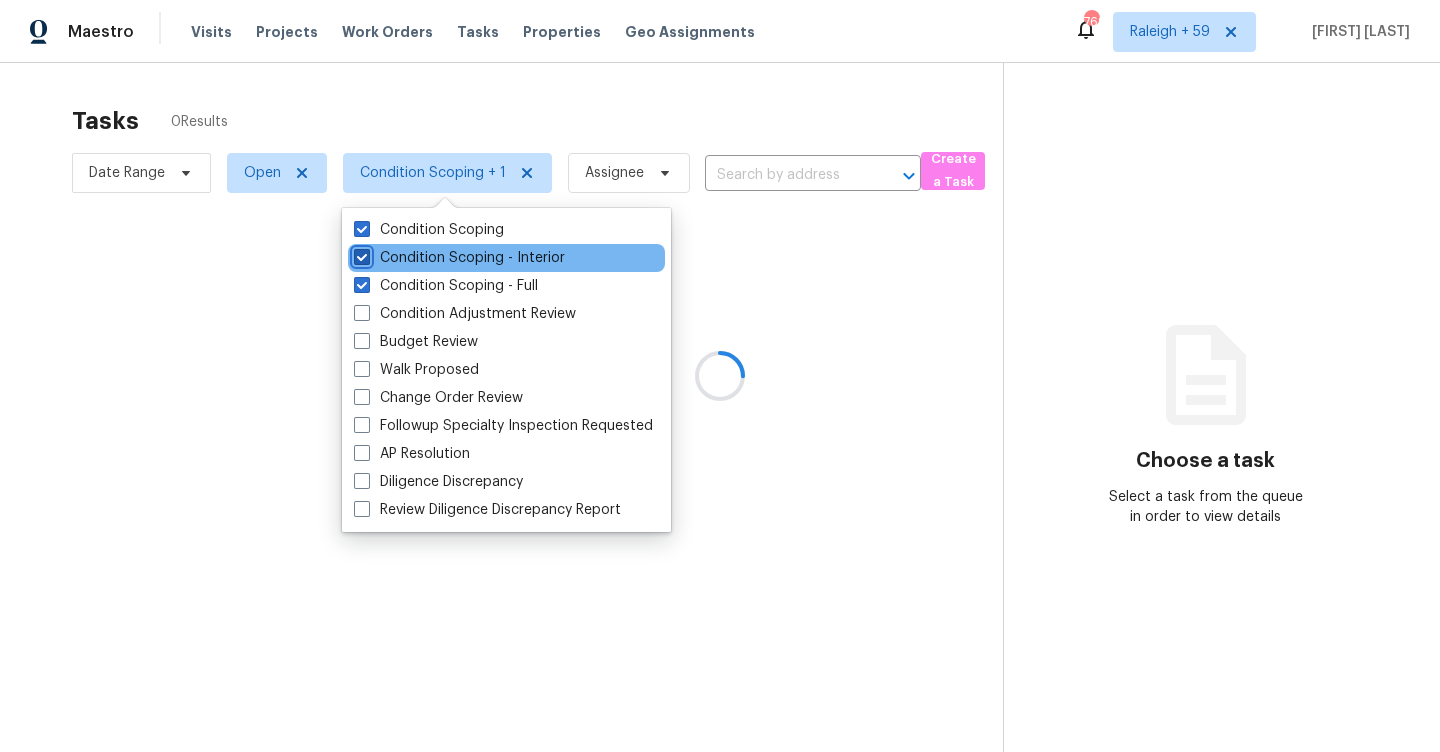 checkbox on "true" 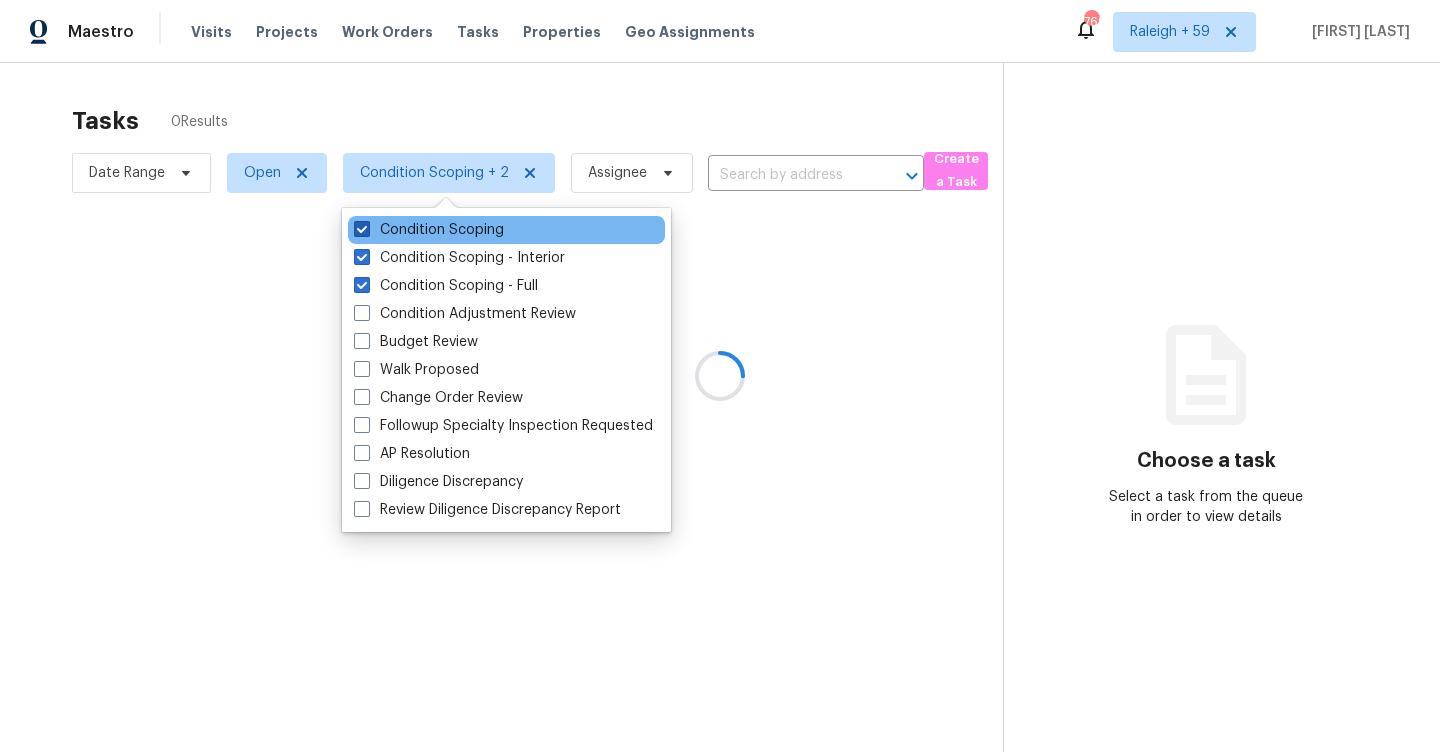 click on "Condition Scoping" at bounding box center (429, 230) 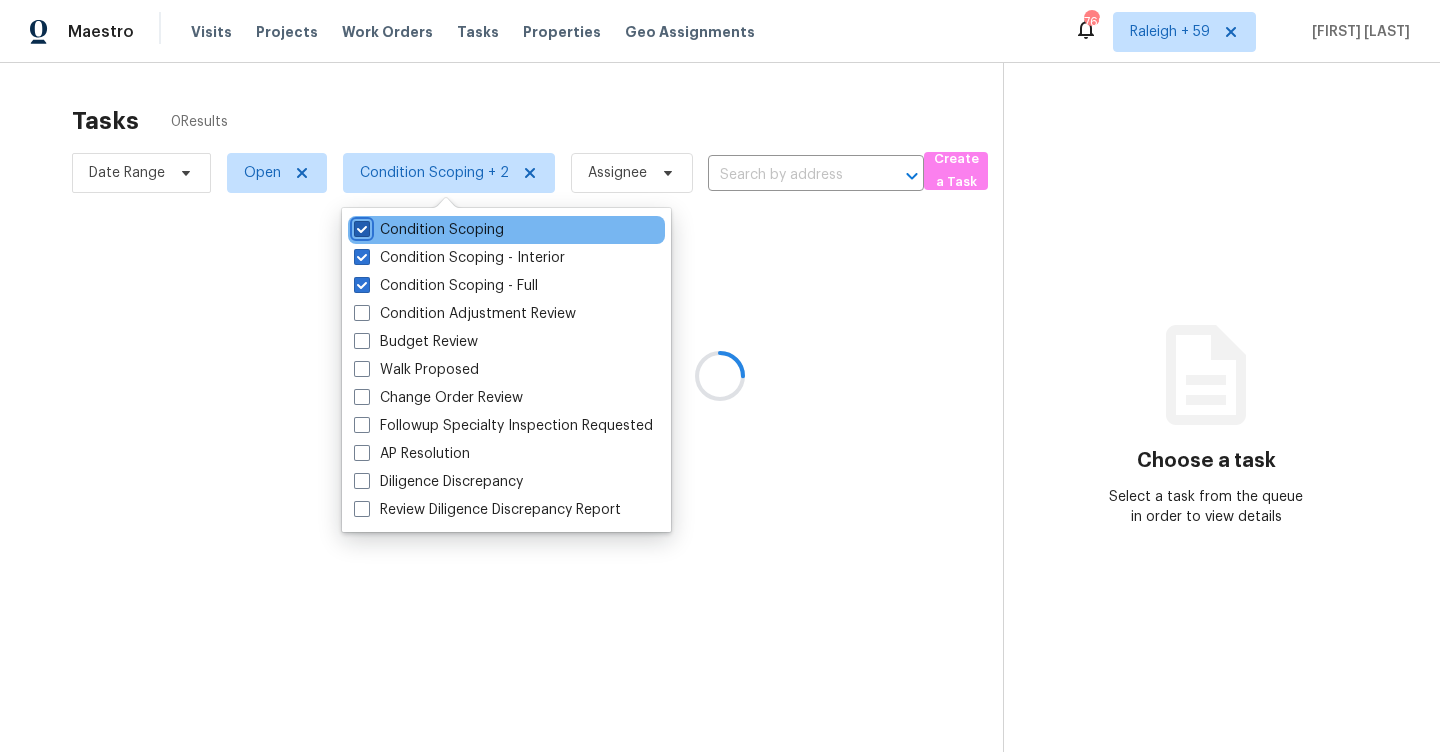 click on "Condition Scoping" at bounding box center (360, 226) 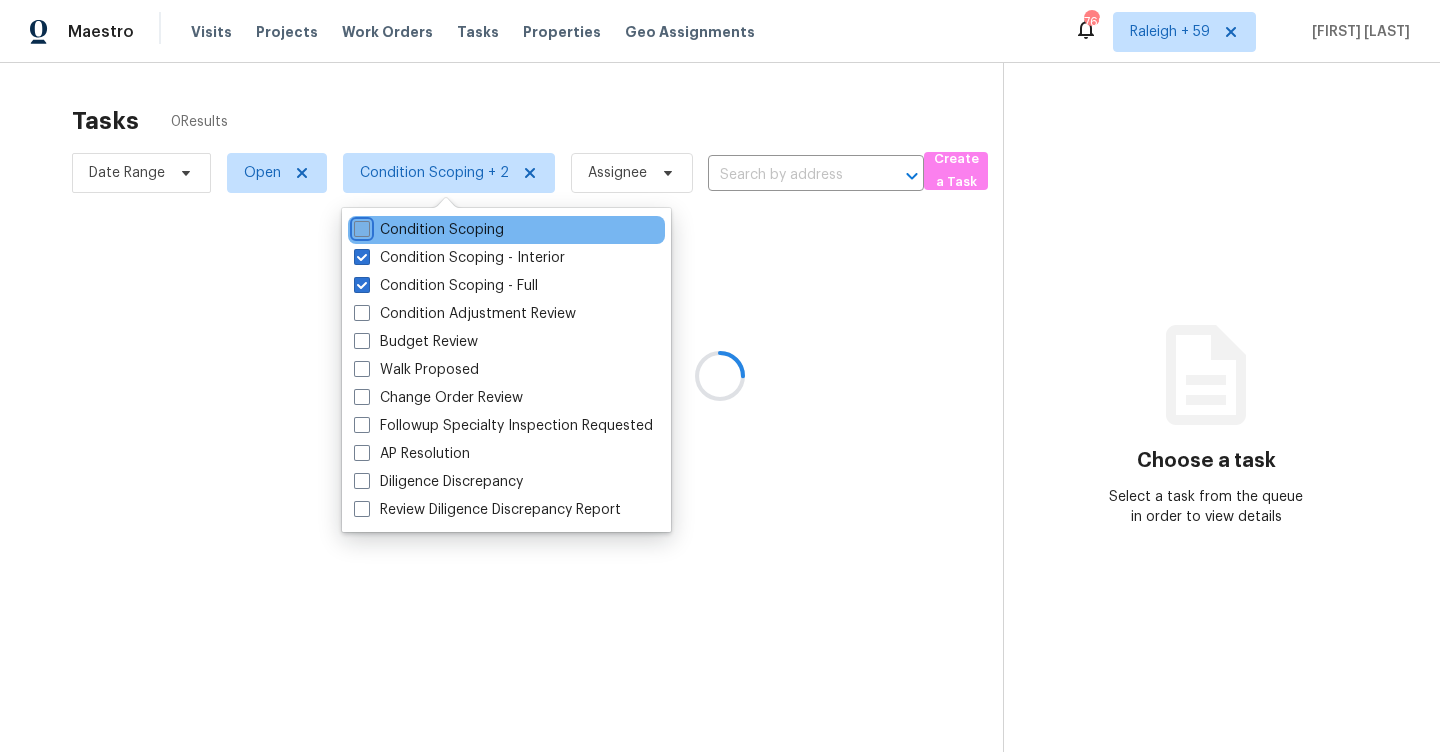 checkbox on "false" 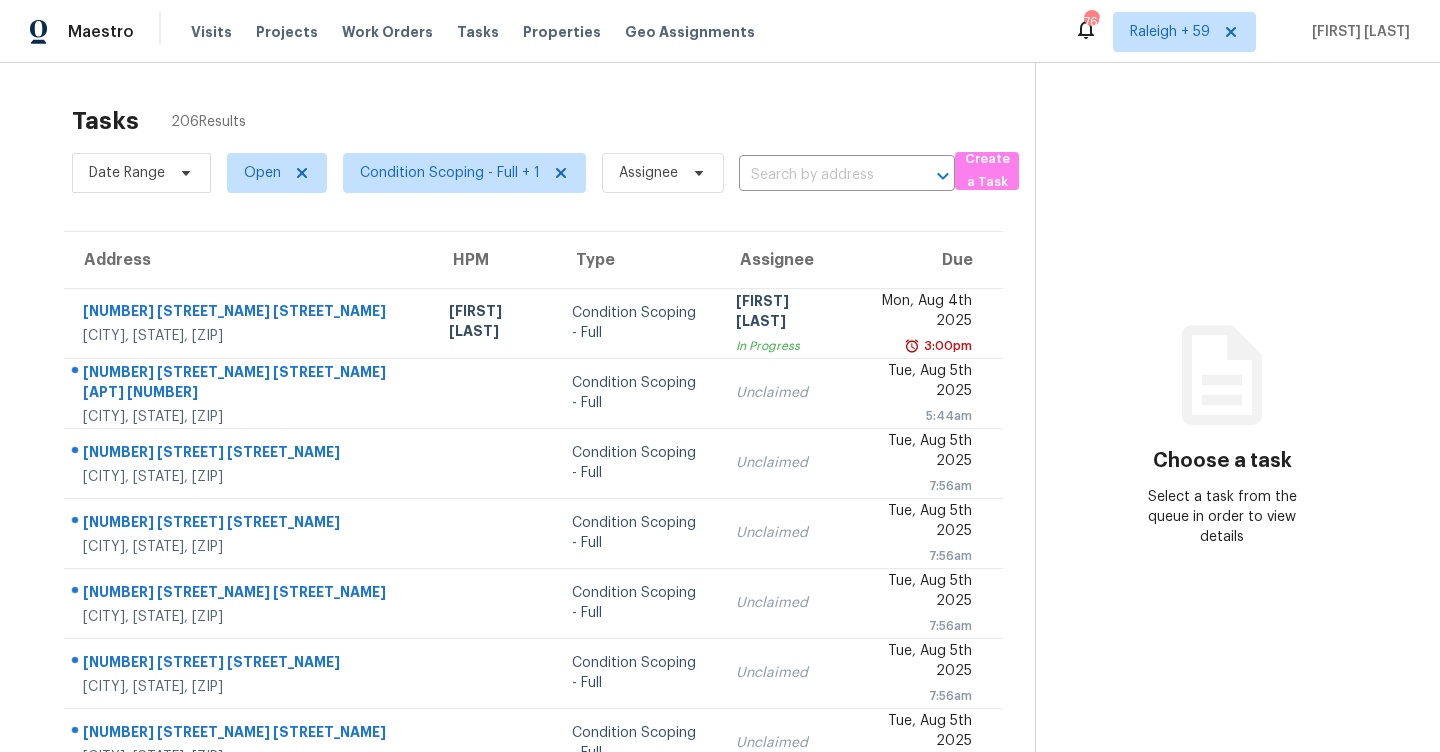 click on "Tasks 206  Results" at bounding box center [553, 121] 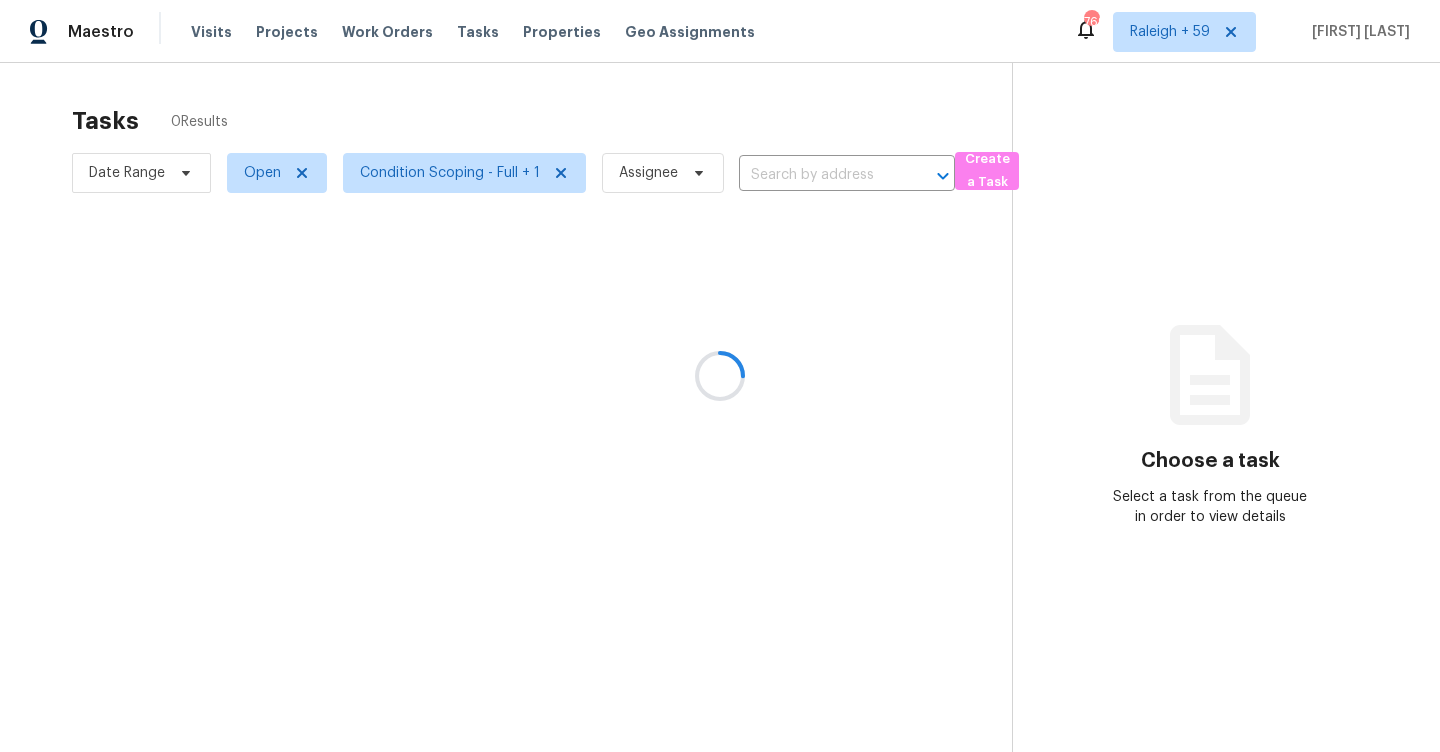 scroll, scrollTop: 0, scrollLeft: 0, axis: both 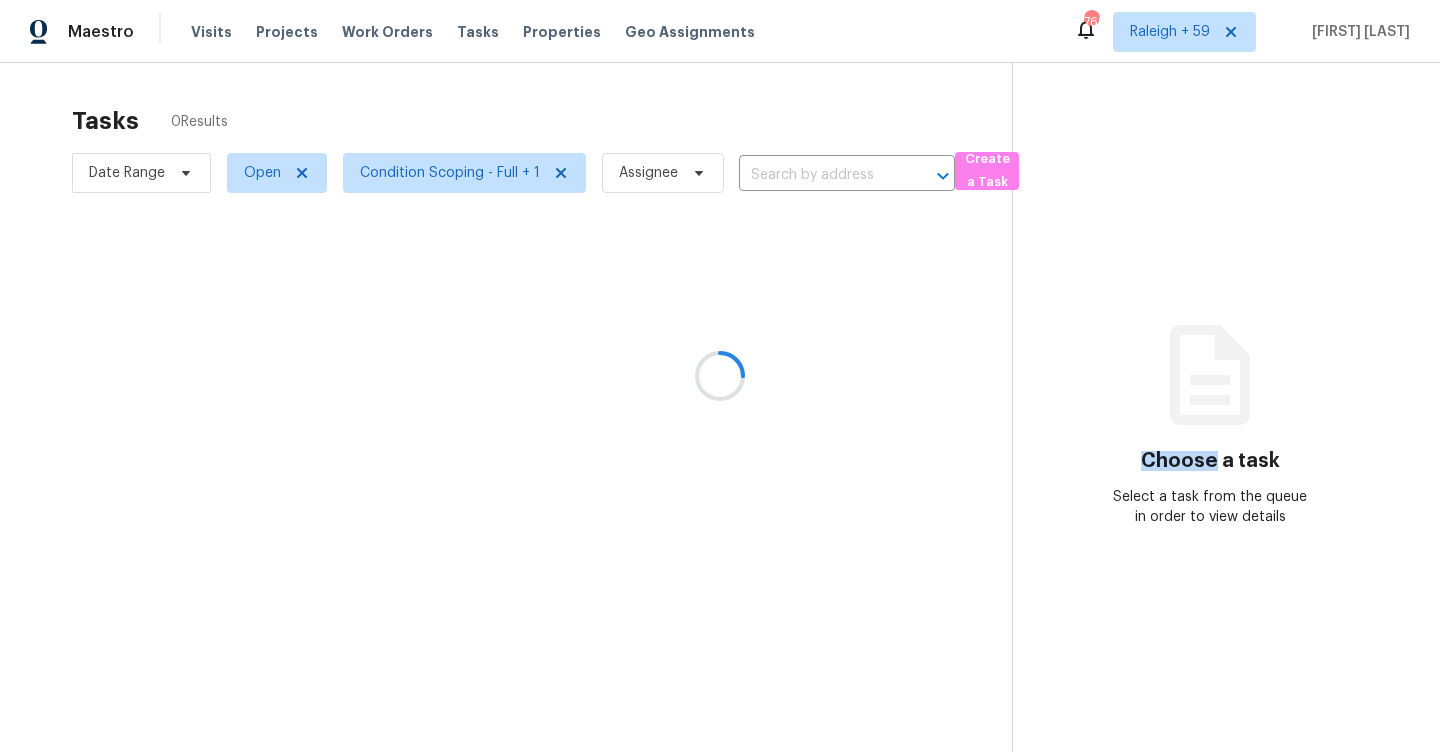 click at bounding box center (720, 376) 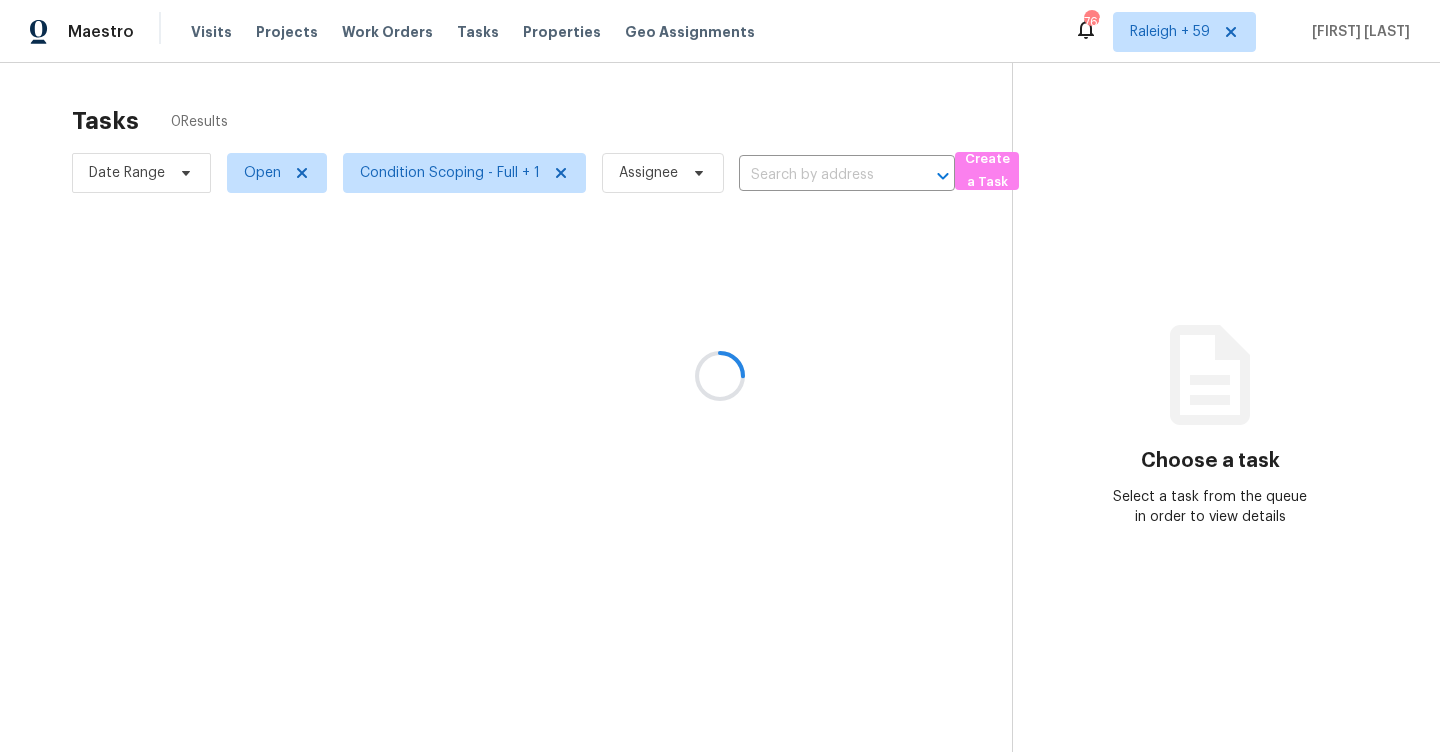 click at bounding box center [720, 376] 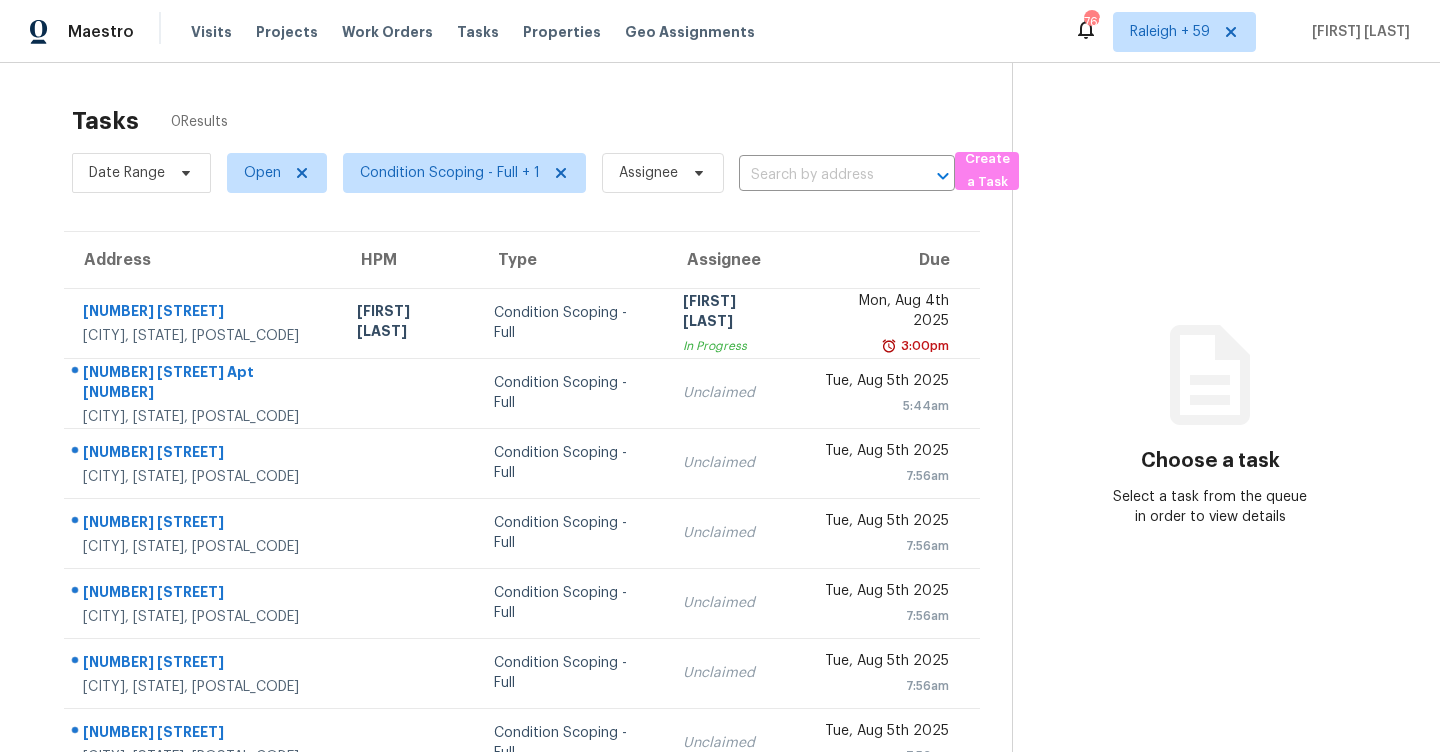 click at bounding box center [819, 175] 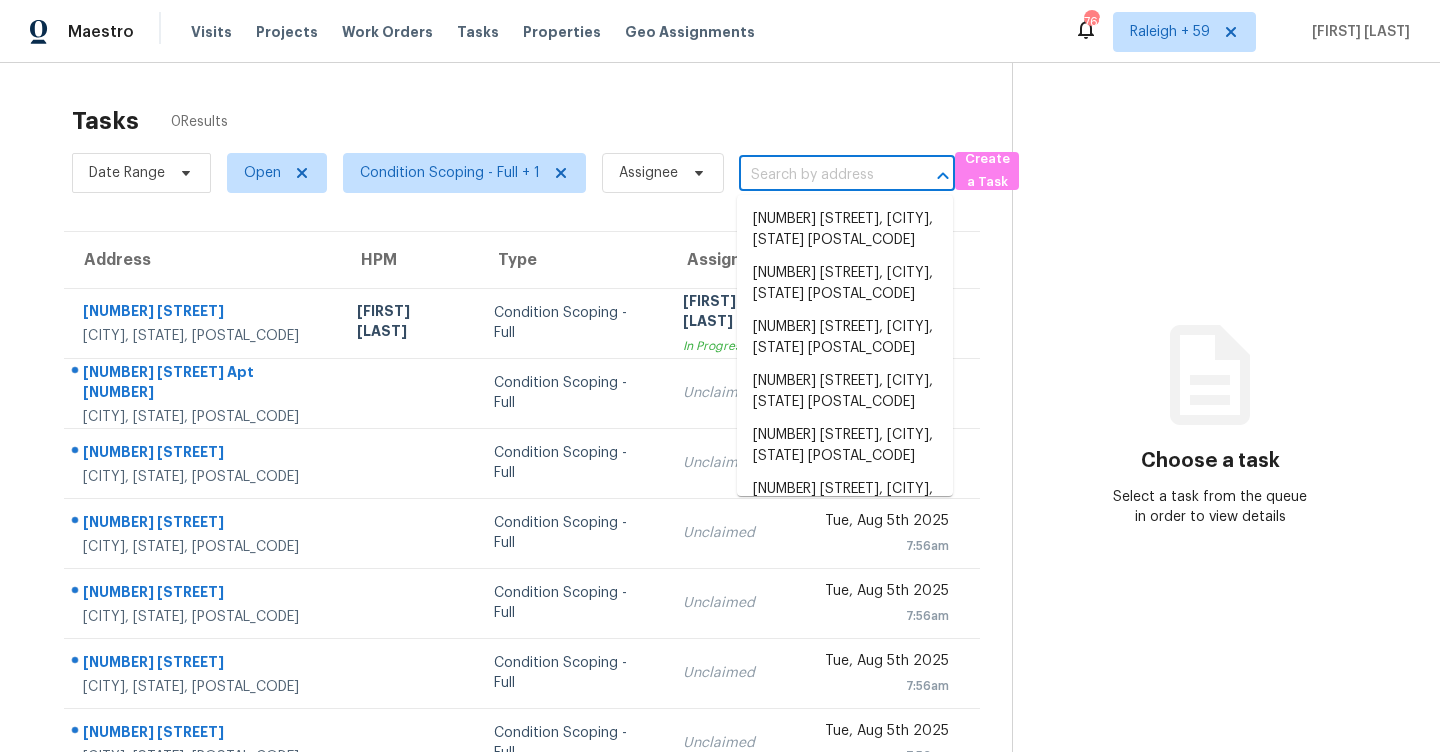 click at bounding box center (819, 175) 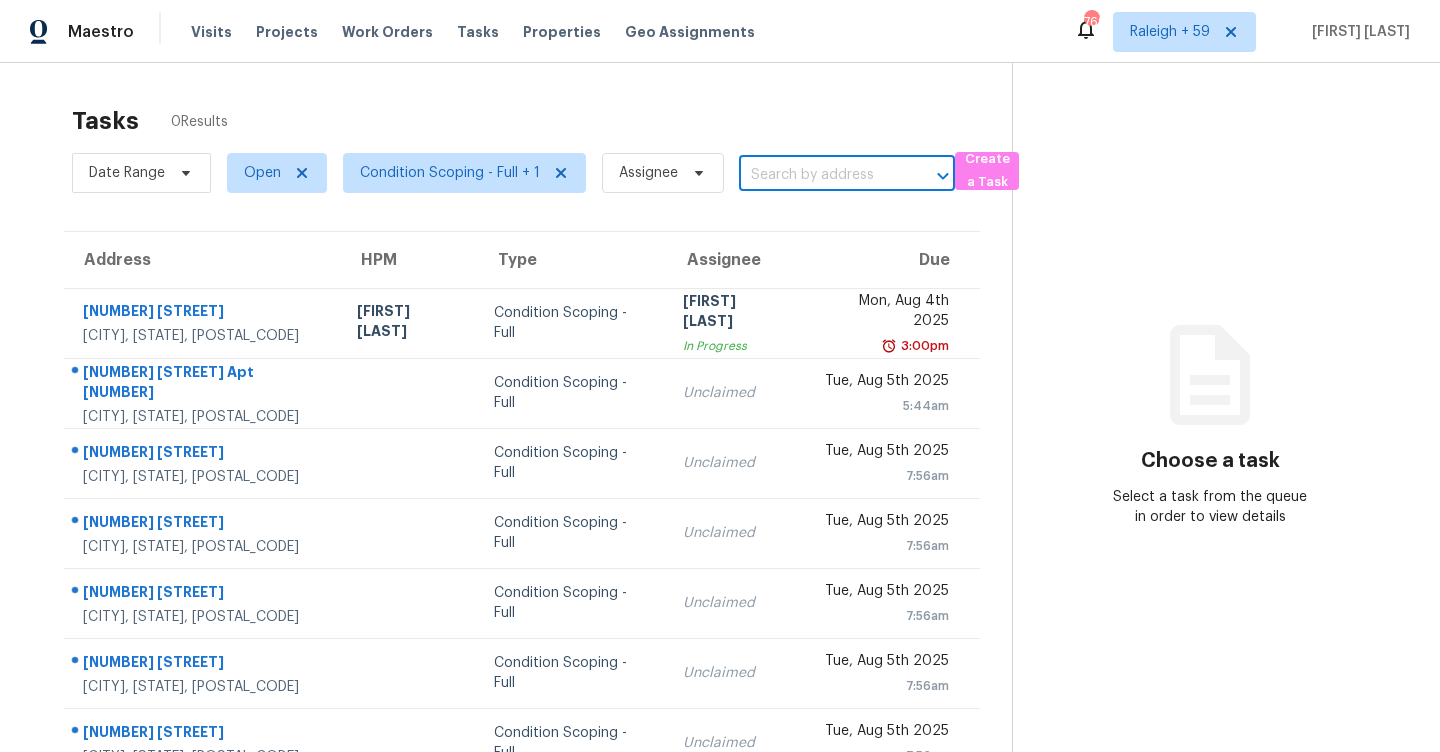 click at bounding box center (819, 175) 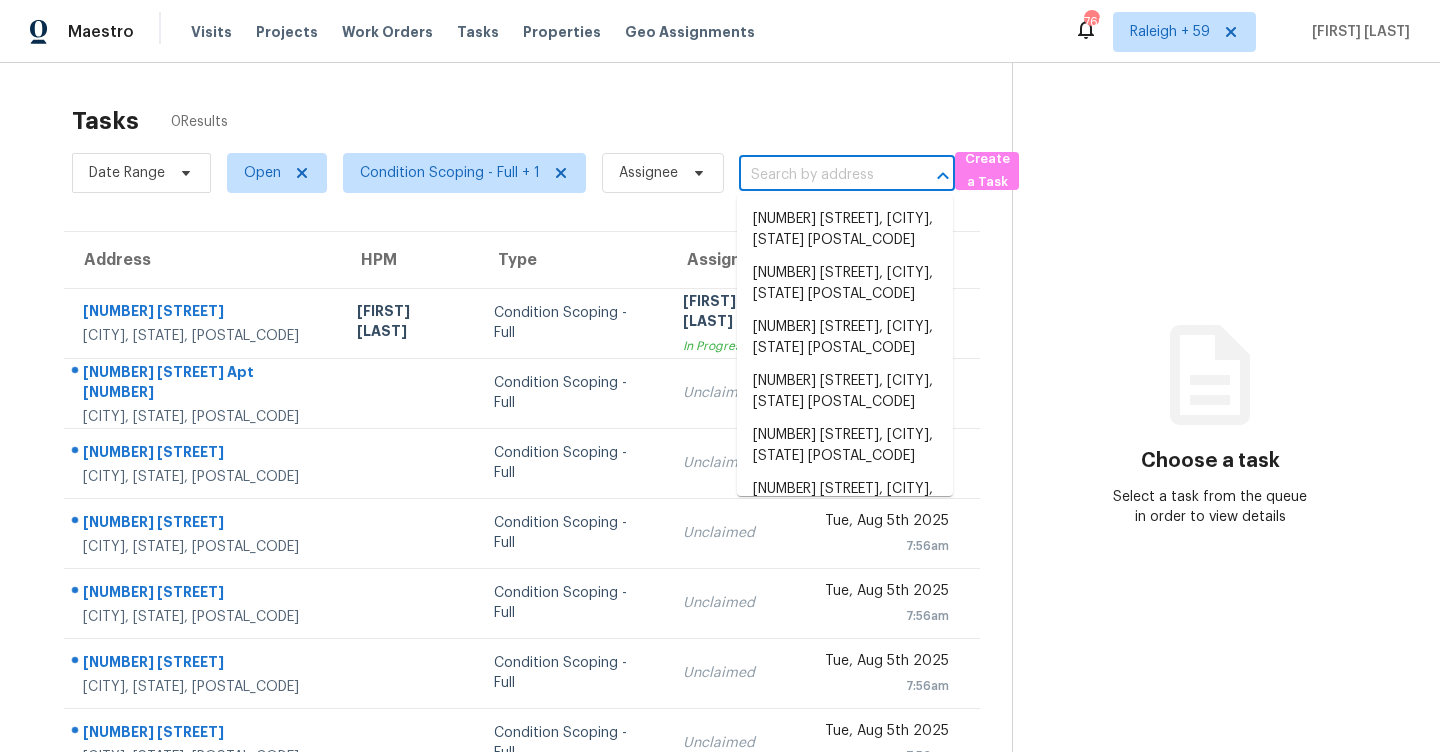 click at bounding box center [819, 175] 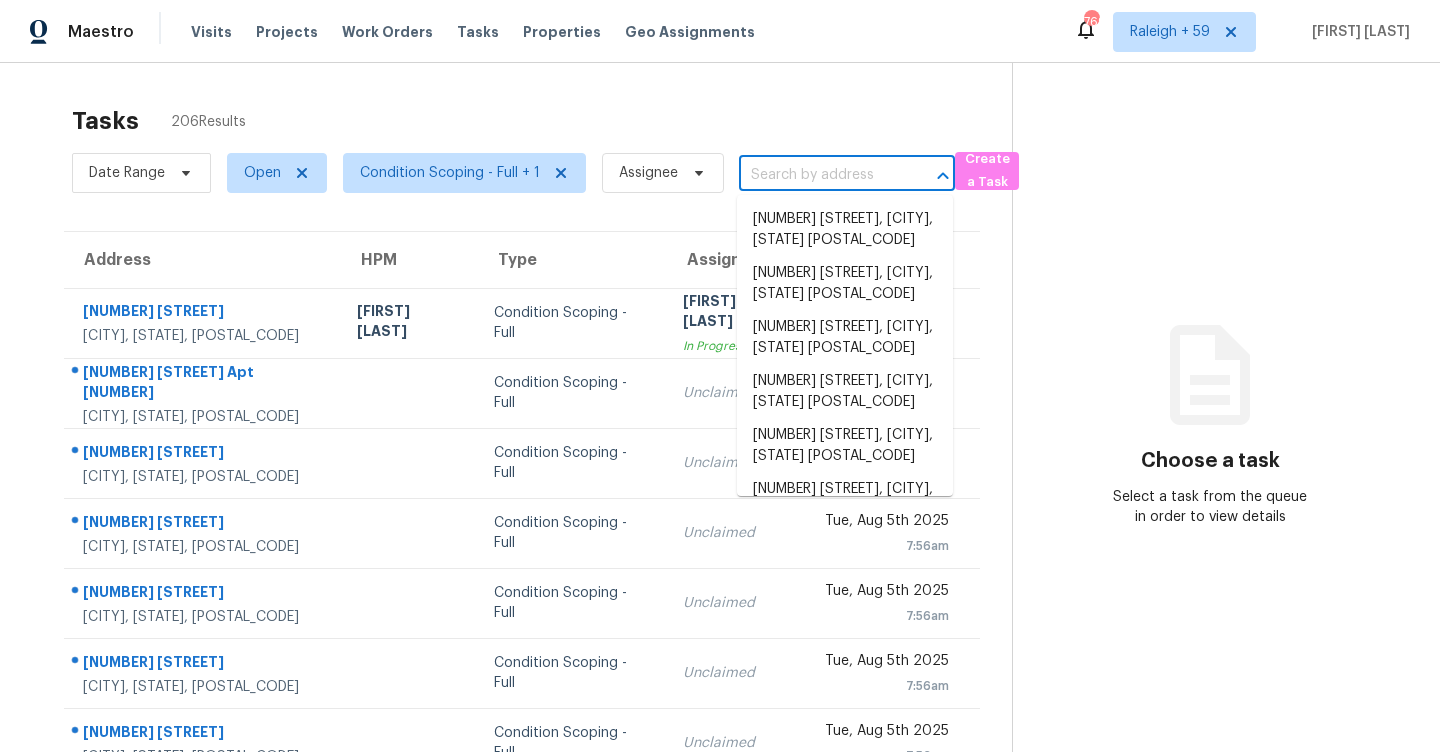 click at bounding box center (819, 175) 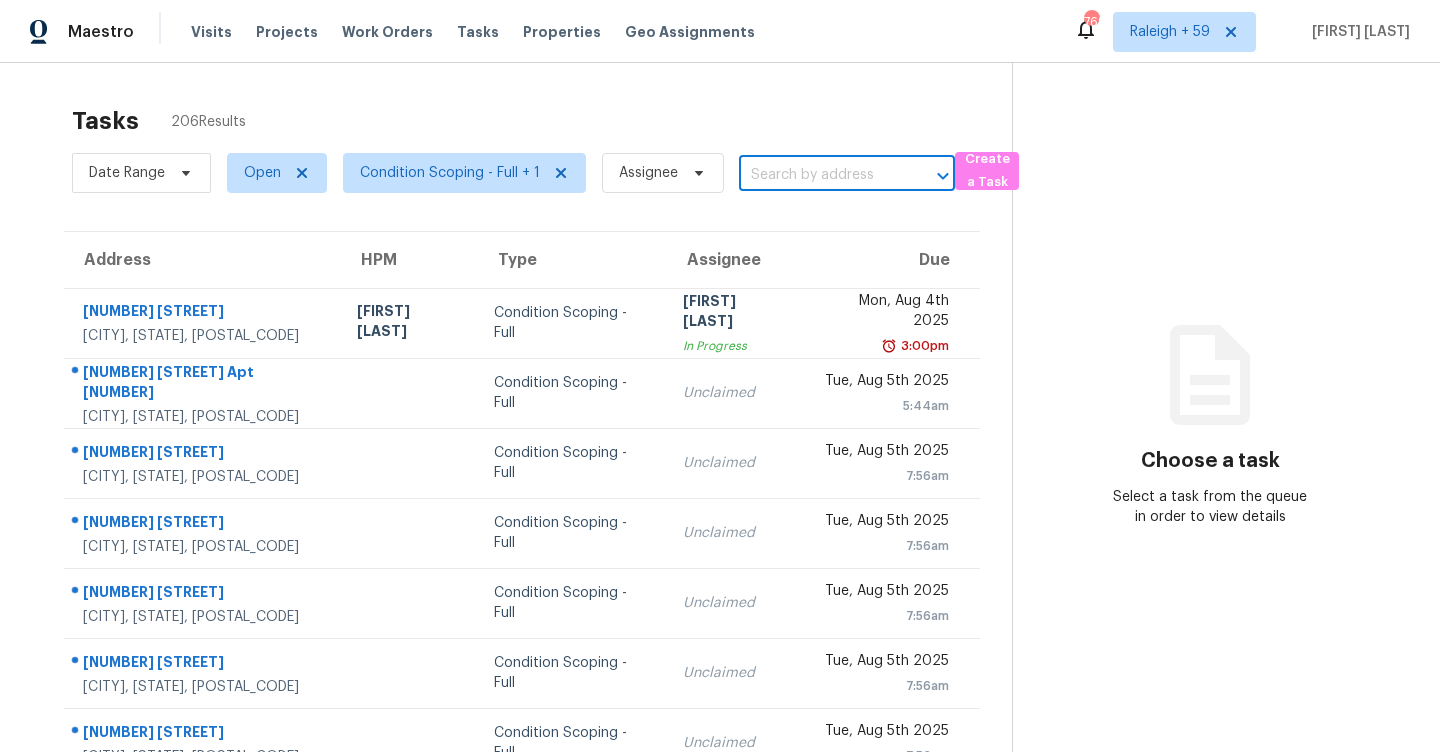 paste on "[NUMBER] [STREET] Apt [NUMBER], [CITY], [STATE] [POSTAL_CODE]" 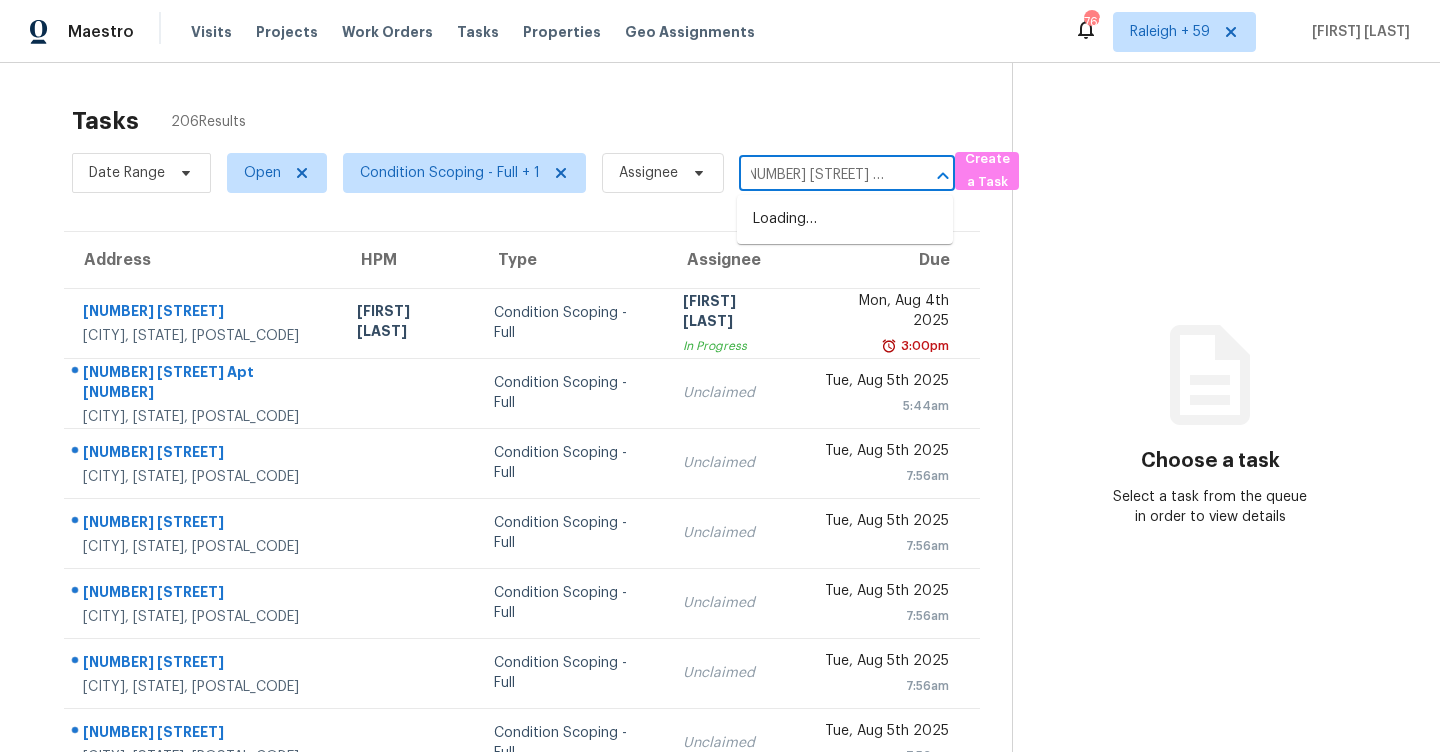 scroll, scrollTop: 0, scrollLeft: 0, axis: both 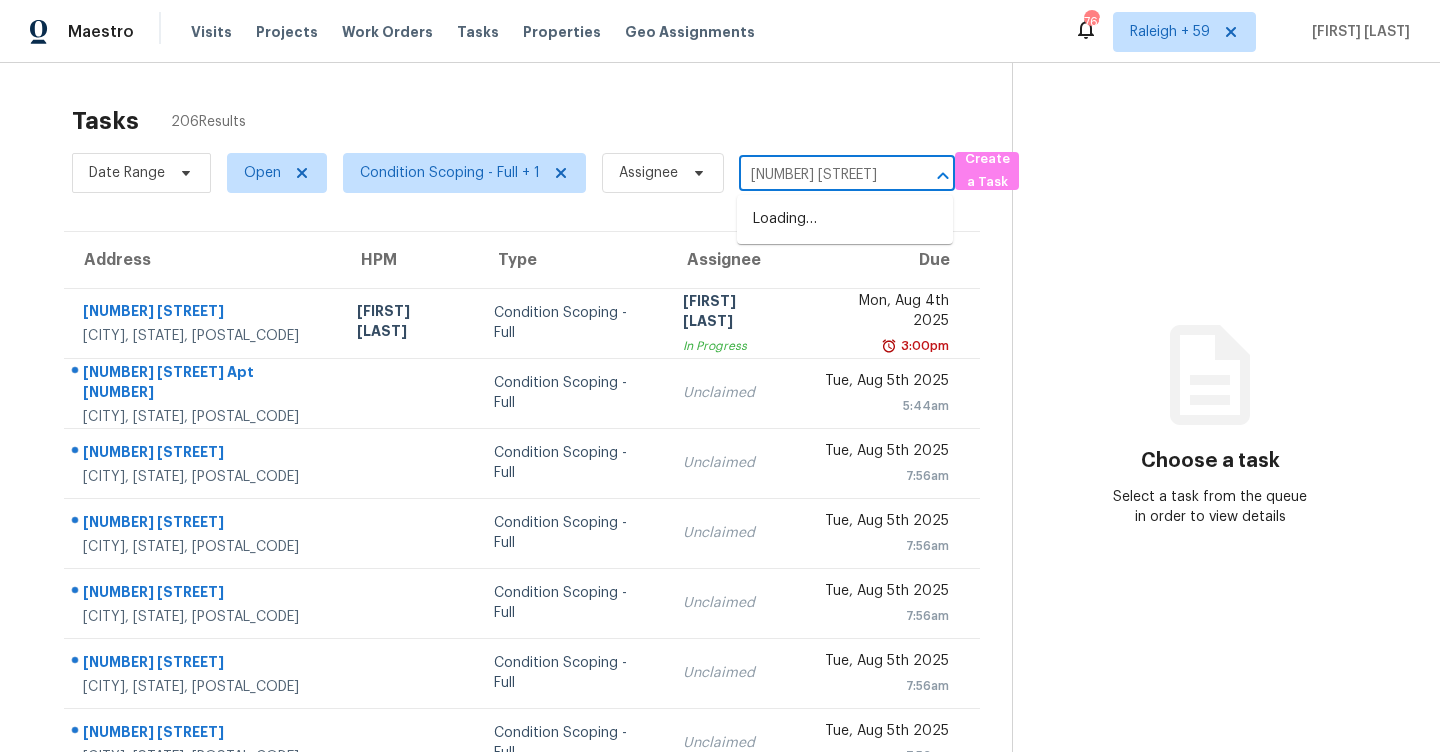 type on "[NUMBER] [STREET]" 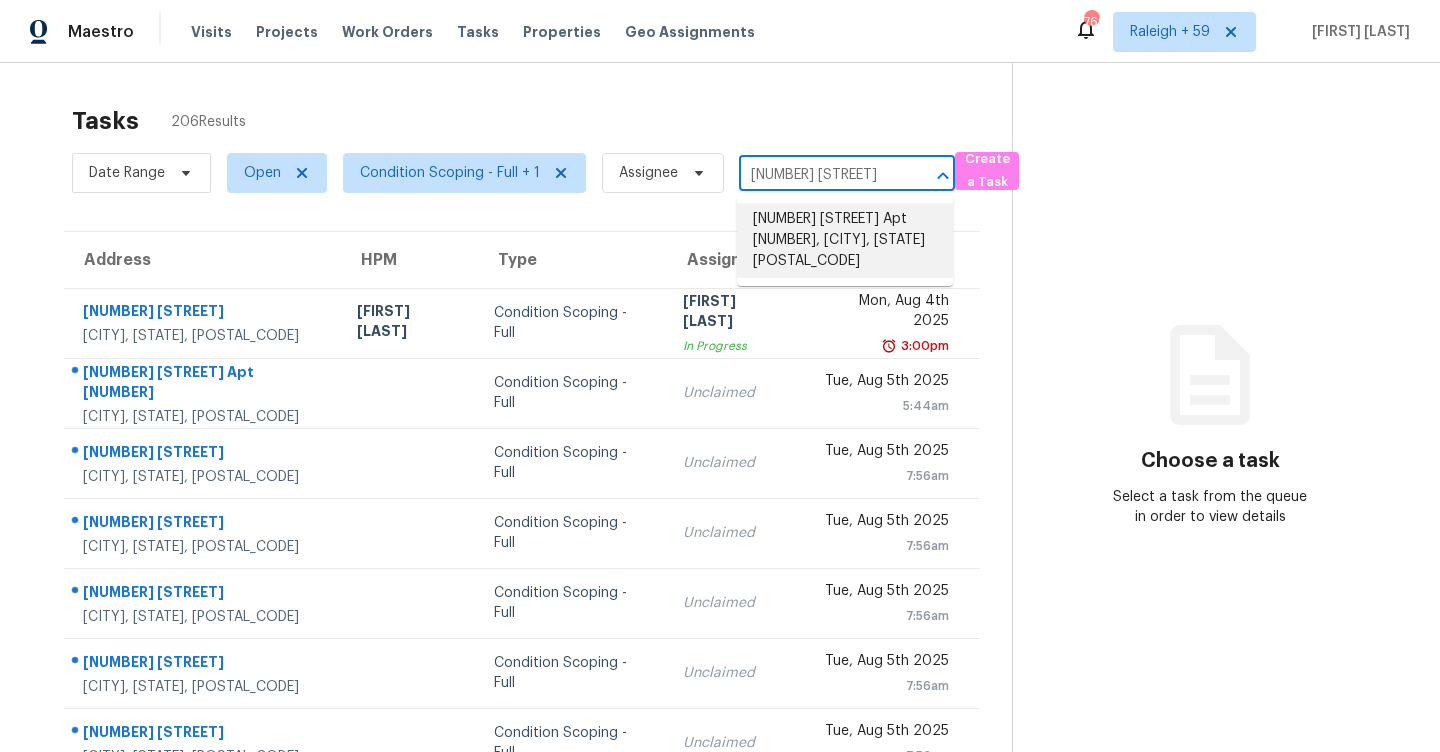 click on "[NUMBER] [STREET] Apt [NUMBER], [CITY], [STATE] [POSTAL_CODE]" at bounding box center (845, 240) 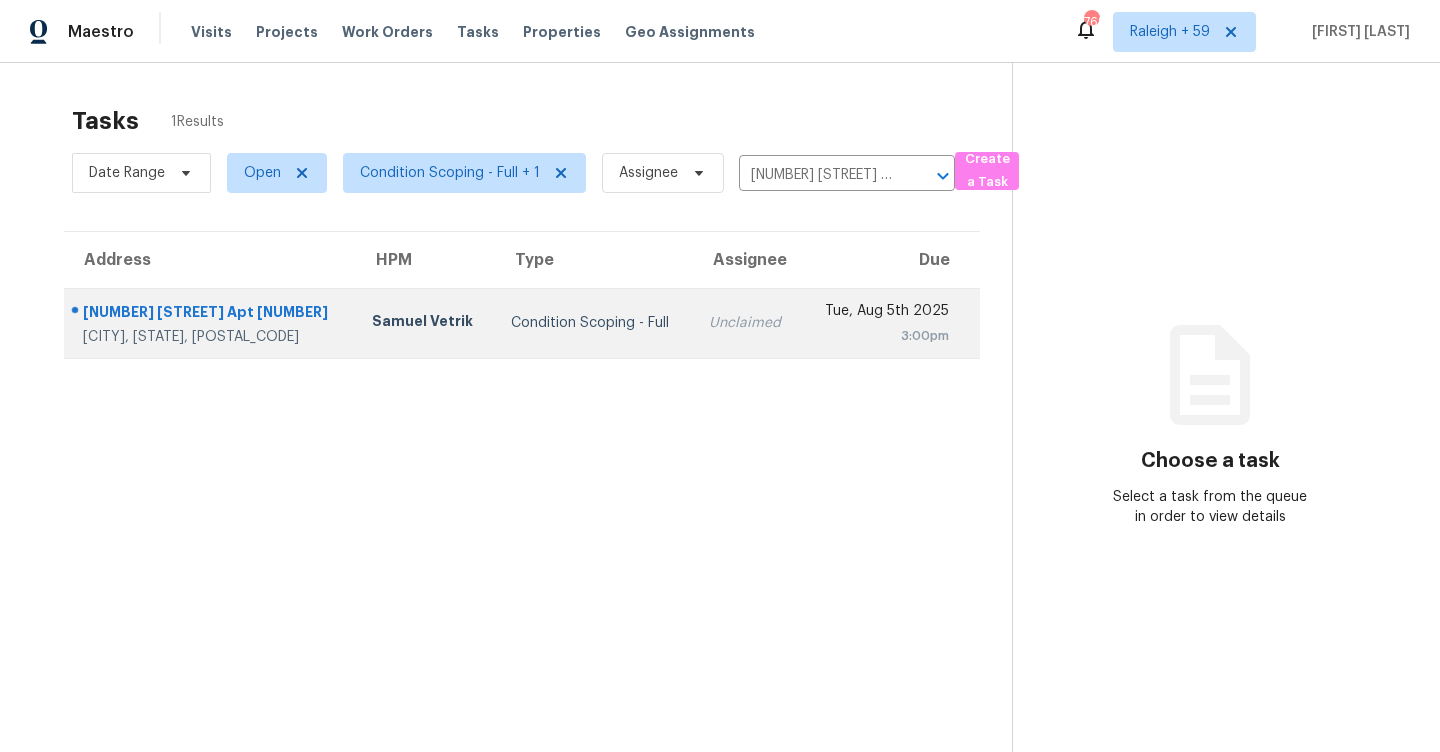 click on "Tue, Aug 5th 2025" at bounding box center [882, 313] 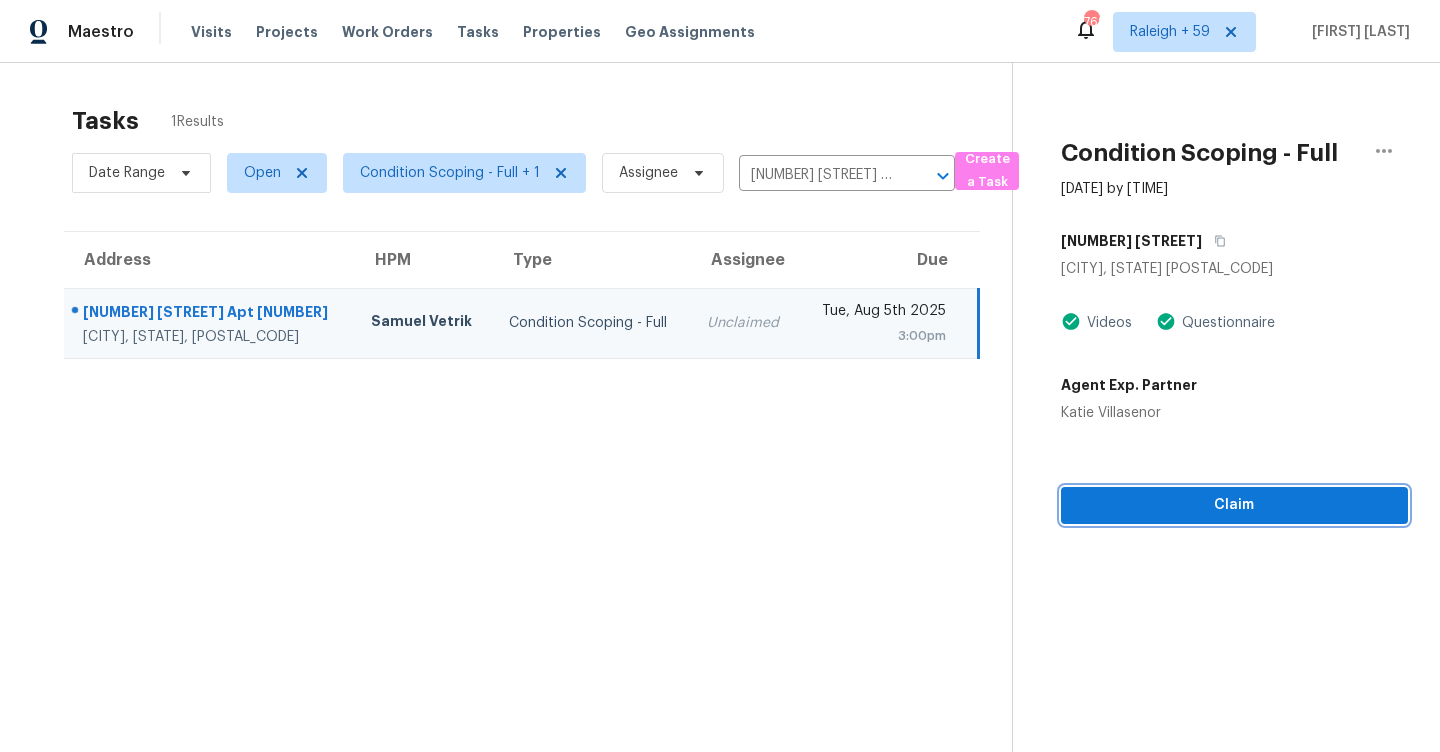click on "Claim" at bounding box center [1234, 505] 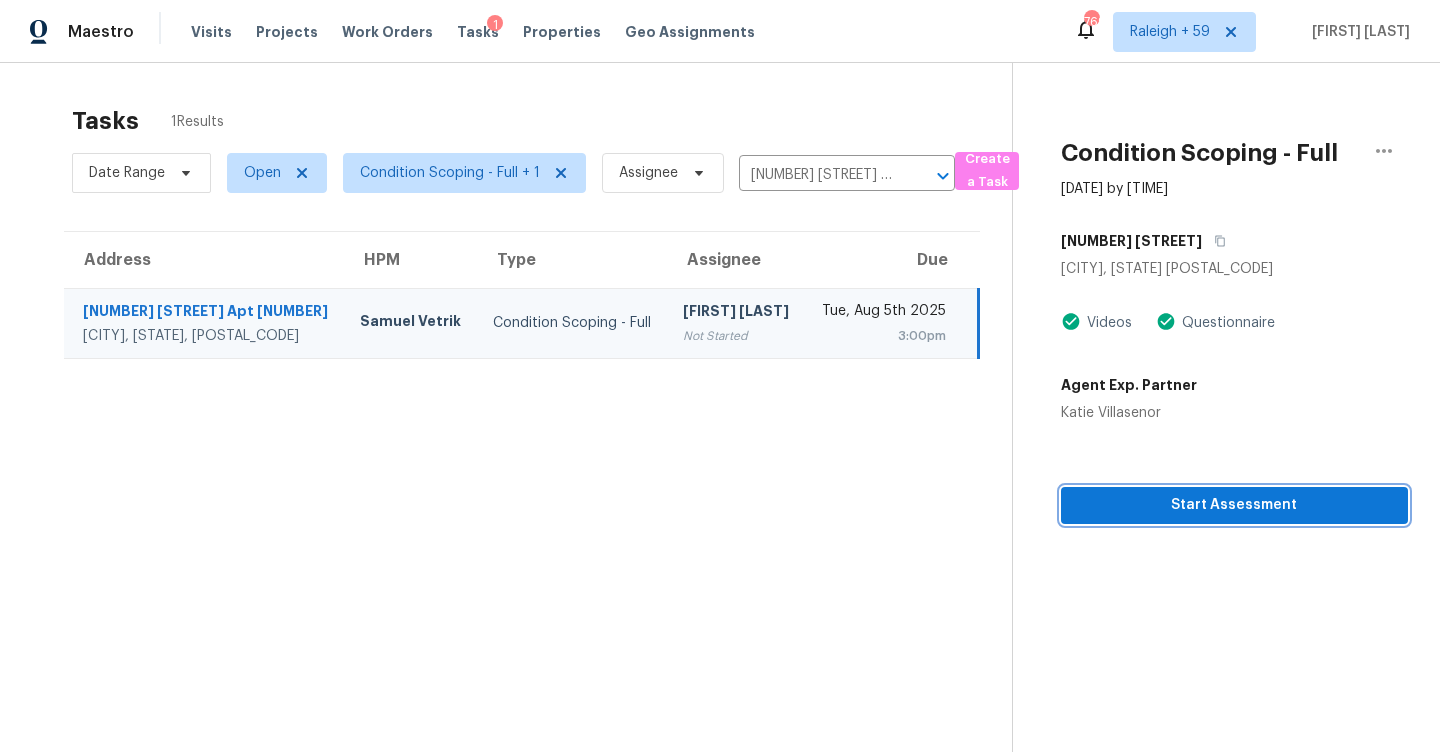 click on "Start Assessment" at bounding box center [1234, 505] 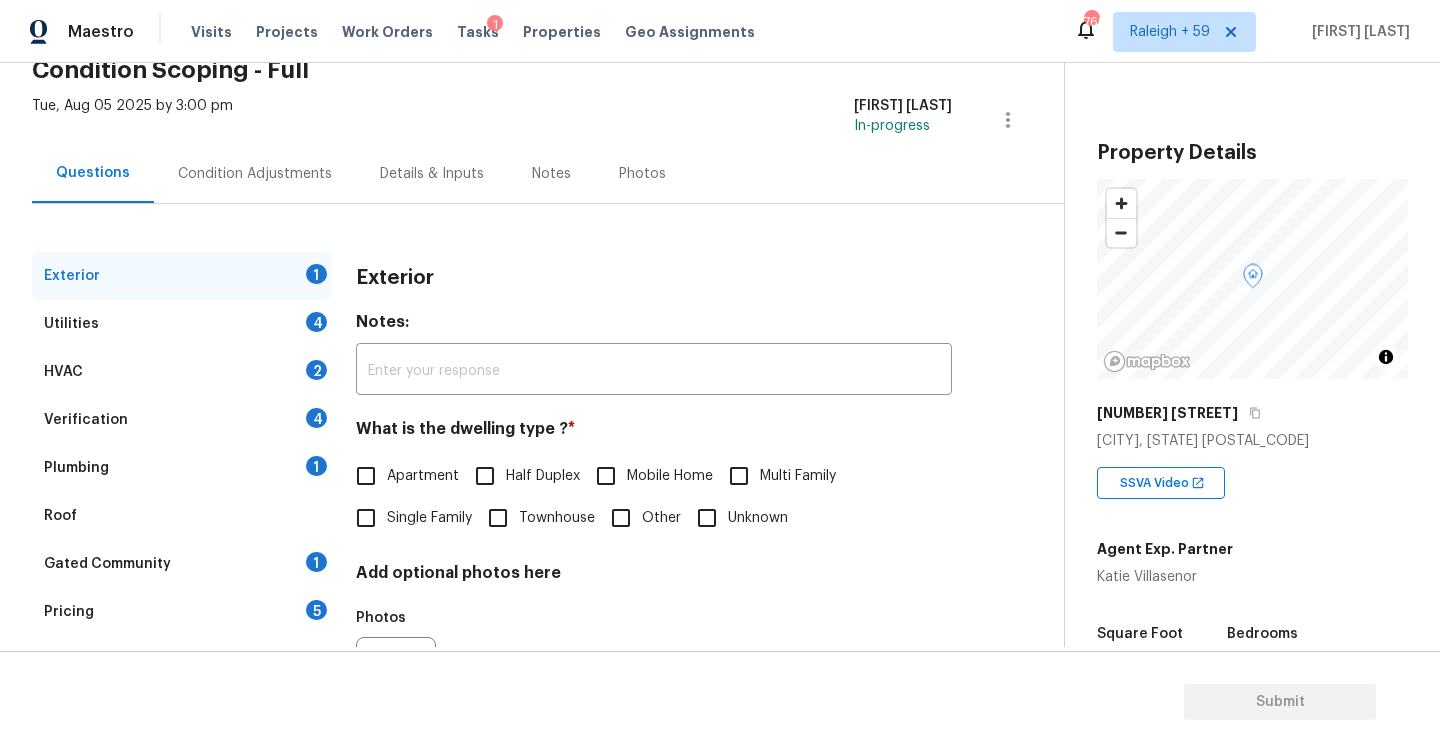 scroll, scrollTop: 201, scrollLeft: 0, axis: vertical 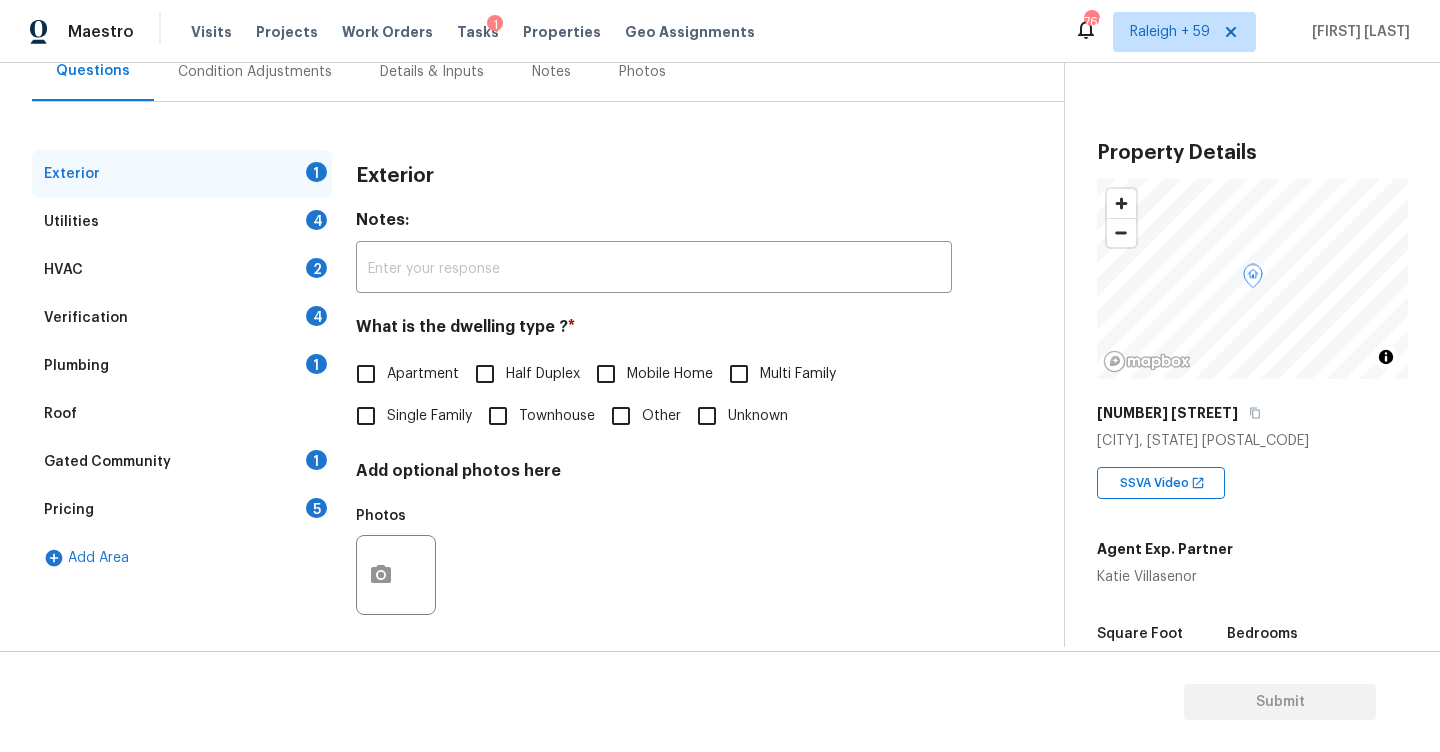 click on "Gated Community" at bounding box center [107, 462] 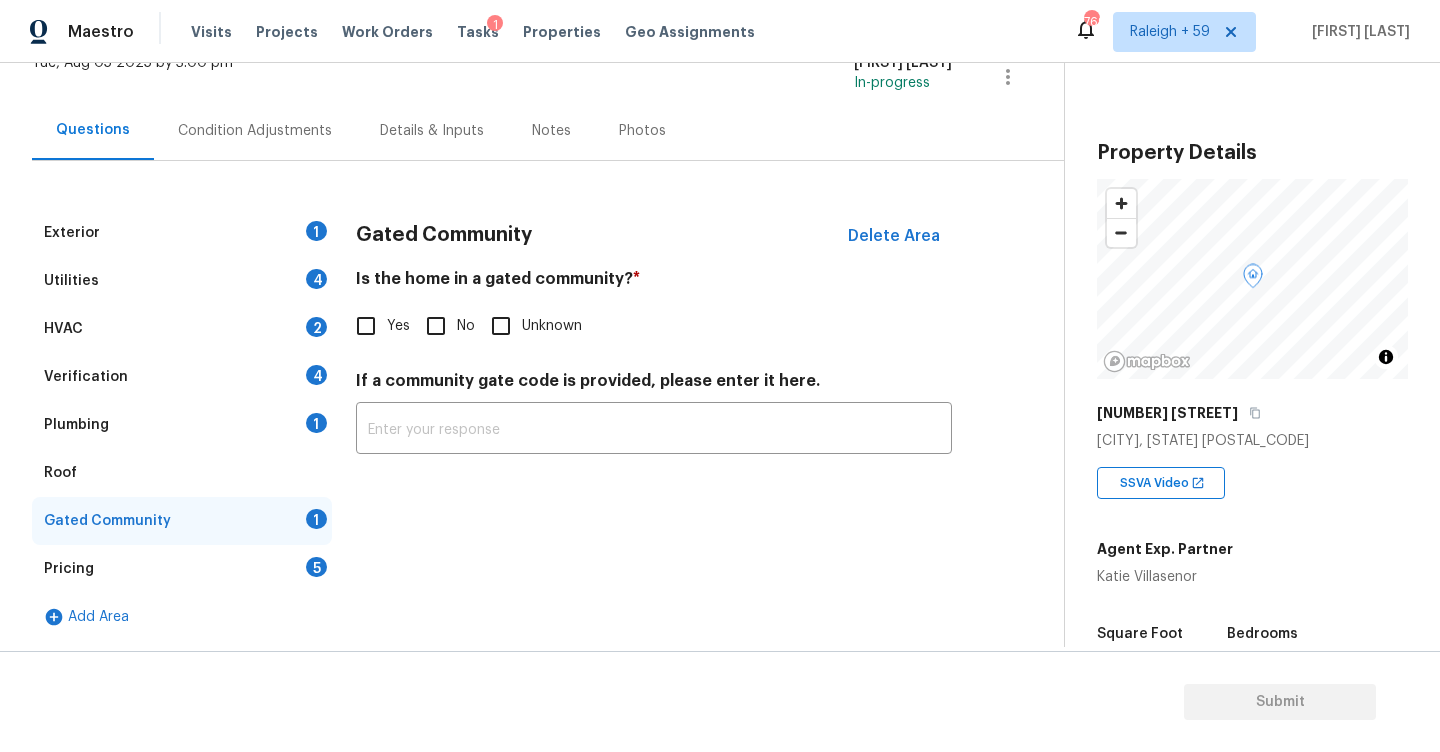 click on "Yes" at bounding box center [366, 326] 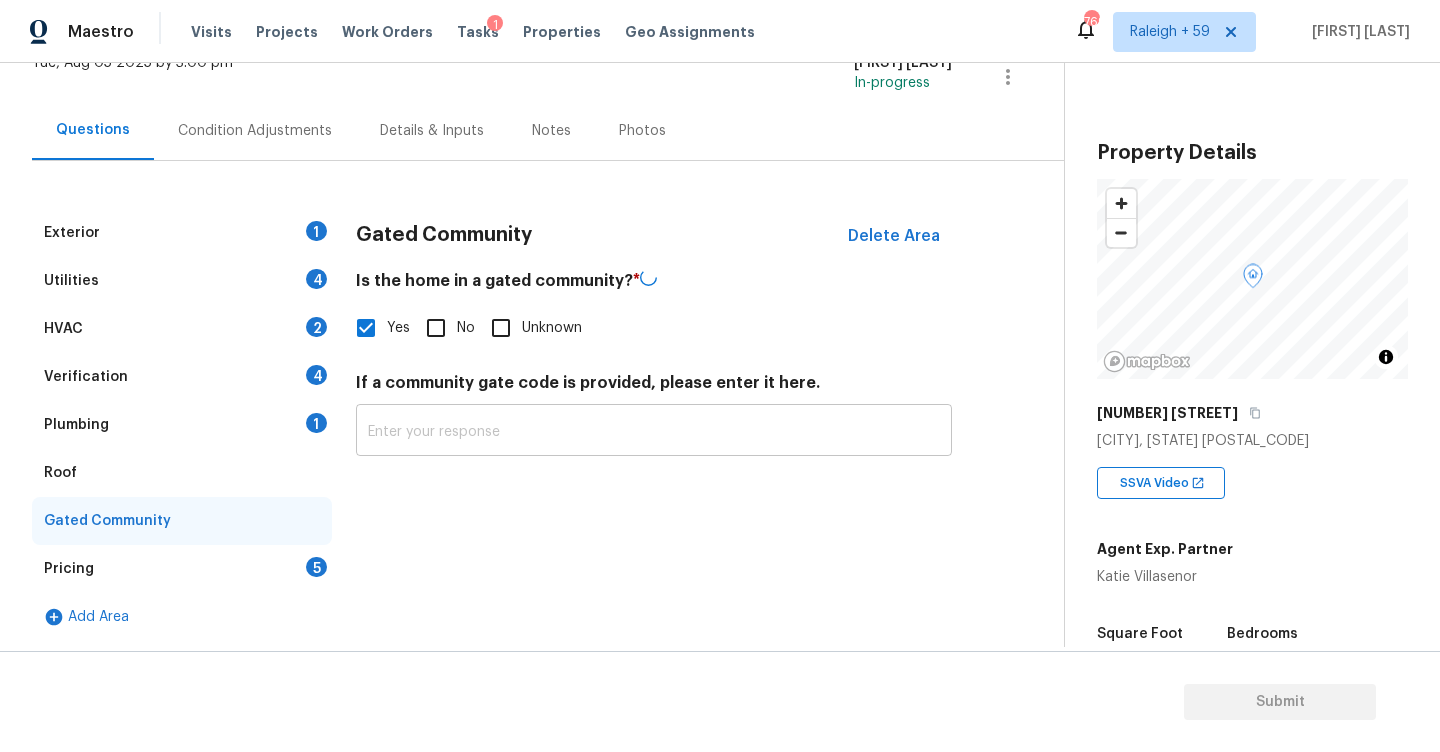 click at bounding box center [654, 432] 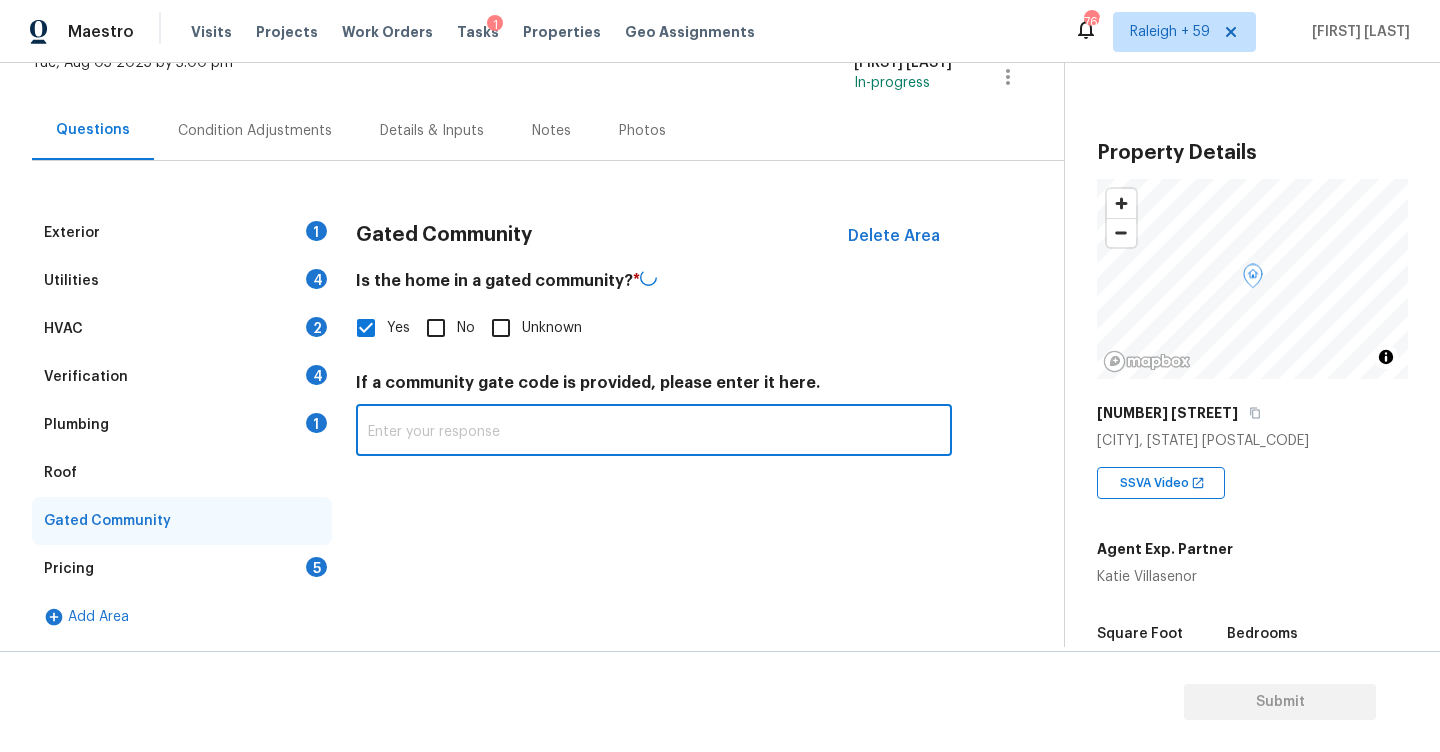 paste on "Gated (access via call-box)" 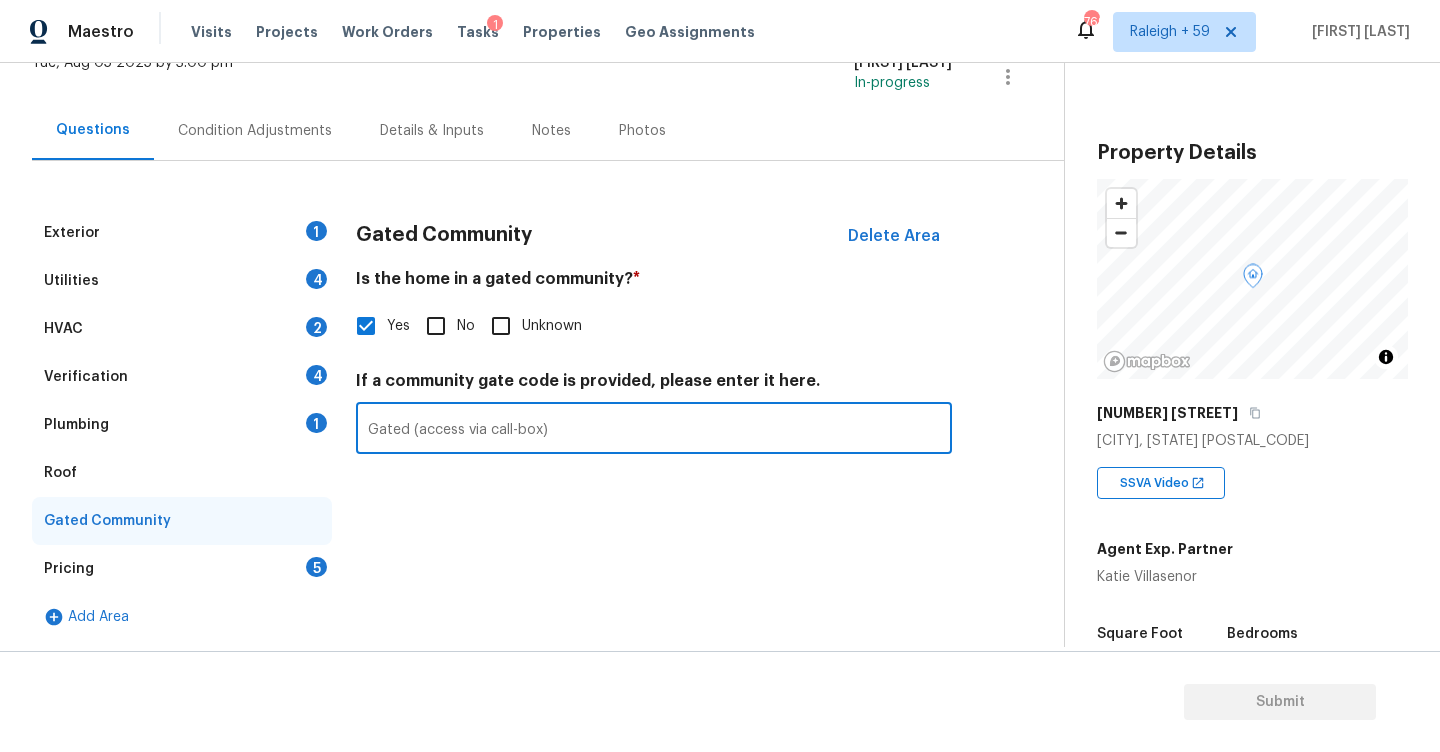 type on "Gated (access via call-box)" 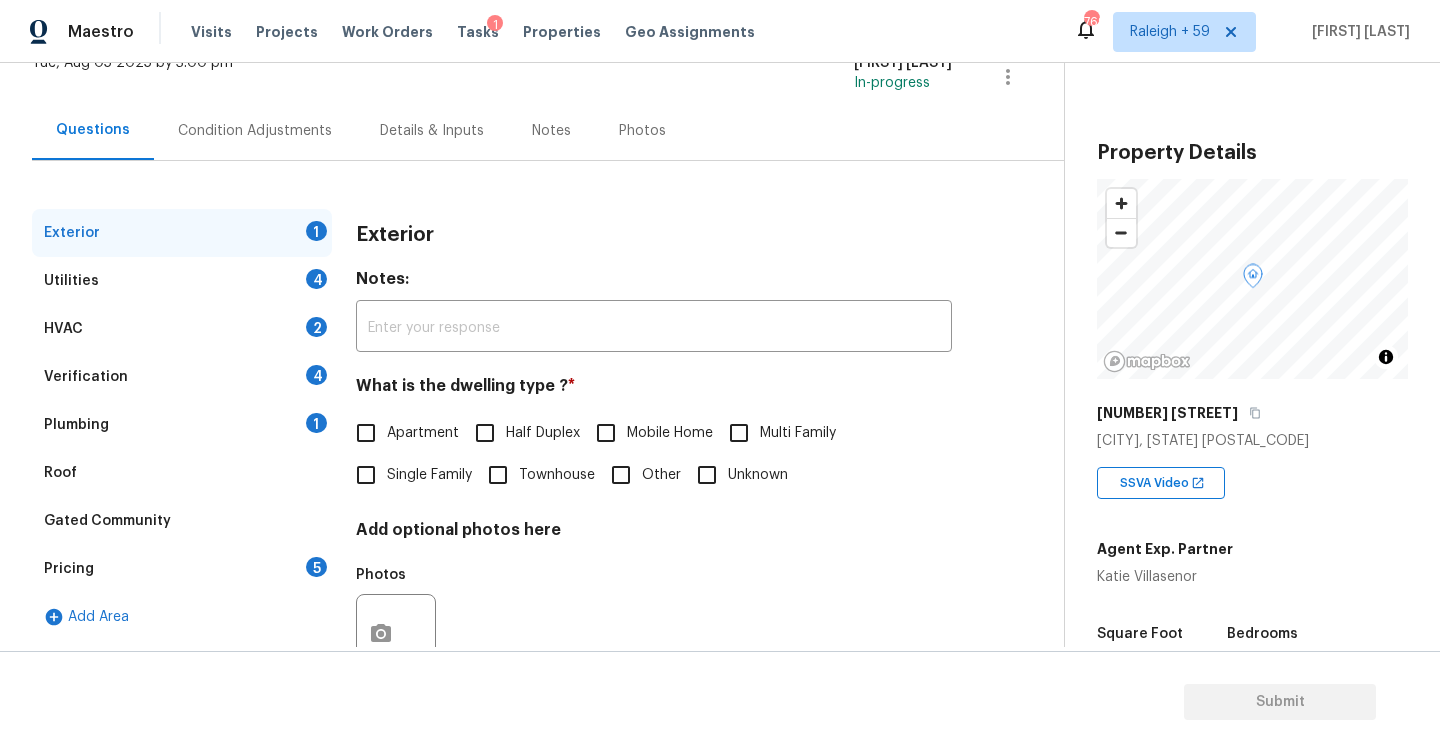scroll, scrollTop: 211, scrollLeft: 0, axis: vertical 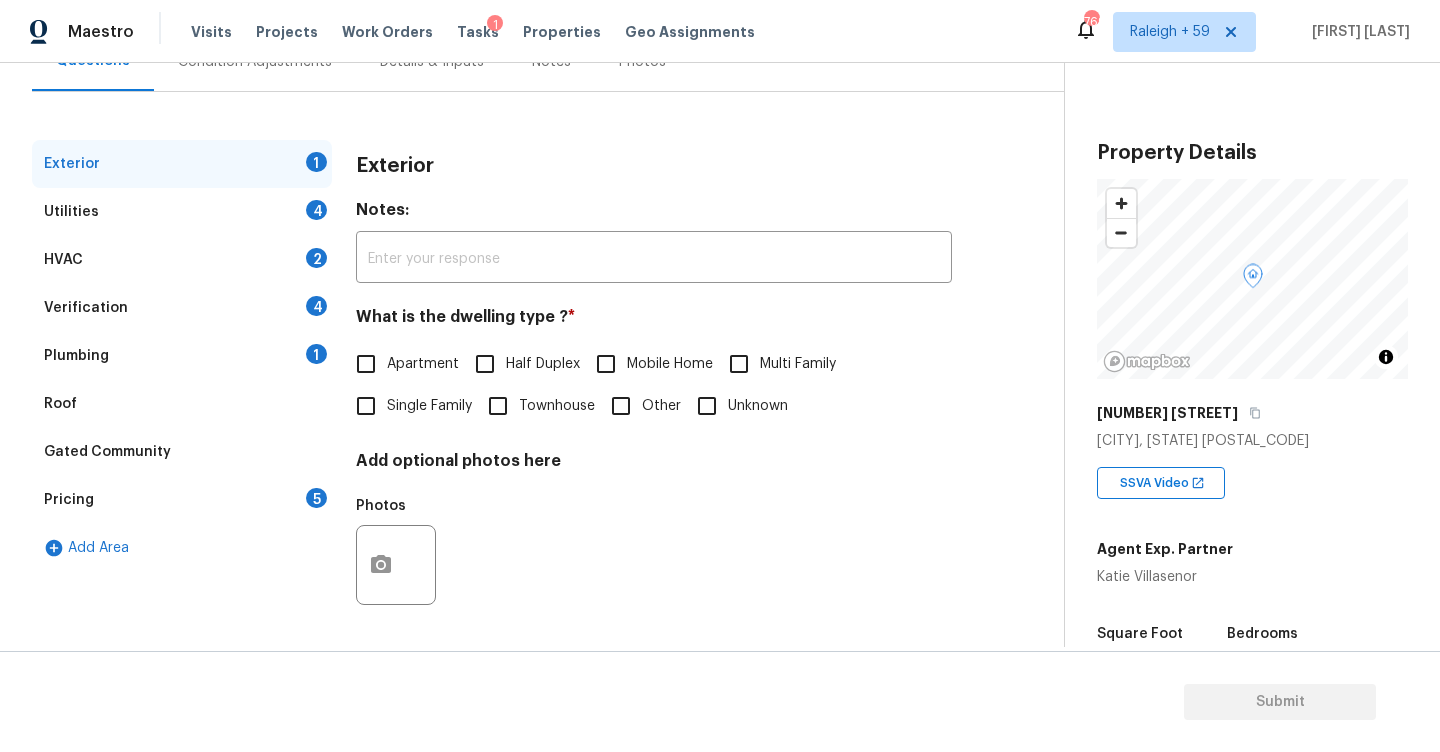 click on "Apartment" at bounding box center [402, 364] 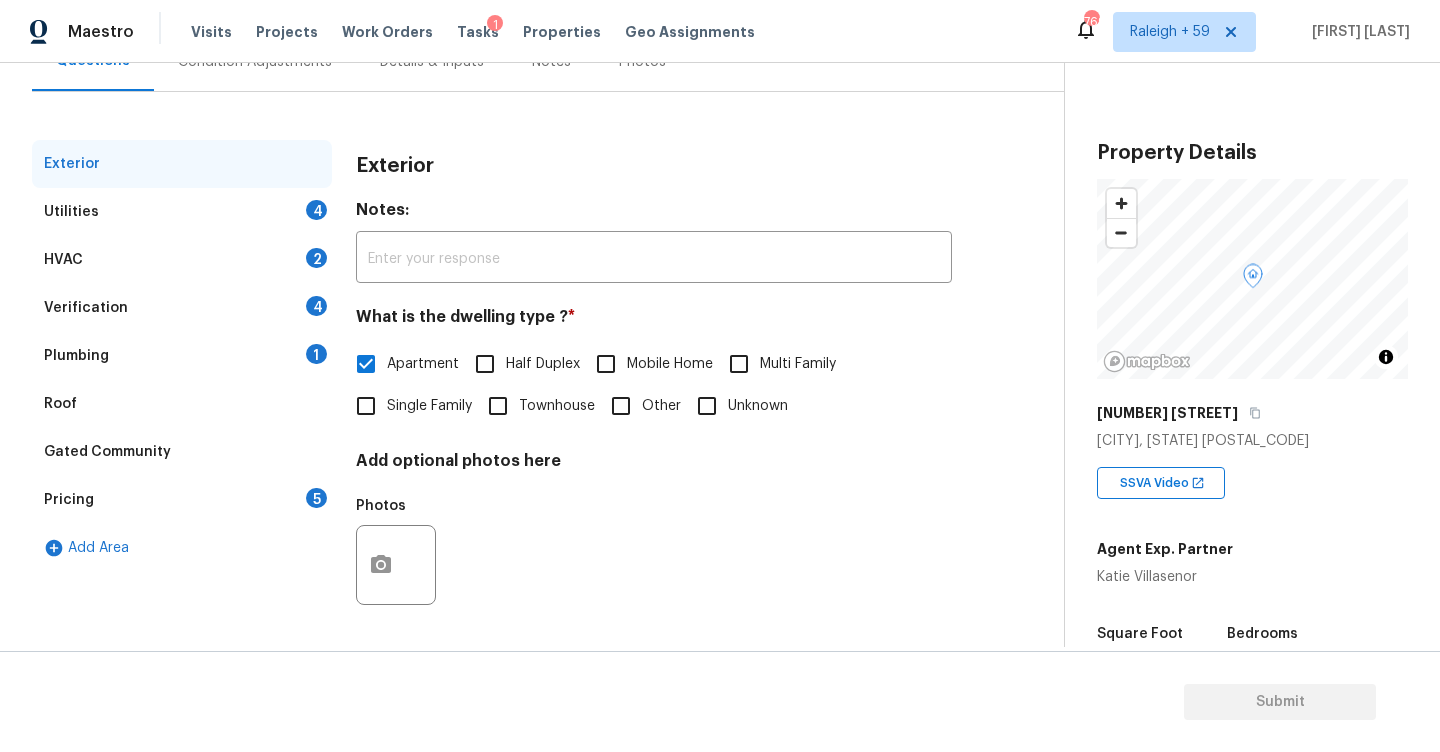 click on "Verification 4" at bounding box center [182, 308] 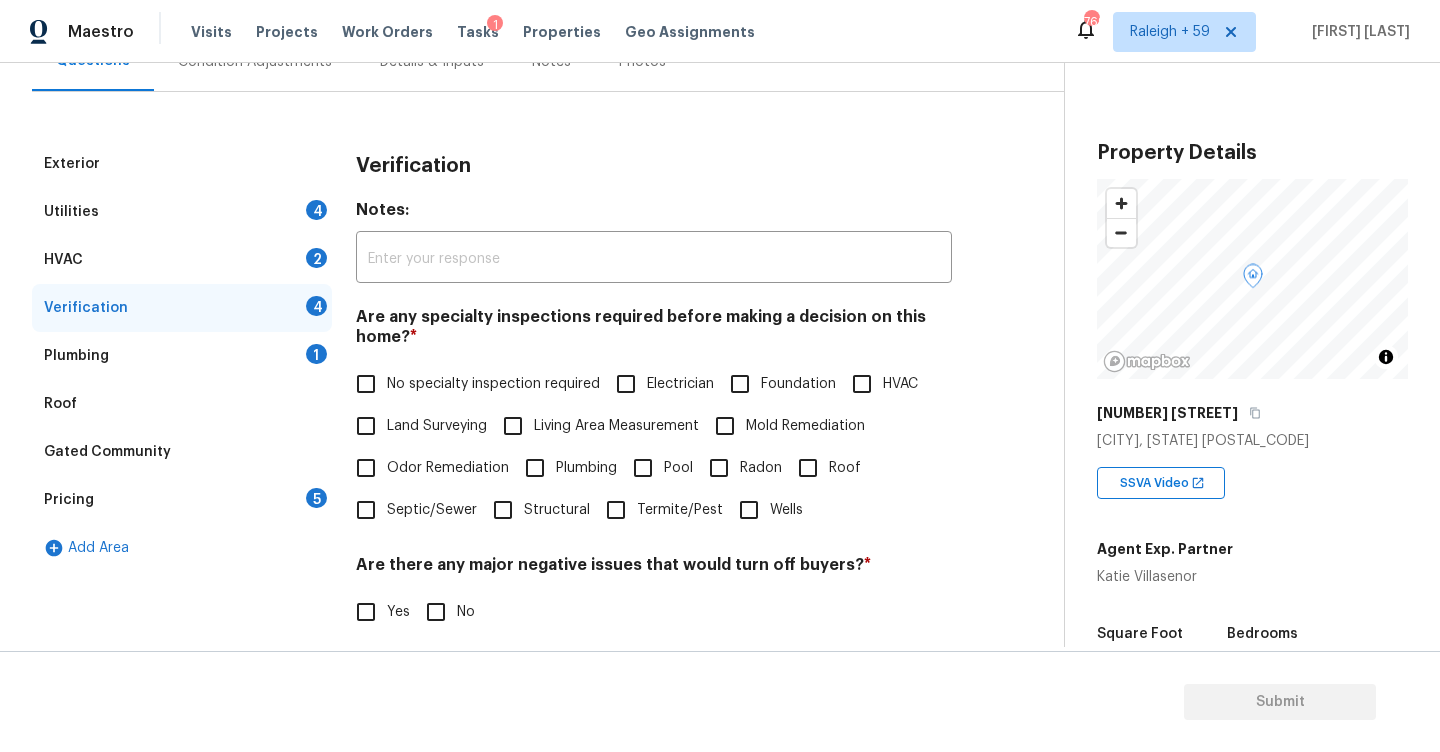 click on "Verification 4" at bounding box center [182, 308] 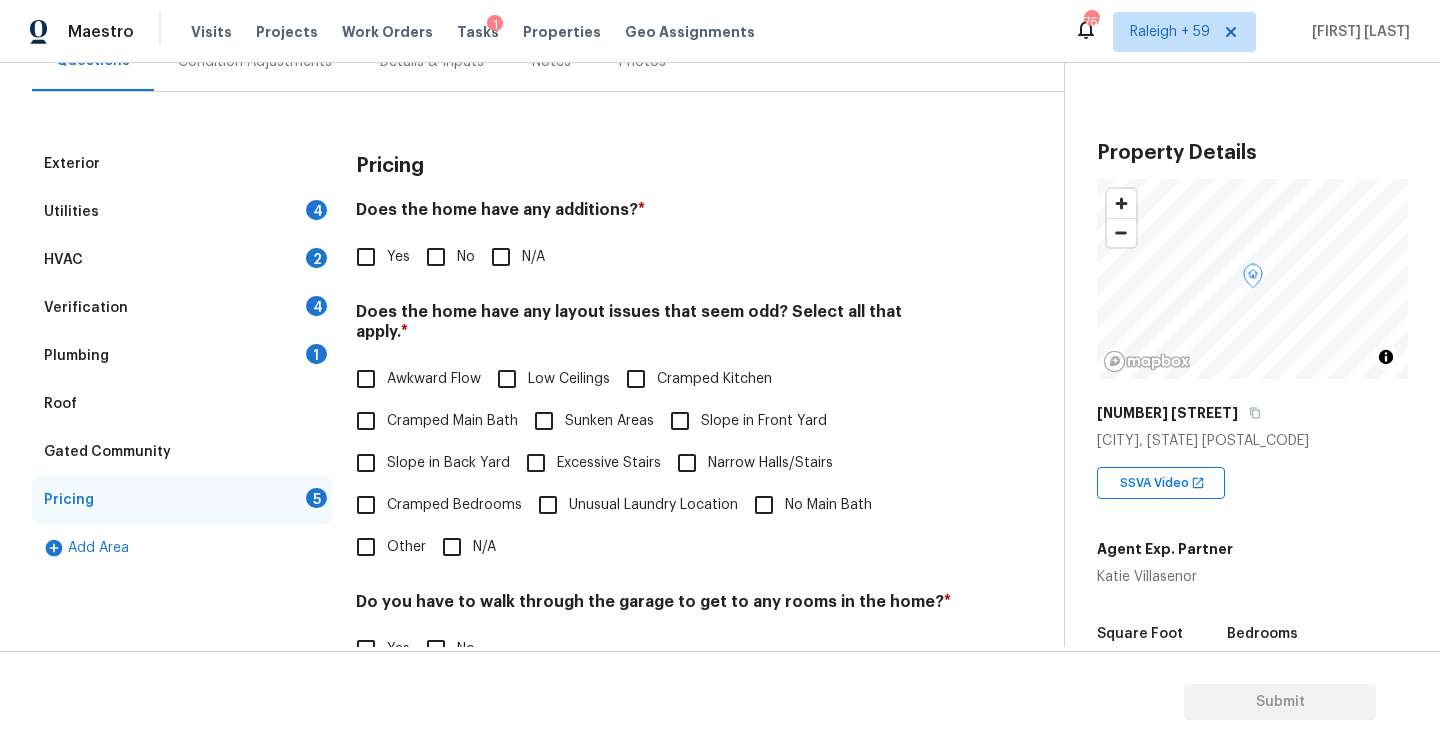 scroll, scrollTop: 448, scrollLeft: 0, axis: vertical 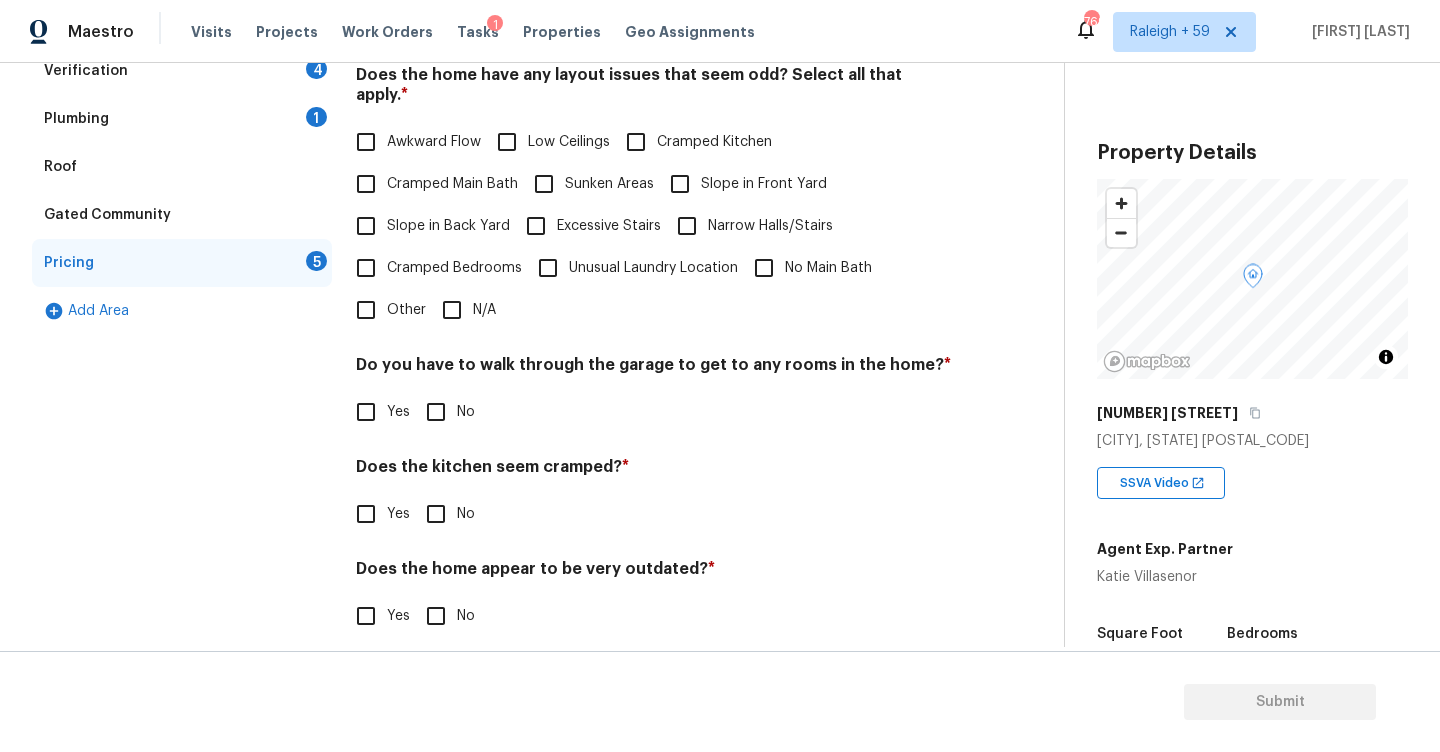 click on "Other" at bounding box center (385, 310) 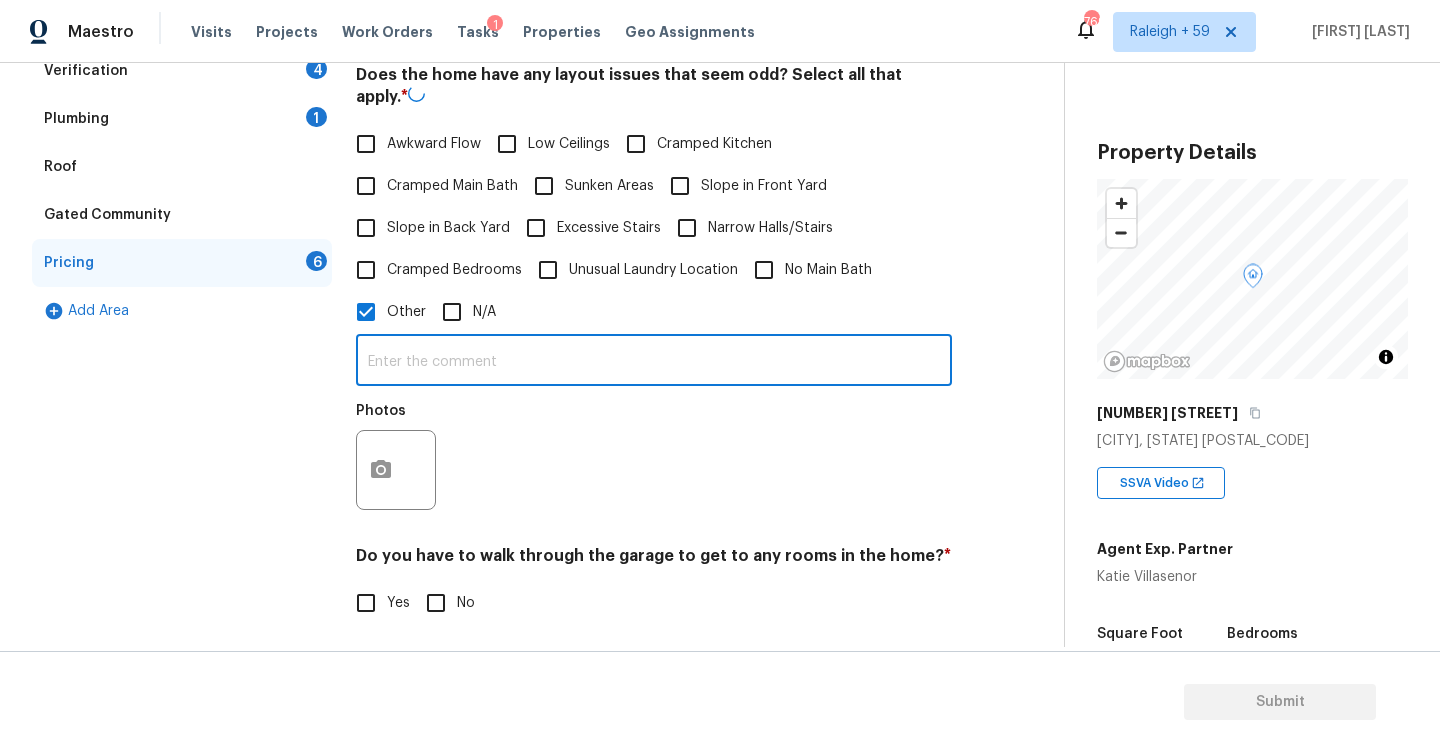 click at bounding box center (654, 362) 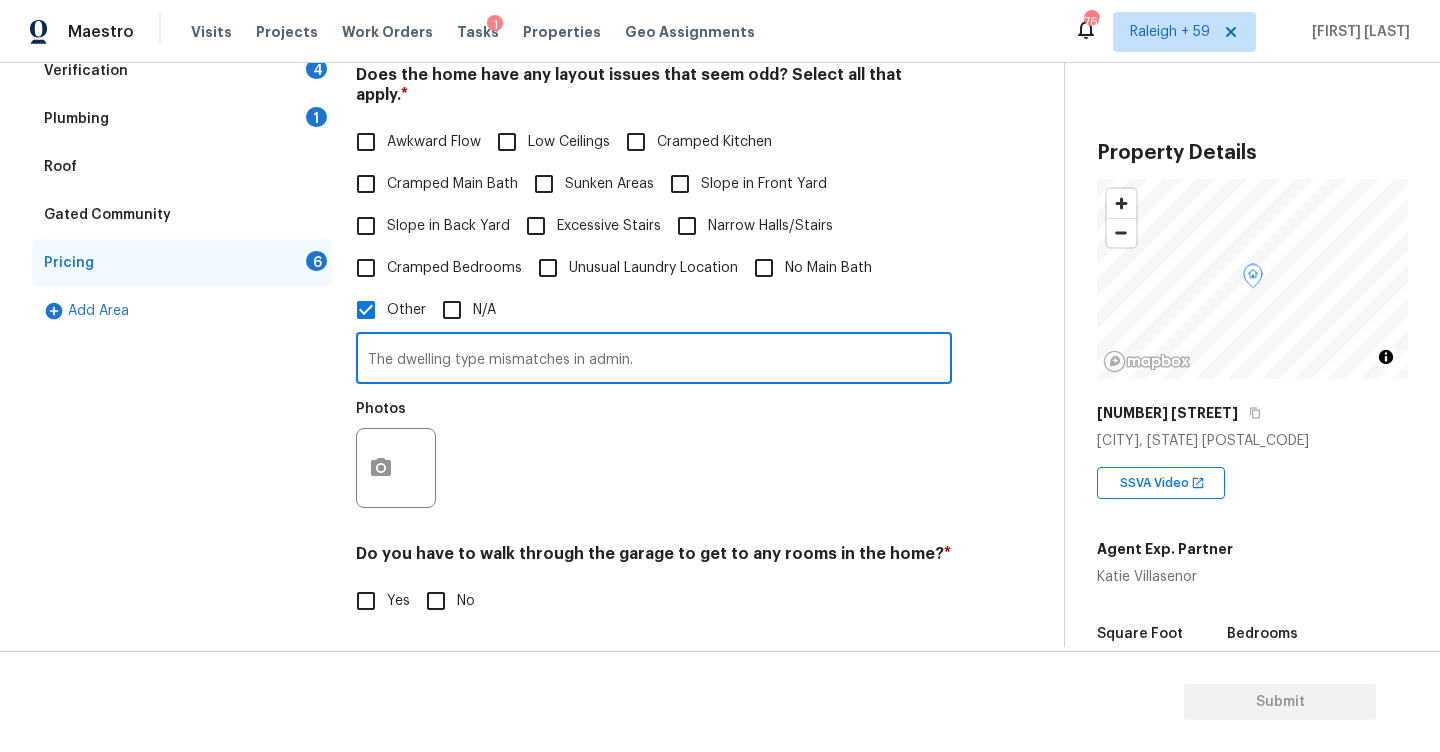 type on "The dwelling type mismatches in admin." 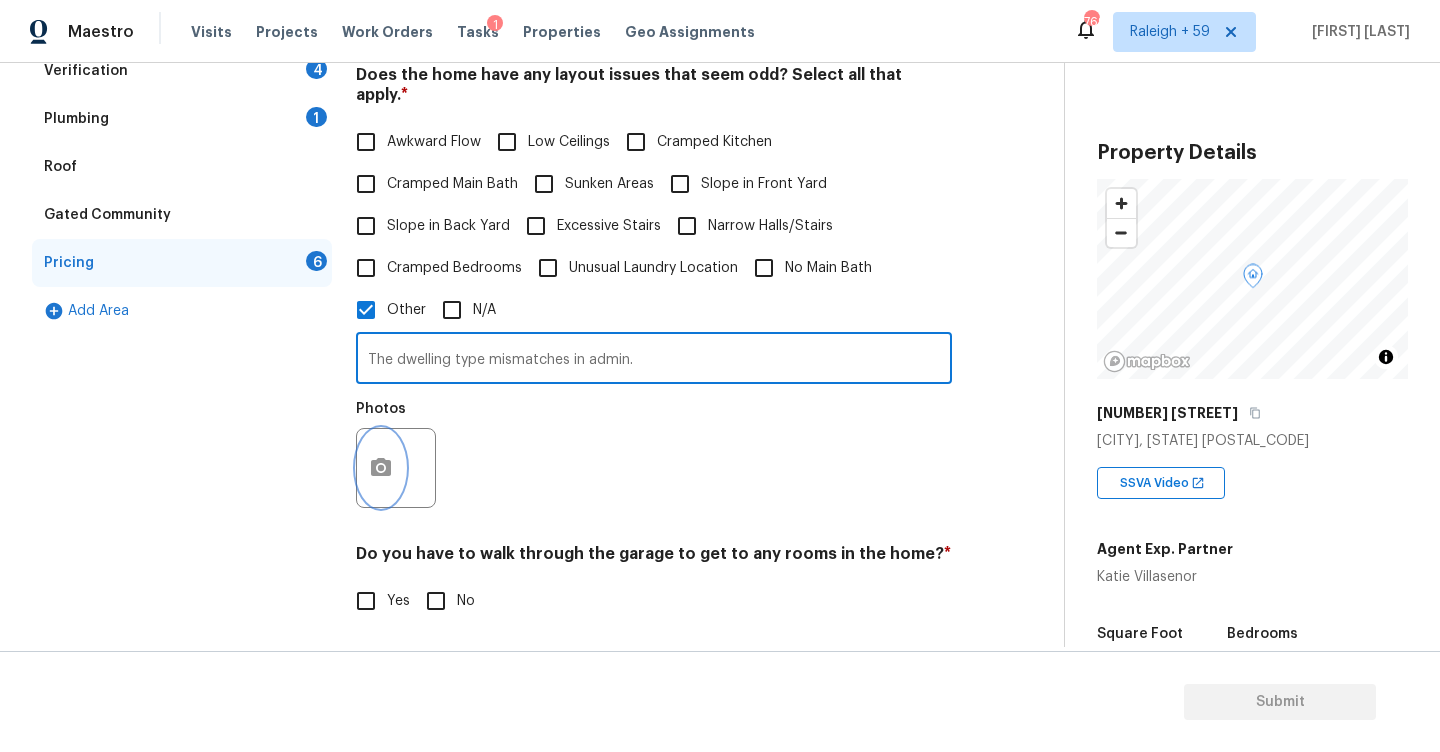 click at bounding box center (381, 468) 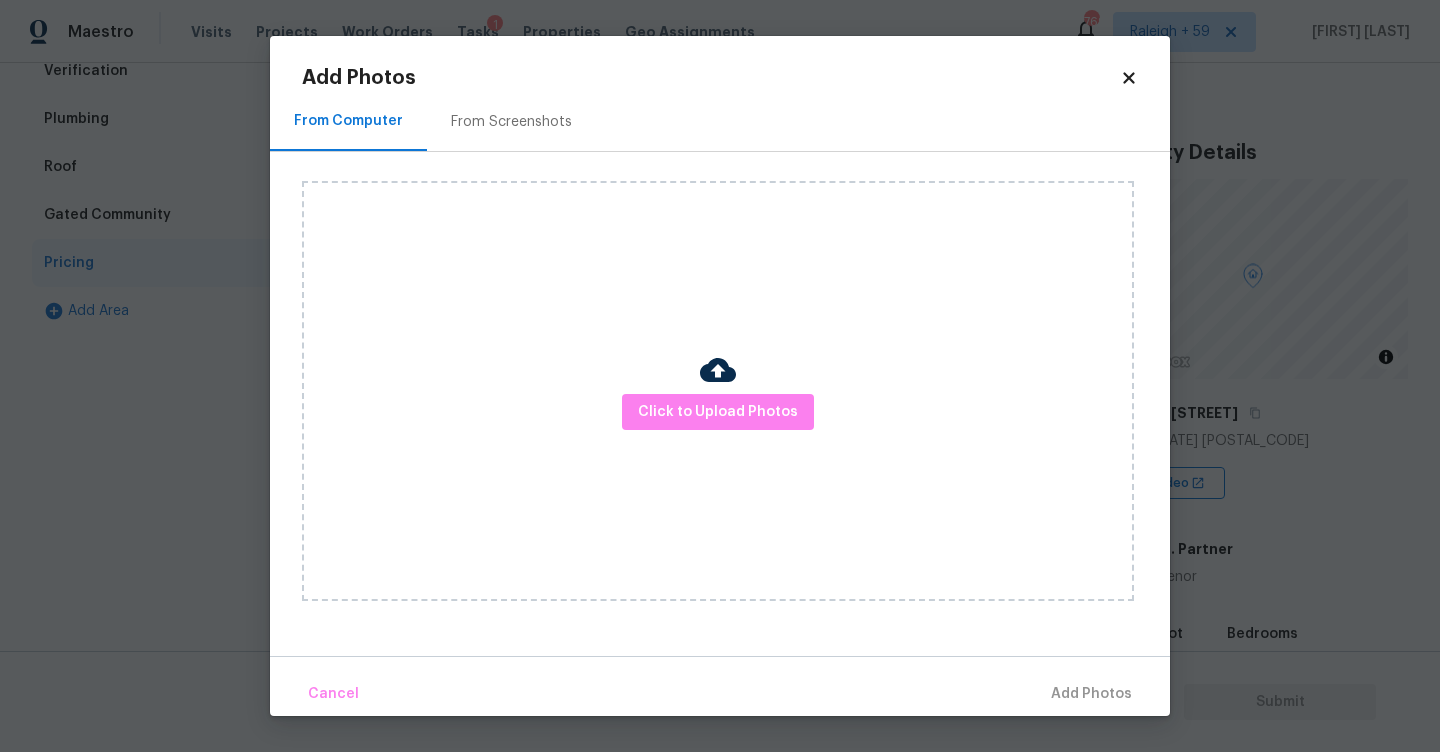 click on "From Screenshots" at bounding box center (511, 122) 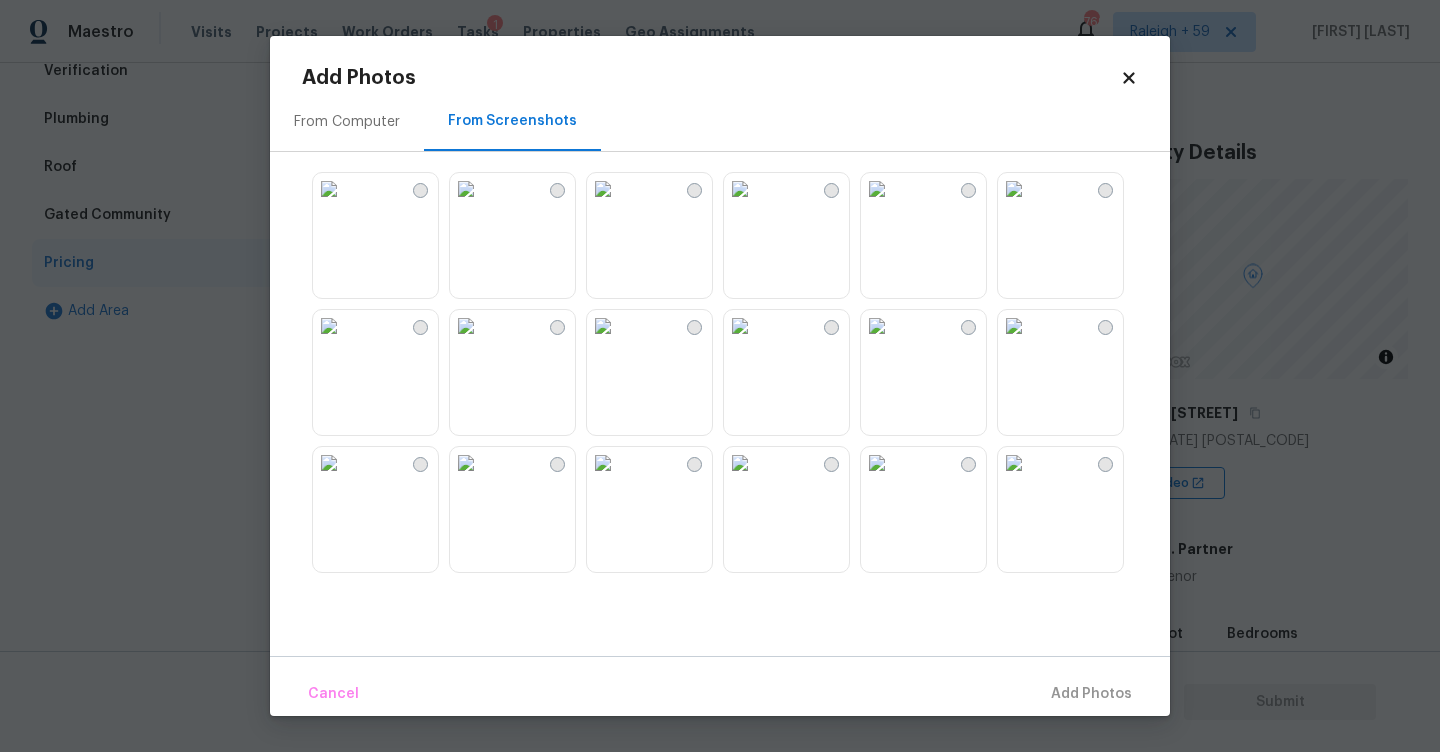 click on "Cancel Add Photos" at bounding box center (720, 686) 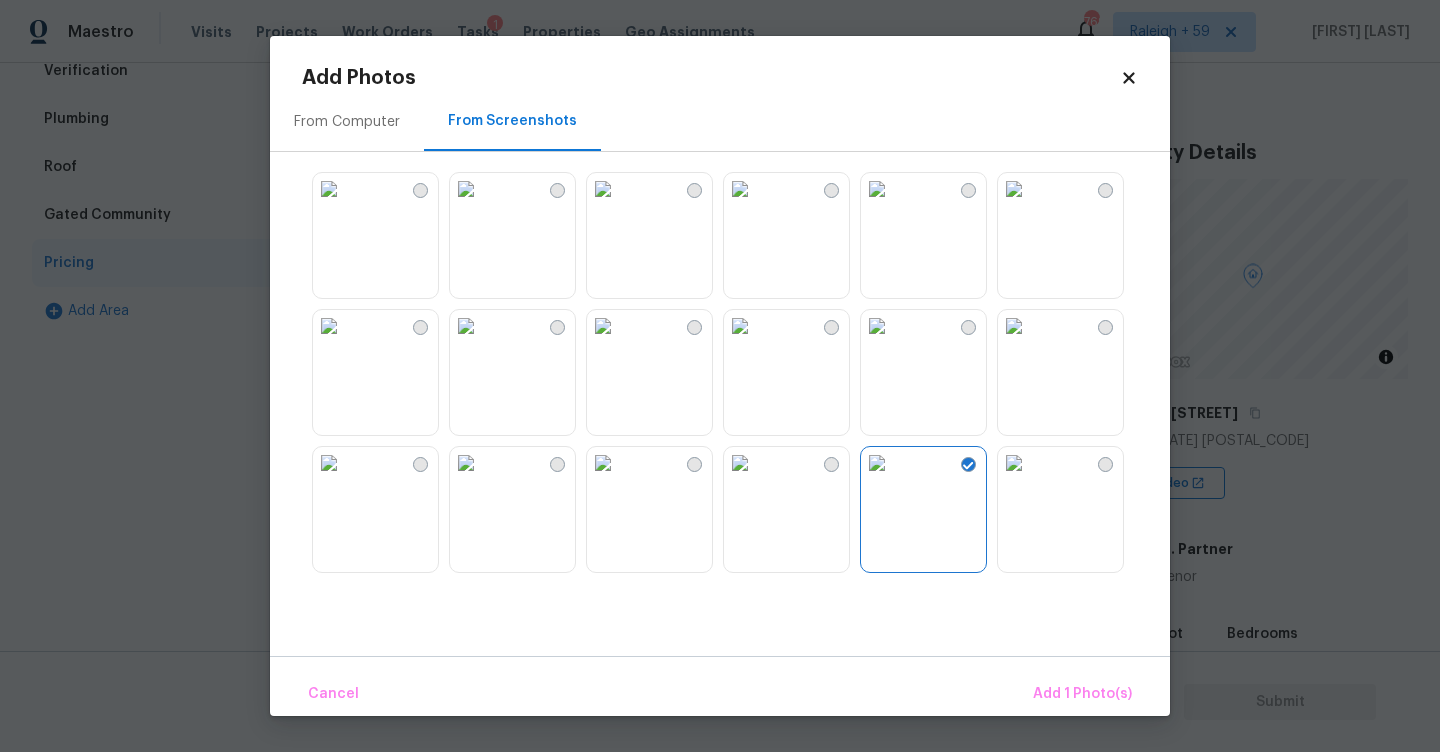 click on "Cancel Add 1 Photo(s)" at bounding box center [720, 686] 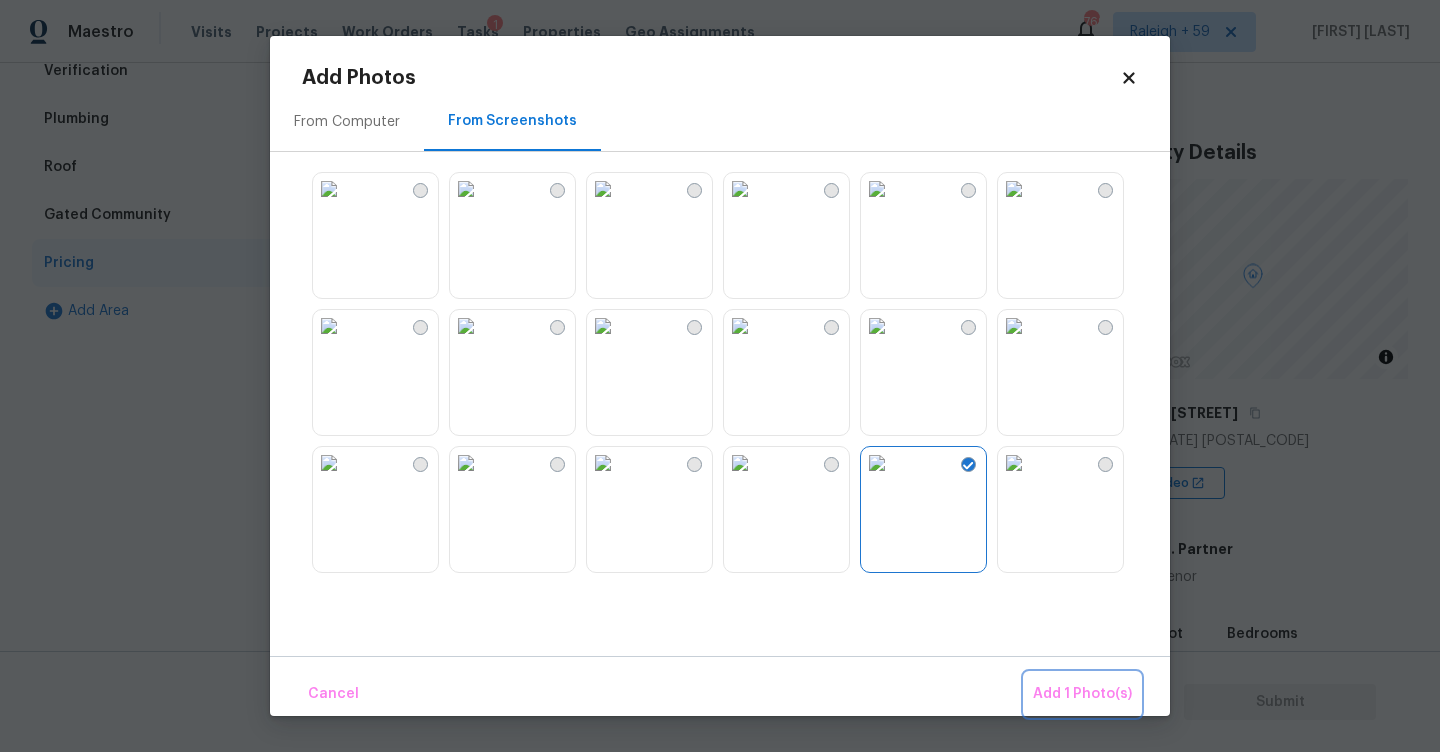 click on "Add 1 Photo(s)" at bounding box center (1082, 694) 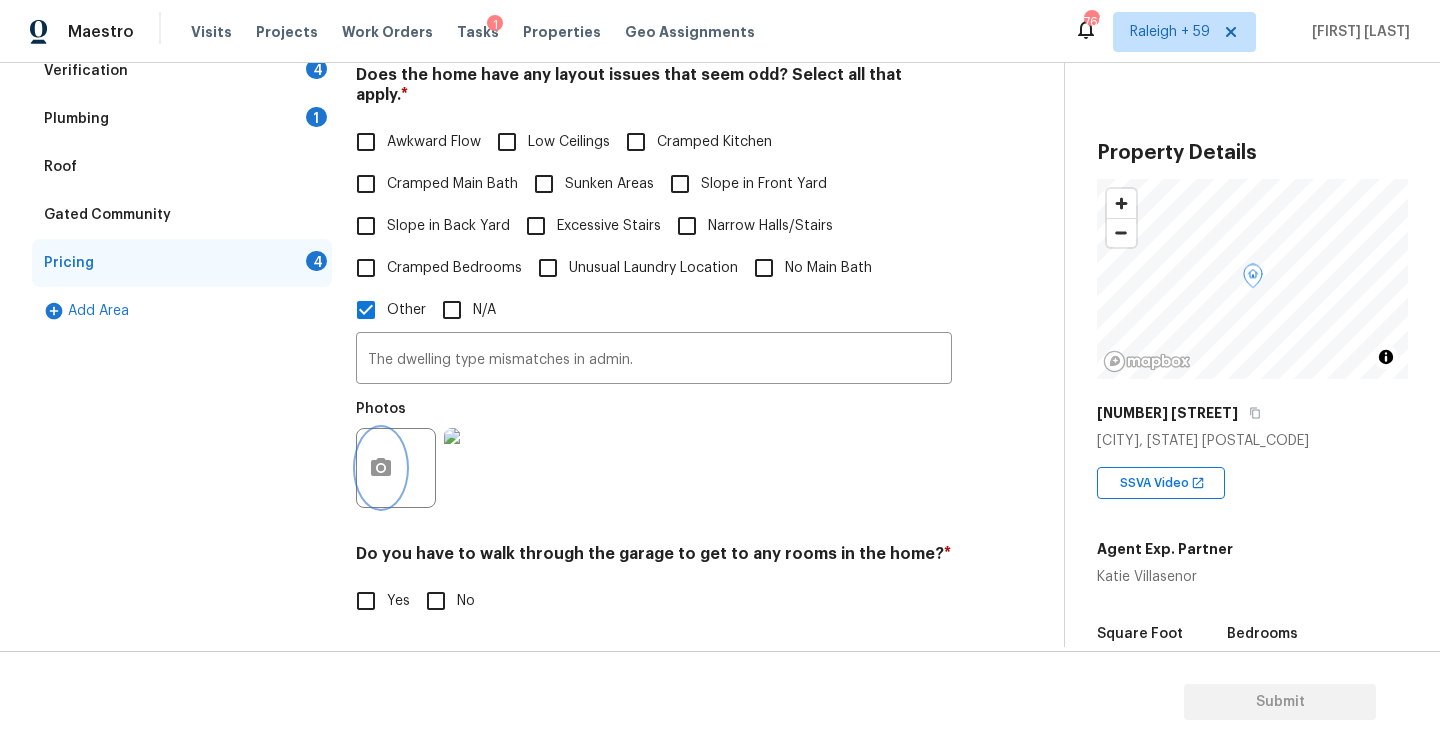 type 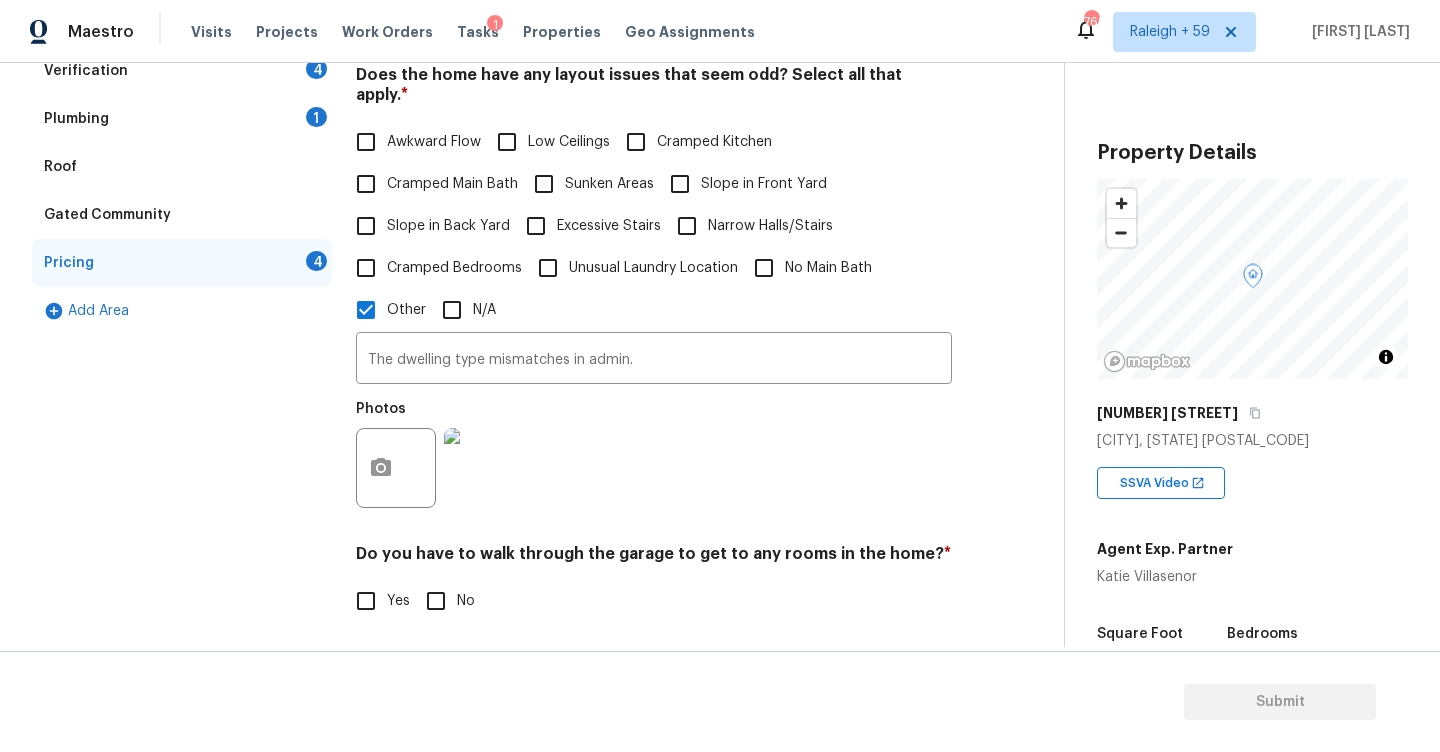 scroll, scrollTop: 637, scrollLeft: 0, axis: vertical 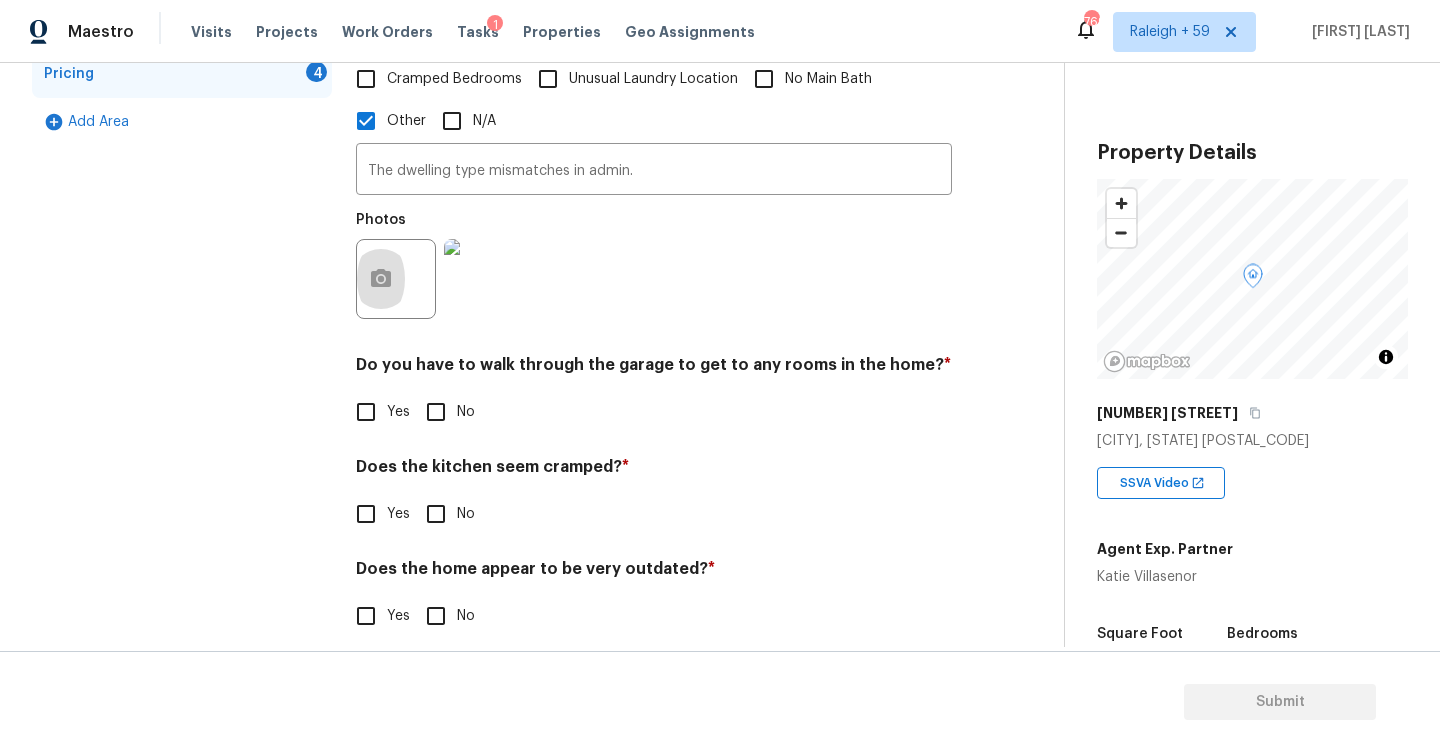 click on "No" at bounding box center (436, 412) 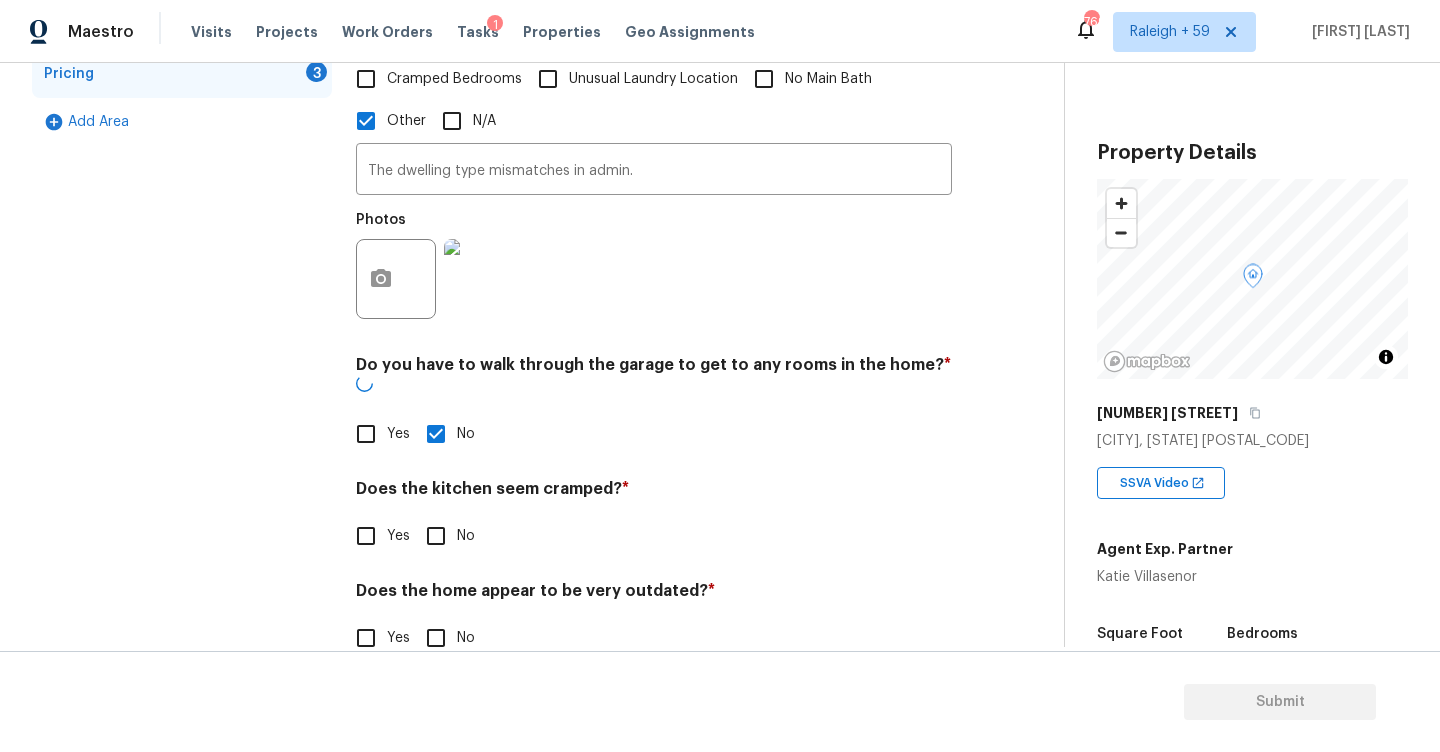 click on "No" at bounding box center (436, 536) 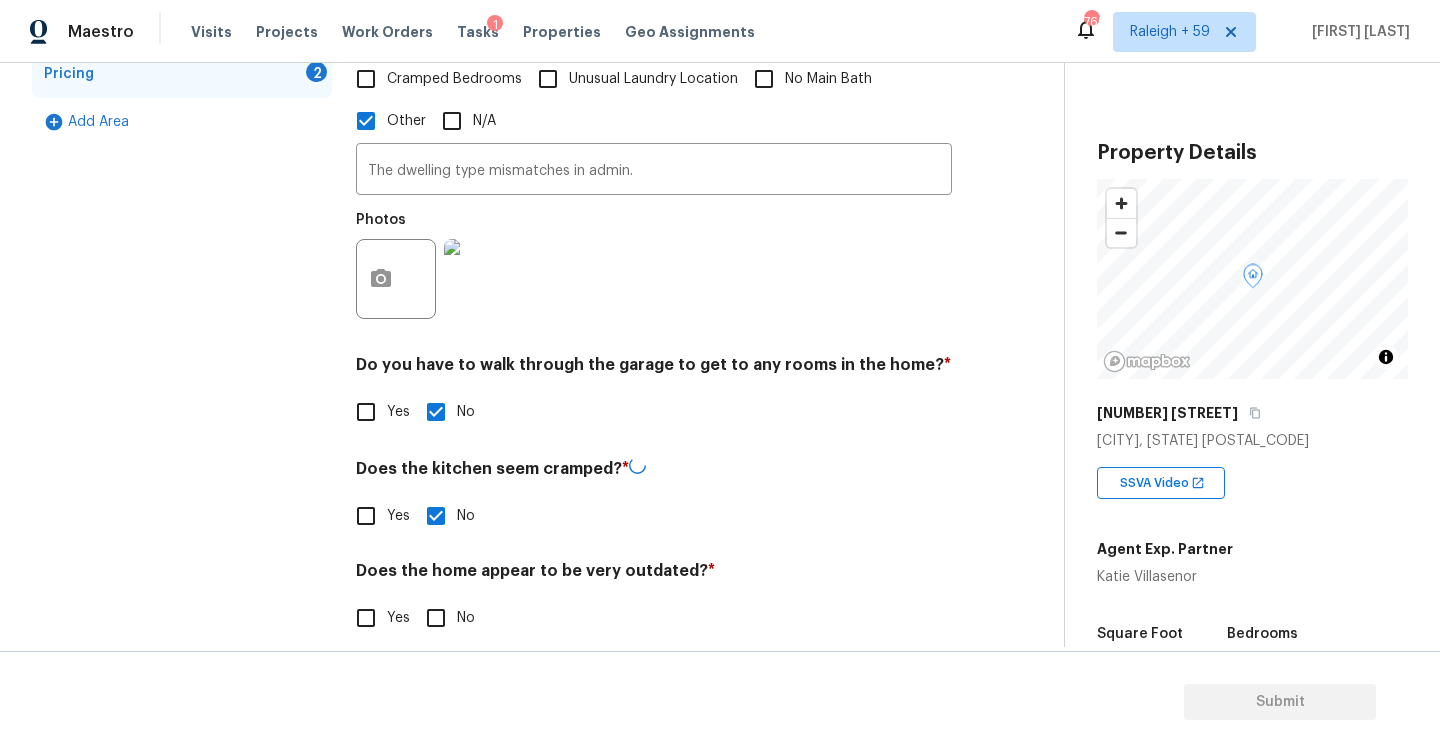 click on "Does the home appear to be very outdated?  * Yes No" at bounding box center (654, 600) 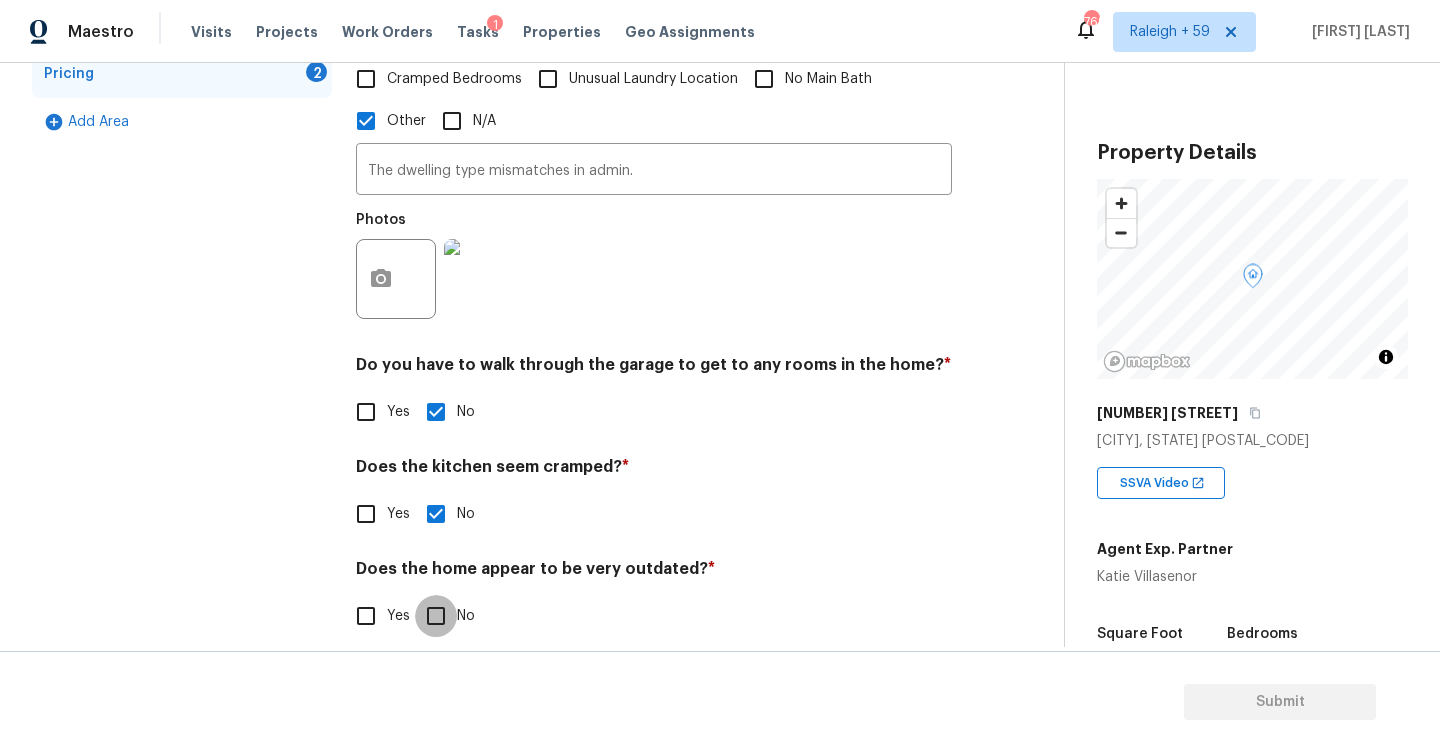 click on "No" at bounding box center (436, 616) 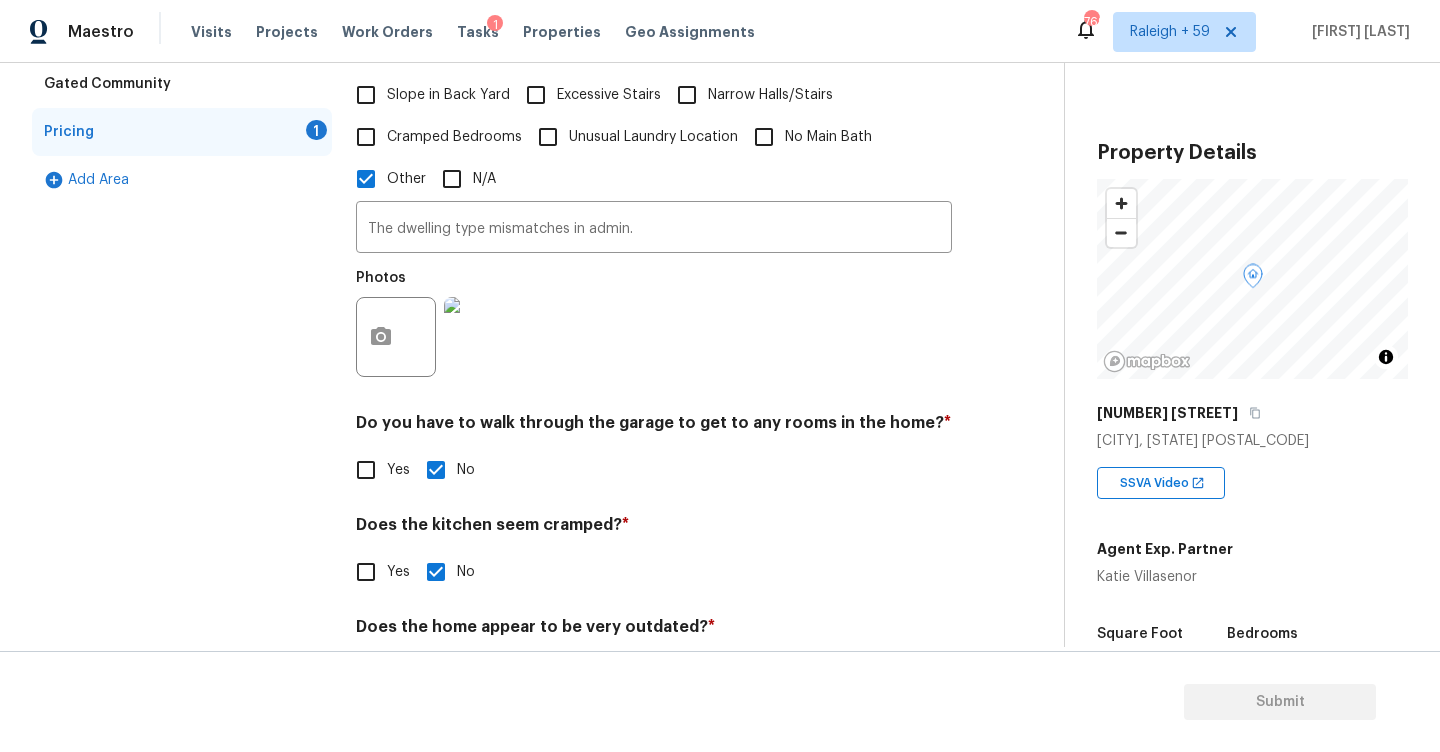 scroll, scrollTop: 193, scrollLeft: 0, axis: vertical 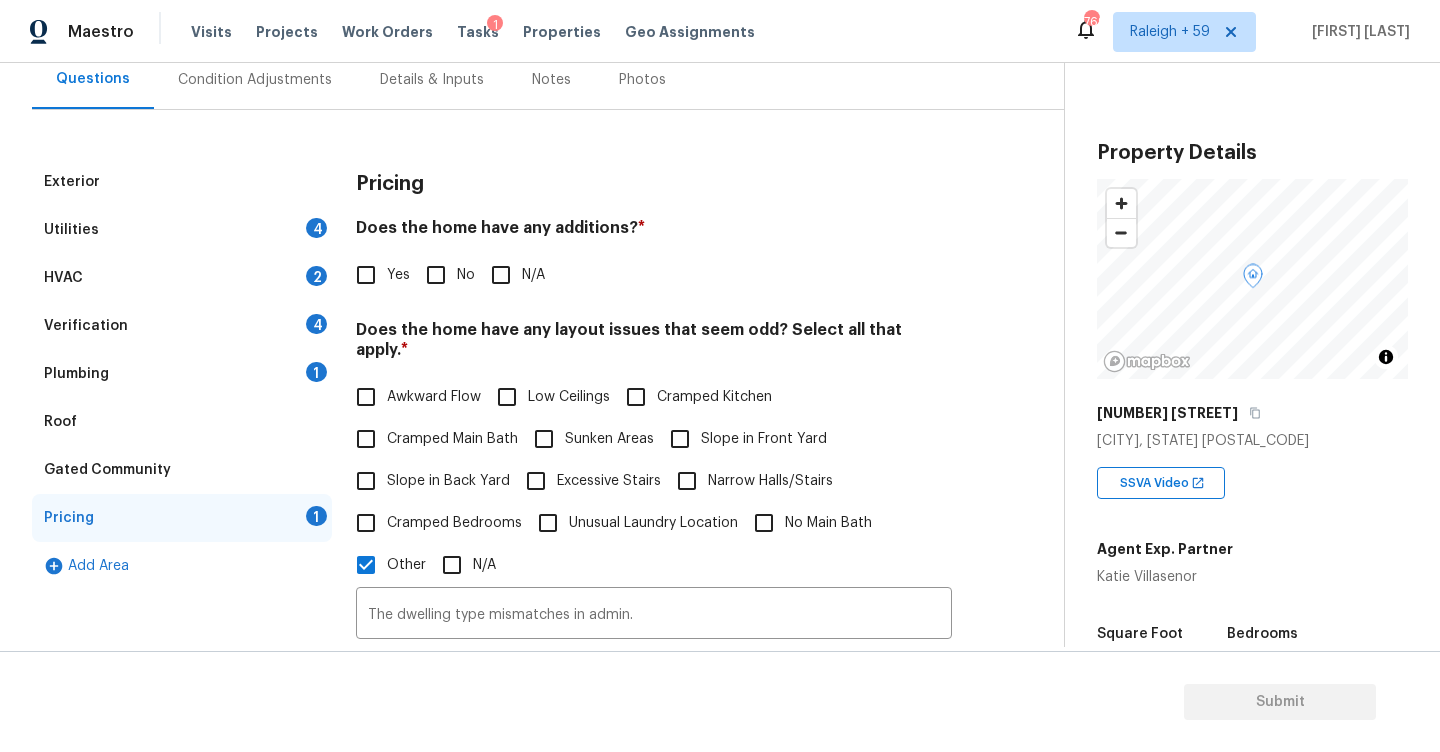 click on "No" at bounding box center (436, 275) 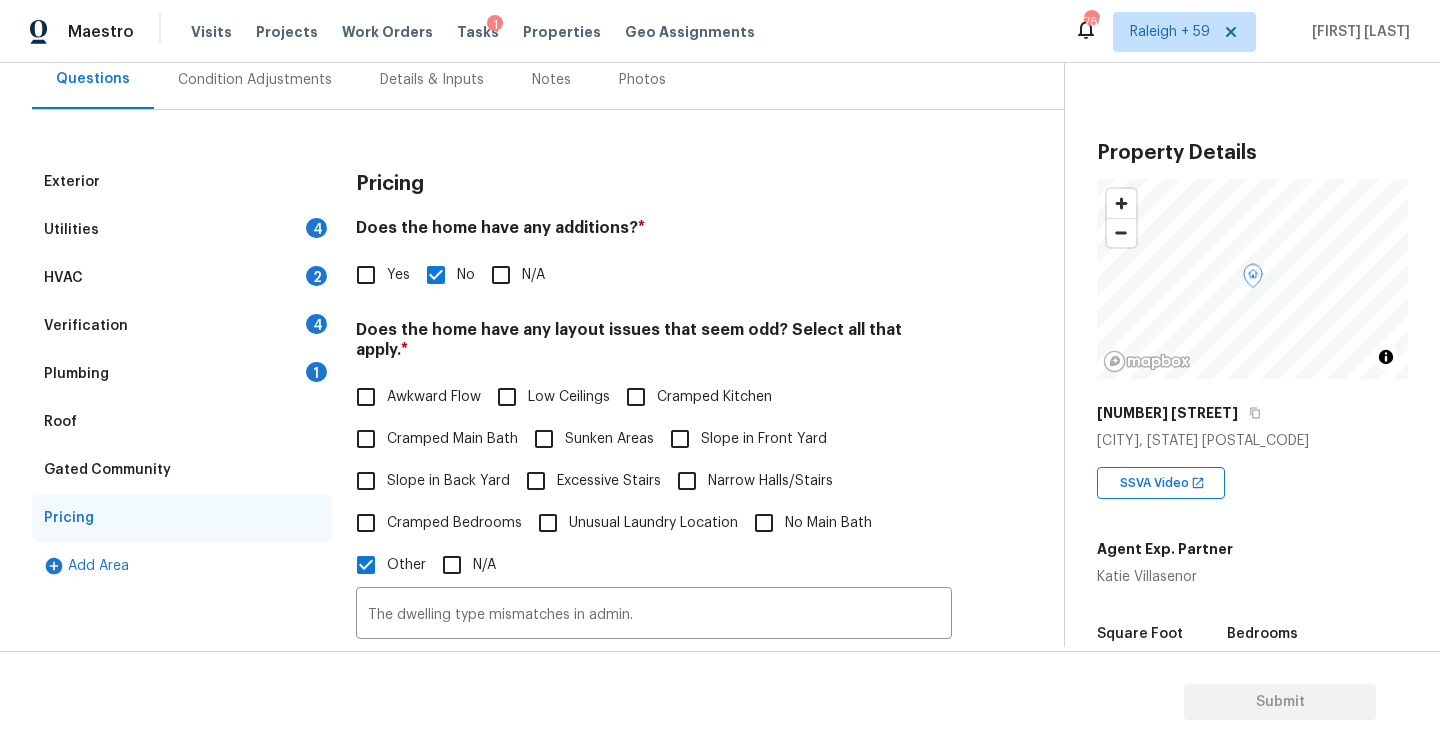 click on "Utilities 4" at bounding box center [182, 230] 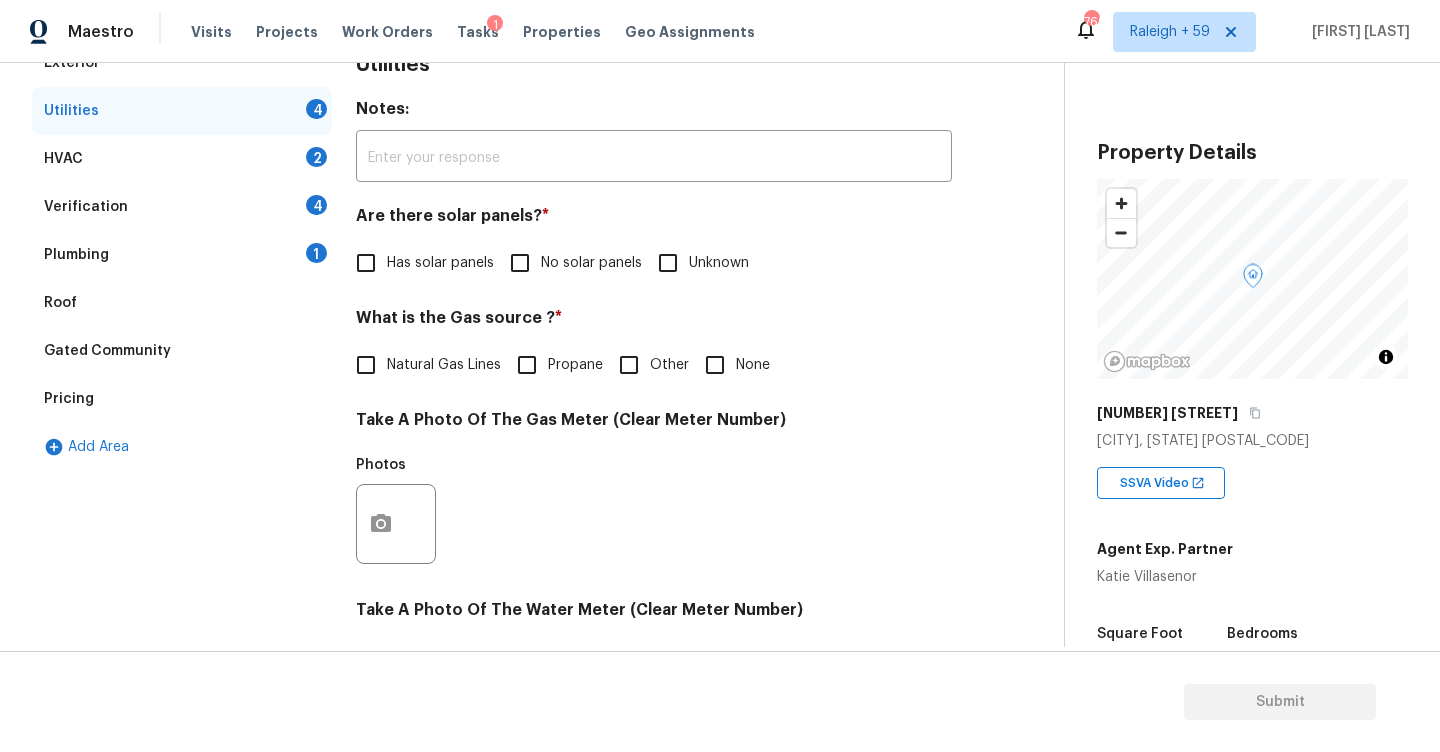 scroll, scrollTop: 355, scrollLeft: 0, axis: vertical 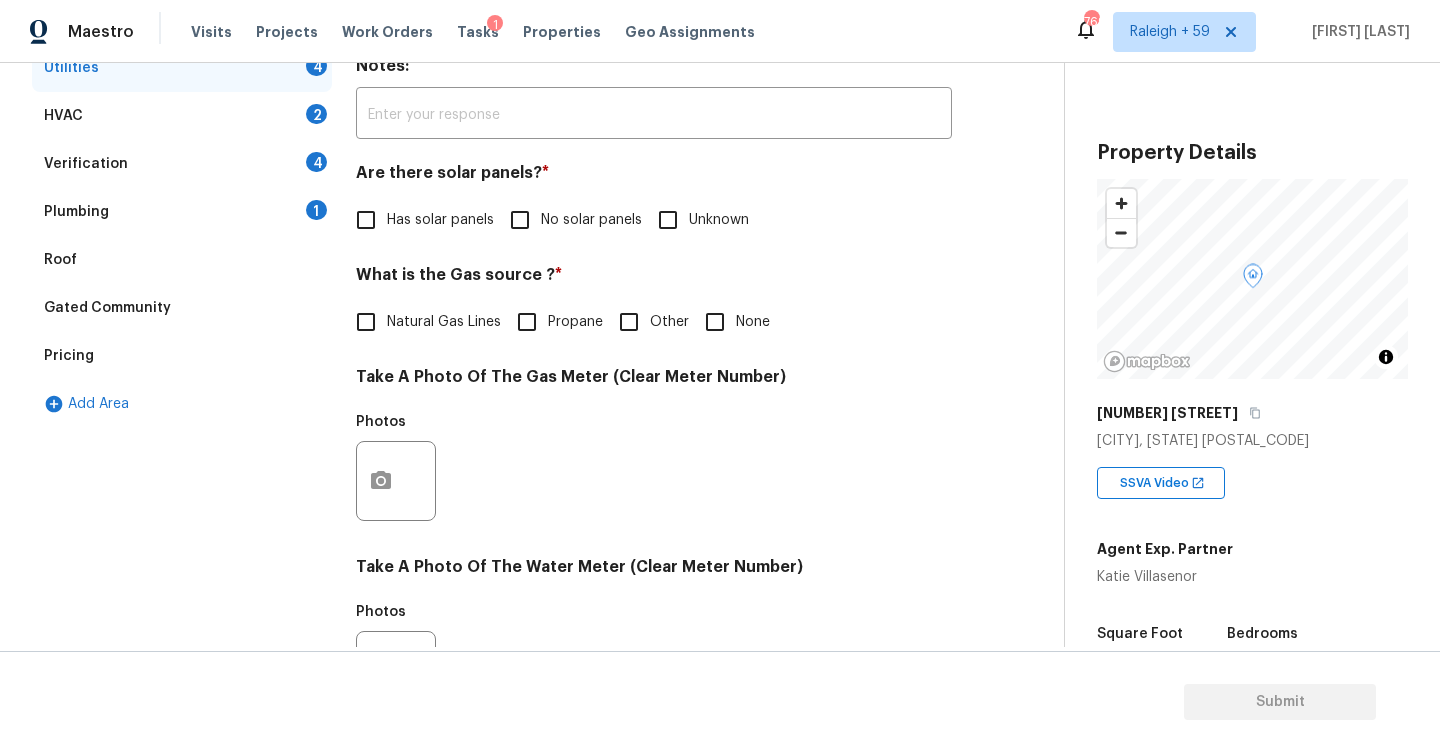 click on "Utilities Notes: ​ Are there solar panels?  * Has solar panels No solar panels Unknown What is the Gas source ?  * Natural Gas Lines Propane Other None Take A Photo Of The Gas Meter (Clear Meter Number) Photos Take A Photo Of The Water Meter (Clear Meter Number) Photos Take A Photo Of The Electric Meter (Clear Meter Number)  * Photos Does the home have a septic tank or sewer service?  * Sewer Septic Unknown" at bounding box center (654, 517) 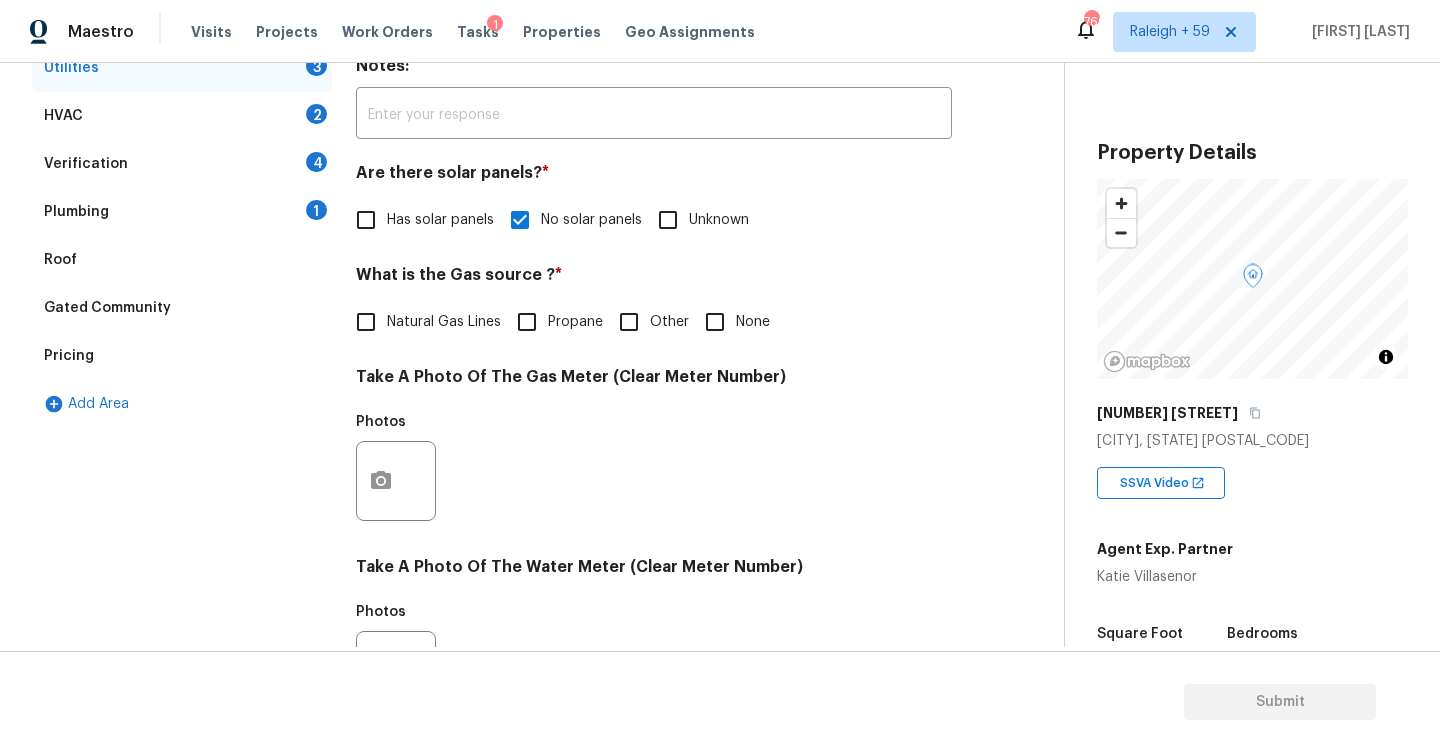 scroll, scrollTop: 415, scrollLeft: 0, axis: vertical 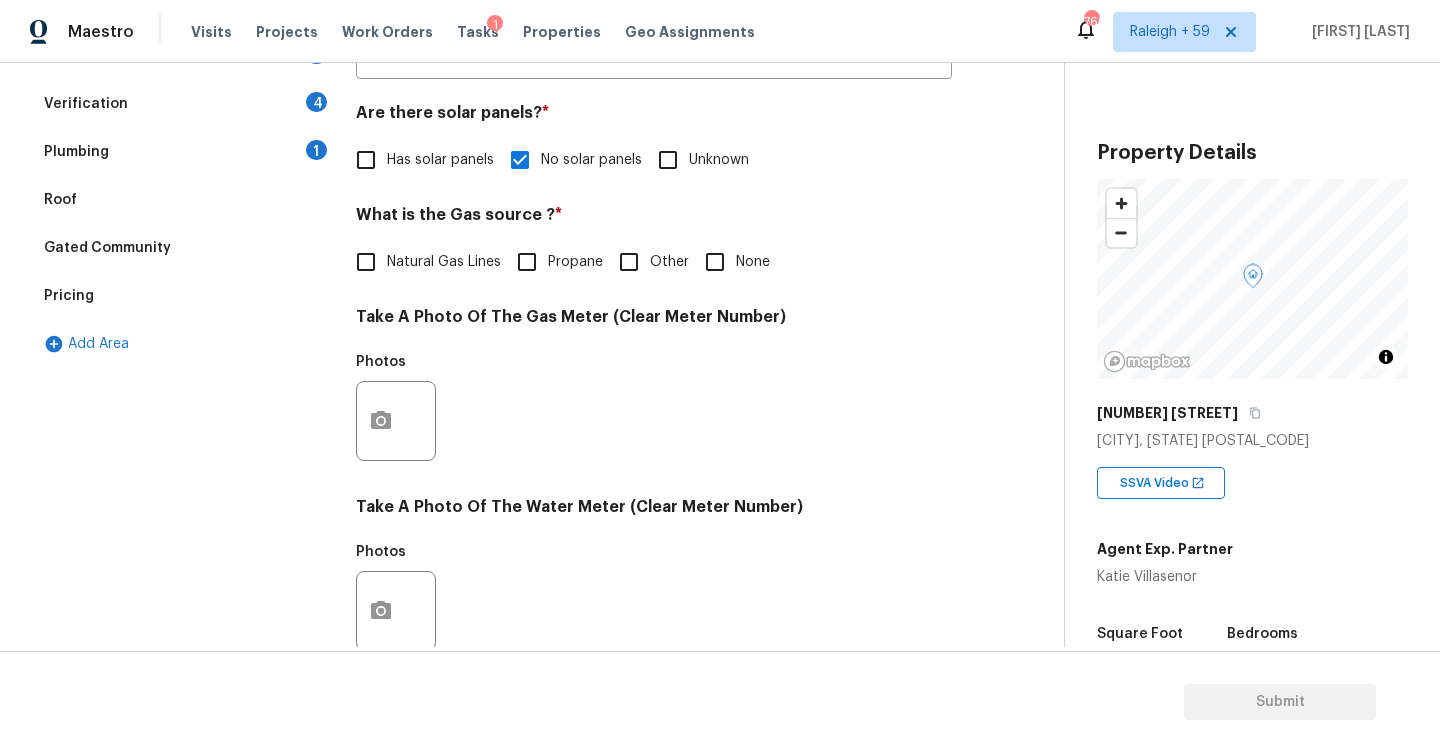 click on "Natural Gas Lines" at bounding box center [444, 262] 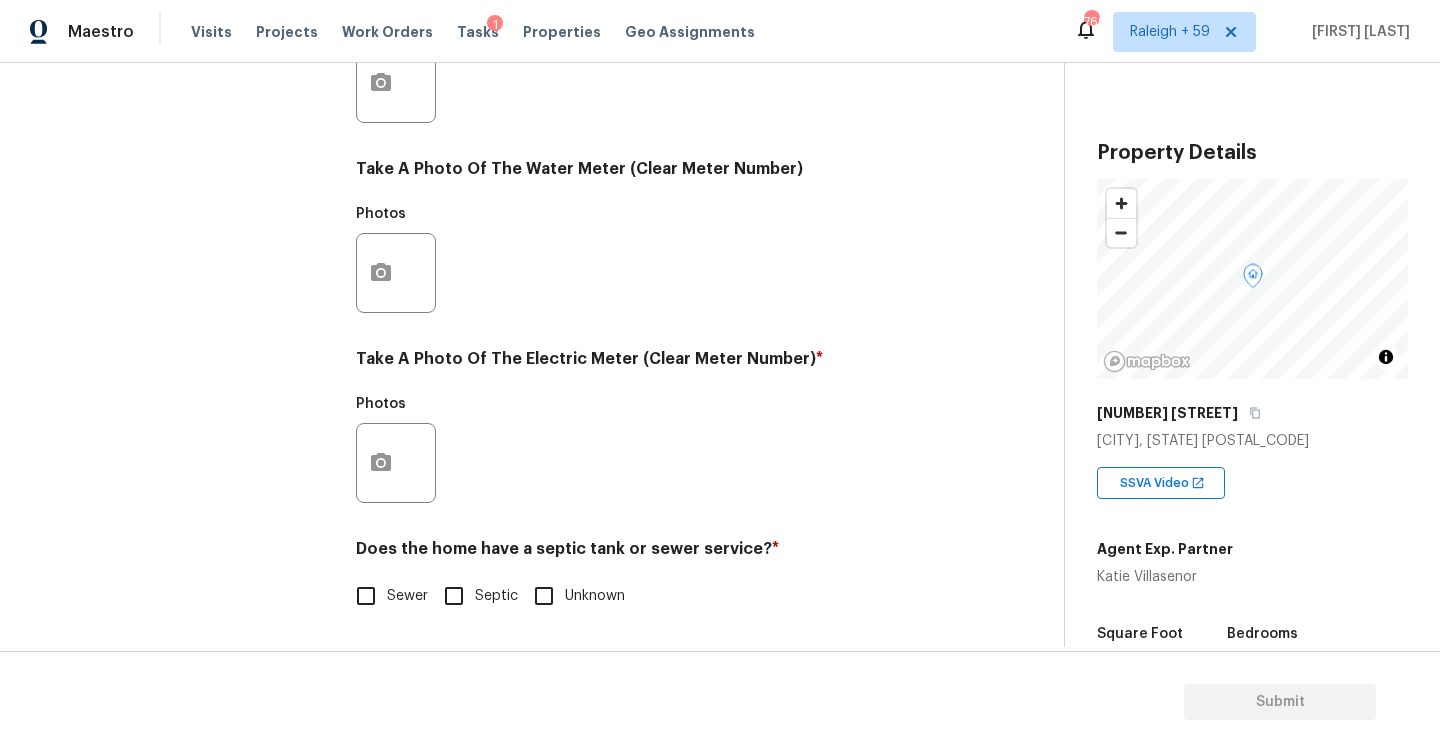 scroll, scrollTop: 753, scrollLeft: 0, axis: vertical 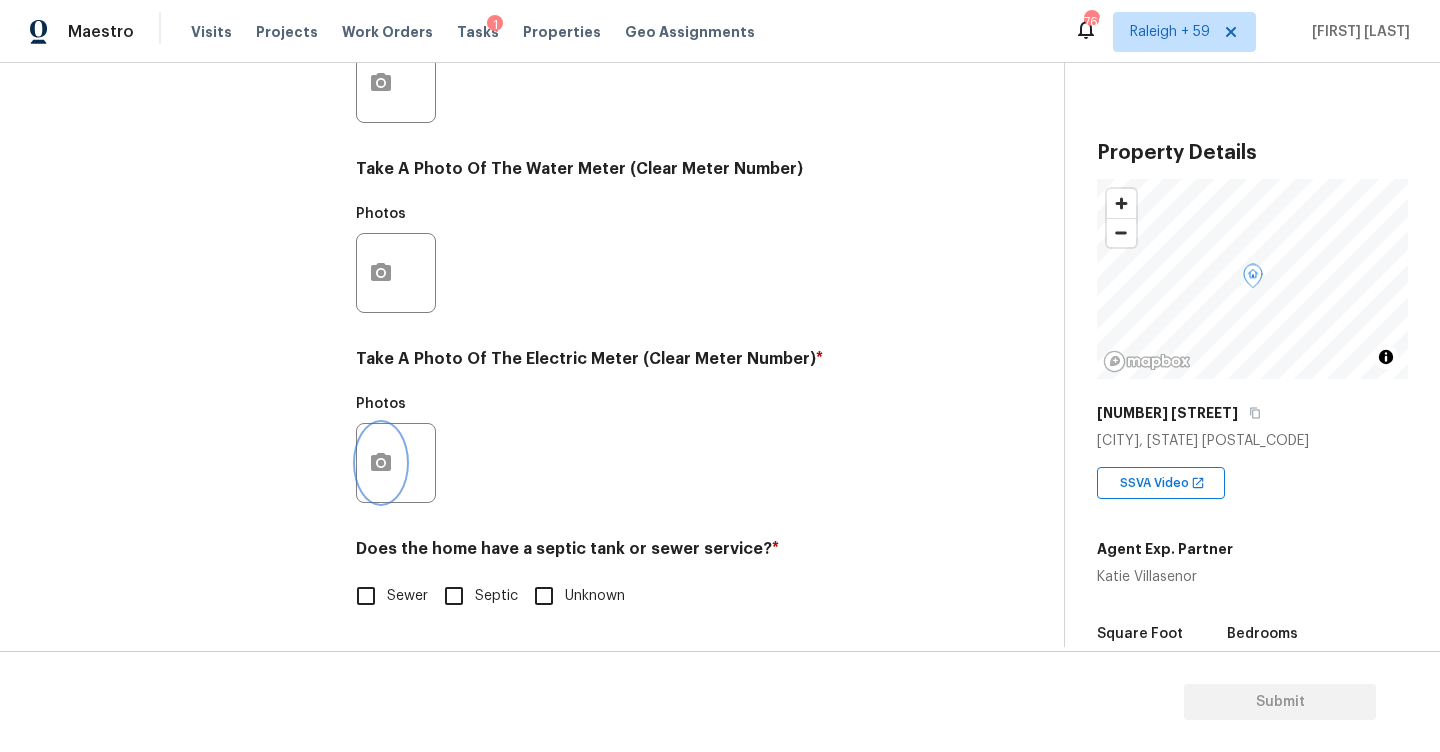 click 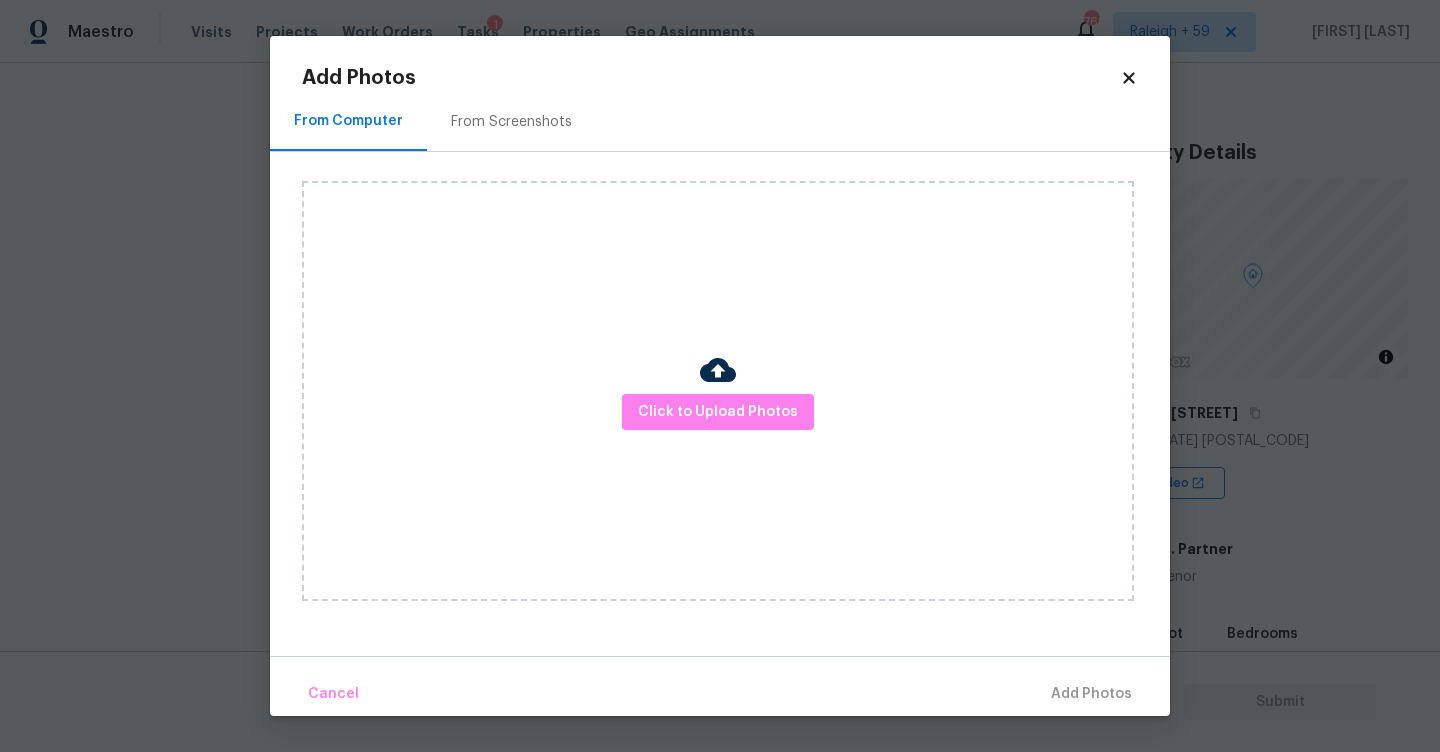 click on "From Screenshots" at bounding box center (511, 121) 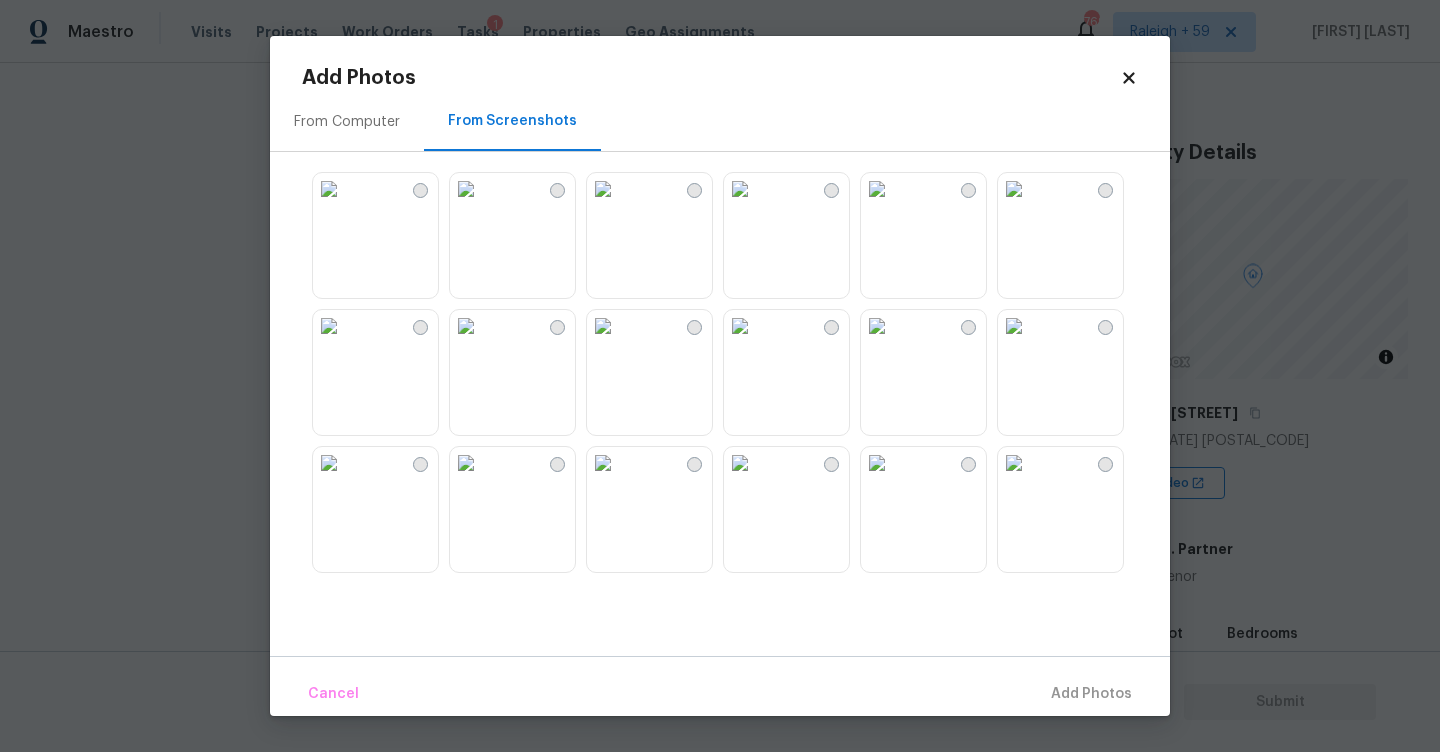 click at bounding box center (603, 326) 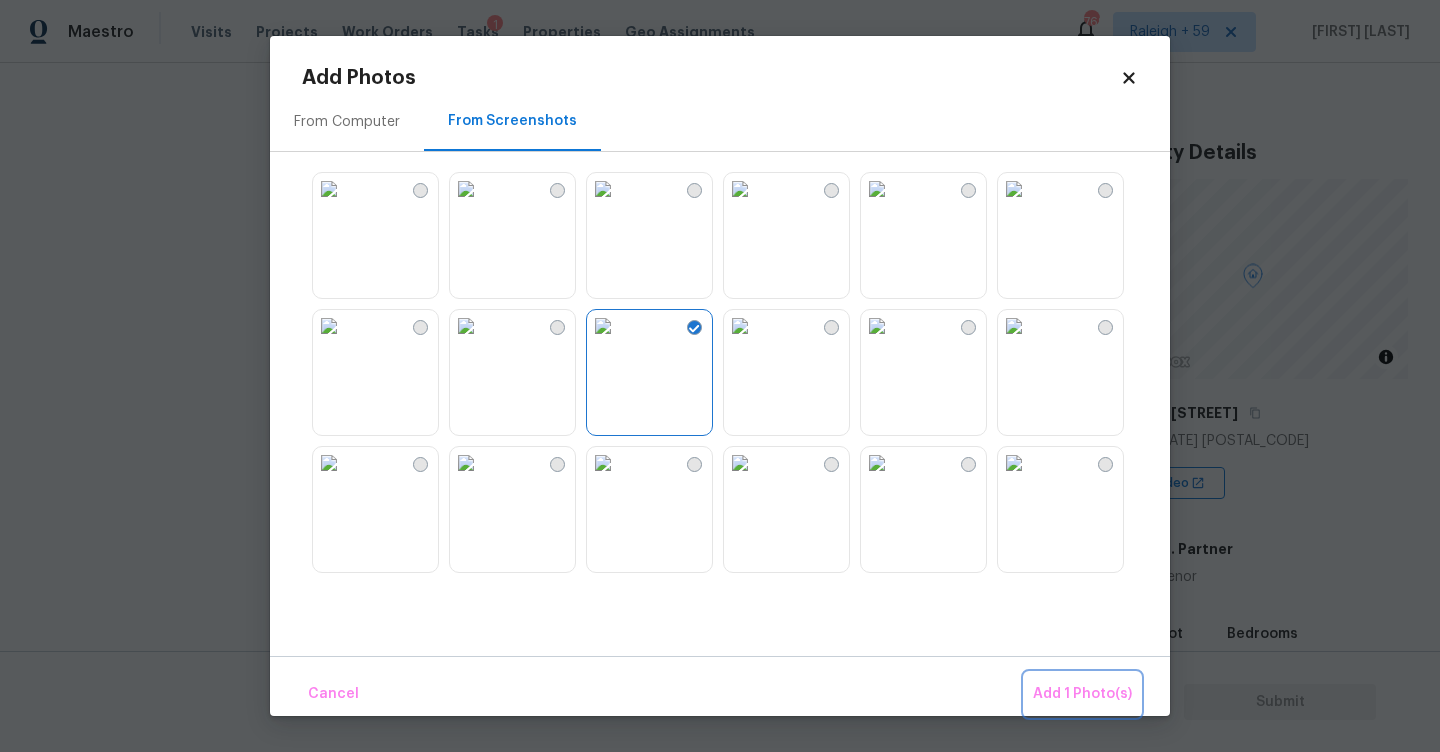 click on "Add 1 Photo(s)" at bounding box center (1082, 694) 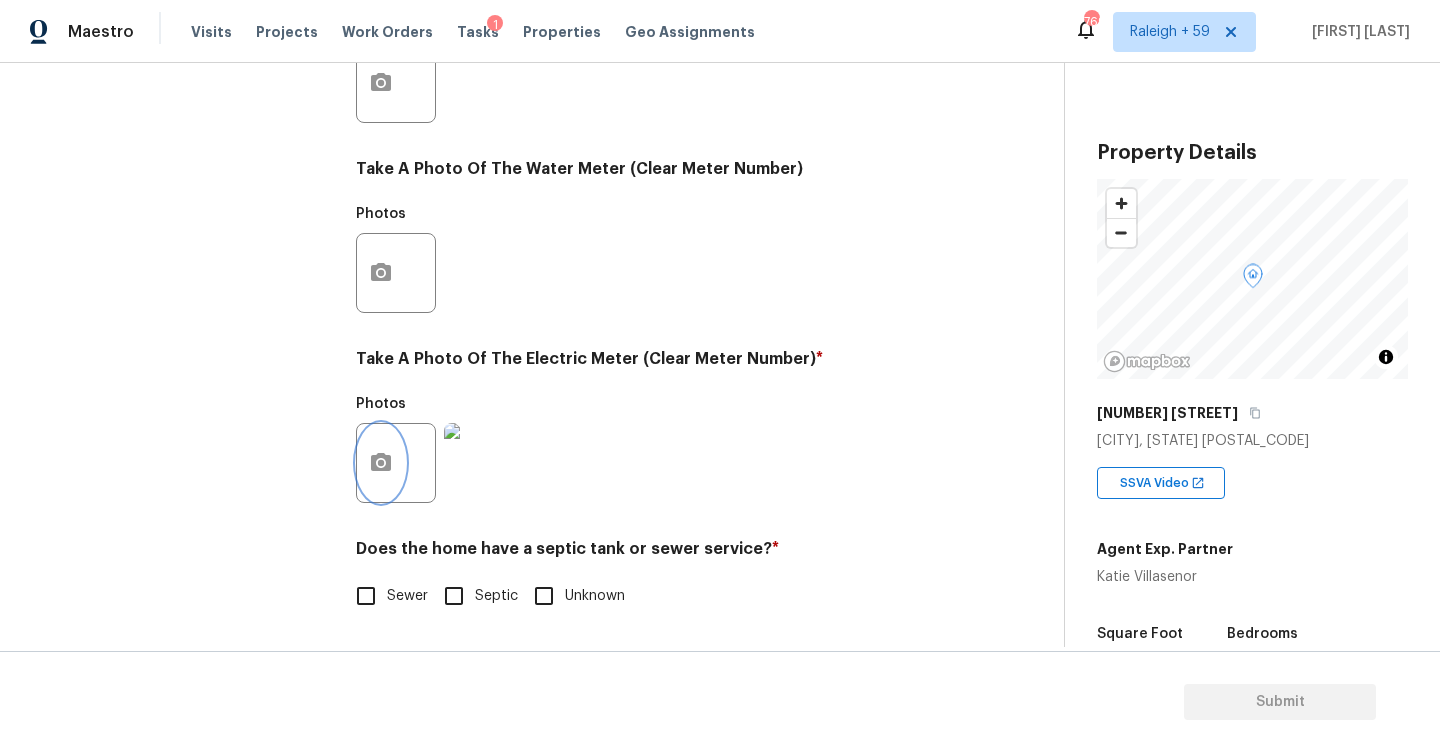scroll, scrollTop: 753, scrollLeft: 0, axis: vertical 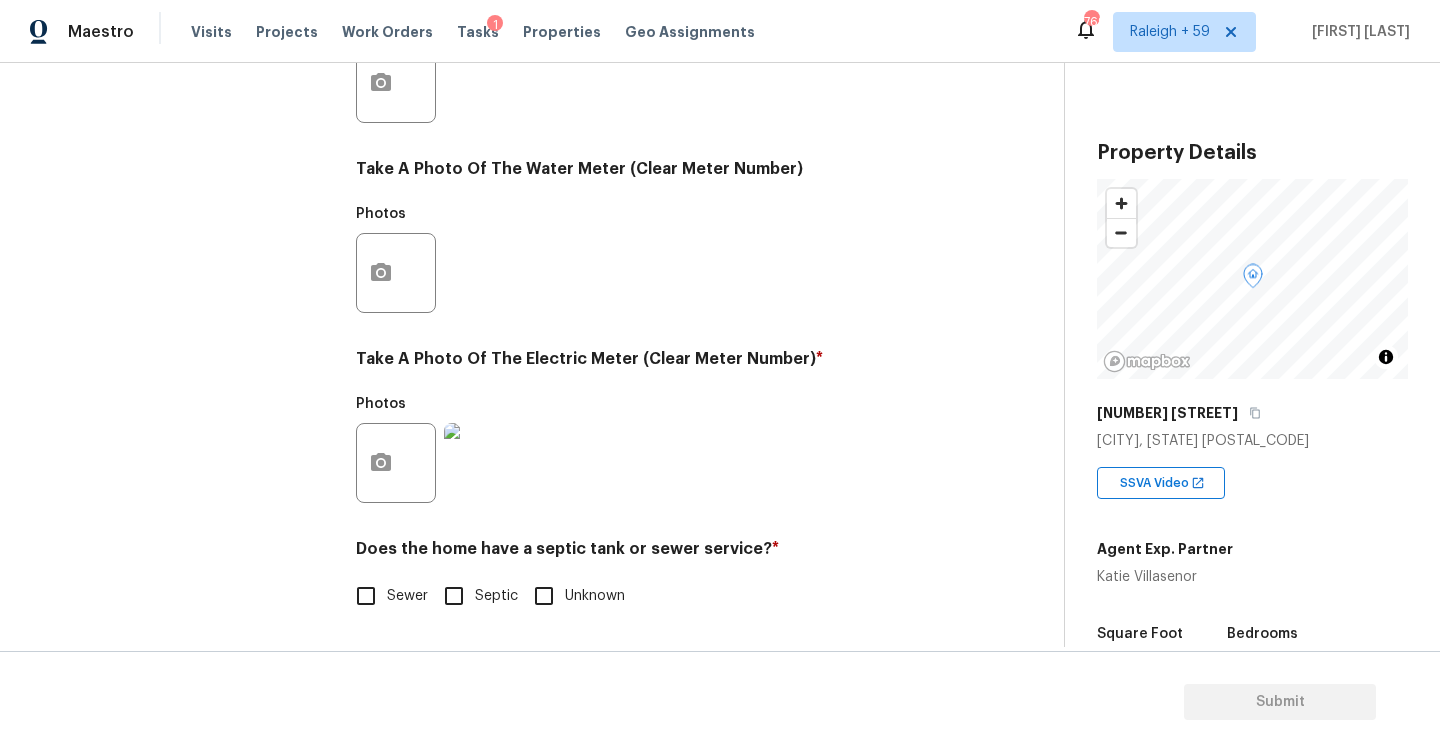 click on "Does the home have a septic tank or sewer service?  * Sewer Septic Unknown" at bounding box center [654, 578] 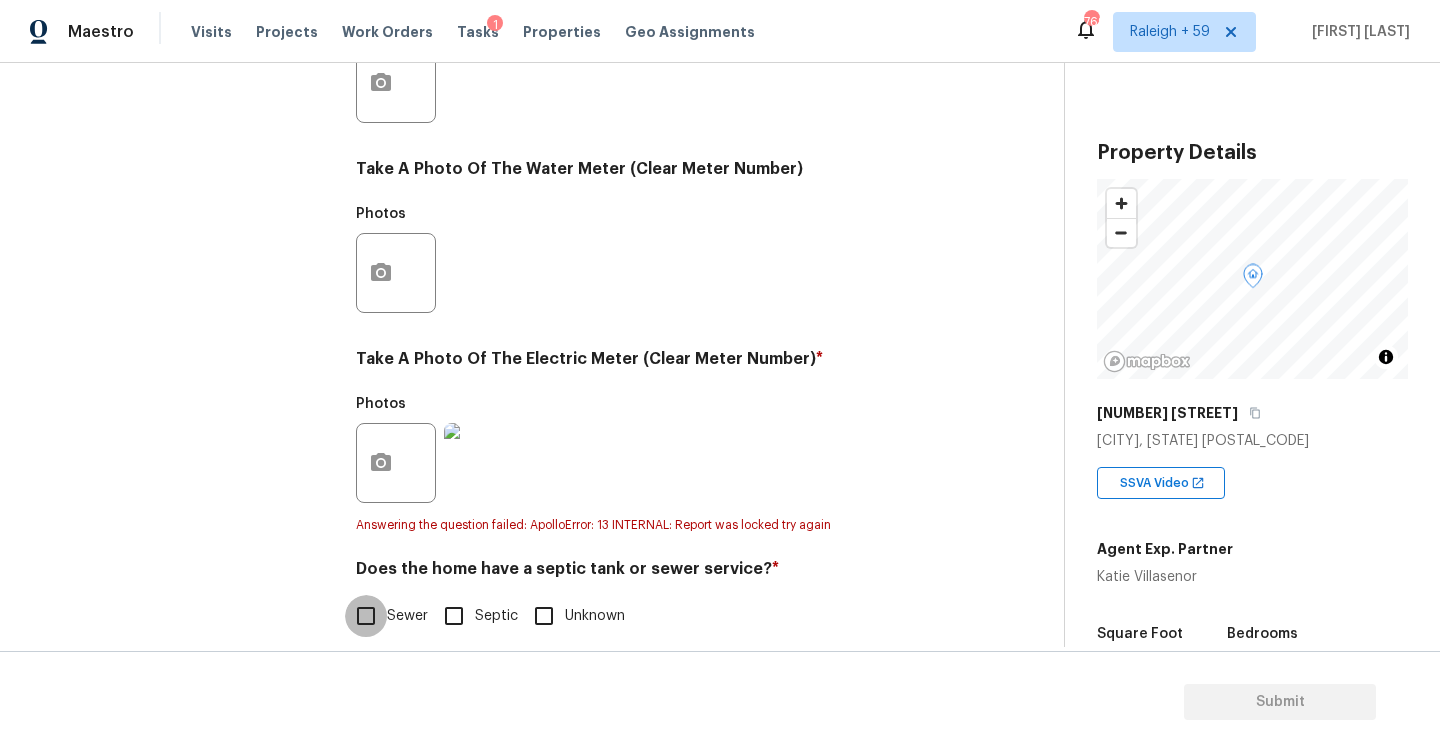 click on "Sewer" at bounding box center (366, 616) 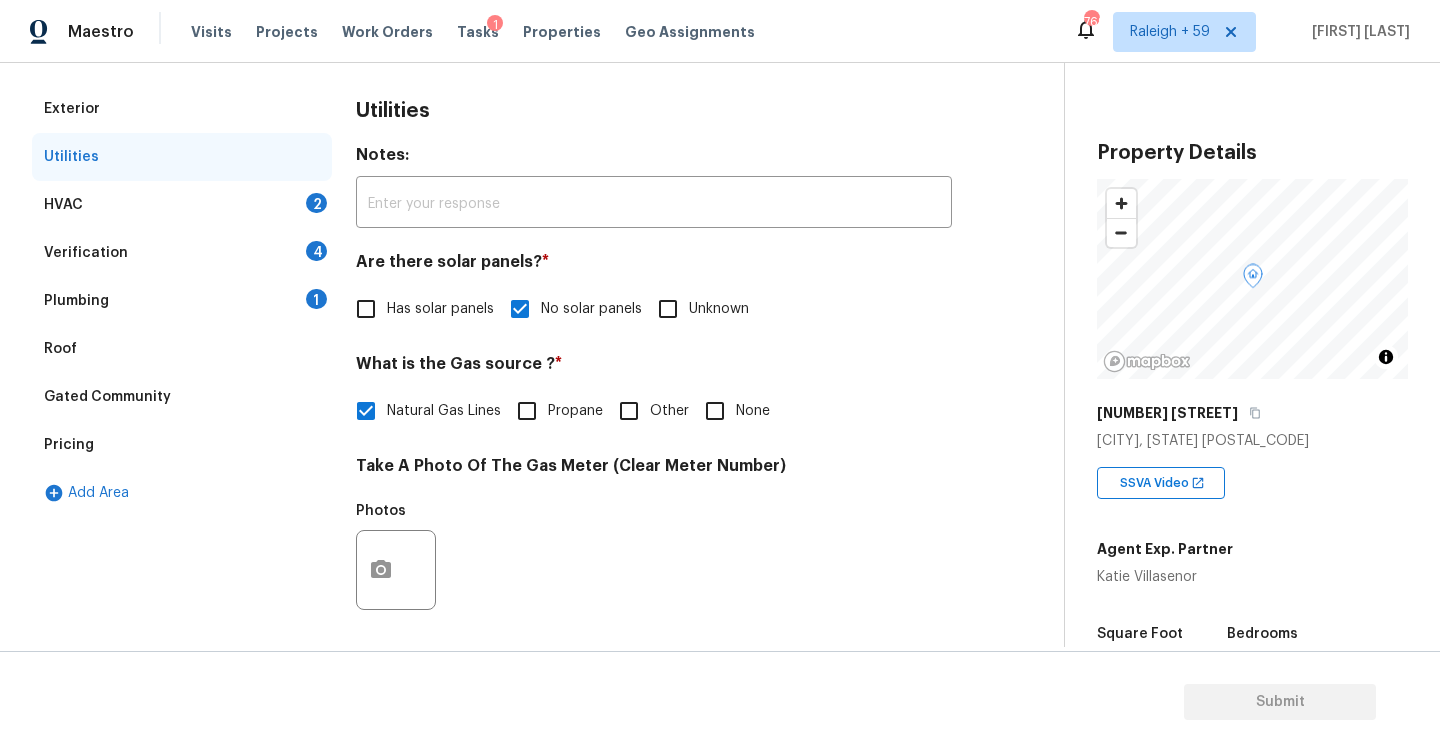 scroll, scrollTop: 64, scrollLeft: 0, axis: vertical 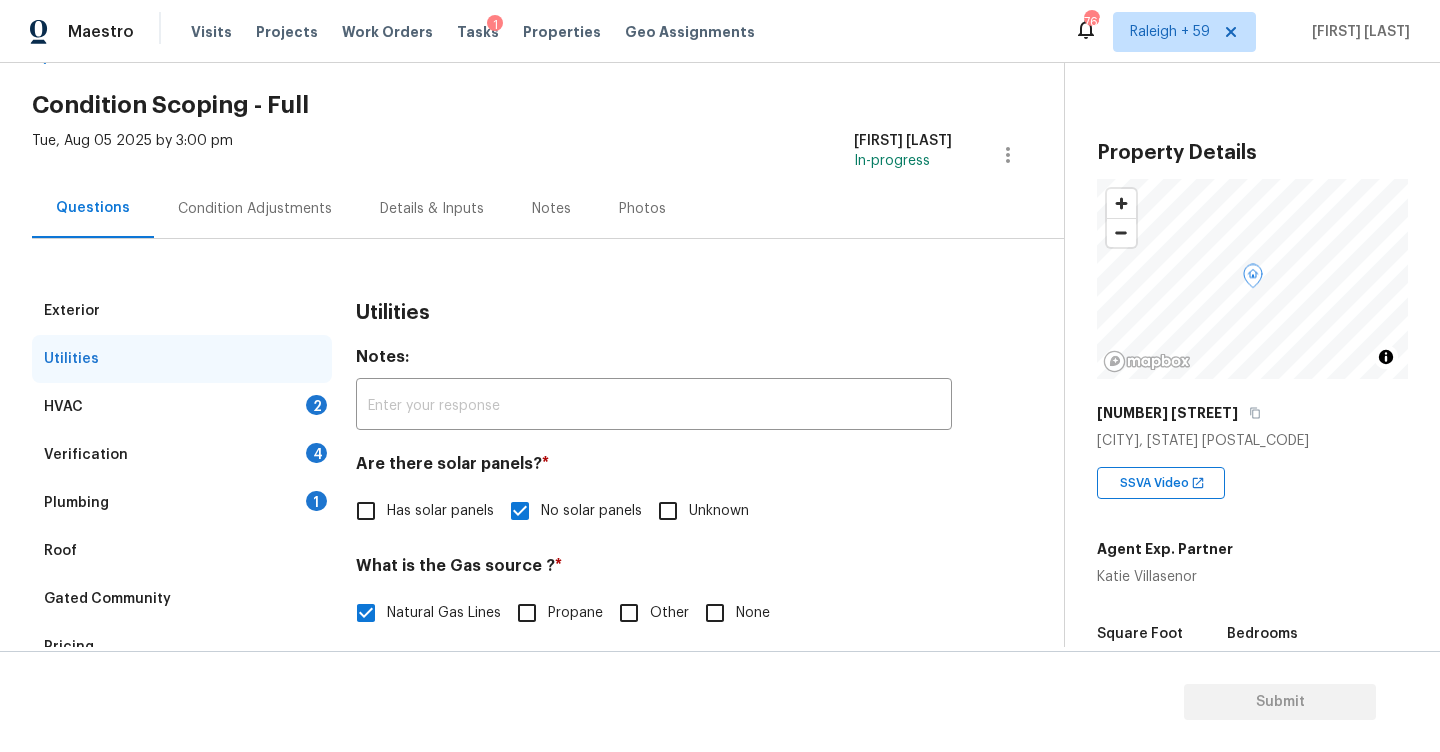click on "HVAC 2" at bounding box center (182, 407) 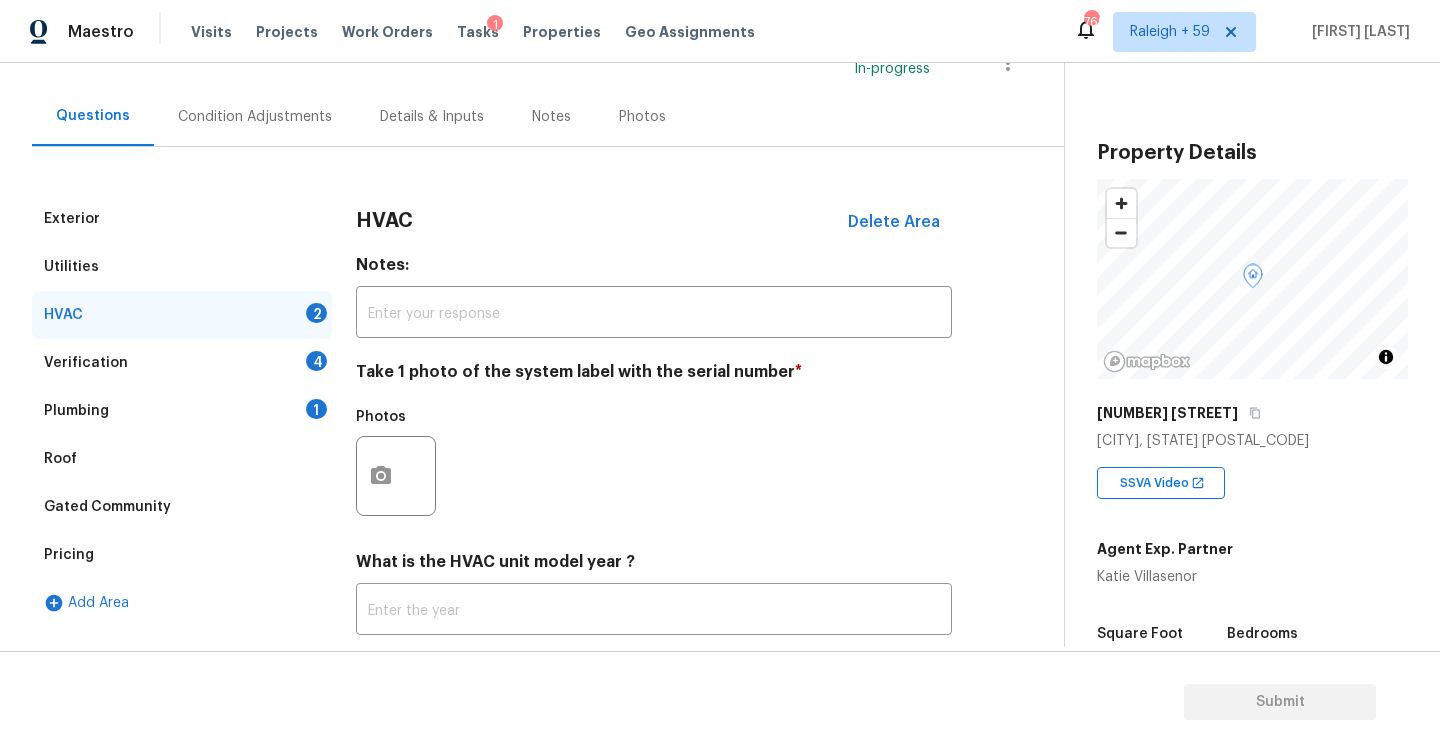 scroll, scrollTop: 189, scrollLeft: 0, axis: vertical 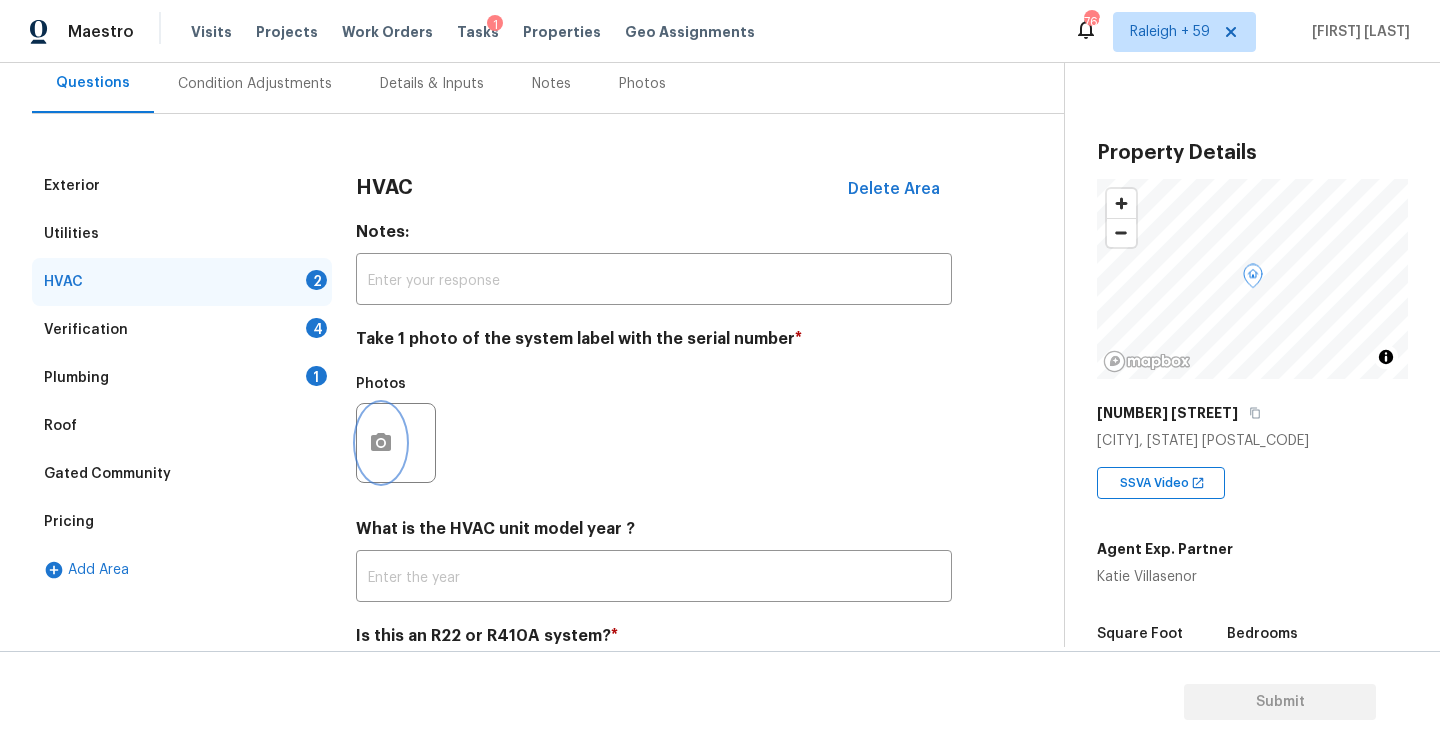 click 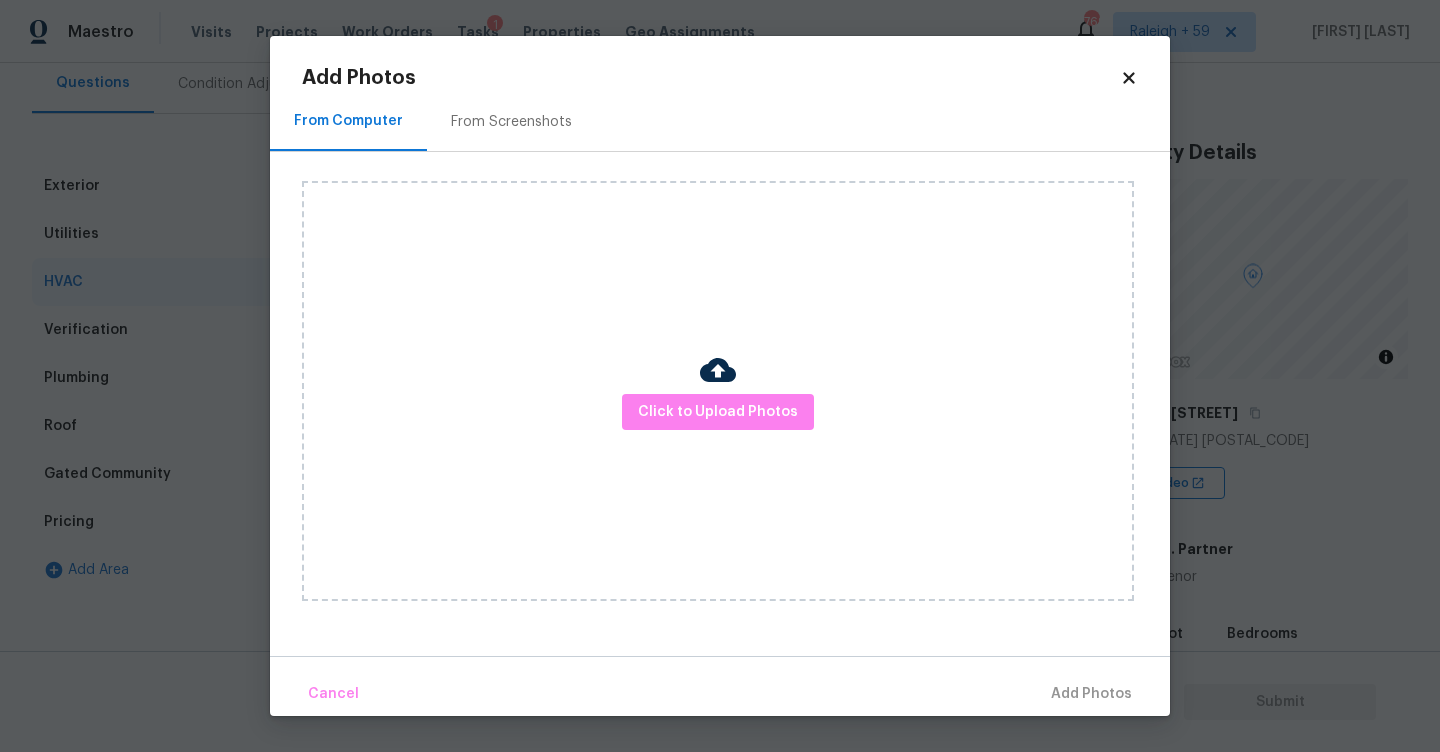 click on "From Screenshots" at bounding box center (511, 122) 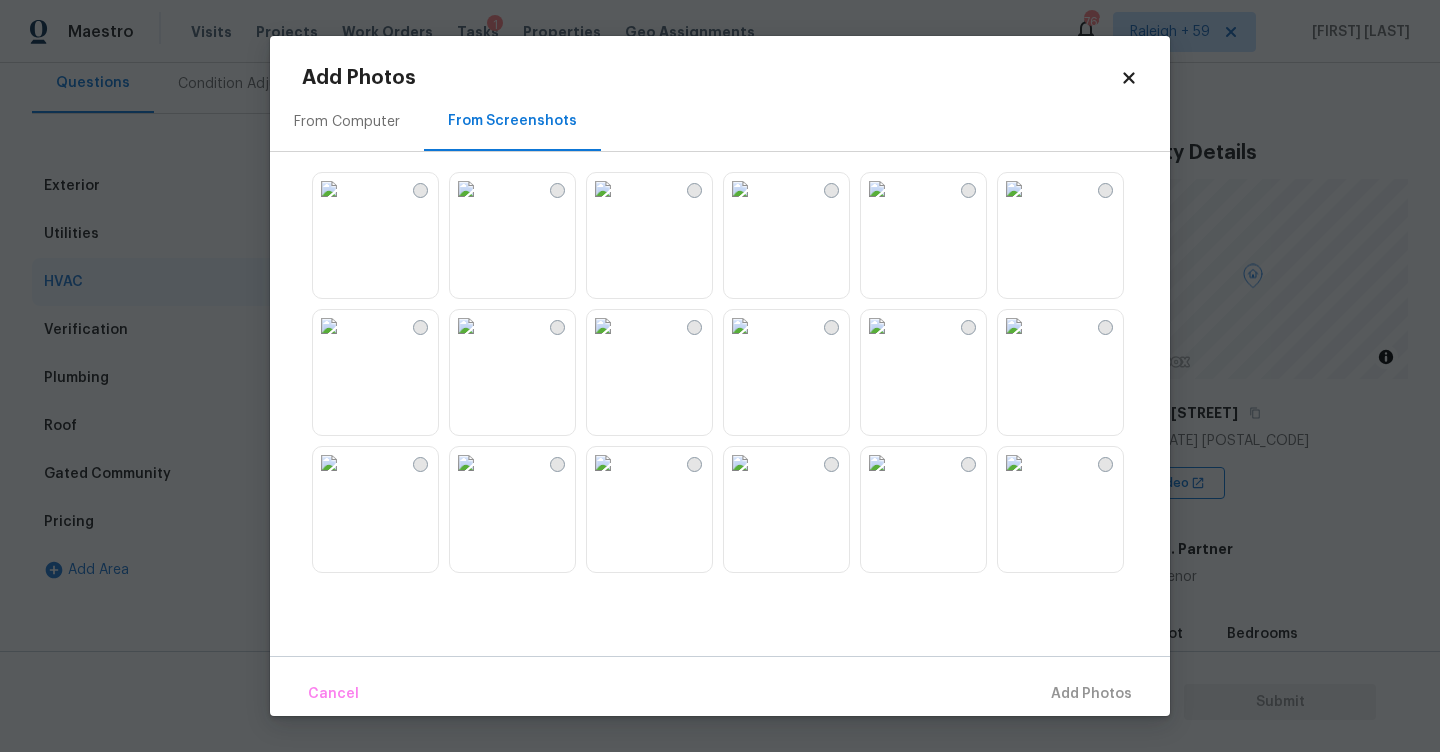 click at bounding box center [603, 326] 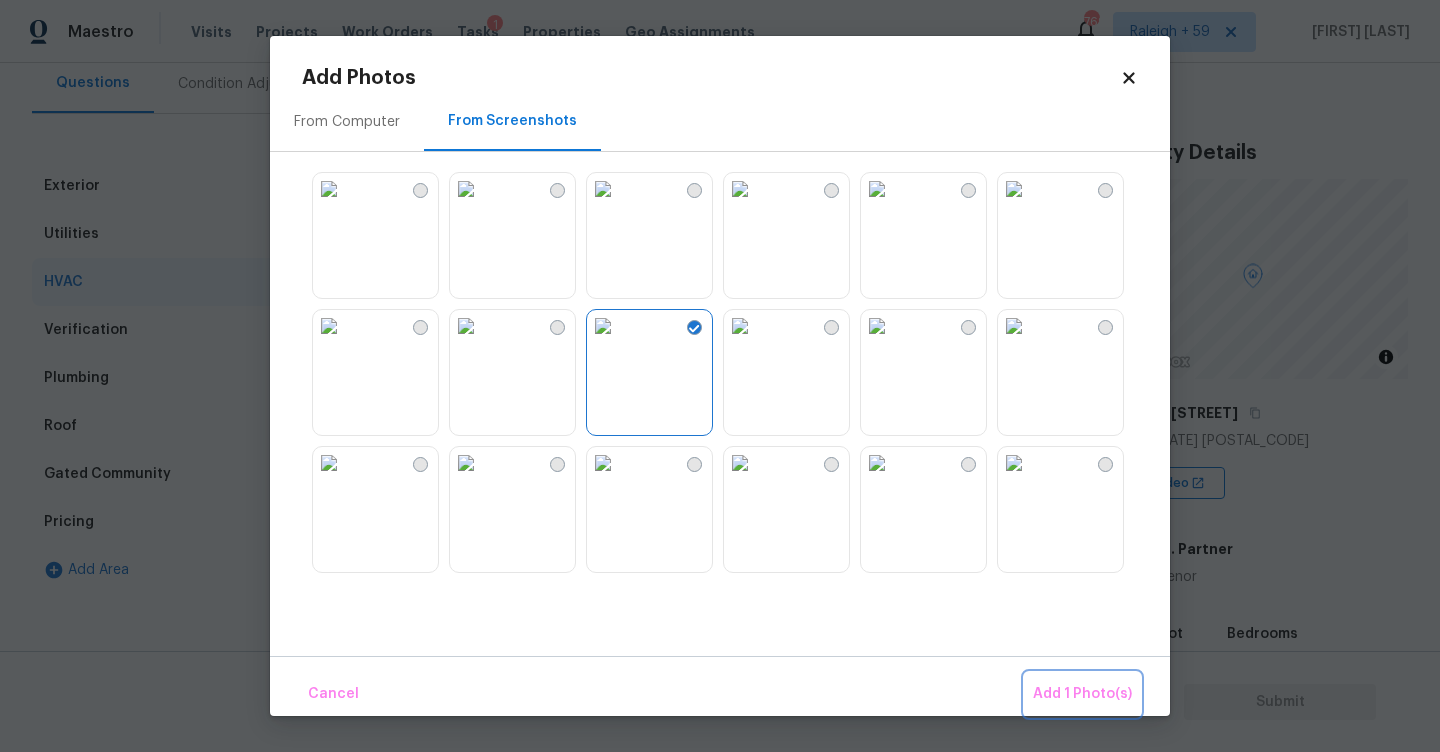 click on "Add 1 Photo(s)" at bounding box center (1082, 694) 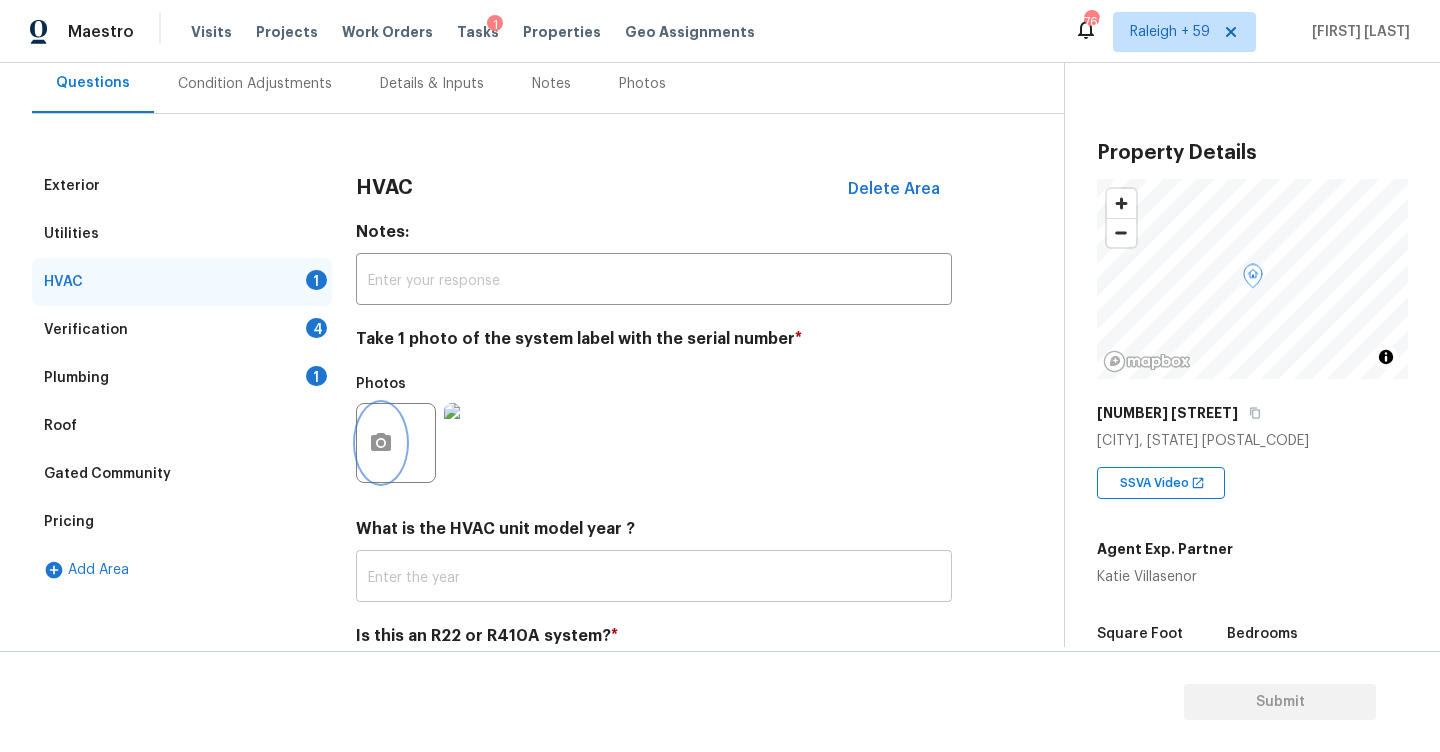 scroll, scrollTop: 277, scrollLeft: 0, axis: vertical 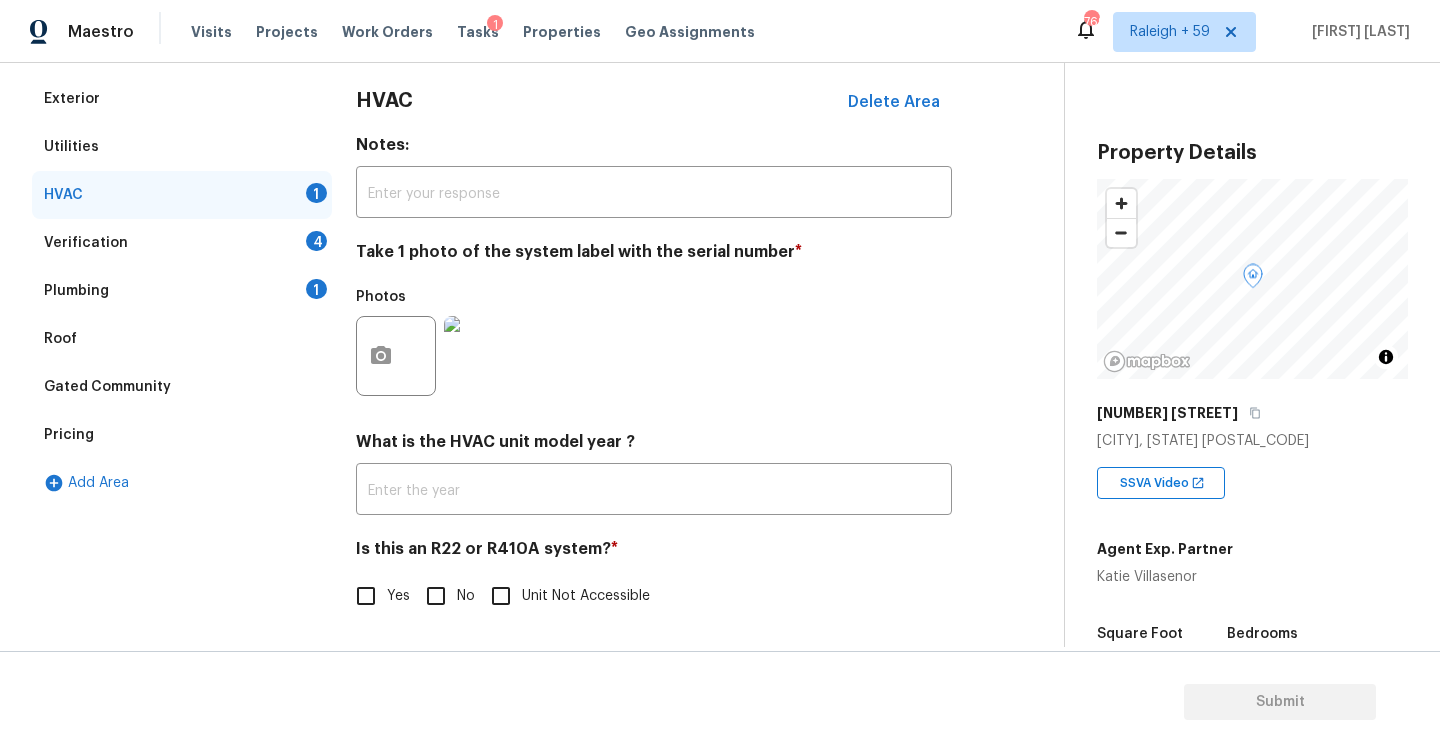 click on "No" at bounding box center (436, 596) 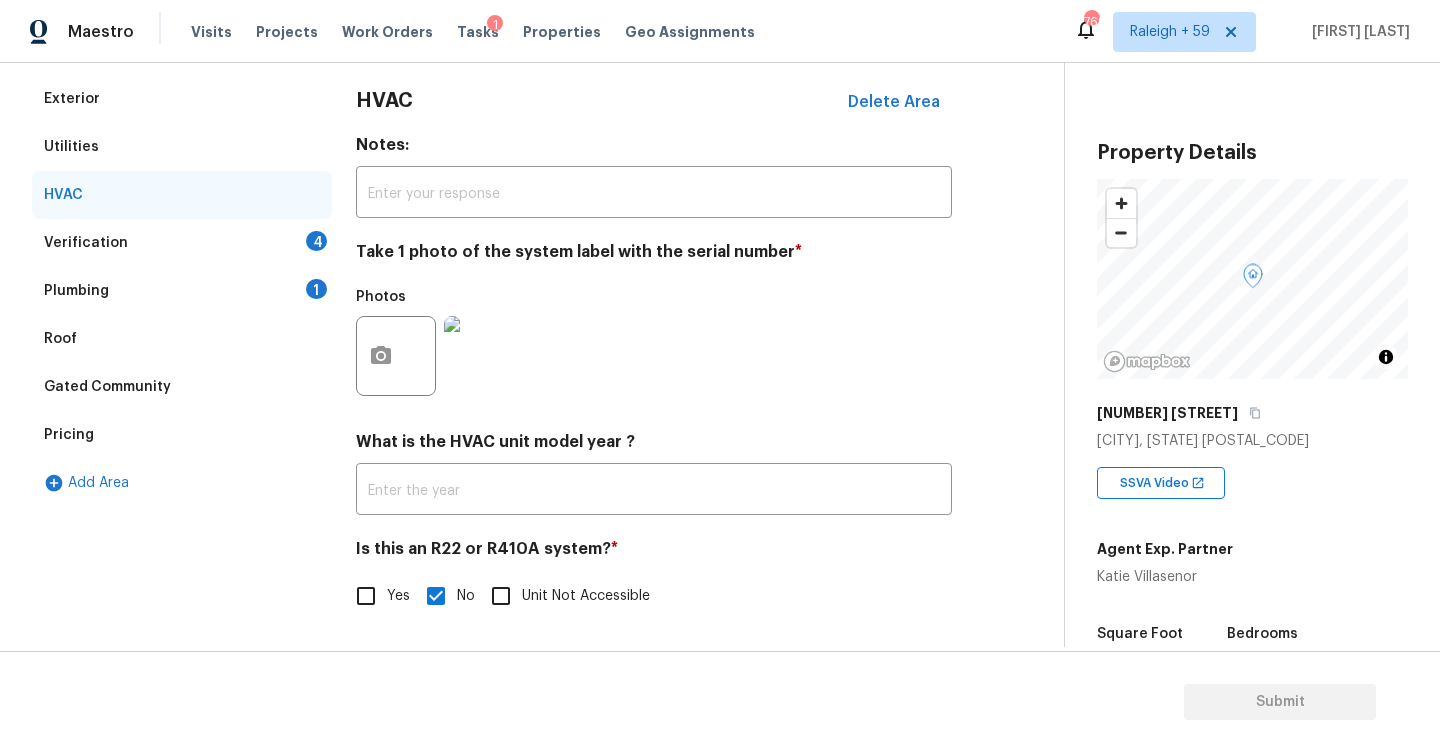 click on "1" at bounding box center [316, 289] 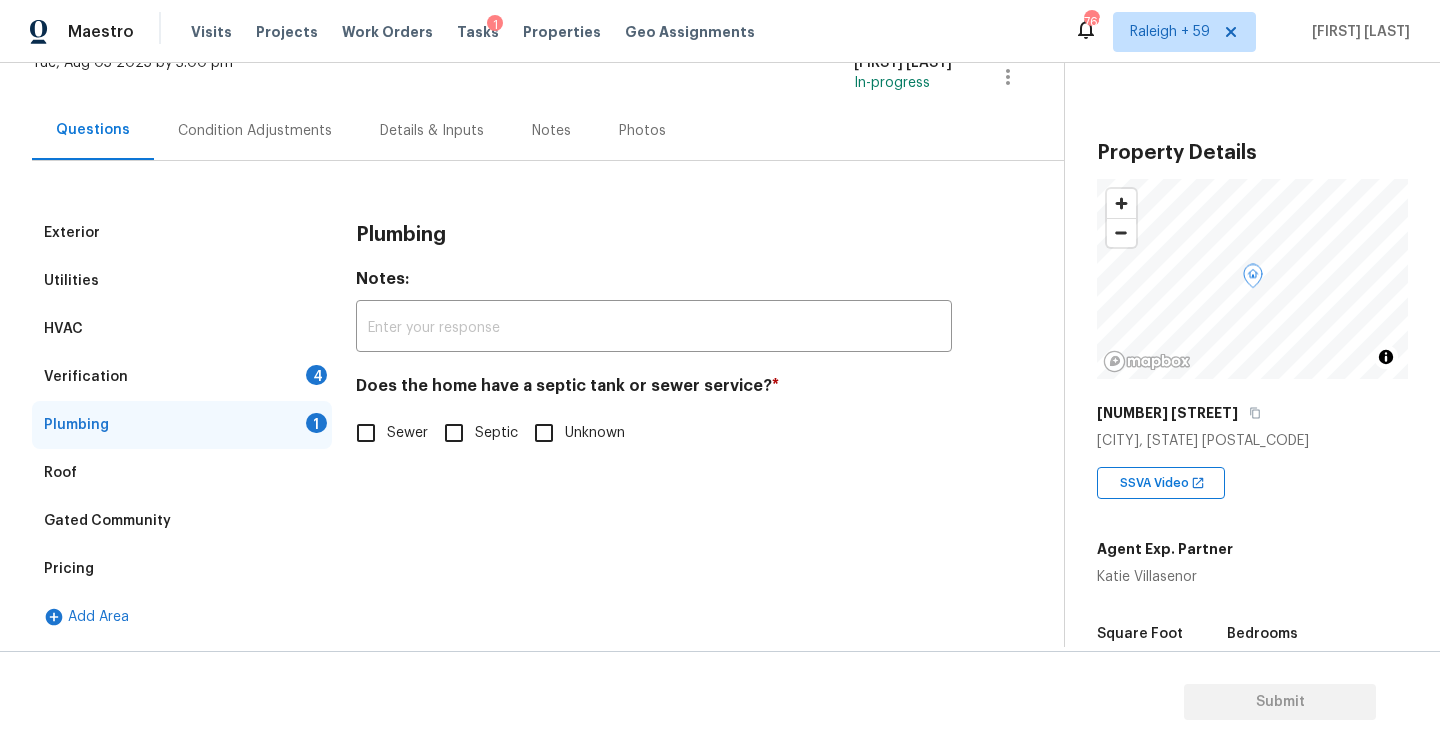 scroll, scrollTop: 142, scrollLeft: 0, axis: vertical 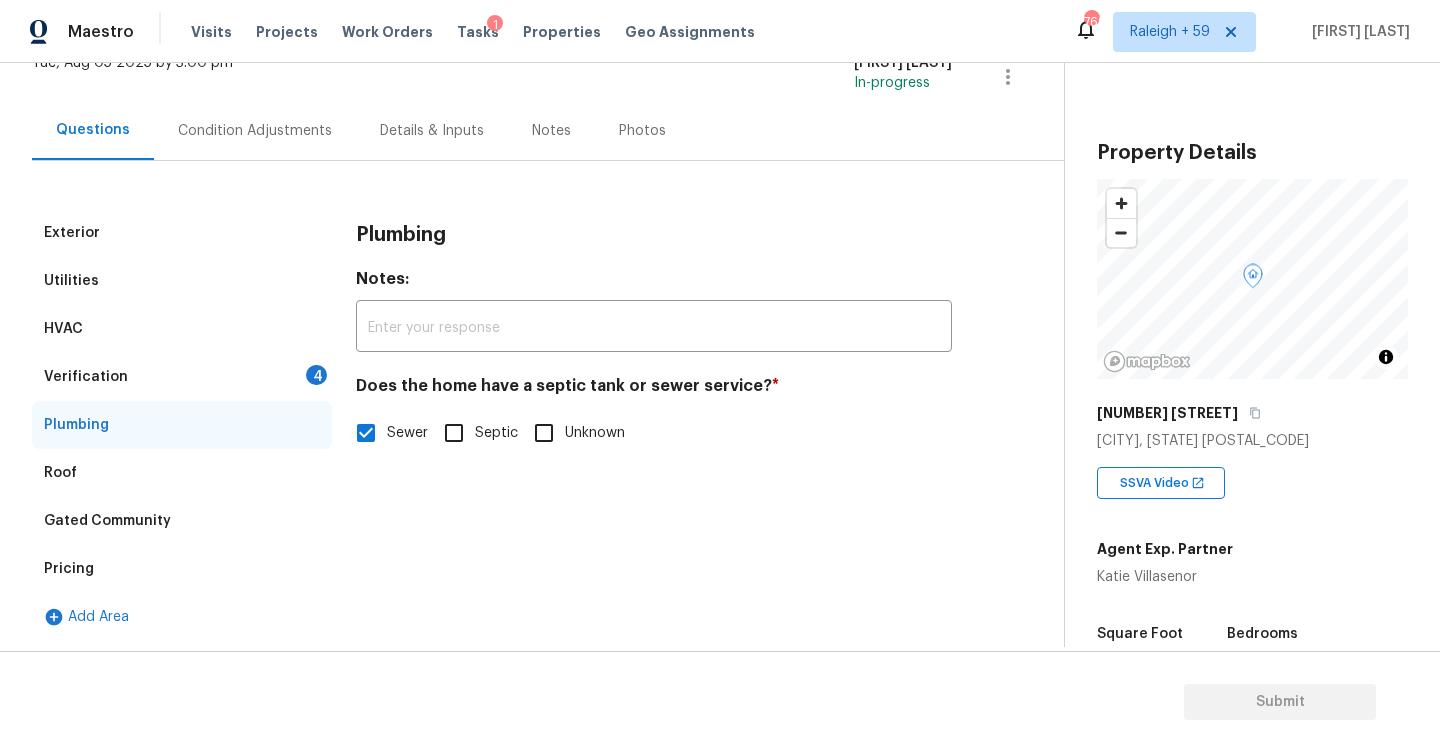 click on "Verification 4" at bounding box center [182, 377] 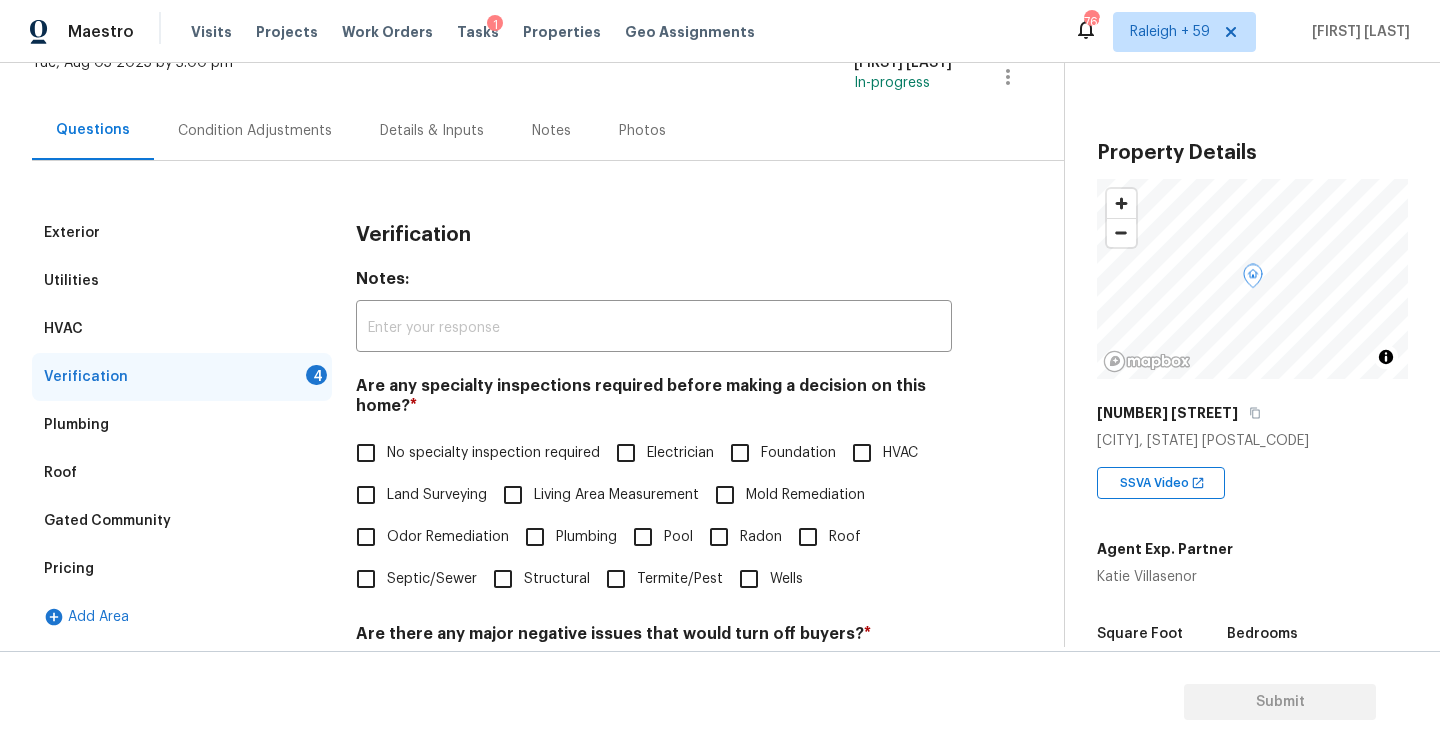 click on "No specialty inspection required" at bounding box center [472, 453] 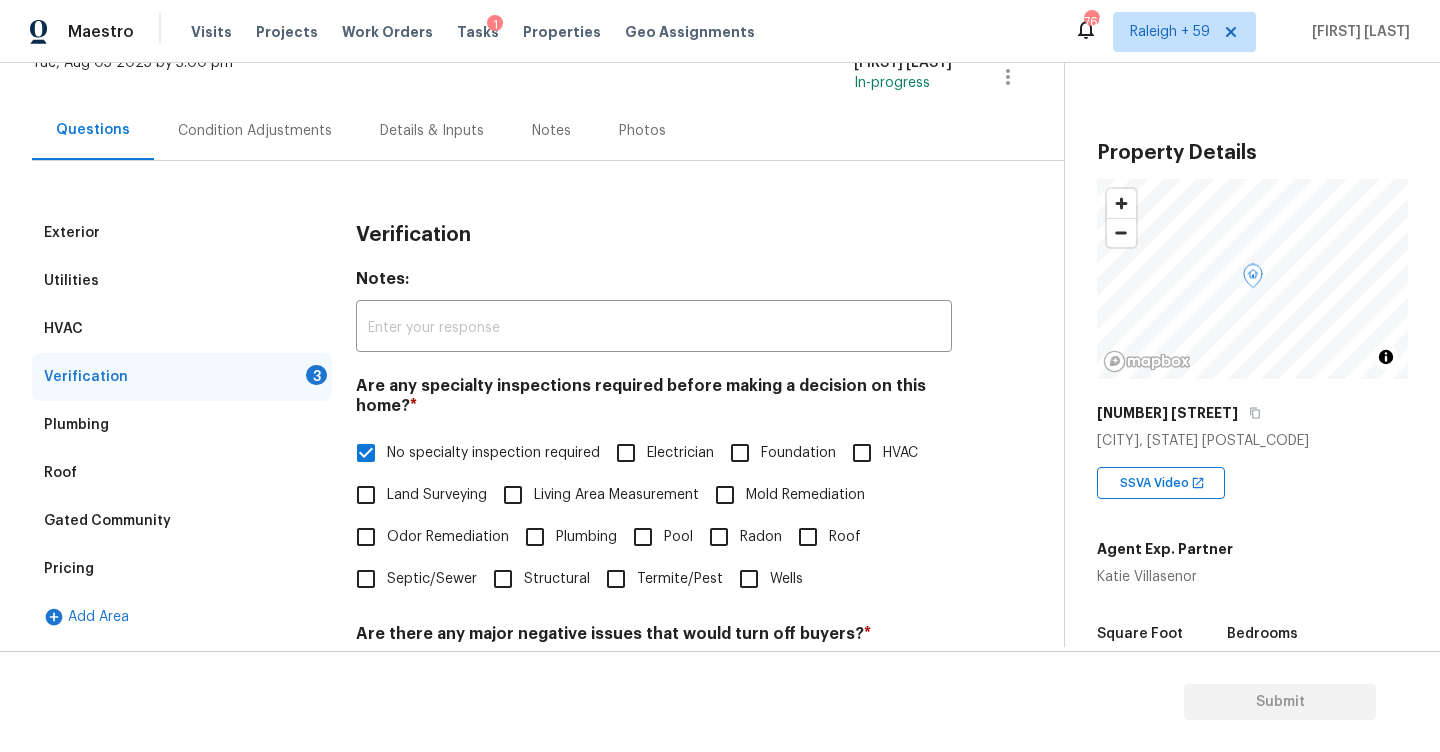 scroll, scrollTop: 451, scrollLeft: 0, axis: vertical 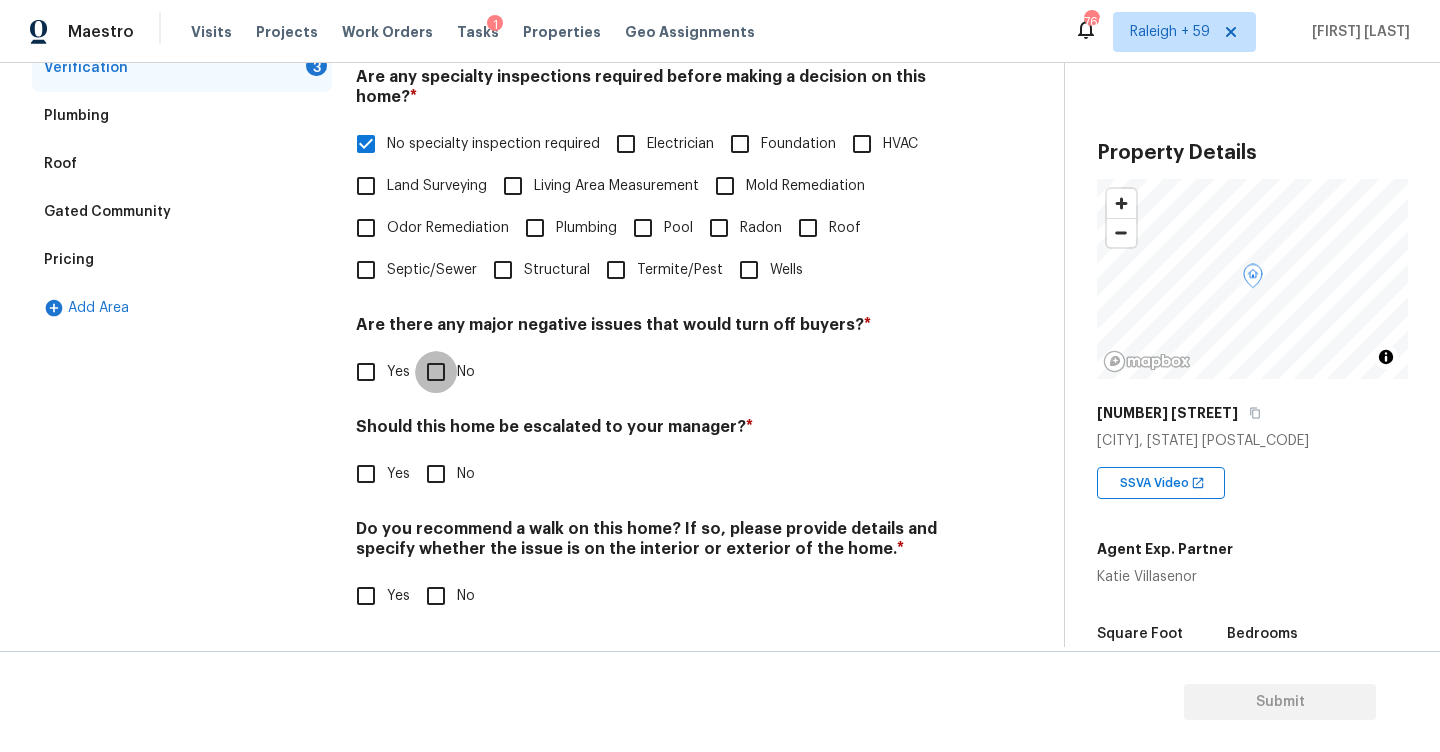 click on "No" at bounding box center [436, 372] 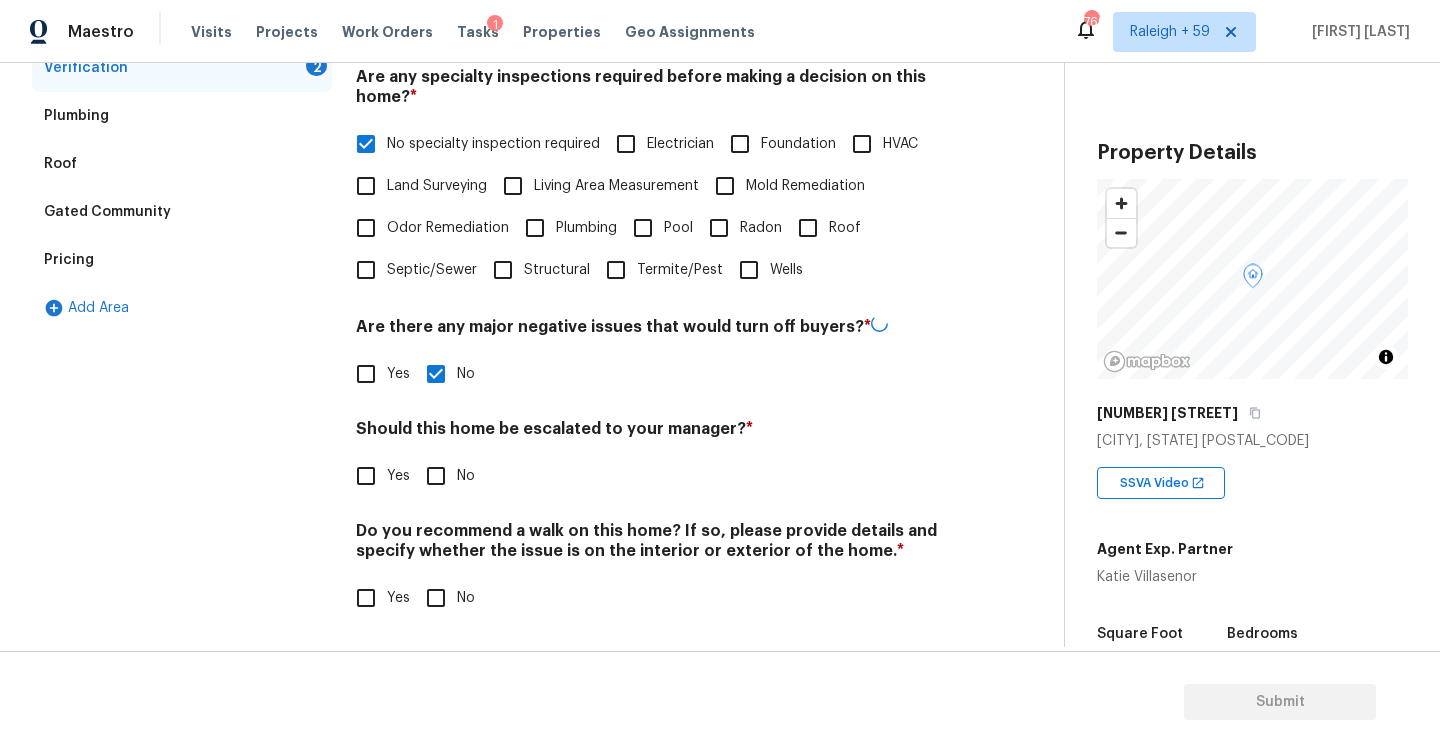 click on "Do you recommend a walk on this home? If so, please provide details and specify whether the issue is on the interior or exterior of the home.  * Yes No" at bounding box center [654, 570] 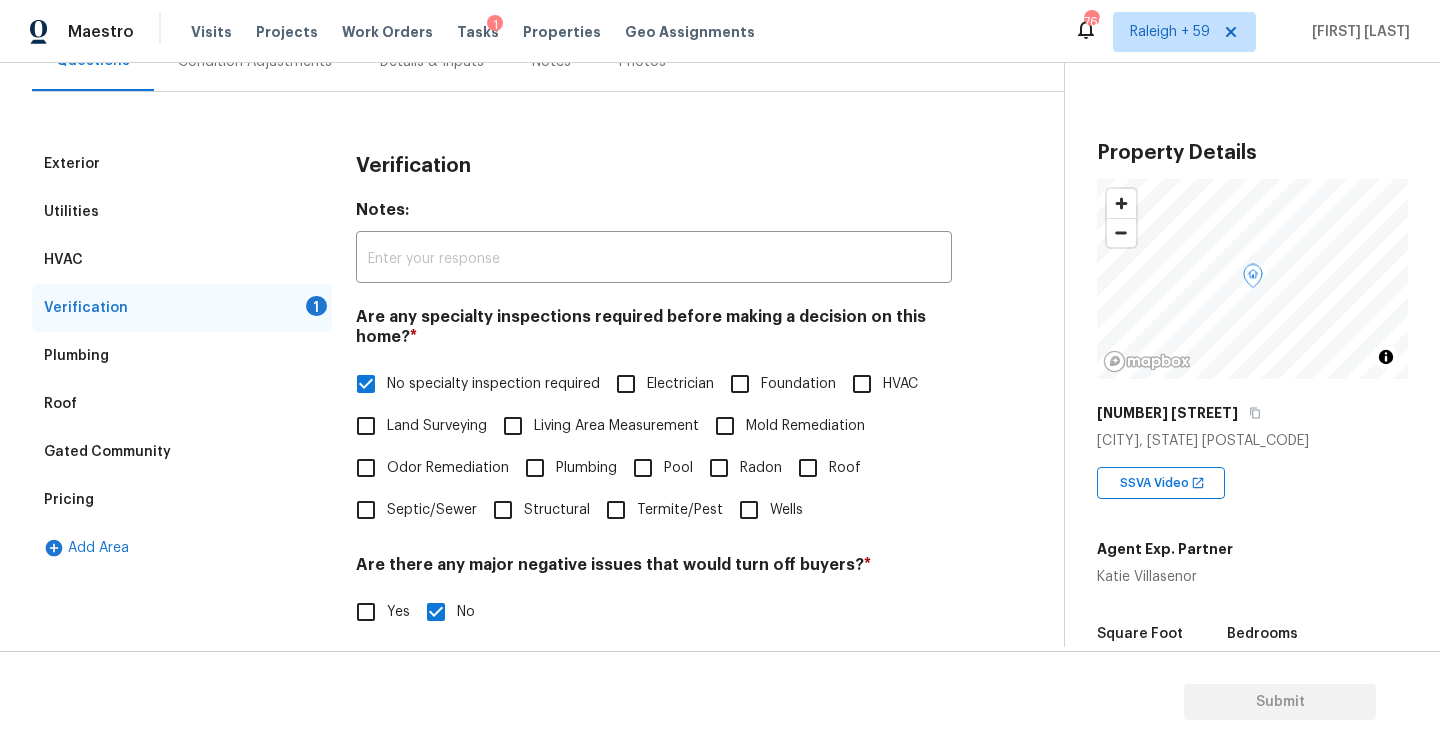 scroll, scrollTop: 192, scrollLeft: 0, axis: vertical 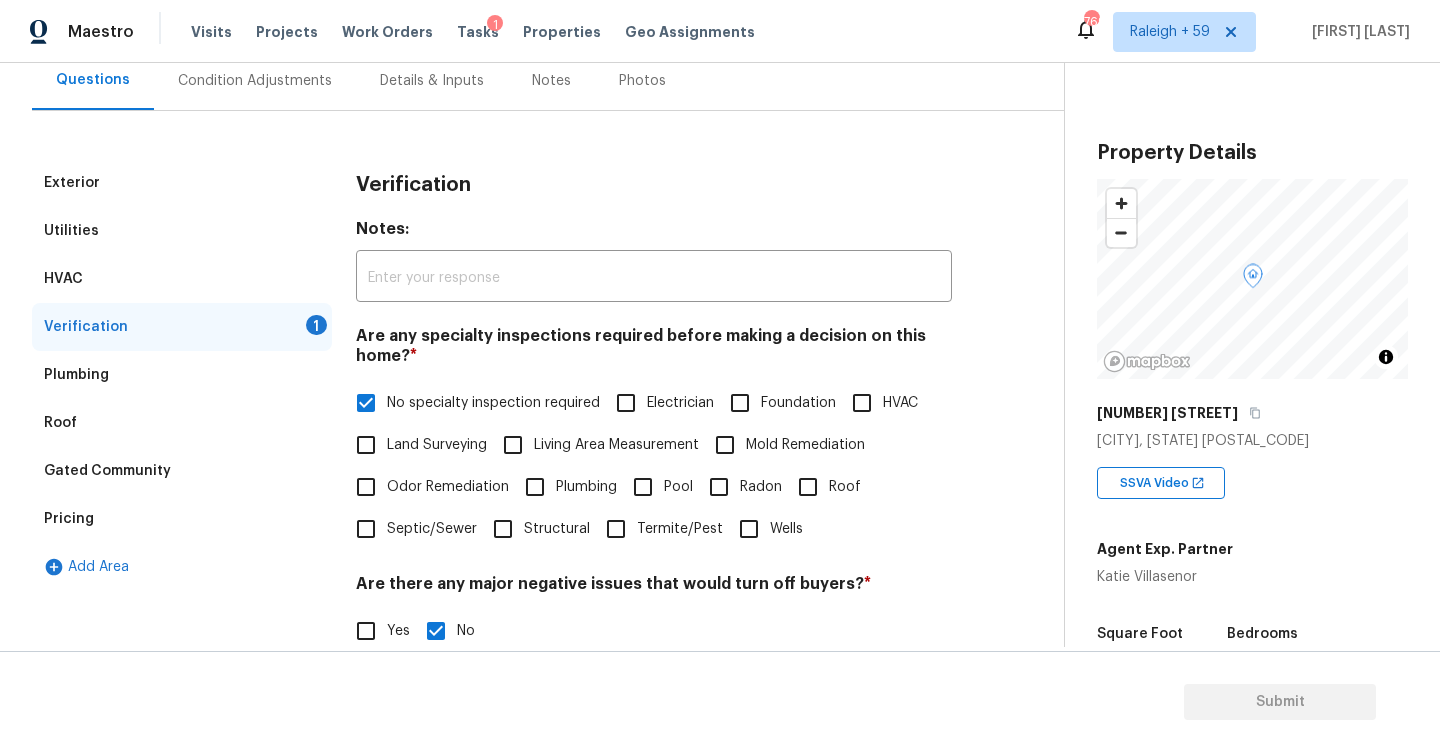 click on "Condition Adjustments" at bounding box center [255, 80] 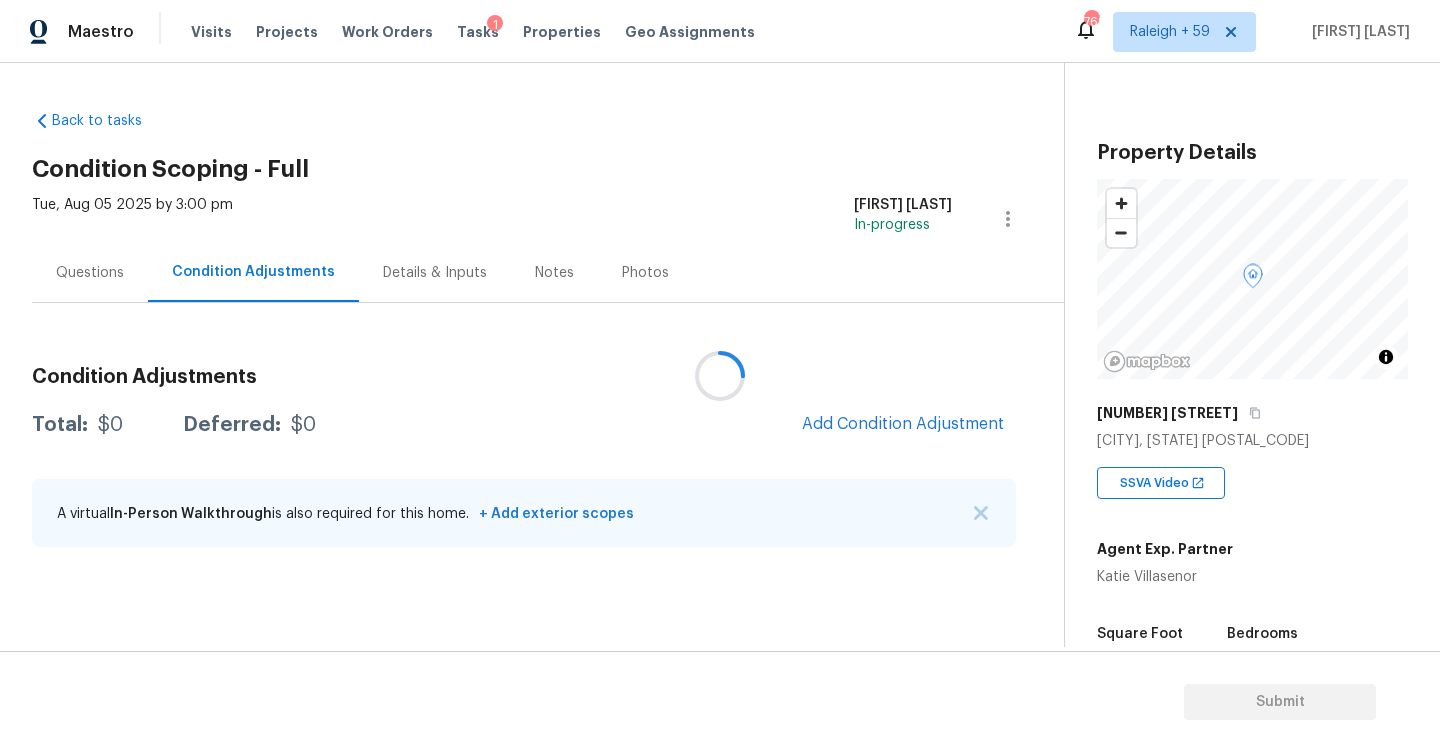 scroll, scrollTop: 0, scrollLeft: 0, axis: both 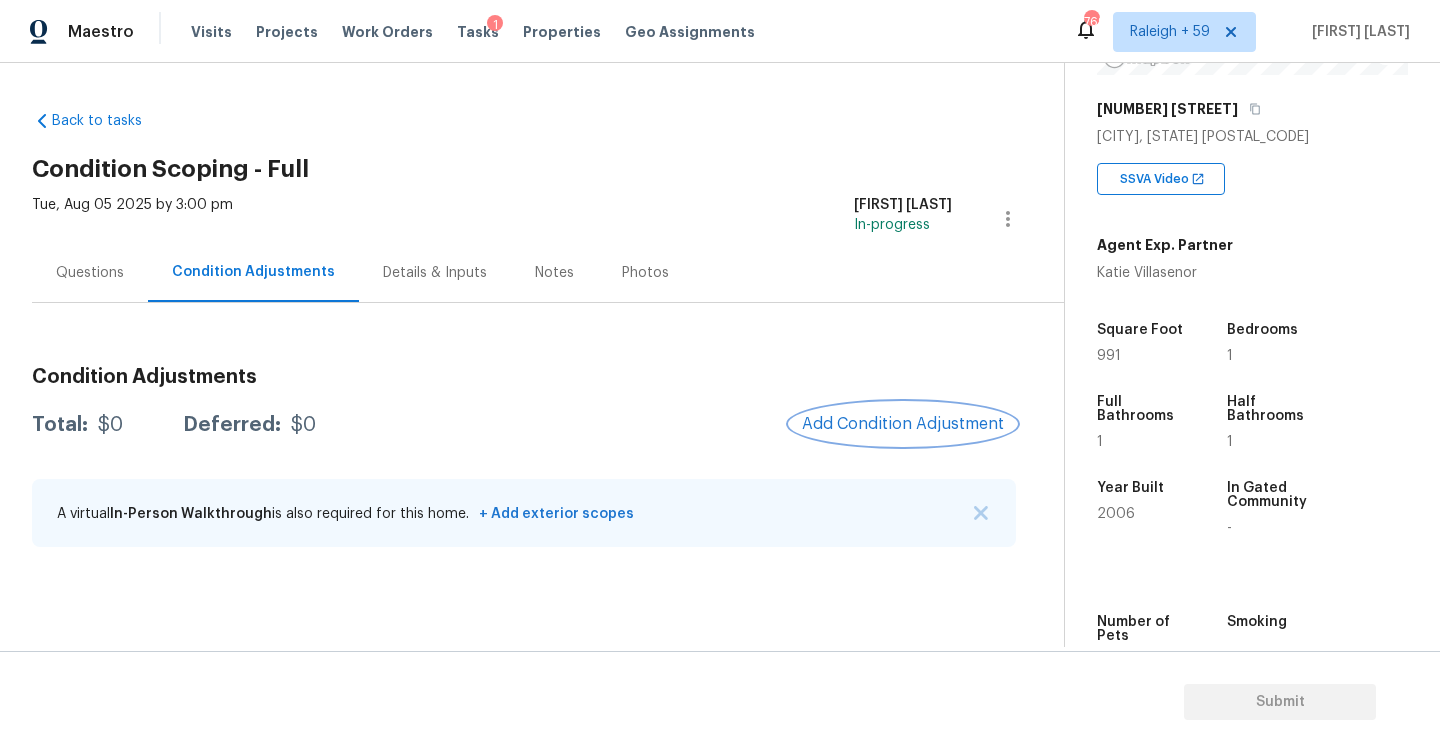 click on "Add Condition Adjustment" at bounding box center [903, 424] 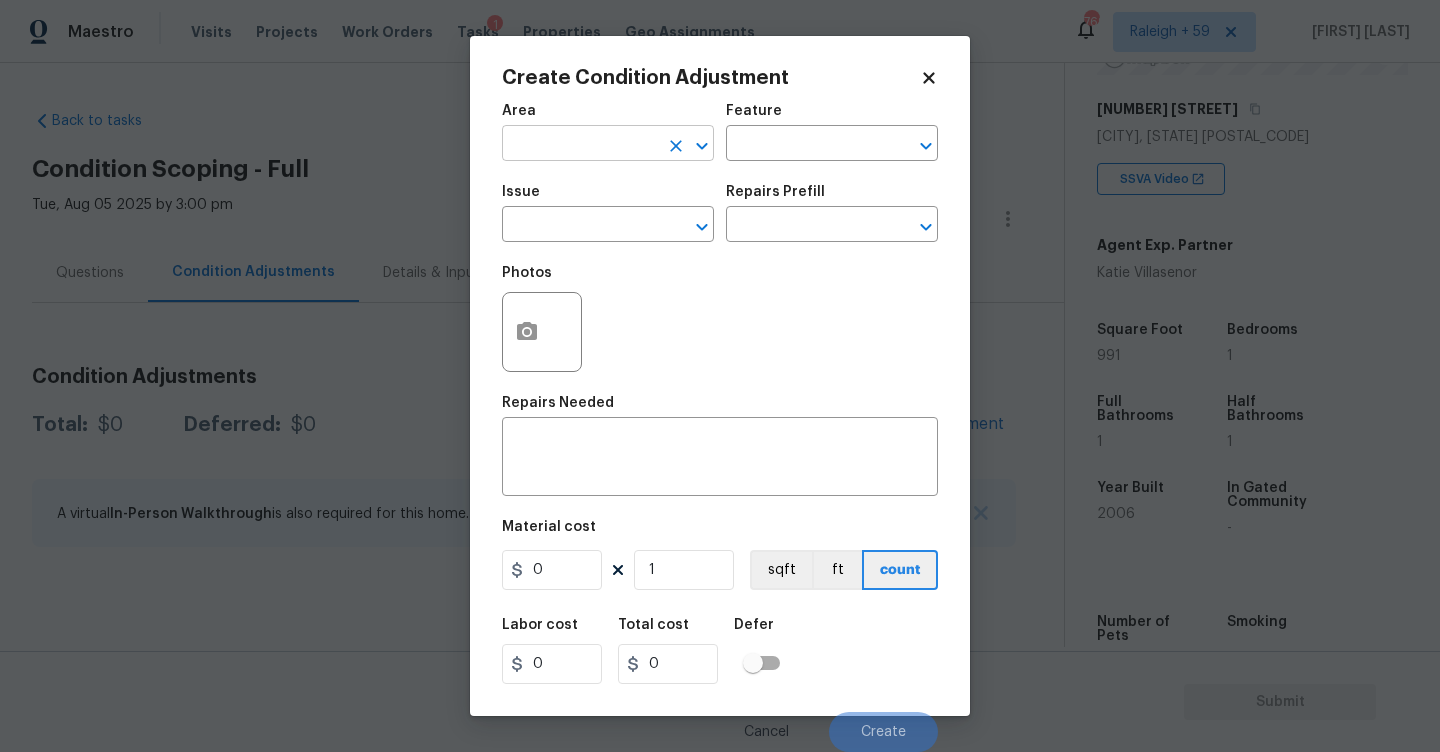 click at bounding box center [580, 145] 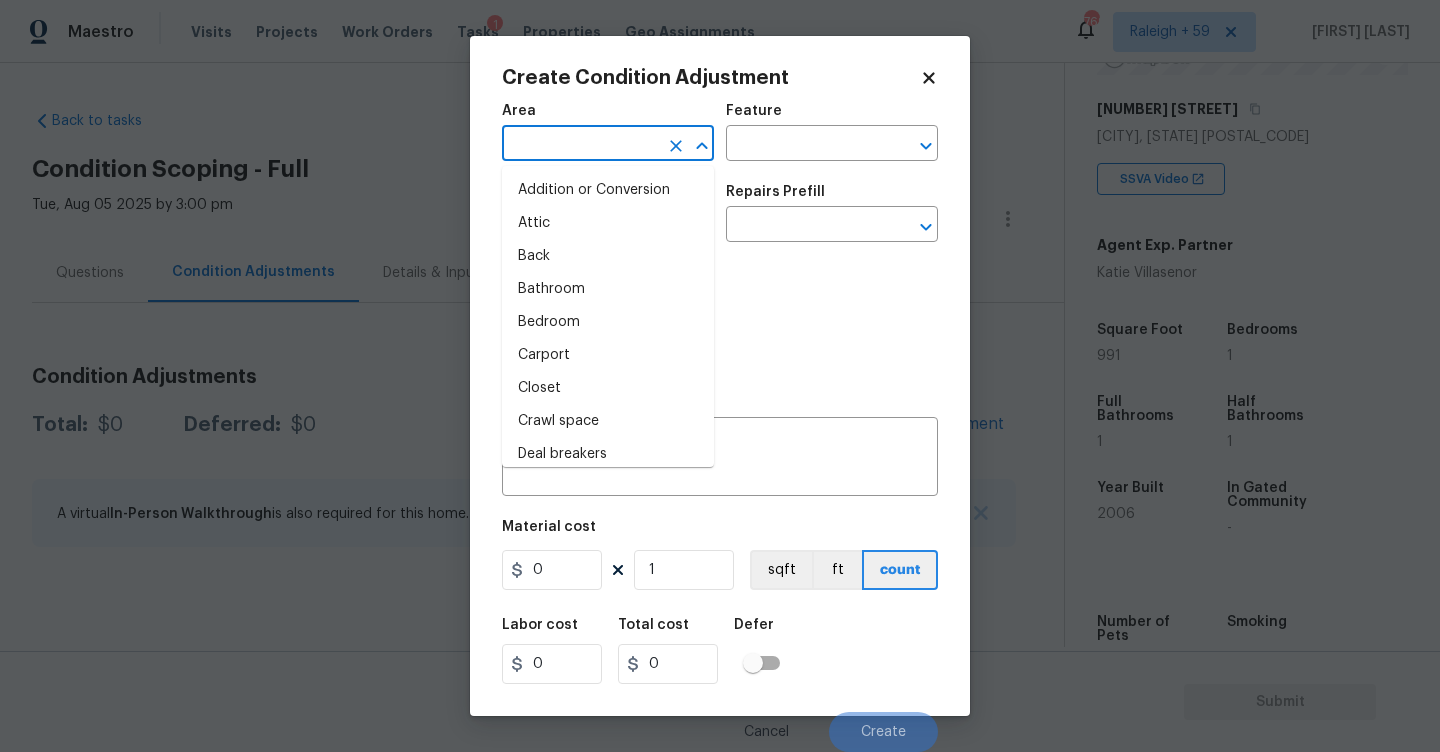 type on "x" 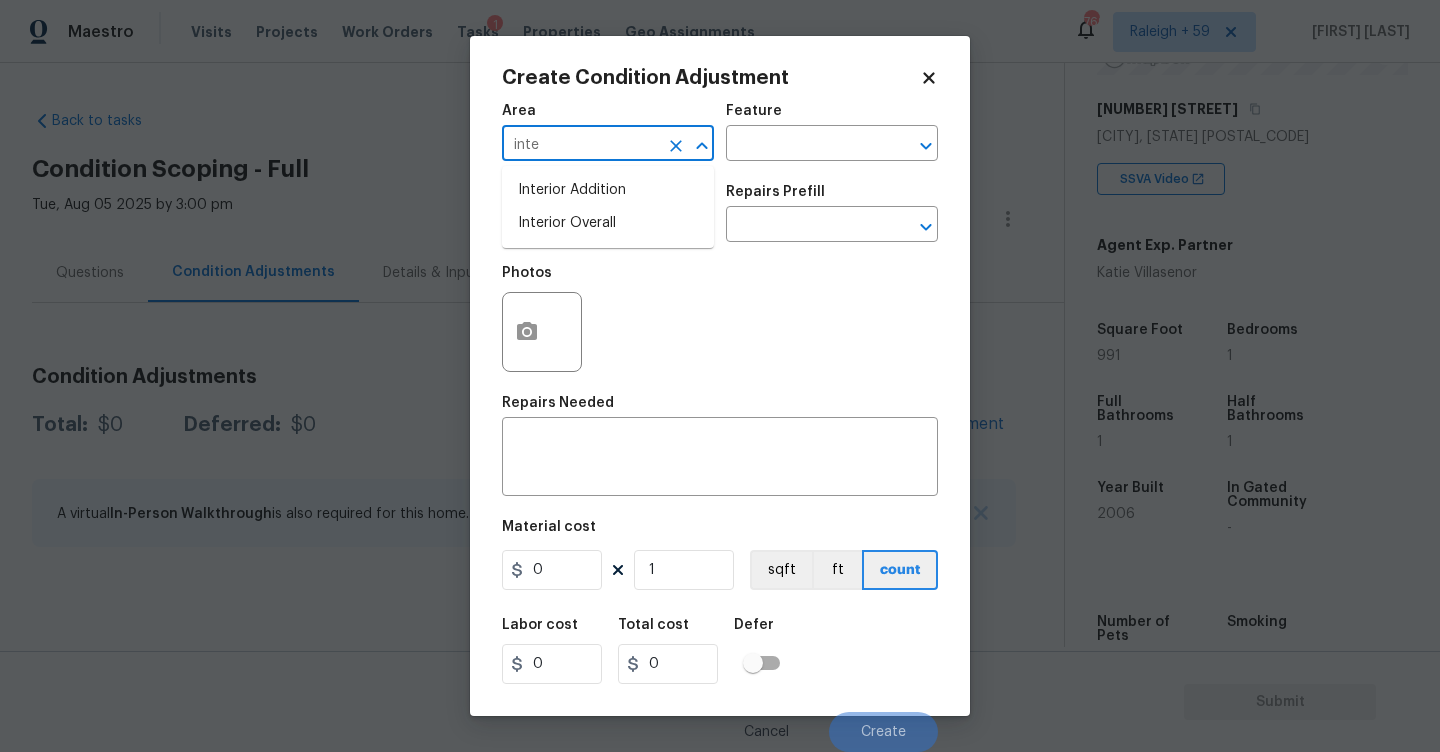 click on "Interior Overall" at bounding box center (608, 223) 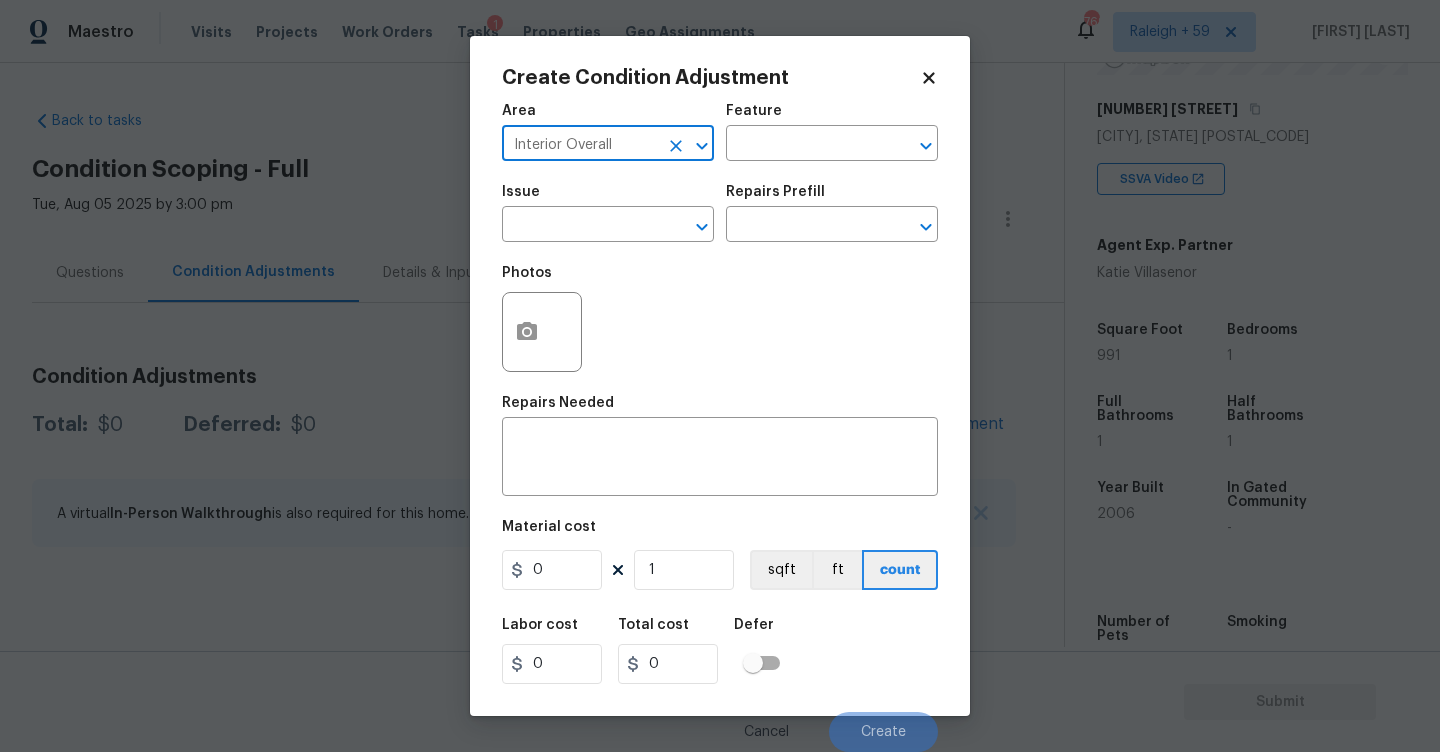 type on "Interior Overall" 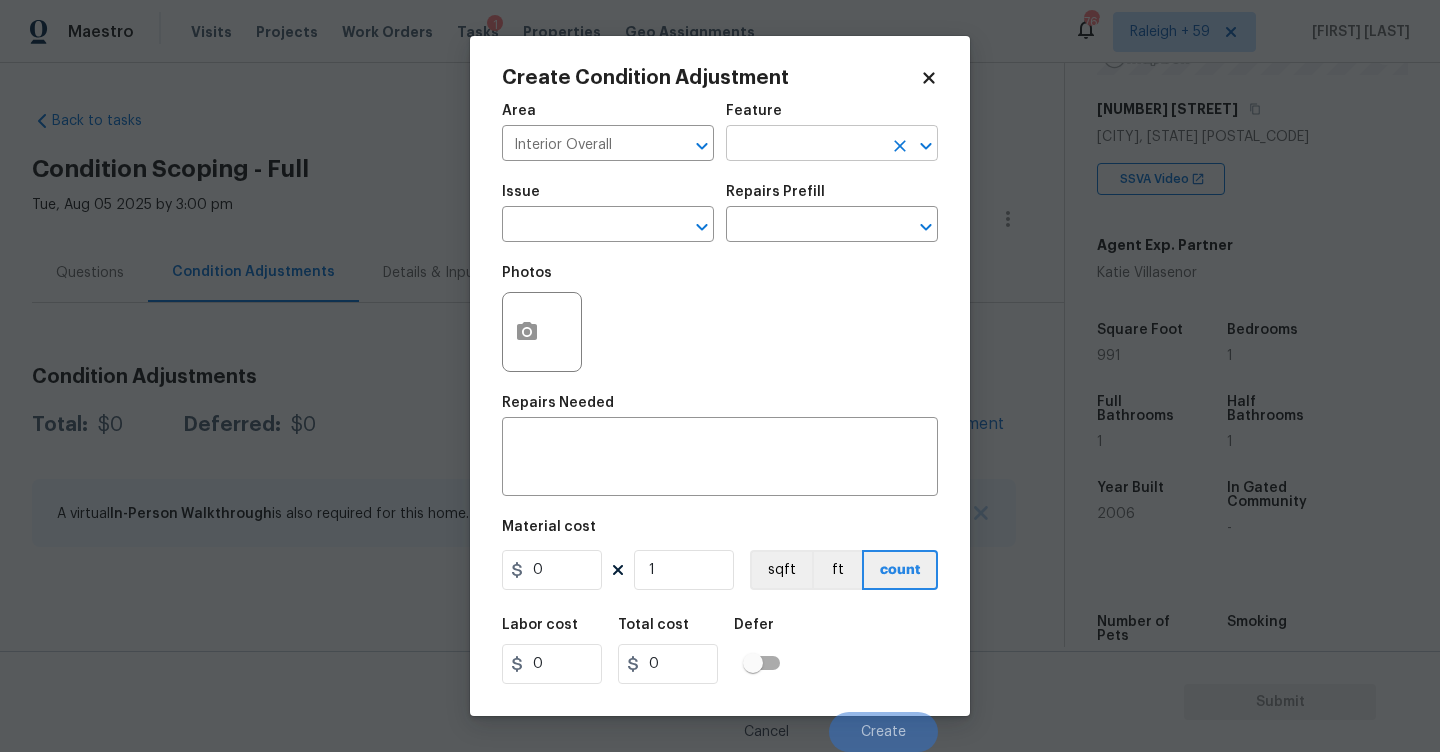 click at bounding box center [804, 145] 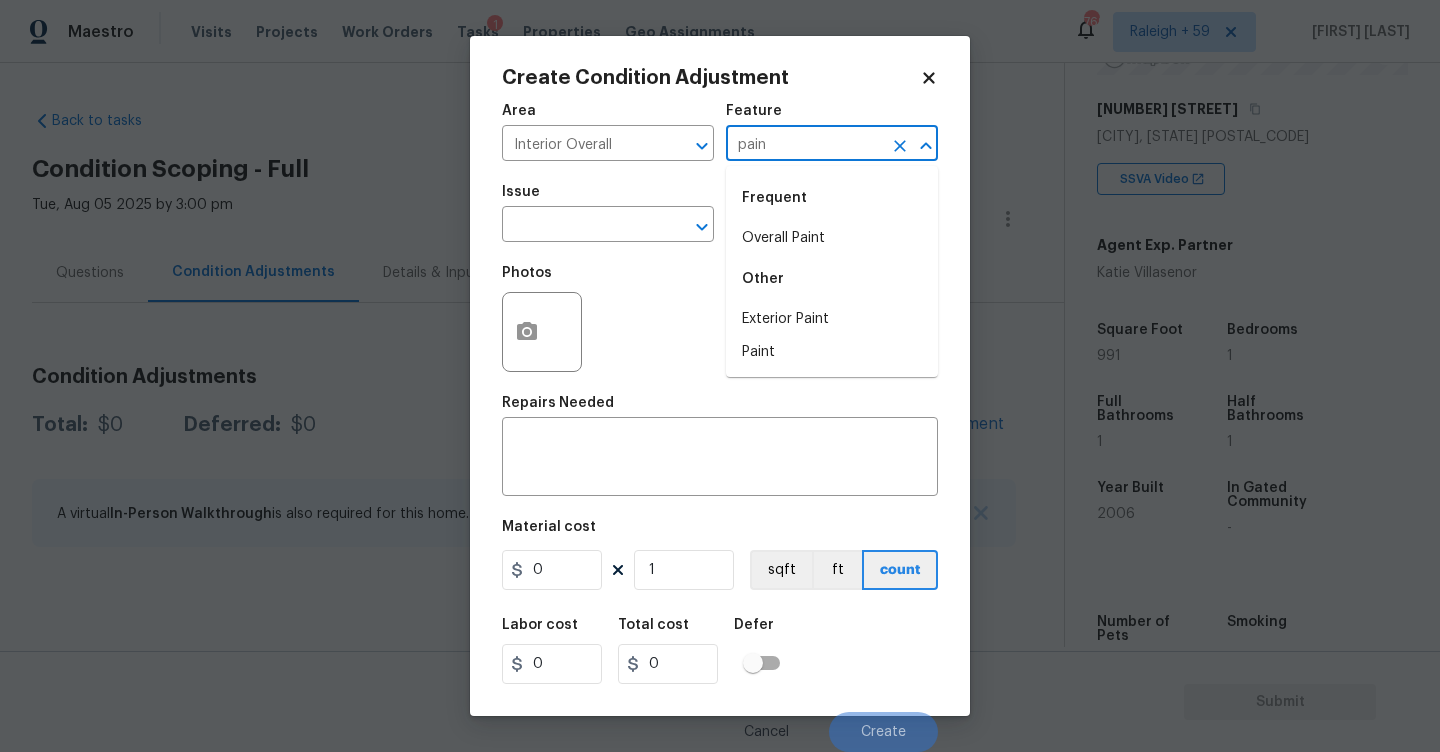 click on "Frequent" at bounding box center [832, 198] 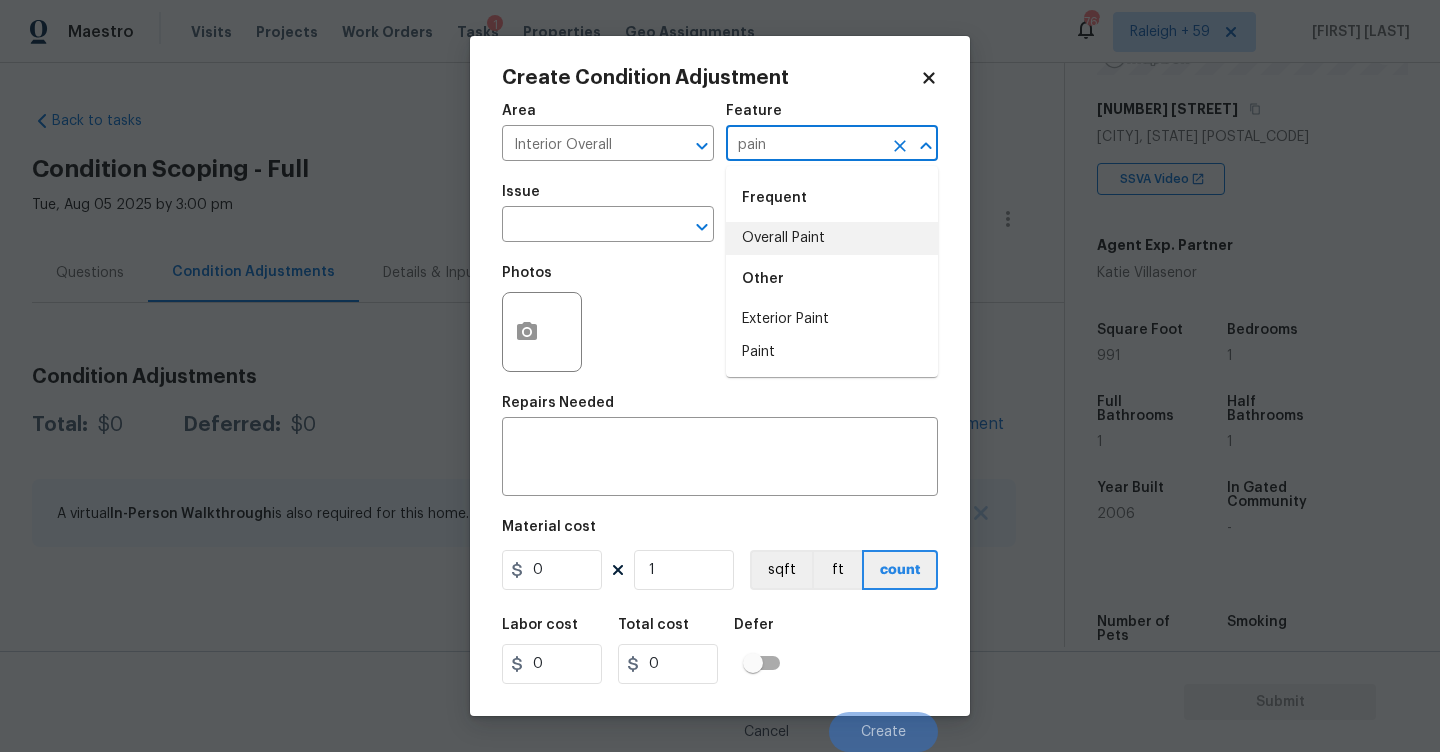 click on "Overall Paint" at bounding box center (832, 238) 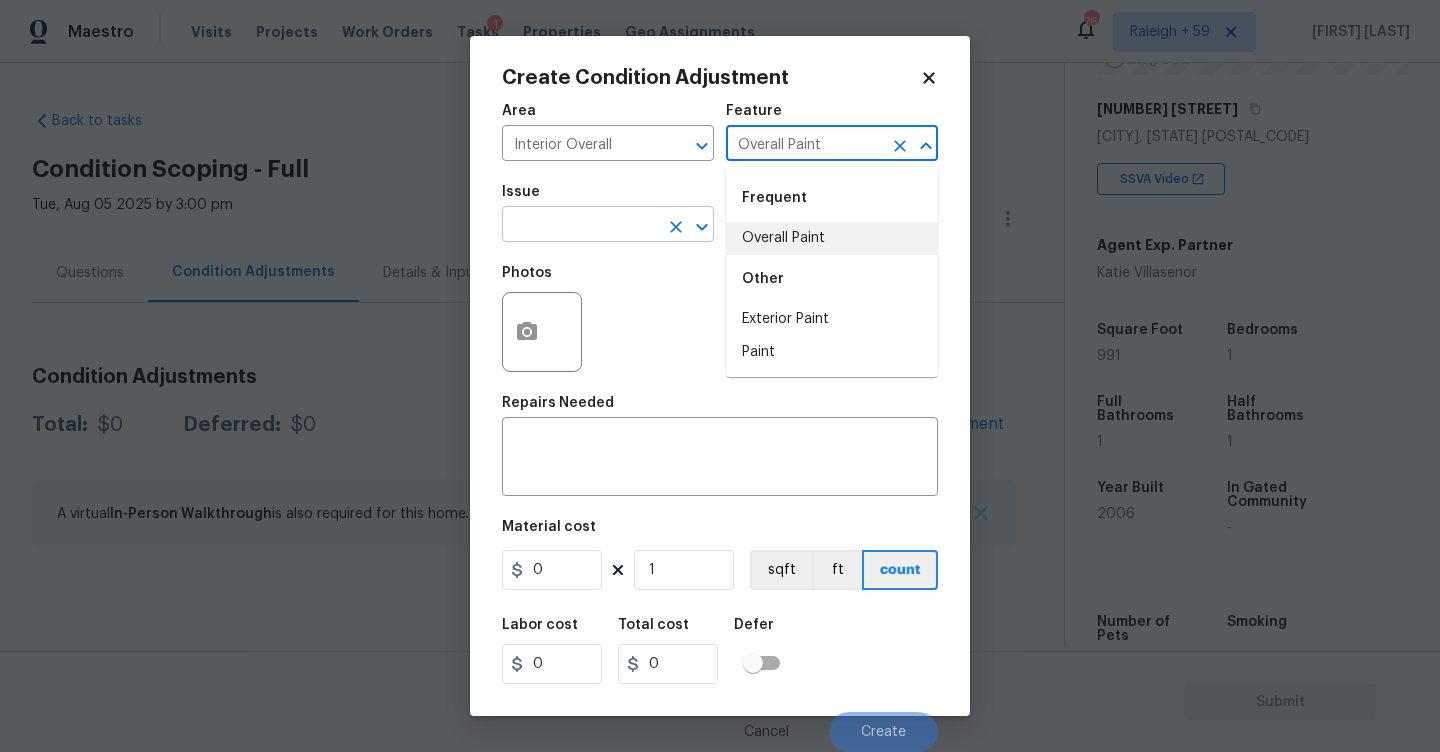 type on "Overall Paint" 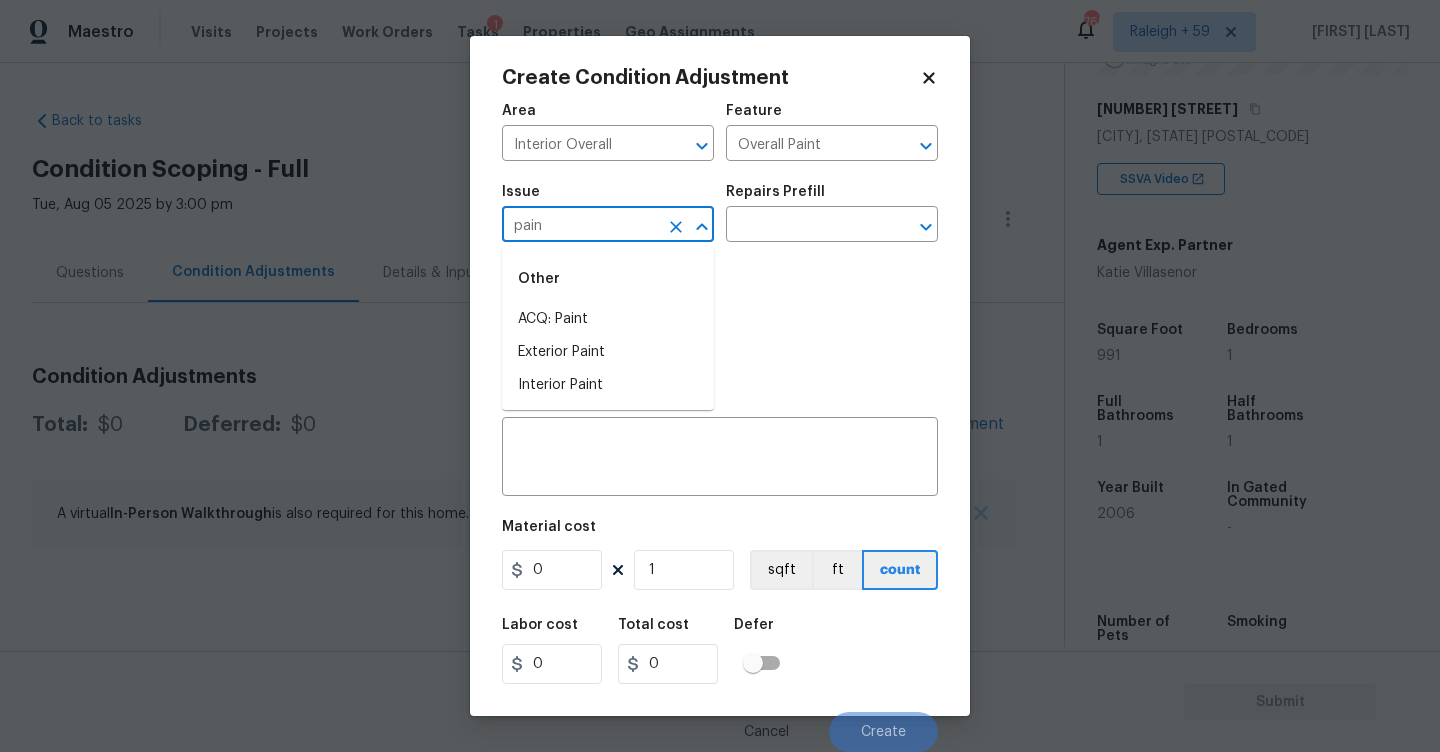 type on "pain" 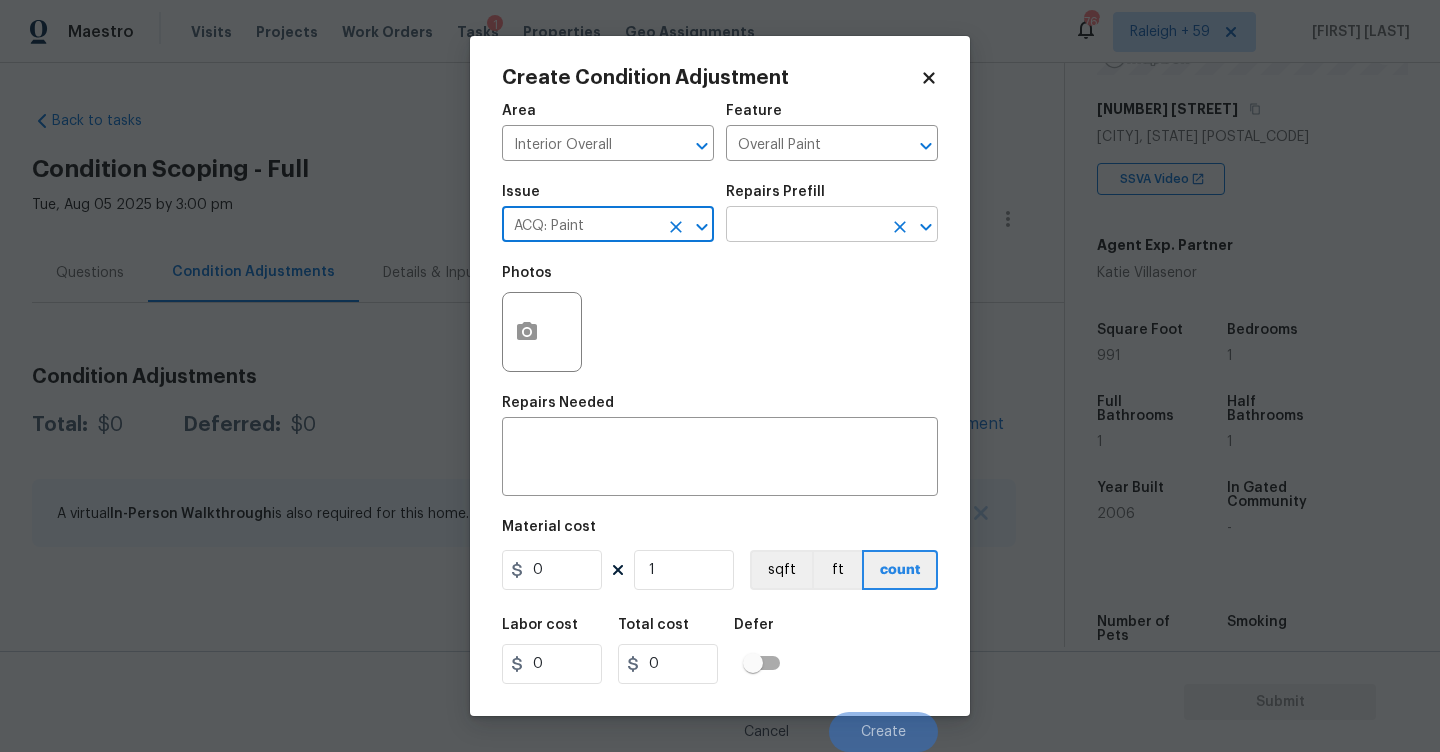 type on "ACQ: Paint" 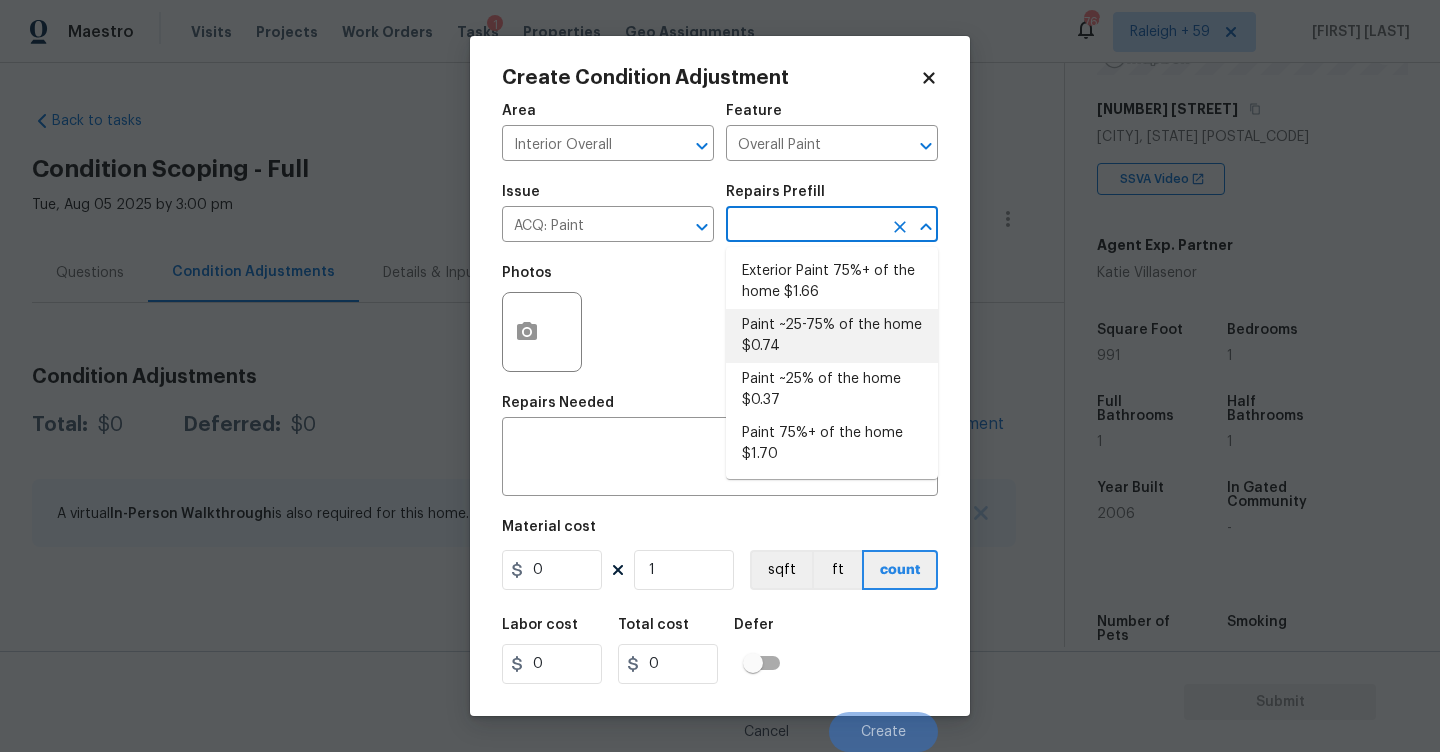 click on "Paint ~25-75% of the home $0.74" at bounding box center (832, 336) 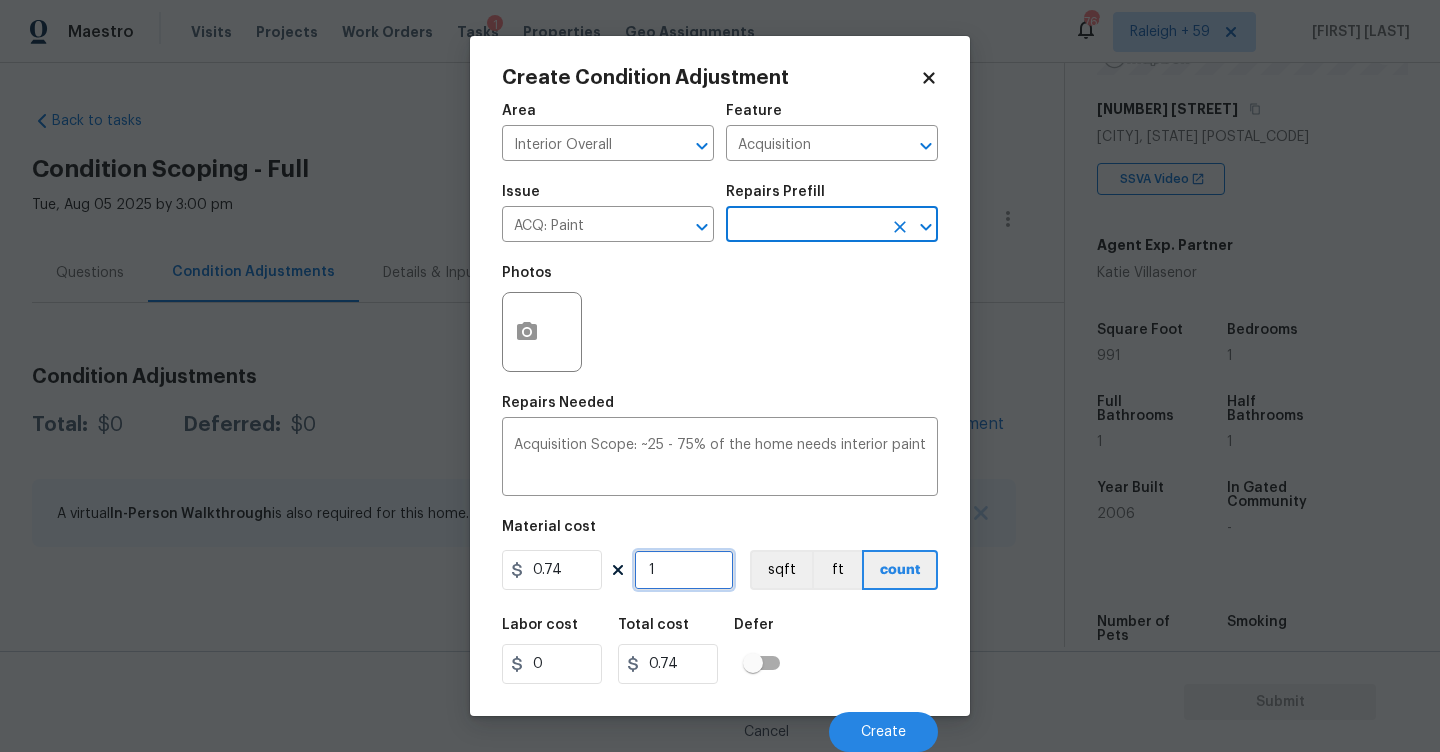 click on "1" at bounding box center [684, 570] 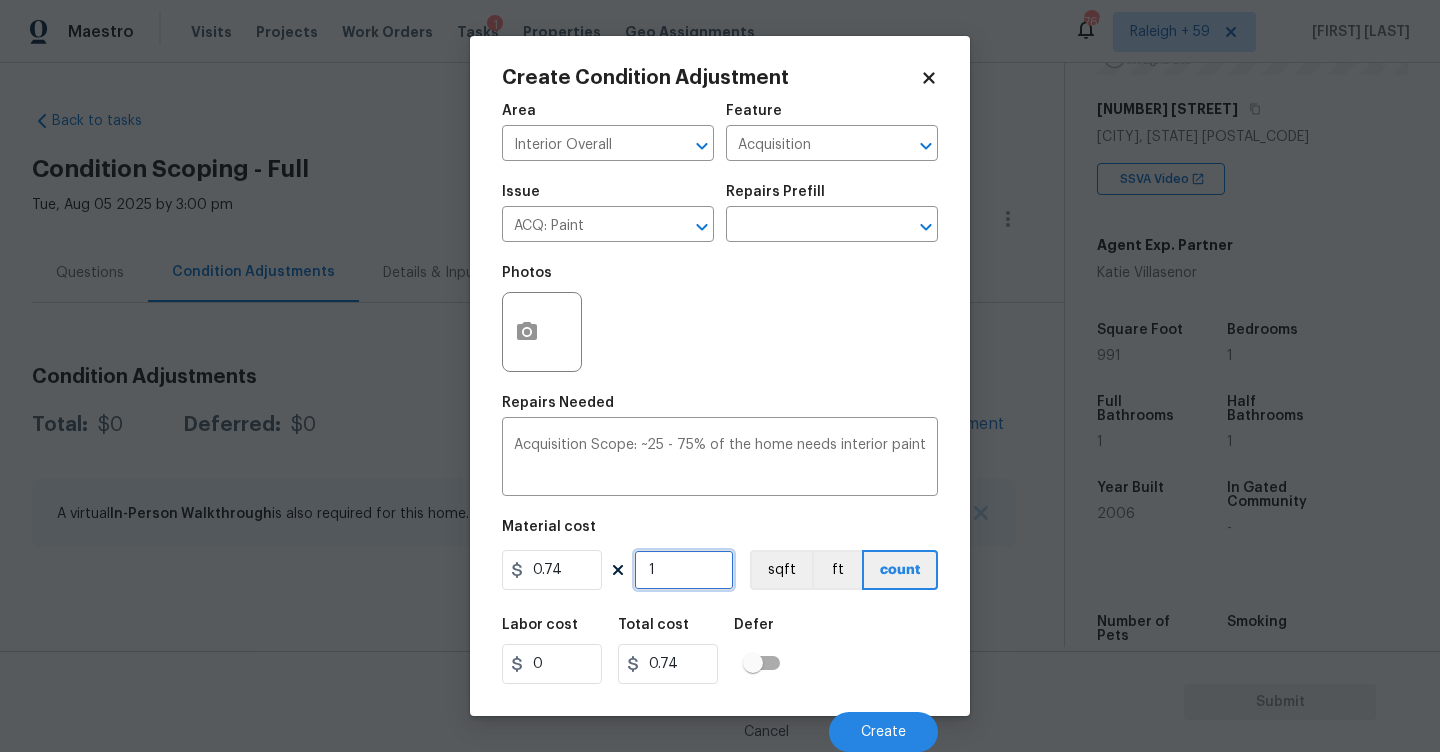 type on "0" 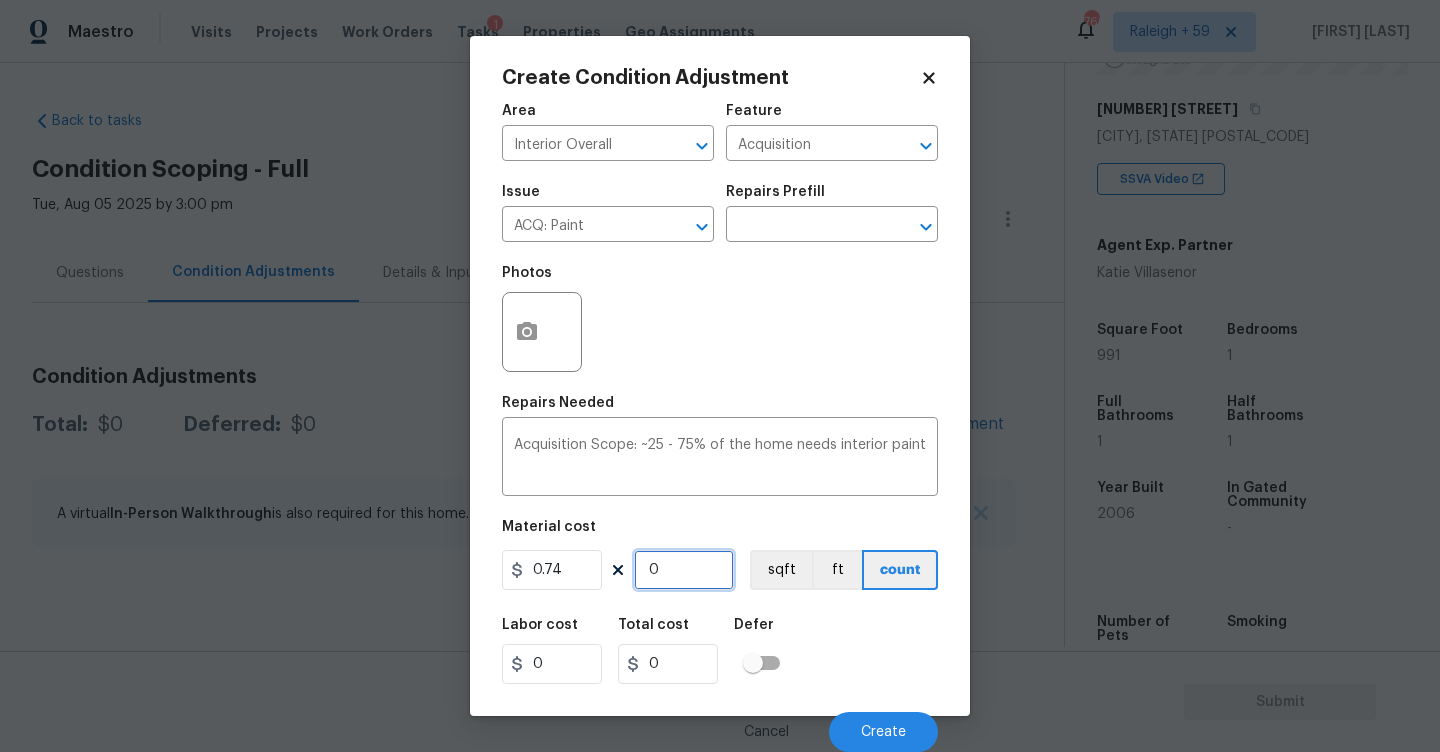 type on "9" 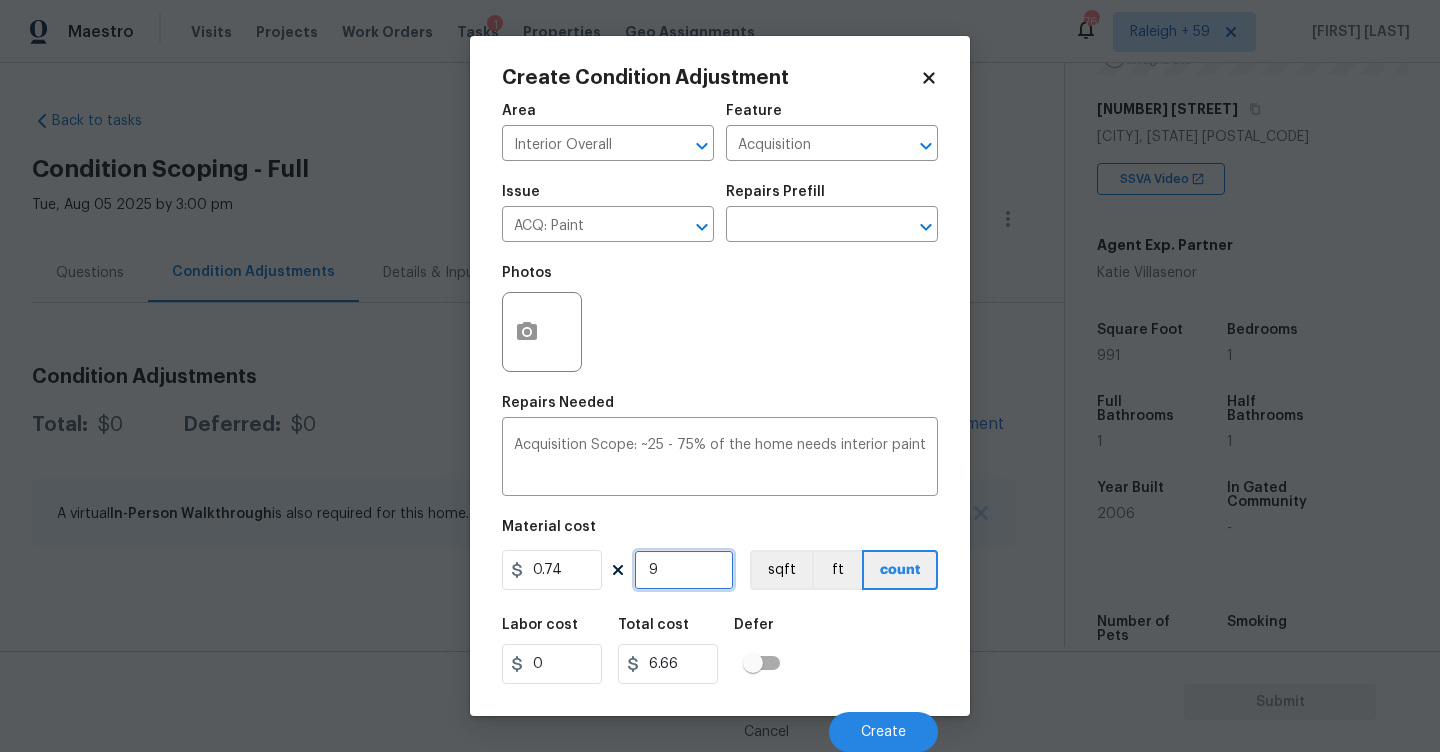 type on "99" 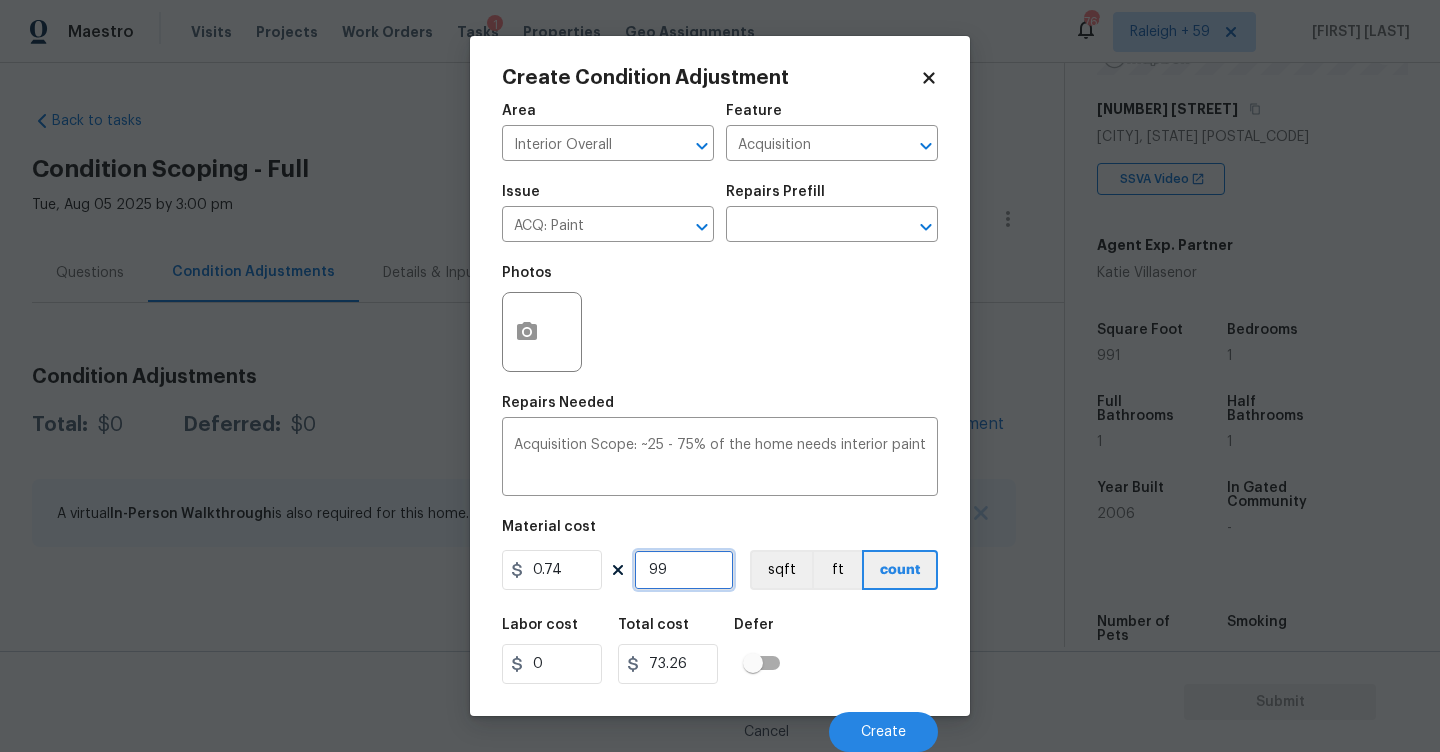 type on "991" 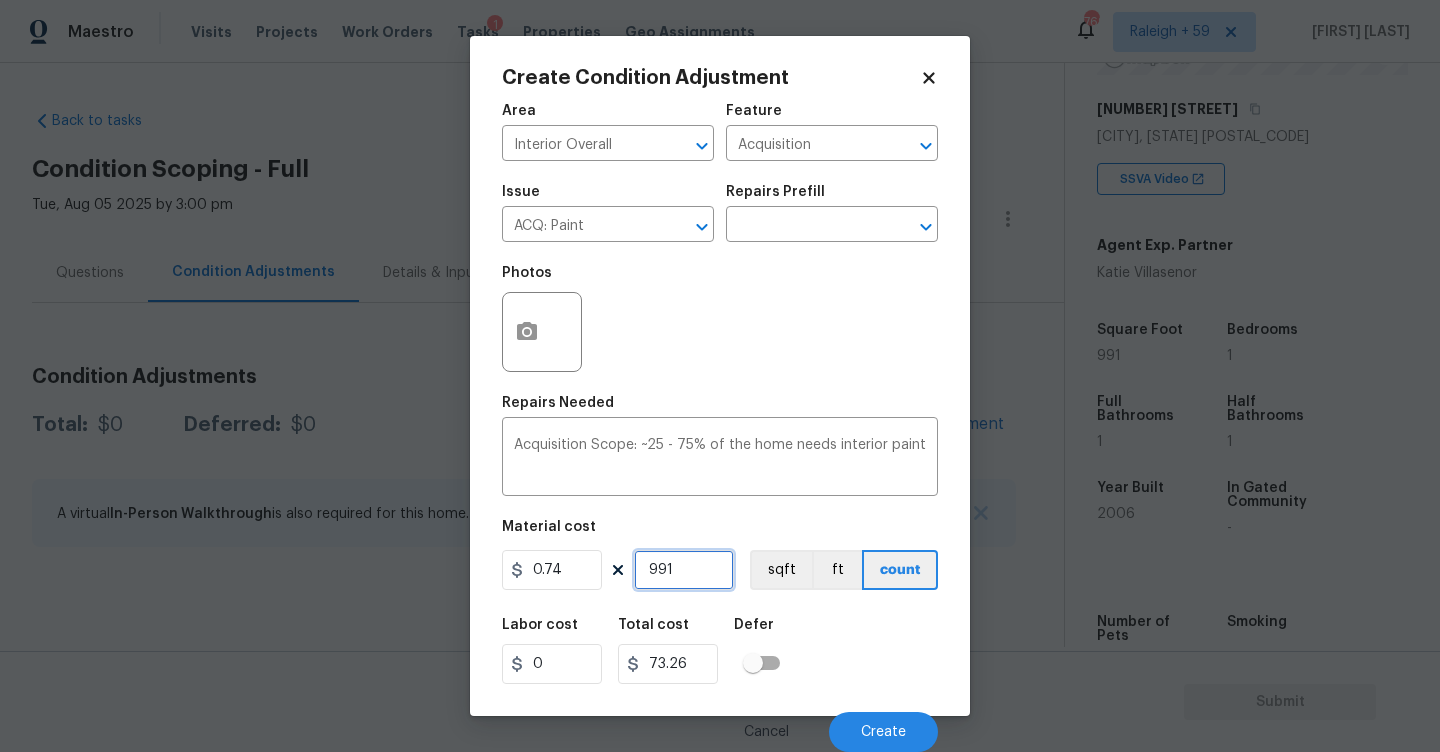 type on "733.34" 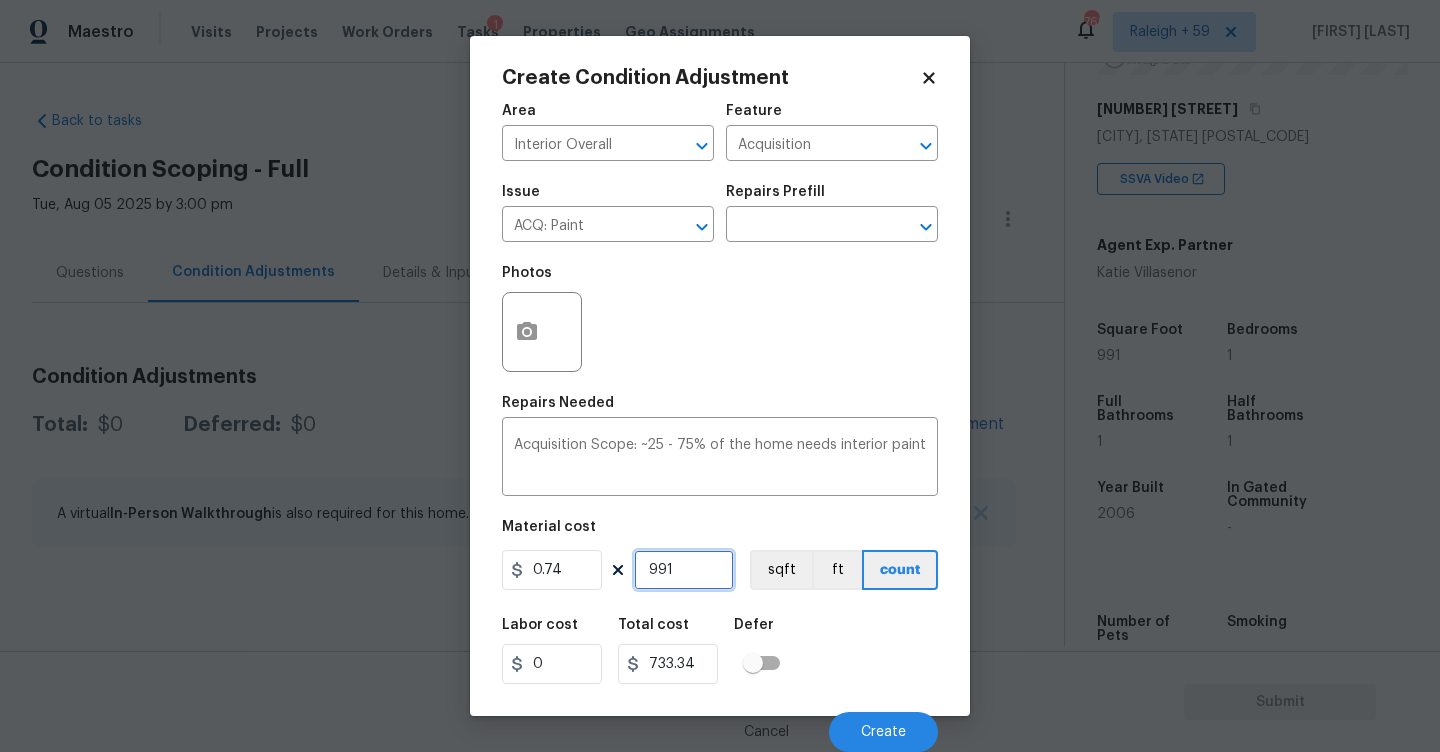 type on "991" 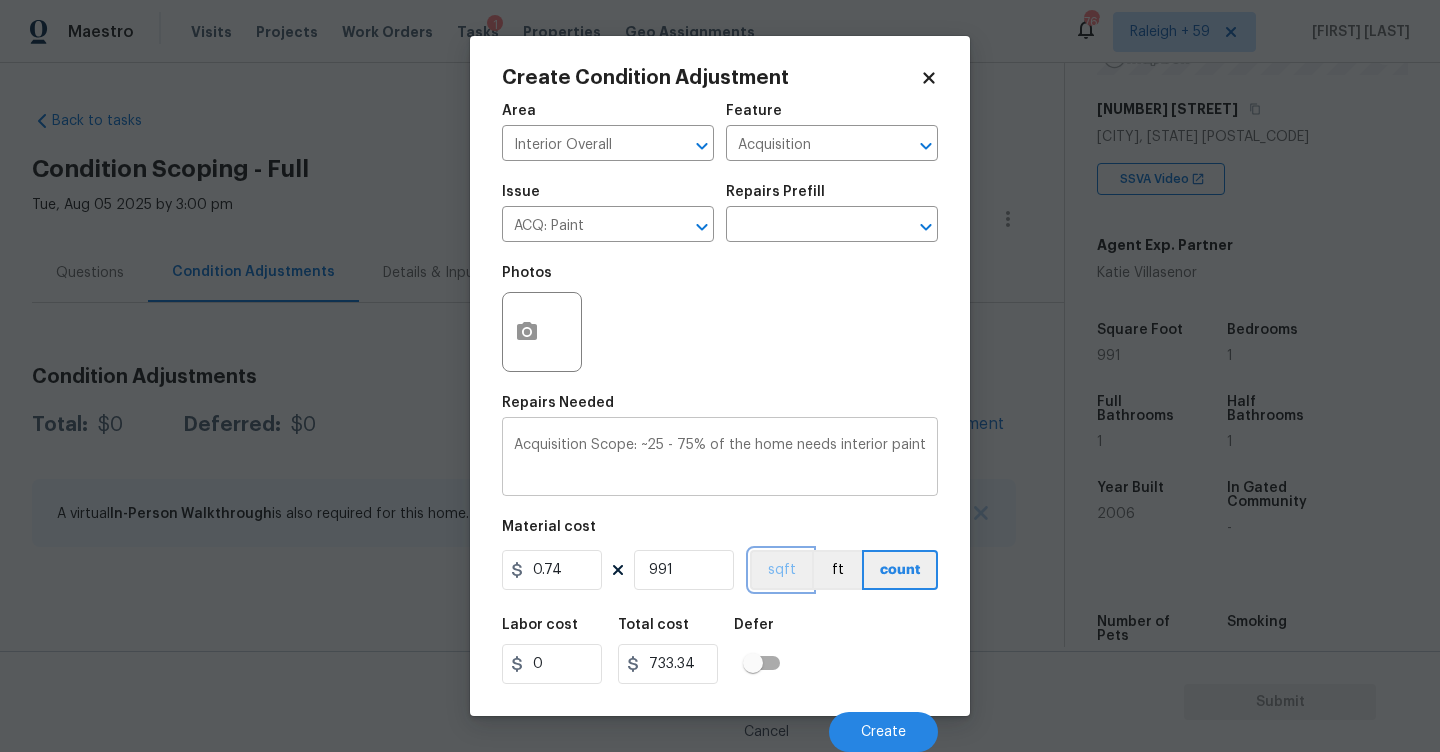 type 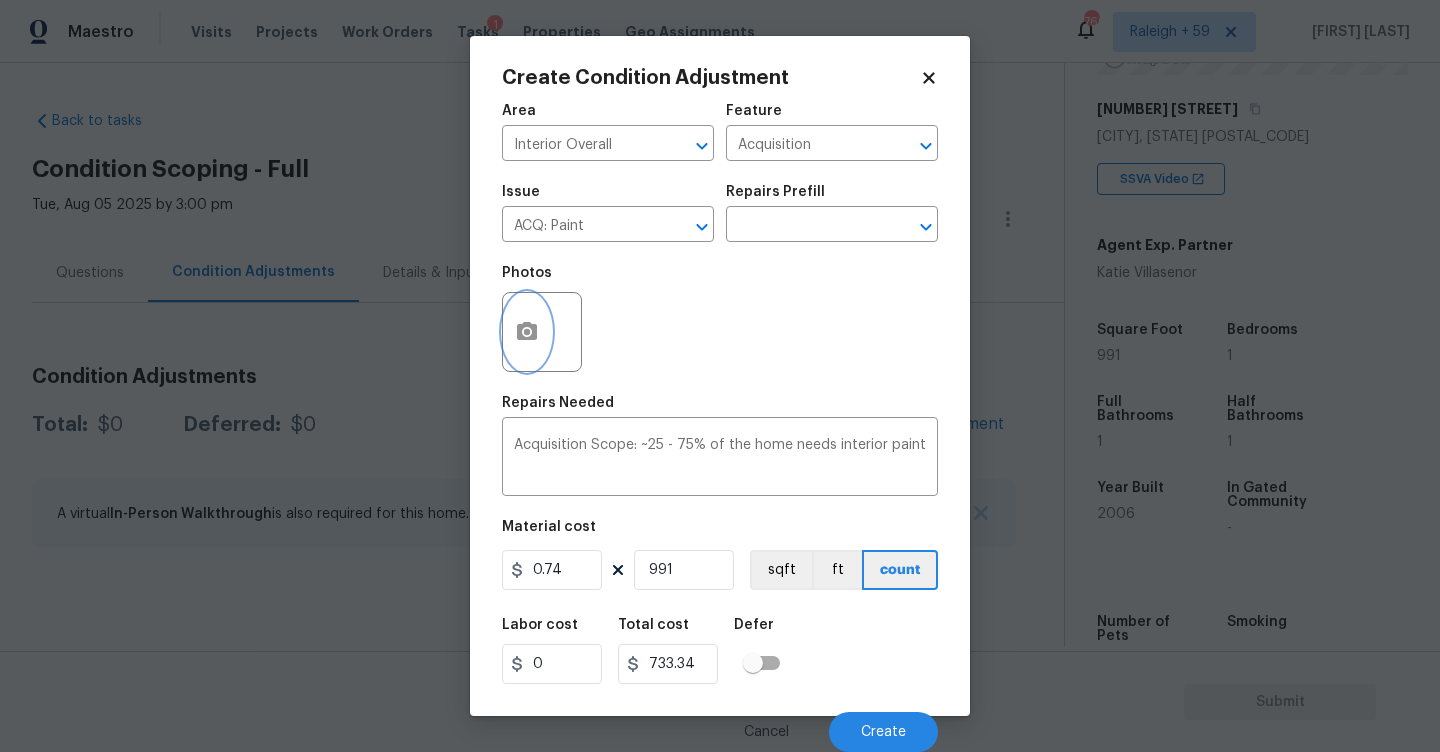 click at bounding box center (527, 332) 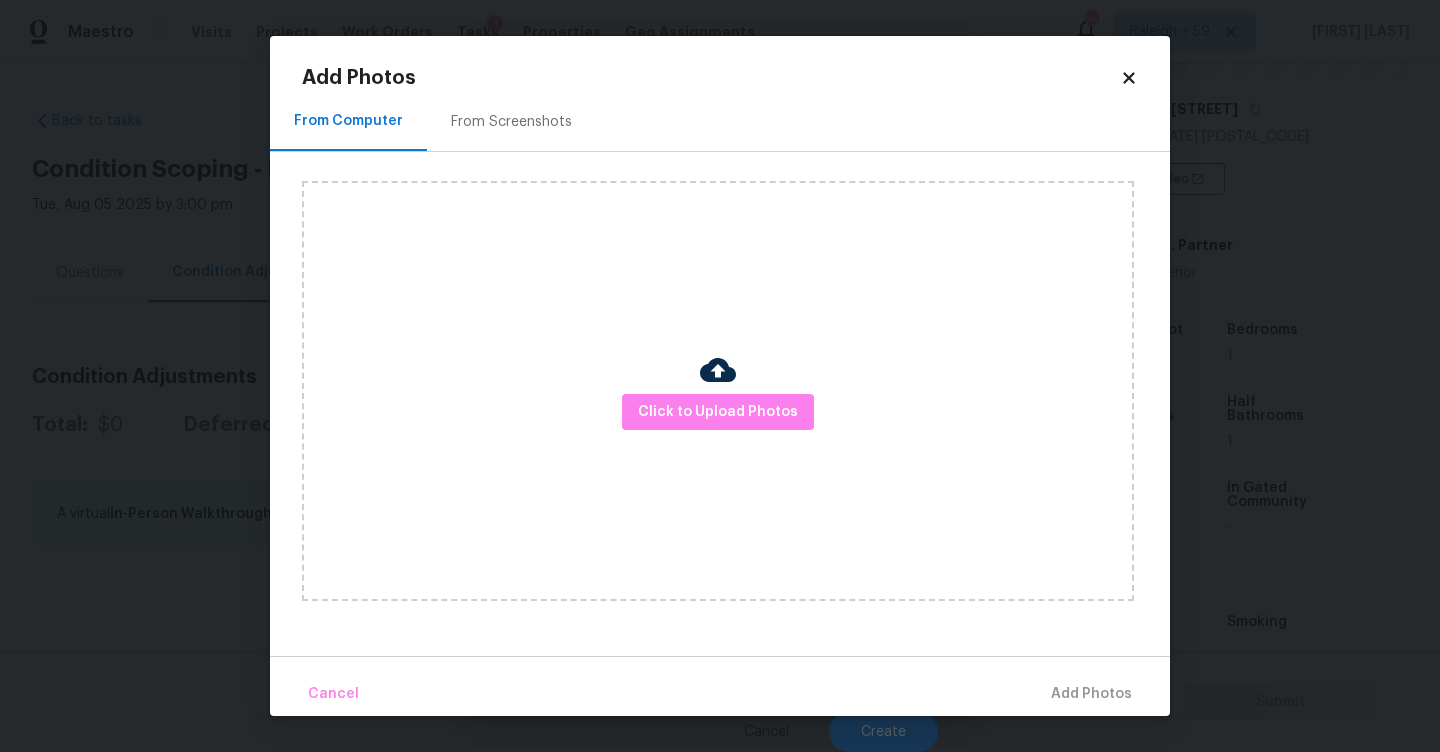 click on "From Screenshots" at bounding box center (511, 121) 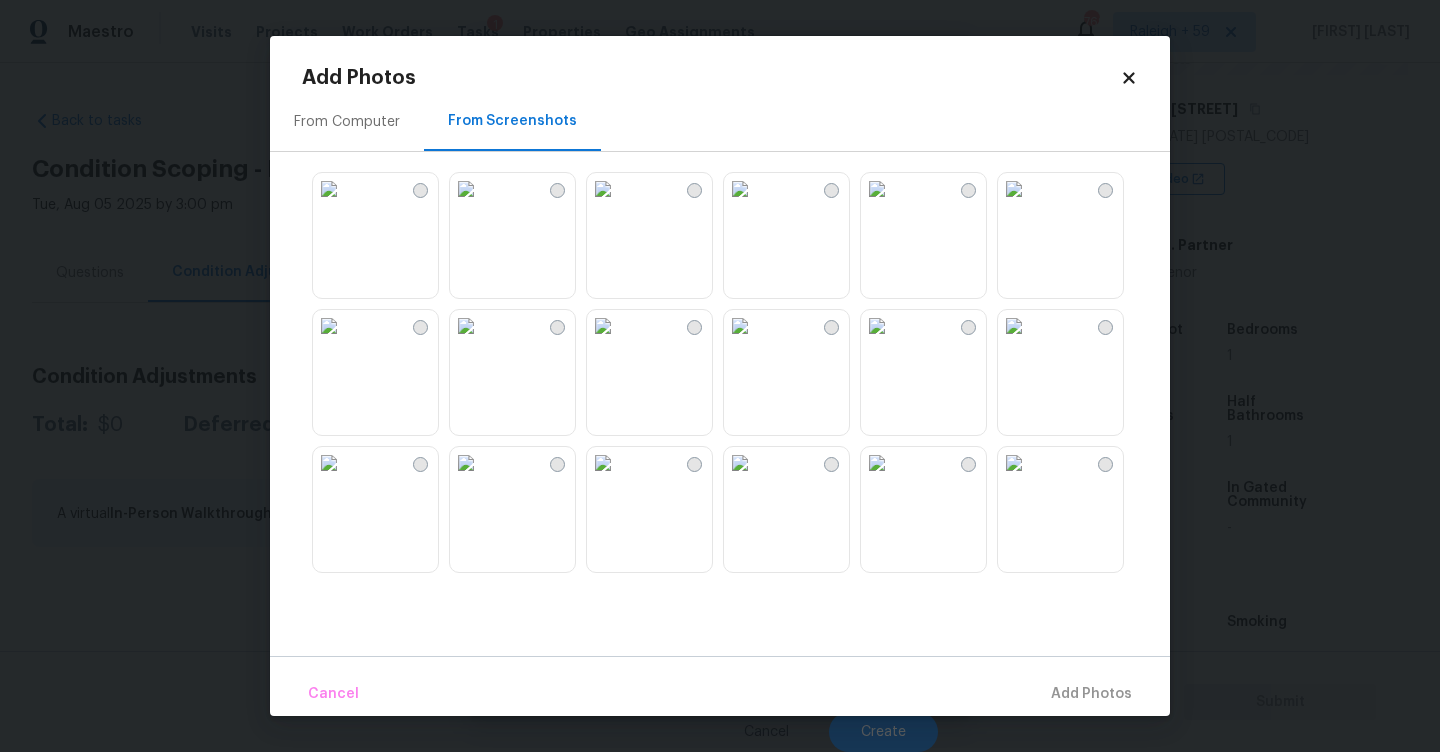click at bounding box center [466, 189] 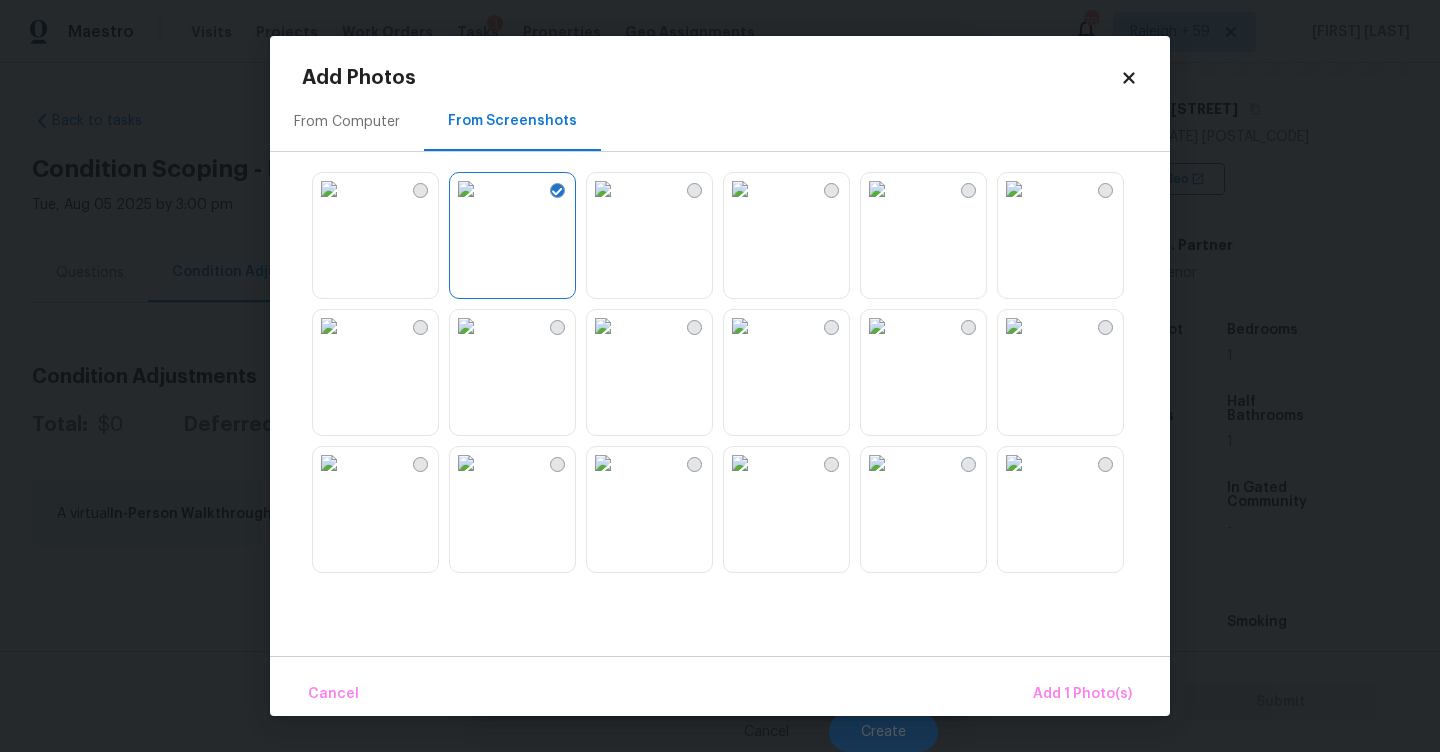 click at bounding box center (466, 463) 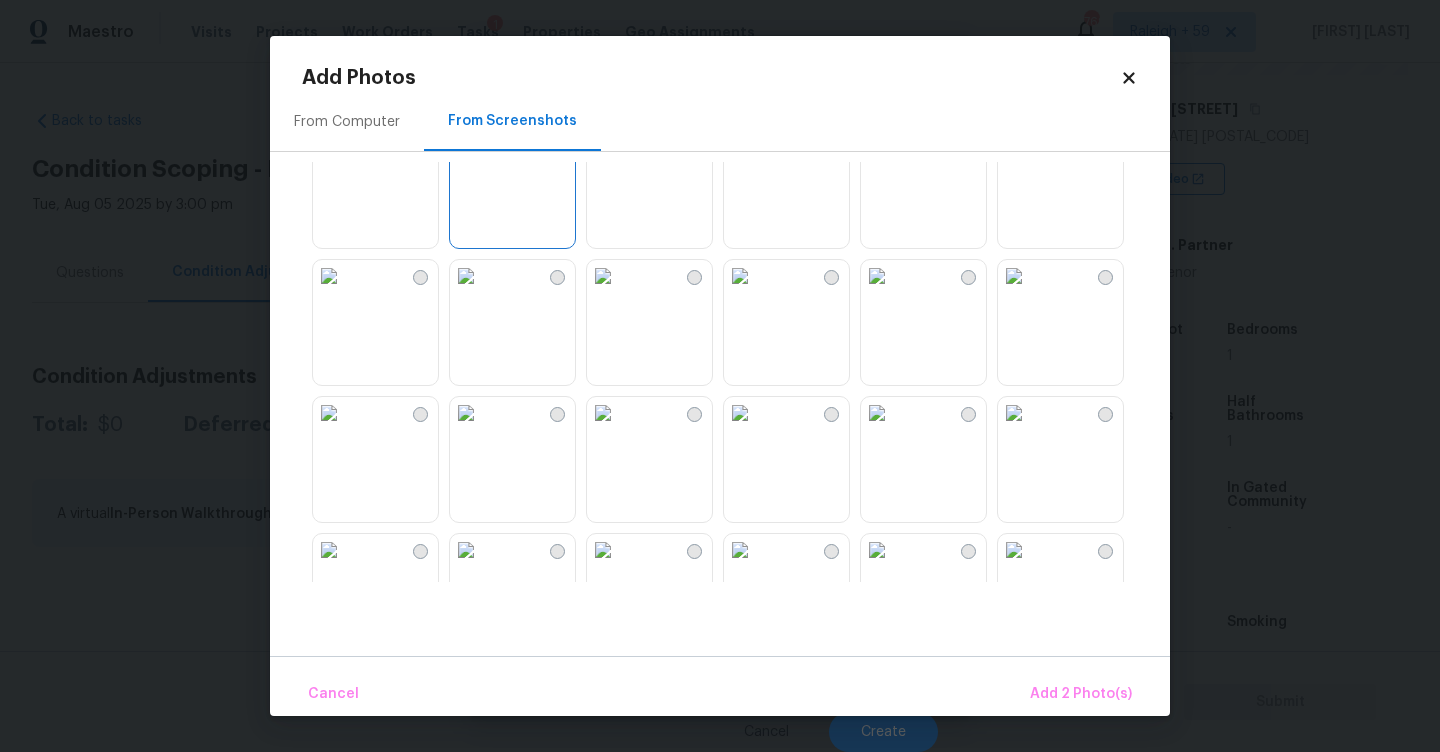 scroll, scrollTop: 334, scrollLeft: 0, axis: vertical 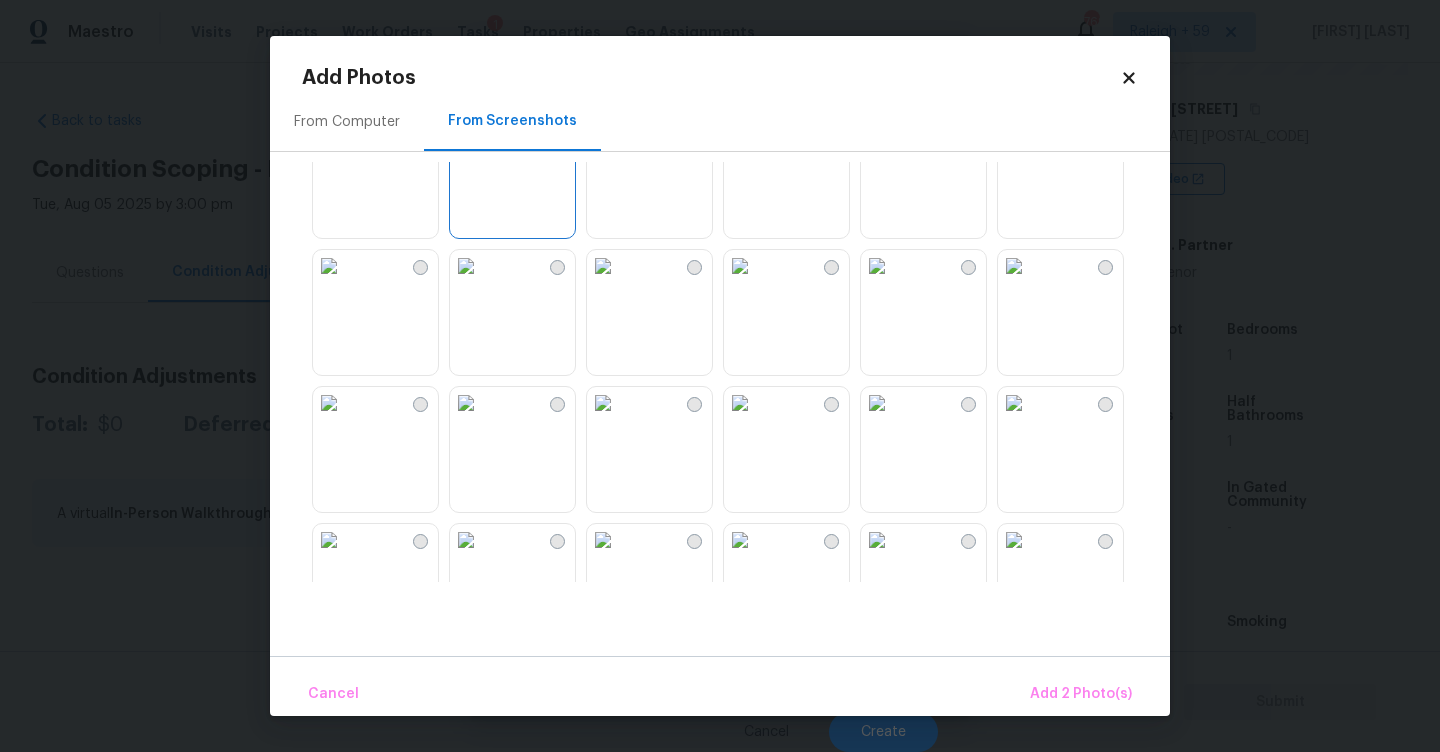 click at bounding box center [740, 129] 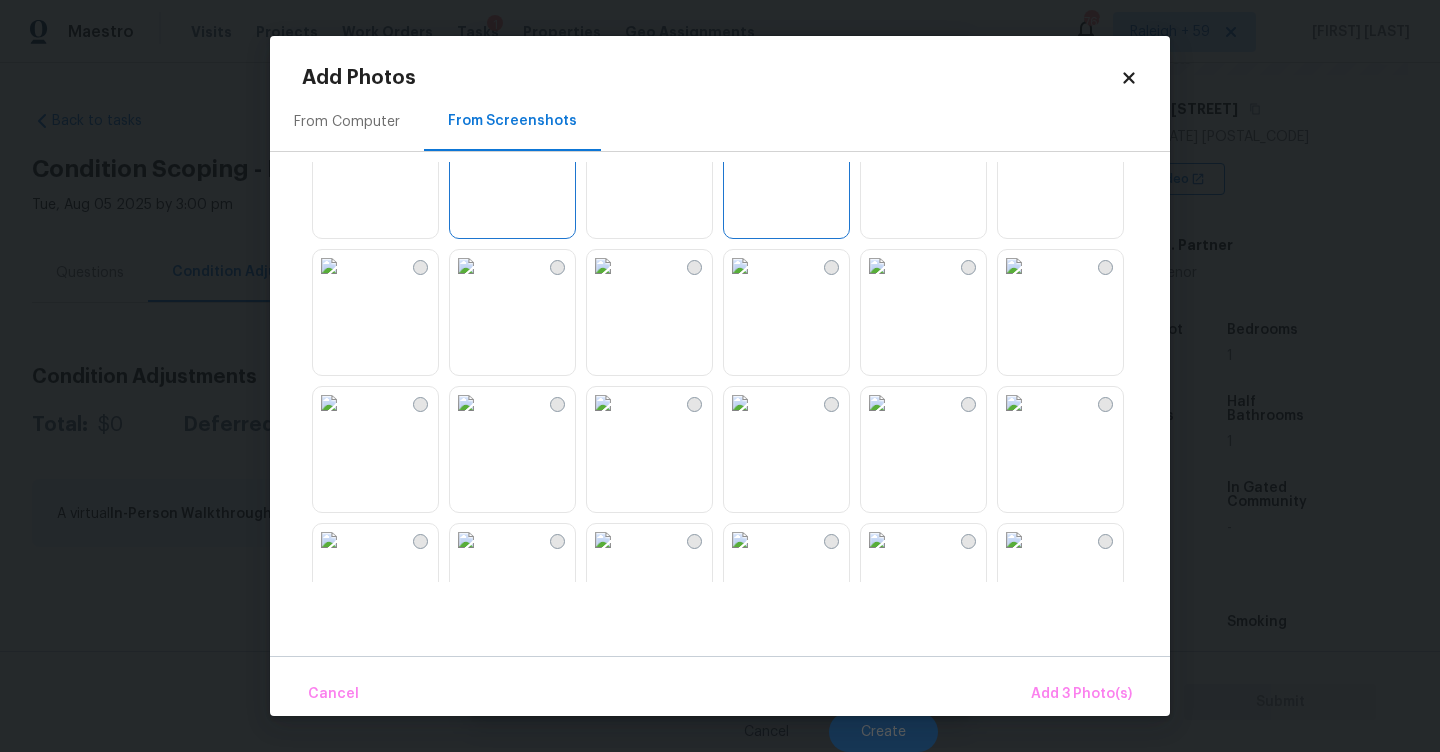 click at bounding box center (740, 266) 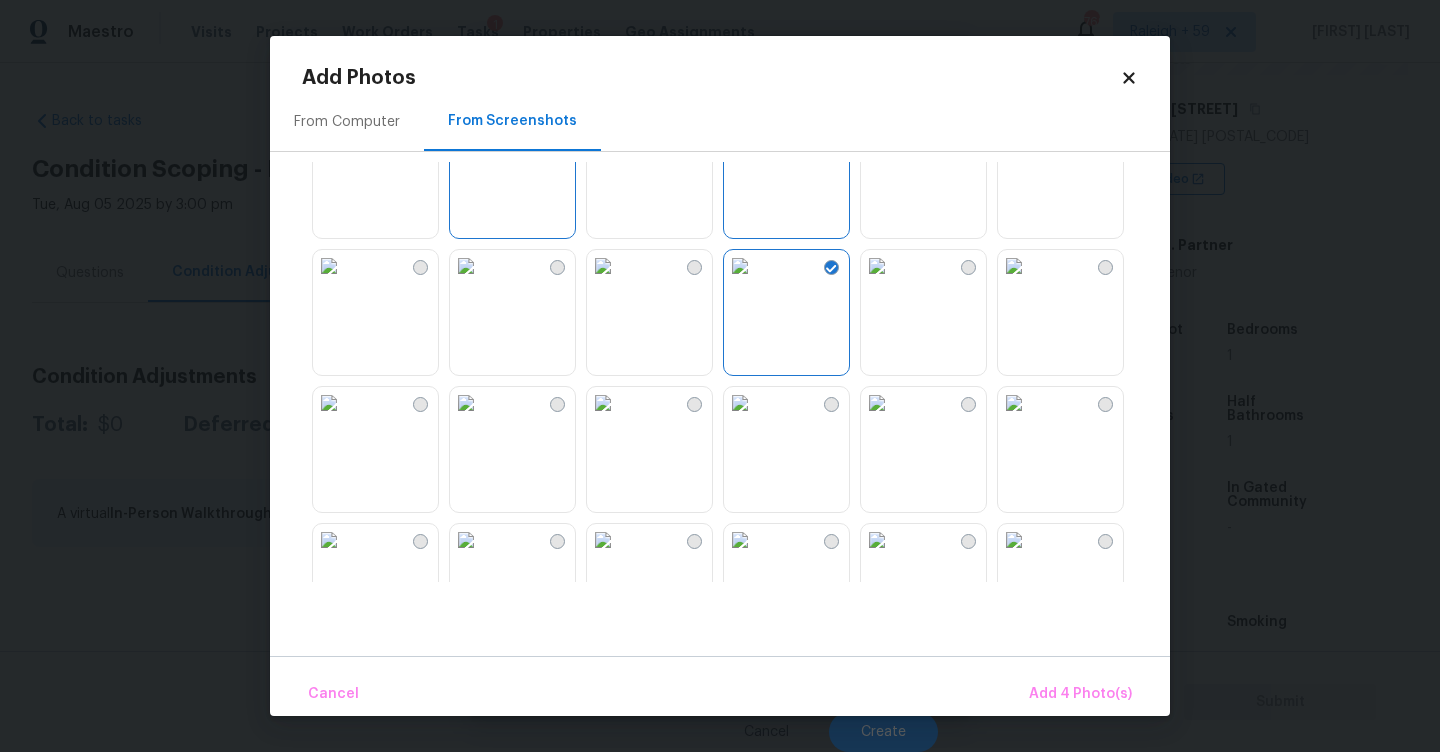 click at bounding box center [603, 266] 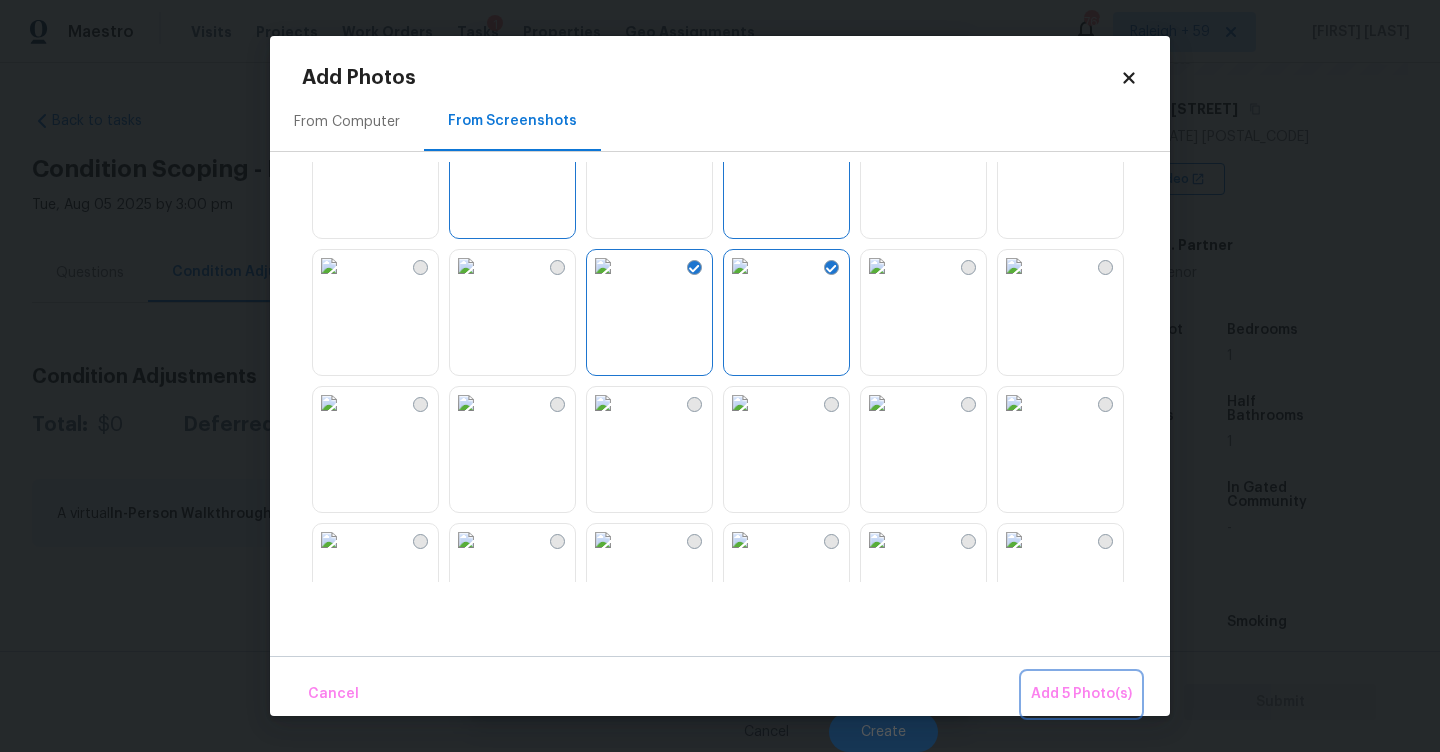 click on "Add 5 Photo(s)" at bounding box center (1081, 694) 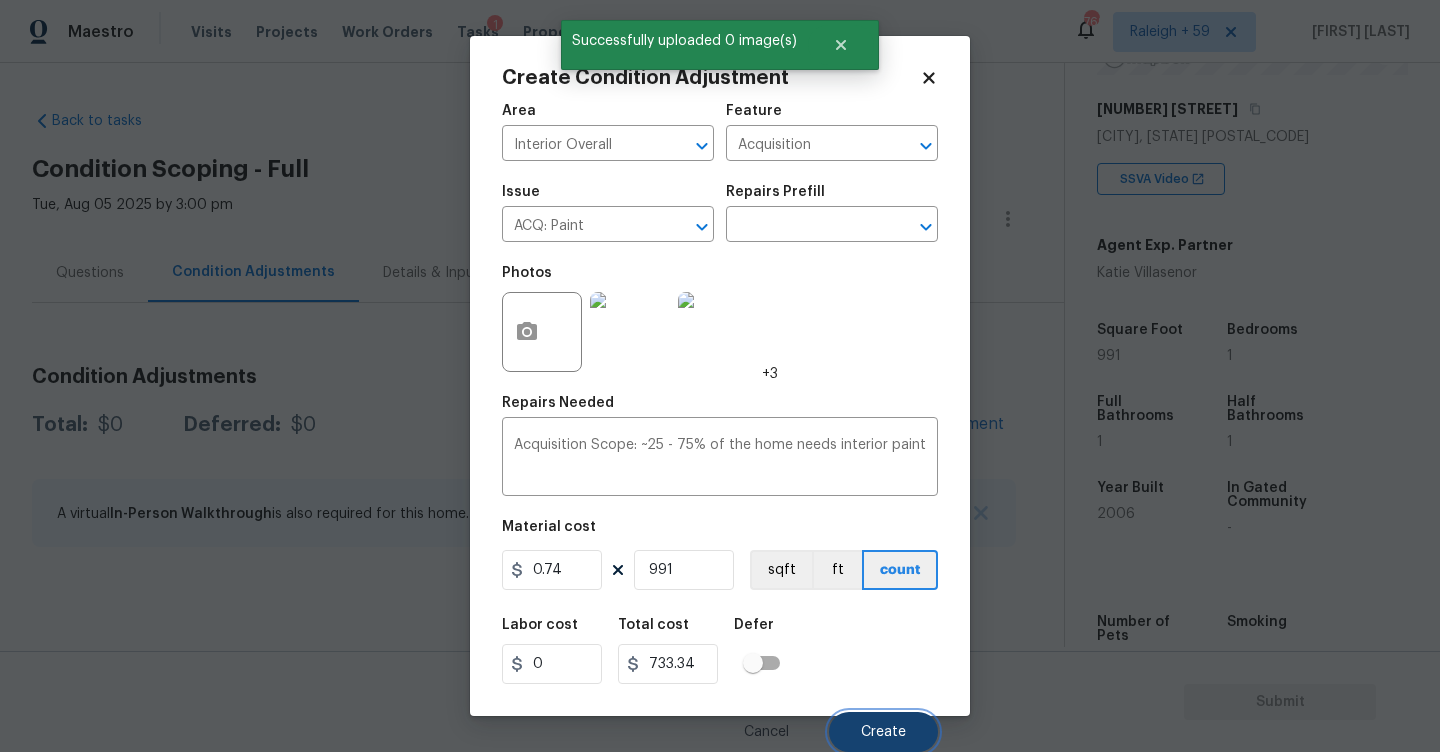 click on "Create" at bounding box center [883, 732] 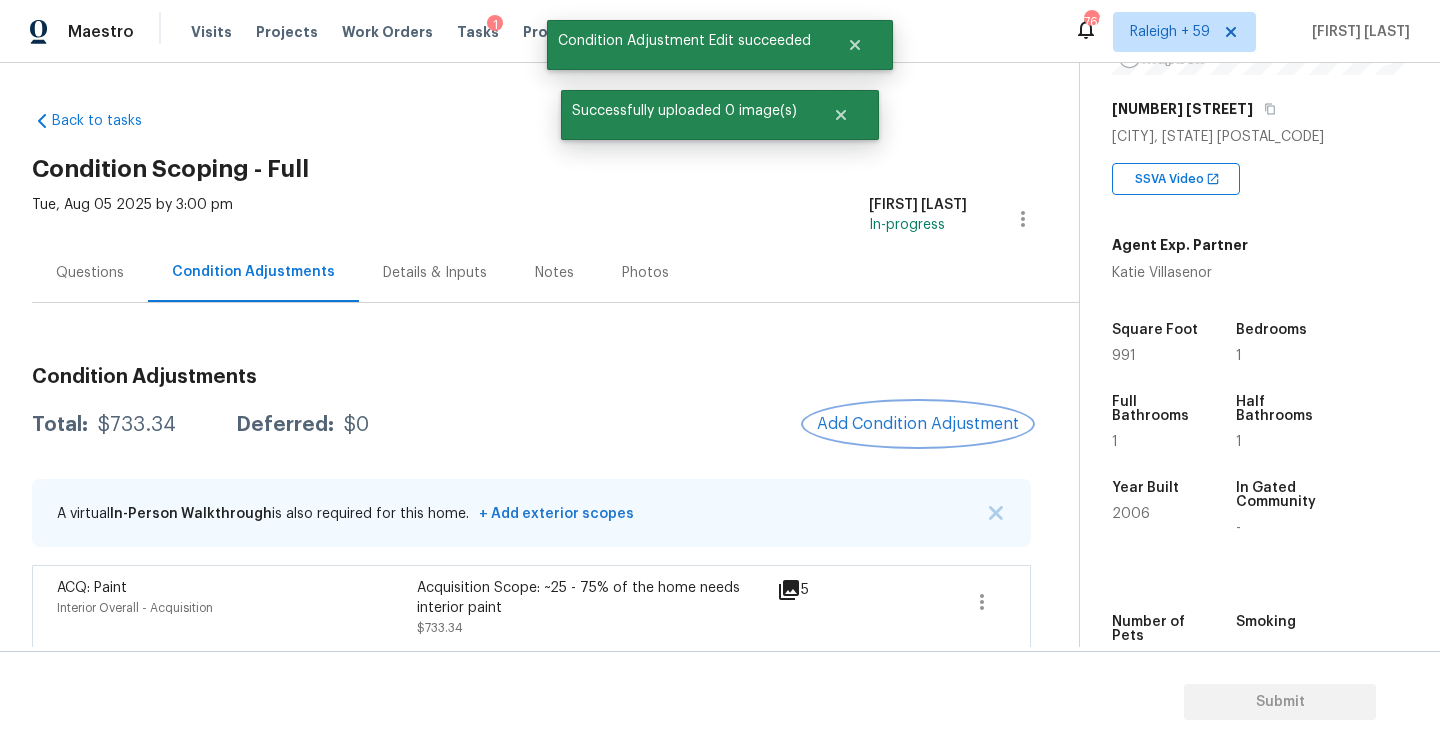 scroll, scrollTop: 10, scrollLeft: 0, axis: vertical 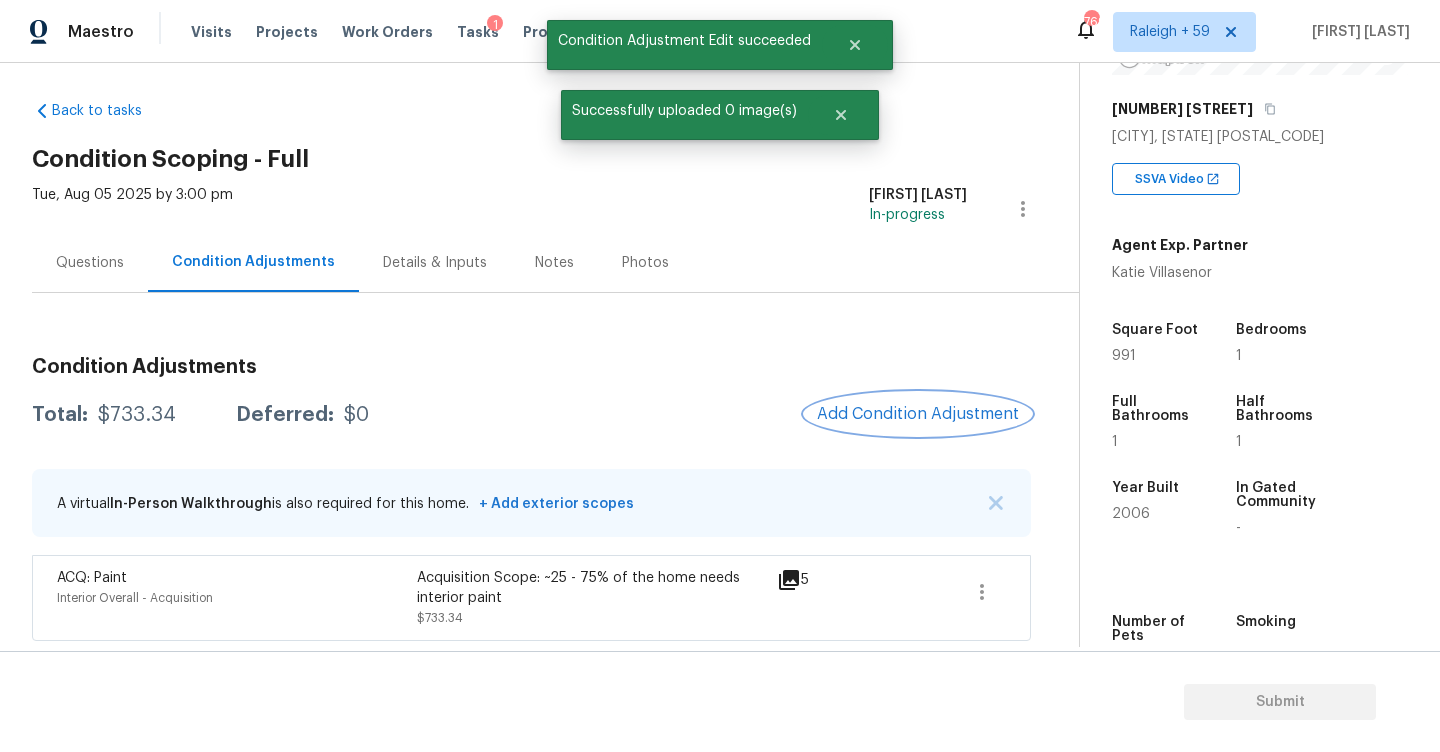 click on "Add Condition Adjustment" at bounding box center [918, 414] 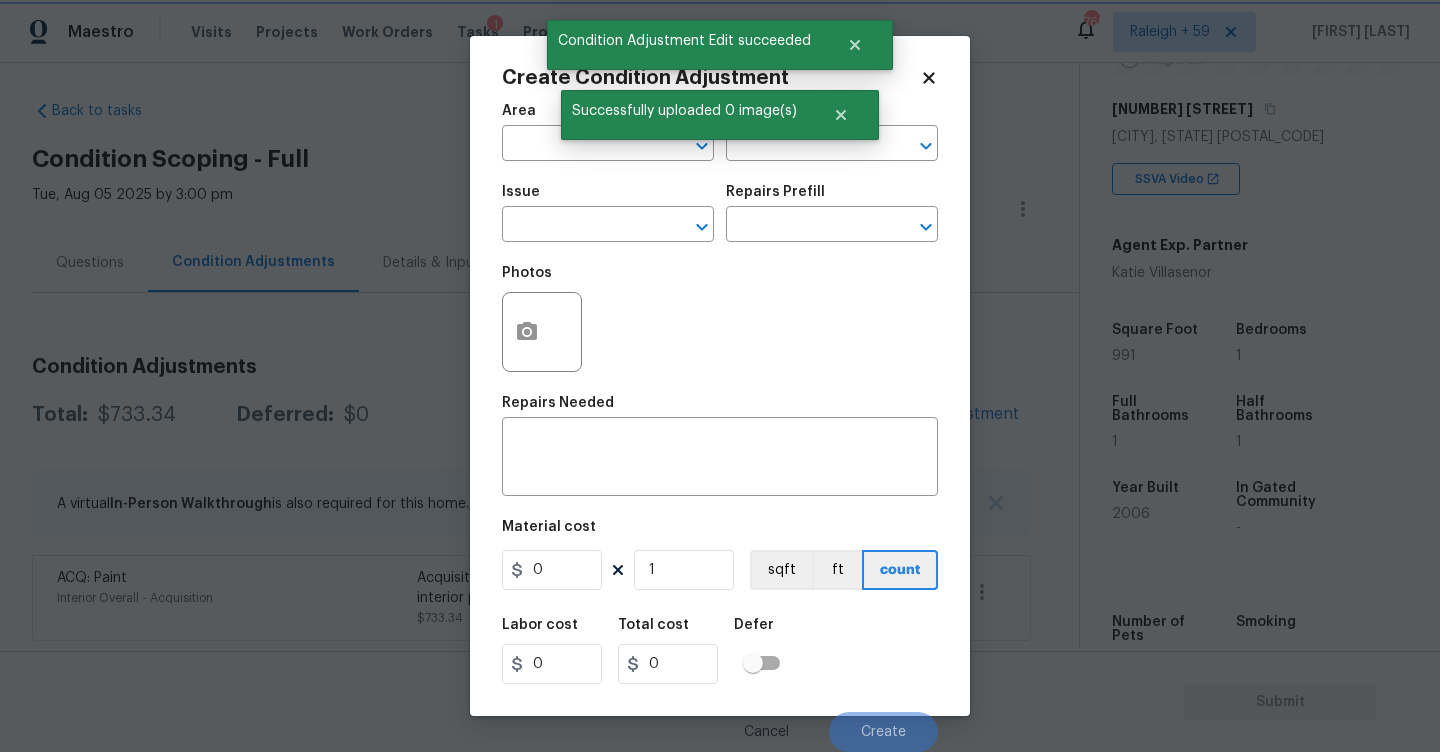 click on "Successfully uploaded 0 image(s)" at bounding box center (720, 115) 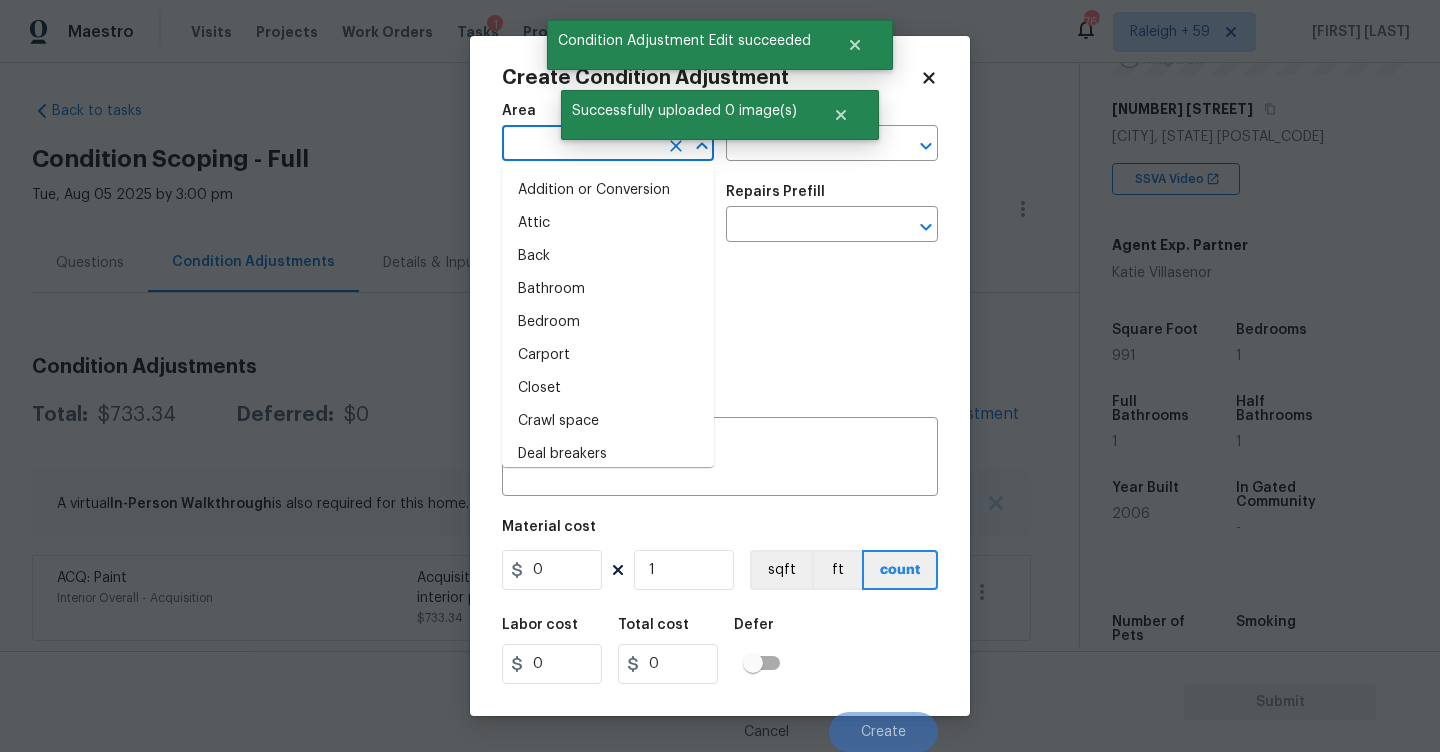 click at bounding box center (580, 145) 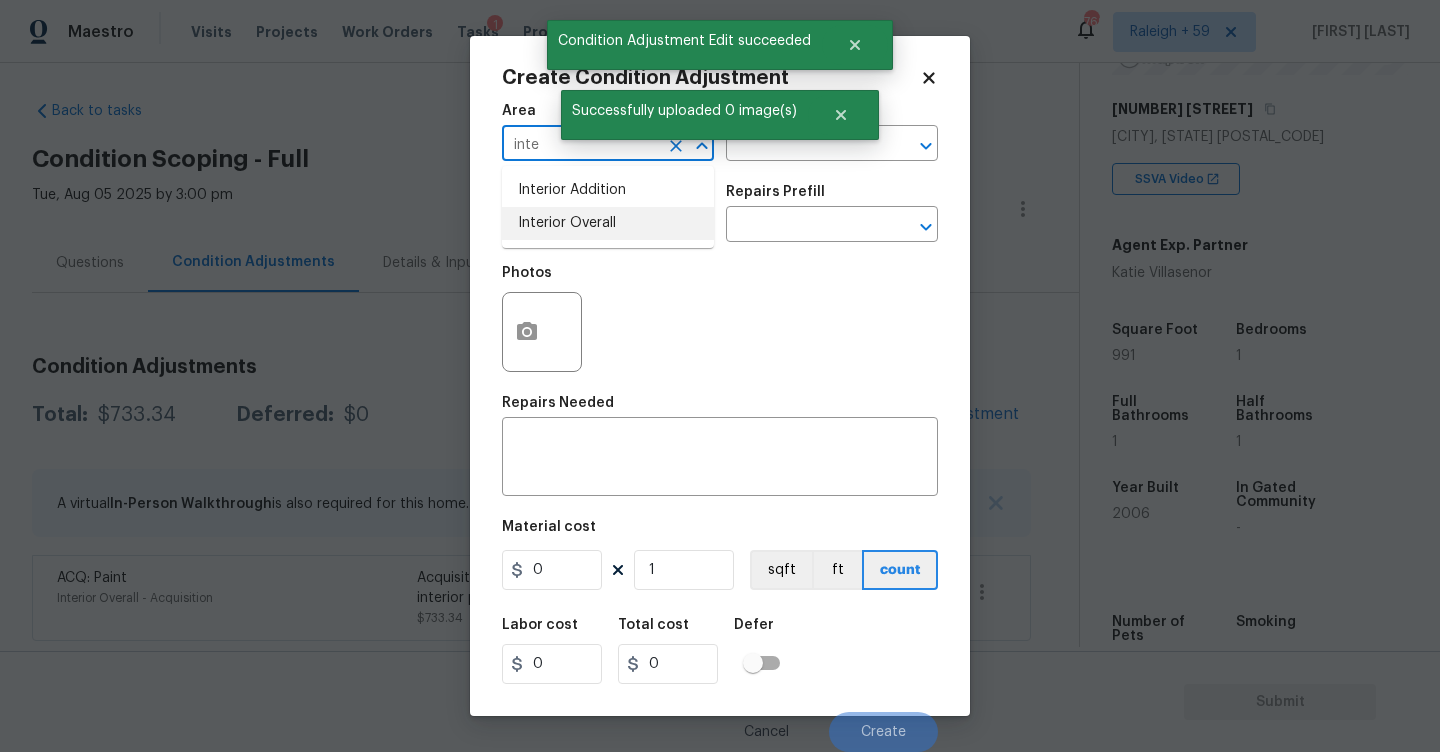 click on "Interior Overall" at bounding box center [608, 223] 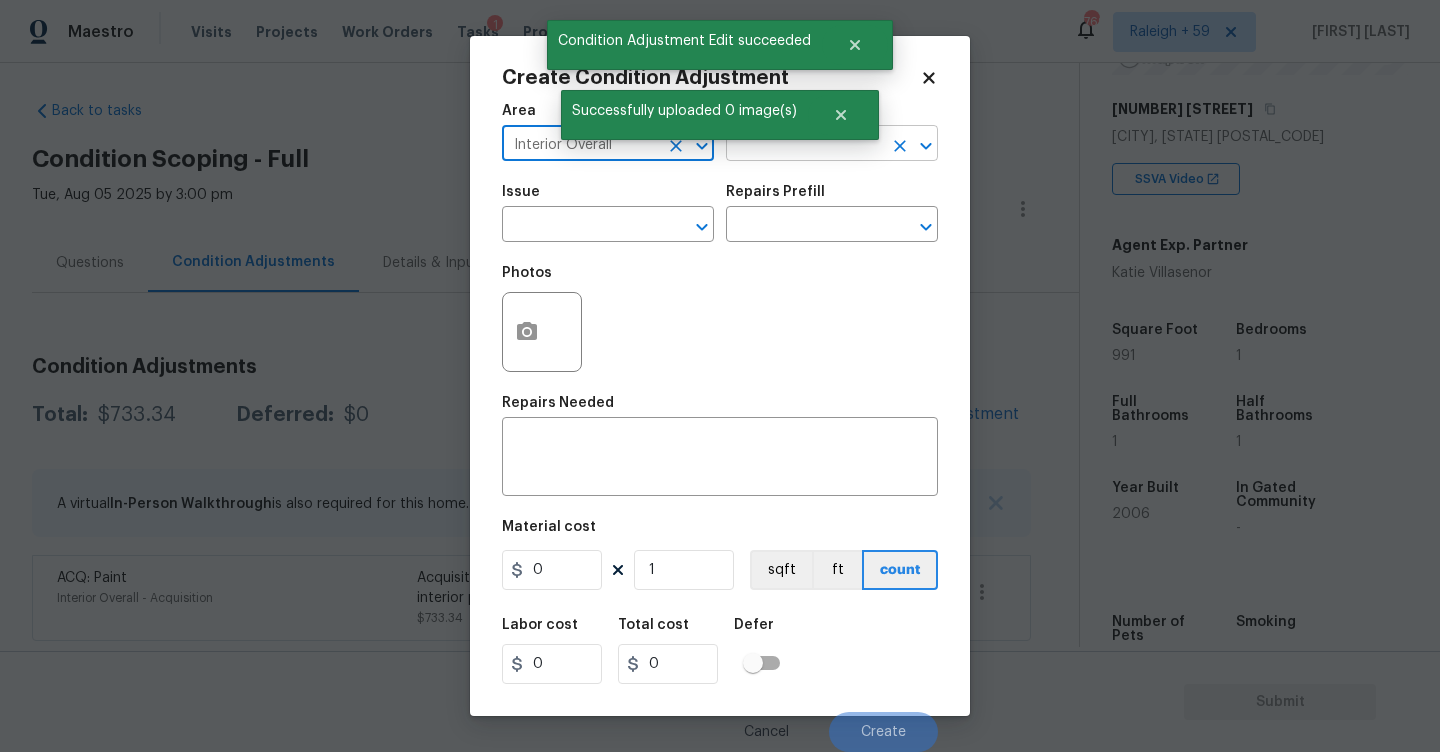 type on "Interior Overall" 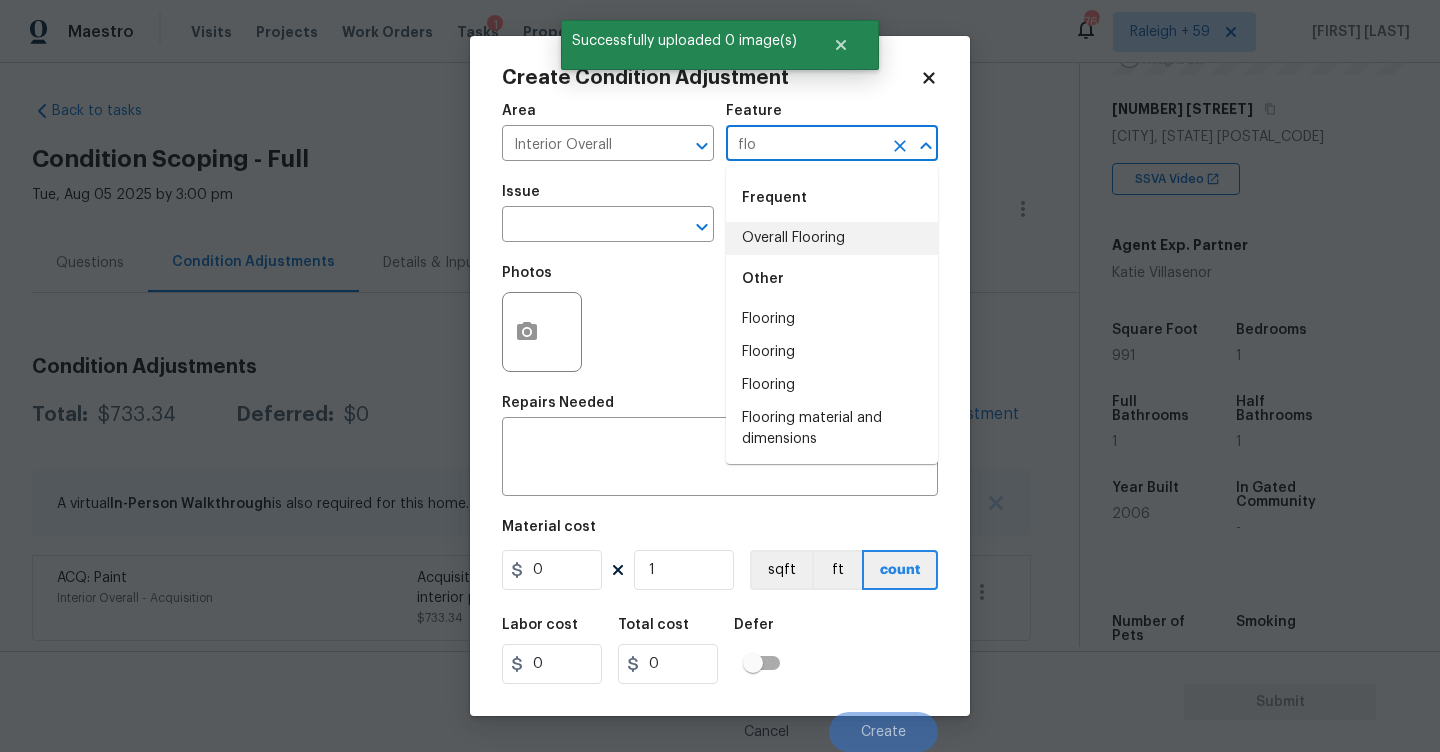 click on "Overall Flooring" at bounding box center [832, 238] 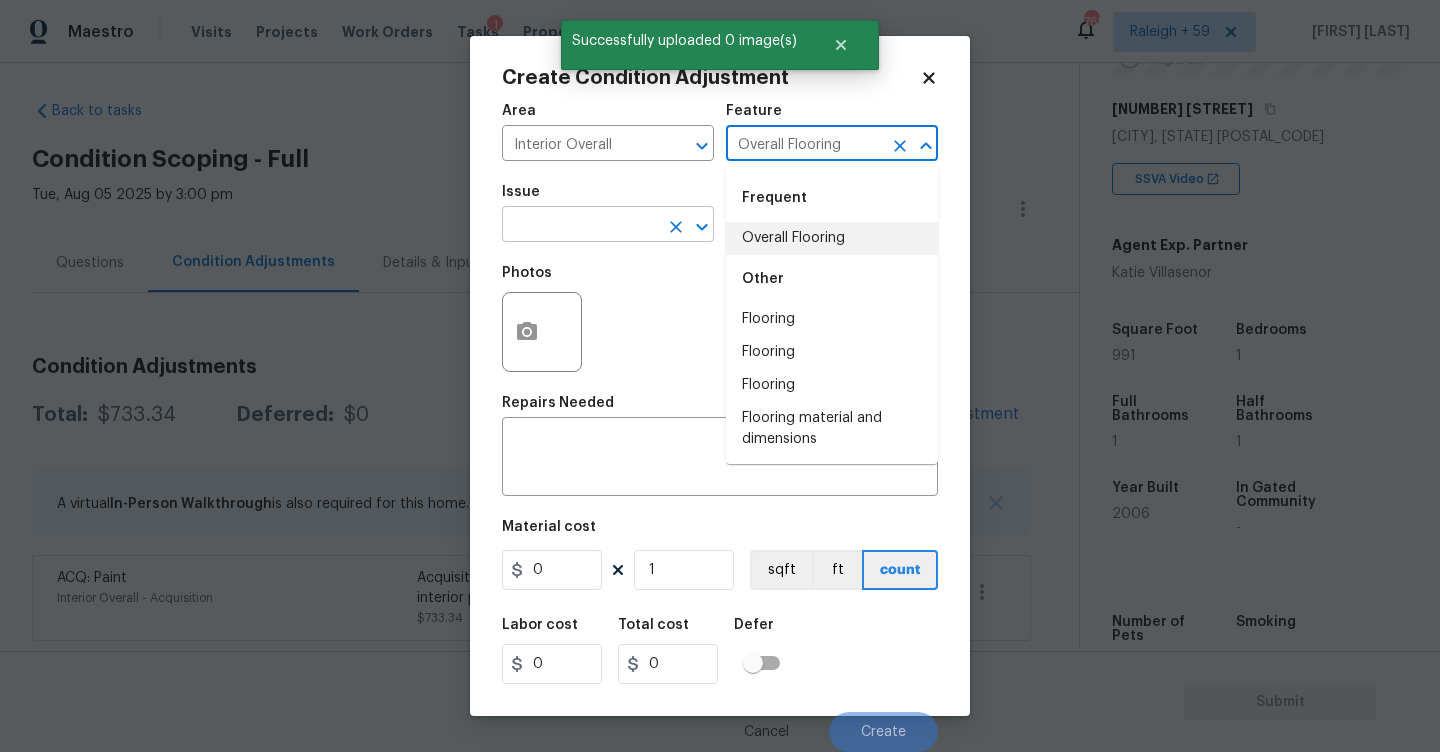 type on "Overall Flooring" 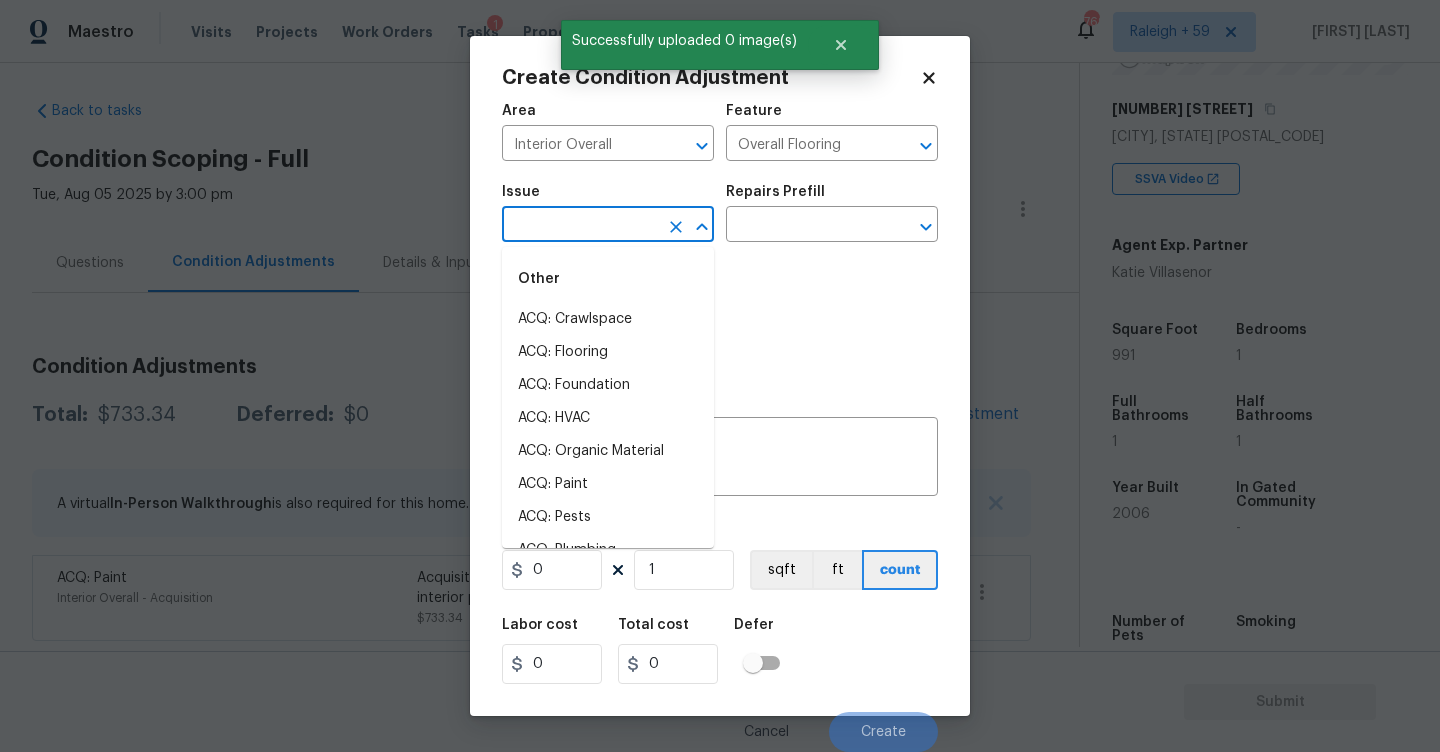 click at bounding box center (580, 226) 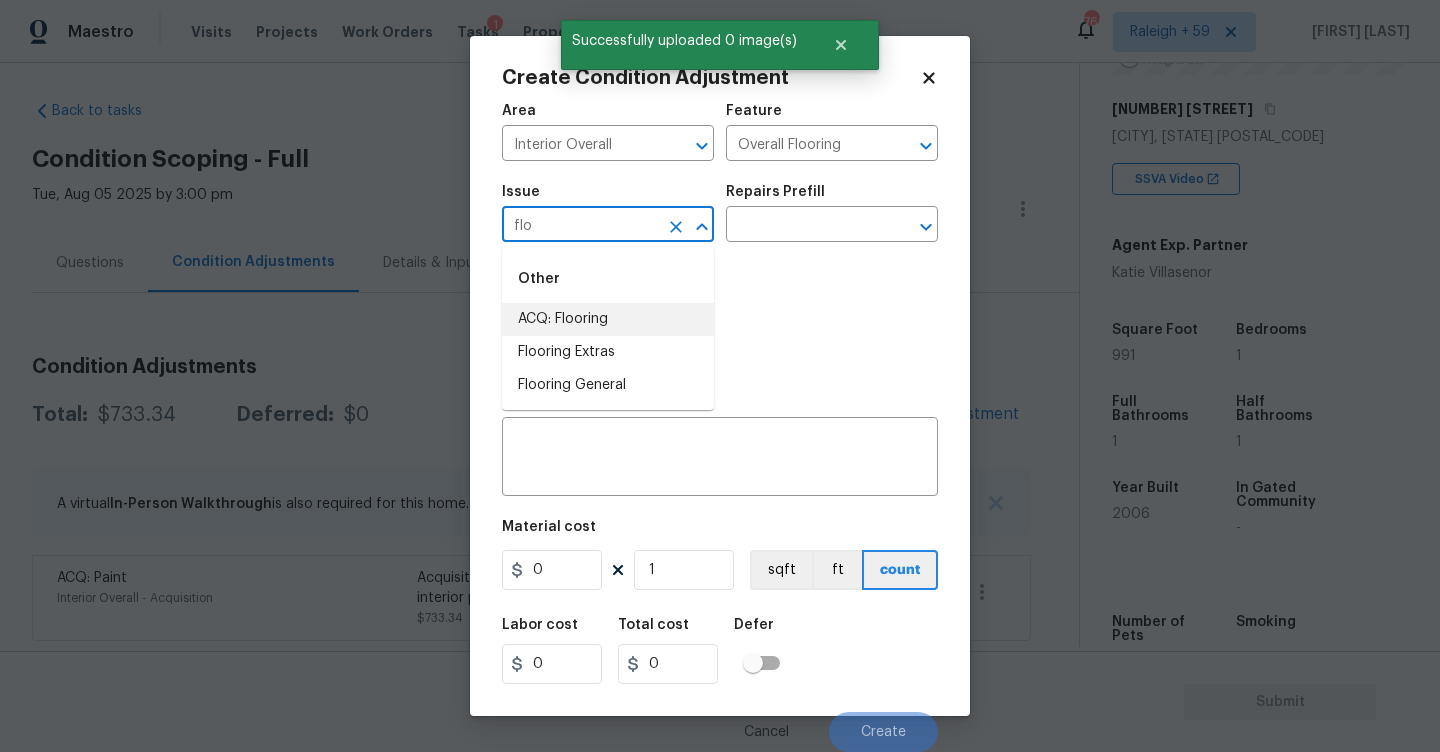 click on "ACQ: Flooring" at bounding box center (608, 319) 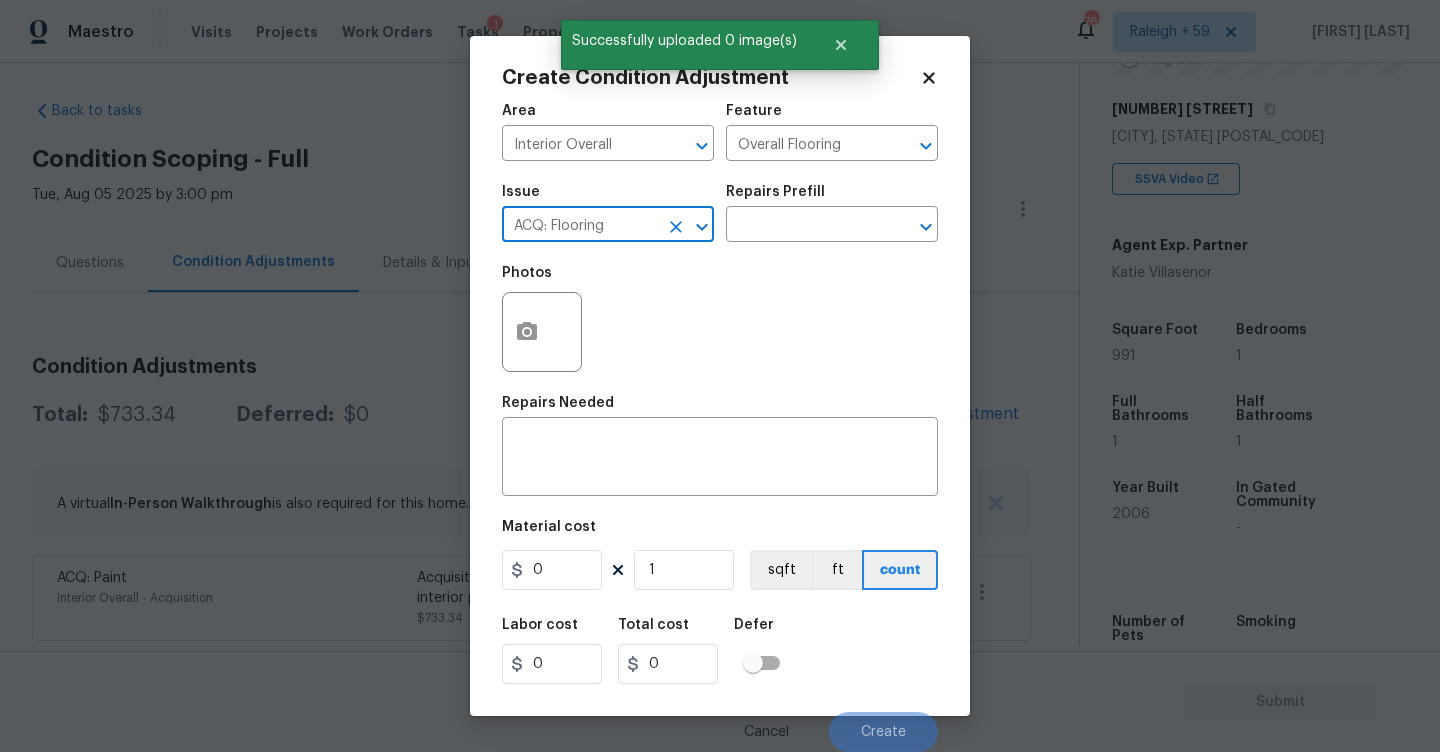 type on "ACQ: Flooring" 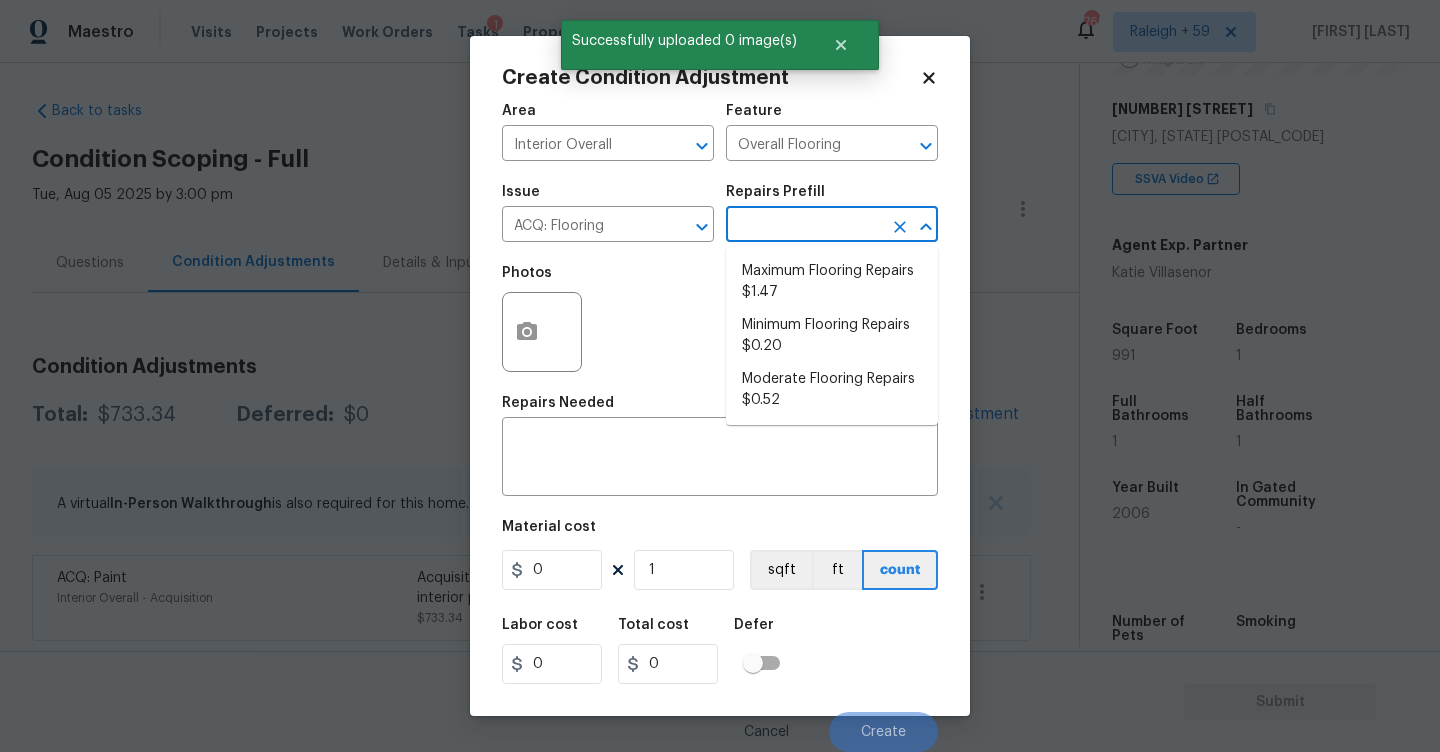 click at bounding box center [804, 226] 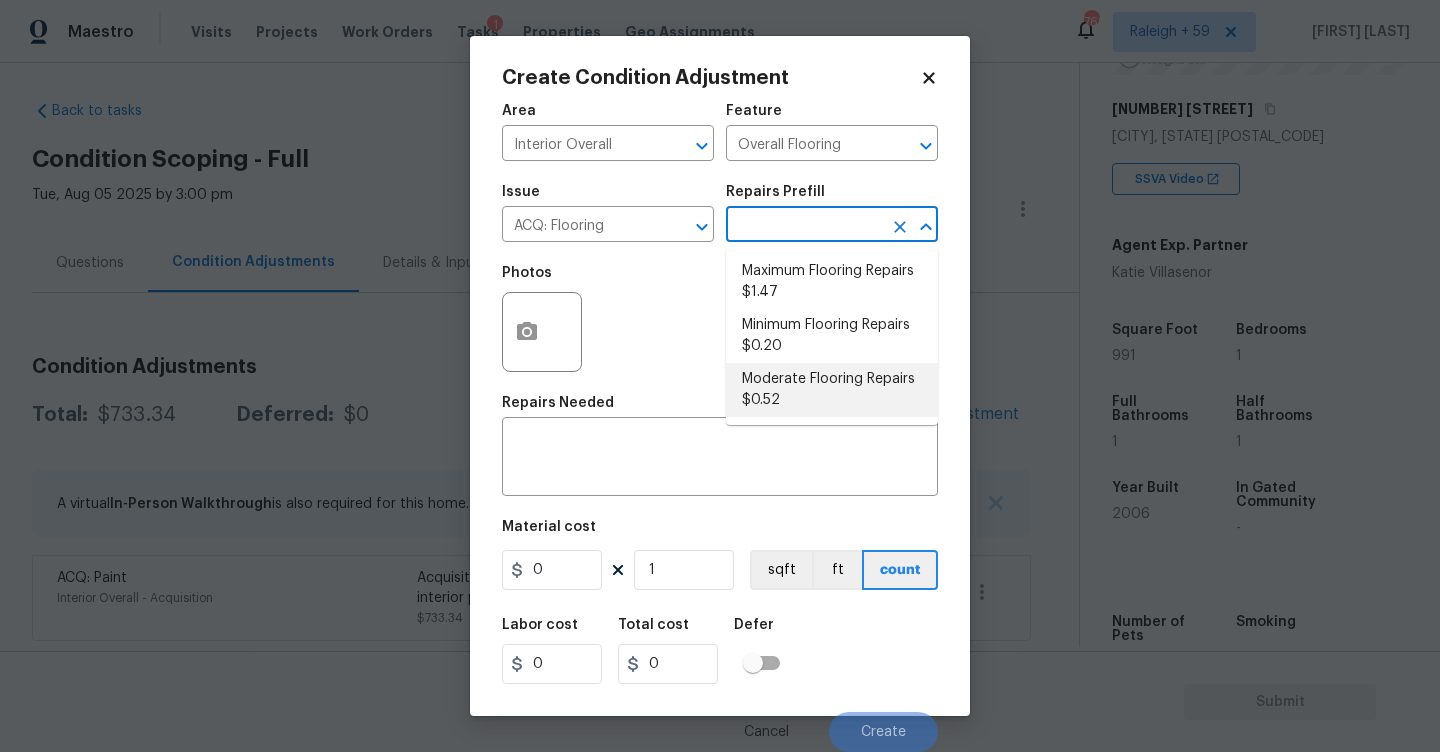click on "Moderate Flooring Repairs $0.52" at bounding box center [832, 390] 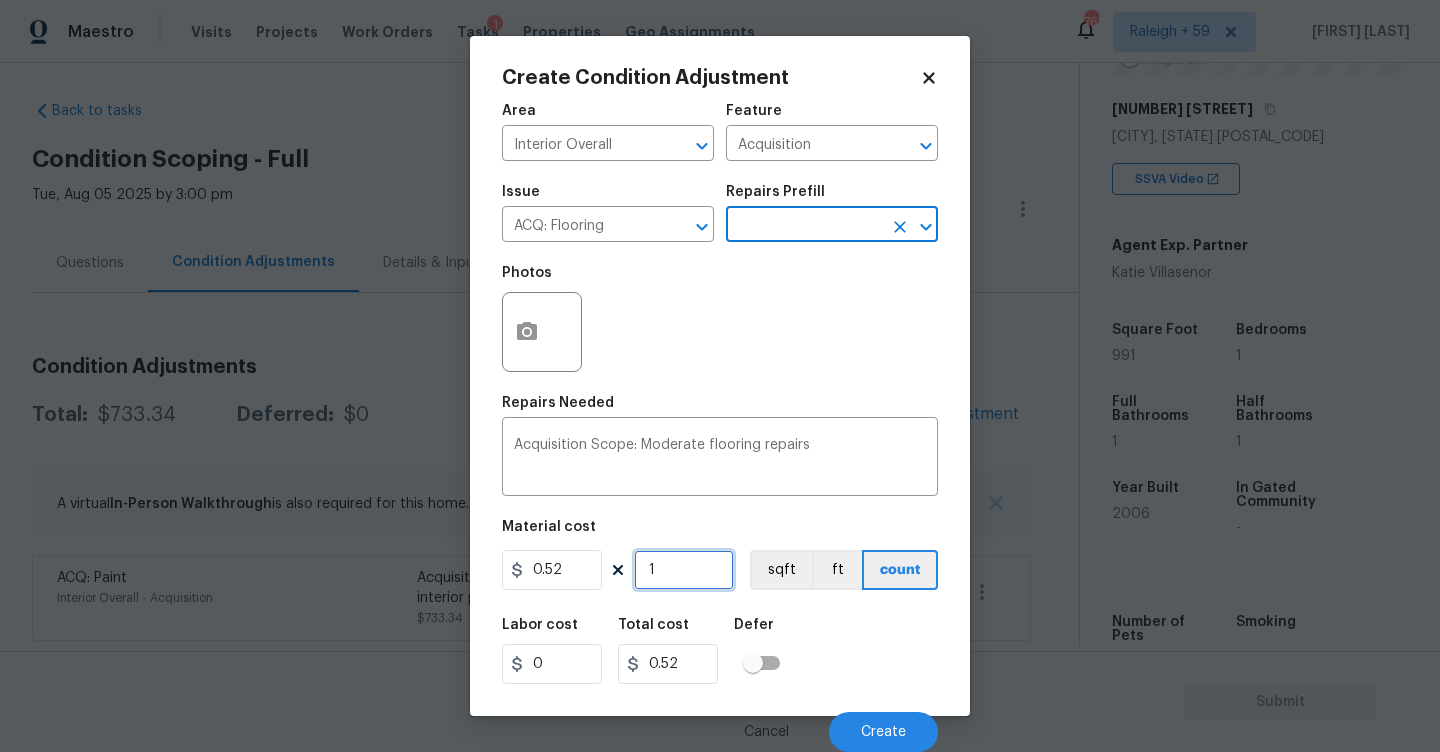 click on "1" at bounding box center [684, 570] 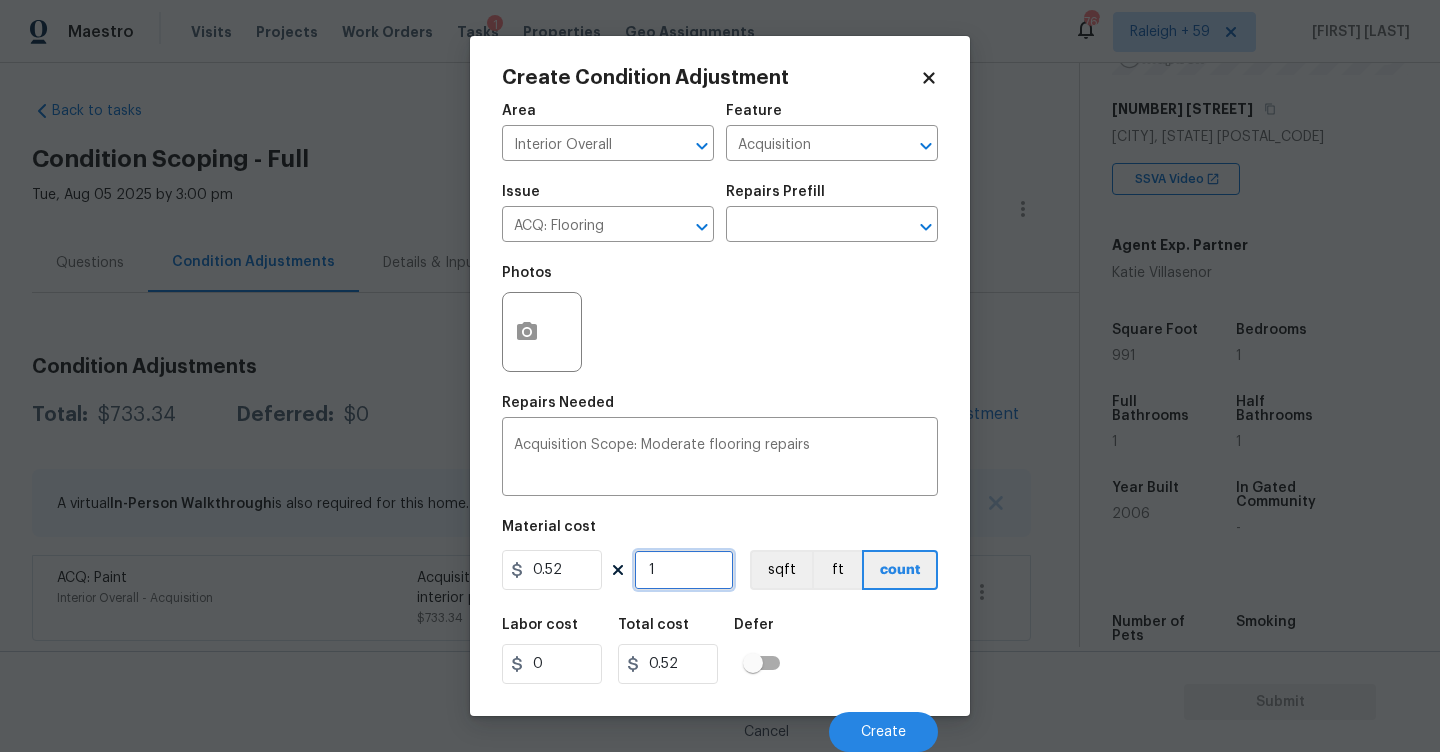 type on "0" 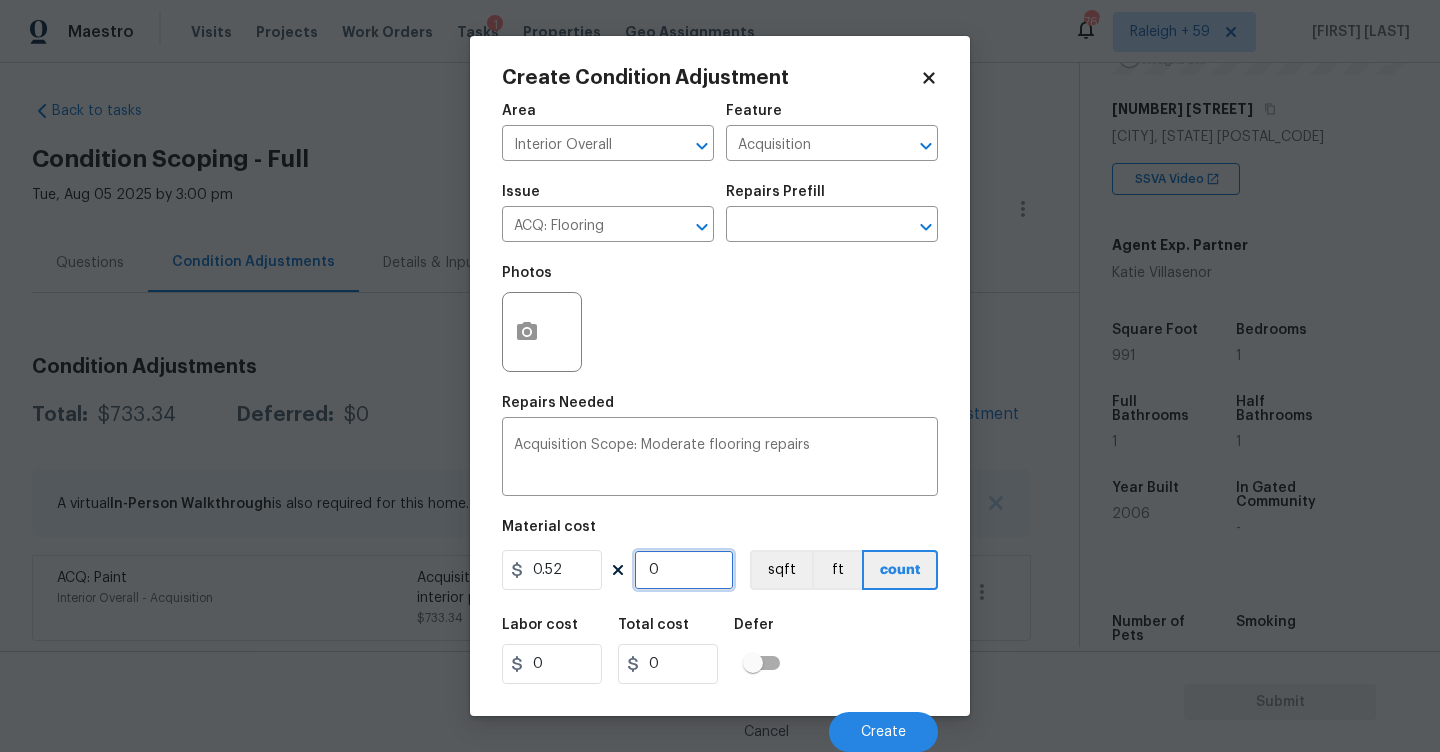 type on "9" 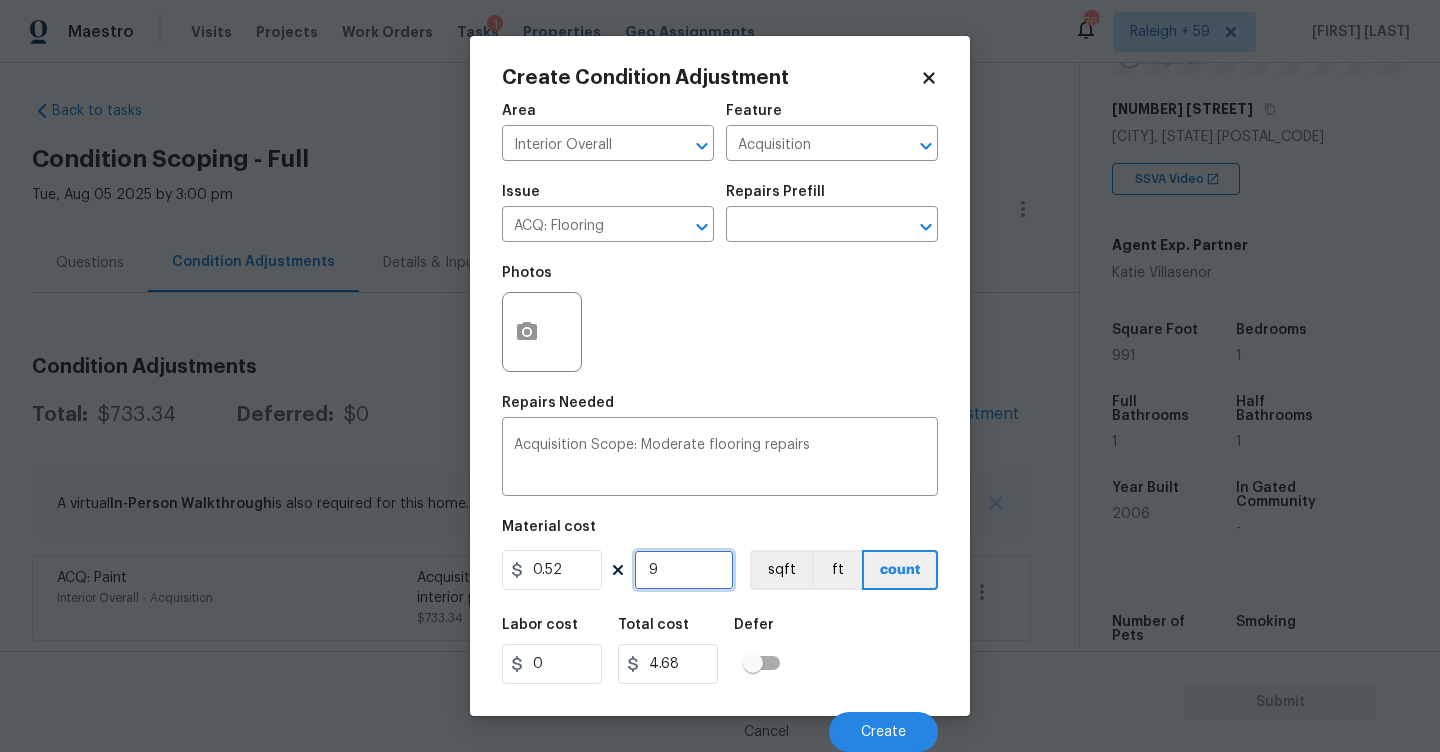 type on "99" 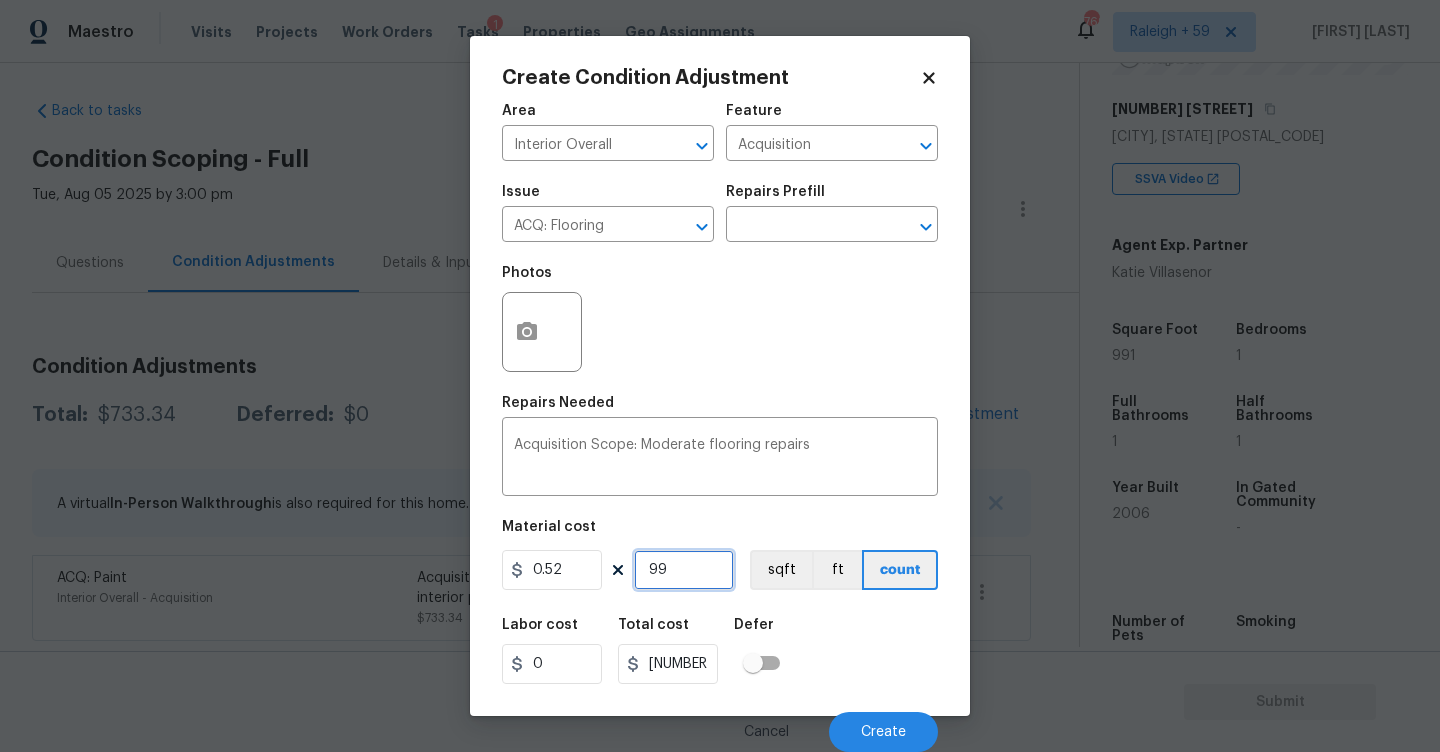 type on "991" 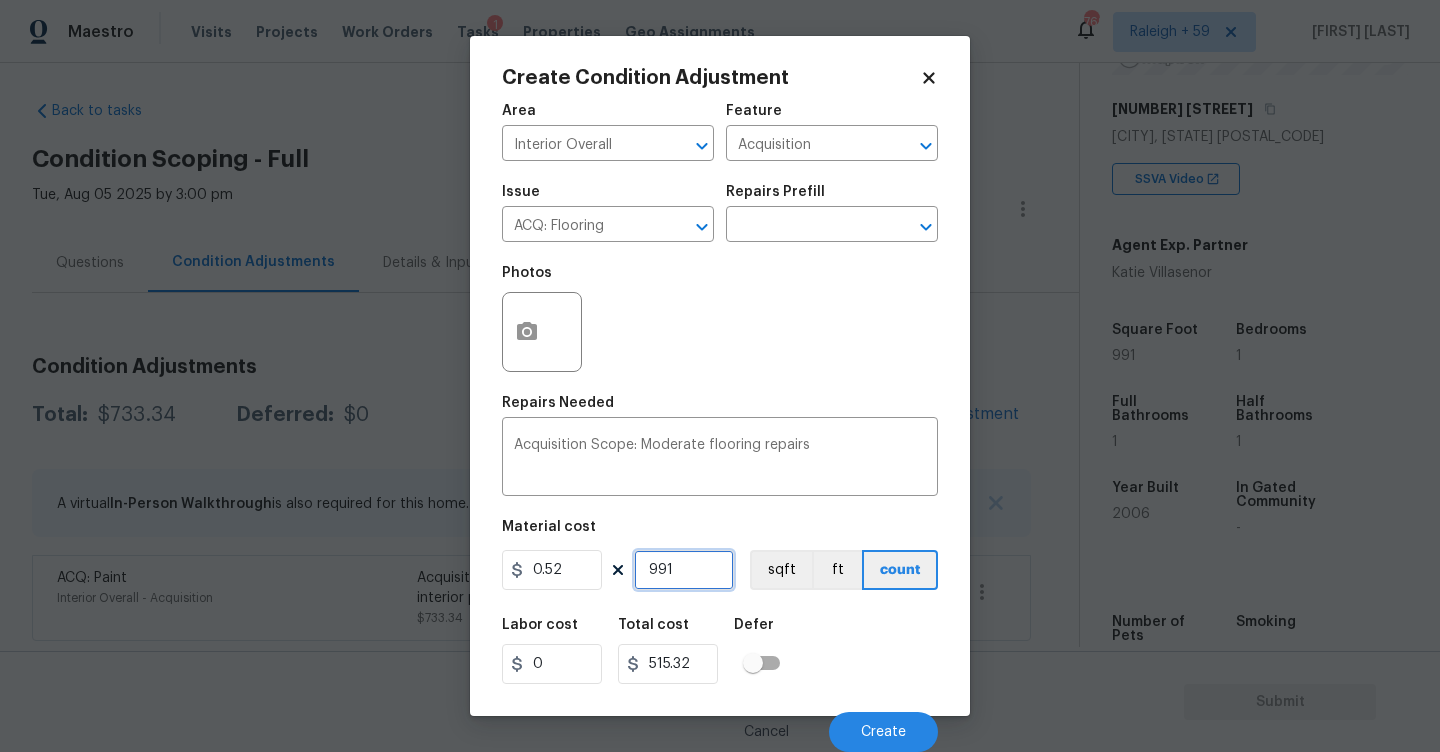 type on "991" 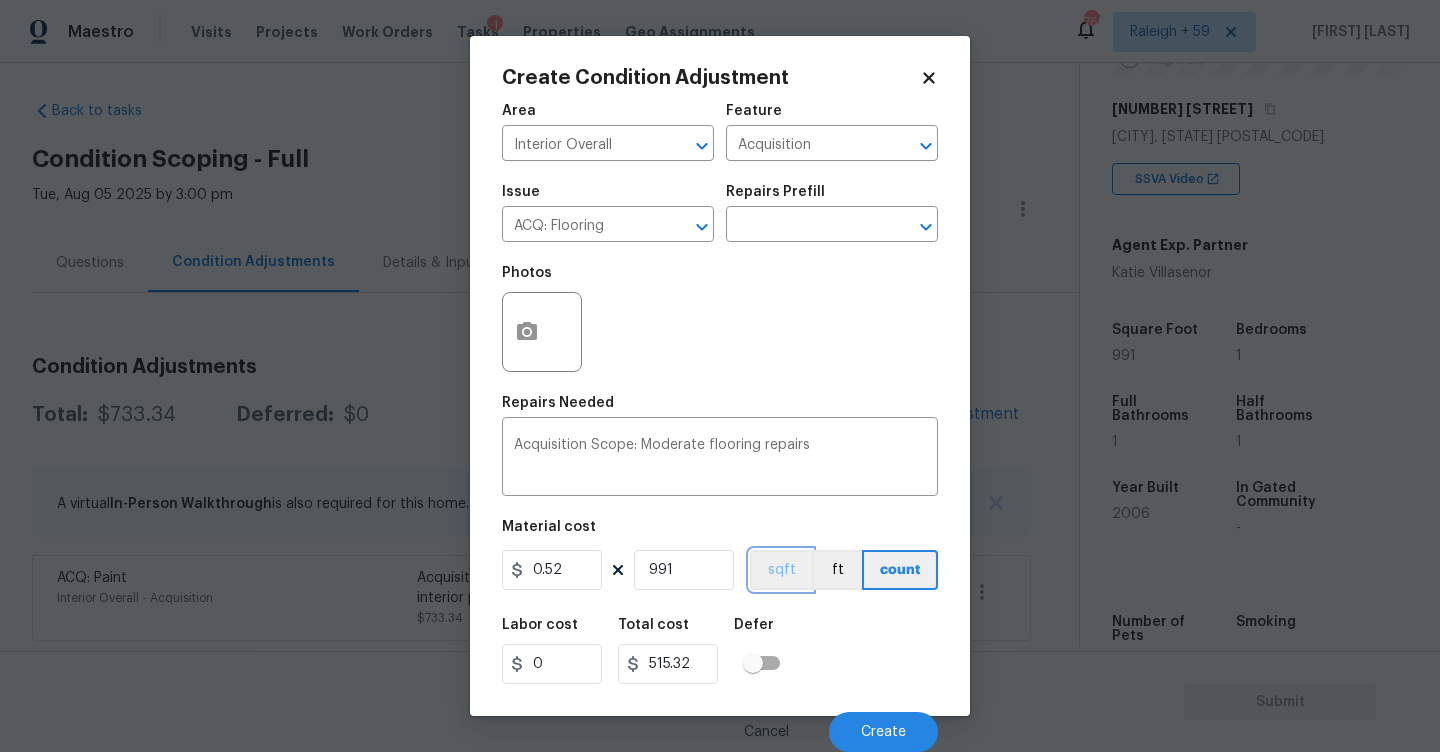 type 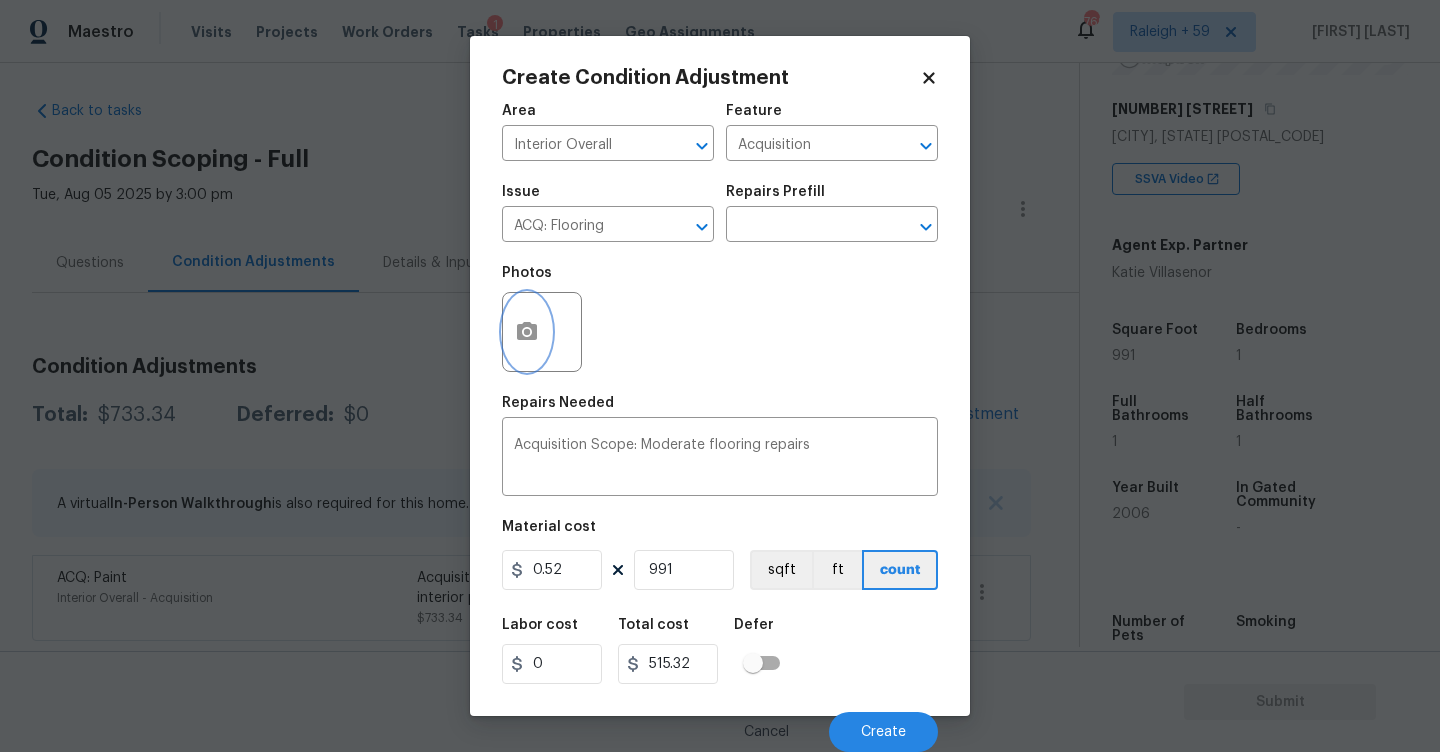 click at bounding box center [527, 332] 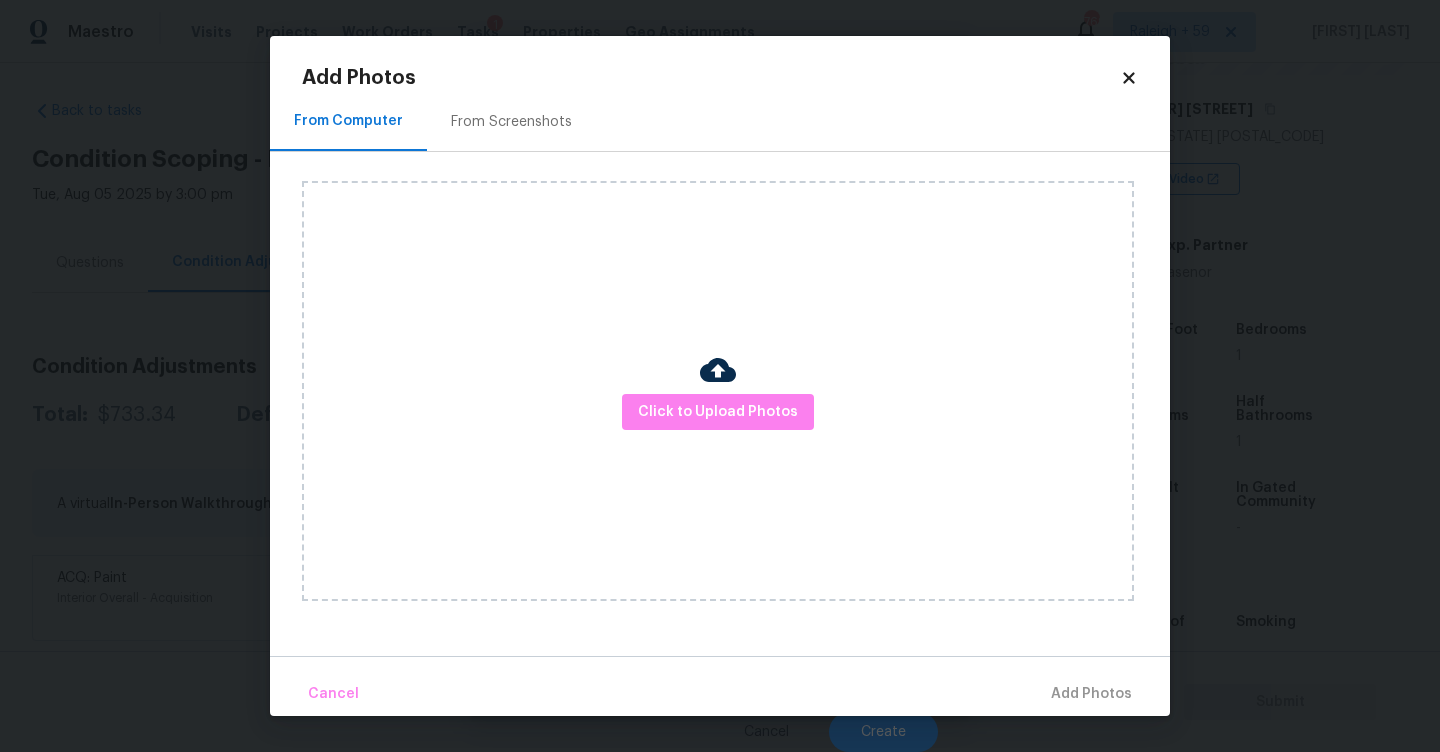 click on "From Screenshots" at bounding box center [511, 122] 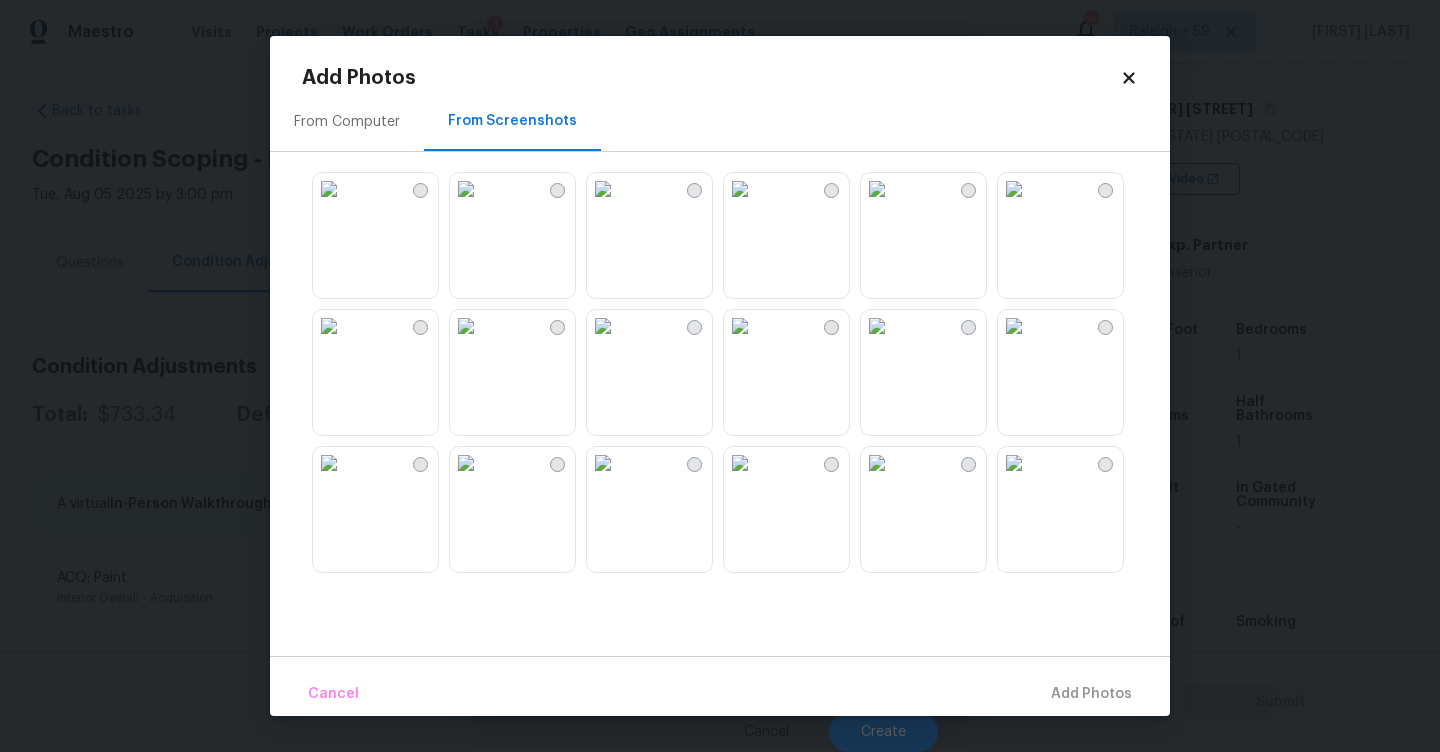 click at bounding box center [466, 326] 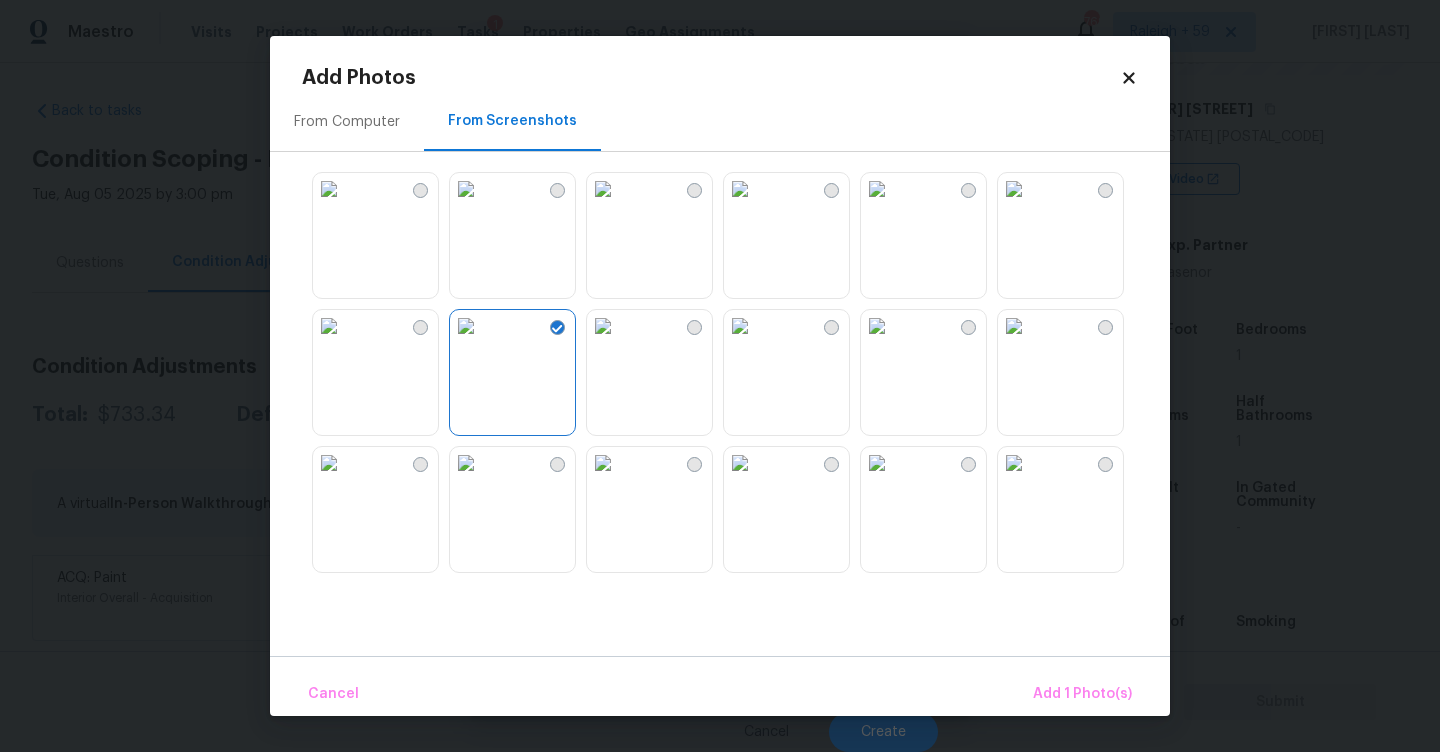click at bounding box center (466, 463) 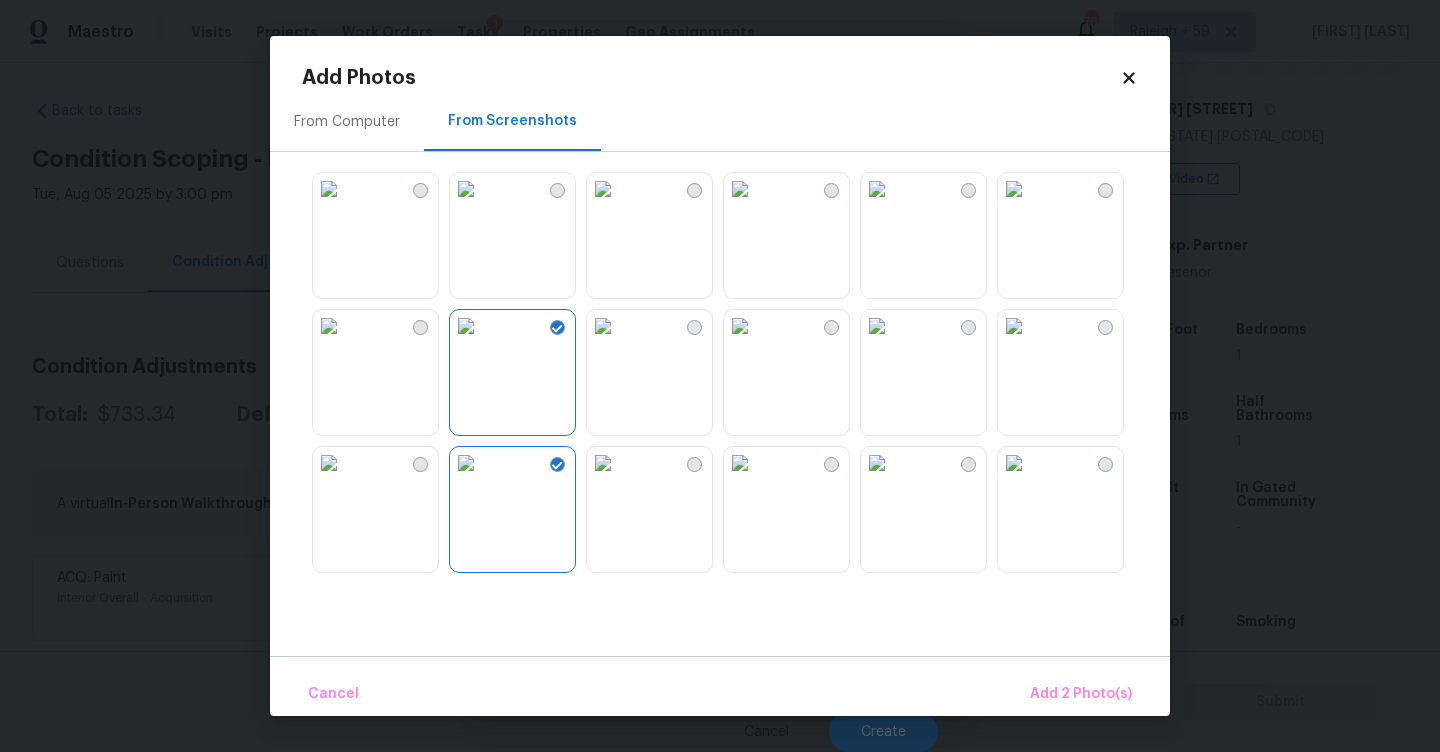 click at bounding box center (740, 463) 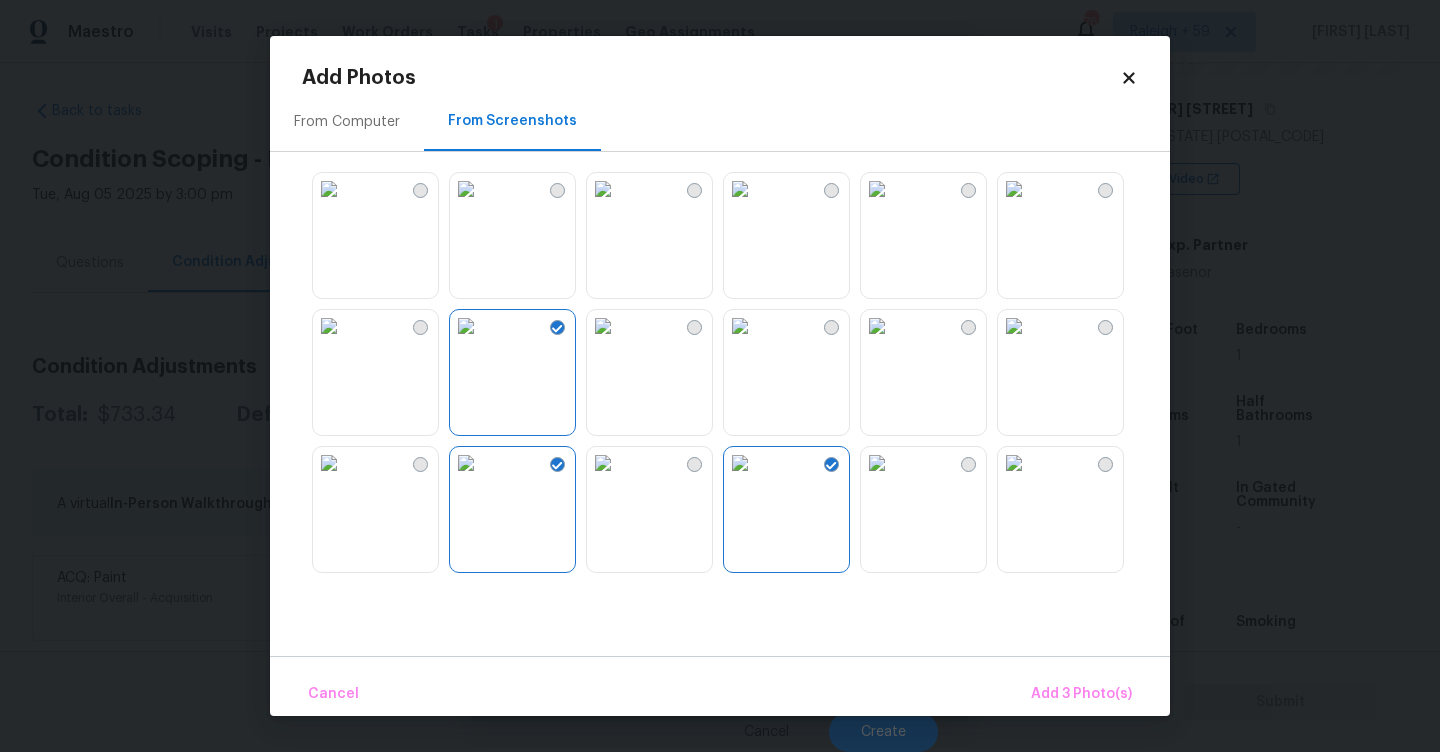 click at bounding box center (1014, 463) 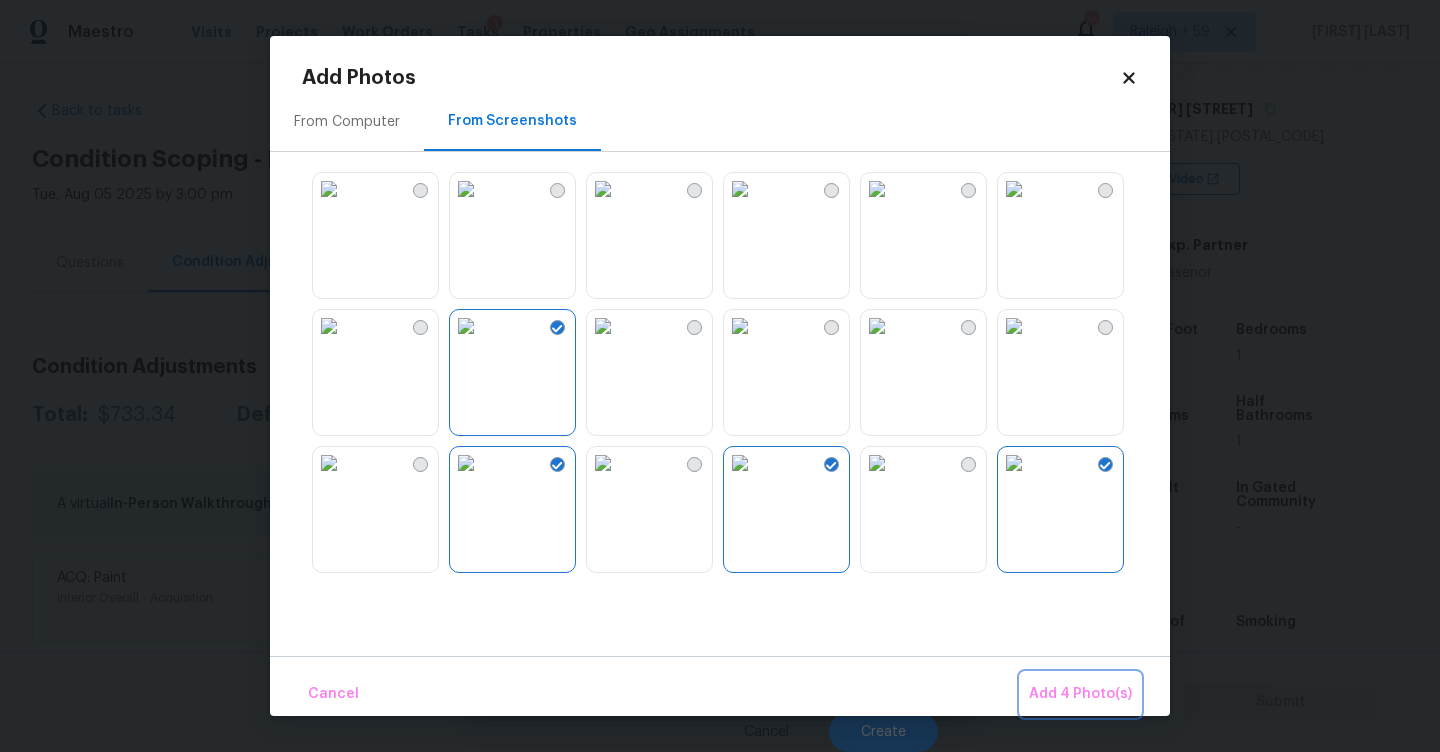 click on "Add 4 Photo(s)" at bounding box center (1080, 694) 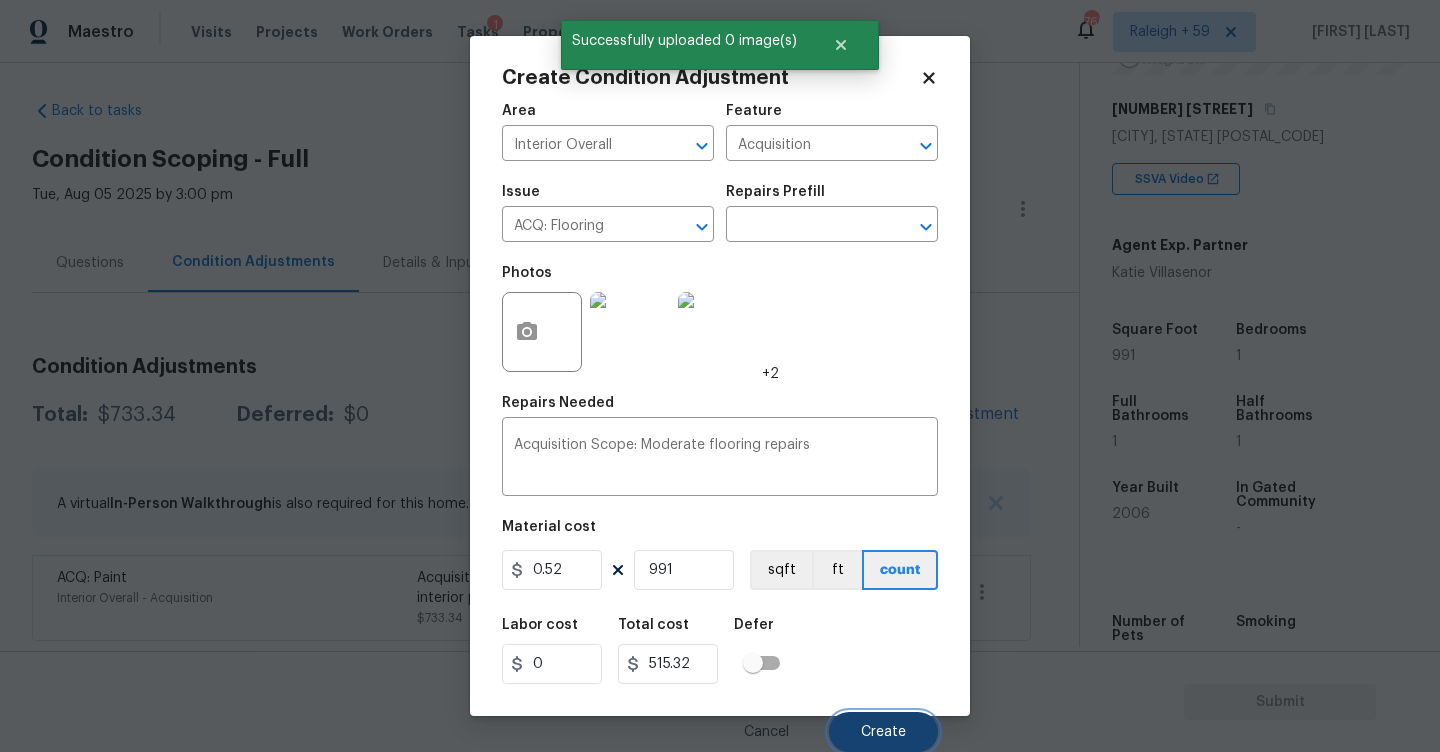 click on "Create" at bounding box center [883, 732] 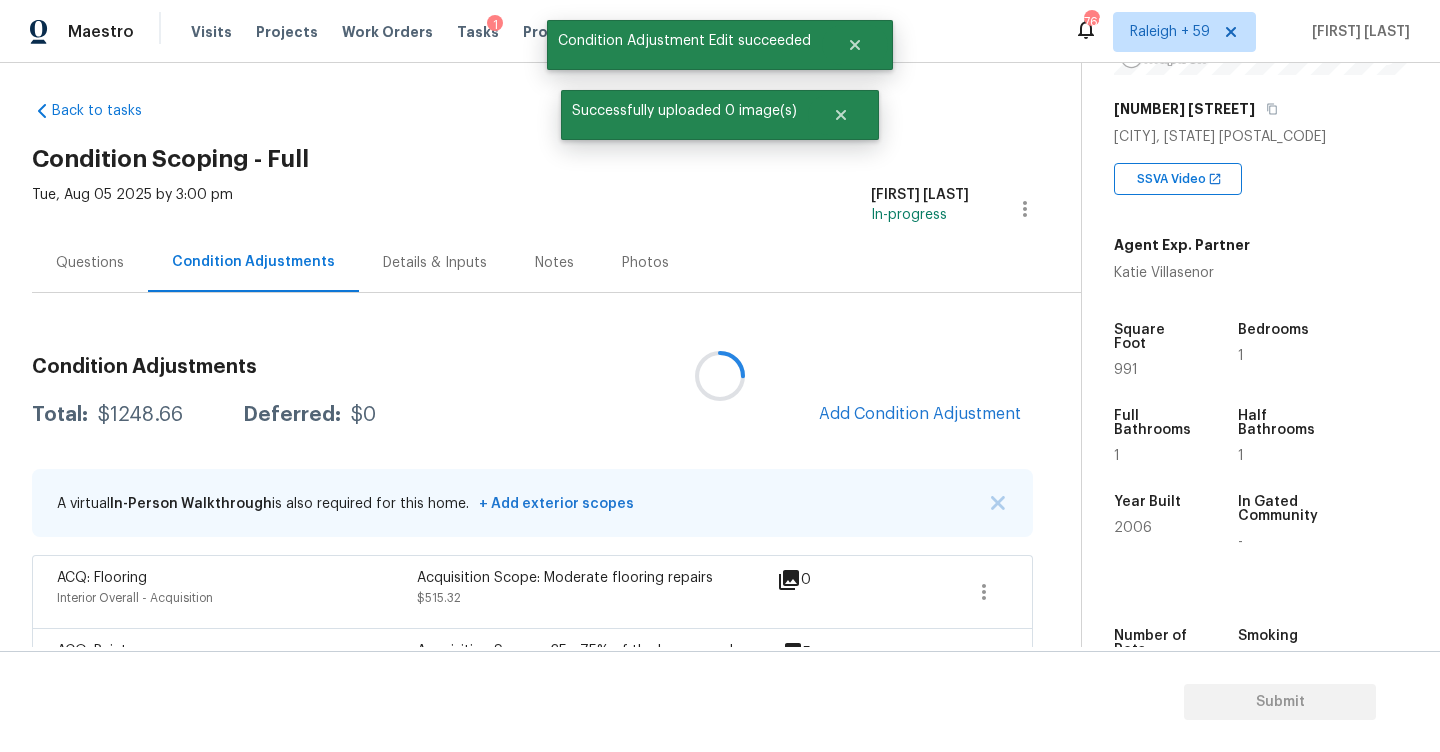 scroll, scrollTop: 0, scrollLeft: 0, axis: both 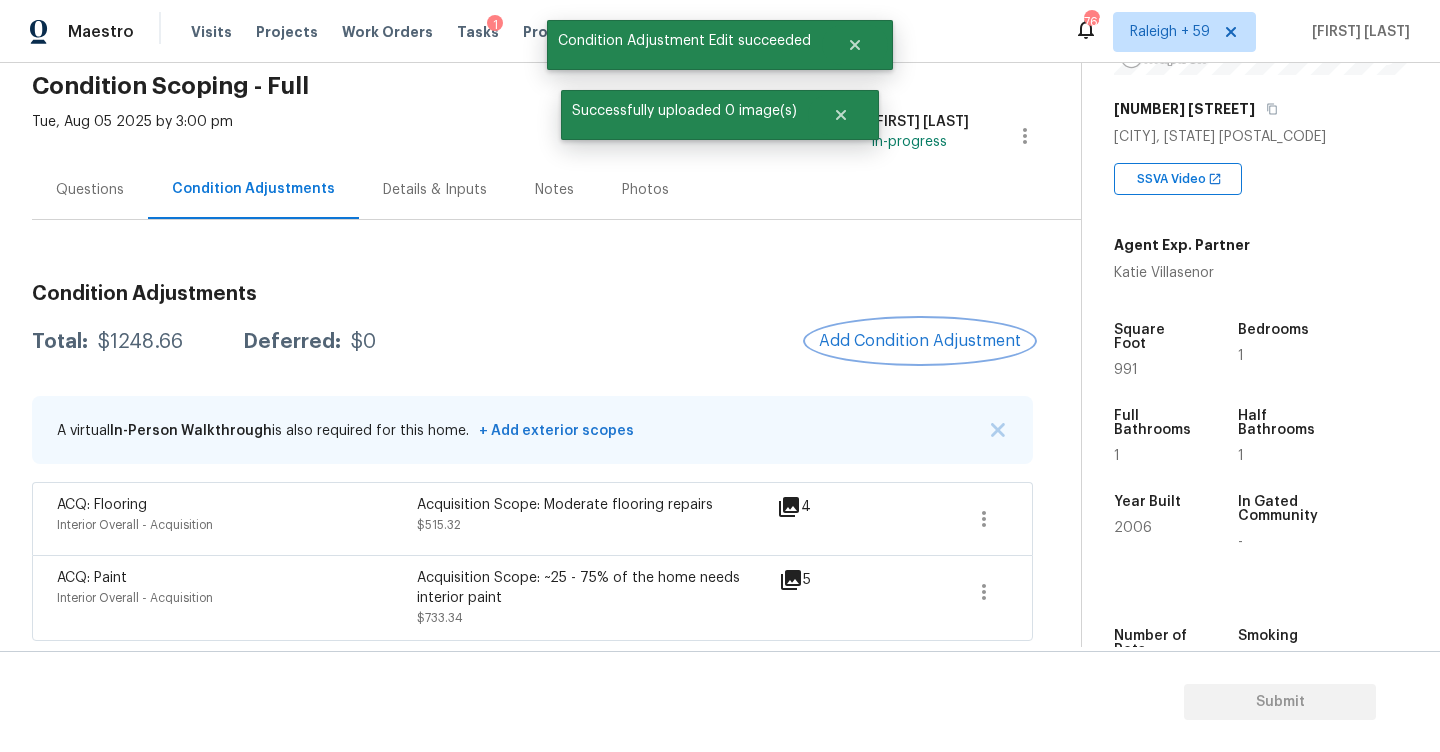 click on "Add Condition Adjustment" at bounding box center [920, 341] 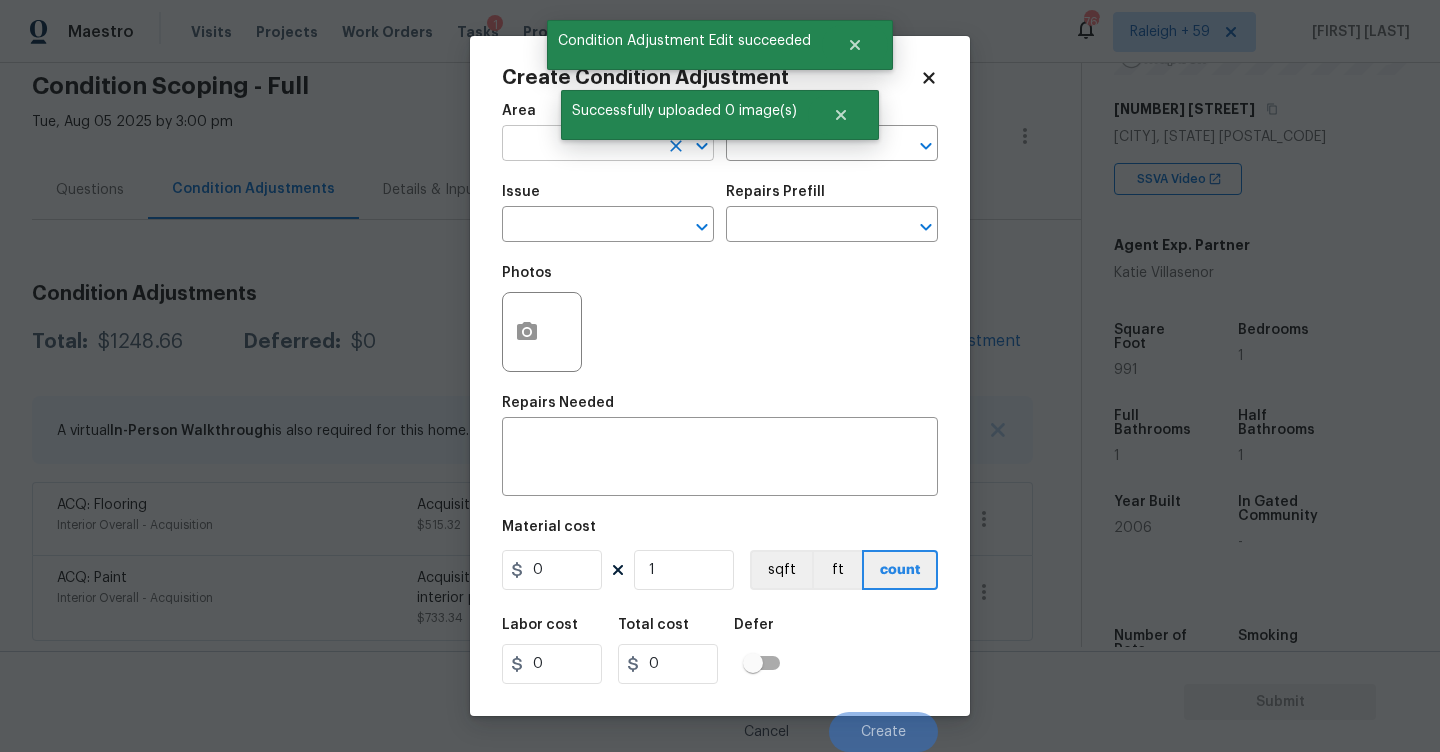 click at bounding box center (580, 145) 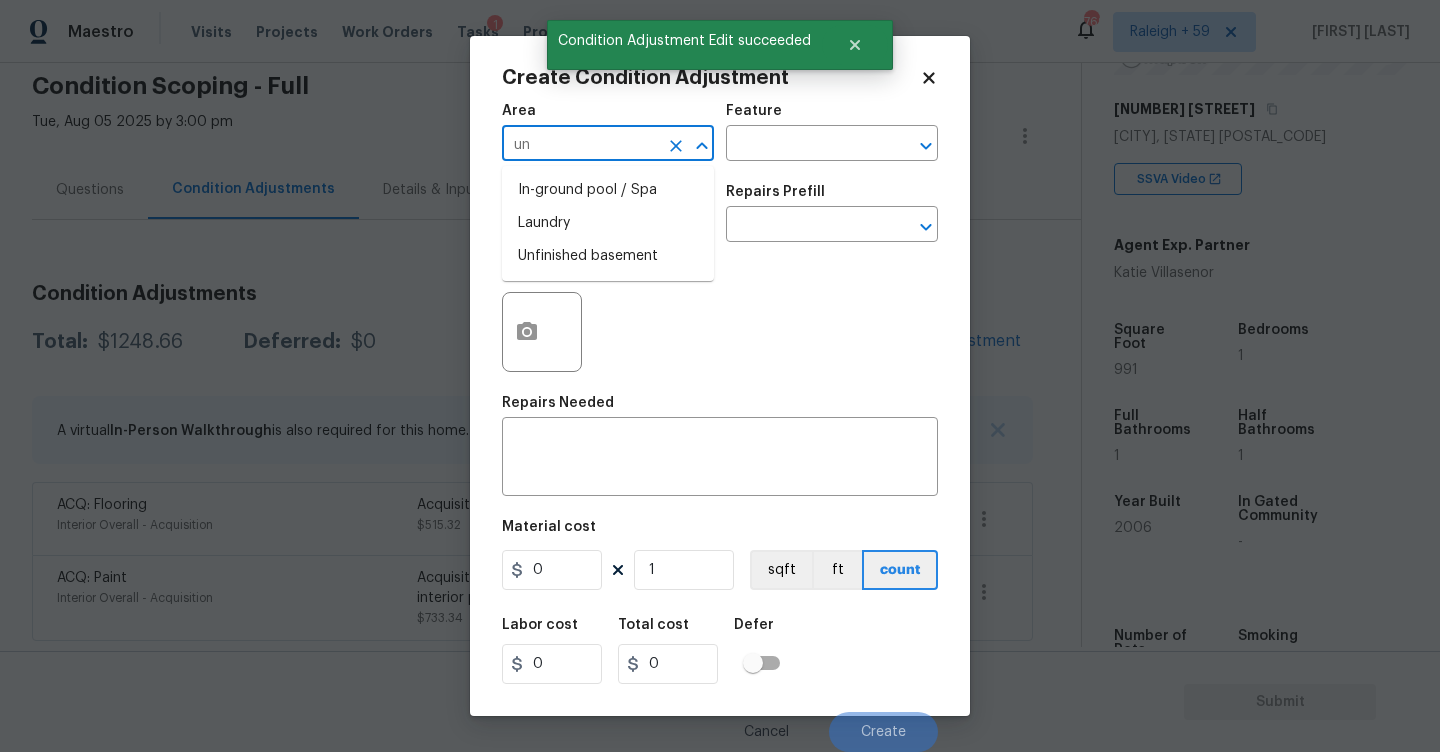 type on "u" 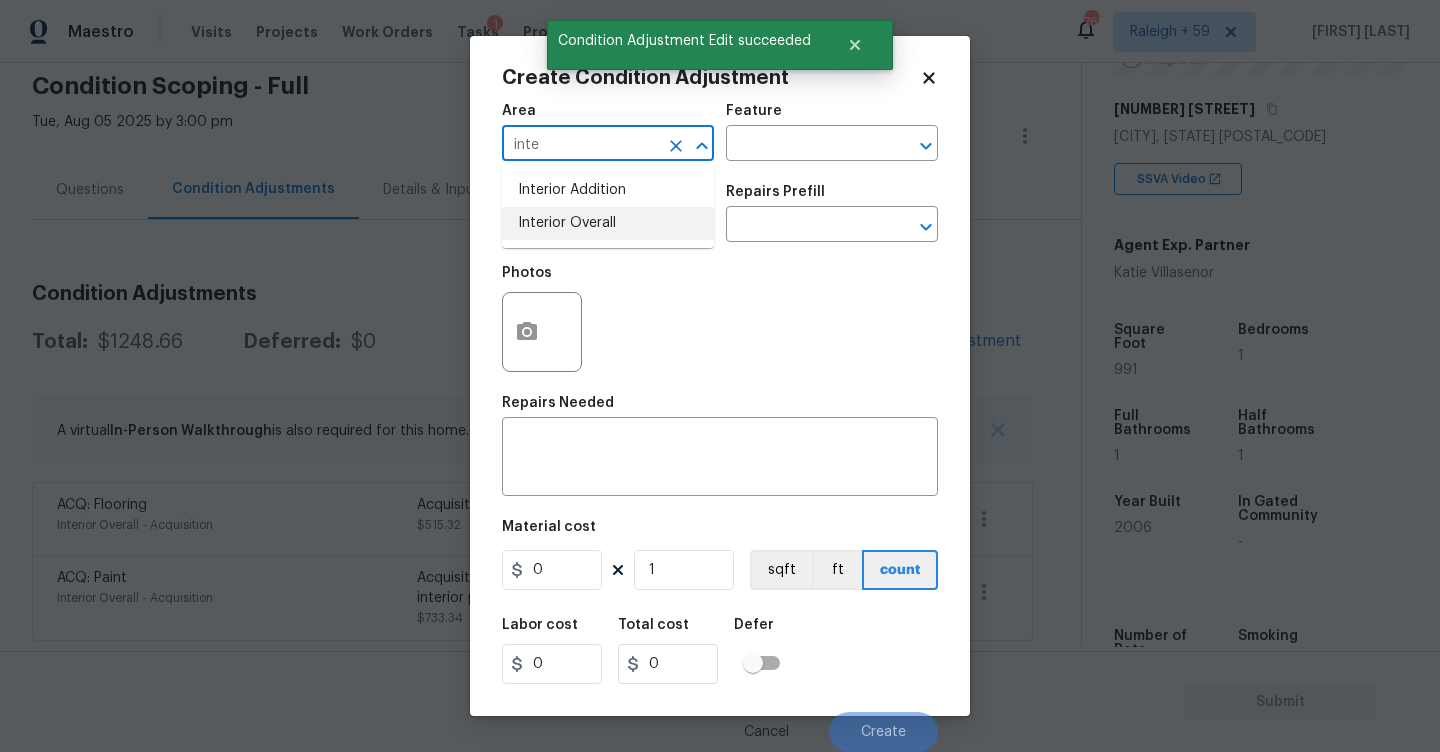 drag, startPoint x: 562, startPoint y: 223, endPoint x: 801, endPoint y: 175, distance: 243.77243 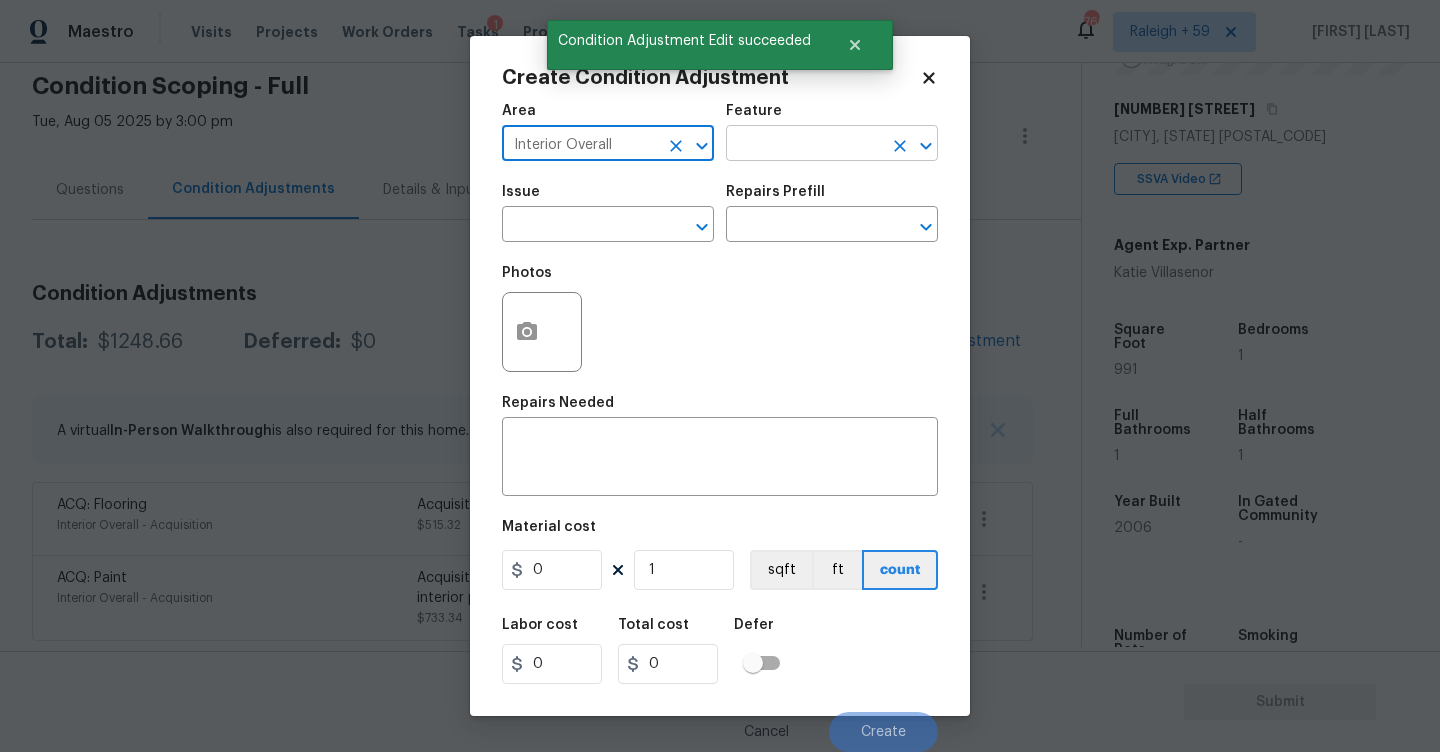 type on "Interior Overall" 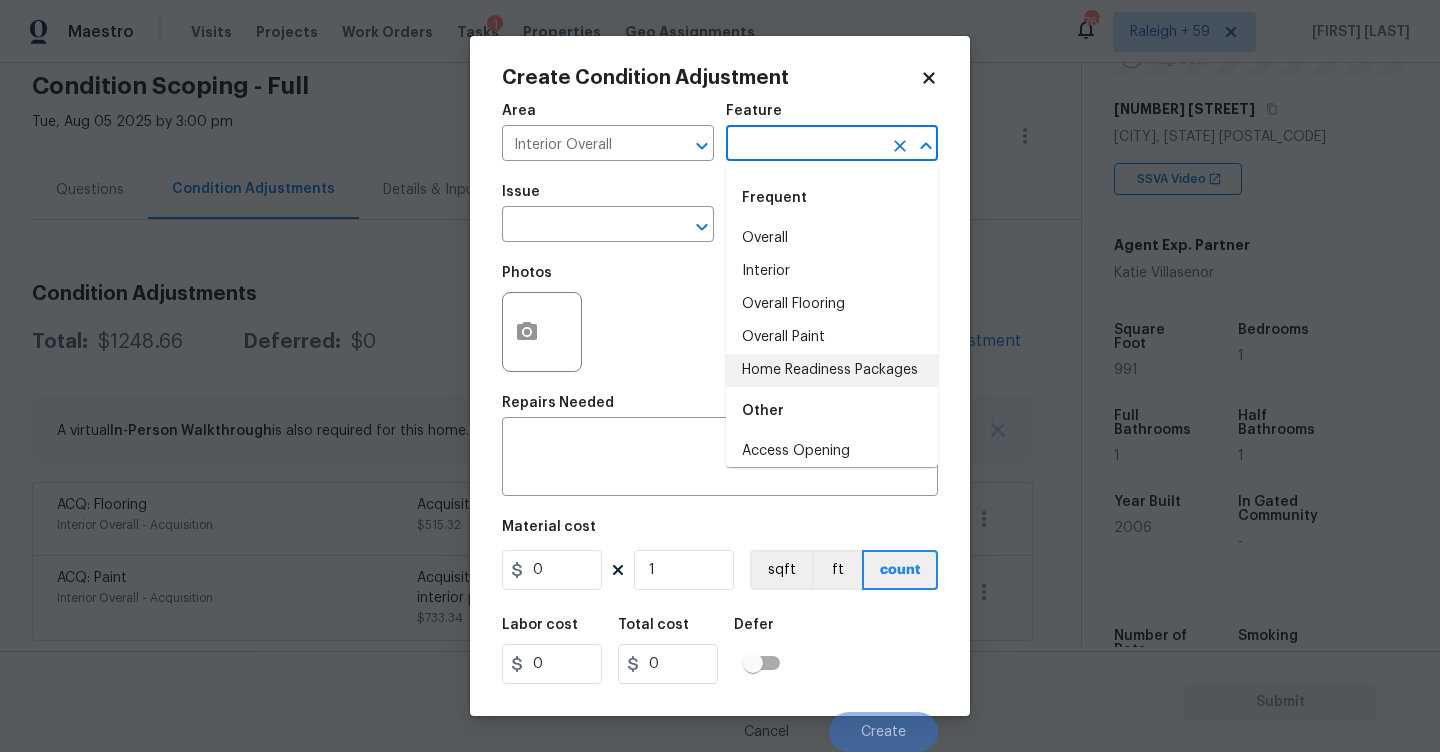 click on "Home Readiness Packages" at bounding box center [832, 370] 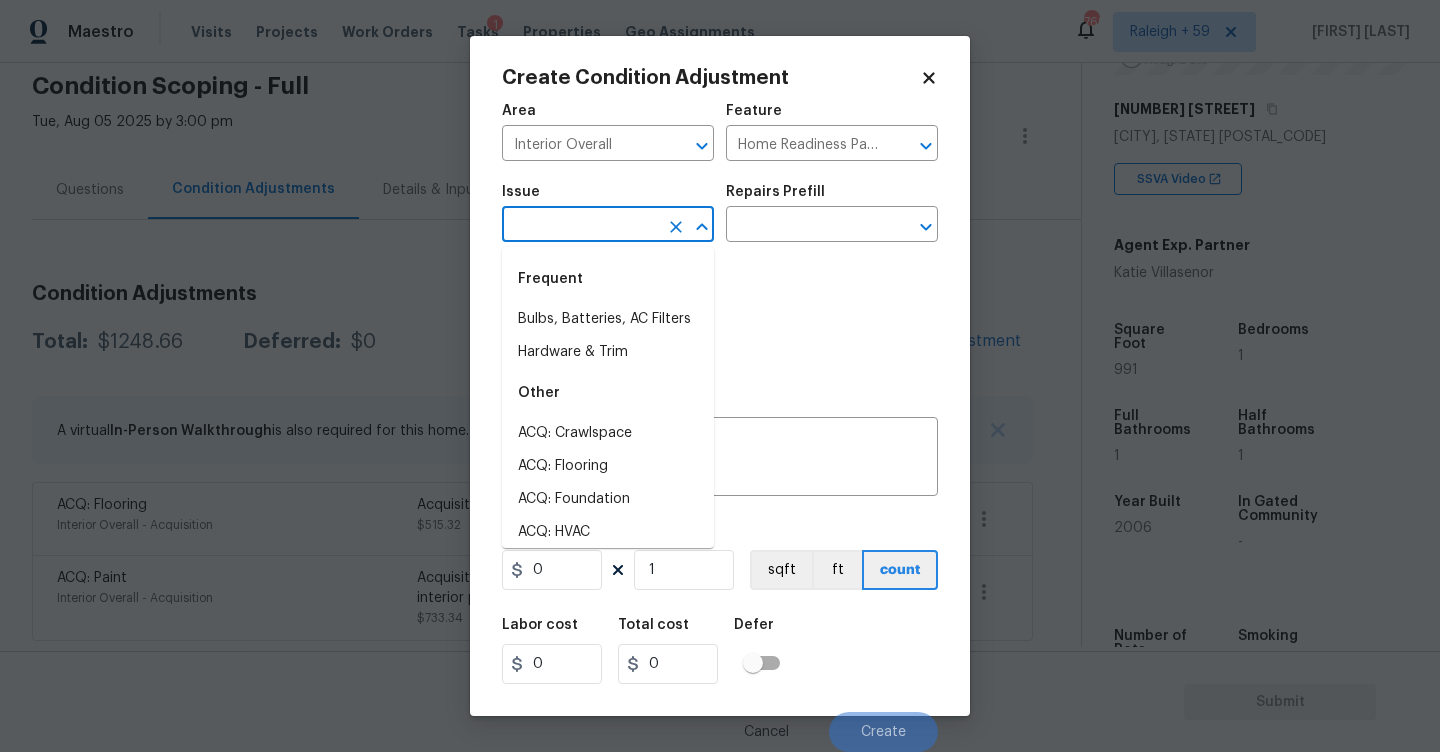 click at bounding box center [580, 226] 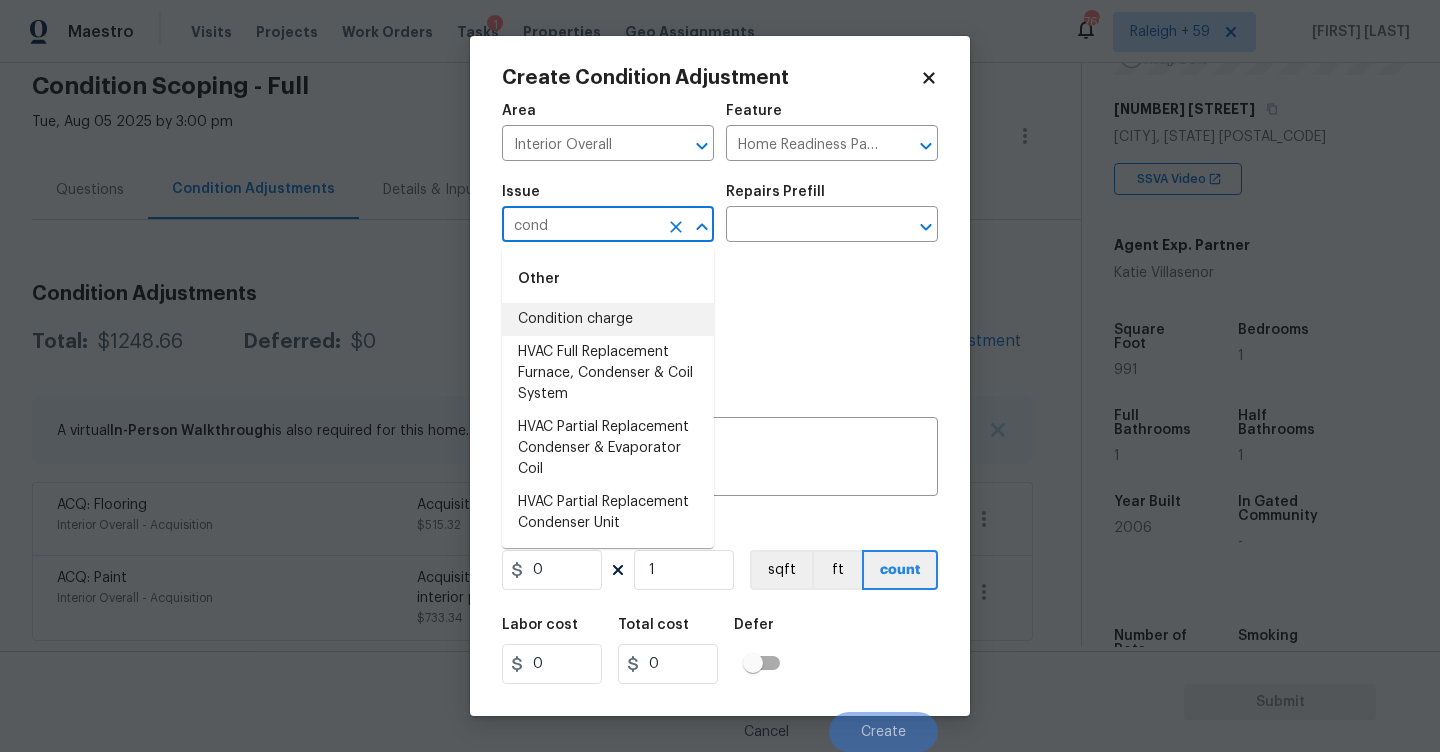 click on "Condition charge" at bounding box center (608, 319) 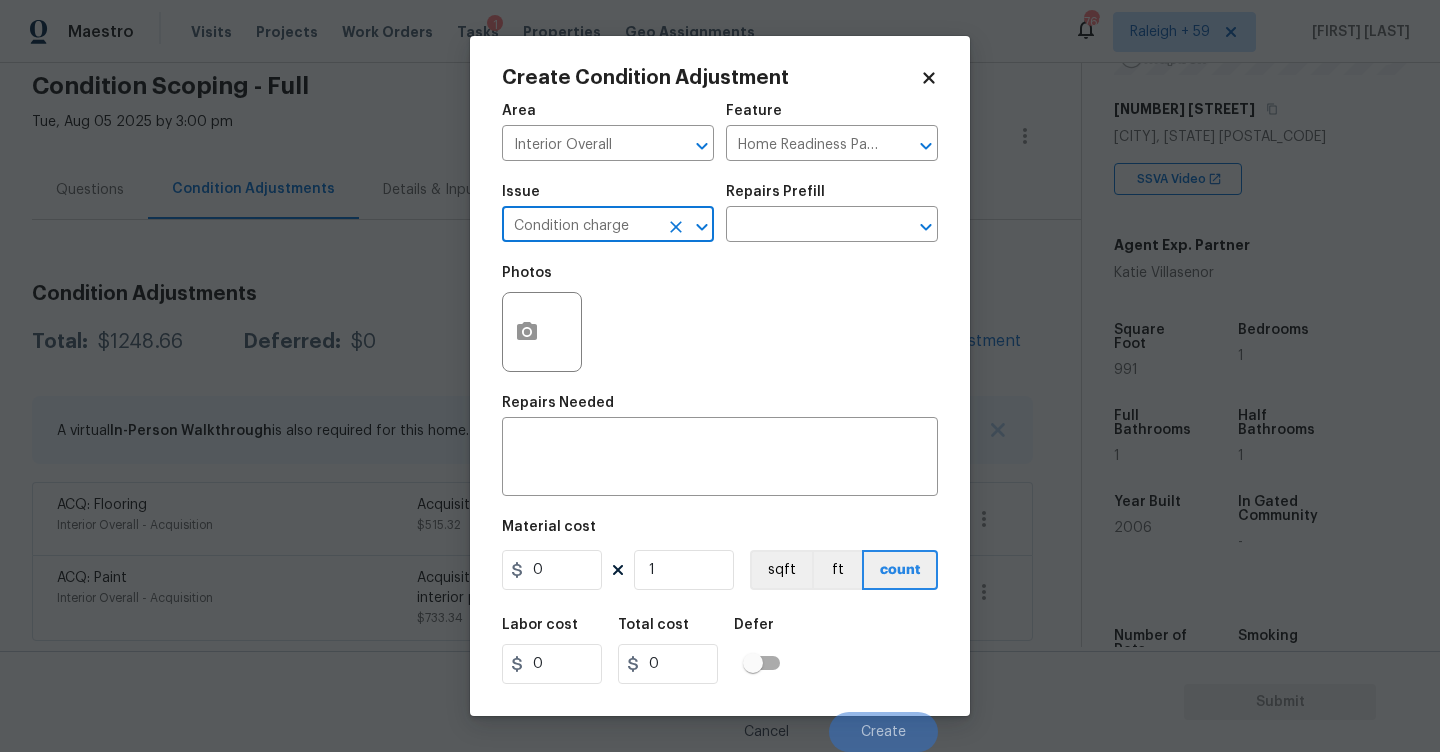 type on "Condition charge" 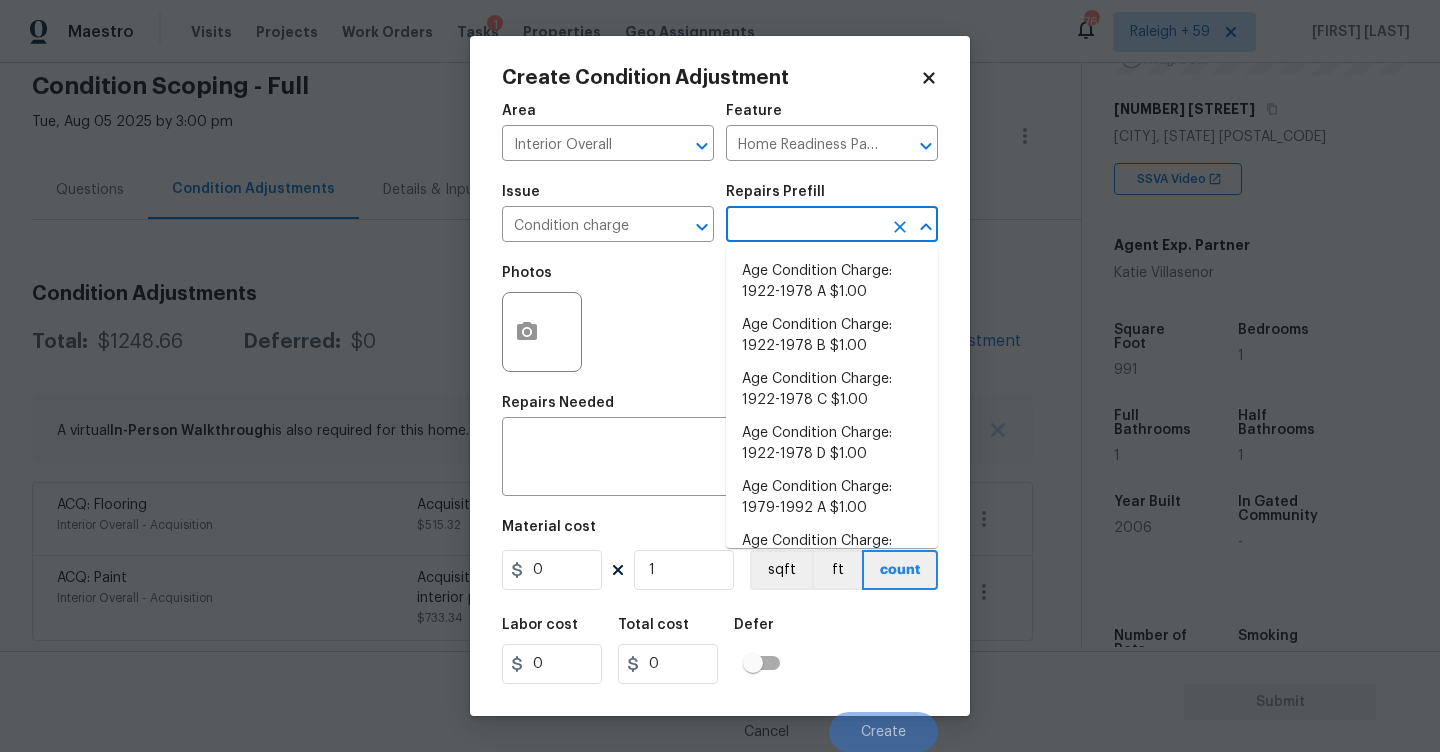click at bounding box center (804, 226) 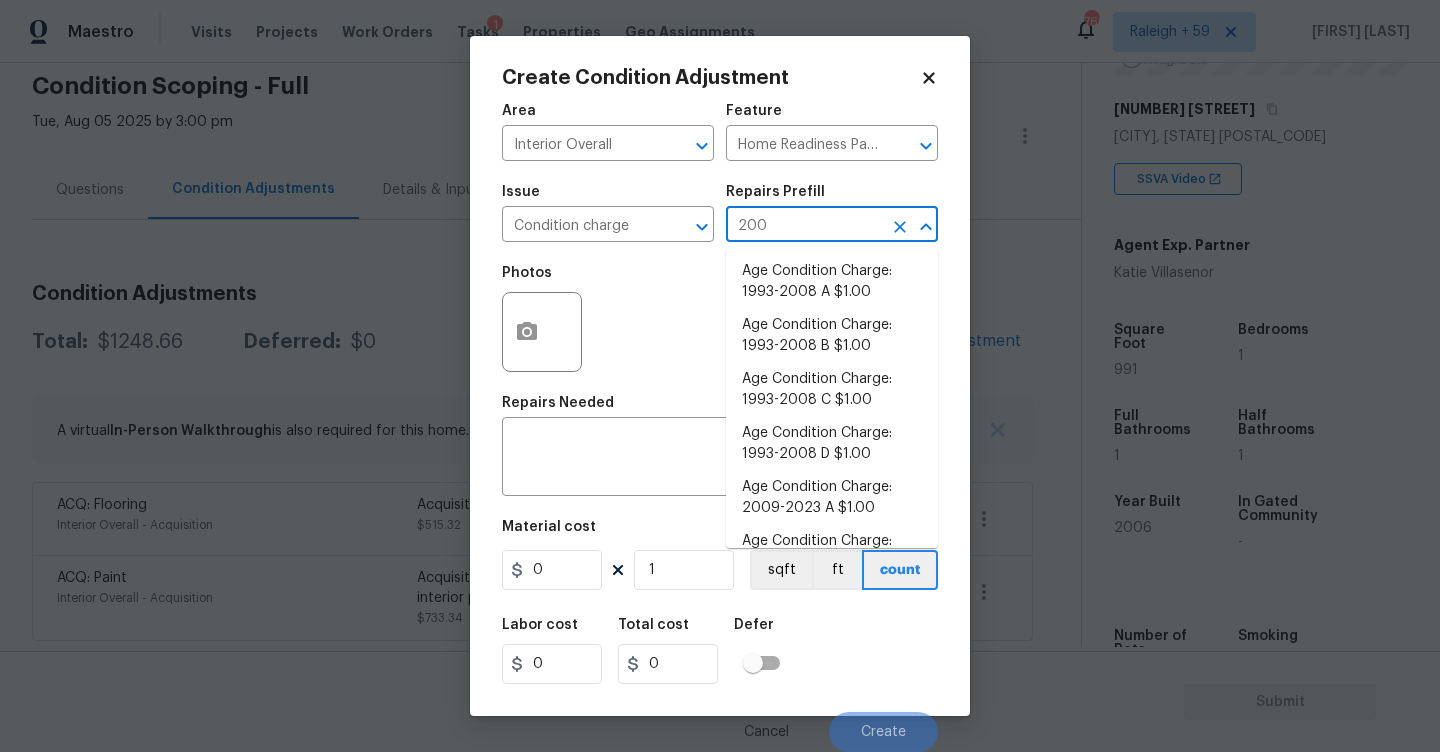 type on "2008" 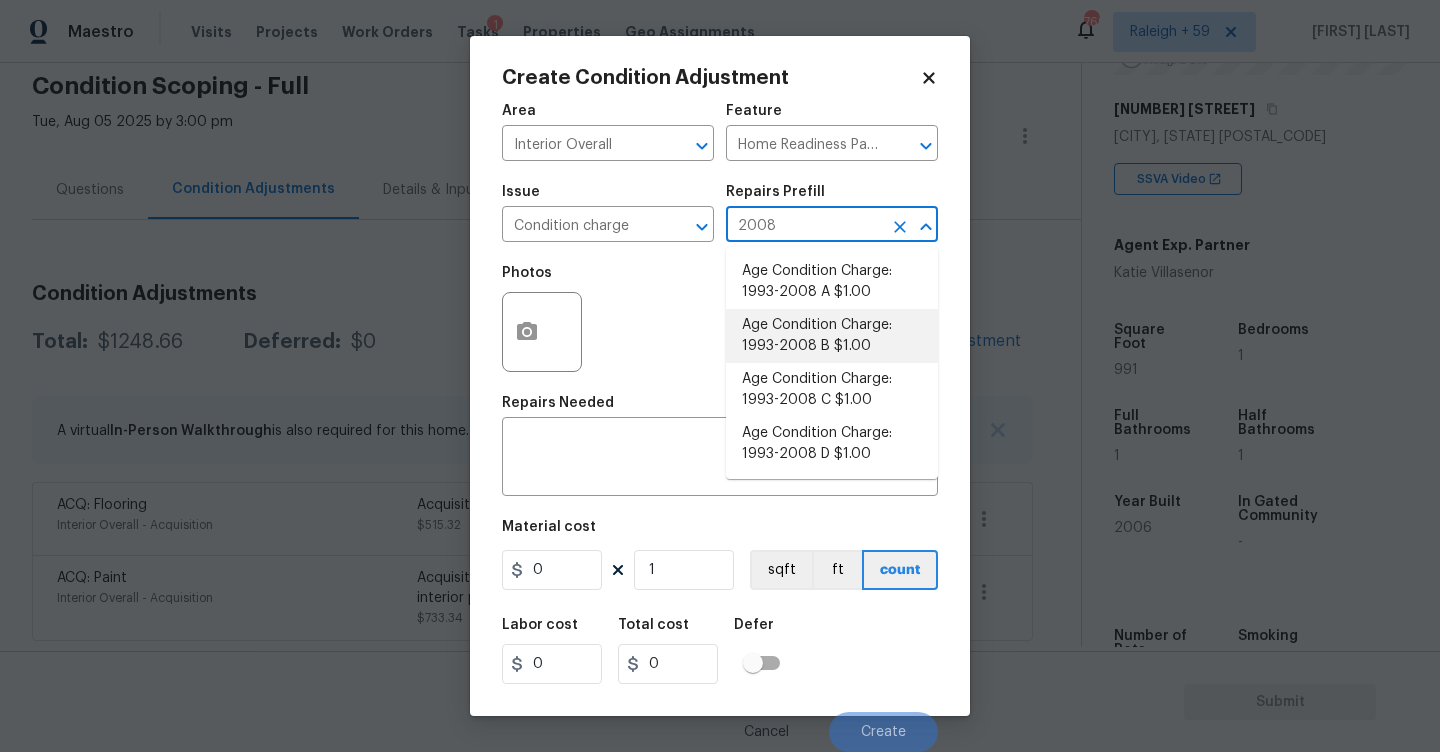 click on "Age Condition Charge: 1993-2008 B	 $1.00" at bounding box center (832, 336) 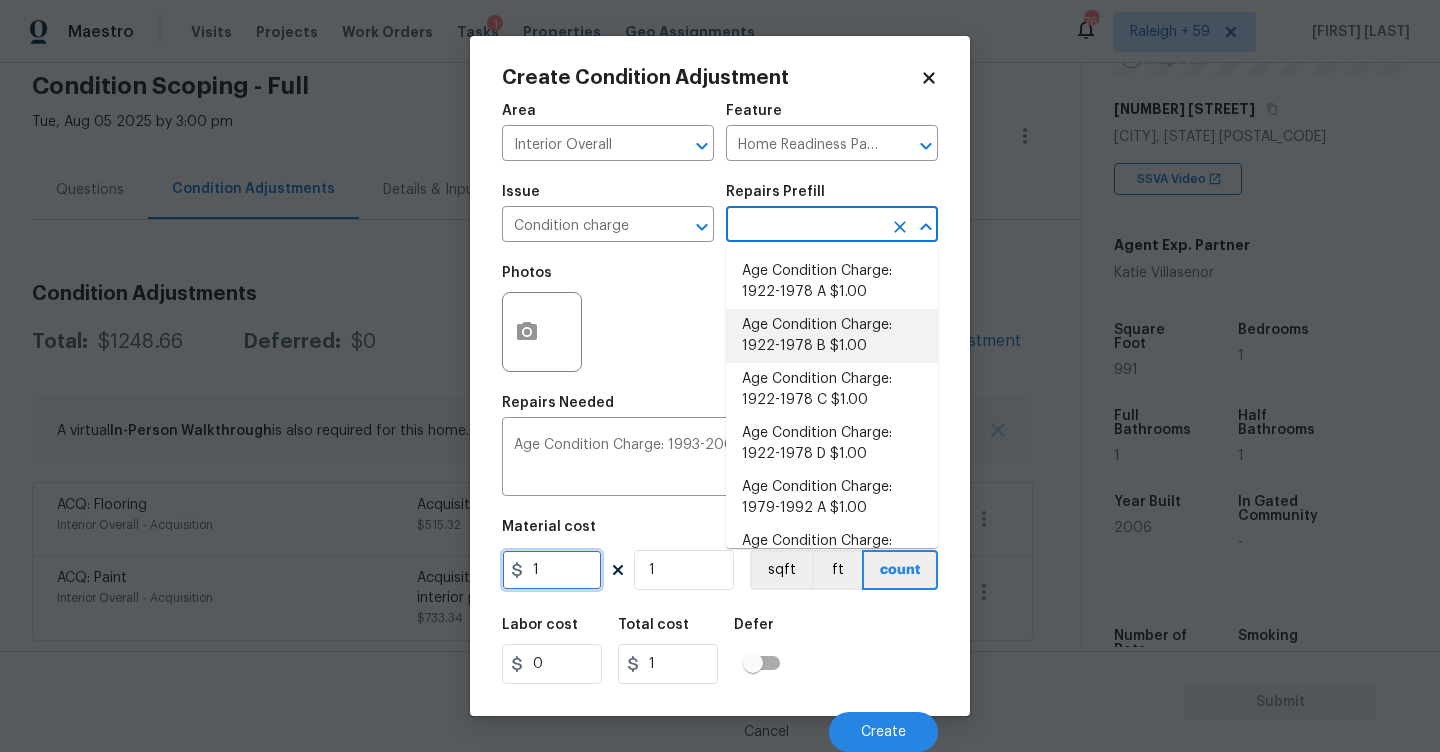 click on "1" at bounding box center [552, 570] 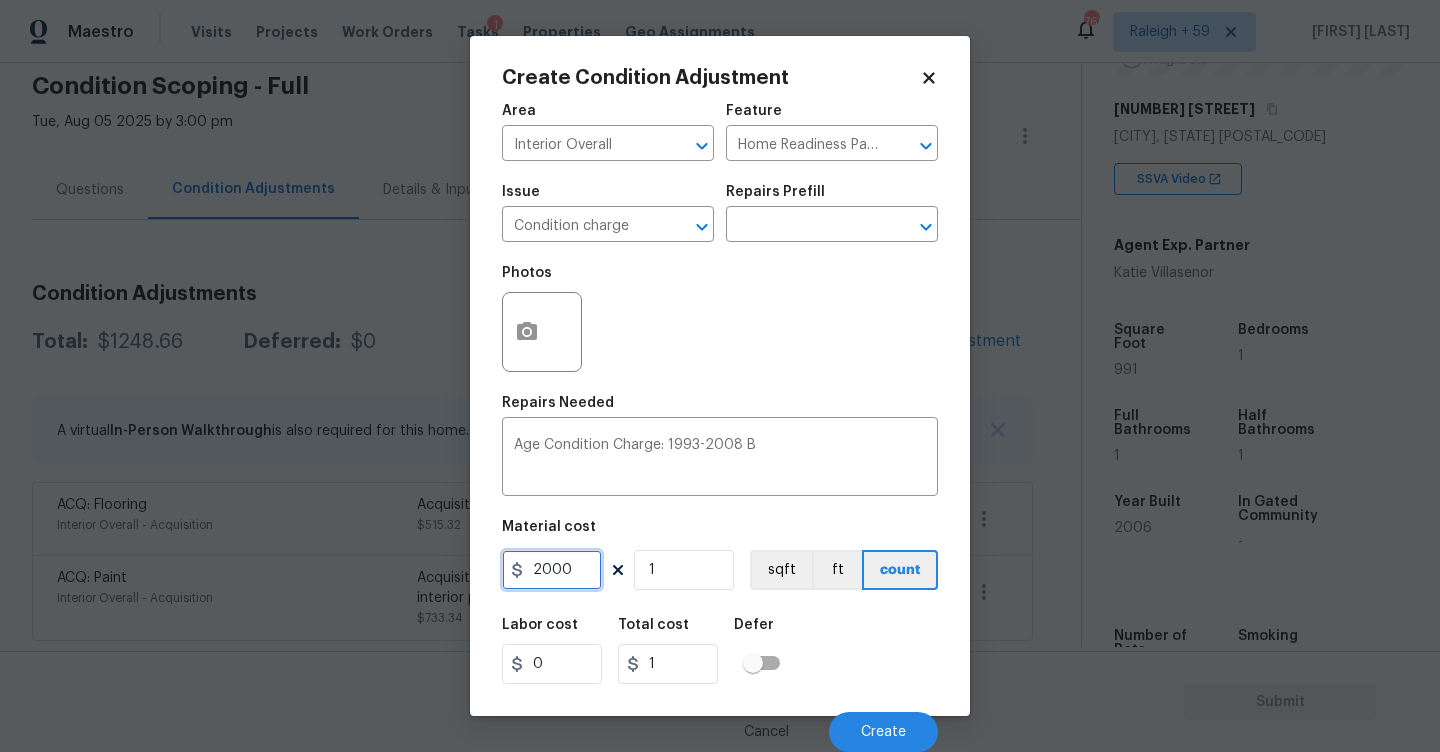 type on "2000" 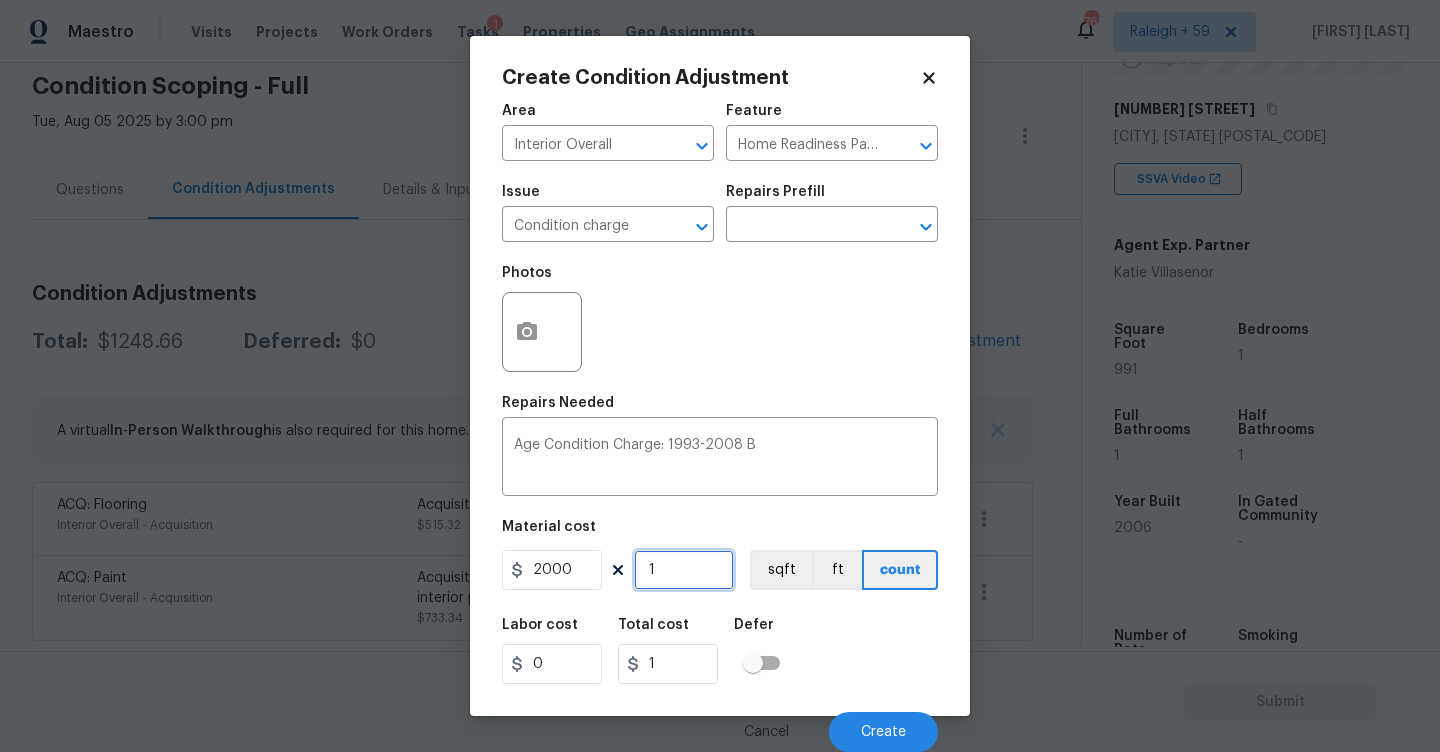 type on "2000" 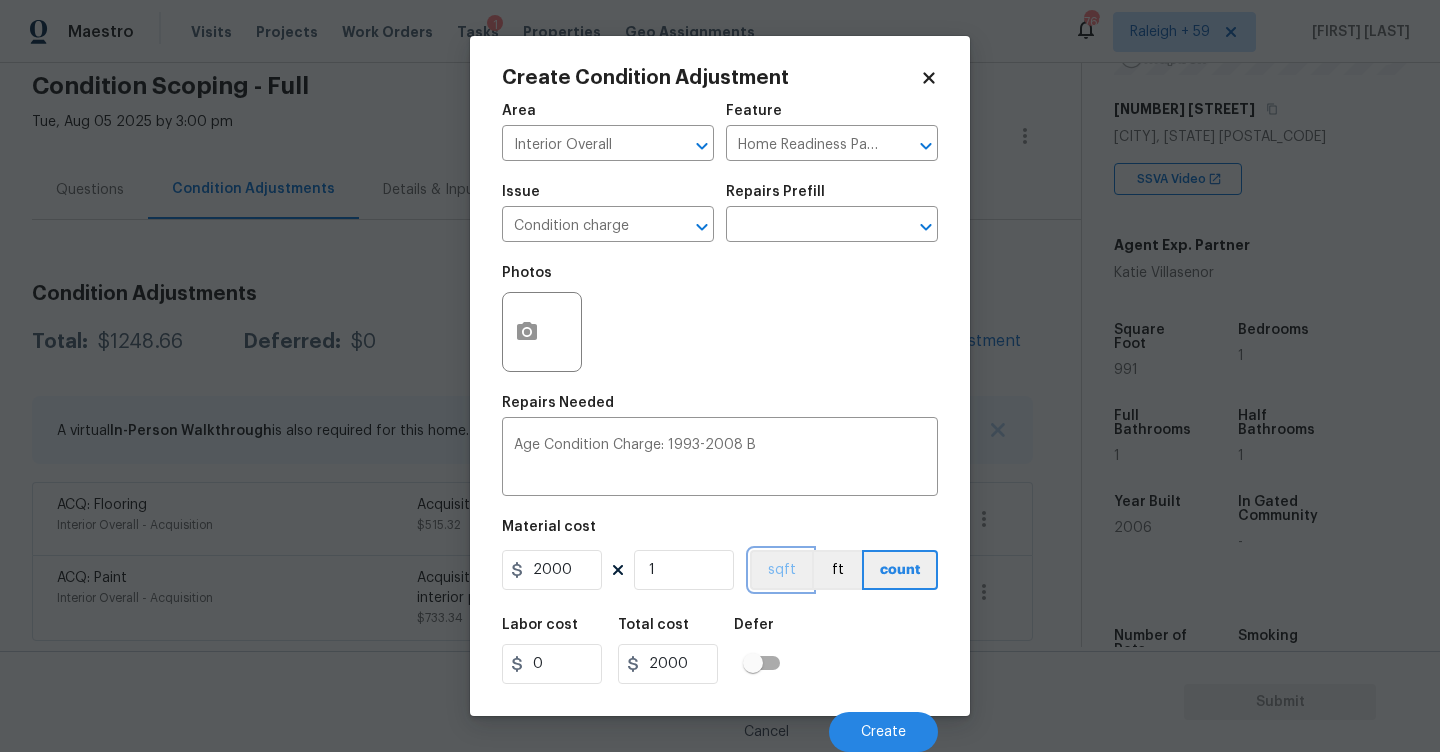 type 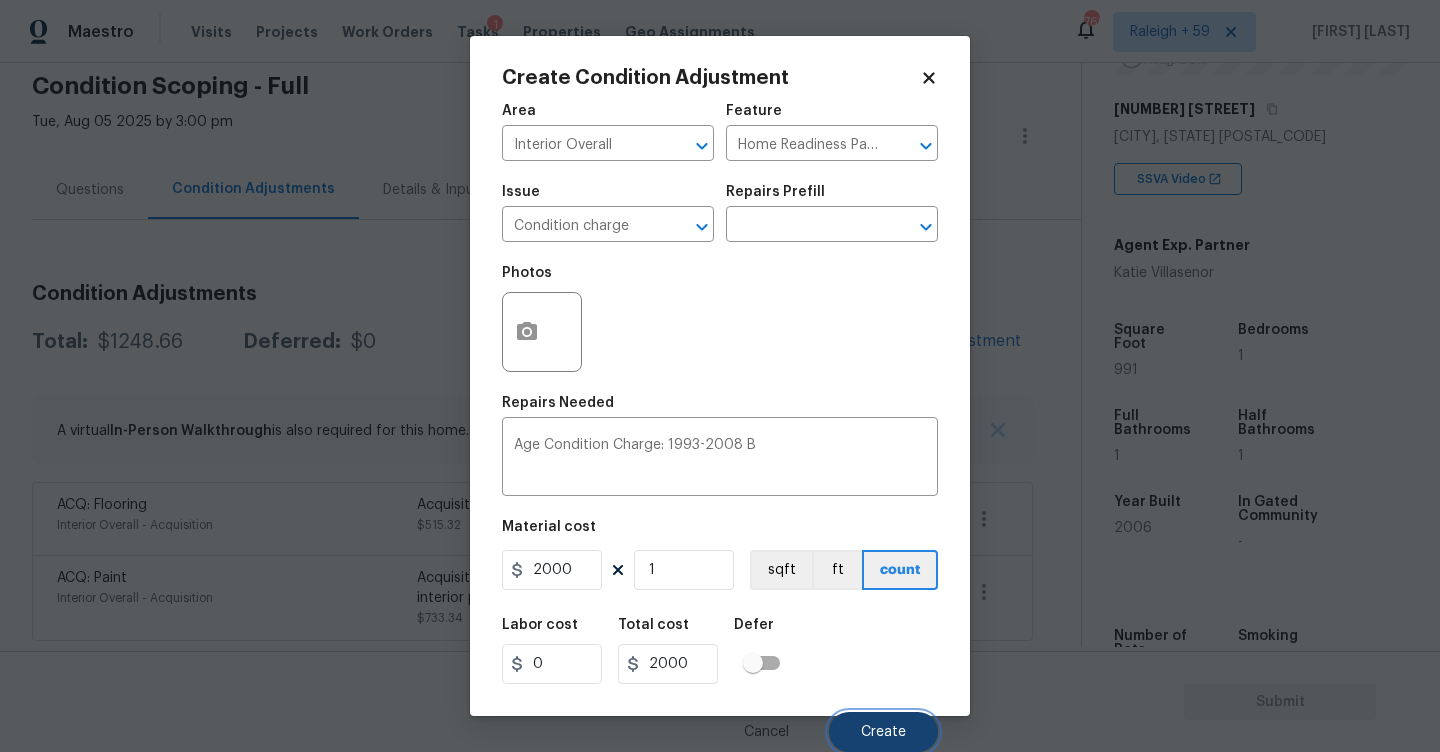 click on "Create" at bounding box center [883, 732] 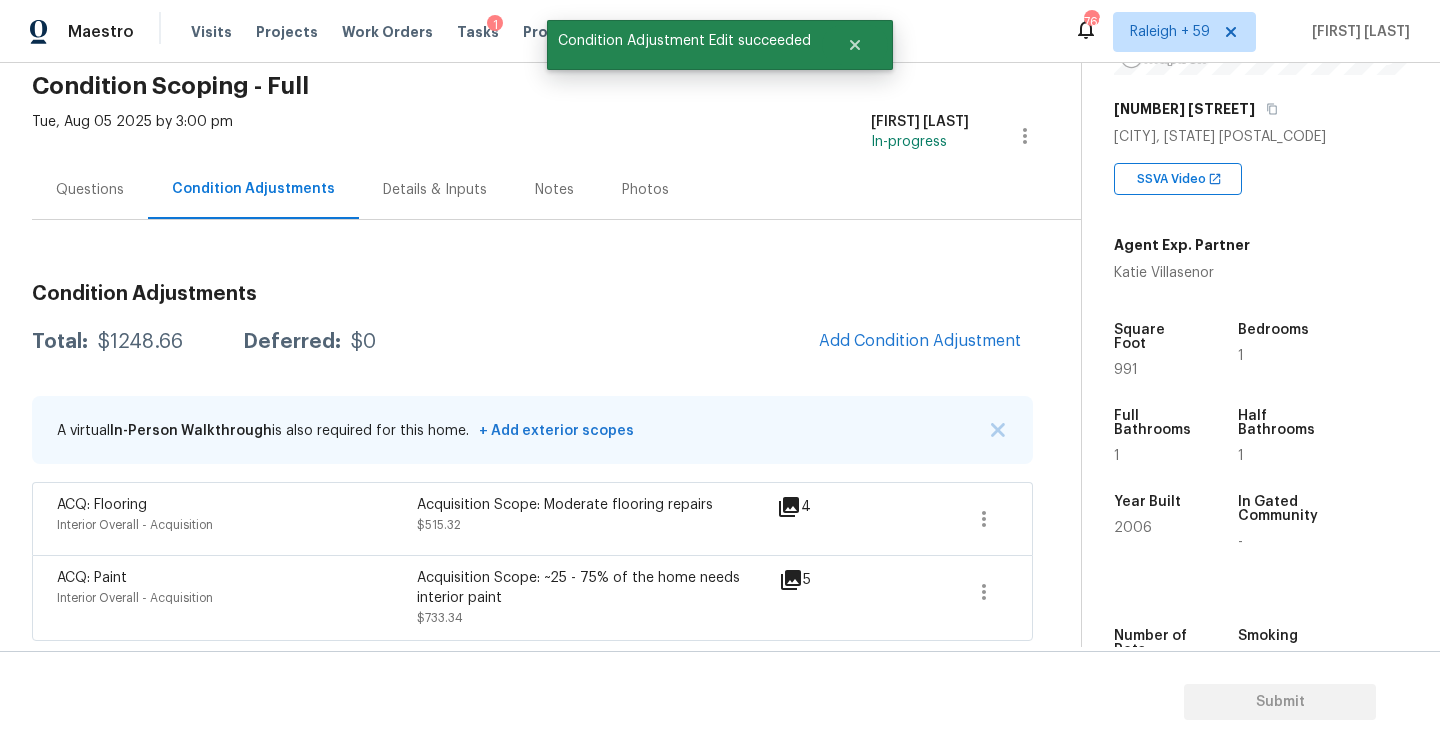 scroll, scrollTop: 0, scrollLeft: 0, axis: both 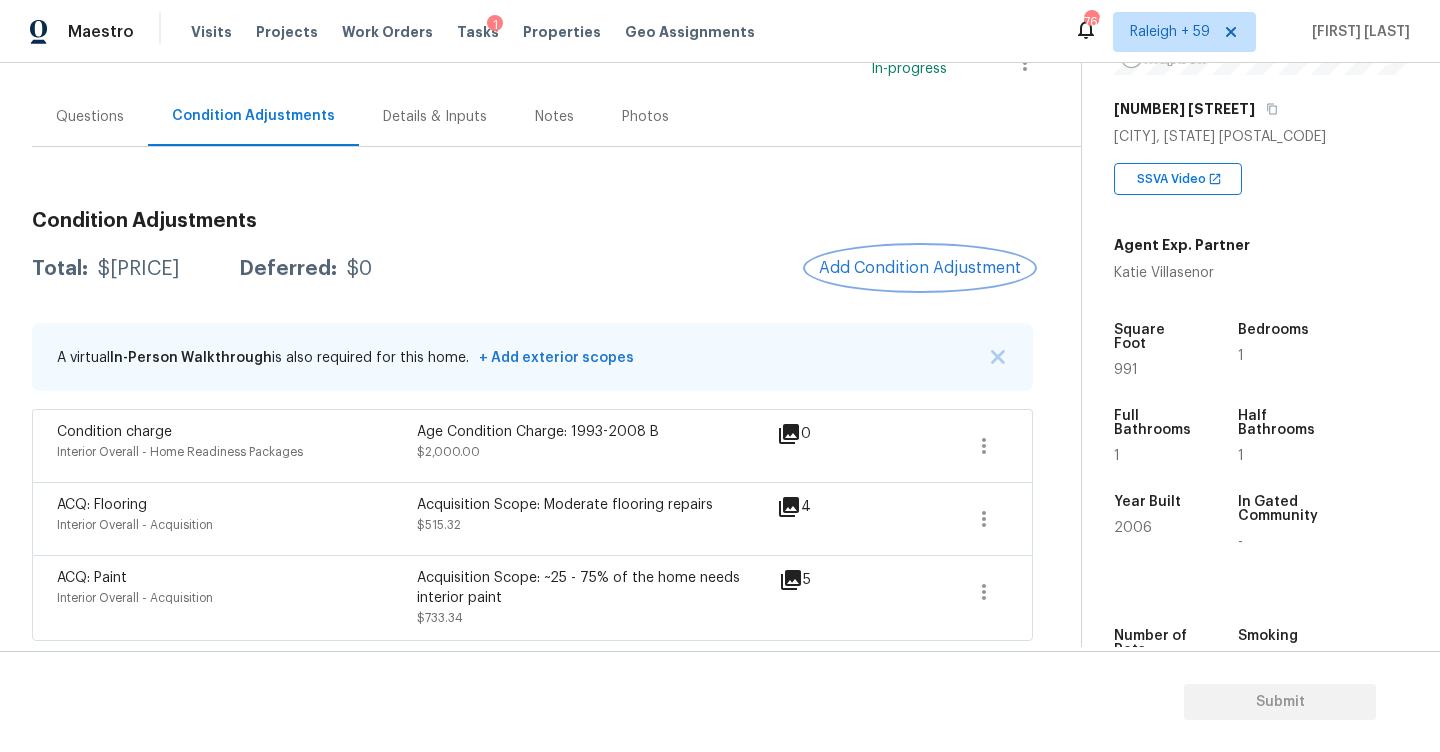 click on "Add Condition Adjustment" at bounding box center (920, 268) 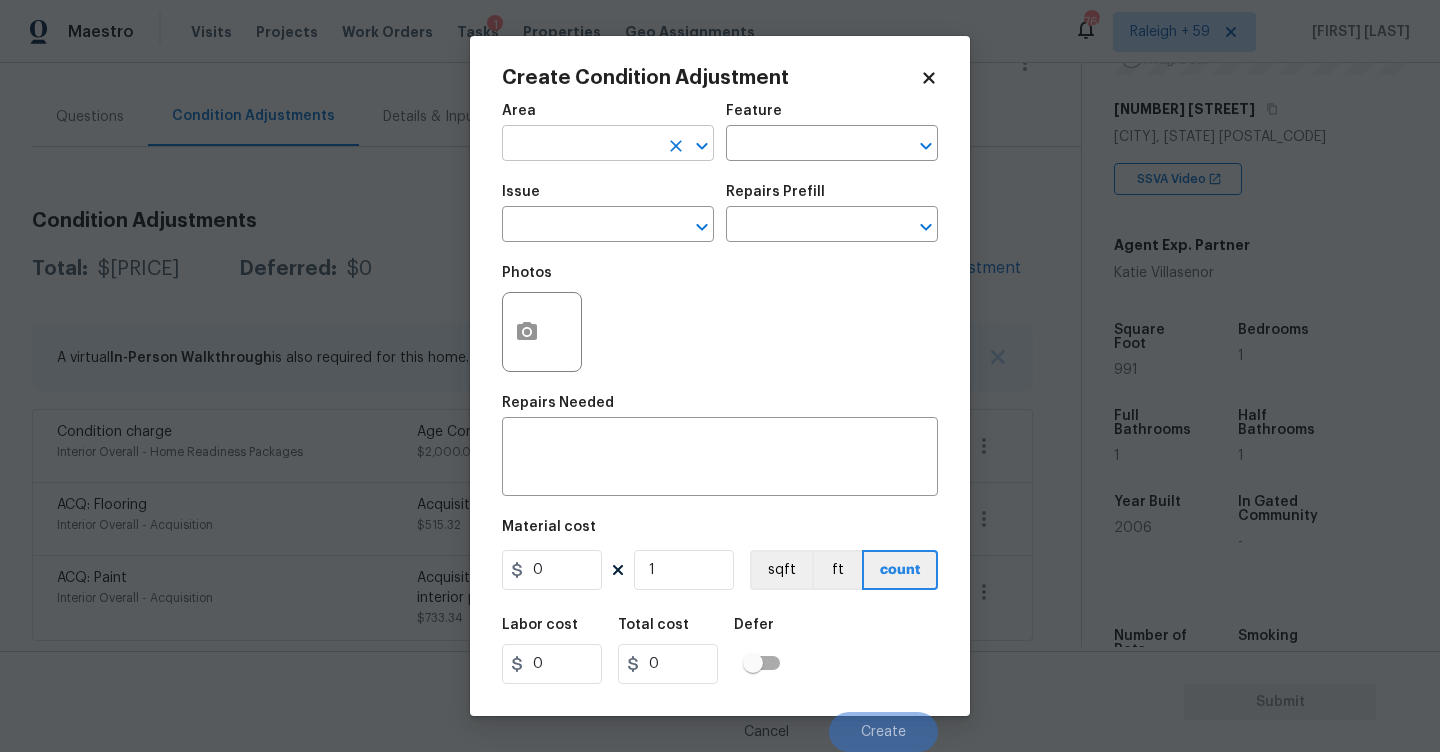 click at bounding box center (580, 145) 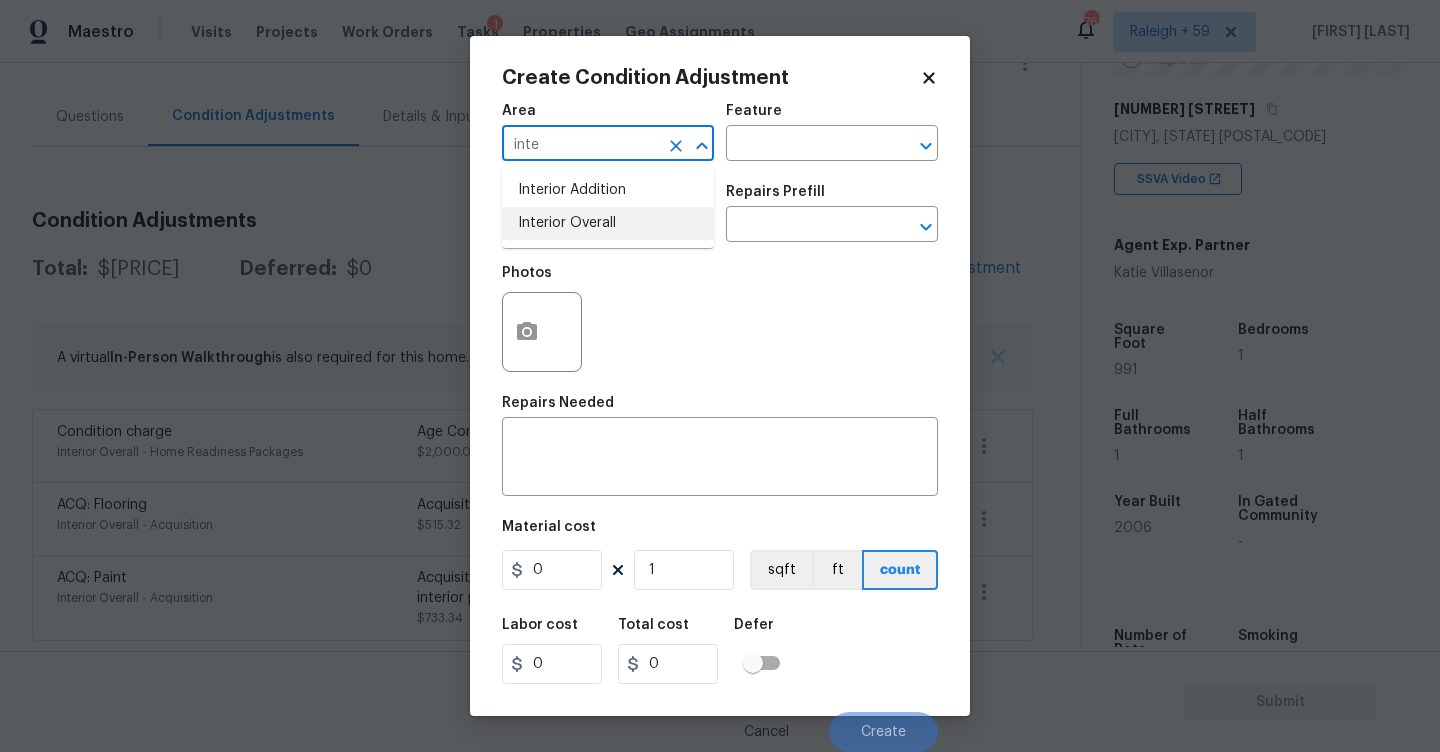 click on "Interior Overall" at bounding box center (608, 223) 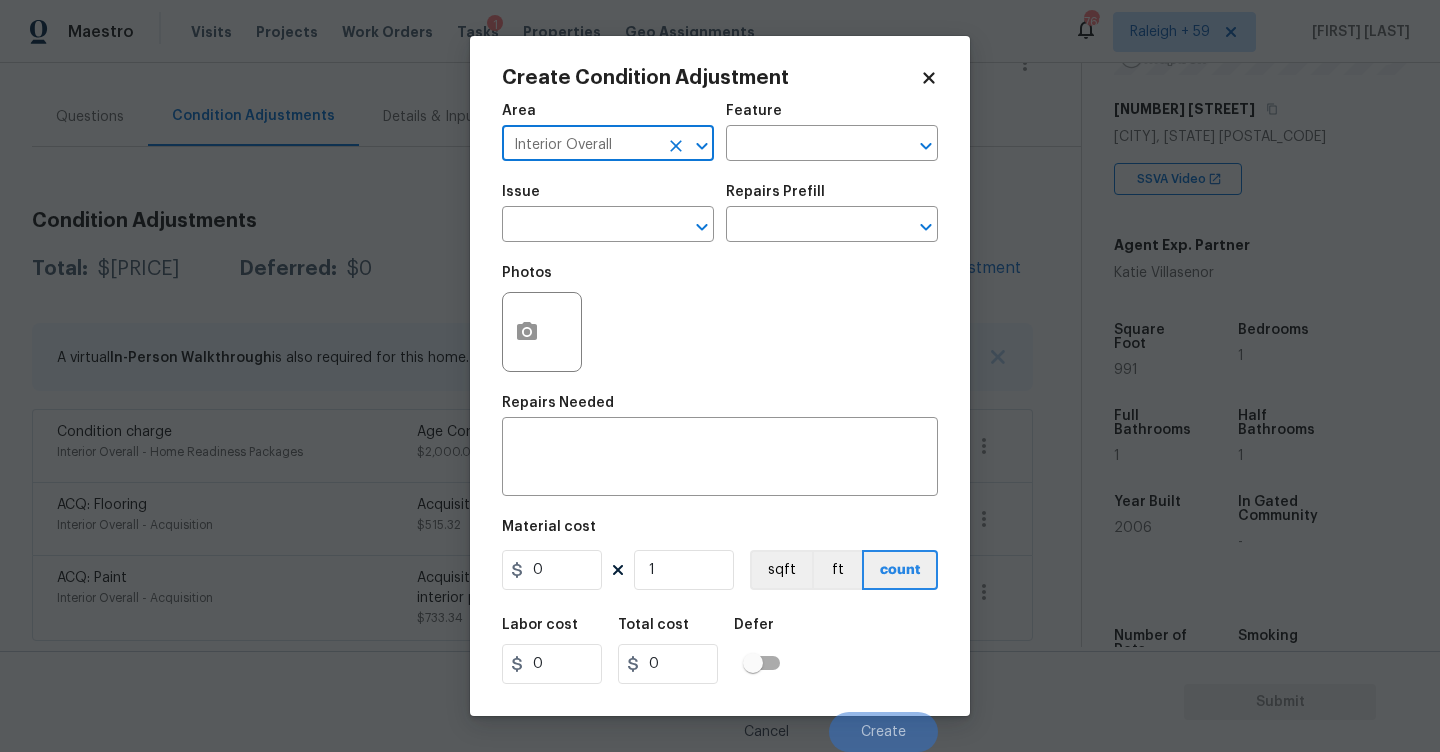 type on "Interior Overall" 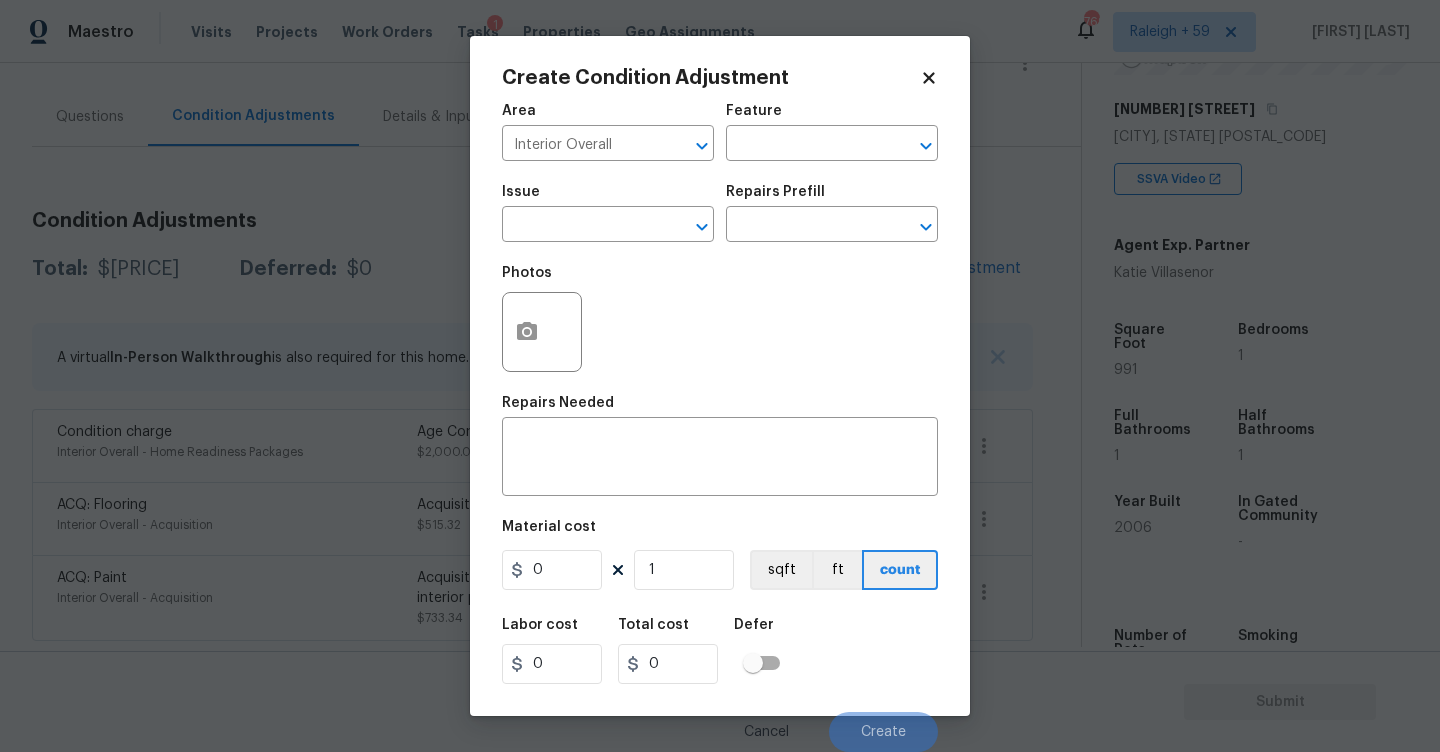 click on "Feature" at bounding box center [832, 117] 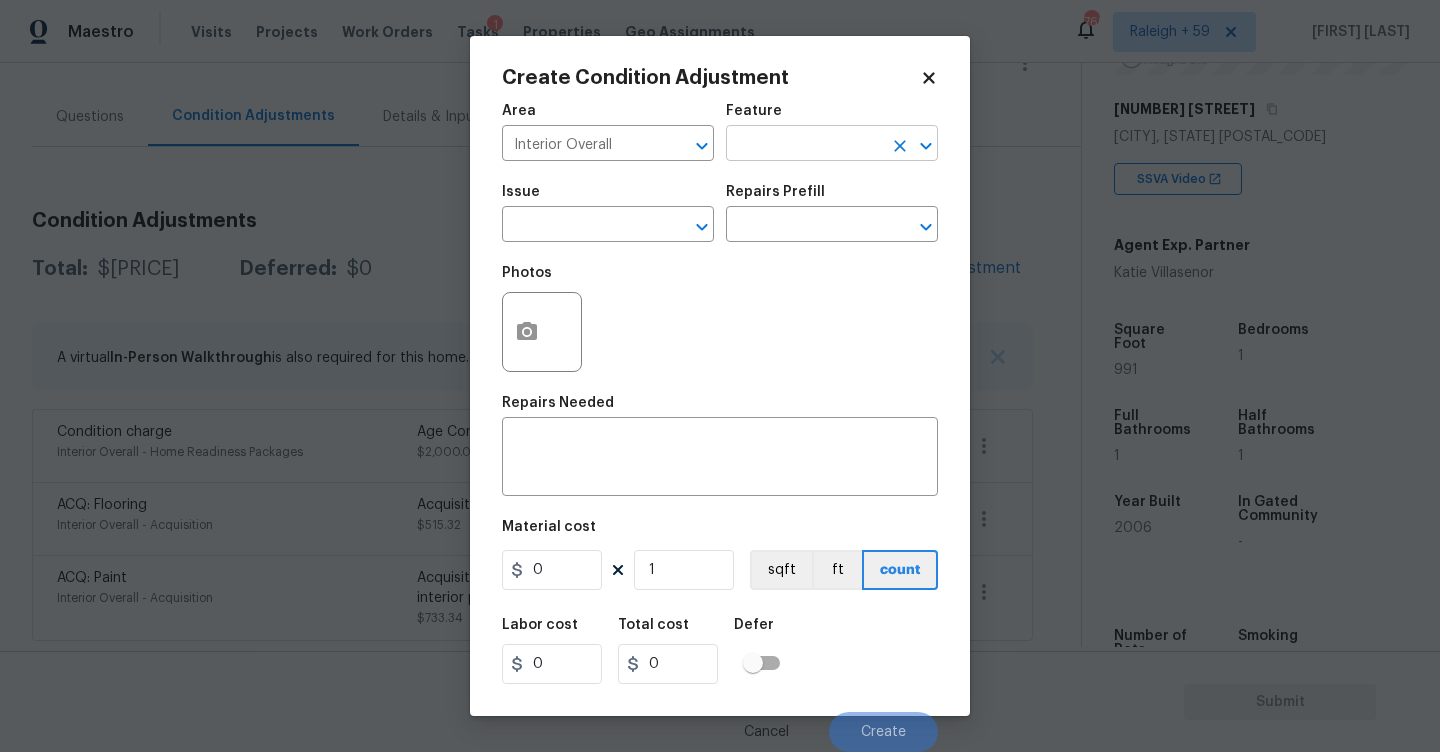 click at bounding box center (804, 145) 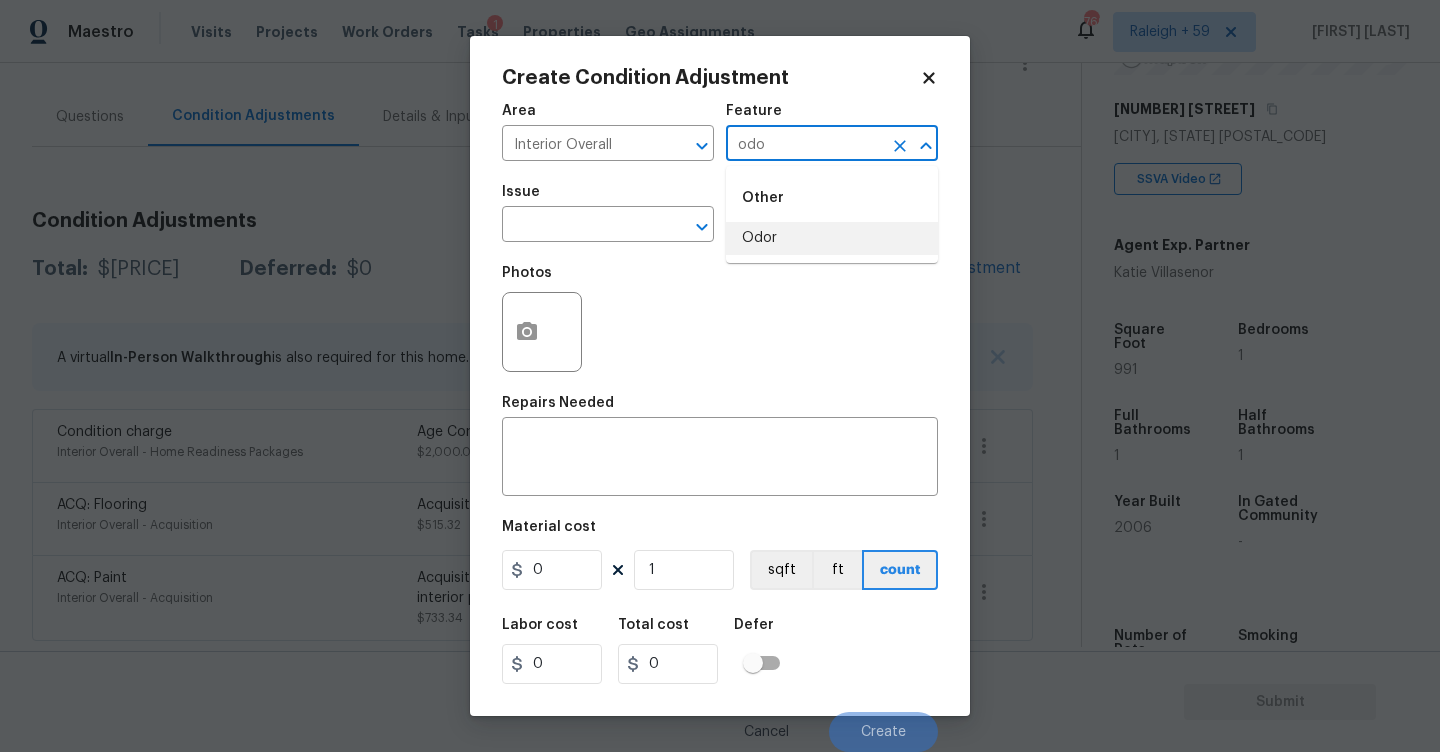 click on "Odor" at bounding box center [832, 238] 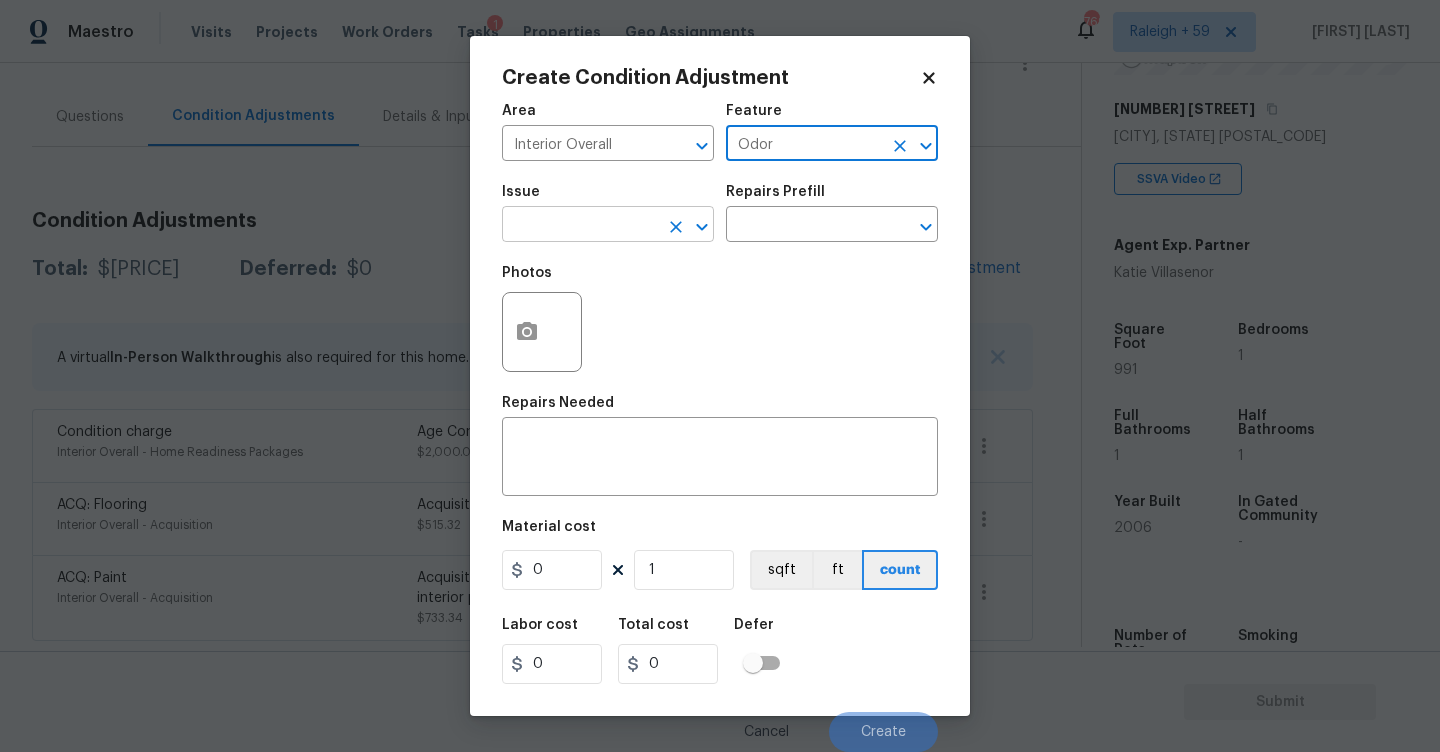 type on "Odor" 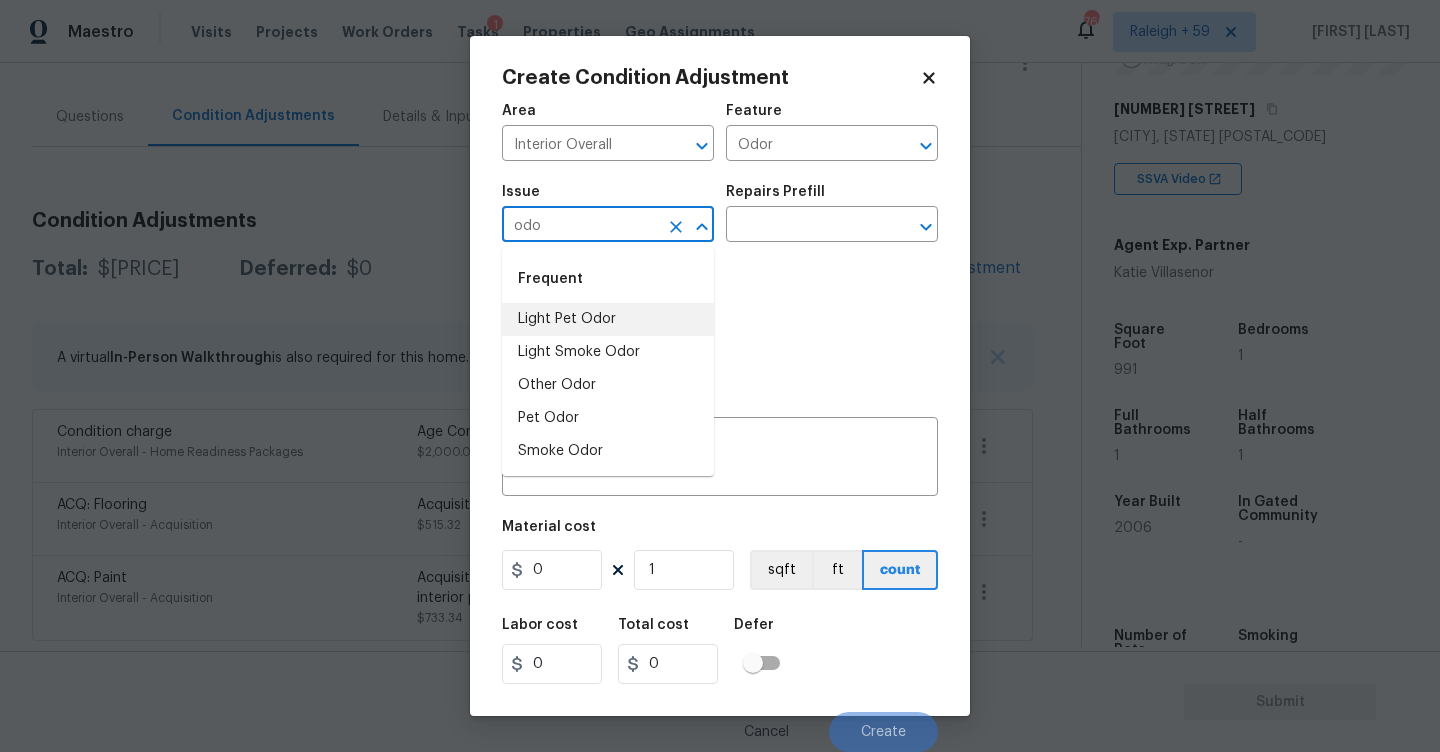 click on "Light Pet Odor" at bounding box center (608, 319) 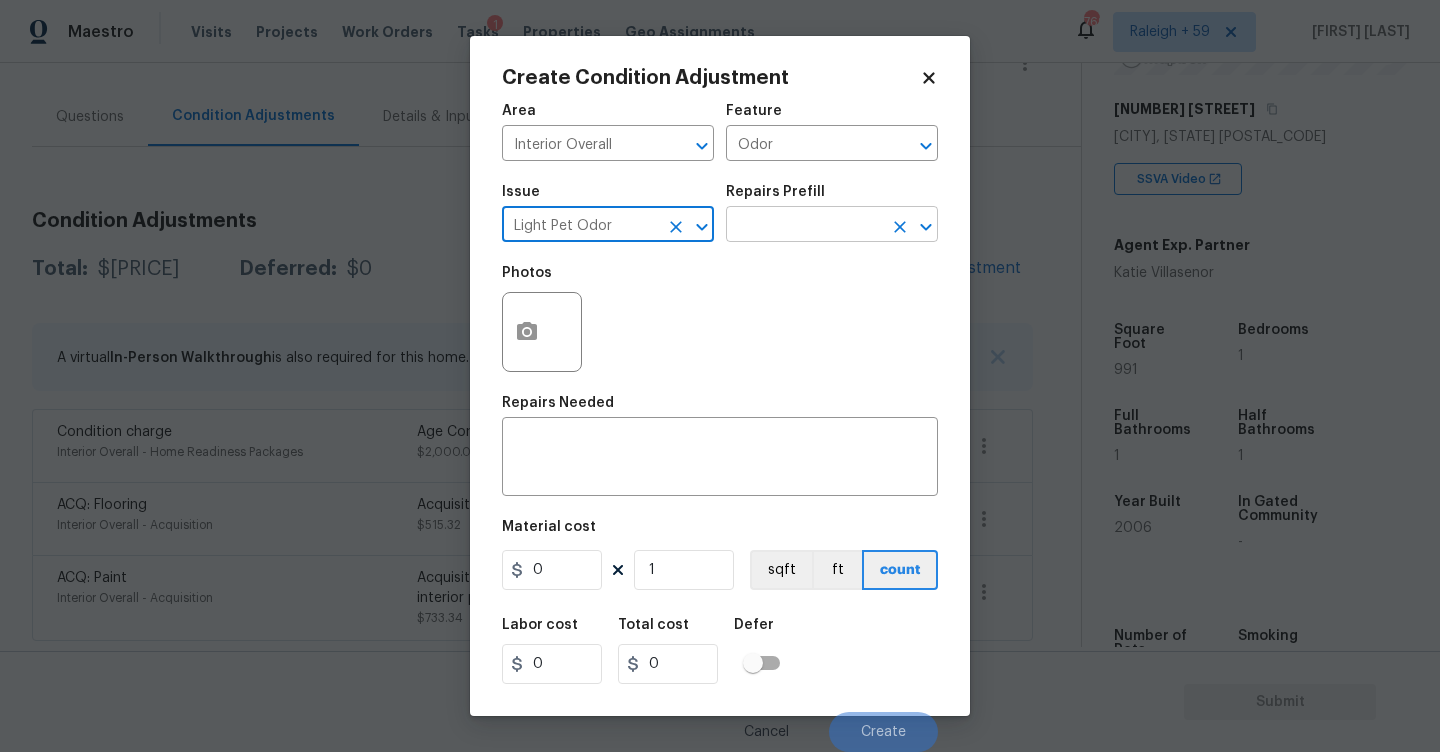 type on "Light Pet Odor" 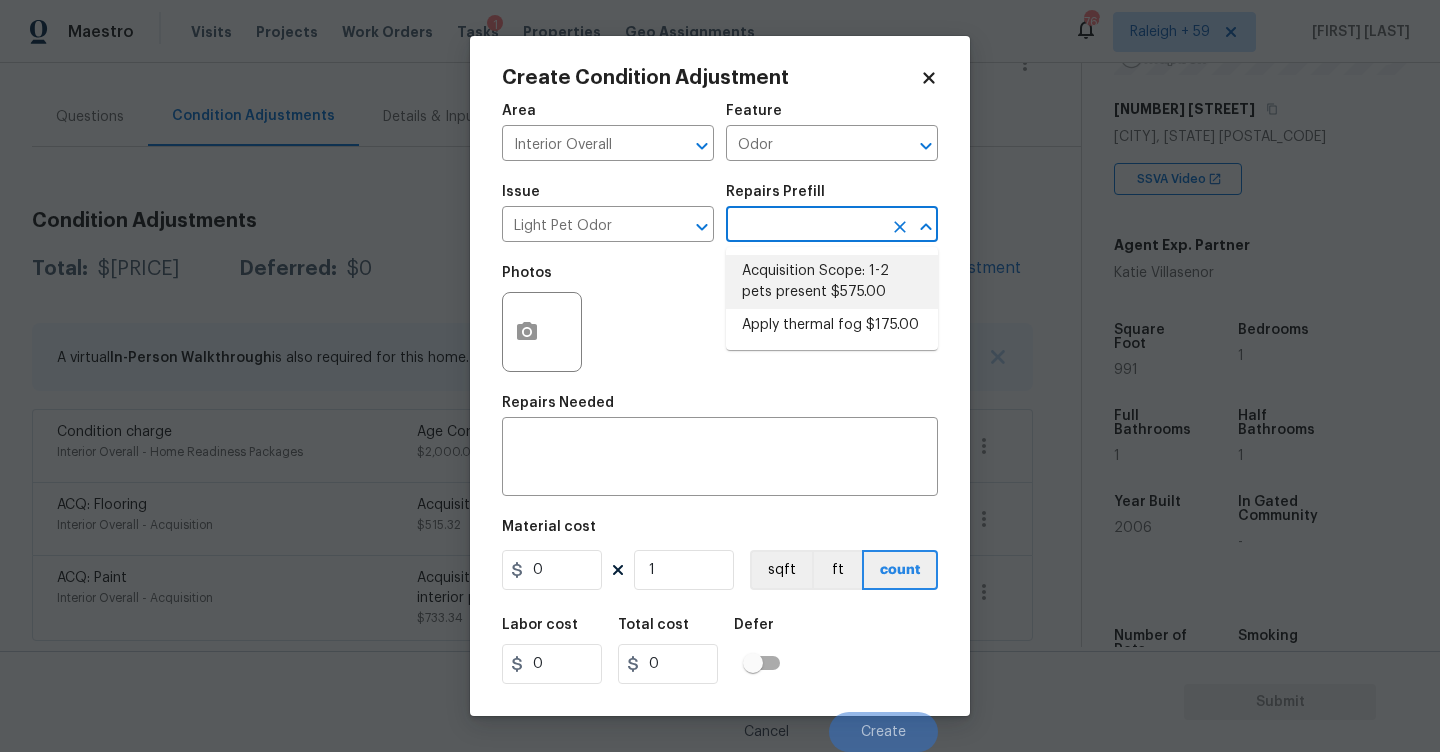 click on "Acquisition Scope: 1-2 pets present $575.00" at bounding box center [832, 282] 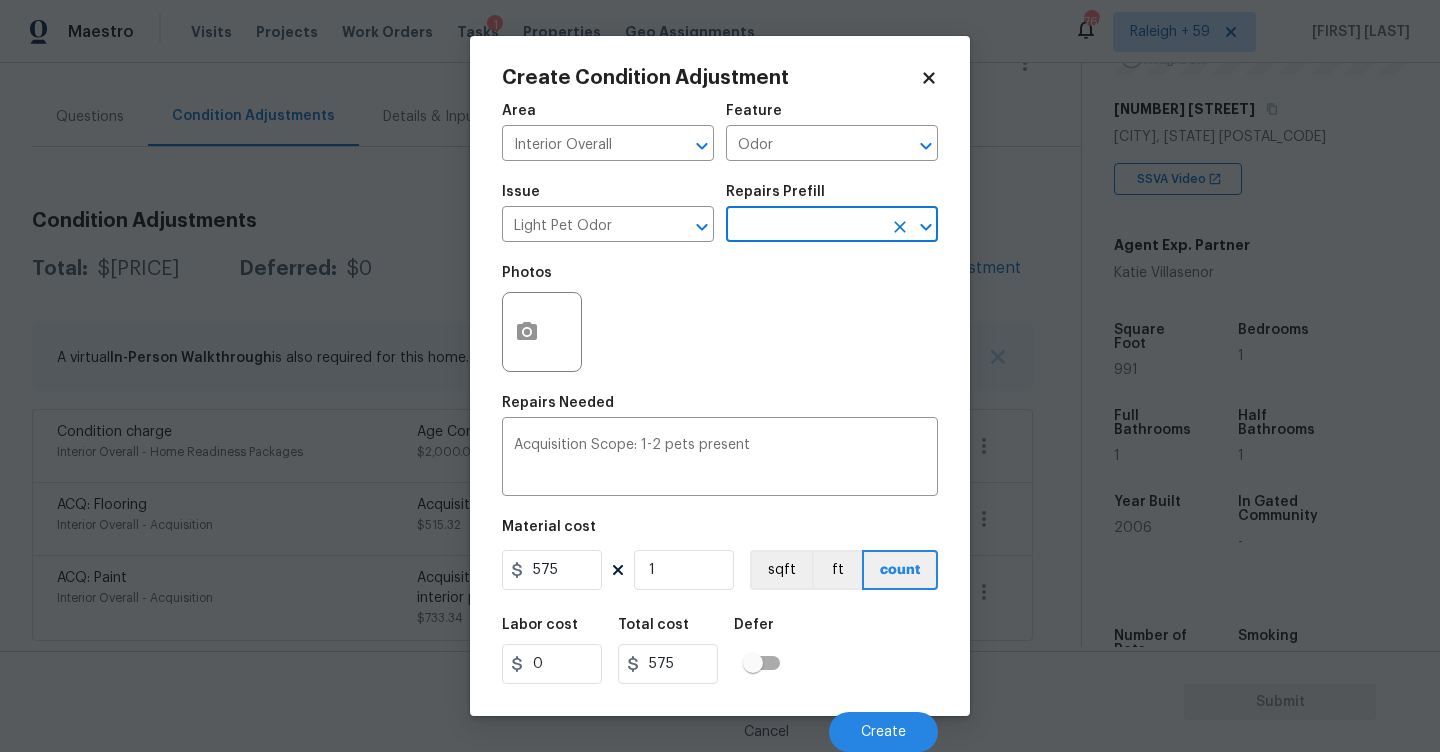 scroll, scrollTop: 1, scrollLeft: 0, axis: vertical 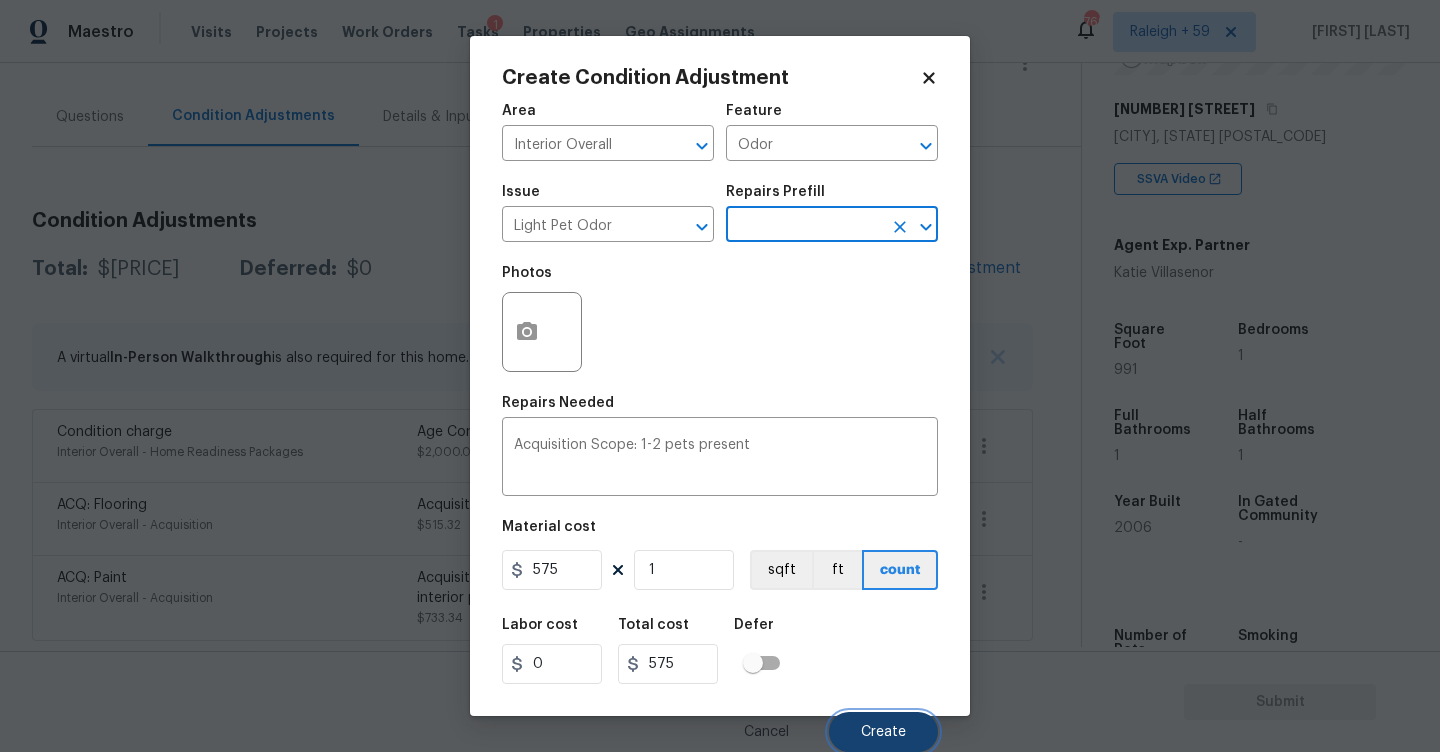 click on "Create" at bounding box center [883, 732] 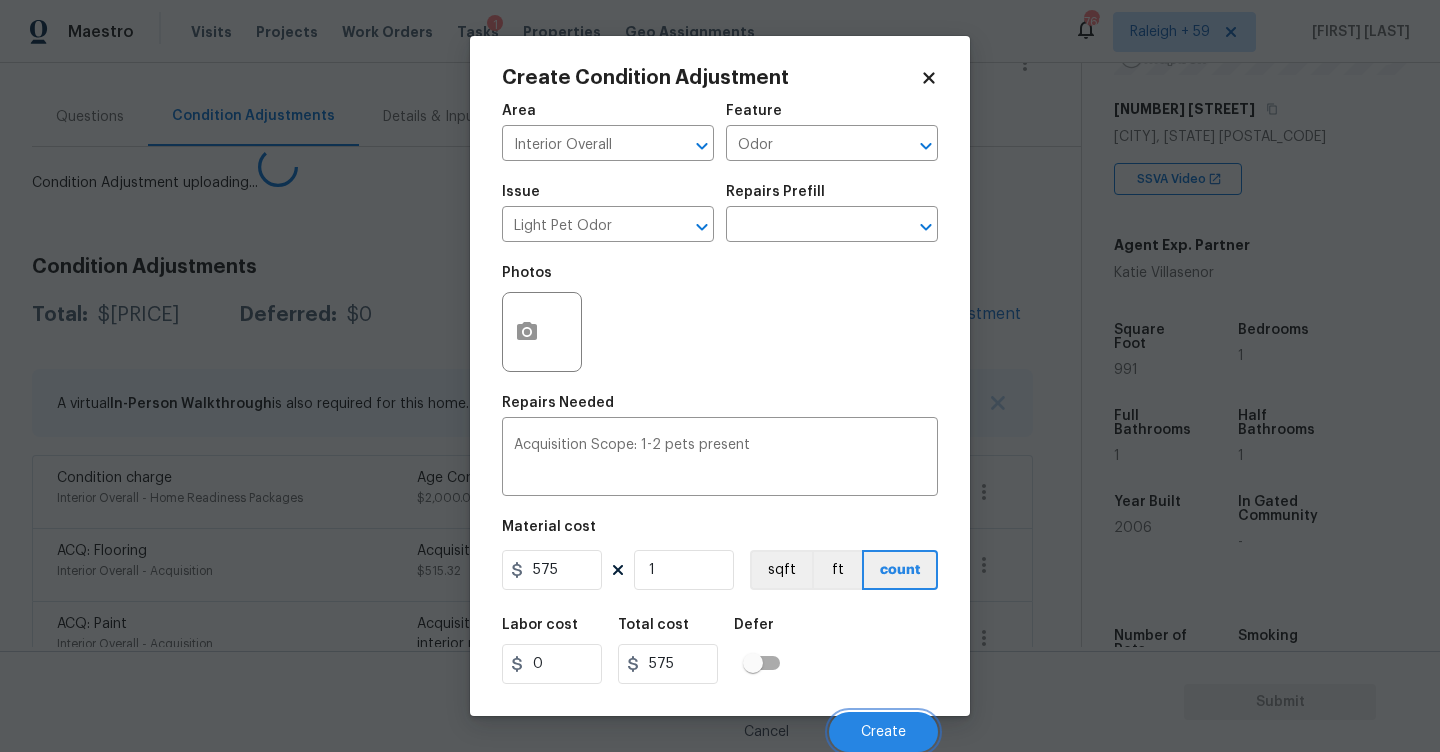 scroll, scrollTop: 0, scrollLeft: 0, axis: both 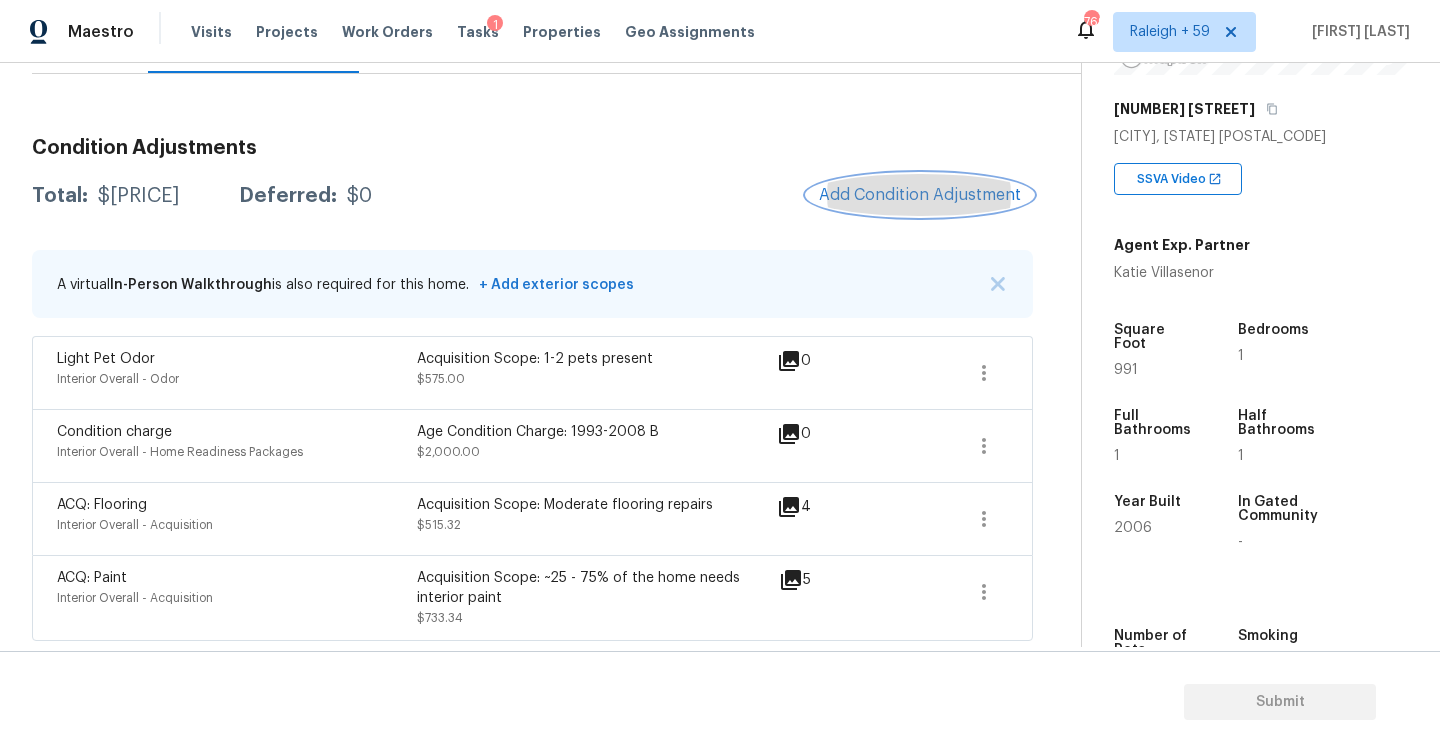 click on "Add Condition Adjustment" at bounding box center [920, 195] 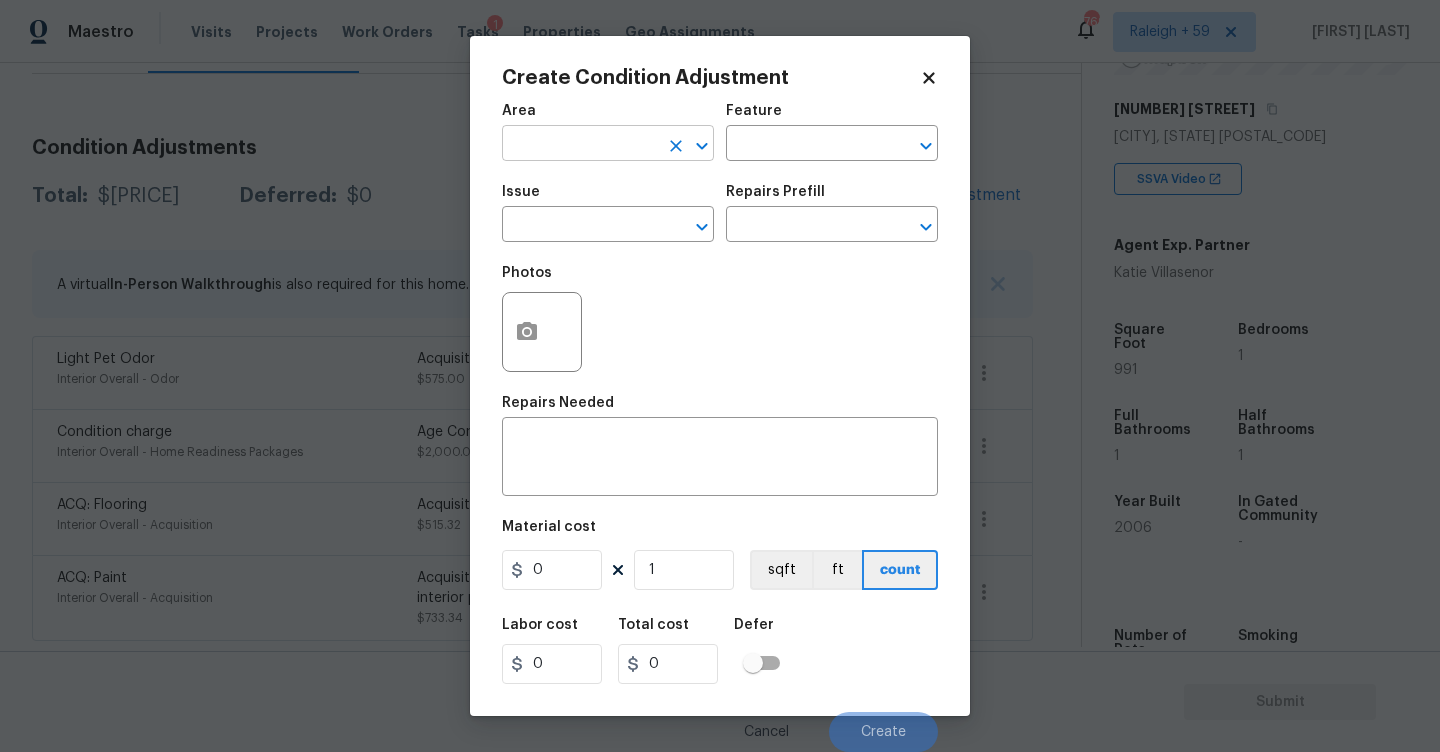 click at bounding box center (580, 145) 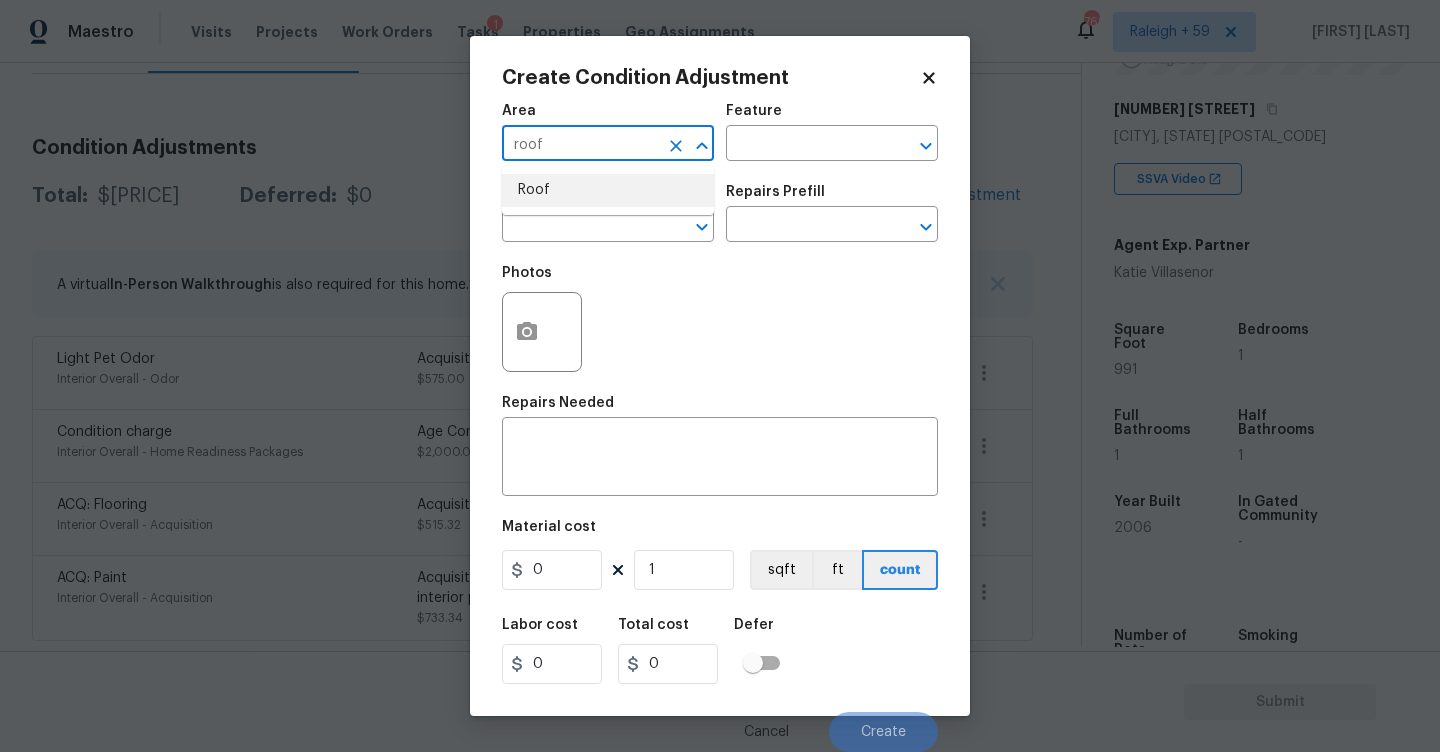 click on "Roof" at bounding box center (608, 190) 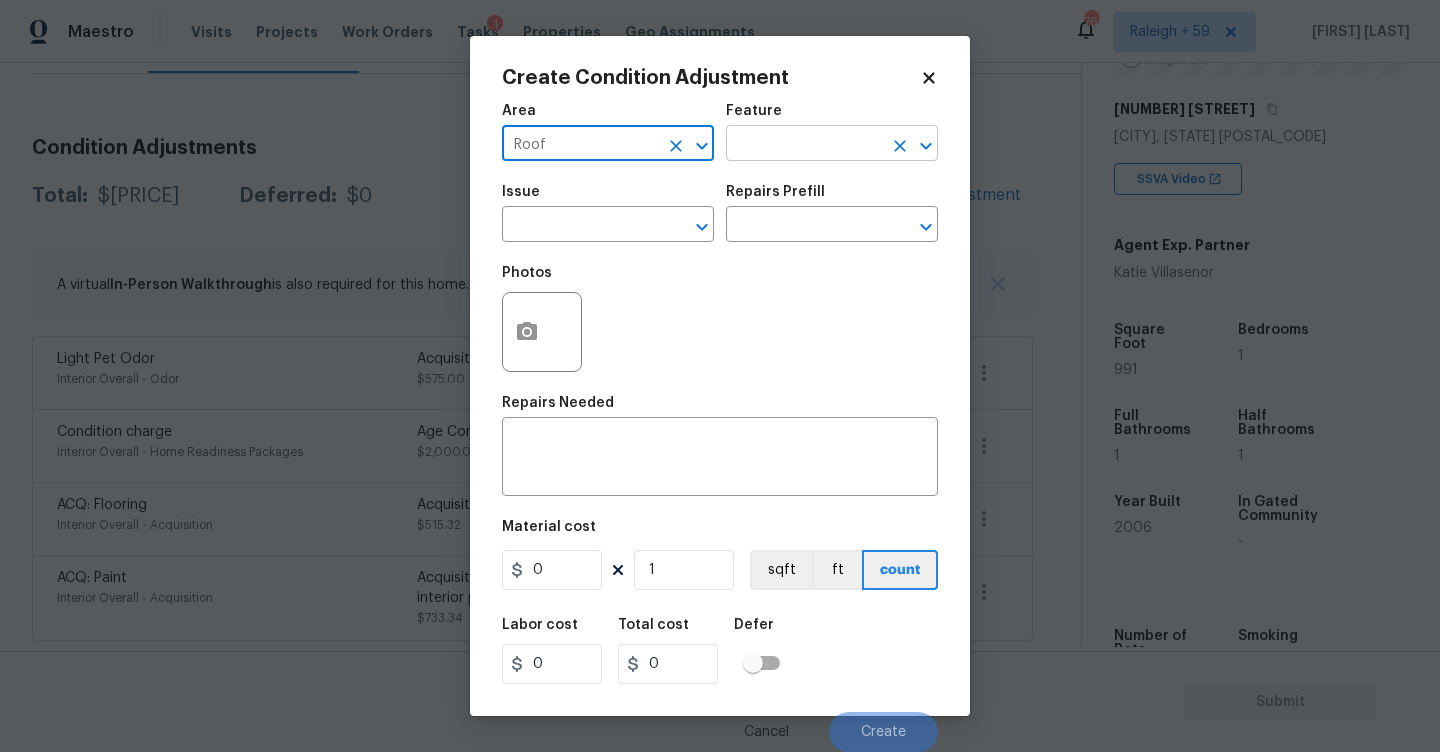 type on "Roof" 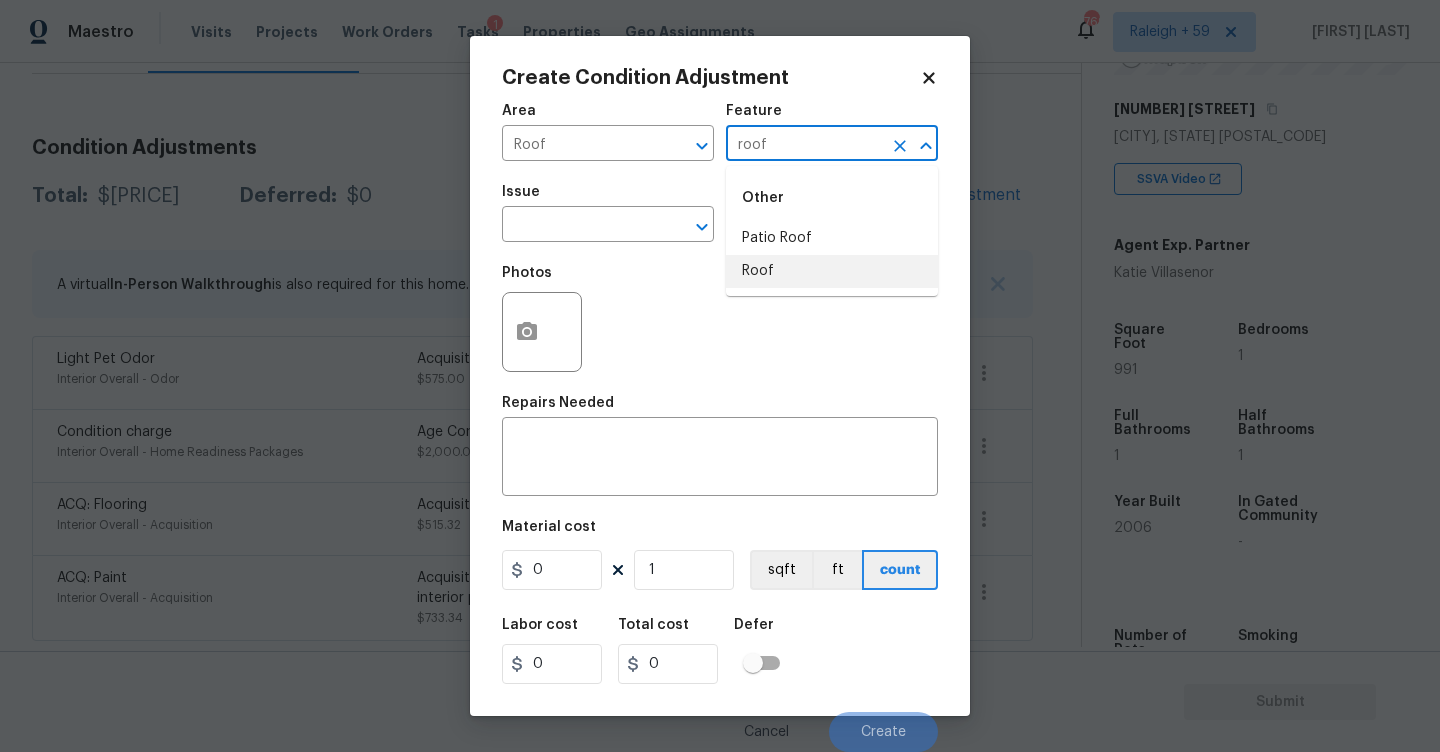 click on "Roof" at bounding box center (832, 271) 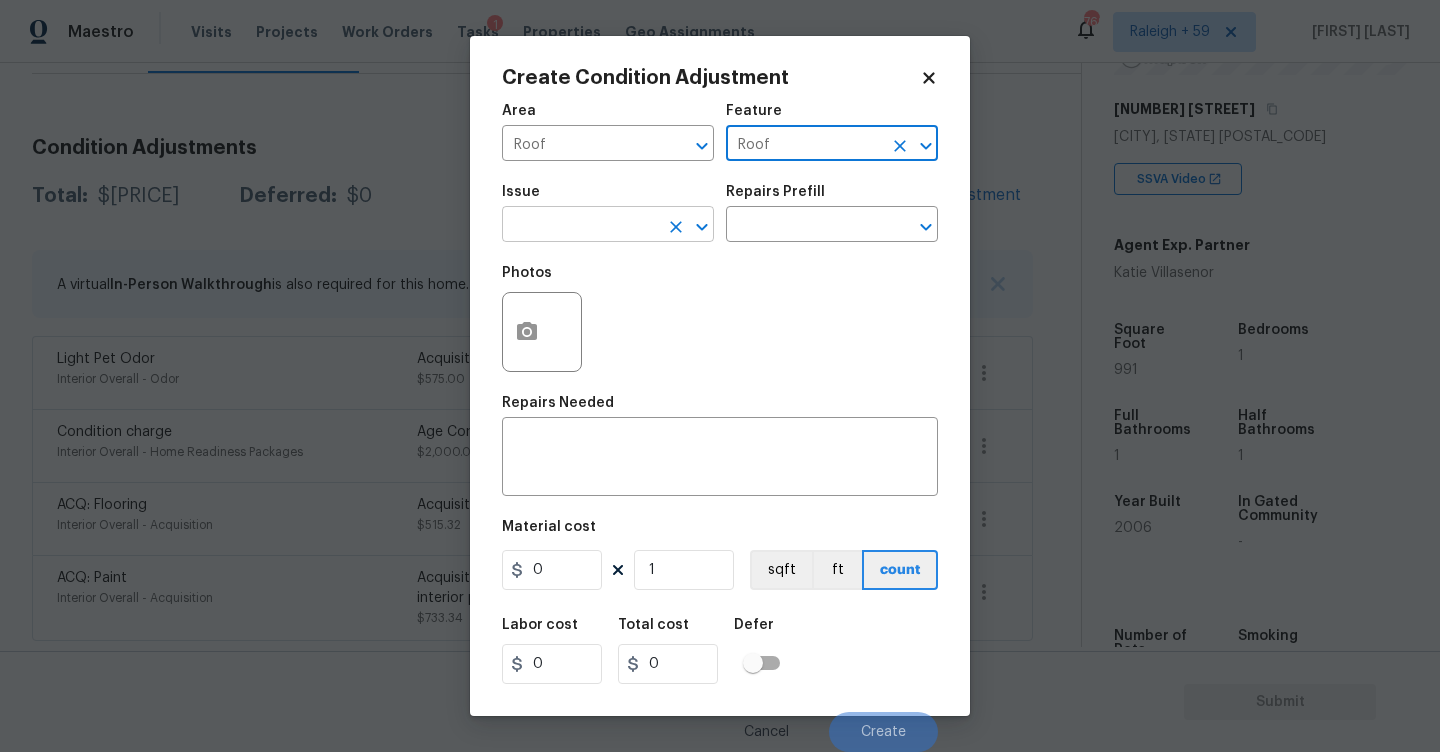 type on "Roof" 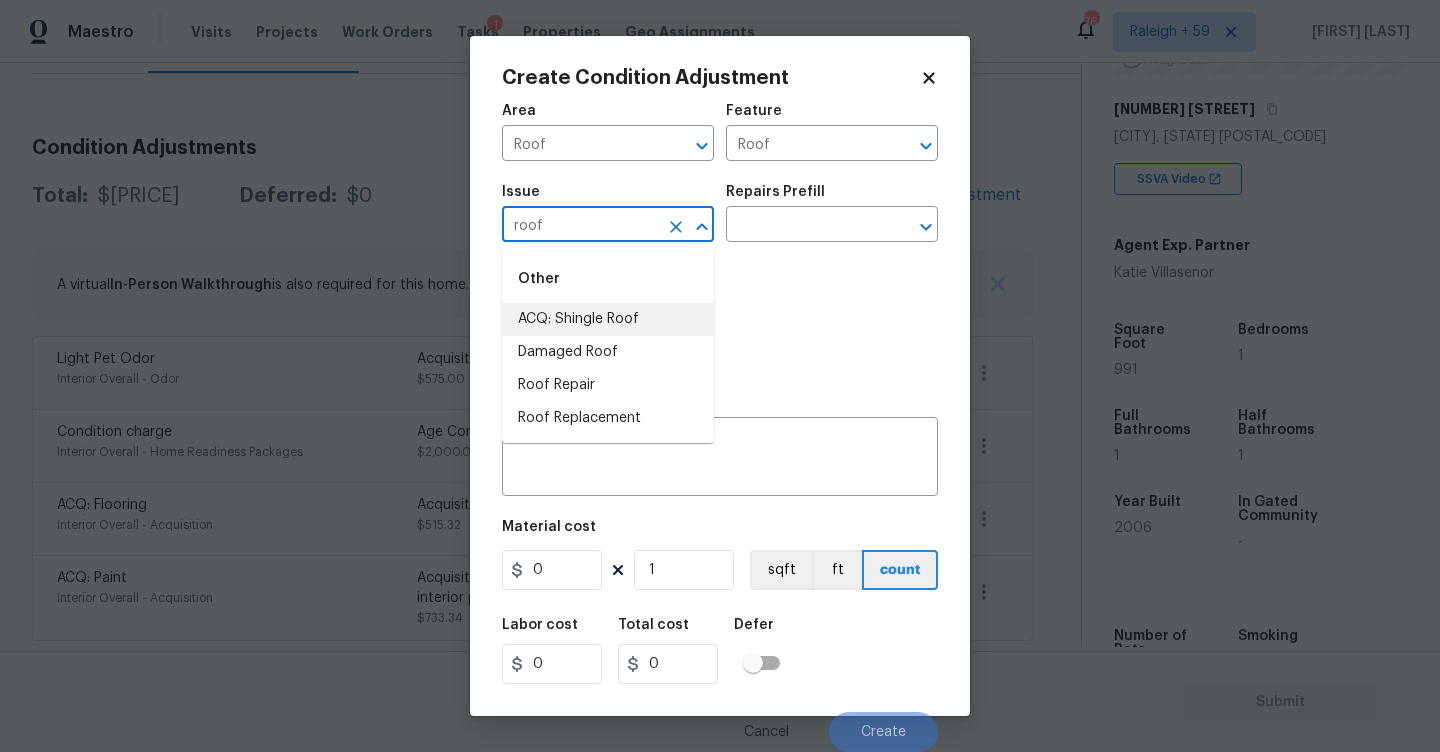 click on "ACQ: Shingle Roof" at bounding box center (608, 319) 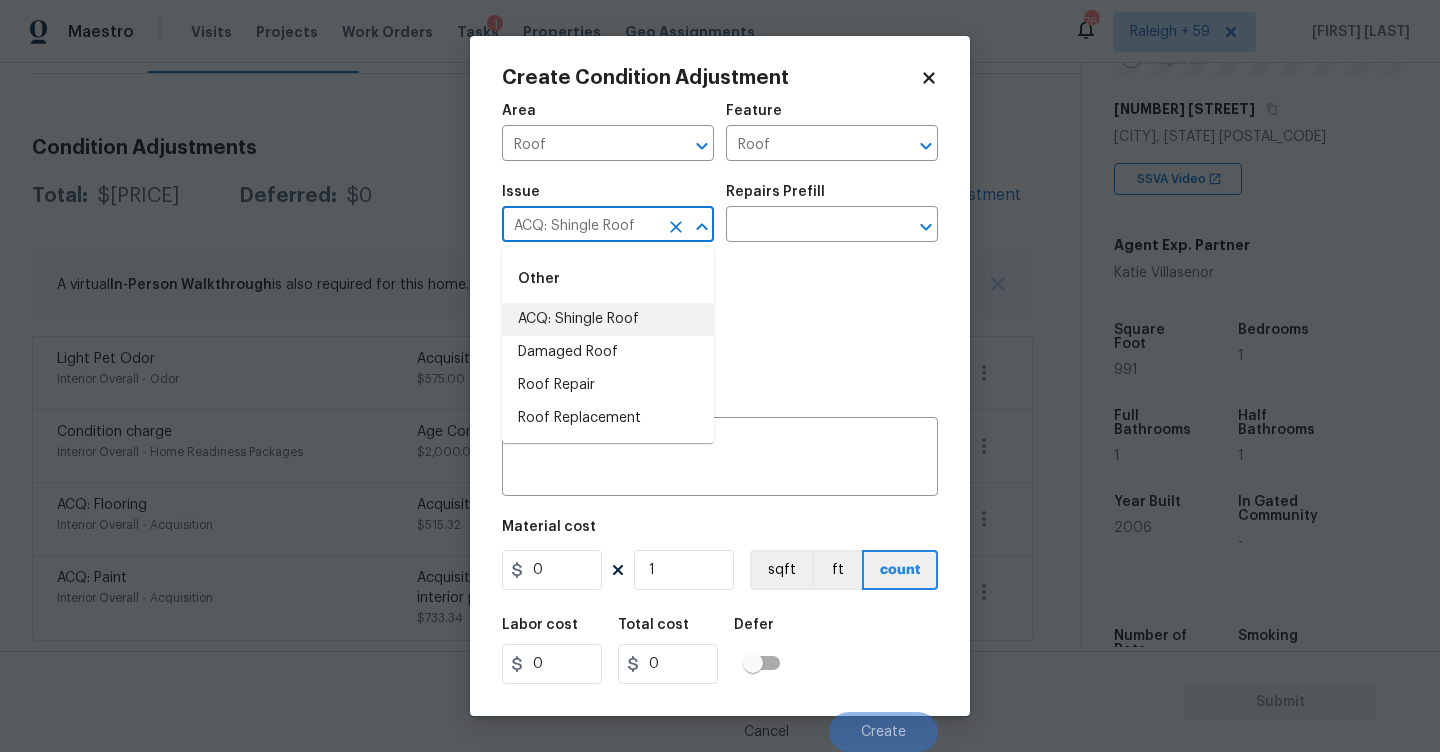 type on "ACQ: Shingle Roof" 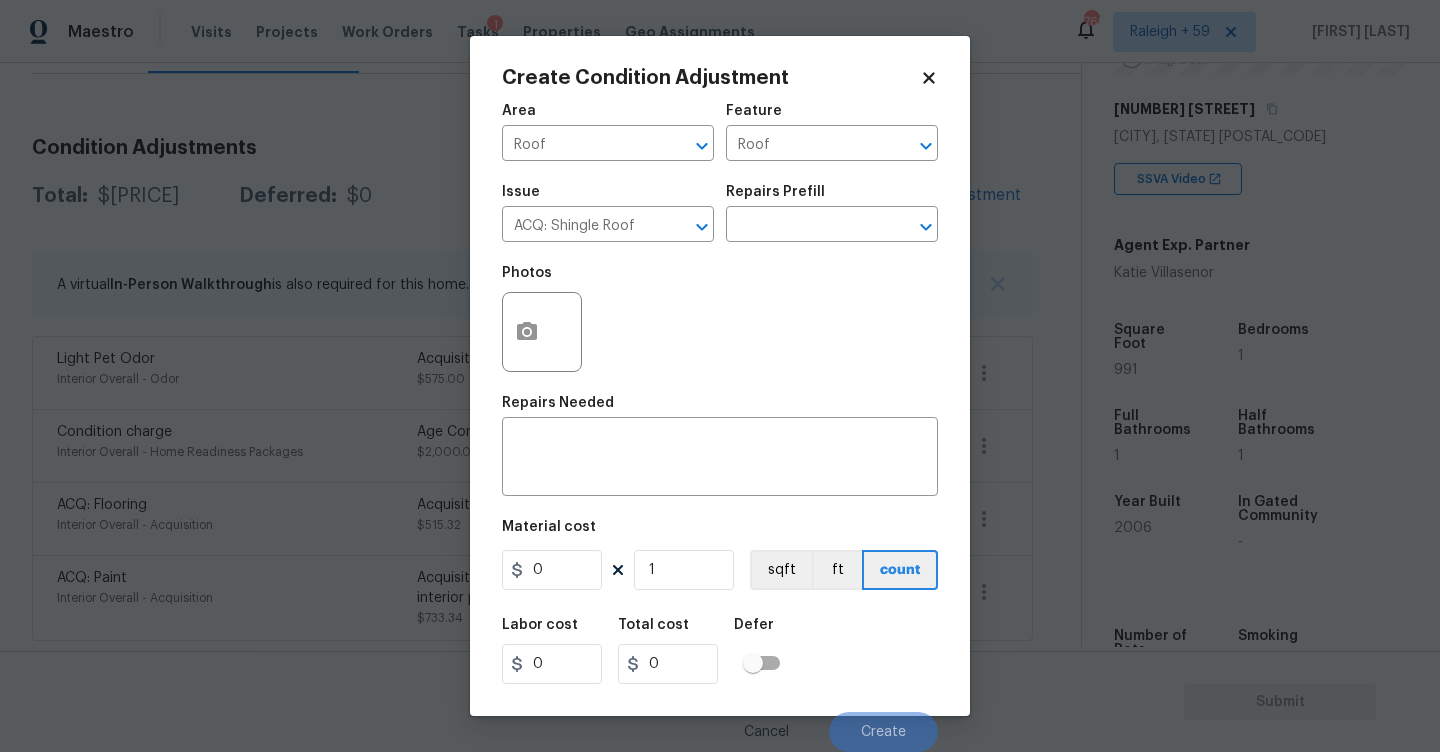 click on "Issue ACQ: Shingle Roof ​ Repairs Prefill ​" at bounding box center (720, 213) 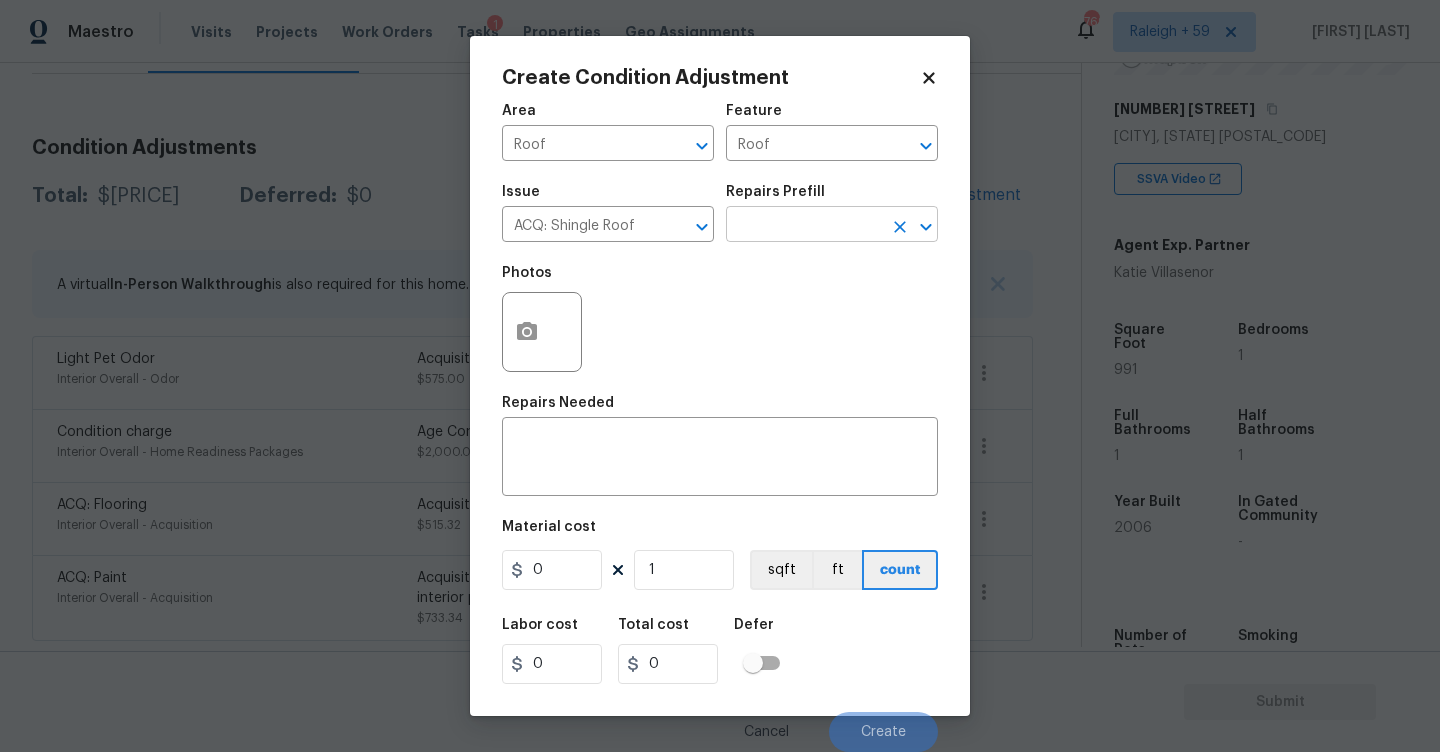 click at bounding box center (804, 226) 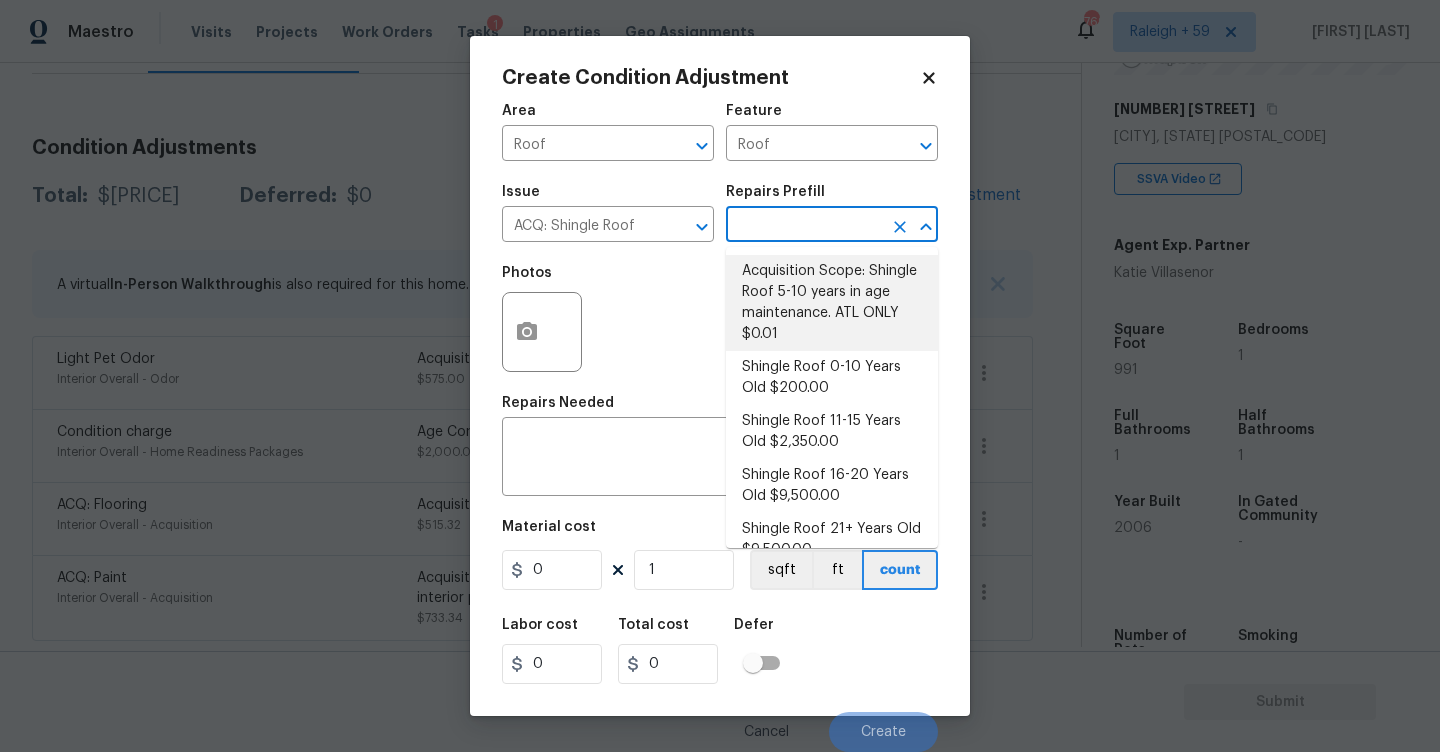 click on "Shingle Roof 0-10 Years Old $200.00" at bounding box center [832, 378] 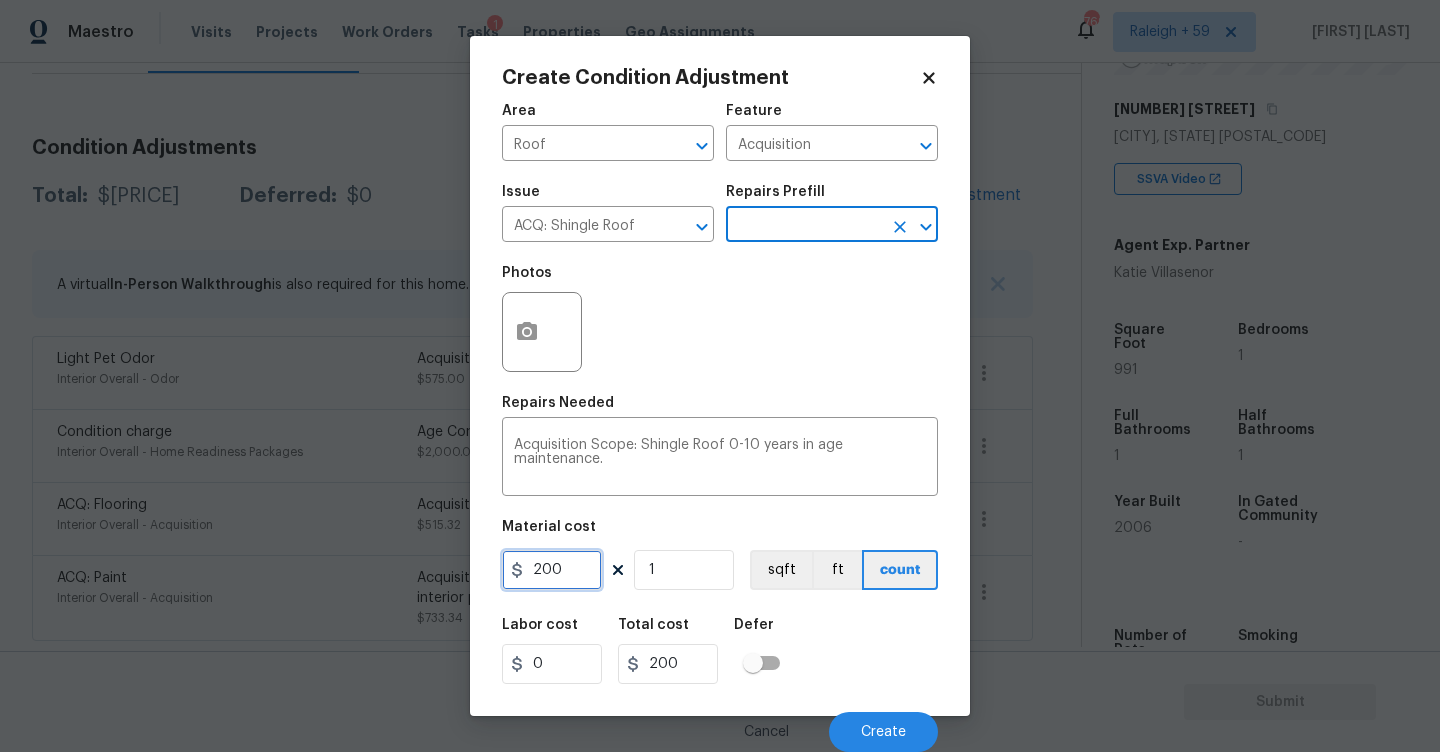 click on "200" at bounding box center (552, 570) 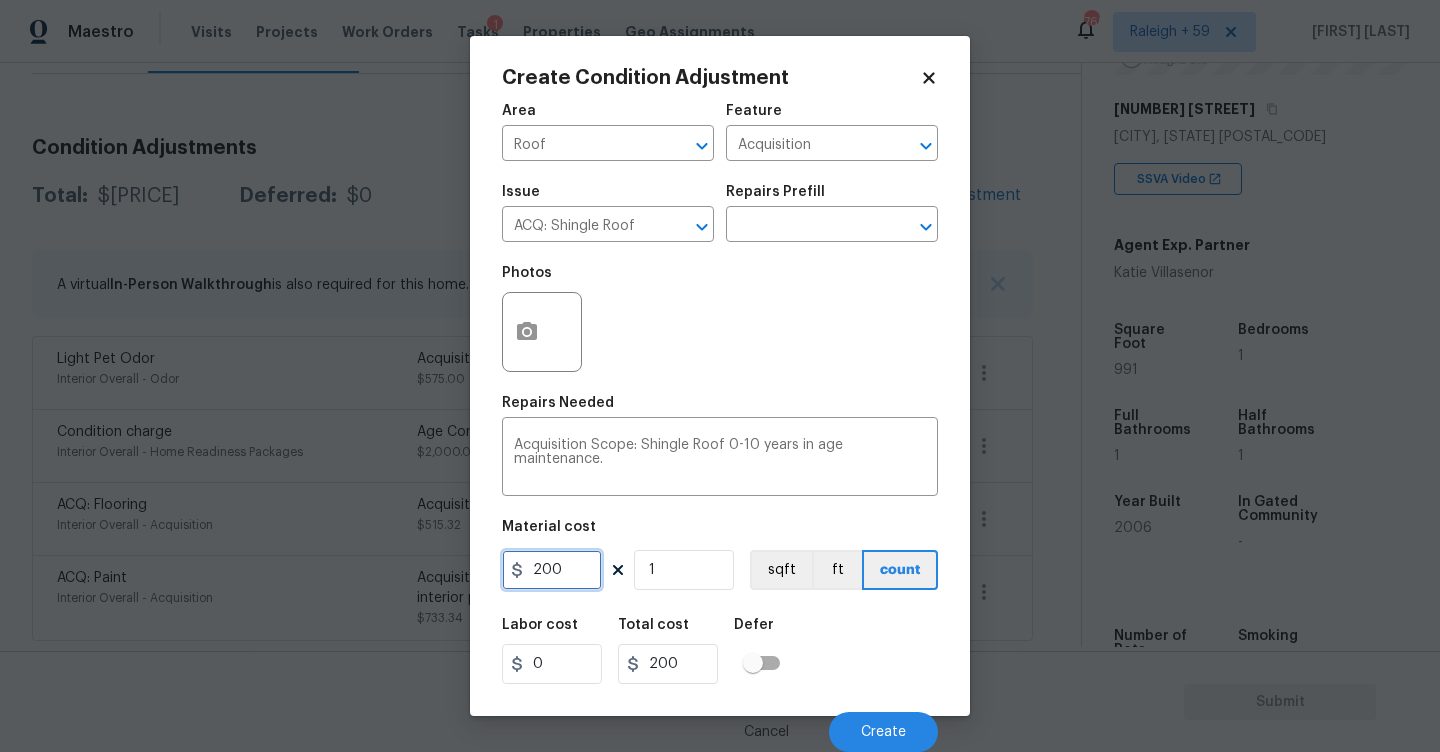 click on "200" at bounding box center [552, 570] 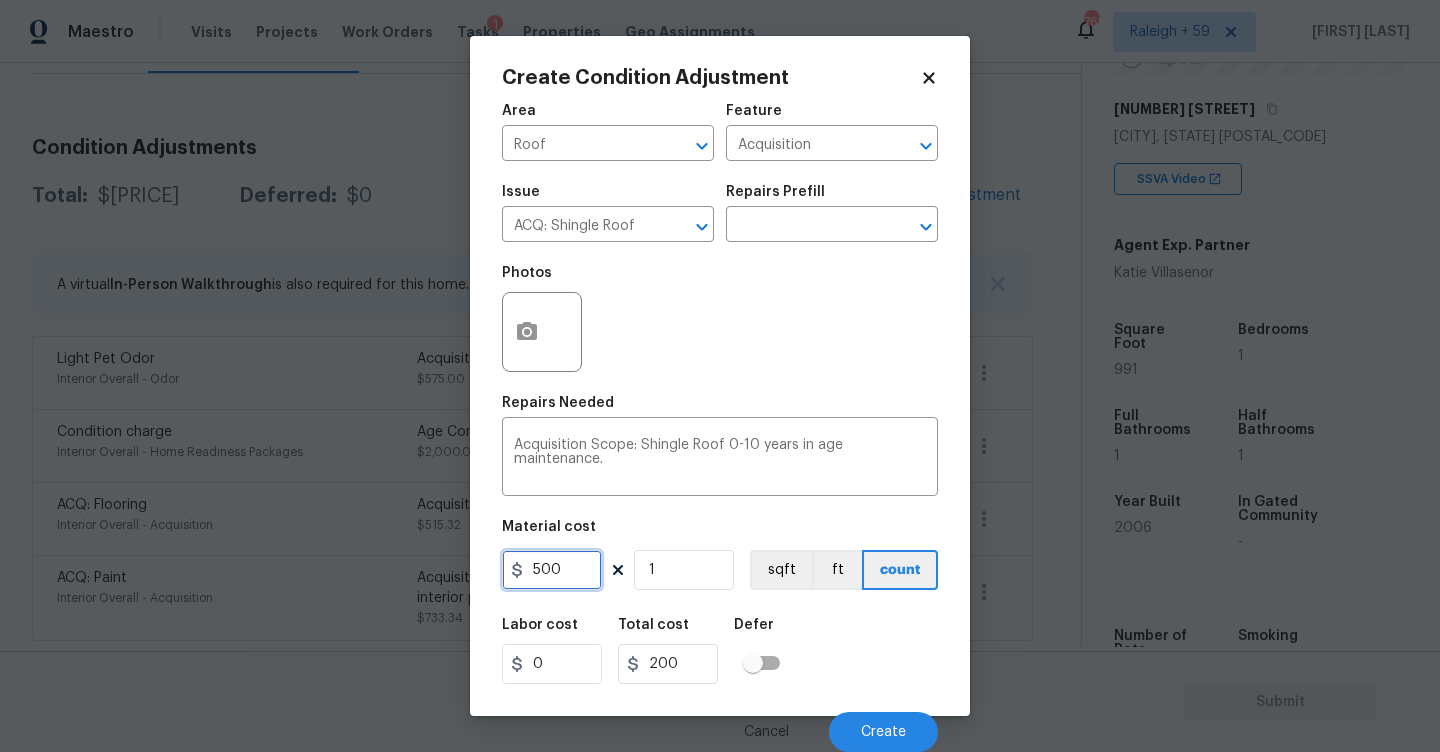 type on "500" 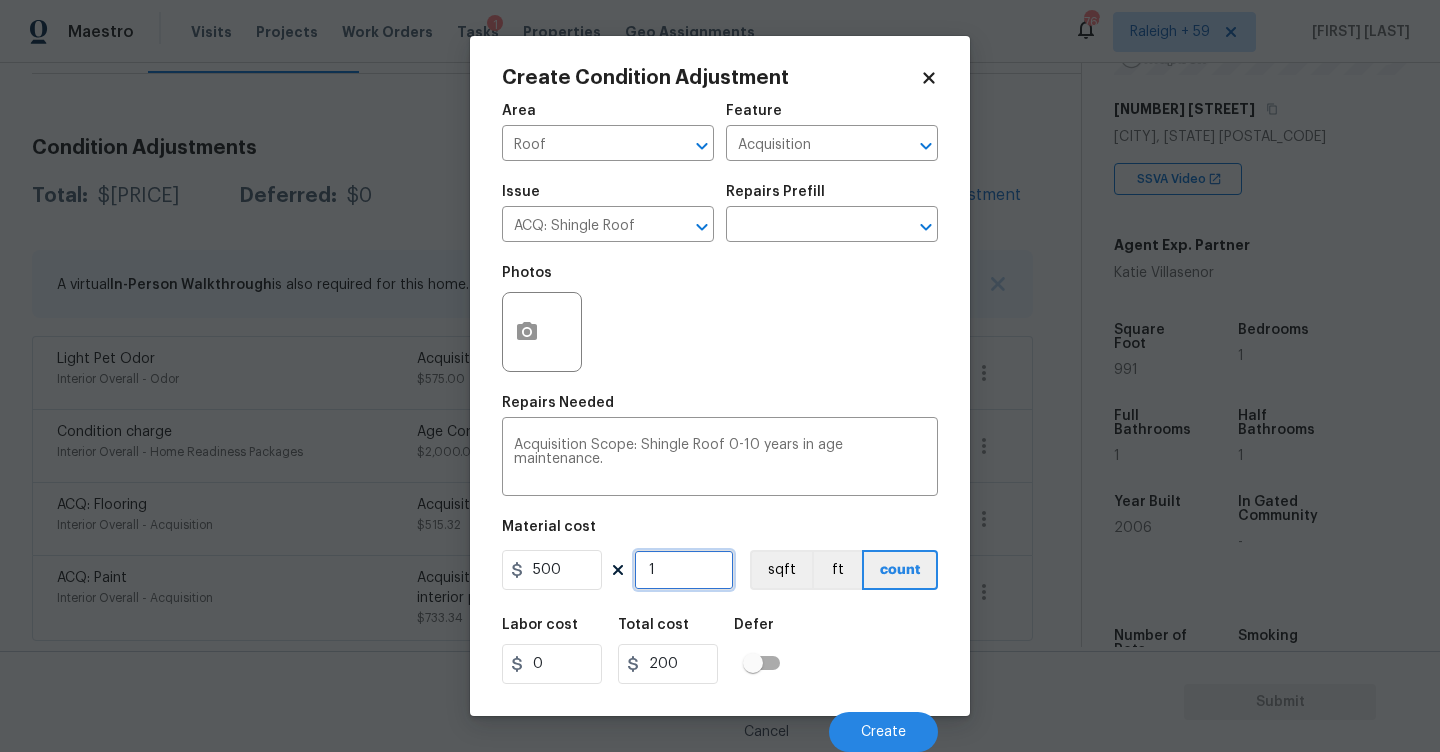 type on "500" 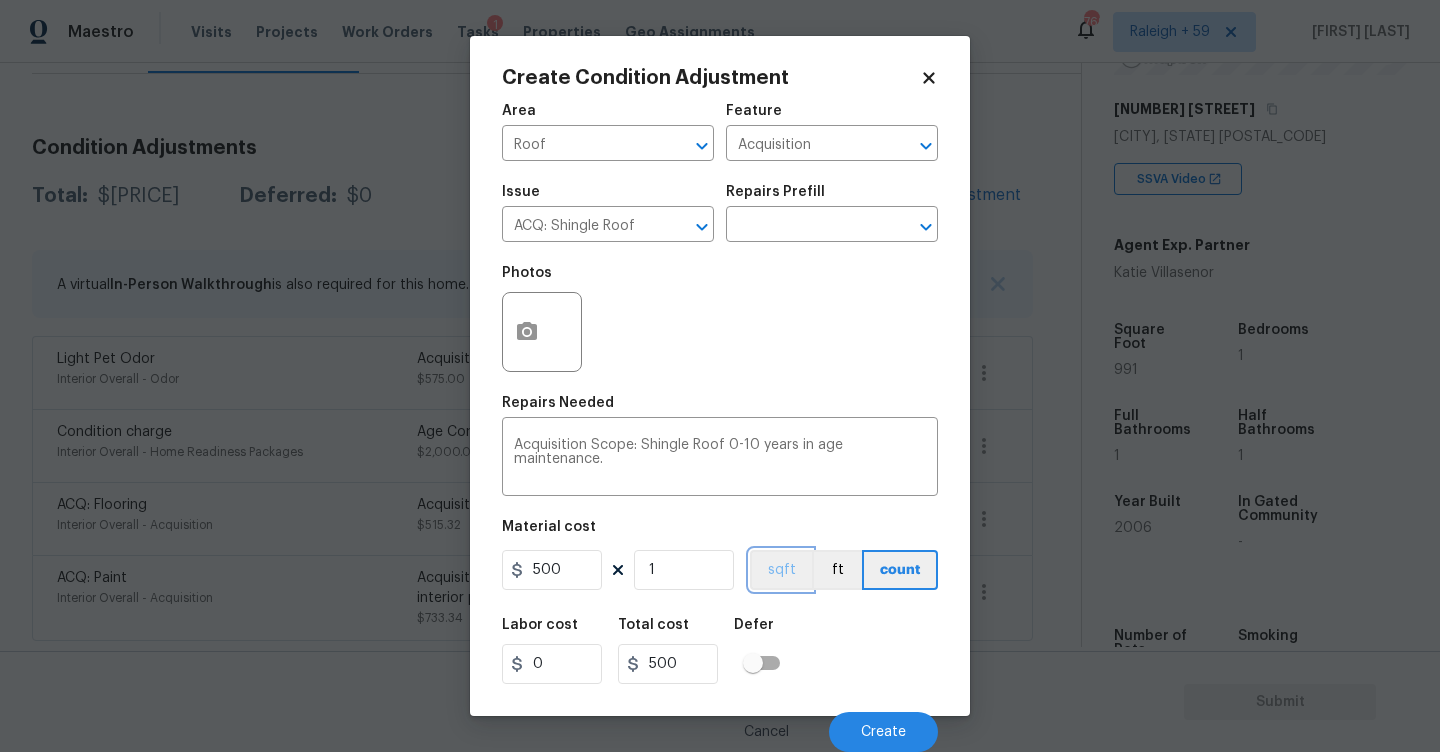 type 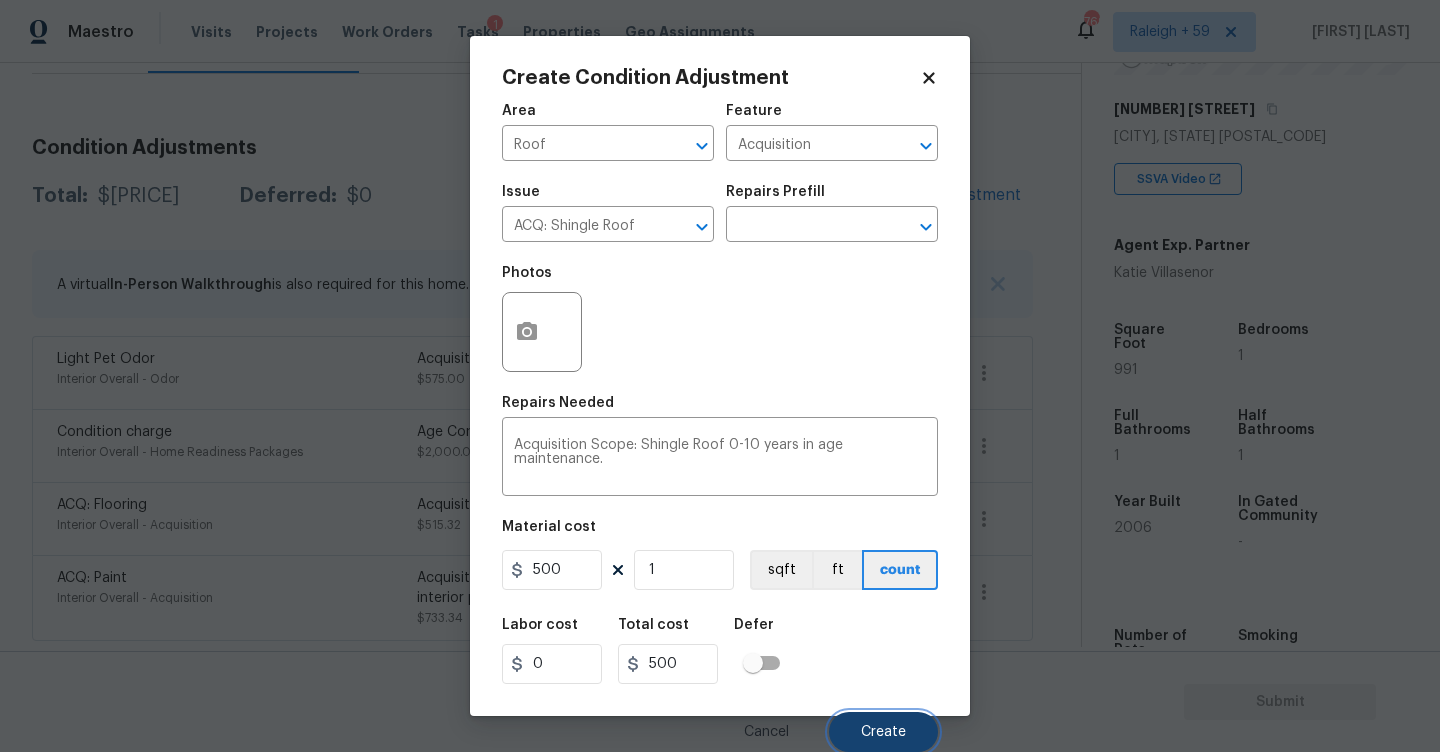click on "Create" at bounding box center [883, 732] 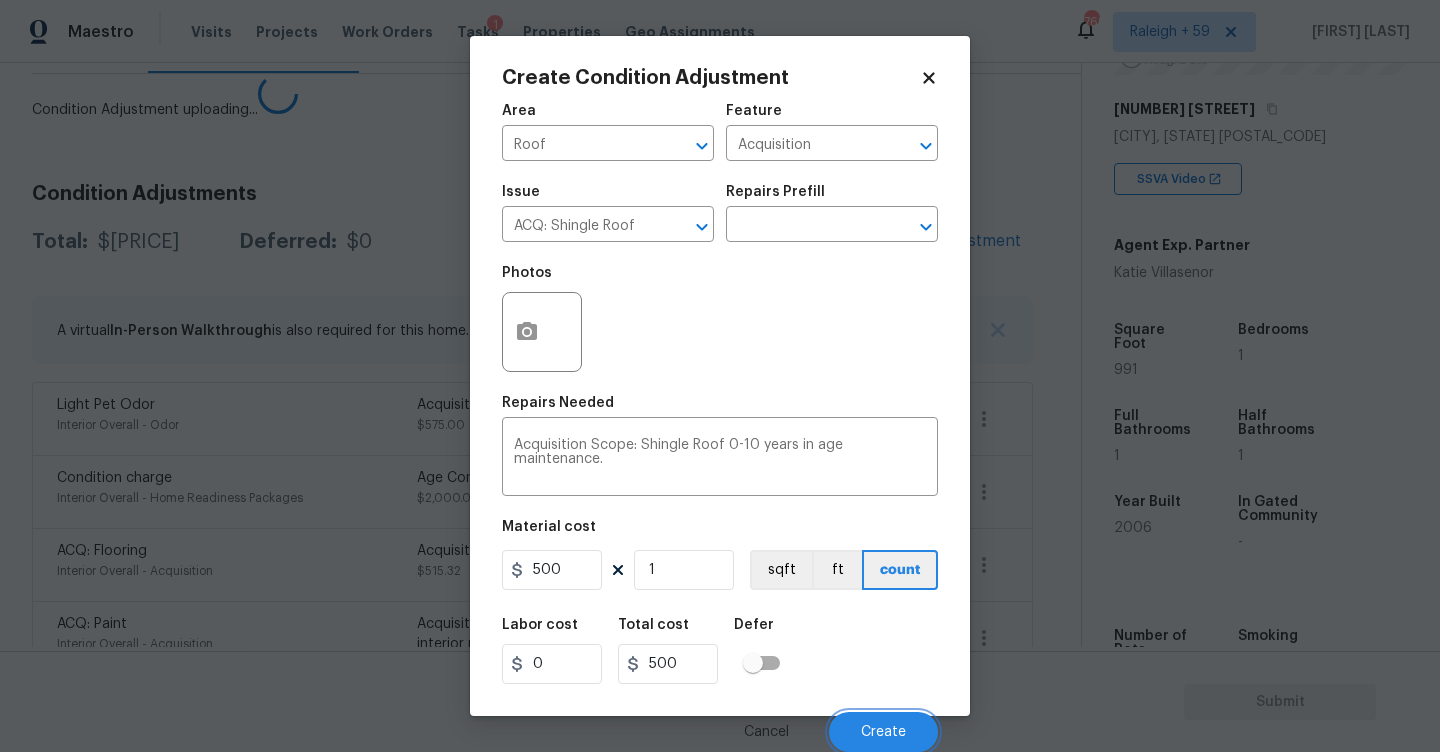 scroll, scrollTop: 0, scrollLeft: 0, axis: both 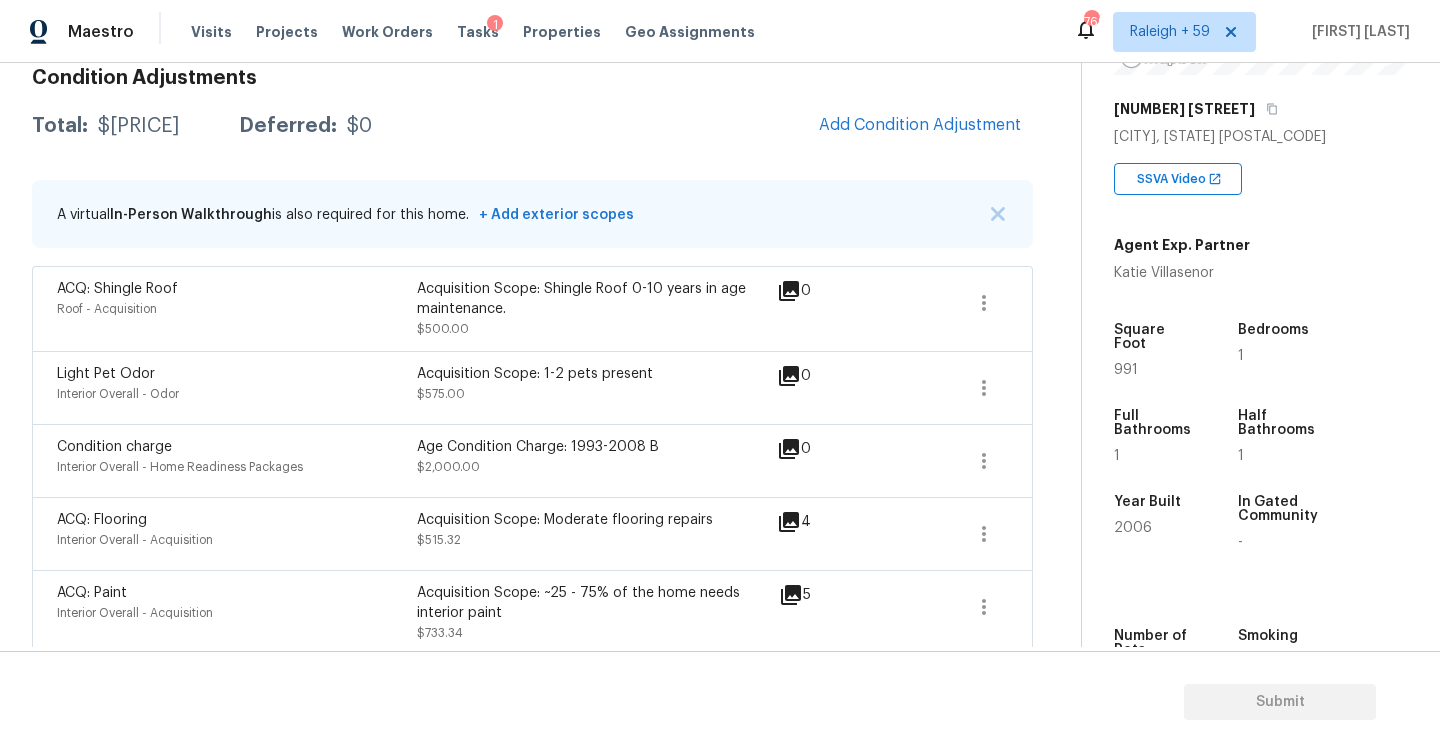 click on "$4323.66" at bounding box center [138, 126] 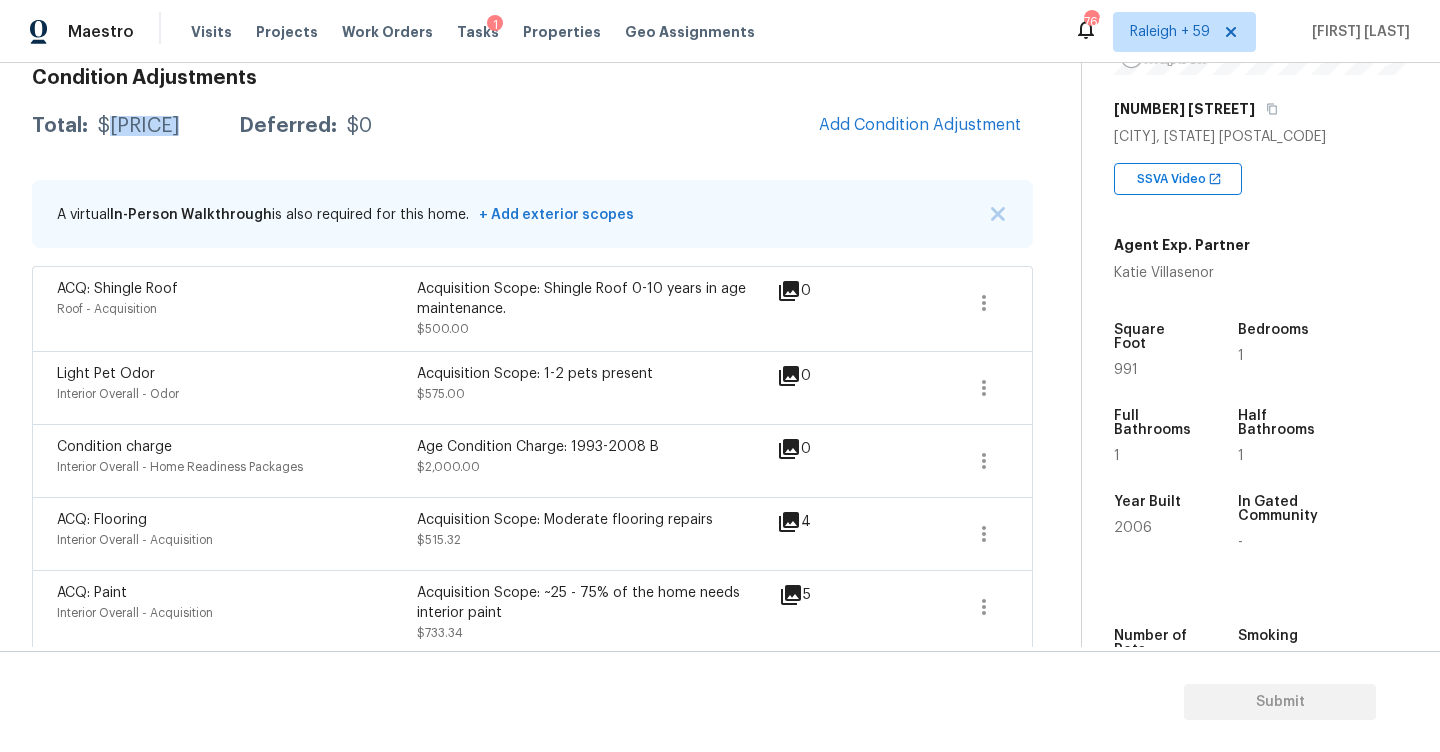 click on "$4323.66" at bounding box center [138, 126] 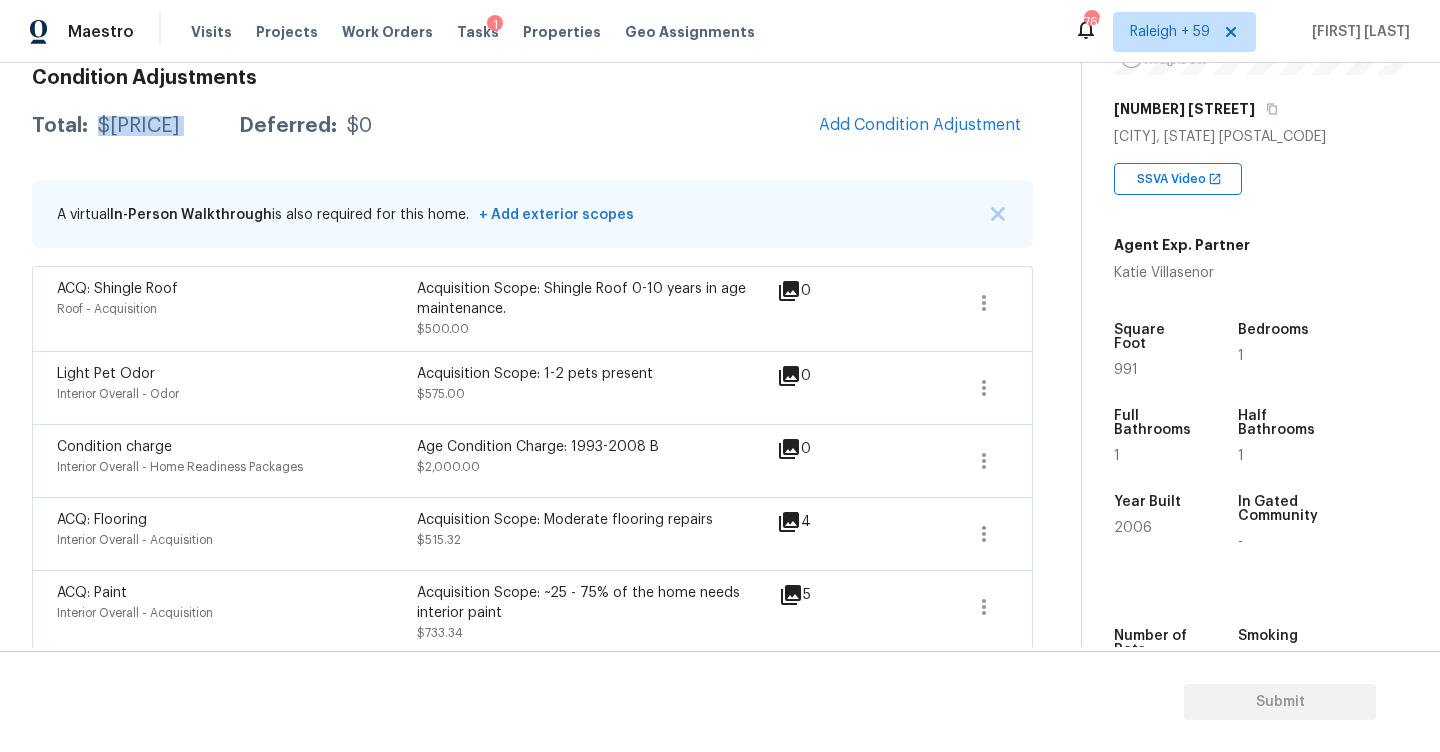 click on "$4323.66" at bounding box center (138, 126) 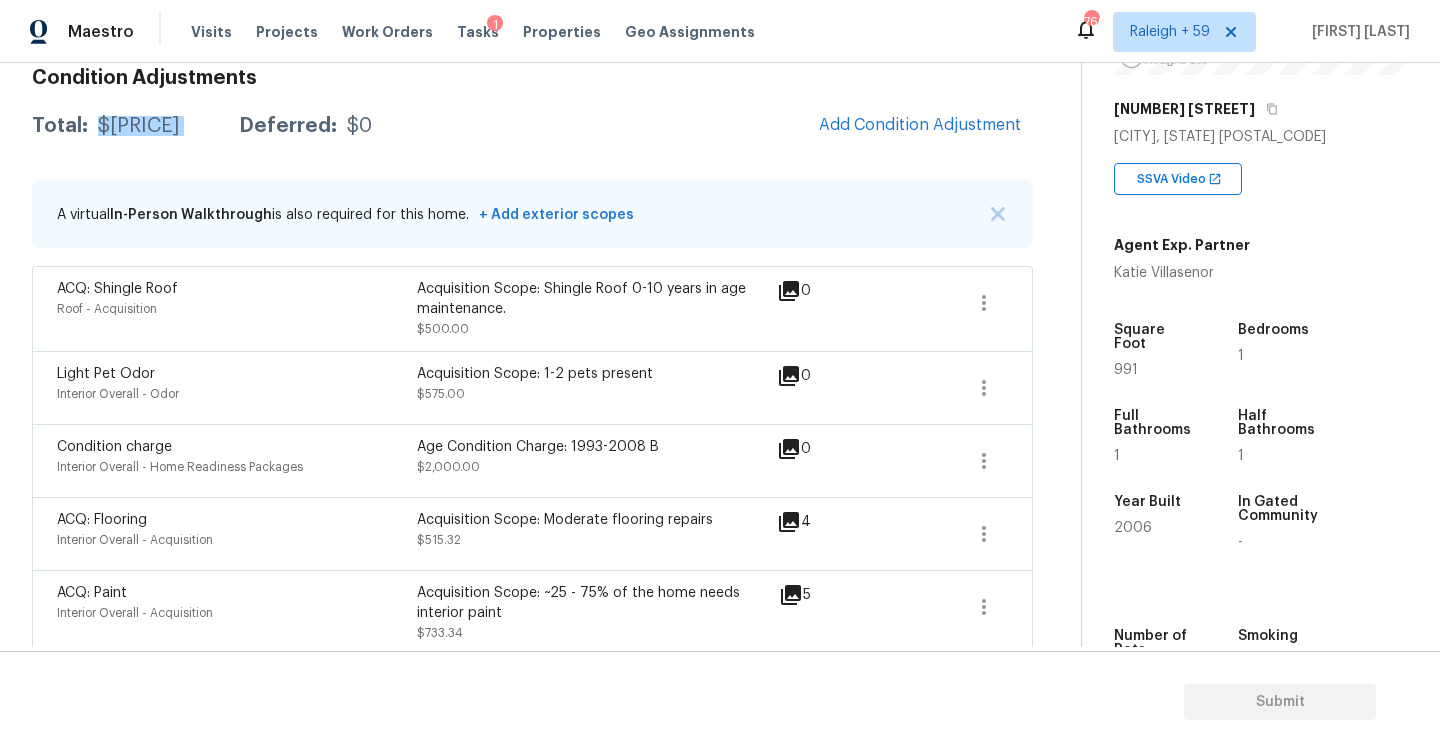 scroll, scrollTop: 315, scrollLeft: 0, axis: vertical 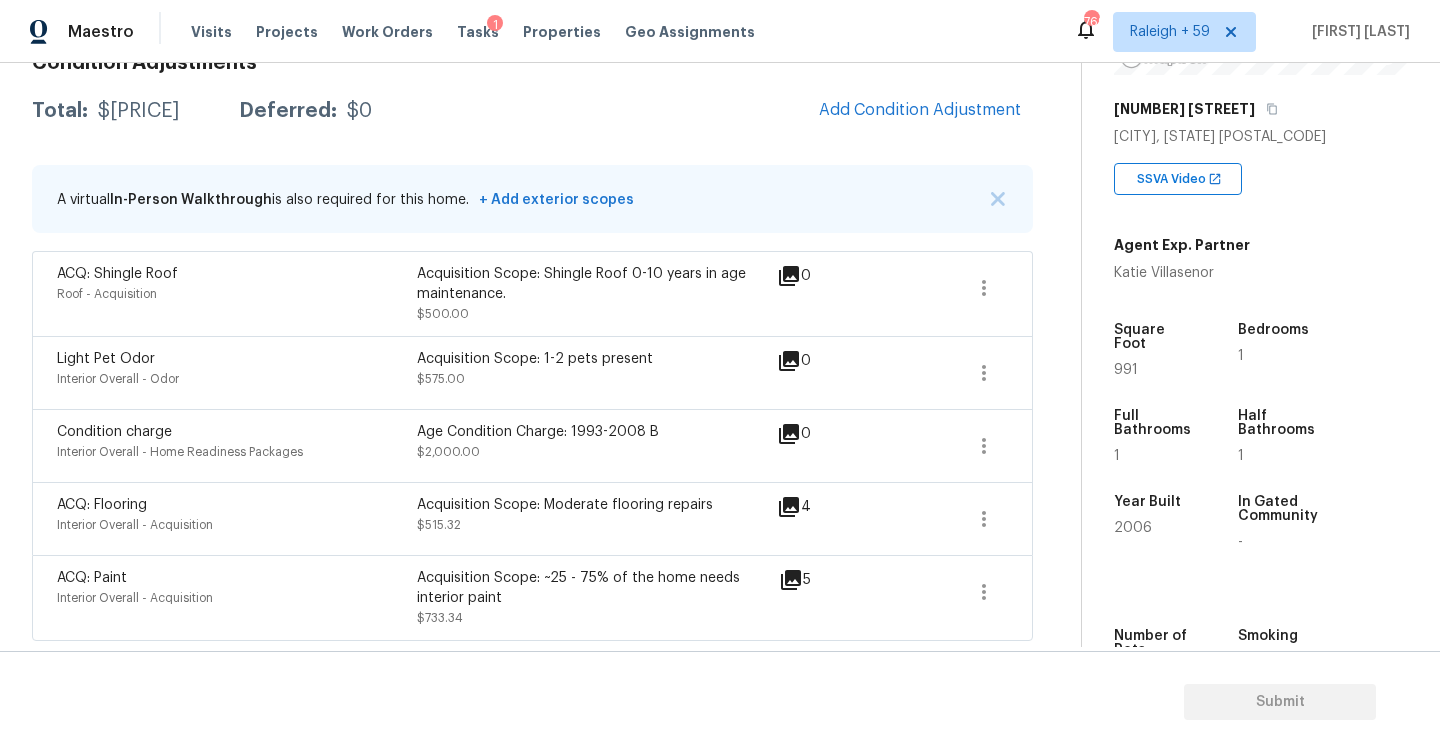 click on "Roof - Acquisition" at bounding box center [237, 294] 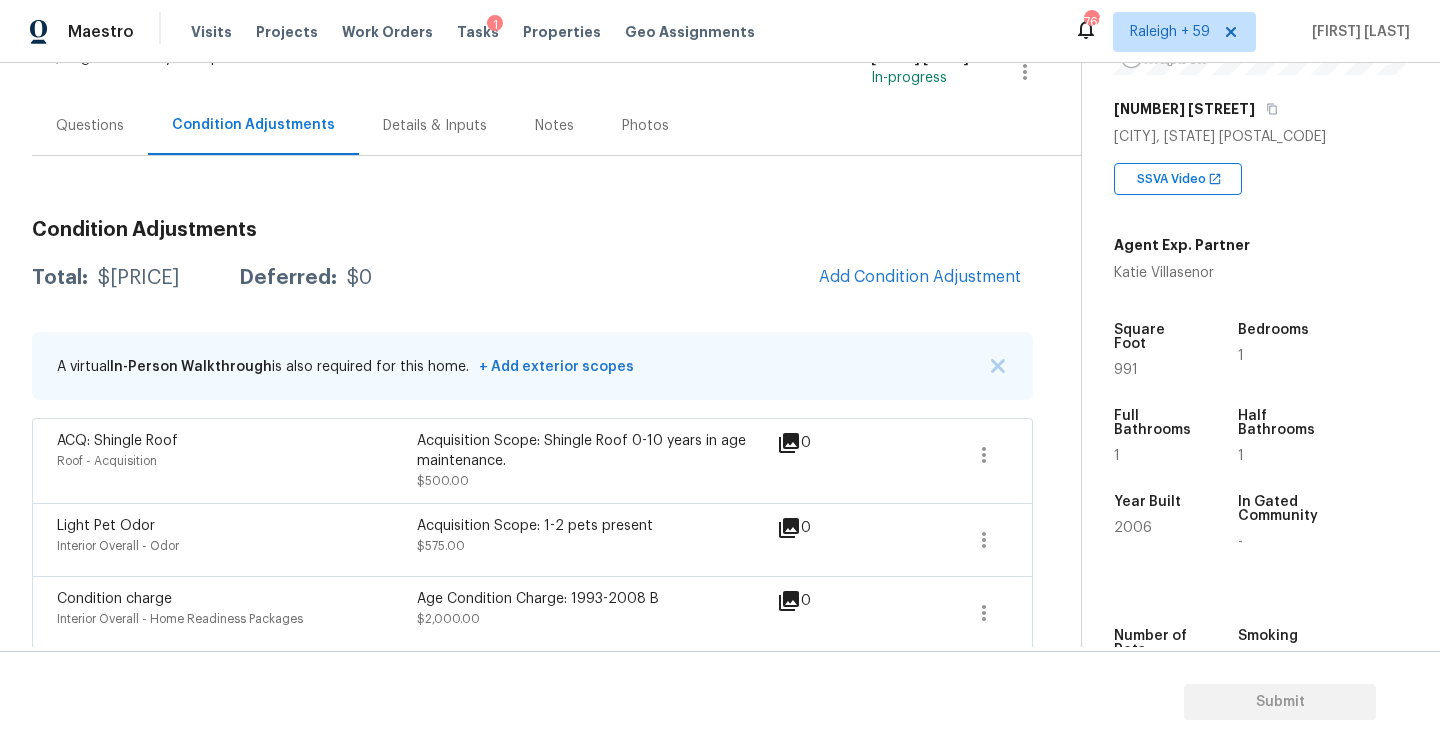 click on "Questions" at bounding box center (90, 126) 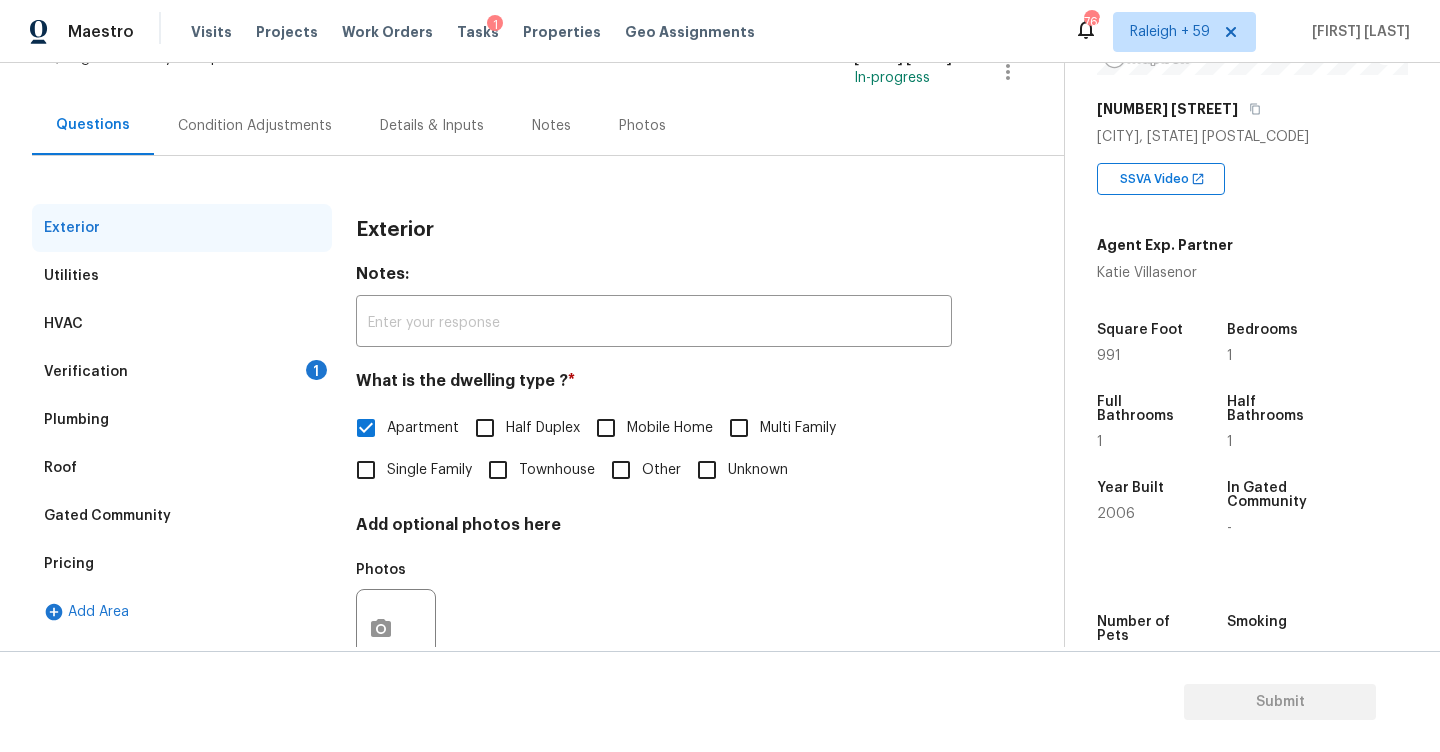 scroll, scrollTop: 147, scrollLeft: 0, axis: vertical 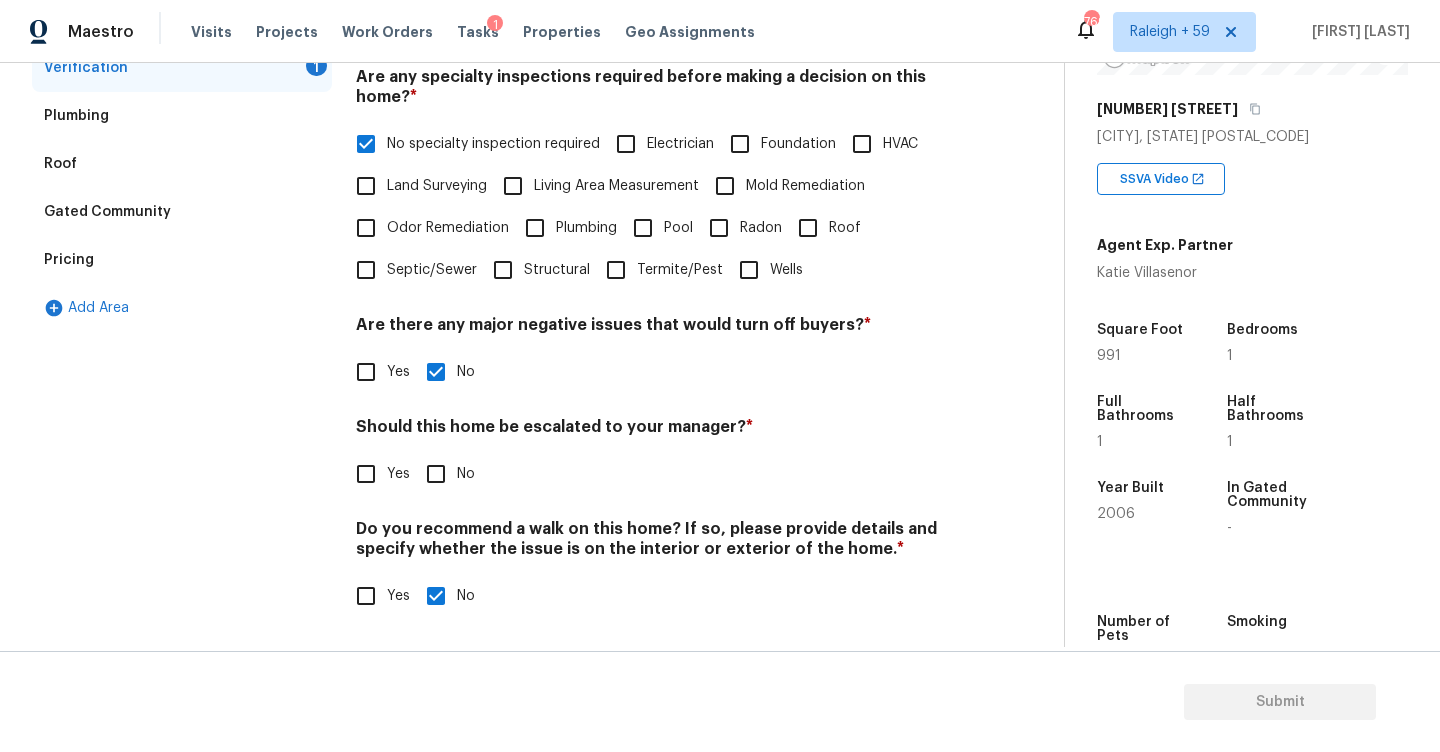 click on "Should this home be escalated to your manager?  * Yes No" at bounding box center (654, 456) 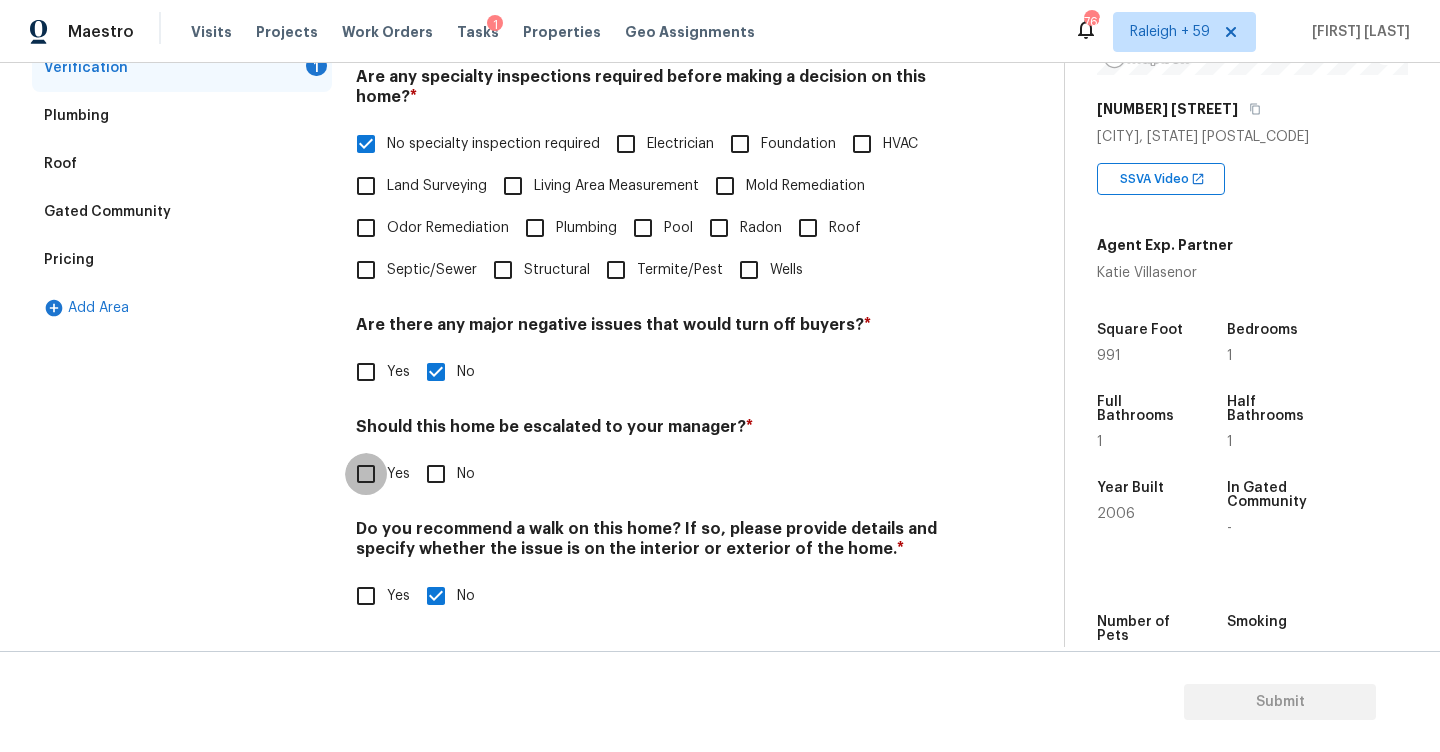 click on "Yes" at bounding box center (366, 474) 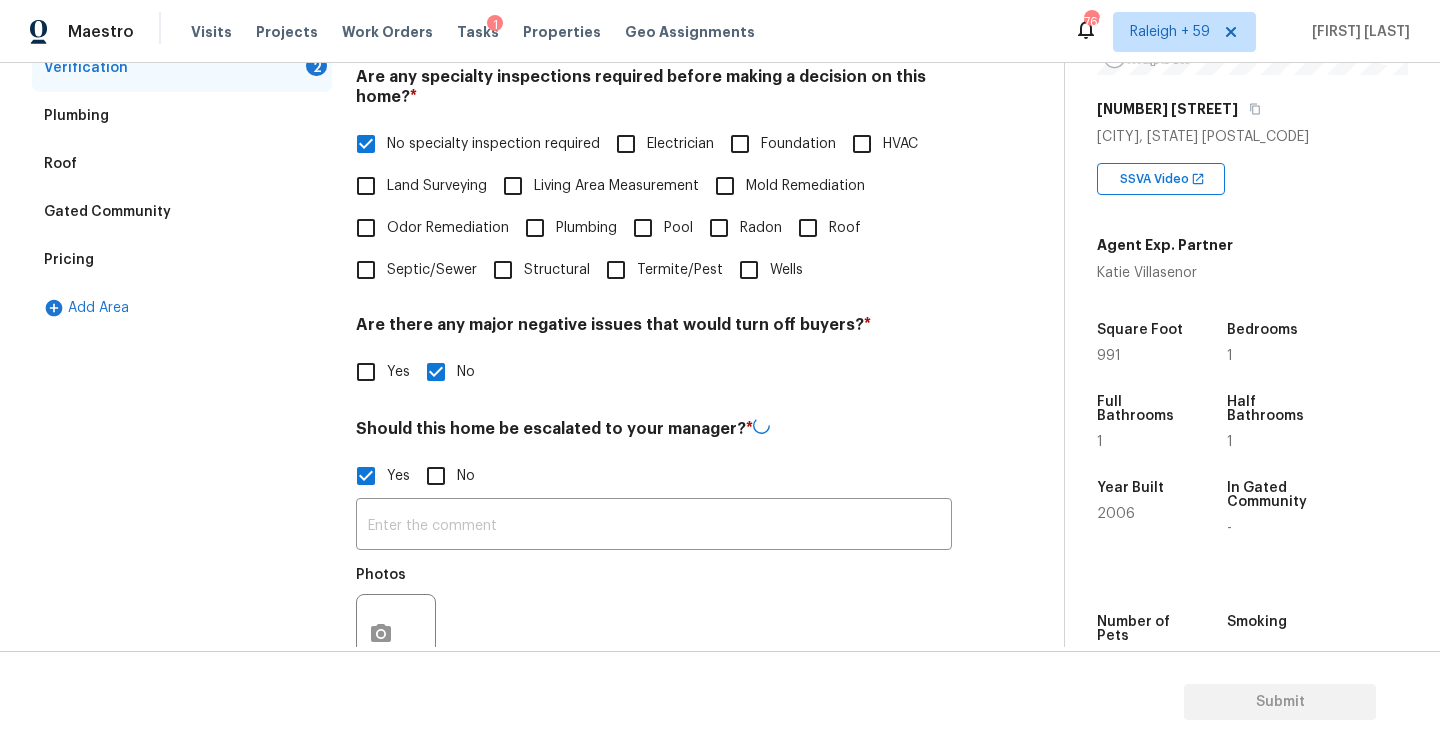 click at bounding box center [654, 526] 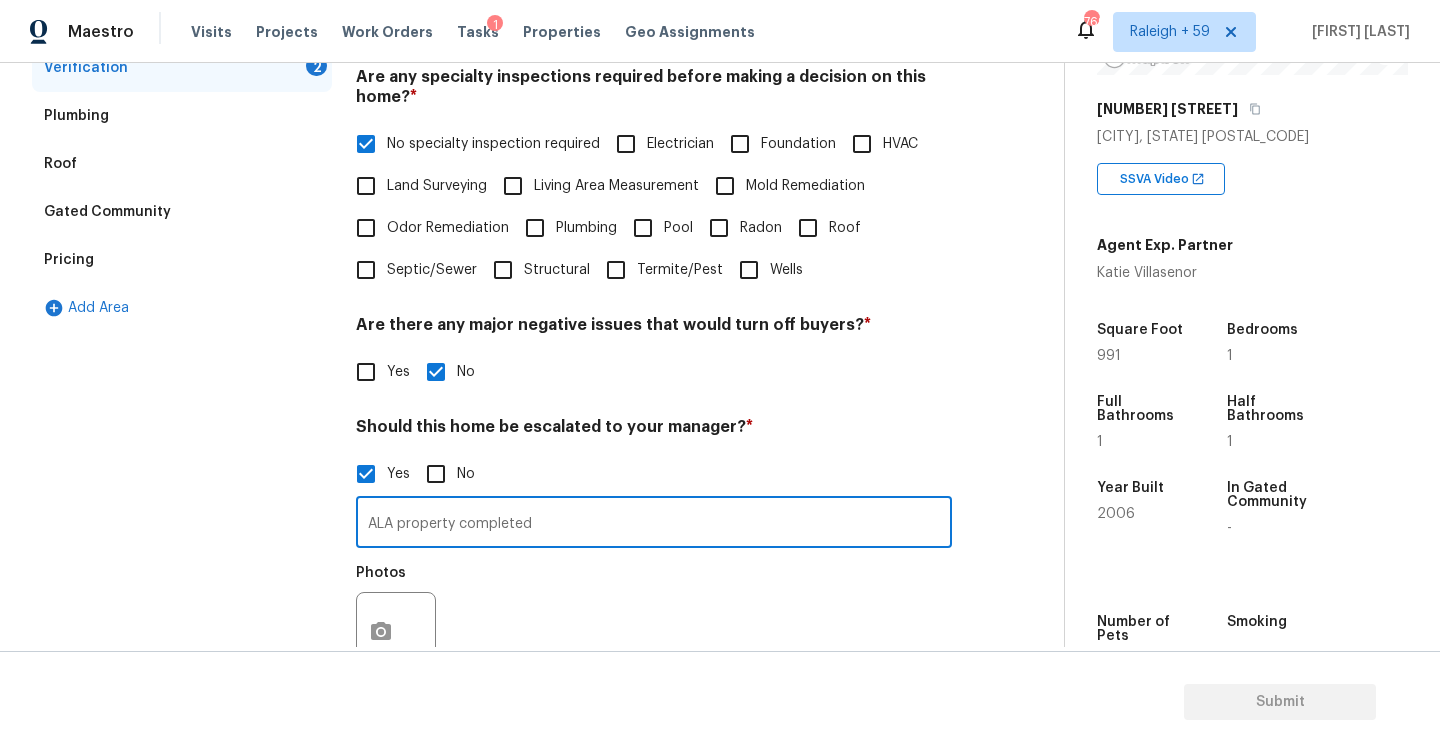 type on "ALA property completed" 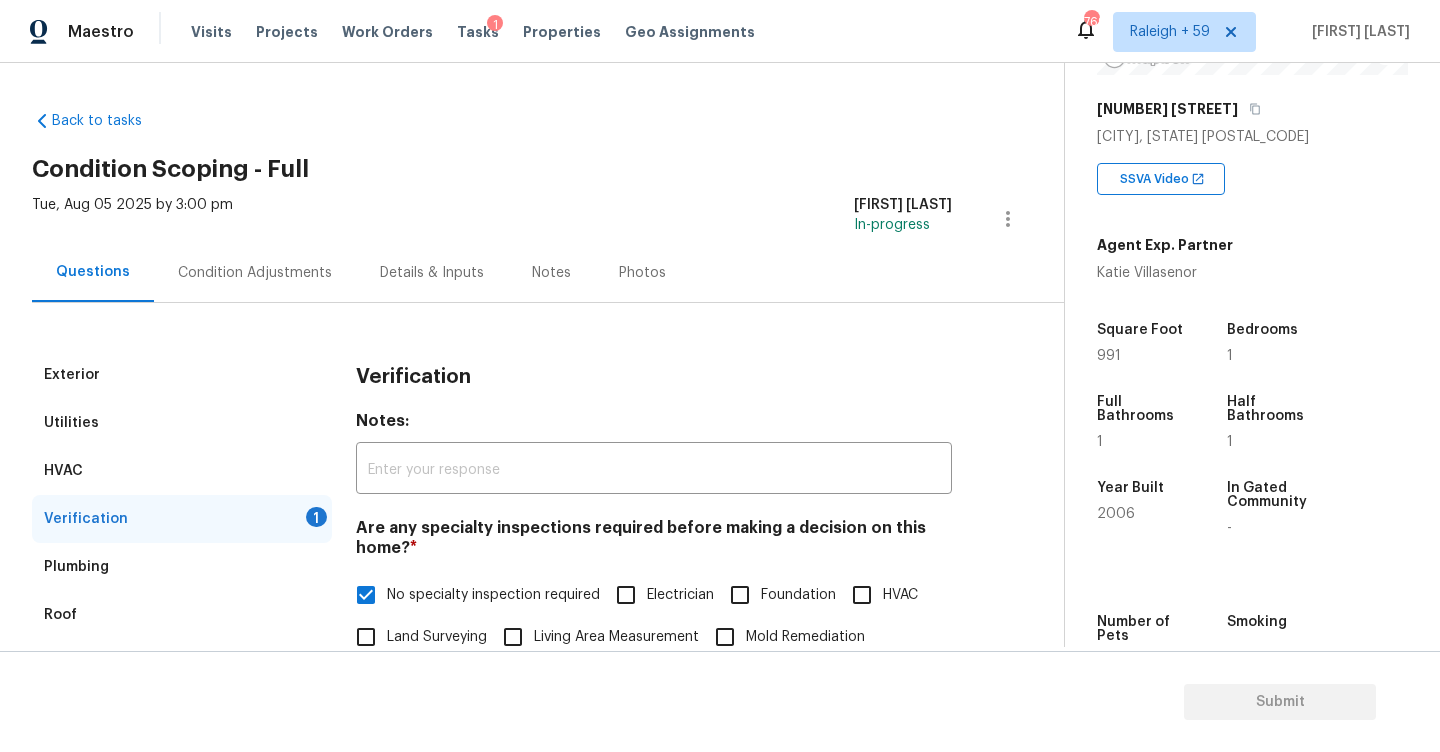 scroll, scrollTop: 641, scrollLeft: 0, axis: vertical 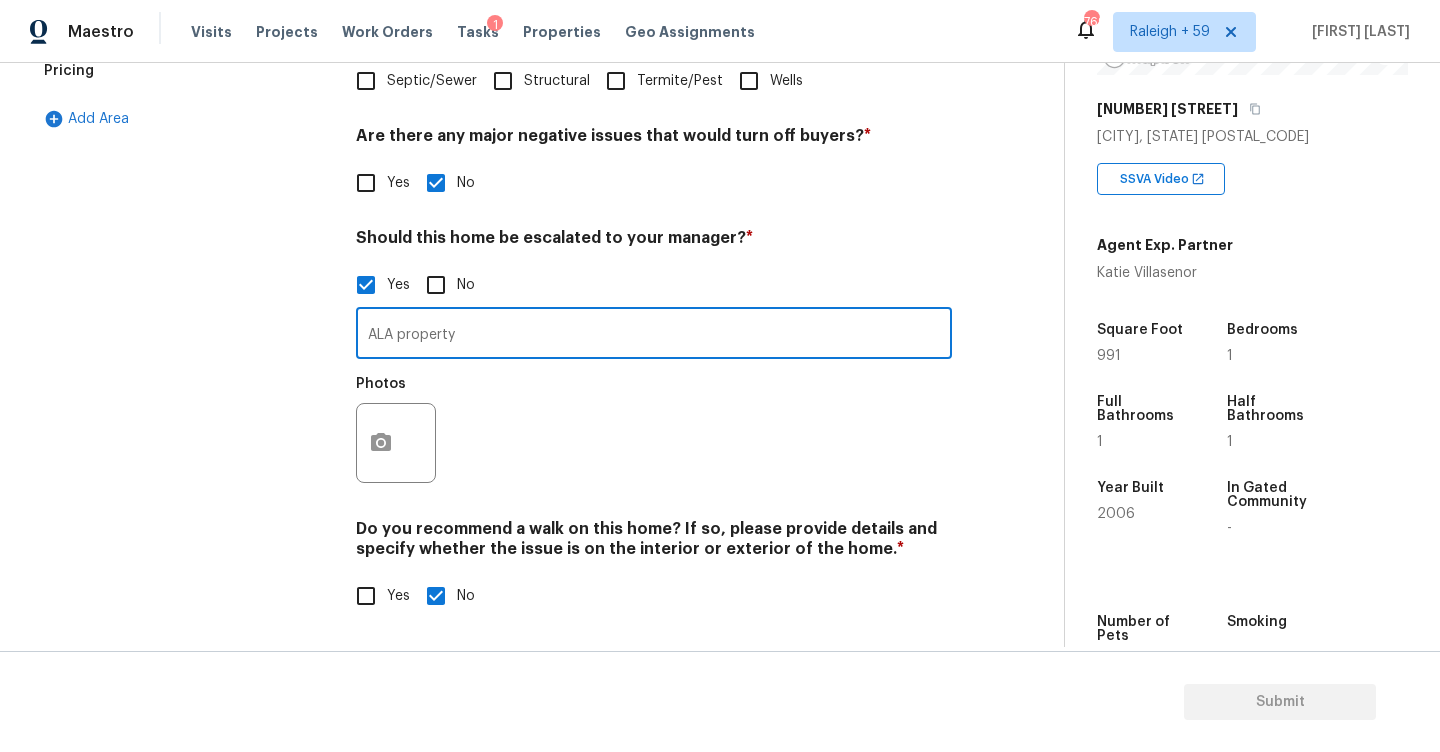 click on "ALA property" at bounding box center [654, 335] 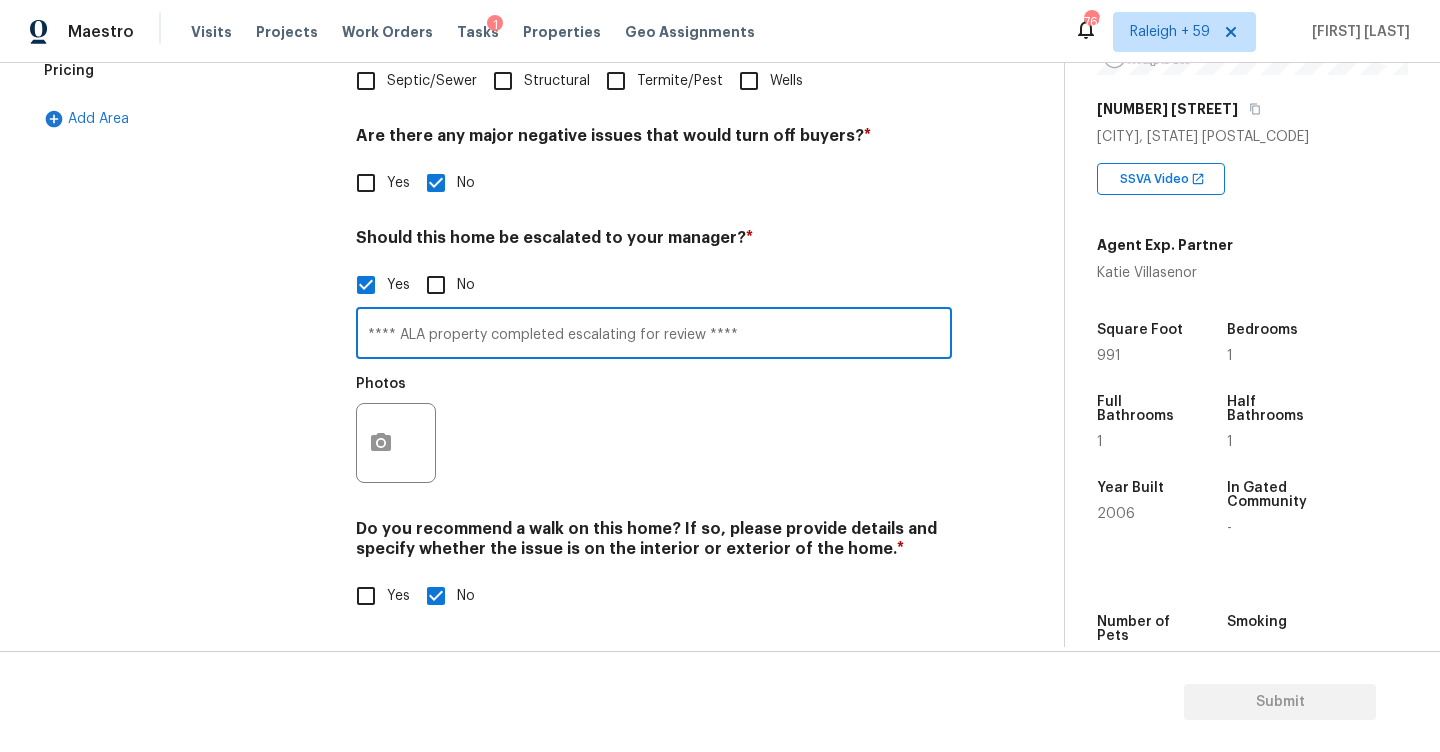 type on "**** ALA property completed escalating for review ****" 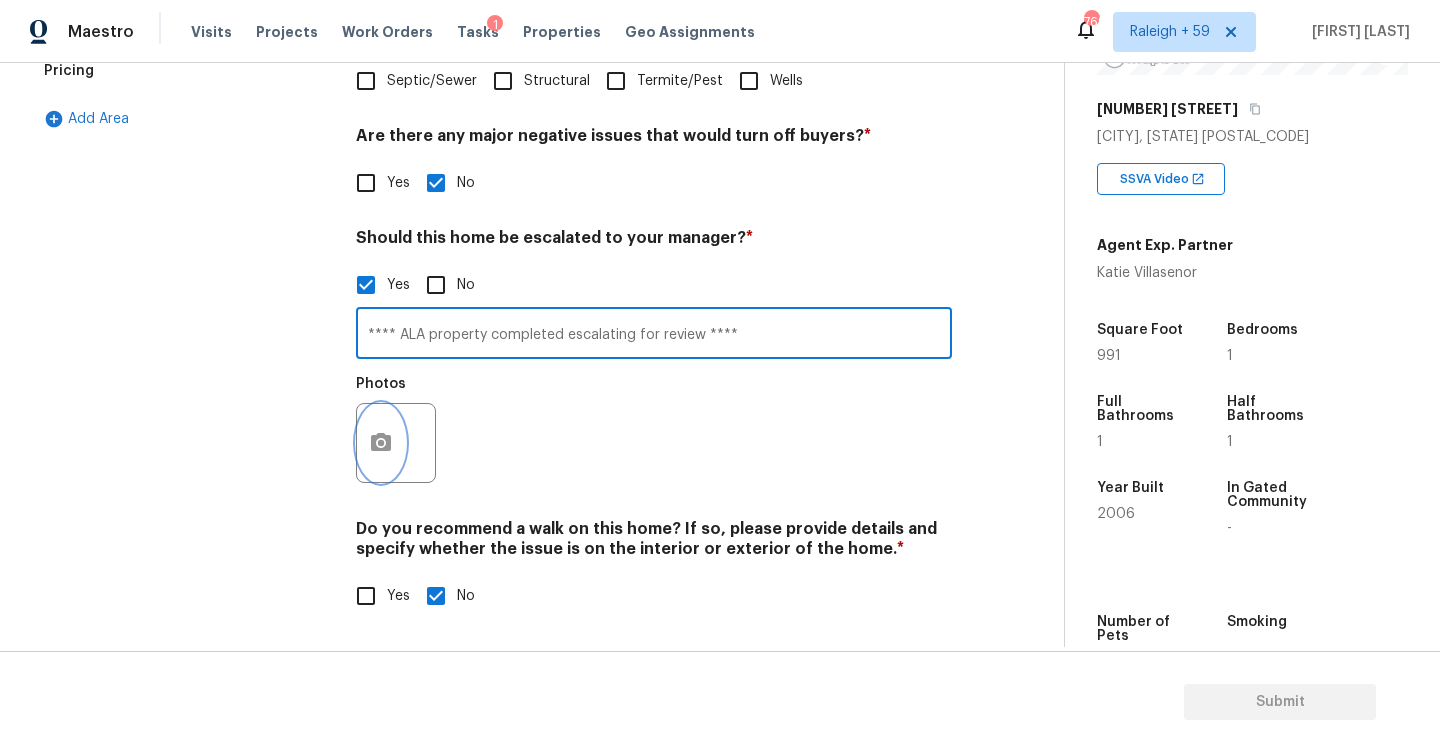 click at bounding box center (381, 443) 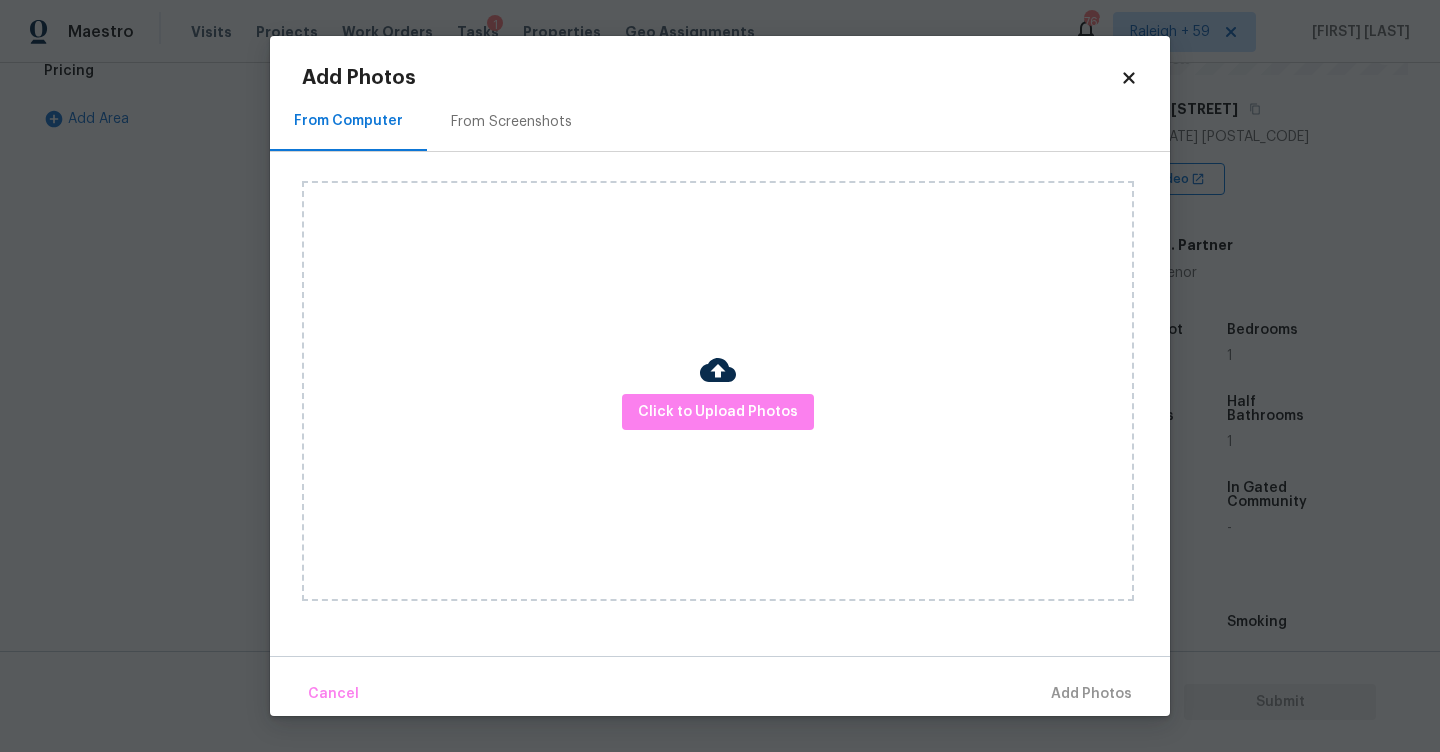 click on "From Screenshots" at bounding box center (511, 122) 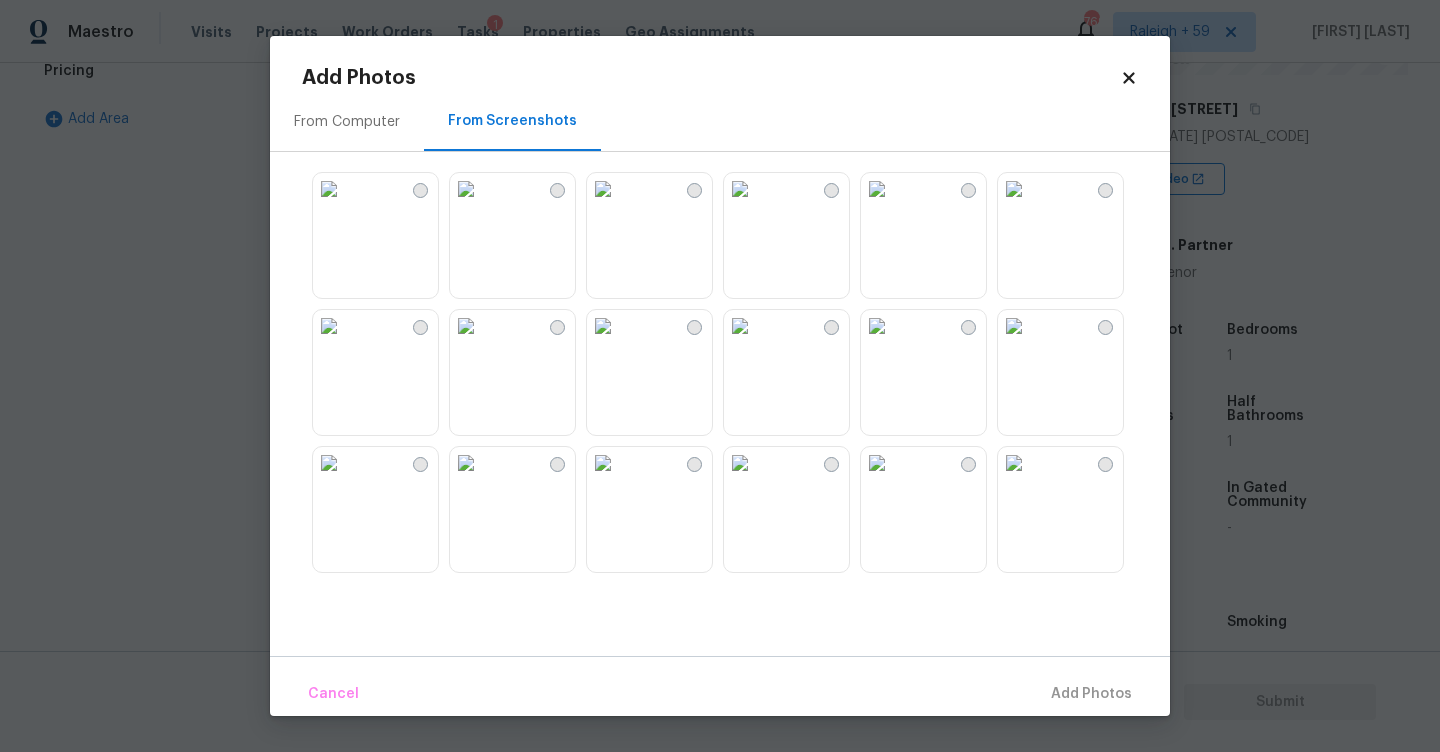 click at bounding box center (877, 463) 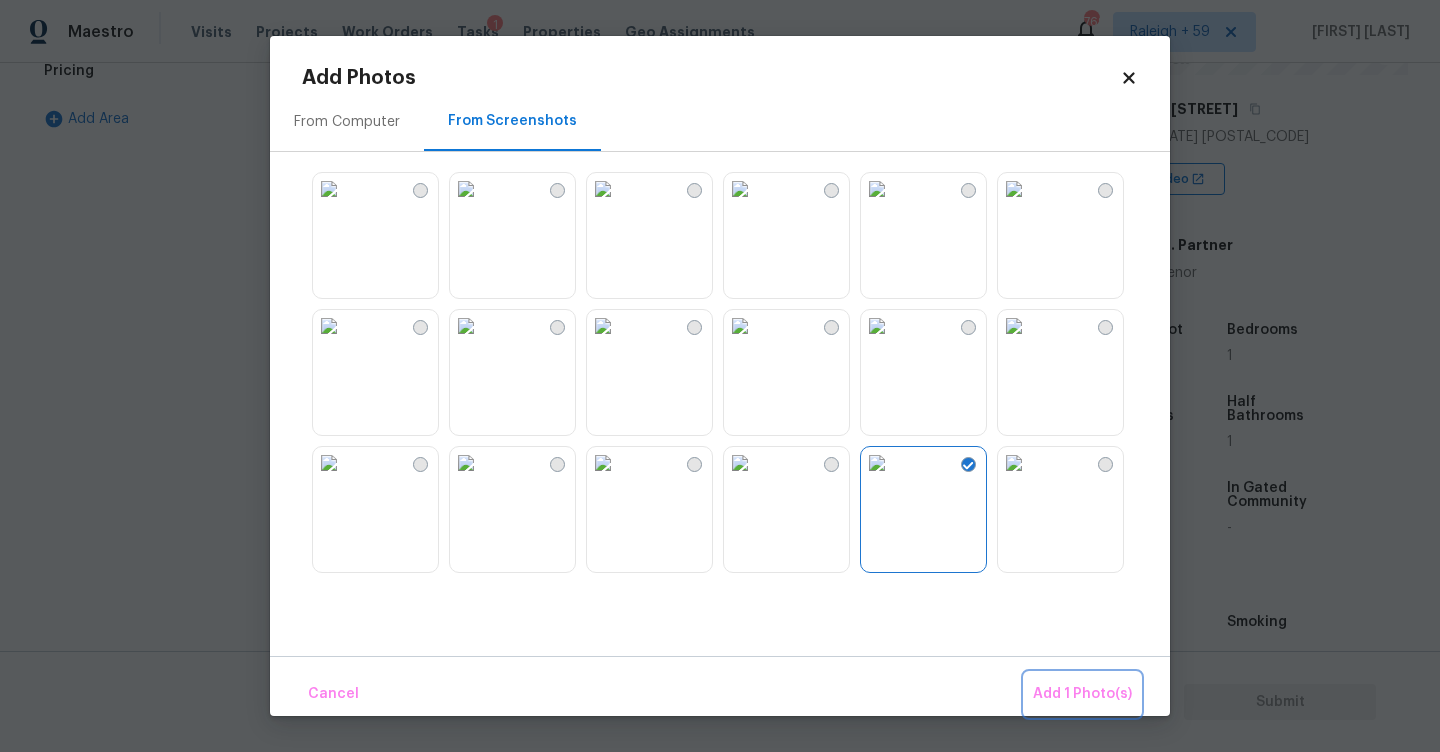 click on "Add 1 Photo(s)" at bounding box center (1082, 694) 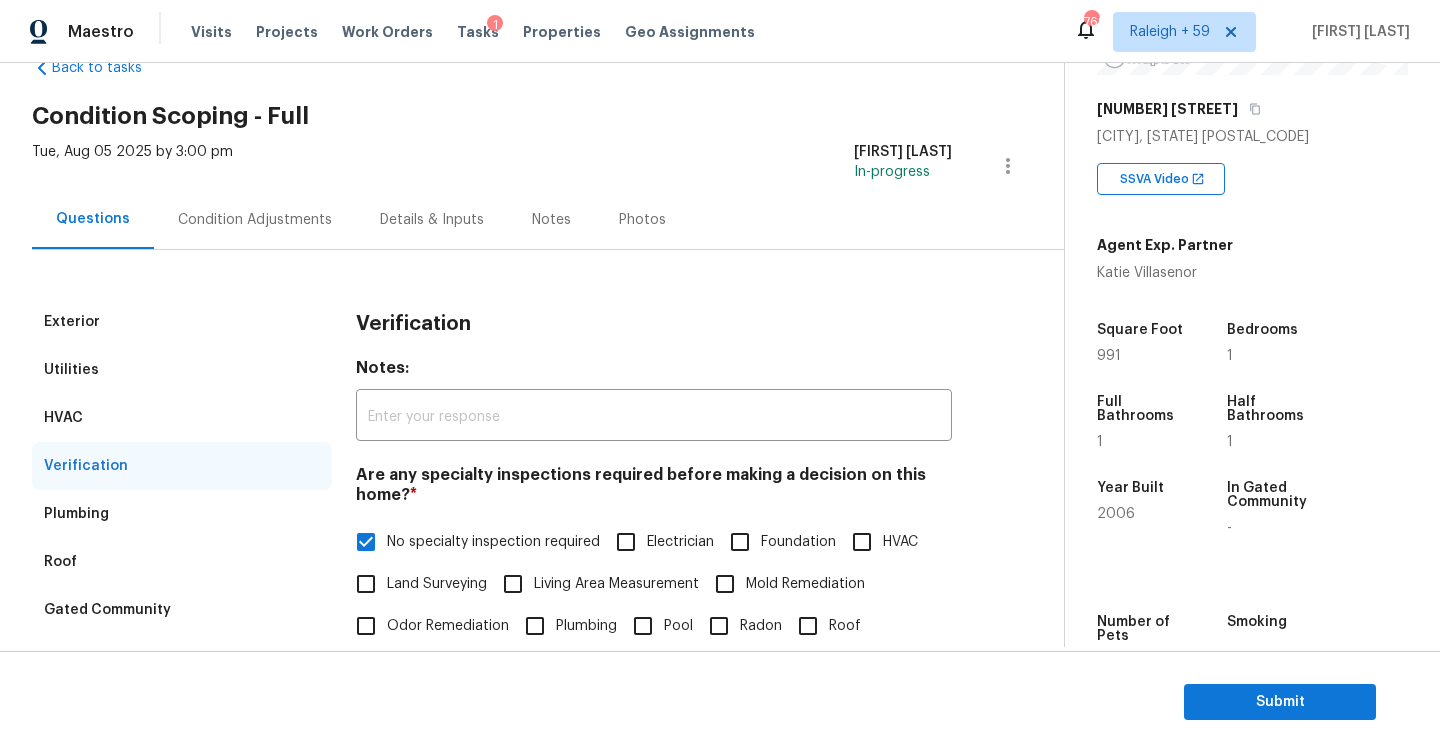 click on "Condition Adjustments" at bounding box center [255, 220] 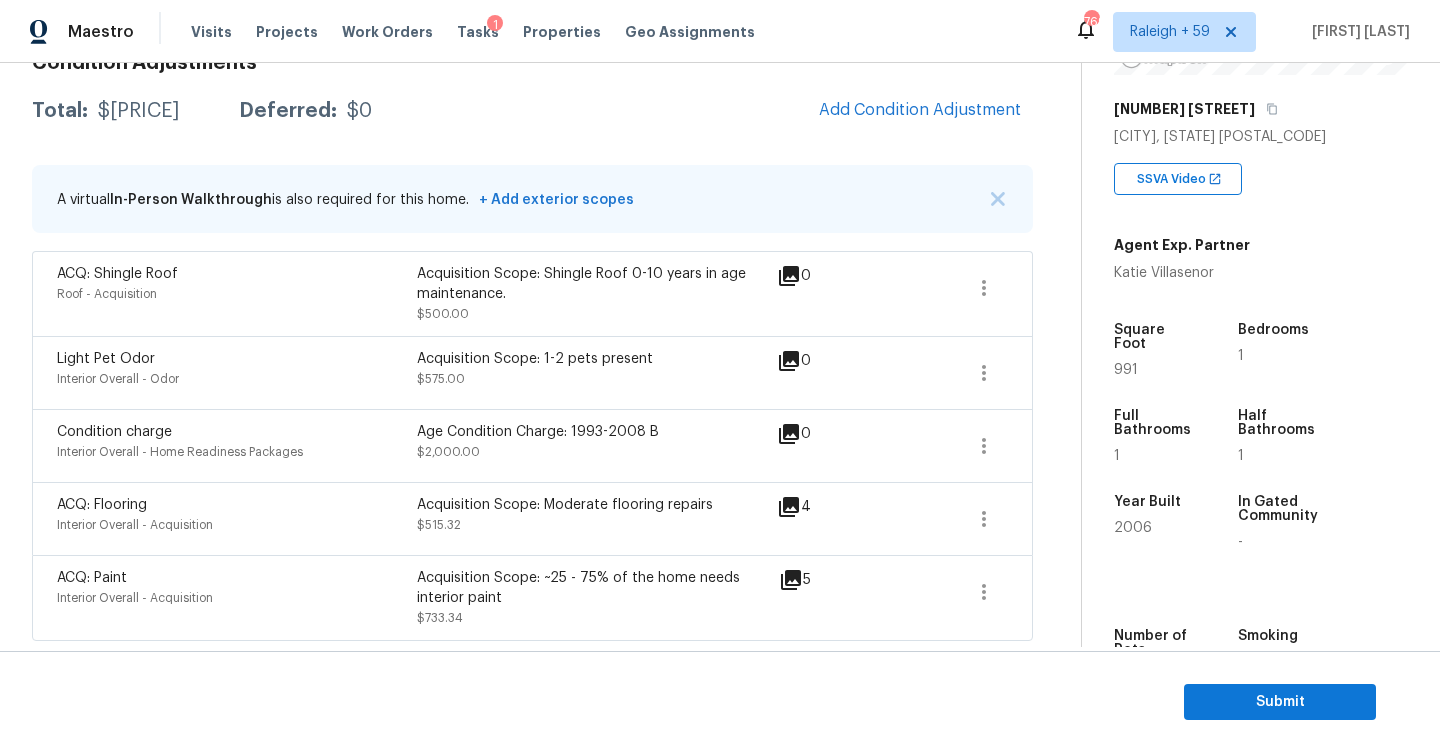 scroll, scrollTop: 74, scrollLeft: 0, axis: vertical 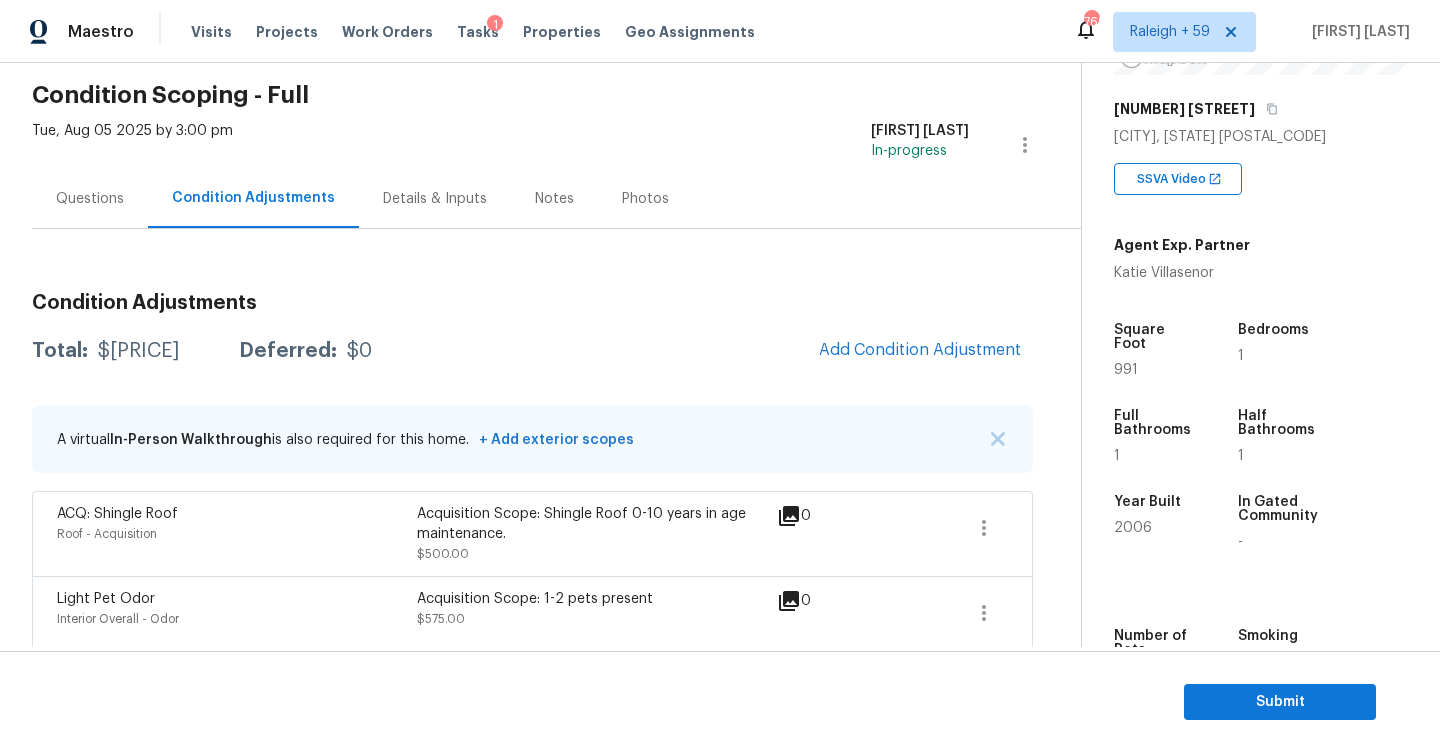 click on "Questions" at bounding box center (90, 198) 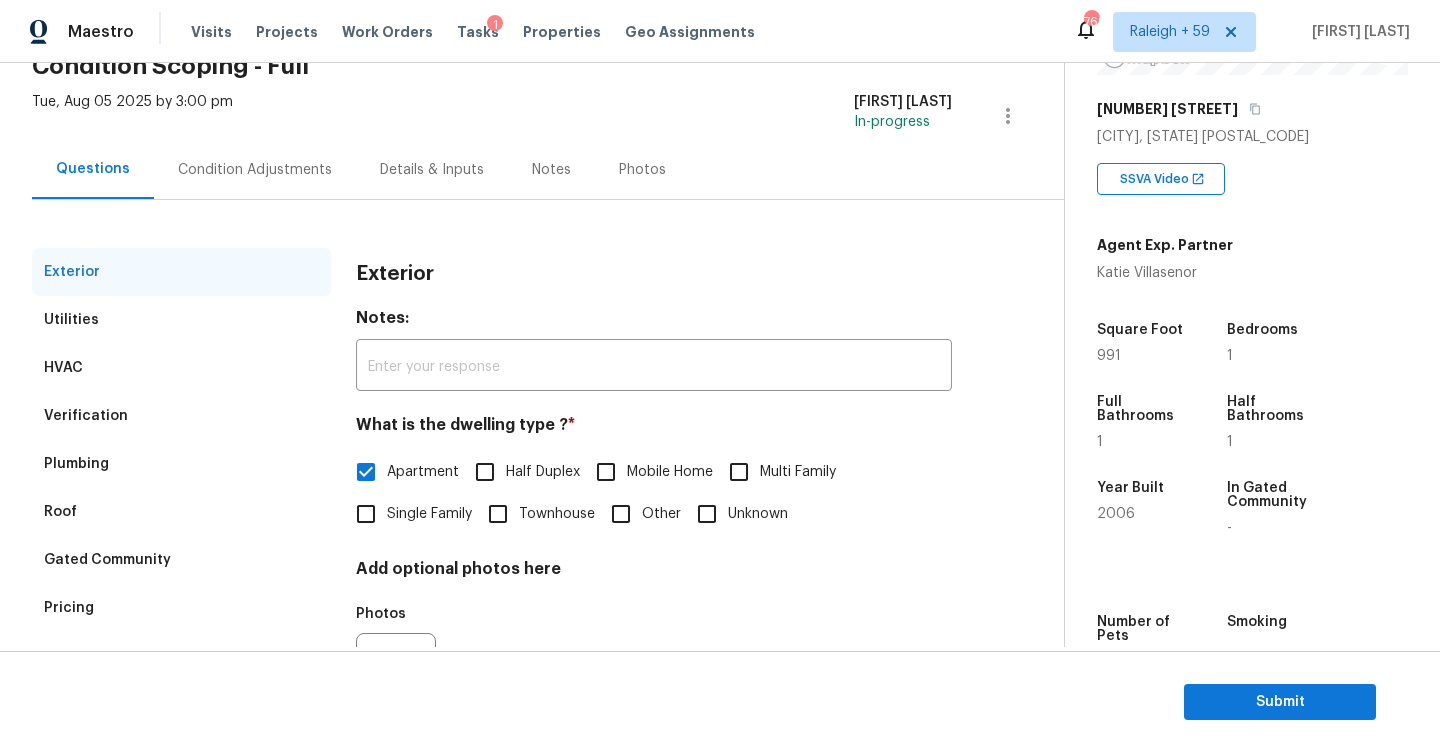 click on "Condition Adjustments" at bounding box center [255, 169] 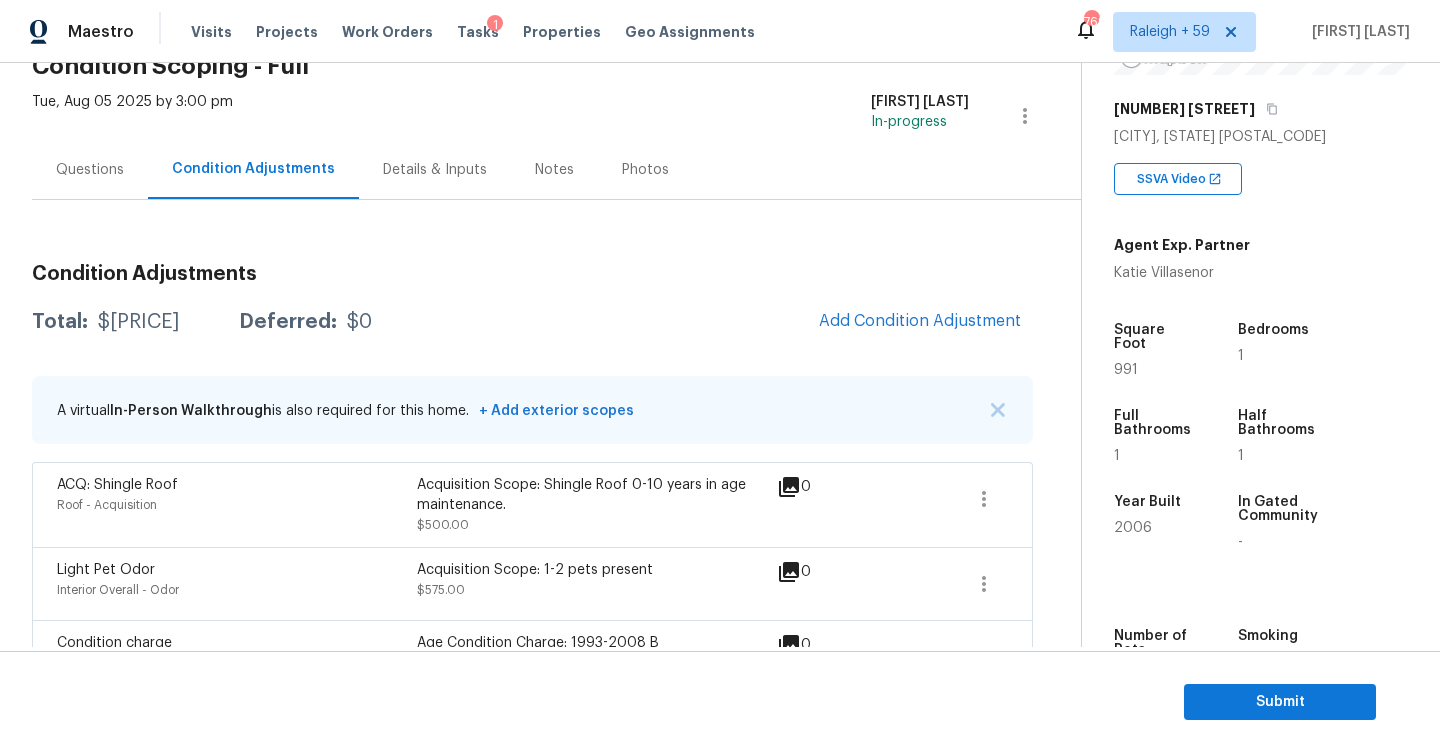 scroll, scrollTop: 315, scrollLeft: 0, axis: vertical 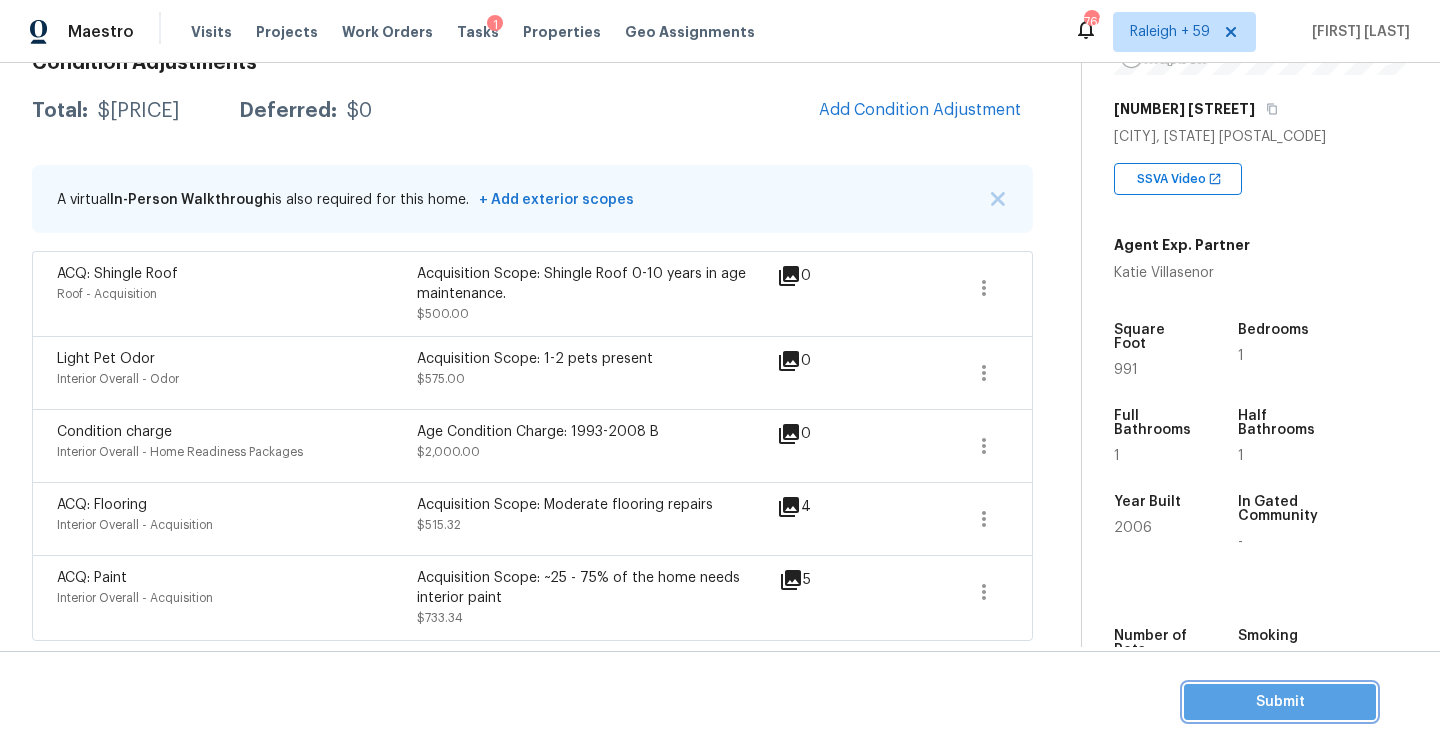 click on "Submit" at bounding box center [1280, 702] 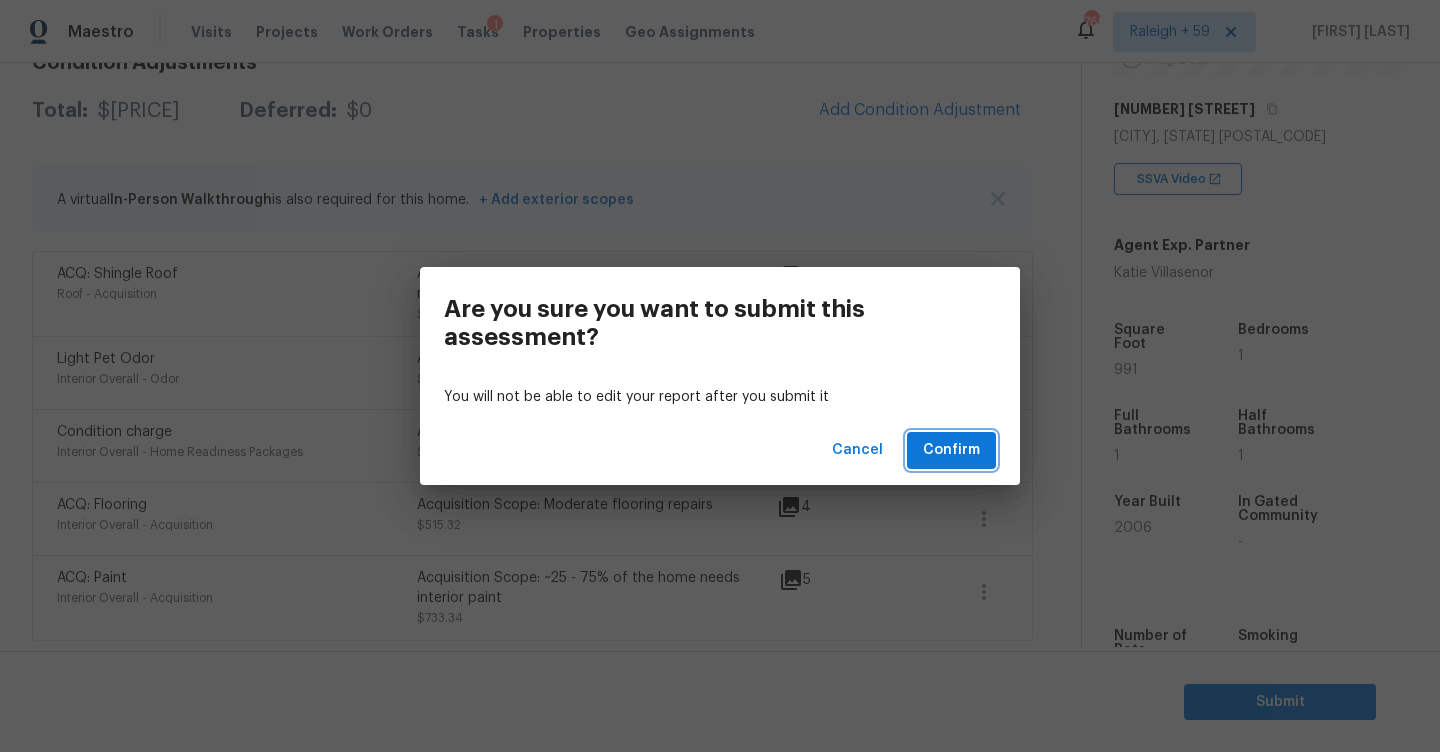 click on "Confirm" at bounding box center [951, 450] 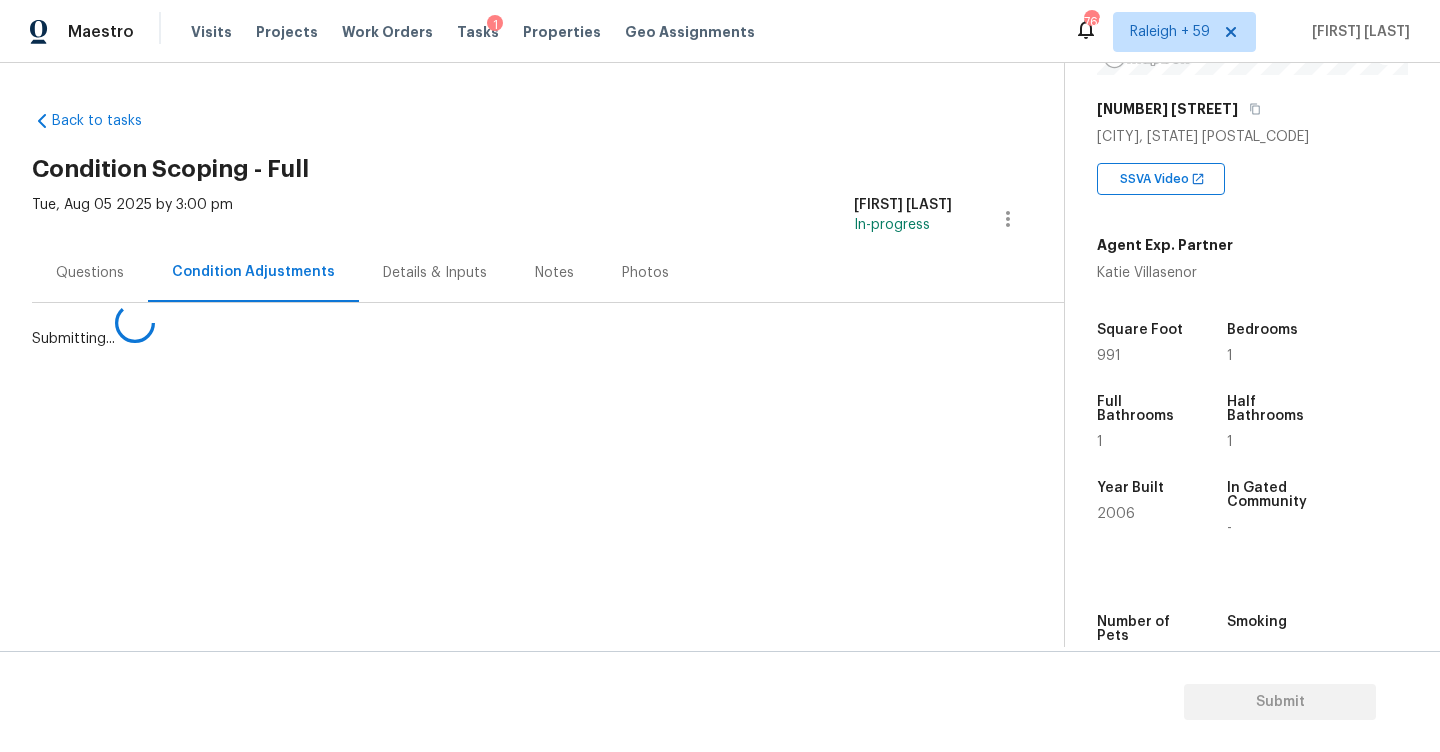 scroll, scrollTop: 0, scrollLeft: 0, axis: both 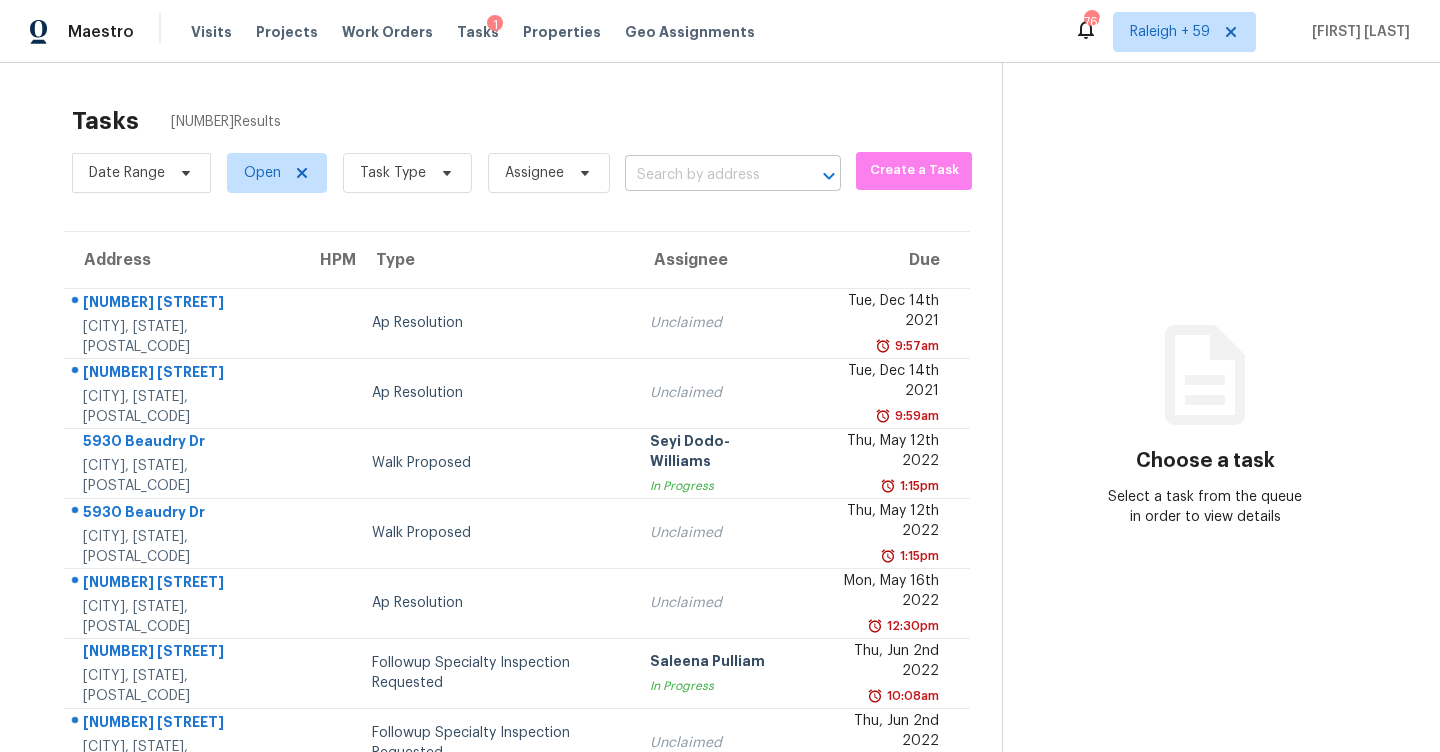 click at bounding box center [705, 175] 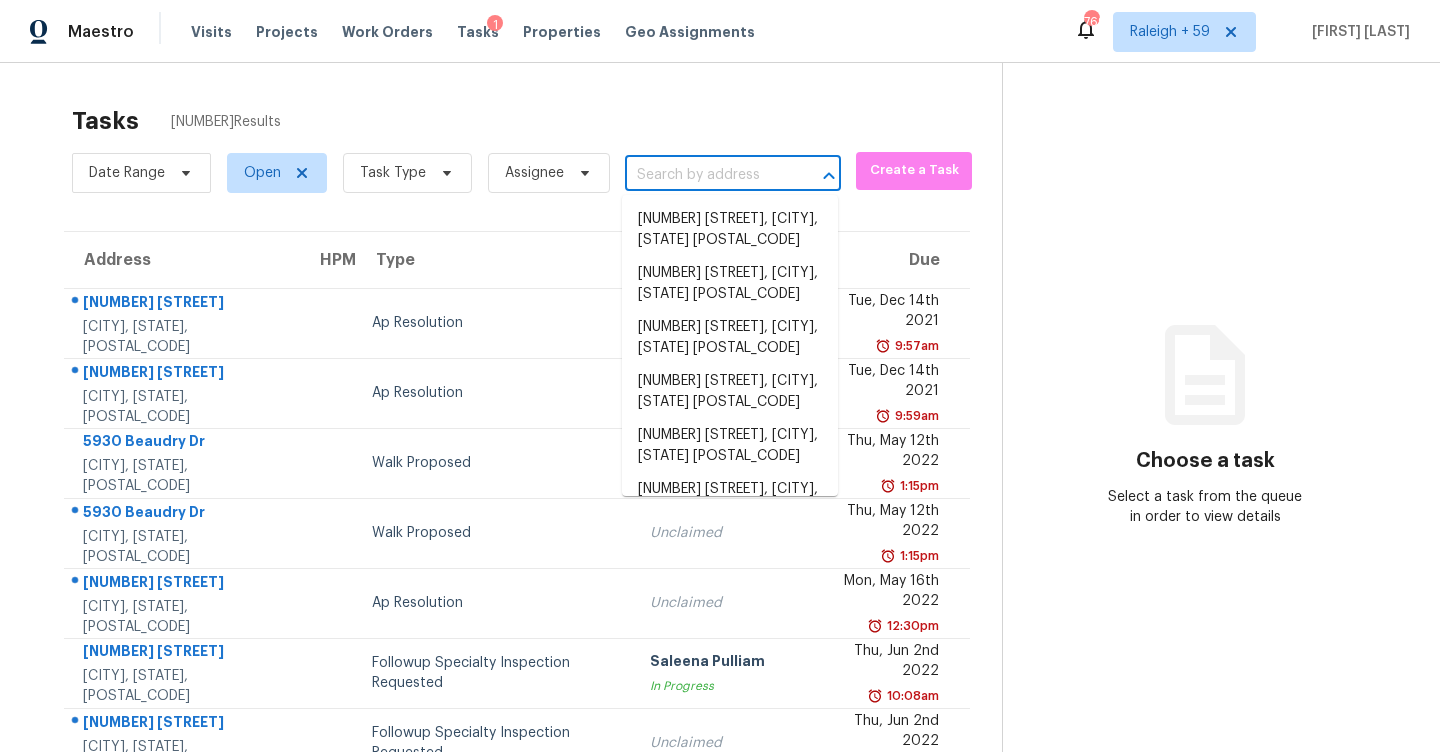 paste on "103 Benjamin Ct, Clayton, NC, 27527" 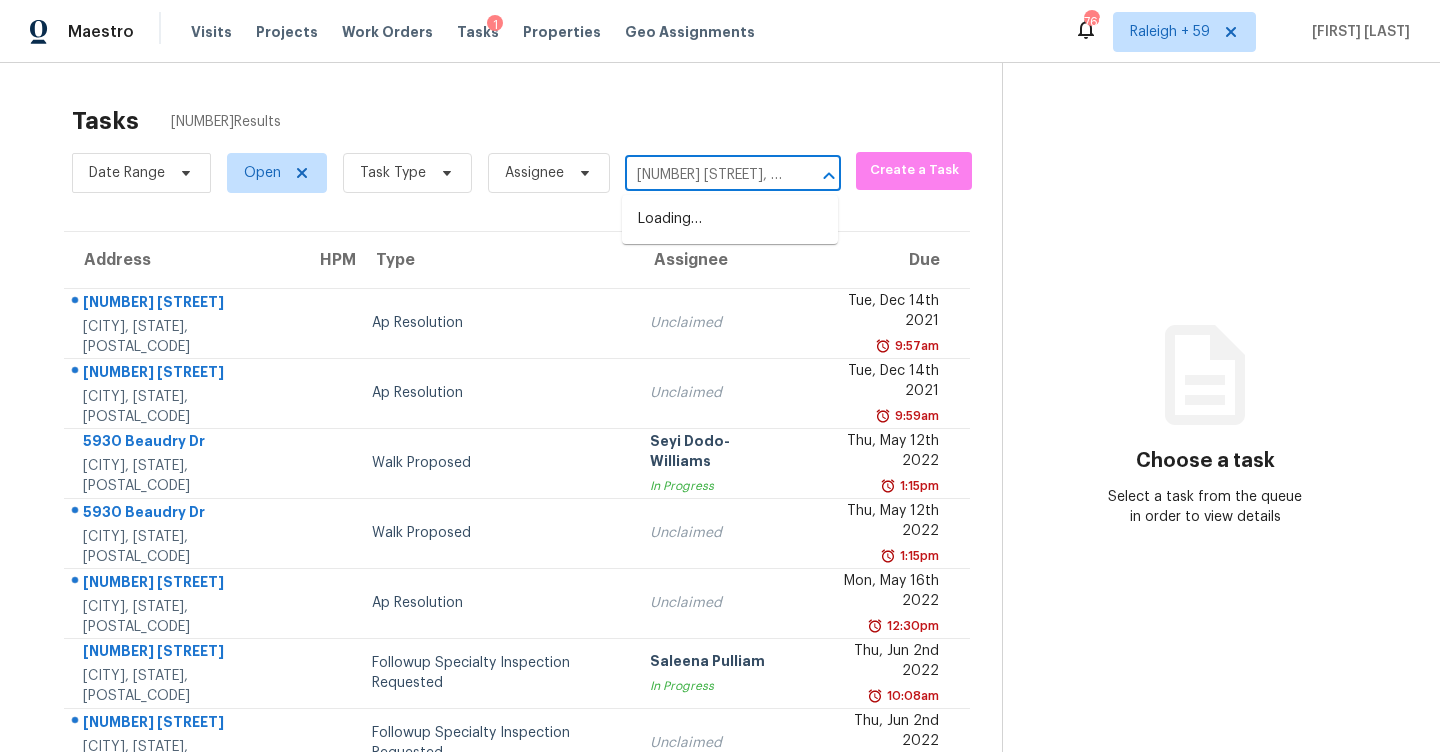 scroll, scrollTop: 0, scrollLeft: 90, axis: horizontal 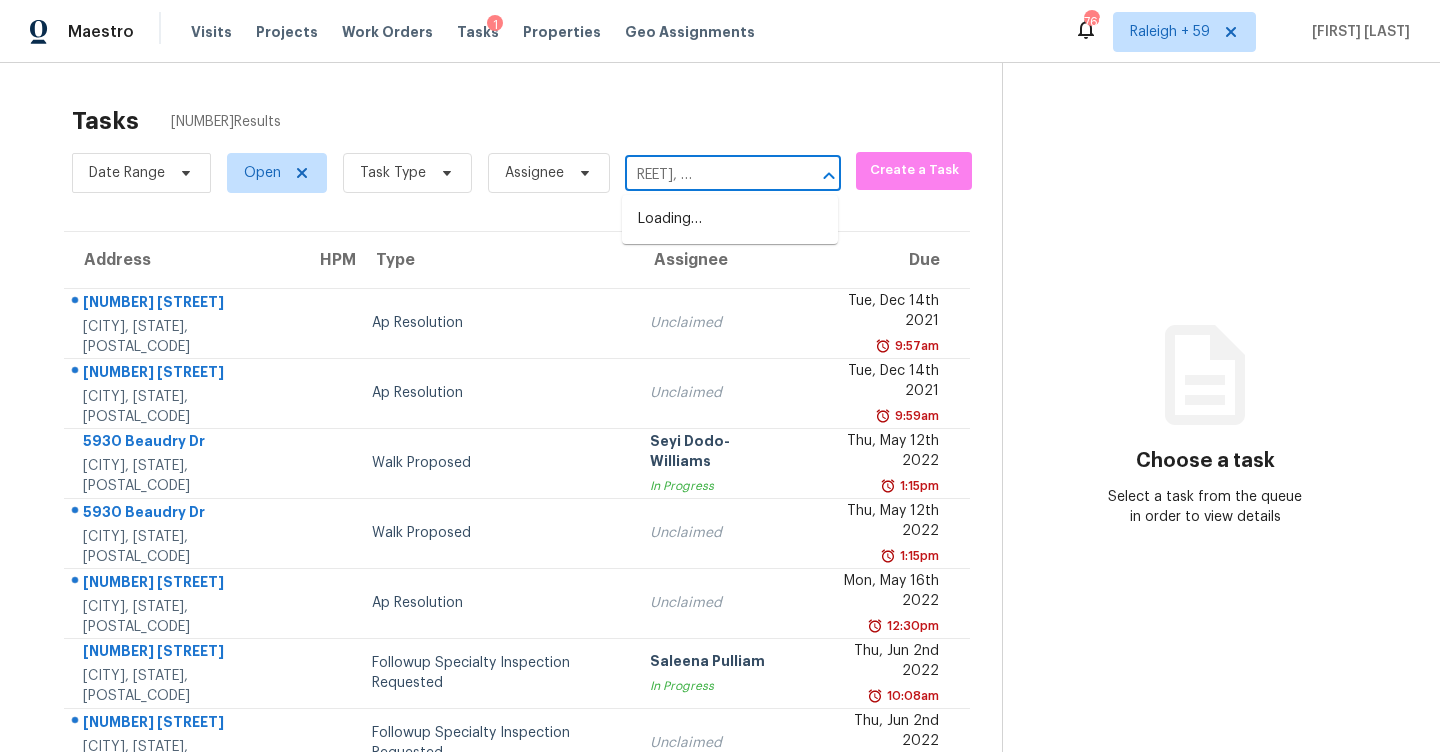 type on "103 Benjamin Ct, Clayton, NC, 27527" 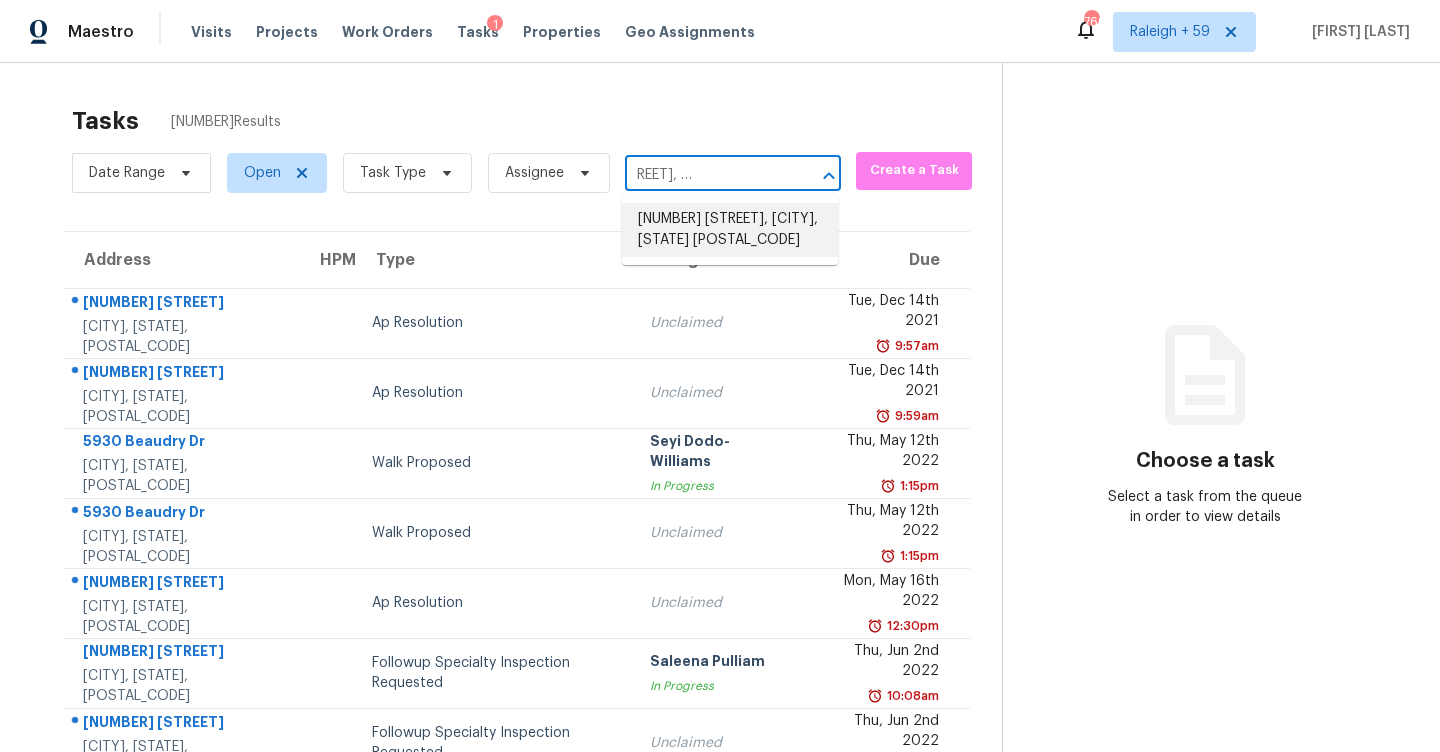 click on "103 Benjamin Ct, Clayton, NC 27527" at bounding box center (730, 230) 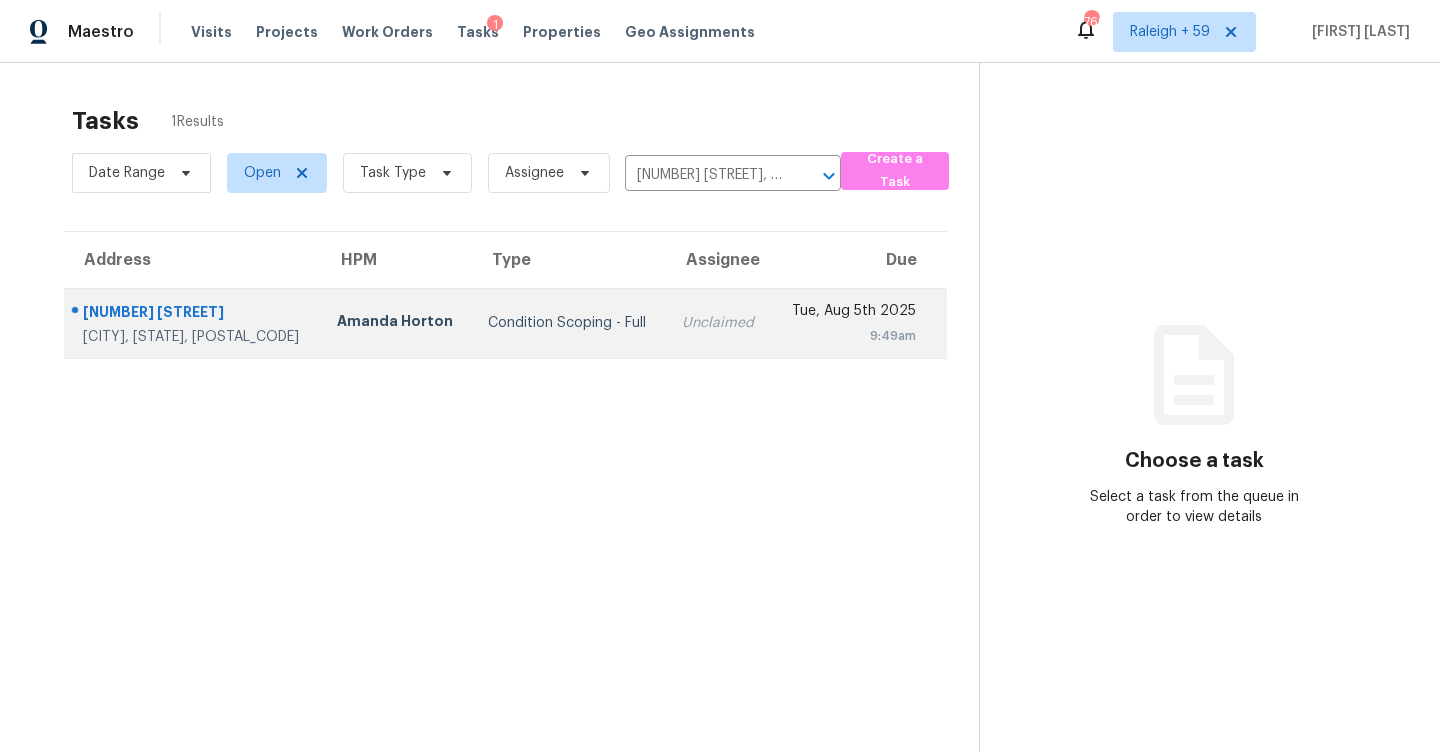 click on "Unclaimed" at bounding box center [719, 323] 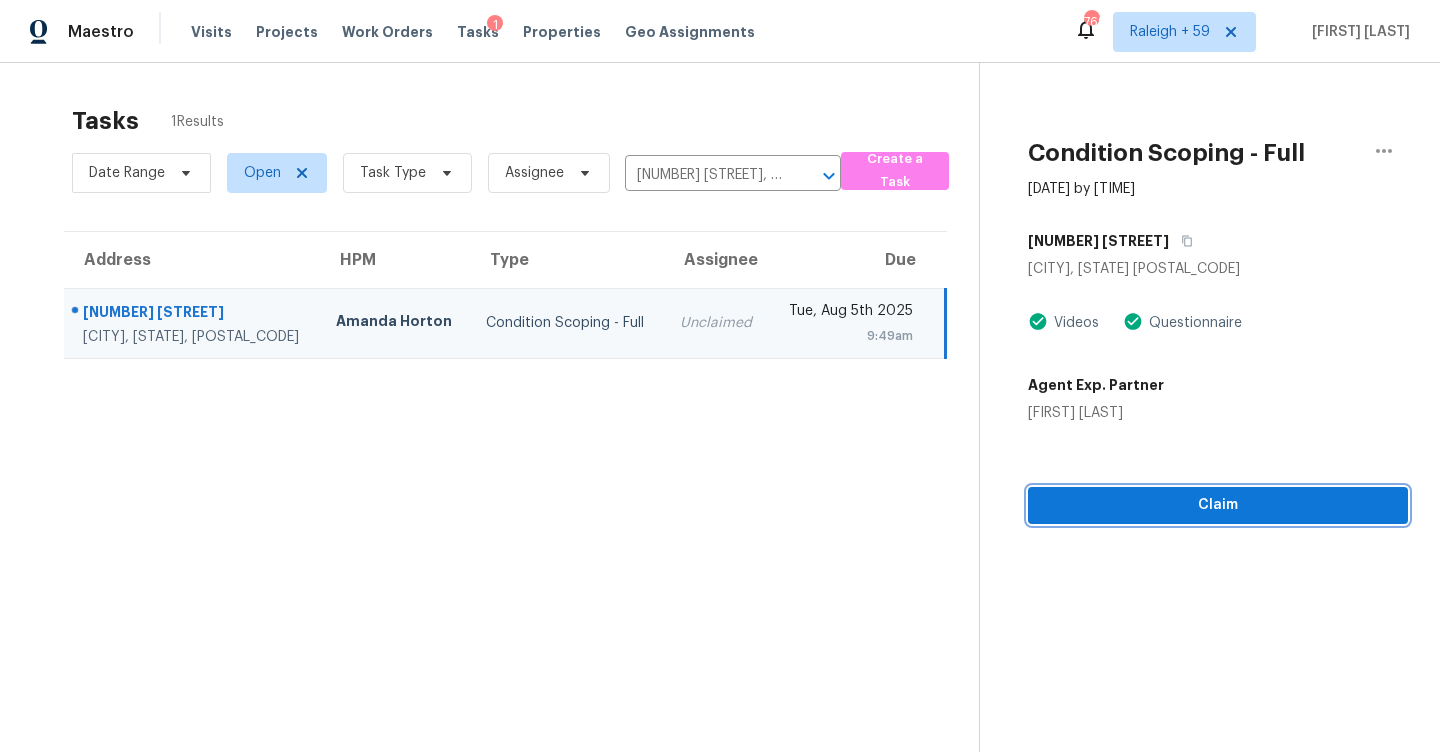 click on "Claim" at bounding box center (1218, 505) 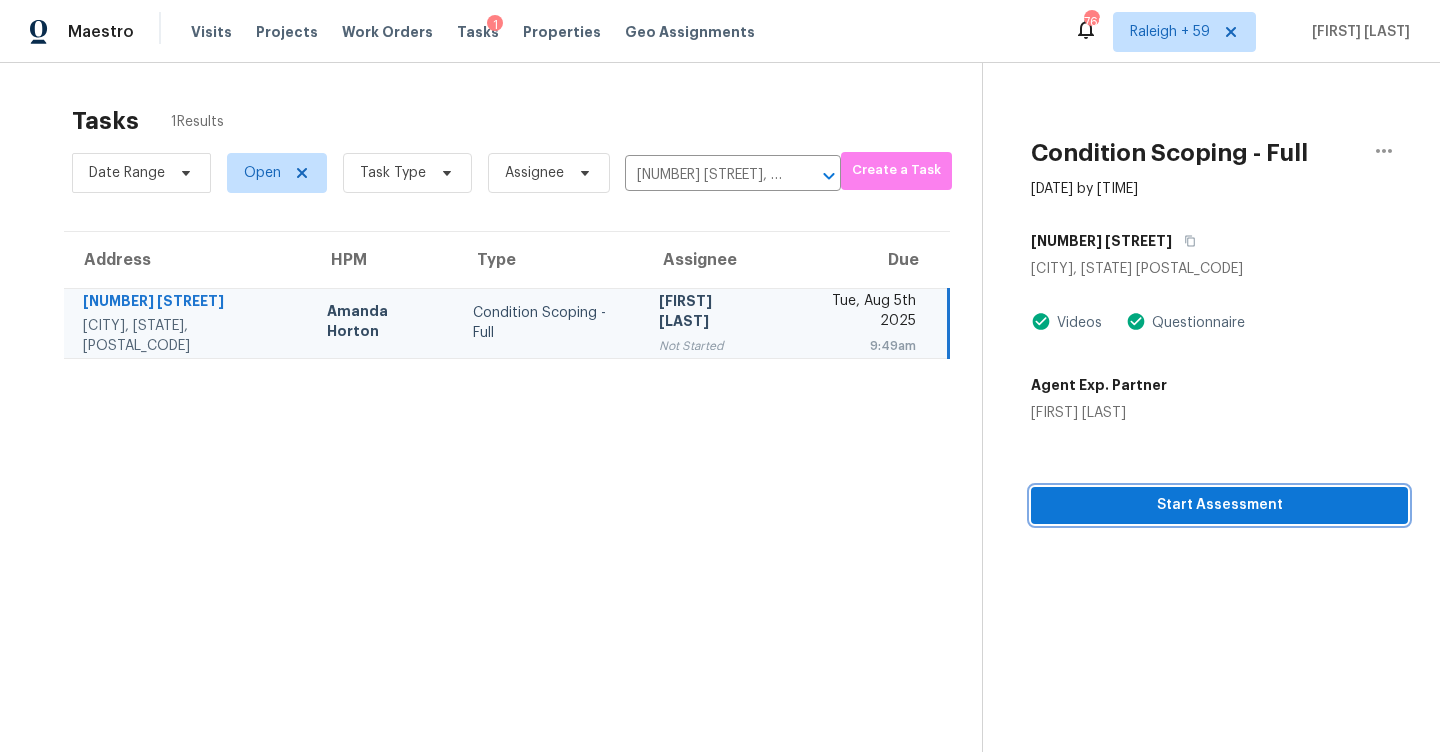 click on "Start Assessment" at bounding box center (1219, 505) 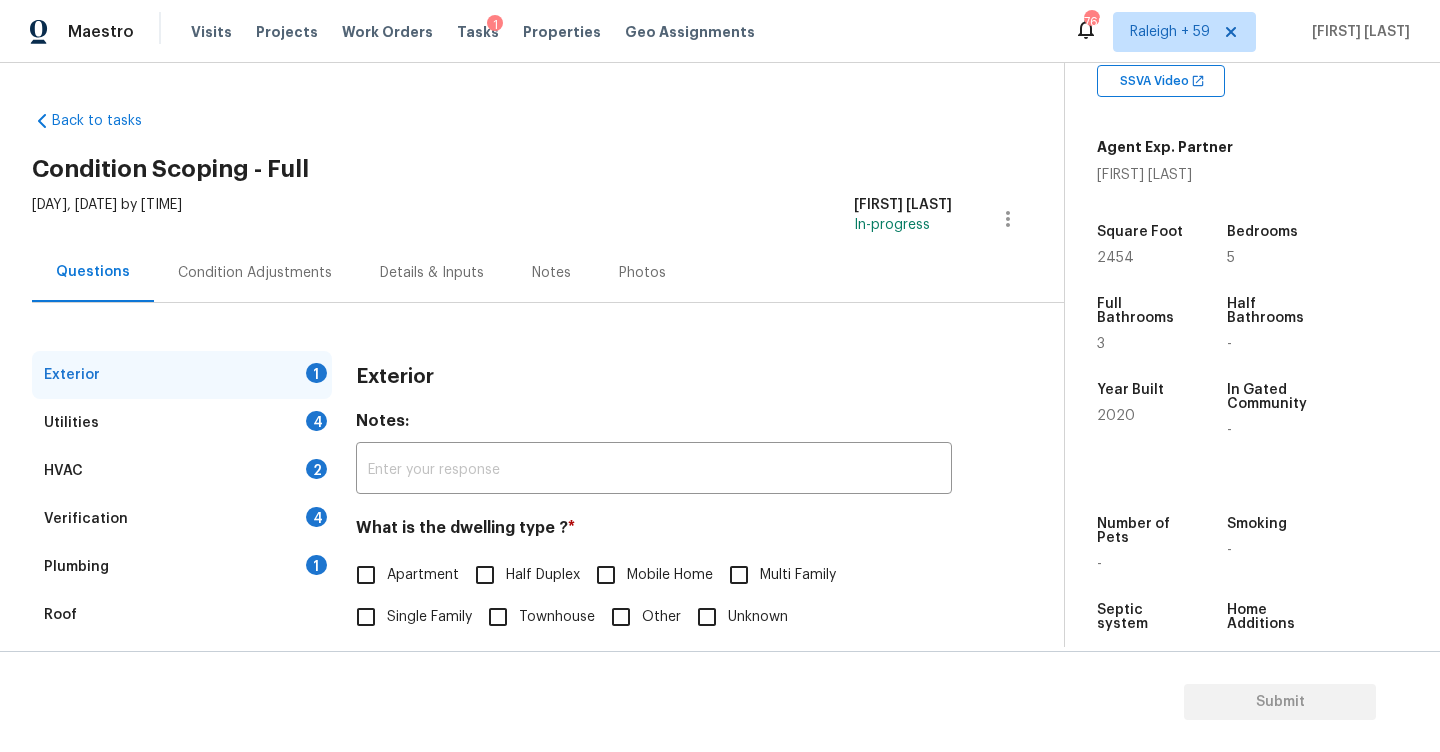 scroll, scrollTop: 452, scrollLeft: 0, axis: vertical 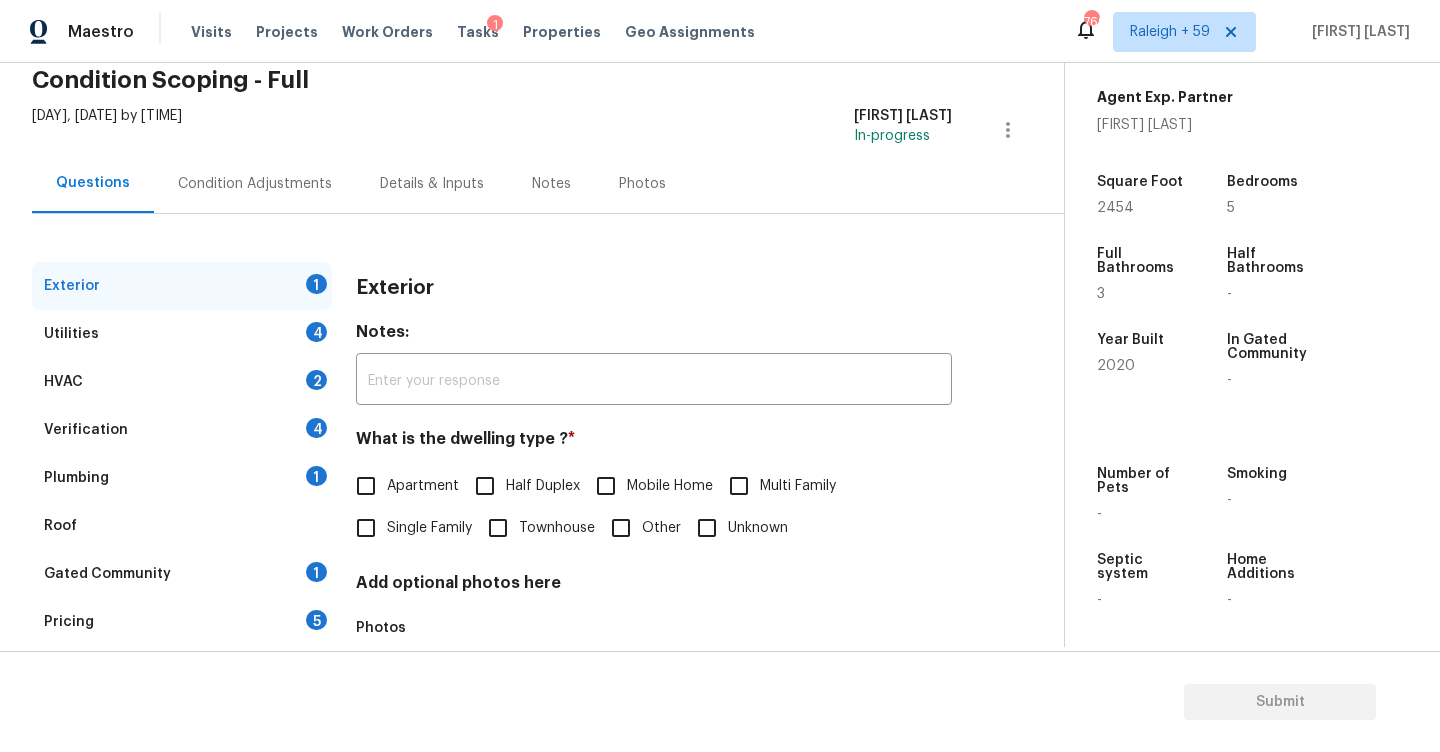 click on "Single Family" at bounding box center [429, 528] 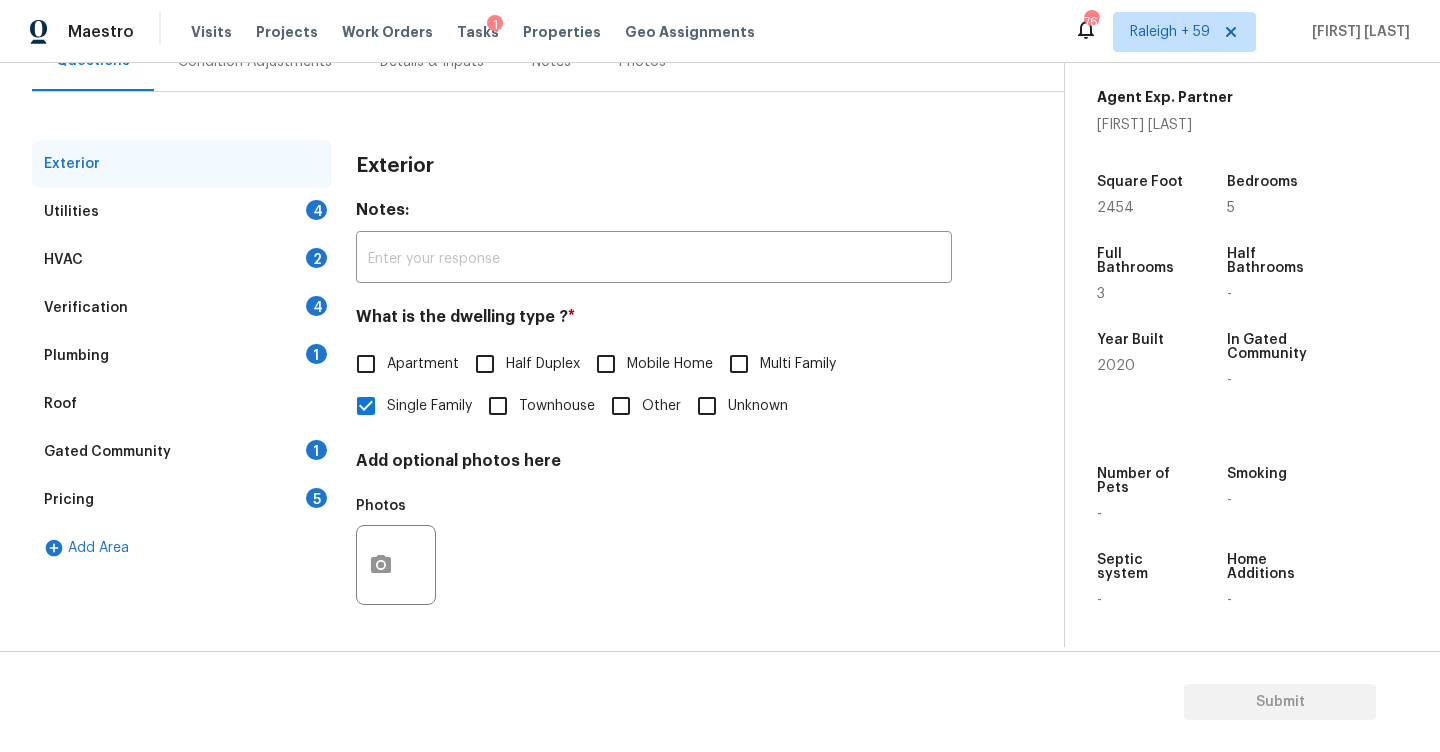 click on "1" at bounding box center [316, 450] 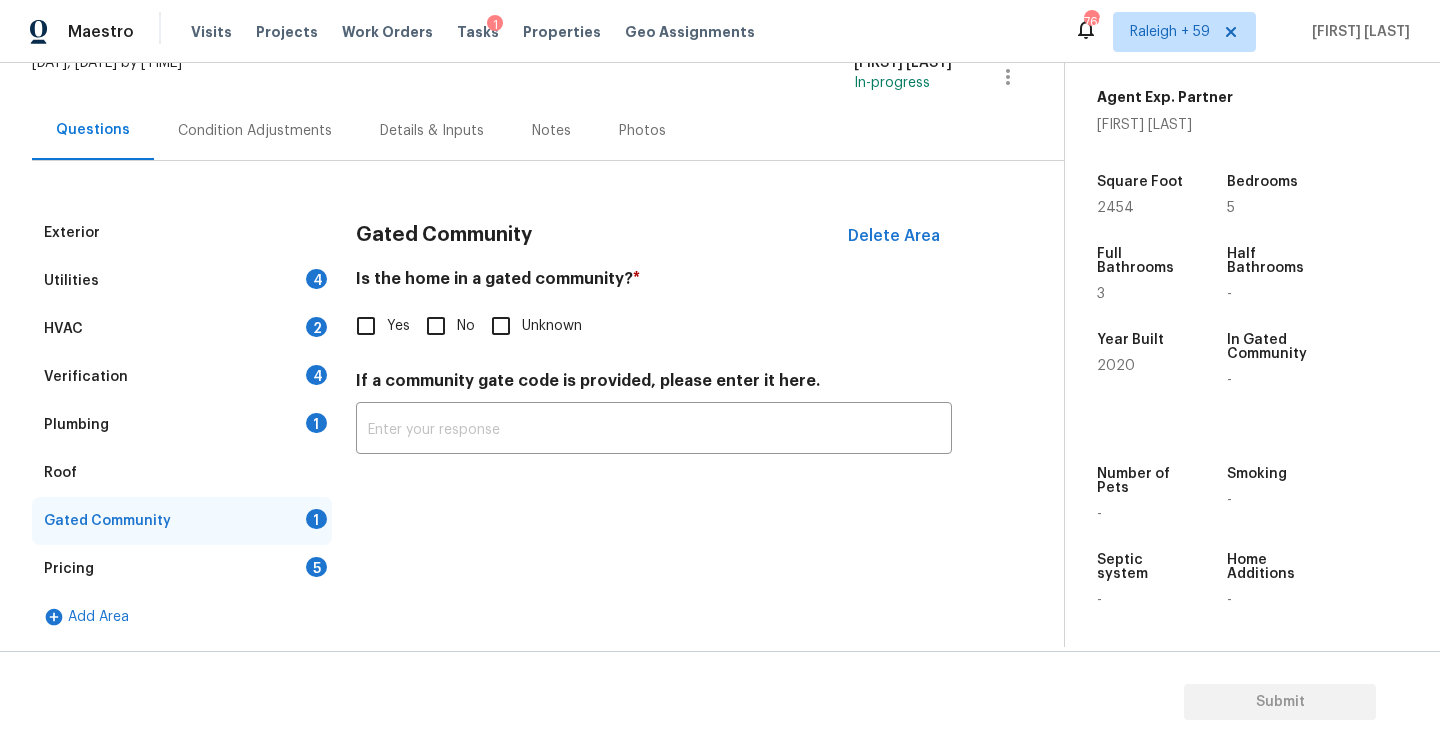 scroll, scrollTop: 142, scrollLeft: 0, axis: vertical 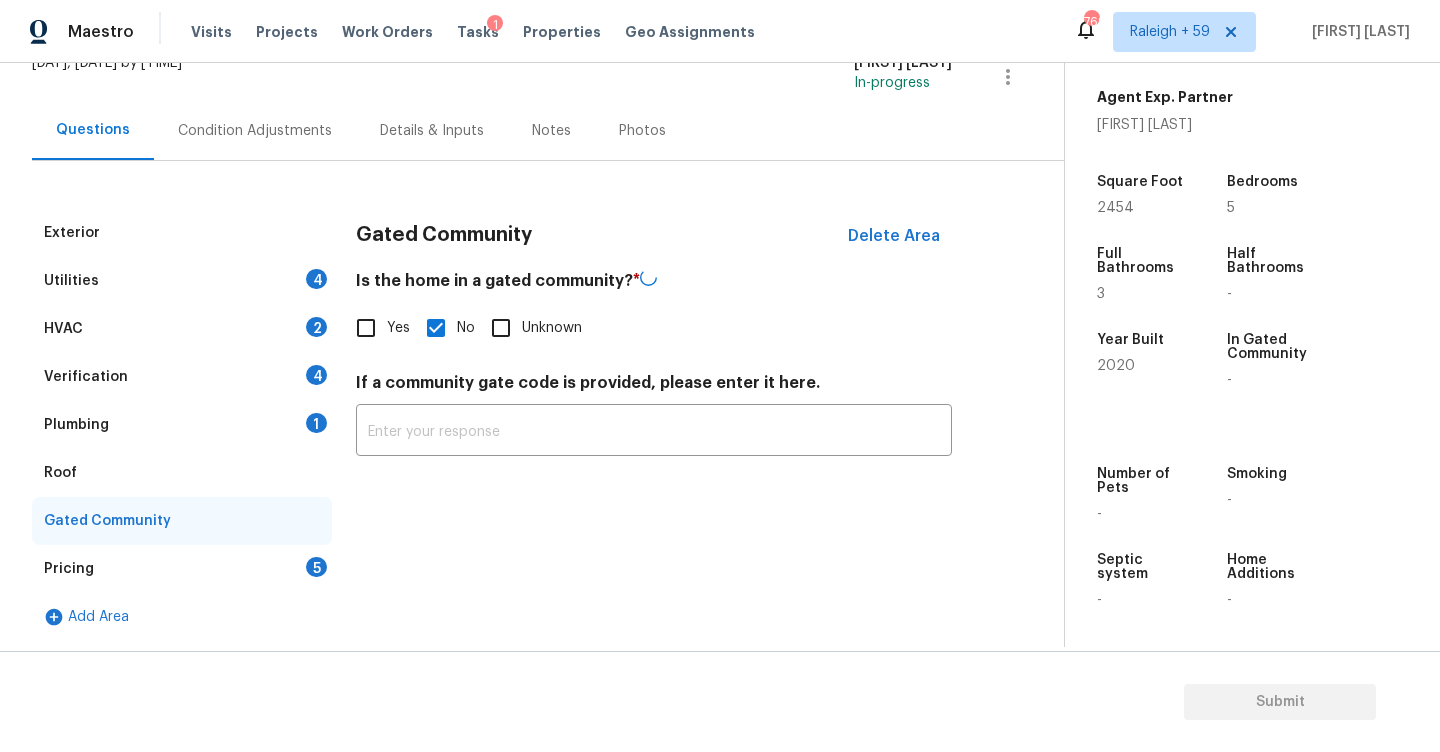 click on "4" at bounding box center [316, 279] 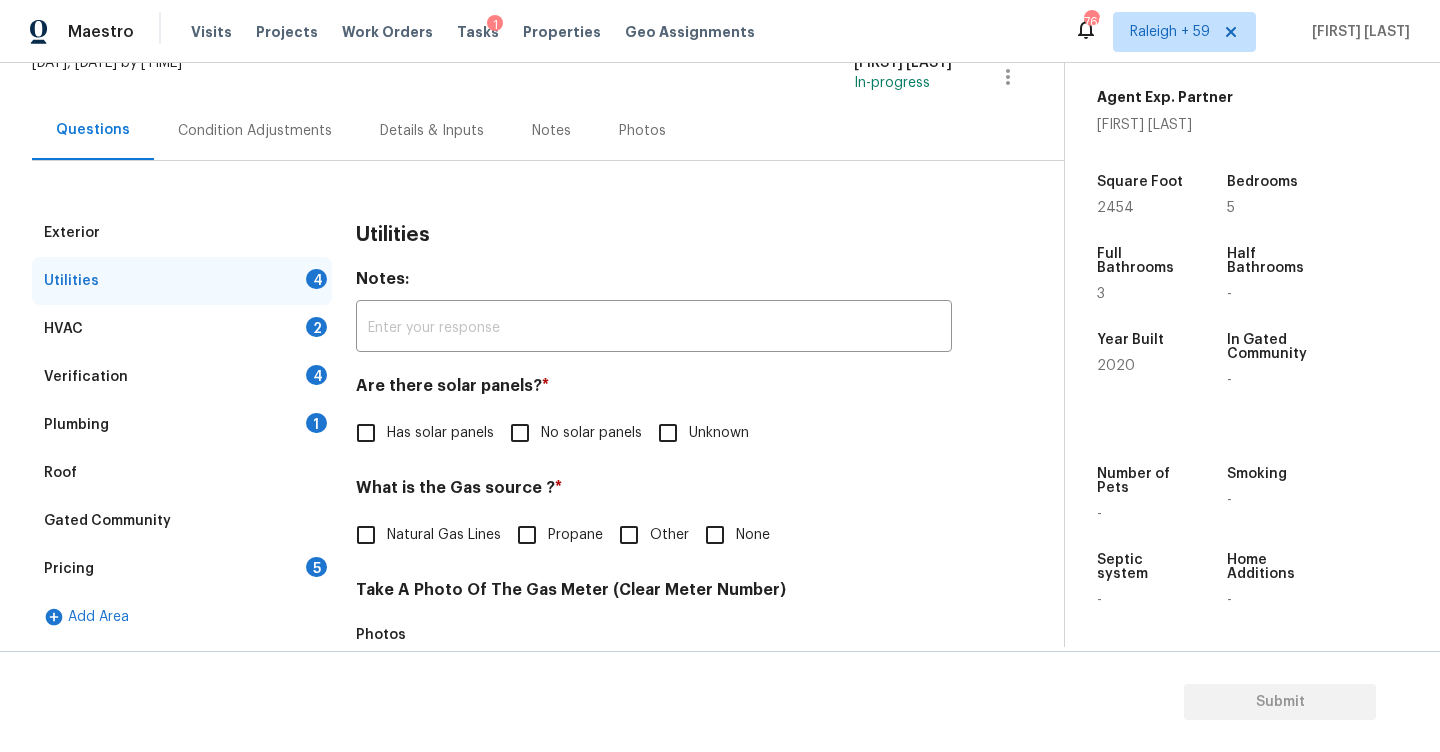 scroll, scrollTop: 143, scrollLeft: 0, axis: vertical 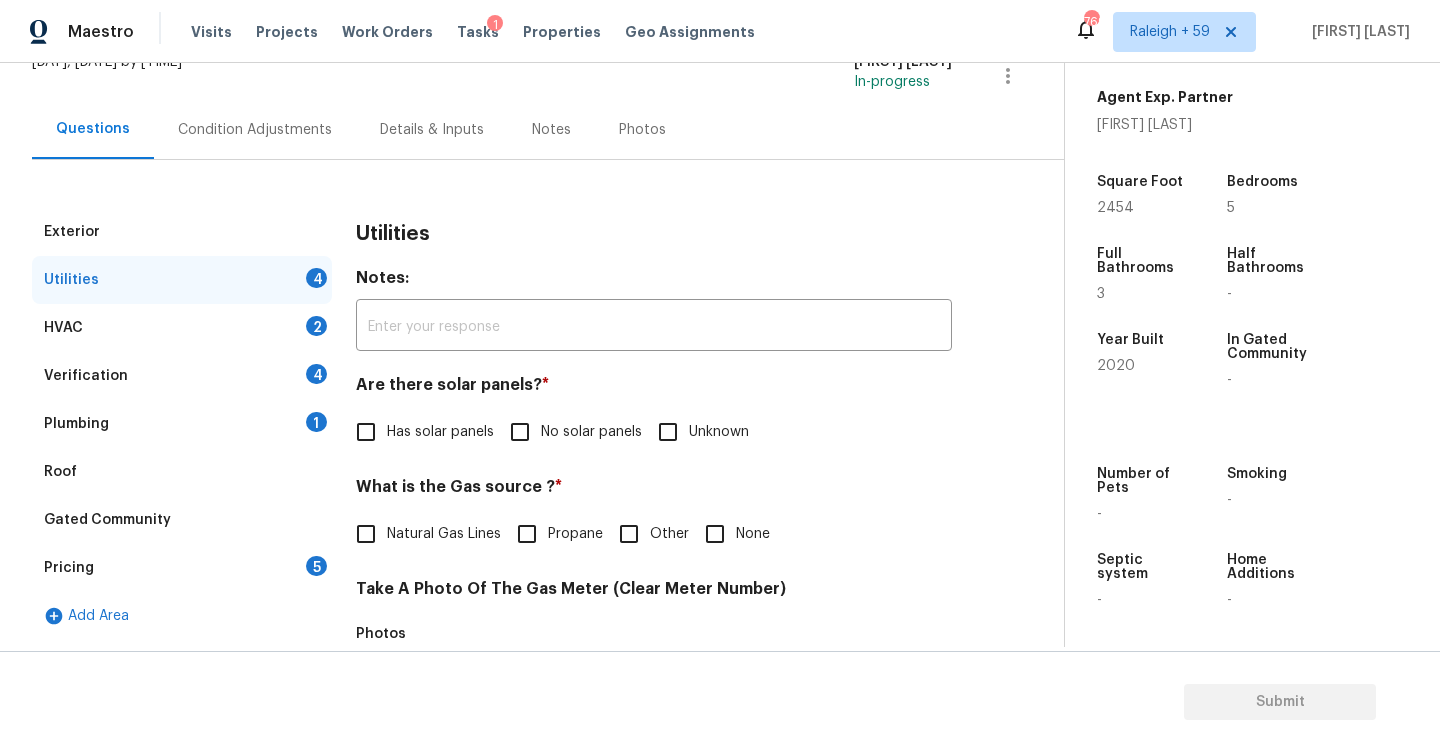 click on "No solar panels" at bounding box center [520, 432] 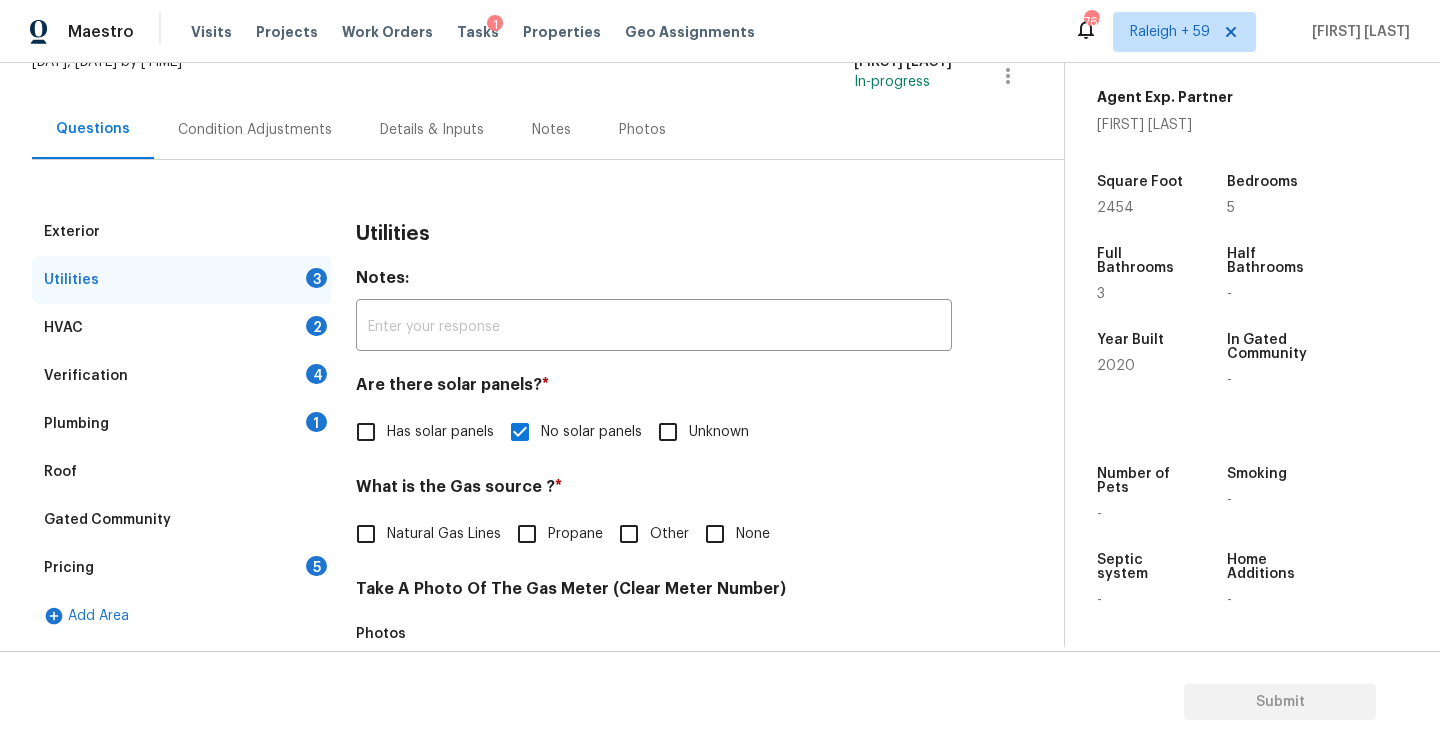 click on "Questions Condition Adjustments Details & Inputs Notes Photos" at bounding box center [548, 130] 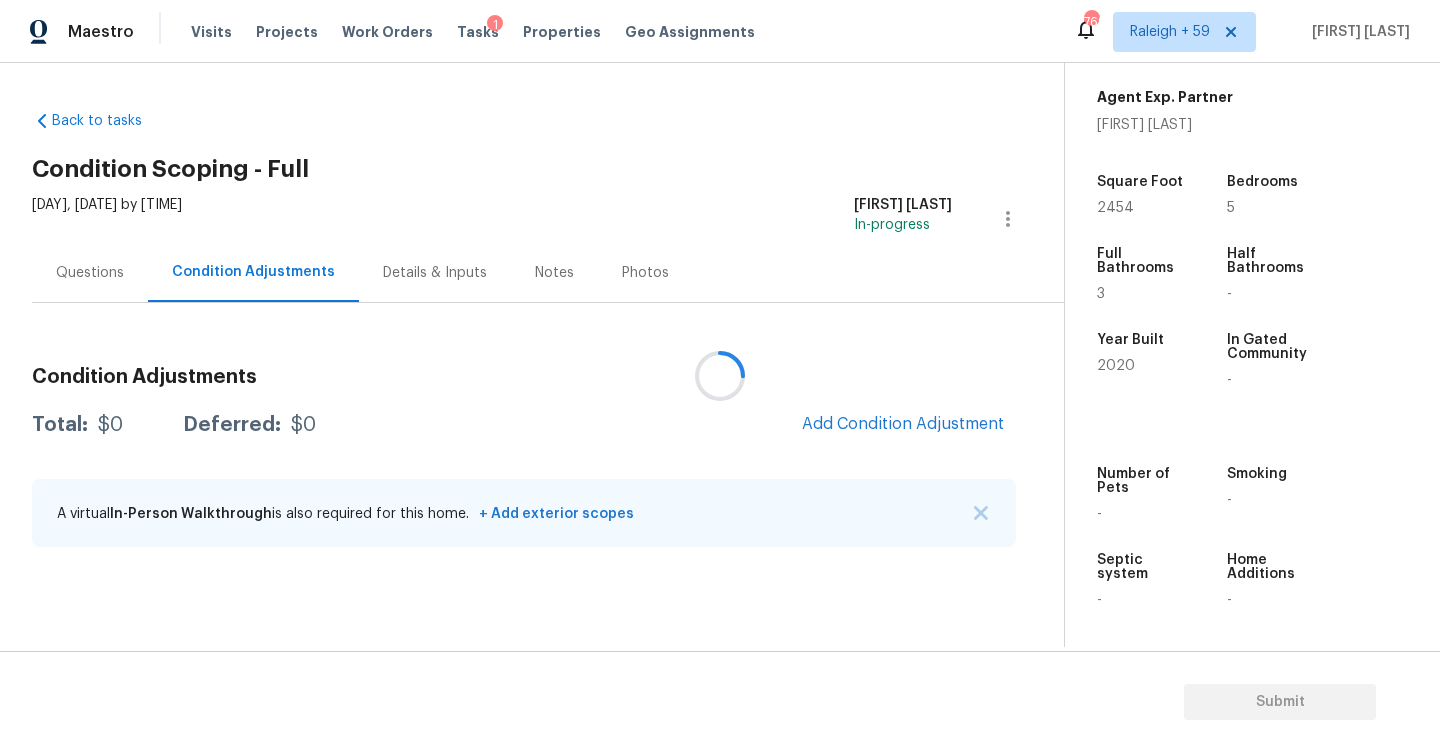 scroll, scrollTop: 0, scrollLeft: 0, axis: both 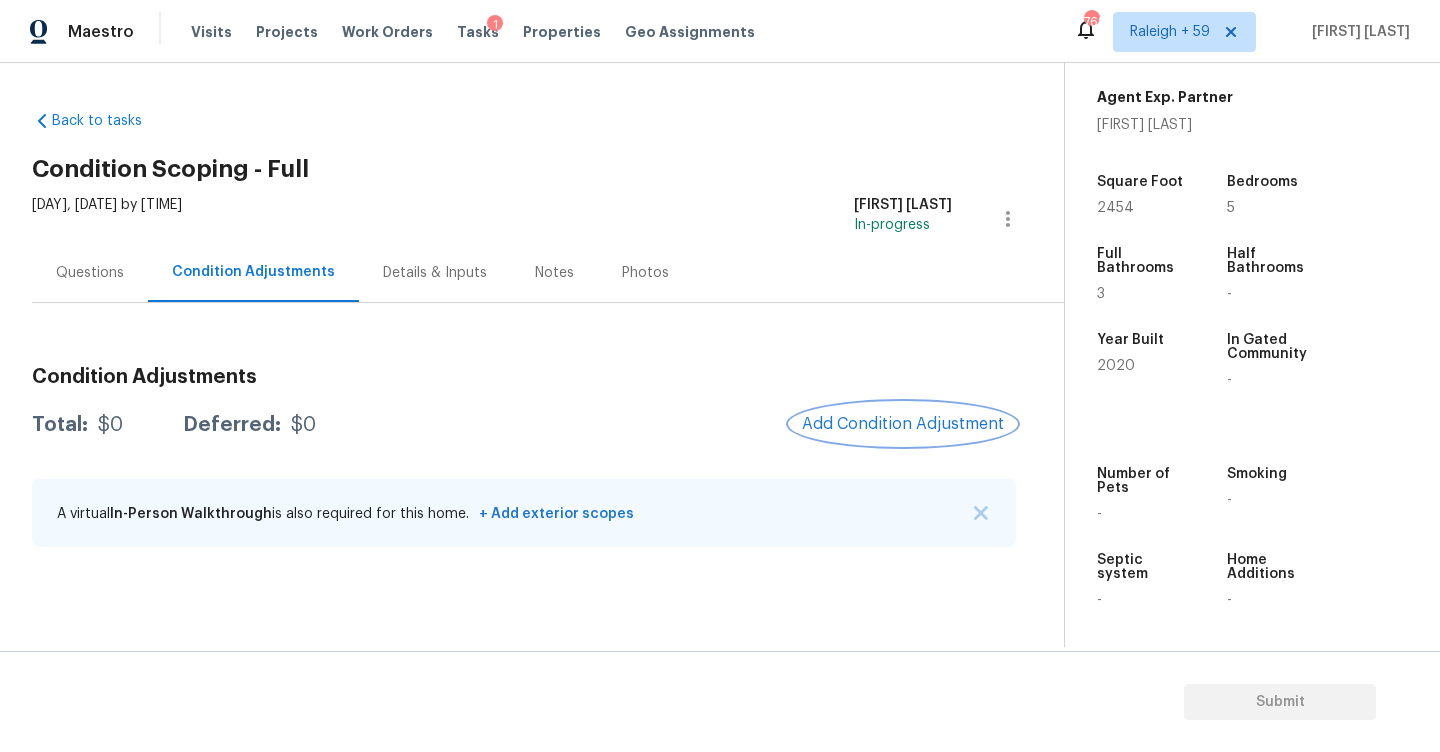 click on "Add Condition Adjustment" at bounding box center (903, 424) 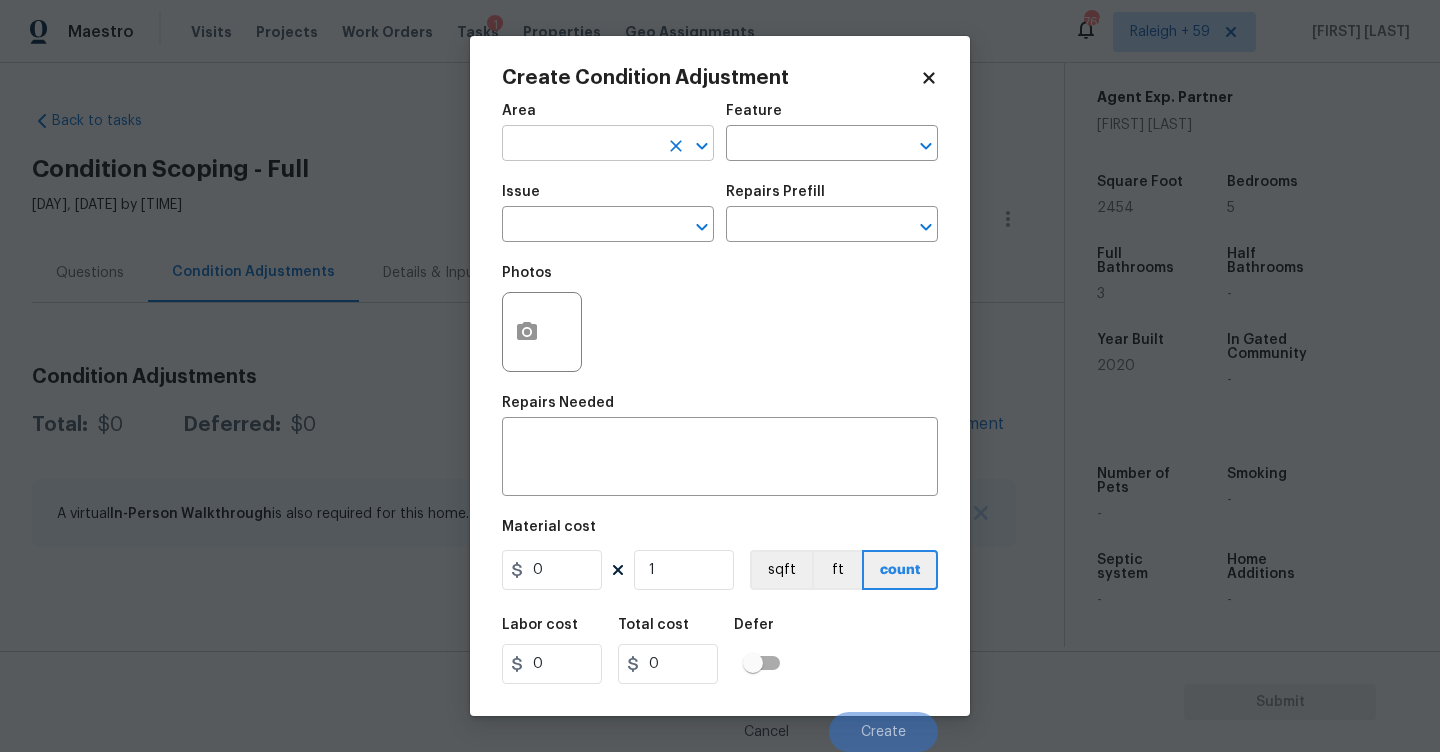 click at bounding box center [580, 145] 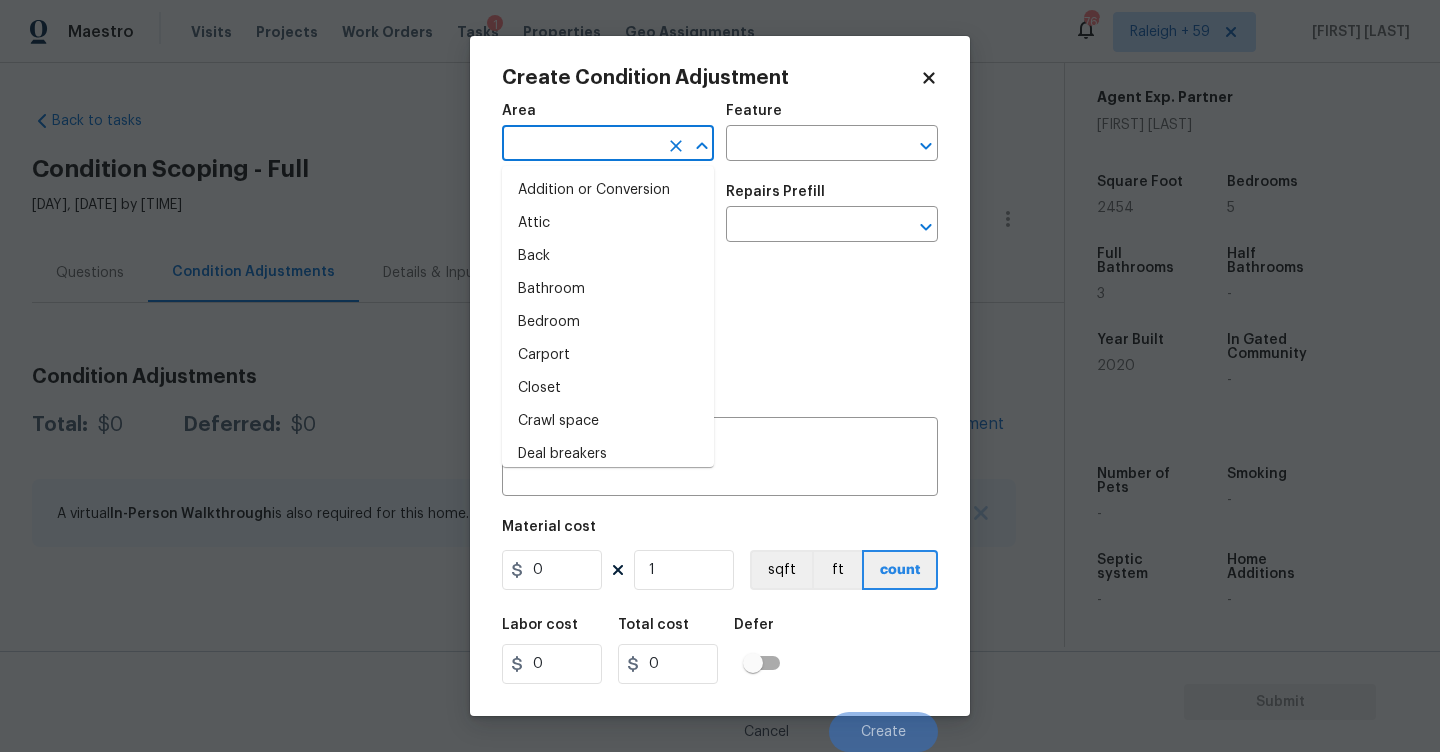 type on "x" 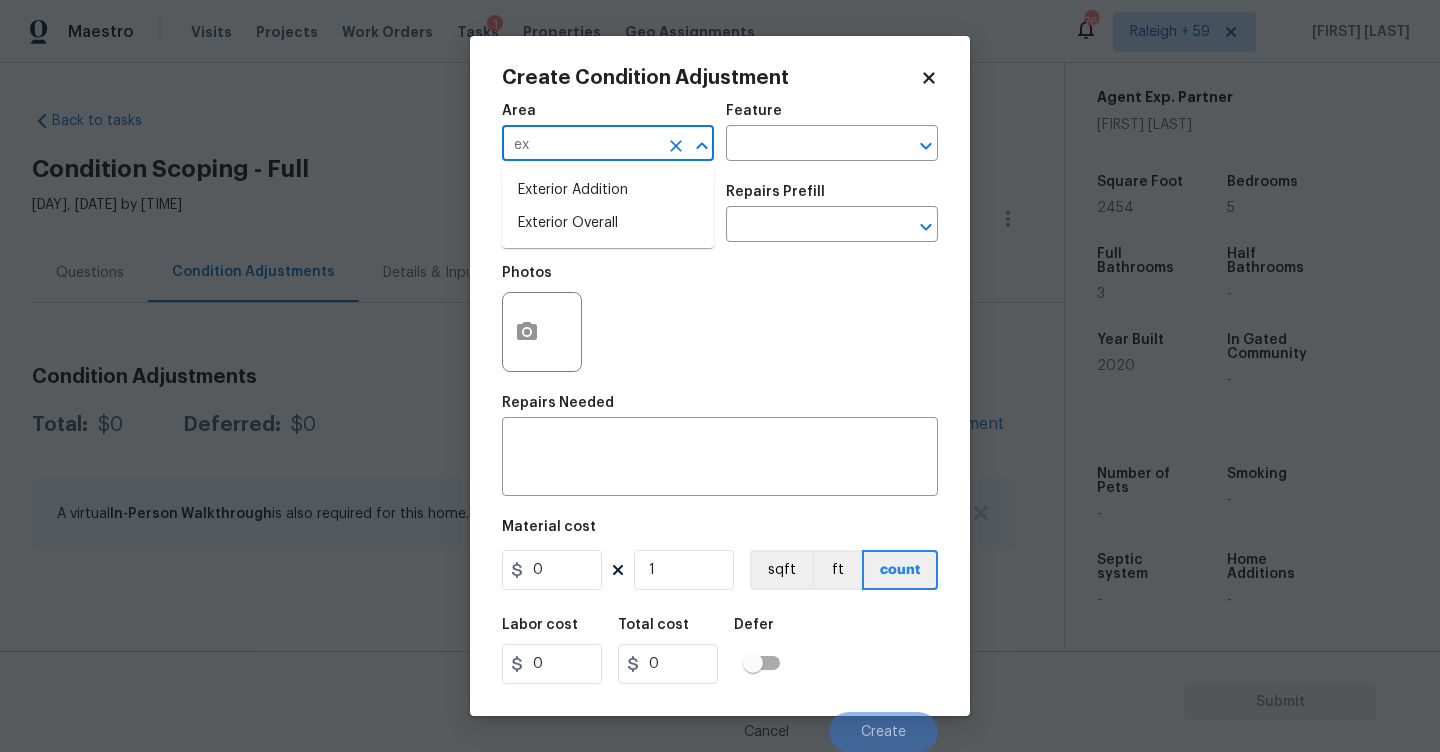 click on "Exterior Overall" at bounding box center [608, 223] 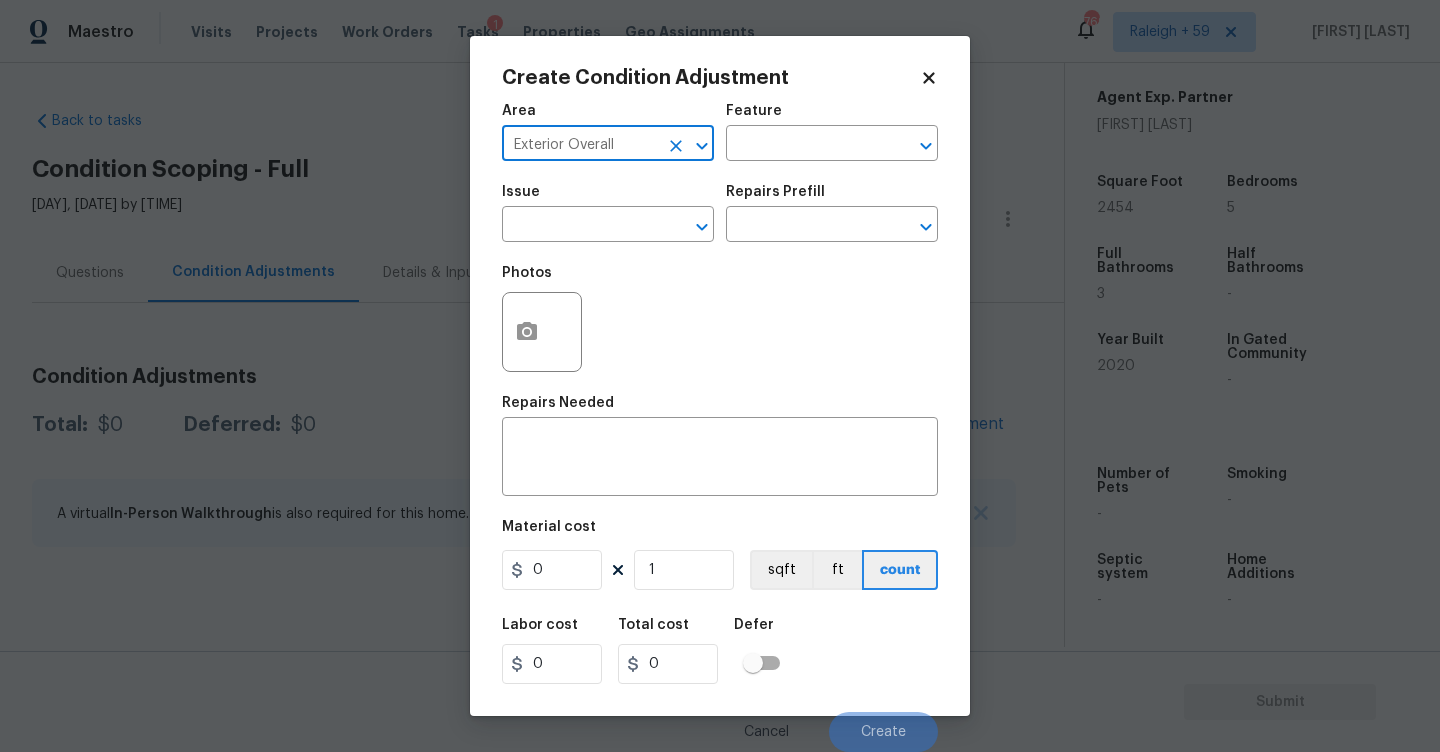 type on "Exterior Overall" 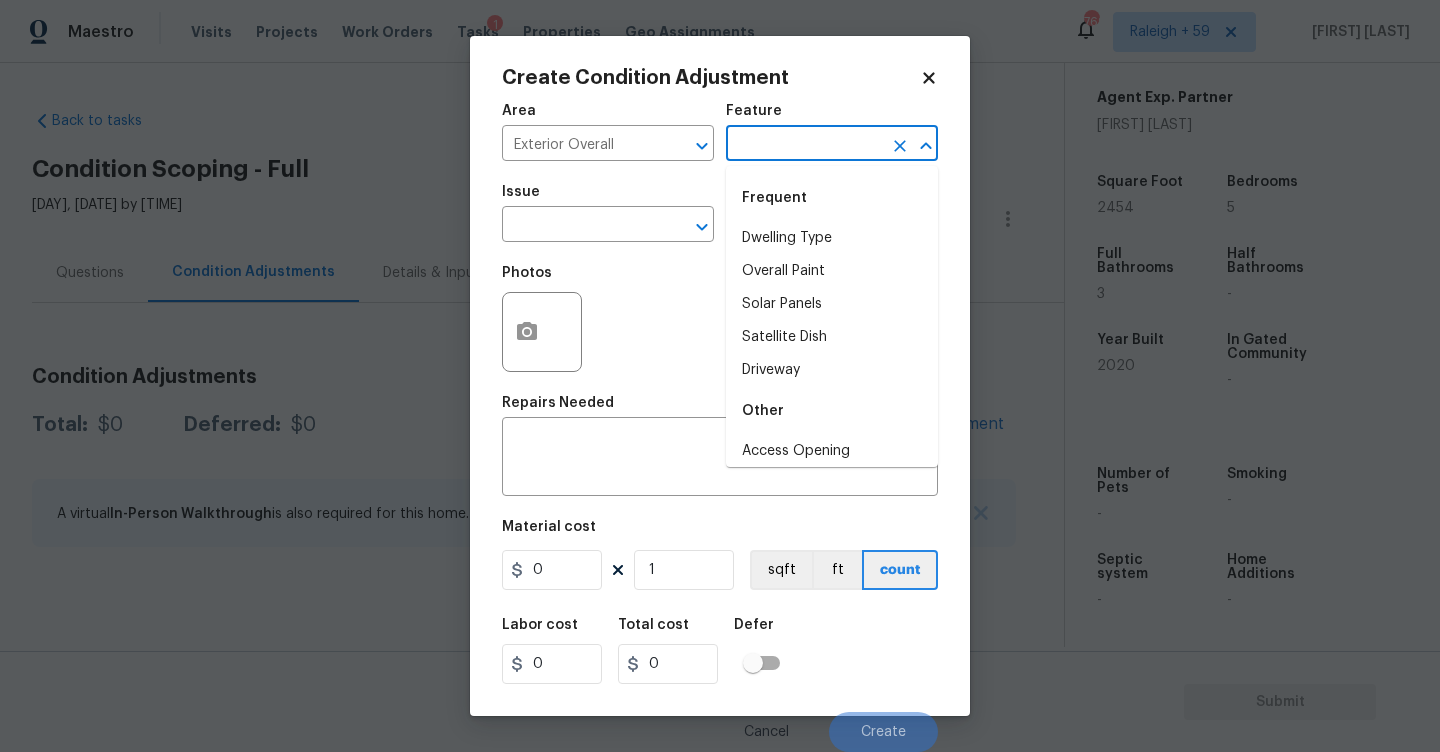 click at bounding box center (804, 145) 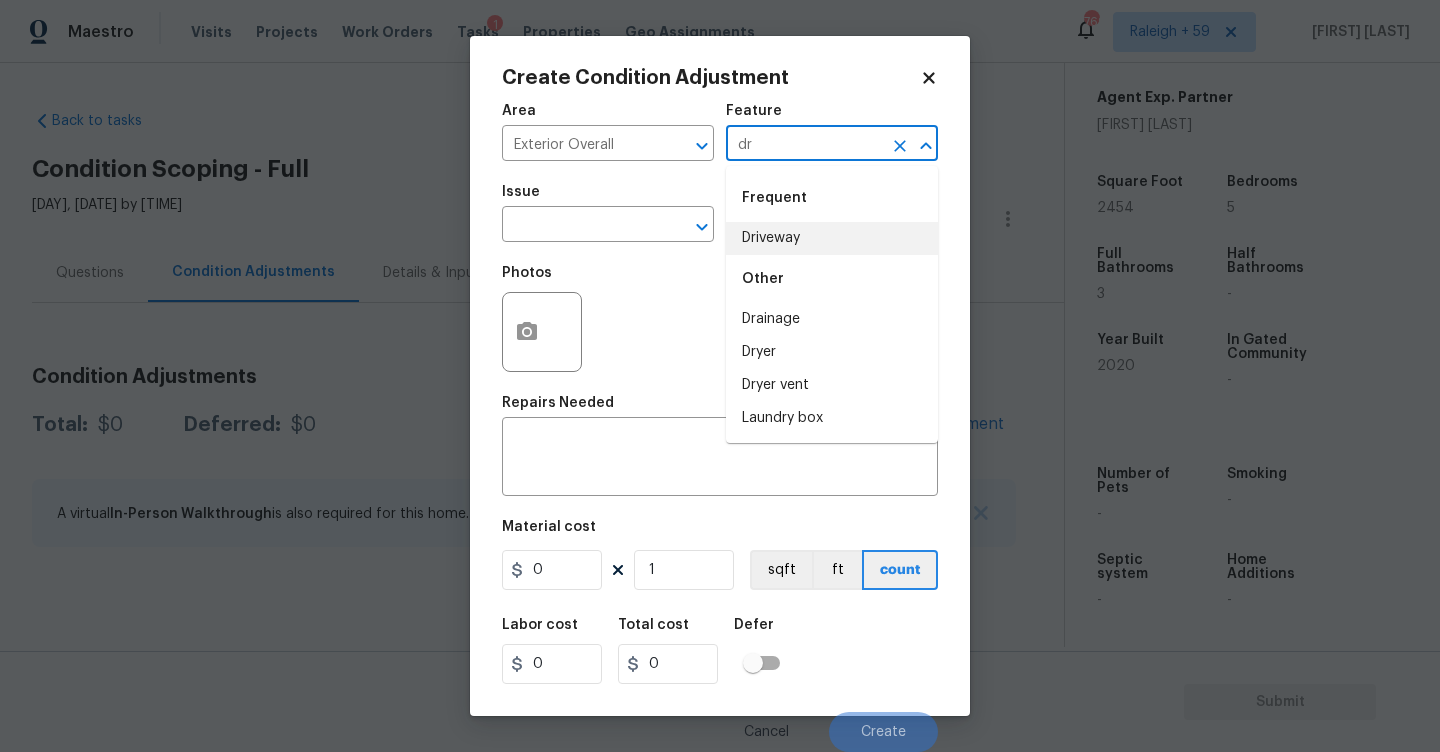 click on "Driveway" at bounding box center [832, 238] 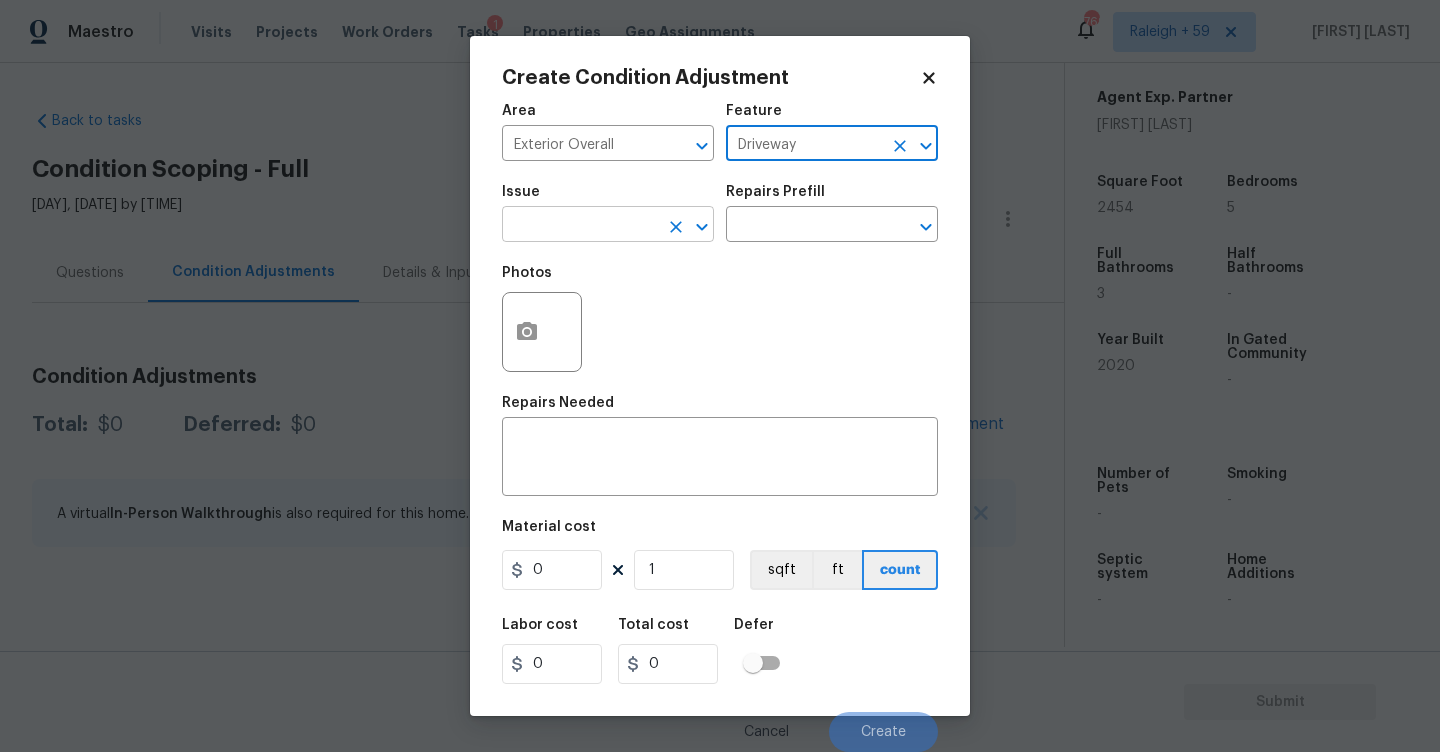 type on "Driveway" 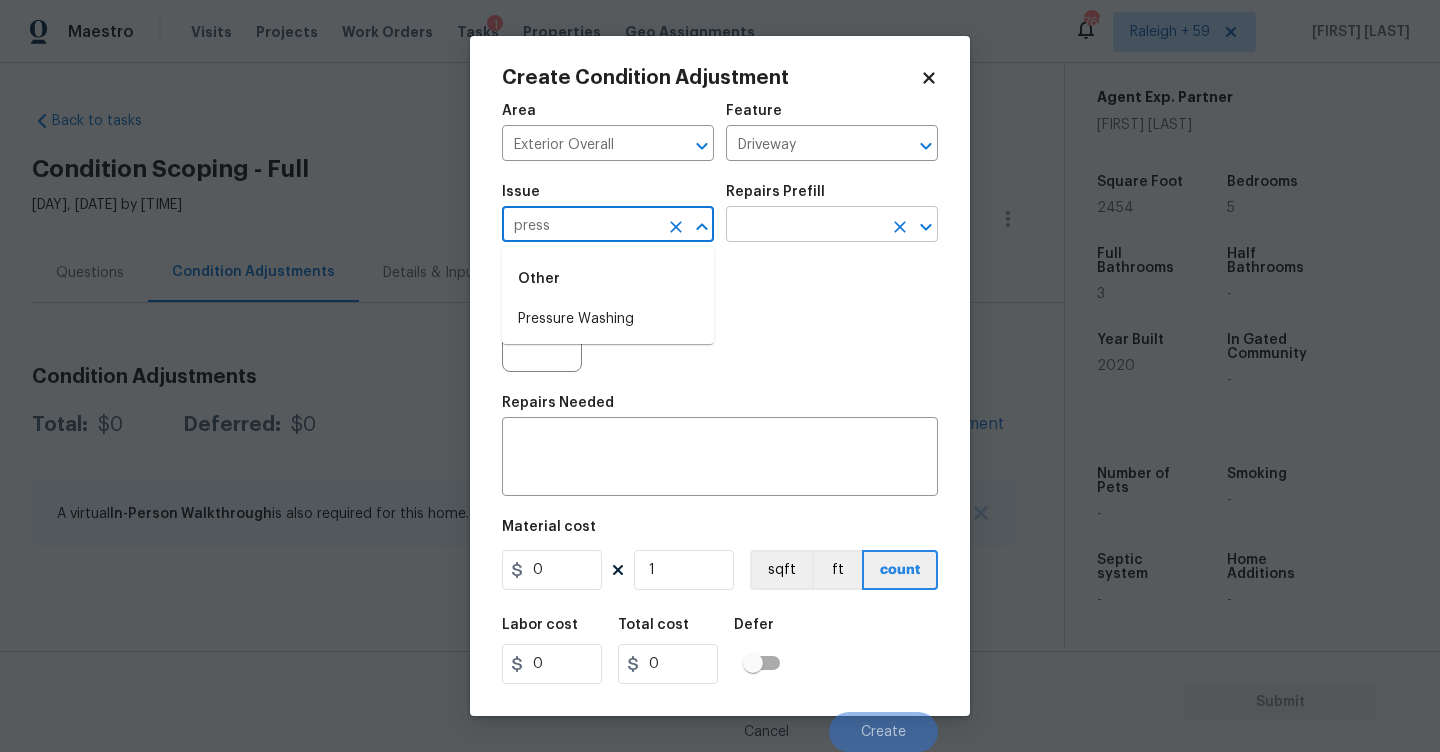 drag, startPoint x: 610, startPoint y: 316, endPoint x: 803, endPoint y: 223, distance: 214.23819 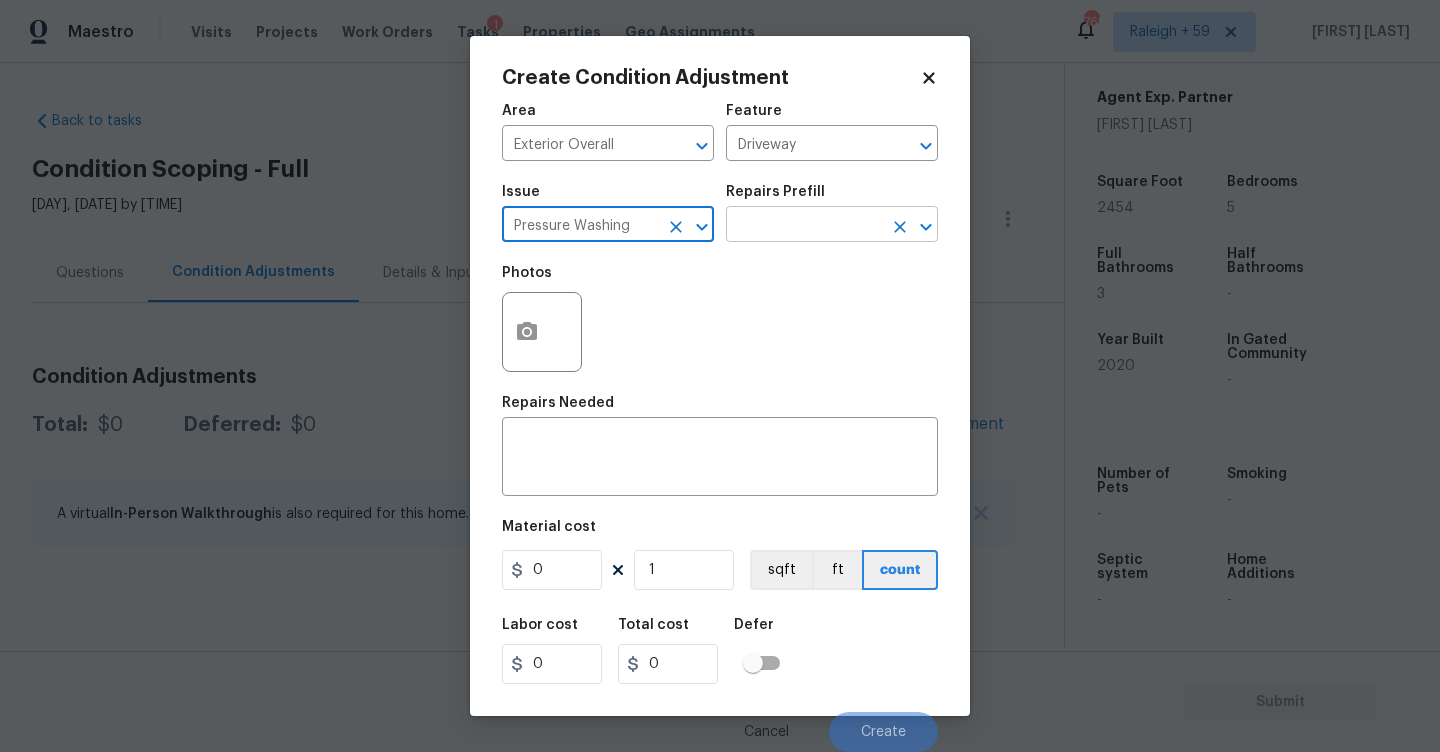 type on "Pressure Washing" 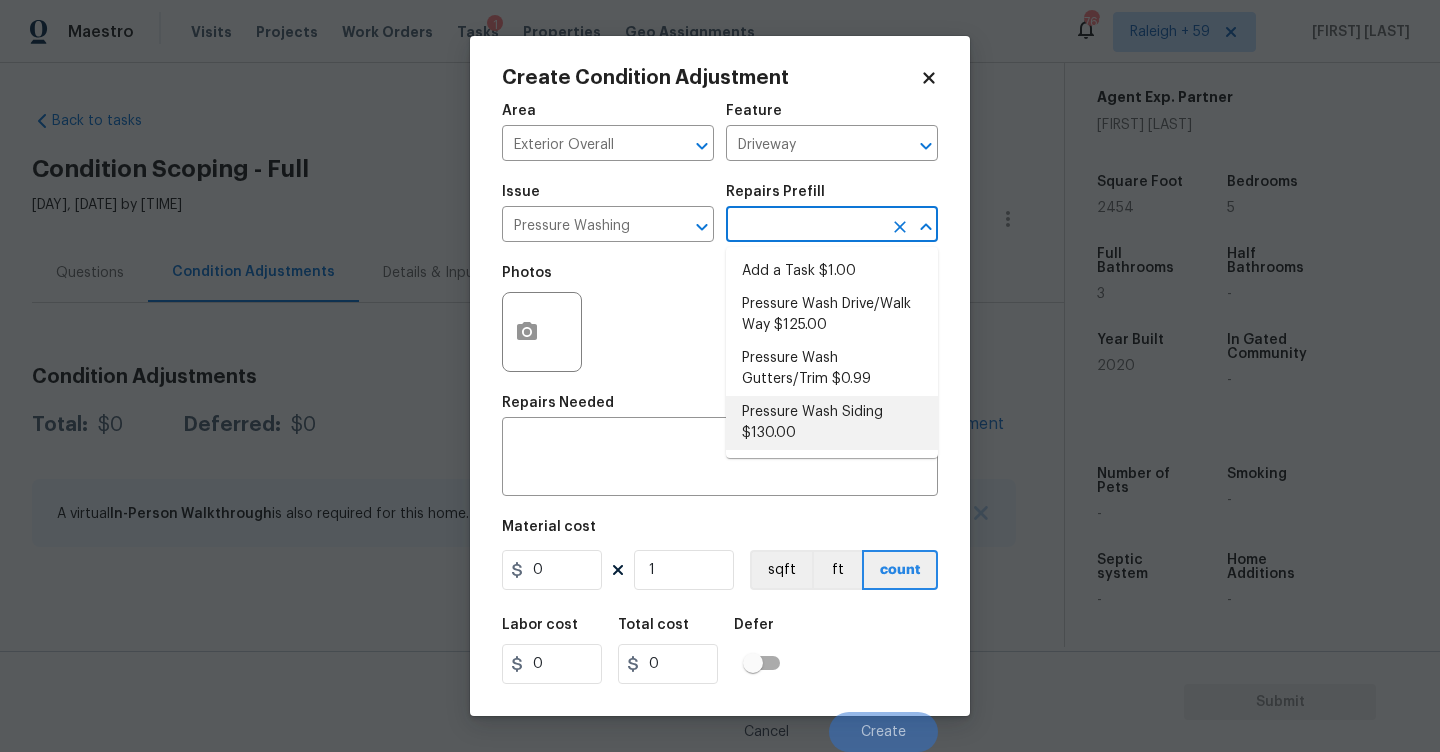 click on "Pressure Wash Siding $130.00" at bounding box center [832, 423] 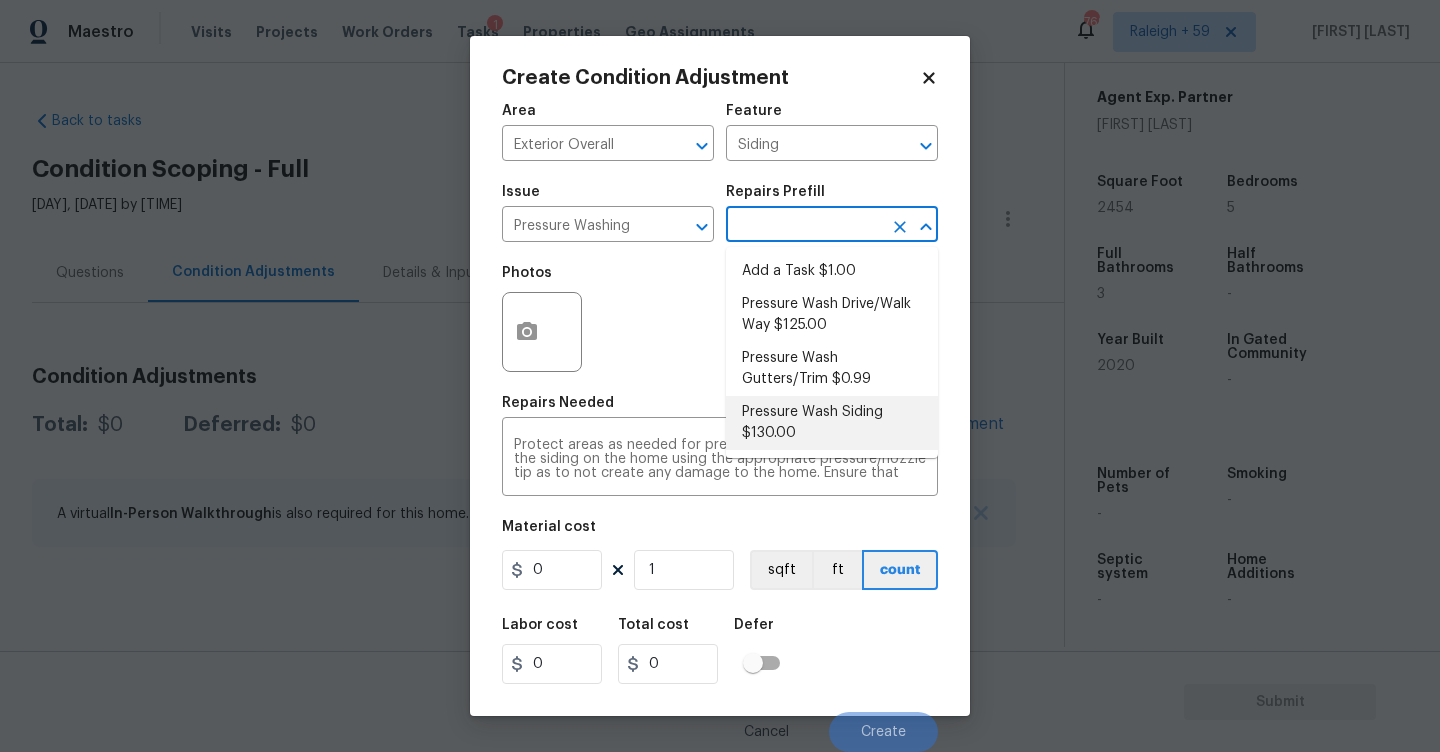 type on "130" 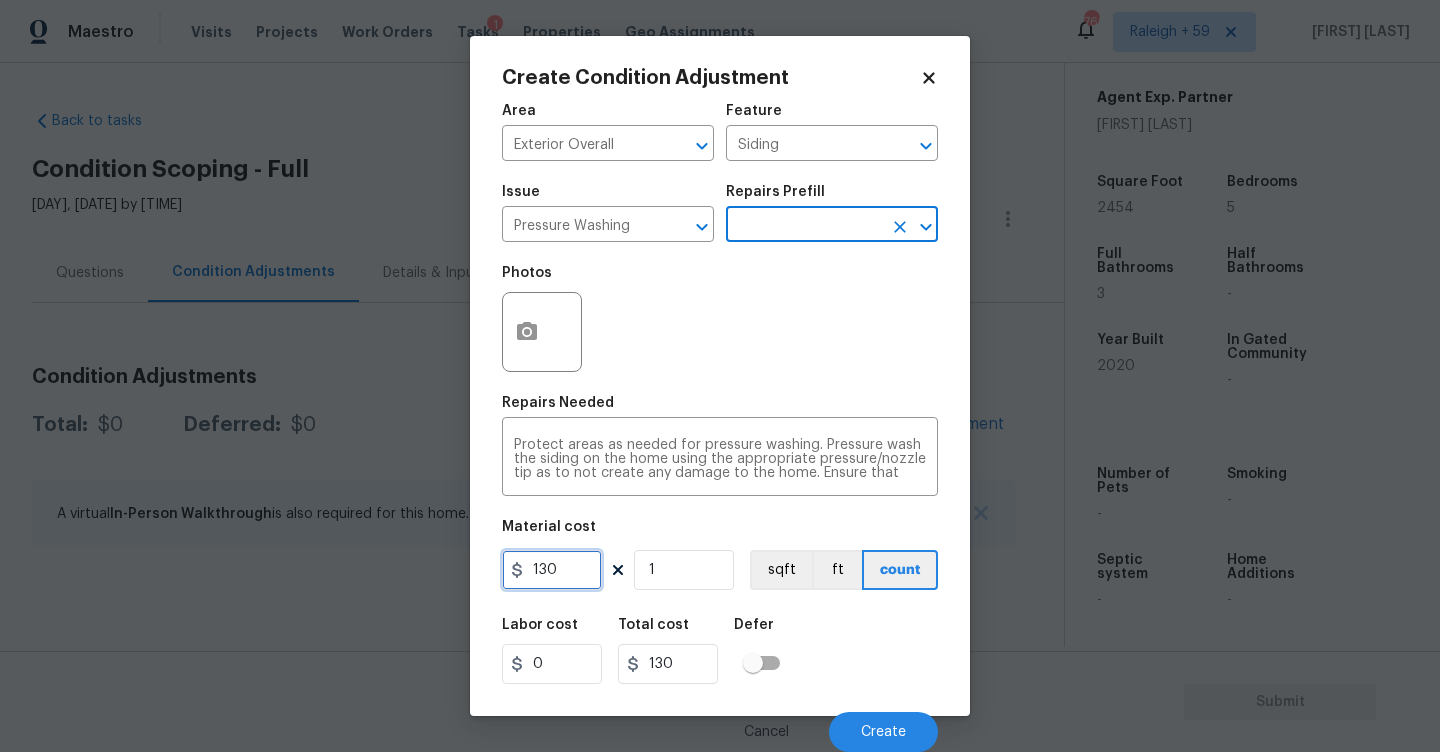 click on "130" at bounding box center [552, 570] 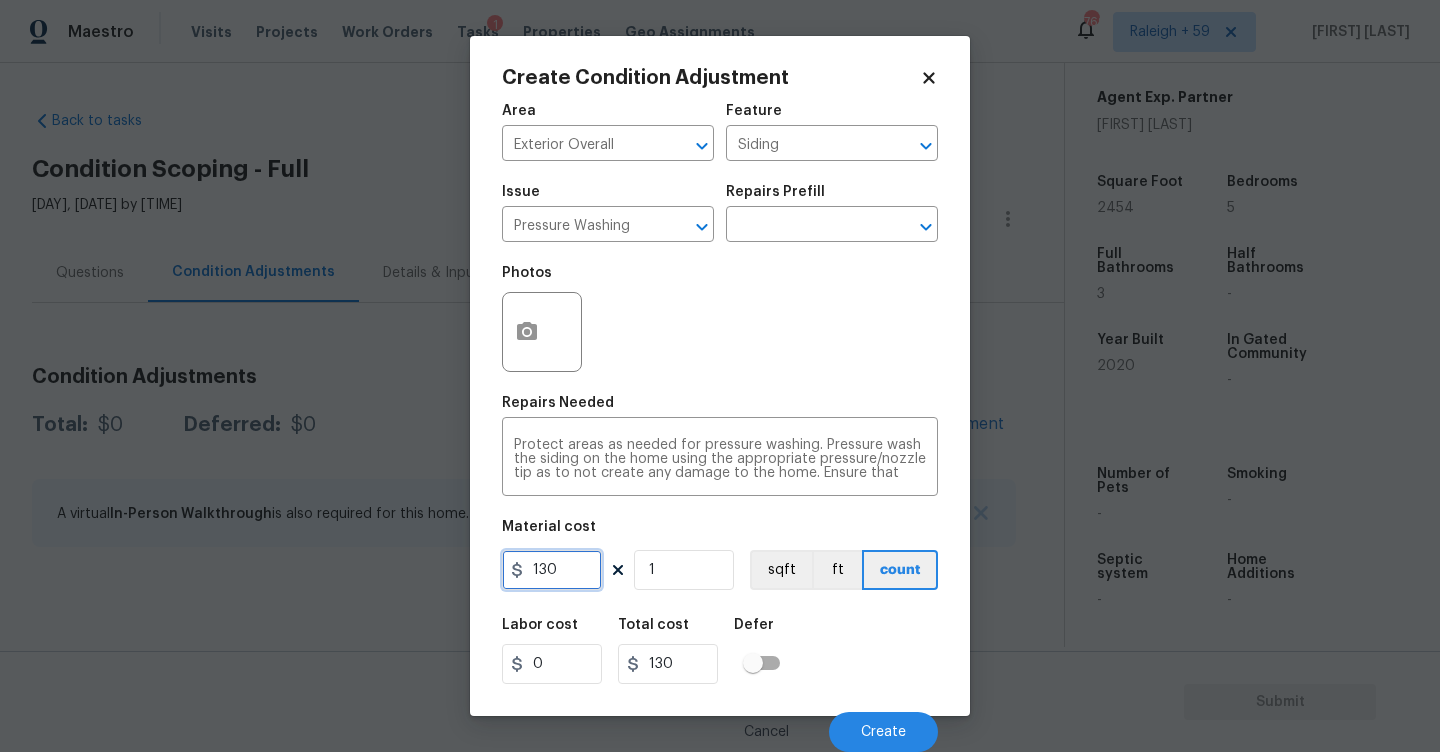 click on "130" at bounding box center [552, 570] 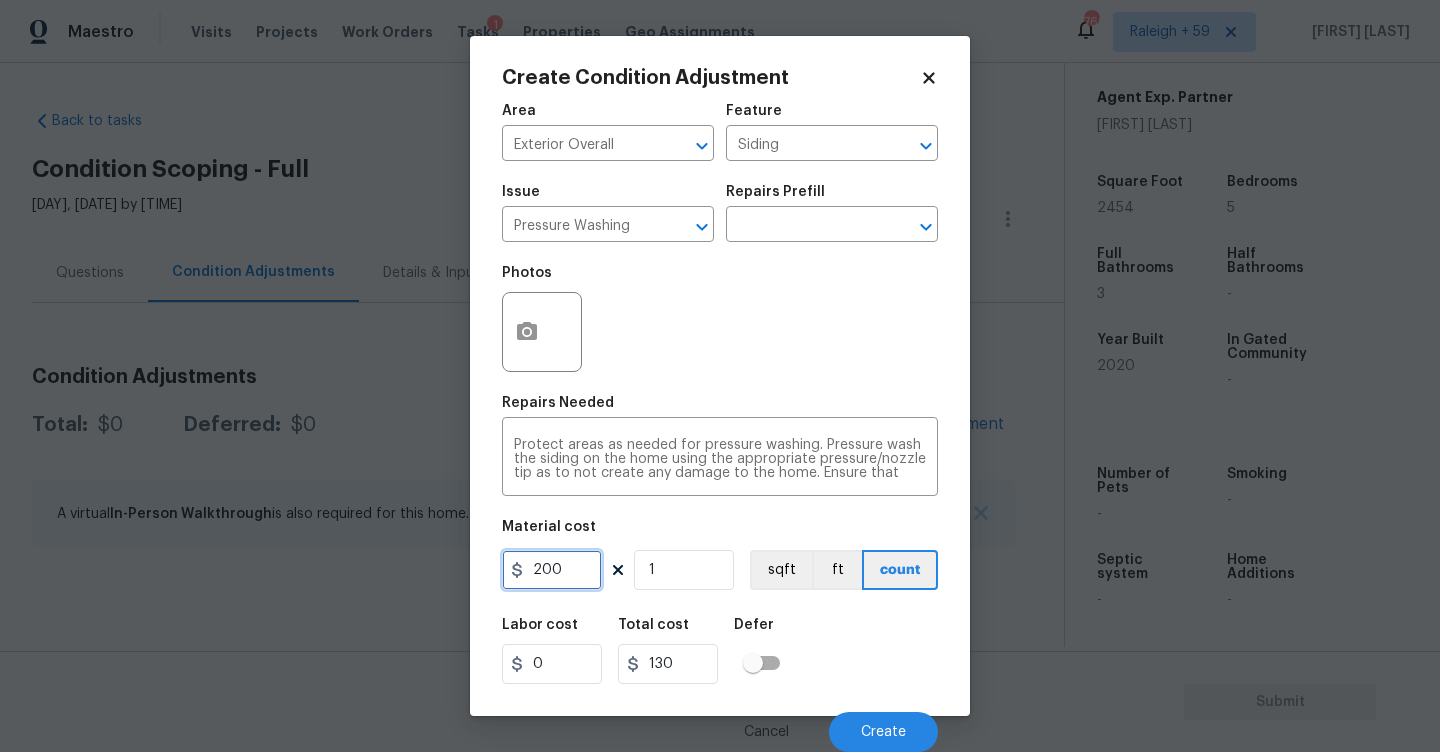 type on "200" 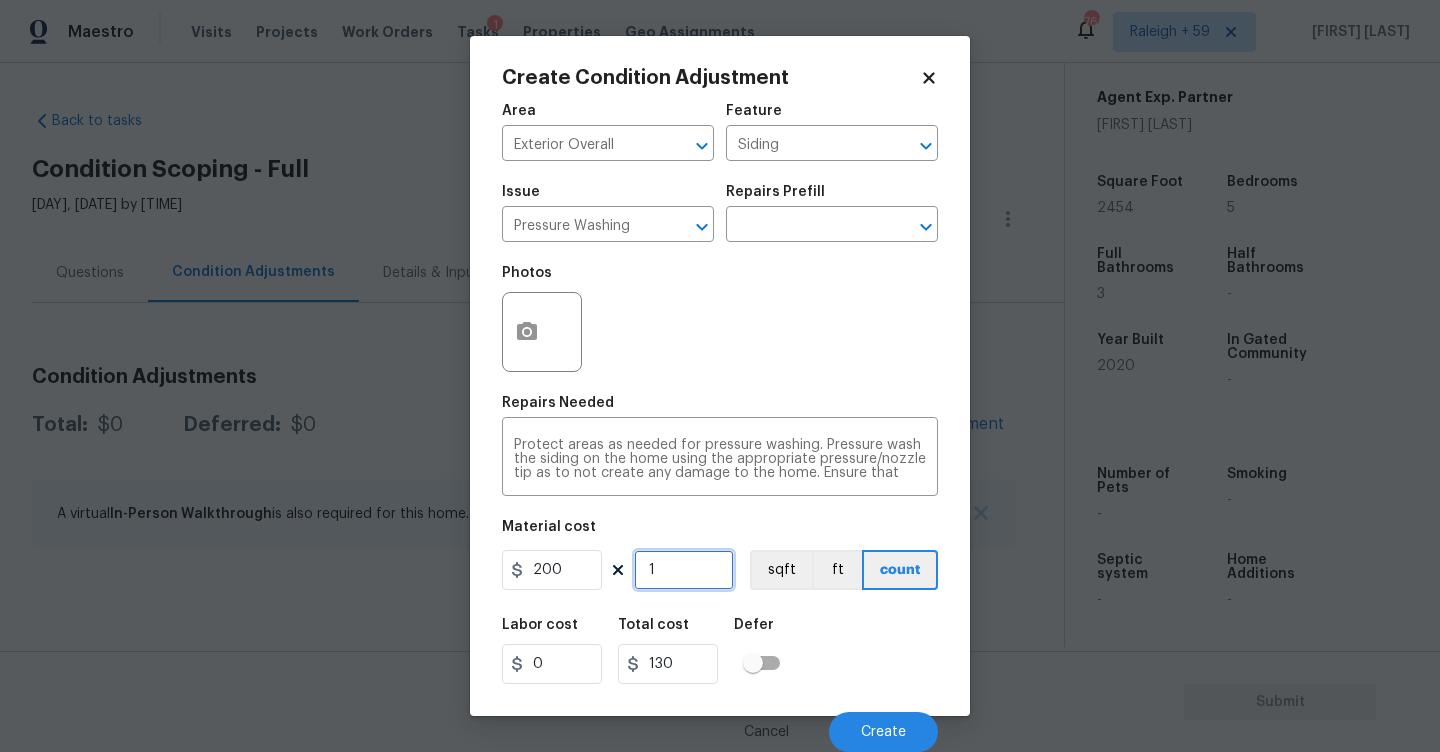 type on "200" 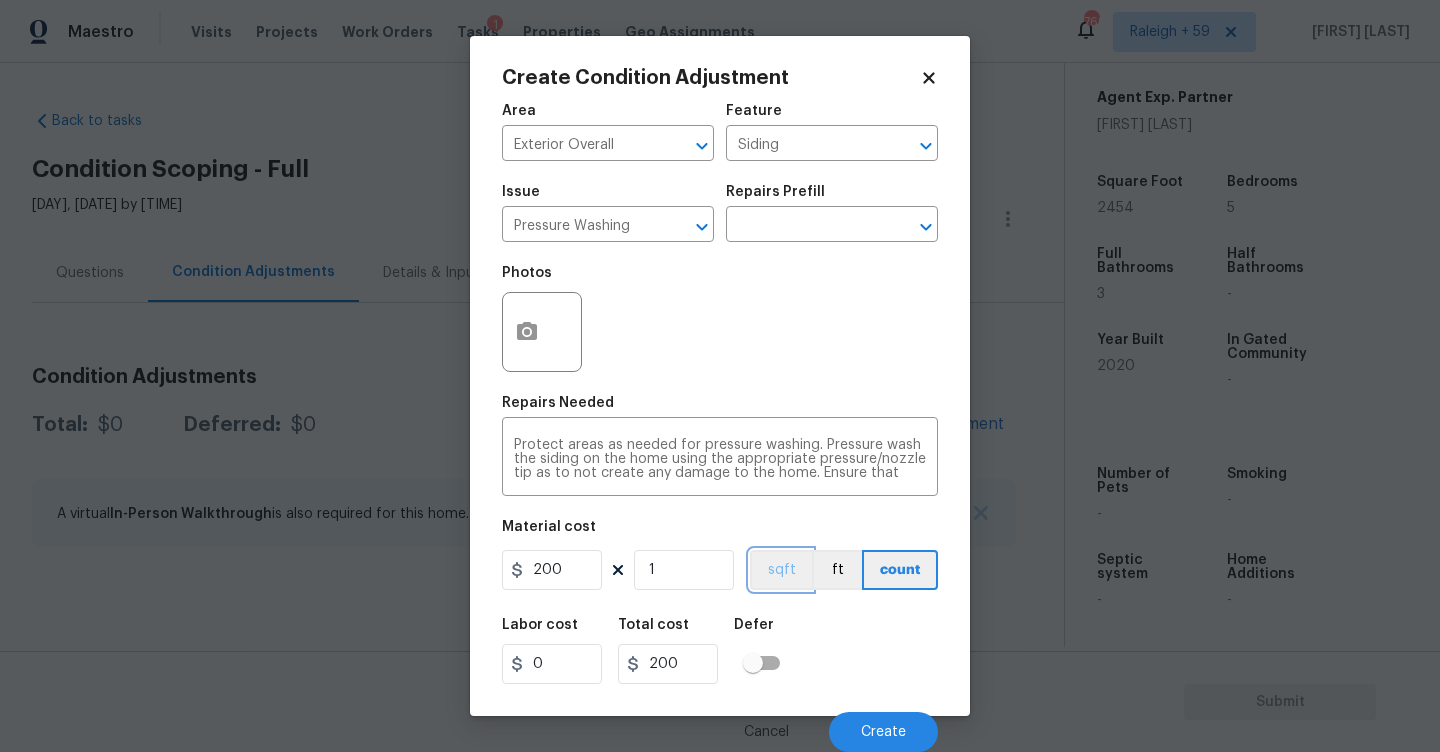 type 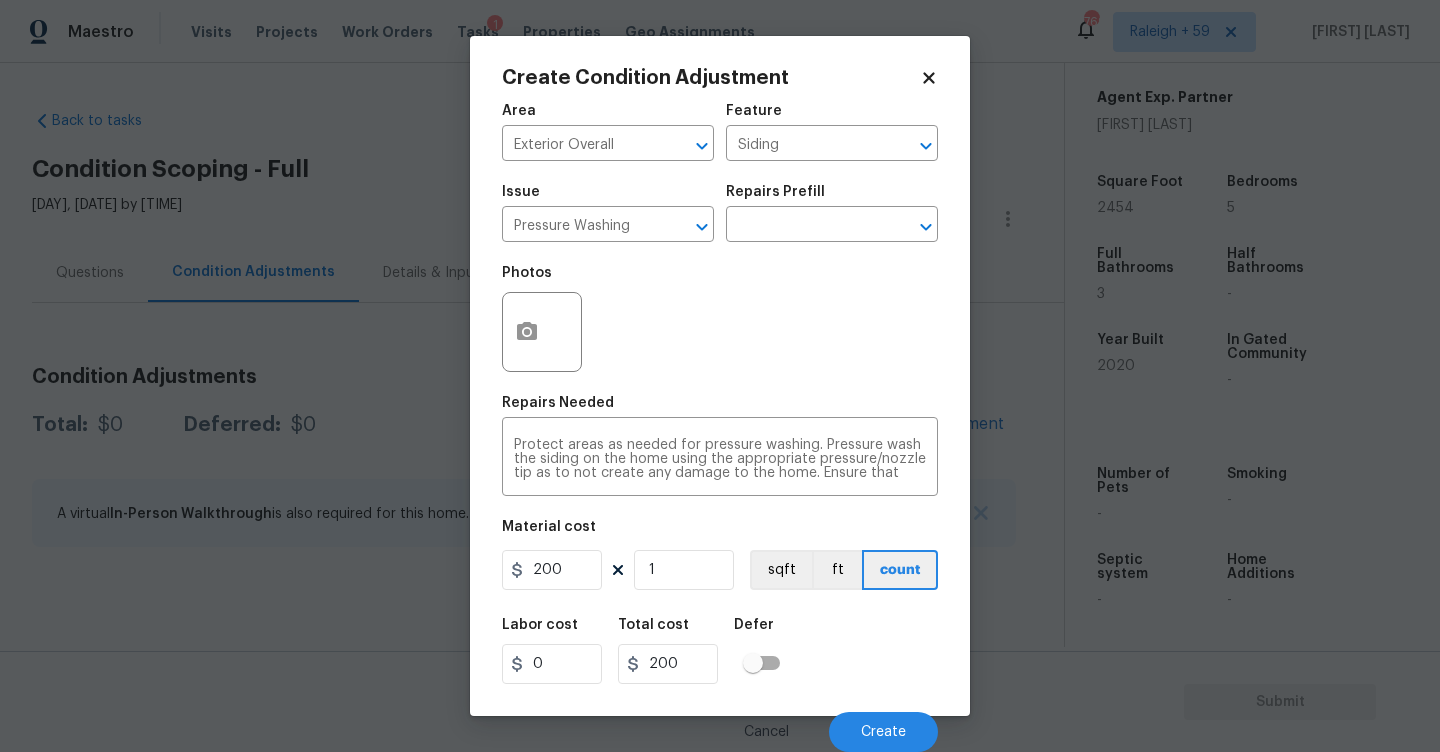 click on "Cancel Create" at bounding box center (720, 724) 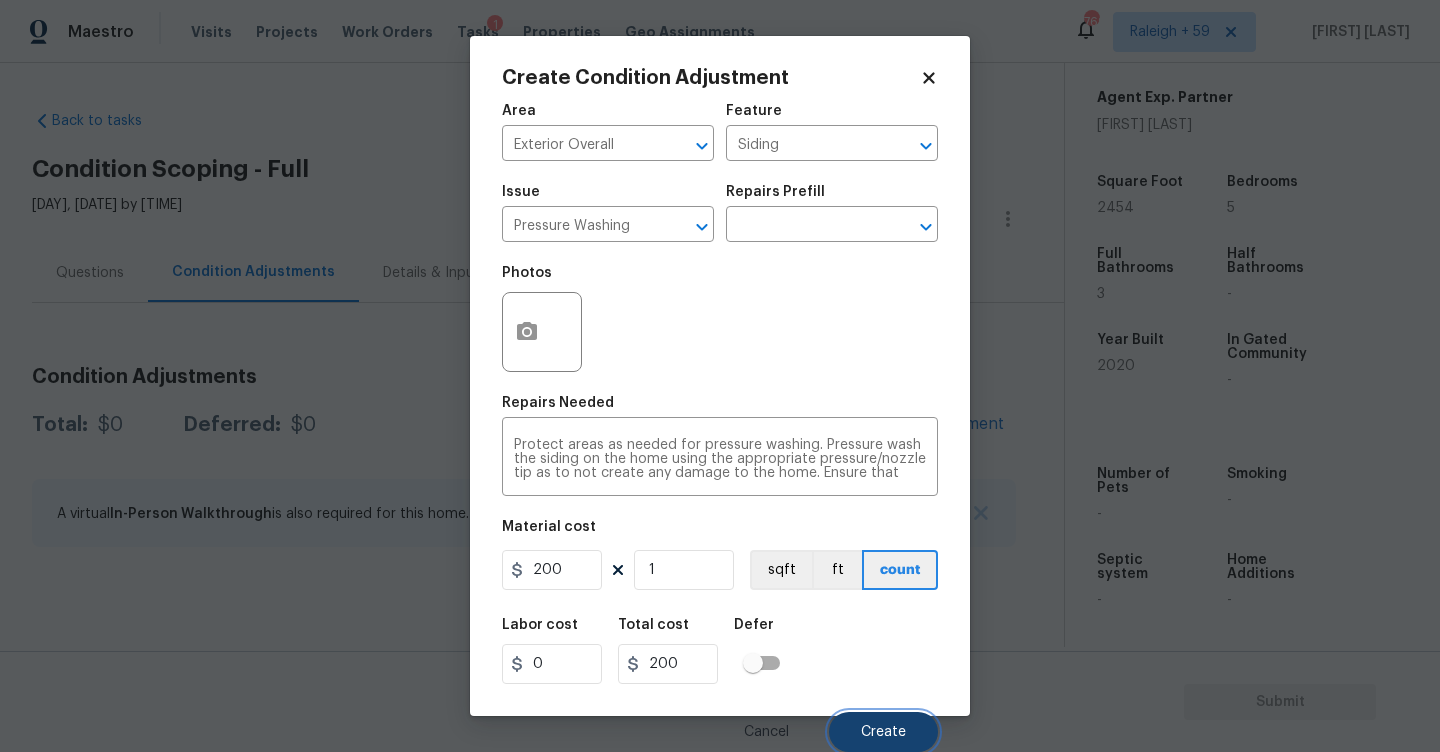click on "Create" at bounding box center (883, 732) 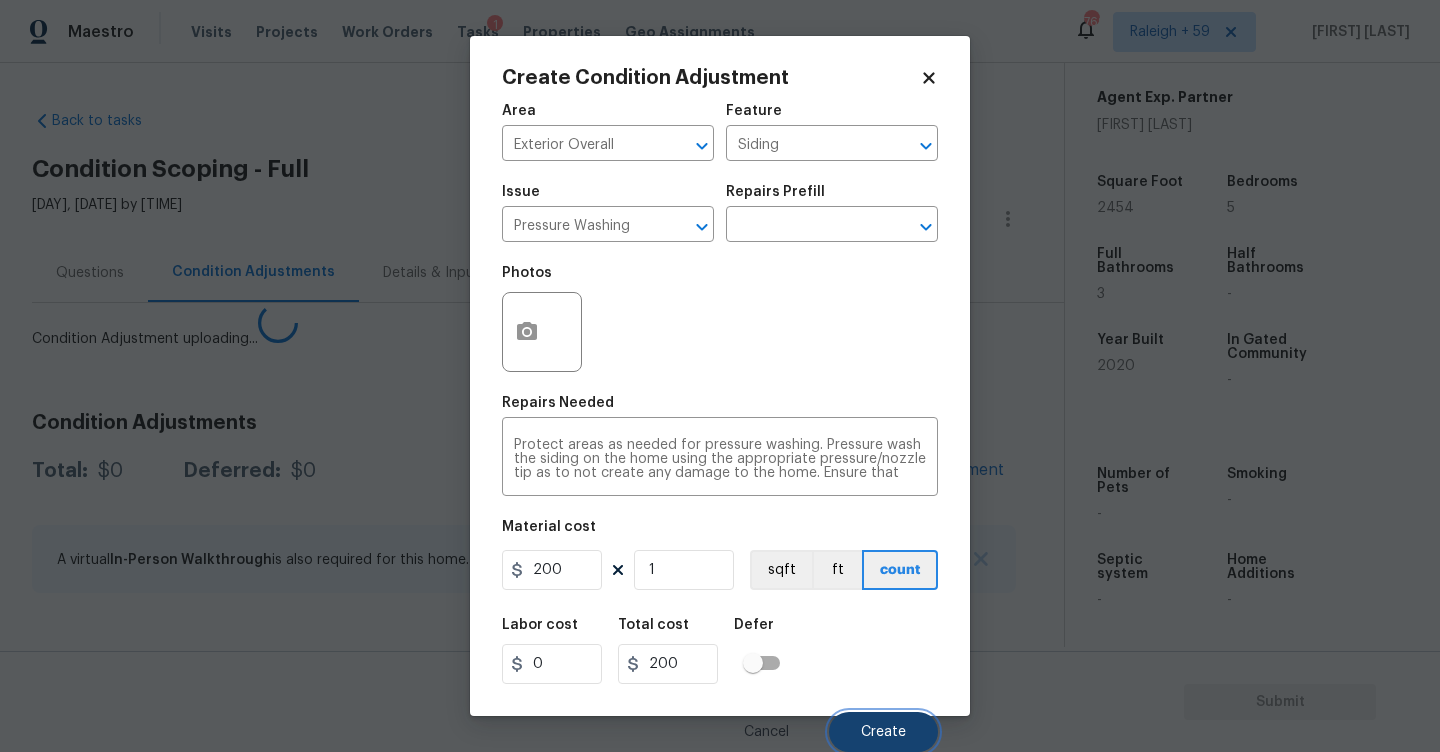 scroll, scrollTop: 0, scrollLeft: 0, axis: both 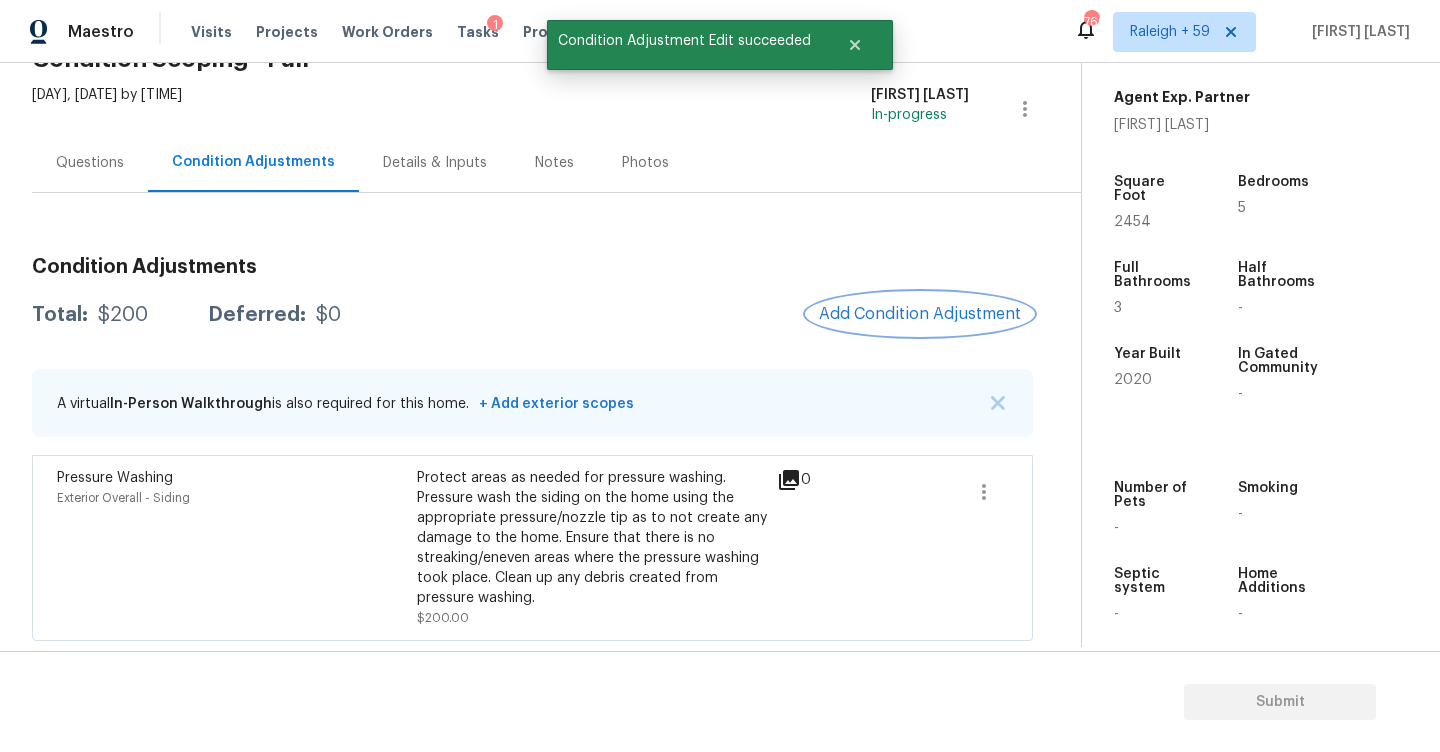 click on "Add Condition Adjustment" at bounding box center (920, 314) 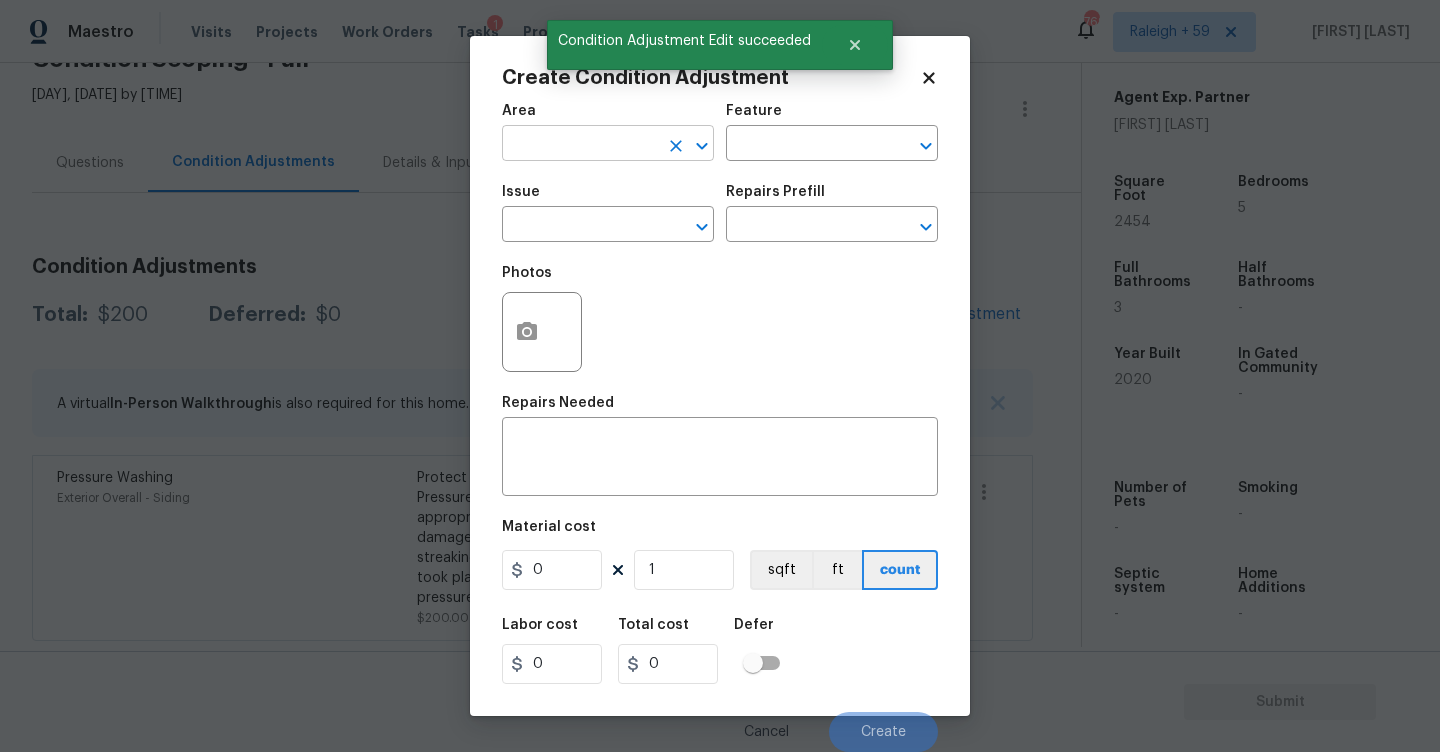 click at bounding box center [580, 145] 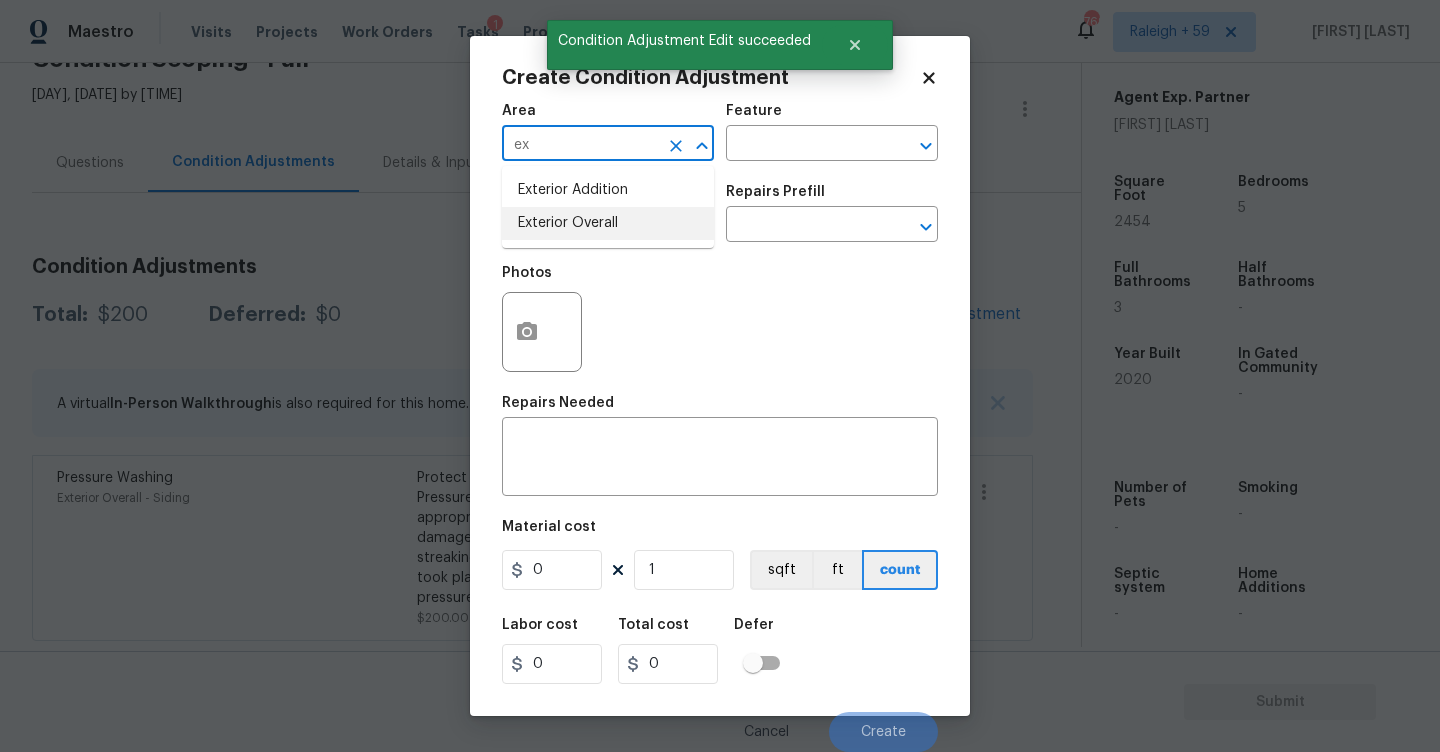 click on "Exterior Overall" at bounding box center (608, 223) 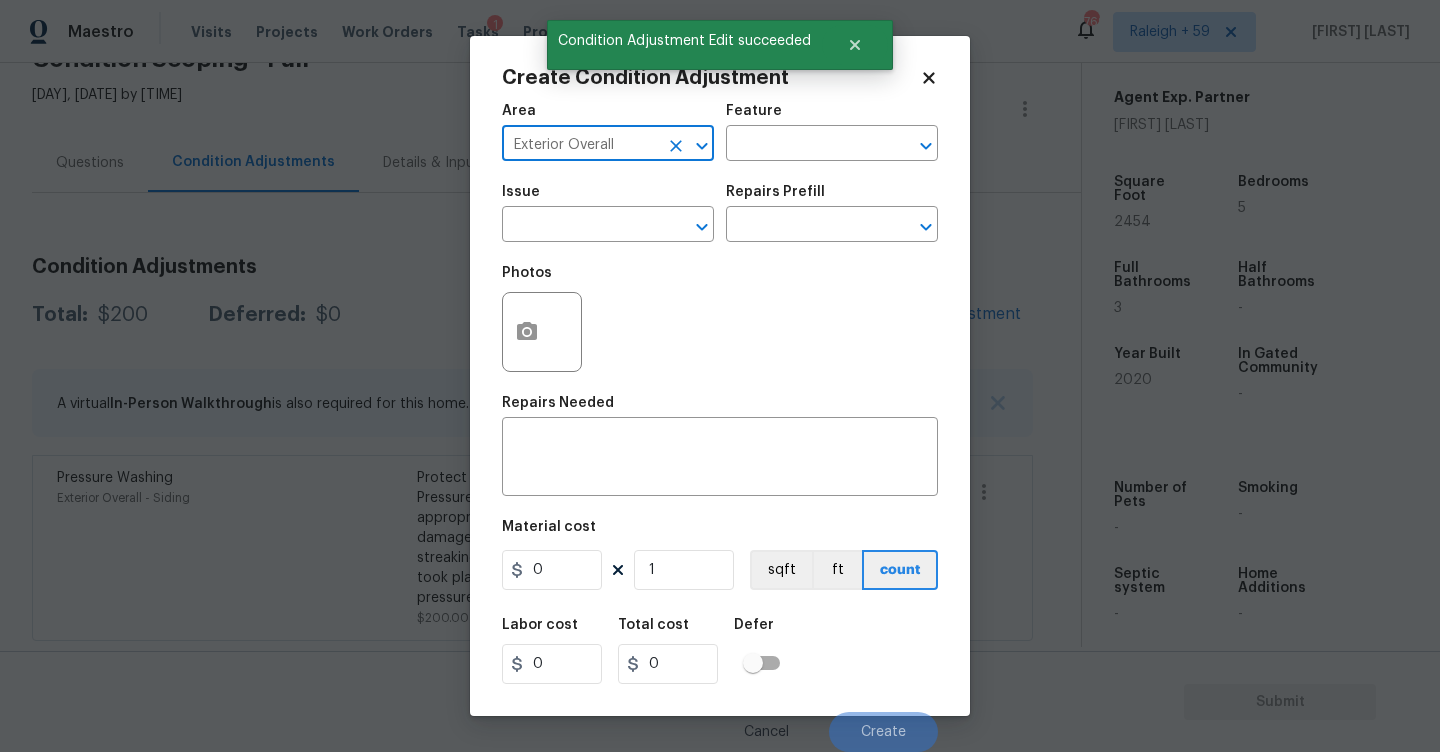 type on "Exterior Overall" 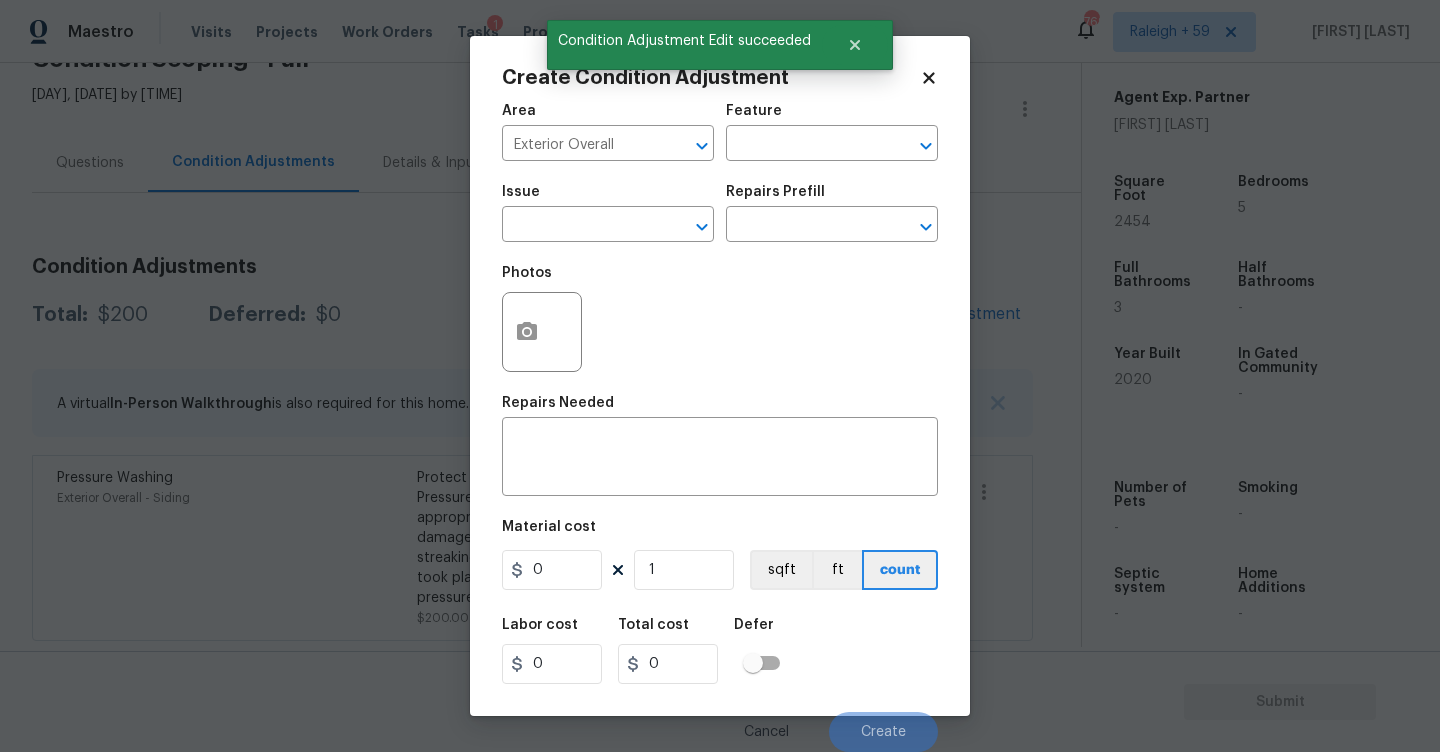 click on "Feature" at bounding box center (832, 117) 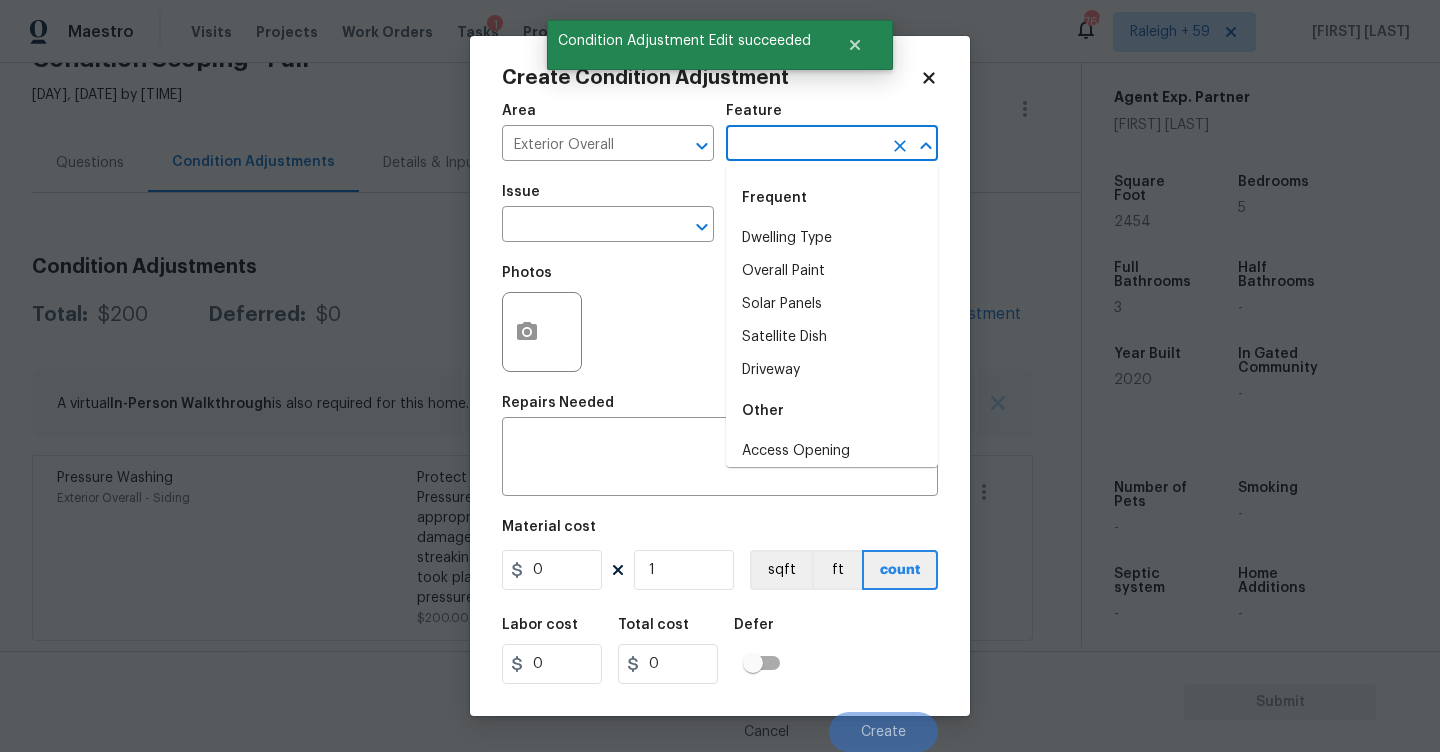click at bounding box center (804, 145) 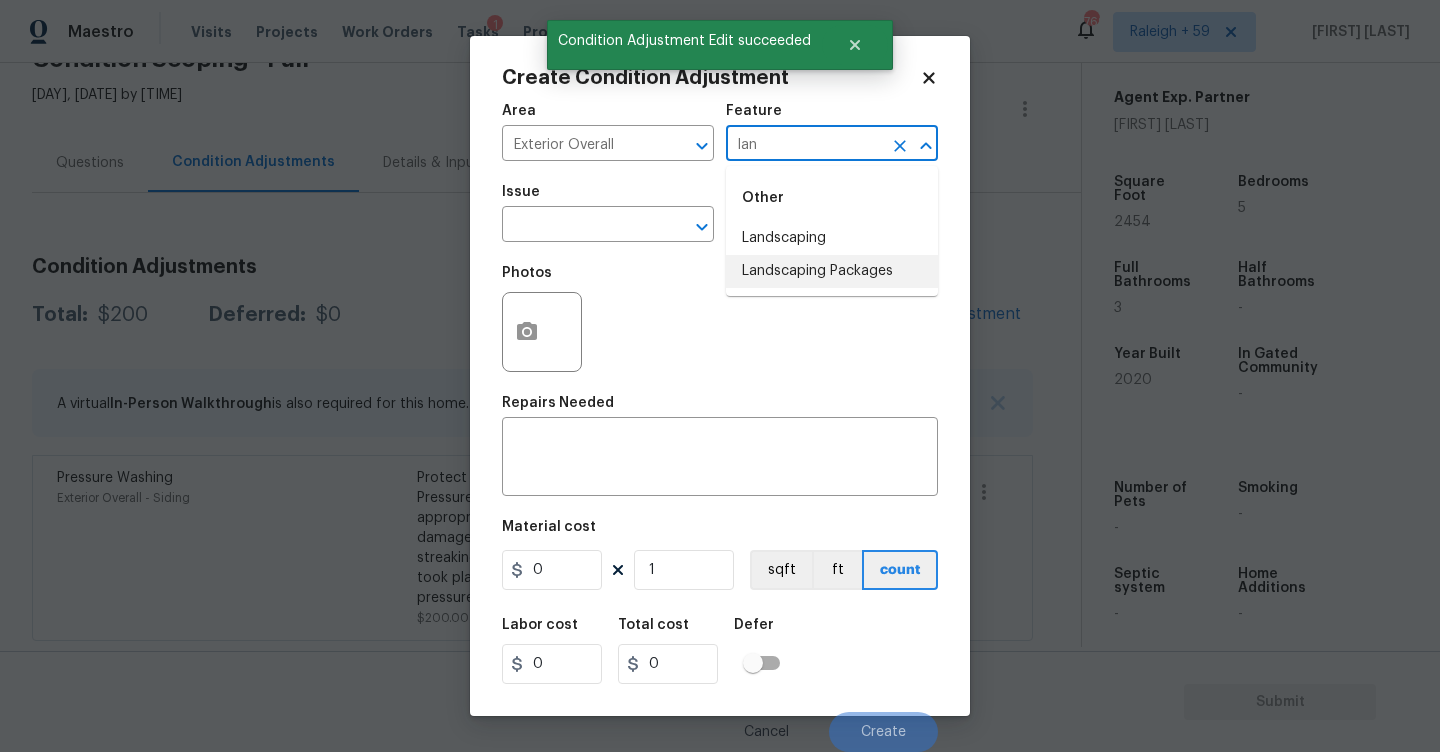 click on "Landscaping Packages" at bounding box center (832, 271) 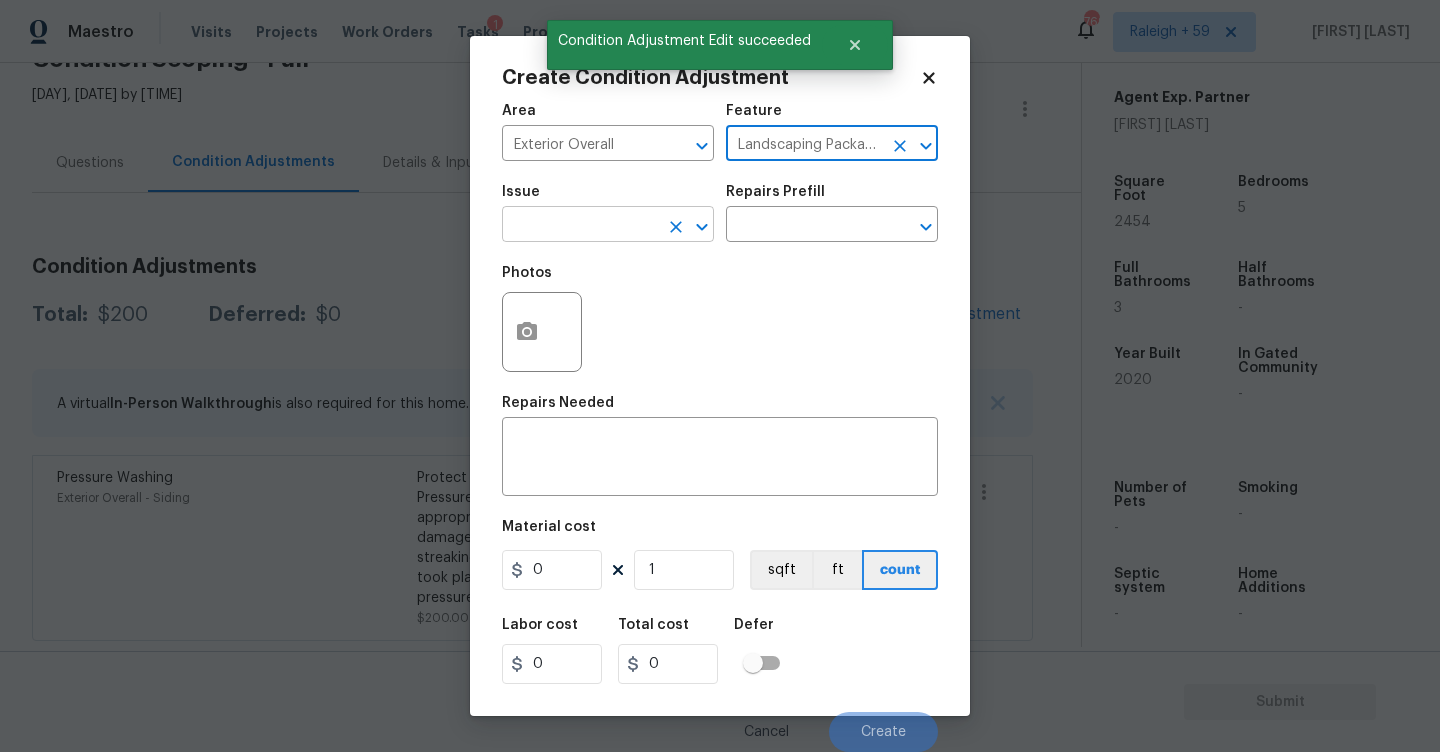 type on "Landscaping Packages" 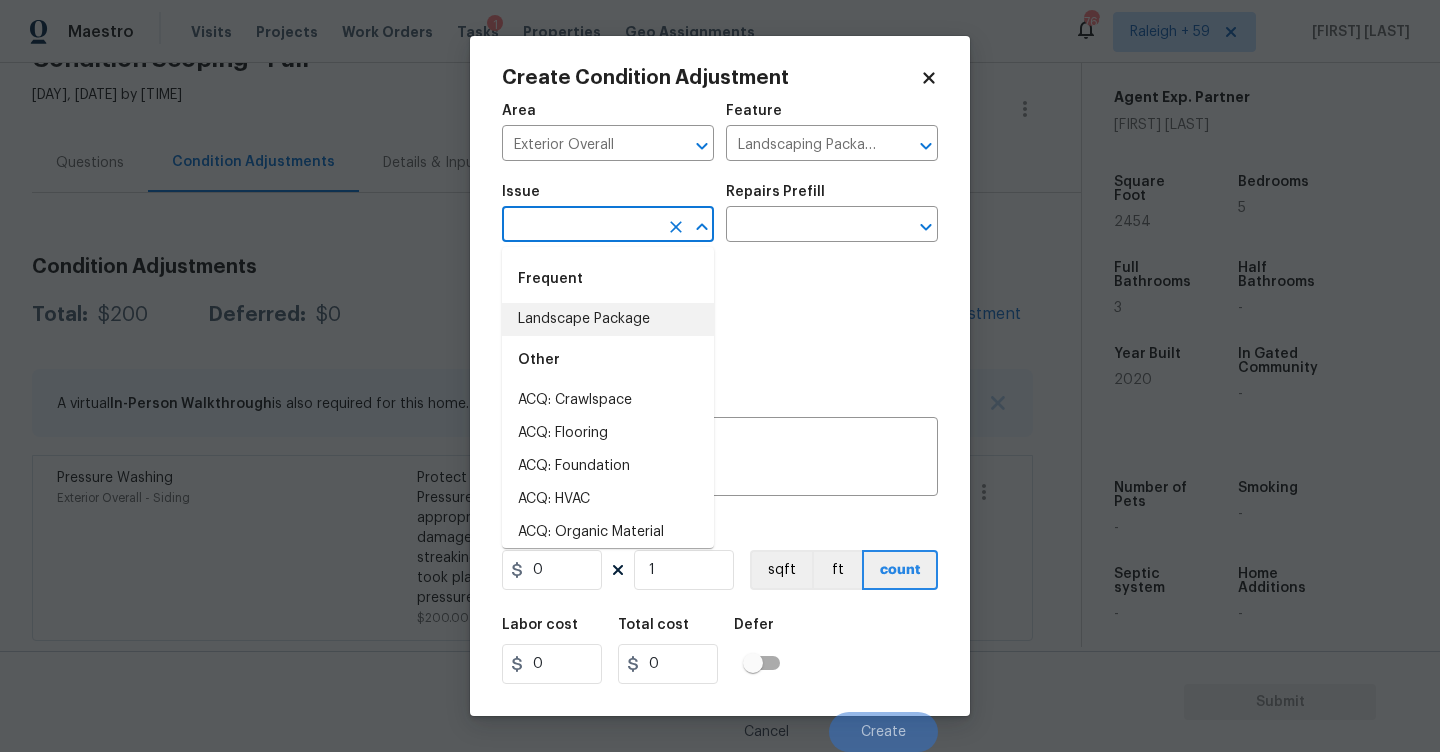 click on "Landscape Package" at bounding box center [608, 319] 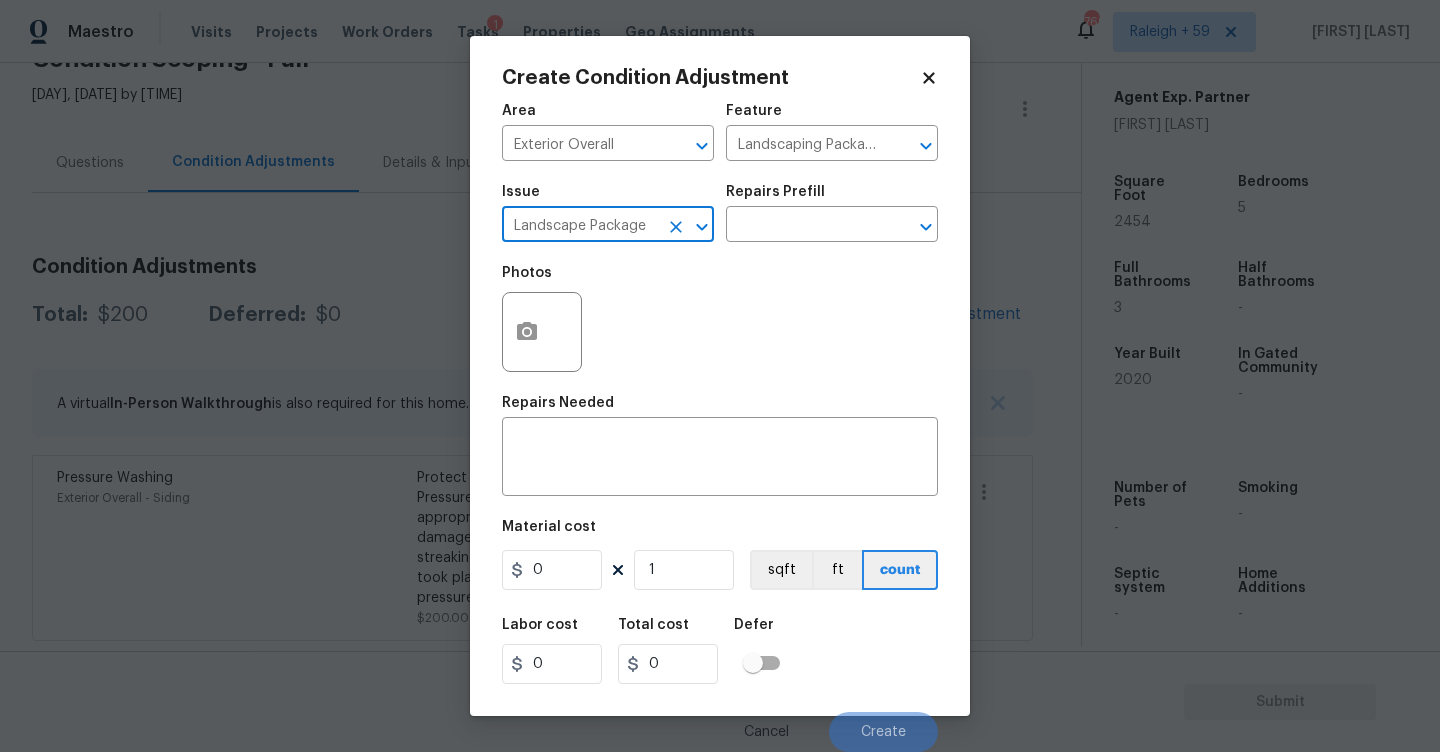 click on "Issue Landscape Package ​ Repairs Prefill ​" at bounding box center (720, 213) 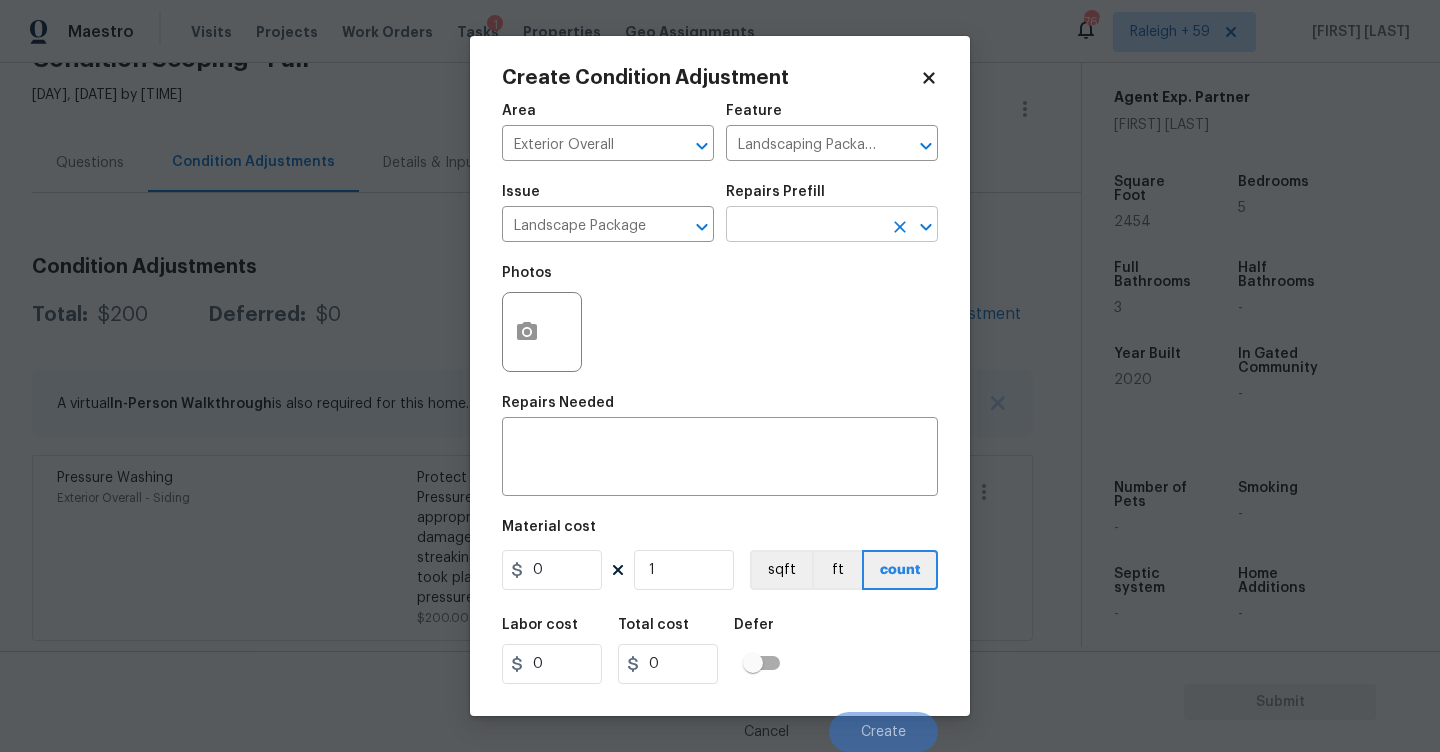 click on "Maestro Visits Projects Work Orders Tasks 1 Properties Geo Assignments 769 Raleigh + 59 RP Dhanush Back to tasks Condition Scoping - Full Tue, Aug 05 2025 by 9:49 am   RP Dhanush In-progress Questions Condition Adjustments Details & Inputs Notes Photos Condition Adjustments Total:  $200 Deferred:  $0 Add Condition Adjustment A virtual  In-Person Walkthrough  is also required for this home.   + Add exterior scopes Pressure Washing Exterior Overall - Siding Protect areas as needed for pressure washing. Pressure wash the siding on the home using the appropriate pressure/nozzle tip as to not create any damage to the home. Ensure that there is no streaking/eneven areas where the pressure washing took place. Clean up any debris created from pressure washing. $200.00   0 Property Details © Mapbox   © OpenStreetMap   Improve this map 103 Benjamin Ct Clayton, NC 27527 SSVA Video Agent Exp. Partner John Schell Square Foot 2454 Bedrooms 5 Full Bathrooms 3 Half Bathrooms - Year Built 2020 In Gated Community - - Smoking" at bounding box center [720, 376] 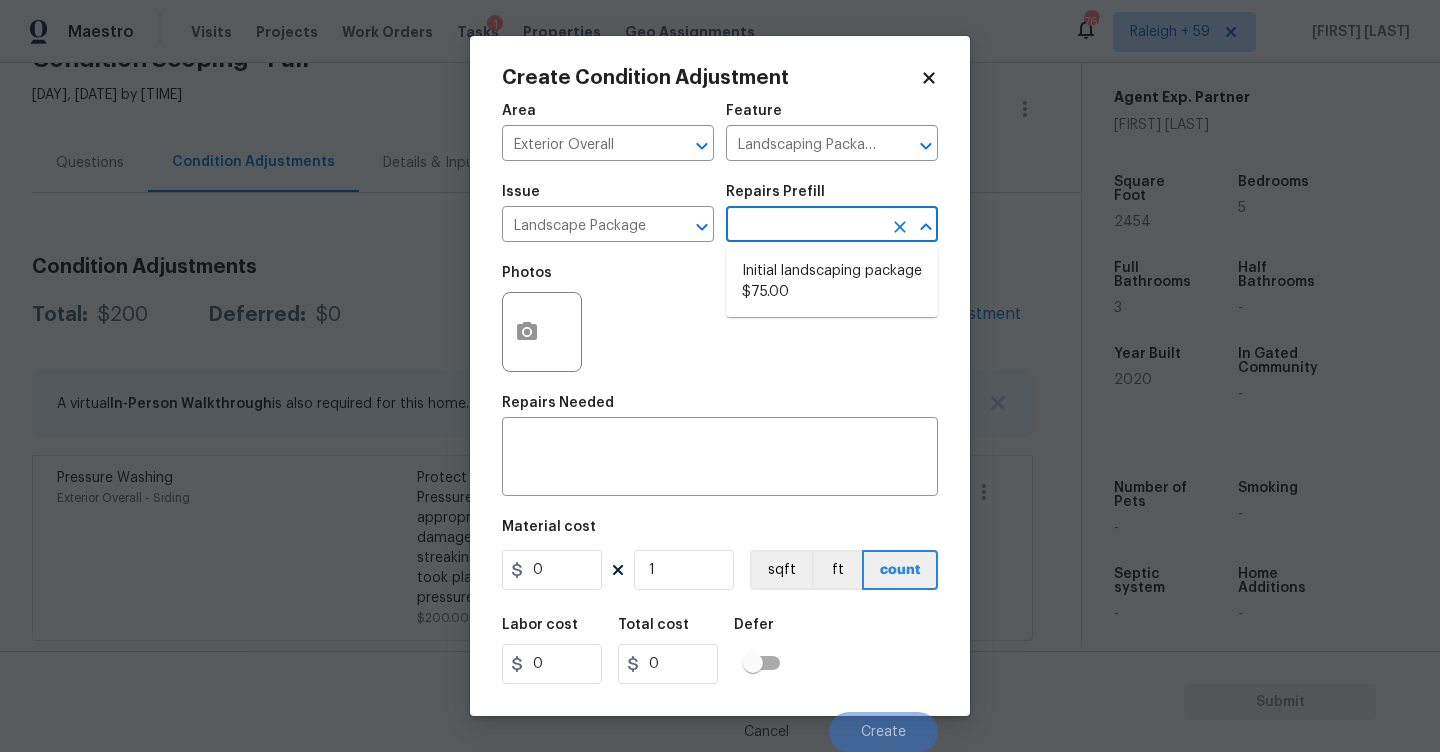 click on "Initial landscaping package $75.00" at bounding box center [832, 282] 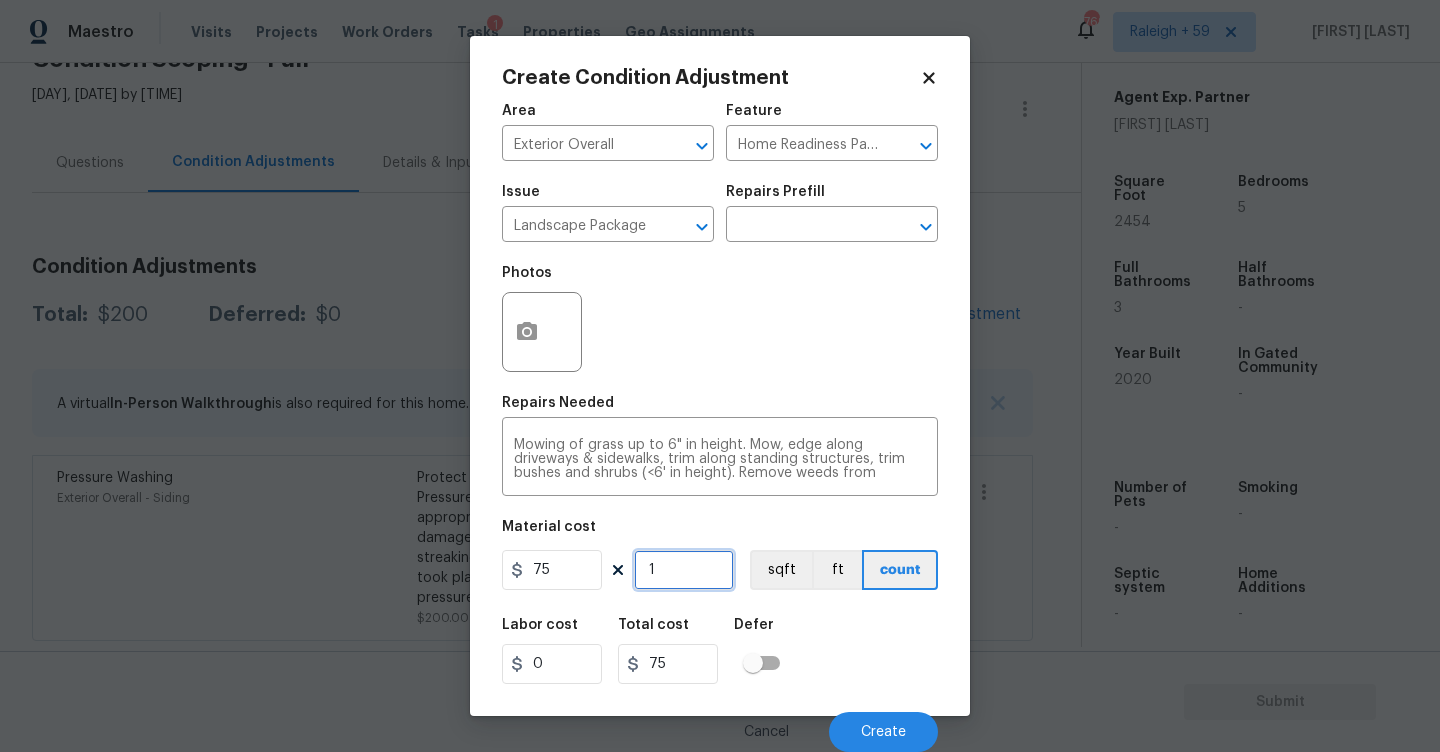 click on "1" at bounding box center [684, 570] 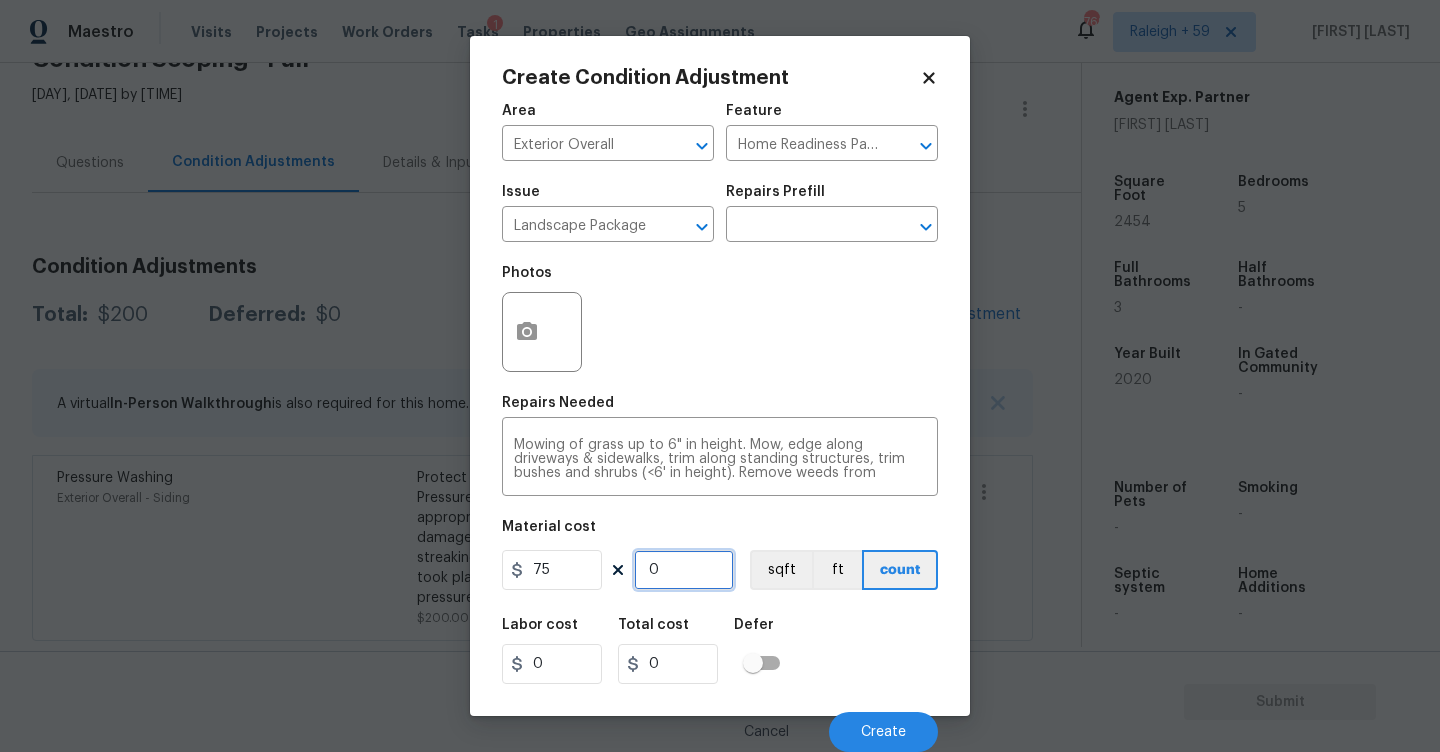 type on "2" 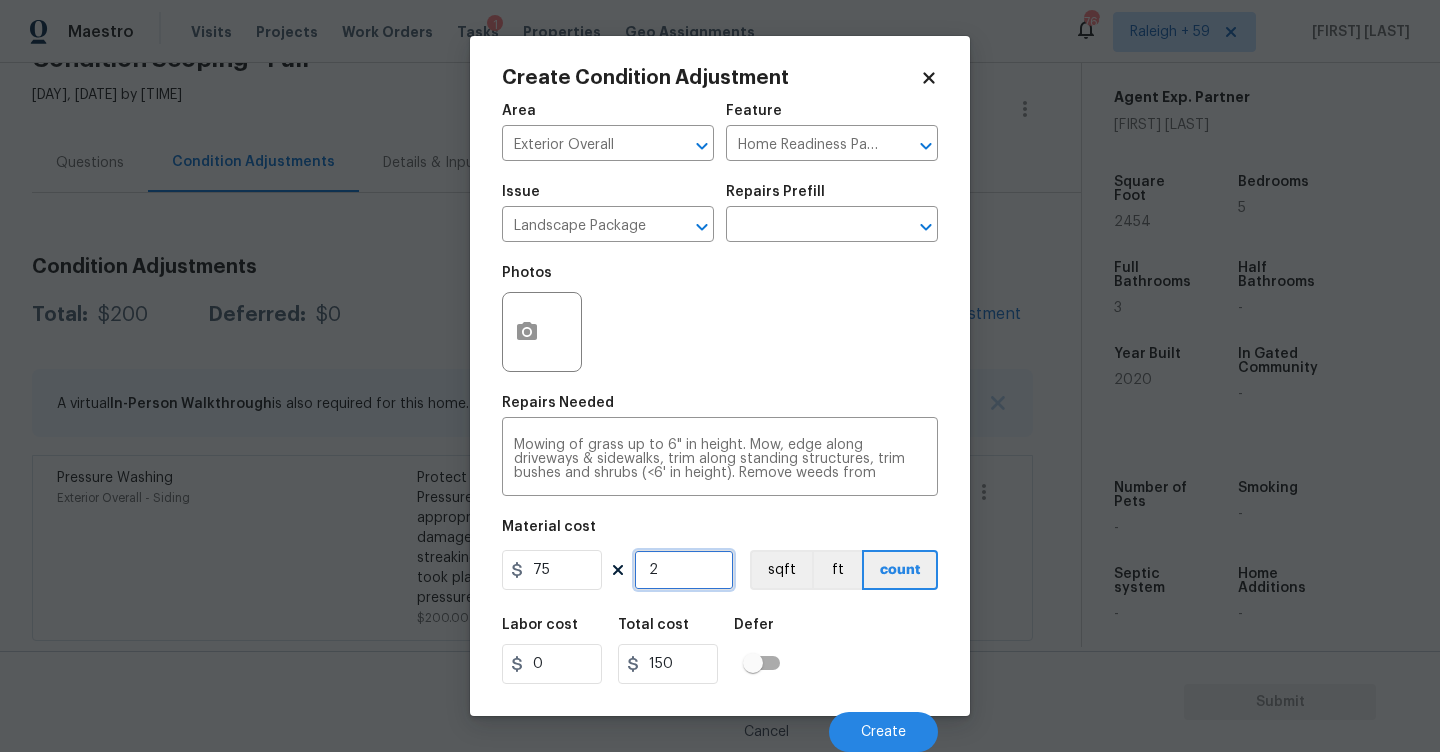 type on "2" 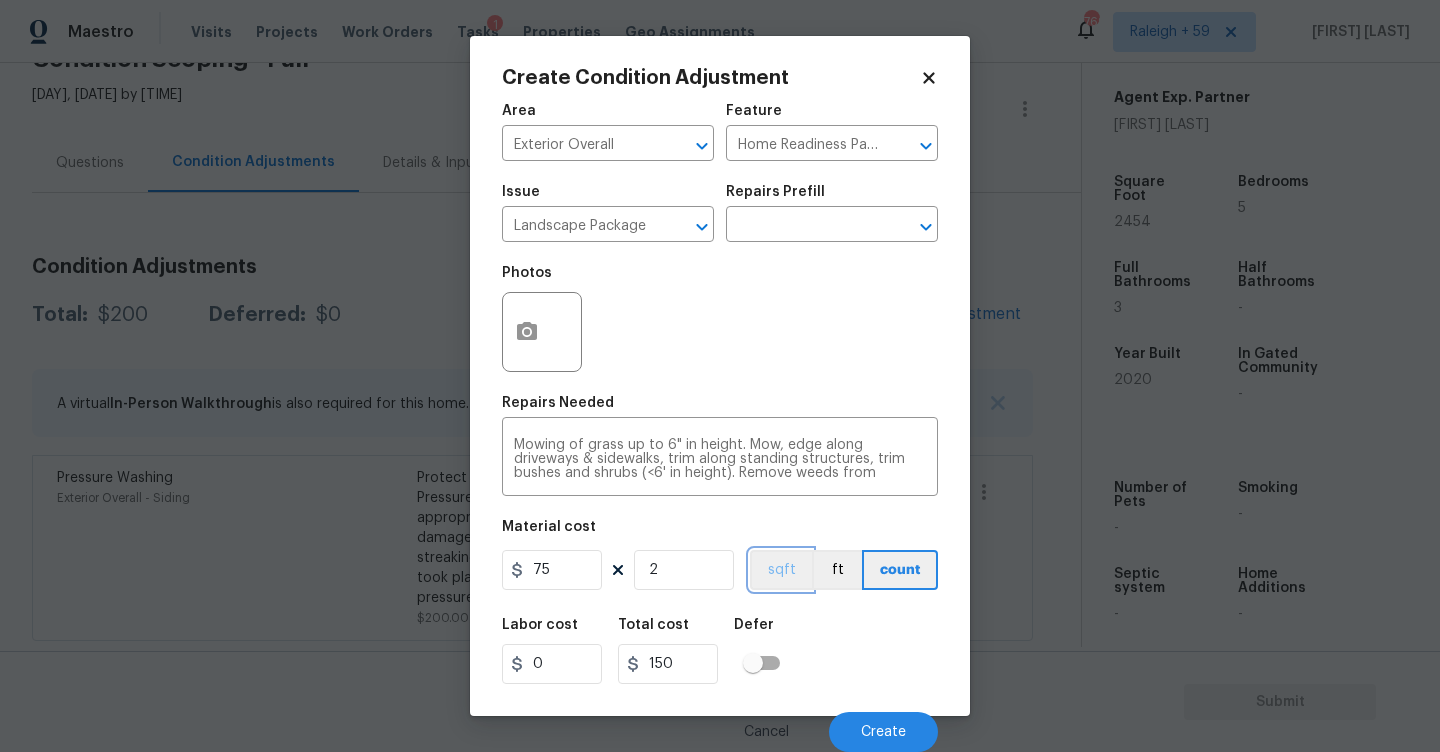 type 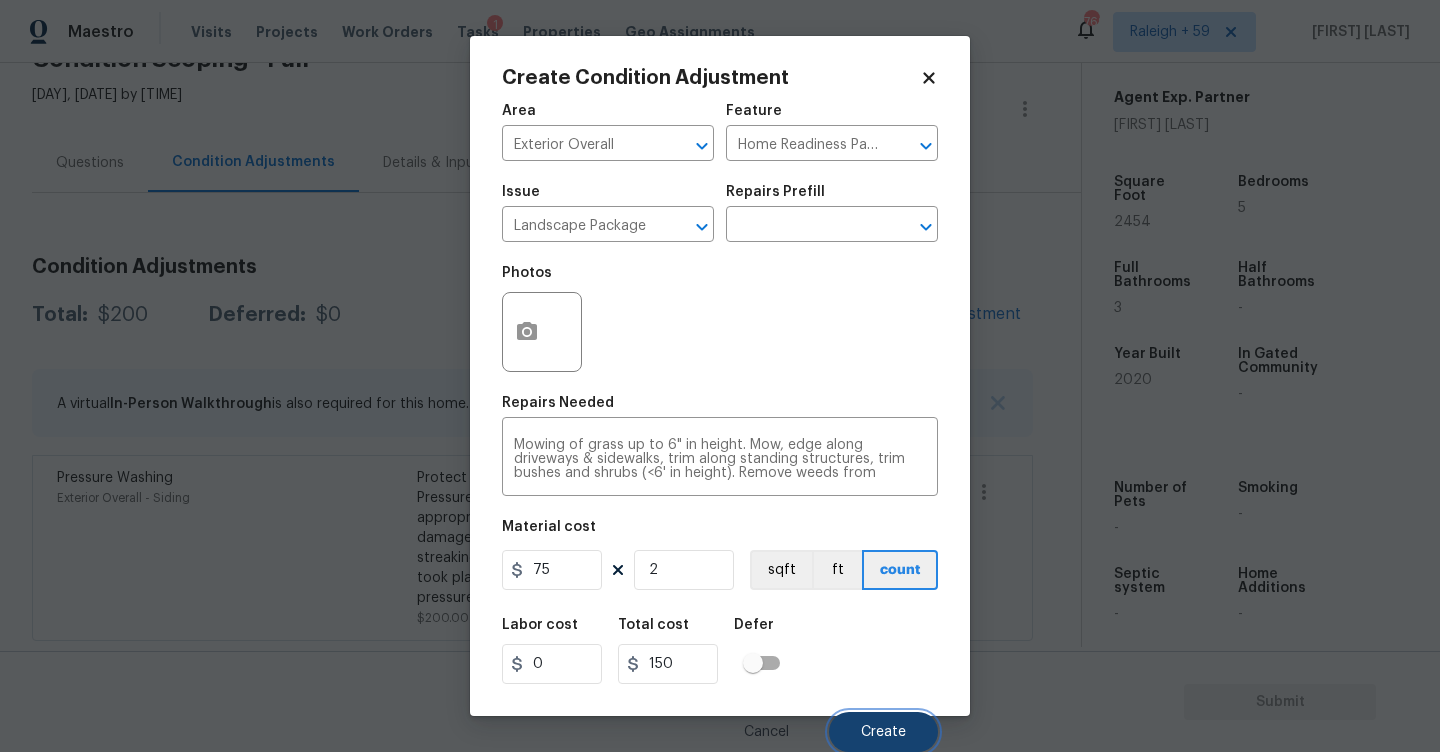 click on "Create" at bounding box center (883, 732) 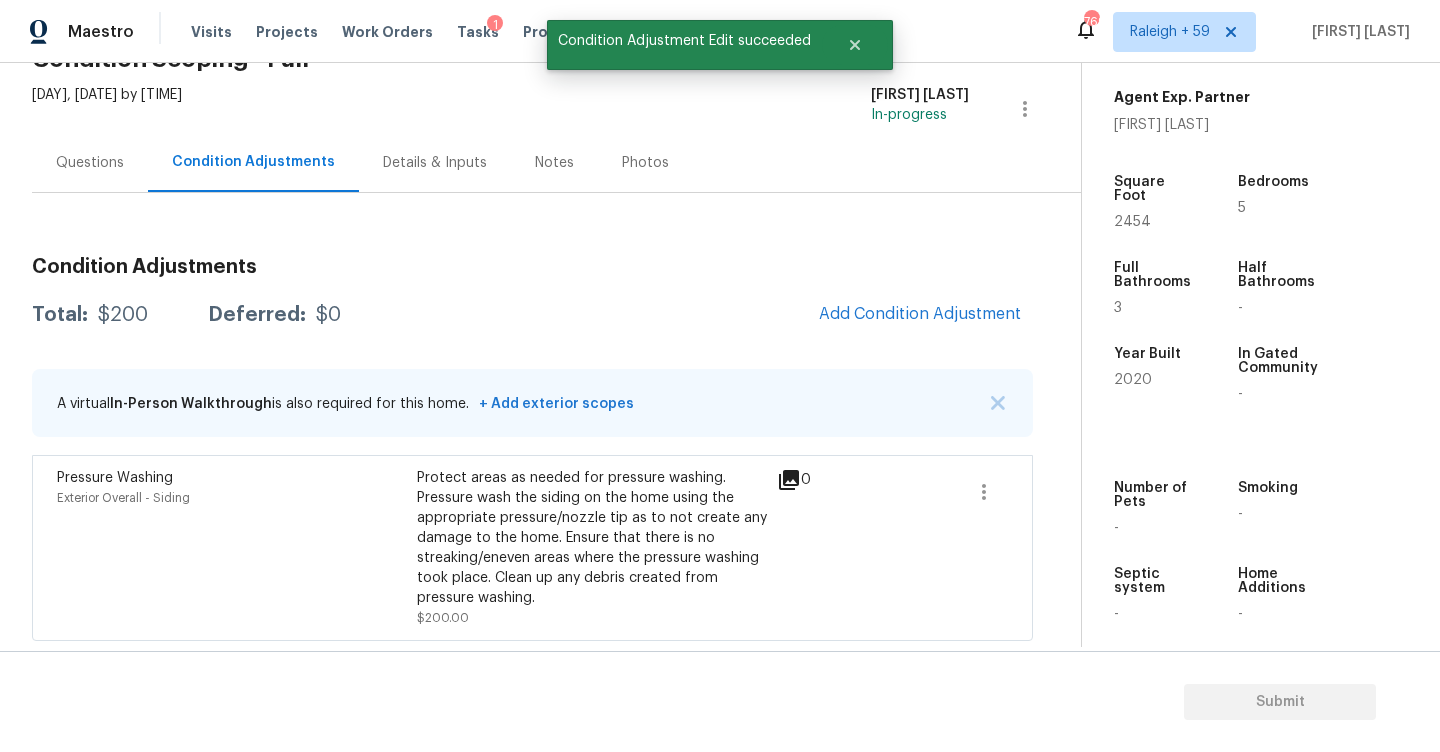 scroll, scrollTop: 0, scrollLeft: 0, axis: both 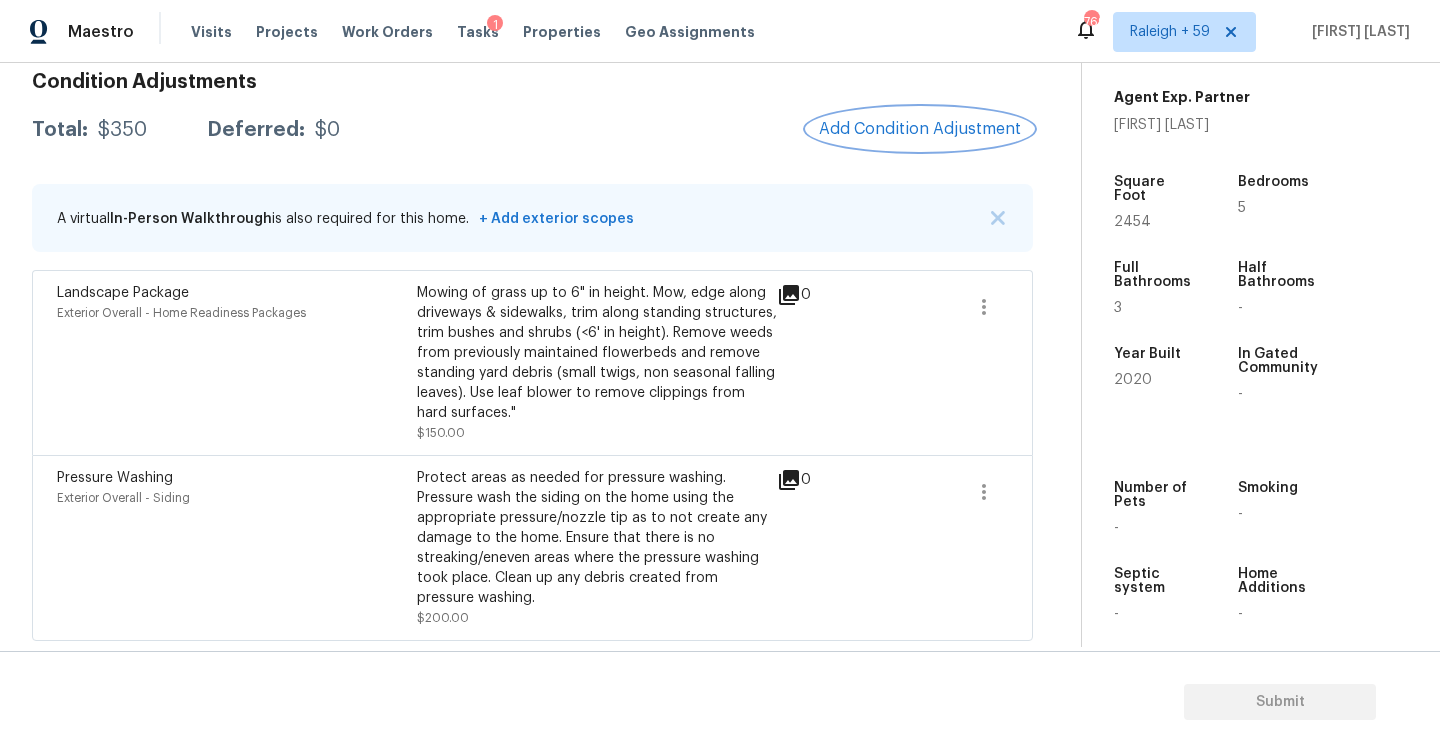 click on "Add Condition Adjustment" at bounding box center [920, 129] 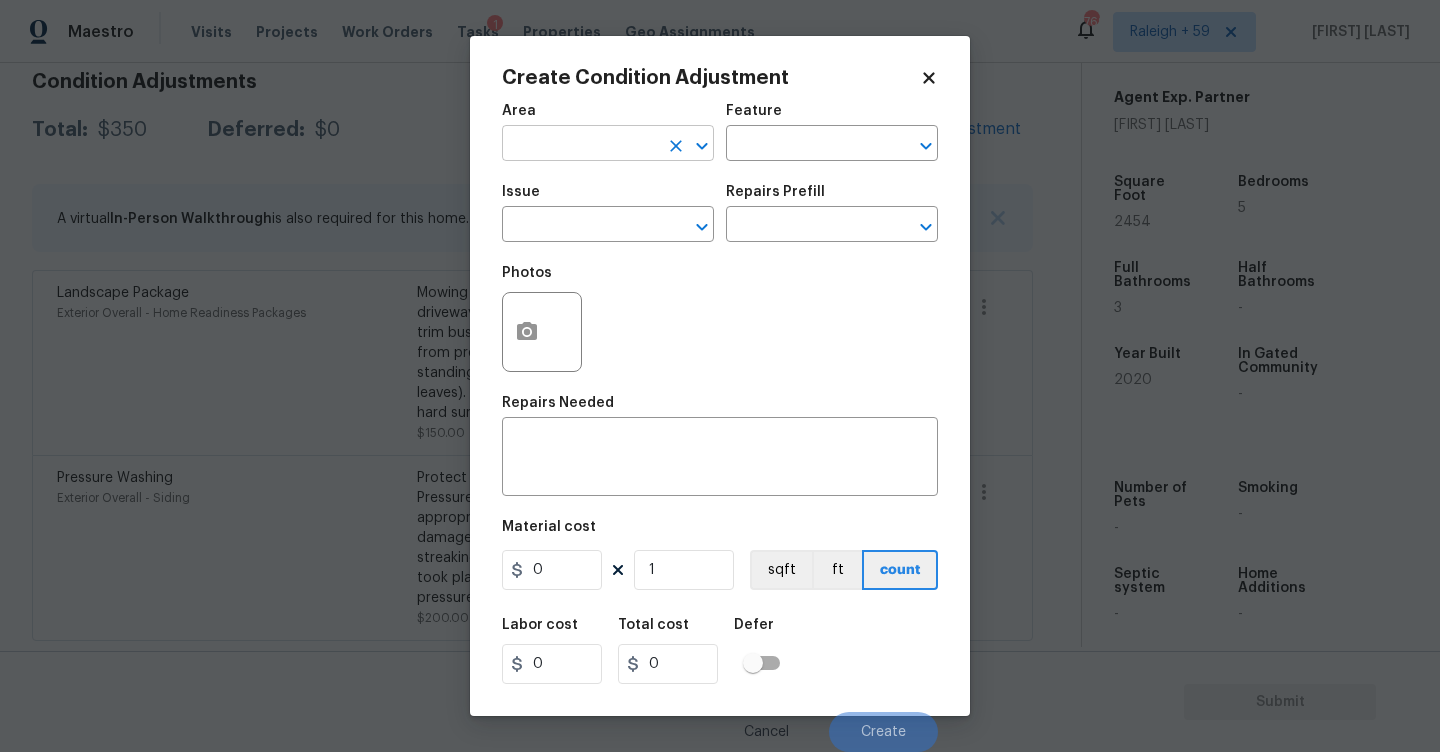 click on "​" at bounding box center [608, 145] 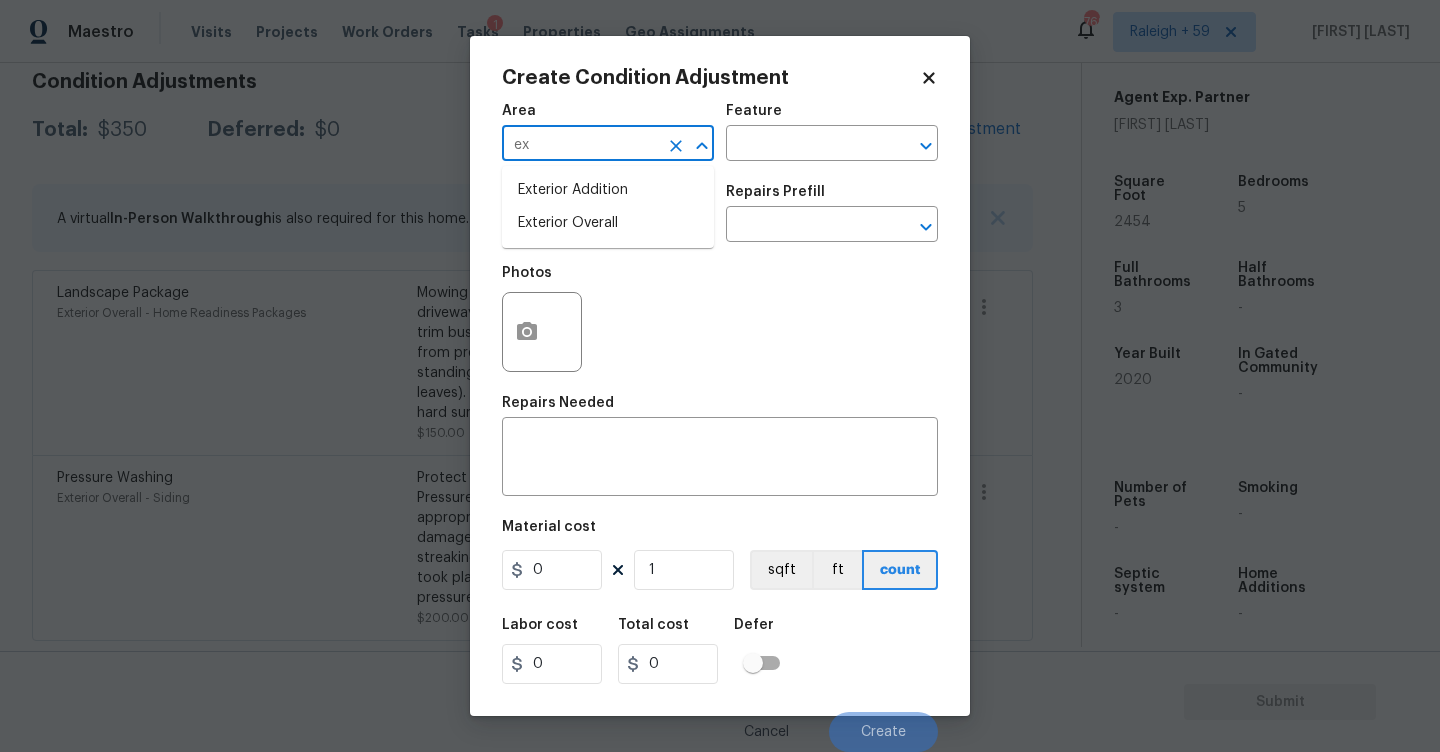 drag, startPoint x: 542, startPoint y: 219, endPoint x: 763, endPoint y: 187, distance: 223.30472 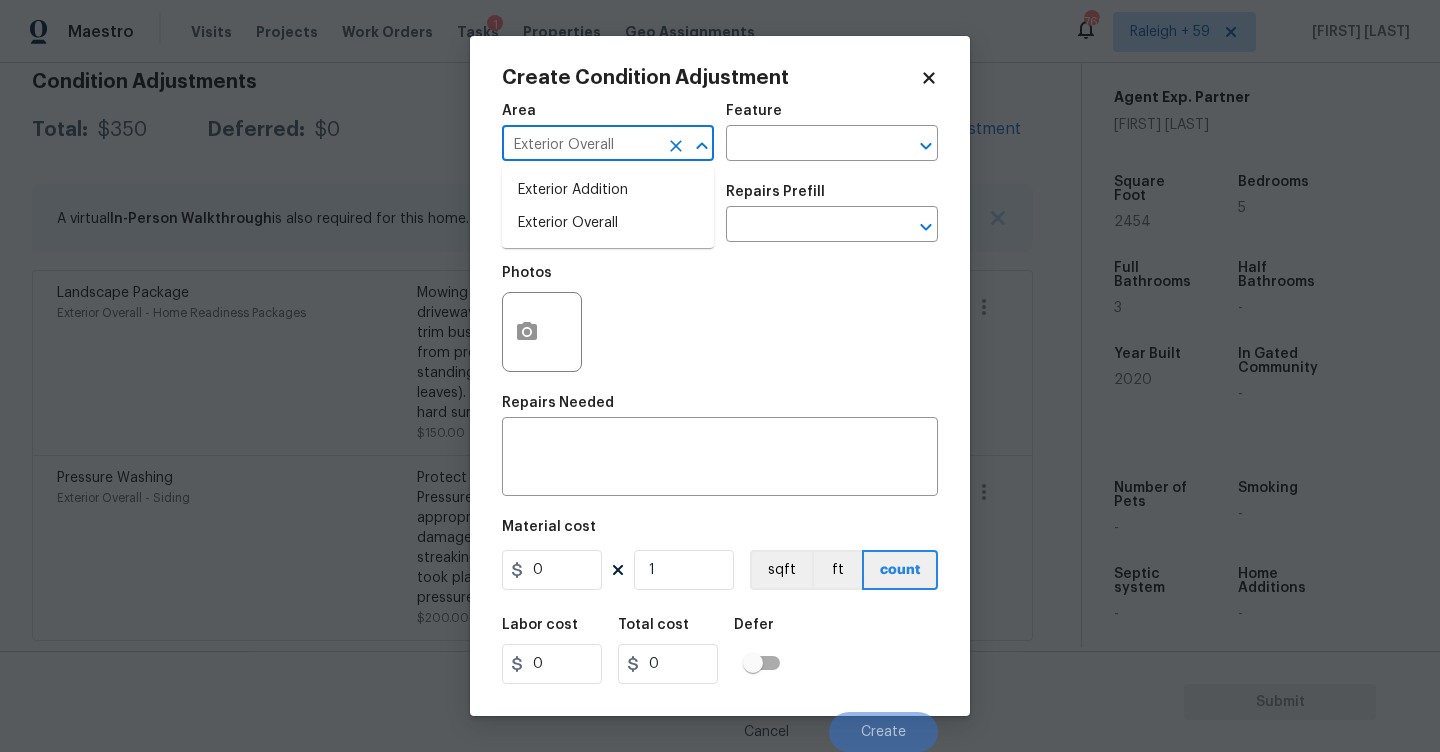 type on "Exterior Overall" 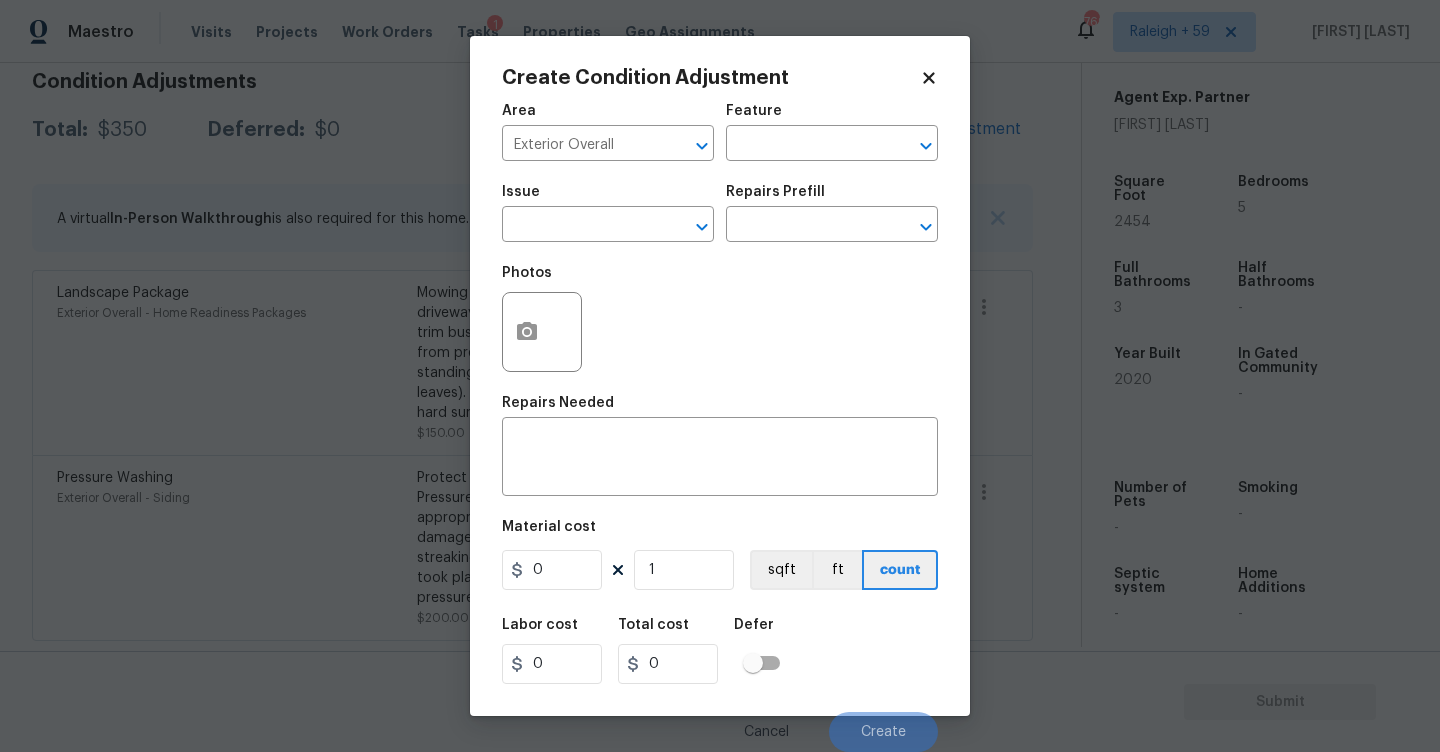 click on "Repairs Prefill" at bounding box center [775, 192] 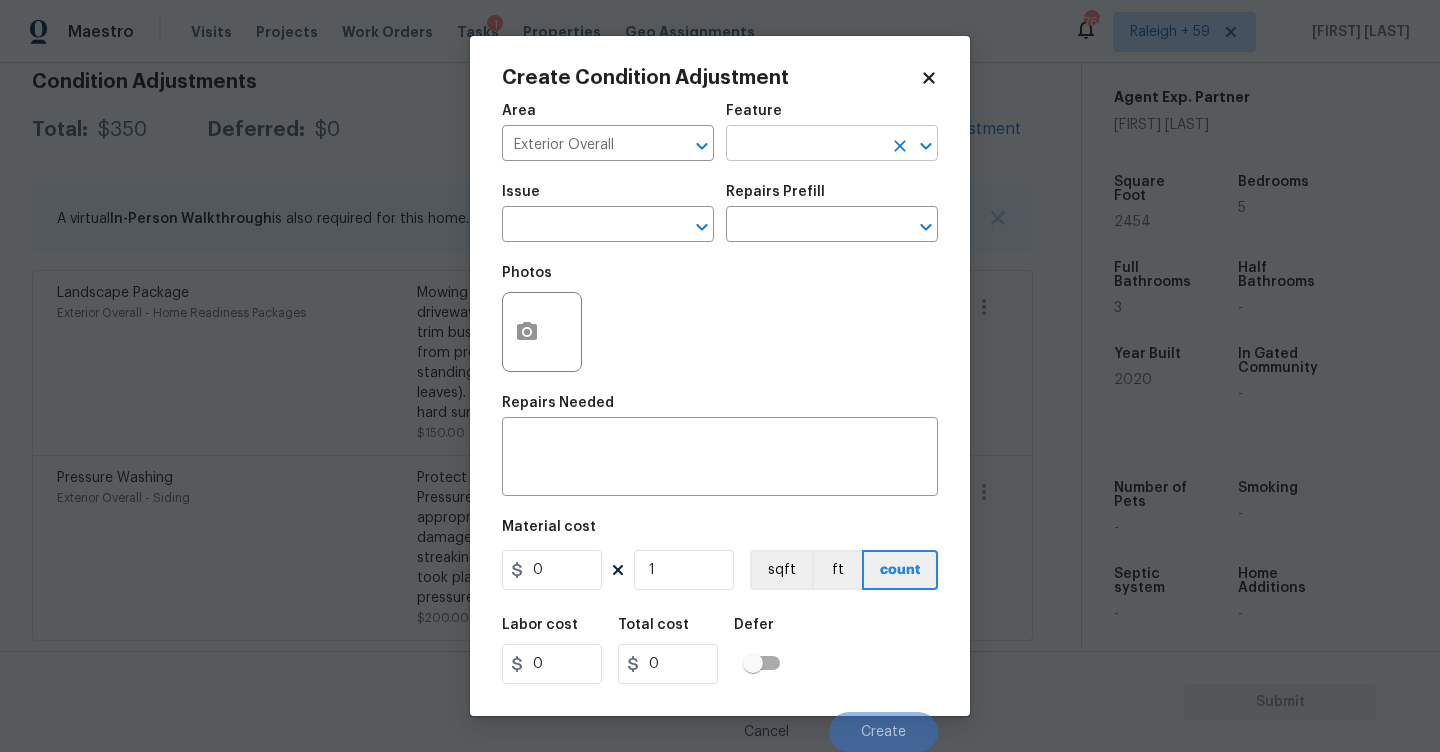 click at bounding box center (804, 145) 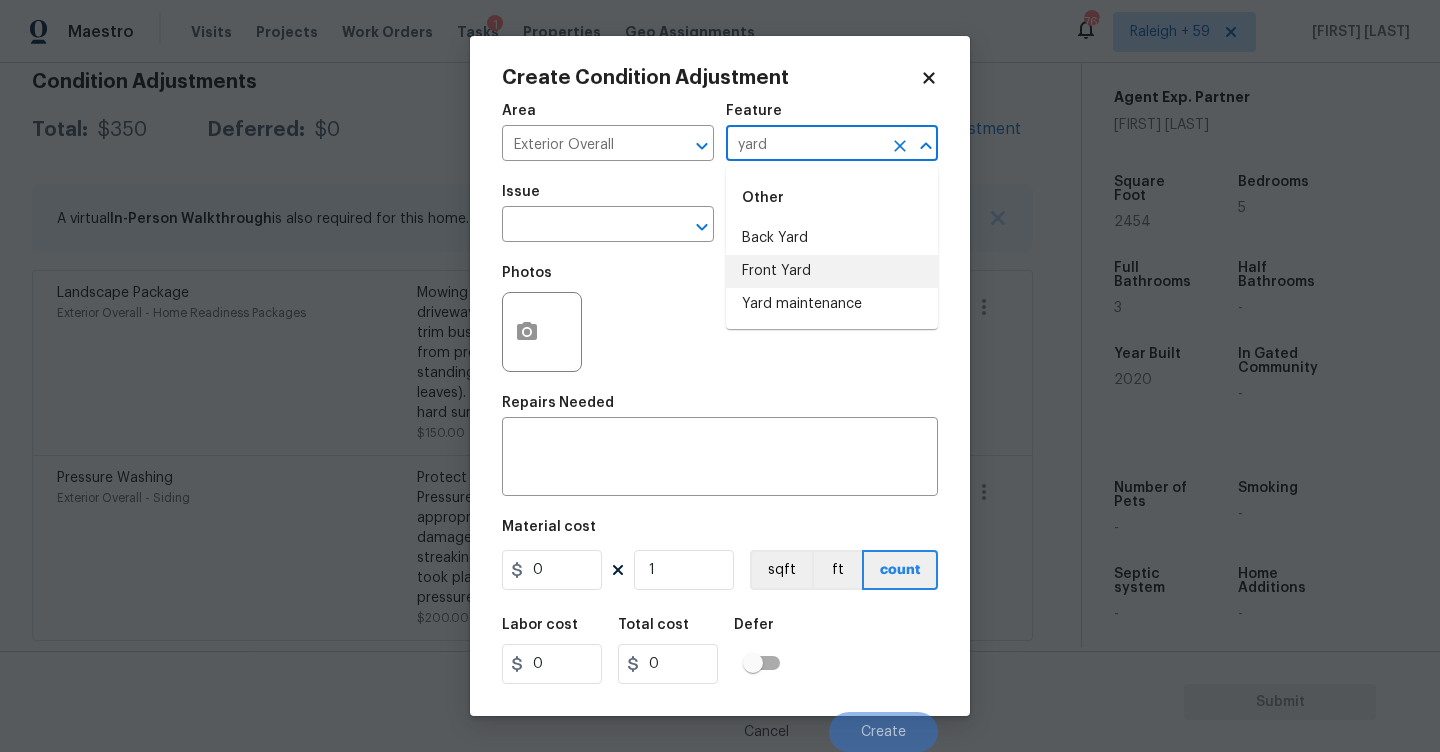 click on "Front Yard" at bounding box center (832, 271) 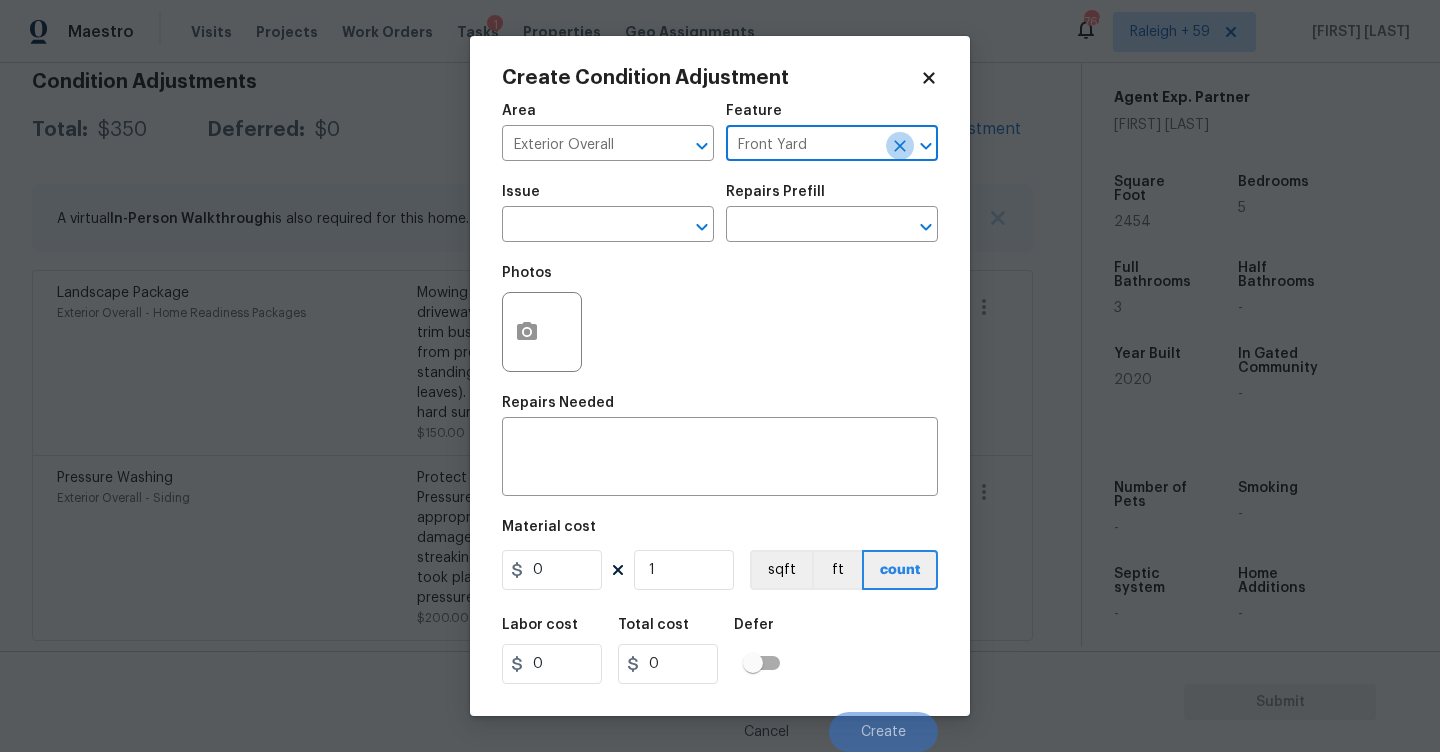 click at bounding box center [900, 146] 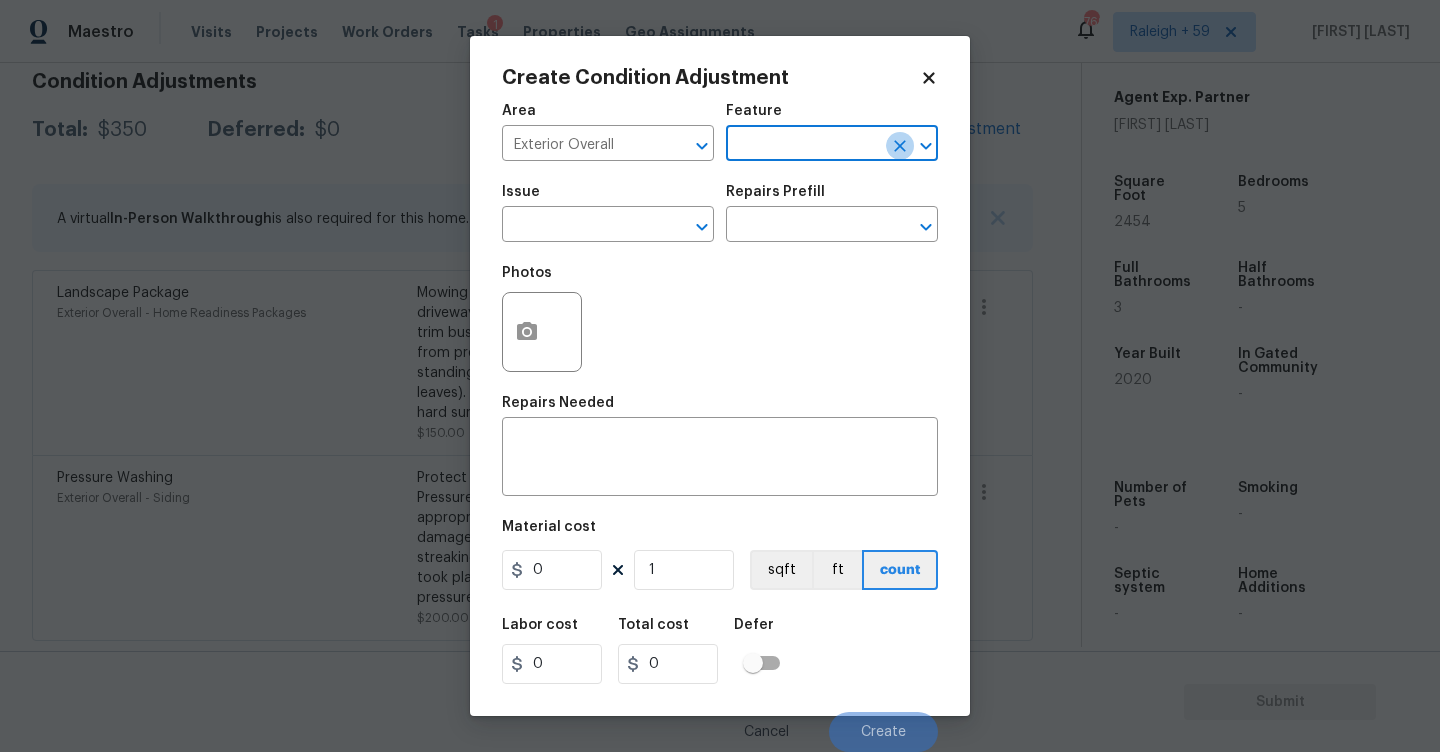 click 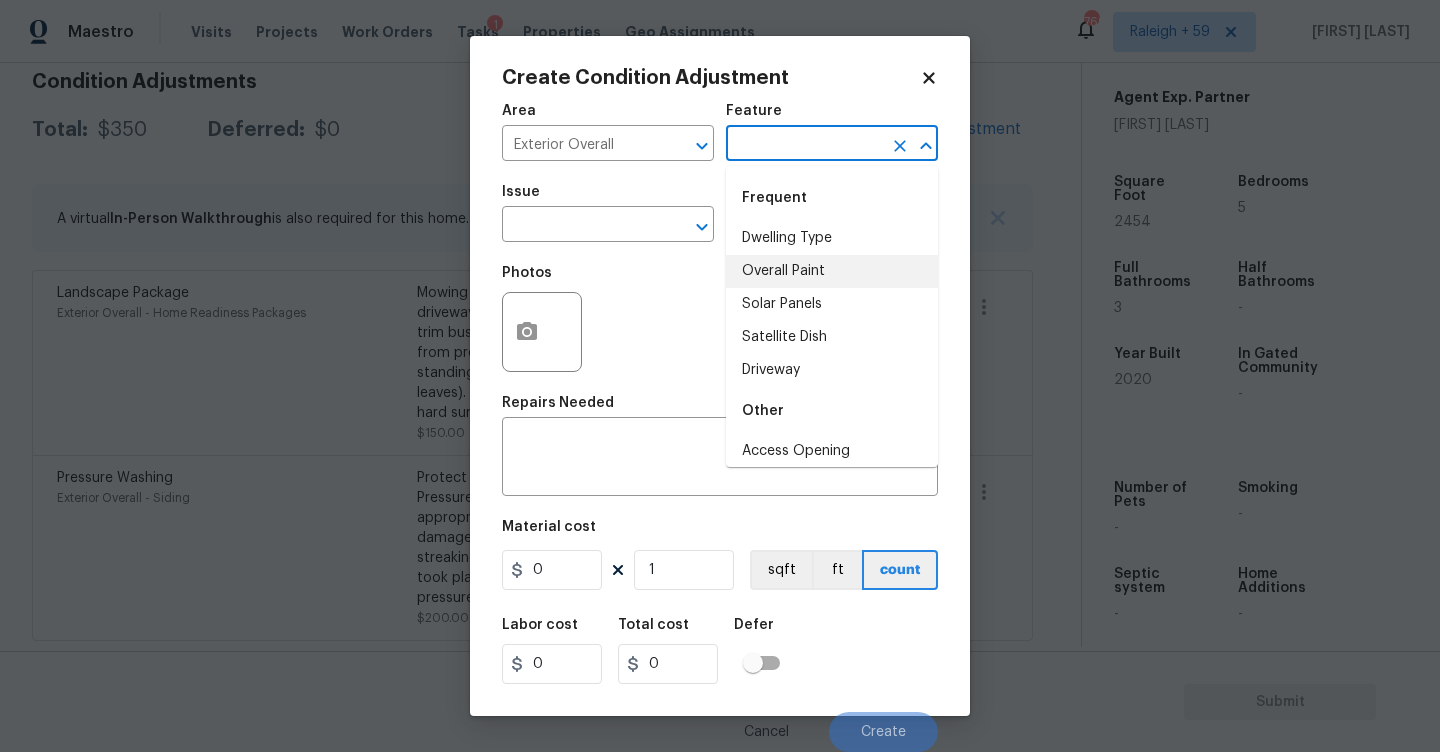 click at bounding box center (804, 145) 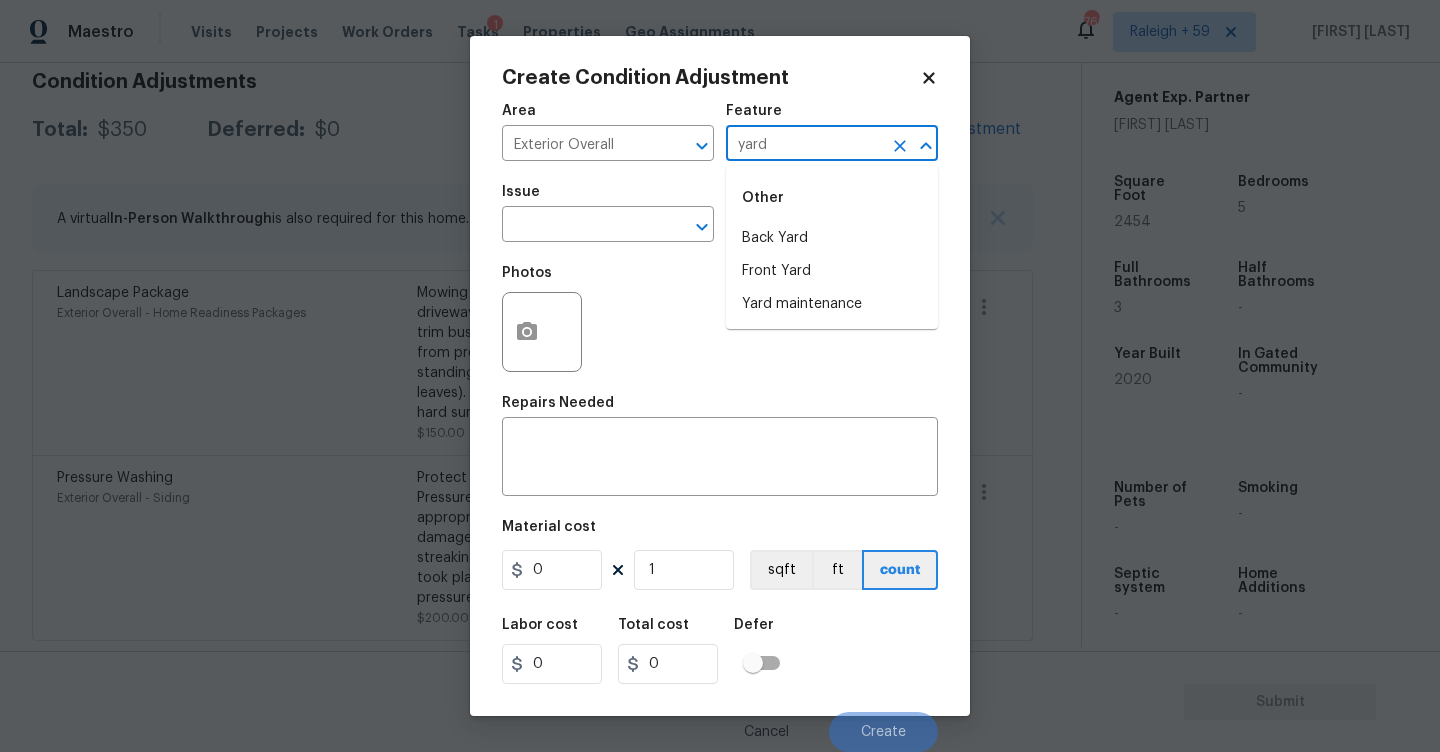 click on "Yard maintenance" at bounding box center [832, 304] 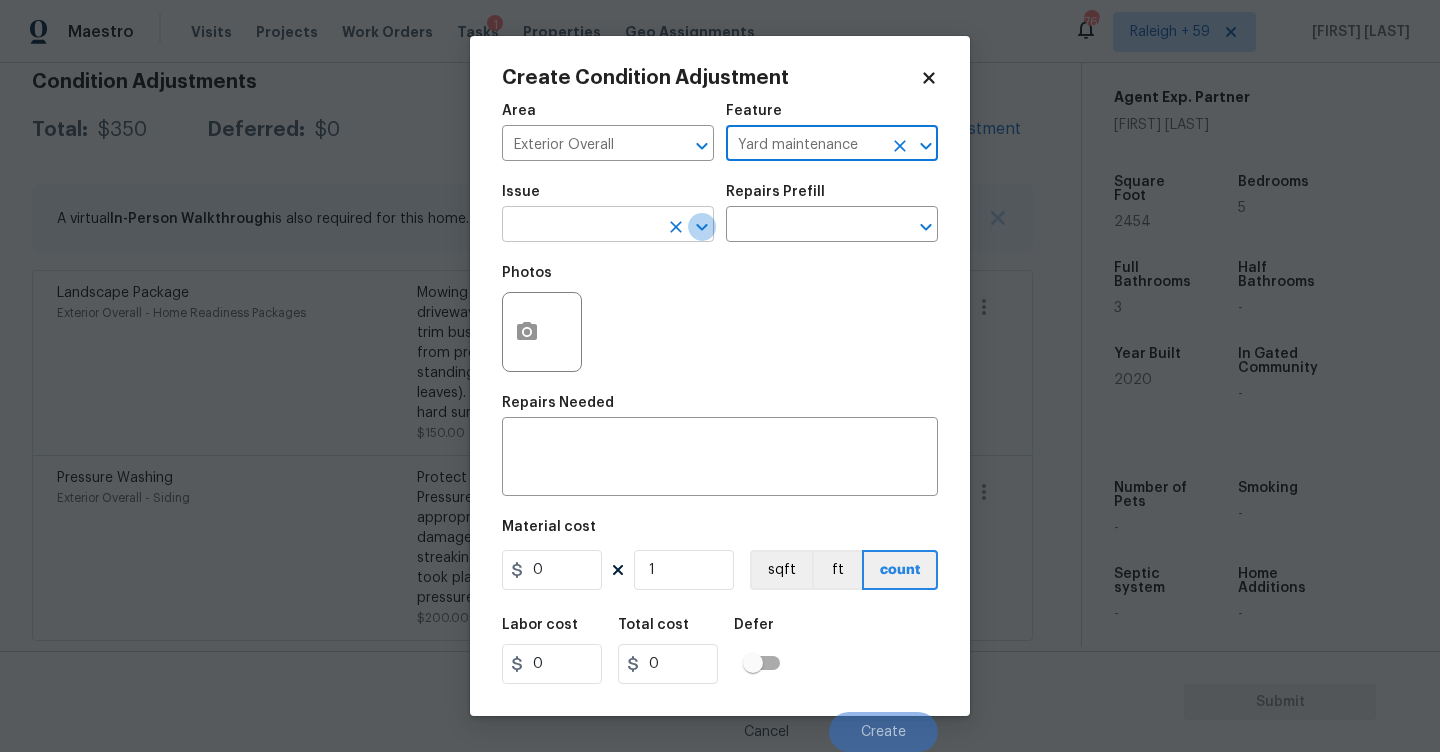 click 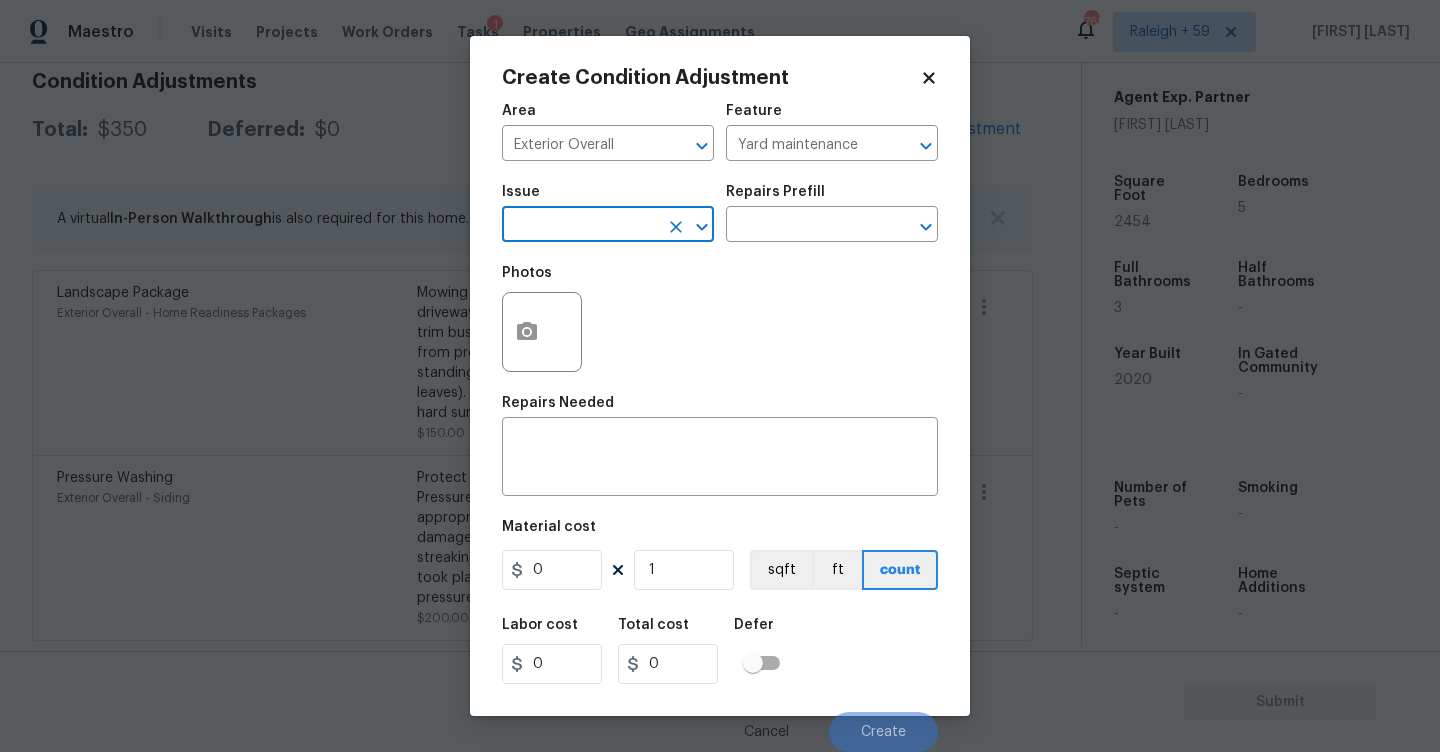 click at bounding box center (580, 226) 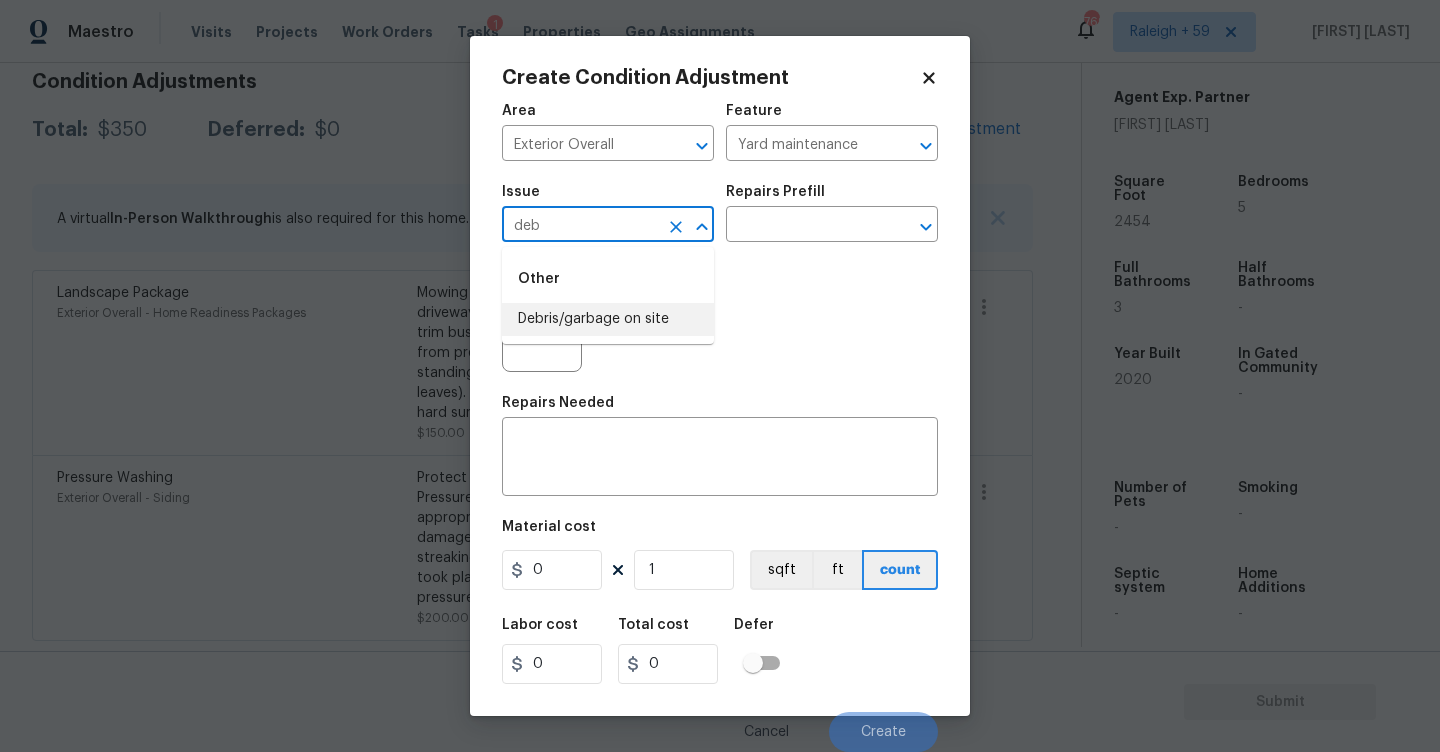 click on "Debris/garbage on site" at bounding box center (608, 319) 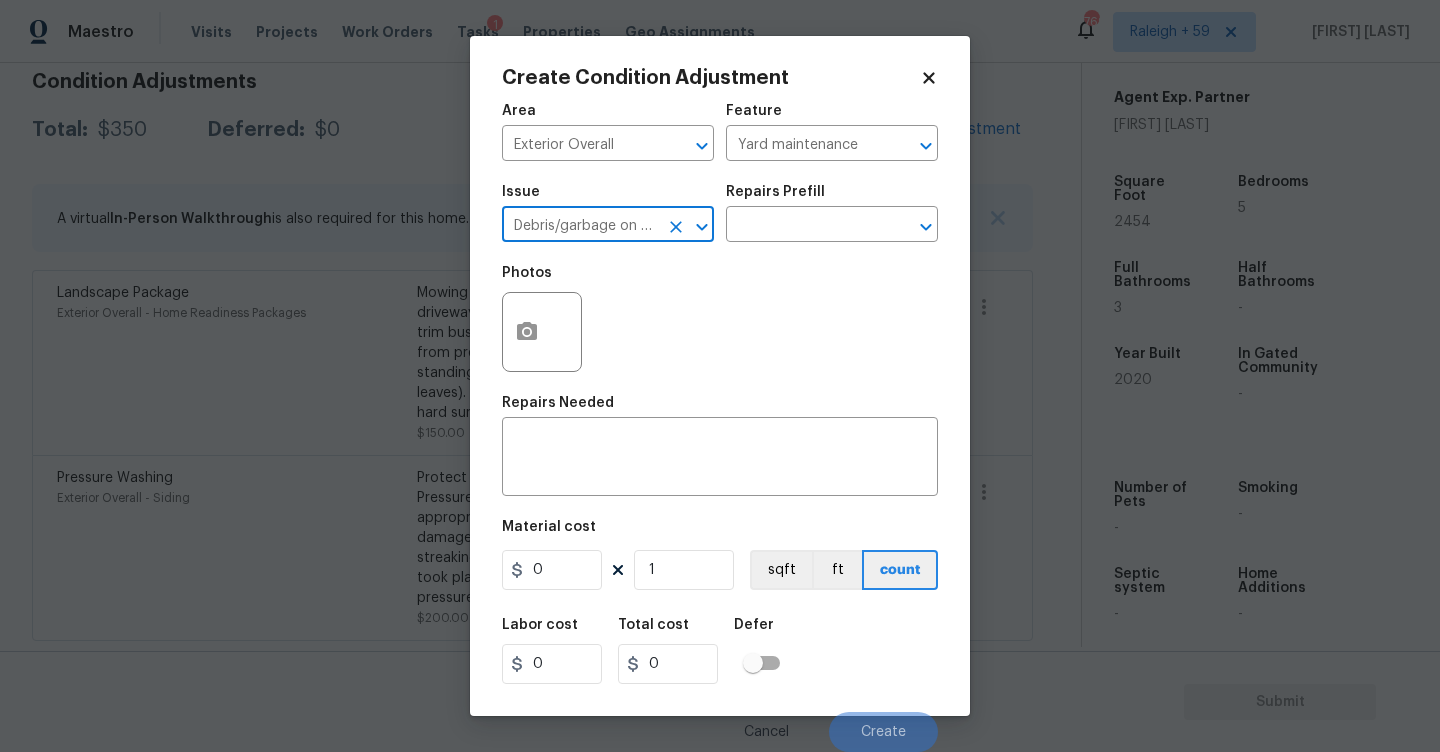 type on "Debris/garbage on site" 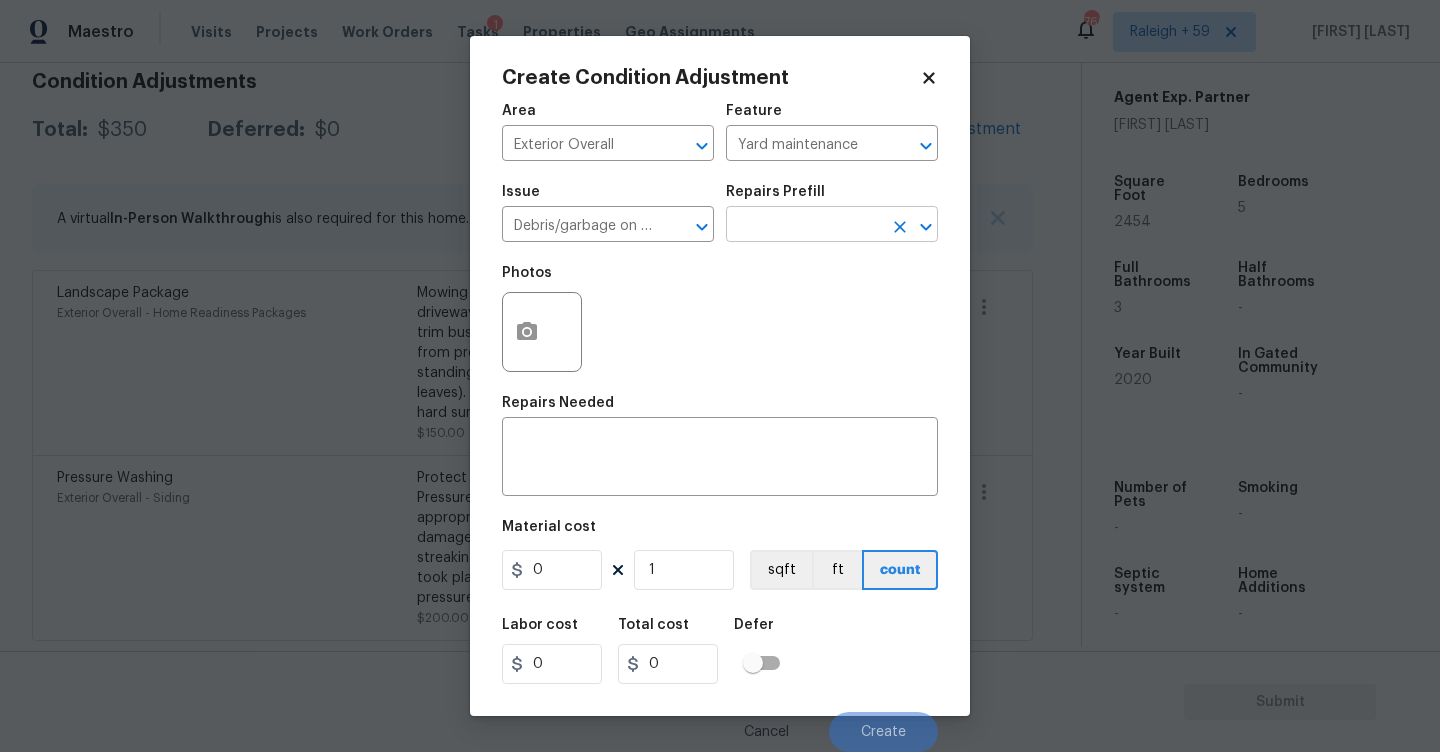 click at bounding box center (804, 226) 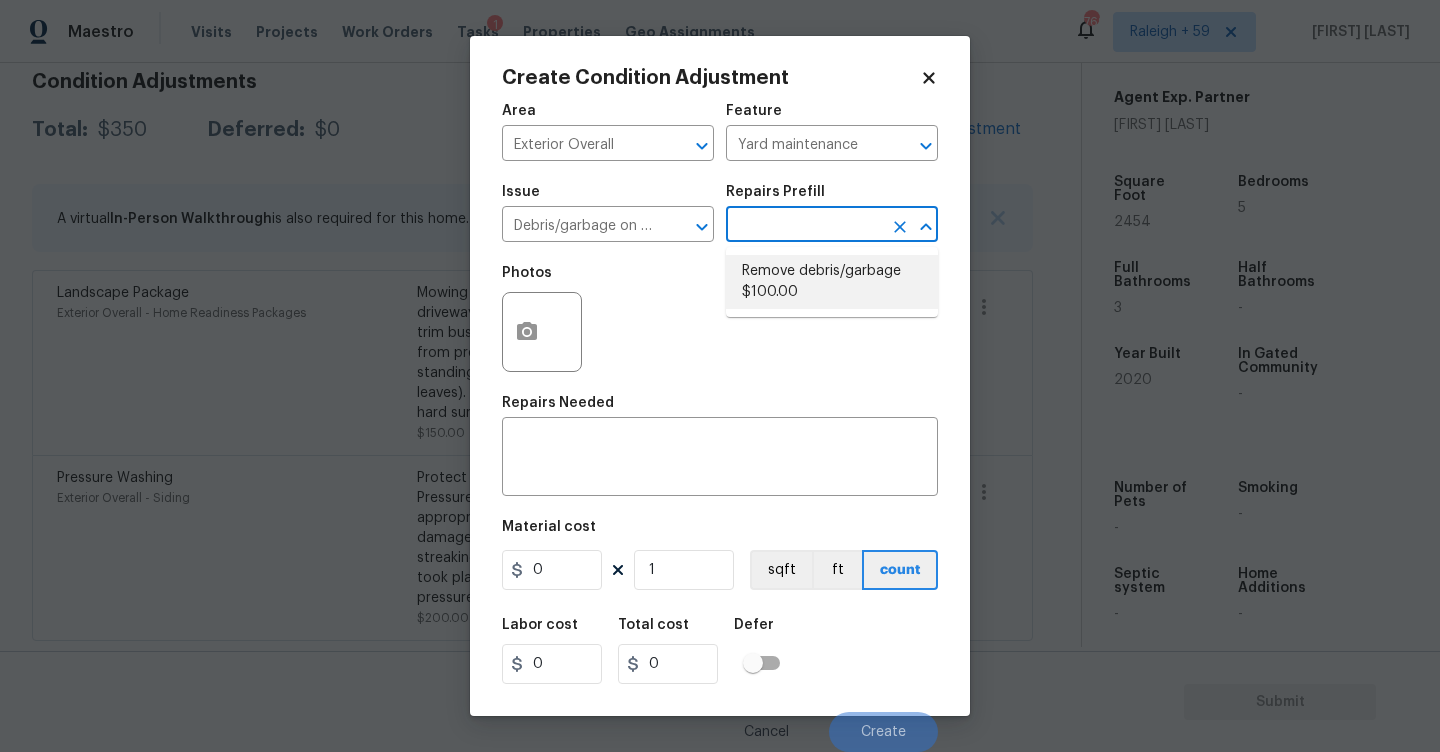 click on "Remove debris/garbage $100.00" at bounding box center [832, 282] 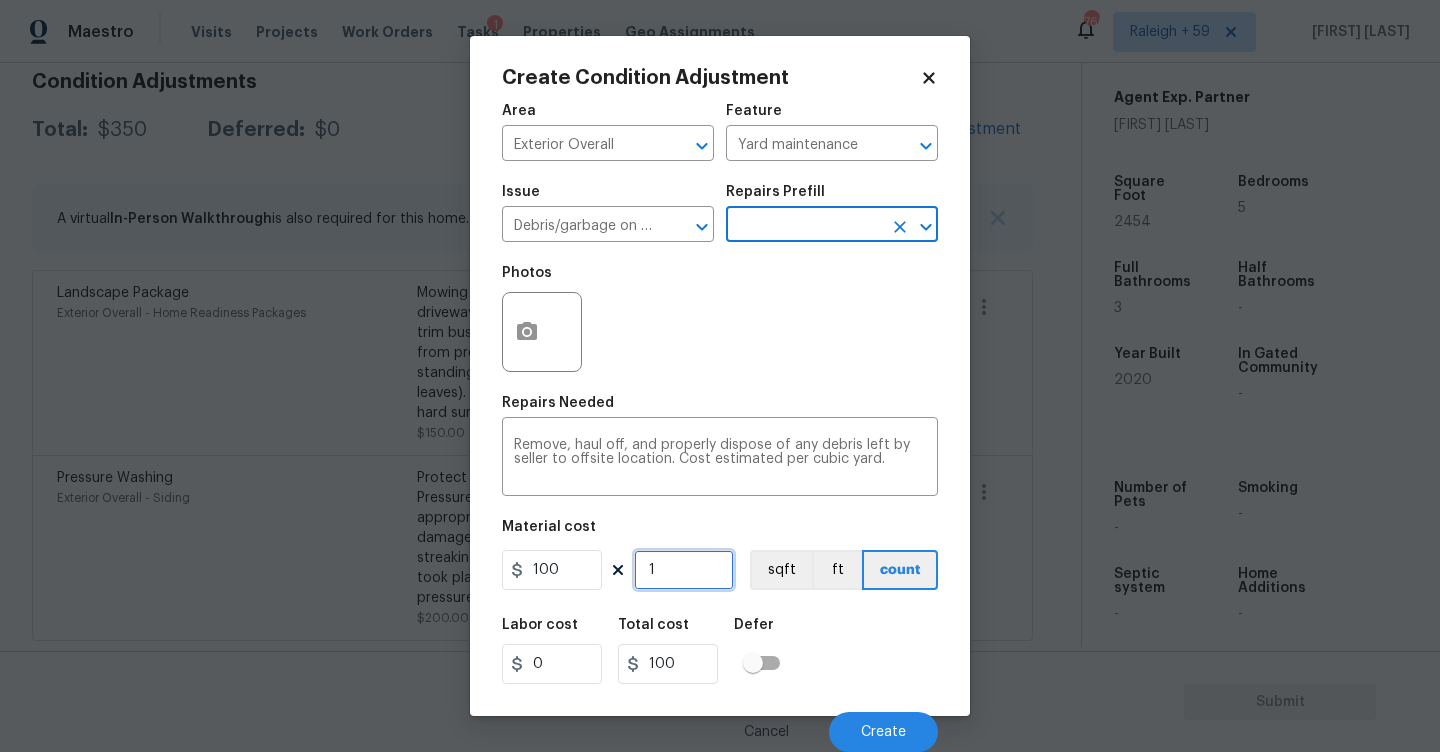 click on "1" at bounding box center (684, 570) 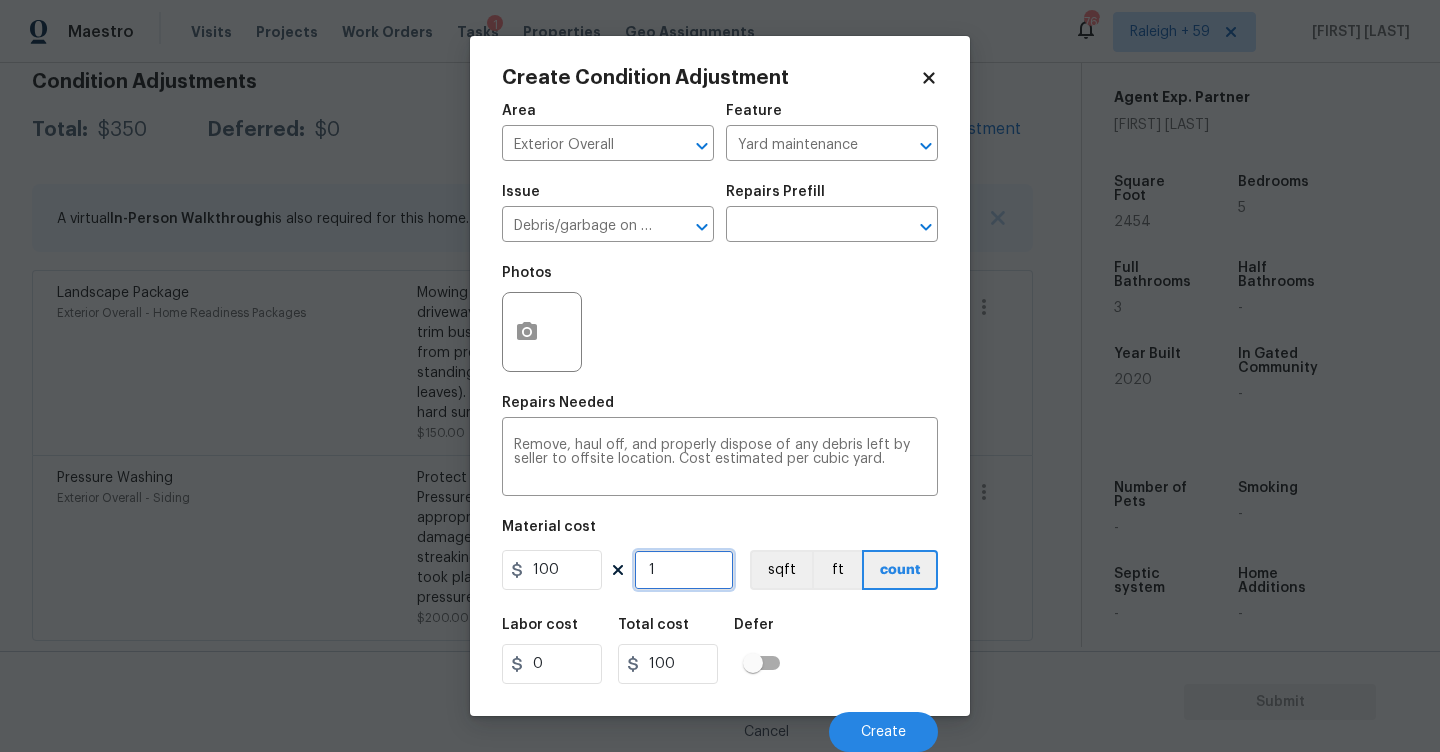 type on "12" 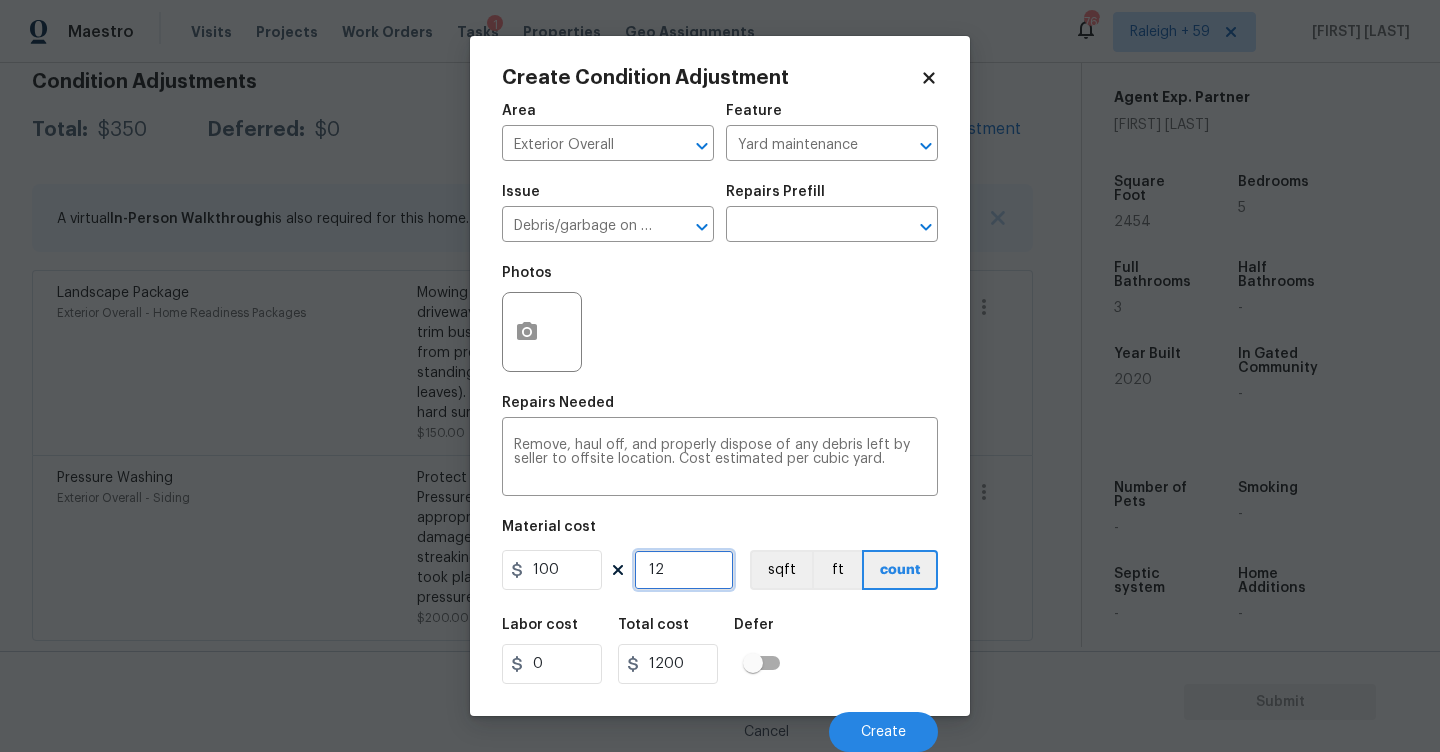 type on "1" 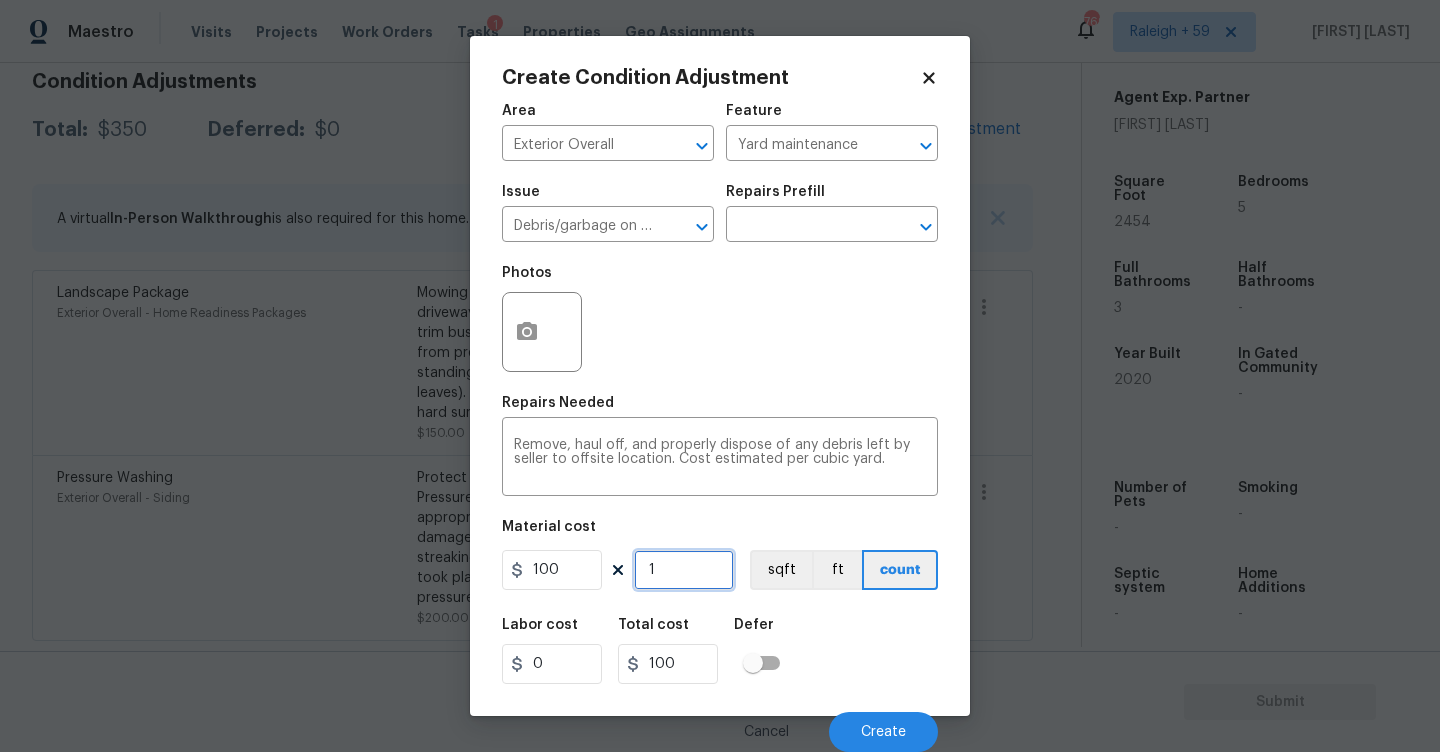 type on "0" 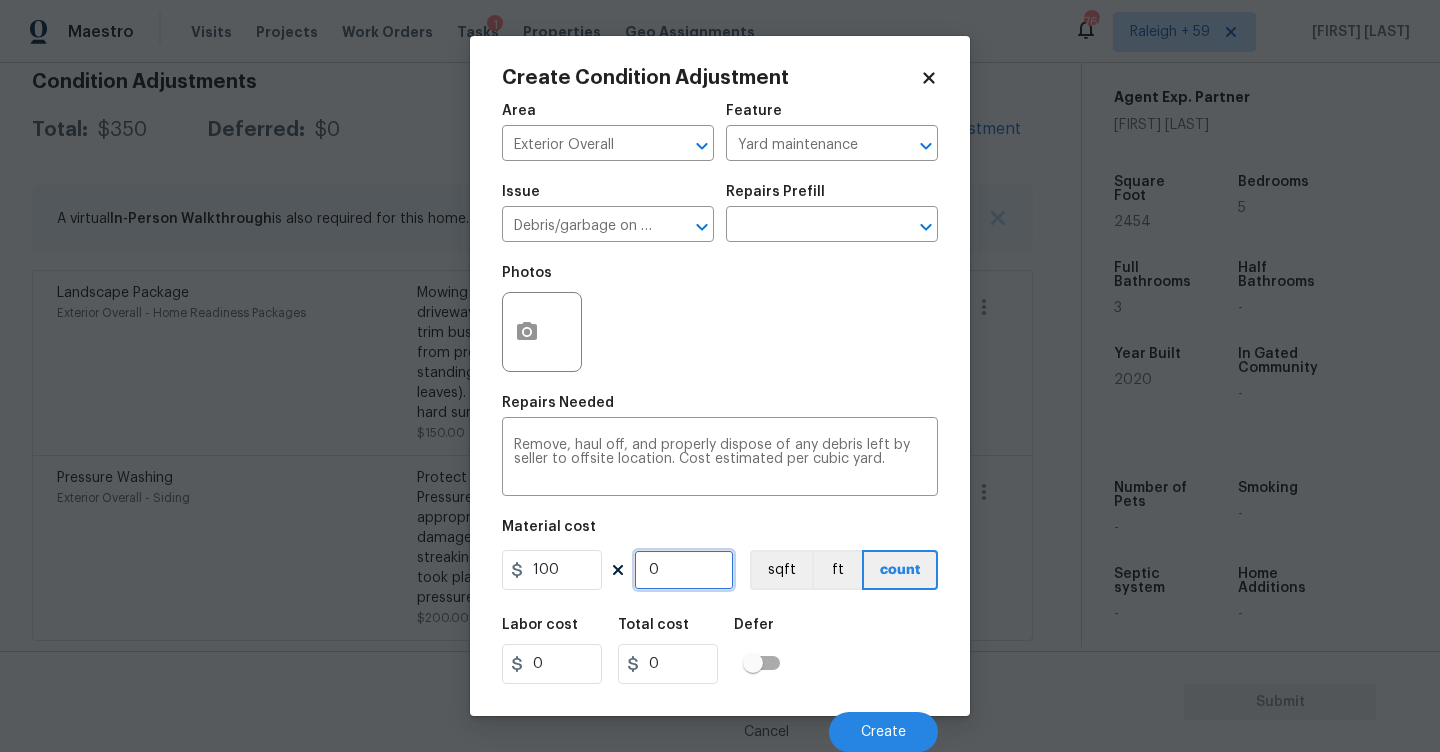 type on "2" 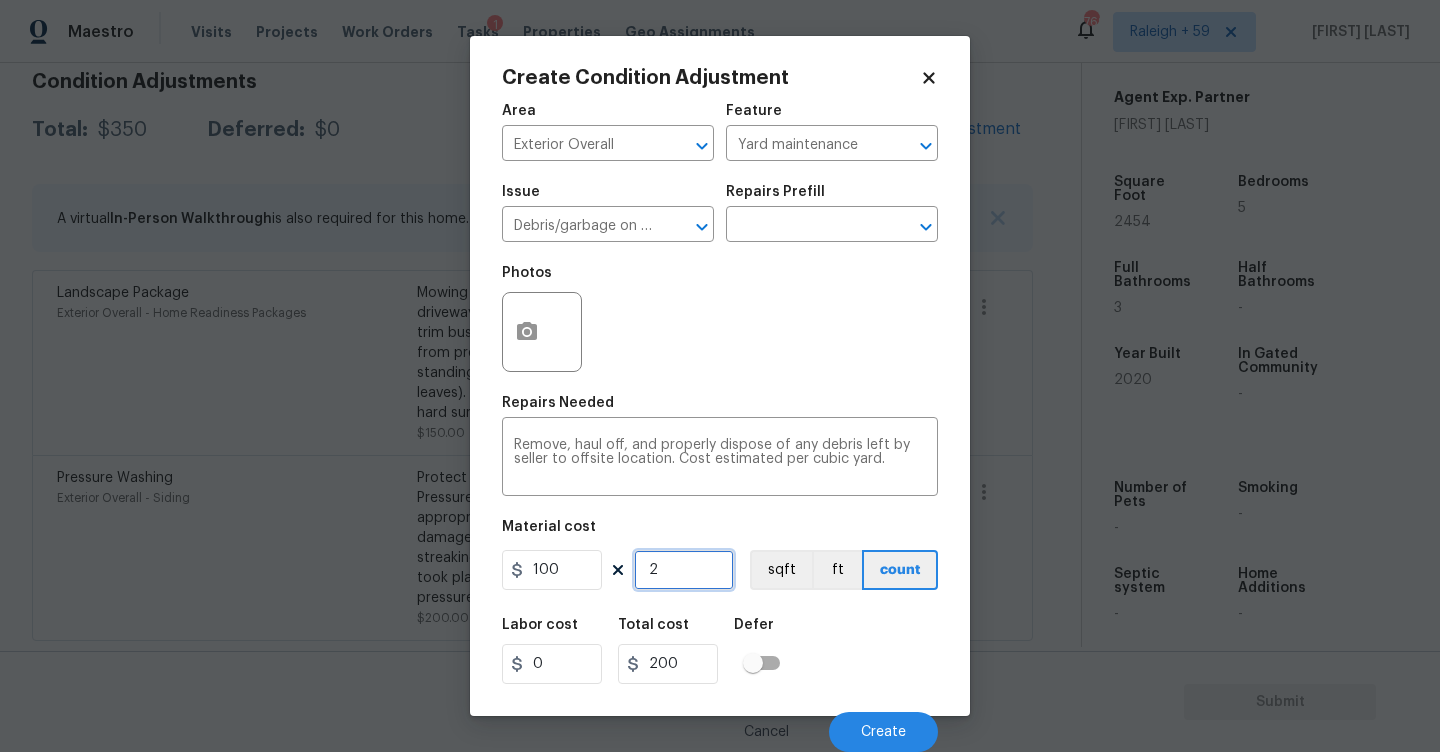 type on "2" 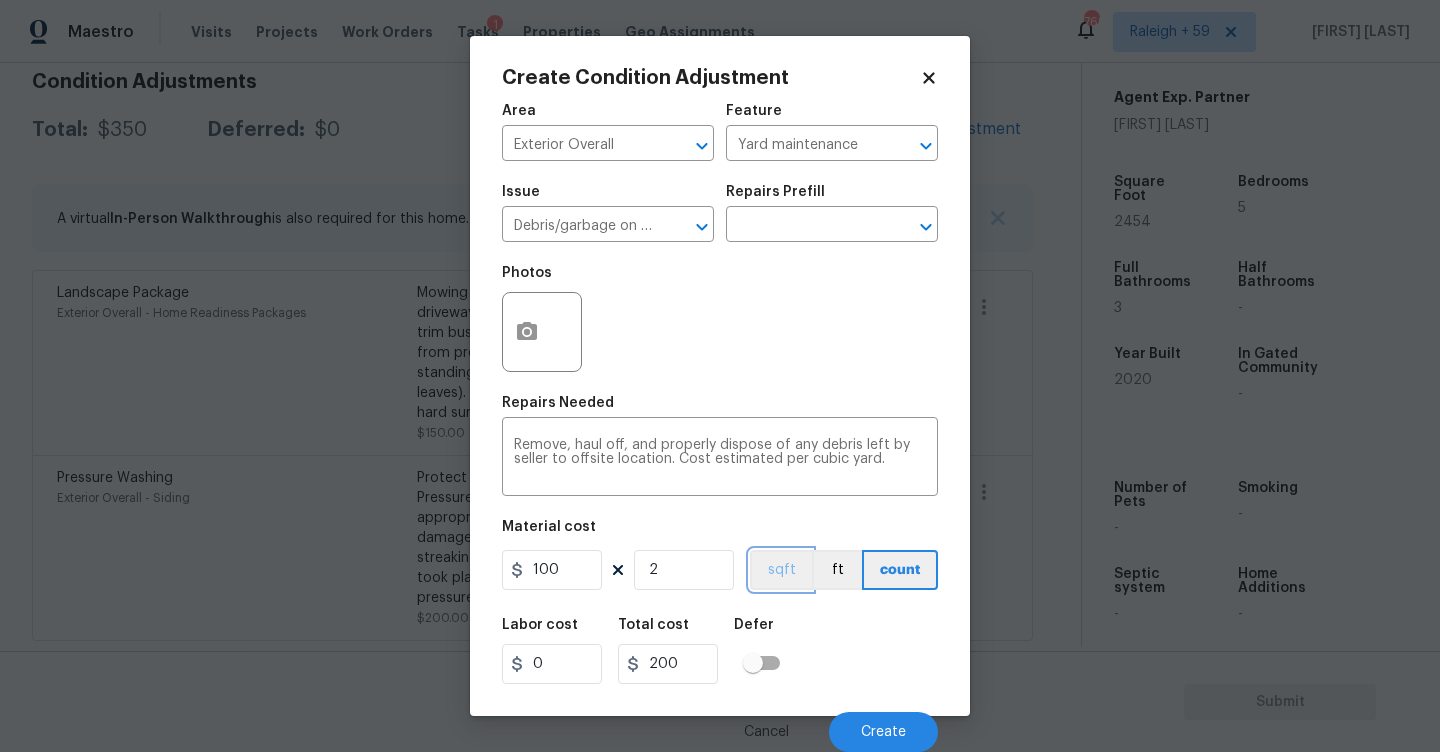 type 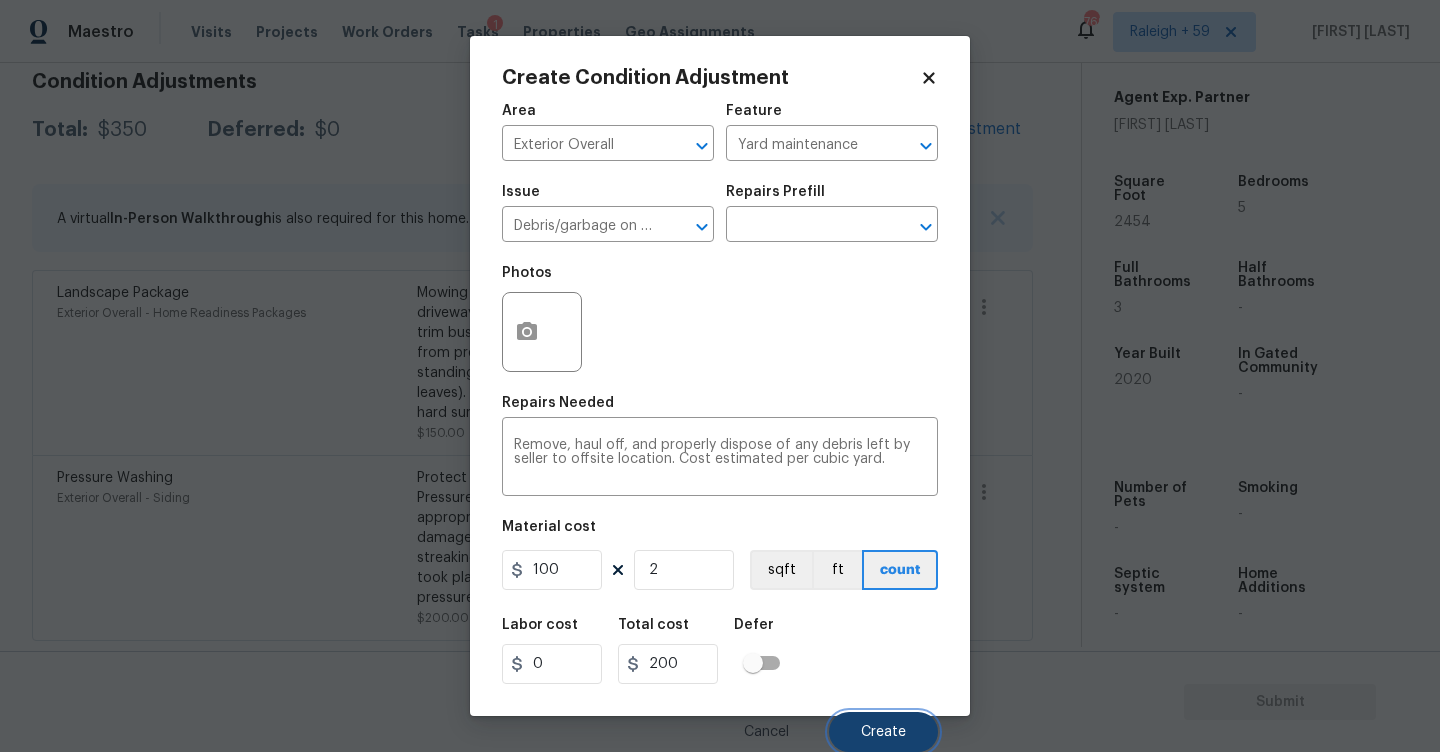 click on "Create" at bounding box center [883, 732] 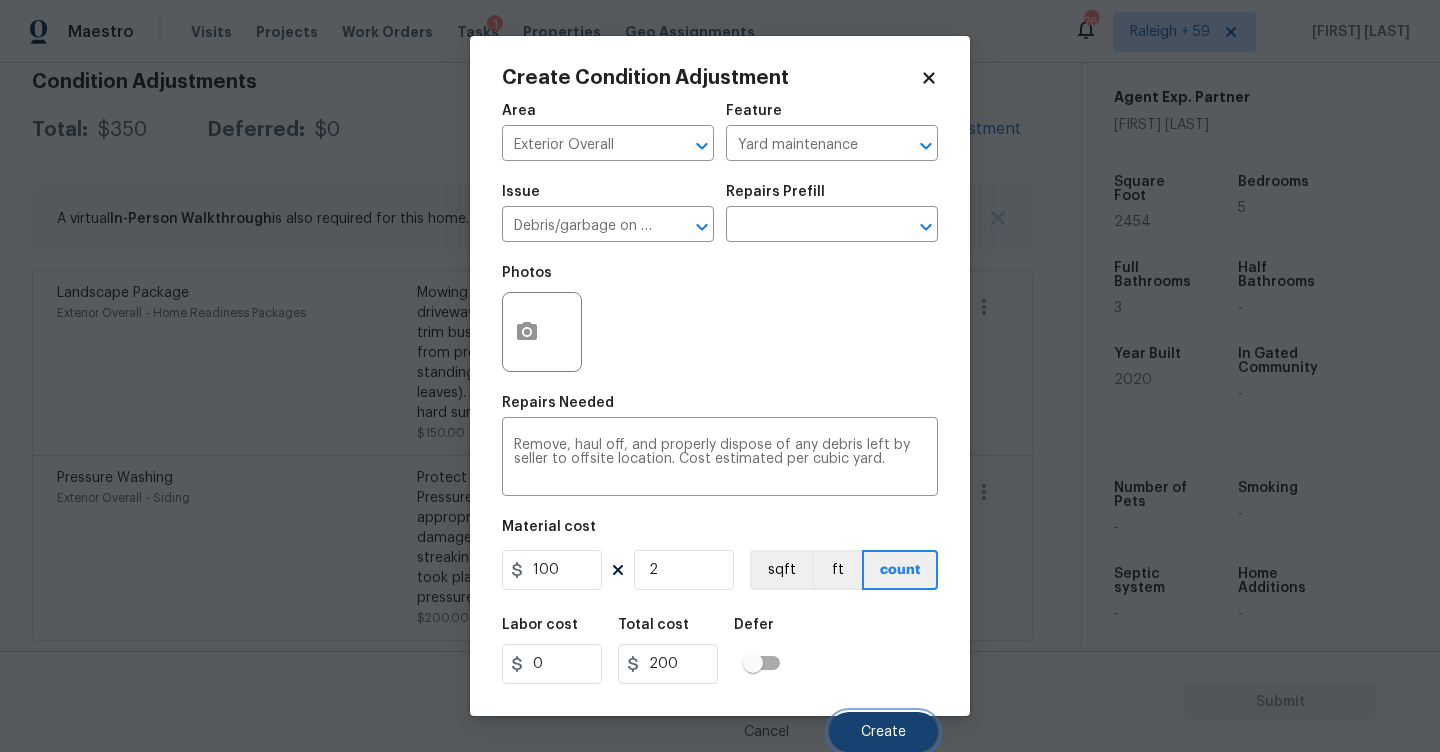 scroll, scrollTop: 296, scrollLeft: 0, axis: vertical 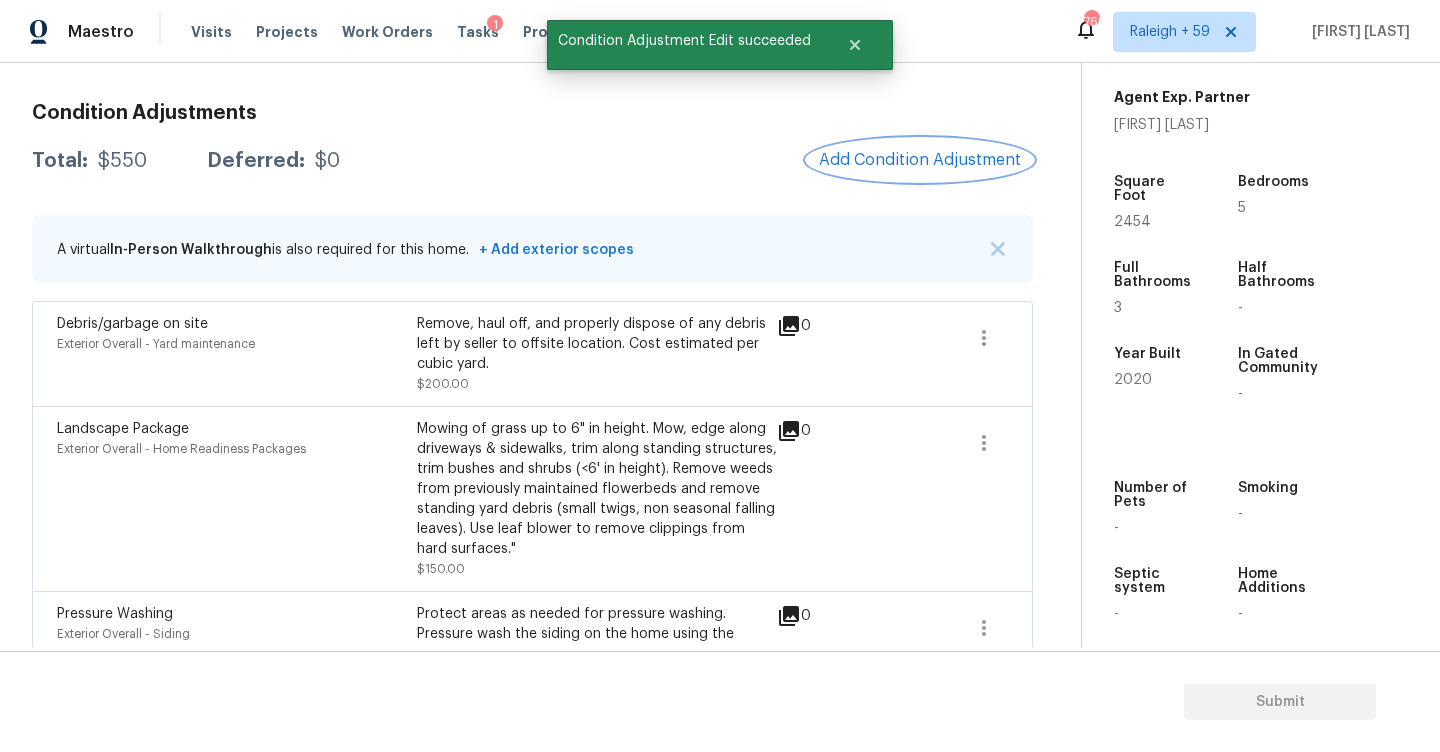 click on "Add Condition Adjustment" at bounding box center (920, 160) 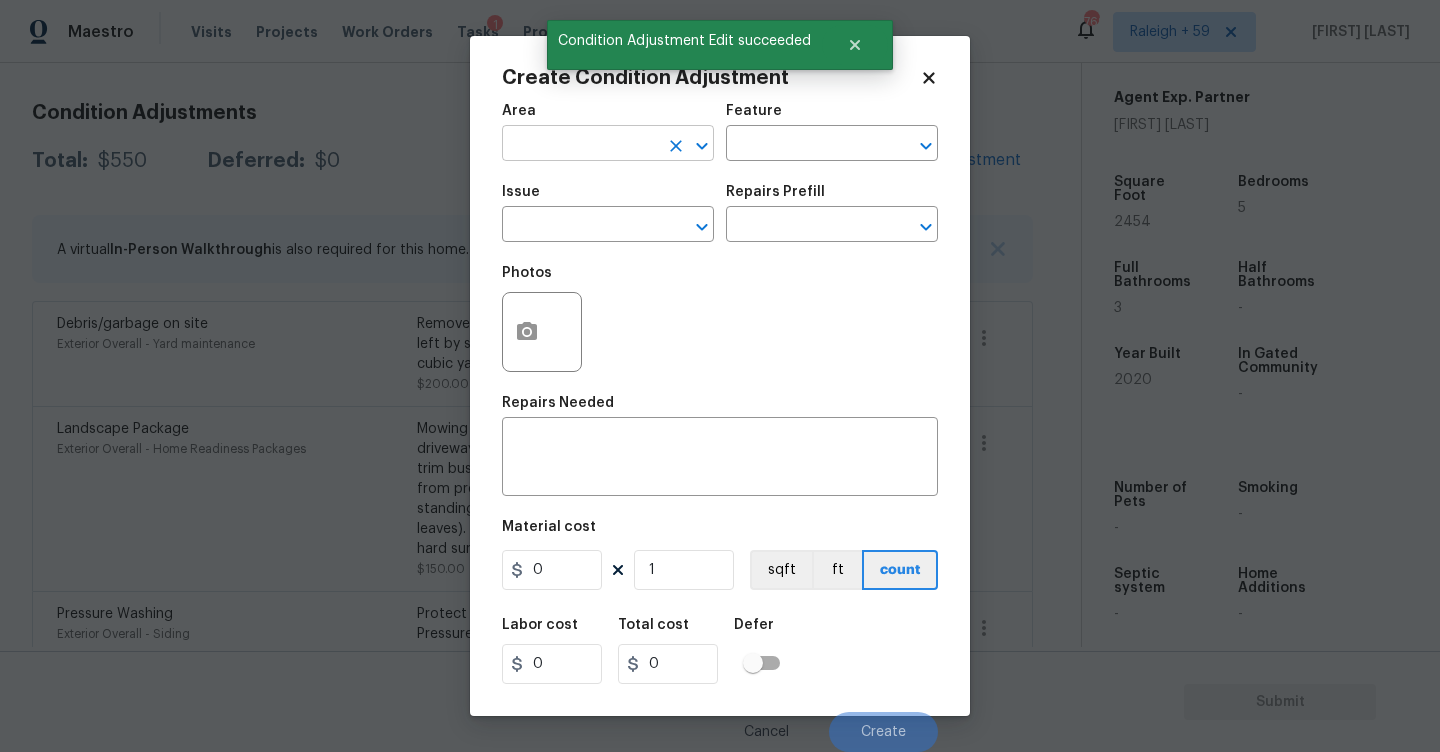 click at bounding box center [580, 145] 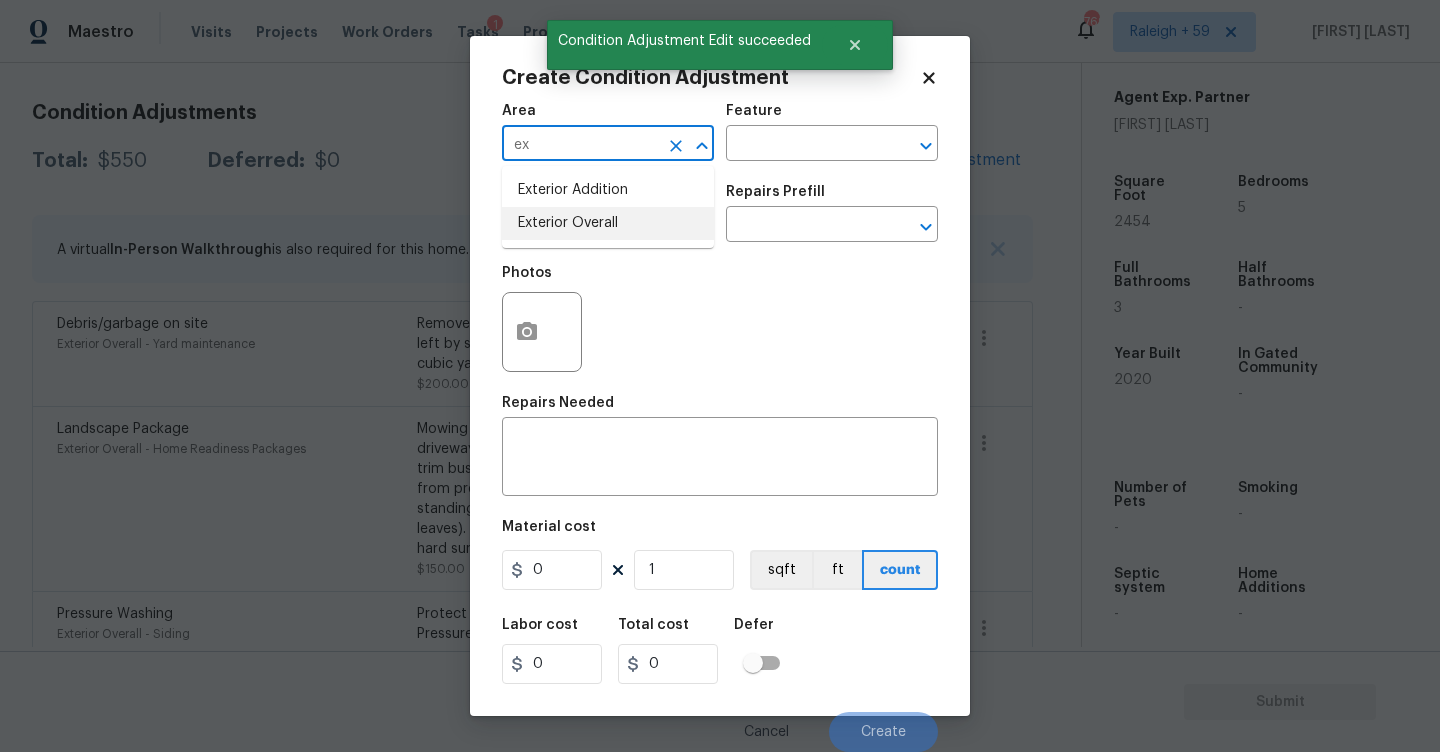 click on "Exterior Overall" at bounding box center [608, 223] 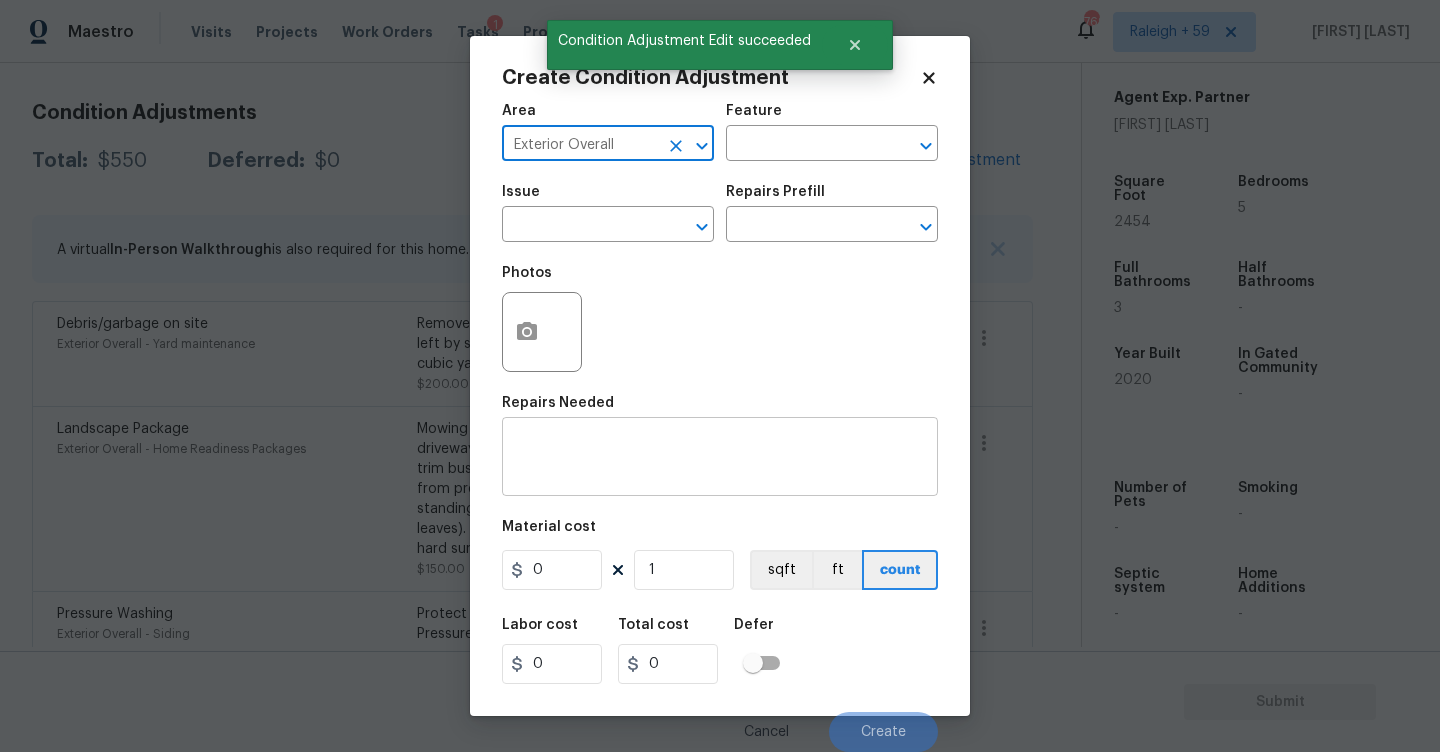 type on "Exterior Overall" 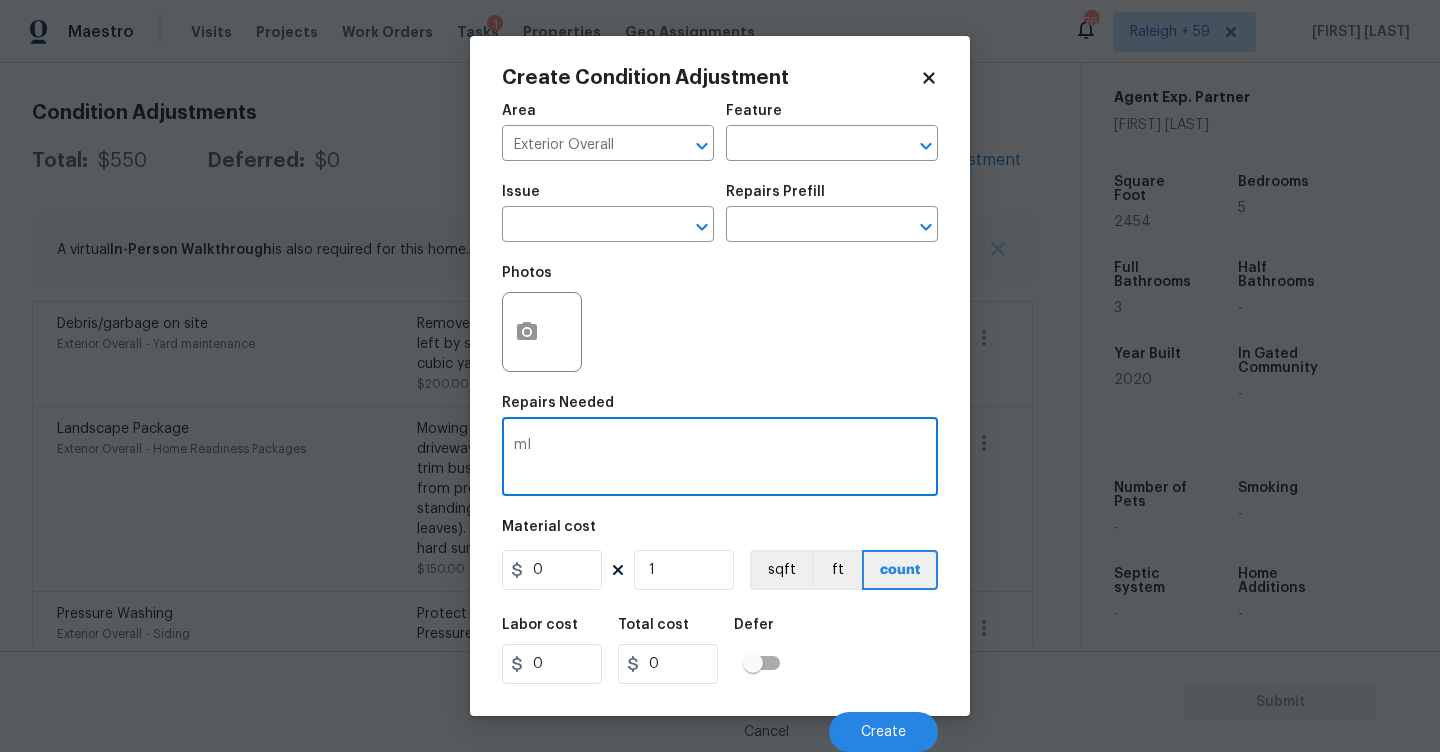 type on "m" 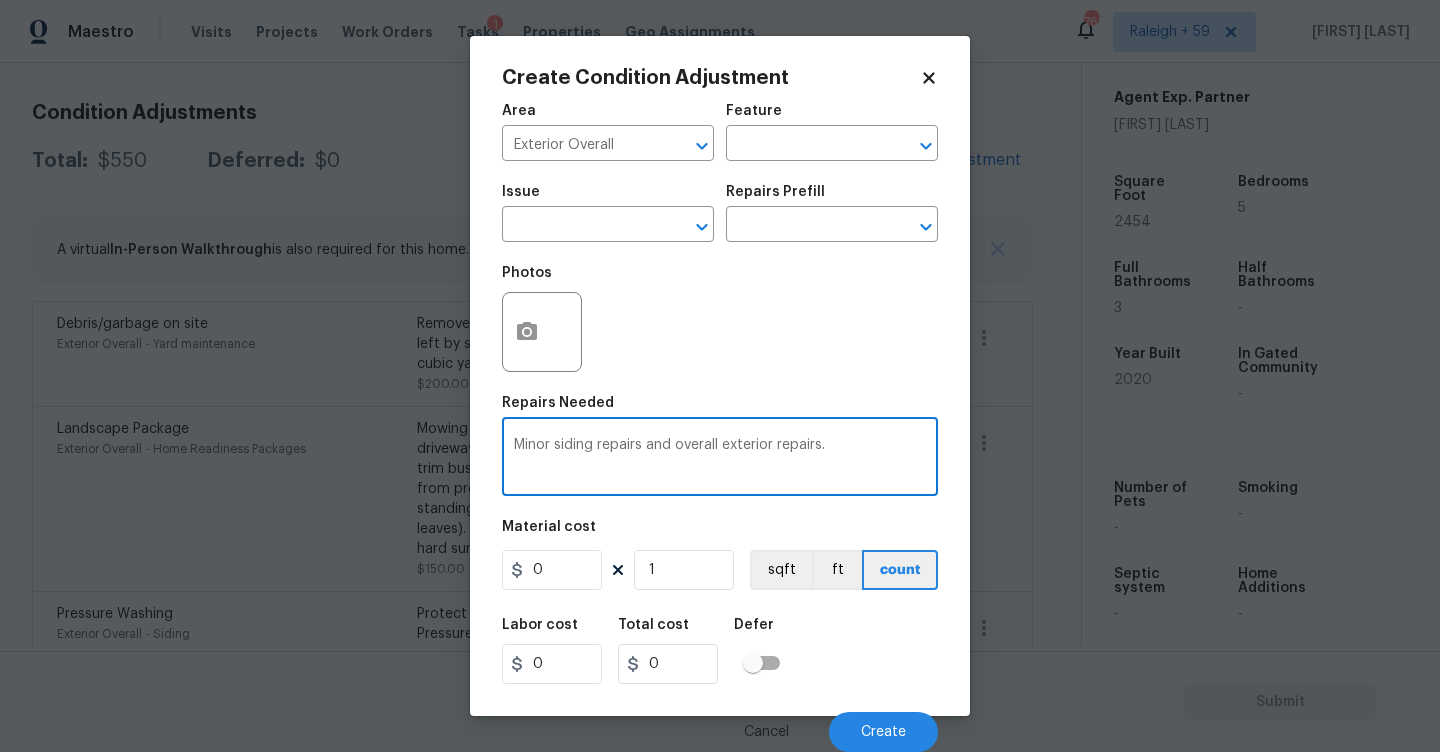 type on "Minor siding repairs and overall exterior repairs." 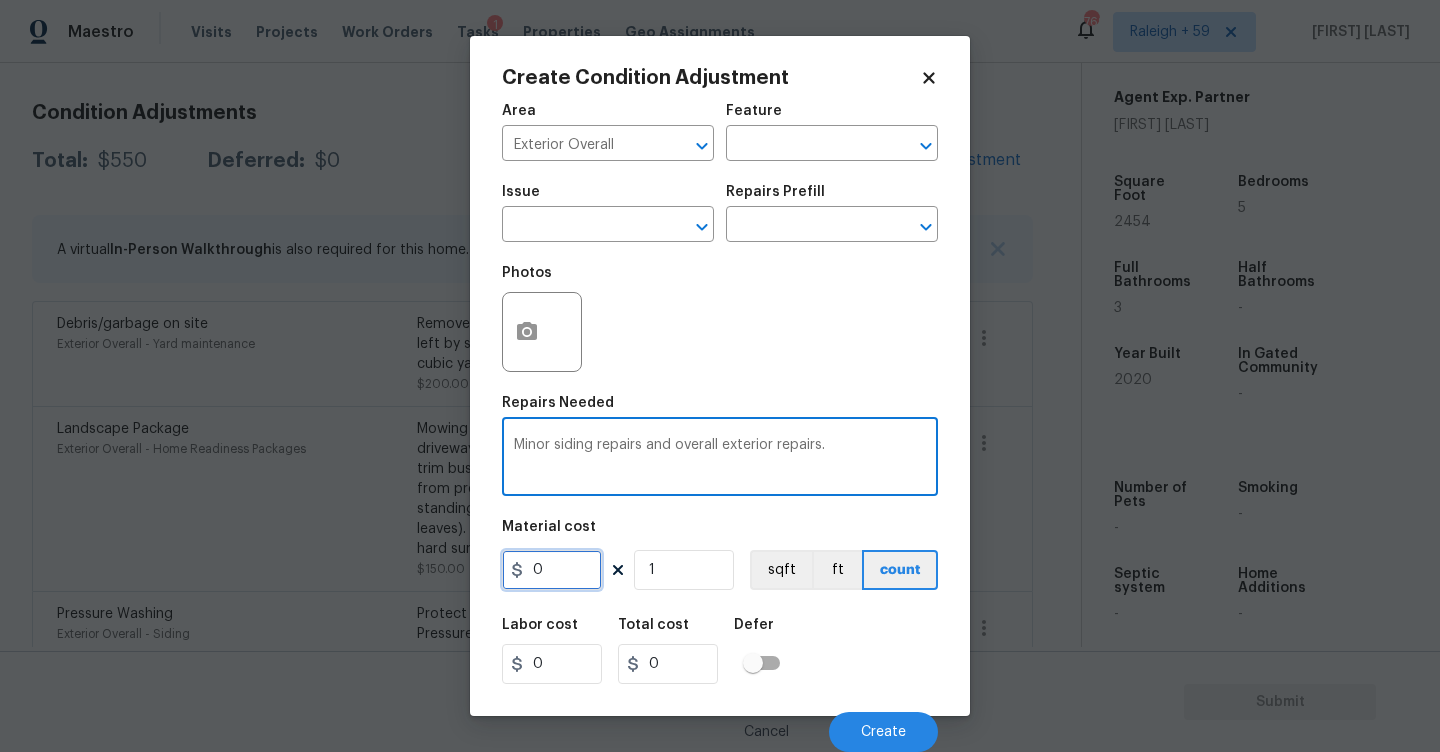 click on "0" at bounding box center [552, 570] 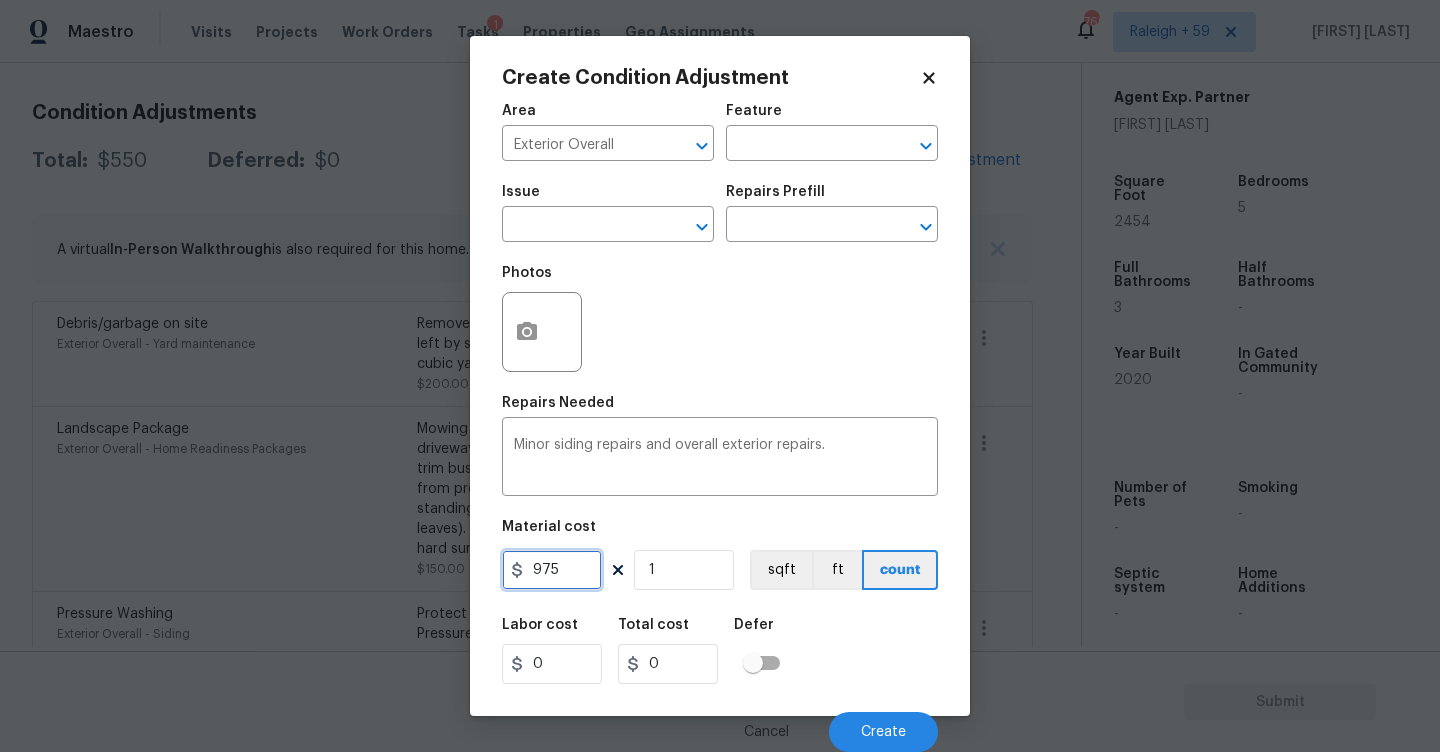 type on "975" 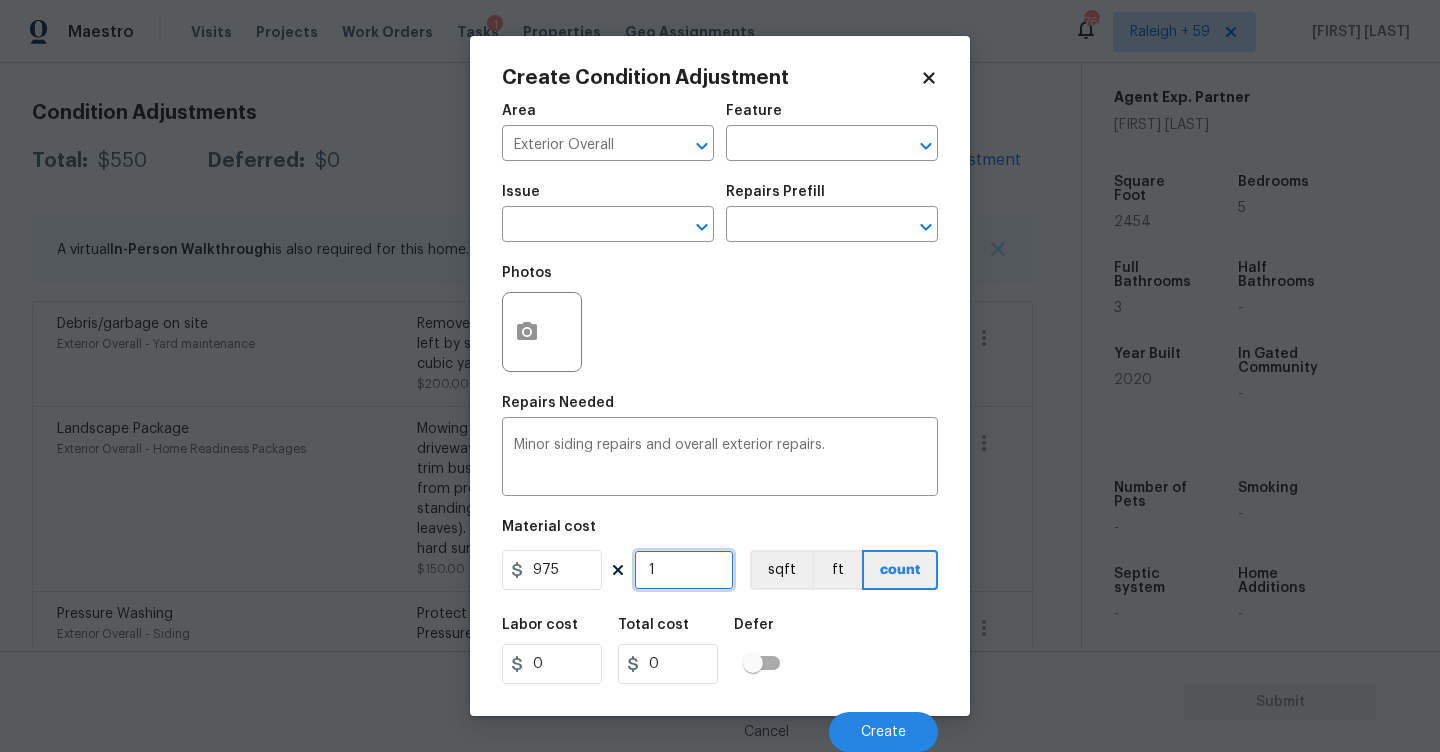 type on "975" 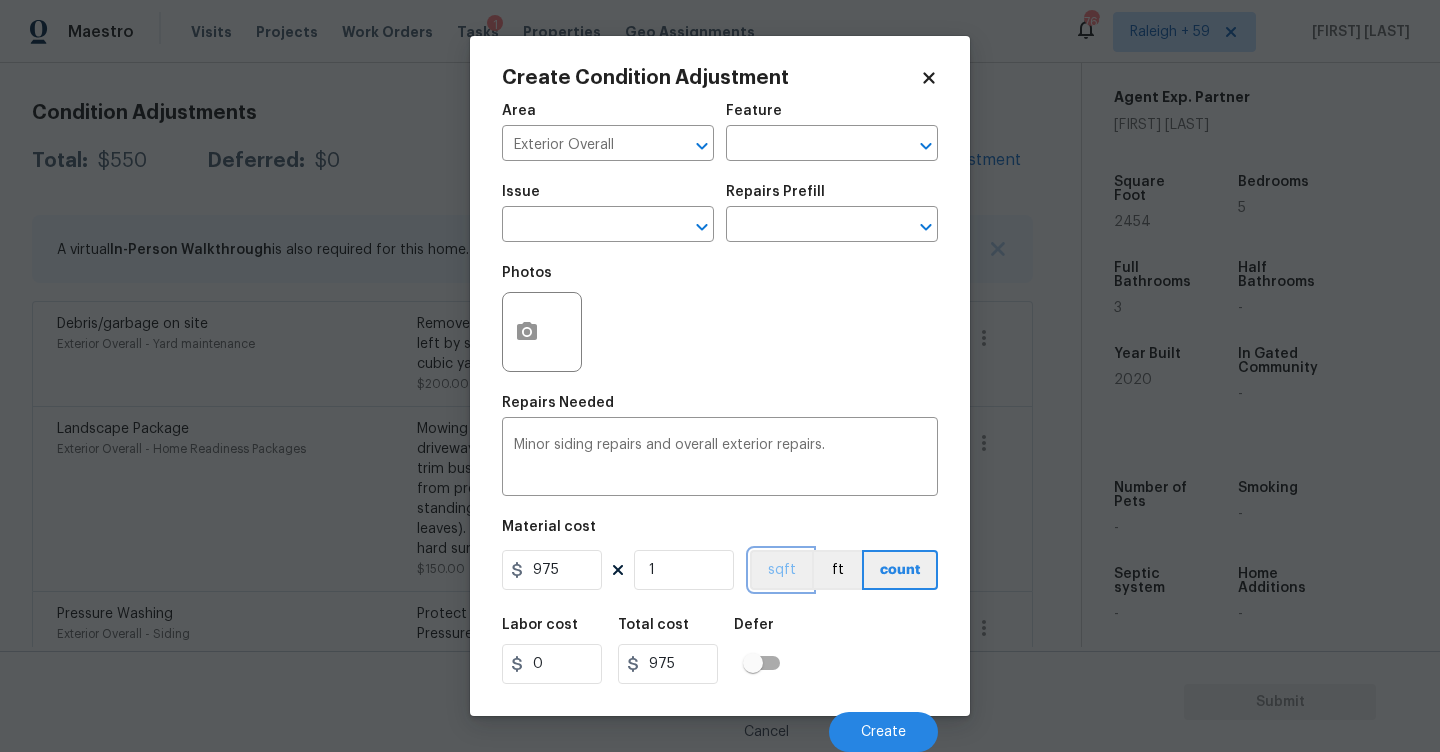 type 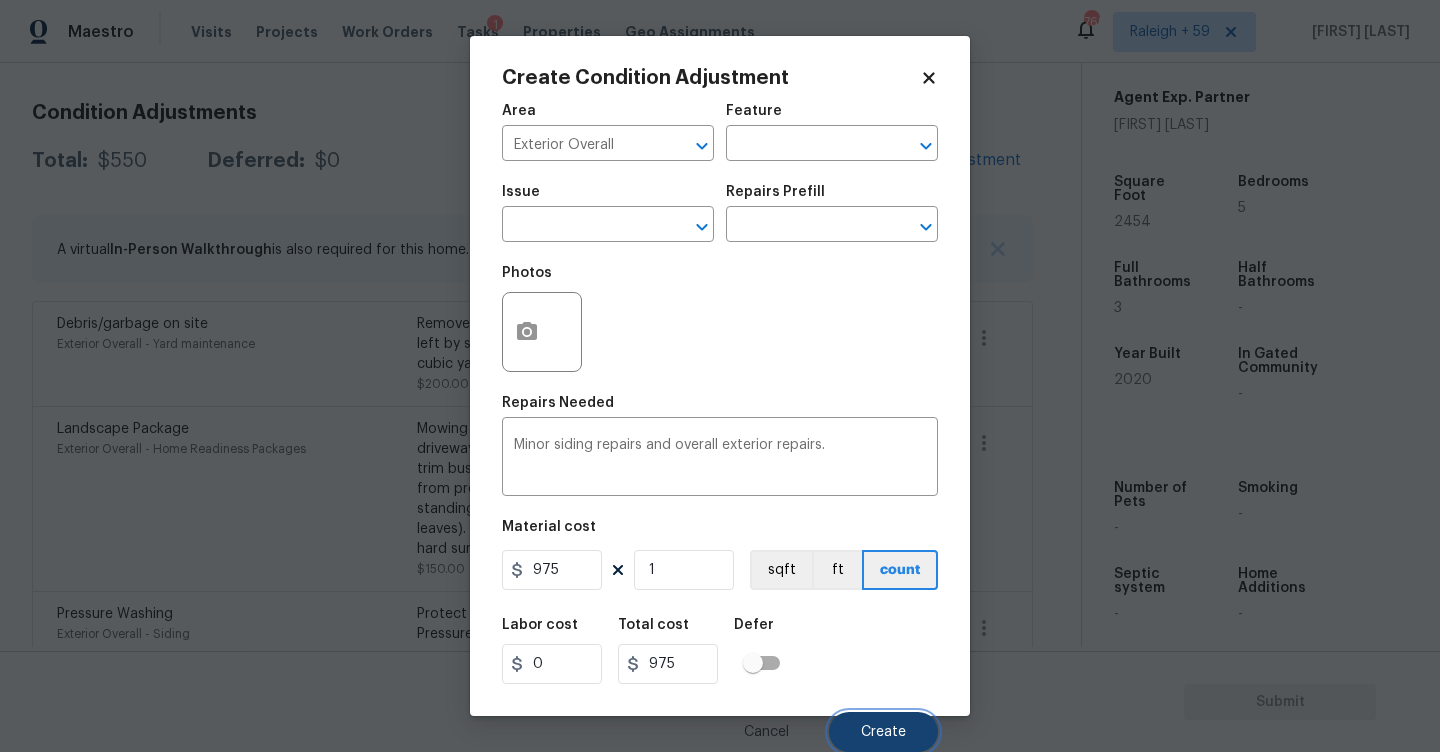 click on "Create" at bounding box center (883, 732) 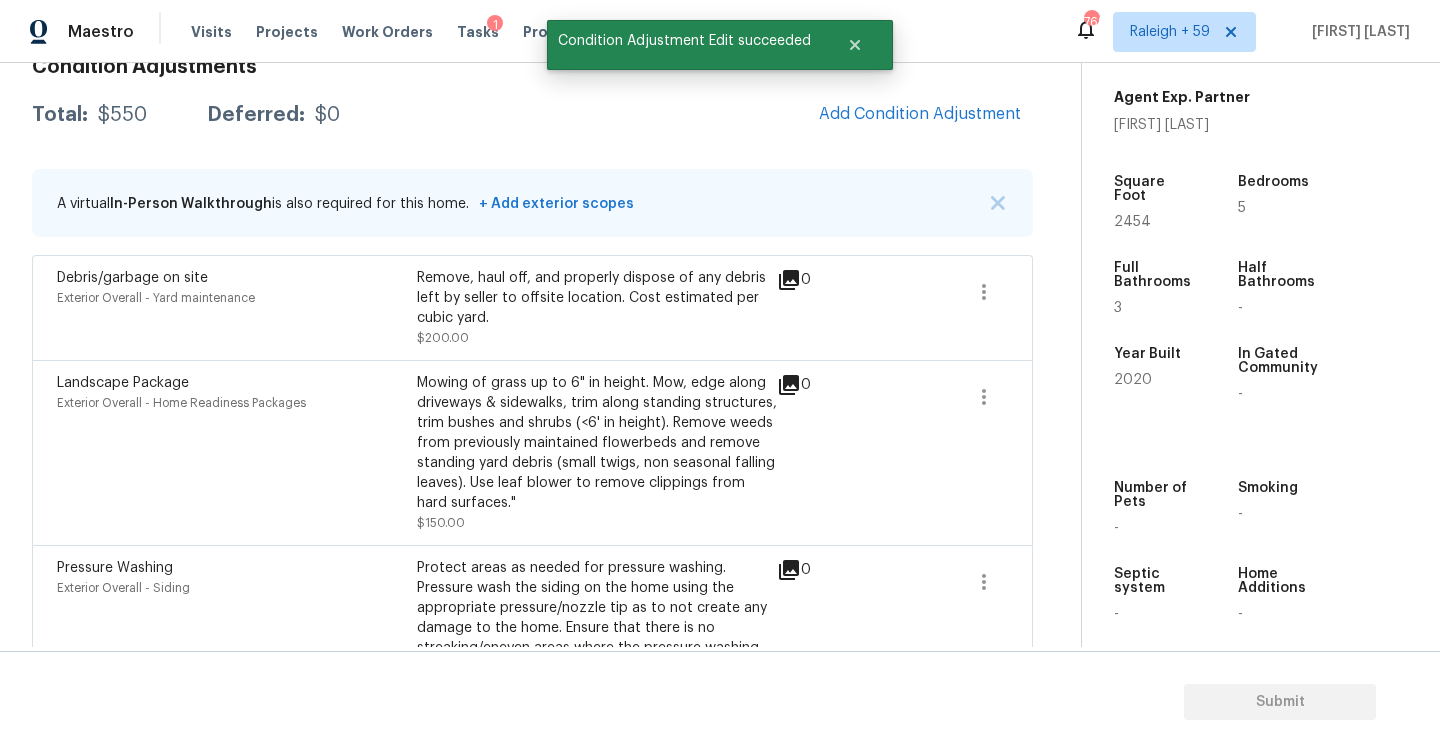 scroll, scrollTop: 264, scrollLeft: 0, axis: vertical 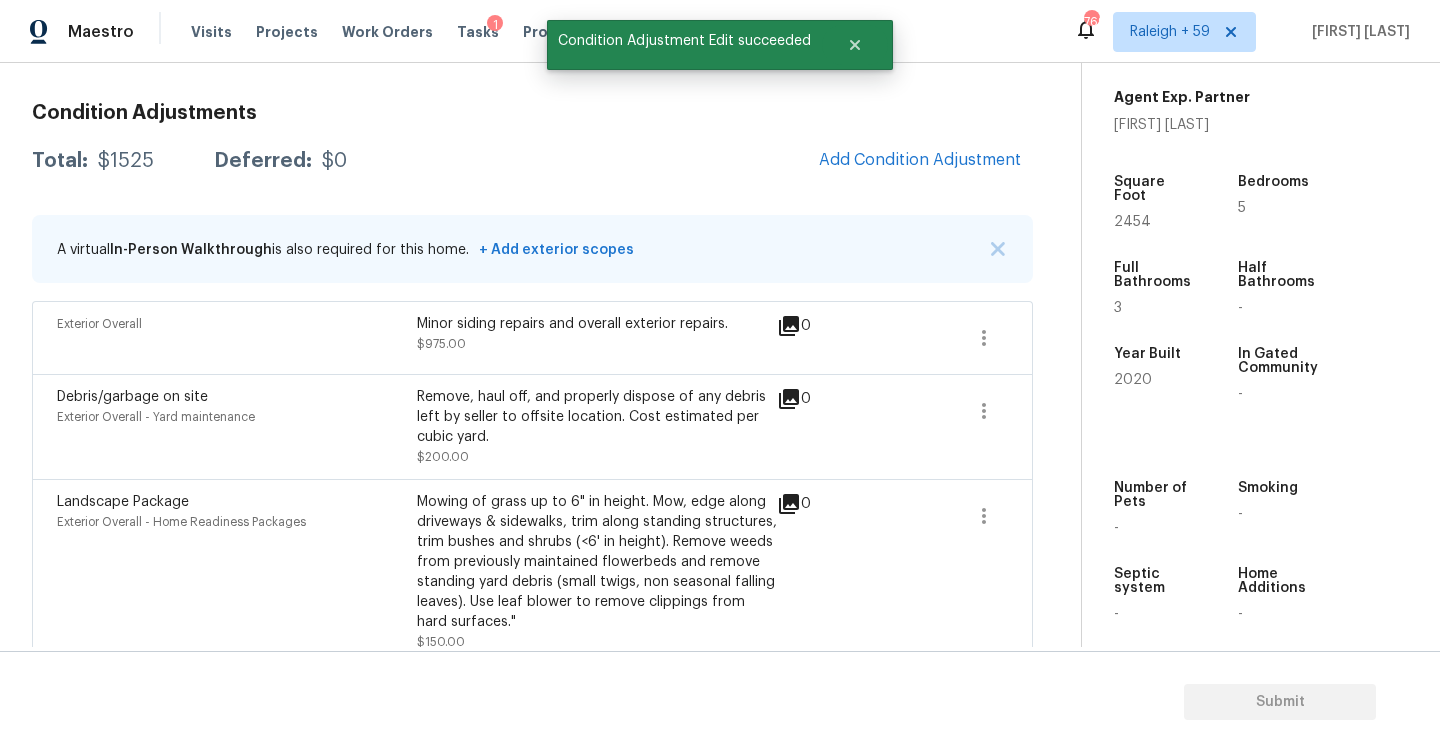 click on "Condition Adjustments Total:  $1525 Deferred:  $0 Add Condition Adjustment A virtual  In-Person Walkthrough  is also required for this home.   + Add exterior scopes Exterior Overall Minor siding repairs and overall exterior repairs. $975.00   0 Debris/garbage on site Exterior Overall - Yard maintenance Remove, haul off, and properly dispose of any debris left by seller to offsite location. Cost estimated per cubic yard. $200.00   0 Landscape Package Exterior Overall - Home Readiness Packages Mowing of grass up to 6" in height. Mow, edge along driveways & sidewalks, trim along standing structures, trim bushes and shrubs (<6' in height). Remove weeds from previously maintained flowerbeds and remove standing yard debris (small twigs, non seasonal falling leaves).  Use leaf blower to remove clippings from hard surfaces." $150.00   0 Pressure Washing Exterior Overall - Siding $200.00   0" at bounding box center [532, 468] 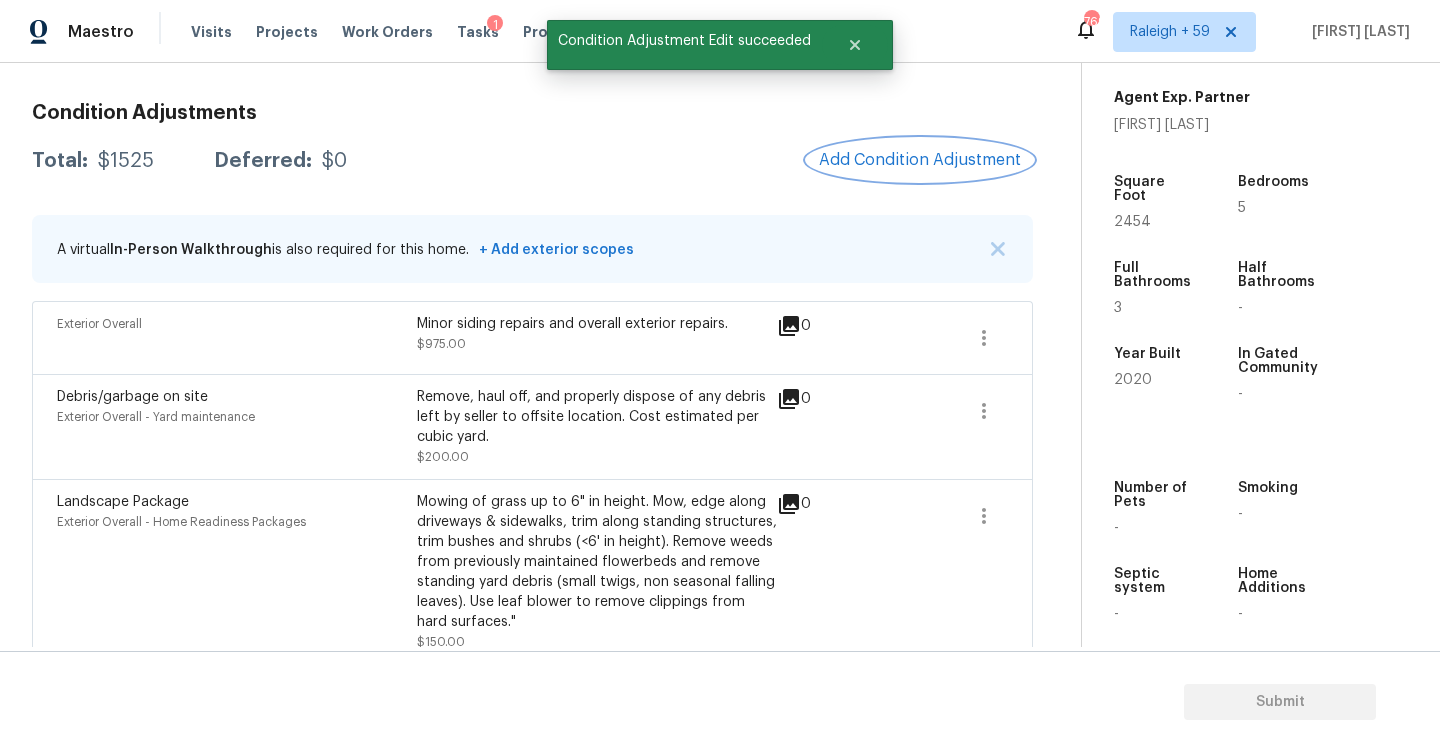 click on "Add Condition Adjustment" at bounding box center [920, 160] 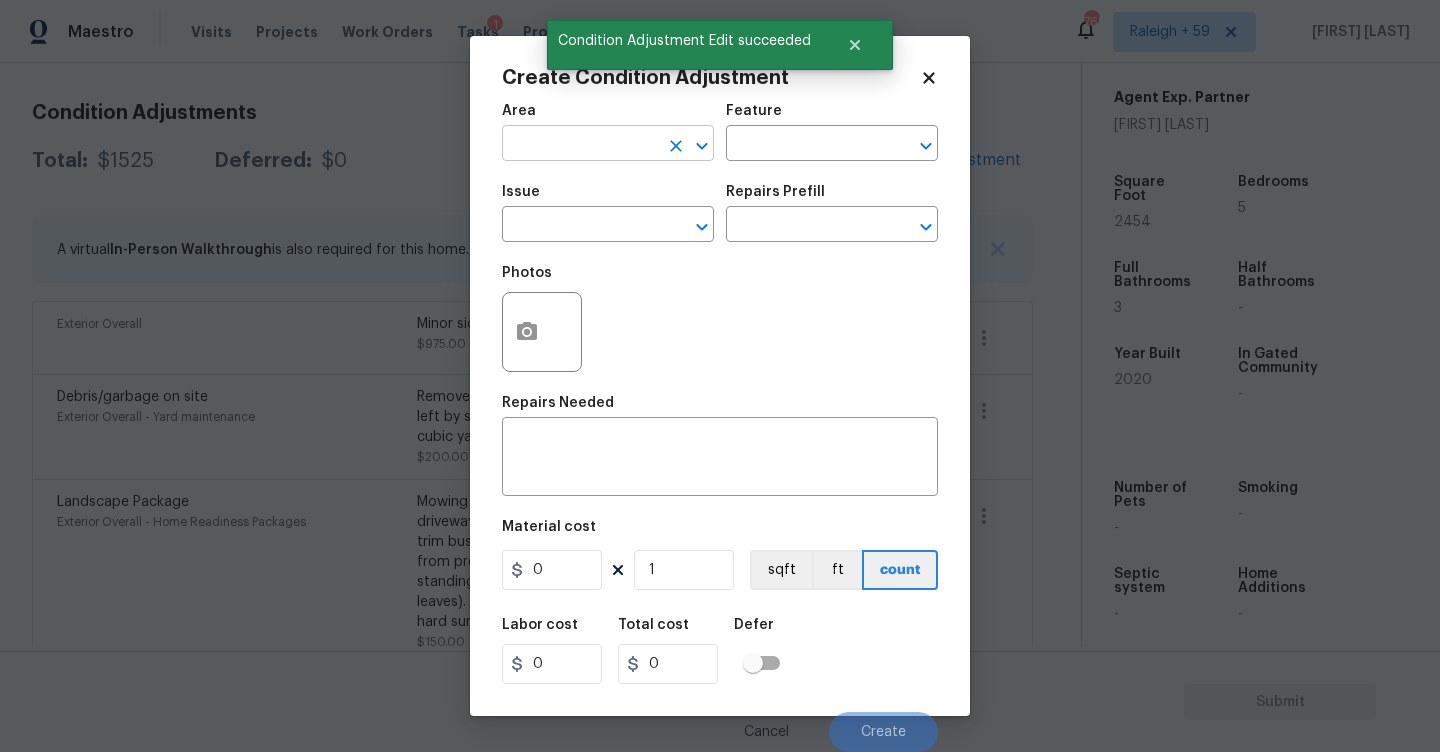 click at bounding box center (580, 145) 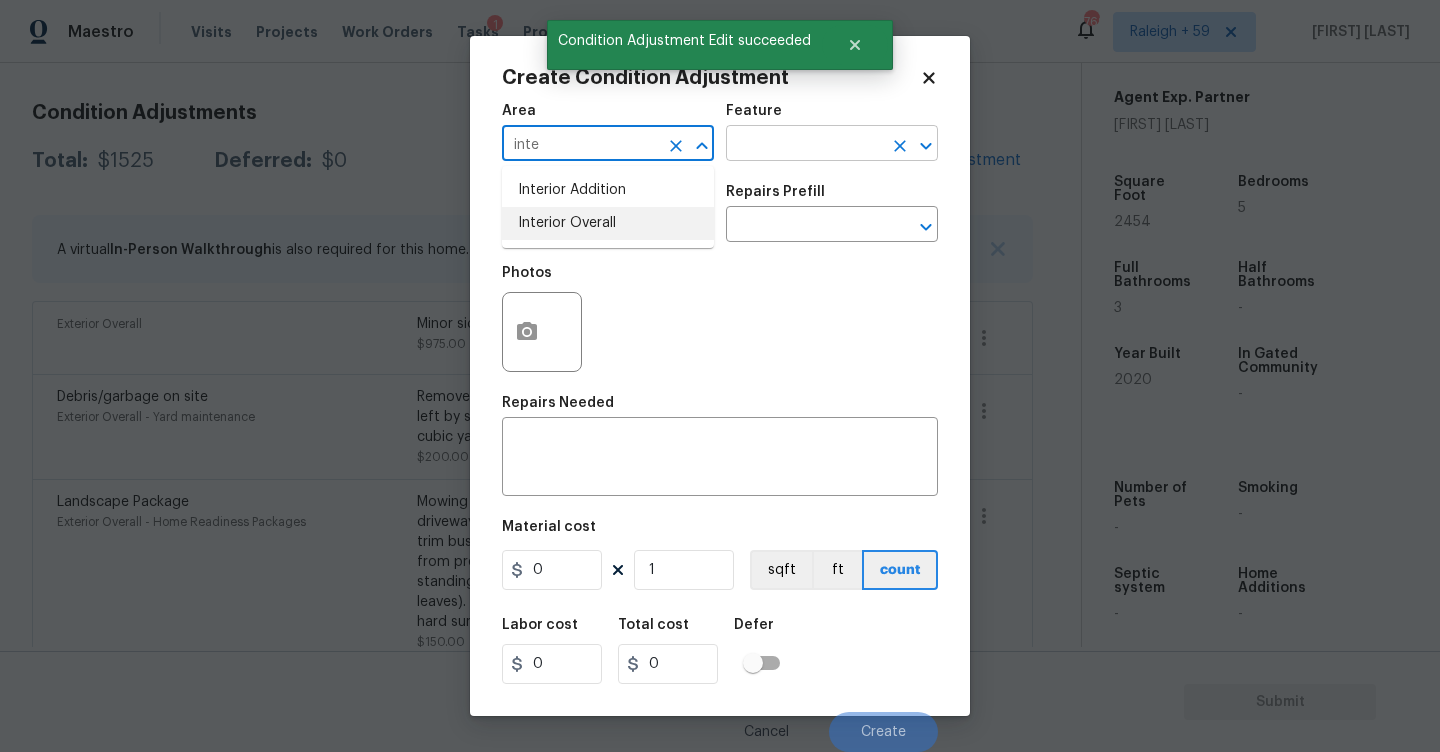 drag, startPoint x: 613, startPoint y: 221, endPoint x: 835, endPoint y: 133, distance: 238.80536 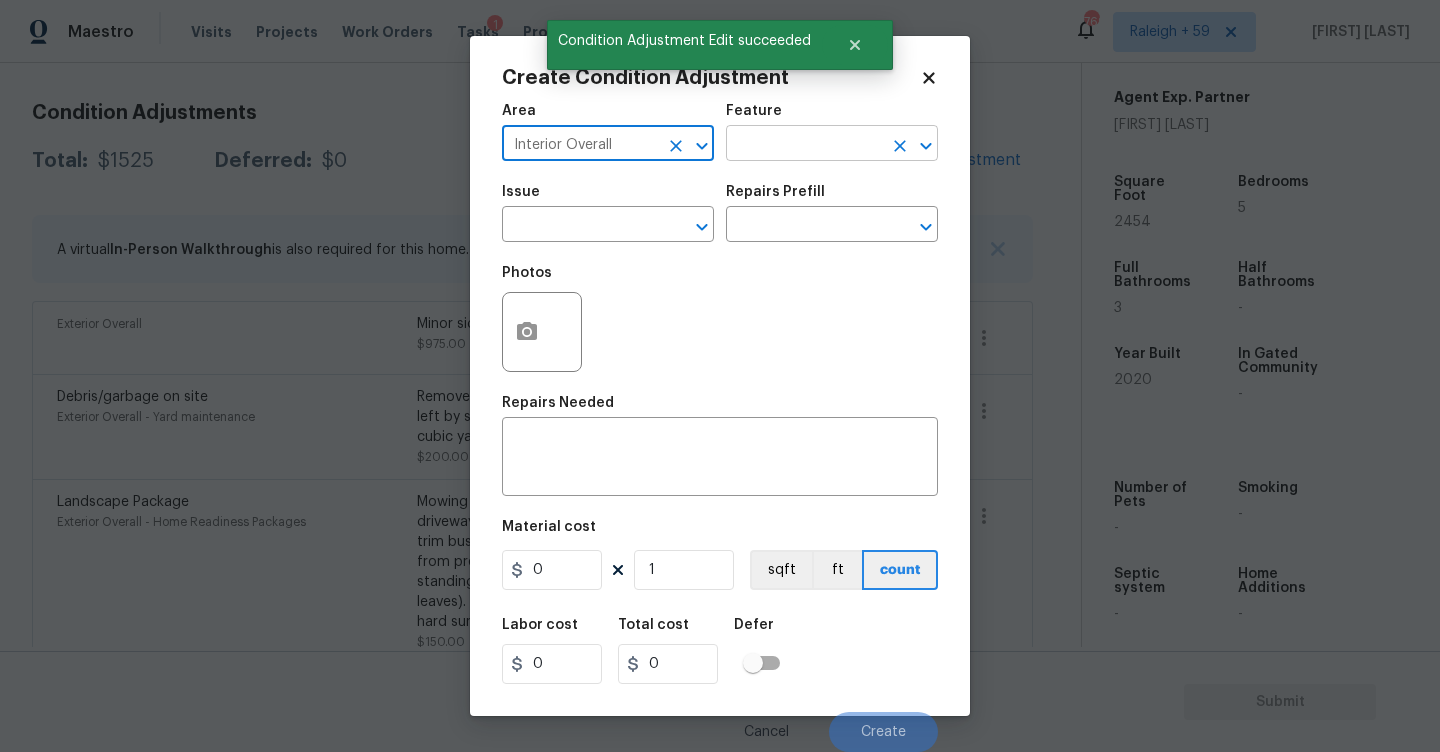 type on "Interior Overall" 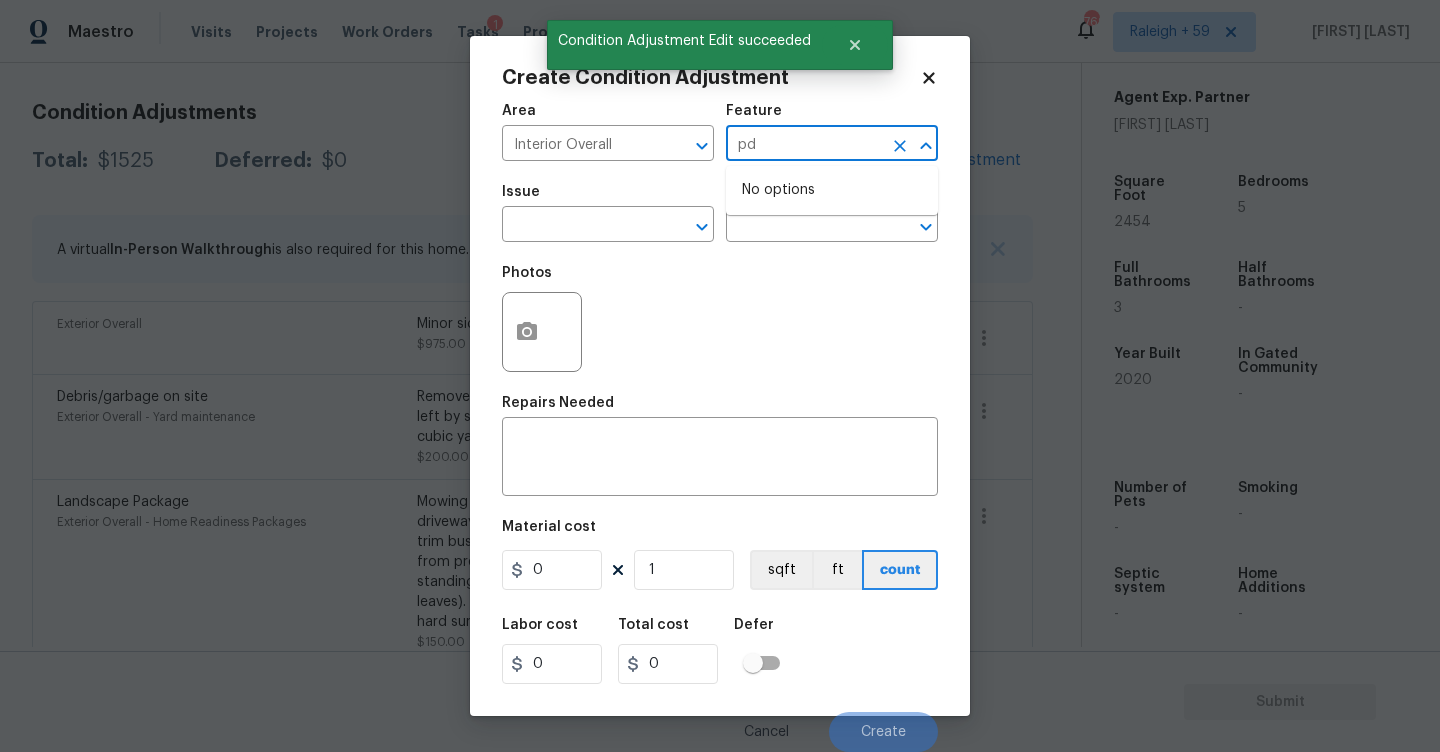 type on "p" 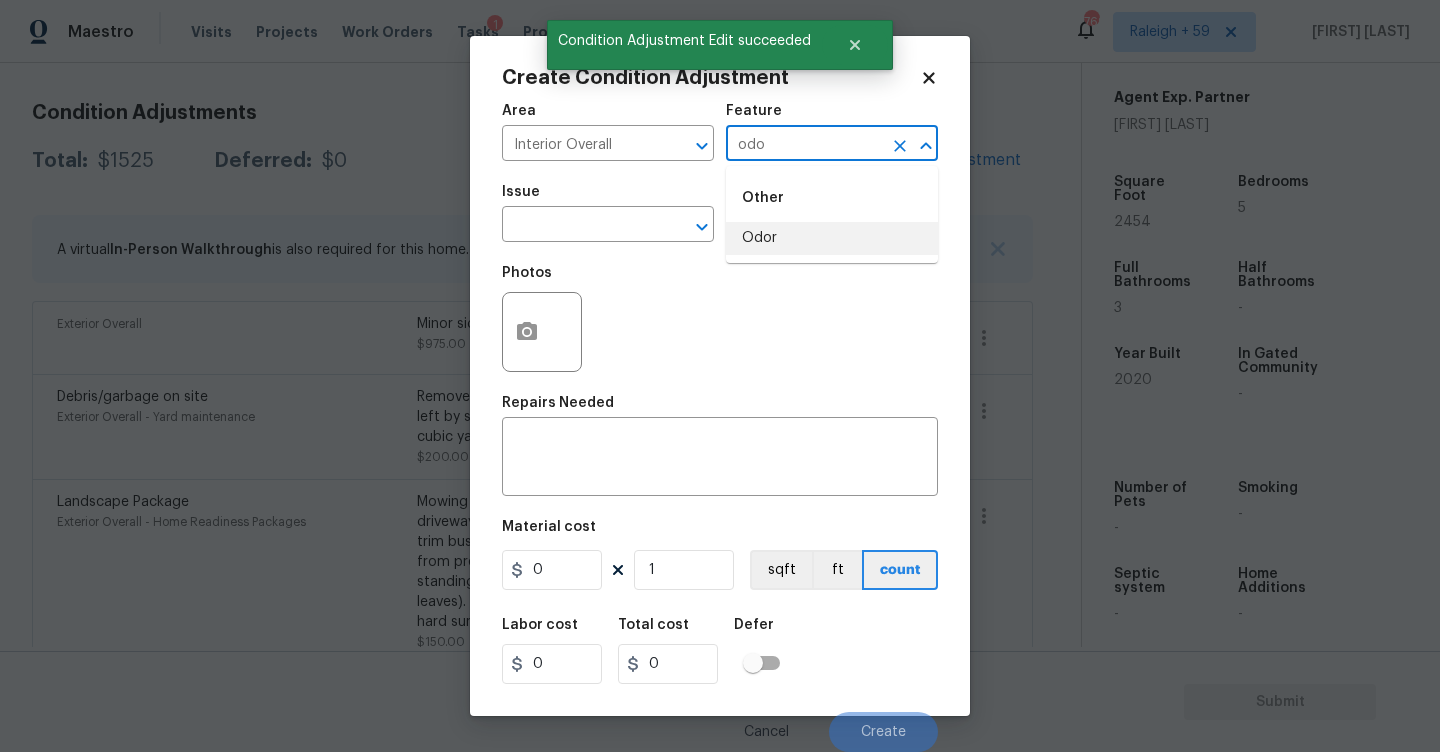 click on "Odor" at bounding box center [832, 238] 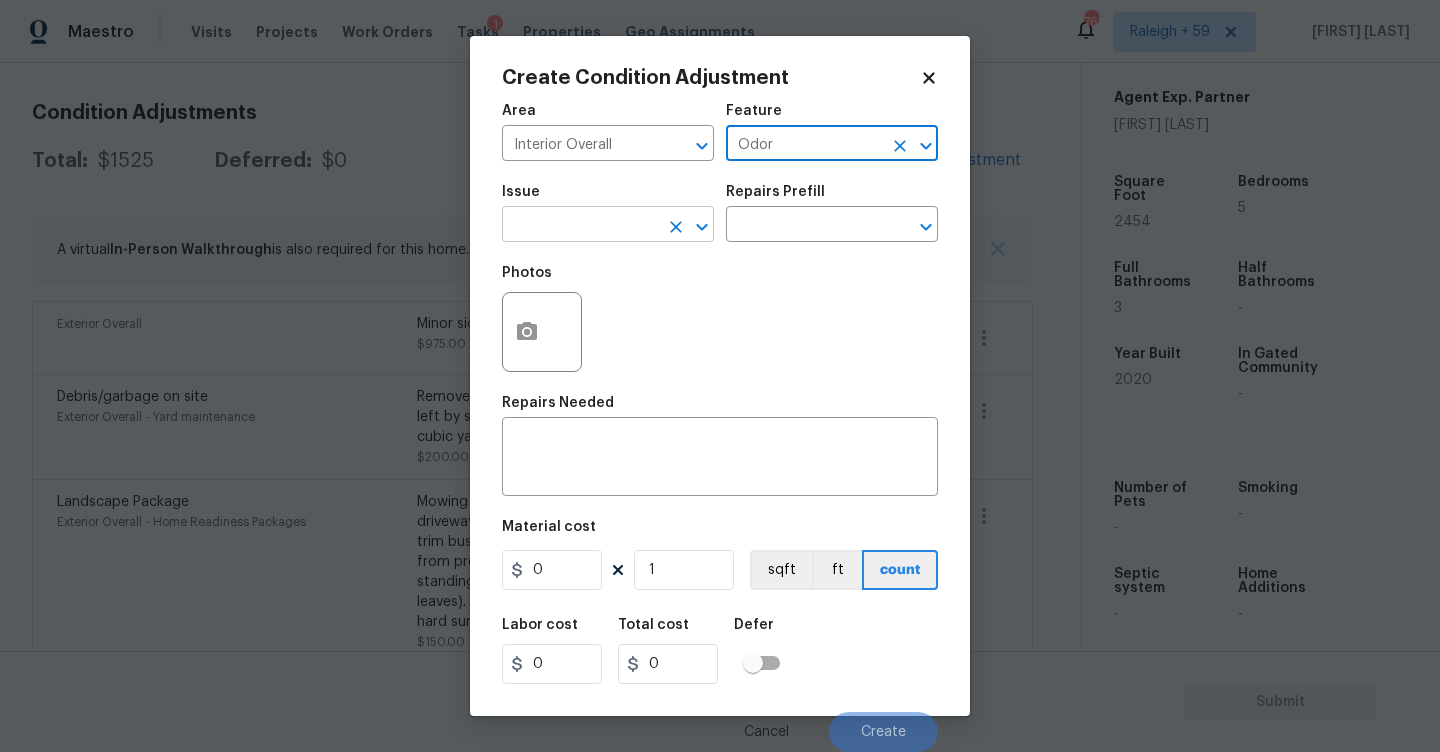 type on "Odor" 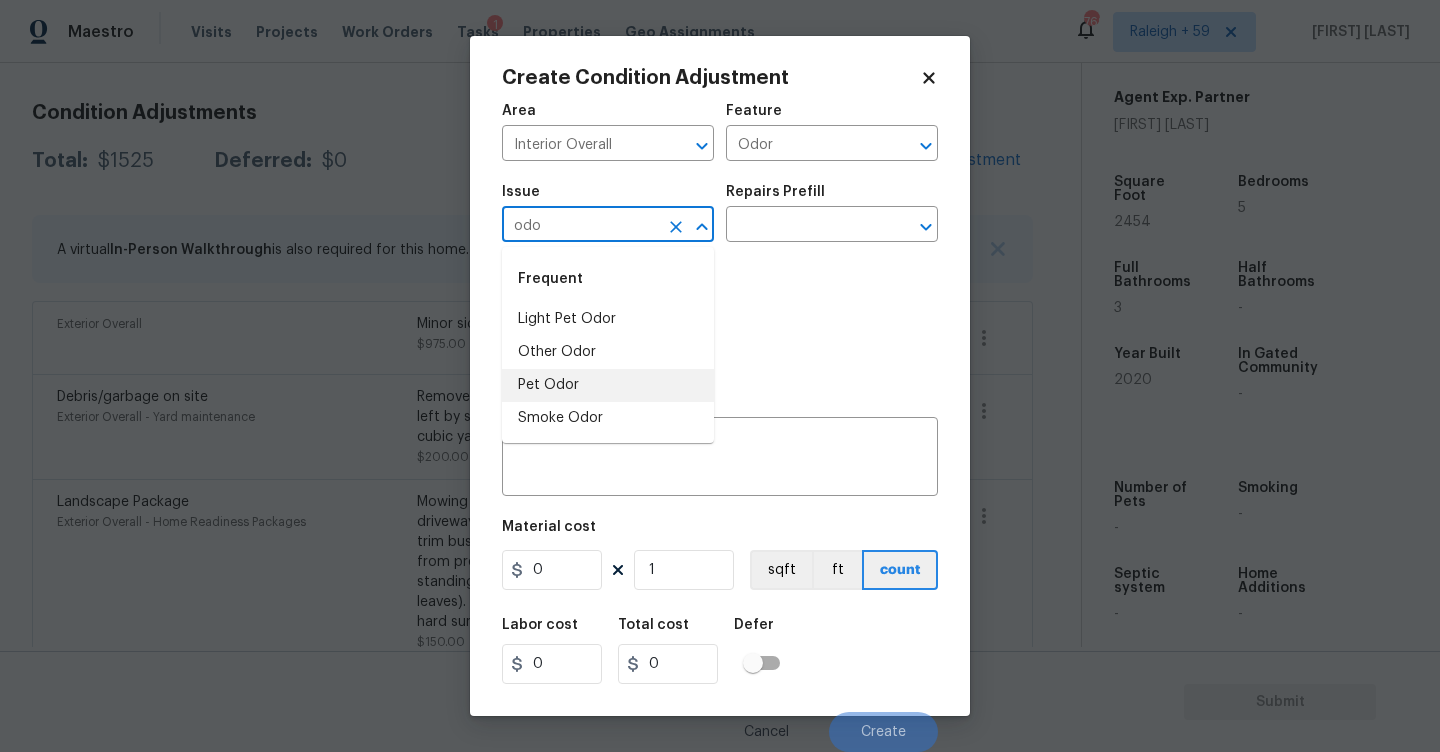 drag, startPoint x: 574, startPoint y: 387, endPoint x: 614, endPoint y: 324, distance: 74.62573 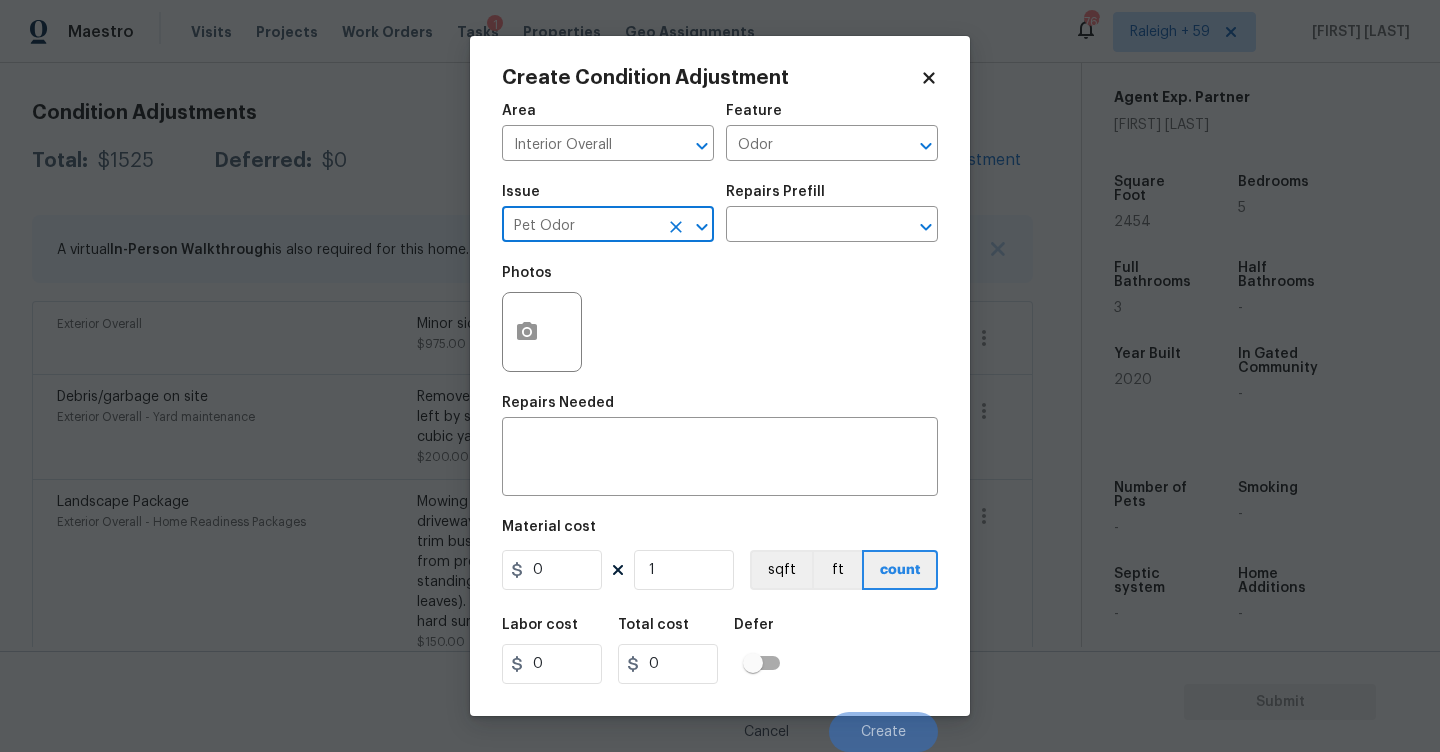 type on "Pet Odor" 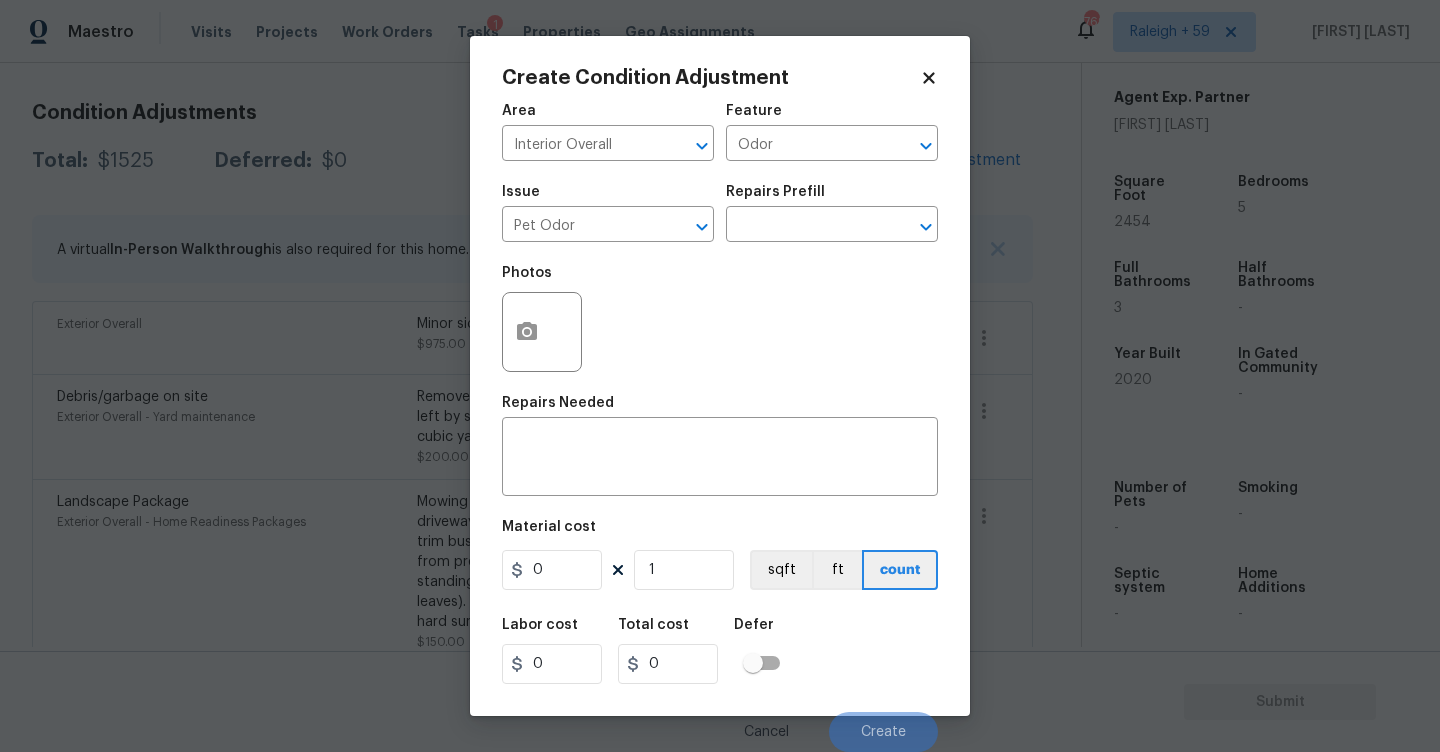 click on "Issue Pet Odor ​ Repairs Prefill ​" at bounding box center (720, 213) 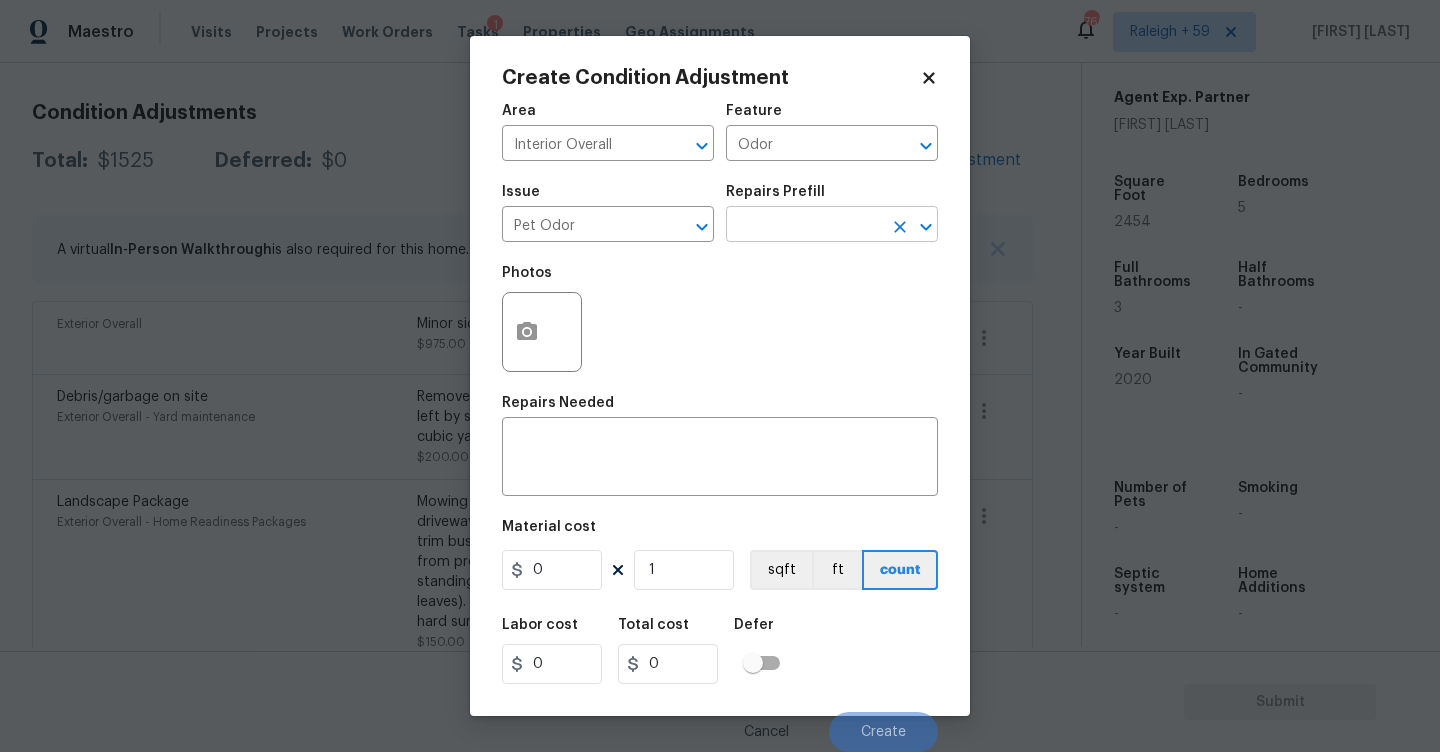 click at bounding box center (804, 226) 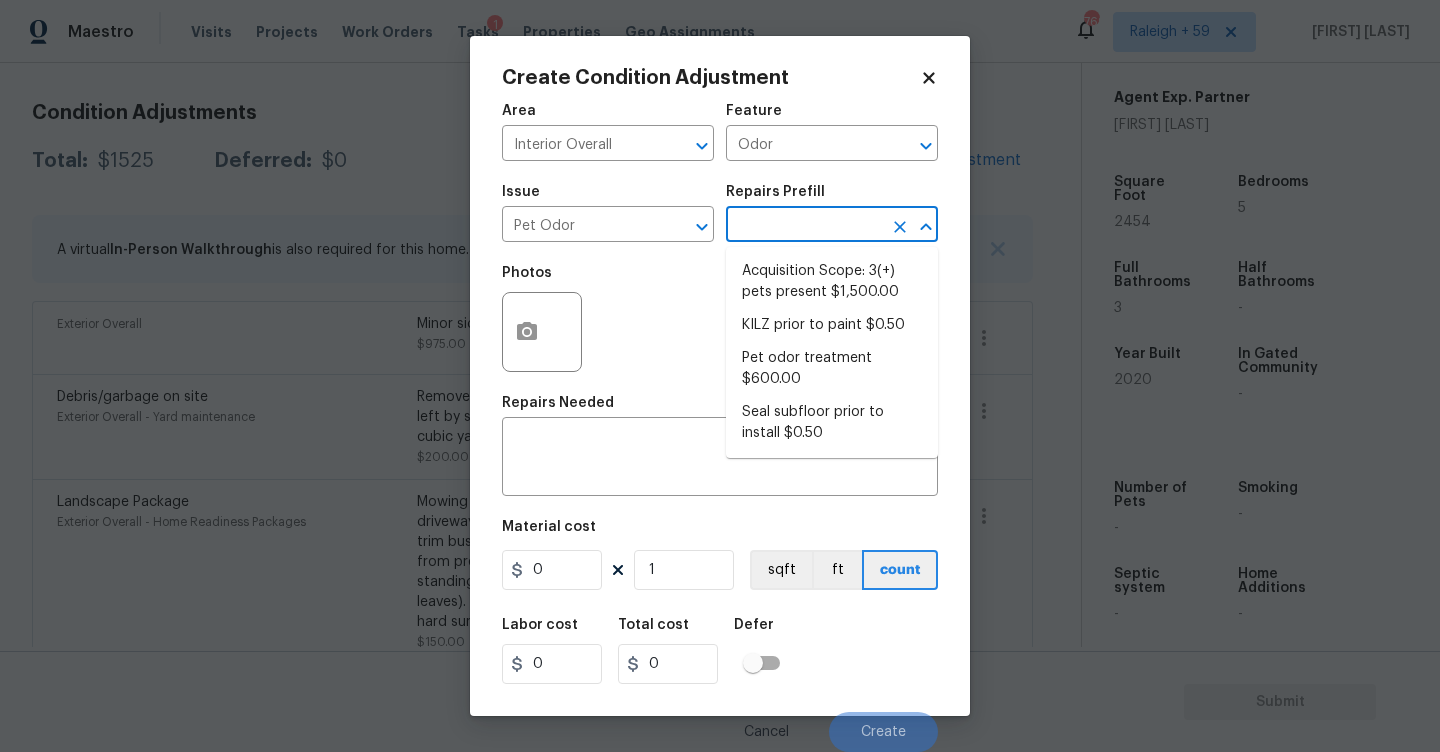 click on "Acquisition Scope: 3(+) pets present $1,500.00" at bounding box center [832, 282] 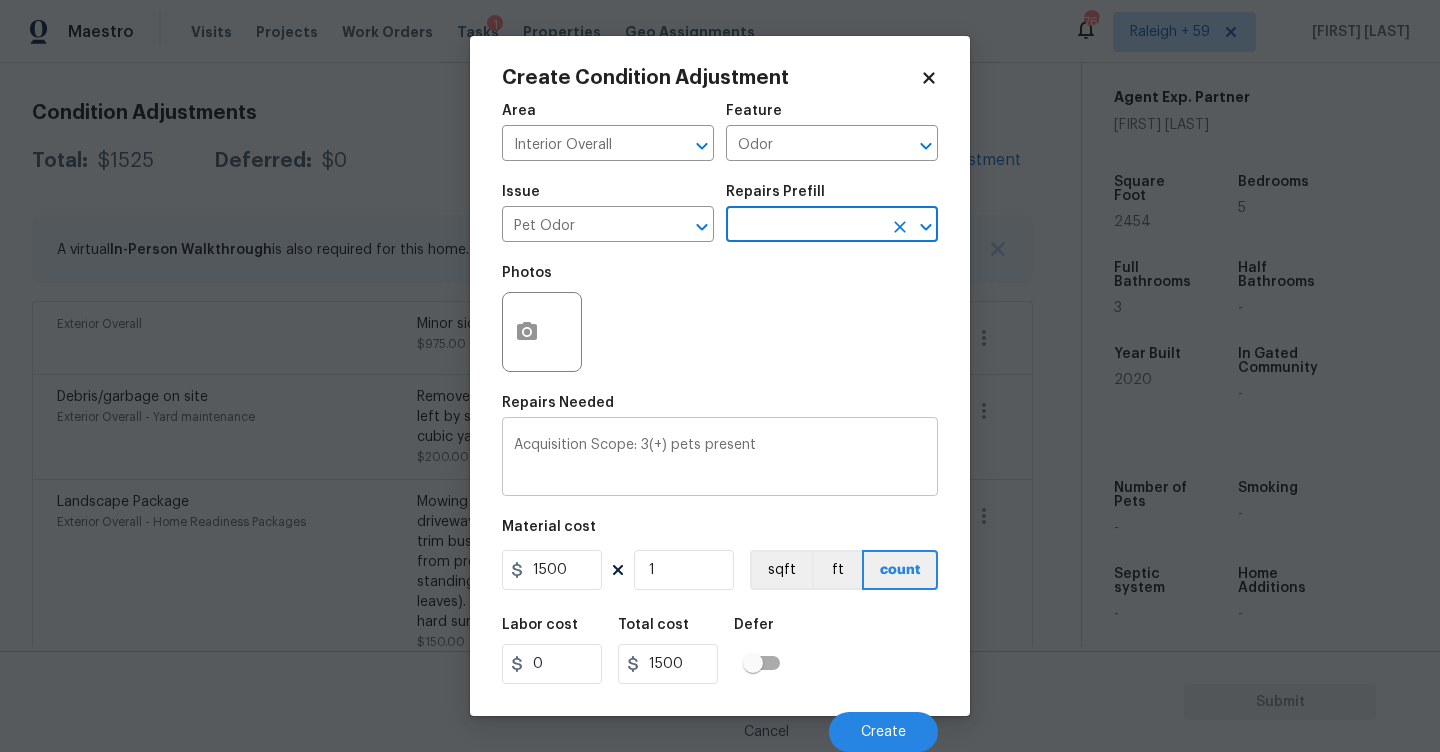 drag, startPoint x: 643, startPoint y: 446, endPoint x: 666, endPoint y: 446, distance: 23 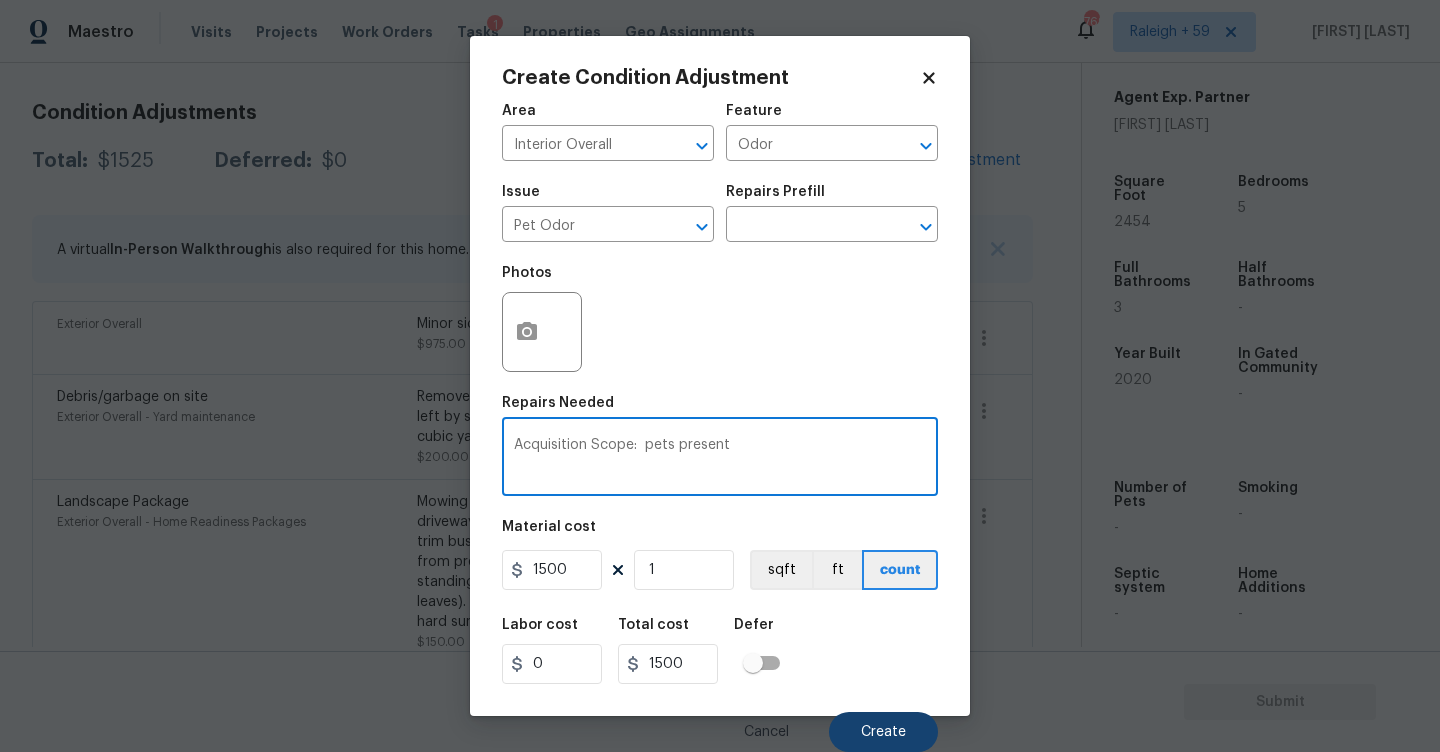 type on "Acquisition Scope:  pets present" 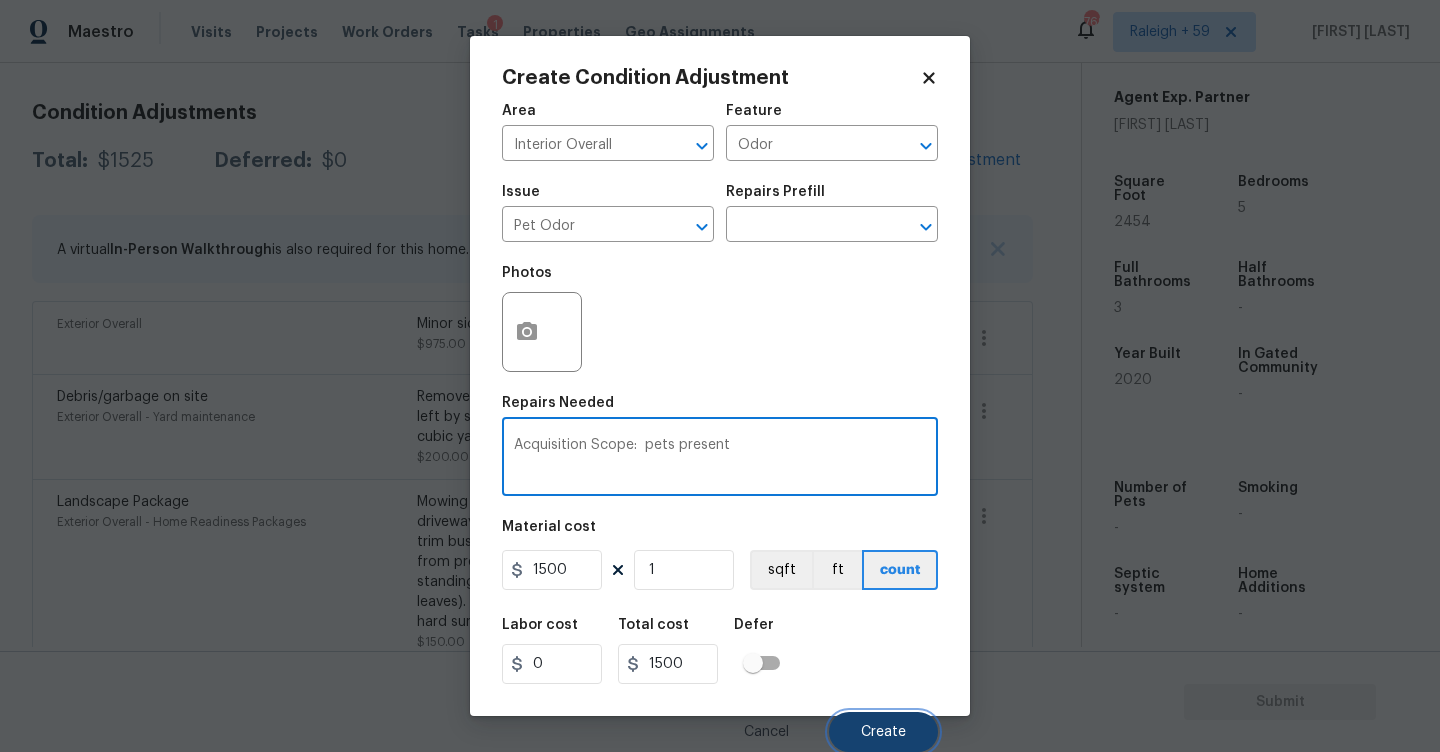 click on "Create" at bounding box center (883, 732) 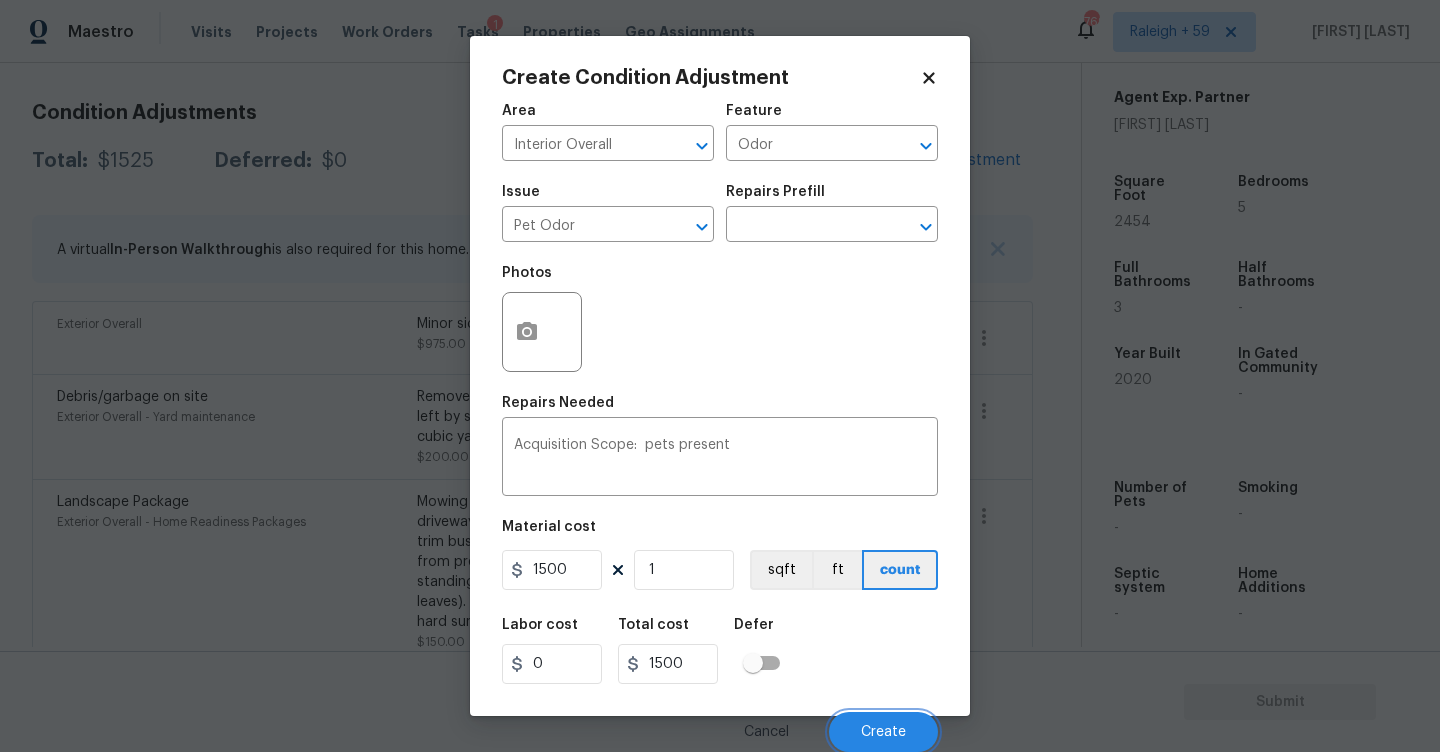 scroll, scrollTop: 264, scrollLeft: 0, axis: vertical 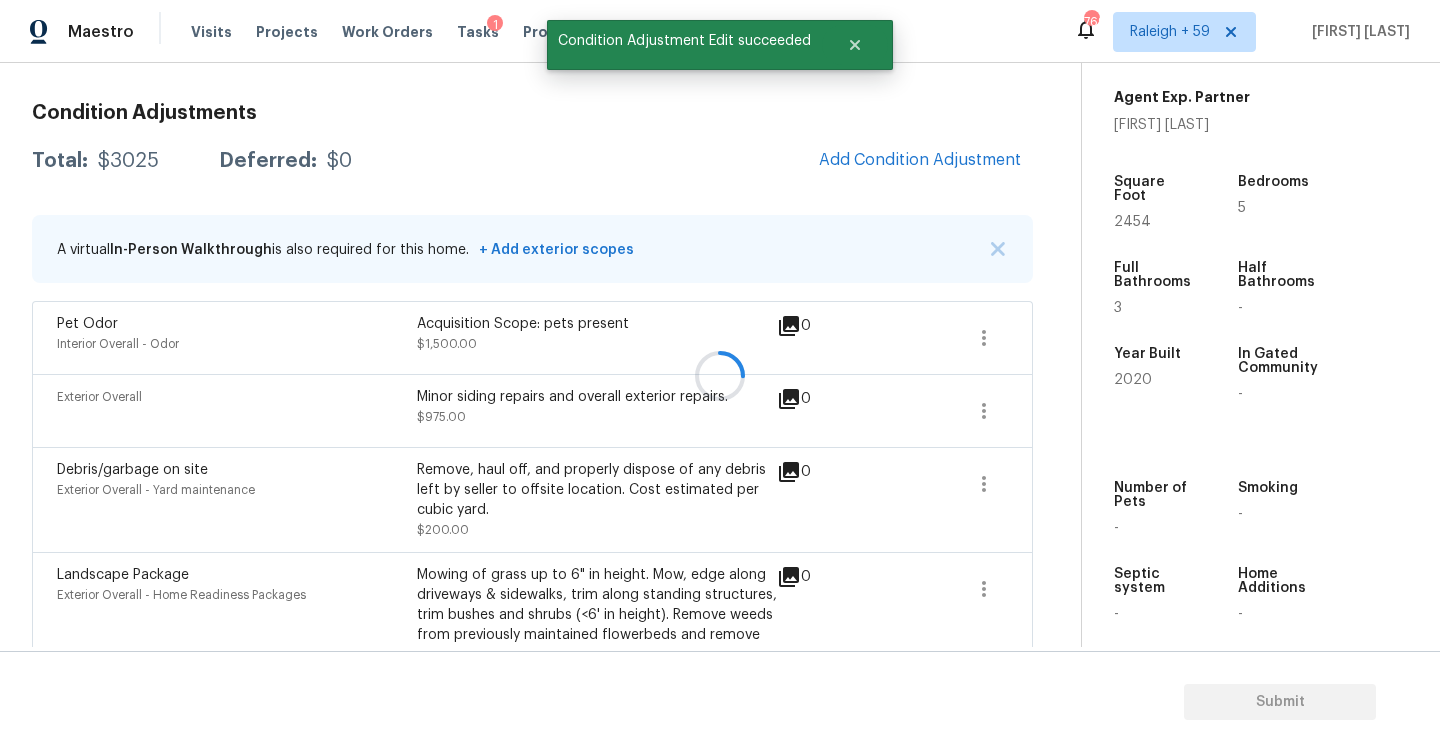 click at bounding box center [720, 376] 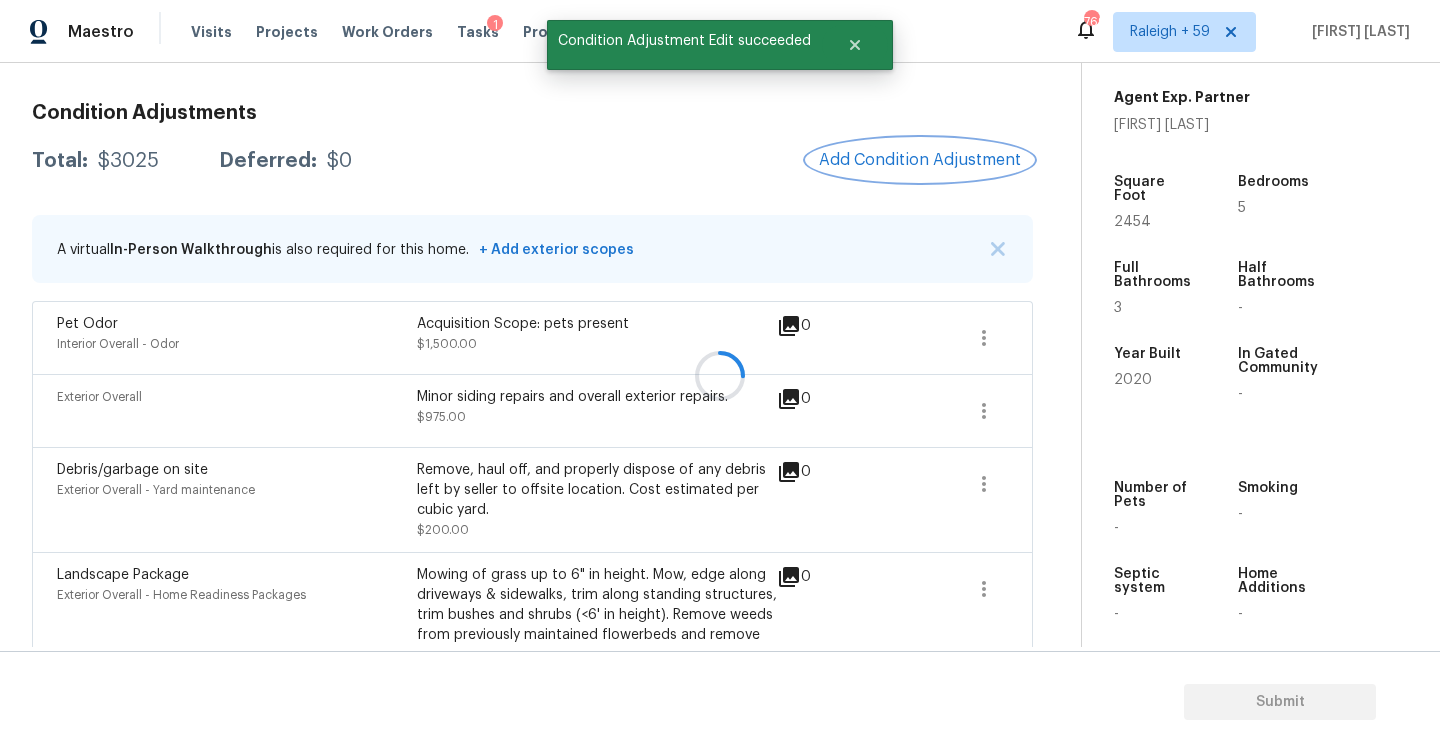 click on "Add Condition Adjustment" at bounding box center [920, 160] 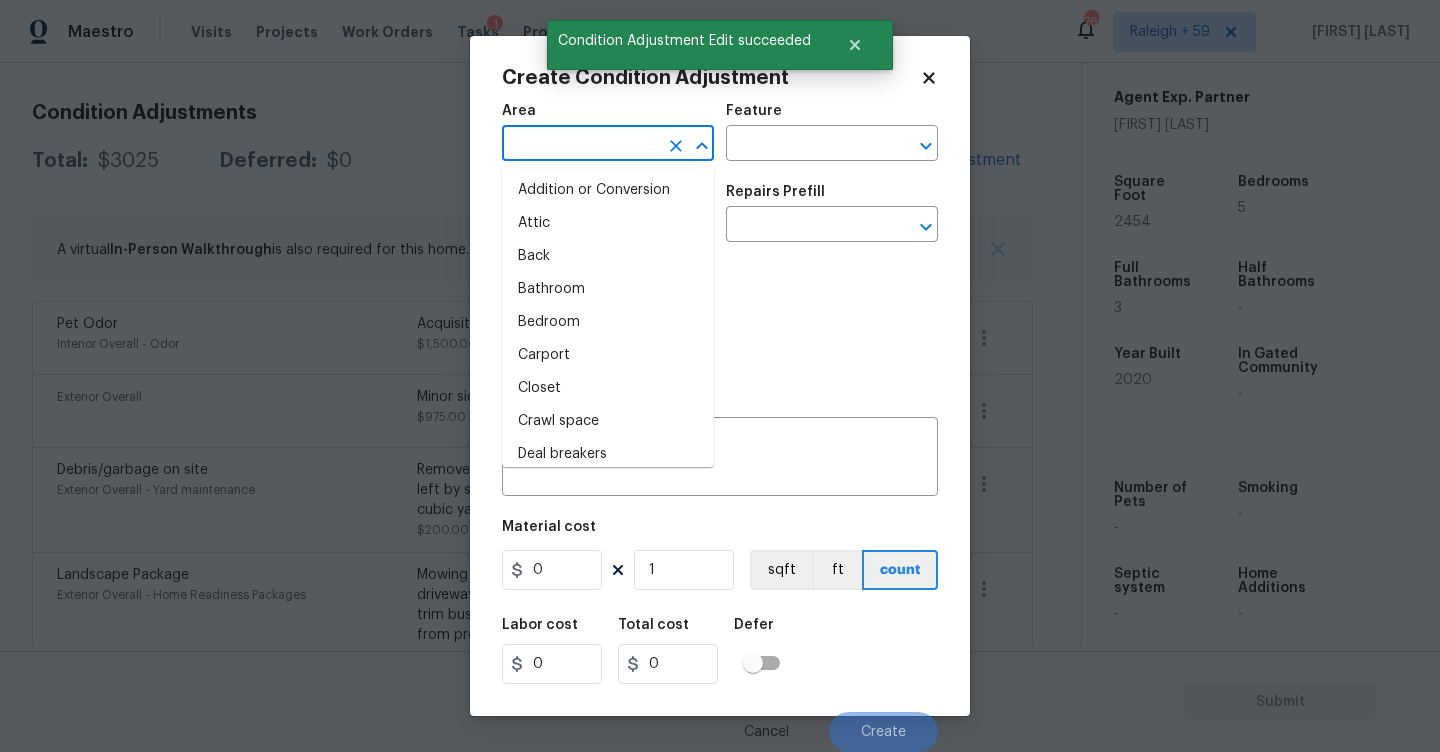 click at bounding box center [580, 145] 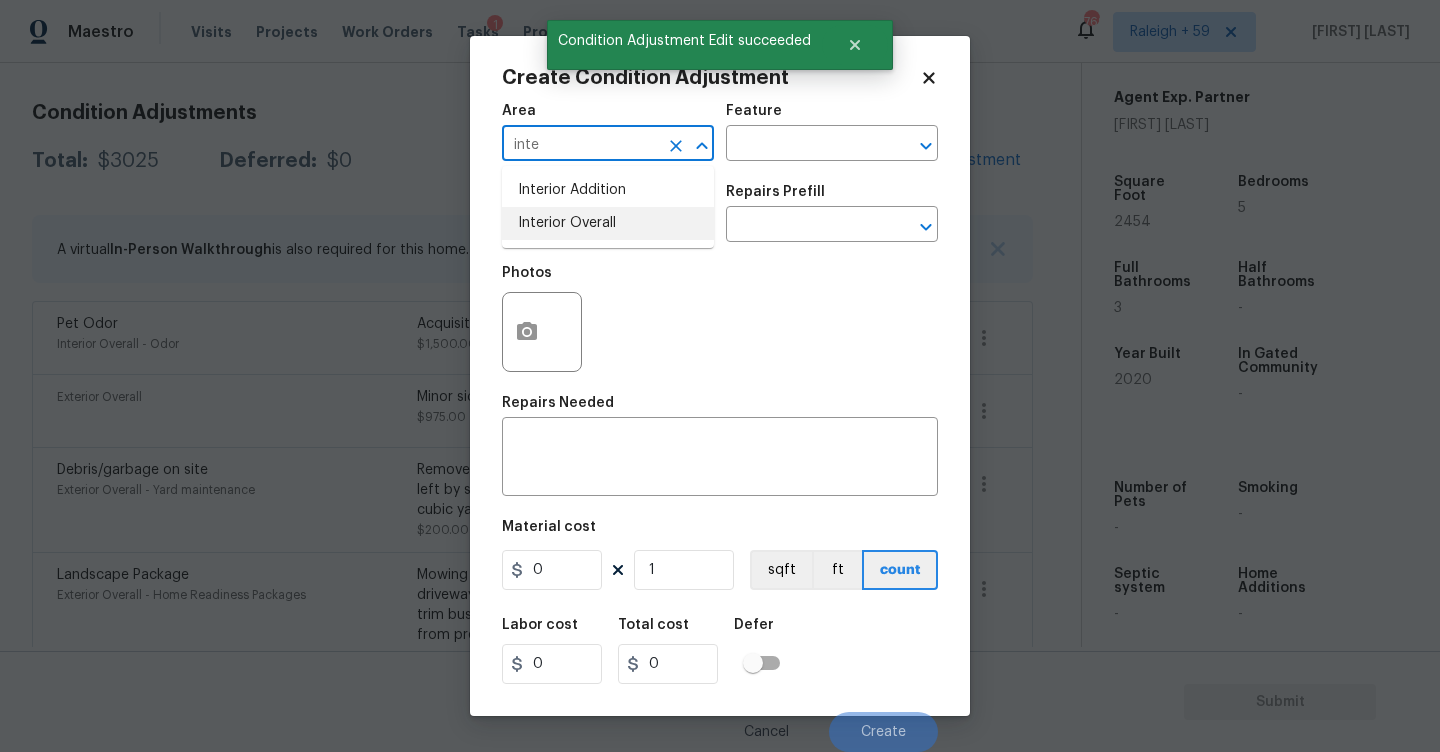 click on "Interior Overall" at bounding box center [608, 223] 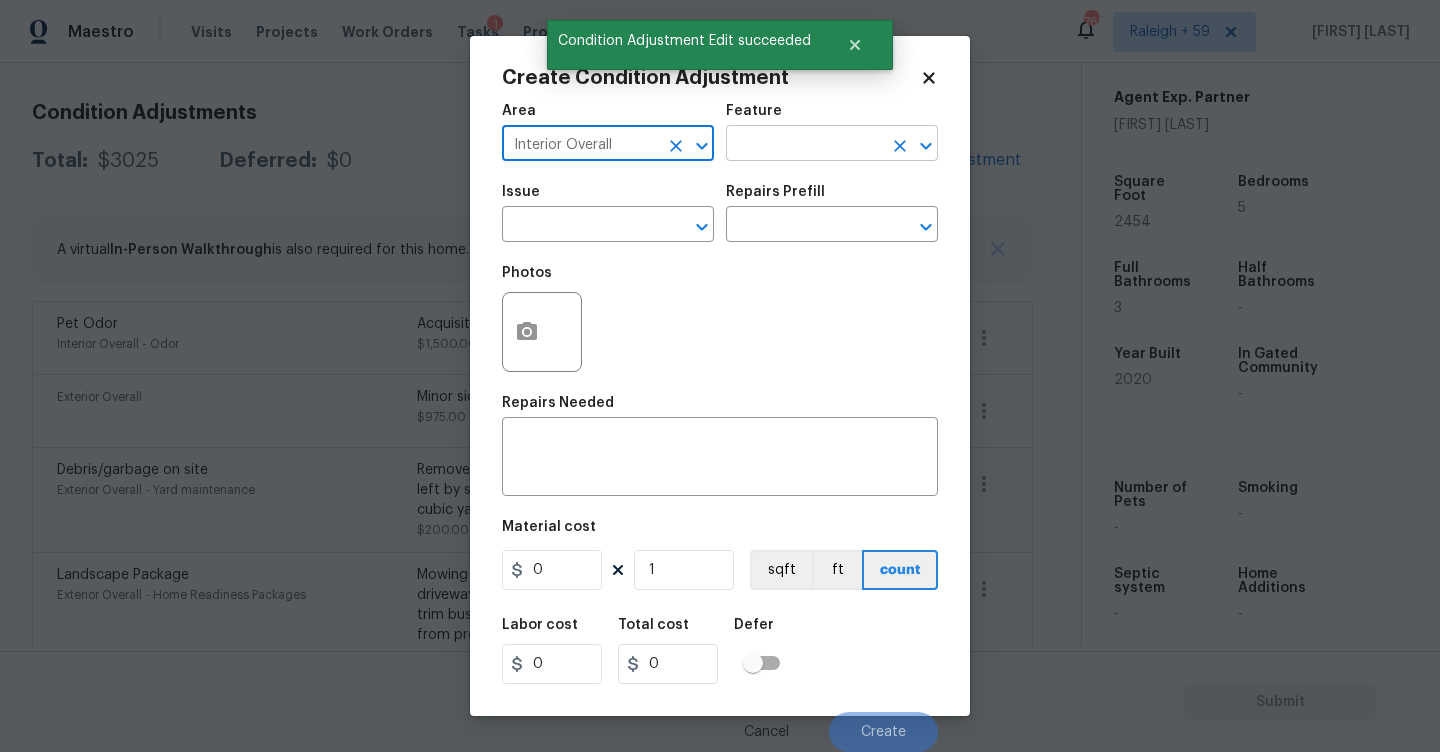 type on "Interior Overall" 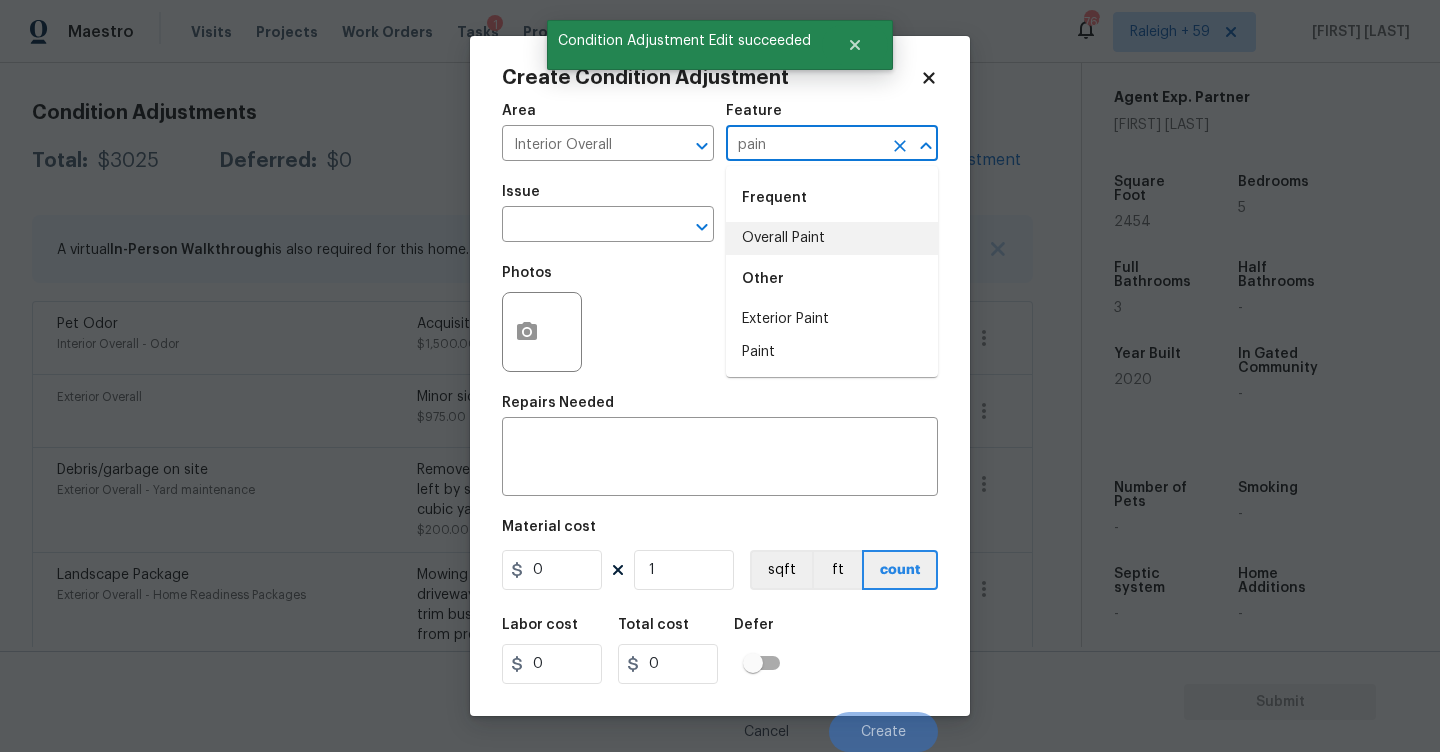 click on "Overall Paint" at bounding box center [832, 238] 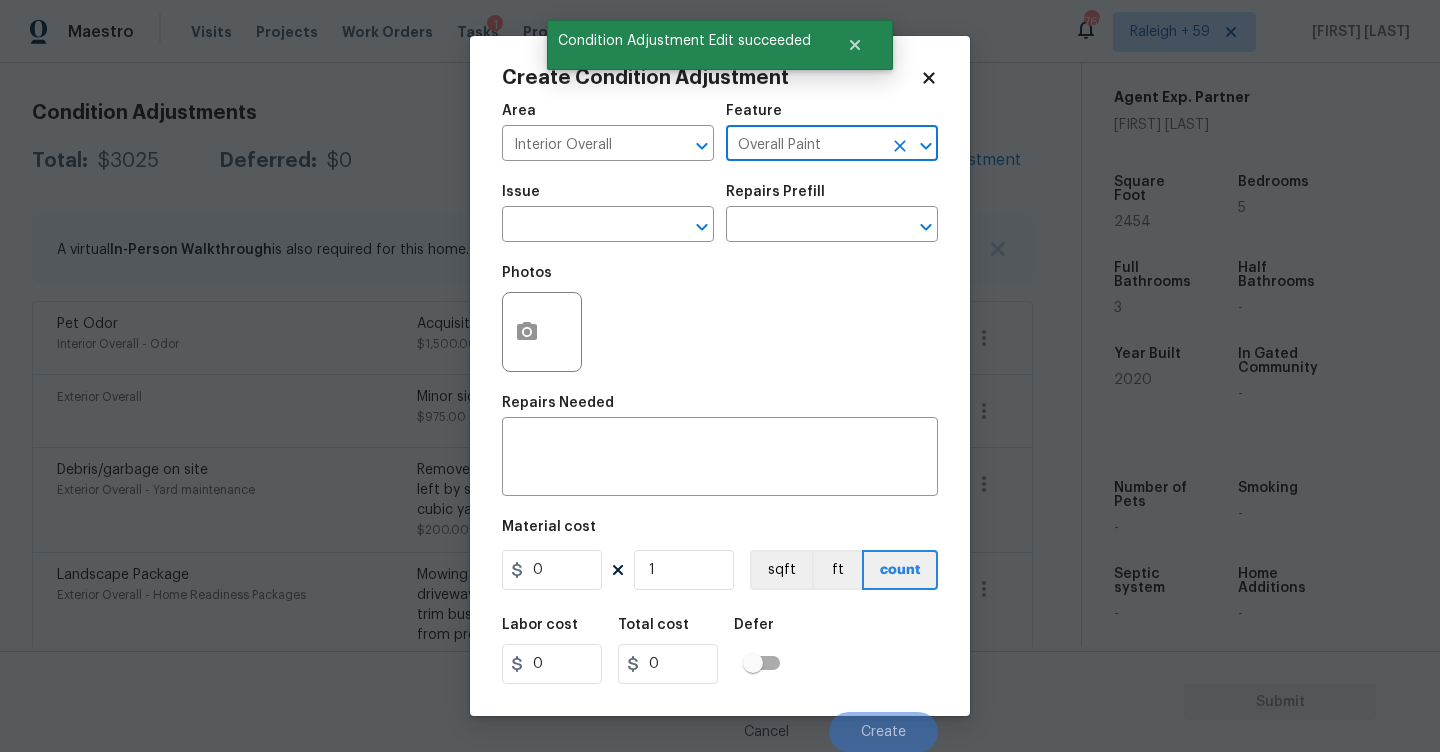 type on "Overall Paint" 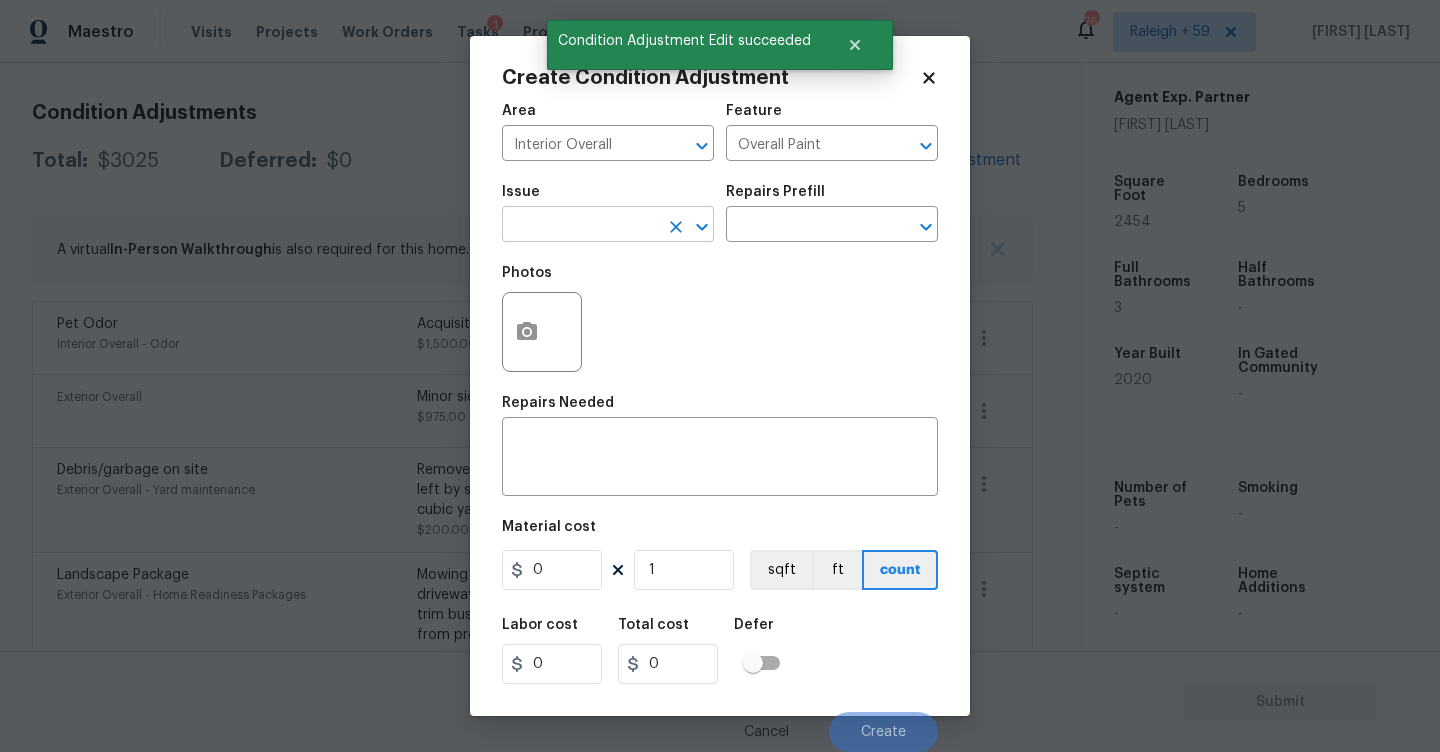 click at bounding box center (580, 226) 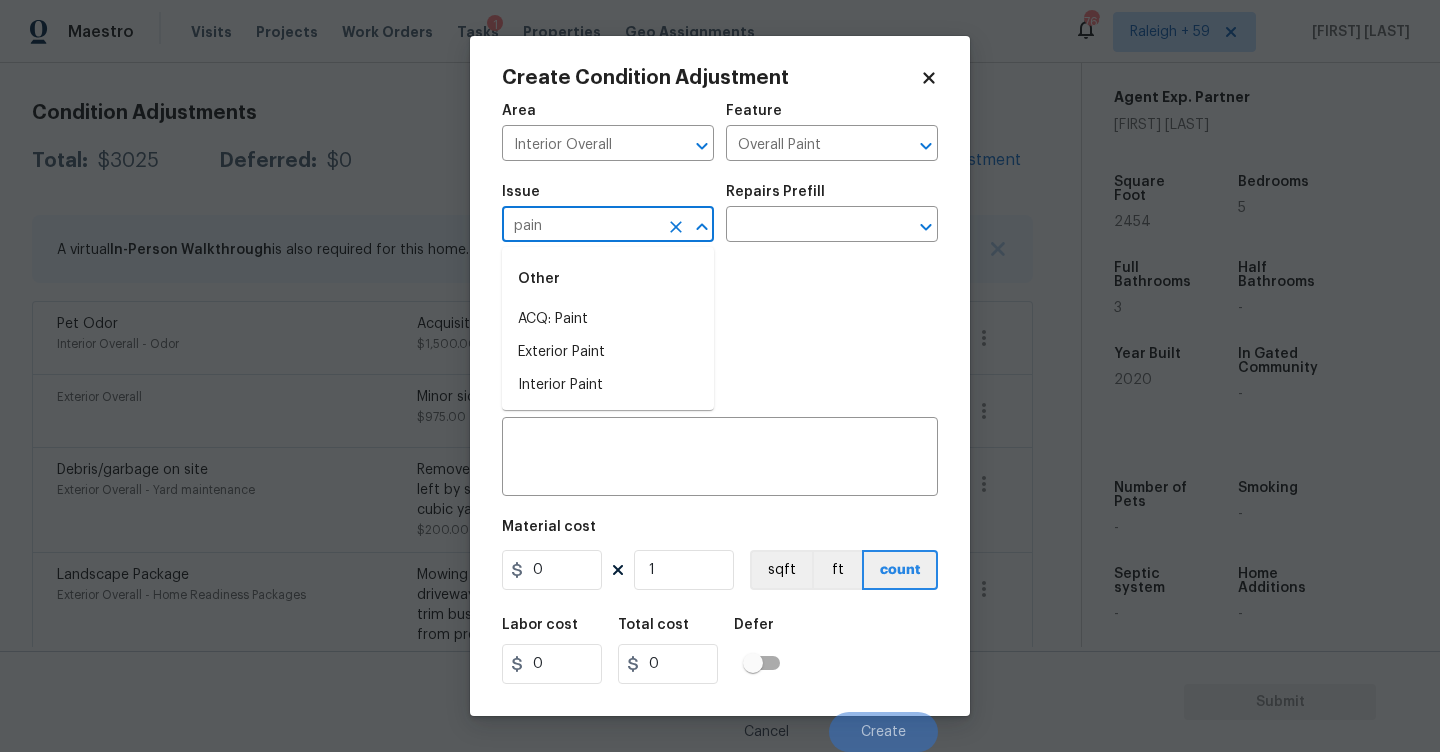 click on "Other" at bounding box center (608, 279) 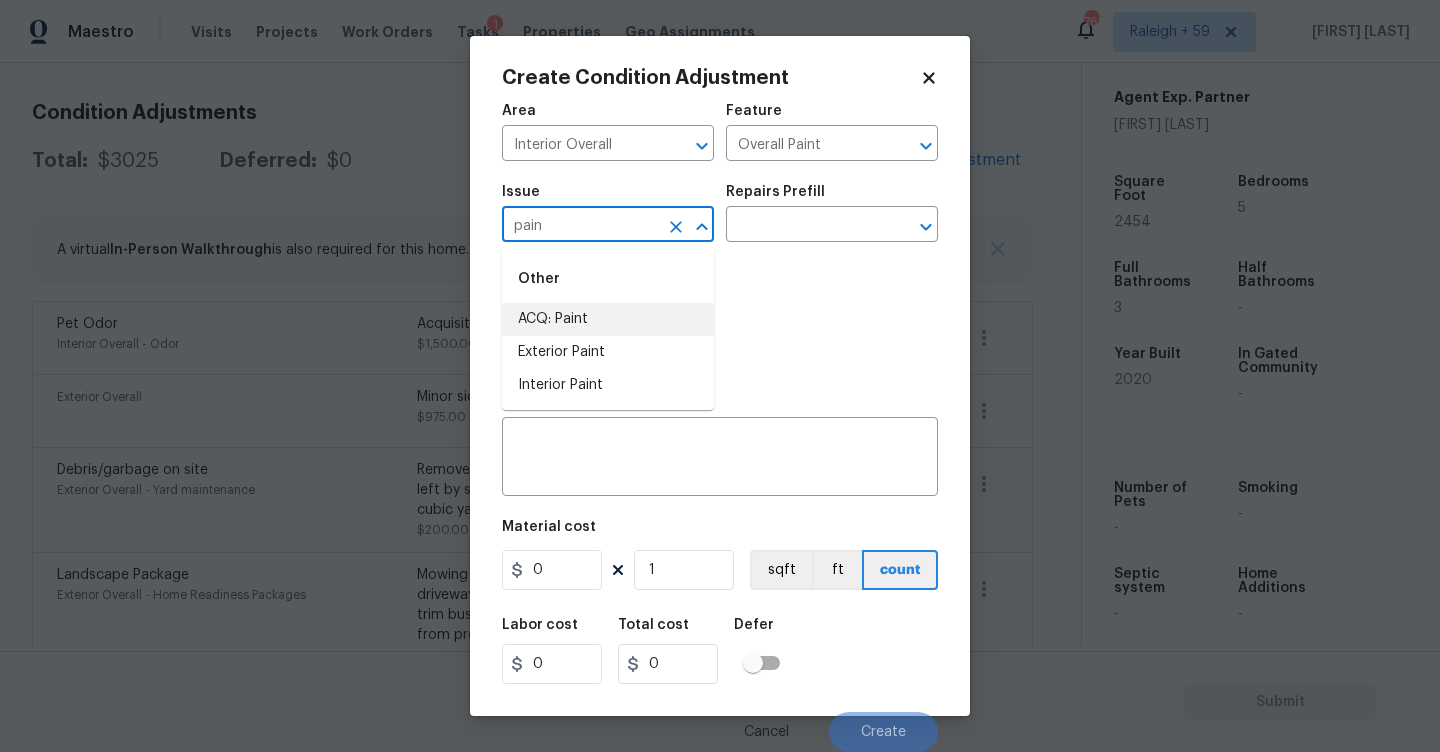 click on "ACQ: Paint" at bounding box center [608, 319] 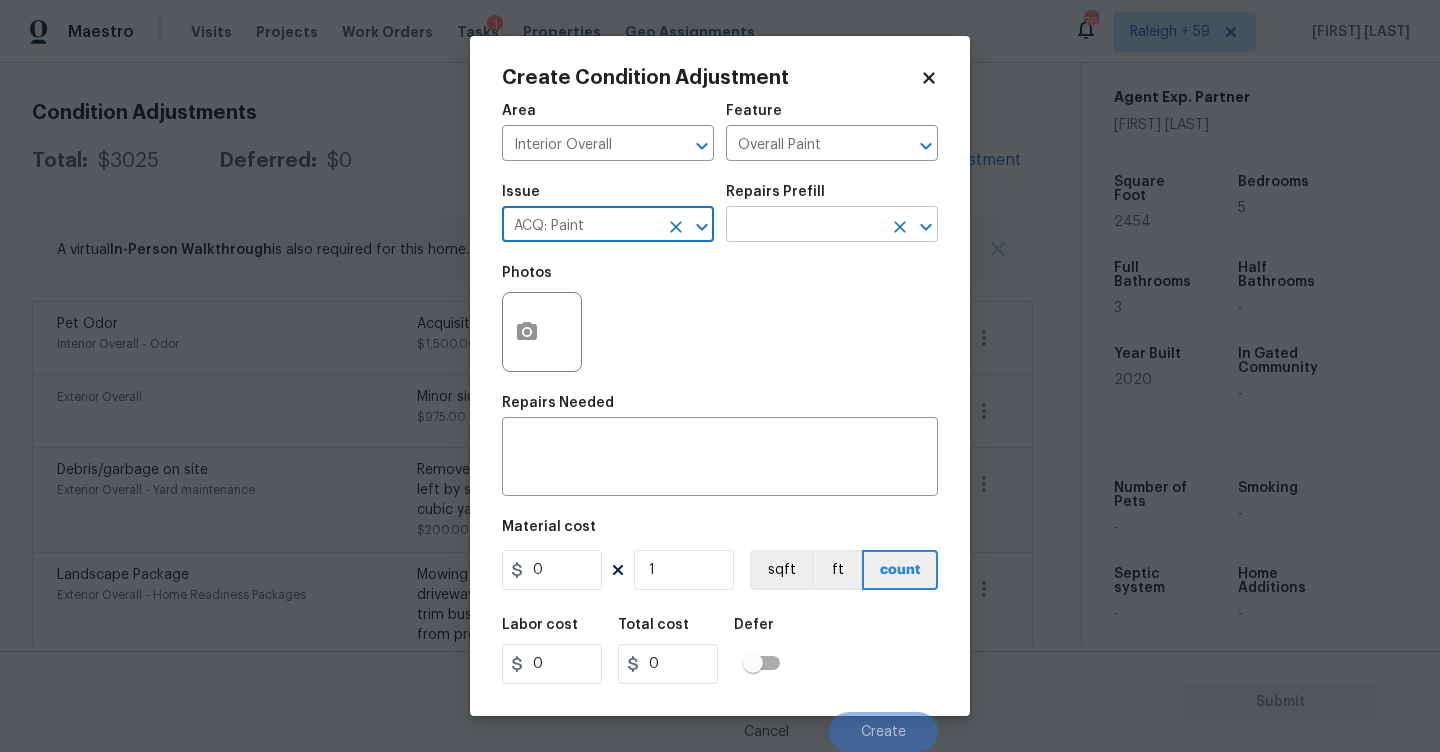 type on "ACQ: Paint" 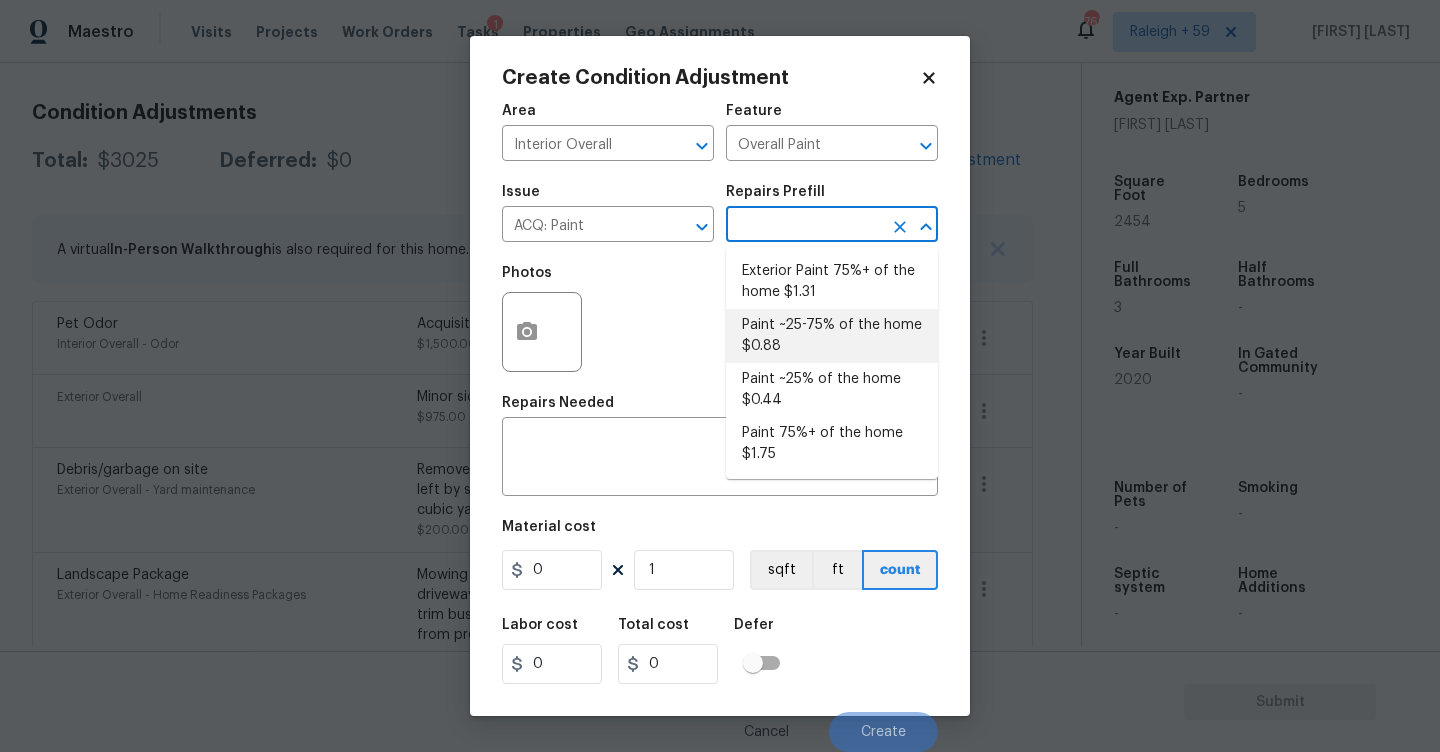 click on "Paint ~25-75% of the home $0.88" at bounding box center (832, 336) 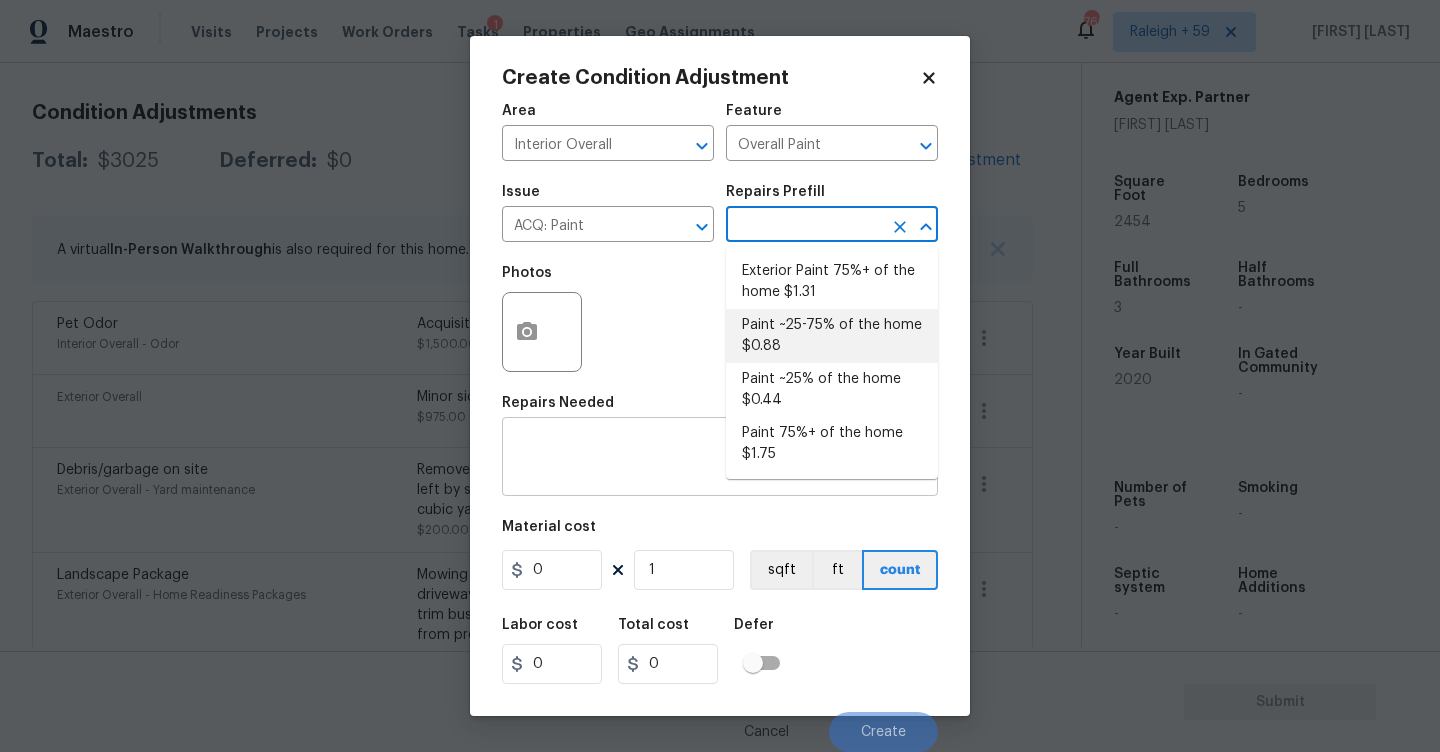 type on "Acquisition" 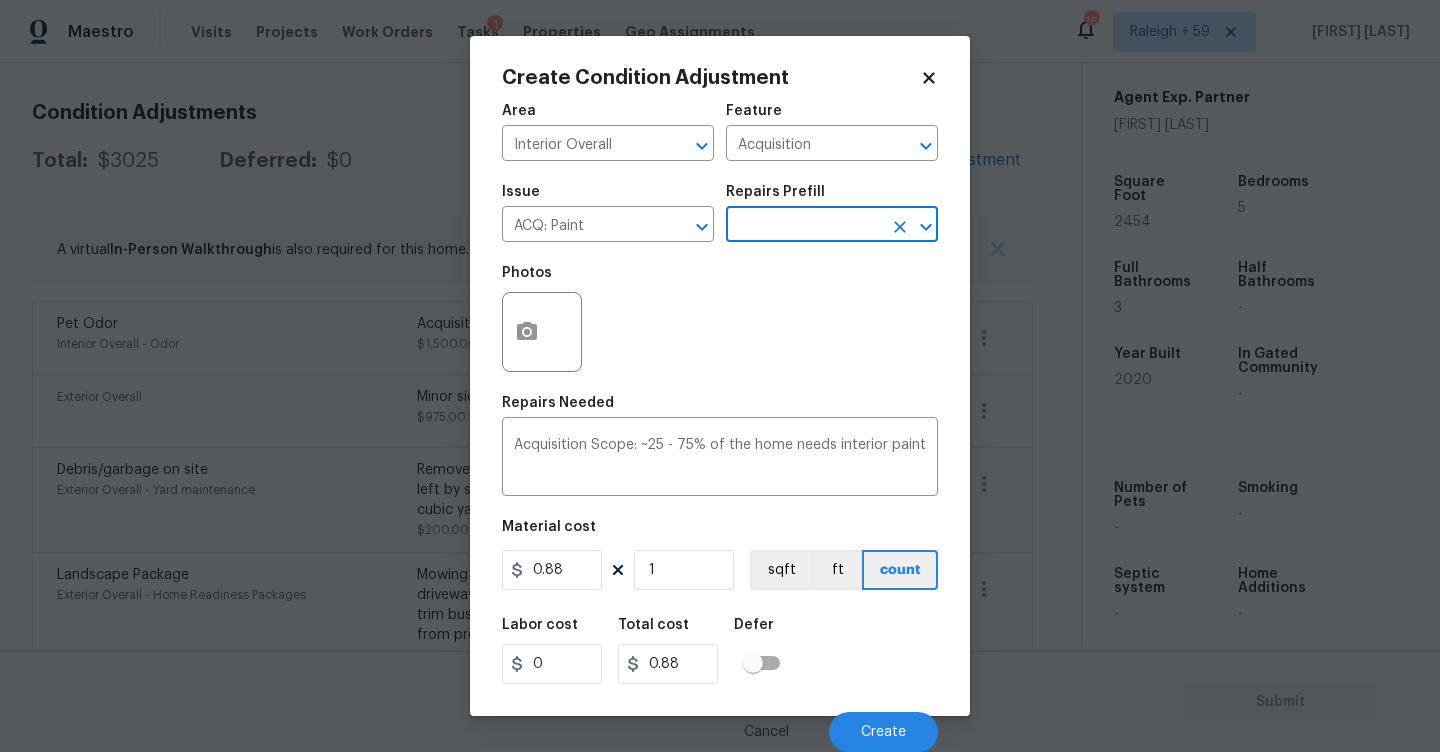 click on "Material cost" at bounding box center [720, 533] 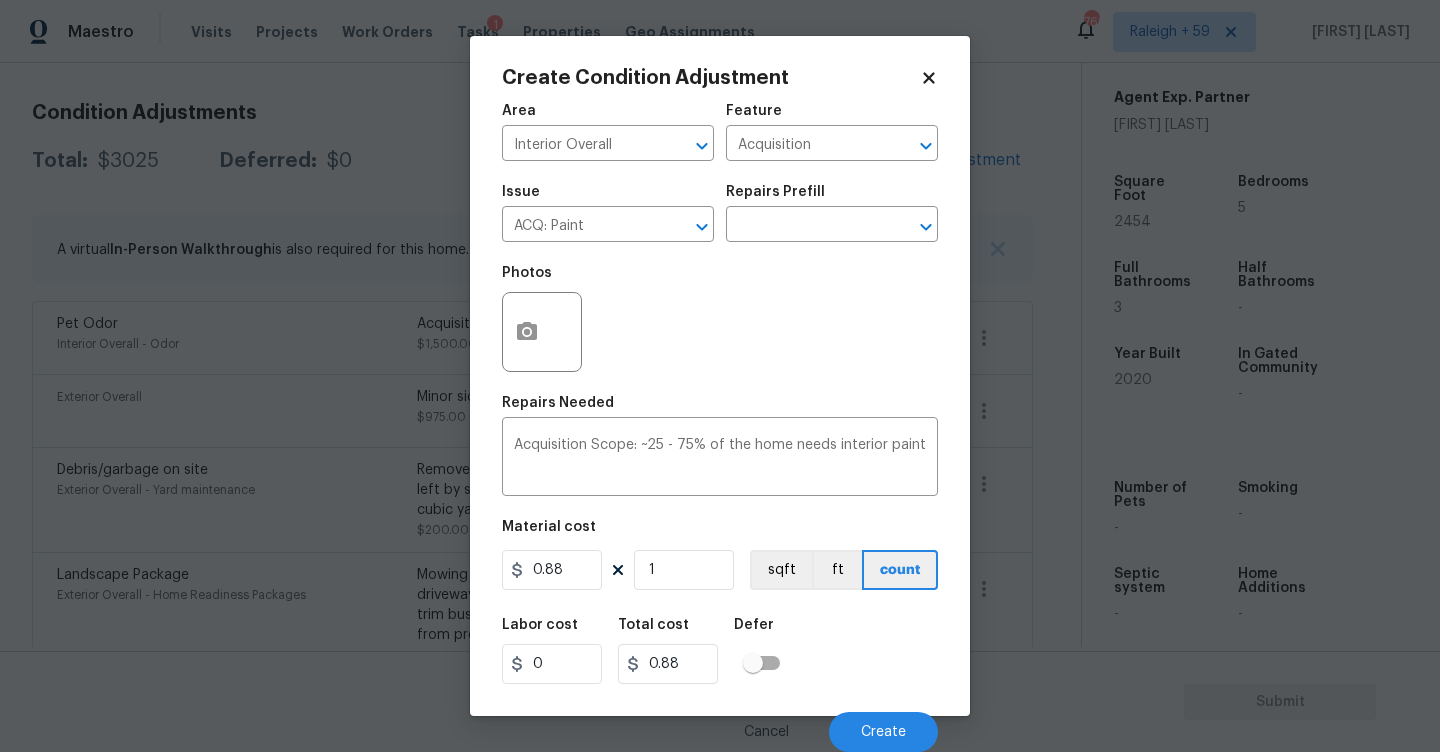 click on "Area Interior Overall ​ Feature Acquisition ​ Issue ACQ: Paint ​ Repairs Prefill ​ Photos Repairs Needed Acquisition Scope: ~25 - 75% of the home needs interior paint x ​ Material cost 0.88 1 sqft ft count Labor cost 0 Total cost 0.88 Defer Cancel Create" at bounding box center [720, 422] 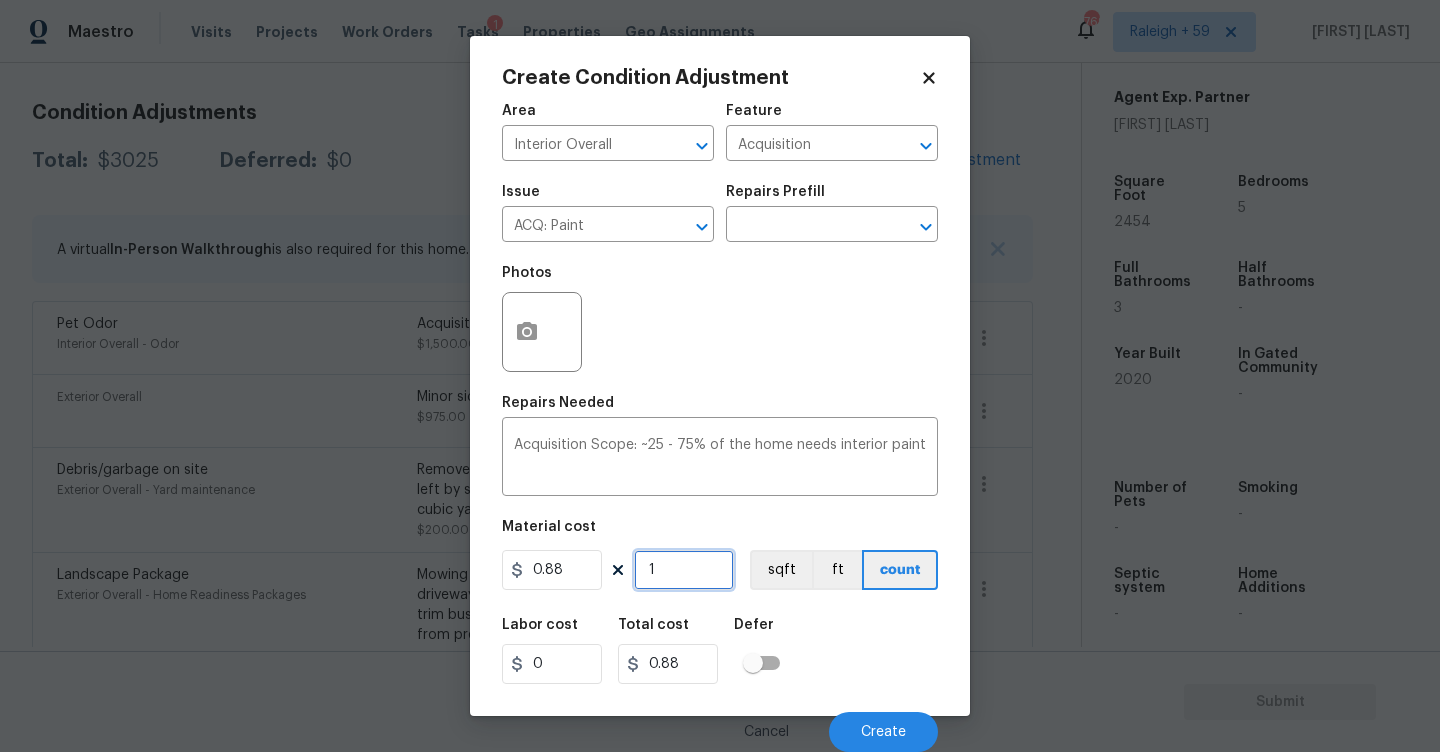 click on "1" at bounding box center (684, 570) 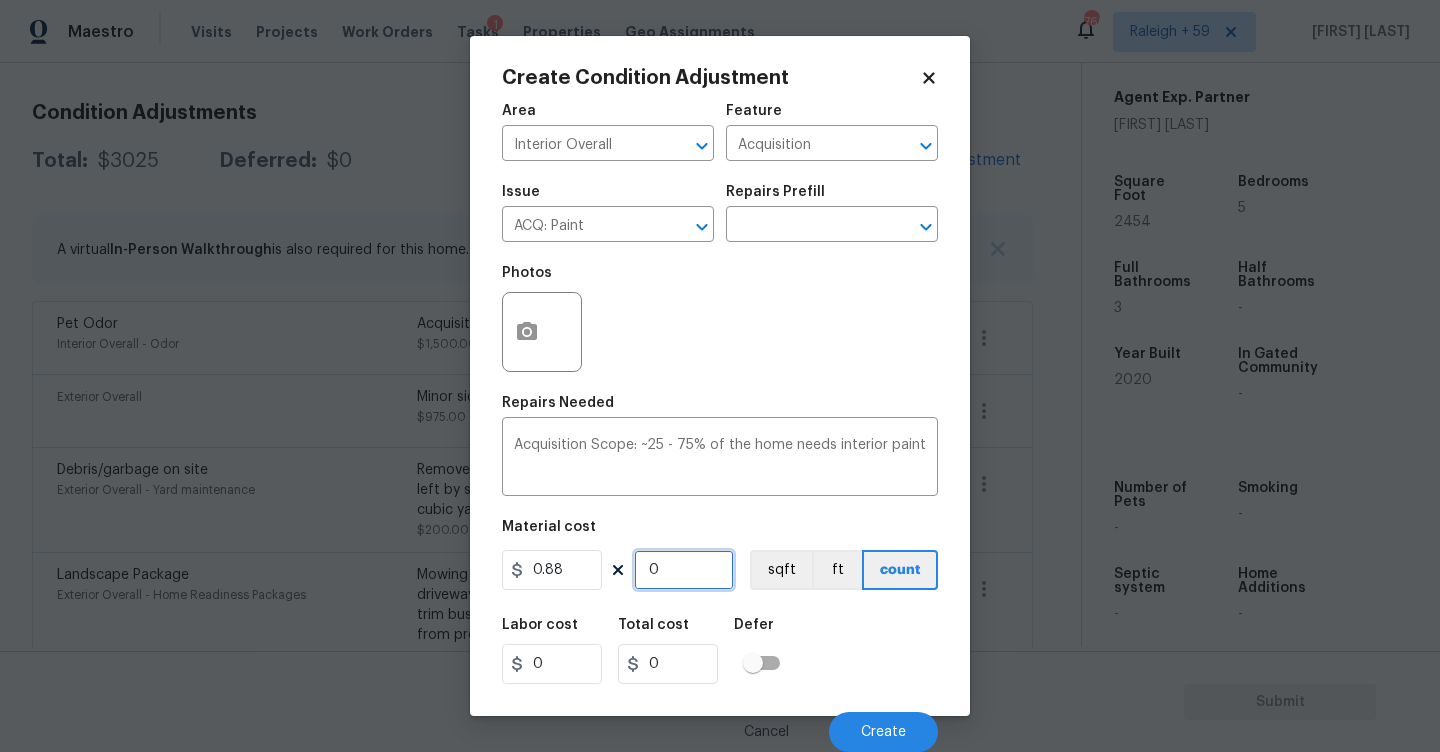 type on "2" 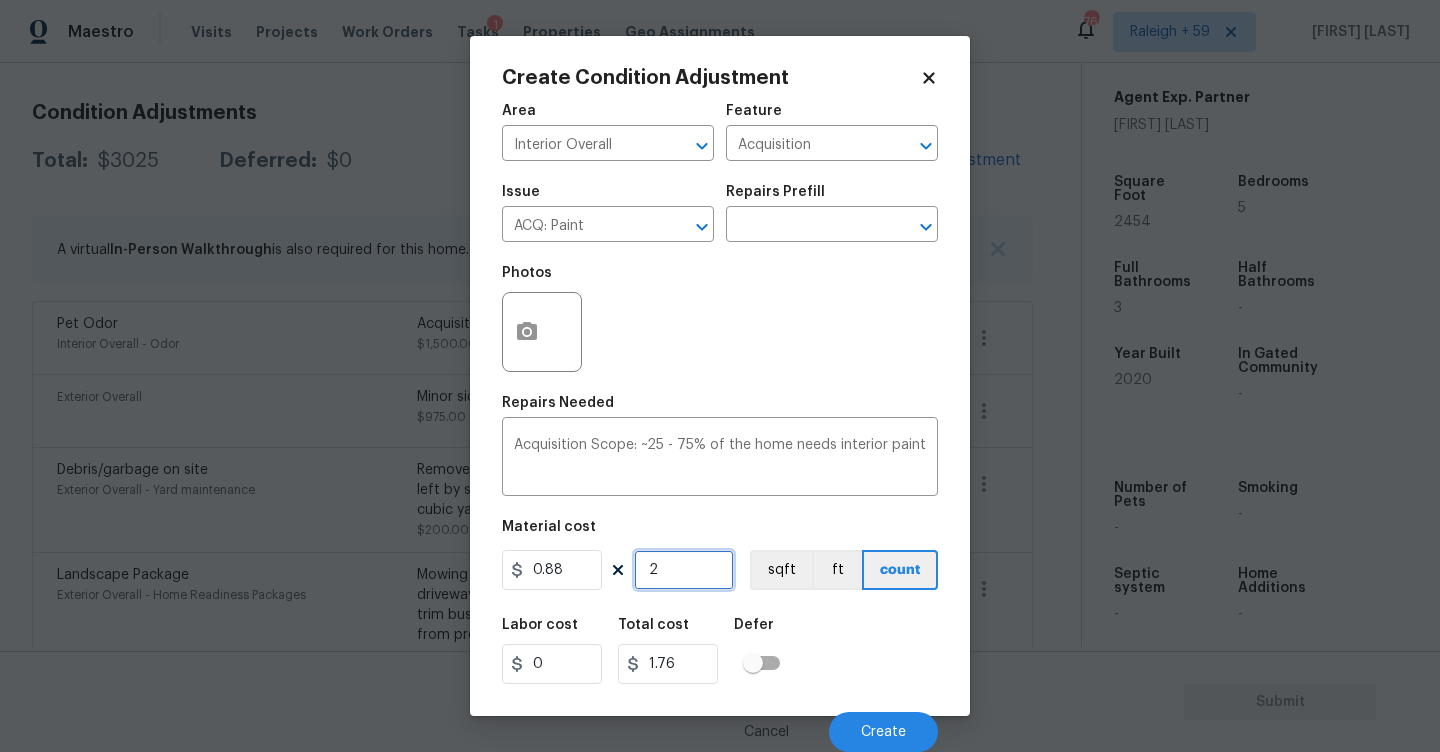 type on "24" 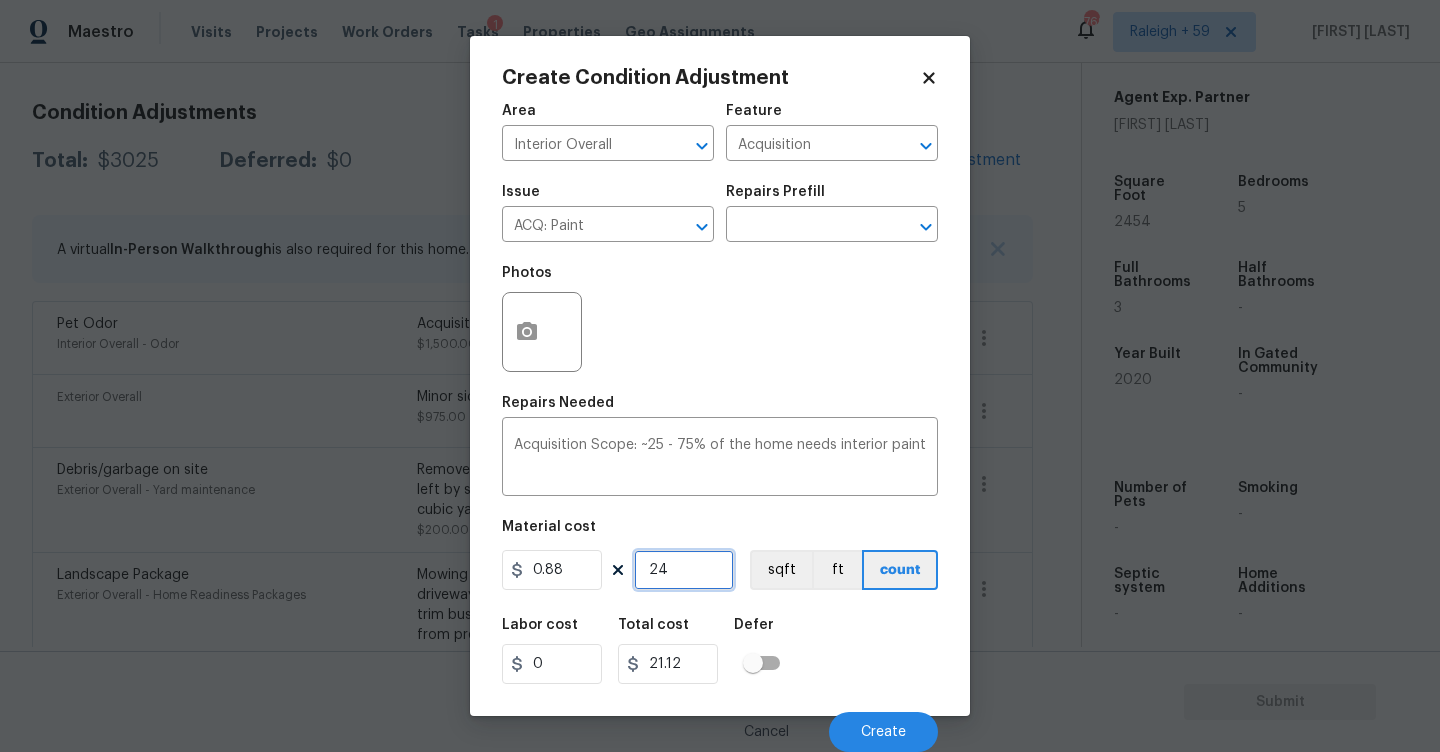 type on "245" 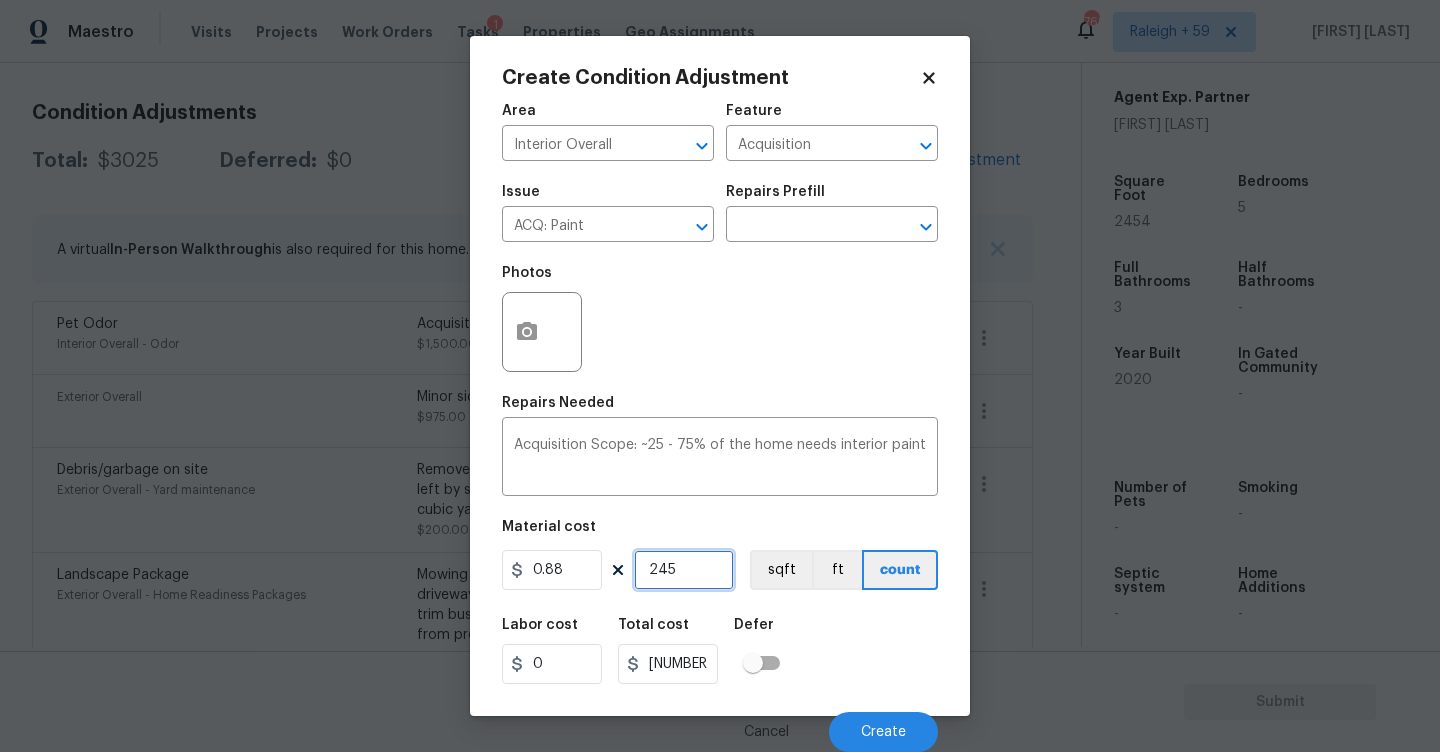type on "2454" 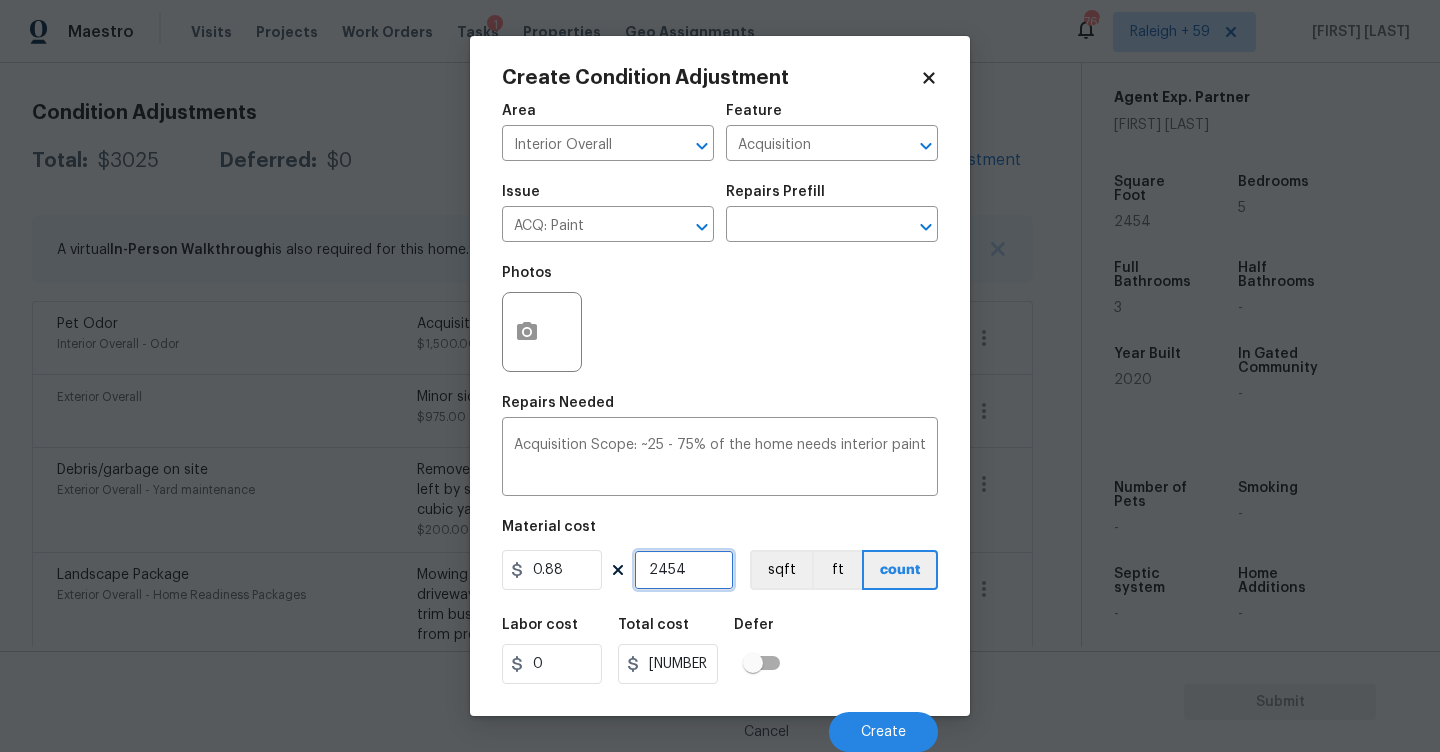 type on "2454" 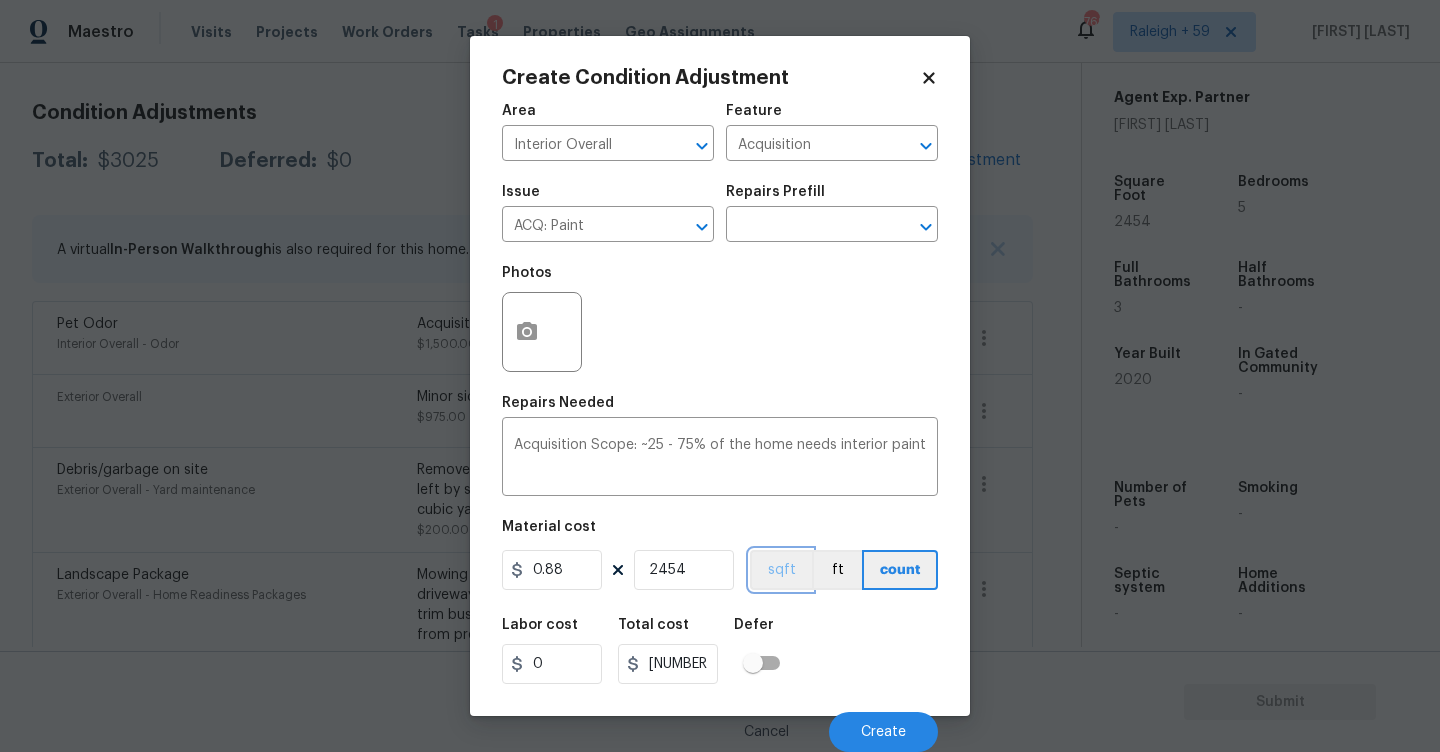 type 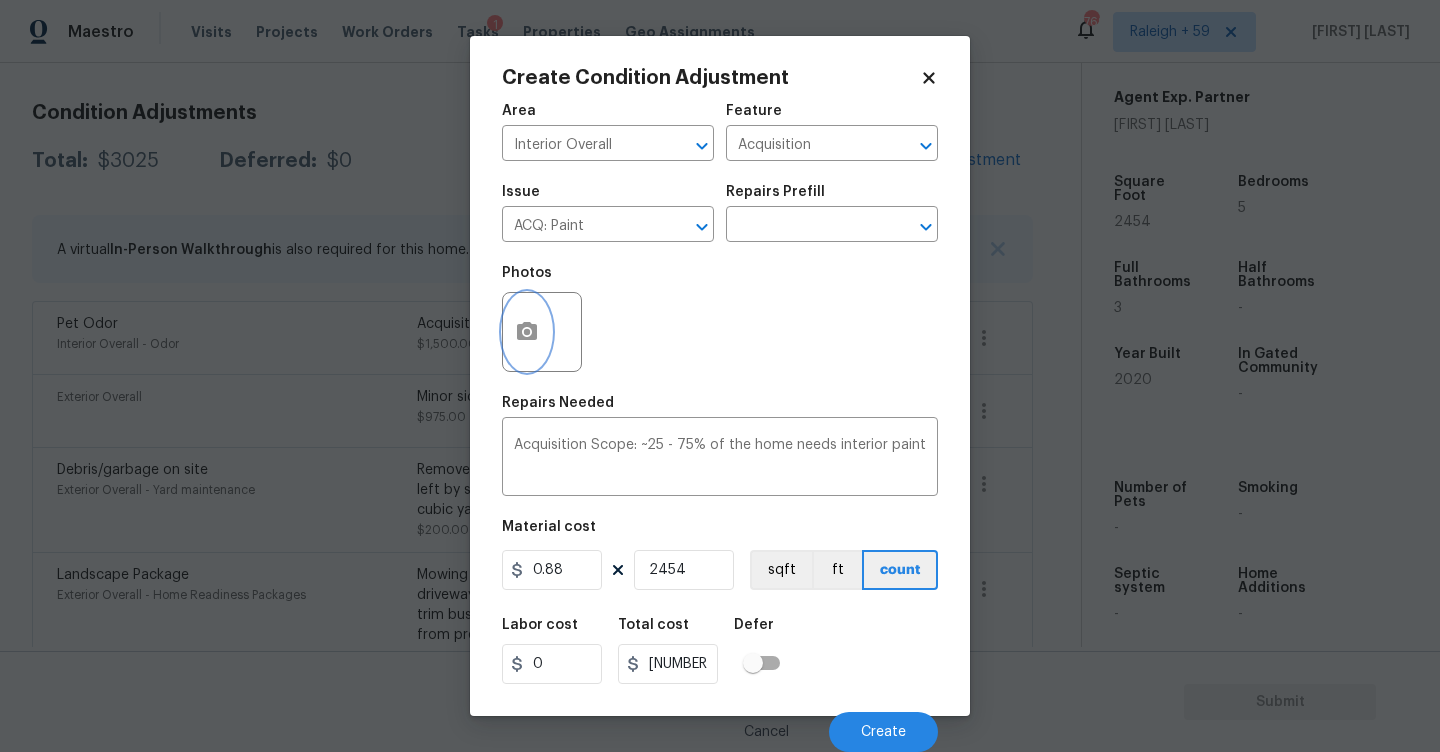 click 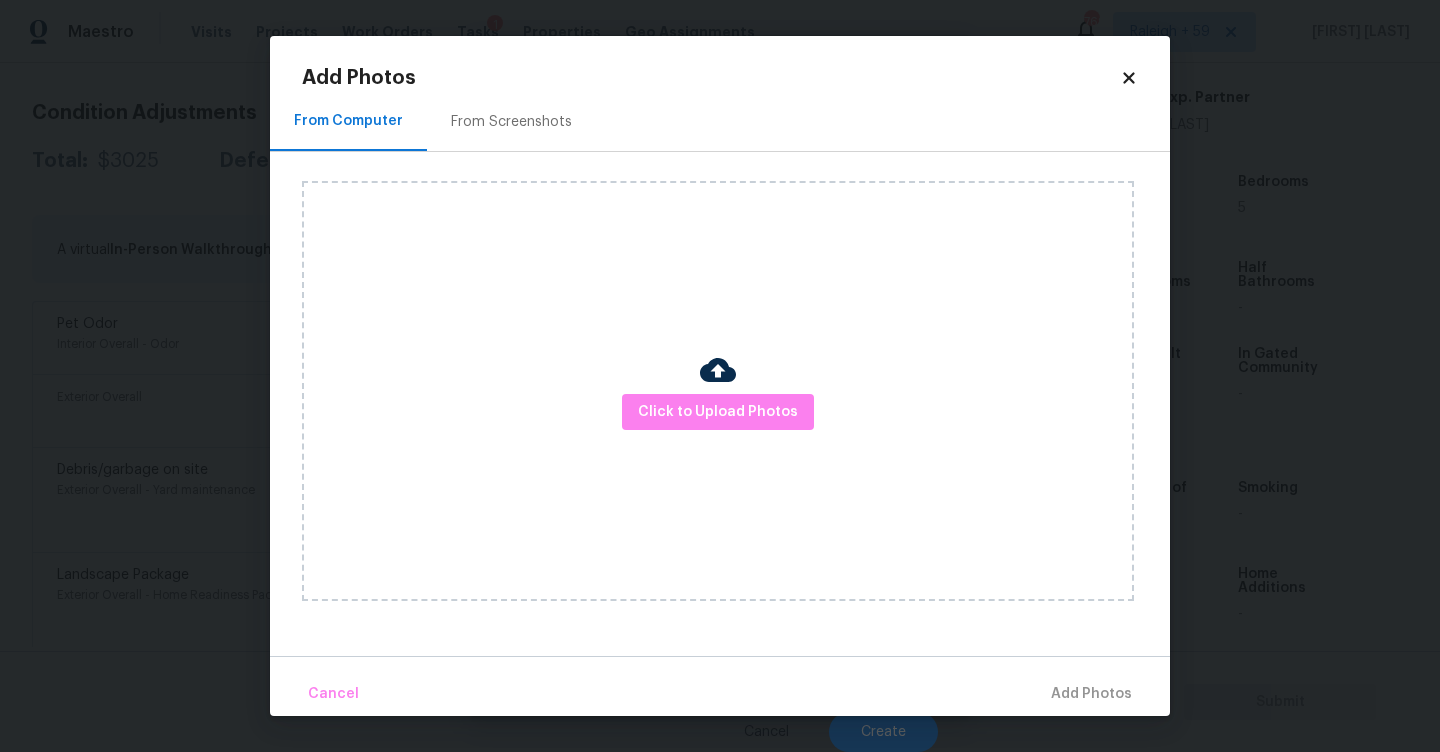 click on "From Screenshots" at bounding box center [511, 122] 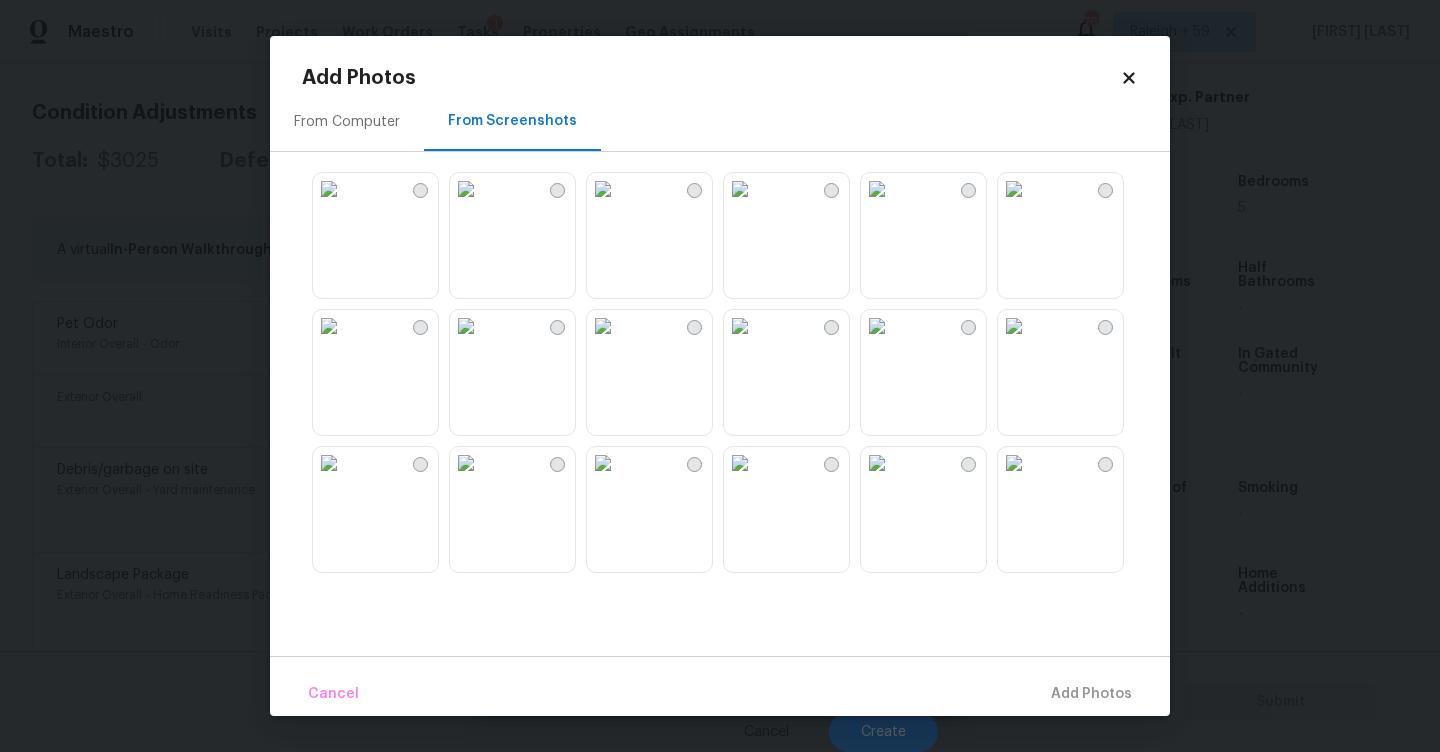 click at bounding box center [466, 326] 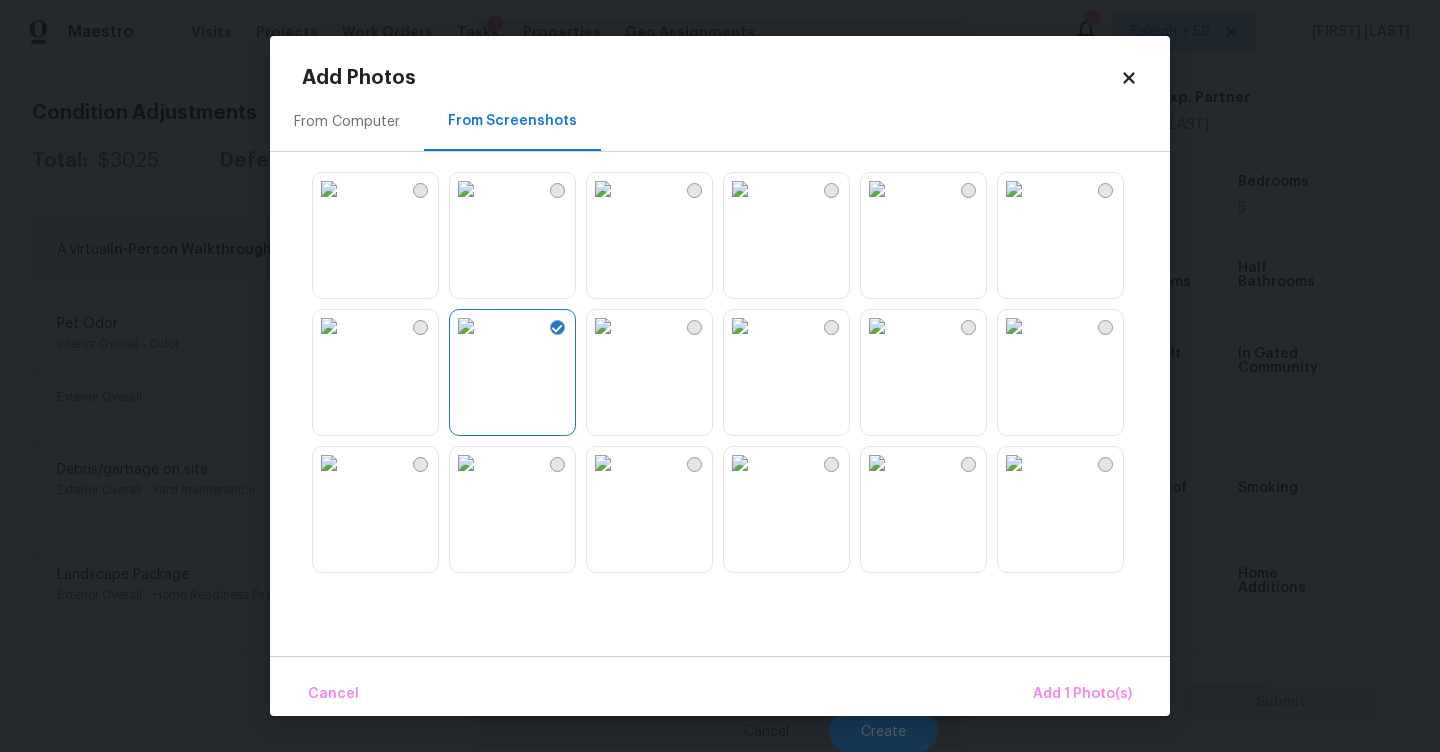 click at bounding box center [603, 326] 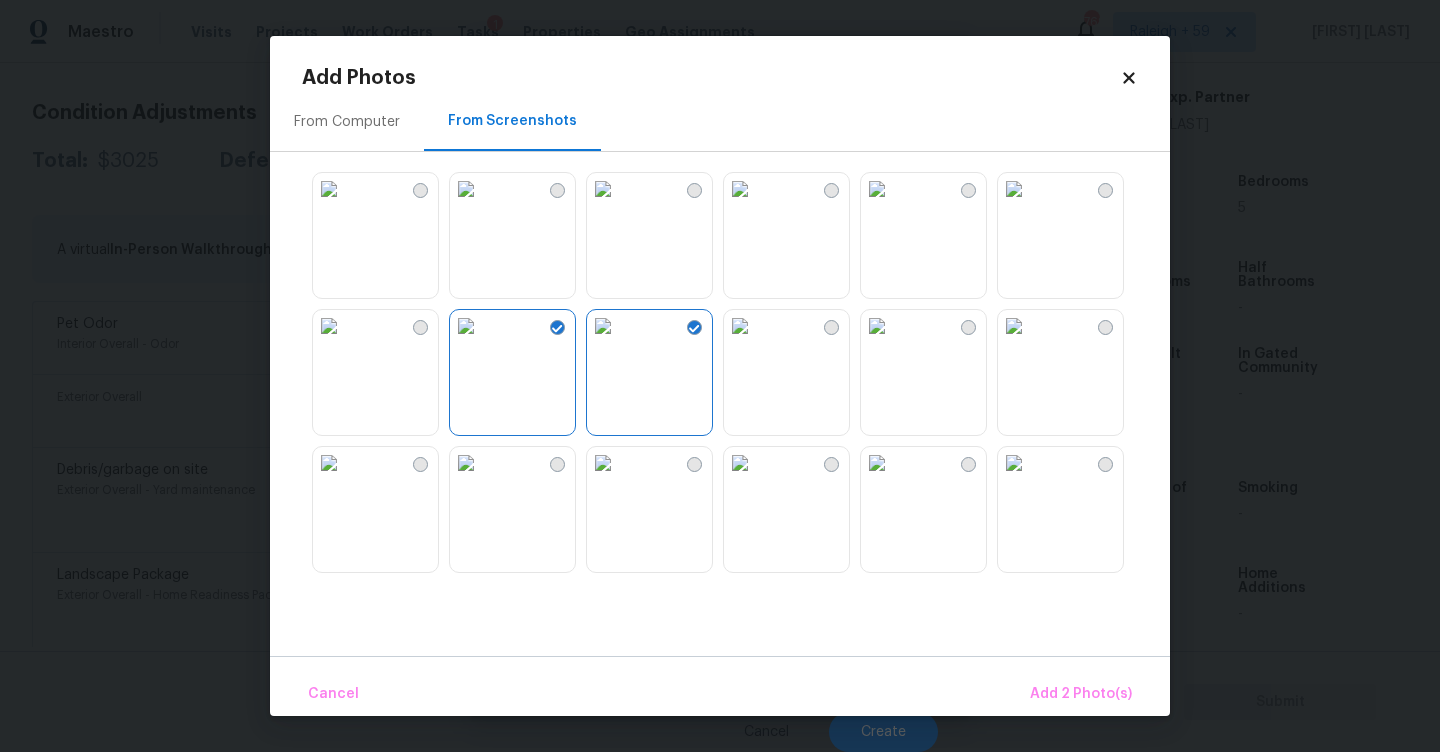 click at bounding box center (877, 463) 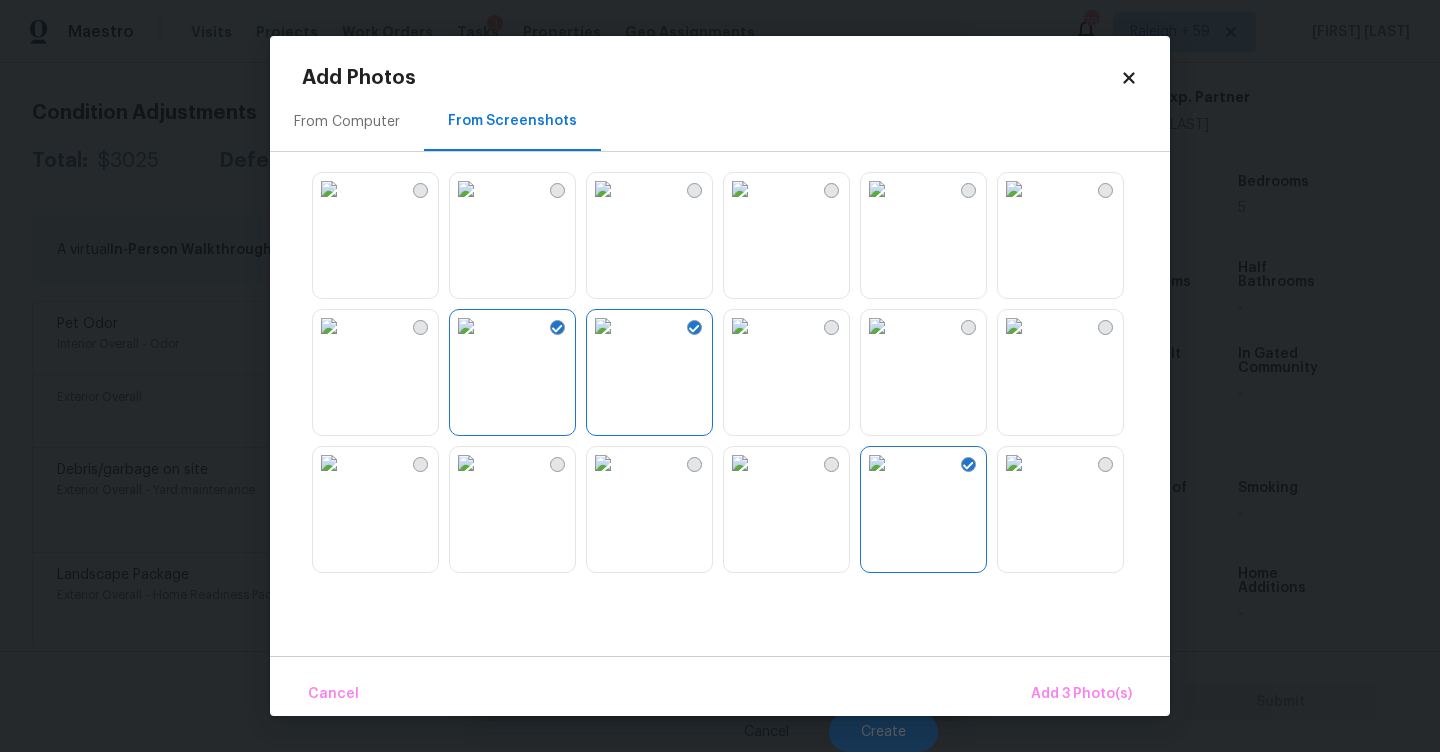 click at bounding box center (877, 326) 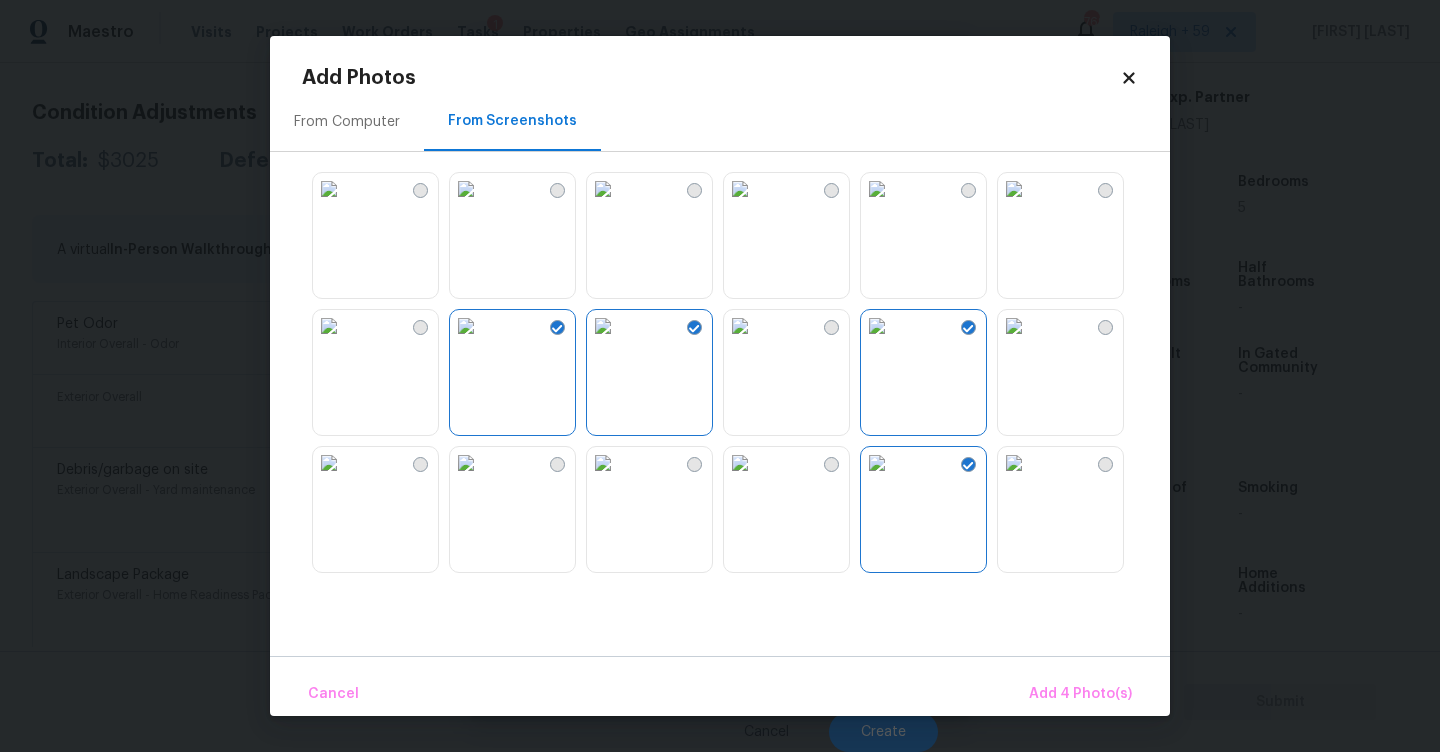 click at bounding box center [1014, 326] 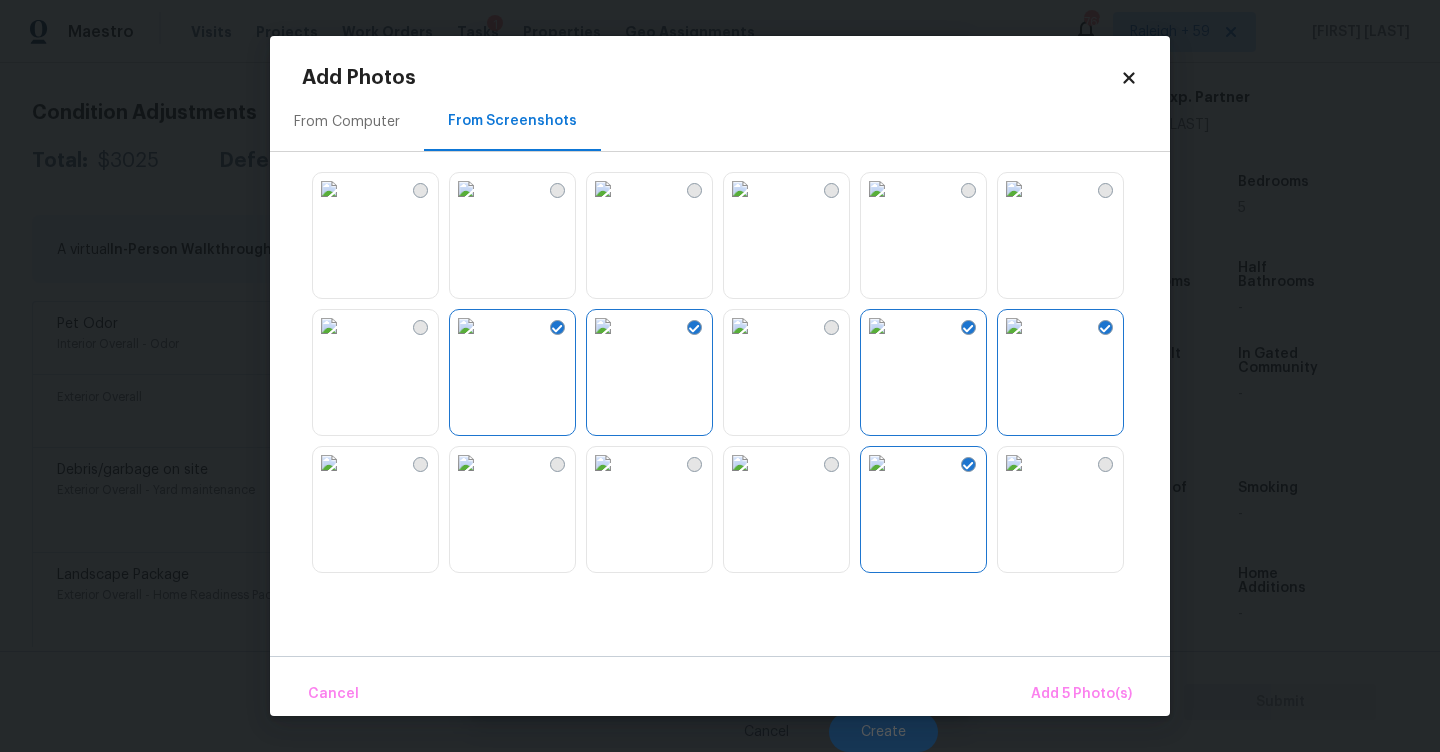 click at bounding box center (877, 326) 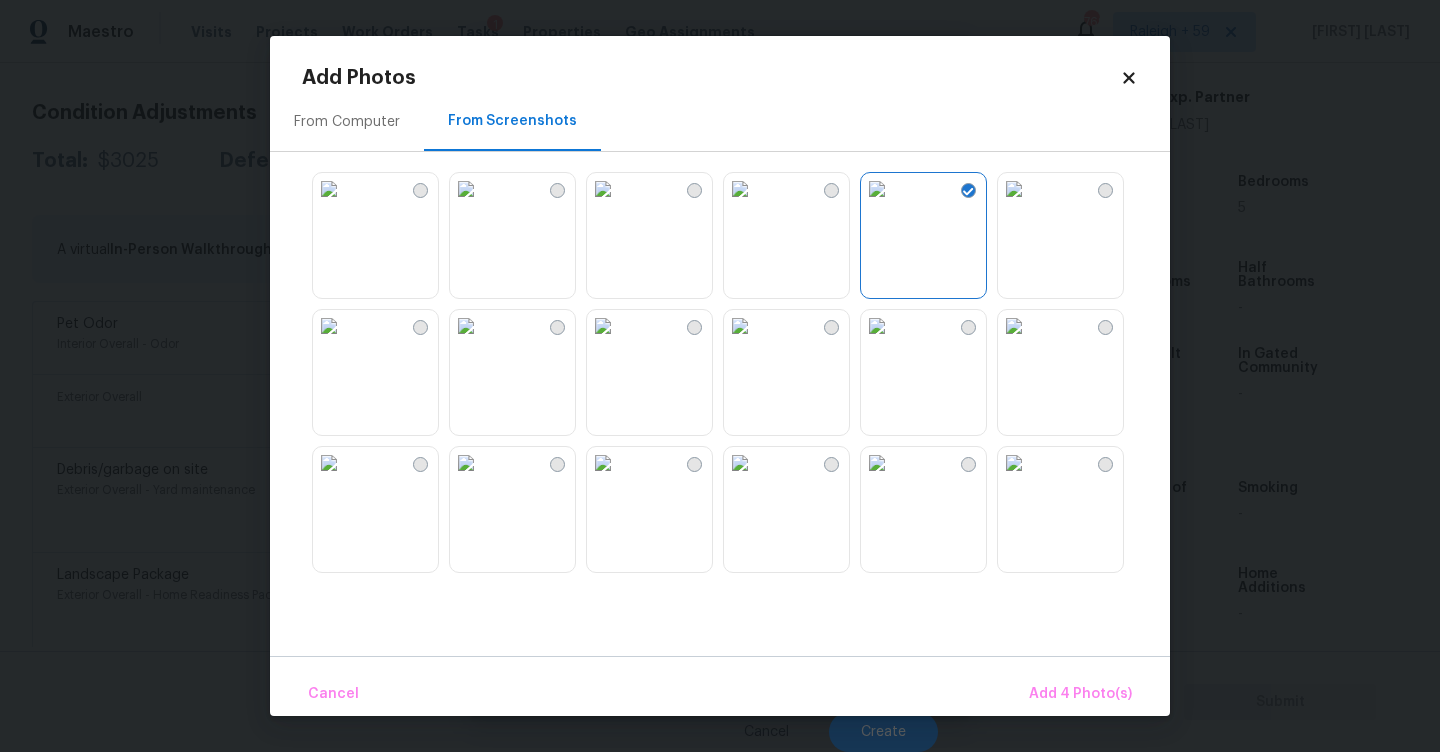 scroll, scrollTop: 281, scrollLeft: 0, axis: vertical 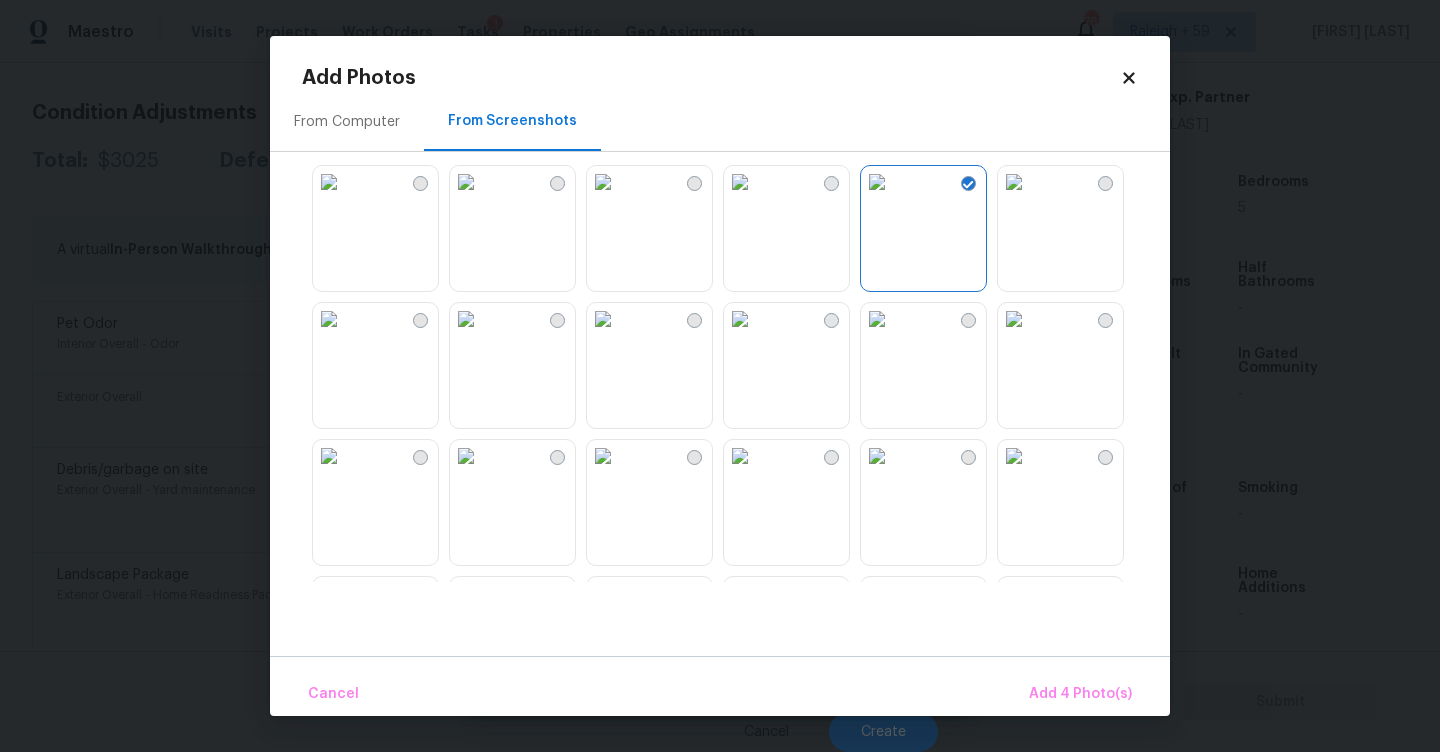 click at bounding box center [877, 319] 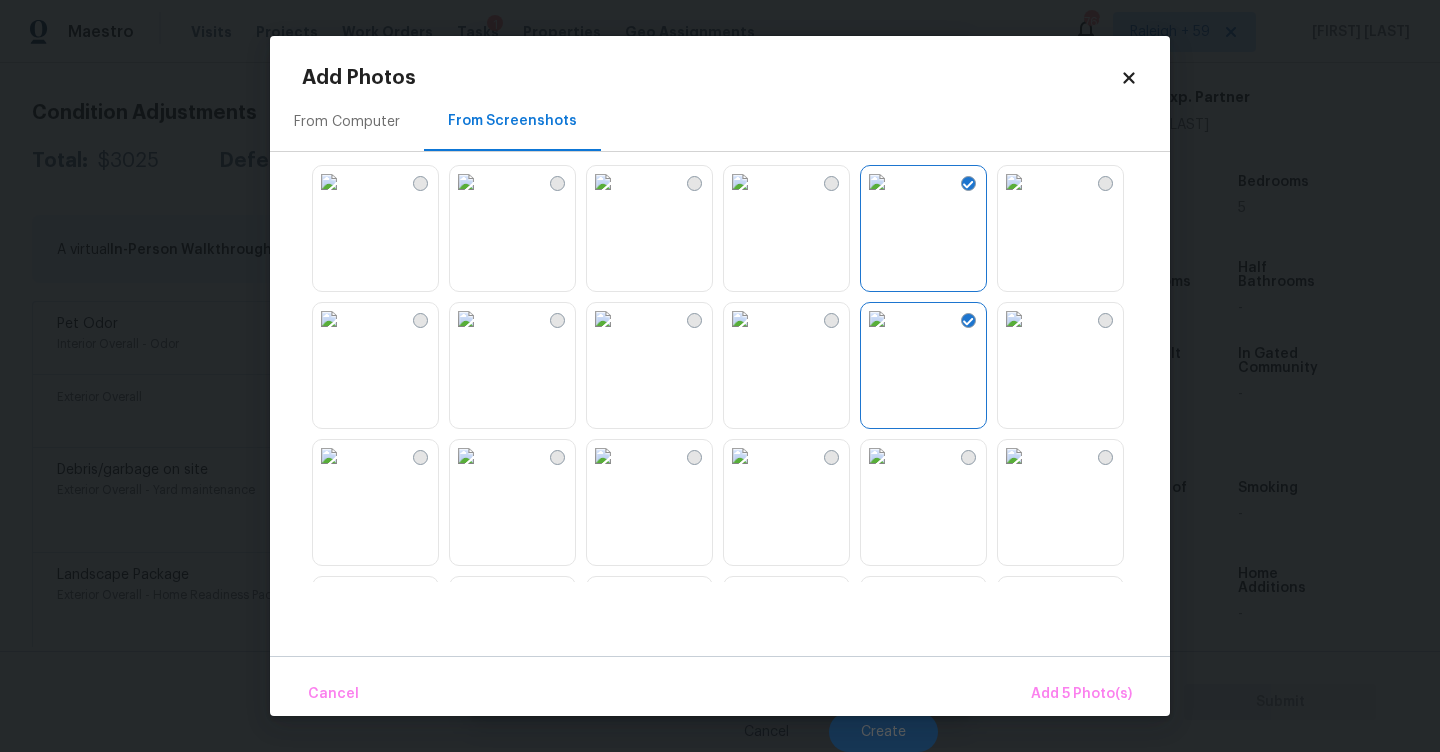 click at bounding box center [740, 319] 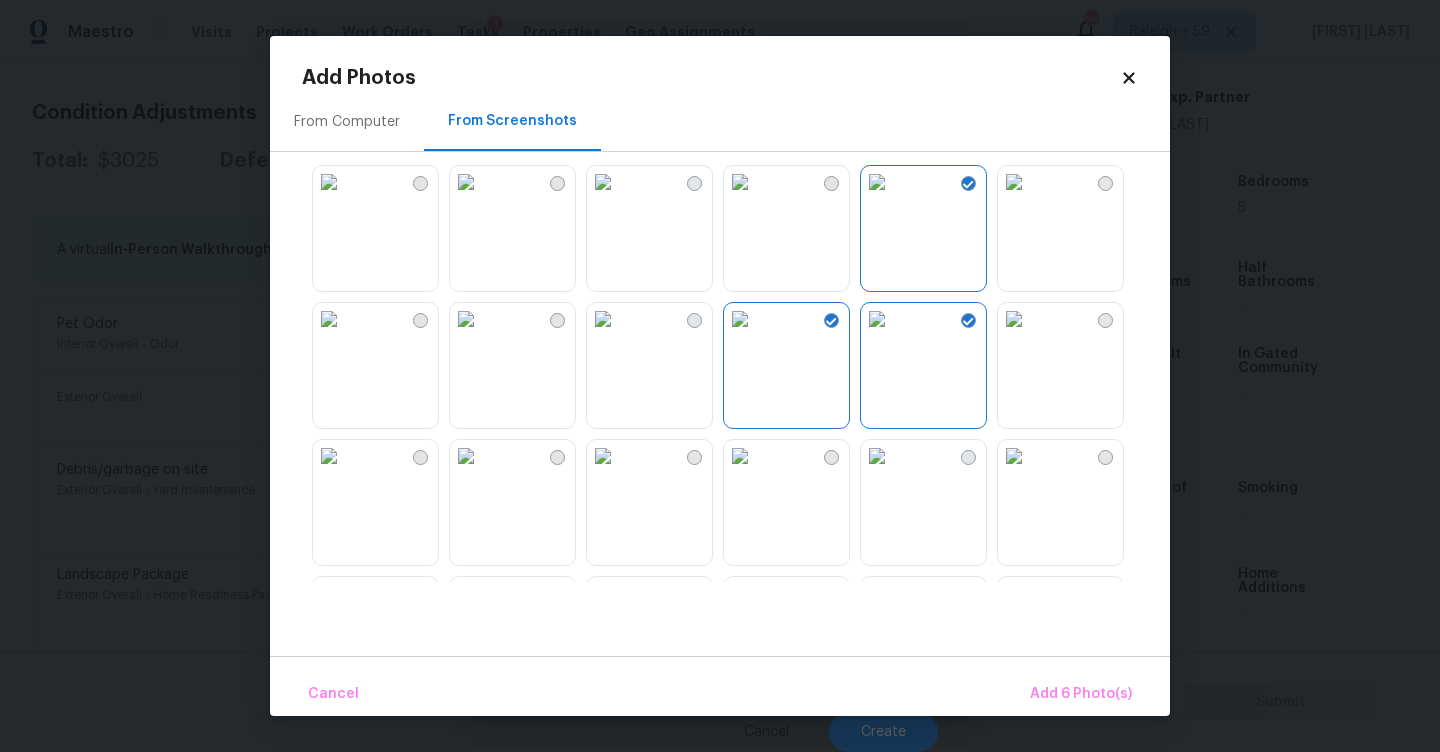 click at bounding box center (740, 319) 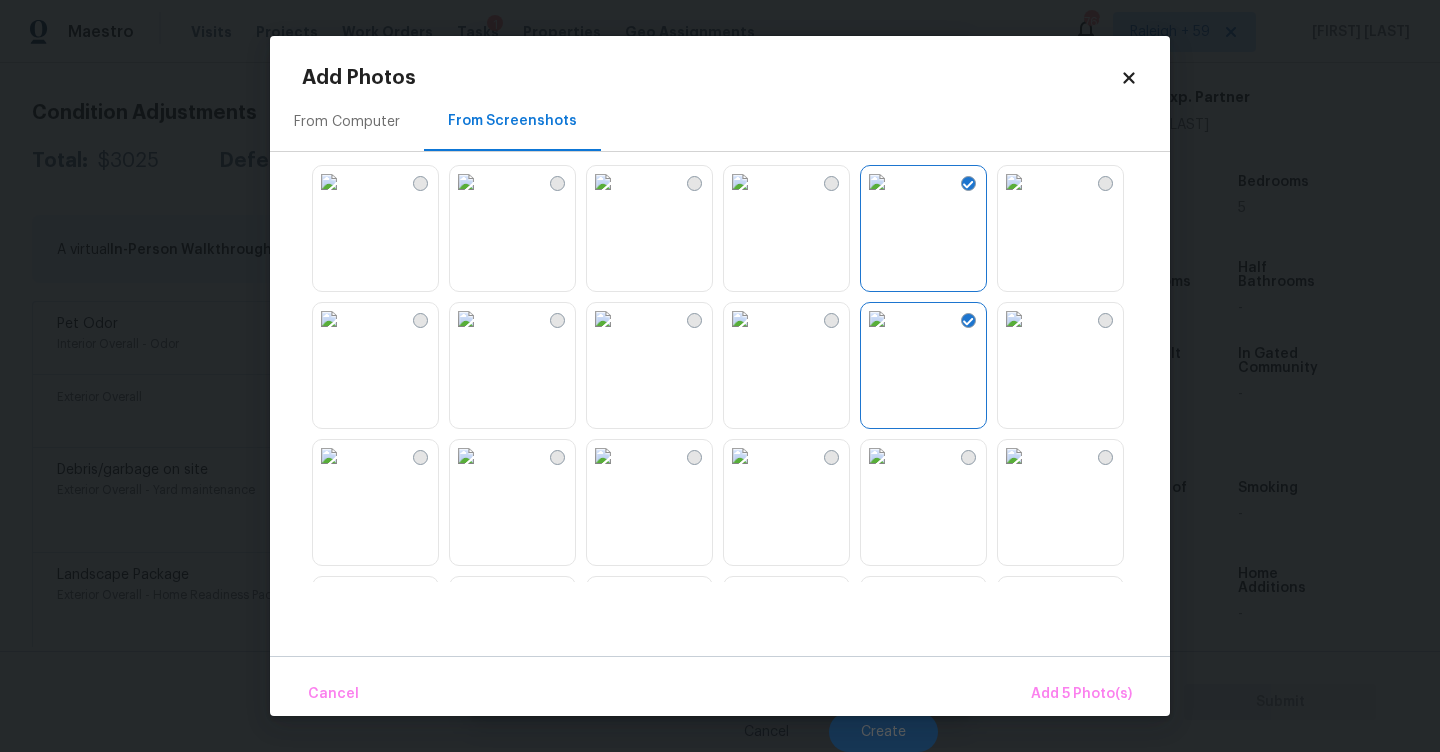 click at bounding box center (1014, 319) 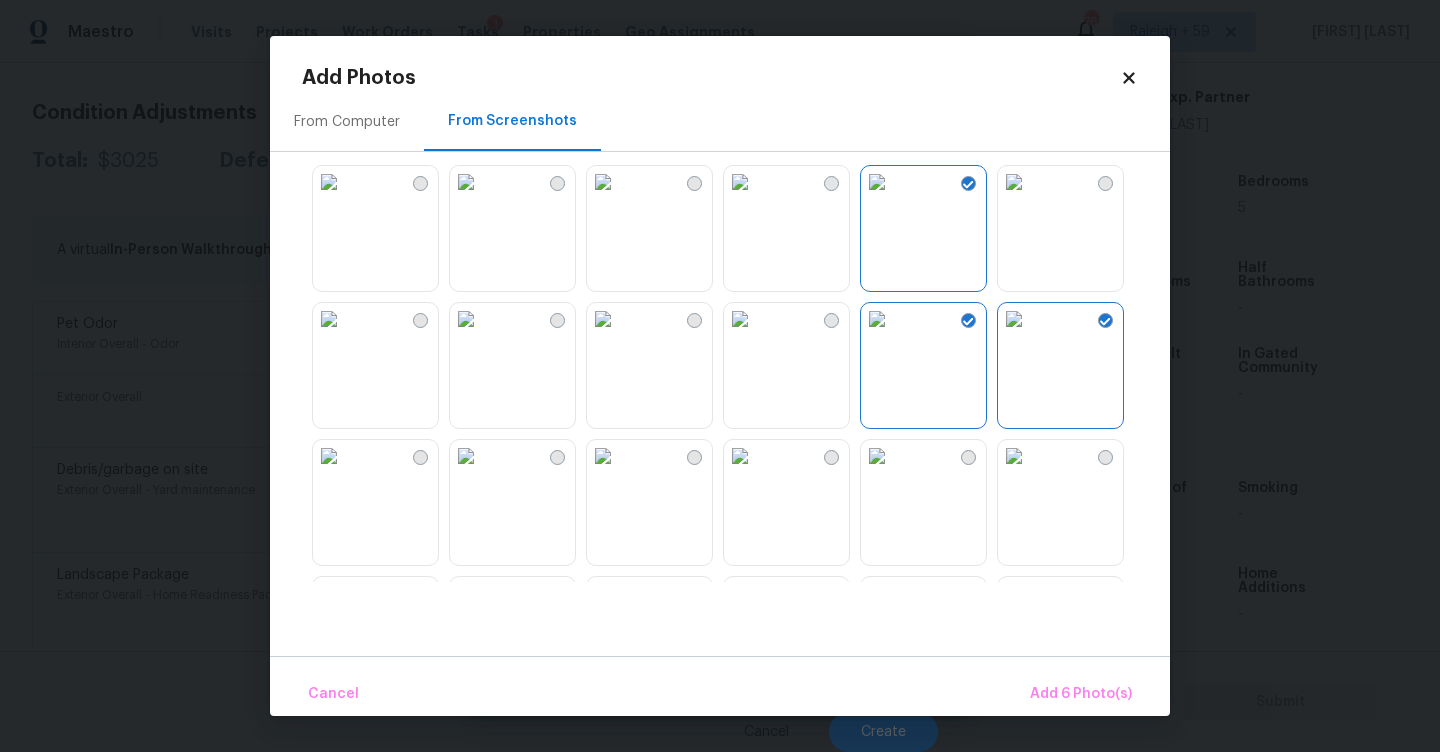 click at bounding box center (1014, 319) 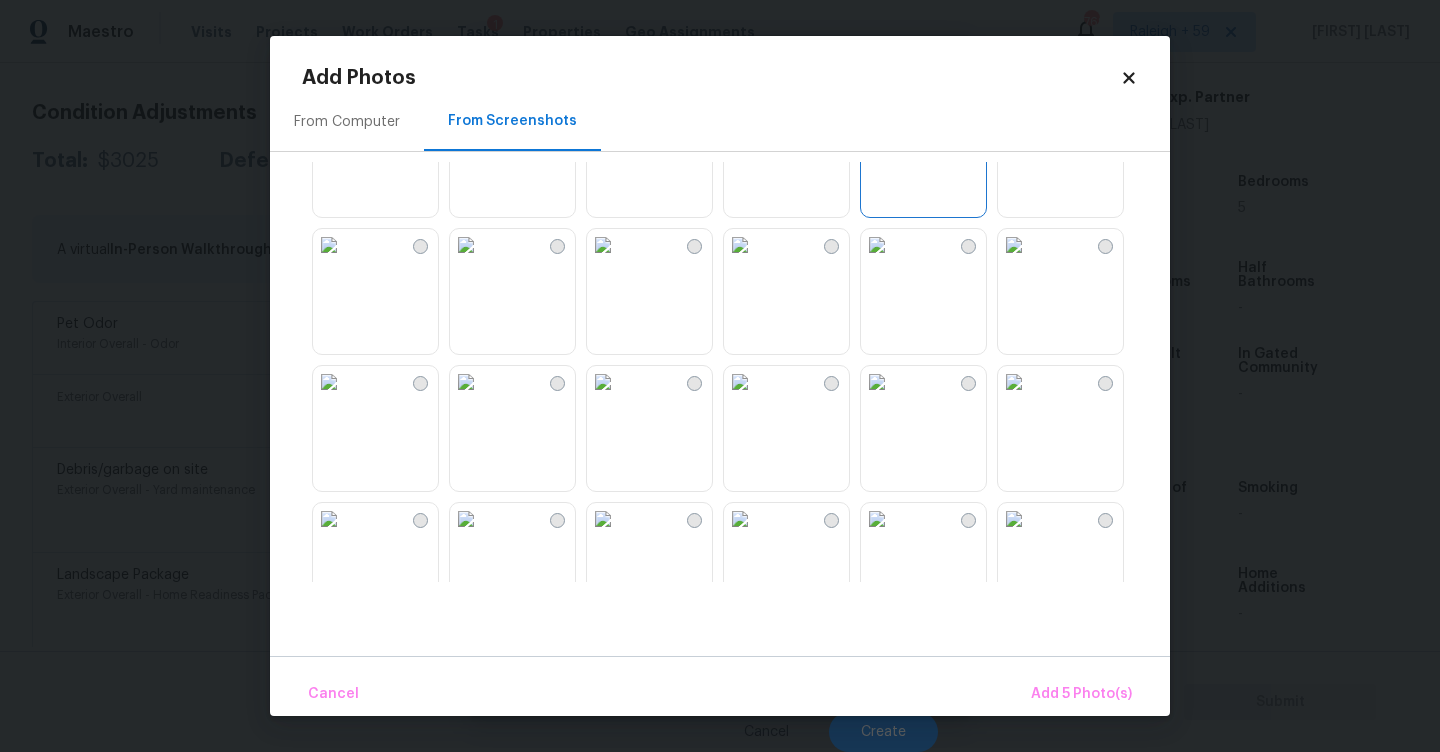 scroll, scrollTop: 530, scrollLeft: 0, axis: vertical 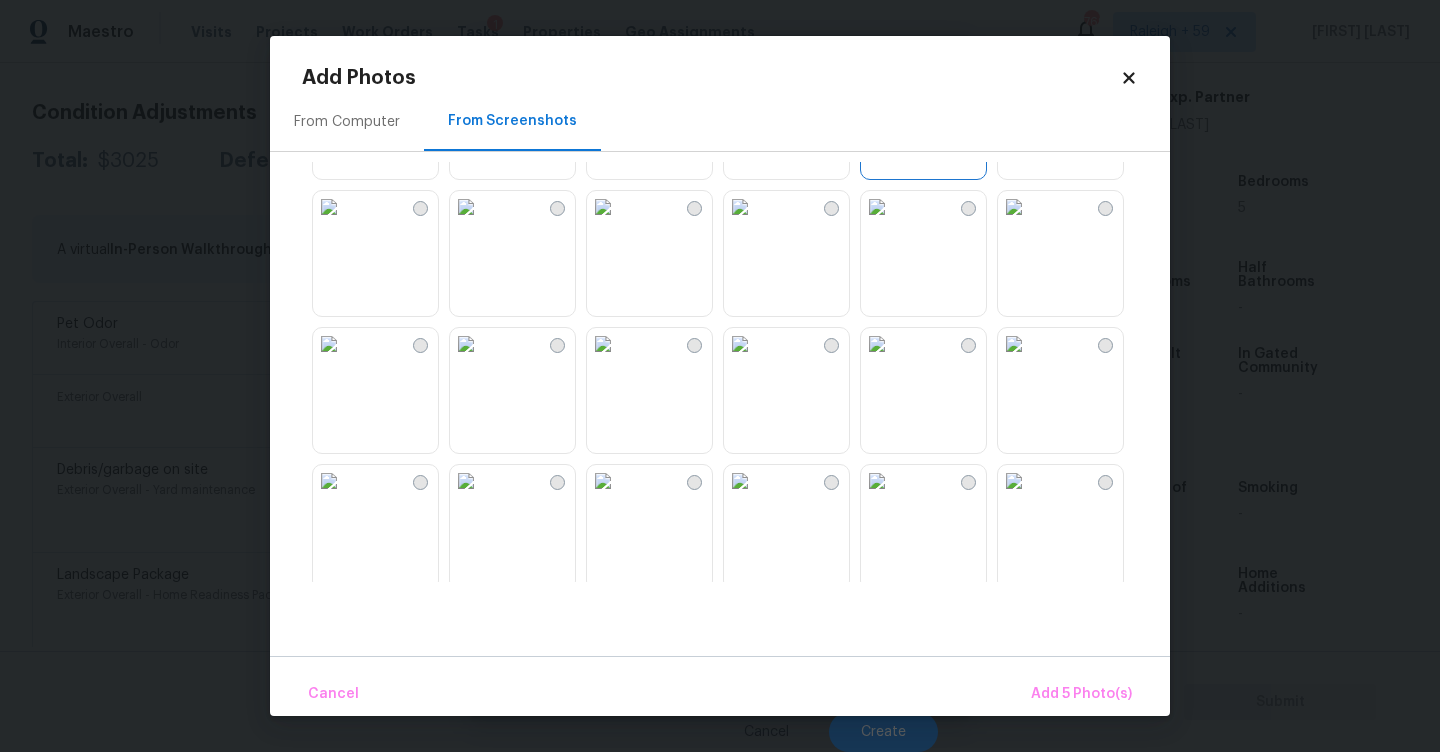 click at bounding box center (603, 207) 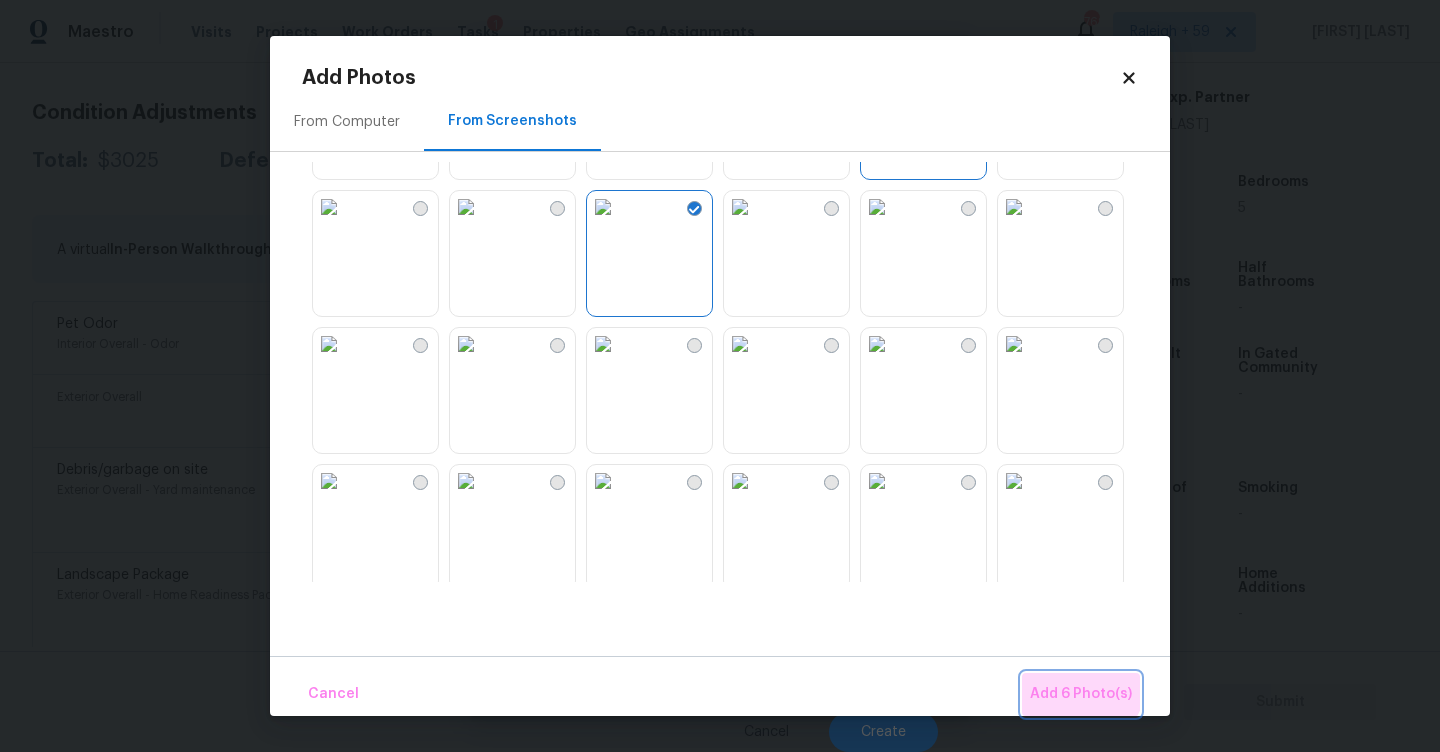 click on "Add 6 Photo(s)" at bounding box center (1081, 694) 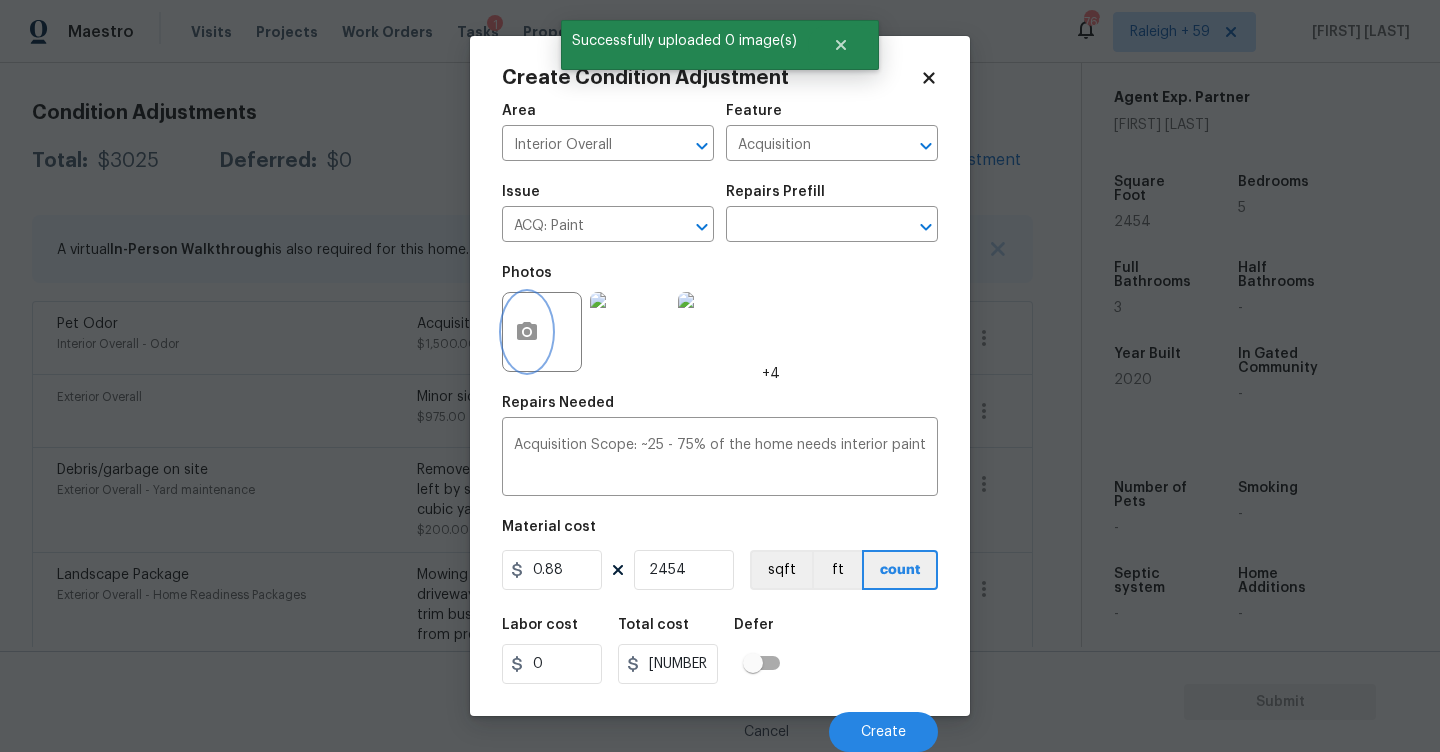scroll, scrollTop: 1, scrollLeft: 0, axis: vertical 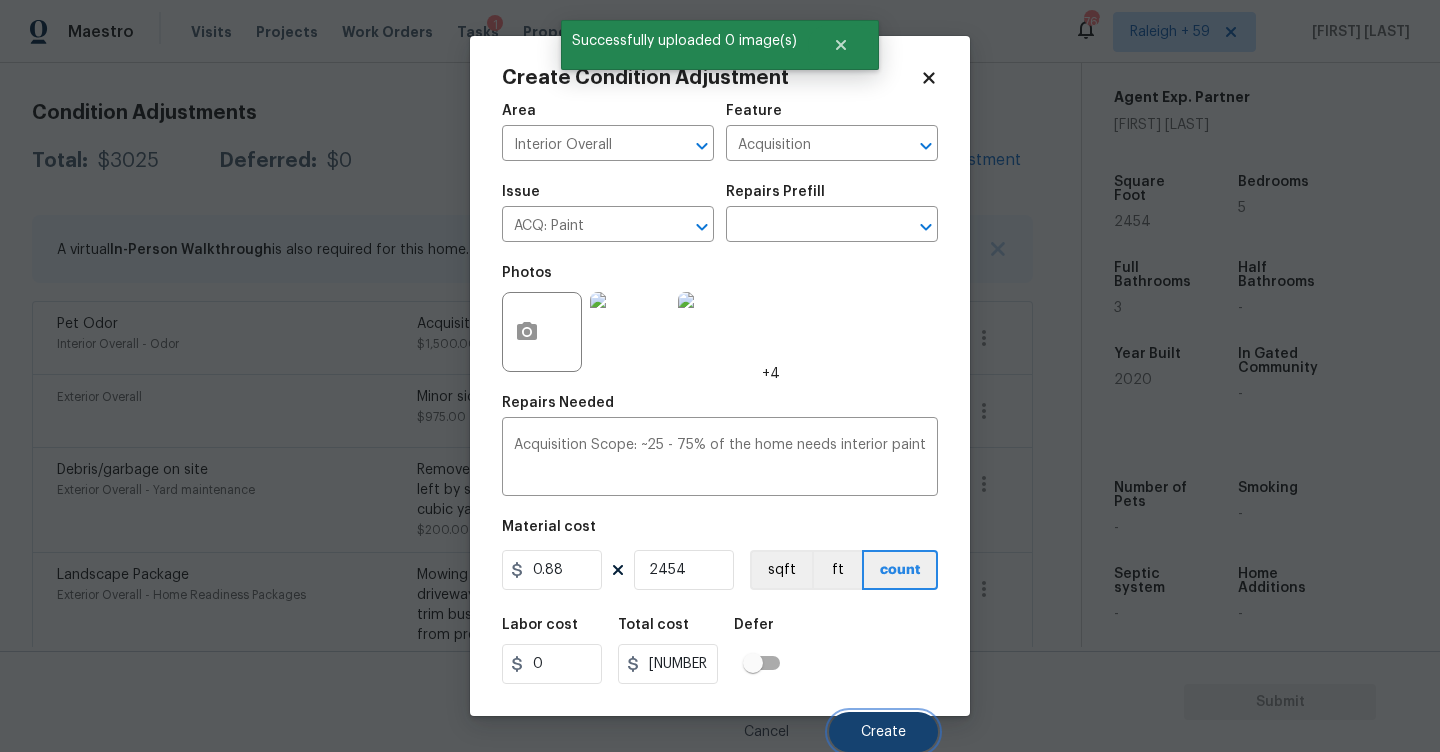 click on "Create" at bounding box center (883, 732) 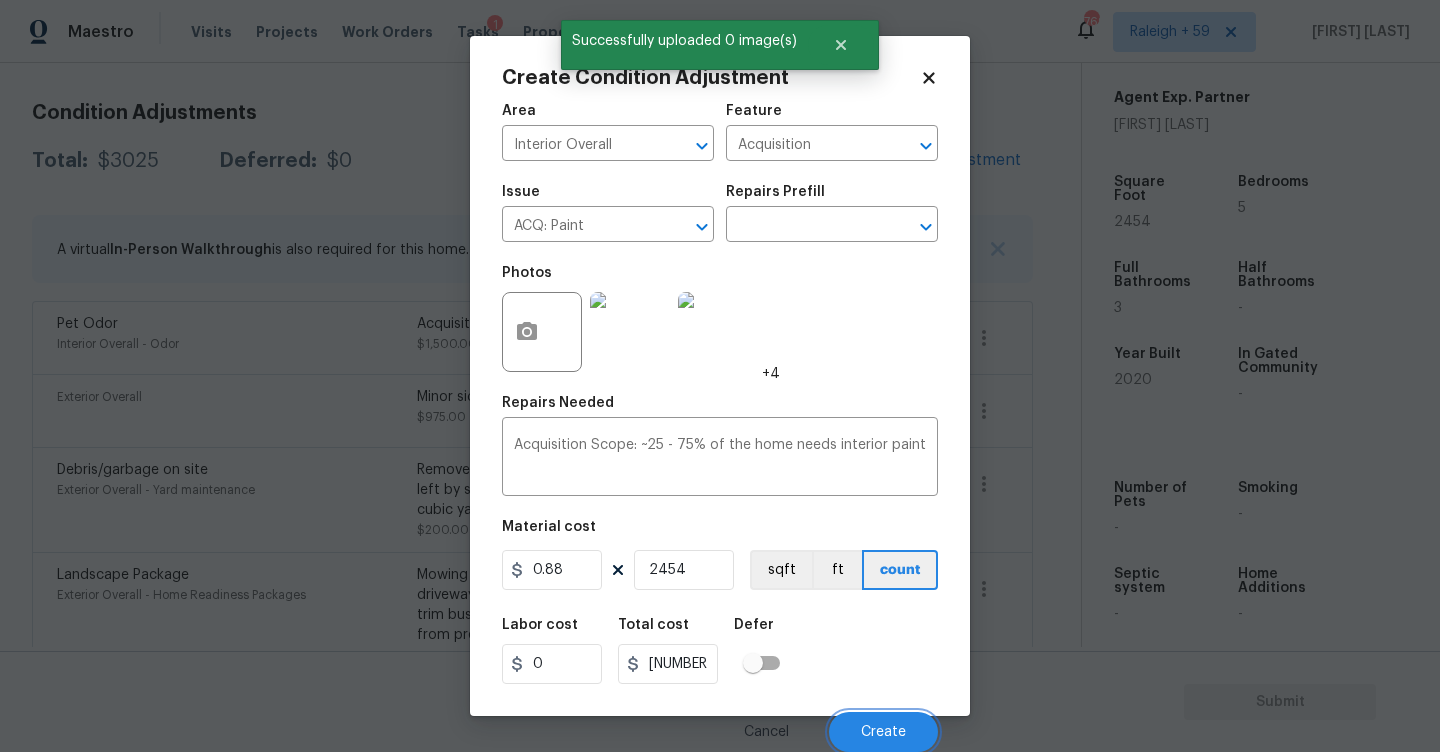 scroll, scrollTop: 264, scrollLeft: 0, axis: vertical 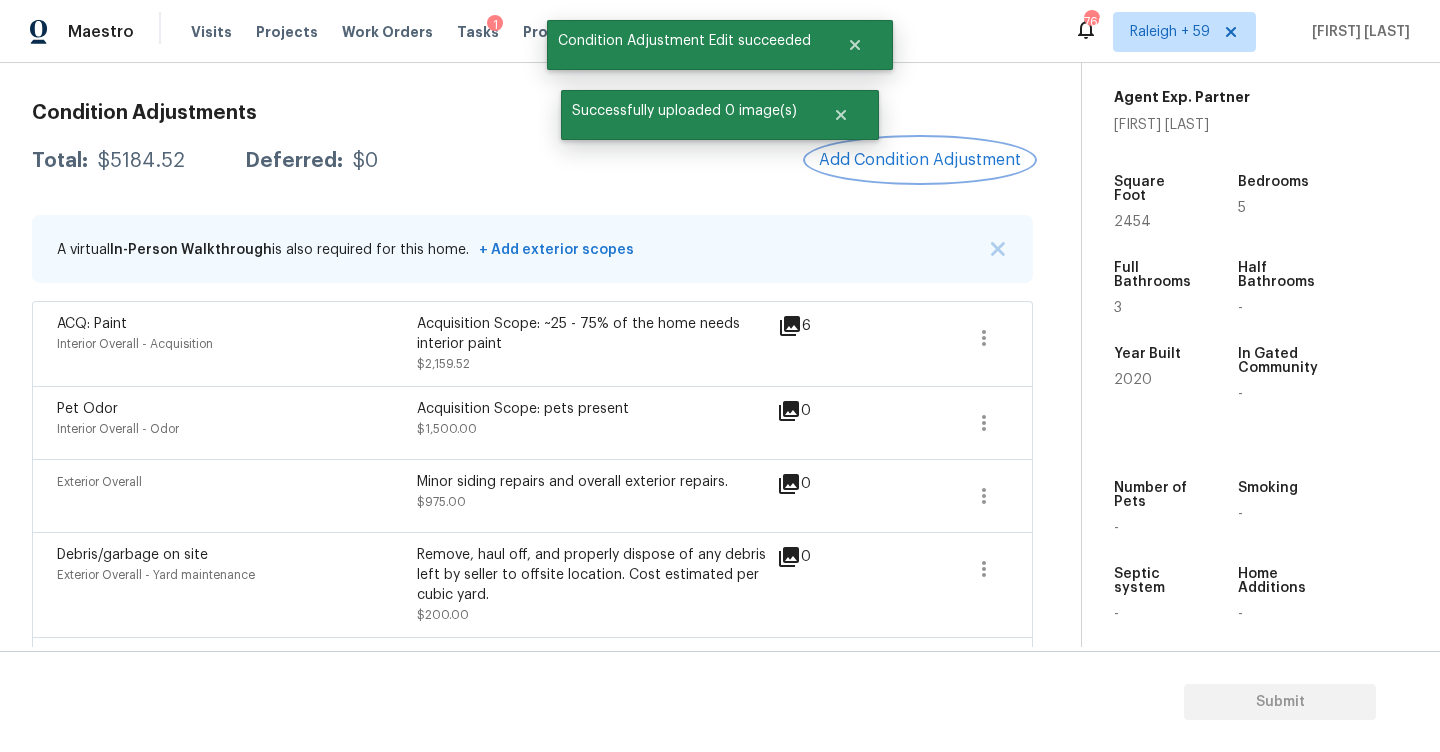 click on "Add Condition Adjustment" at bounding box center (920, 160) 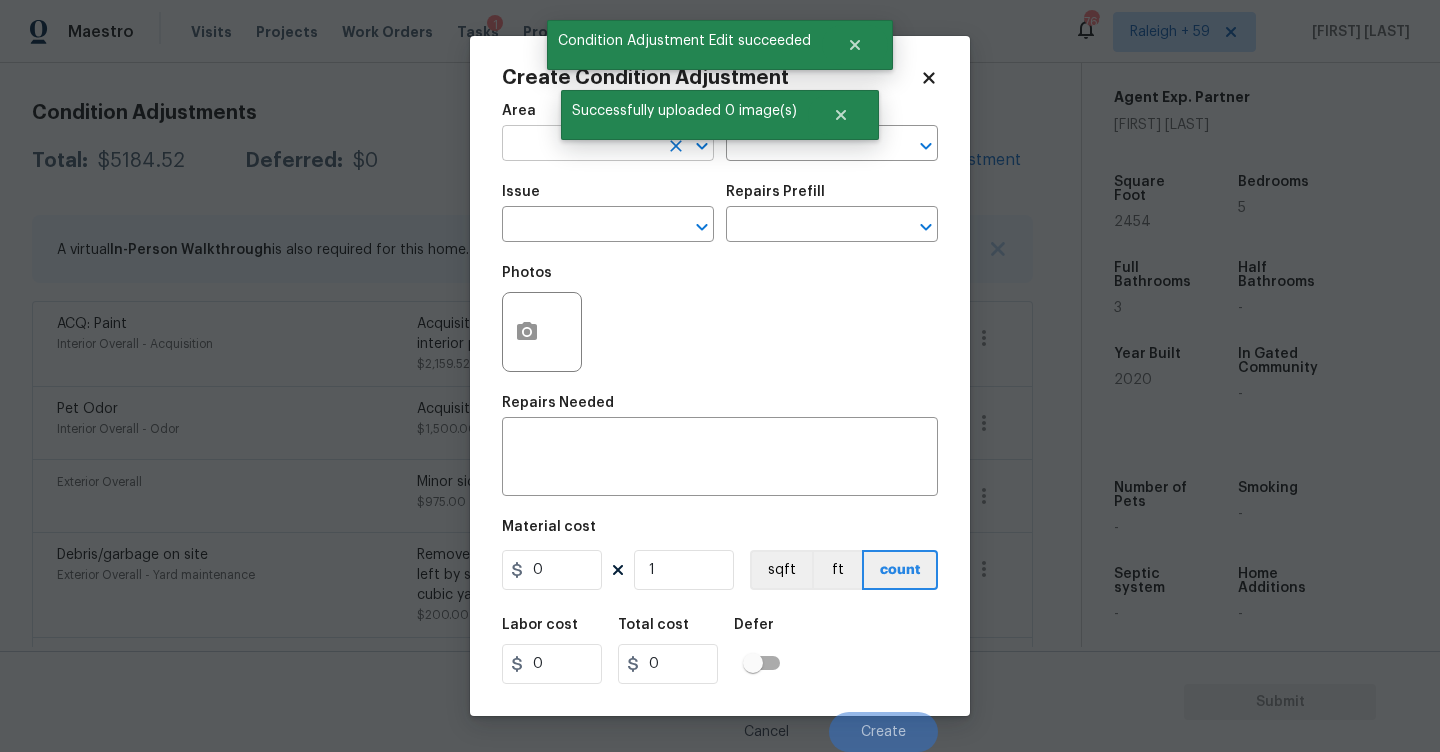 click at bounding box center (580, 145) 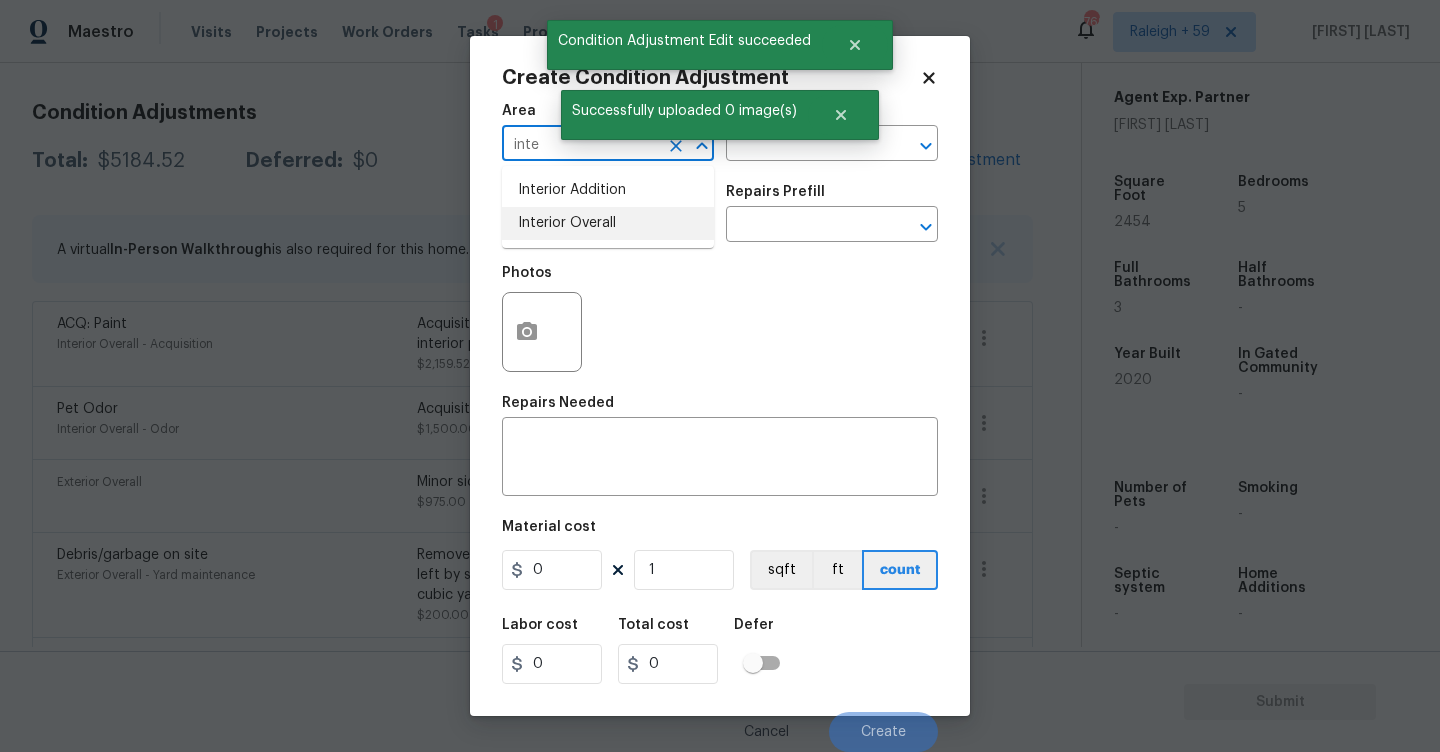 click on "Interior Overall" at bounding box center (608, 223) 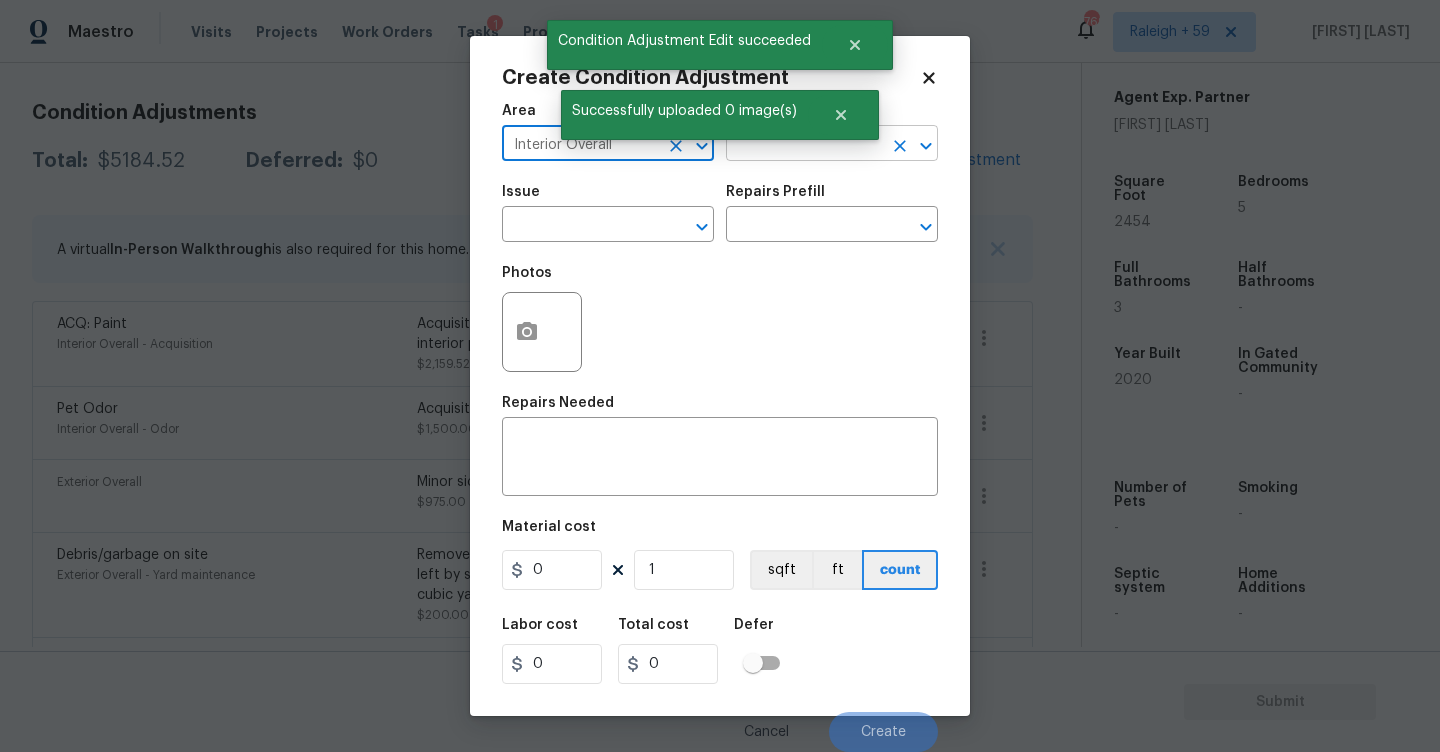 type on "Interior Overall" 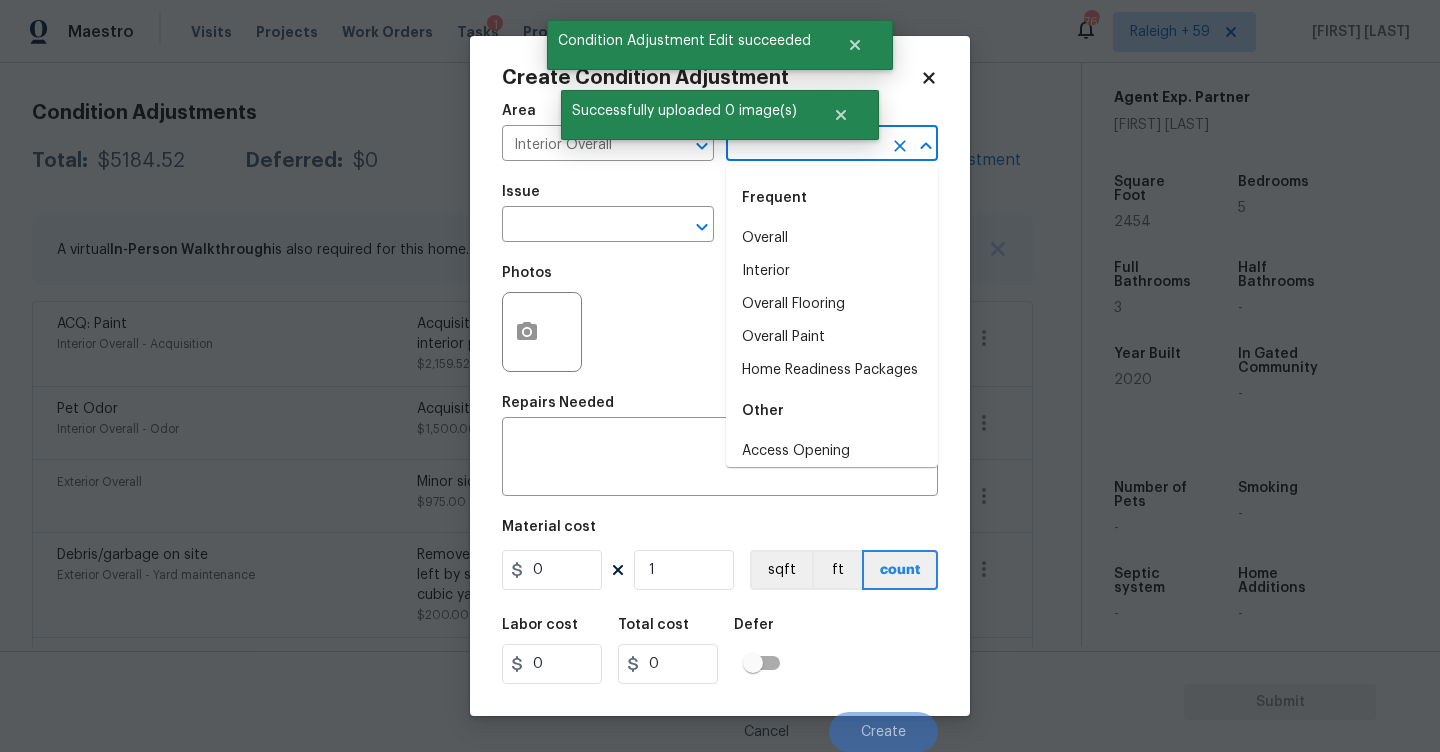 type on "p" 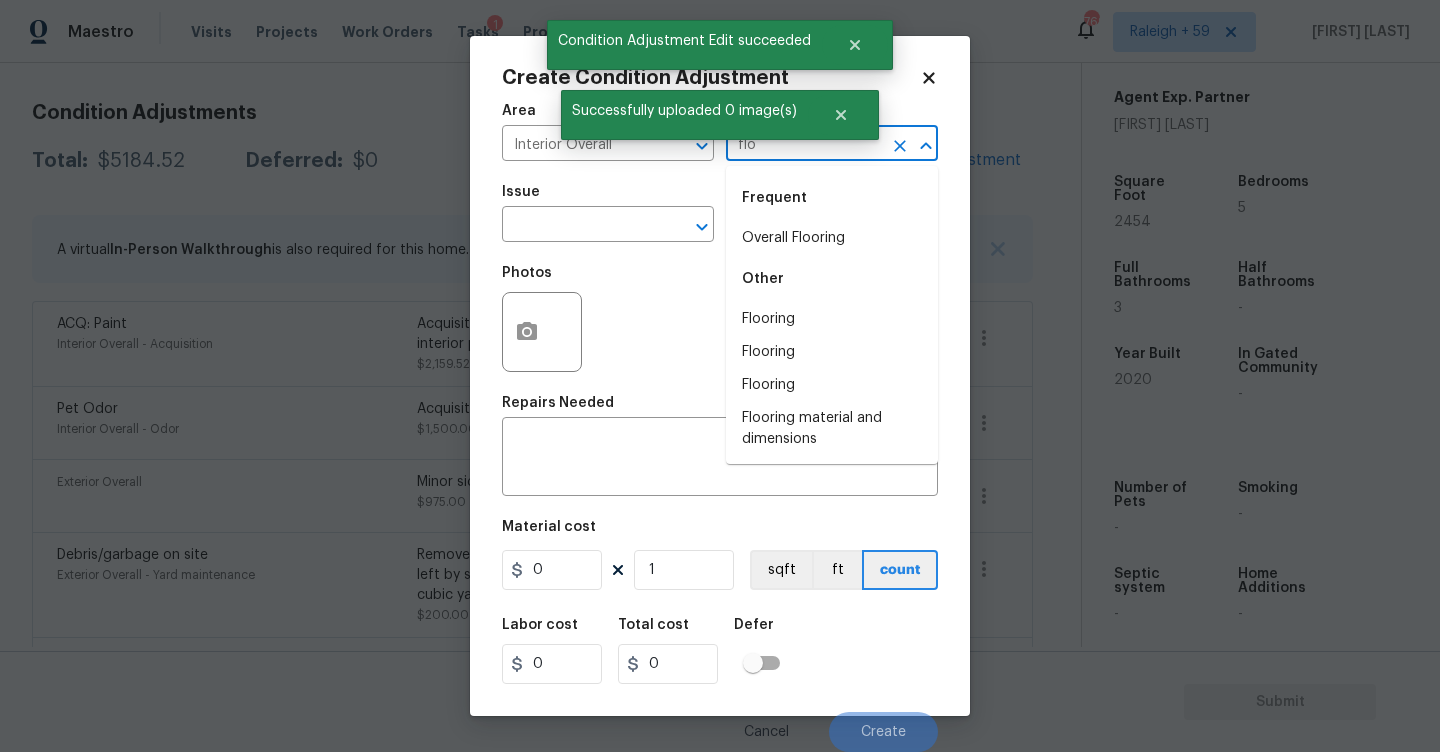 click on "Overall Flooring" at bounding box center [832, 238] 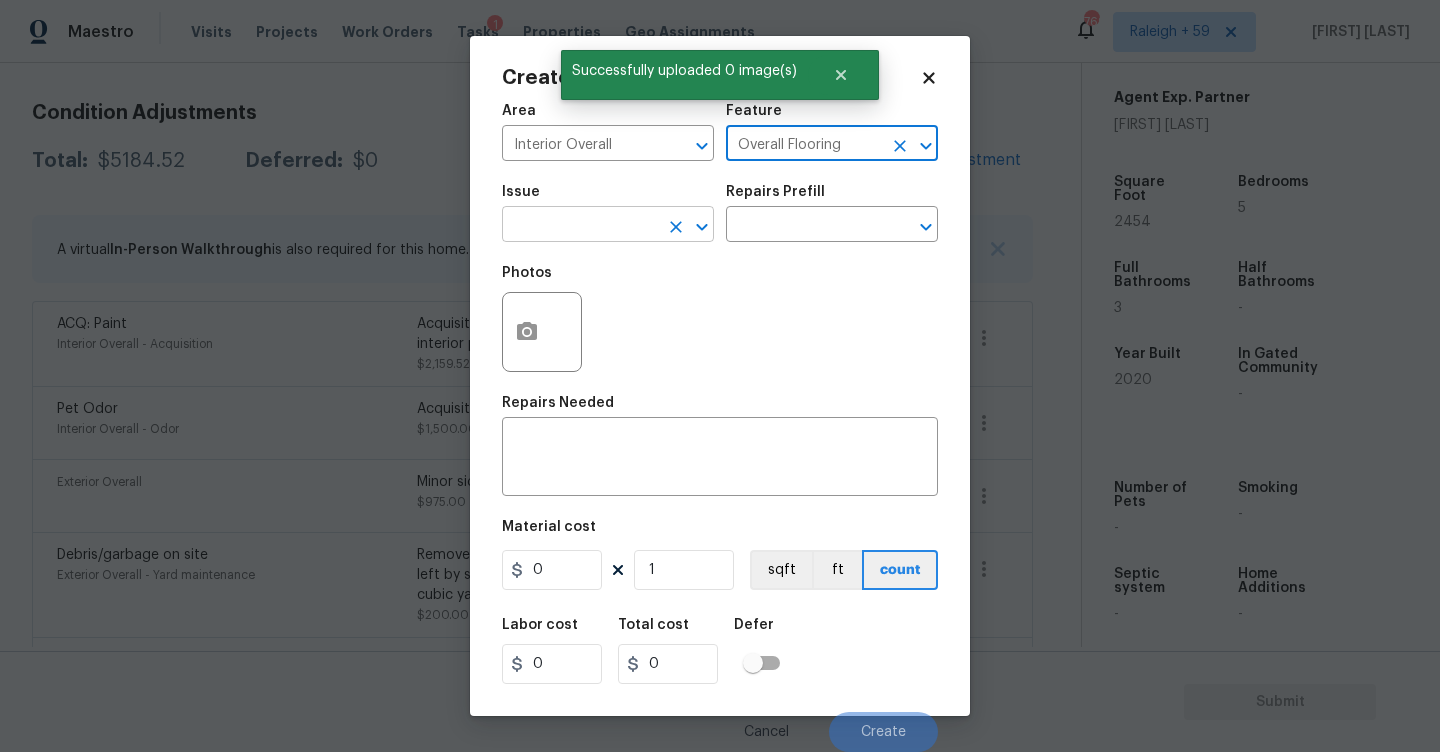 type on "Overall Flooring" 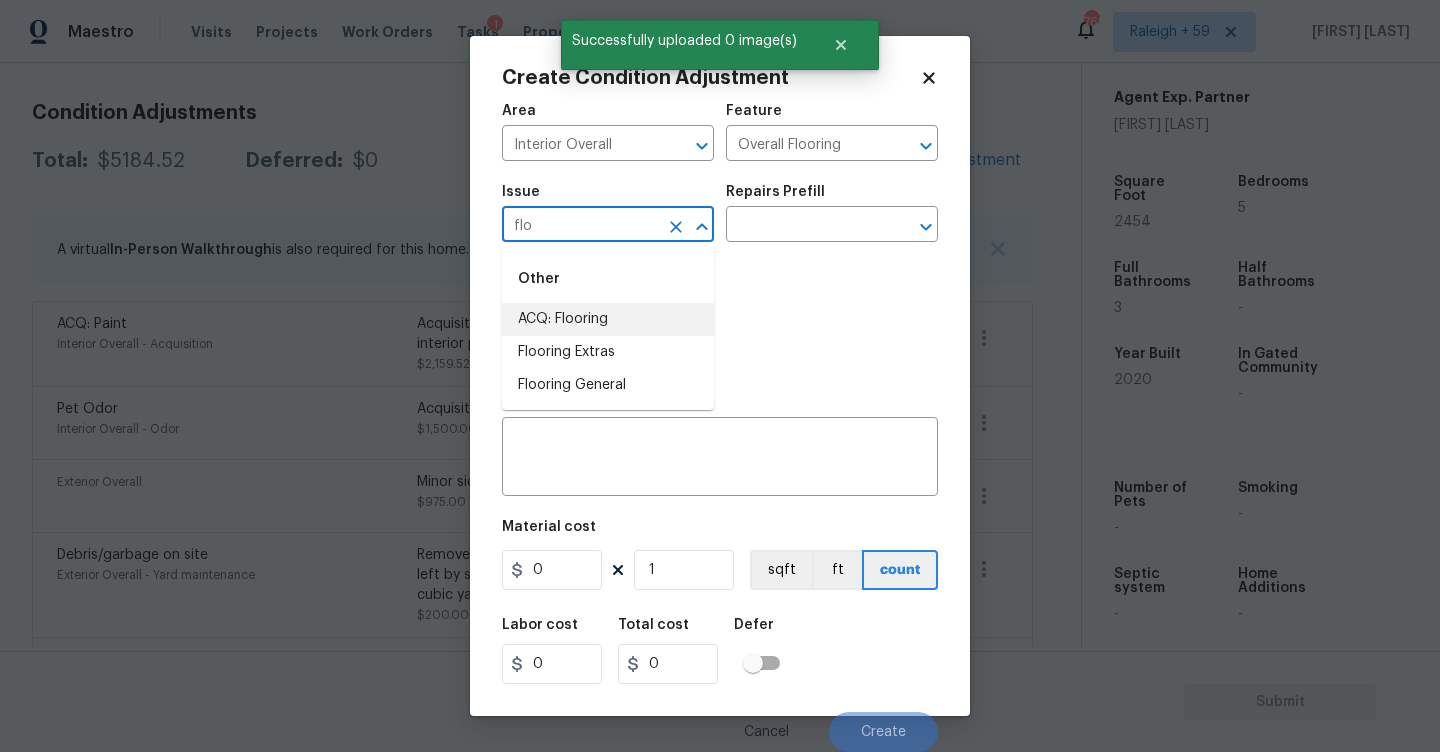 click on "ACQ: Flooring" at bounding box center (608, 319) 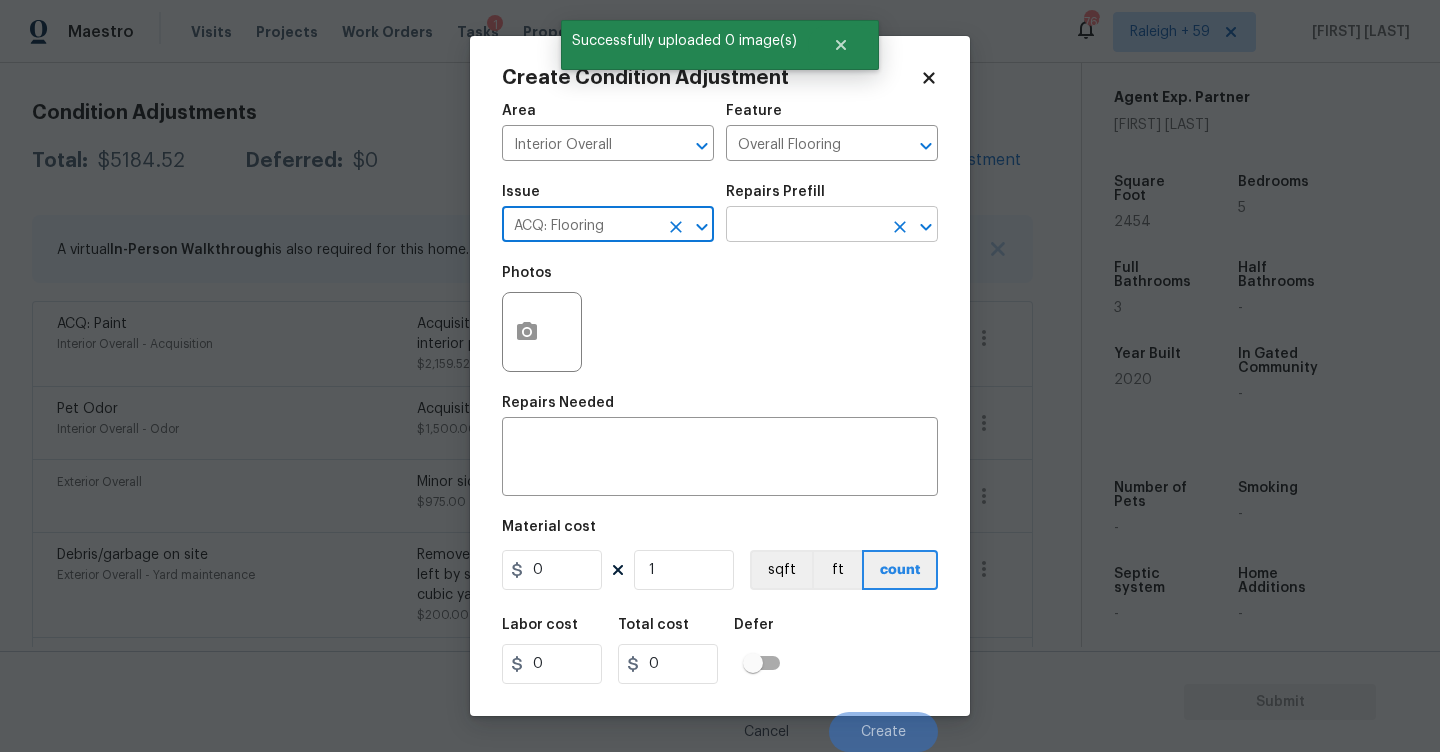 type on "ACQ: Flooring" 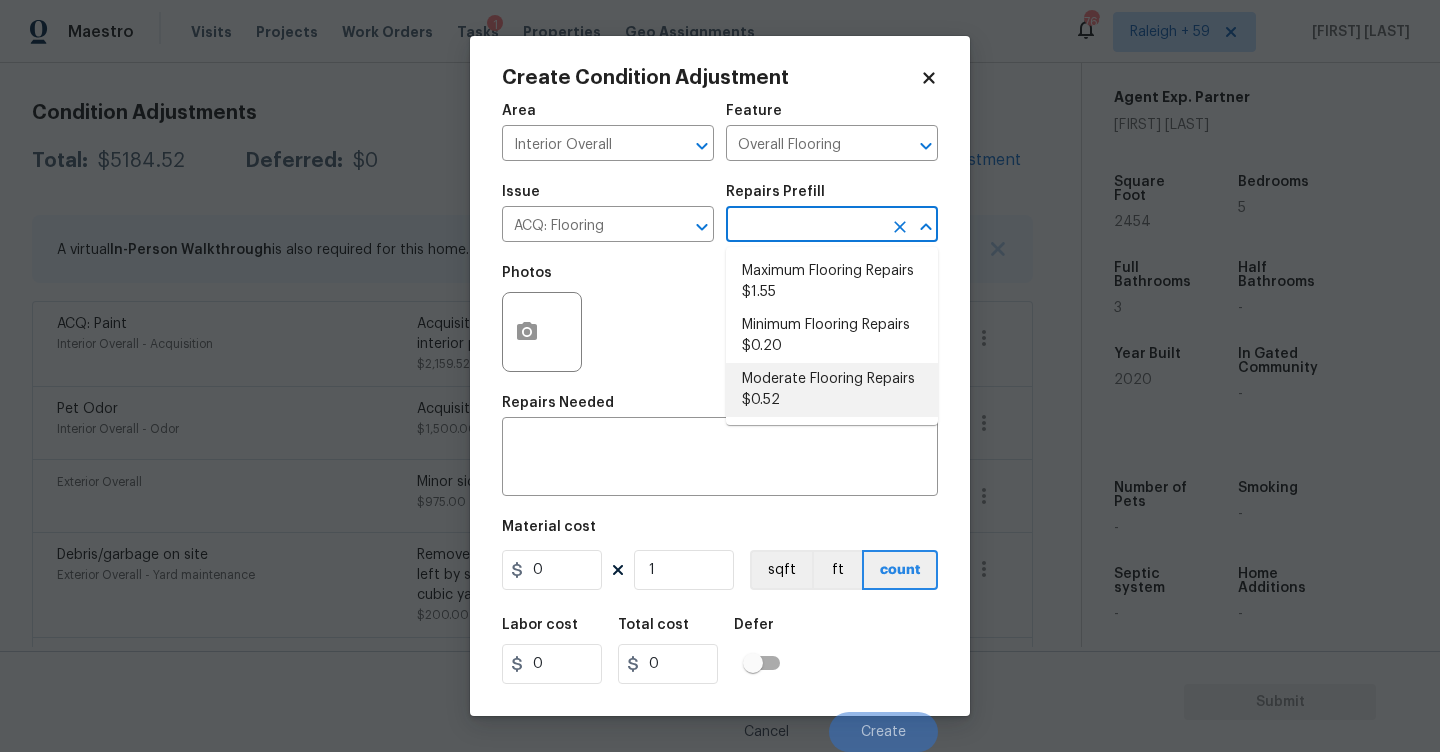 click on "Moderate Flooring Repairs $0.52" at bounding box center [832, 390] 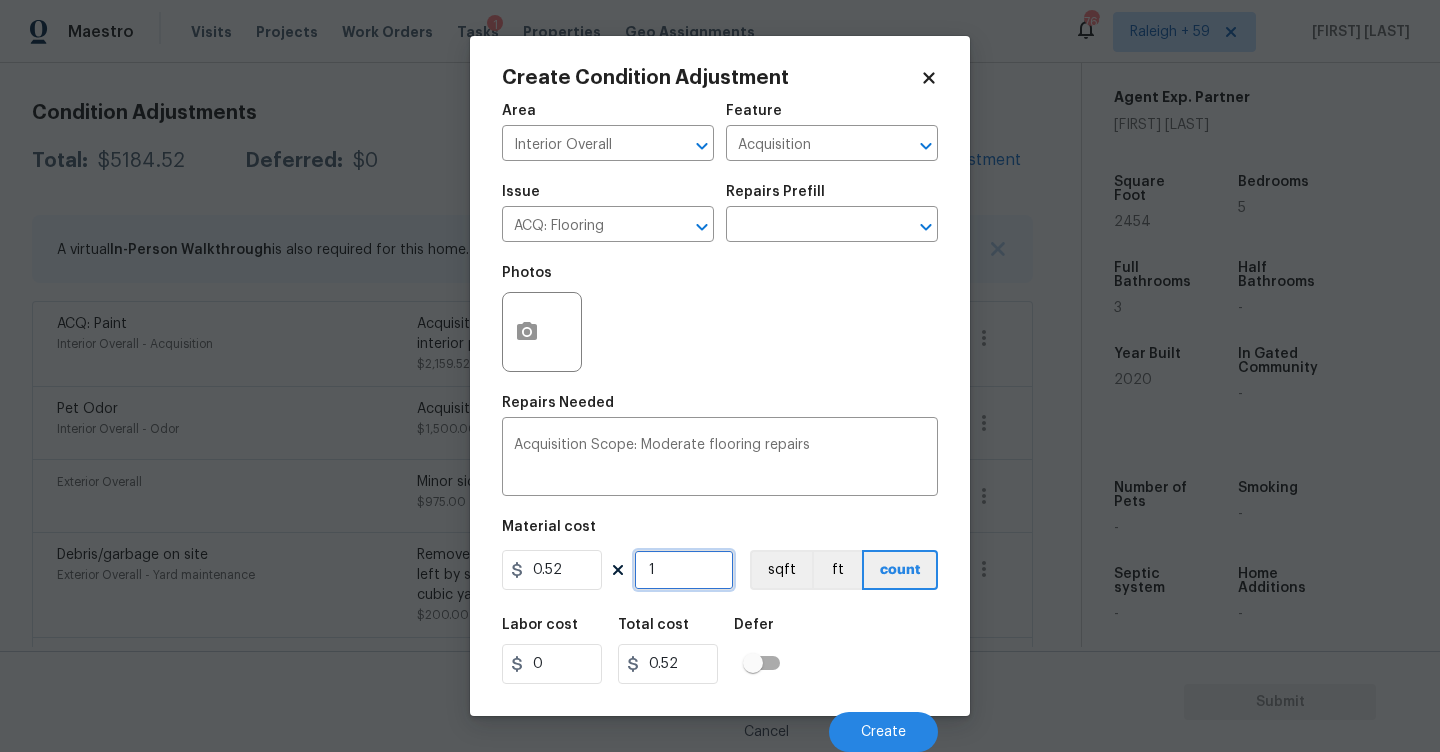 click on "1" at bounding box center (684, 570) 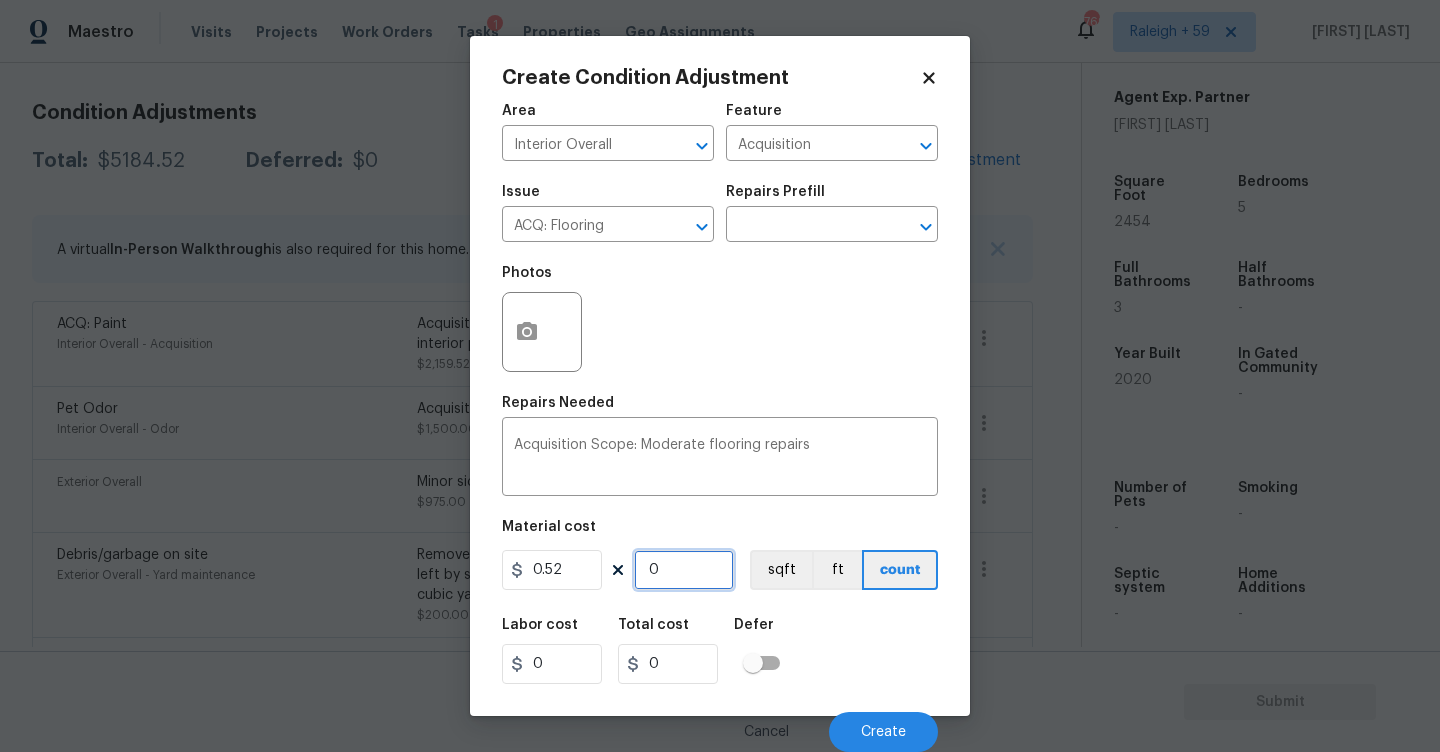 type on "2" 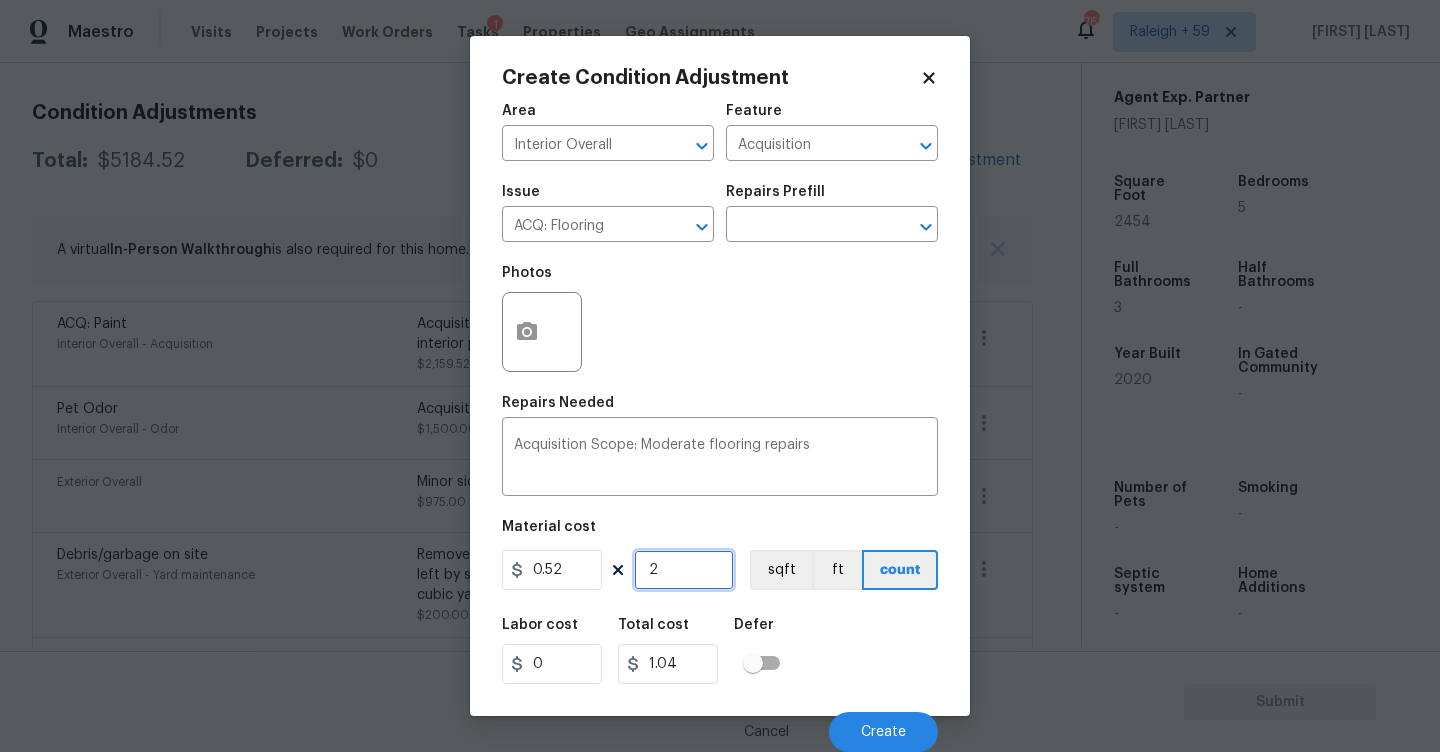 type on "24" 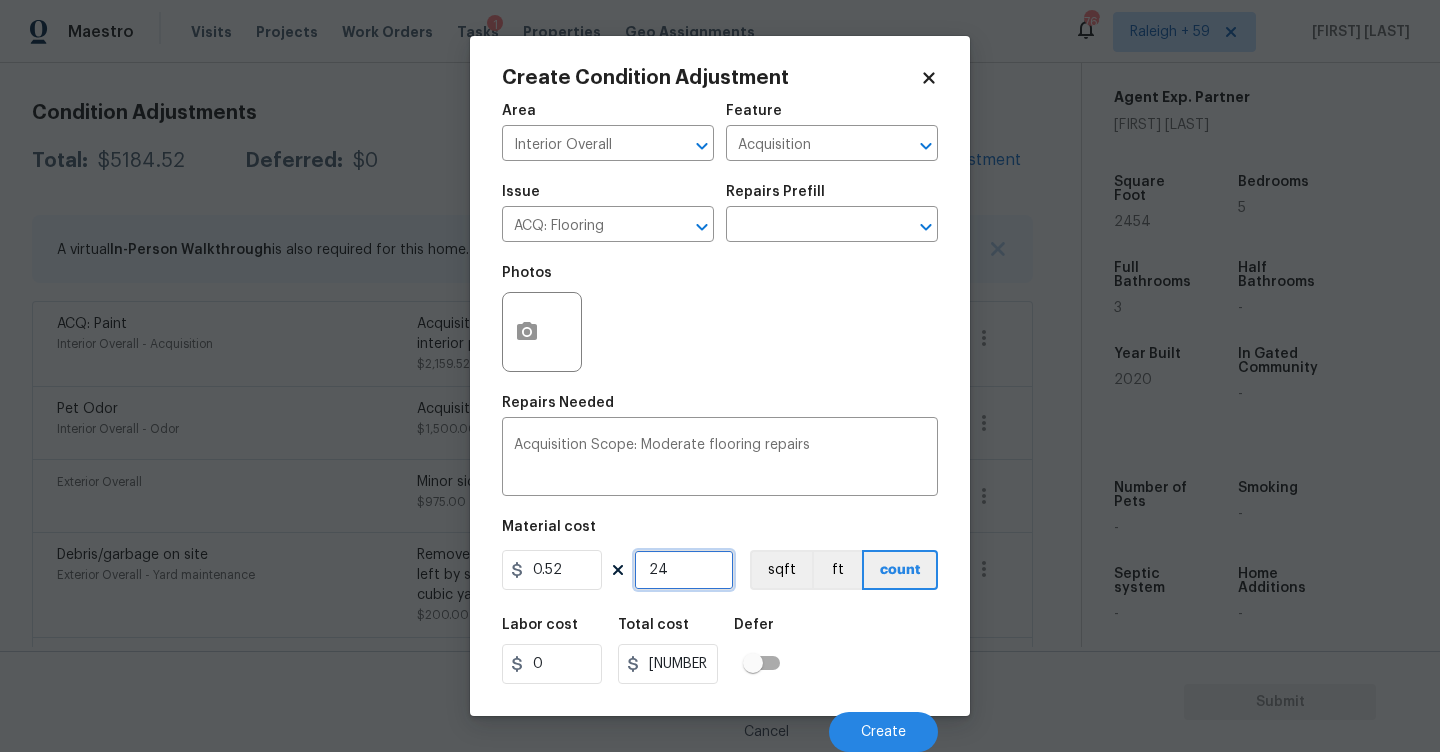 type on "245" 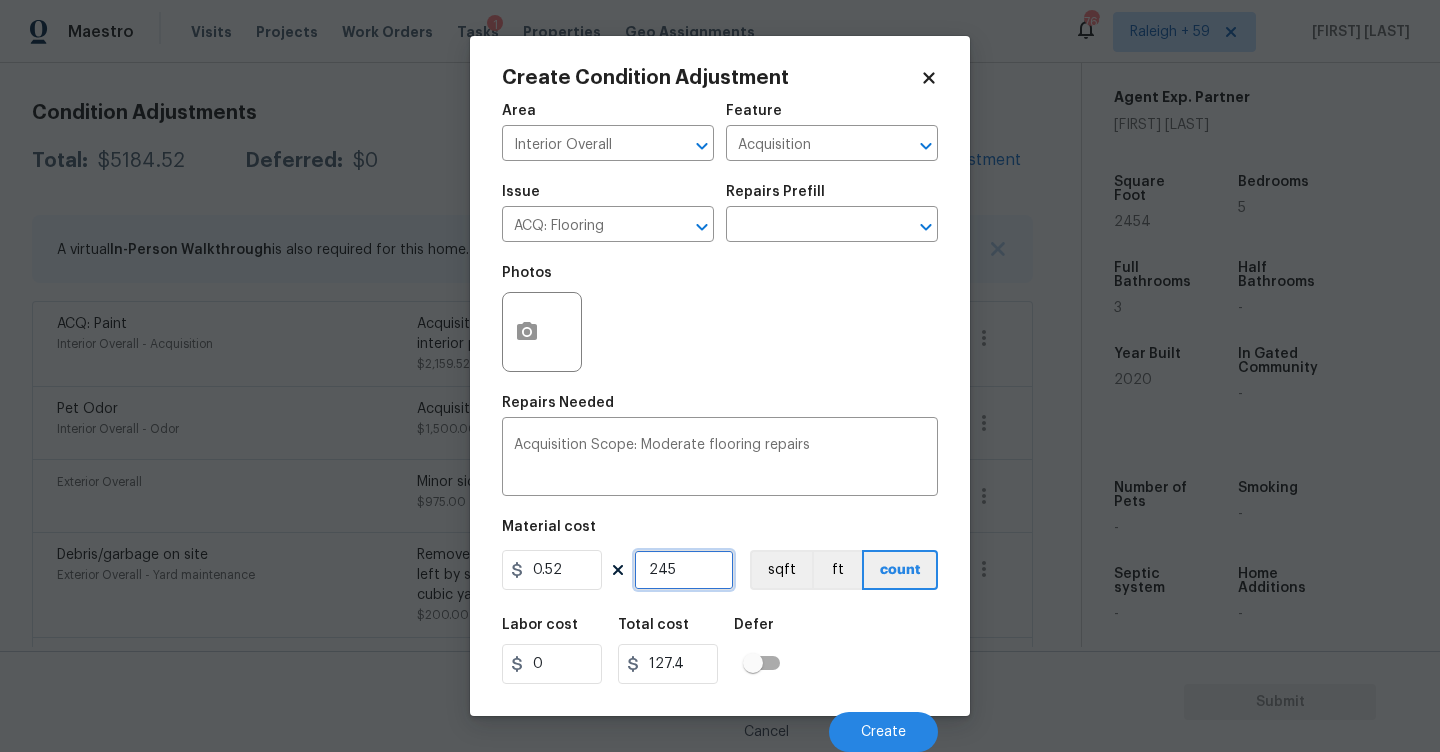 type on "2454" 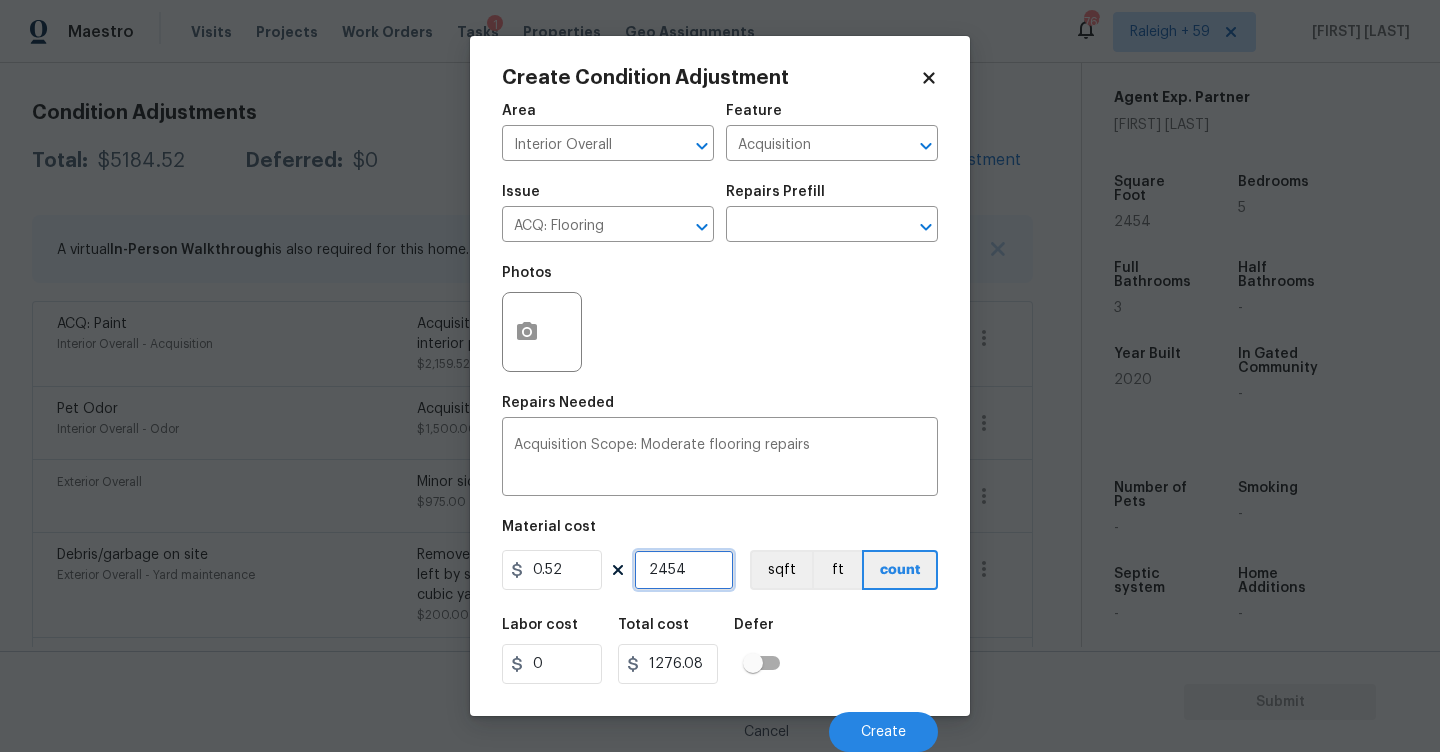 type on "2454" 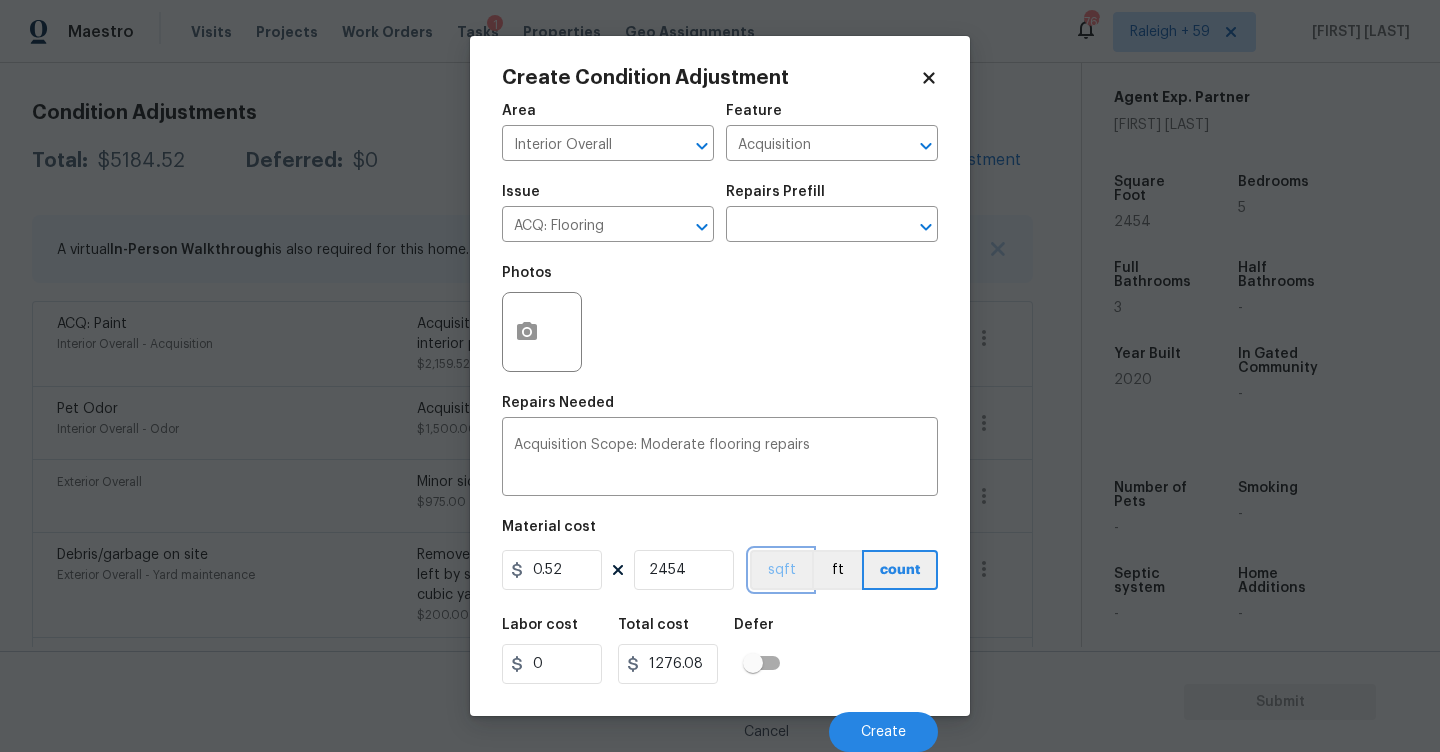 type 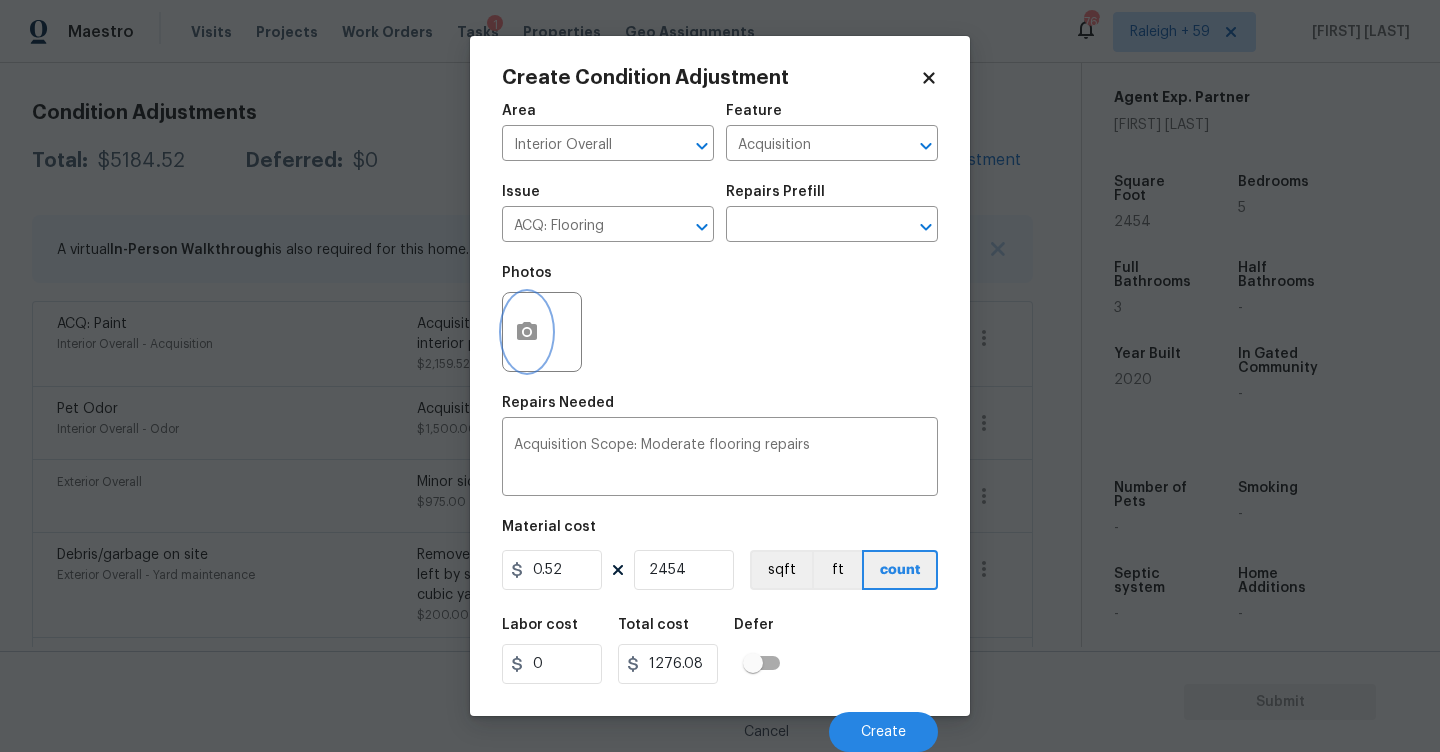 click 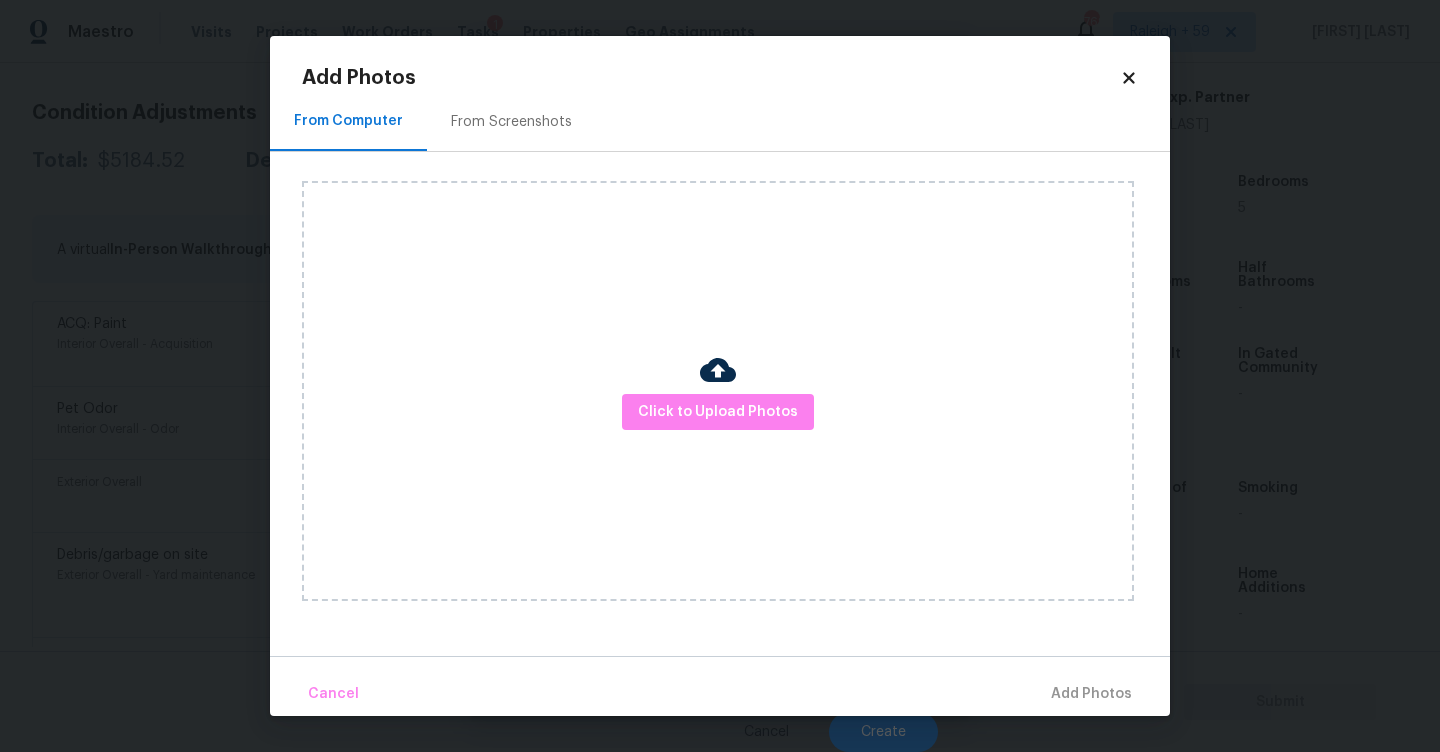 click on "Add Photos" at bounding box center [711, 78] 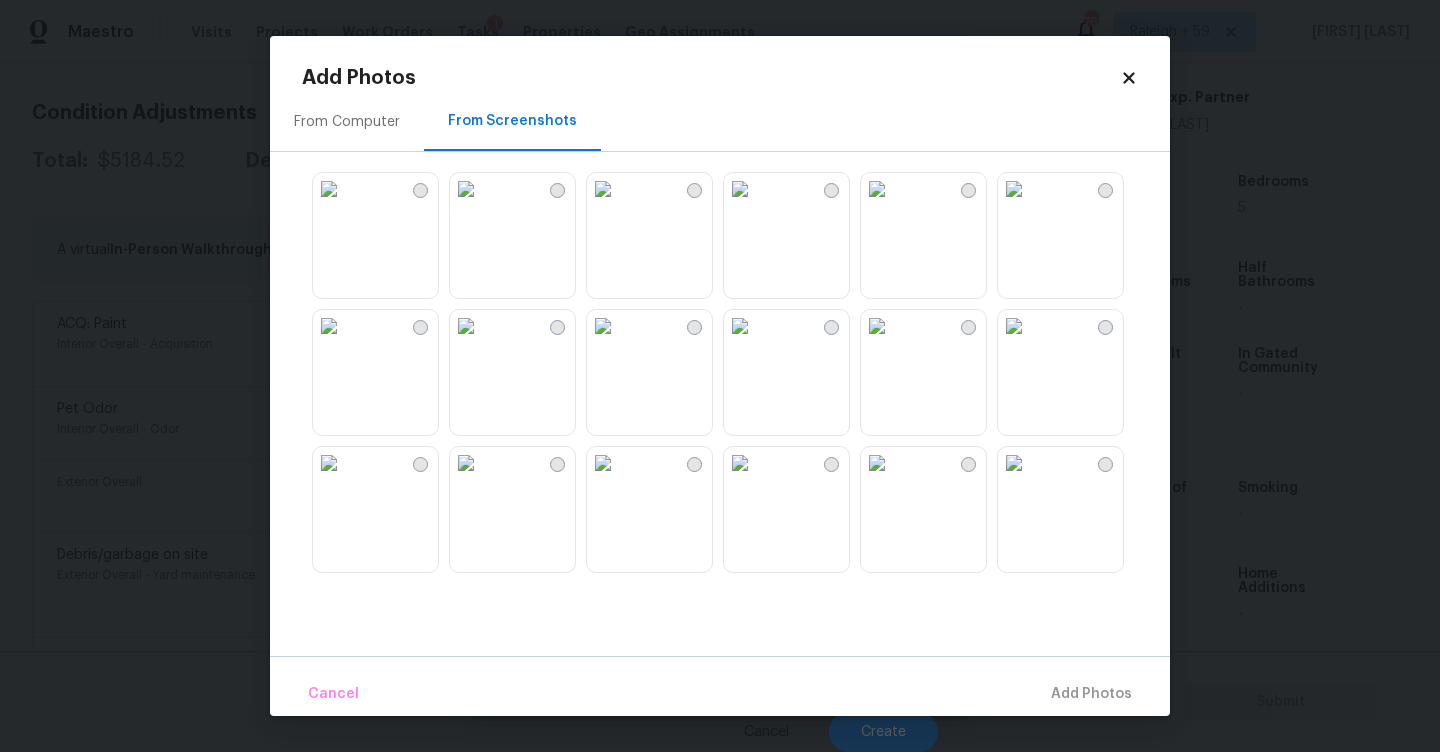 click at bounding box center (603, 326) 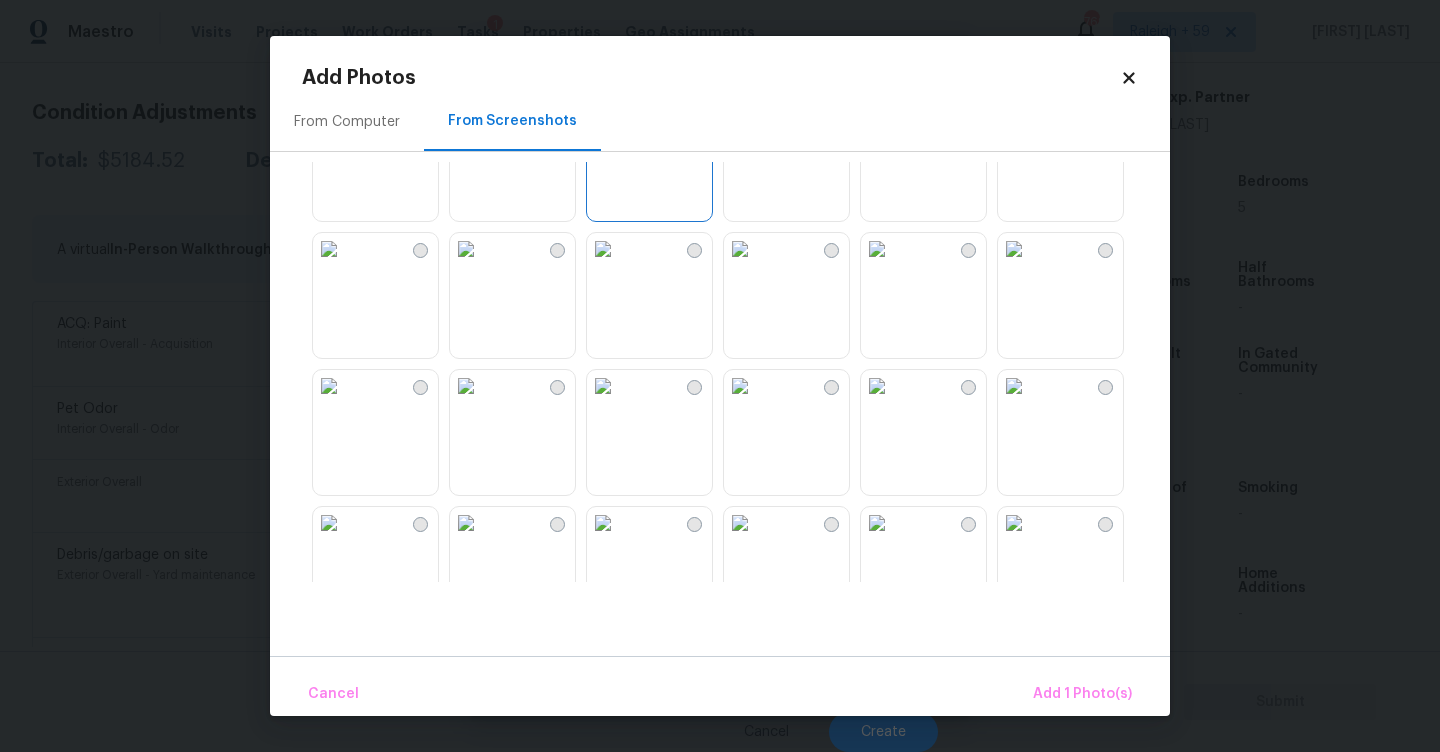 scroll, scrollTop: 230, scrollLeft: 0, axis: vertical 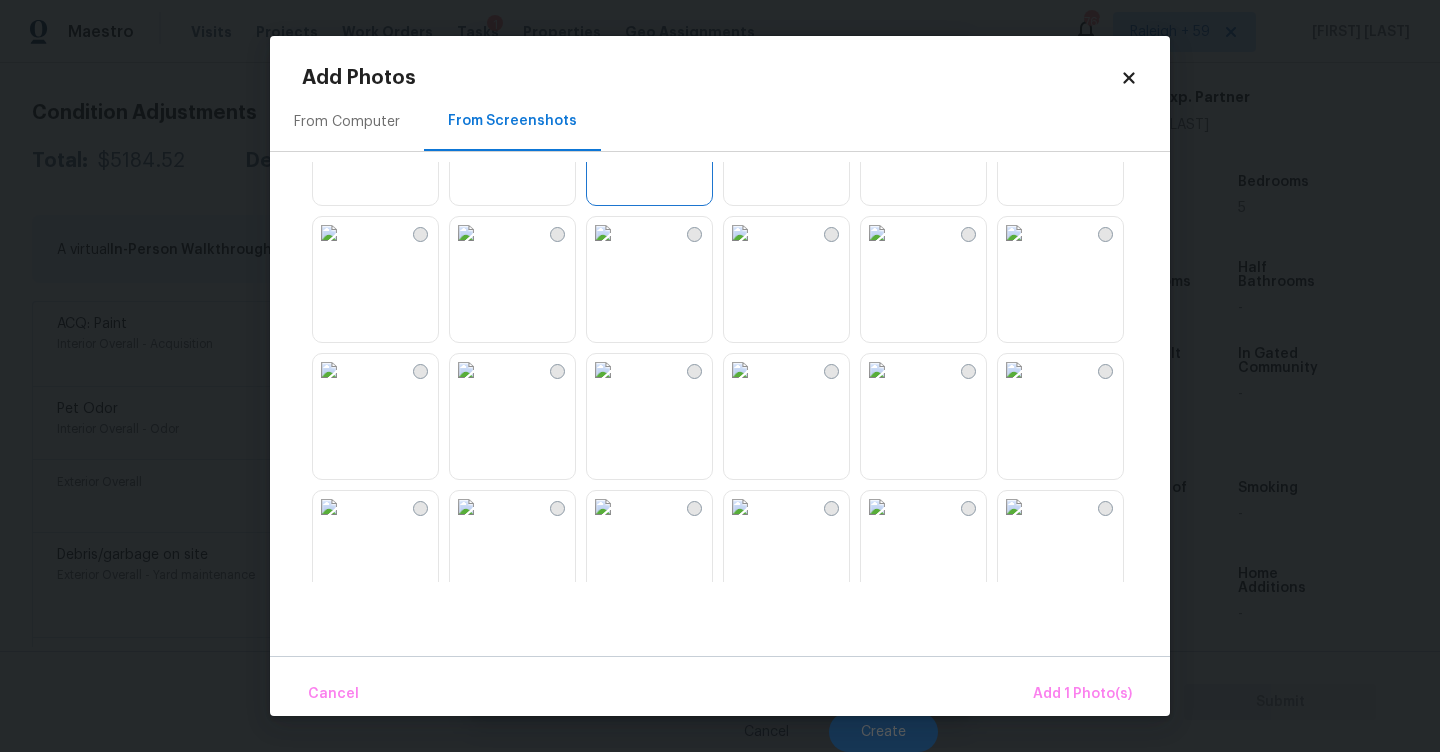 click at bounding box center [877, 233] 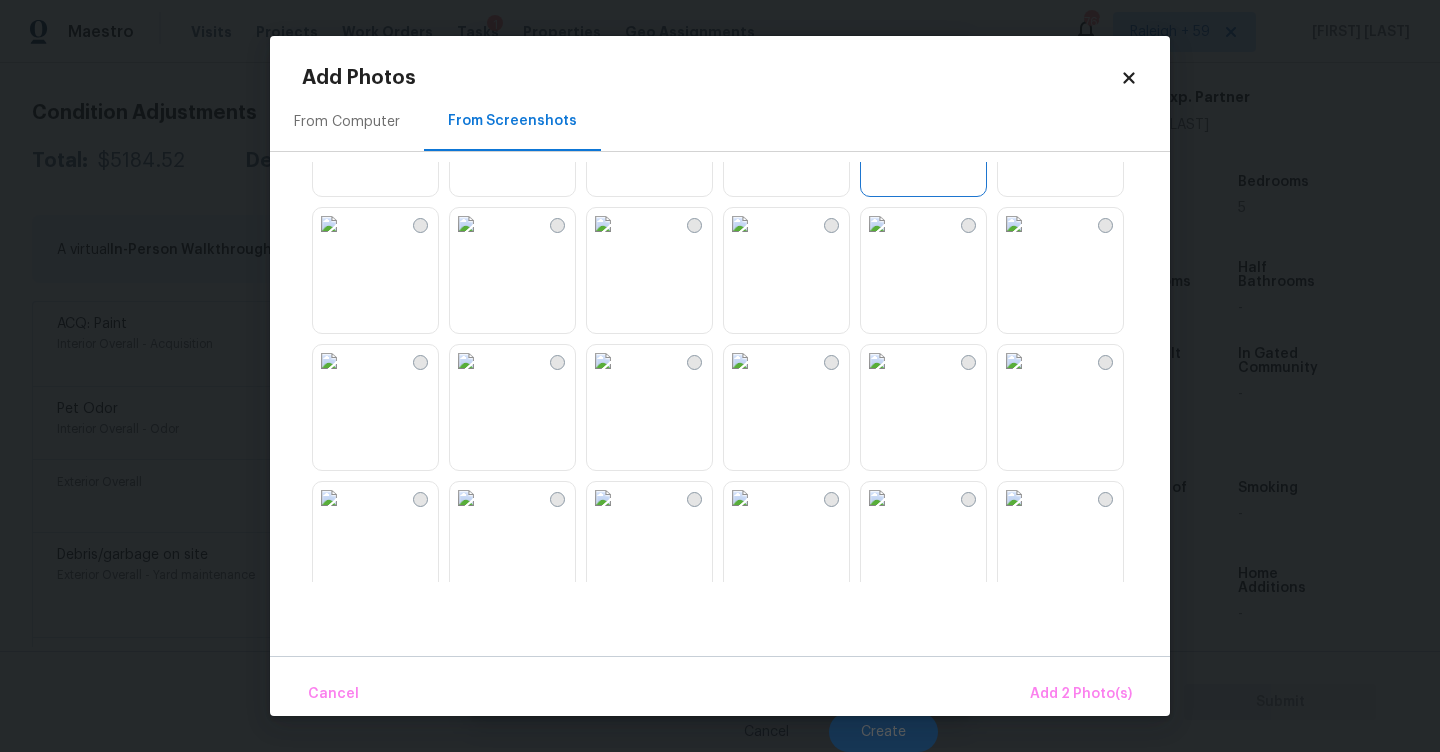 click at bounding box center [603, 361] 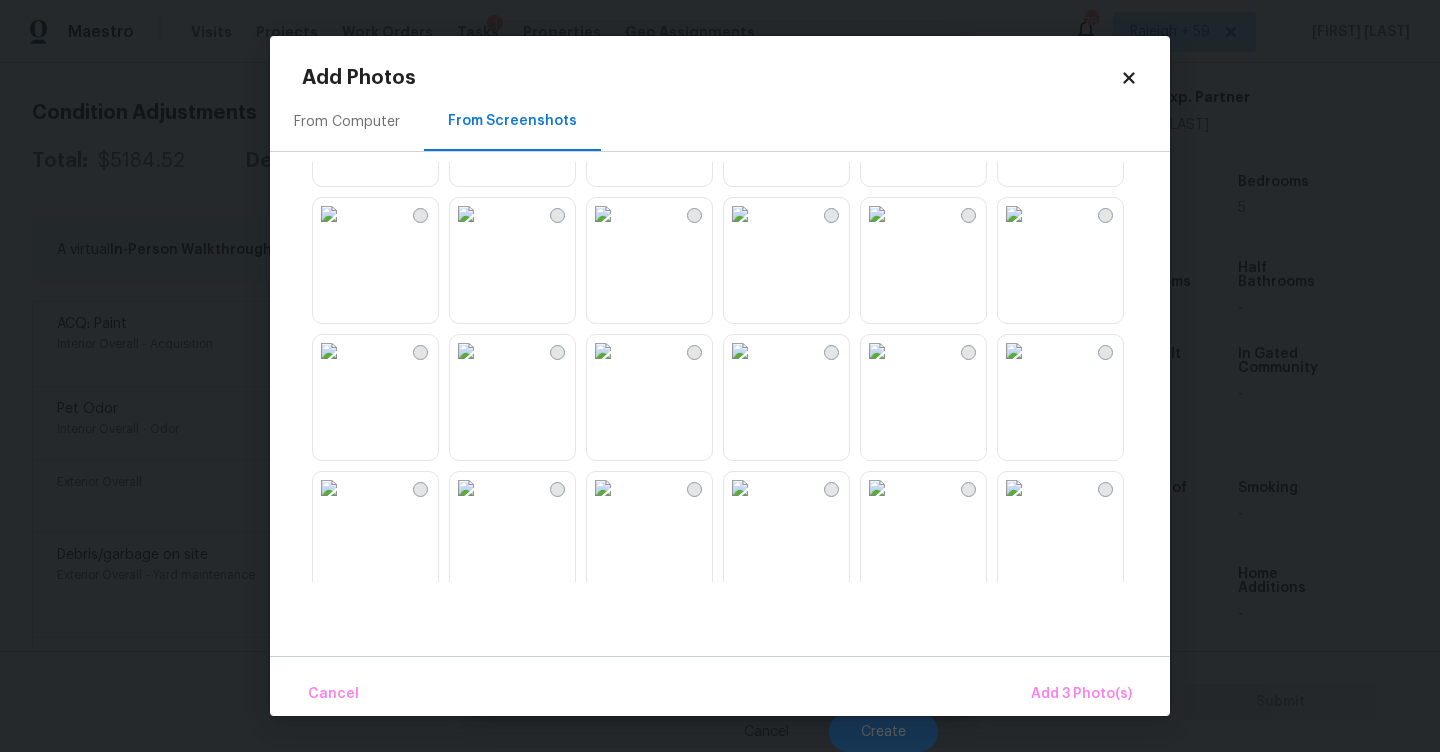 scroll, scrollTop: 821, scrollLeft: 0, axis: vertical 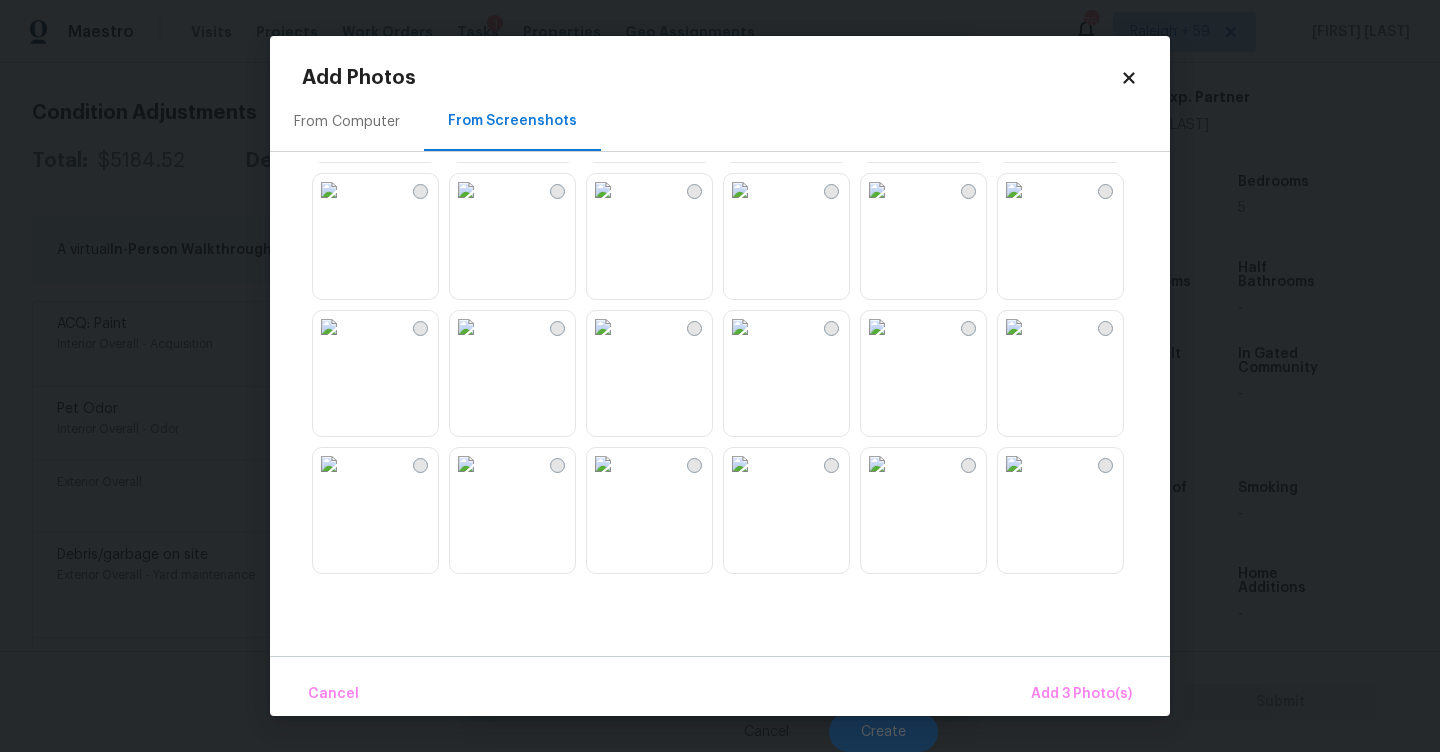 click at bounding box center [603, 190] 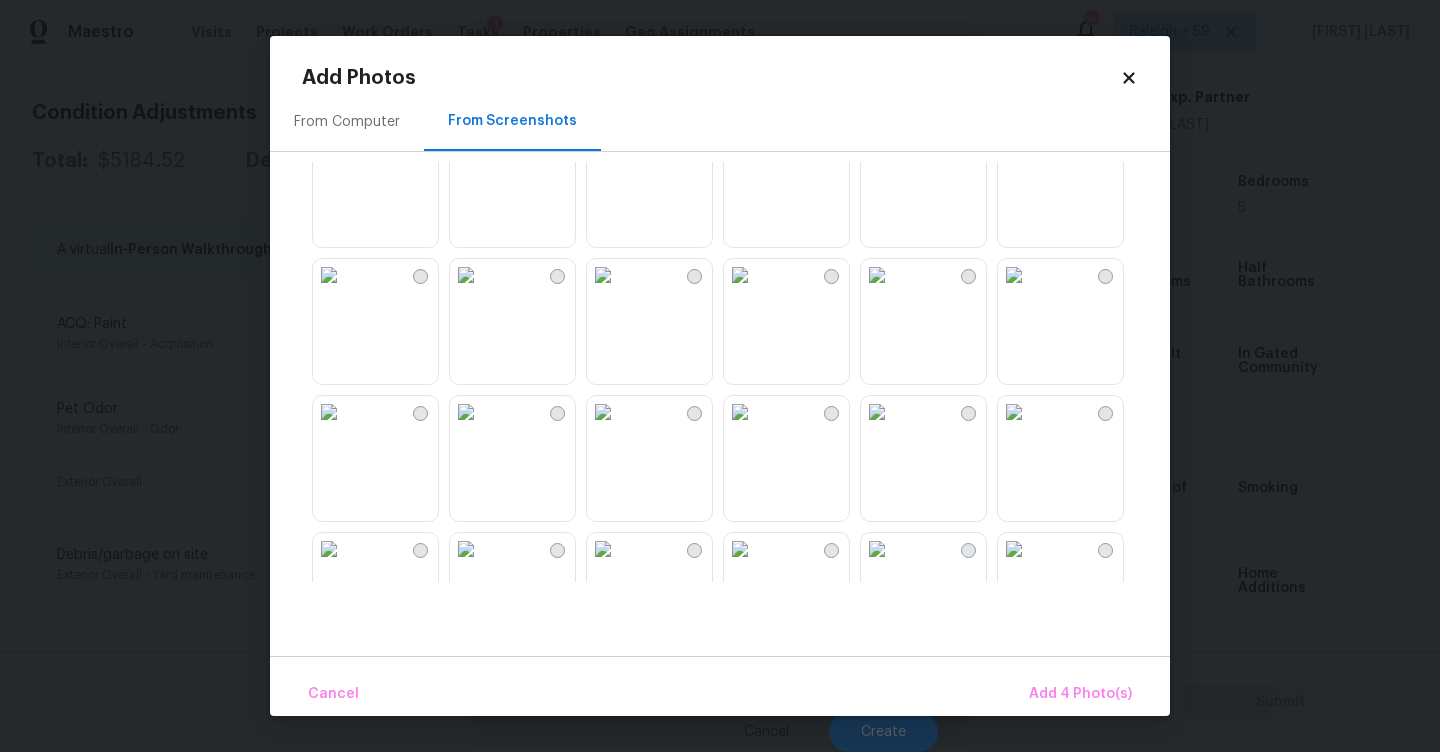 scroll, scrollTop: 1156, scrollLeft: 0, axis: vertical 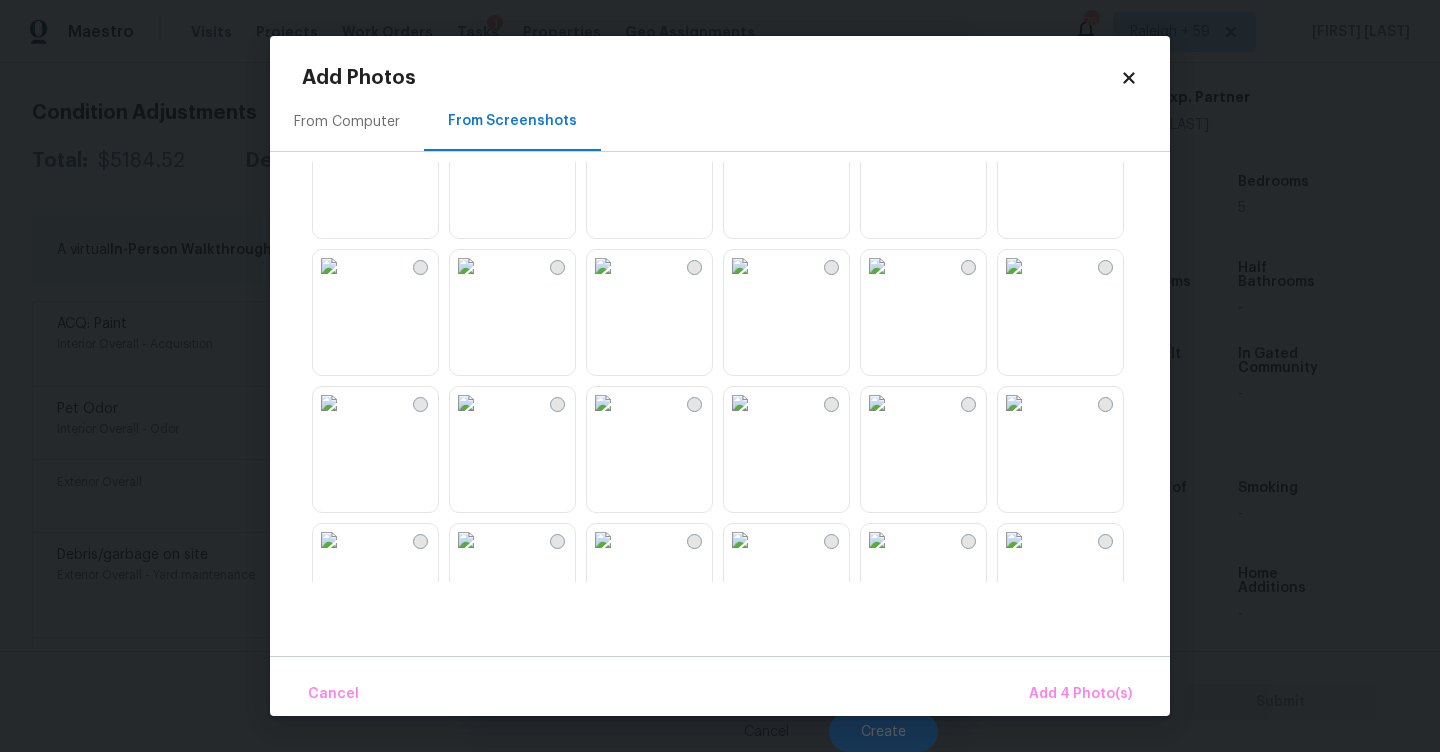 click at bounding box center (466, 129) 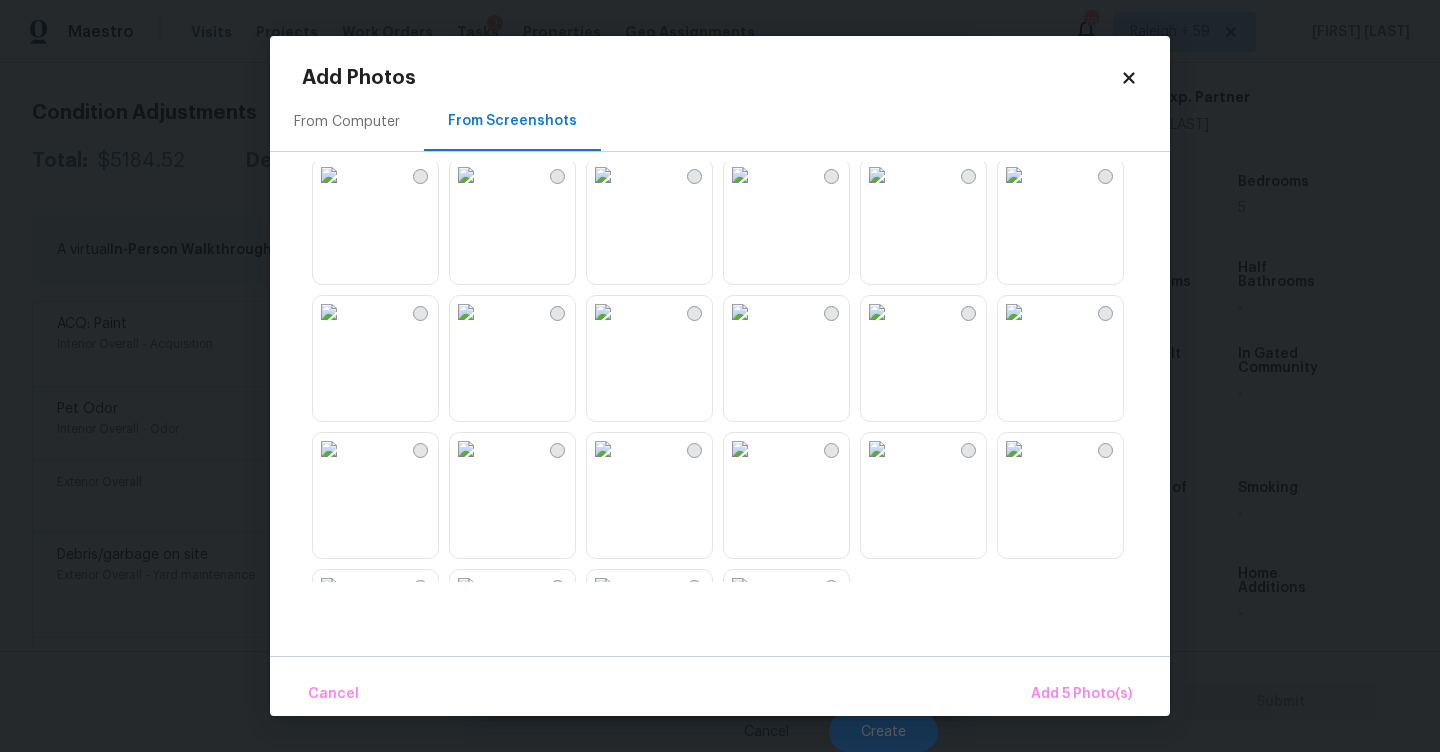 scroll, scrollTop: 1798, scrollLeft: 0, axis: vertical 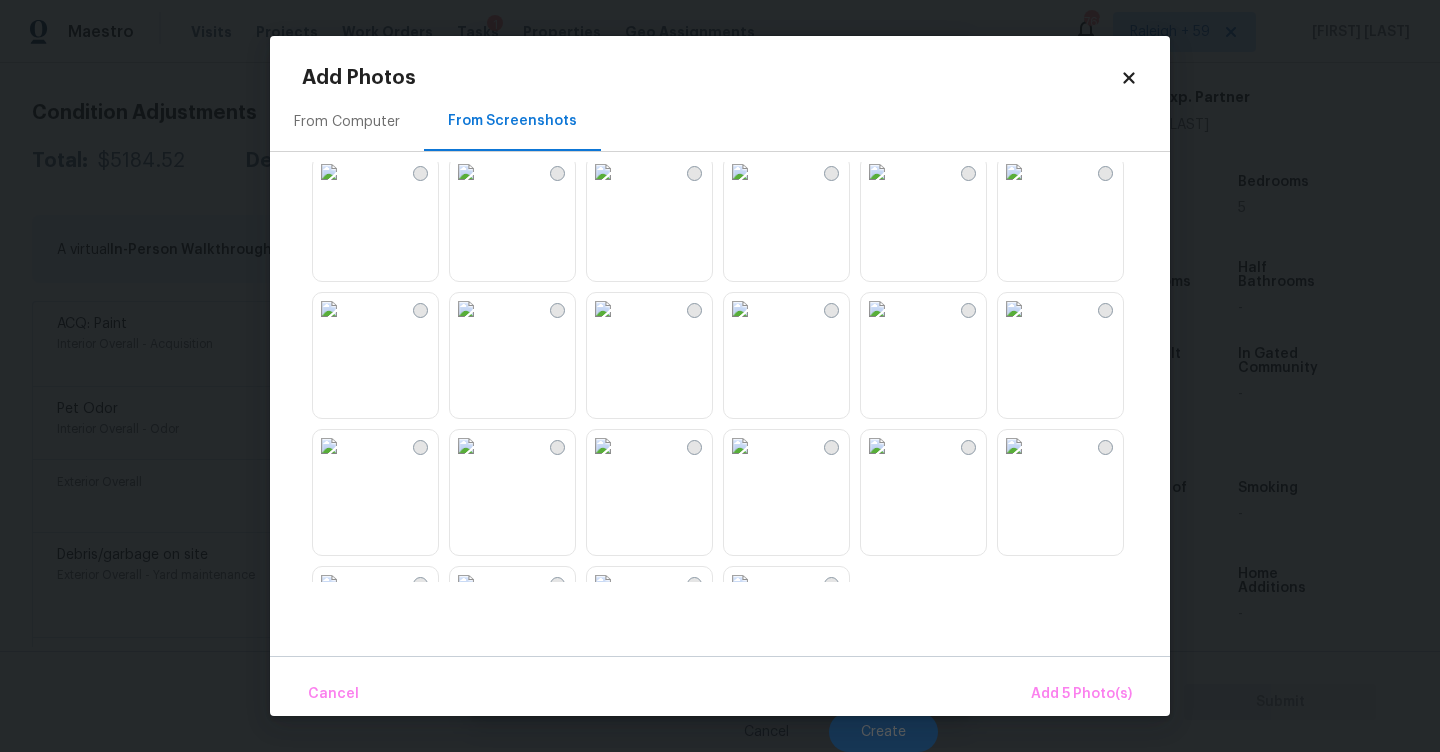 click at bounding box center (466, 172) 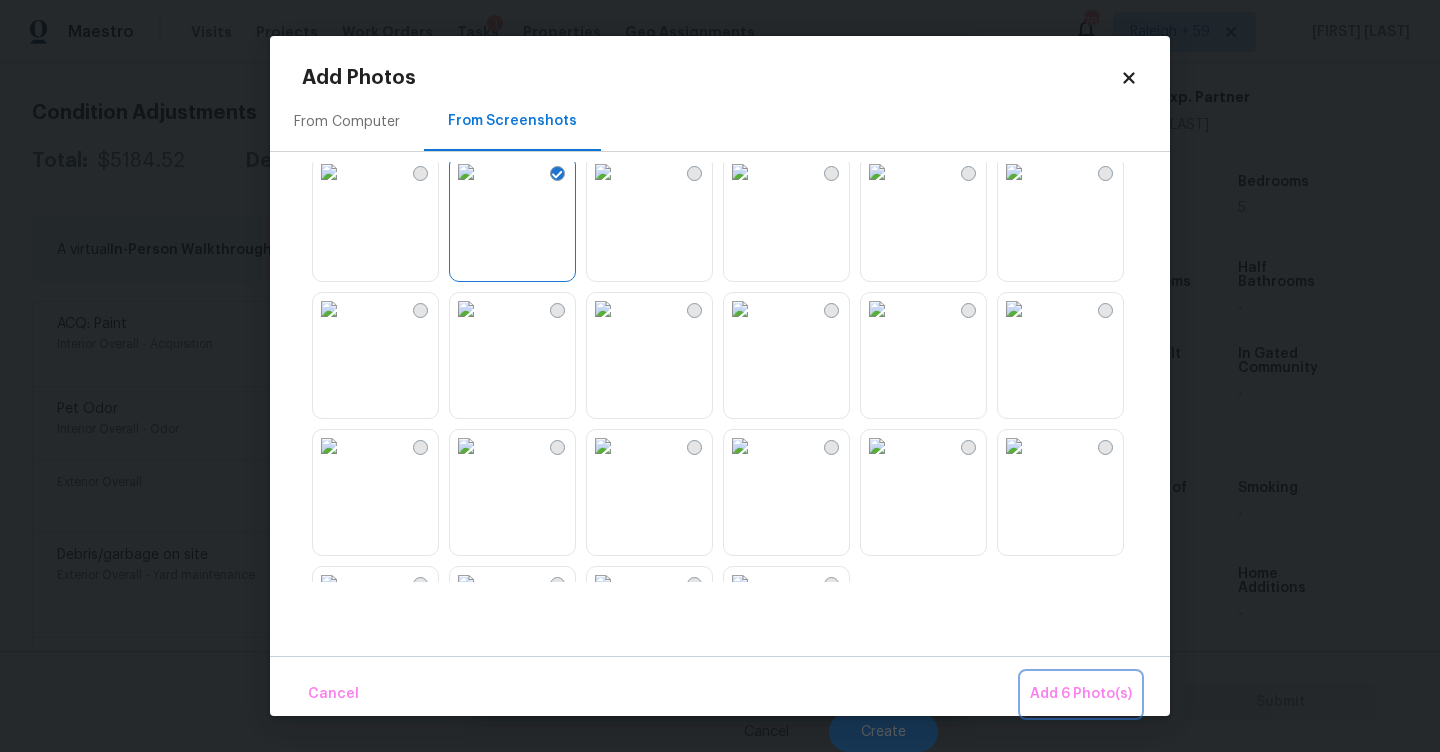 click on "Add 6 Photo(s)" at bounding box center [1081, 694] 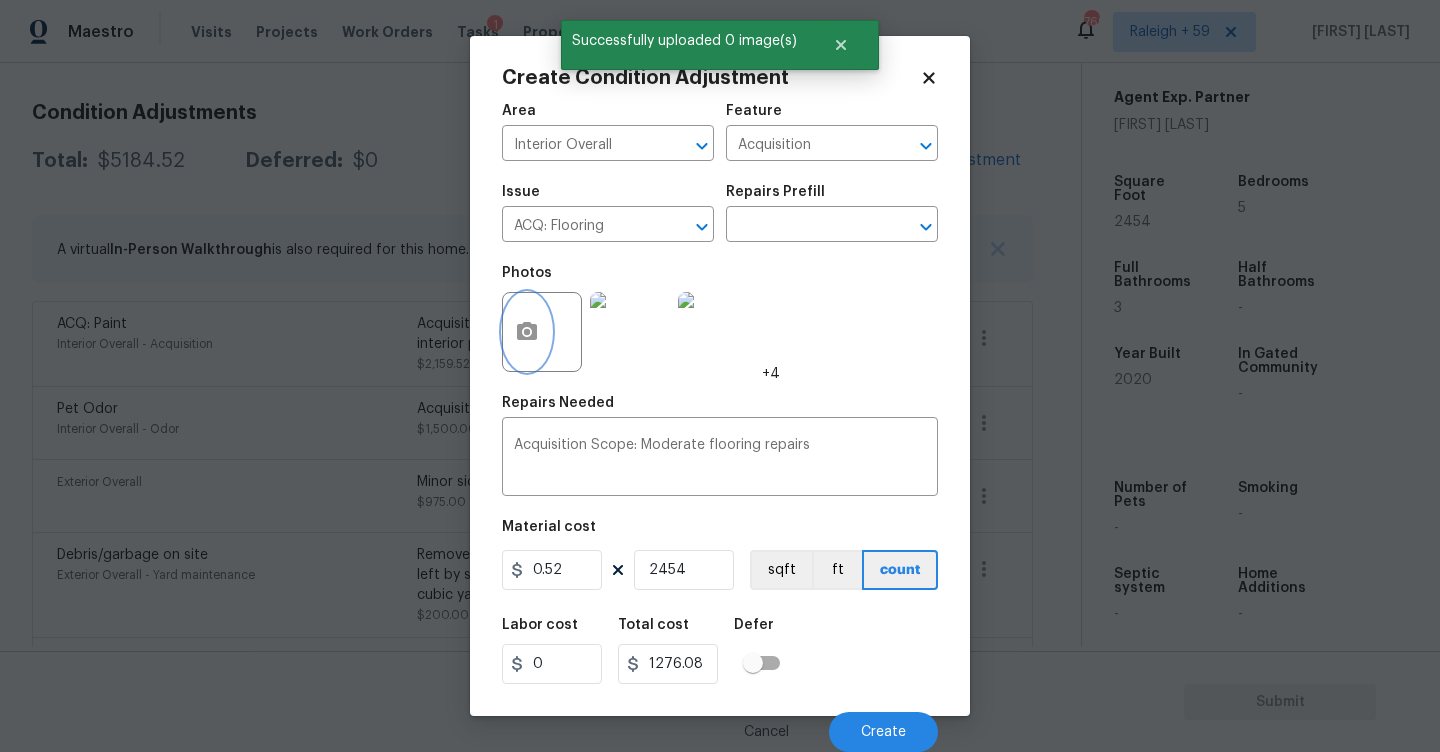 scroll, scrollTop: 1, scrollLeft: 0, axis: vertical 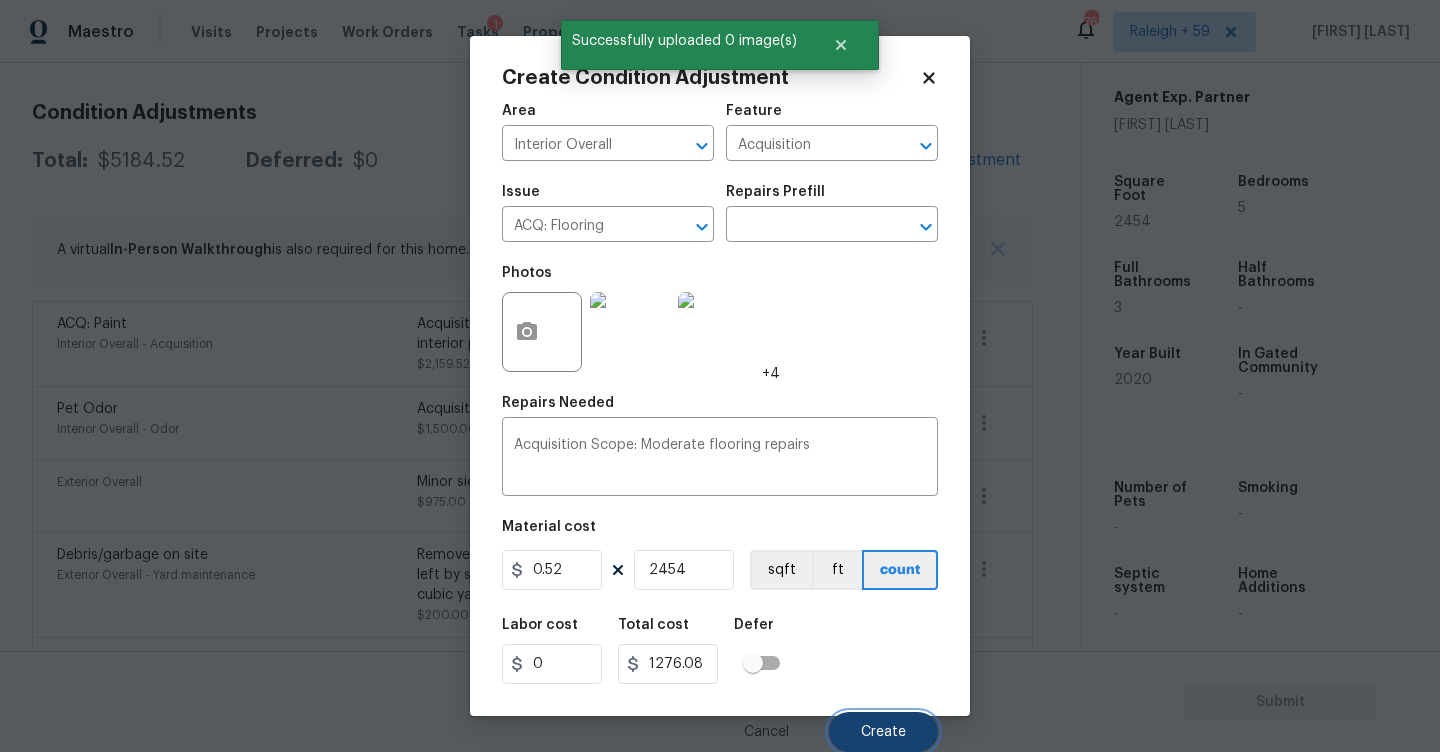 click on "Create" at bounding box center [883, 732] 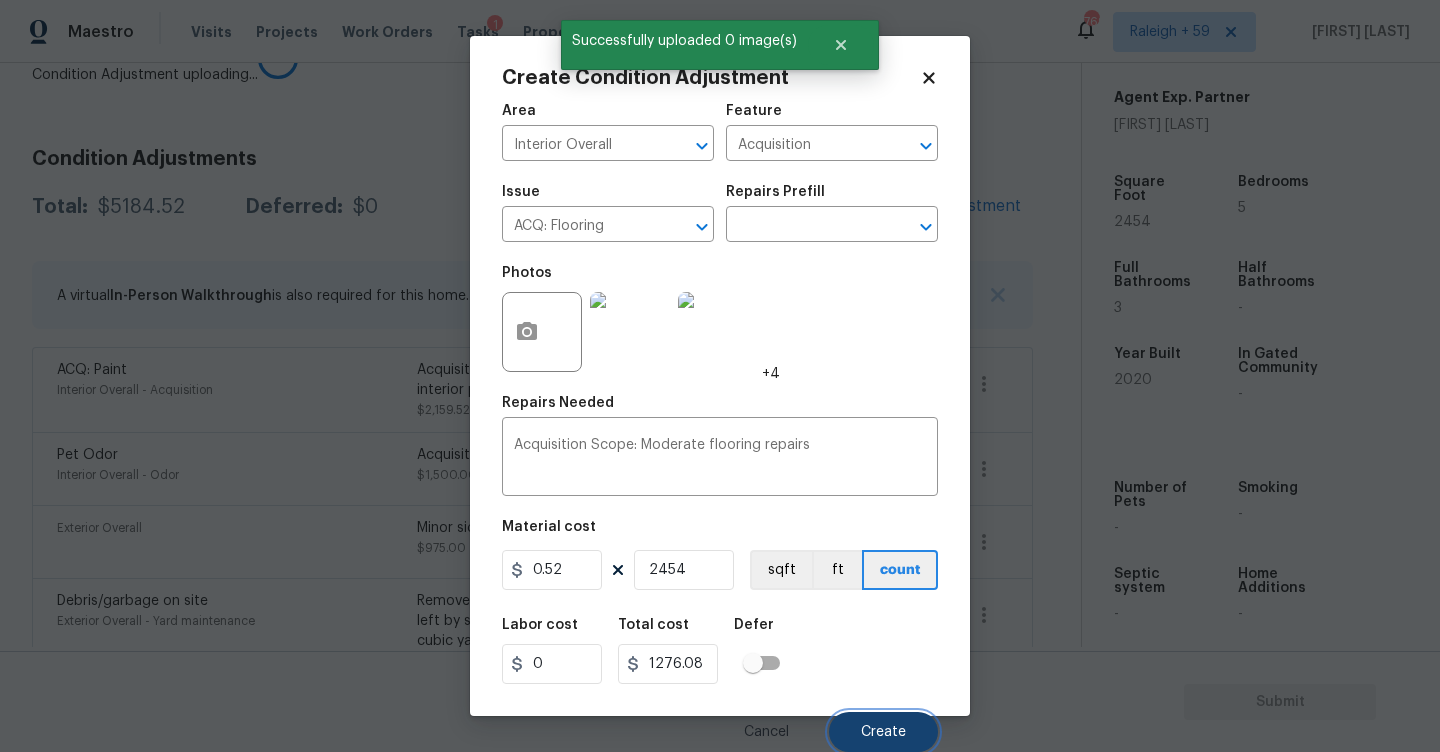 scroll, scrollTop: 0, scrollLeft: 0, axis: both 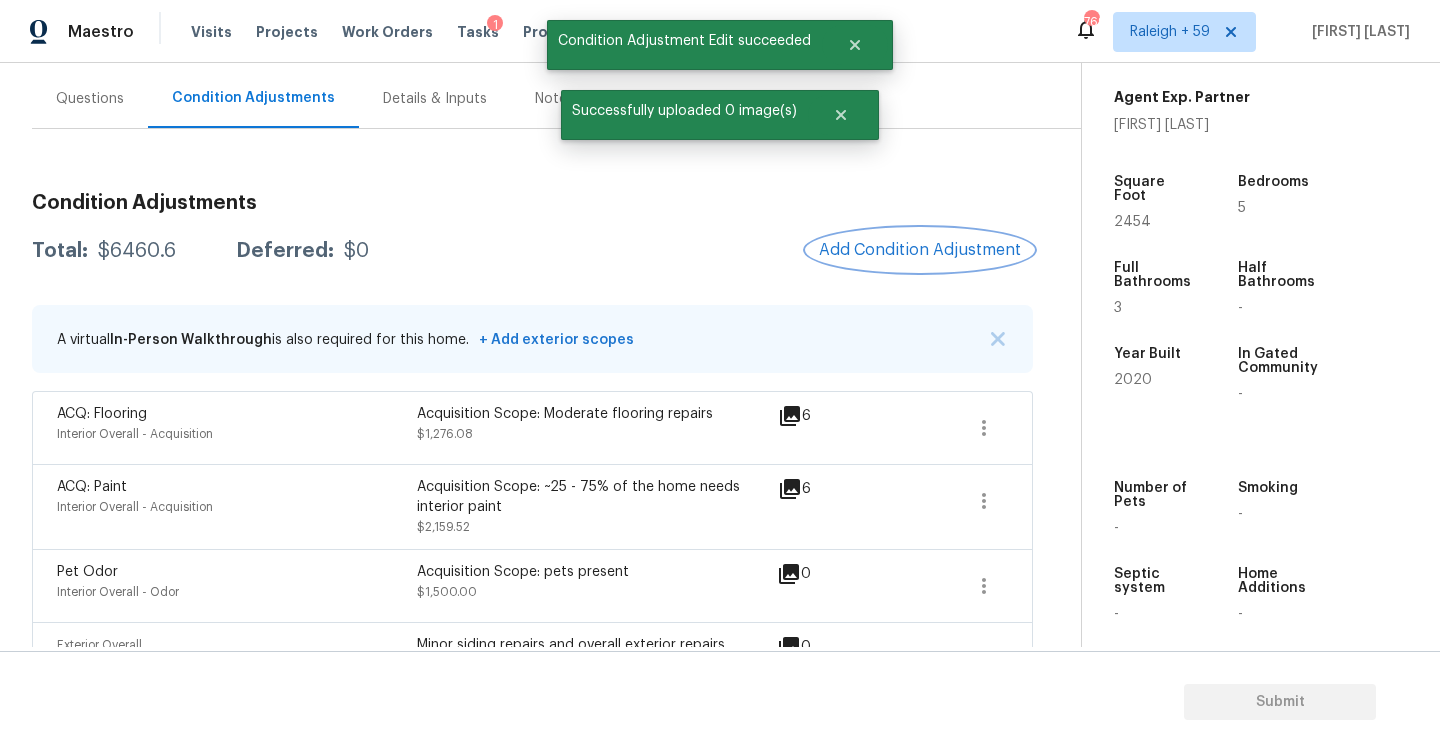 click on "Add Condition Adjustment" at bounding box center [920, 250] 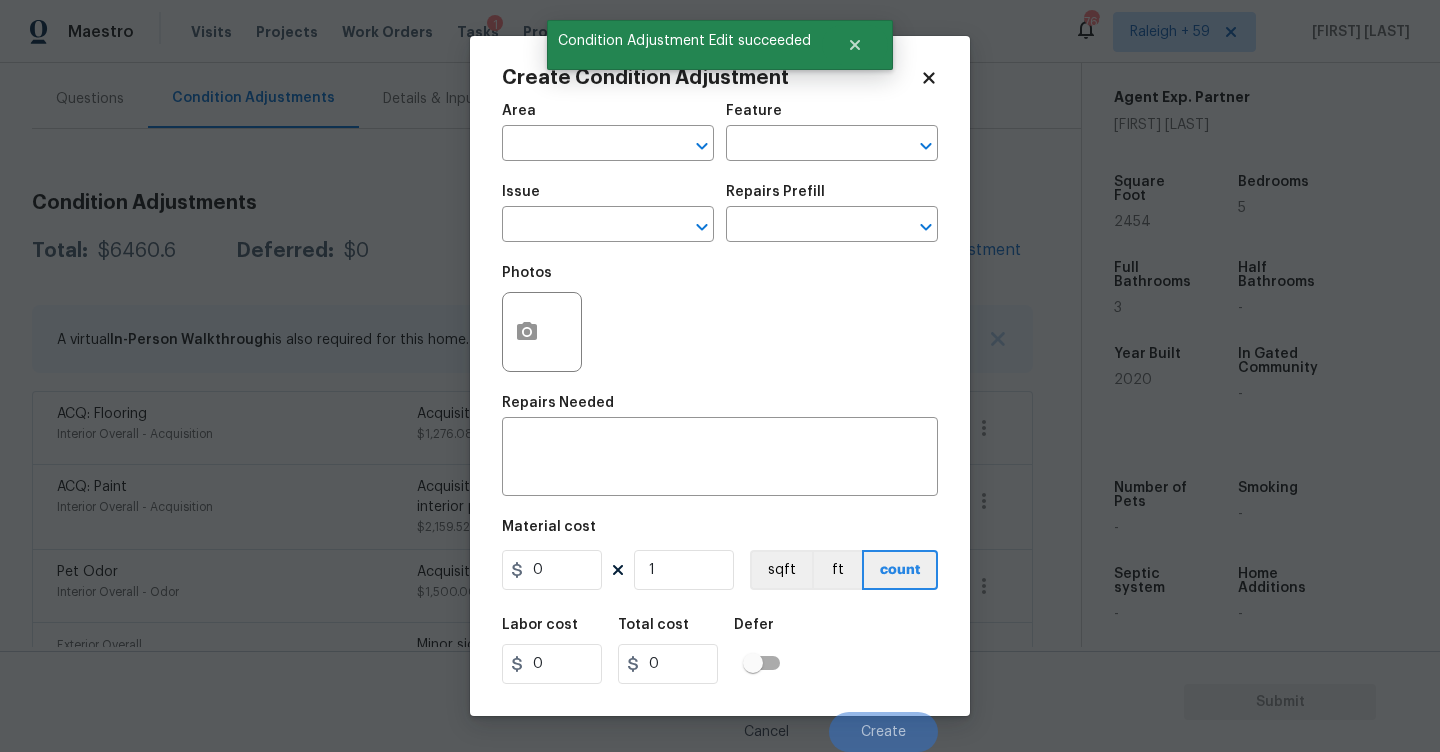 click on "Area ​" at bounding box center (608, 132) 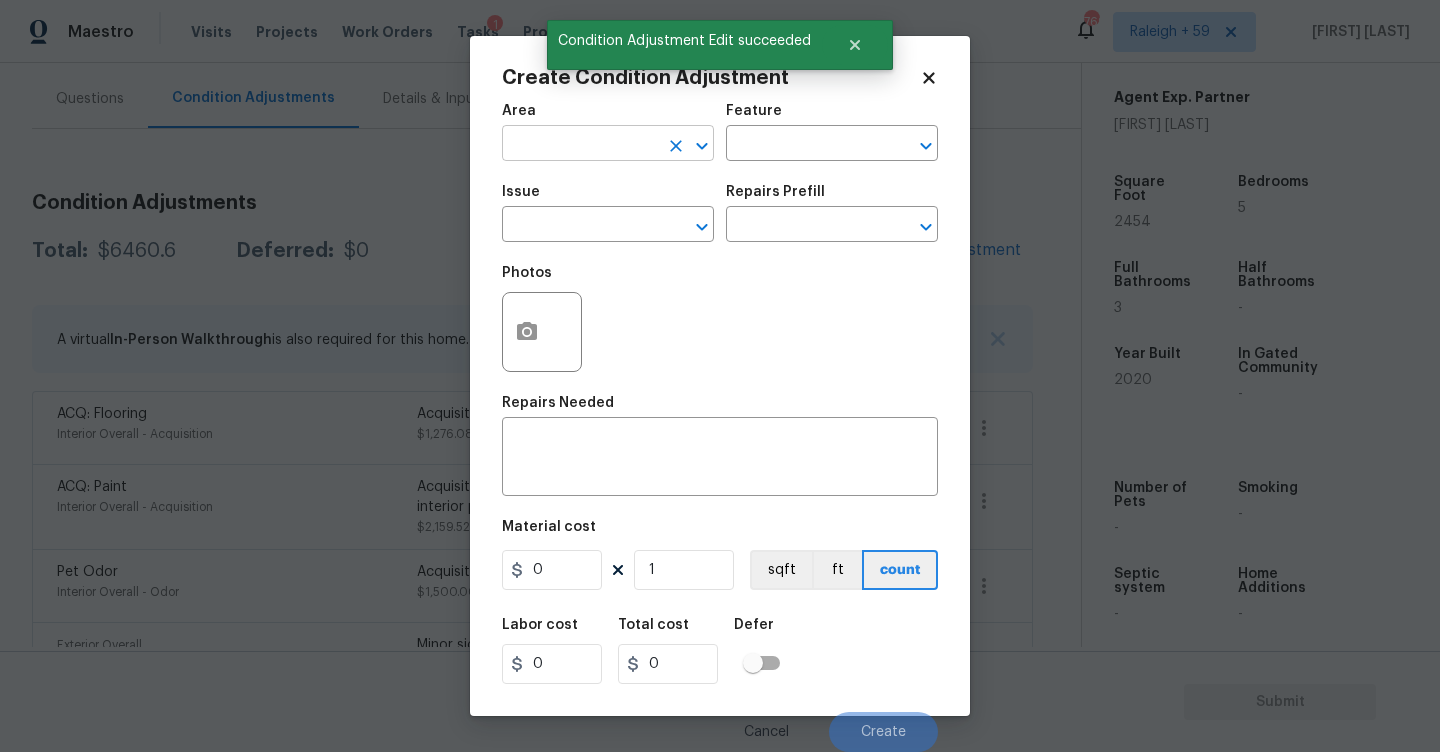 click at bounding box center [580, 145] 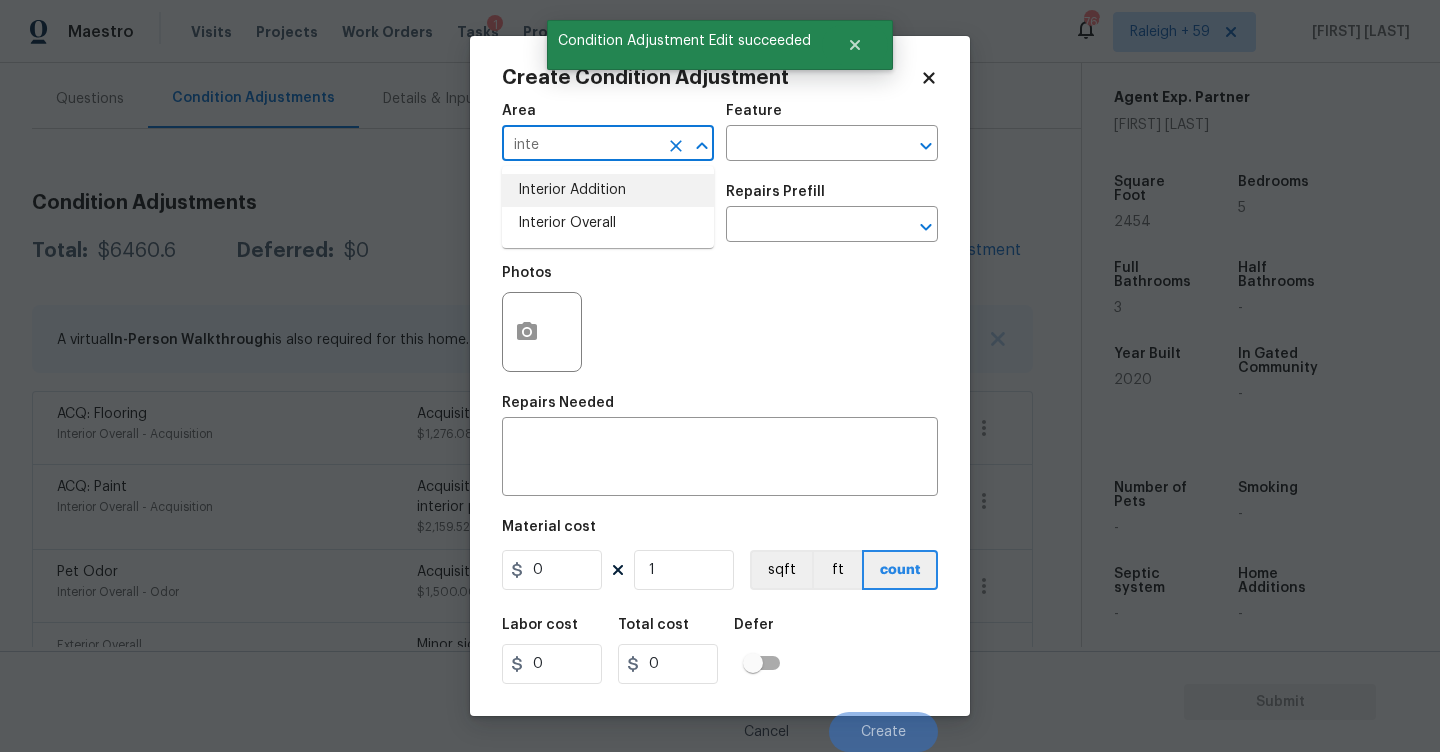 click on "Interior Addition" at bounding box center (608, 190) 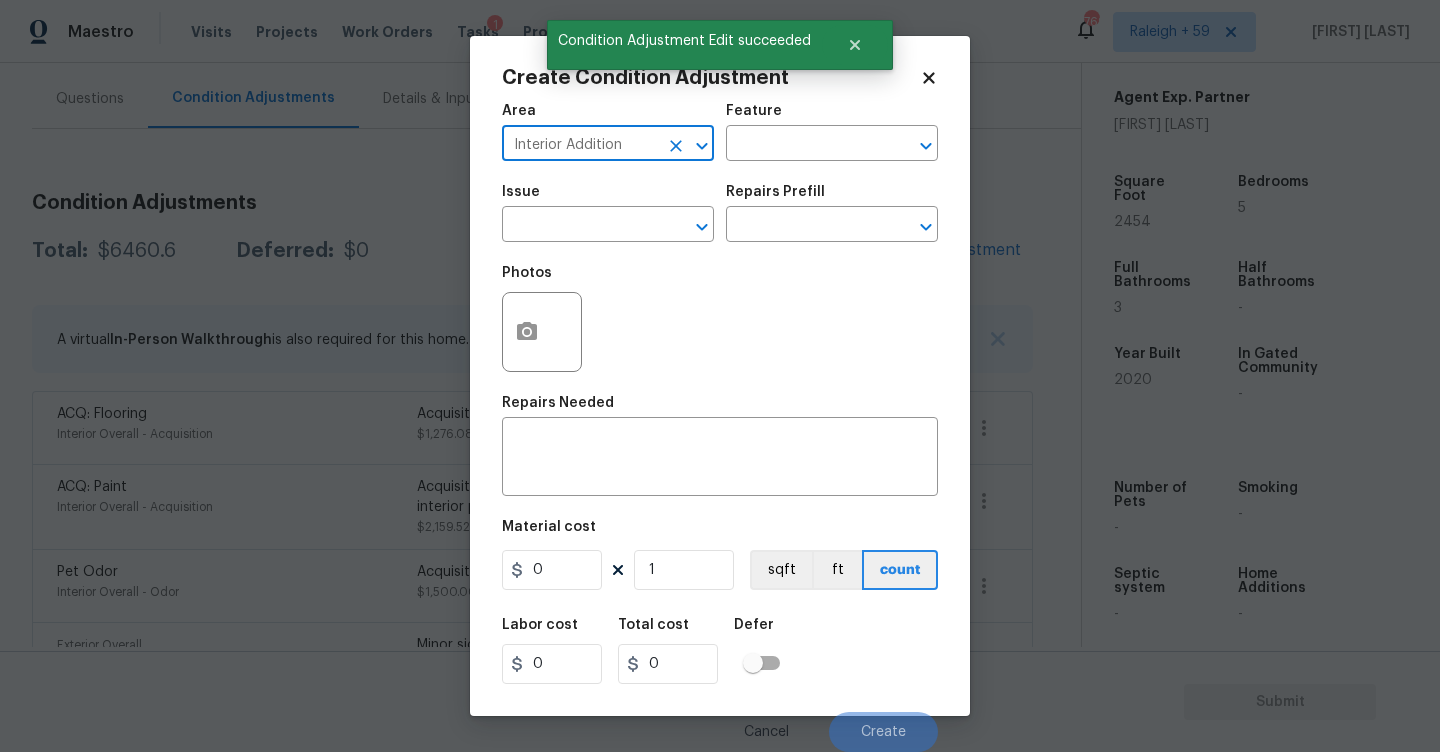 click 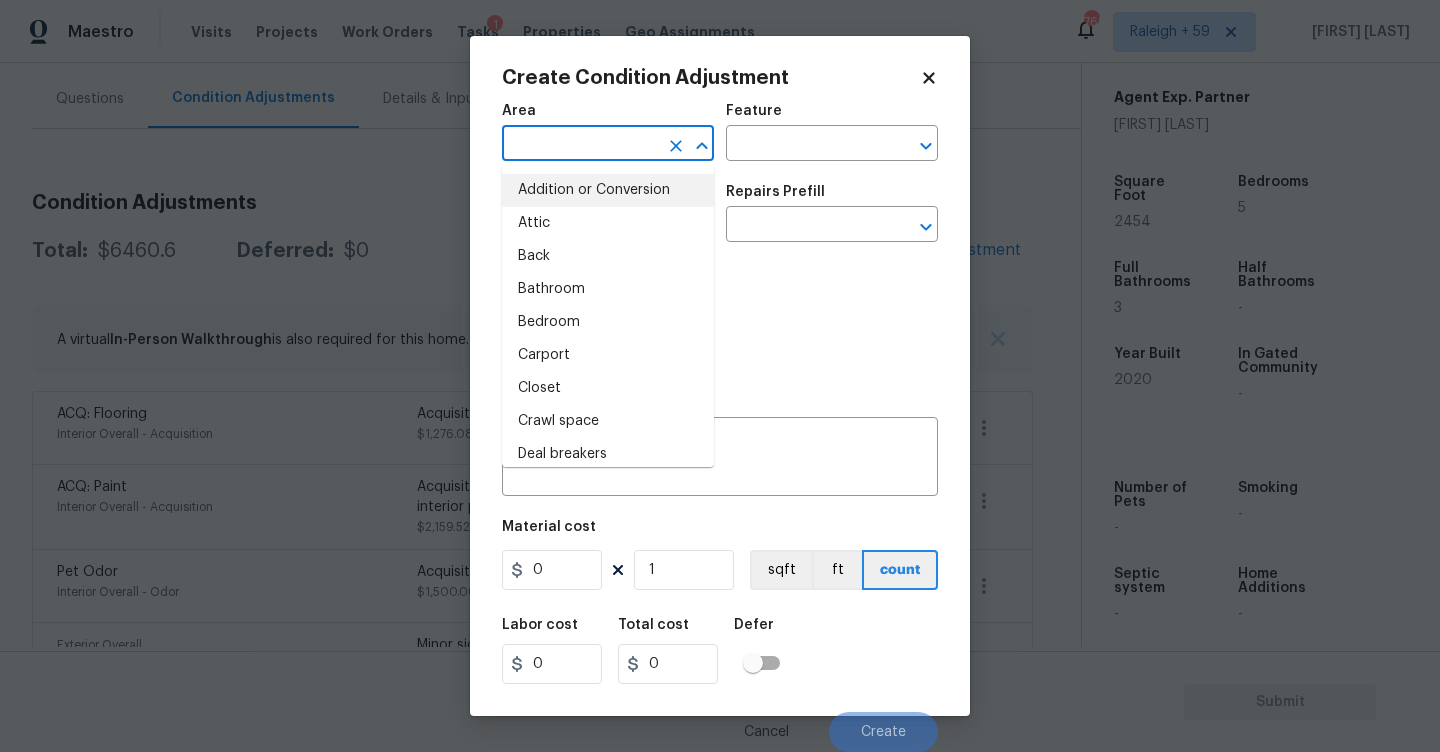 click at bounding box center (580, 145) 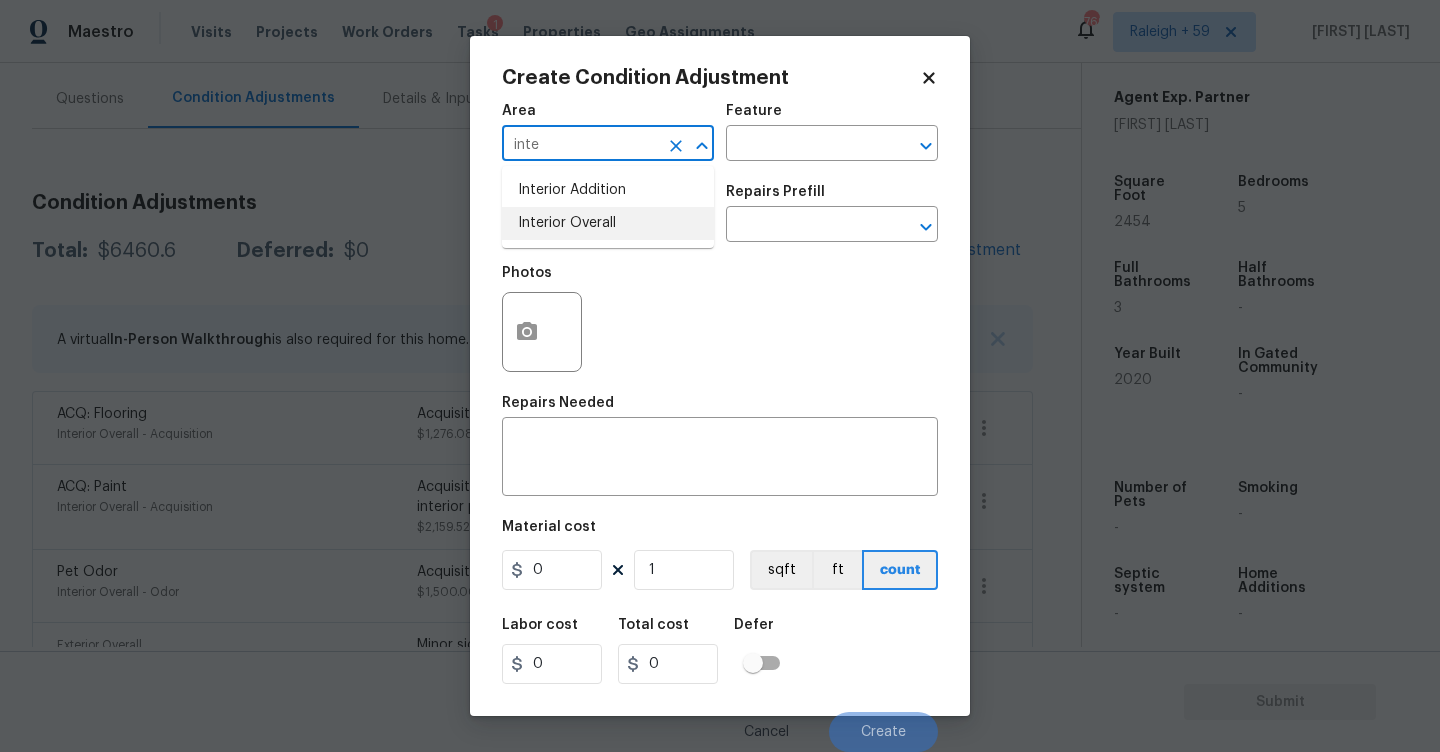 drag, startPoint x: 598, startPoint y: 229, endPoint x: 782, endPoint y: 172, distance: 192.62659 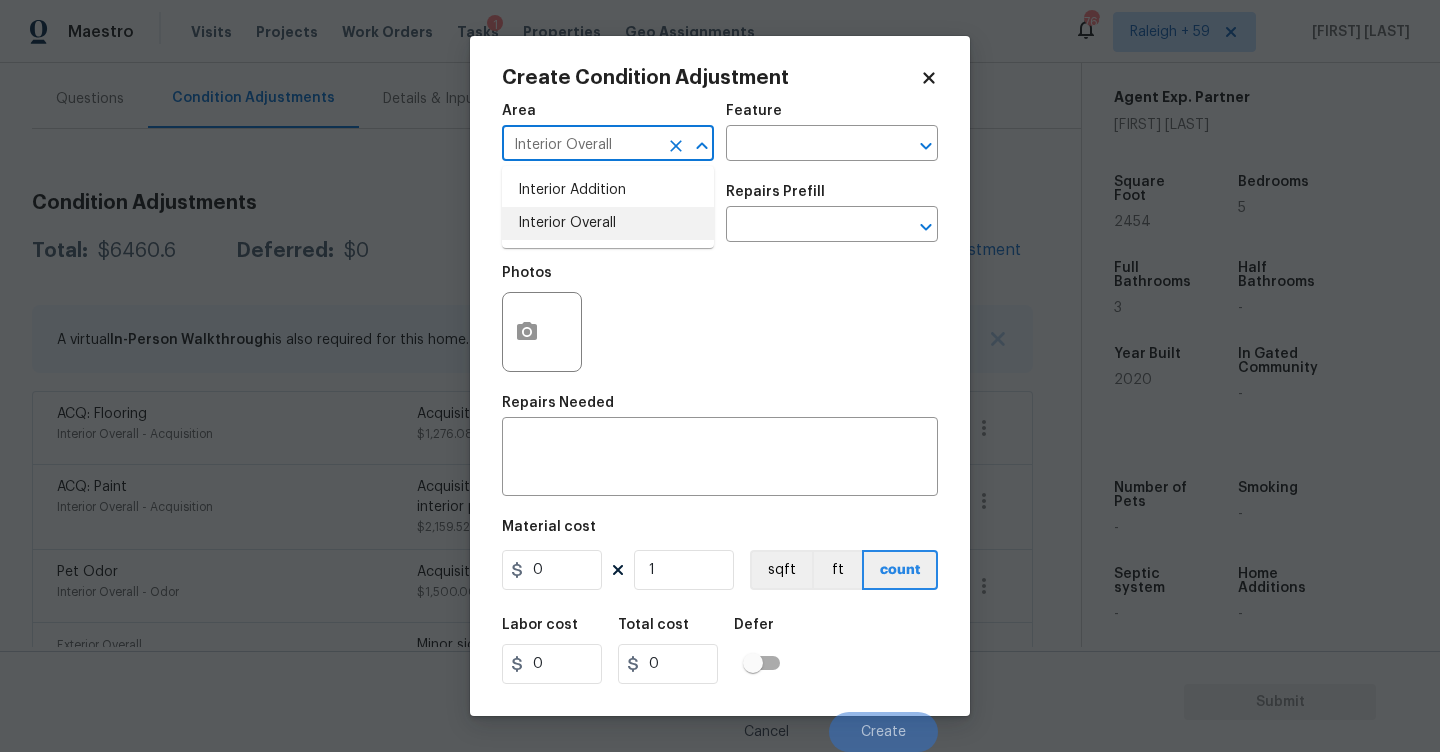 type on "Interior Overall" 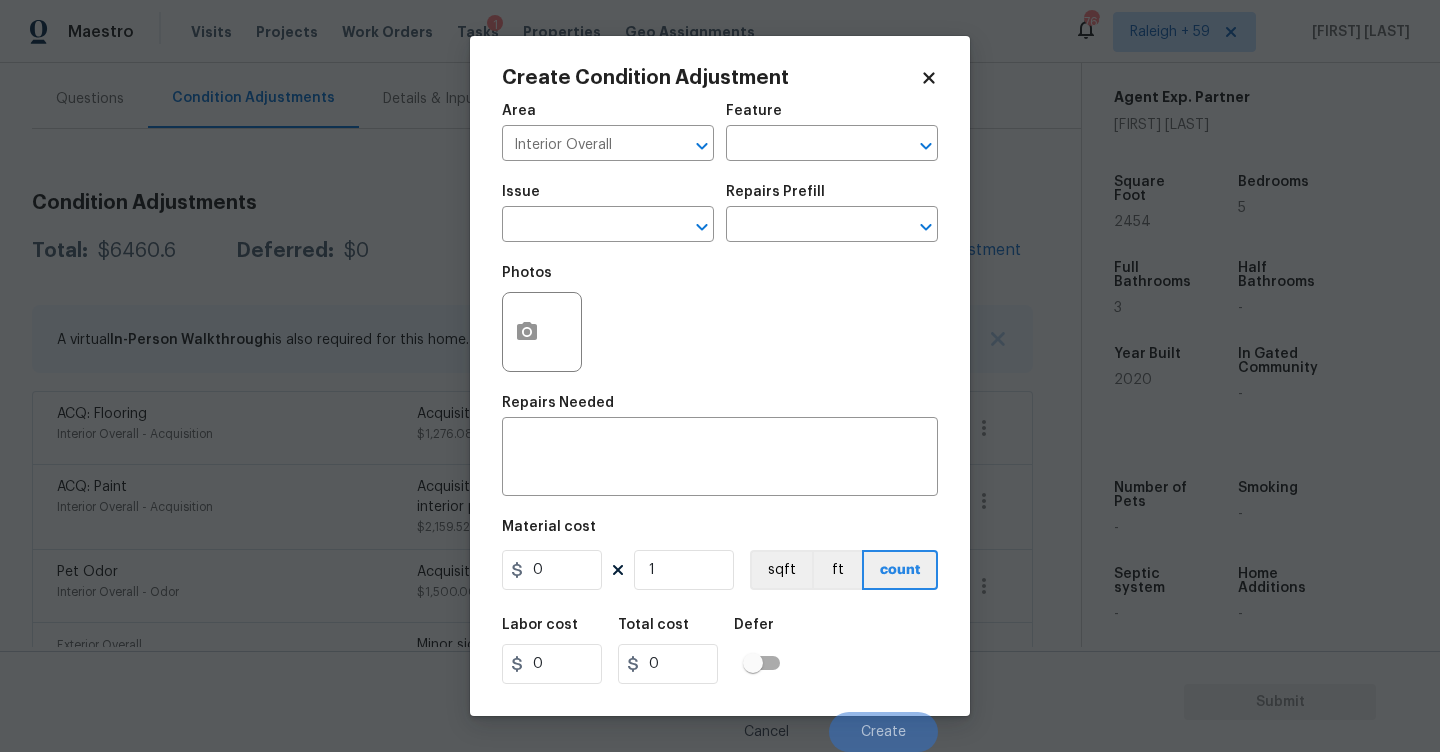 click on "Area Interior Overall ​ Feature ​" at bounding box center (720, 132) 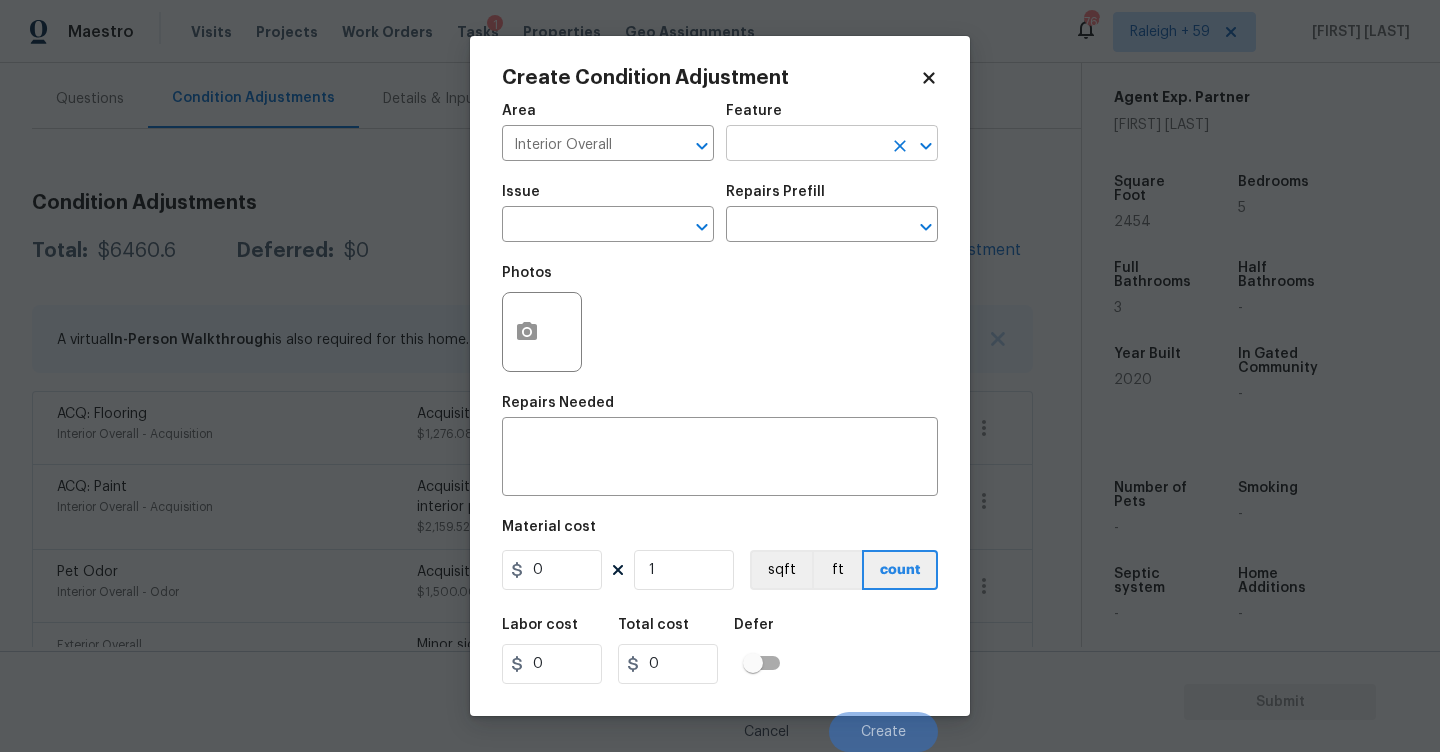 click at bounding box center [804, 145] 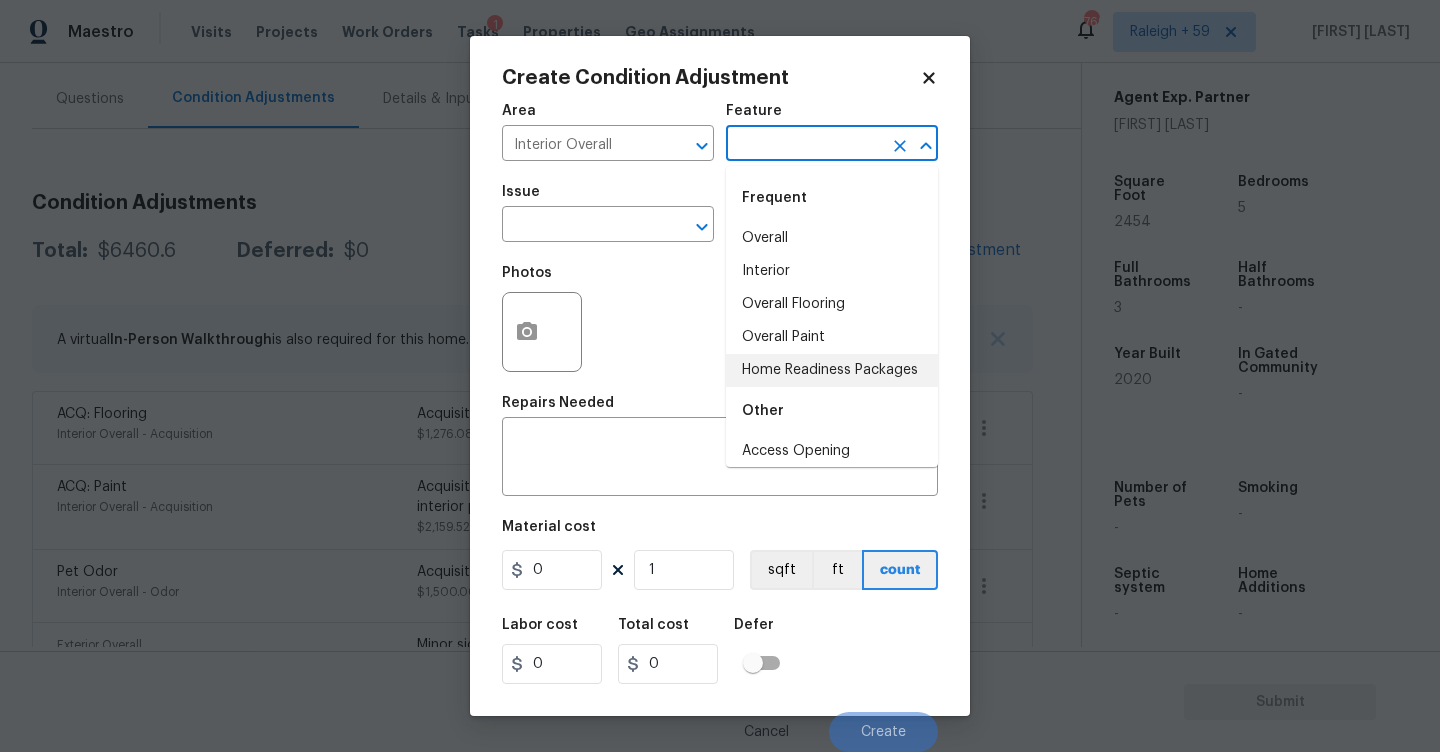 drag, startPoint x: 778, startPoint y: 373, endPoint x: 762, endPoint y: 366, distance: 17.464249 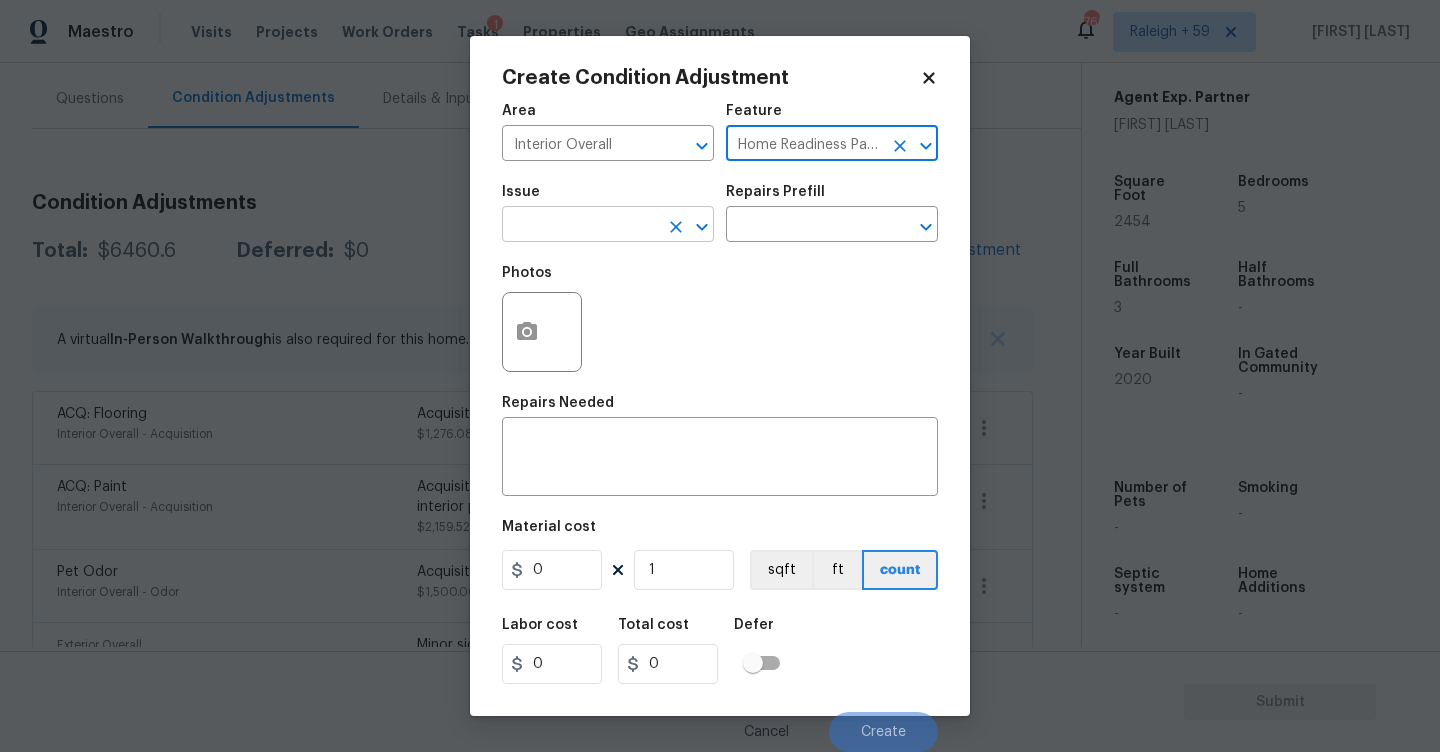 click at bounding box center (580, 226) 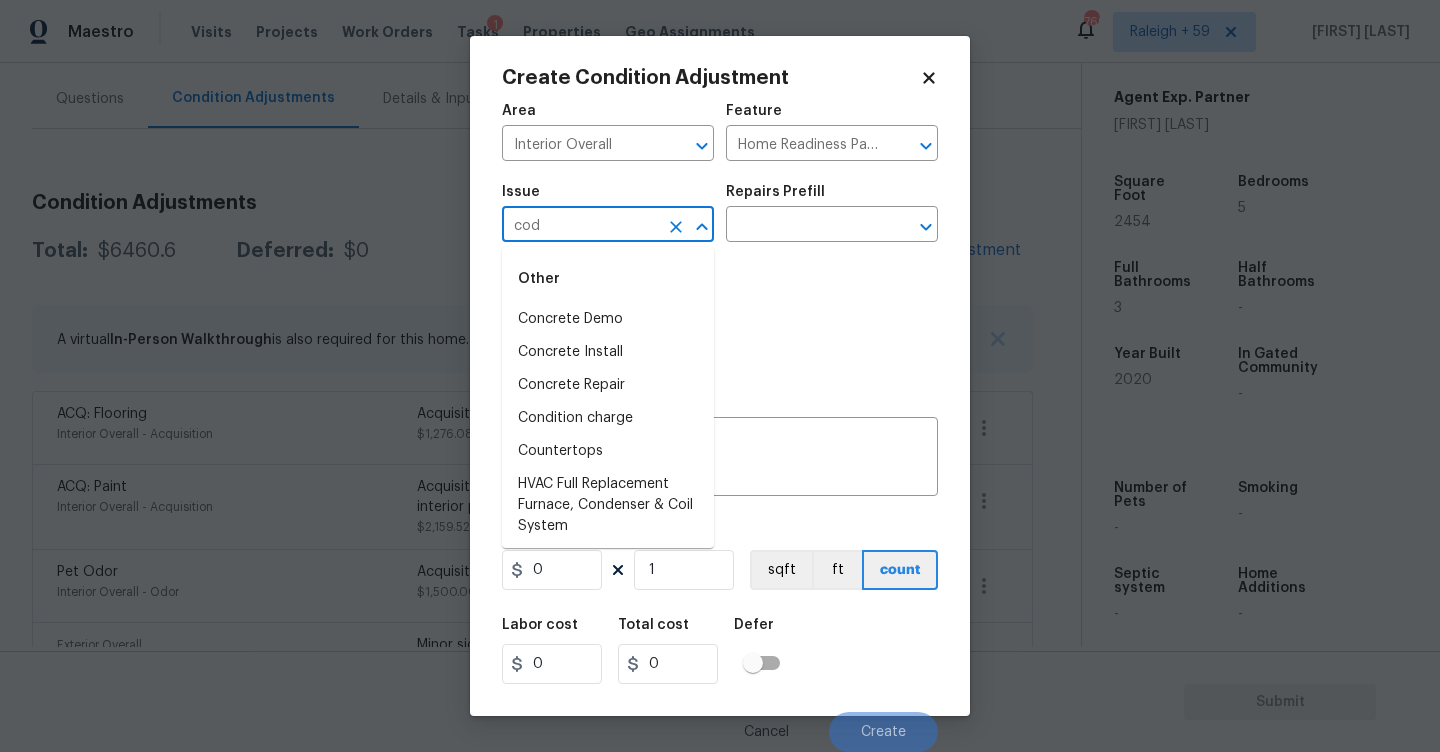 type 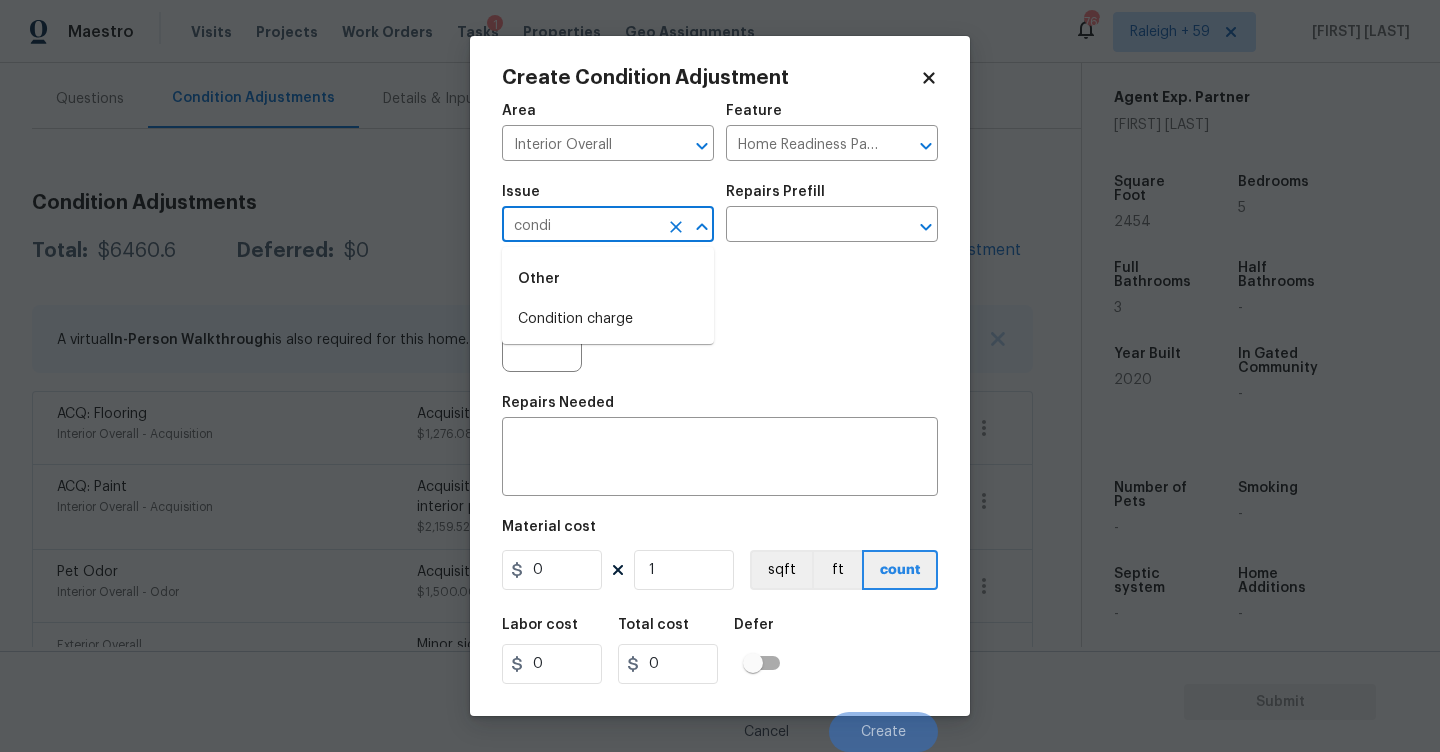 click on "Other" at bounding box center (608, 279) 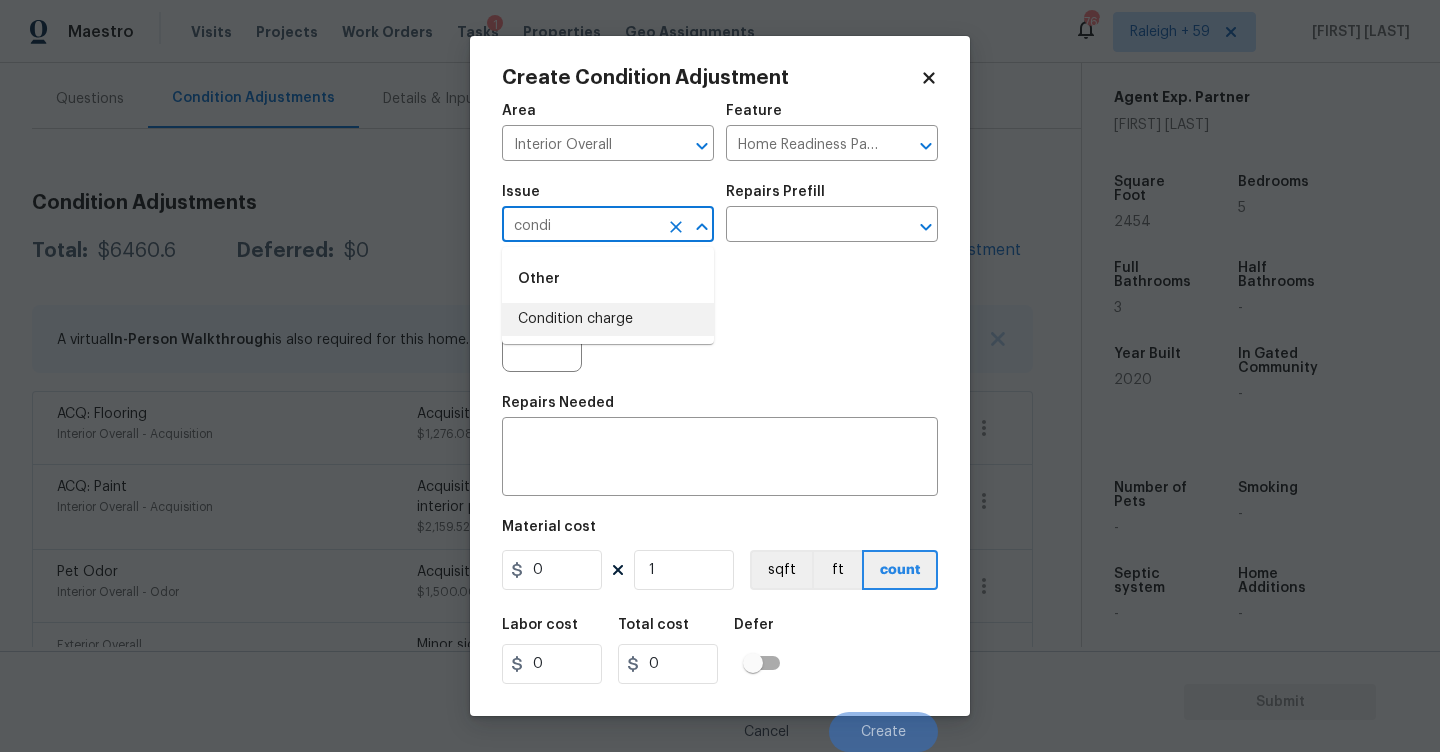 click on "Condition charge" at bounding box center [608, 319] 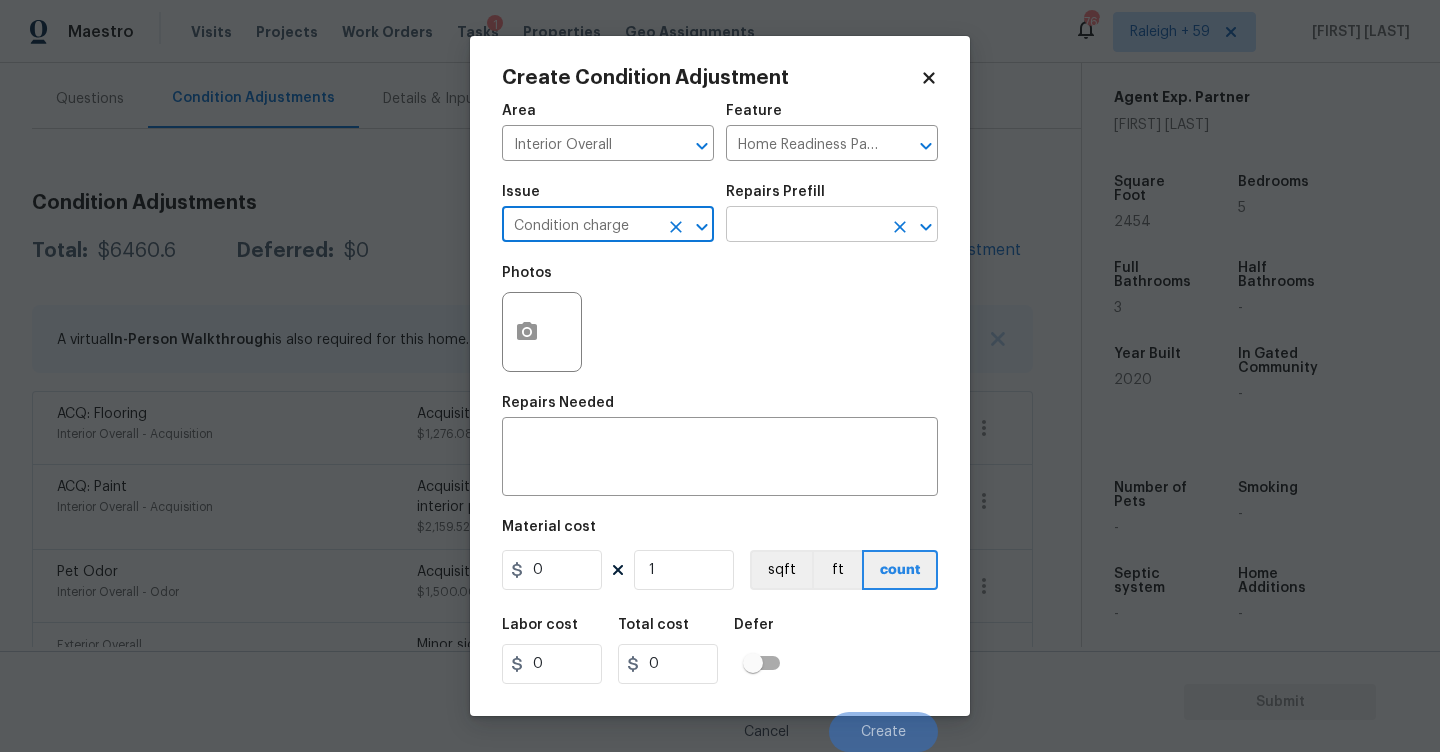 click at bounding box center (804, 226) 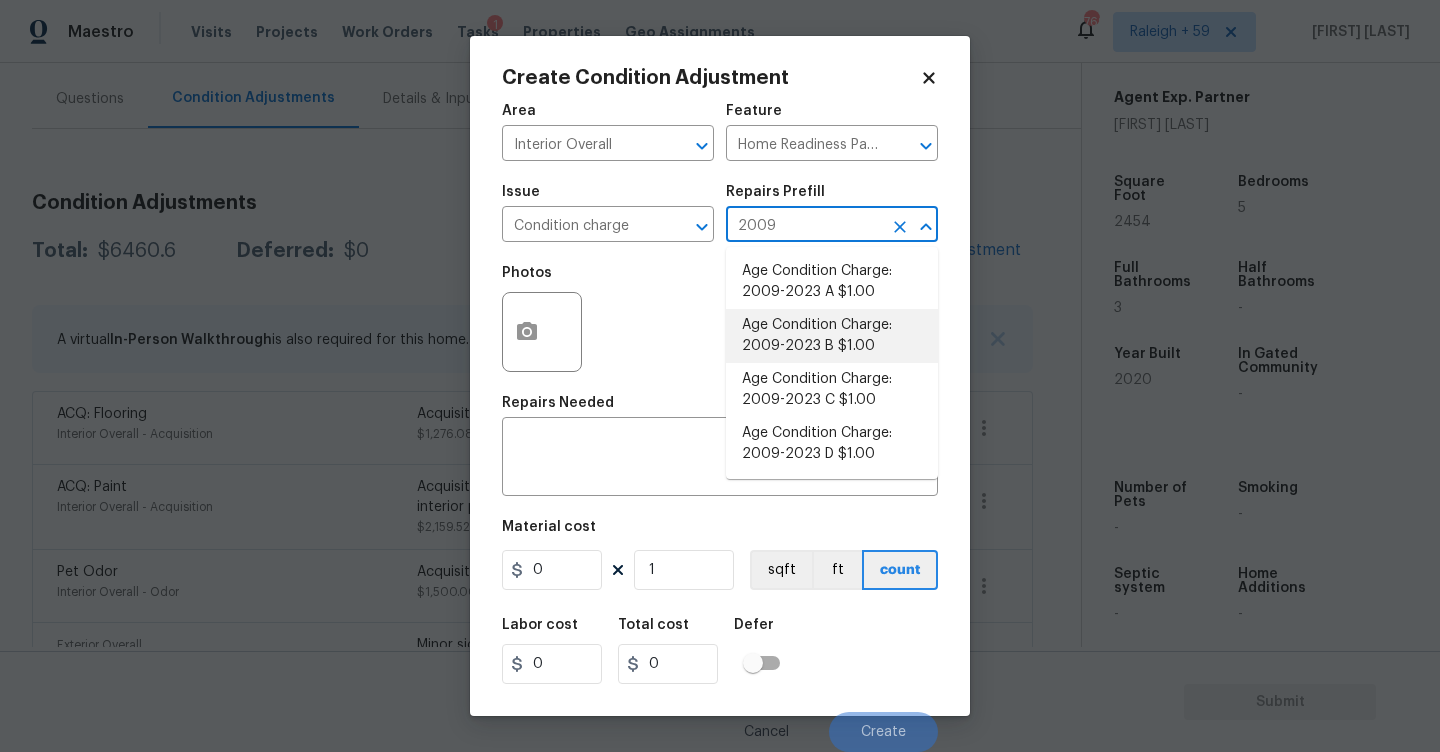 click on "Age Condition Charge: 2009-2023 B	 $1.00" at bounding box center (832, 336) 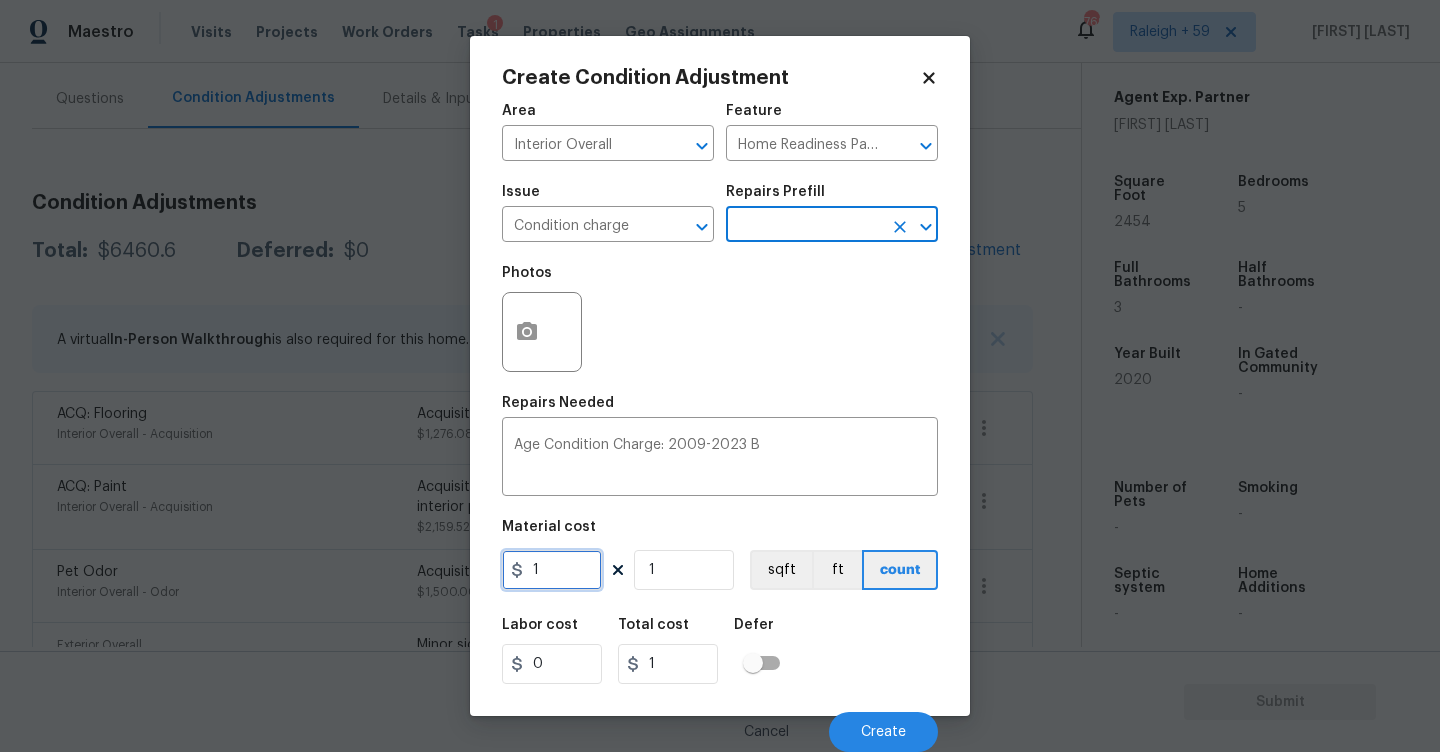 click on "1" at bounding box center [552, 570] 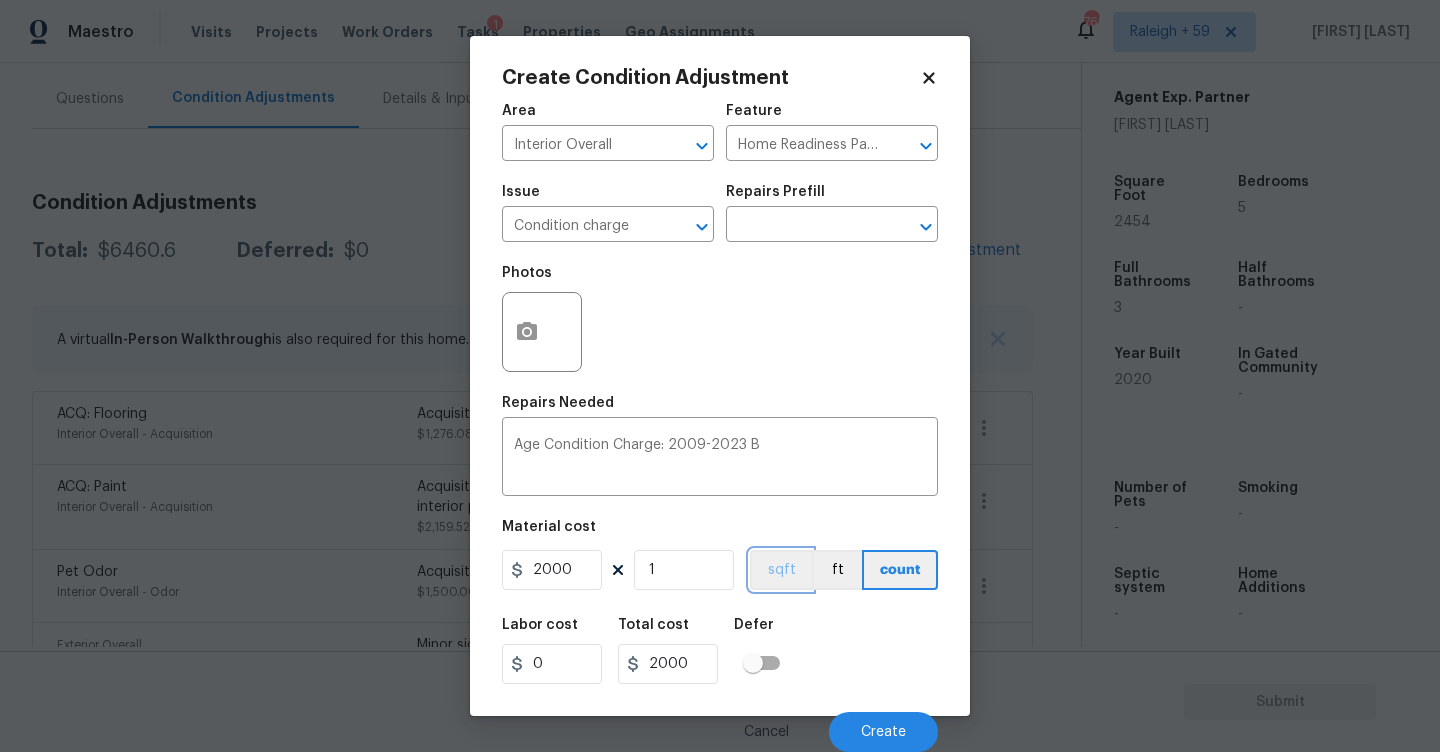 scroll, scrollTop: 1, scrollLeft: 0, axis: vertical 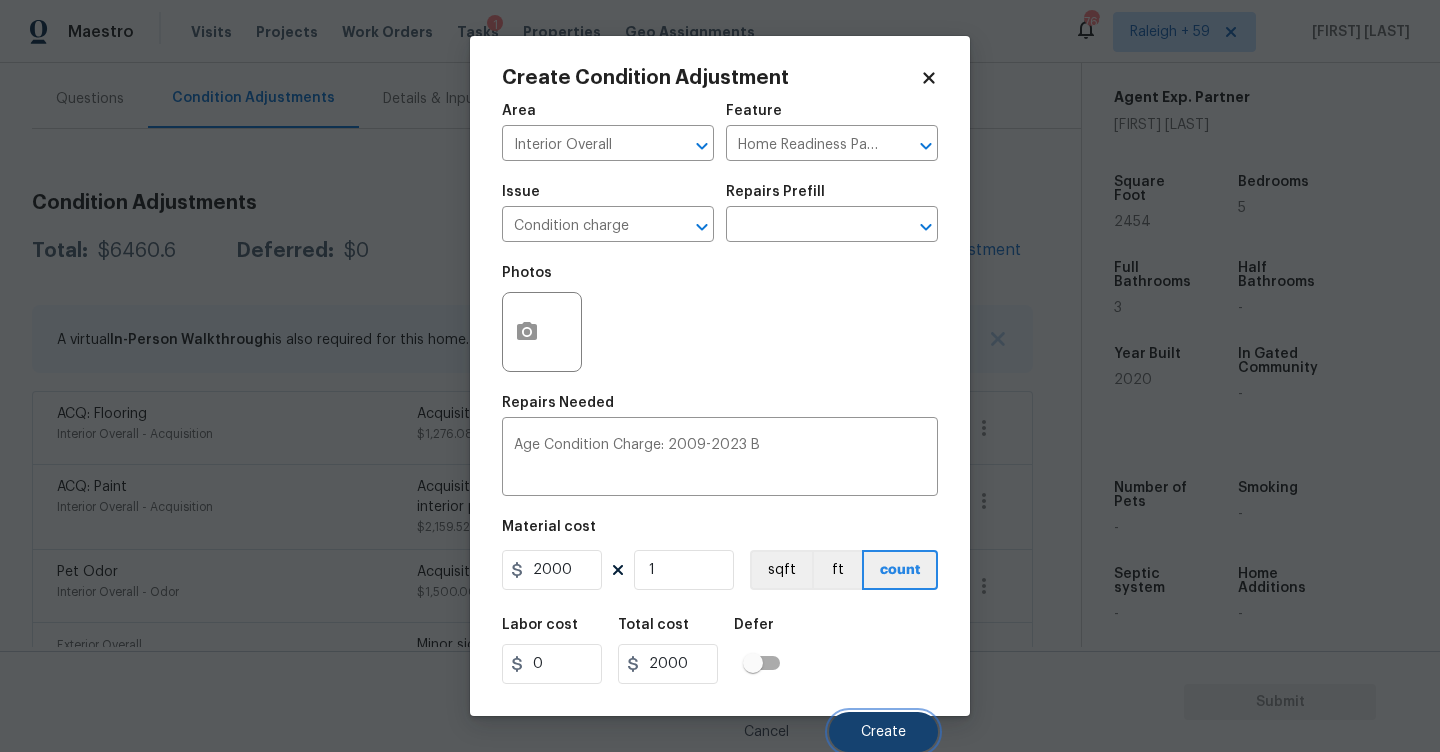 click on "Create" at bounding box center [883, 732] 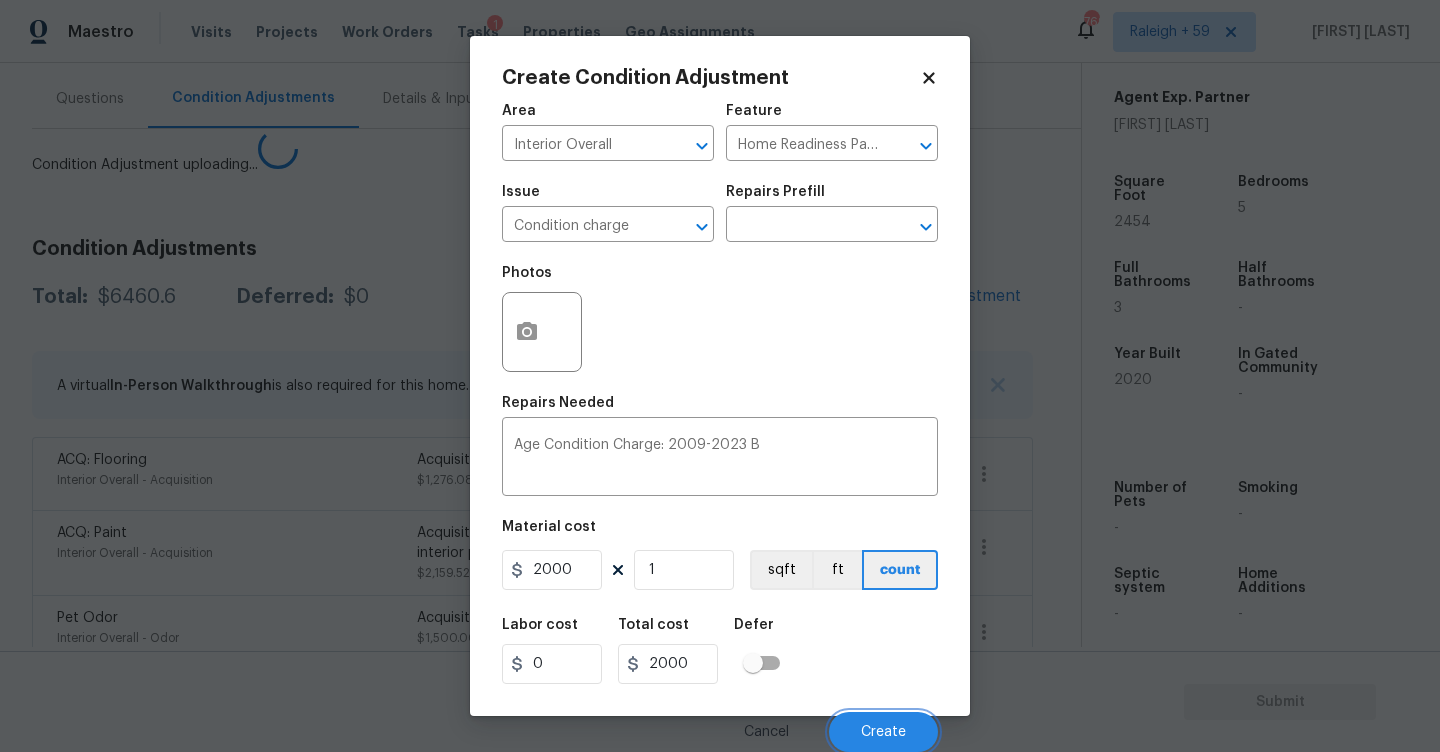 scroll, scrollTop: 0, scrollLeft: 0, axis: both 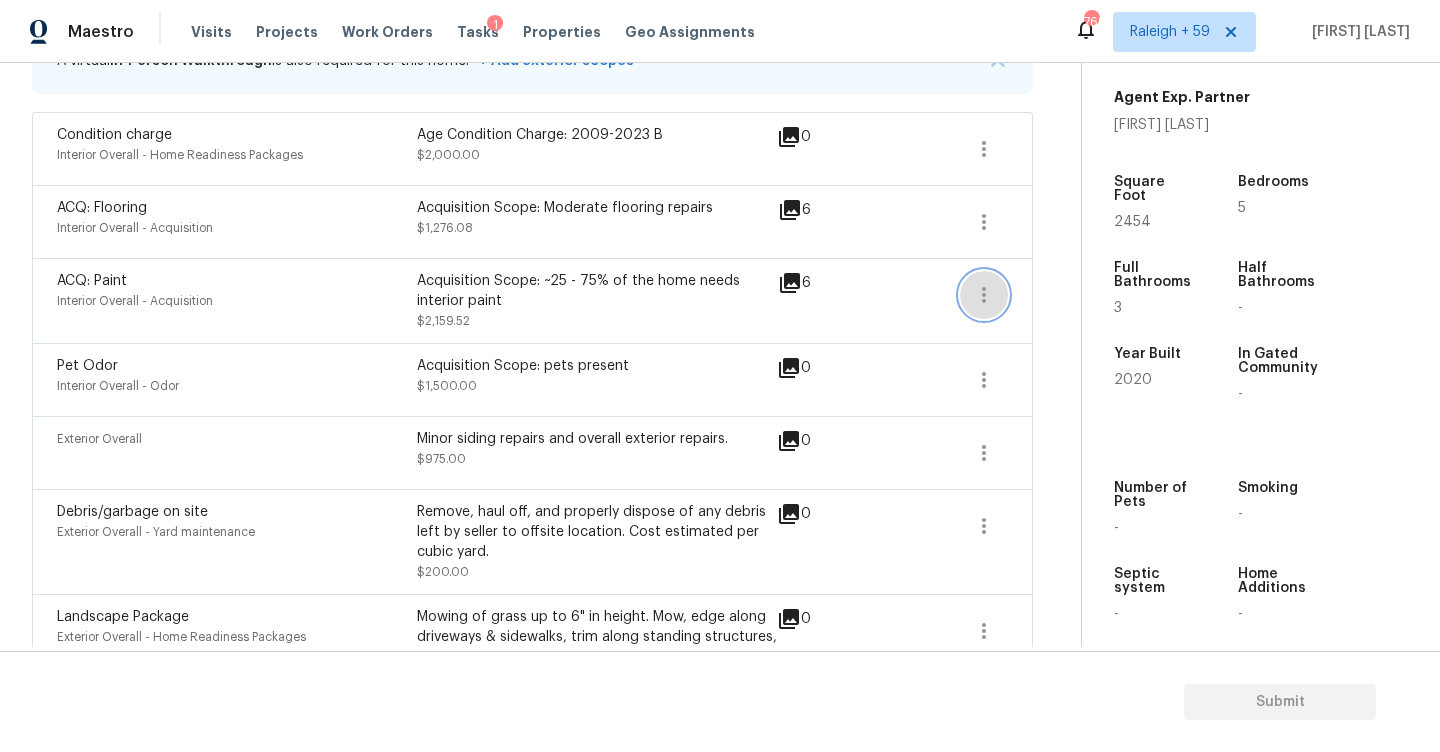 click at bounding box center (984, 295) 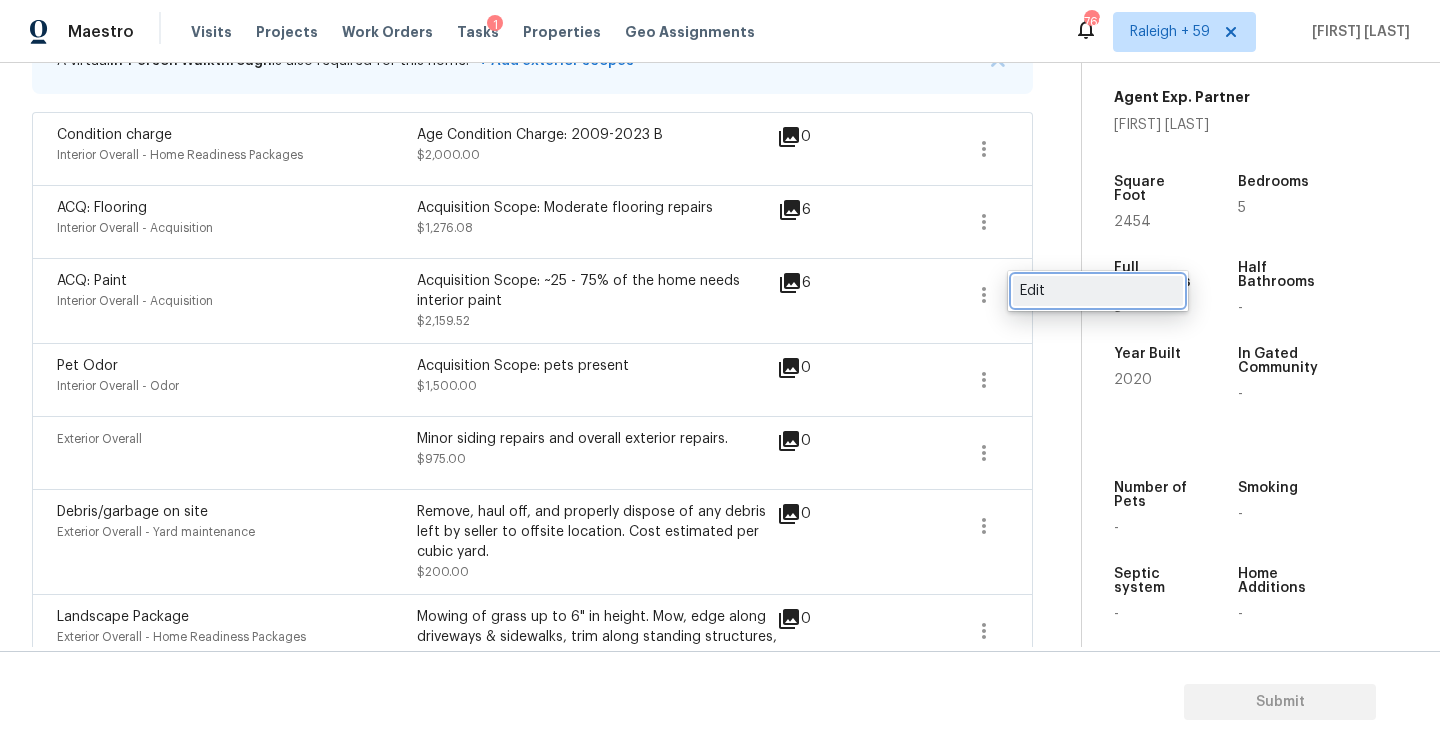 click on "Edit" at bounding box center (1098, 291) 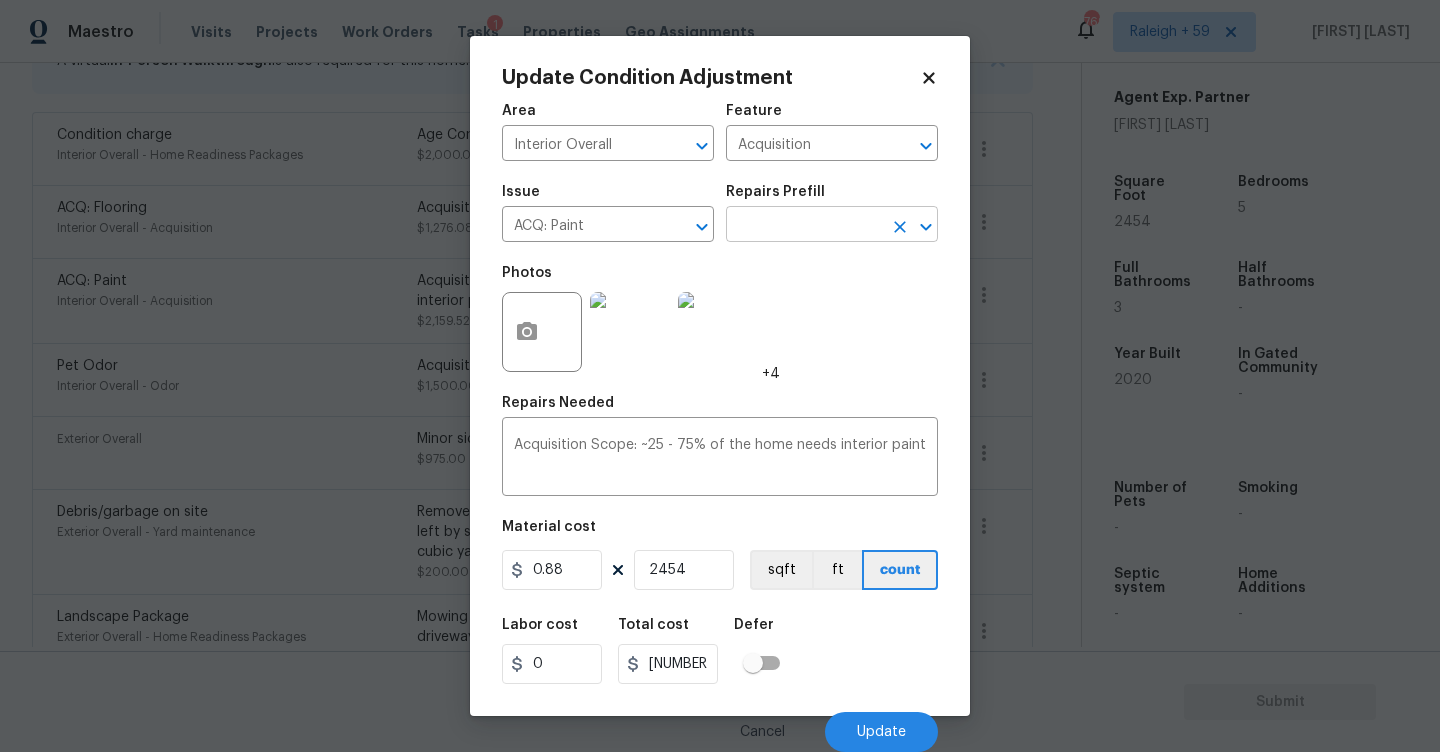 click at bounding box center [804, 226] 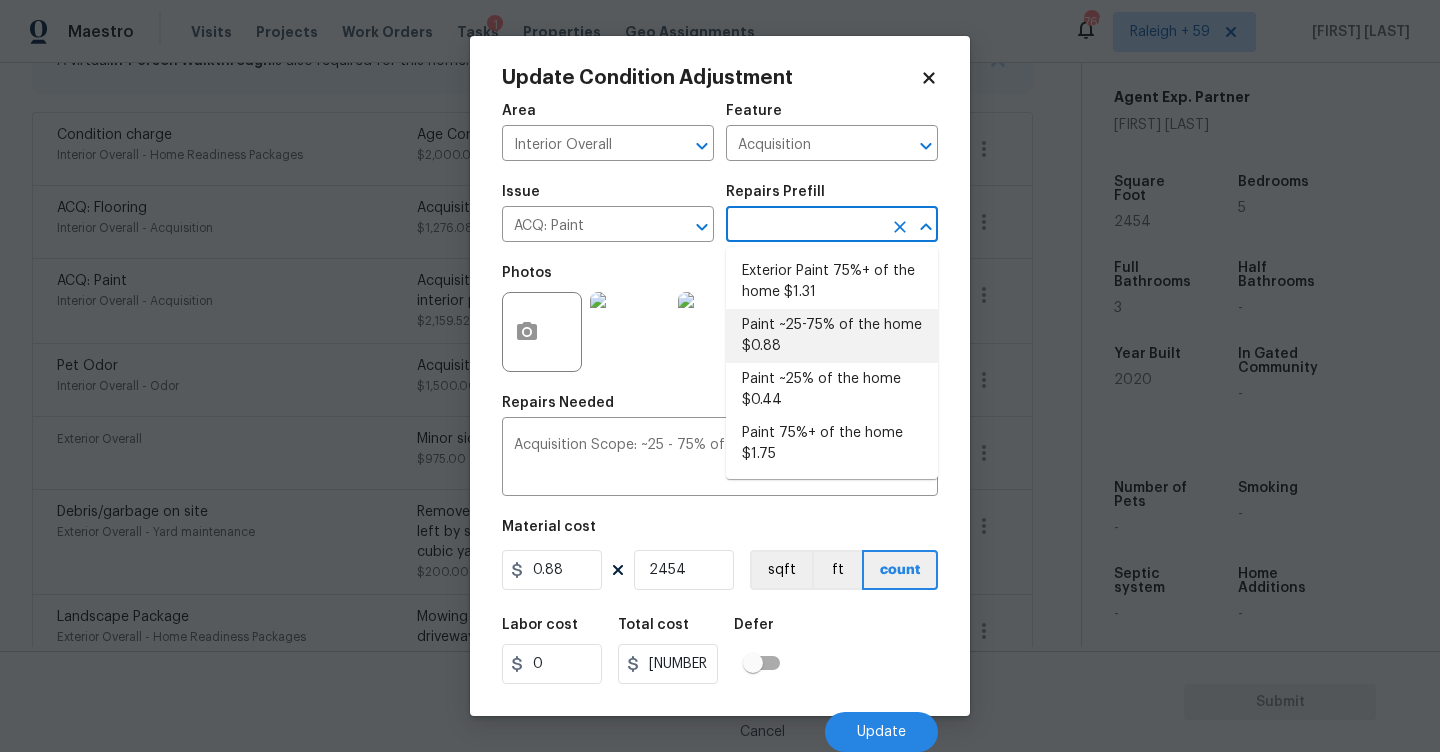 click on "Paint ~25-75% of the home $0.88" at bounding box center [832, 336] 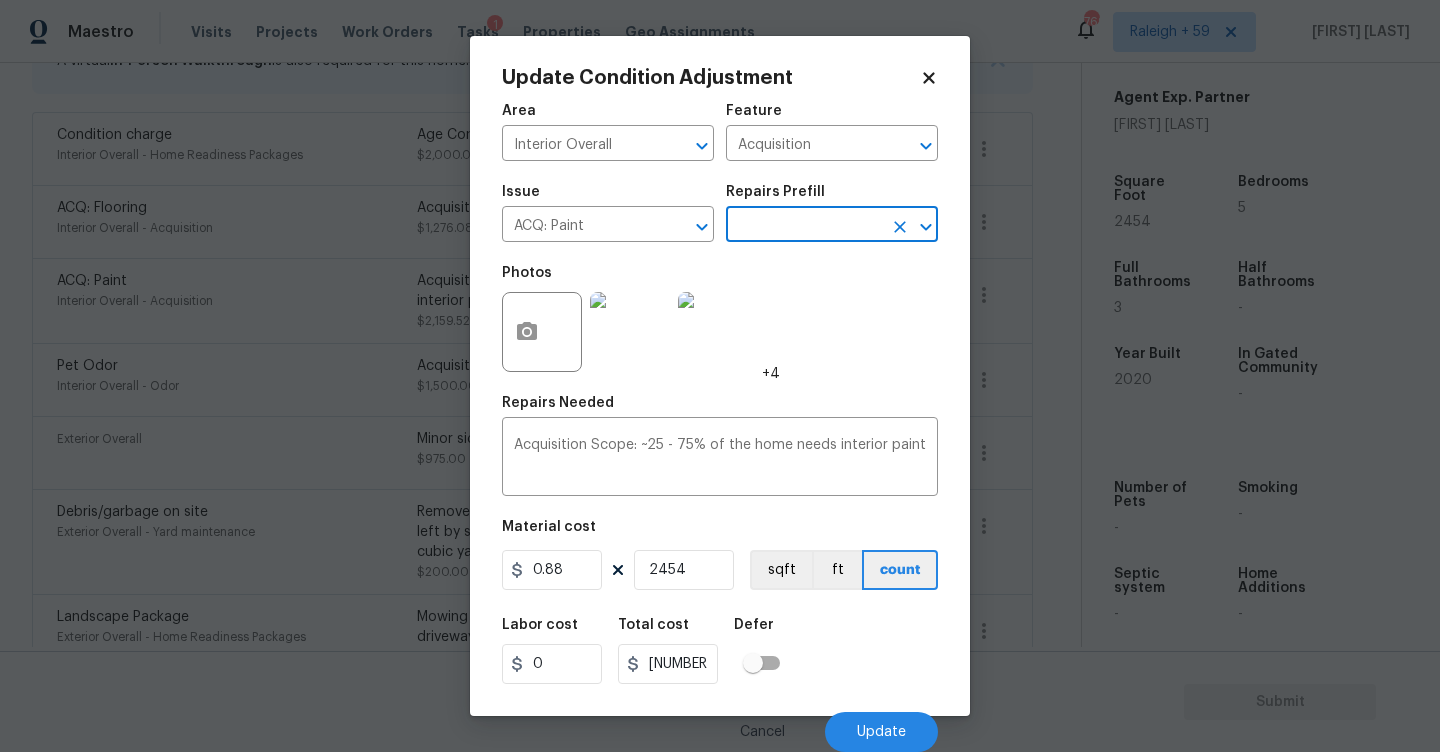 click at bounding box center (804, 226) 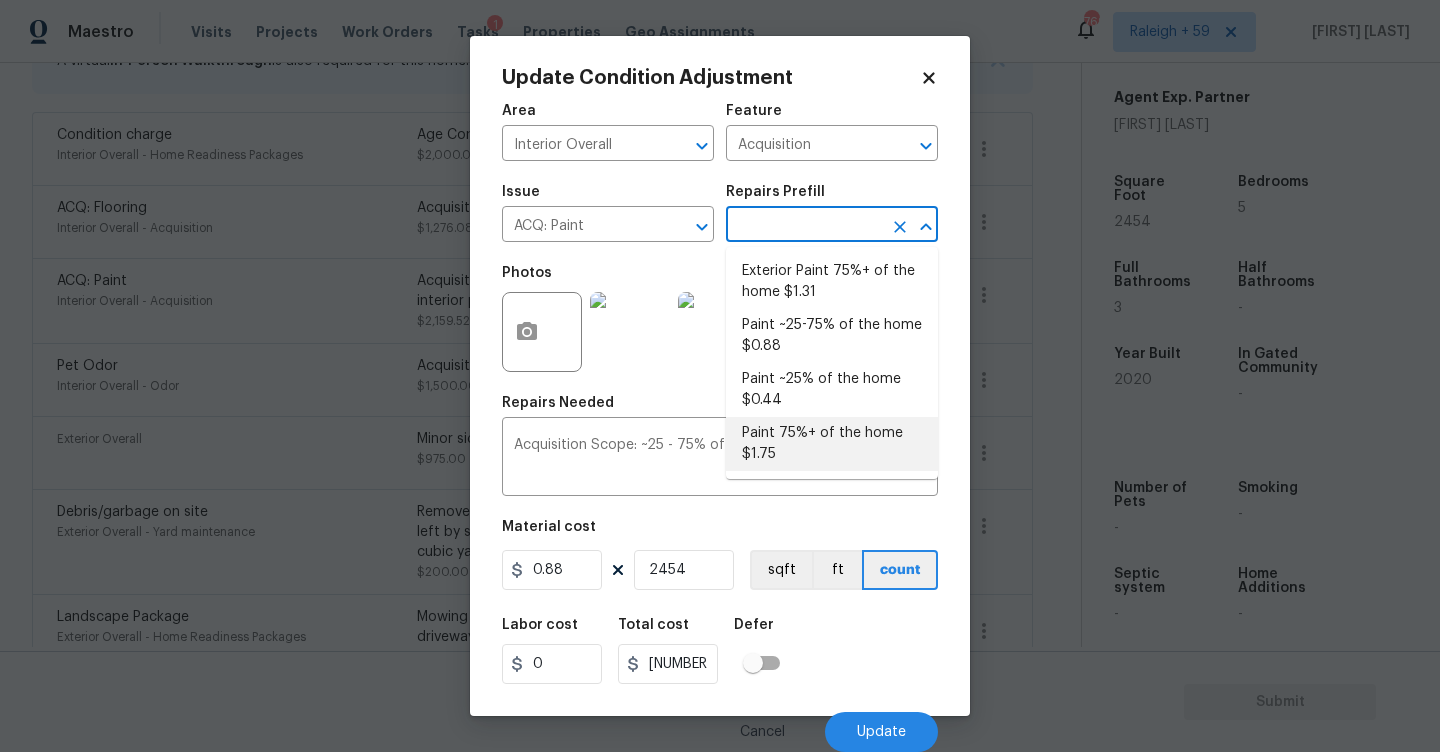 click on "Paint 75%+ of the home $1.75" at bounding box center (832, 444) 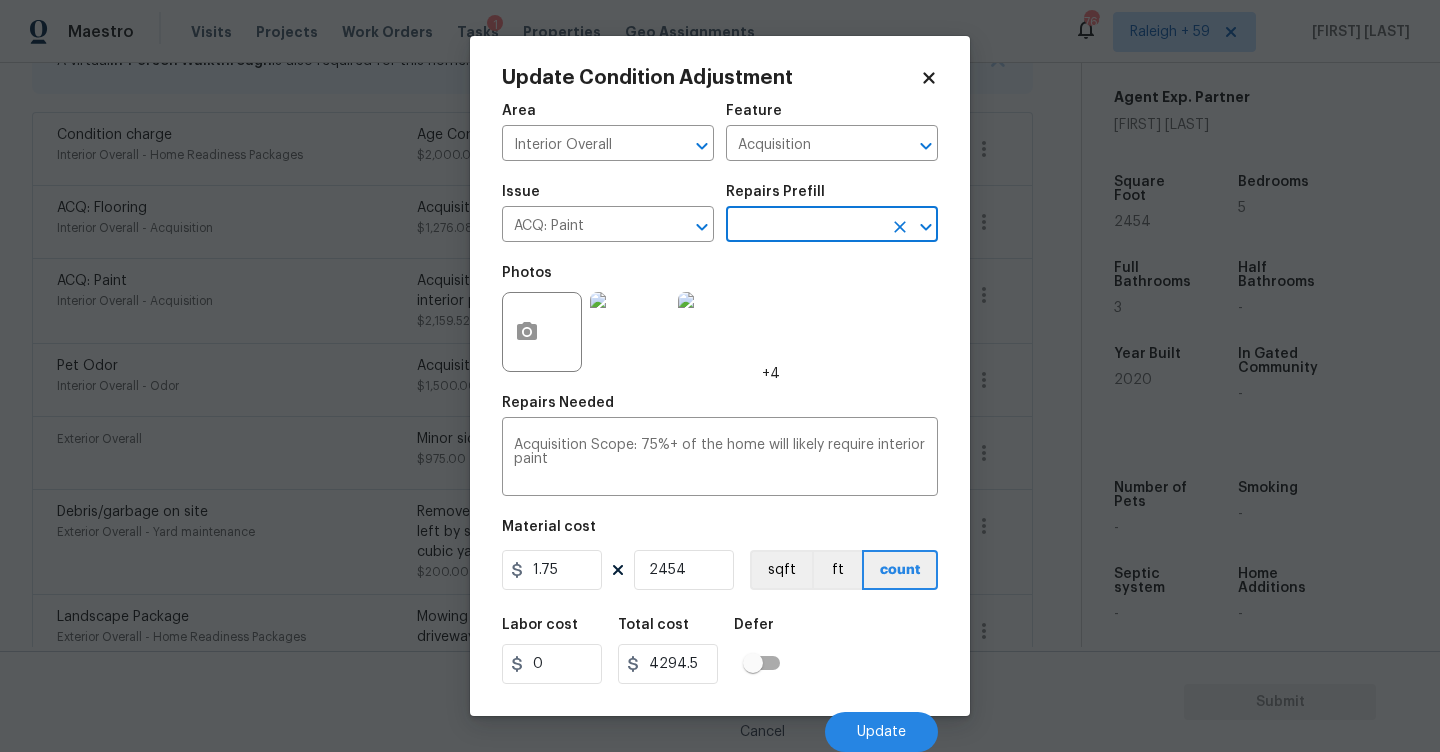 scroll, scrollTop: 1, scrollLeft: 0, axis: vertical 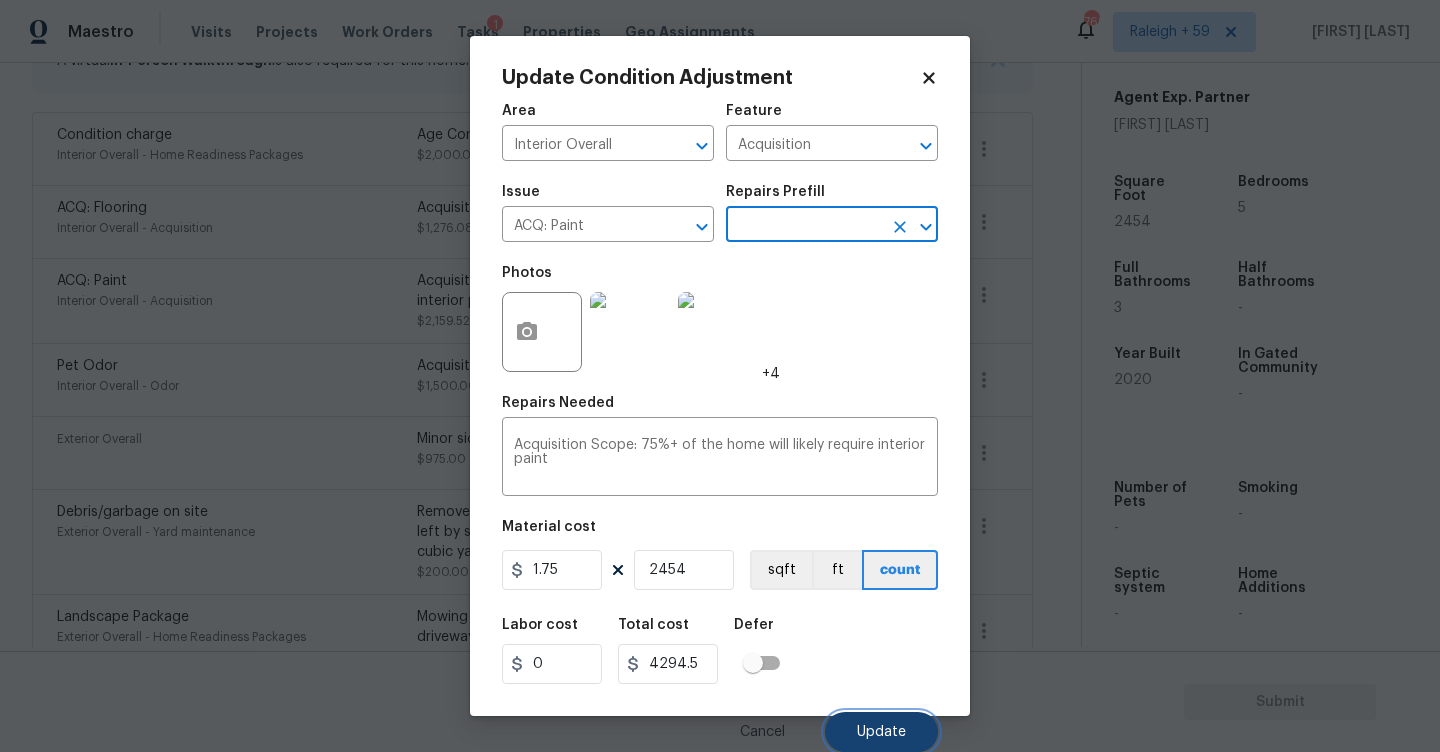 click on "Update" at bounding box center (881, 732) 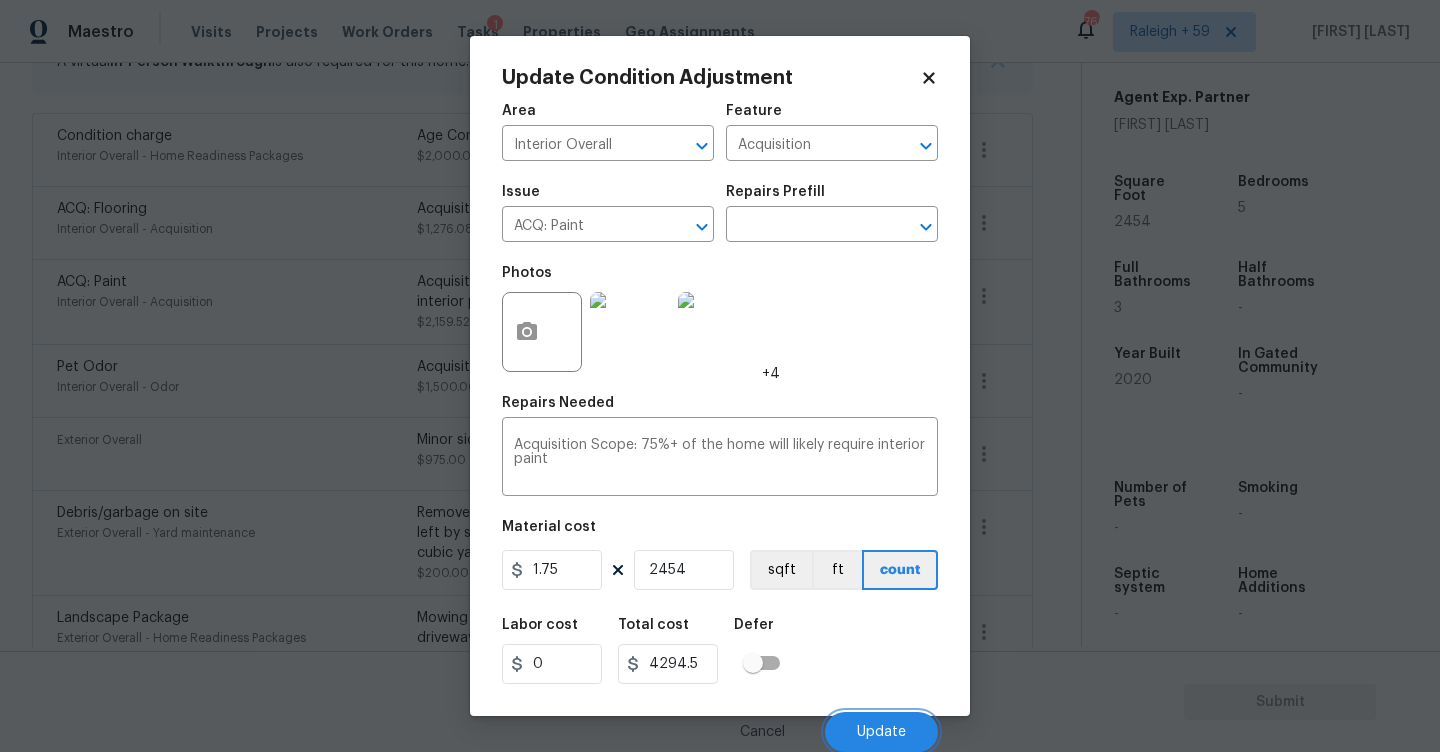 scroll, scrollTop: 453, scrollLeft: 0, axis: vertical 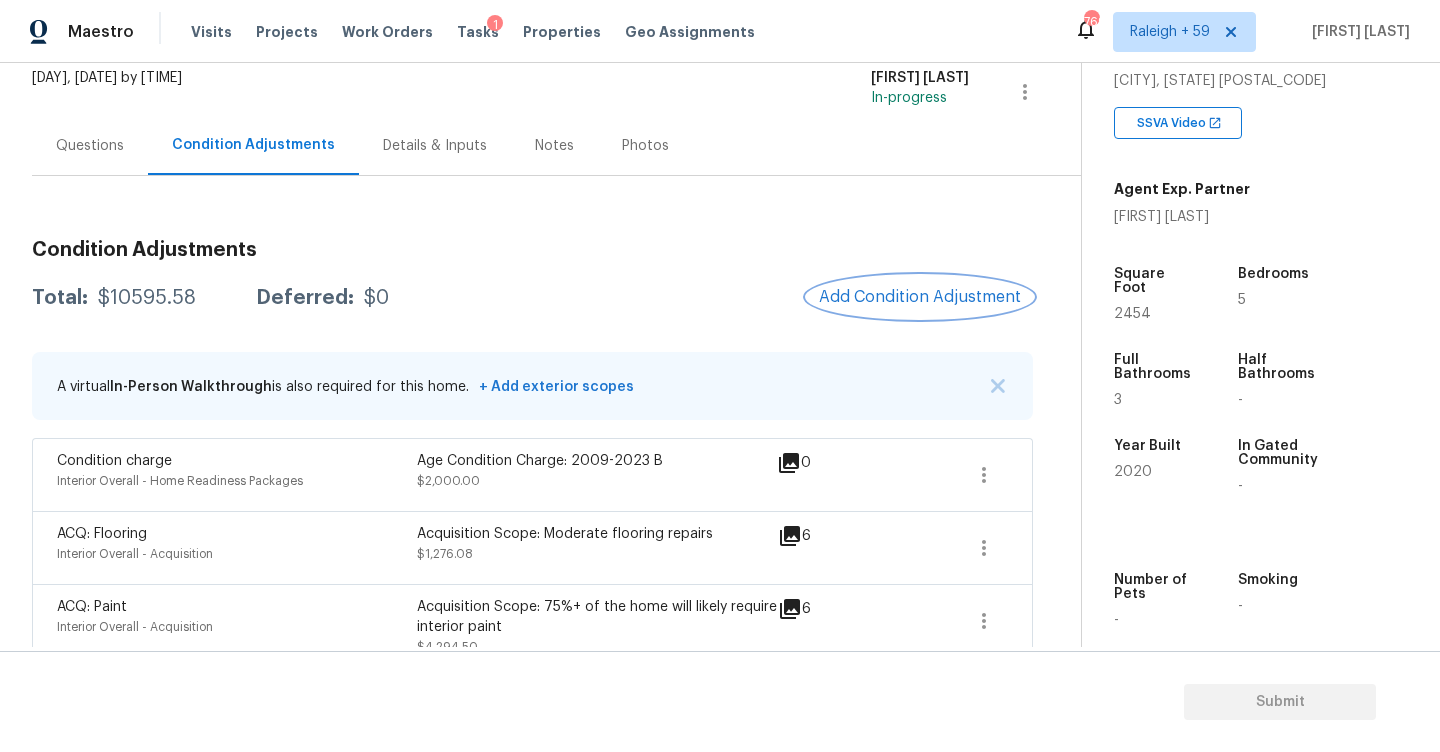 click on "Add Condition Adjustment" at bounding box center [920, 297] 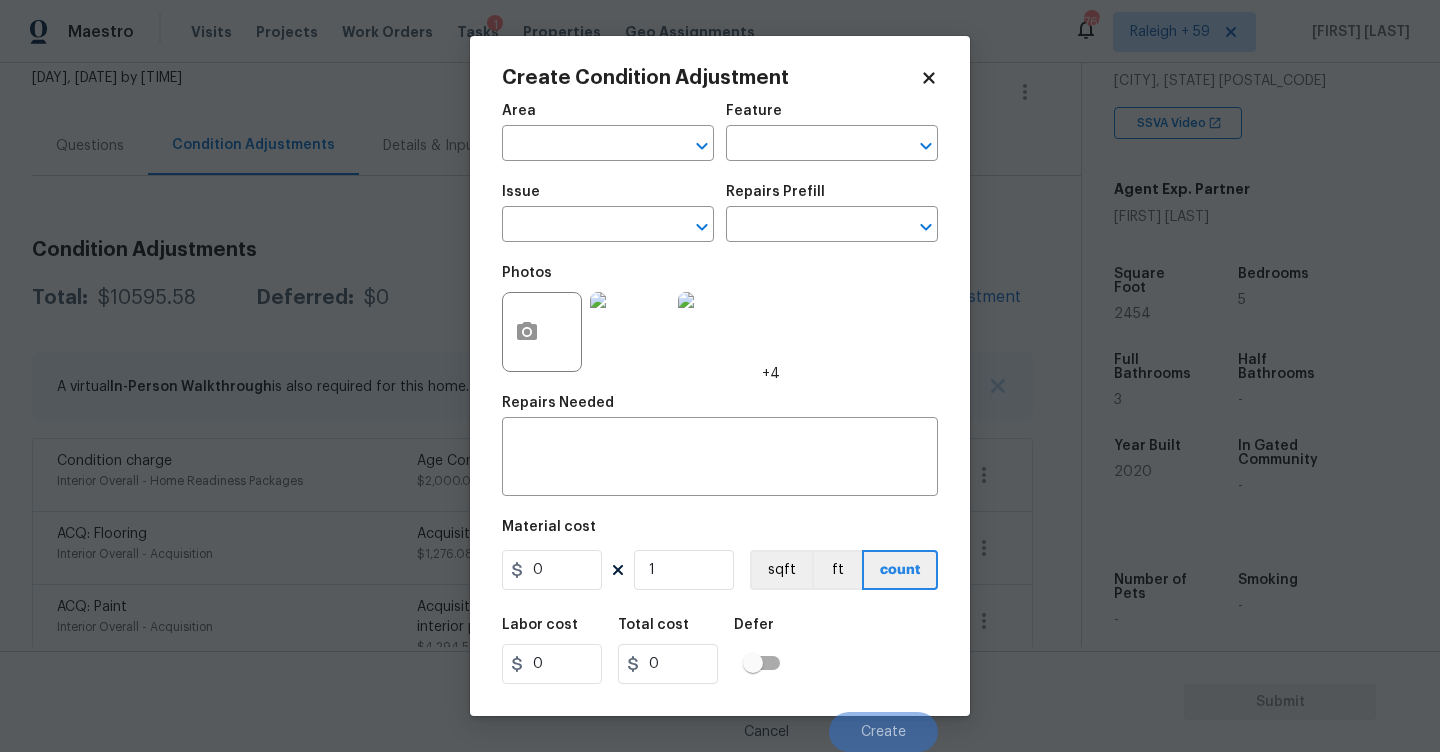 click on "Area" at bounding box center [608, 117] 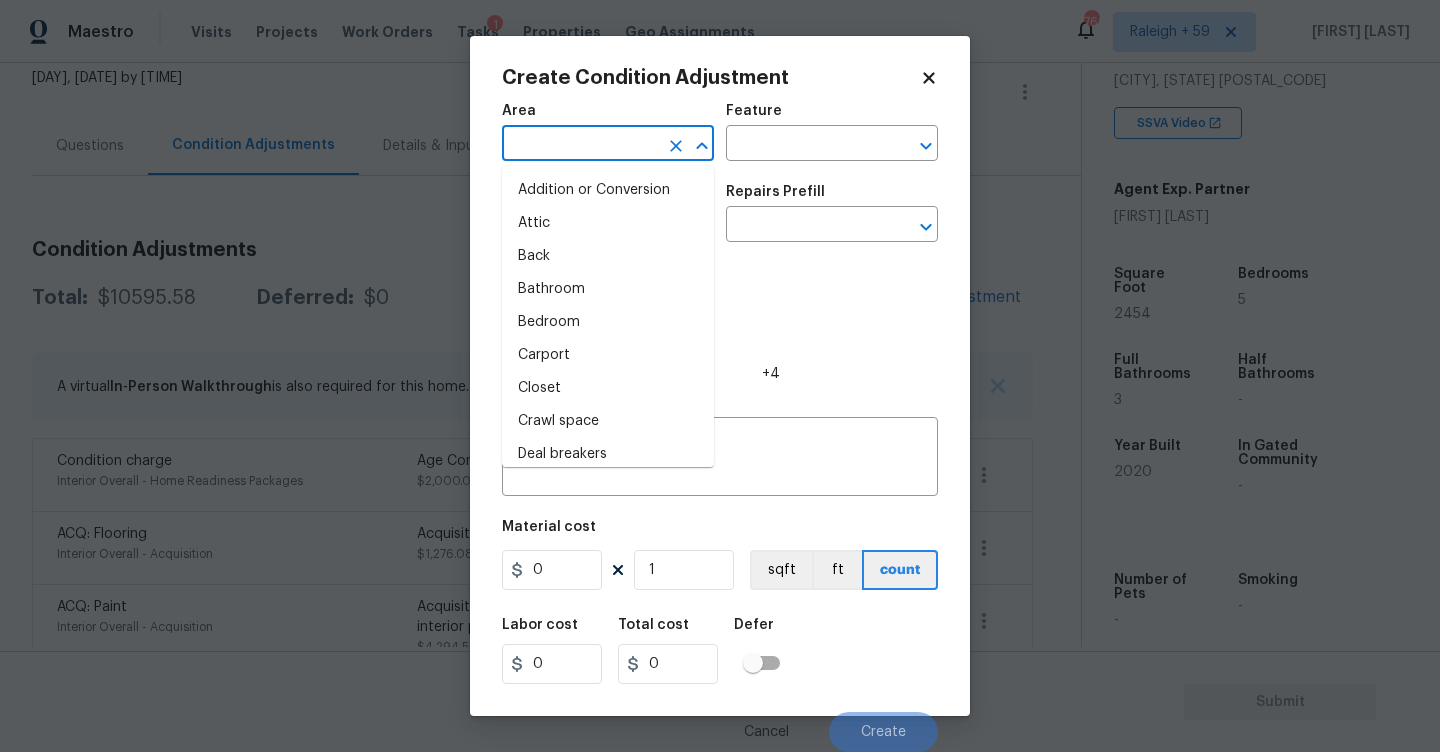 click at bounding box center (580, 145) 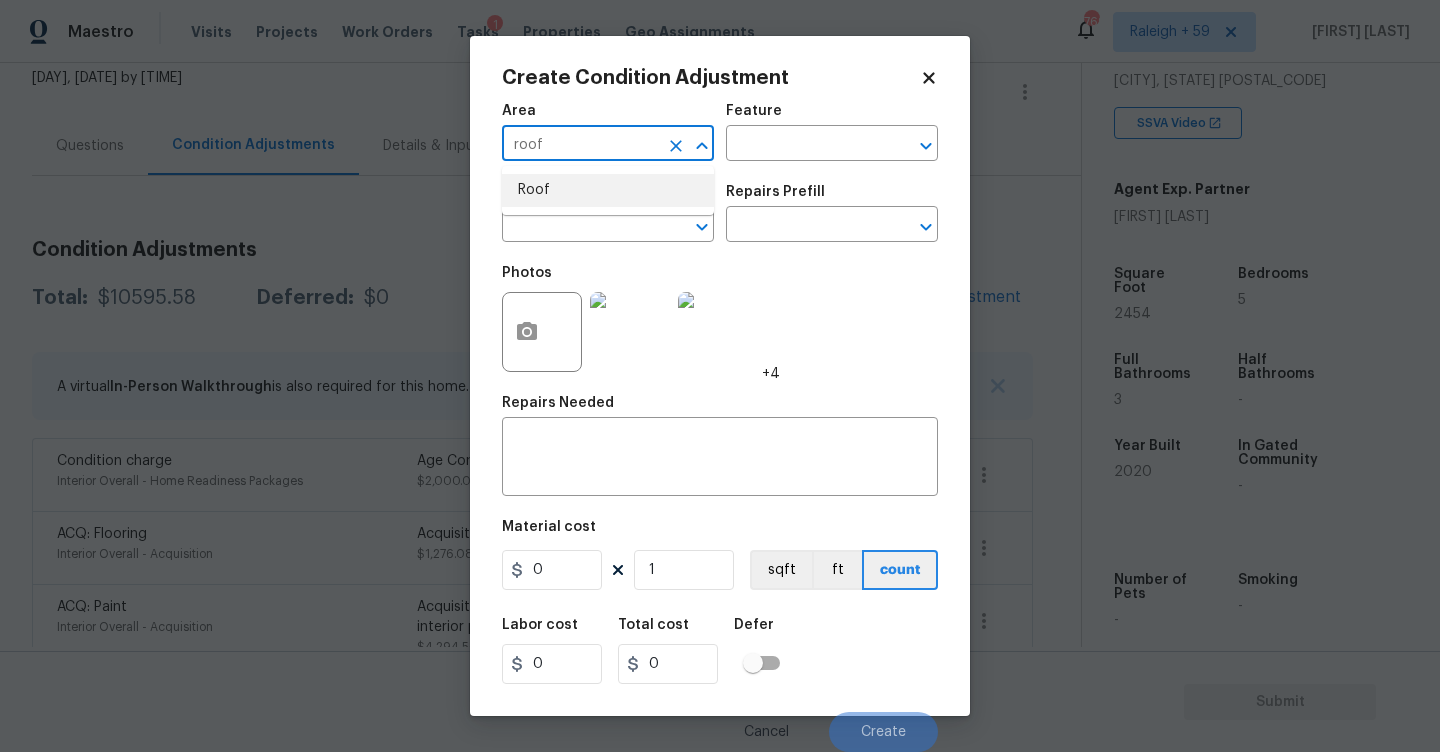 click on "Roof" at bounding box center [608, 190] 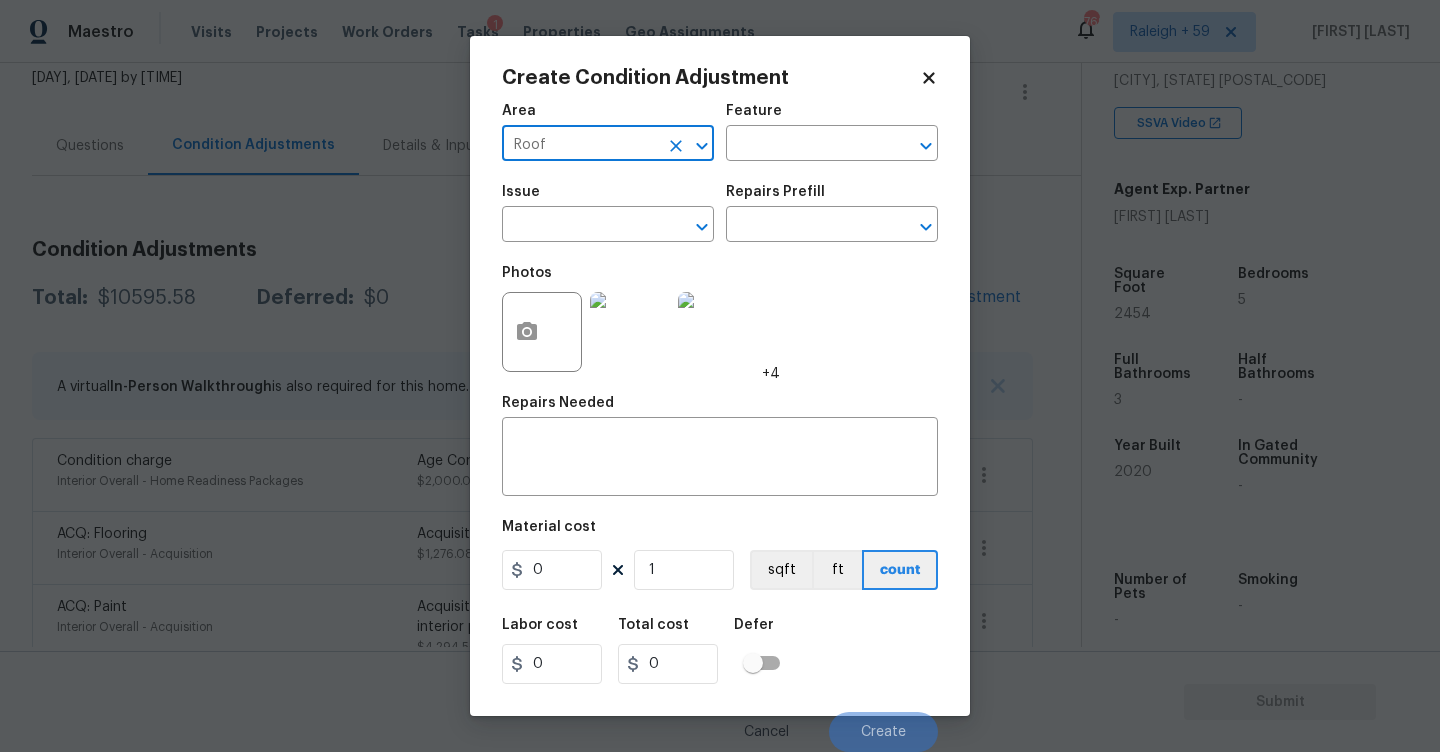 click on "Feature" at bounding box center (832, 117) 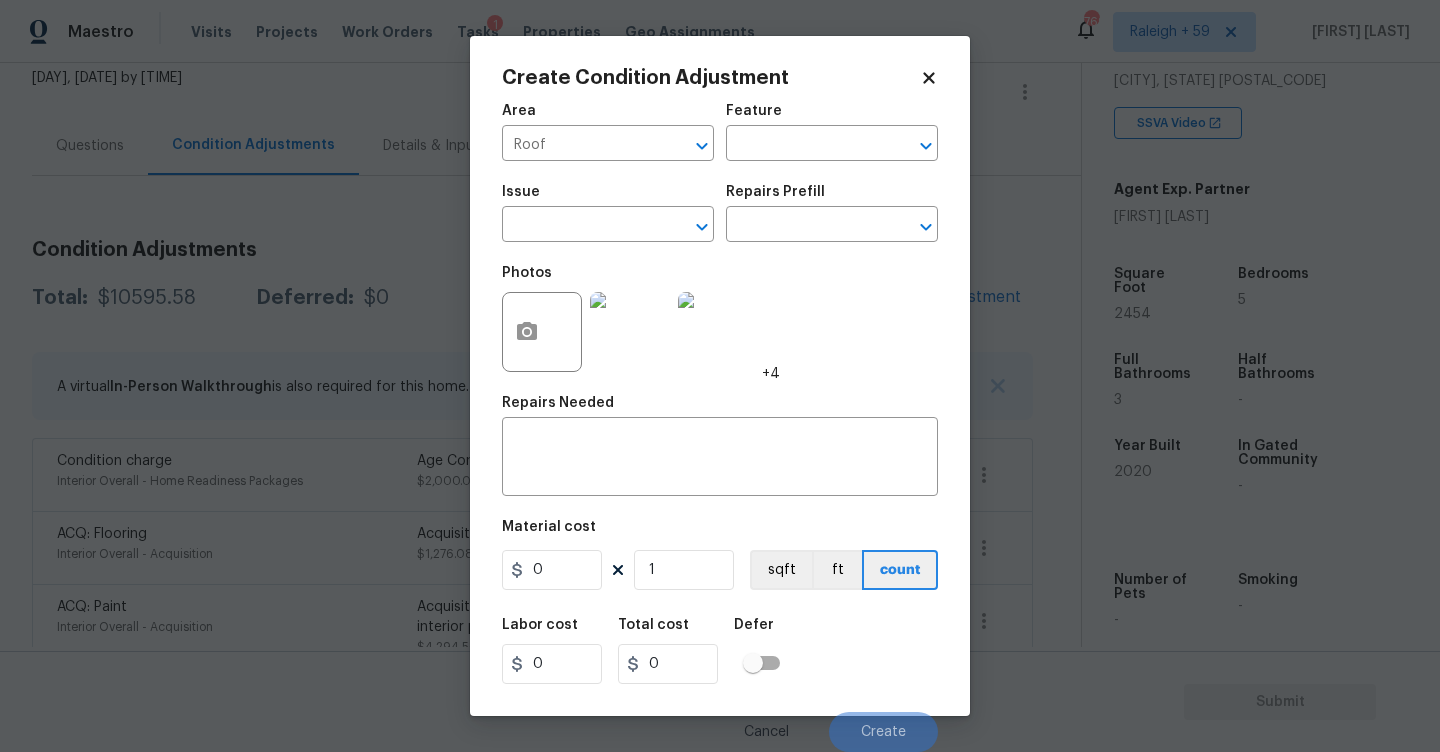click on "Feature" at bounding box center [832, 117] 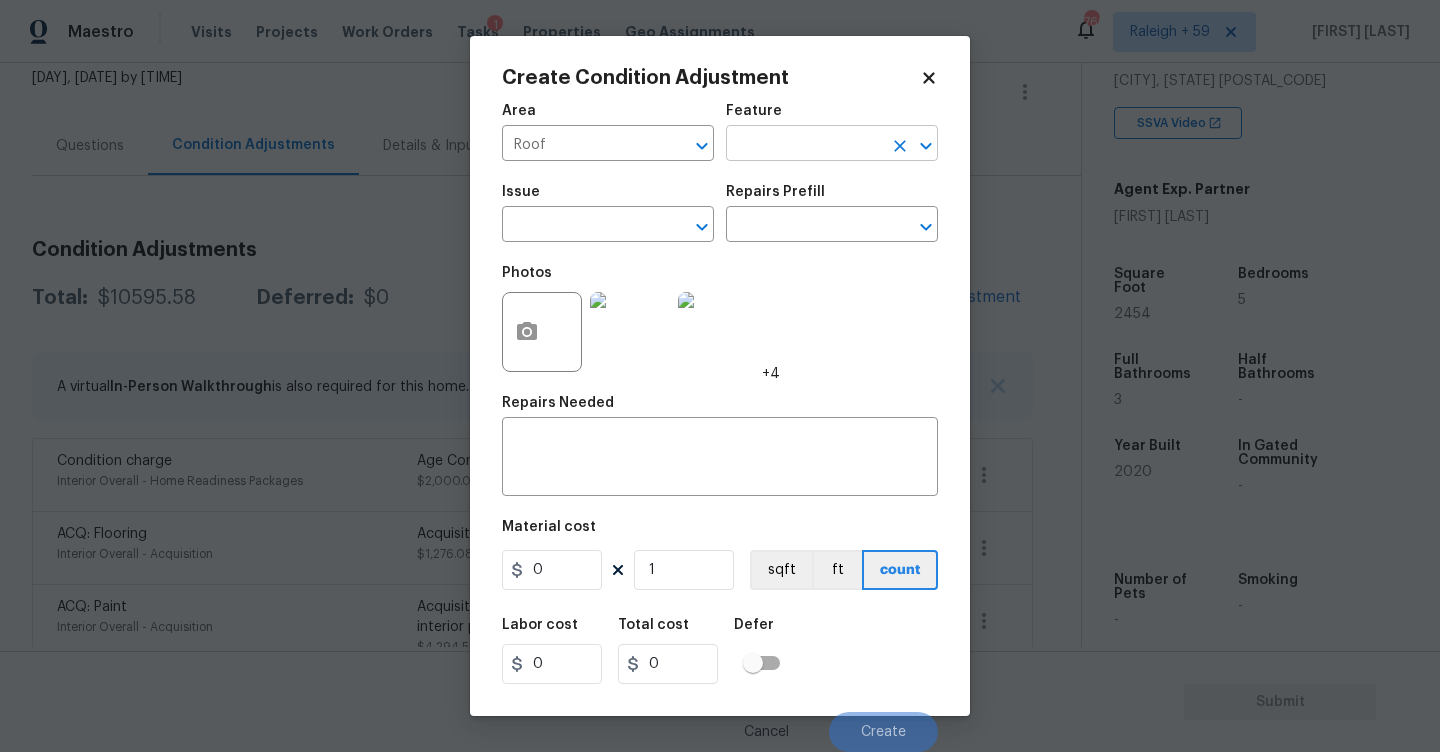 click at bounding box center [804, 145] 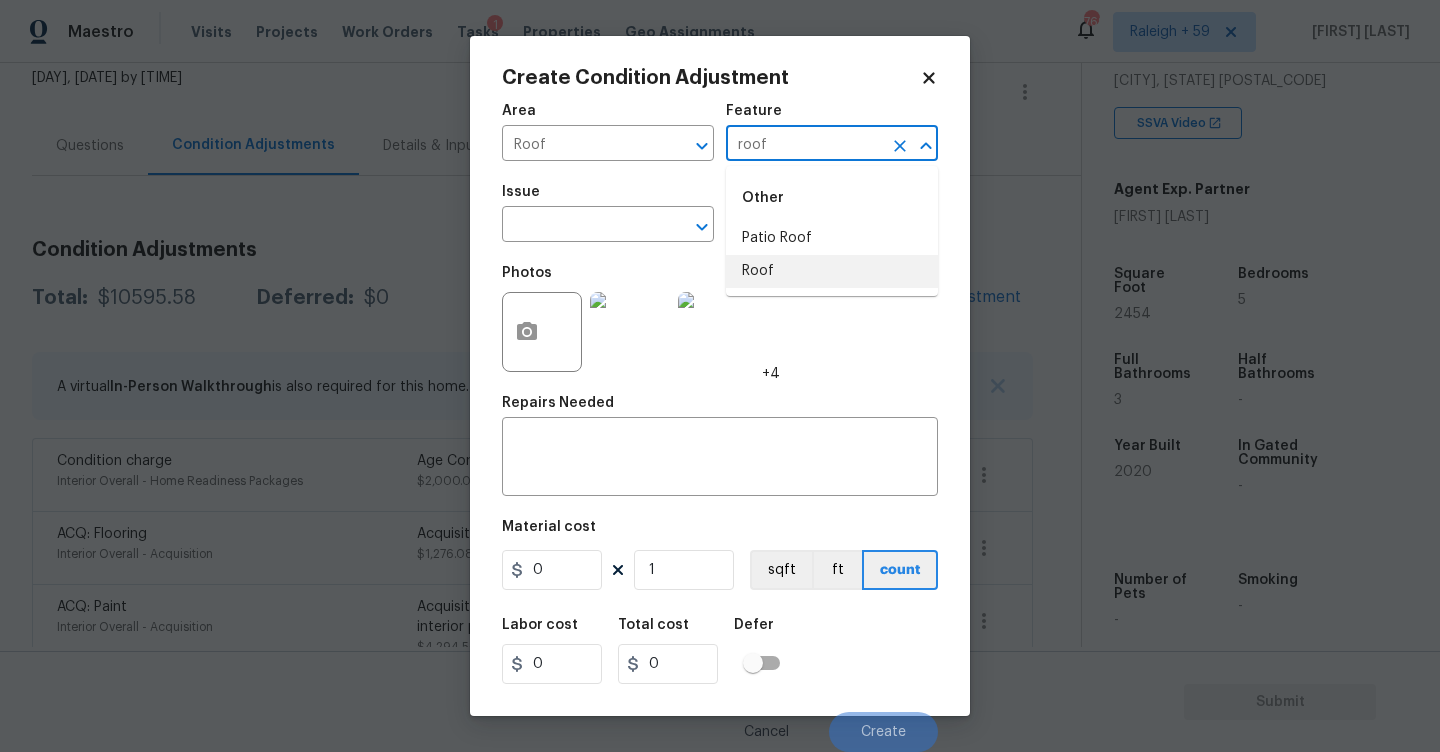 click on "Roof" at bounding box center [832, 271] 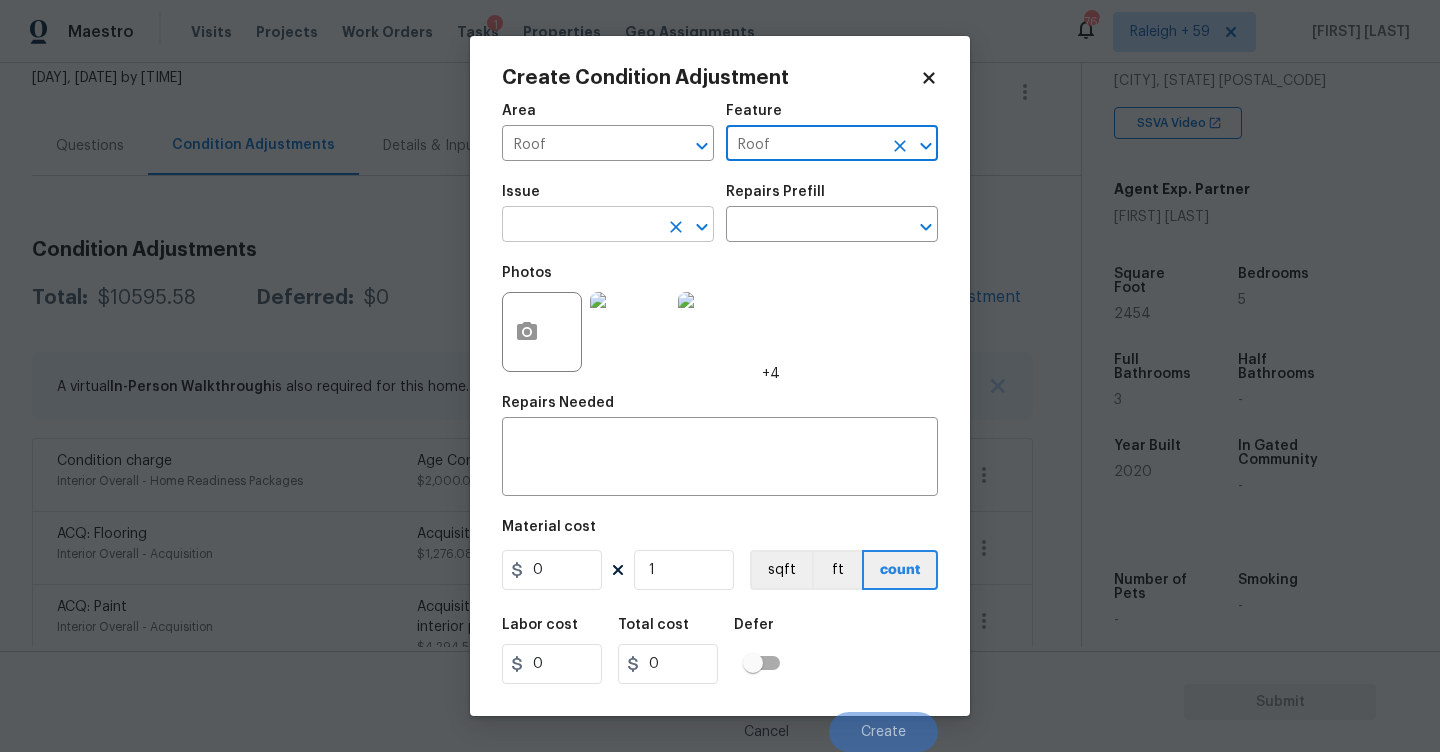 click at bounding box center [580, 226] 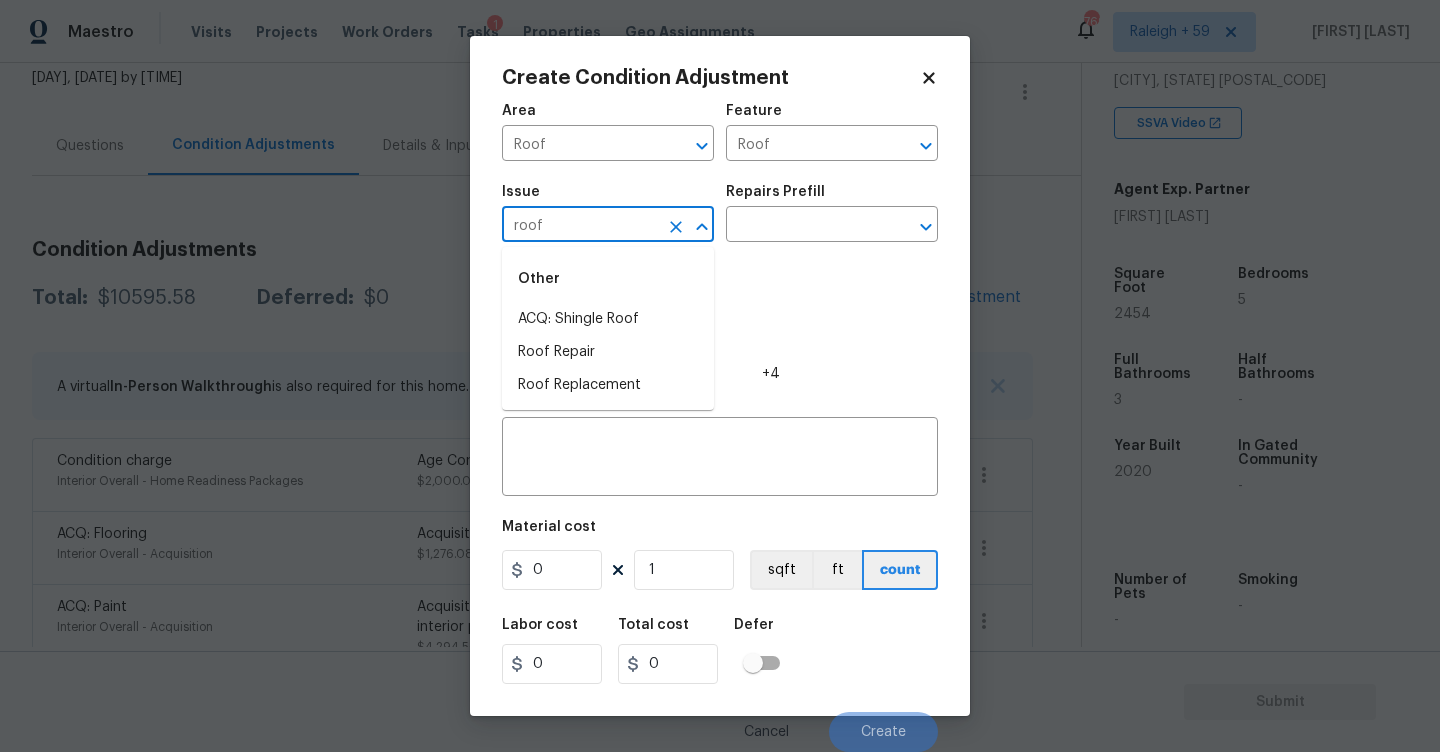 click on "Other" at bounding box center (608, 279) 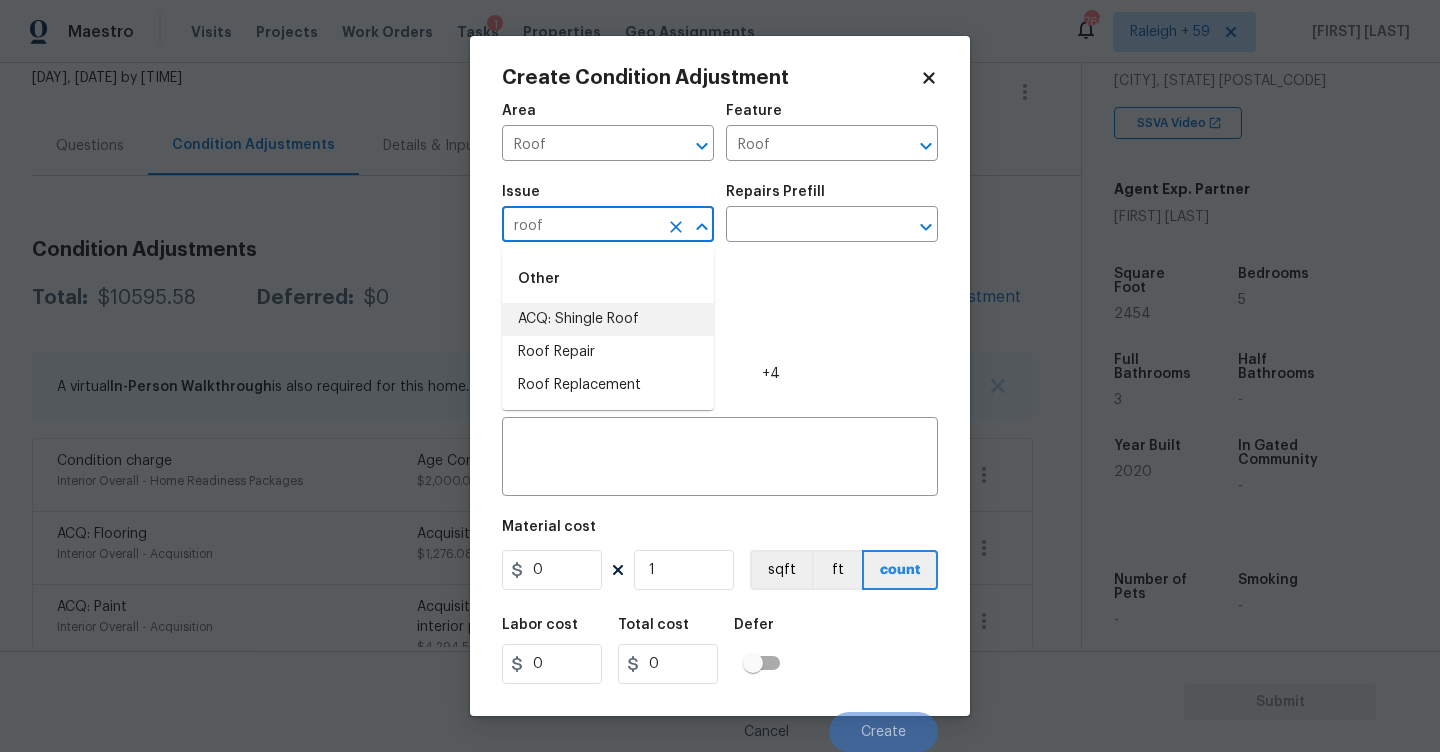 click on "ACQ: Shingle Roof" at bounding box center [608, 319] 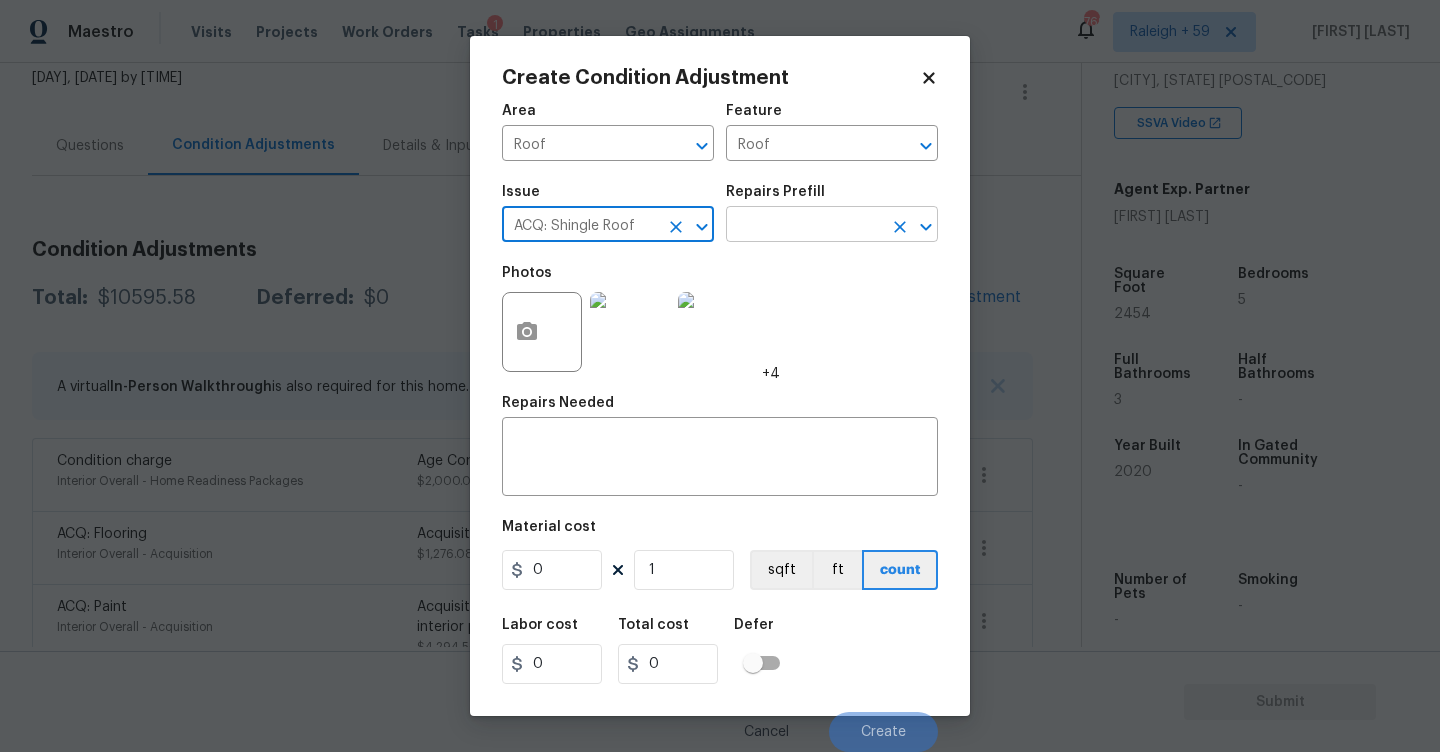 click at bounding box center (804, 226) 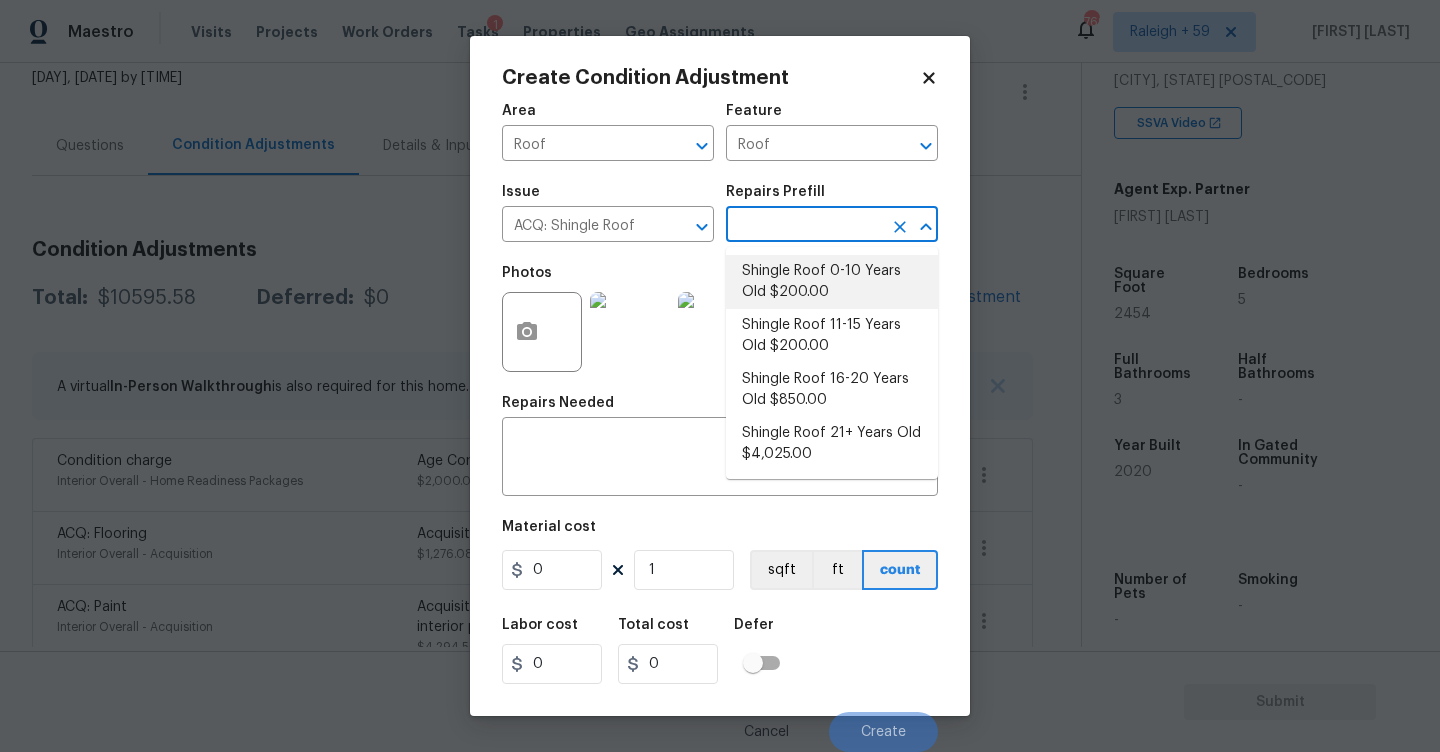 click on "Shingle Roof 0-10 Years Old $200.00" at bounding box center (832, 282) 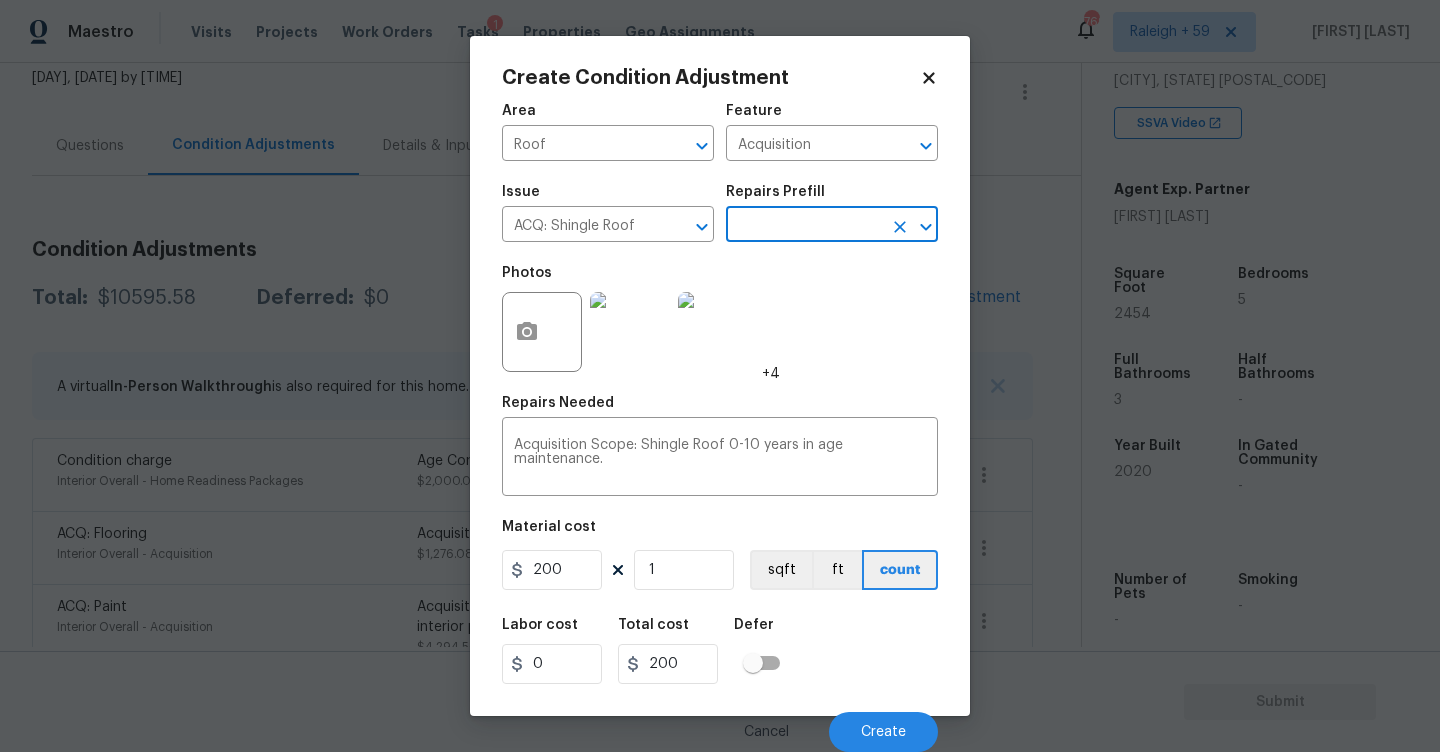 click on "Material cost 200 1 sqft ft count" at bounding box center [720, 557] 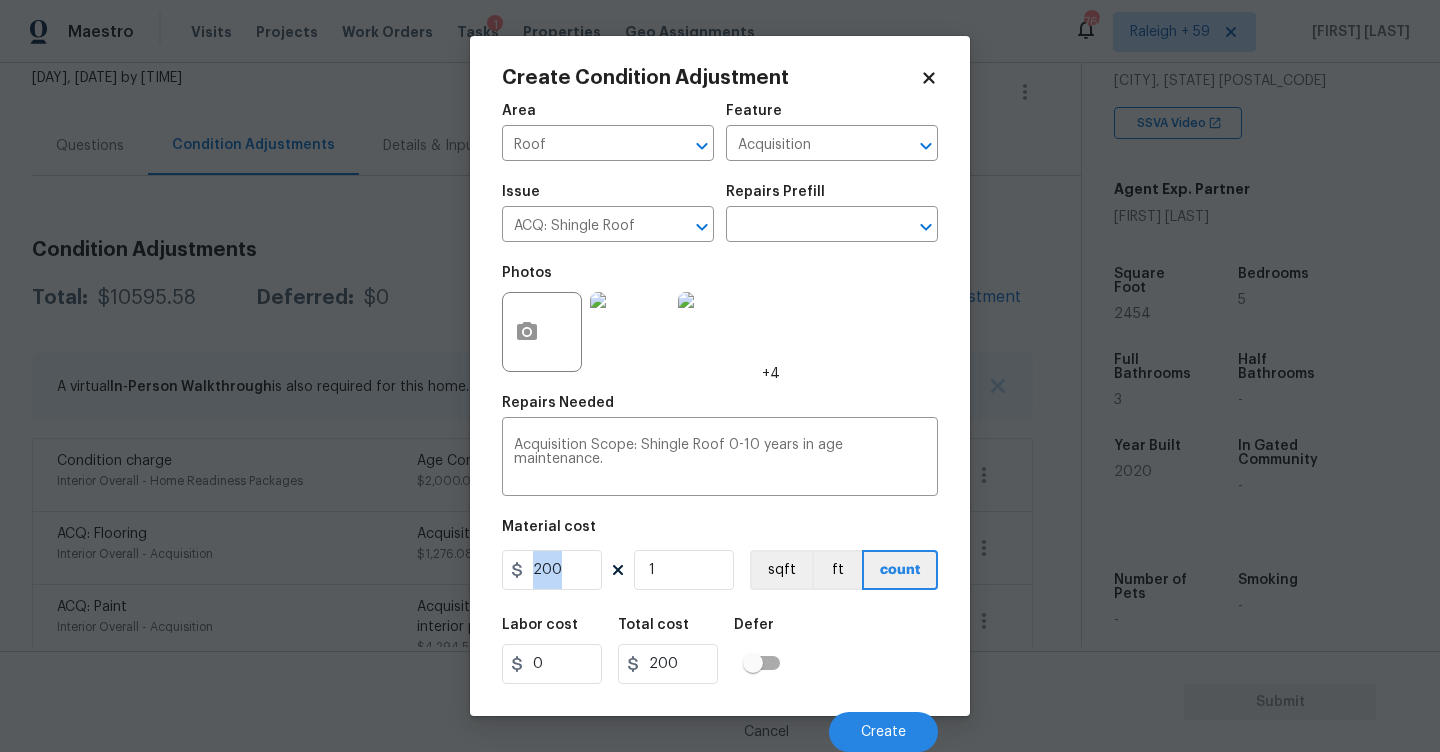 click on "Material cost 200 1 sqft ft count" at bounding box center [720, 557] 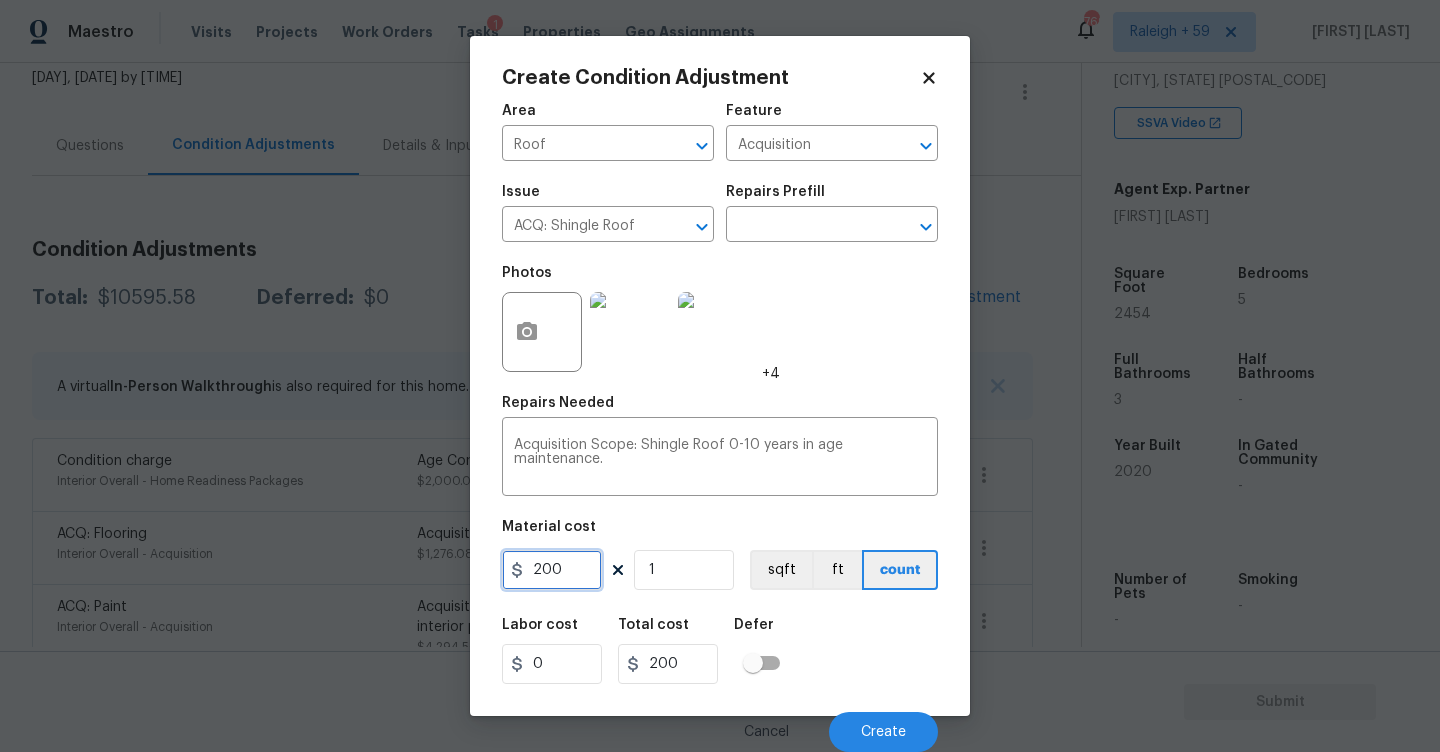 click on "200" at bounding box center (552, 570) 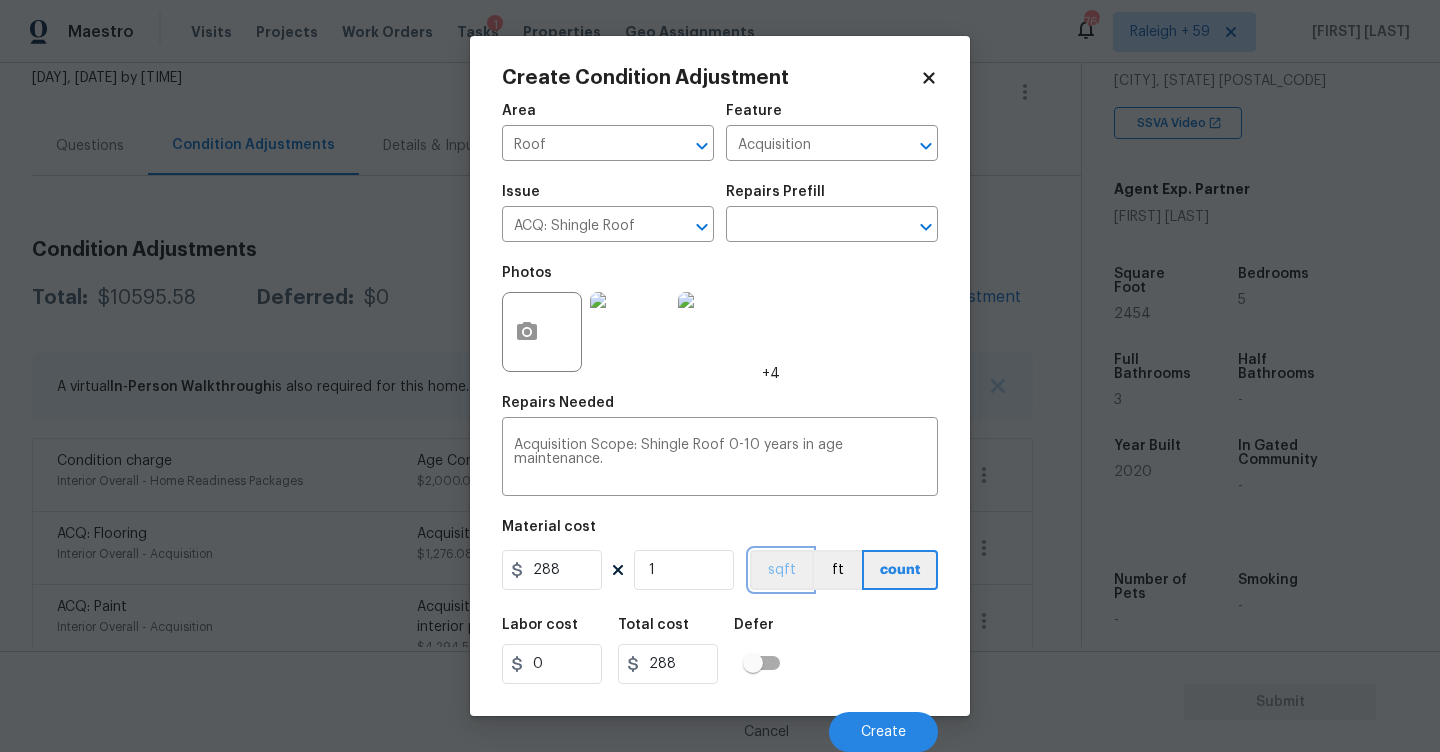 scroll, scrollTop: 1, scrollLeft: 0, axis: vertical 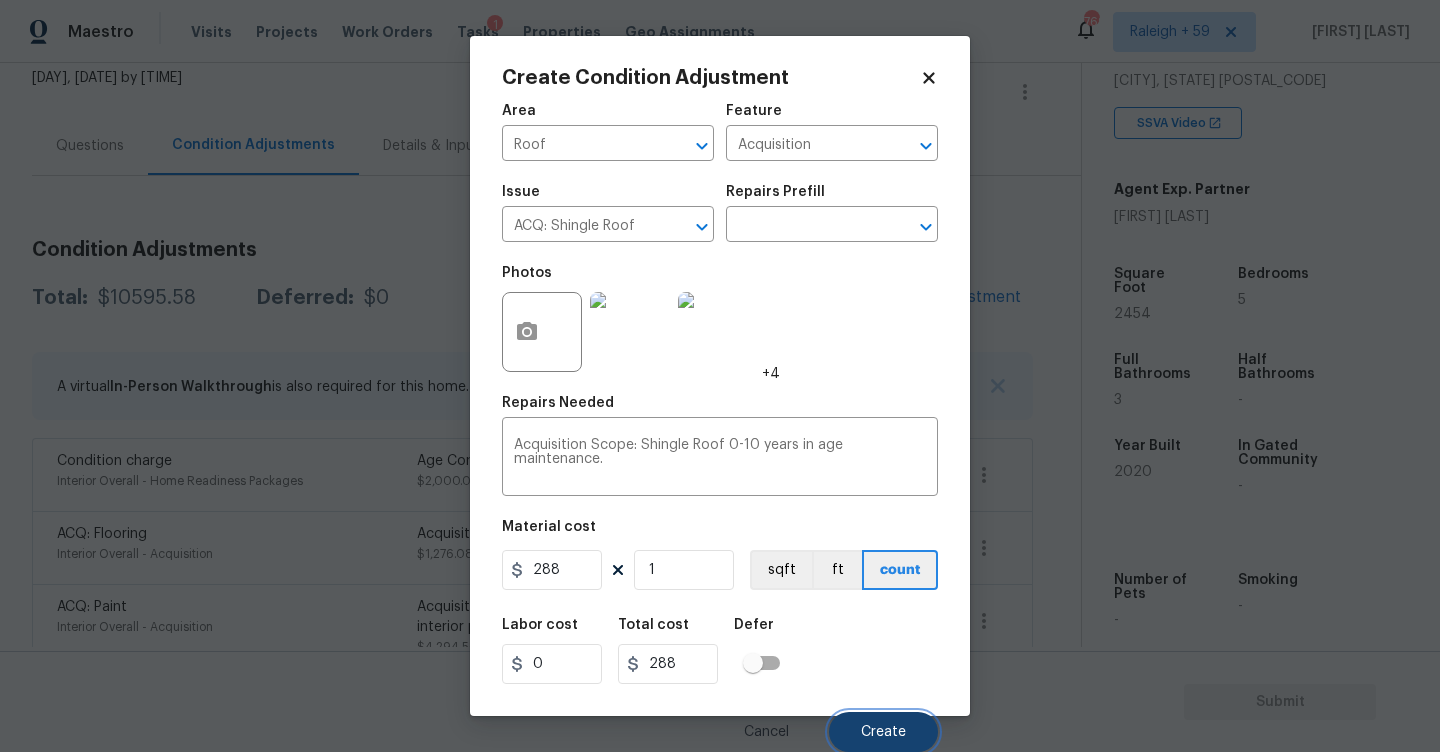 click on "Create" at bounding box center (883, 732) 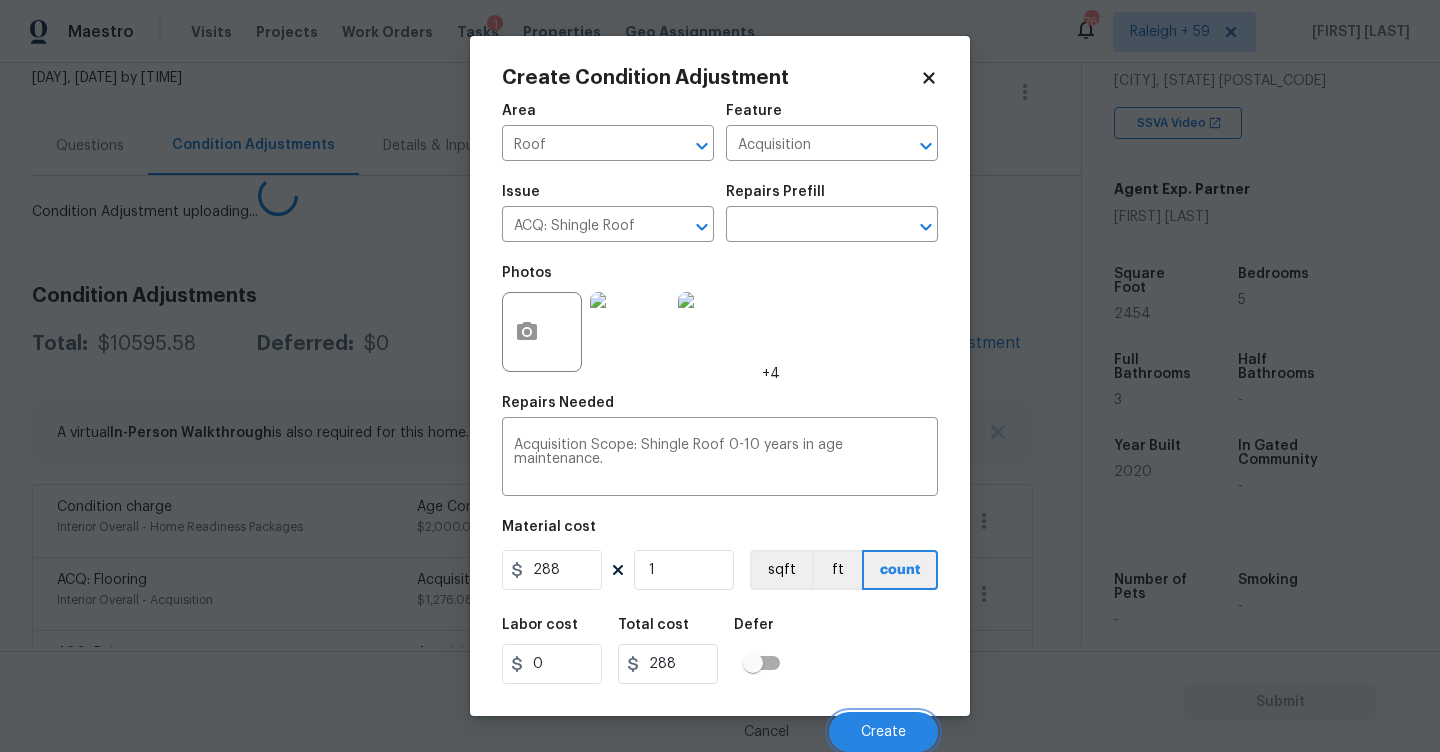 scroll, scrollTop: 0, scrollLeft: 0, axis: both 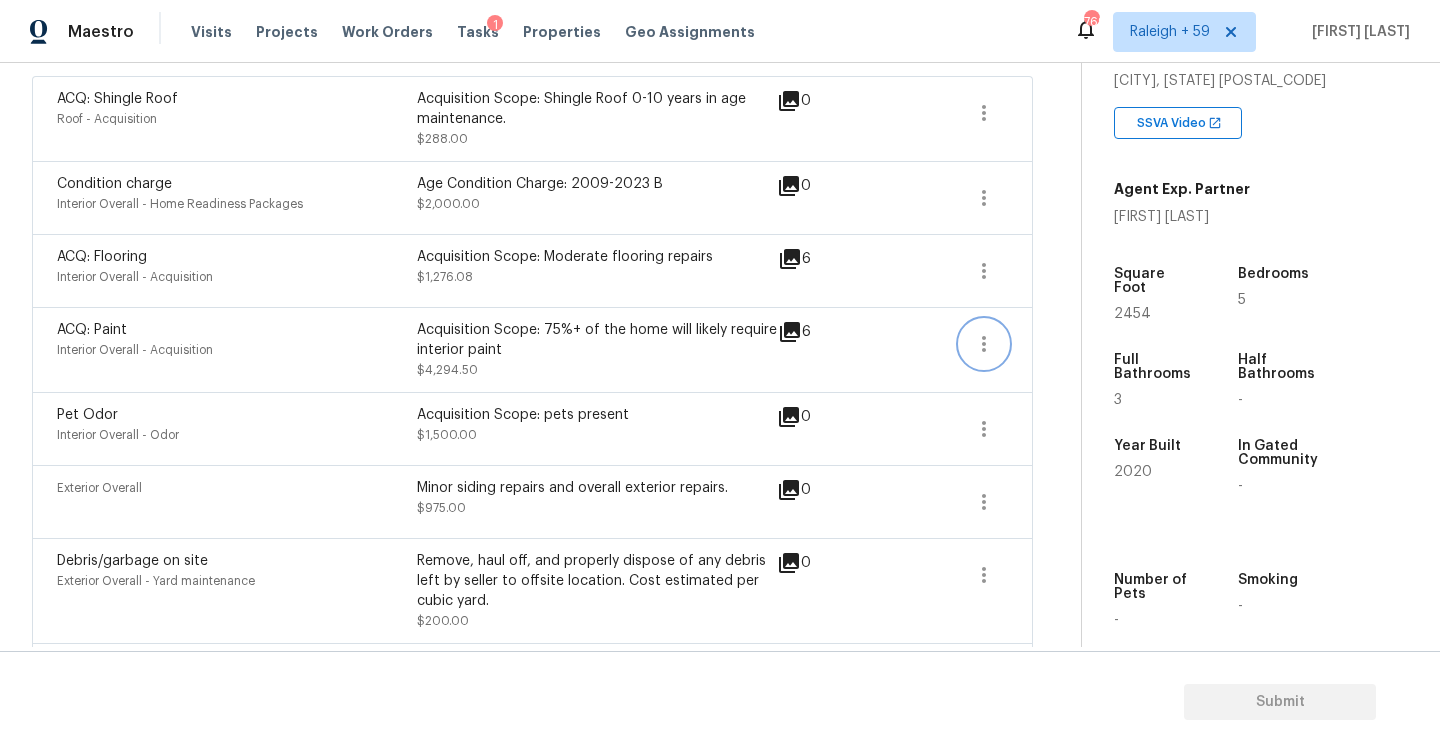 click 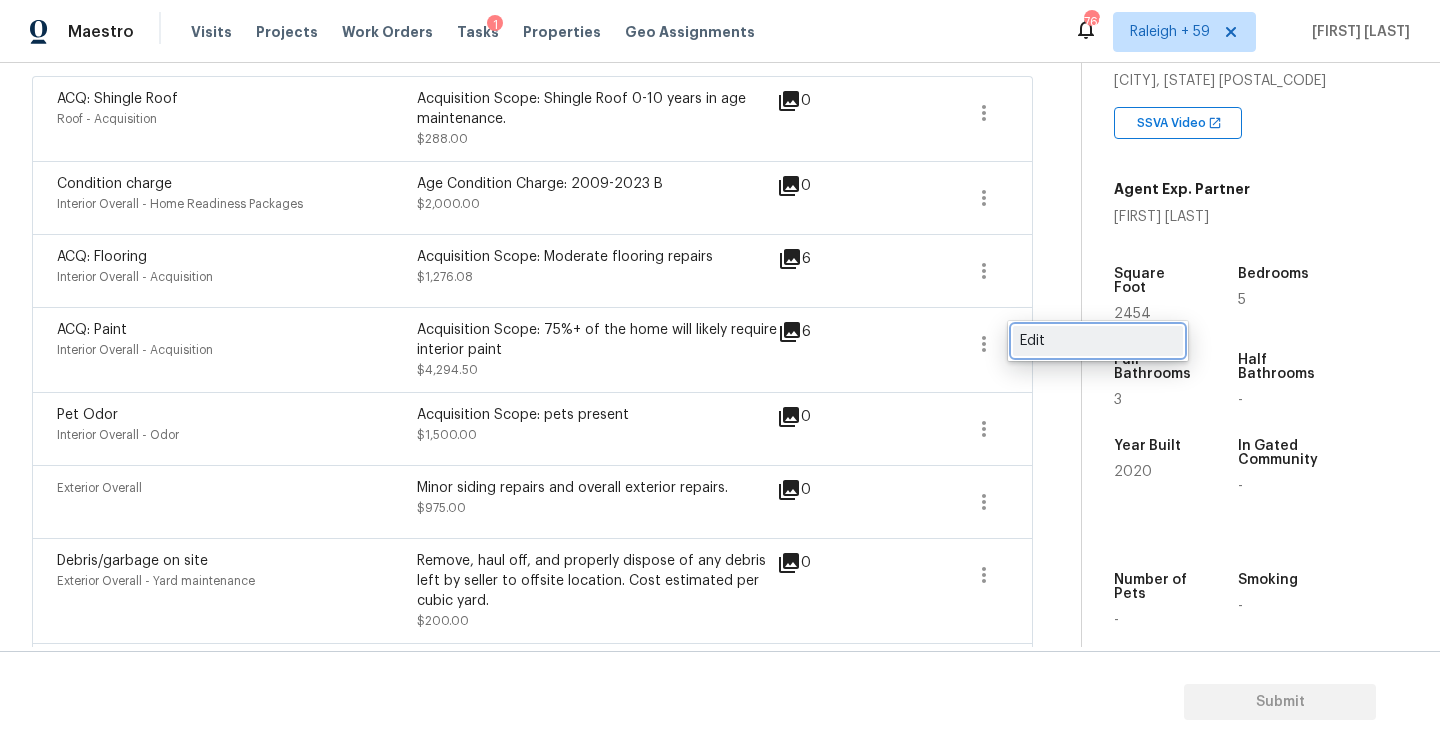 click on "Edit" at bounding box center (1098, 341) 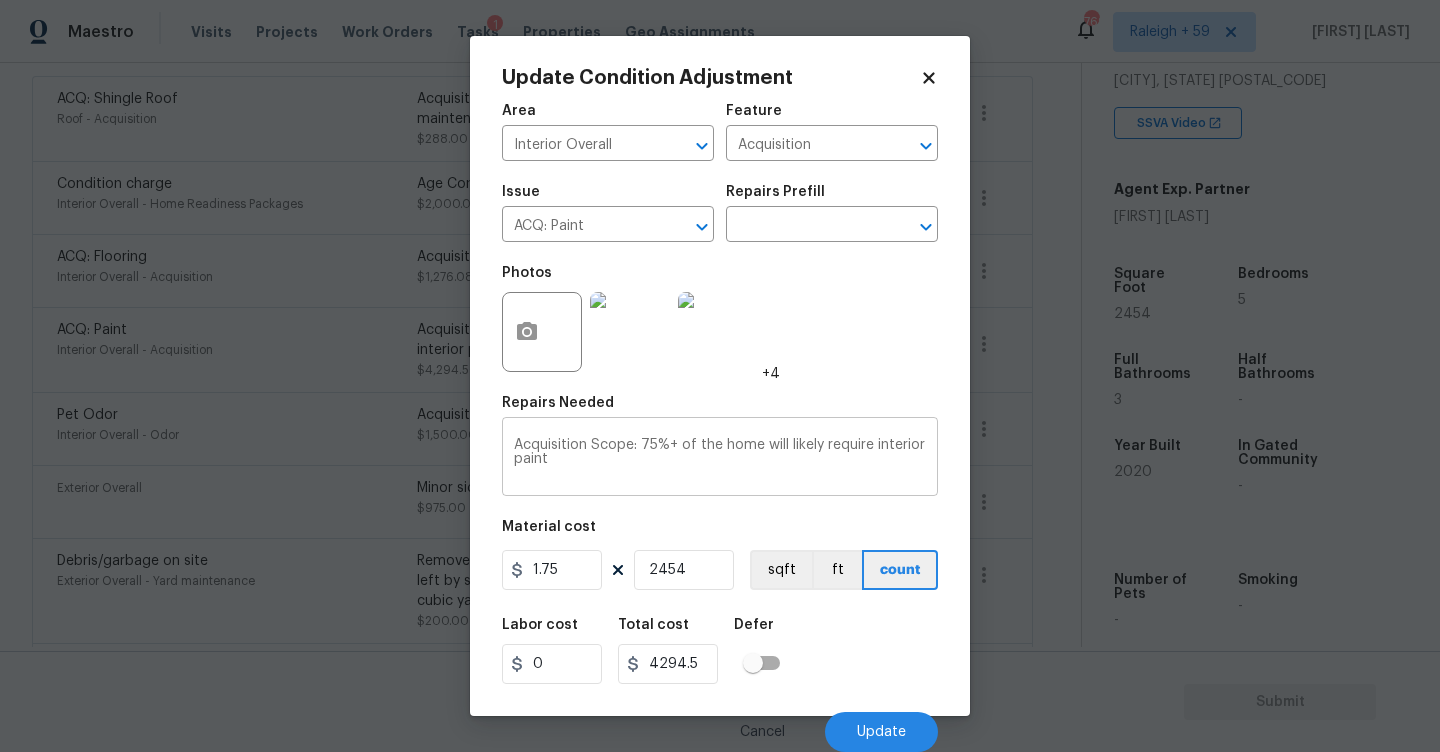click on "Acquisition Scope: 75%+ of the home will likely require interior paint x ​" at bounding box center [720, 459] 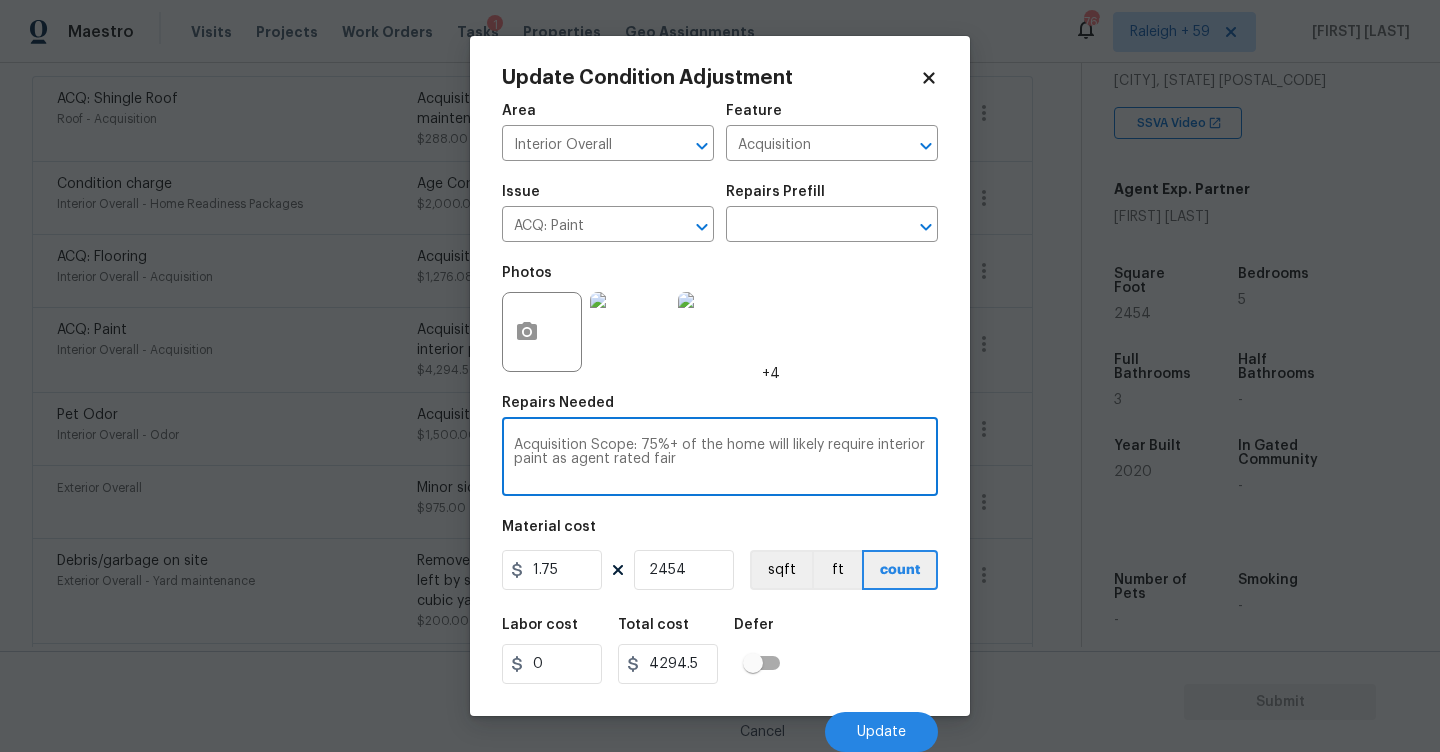 scroll, scrollTop: 1, scrollLeft: 0, axis: vertical 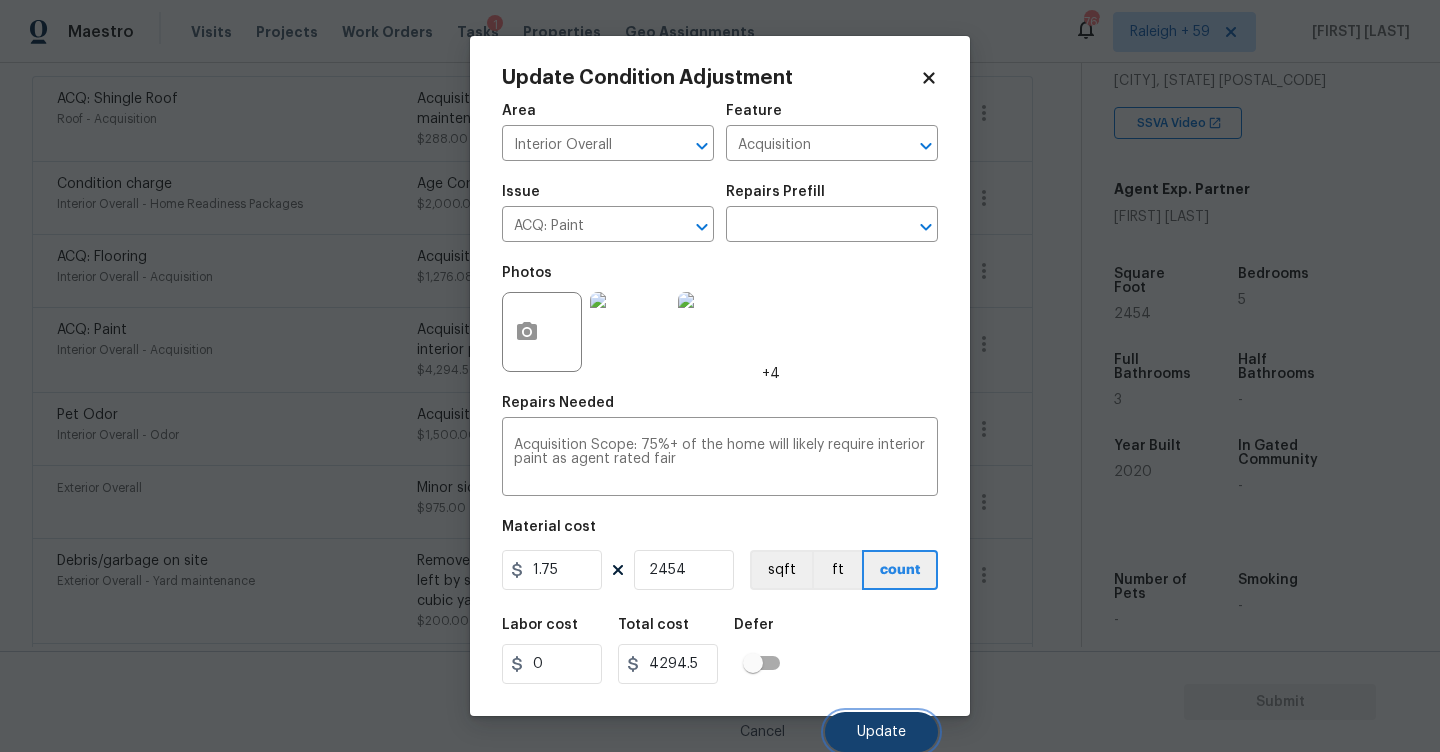 click on "Update" at bounding box center (881, 732) 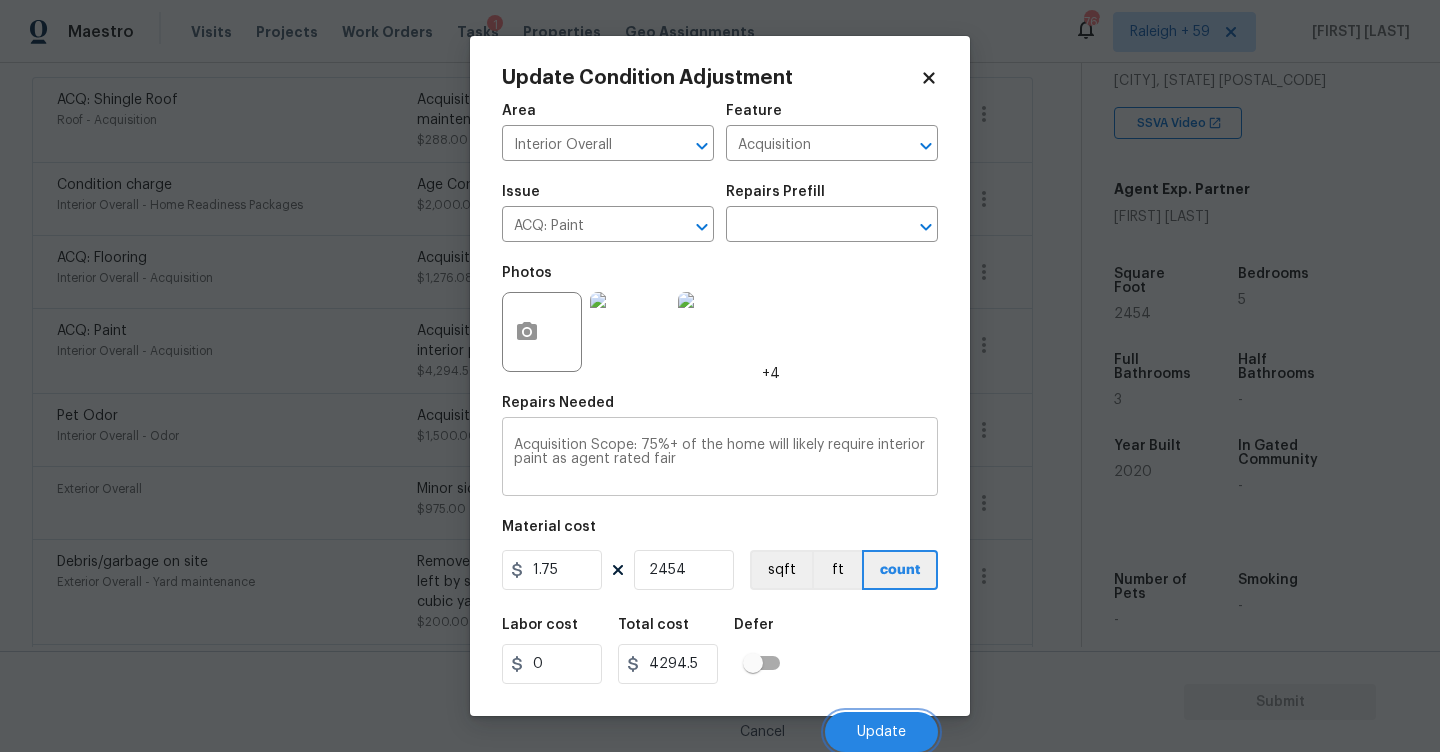 scroll, scrollTop: 489, scrollLeft: 0, axis: vertical 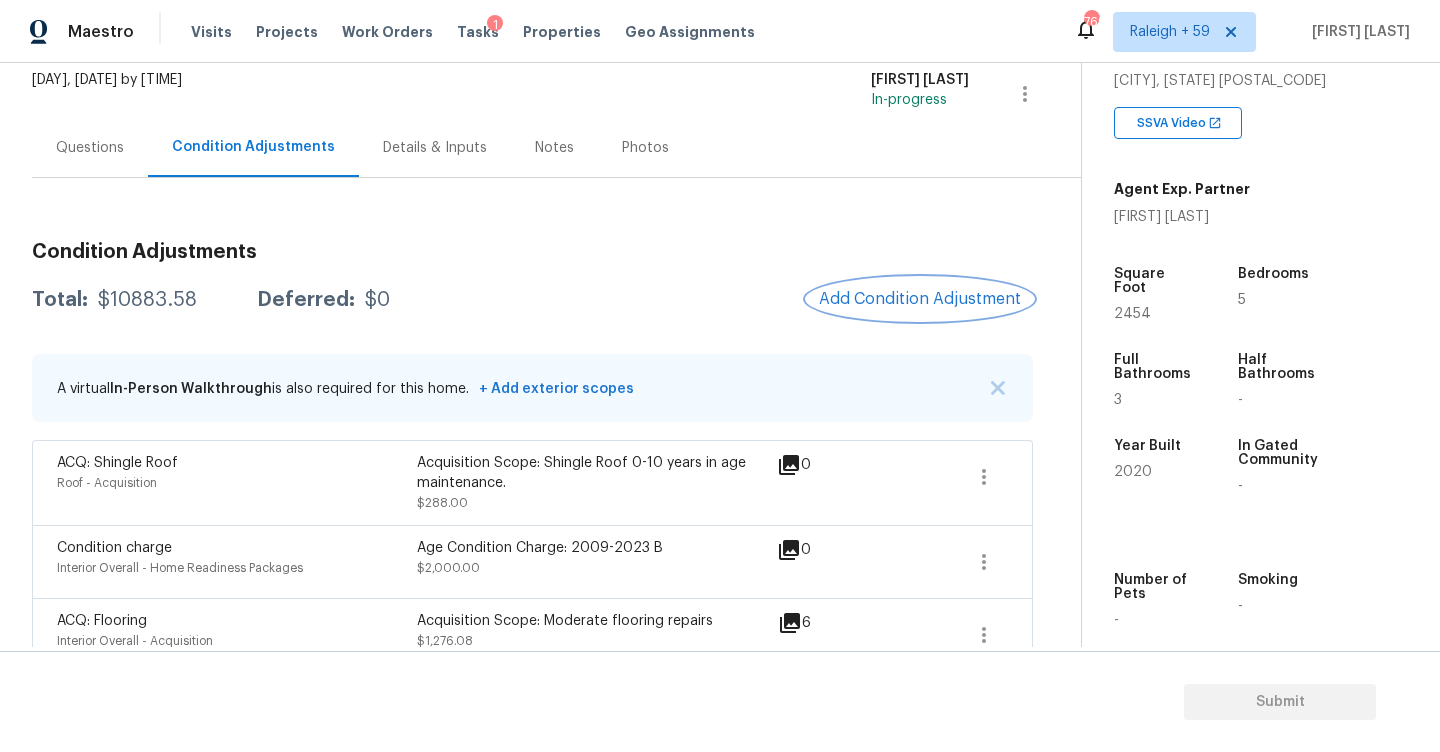 click on "Add Condition Adjustment" at bounding box center [920, 299] 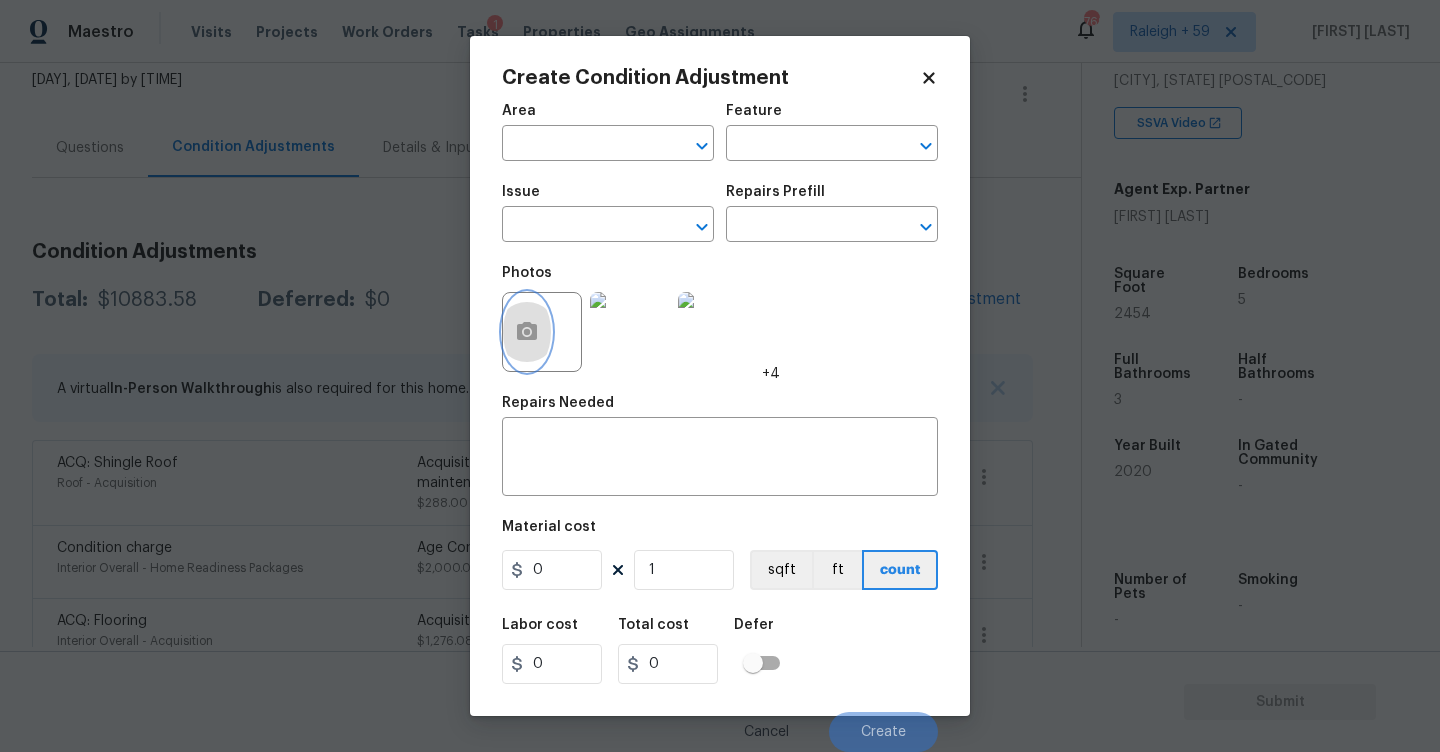 click 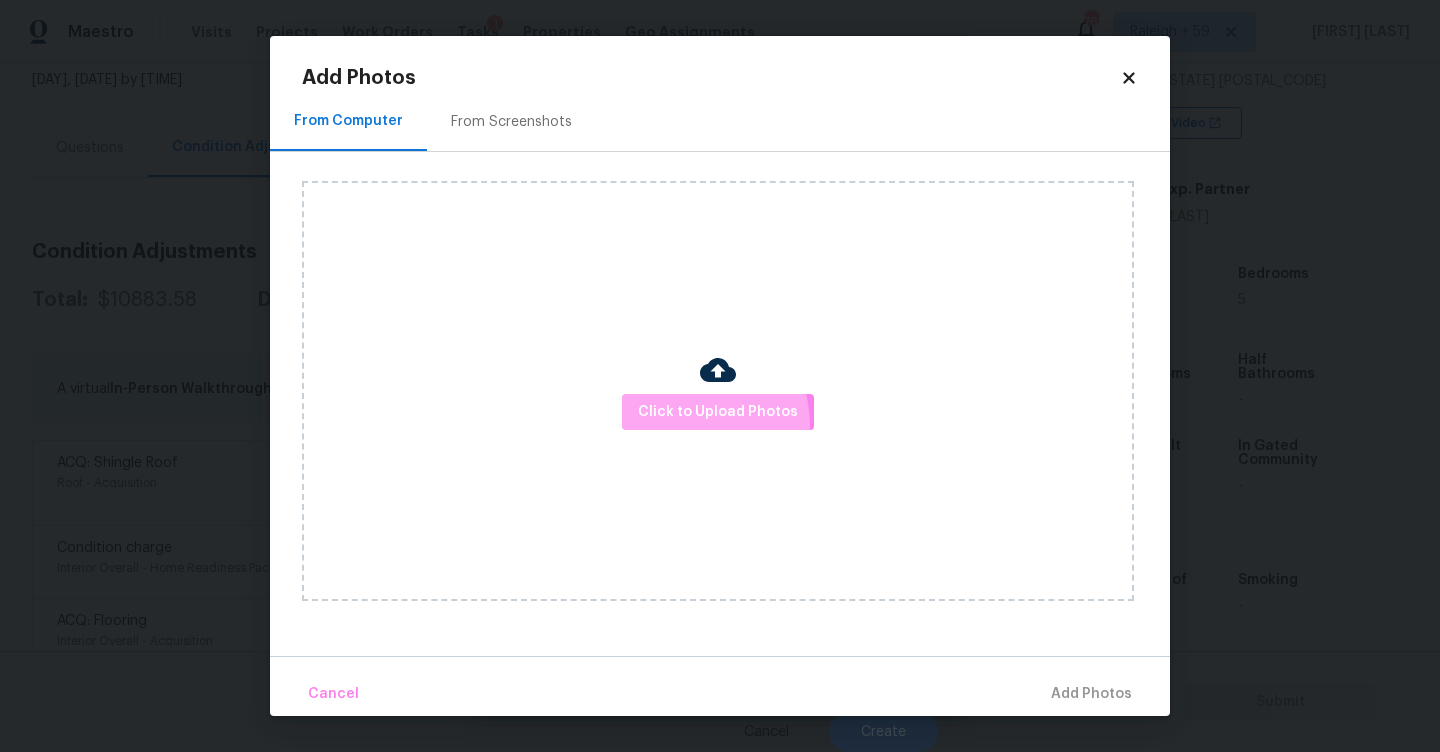 click on "Click to Upload Photos" at bounding box center [718, 412] 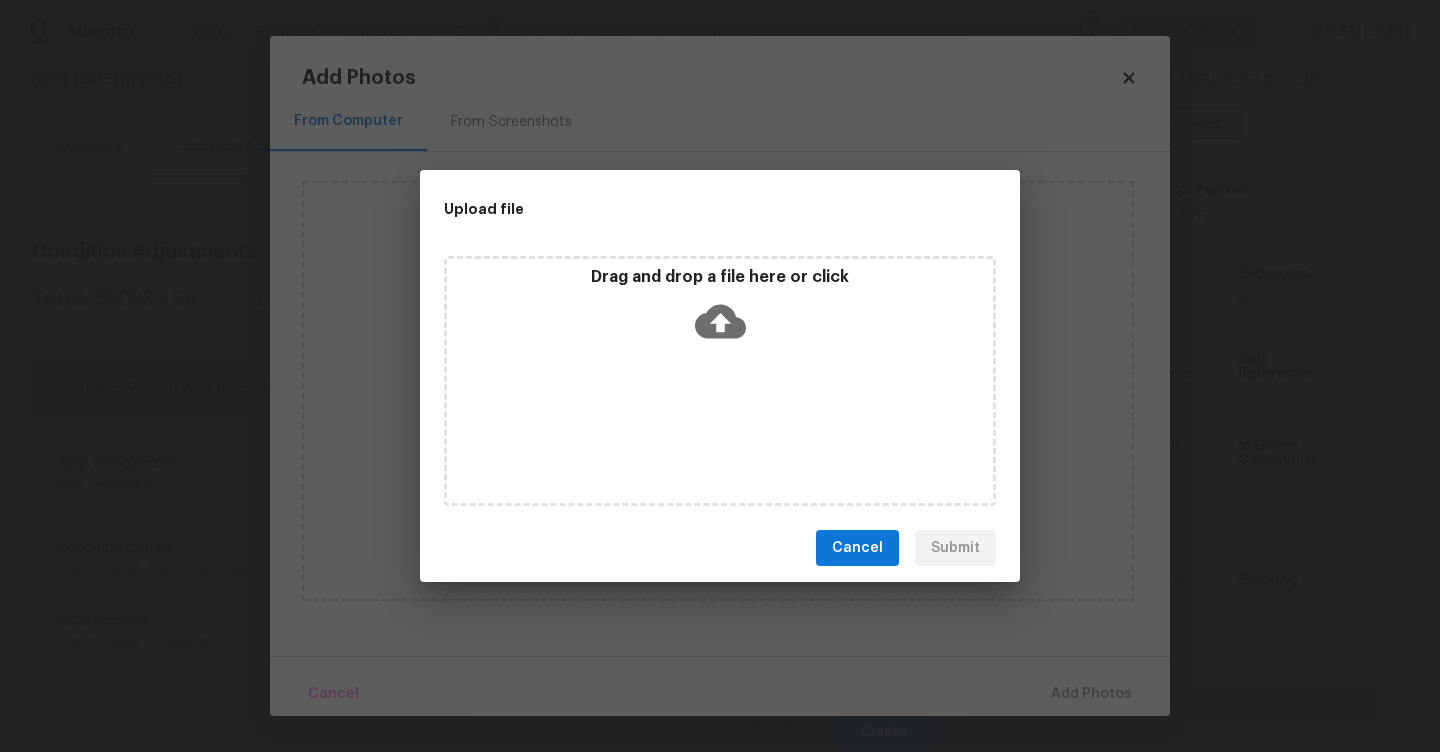 click 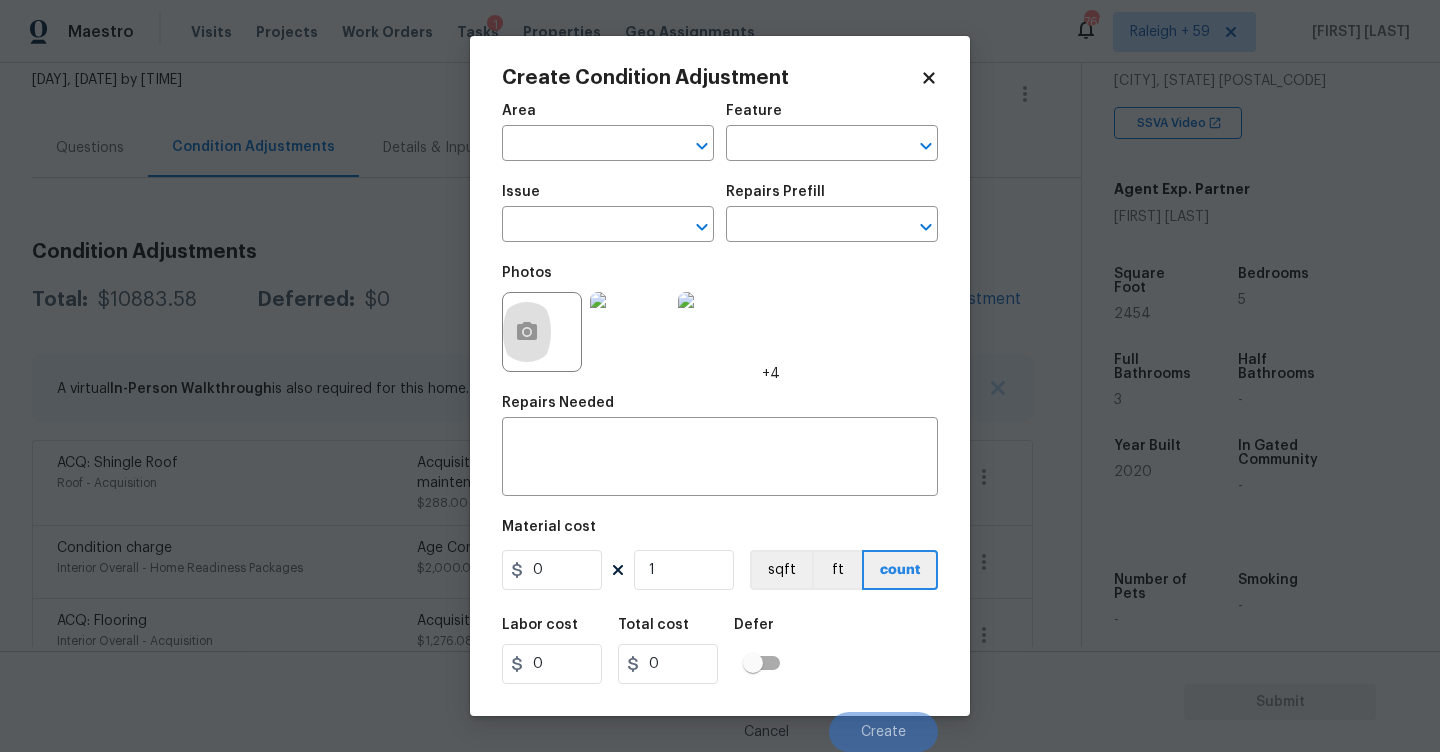 click on "Maestro Visits Projects Work Orders Tasks 1 Properties Geo Assignments 769 Raleigh + 59 RP Dhanush Back to tasks Condition Scoping - Full Tue, Aug 05 2025 by 9:49 am   RP Dhanush In-progress Questions Condition Adjustments Details & Inputs Notes Photos Condition Adjustments Total:  $10883.58 Deferred:  $0 Add Condition Adjustment A virtual  In-Person Walkthrough  is also required for this home.   + Add exterior scopes ACQ: Shingle Roof Roof - Acquisition Acquisition Scope: Shingle Roof 0-10 years in age maintenance. $288.00   0 Condition charge Interior Overall - Home Readiness Packages Age Condition Charge: 2009-2023 B	 $2,000.00   0 ACQ: Flooring Interior Overall - Acquisition Acquisition Scope: Moderate flooring repairs $1,276.08   6 ACQ: Paint Interior Overall - Acquisition Acquisition Scope: 75%+ of the home will likely require interior paint as agent rated fair $4,294.50   6 Pet Odor Interior Overall - Odor Acquisition Scope:  pets present $1,500.00   0 Exterior Overall $975.00   0 $200.00   0 $150.00" at bounding box center [720, 376] 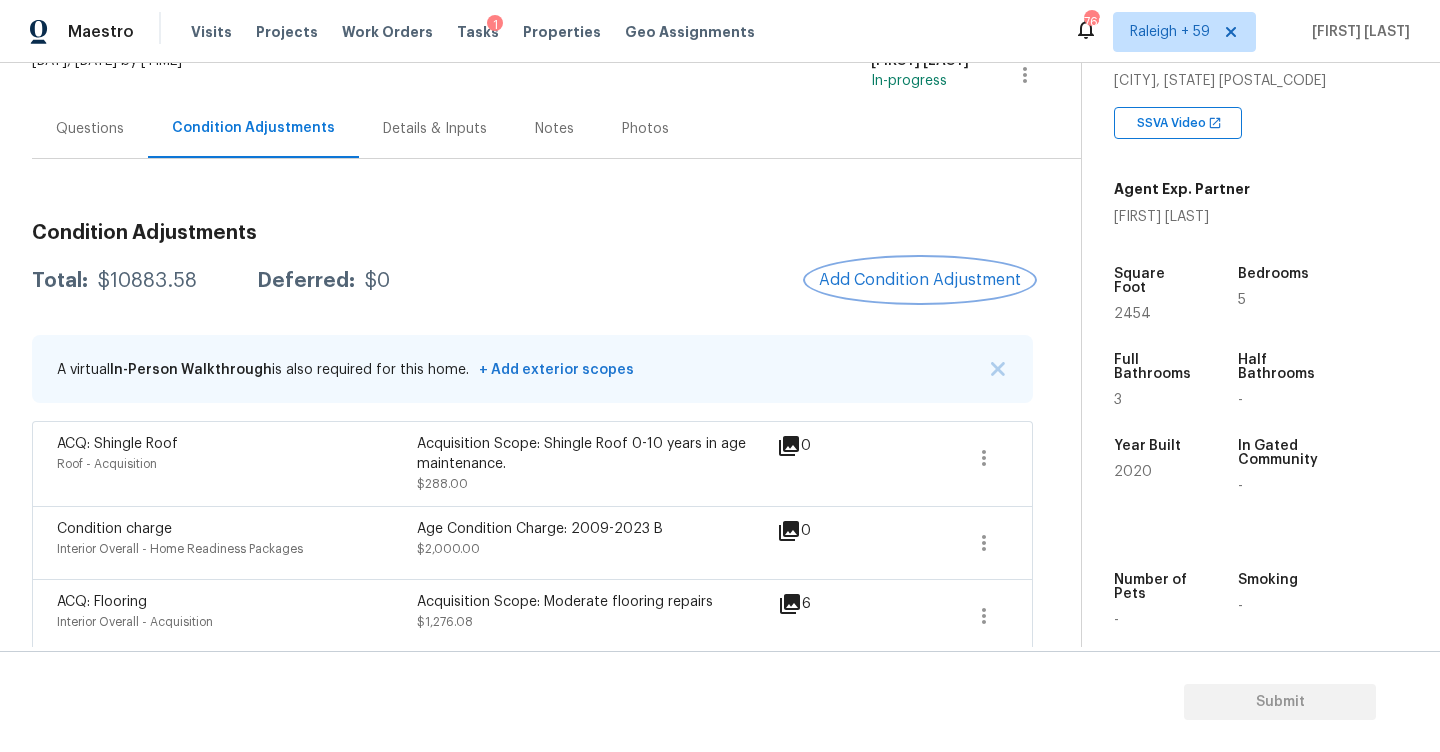 scroll, scrollTop: 31, scrollLeft: 0, axis: vertical 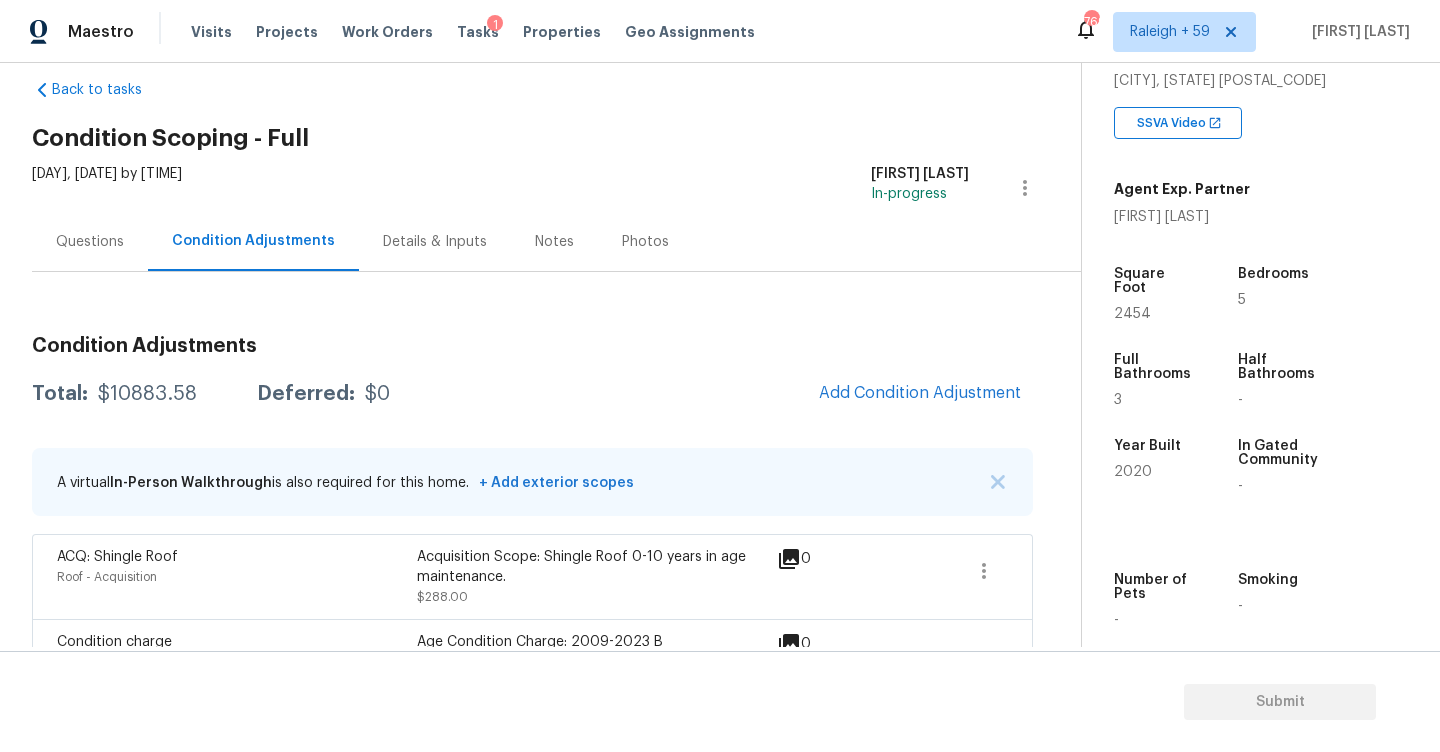 click on "Questions" at bounding box center (90, 242) 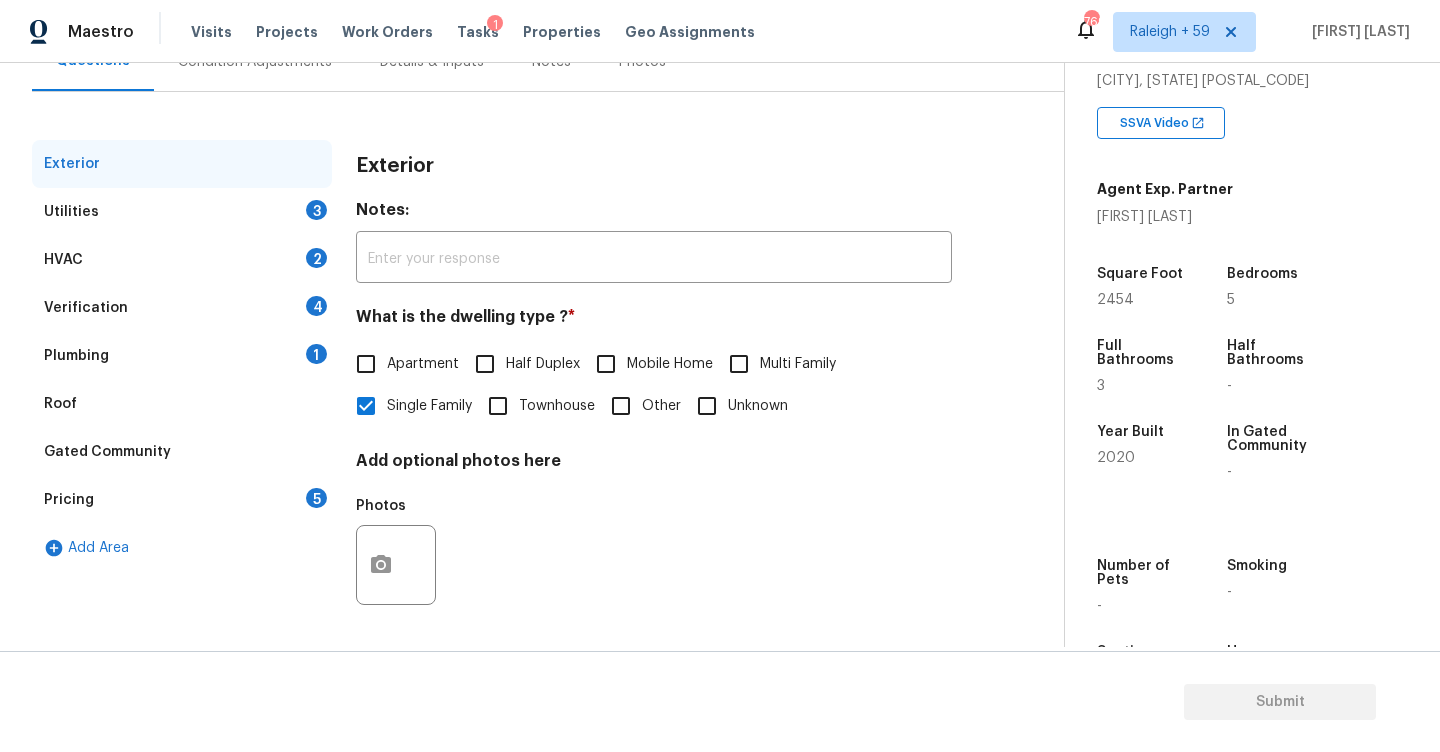 click on "Plumbing 1" at bounding box center [182, 356] 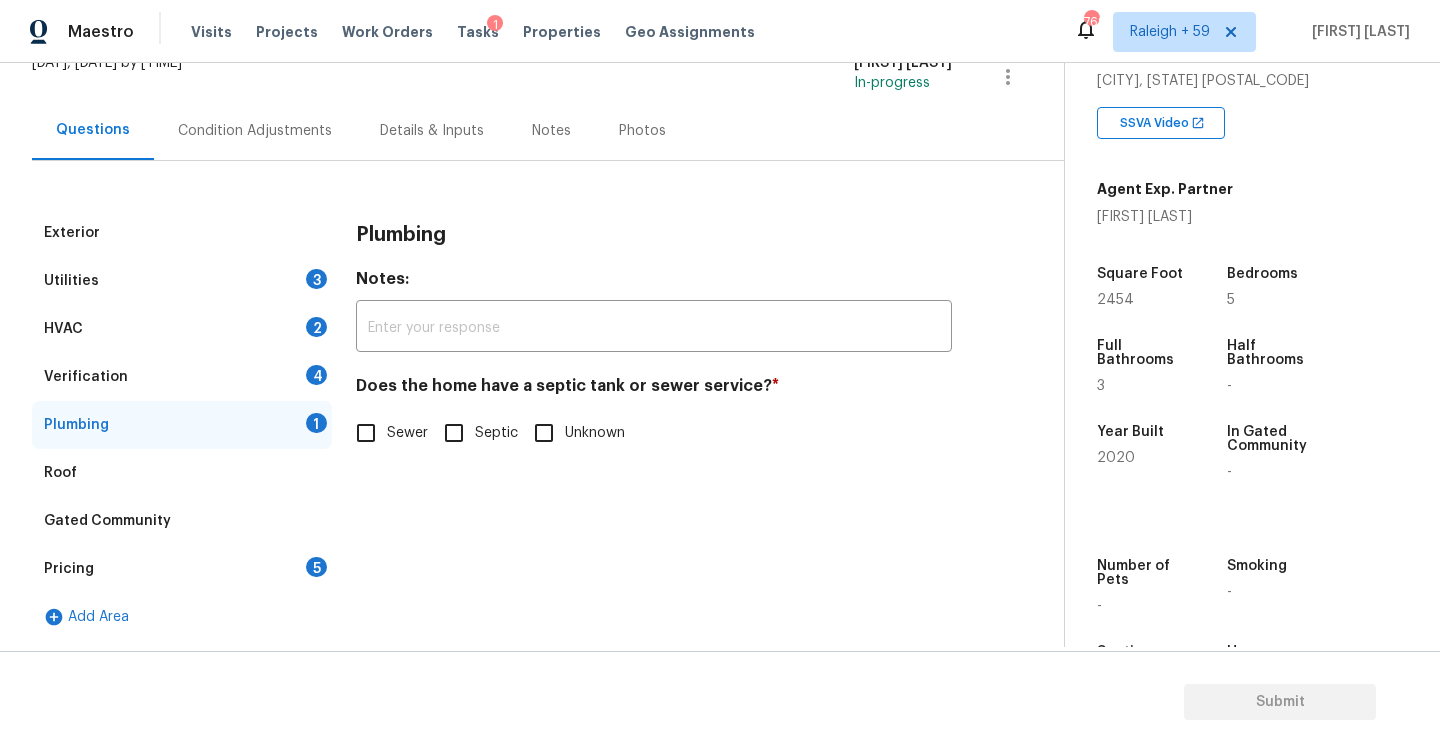click on "Sewer" at bounding box center (386, 433) 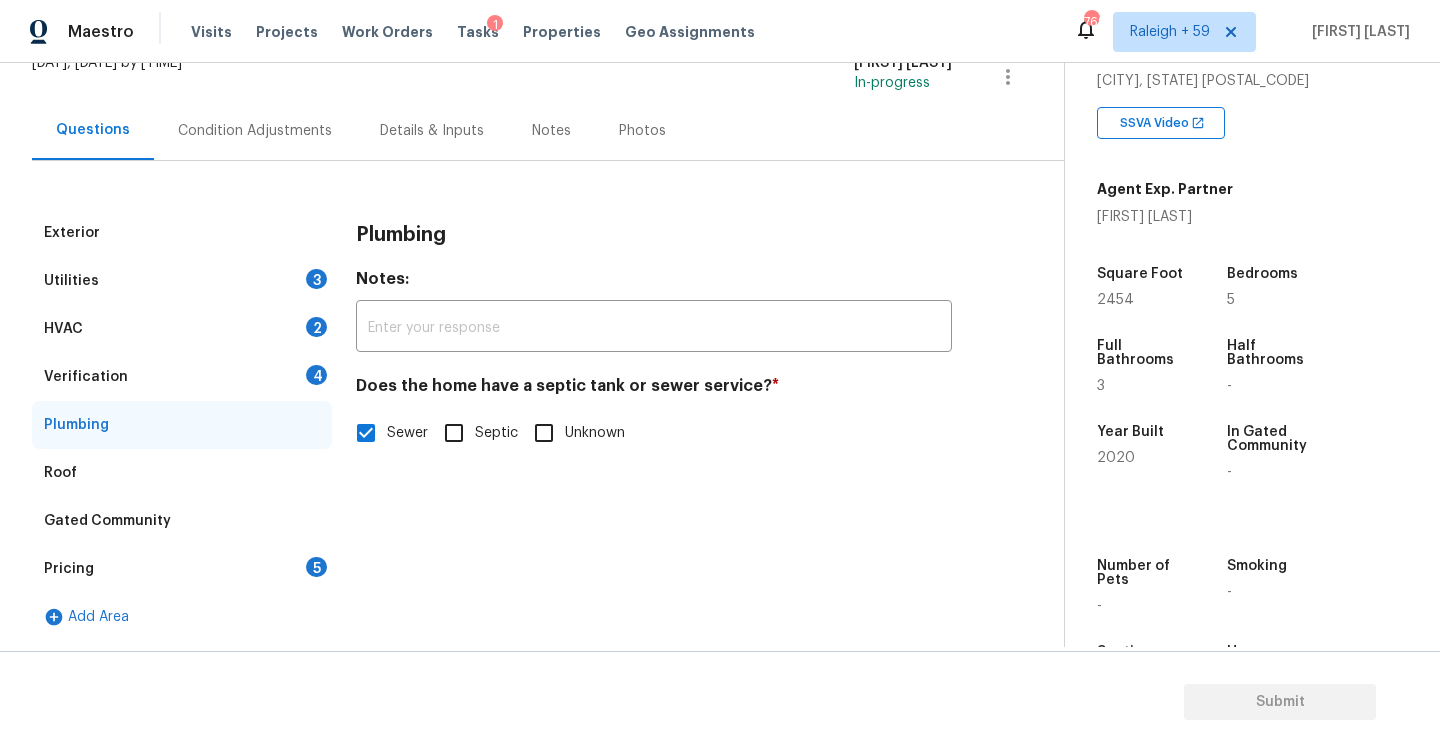 click on "Gated Community" at bounding box center [182, 521] 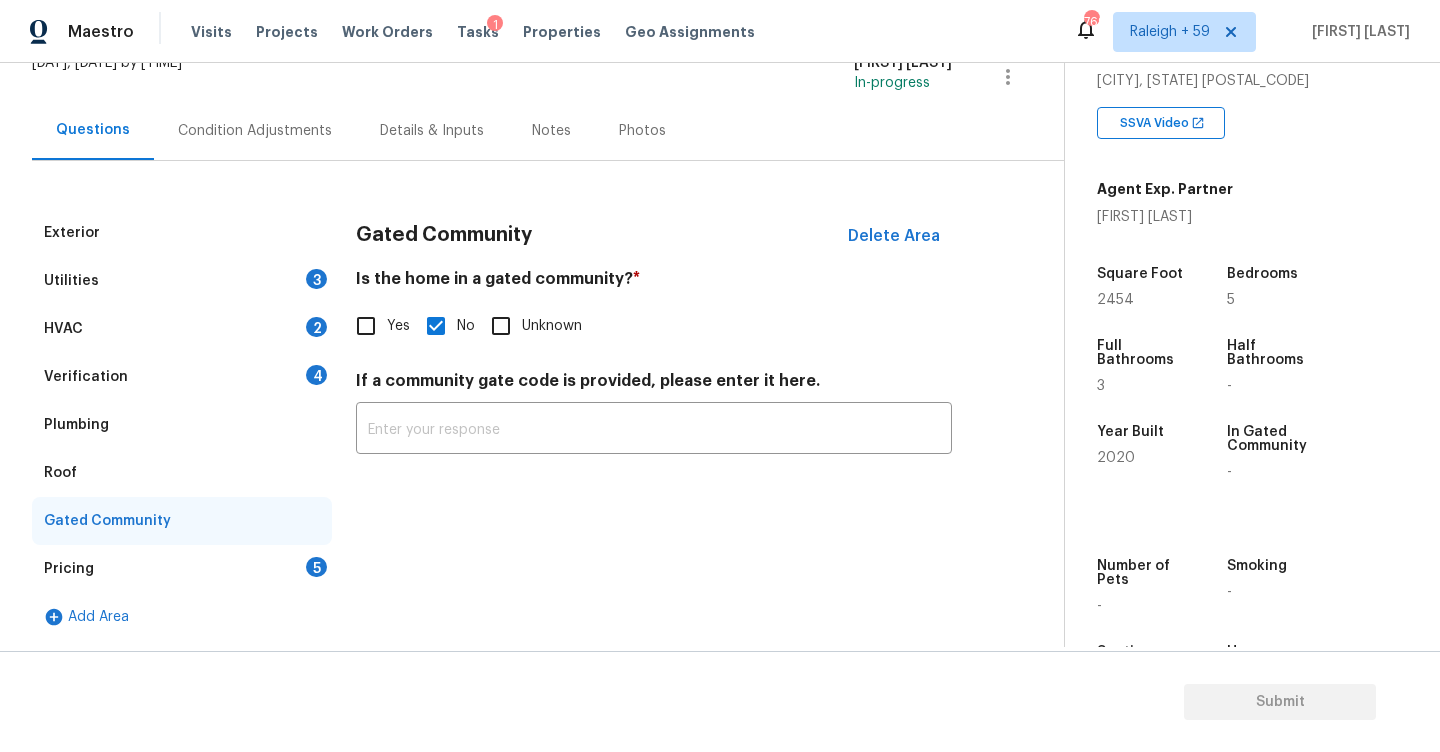 click on "5" at bounding box center [316, 567] 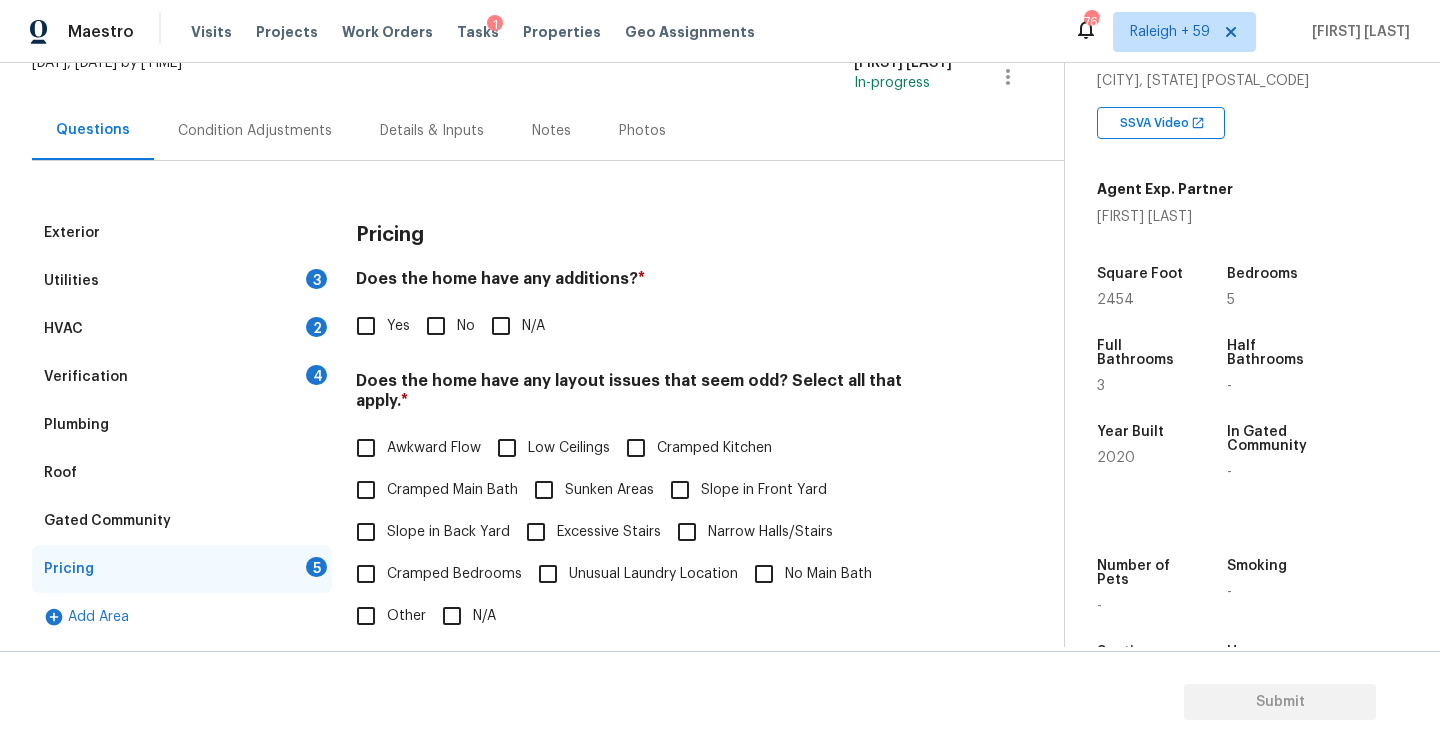 click on "No" at bounding box center (436, 326) 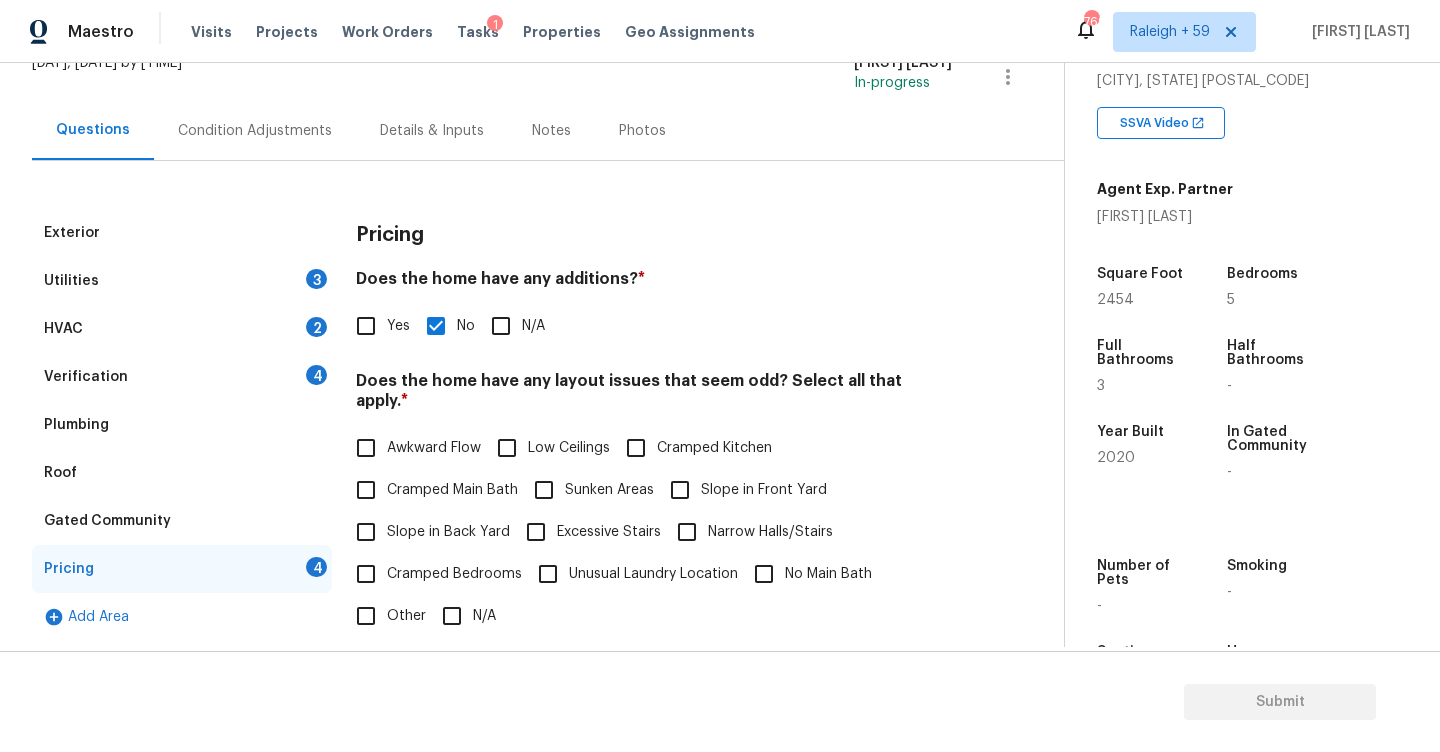 click on "Slope in Back Yard" at bounding box center (448, 532) 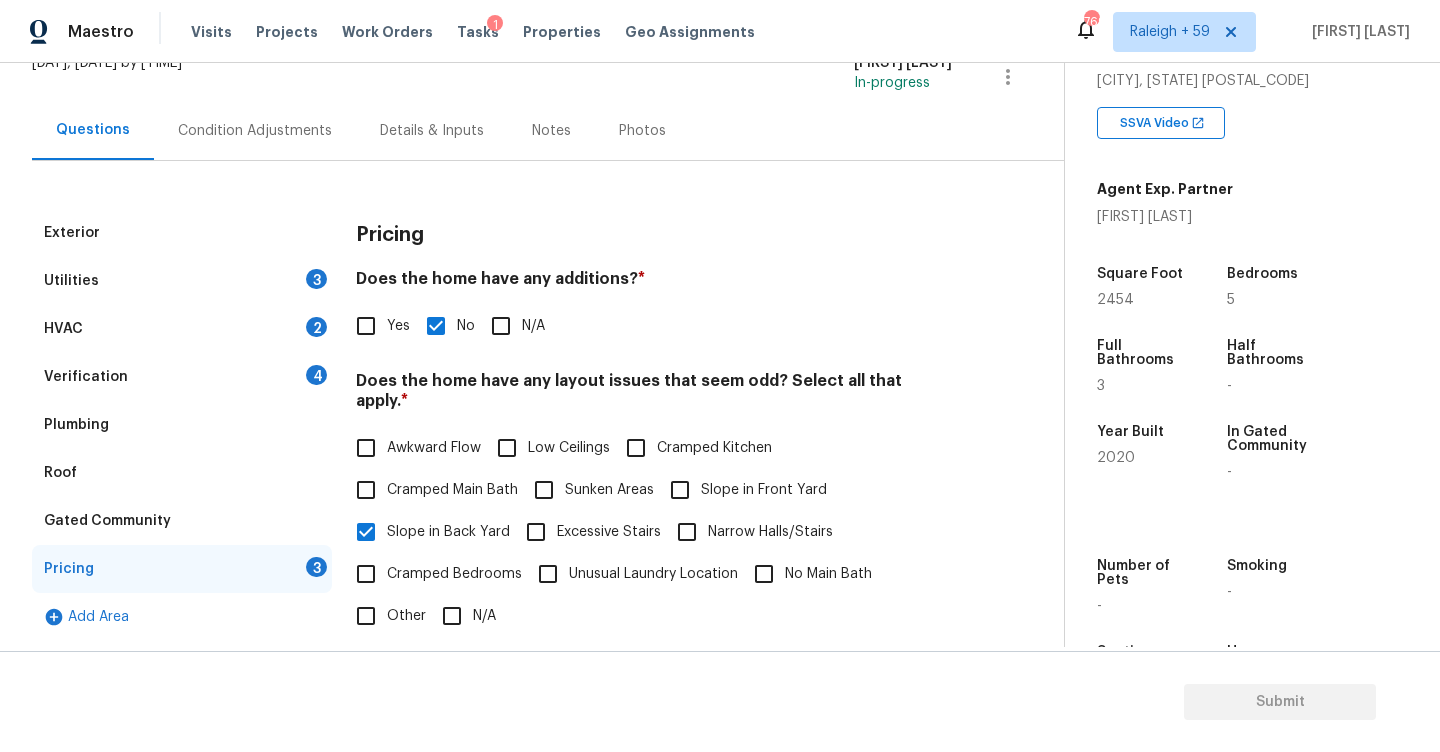 click on "Slope in Front Yard" at bounding box center (680, 490) 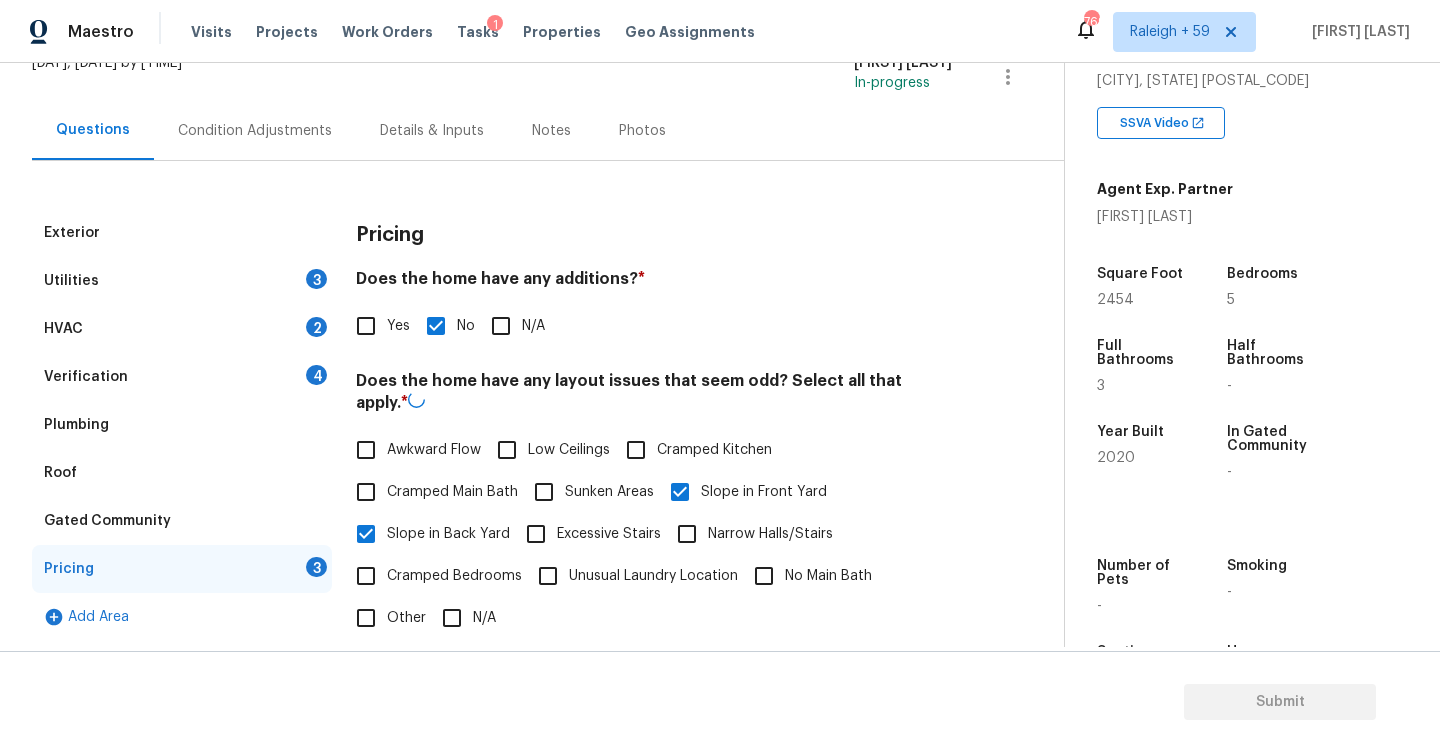 scroll, scrollTop: 448, scrollLeft: 0, axis: vertical 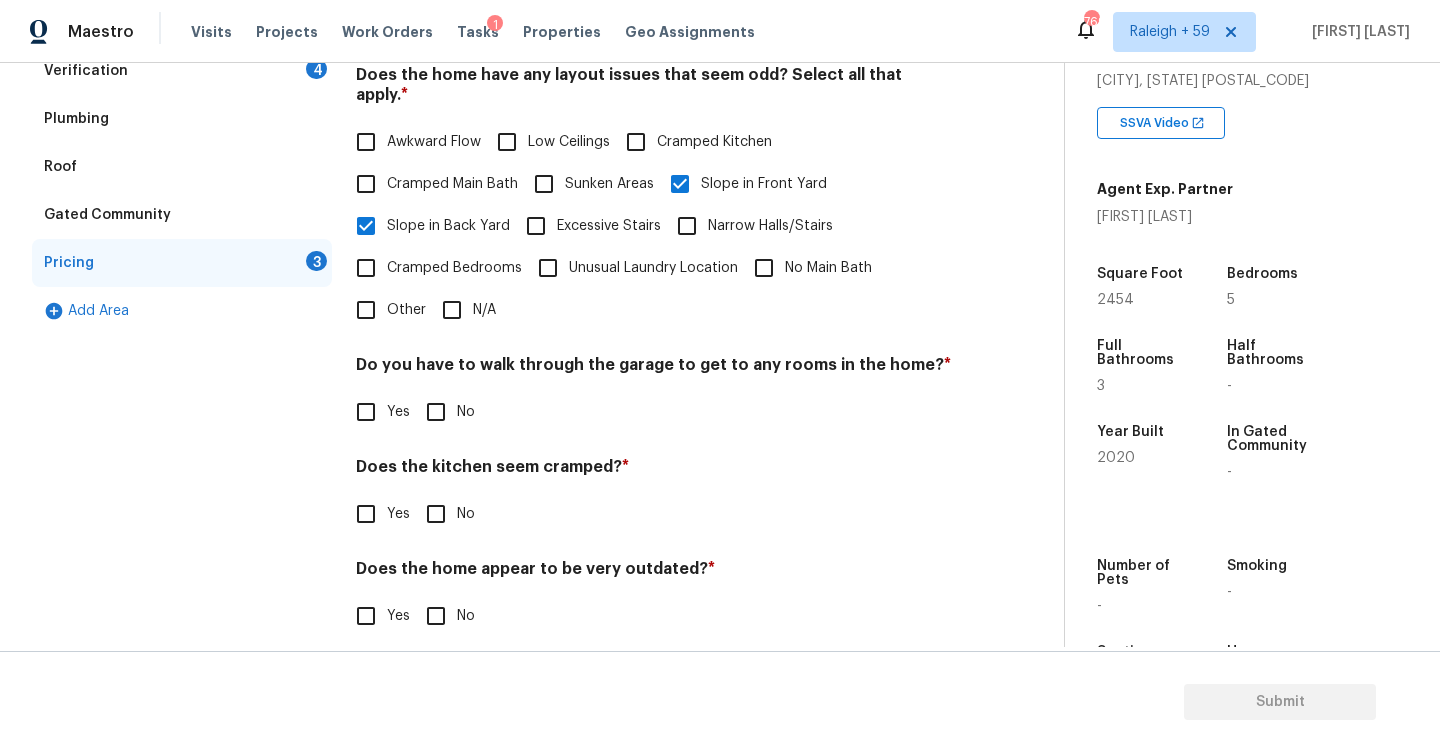click on "No" at bounding box center [436, 412] 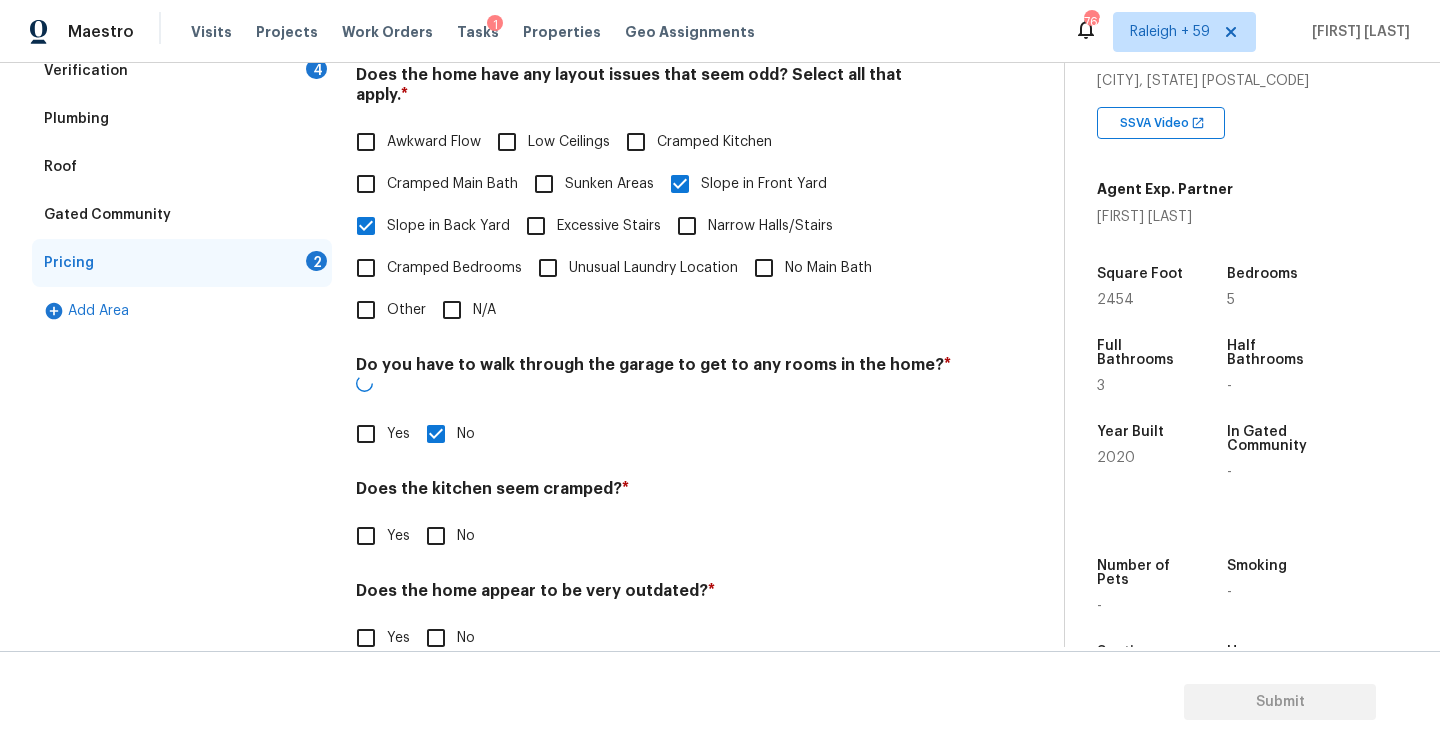 click on "No" at bounding box center [436, 536] 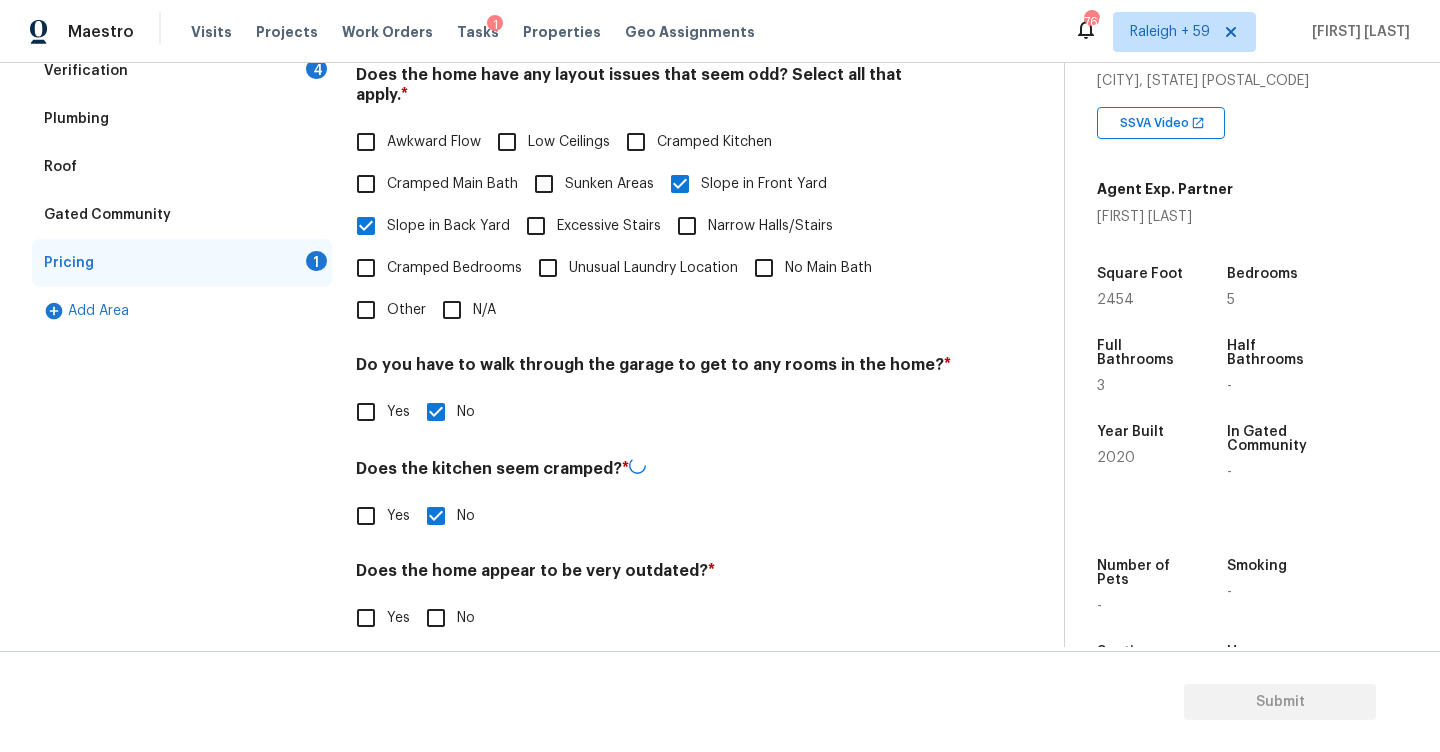 drag, startPoint x: 435, startPoint y: 601, endPoint x: 438, endPoint y: 468, distance: 133.03383 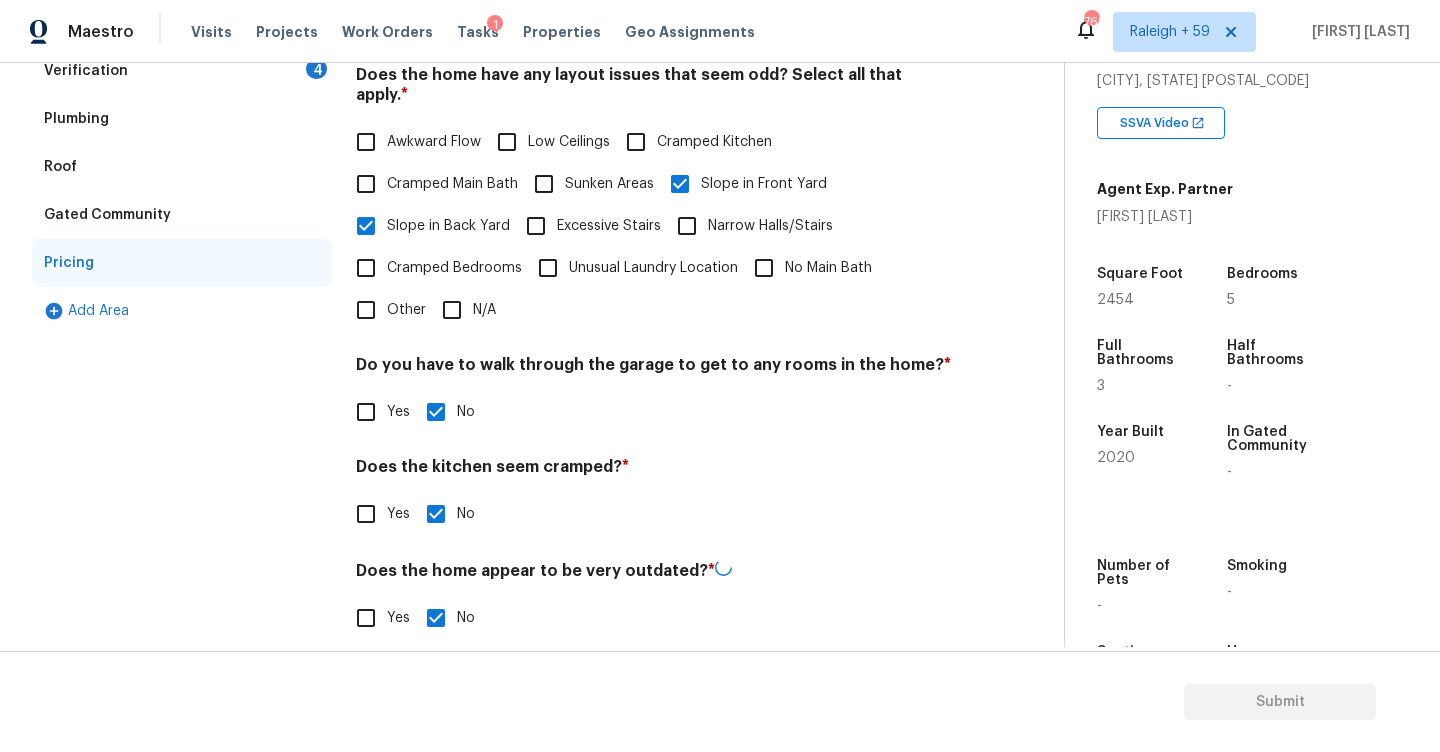 scroll, scrollTop: 335, scrollLeft: 0, axis: vertical 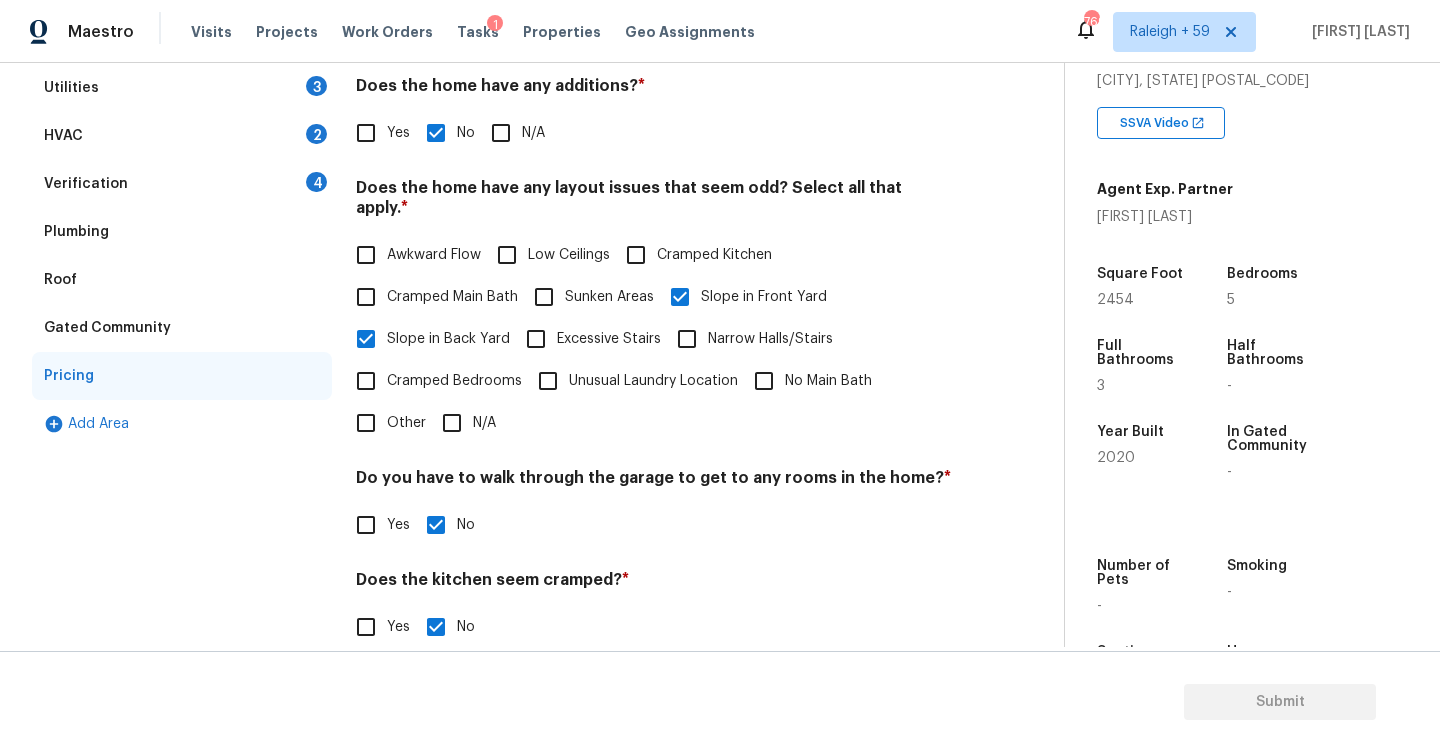 click on "Verification 4" at bounding box center [182, 184] 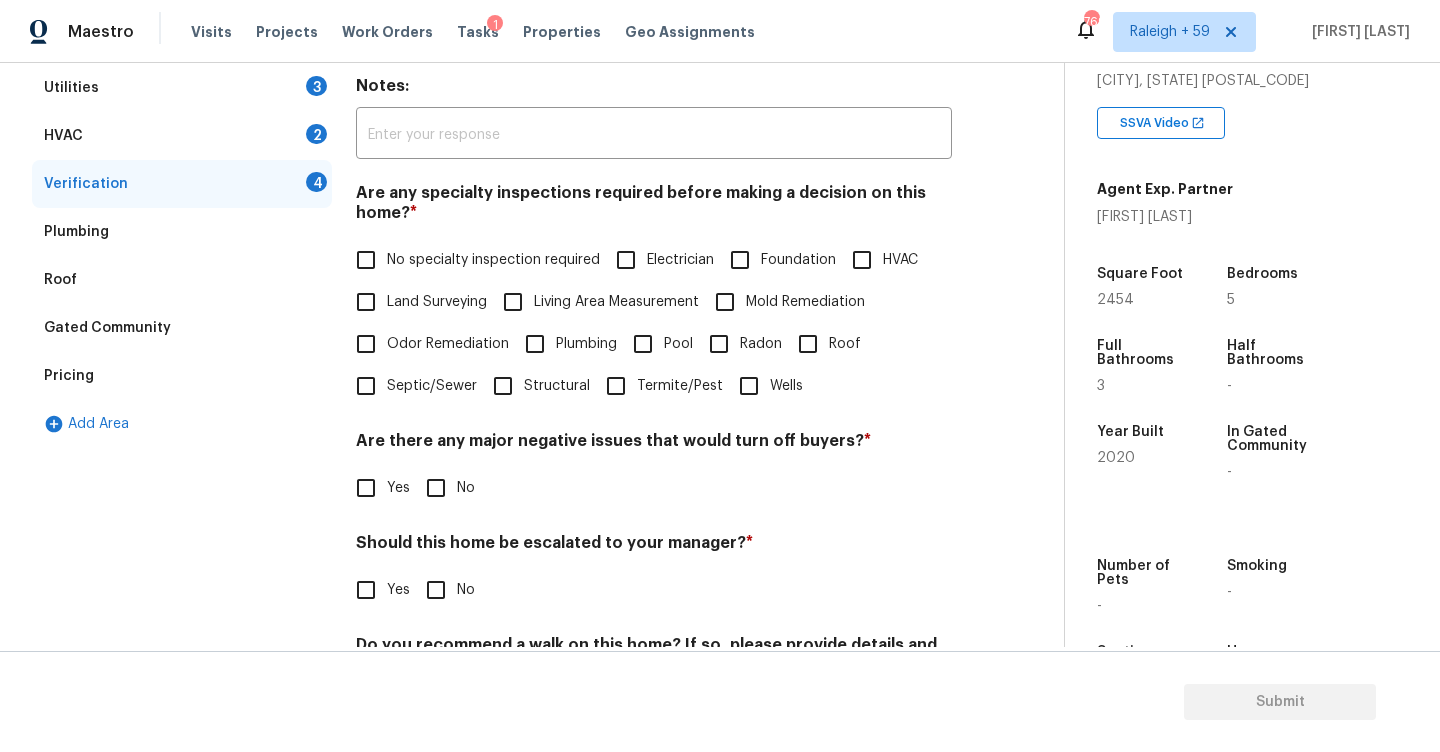 scroll, scrollTop: 451, scrollLeft: 0, axis: vertical 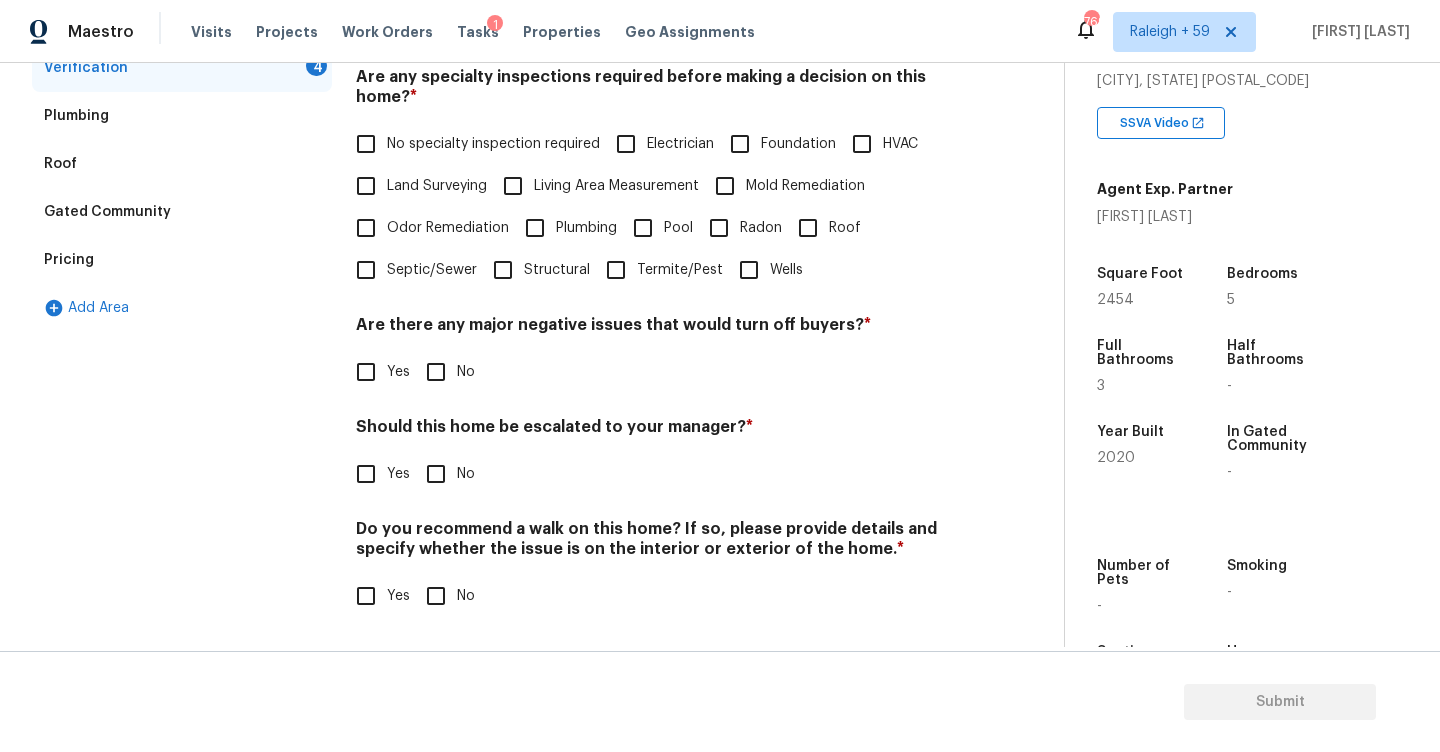 click on "No specialty inspection required" at bounding box center (493, 144) 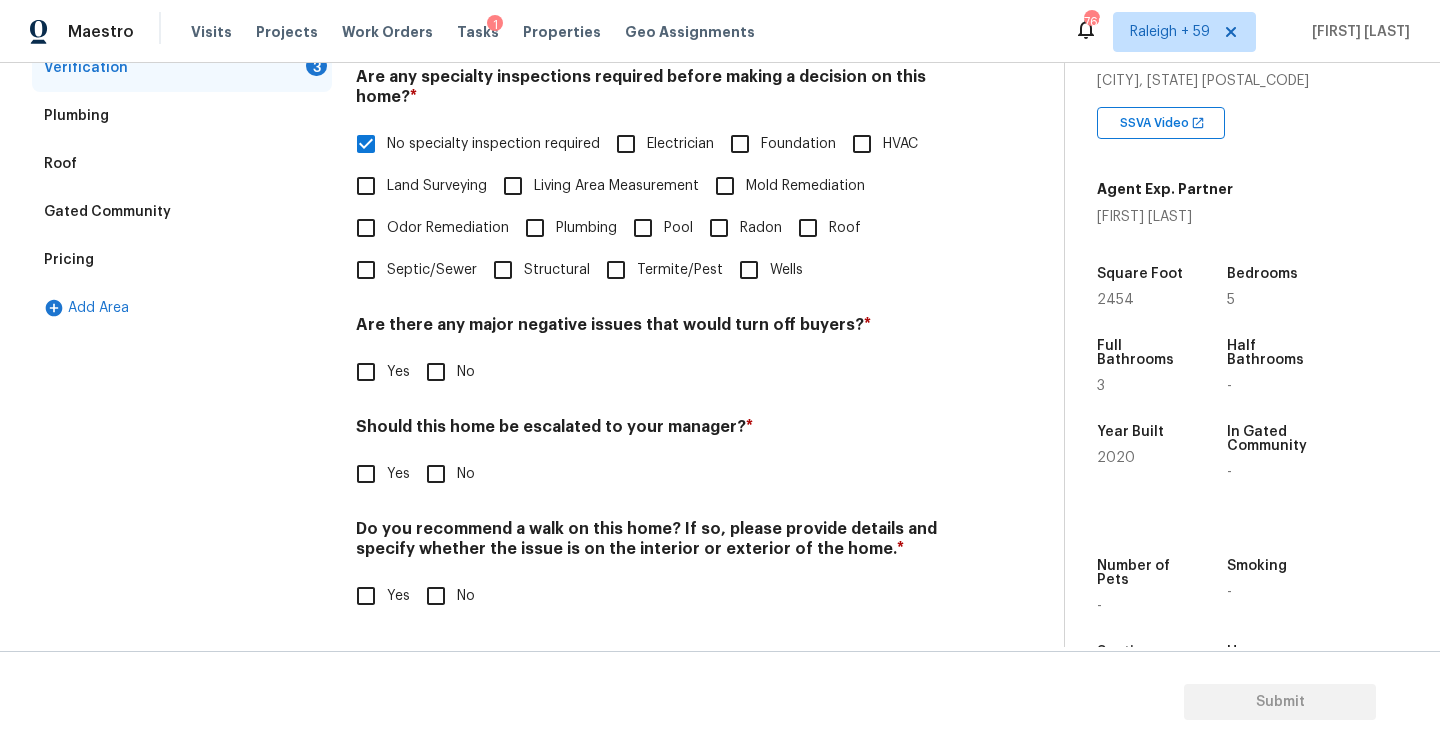 click on "No" at bounding box center [436, 372] 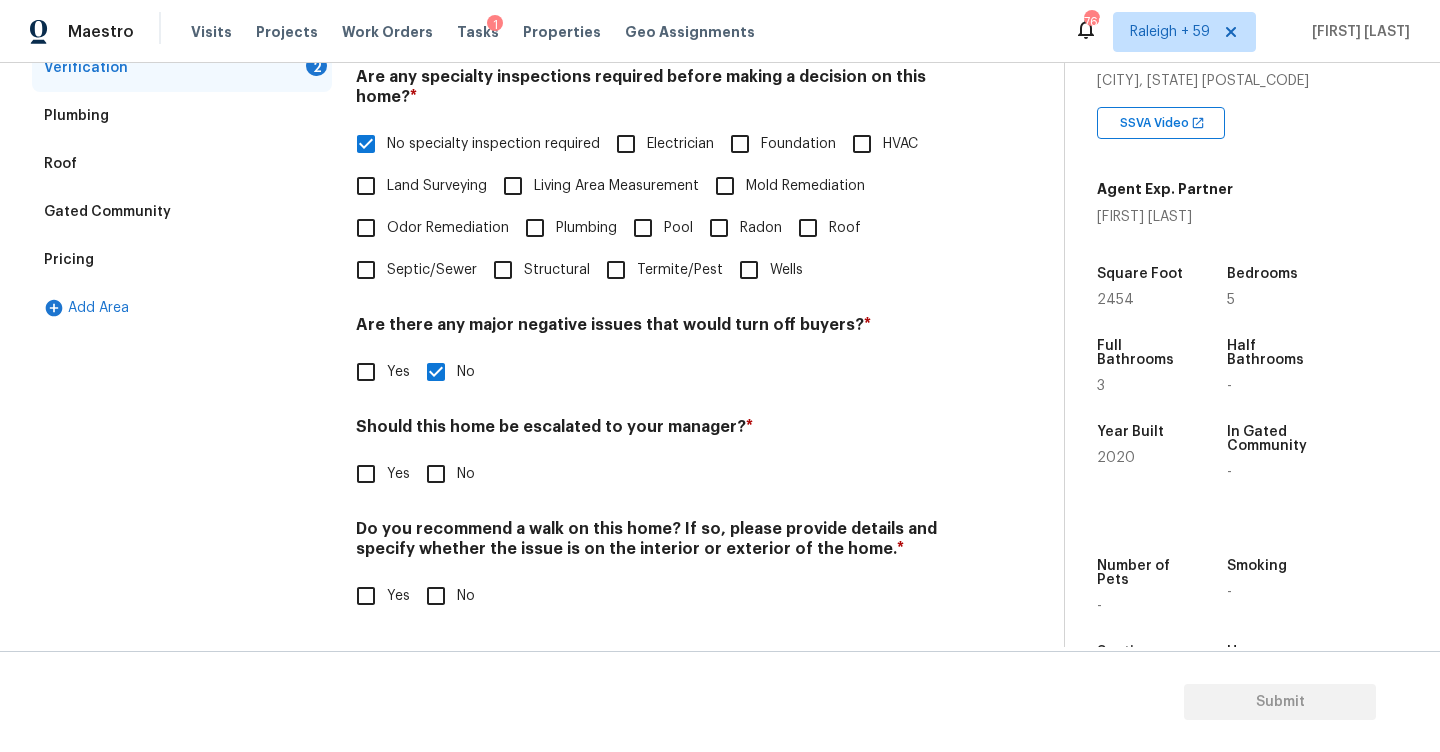 click on "No" at bounding box center [436, 596] 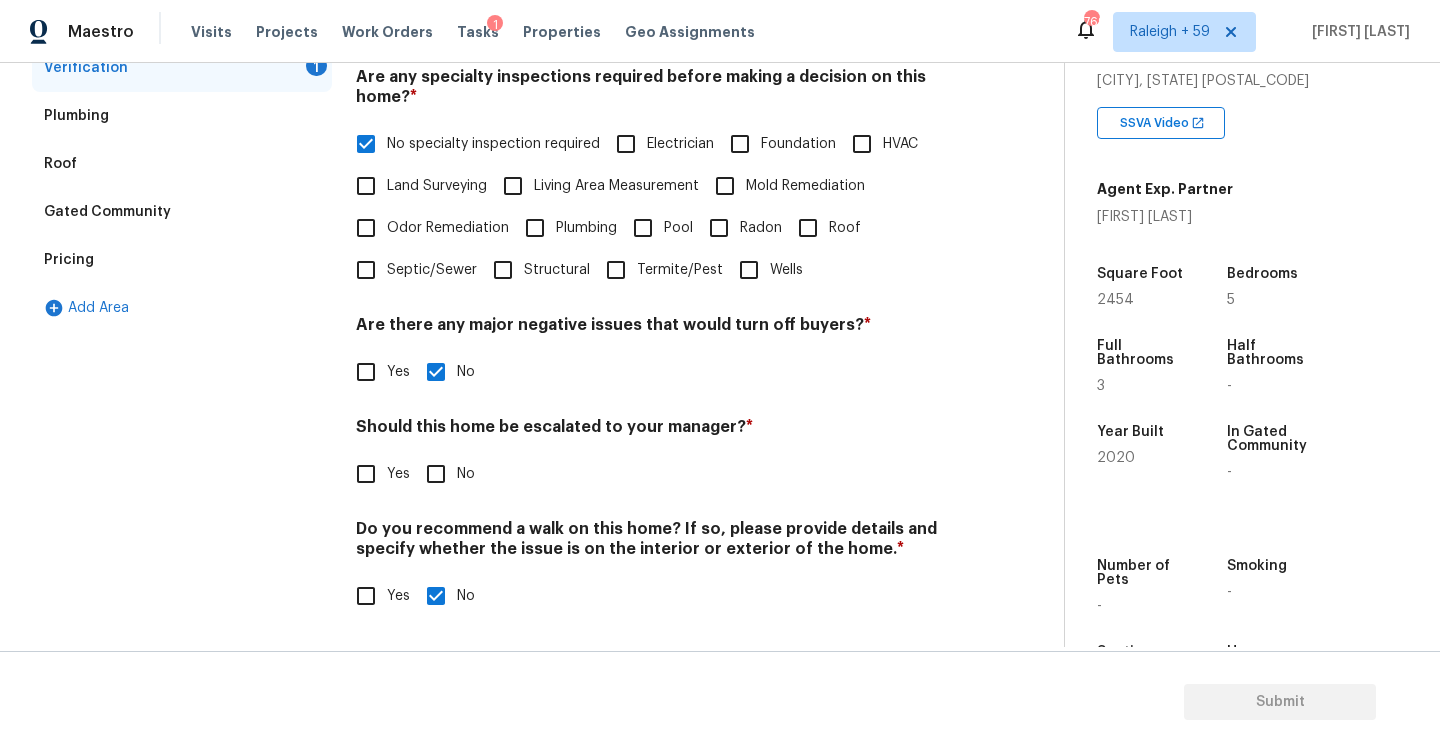 click on "Should this home be escalated to your manager?  * Yes No" at bounding box center [654, 456] 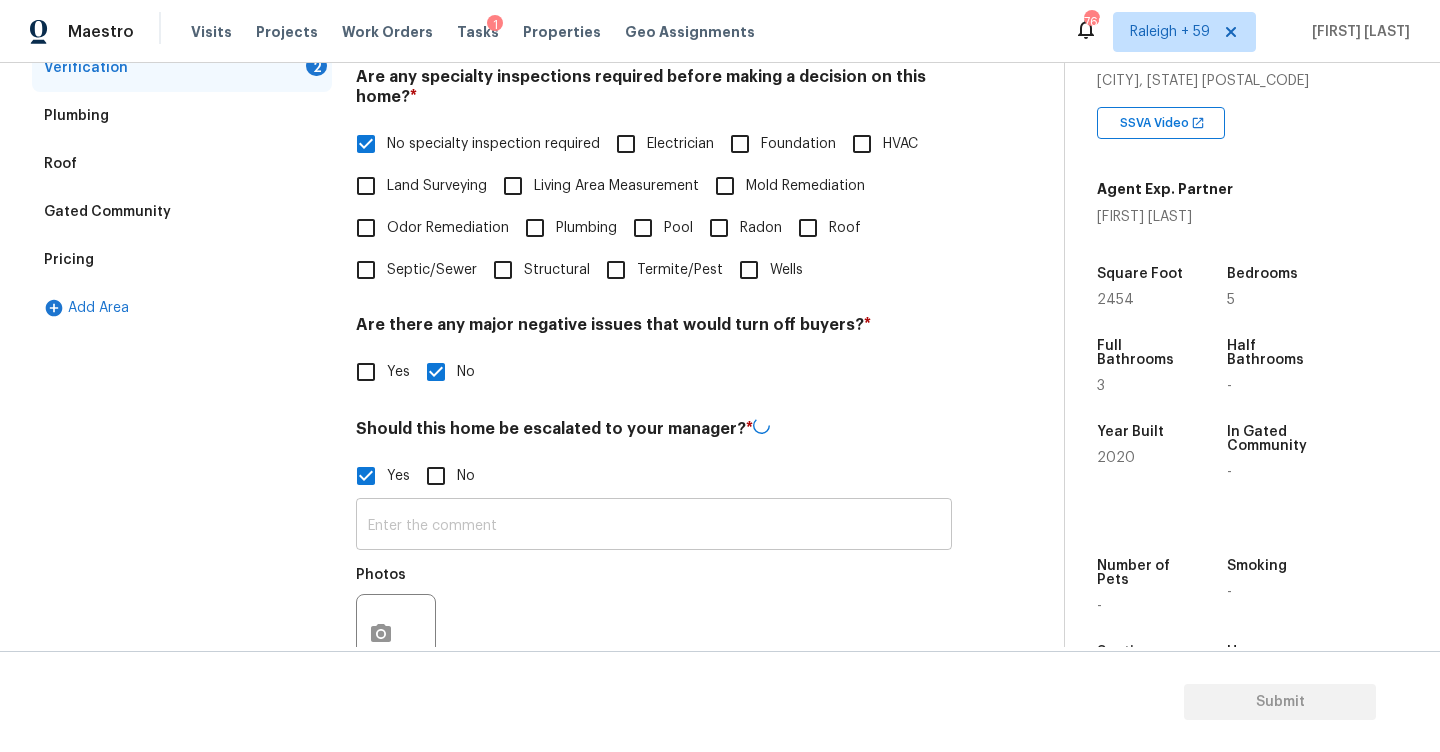 click at bounding box center (654, 526) 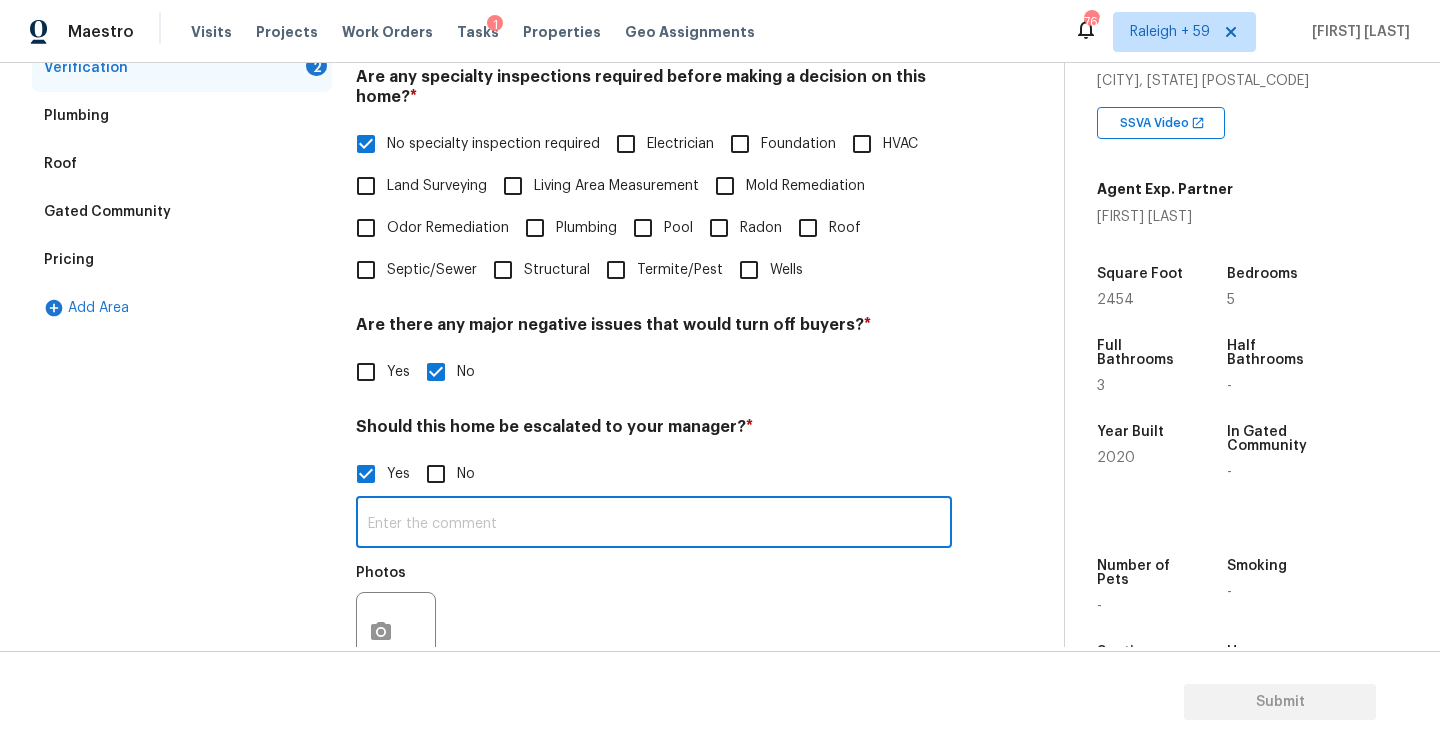 scroll, scrollTop: 623, scrollLeft: 0, axis: vertical 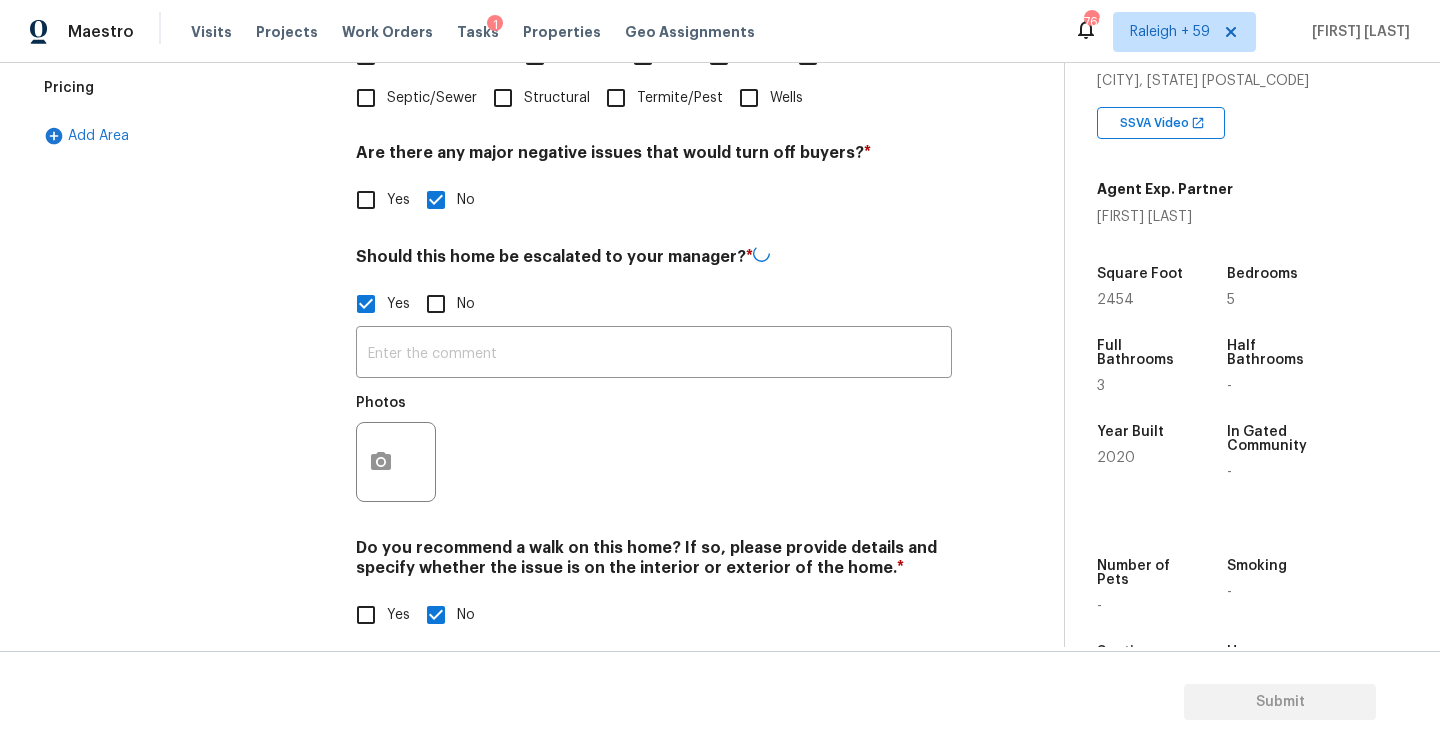 click at bounding box center [396, 462] 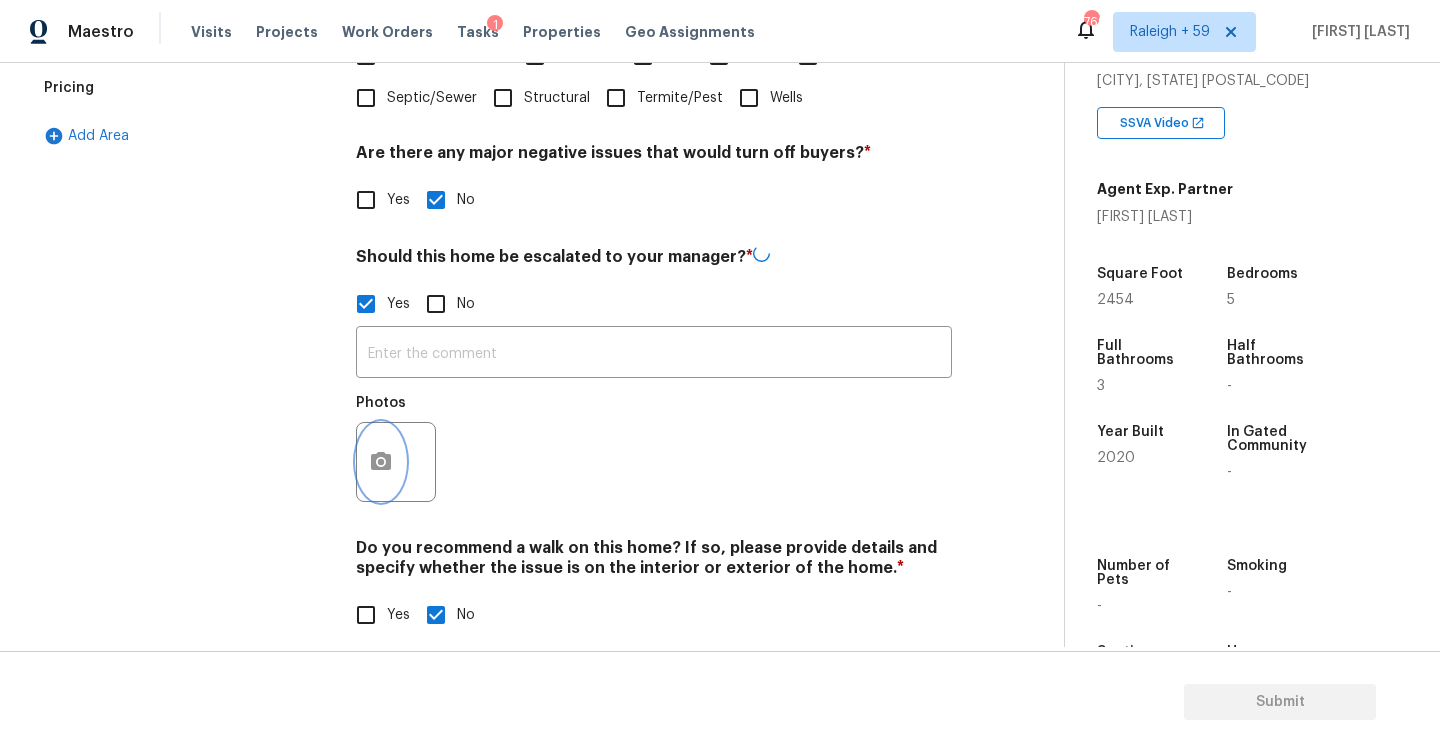 click 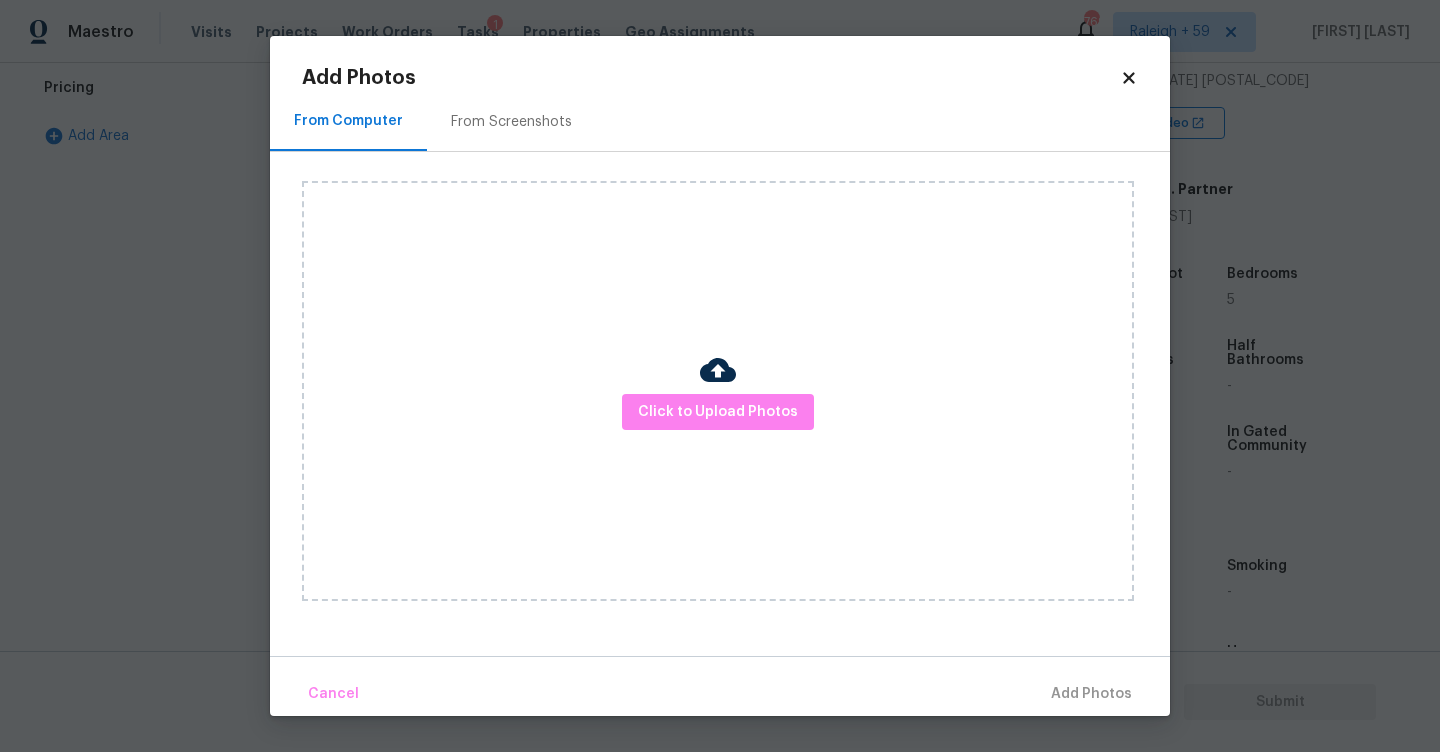 click on "Click to Upload Photos" at bounding box center [718, 391] 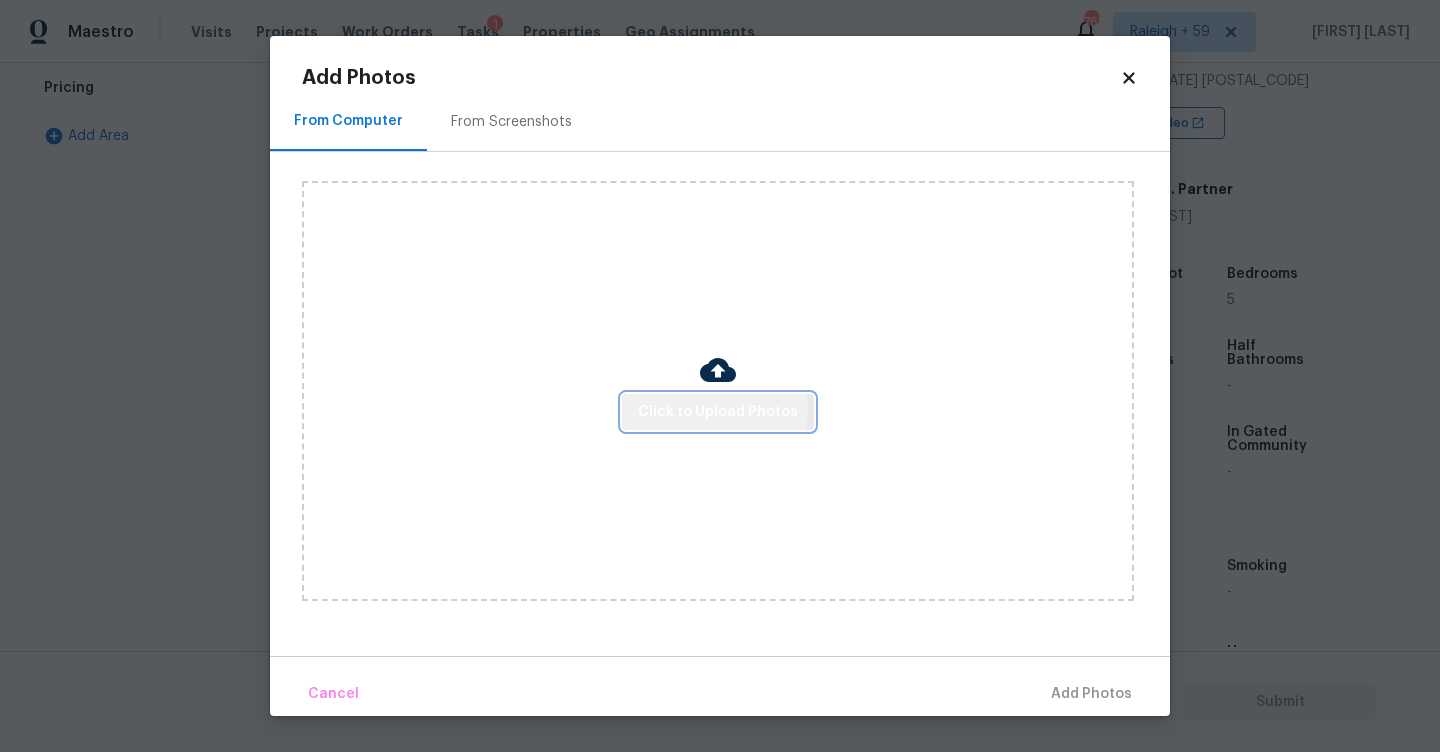 click on "Click to Upload Photos" at bounding box center [718, 412] 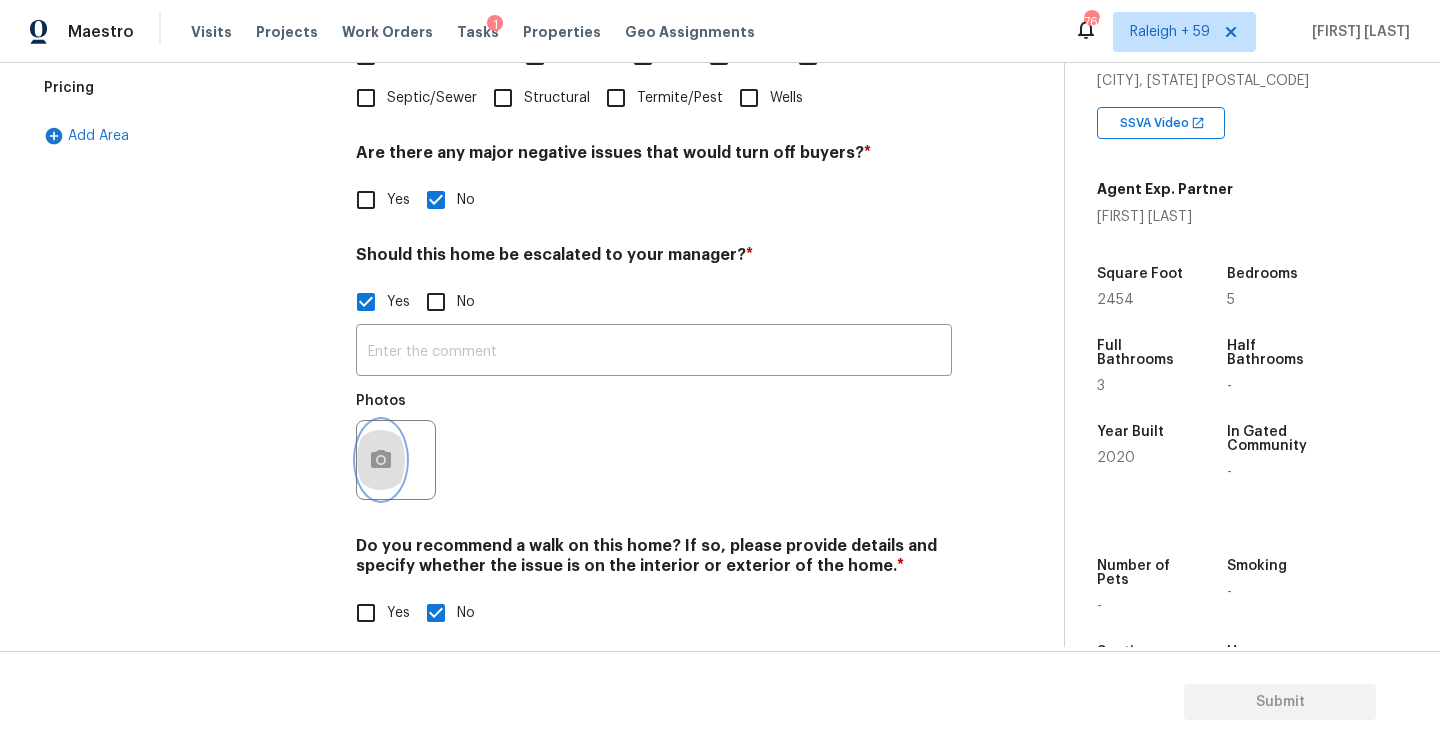 scroll, scrollTop: 515, scrollLeft: 0, axis: vertical 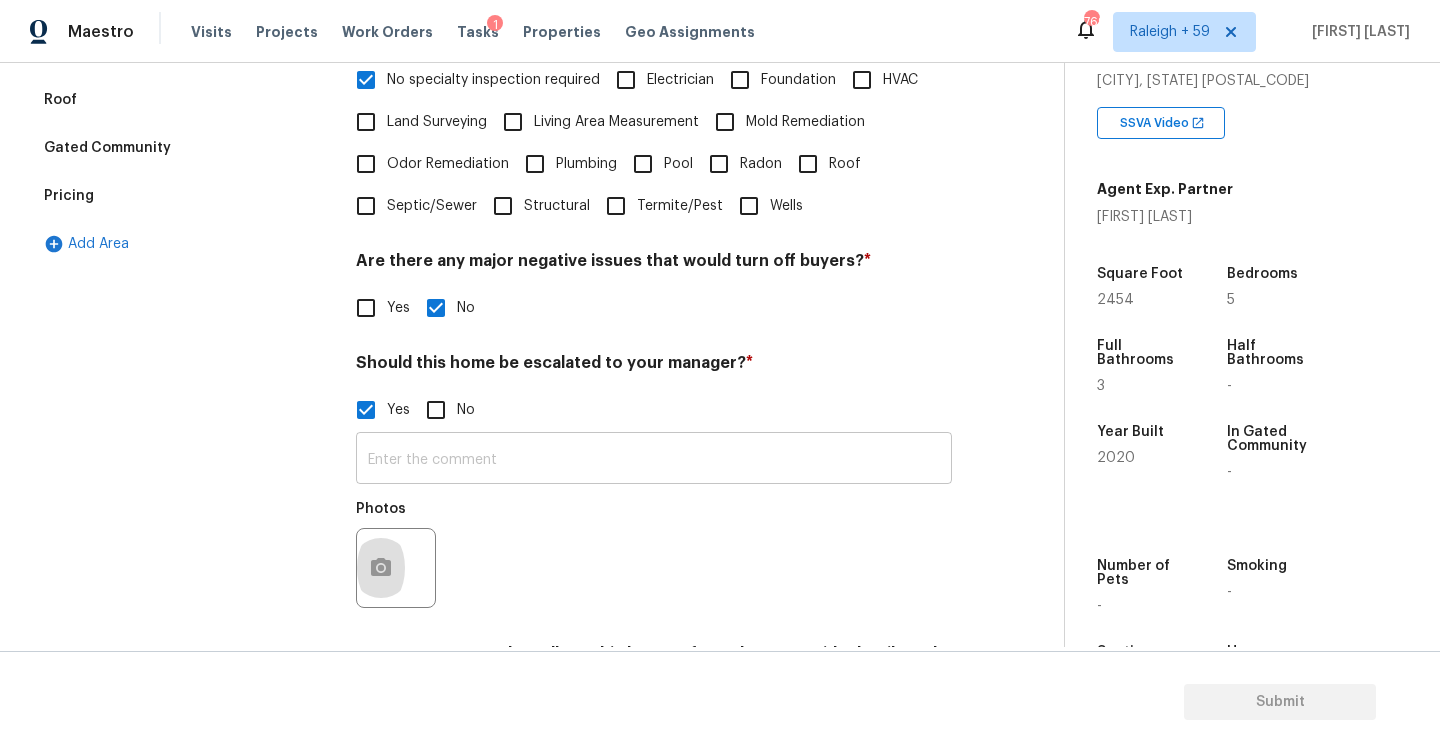 click at bounding box center [654, 460] 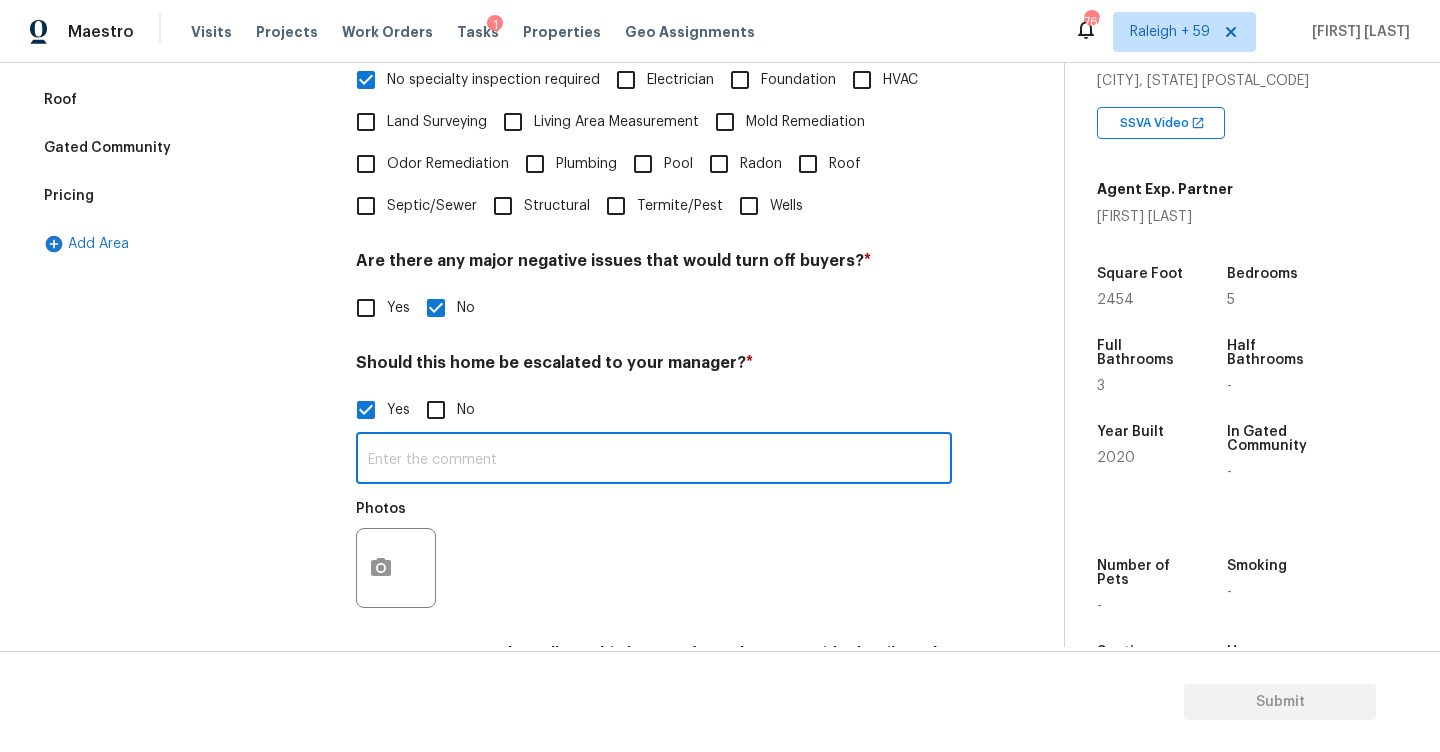 paste on "**** ALA property completed escalating for review ****" 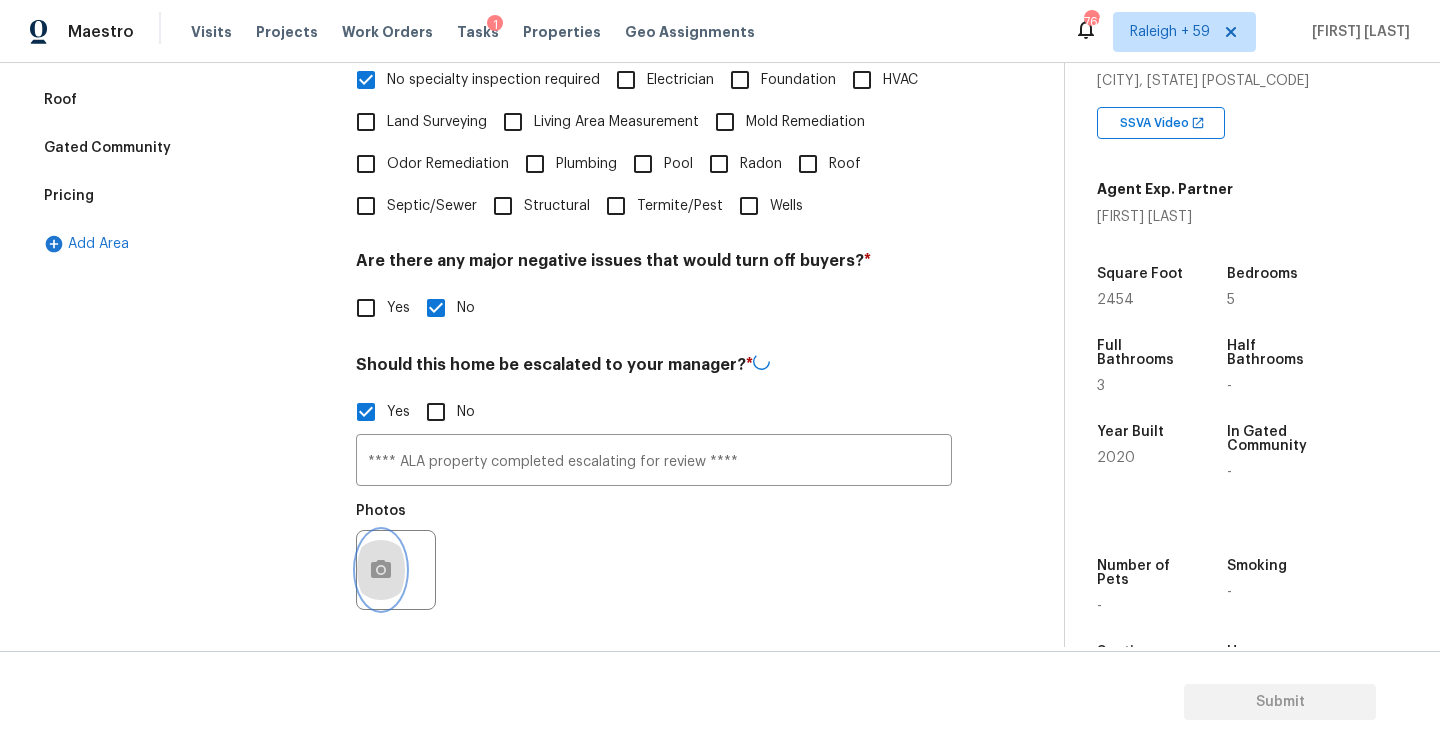 click 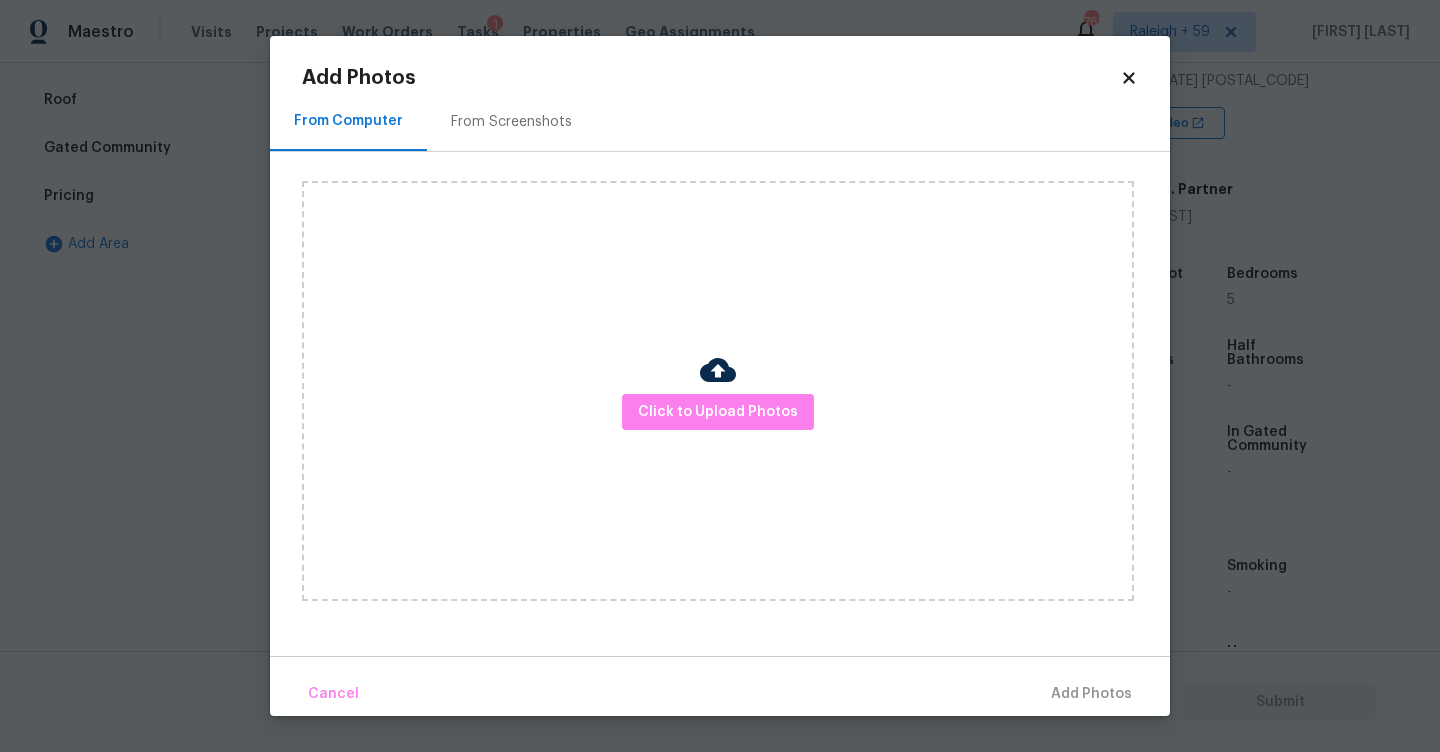 click on "Click to Upload Photos" at bounding box center [736, 391] 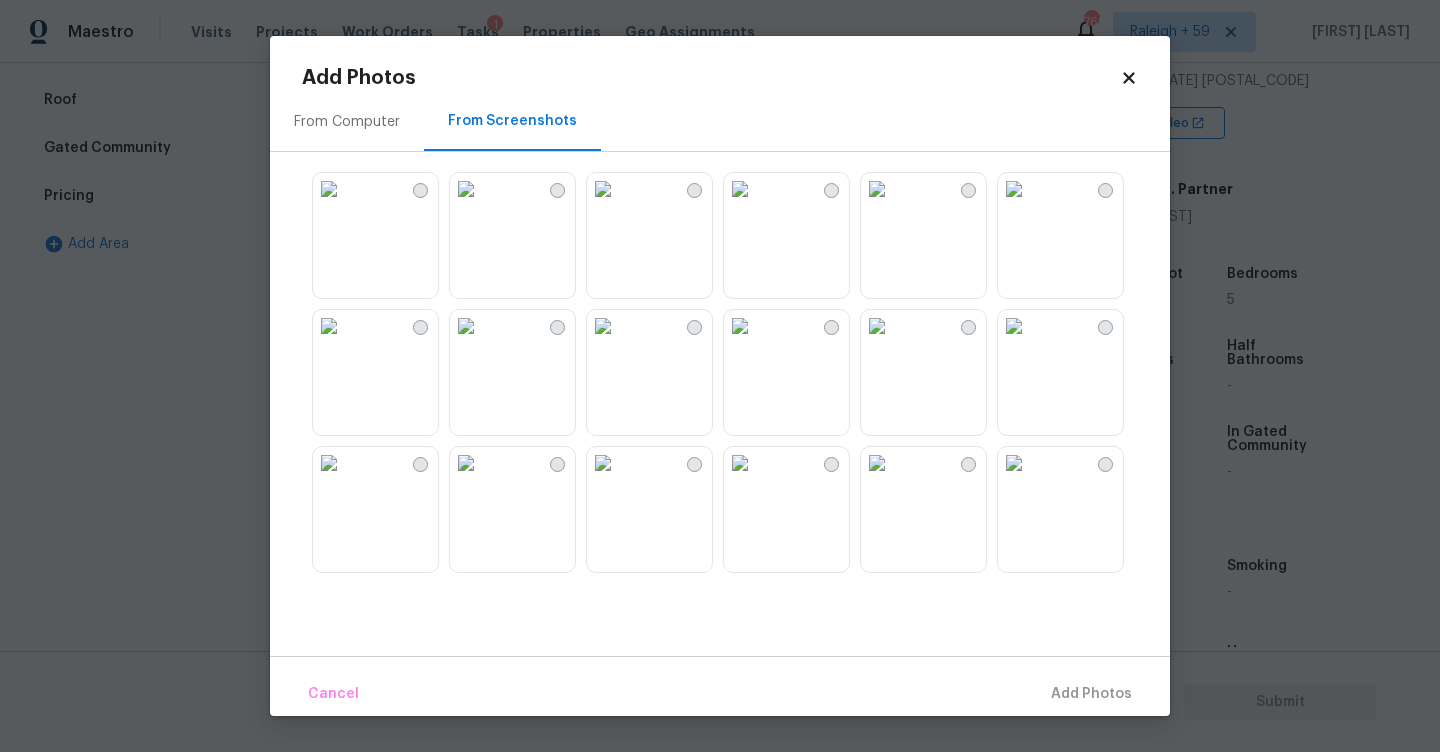 click at bounding box center [740, 189] 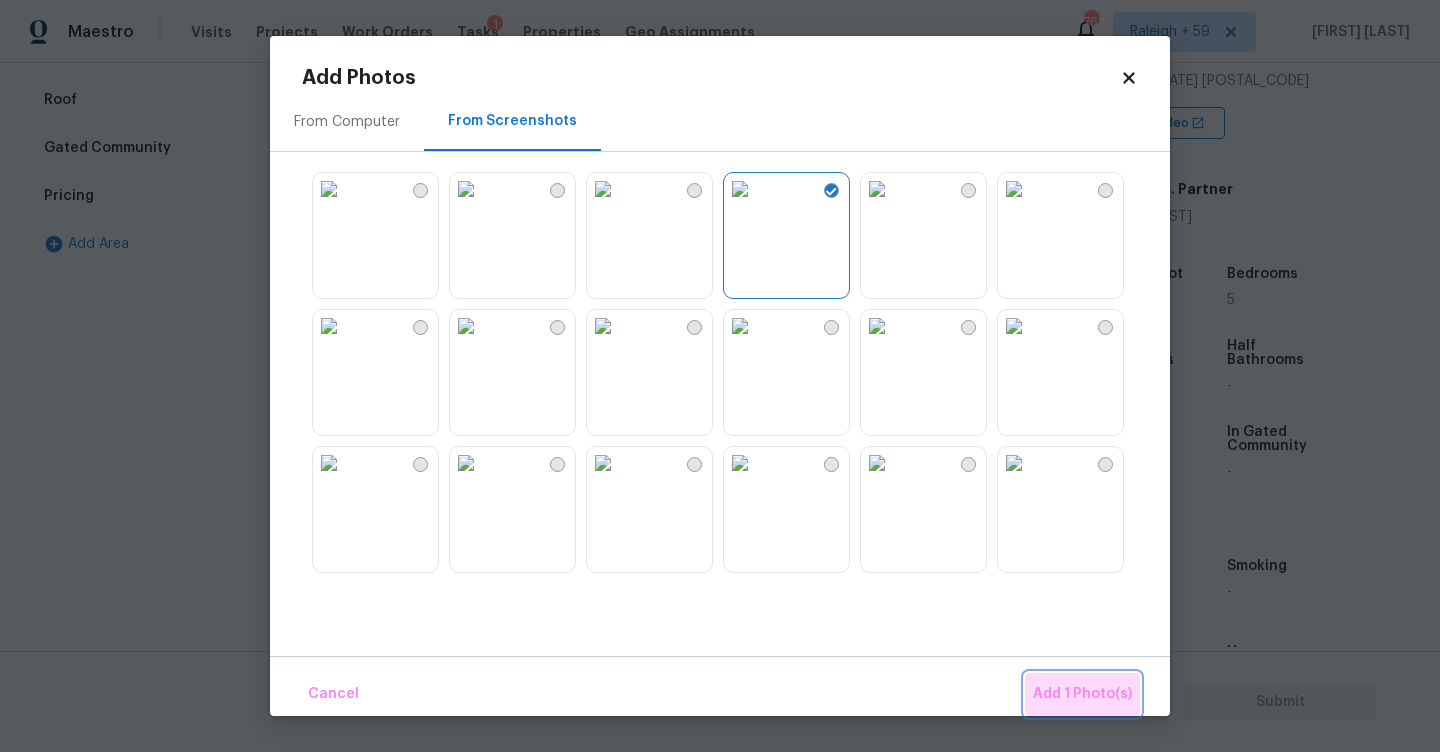 click on "Add 1 Photo(s)" at bounding box center (1082, 694) 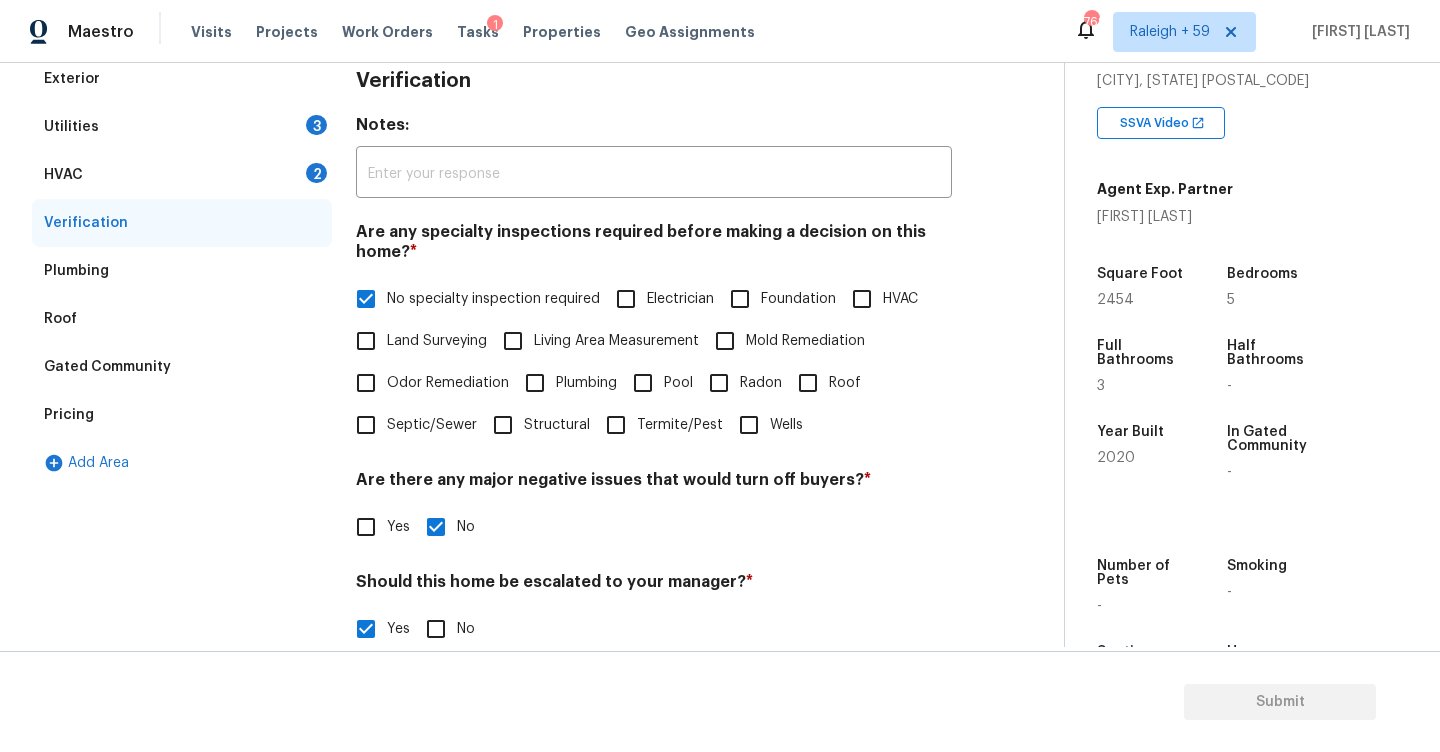 scroll, scrollTop: 192, scrollLeft: 0, axis: vertical 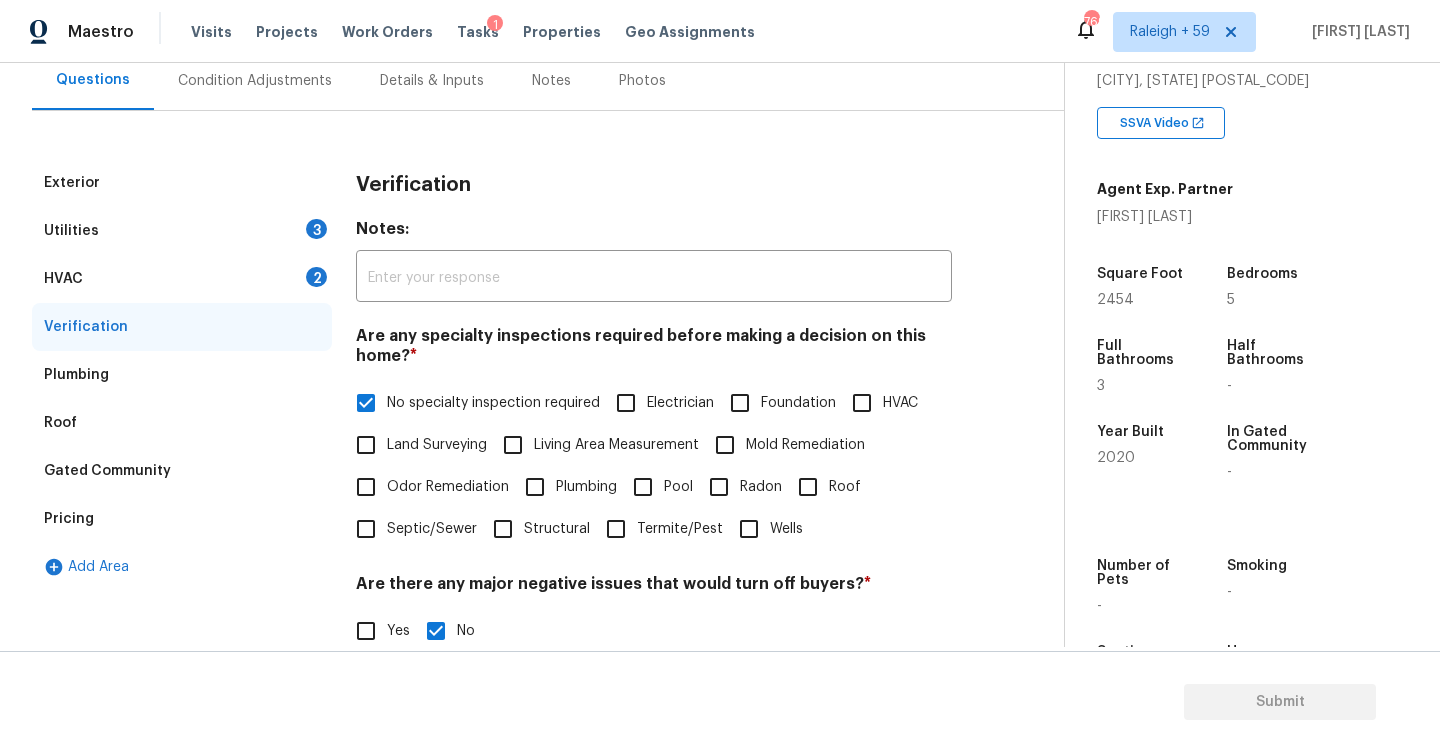 click on "HVAC 2" at bounding box center [182, 279] 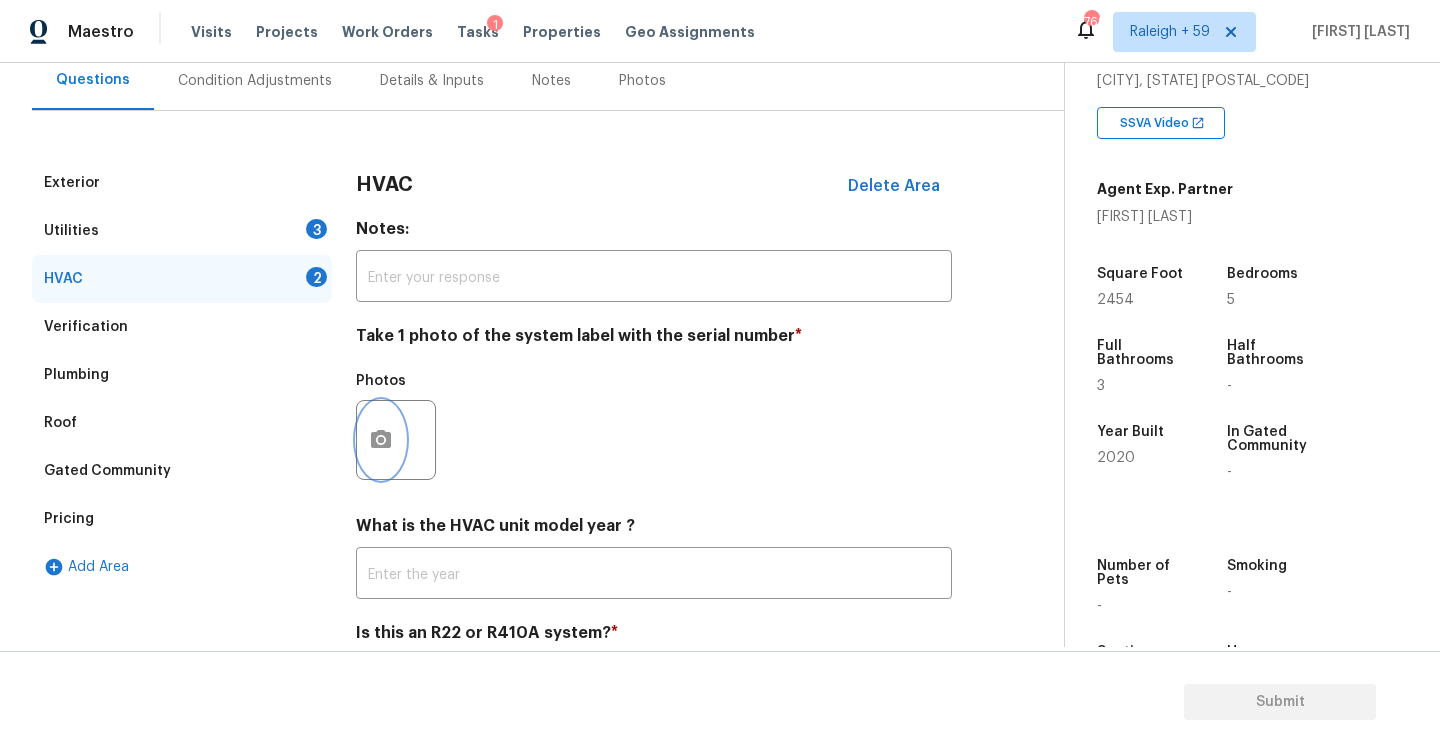 click at bounding box center (381, 440) 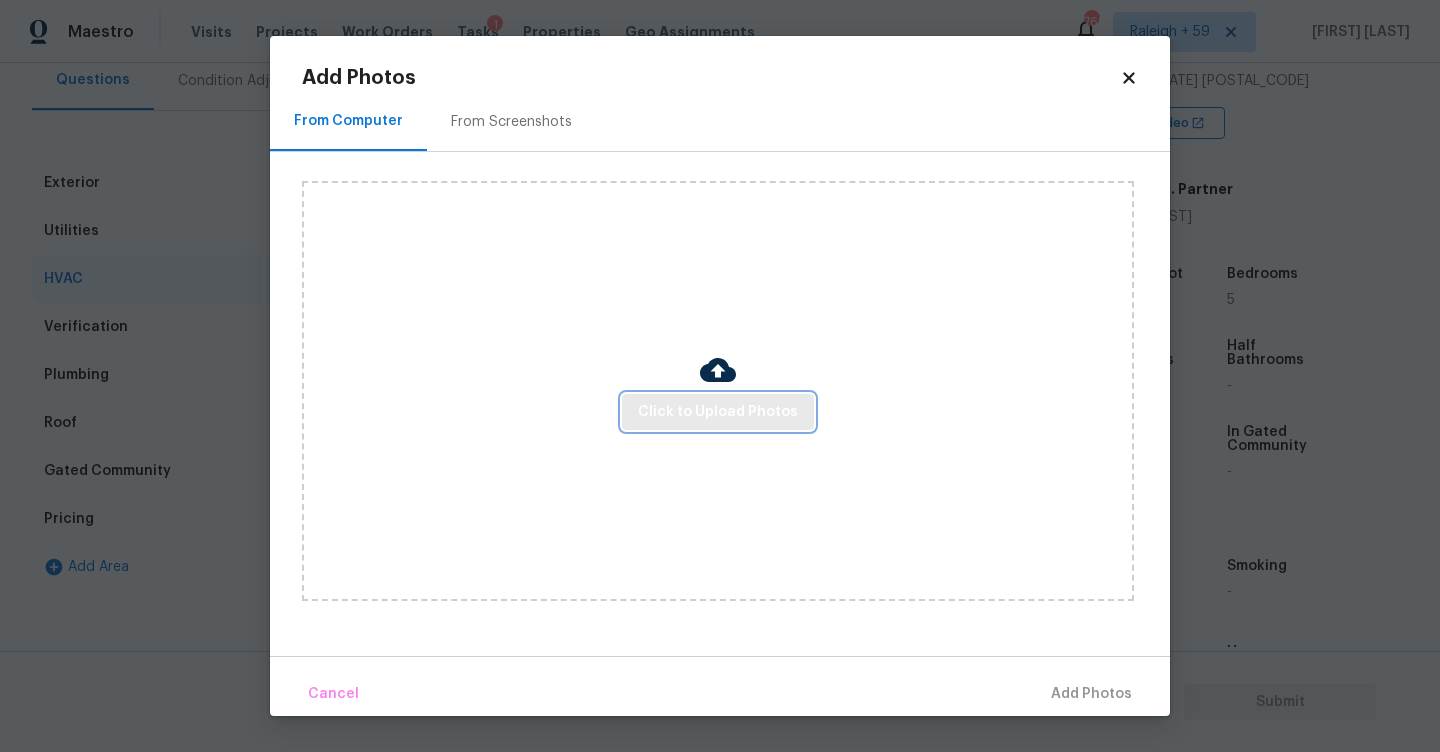 click on "Click to Upload Photos" at bounding box center (718, 412) 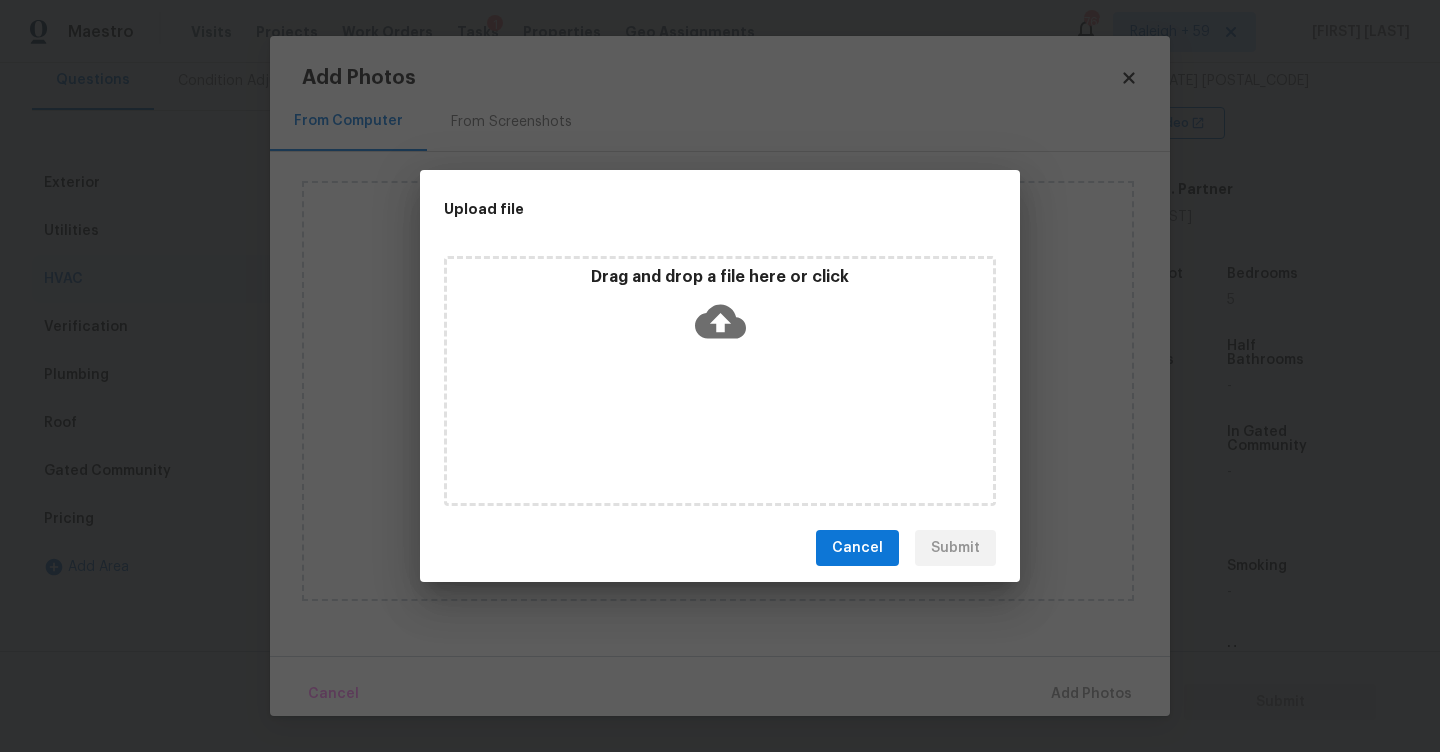 click on "Drag and drop a file here or click" at bounding box center [720, 310] 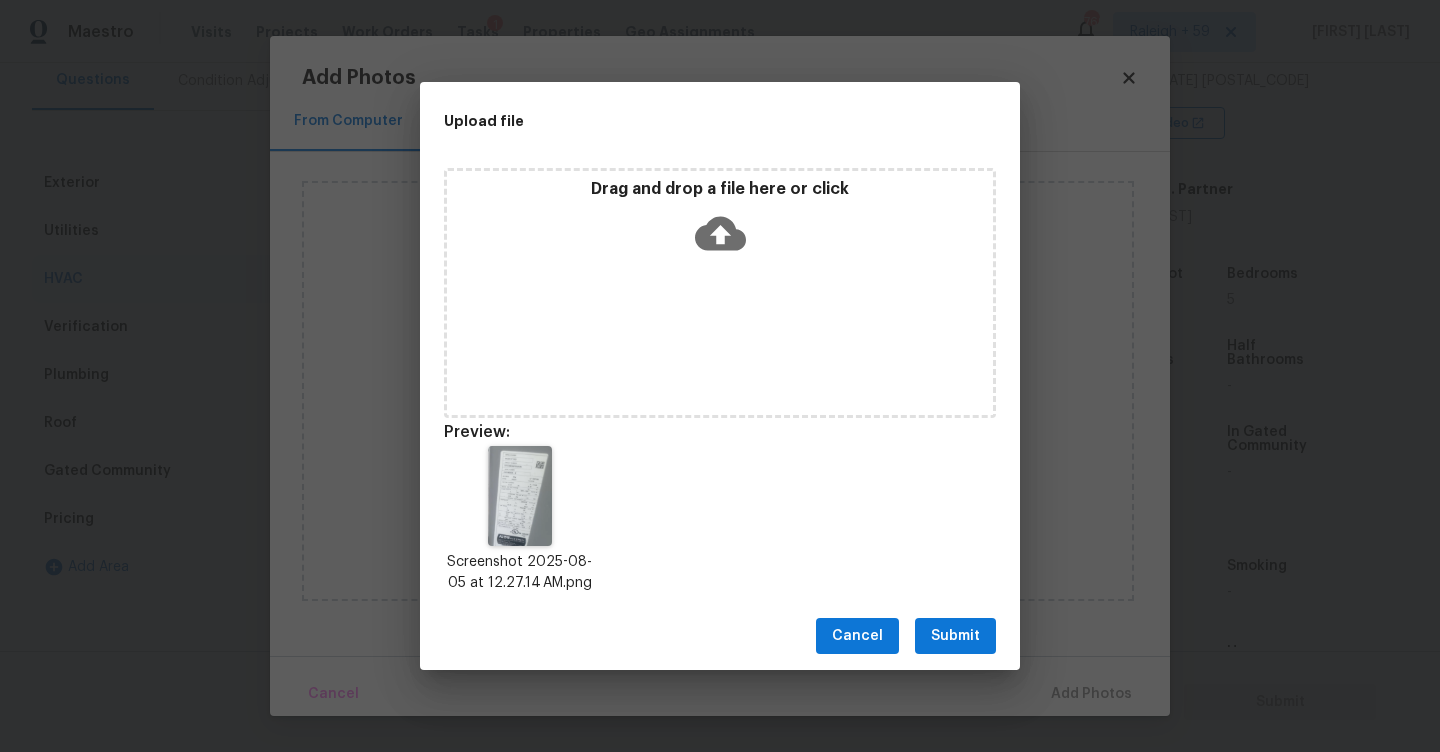 click on "Submit" at bounding box center (955, 636) 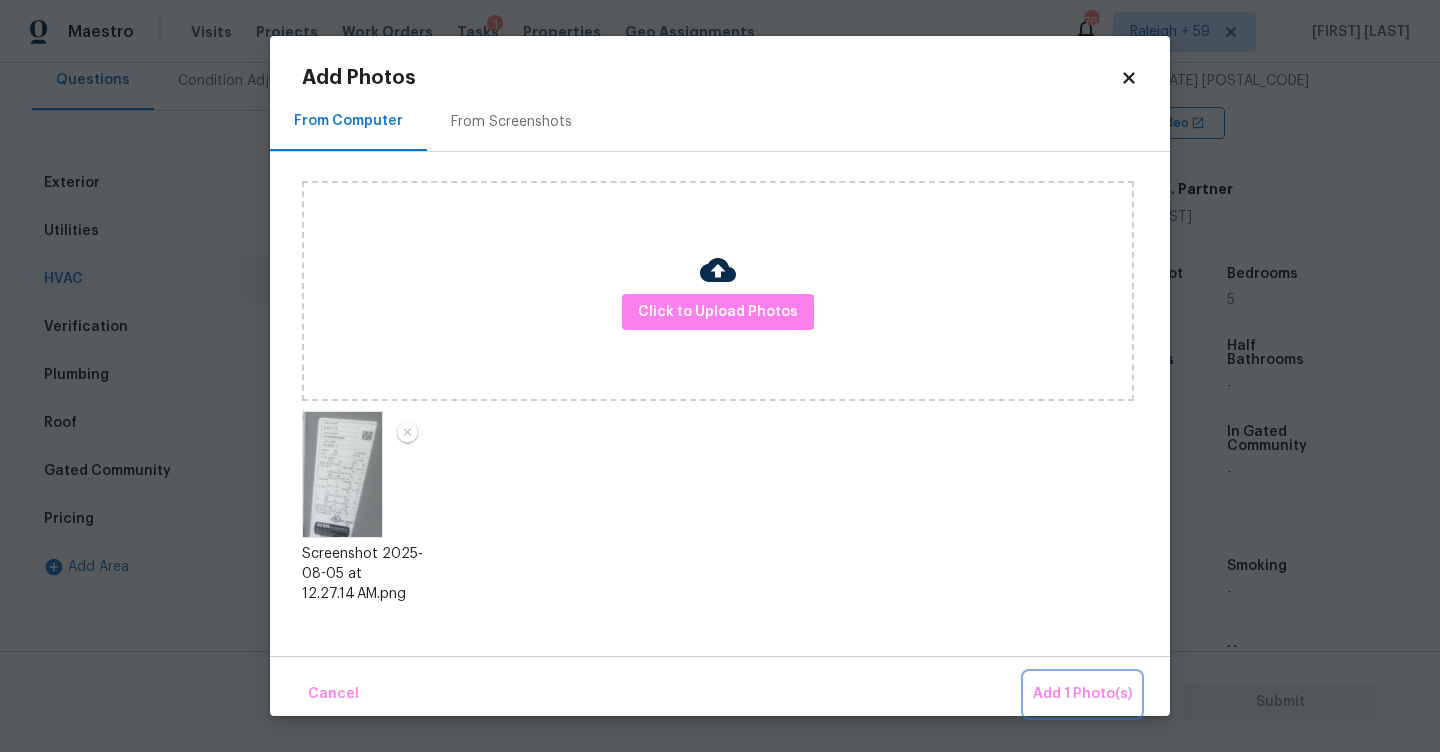 click on "Add 1 Photo(s)" at bounding box center (1082, 694) 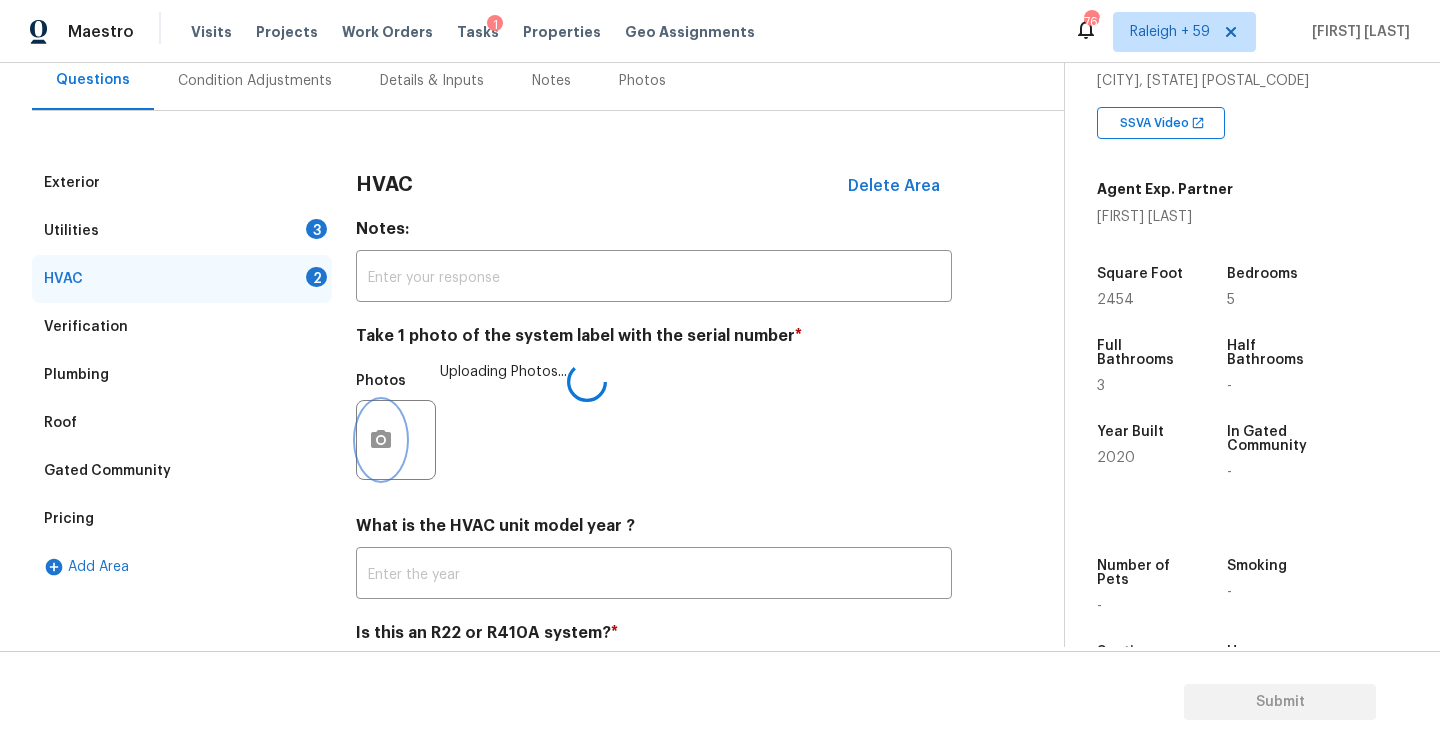 scroll, scrollTop: 277, scrollLeft: 0, axis: vertical 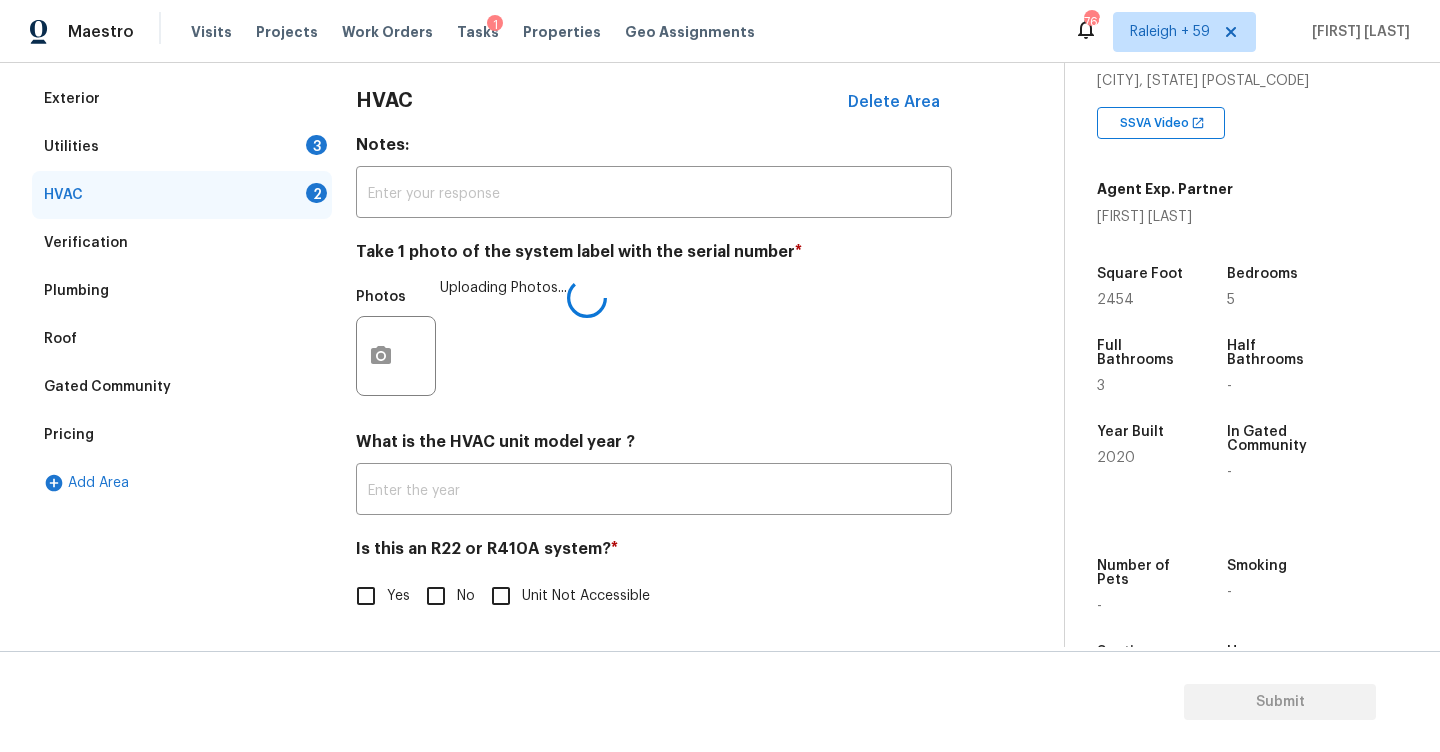 click on "No" at bounding box center (466, 596) 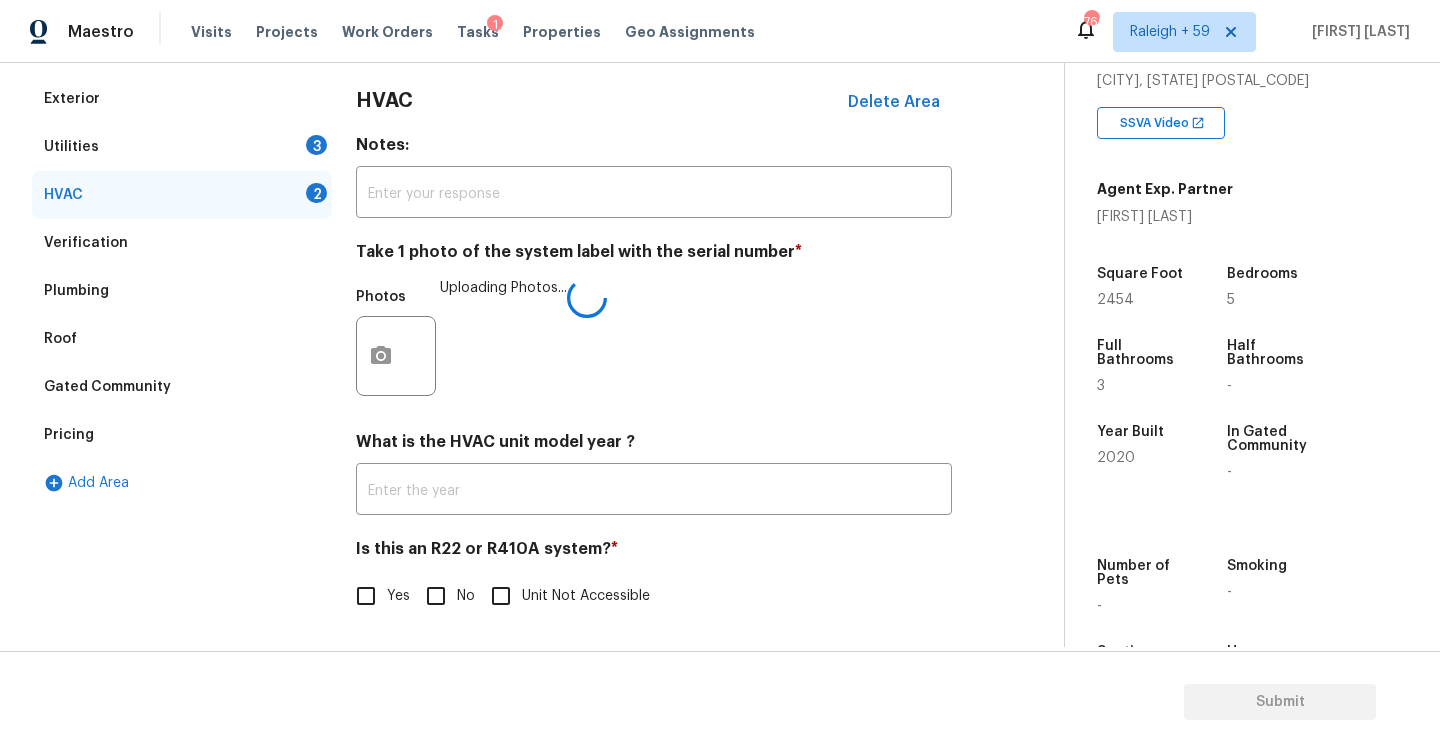 click on "No" at bounding box center (436, 596) 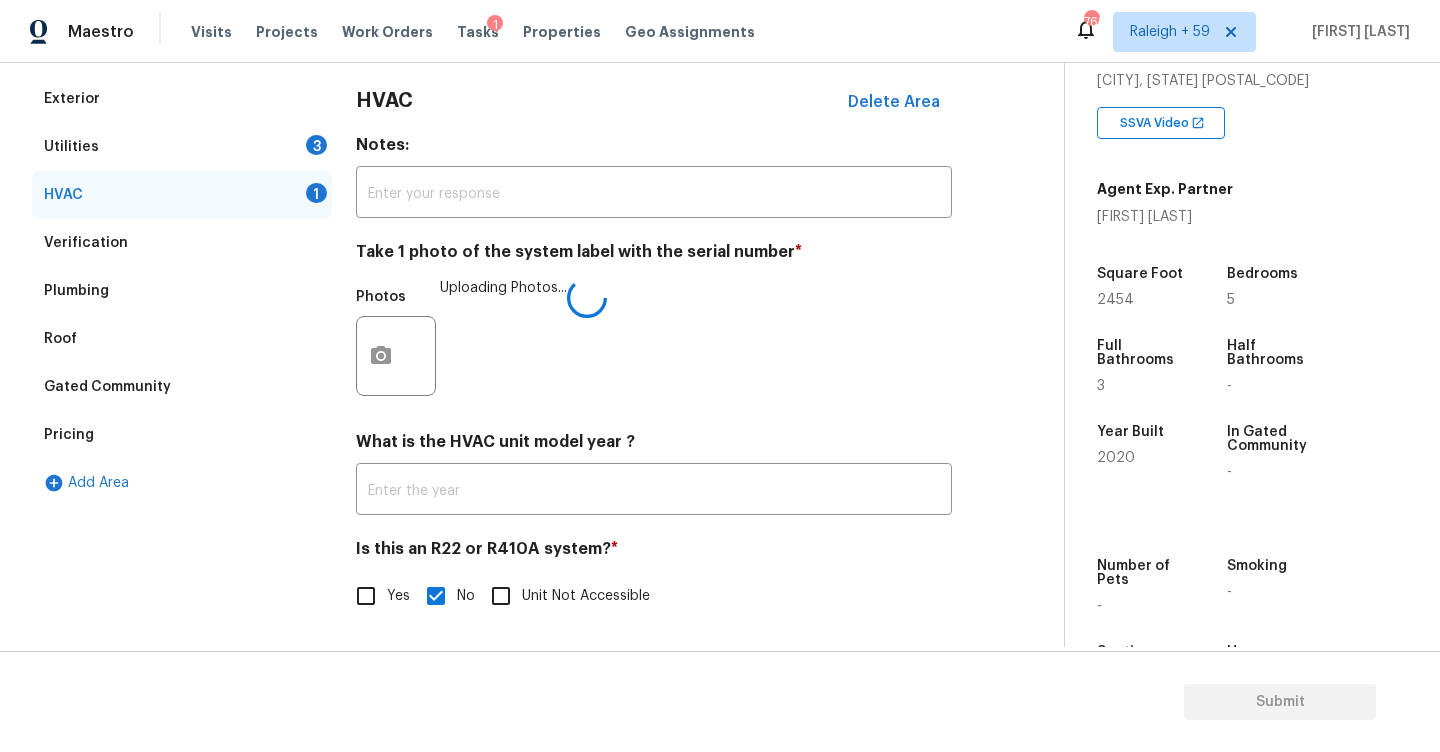 click on "Utilities 3" at bounding box center [182, 147] 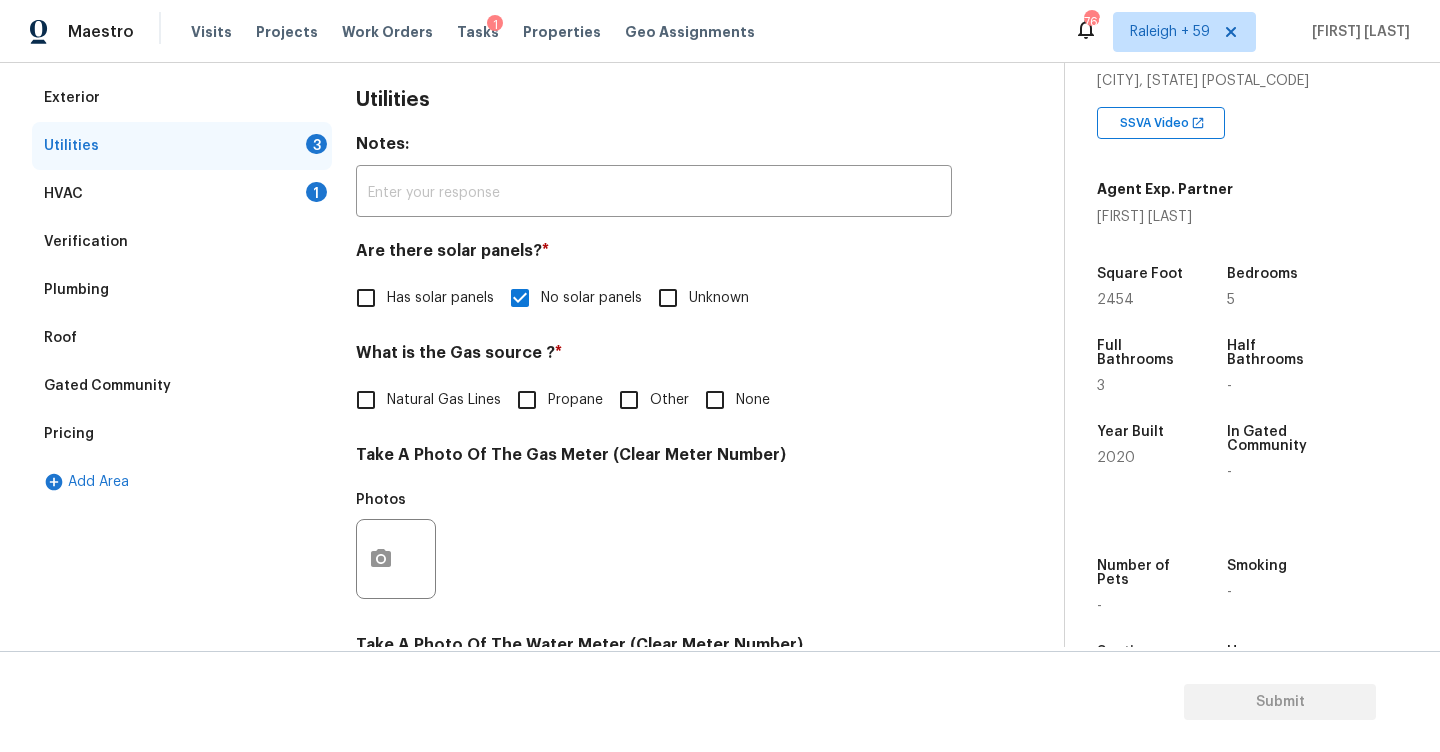click on "HVAC 1" at bounding box center (182, 194) 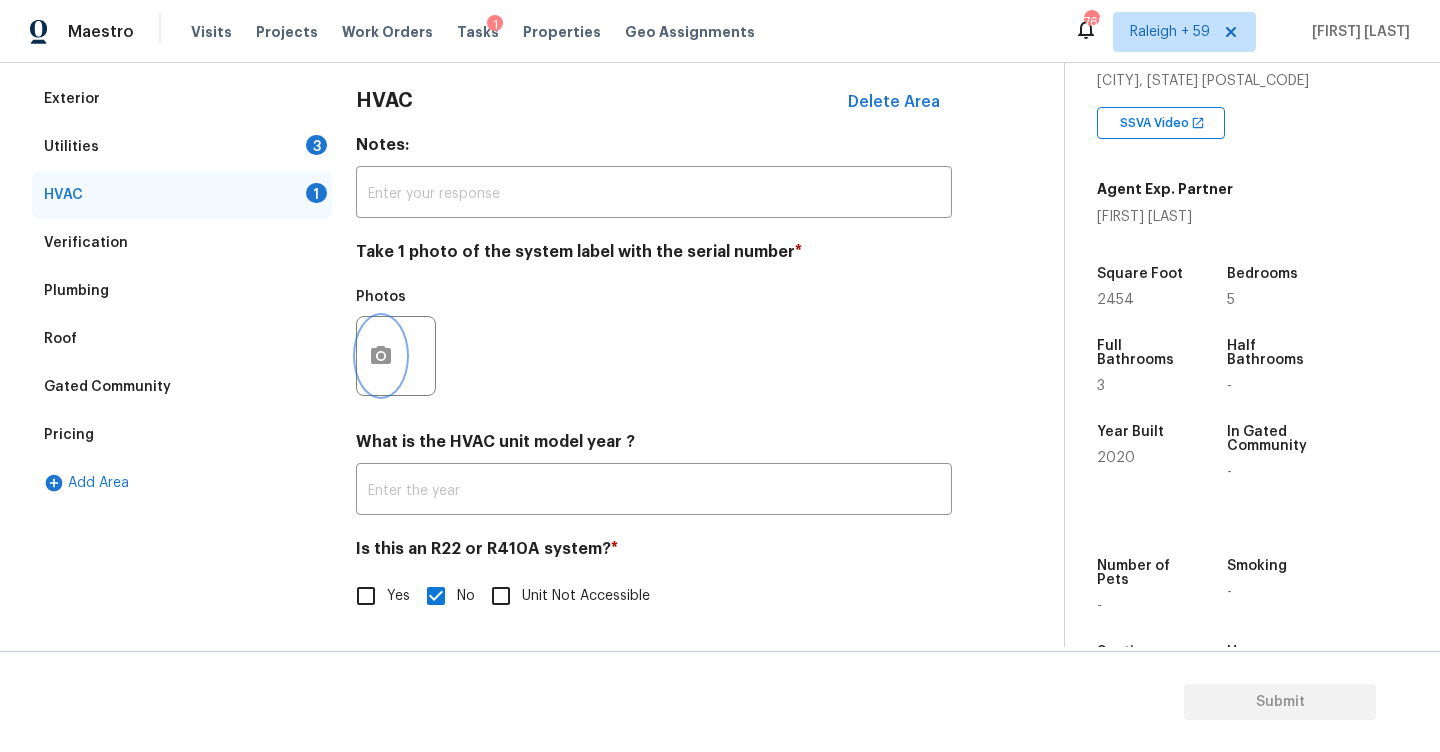 click at bounding box center [381, 356] 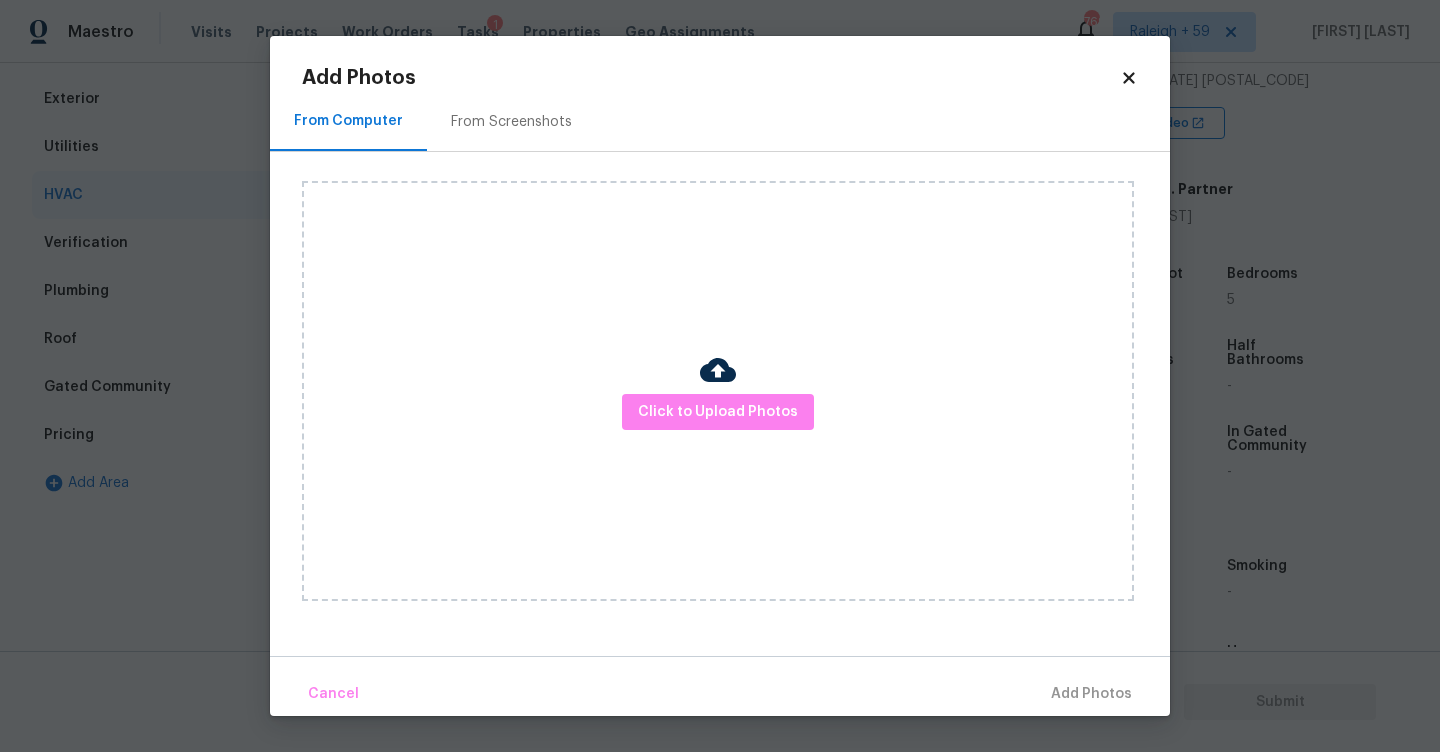 click on "Click to Upload Photos" at bounding box center (718, 391) 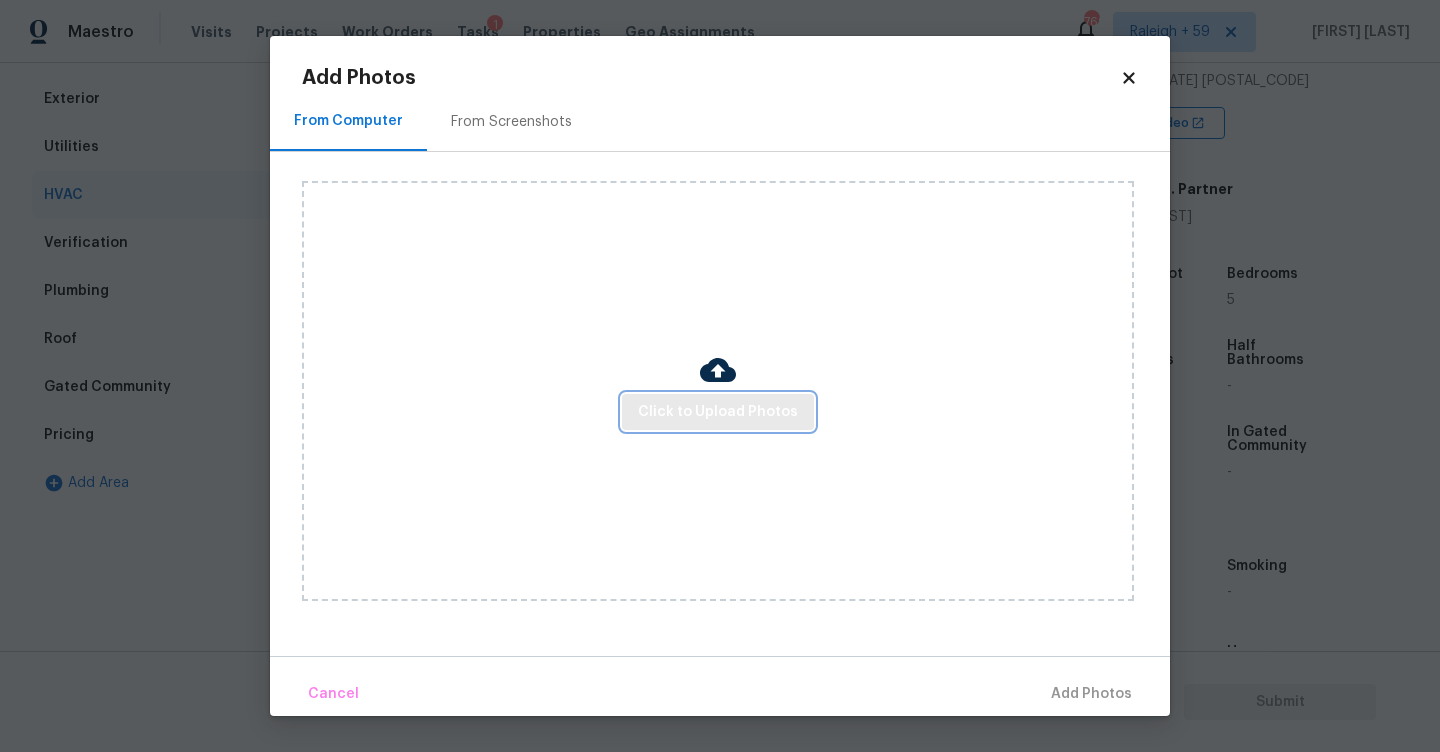 click on "Click to Upload Photos" at bounding box center [718, 412] 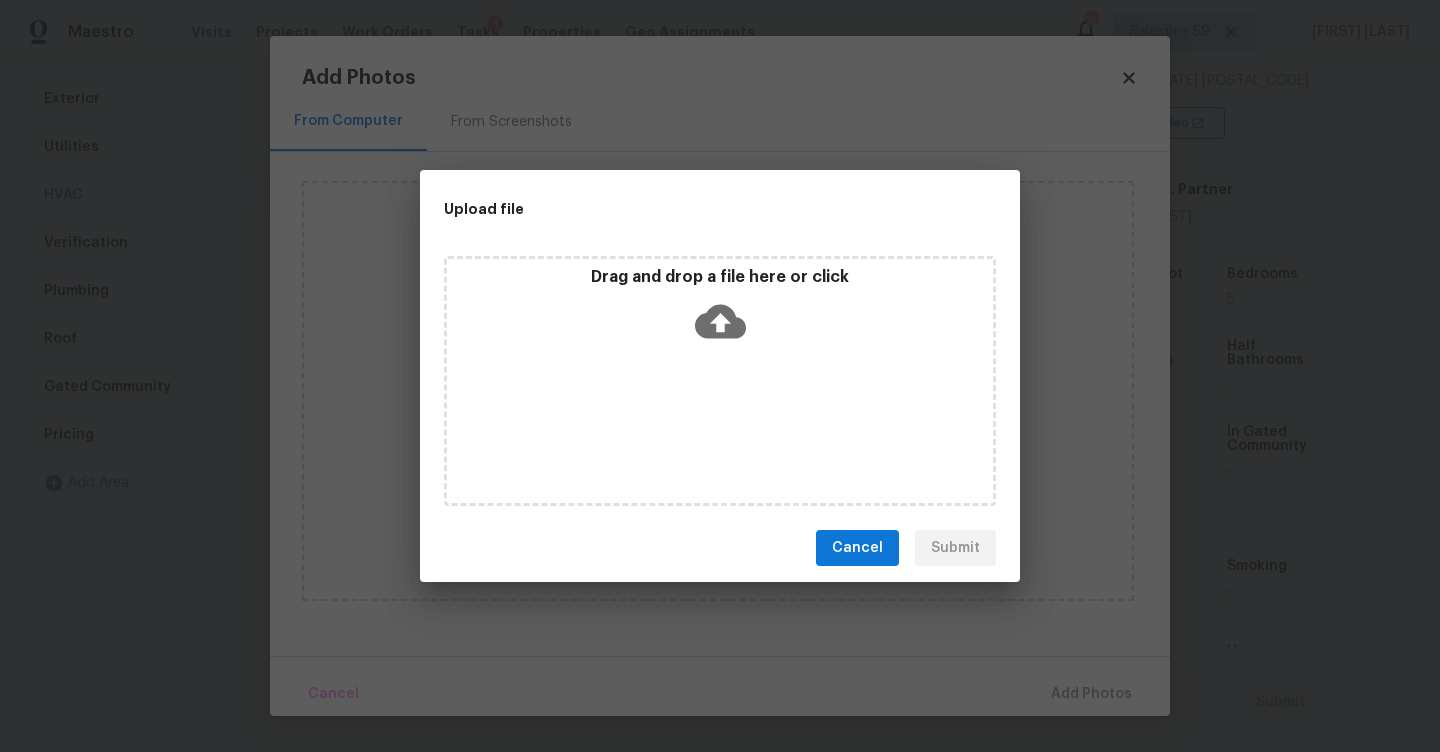 click on "Drag and drop a file here or click" at bounding box center (720, 381) 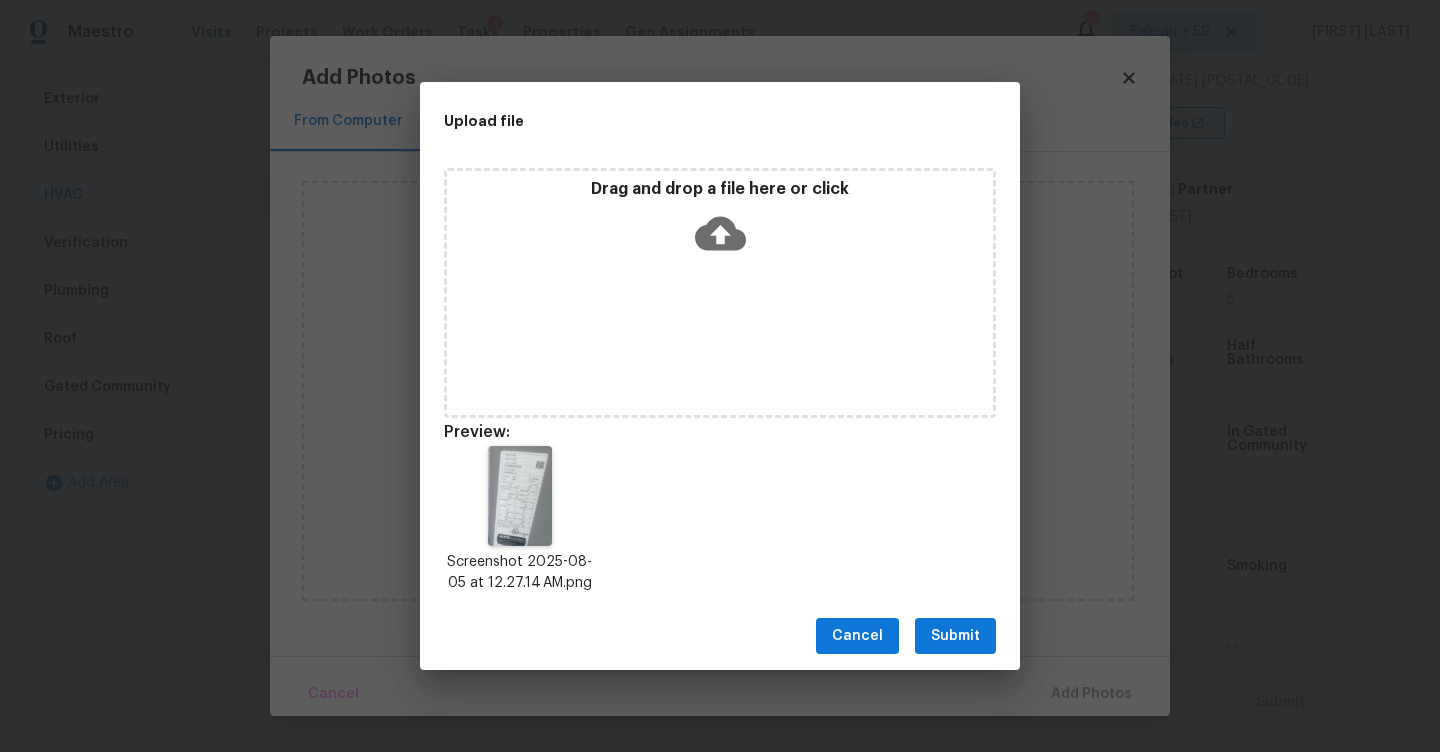 click on "Submit" at bounding box center [955, 636] 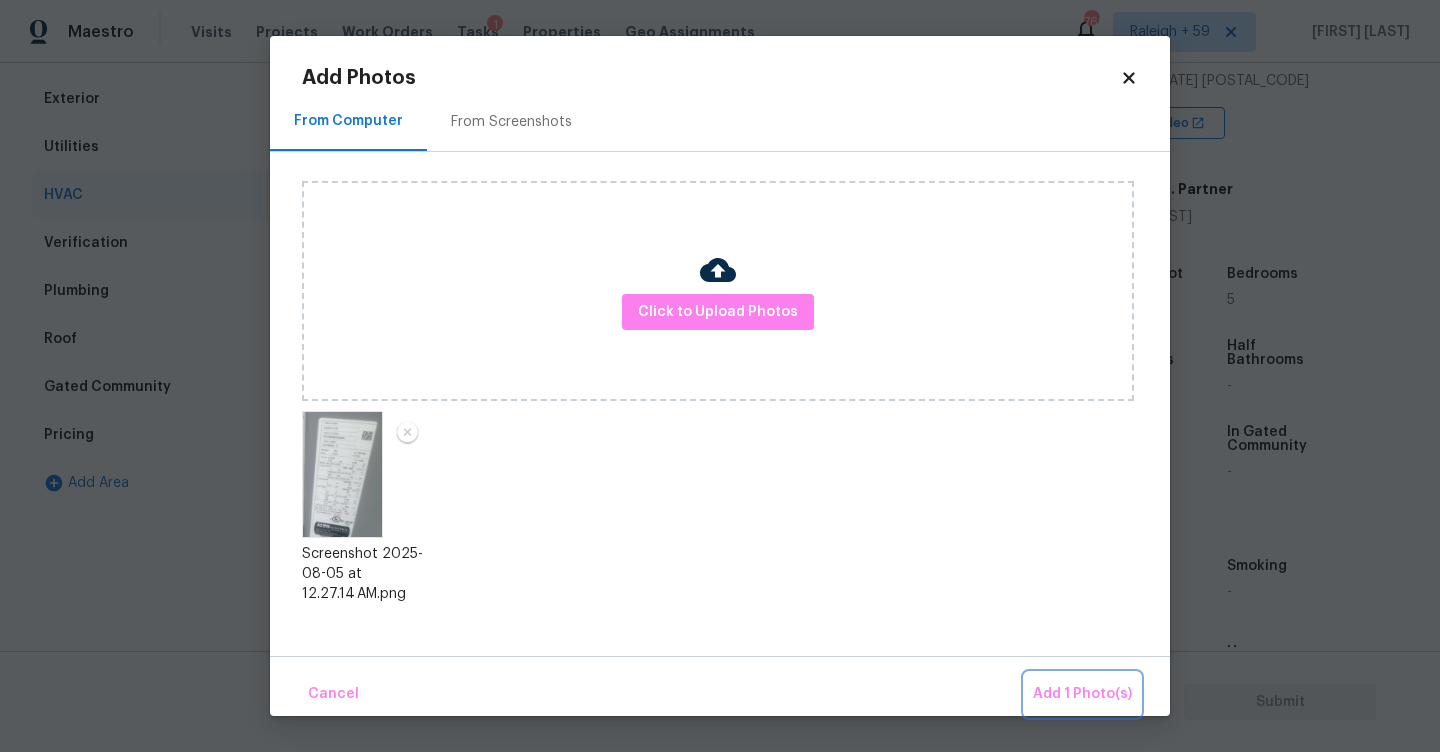 click on "Add 1 Photo(s)" at bounding box center (1082, 694) 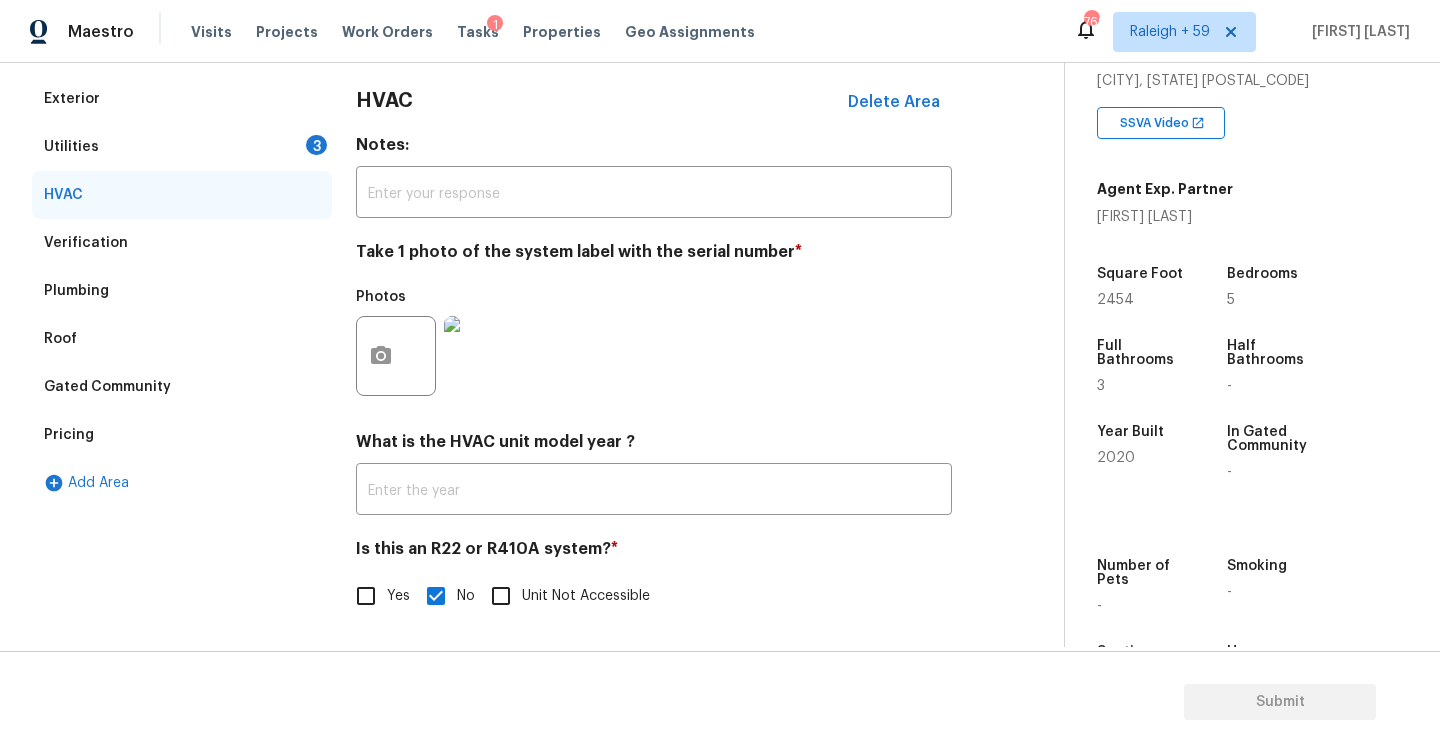click on "Utilities 3" at bounding box center [182, 147] 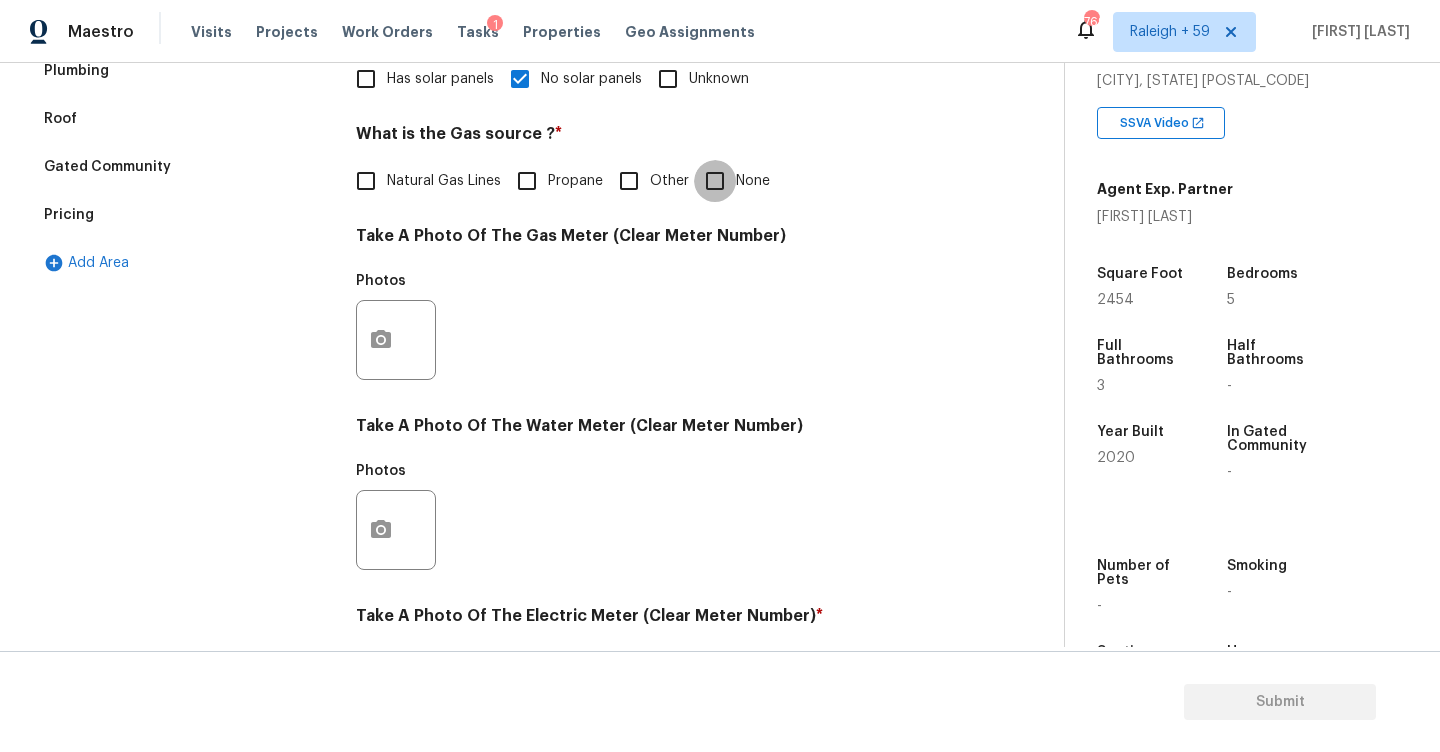 click on "None" at bounding box center (715, 181) 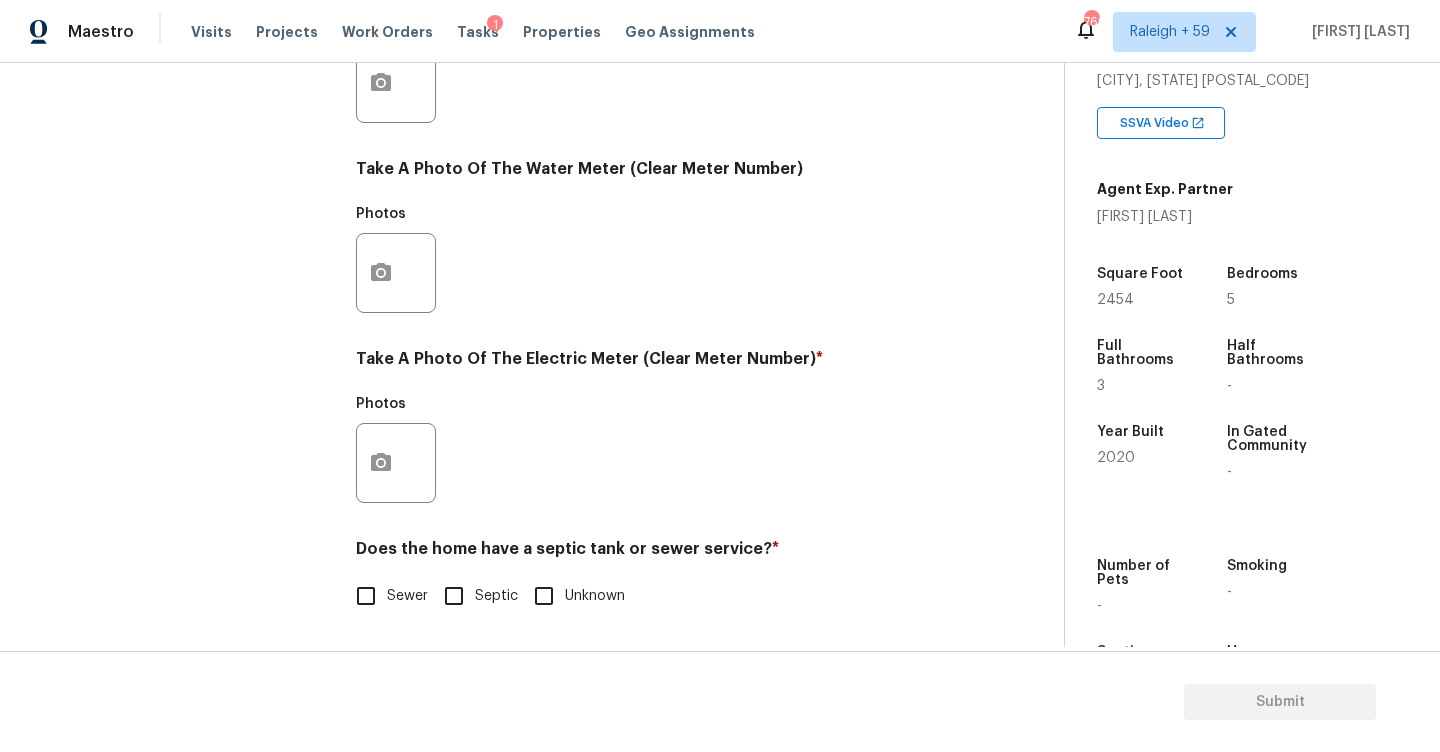 scroll, scrollTop: 753, scrollLeft: 0, axis: vertical 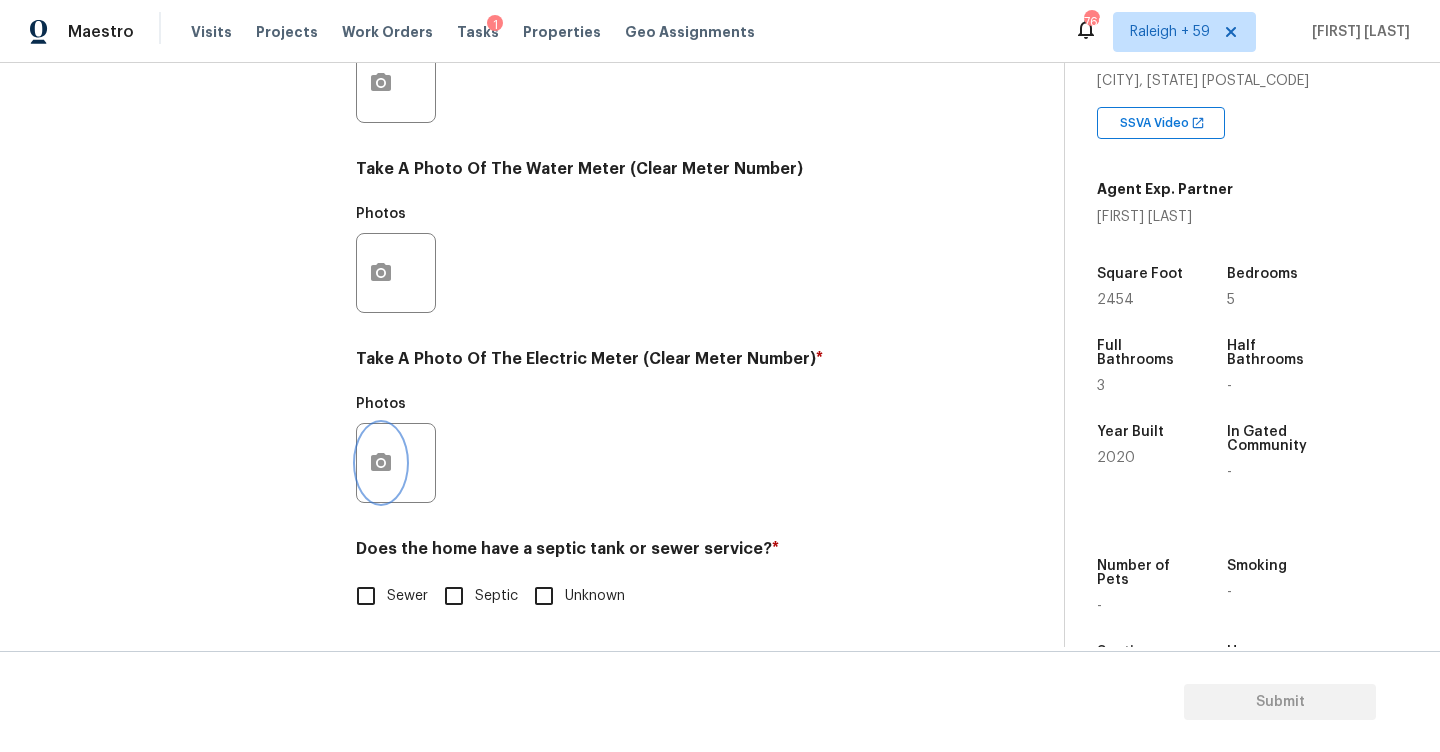 click 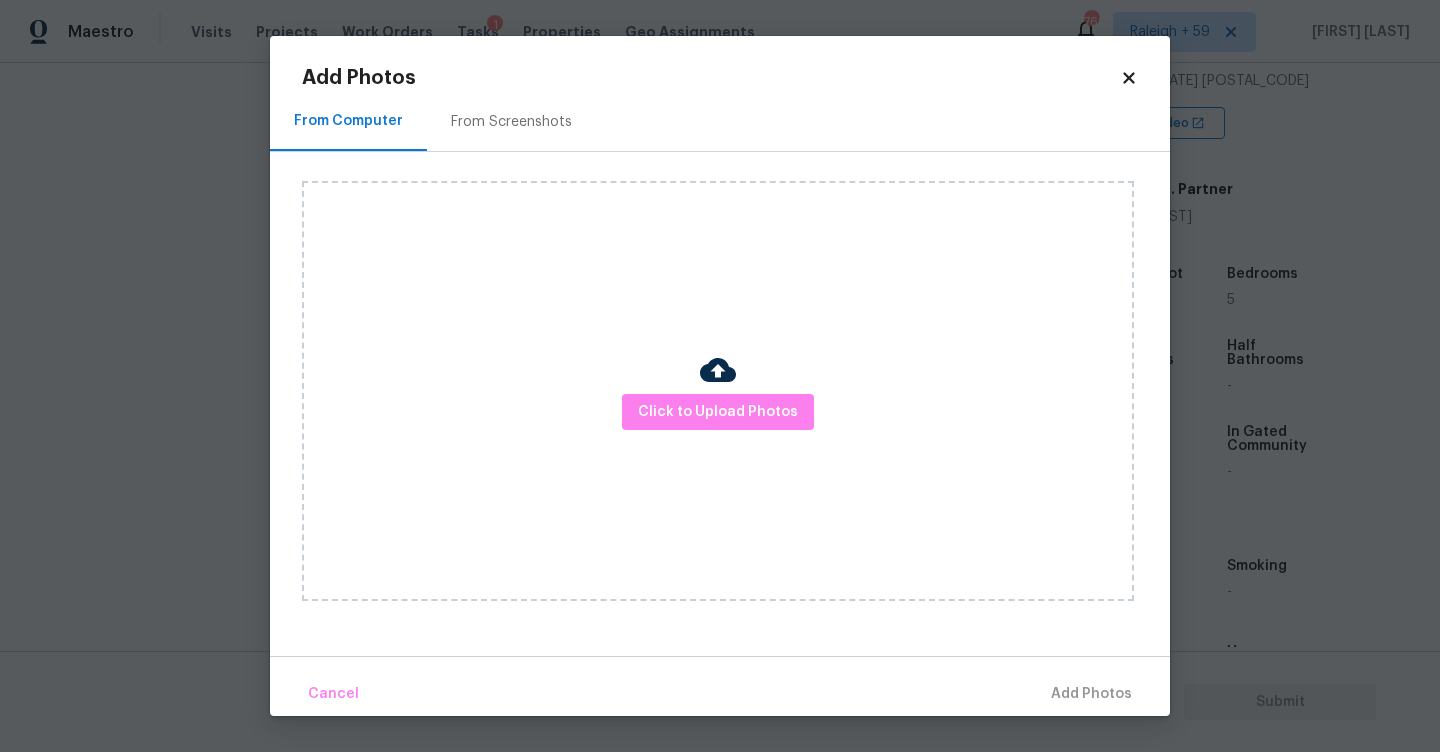 click on "From Screenshots" at bounding box center [511, 122] 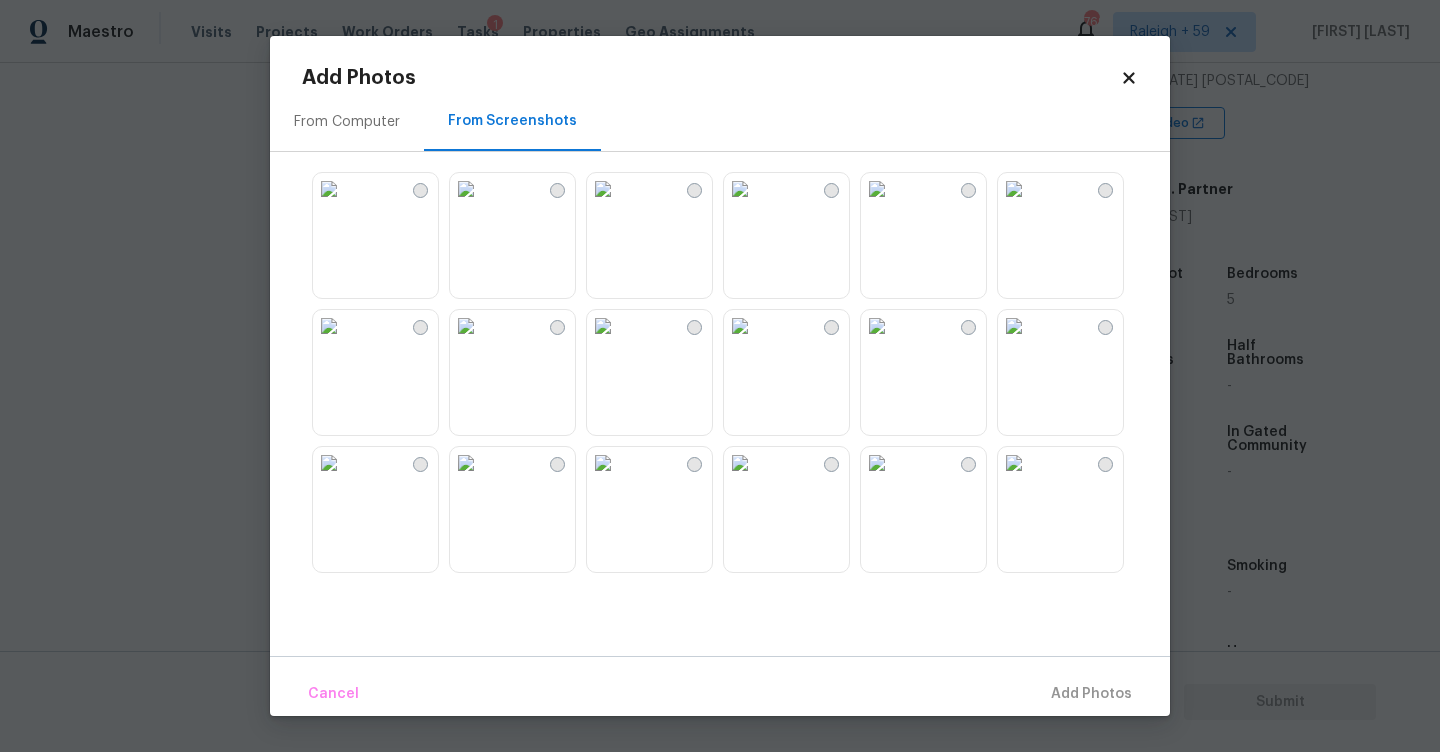 click at bounding box center [603, 189] 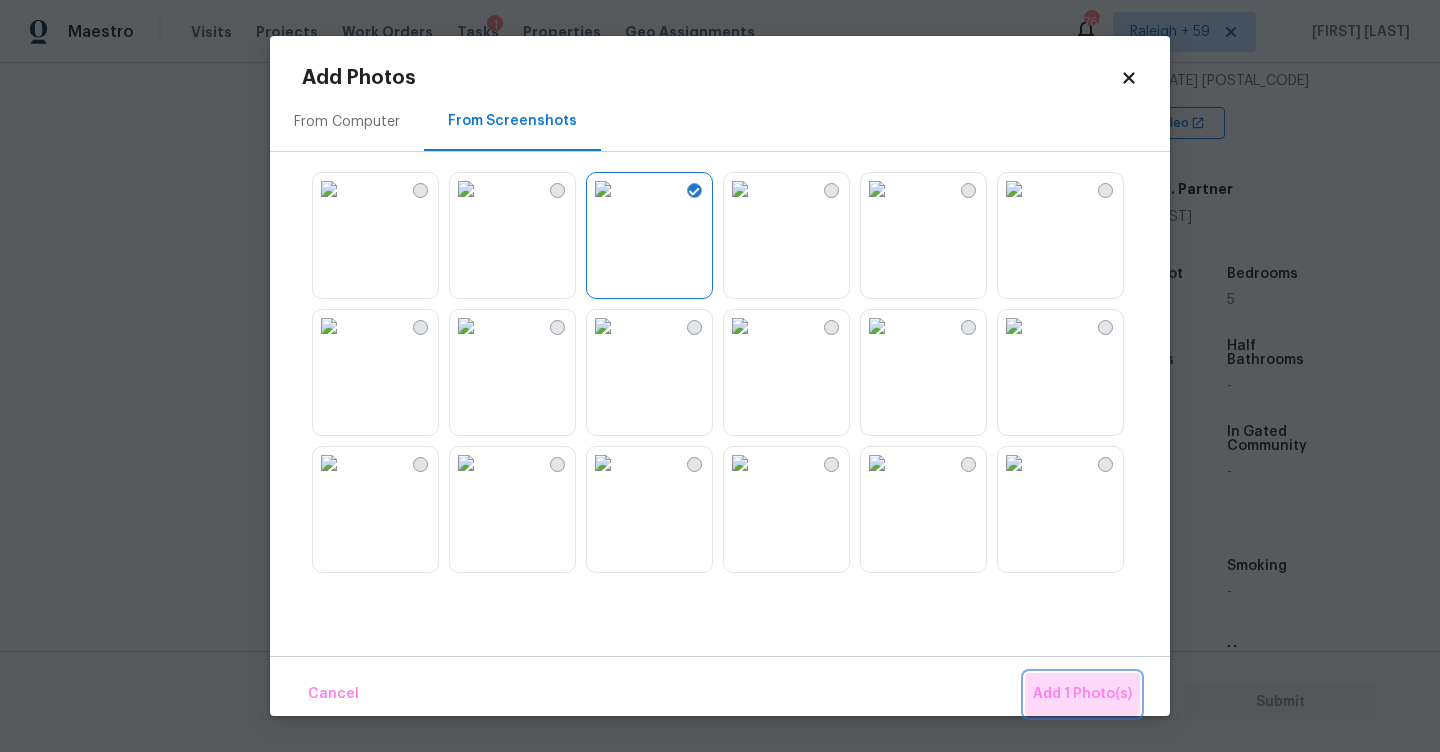 click on "Add 1 Photo(s)" at bounding box center [1082, 694] 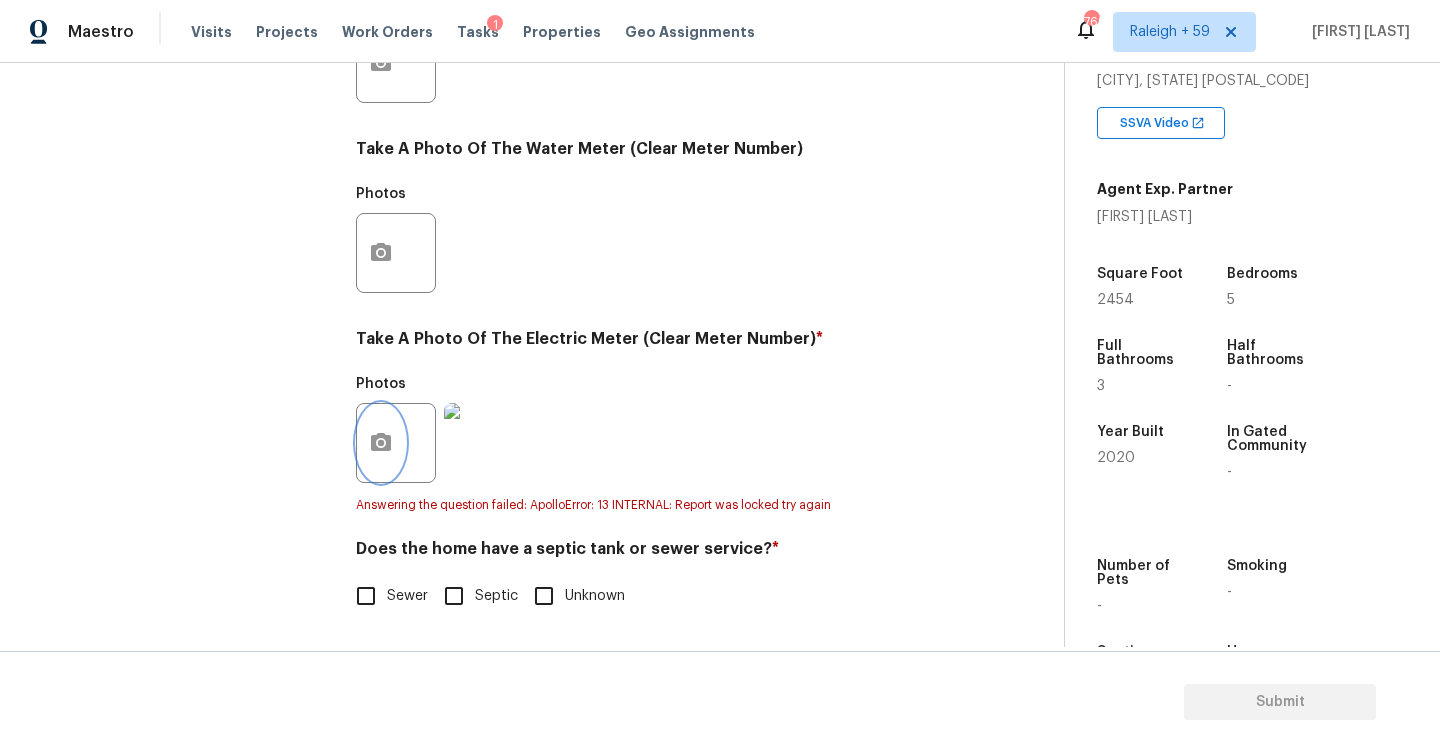 scroll, scrollTop: 753, scrollLeft: 0, axis: vertical 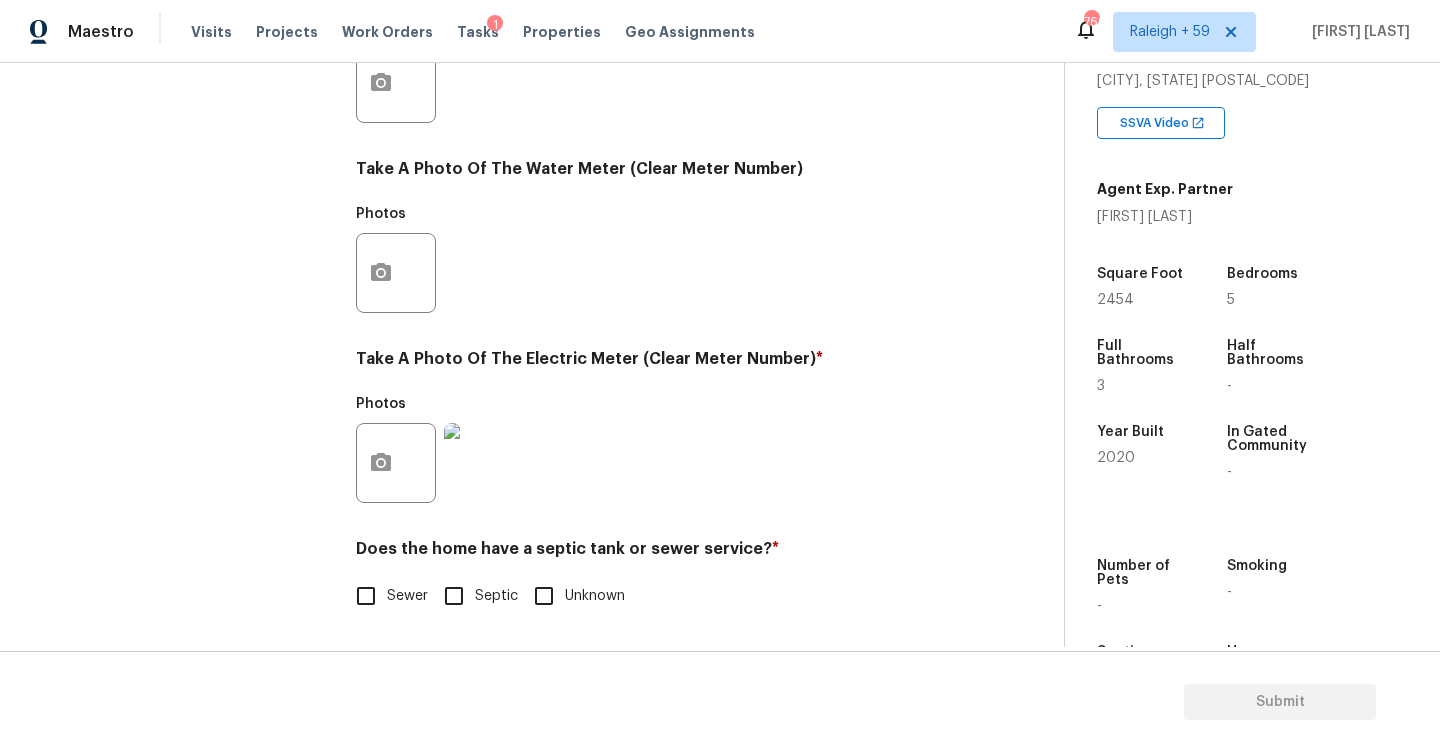 click on "Sewer" at bounding box center [366, 596] 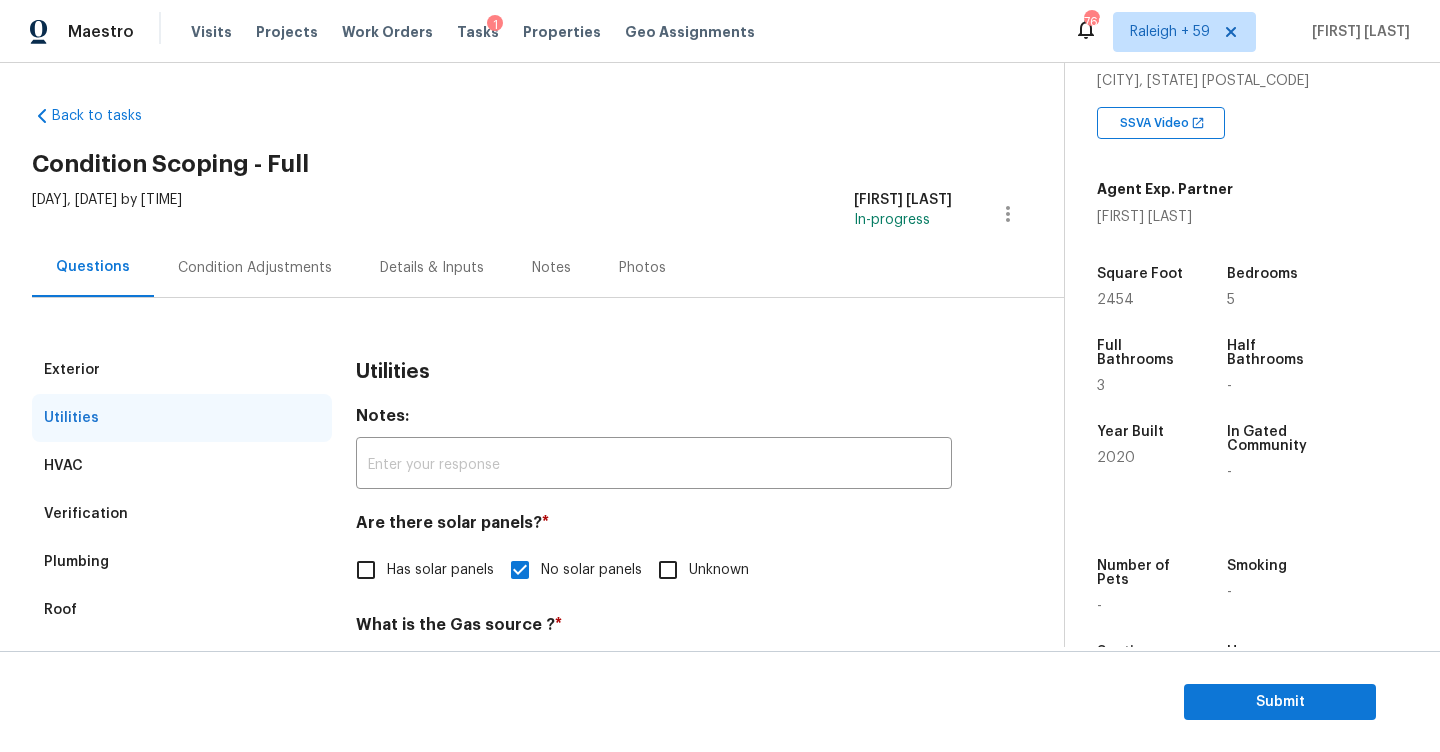 click on "Condition Adjustments" at bounding box center (255, 268) 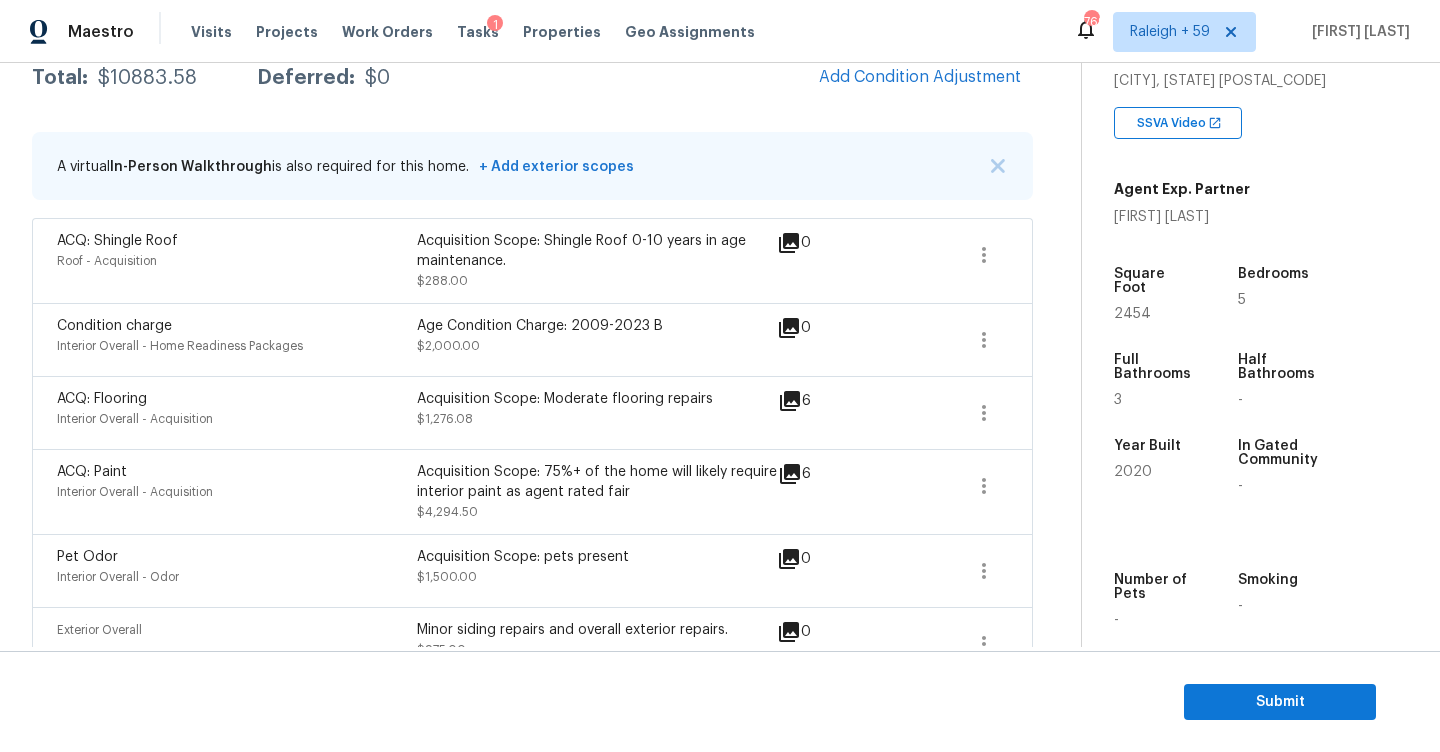 scroll, scrollTop: 187, scrollLeft: 0, axis: vertical 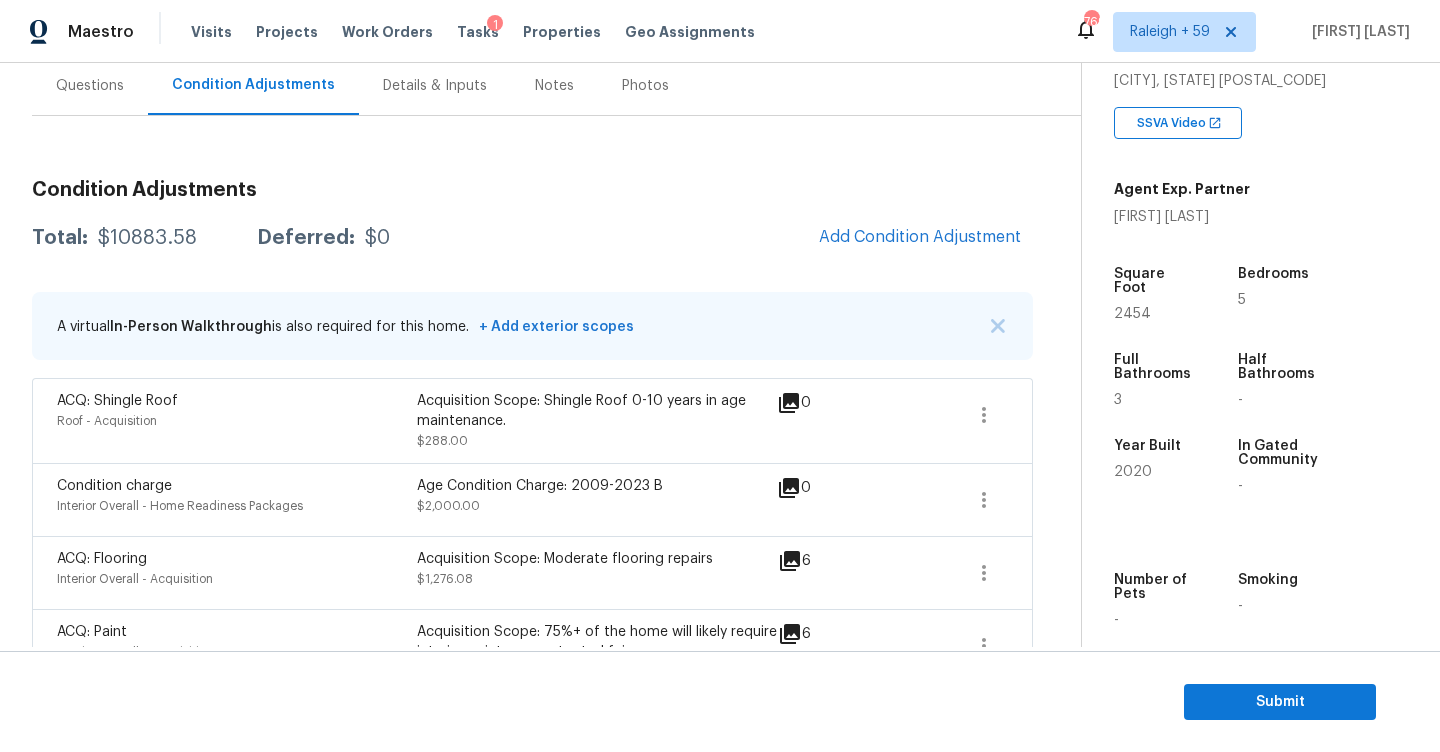click on "Condition Adjustments Total:  $10883.58 Deferred:  $0 Add Condition Adjustment A virtual  In-Person Walkthrough  is also required for this home.   + Add exterior scopes ACQ: Shingle Roof Roof - Acquisition Acquisition Scope: Shingle Roof 0-10 years in age maintenance. $288.00   0 Condition charge Interior Overall - Home Readiness Packages Age Condition Charge: 2009-2023 B	 $2,000.00   0 ACQ: Flooring Interior Overall - Acquisition Acquisition Scope: Moderate flooring repairs $1,276.08   6 ACQ: Paint Interior Overall - Acquisition Acquisition Scope: 75%+ of the home will likely require interior paint as agent rated fair $4,294.50   6 Pet Odor Interior Overall - Odor Acquisition Scope:  pets present $1,500.00   0 Exterior Overall Minor siding repairs and overall exterior repairs. $975.00   0 Debris/garbage on site Exterior Overall - Yard maintenance Remove, haul off, and properly dispose of any debris left by seller to offsite location. Cost estimated per cubic yard. $200.00   0 Landscape Package $150.00   0" at bounding box center (532, 740) 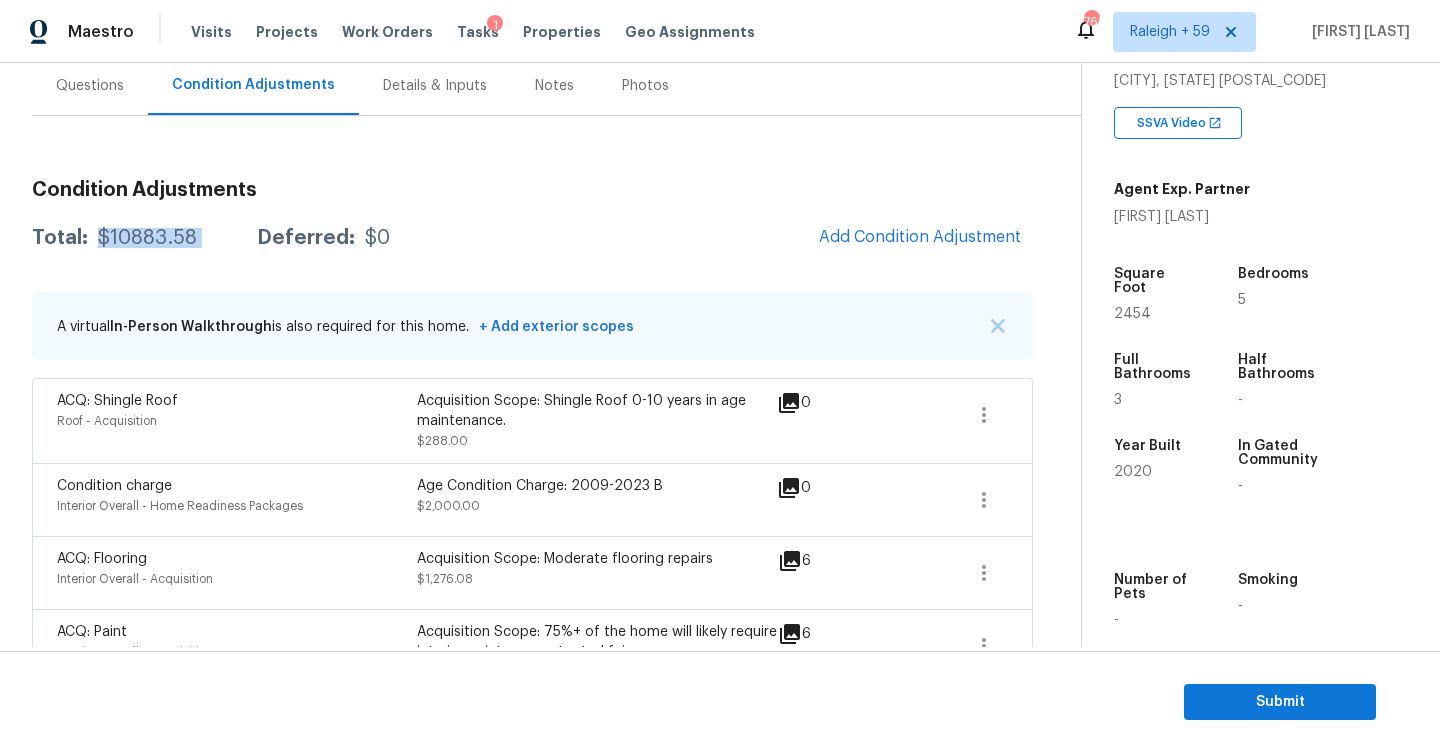 click on "Condition Adjustments Total:  $10883.58 Deferred:  $0 Add Condition Adjustment A virtual  In-Person Walkthrough  is also required for this home.   + Add exterior scopes ACQ: Shingle Roof Roof - Acquisition Acquisition Scope: Shingle Roof 0-10 years in age maintenance. $288.00   0 Condition charge Interior Overall - Home Readiness Packages Age Condition Charge: 2009-2023 B	 $2,000.00   0 ACQ: Flooring Interior Overall - Acquisition Acquisition Scope: Moderate flooring repairs $1,276.08   6 ACQ: Paint Interior Overall - Acquisition Acquisition Scope: 75%+ of the home will likely require interior paint as agent rated fair $4,294.50   6 Pet Odor Interior Overall - Odor Acquisition Scope:  pets present $1,500.00   0 Exterior Overall Minor siding repairs and overall exterior repairs. $975.00   0 Debris/garbage on site Exterior Overall - Yard maintenance Remove, haul off, and properly dispose of any debris left by seller to offsite location. Cost estimated per cubic yard. $200.00   0 Landscape Package $150.00   0" at bounding box center [532, 740] 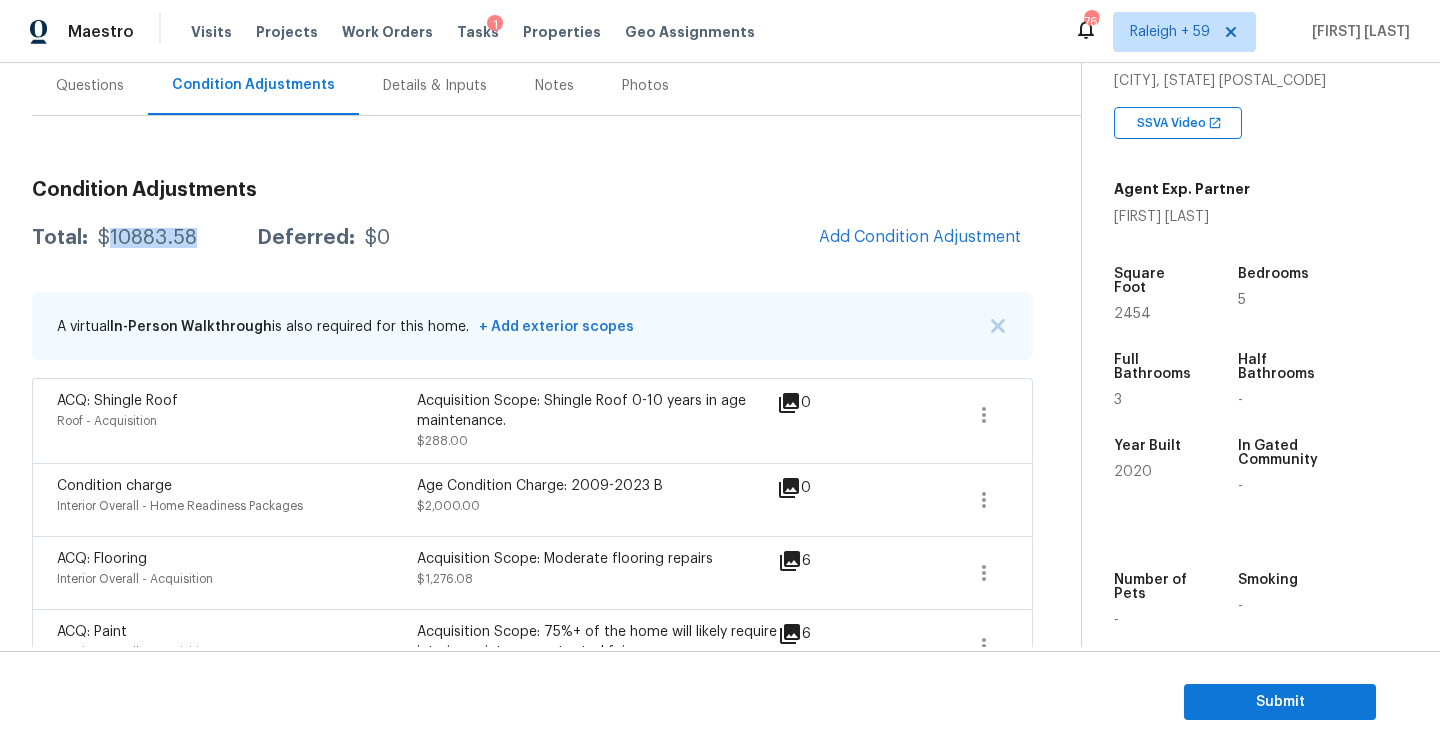 click on "$10883.58" at bounding box center [147, 238] 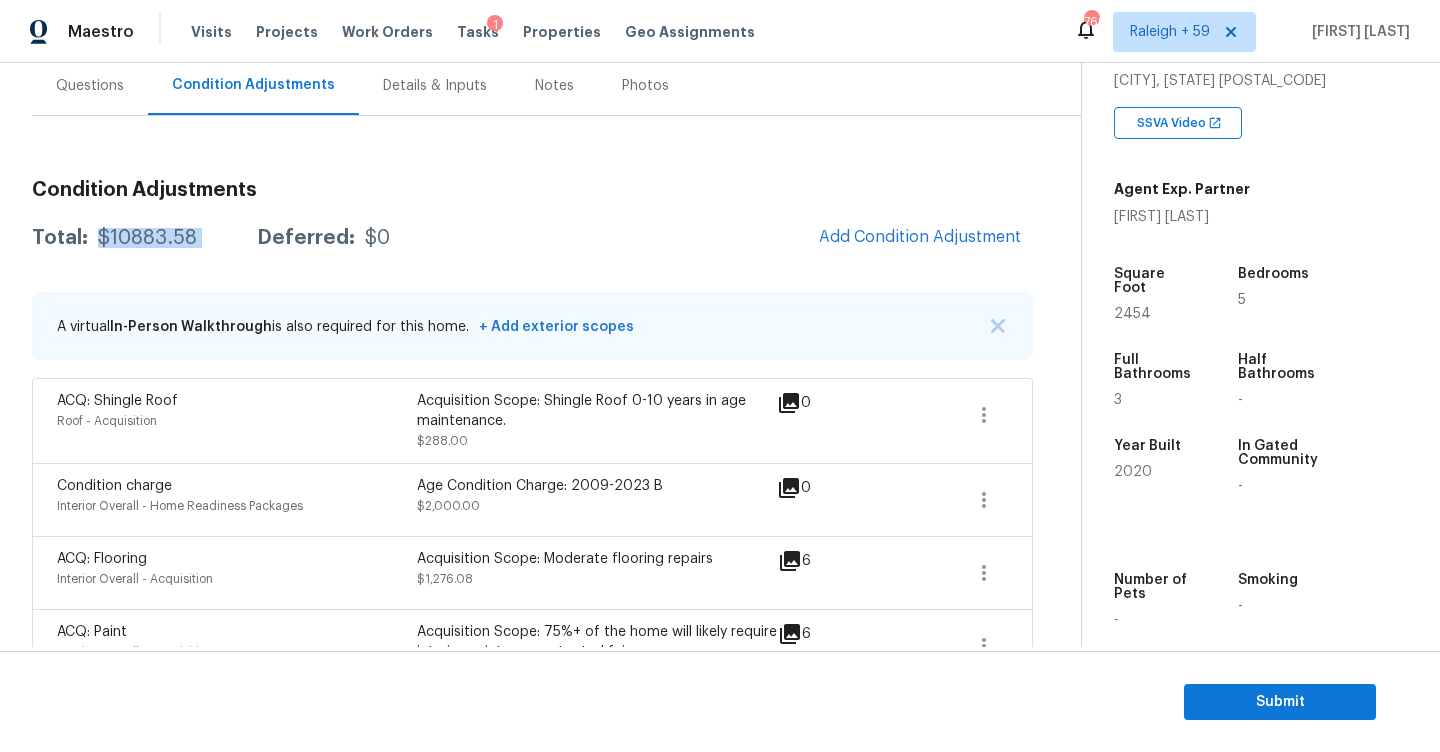 click on "$10883.58" at bounding box center (147, 238) 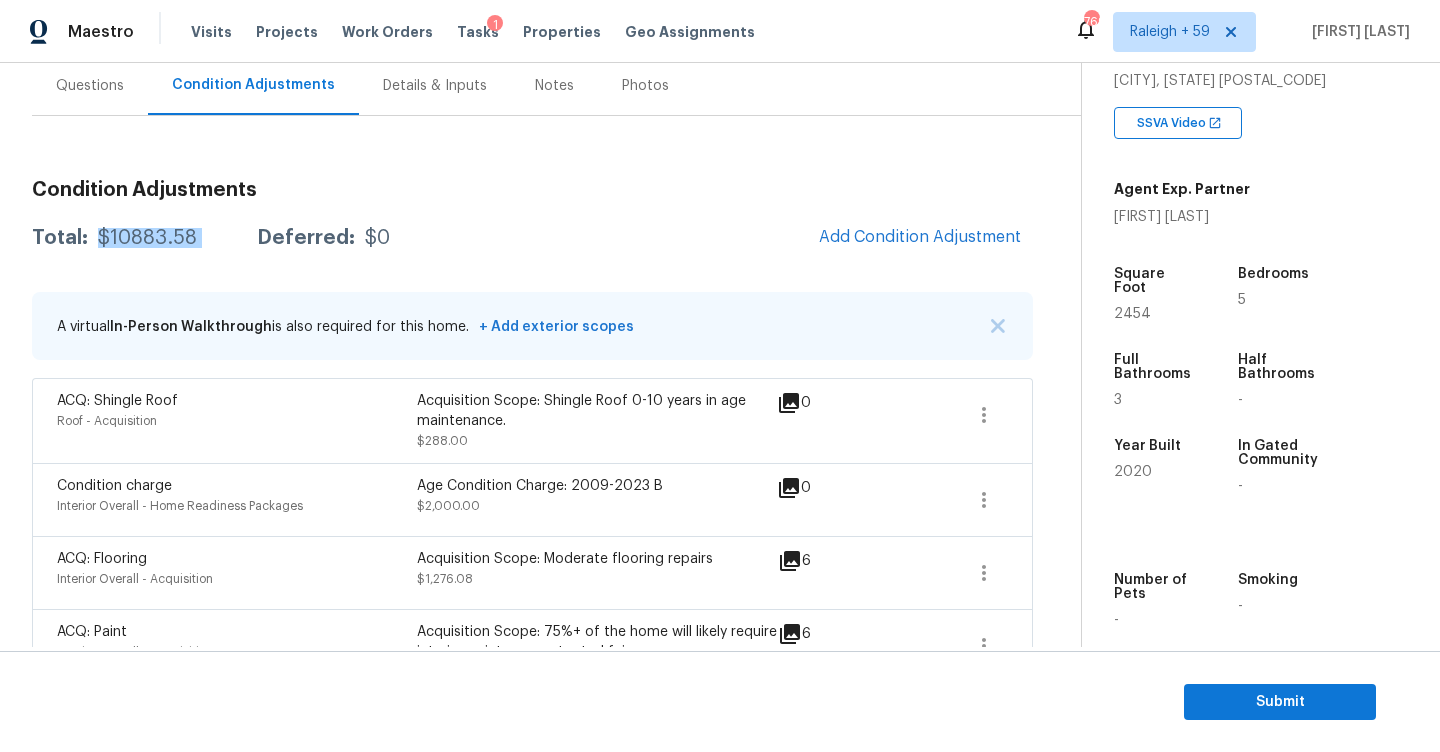 scroll, scrollTop: 0, scrollLeft: 0, axis: both 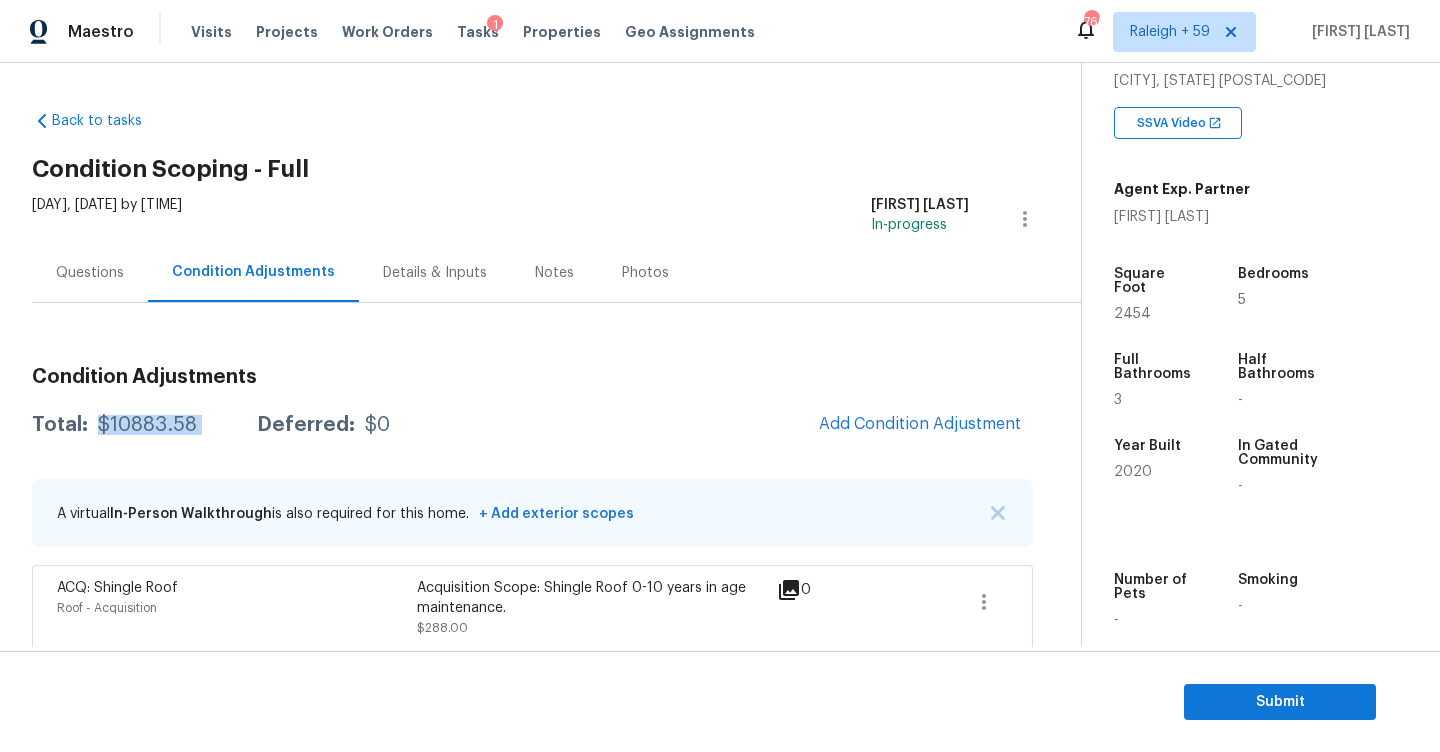 click on "Questions" at bounding box center (90, 272) 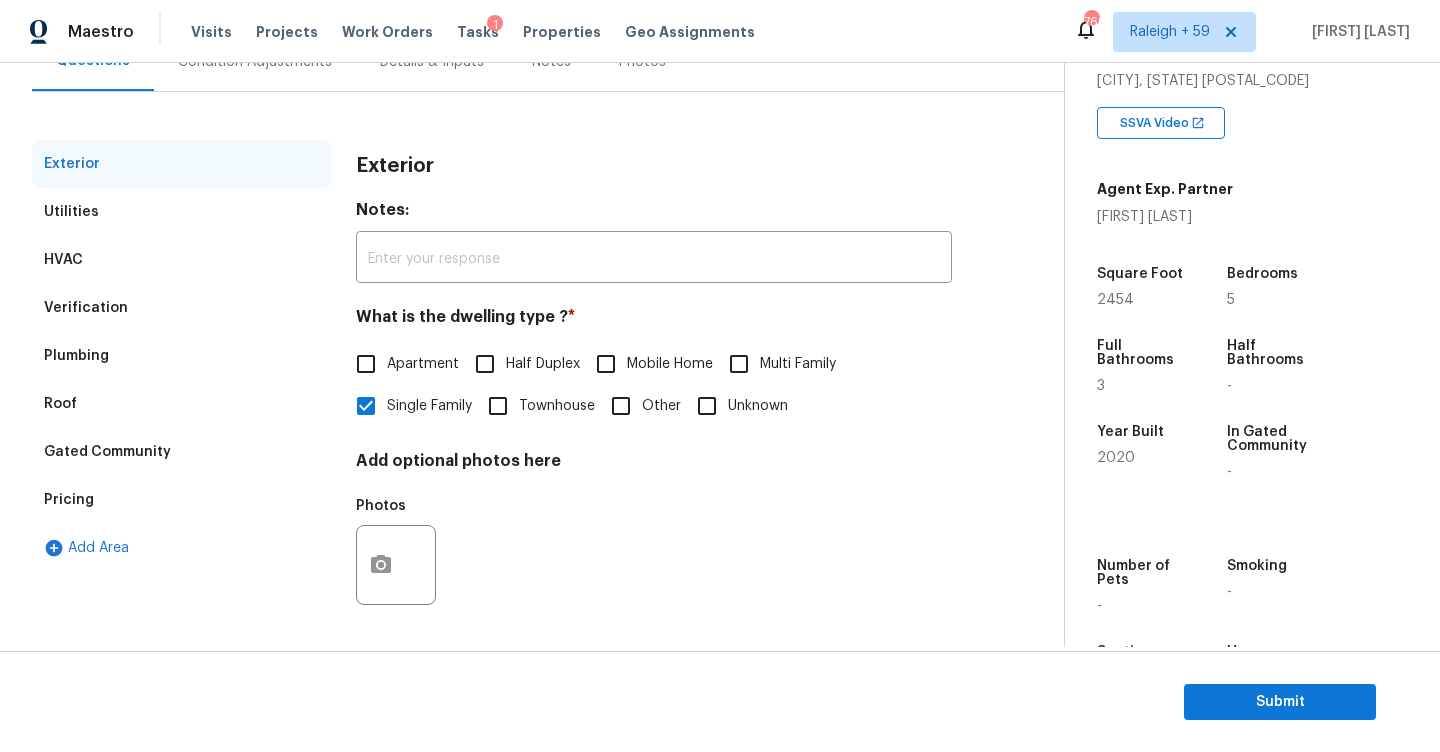 scroll, scrollTop: 45, scrollLeft: 0, axis: vertical 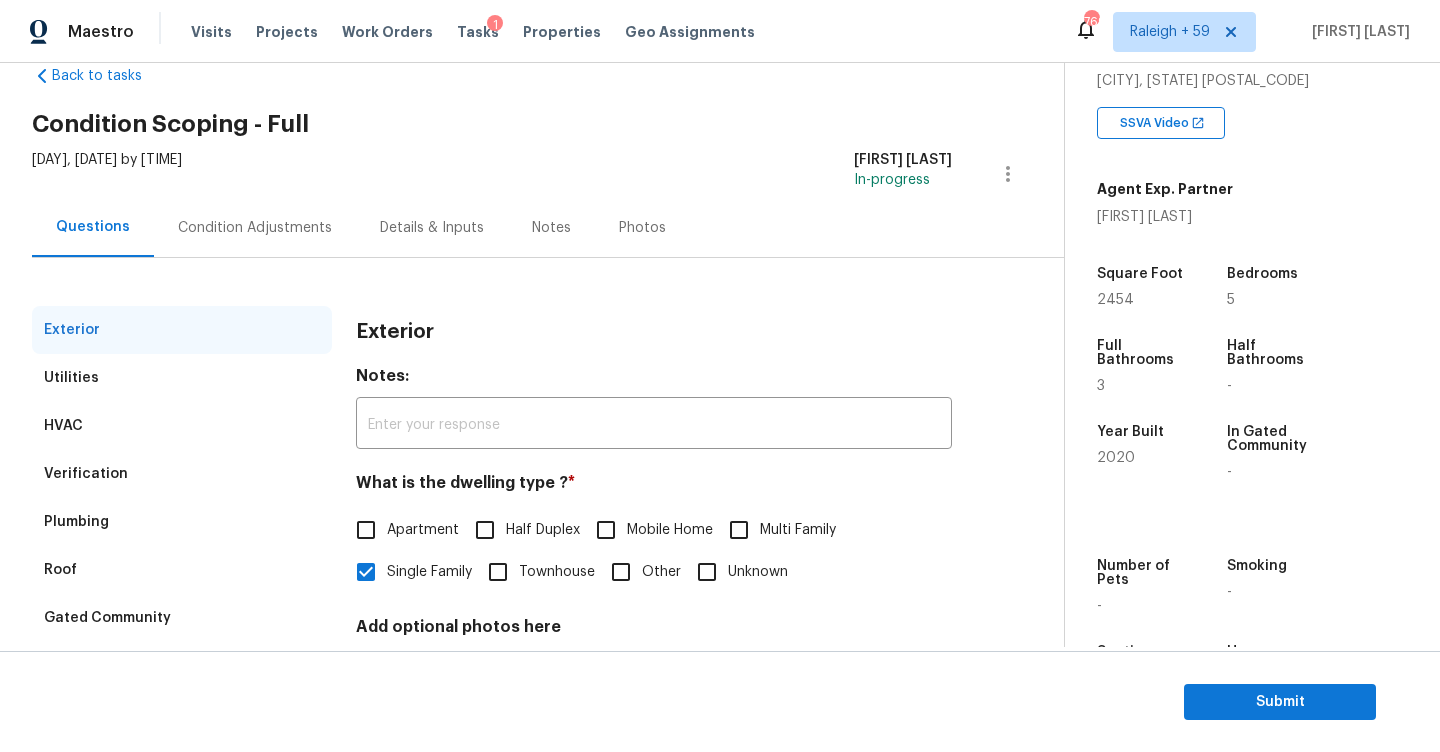 click on "Condition Adjustments" at bounding box center (255, 227) 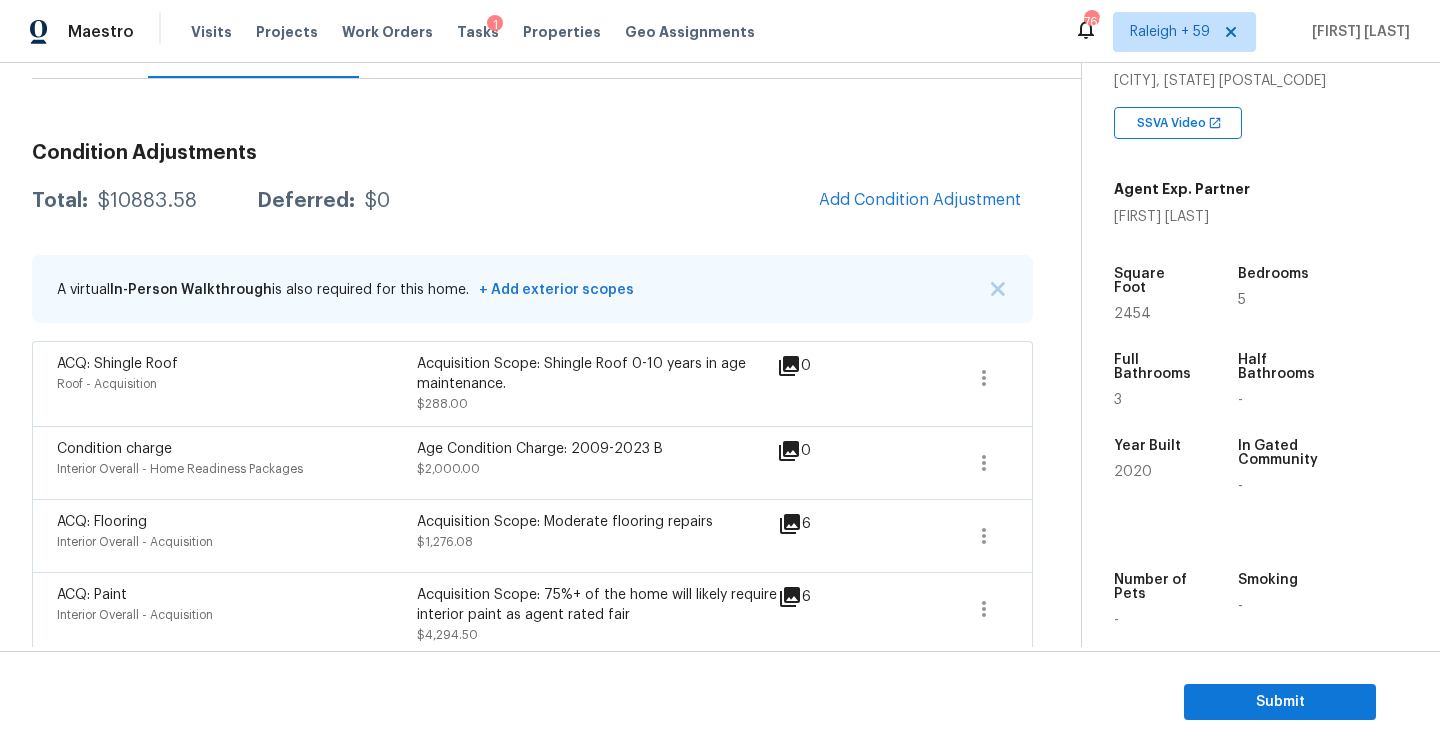 scroll, scrollTop: 206, scrollLeft: 0, axis: vertical 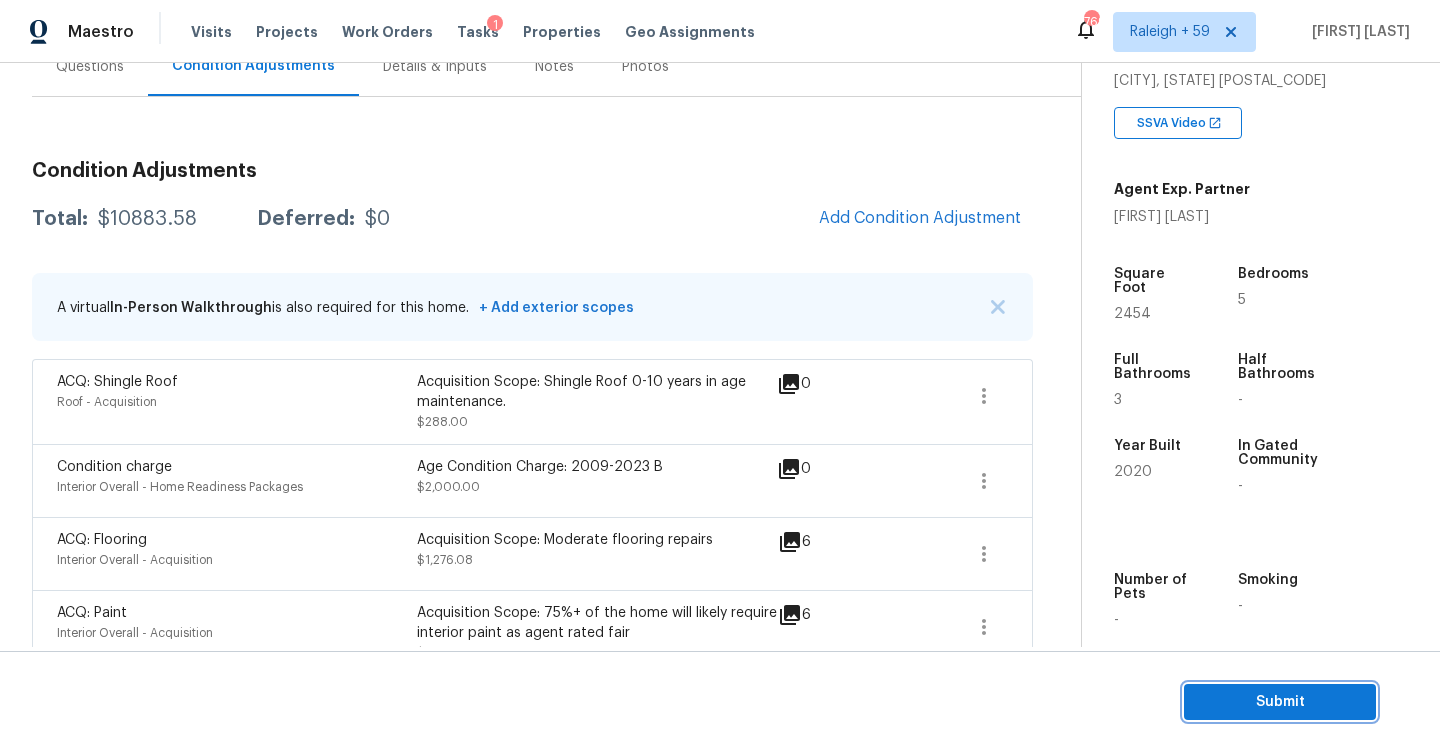 click on "Submit" at bounding box center (1280, 702) 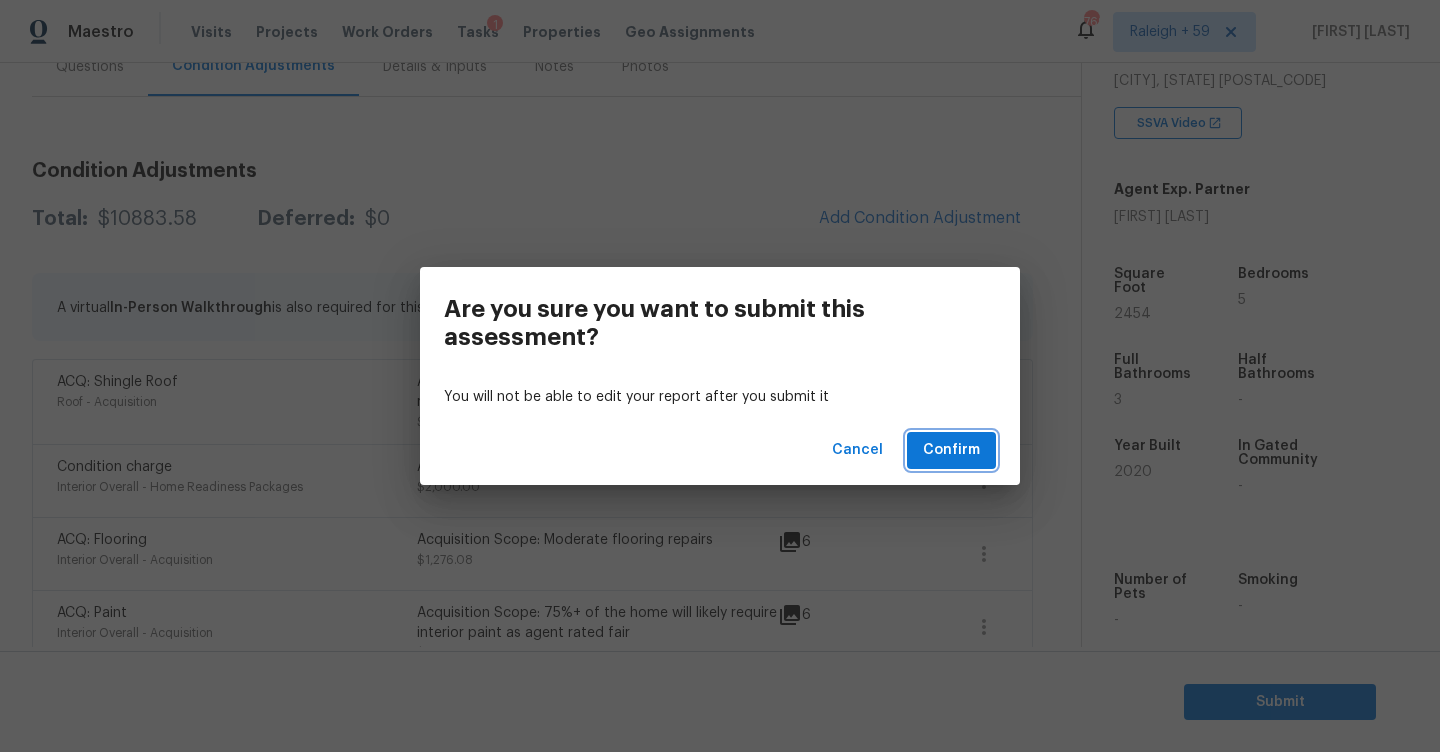 click on "Confirm" at bounding box center (951, 450) 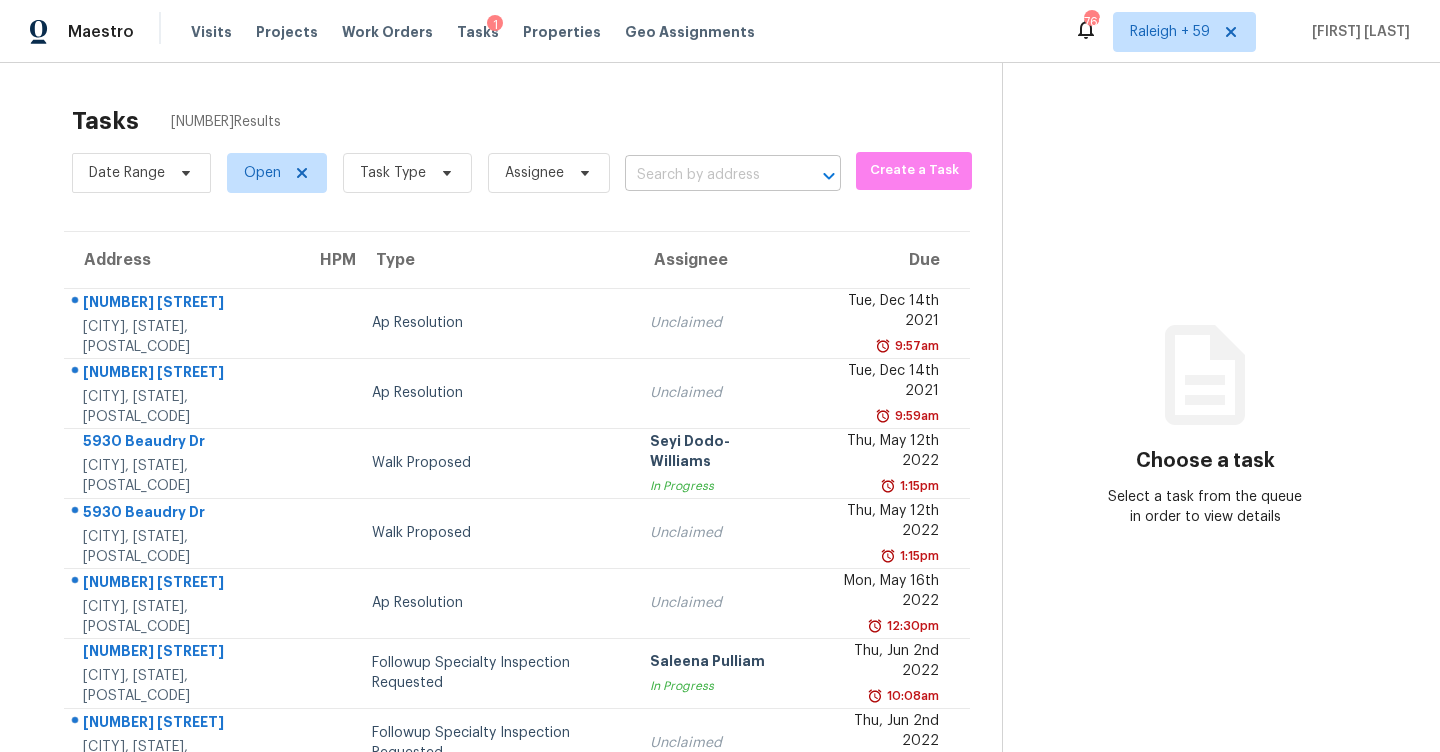click at bounding box center [705, 175] 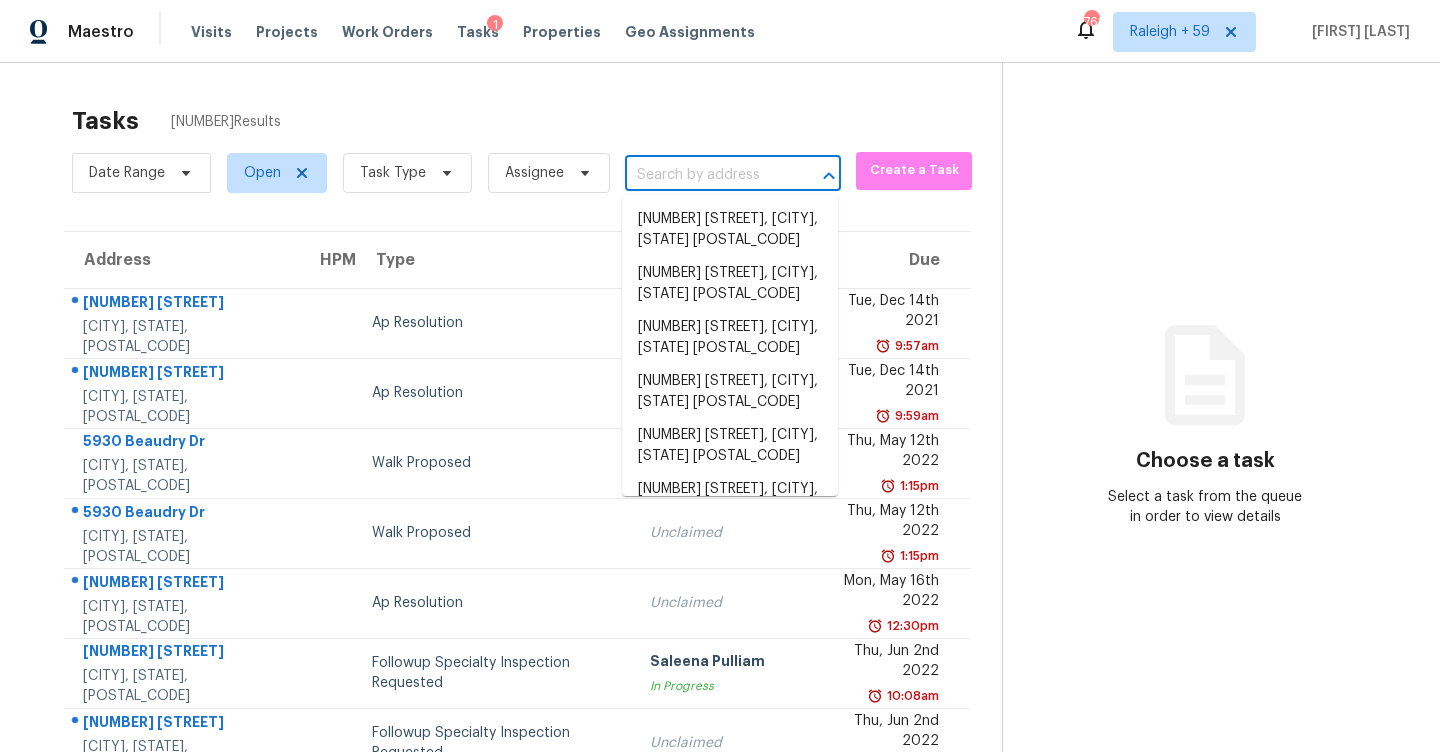 paste on "9807 Autumn Glen Dr, Soddy Daisy, TN, 37379" 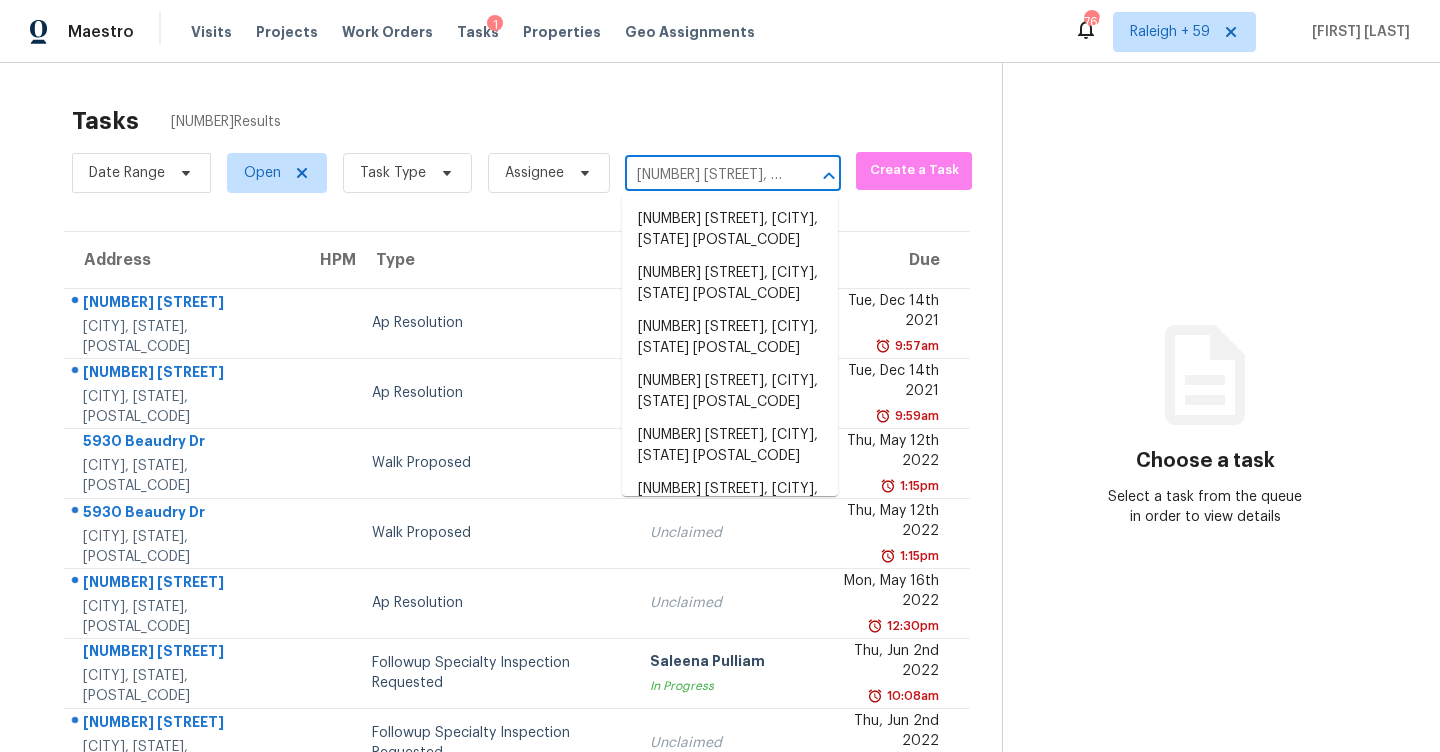scroll, scrollTop: 0, scrollLeft: 153, axis: horizontal 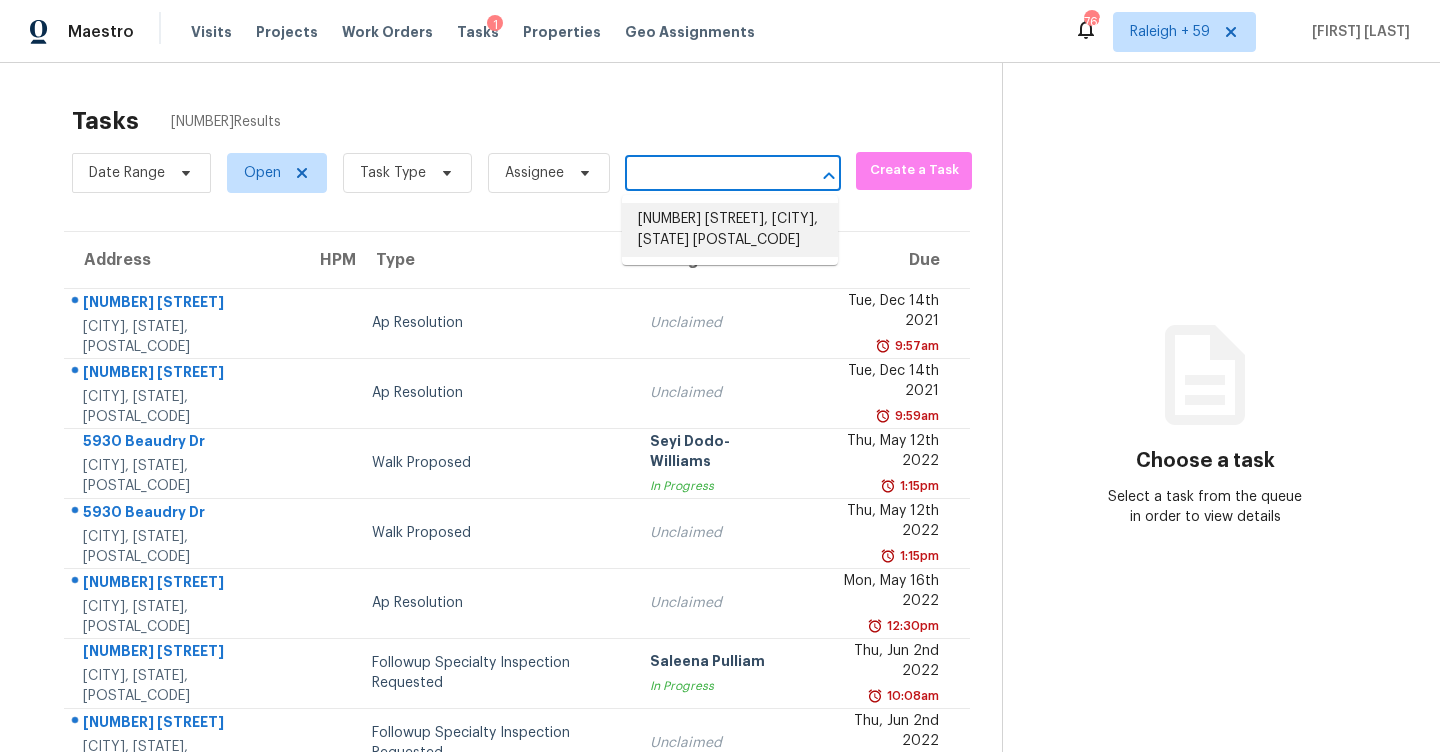 click on "9807 Autumn Glen Dr, Soddy Daisy, TN 37379" at bounding box center [730, 230] 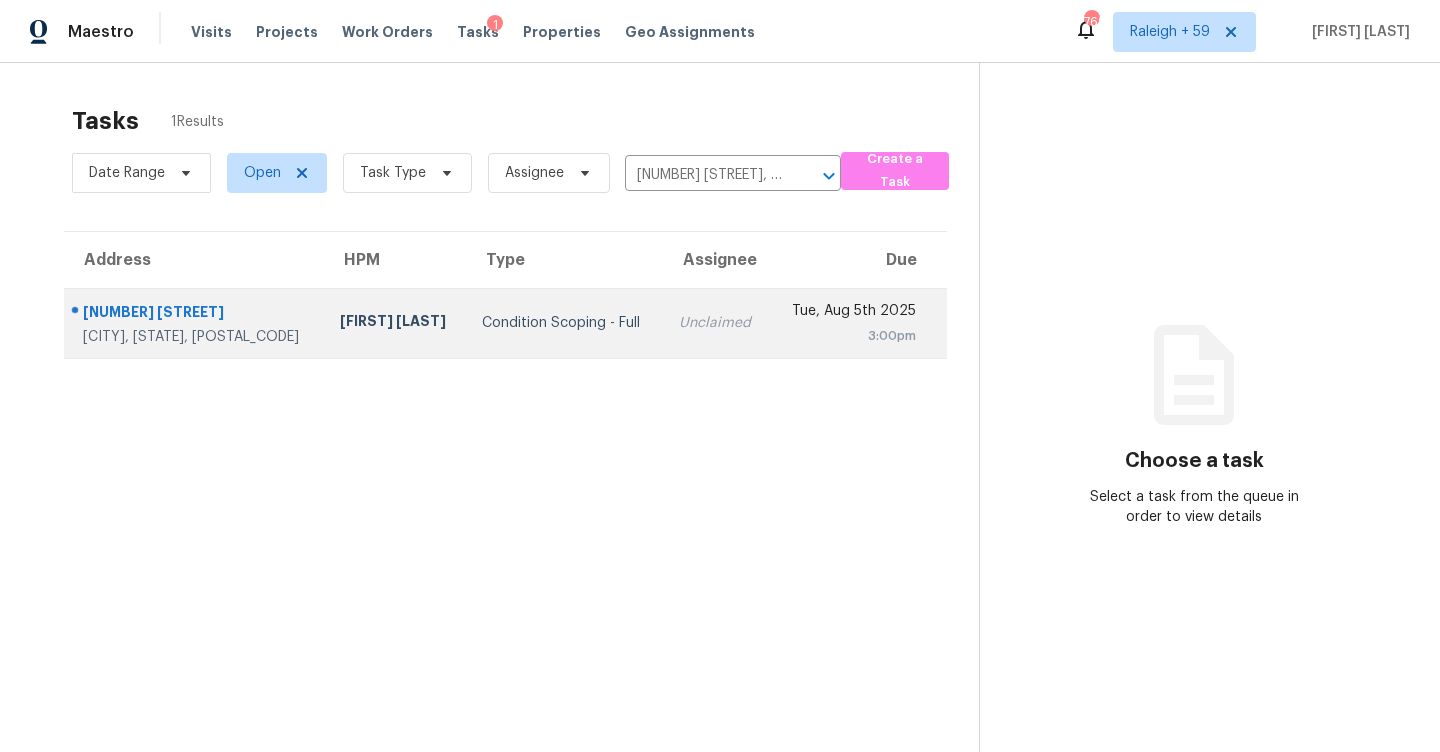 click on "Unclaimed" at bounding box center [717, 323] 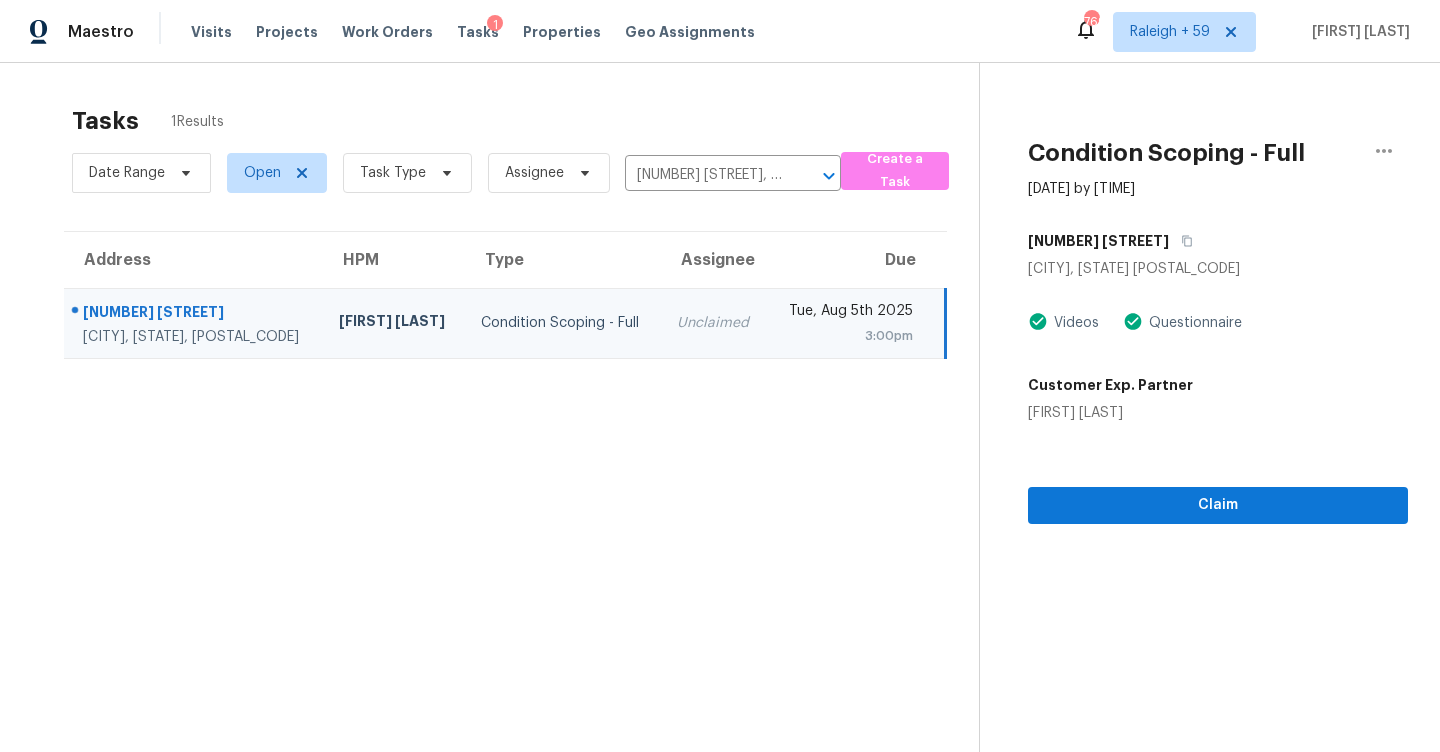 click on "Condition Scoping - Full Aug 5th 2025 by 3:00pm 9807 Autumn Glen Dr Soddy Daisy, TN 37379 Videos Questionnaire Customer Exp. Partner Jess Young Claim" at bounding box center (1193, 439) 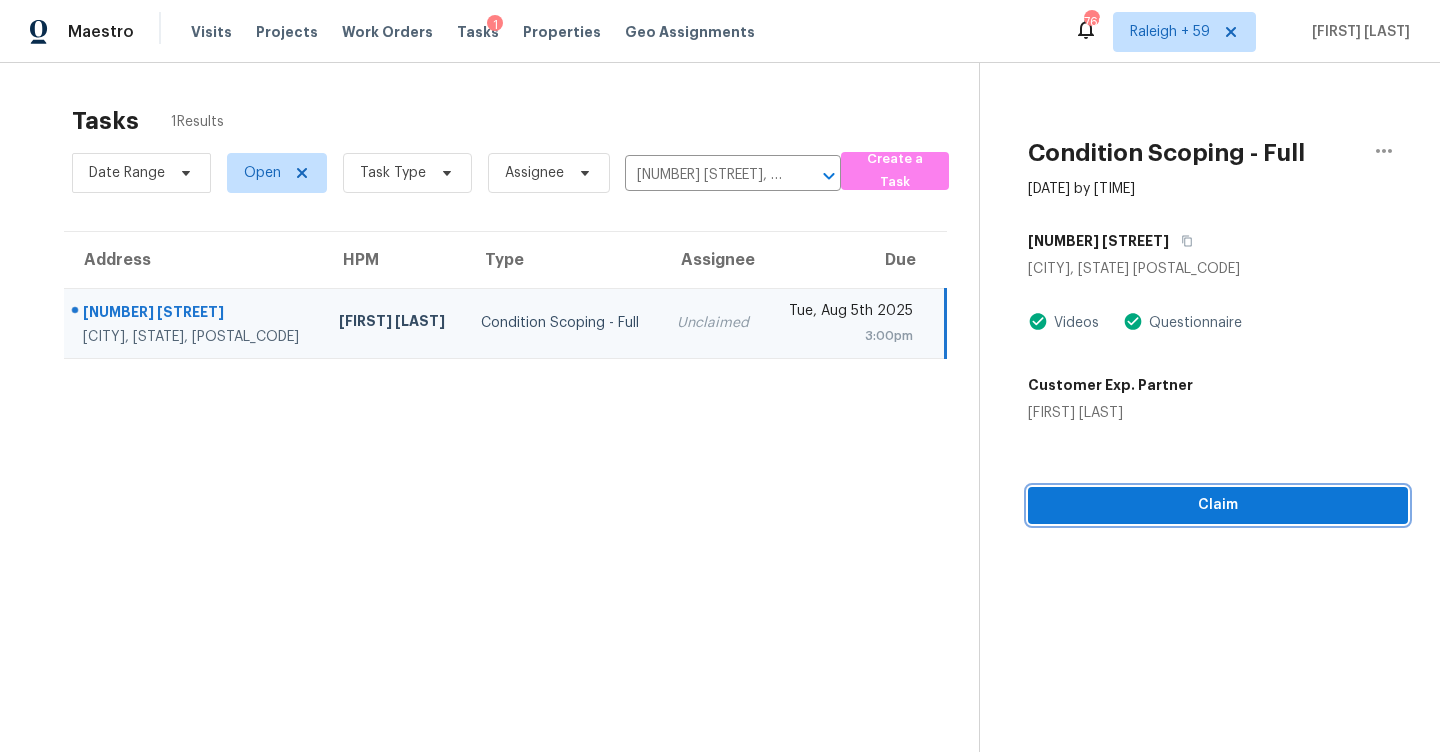 click on "Claim" at bounding box center [1218, 505] 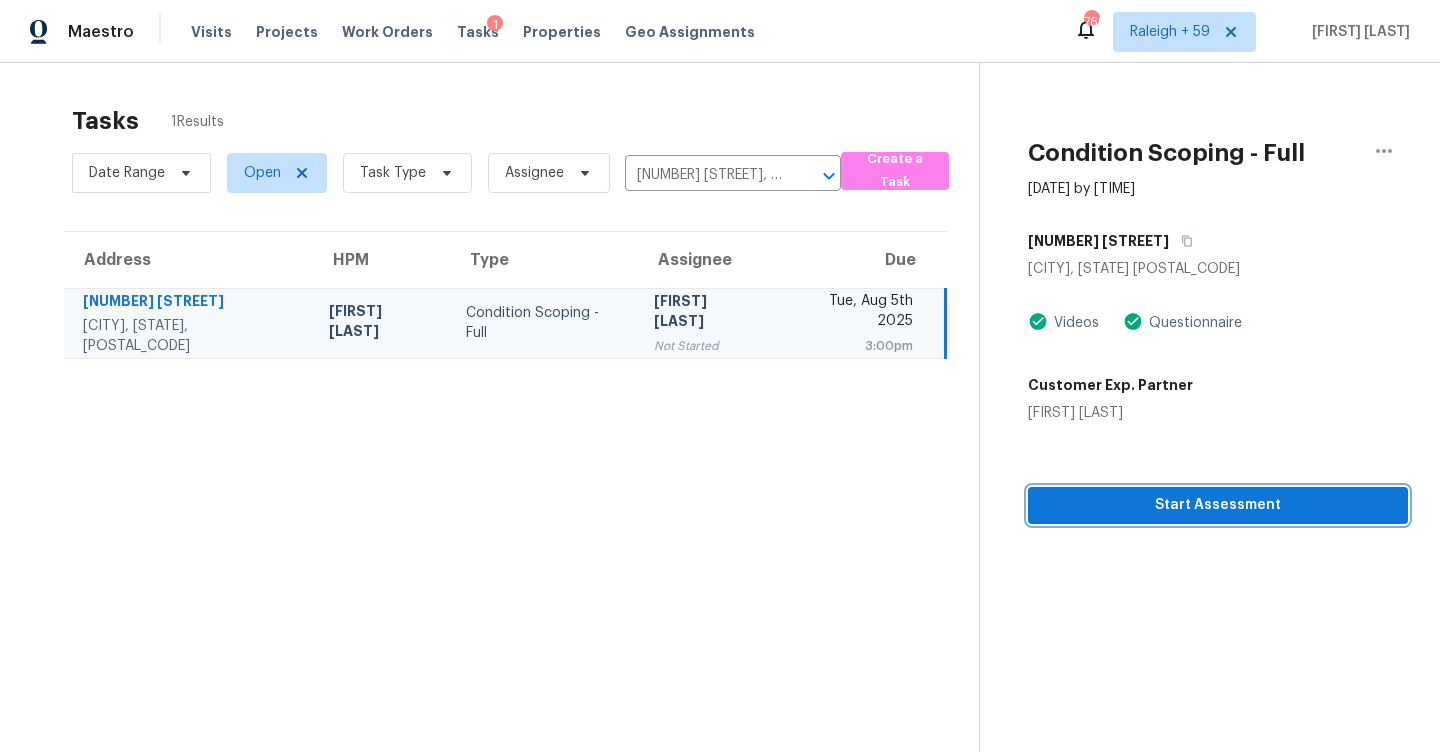 click on "Start Assessment" at bounding box center [1218, 505] 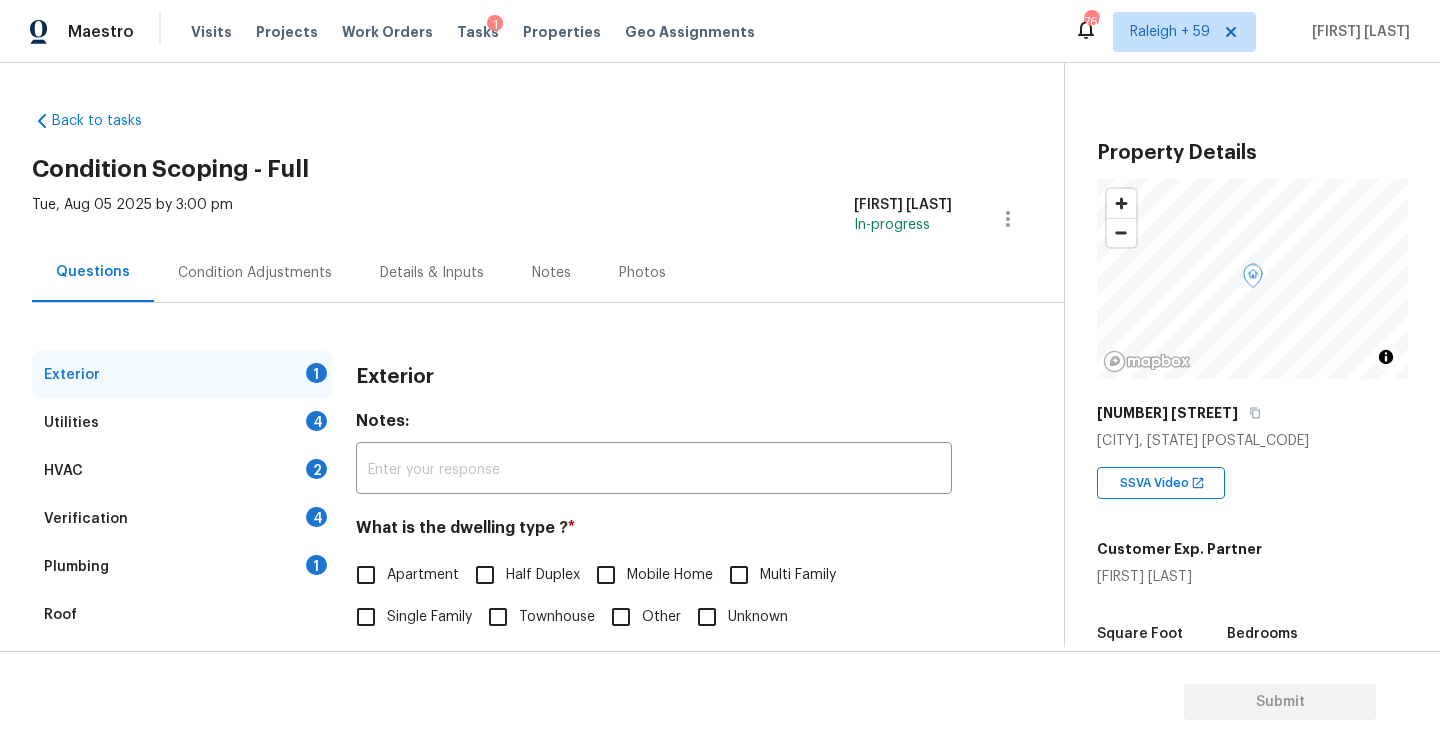 scroll, scrollTop: 3, scrollLeft: 0, axis: vertical 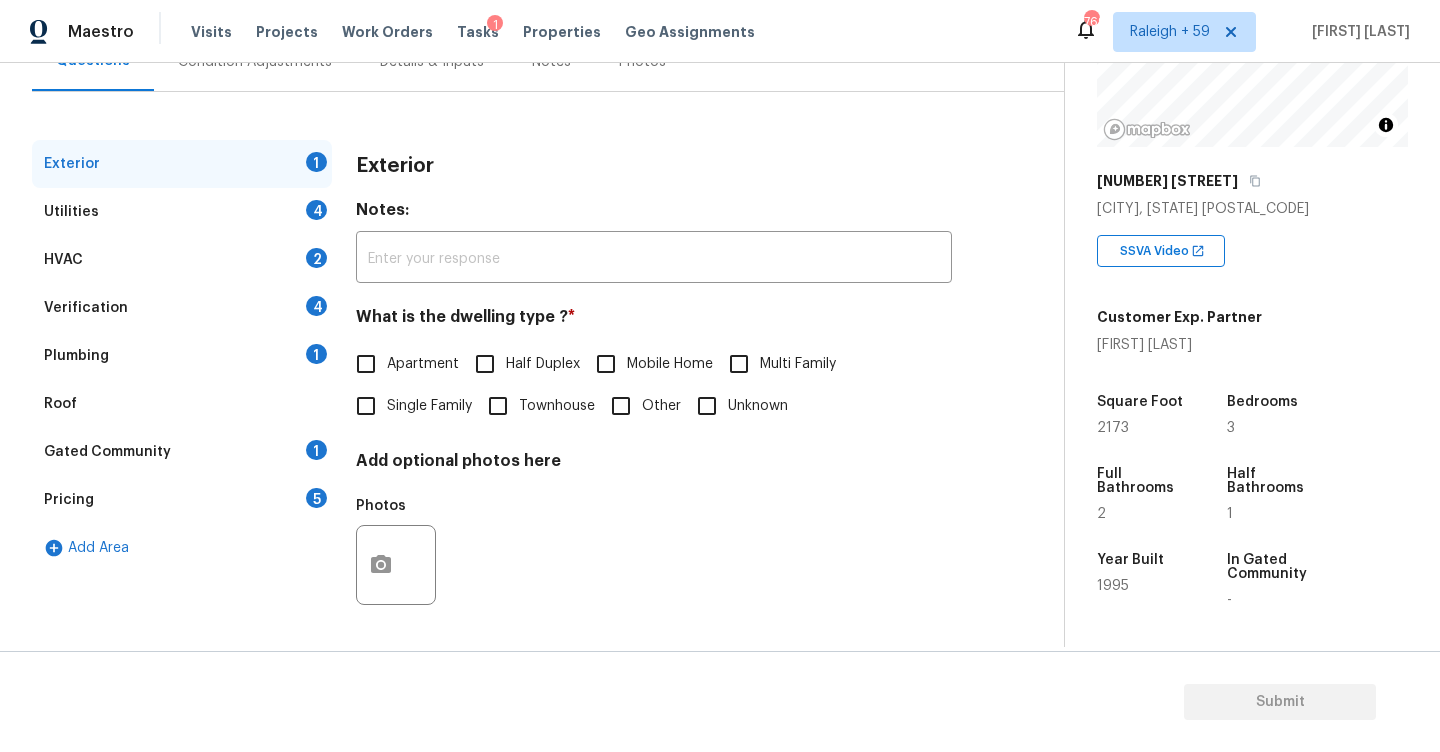 click on "Single Family" at bounding box center [429, 406] 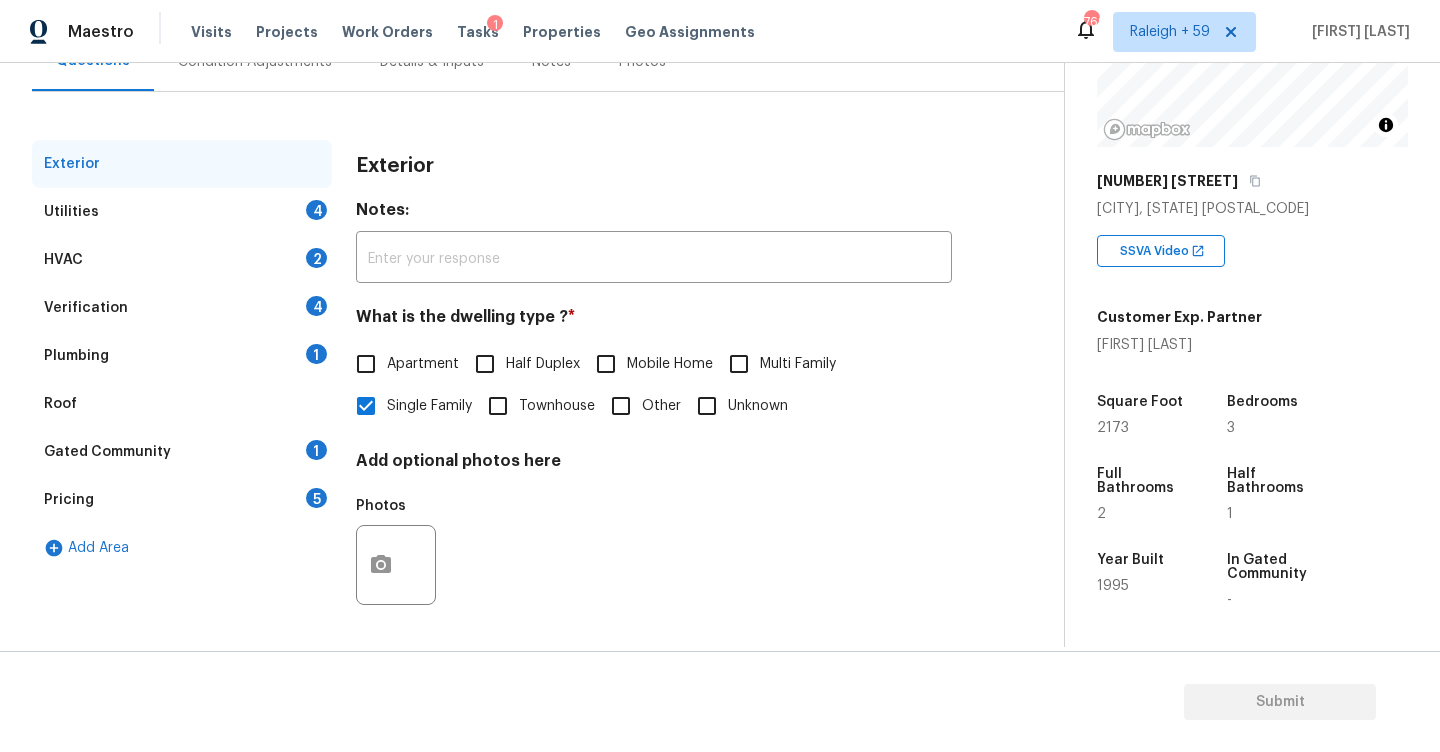 click on "Utilities 4" at bounding box center (182, 212) 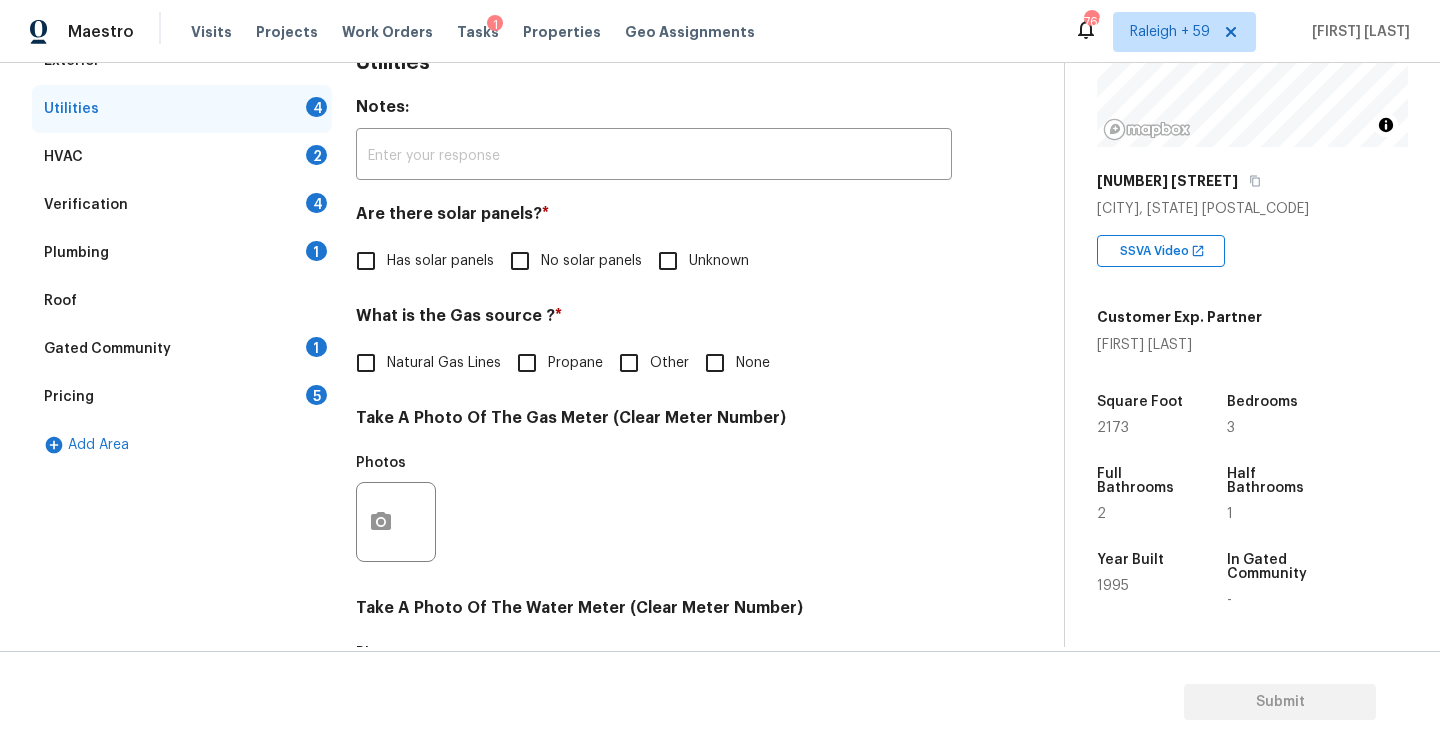 scroll, scrollTop: 383, scrollLeft: 0, axis: vertical 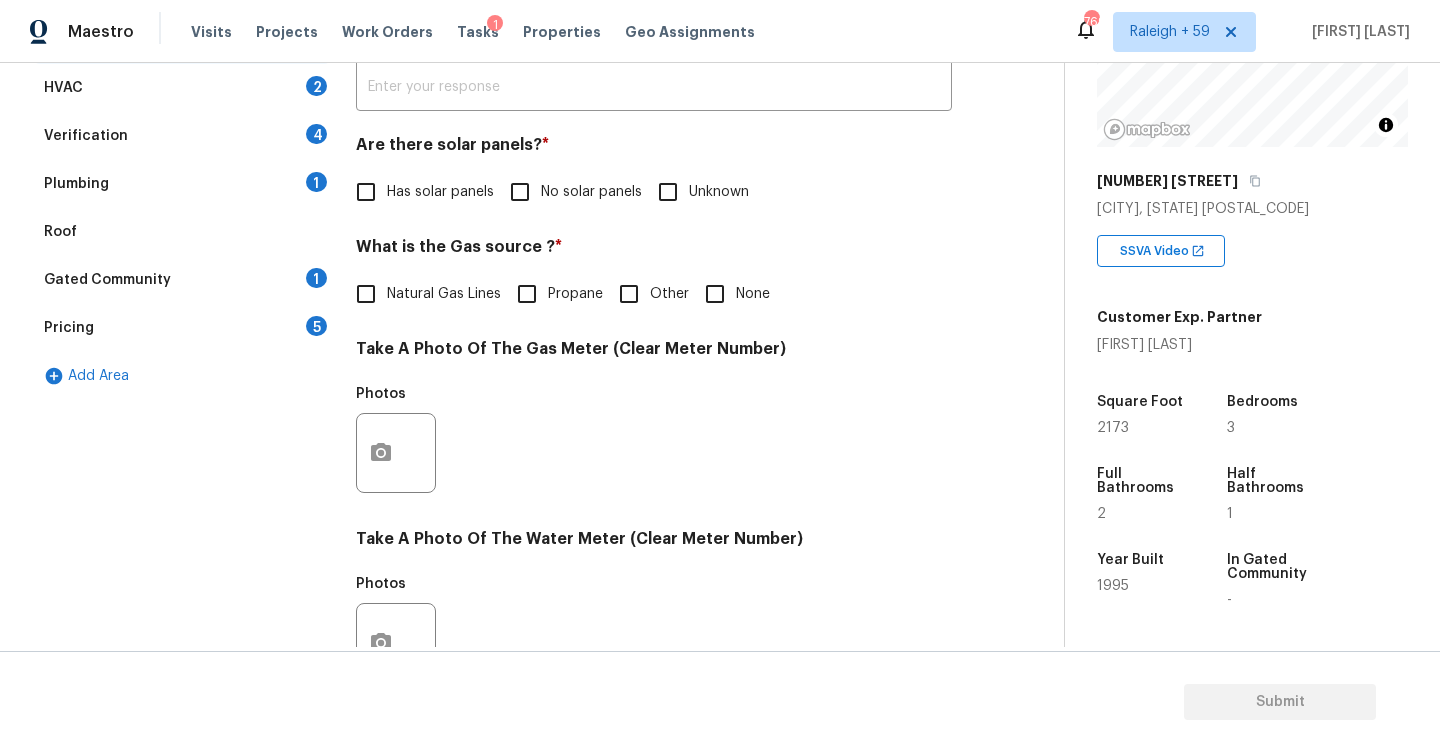 click on "No solar panels" at bounding box center [520, 192] 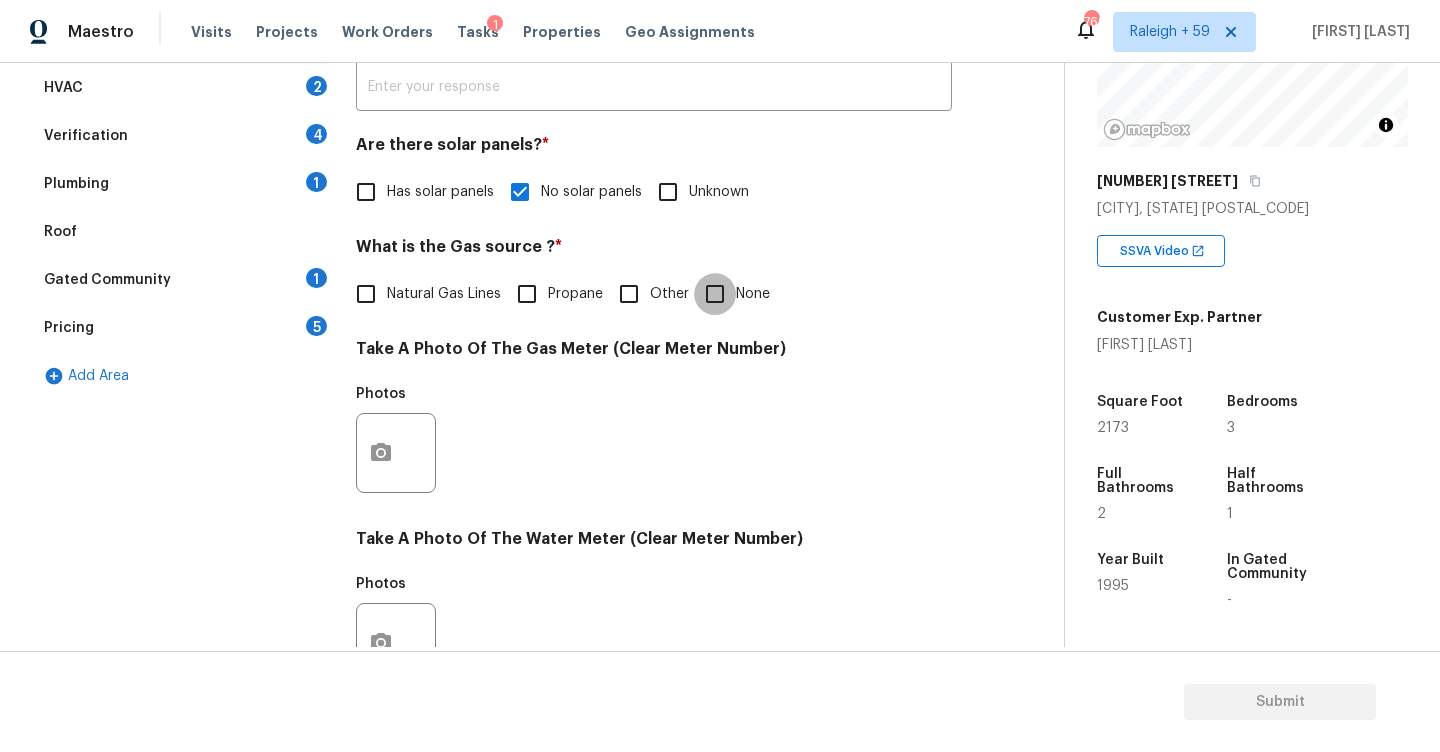 click on "None" at bounding box center (715, 294) 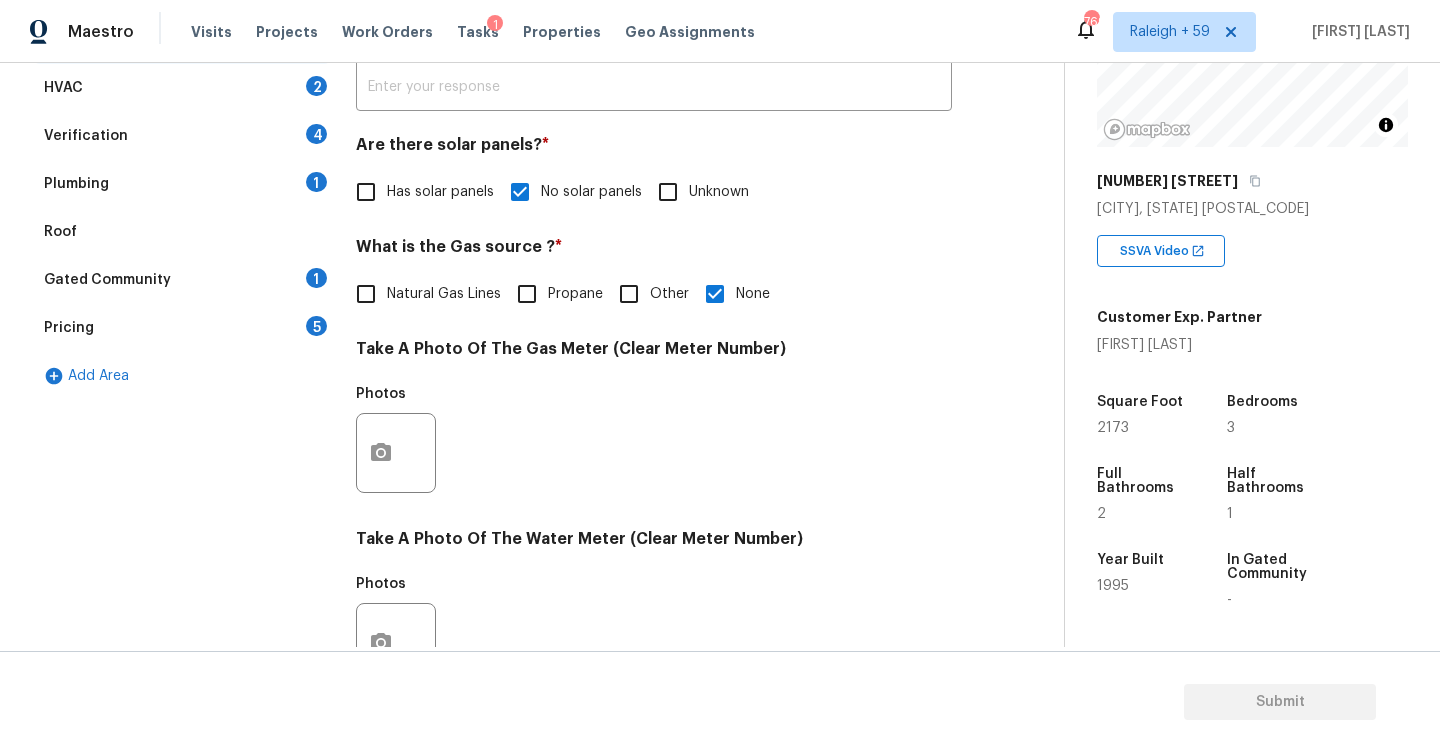 click on "None" at bounding box center (753, 294) 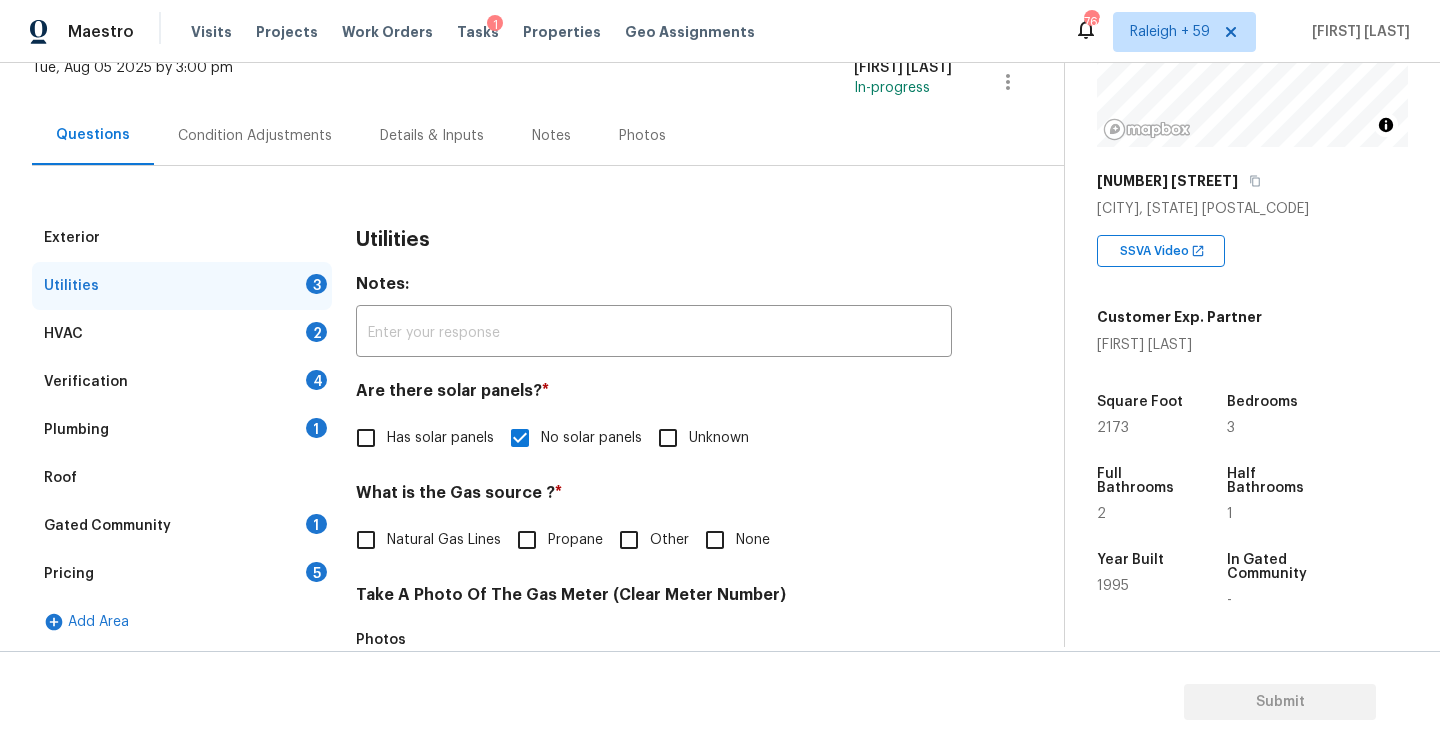 scroll, scrollTop: 127, scrollLeft: 0, axis: vertical 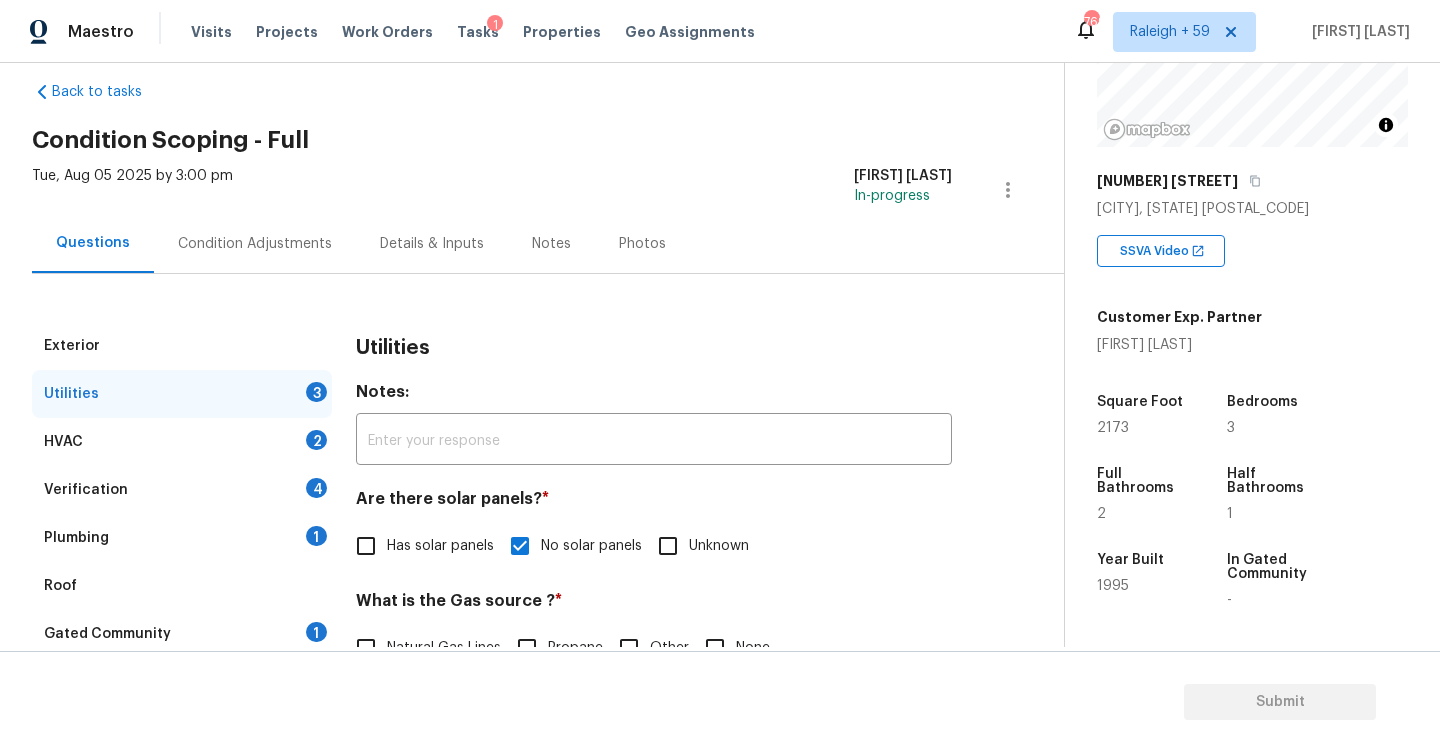 click on "Condition Adjustments" at bounding box center (255, 243) 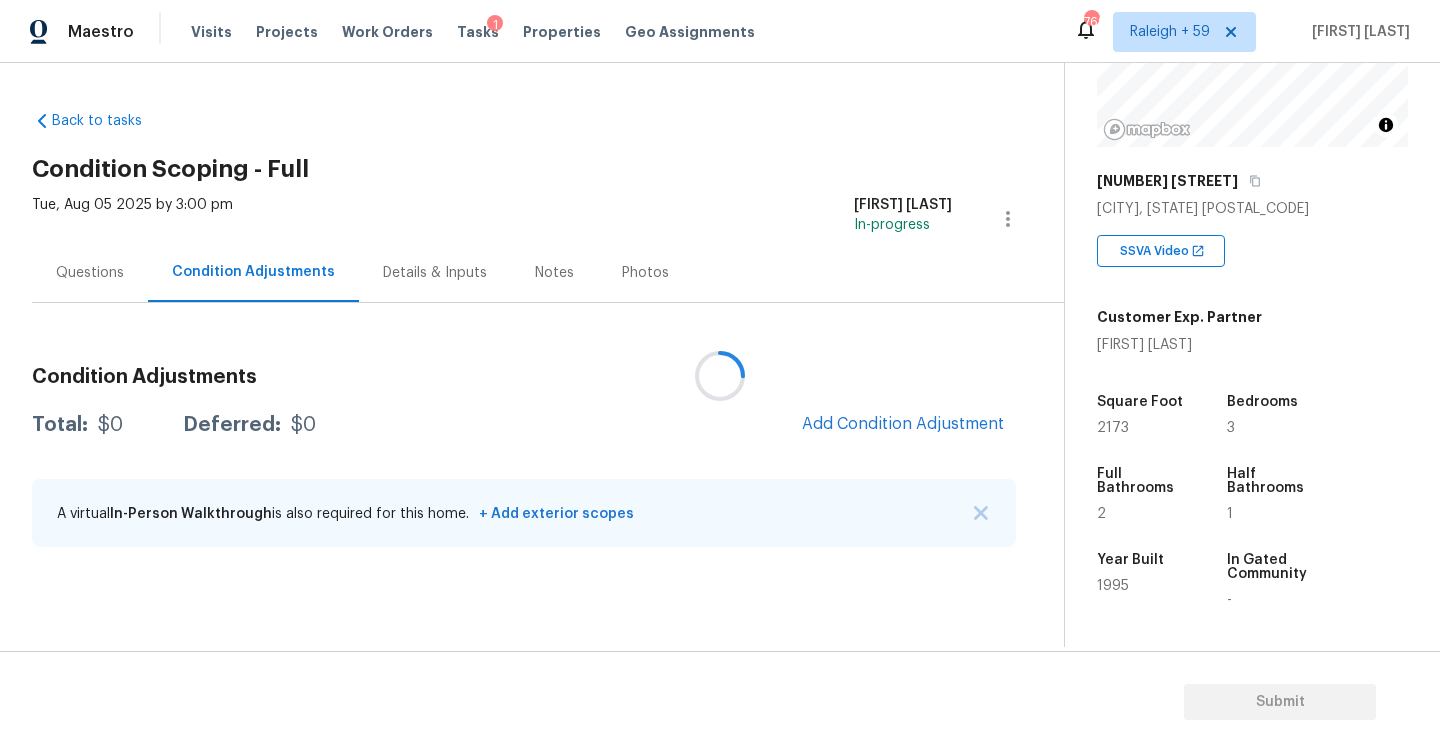 scroll, scrollTop: 0, scrollLeft: 0, axis: both 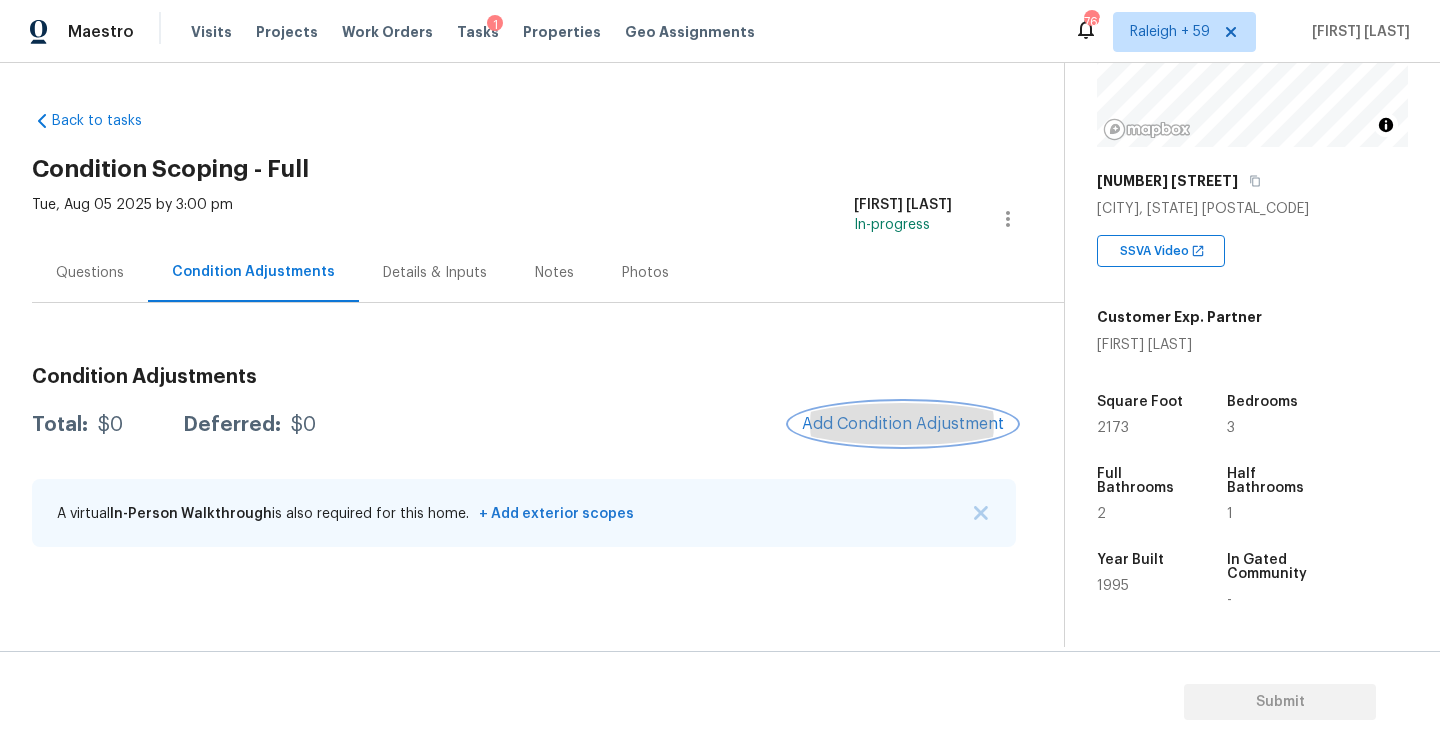 click on "Add Condition Adjustment" at bounding box center [903, 424] 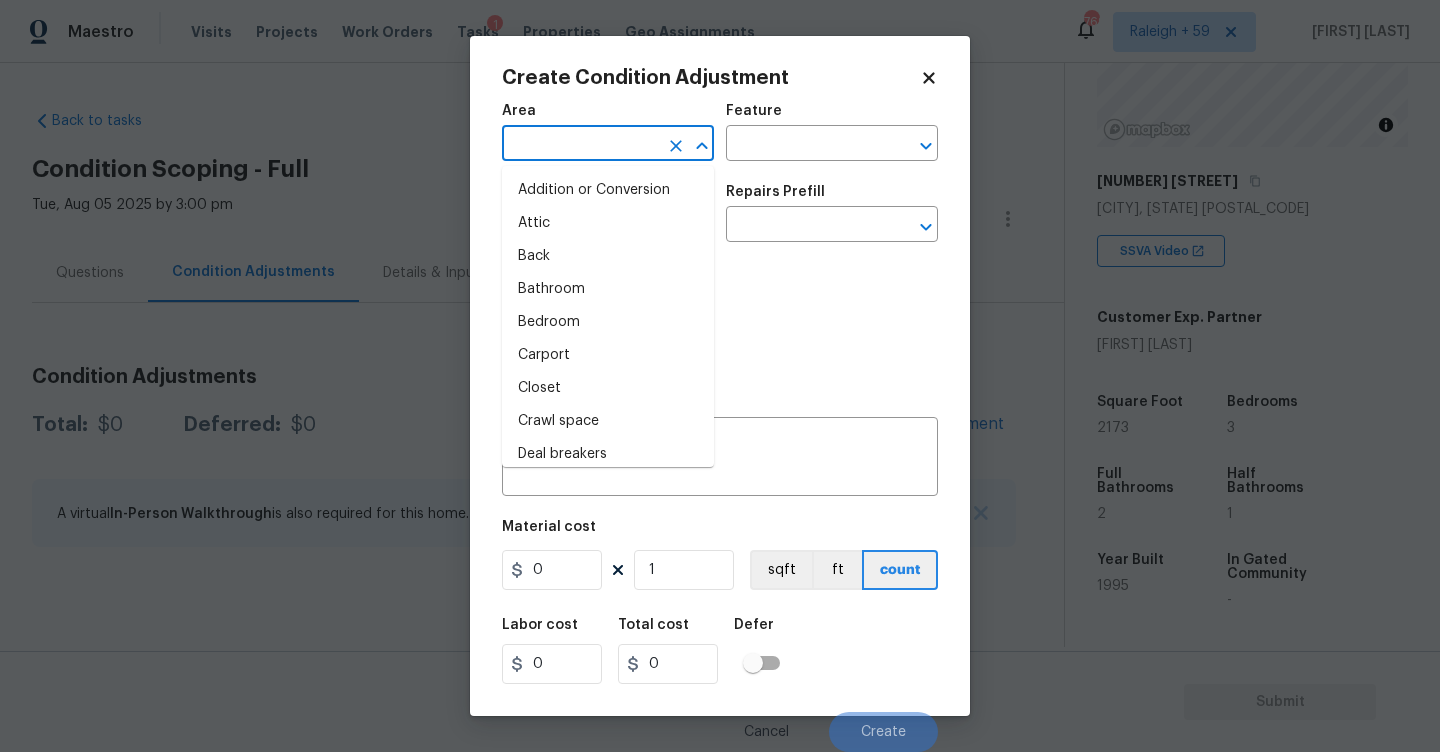 click at bounding box center [580, 145] 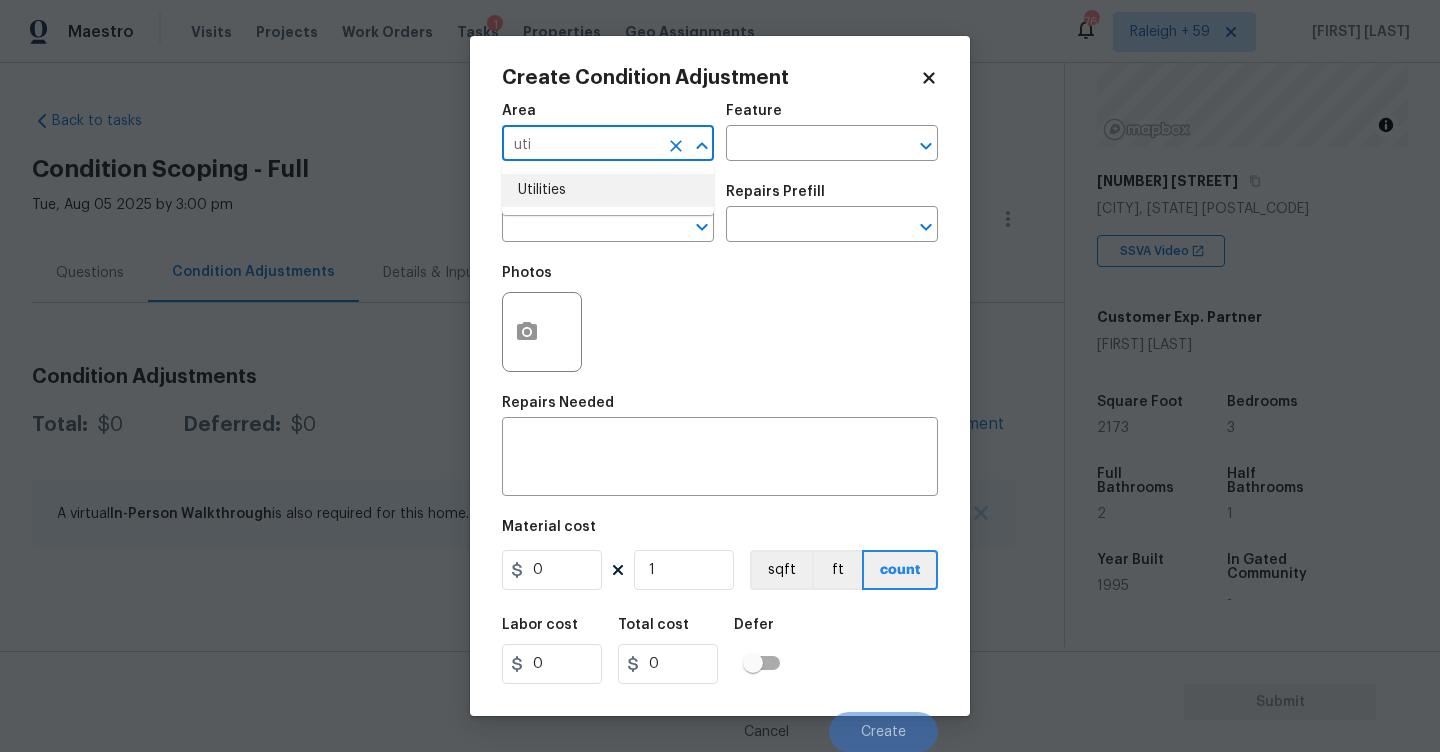 click on "Utilities" at bounding box center [608, 190] 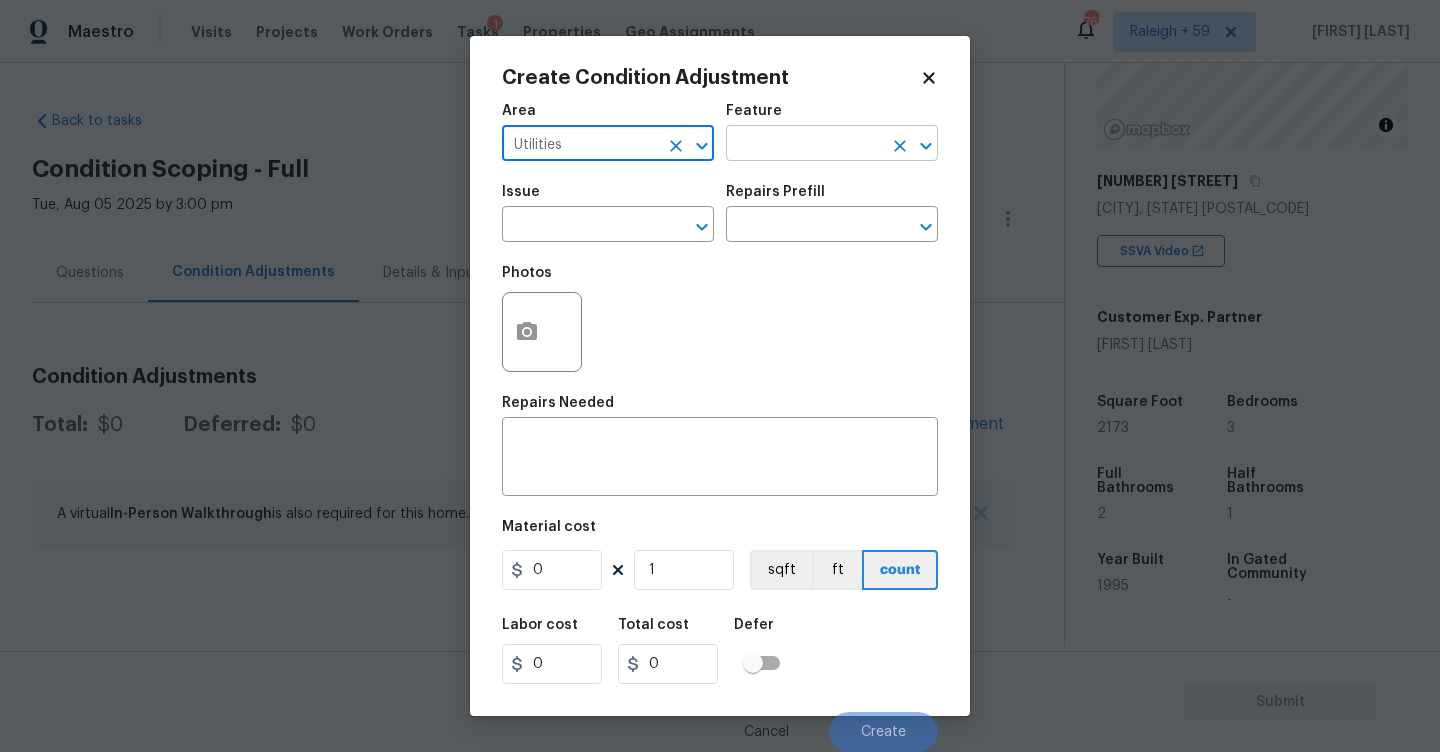 click at bounding box center [804, 145] 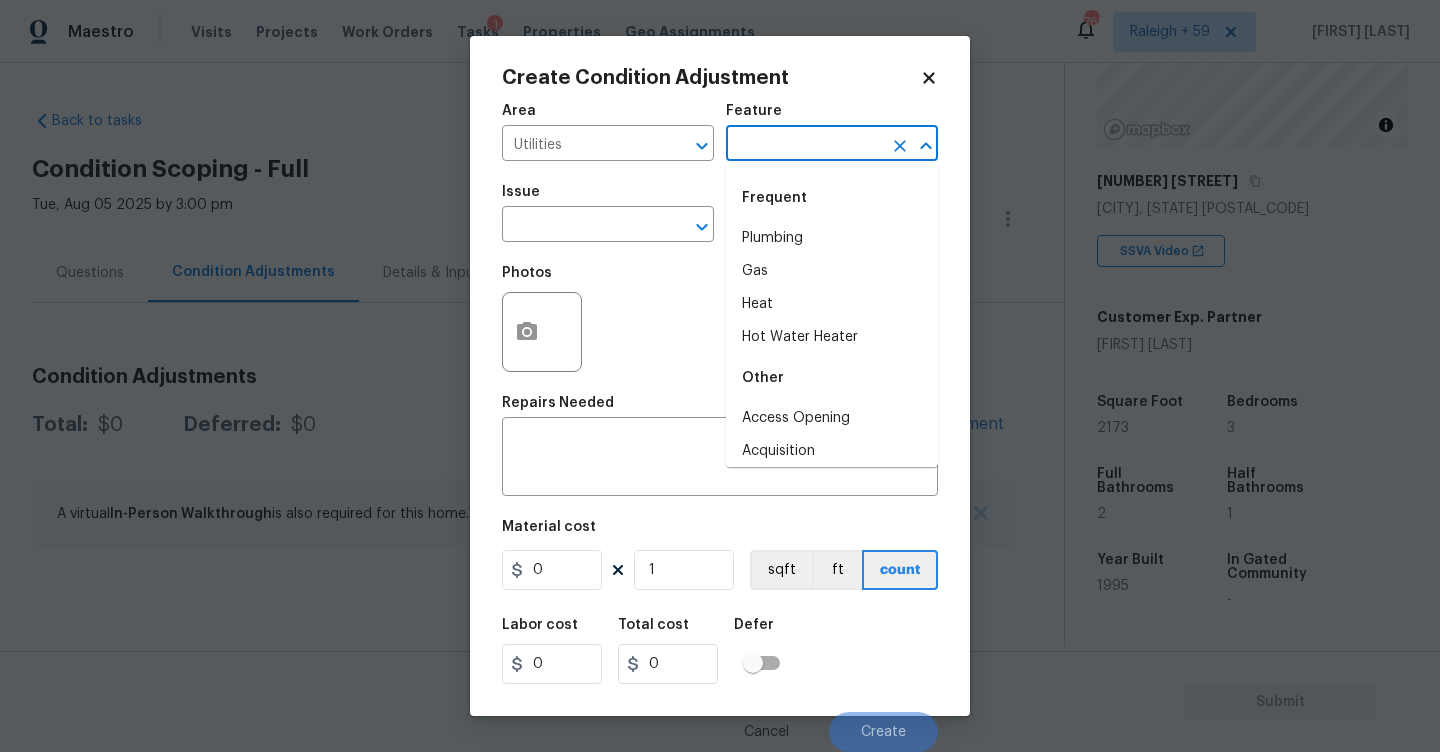 click on "Plumbing" at bounding box center (832, 238) 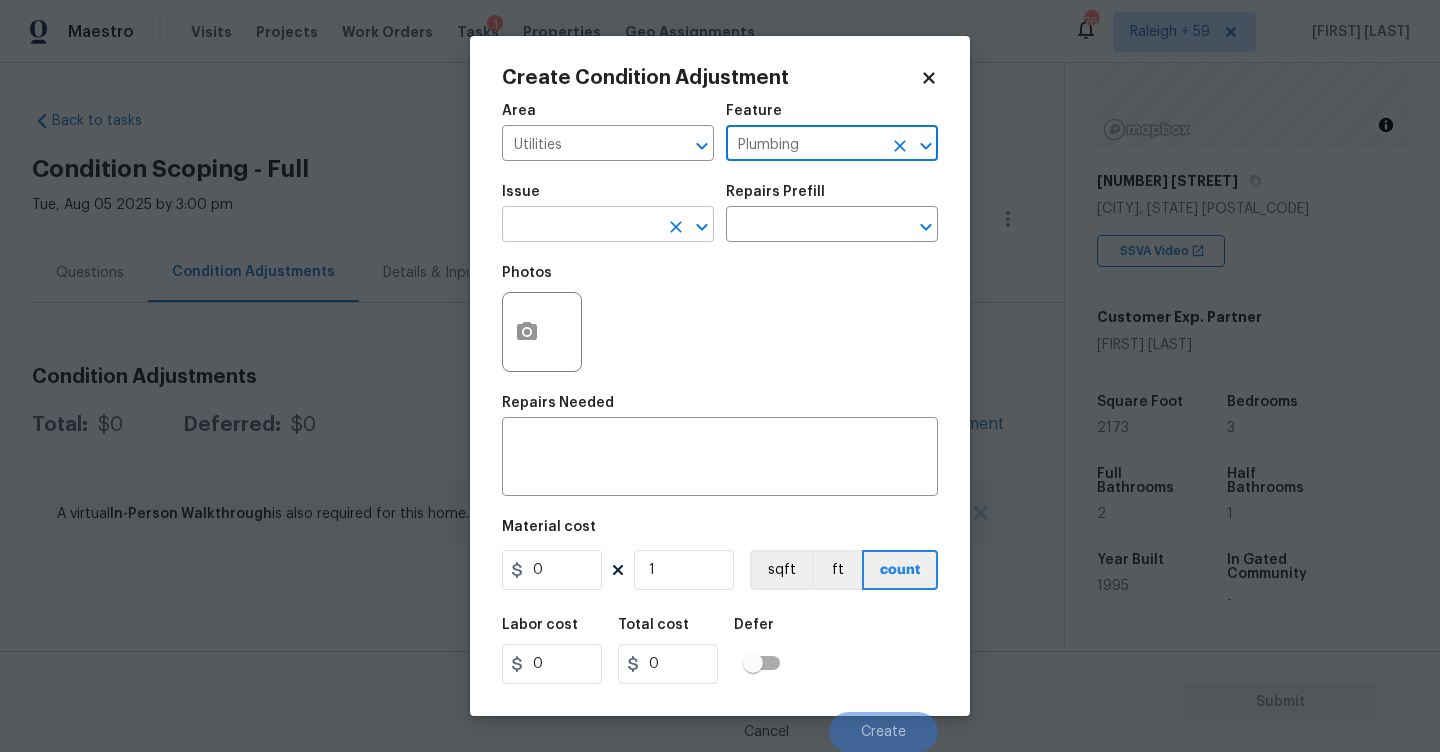 click at bounding box center [580, 226] 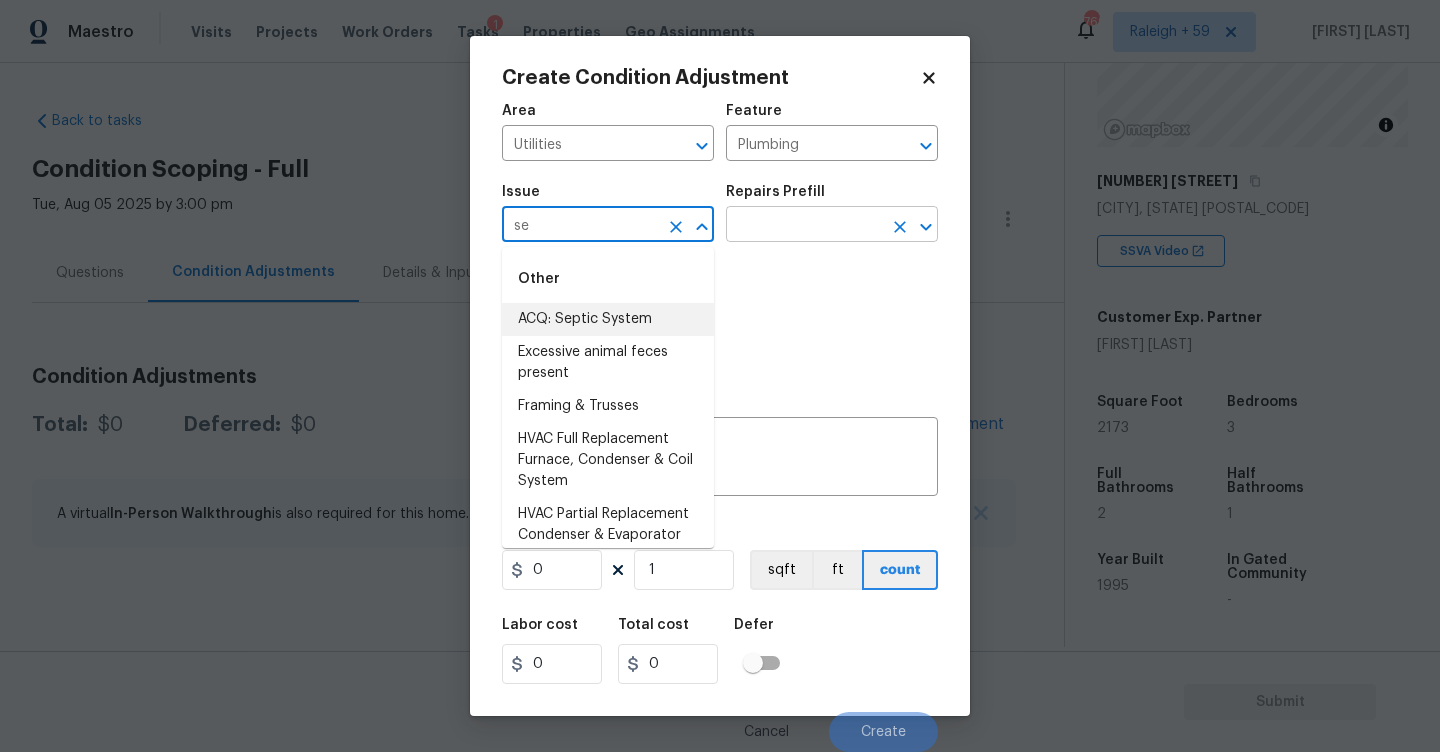 drag, startPoint x: 595, startPoint y: 322, endPoint x: 756, endPoint y: 236, distance: 182.52945 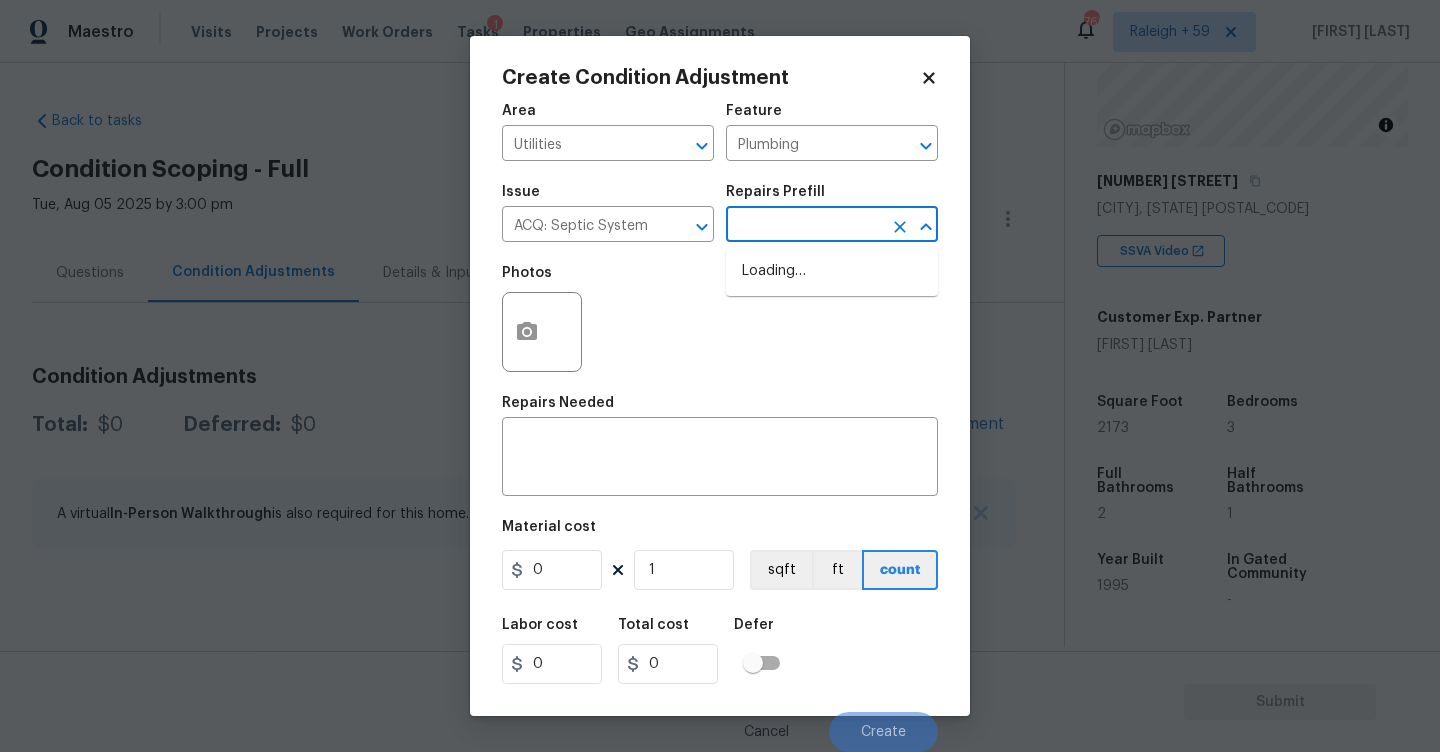 click at bounding box center (804, 226) 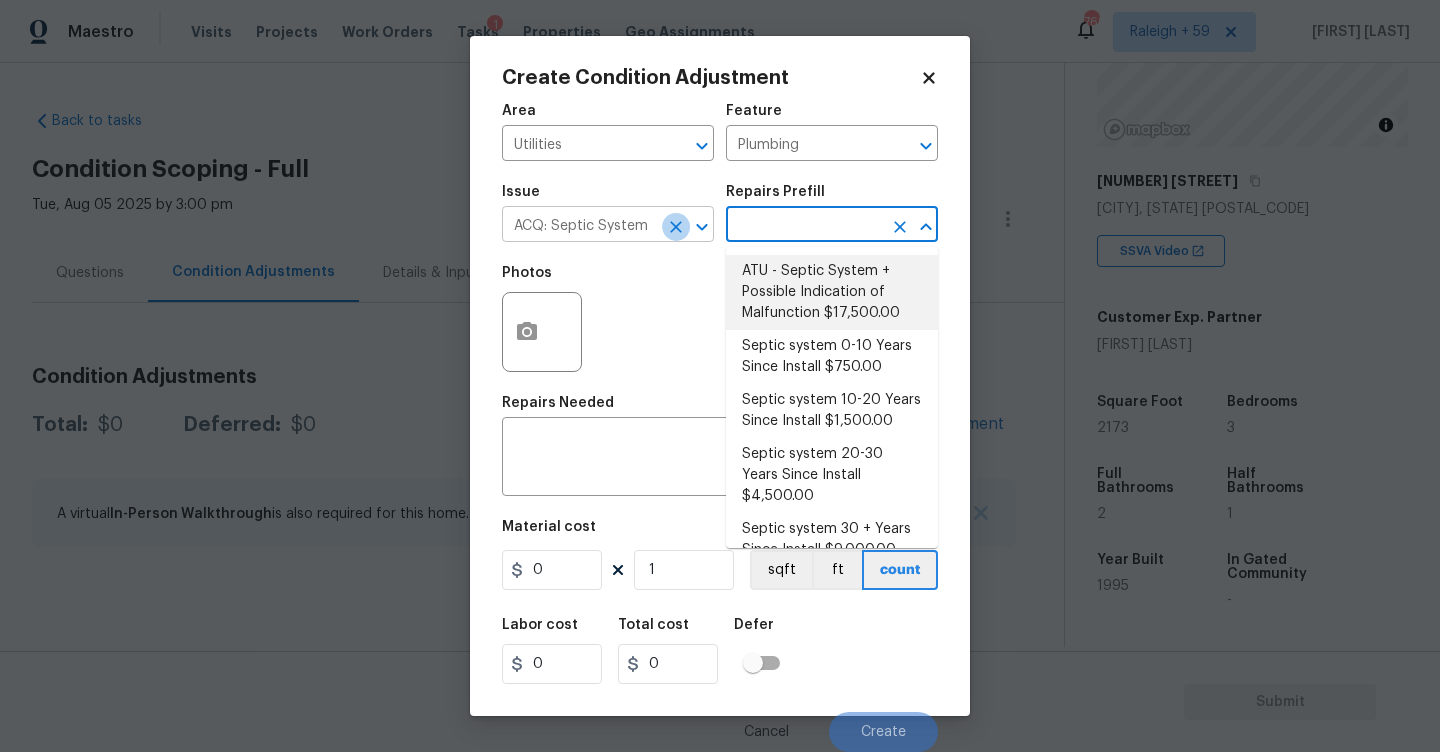 click 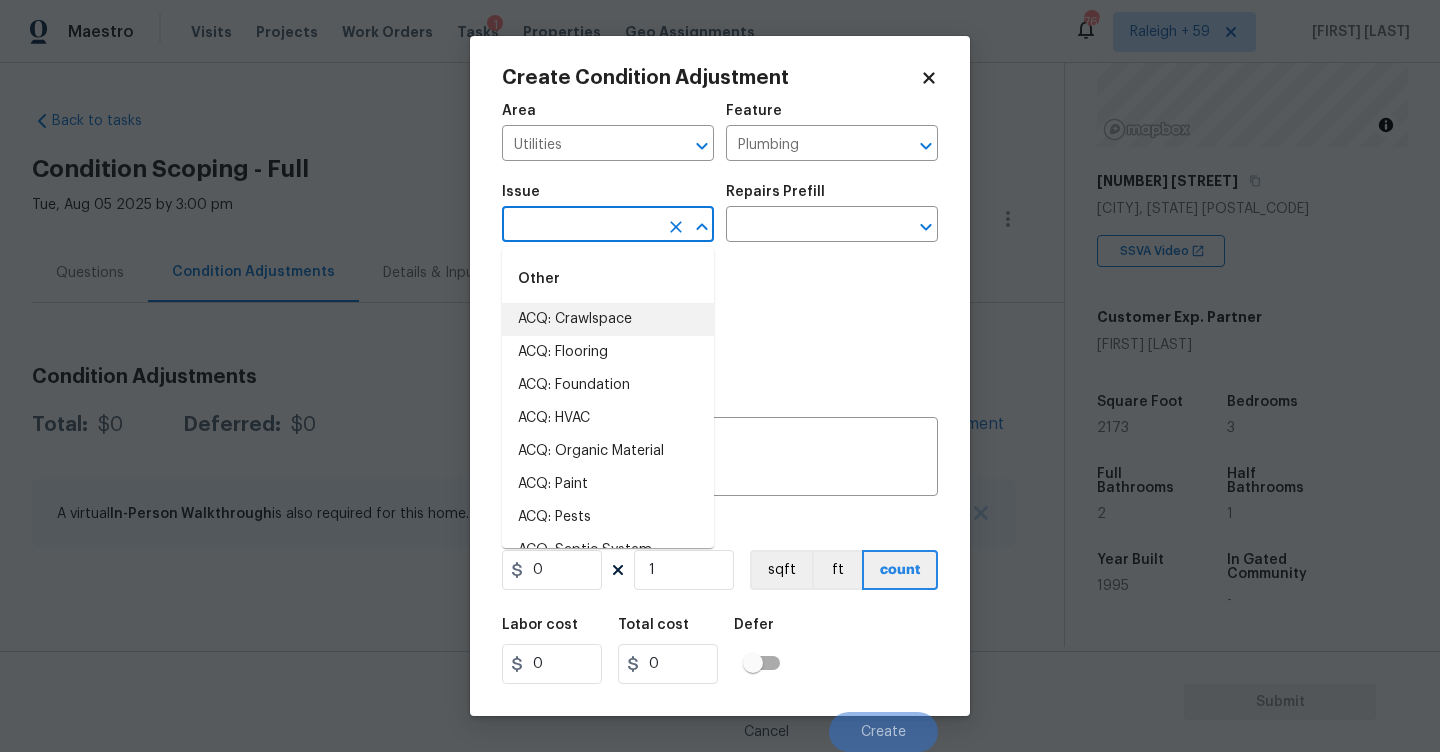 click at bounding box center [580, 226] 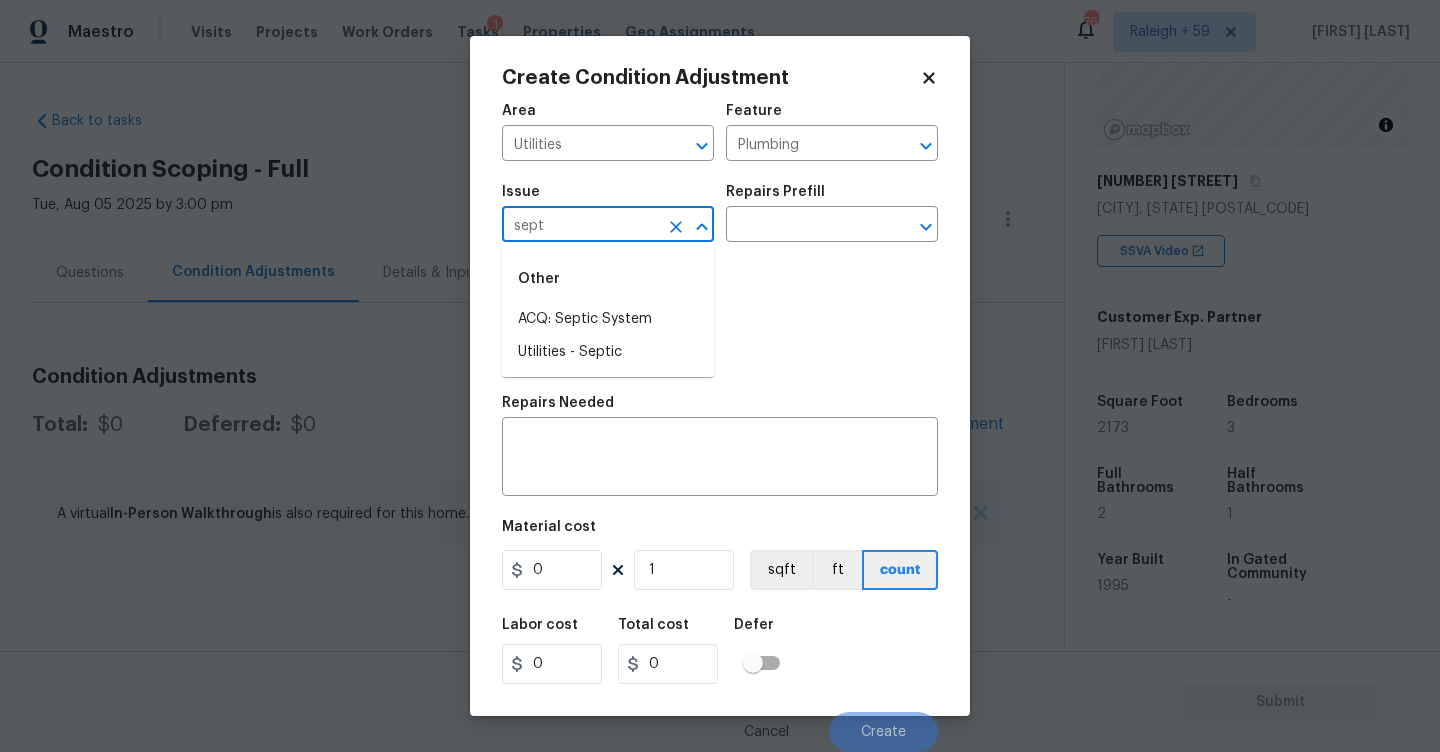 click on "Utilities - Septic" at bounding box center [608, 352] 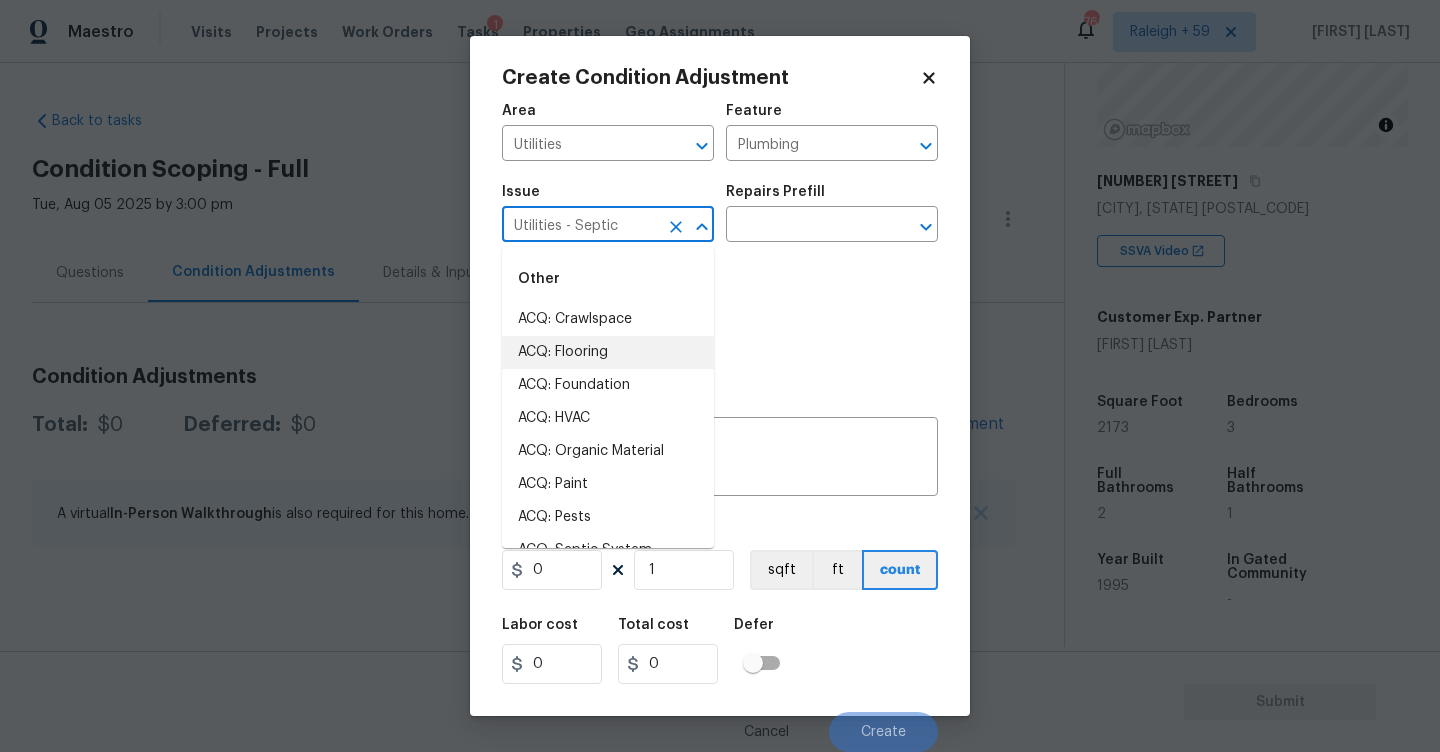click on "Issue Utilities - Septic ​ Repairs Prefill ​" at bounding box center [720, 213] 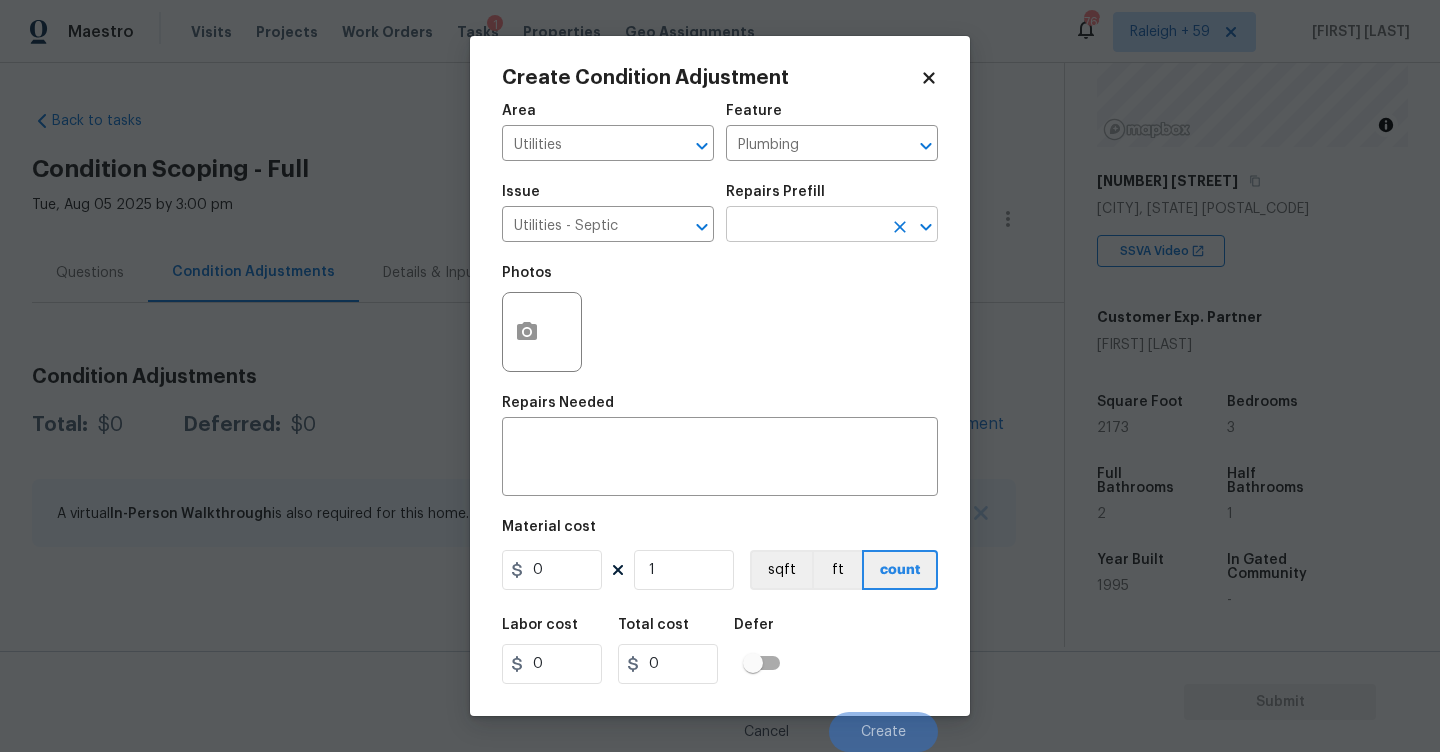 click at bounding box center (804, 226) 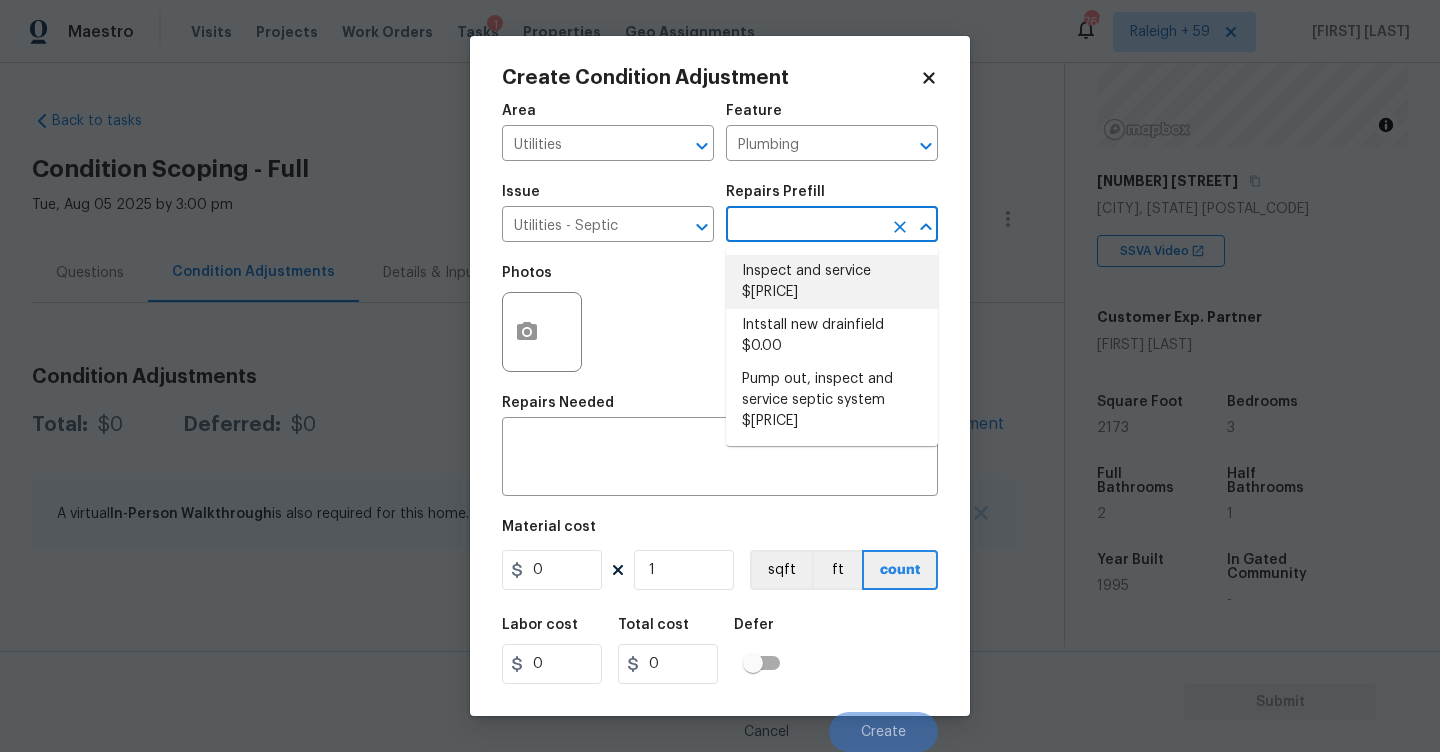click on "Inspect and service $350.00" at bounding box center (832, 282) 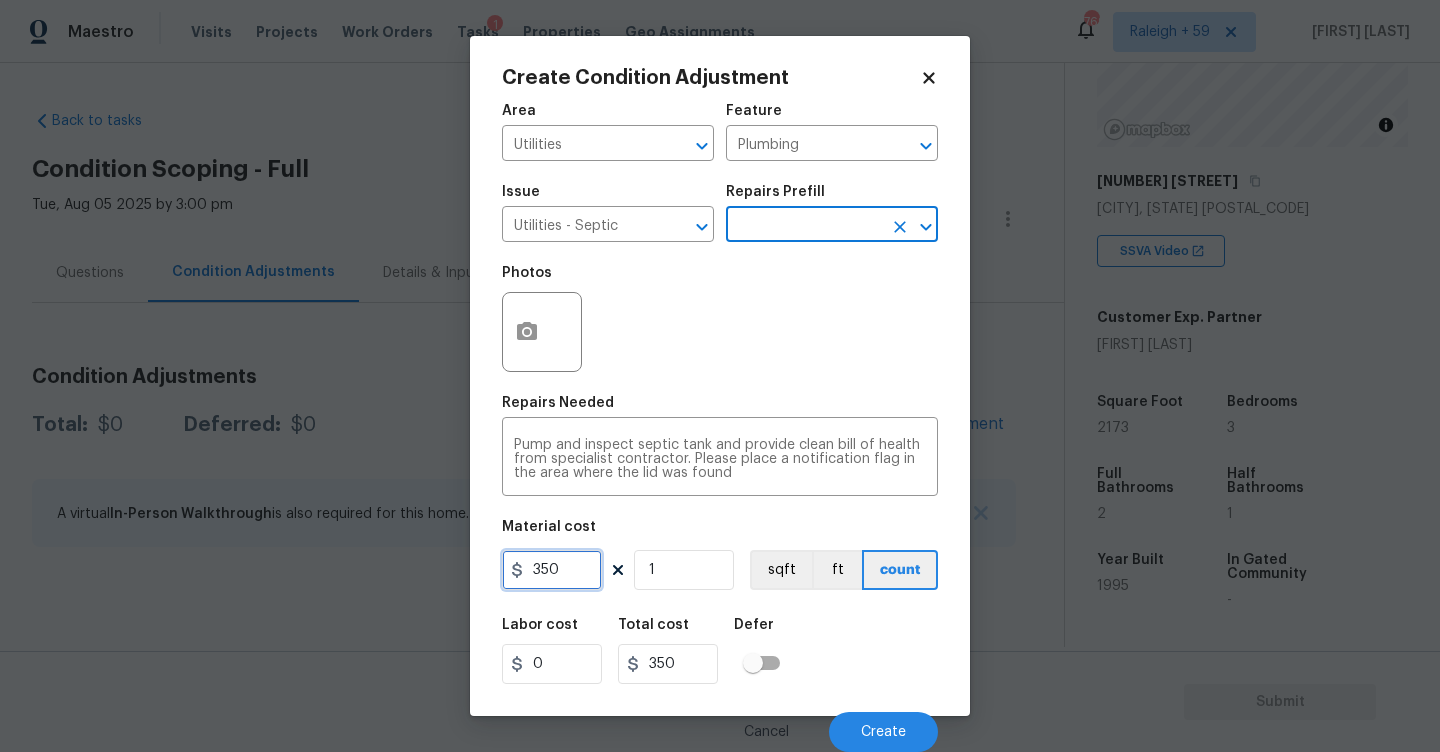 click on "350" at bounding box center (552, 570) 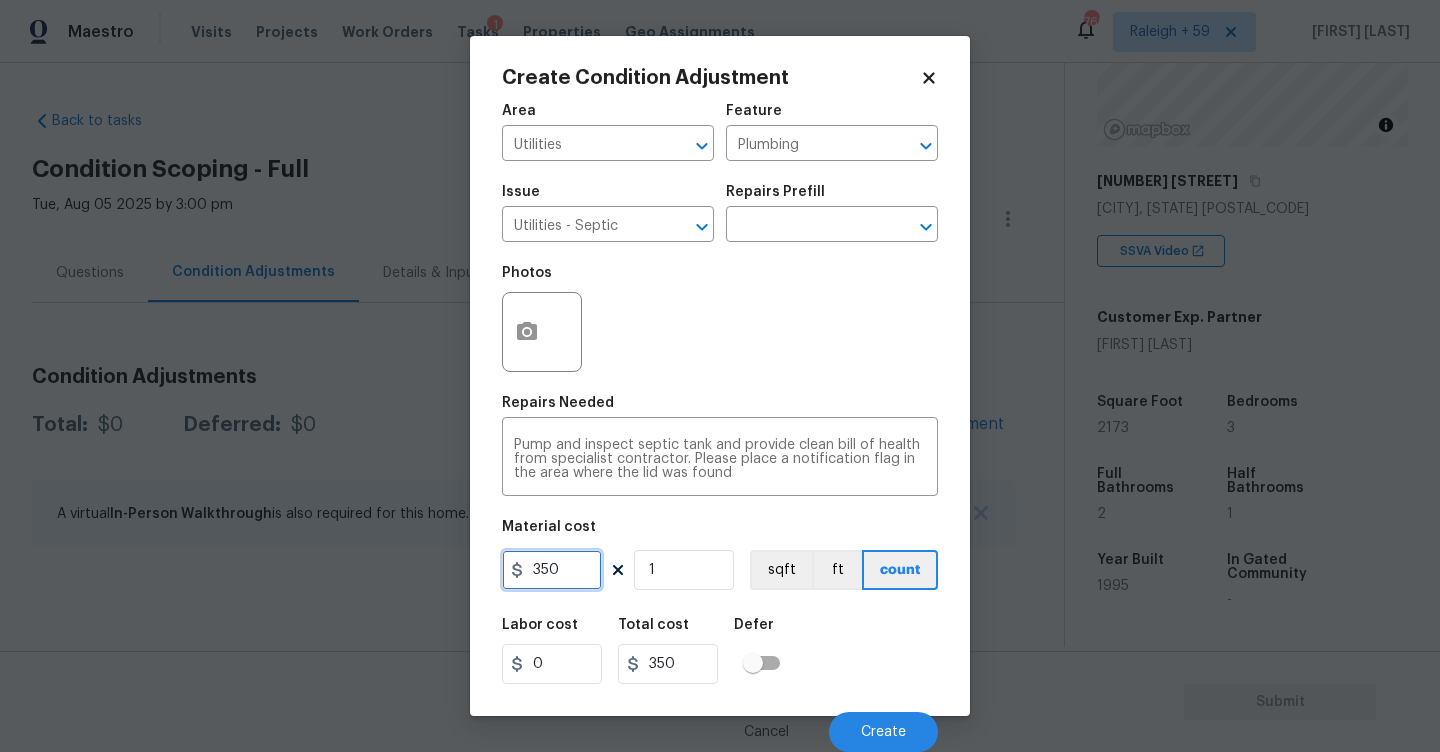click on "350" at bounding box center (552, 570) 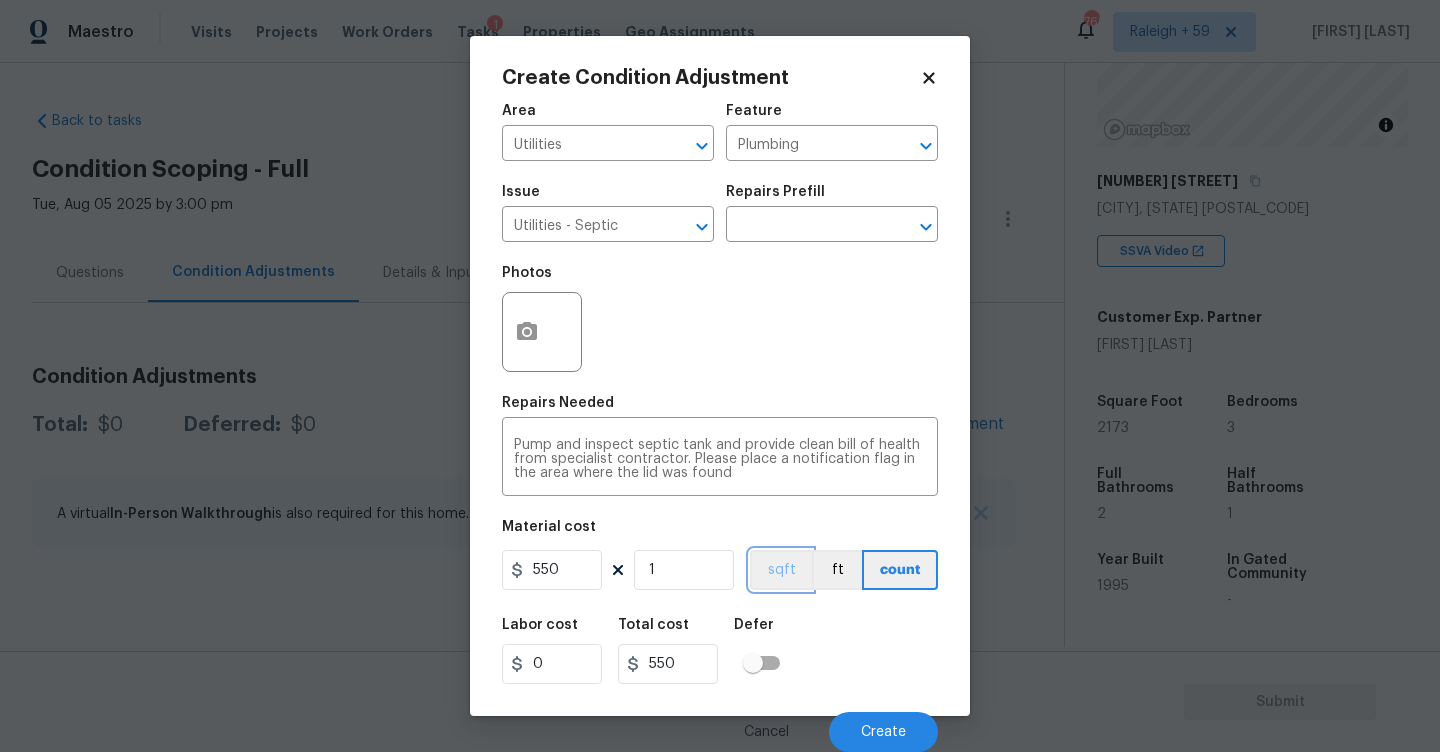 scroll, scrollTop: 1, scrollLeft: 0, axis: vertical 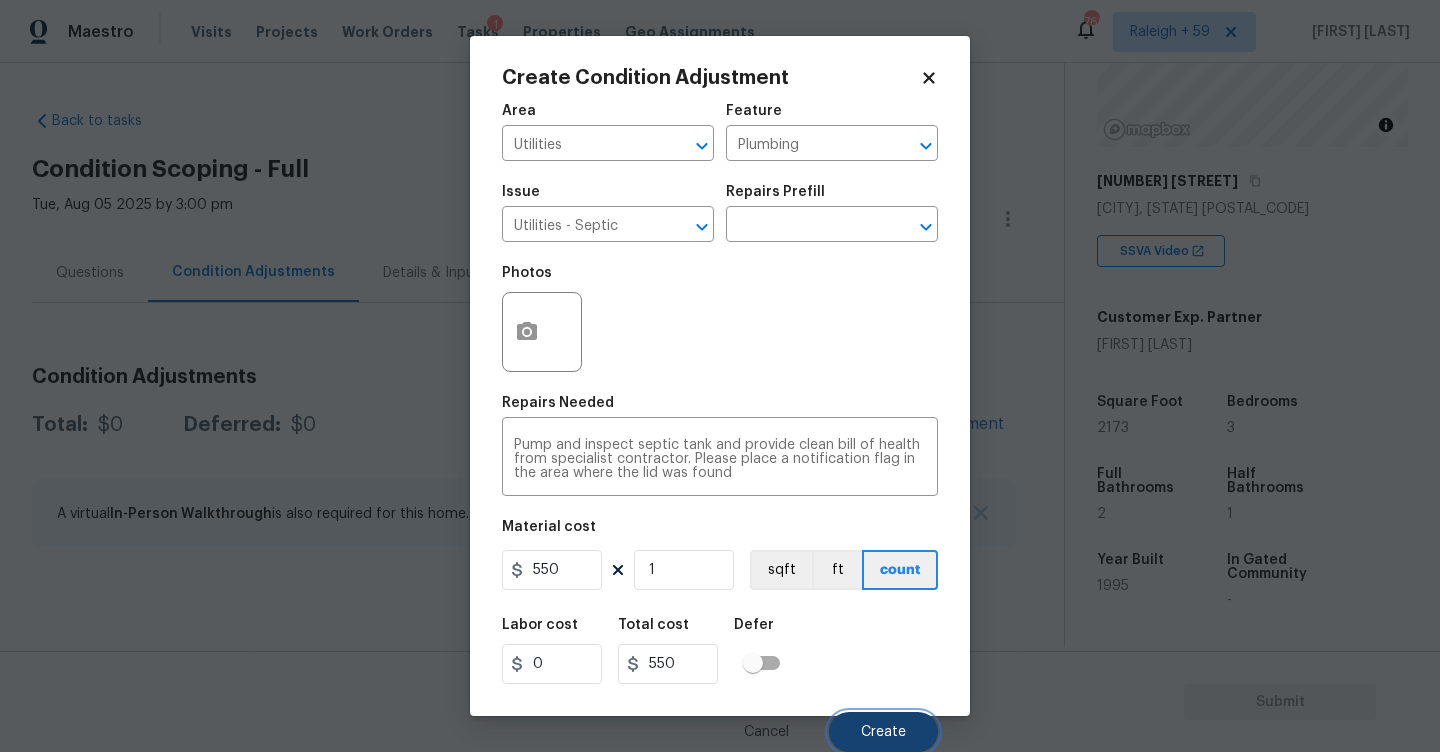 click on "Create" at bounding box center (883, 732) 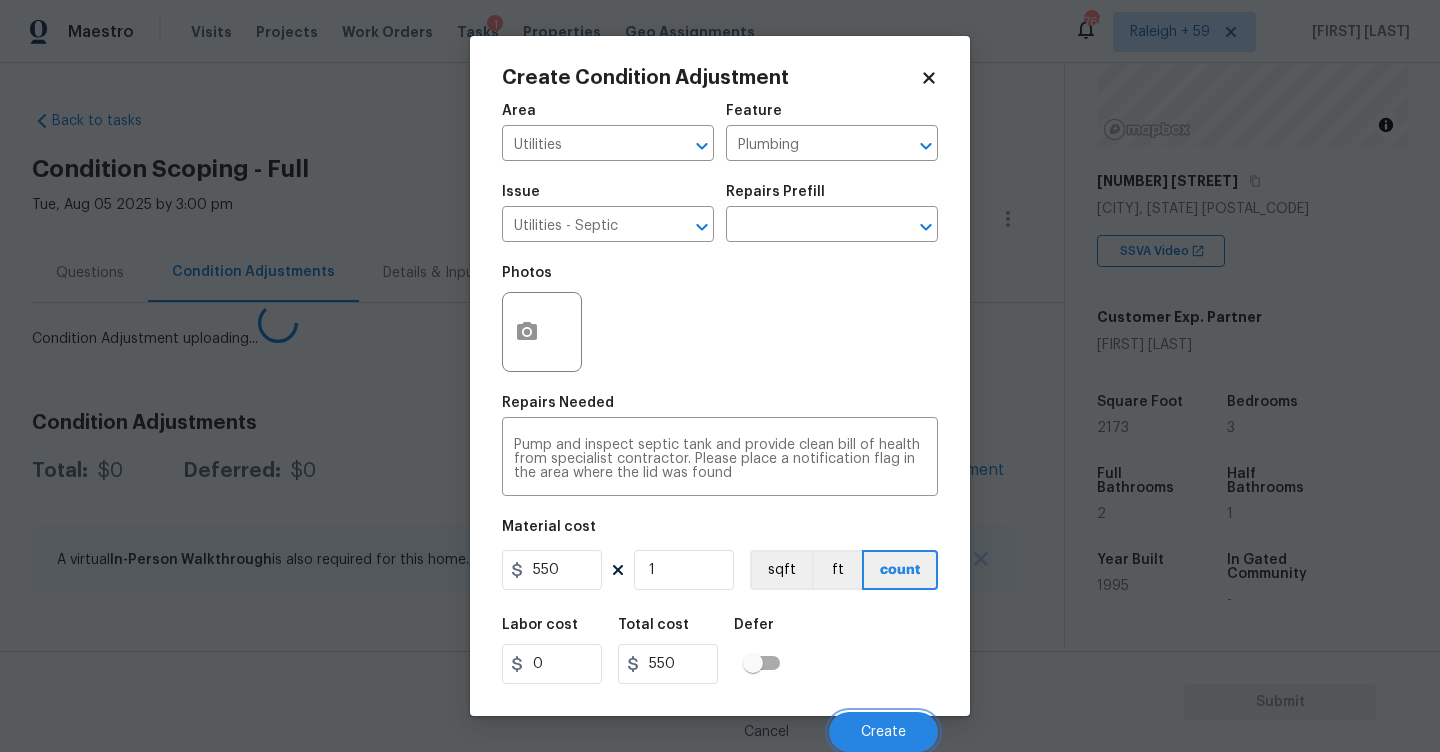 scroll, scrollTop: 0, scrollLeft: 0, axis: both 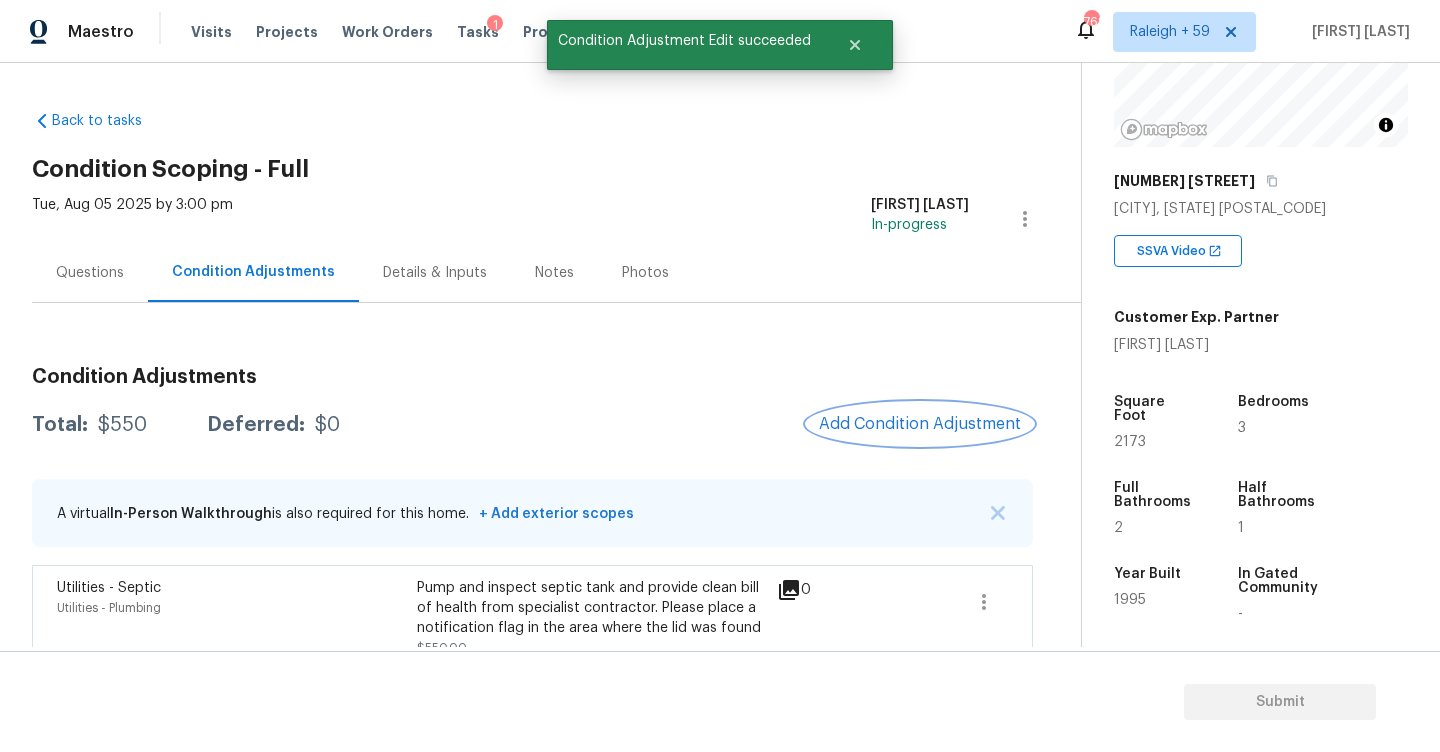 click on "Add Condition Adjustment" at bounding box center (920, 424) 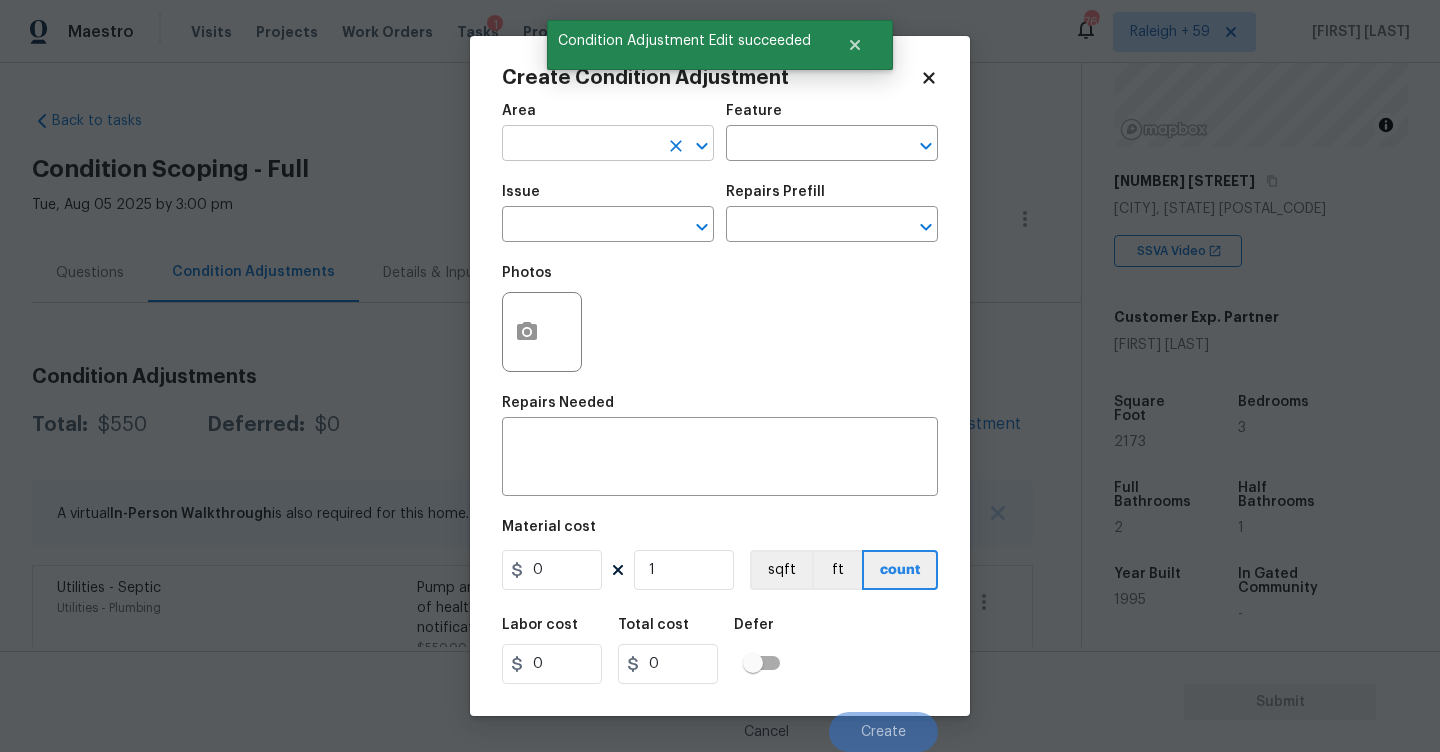 click at bounding box center (580, 145) 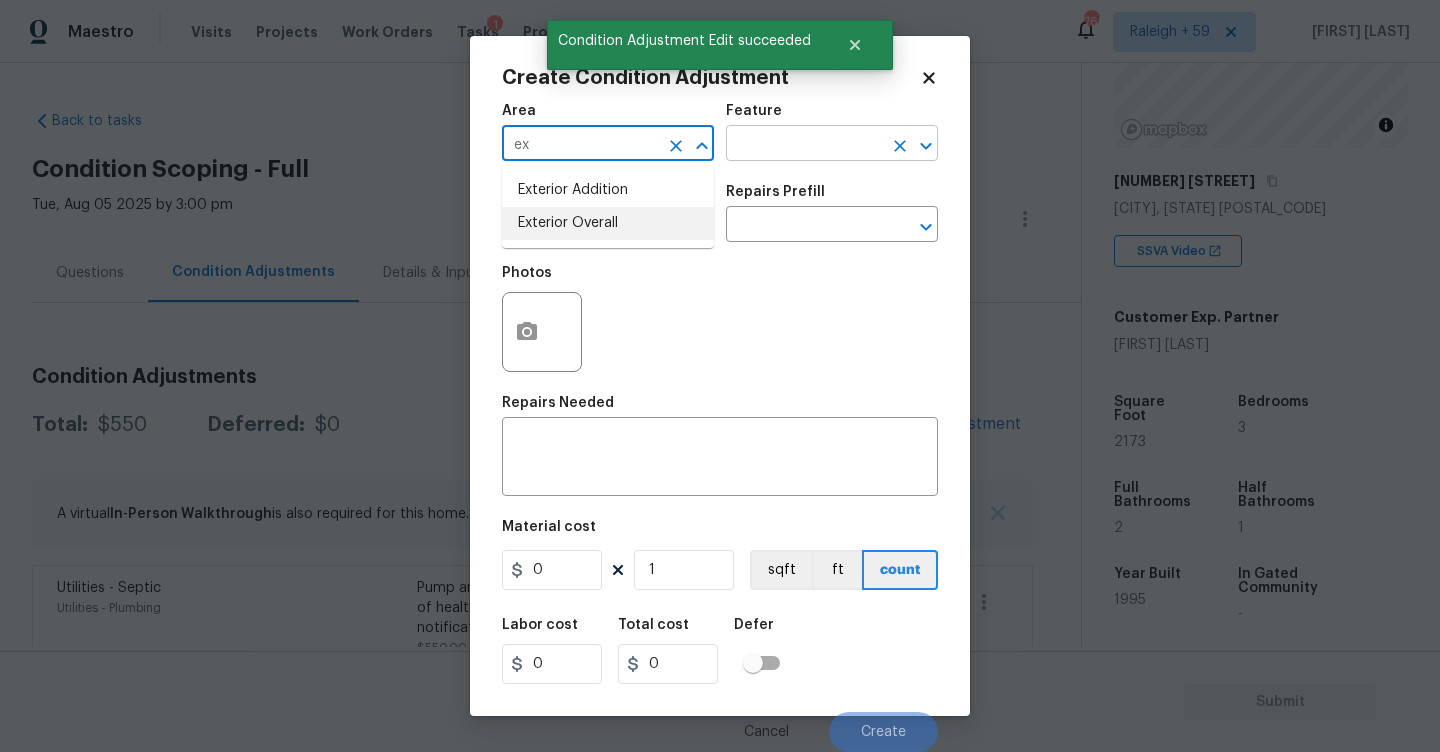drag, startPoint x: 574, startPoint y: 229, endPoint x: 764, endPoint y: 142, distance: 208.97128 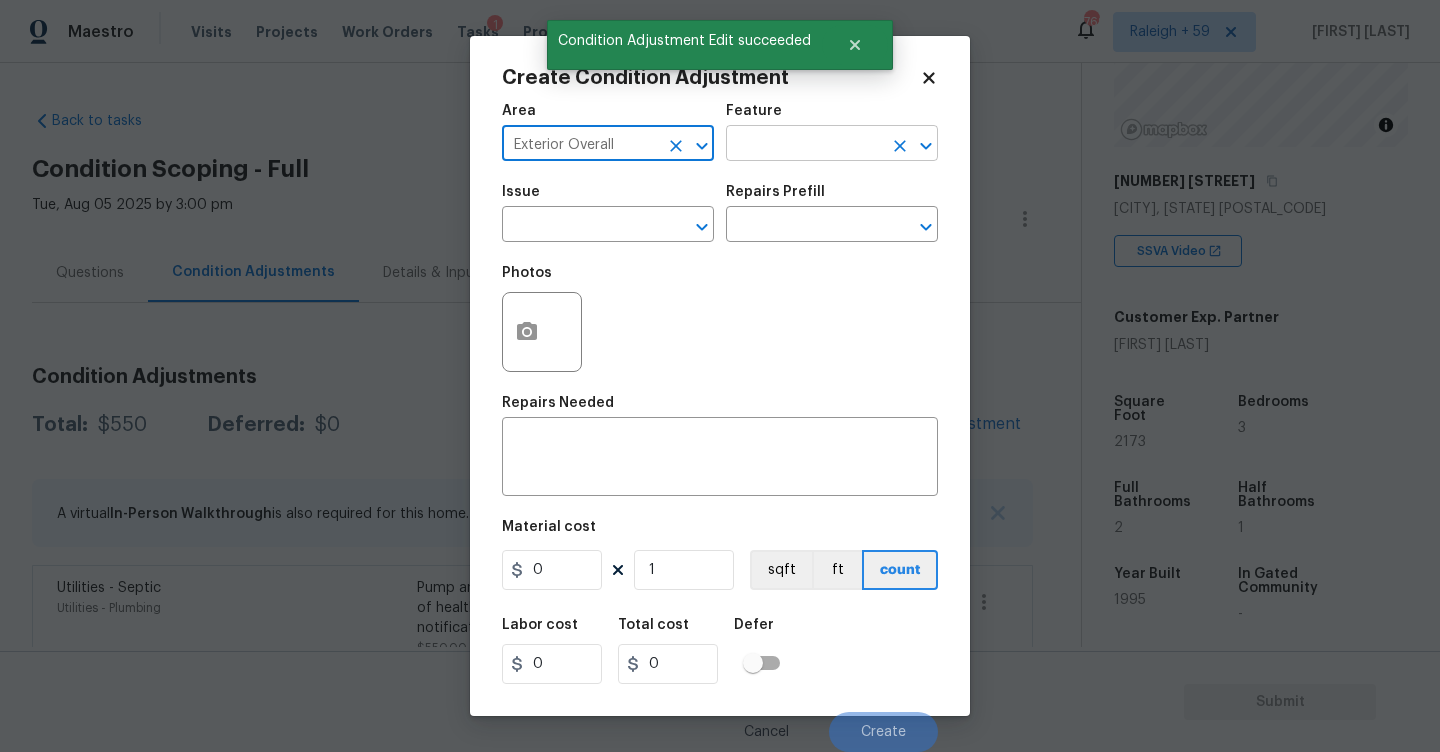 click at bounding box center (804, 145) 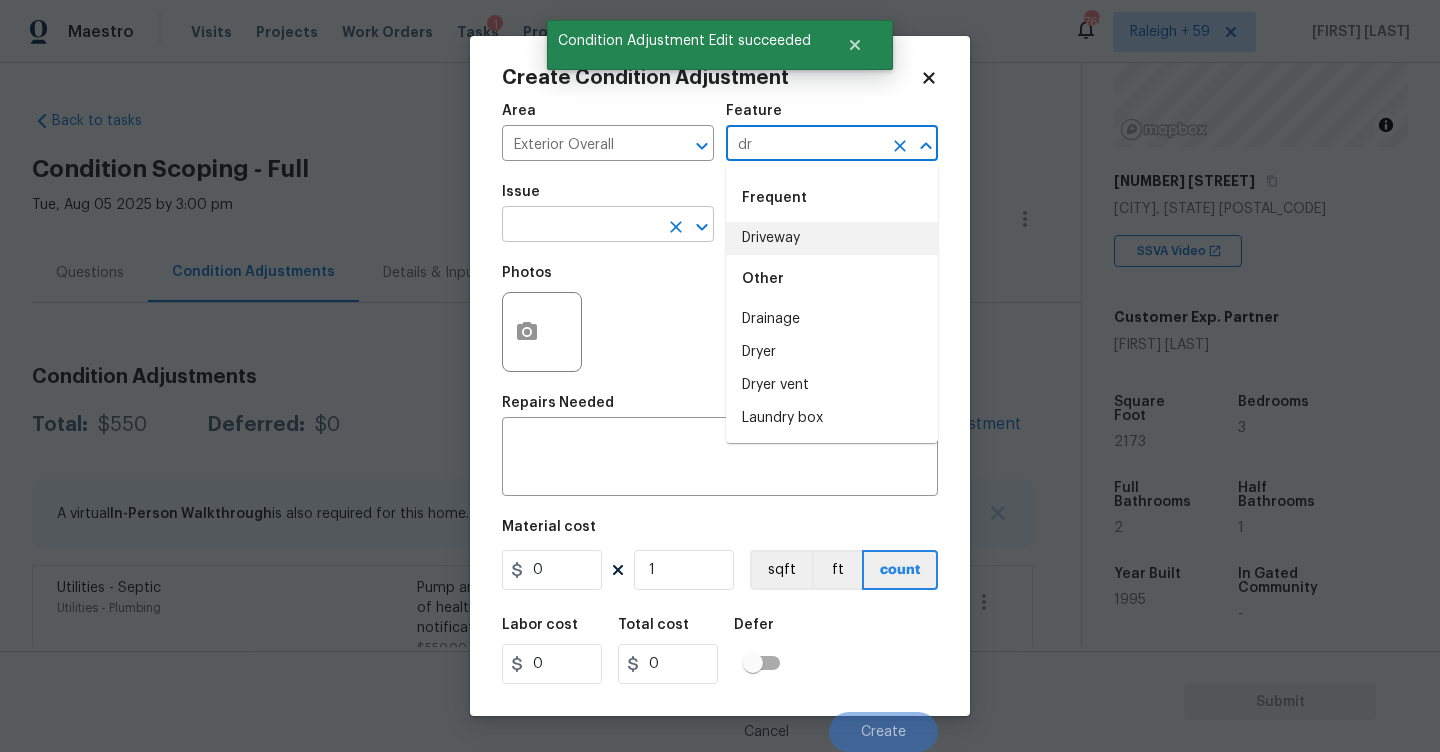 drag, startPoint x: 776, startPoint y: 230, endPoint x: 648, endPoint y: 230, distance: 128 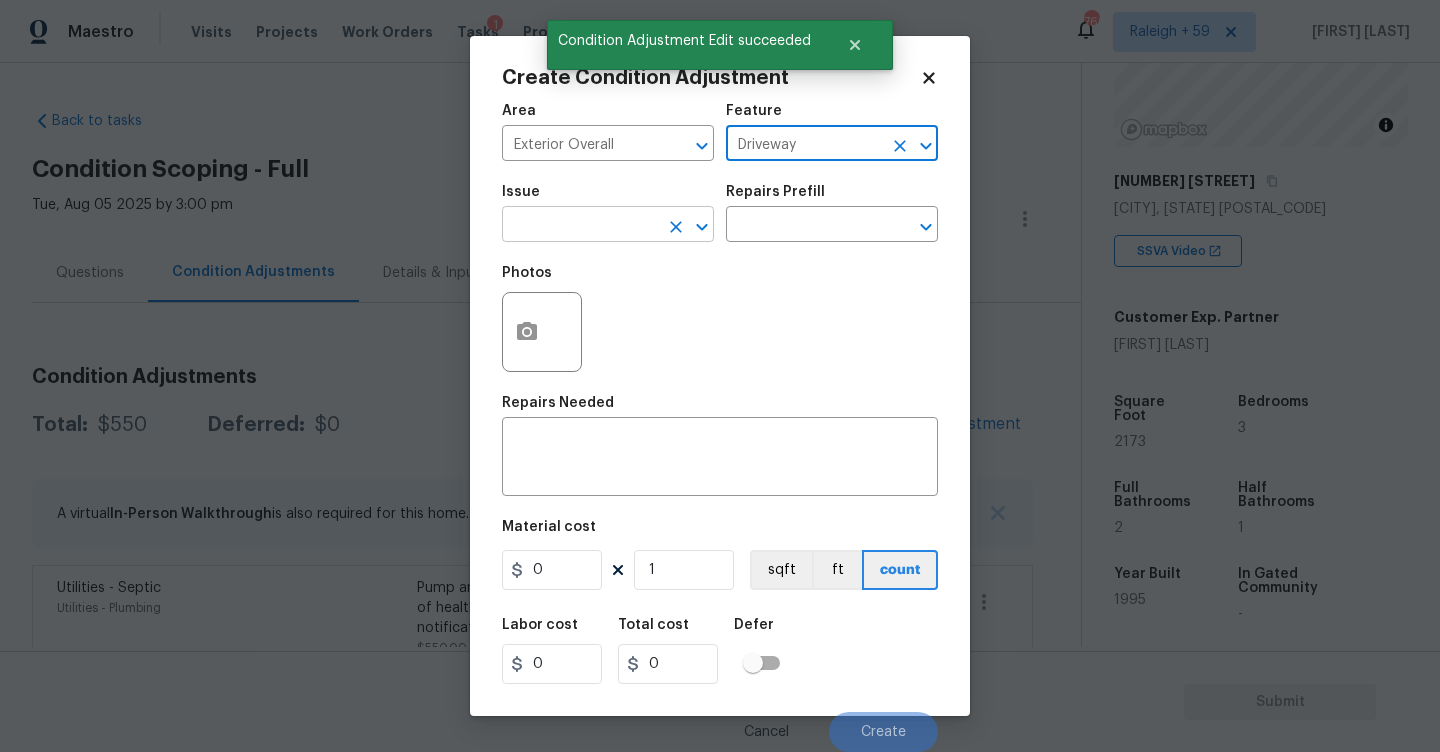 click at bounding box center [580, 226] 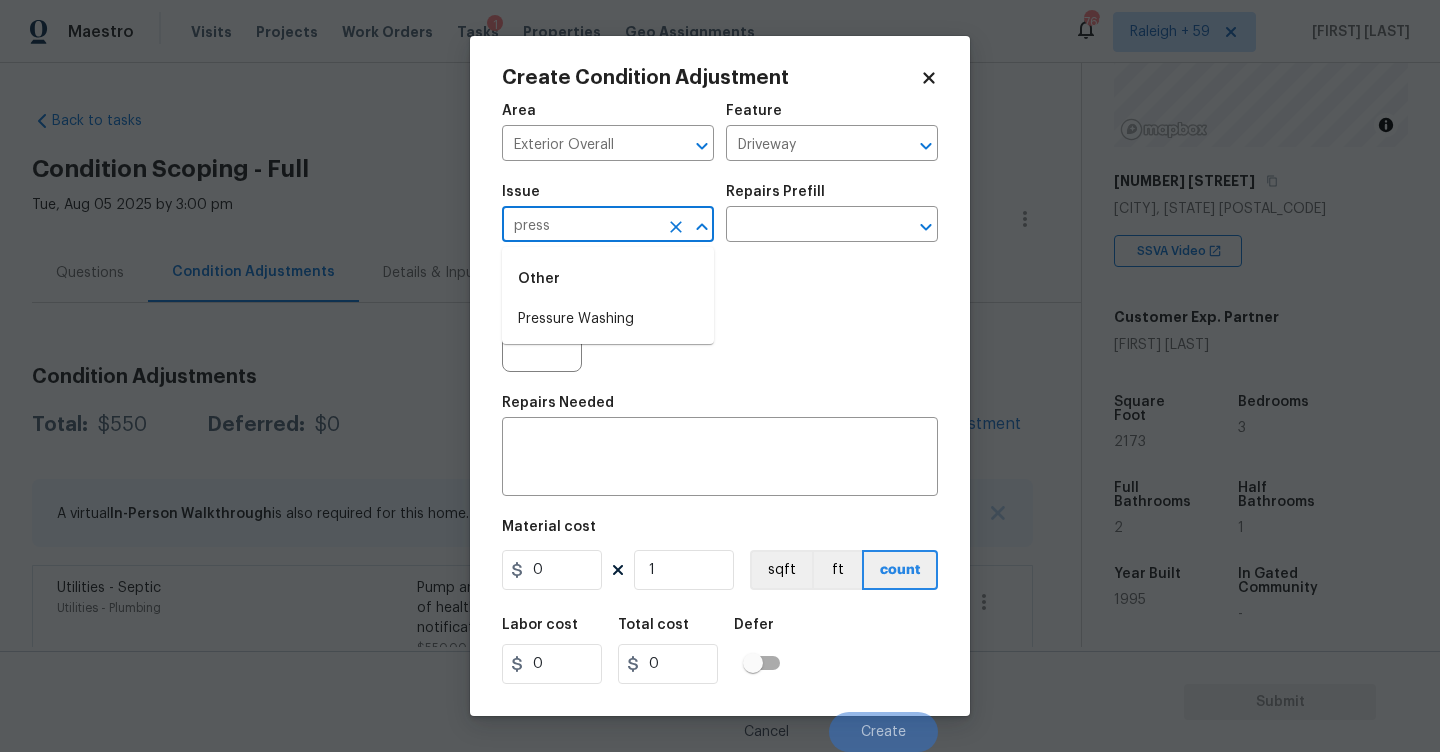 click on "Pressure Washing" at bounding box center [608, 319] 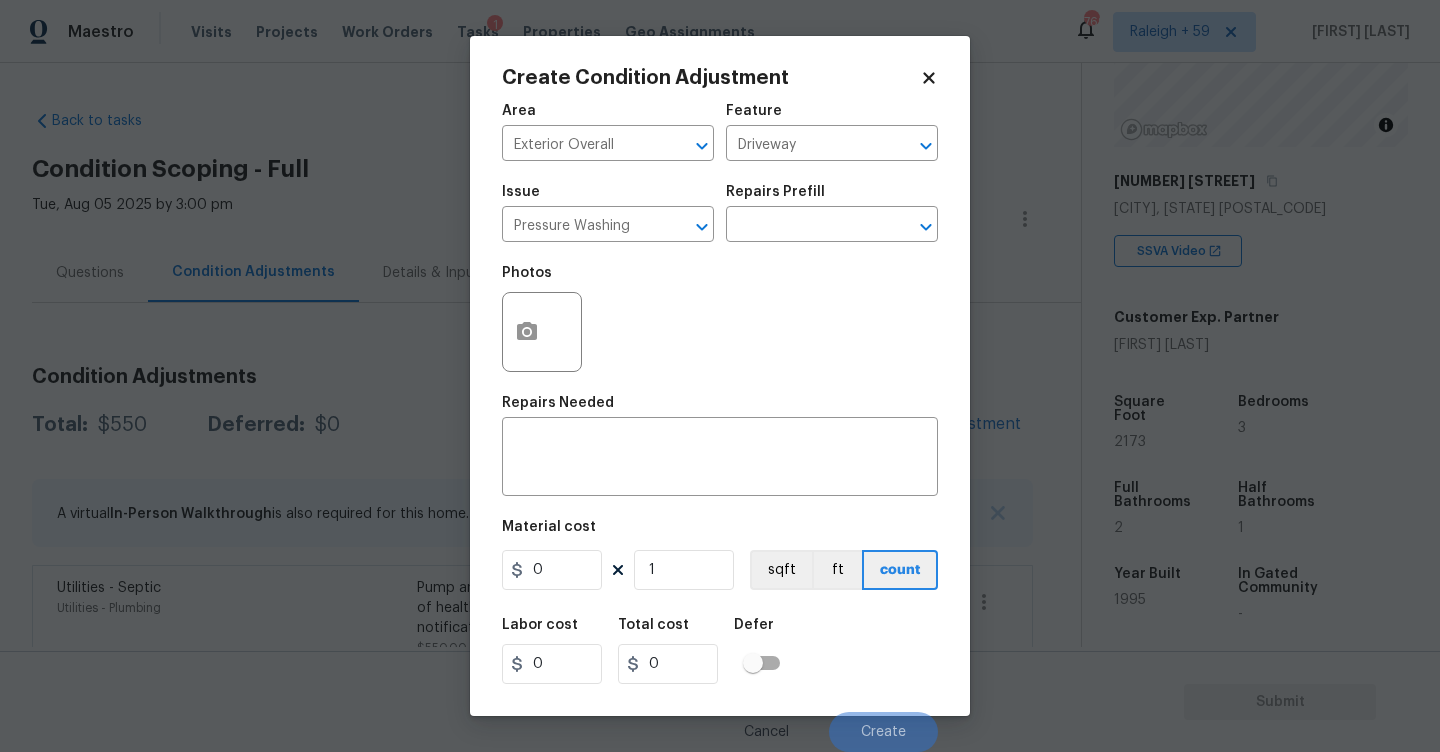 click on "Photos" at bounding box center [720, 319] 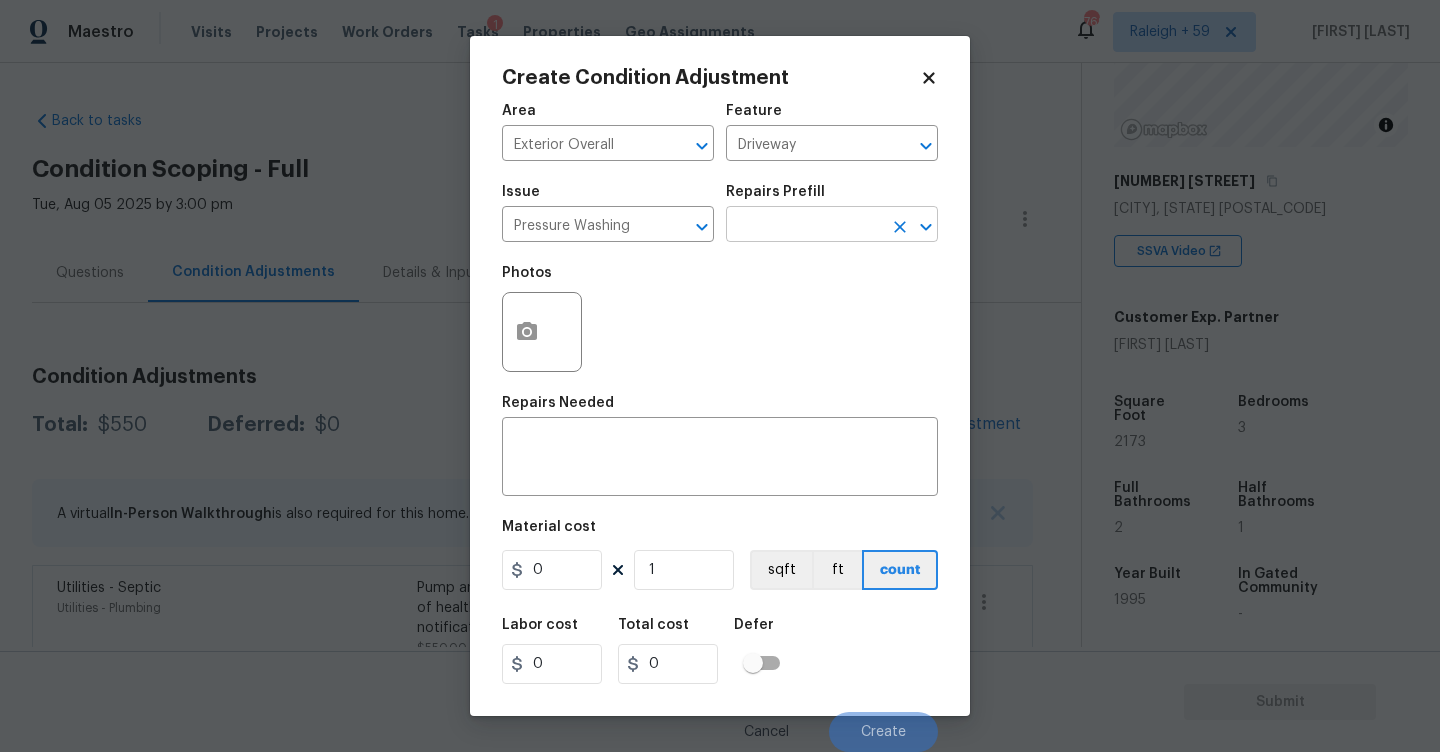 click at bounding box center (804, 226) 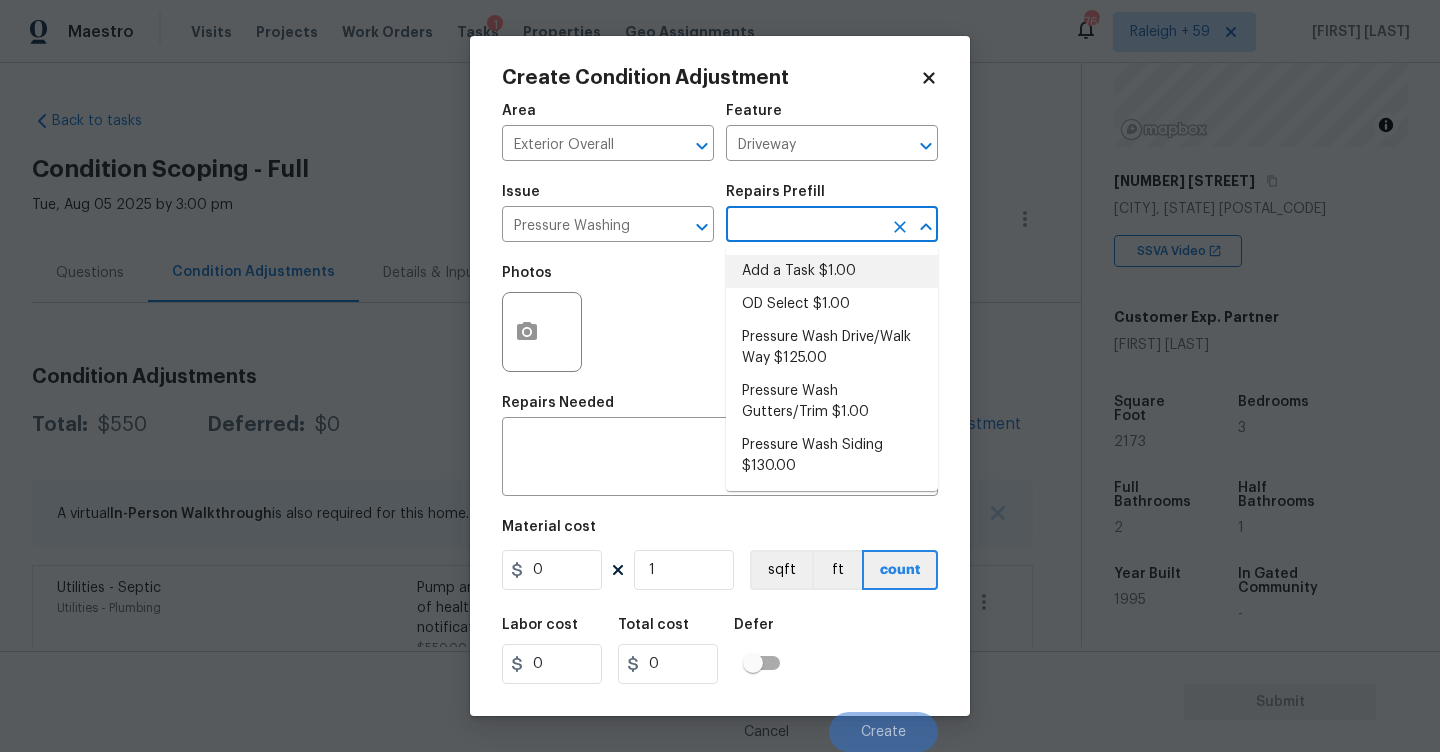 click on "Add a Task $1.00" at bounding box center (832, 271) 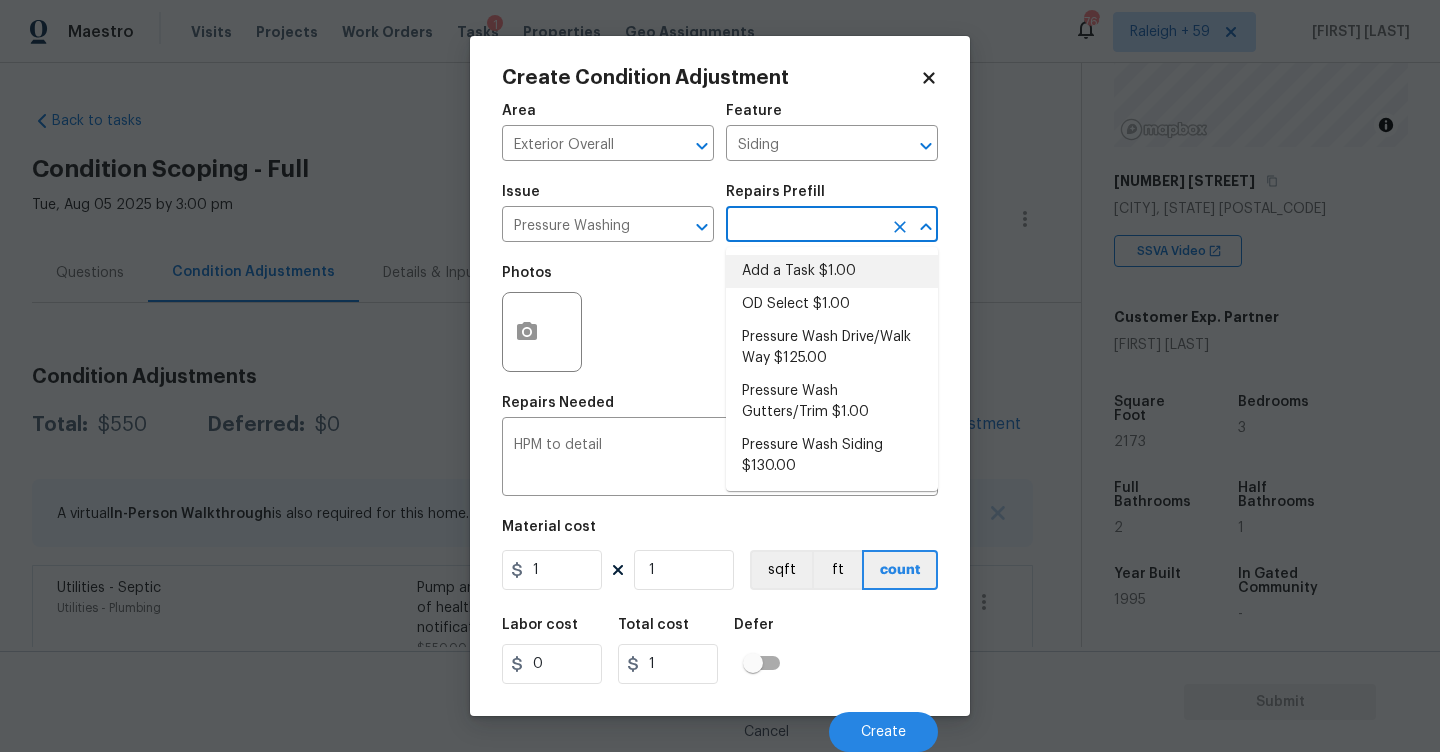 click at bounding box center (804, 226) 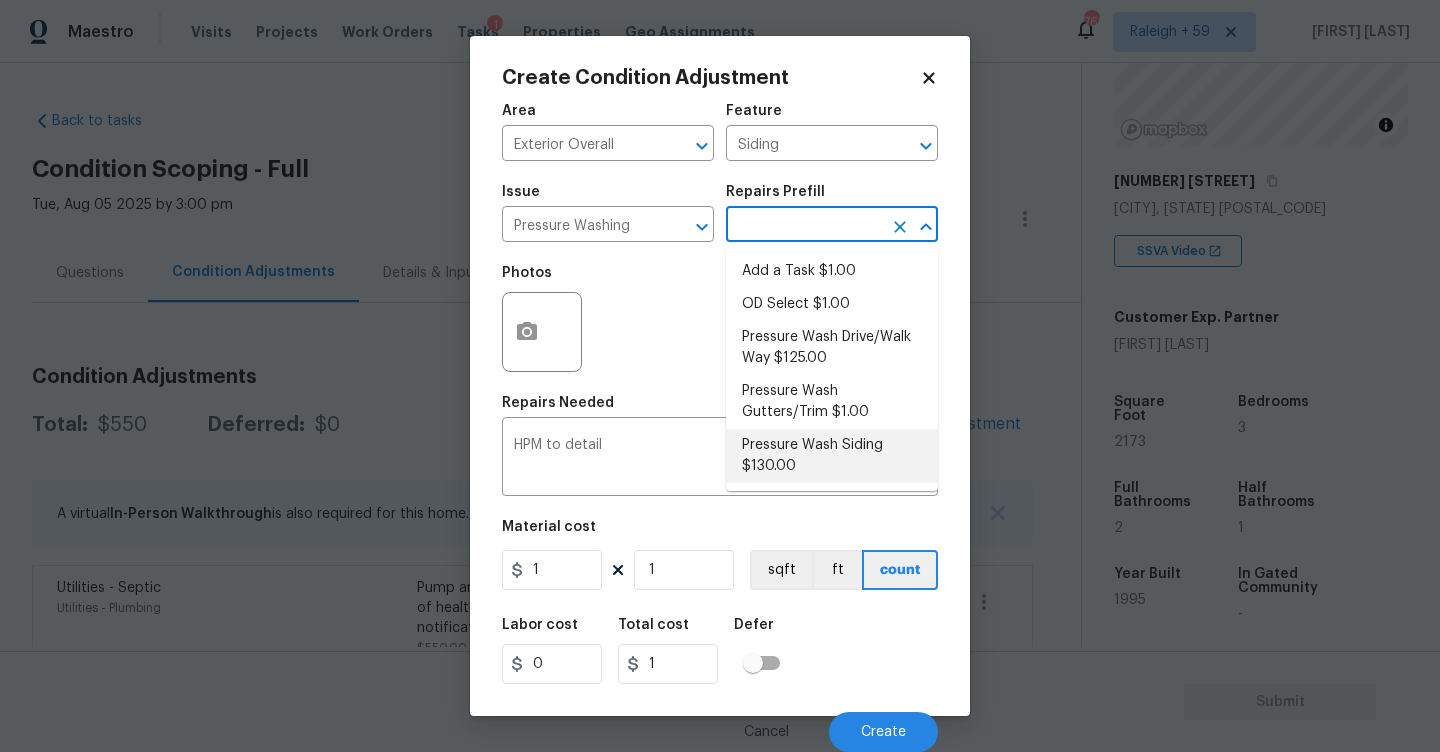 click on "Pressure Wash Siding $130.00" at bounding box center (832, 456) 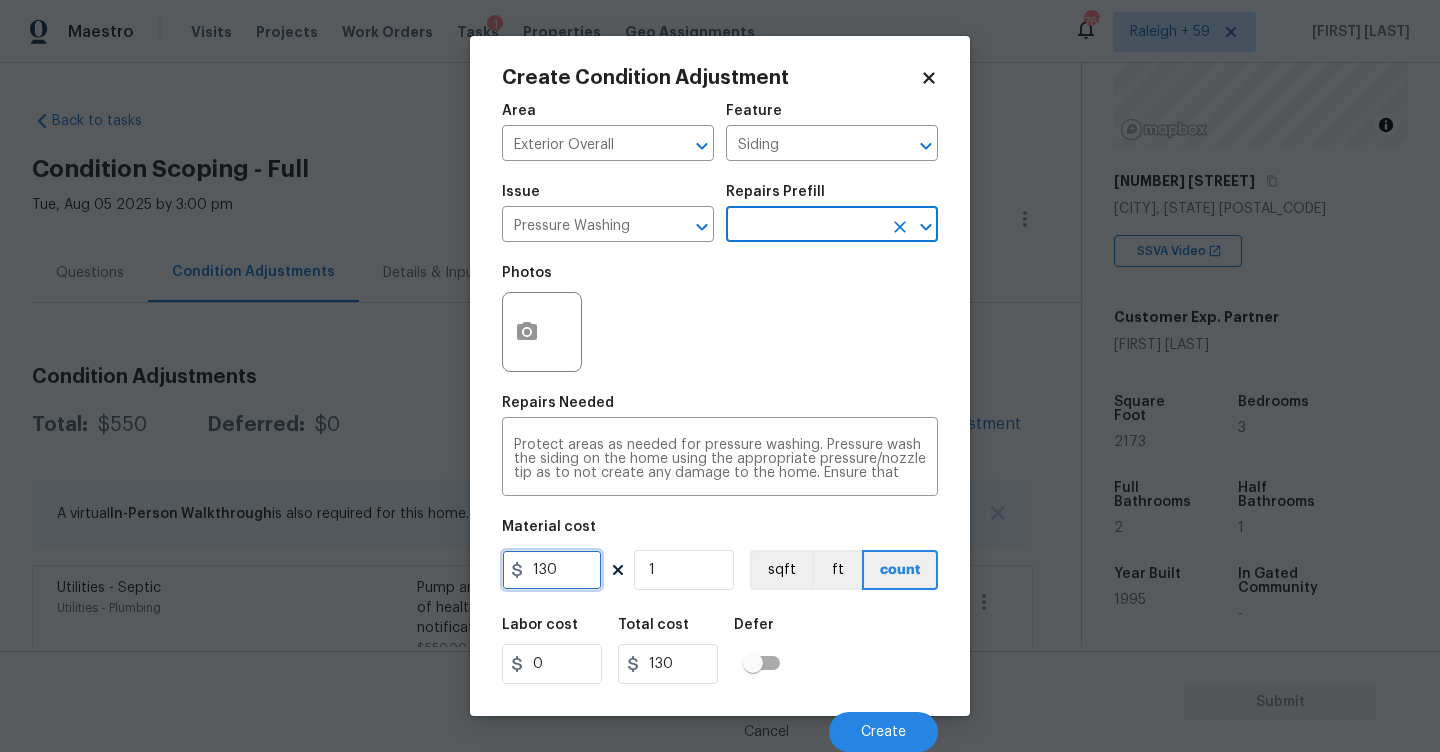 click on "130" at bounding box center (552, 570) 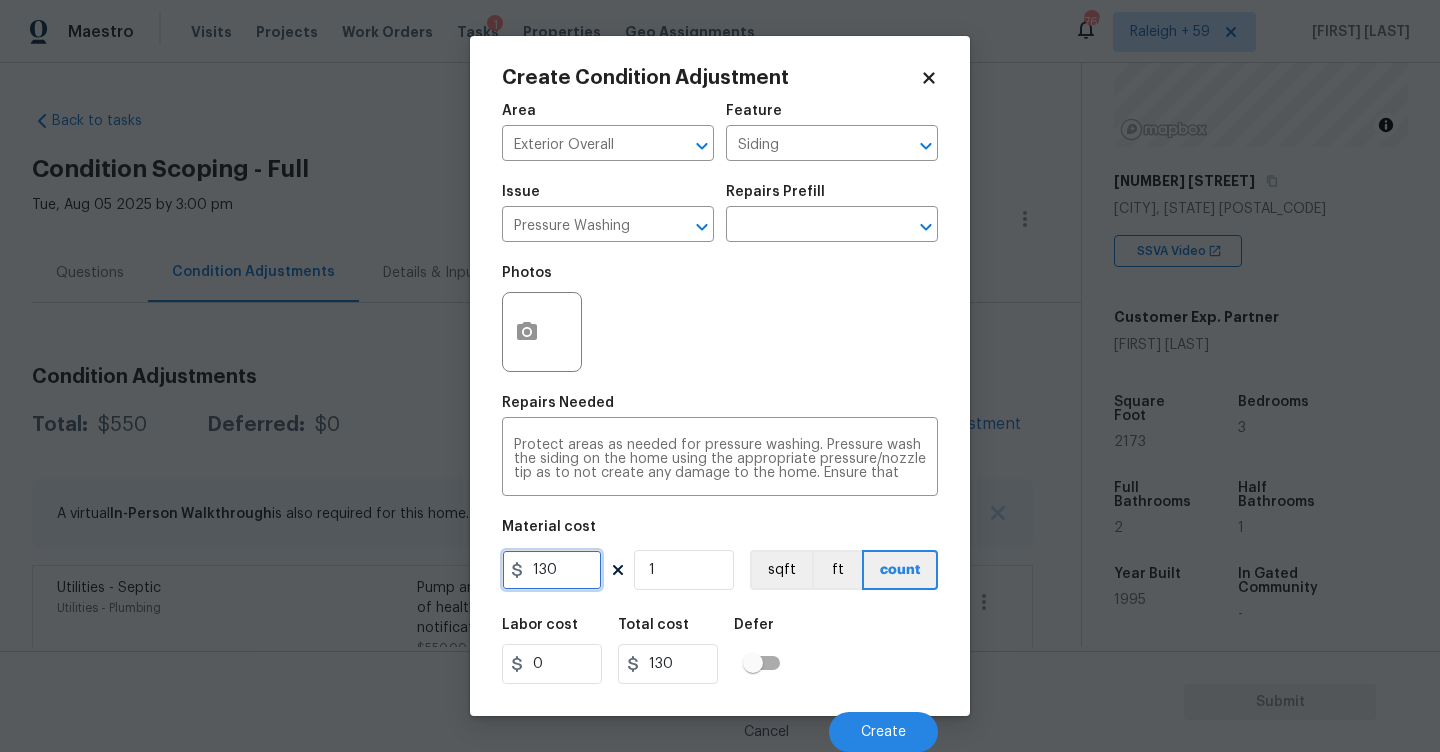 click on "130" at bounding box center [552, 570] 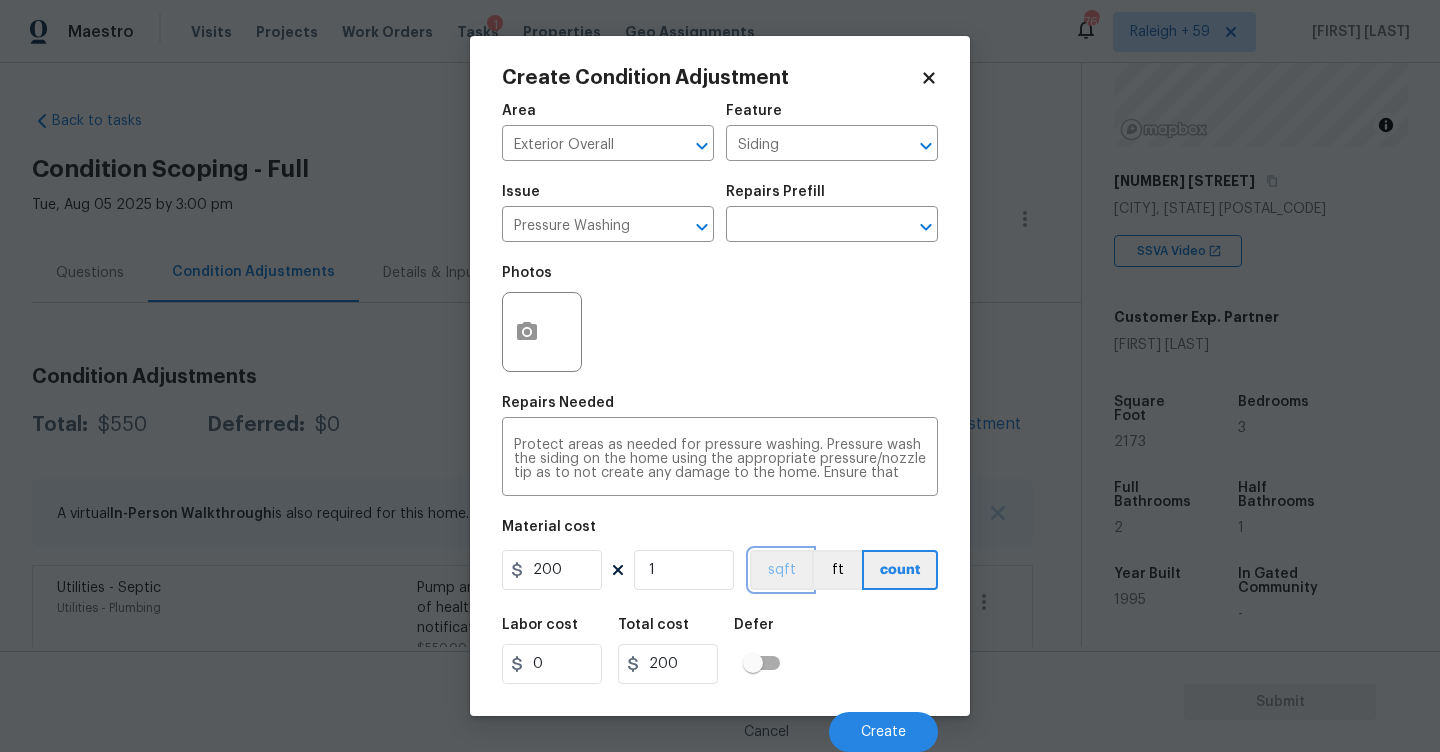 scroll, scrollTop: 1, scrollLeft: 0, axis: vertical 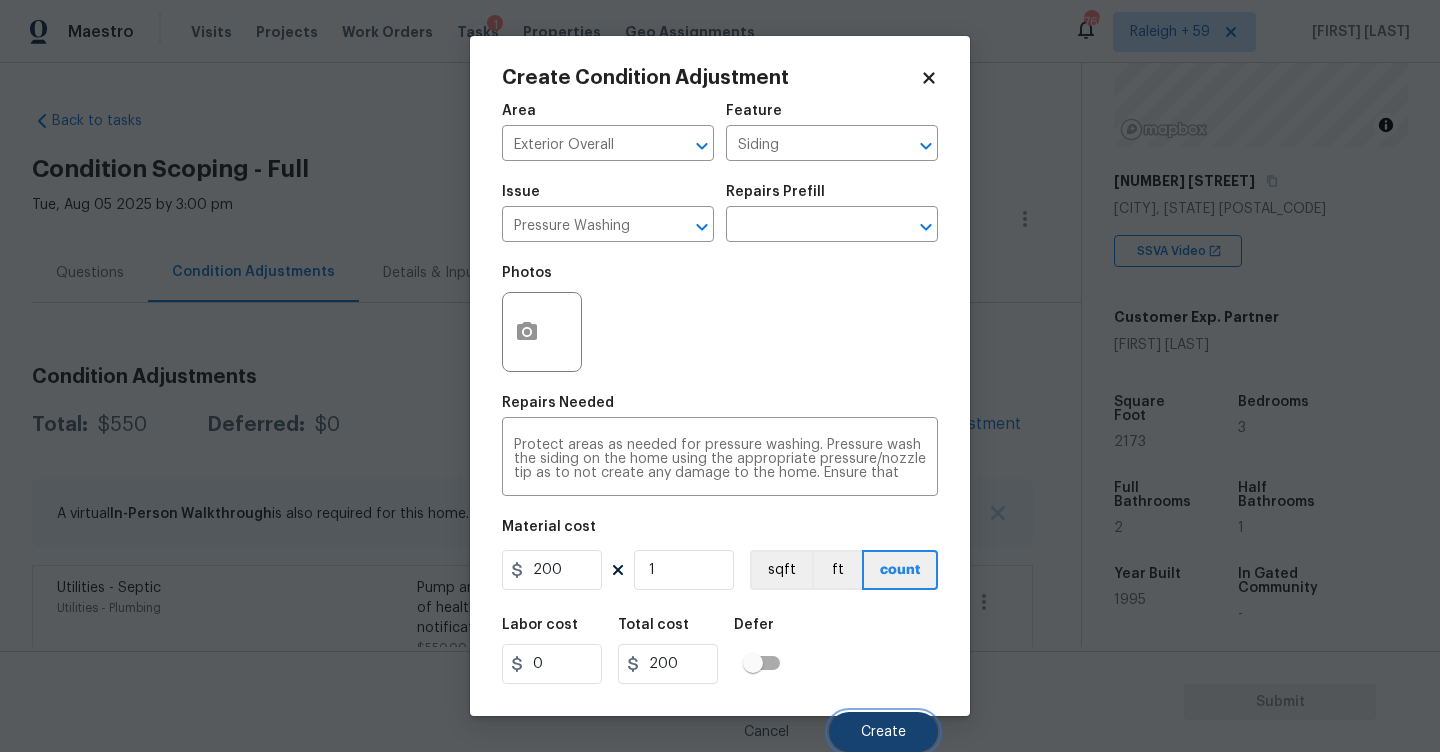 click on "Create" at bounding box center [883, 732] 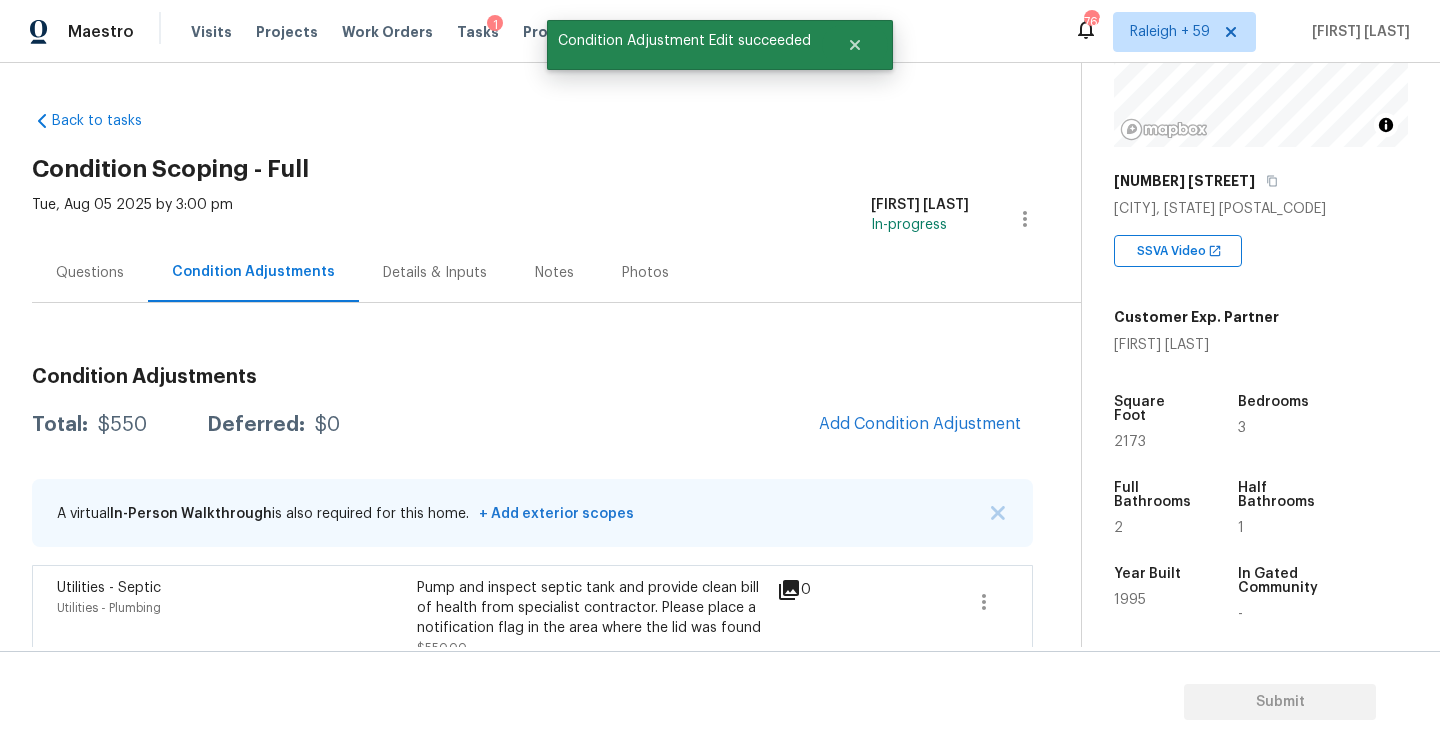 scroll, scrollTop: 0, scrollLeft: 0, axis: both 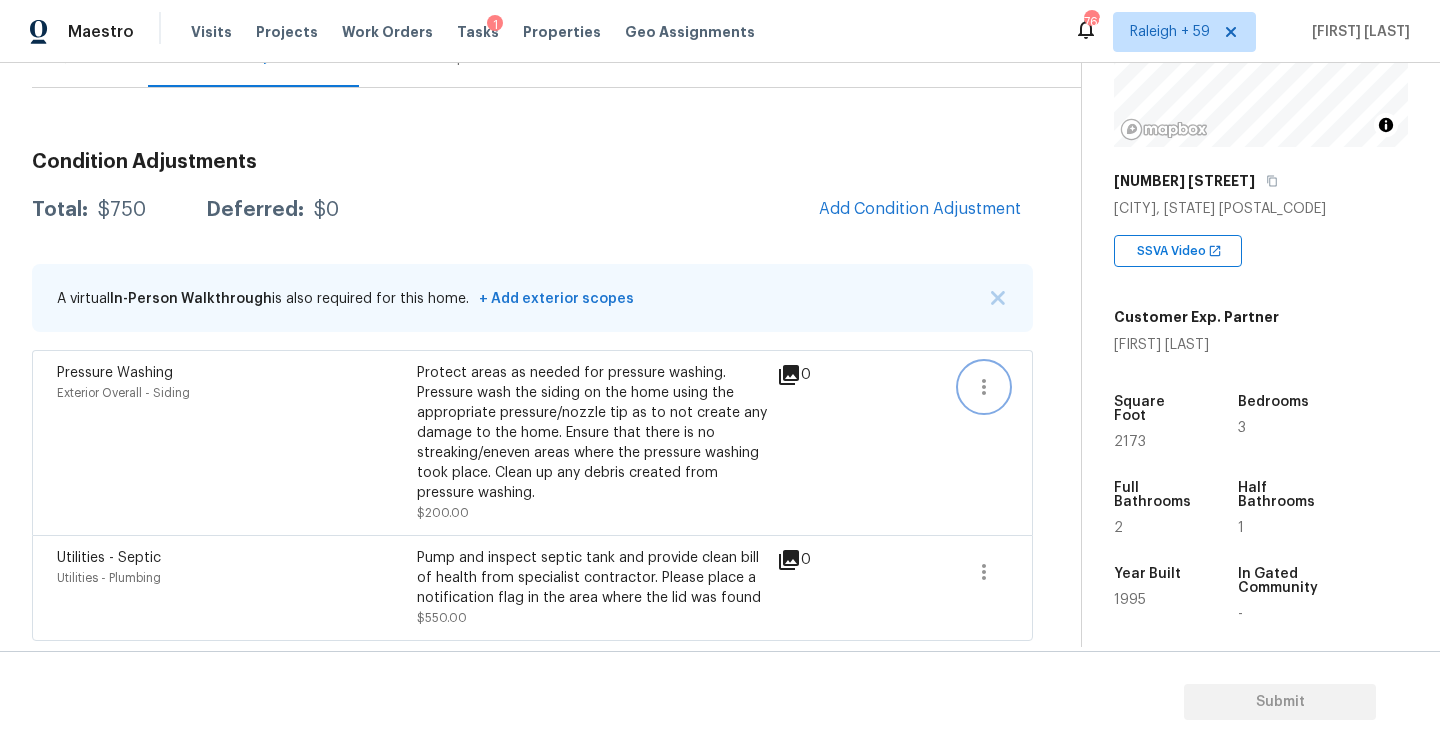 click 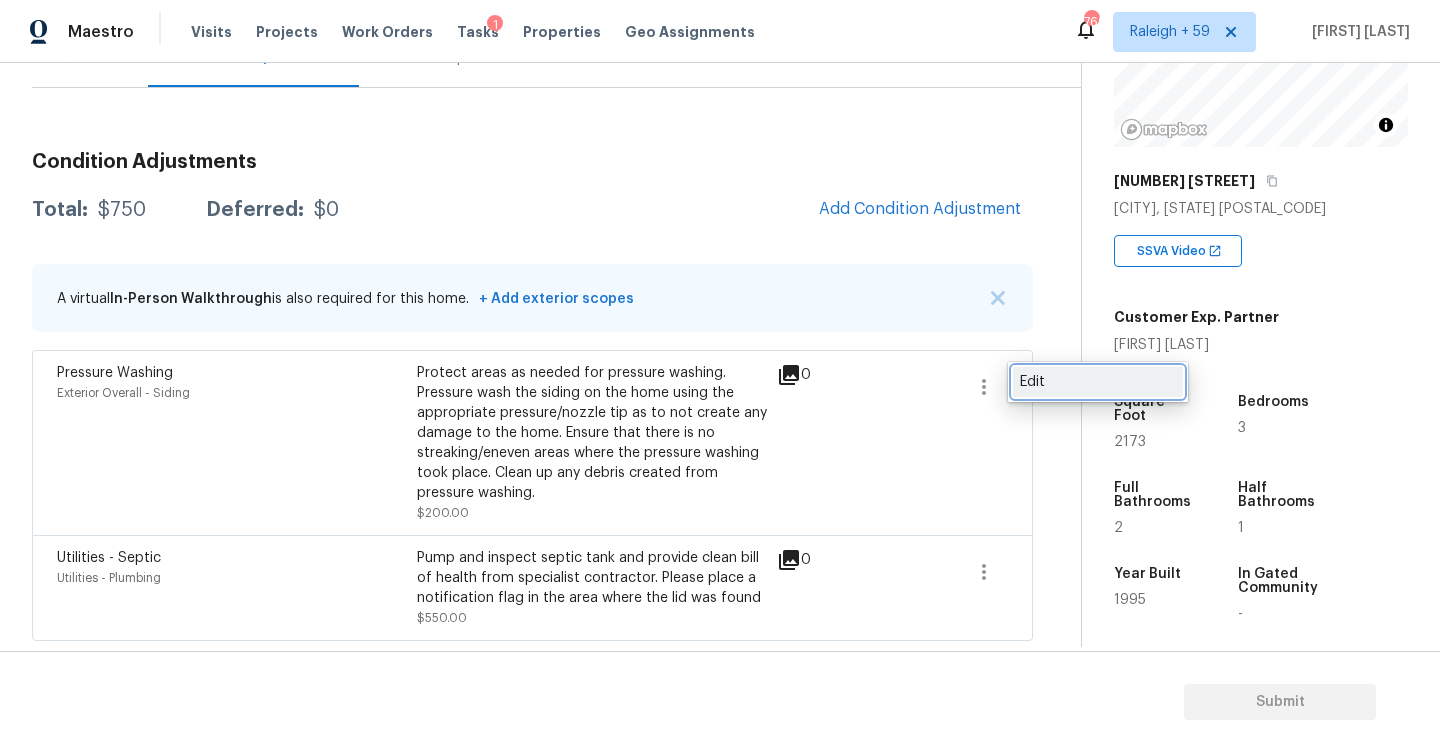 click on "Edit" at bounding box center (1098, 382) 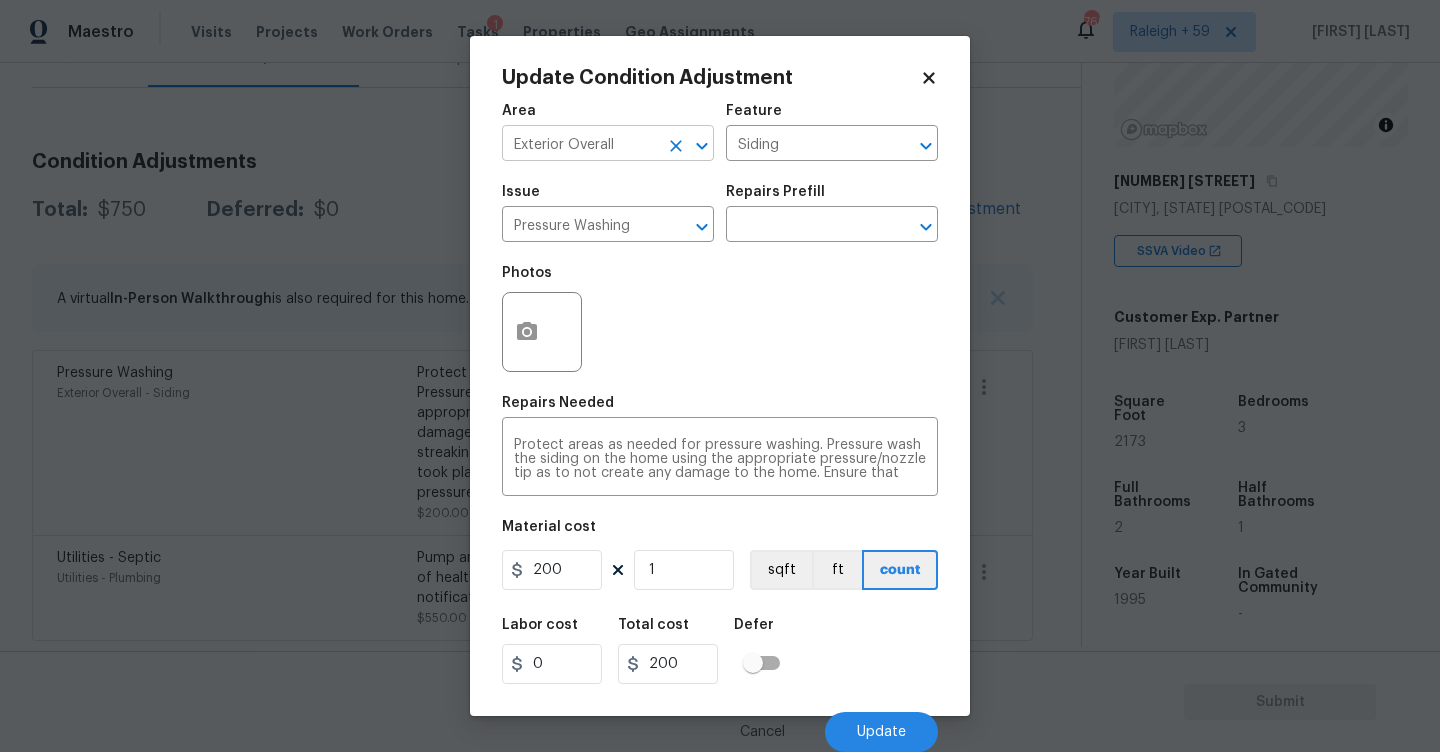 click on "Exterior Overall" at bounding box center (580, 145) 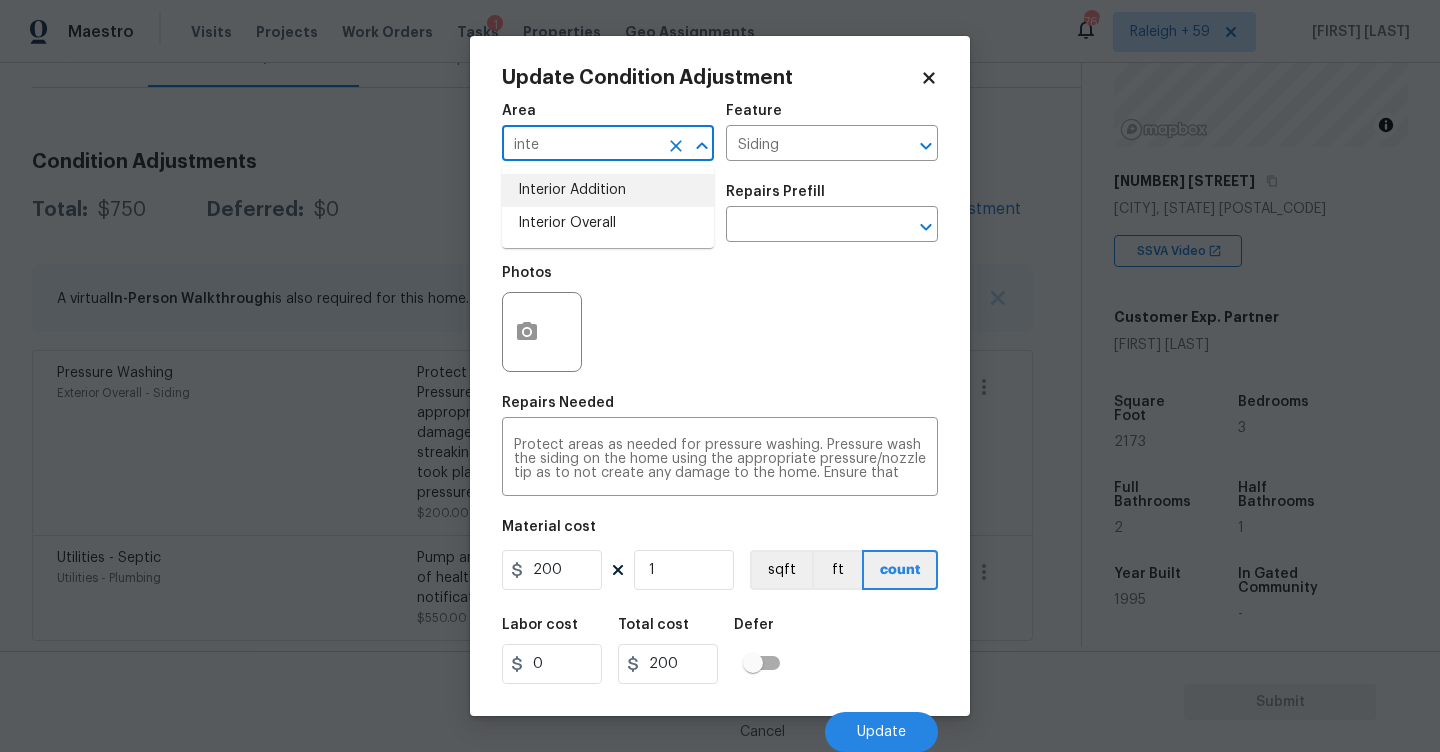 click on "Interior Overall" at bounding box center (608, 223) 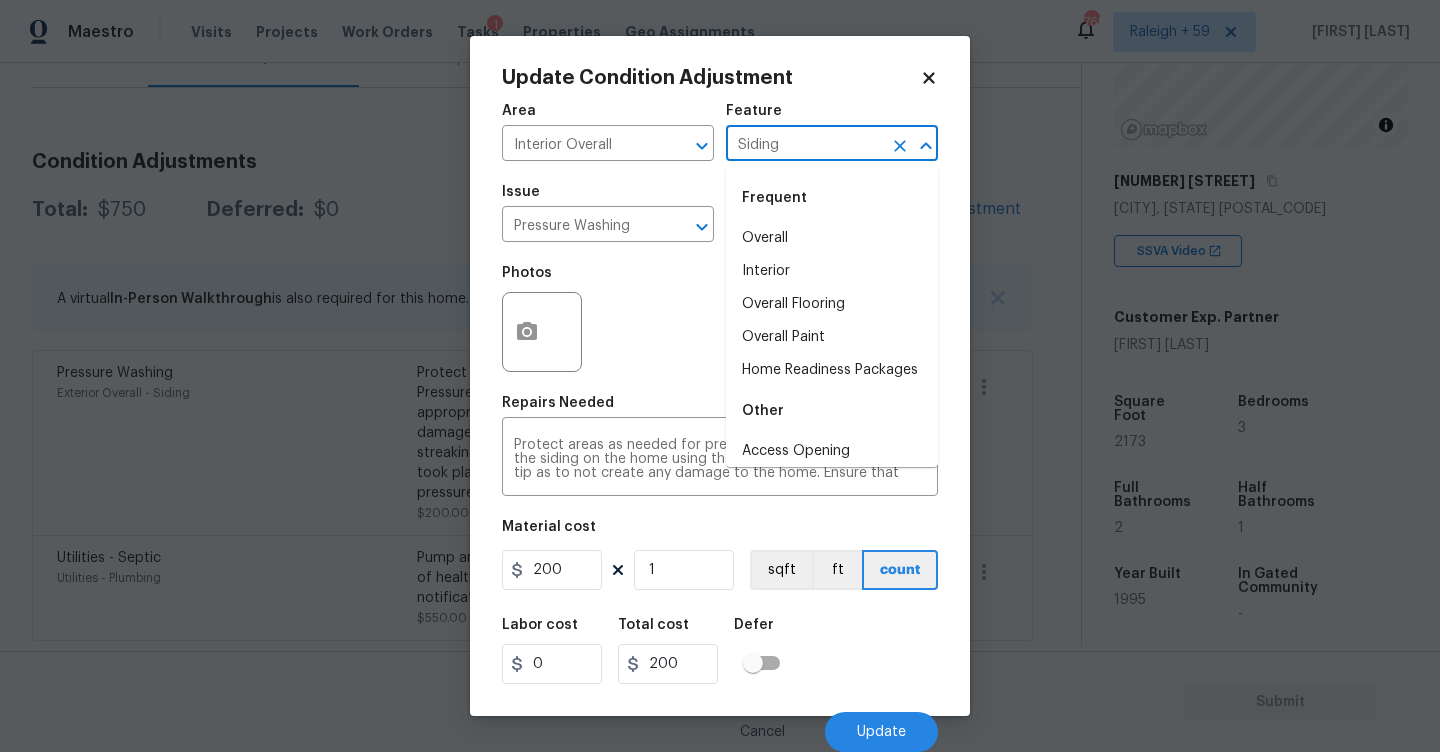 click on "Siding" at bounding box center (804, 145) 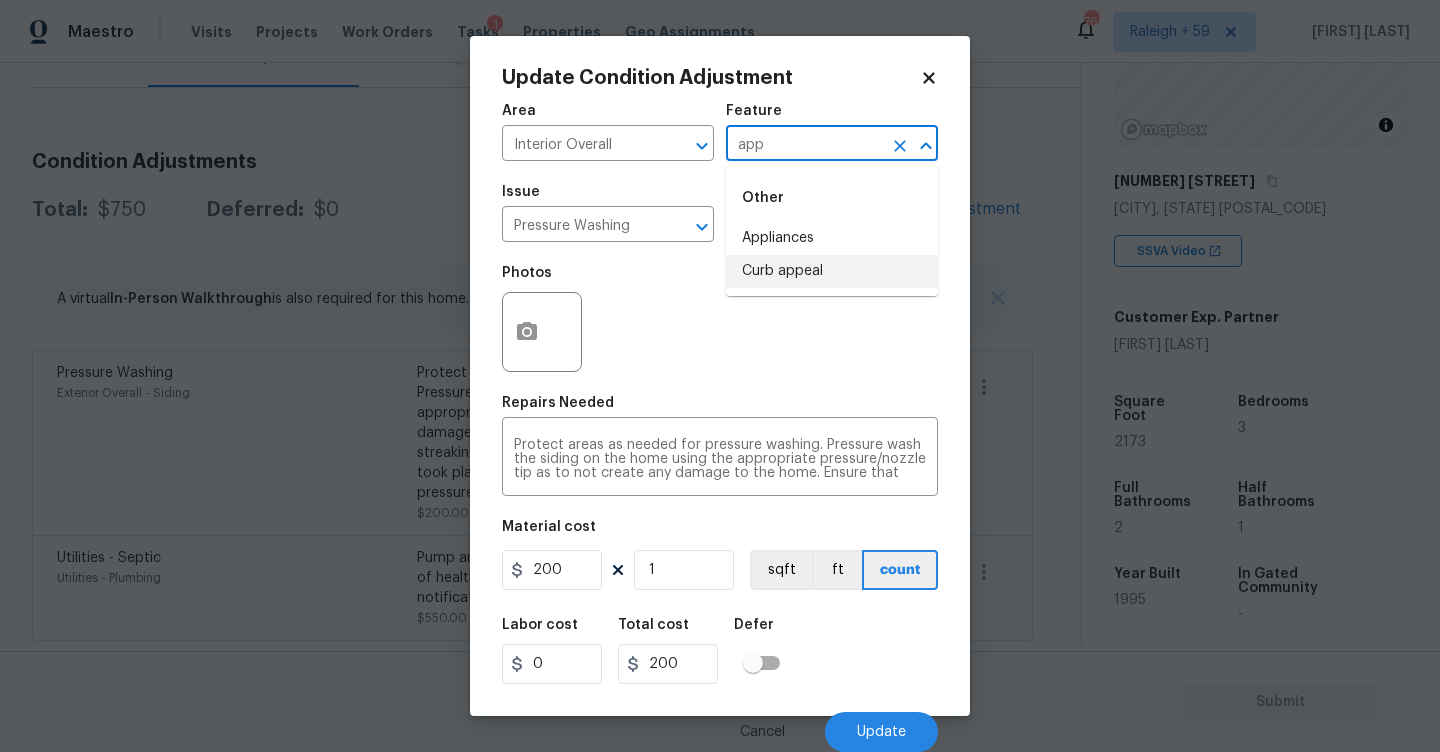 drag, startPoint x: 808, startPoint y: 232, endPoint x: 768, endPoint y: 232, distance: 40 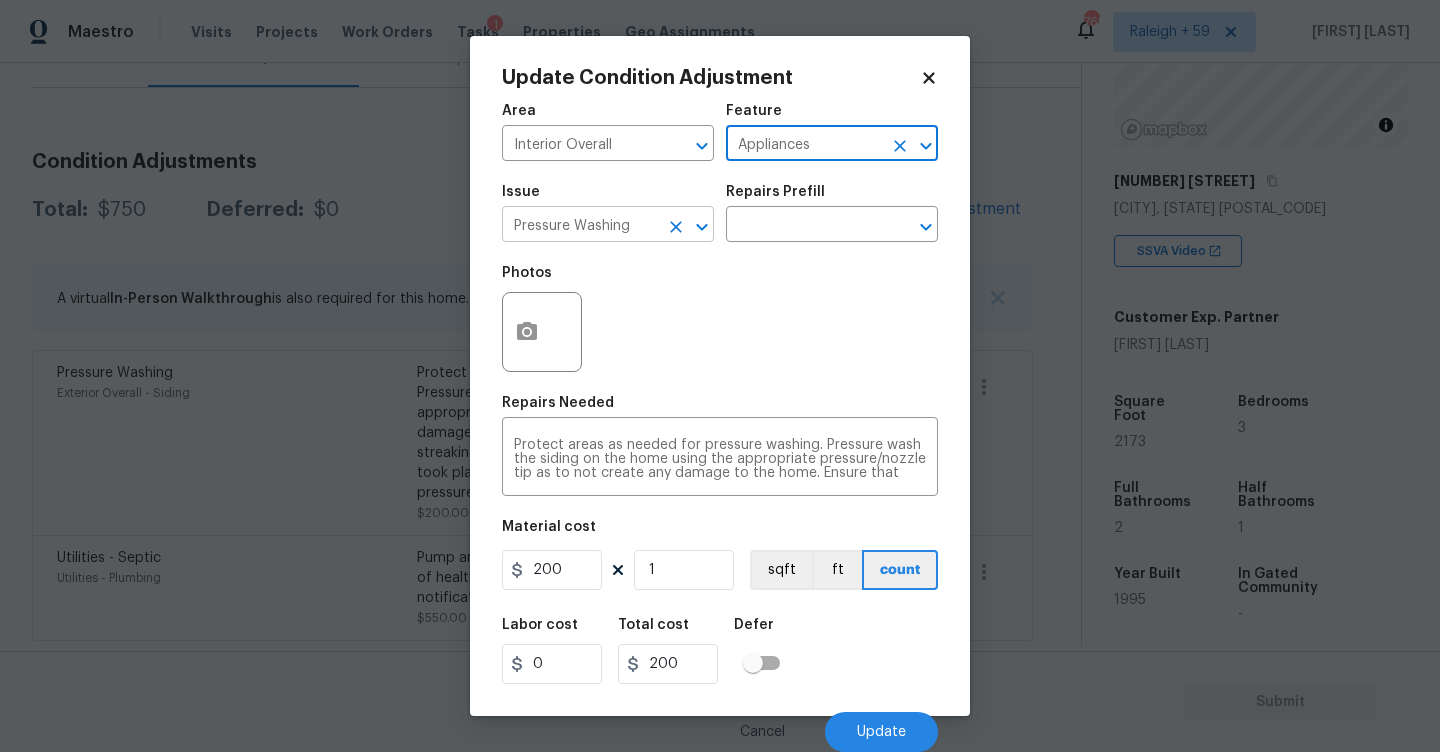 click on "Pressure Washing" at bounding box center [580, 226] 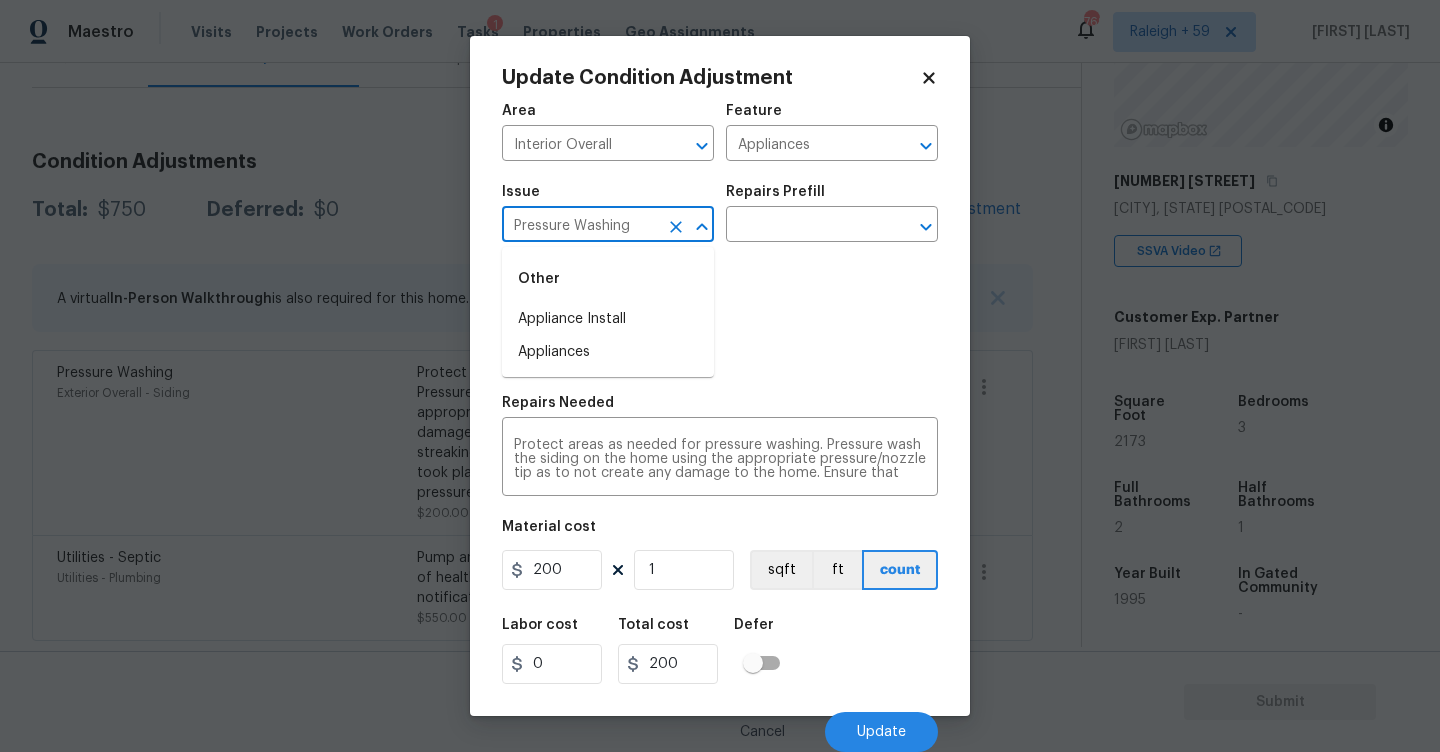click on "Area Interior Overall ​ Feature Appliances ​ Issue Pressure Washing ​ Repairs Prefill ​ Photos Repairs Needed Protect areas as needed for pressure washing. Pressure wash the siding on the home using the appropriate pressure/nozzle tip as to not create any damage to the home. Ensure that there is no streaking/eneven areas where the pressure washing took place. Clean up any debris created from pressure washing. x ​ Material cost 200 1 sqft ft count Labor cost 0 Total cost 200 Defer Cancel Update" at bounding box center (720, 422) 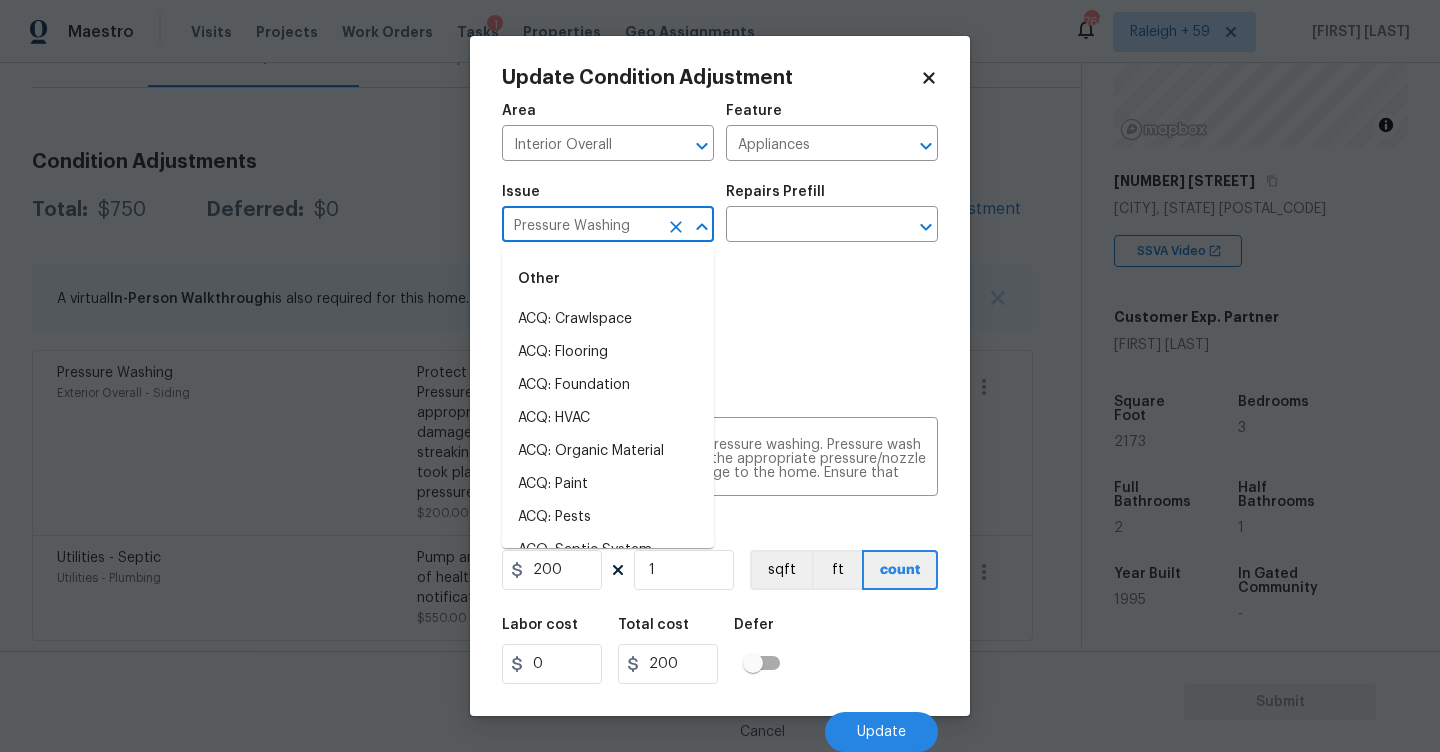 click on "Pressure Washing" at bounding box center [580, 226] 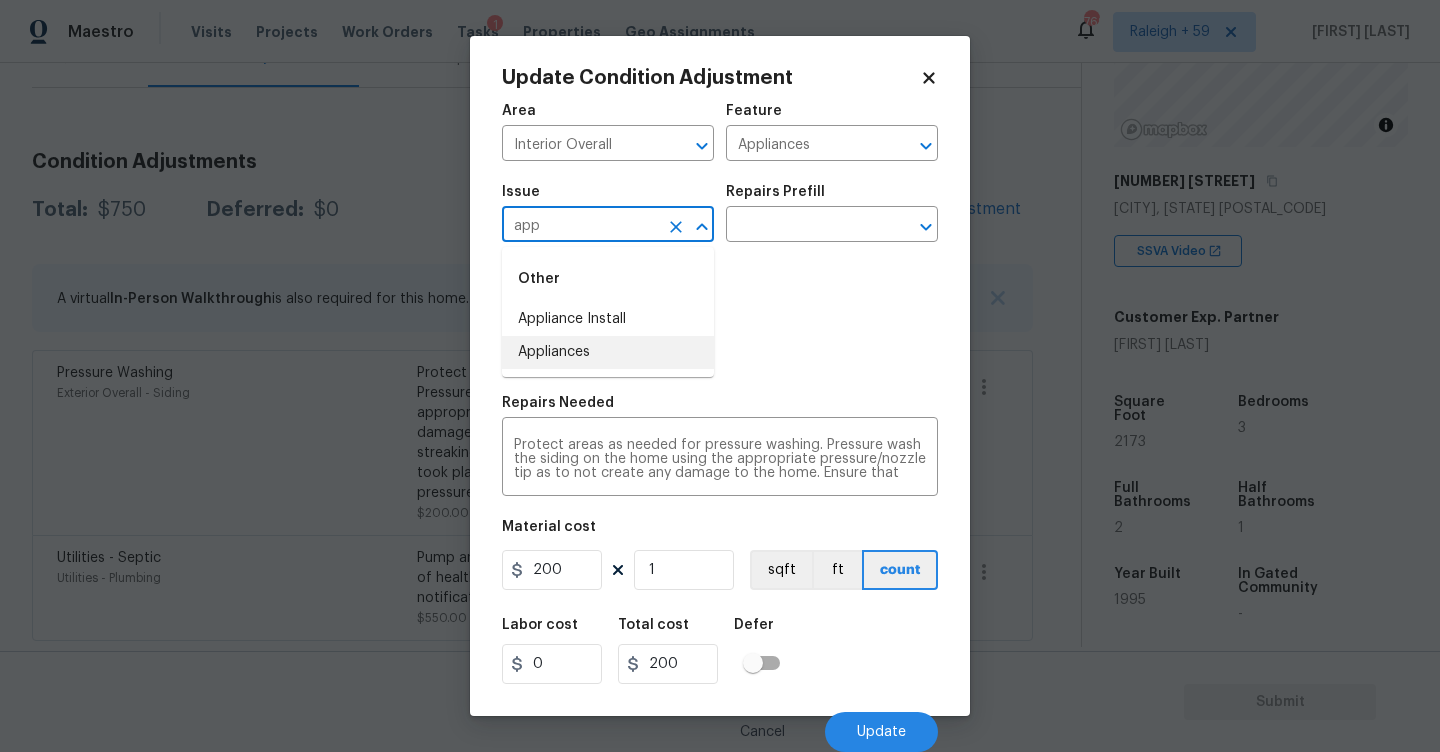 click on "Appliances" at bounding box center [608, 352] 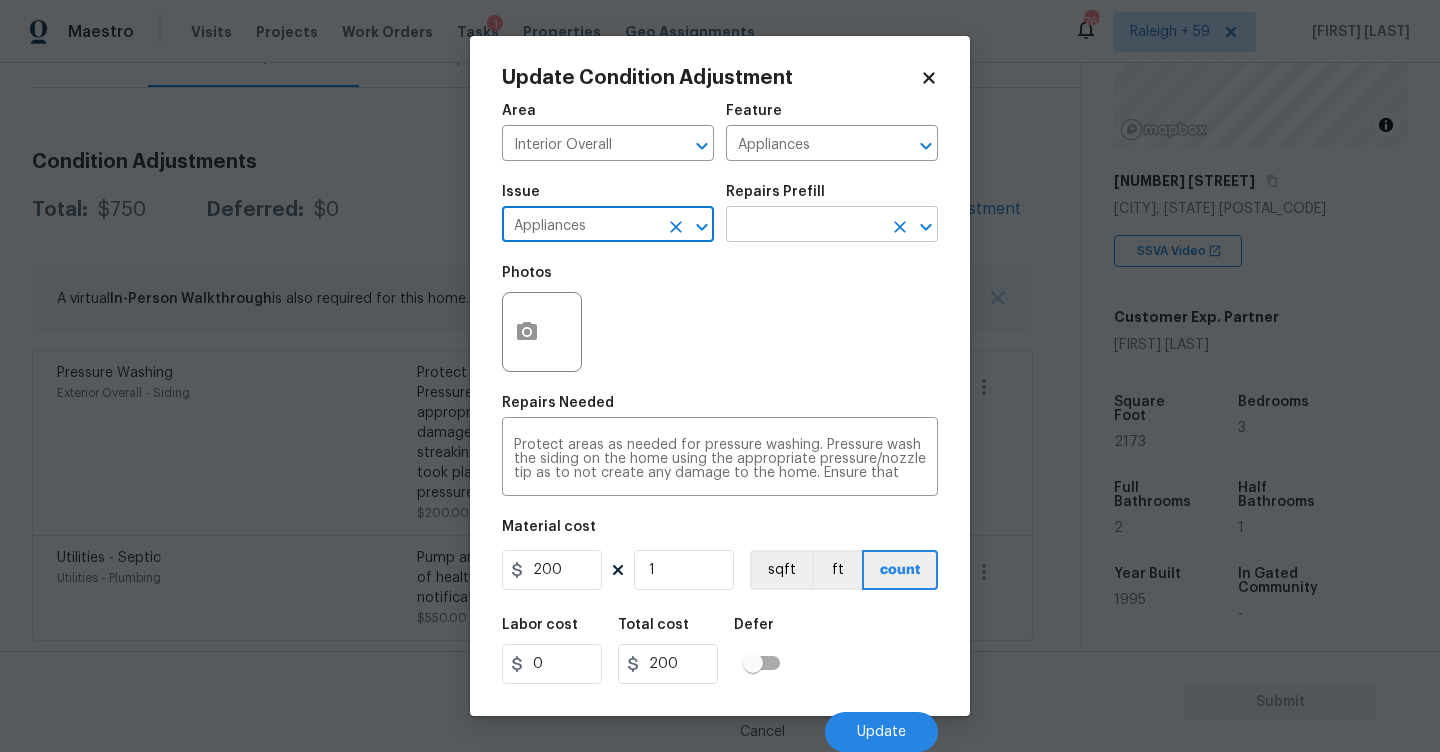 click at bounding box center [804, 226] 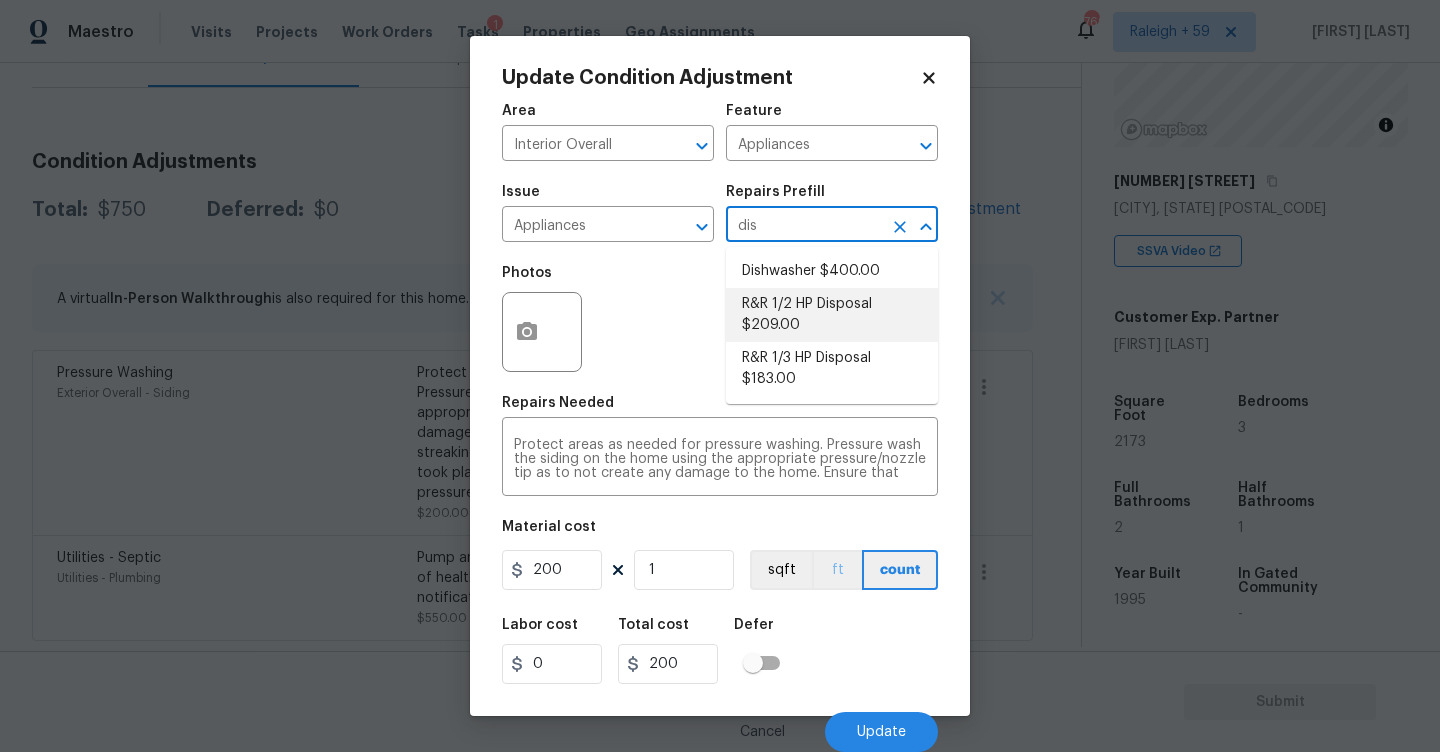 drag, startPoint x: 832, startPoint y: 319, endPoint x: 854, endPoint y: 590, distance: 271.8915 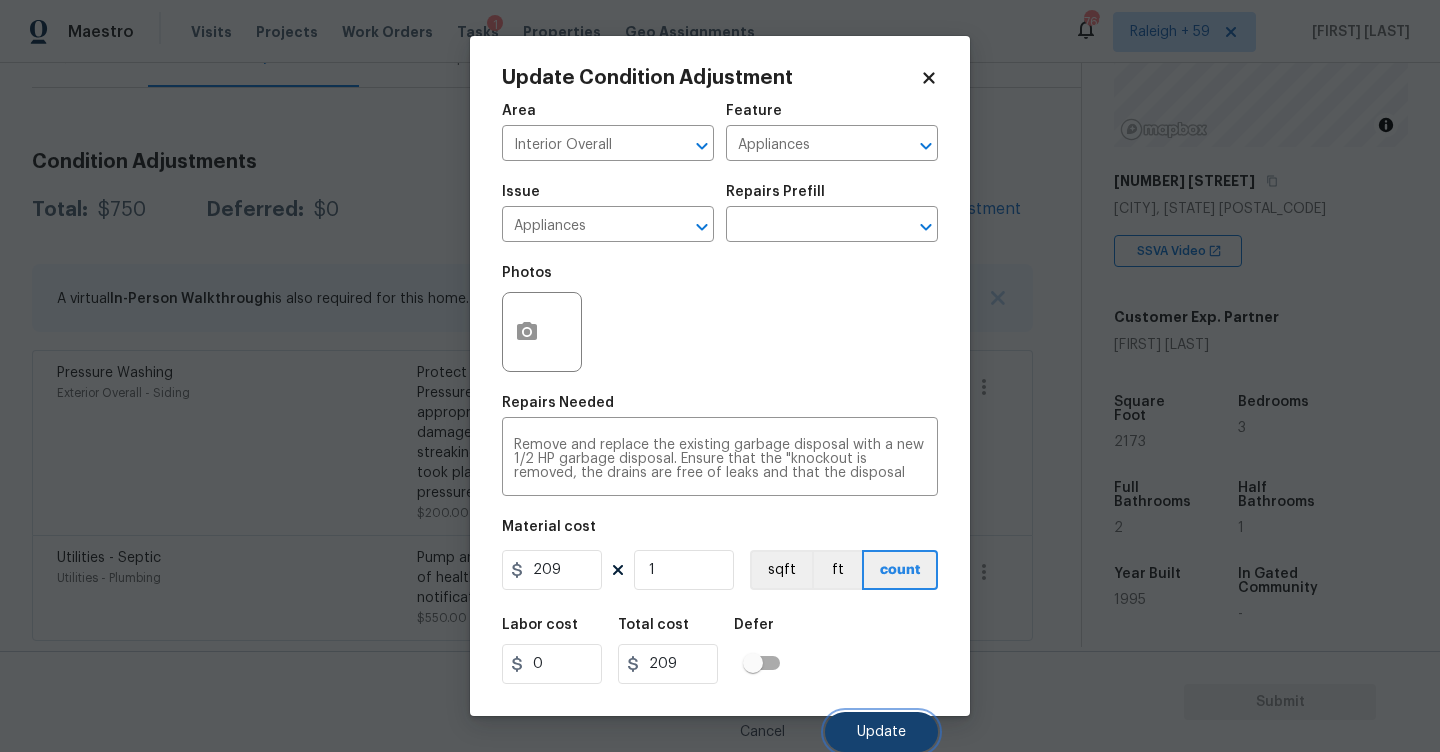 click on "Update" at bounding box center [881, 732] 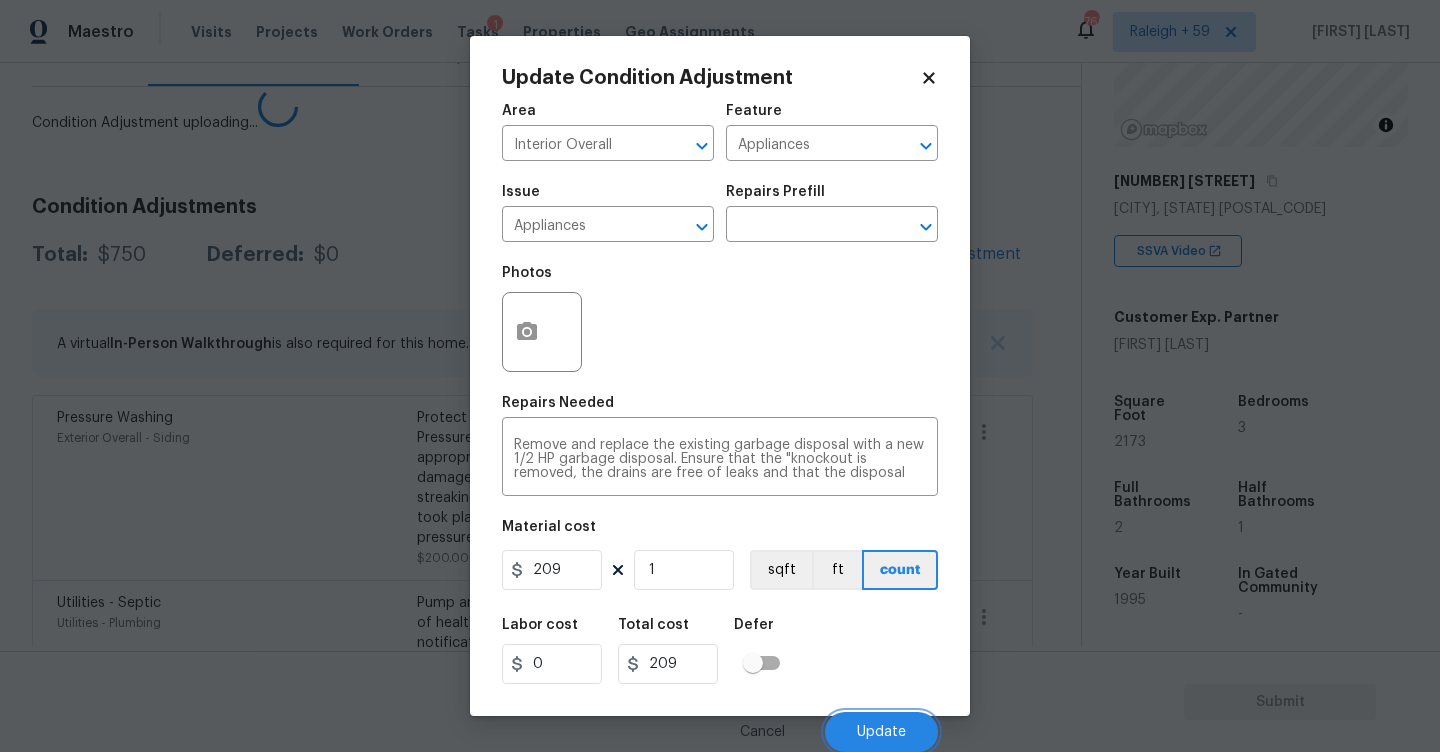 scroll, scrollTop: 156, scrollLeft: 0, axis: vertical 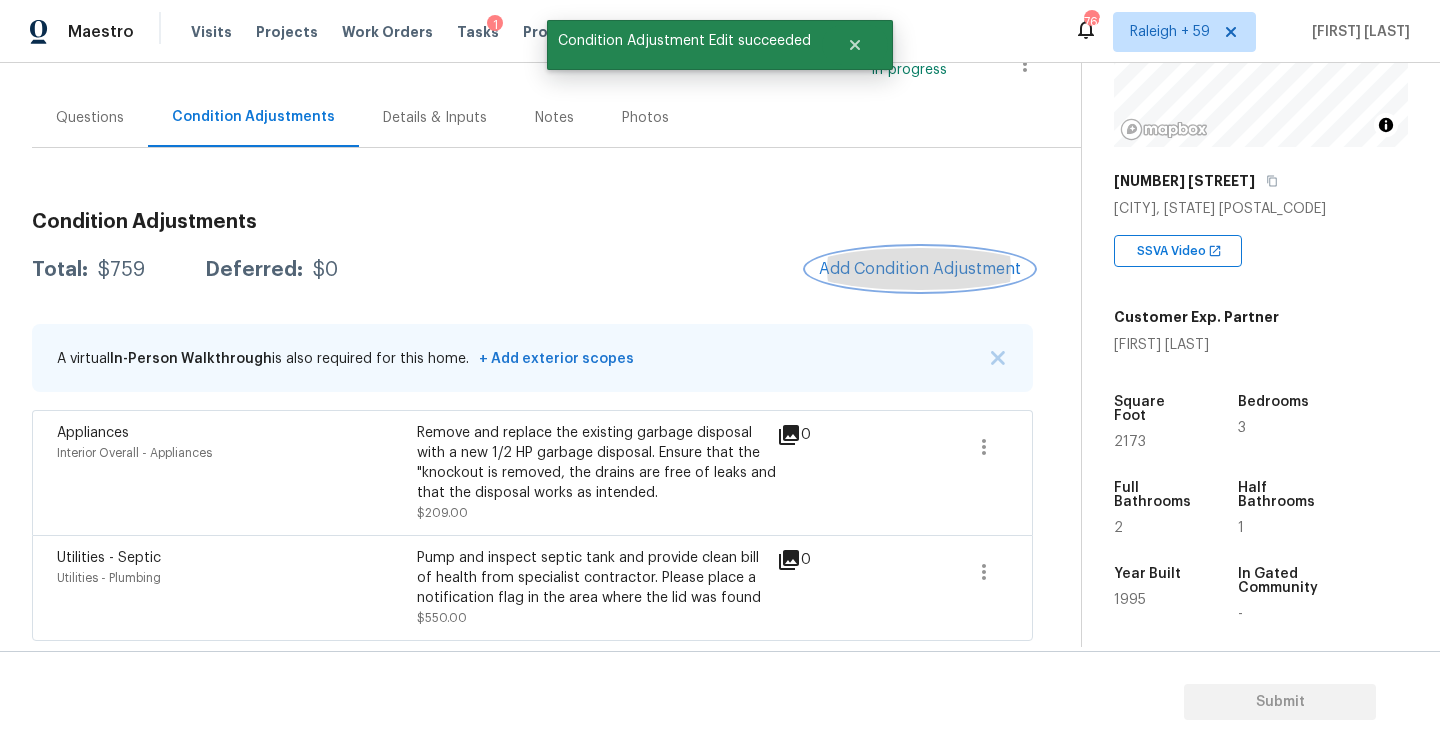 click on "Add Condition Adjustment" at bounding box center (920, 269) 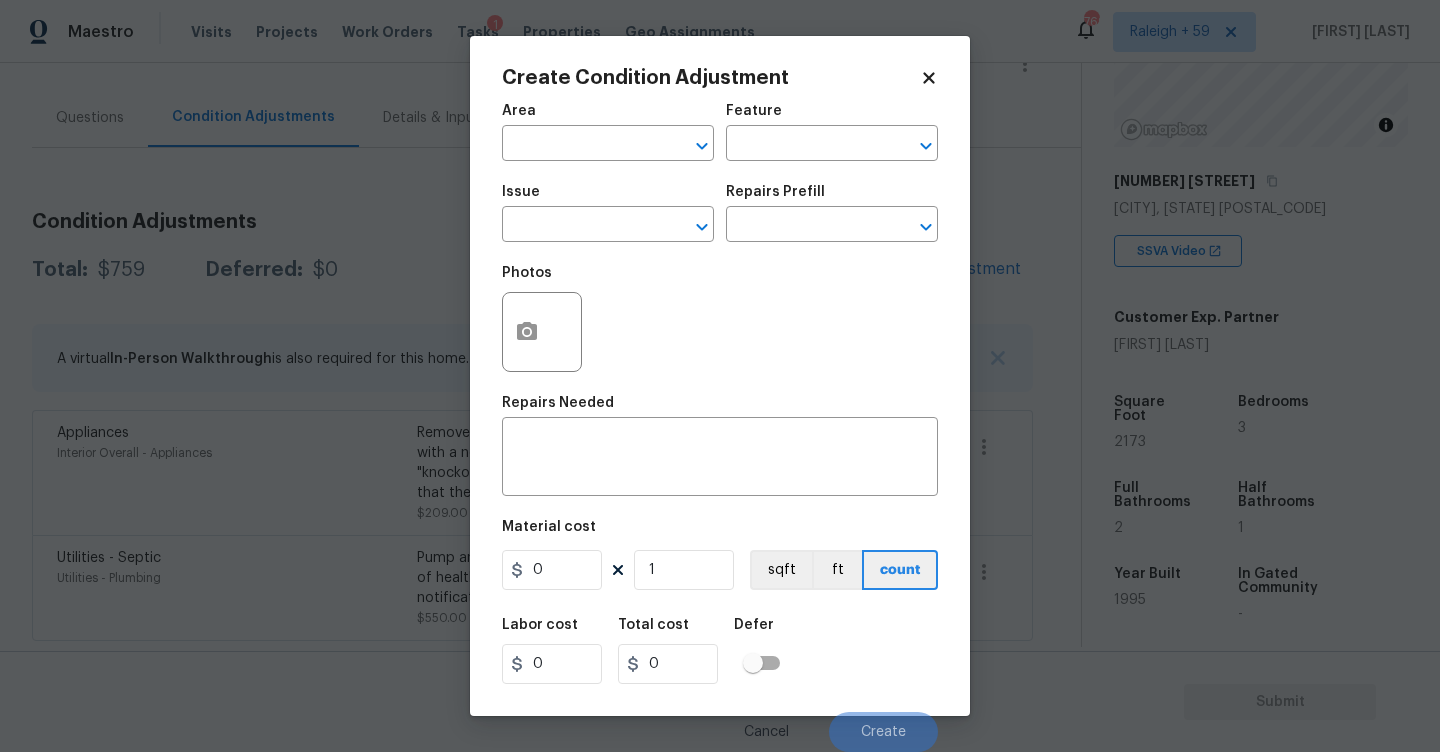 click on "Area ​" at bounding box center (608, 132) 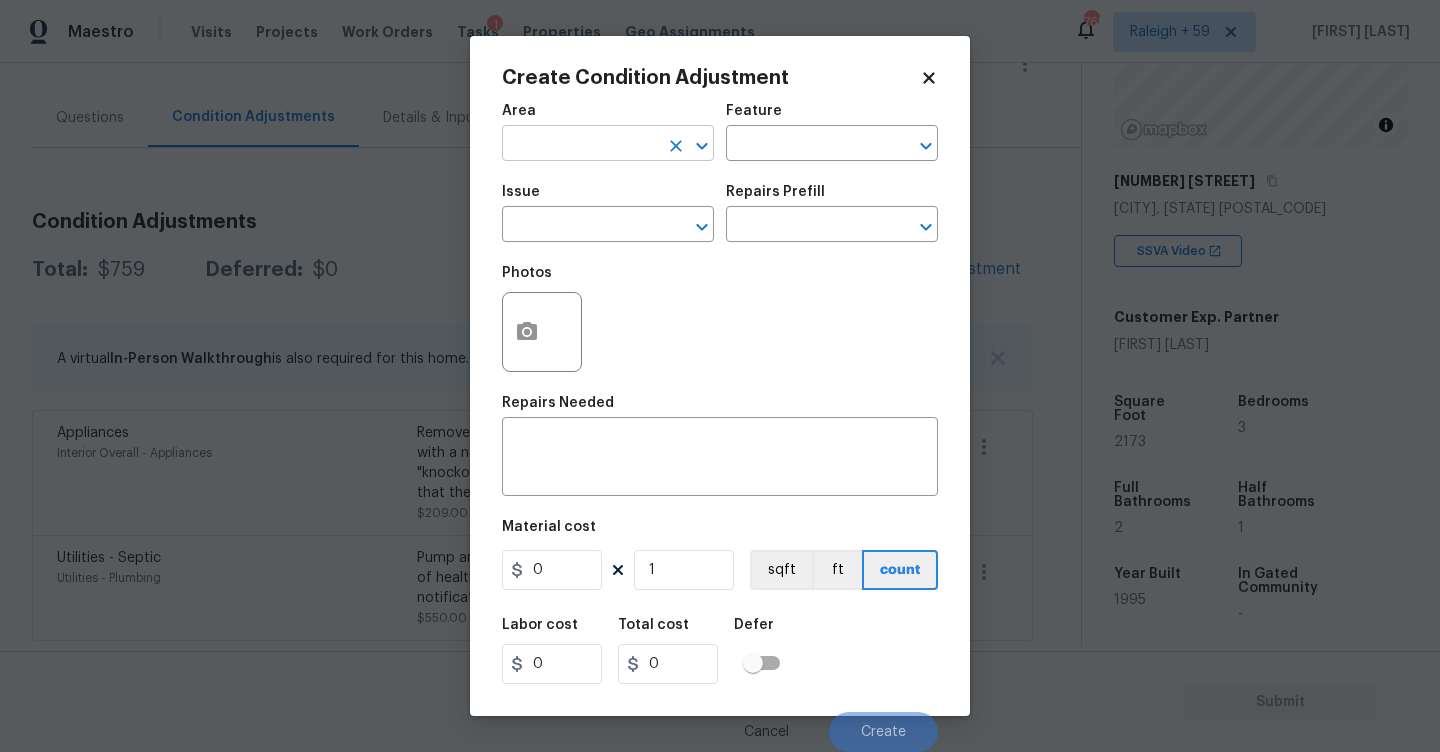 click at bounding box center [580, 145] 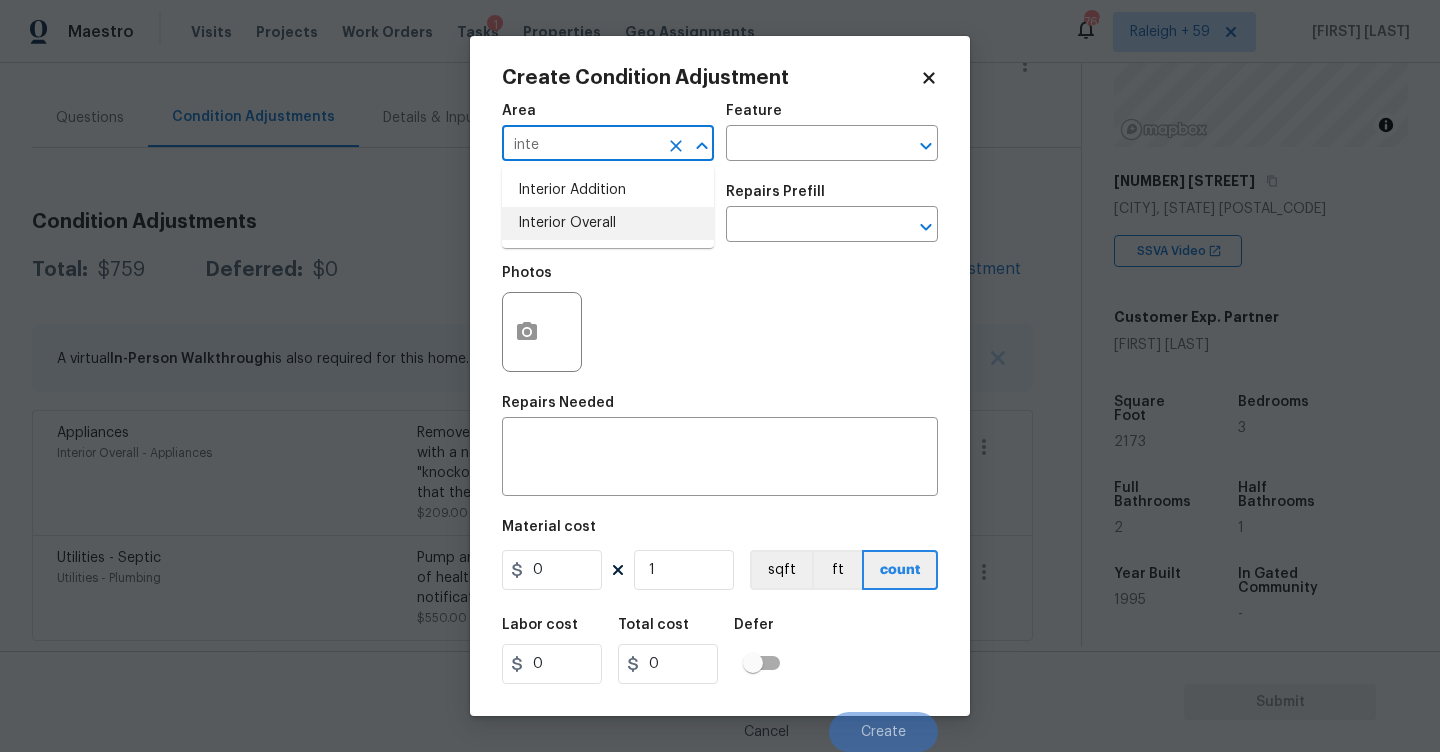 click on "Interior Overall" at bounding box center [608, 223] 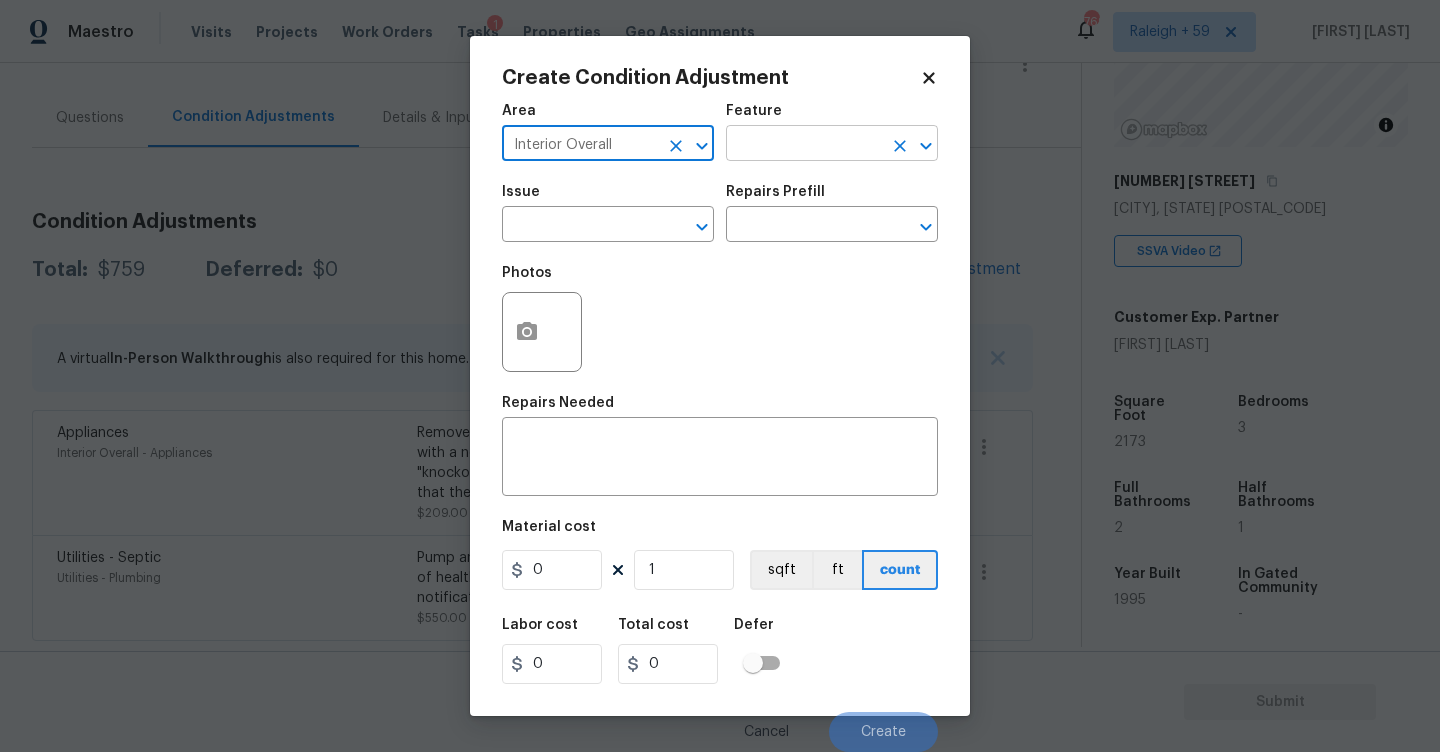 click at bounding box center [804, 145] 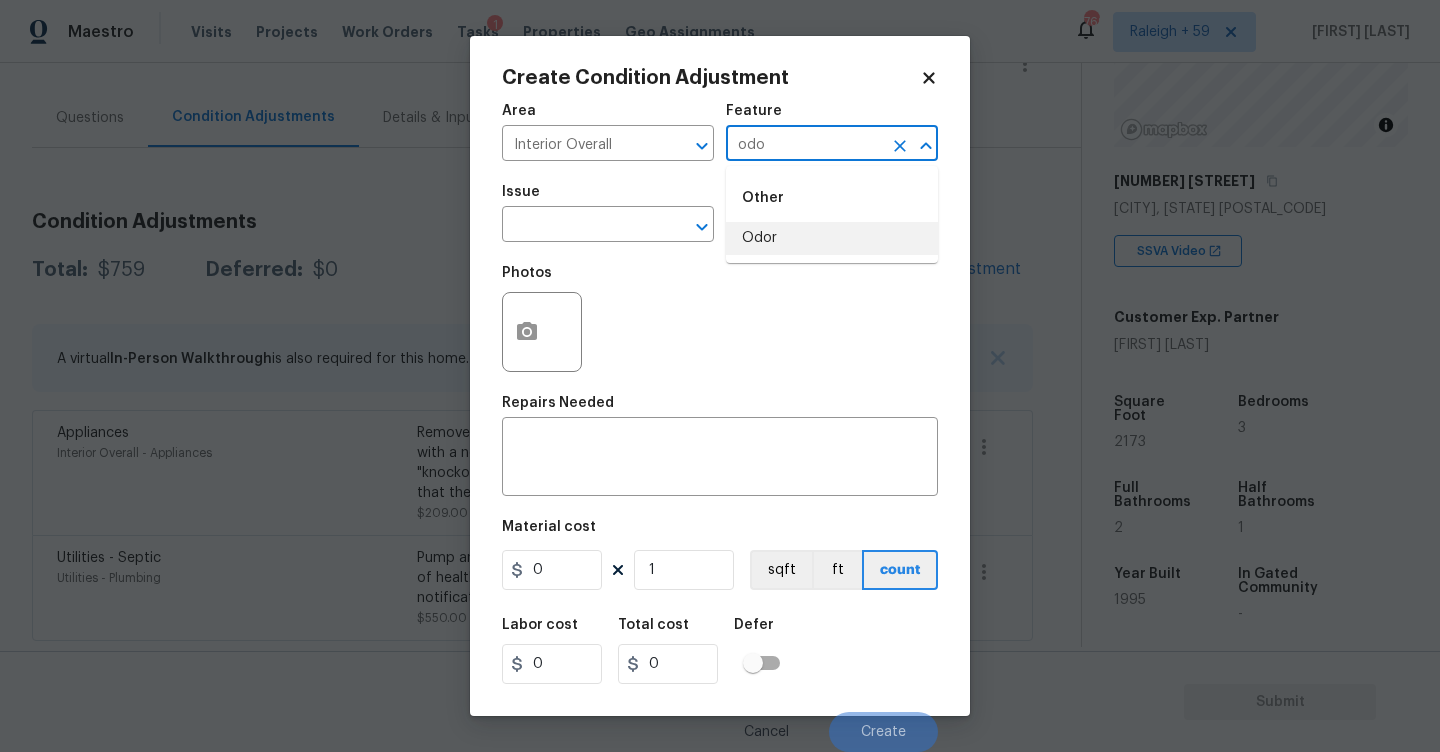 click on "Odor" at bounding box center [832, 238] 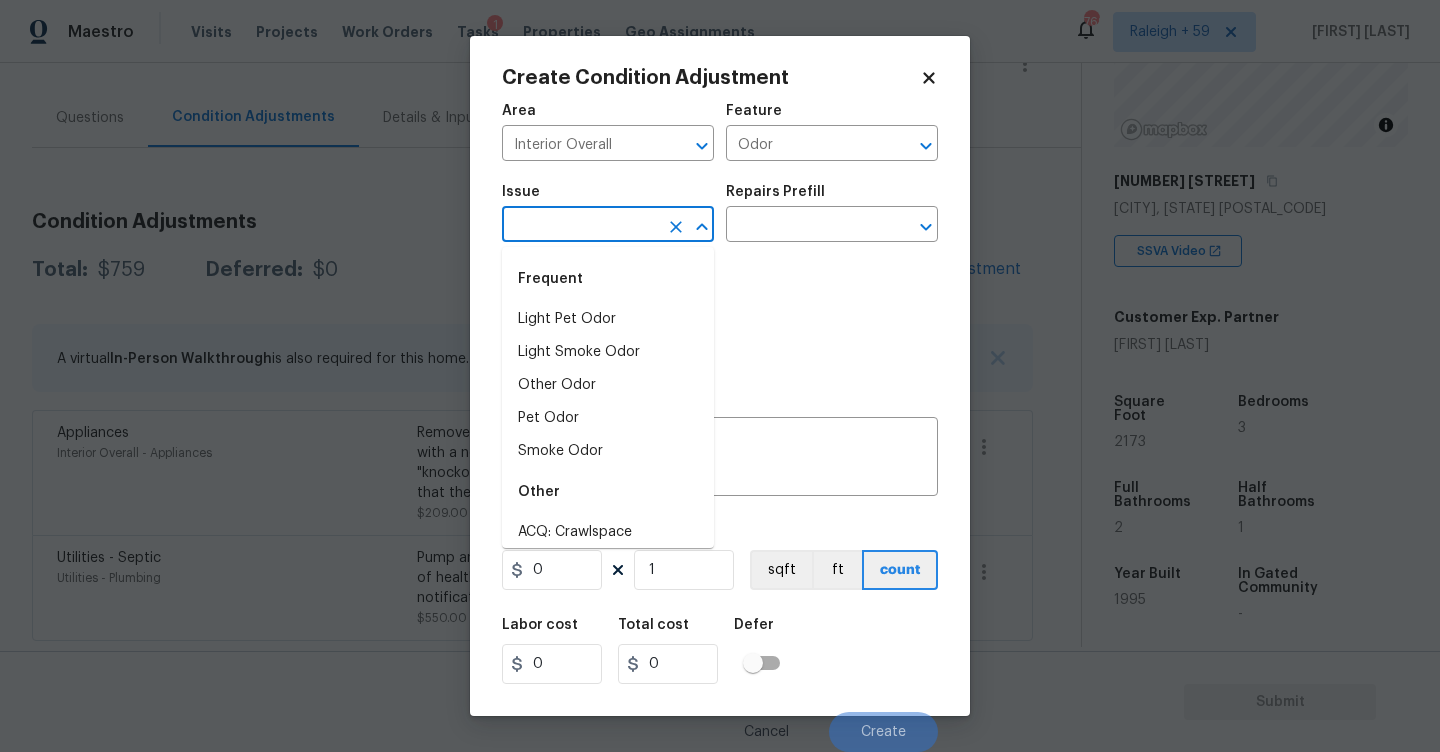 click at bounding box center (580, 226) 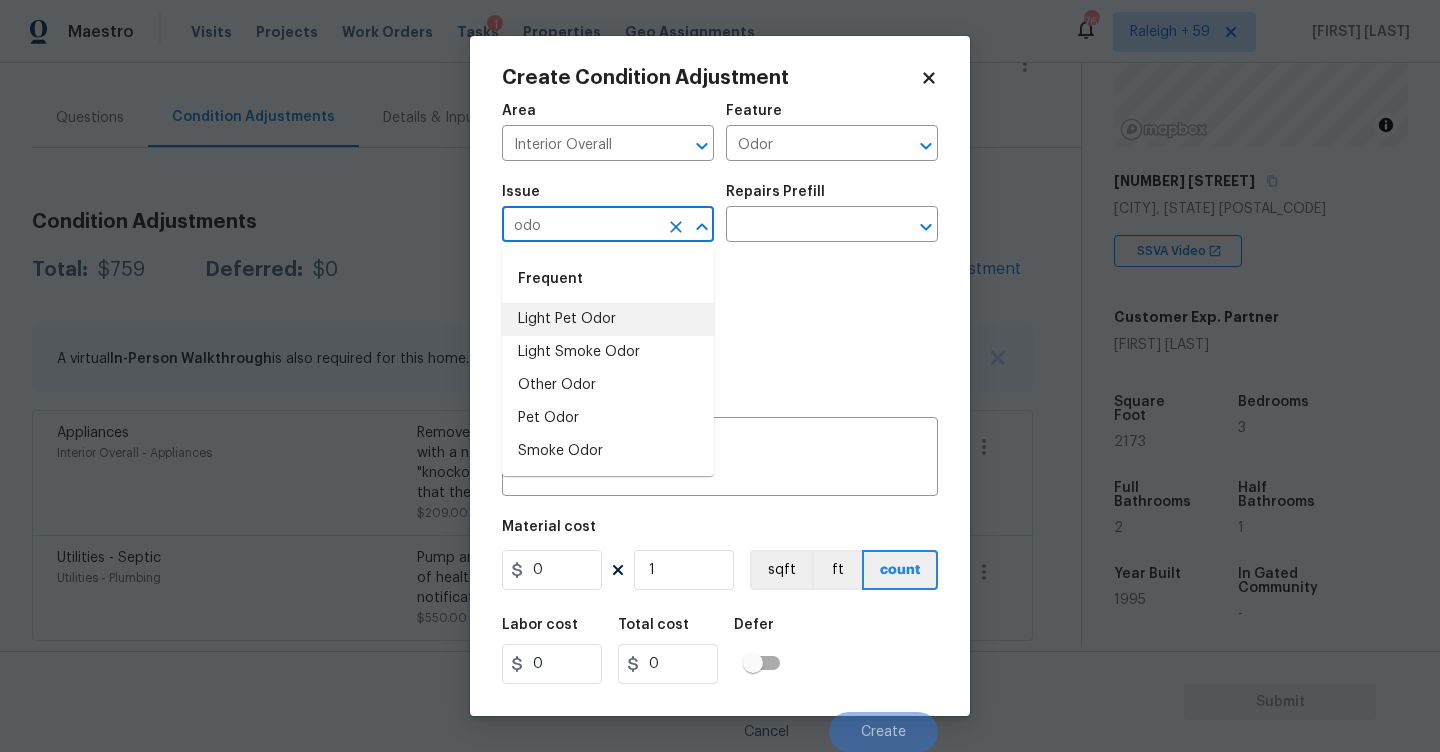 click on "Light Pet Odor" at bounding box center (608, 319) 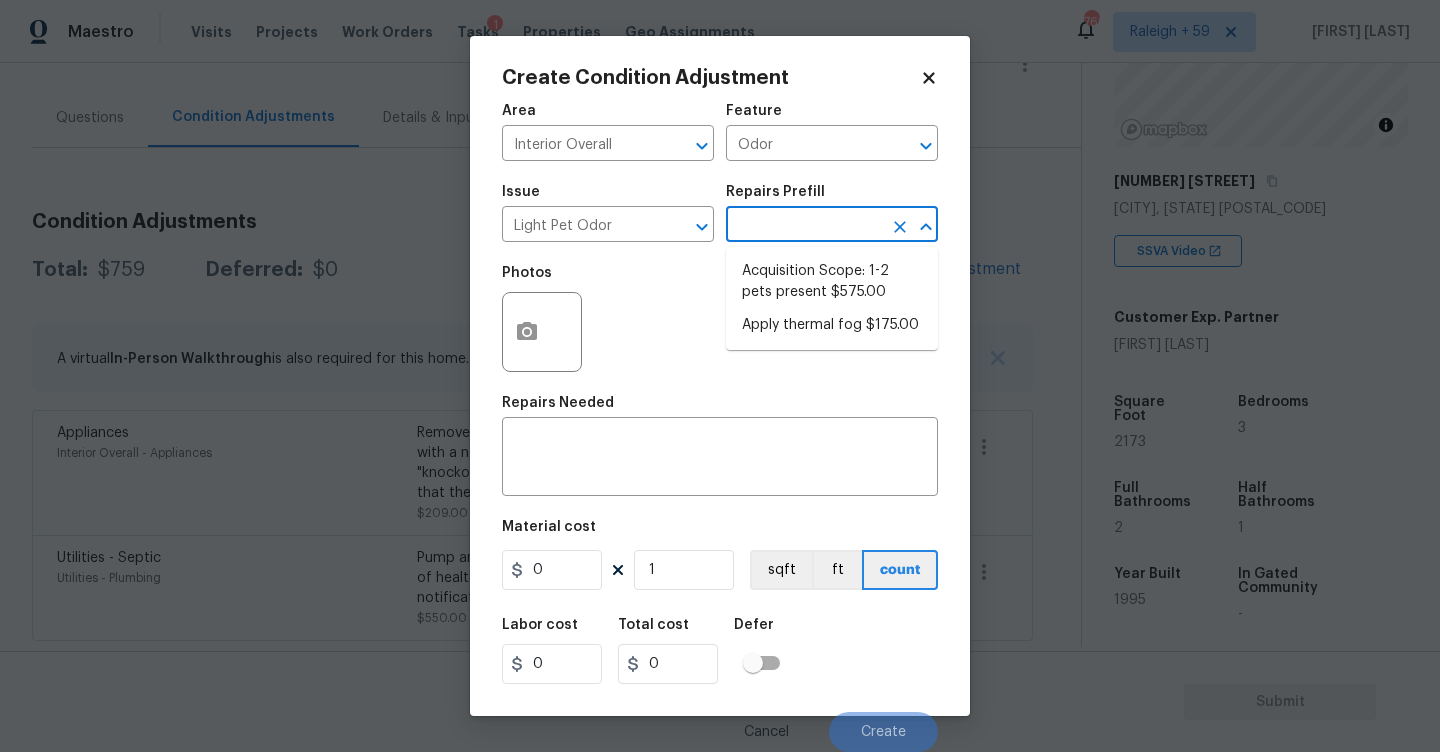 click at bounding box center [804, 226] 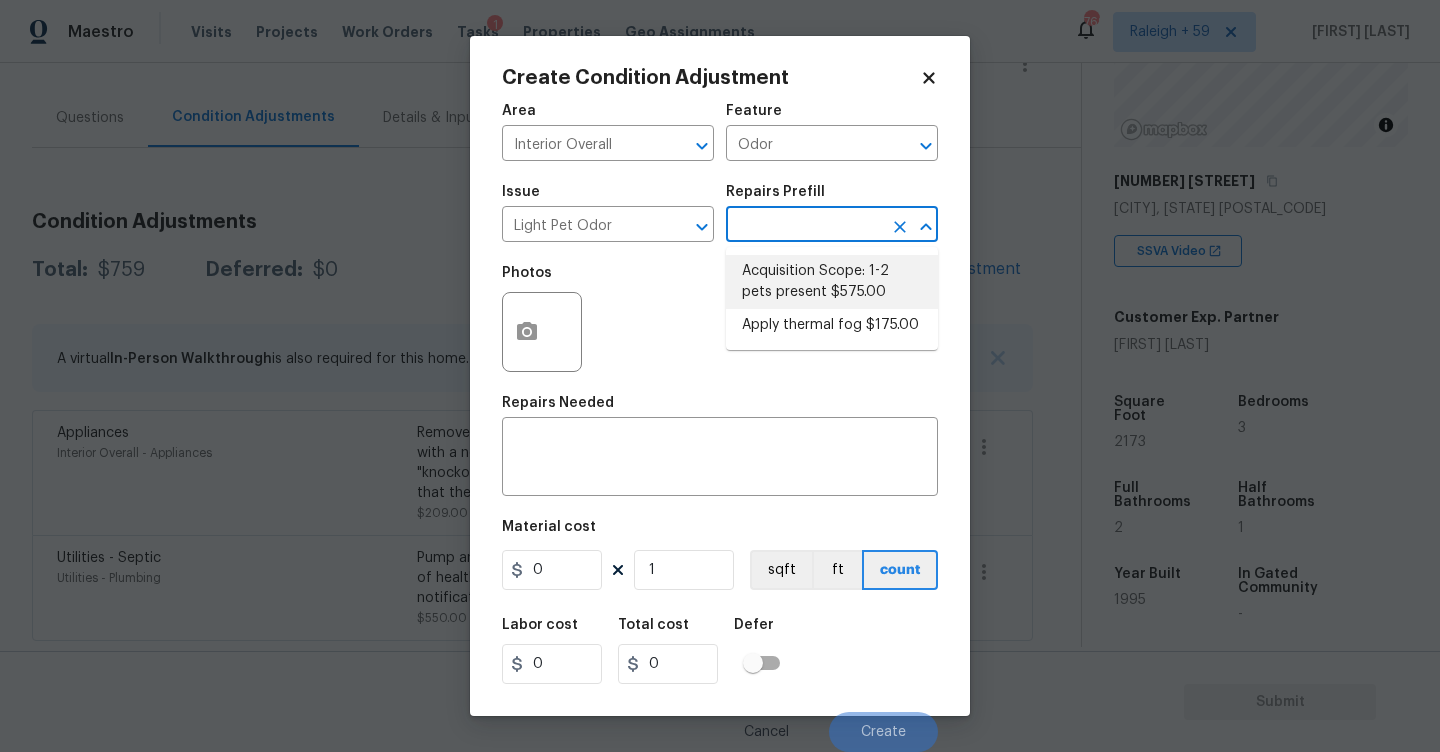 click on "Acquisition Scope: 1-2 pets present $575.00" at bounding box center (832, 282) 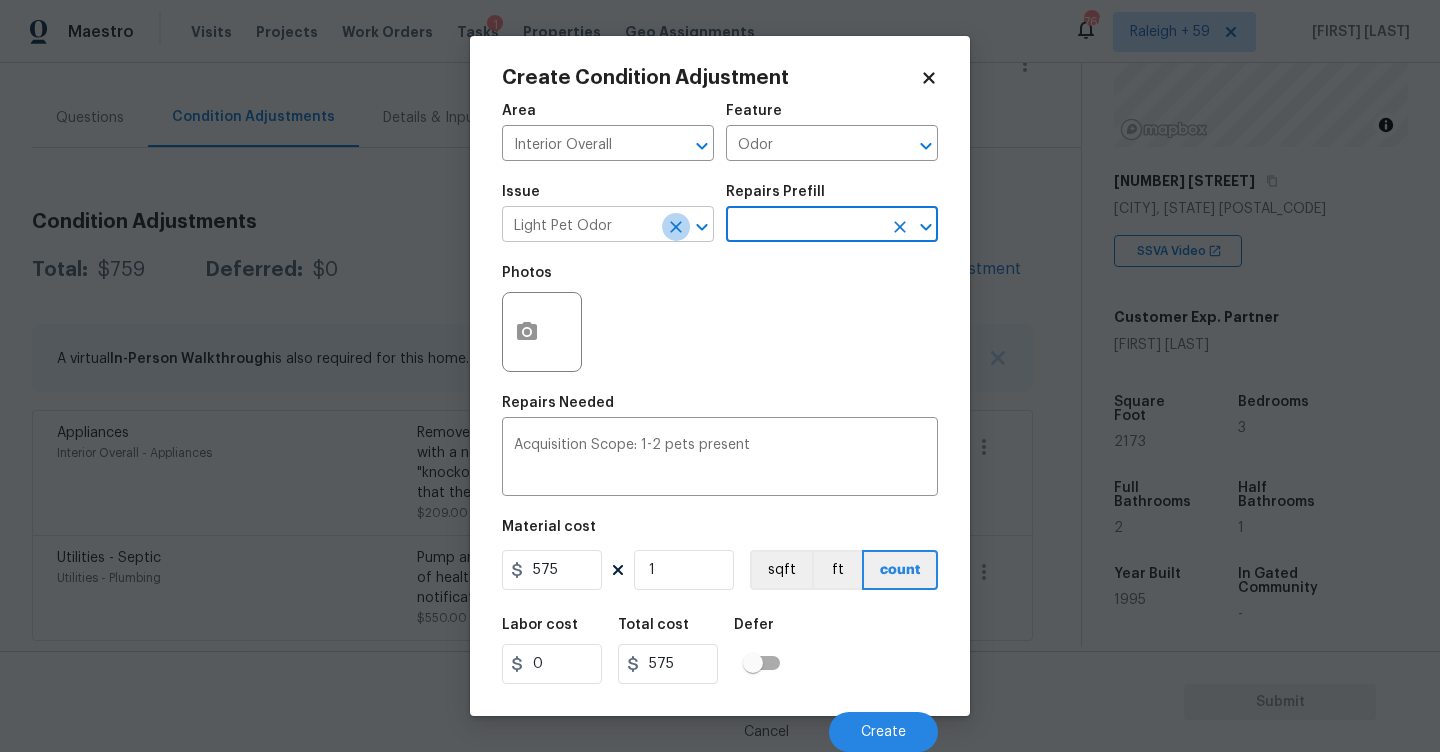 click 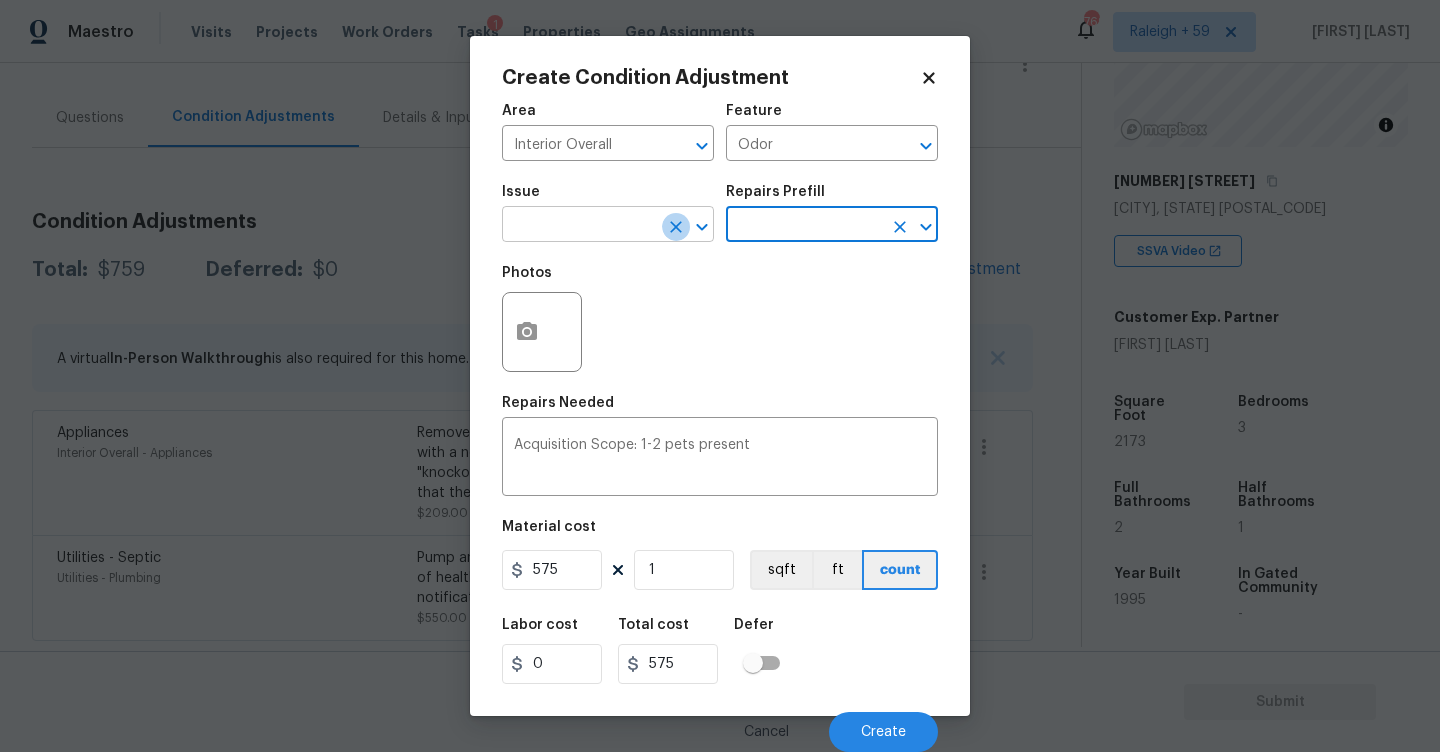 click at bounding box center [580, 226] 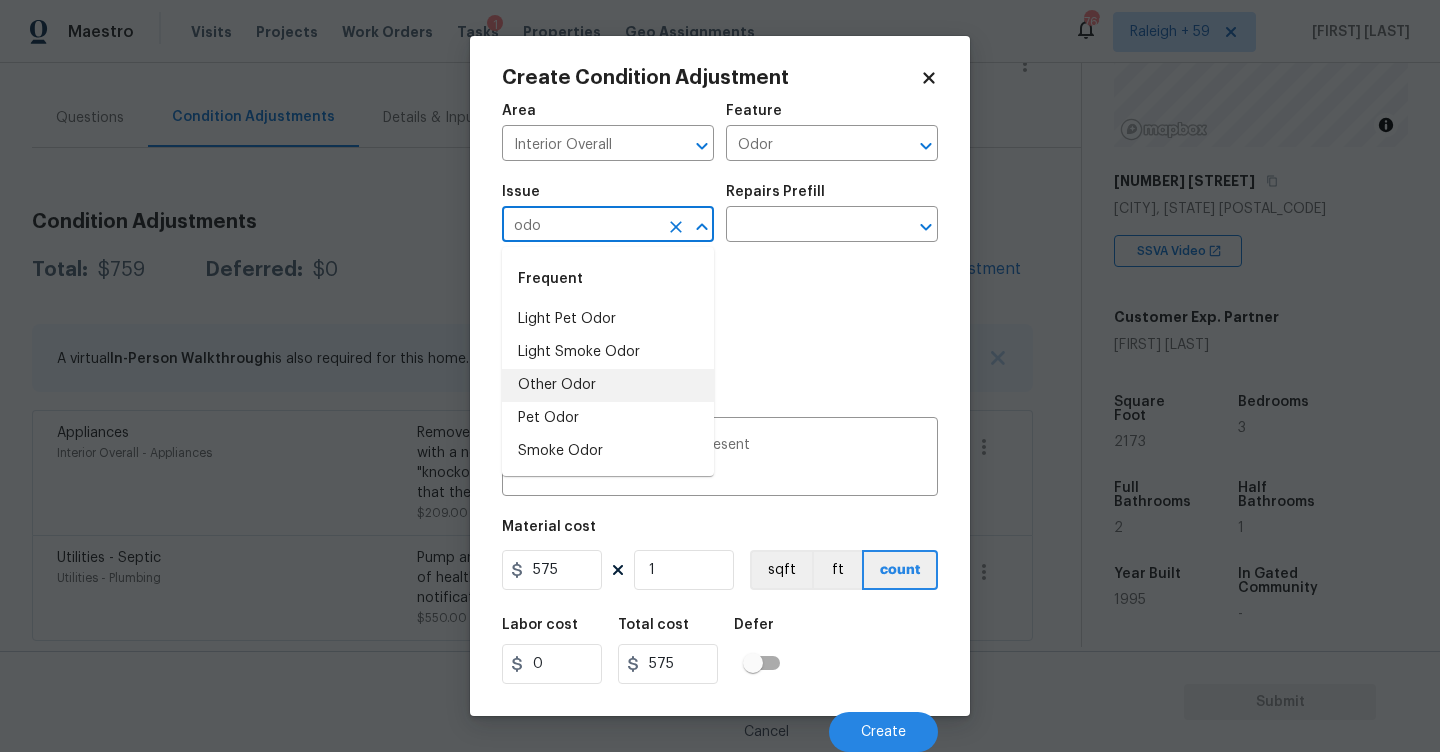 click on "Other Odor" at bounding box center (608, 385) 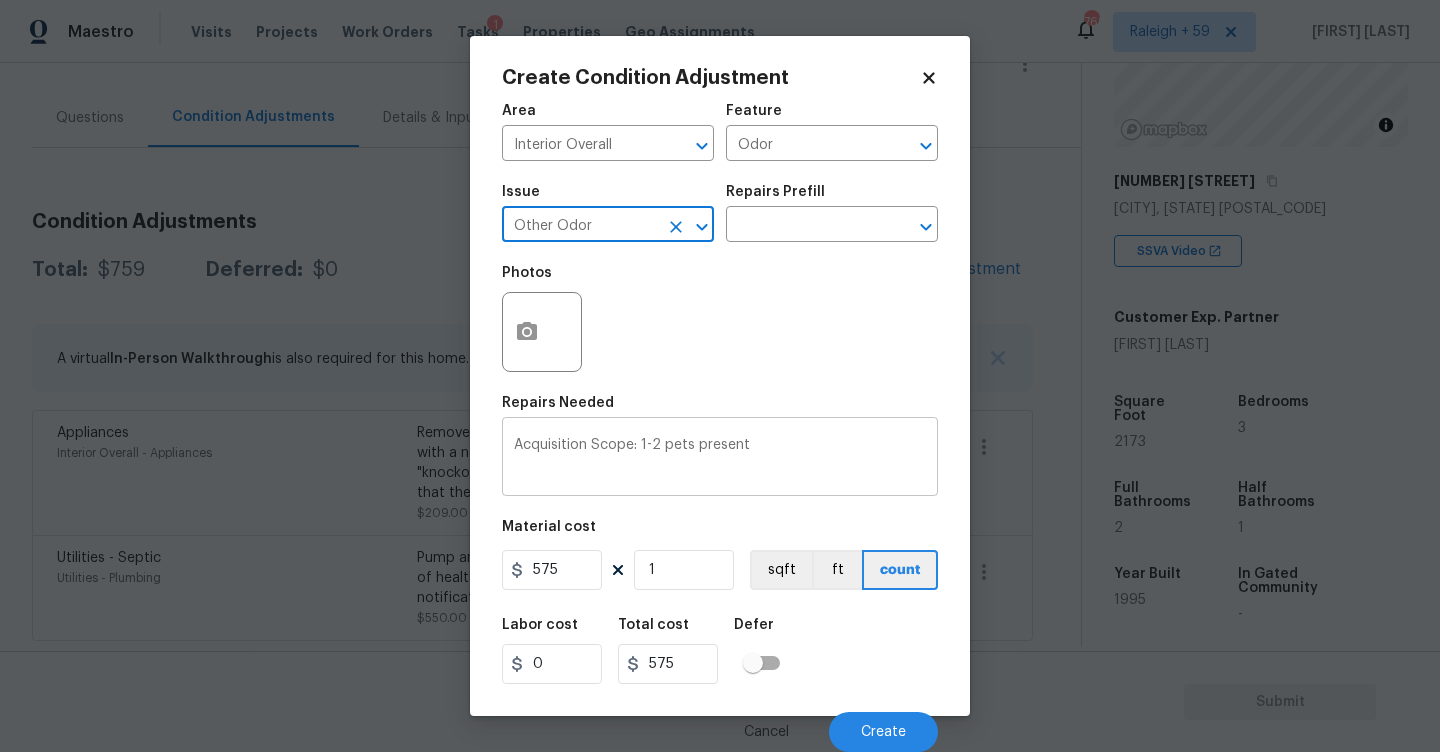 click on "Acquisition Scope: 1-2 pets present" at bounding box center [720, 459] 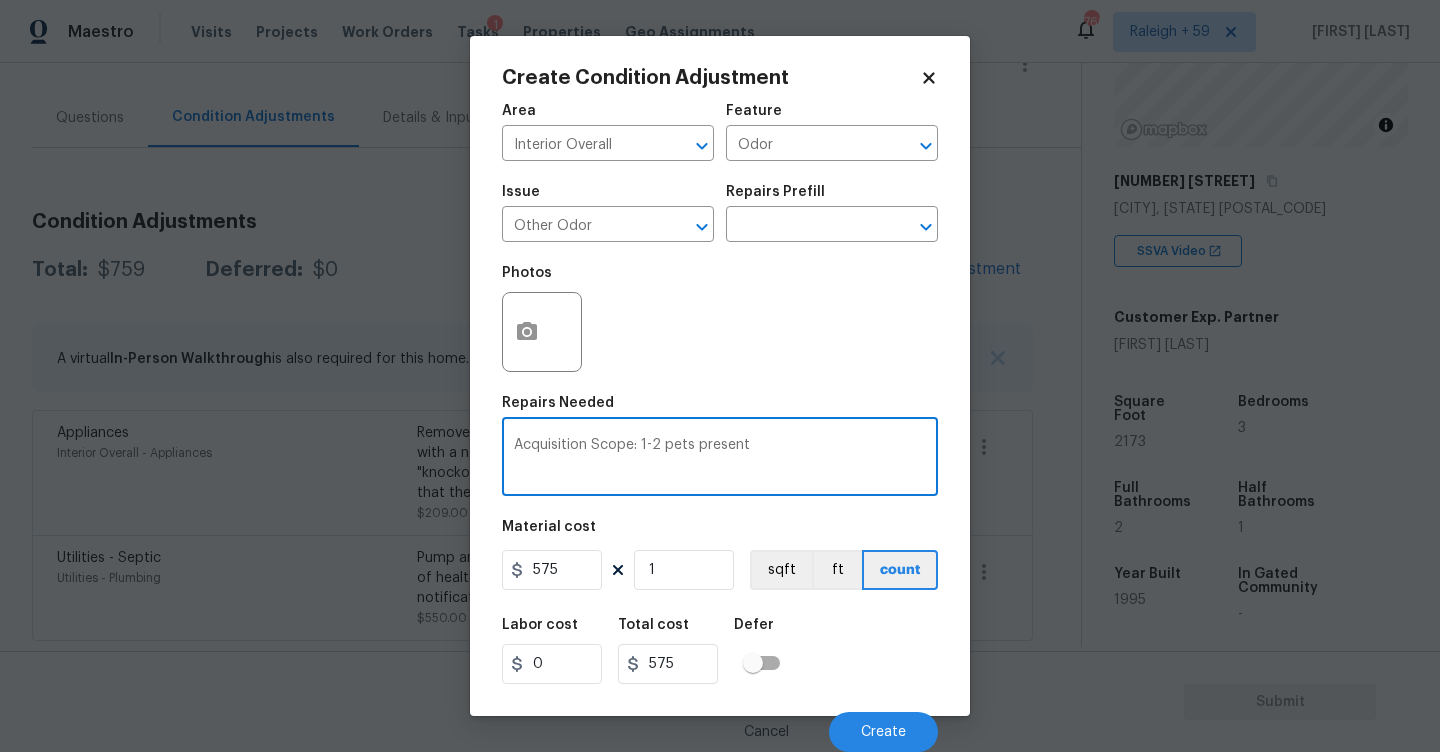 drag, startPoint x: 642, startPoint y: 448, endPoint x: 757, endPoint y: 453, distance: 115.10864 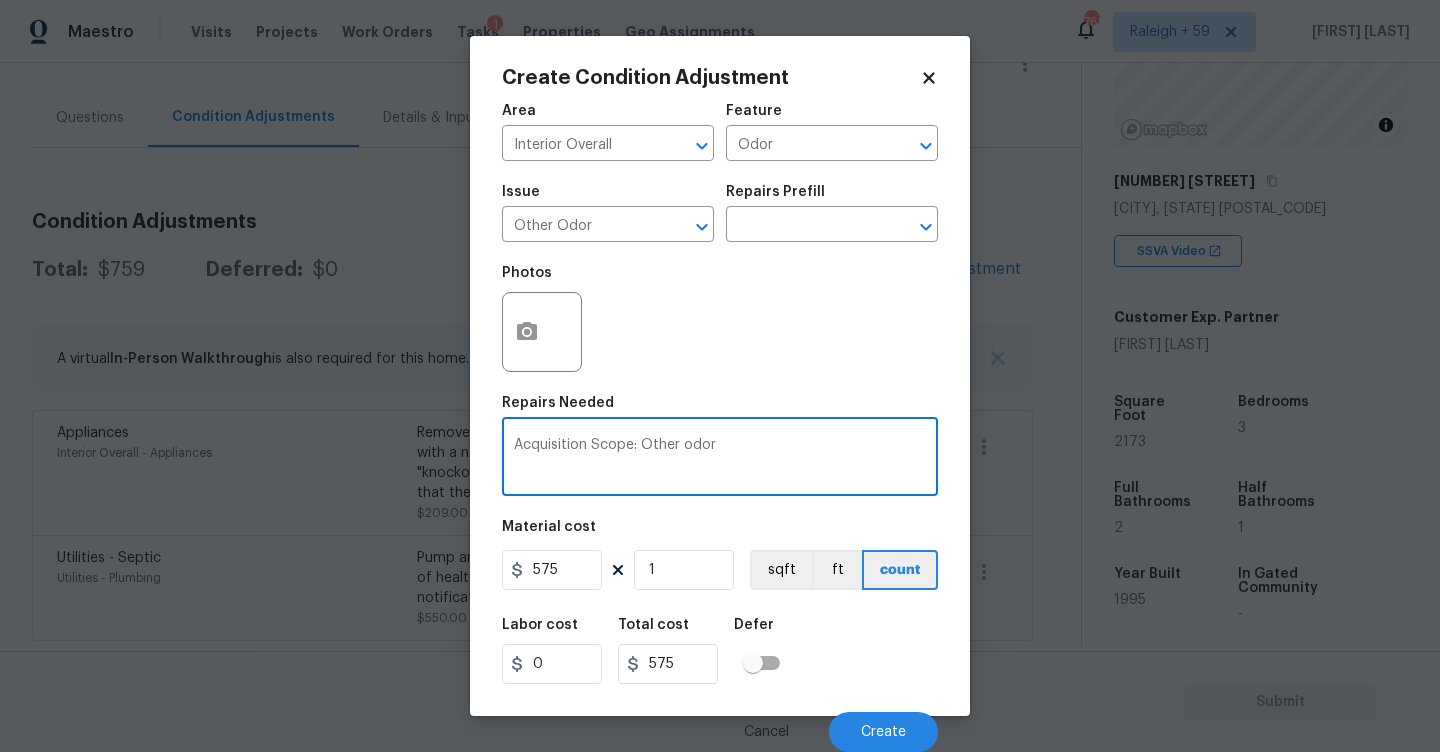 scroll, scrollTop: 1, scrollLeft: 0, axis: vertical 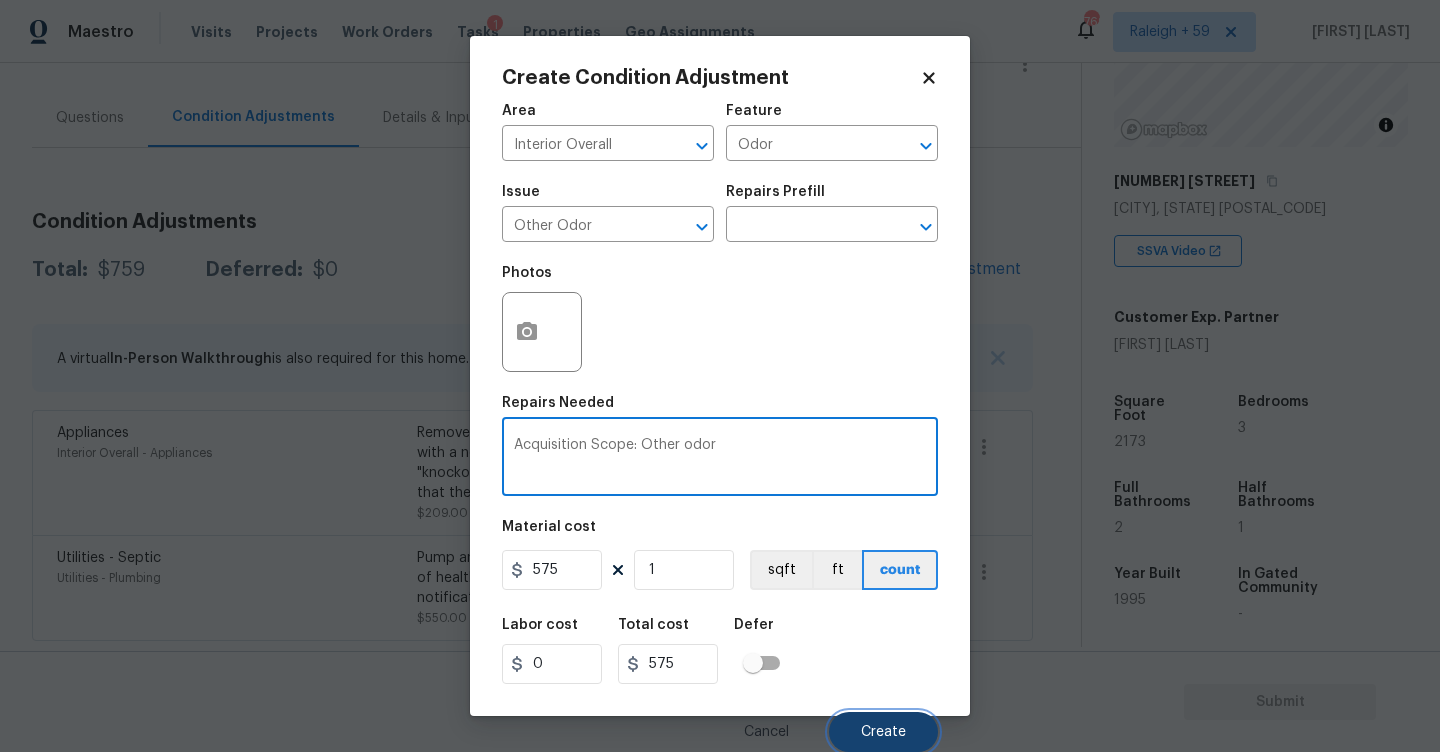 click on "Create" at bounding box center (883, 732) 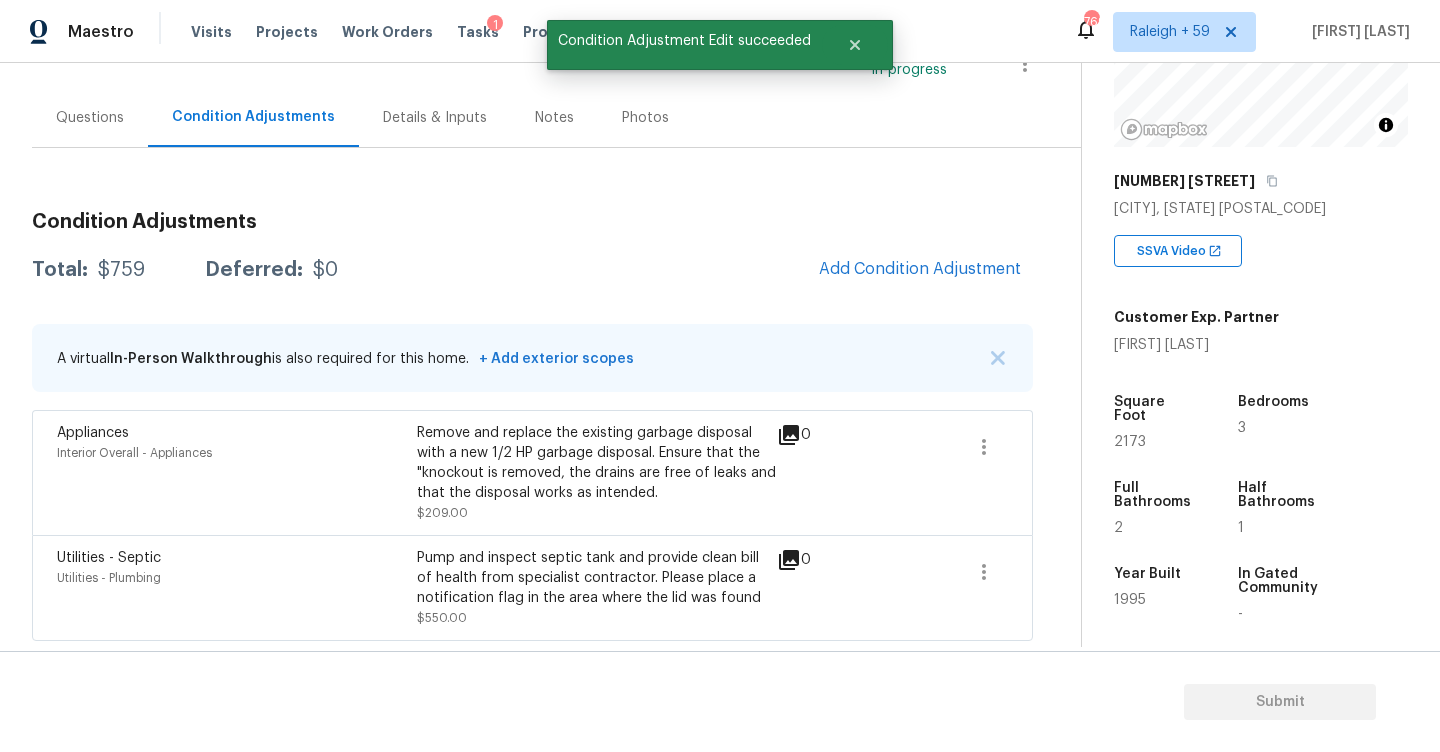 scroll, scrollTop: 0, scrollLeft: 0, axis: both 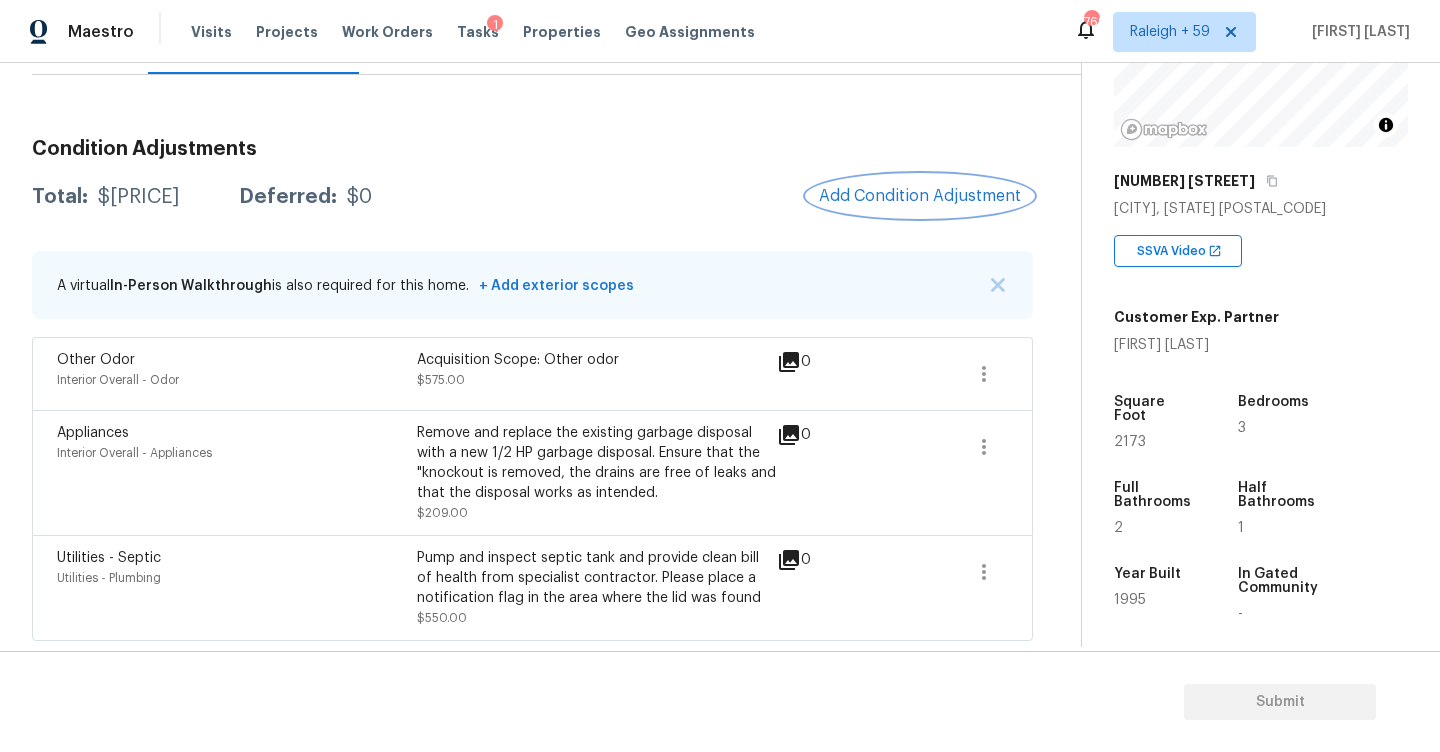 click on "Add Condition Adjustment" at bounding box center (920, 196) 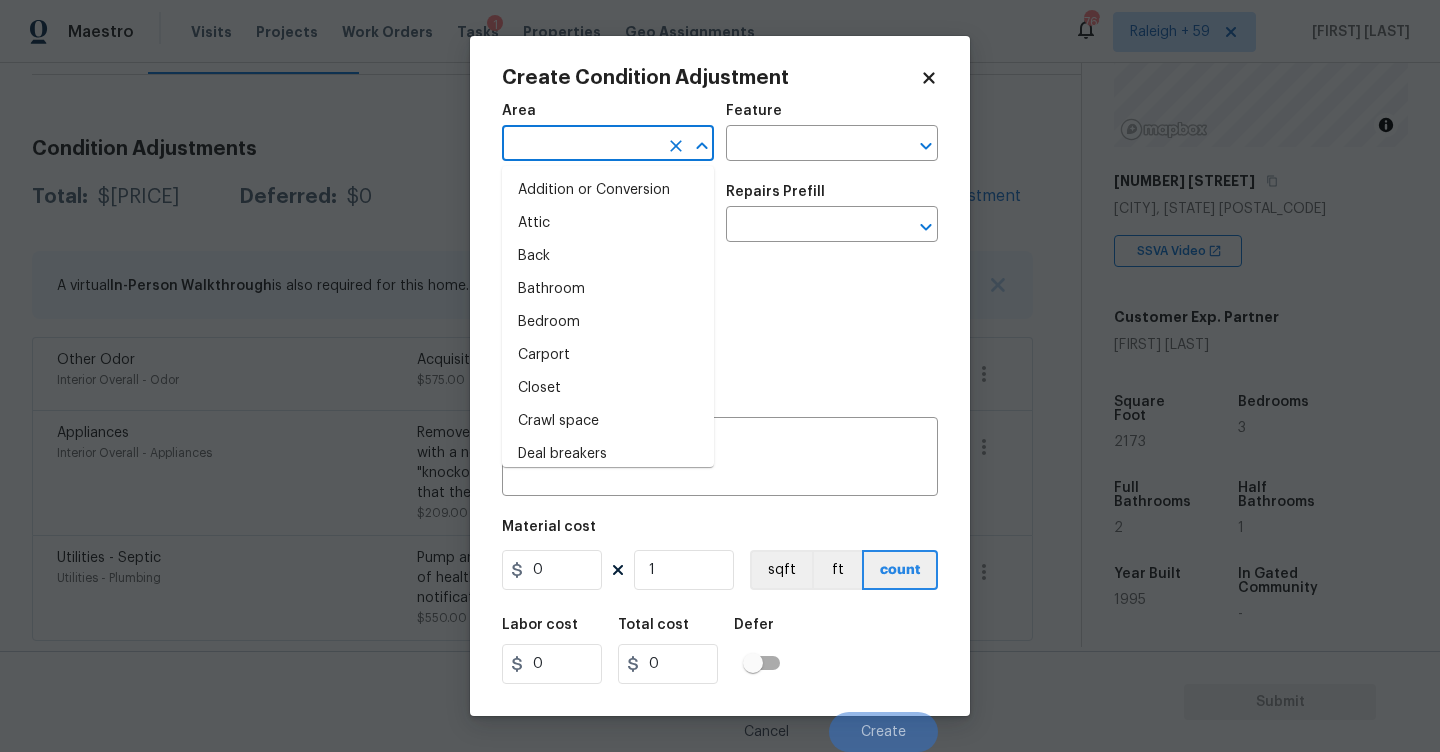 click at bounding box center (580, 145) 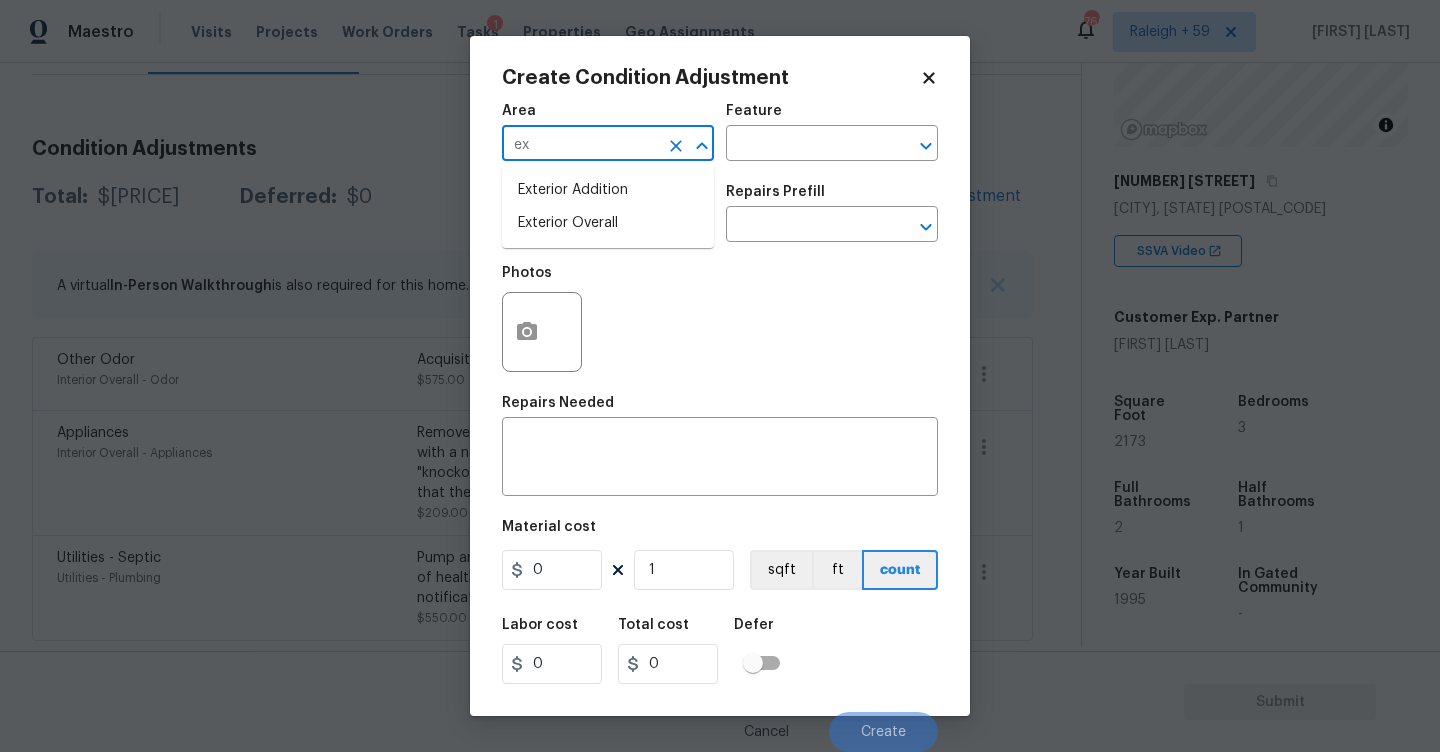click on "Exterior Overall" at bounding box center [608, 223] 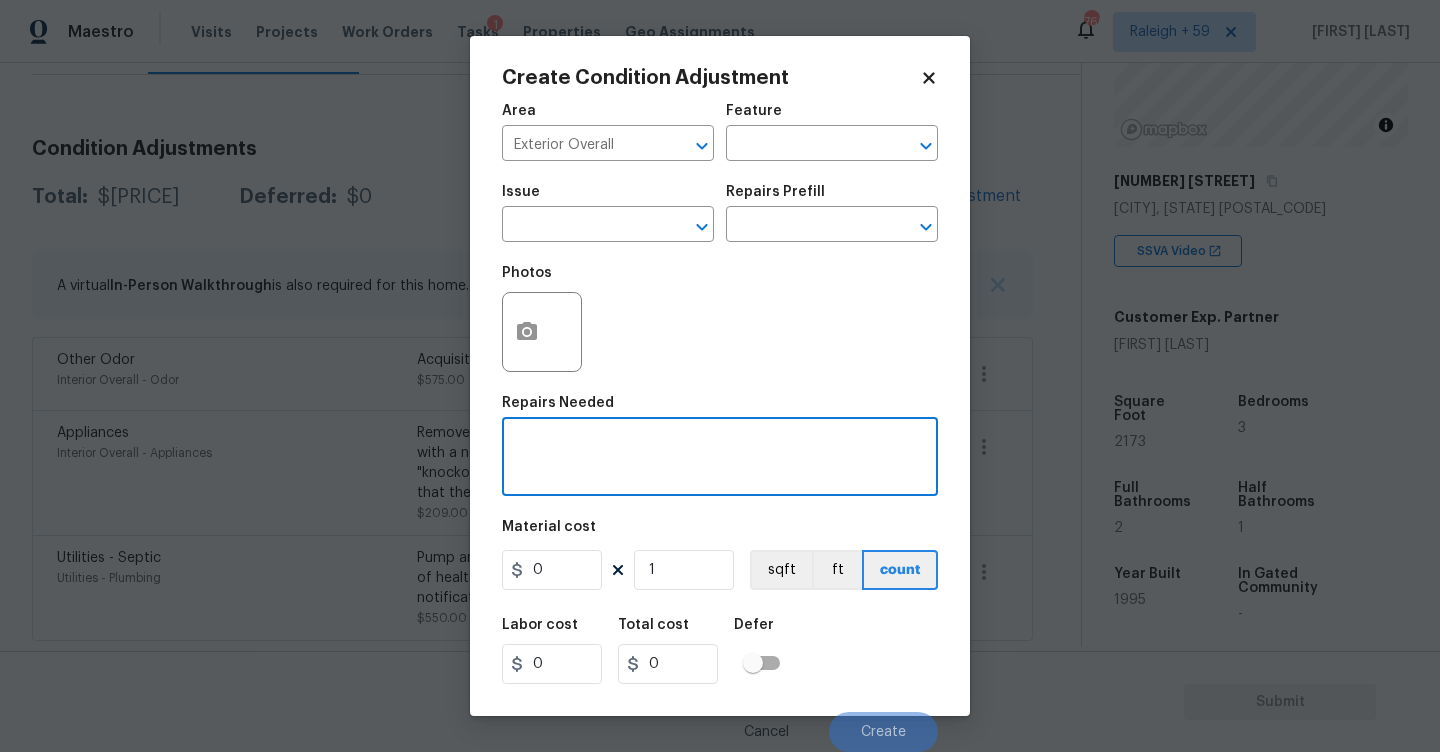 click at bounding box center [720, 459] 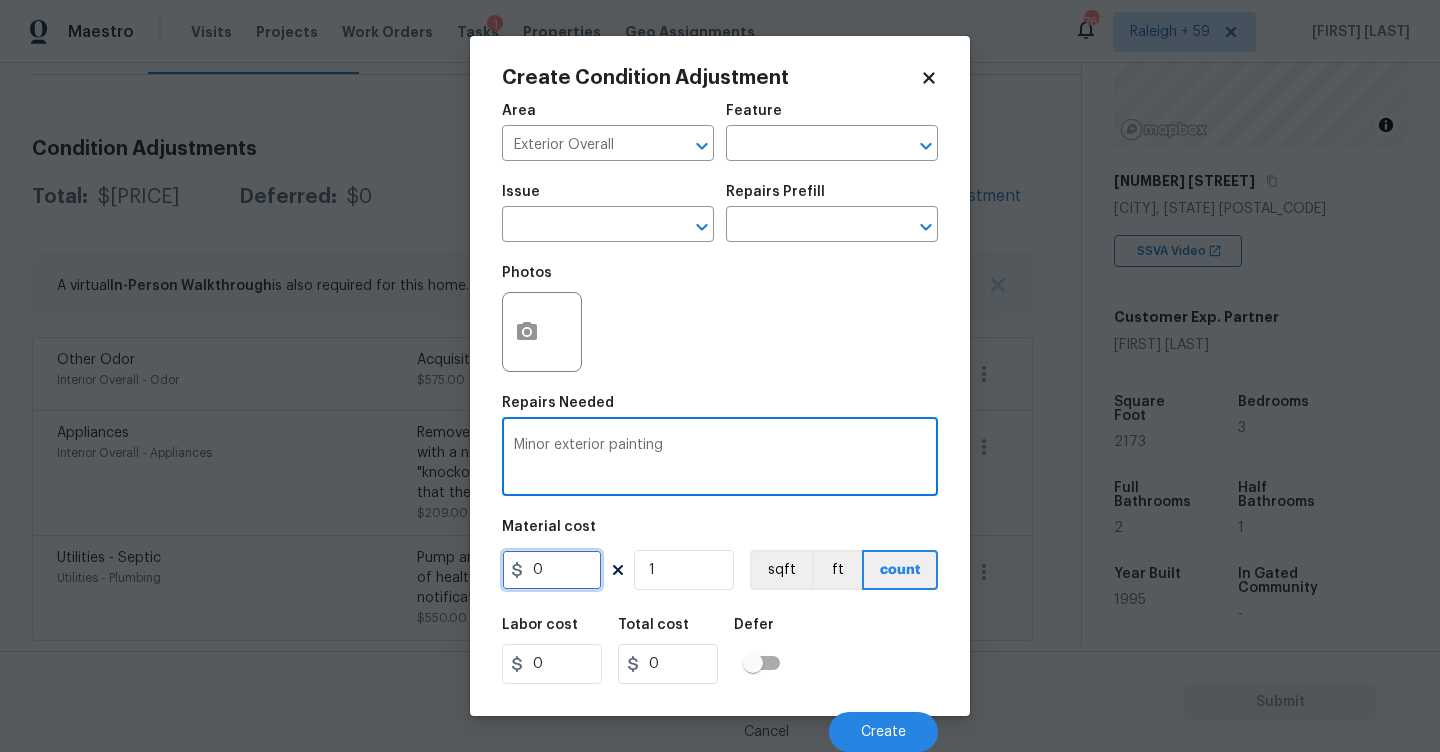 click on "0" at bounding box center (552, 570) 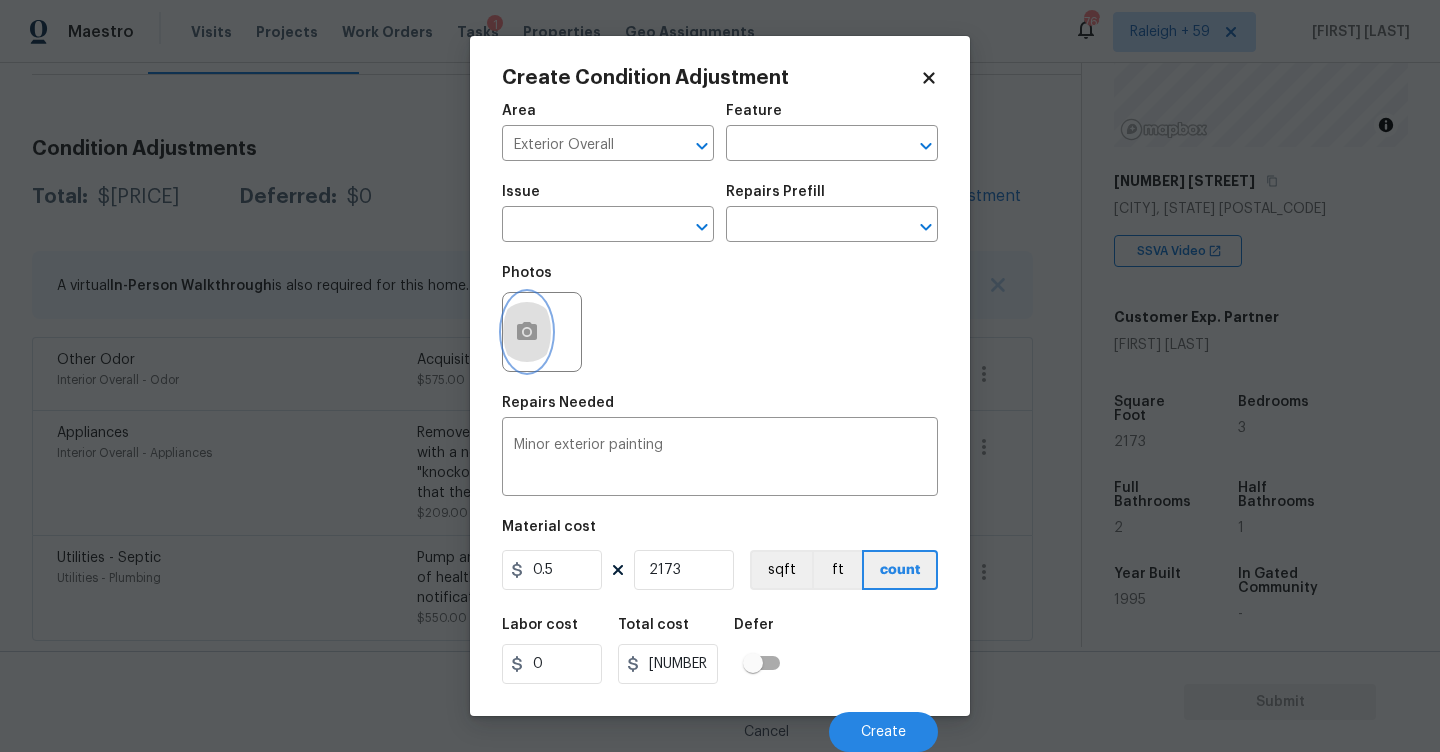 click at bounding box center [527, 332] 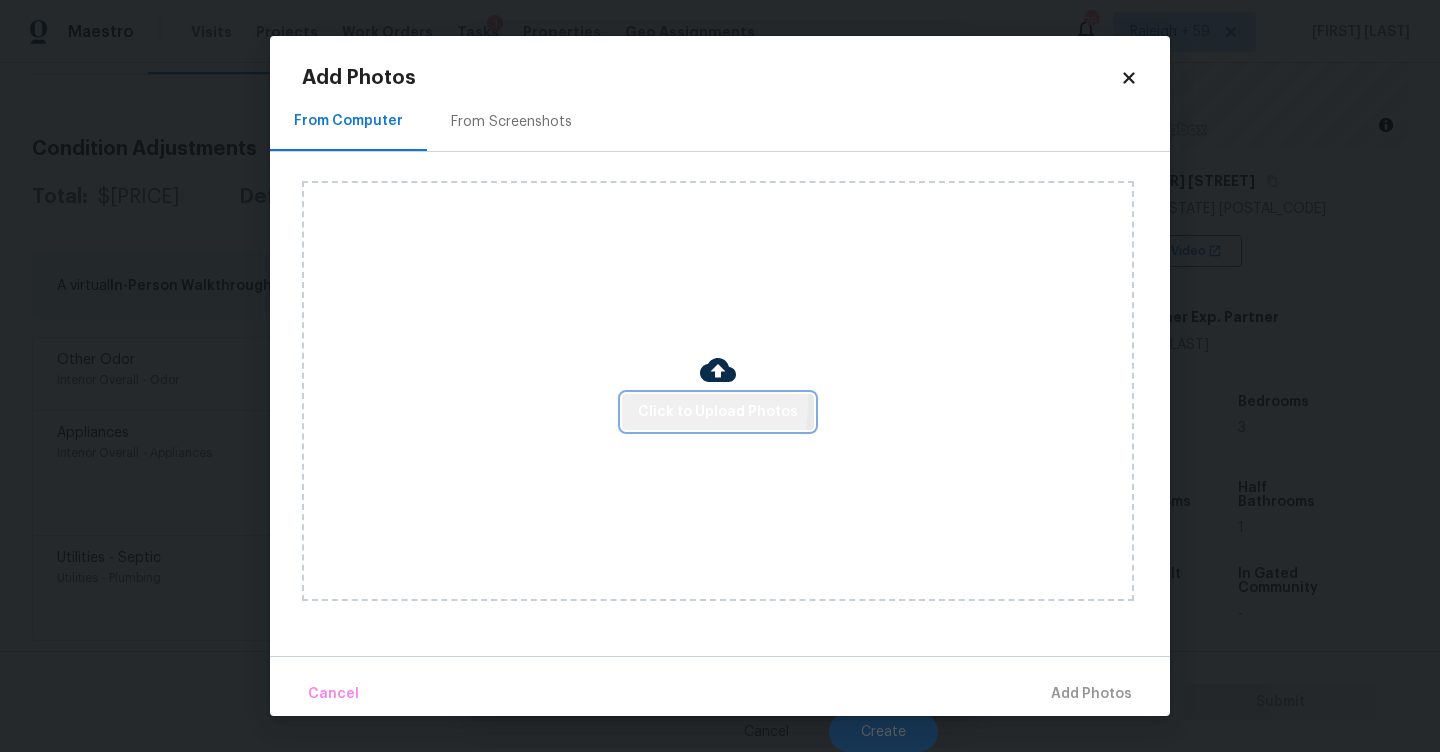 click on "Click to Upload Photos" at bounding box center (718, 412) 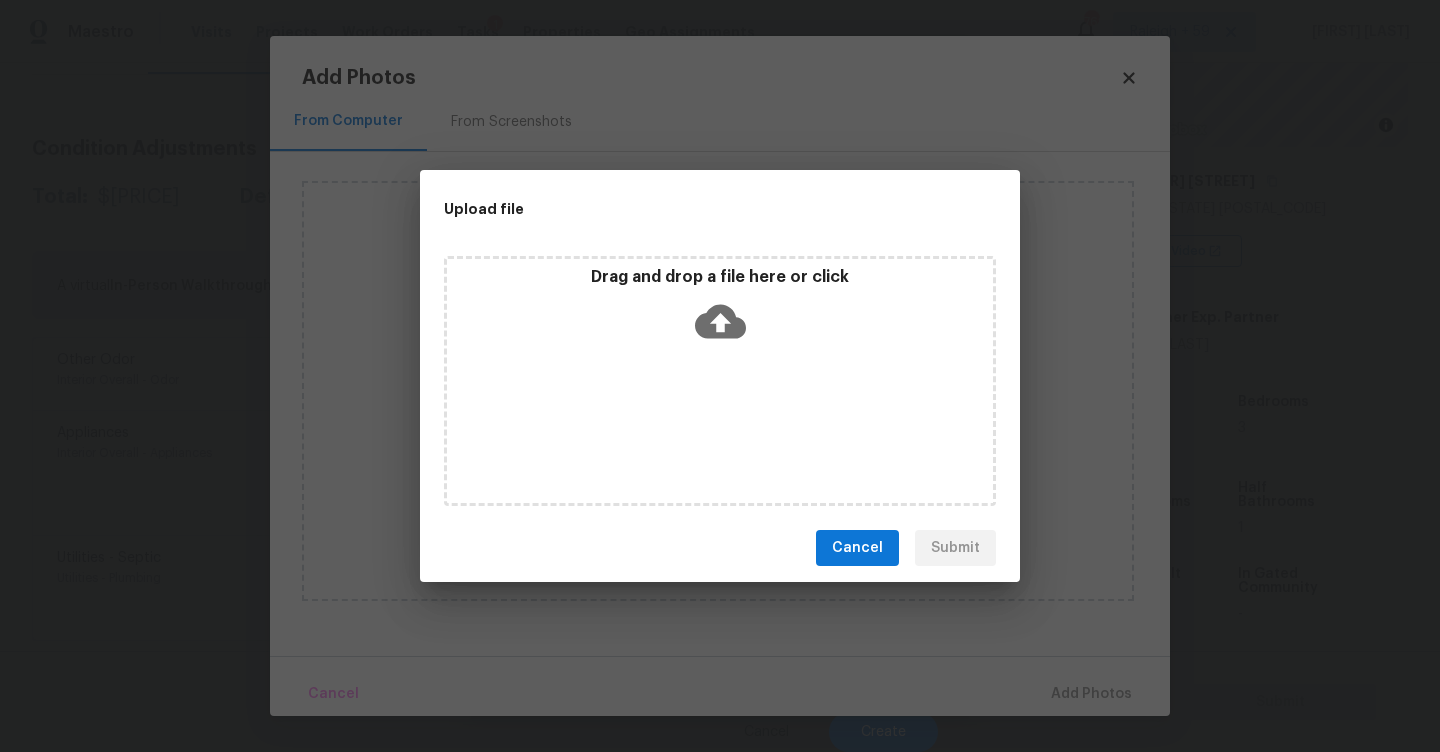 click on "Drag and drop a file here or click" at bounding box center [720, 310] 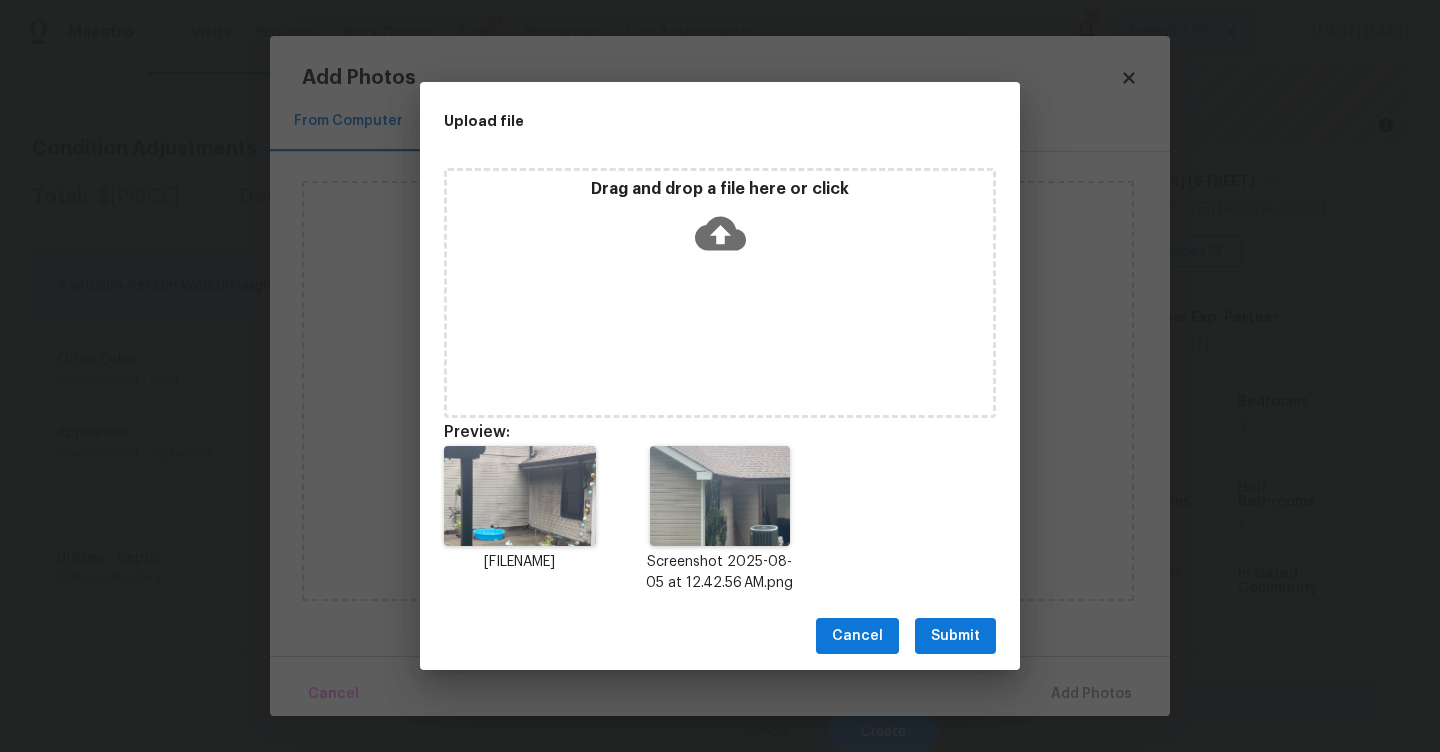 click on "Submit" at bounding box center (955, 636) 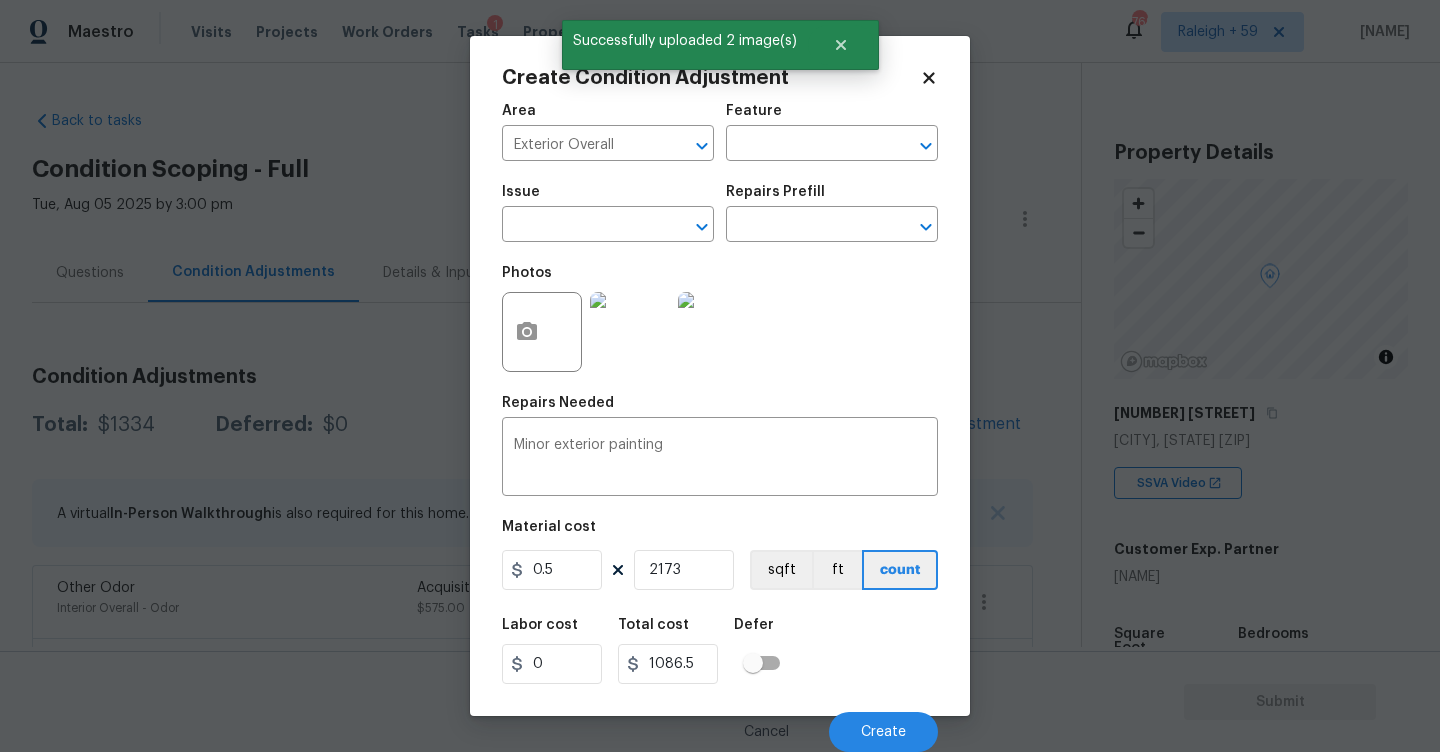 scroll, scrollTop: 0, scrollLeft: 0, axis: both 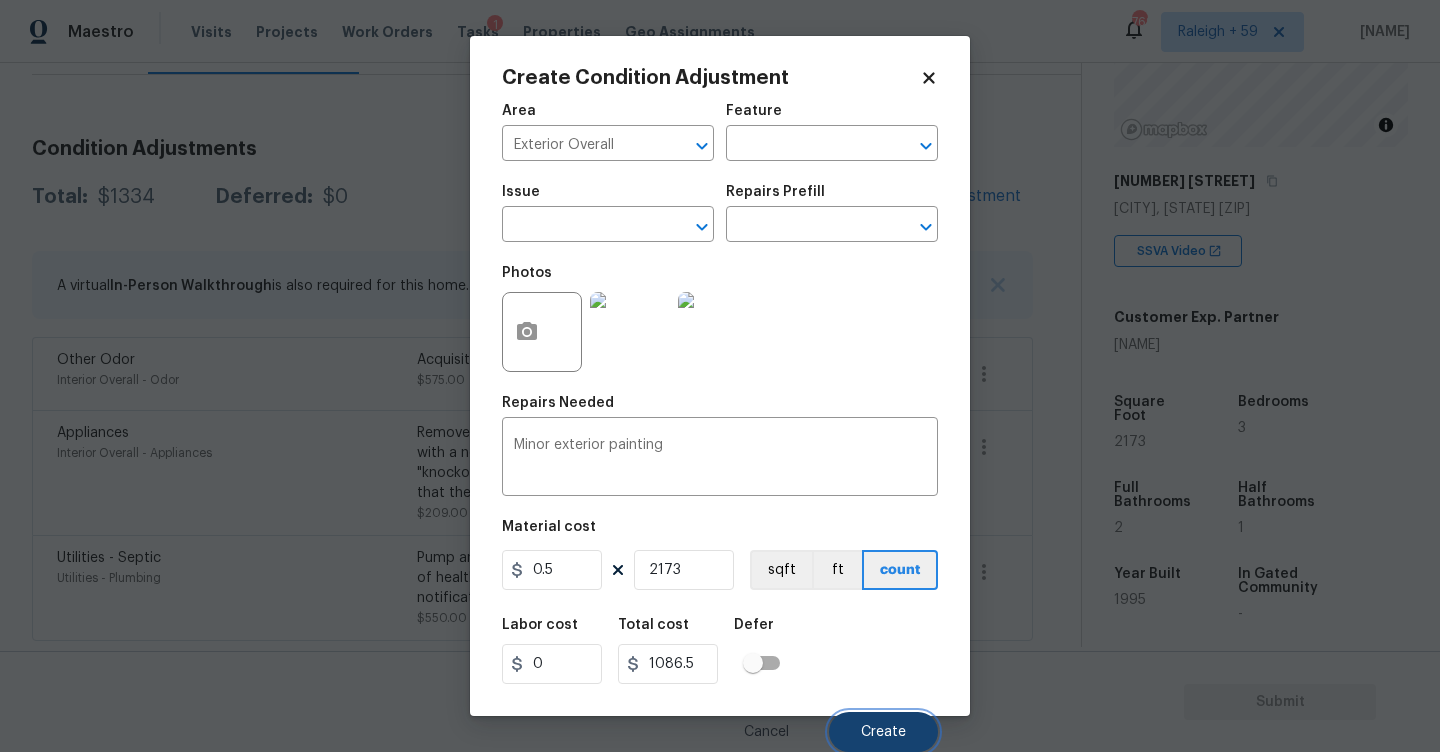 click on "Create" at bounding box center (883, 732) 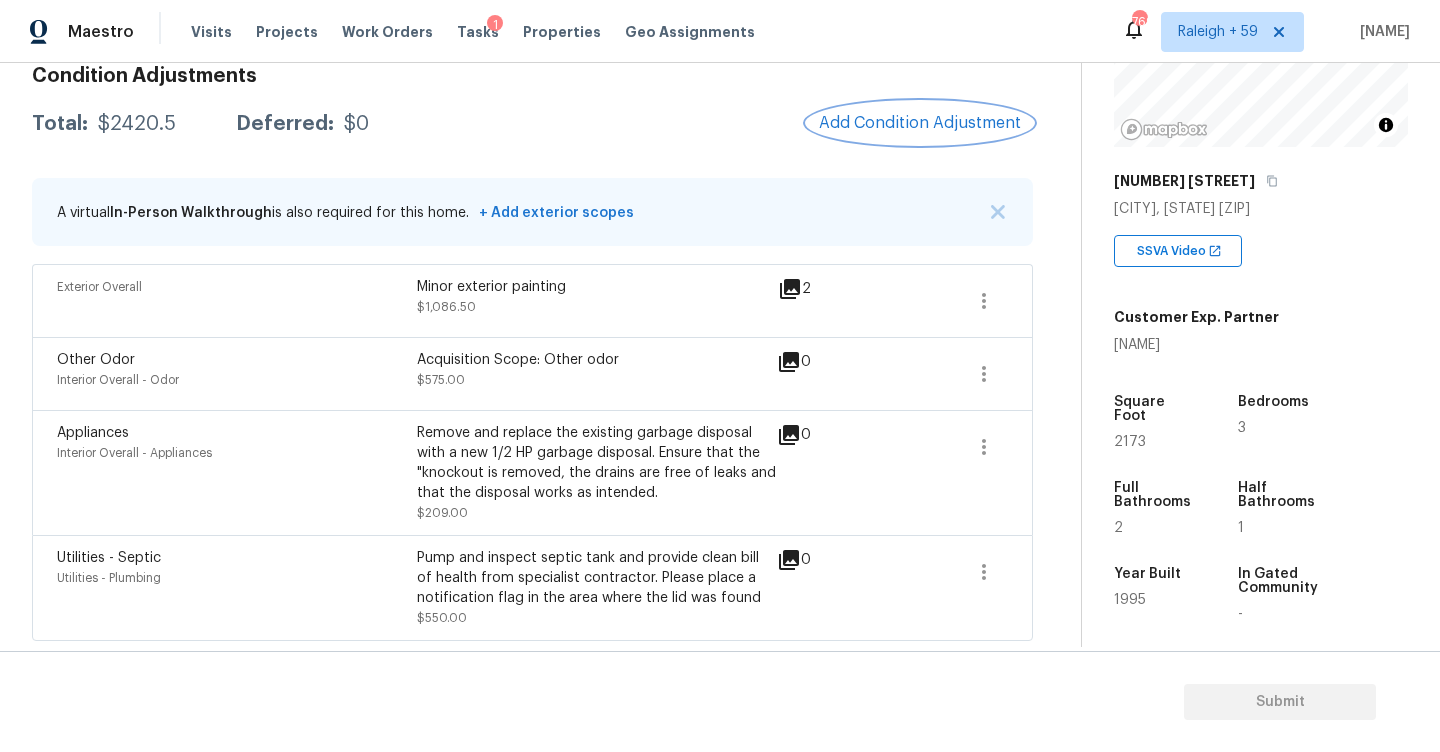 scroll, scrollTop: 236, scrollLeft: 0, axis: vertical 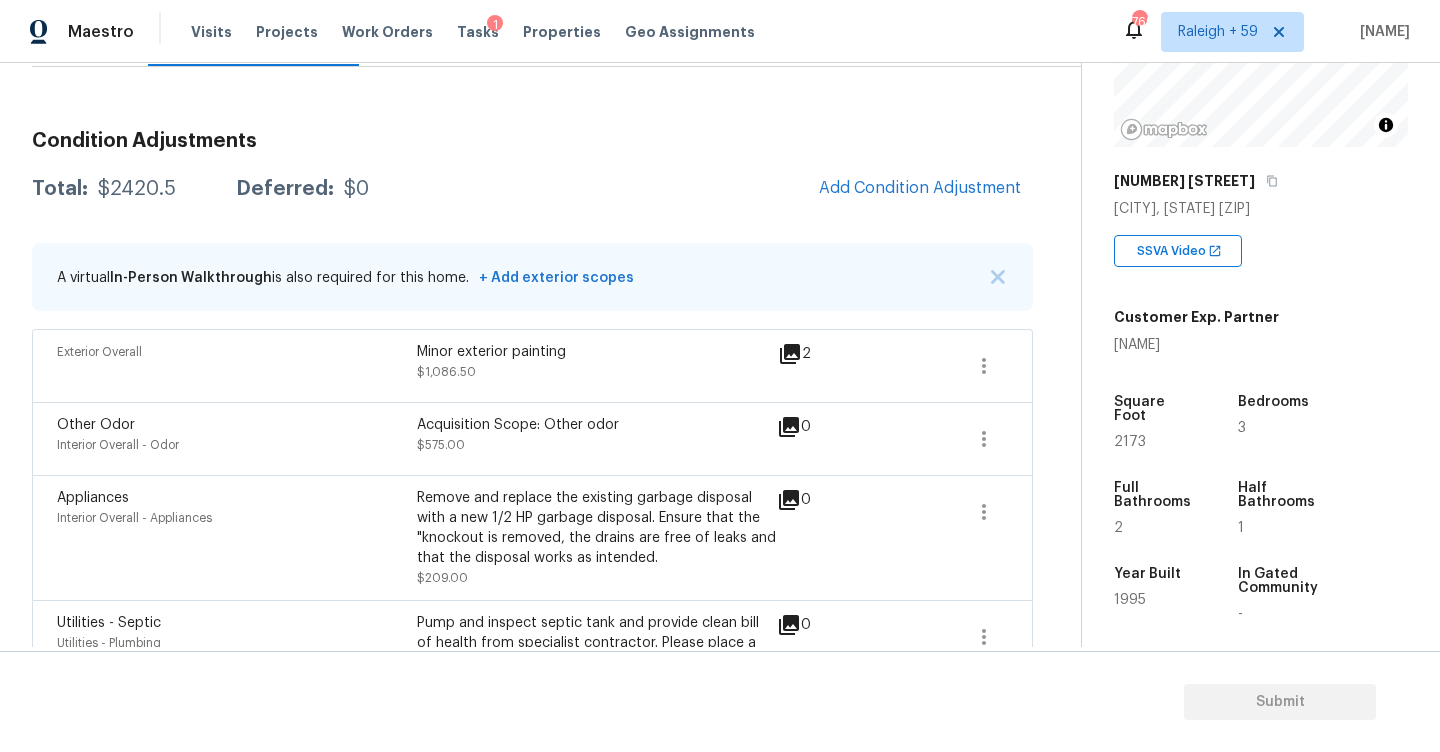 click on "Condition Adjustments Total:  $2420.5 Deferred:  $0 Add Condition Adjustment A virtual  In-Person Walkthrough  is also required for this home.   + Add exterior scopes Exterior Overall Minor exterior painting $1,086.50   2 Other Odor Interior Overall - Odor Acquisition Scope: Other odor $575.00   0 Appliances Interior Overall - Appliances Remove and replace the existing garbage disposal with a new 1/2 HP garbage disposal. Ensure that the "knockout is removed, the drains are free of leaks and that the disposal works as intended. $209.00   0 Utilities - Septic Utilities - Plumbing Pump and inspect septic tank and provide clean bill of health from specialist contractor. Please place a notification flag in the area where the lid was found $550.00   0" at bounding box center (532, 410) 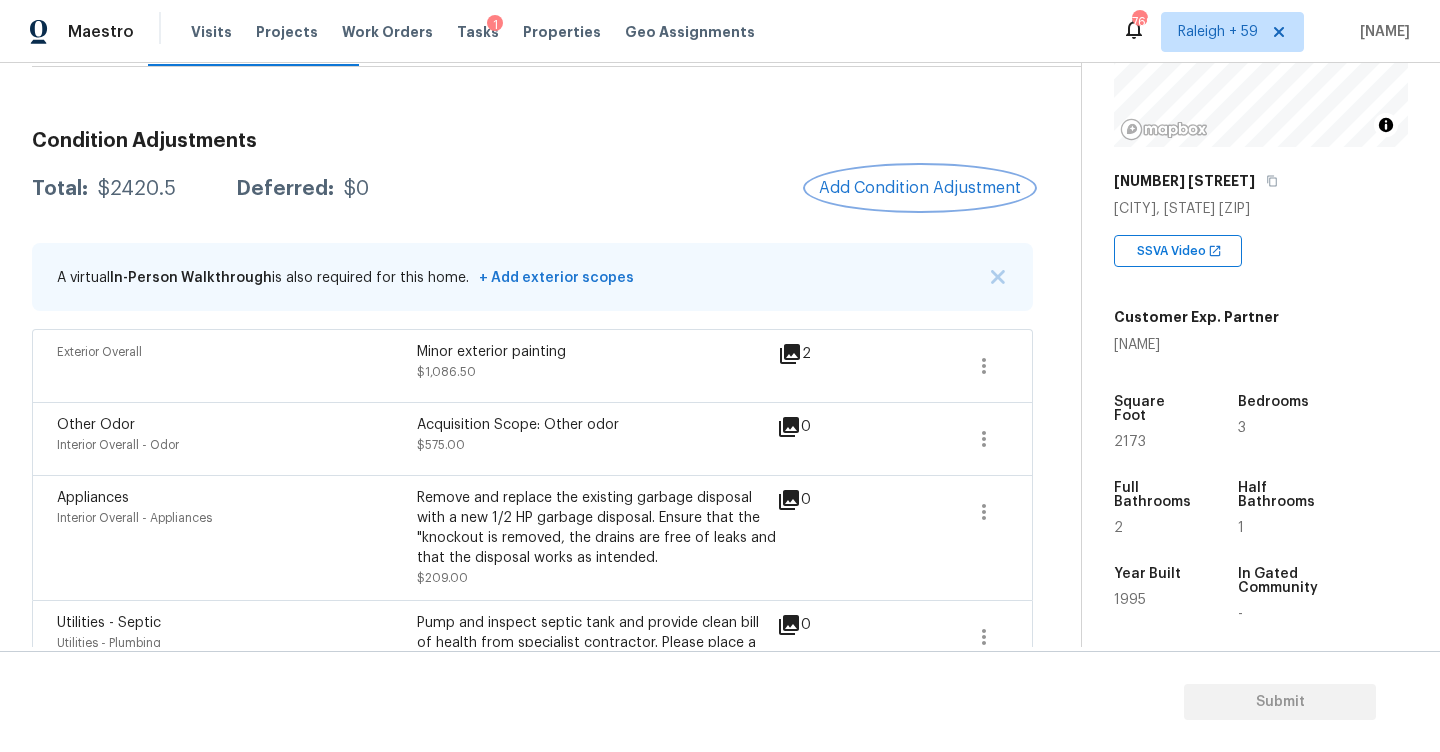 click on "Add Condition Adjustment" at bounding box center [920, 188] 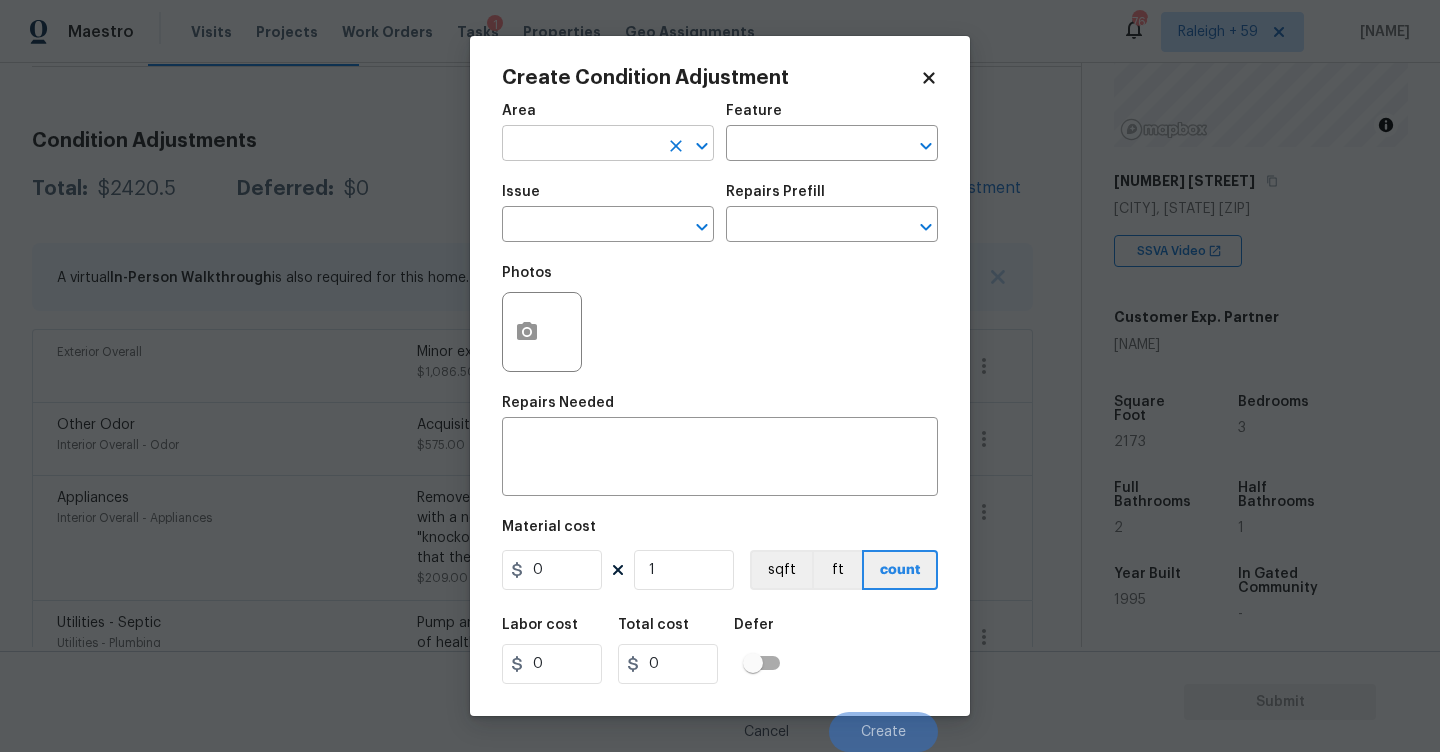 click at bounding box center (580, 145) 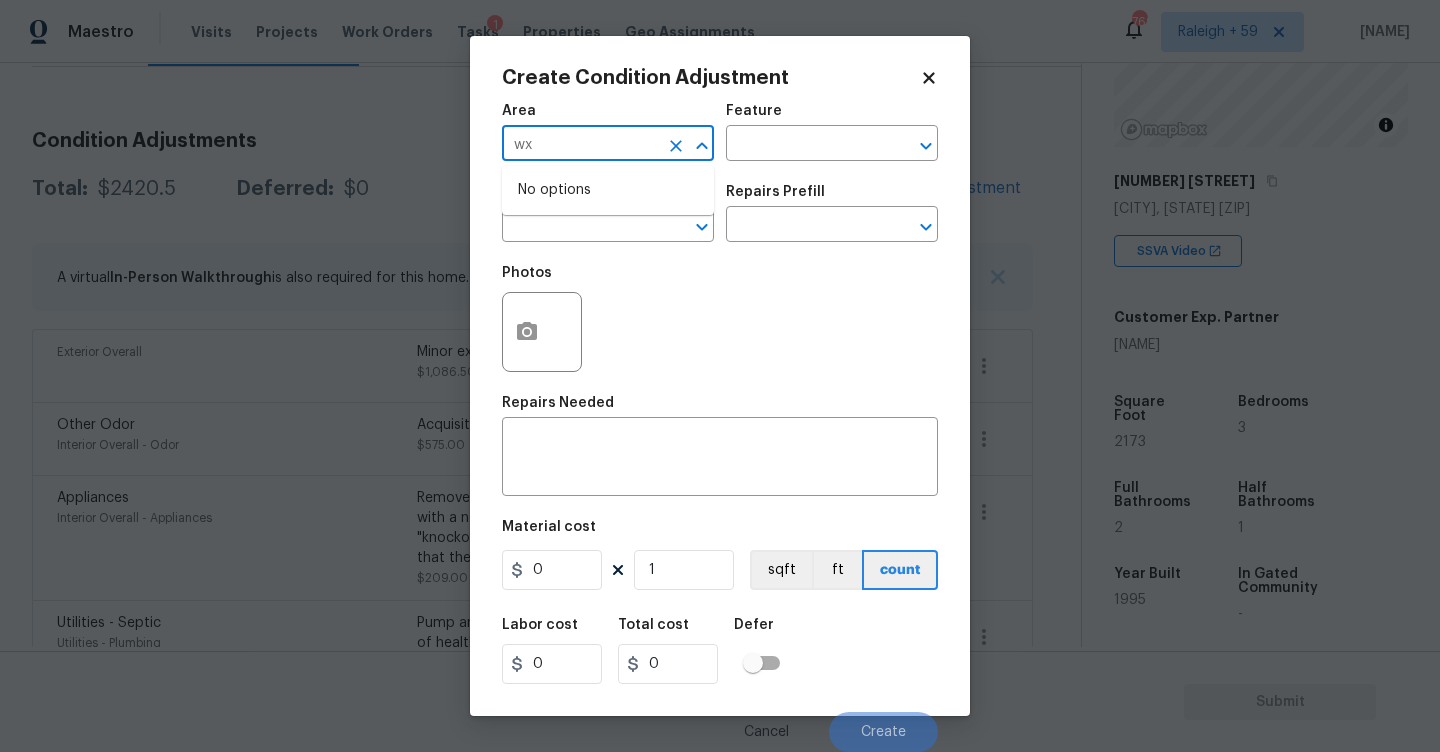 type on "wxw" 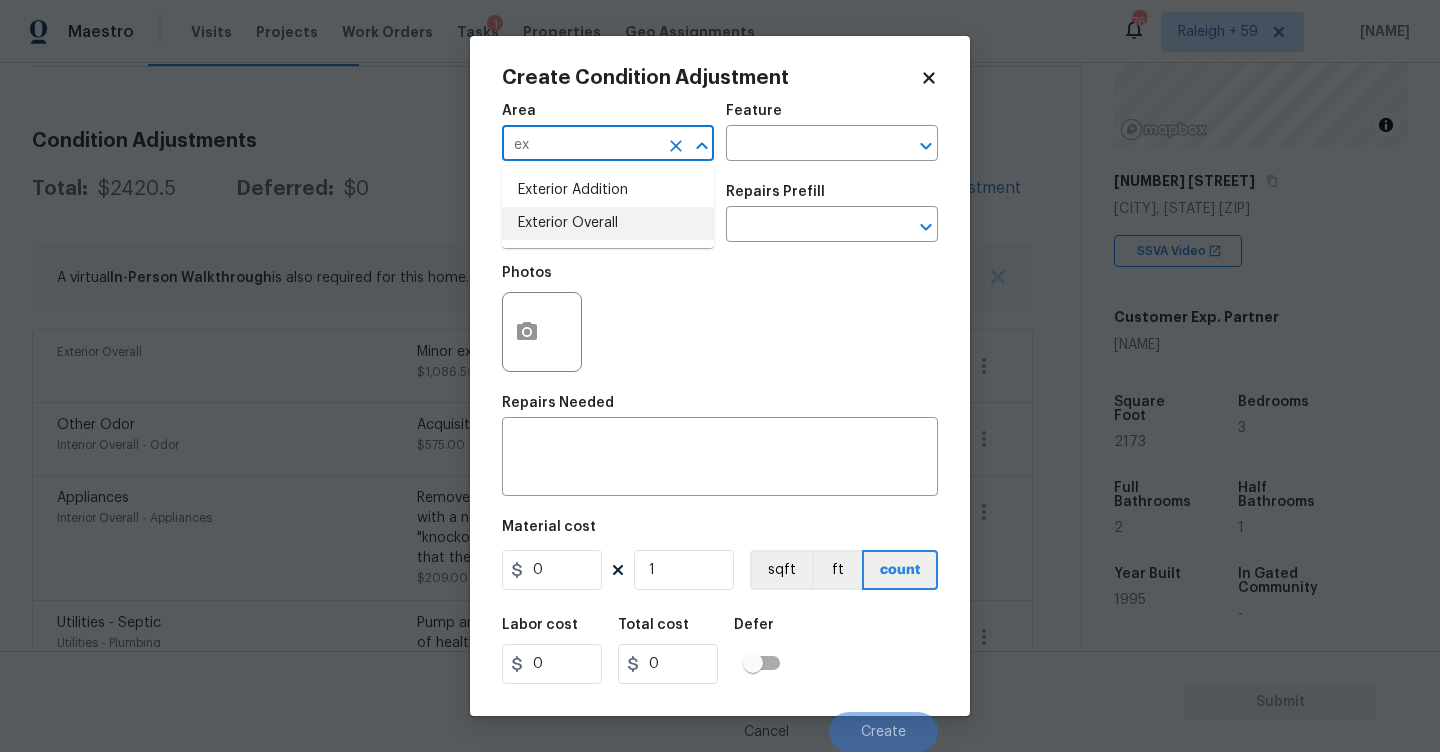 click on "Exterior Overall" at bounding box center (608, 223) 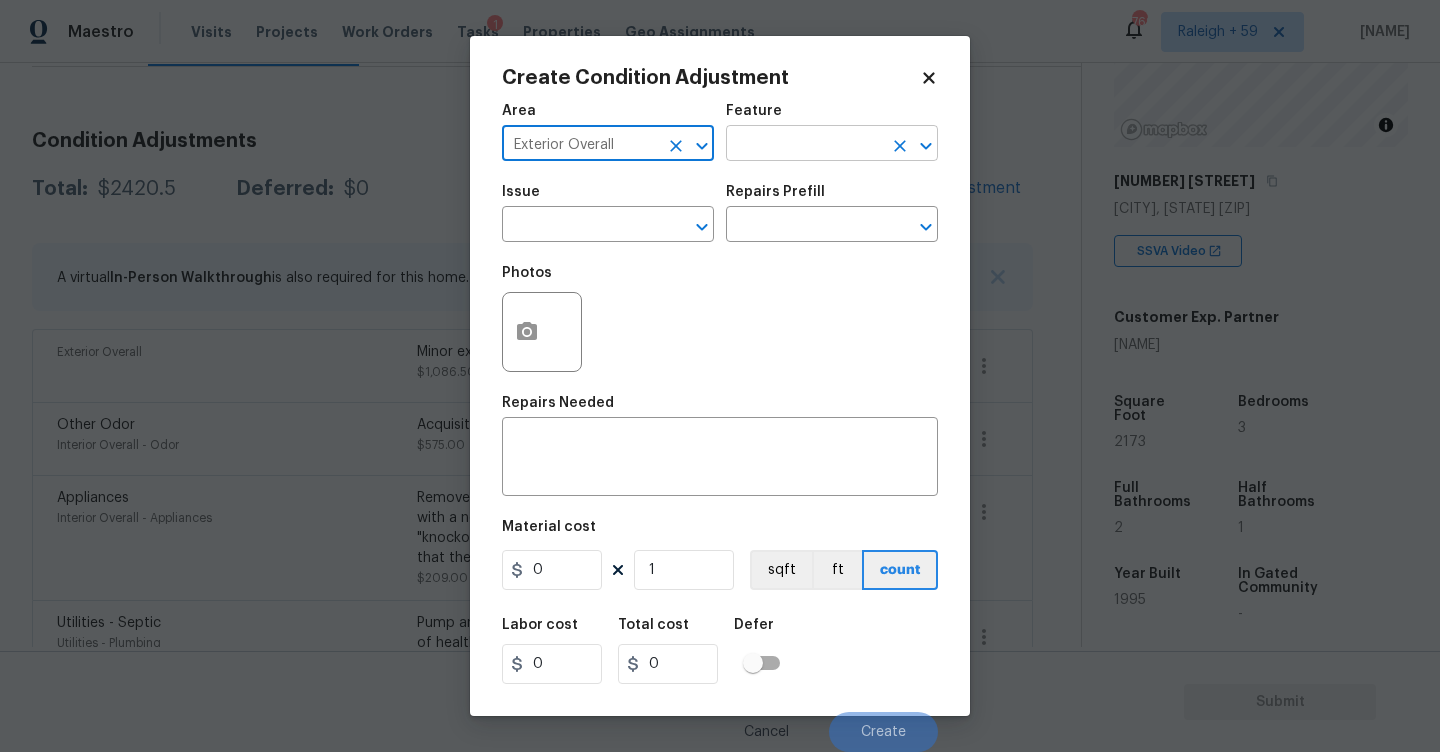 type on "Exterior Overall" 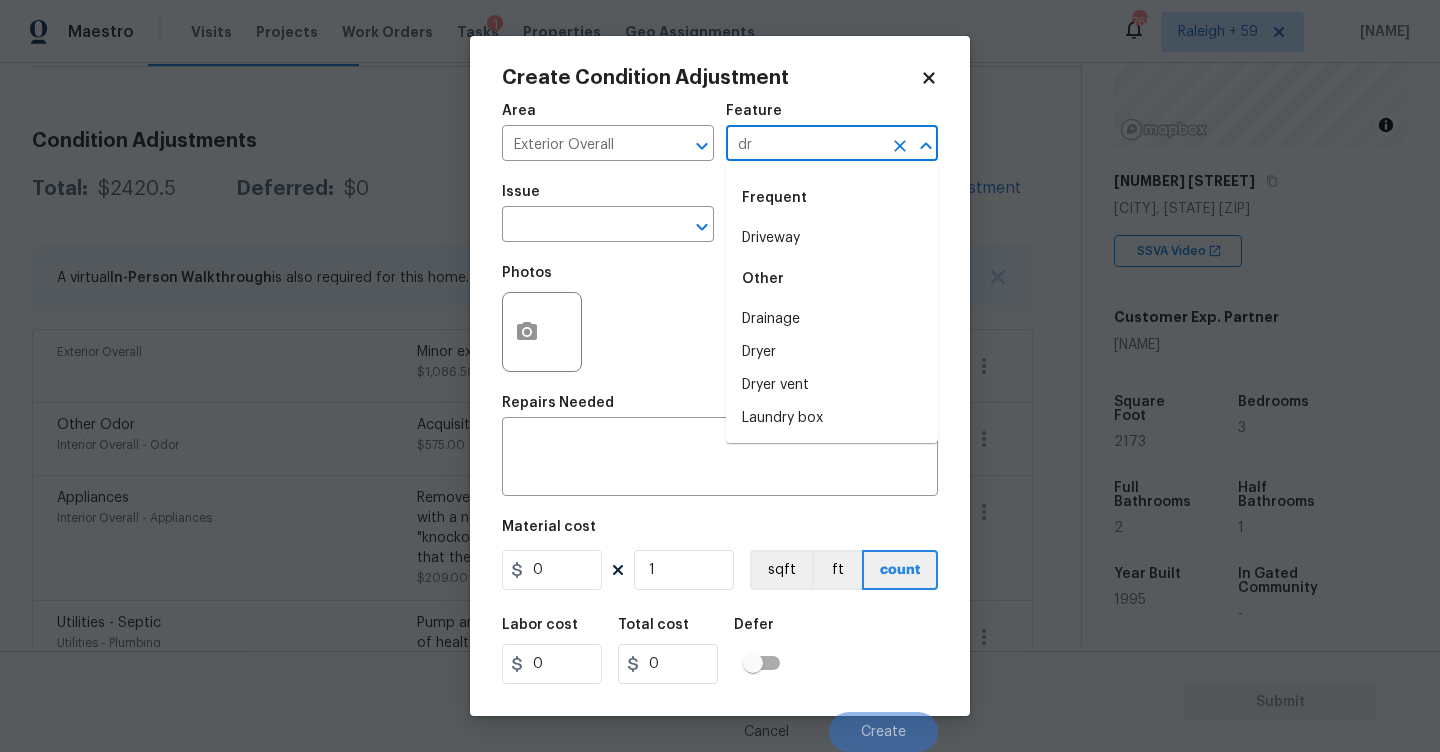drag, startPoint x: 771, startPoint y: 246, endPoint x: 736, endPoint y: 246, distance: 35 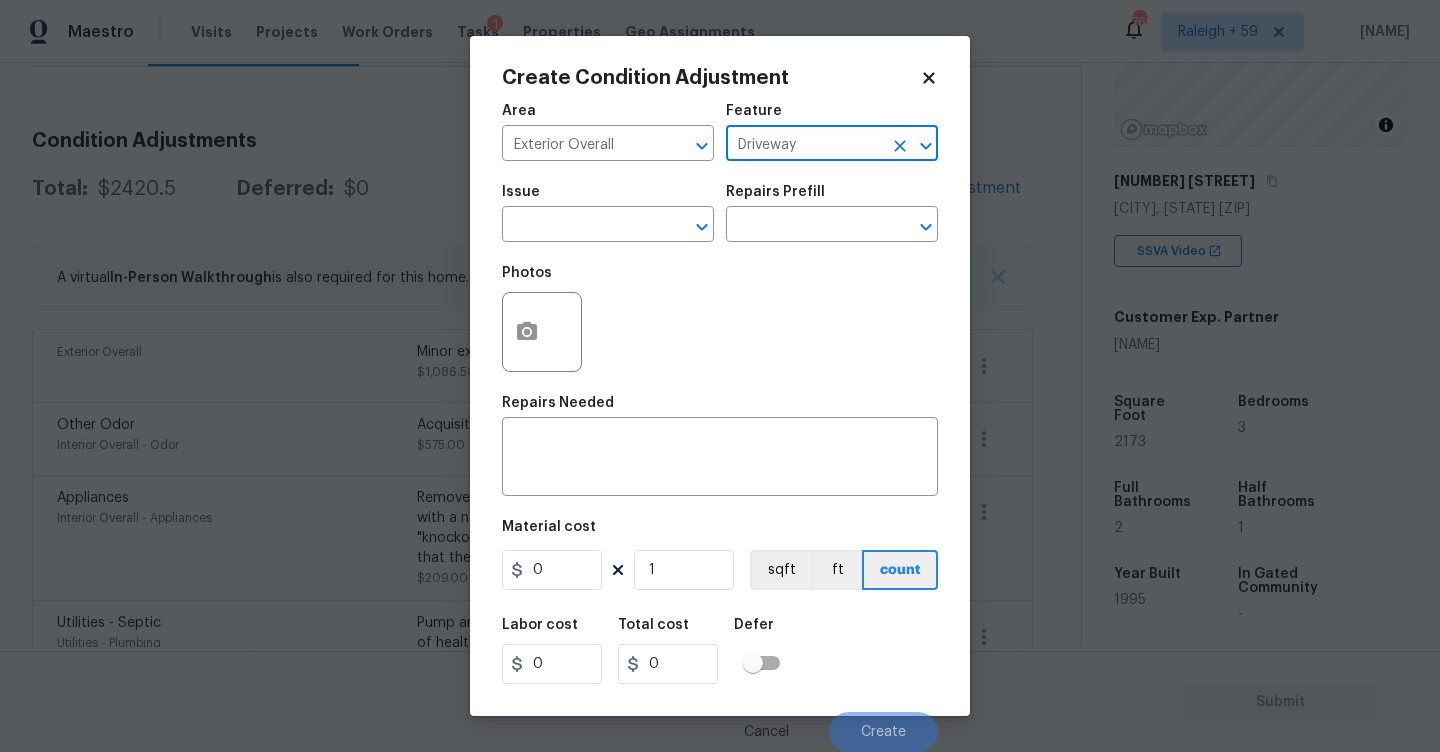type on "Driveway" 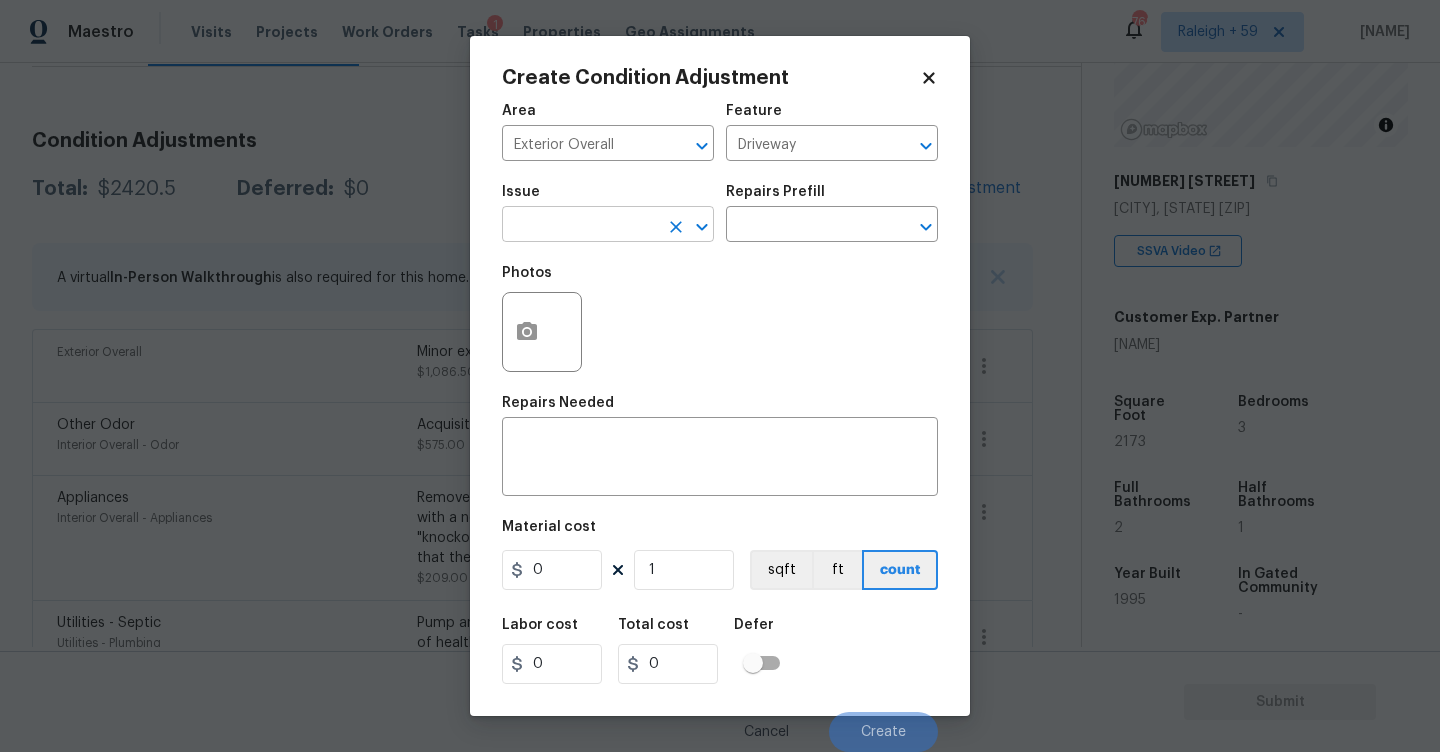 click at bounding box center (580, 226) 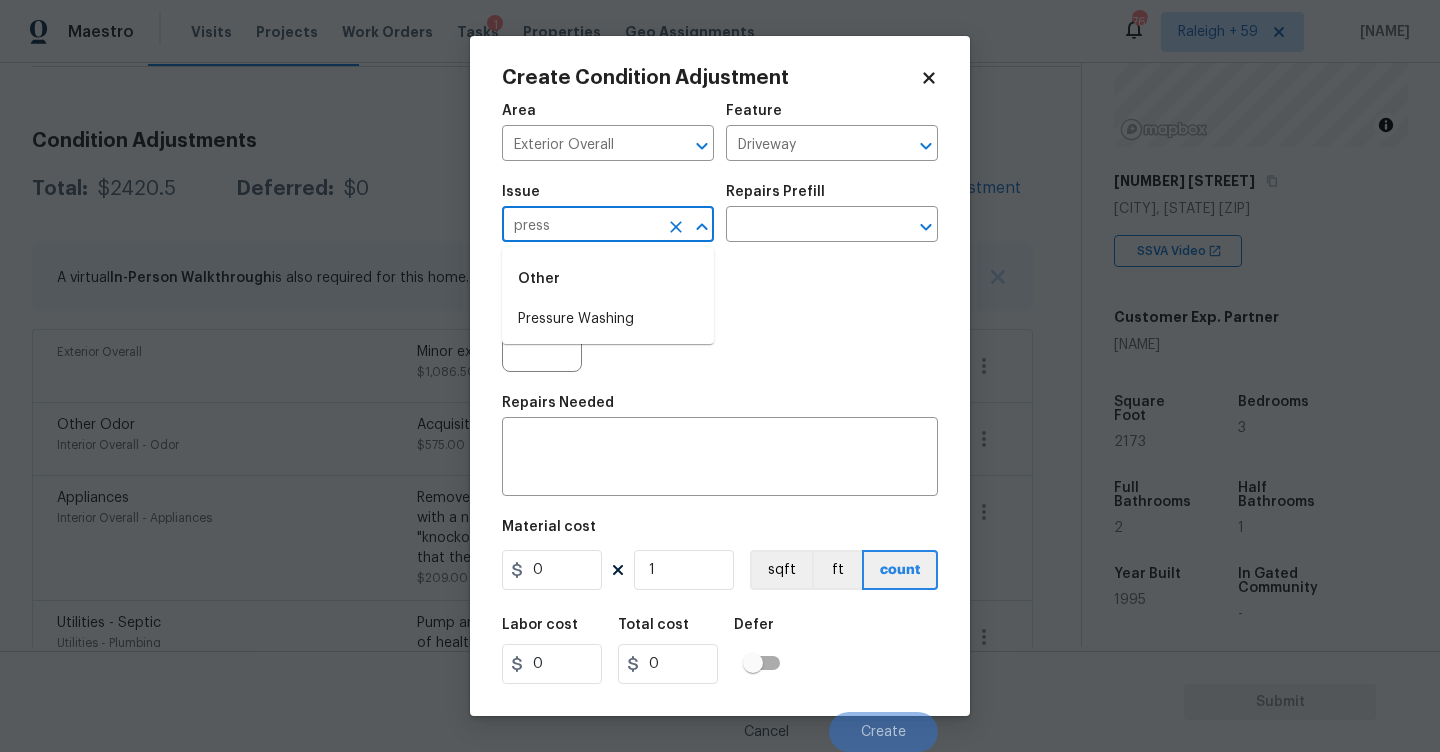 click on "Pressure Washing" at bounding box center (608, 319) 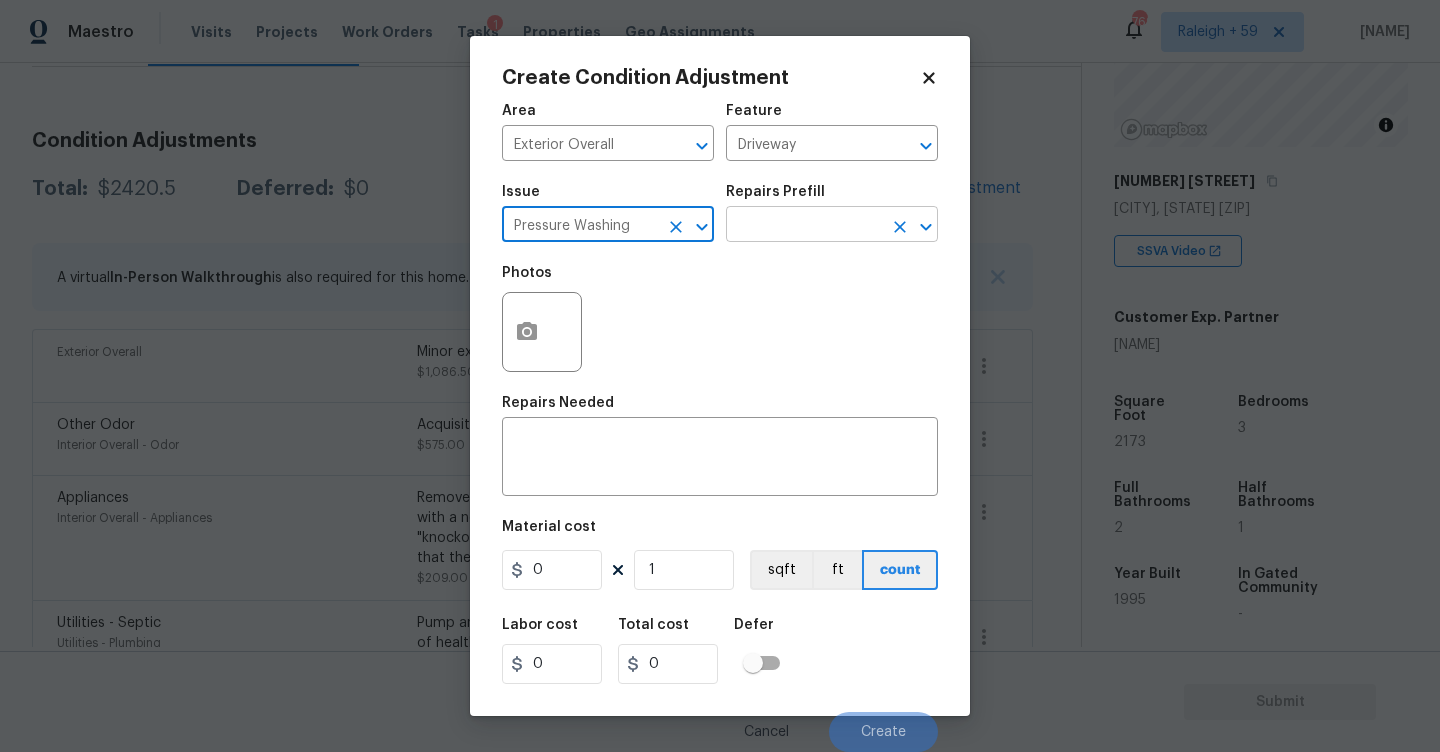 type on "Pressure Washing" 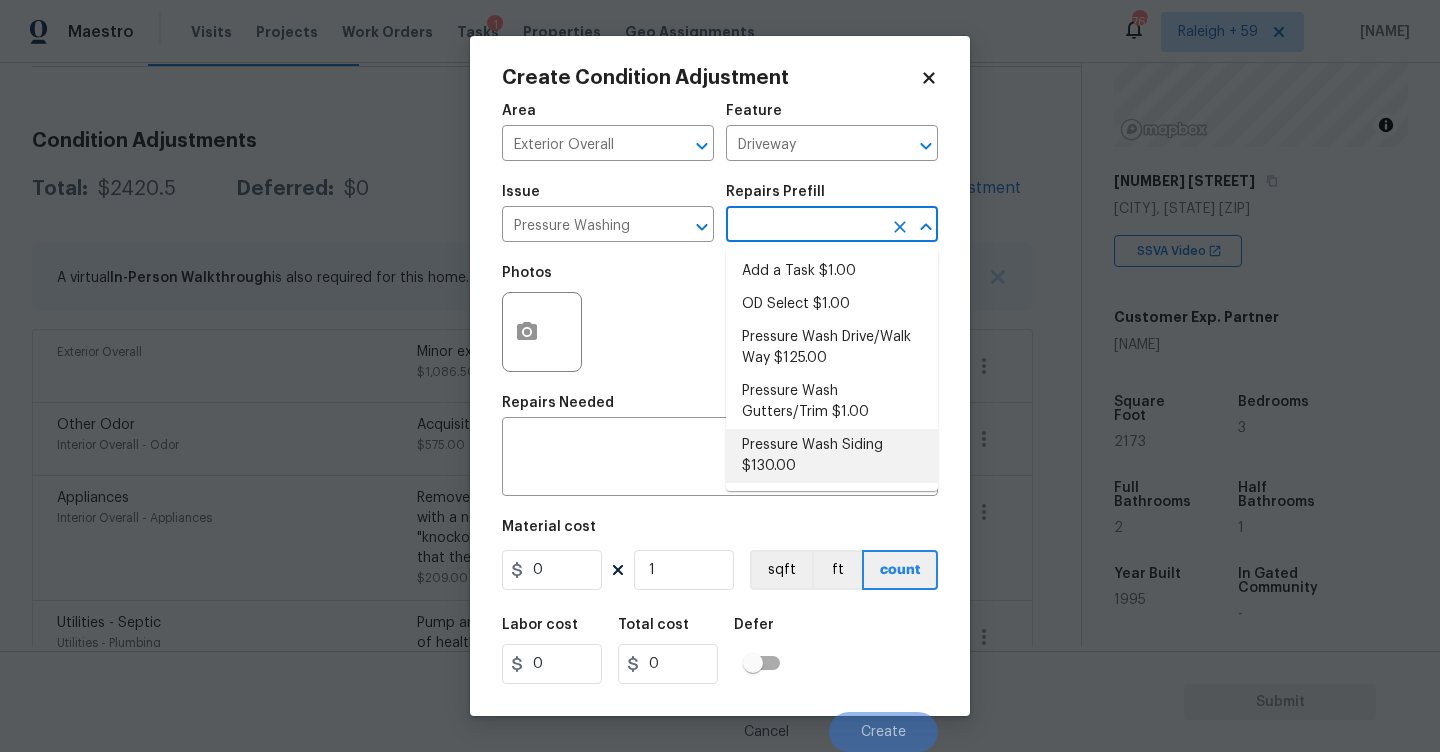 click on "Pressure Wash Siding $130.00" at bounding box center (832, 456) 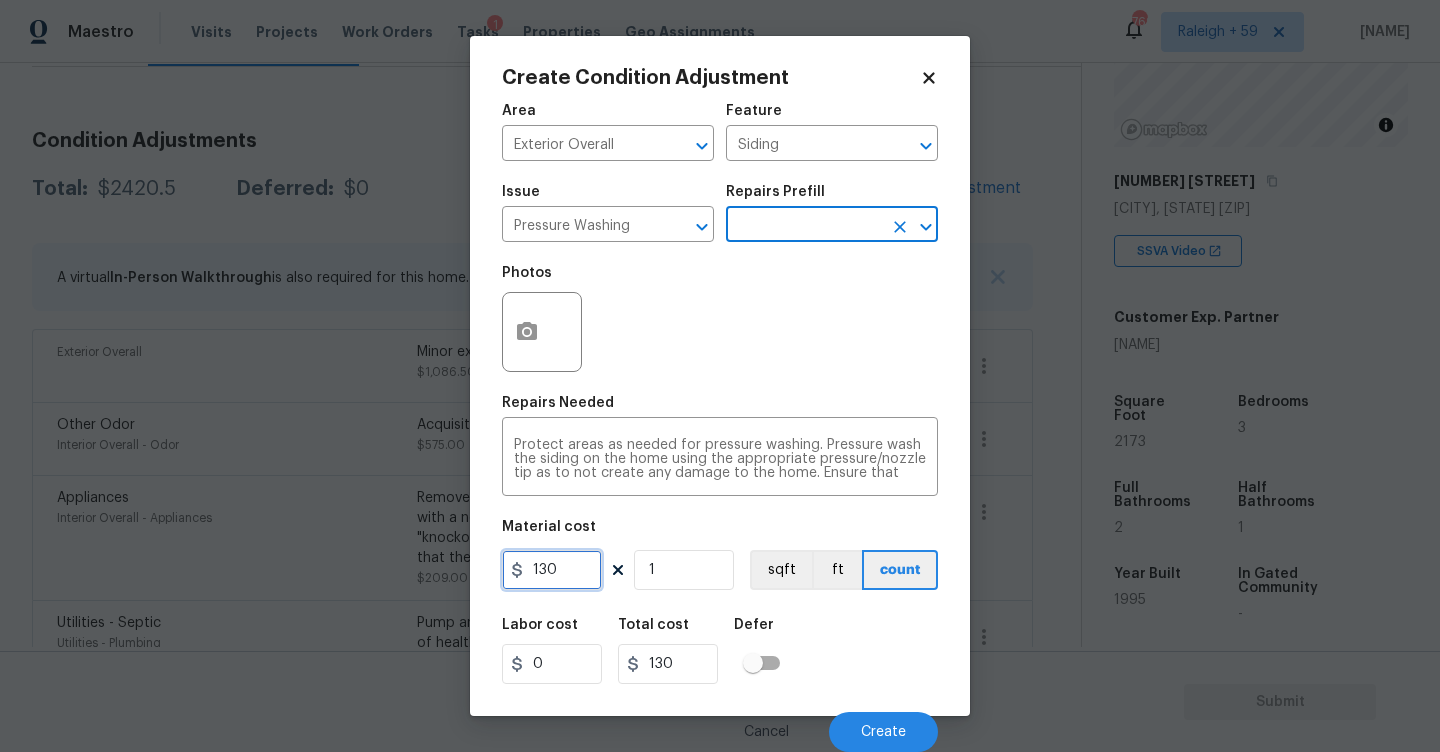 click on "130" at bounding box center (552, 570) 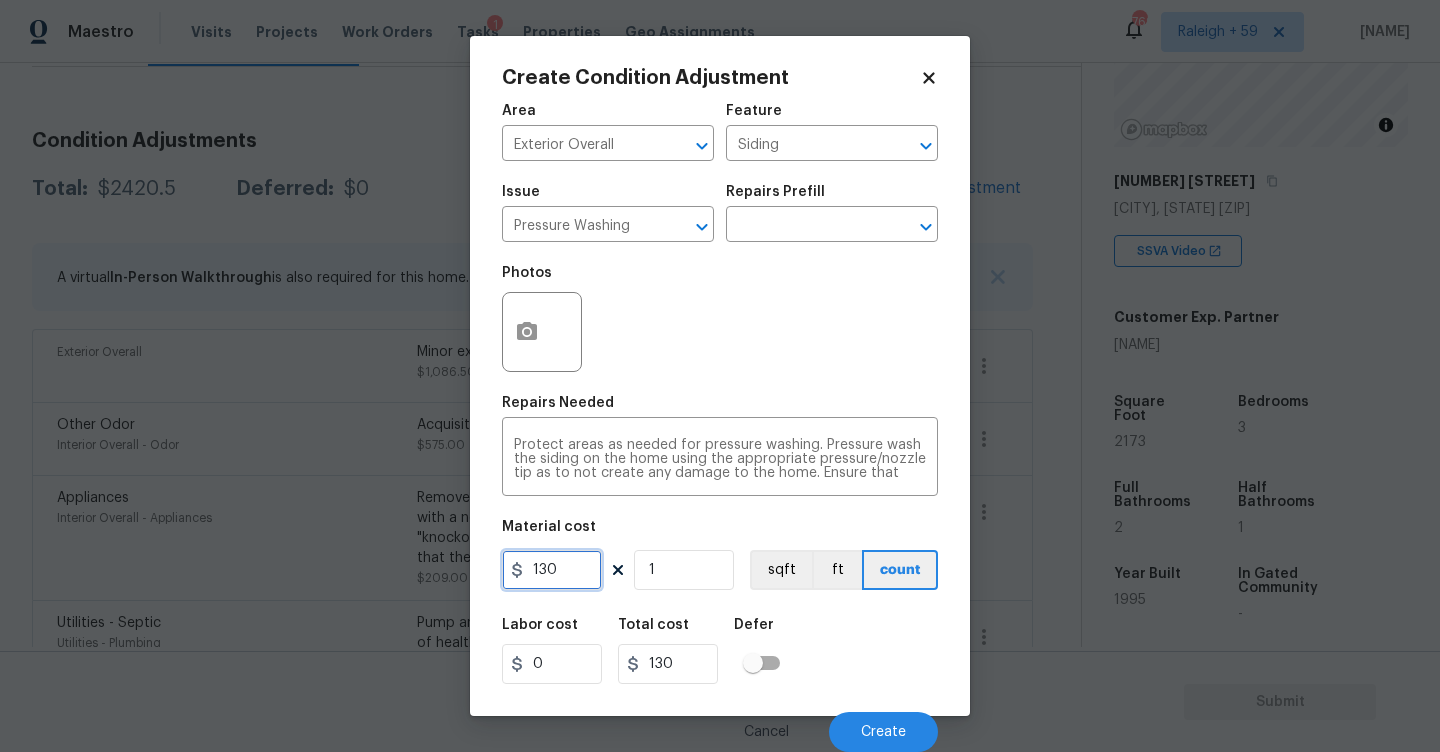 click on "130" at bounding box center [552, 570] 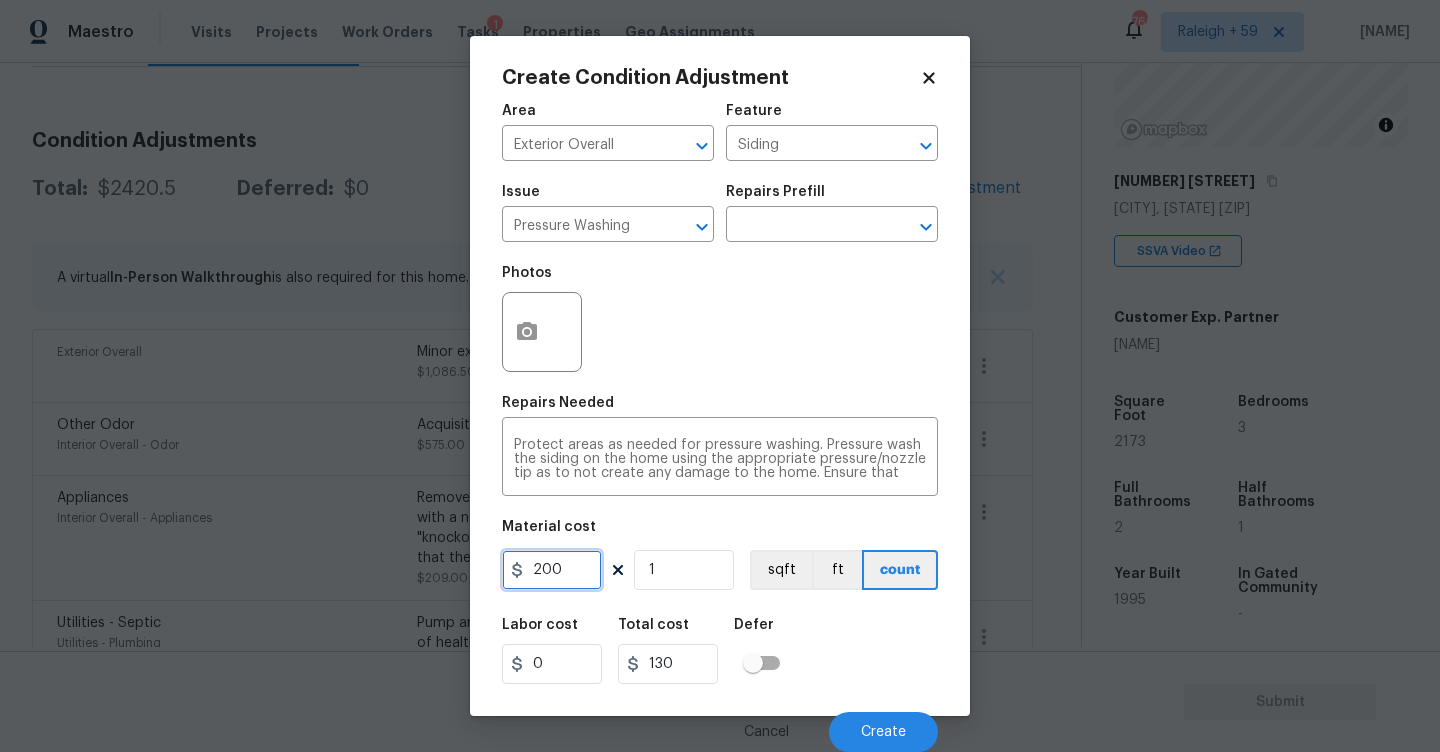 type on "200" 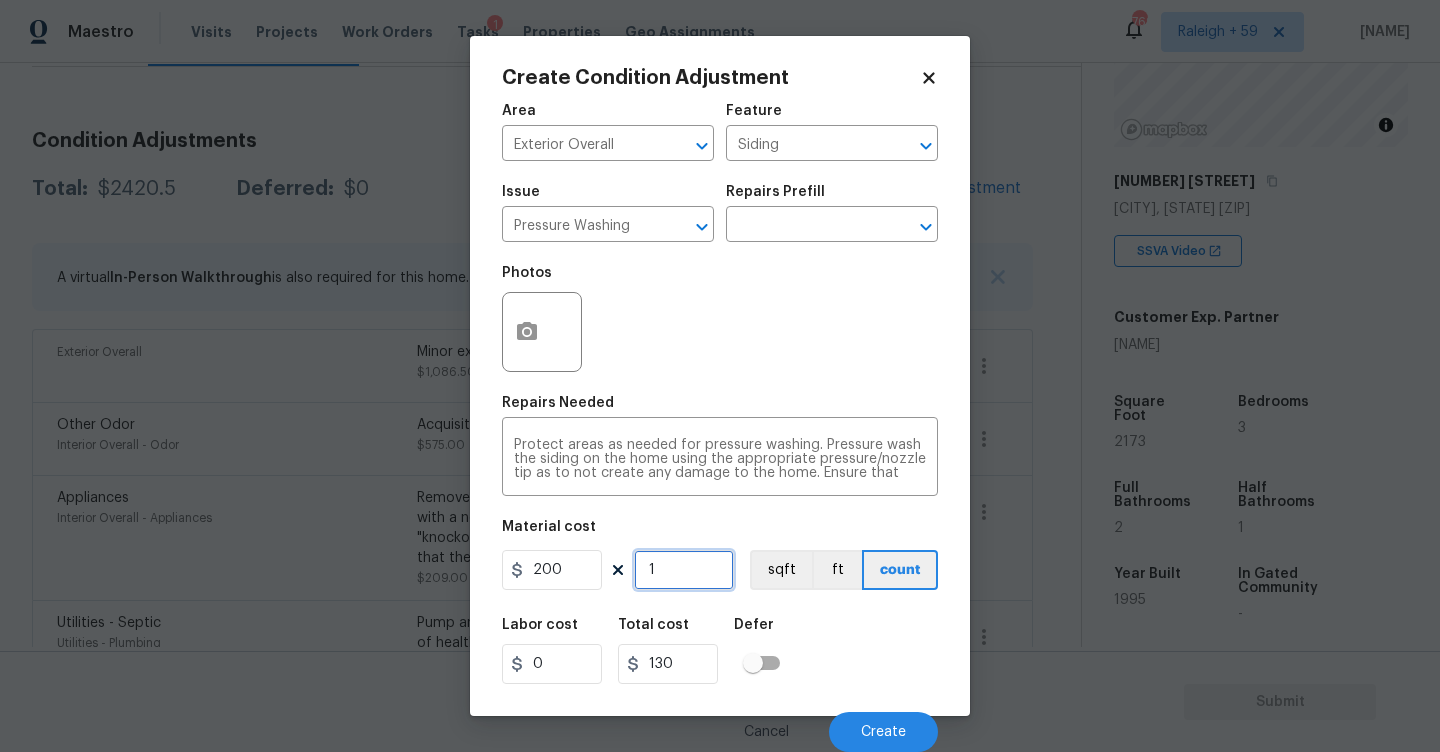 type on "200" 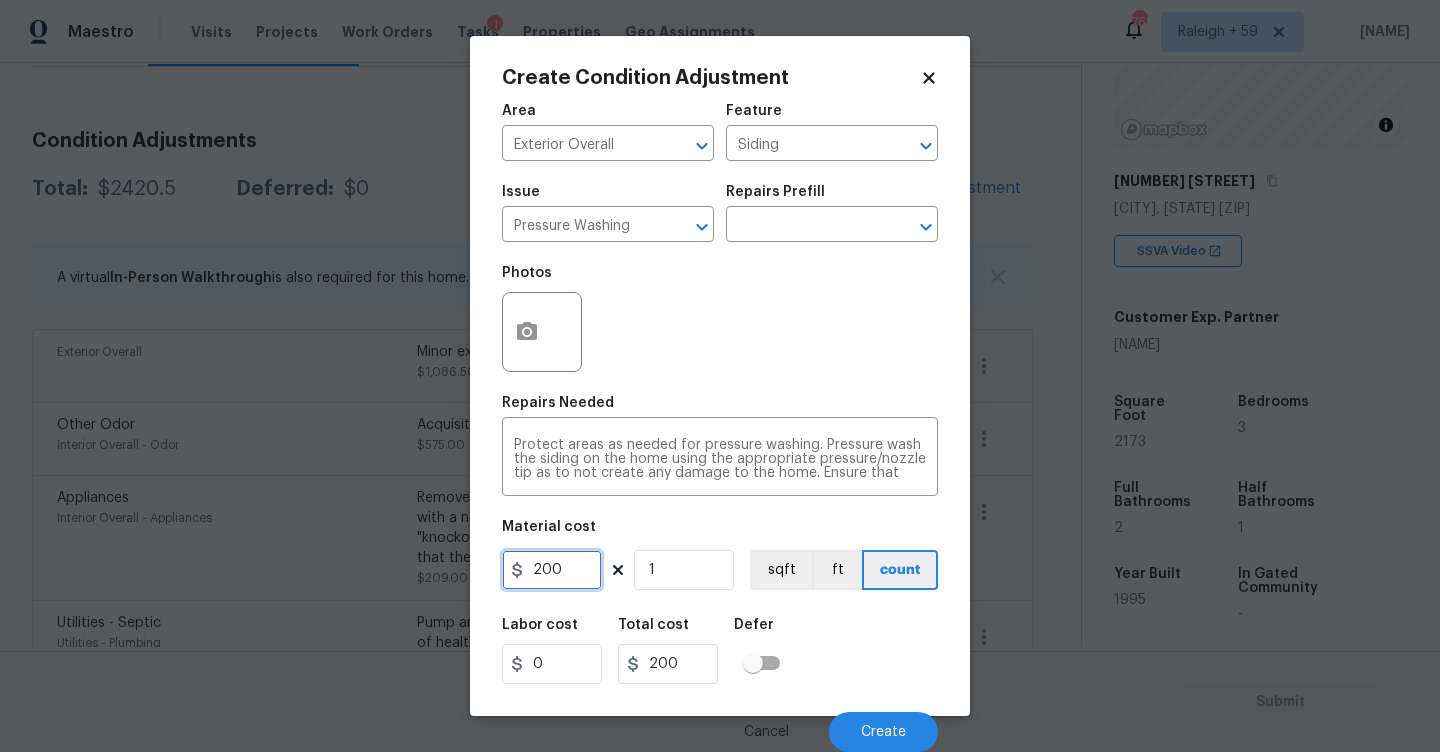drag, startPoint x: 558, startPoint y: 572, endPoint x: 539, endPoint y: 506, distance: 68.68042 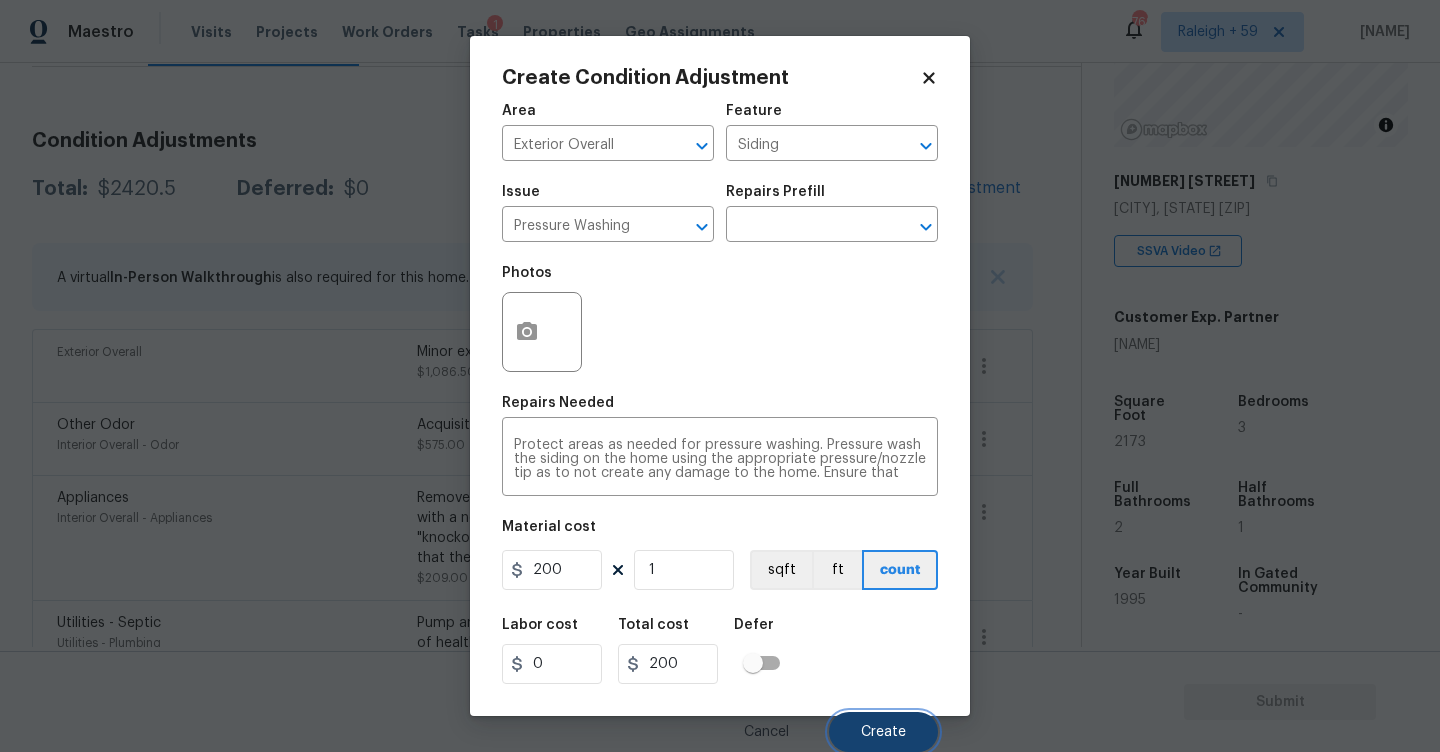 click on "Create" at bounding box center [883, 732] 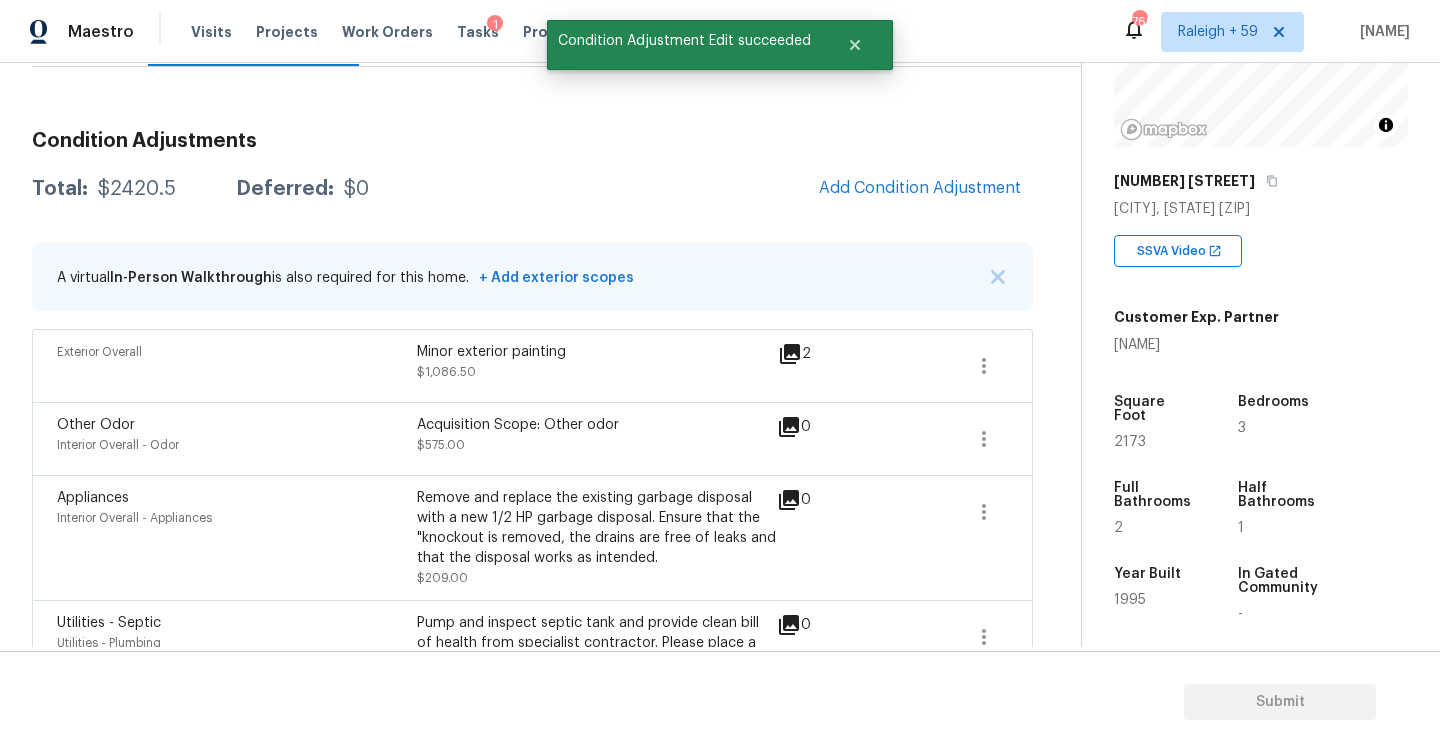 scroll, scrollTop: 0, scrollLeft: 0, axis: both 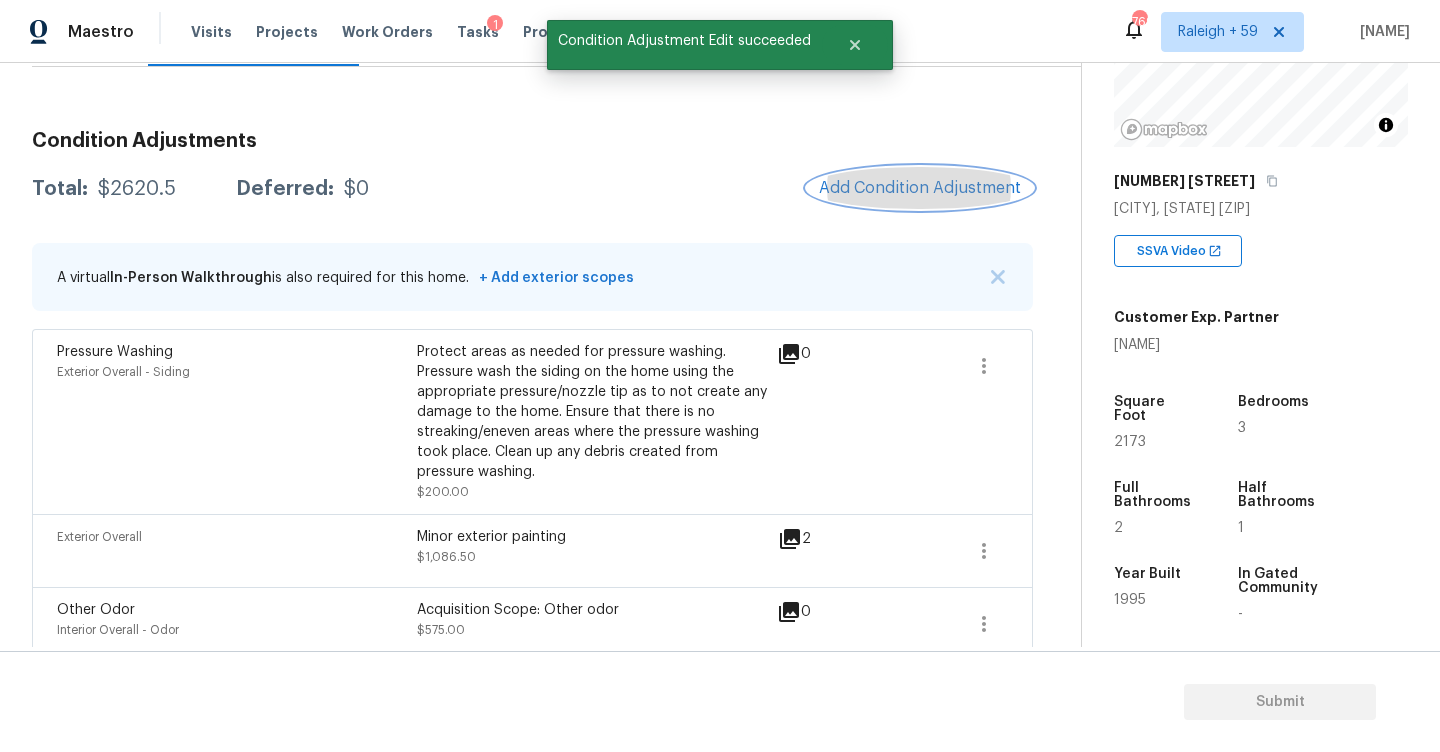 click on "Add Condition Adjustment" at bounding box center [920, 188] 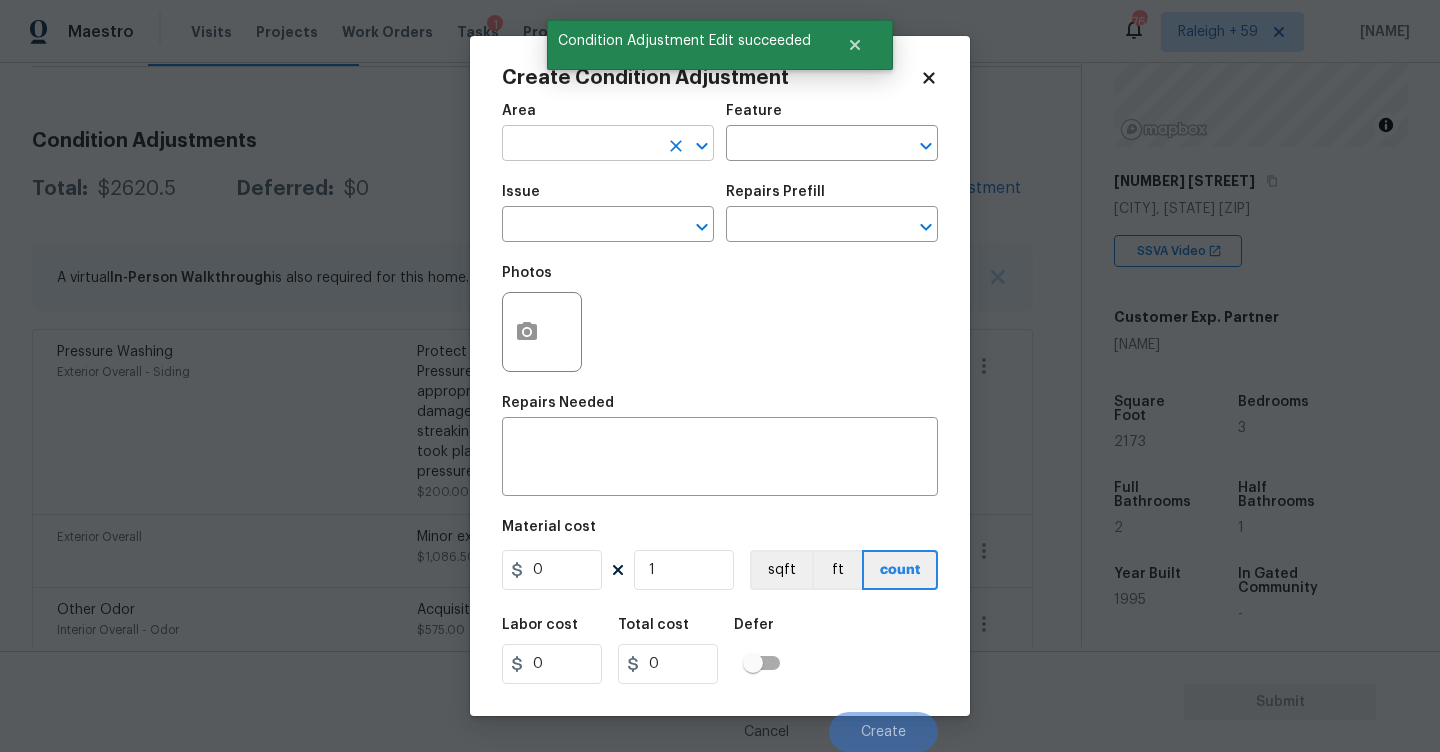 click at bounding box center (580, 145) 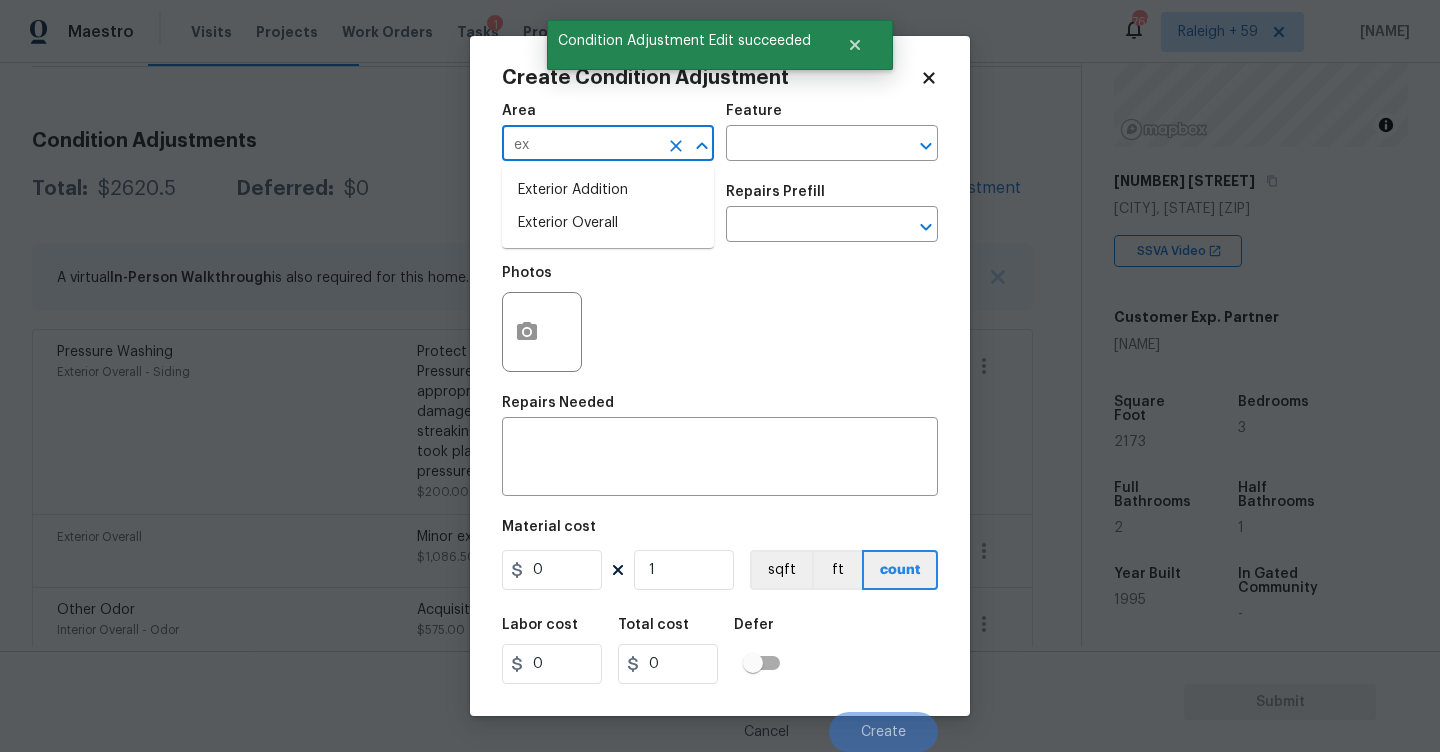drag, startPoint x: 549, startPoint y: 231, endPoint x: 813, endPoint y: 112, distance: 289.58072 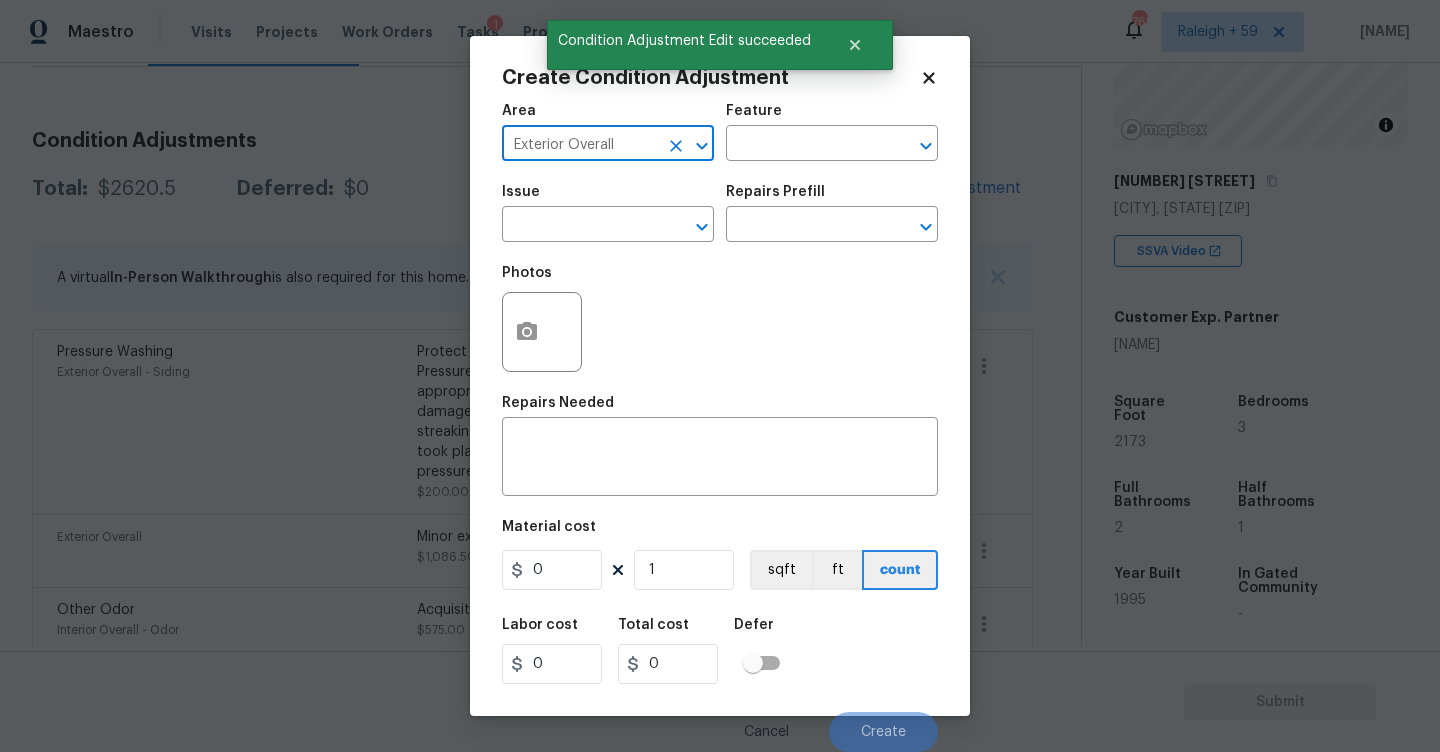 type on "Exterior Overall" 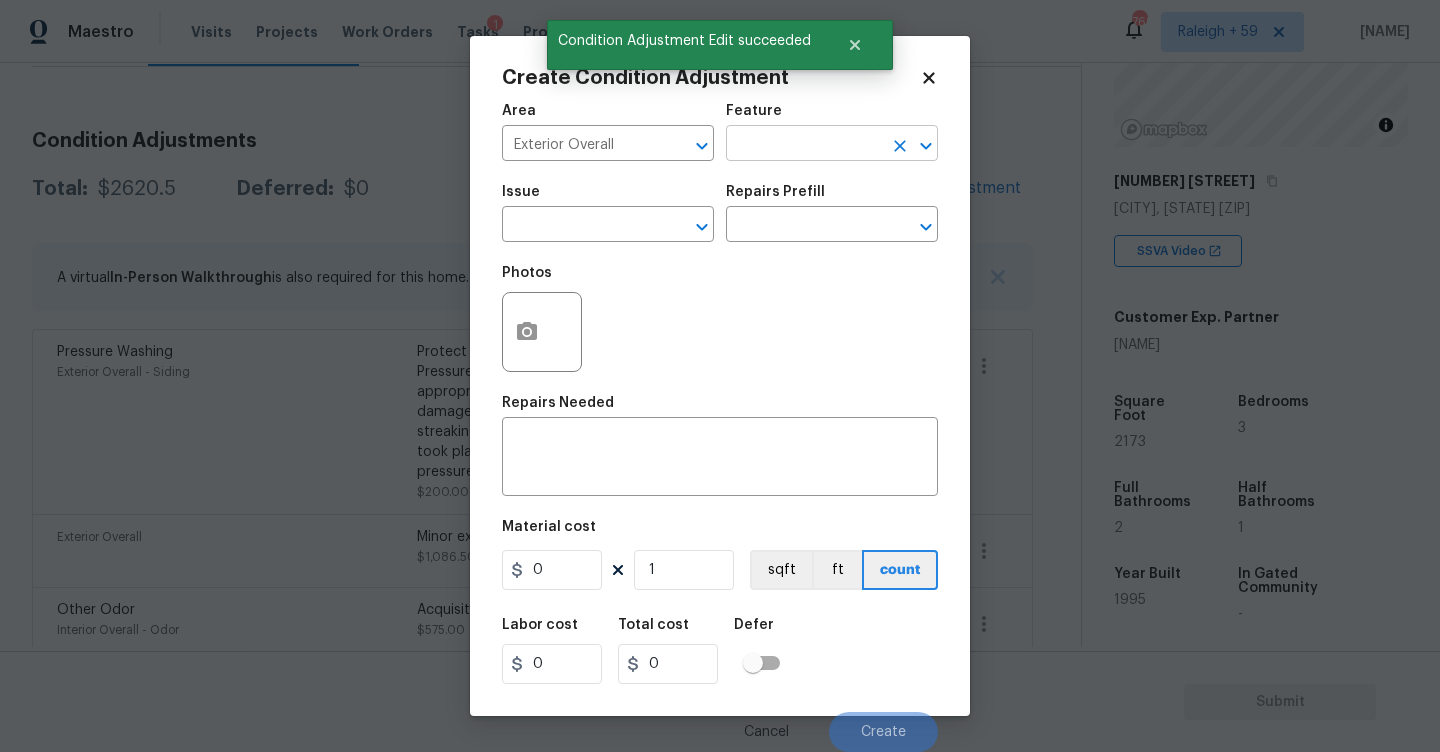 click at bounding box center [804, 145] 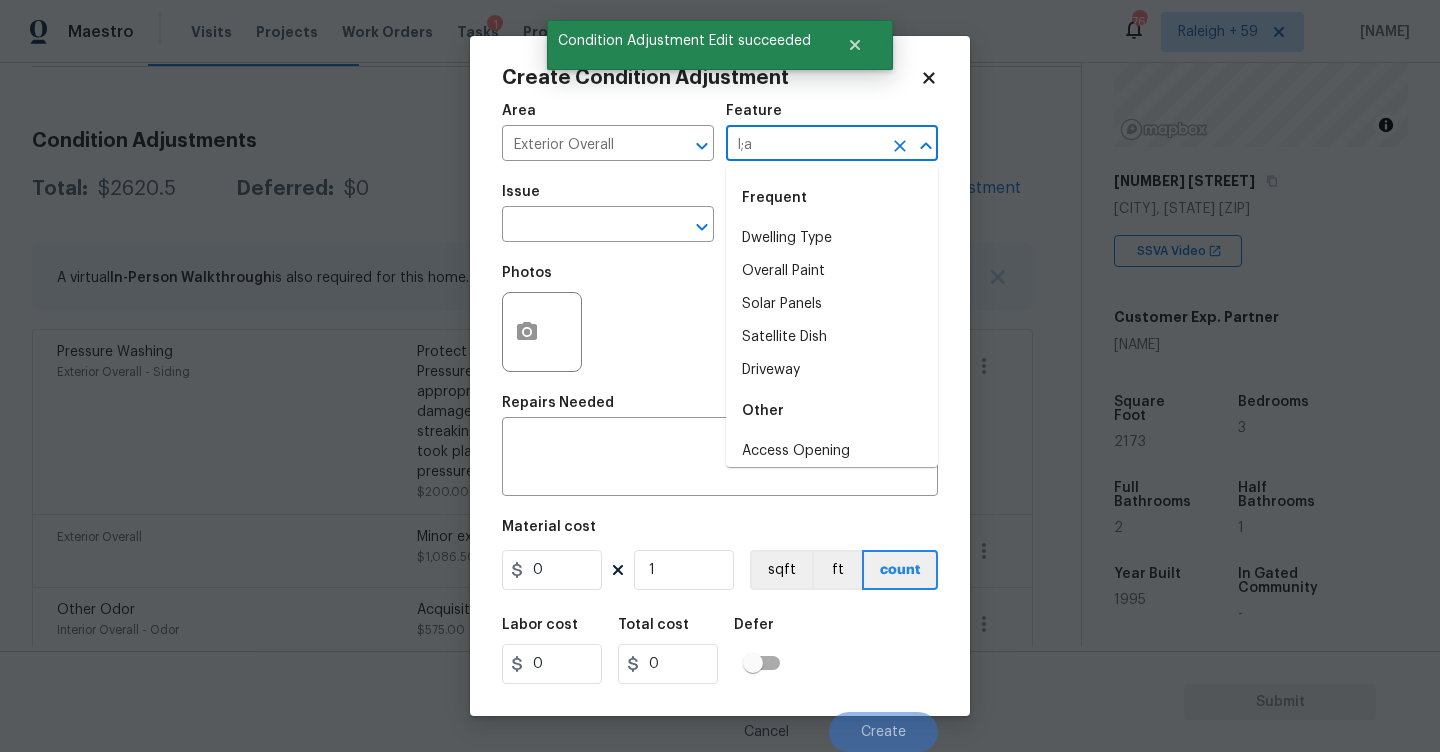 type on "l;an" 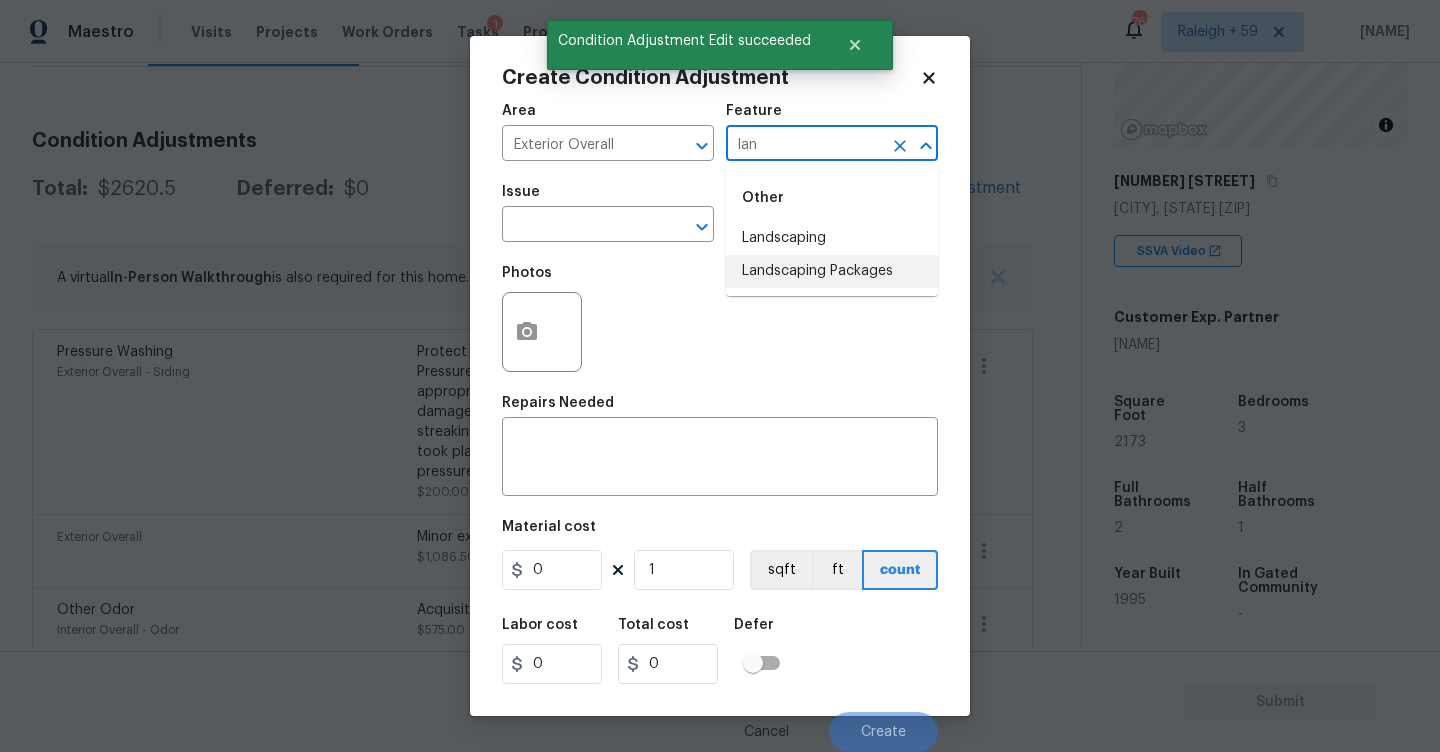click on "Landscaping Packages" at bounding box center (832, 271) 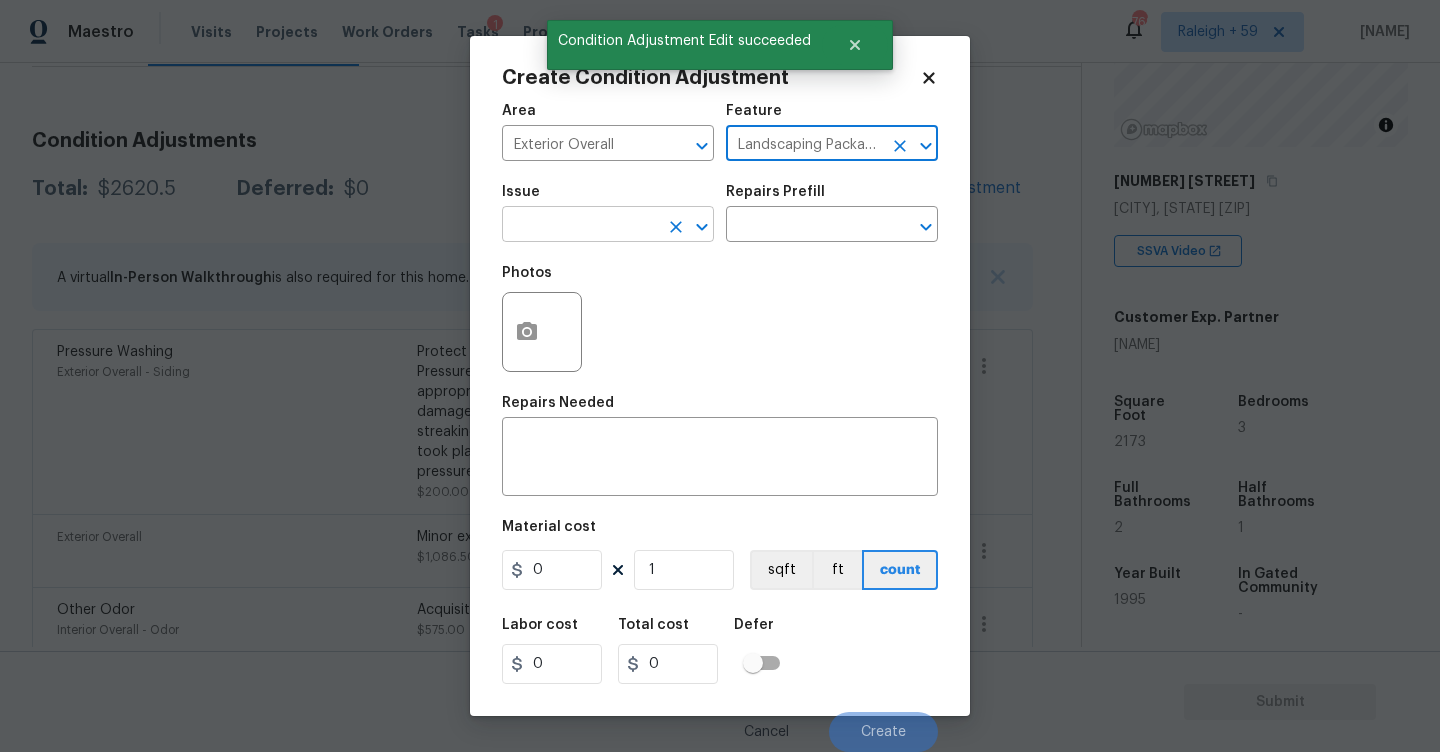 type on "Landscaping Packages" 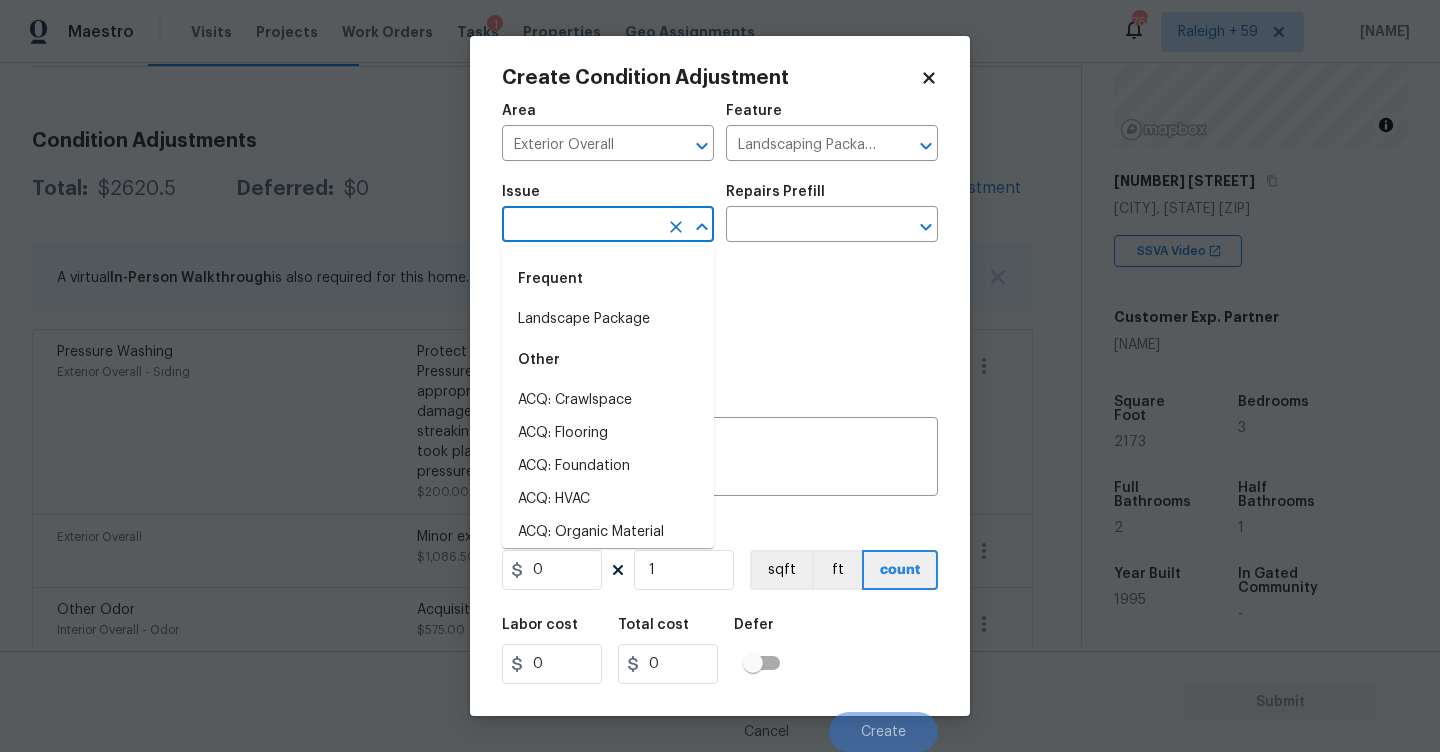 click on "Landscape Package" at bounding box center [608, 319] 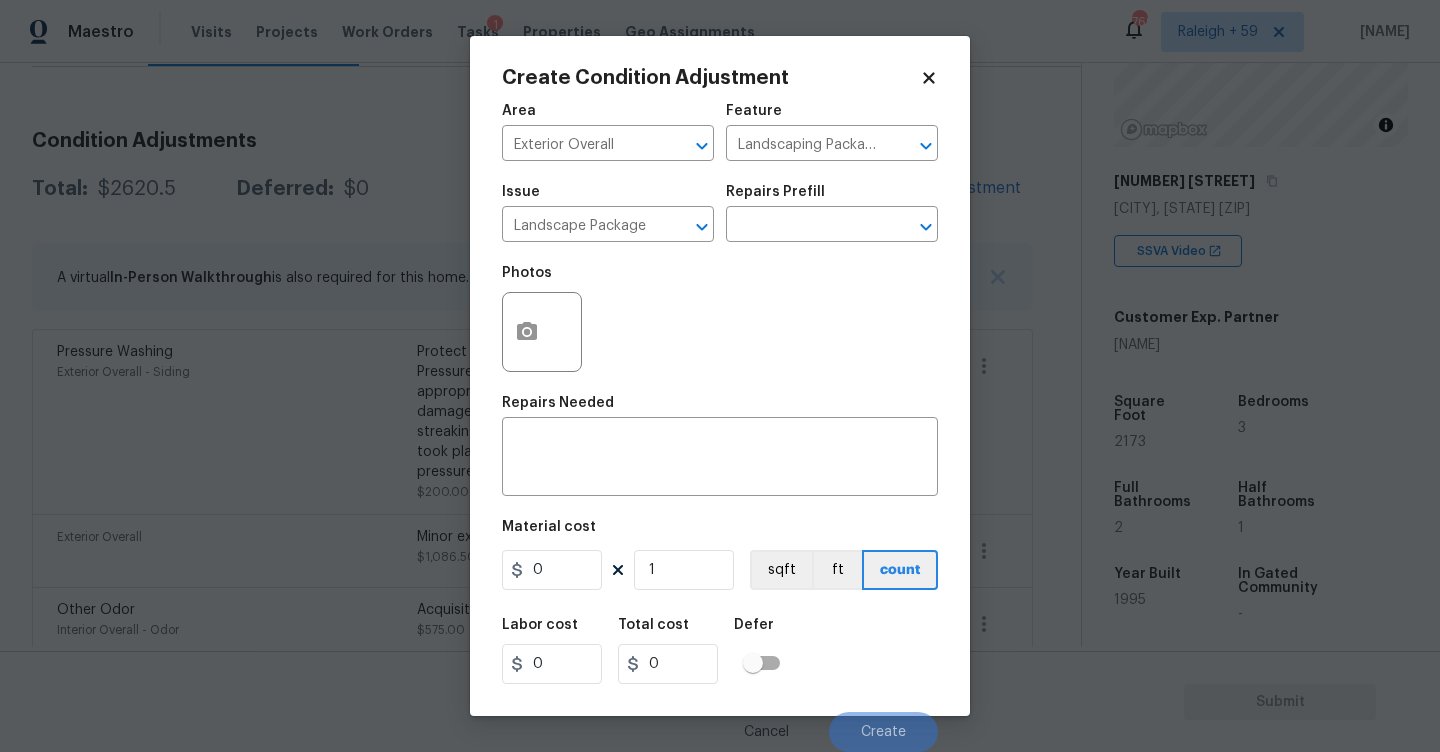 drag, startPoint x: 634, startPoint y: 313, endPoint x: 738, endPoint y: 264, distance: 114.96521 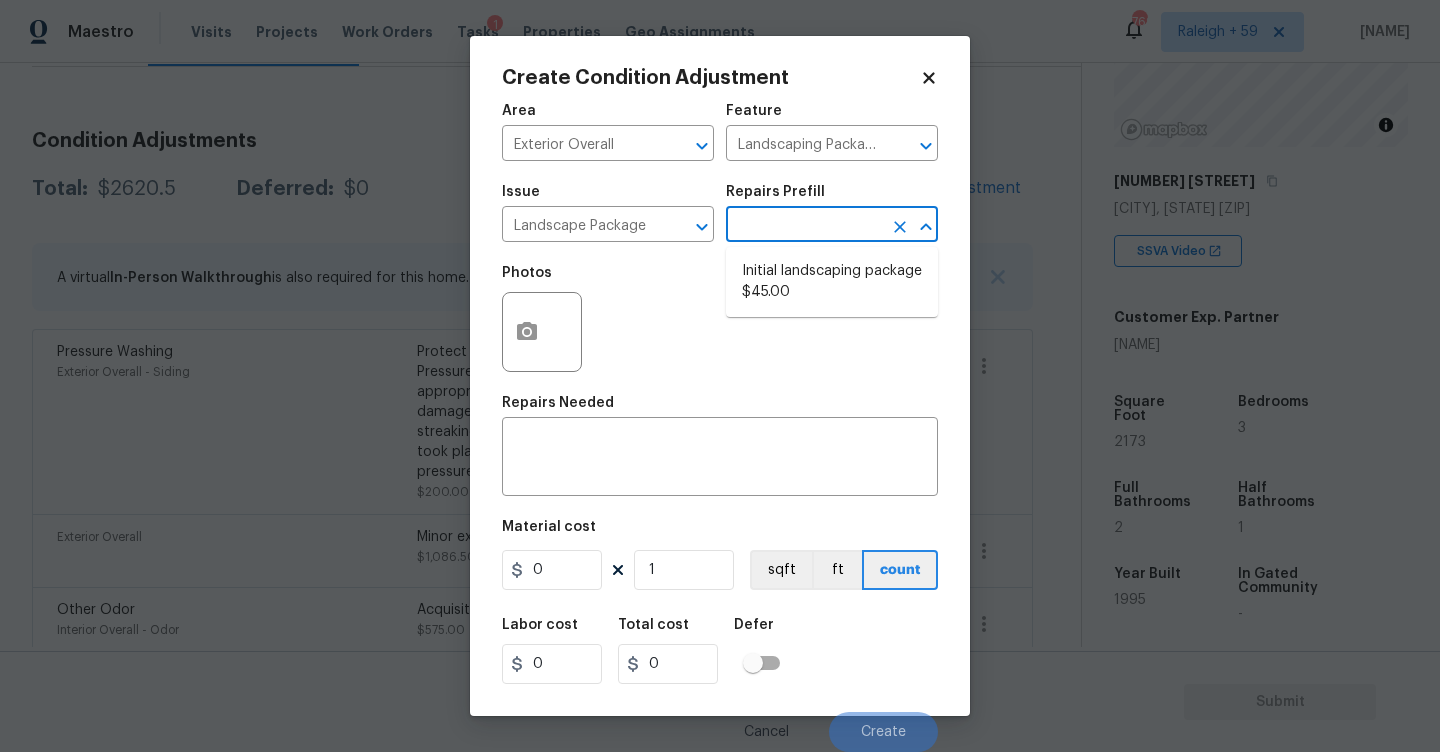 click at bounding box center (804, 226) 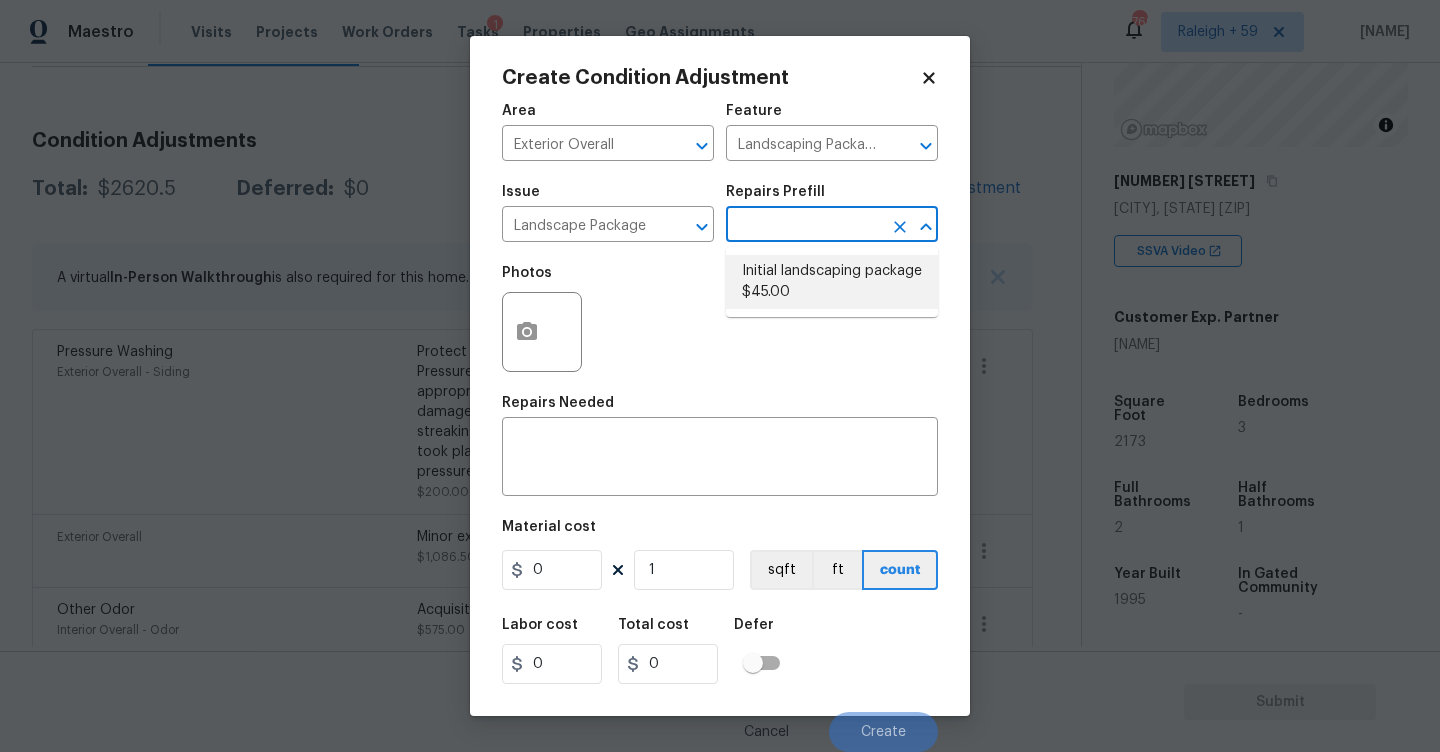 click on "Initial landscaping package $45.00" at bounding box center [832, 282] 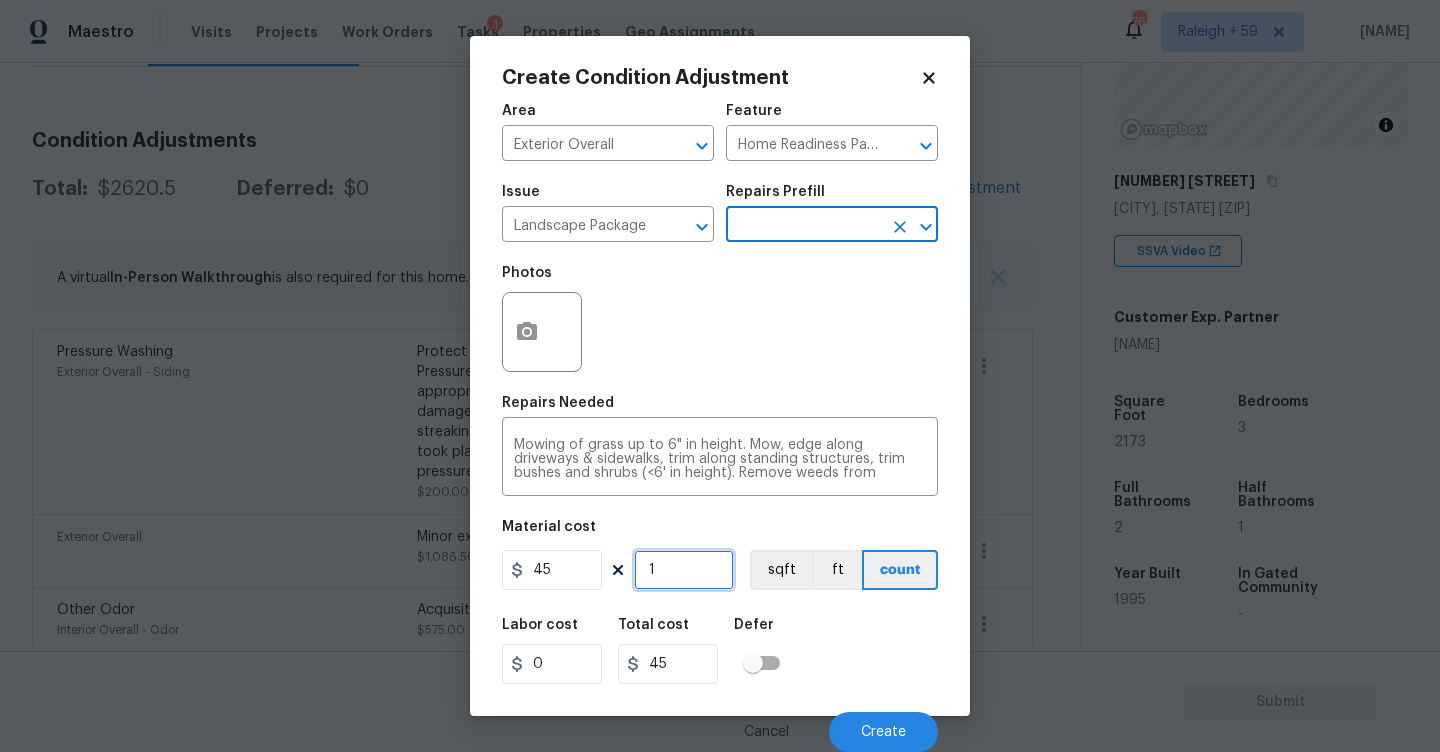 click on "1" at bounding box center (684, 570) 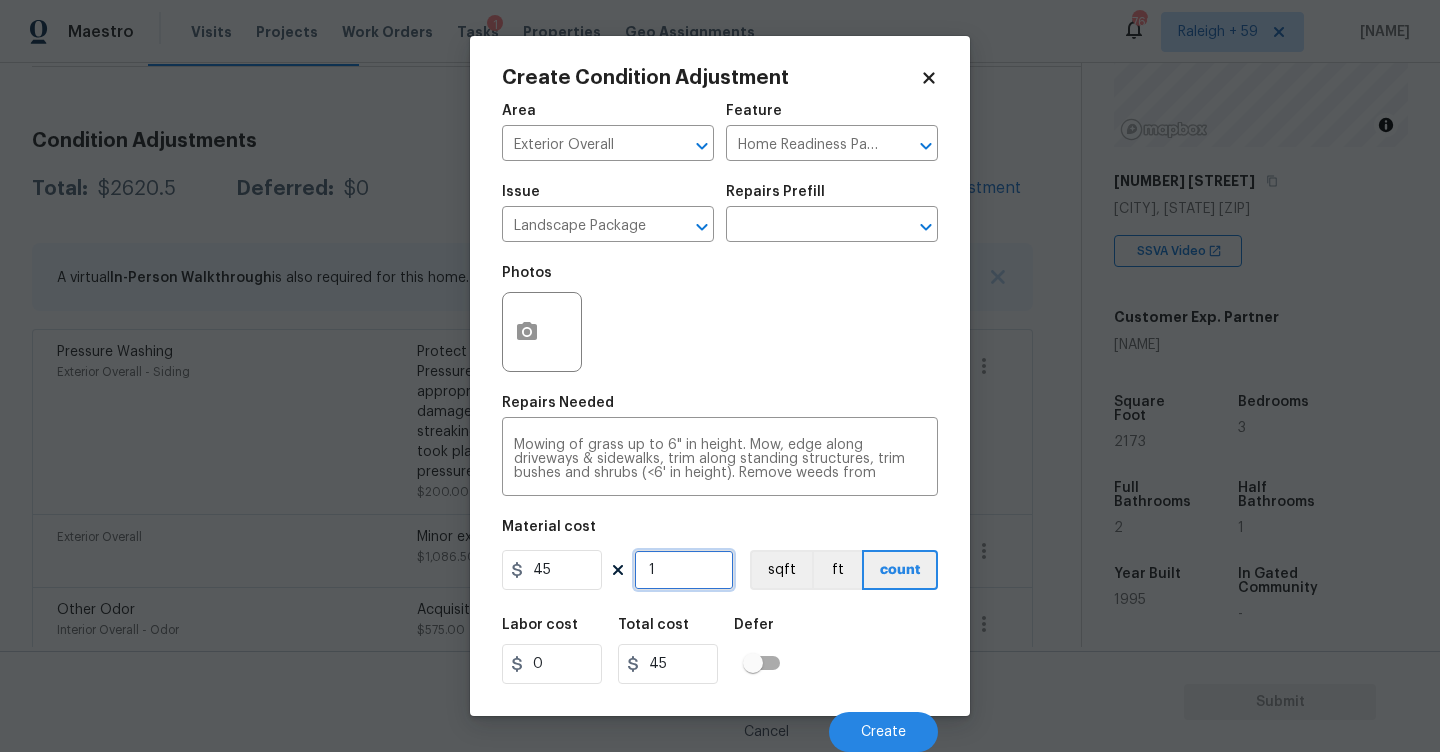 type on "0" 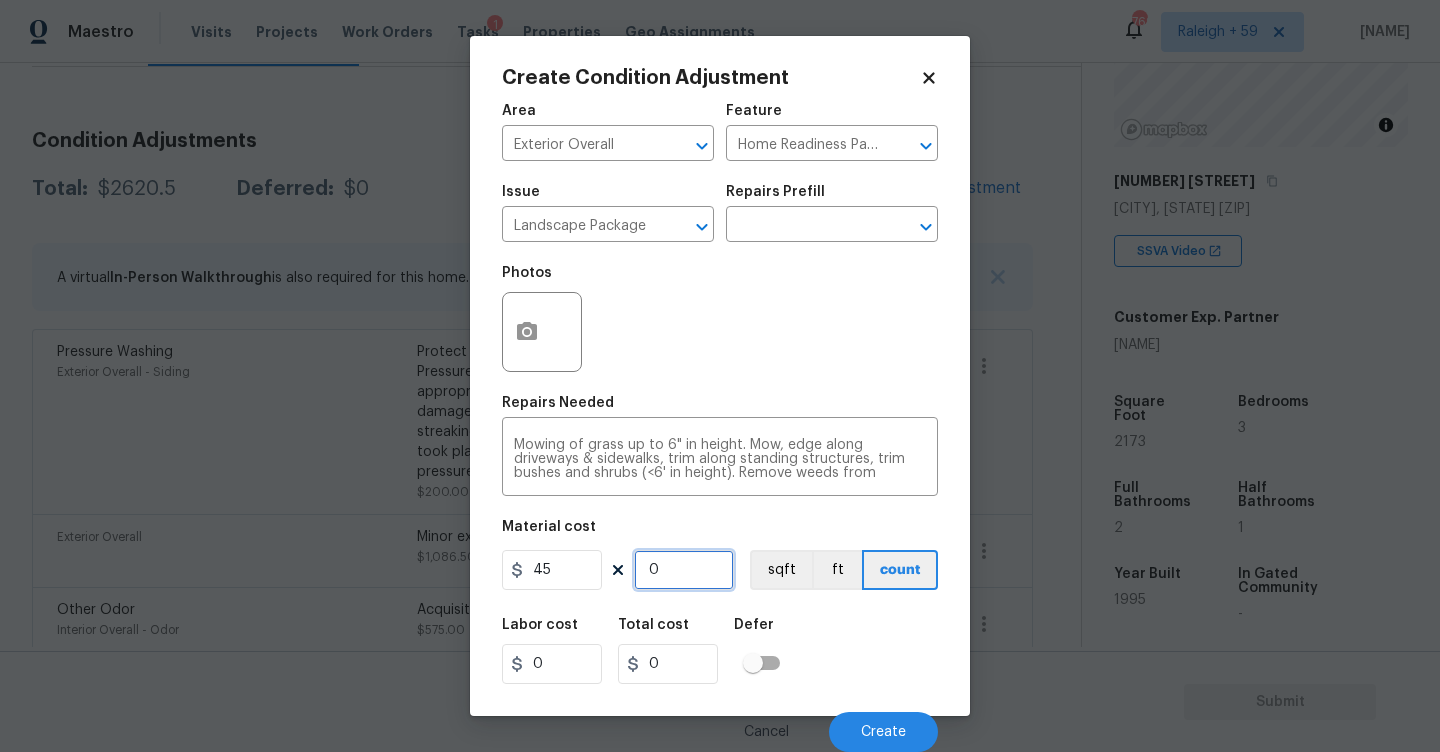 type on "2" 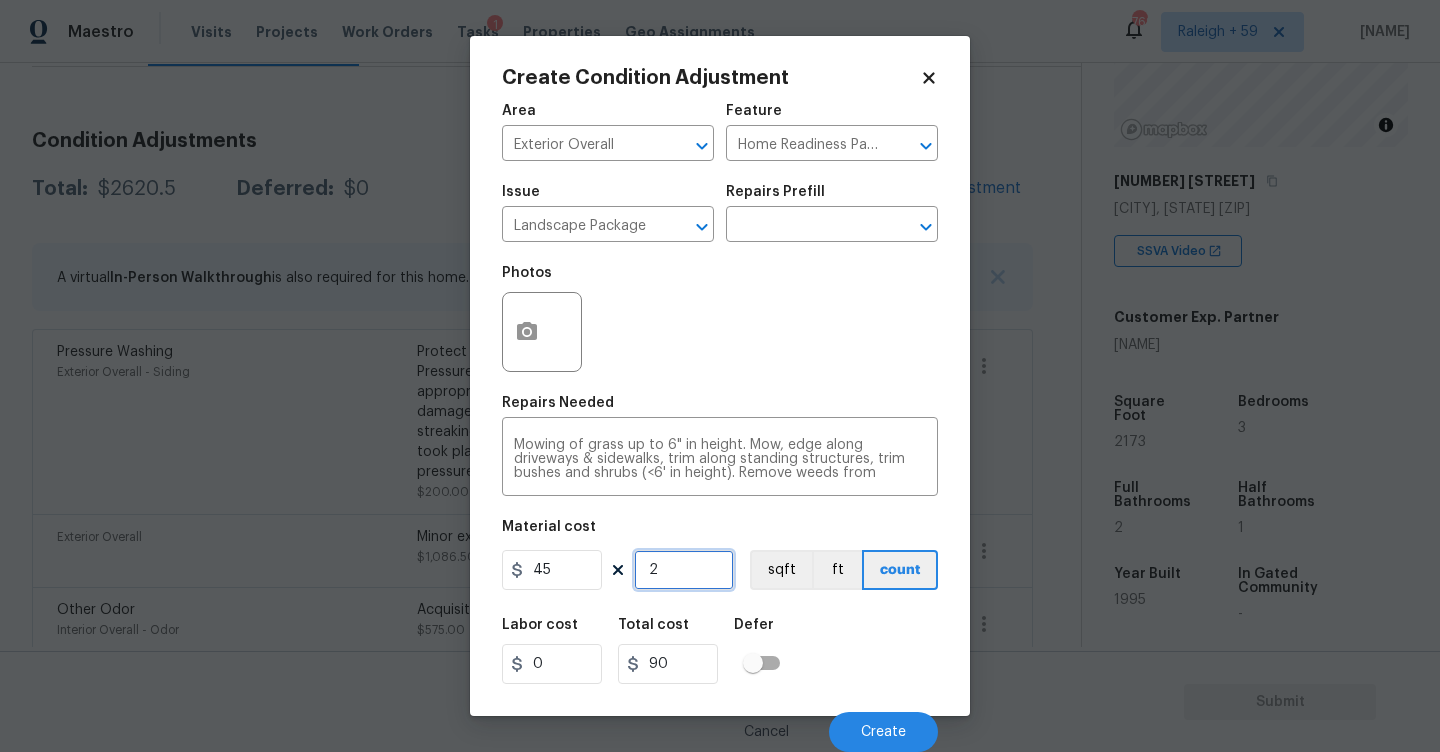 type on "20" 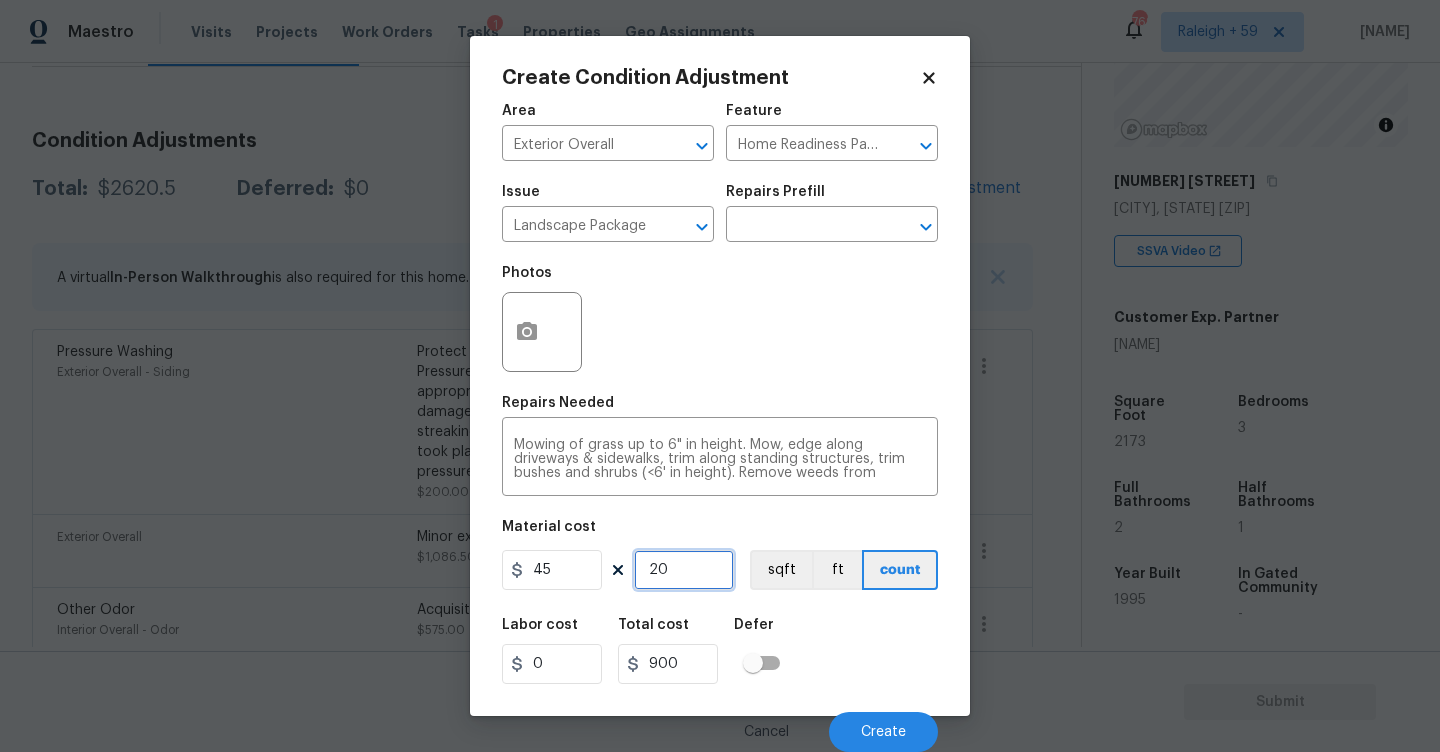 type on "2" 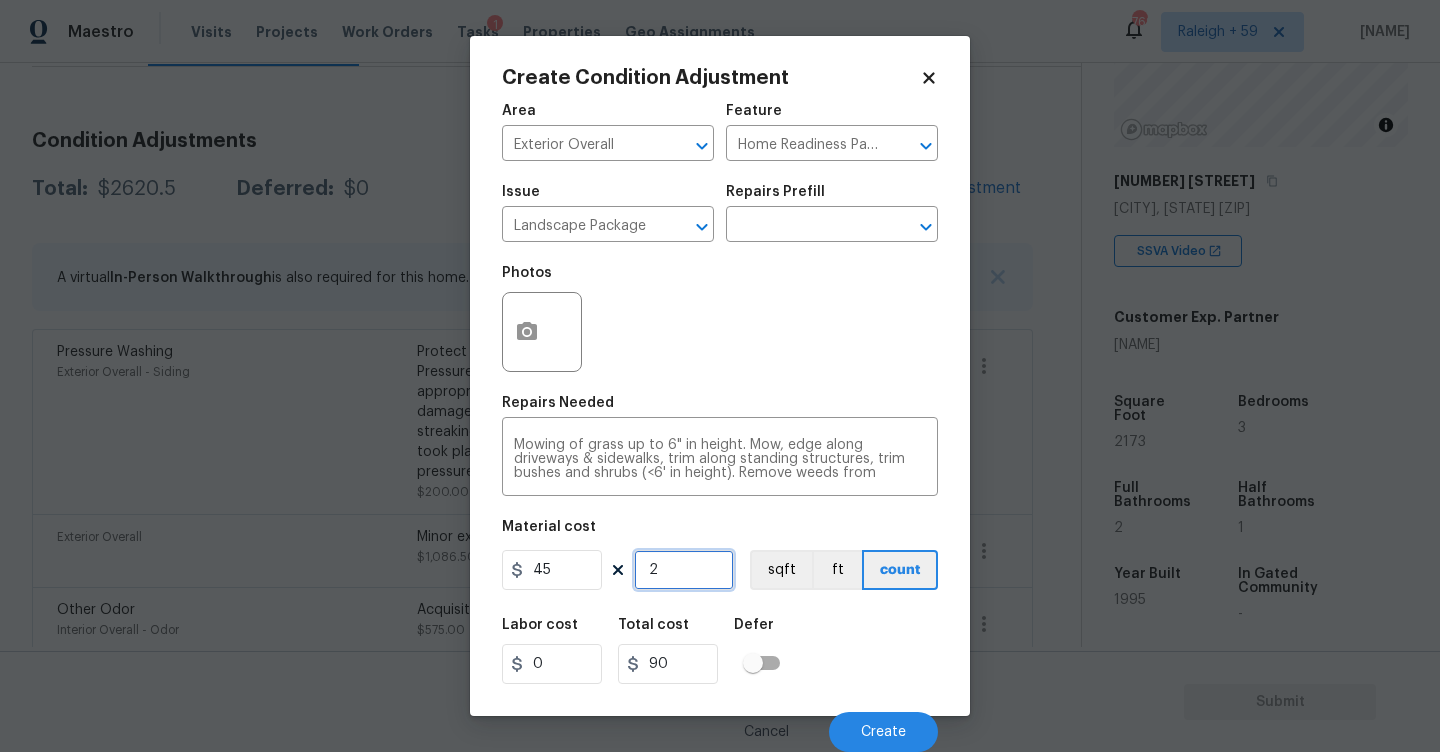 type on "0" 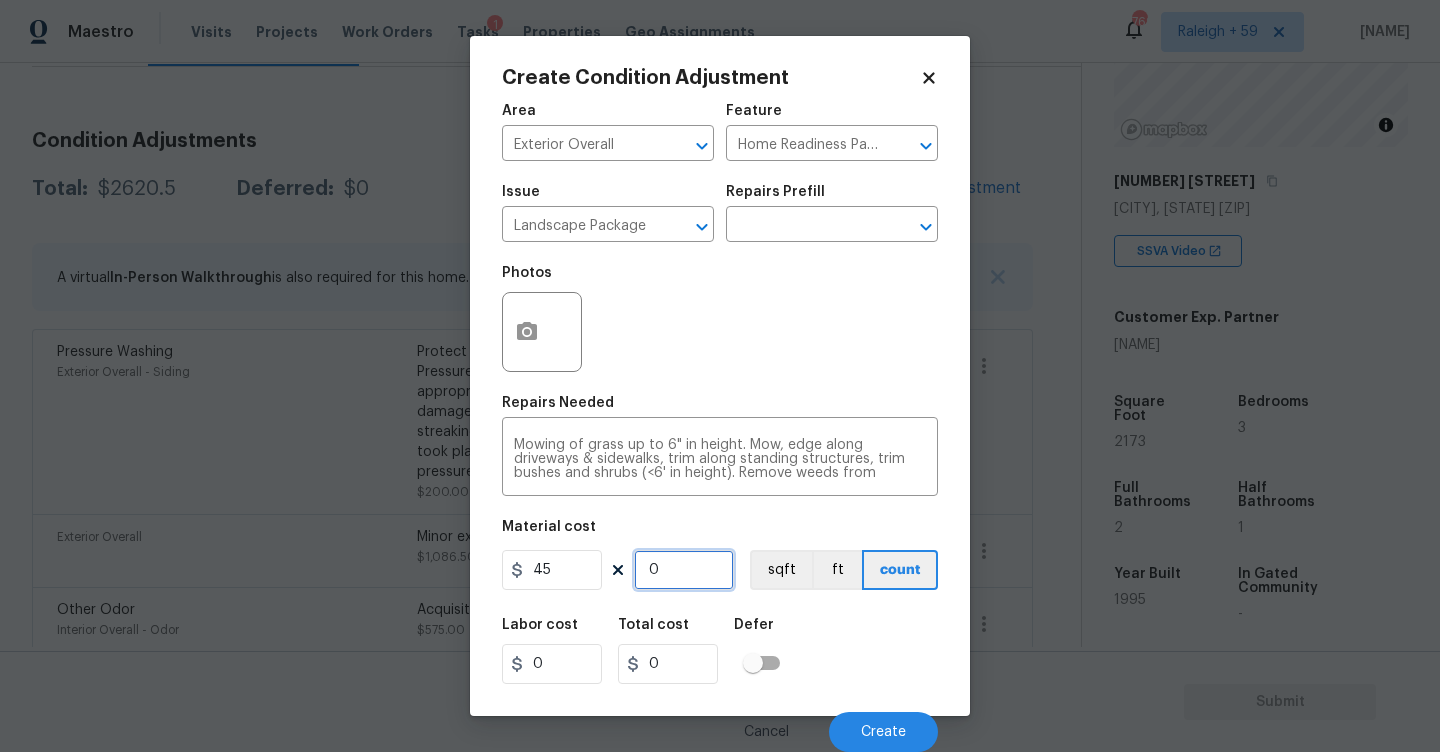 type on "2" 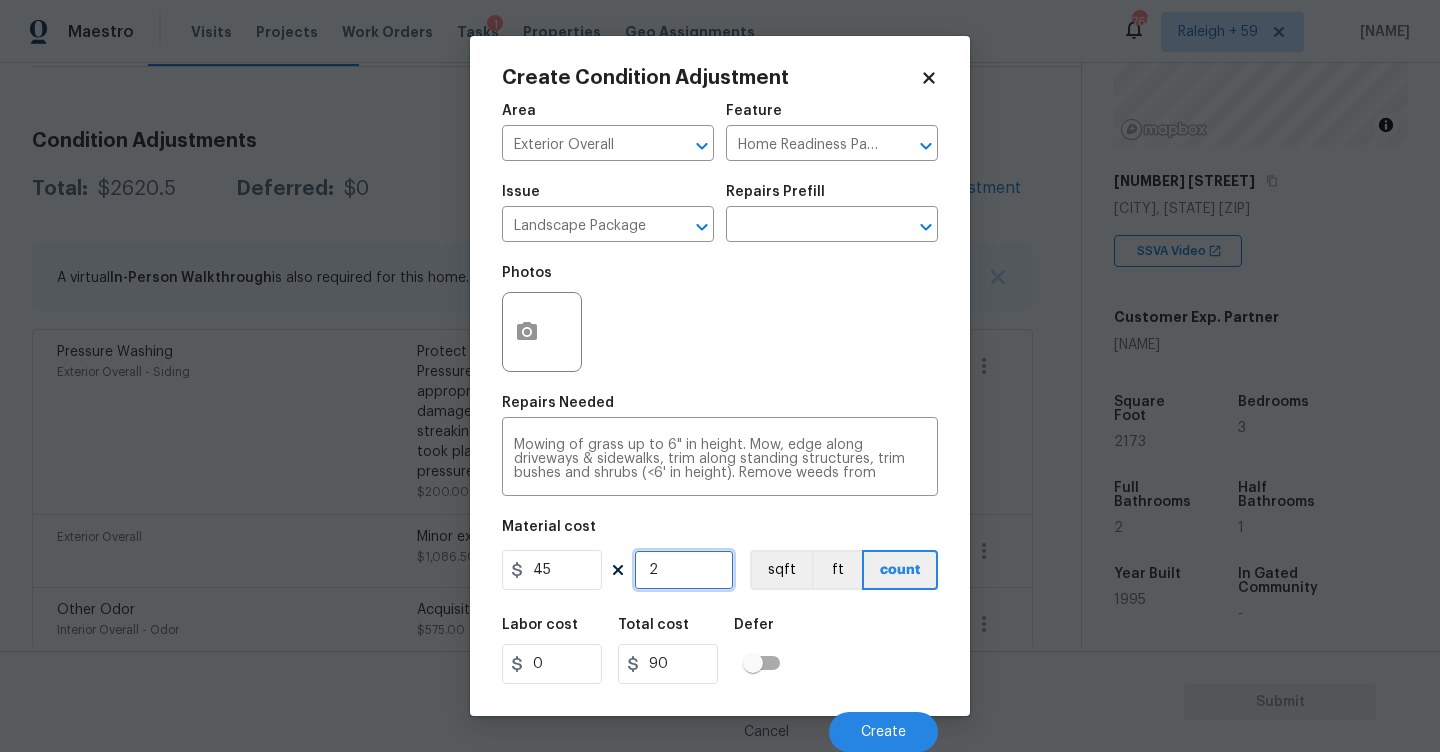 type on "25" 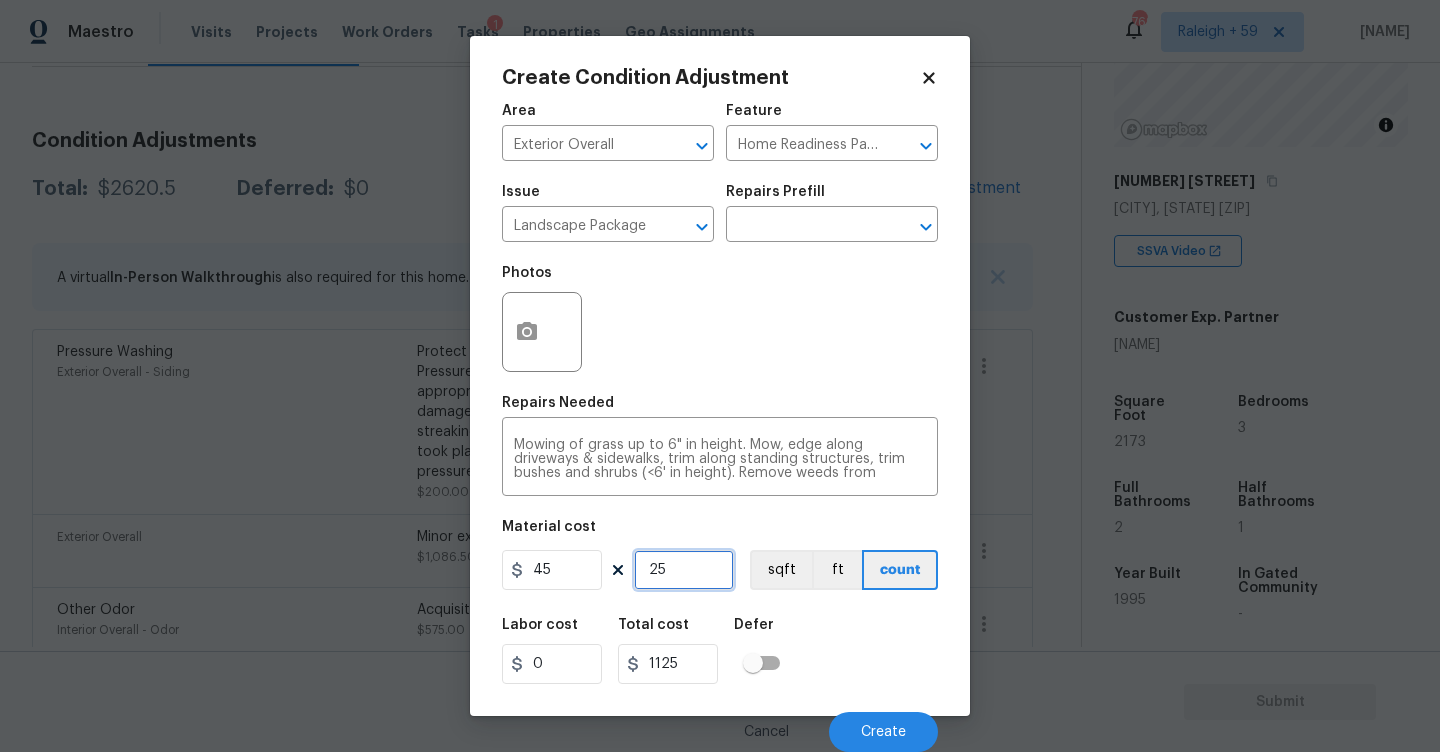type on "25" 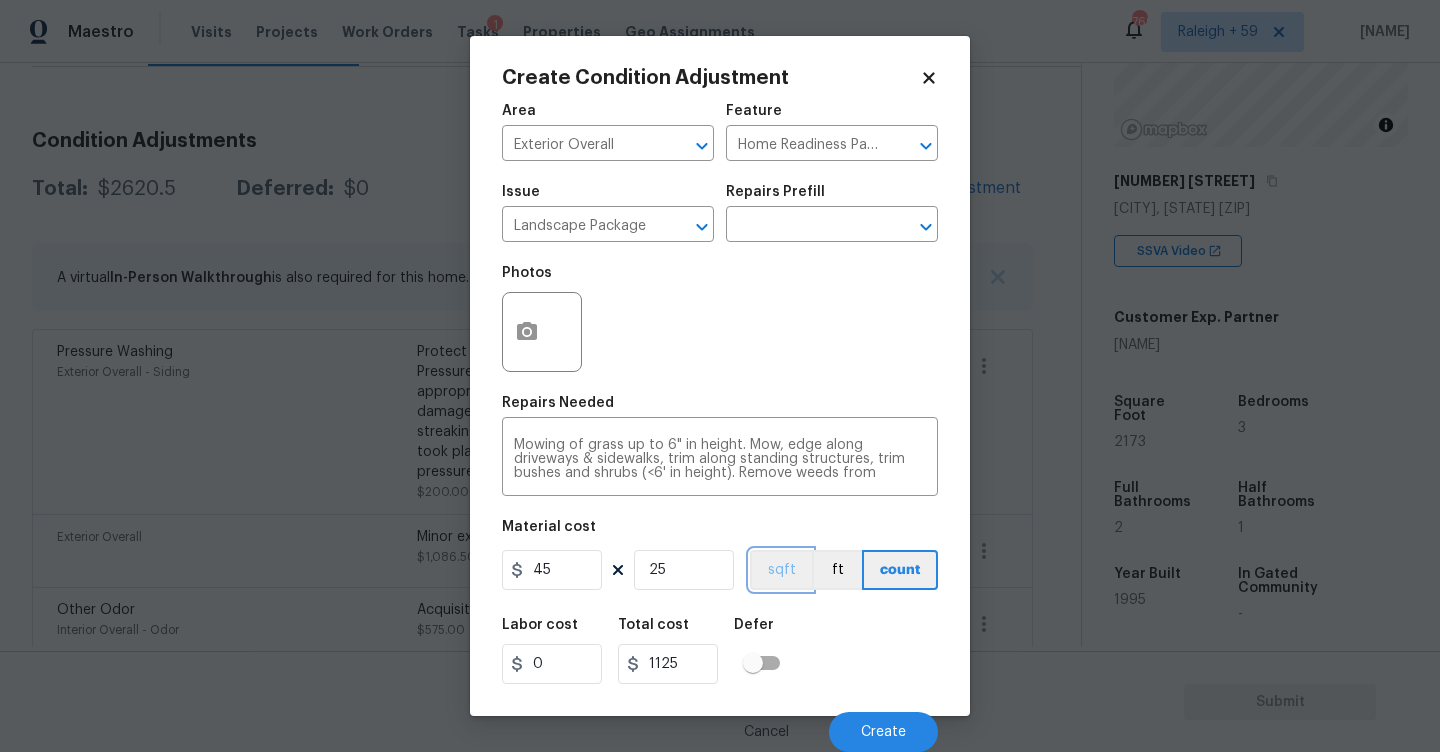 type 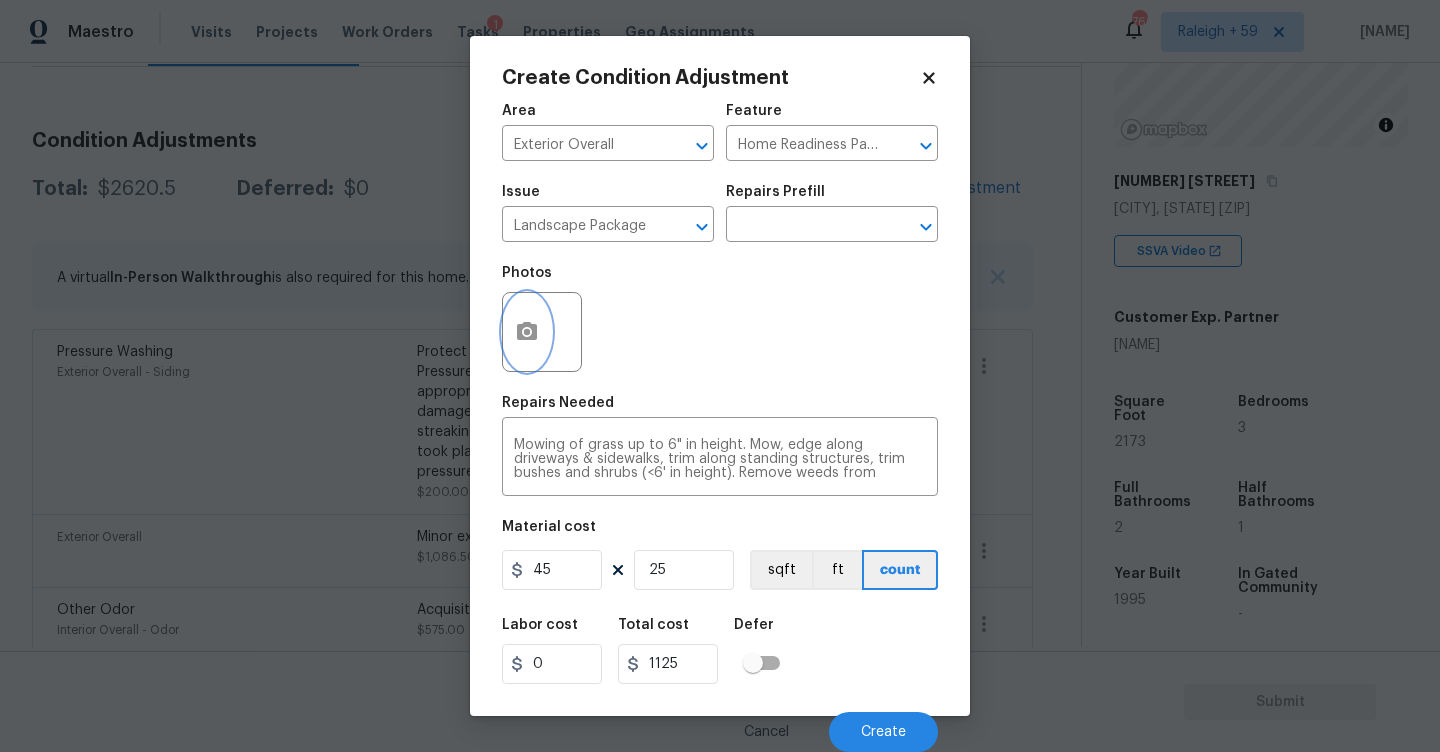 click 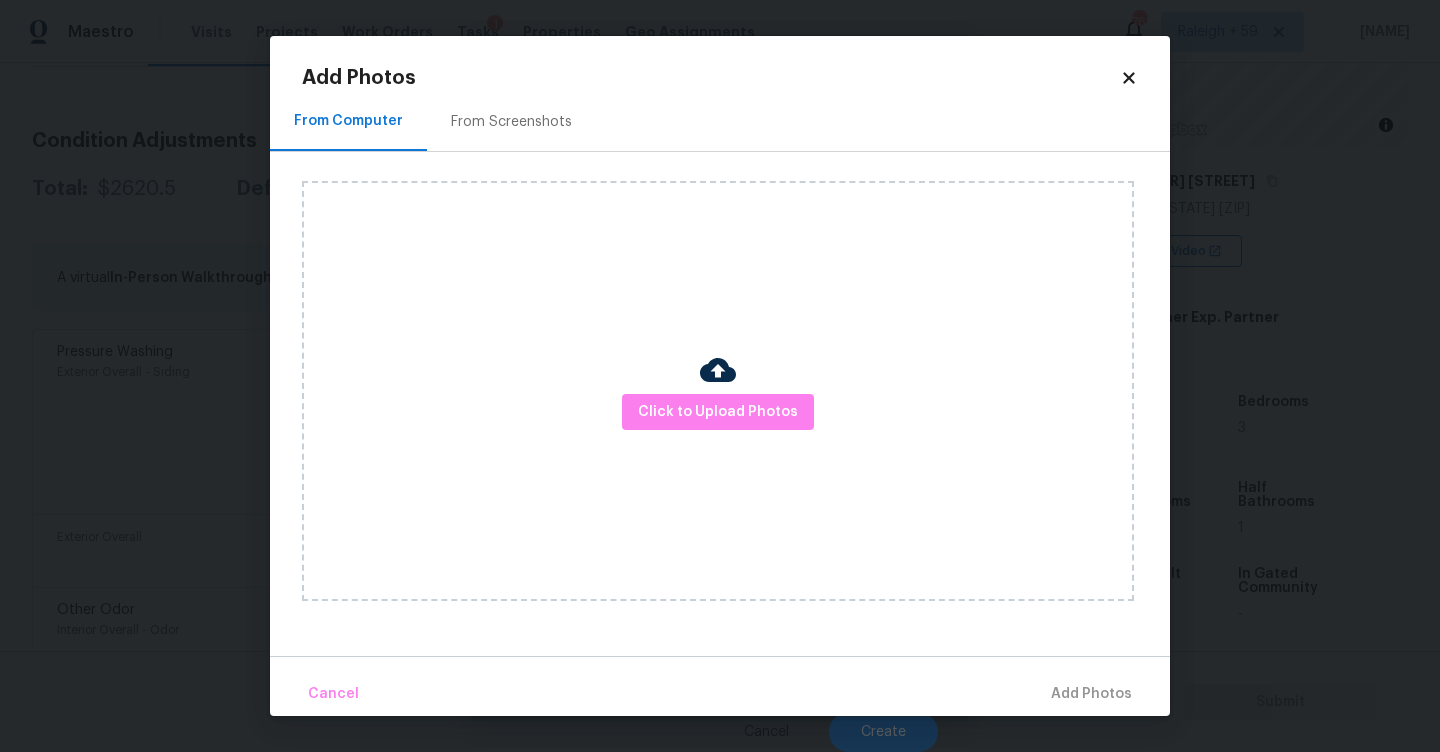 click on "From Screenshots" at bounding box center (511, 122) 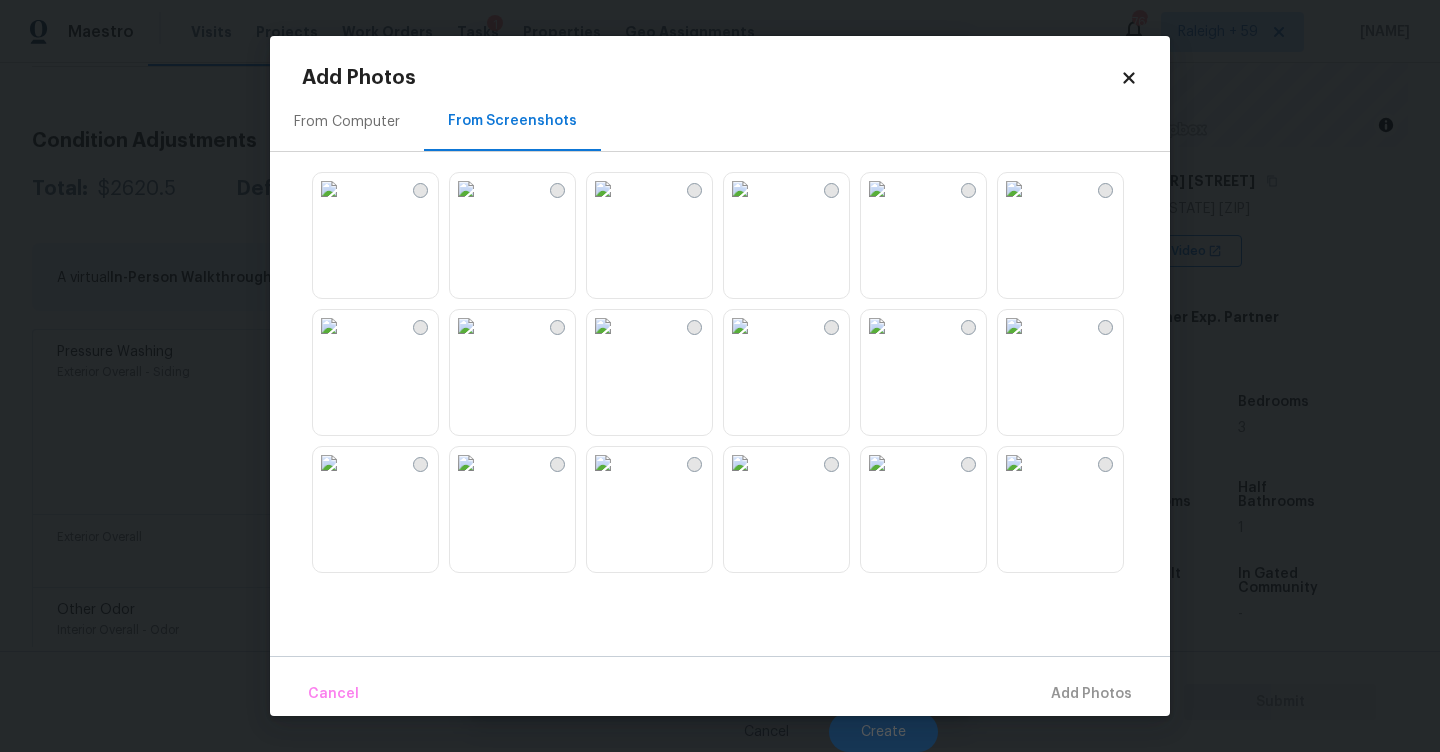 click at bounding box center (329, 326) 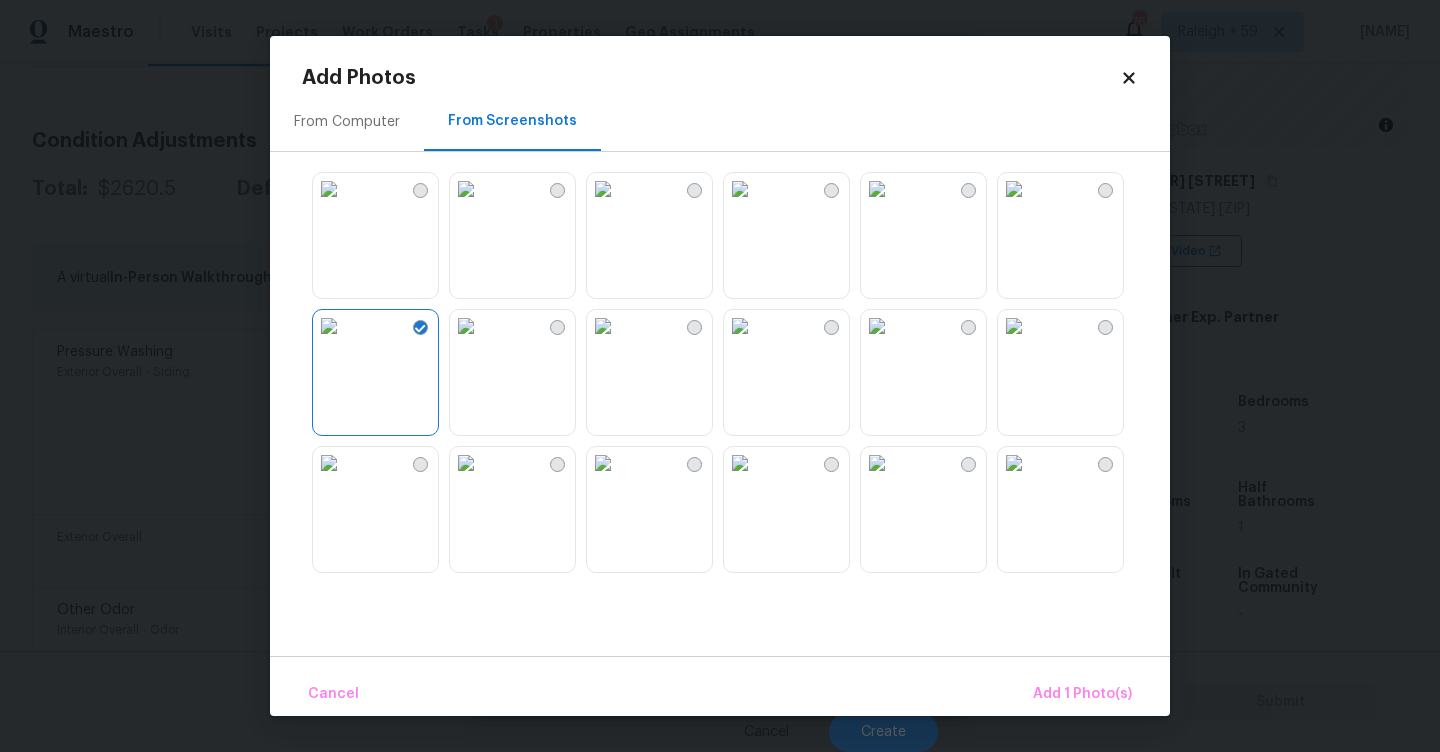click at bounding box center [329, 189] 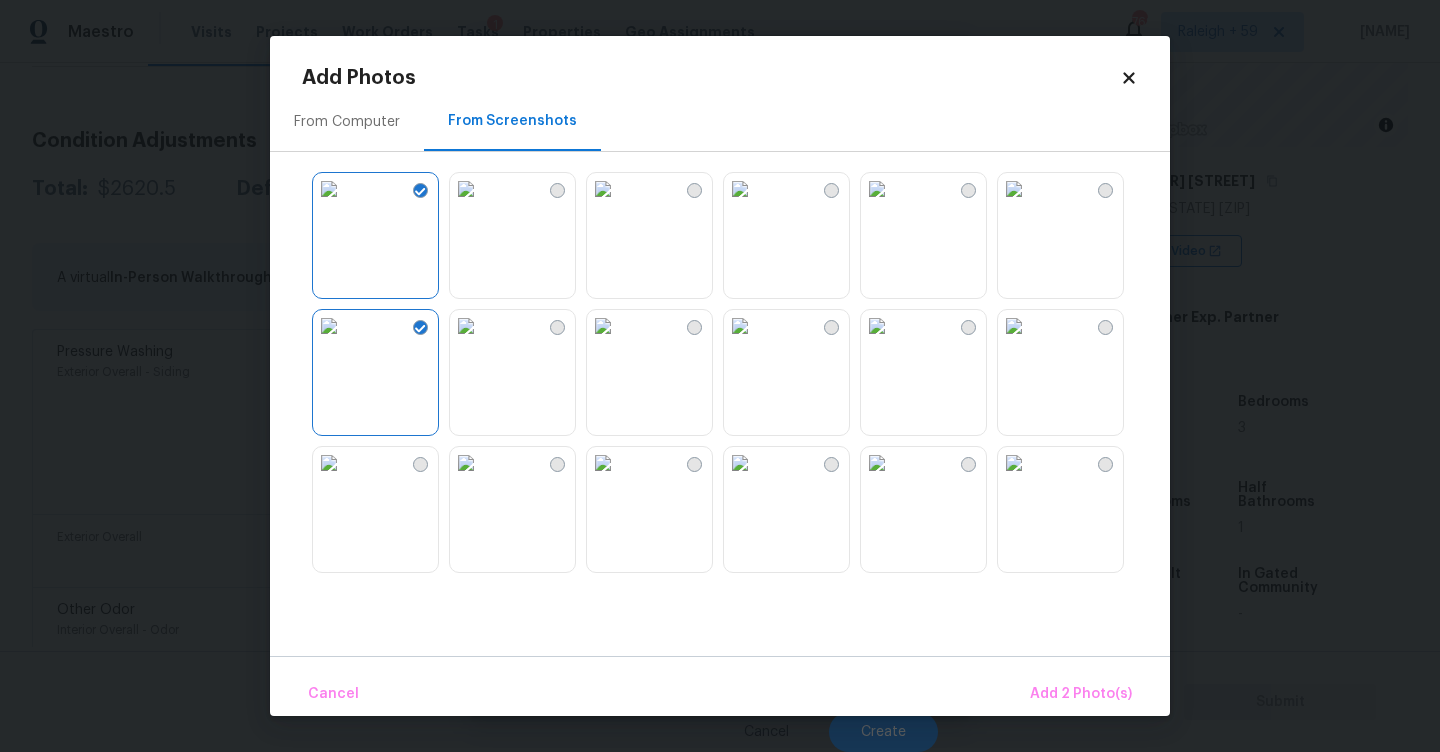 click at bounding box center [1014, 189] 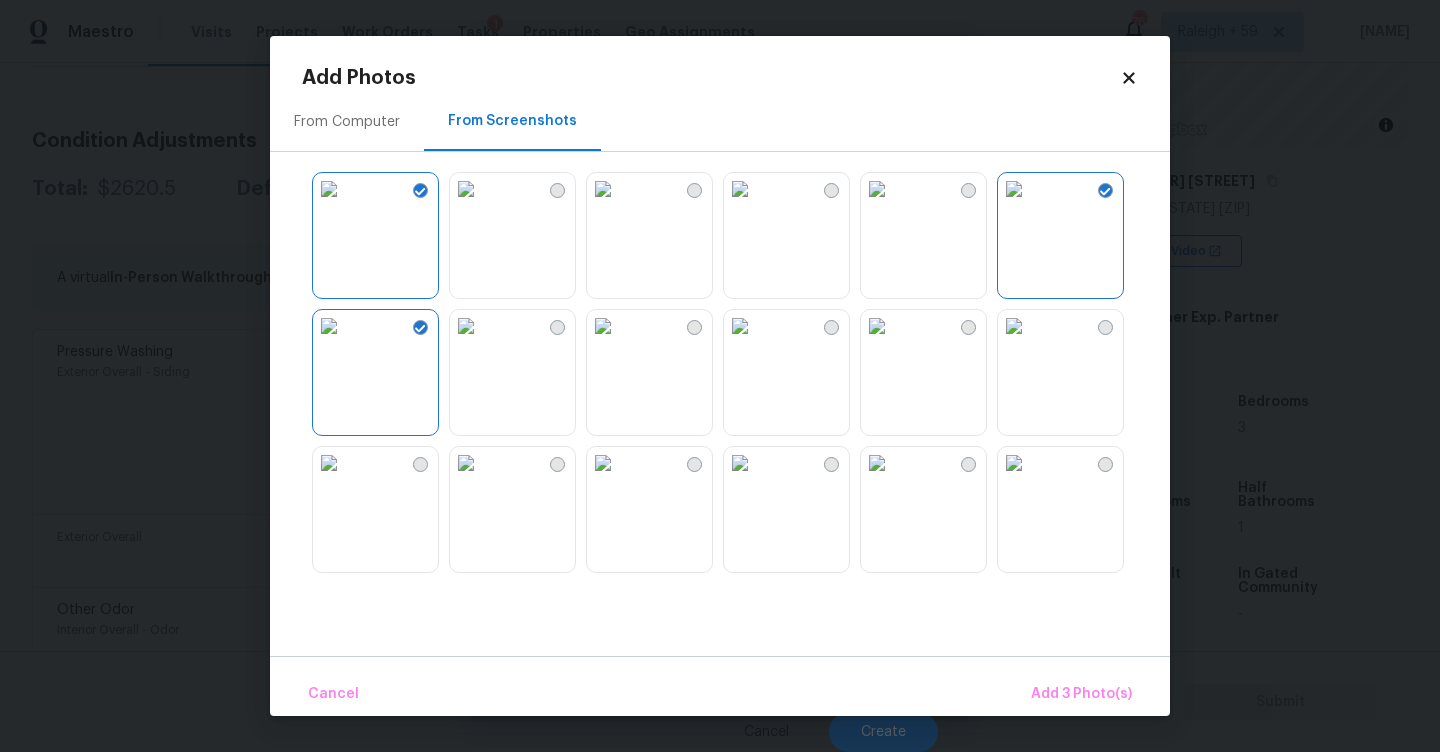 click at bounding box center (1014, 463) 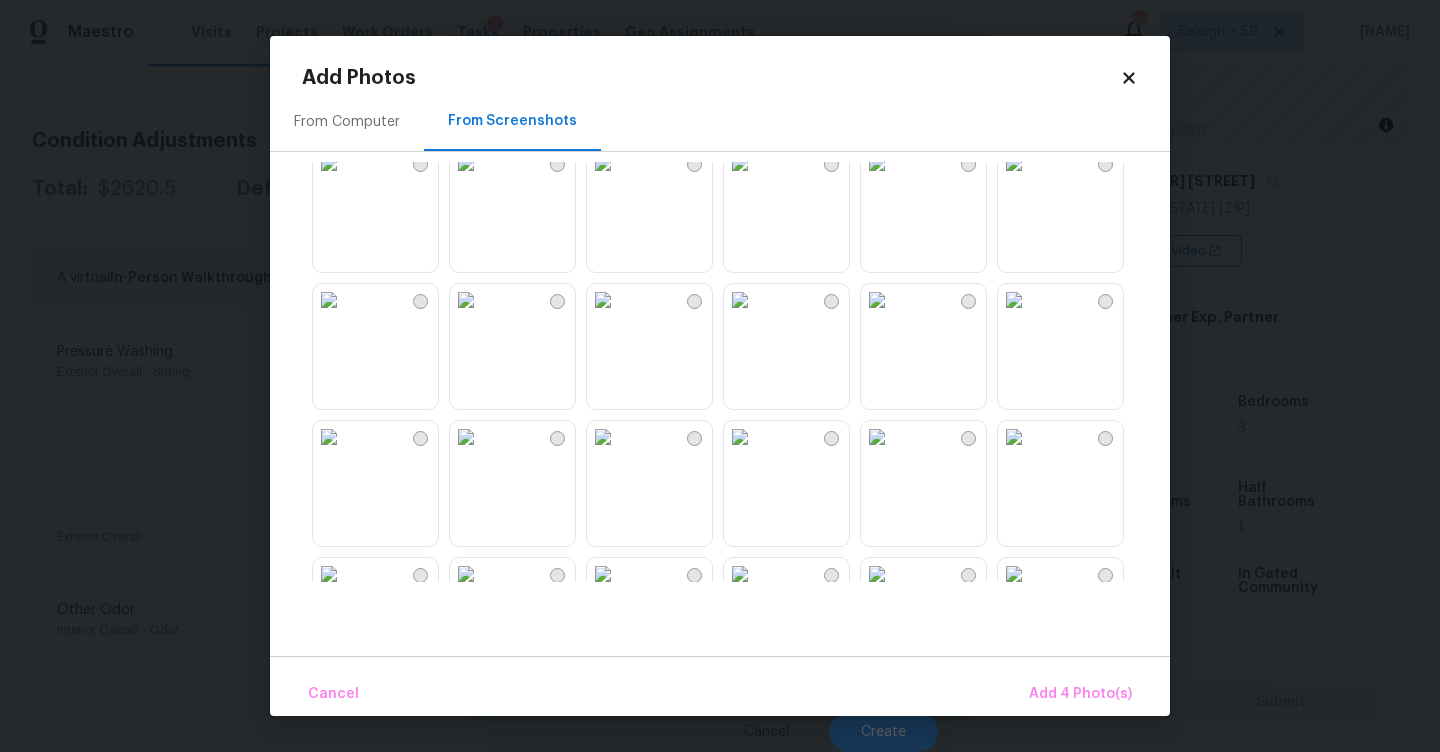 scroll, scrollTop: 486, scrollLeft: 0, axis: vertical 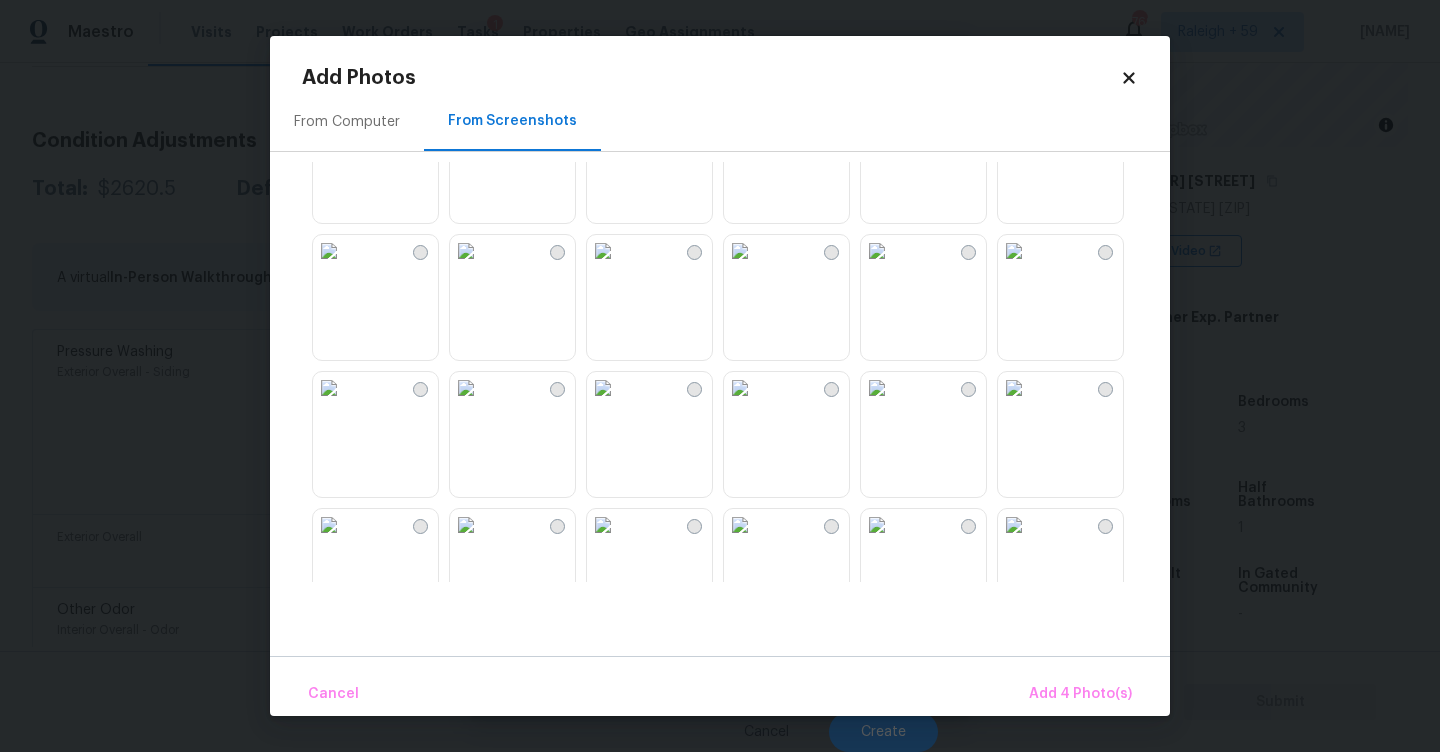 click at bounding box center (329, 114) 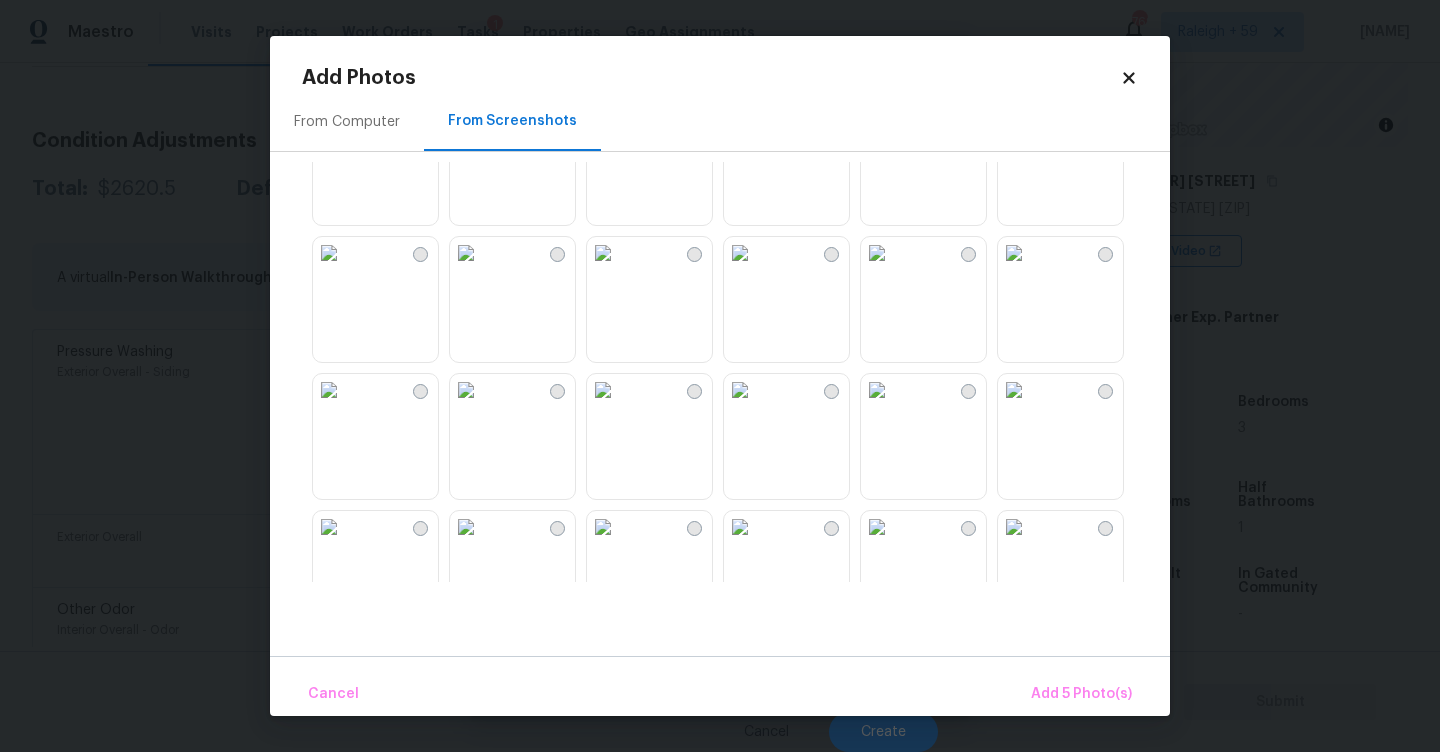 scroll, scrollTop: 1258, scrollLeft: 0, axis: vertical 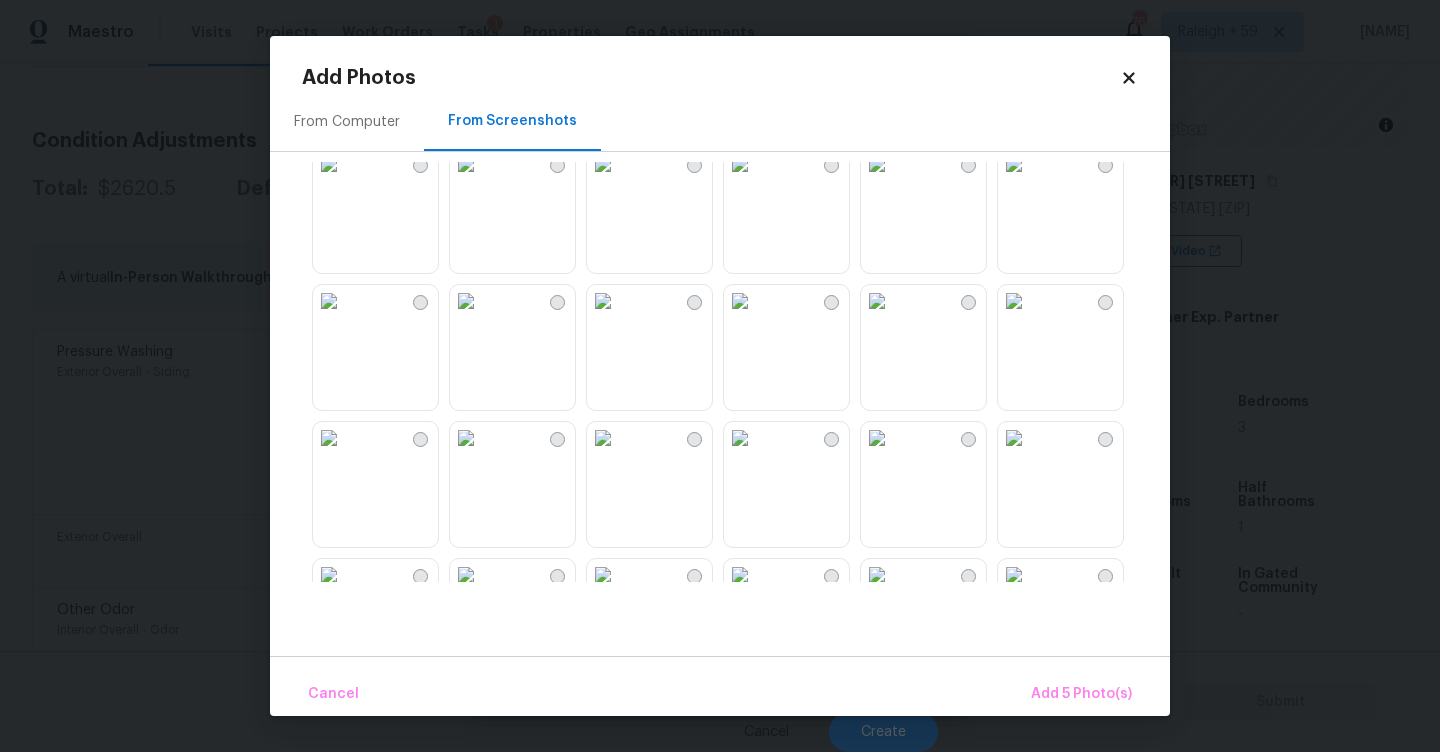 click at bounding box center [466, 164] 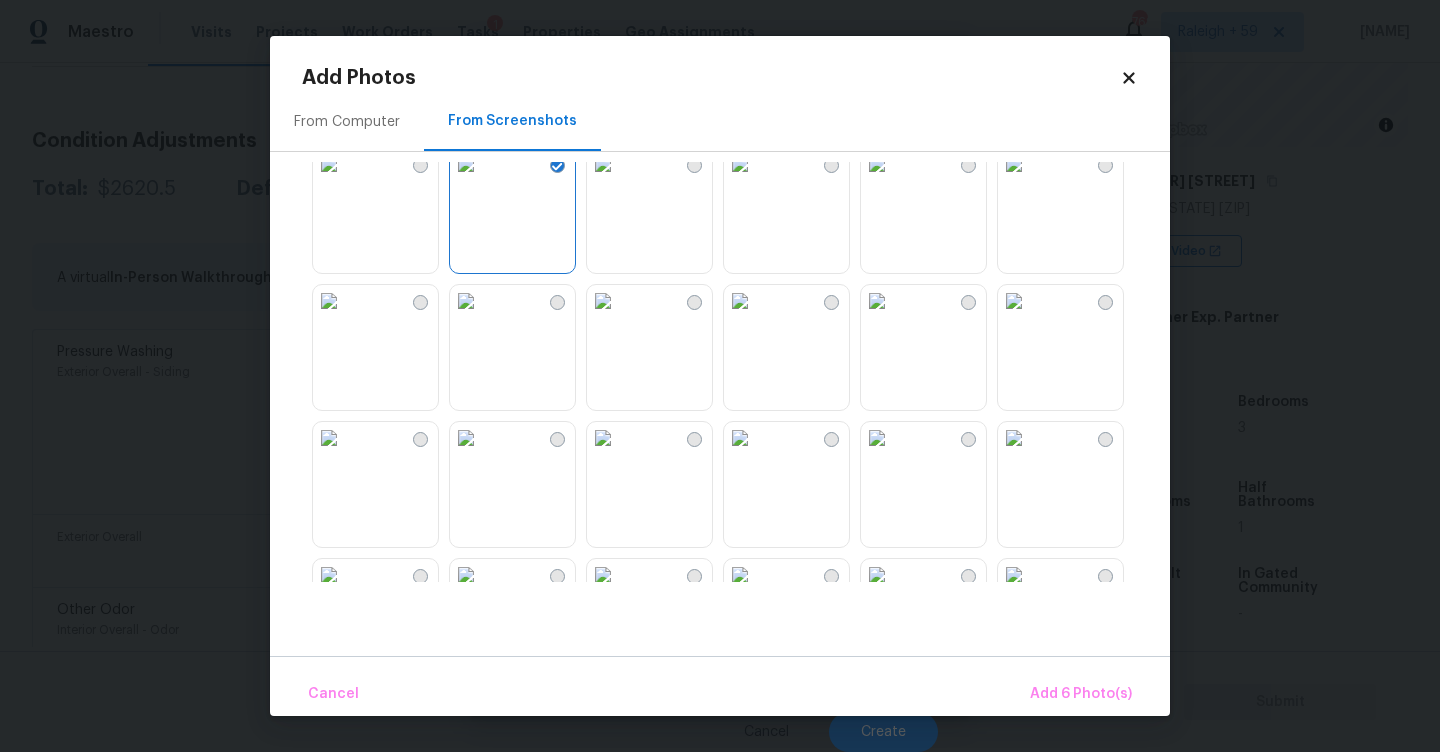 click at bounding box center (740, 164) 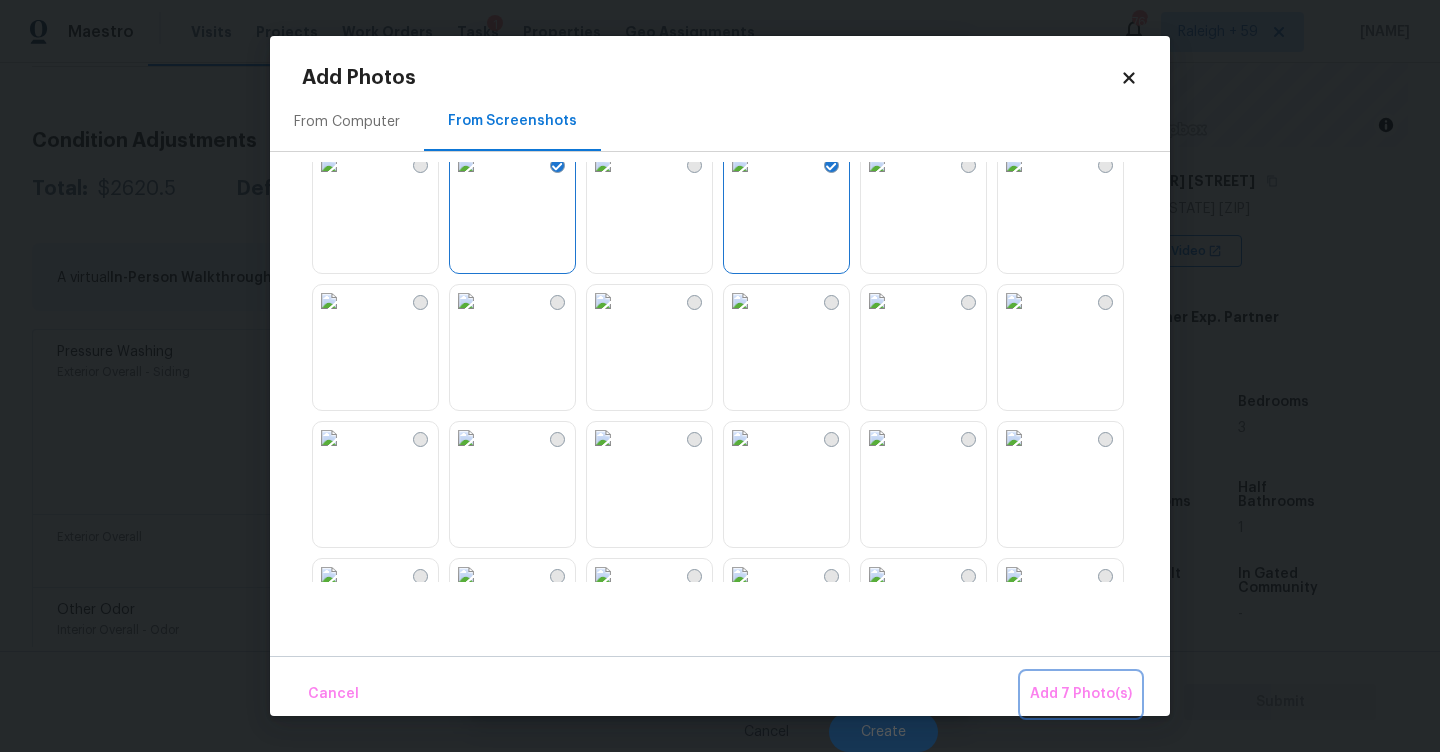 click on "Add 7 Photo(s)" at bounding box center [1081, 694] 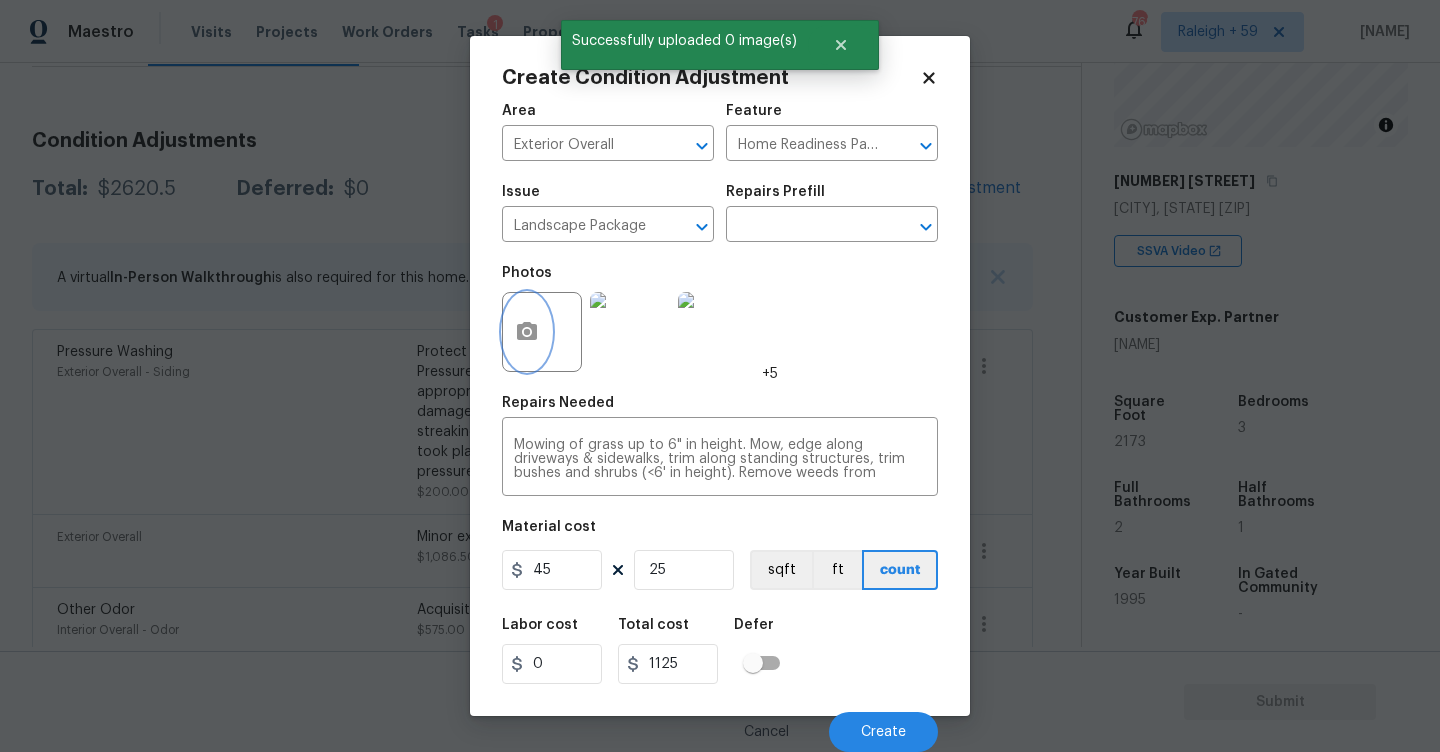 scroll, scrollTop: 1, scrollLeft: 0, axis: vertical 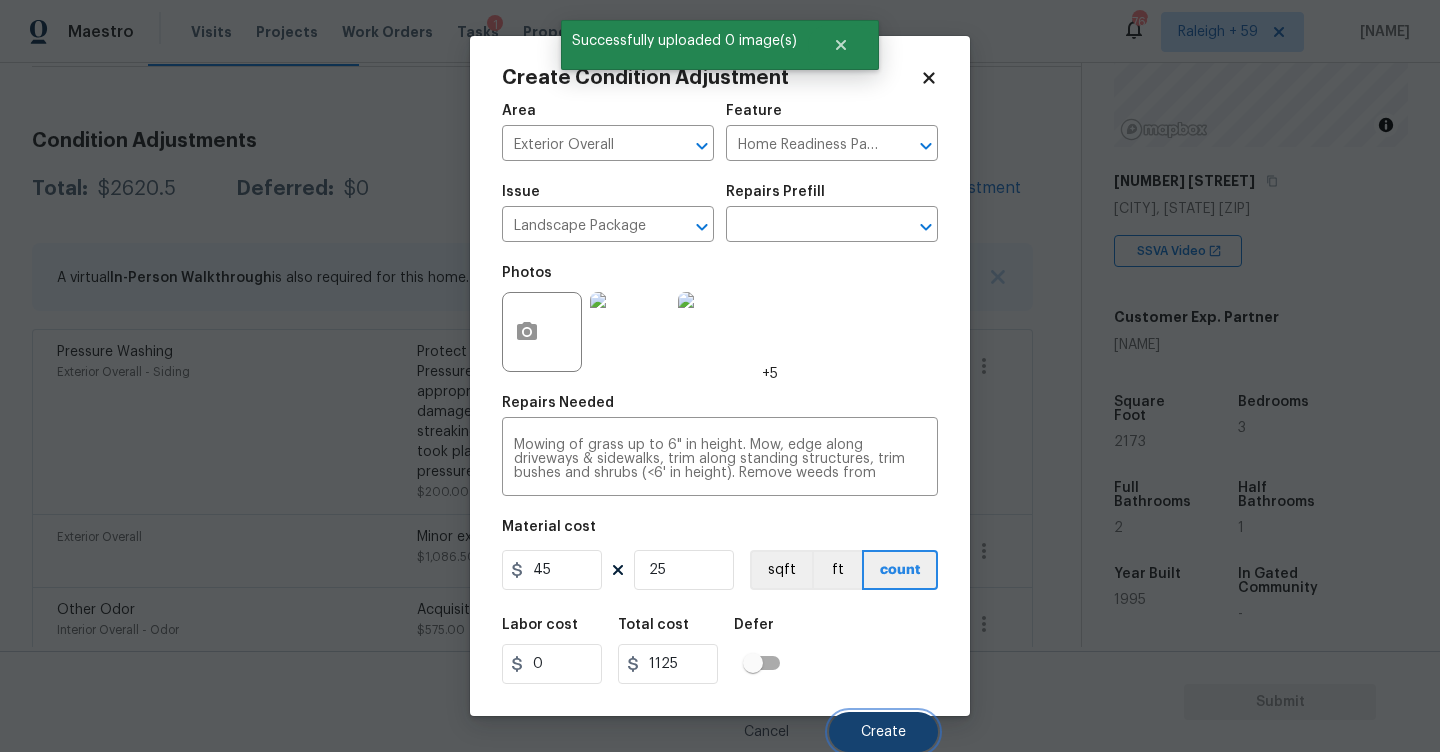 click on "Create" at bounding box center (883, 732) 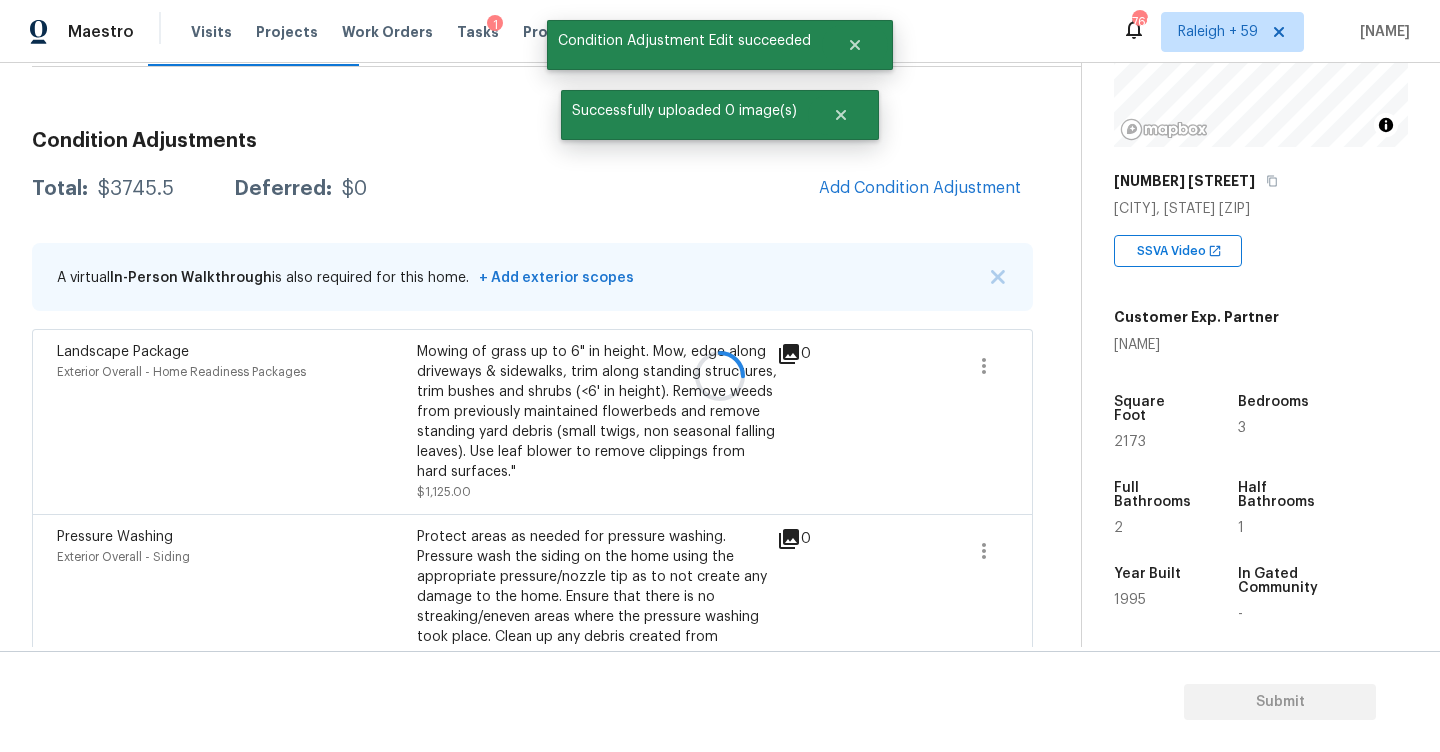 scroll, scrollTop: 0, scrollLeft: 0, axis: both 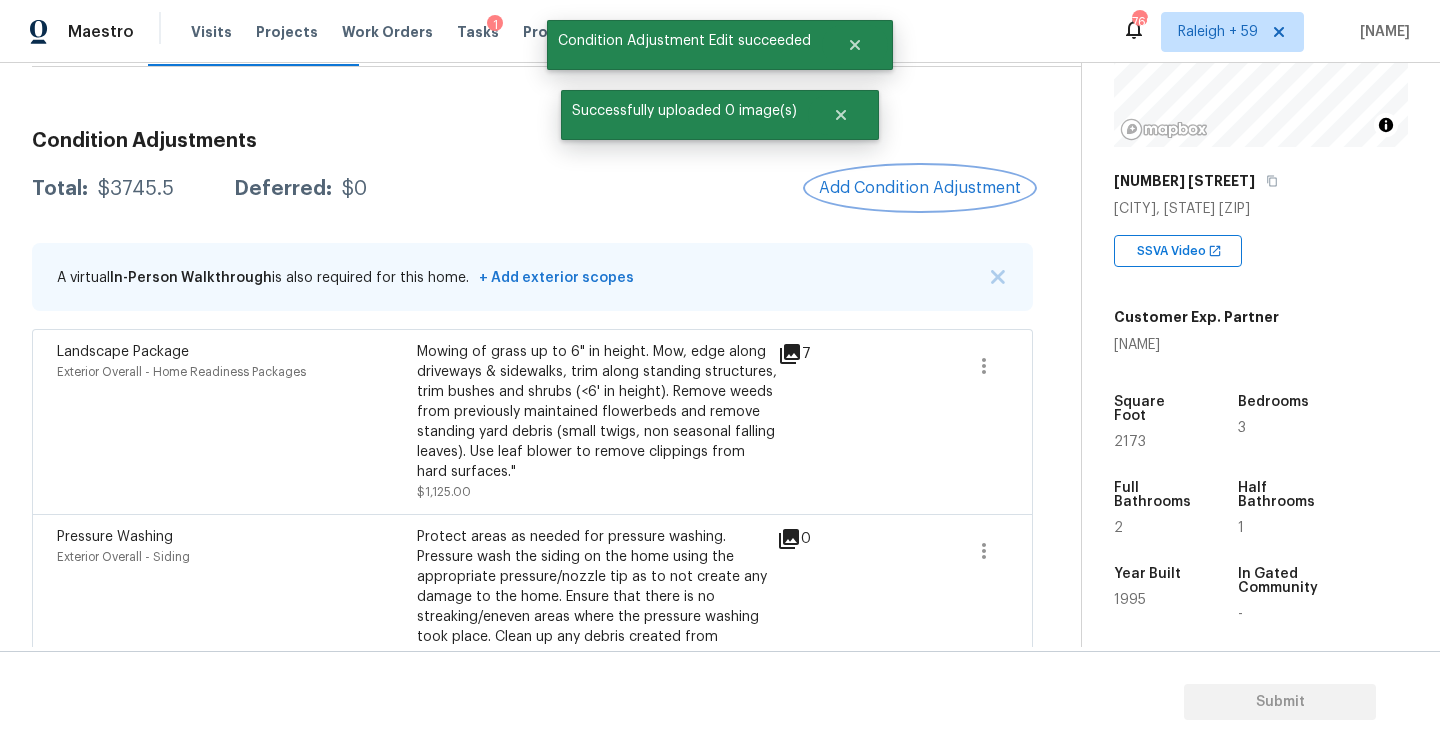click on "Add Condition Adjustment" at bounding box center [920, 188] 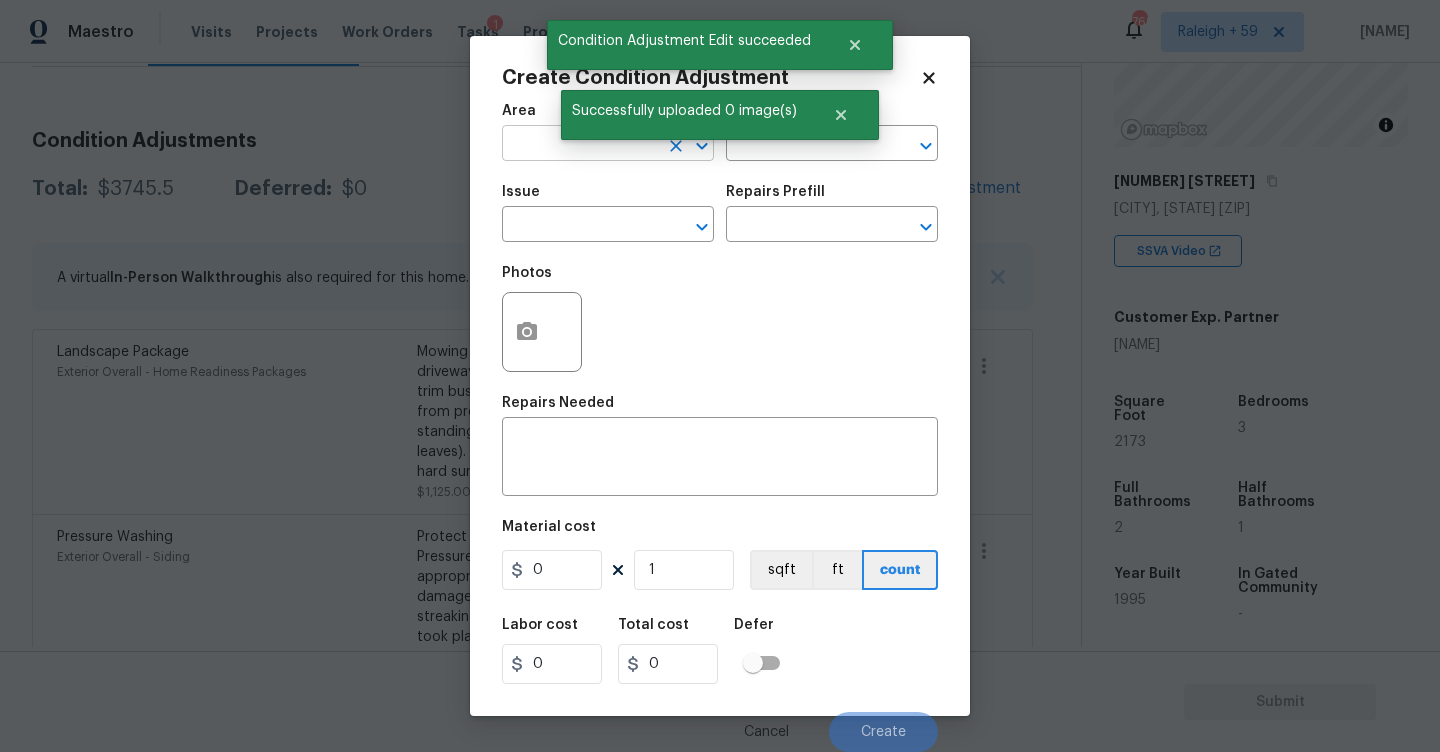click at bounding box center [580, 145] 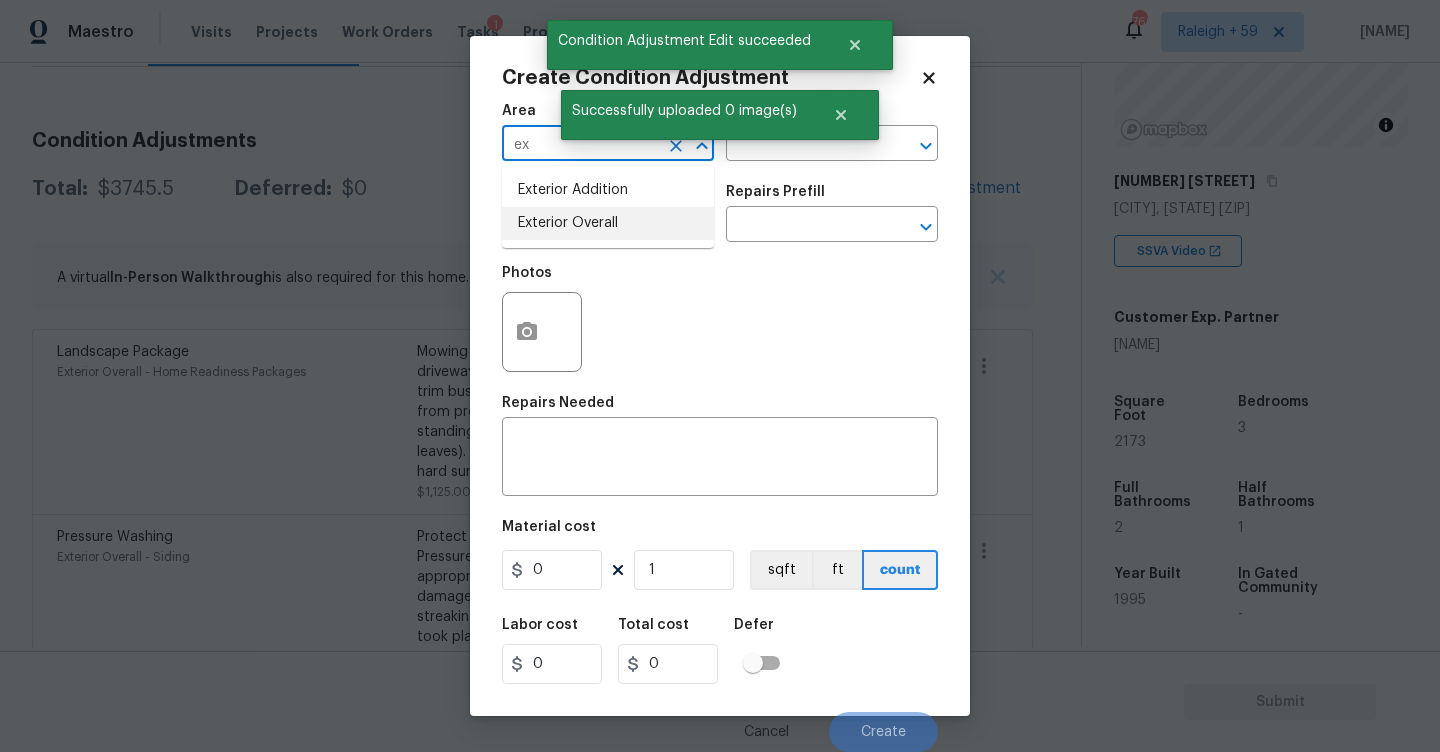 click on "Exterior Overall" at bounding box center (608, 223) 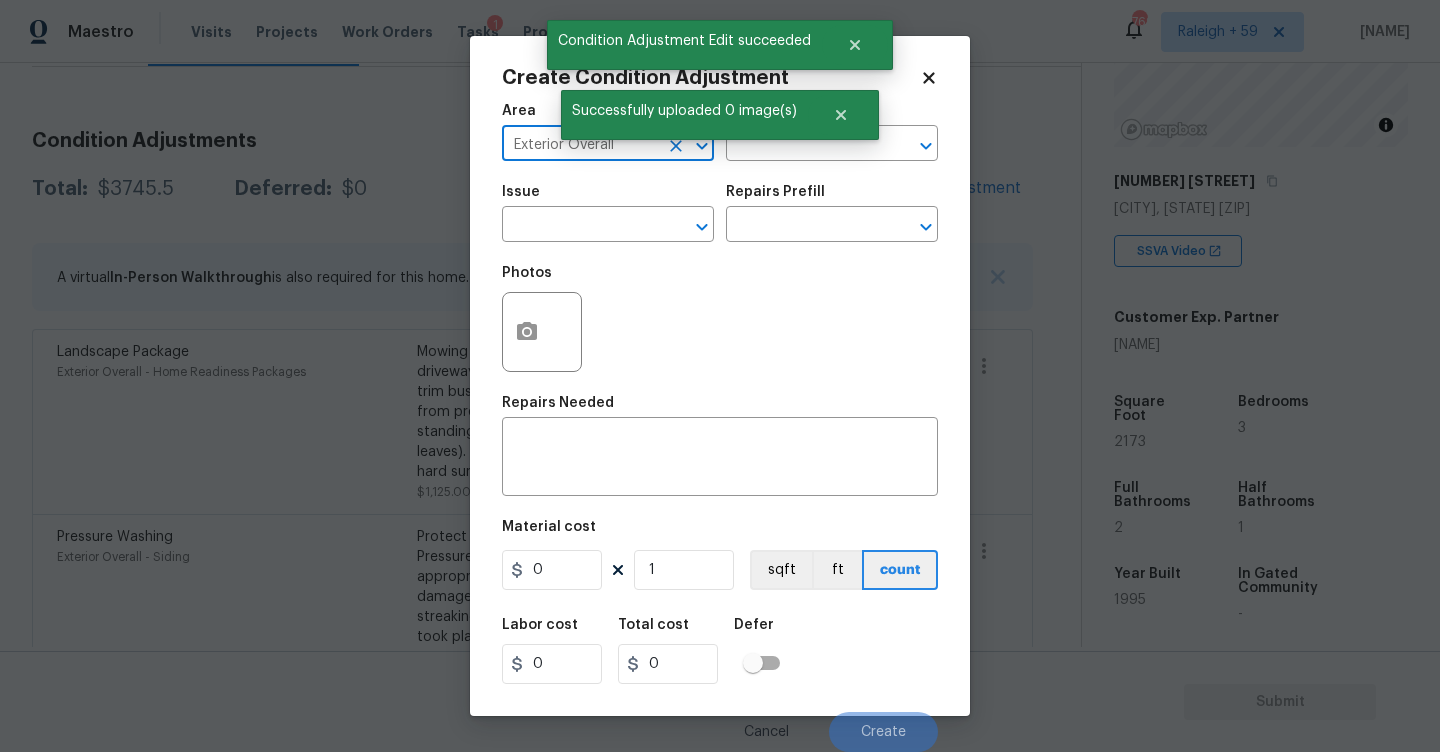type on "Exterior Overall" 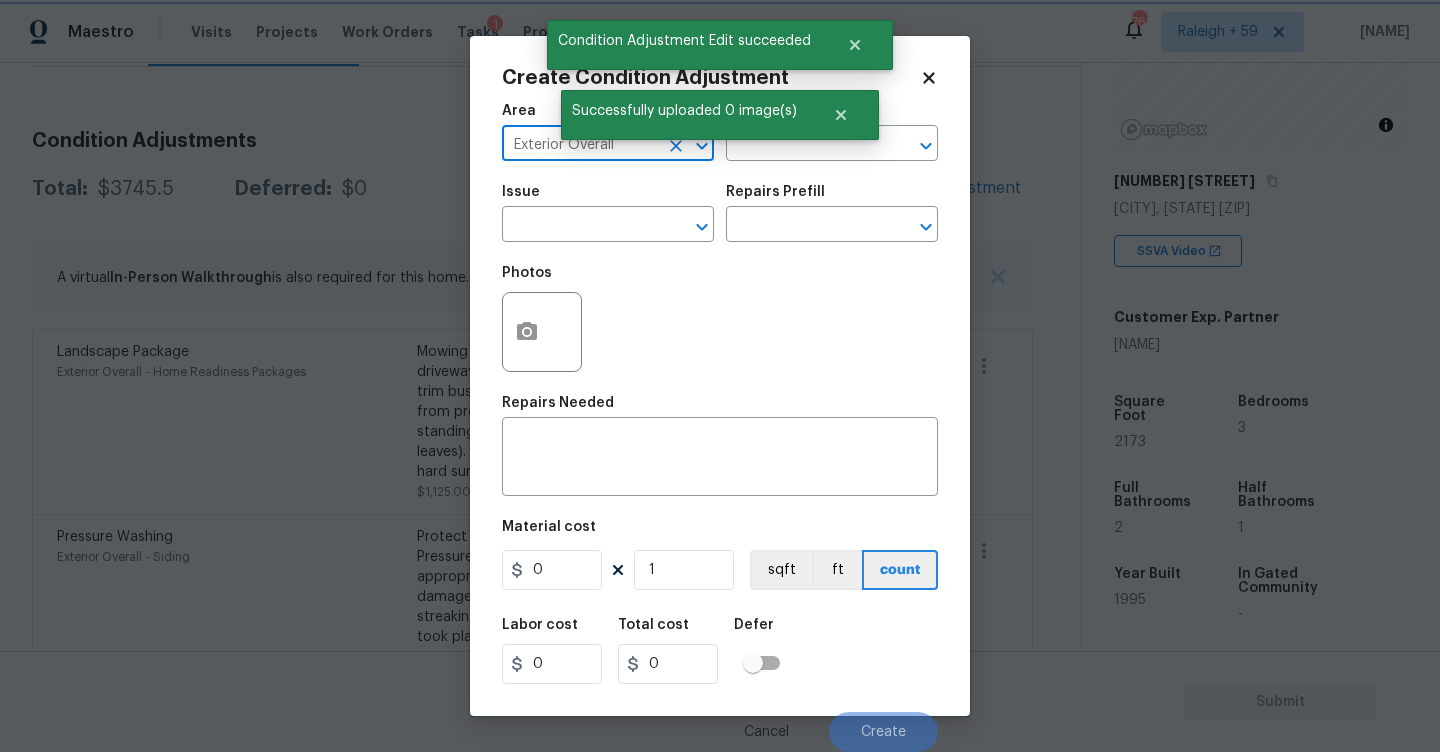 click at bounding box center [843, 115] 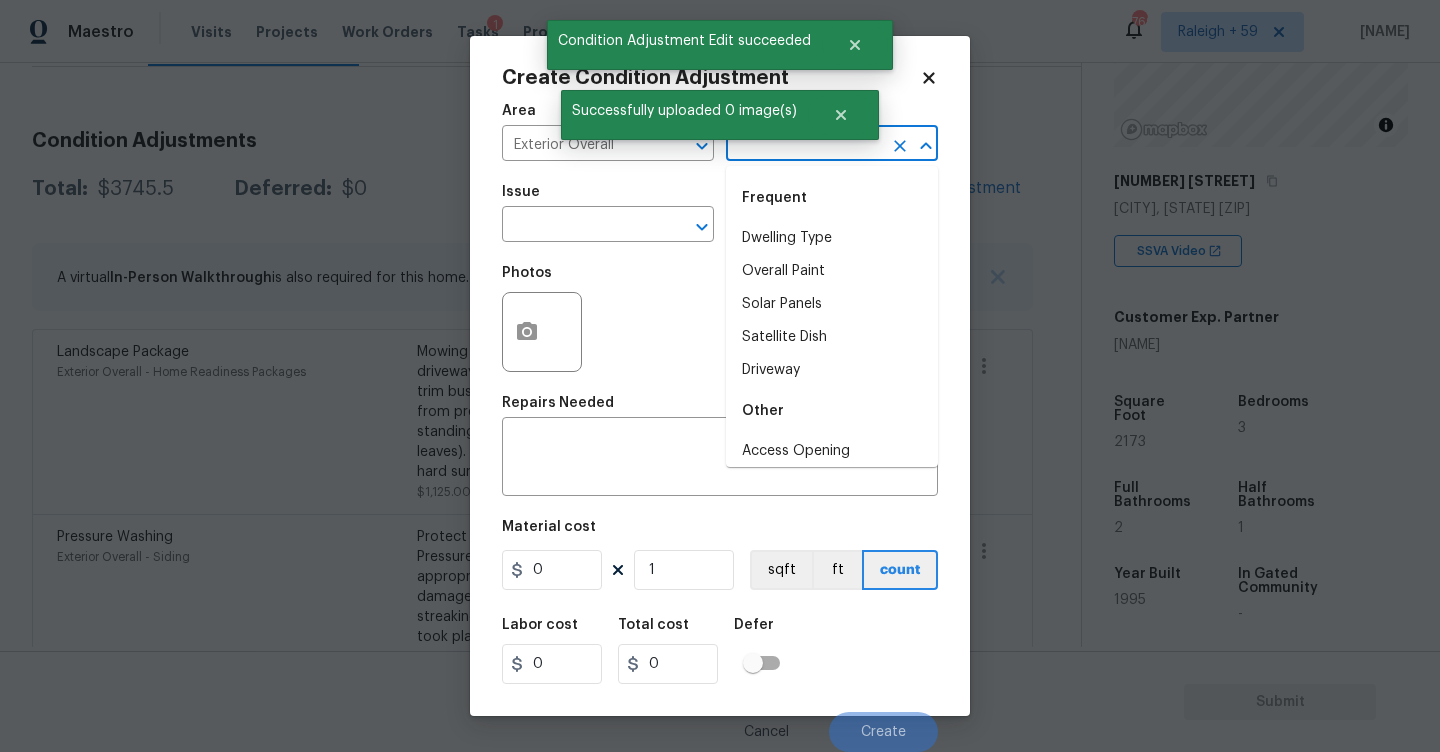 click at bounding box center (804, 145) 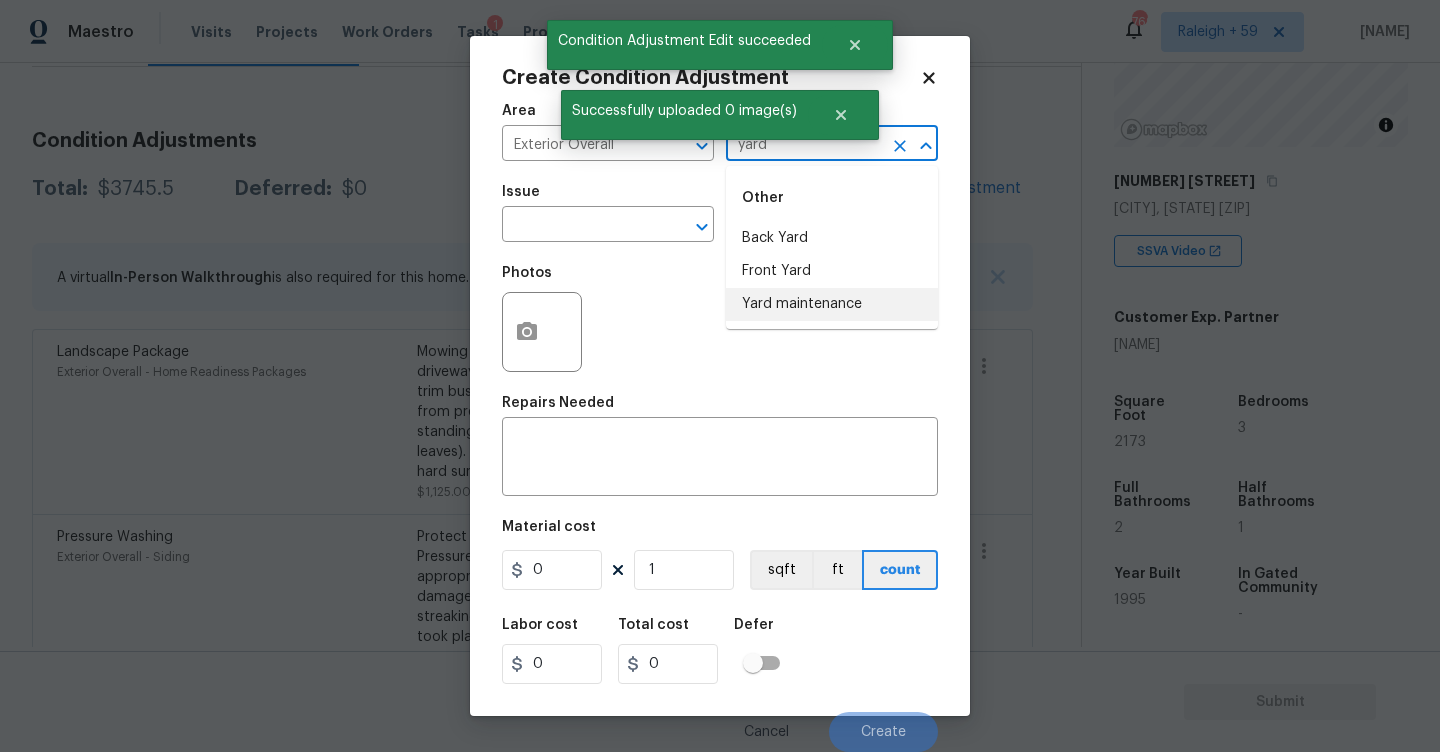click on "Yard maintenance" at bounding box center [832, 304] 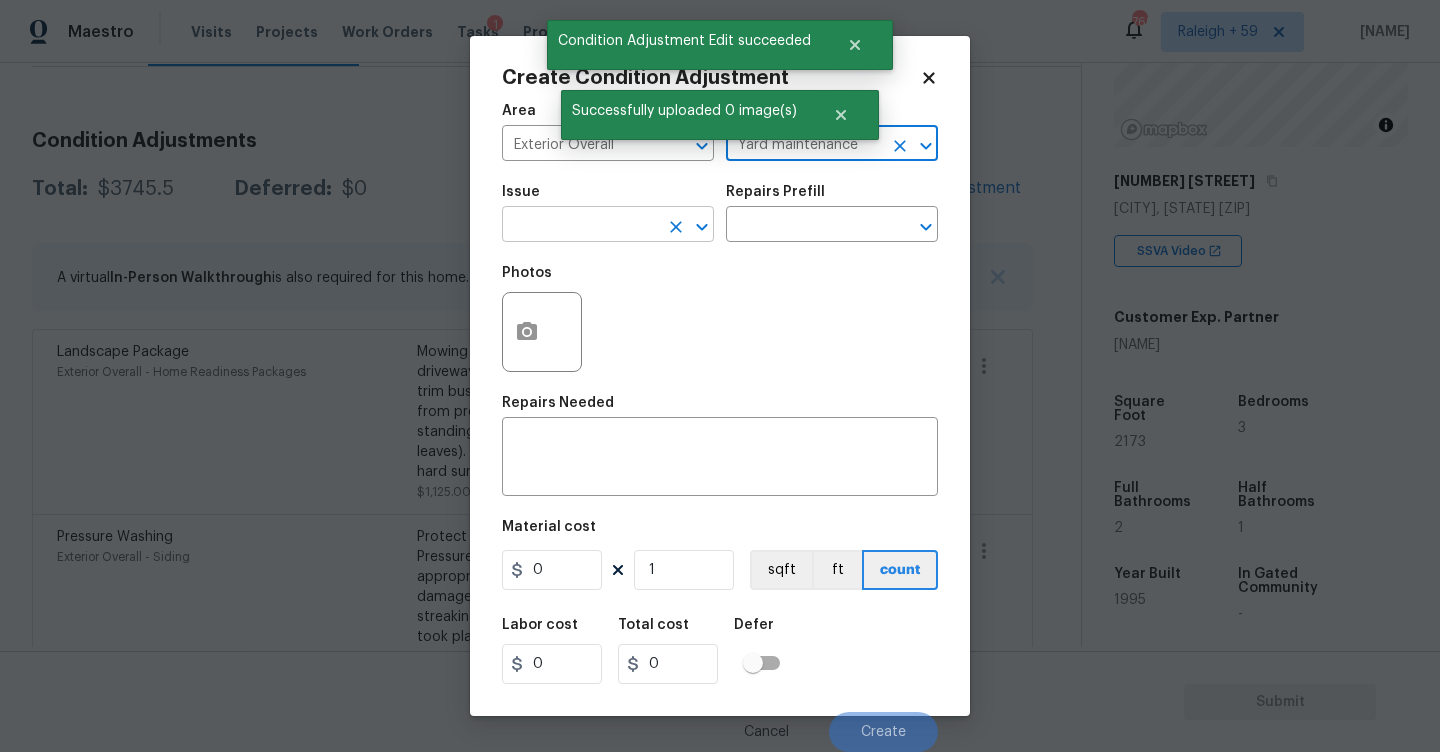 type on "Yard maintenance" 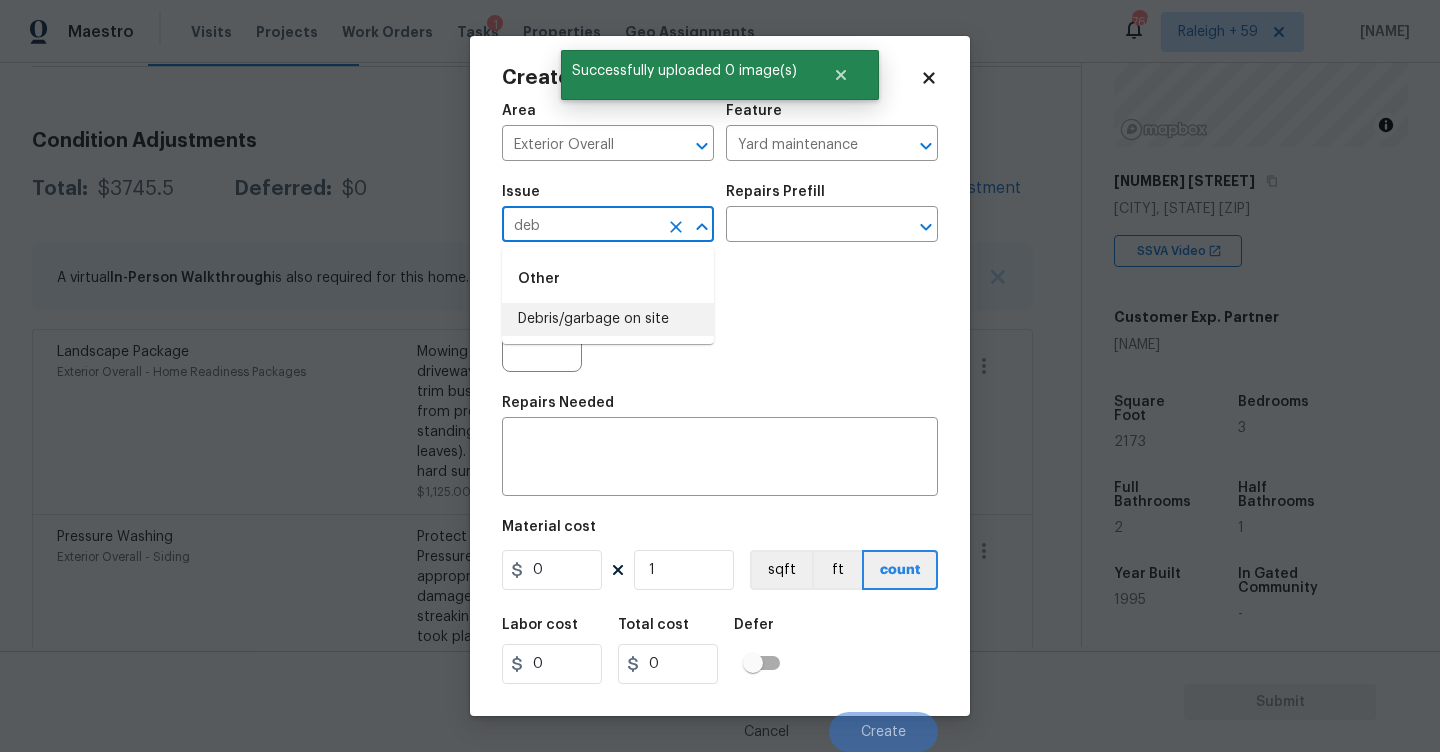 type on "deb" 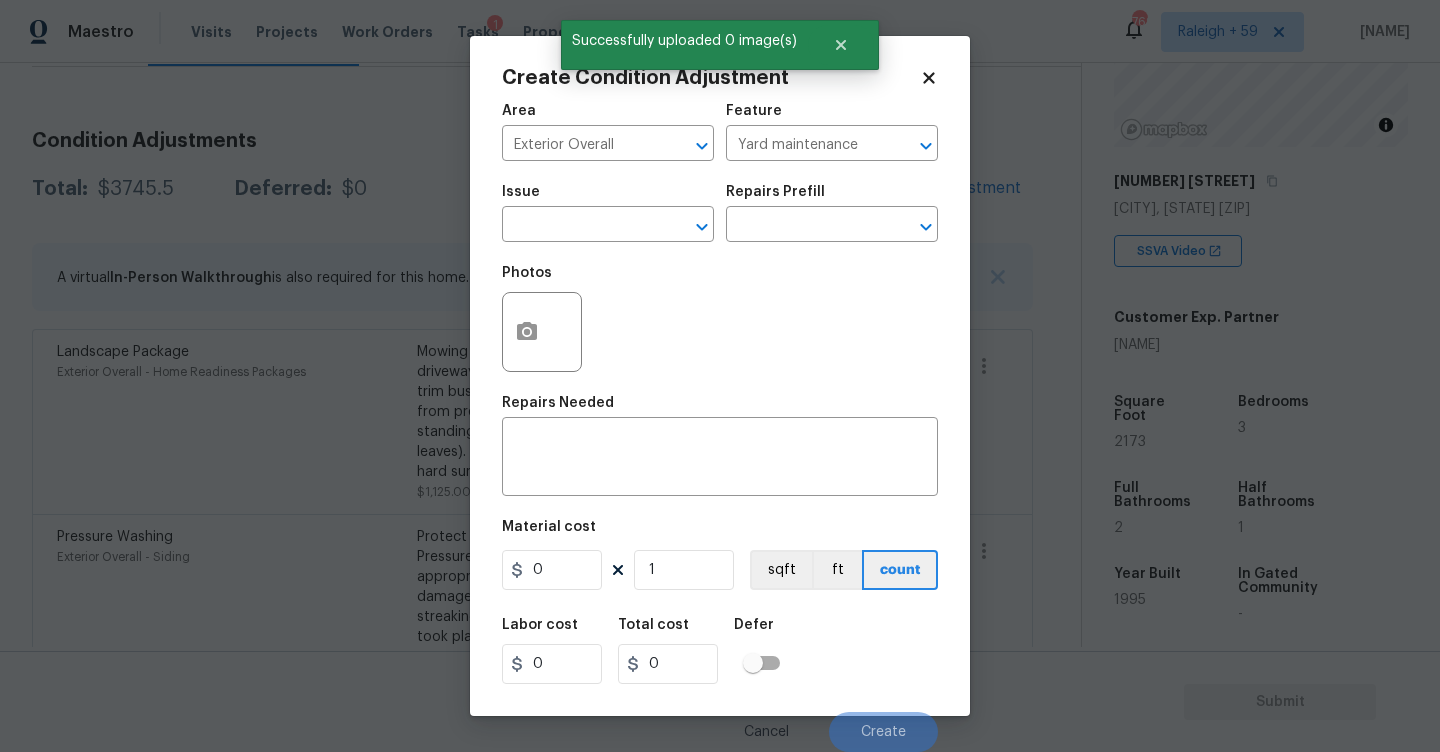 click on "Issue ​" at bounding box center [608, 213] 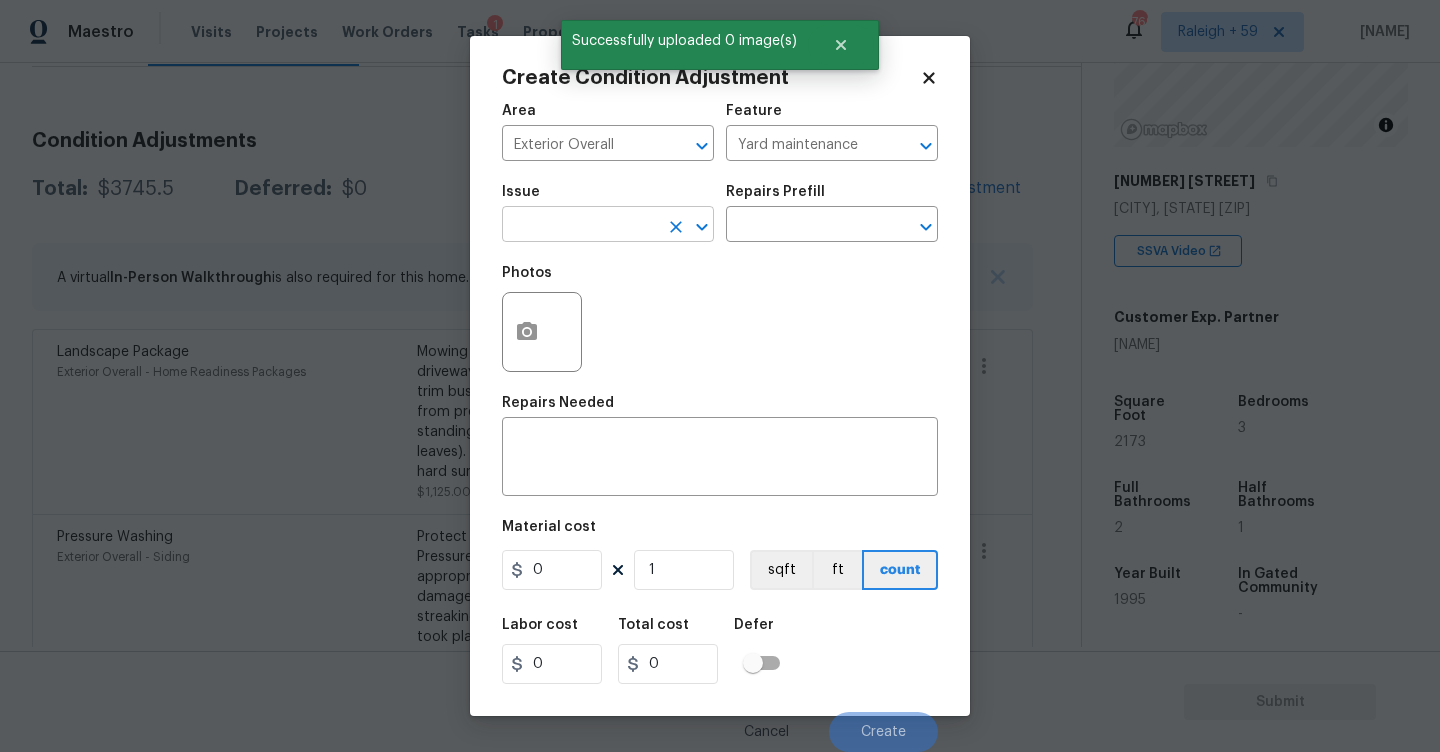 click at bounding box center (580, 226) 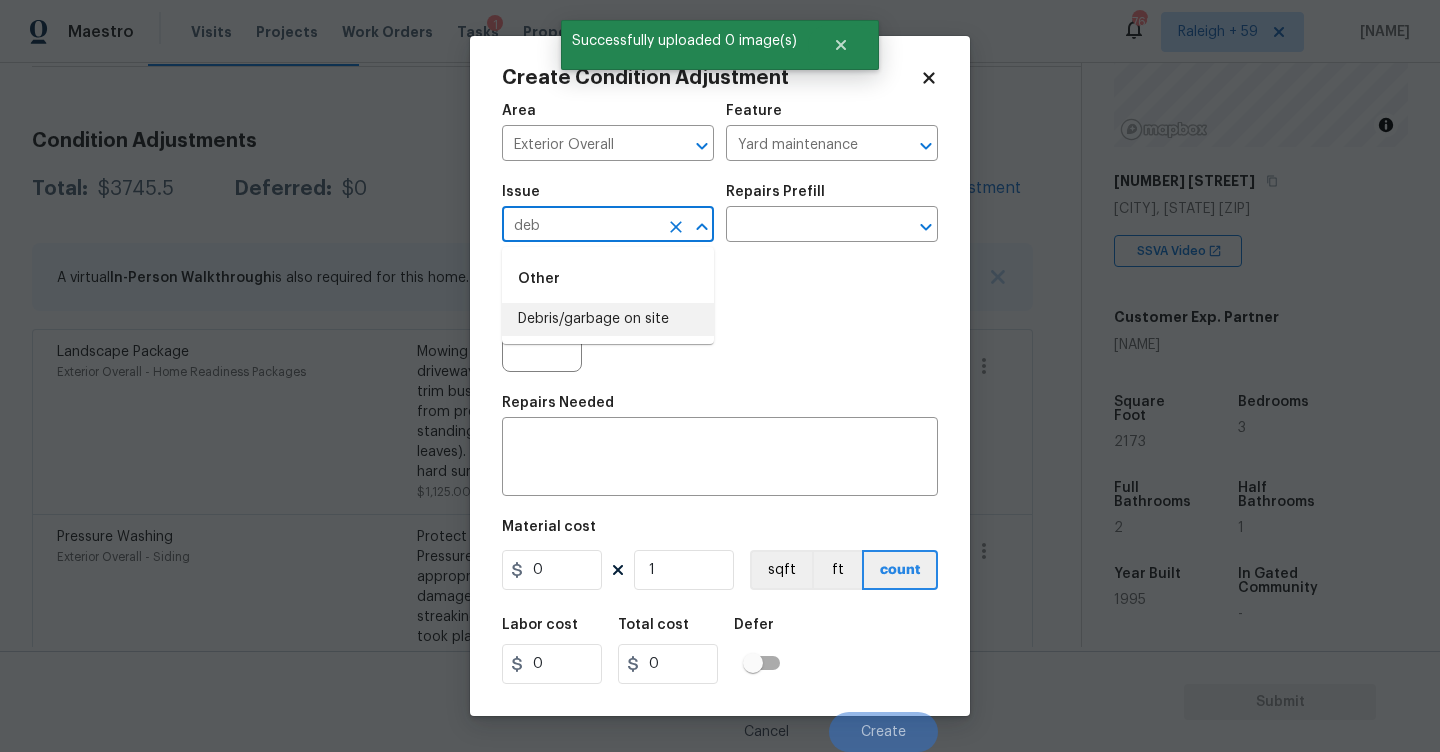 click on "Debris/garbage on site" at bounding box center (608, 319) 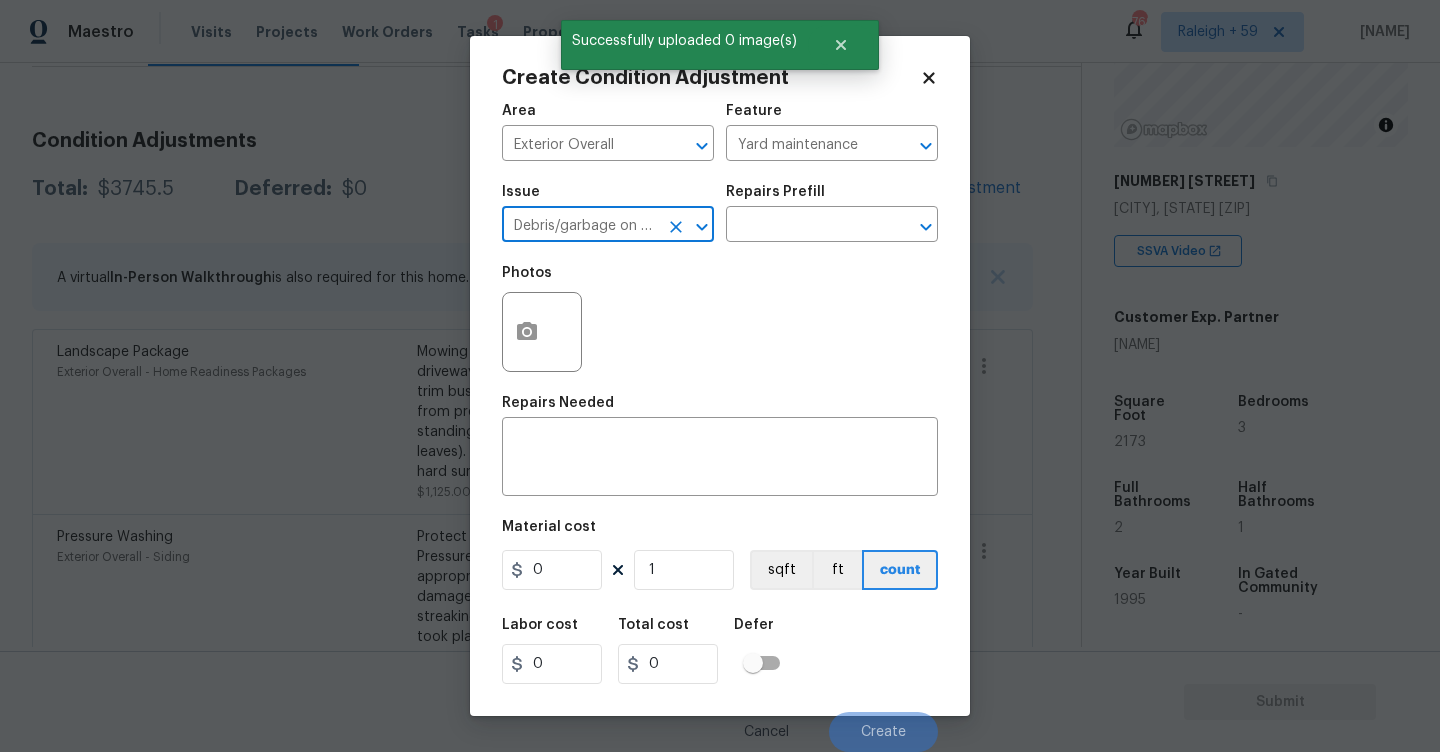 type on "Debris/garbage on site" 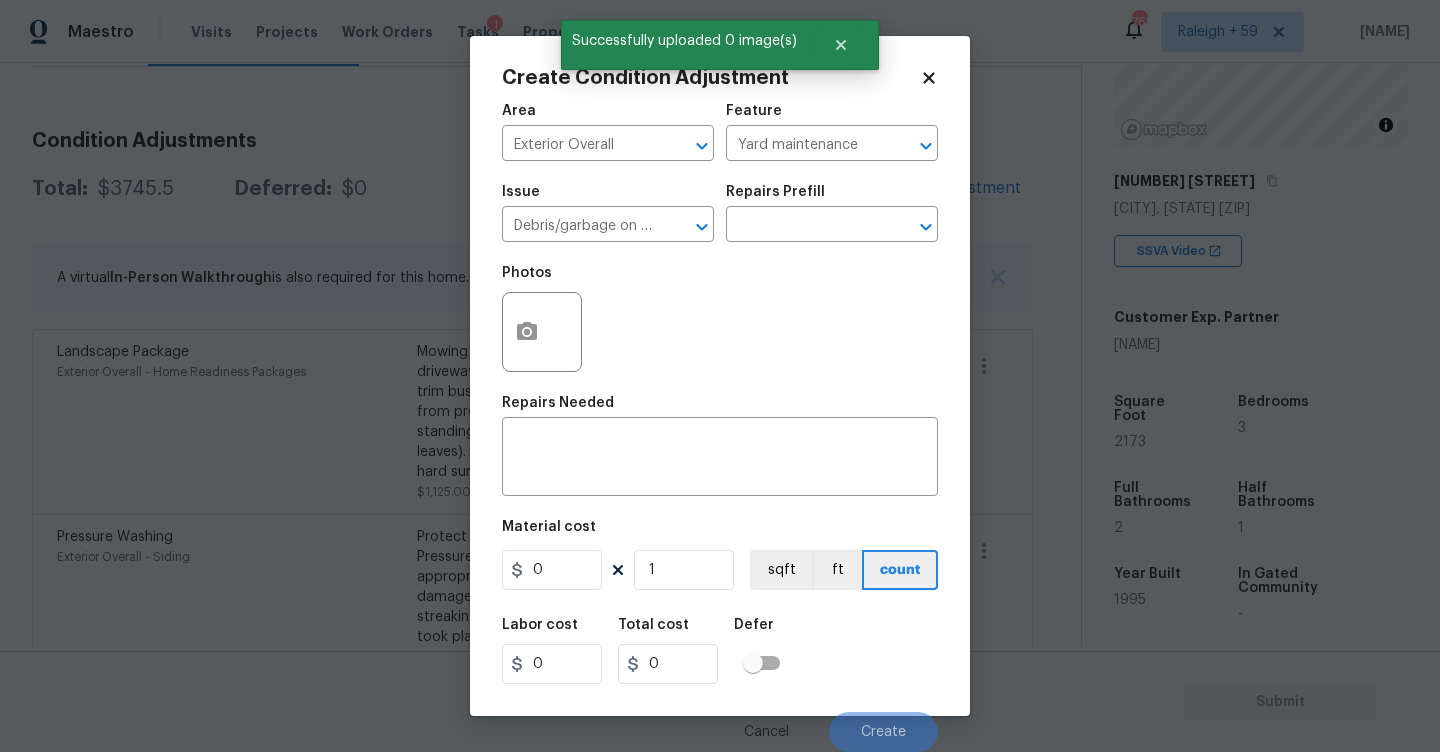 click on "Issue Debris/garbage on site ​ Repairs Prefill ​" at bounding box center [720, 213] 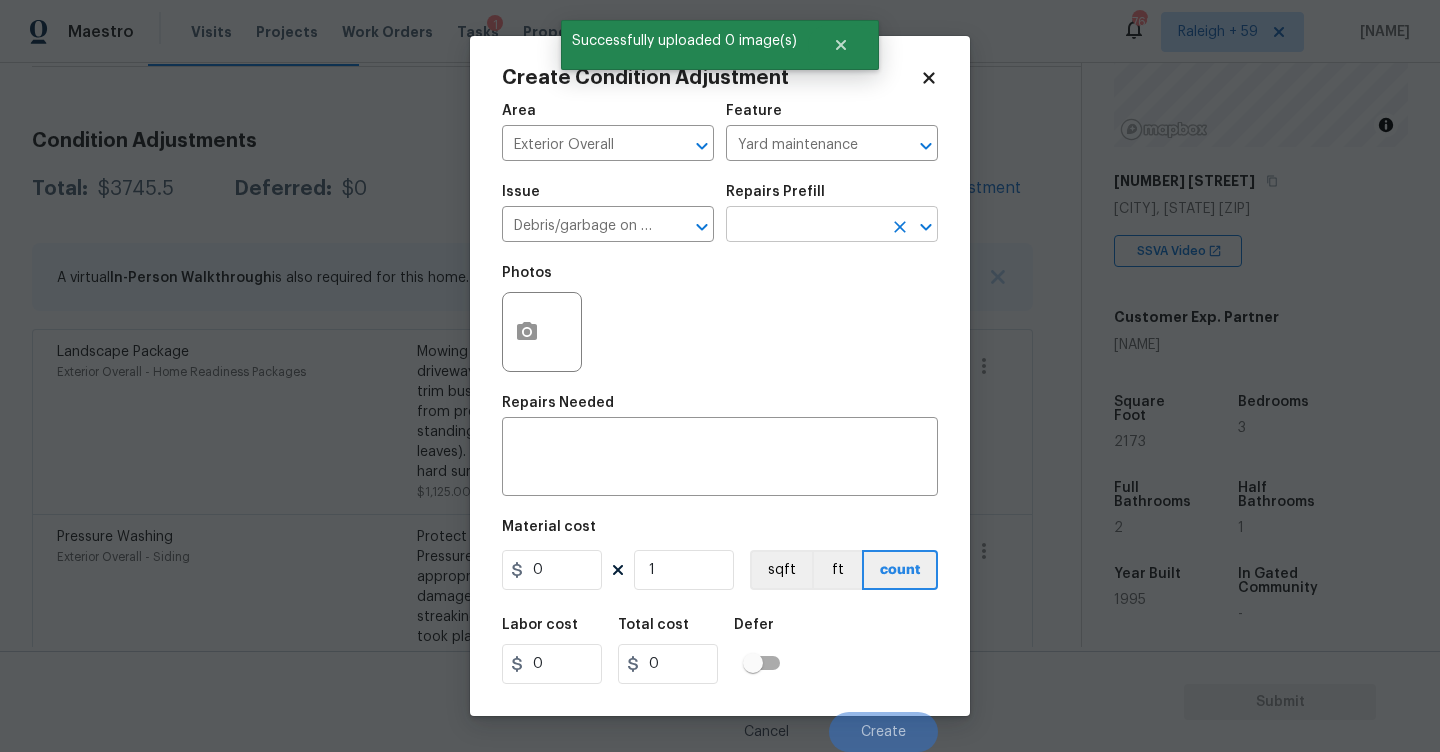 click at bounding box center [804, 226] 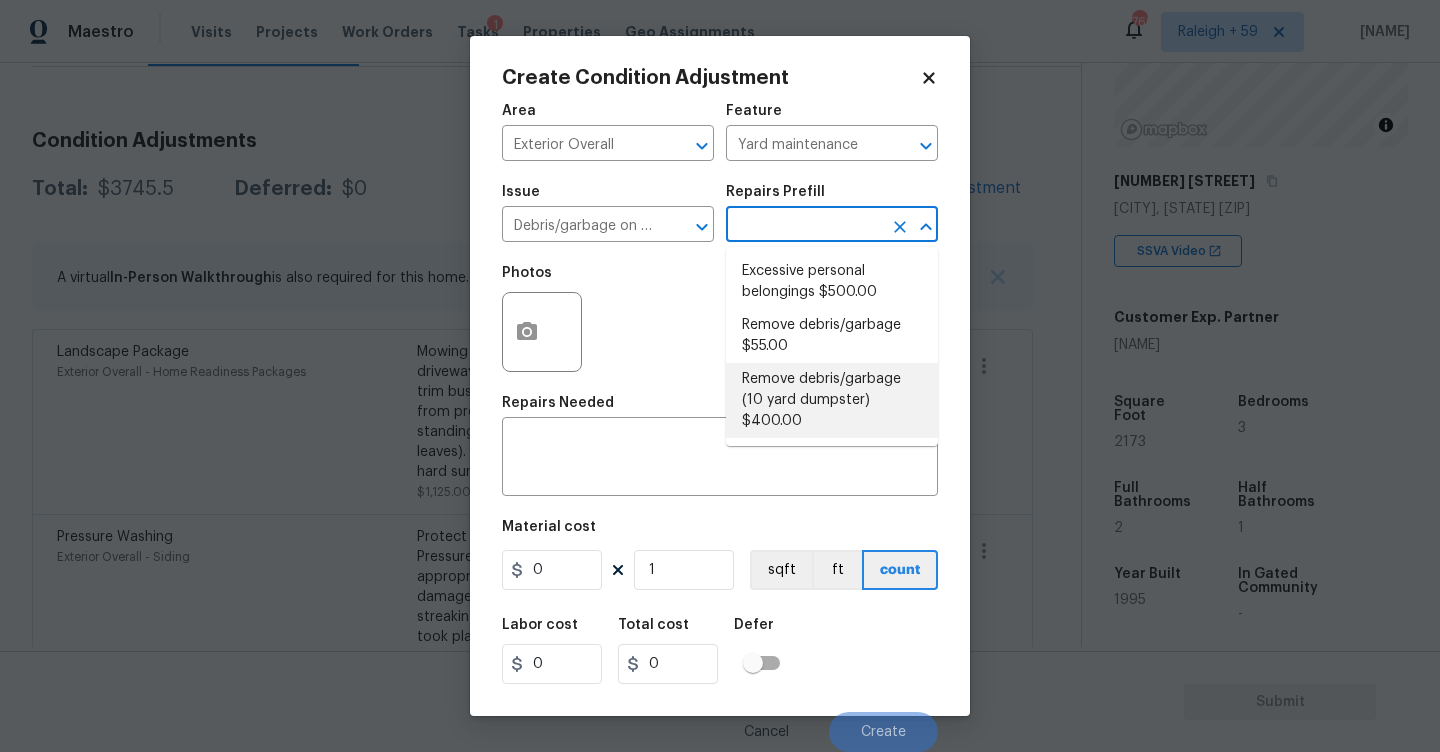 click on "Remove debris/garbage (10 yard dumpster) $400.00" at bounding box center (832, 400) 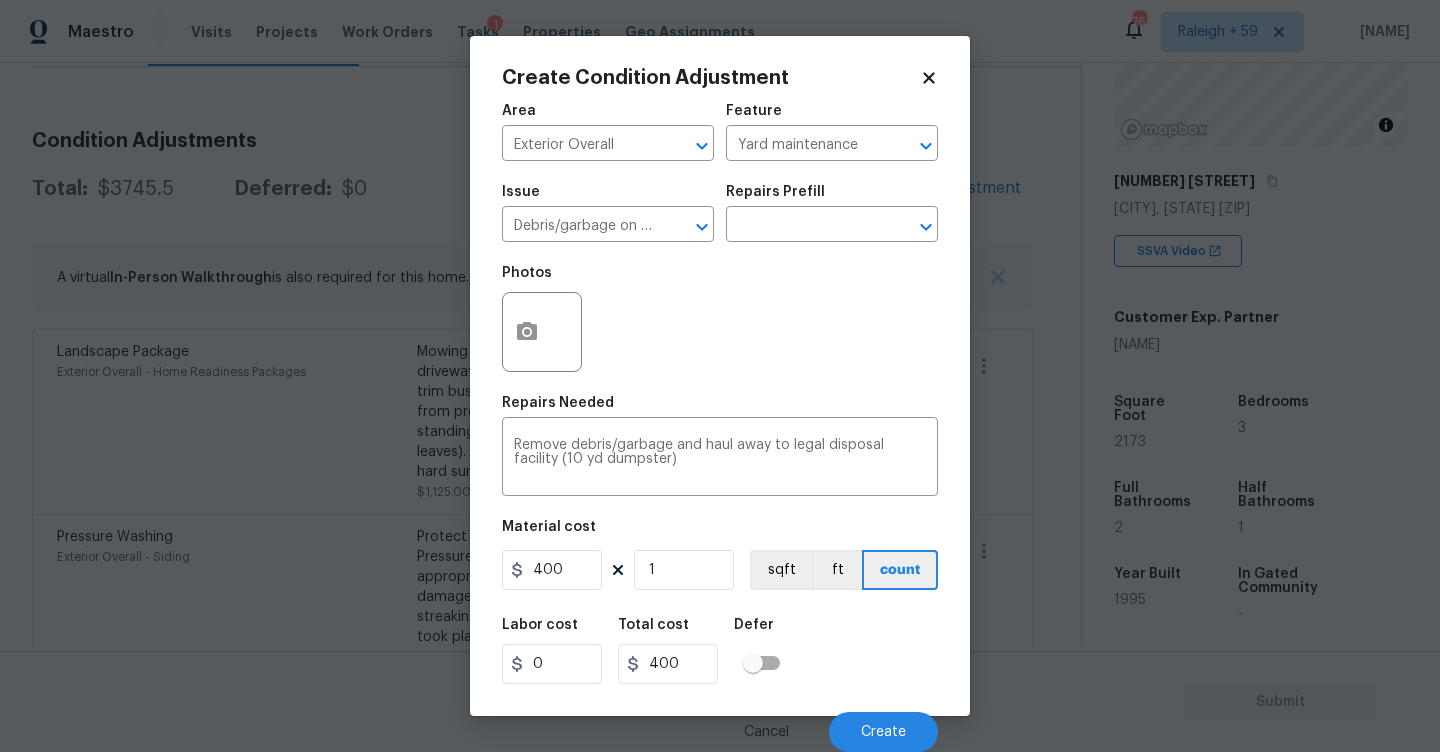 click on "Issue Debris/garbage on site ​ Repairs Prefill ​" at bounding box center [720, 213] 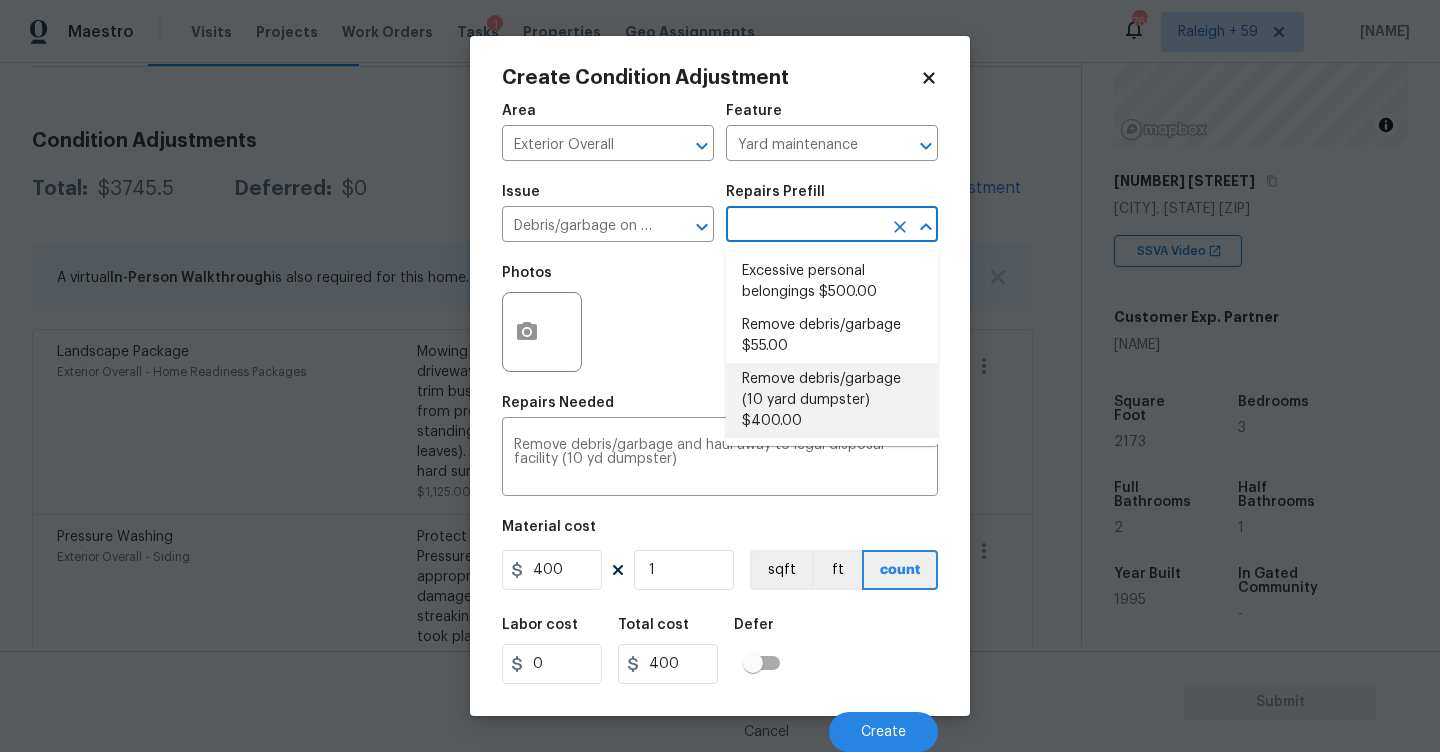 click at bounding box center (804, 226) 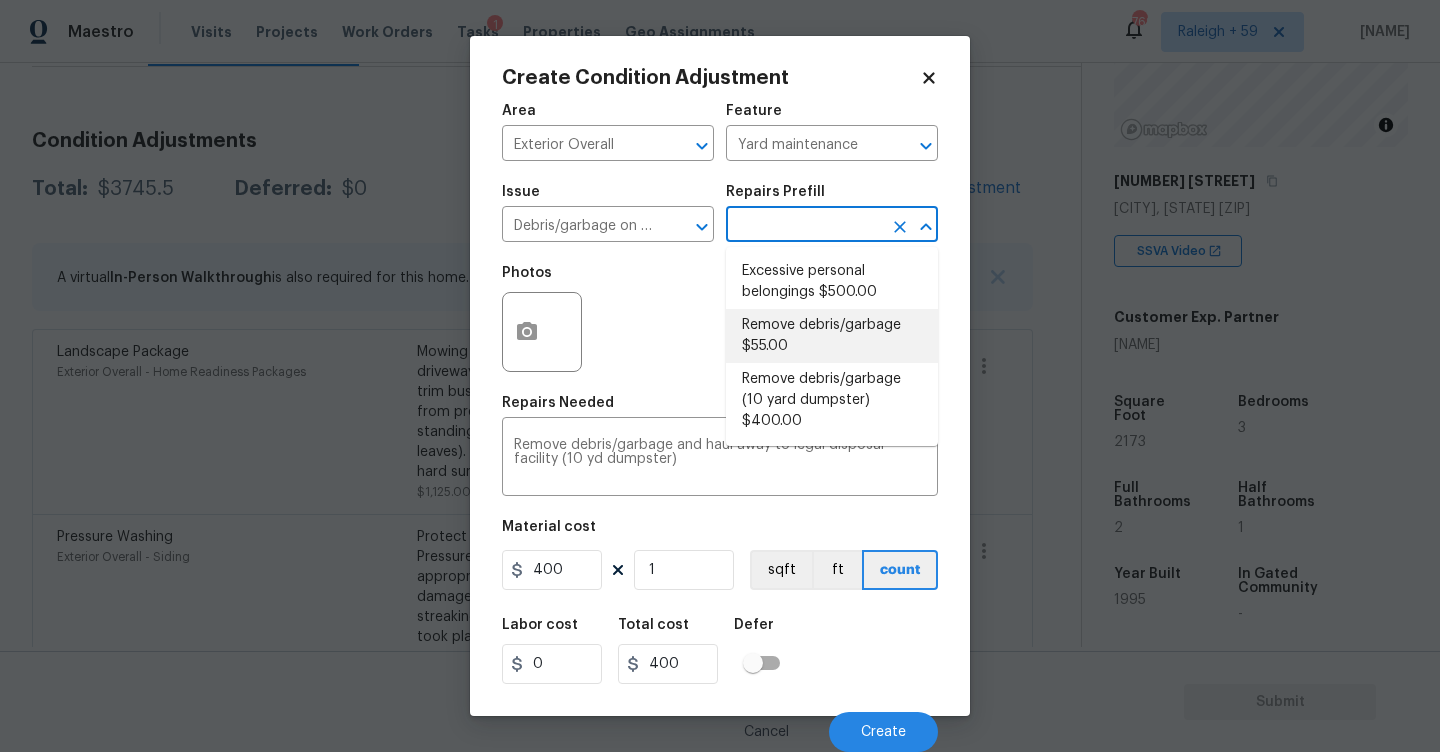 click on "Remove debris/garbage $55.00" at bounding box center [832, 336] 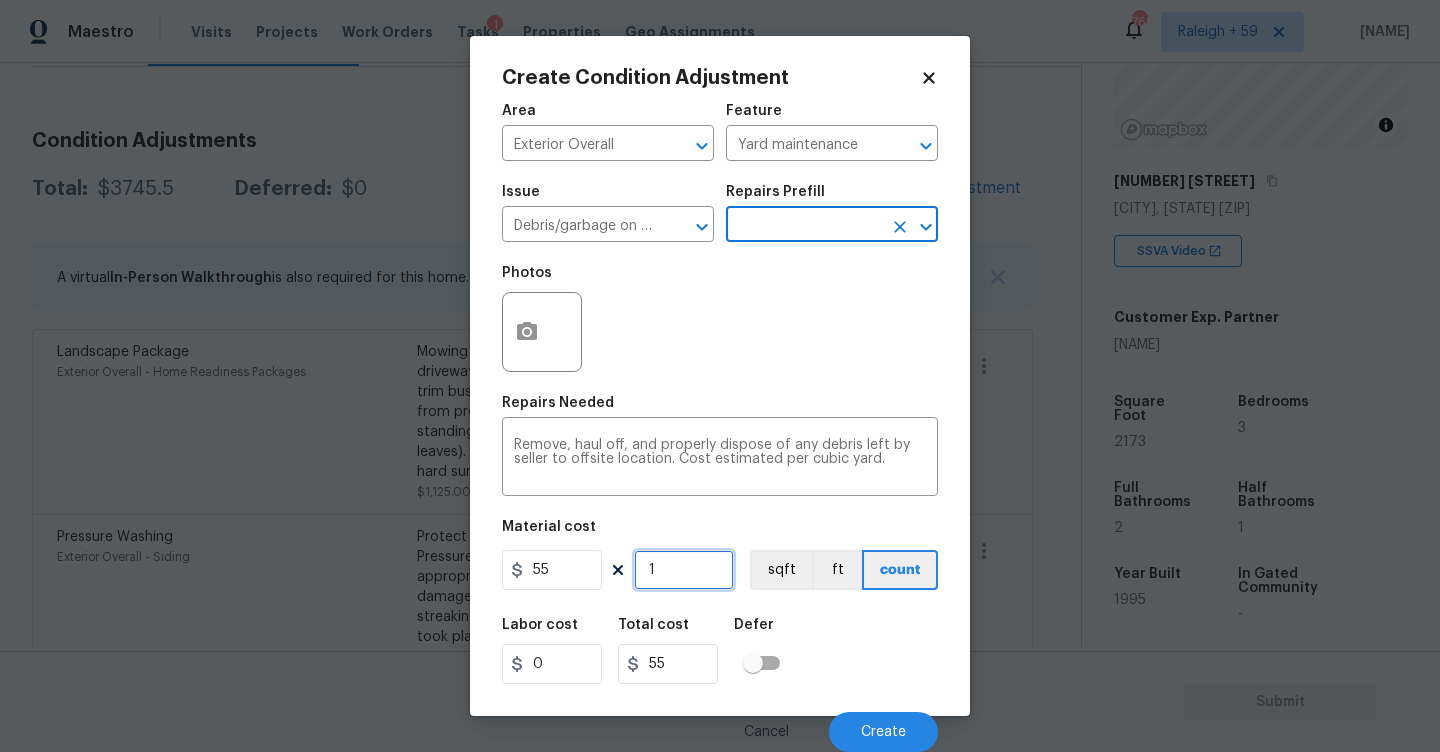 click on "1" at bounding box center (684, 570) 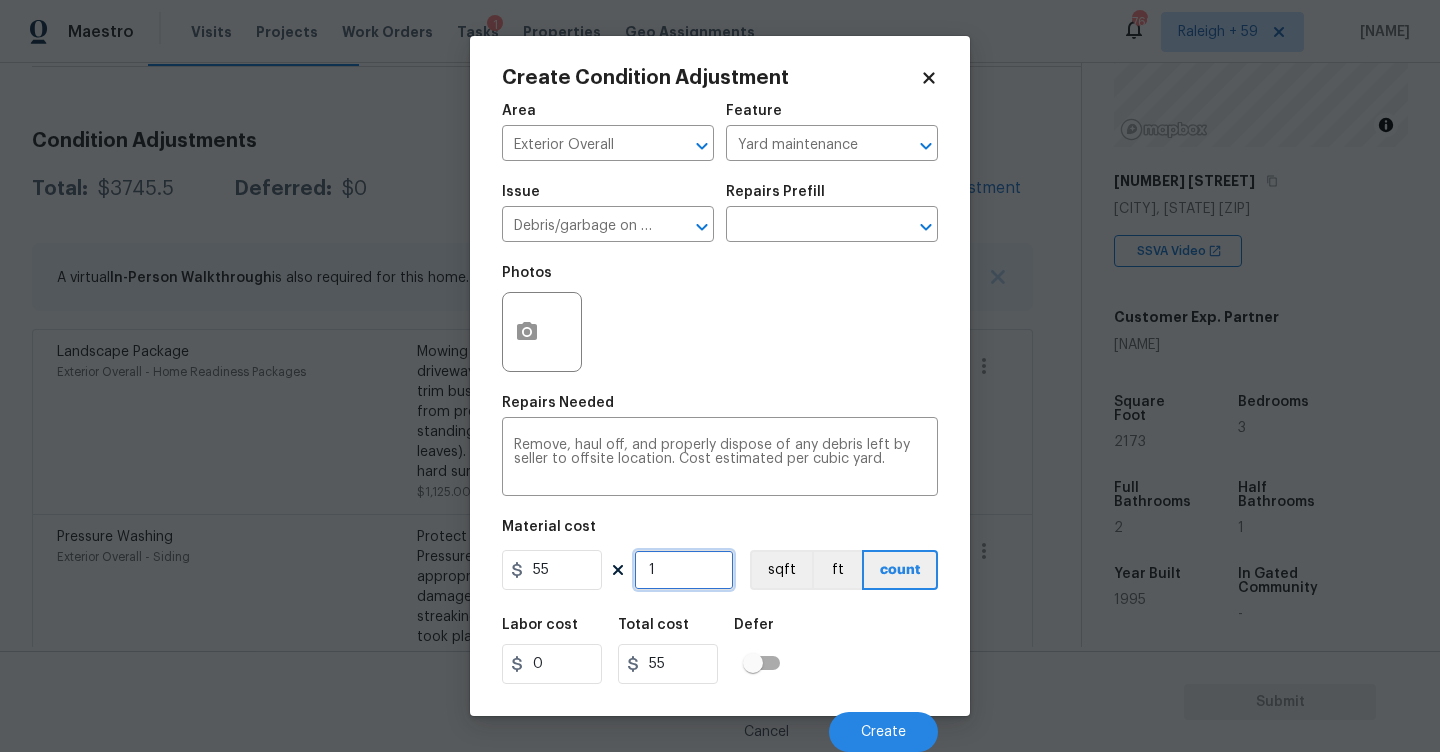 type on "0" 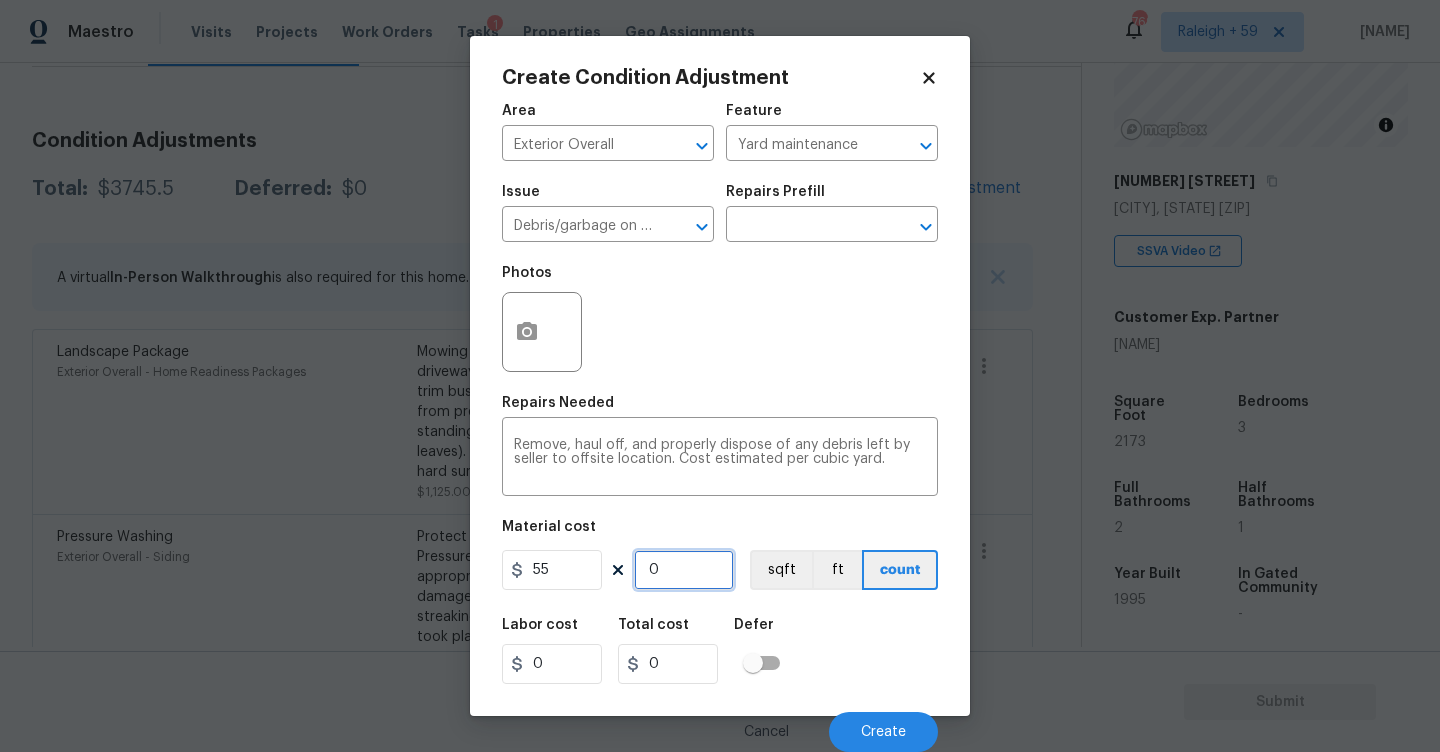 type on "5" 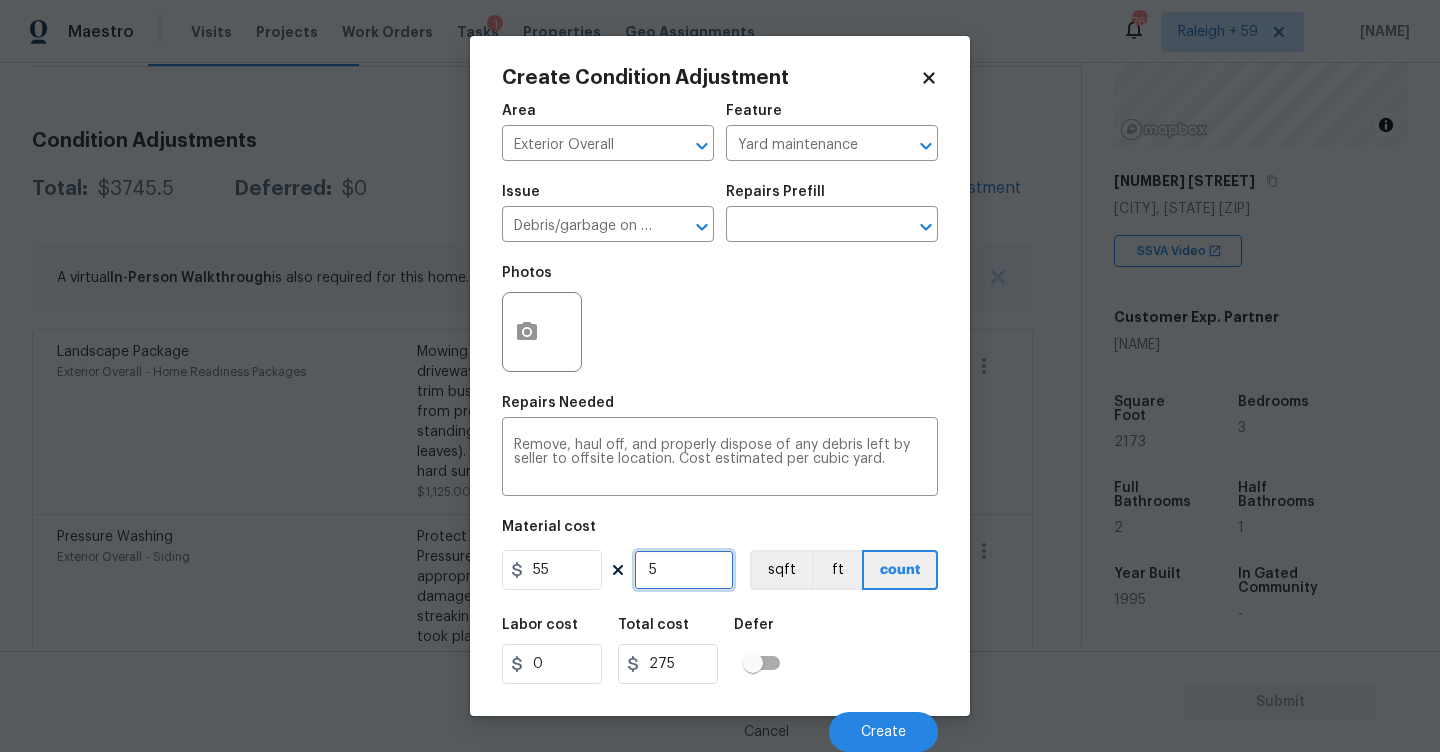 type on "5" 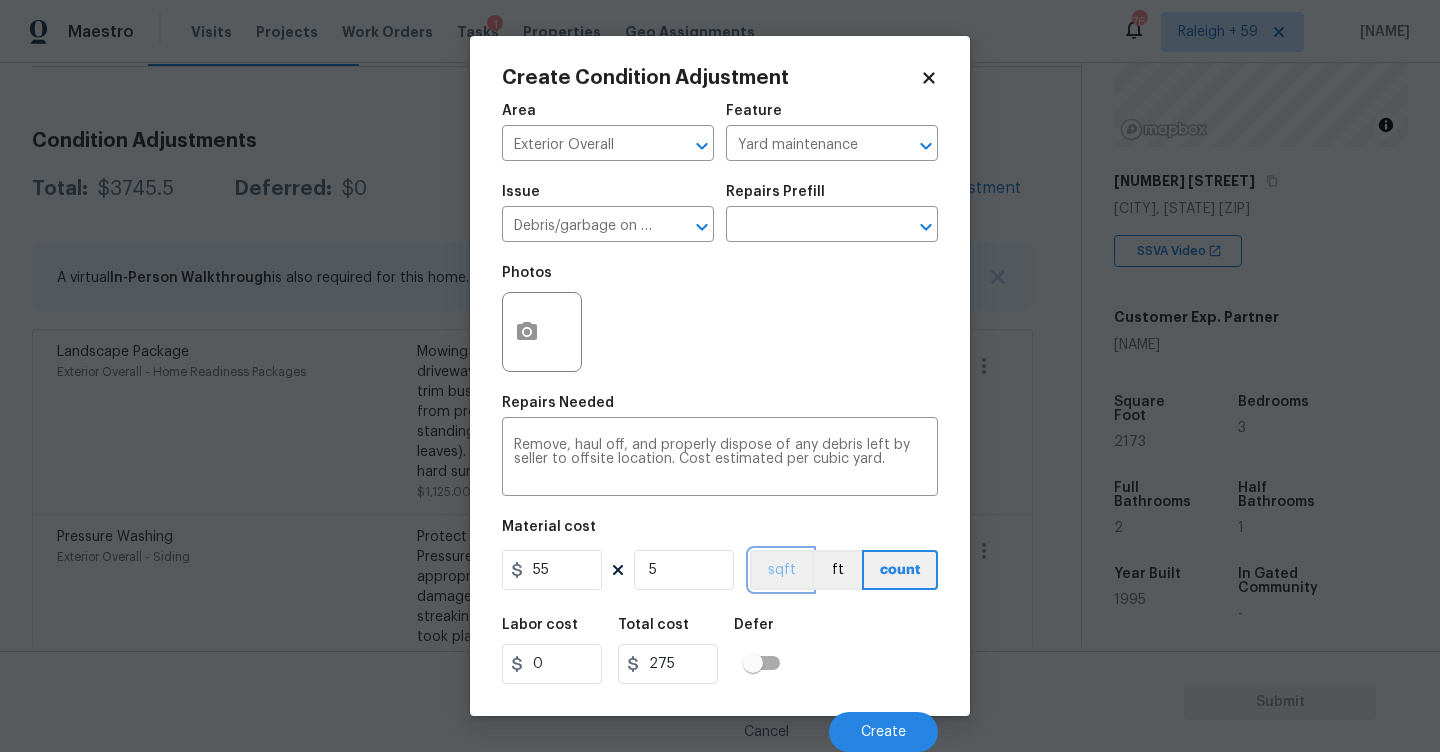 type 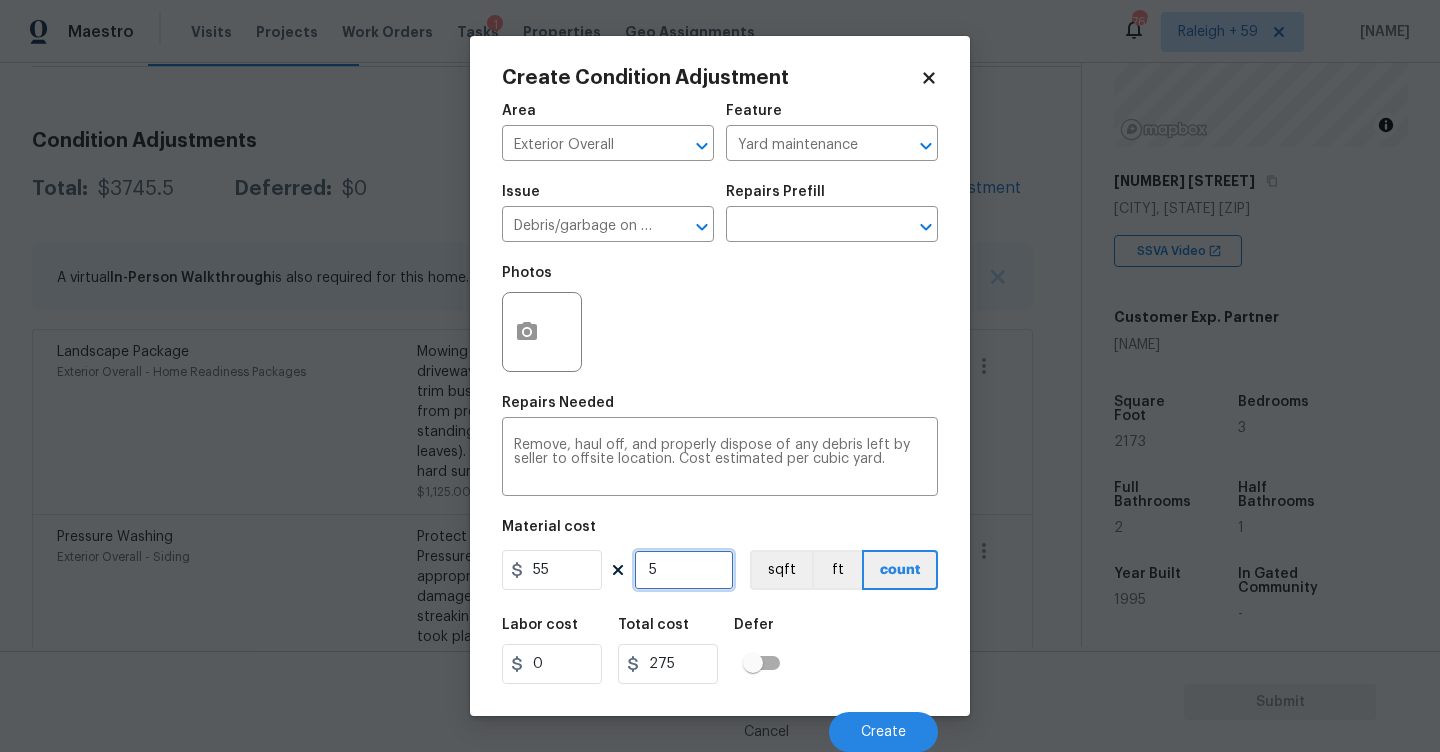 click on "5" at bounding box center [684, 570] 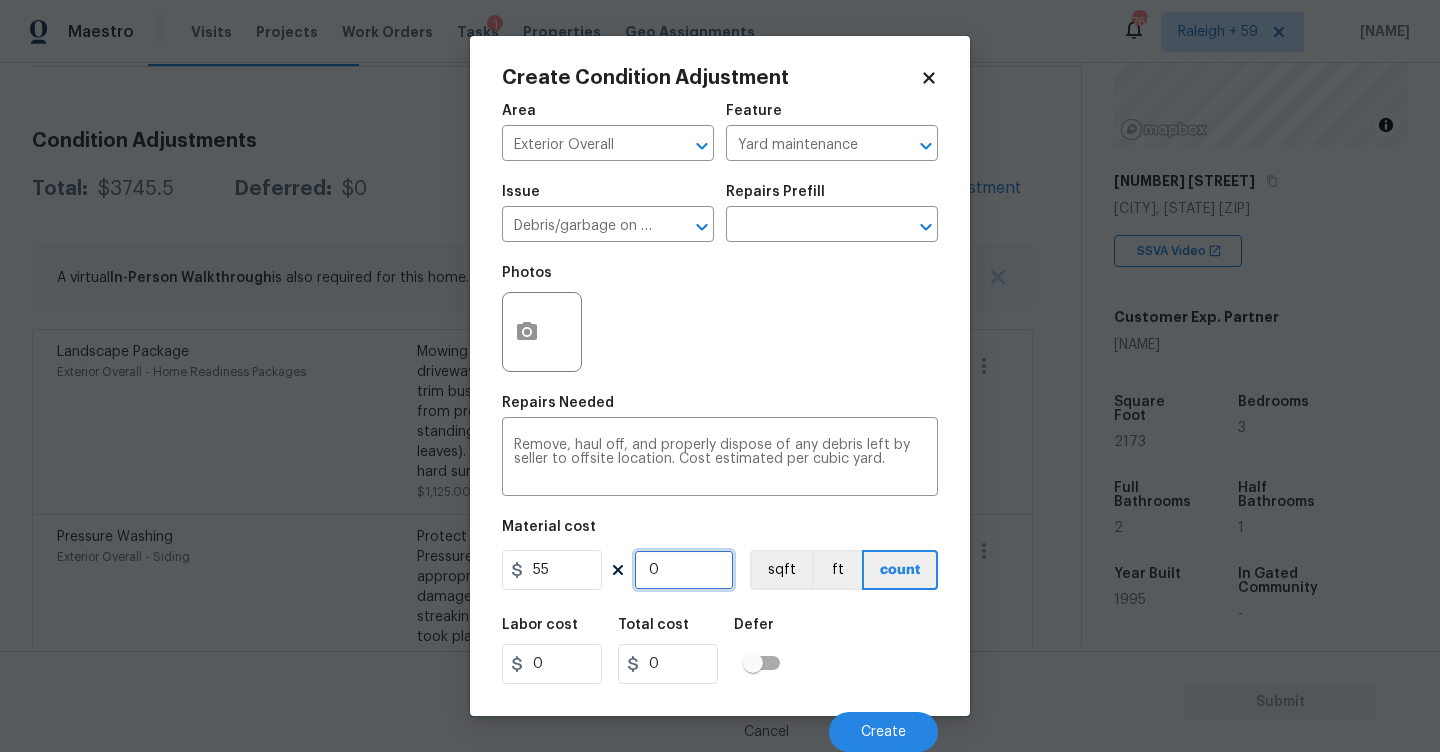 type on "6" 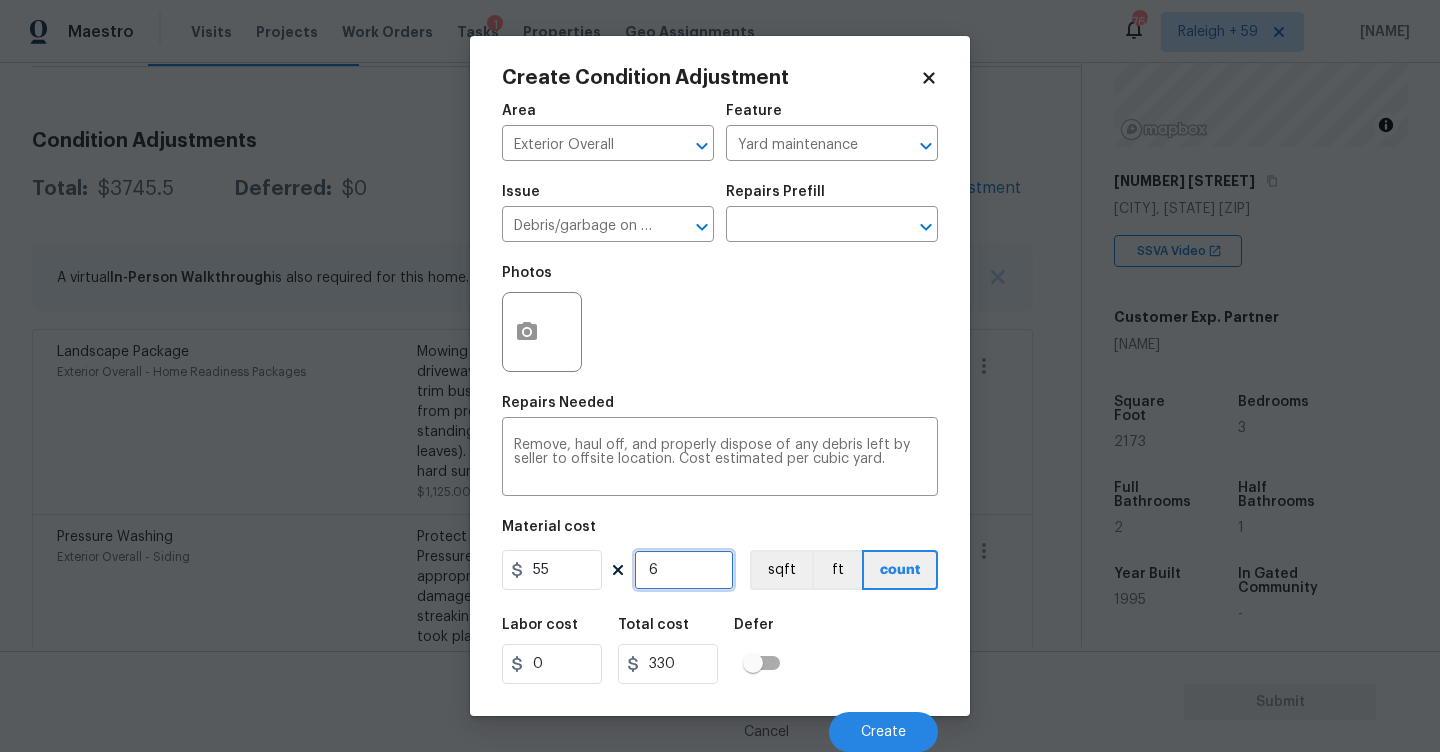 click on "6" at bounding box center (684, 570) 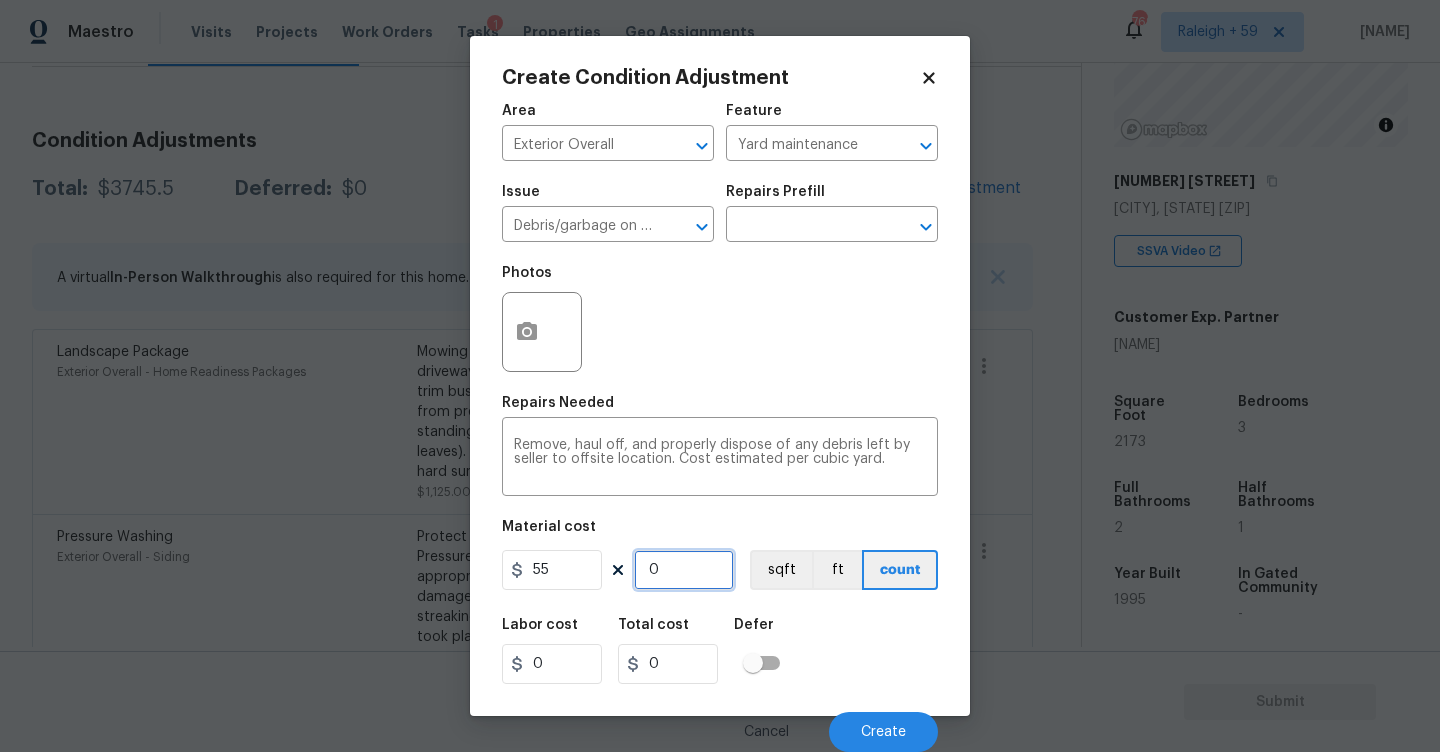 type on "9" 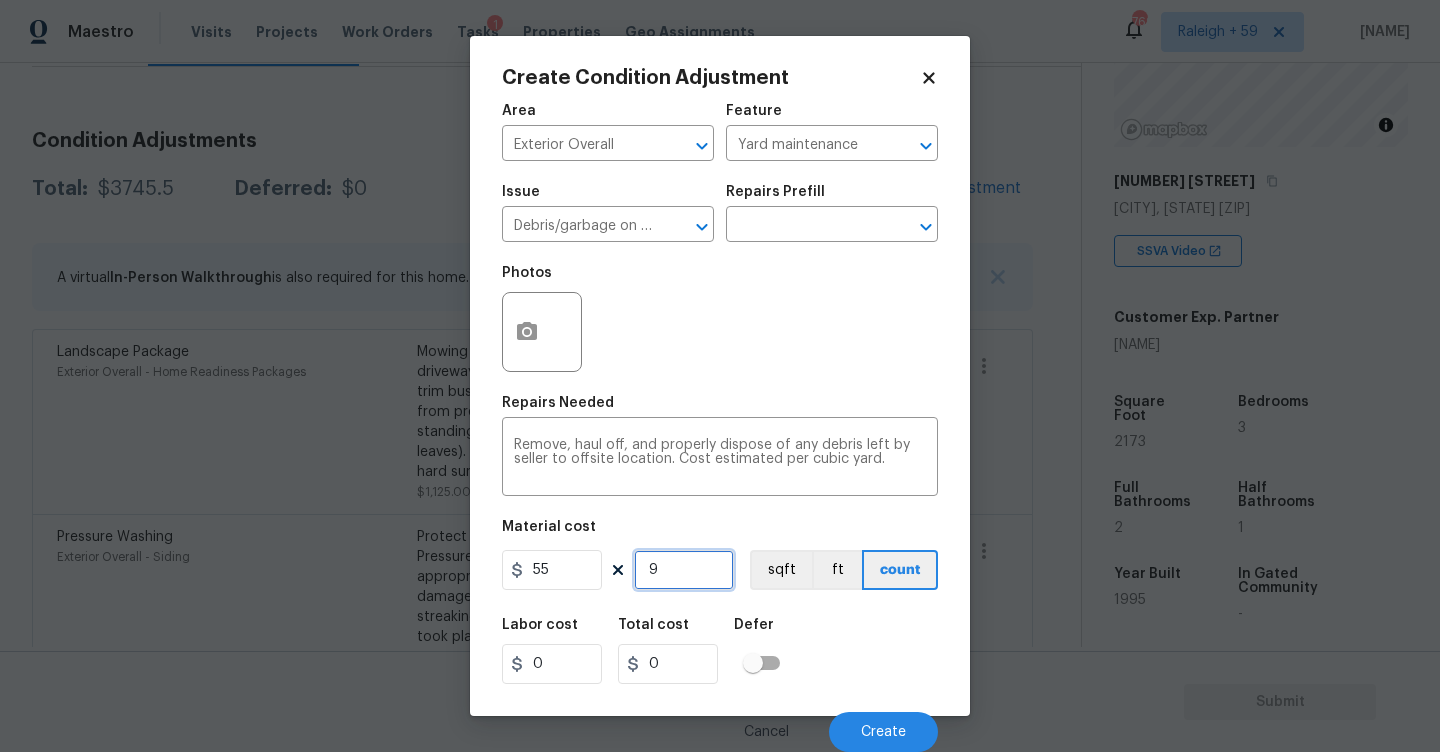 type on "495" 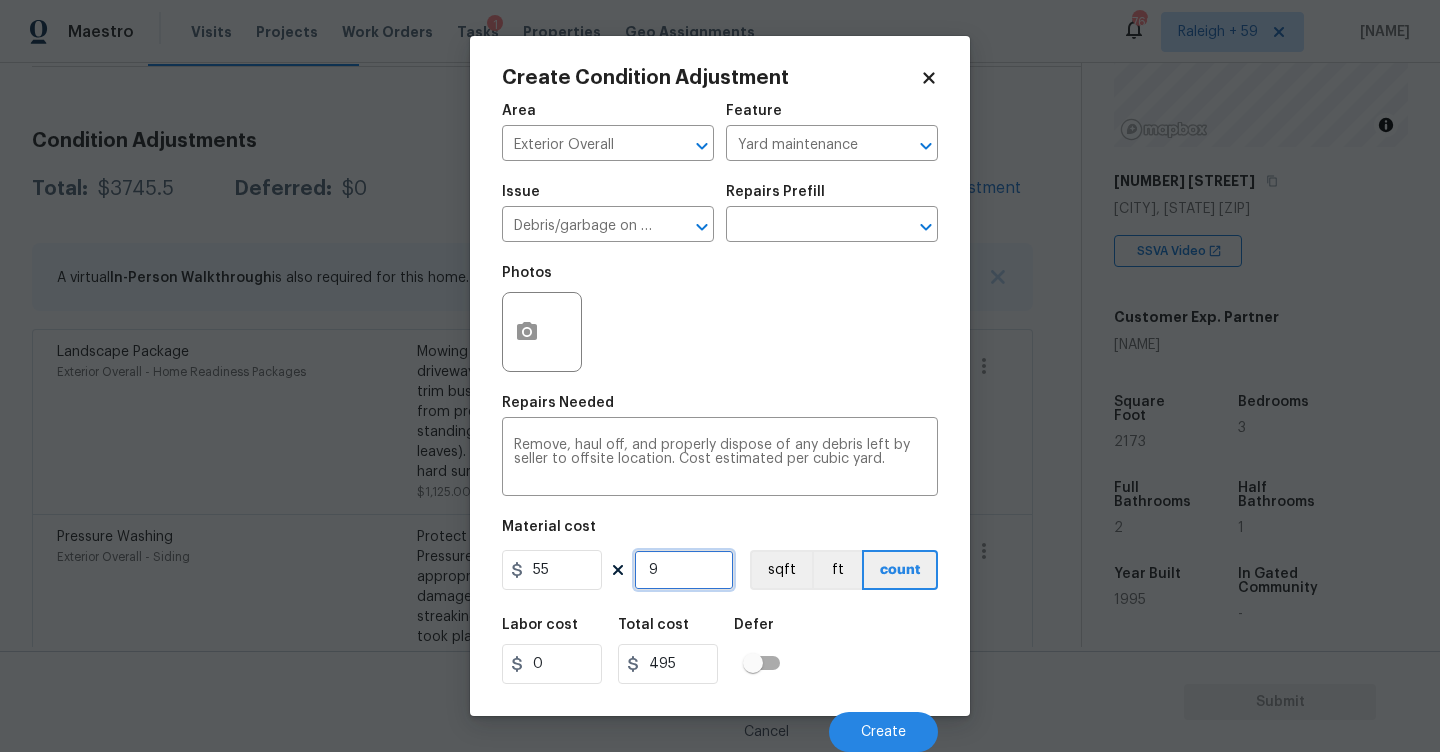 type on "9" 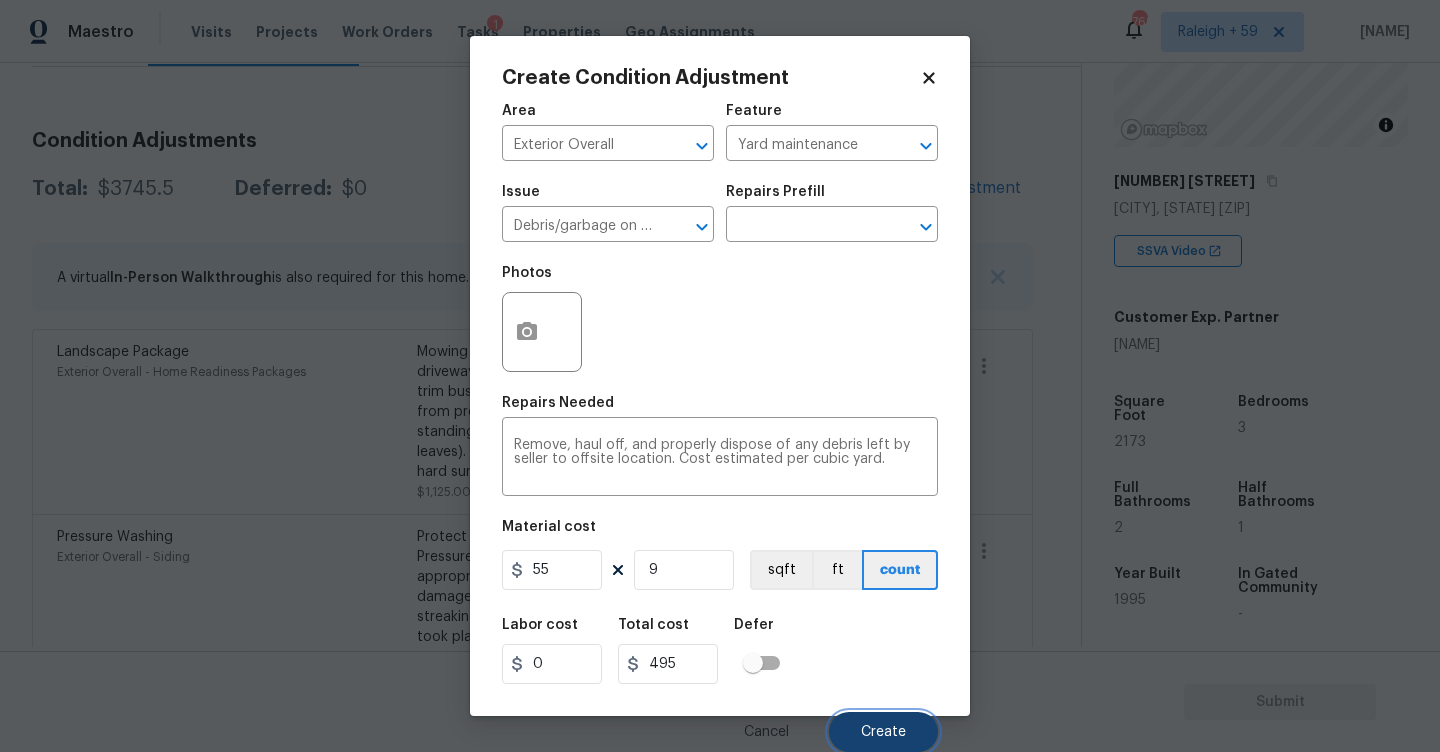 click on "Create" at bounding box center (883, 732) 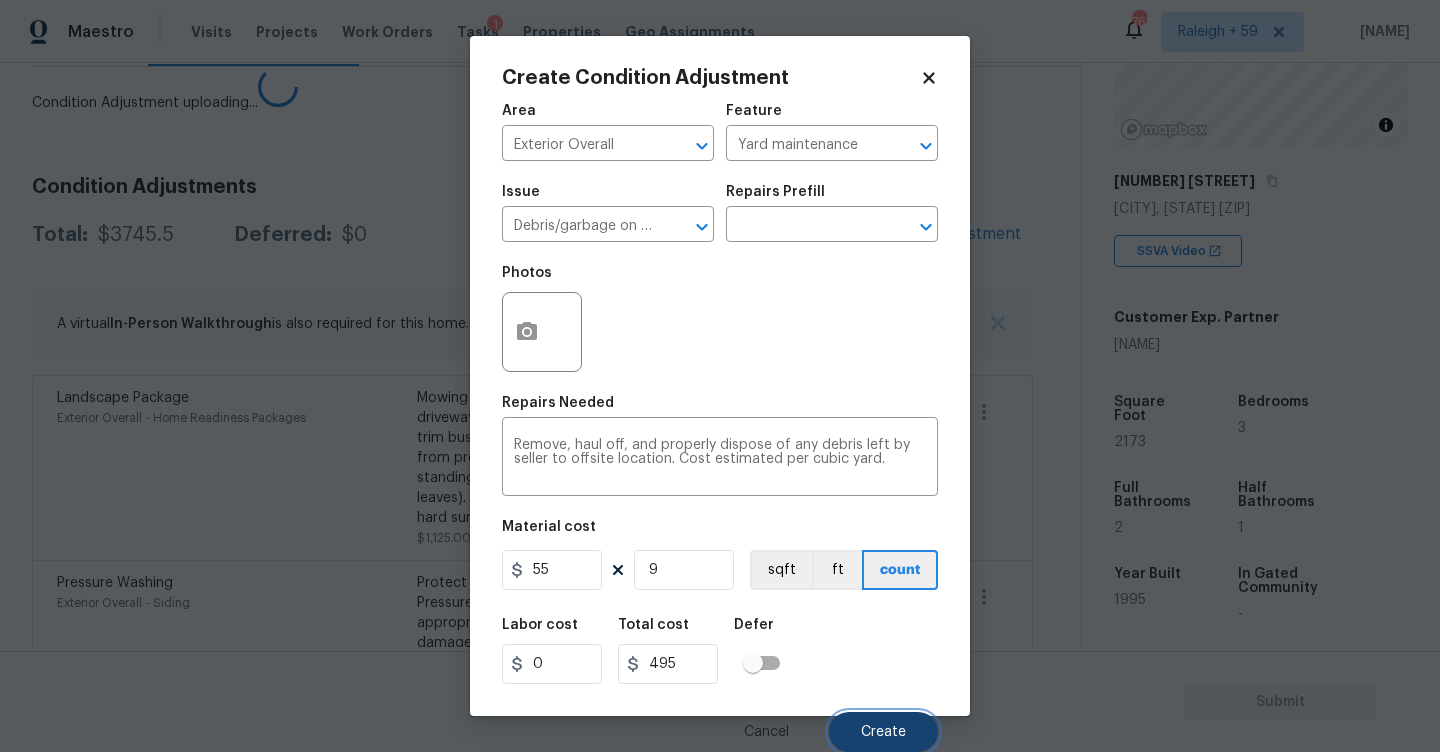 scroll, scrollTop: 0, scrollLeft: 0, axis: both 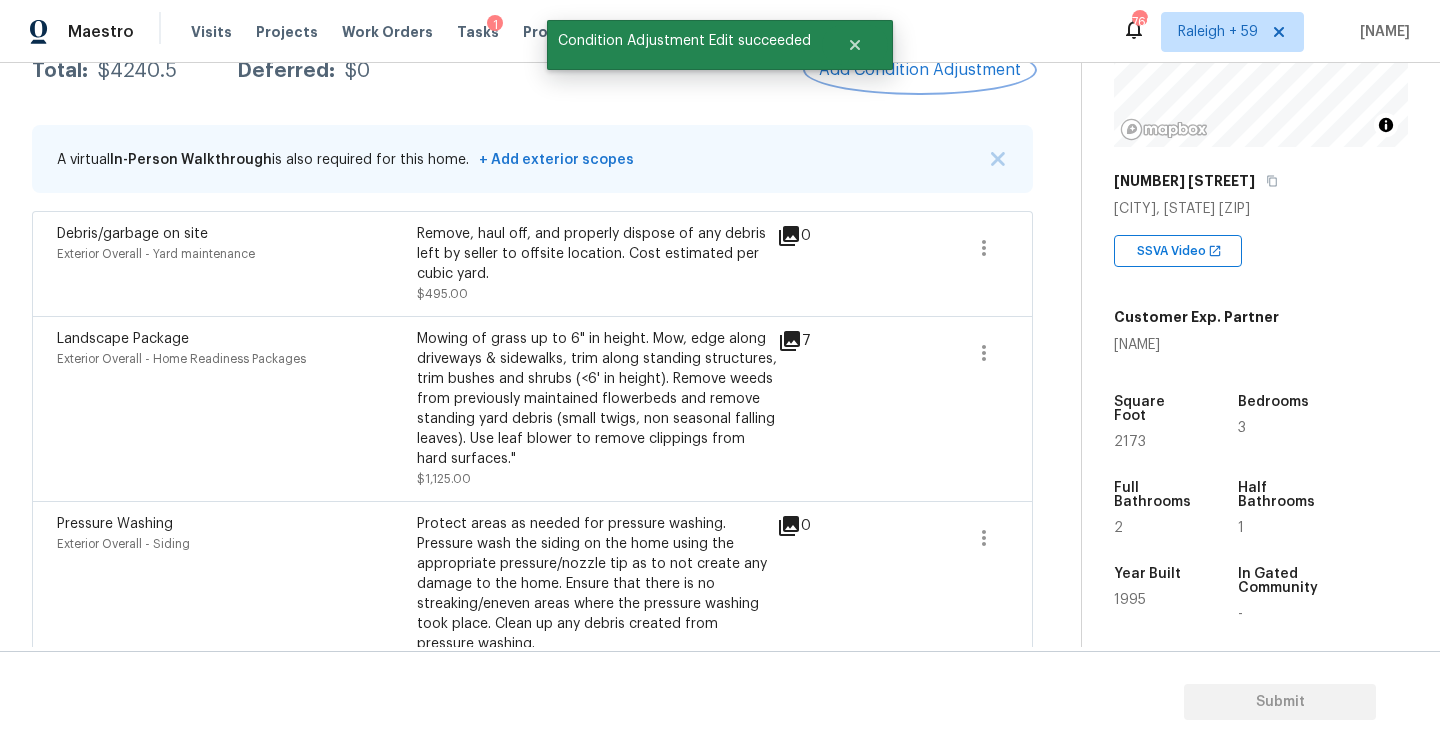 click on "Add Condition Adjustment" at bounding box center [920, 70] 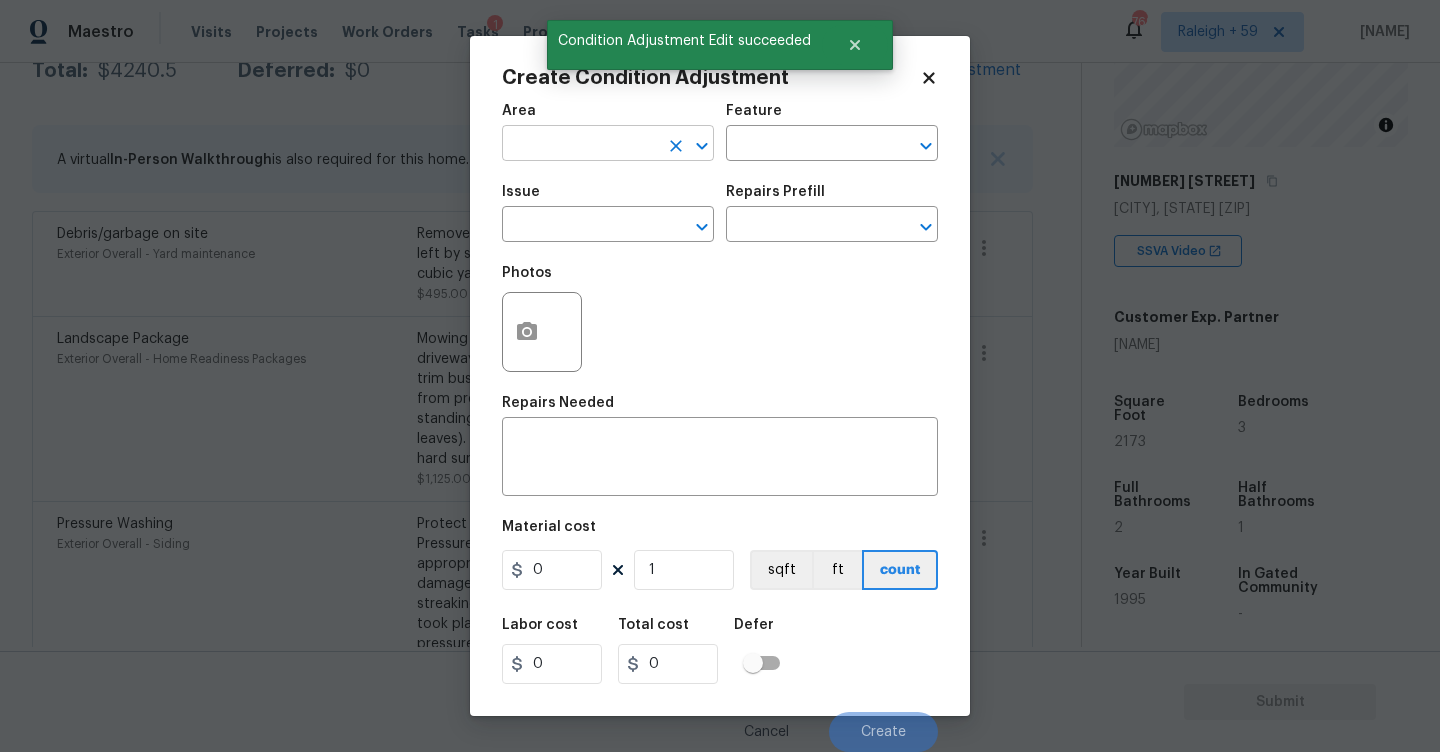click at bounding box center [580, 145] 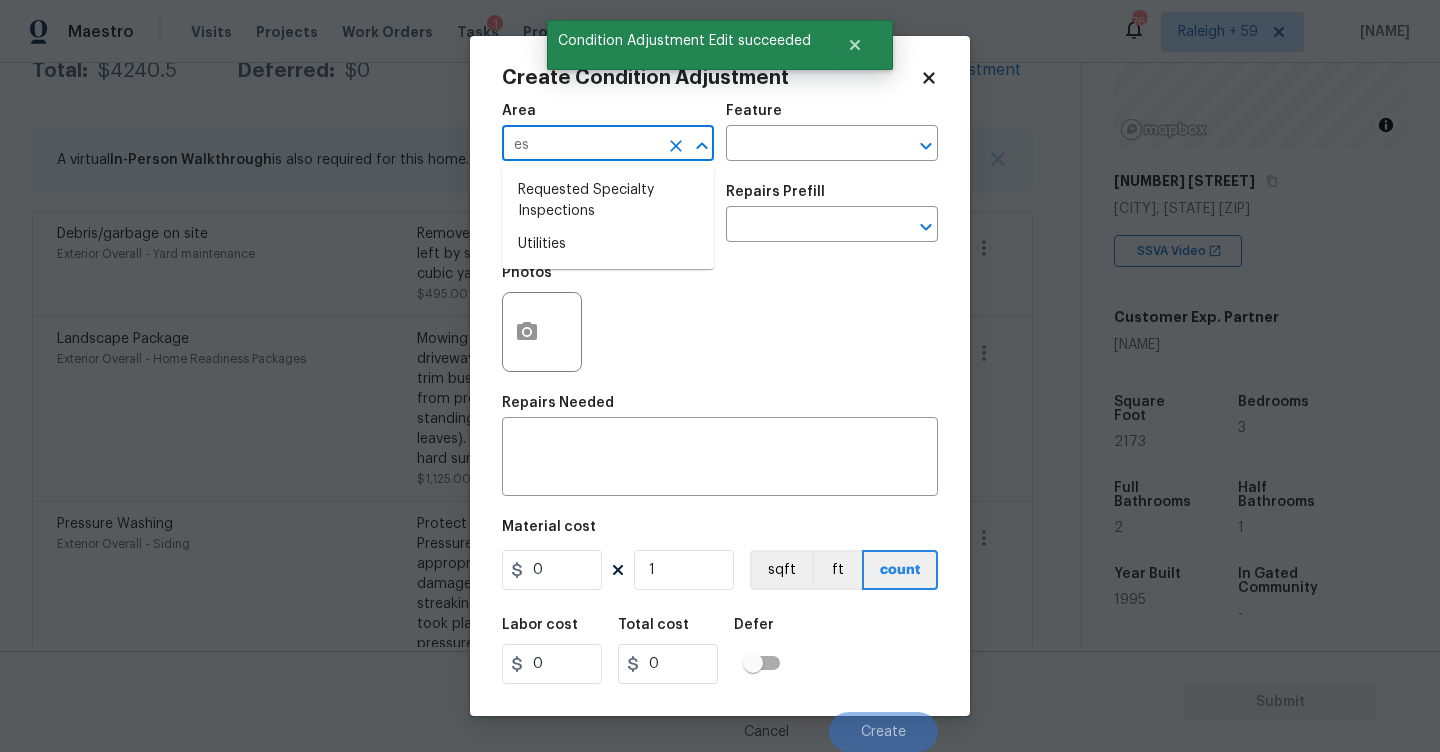 click on "Requested Specialty Inspections" at bounding box center [608, 201] 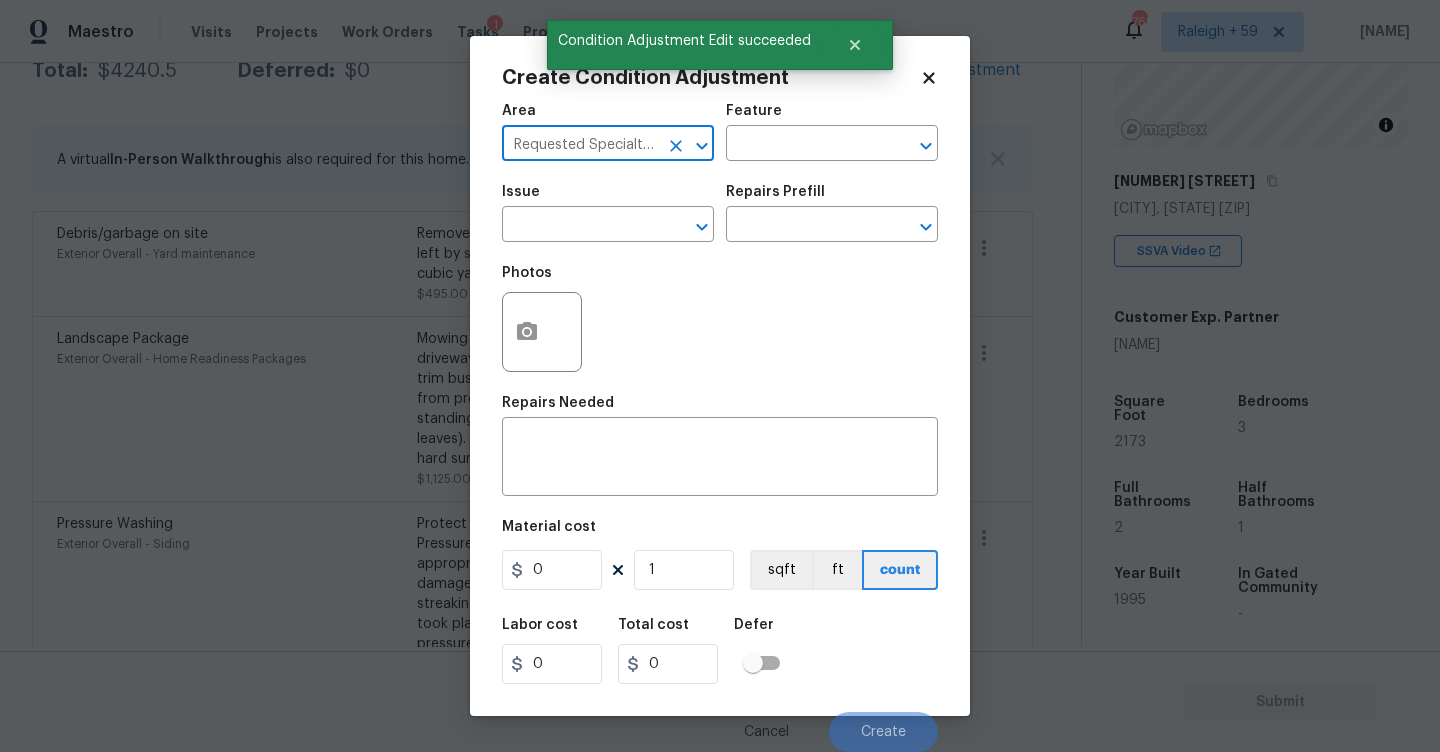 click 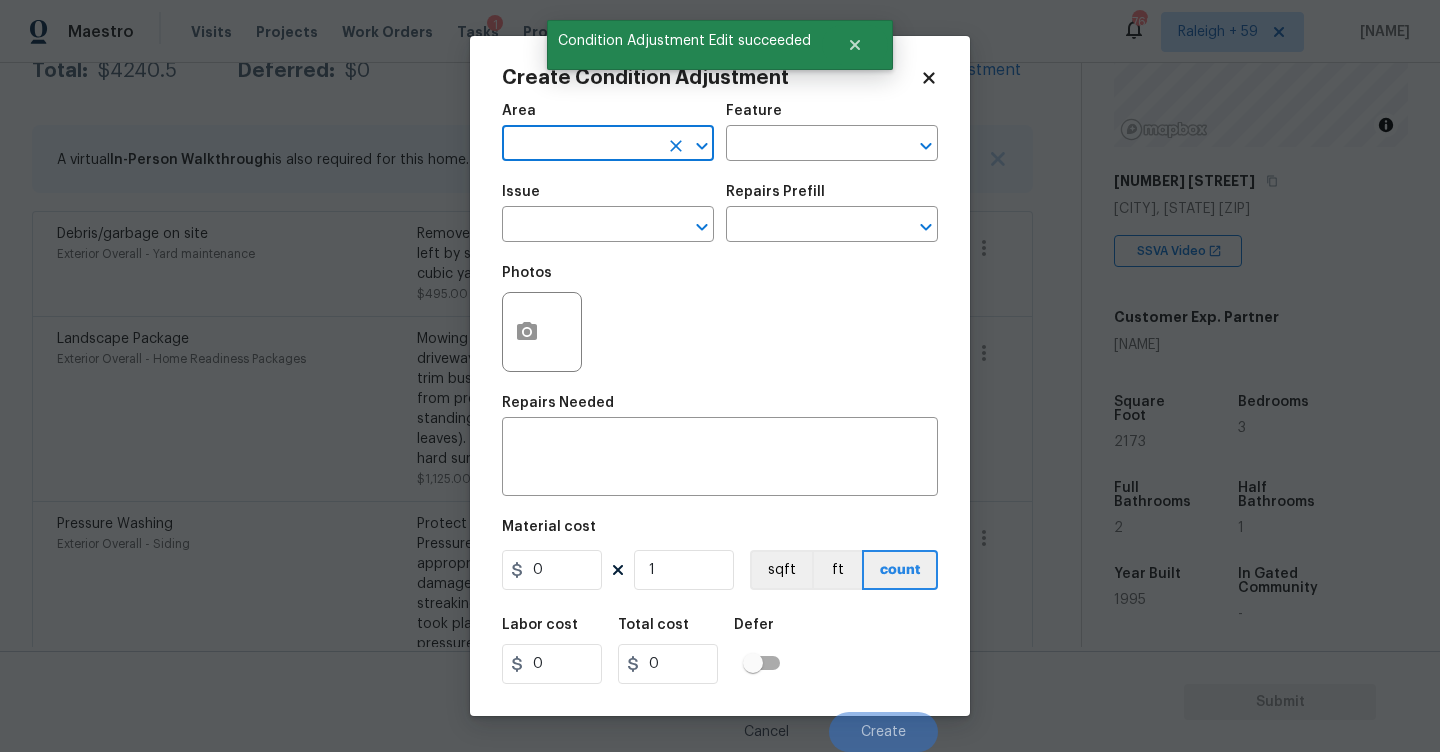 click at bounding box center [580, 145] 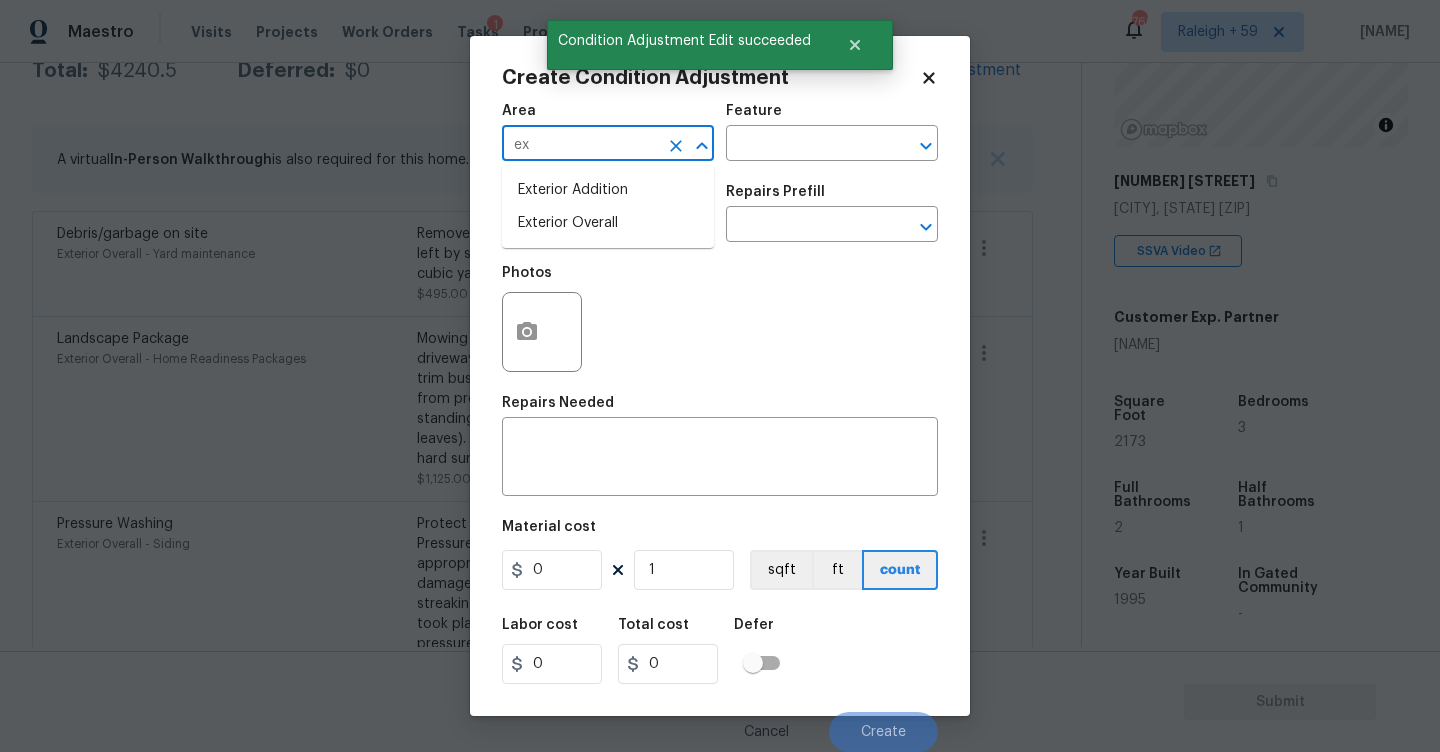 click on "Exterior Overall" at bounding box center [608, 223] 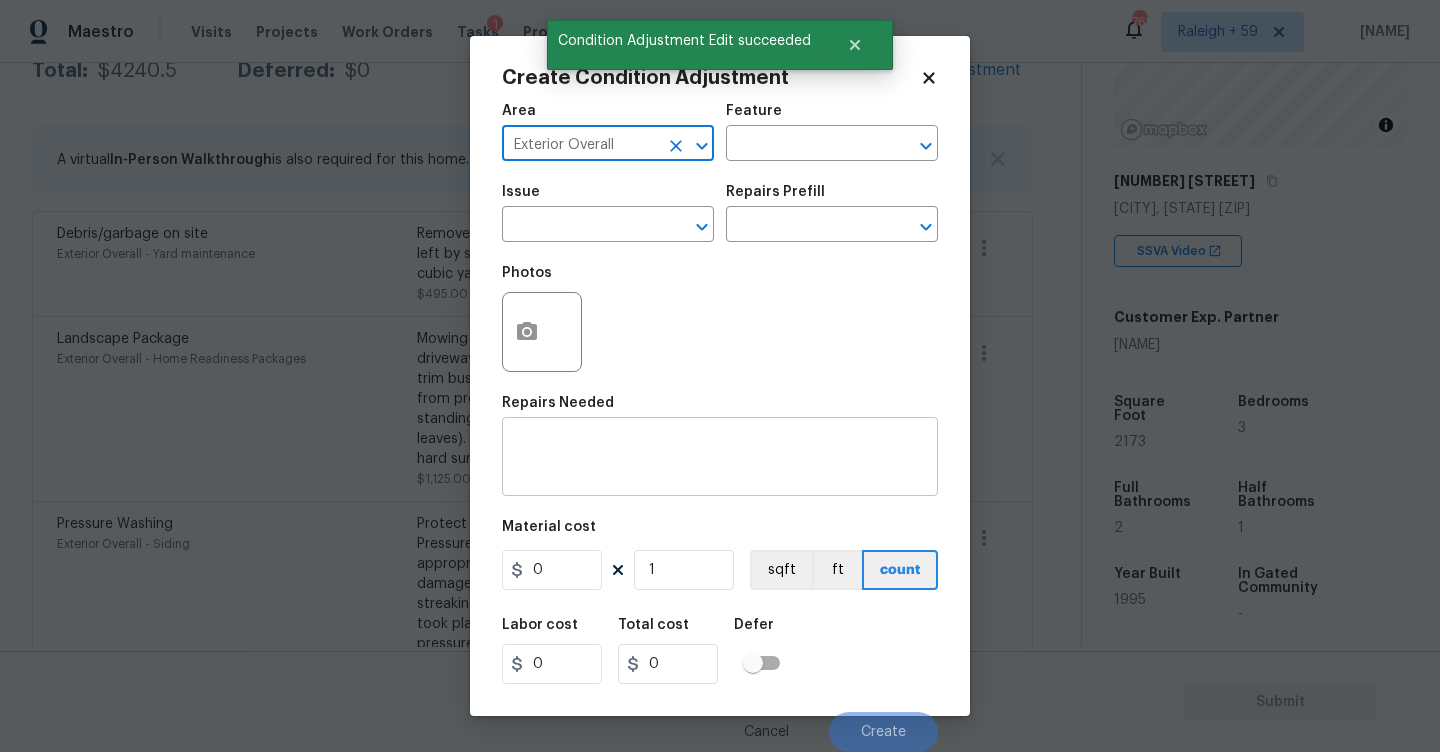 type on "Exterior Overall" 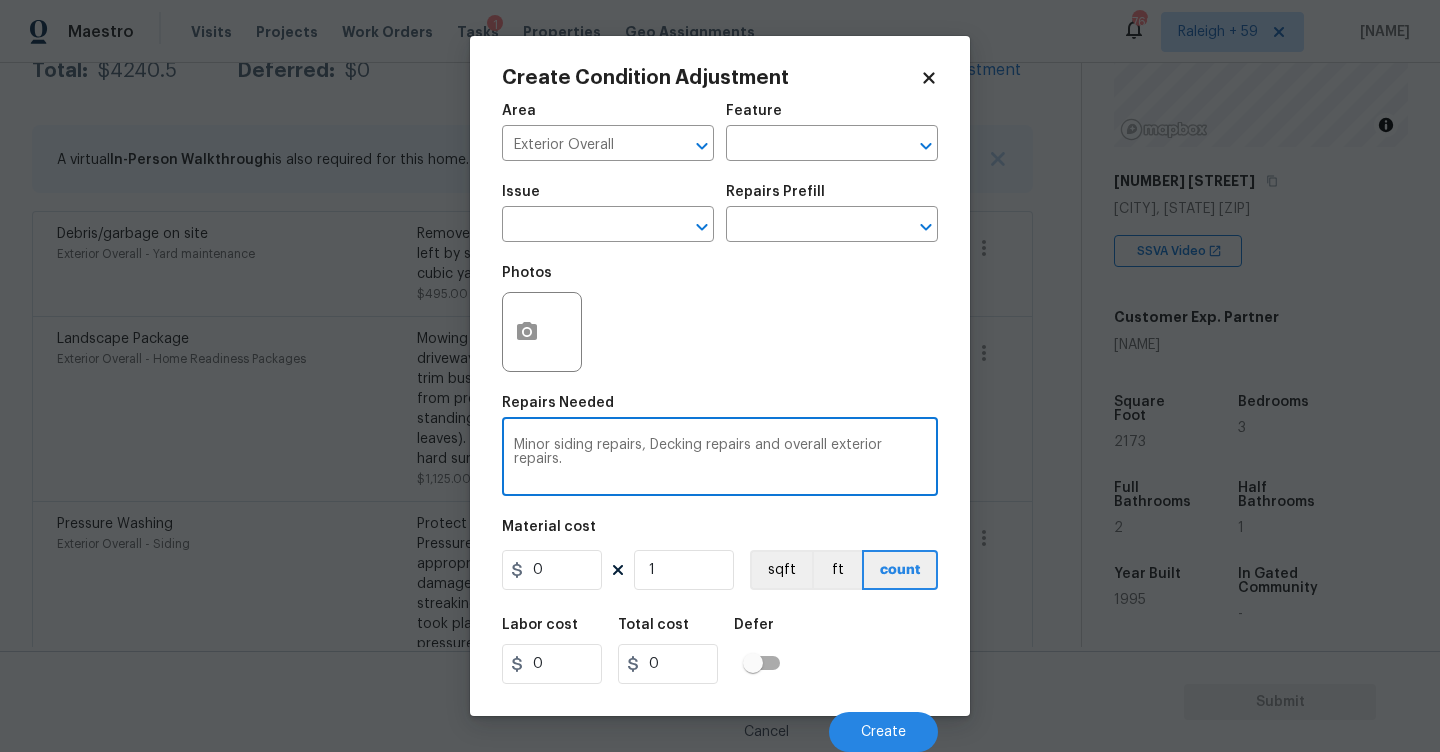 type on "Minor siding repairs, Decking repairs and overall exterior repairs." 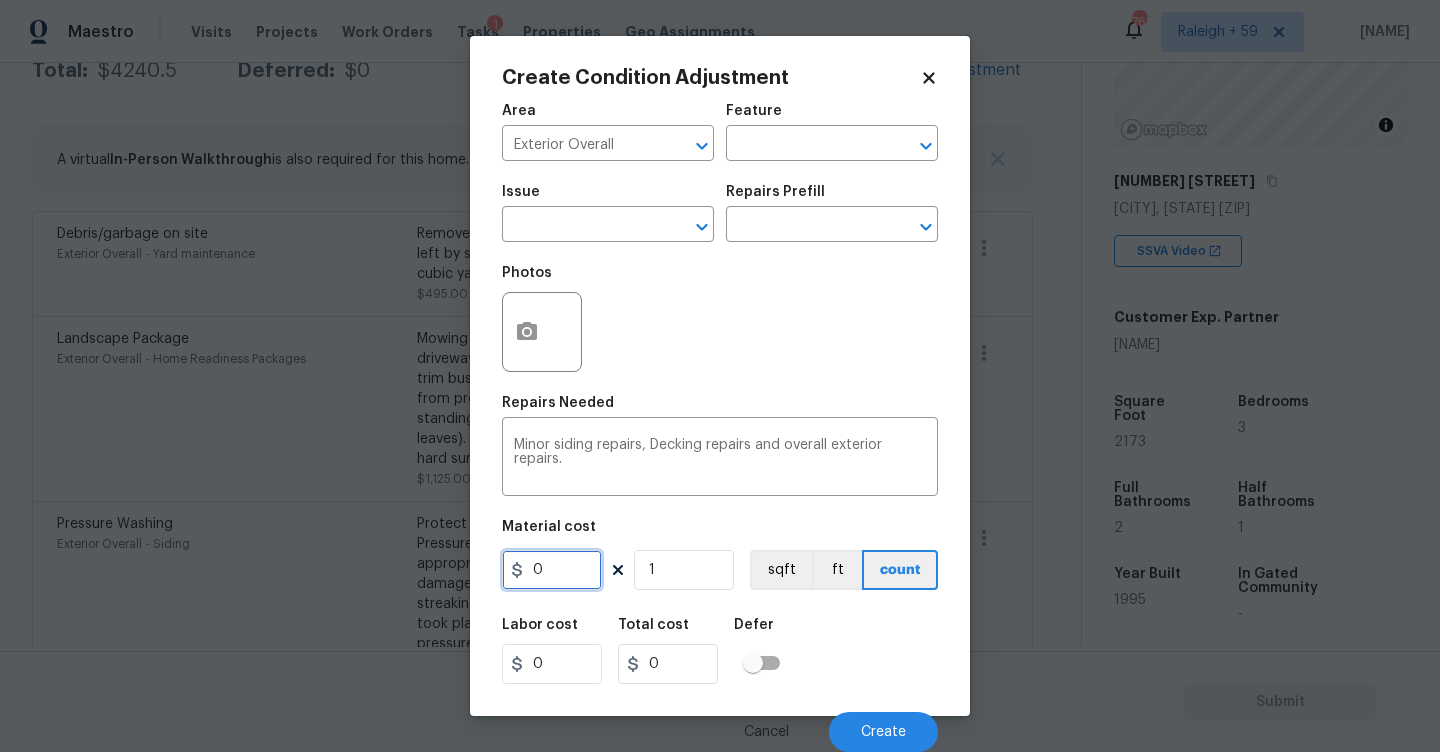 click on "0" at bounding box center (552, 570) 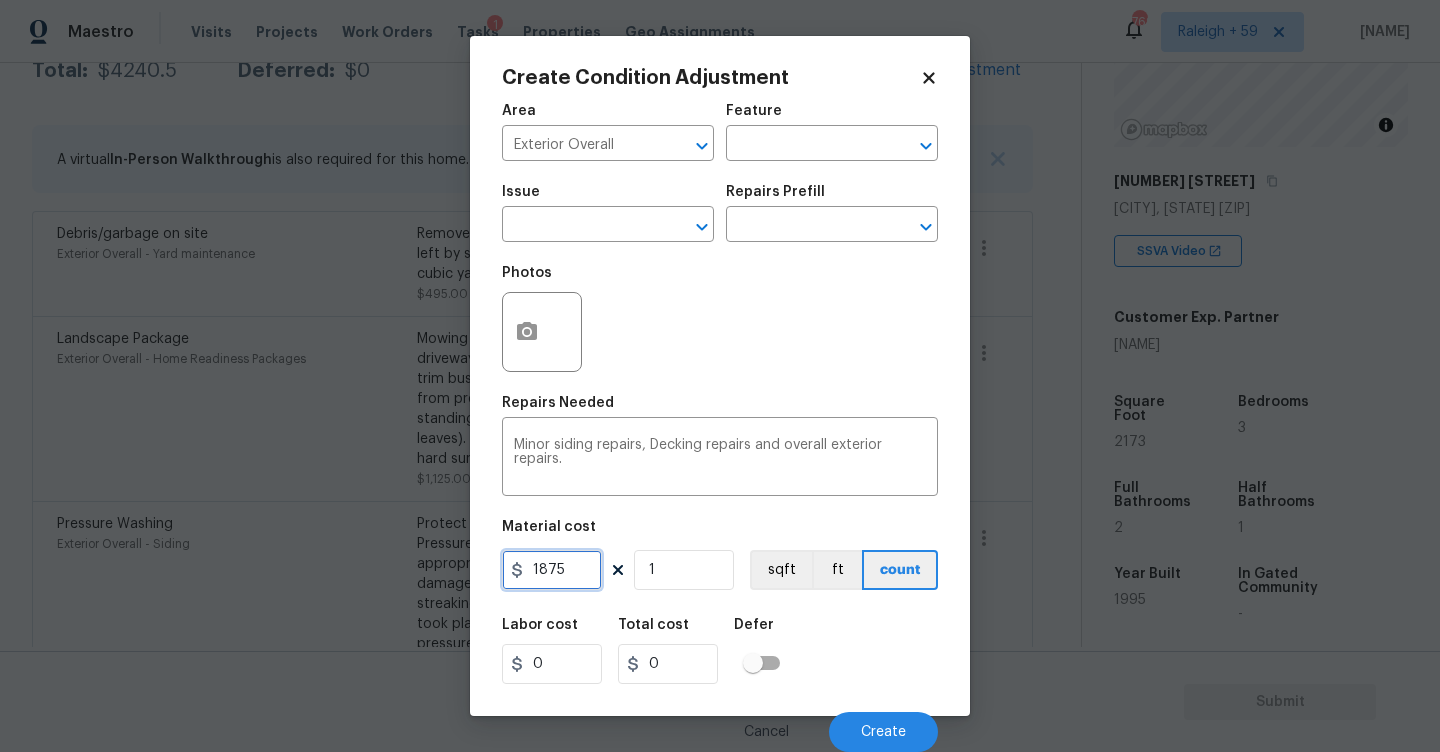 type on "1875" 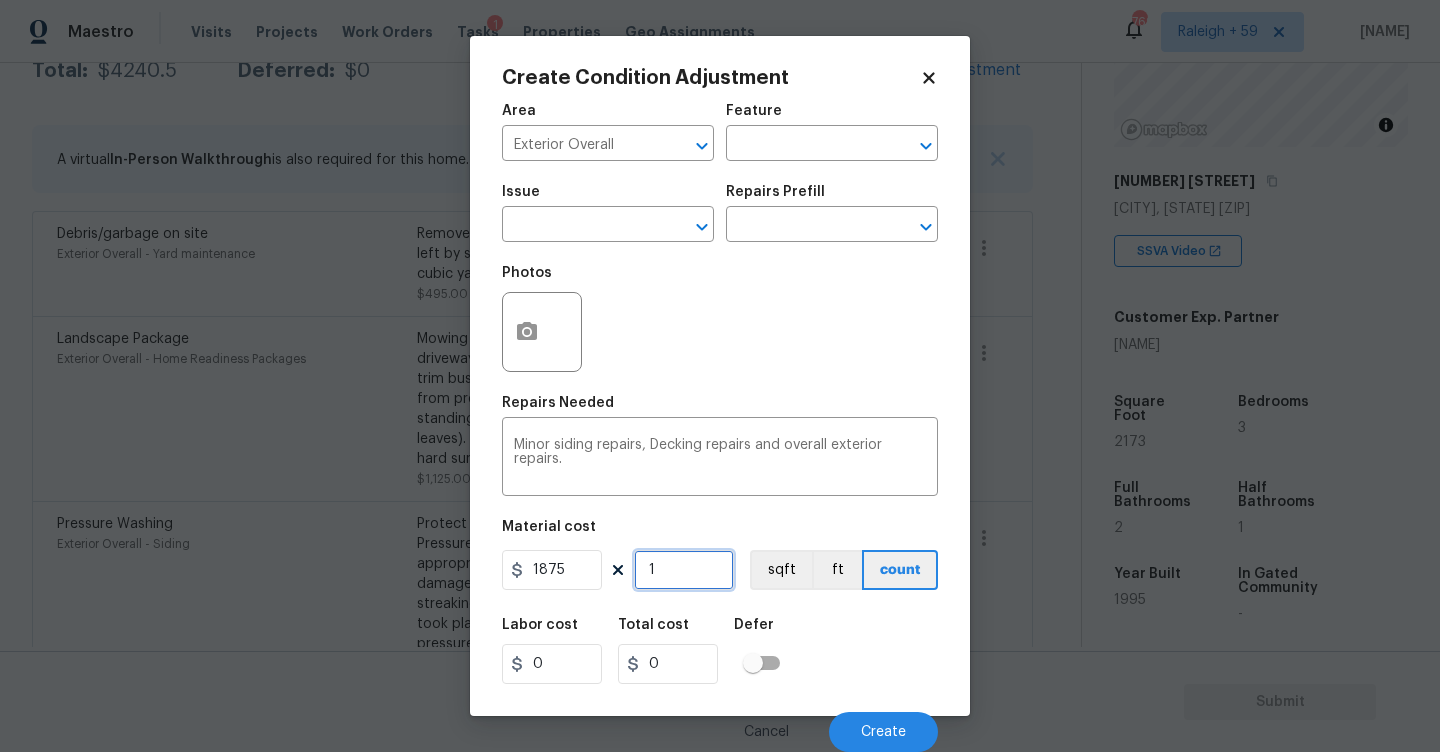 type on "1875" 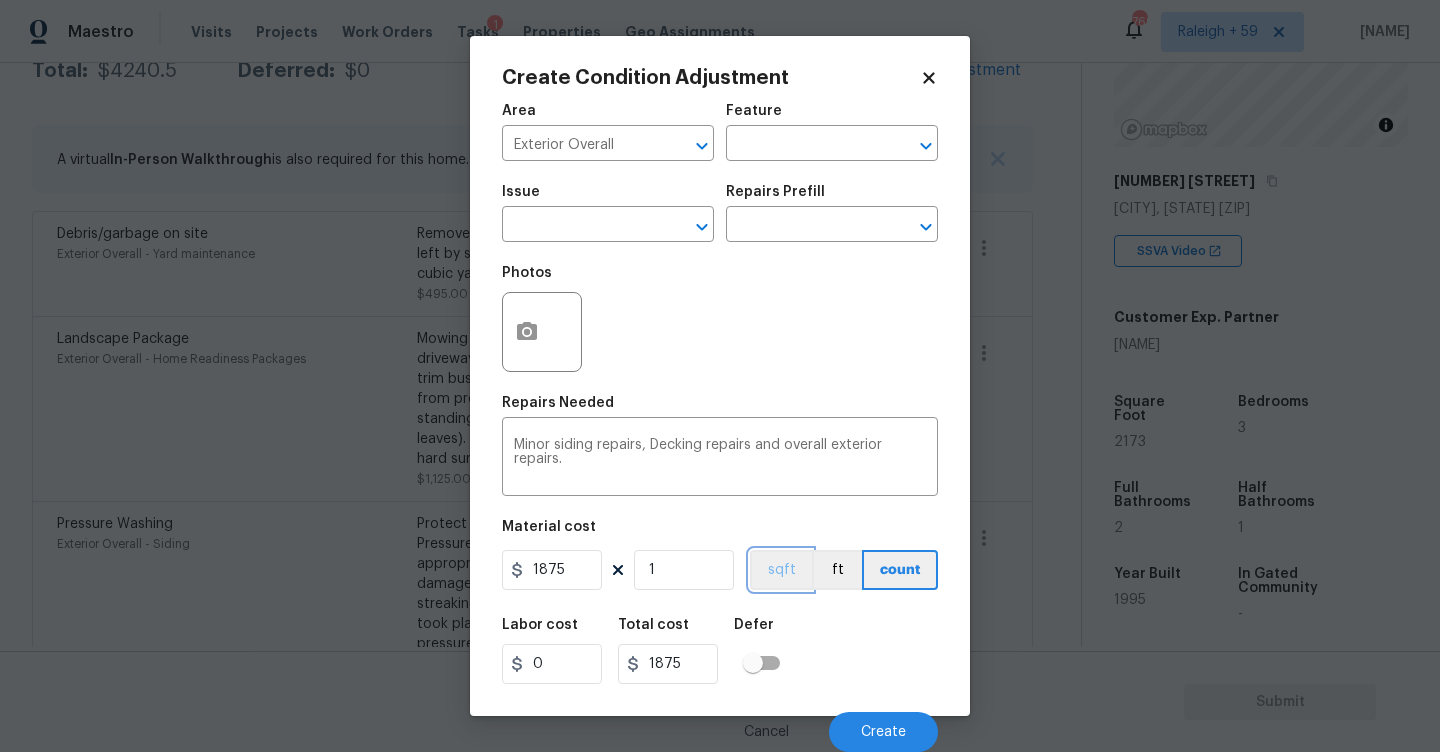 type 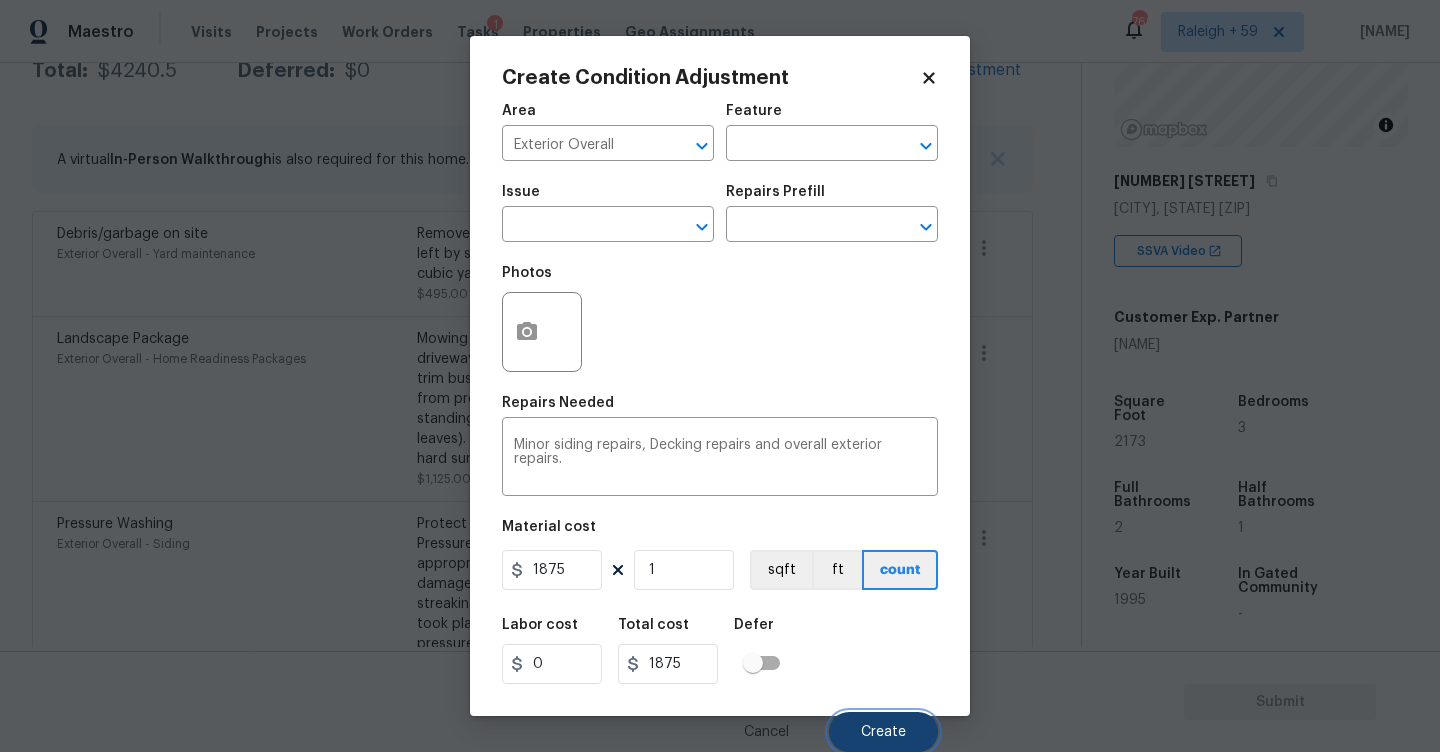 click on "Create" at bounding box center (883, 732) 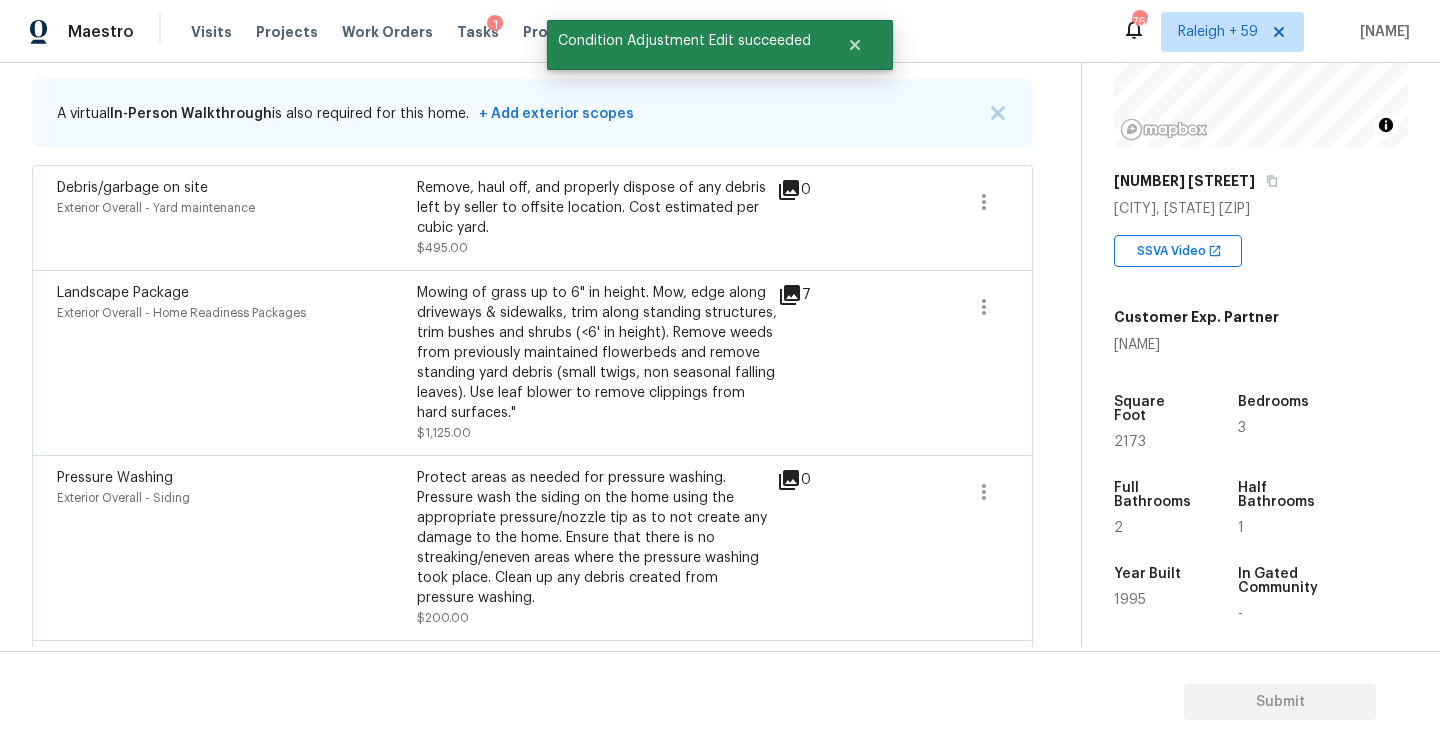 scroll, scrollTop: 354, scrollLeft: 0, axis: vertical 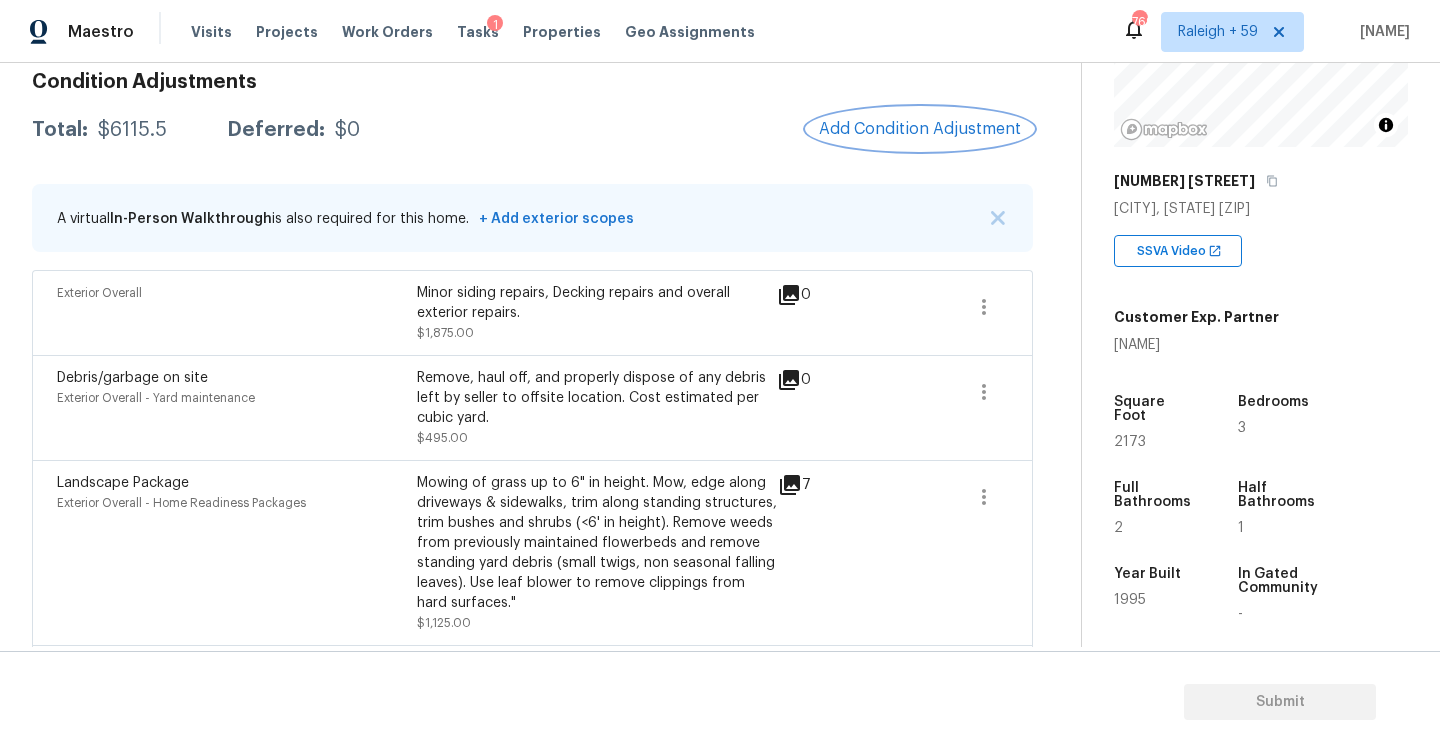 click on "Add Condition Adjustment" at bounding box center [920, 129] 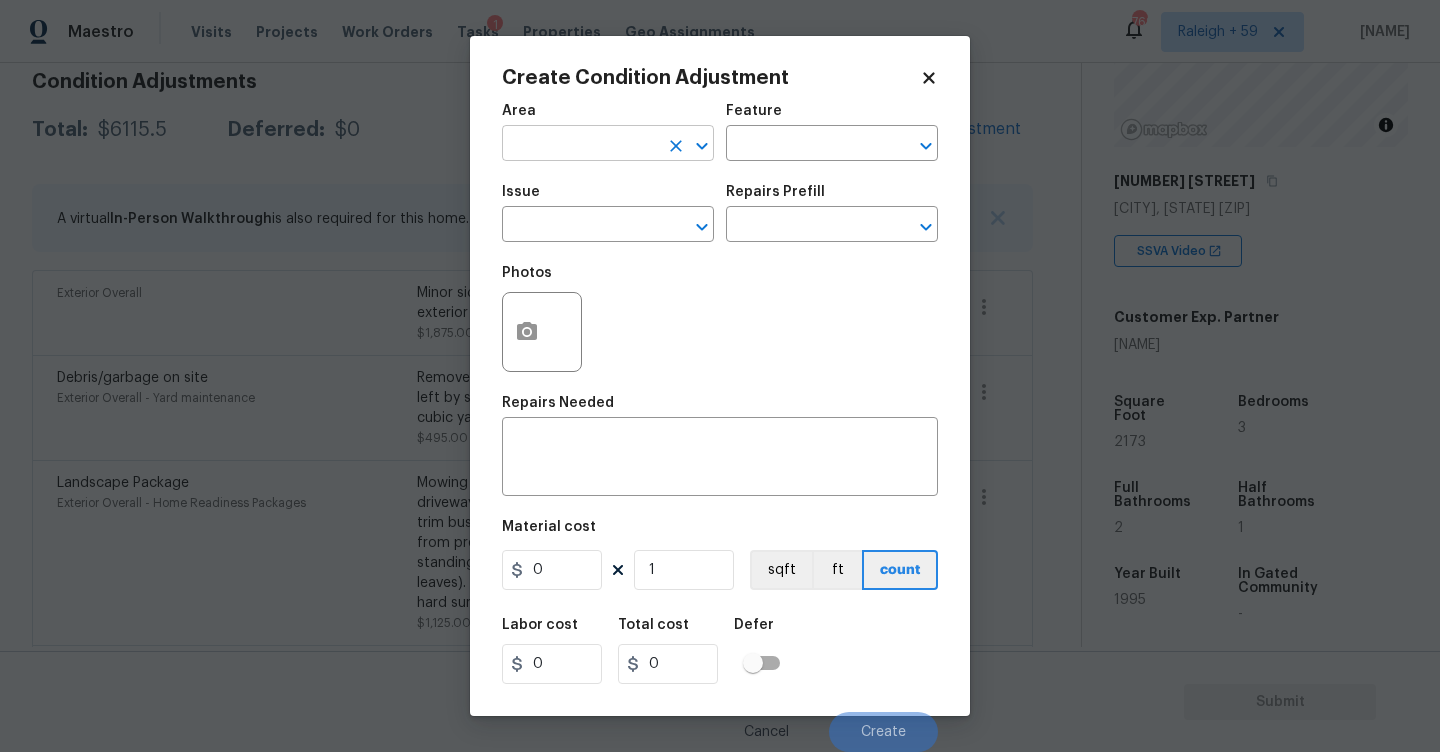 click at bounding box center (580, 145) 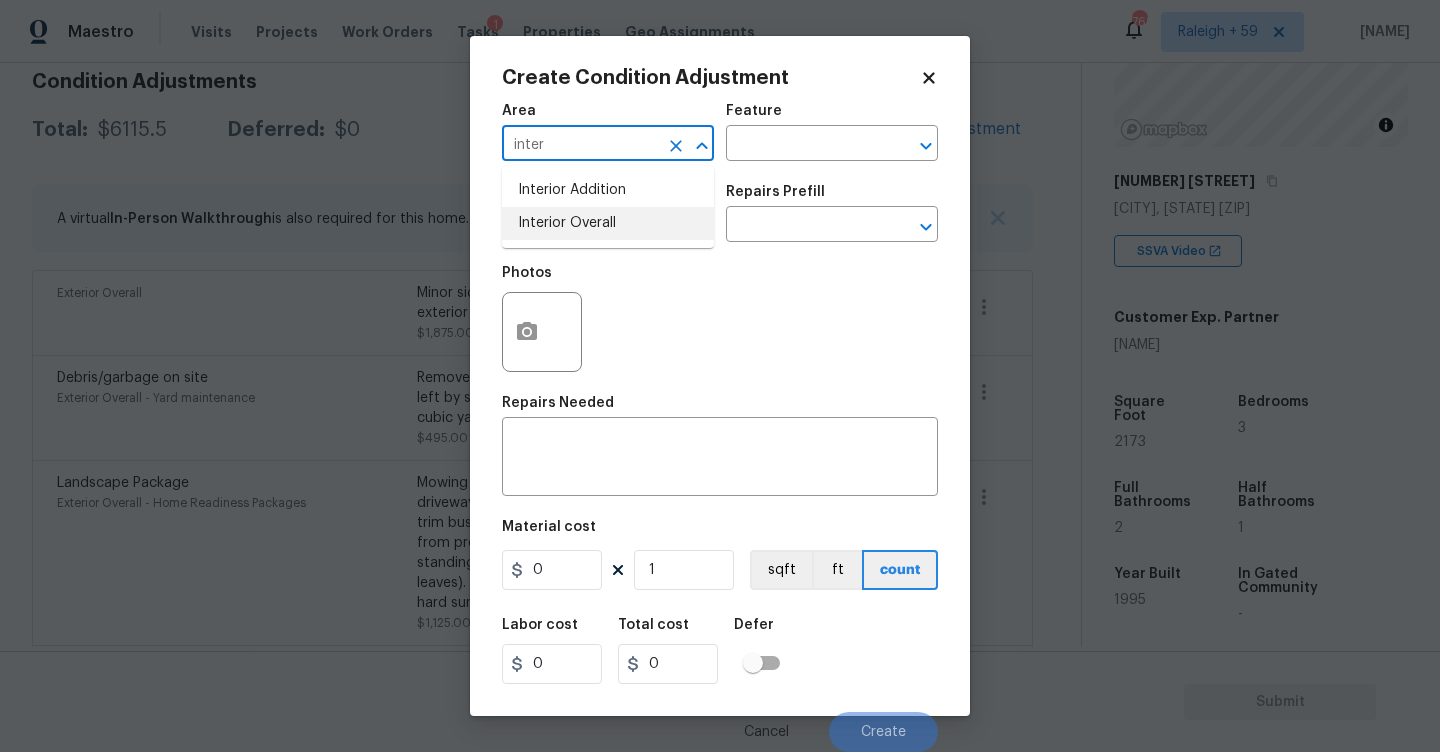 click on "Interior Overall" at bounding box center [608, 223] 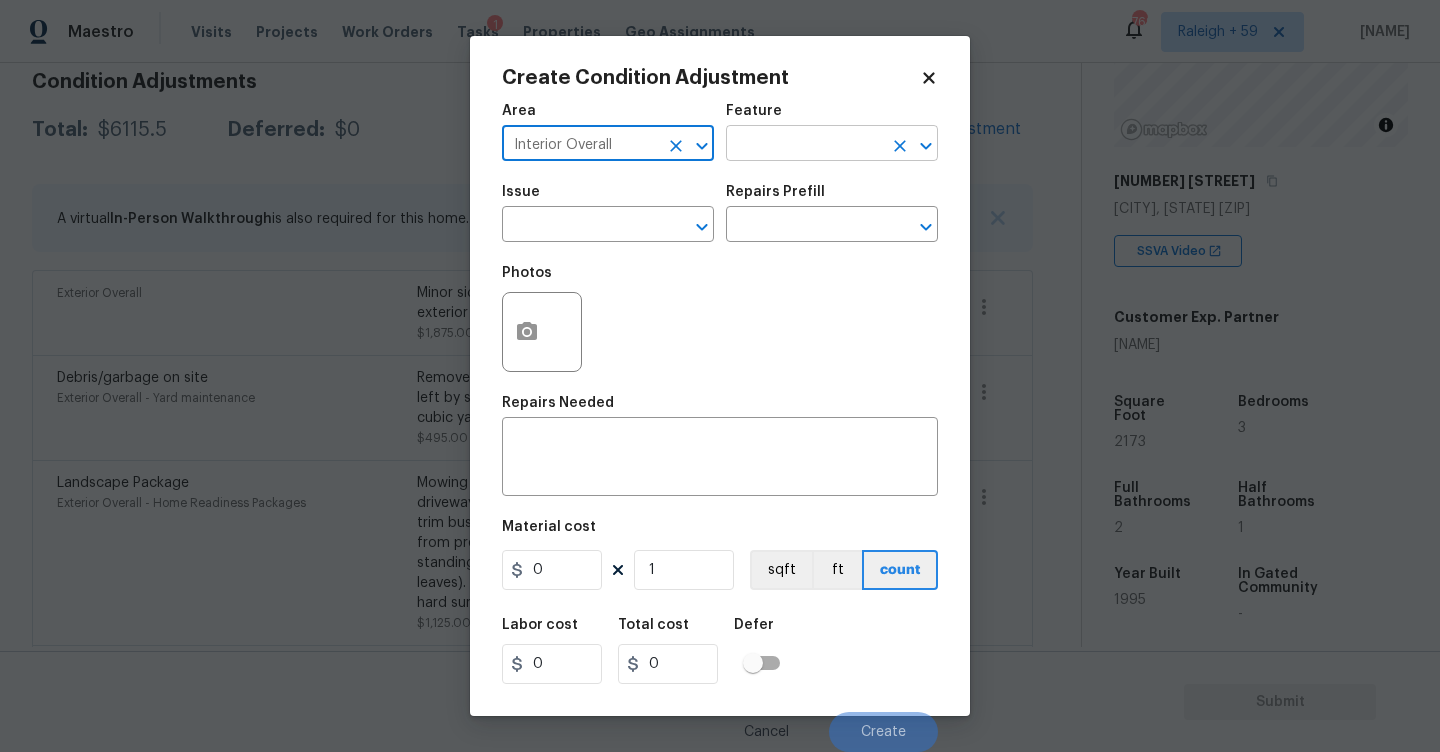 type on "Interior Overall" 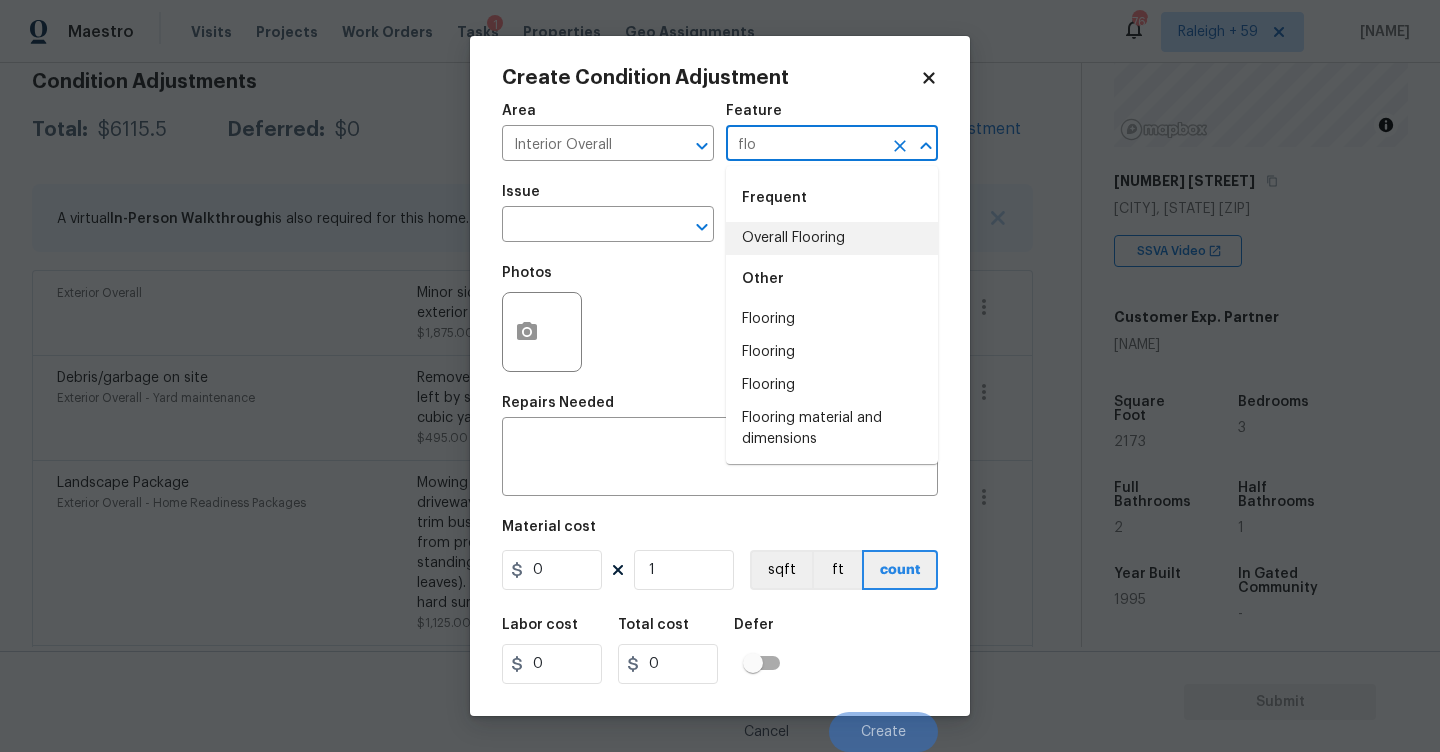 click on "Overall Flooring" at bounding box center (832, 238) 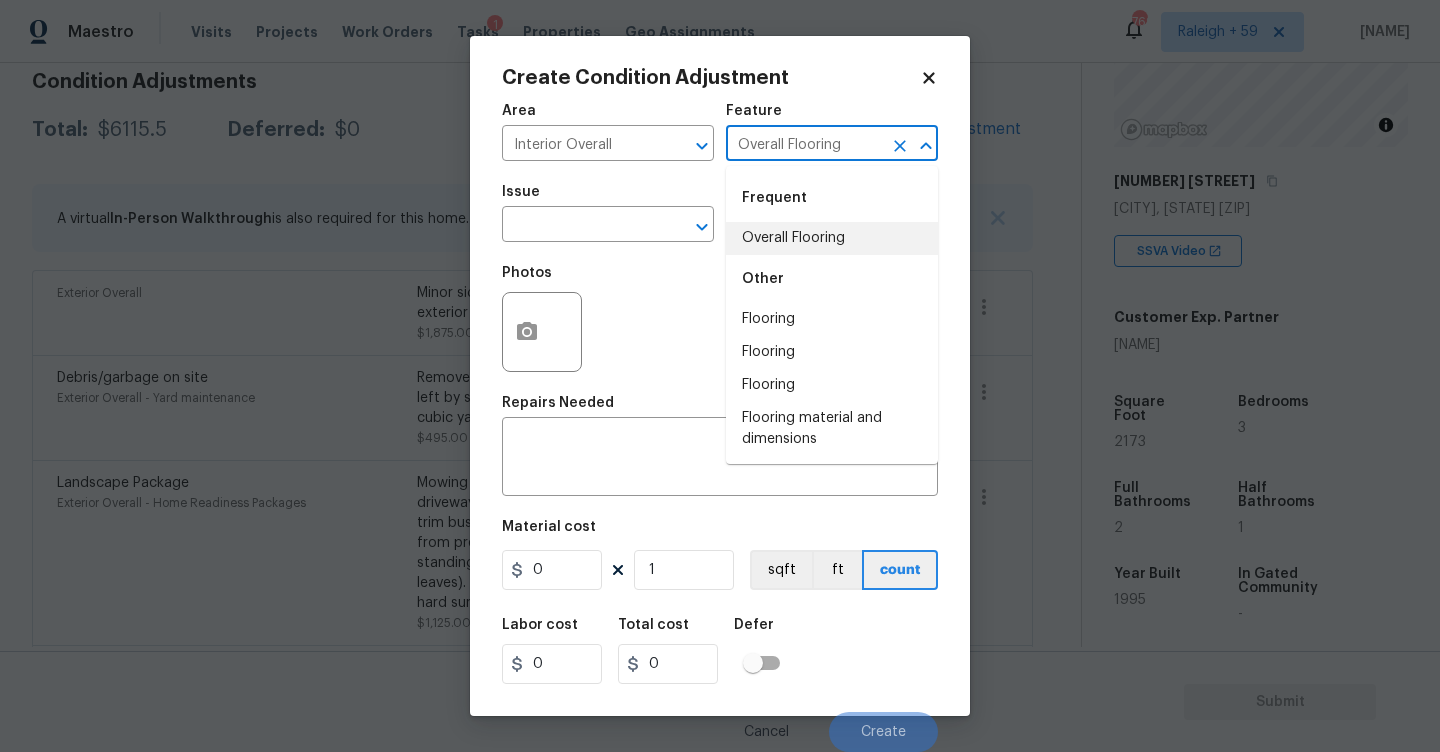 type on "Overall Flooring" 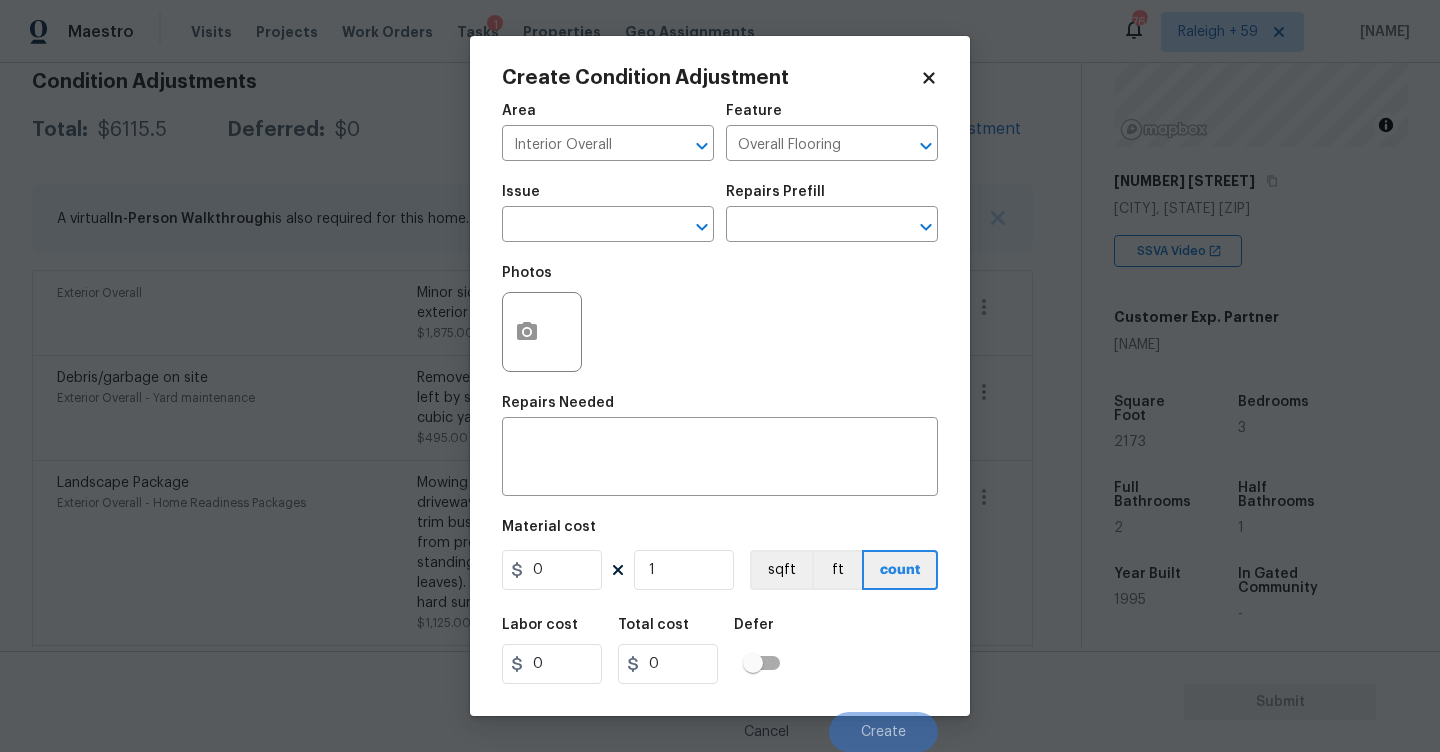 click on "Issue ​" at bounding box center [608, 213] 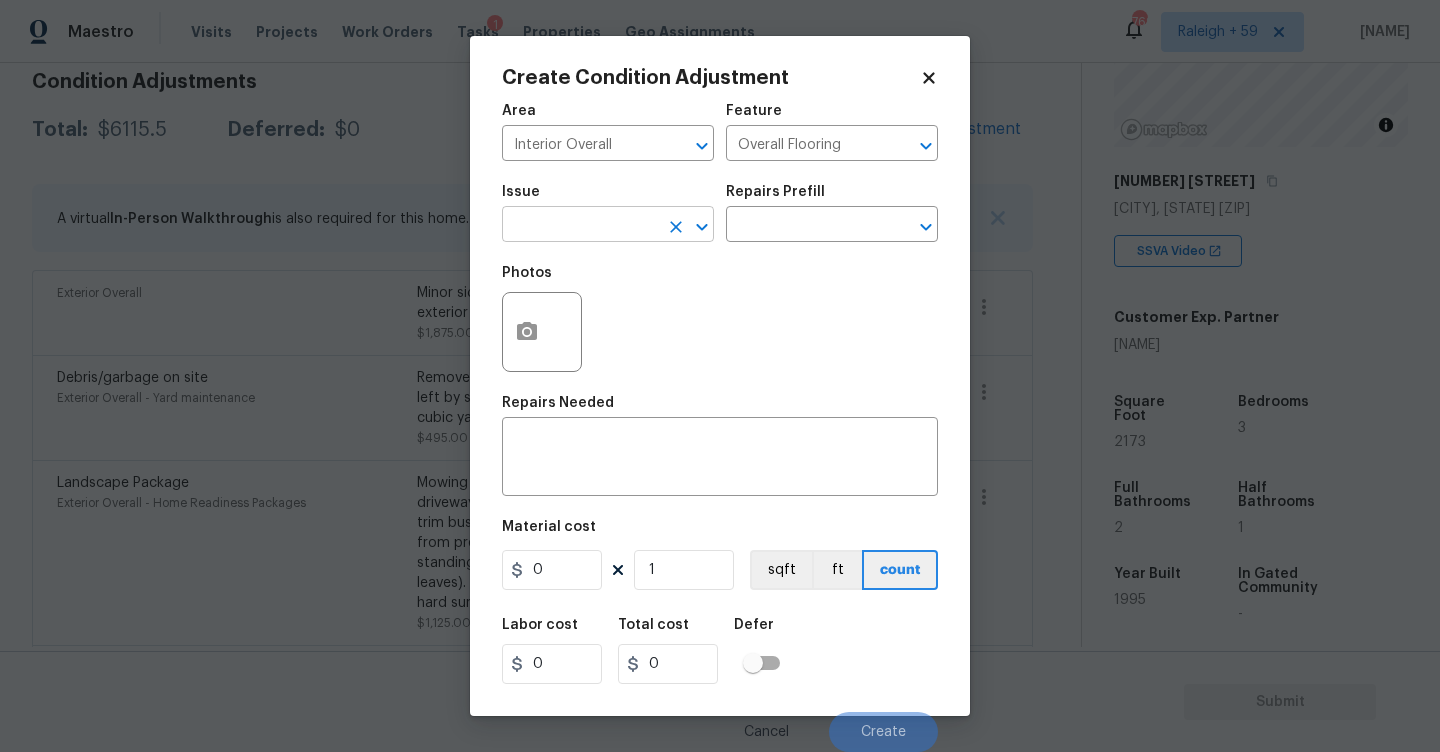 click at bounding box center [580, 226] 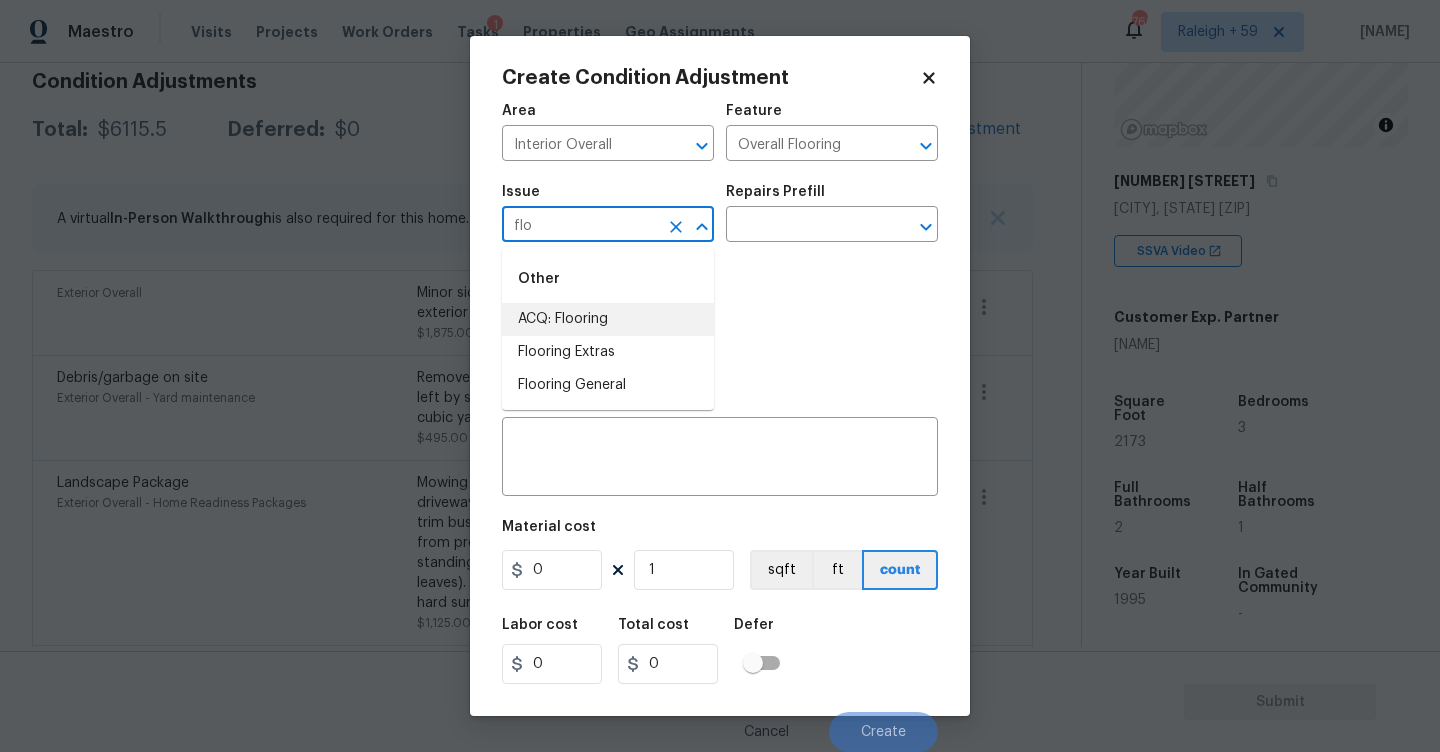 click on "ACQ: Flooring" at bounding box center (608, 319) 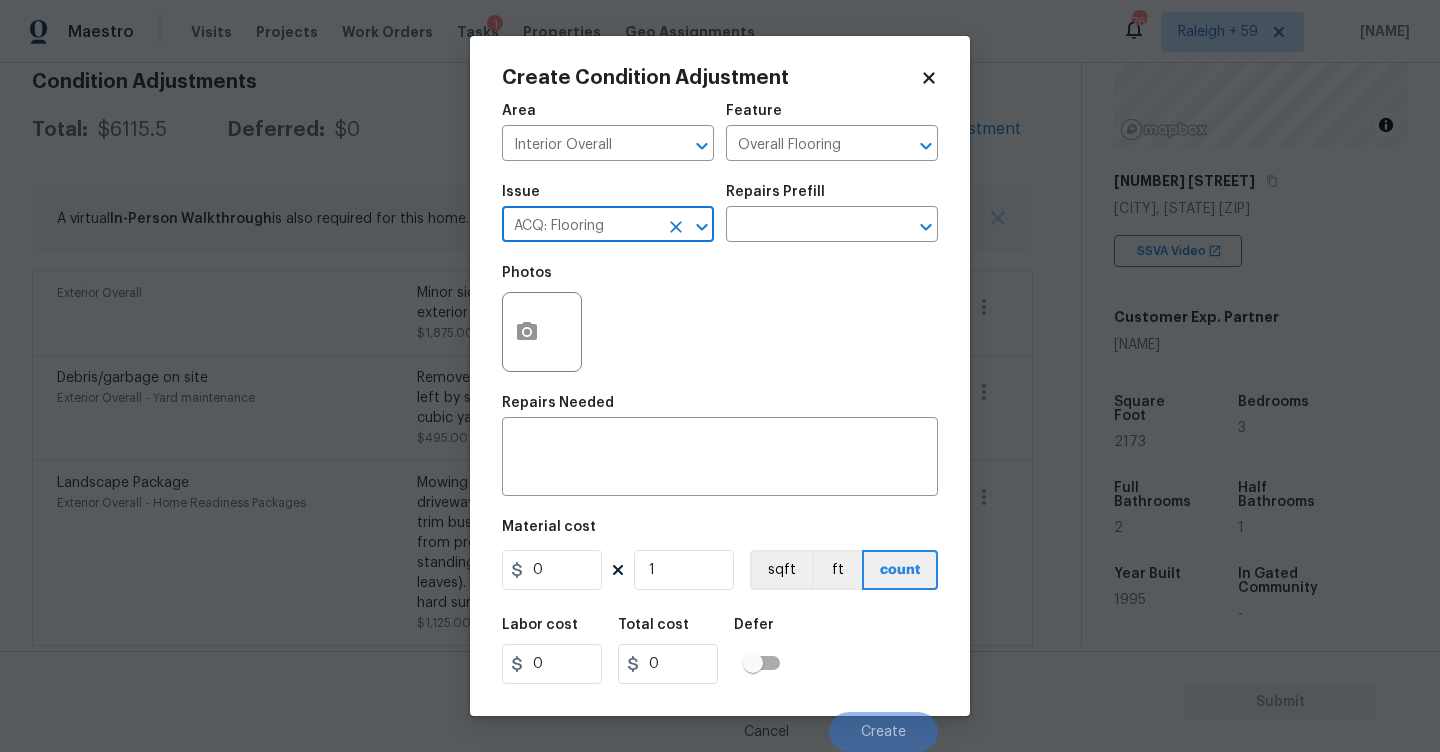 type on "ACQ: Flooring" 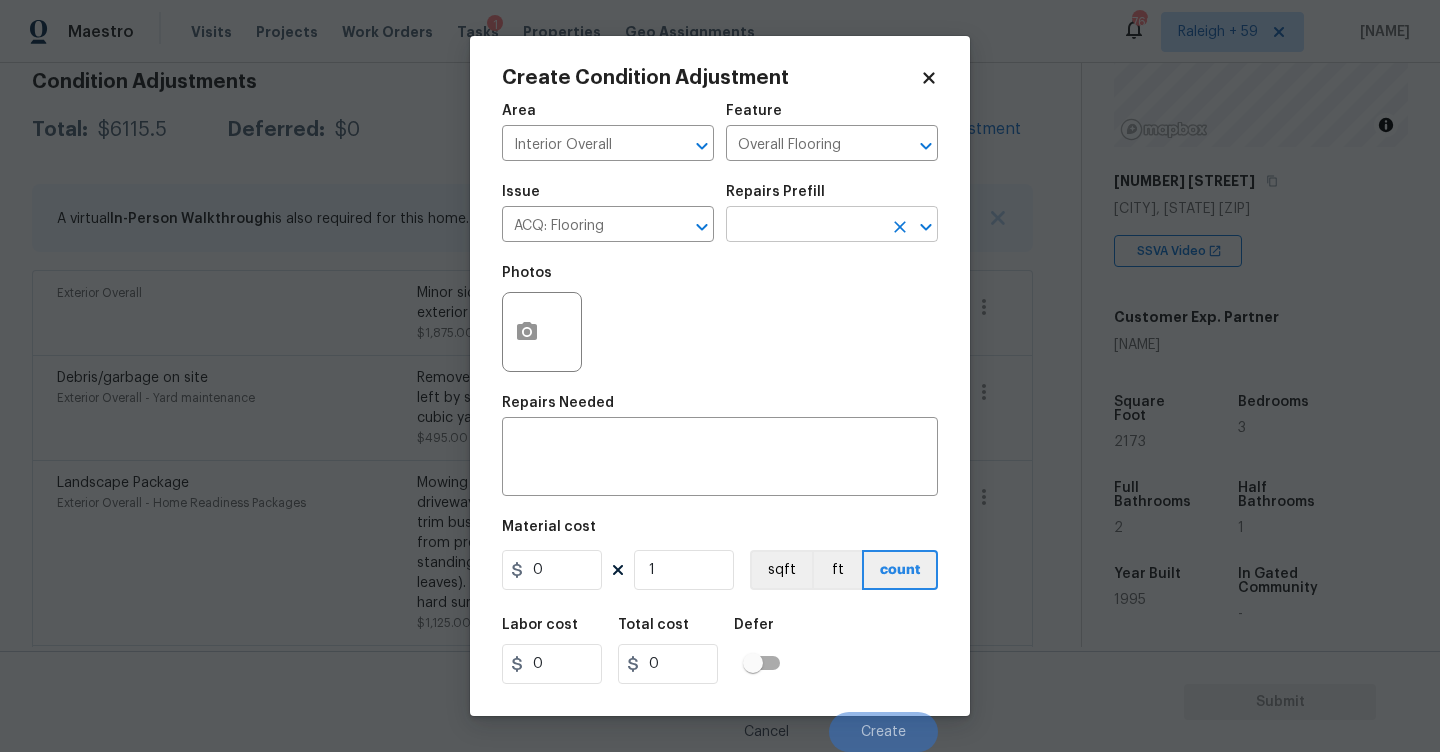click at bounding box center (804, 226) 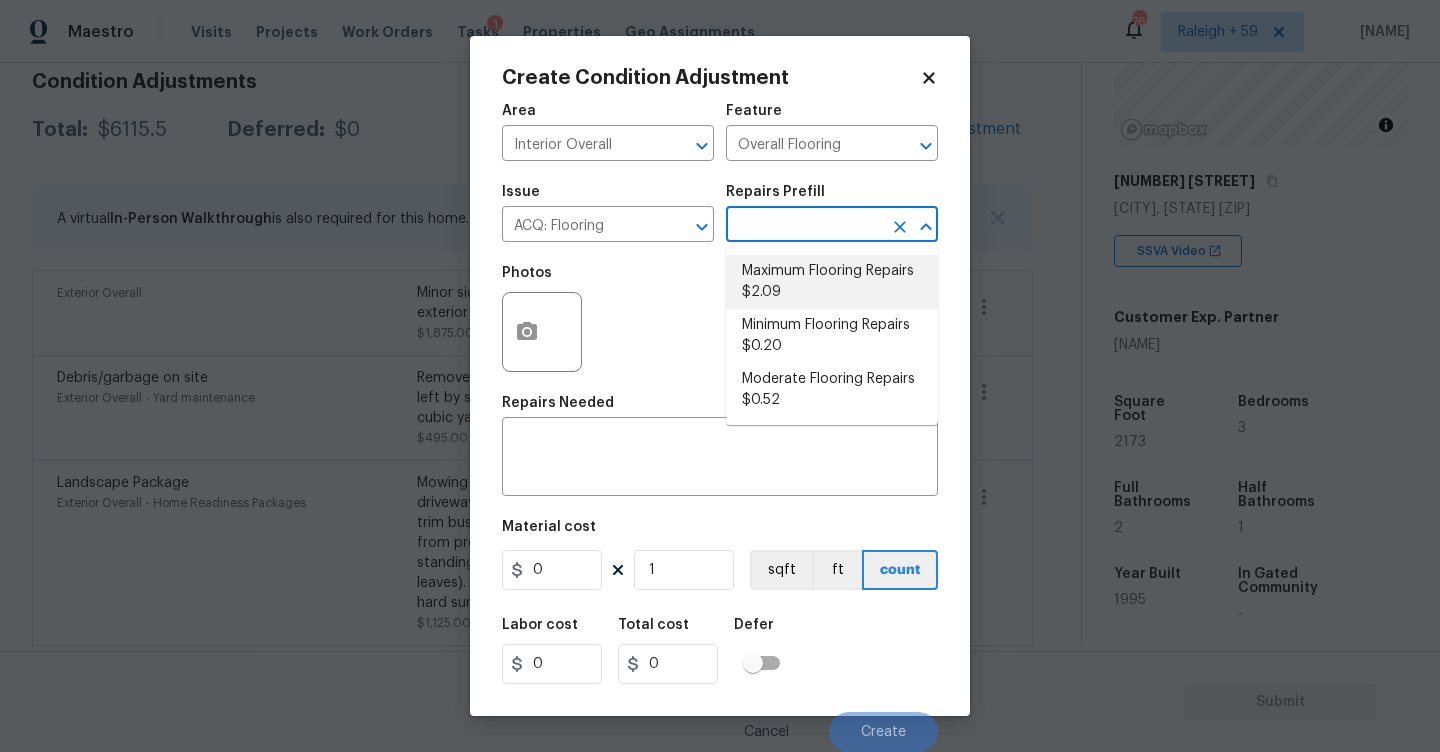 click on "Maximum Flooring Repairs $2.09" at bounding box center (832, 282) 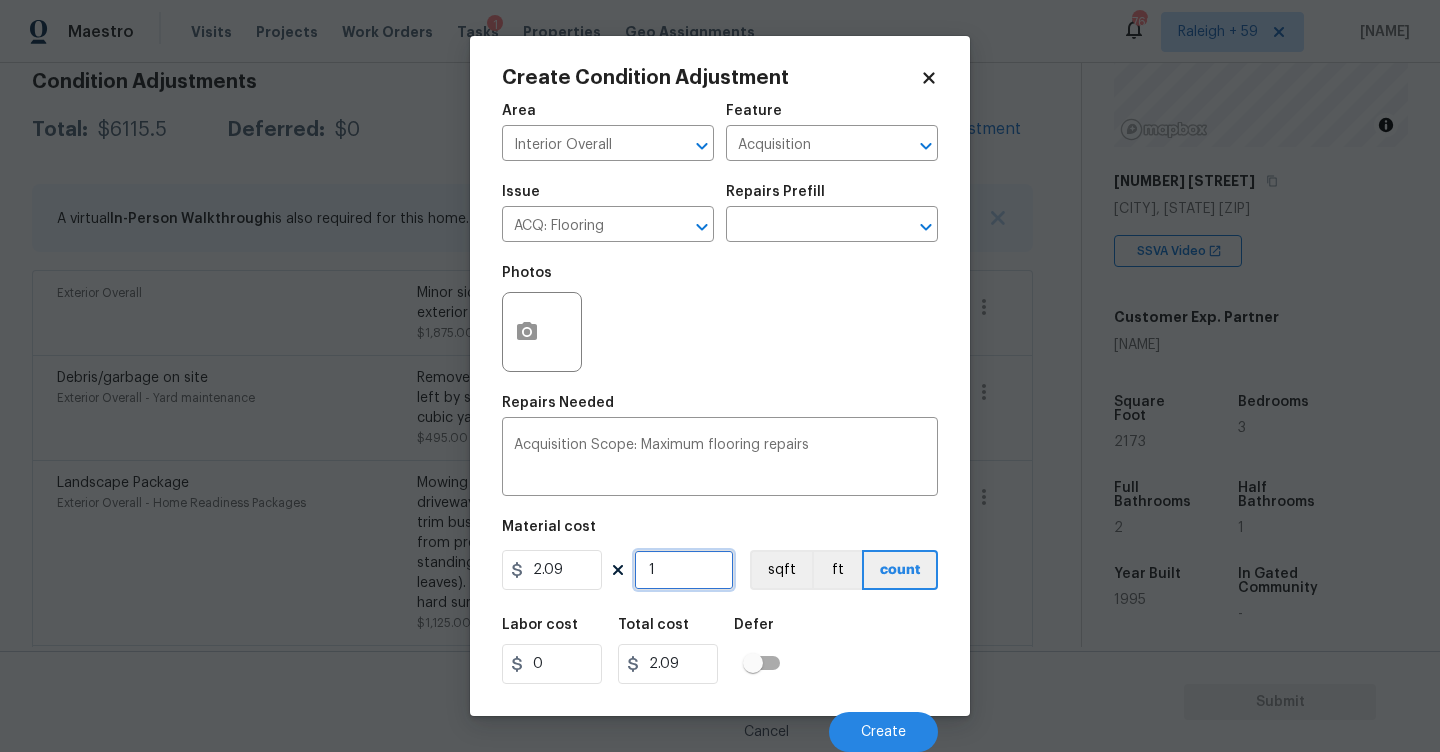 click on "1" at bounding box center (684, 570) 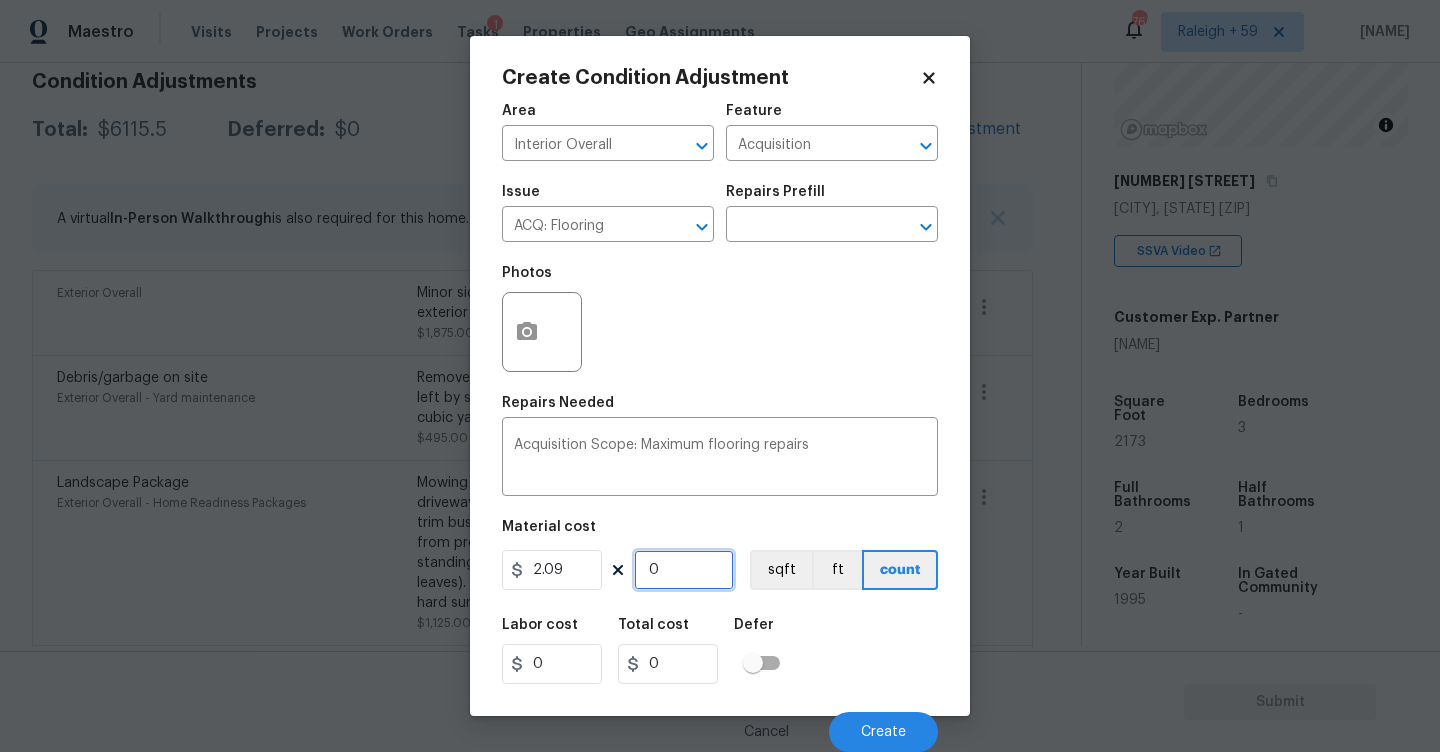 type on "2" 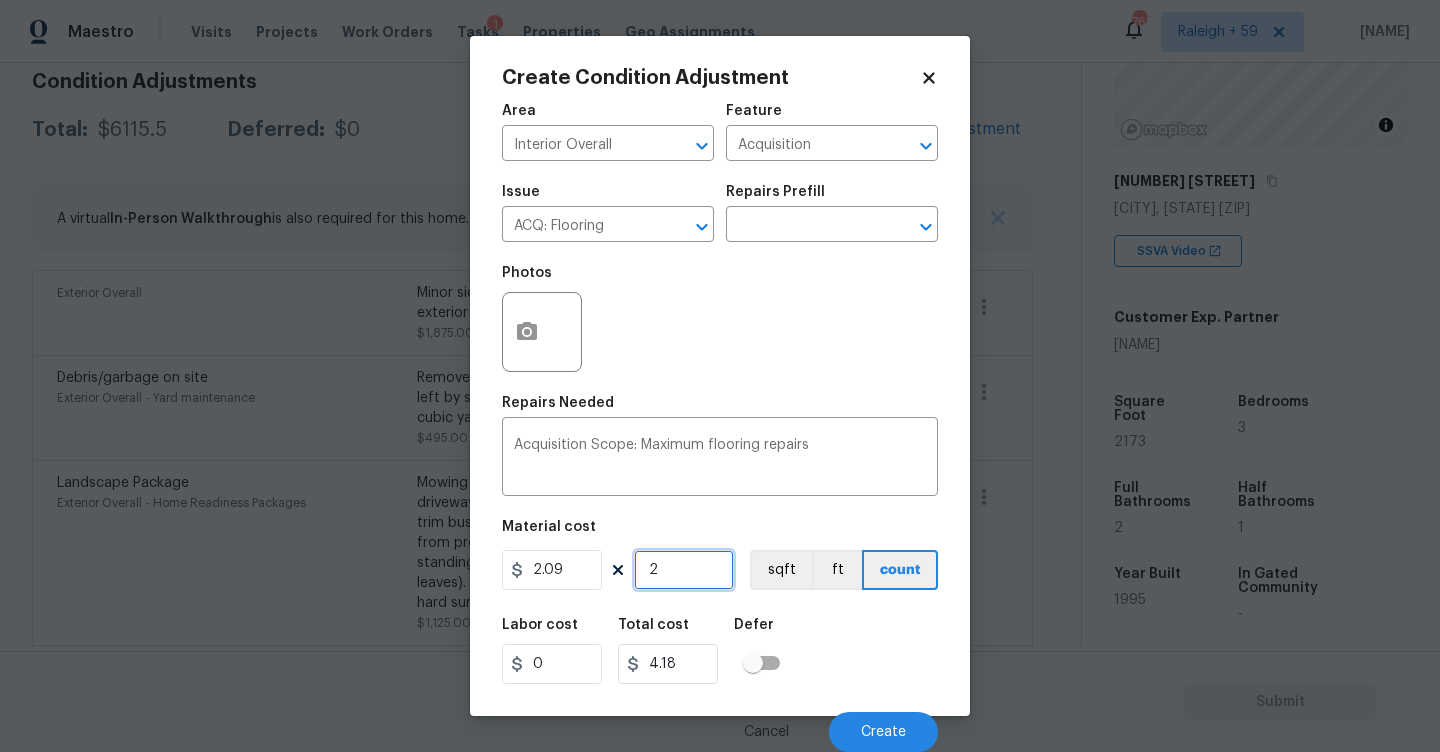 type on "21" 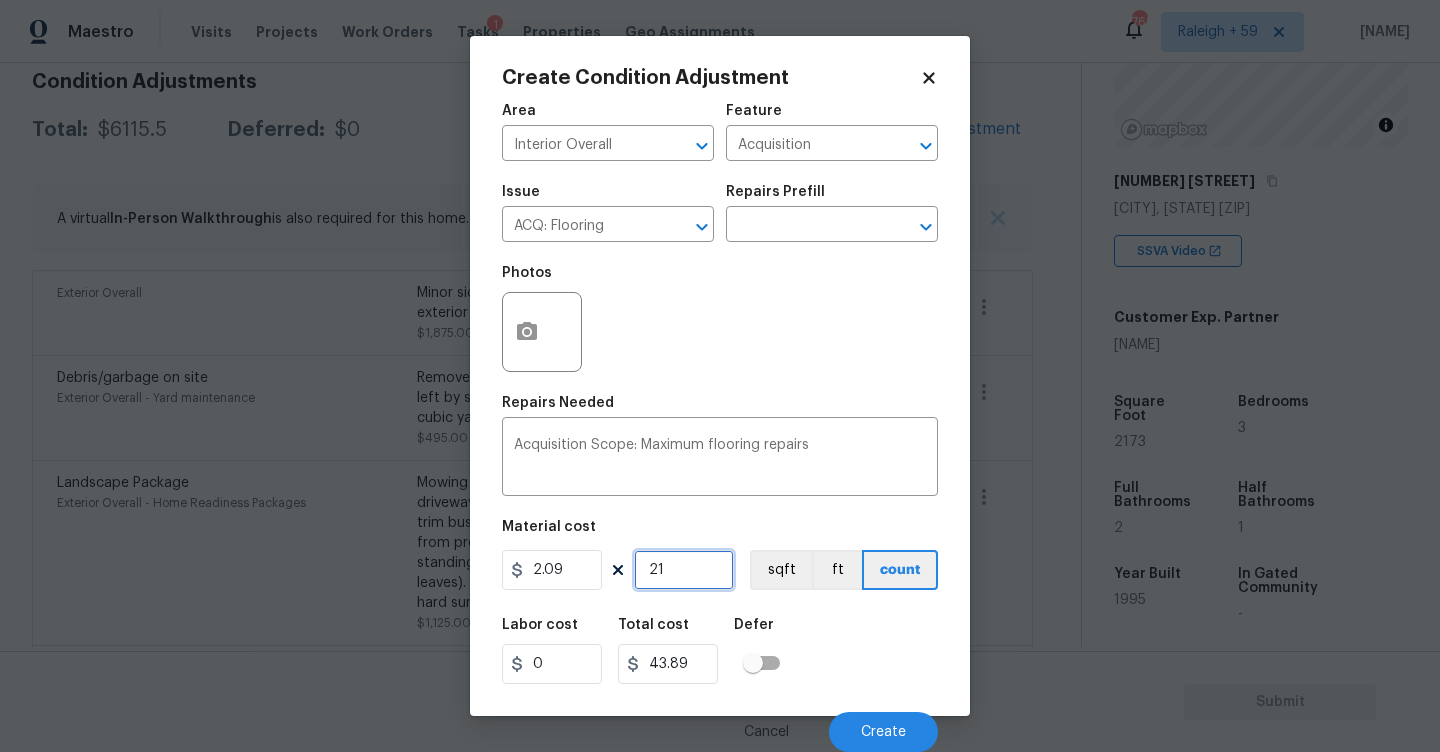 type on "217" 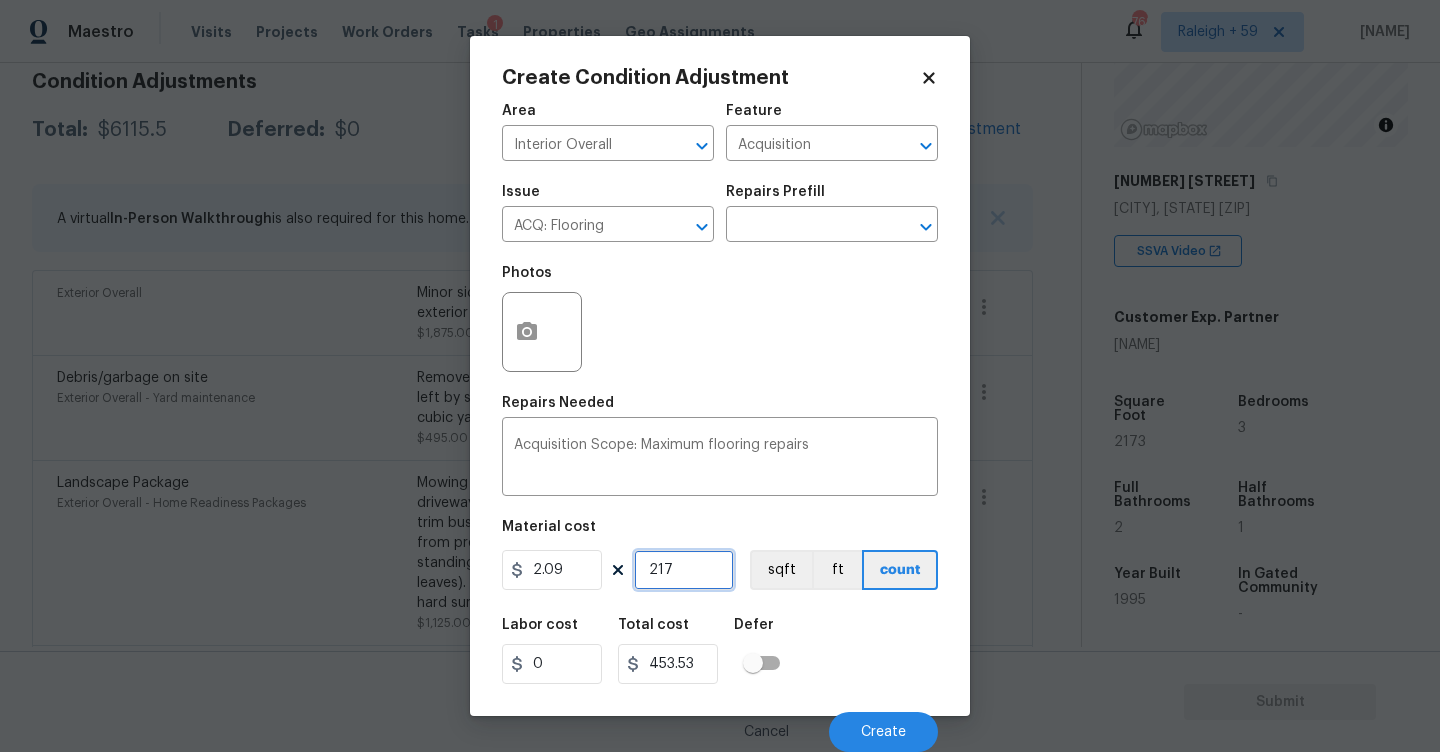 type on "2173" 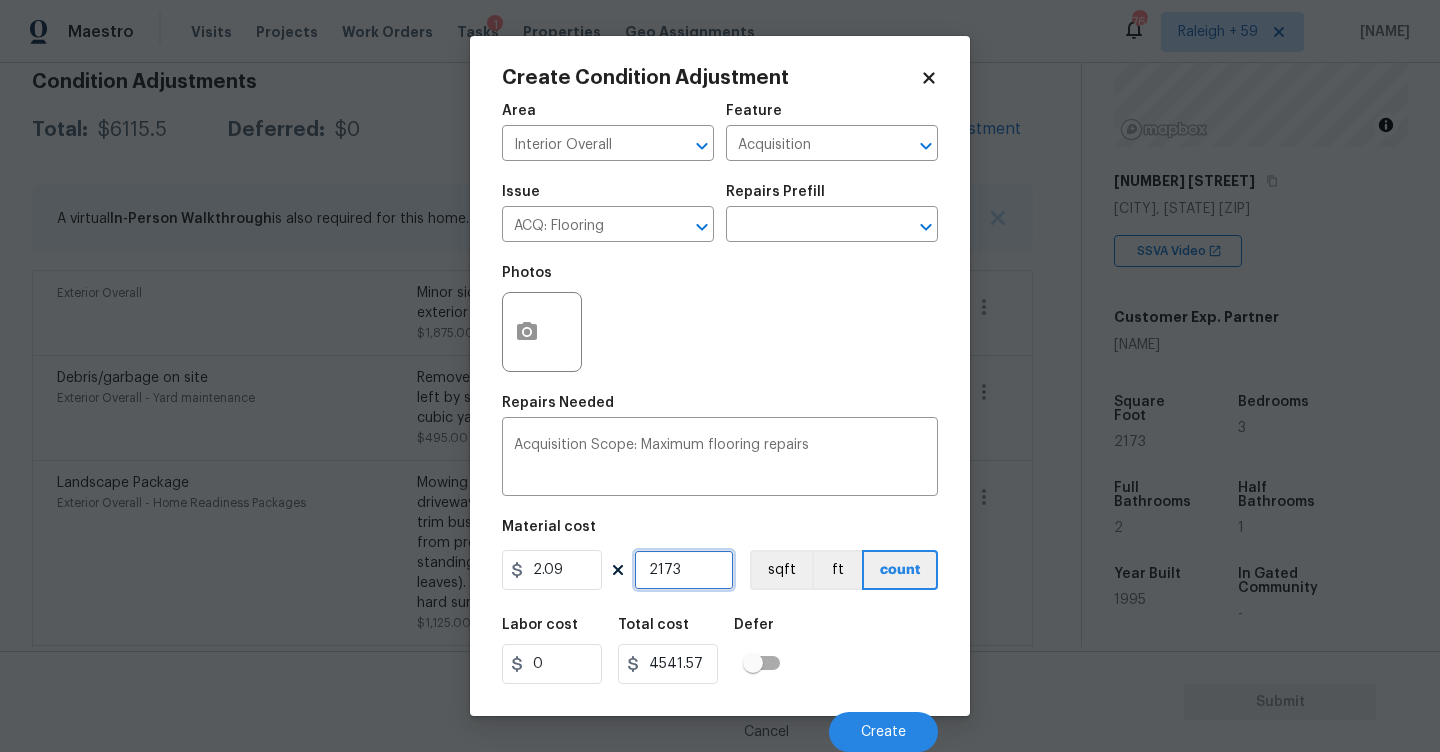 type on "2173" 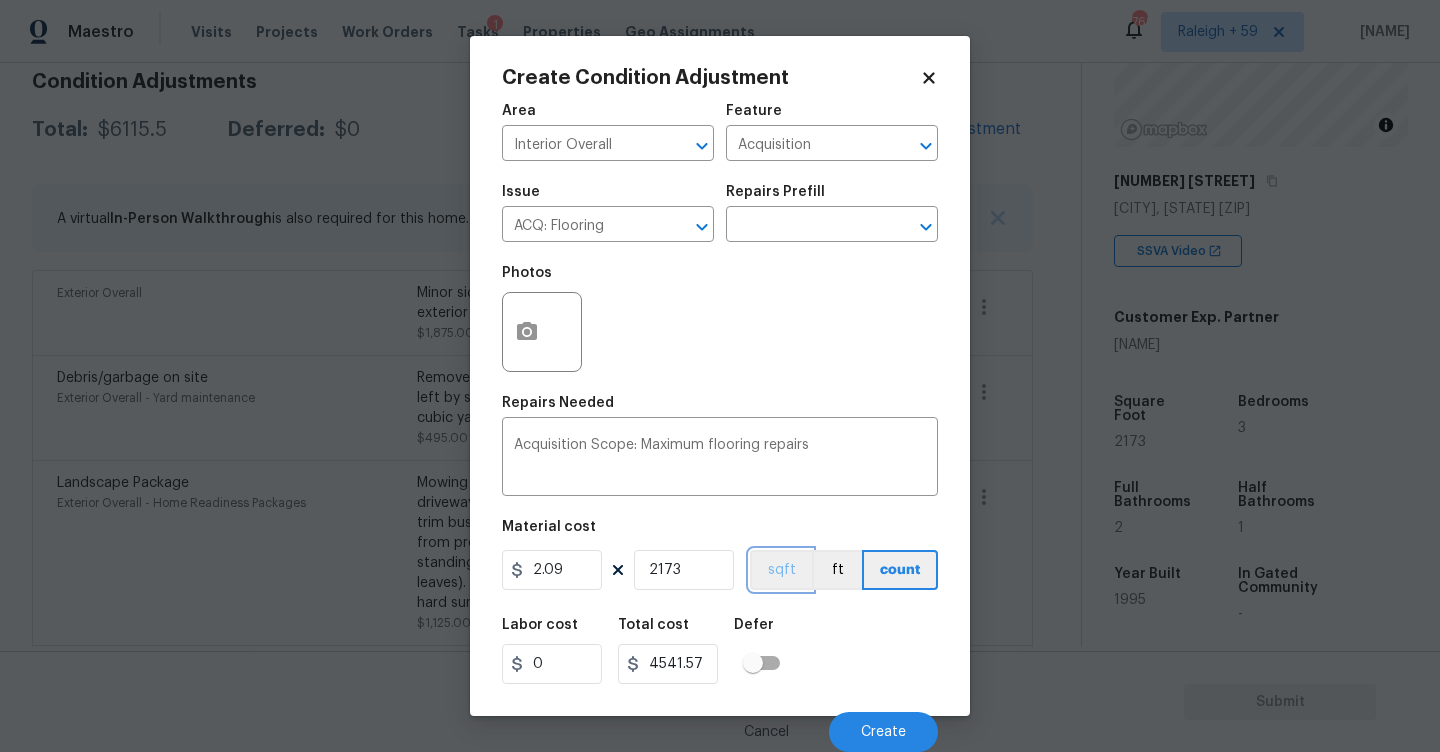 type 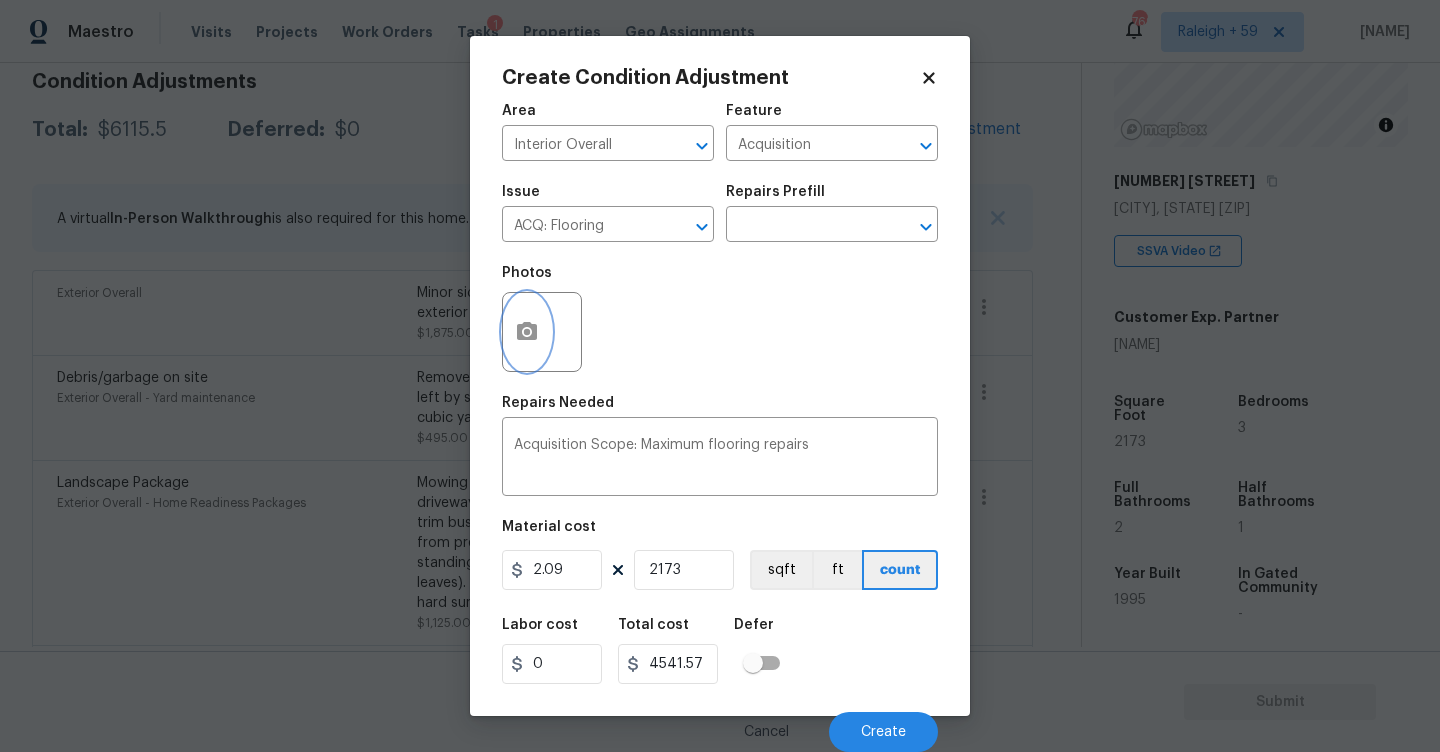 click 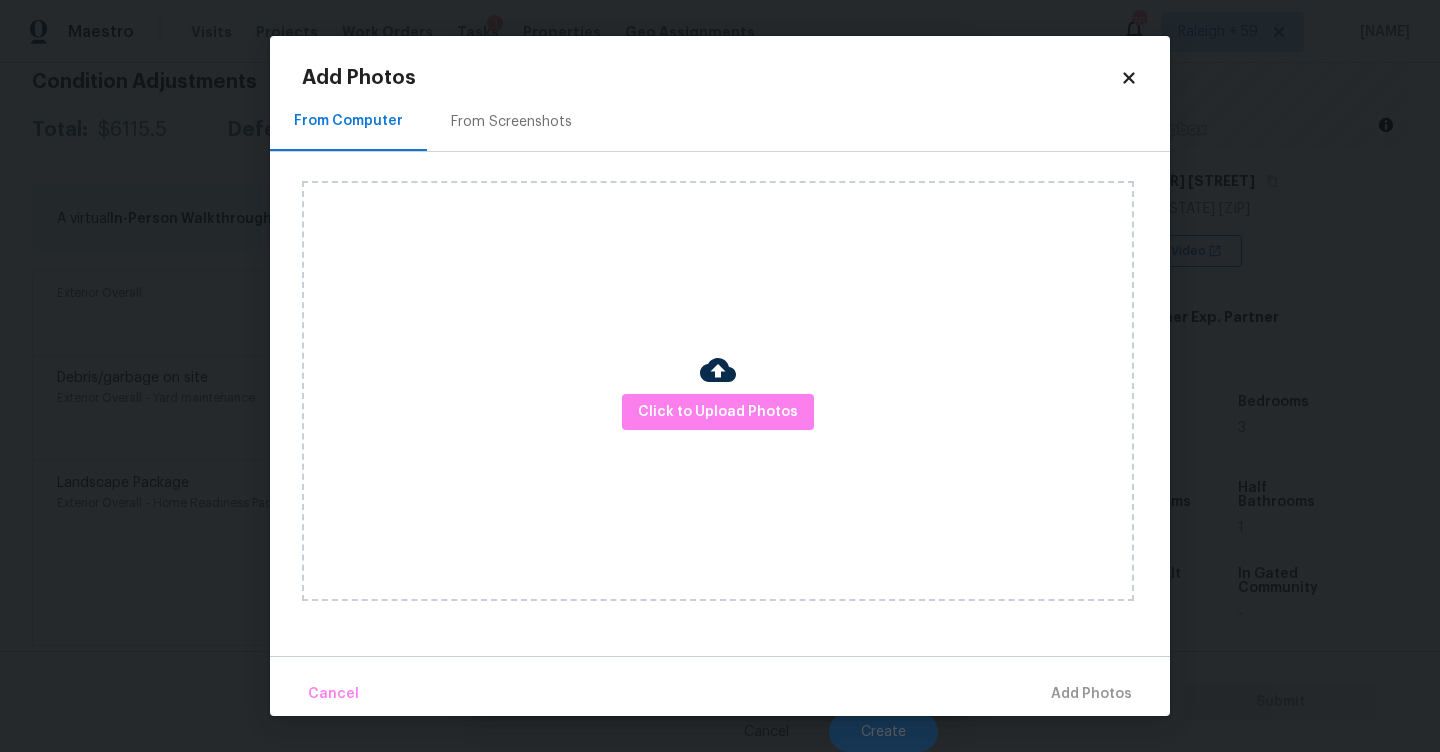 click on "From Screenshots" at bounding box center [511, 121] 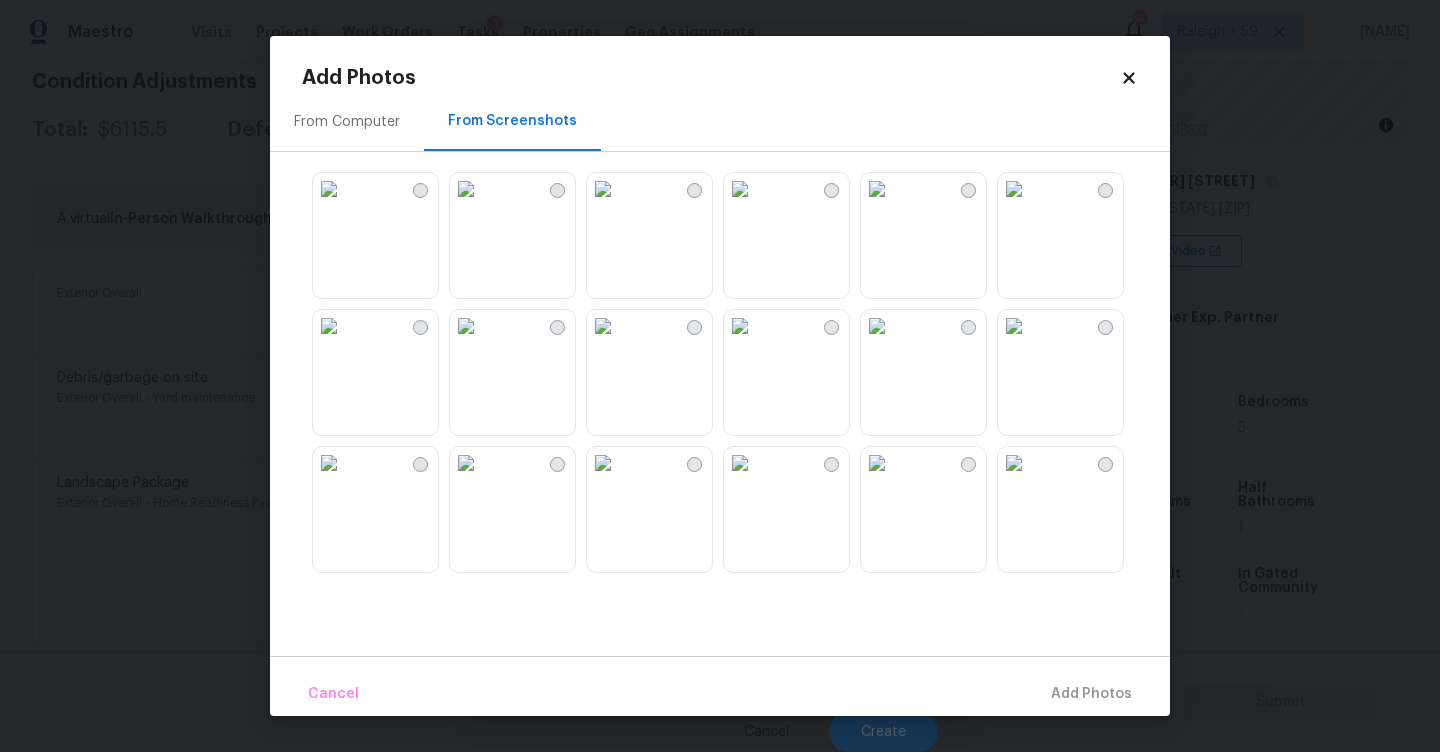 click at bounding box center (740, 189) 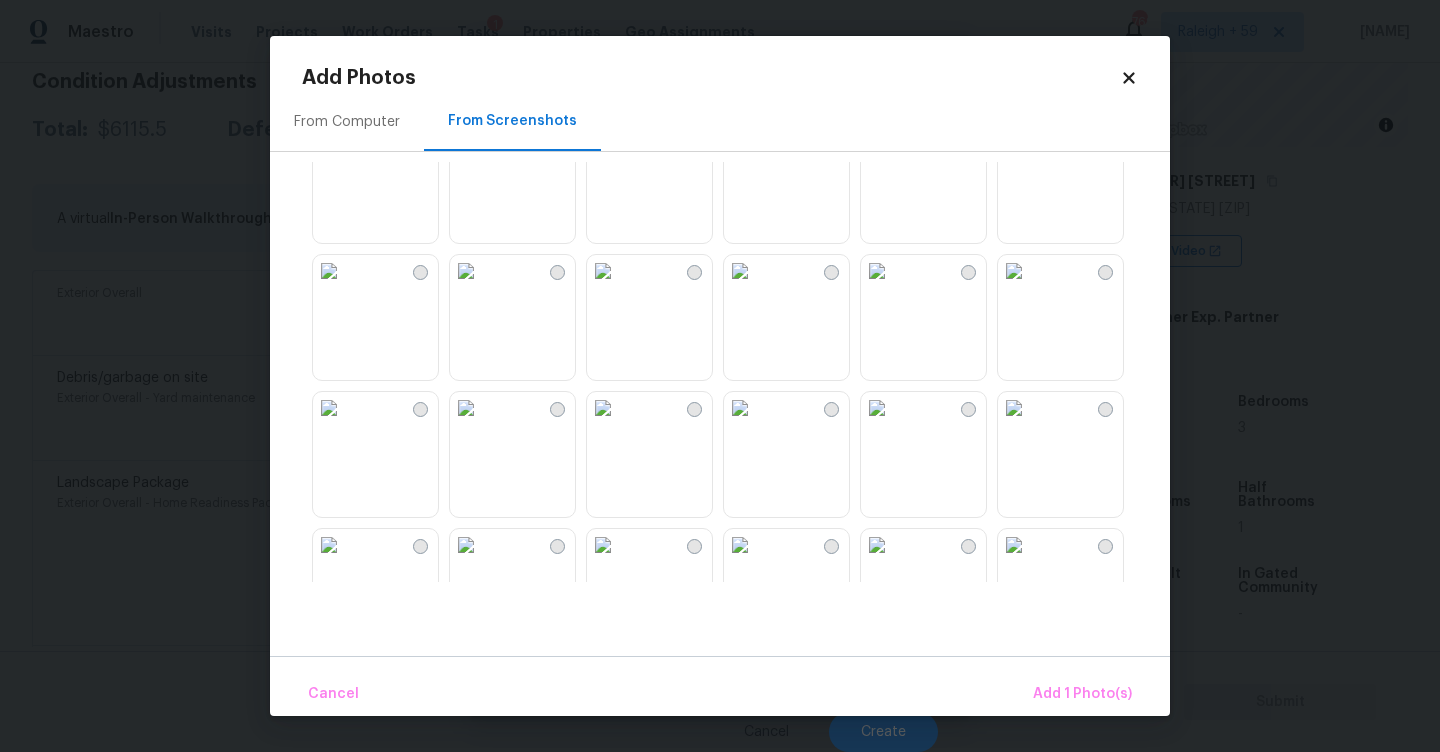 scroll, scrollTop: 466, scrollLeft: 0, axis: vertical 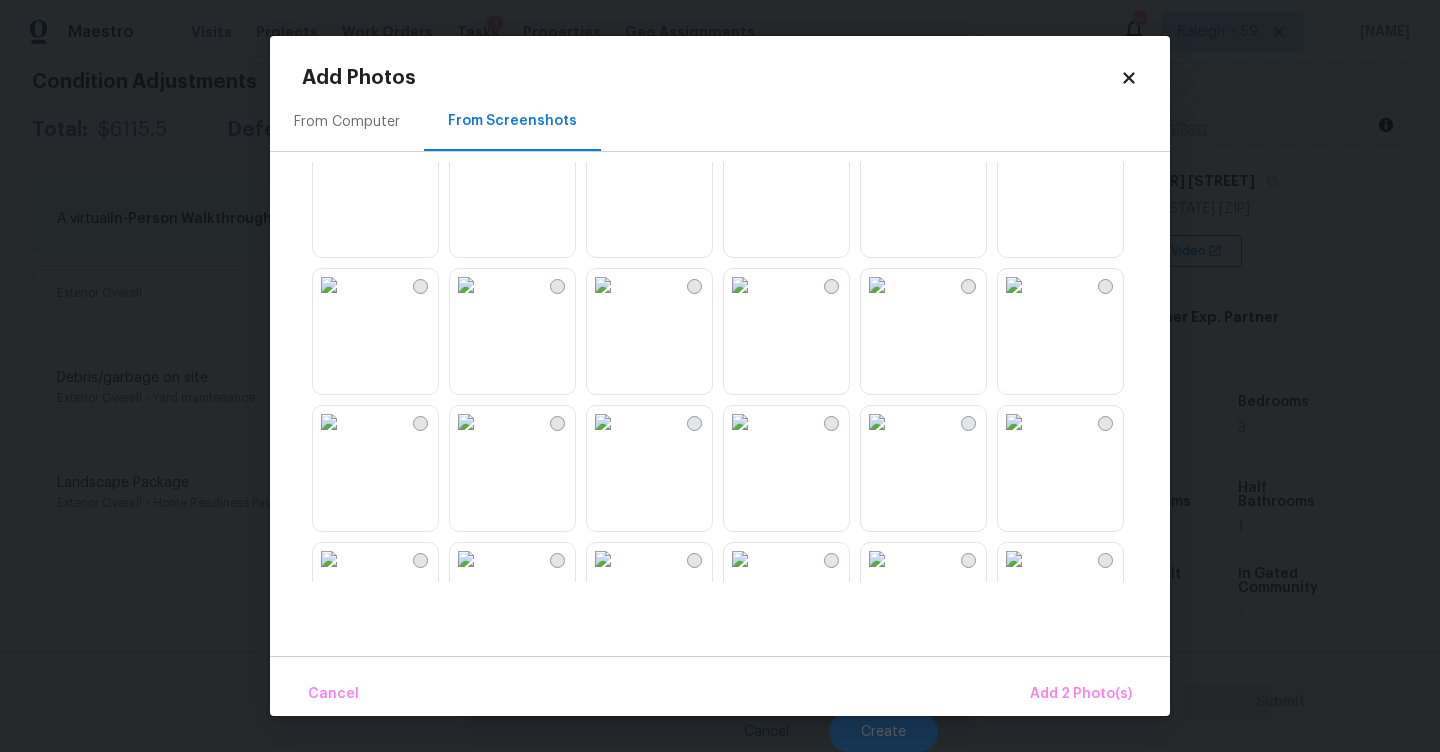 click at bounding box center (603, 285) 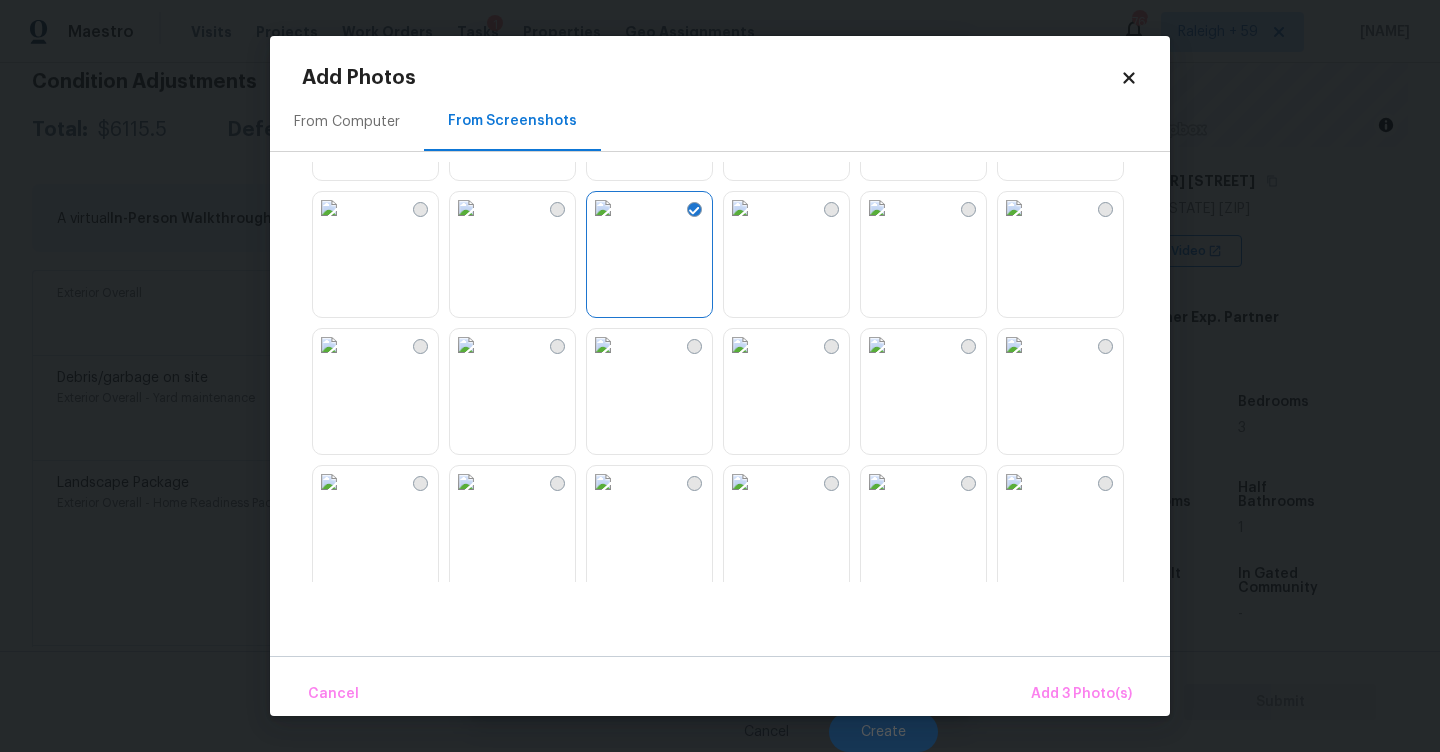 click at bounding box center [877, 208] 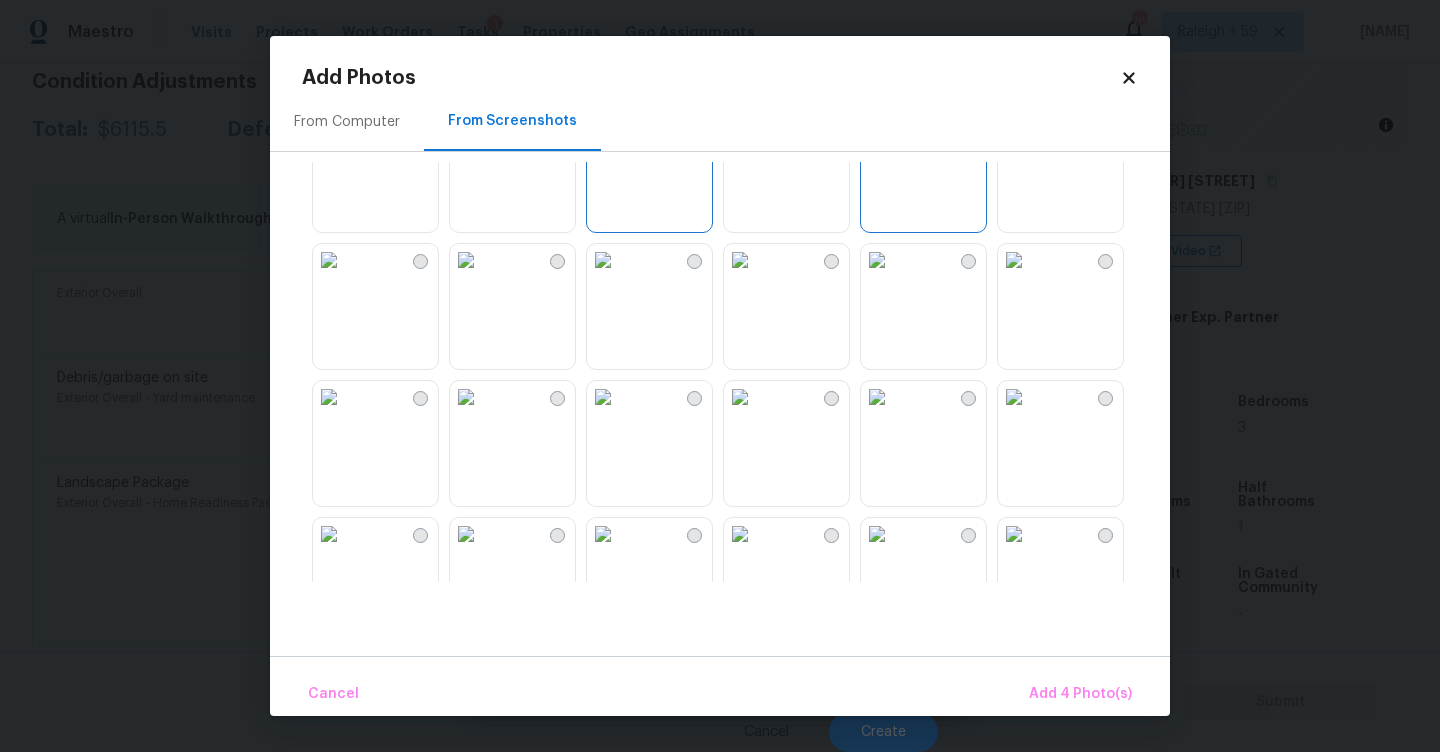 scroll, scrollTop: 1175, scrollLeft: 0, axis: vertical 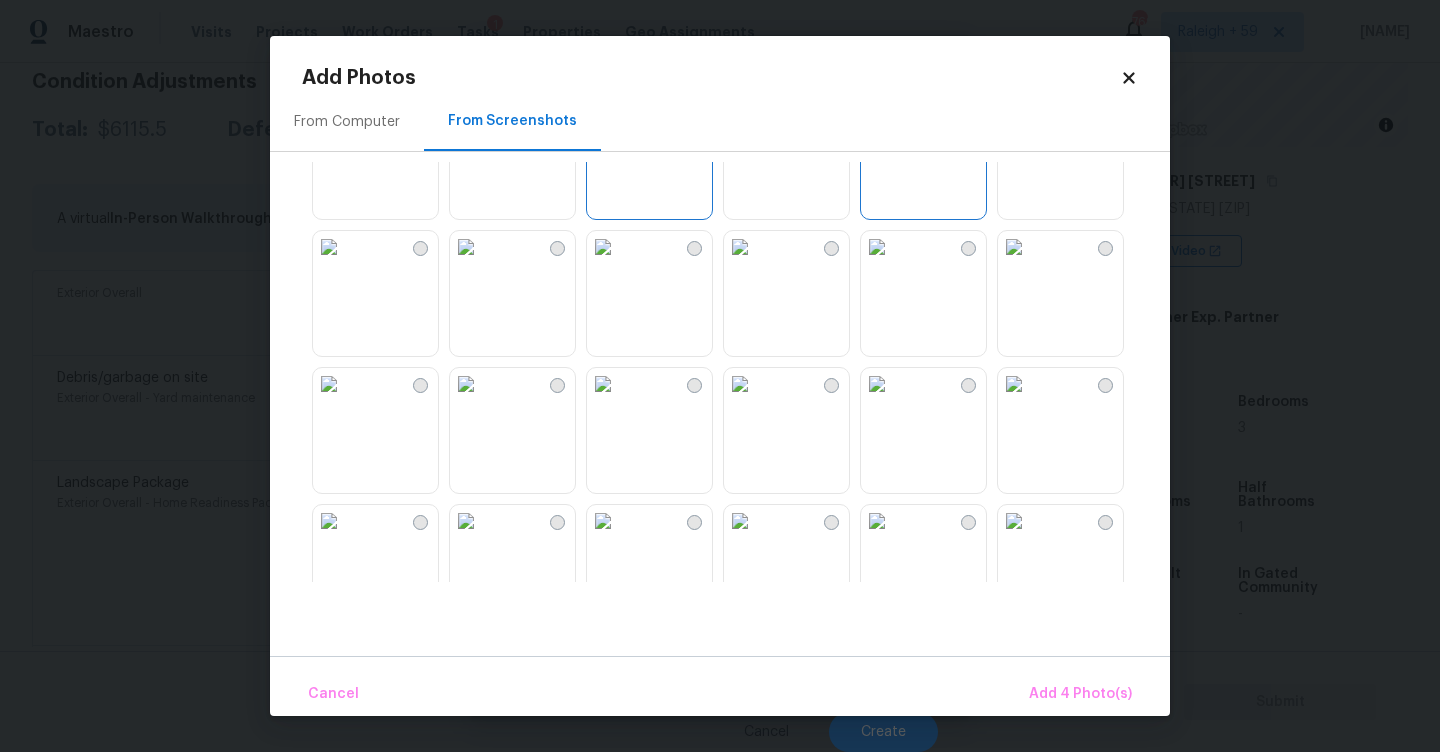 click at bounding box center [1014, 384] 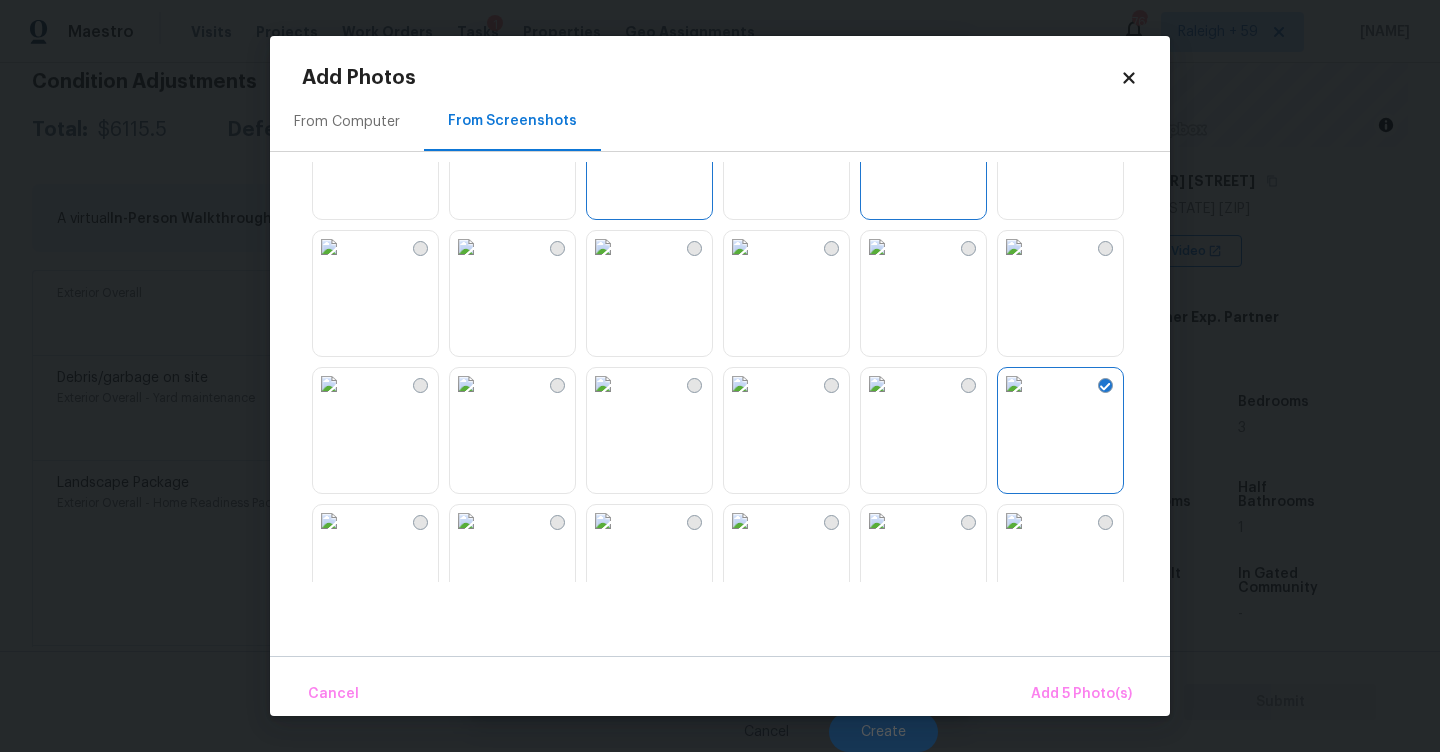 click at bounding box center [1014, 384] 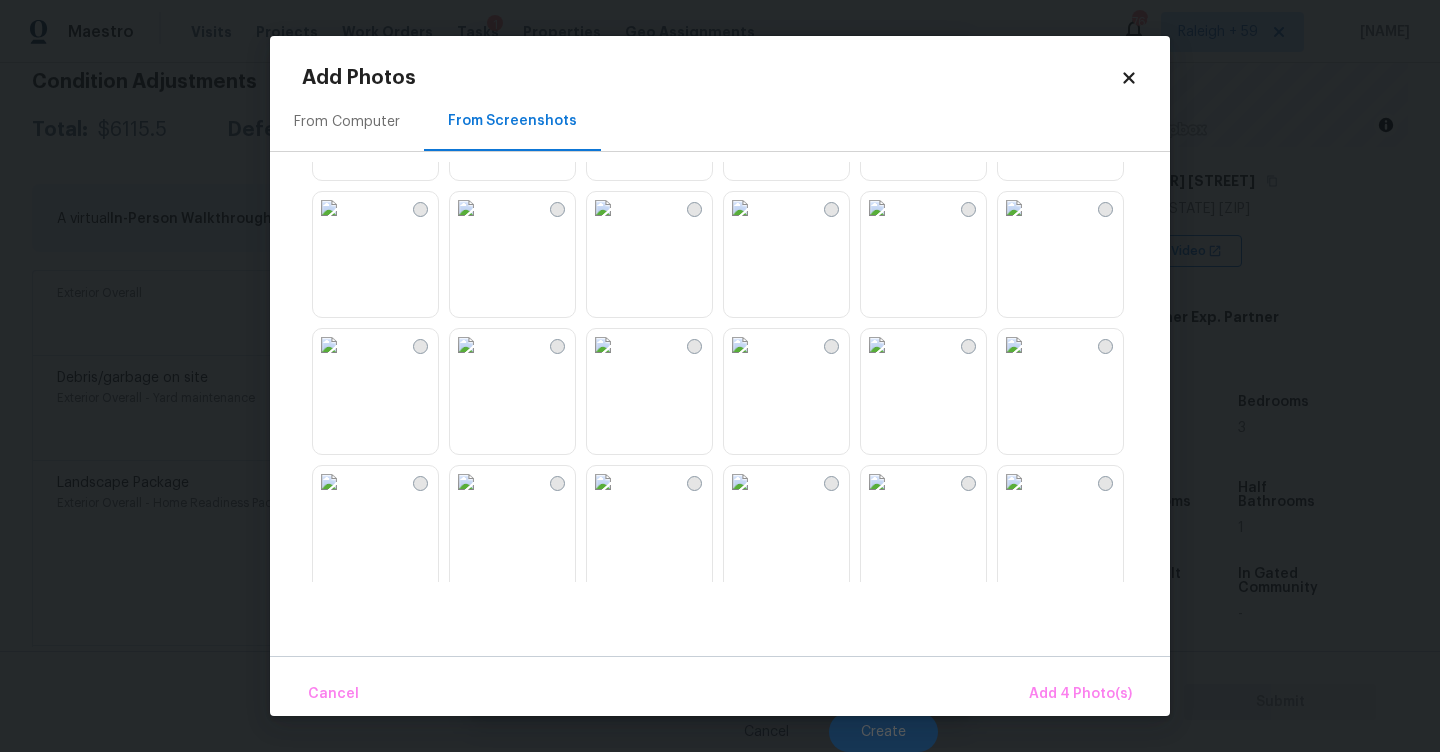 scroll, scrollTop: 1460, scrollLeft: 0, axis: vertical 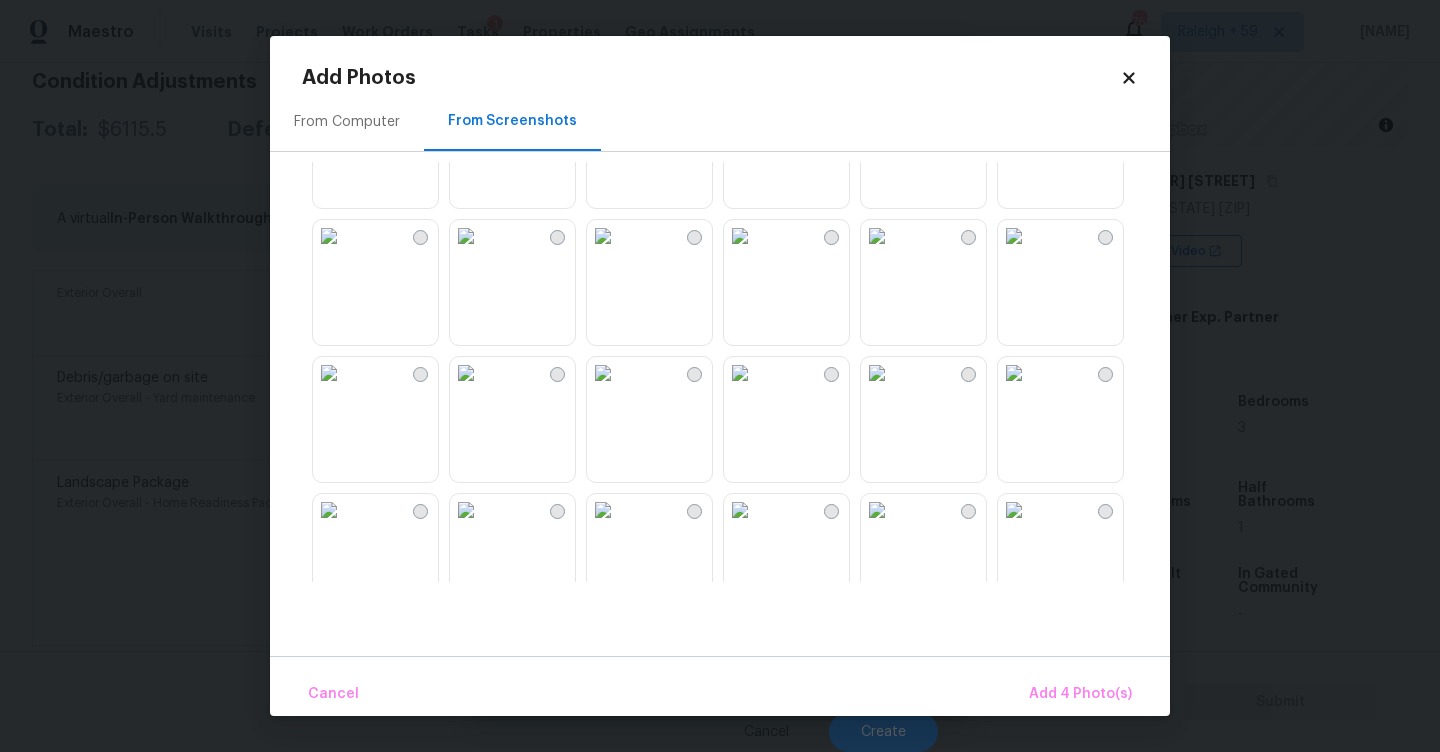 click at bounding box center [603, 236] 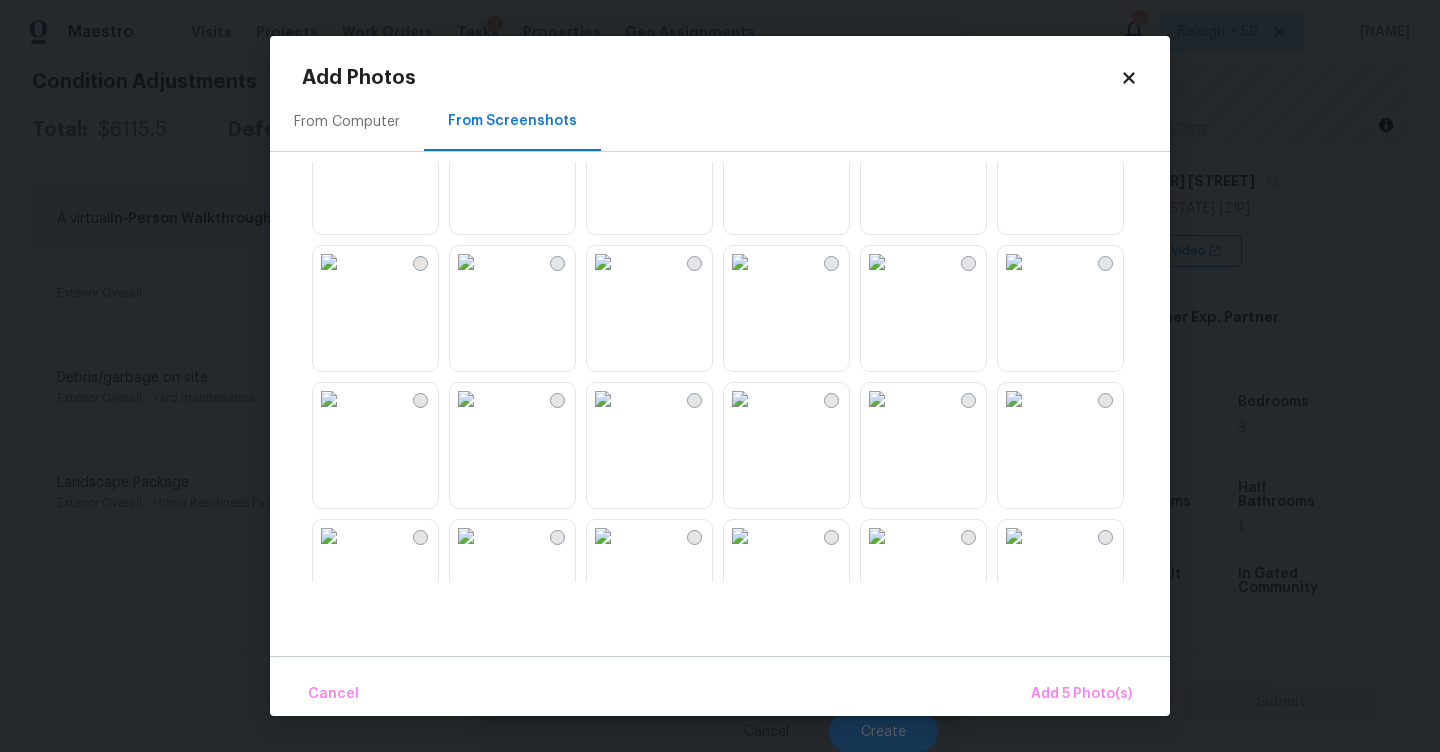 click at bounding box center [740, 262] 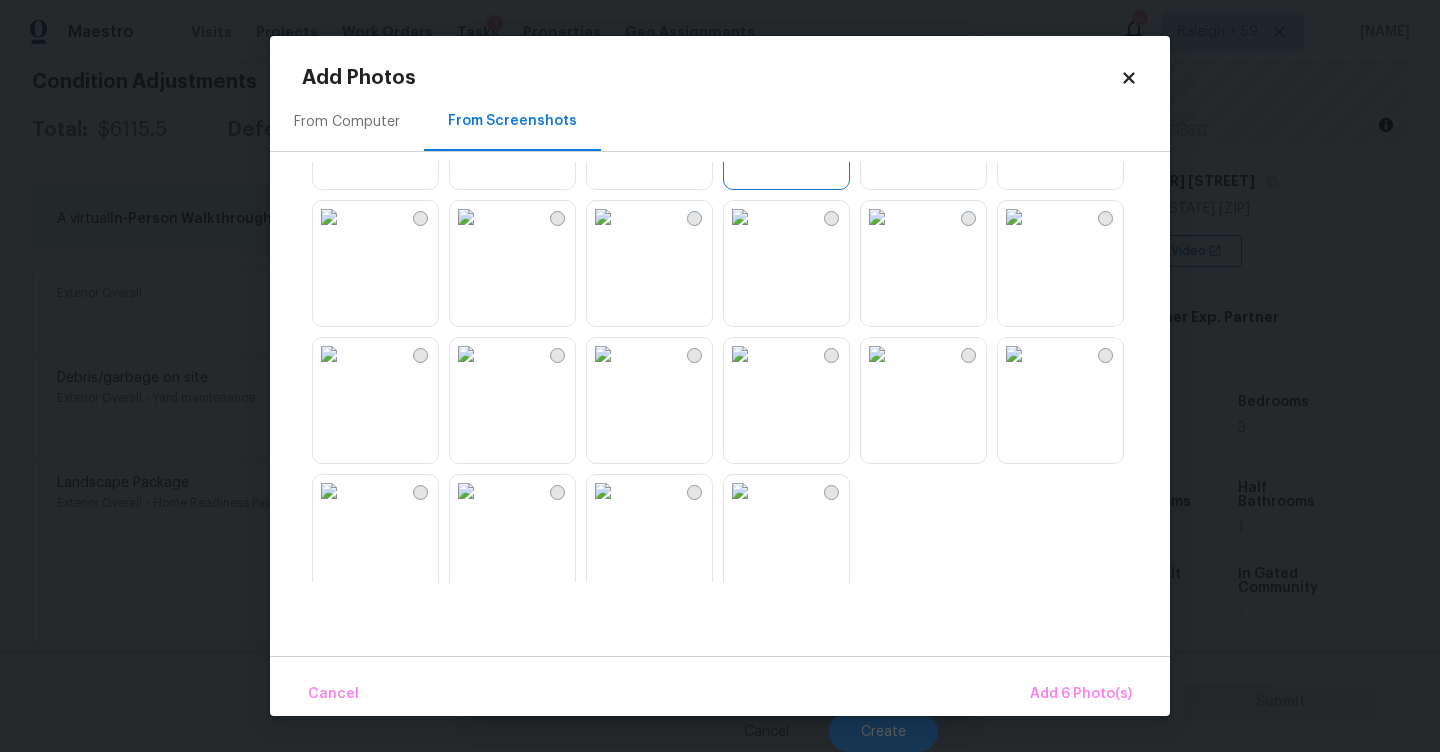 scroll, scrollTop: 1910, scrollLeft: 0, axis: vertical 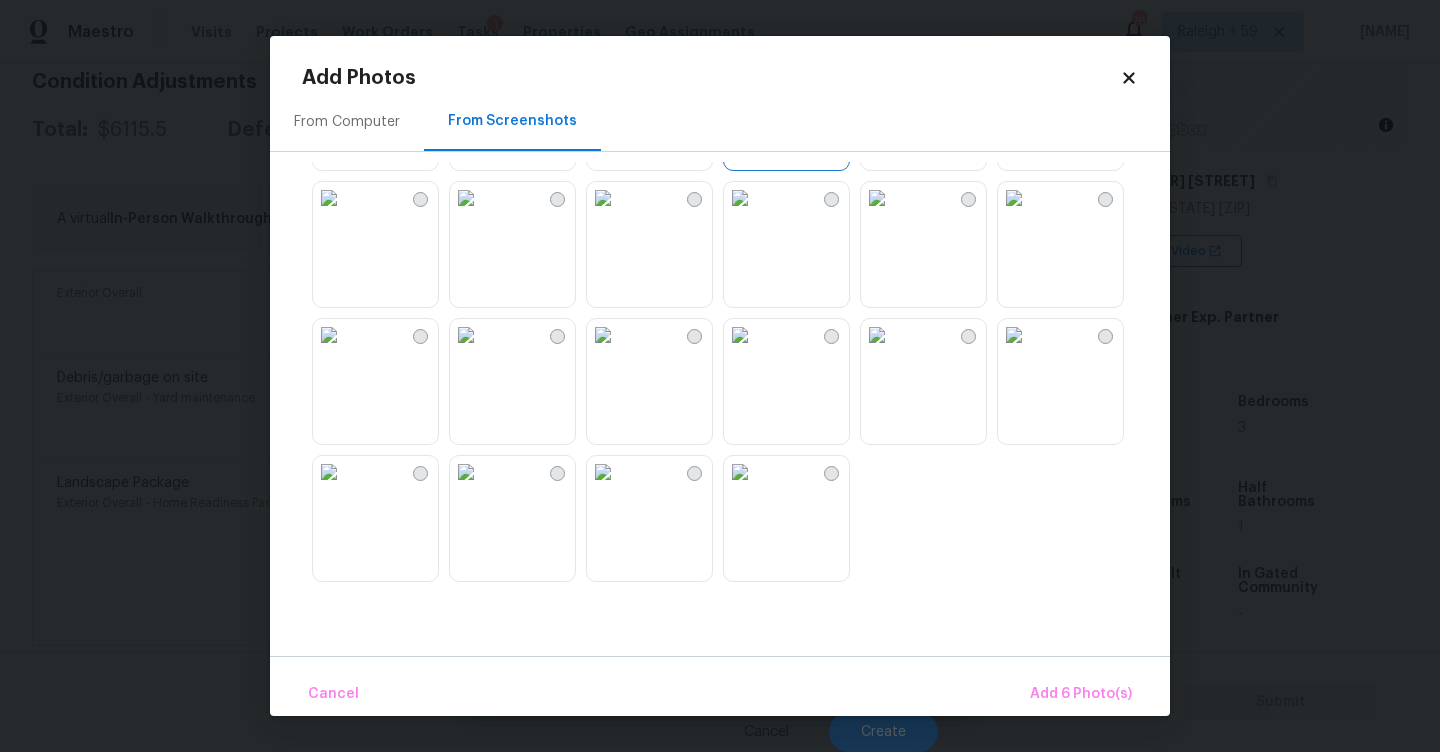 click at bounding box center [603, 198] 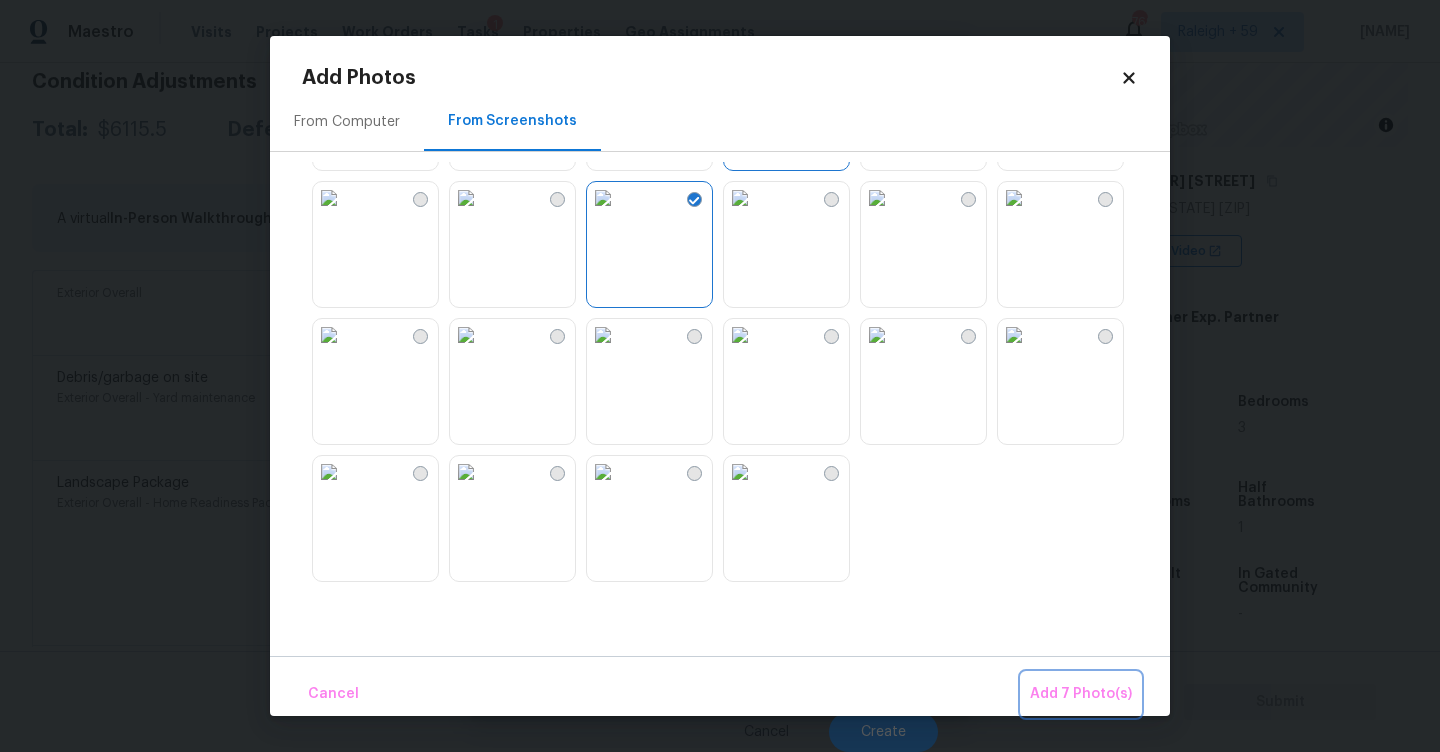 click on "Add 7 Photo(s)" at bounding box center (1081, 694) 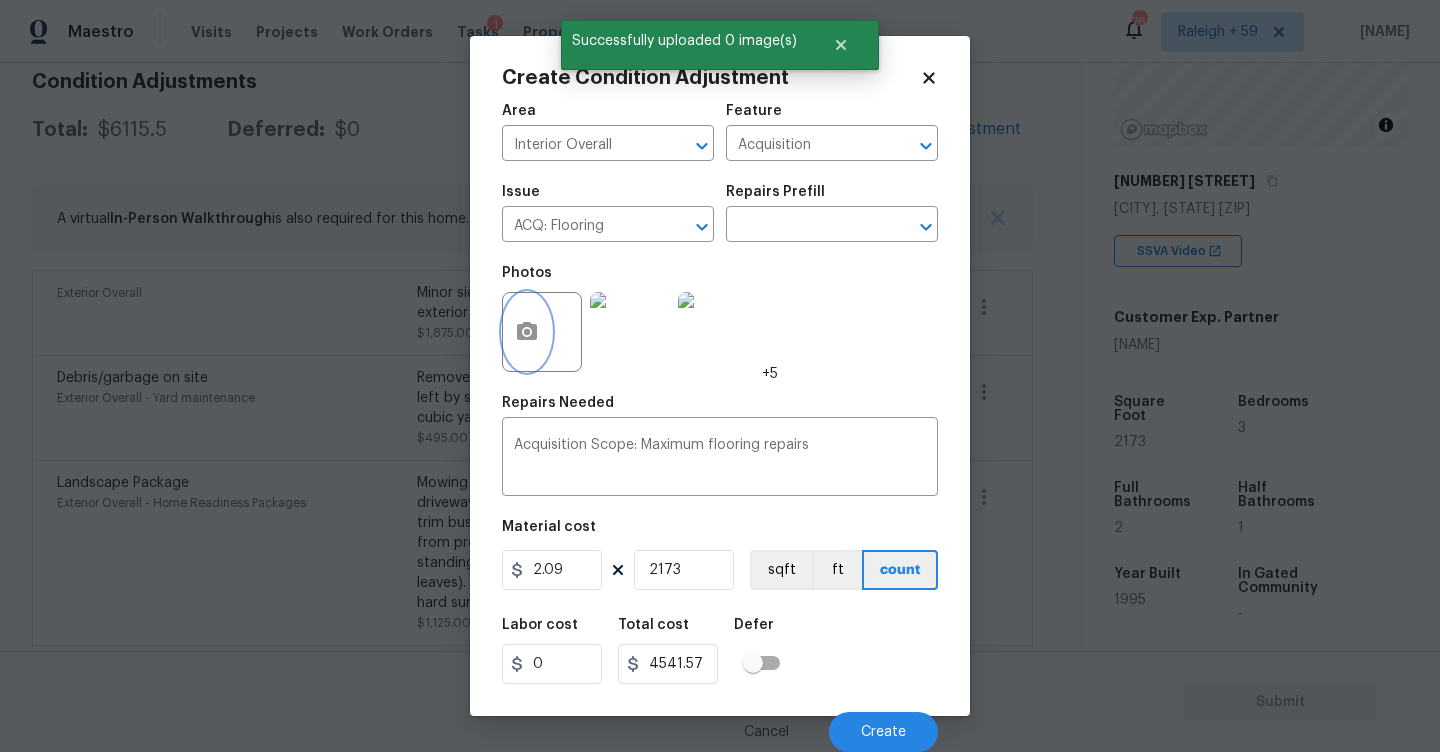 scroll, scrollTop: 1, scrollLeft: 0, axis: vertical 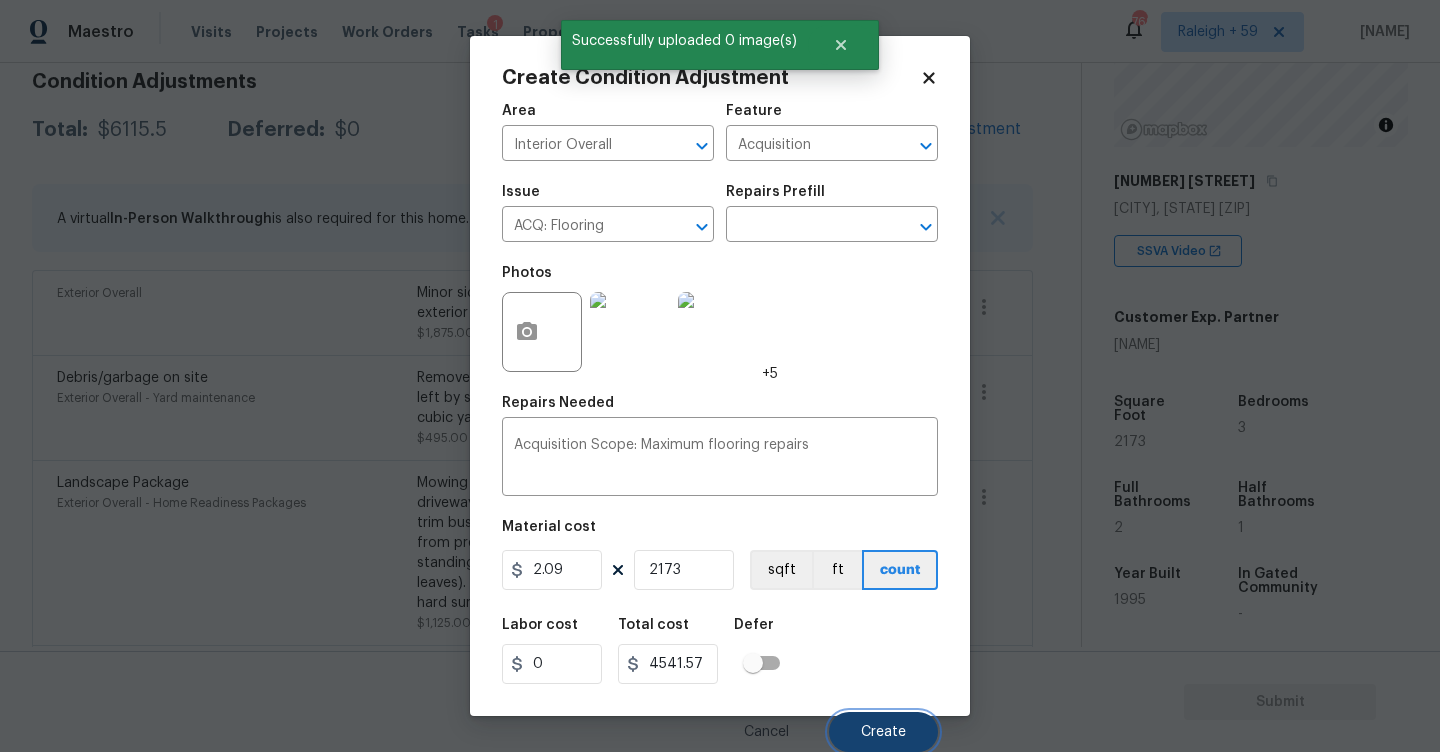 click on "Create" at bounding box center (883, 732) 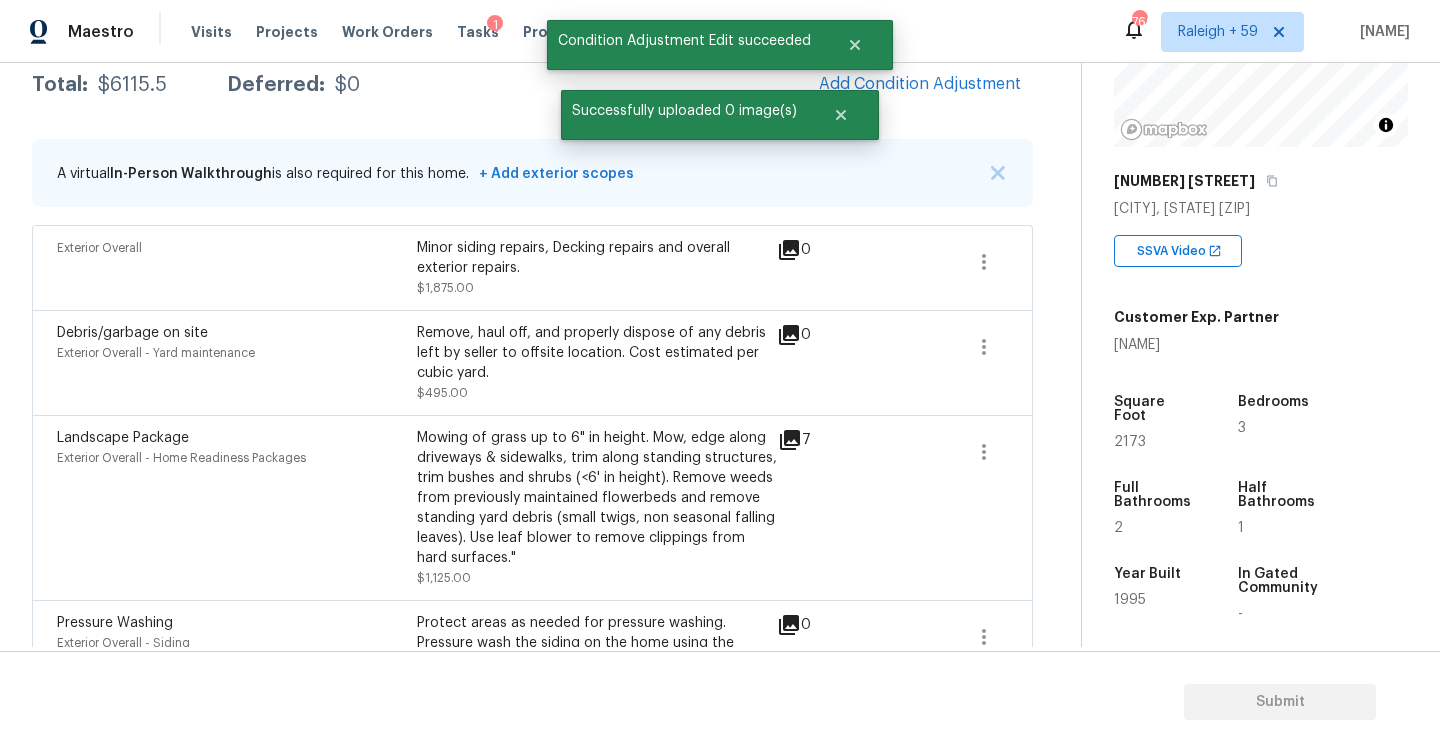 scroll, scrollTop: 295, scrollLeft: 0, axis: vertical 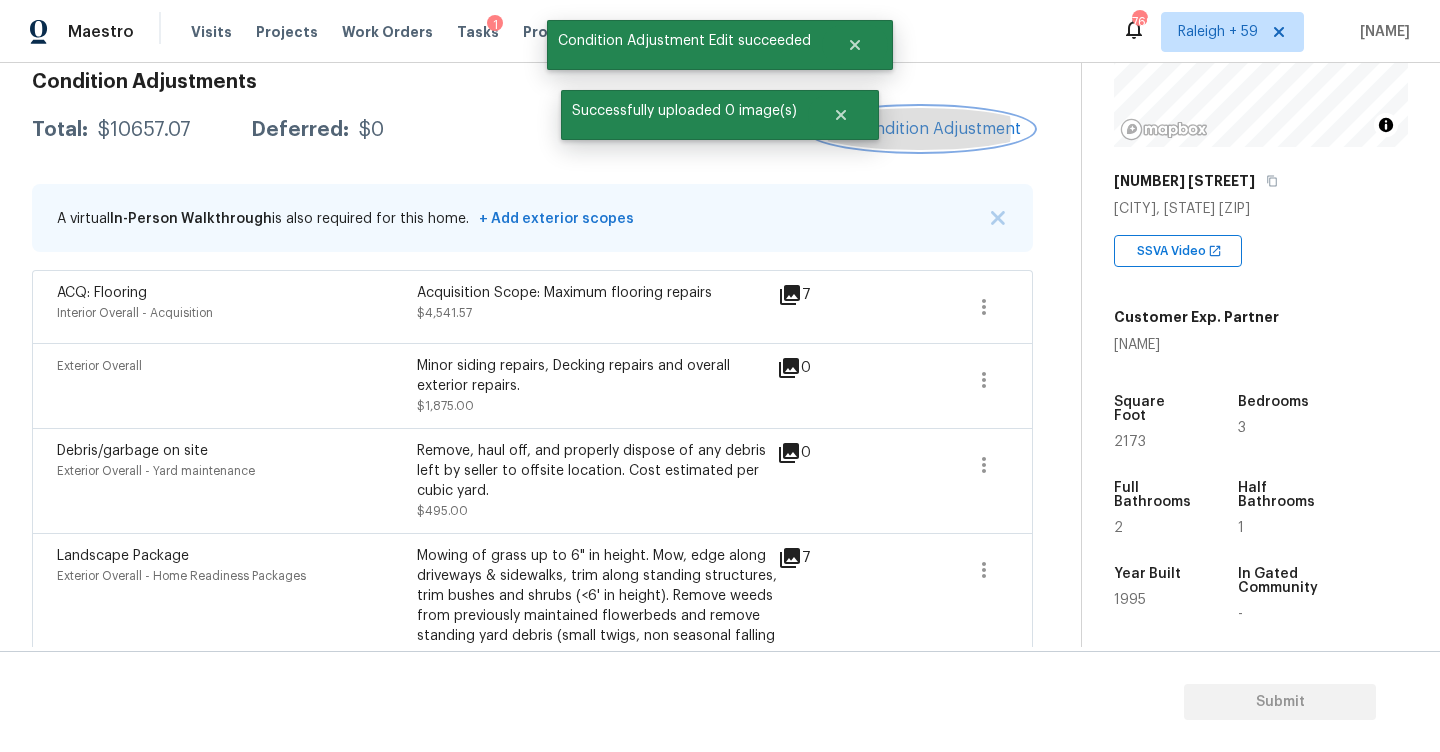 click on "Add Condition Adjustment" at bounding box center [920, 129] 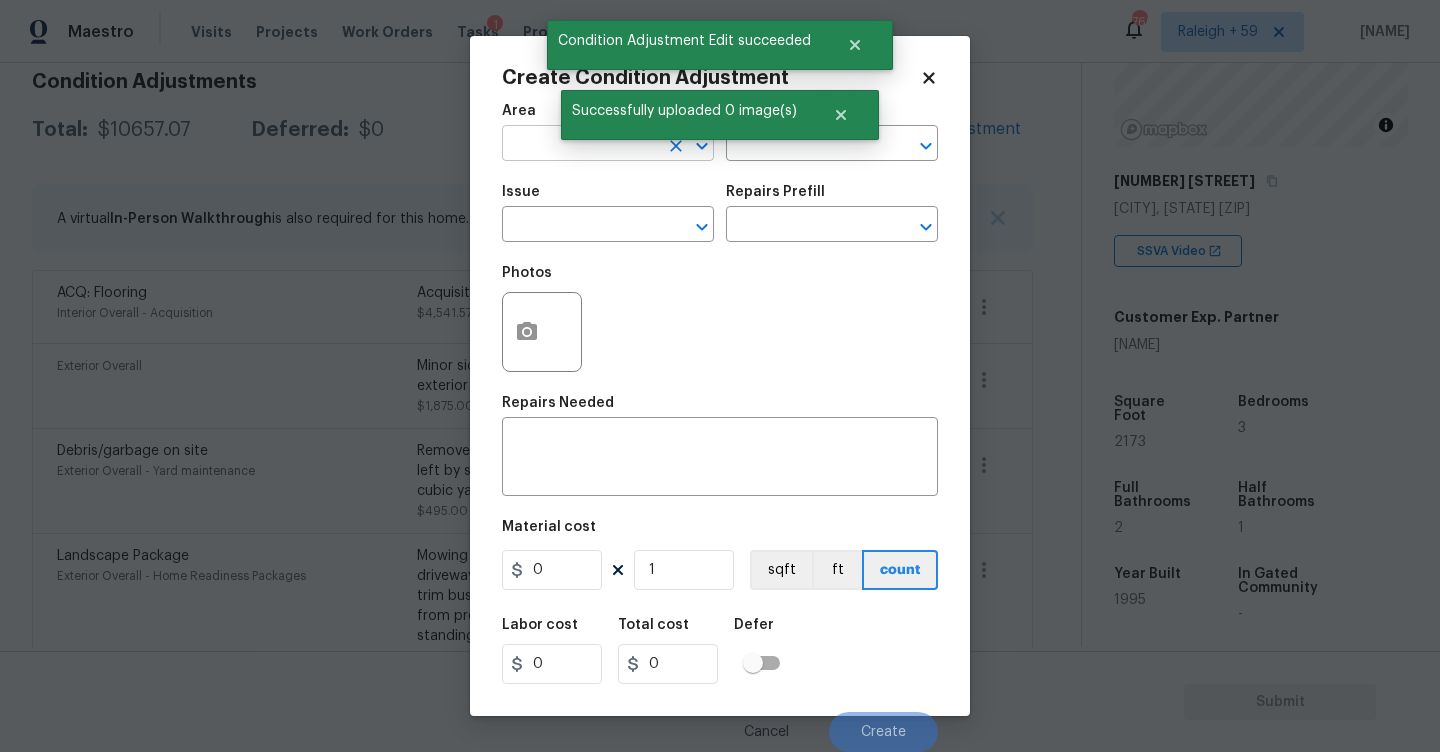 click at bounding box center (580, 145) 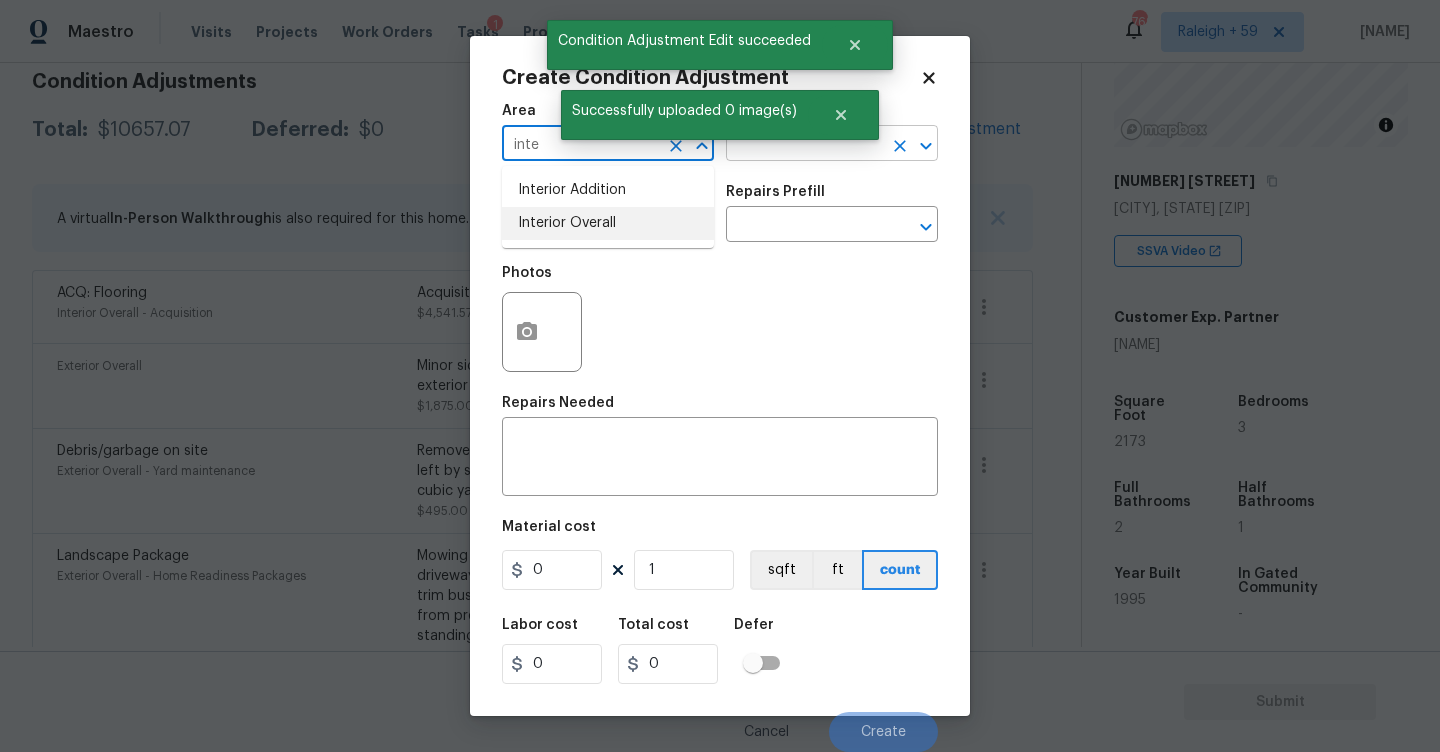 drag, startPoint x: 559, startPoint y: 217, endPoint x: 811, endPoint y: 153, distance: 260 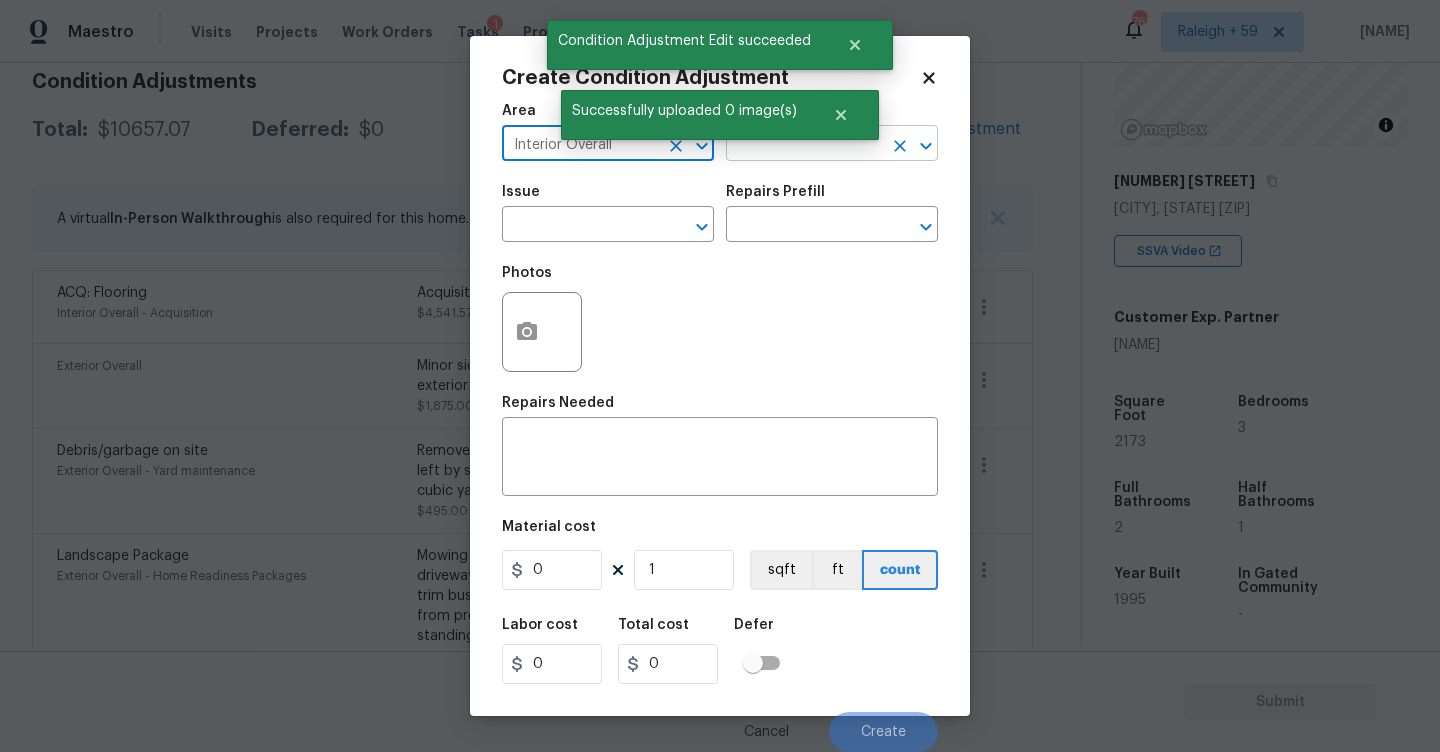 type on "Interior Overall" 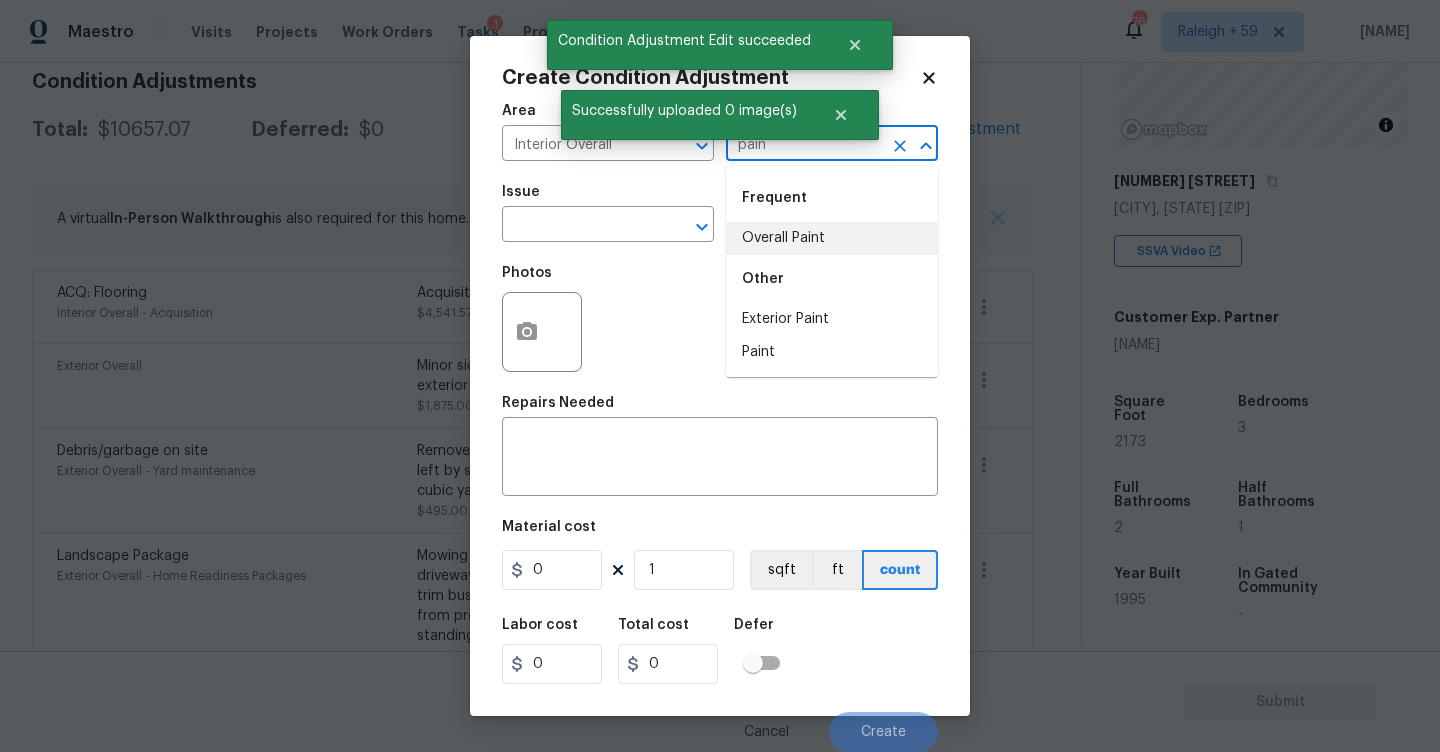 click on "Frequent" at bounding box center [832, 198] 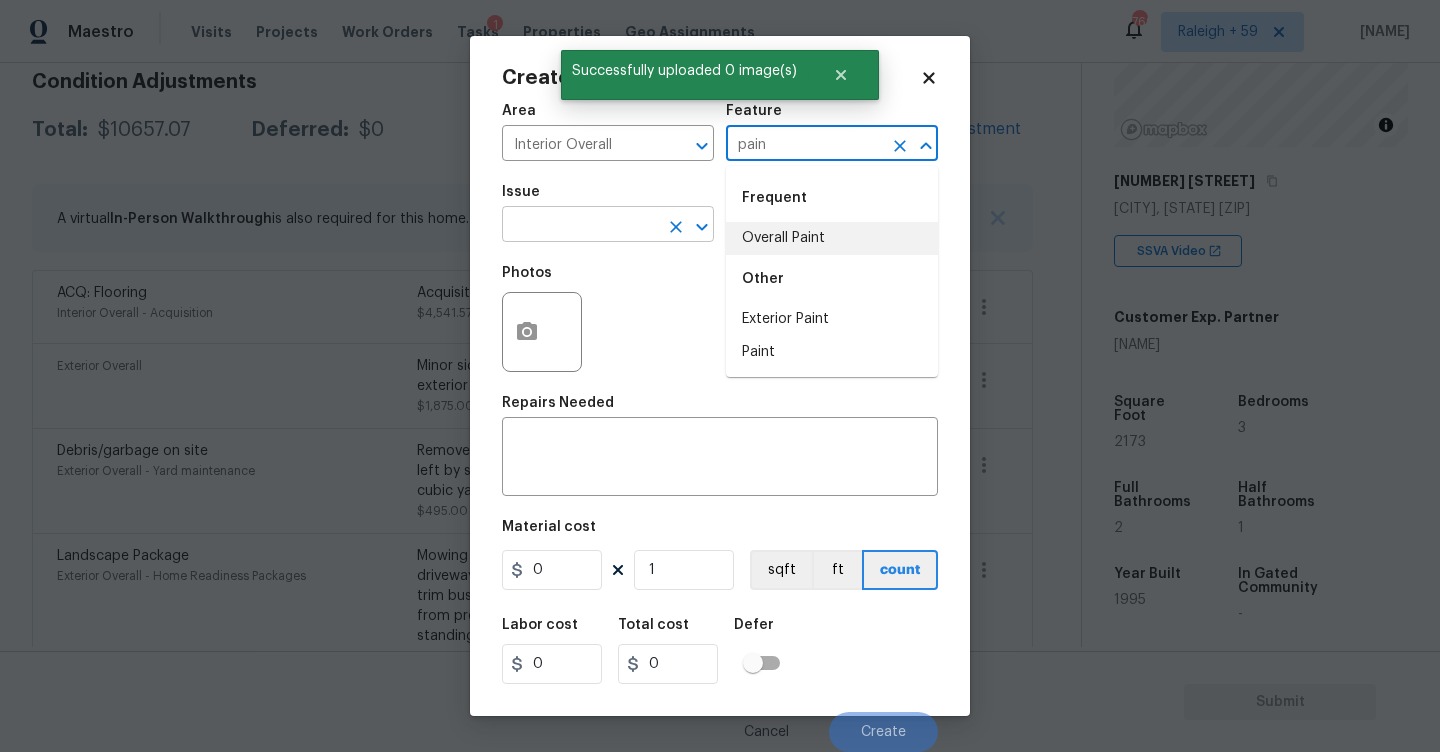 type on "pain" 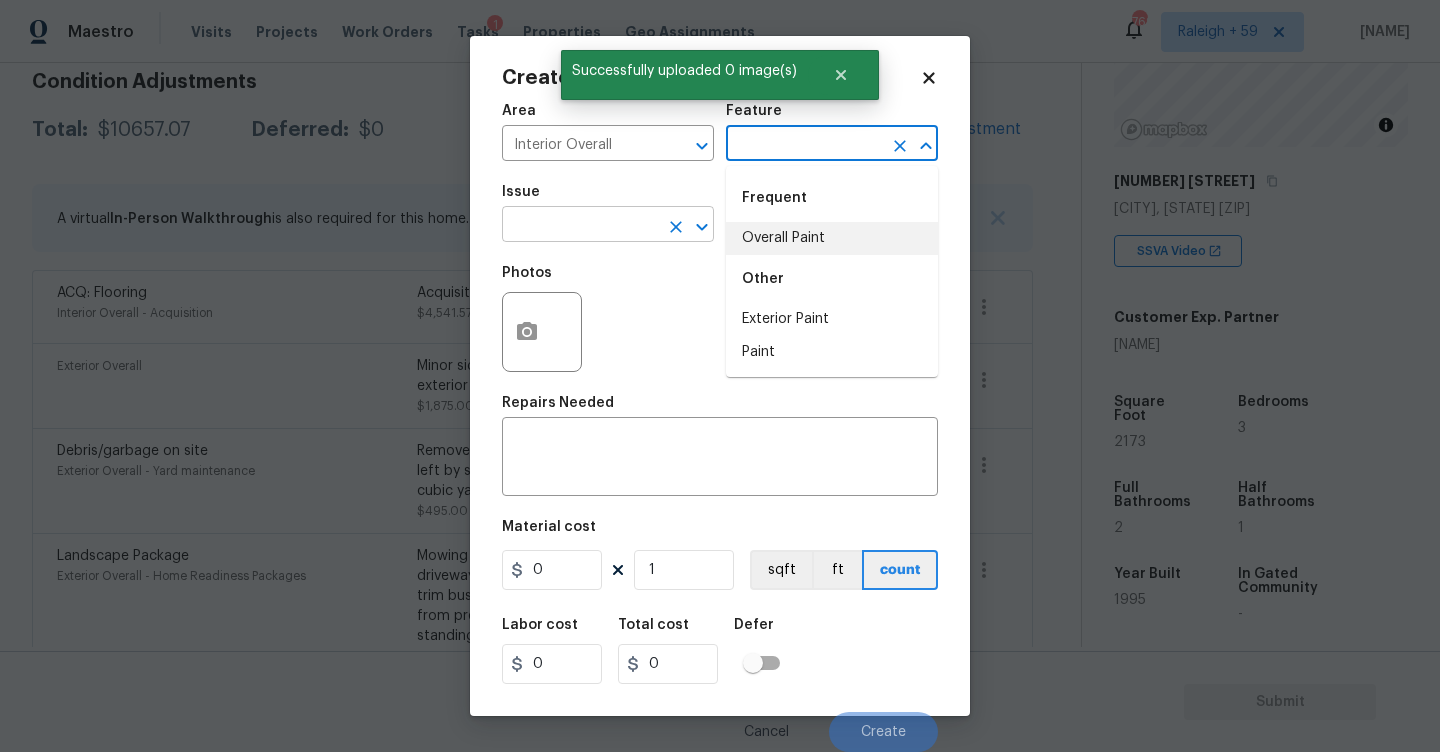 click at bounding box center [580, 226] 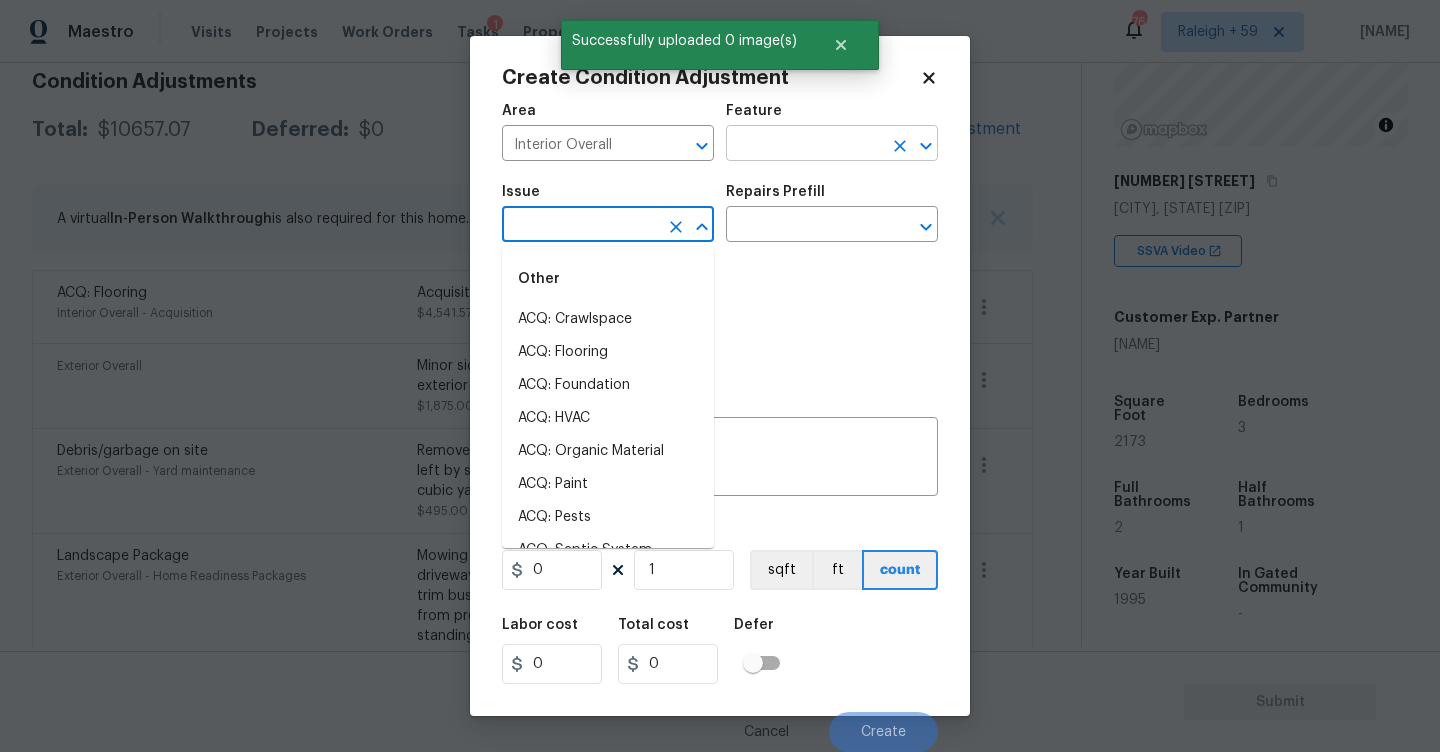 click at bounding box center (804, 145) 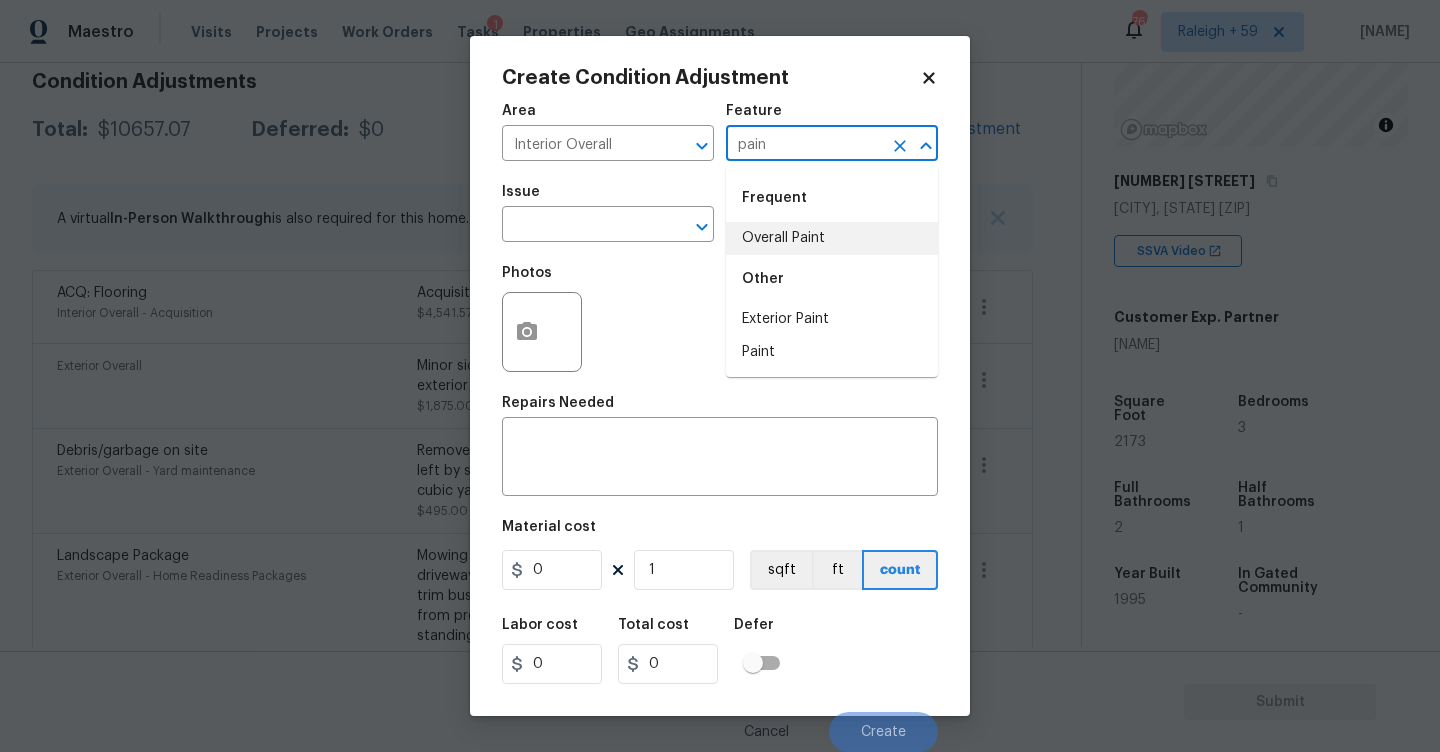 click on "Overall Paint" at bounding box center (832, 238) 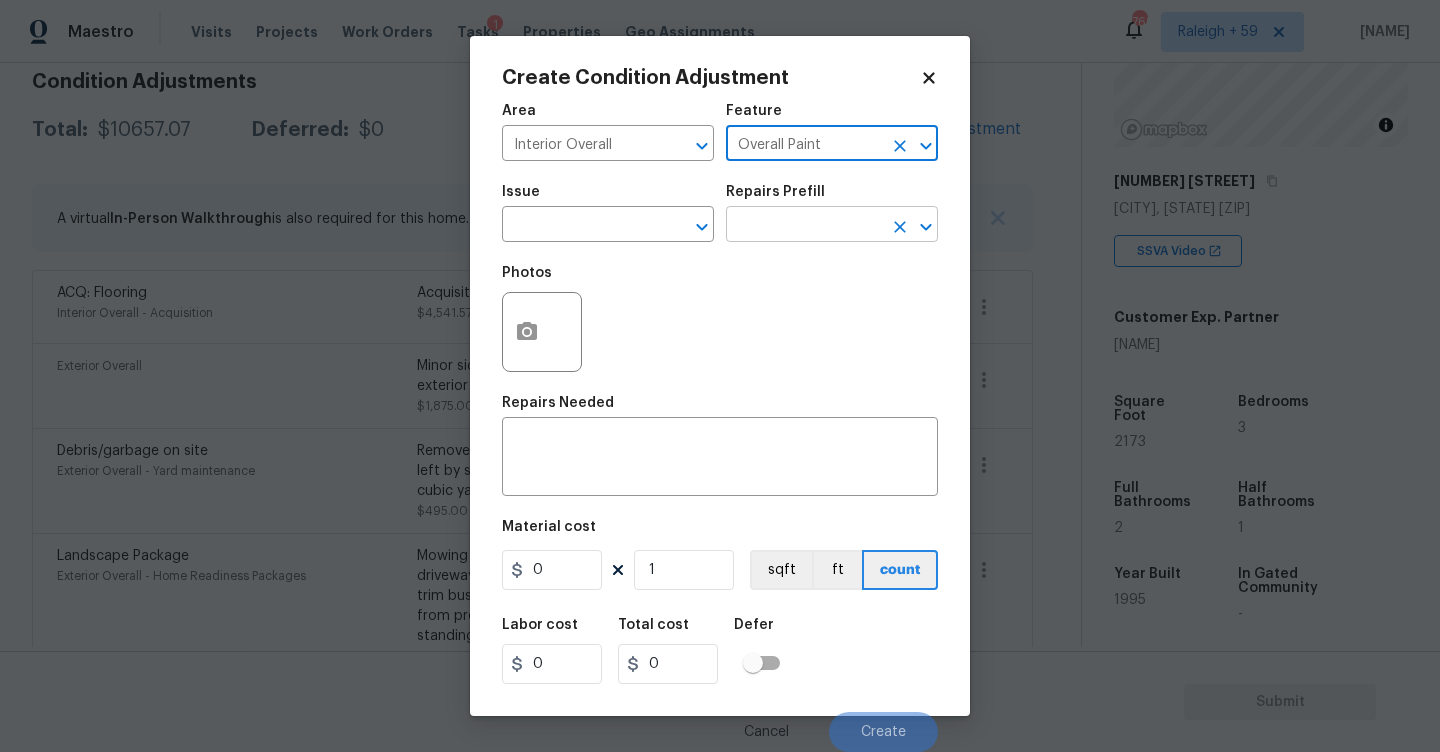 type on "Overall Paint" 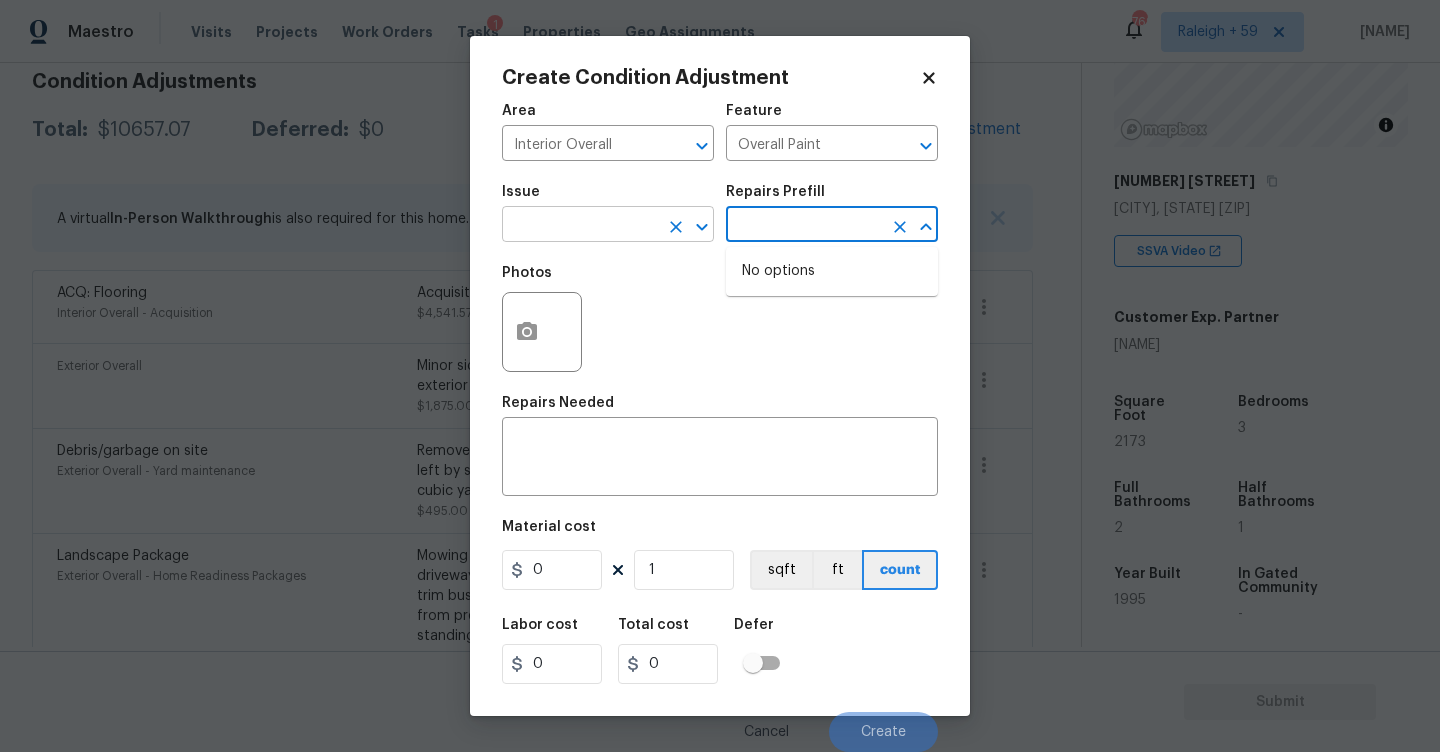 click at bounding box center (580, 226) 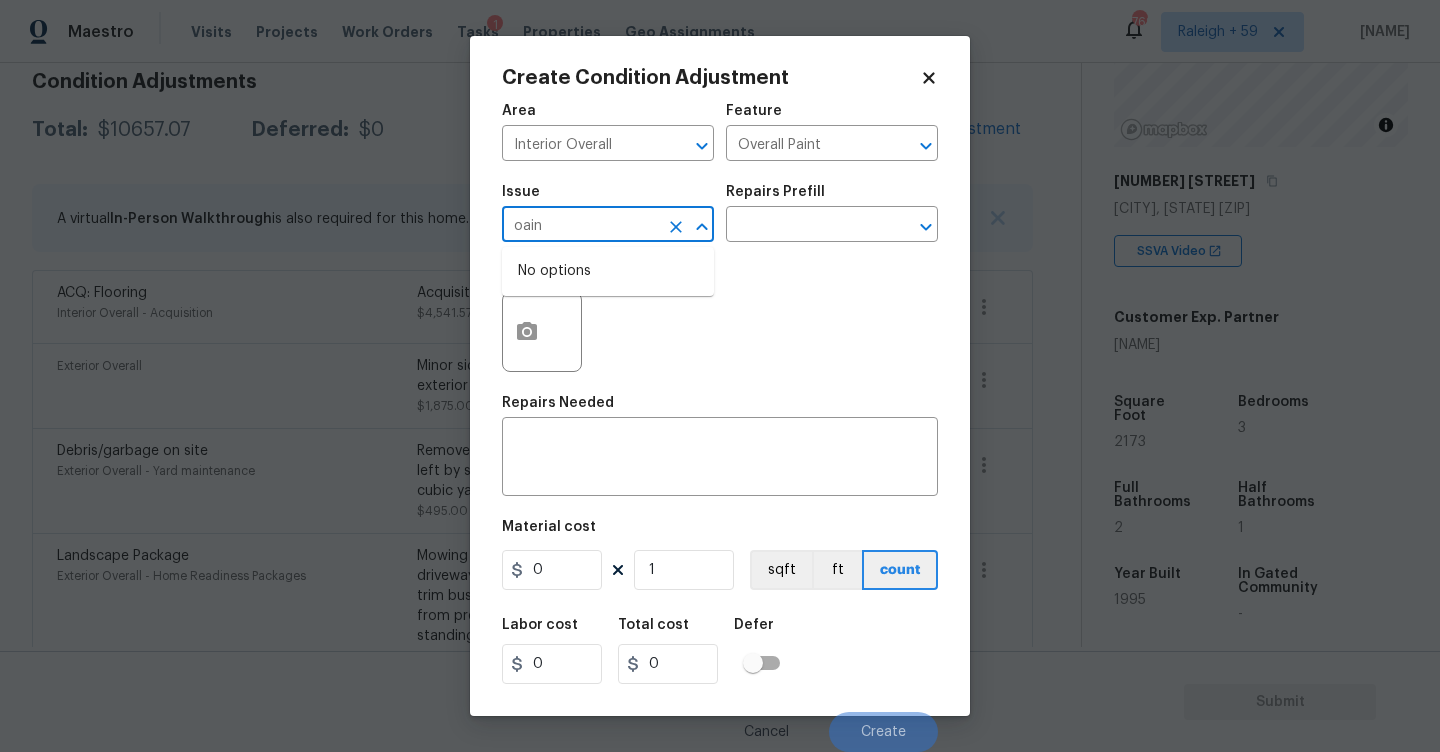 type on "oai" 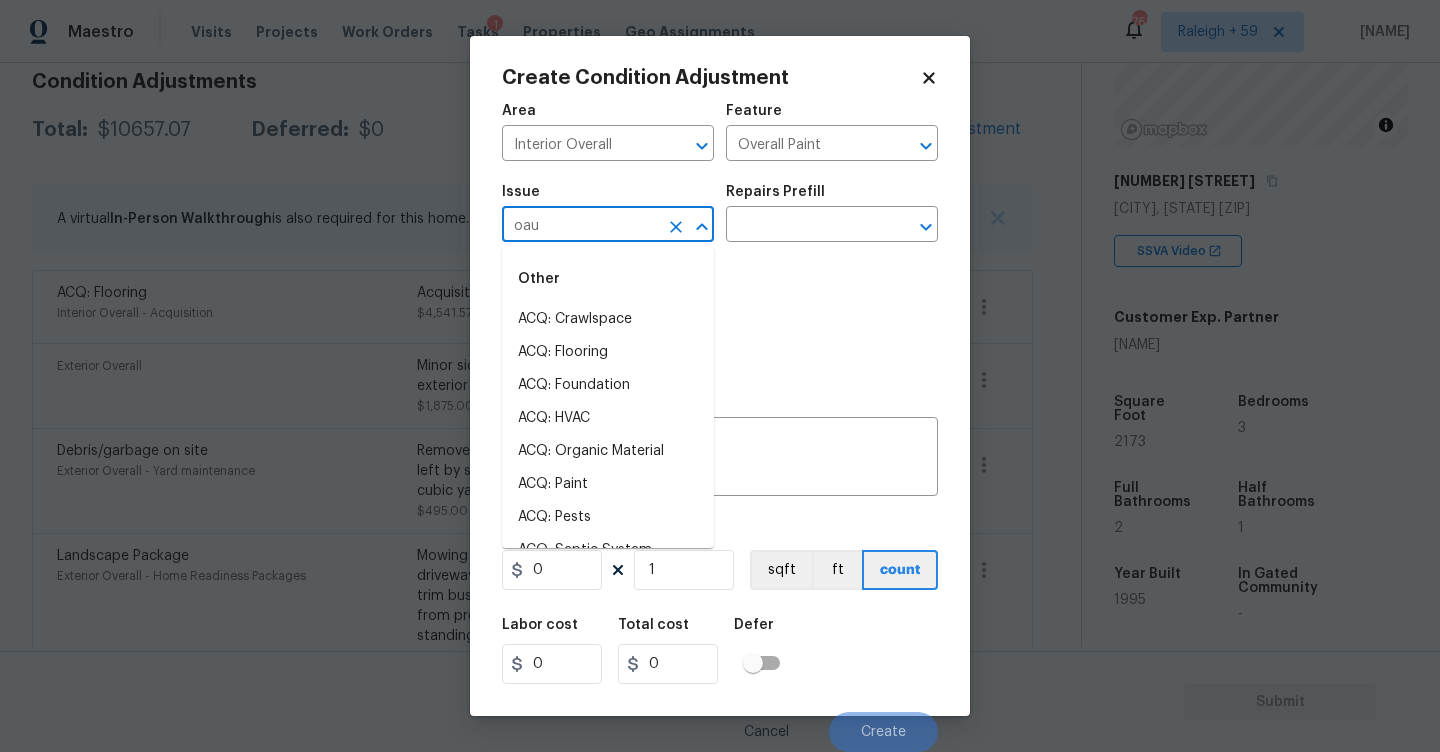 type on "oaub" 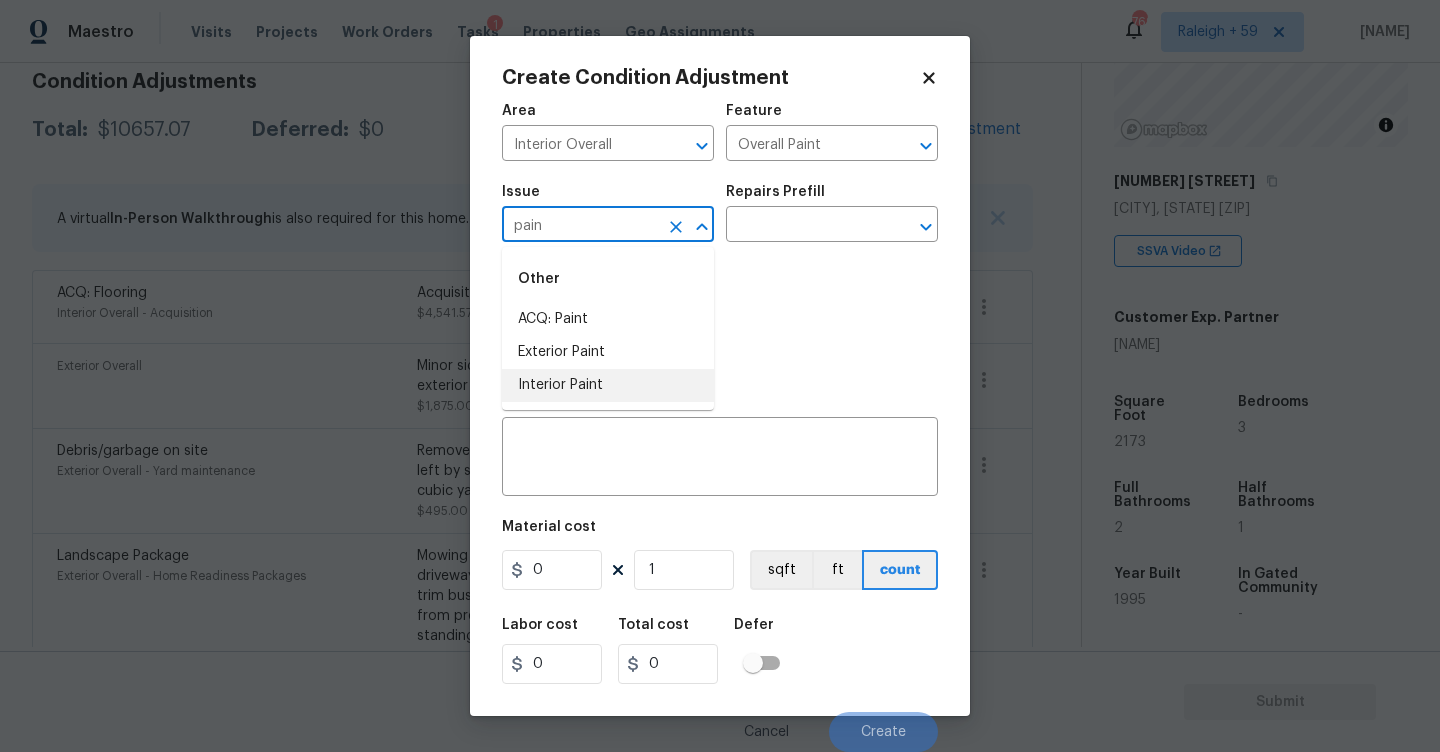 click on "Interior Paint" at bounding box center (608, 385) 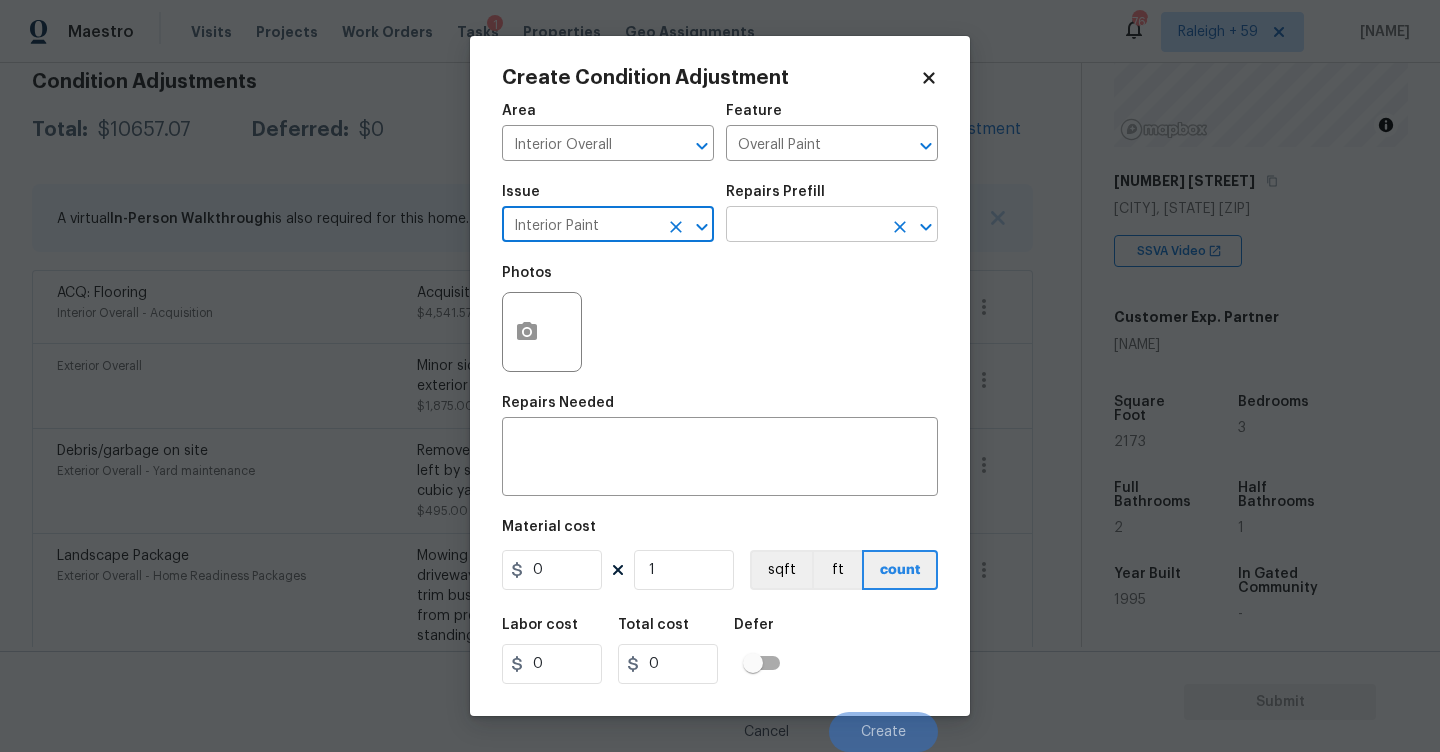 type on "Interior Paint" 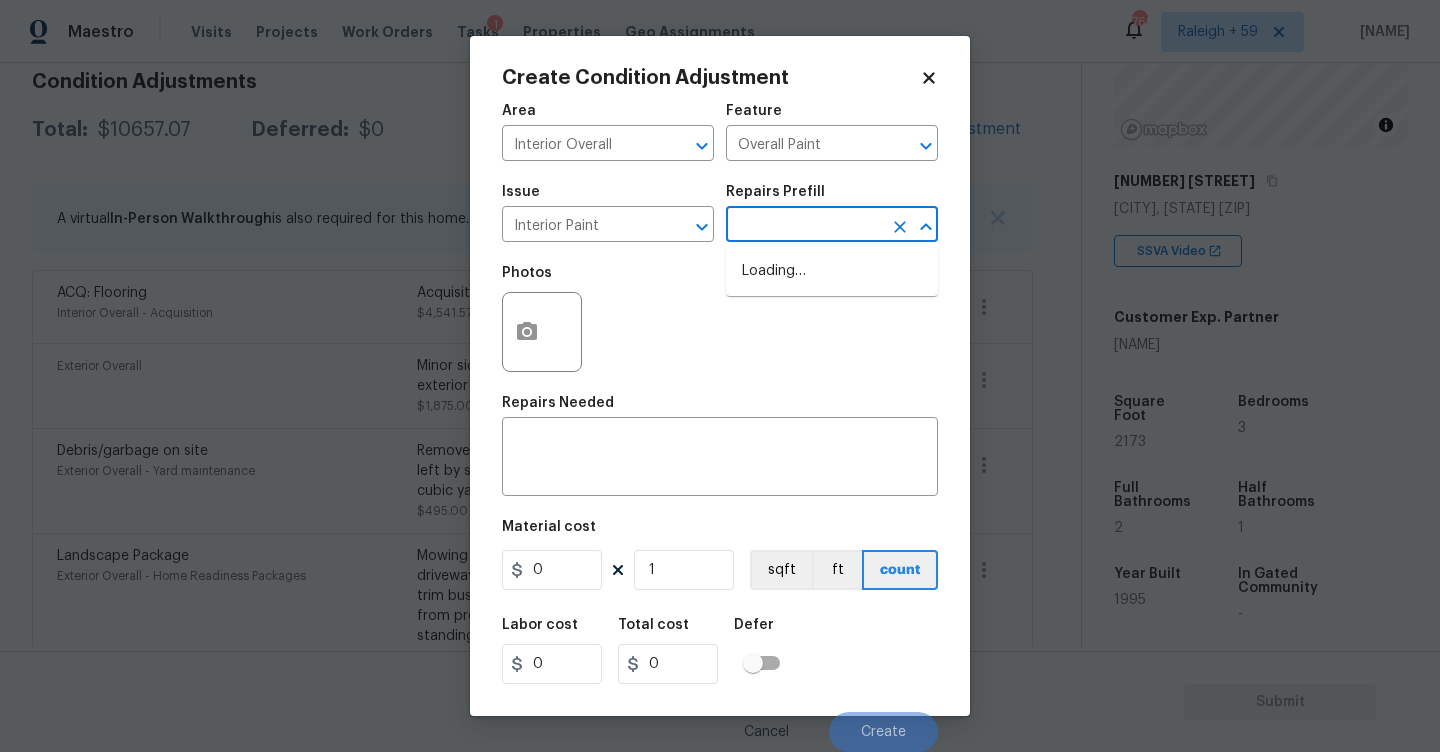 click at bounding box center [804, 226] 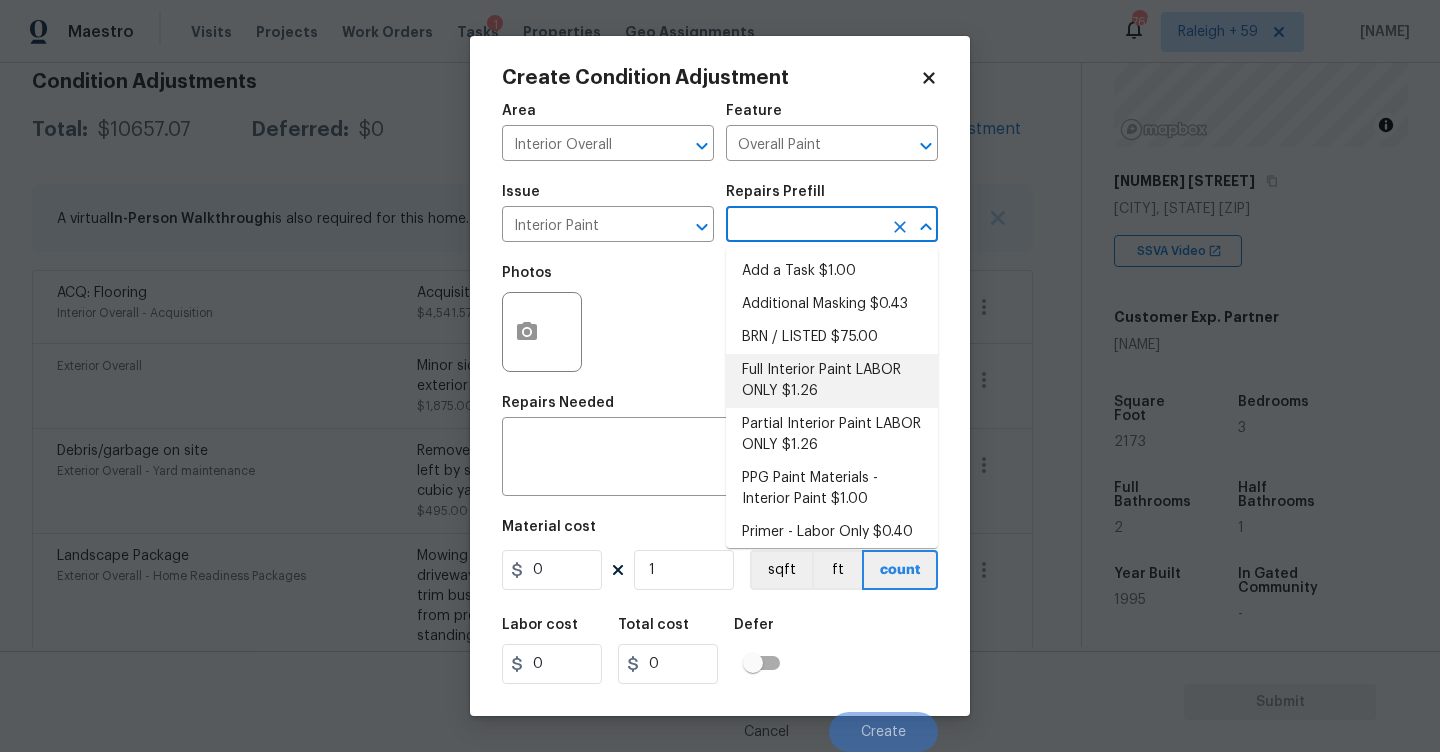 scroll, scrollTop: 9, scrollLeft: 0, axis: vertical 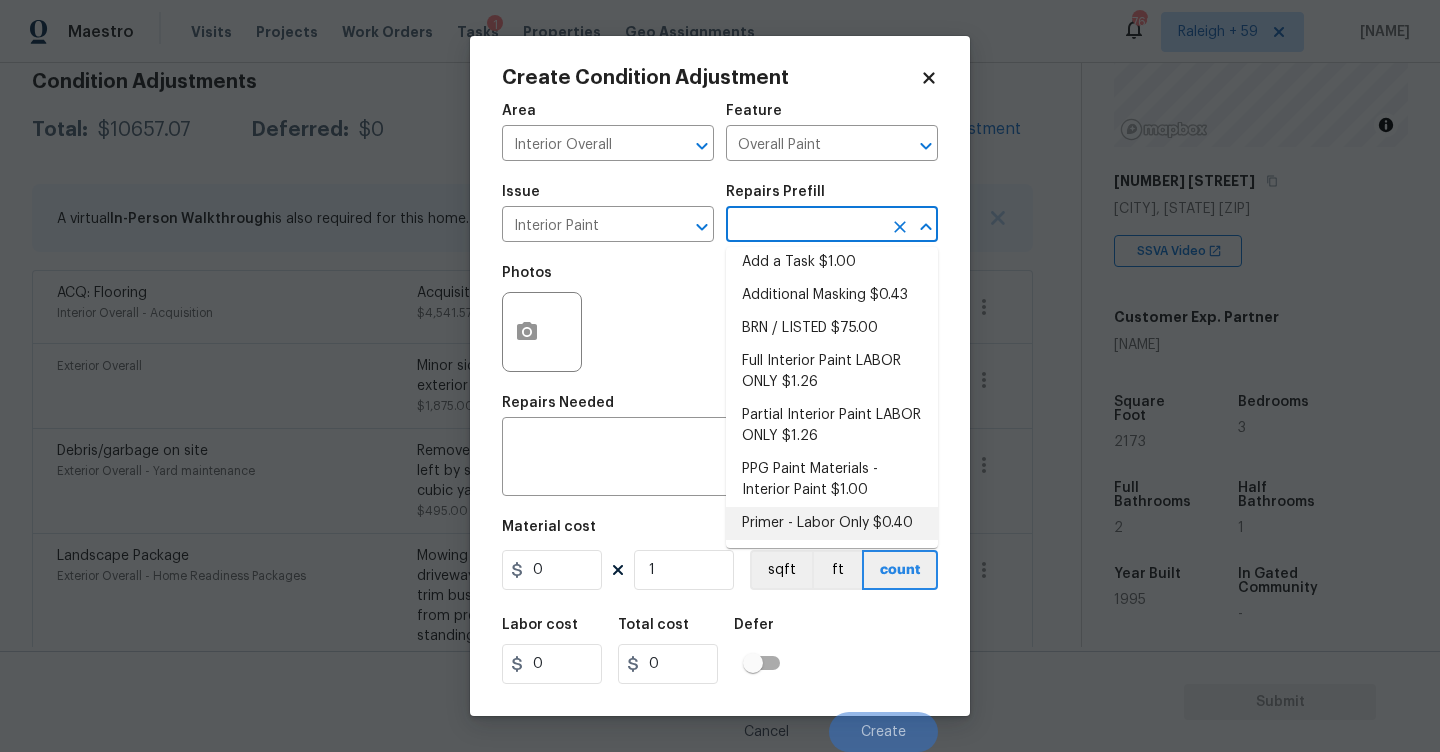 click on "Primer - Labor Only $0.40" at bounding box center [832, 523] 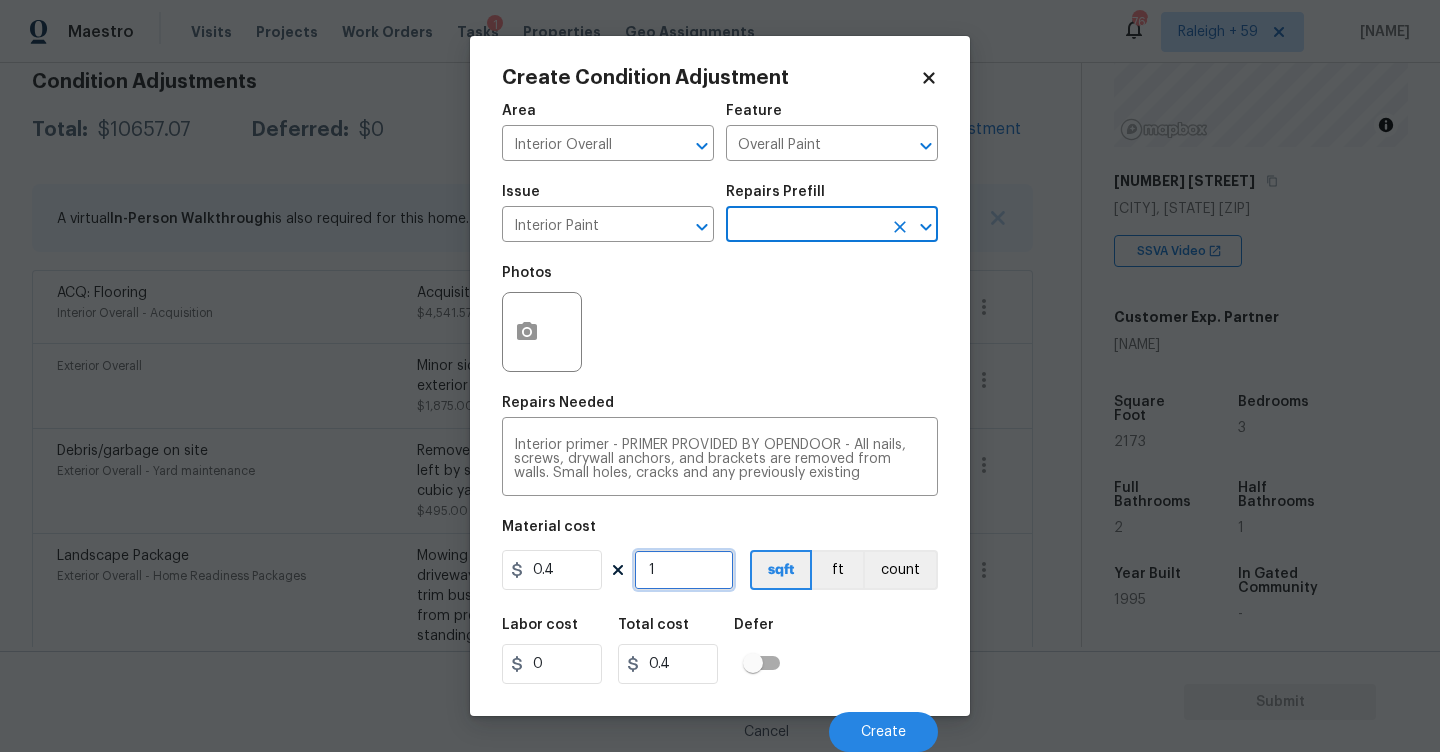 click on "1" at bounding box center (684, 570) 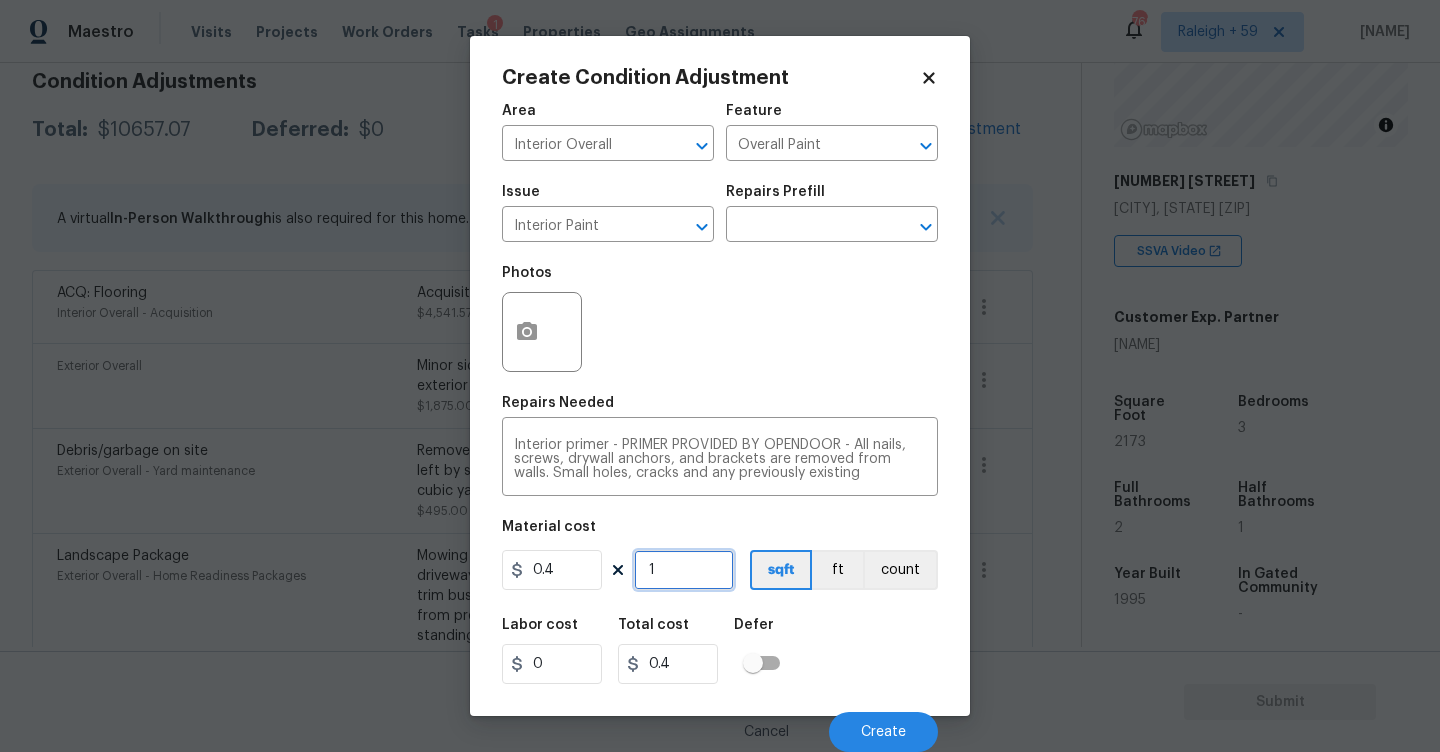 type on "0" 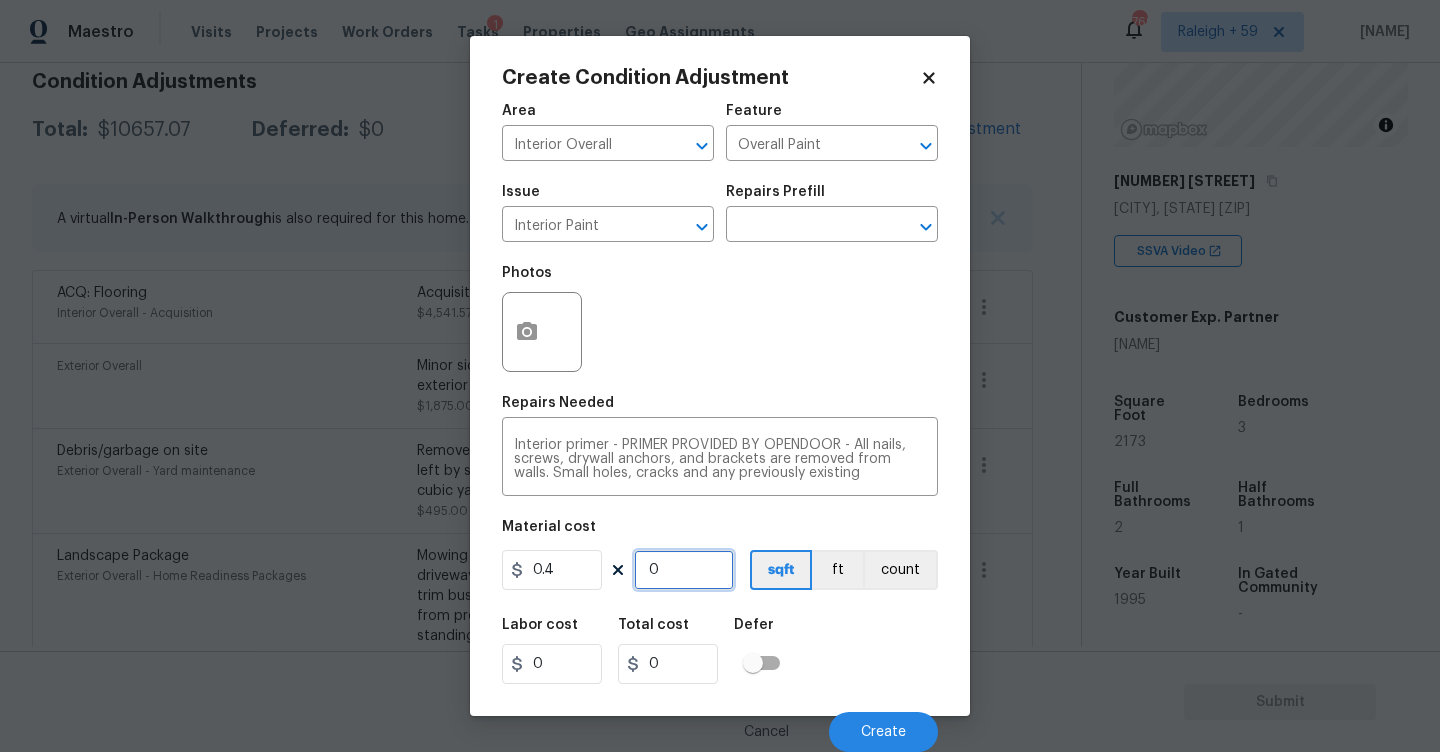 type on "5" 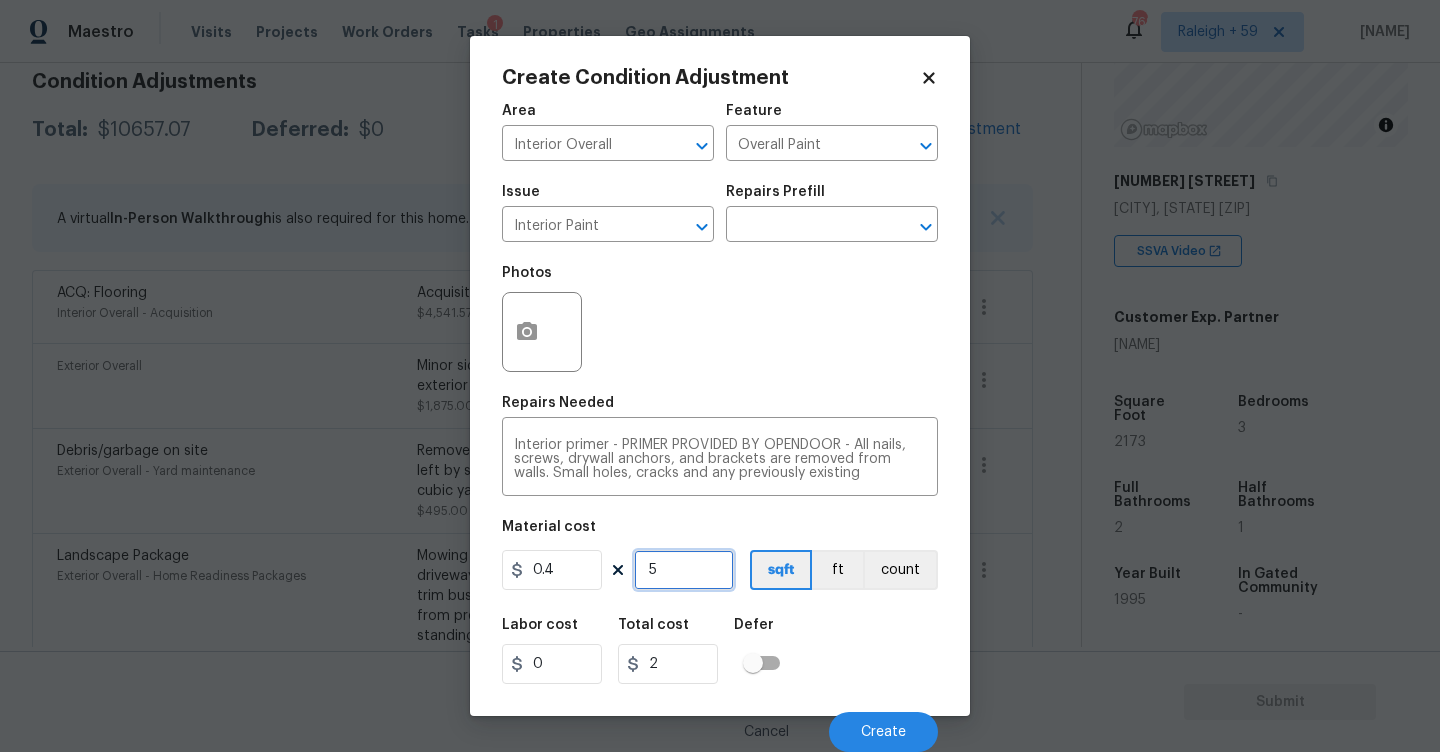 type on "50" 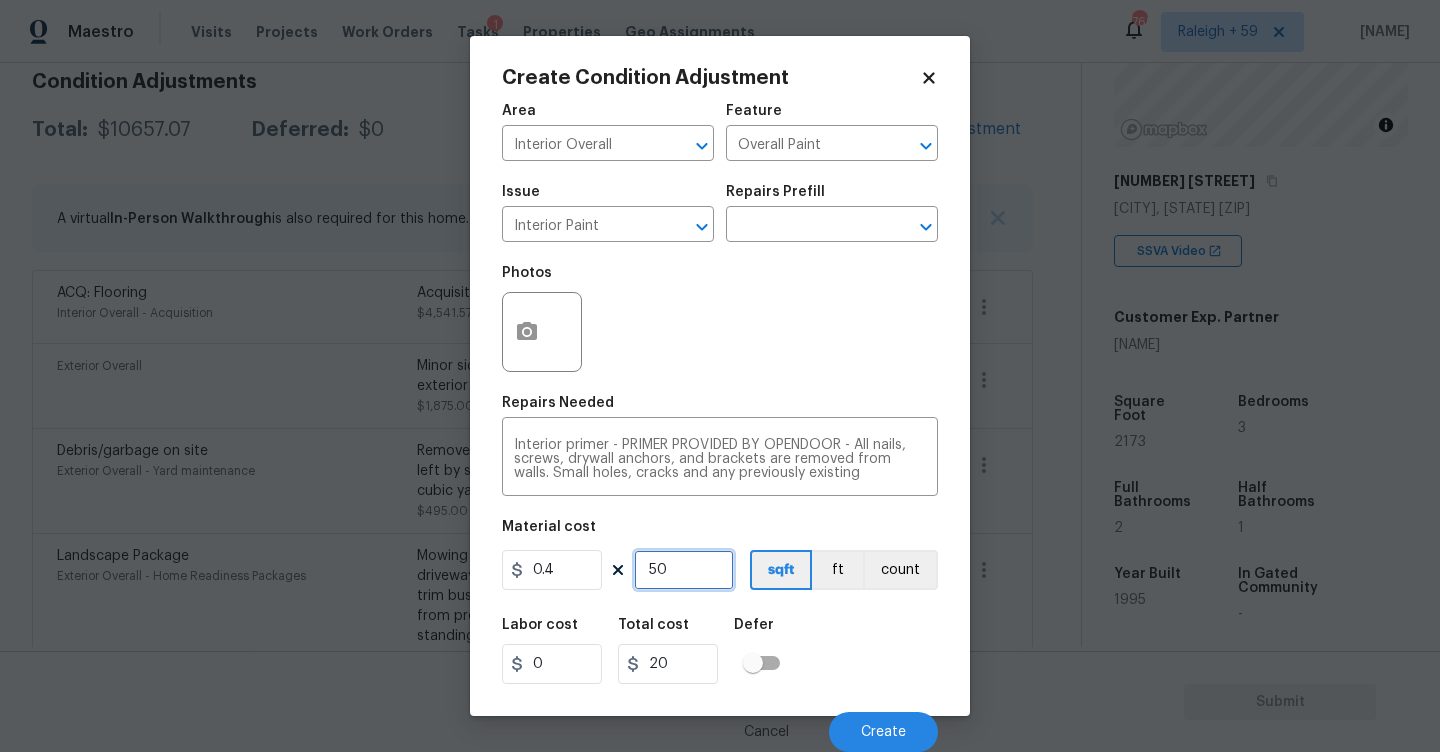 type on "500" 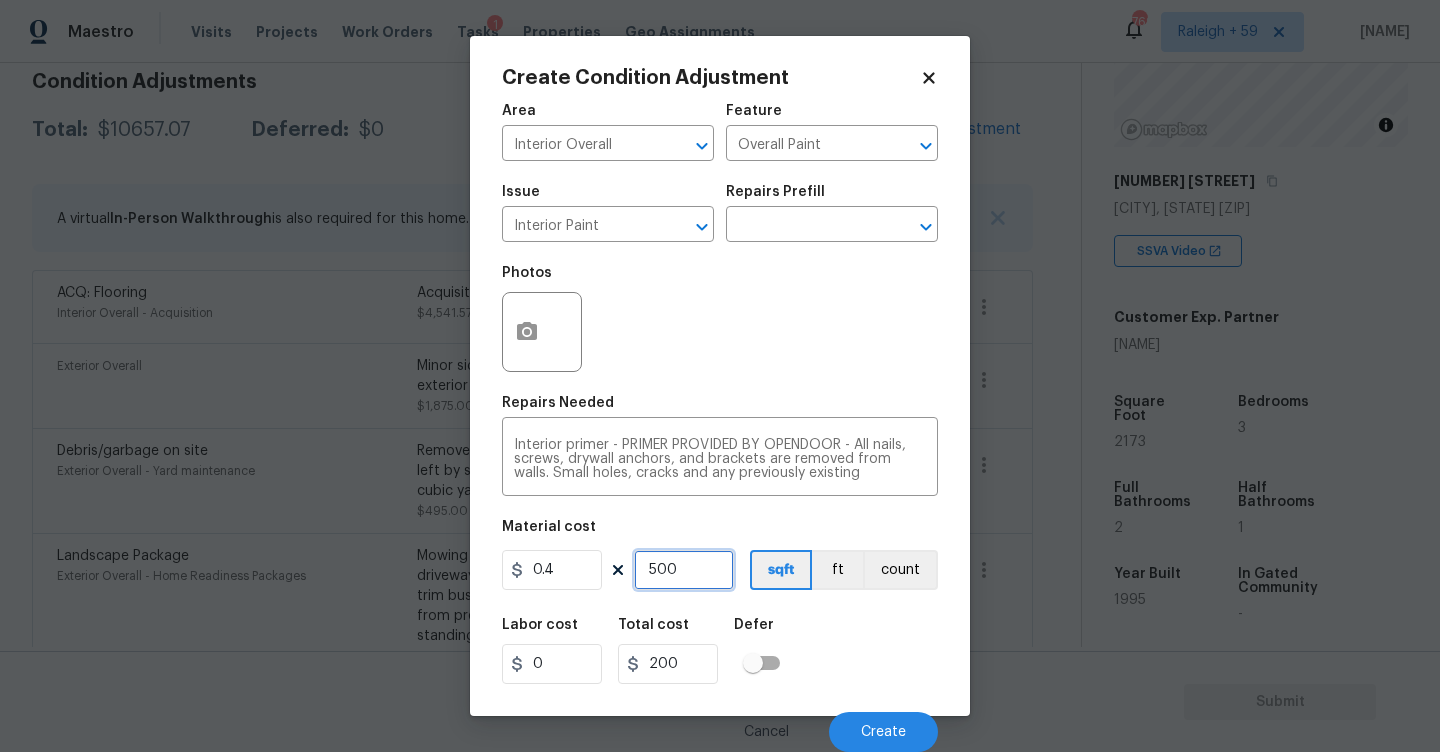 type on "500" 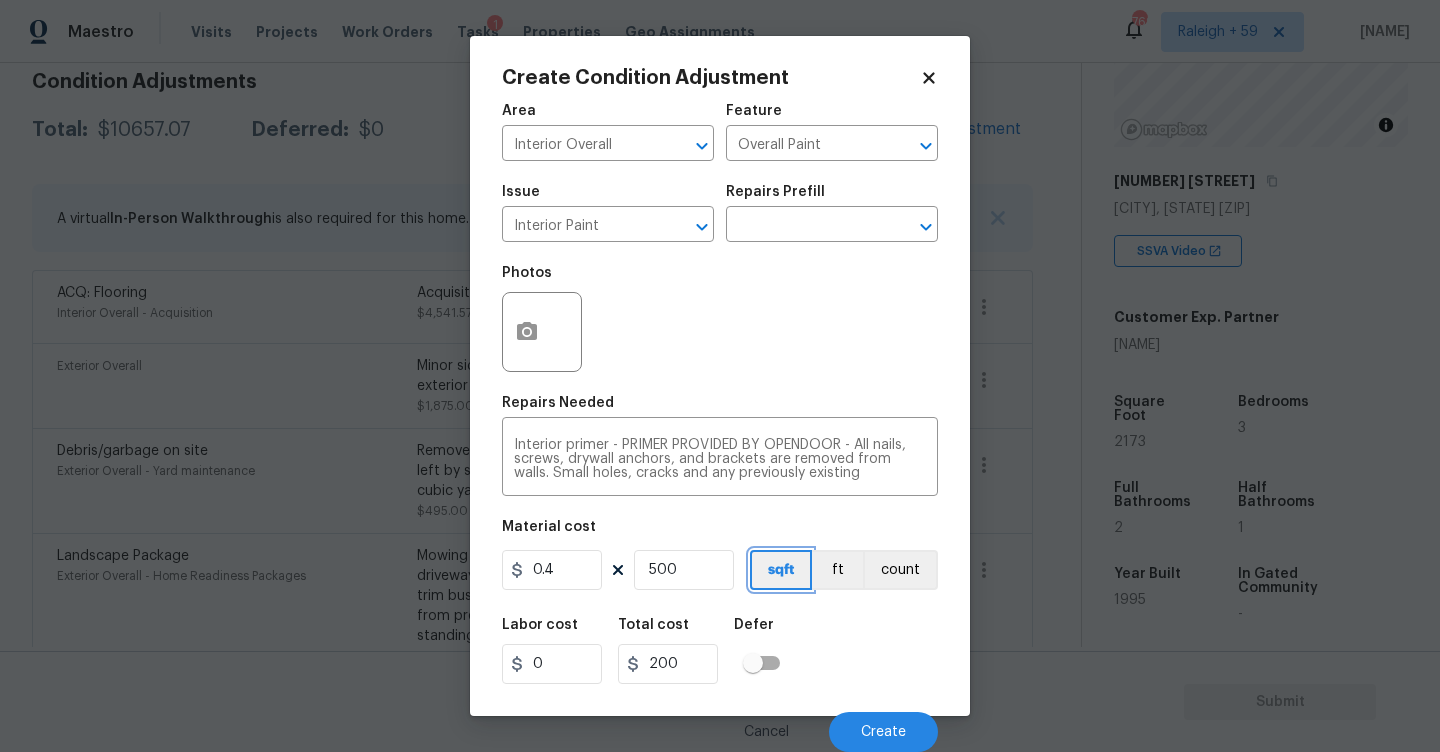 type 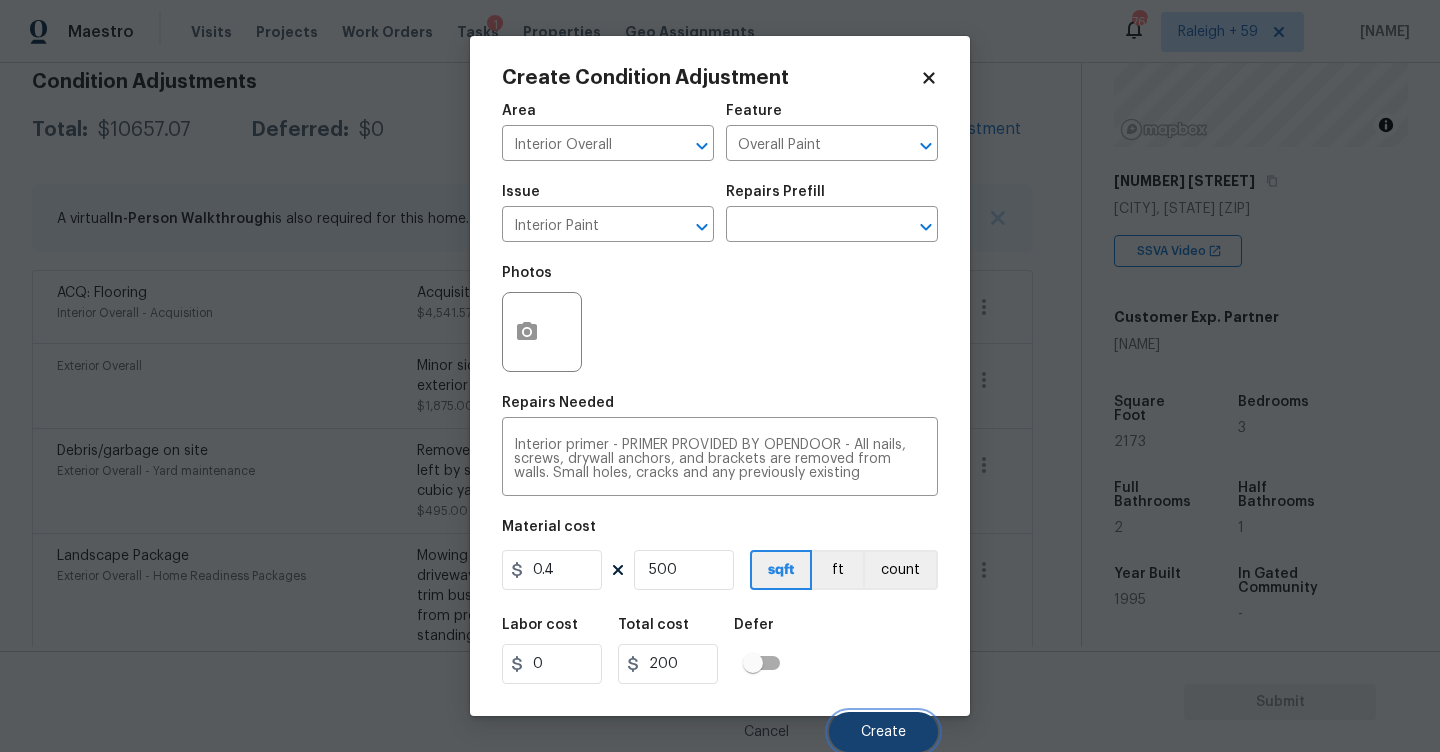 click on "Create" at bounding box center [883, 732] 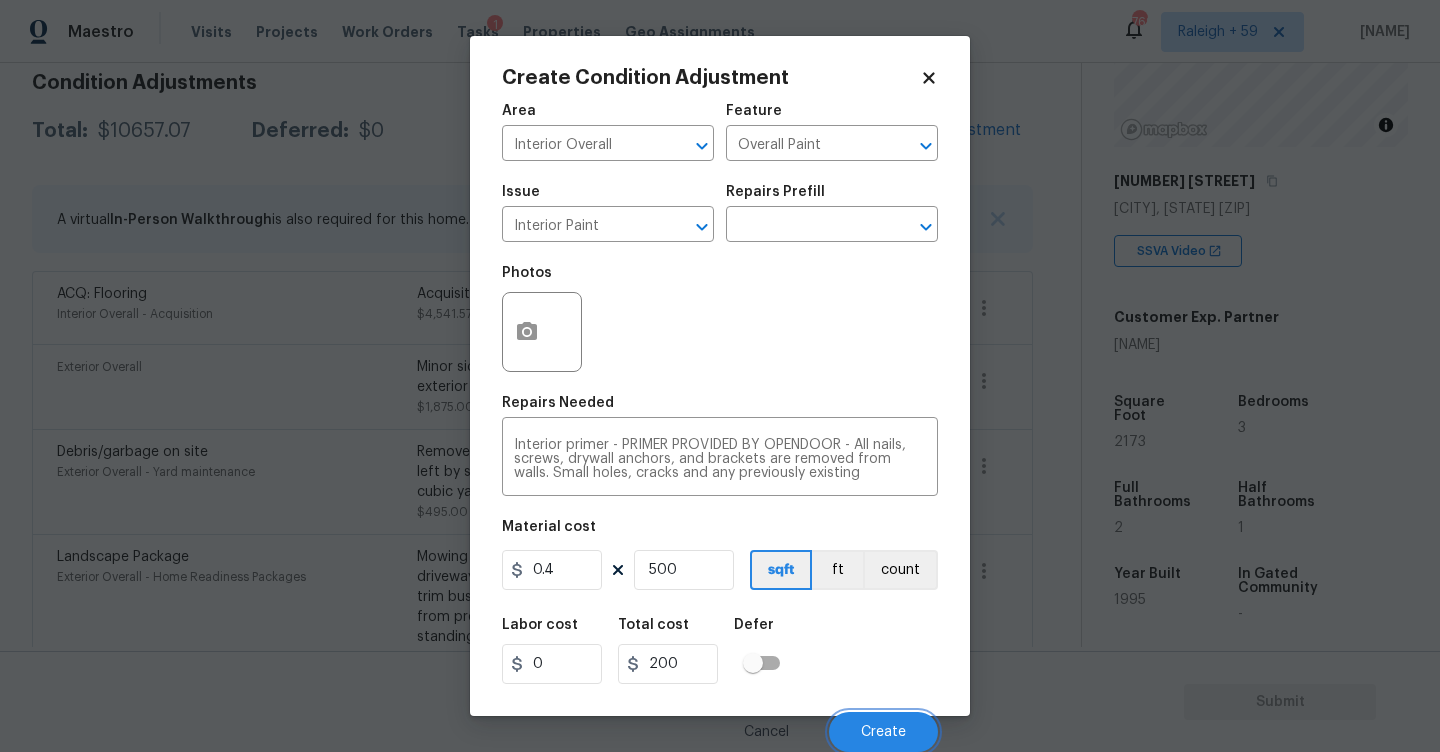scroll, scrollTop: 295, scrollLeft: 0, axis: vertical 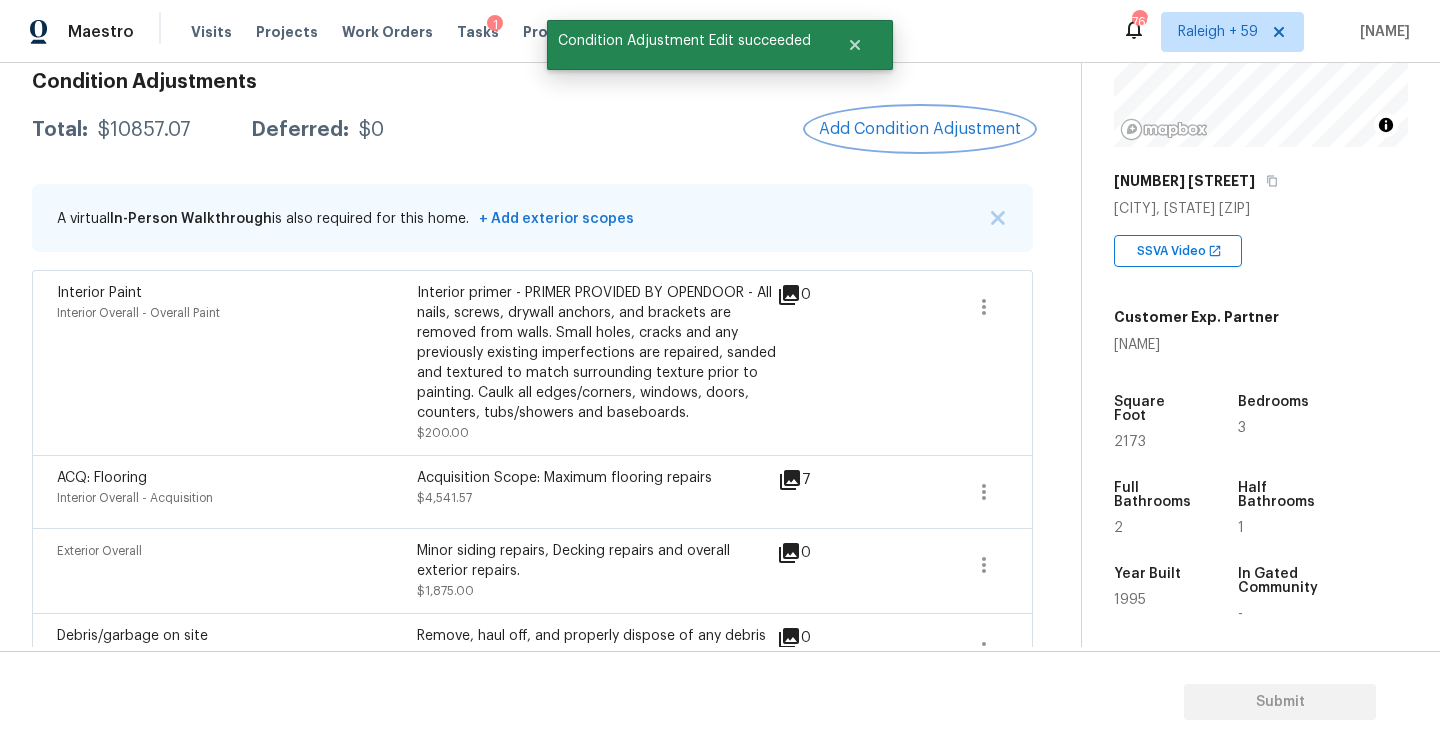 click on "Add Condition Adjustment" at bounding box center (920, 129) 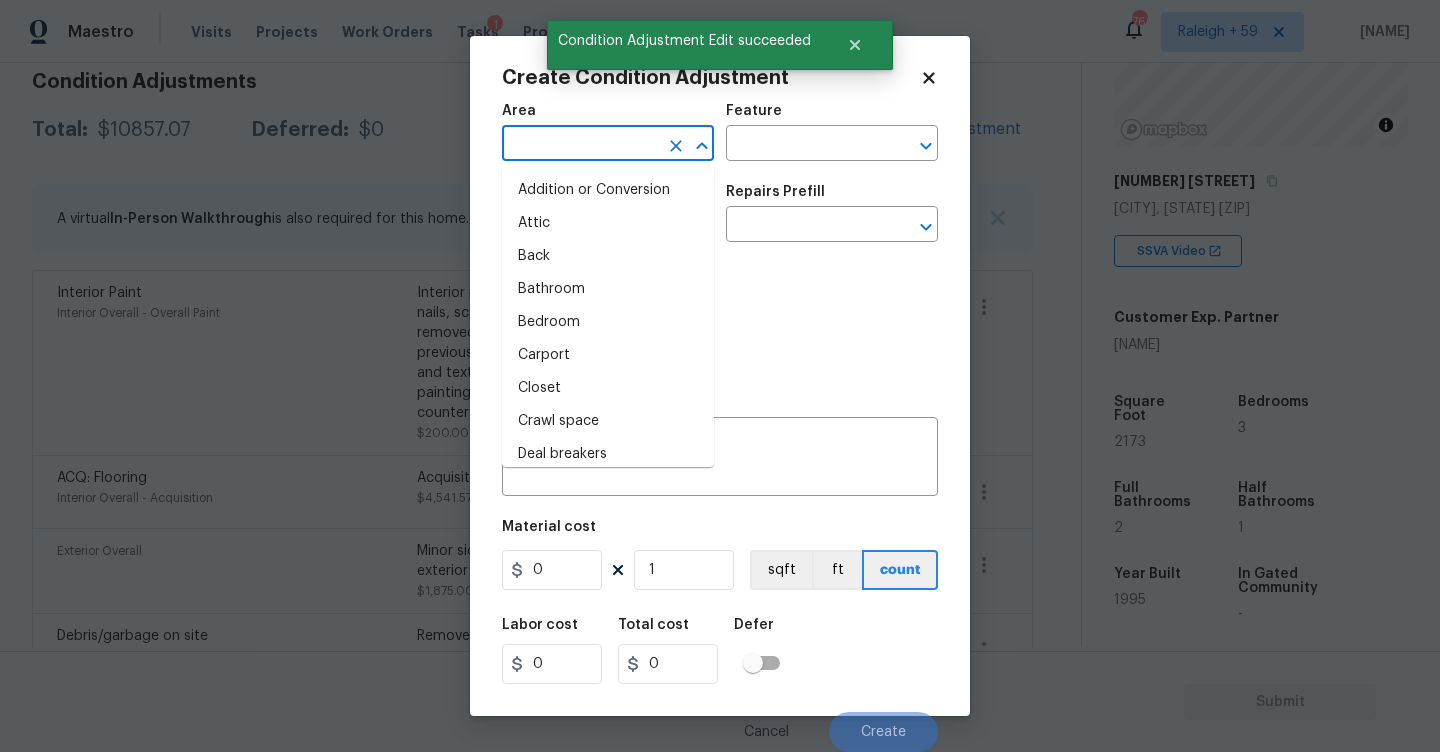click at bounding box center (580, 145) 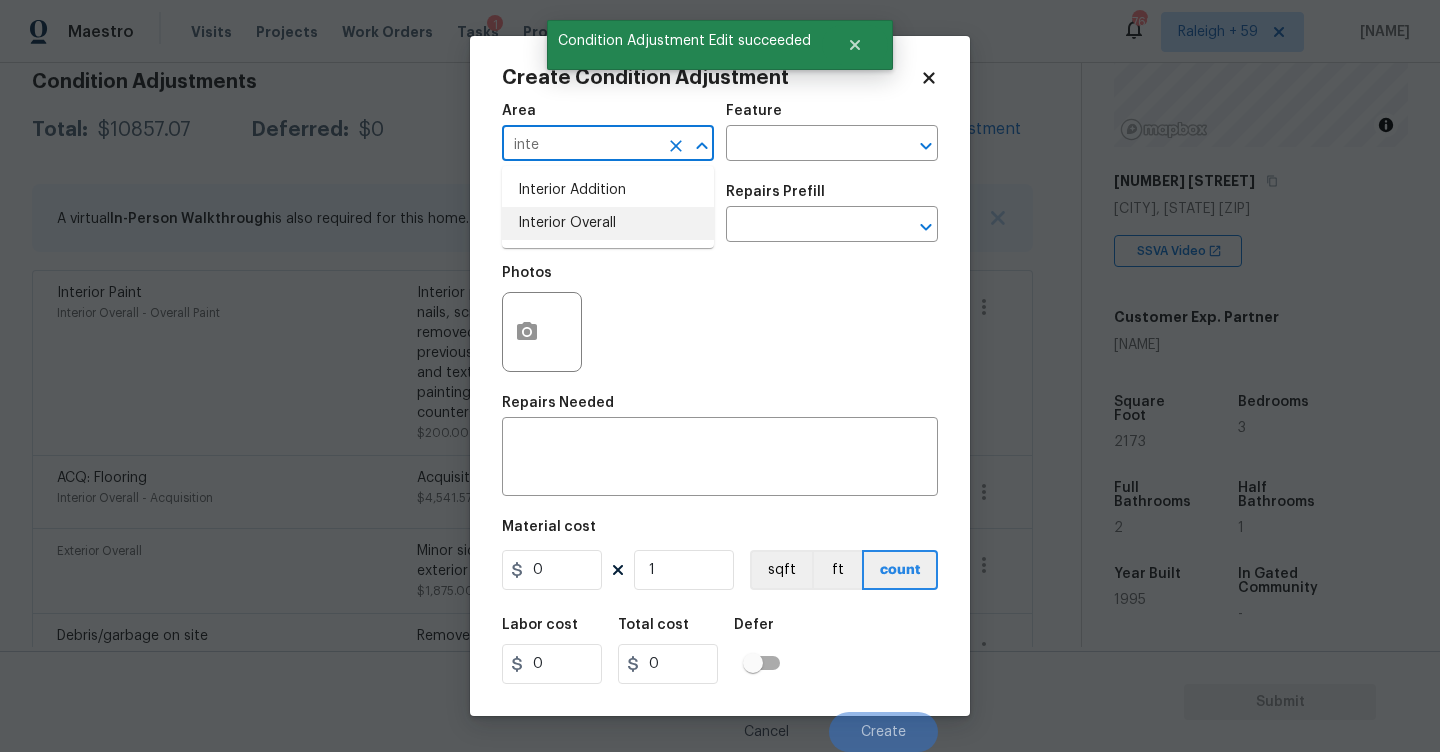 click on "Interior Overall" at bounding box center [608, 223] 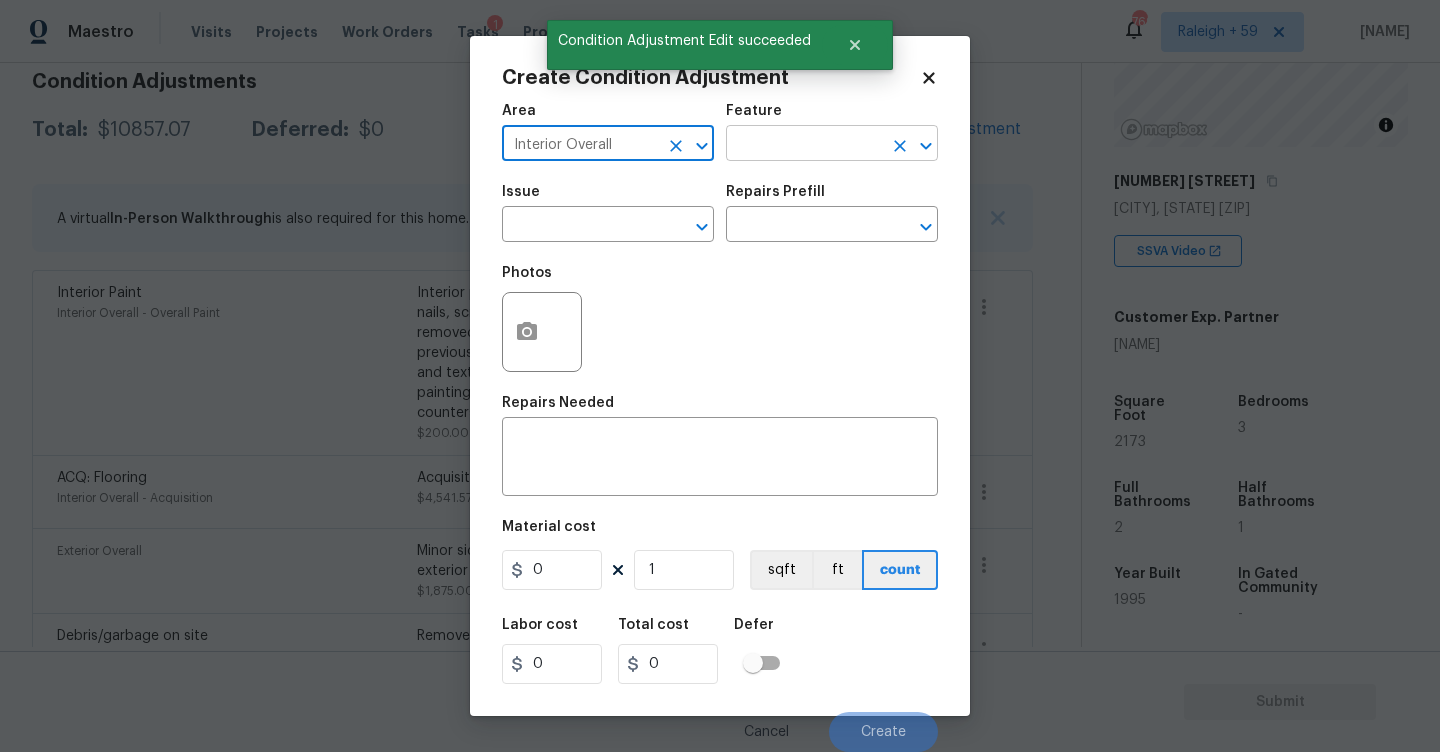 type on "Interior Overall" 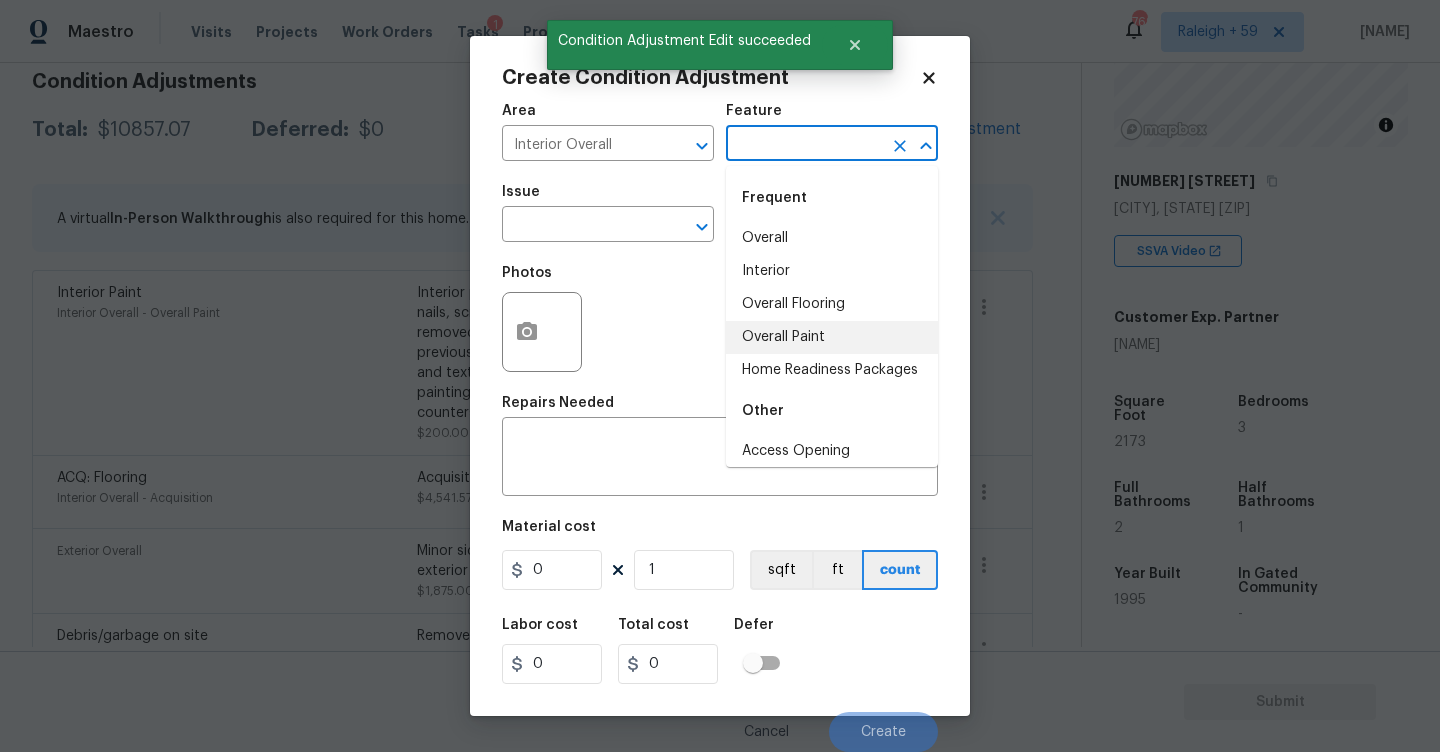 click on "Overall Paint" at bounding box center (832, 337) 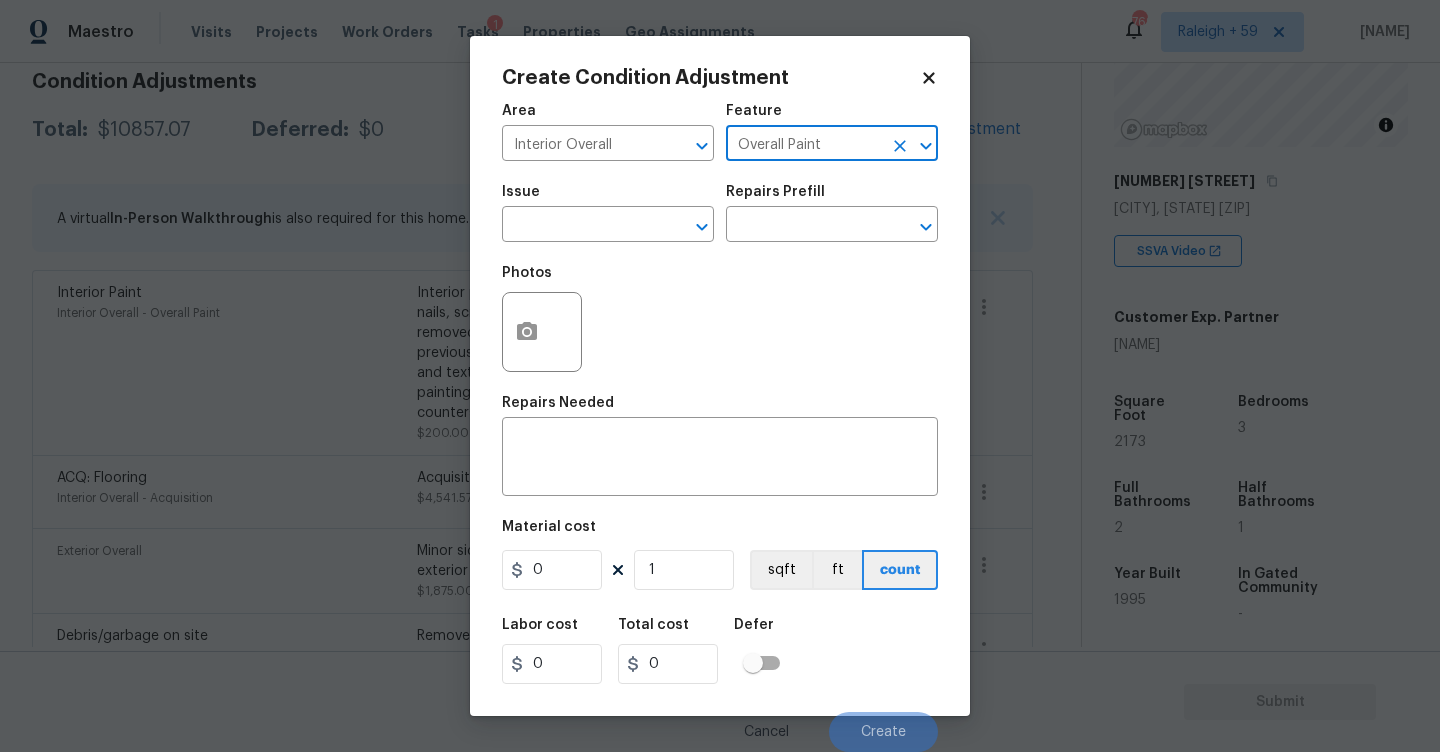 click on "Issue ​" at bounding box center [608, 213] 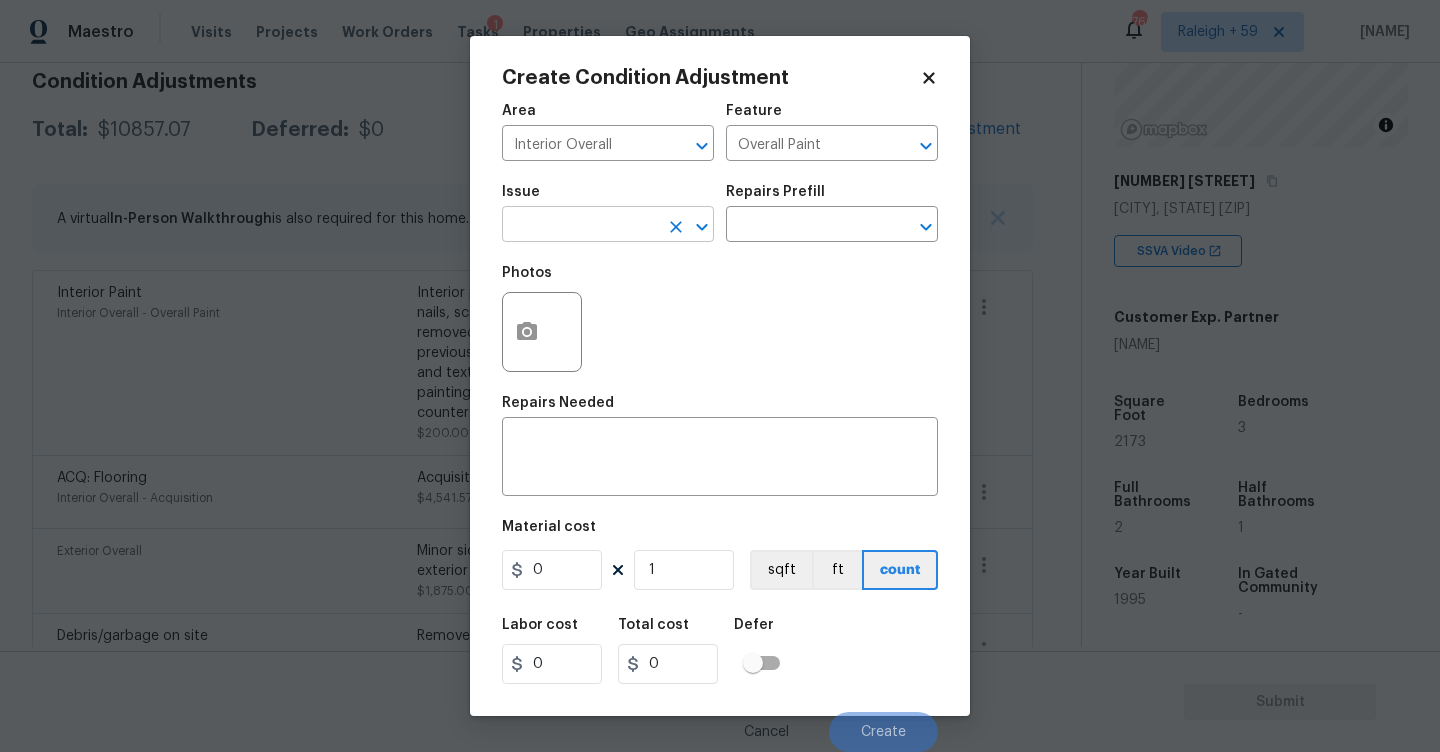 click at bounding box center [580, 226] 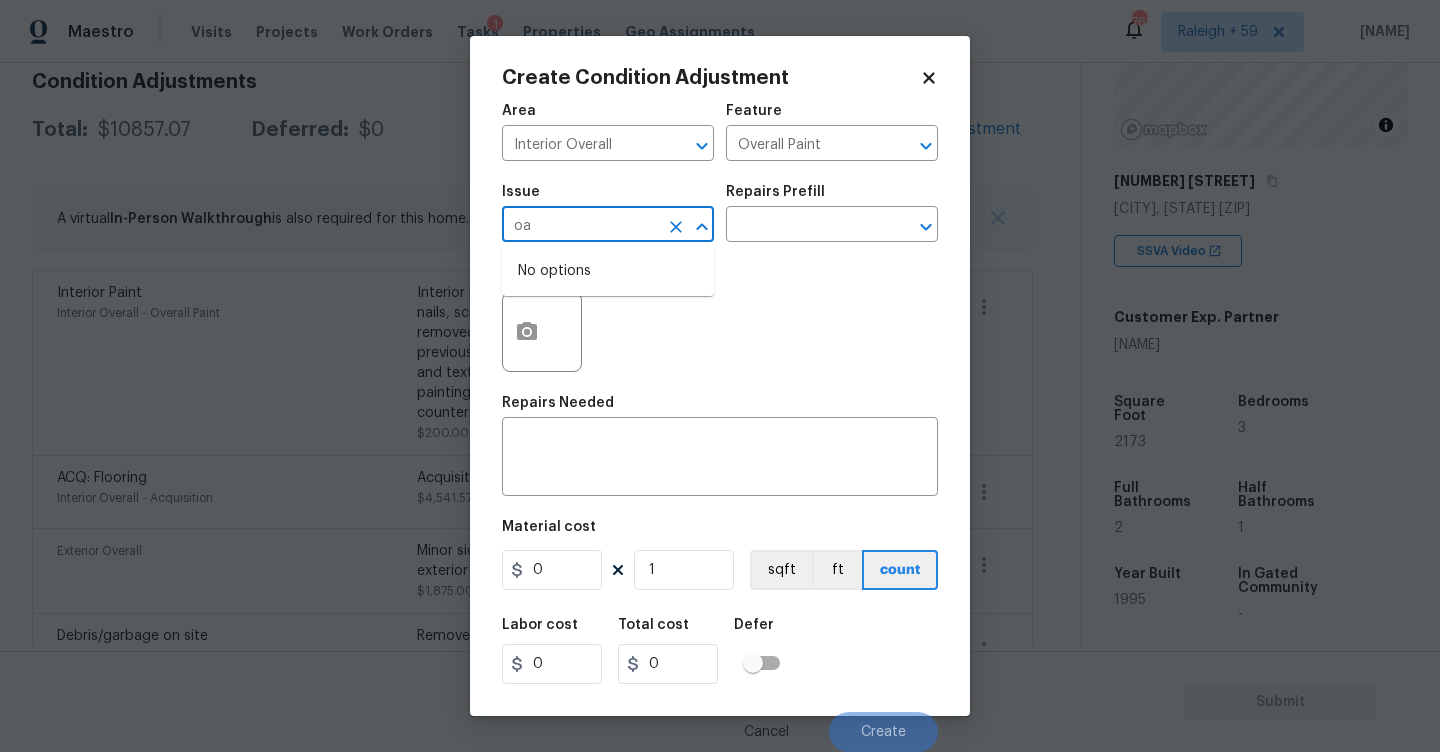 type on "o" 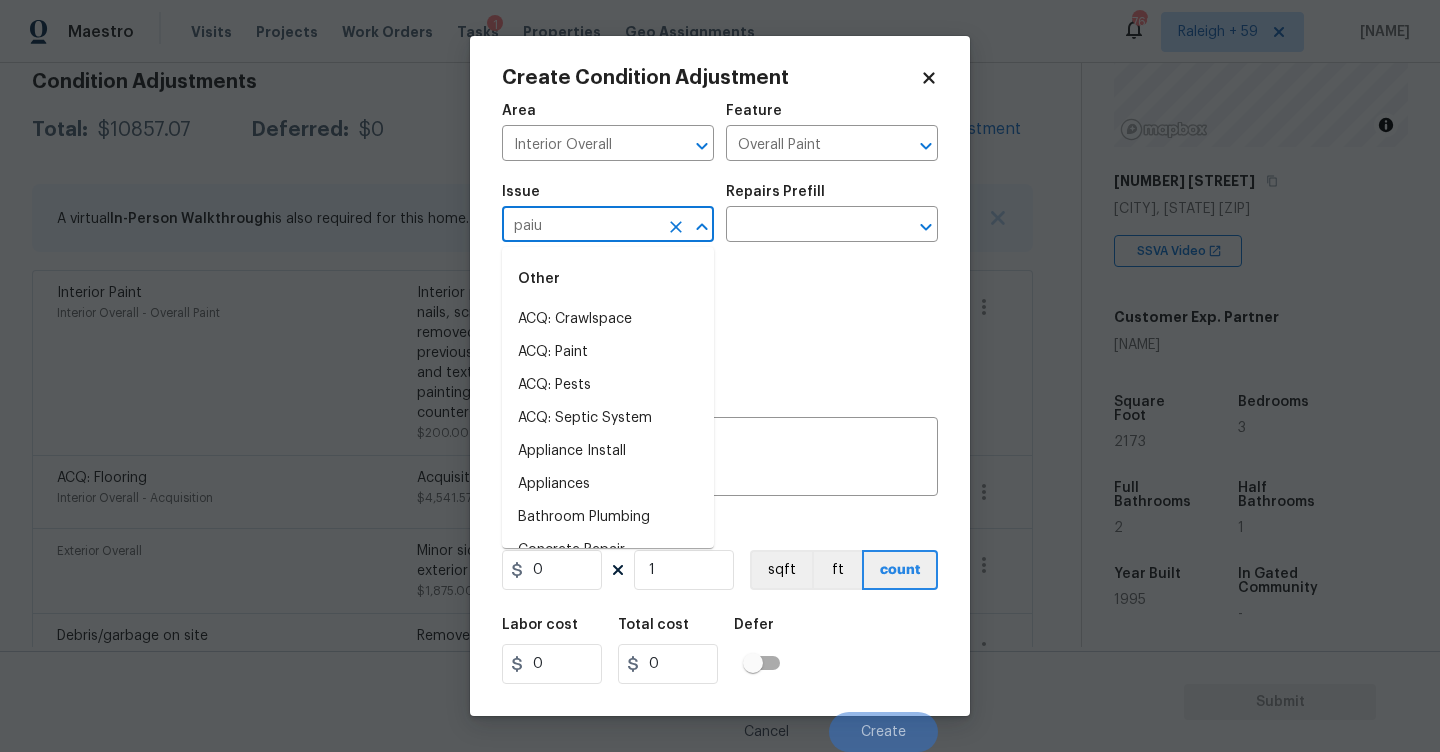 type on "paiun" 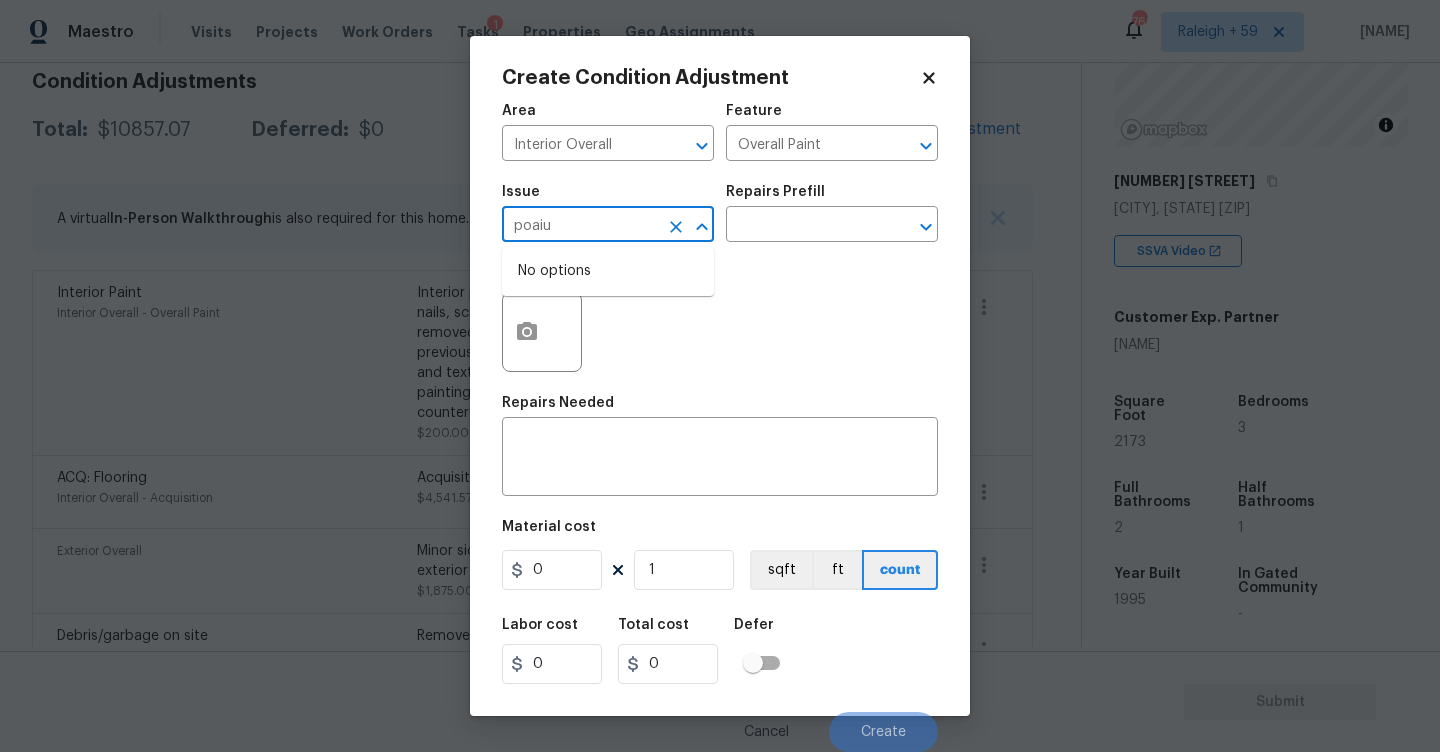 type on "poaiun" 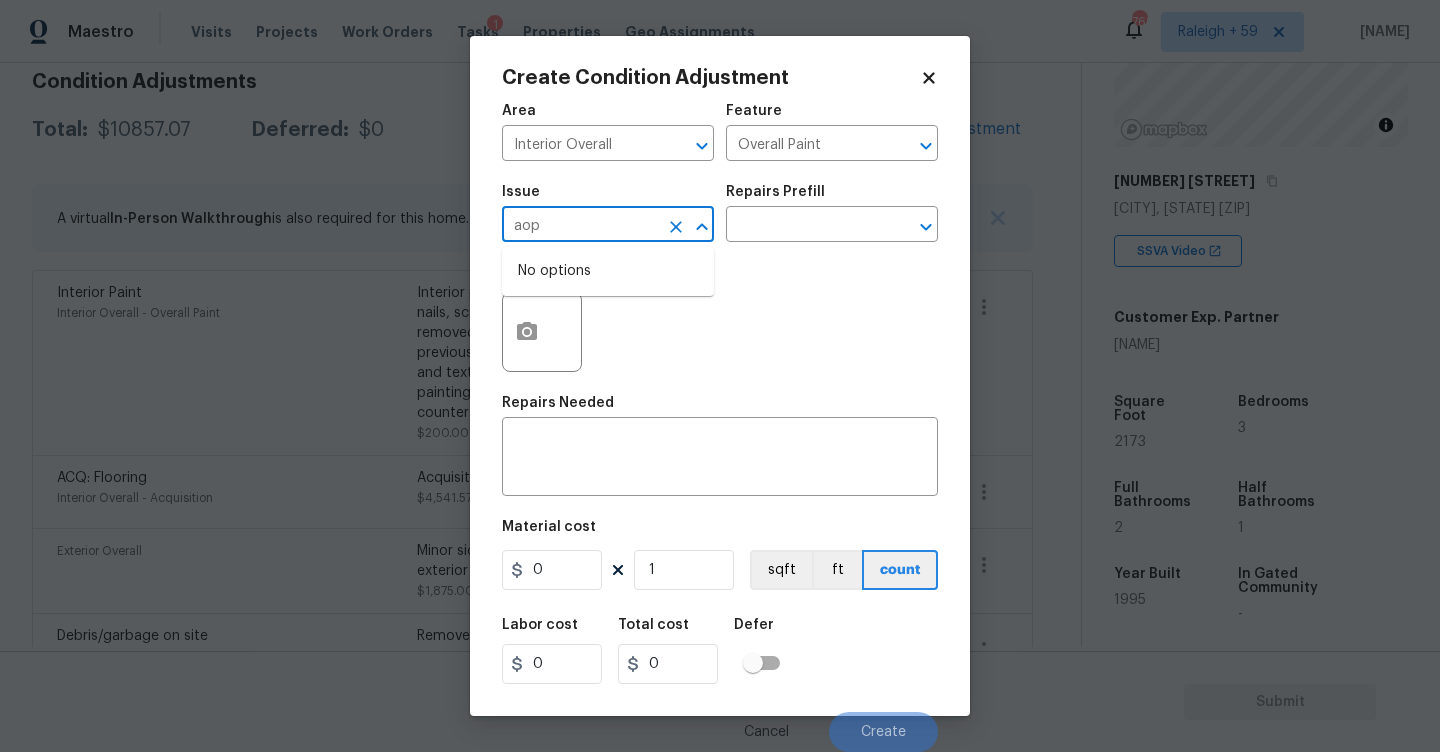 type on "ao" 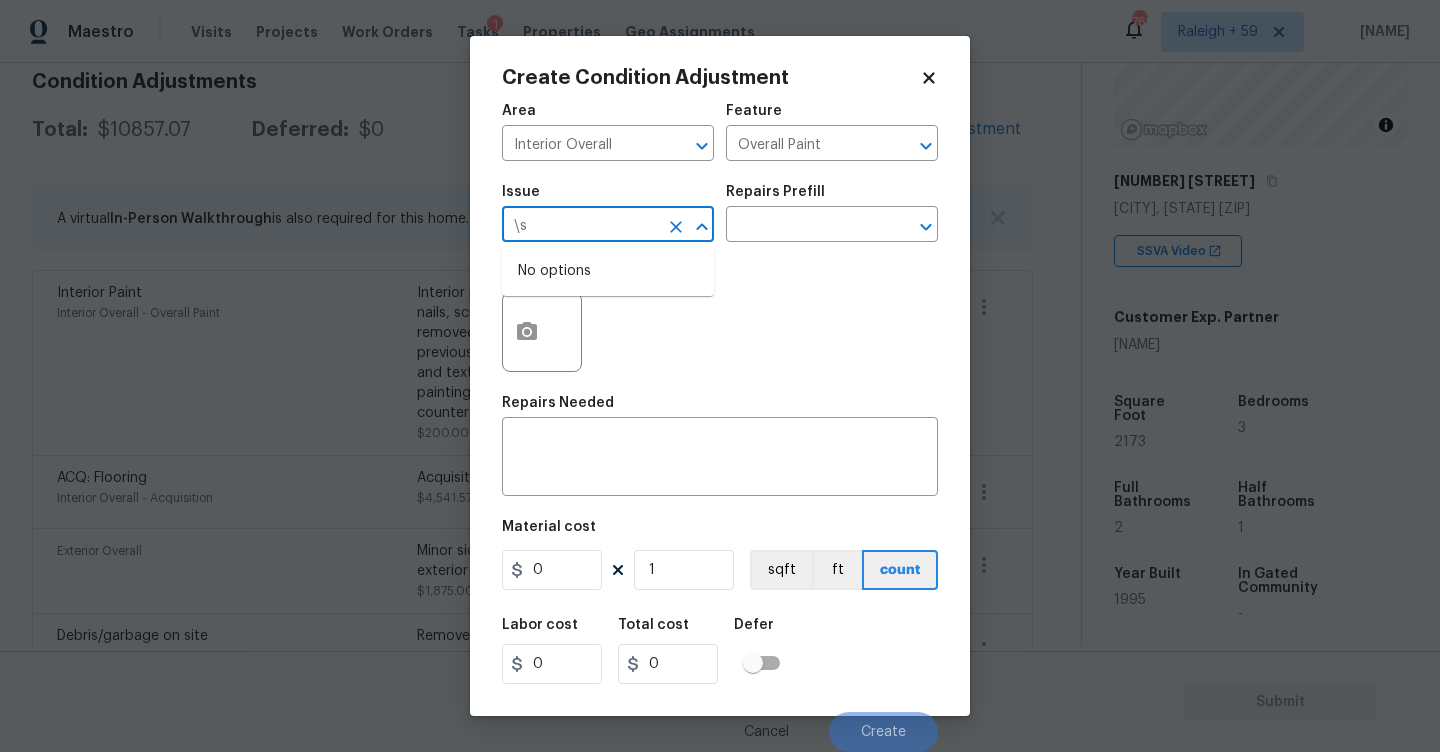 type on "\" 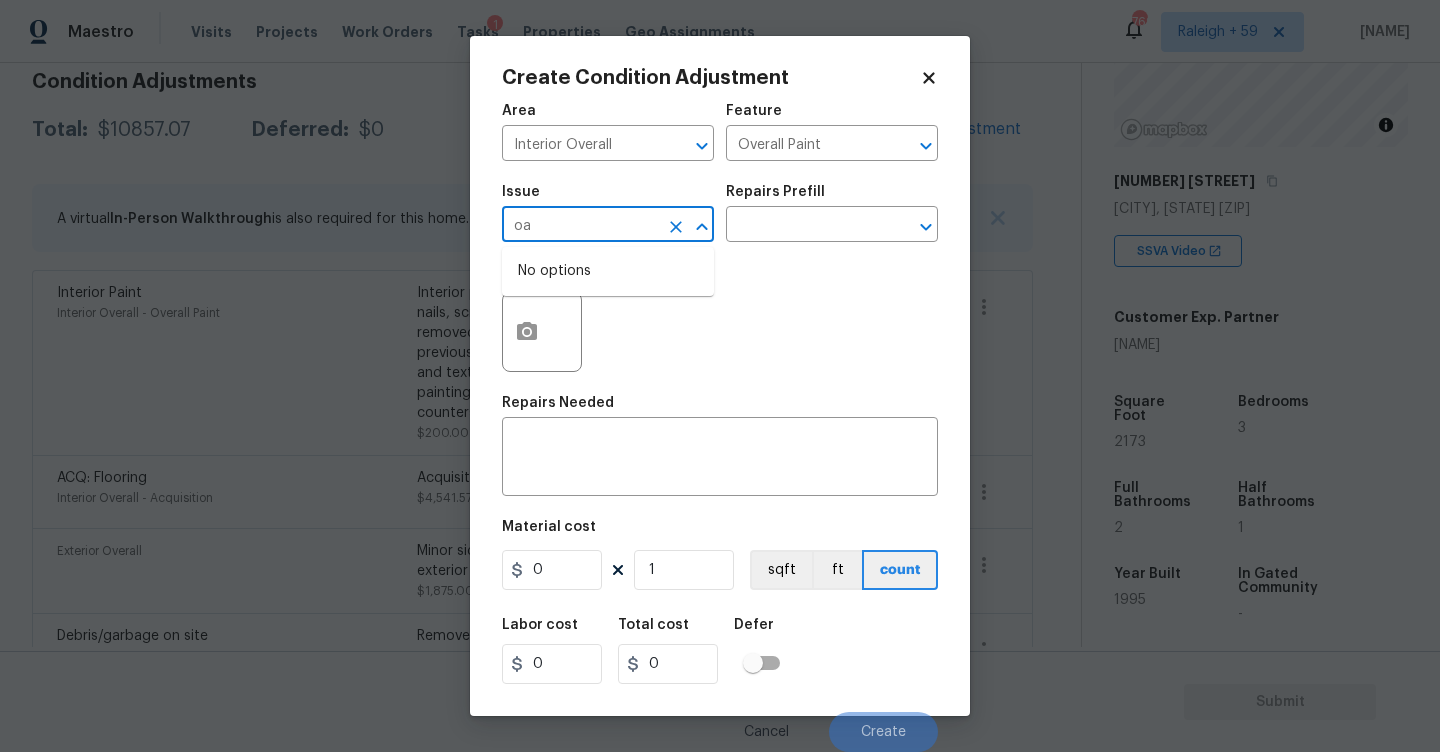 type on "o" 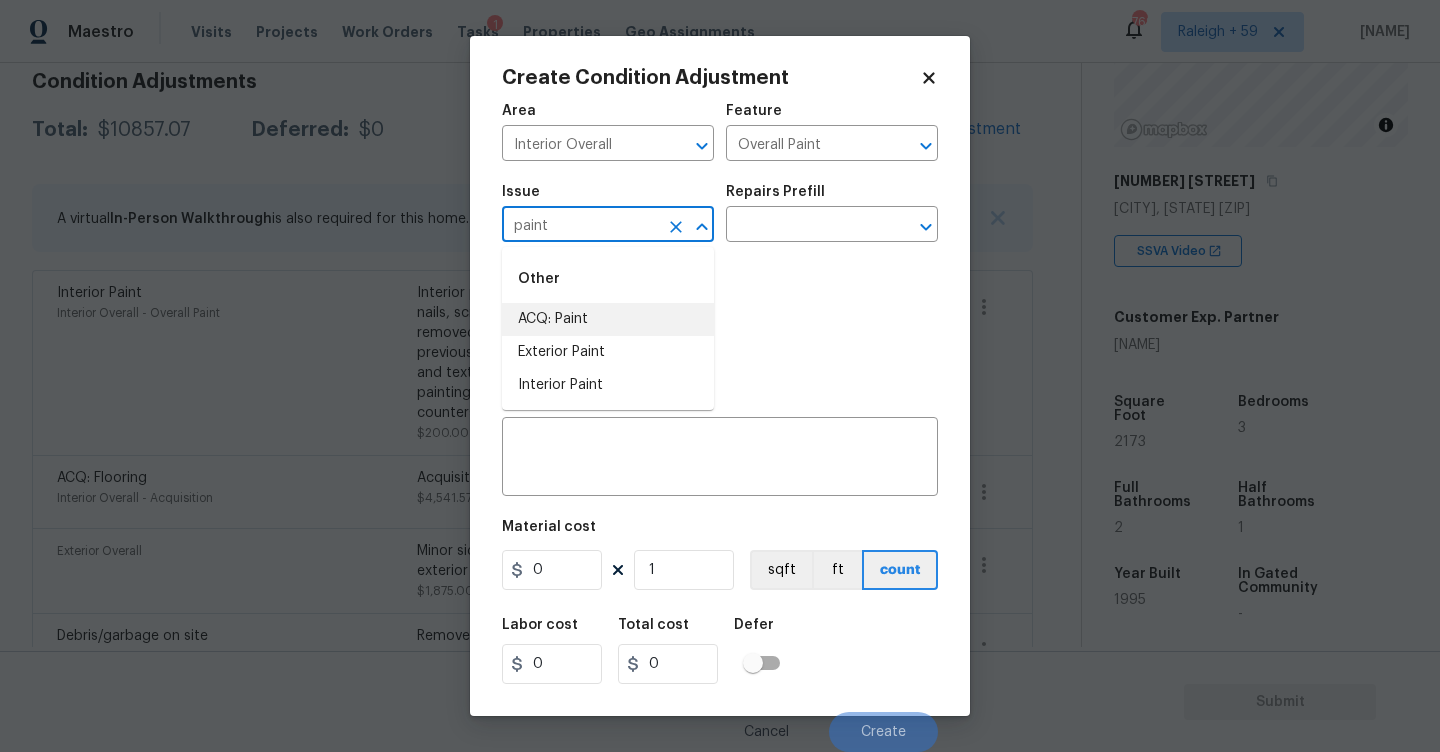click on "ACQ: Paint" at bounding box center (608, 319) 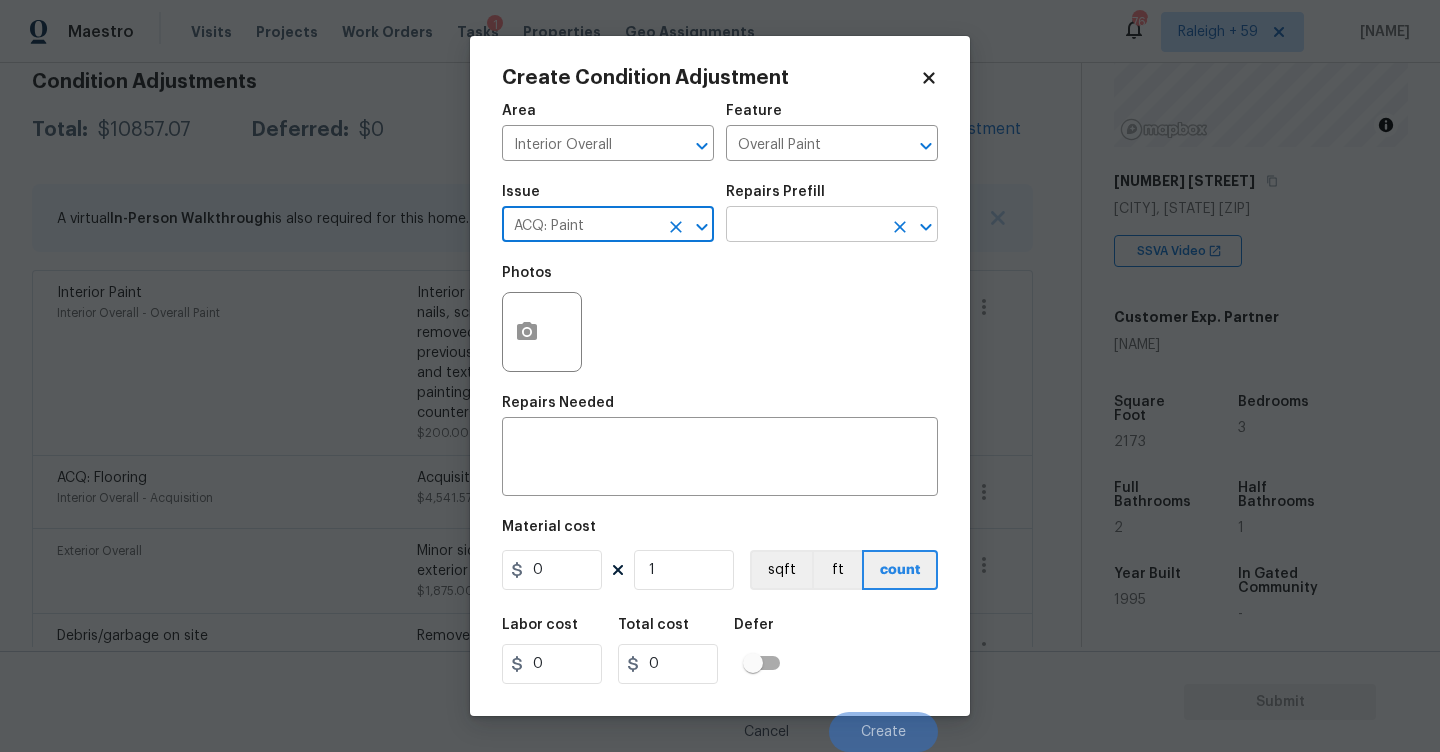 type on "ACQ: Paint" 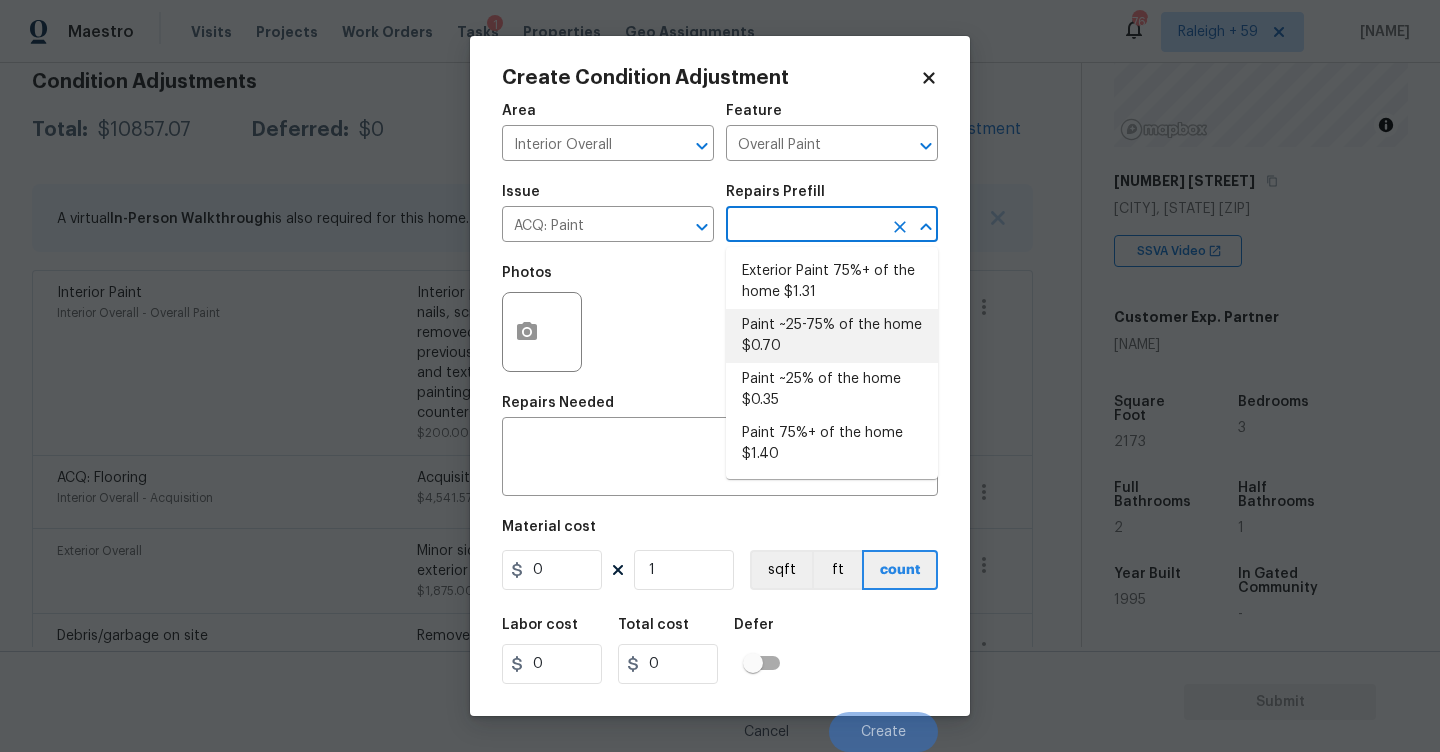 click on "Paint ~25-75% of the home $0.70" at bounding box center [832, 336] 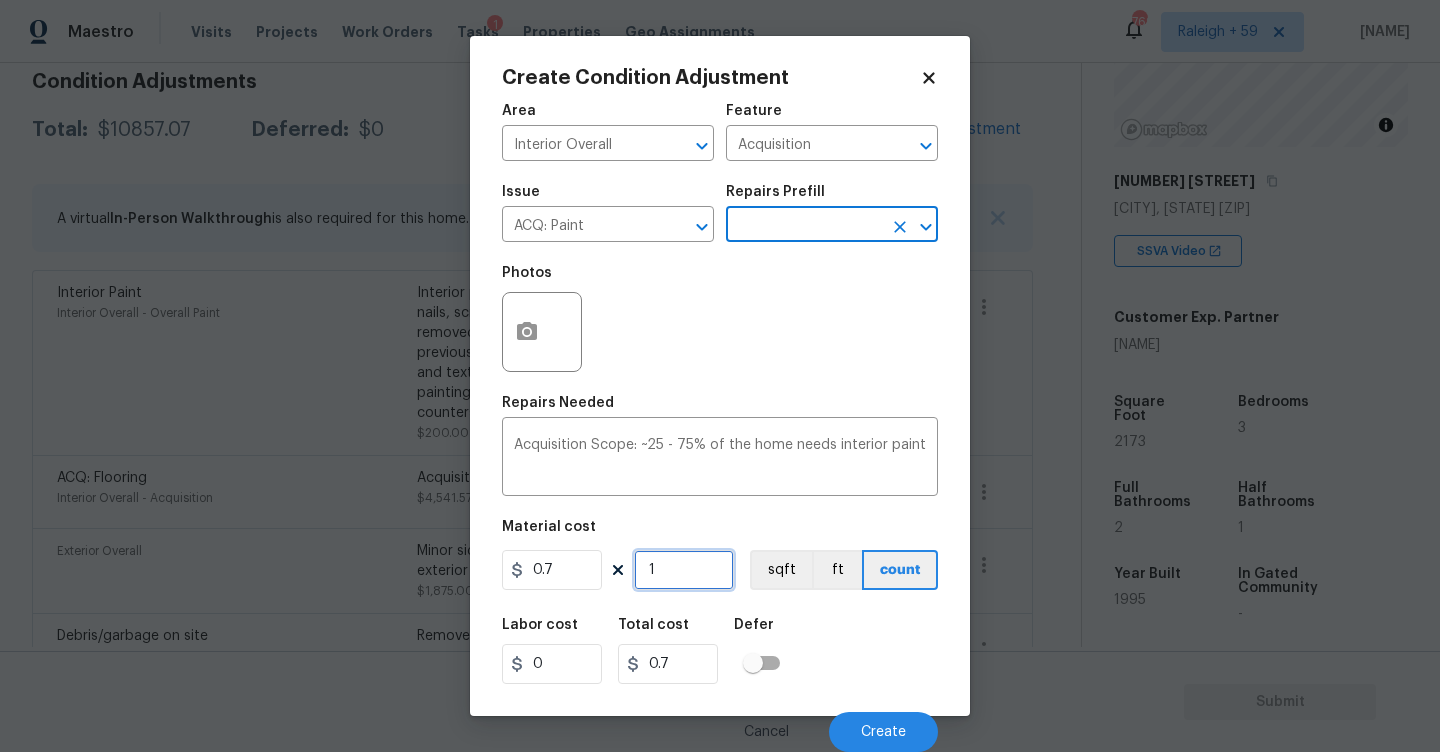 click on "1" at bounding box center [684, 570] 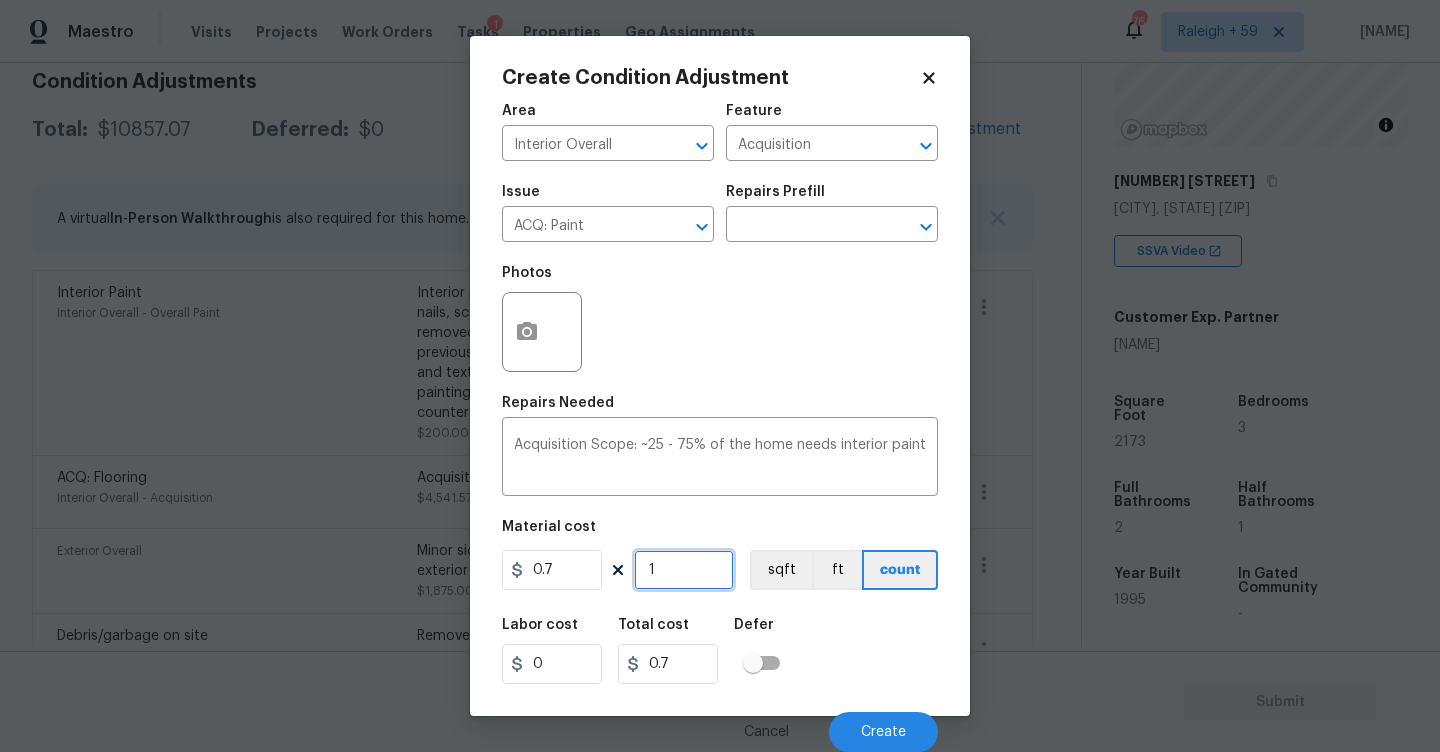 type on "0" 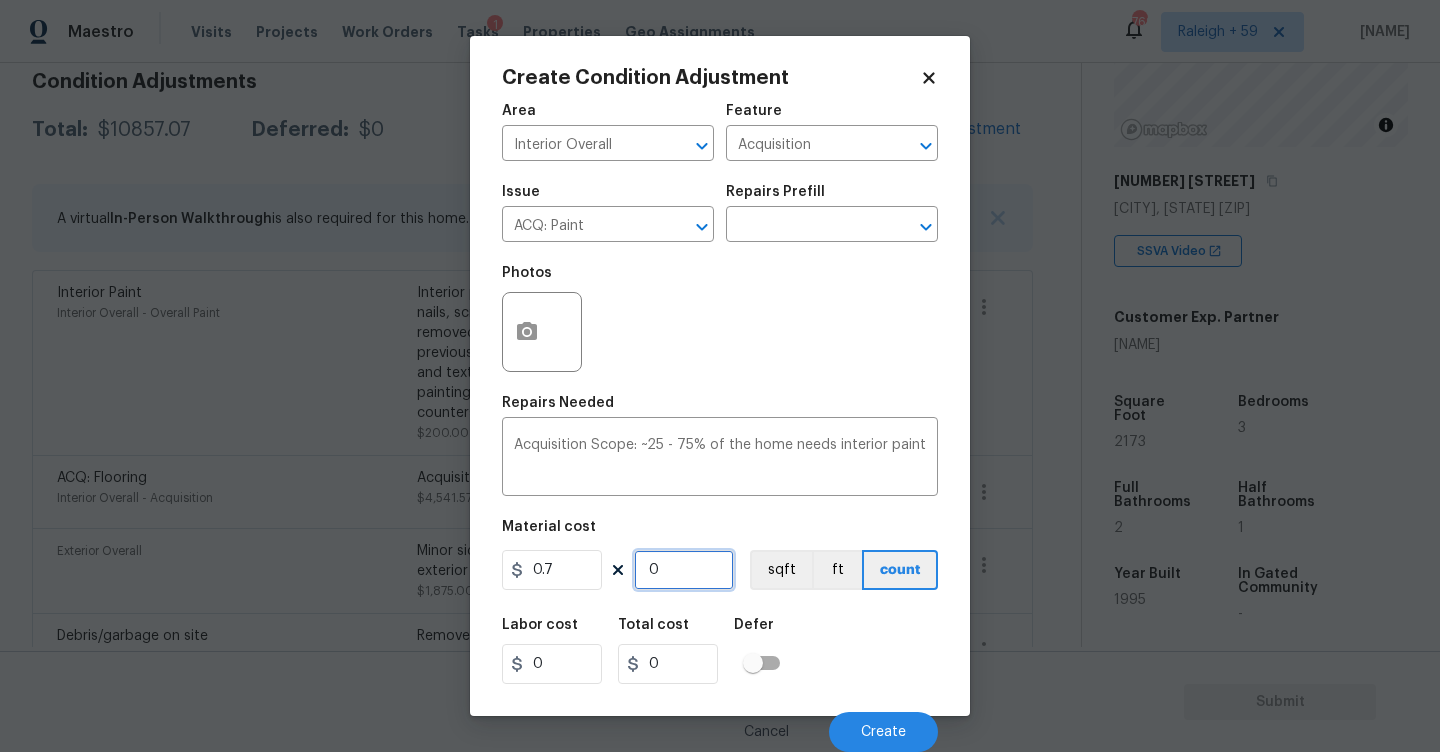 type on "2" 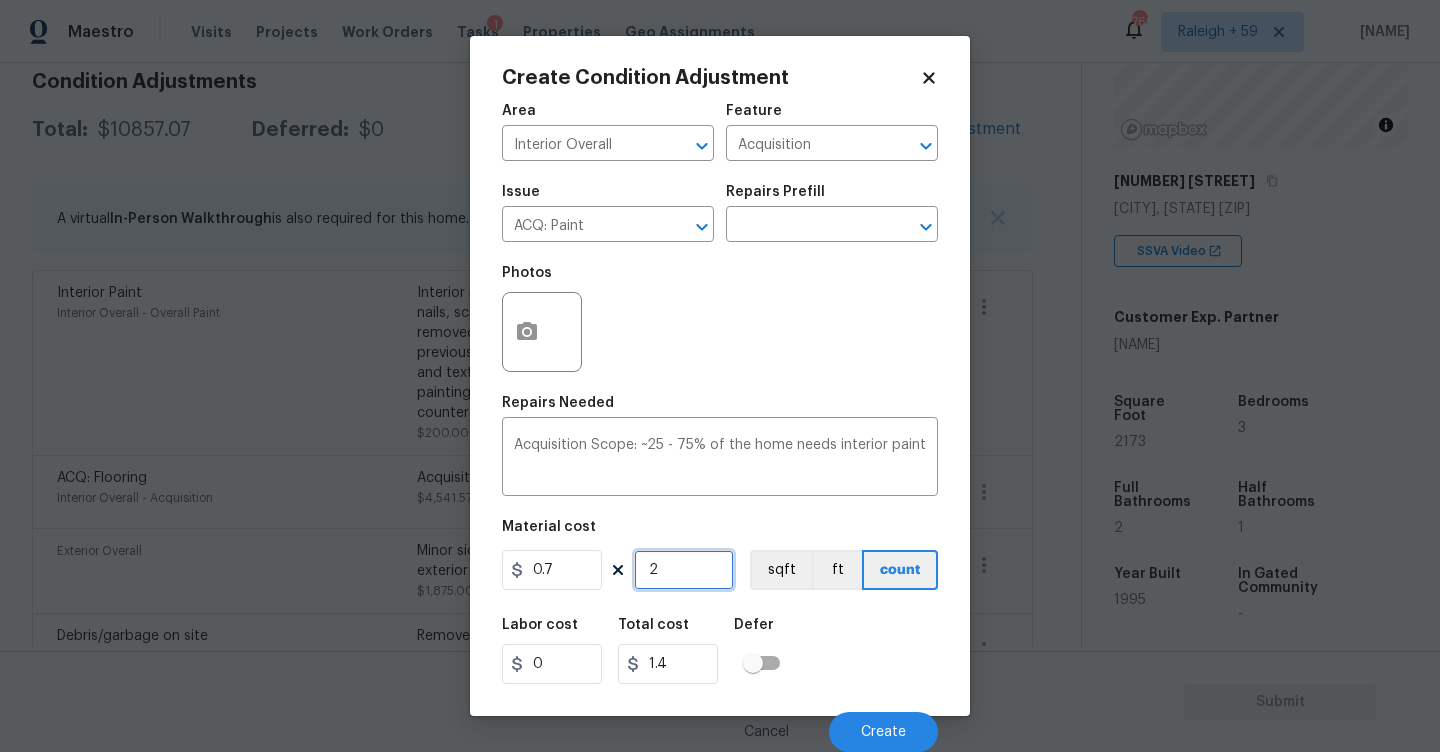 type on "21" 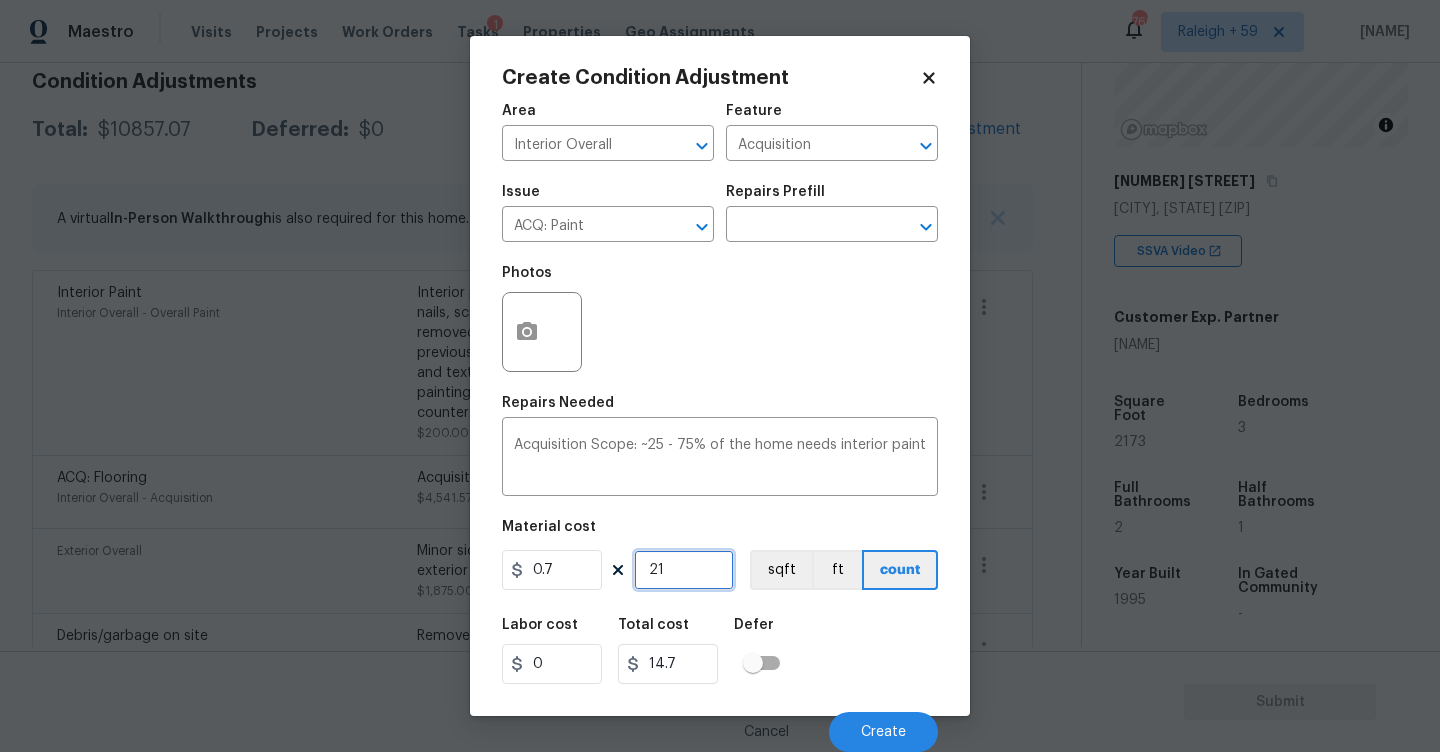 type on "217" 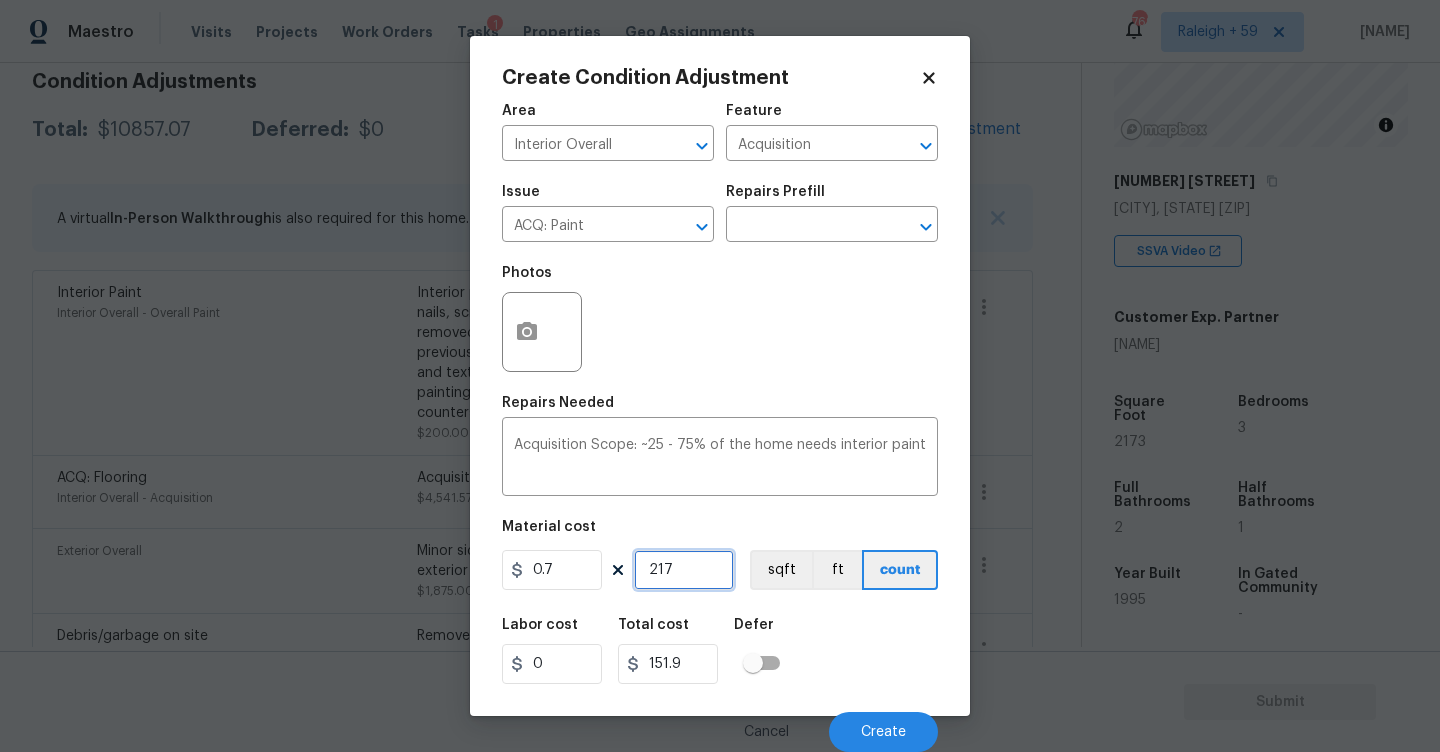 type on "2173" 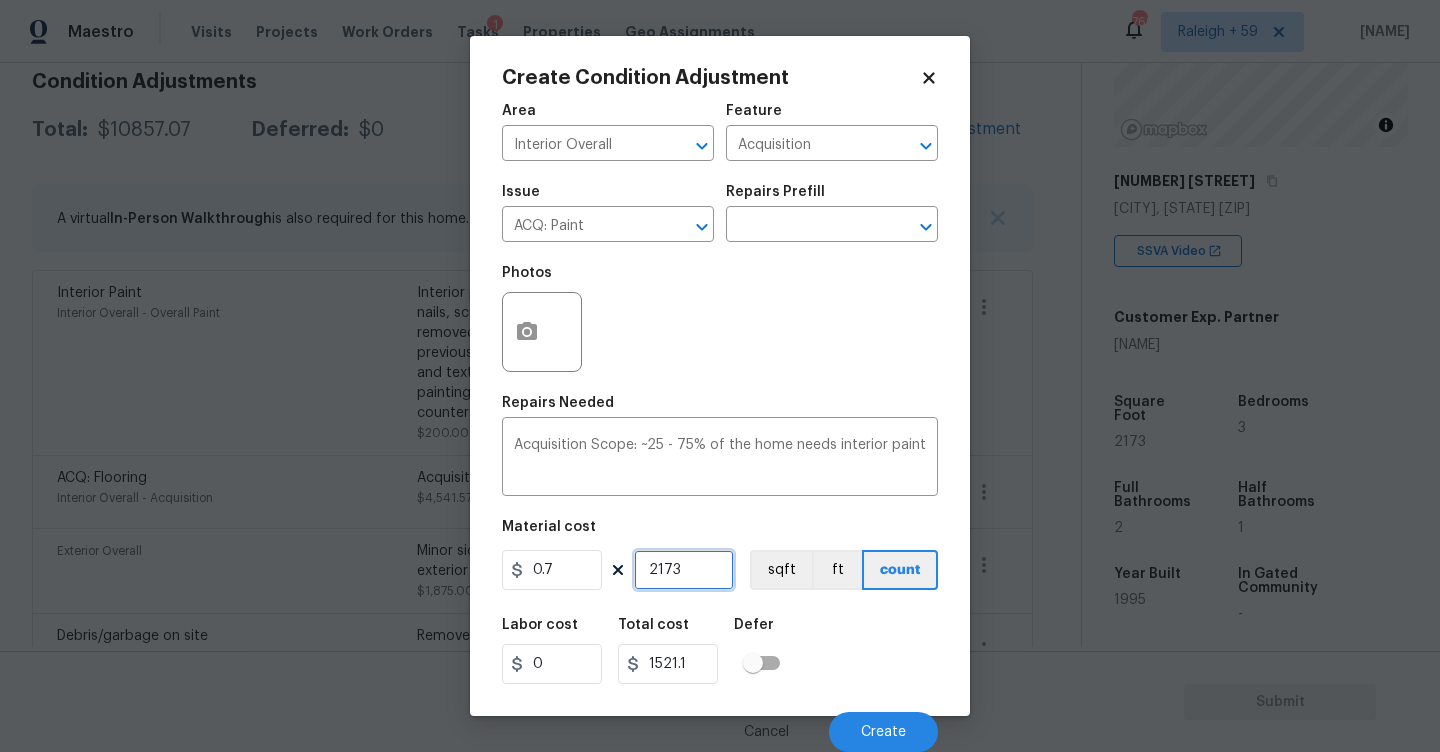 type on "2173" 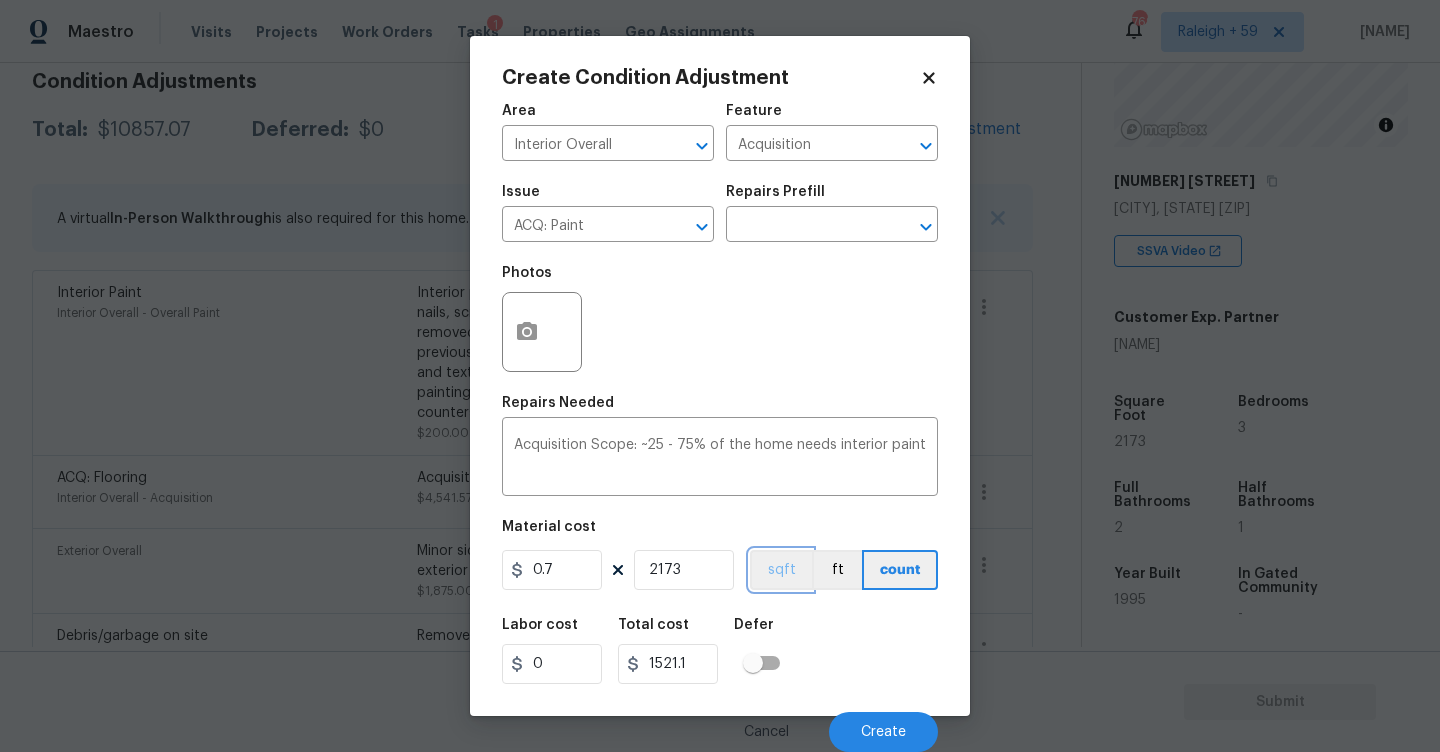 type 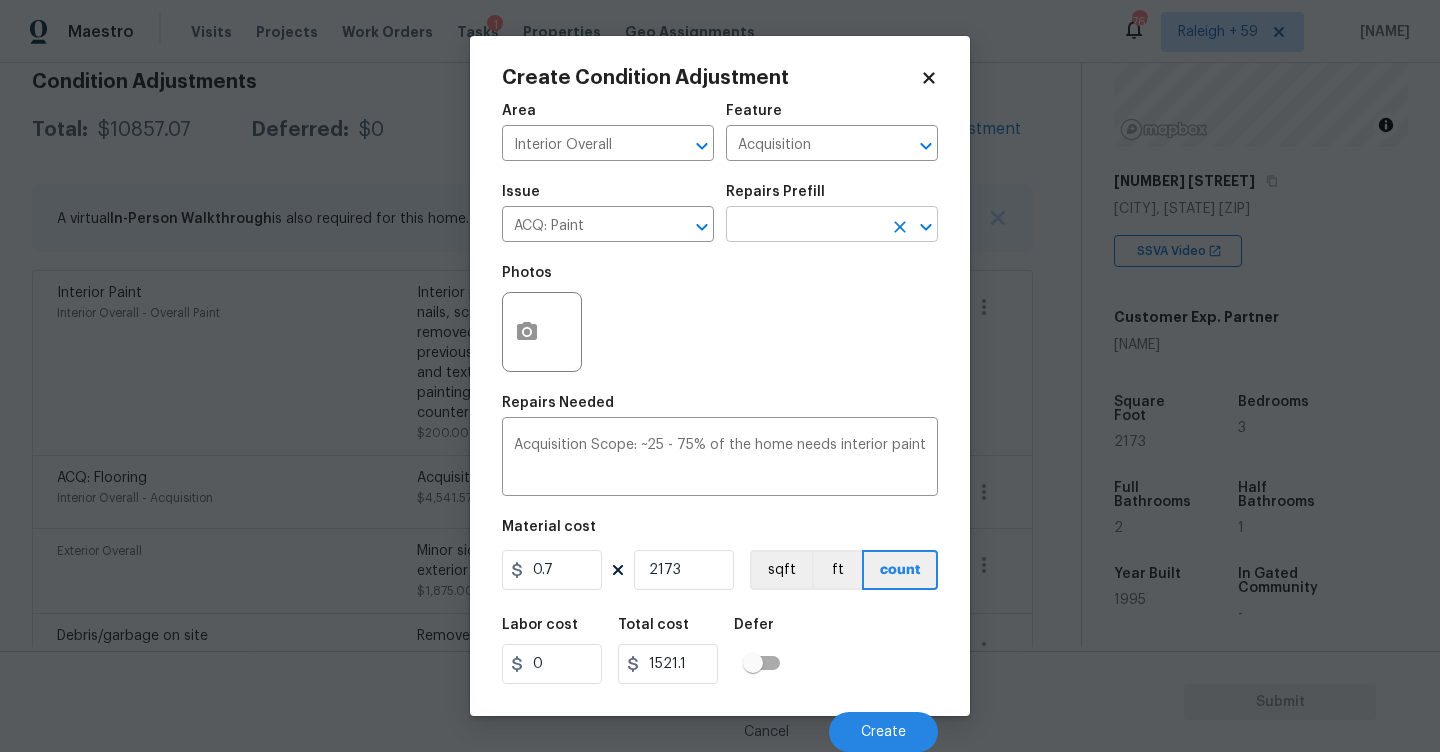 click at bounding box center [804, 226] 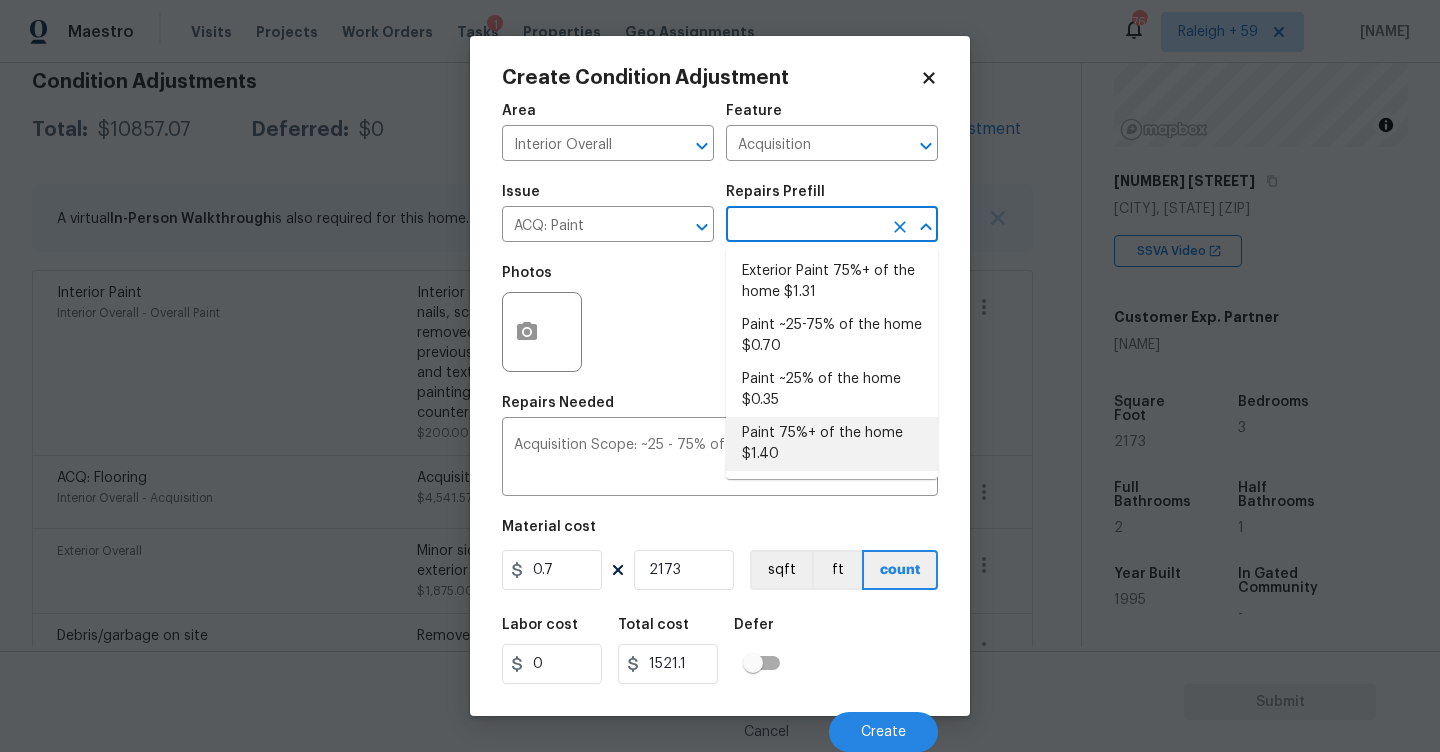 click on "Paint 75%+ of the home $1.40" at bounding box center [832, 444] 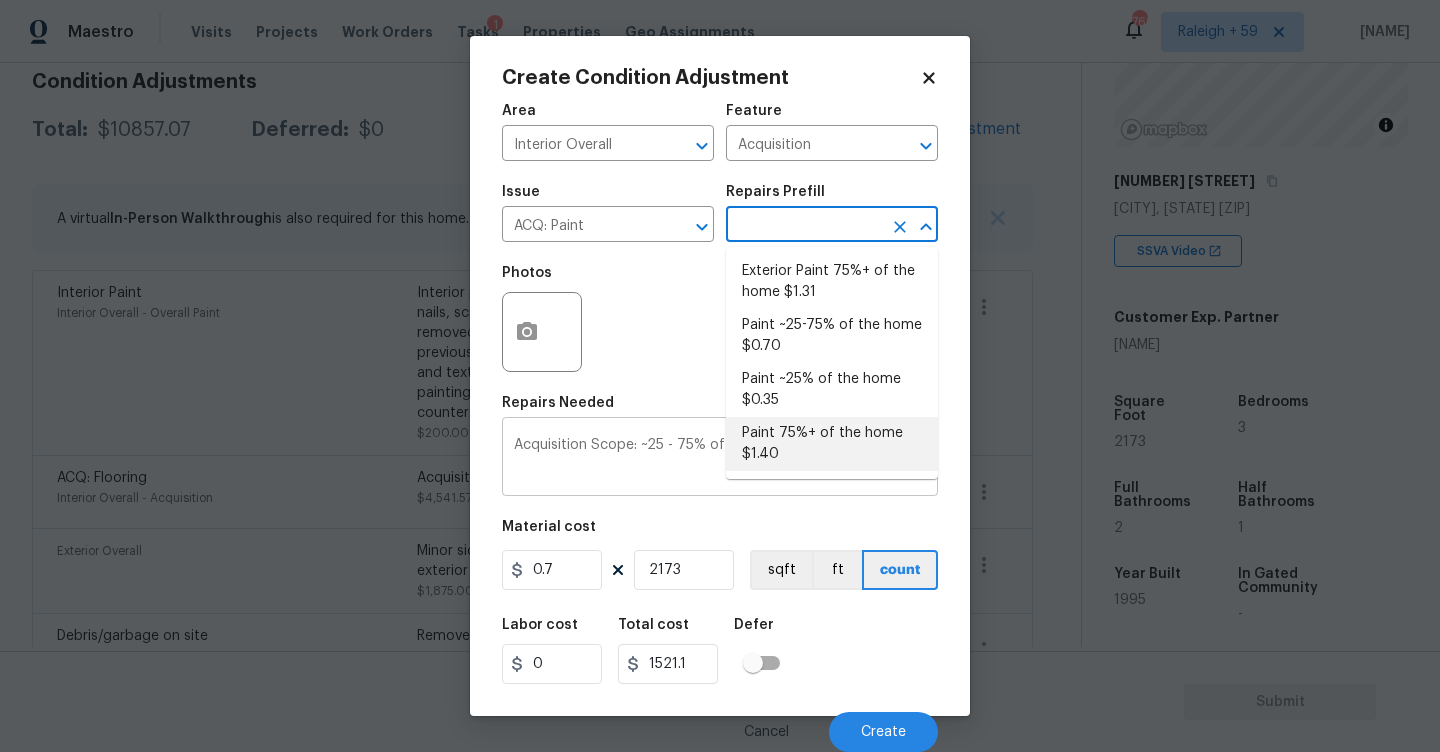 type 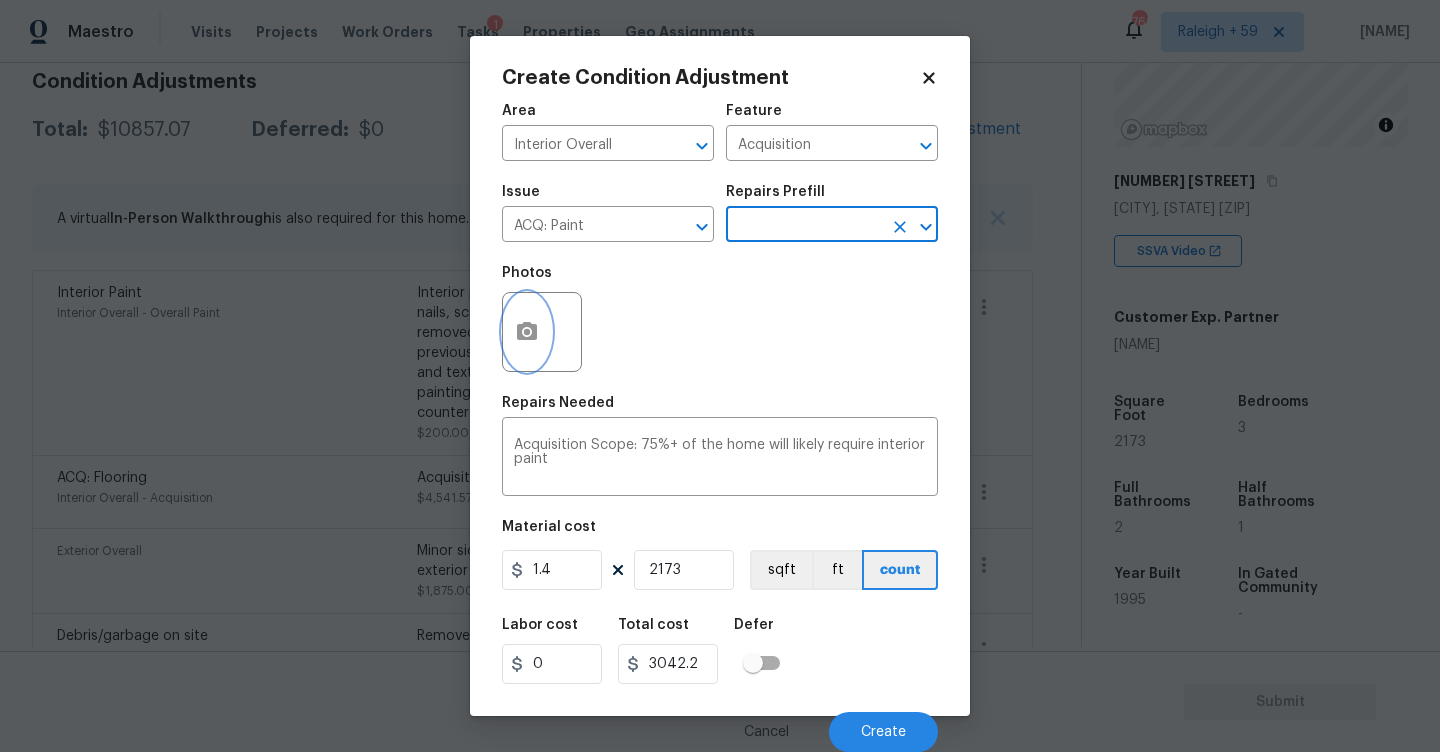 click 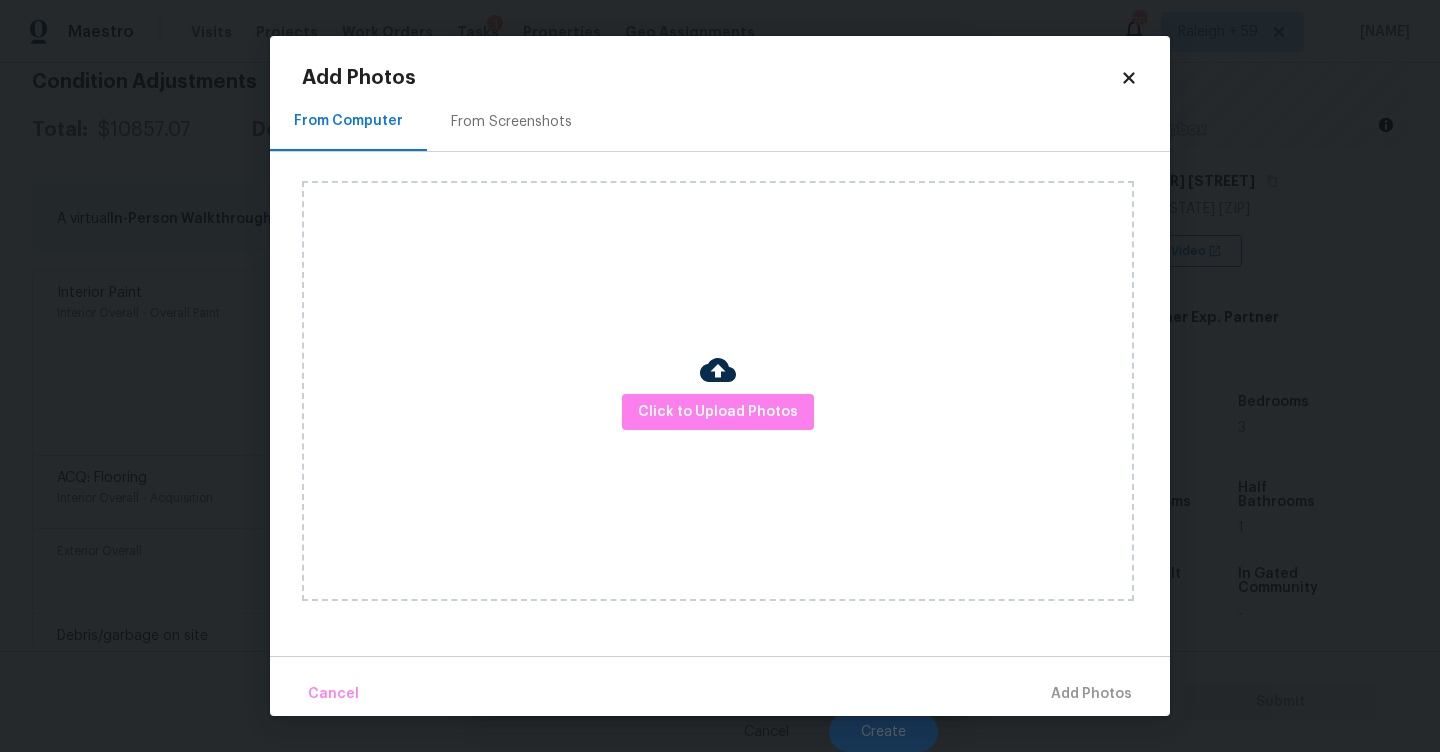 click on "From Screenshots" at bounding box center [511, 122] 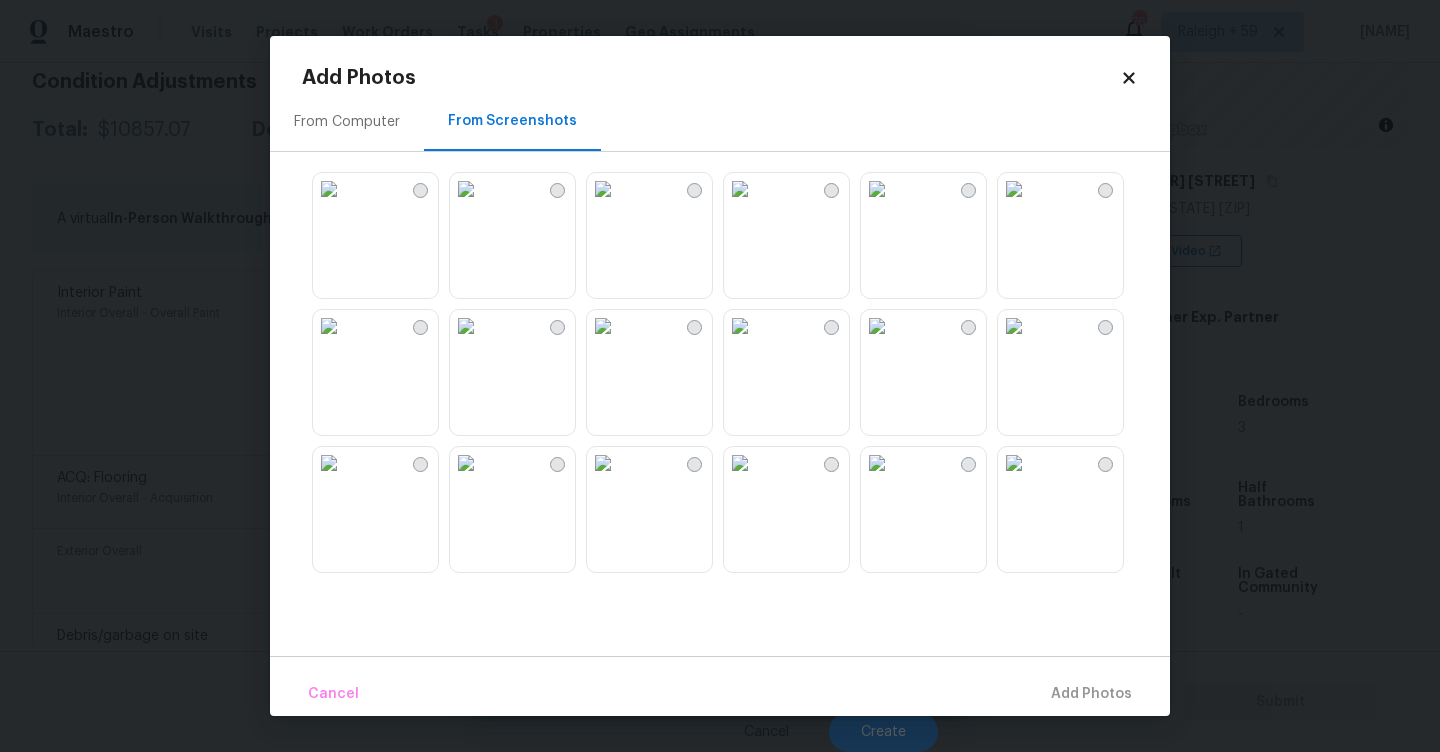 click at bounding box center (603, 326) 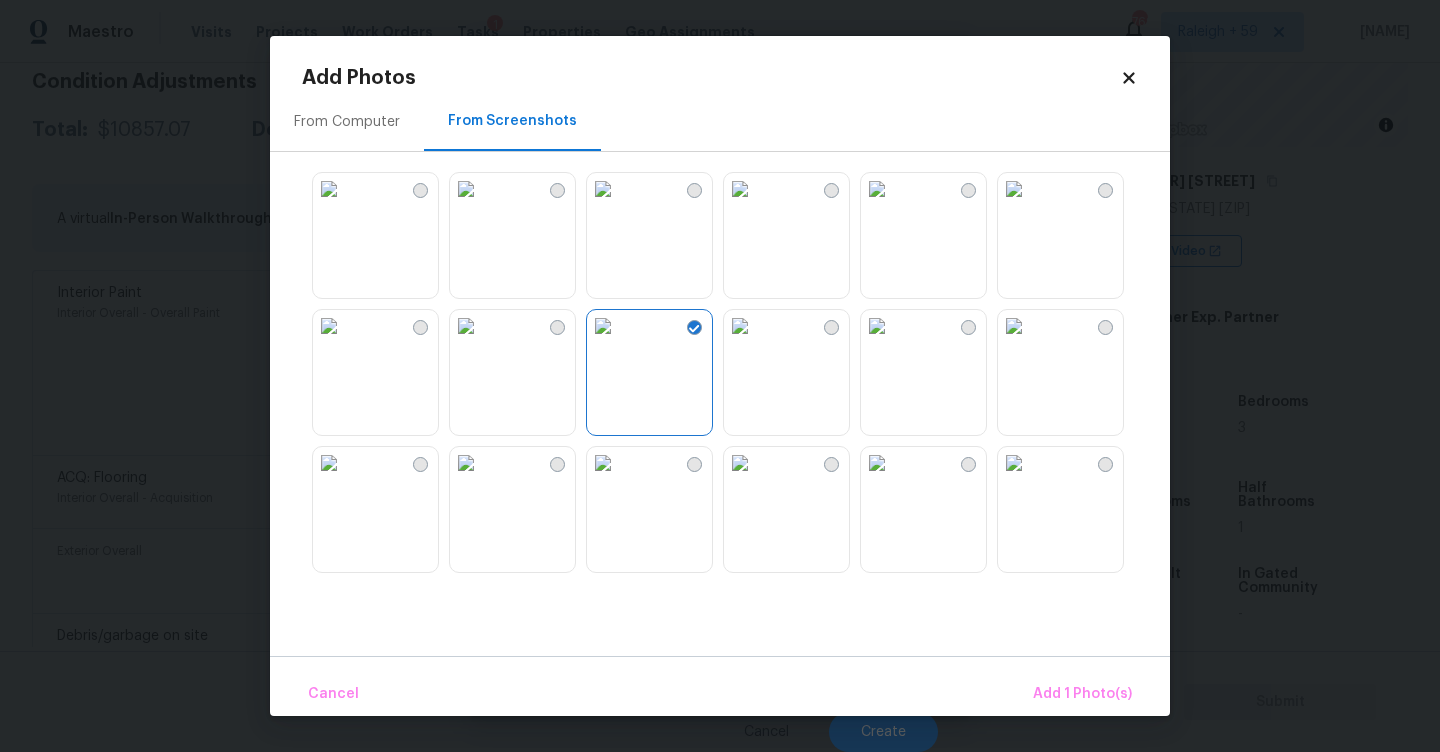 click at bounding box center [603, 463] 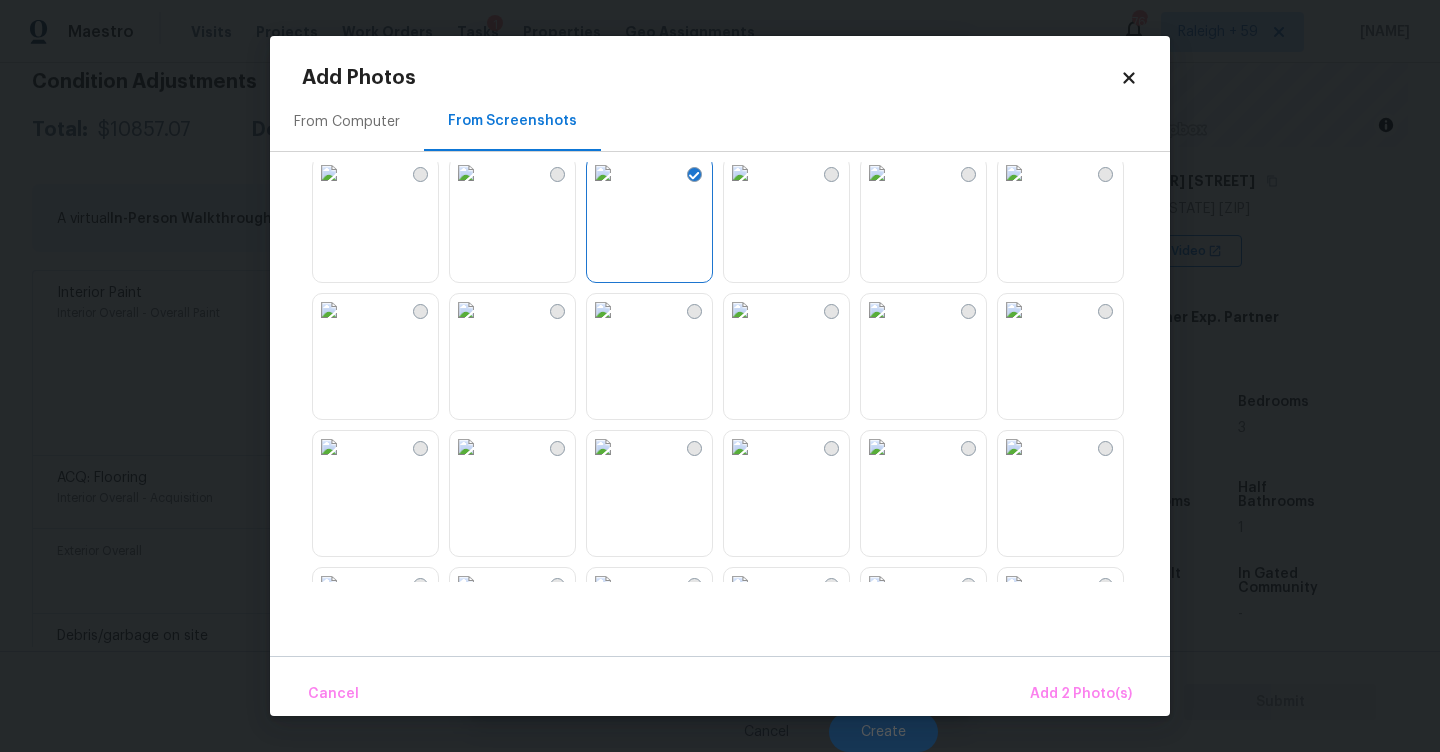 scroll, scrollTop: 460, scrollLeft: 0, axis: vertical 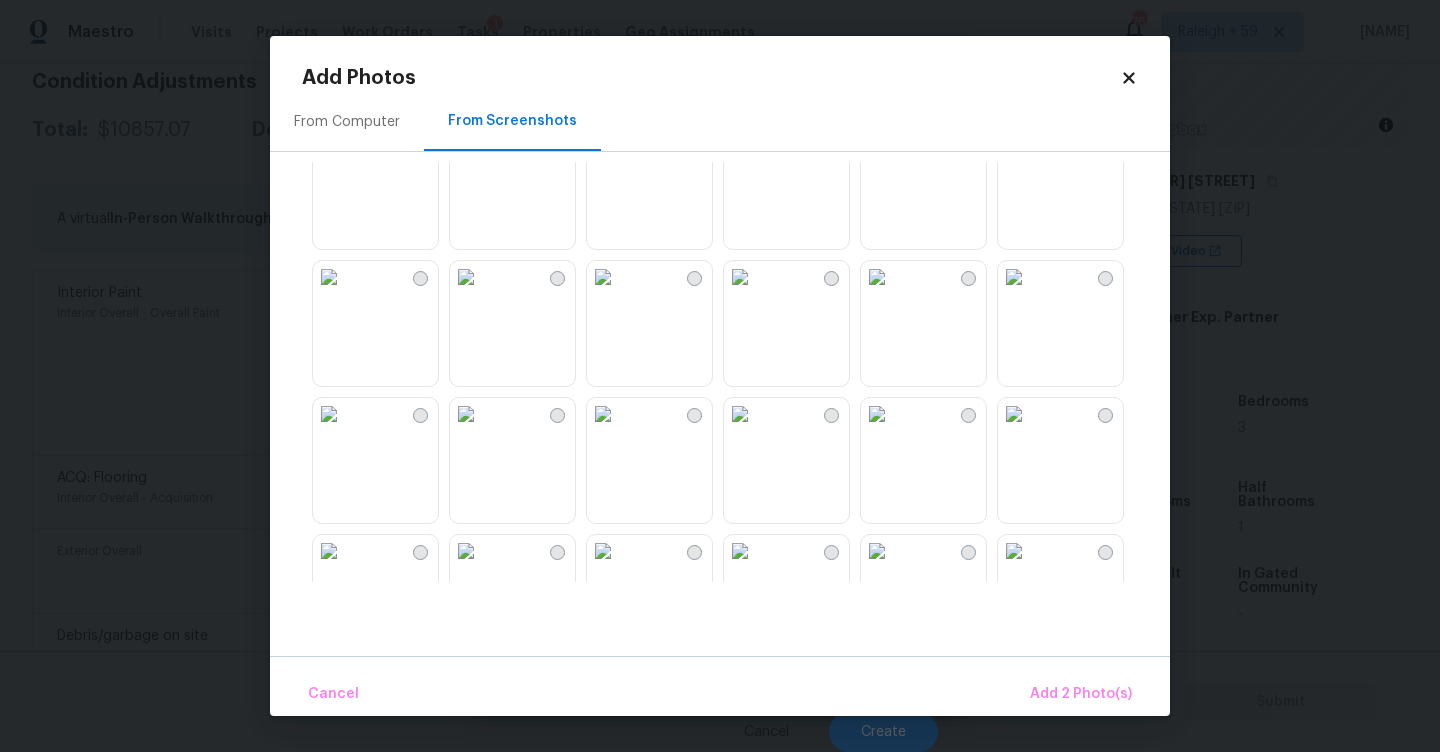 click at bounding box center [740, 277] 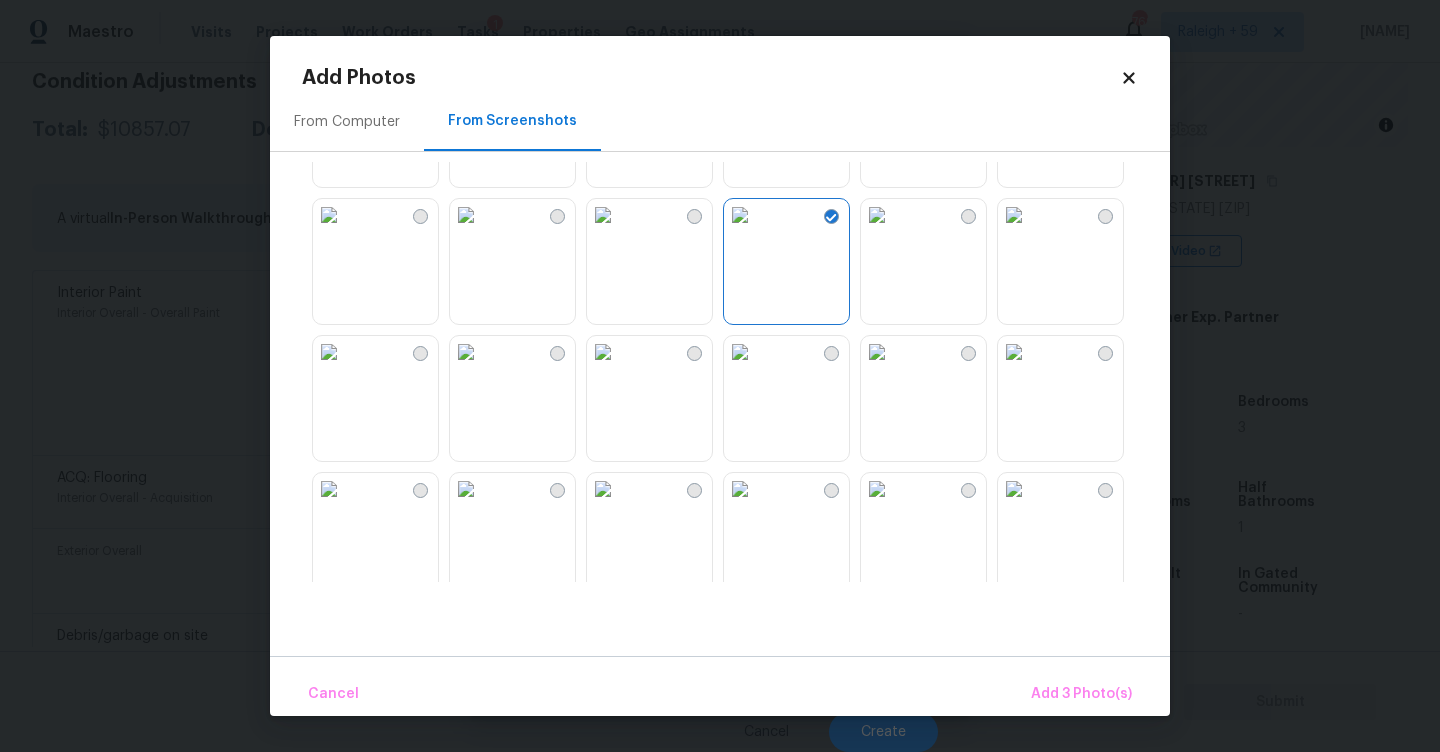 click at bounding box center [740, 352] 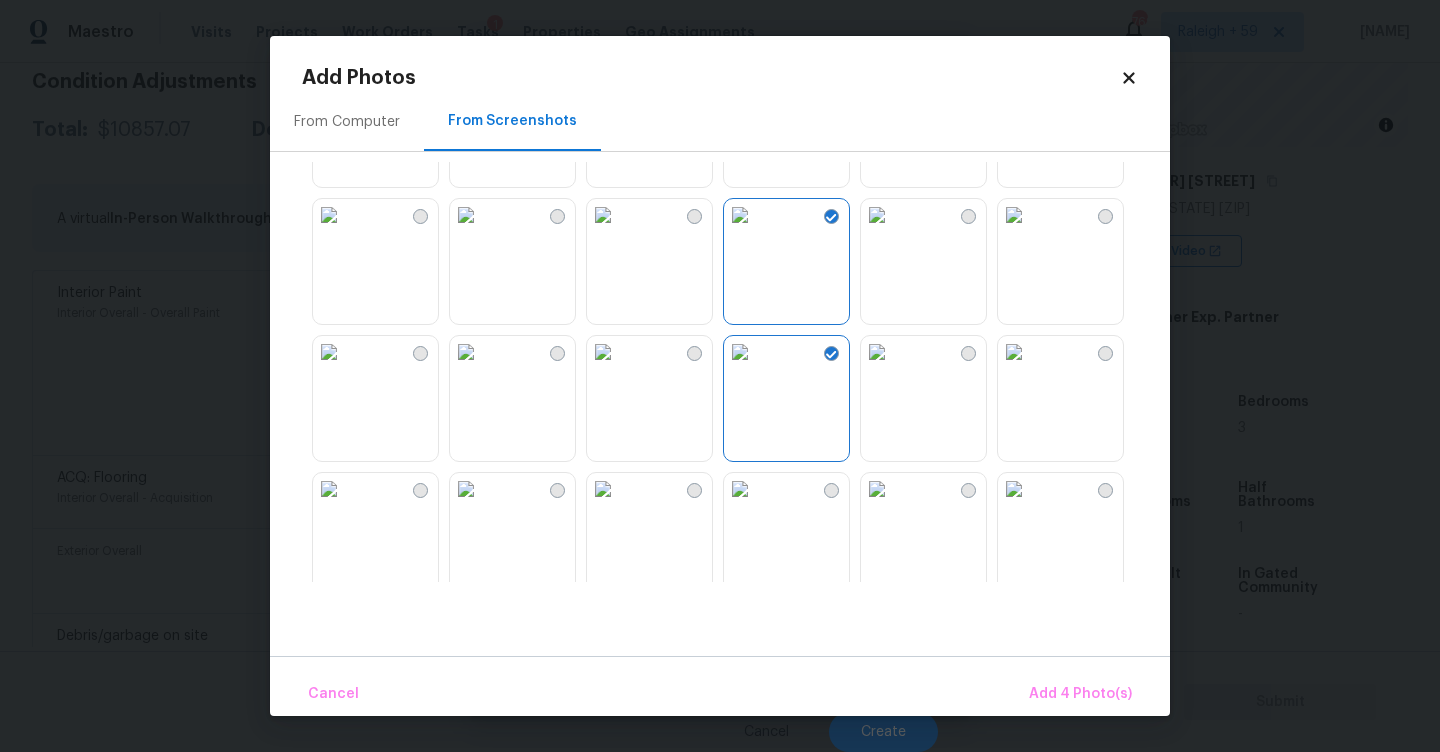 drag, startPoint x: 775, startPoint y: 413, endPoint x: 775, endPoint y: 372, distance: 41 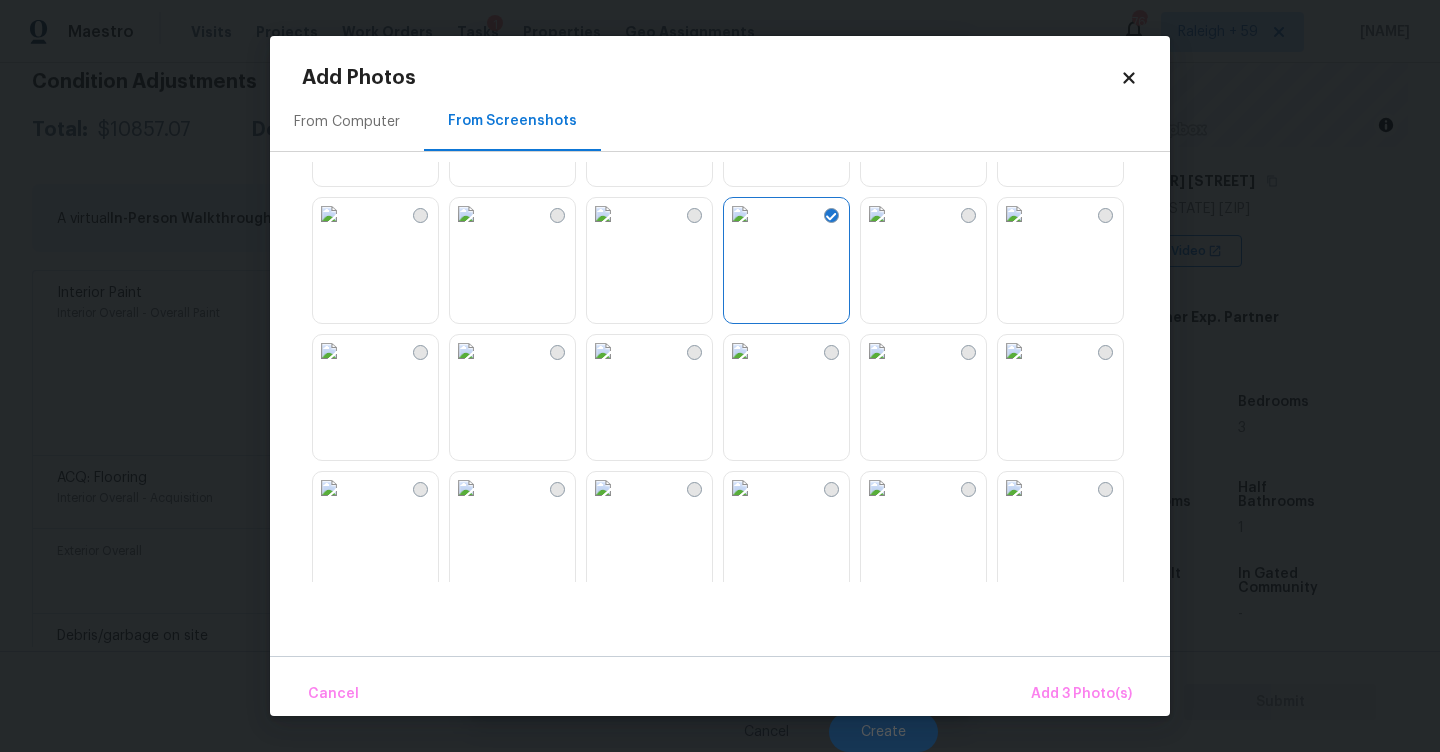 click at bounding box center (603, 488) 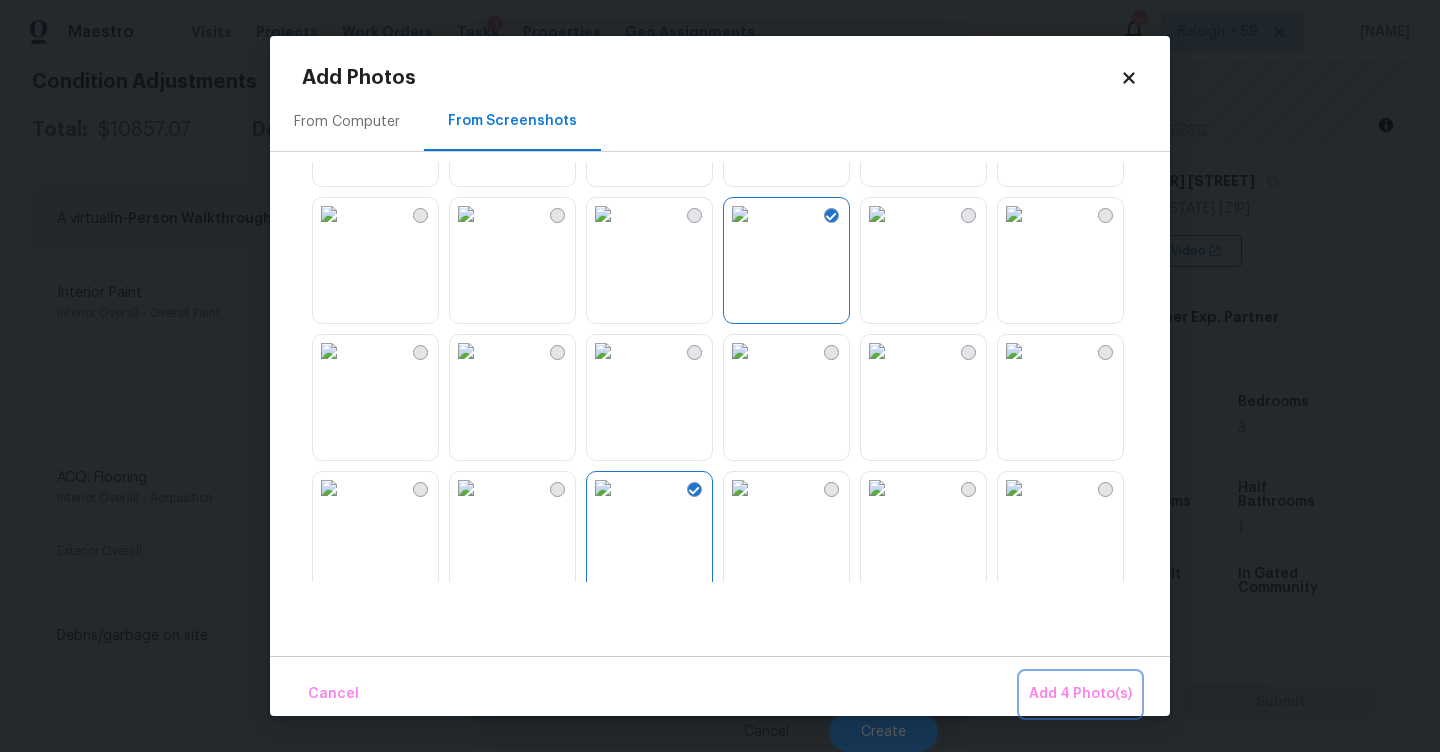 click on "Add 4 Photo(s)" at bounding box center [1080, 694] 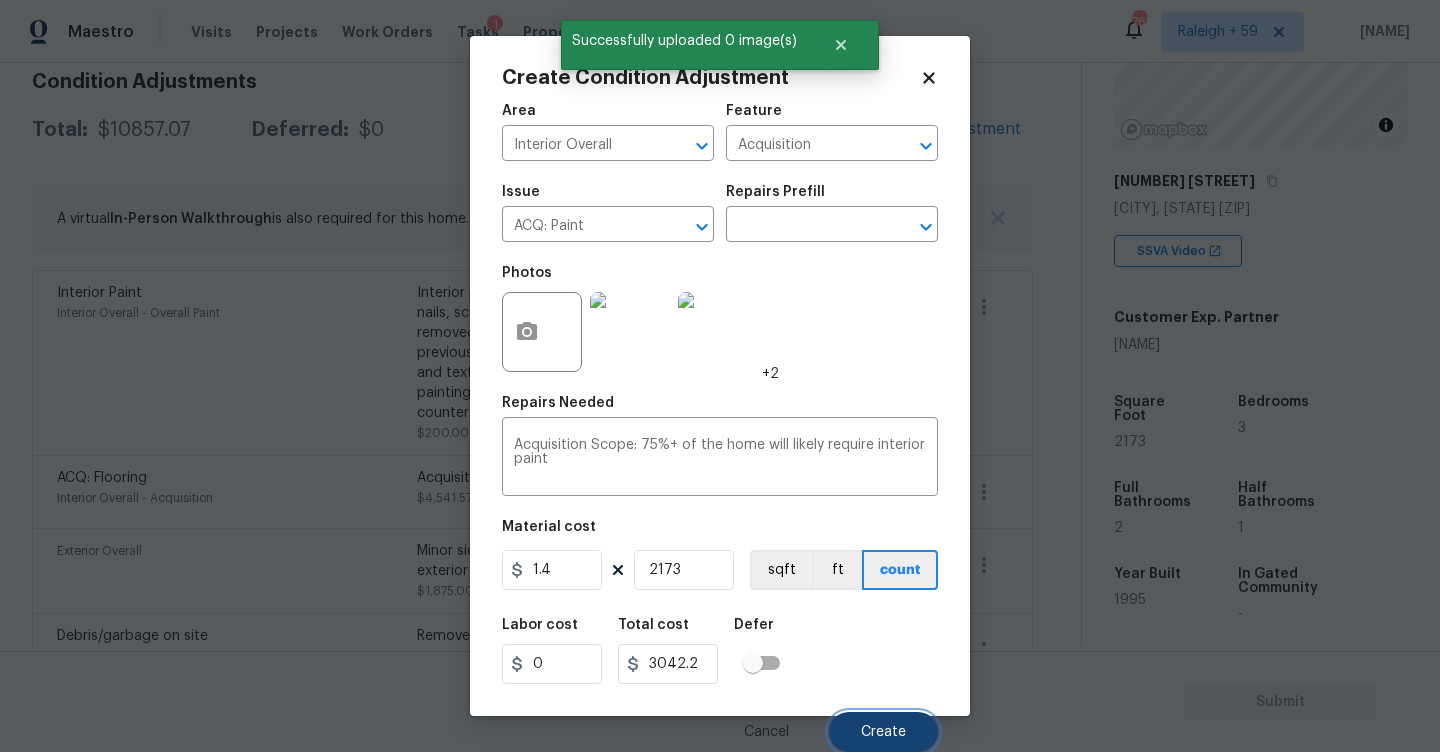 click on "Create" at bounding box center [883, 732] 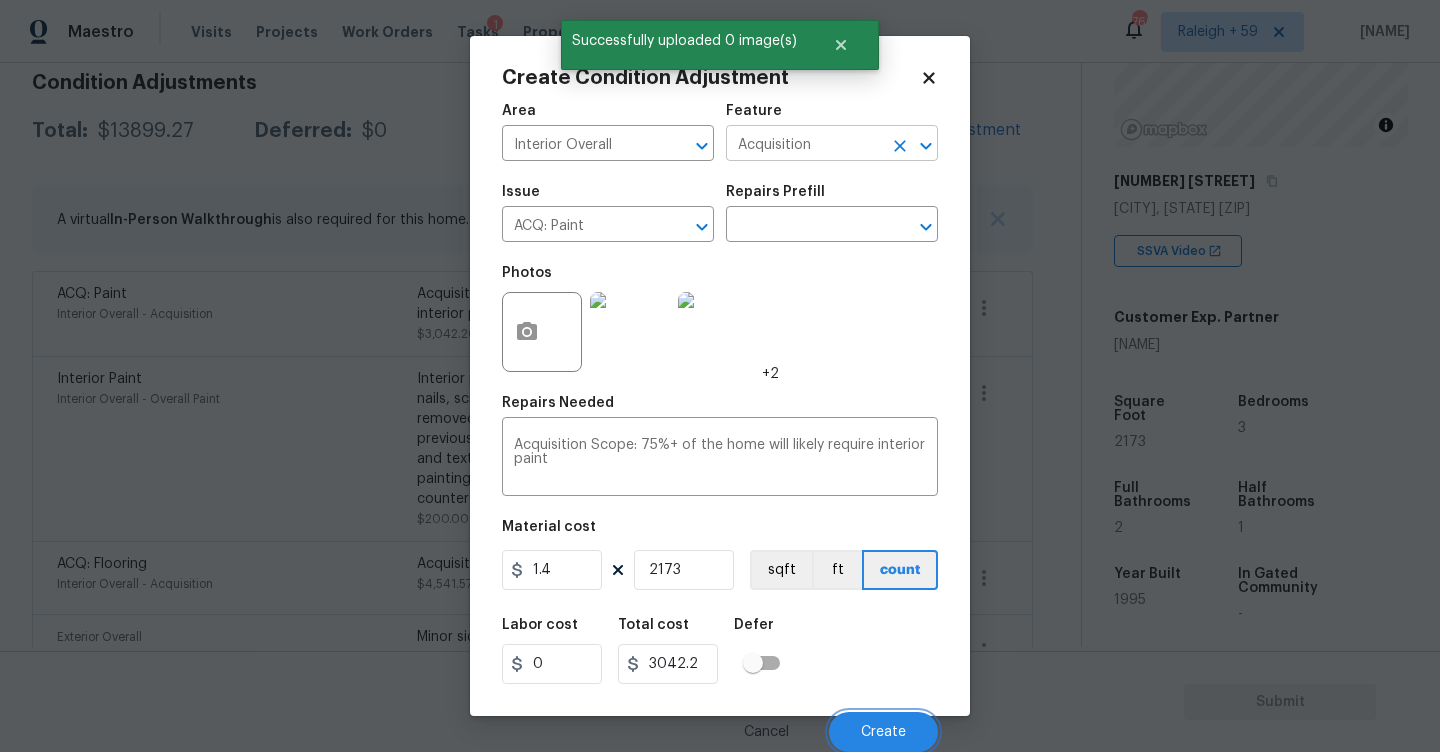 scroll, scrollTop: 295, scrollLeft: 0, axis: vertical 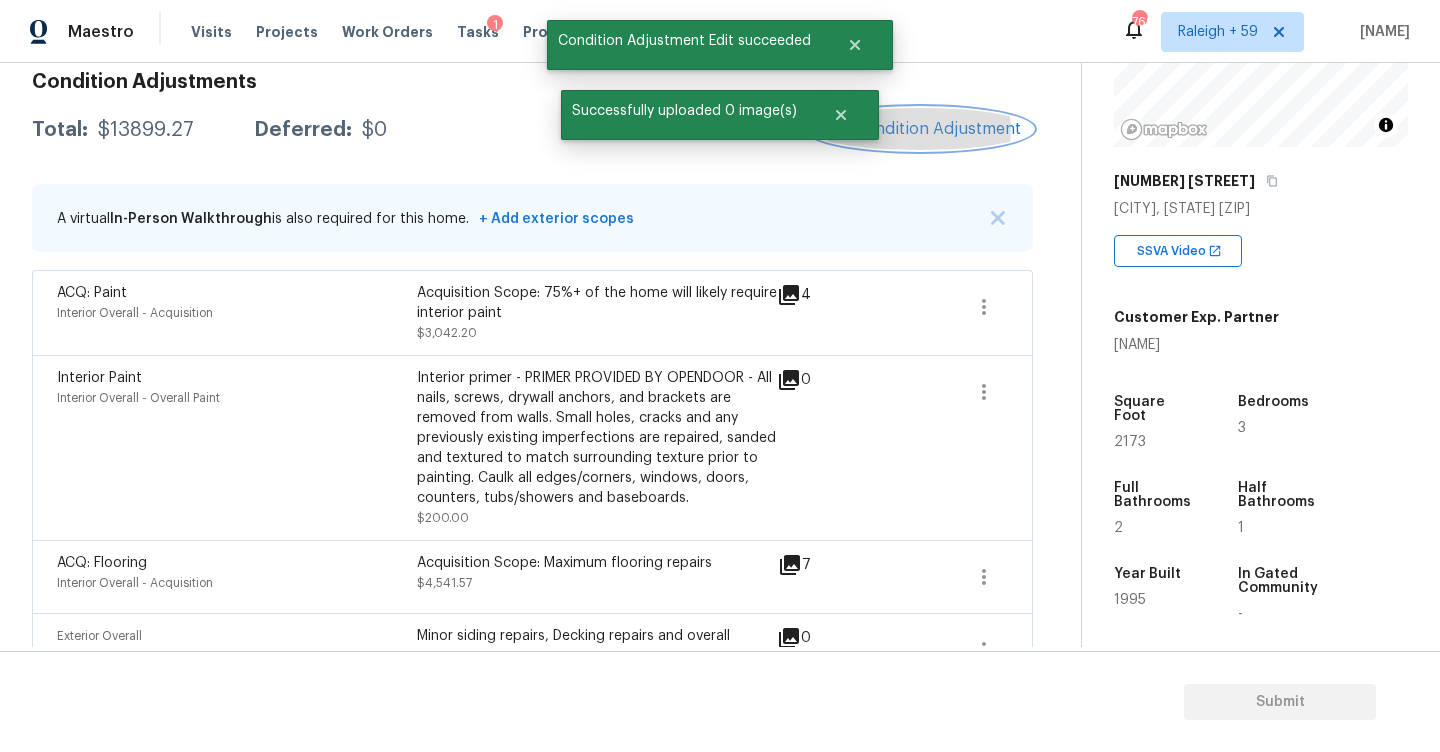 click on "Add Condition Adjustment" at bounding box center (920, 129) 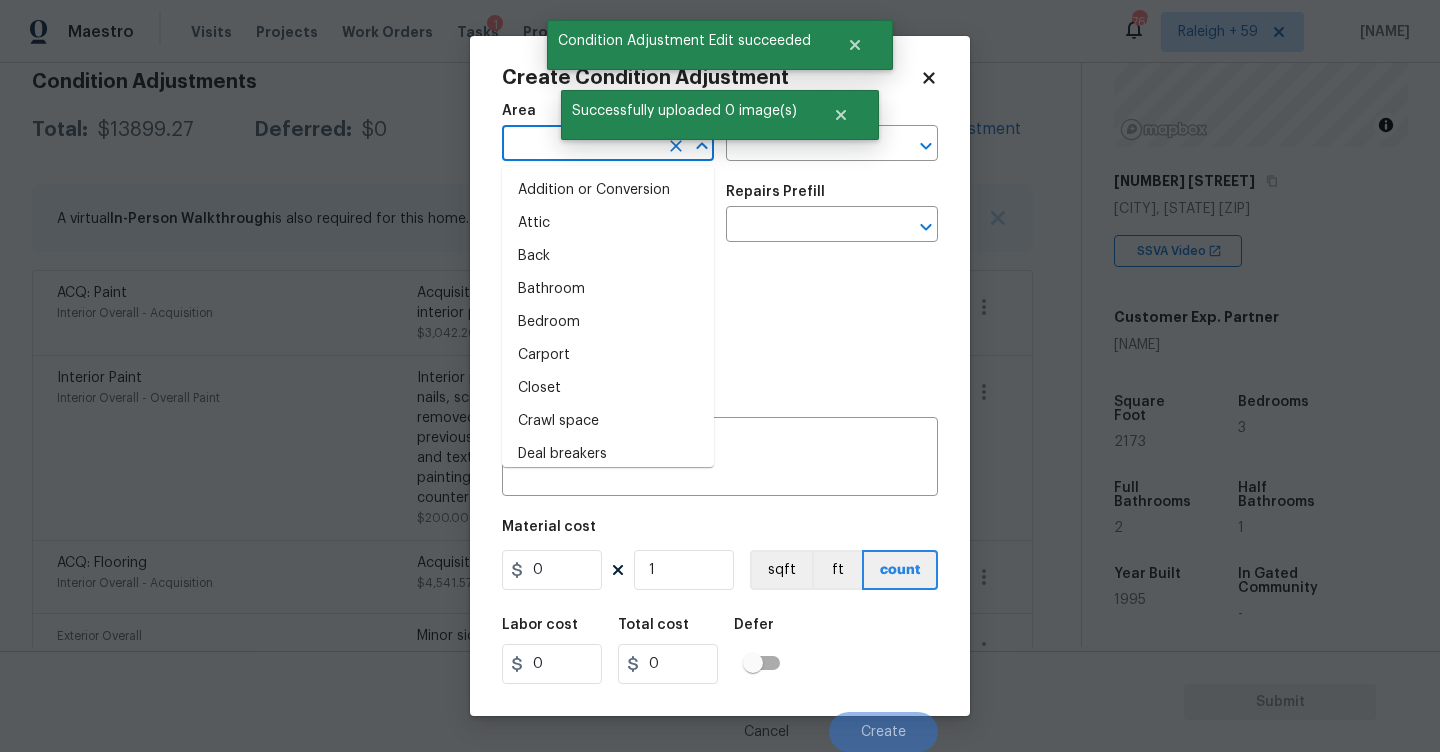 click at bounding box center [580, 145] 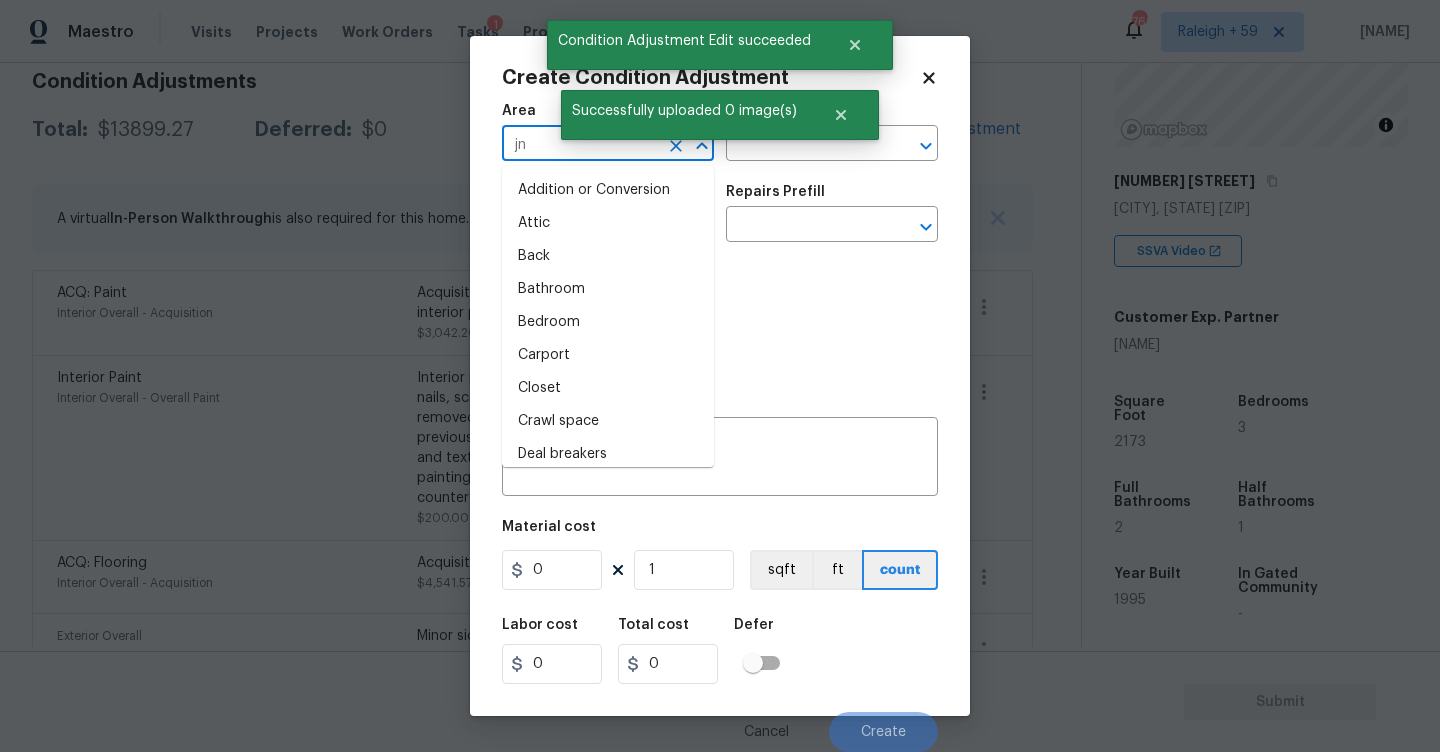 type on "jn" 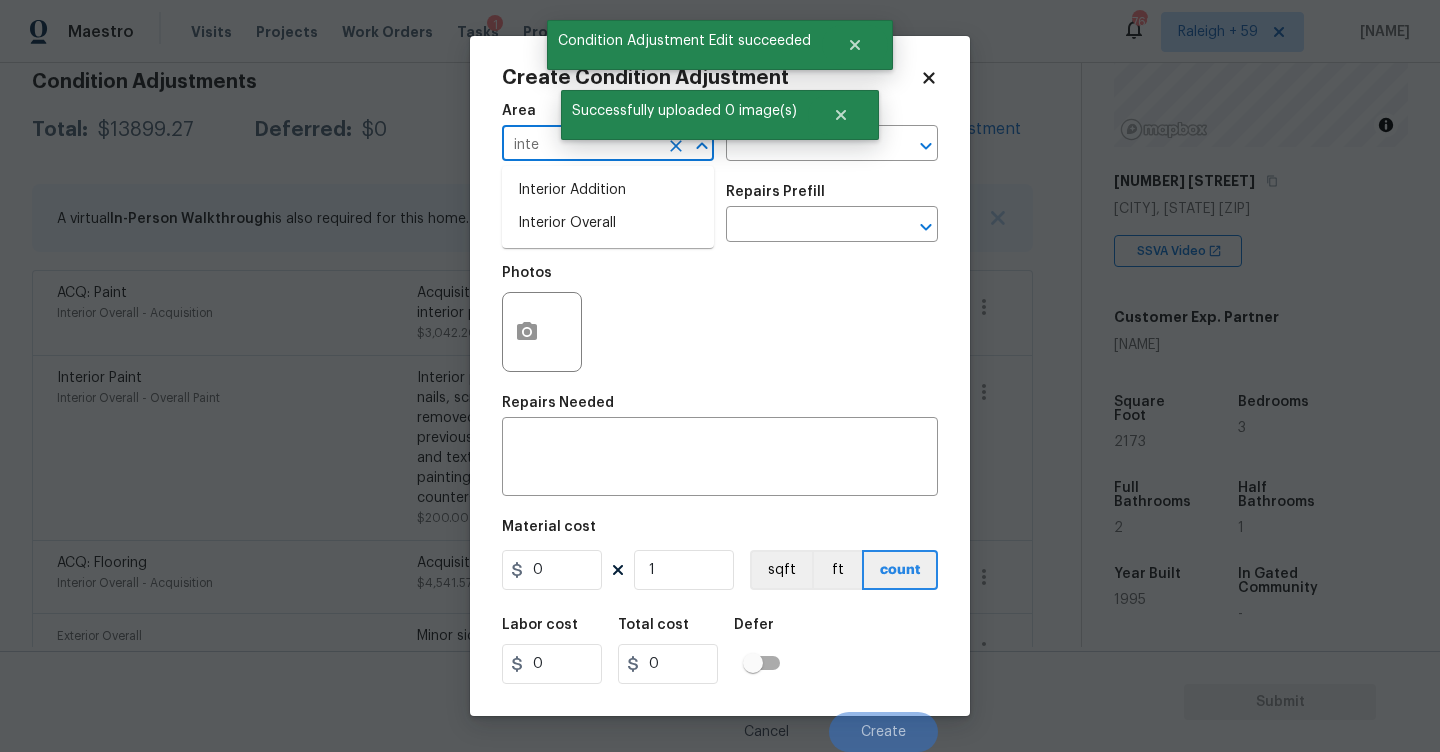 drag, startPoint x: 574, startPoint y: 241, endPoint x: 668, endPoint y: 191, distance: 106.47065 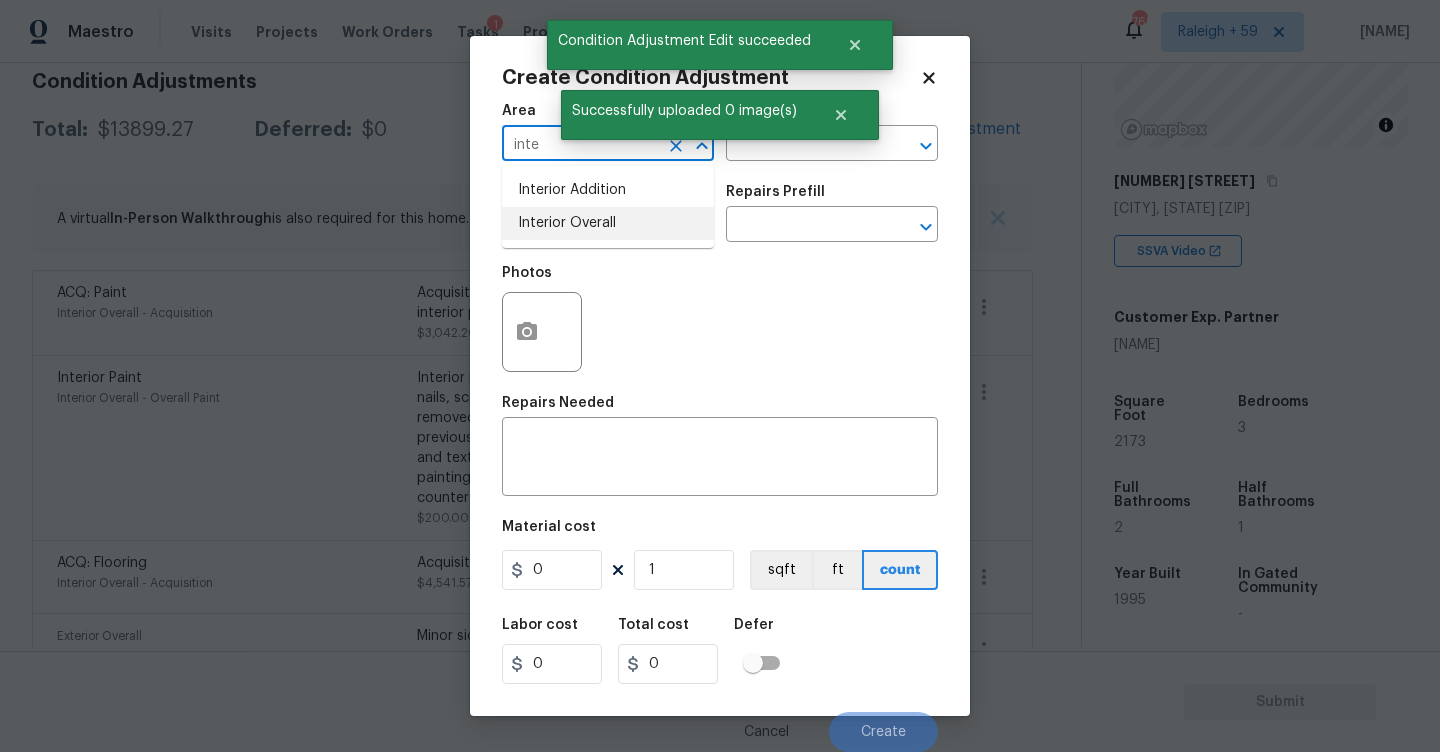 click on "Interior Overall" at bounding box center (608, 223) 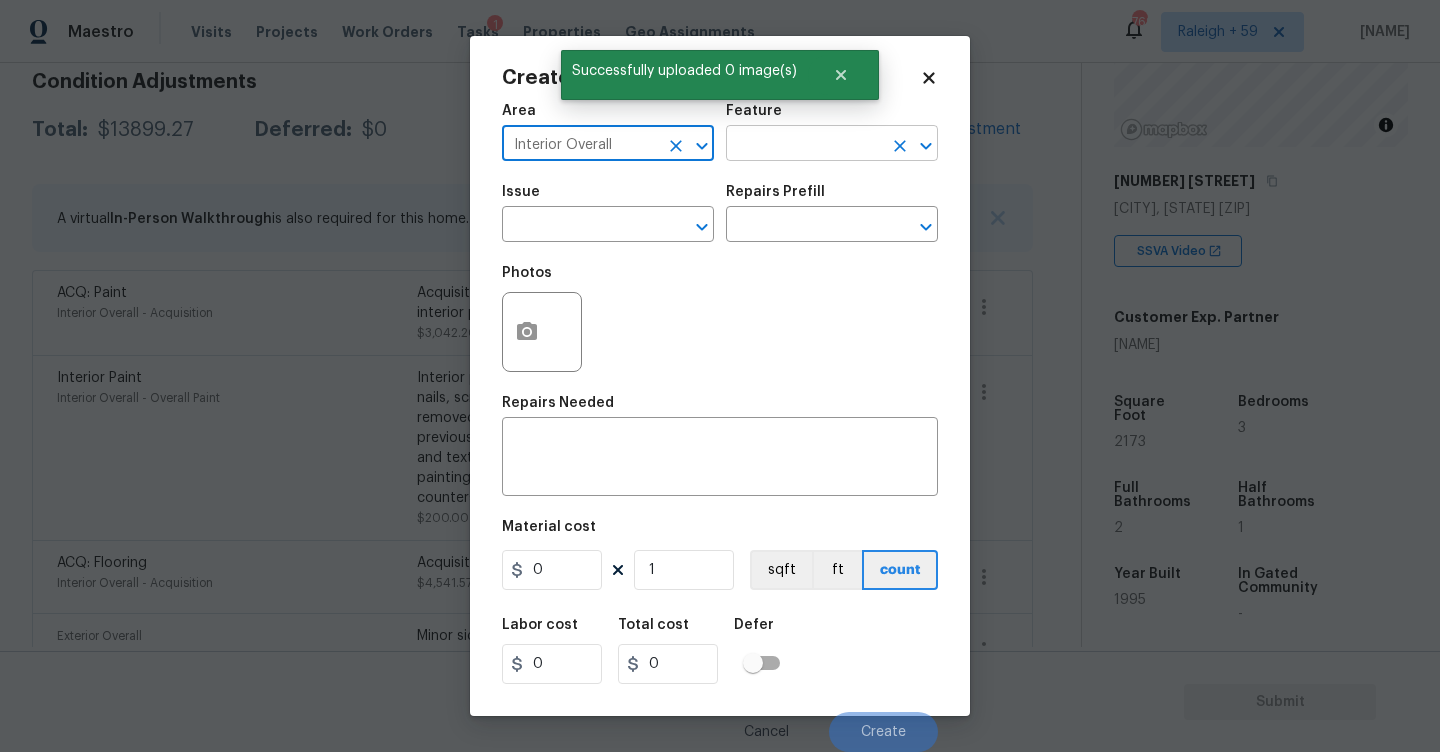 type on "Interior Overall" 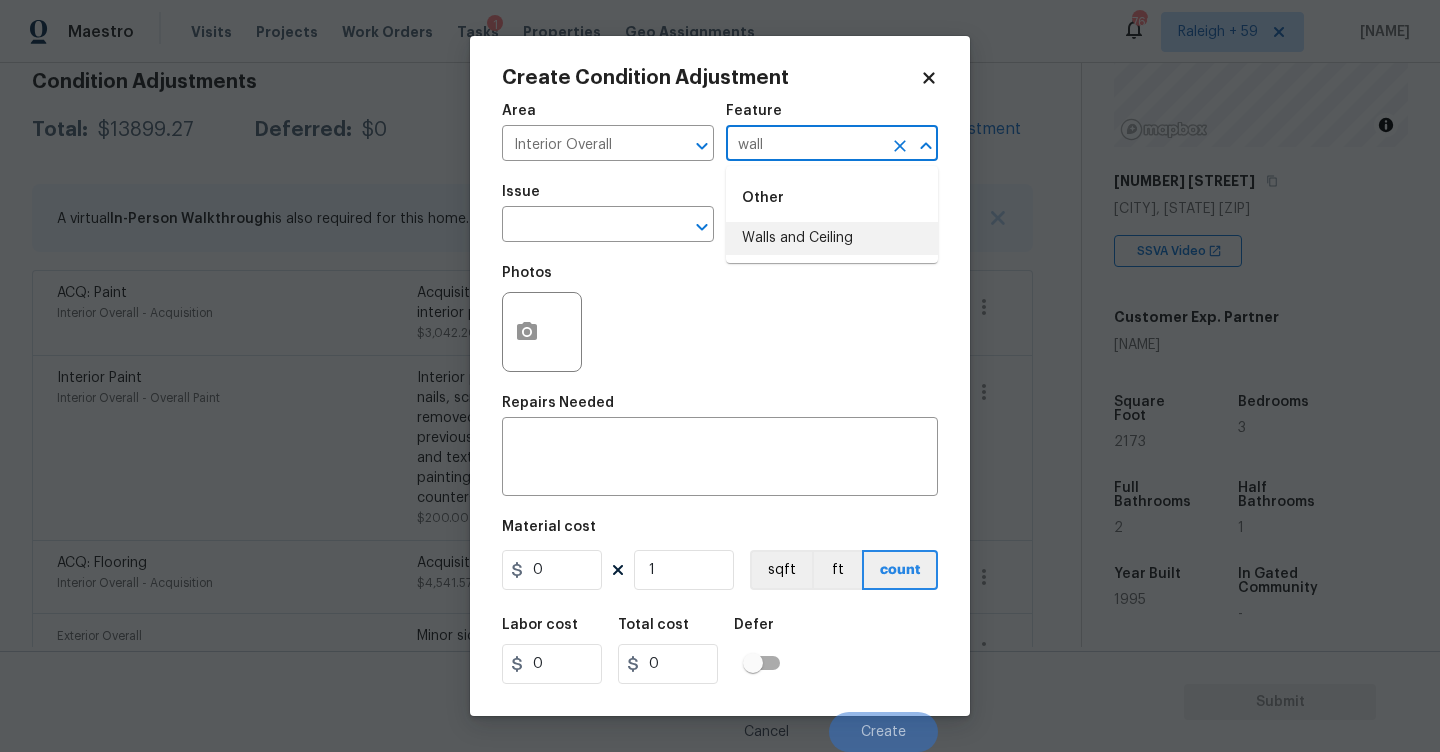click on "Walls and Ceiling" at bounding box center [832, 238] 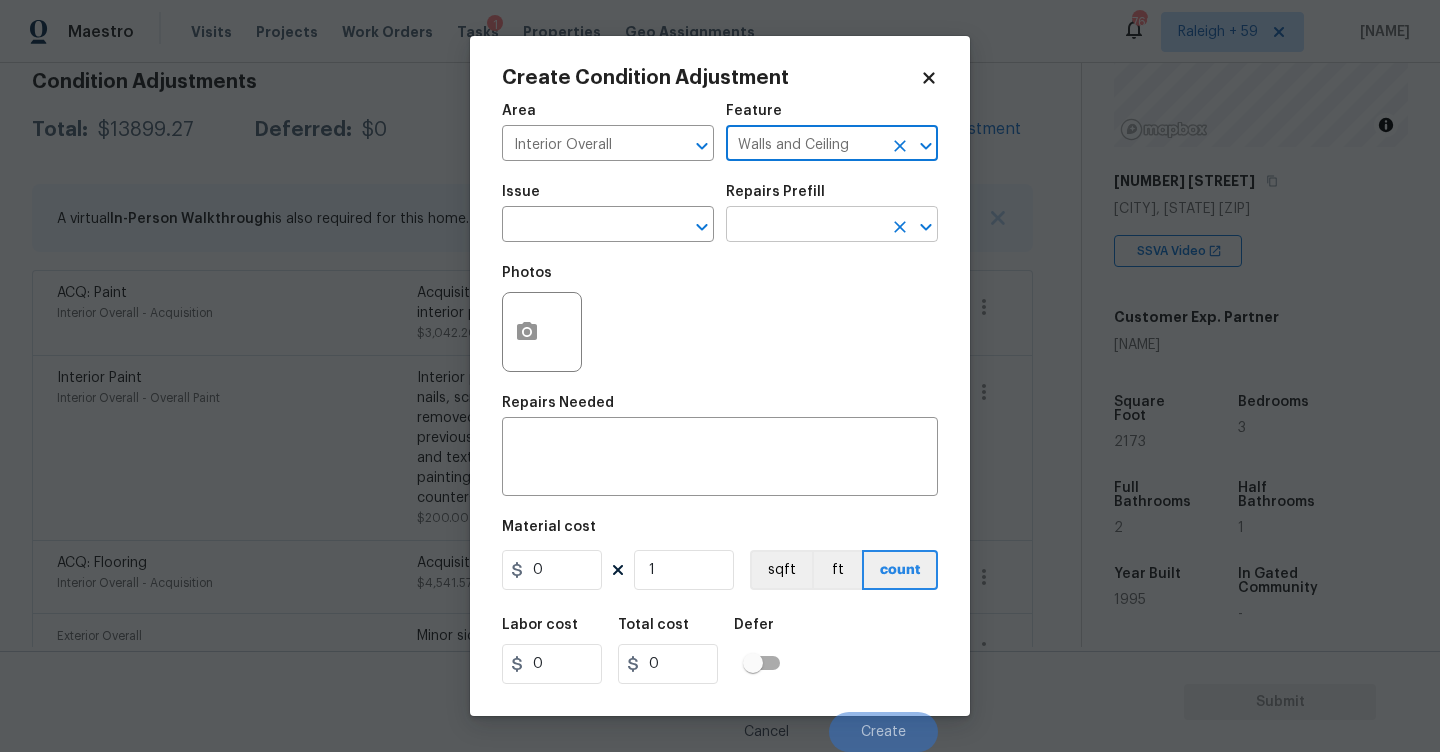 type on "Walls and Ceiling" 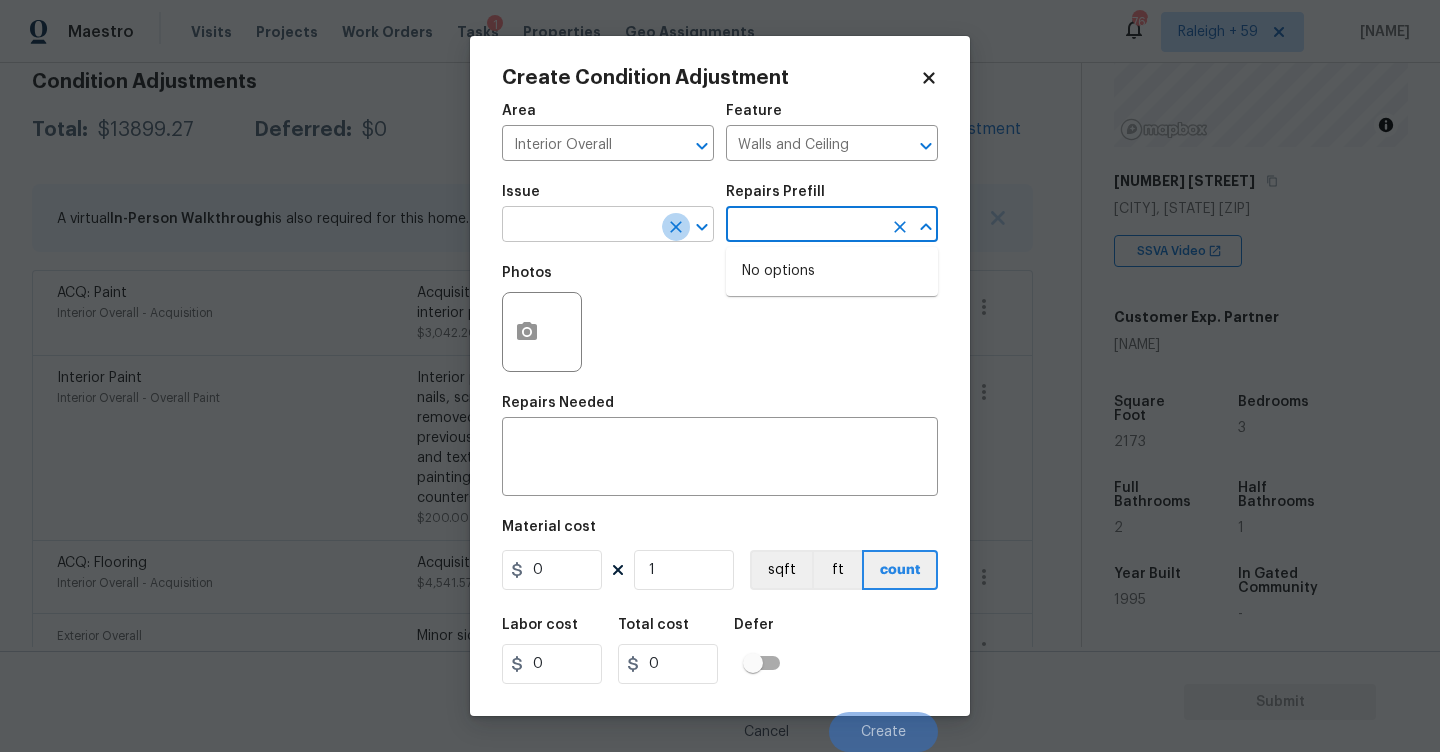 click at bounding box center [676, 227] 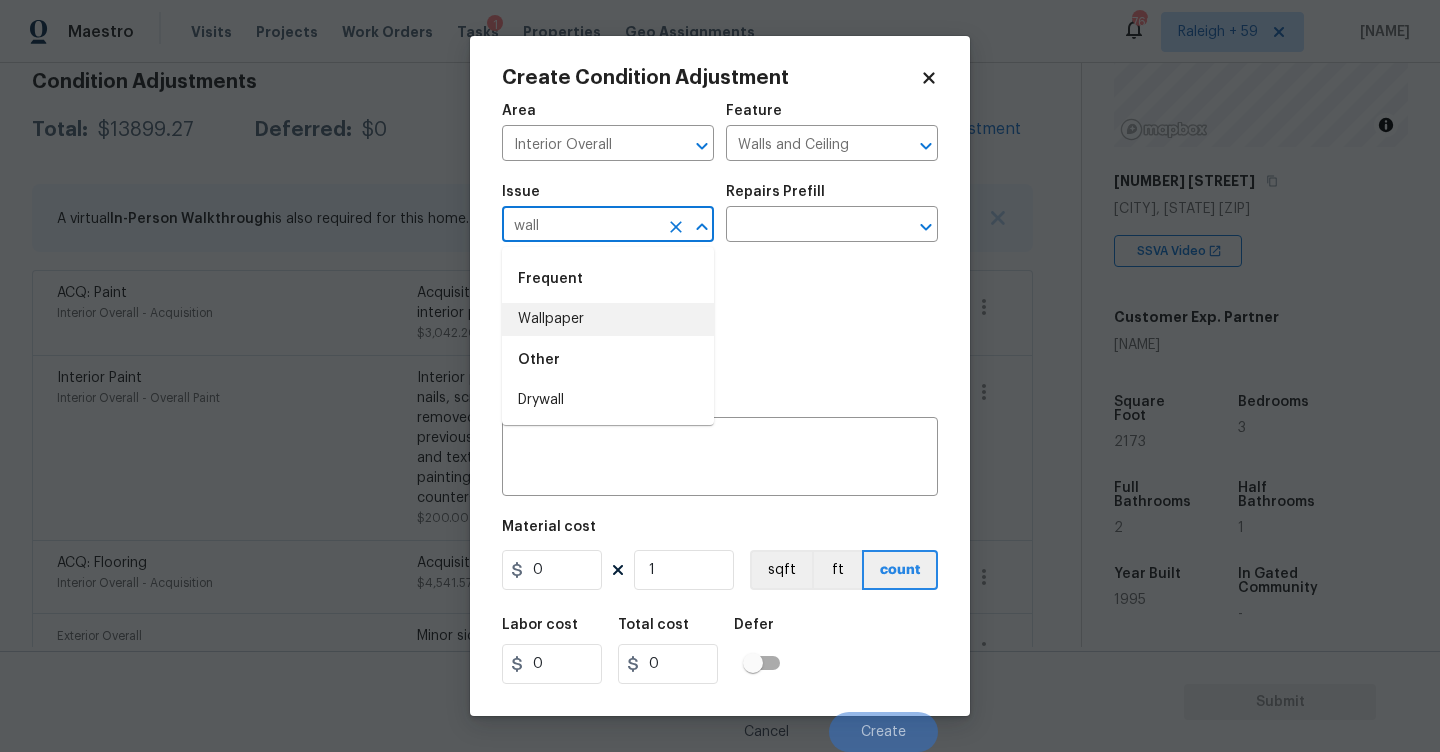 click on "Wallpaper" at bounding box center (608, 319) 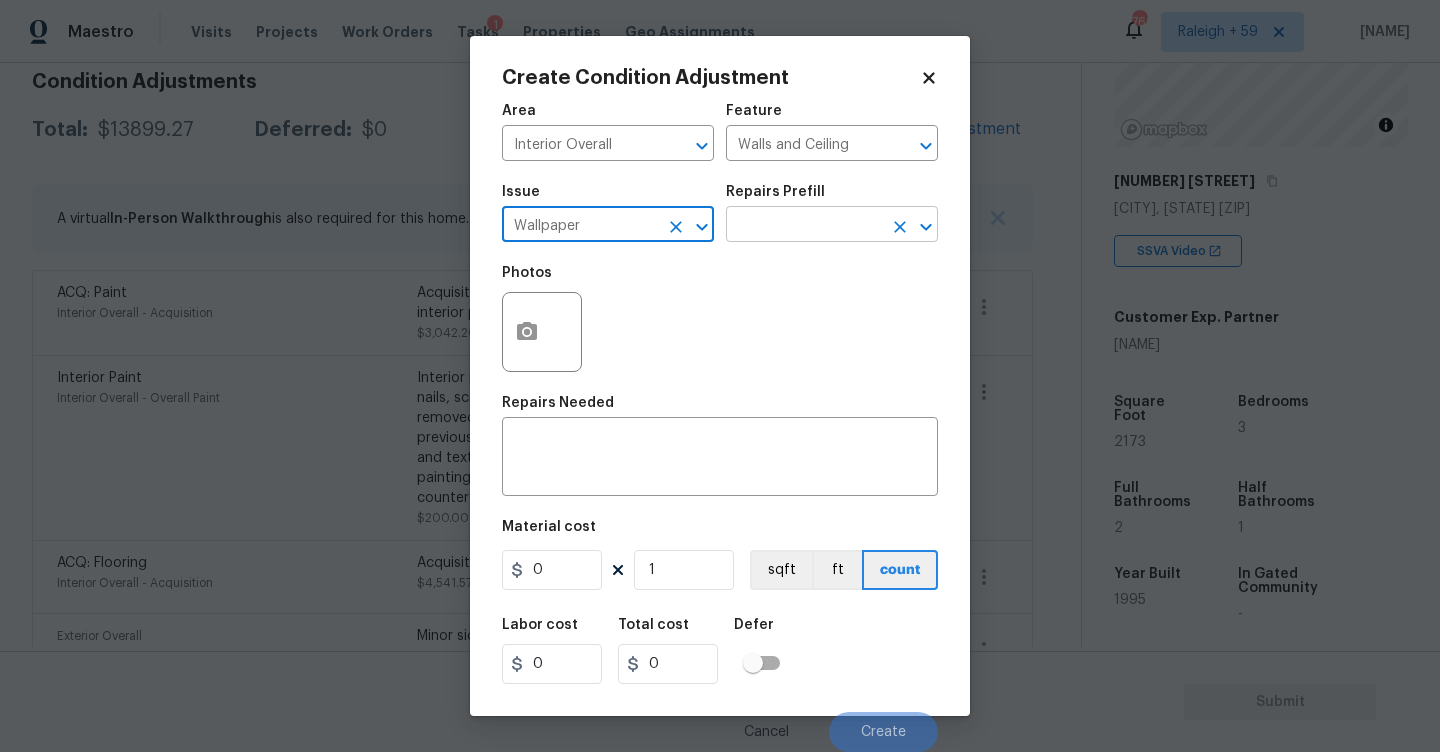 type on "Wallpaper" 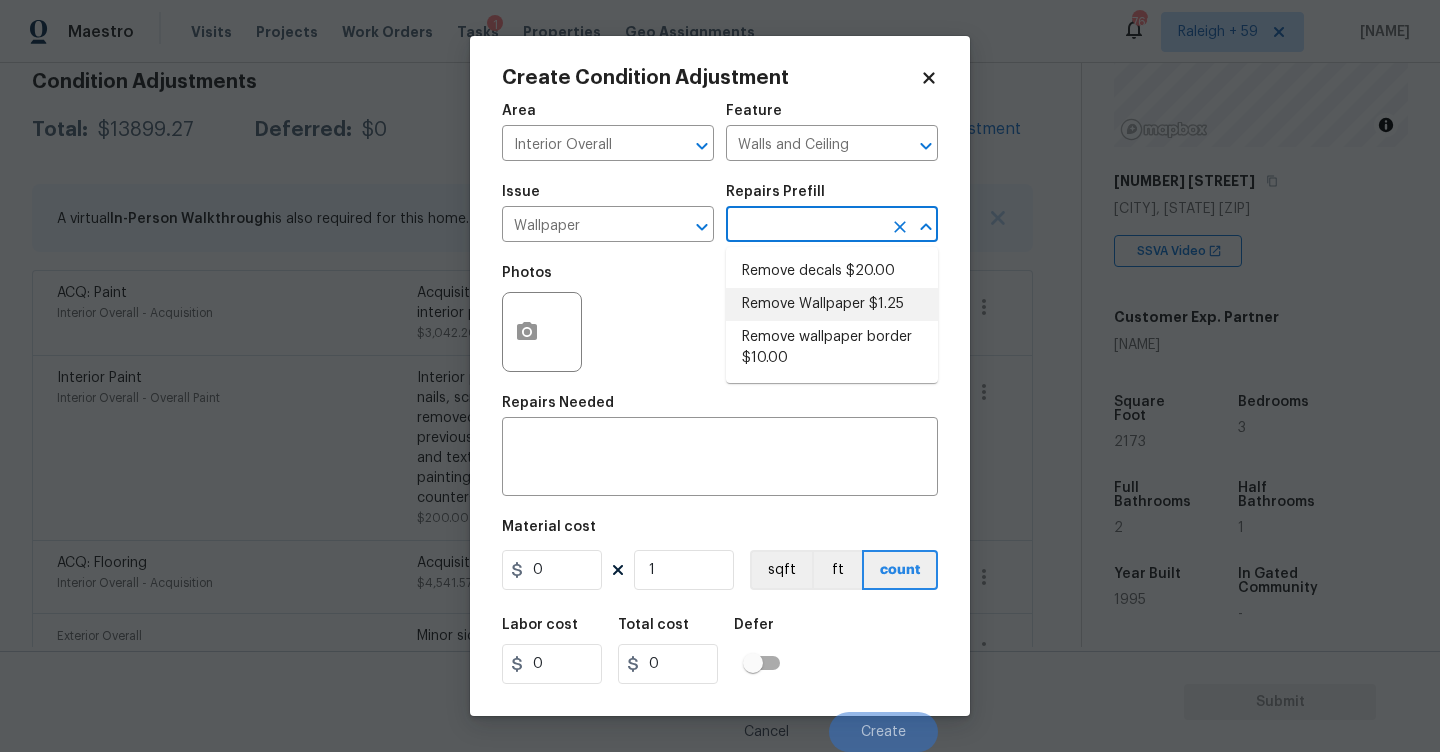 click on "Remove Wallpaper $1.25" at bounding box center [832, 304] 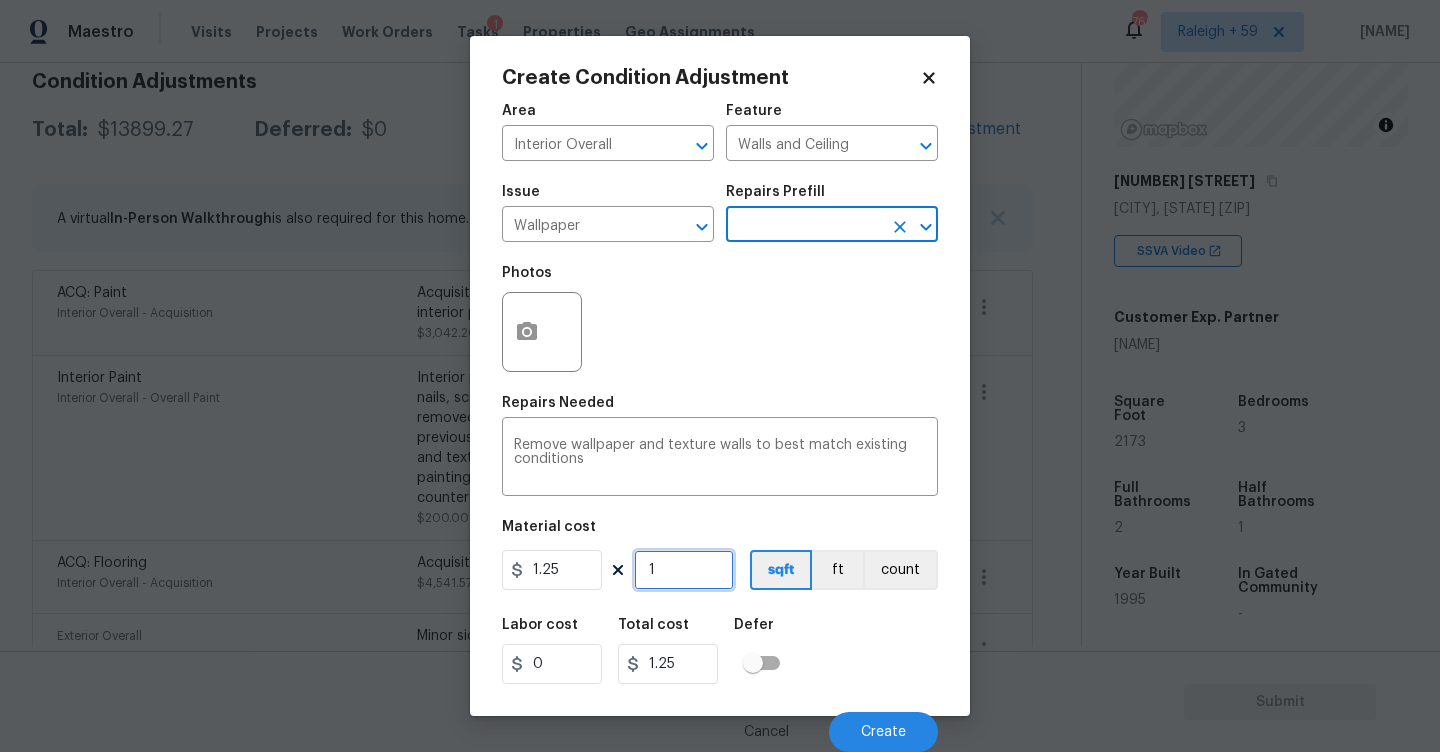 click on "1" at bounding box center [684, 570] 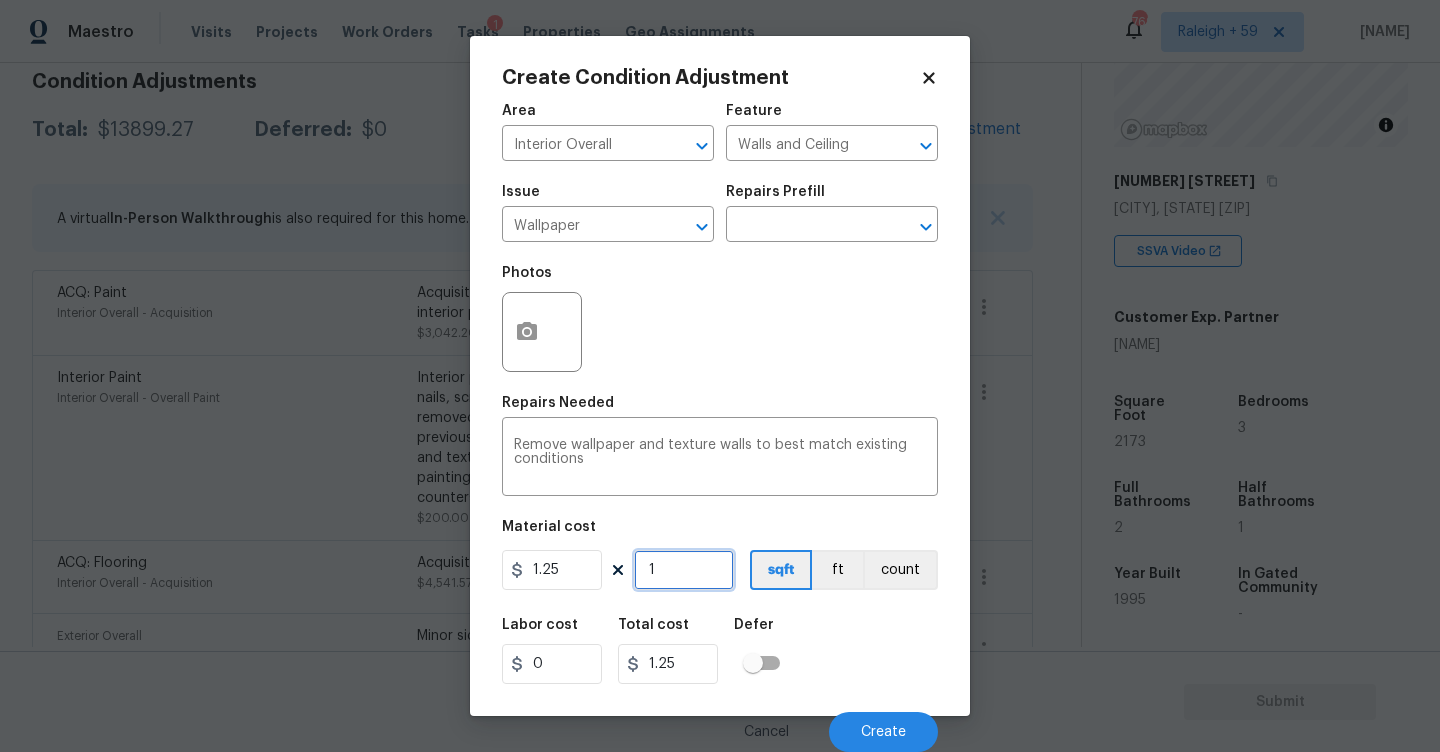 type on "0" 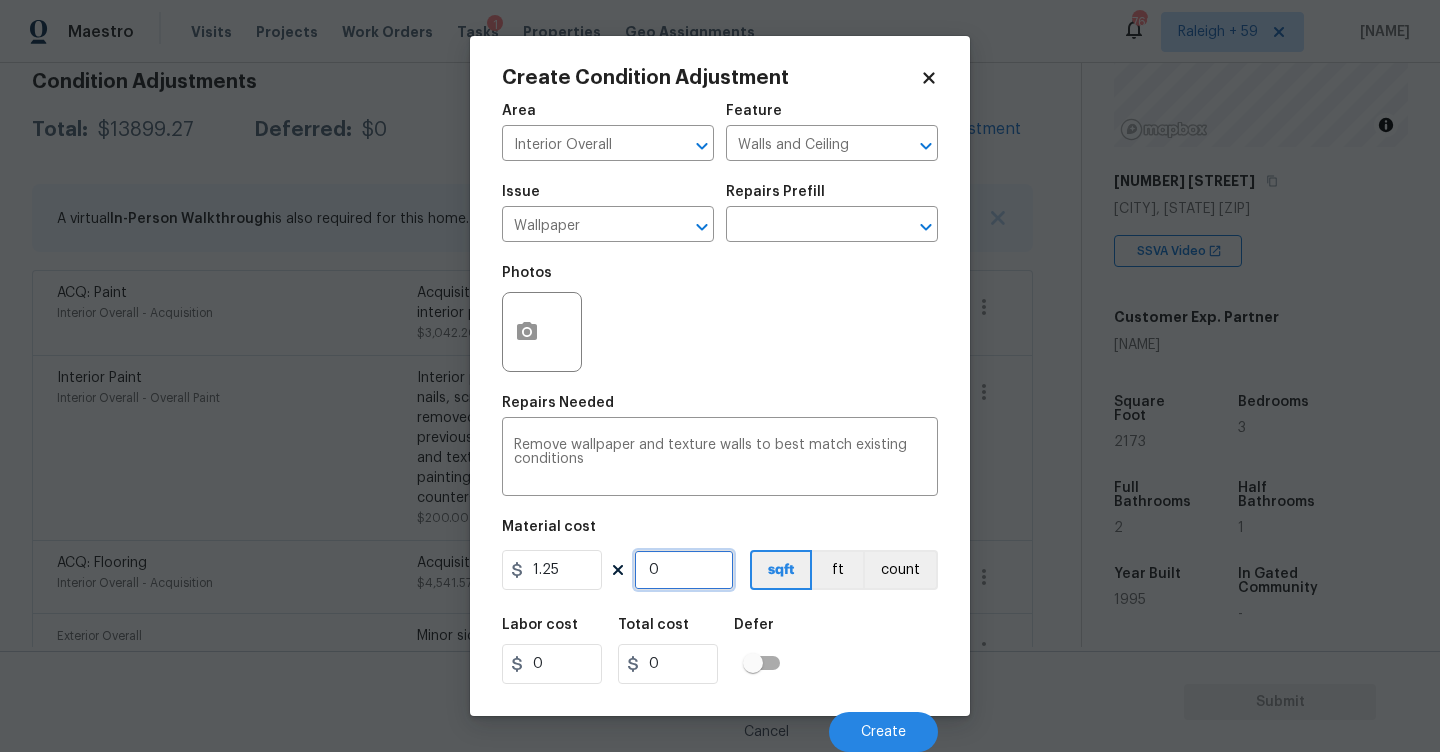 type on "1" 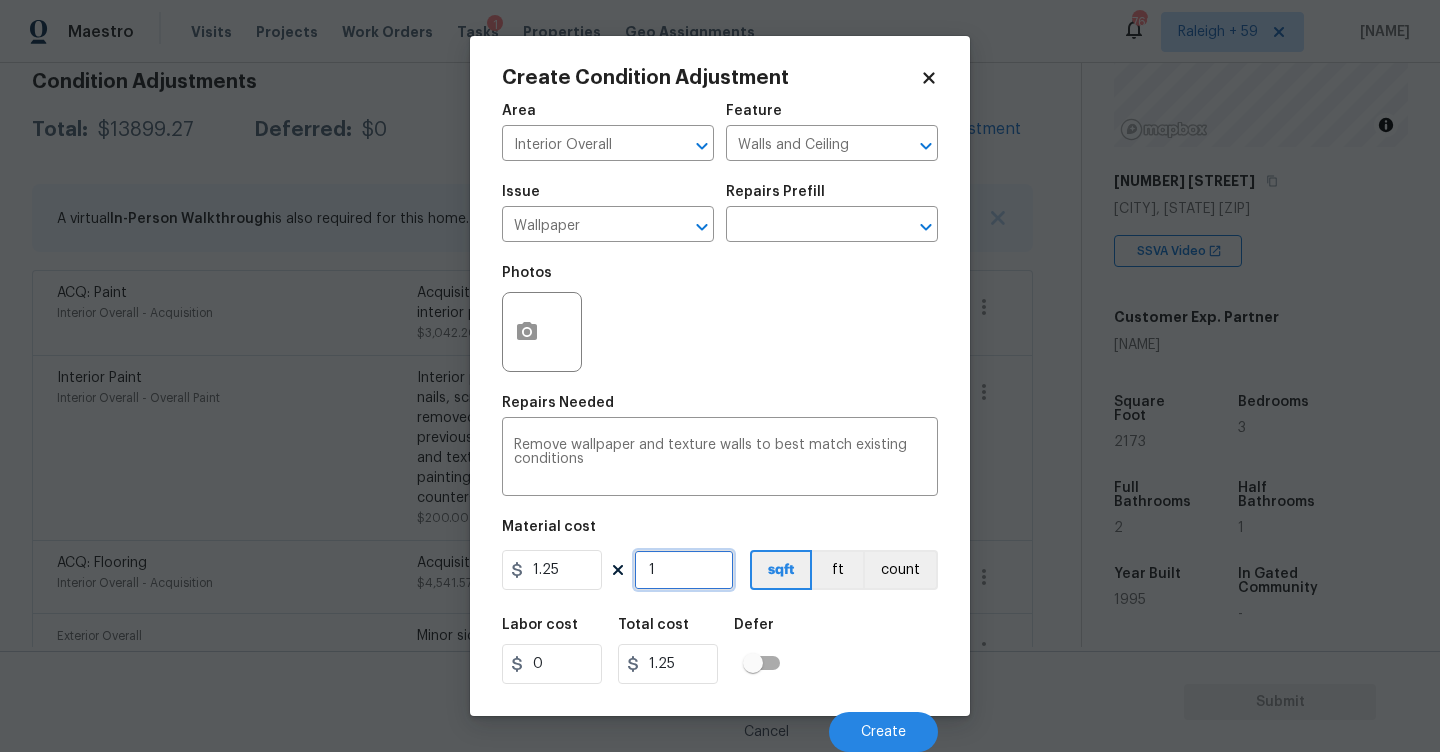 type on "10" 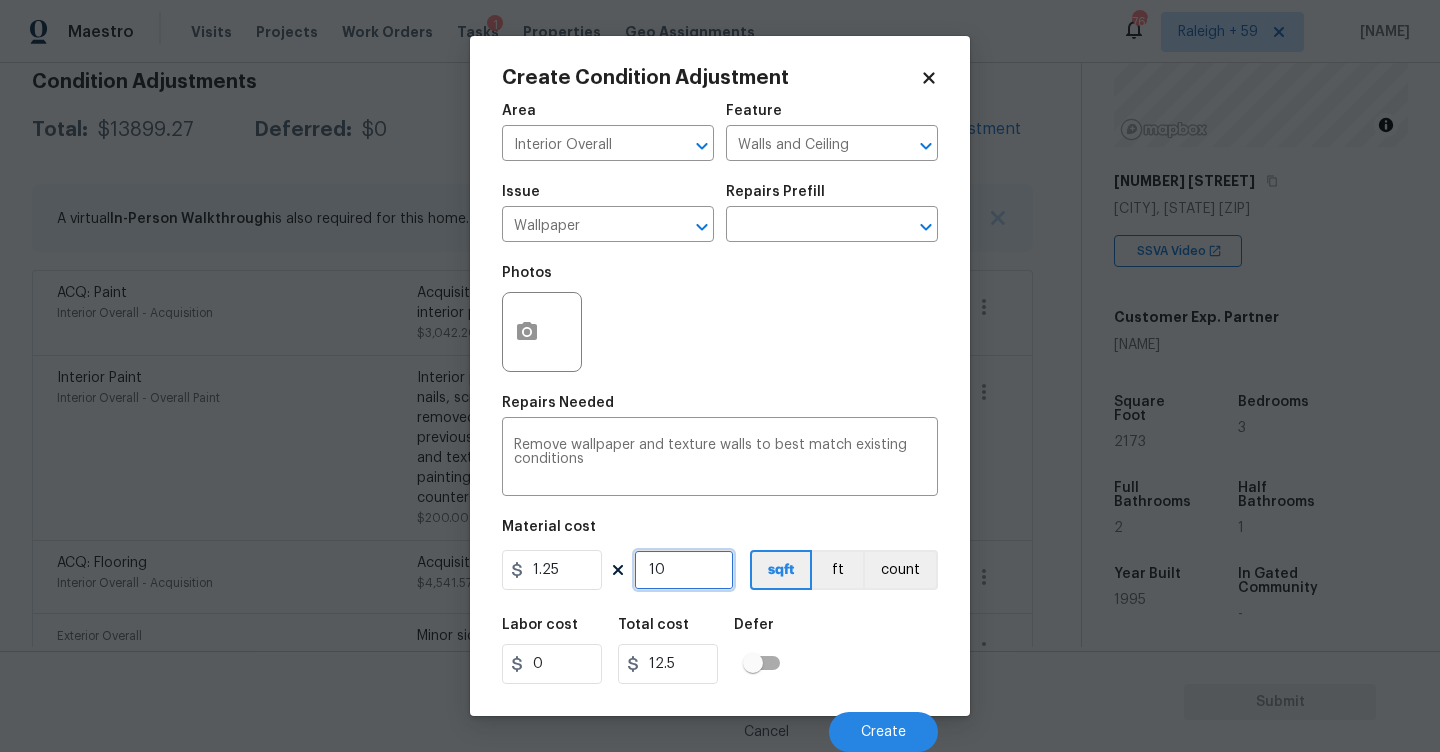 type on "100" 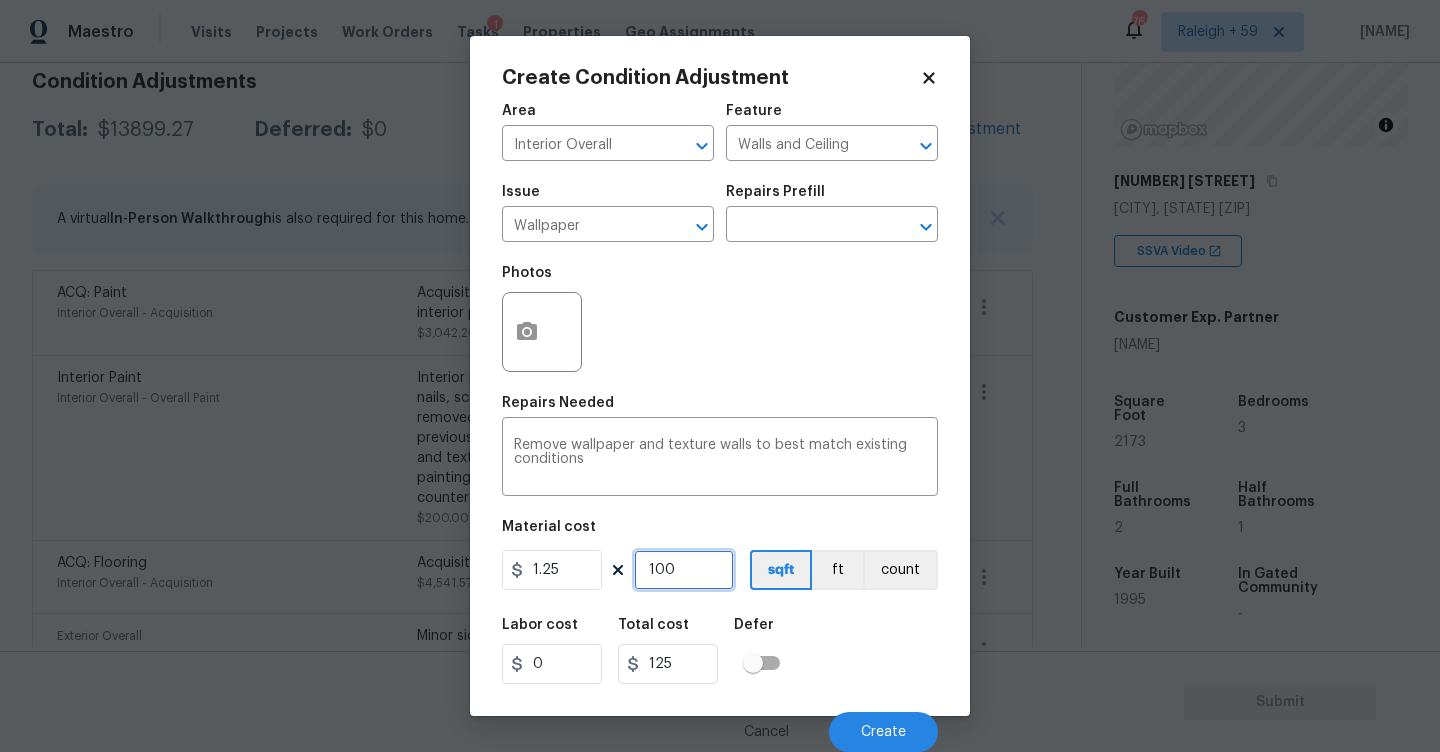type on "100" 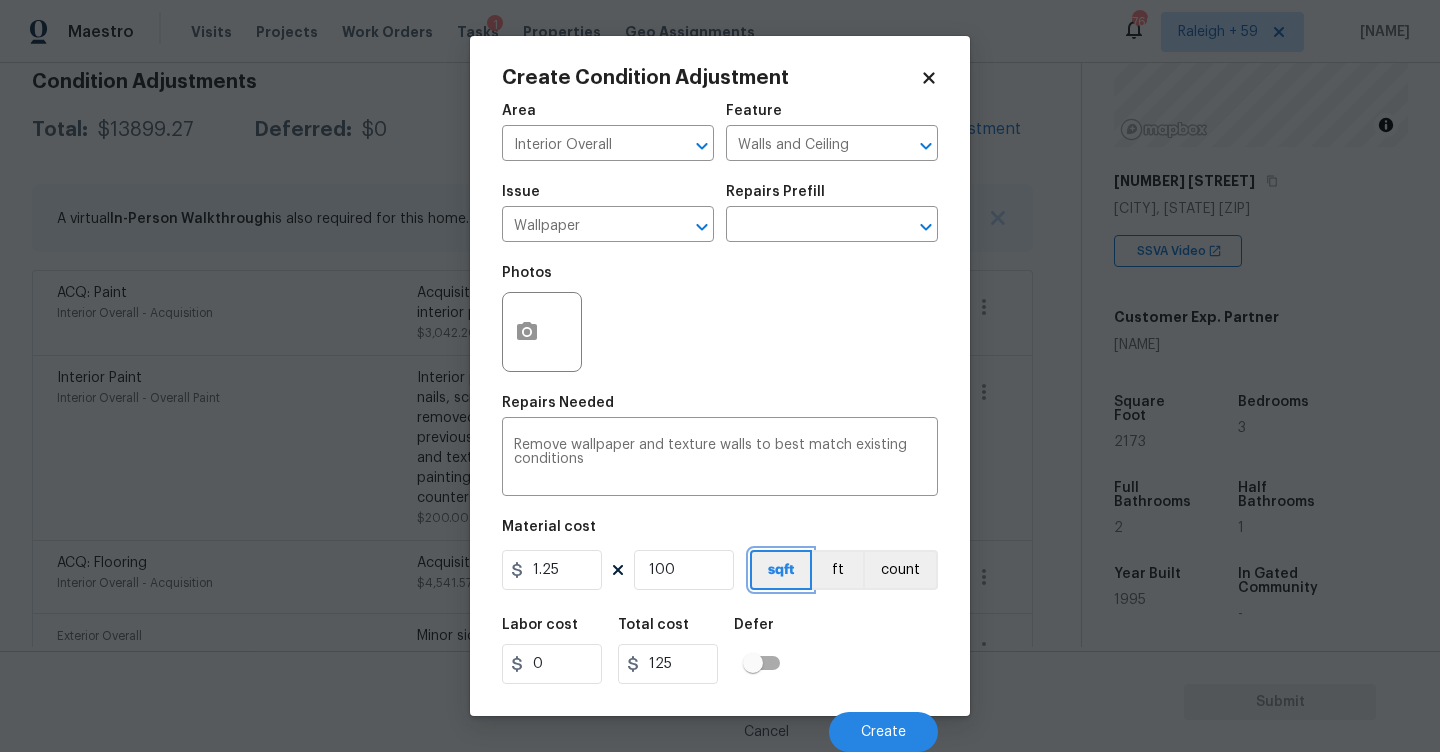 type 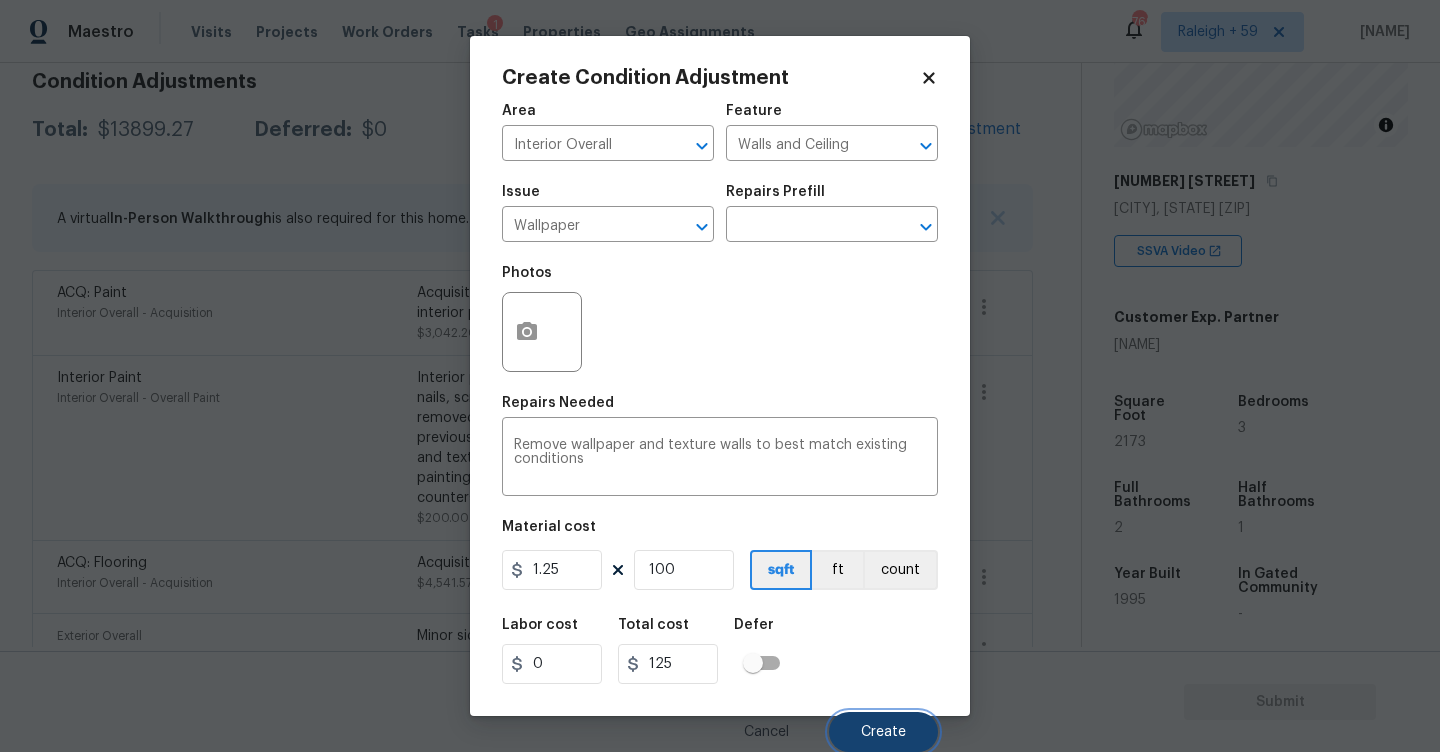 click on "Create" at bounding box center [883, 732] 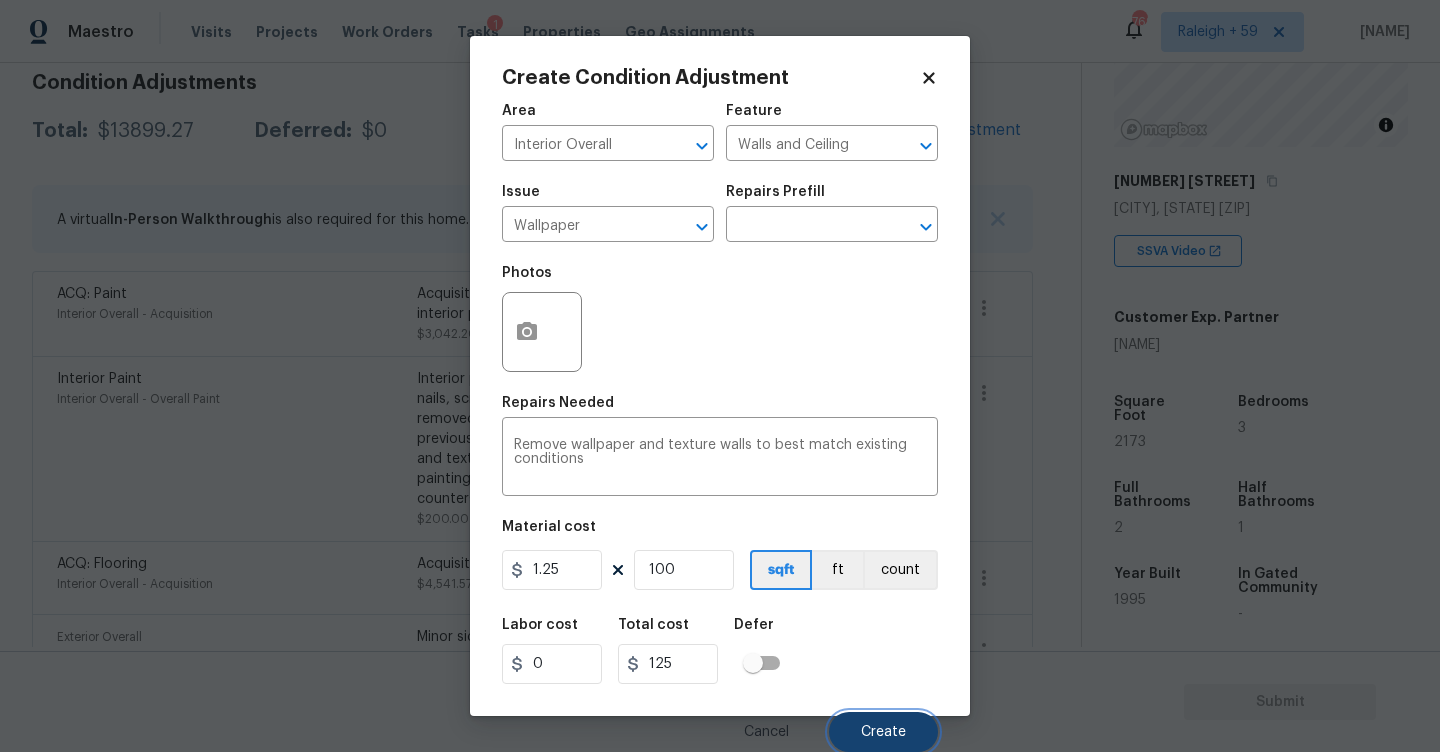 scroll, scrollTop: 295, scrollLeft: 0, axis: vertical 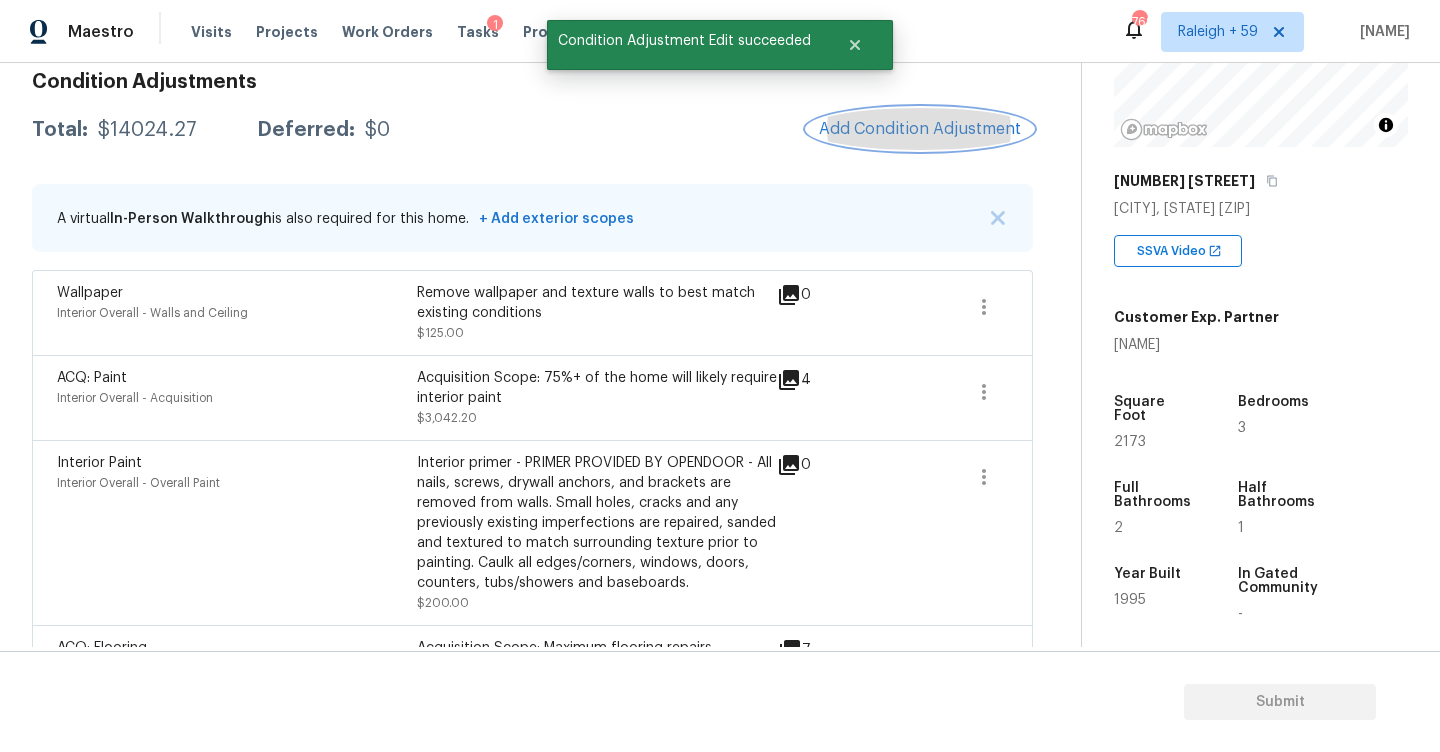 click on "Add Condition Adjustment" at bounding box center [920, 129] 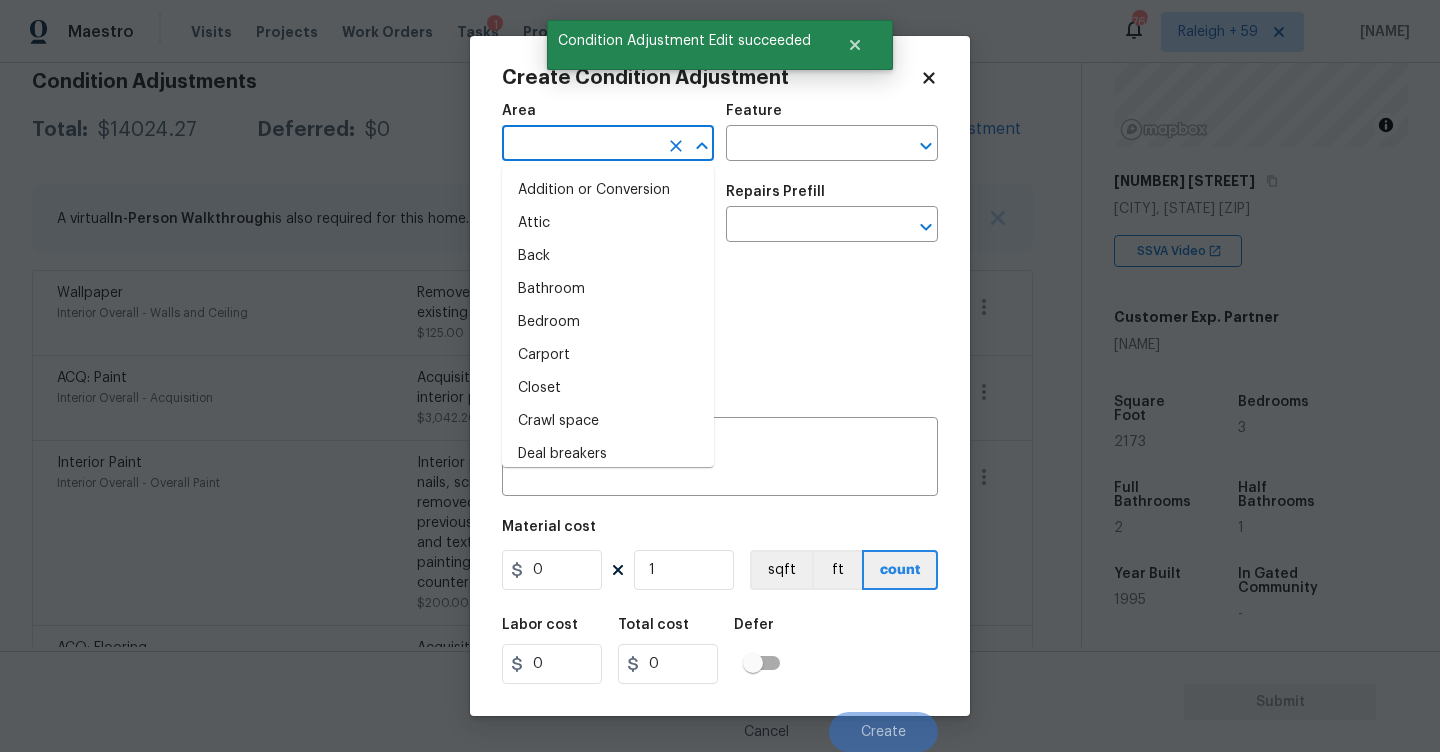 click at bounding box center (580, 145) 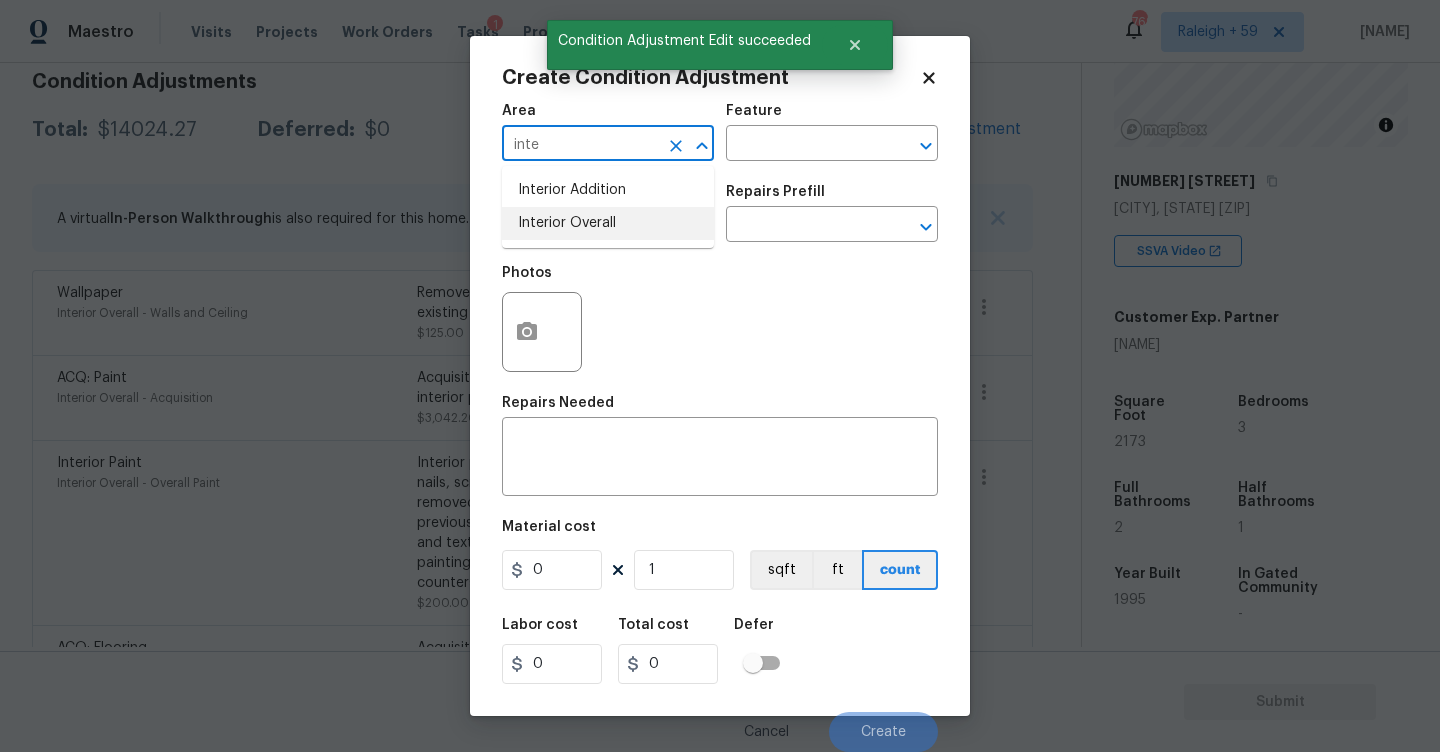 click on "Interior Overall" at bounding box center (608, 223) 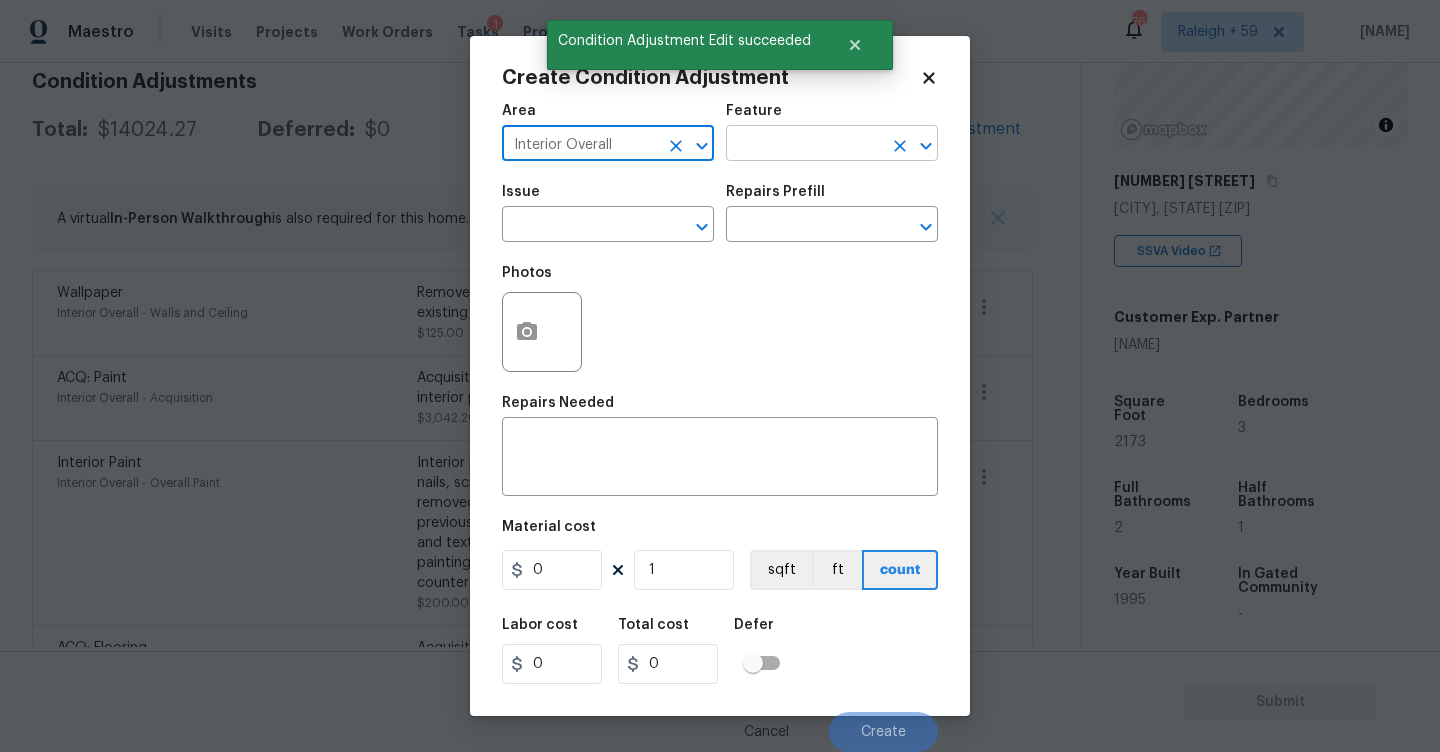 type on "Interior Overall" 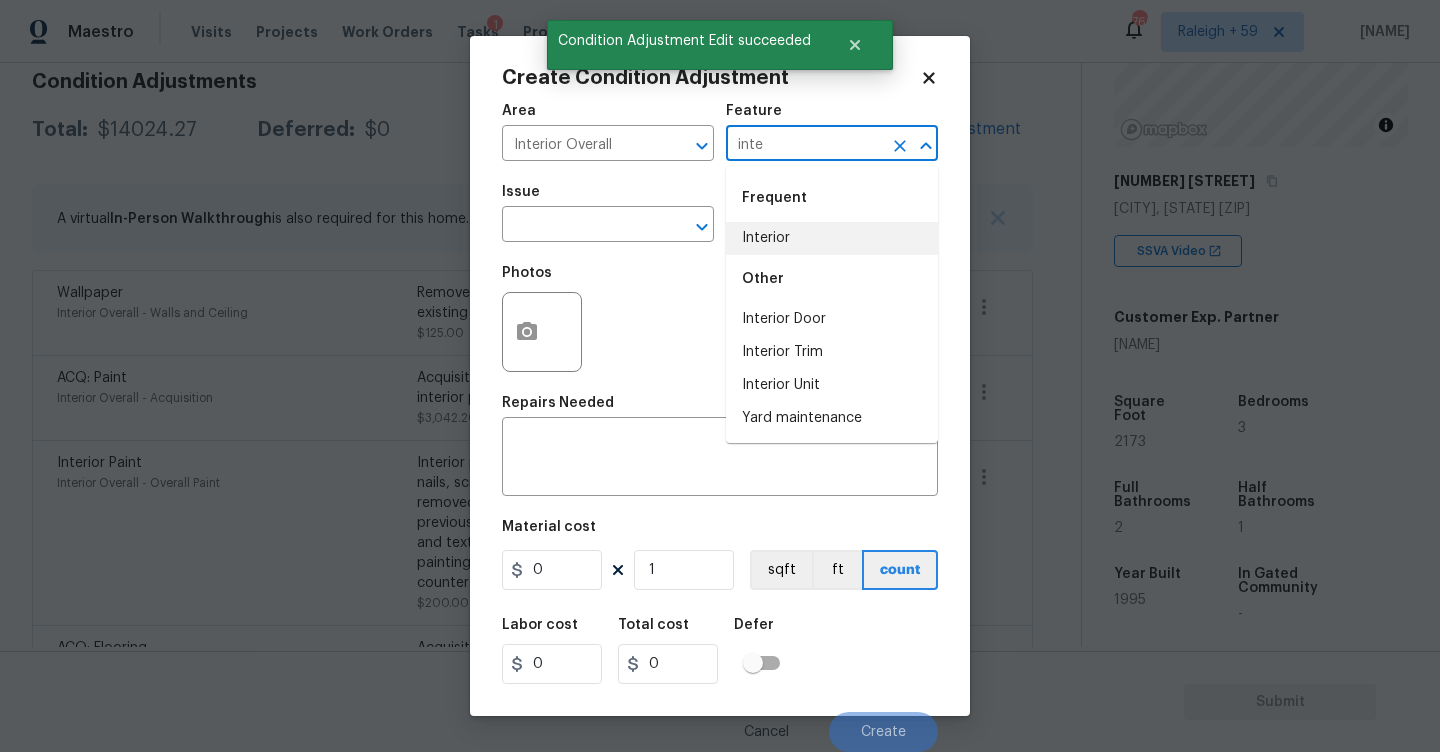 click on "Interior" at bounding box center [832, 238] 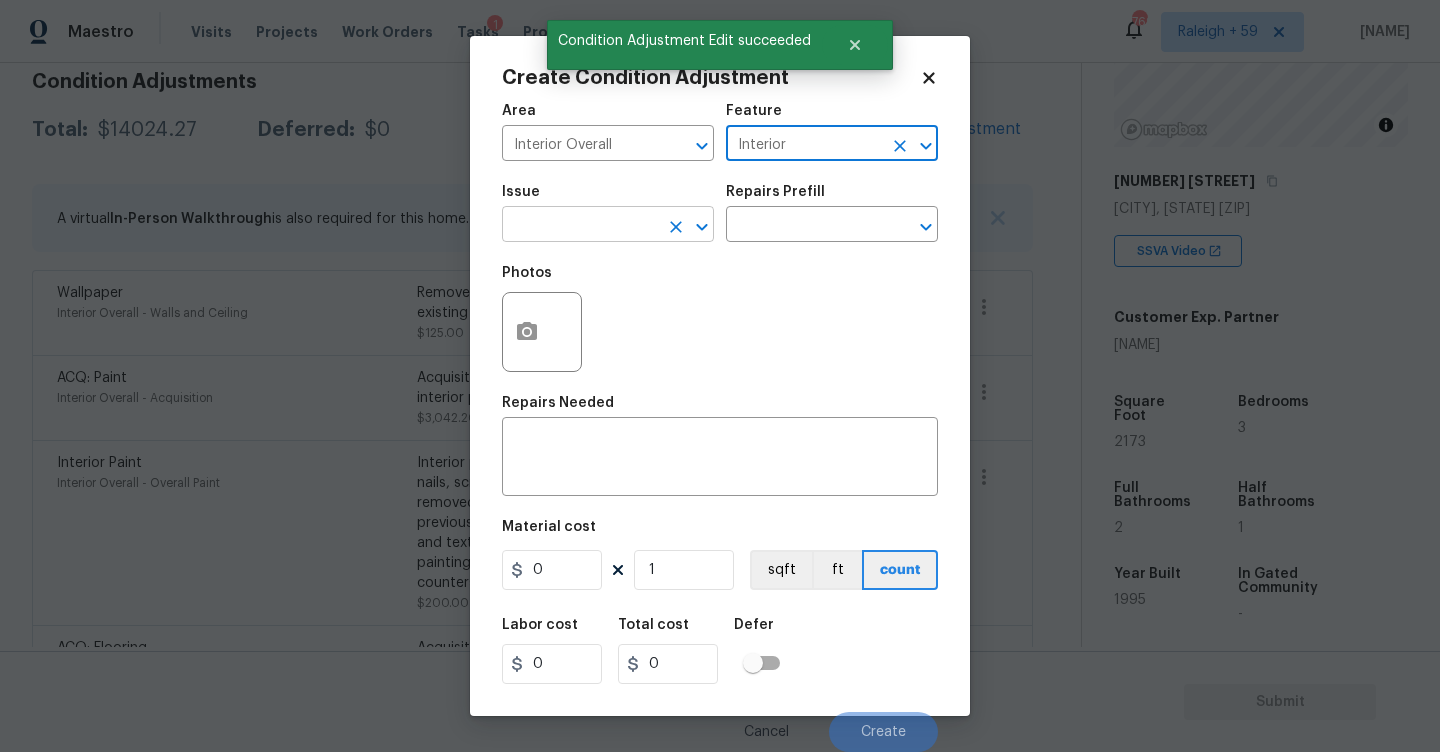 type on "Interior" 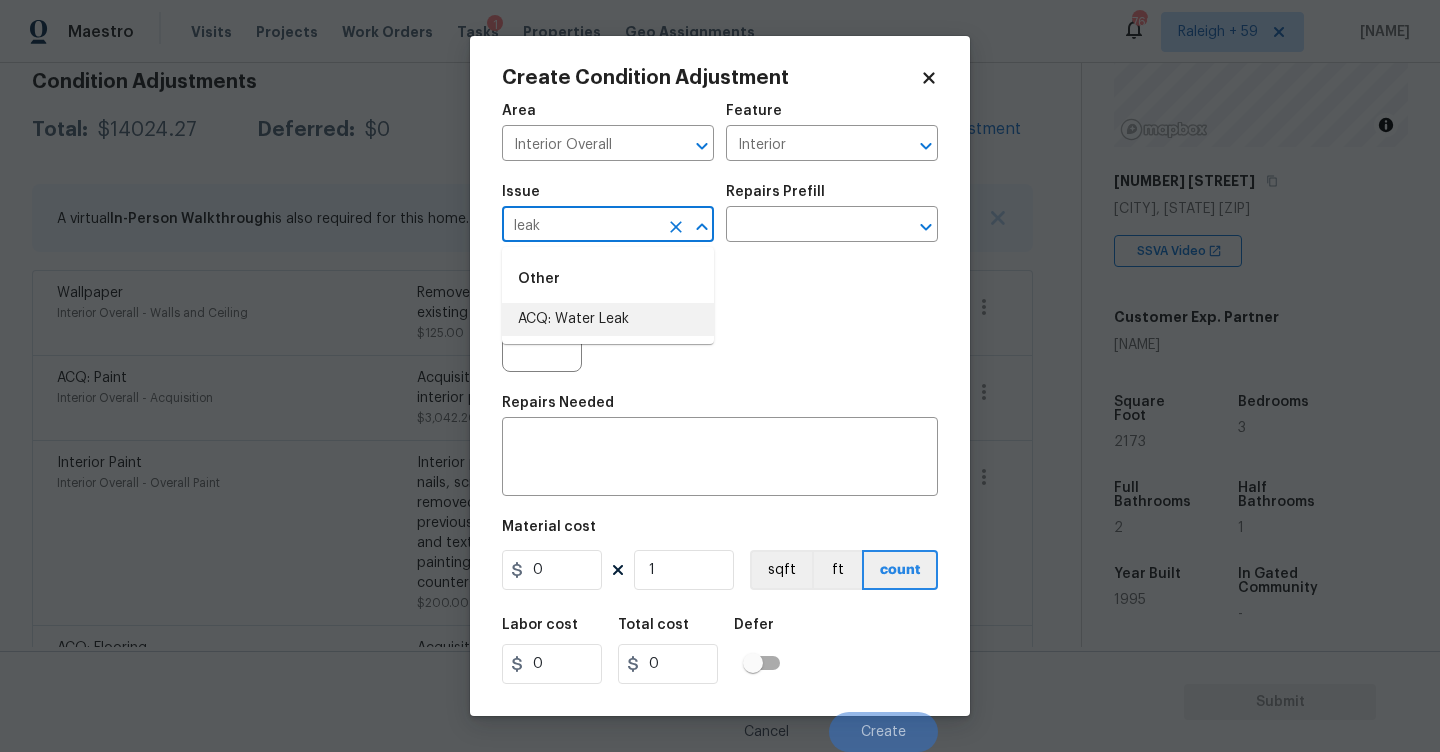 click on "ACQ: Water Leak" at bounding box center [608, 319] 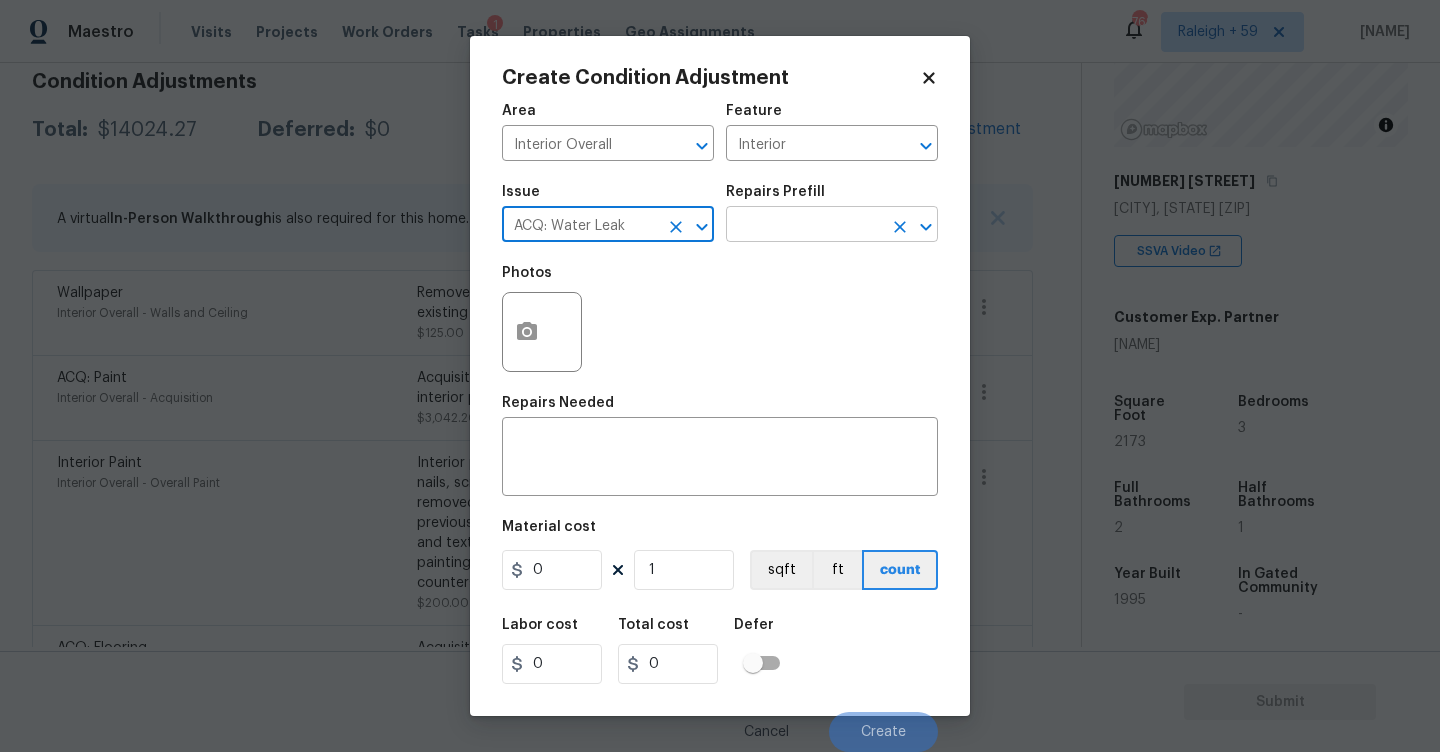 type on "ACQ: Water Leak" 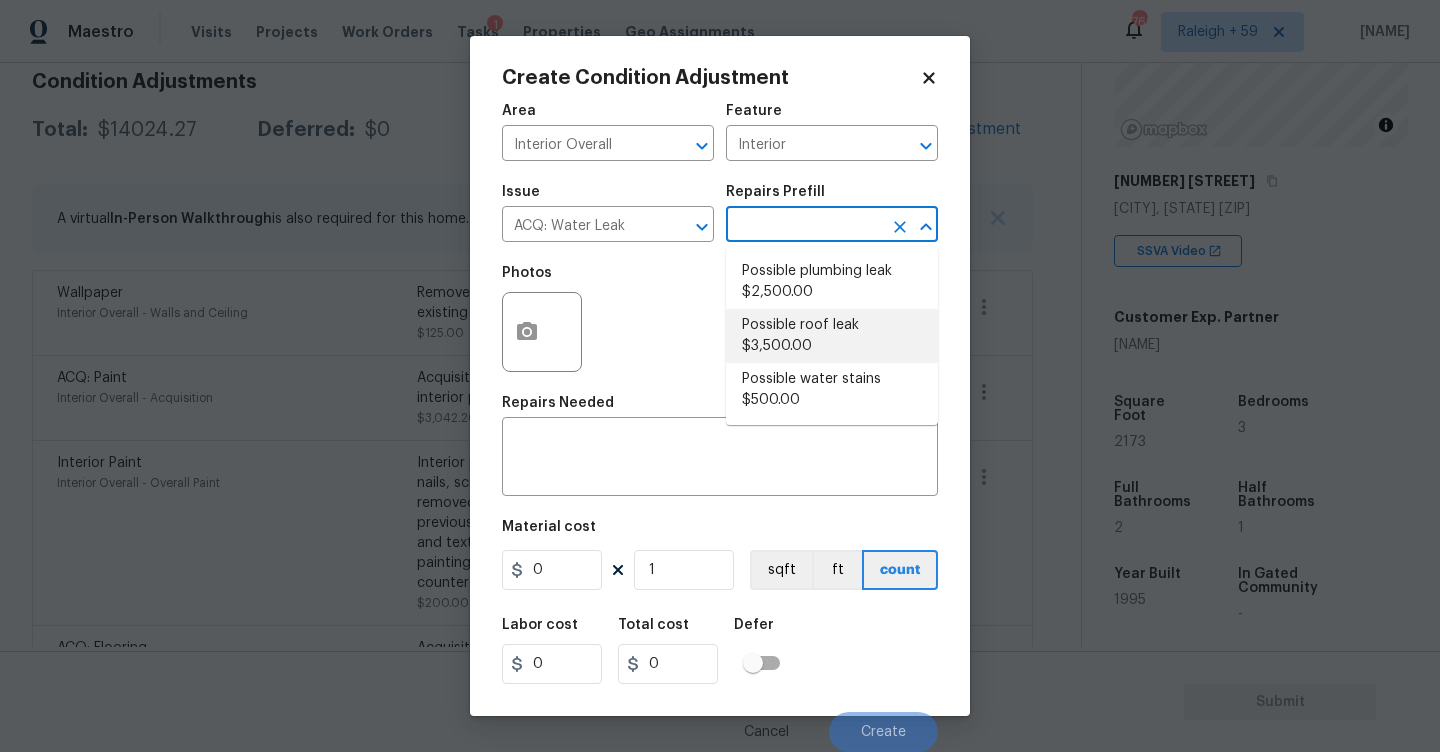 click on "Possible roof leak $3,500.00" at bounding box center (832, 336) 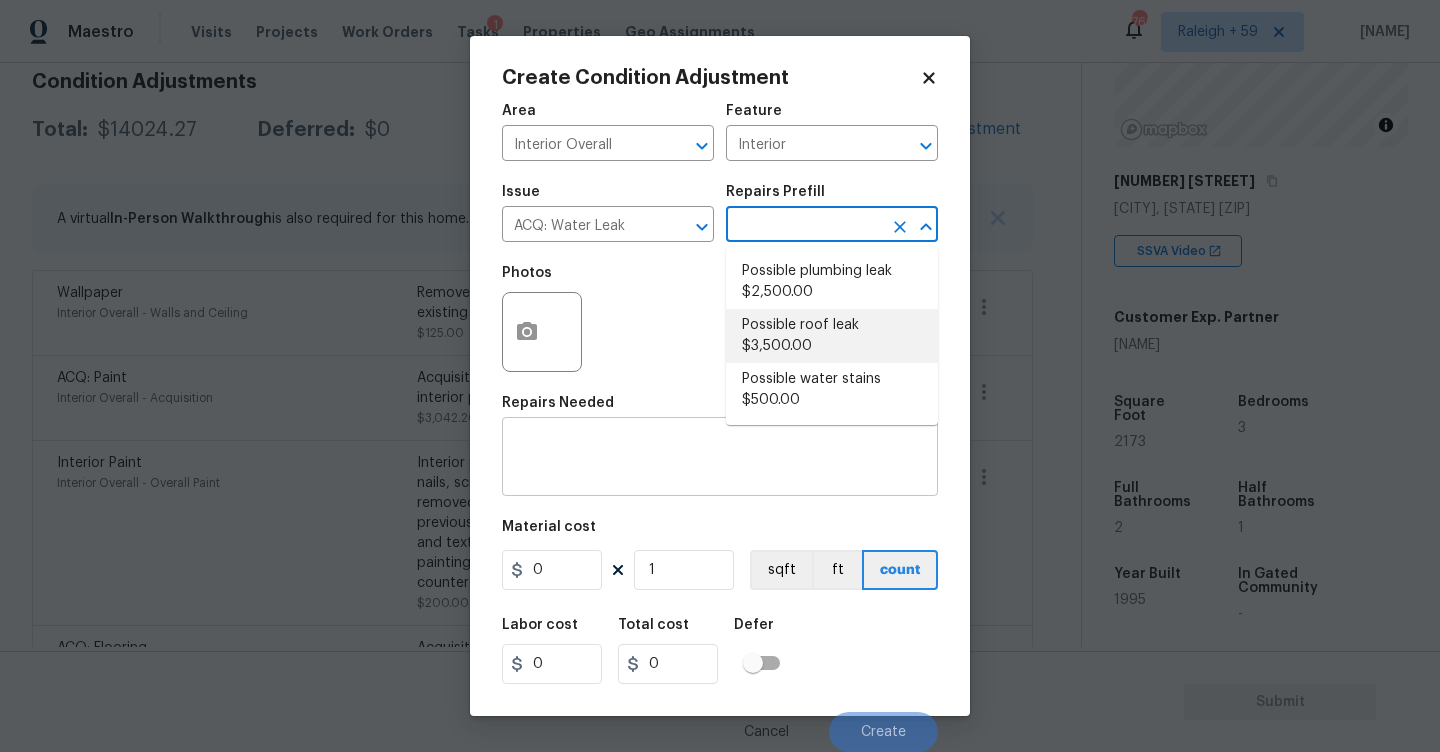 type on "Acquisition" 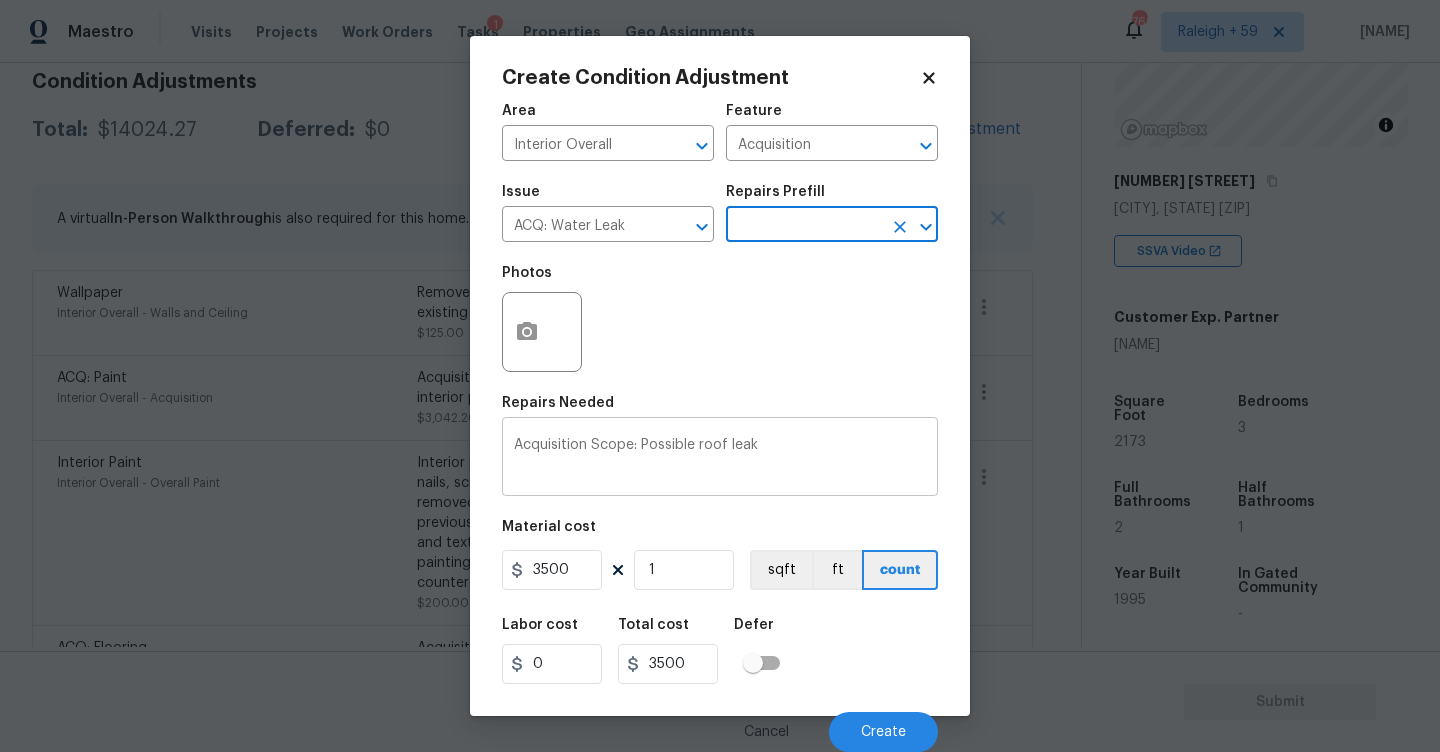 click on "Acquisition Scope: Possible roof leak" at bounding box center [720, 459] 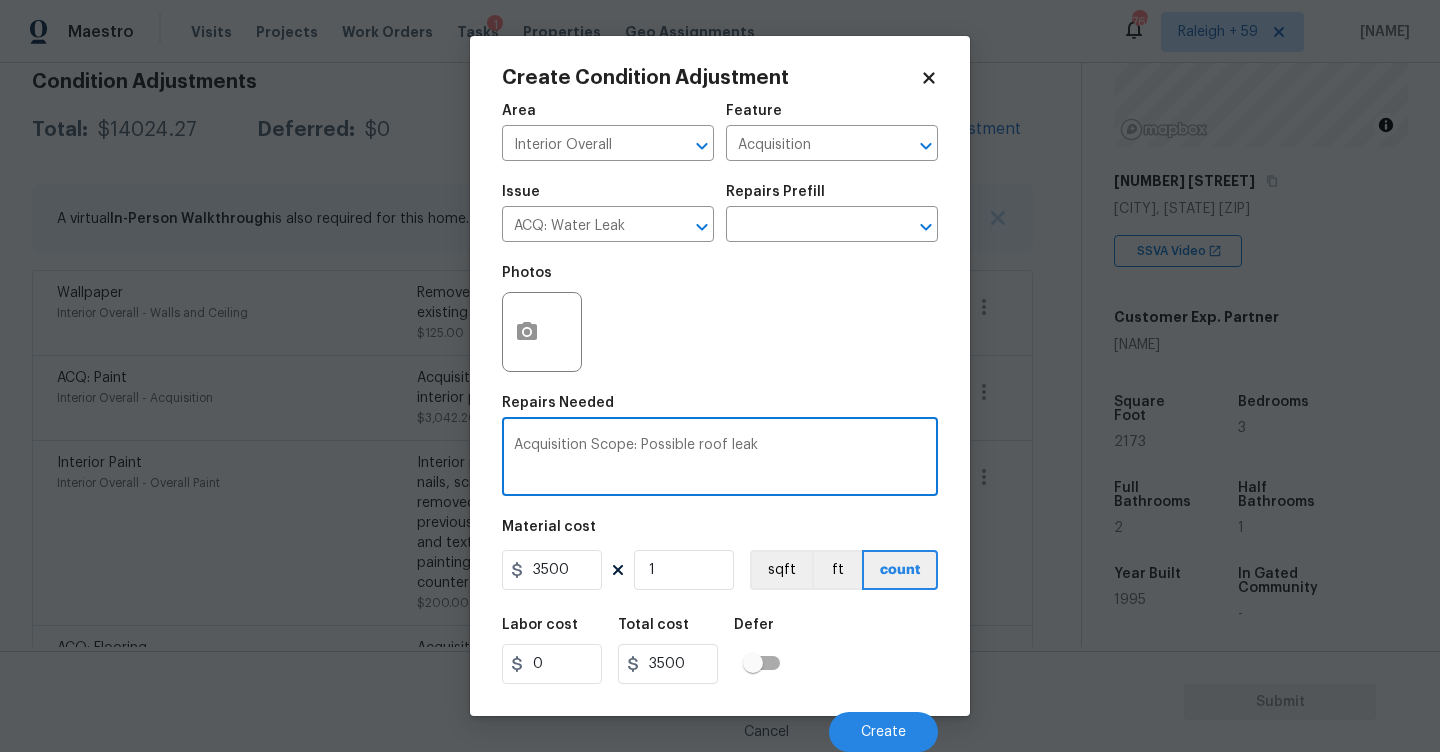 click on "Acquisition Scope: Possible roof leak" at bounding box center (720, 459) 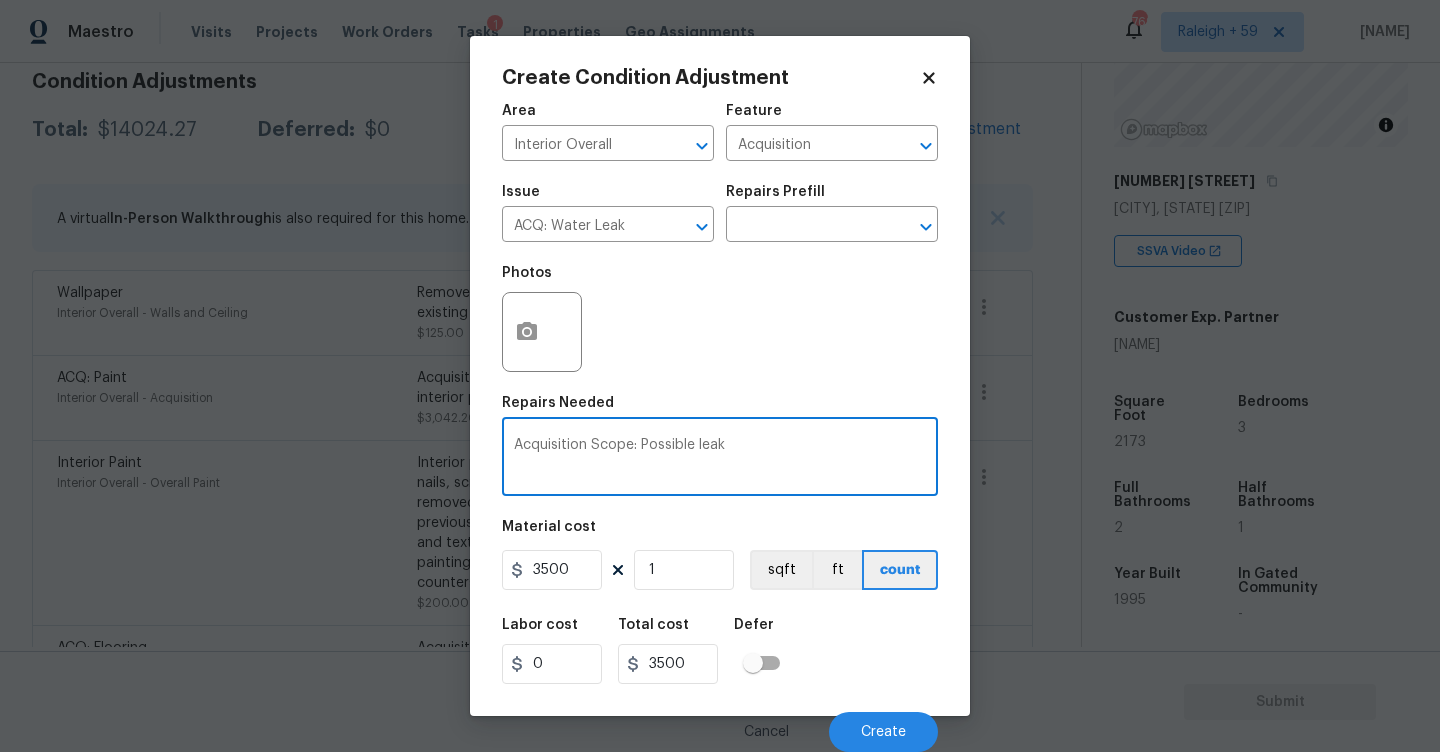 type on "Acquisition Scope: Possible leak" 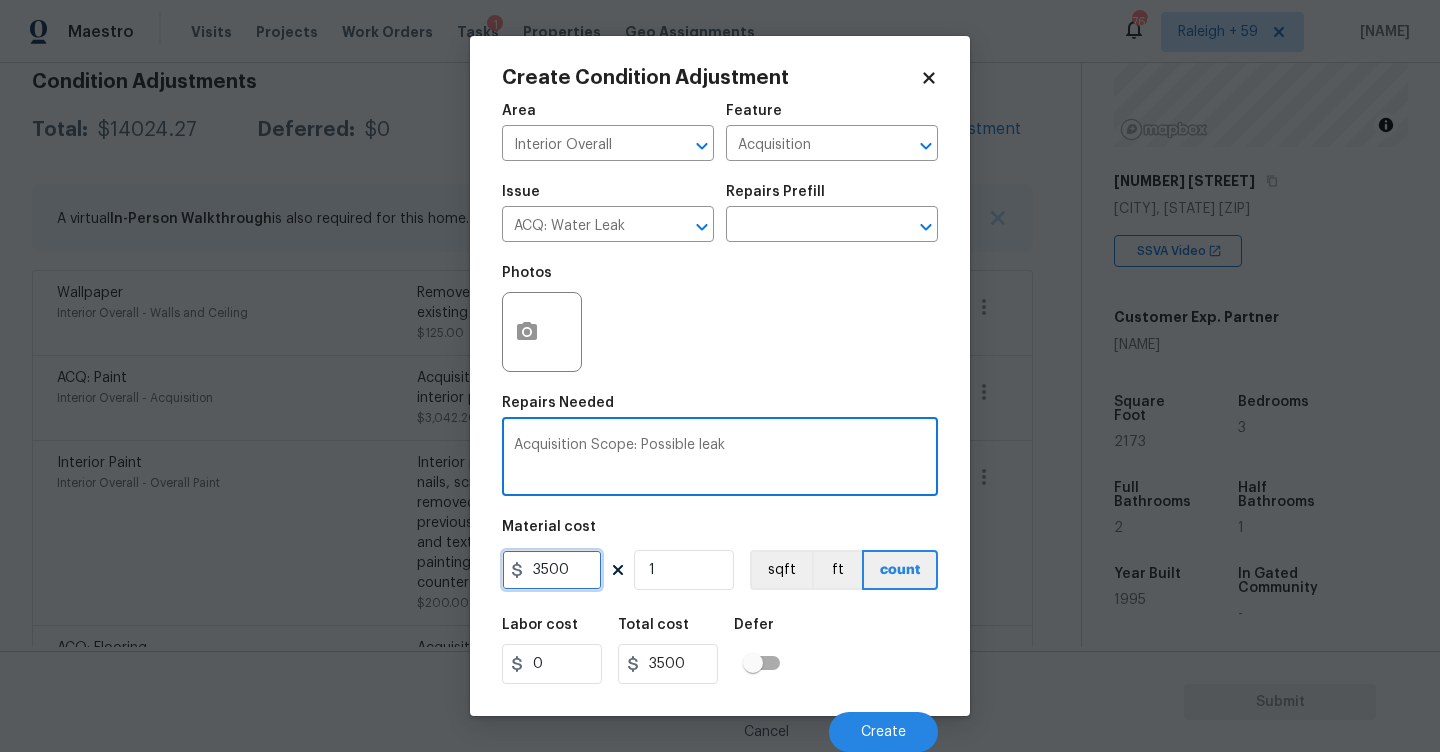 click on "3500" at bounding box center (552, 570) 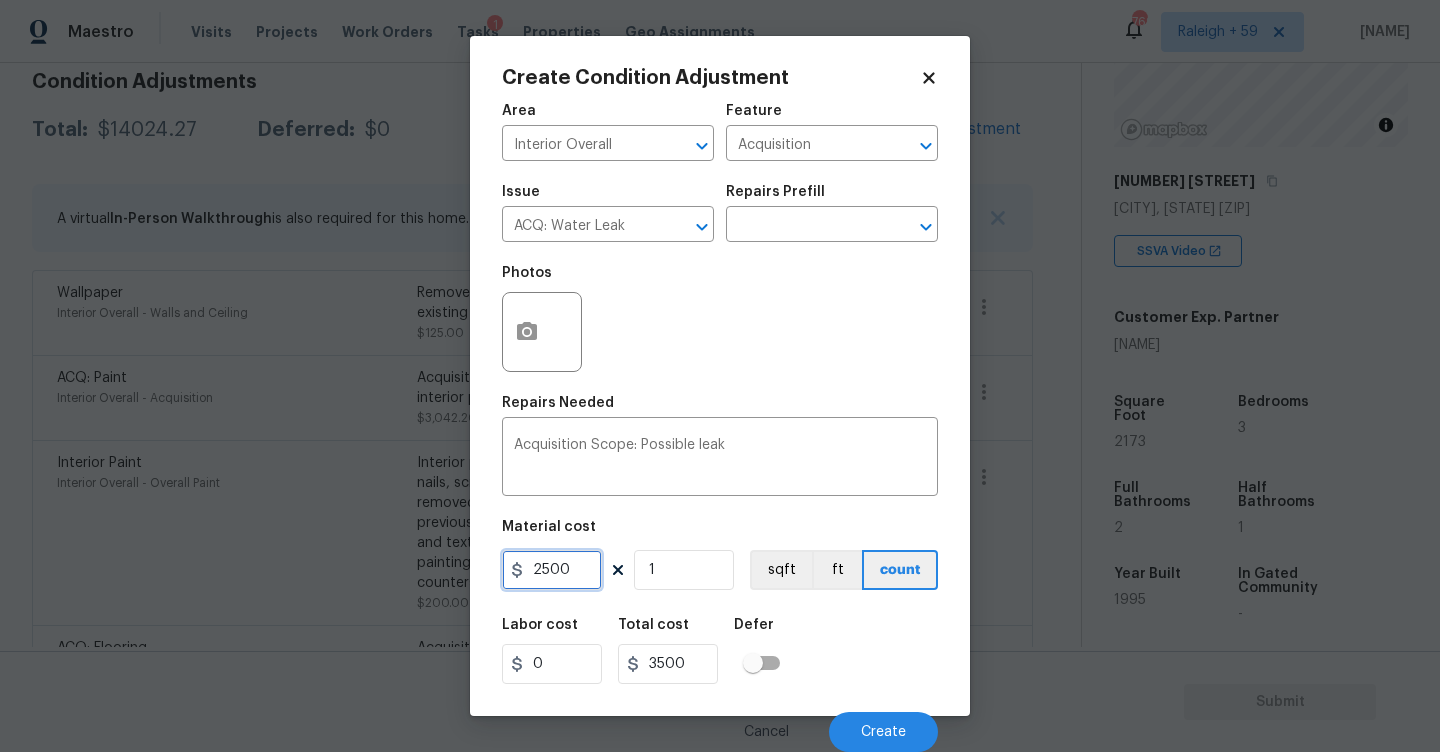 type on "2500" 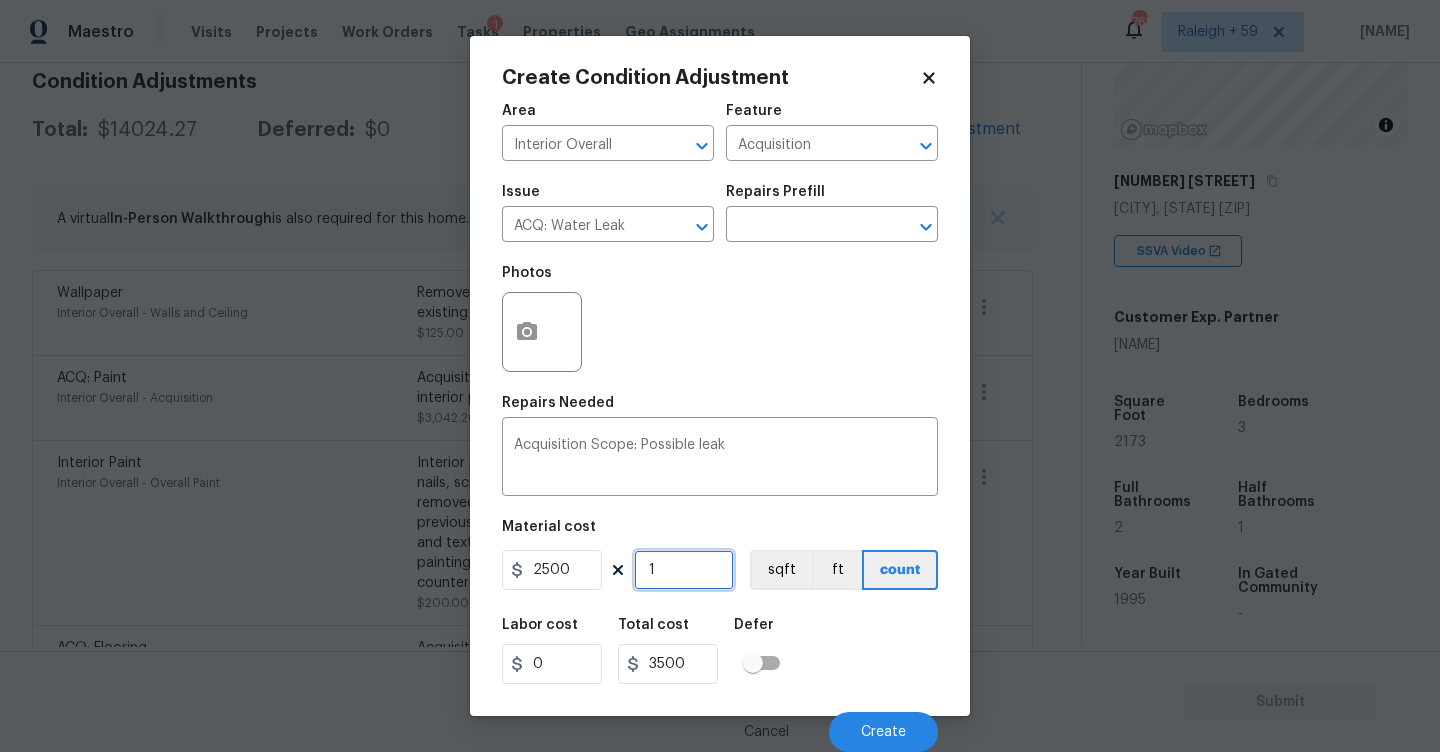 type on "2500" 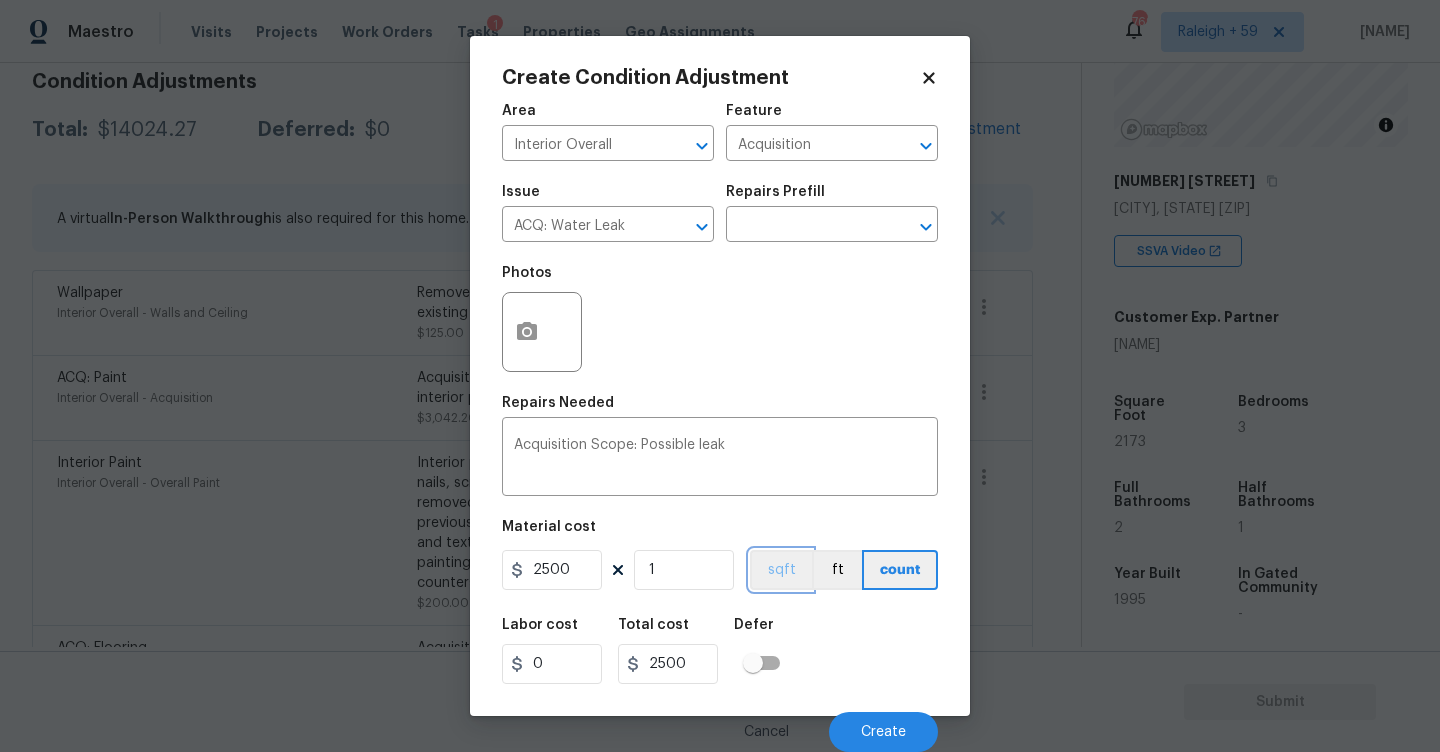 type 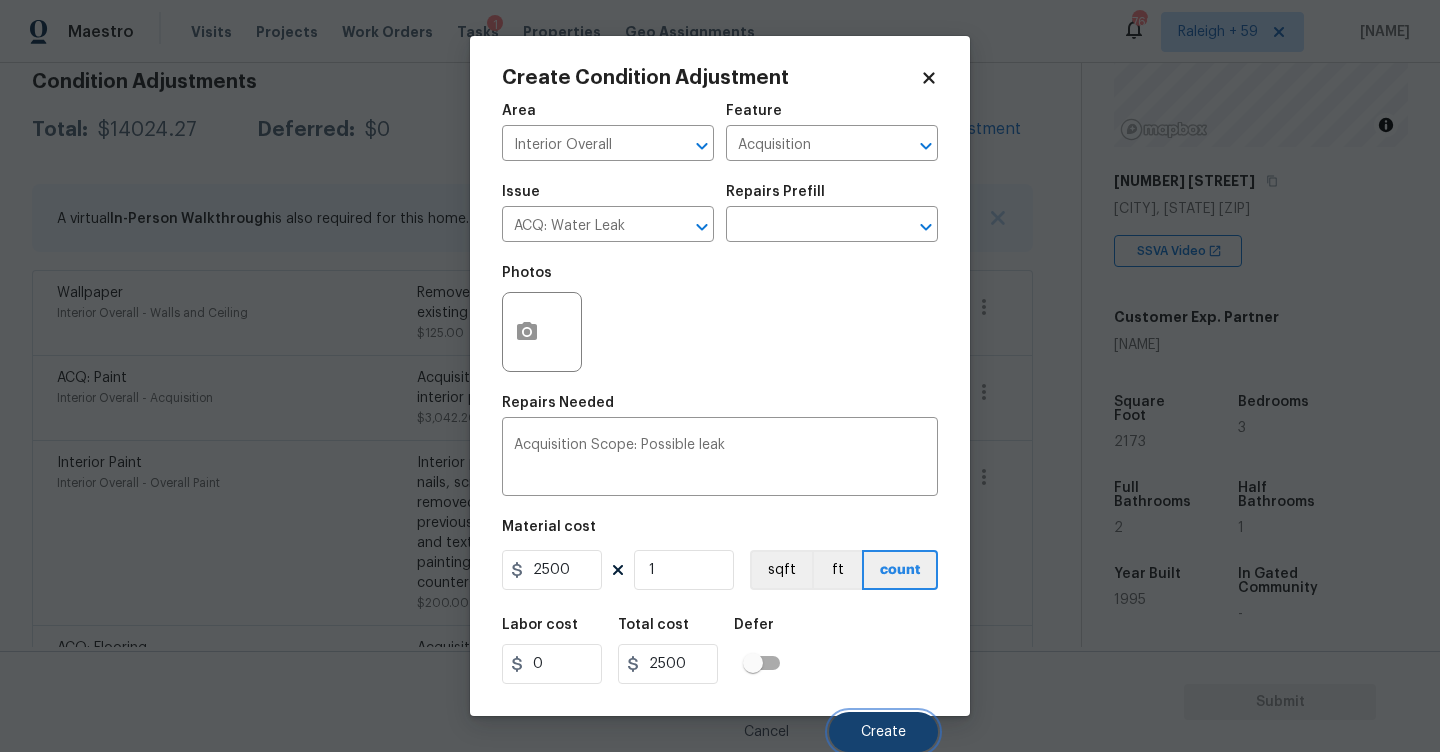 click on "Create" at bounding box center (883, 732) 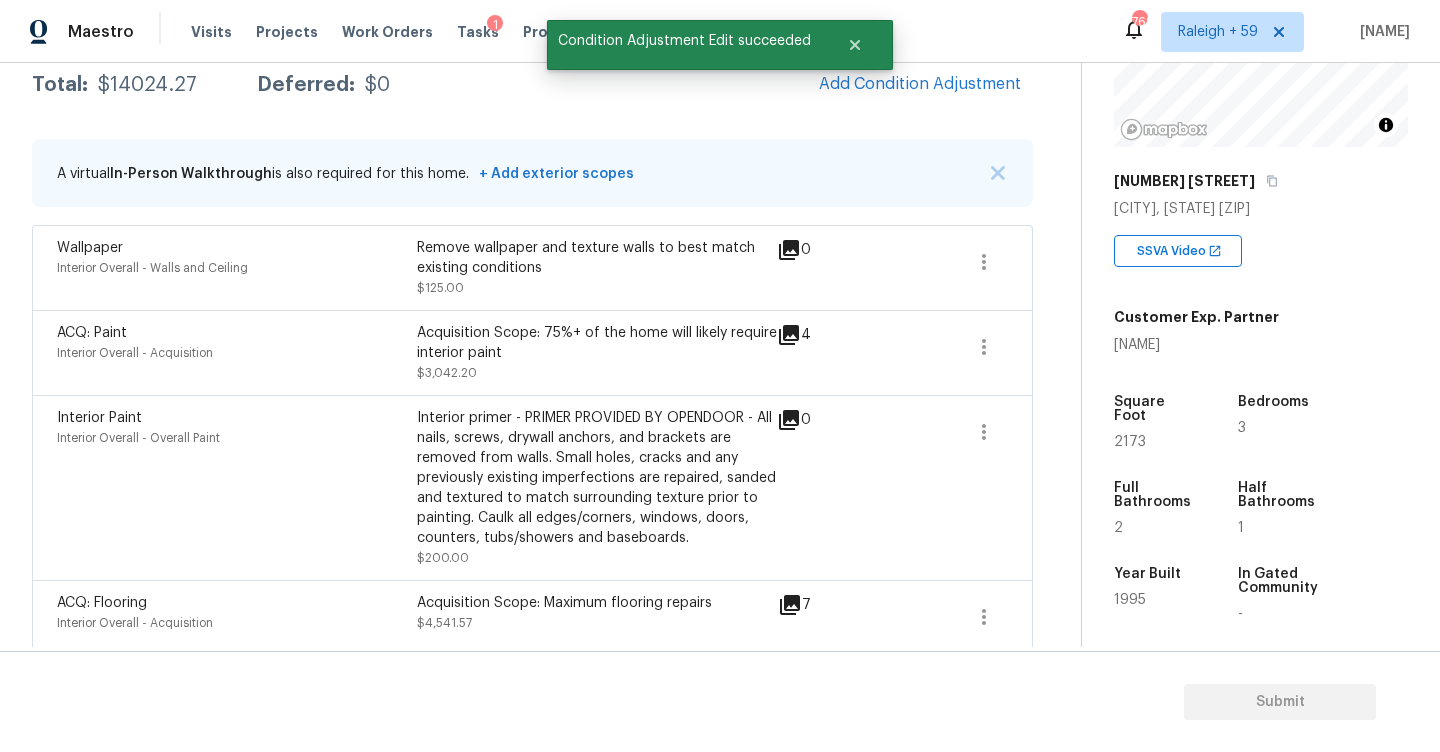 scroll, scrollTop: 295, scrollLeft: 0, axis: vertical 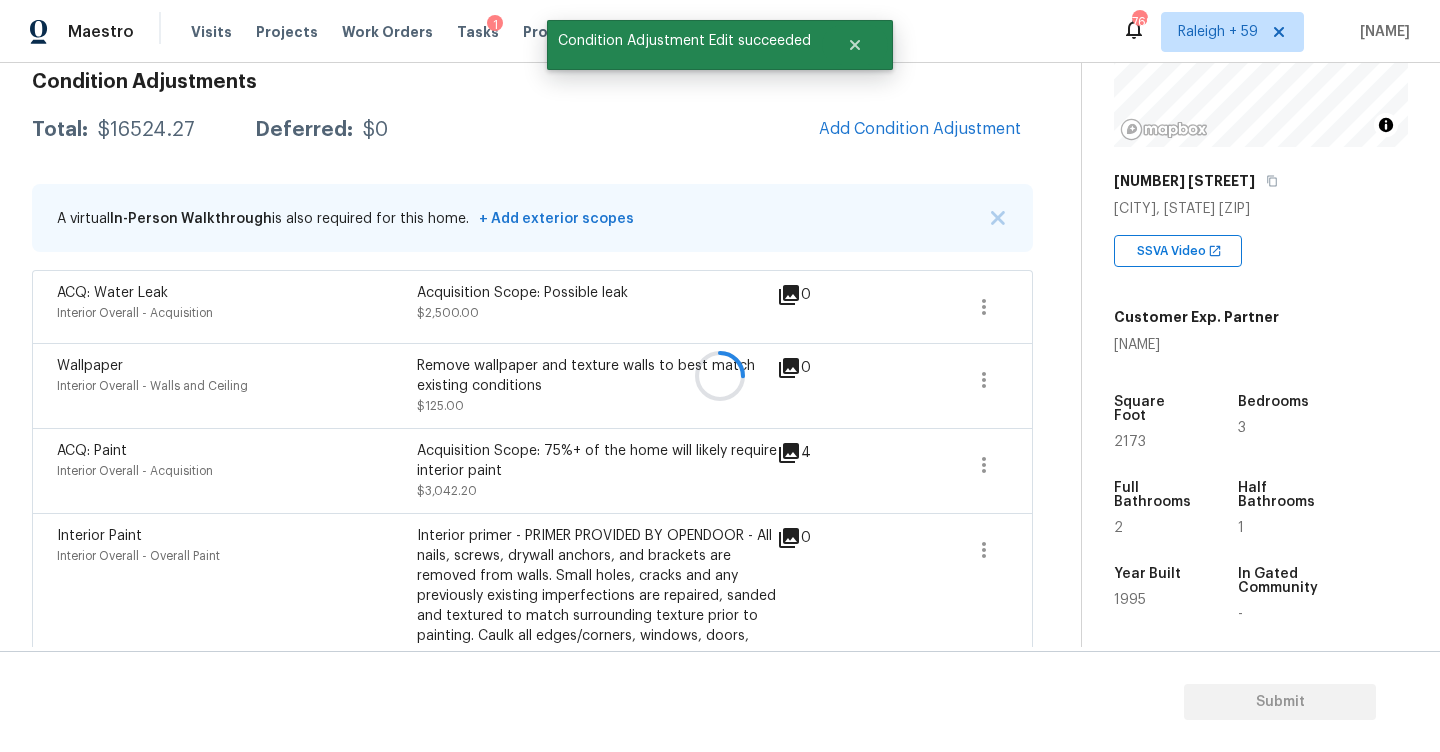 click at bounding box center [720, 376] 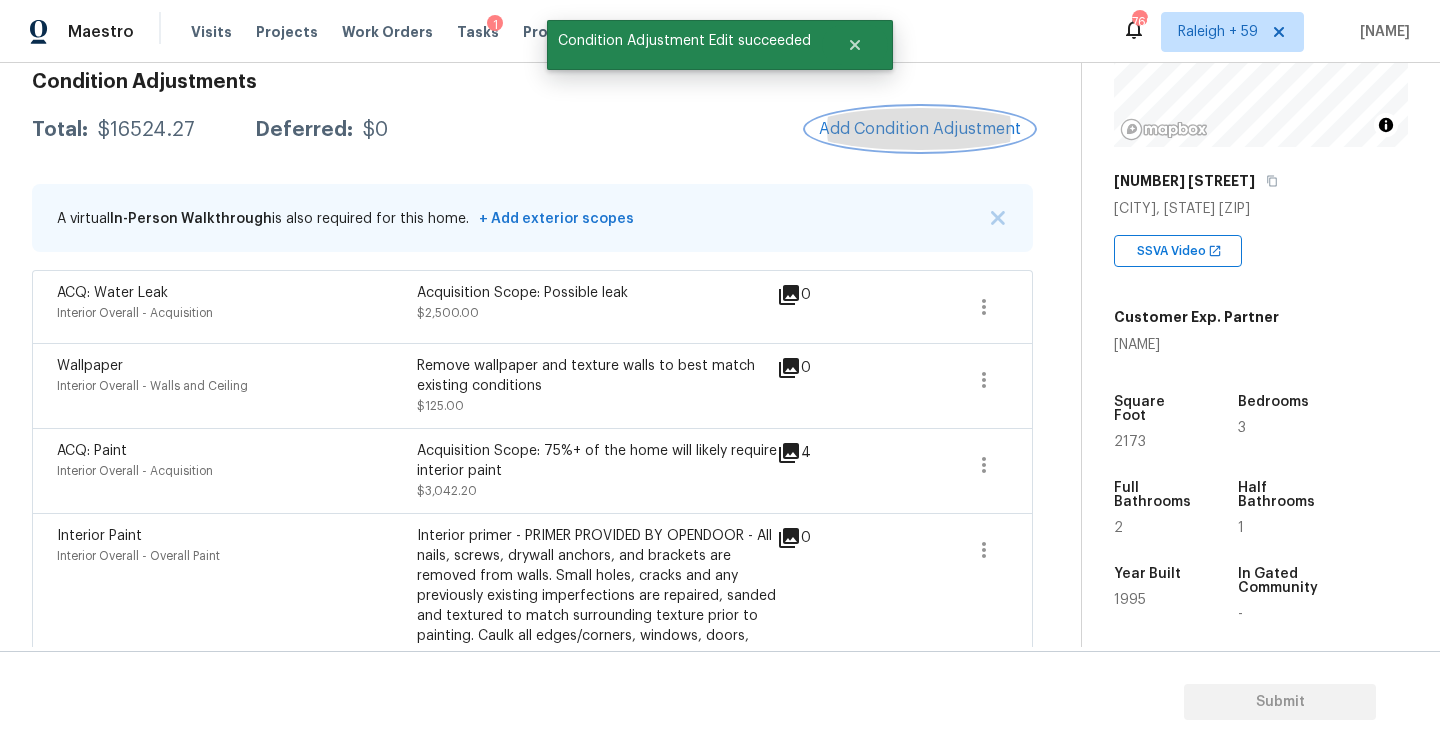 click on "Add Condition Adjustment" at bounding box center [920, 129] 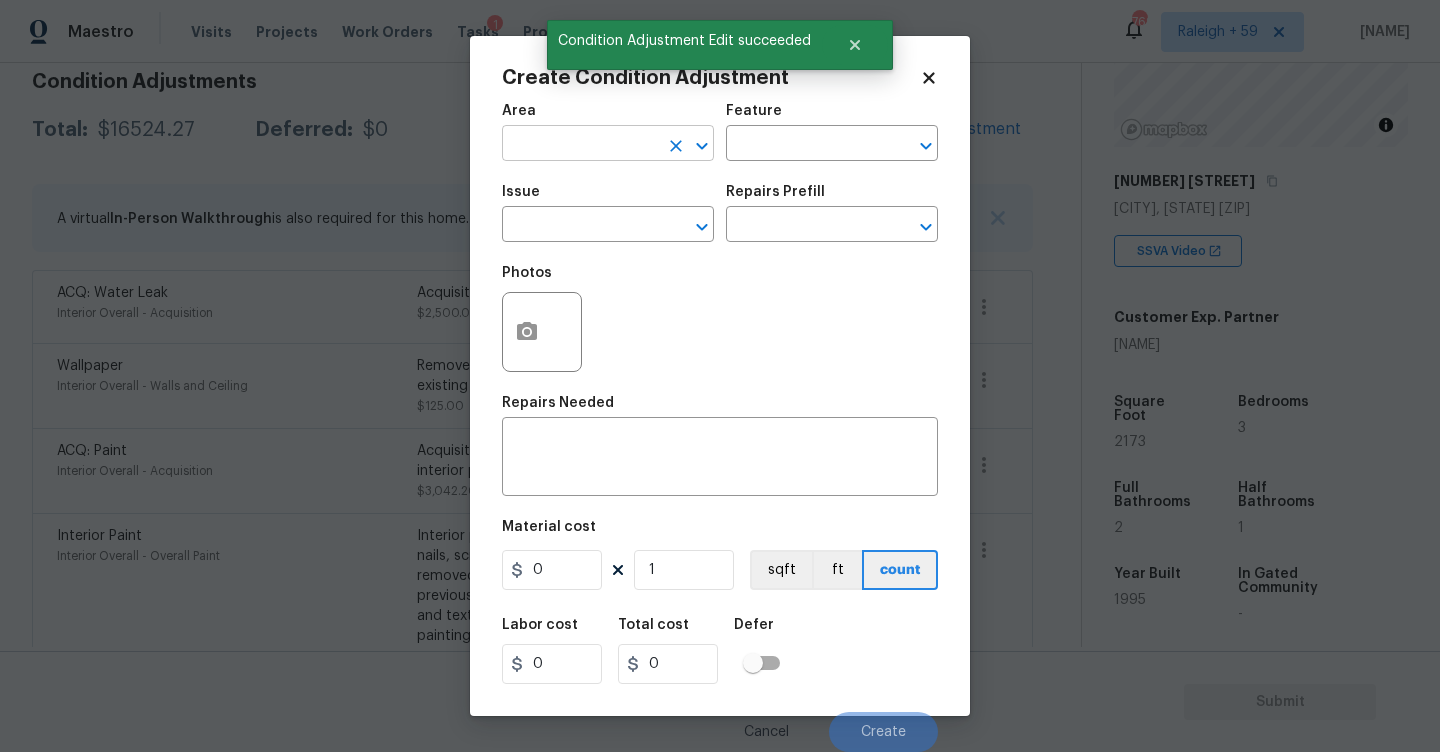 click at bounding box center (580, 145) 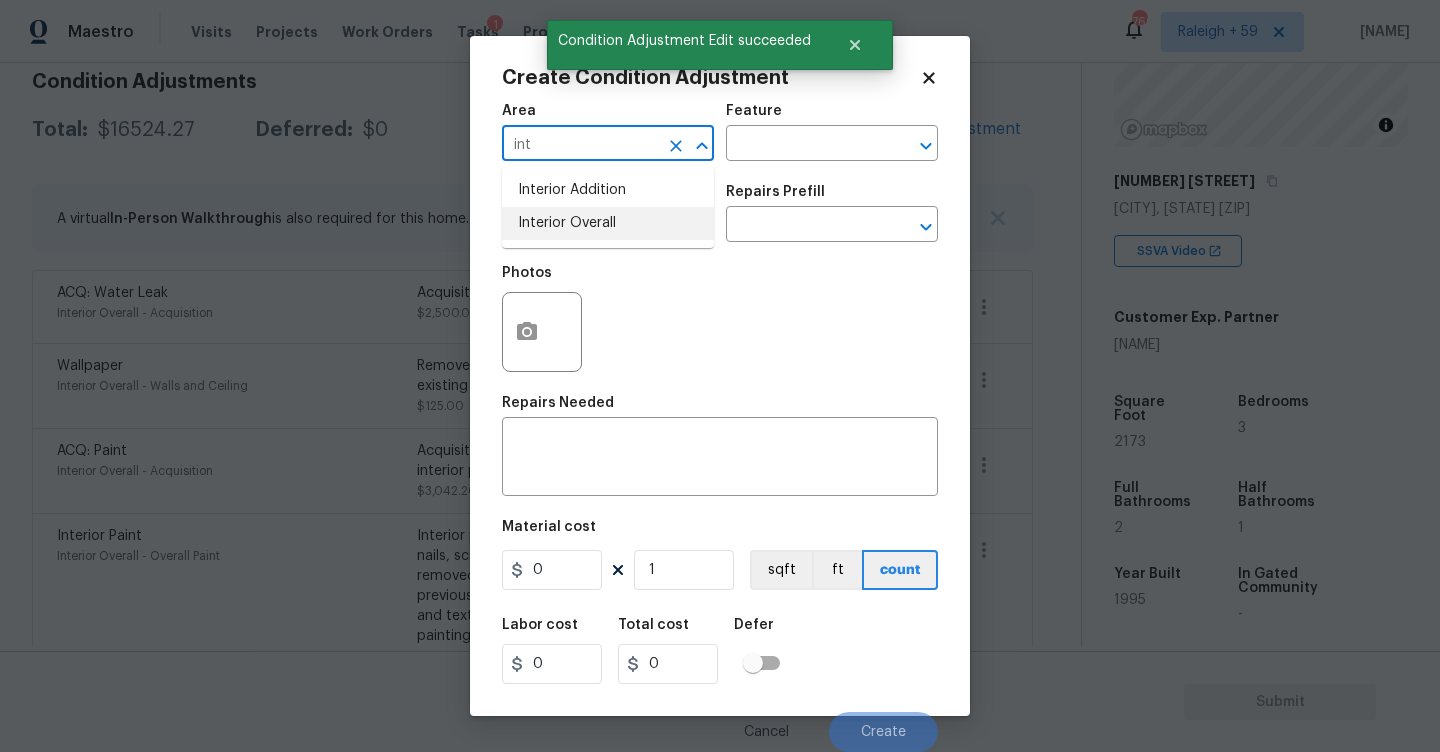 click on "Interior Overall" at bounding box center (608, 223) 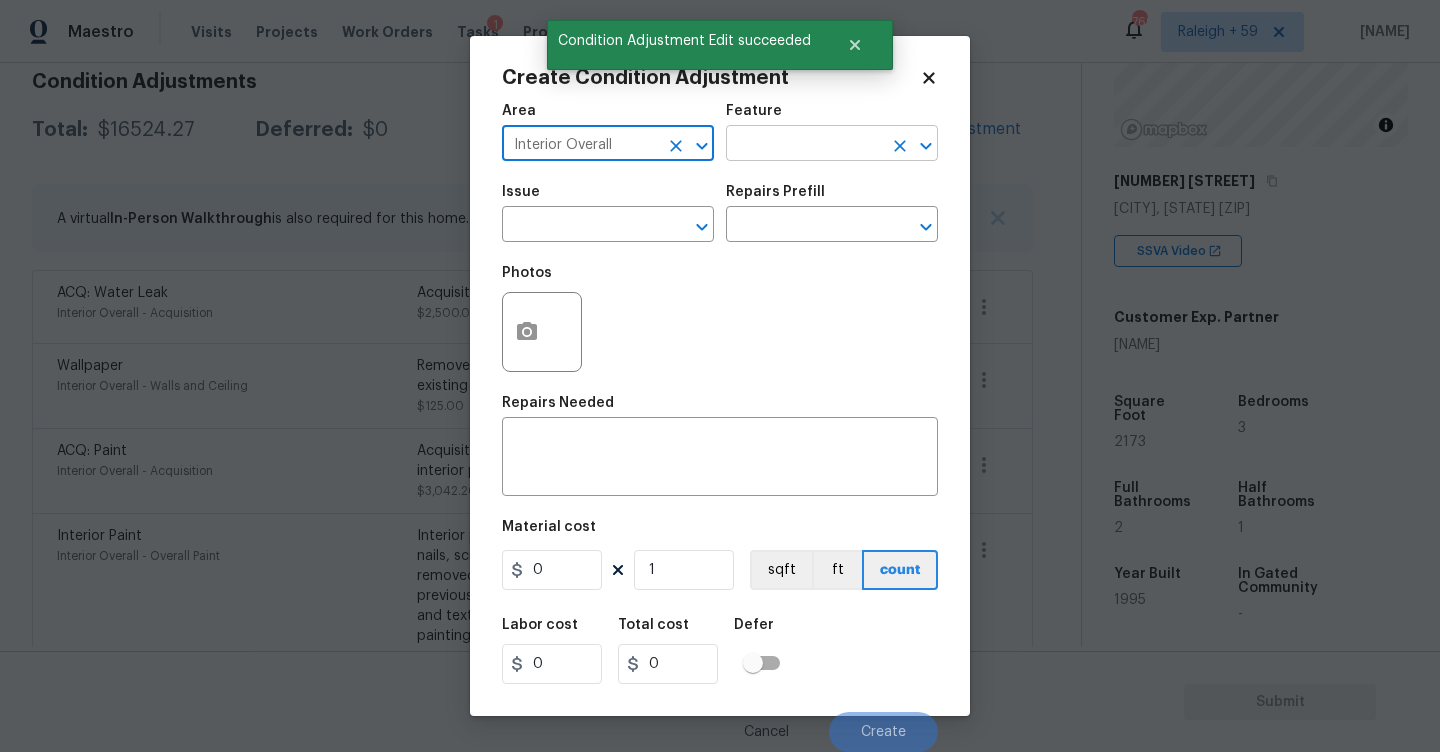 type on "Interior Overall" 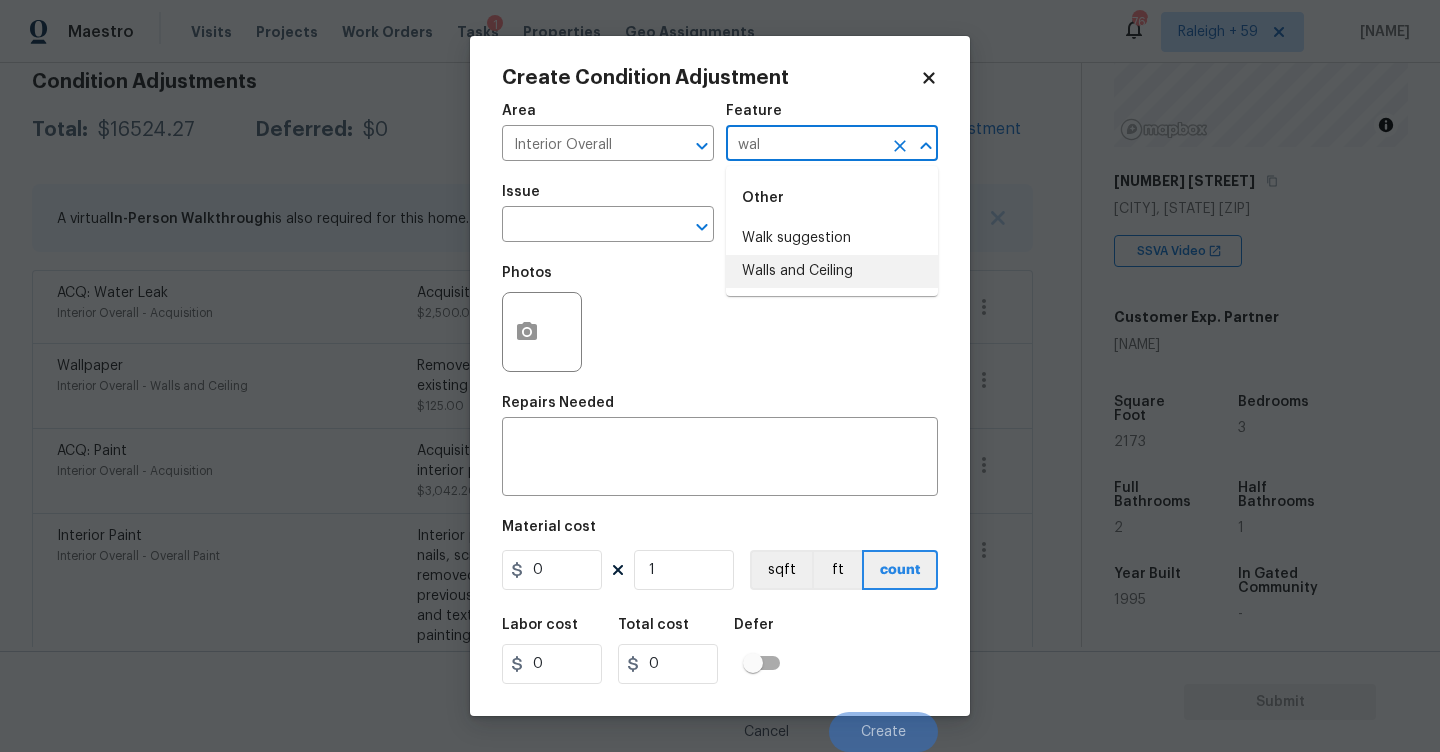 click on "Walls and Ceiling" at bounding box center (832, 271) 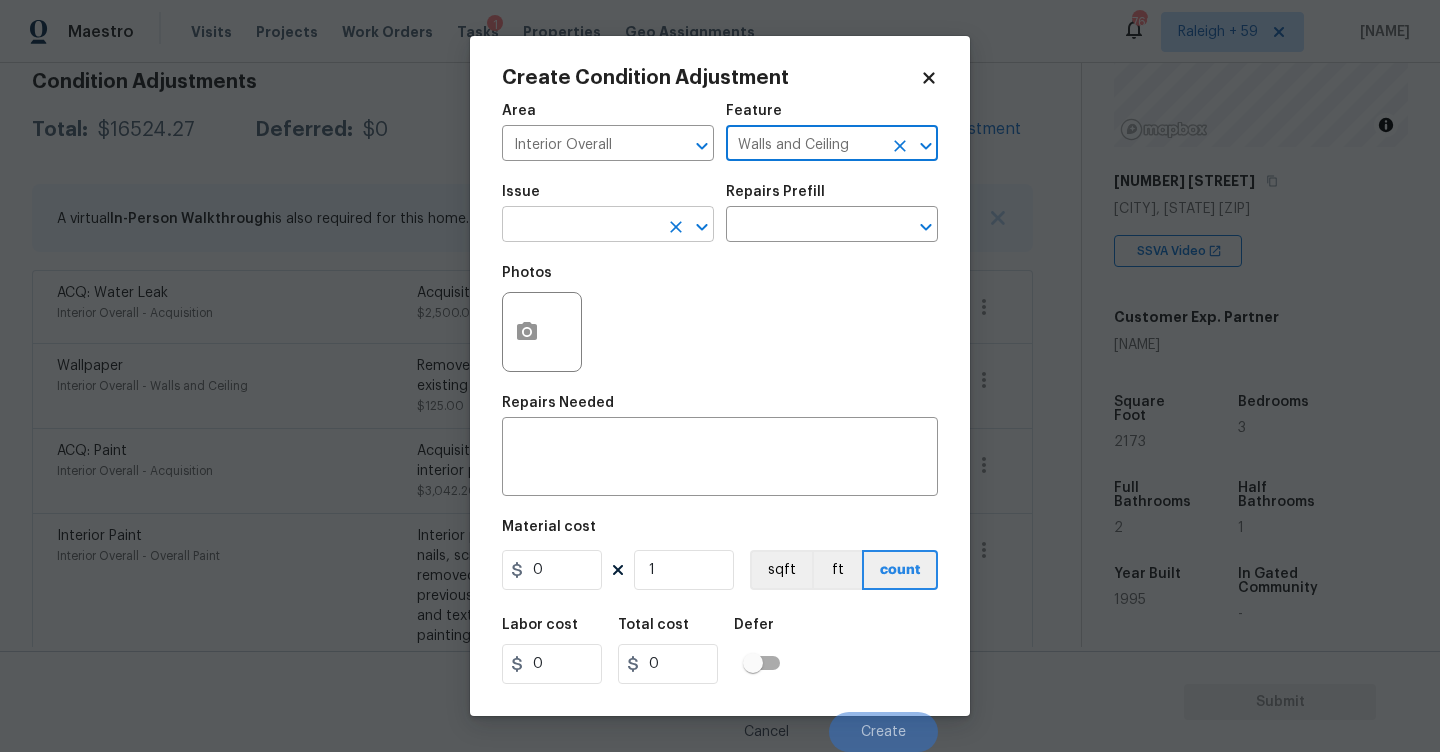 type on "Walls and Ceiling" 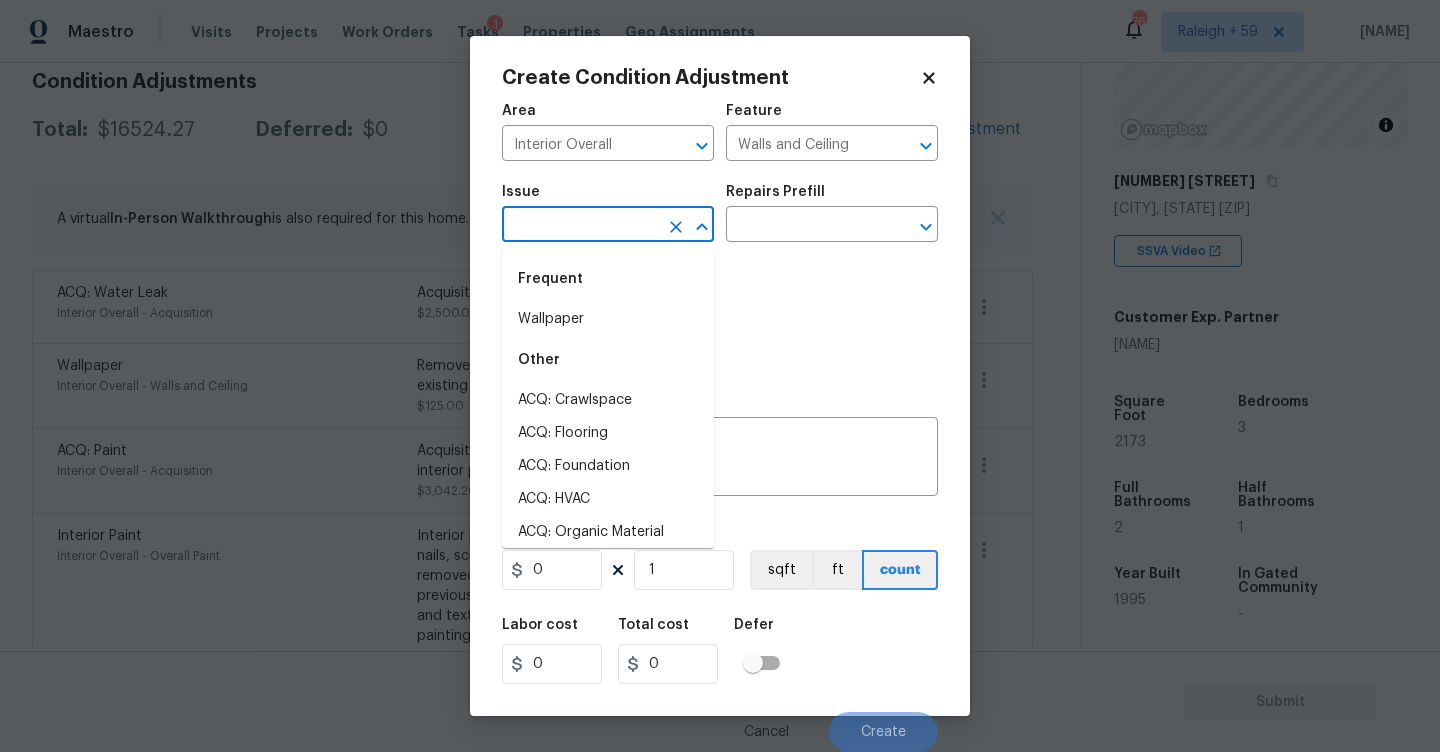 click at bounding box center (580, 226) 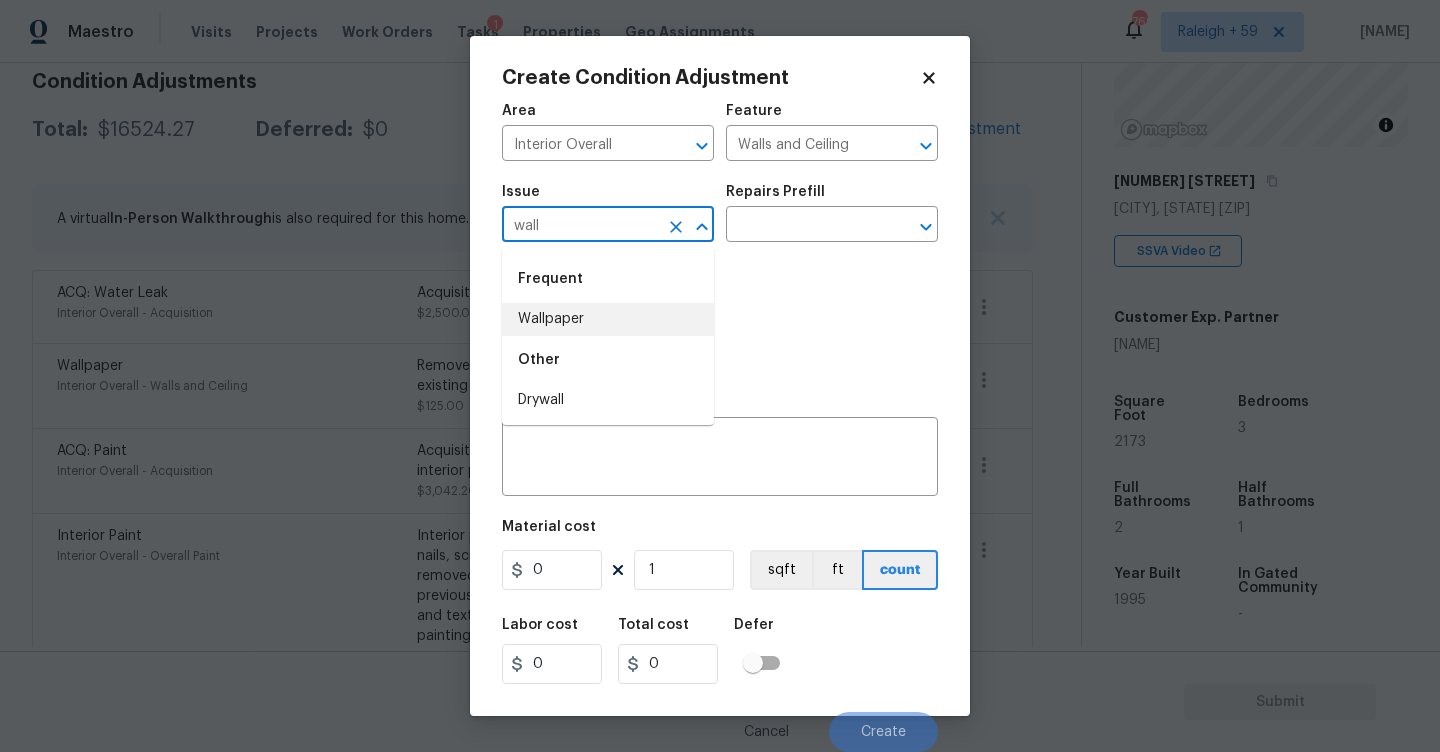 click on "Wallpaper" at bounding box center (608, 319) 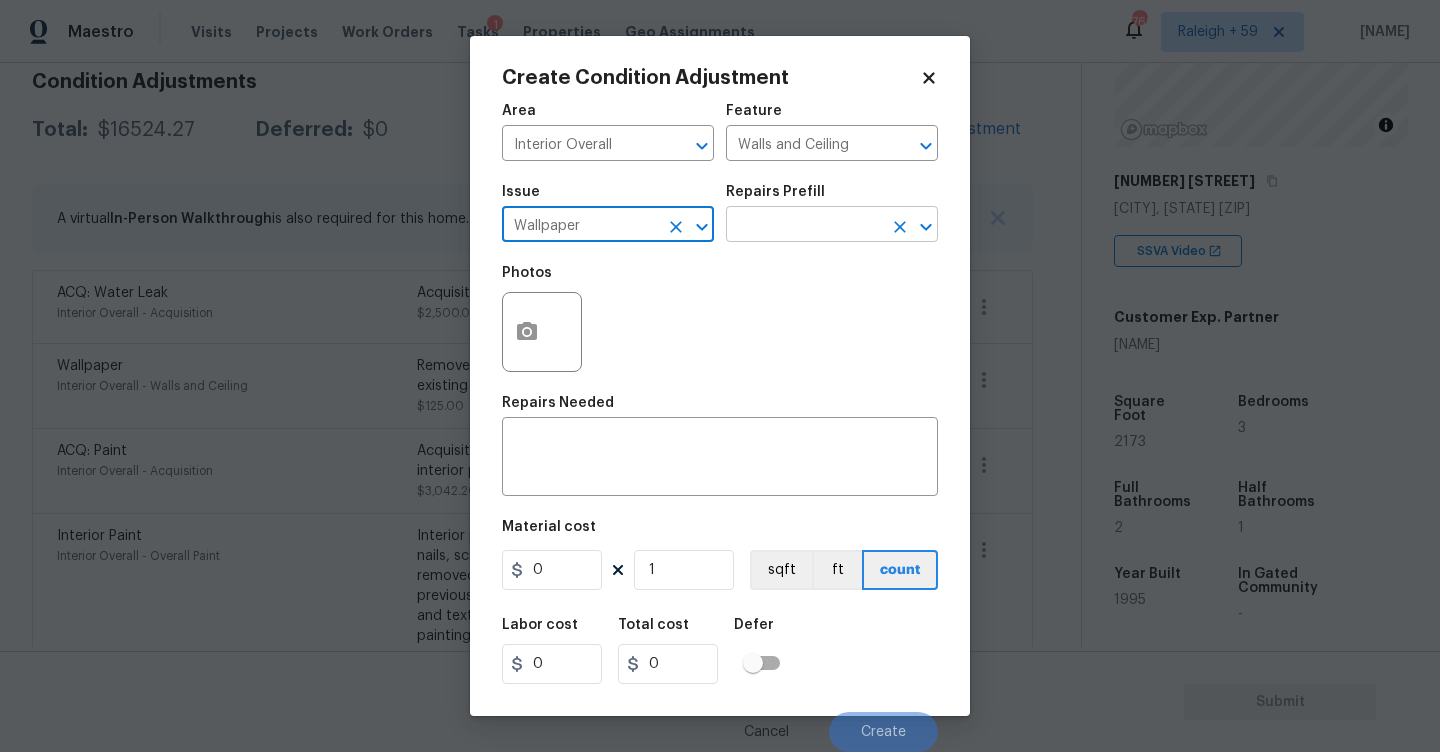 type on "Wallpaper" 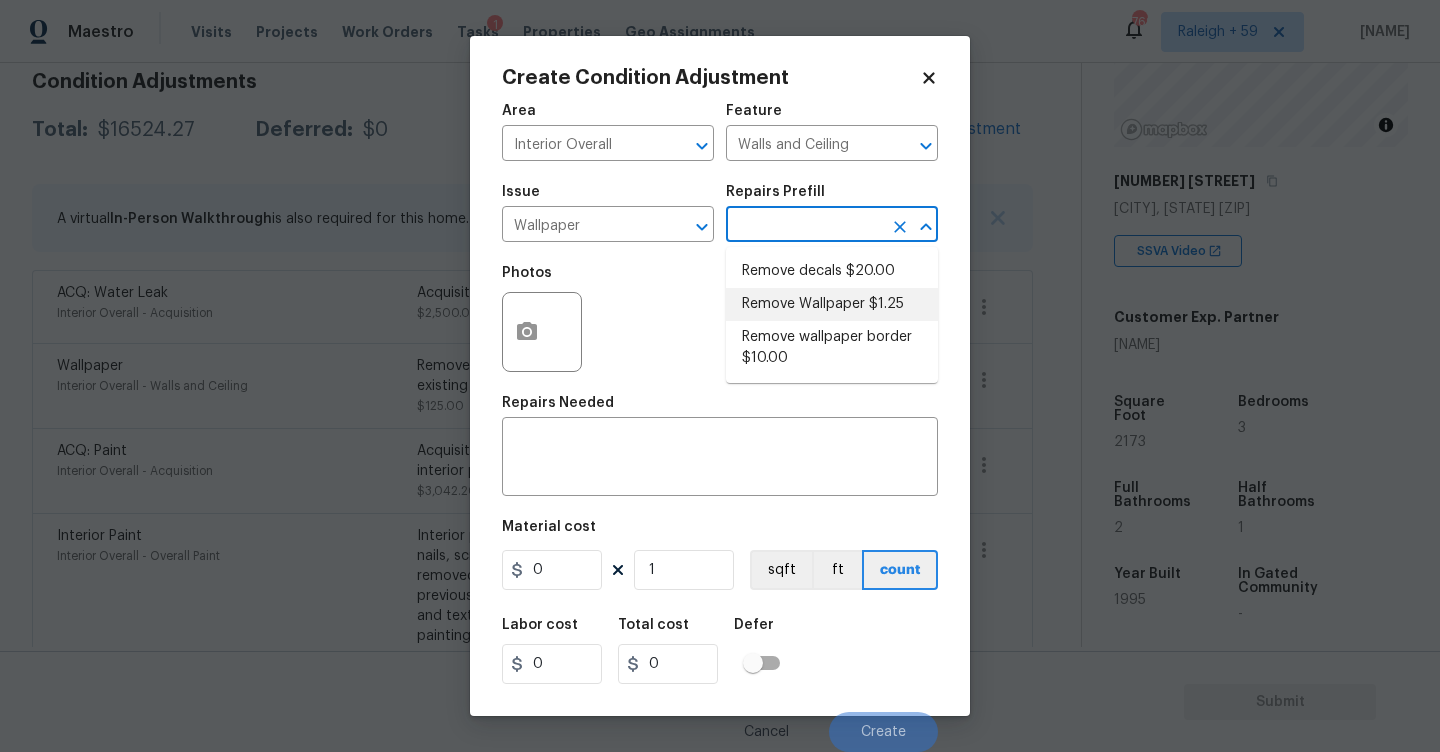 click on "Remove Wallpaper $1.25" at bounding box center [832, 304] 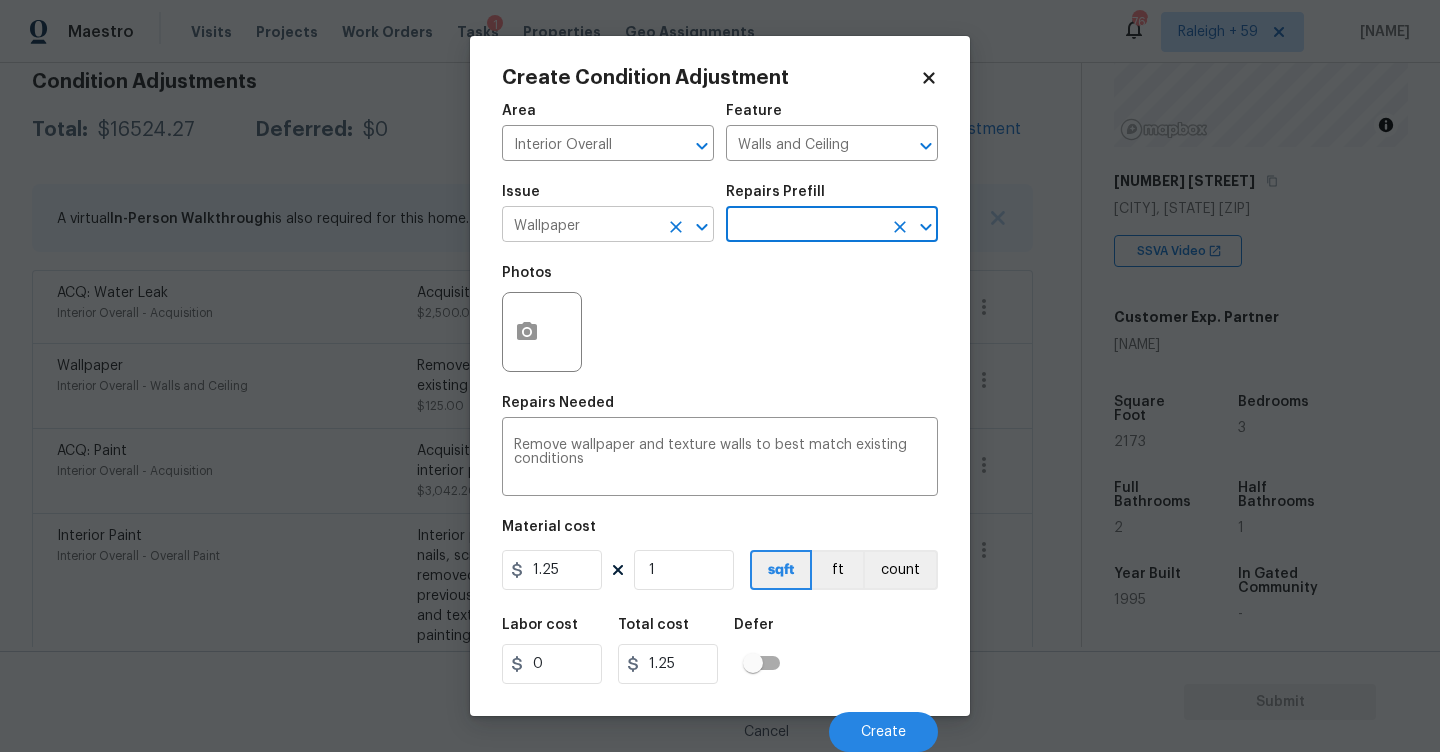 click on "Wallpaper" at bounding box center (580, 226) 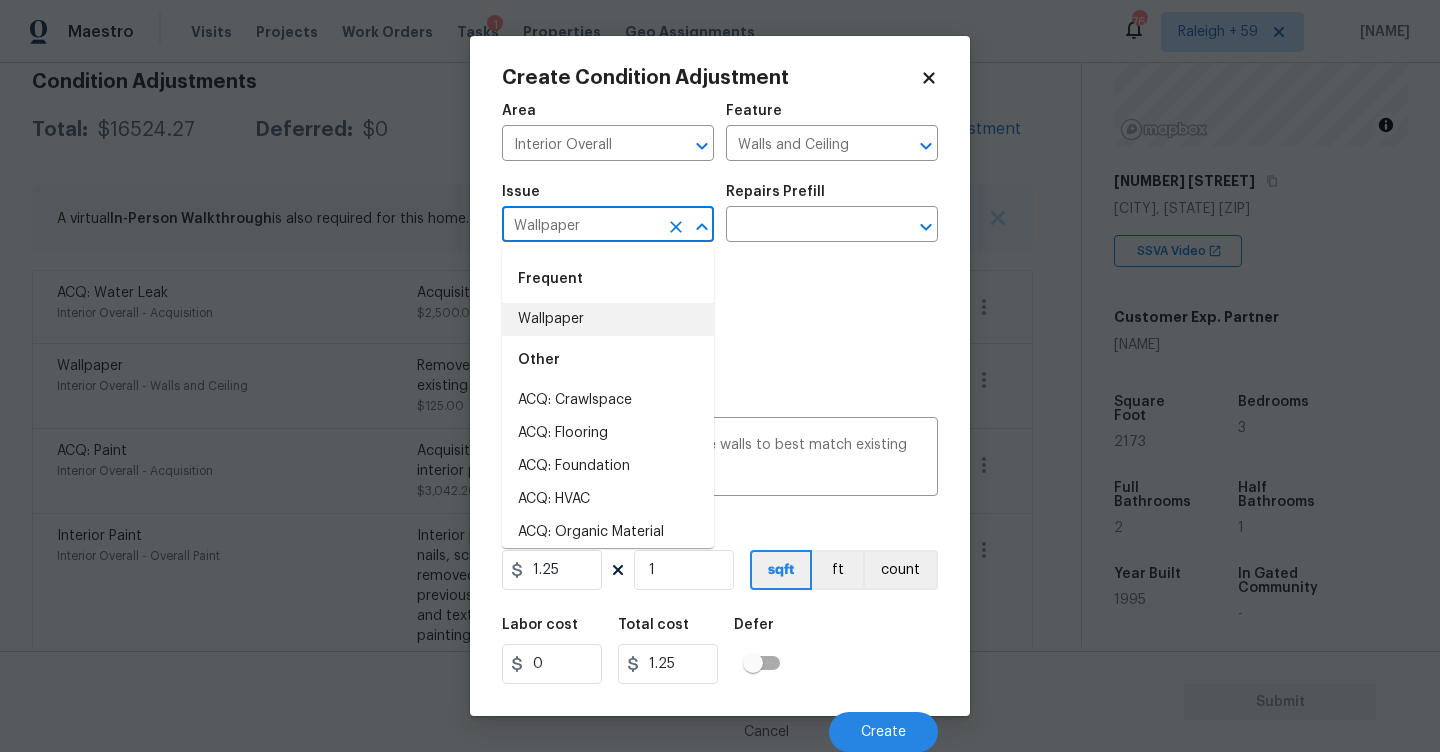 click on "Wallpaper" at bounding box center (580, 226) 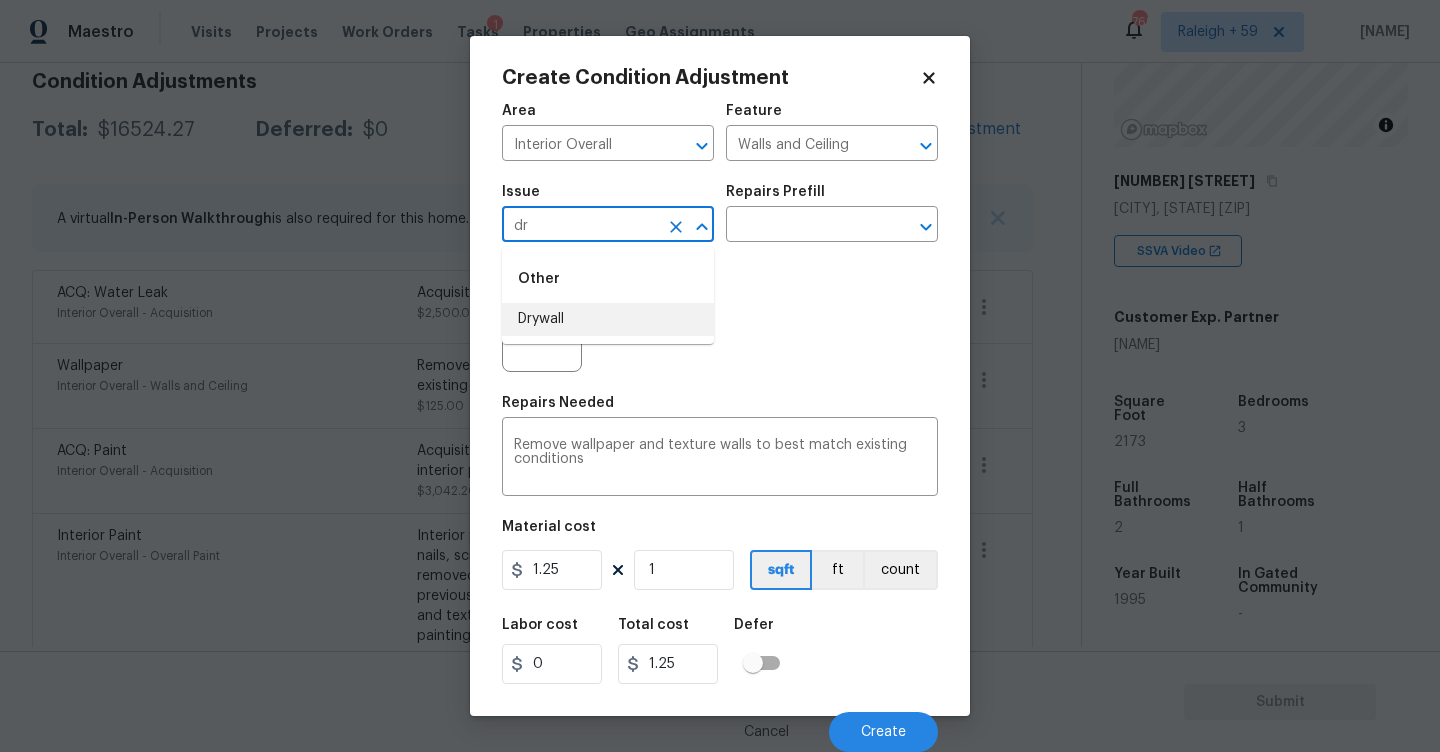 click on "Drywall" at bounding box center (608, 319) 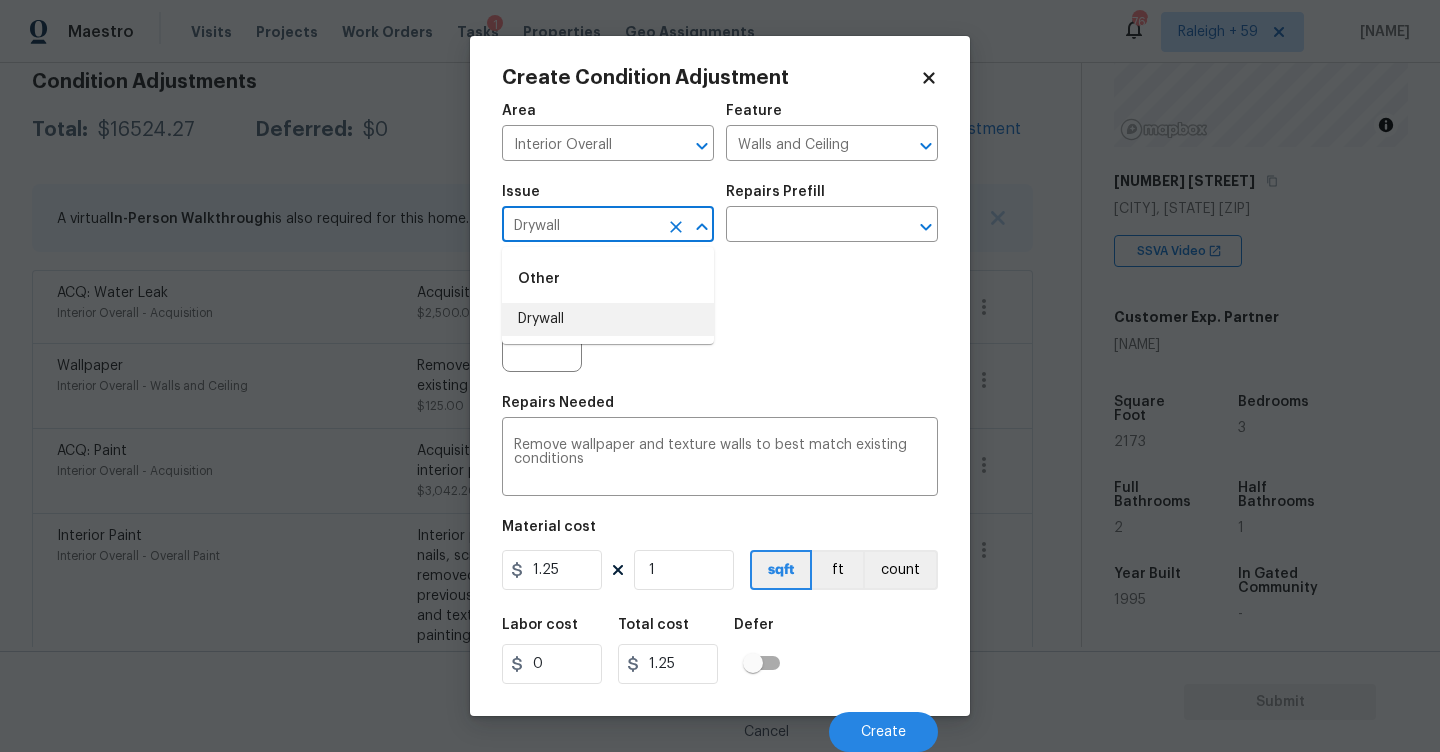 type on "Drywall" 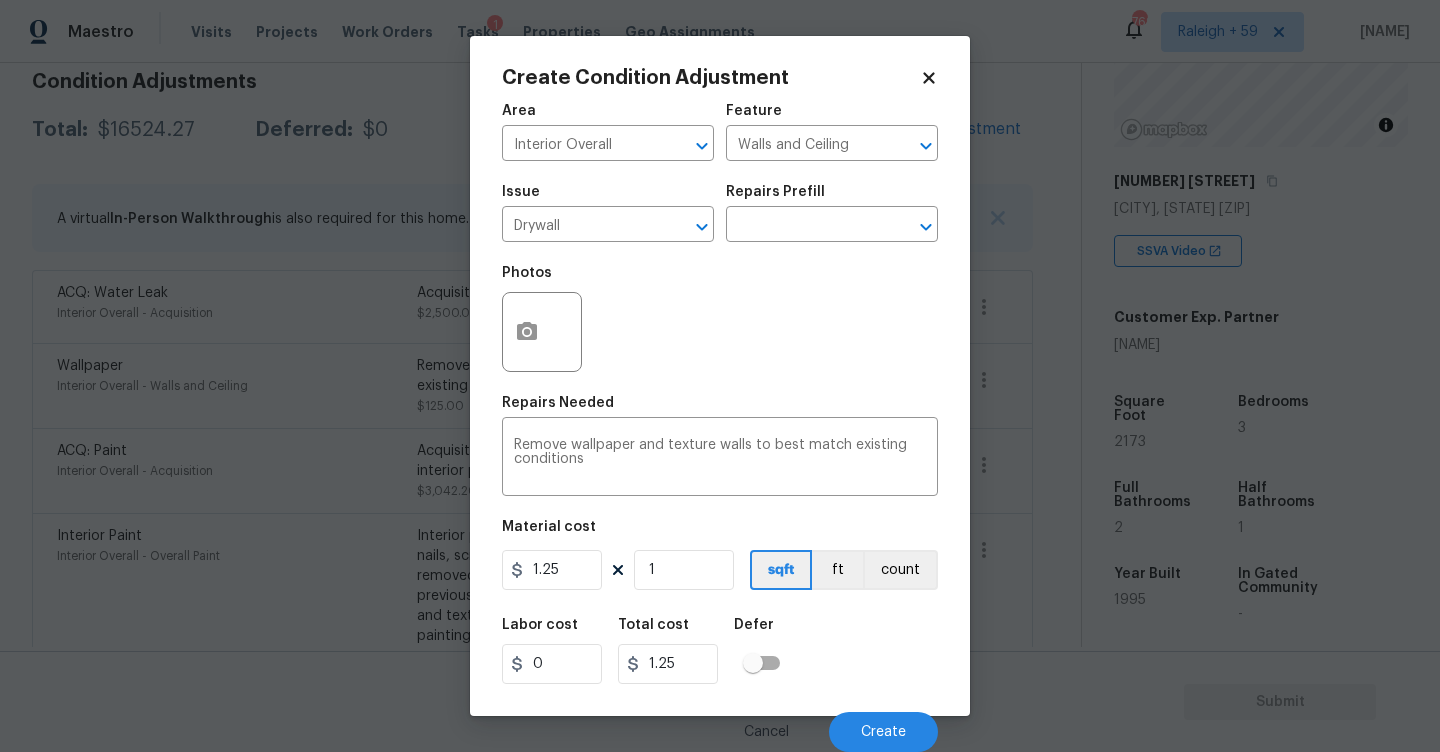 click on "Photos" at bounding box center (720, 319) 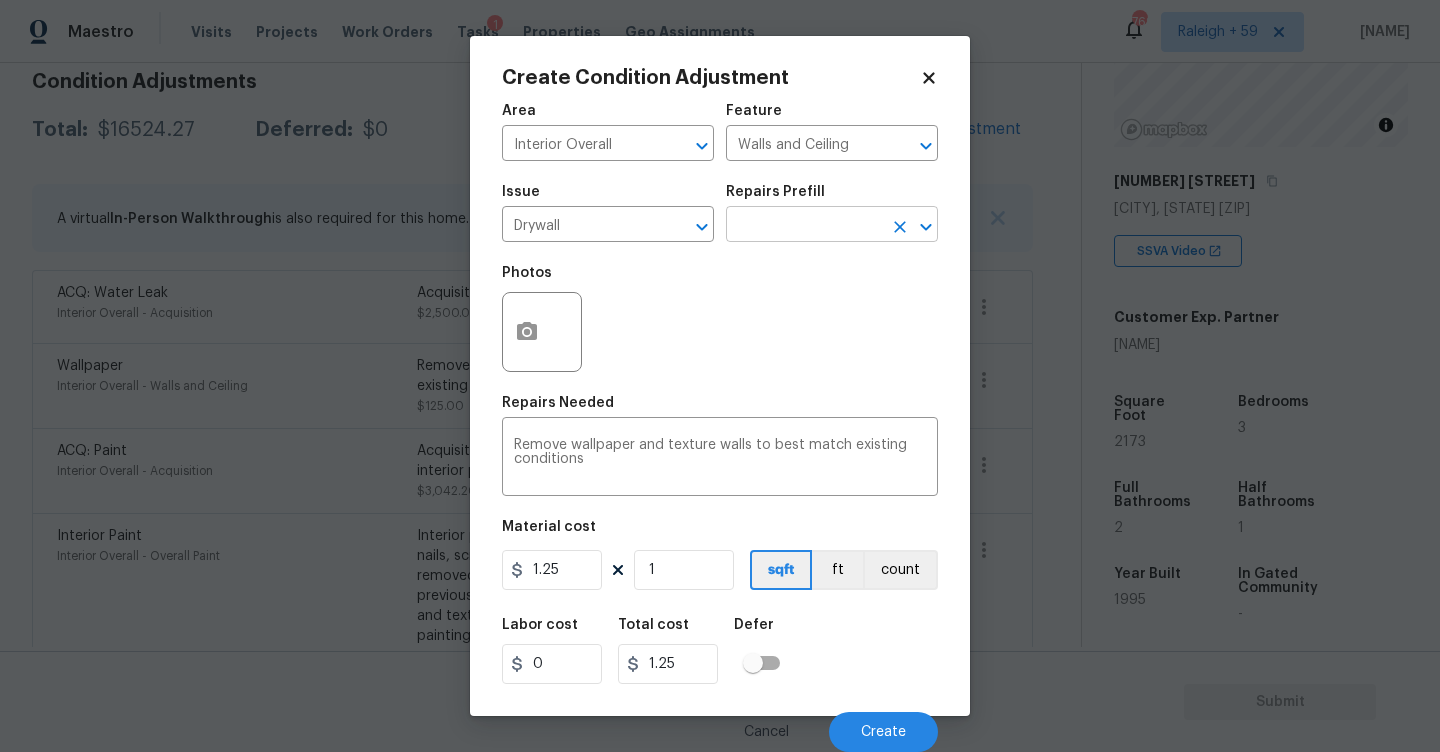 click at bounding box center [804, 226] 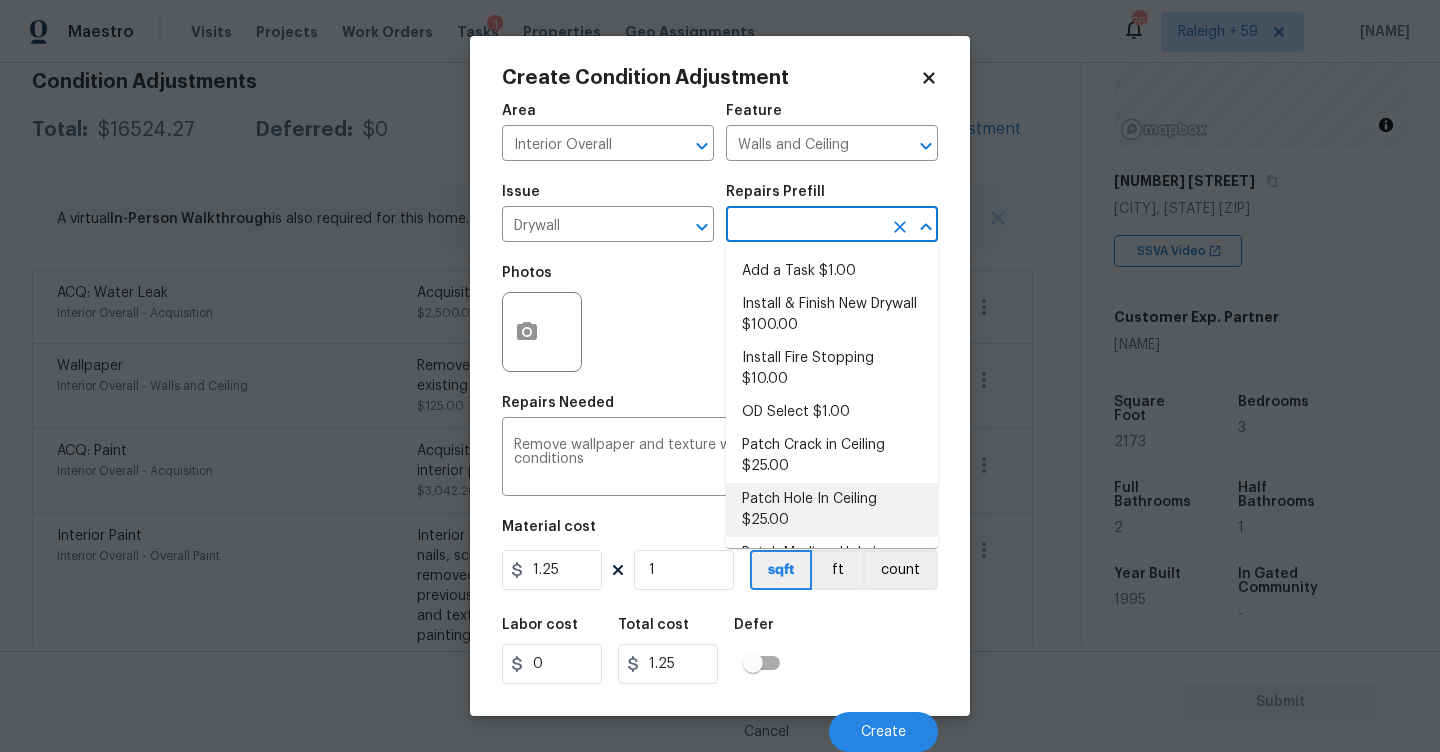 scroll, scrollTop: 138, scrollLeft: 0, axis: vertical 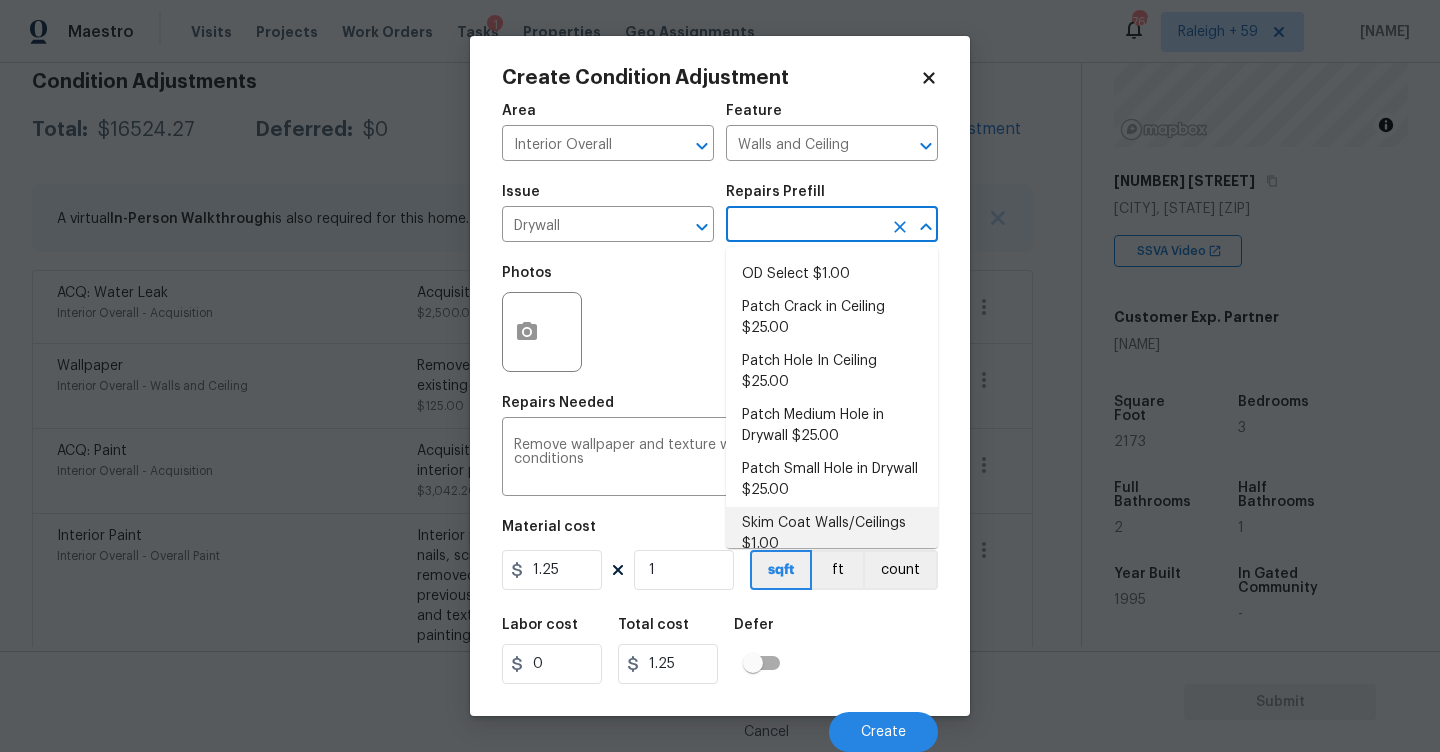 click on "Skim Coat Walls/Ceilings $1.00" at bounding box center (832, 534) 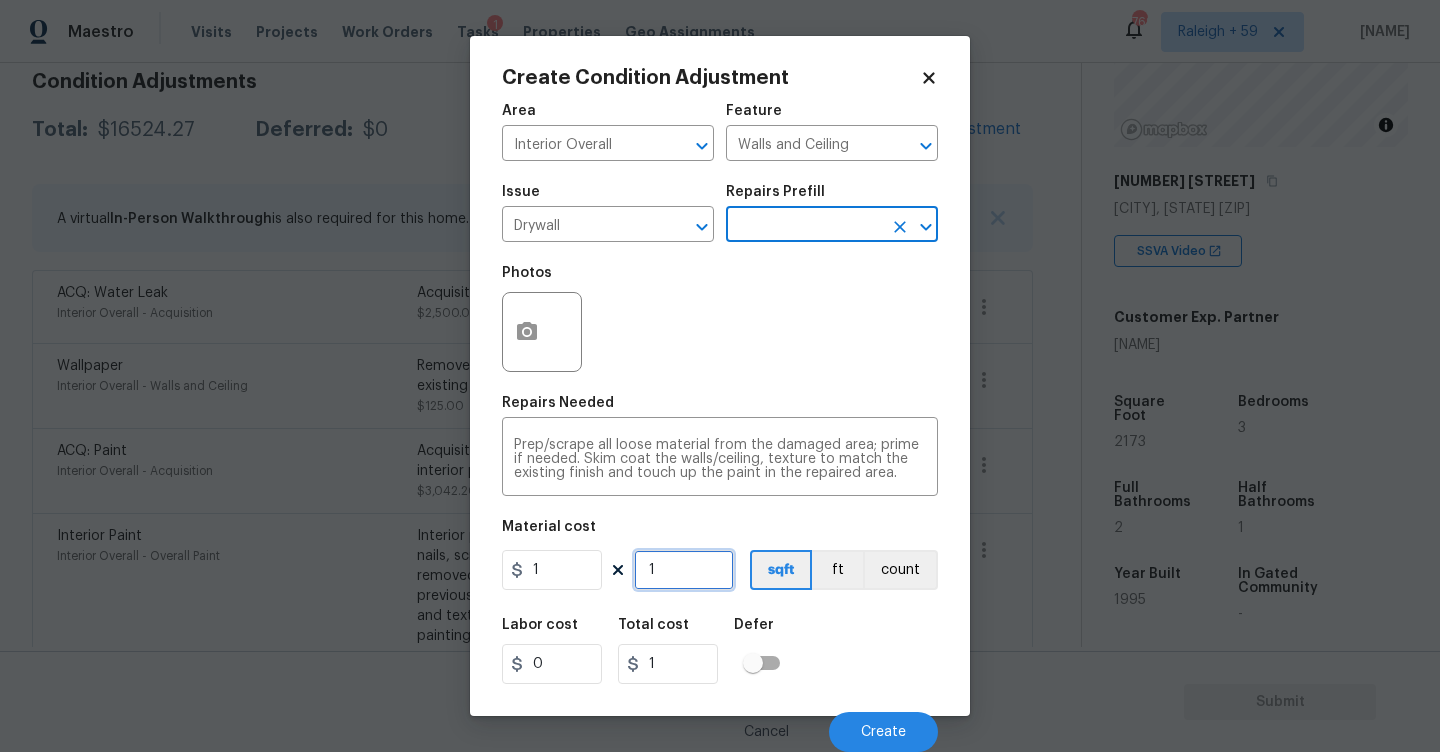 click on "1" at bounding box center (684, 570) 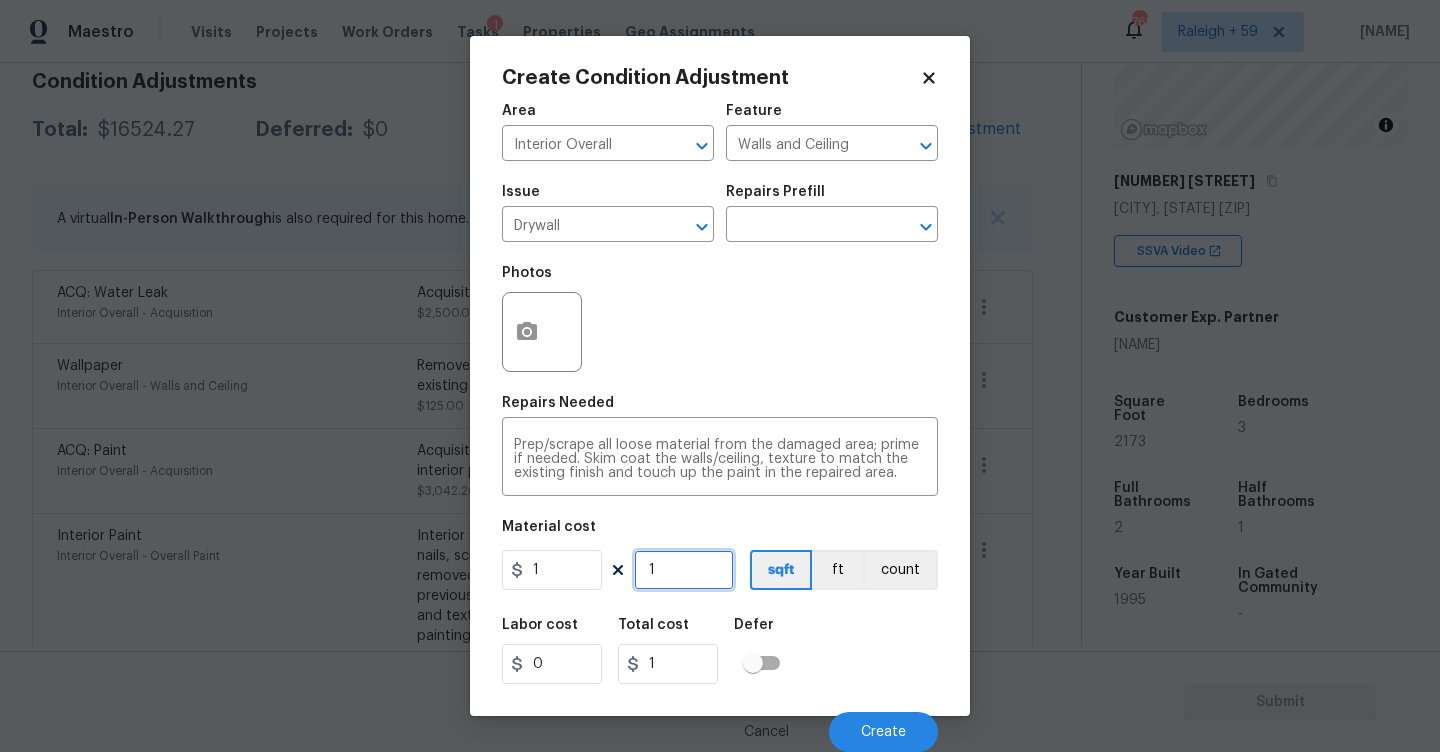 type on "0" 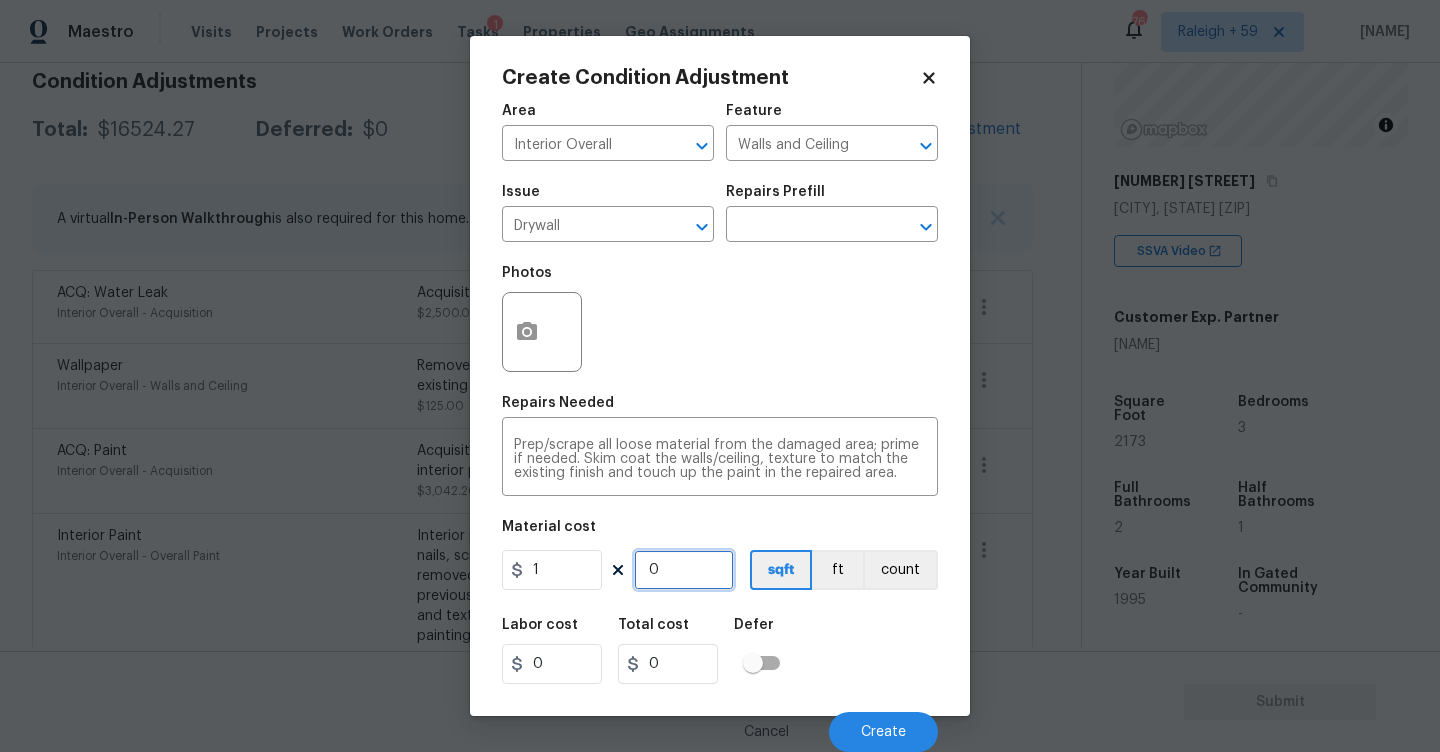 type on "2" 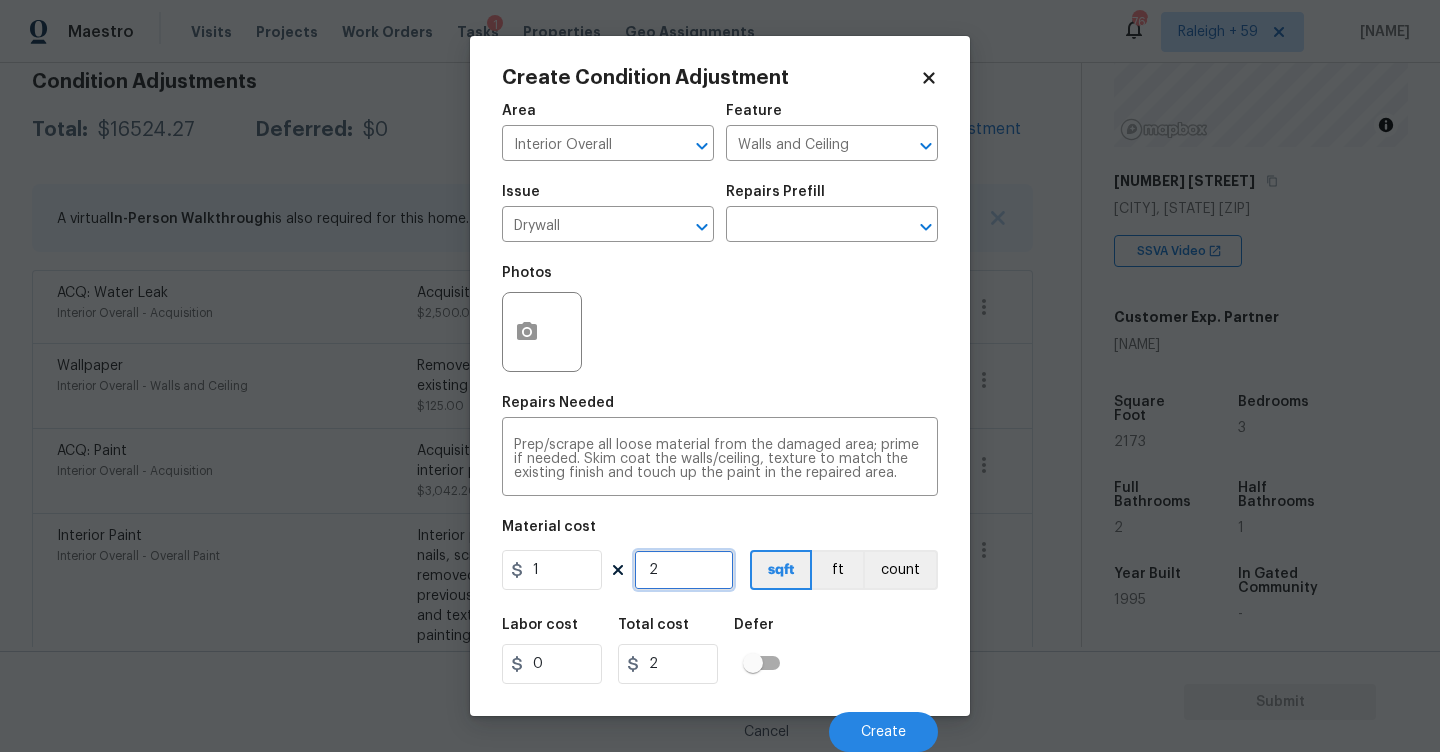 type on "20" 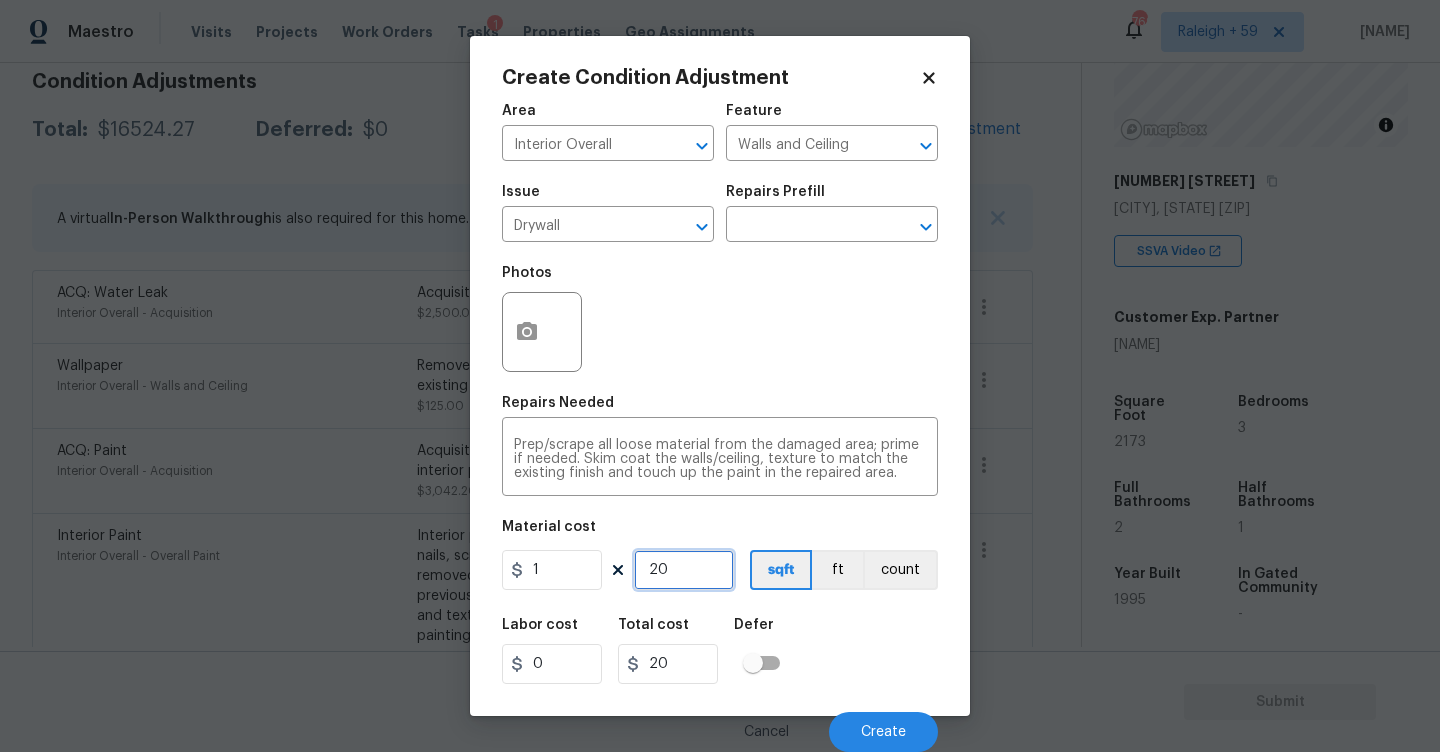 type on "200" 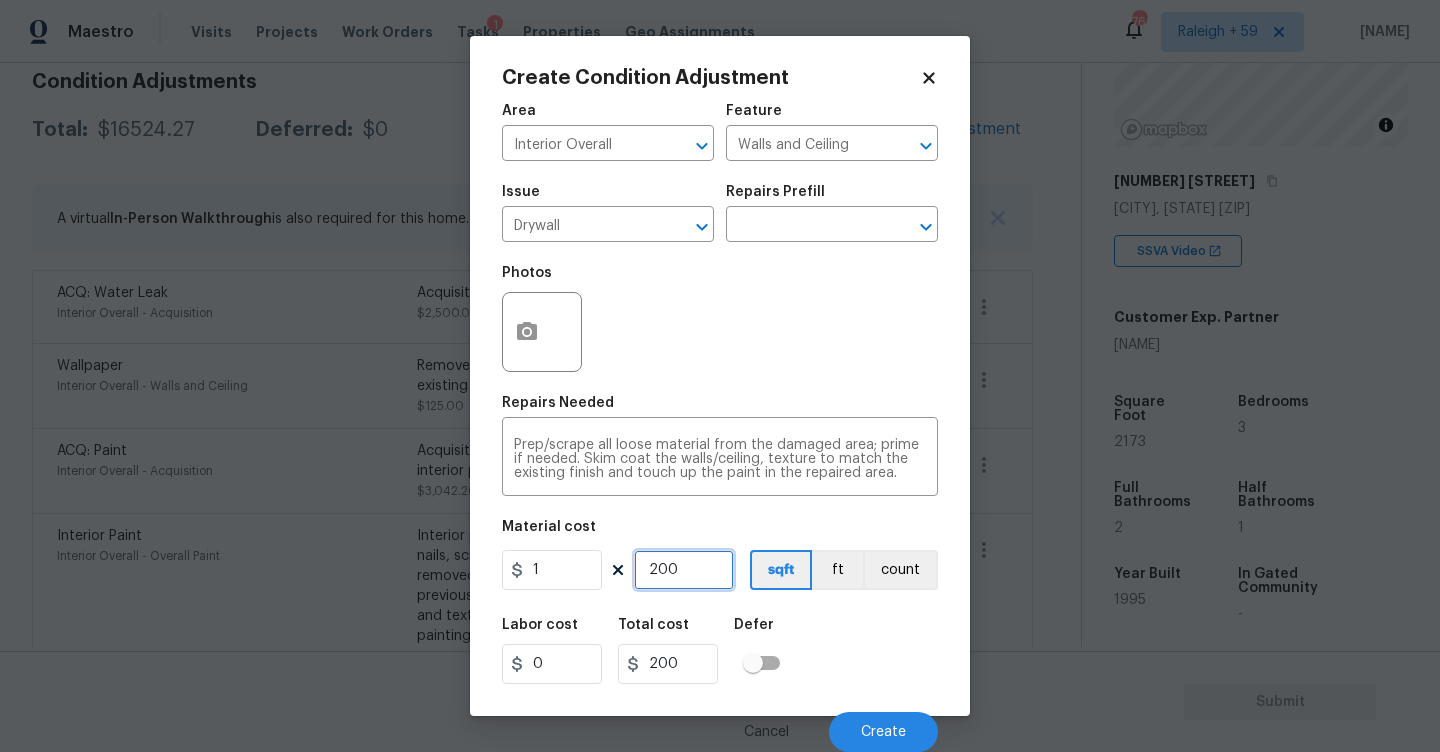 type on "200" 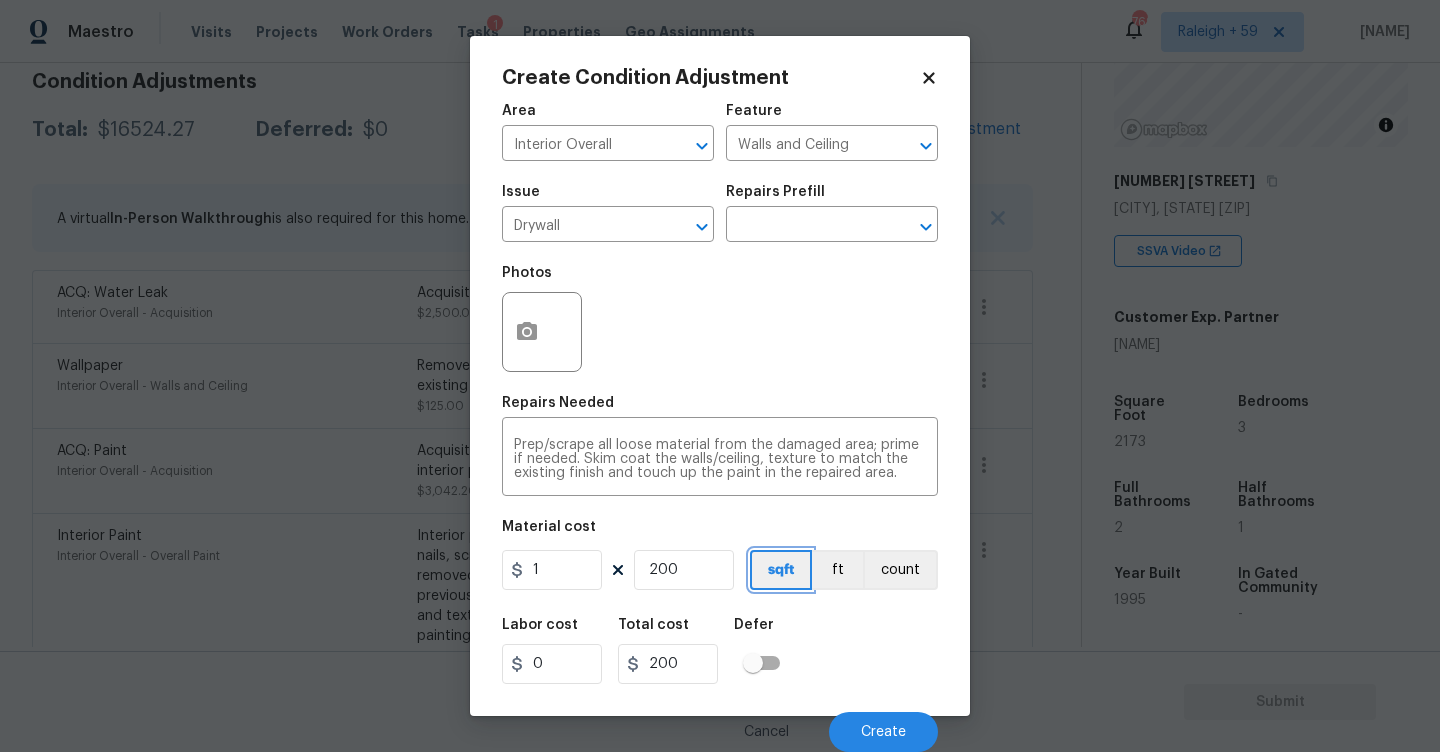 type 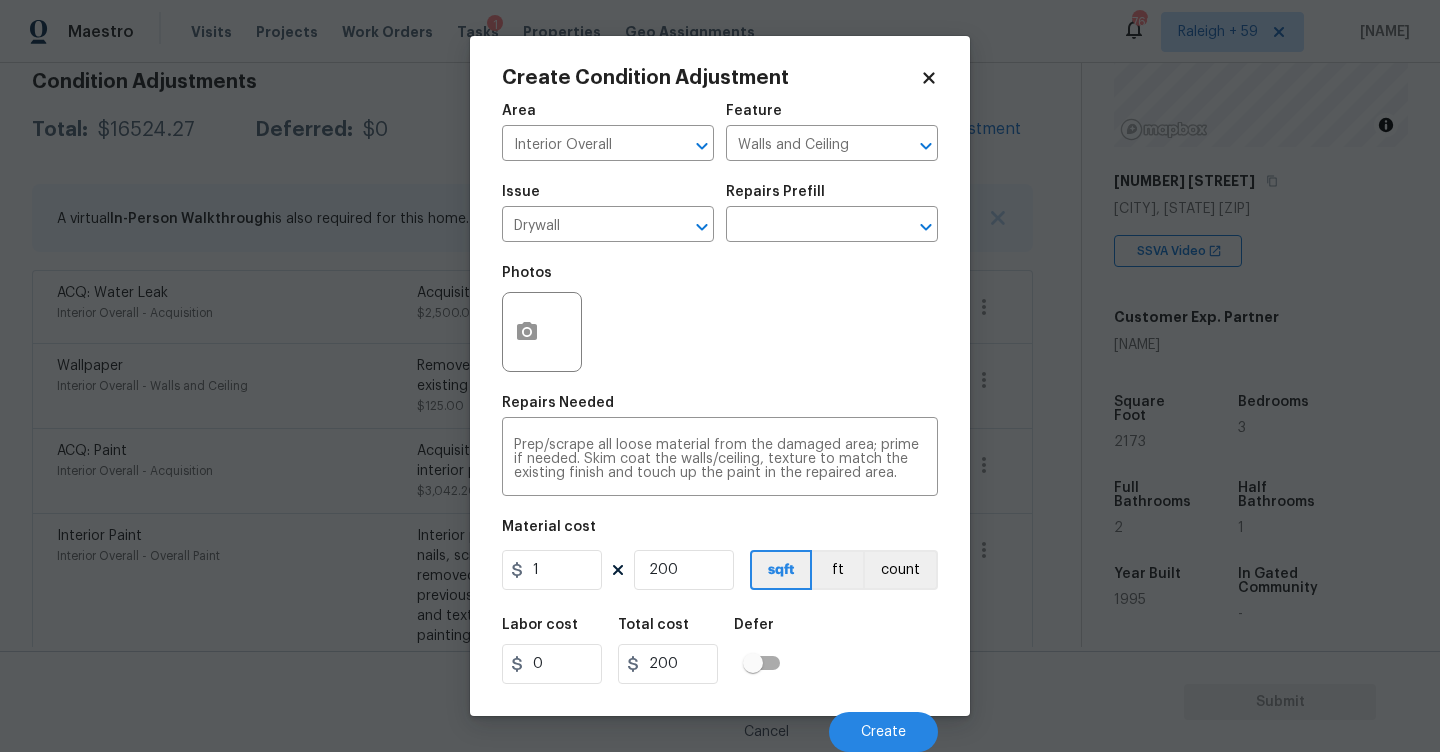 click on "Material cost 1 200 sqft ft count" at bounding box center (720, 557) 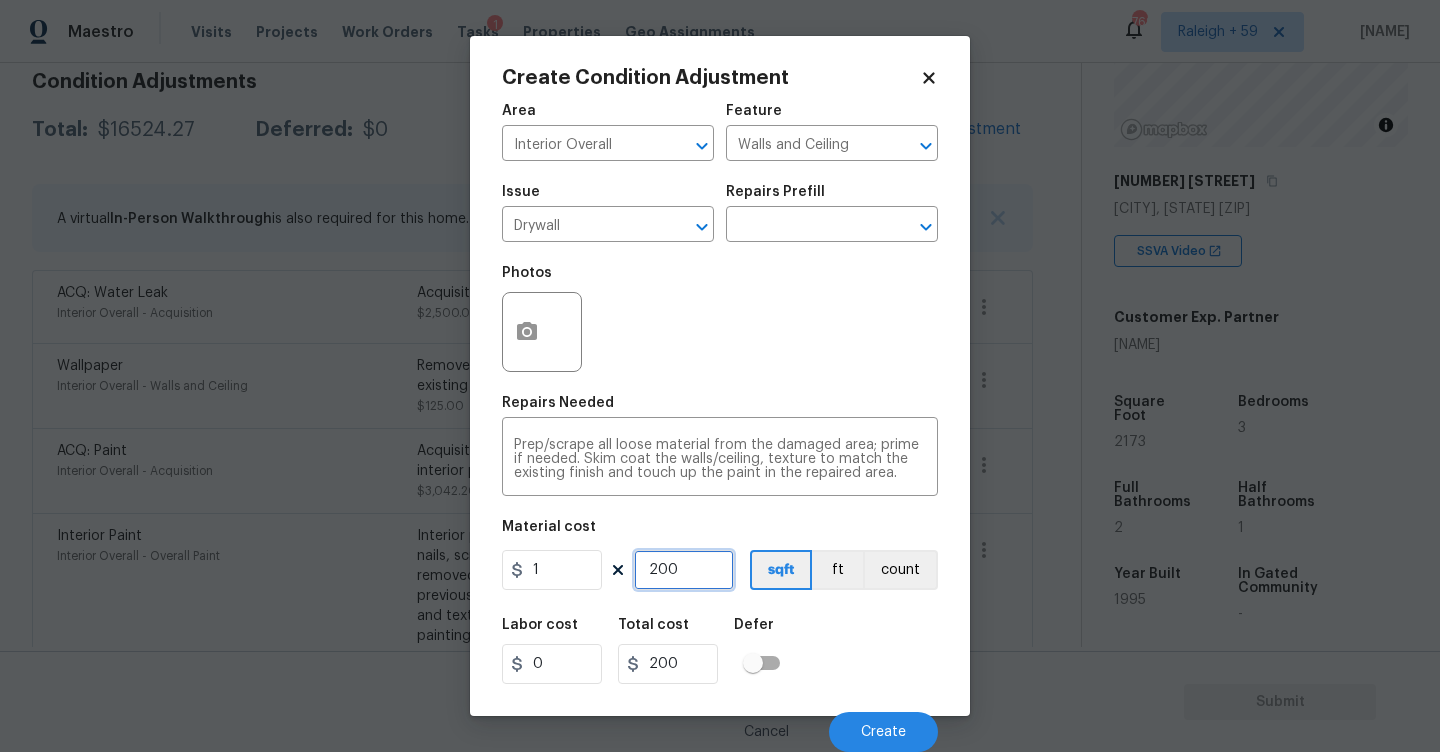 click on "200" at bounding box center (684, 570) 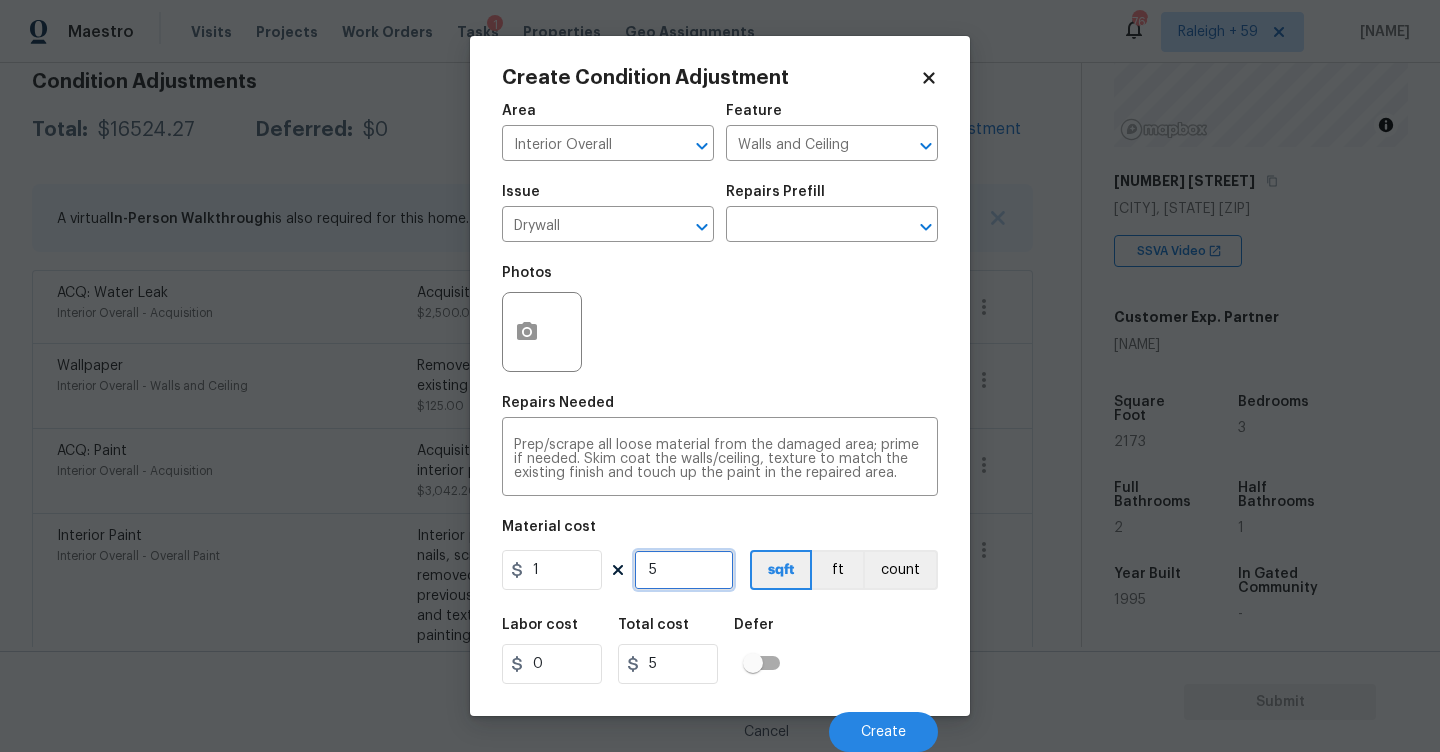 type on "50" 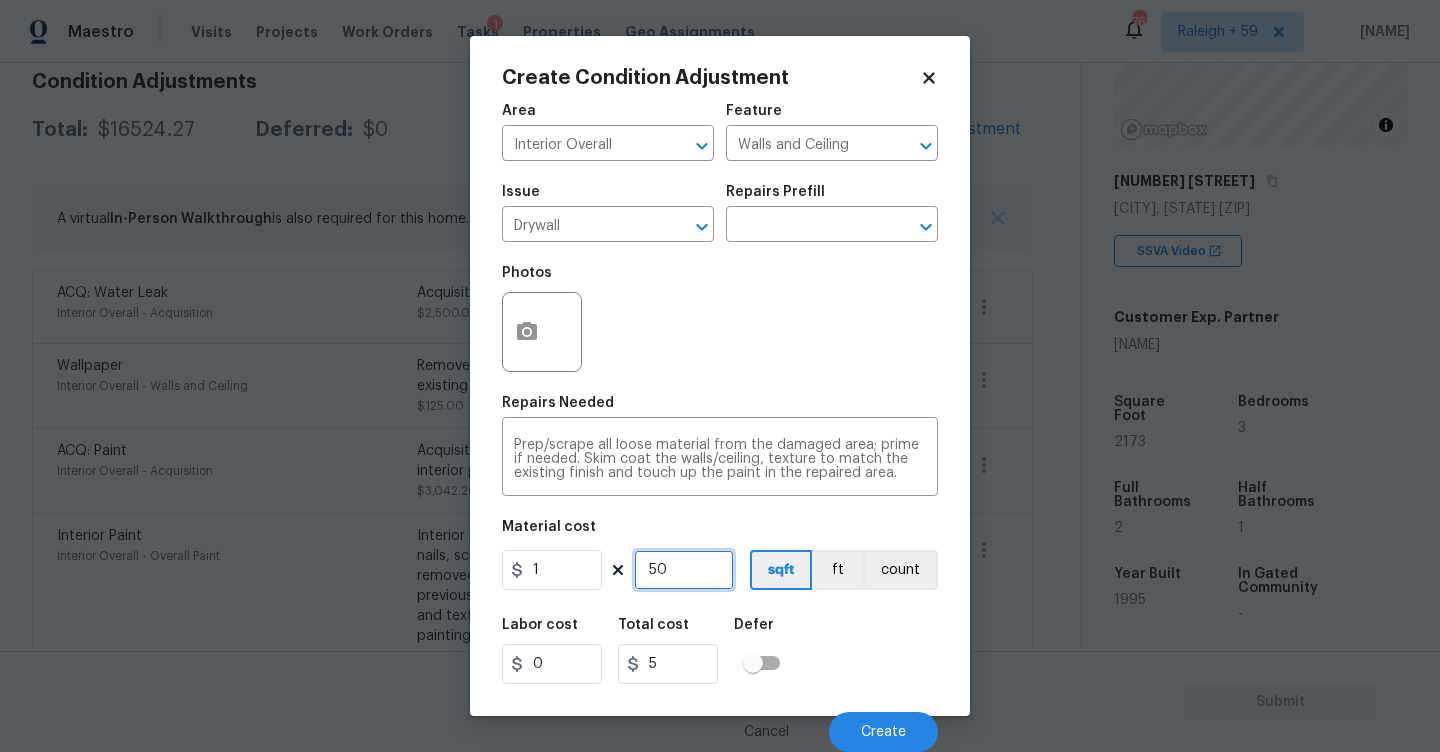 type on "50" 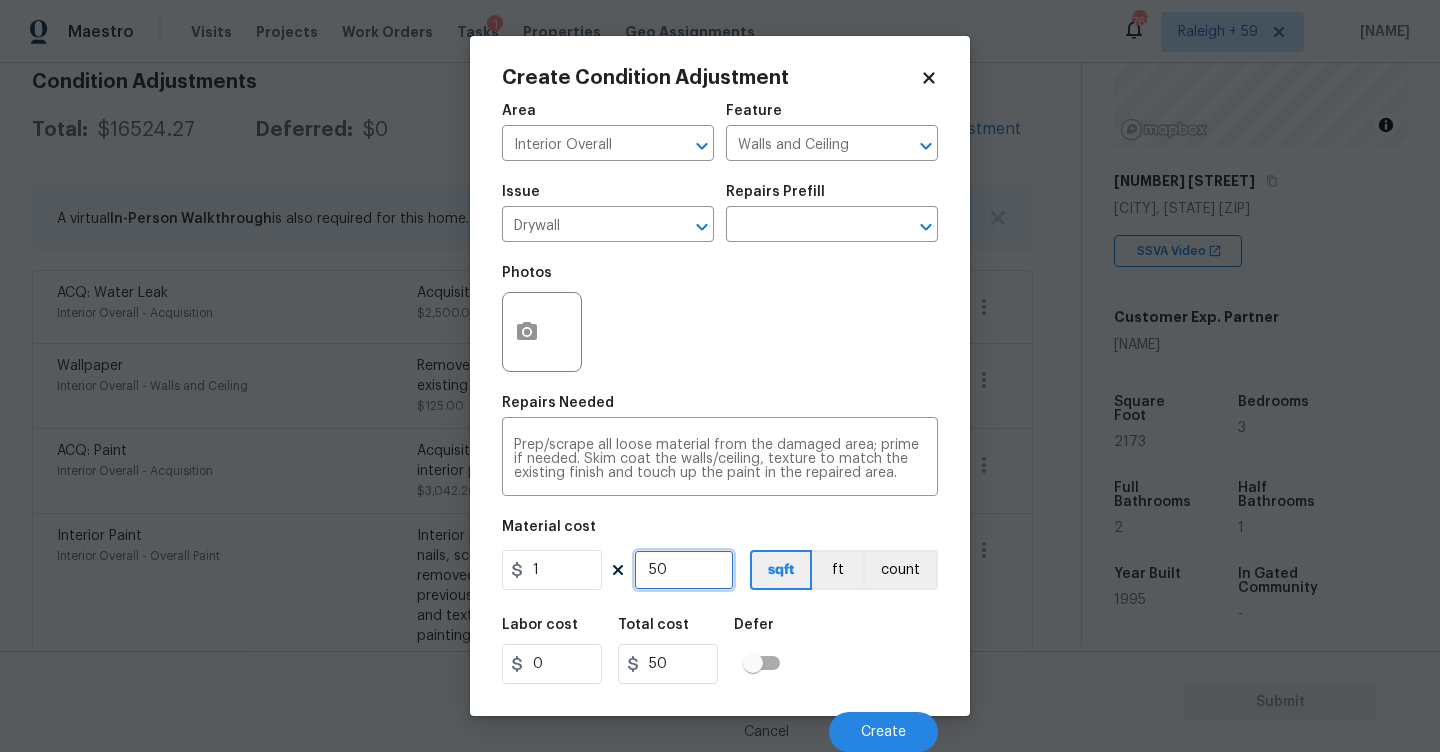 type on "500" 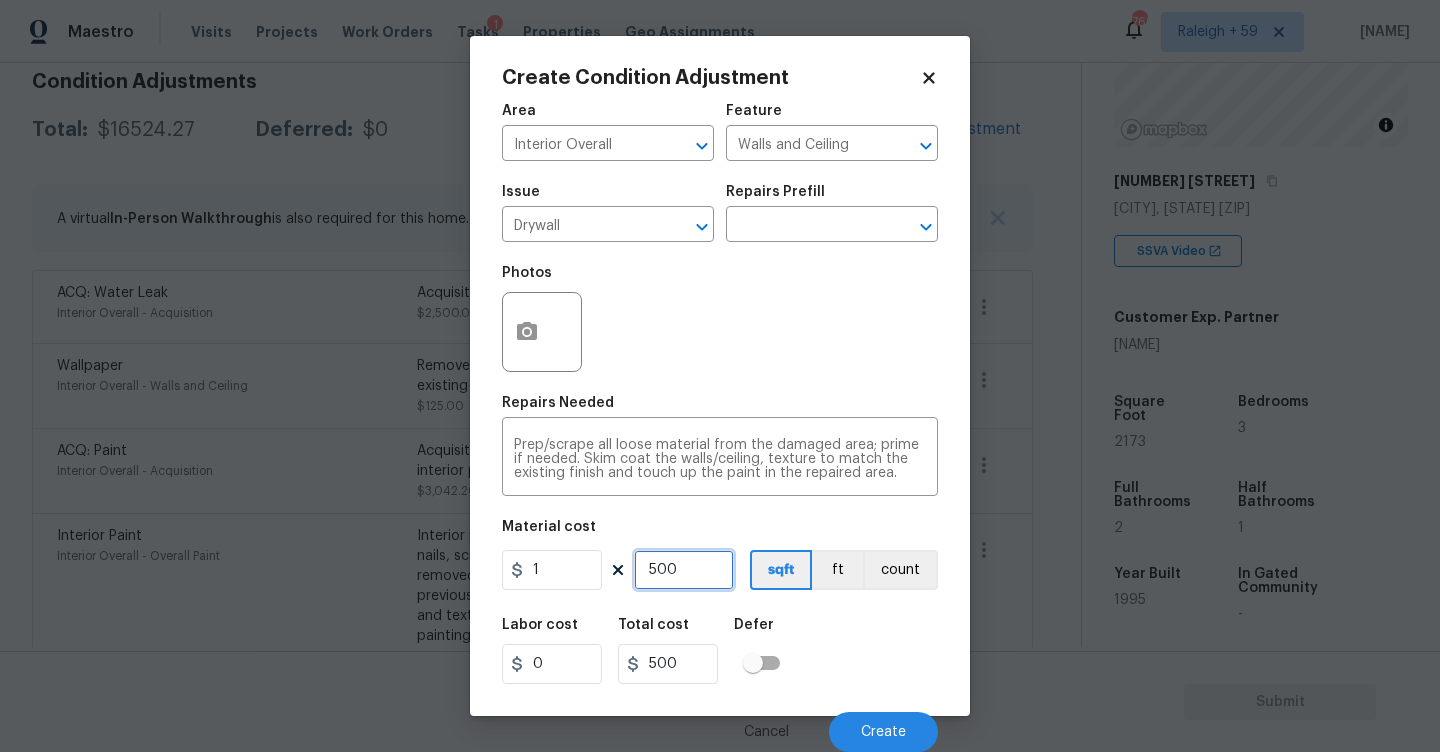 type on "500" 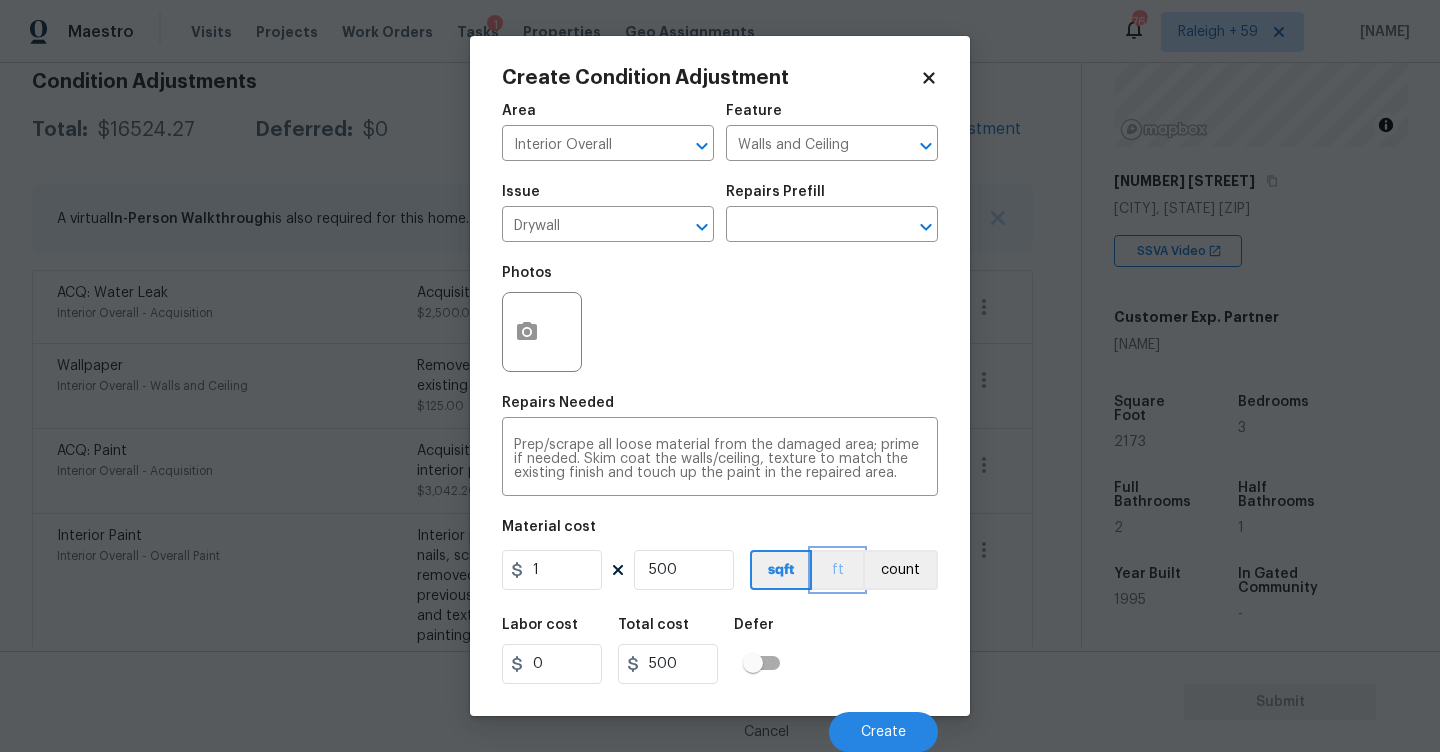 type 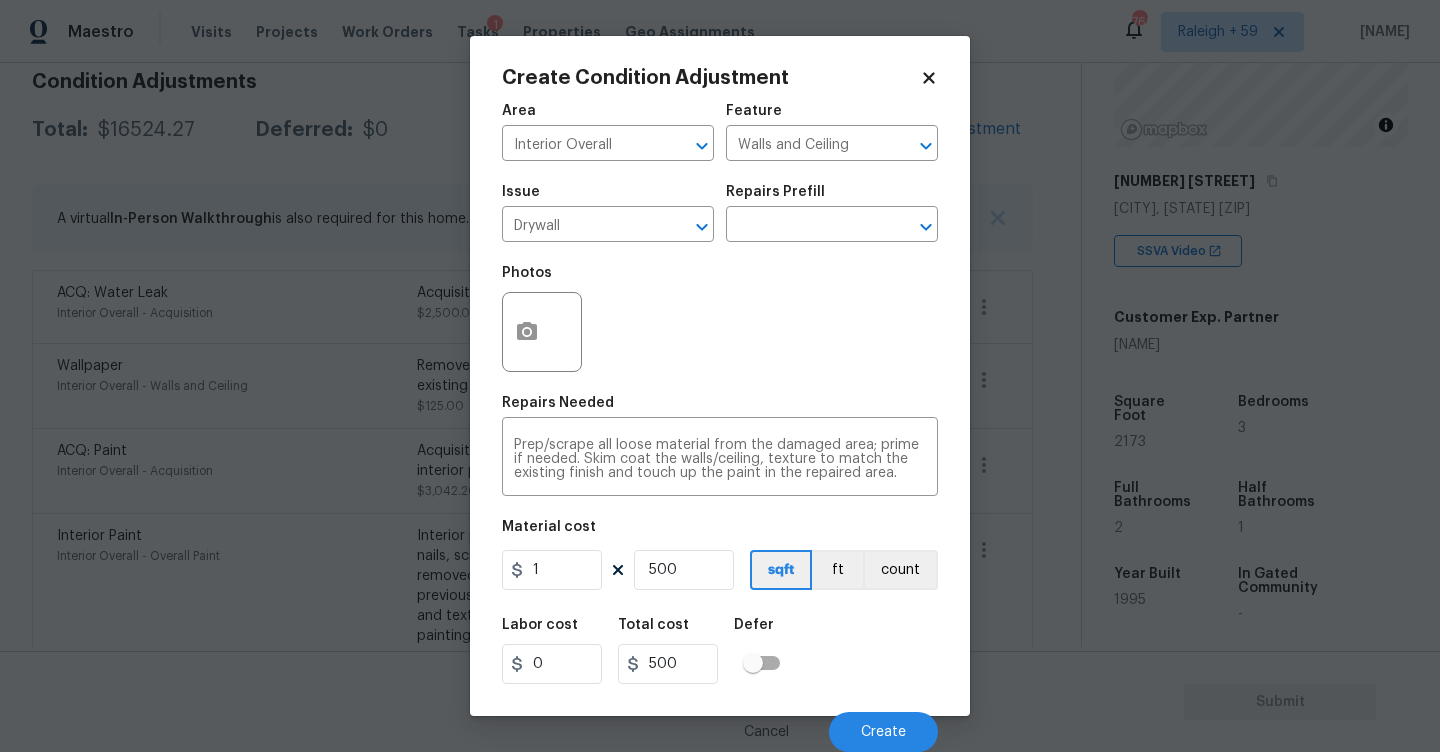 click on "Cancel Create" at bounding box center [720, 724] 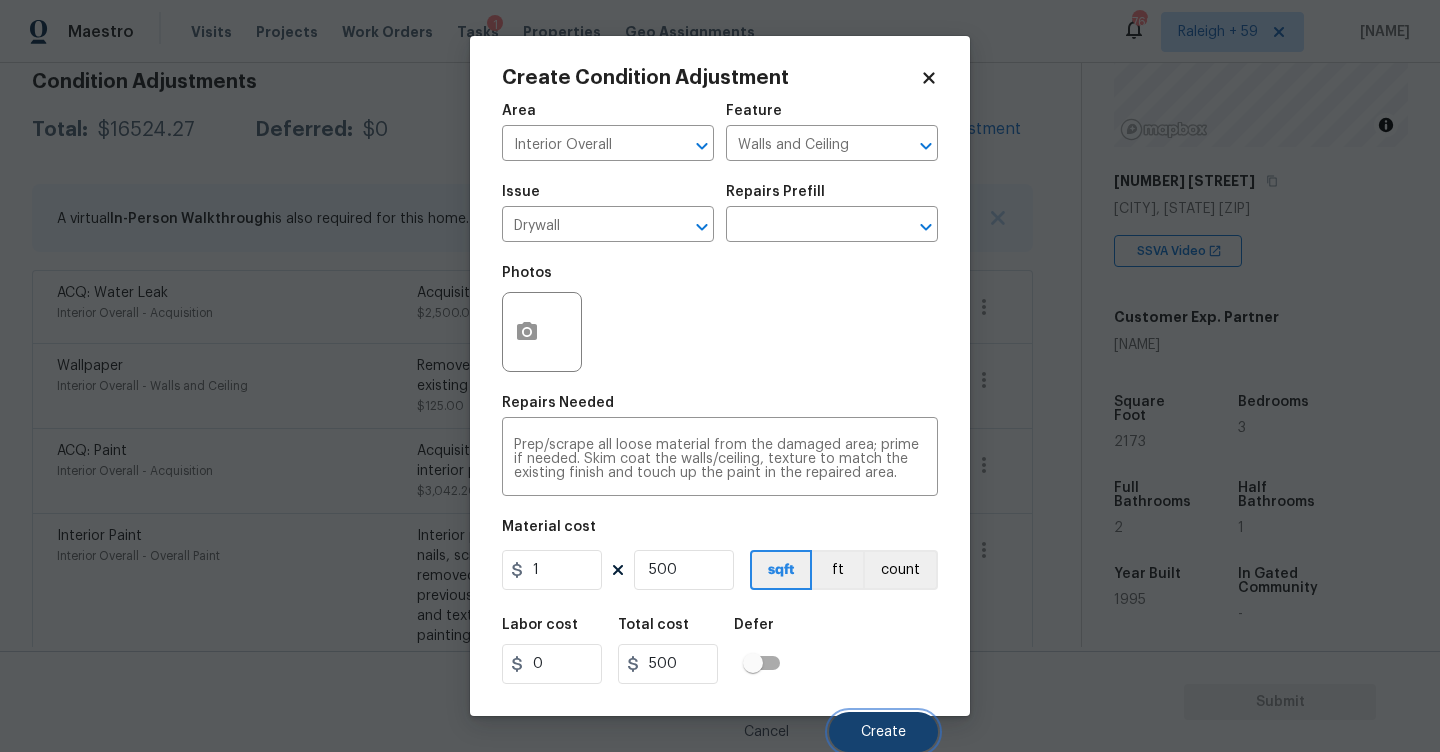 click on "Create" at bounding box center [883, 732] 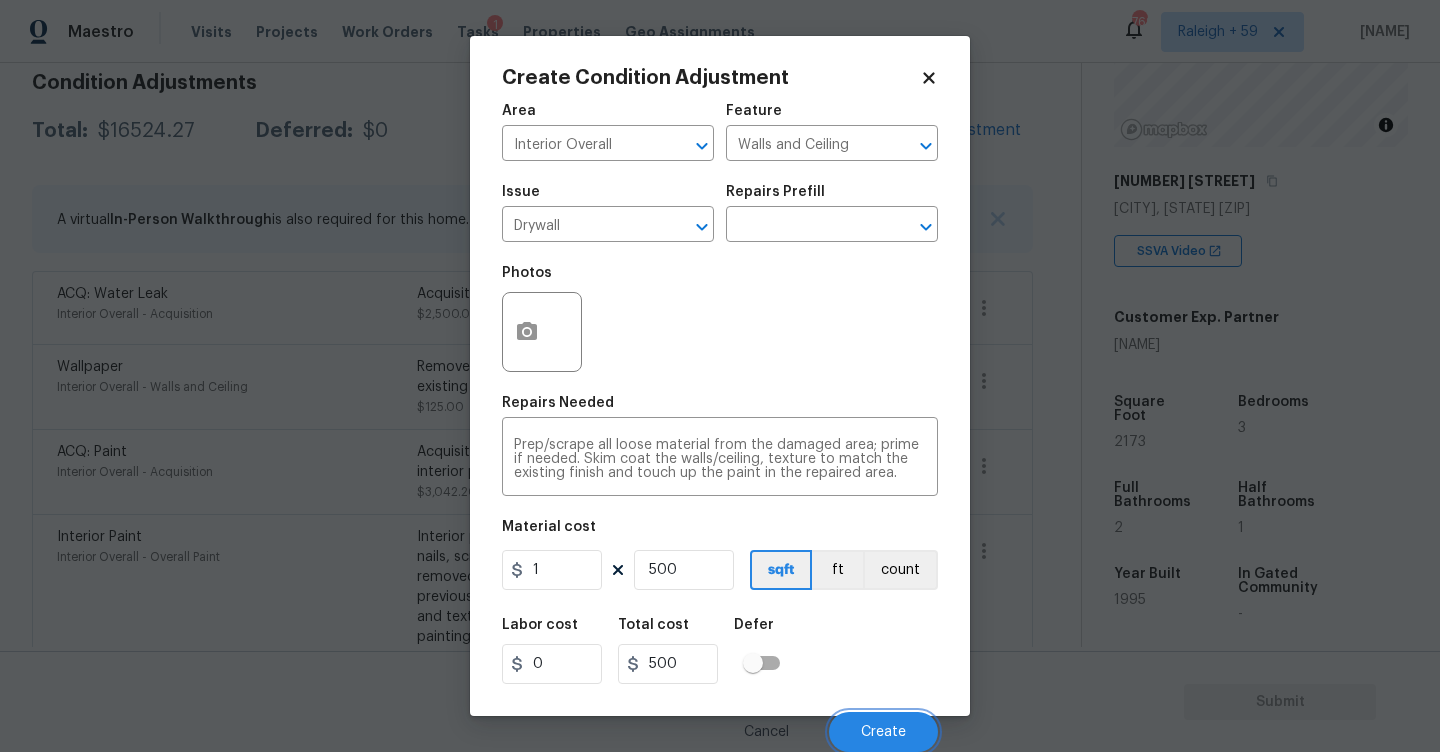 scroll, scrollTop: 295, scrollLeft: 0, axis: vertical 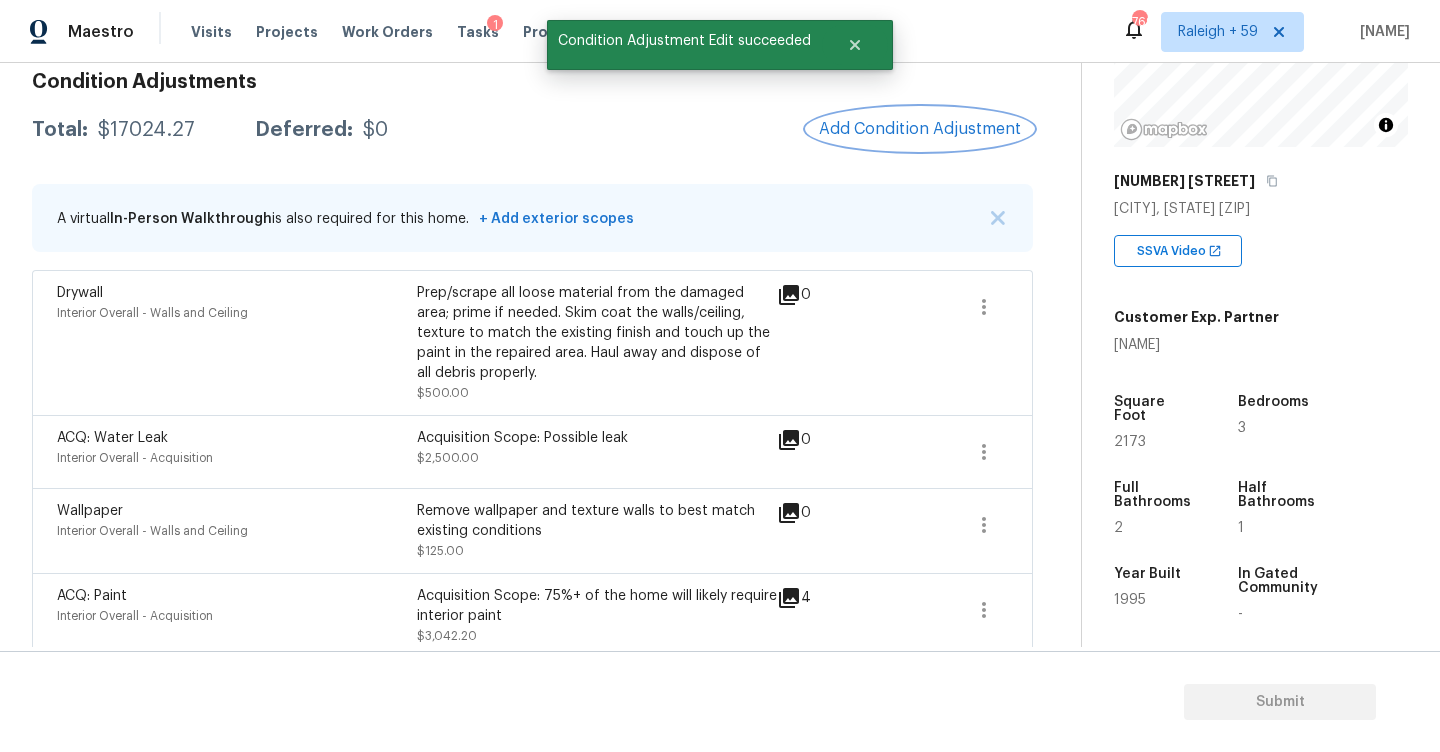 click on "Add Condition Adjustment" at bounding box center [920, 129] 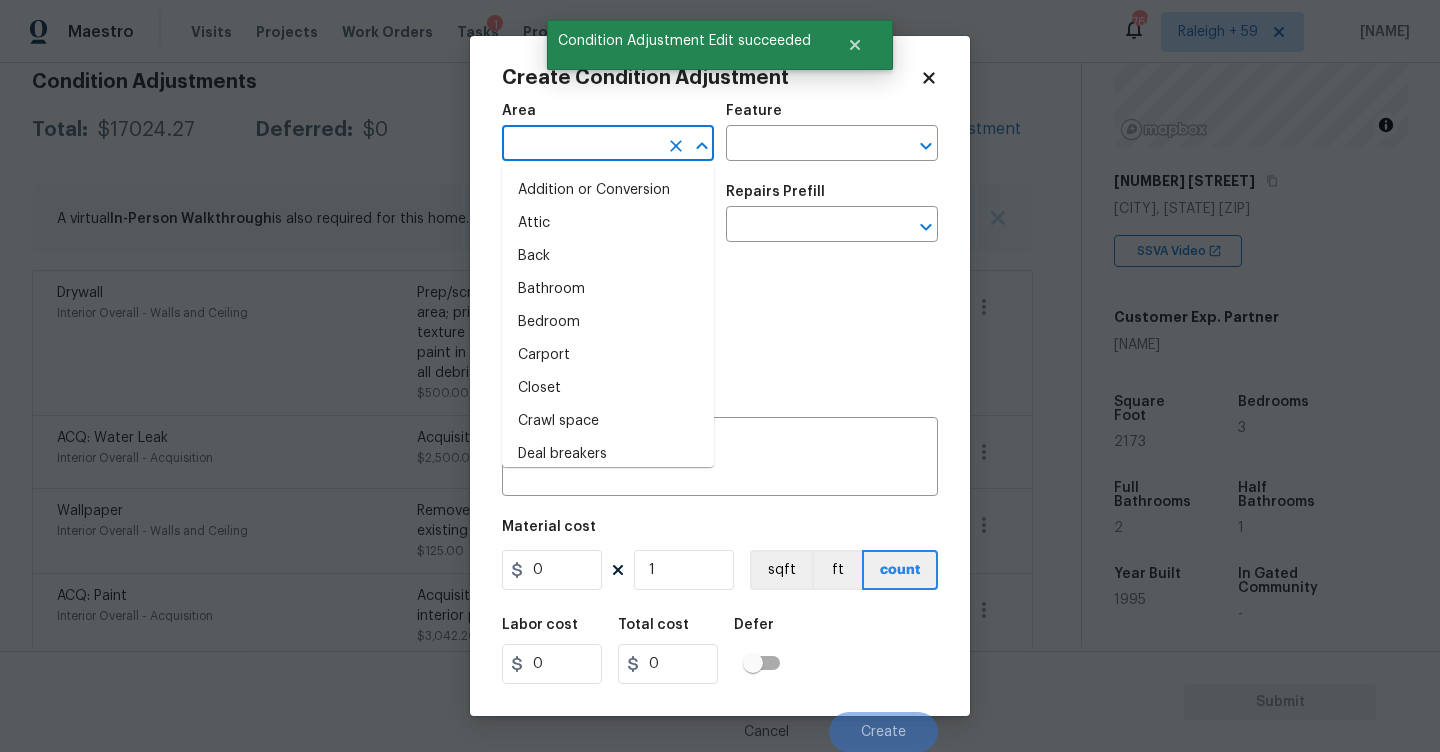 click at bounding box center [580, 145] 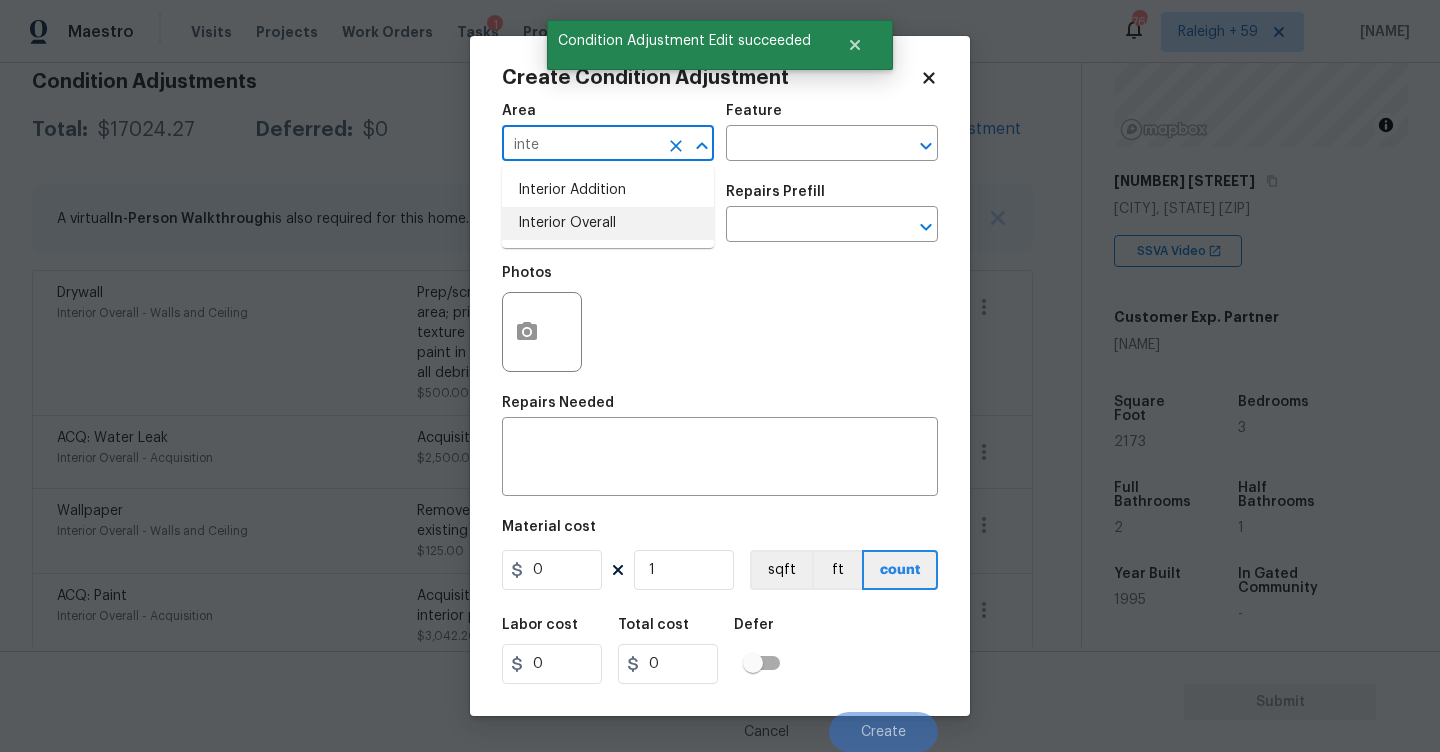 click on "Interior Overall" at bounding box center (608, 223) 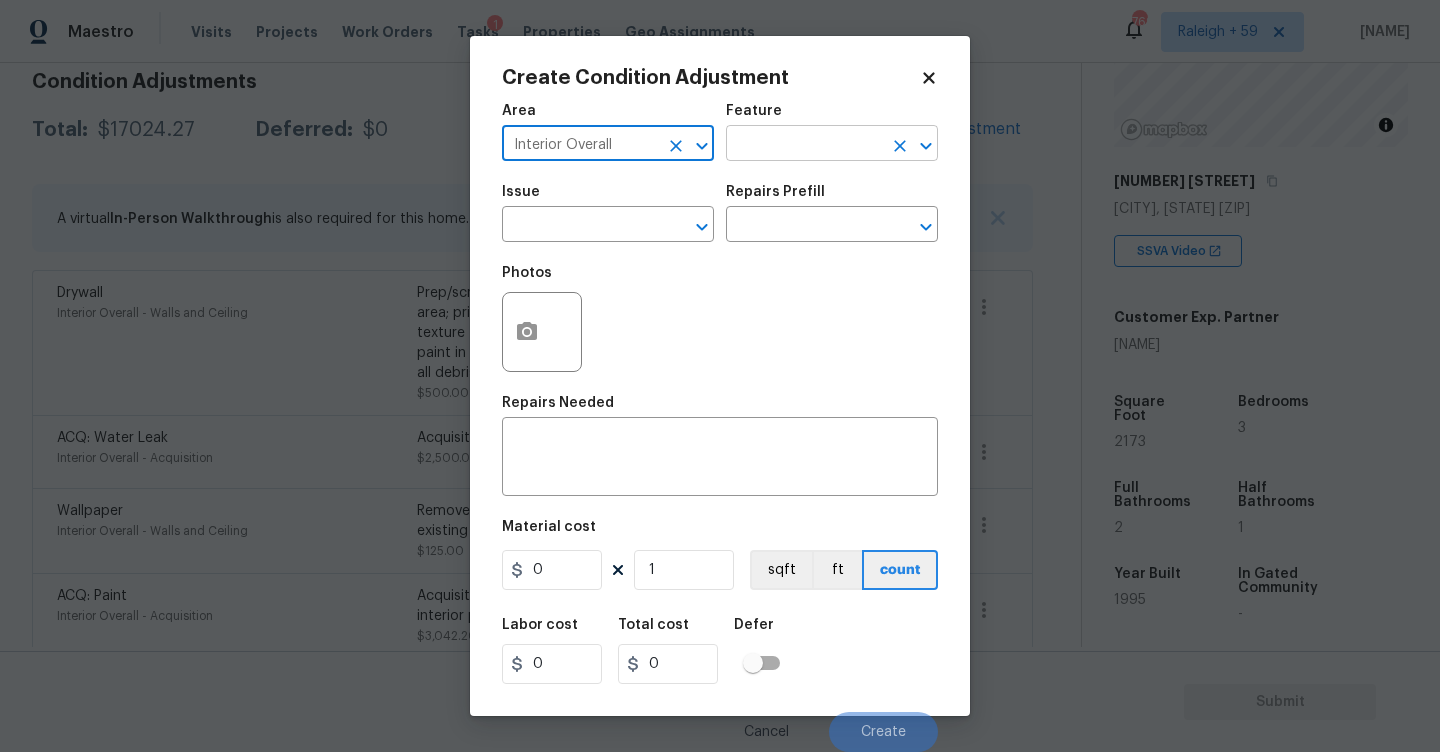 type on "Interior Overall" 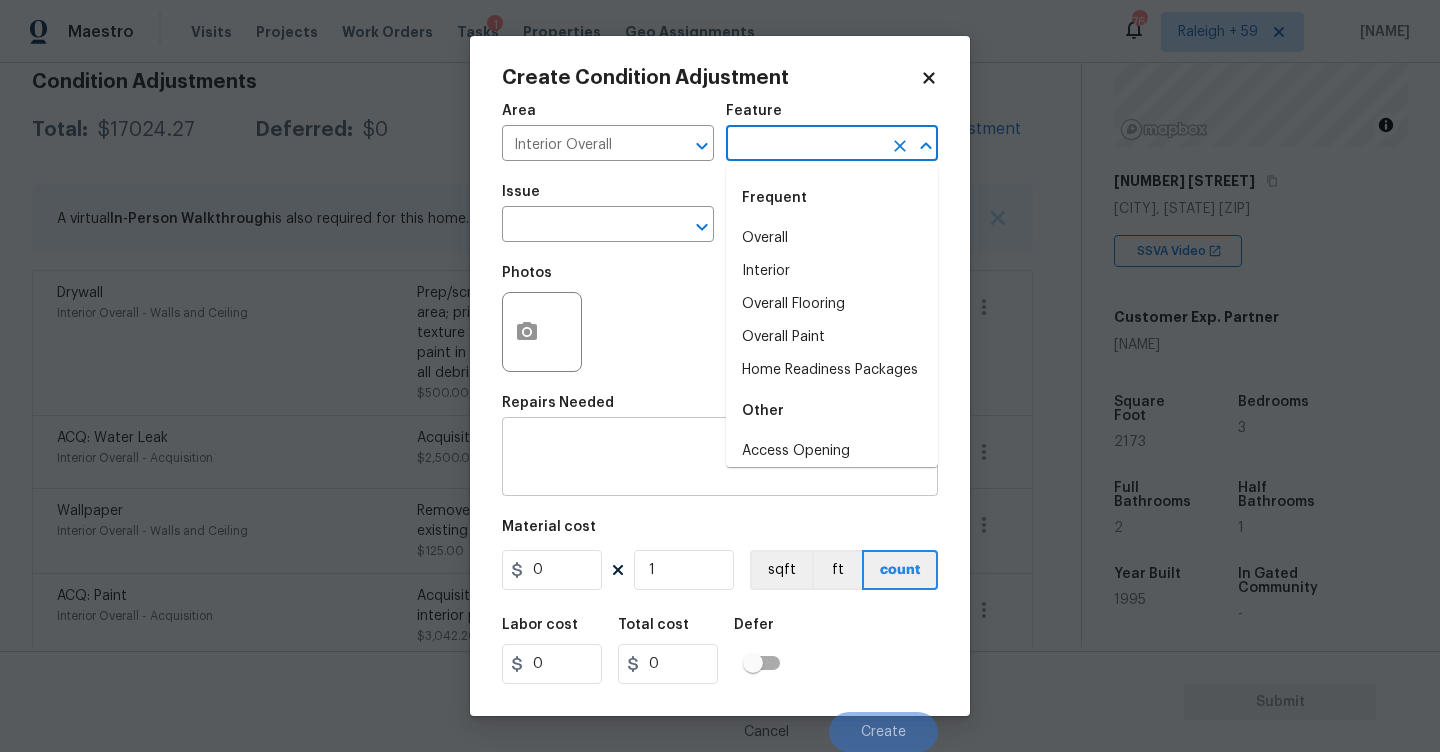 click at bounding box center (720, 459) 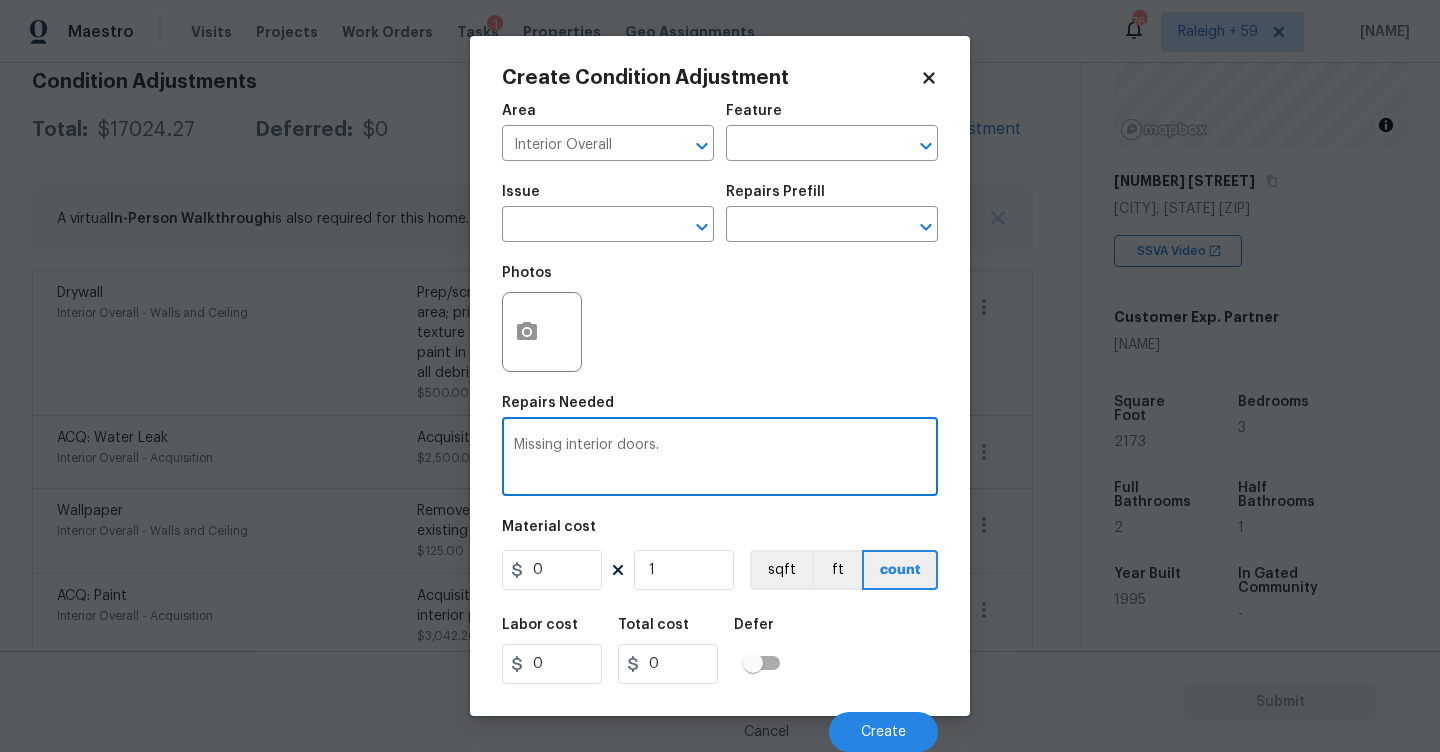 type 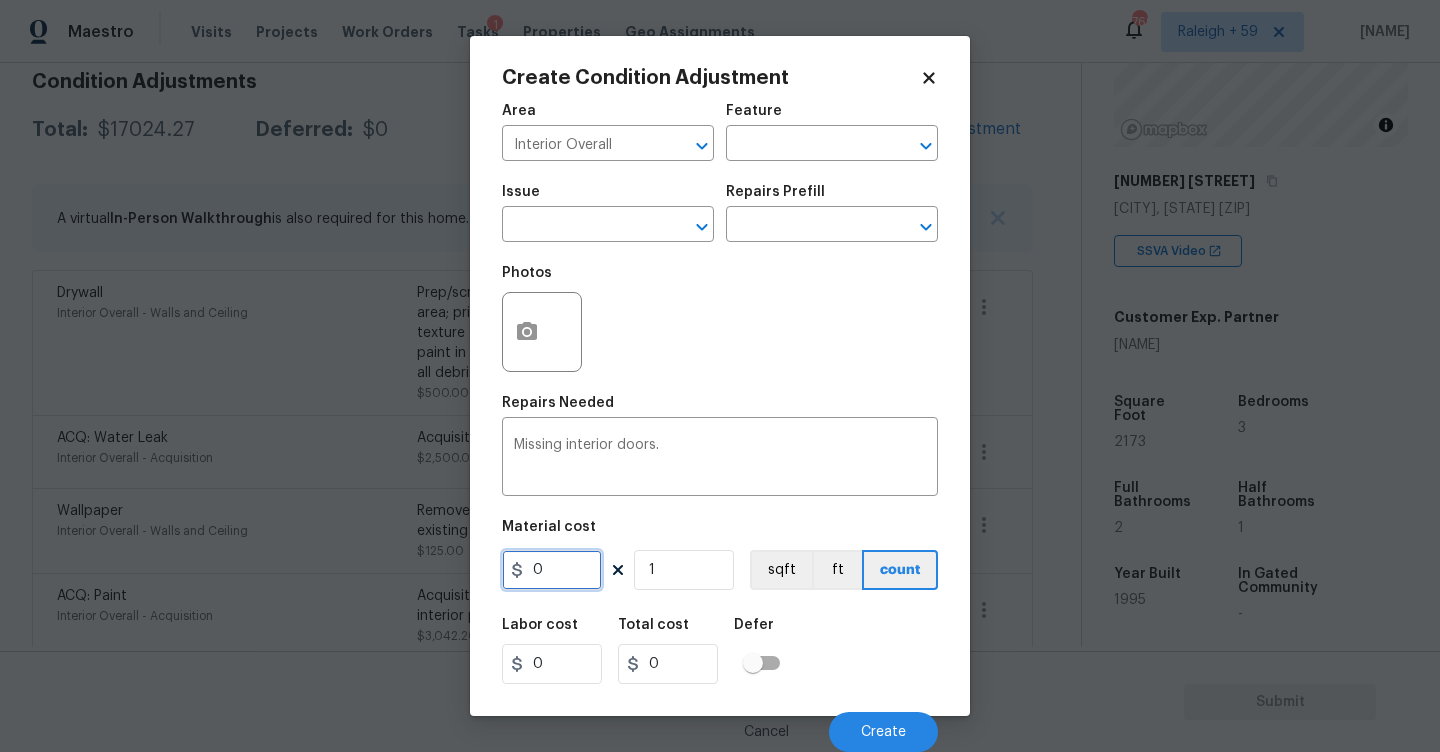 click on "0" at bounding box center [552, 570] 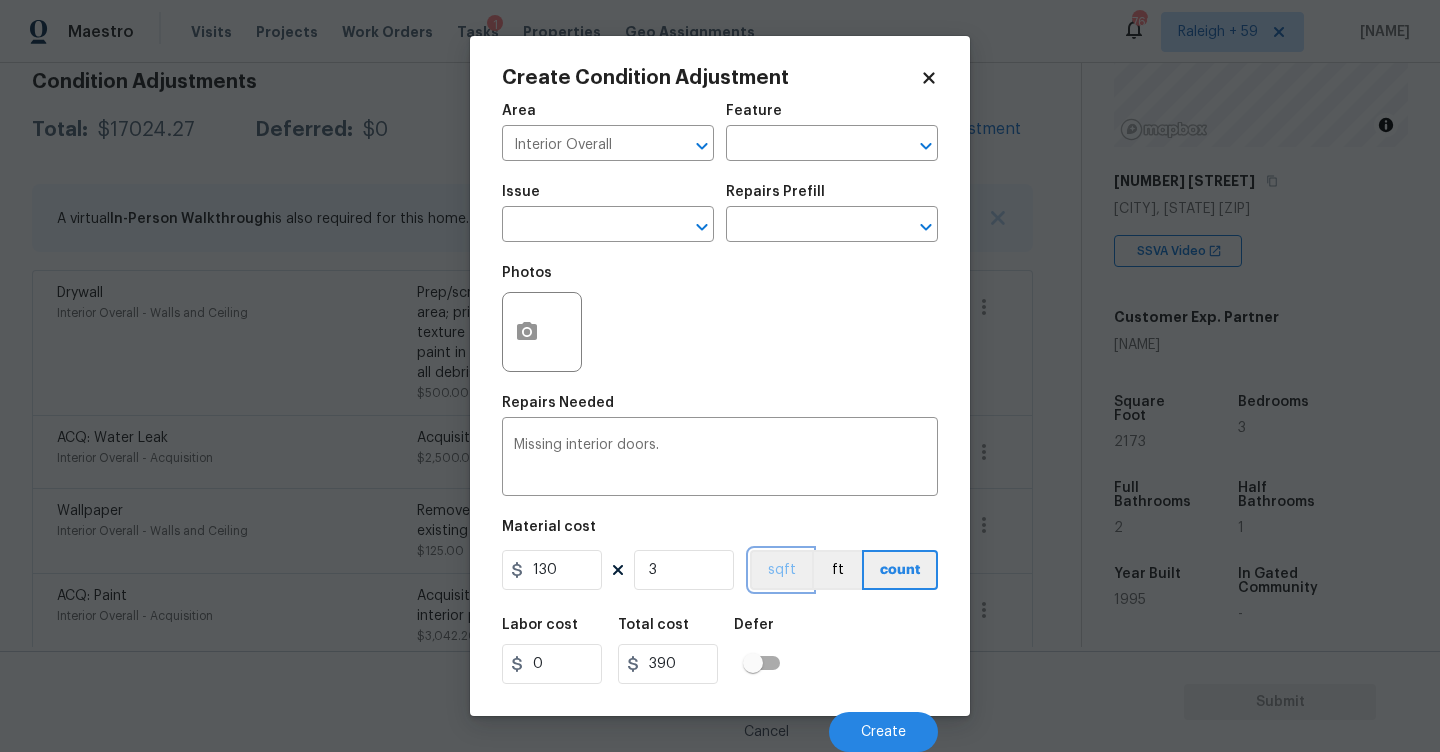 scroll, scrollTop: 1, scrollLeft: 0, axis: vertical 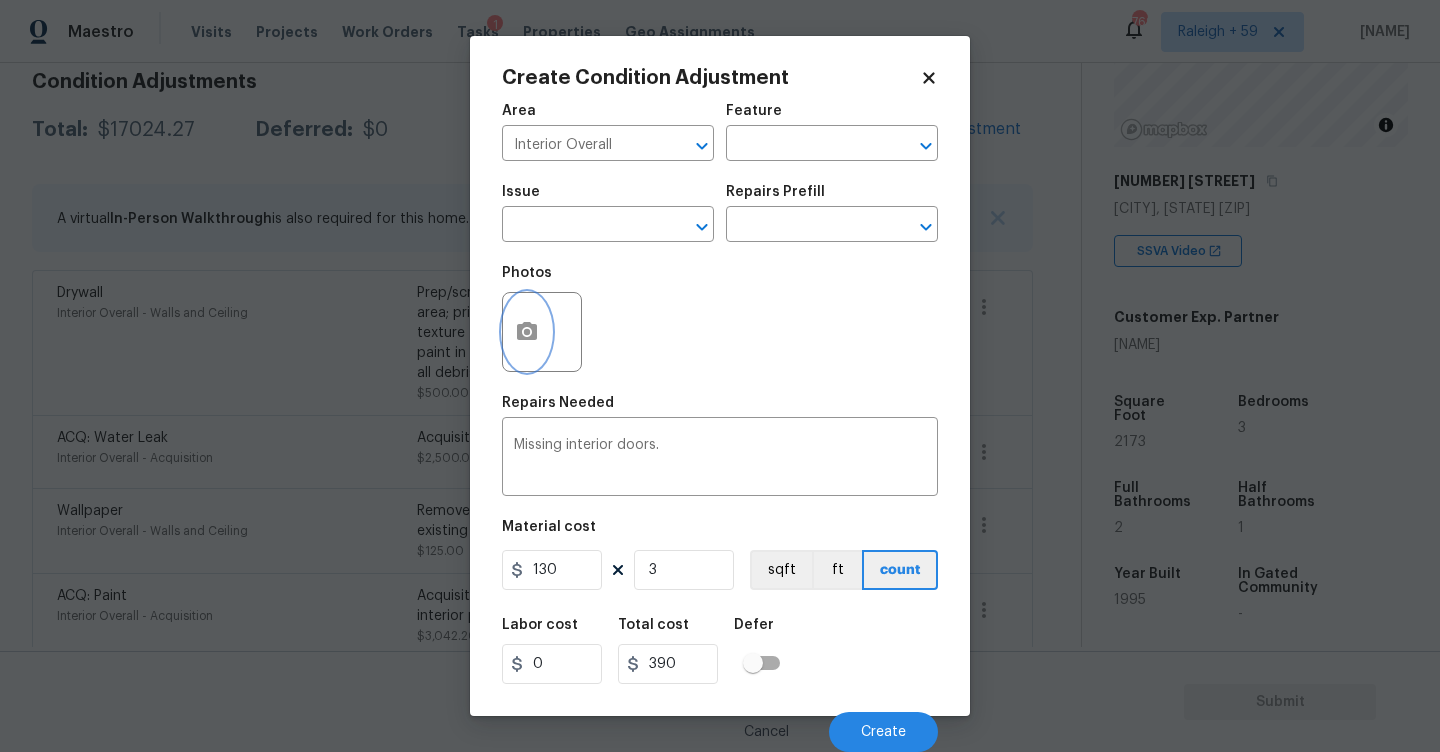 click 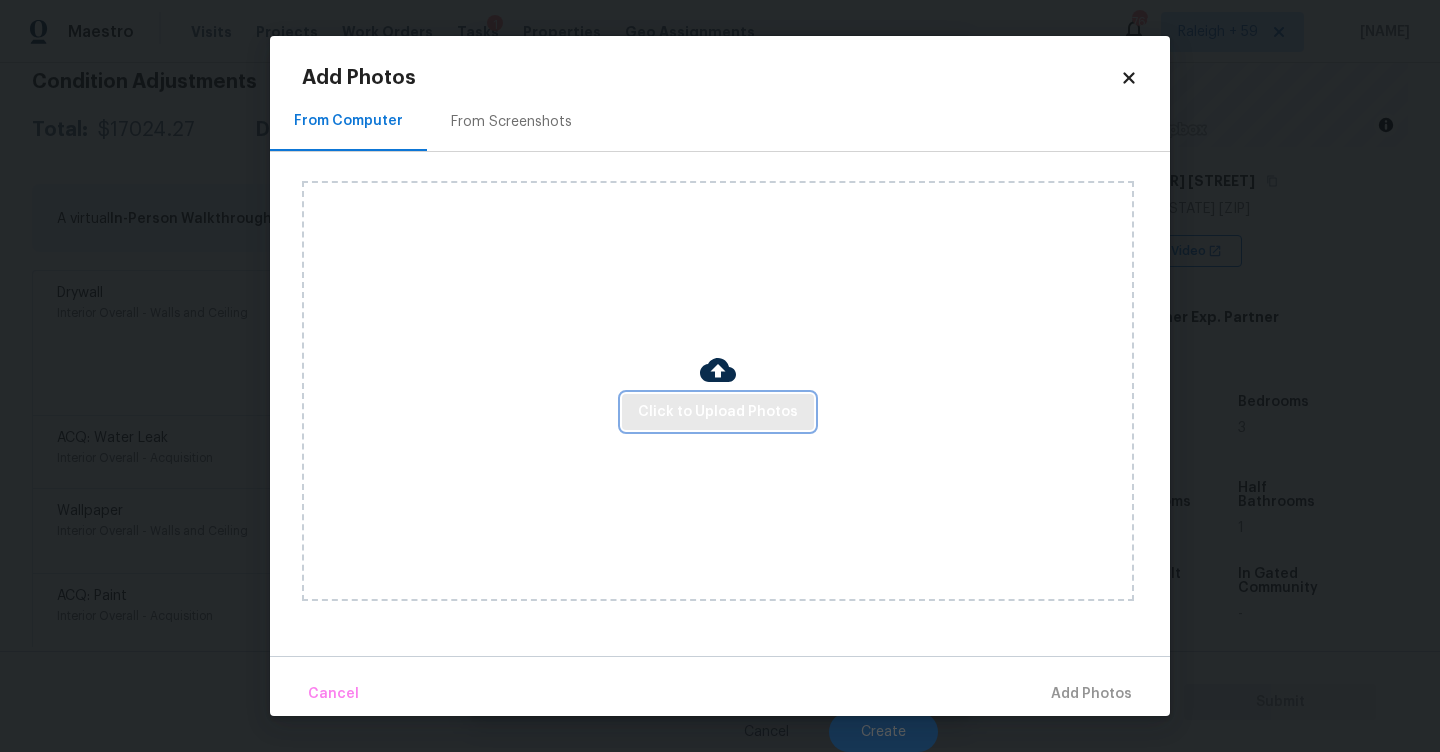 click on "Click to Upload Photos" at bounding box center [718, 412] 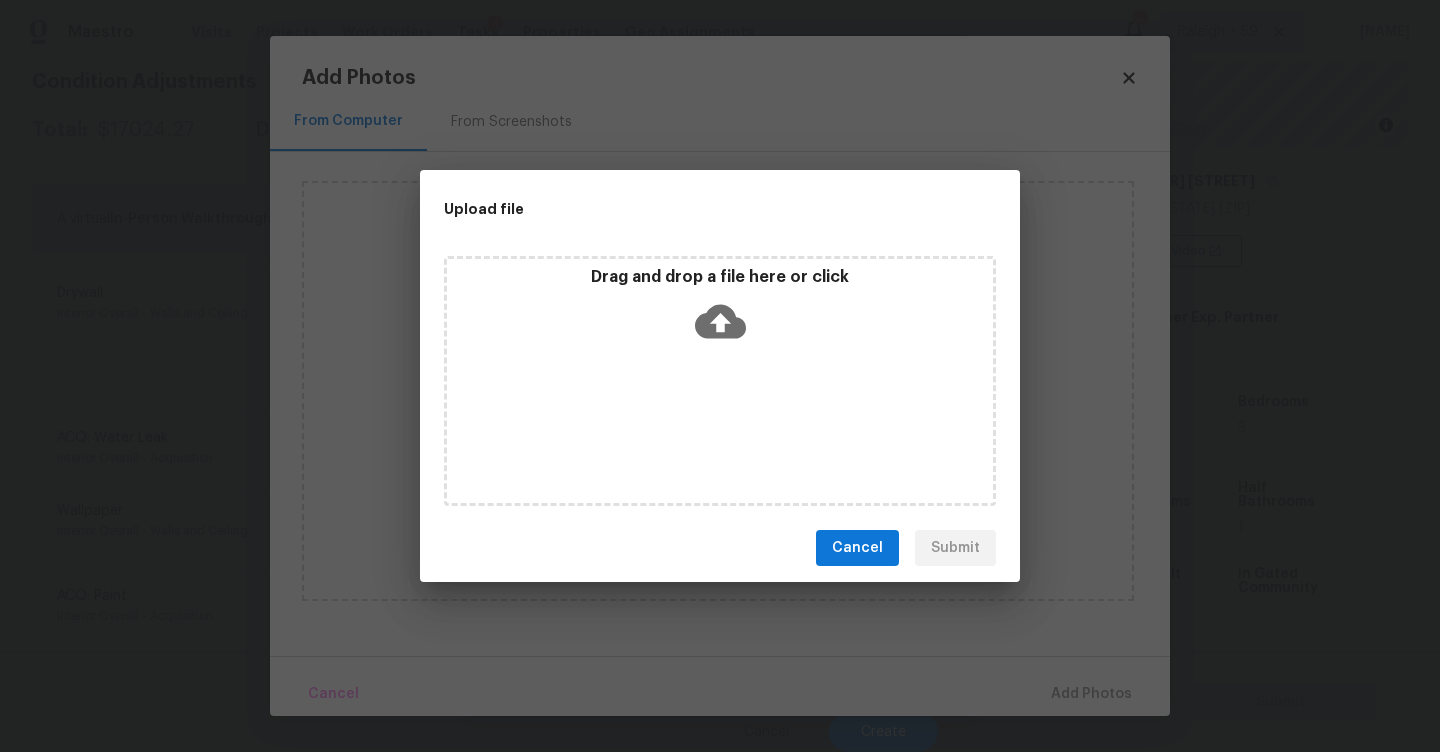 click on "Drag and drop a file here or click" at bounding box center (720, 381) 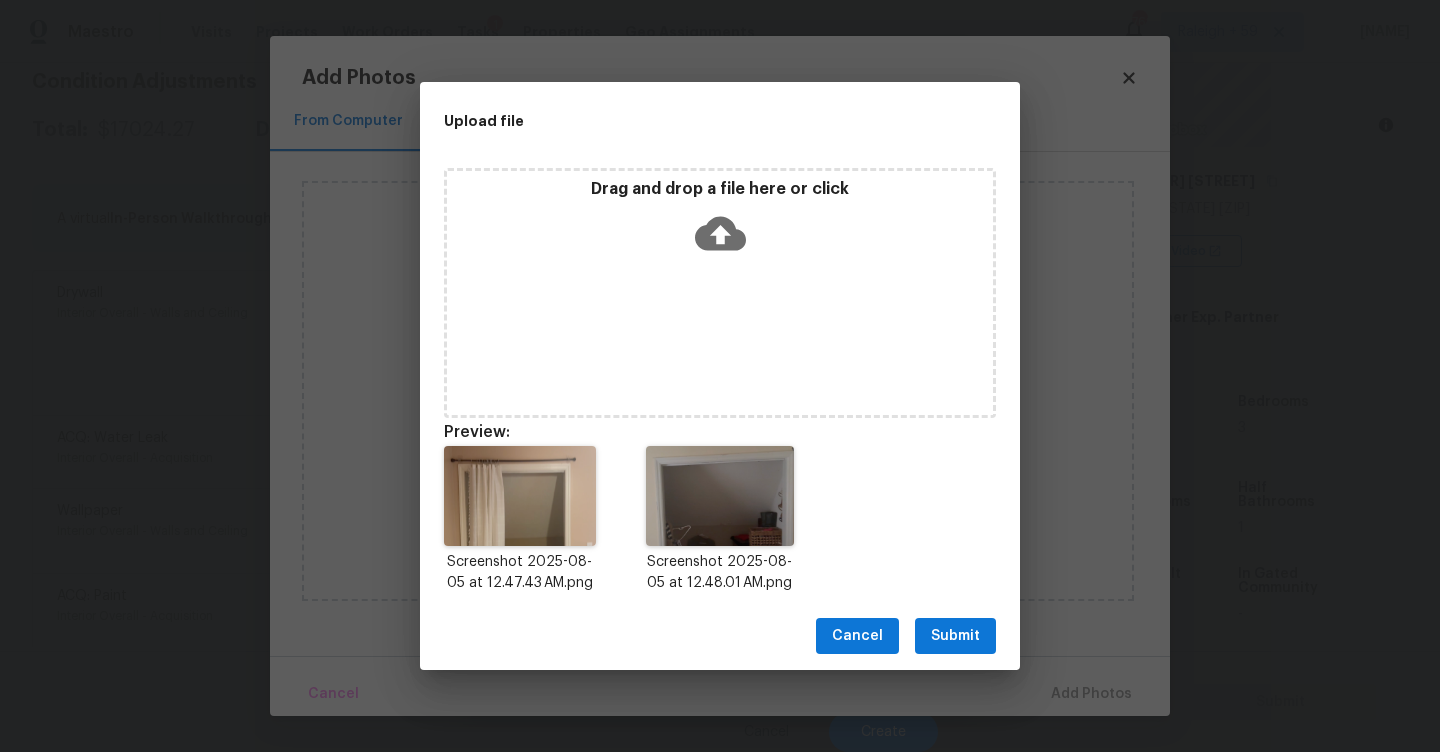 scroll, scrollTop: 16, scrollLeft: 0, axis: vertical 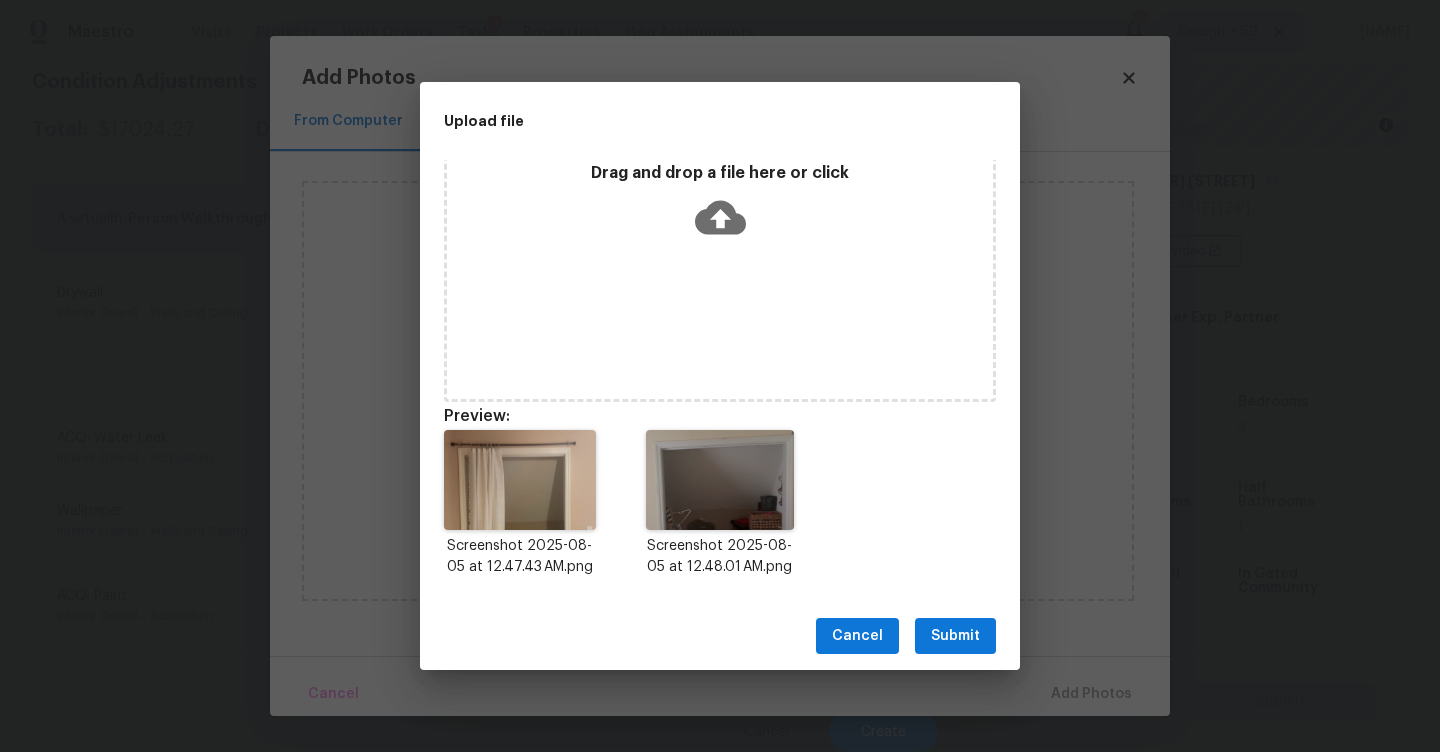 click on "Submit" at bounding box center (955, 636) 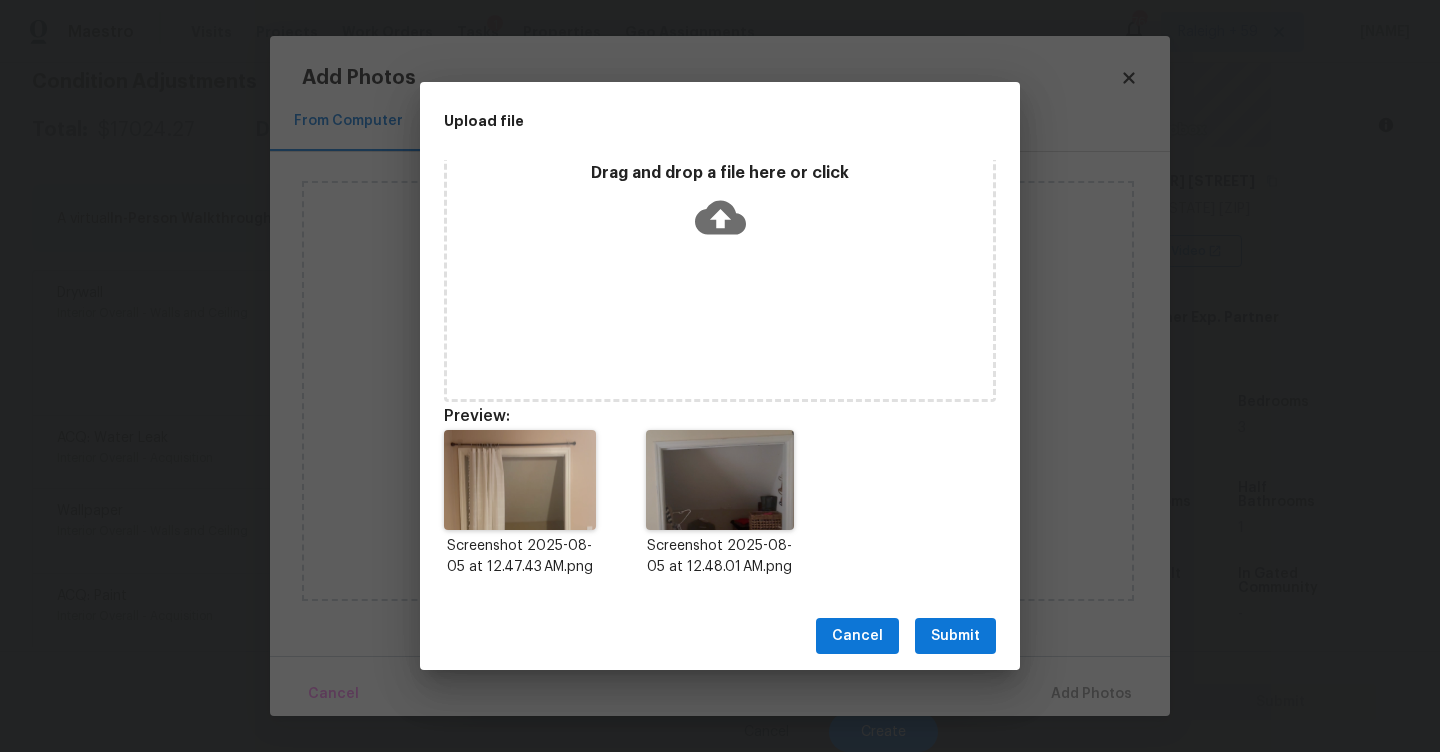 scroll, scrollTop: 0, scrollLeft: 0, axis: both 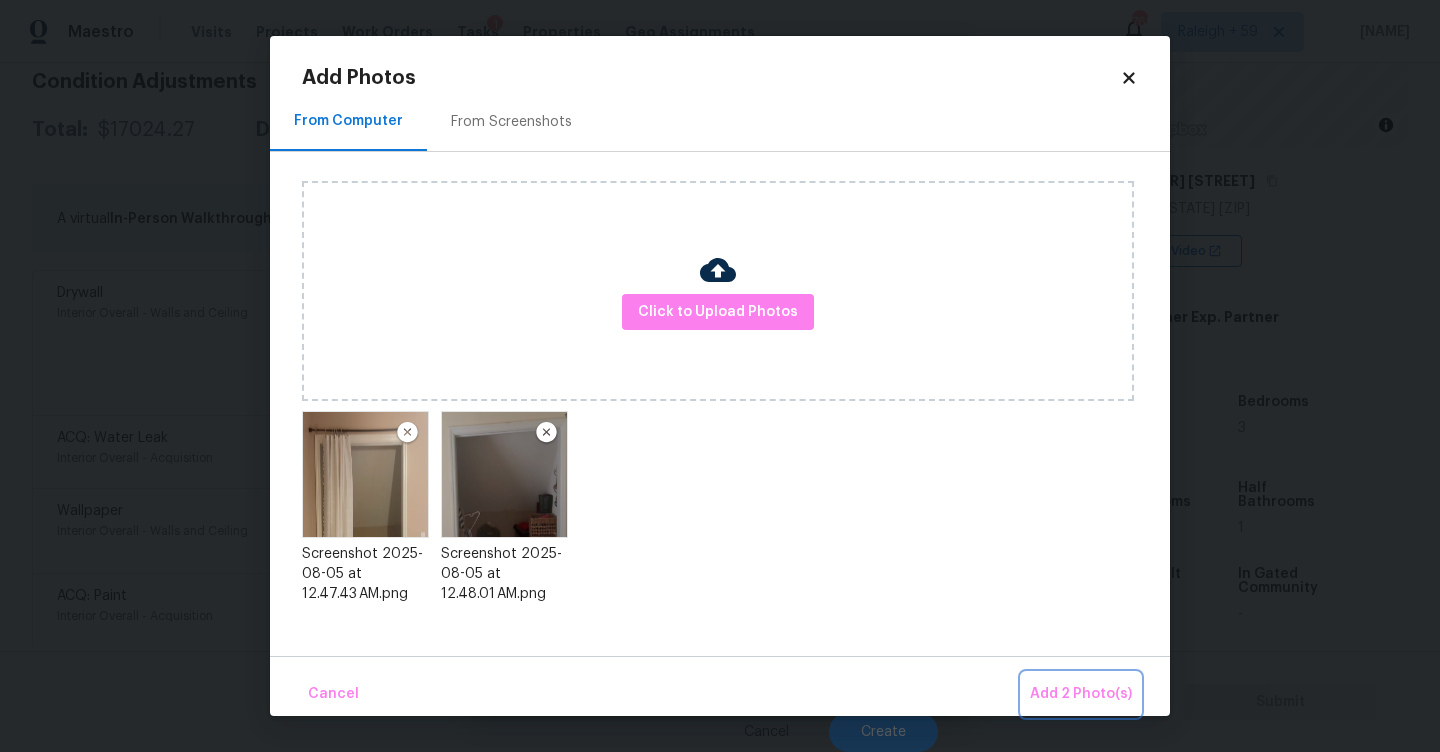 click on "Add 2 Photo(s)" at bounding box center (1081, 694) 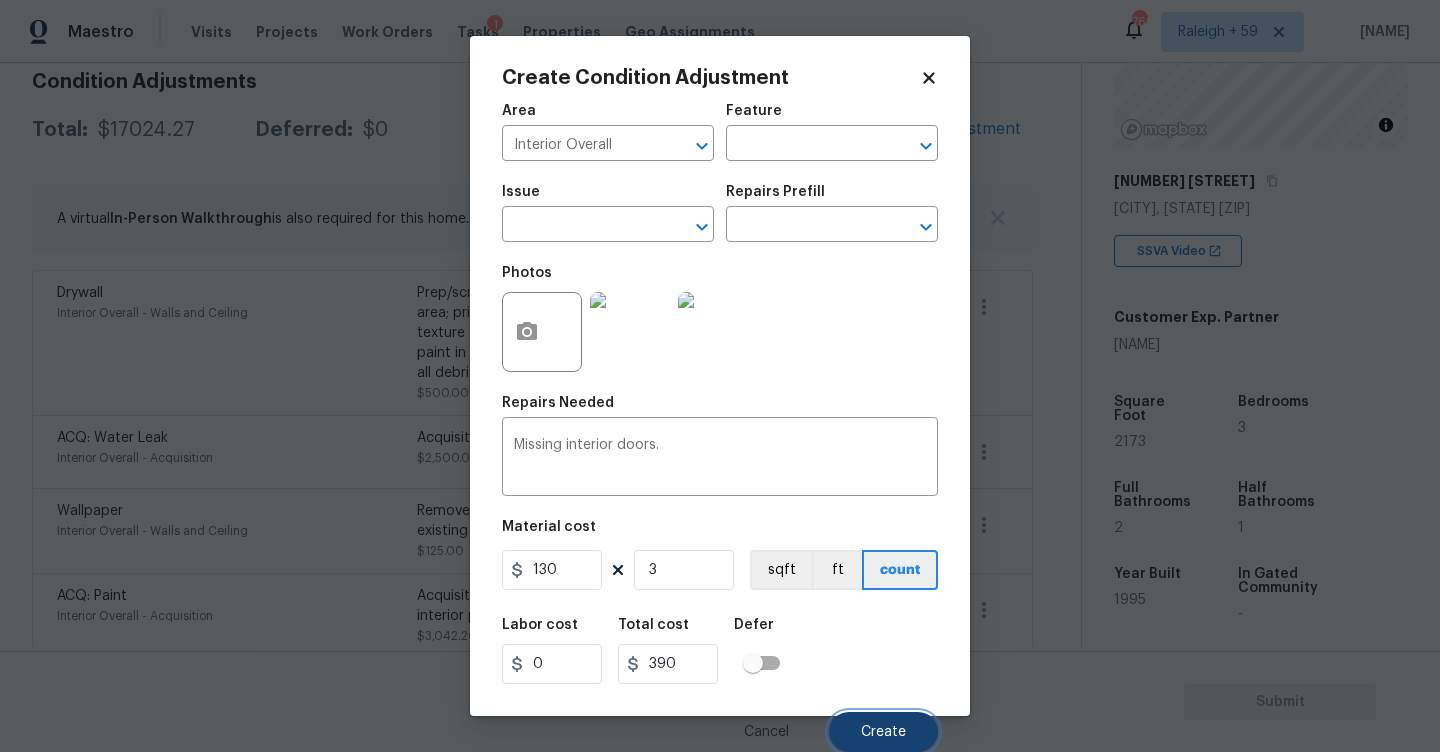 click on "Create" at bounding box center [883, 732] 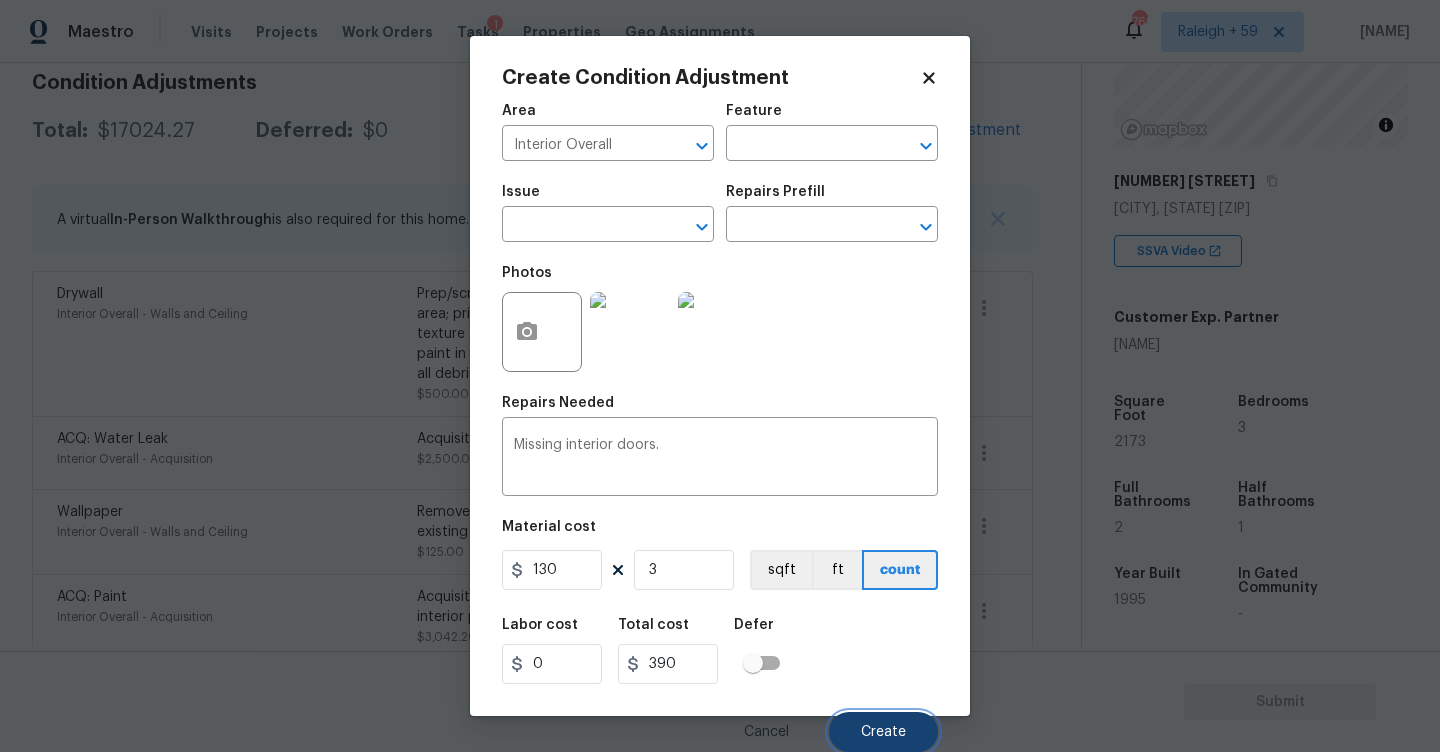 scroll, scrollTop: 295, scrollLeft: 0, axis: vertical 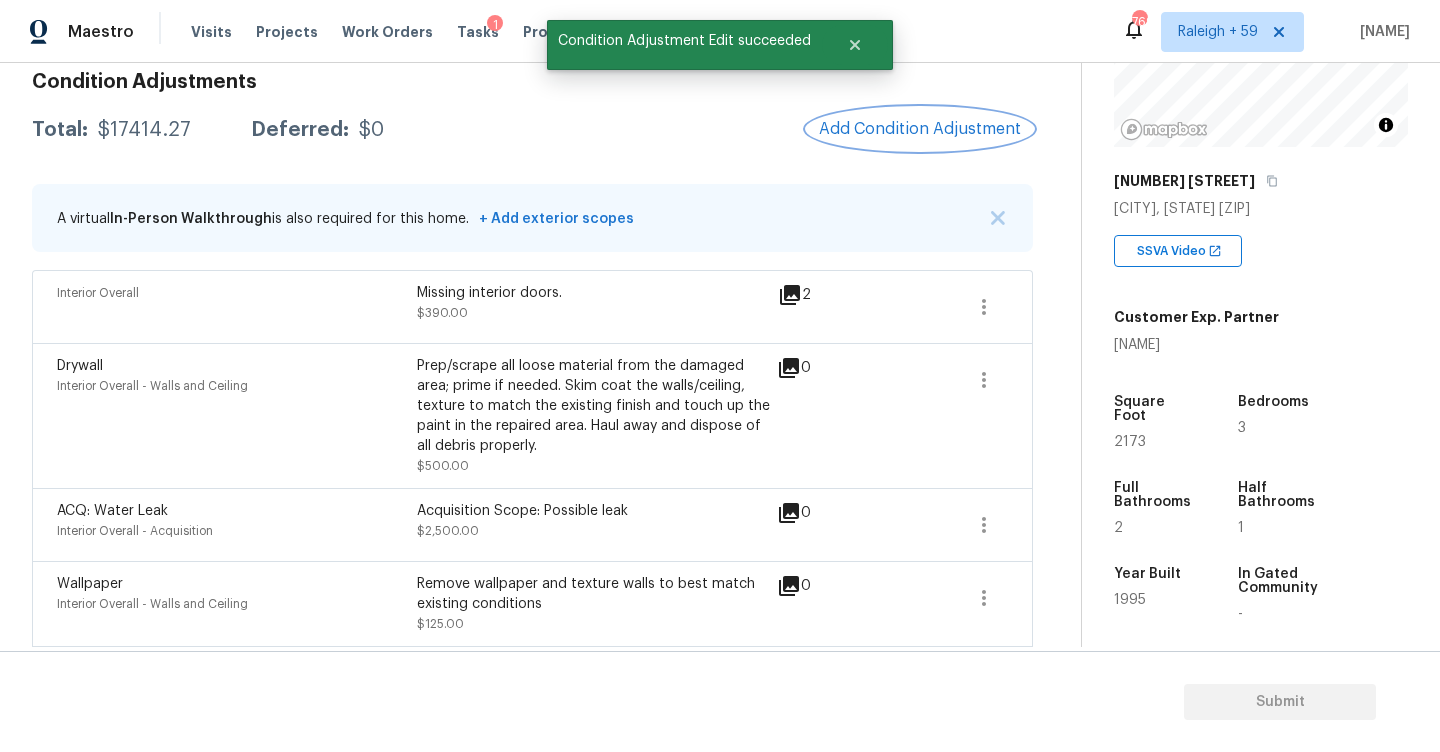 click on "Add Condition Adjustment" at bounding box center (920, 129) 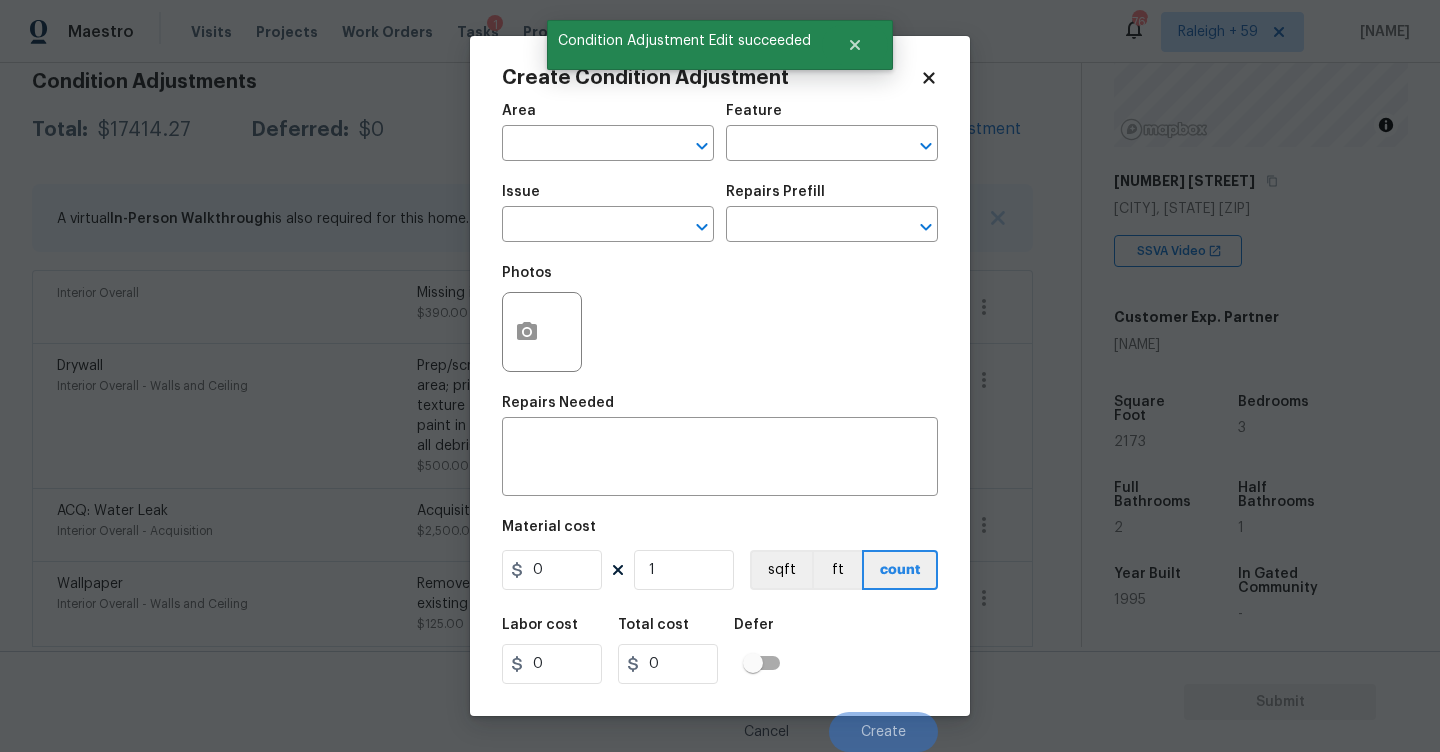 click on "Area" at bounding box center (608, 117) 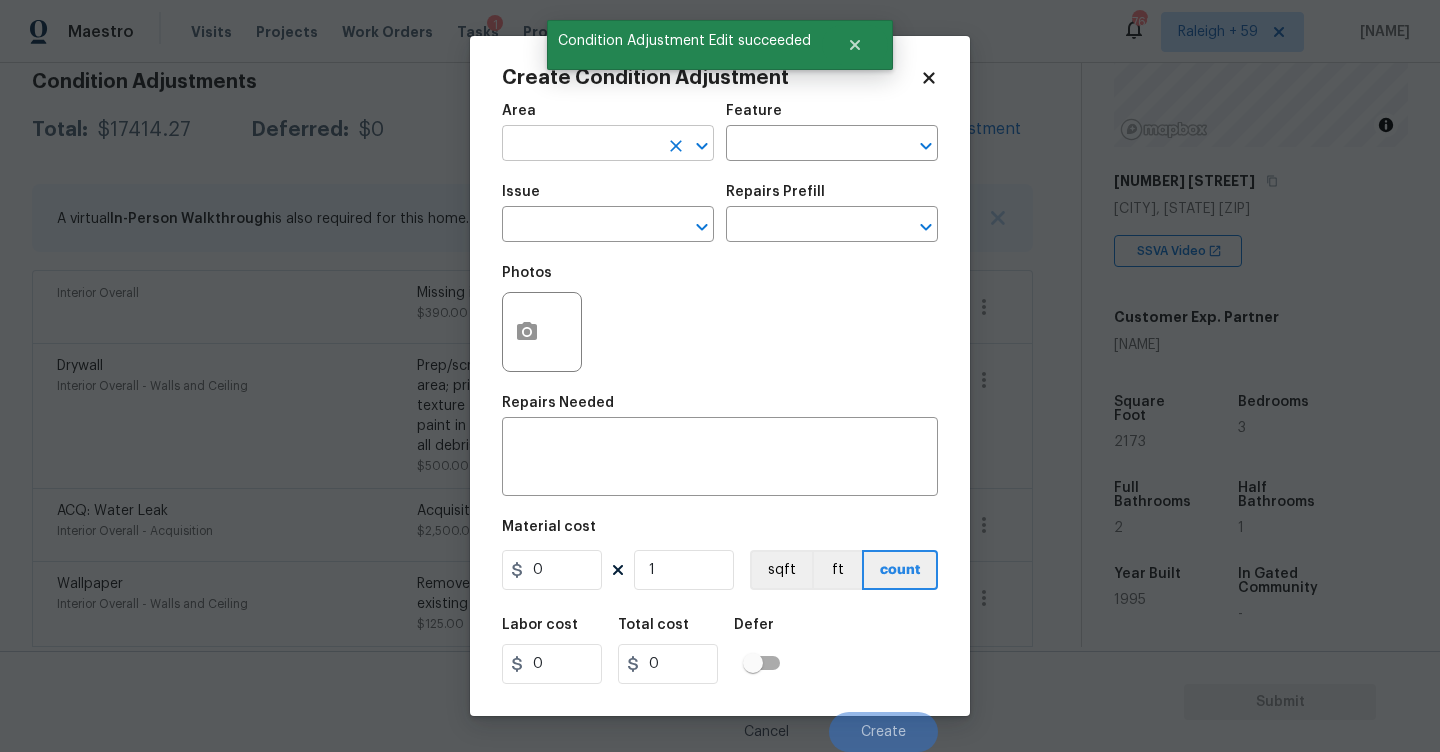 click at bounding box center (580, 145) 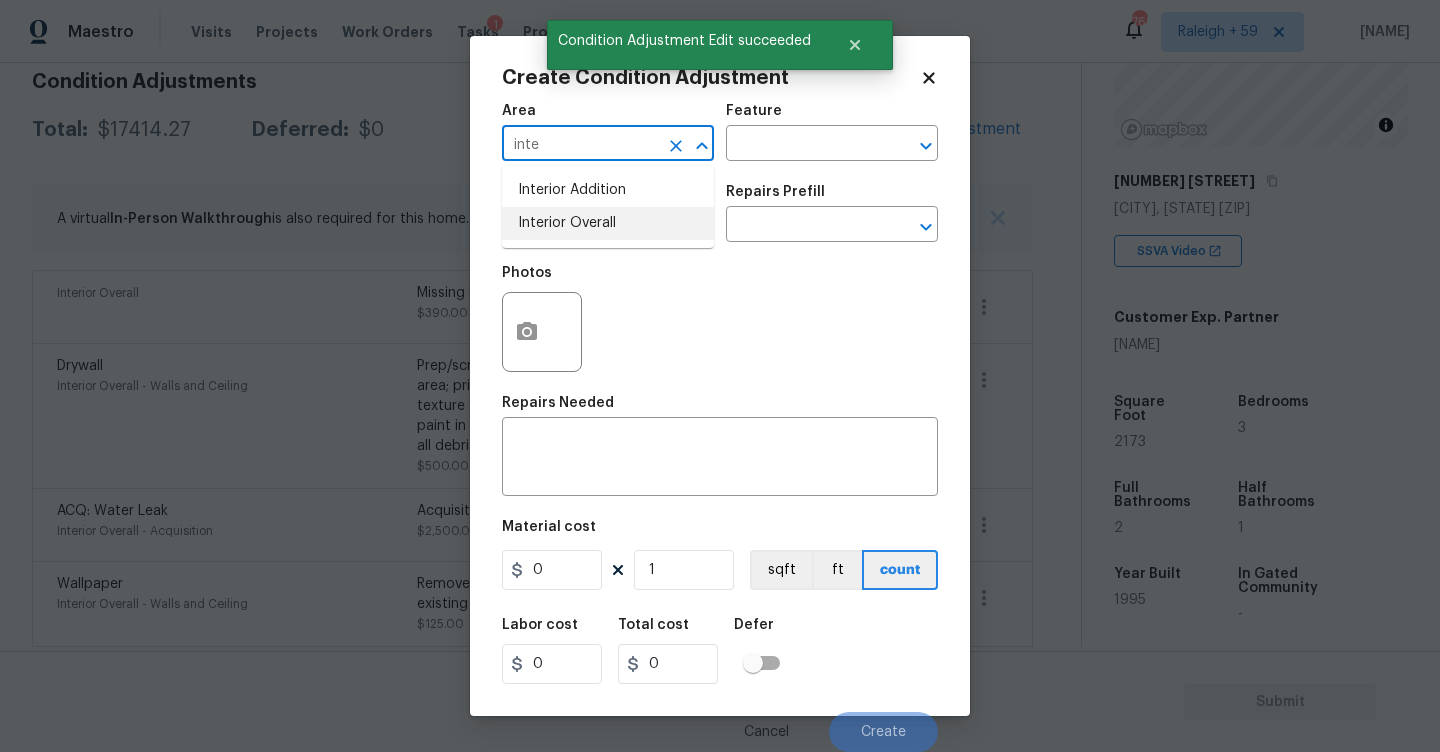 click on "Interior Overall" at bounding box center (608, 223) 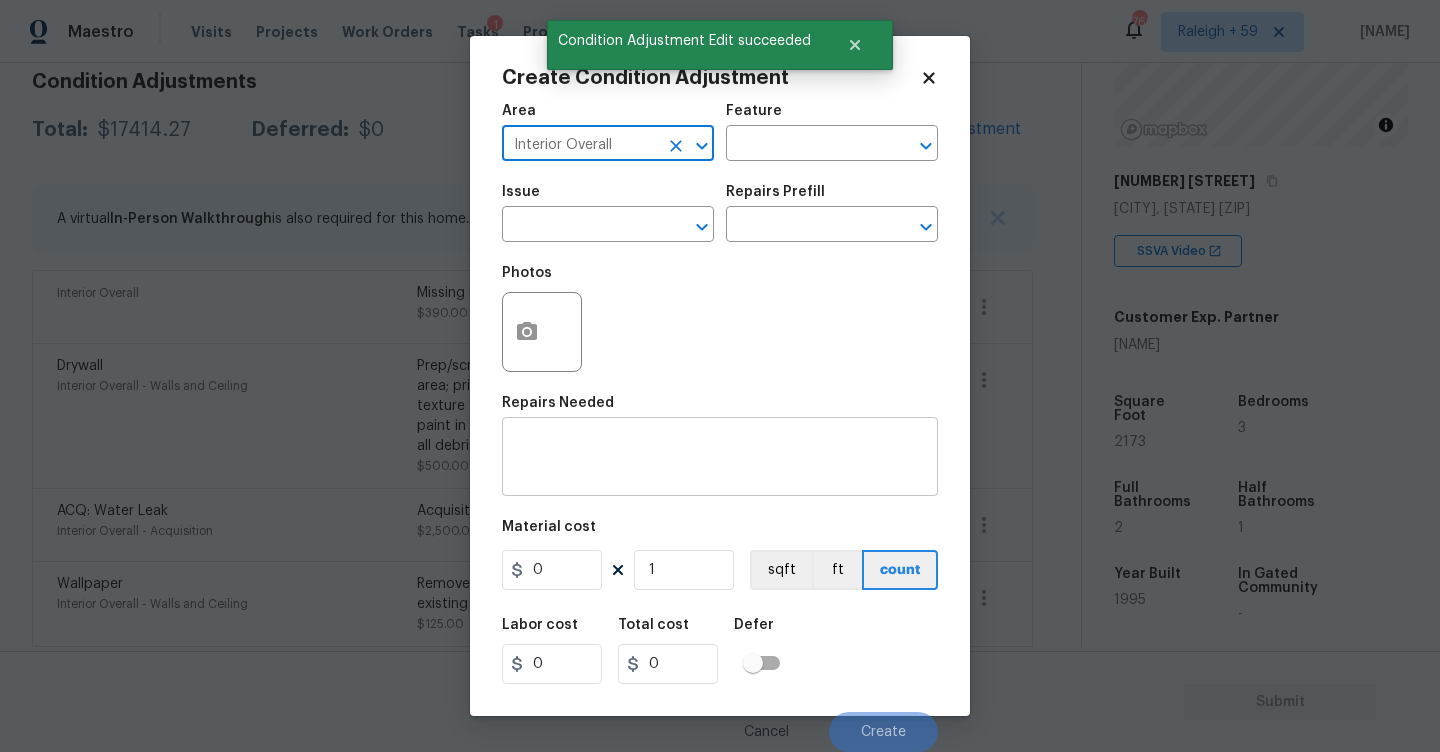 click at bounding box center (720, 459) 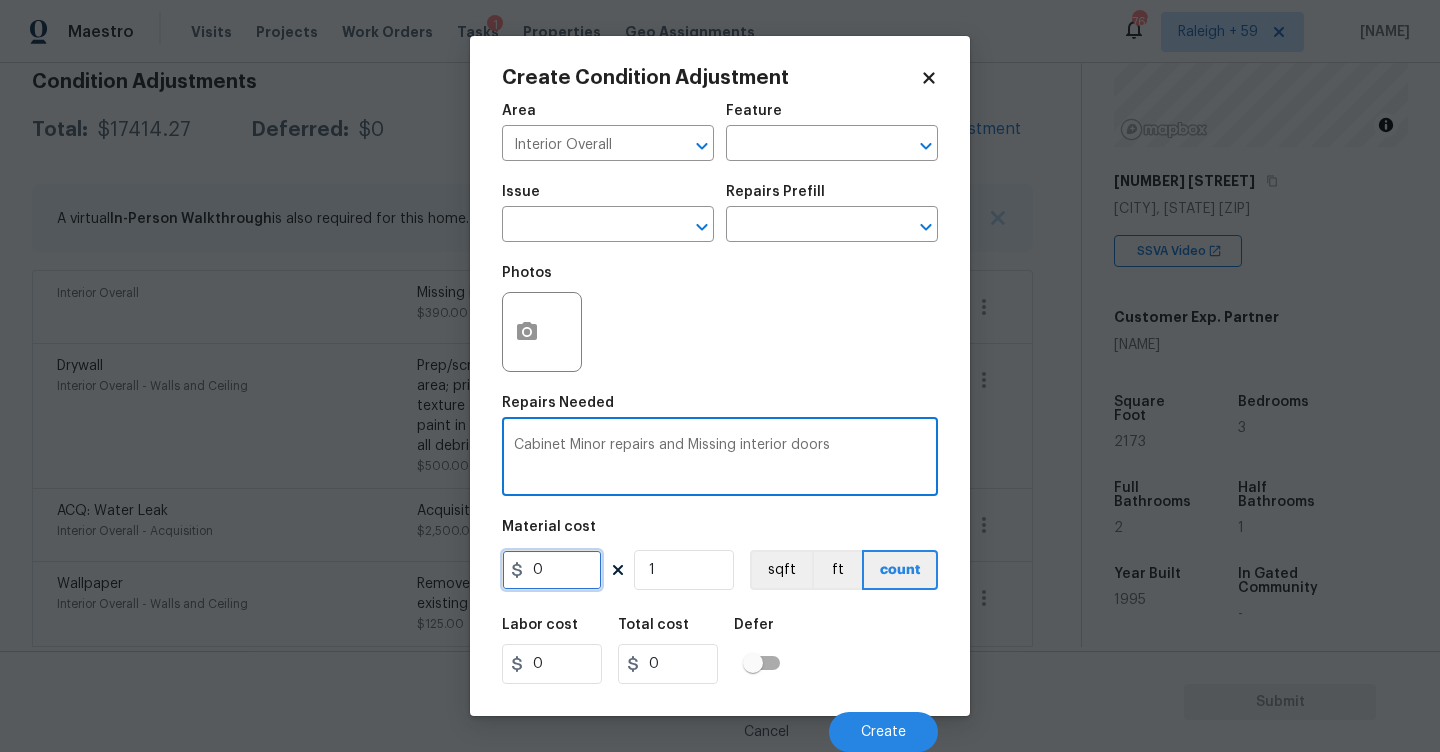 click on "0" at bounding box center (552, 570) 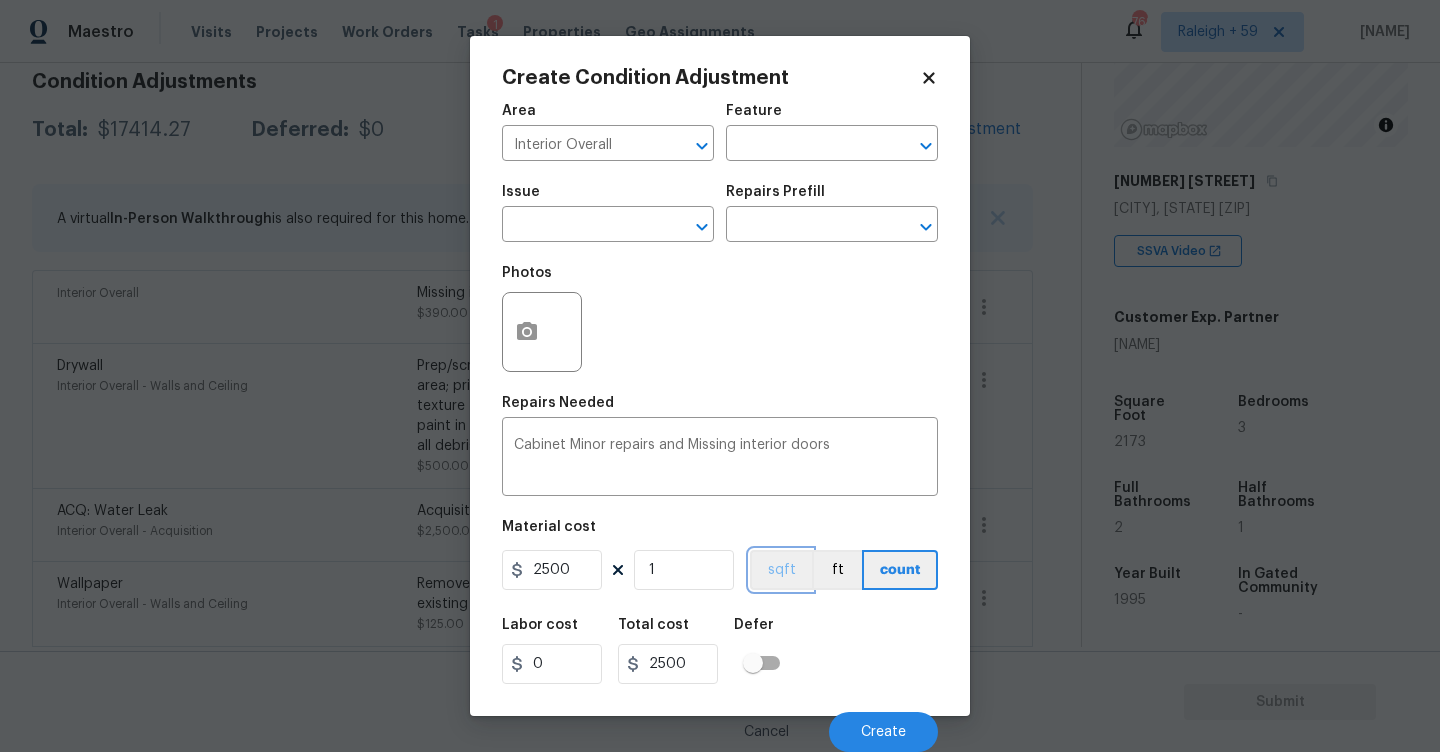 scroll, scrollTop: 1, scrollLeft: 0, axis: vertical 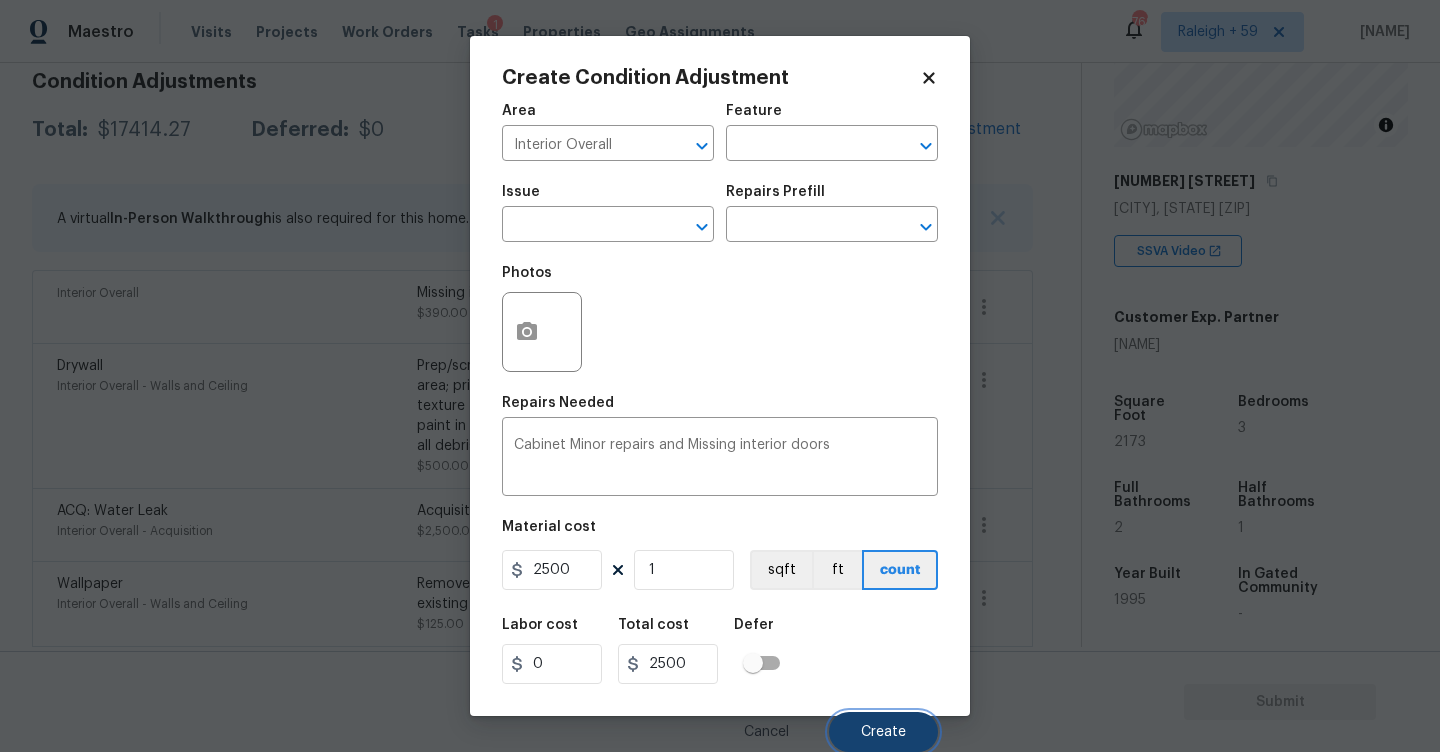 click on "Create" at bounding box center (883, 732) 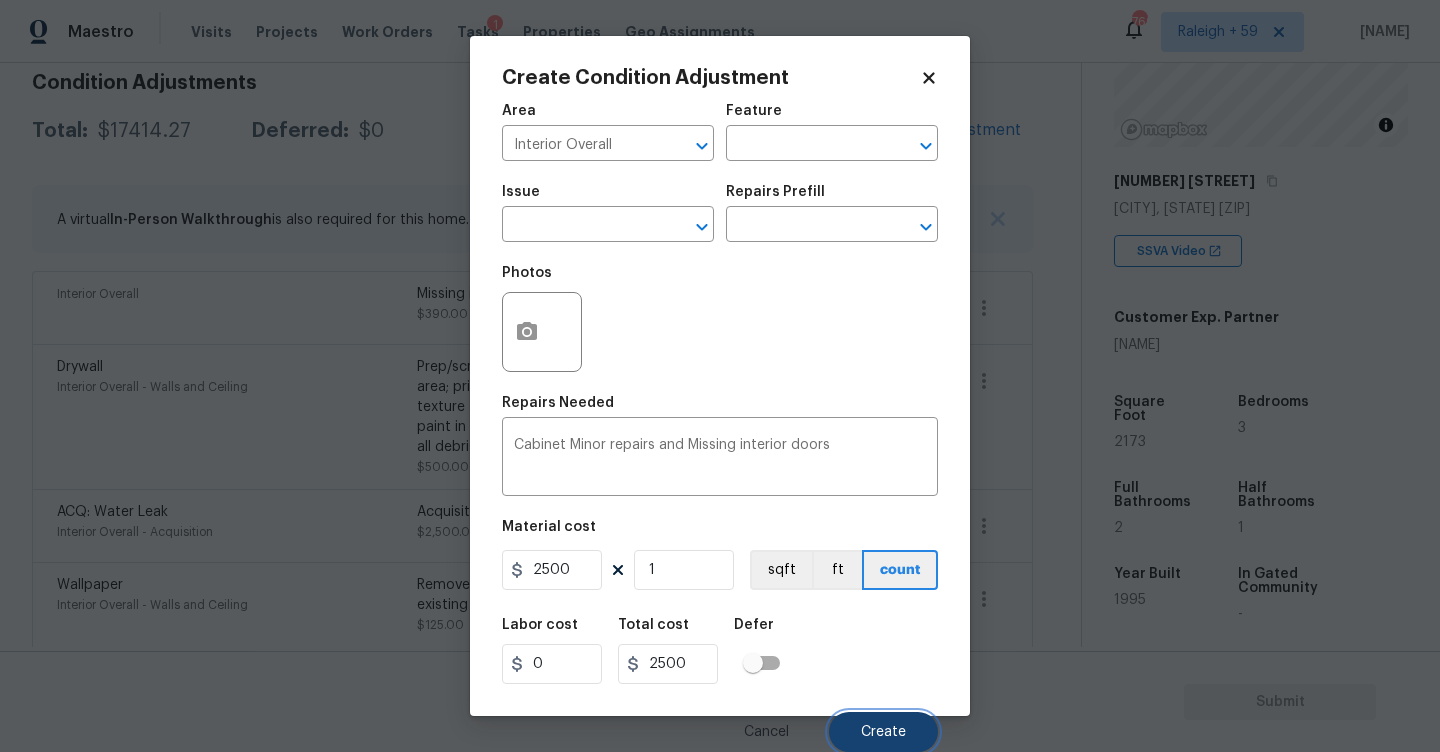 scroll, scrollTop: 295, scrollLeft: 0, axis: vertical 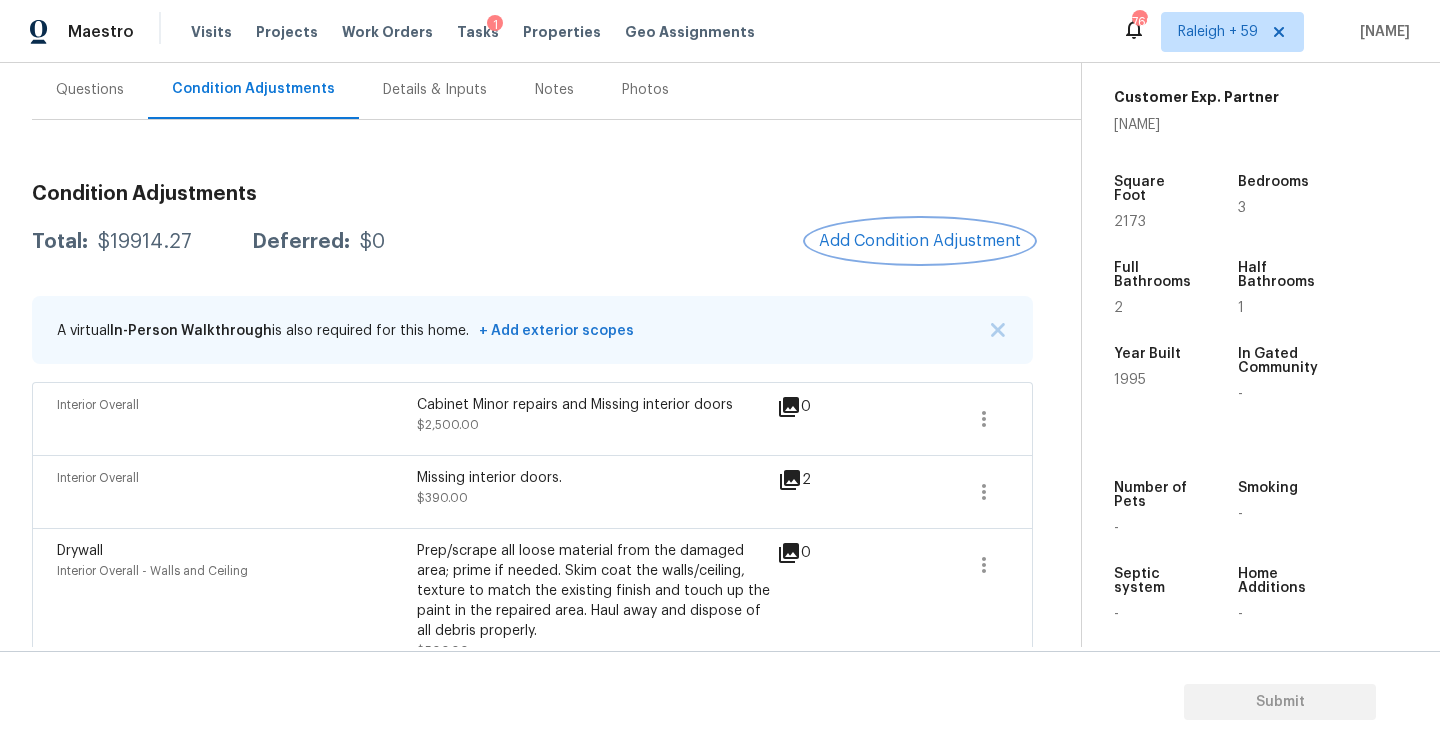 click on "Add Condition Adjustment" at bounding box center [920, 241] 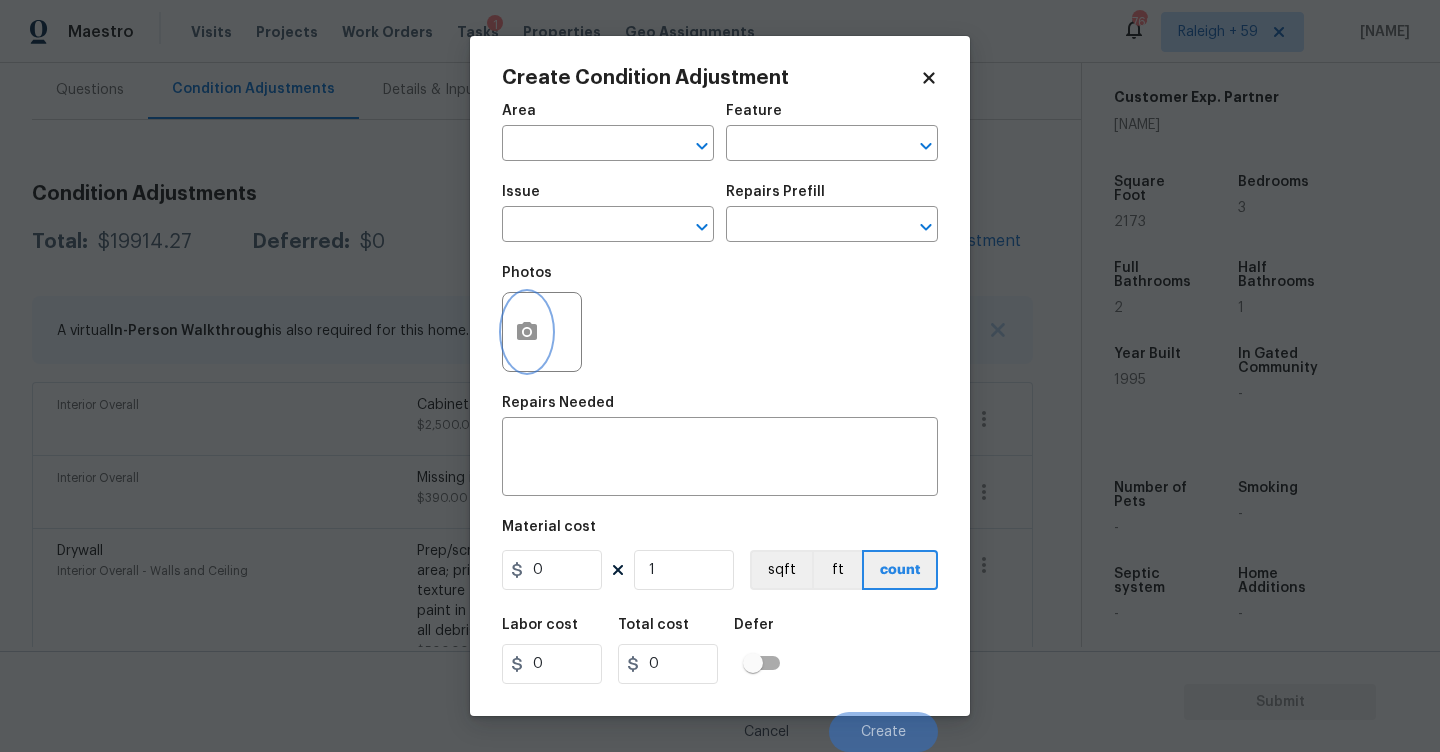 click at bounding box center (527, 332) 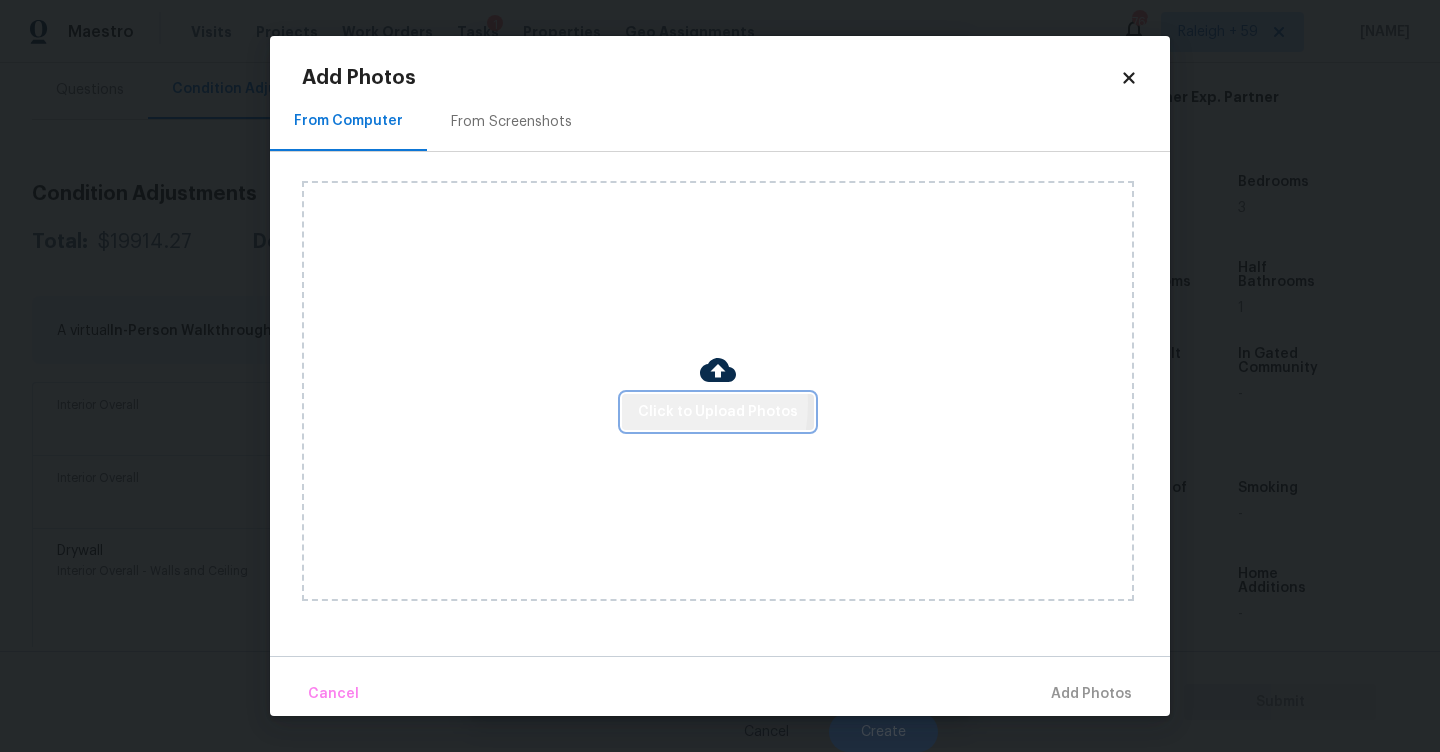 click on "Click to Upload Photos" at bounding box center (718, 412) 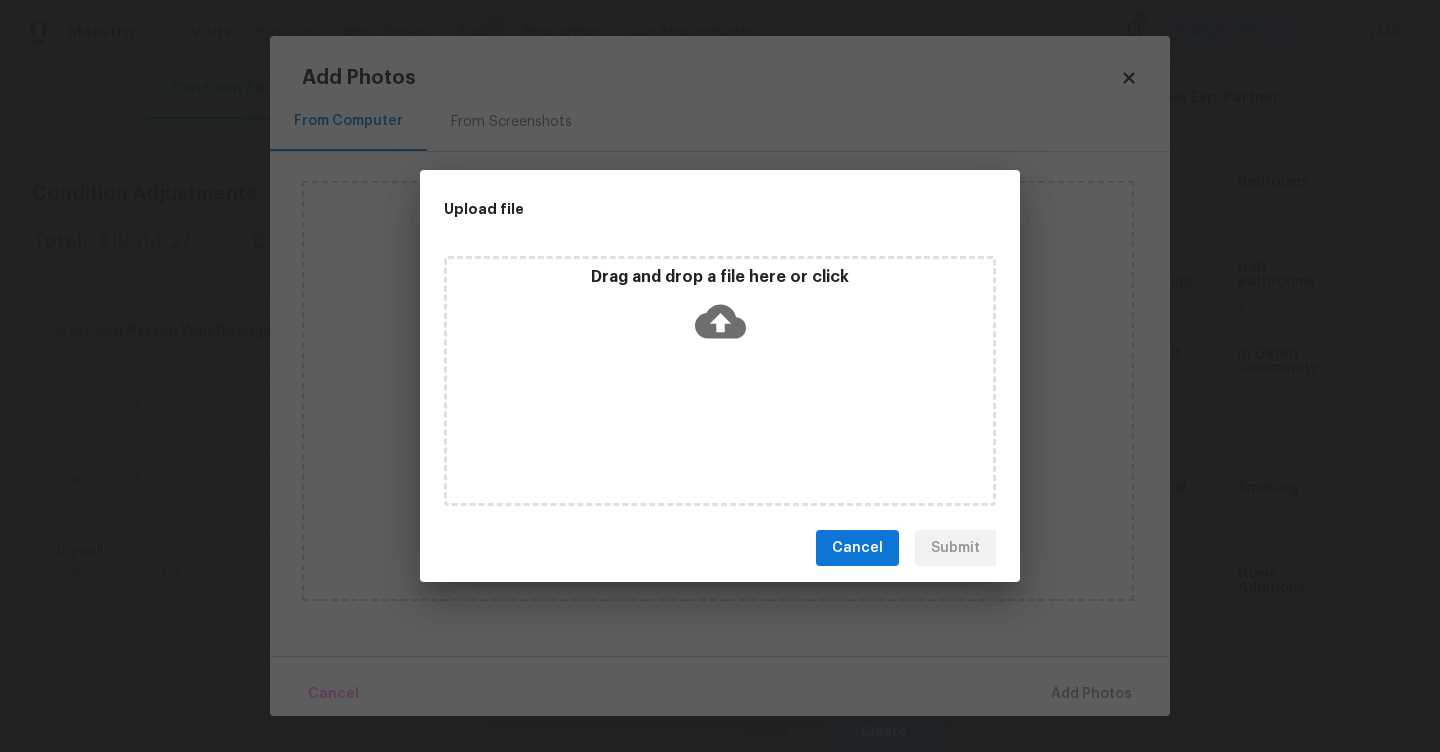 click 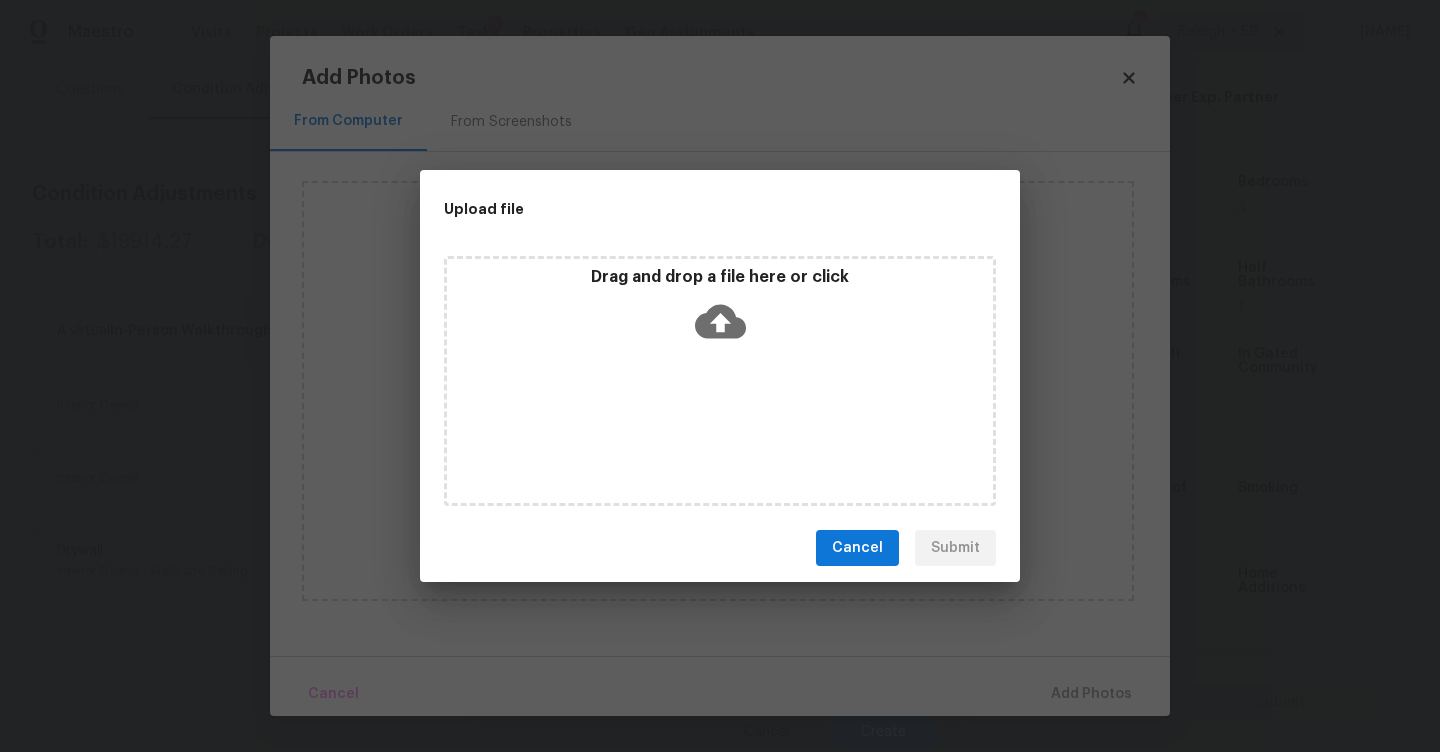 click on "Upload file Drag and drop a file here or click Cancel Submit" at bounding box center (720, 376) 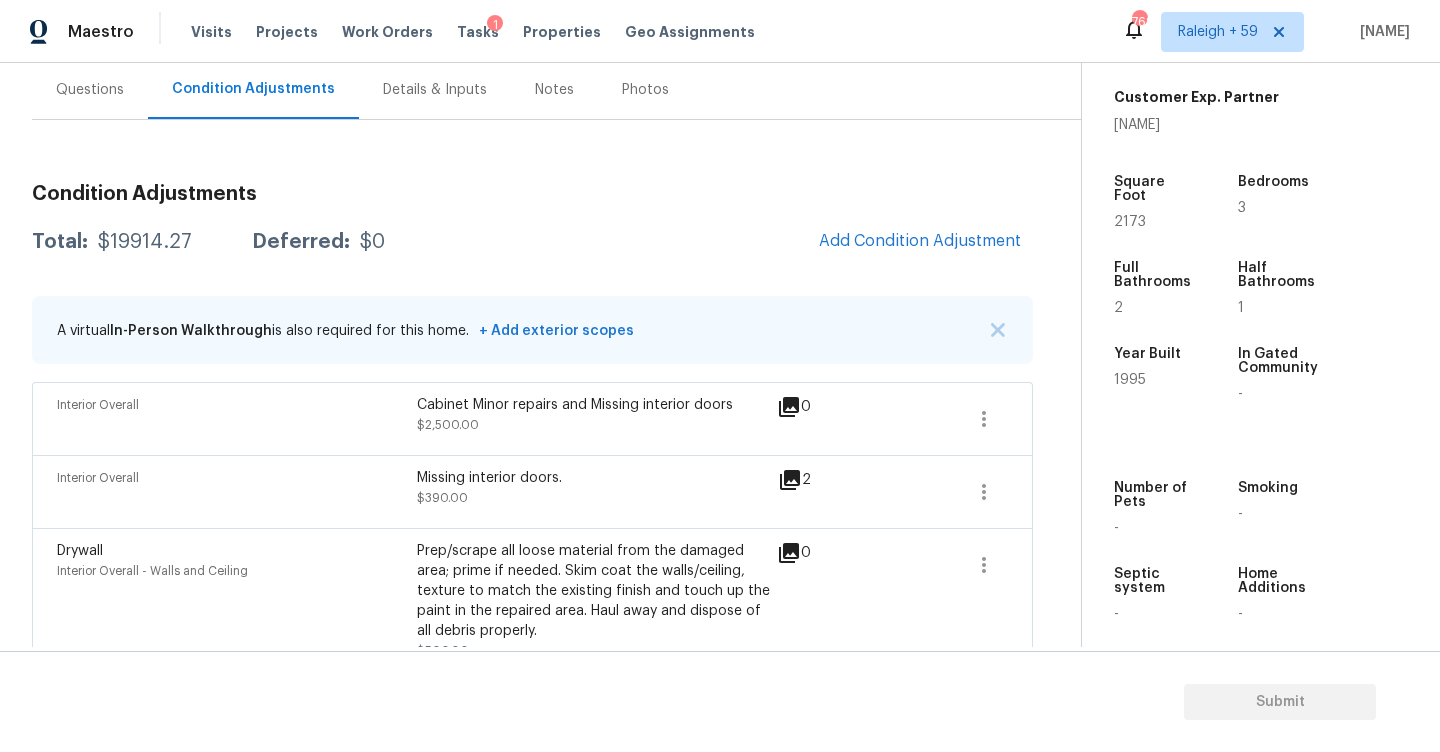 click on "Maestro Visits Projects Work Orders Tasks 1 Properties Geo Assignments 769 Raleigh + 59 RP Dhanush Back to tasks Condition Scoping - Full Tue, Aug 05 2025 by 3:00 pm   RP Dhanush In-progress Questions Condition Adjustments Details & Inputs Notes Photos Condition Adjustments Total:  $19914.27 Deferred:  $0 Add Condition Adjustment A virtual  In-Person Walkthrough  is also required for this home.   + Add exterior scopes Interior Overall Cabinet Minor repairs and Missing interior doors $2,500.00   0 Interior Overall Missing interior doors. $390.00   2 Drywall Interior Overall - Walls and Ceiling Prep/scrape all loose material from the damaged area; prime if needed. Skim coat the walls/ceiling, texture to match the existing finish and touch up the paint in the repaired area. Haul away and dispose of all debris properly. $500.00   0 ACQ: Water Leak Interior Overall - Acquisition Acquisition Scope: Possible leak $2,500.00   0 Wallpaper Interior Overall - Walls and Ceiling $125.00   0 ACQ: Paint $3,042.20   4   0" at bounding box center [720, 376] 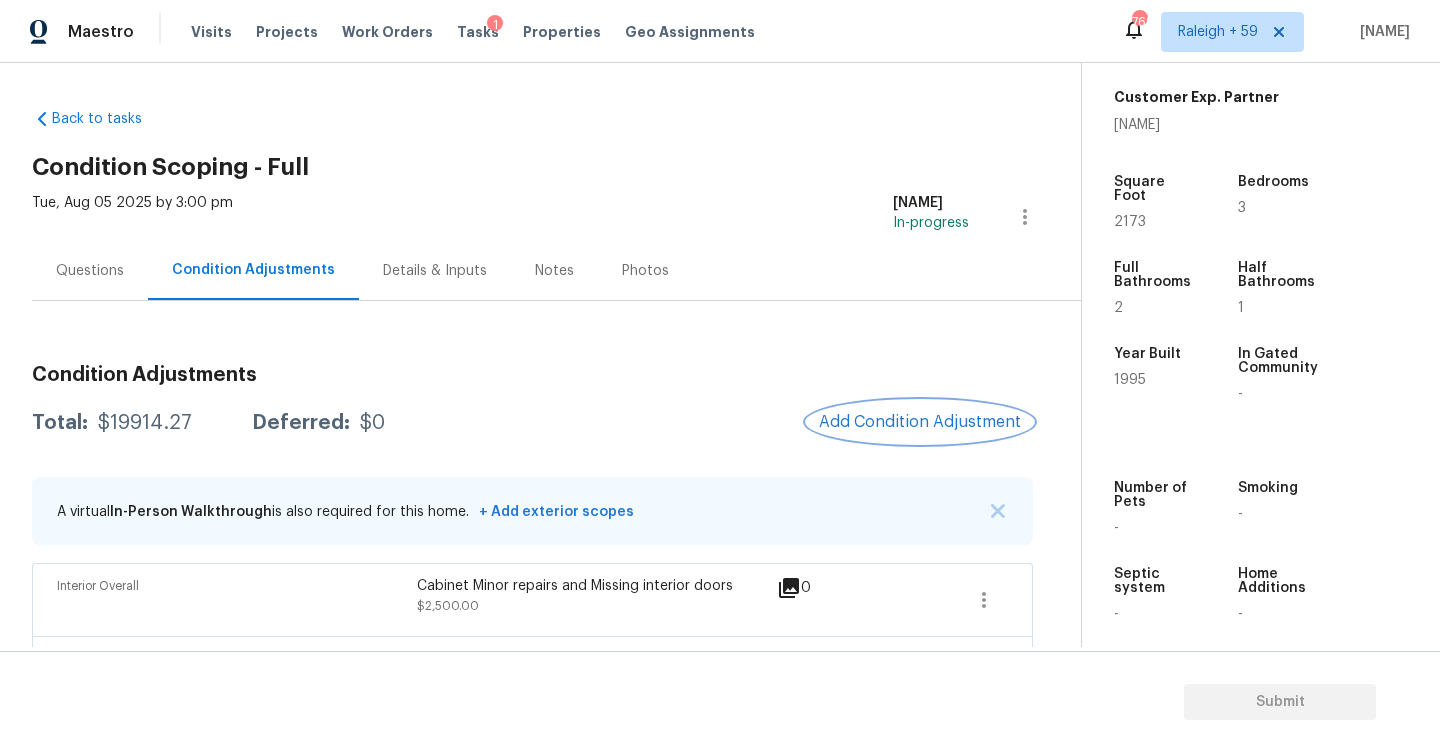 scroll, scrollTop: 0, scrollLeft: 0, axis: both 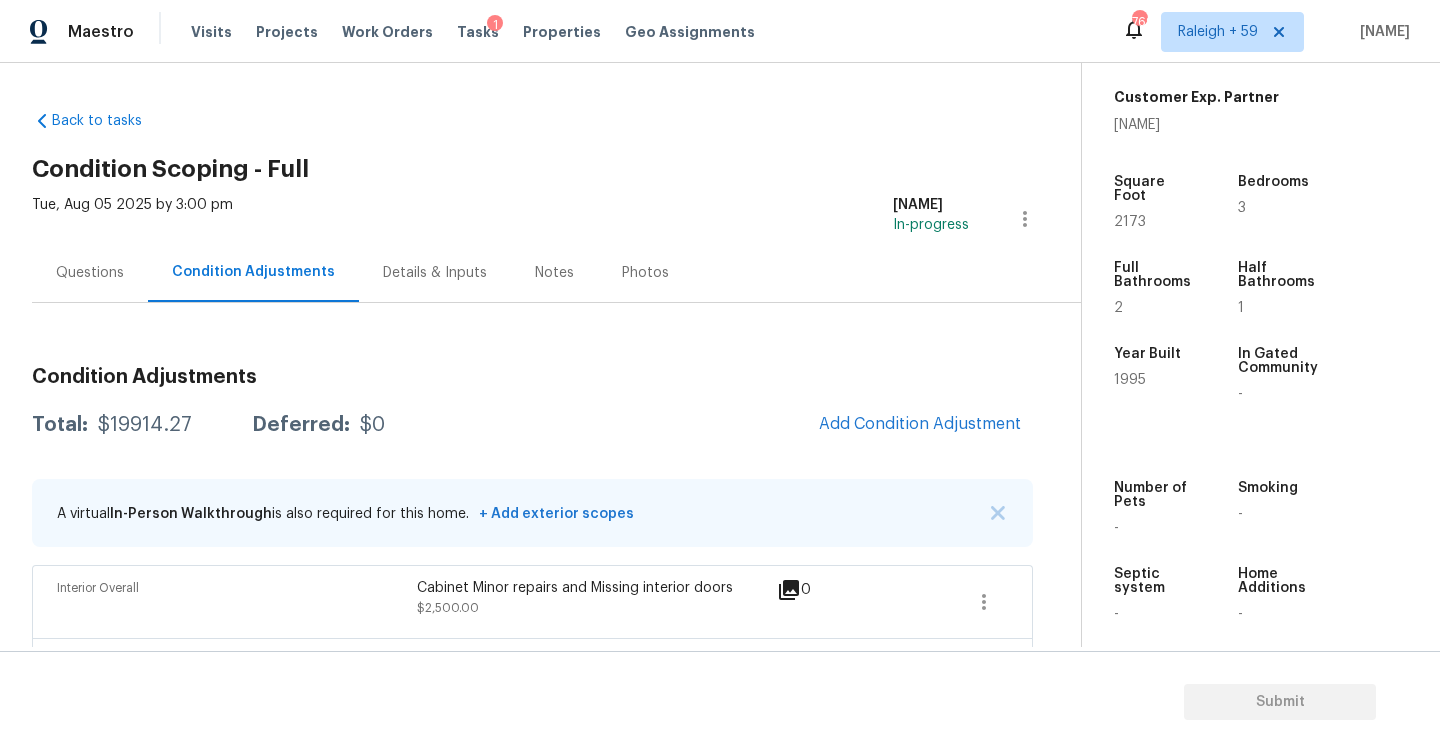 click on "Condition Adjustments" at bounding box center (532, 377) 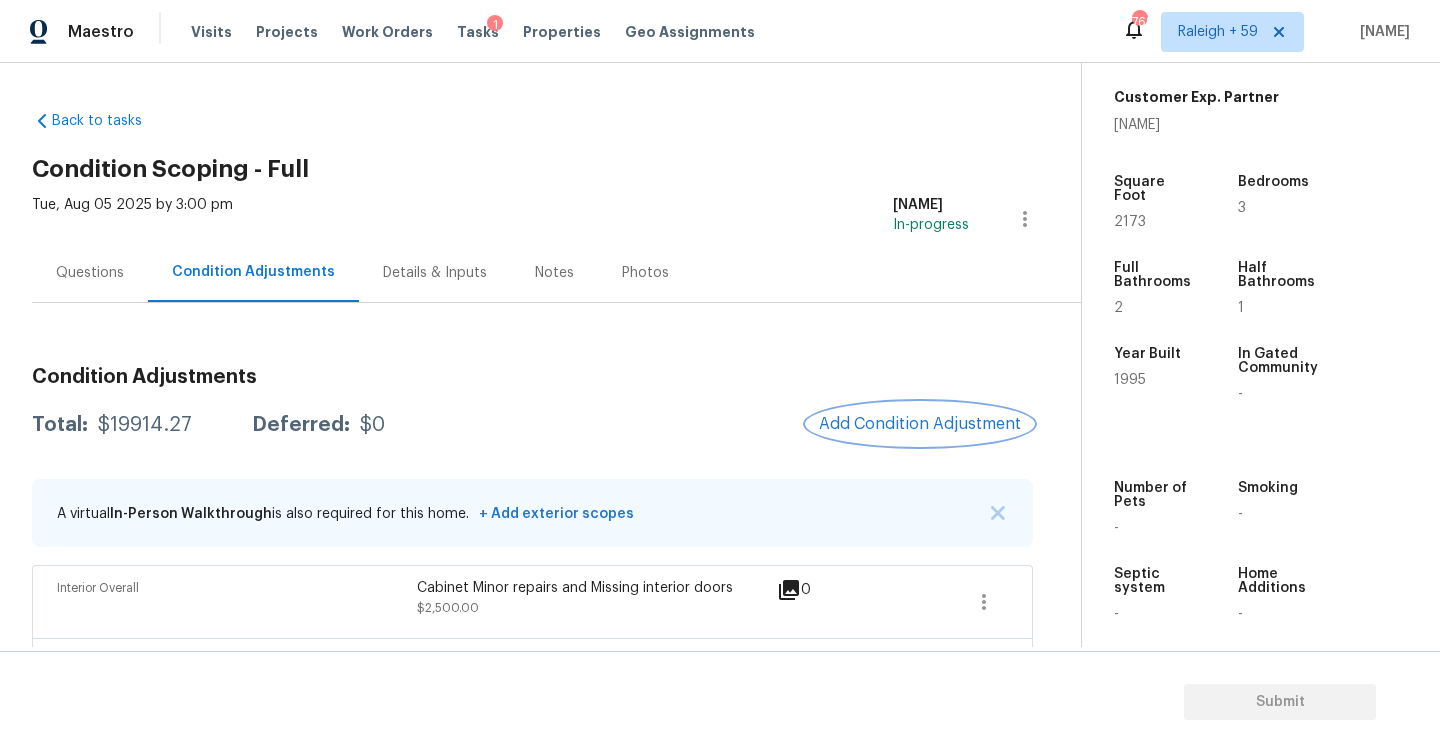 click on "Add Condition Adjustment" at bounding box center (920, 424) 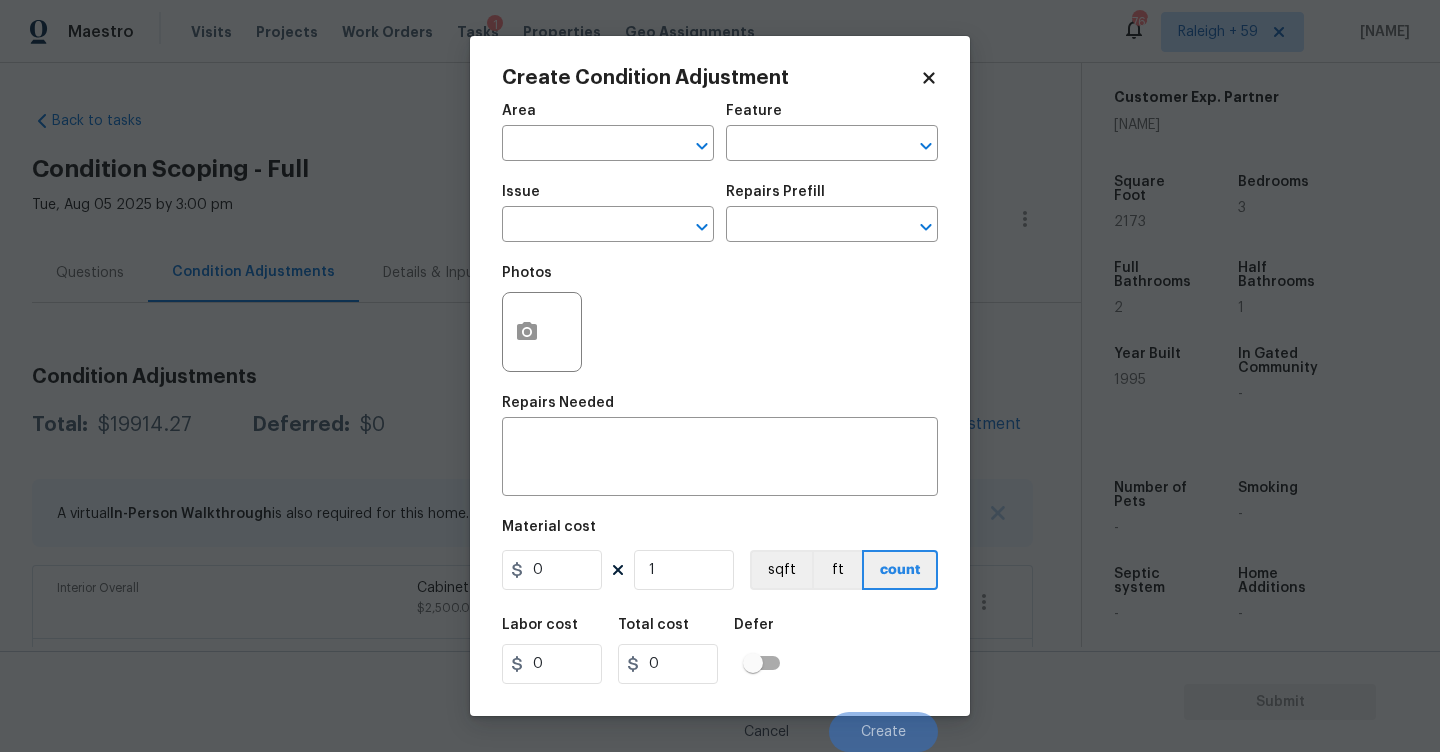click at bounding box center [542, 332] 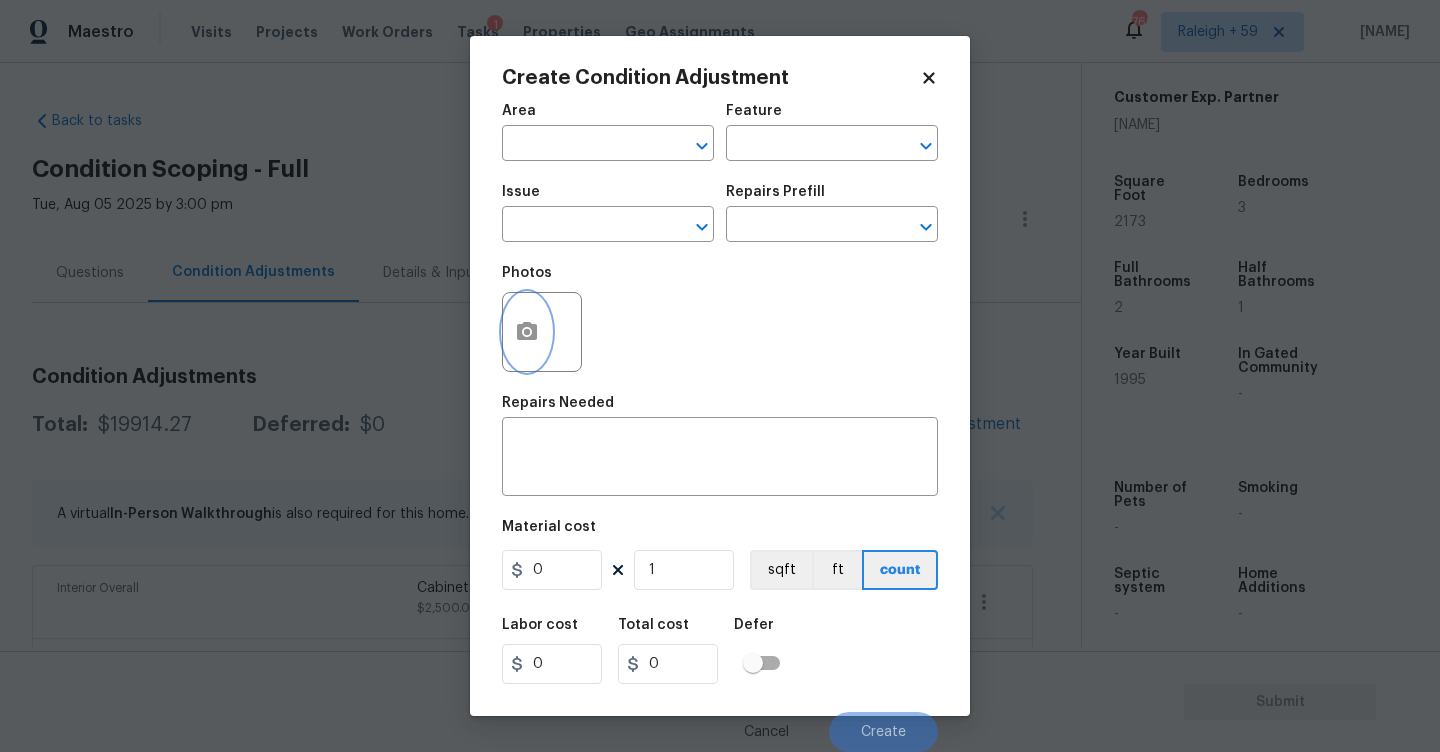 click 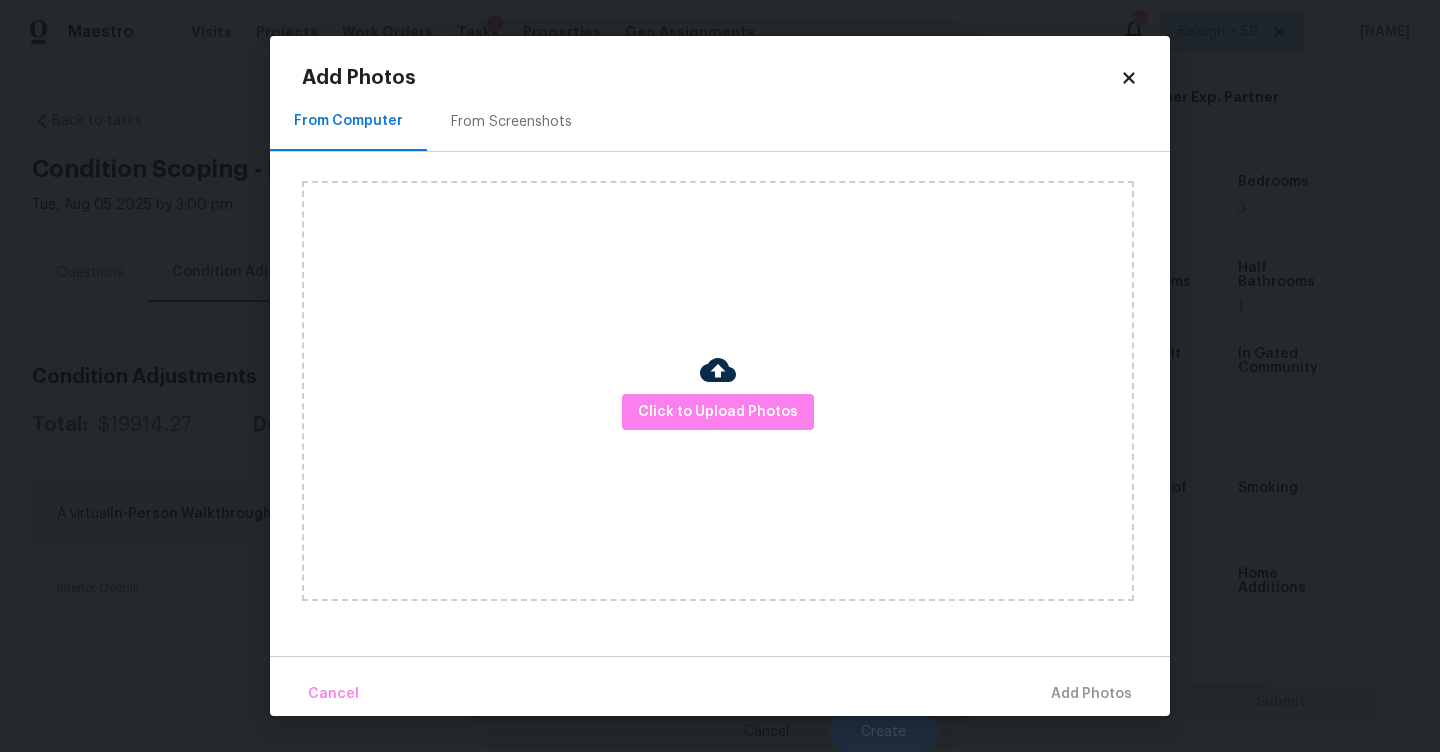 click on "Click to Upload Photos" at bounding box center (718, 391) 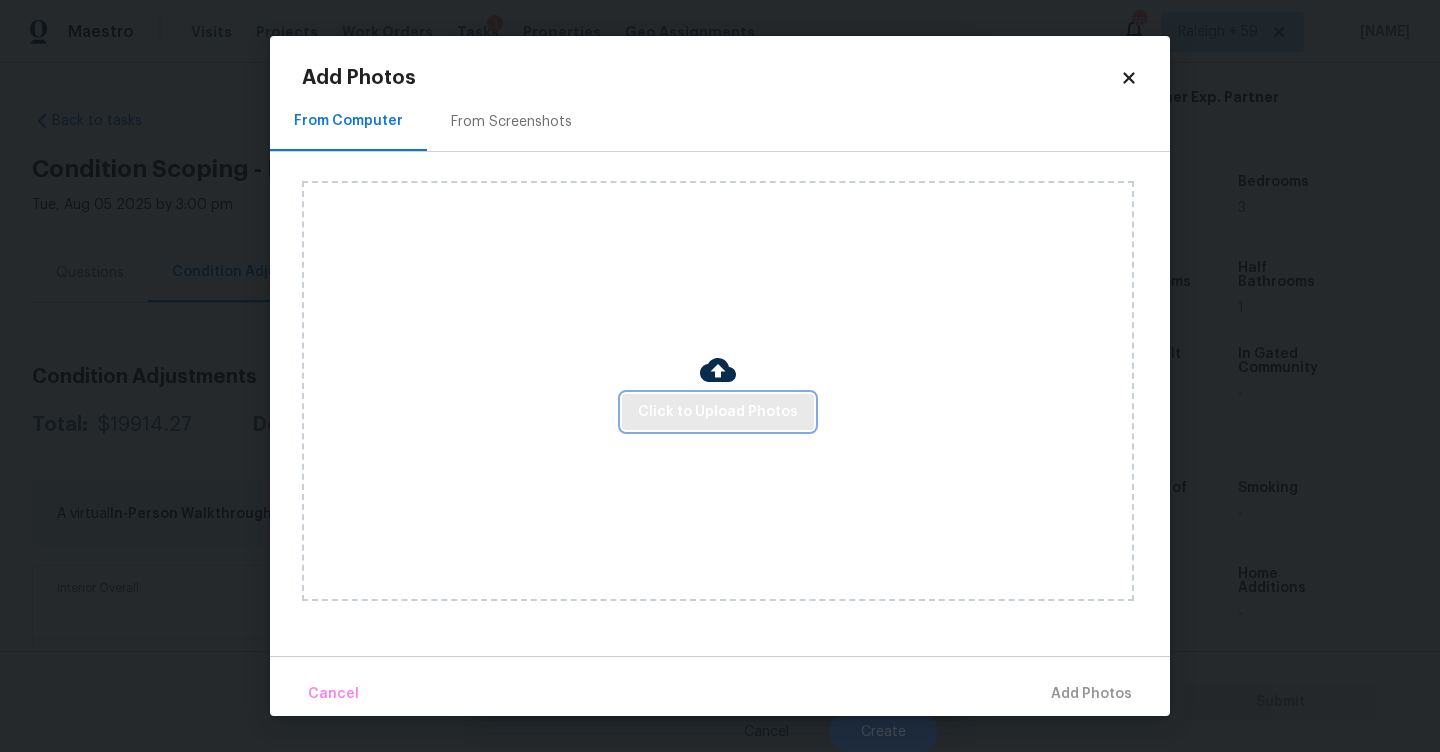 click on "Click to Upload Photos" at bounding box center [718, 412] 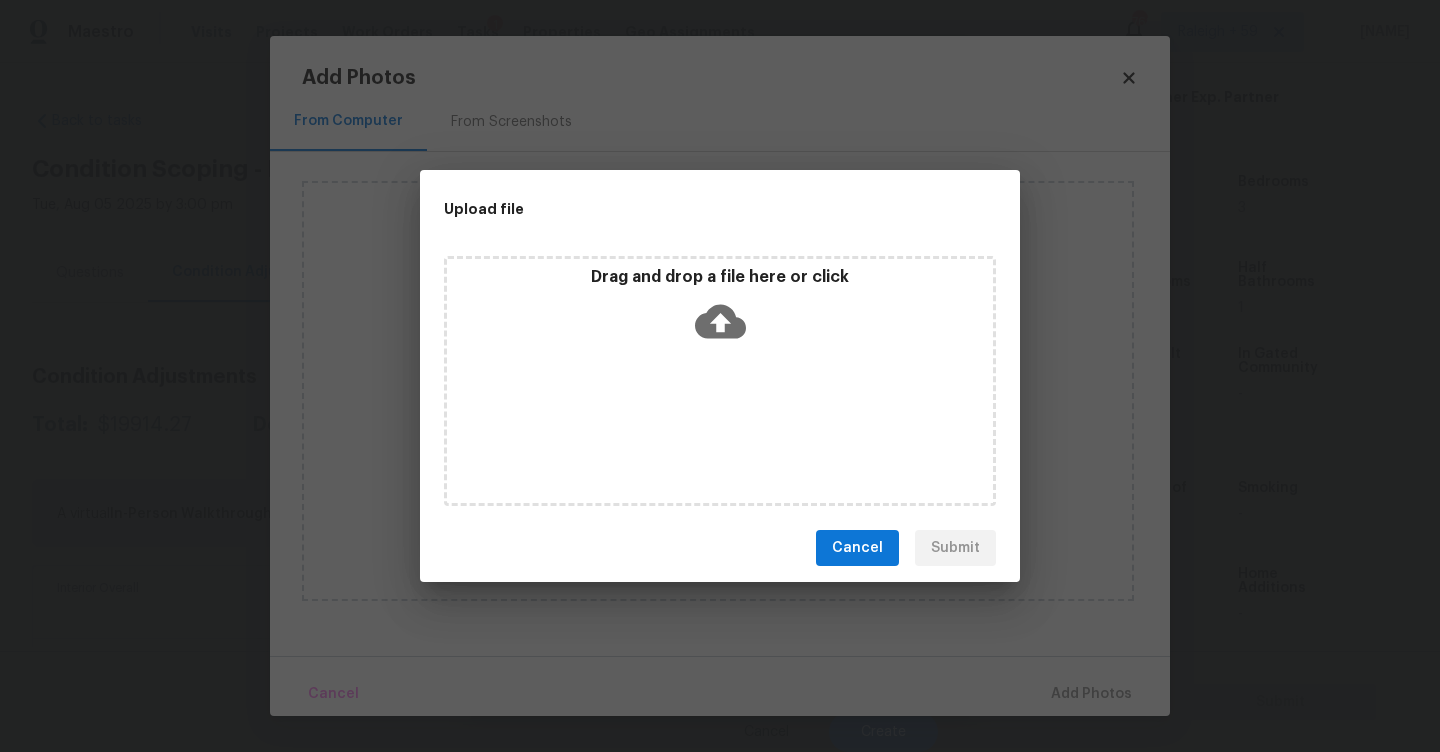 click 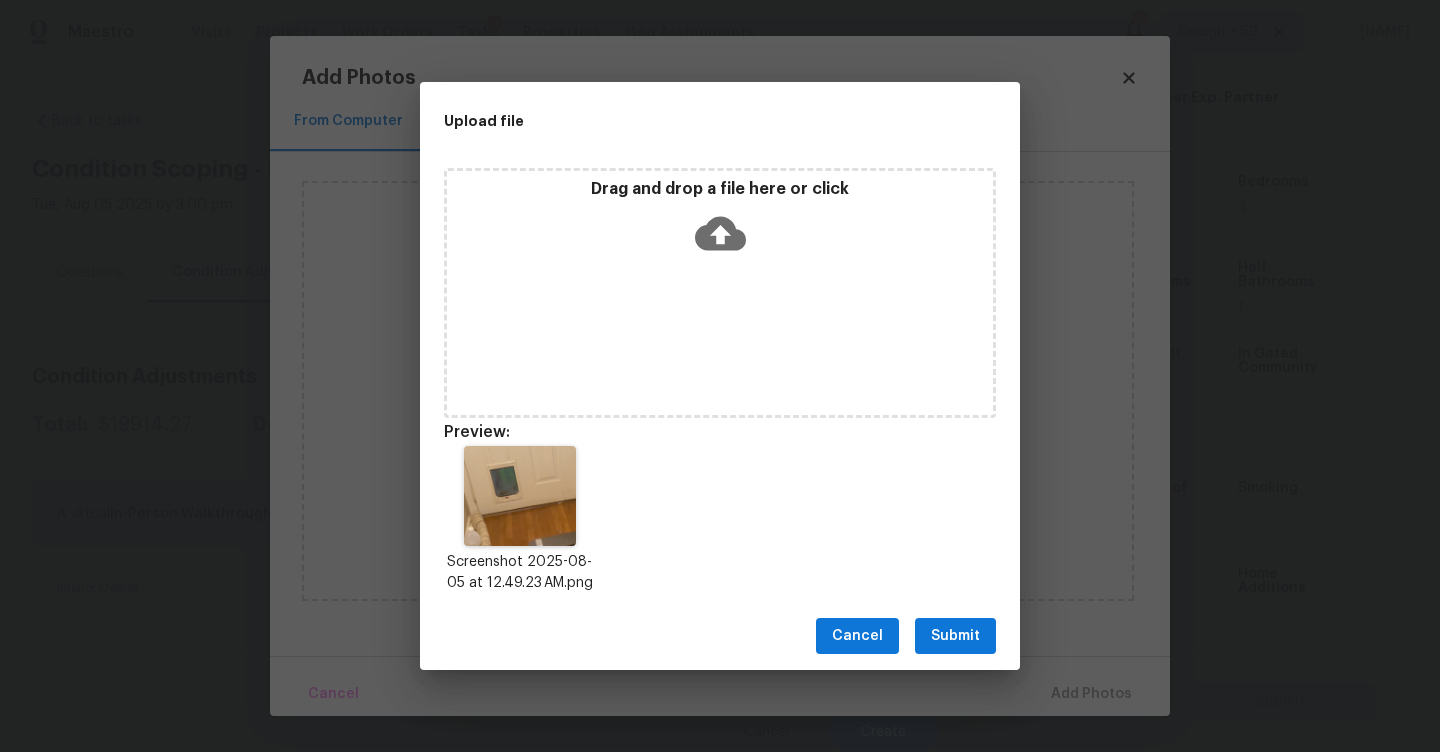 click on "Submit" at bounding box center (955, 636) 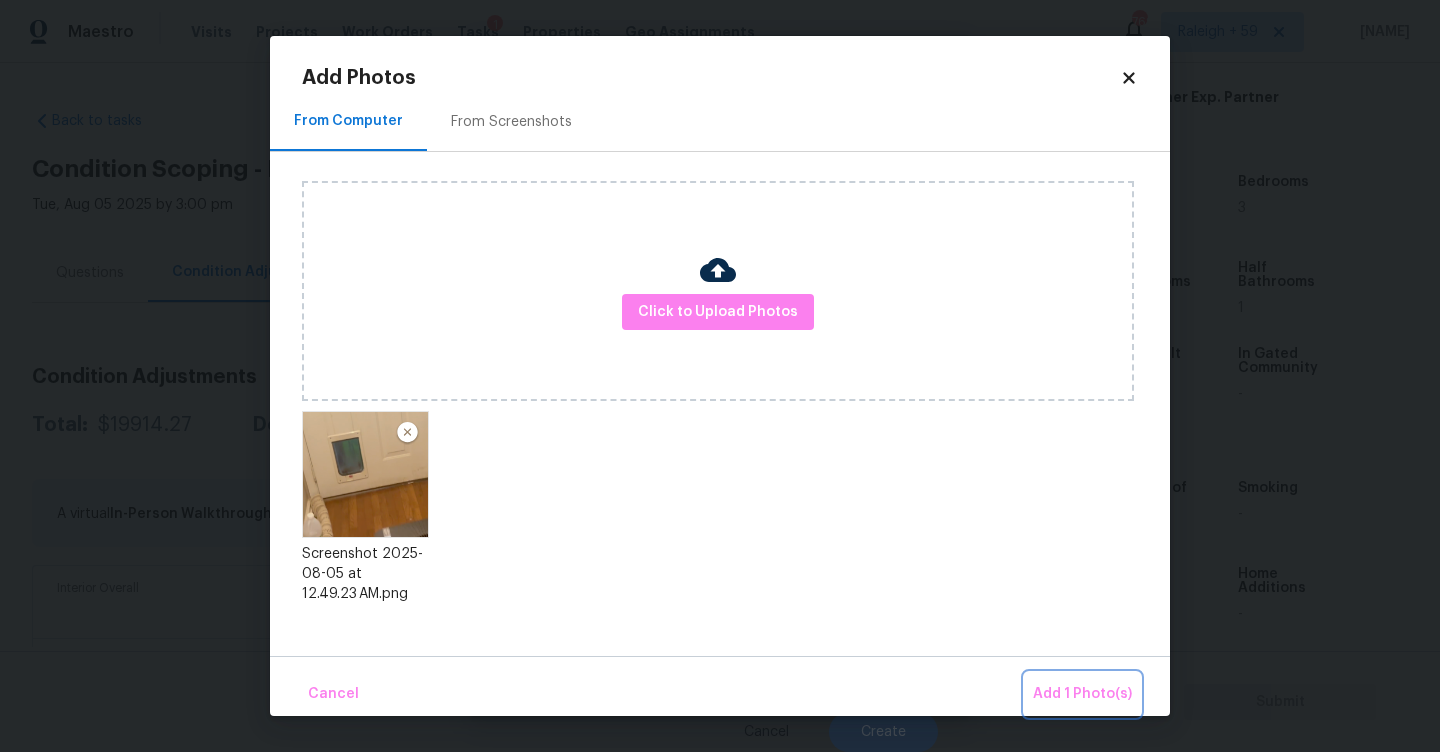 click on "Add 1 Photo(s)" at bounding box center [1082, 694] 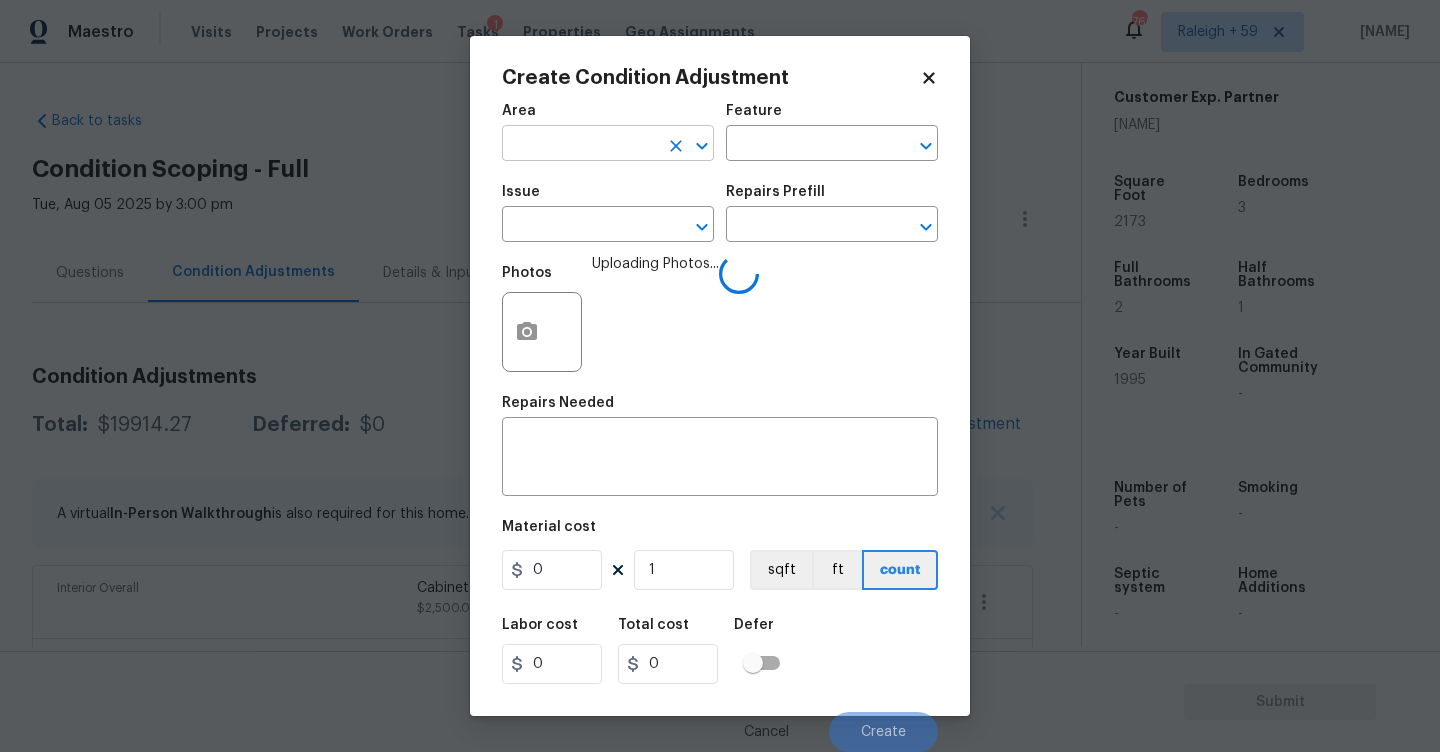 click at bounding box center (580, 145) 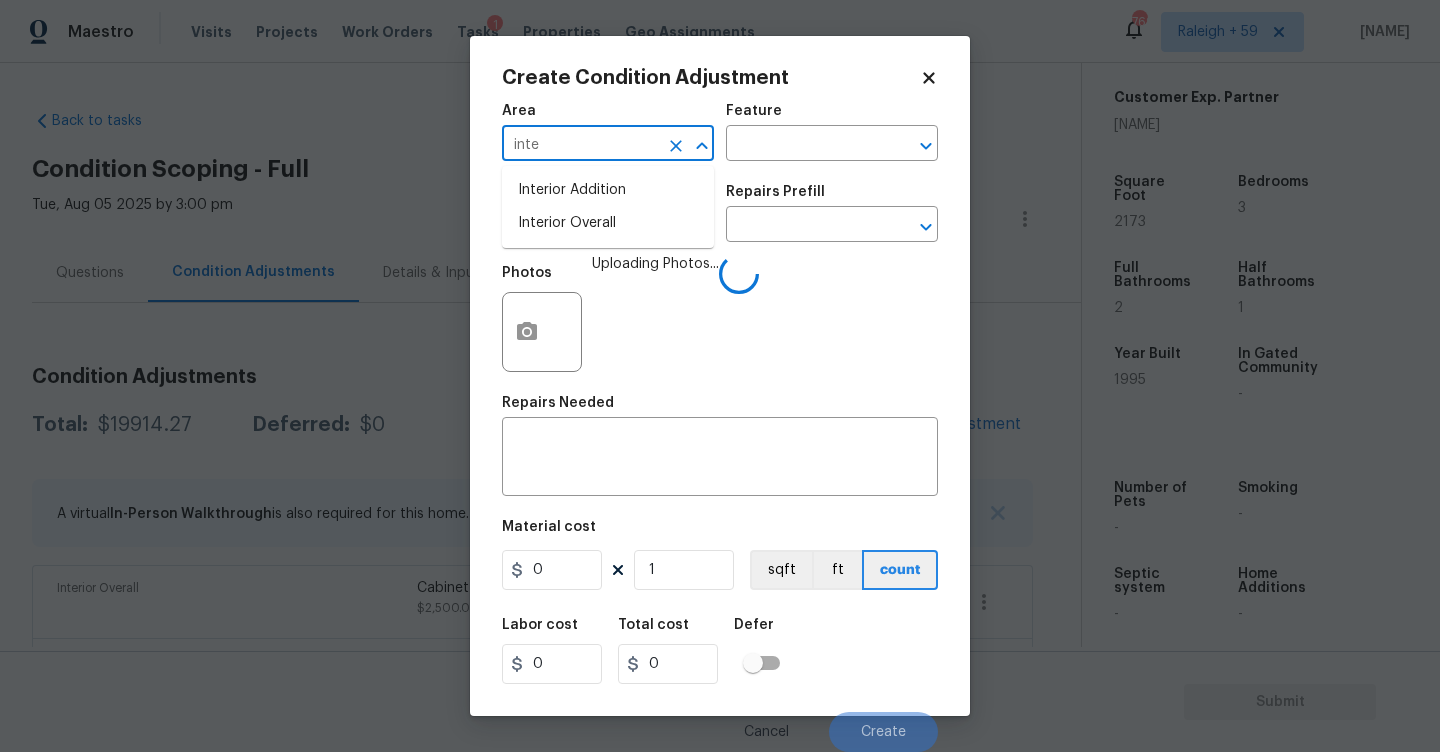 click on "Interior Addition Interior Overall" at bounding box center (608, 207) 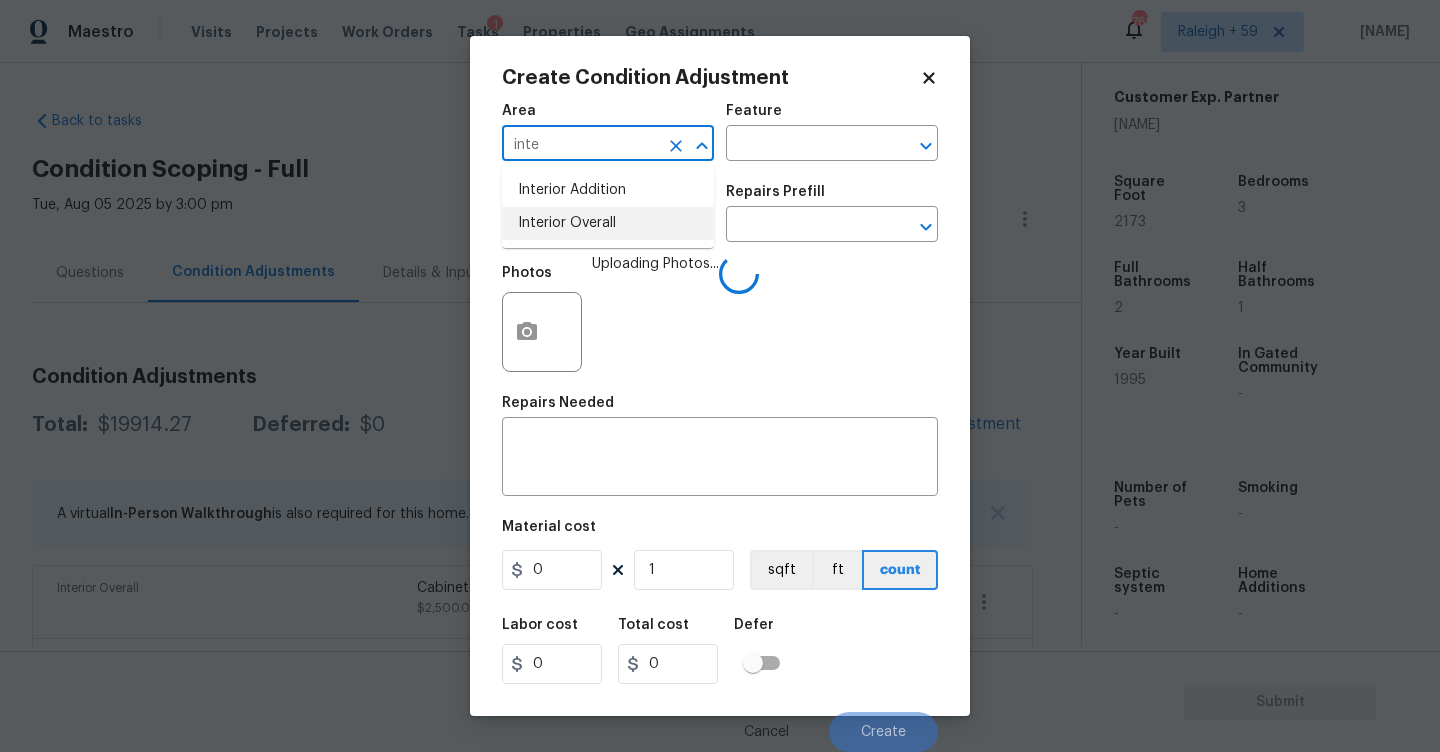 drag, startPoint x: 636, startPoint y: 223, endPoint x: 589, endPoint y: 390, distance: 173.48775 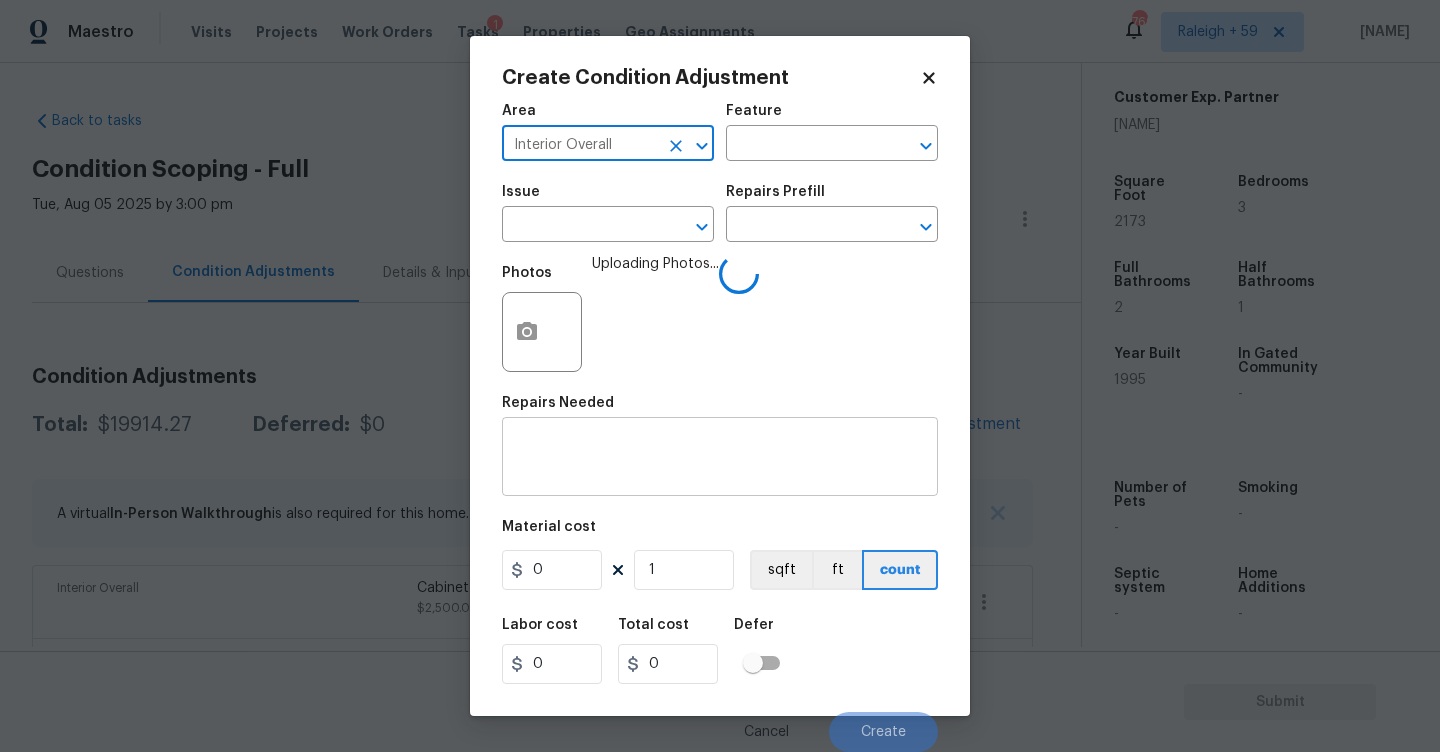 click at bounding box center [720, 459] 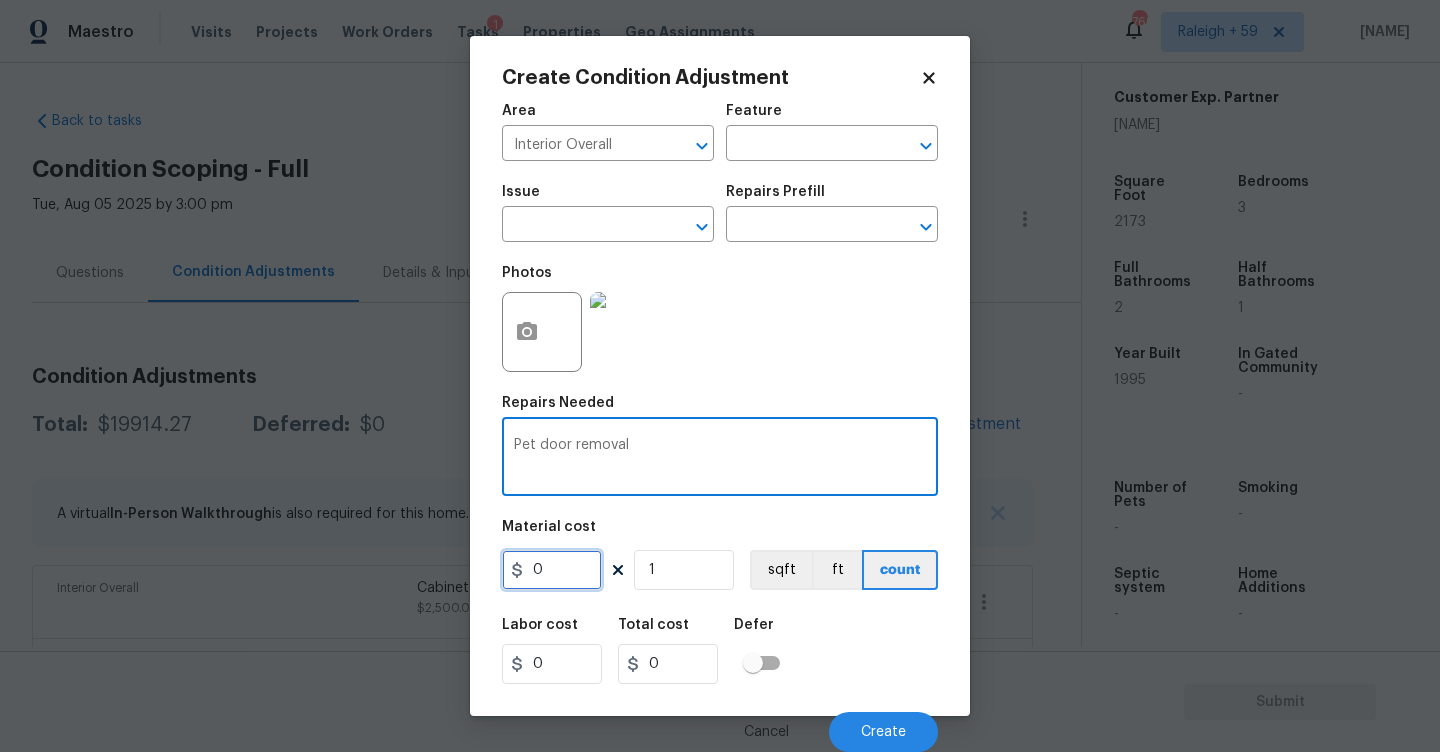 click on "0" at bounding box center (552, 570) 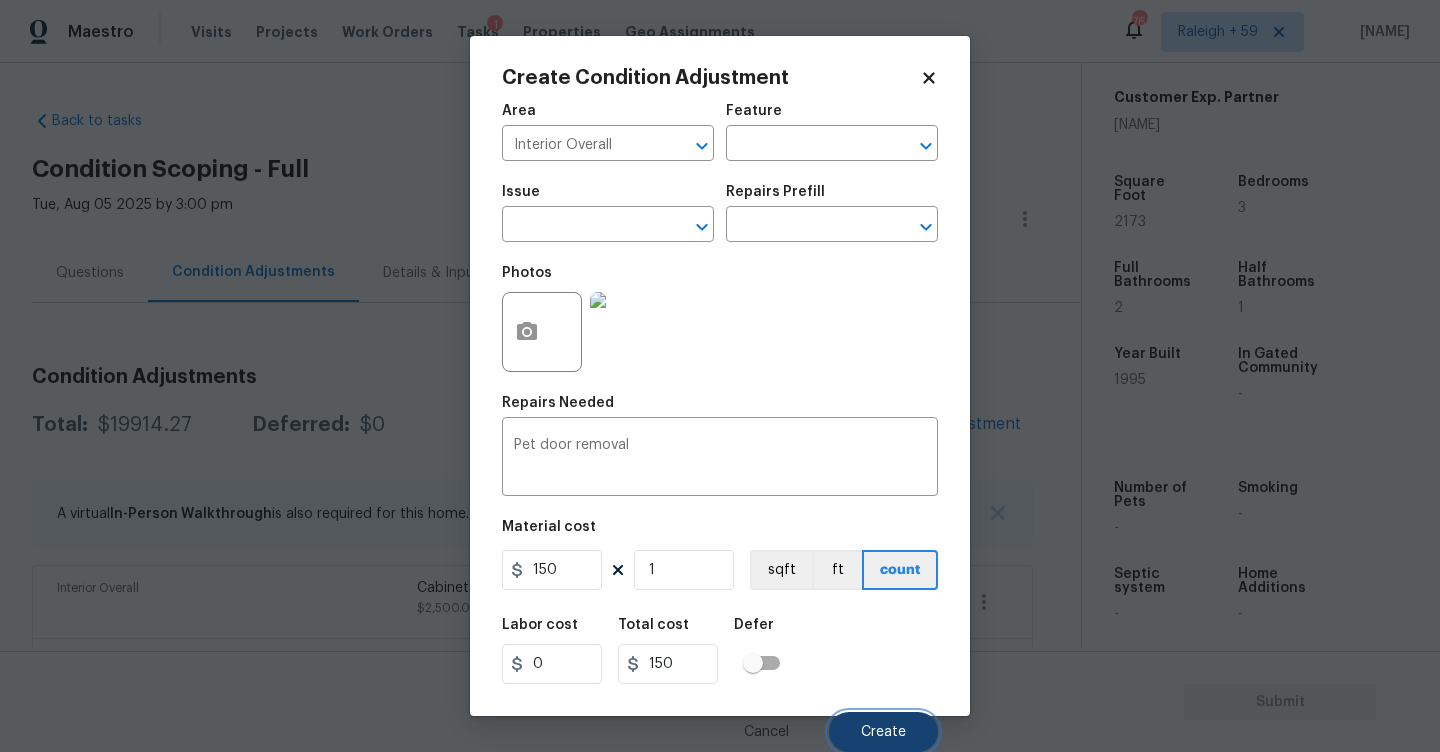 click on "Create" at bounding box center (883, 732) 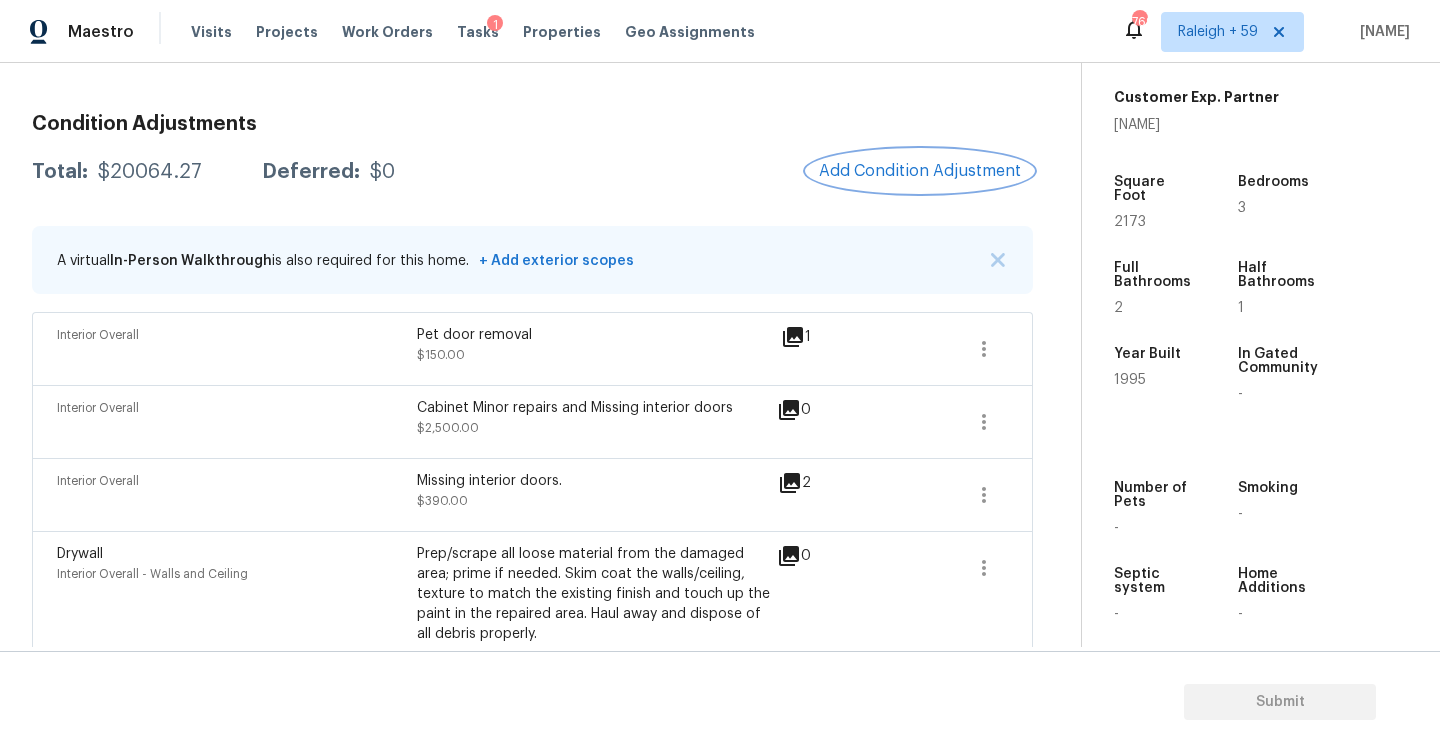 scroll, scrollTop: 289, scrollLeft: 0, axis: vertical 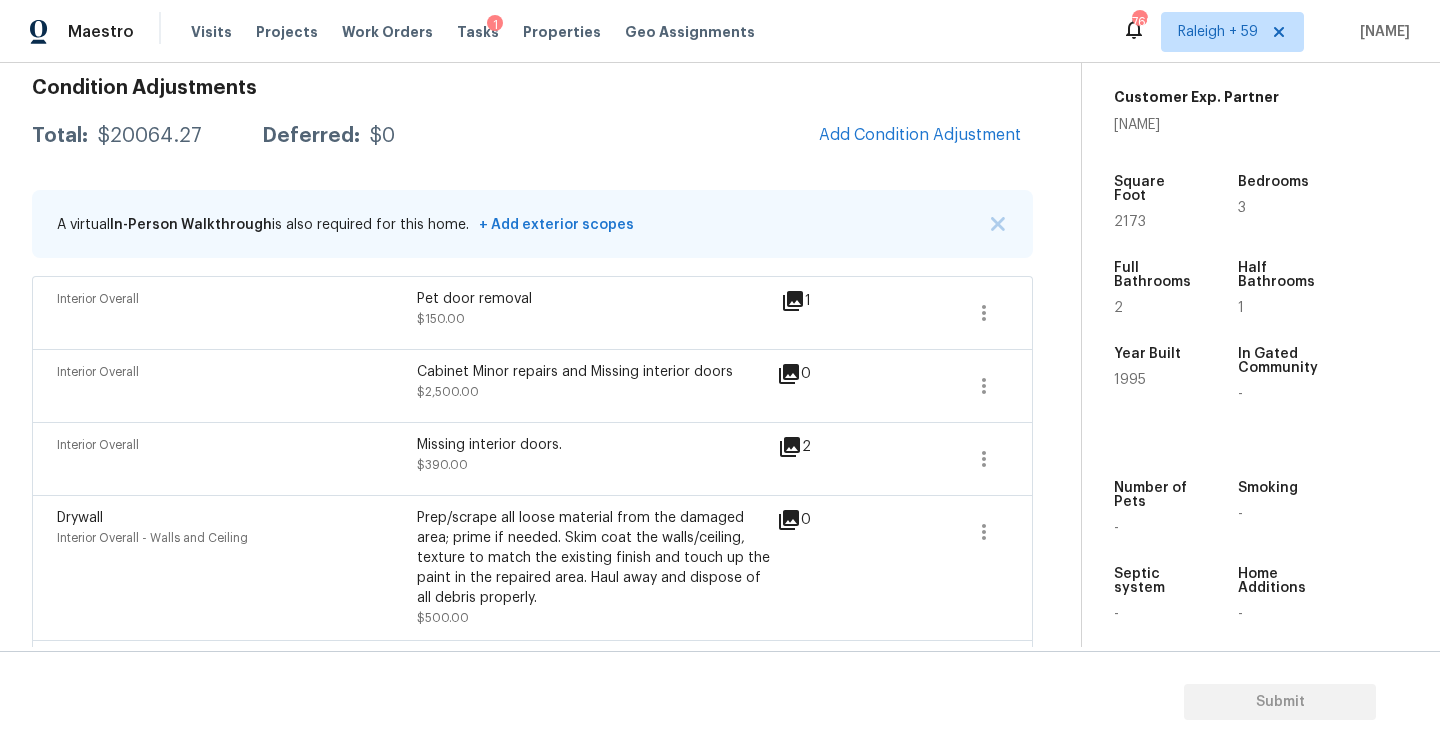click on "Condition Adjustments Total:  $20064.27 Deferred:  $0 Add Condition Adjustment A virtual  In-Person Walkthrough  is also required for this home.   + Add exterior scopes Interior Overall Pet door removal $150.00   1 Interior Overall Cabinet Minor repairs and Missing interior doors $2,500.00   0 Interior Overall Missing interior doors. $390.00   2 Drywall Interior Overall - Walls and Ceiling Prep/scrape all loose material from the damaged area; prime if needed. Skim coat the walls/ceiling, texture to match the existing finish and touch up the paint in the repaired area. Haul away and dispose of all debris properly. $500.00   0 ACQ: Water Leak Interior Overall - Acquisition Acquisition Scope: Possible leak $2,500.00   0 Wallpaper Interior Overall - Walls and Ceiling Remove wallpaper and texture walls to best match existing conditions $125.00   0 ACQ: Paint Interior Overall - Acquisition Acquisition Scope: 75%+ of the home will likely require interior paint $3,042.20   4 Interior Paint $200.00   0 ACQ: Flooring" at bounding box center [532, 1070] 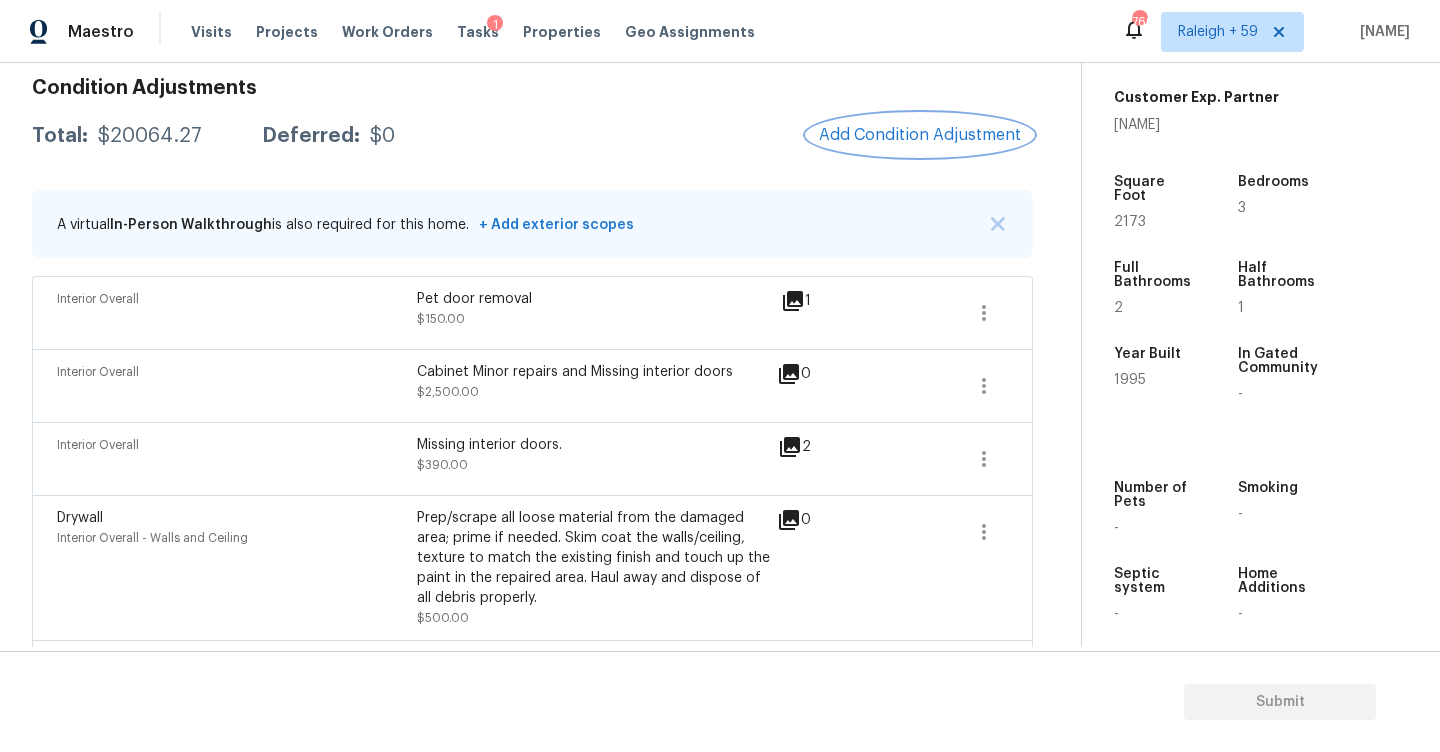 click on "Add Condition Adjustment" at bounding box center [920, 135] 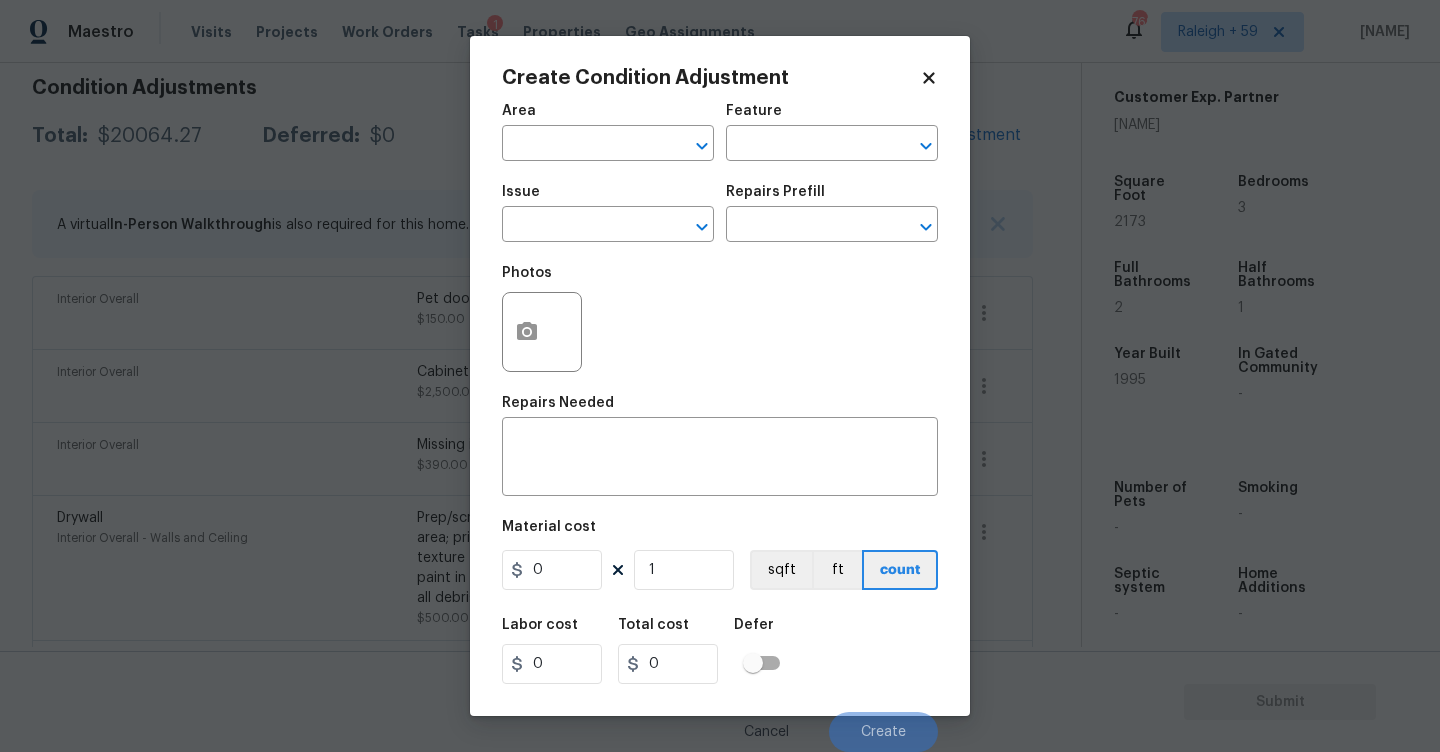 click at bounding box center (542, 332) 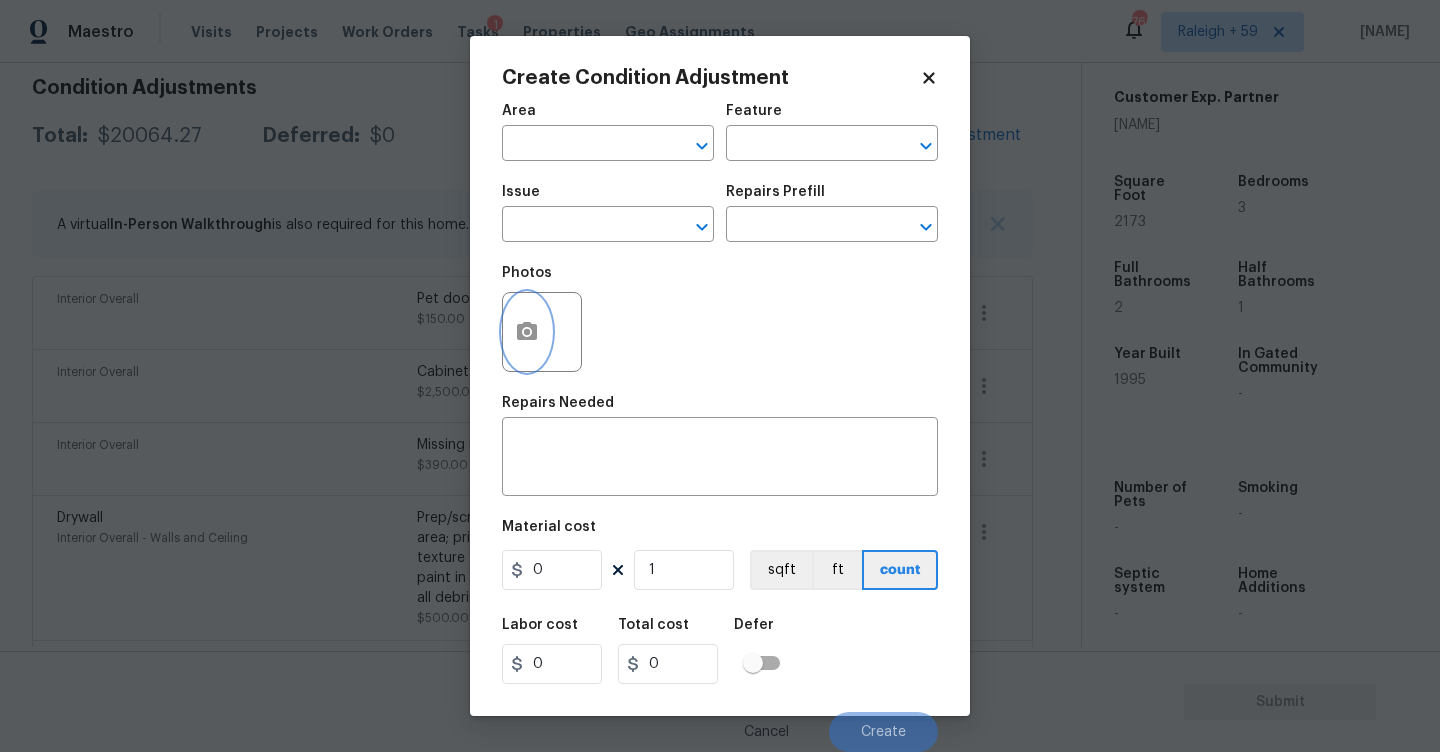click 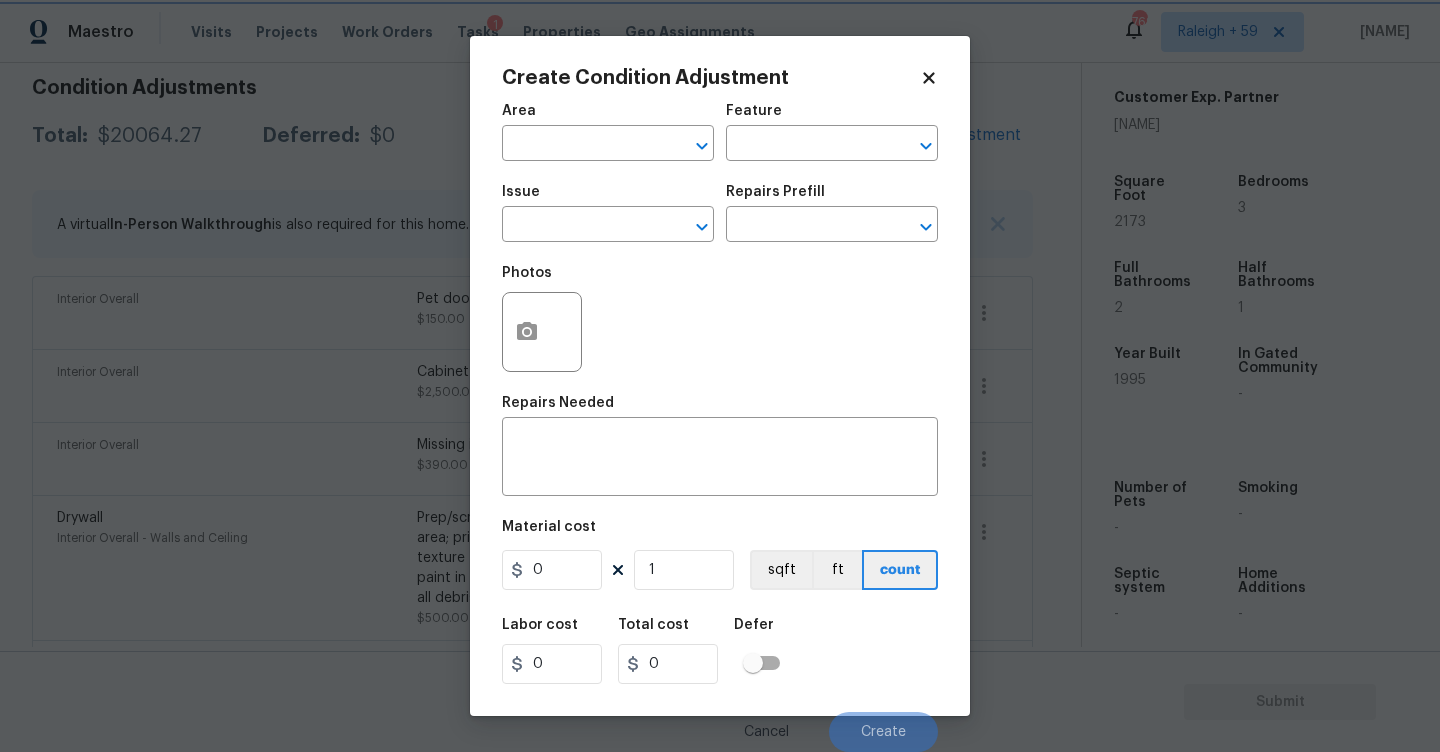 click on "Maestro Visits Projects Work Orders Tasks 1 Properties Geo Assignments 769 Raleigh + 59 RP Dhanush Back to tasks Condition Scoping - Full Tue, Aug 05 2025 by 3:00 pm   RP Dhanush In-progress Questions Condition Adjustments Details & Inputs Notes Photos Condition Adjustments Total:  $20064.27 Deferred:  $0 Add Condition Adjustment A virtual  In-Person Walkthrough  is also required for this home.   + Add exterior scopes Interior Overall Pet door removal $150.00   1 Interior Overall Cabinet Minor repairs and Missing interior doors $2,500.00   0 Interior Overall Missing interior doors. $390.00   2 Drywall Interior Overall - Walls and Ceiling Prep/scrape all loose material from the damaged area; prime if needed. Skim coat the walls/ceiling, texture to match the existing finish and touch up the paint in the repaired area. Haul away and dispose of all debris properly. $500.00   0 ACQ: Water Leak Interior Overall - Acquisition Acquisition Scope: Possible leak $2,500.00   0 Wallpaper $125.00   0 ACQ: Paint $3,042.20" at bounding box center (720, 376) 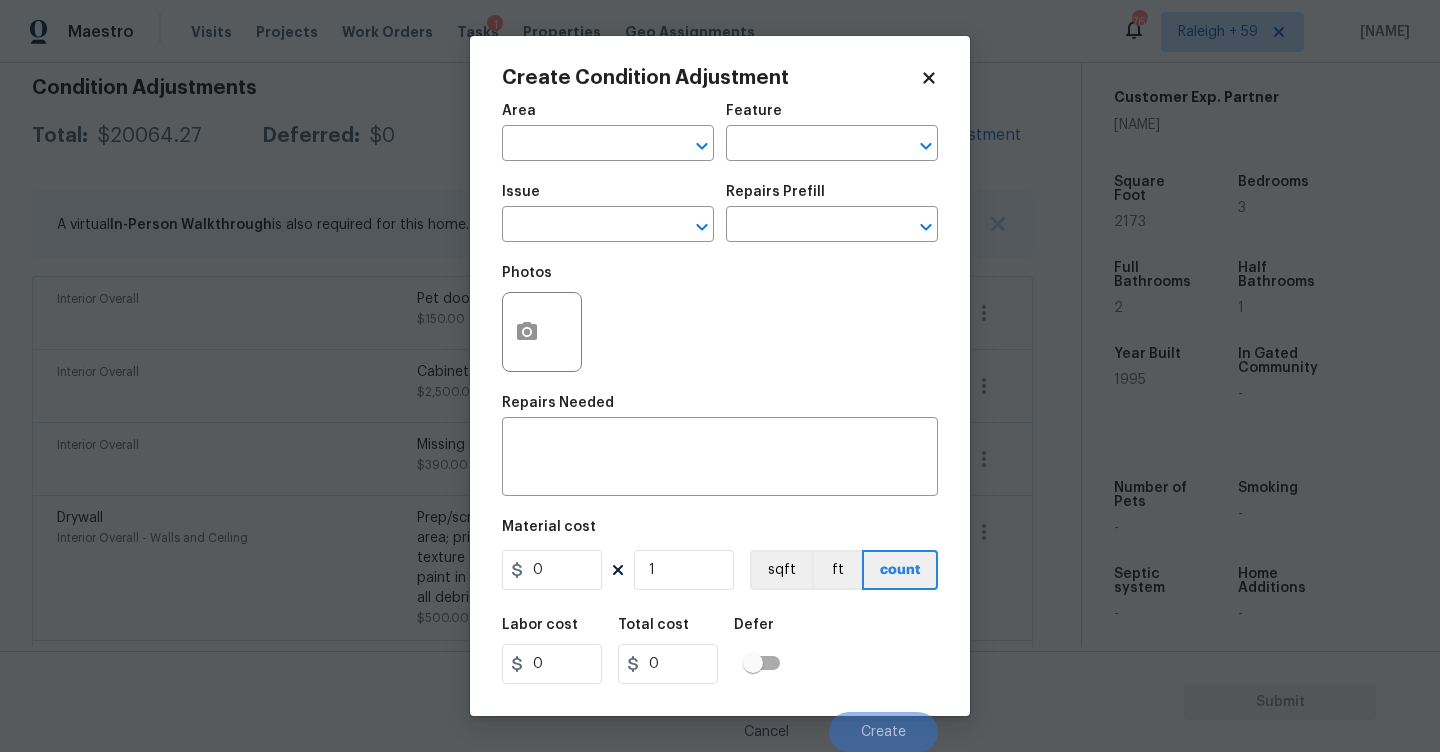 click on "Area" at bounding box center (608, 117) 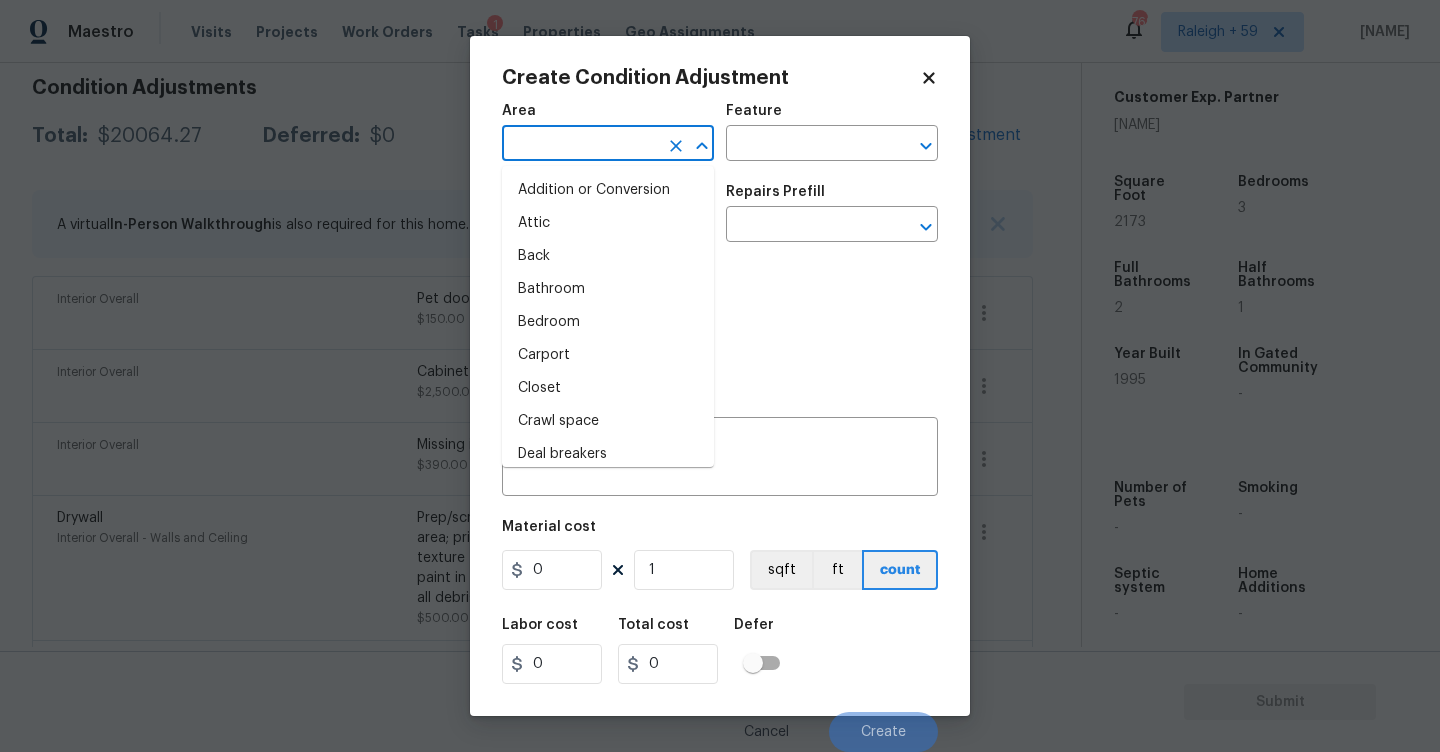 click at bounding box center [580, 145] 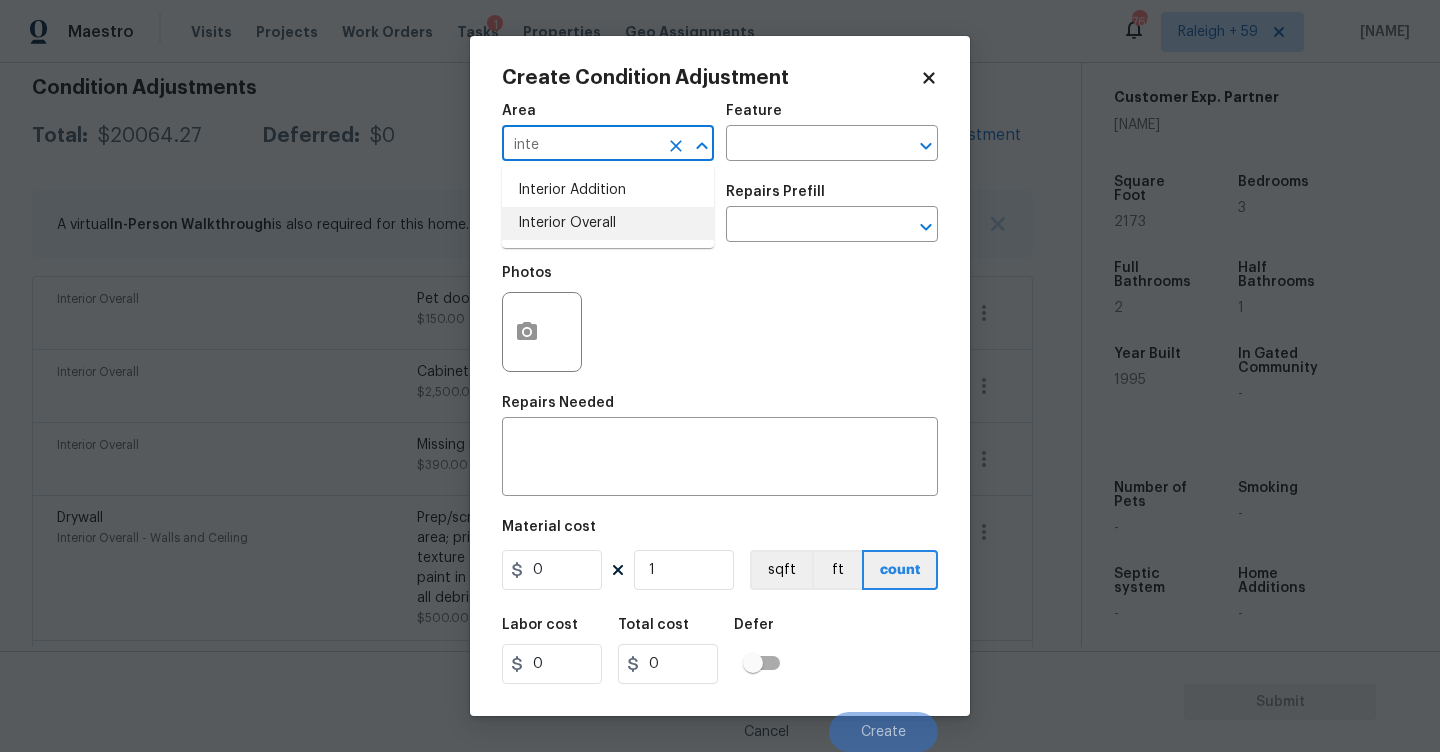 click on "Interior Overall" at bounding box center (608, 223) 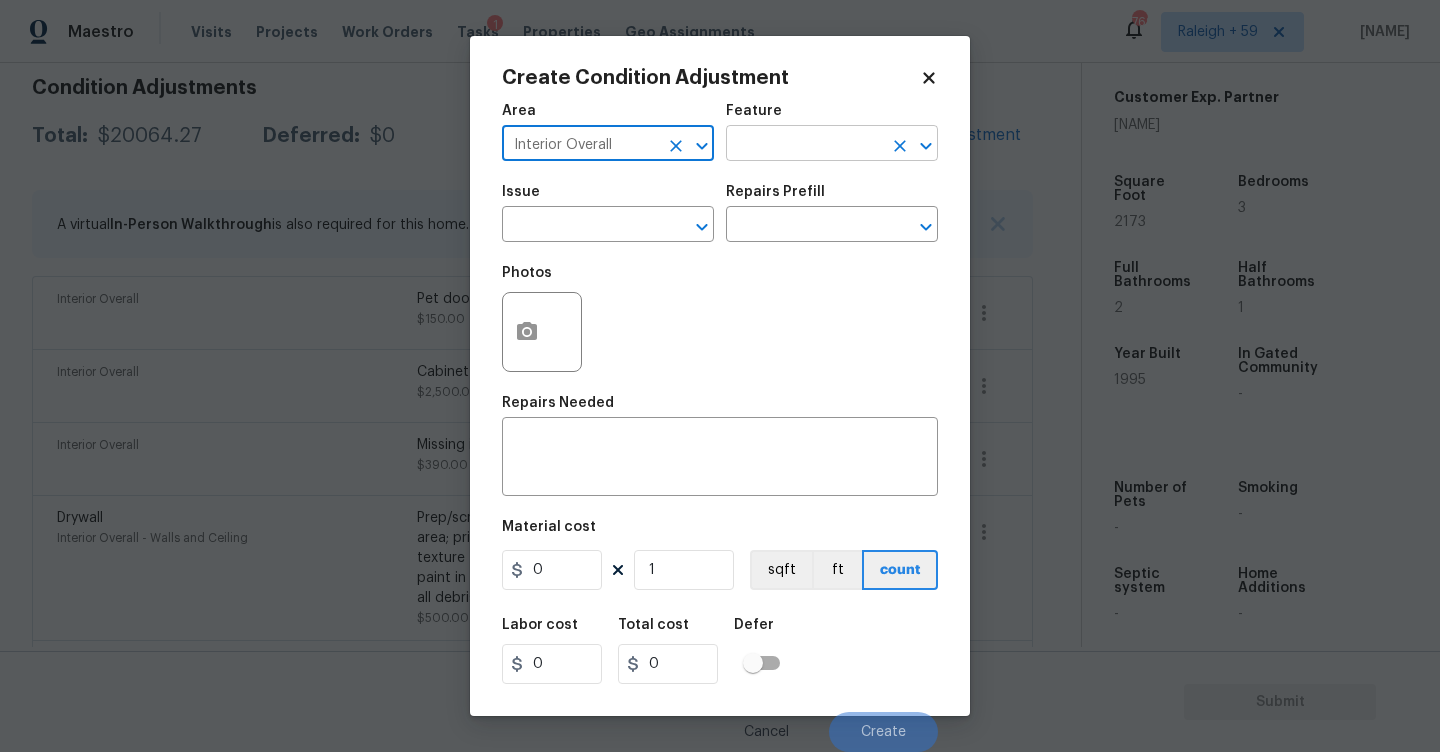 click at bounding box center [804, 145] 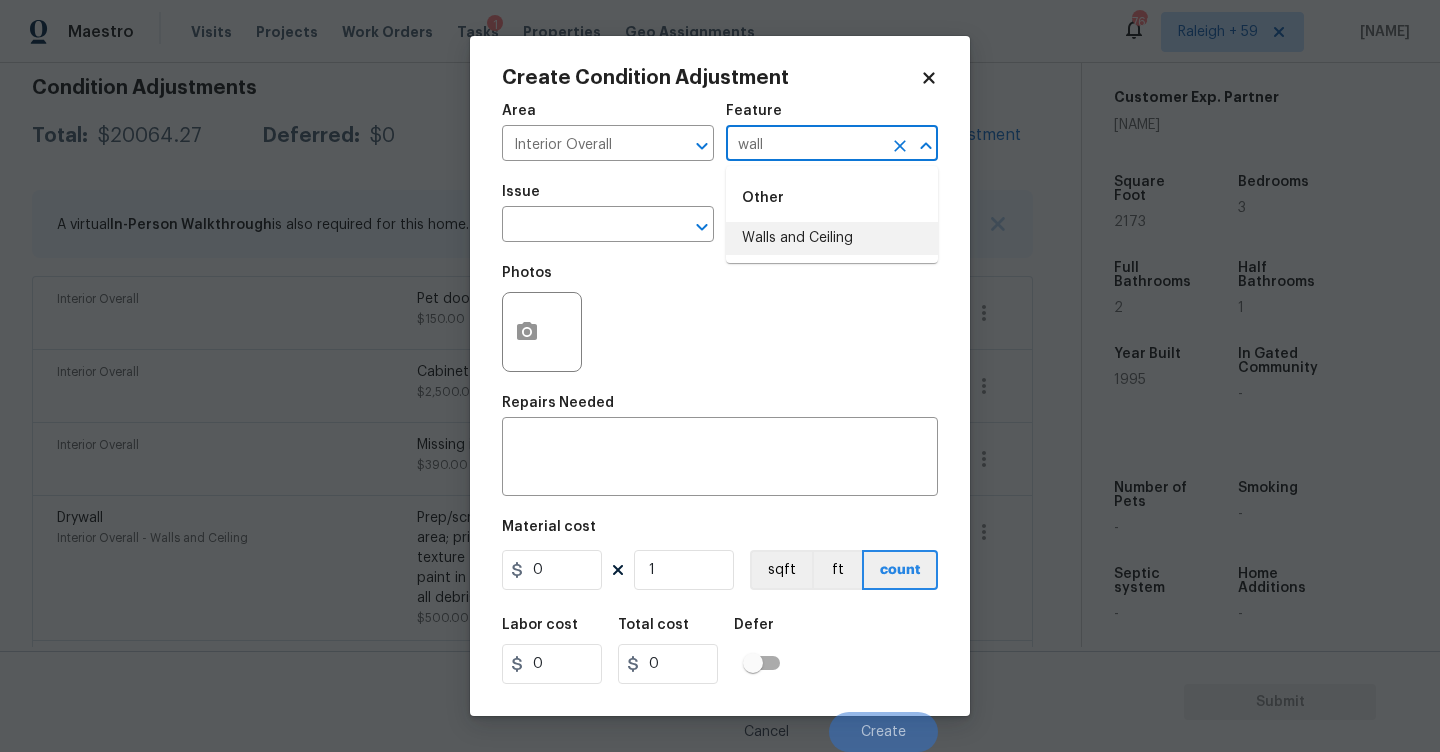 click on "Walls and Ceiling" at bounding box center (832, 238) 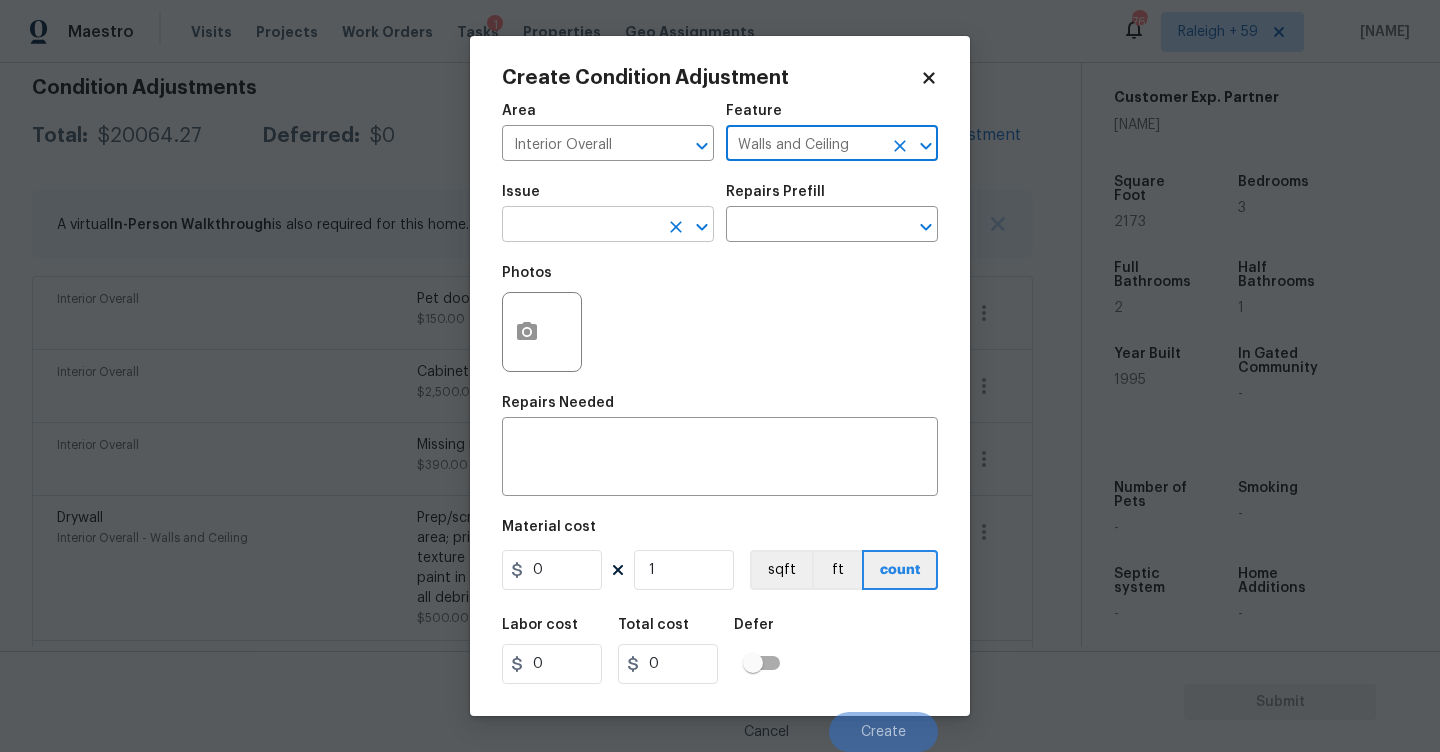 click at bounding box center [580, 226] 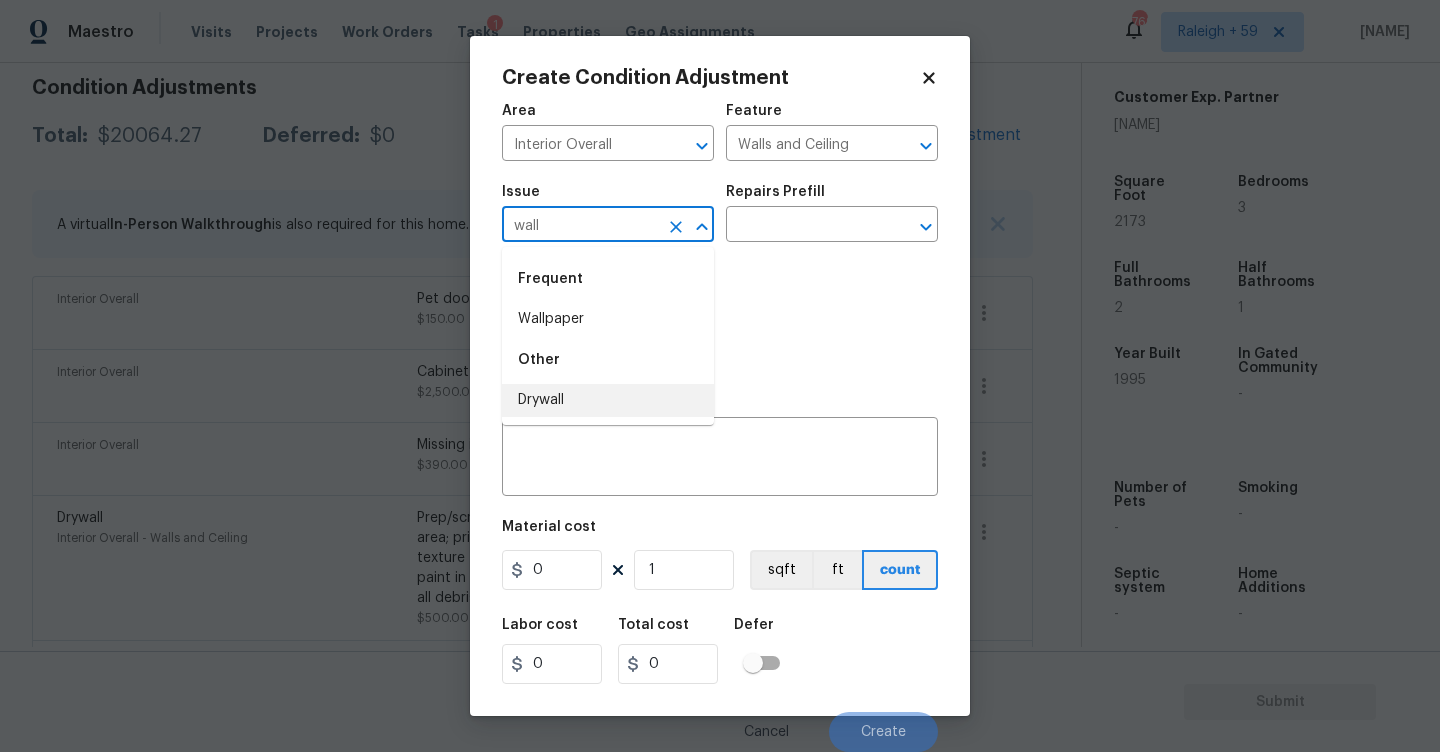 click on "Drywall" at bounding box center [608, 400] 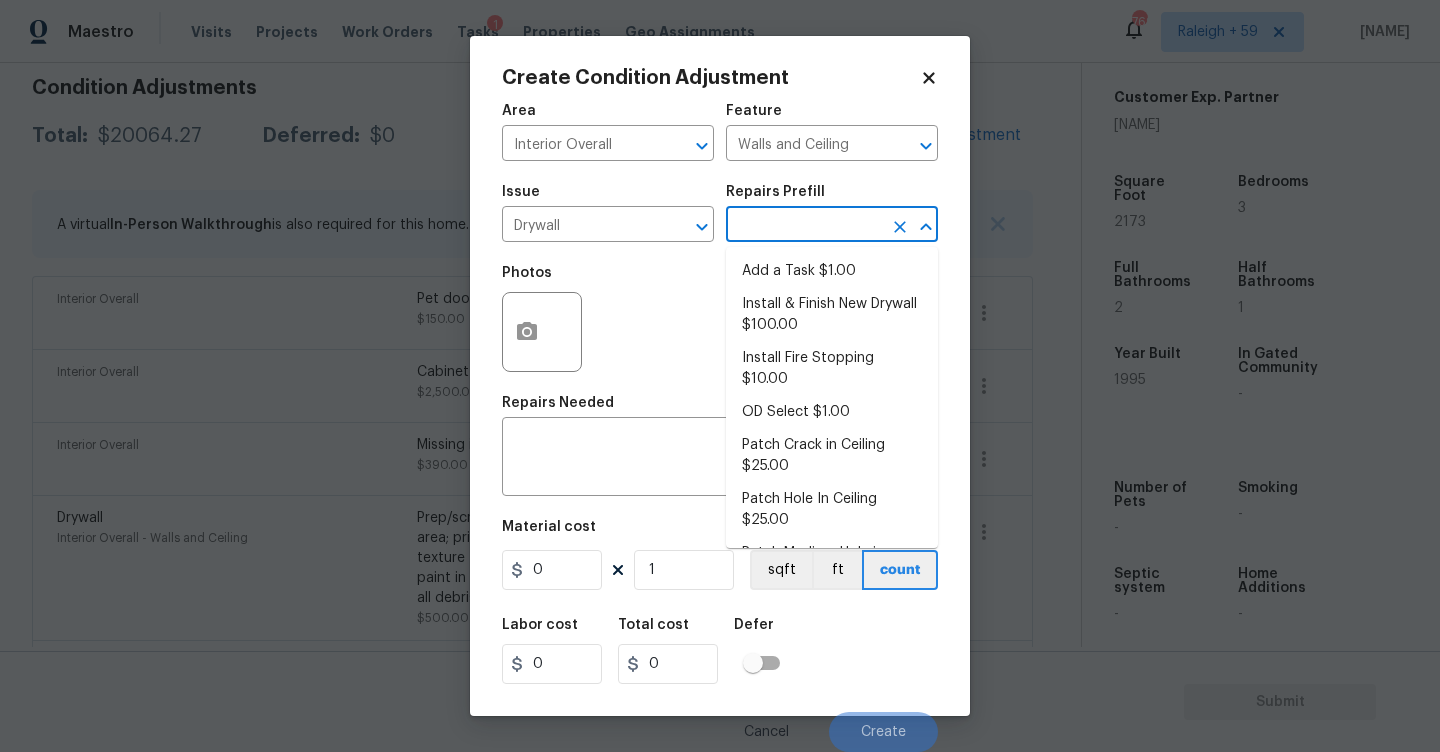 click at bounding box center [804, 226] 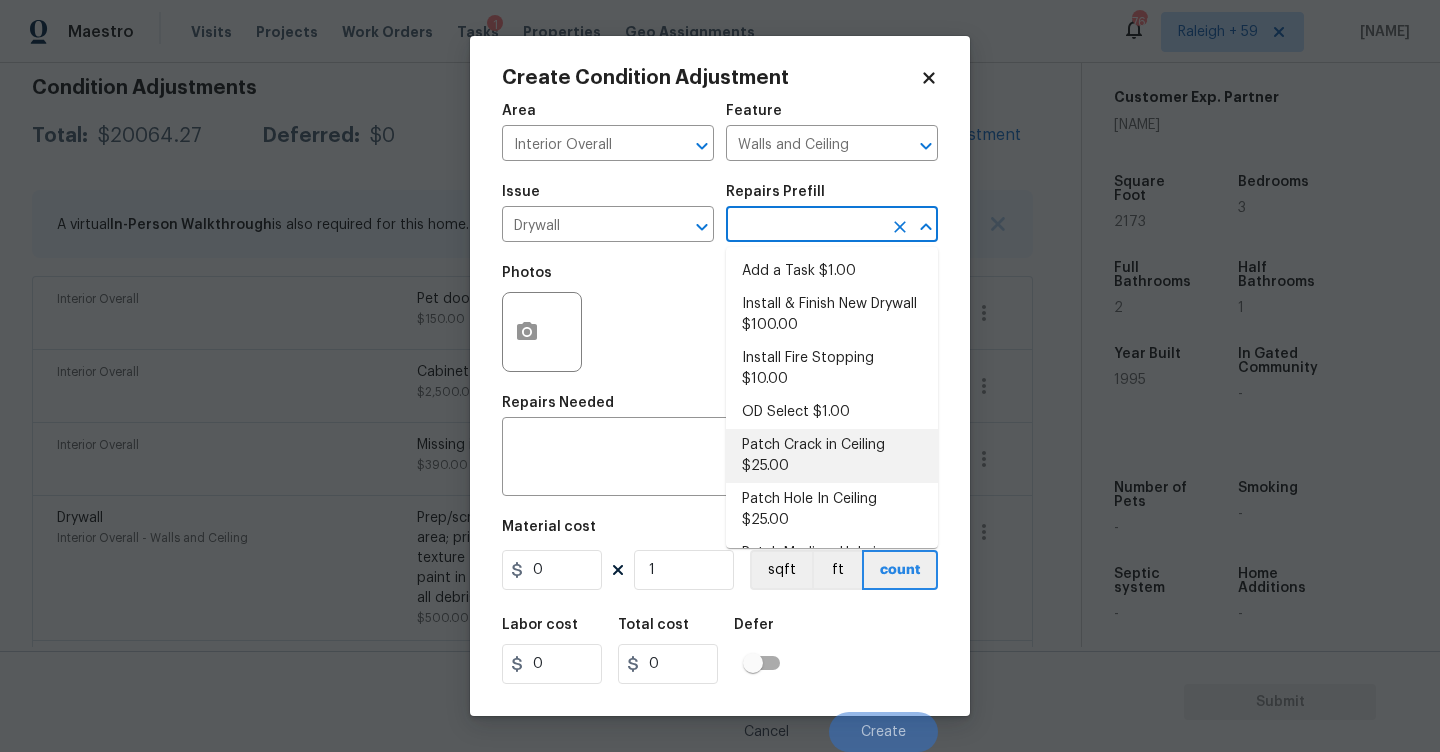 scroll, scrollTop: 138, scrollLeft: 0, axis: vertical 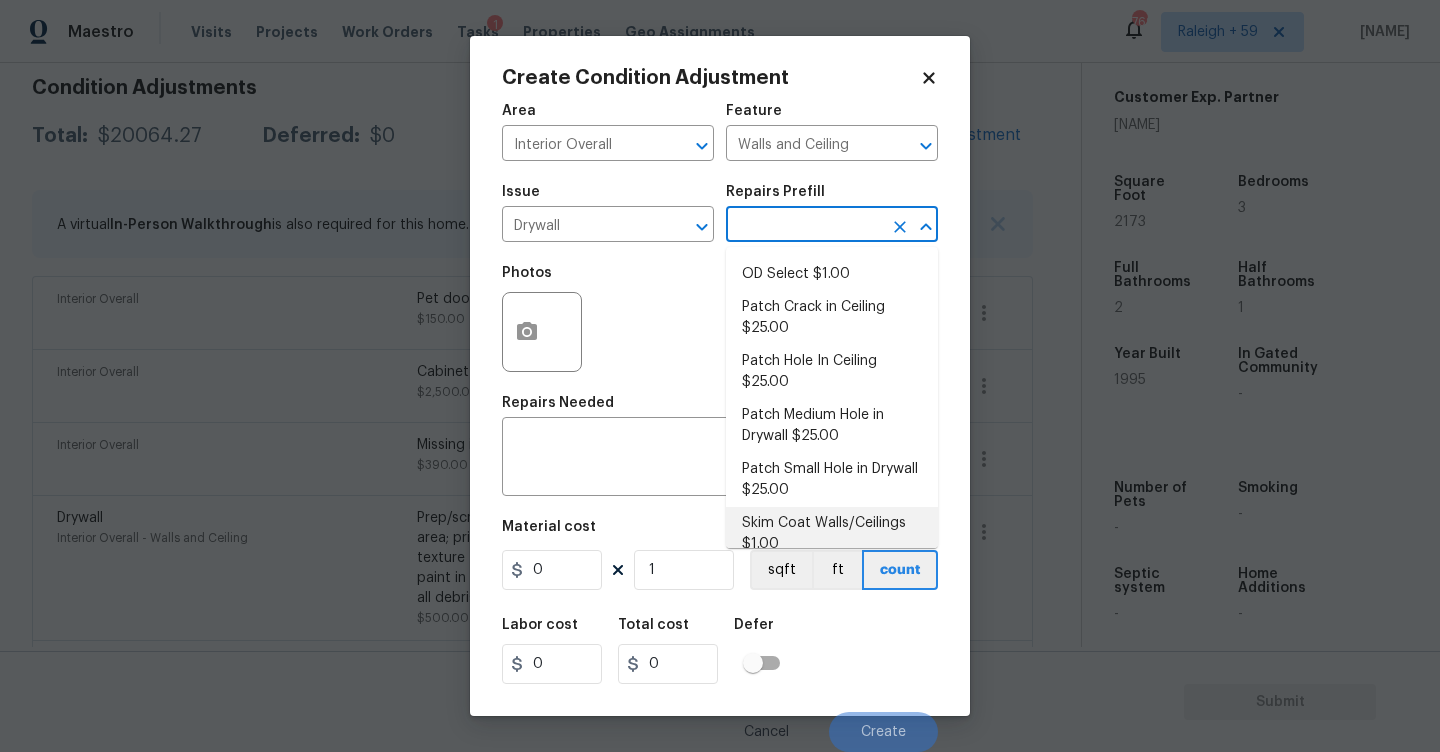 drag, startPoint x: 794, startPoint y: 507, endPoint x: 576, endPoint y: 572, distance: 227.48407 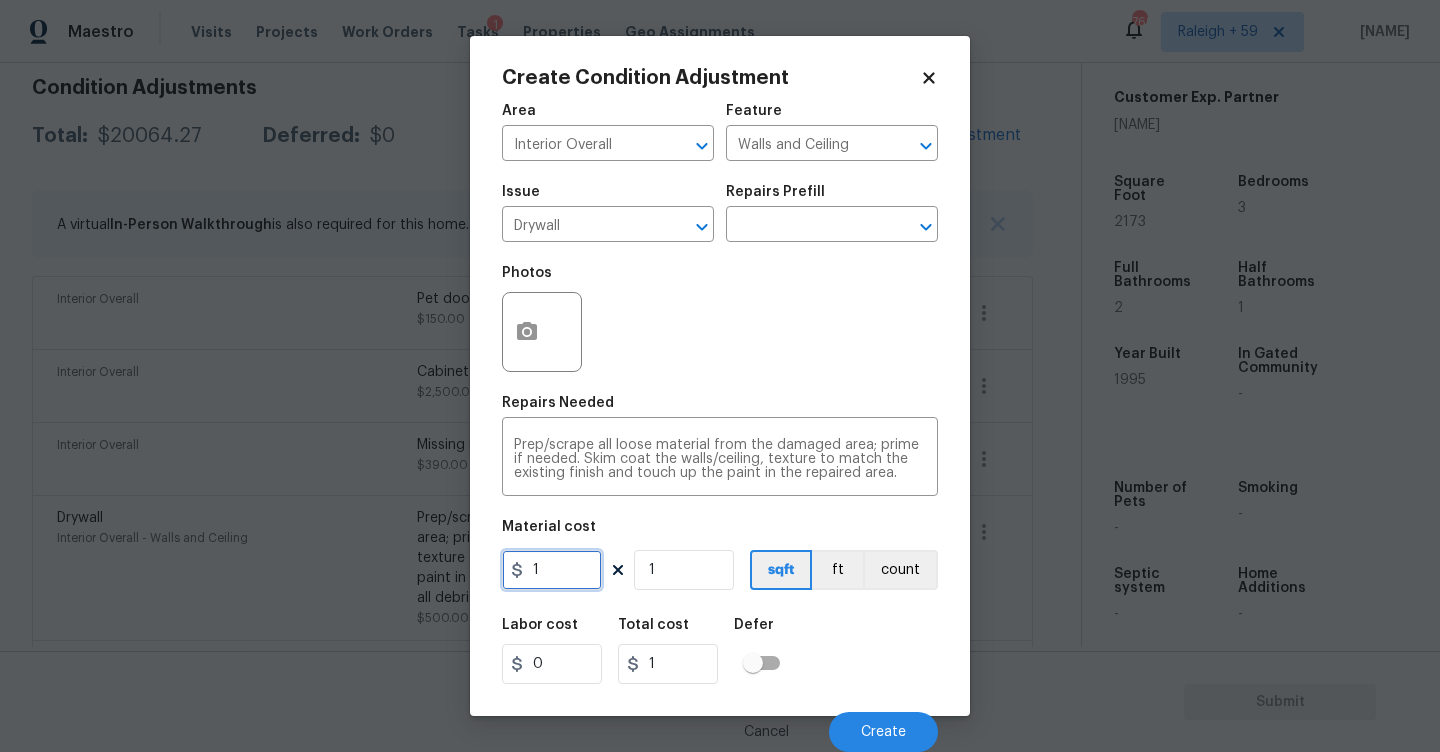 click on "1" at bounding box center (552, 570) 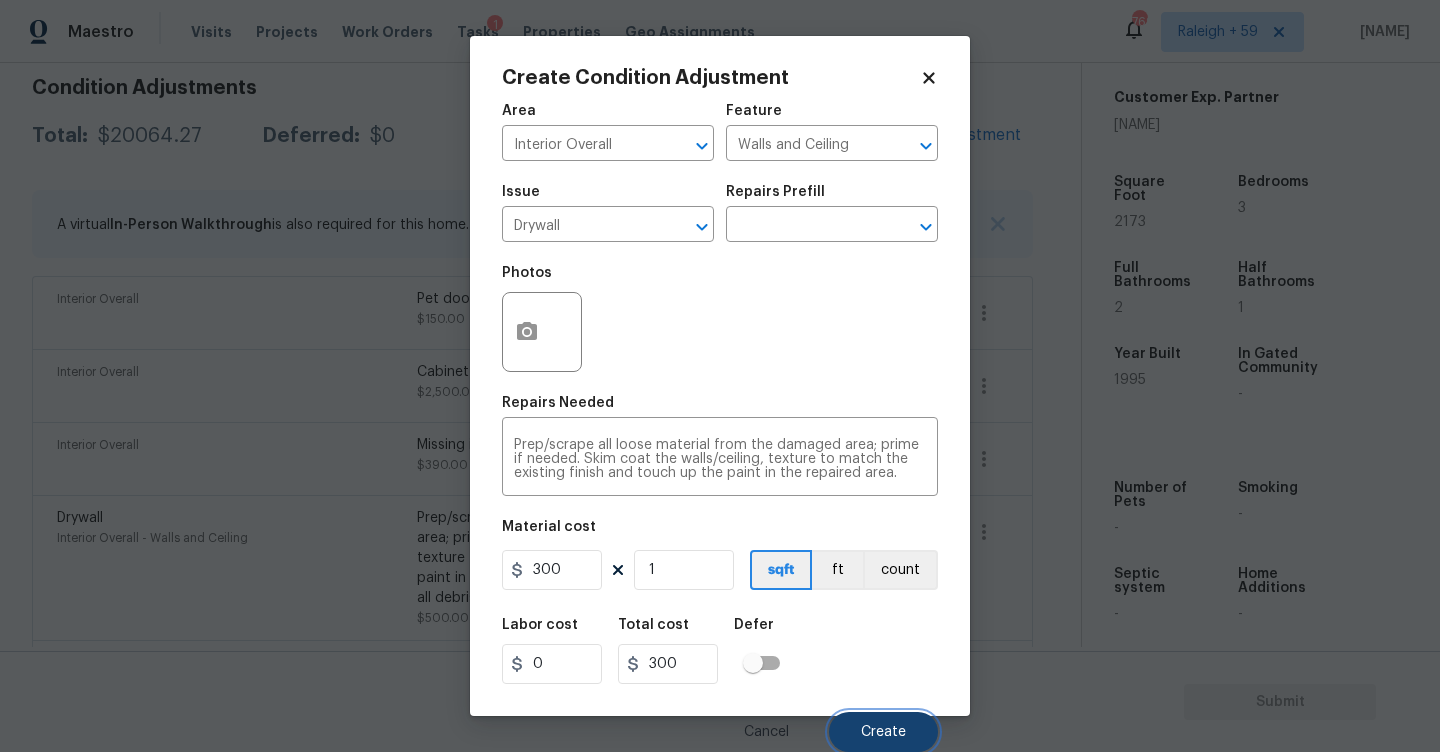 click on "Create" at bounding box center (883, 732) 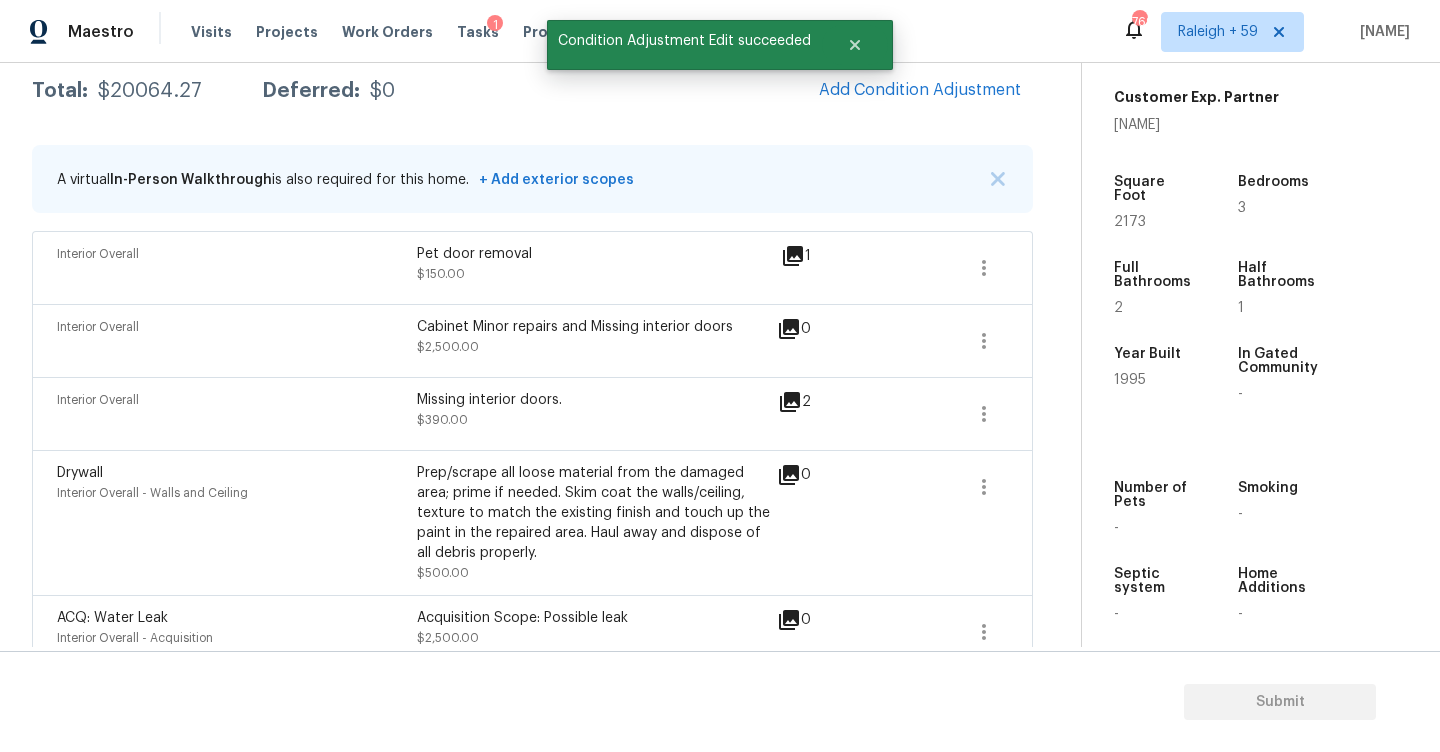 scroll, scrollTop: 289, scrollLeft: 0, axis: vertical 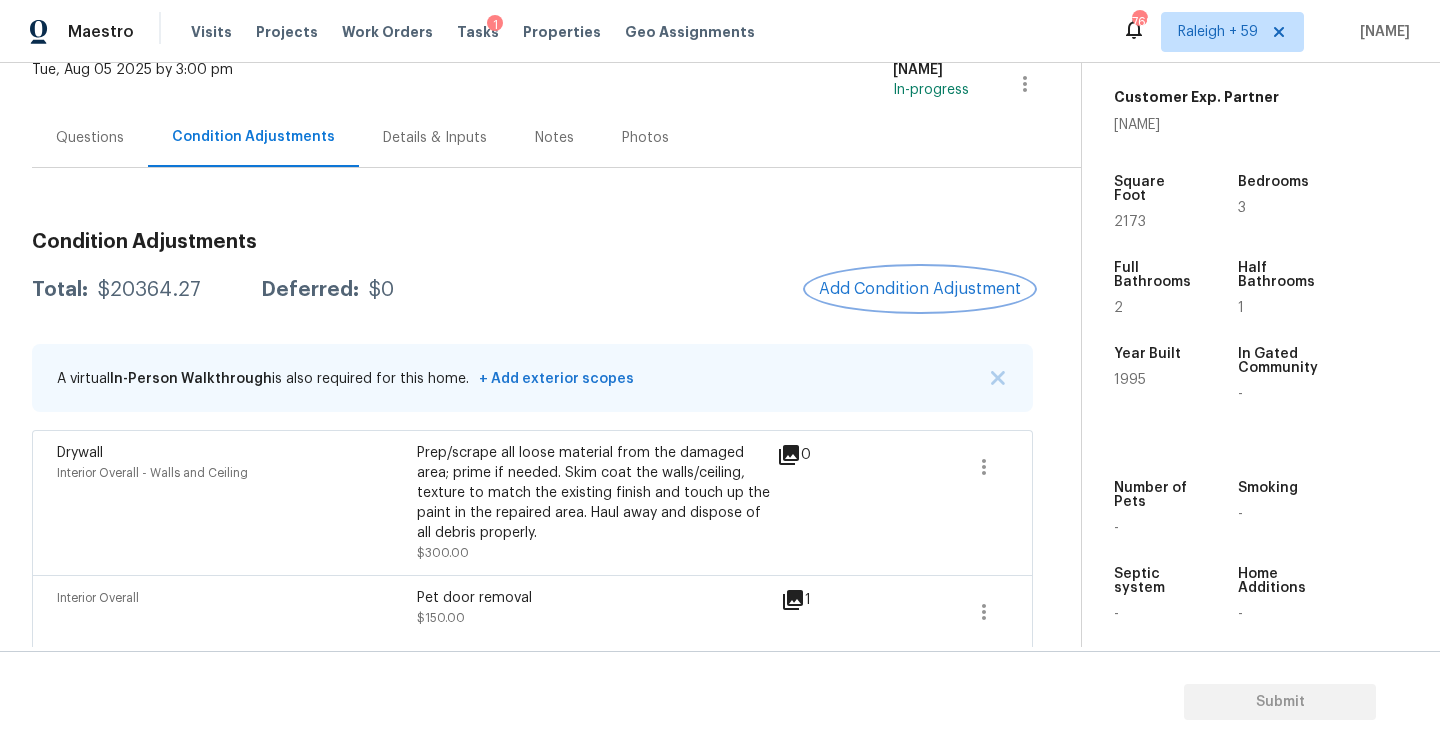 click on "Add Condition Adjustment" at bounding box center [920, 289] 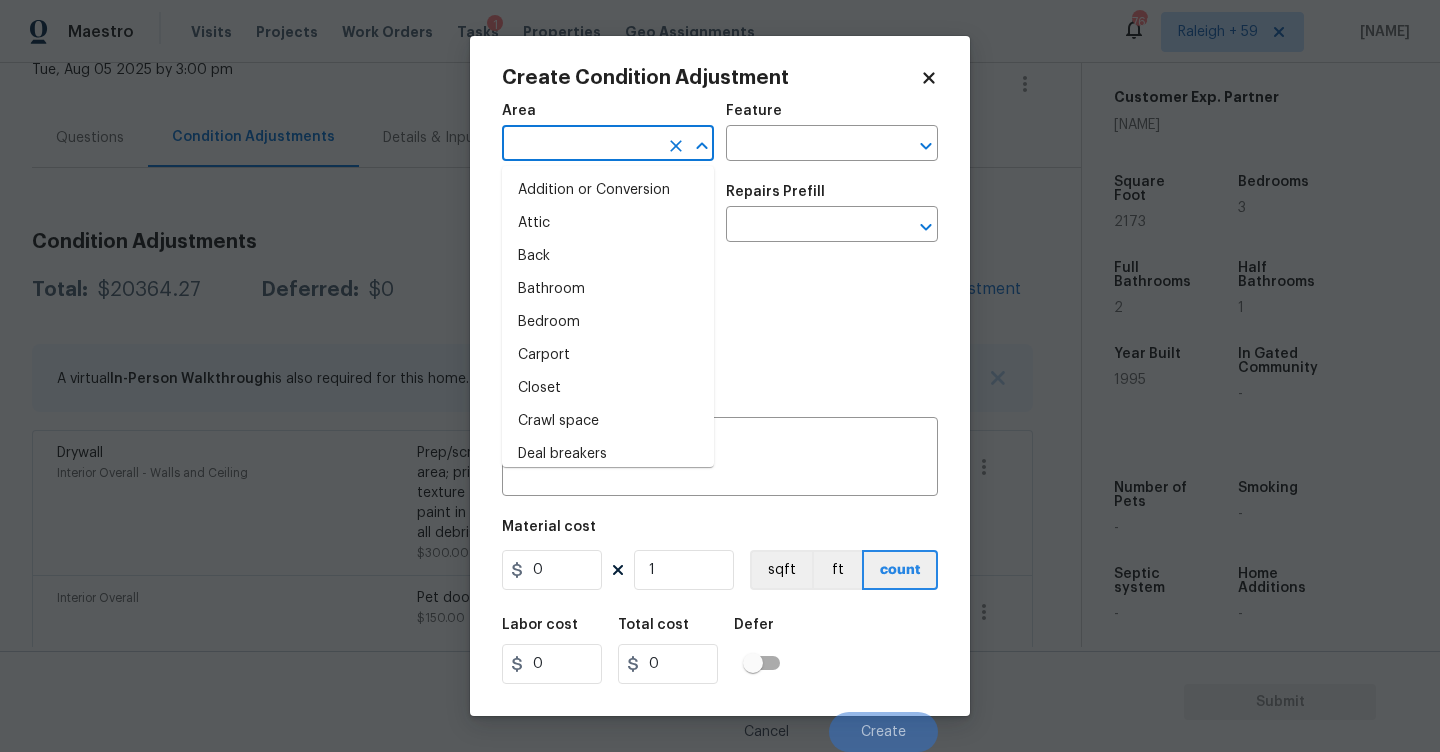 click at bounding box center [580, 145] 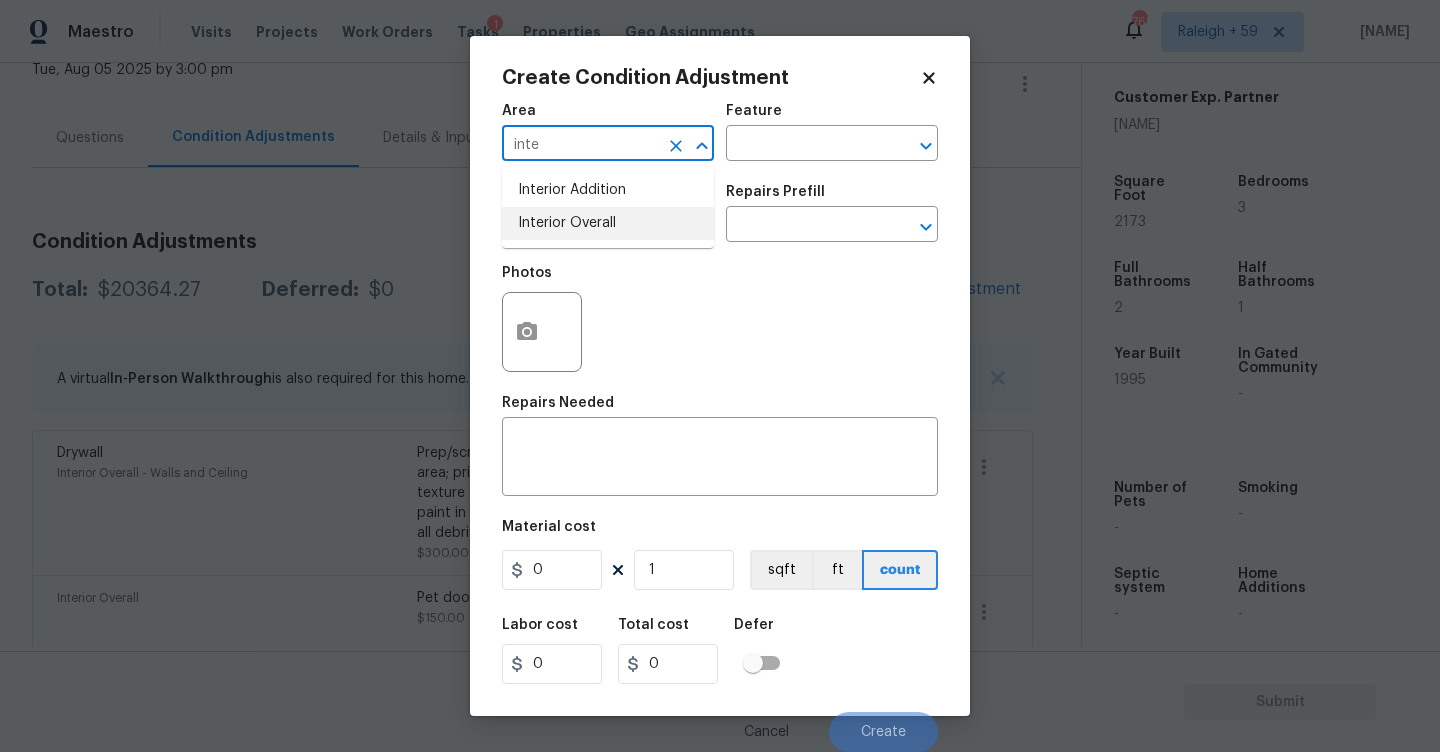 drag, startPoint x: 594, startPoint y: 224, endPoint x: 688, endPoint y: 199, distance: 97.26767 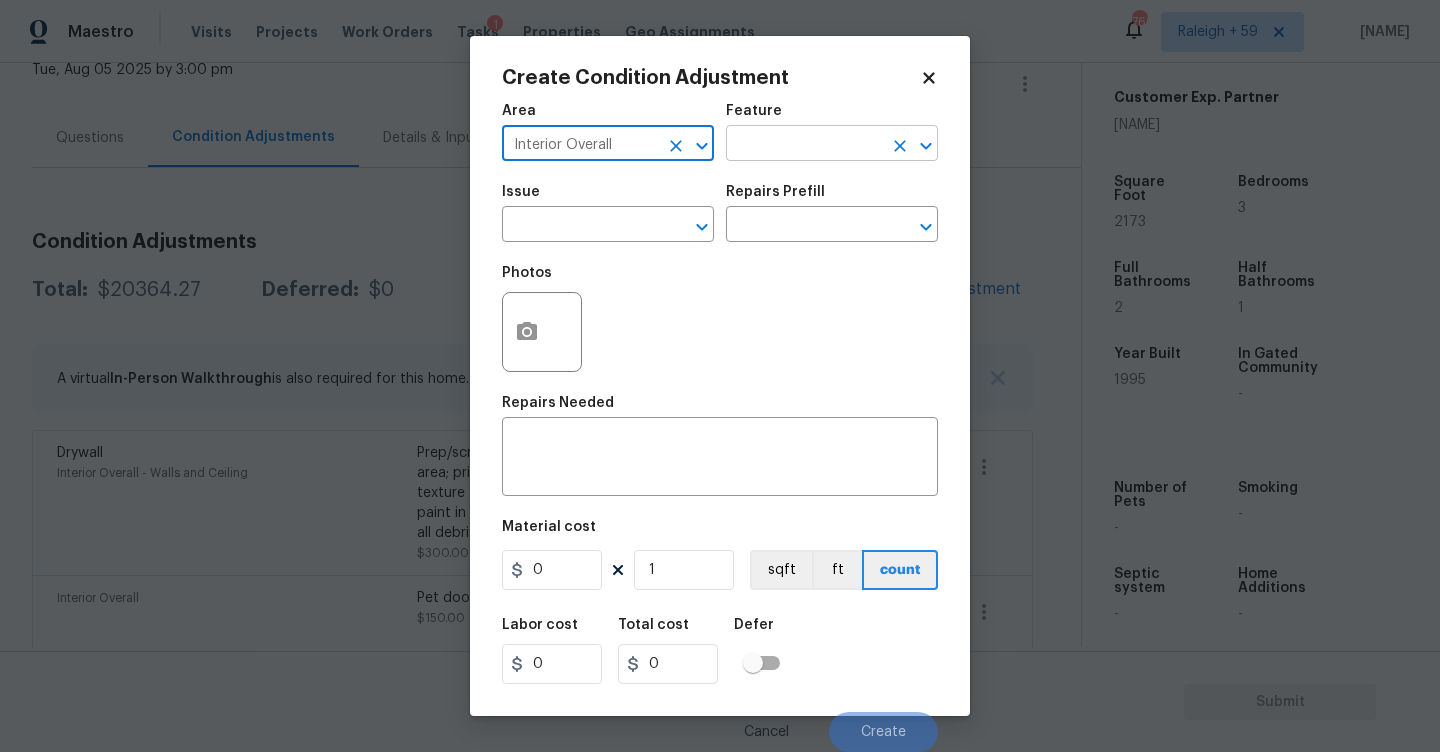 click at bounding box center (804, 145) 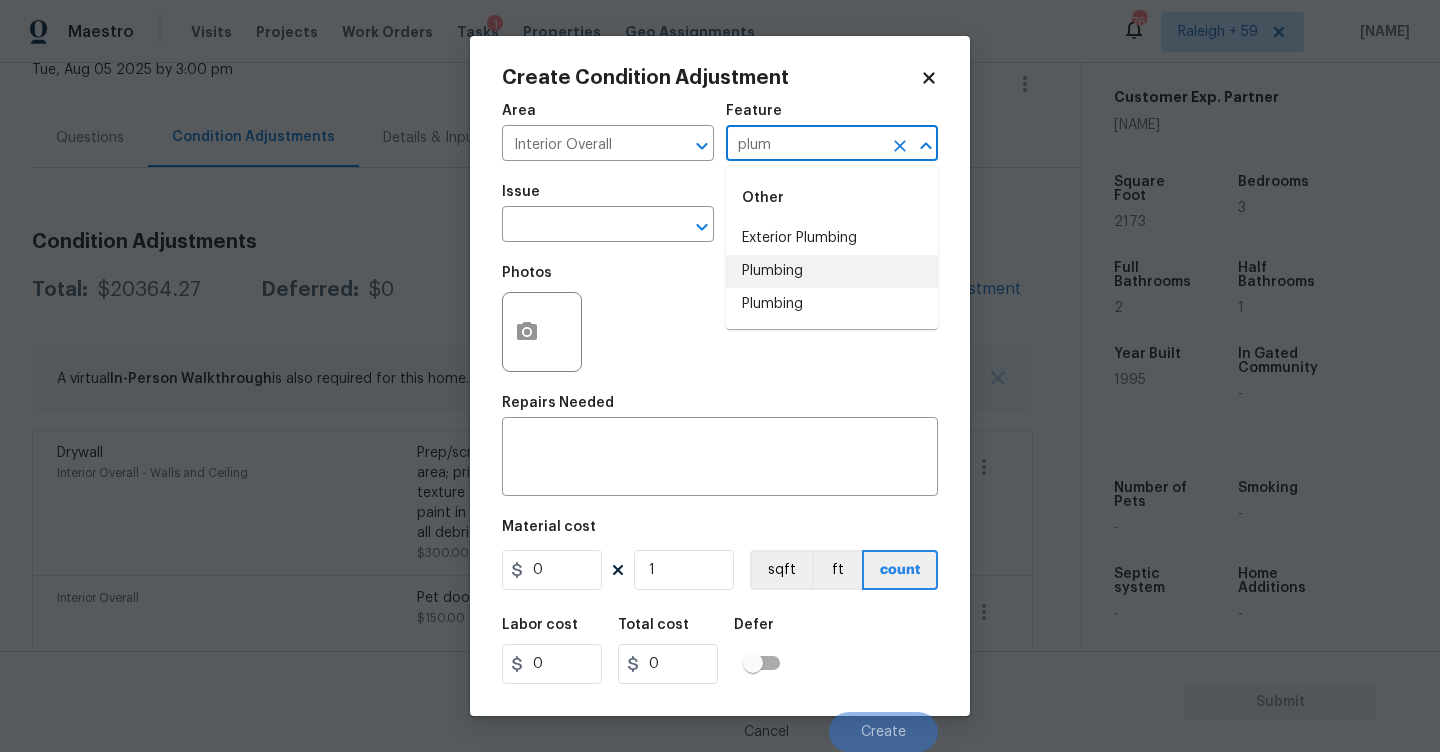click on "Plumbing" at bounding box center [832, 271] 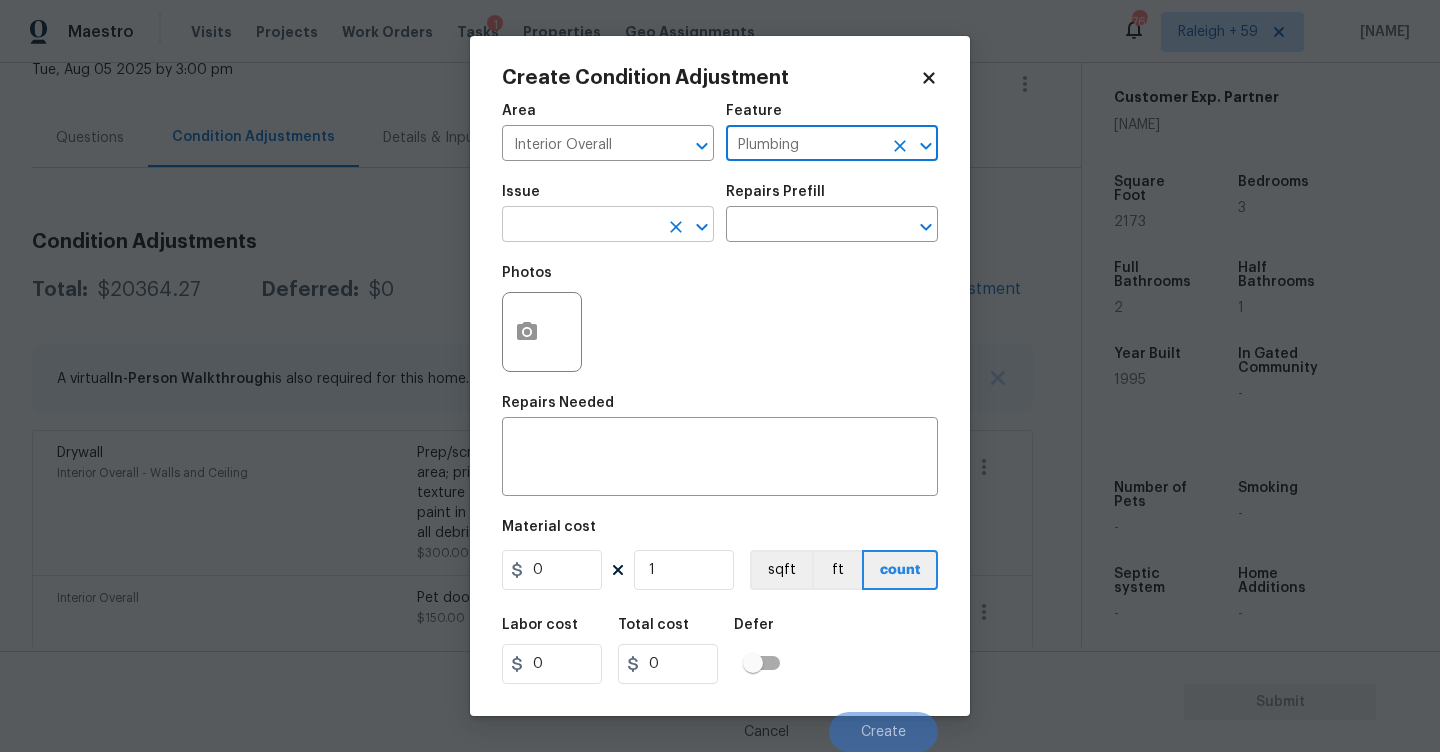 click at bounding box center (580, 226) 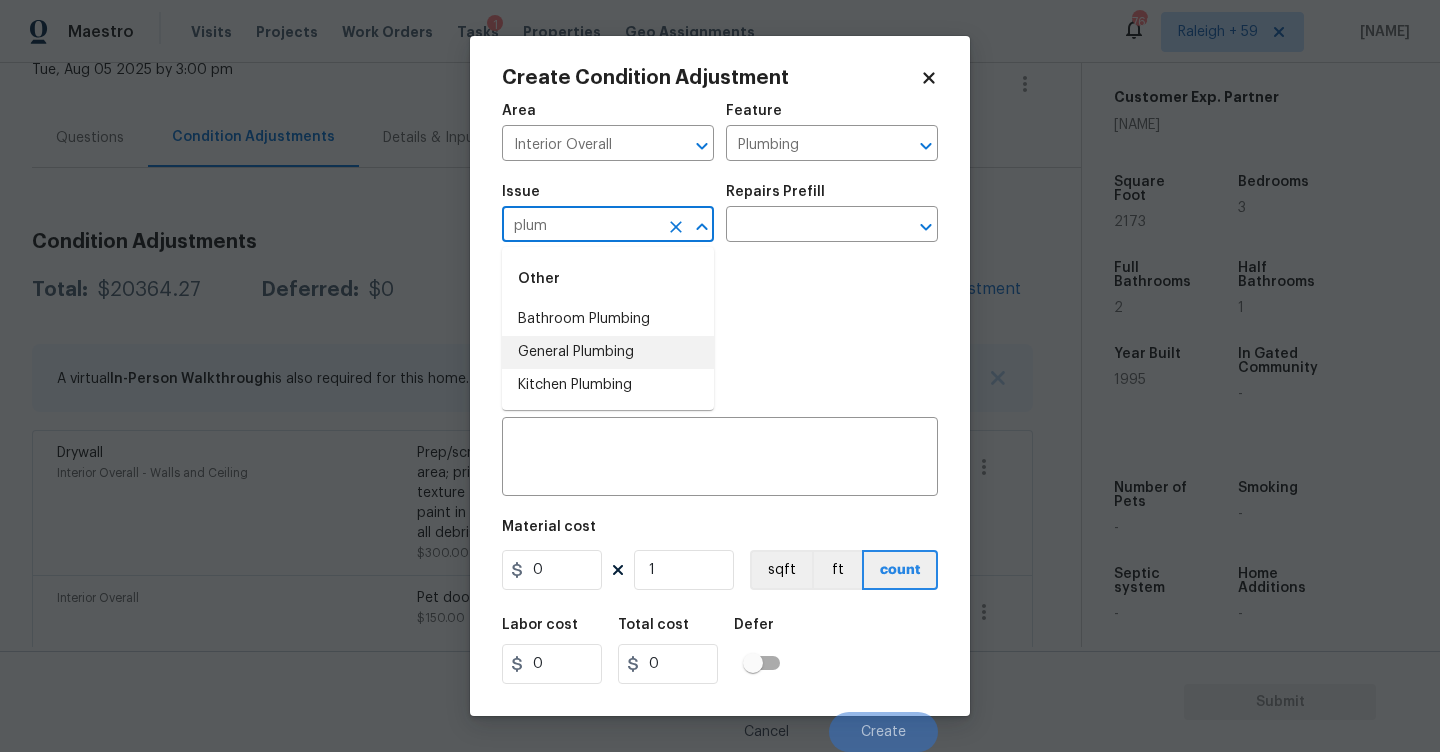 click on "General Plumbing" at bounding box center [608, 352] 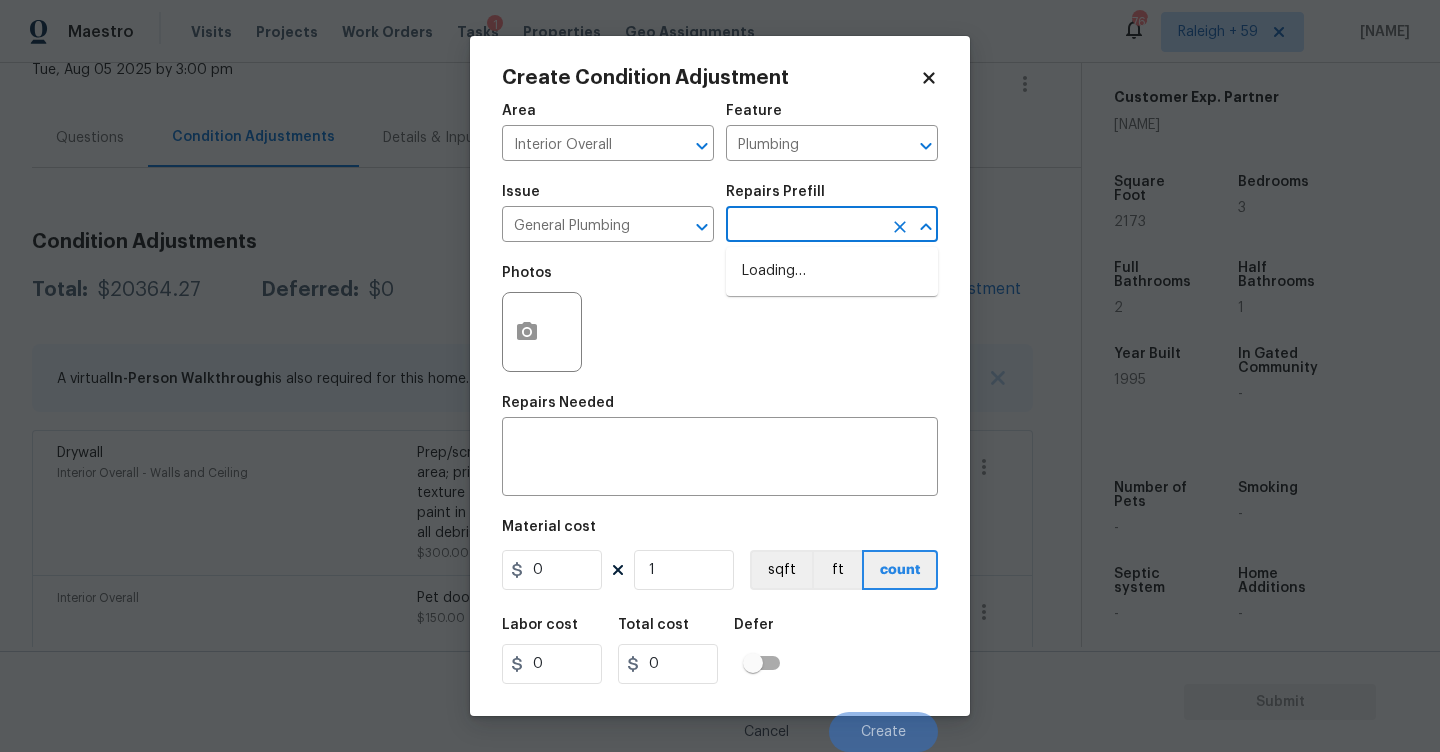 click at bounding box center (804, 226) 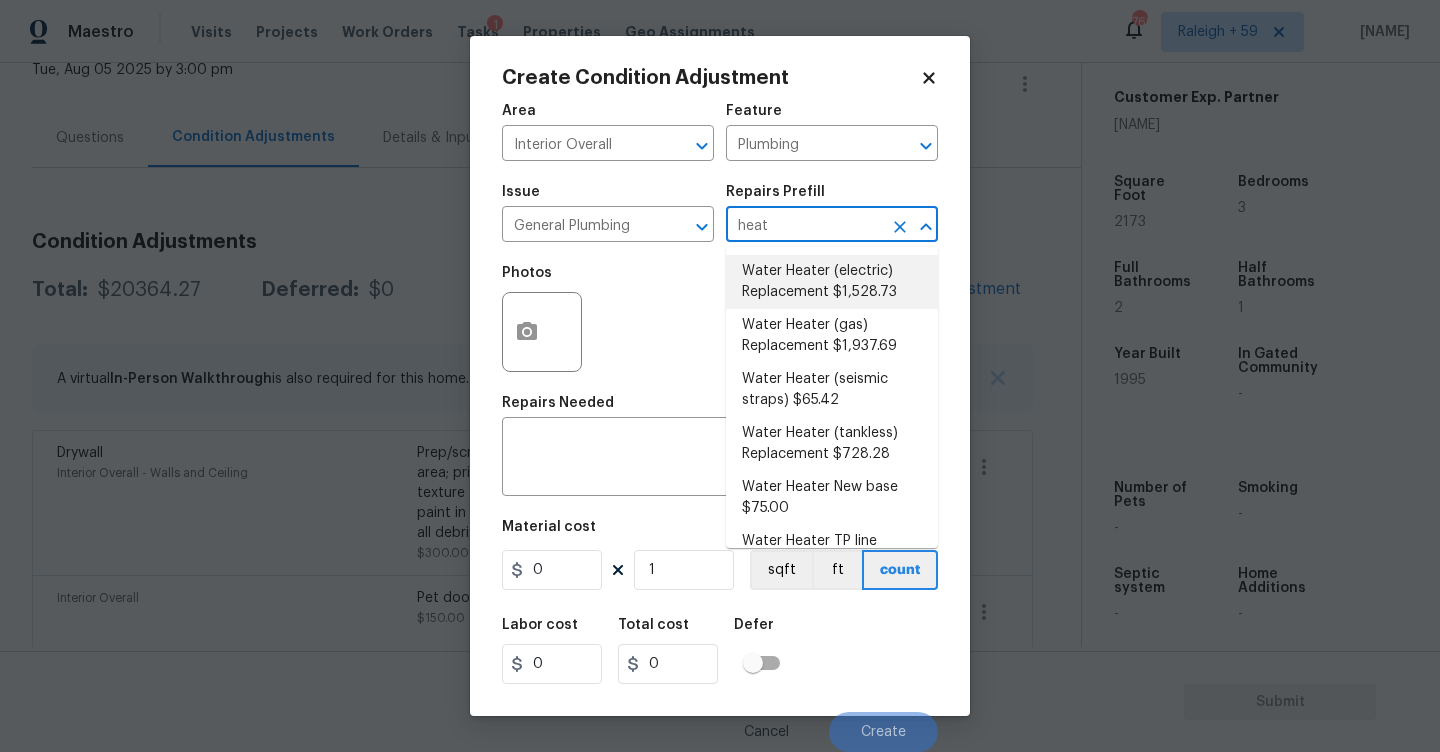 click on "Water Heater (electric) Replacement $1,528.73" at bounding box center [832, 282] 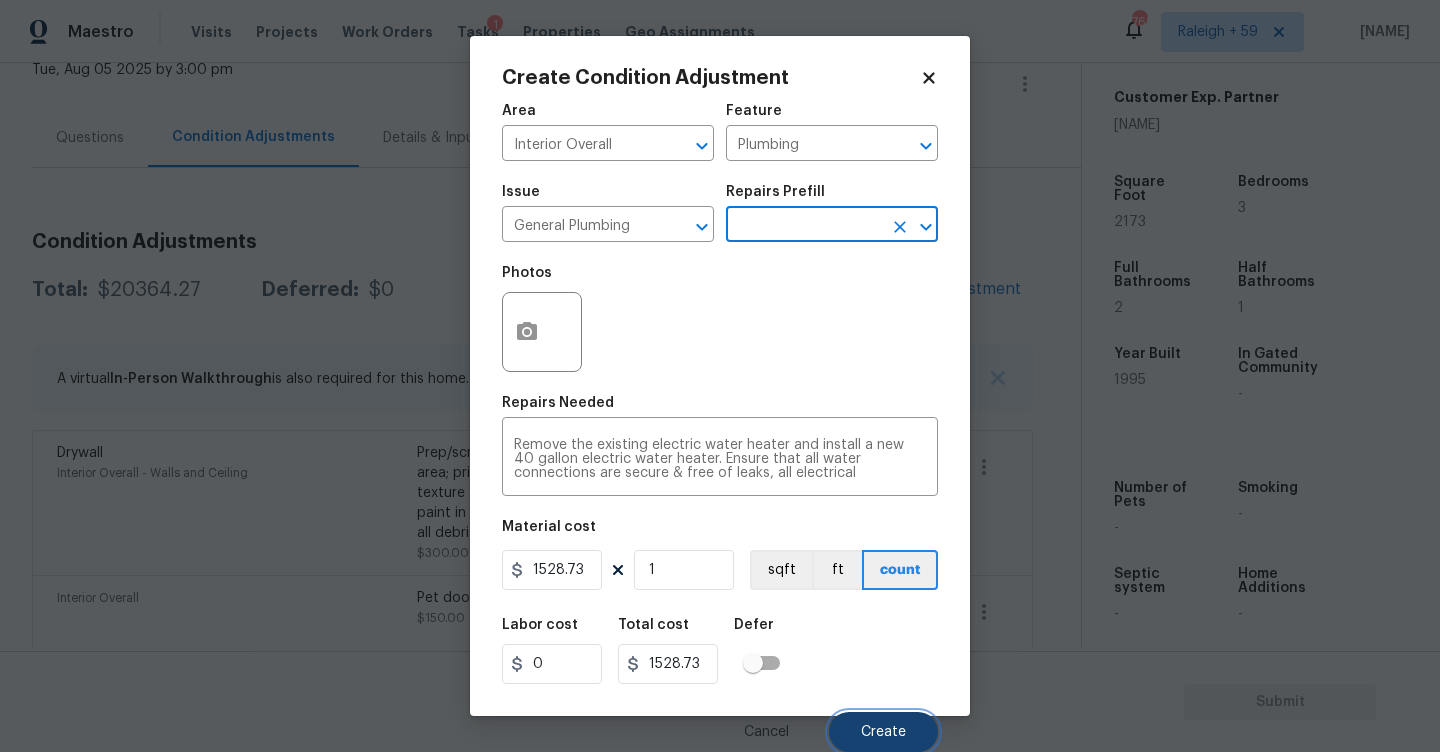 click on "Create" at bounding box center [883, 732] 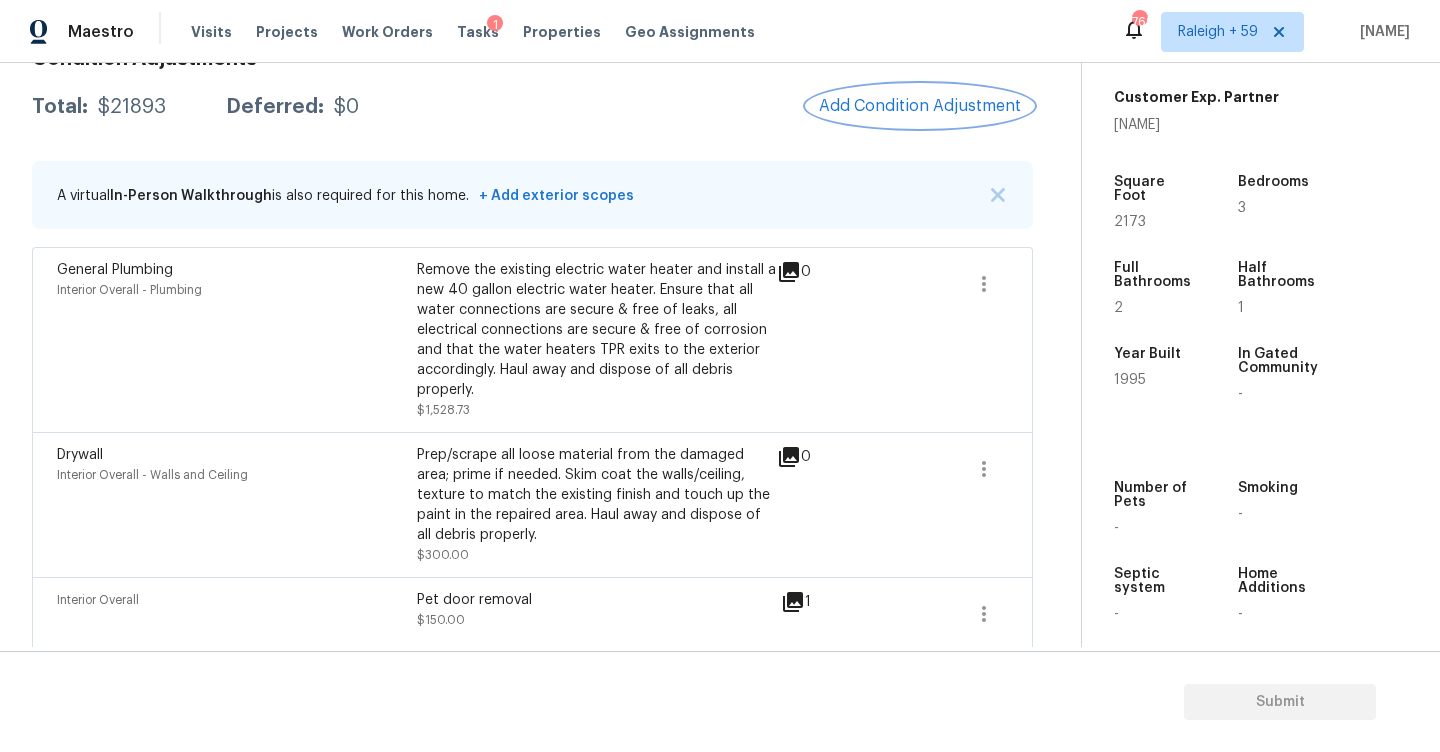 scroll, scrollTop: 194, scrollLeft: 0, axis: vertical 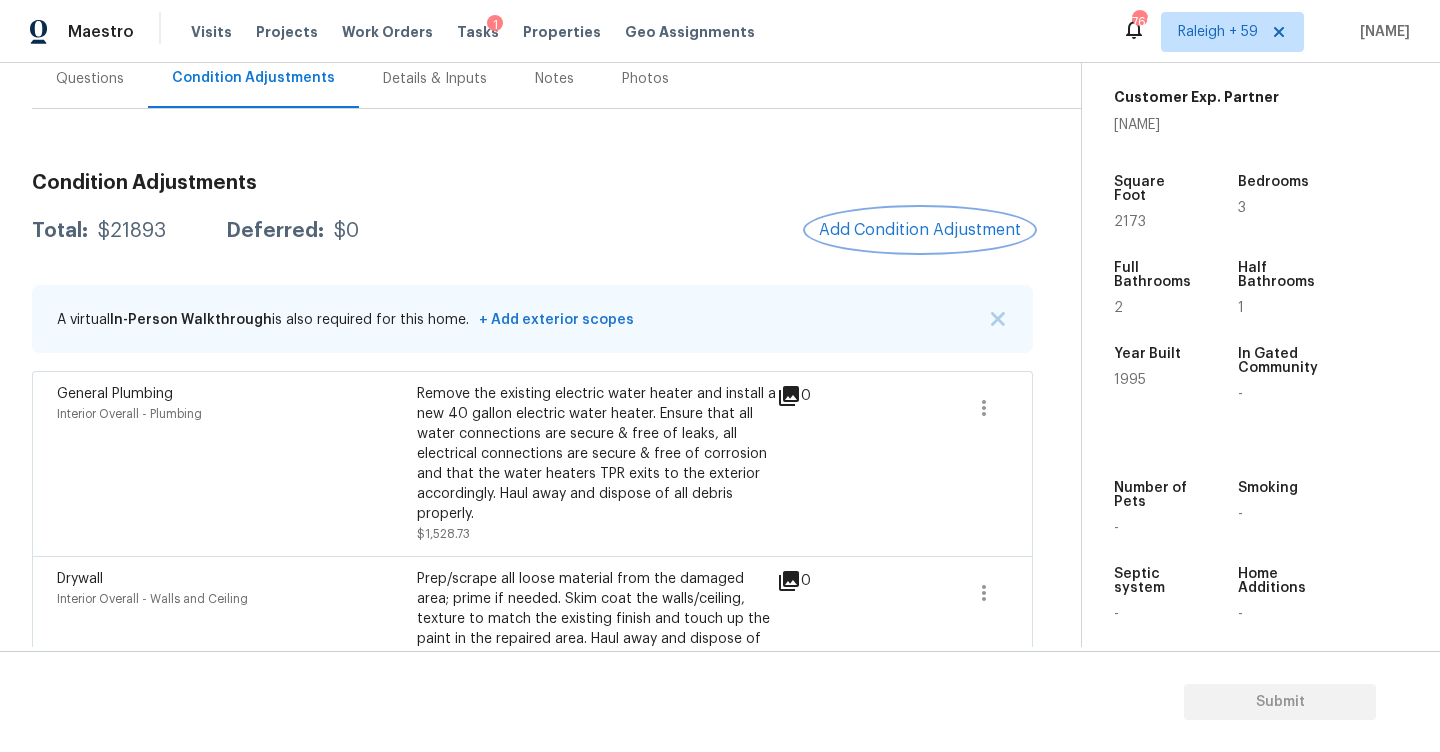 click on "Add Condition Adjustment" at bounding box center [920, 230] 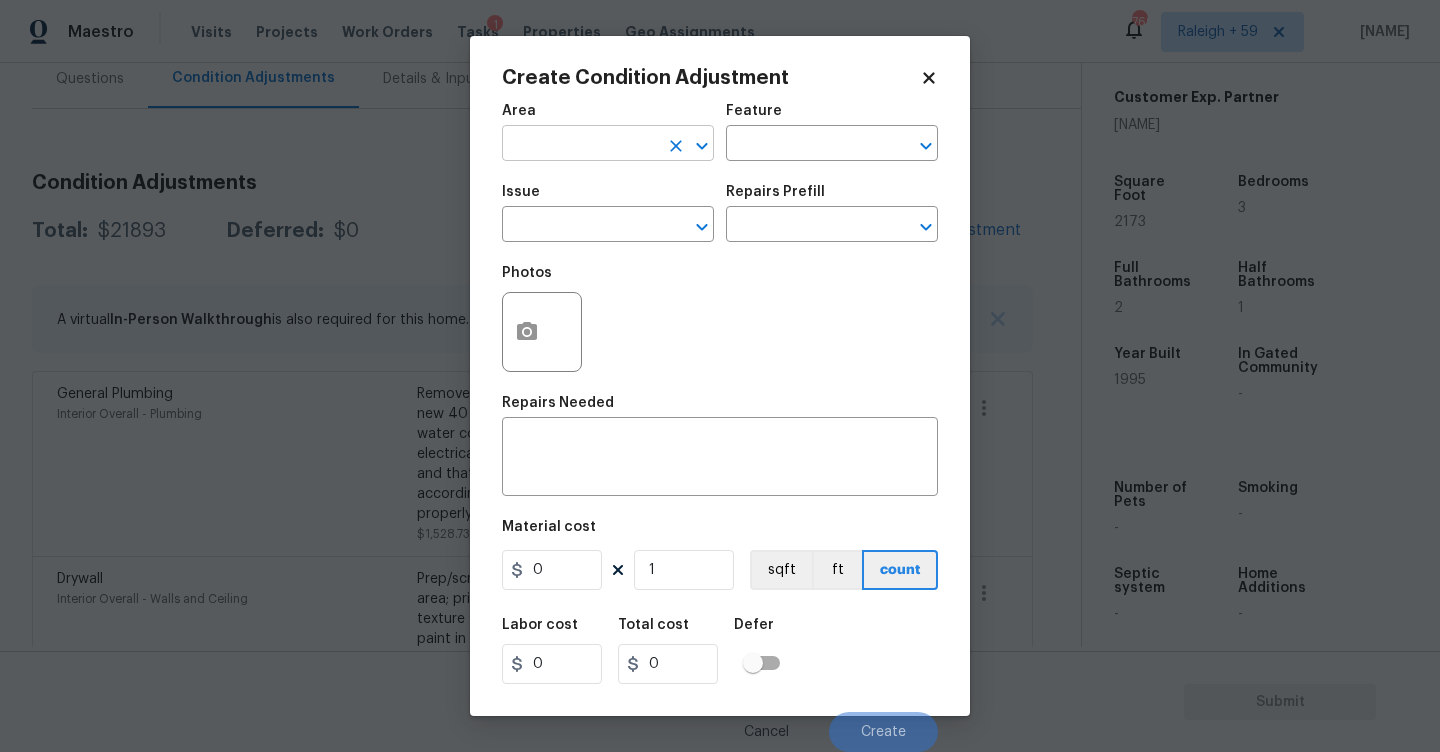 click at bounding box center (580, 145) 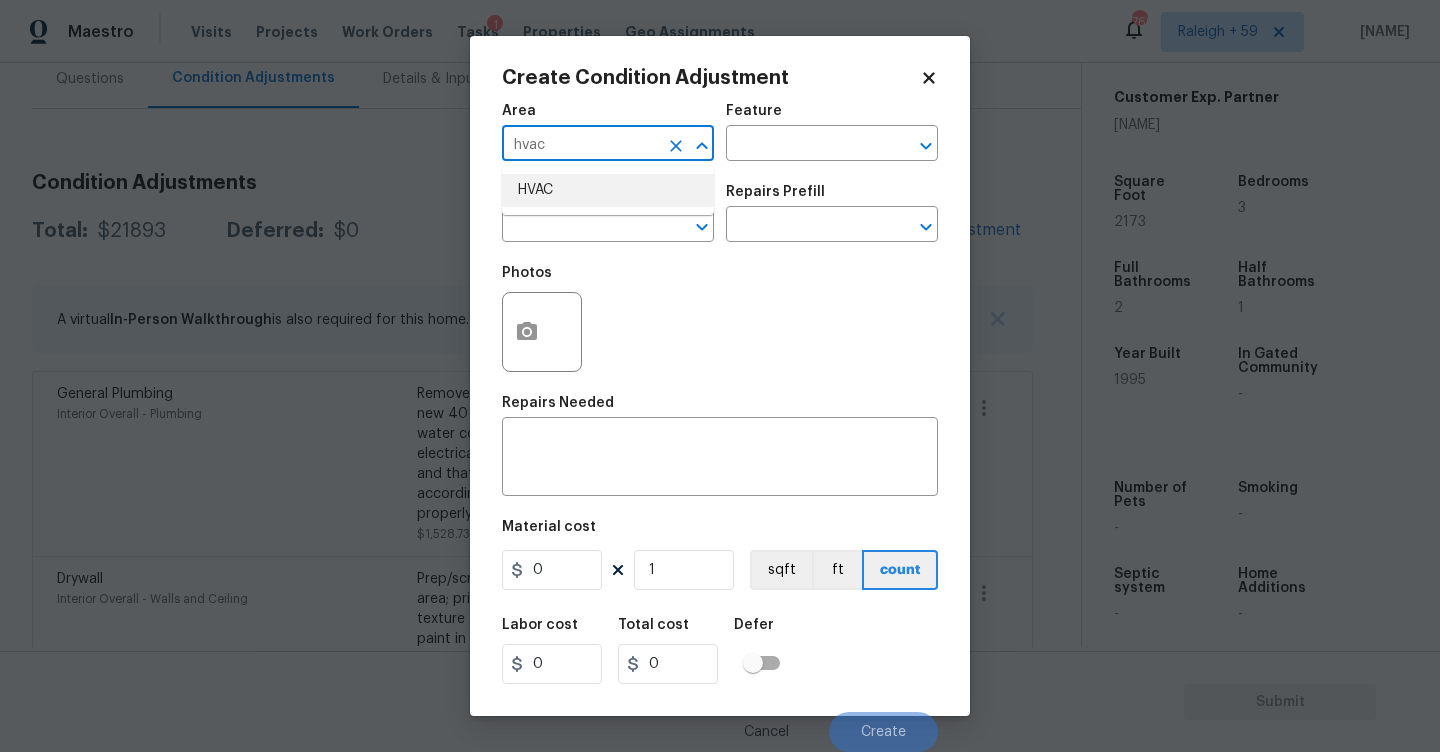 click on "HVAC" at bounding box center (608, 190) 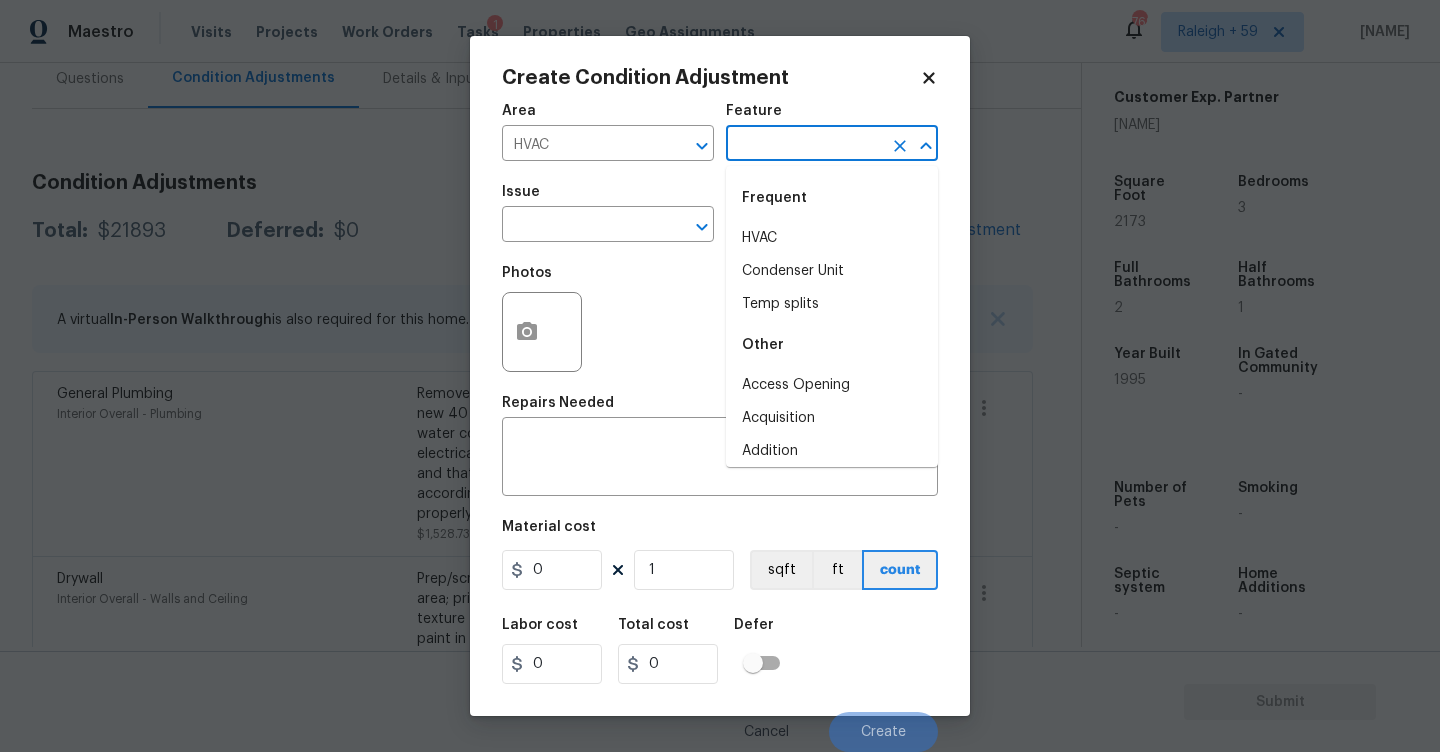 click at bounding box center (804, 145) 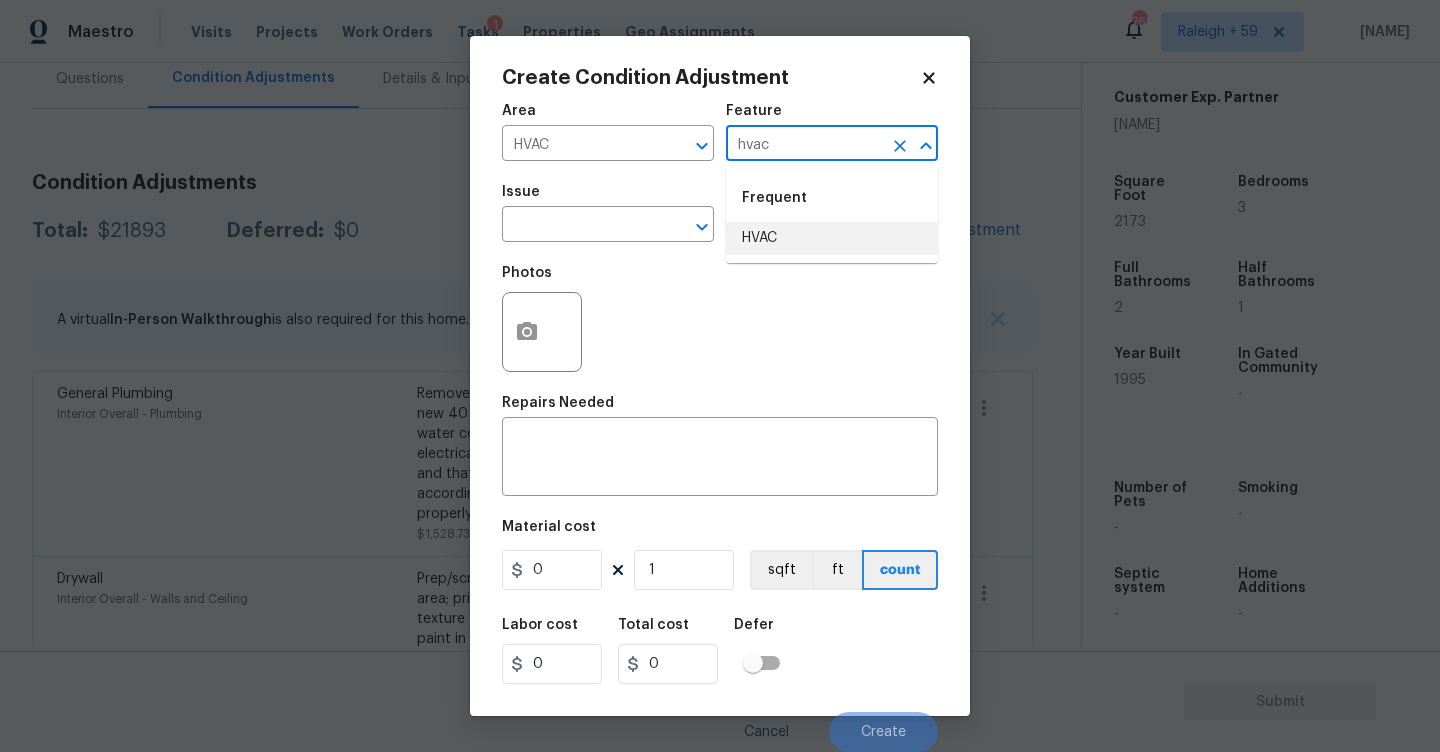 click on "HVAC" at bounding box center [832, 238] 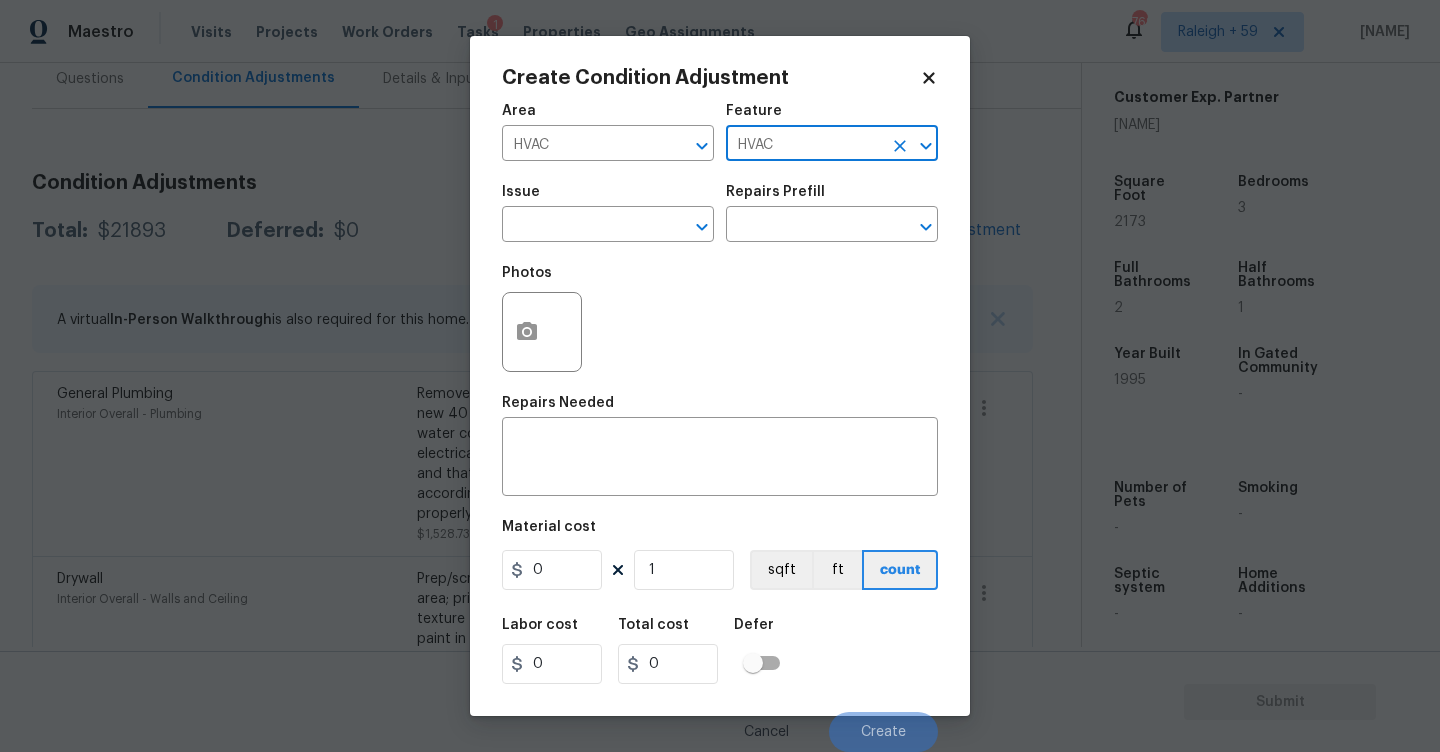 click on "Issue" at bounding box center (608, 198) 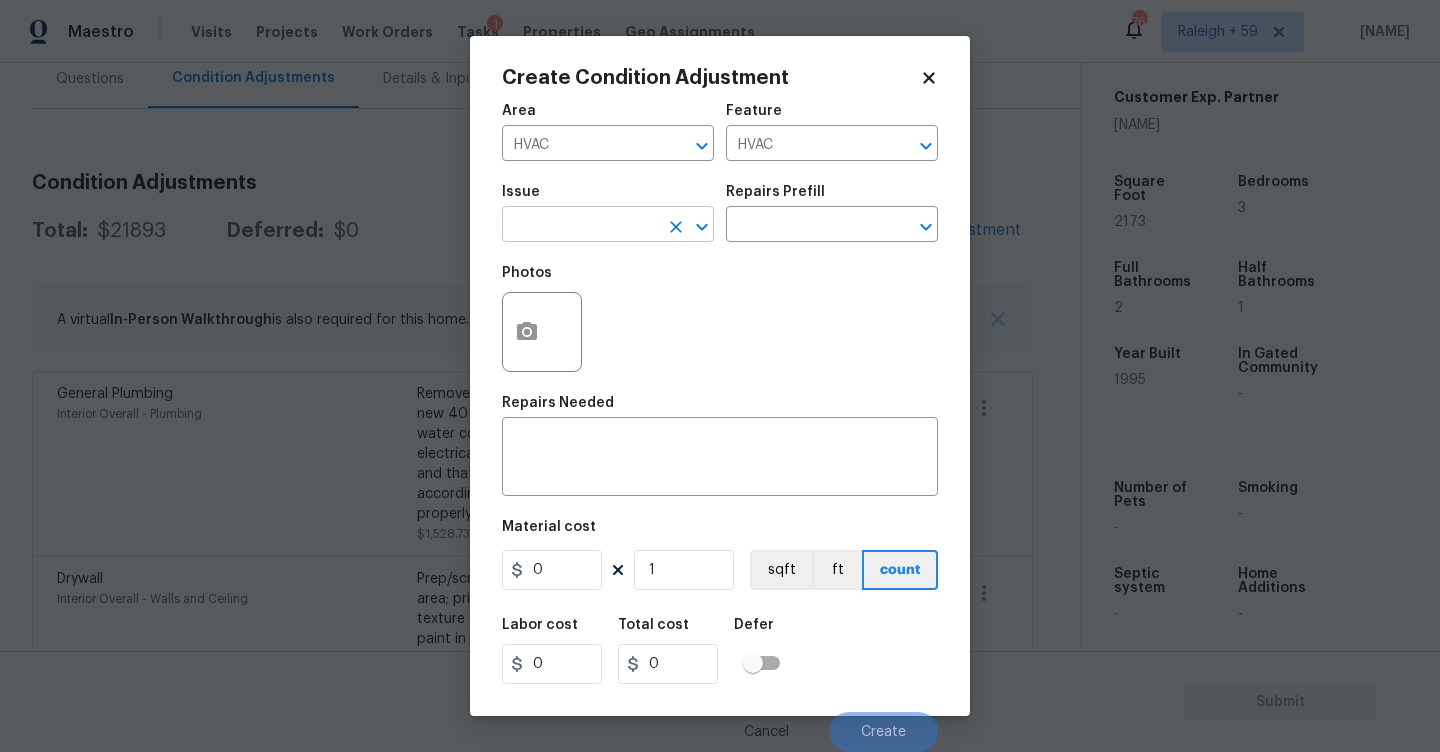 click at bounding box center [580, 226] 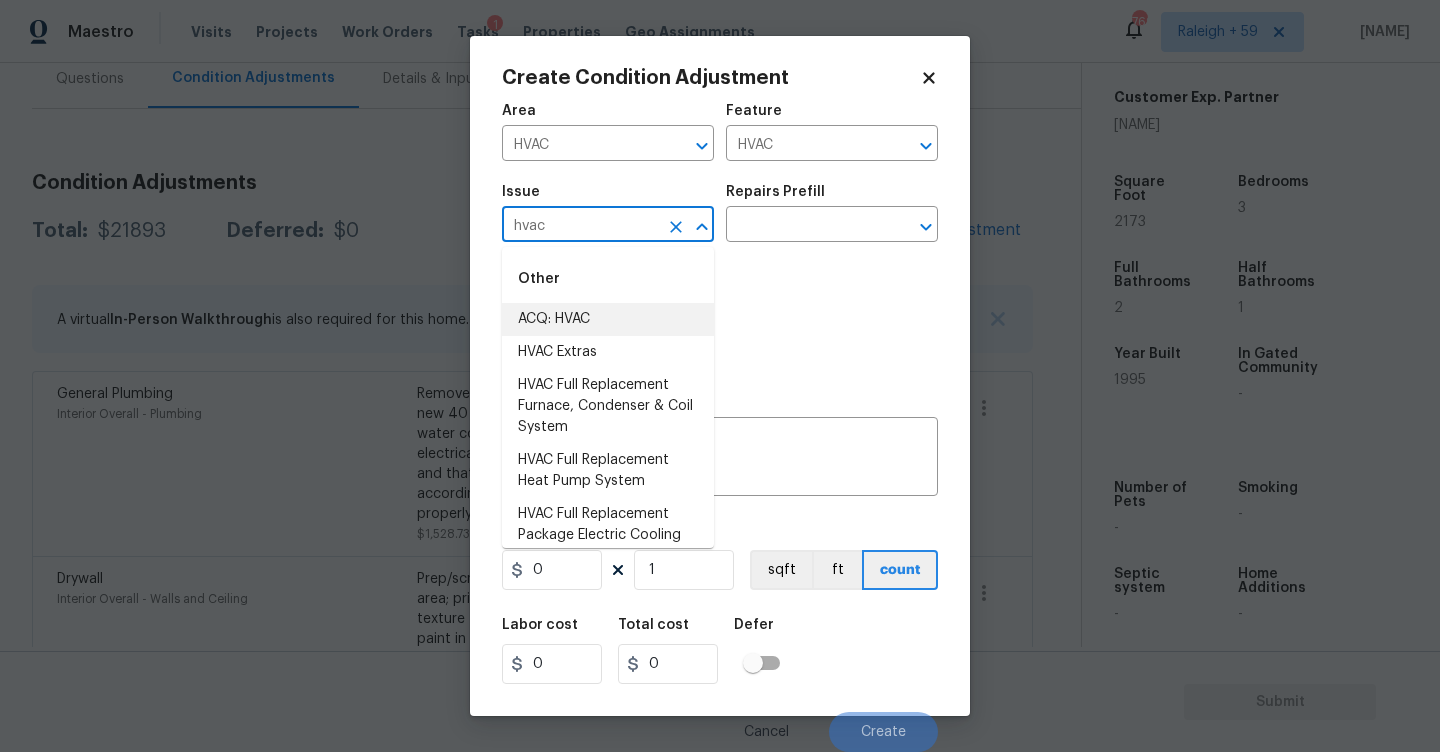 click on "ACQ: HVAC" at bounding box center [608, 319] 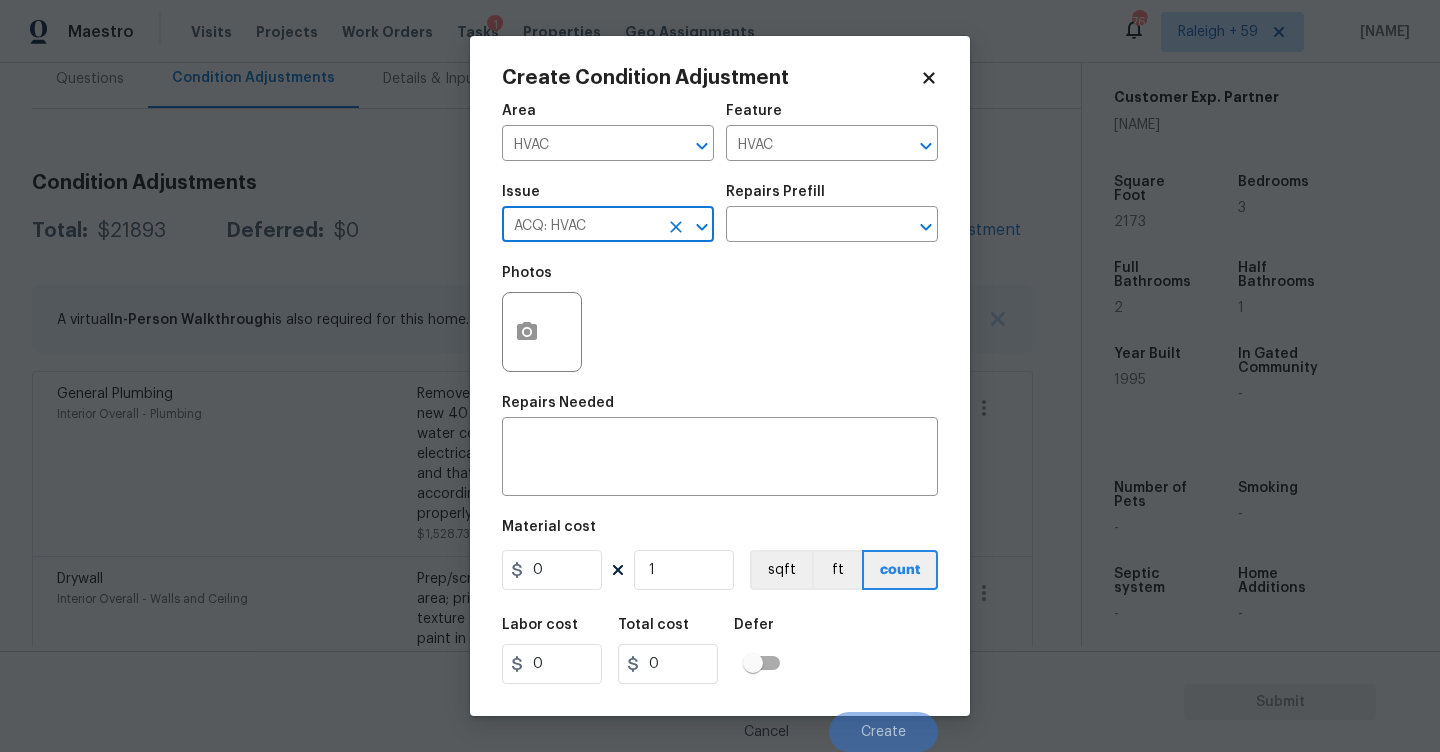 click on "Issue ACQ: HVAC ​ Repairs Prefill ​" at bounding box center (720, 213) 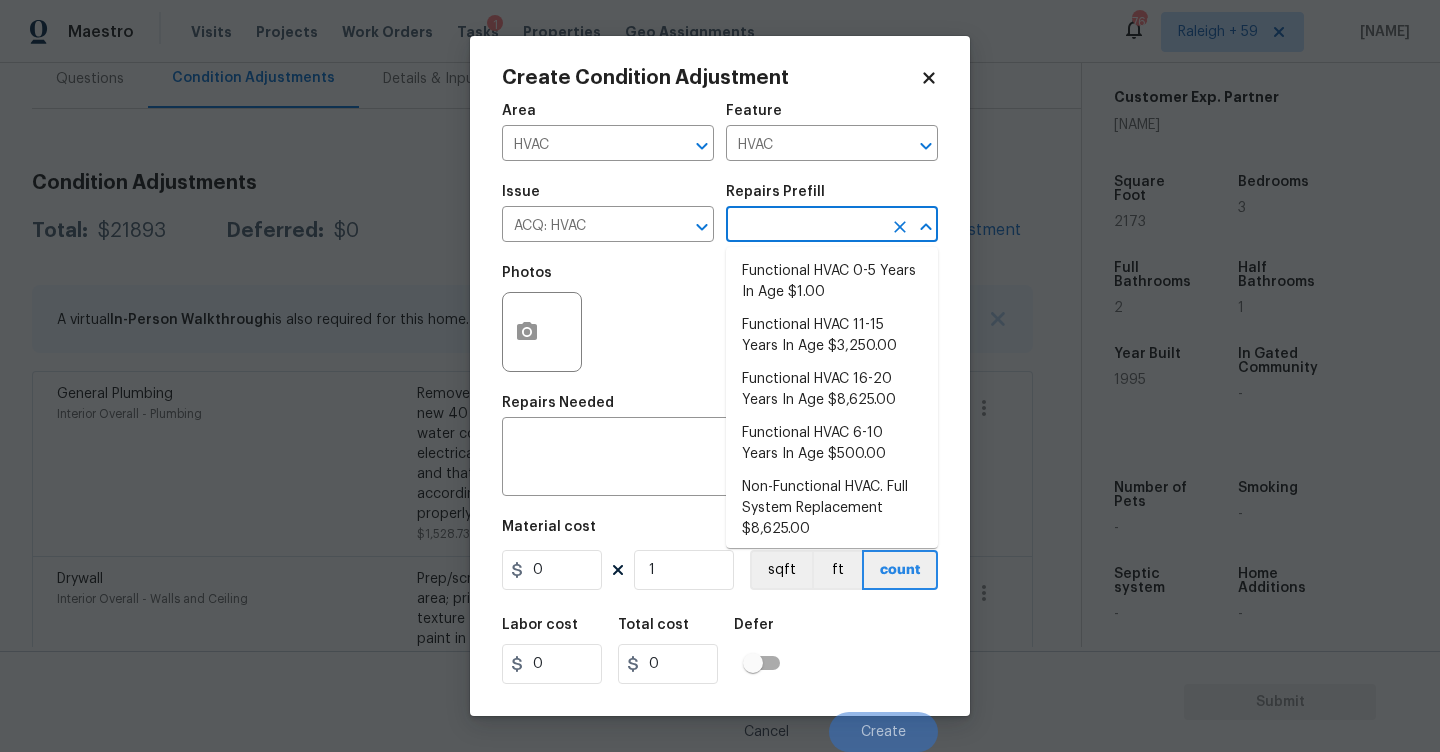 click at bounding box center [804, 226] 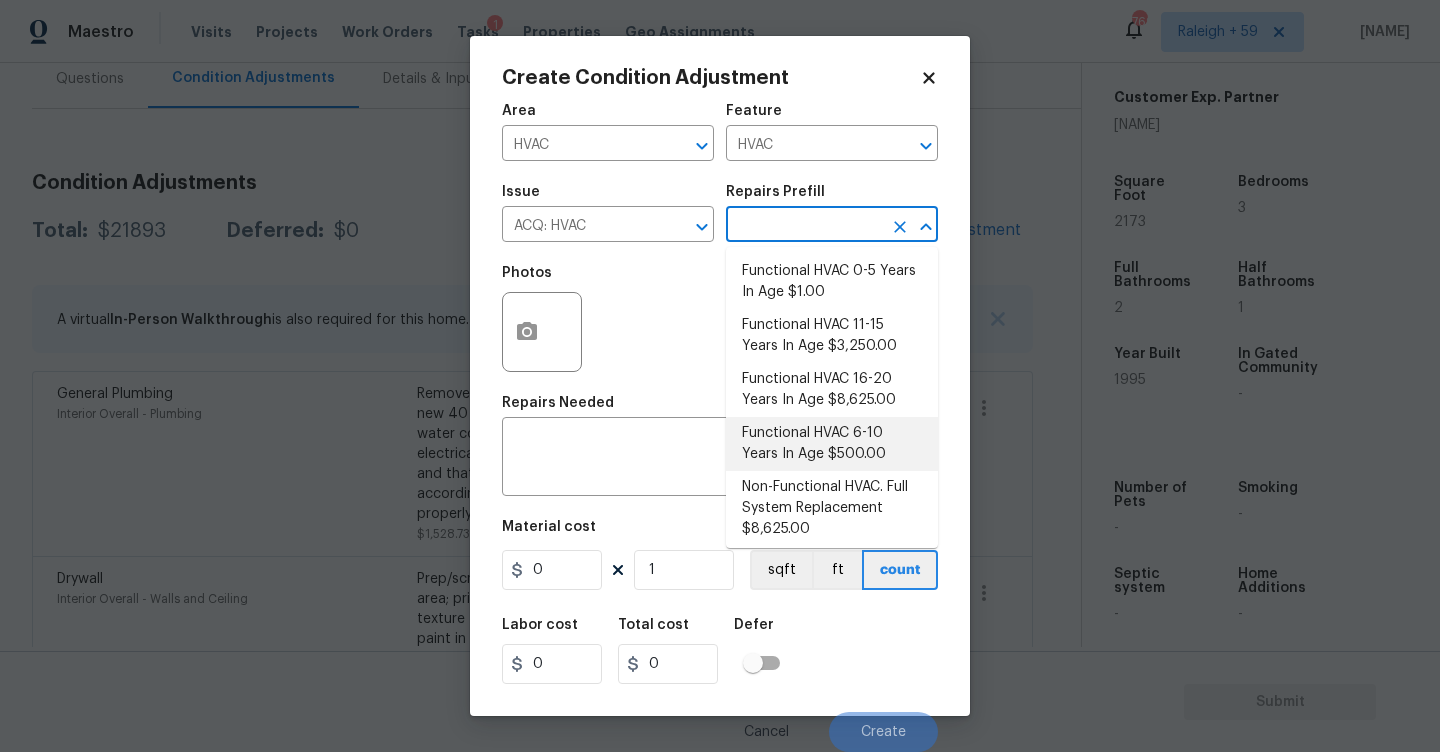 click on "Functional HVAC 6-10 Years In Age $500.00" at bounding box center (832, 444) 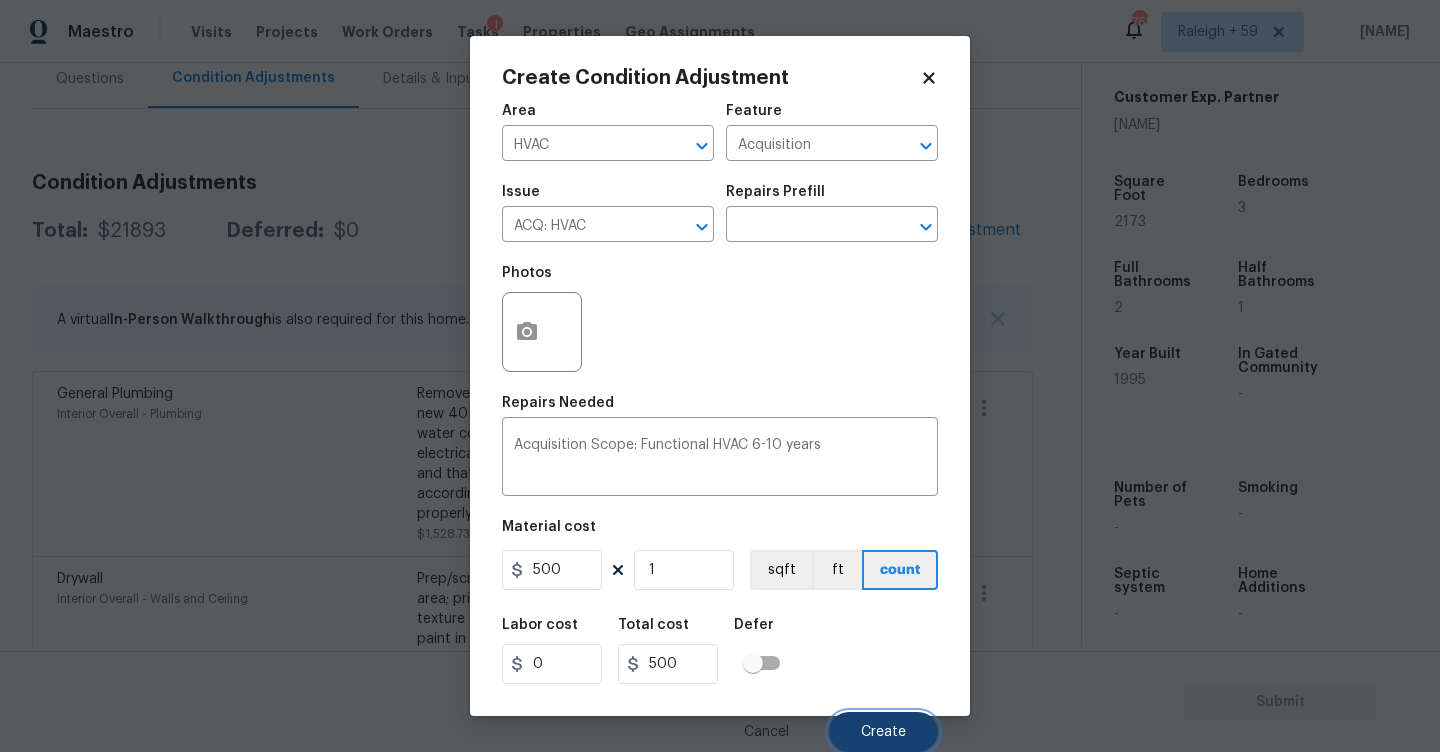 click on "Create" at bounding box center [883, 732] 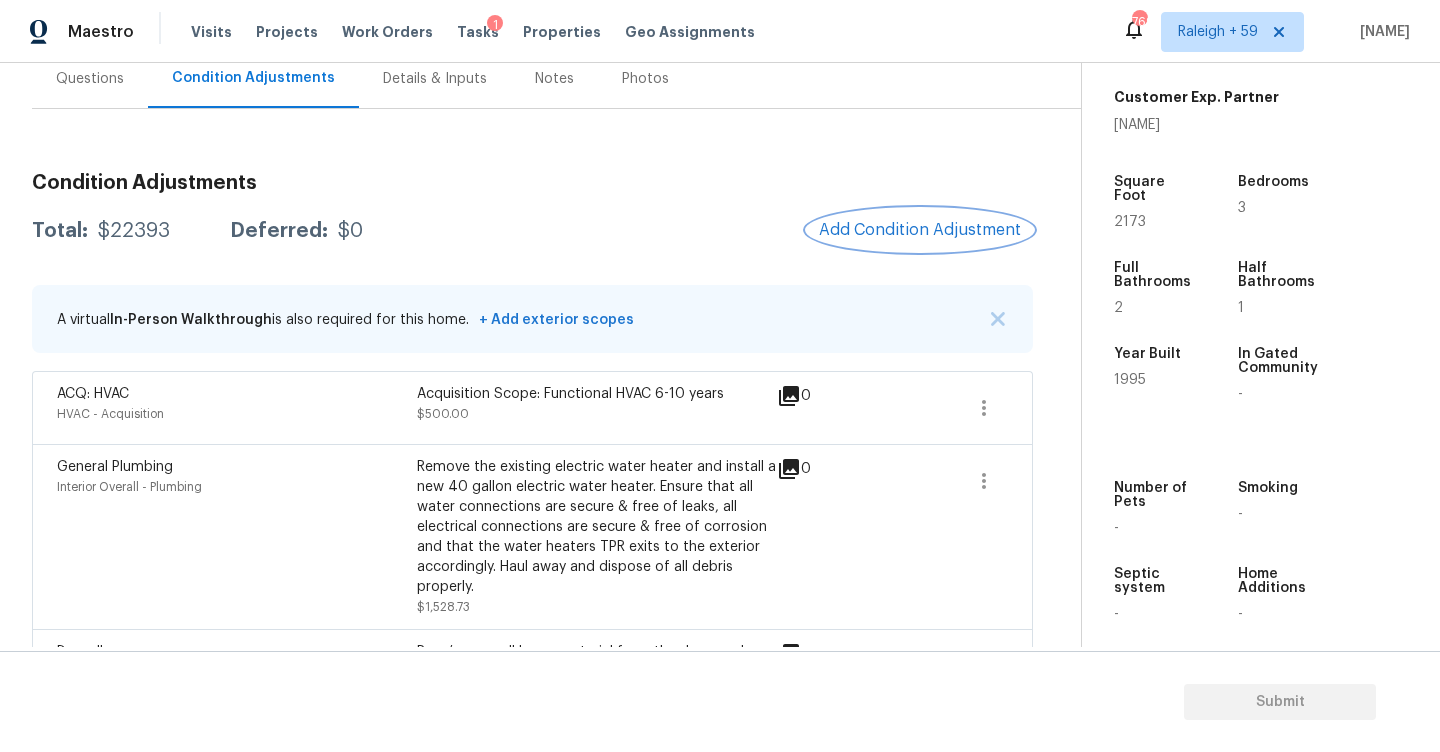 scroll, scrollTop: 65, scrollLeft: 0, axis: vertical 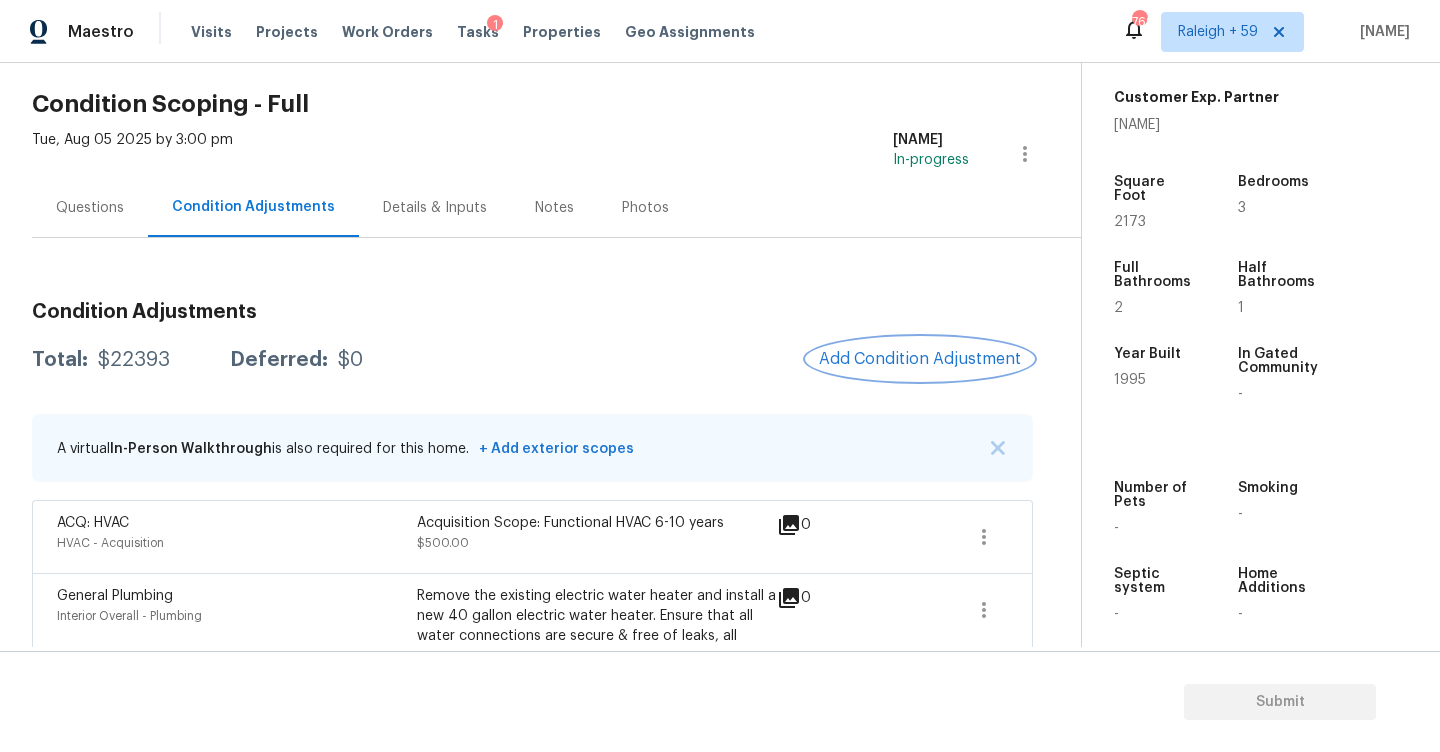 click on "Add Condition Adjustment" at bounding box center (920, 359) 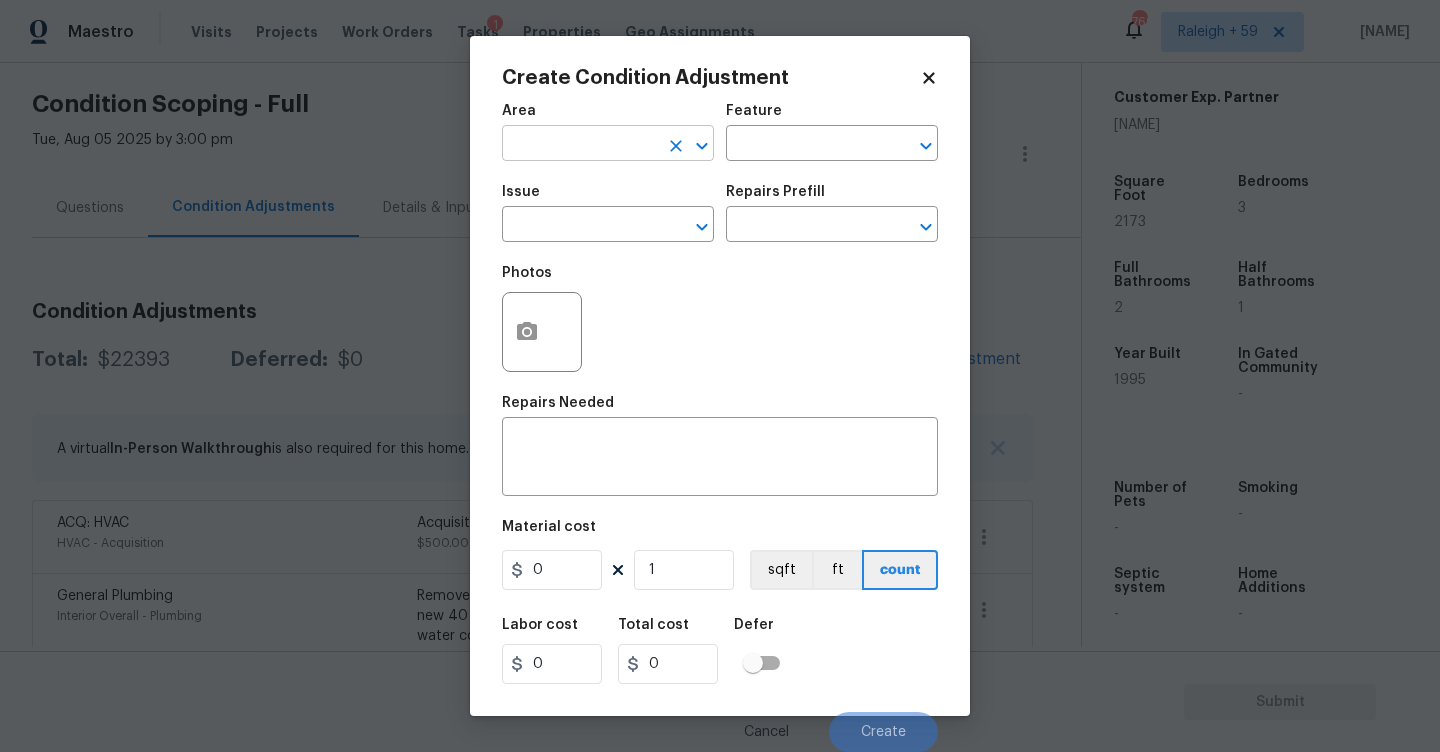 click at bounding box center [580, 145] 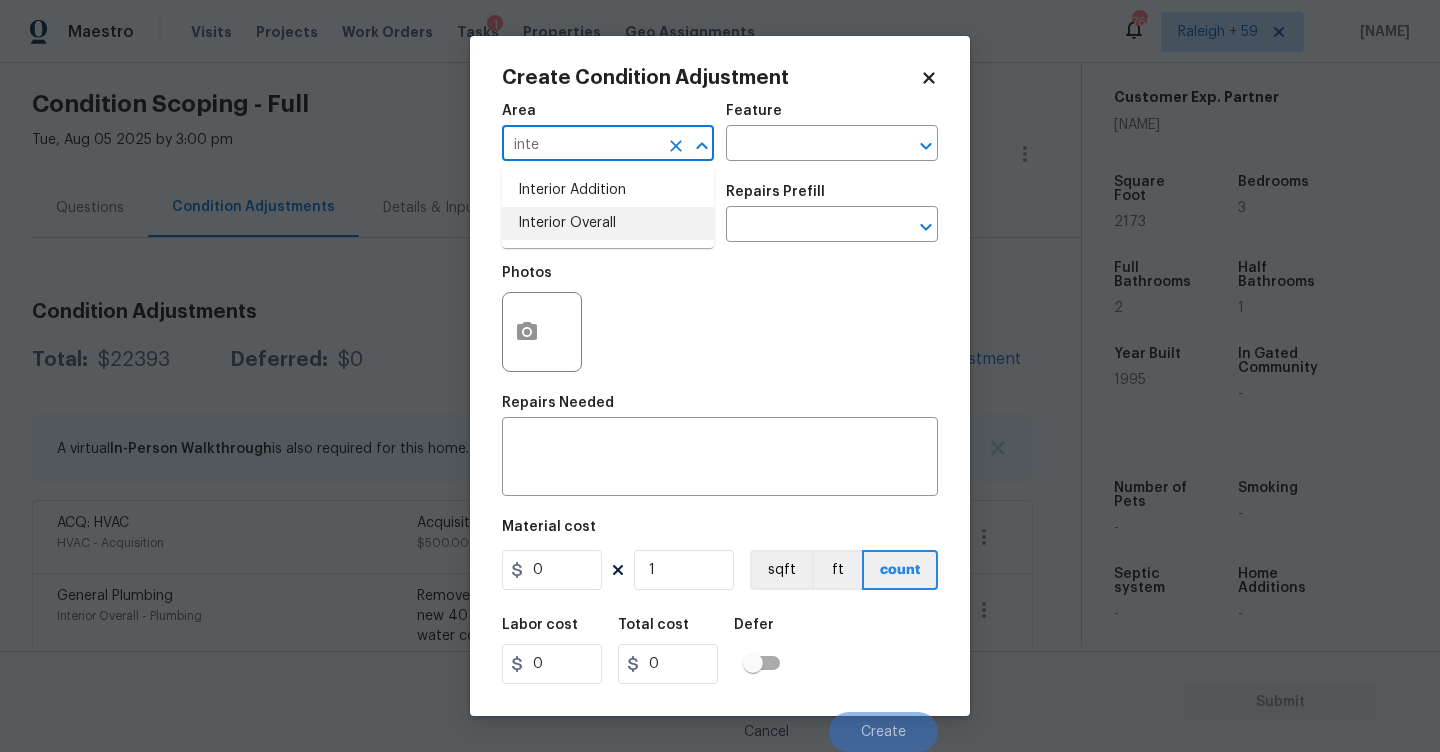 click on "Interior Overall" at bounding box center [608, 223] 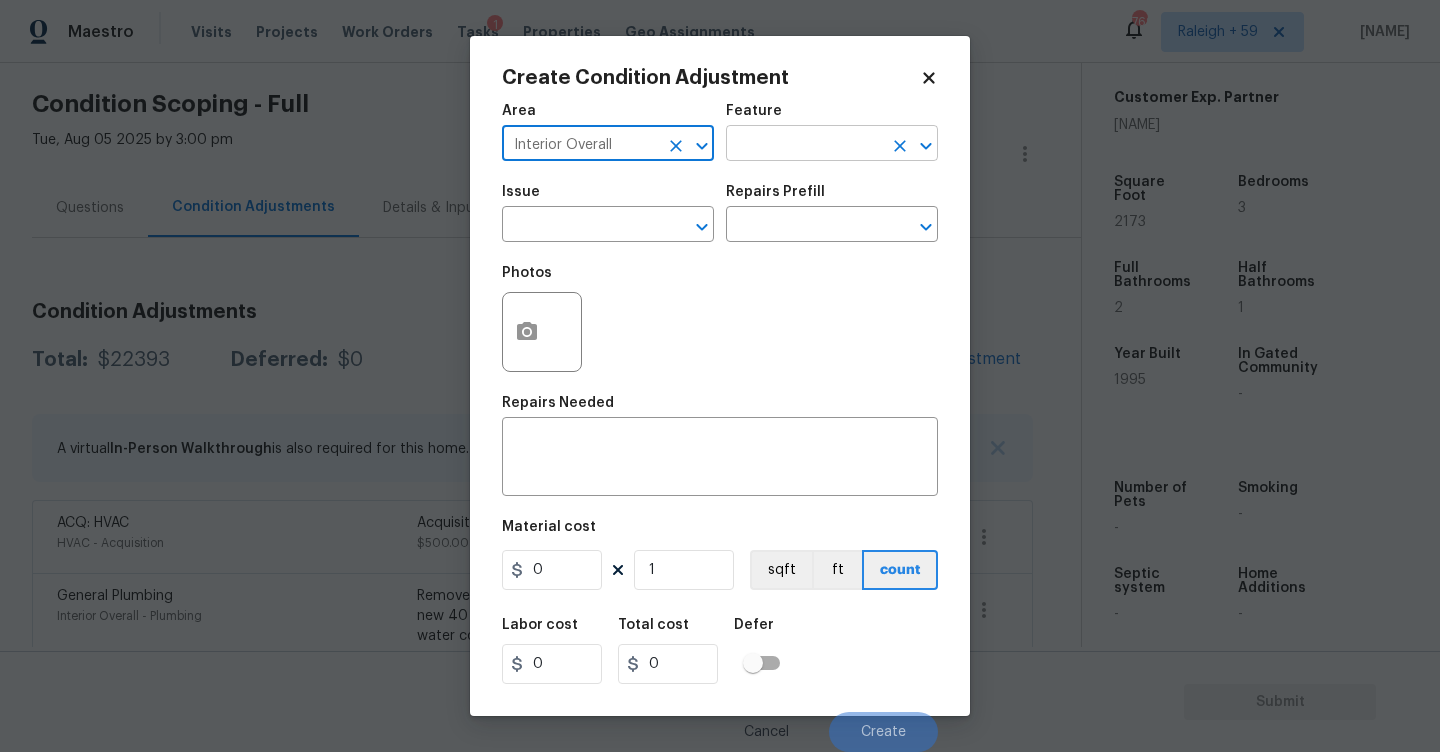 click at bounding box center [804, 145] 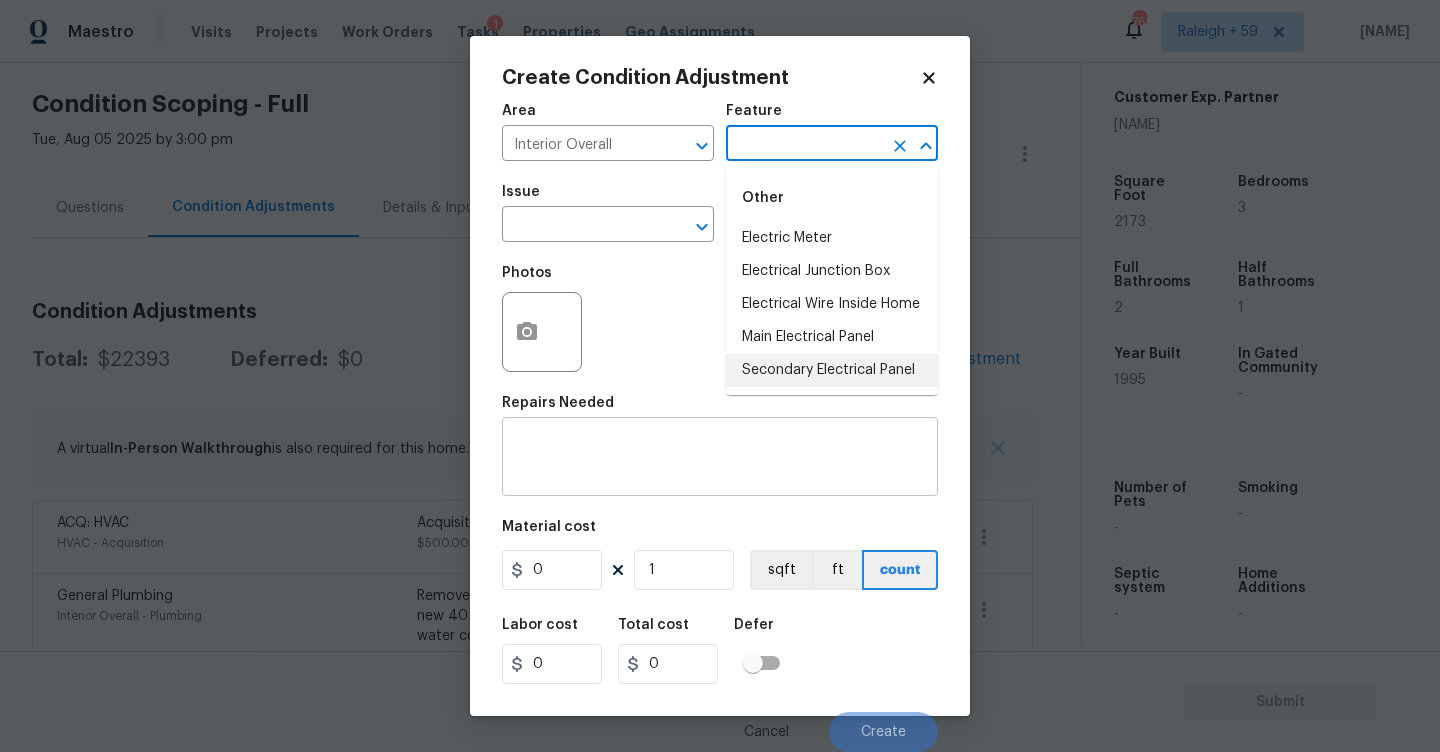 click at bounding box center (720, 459) 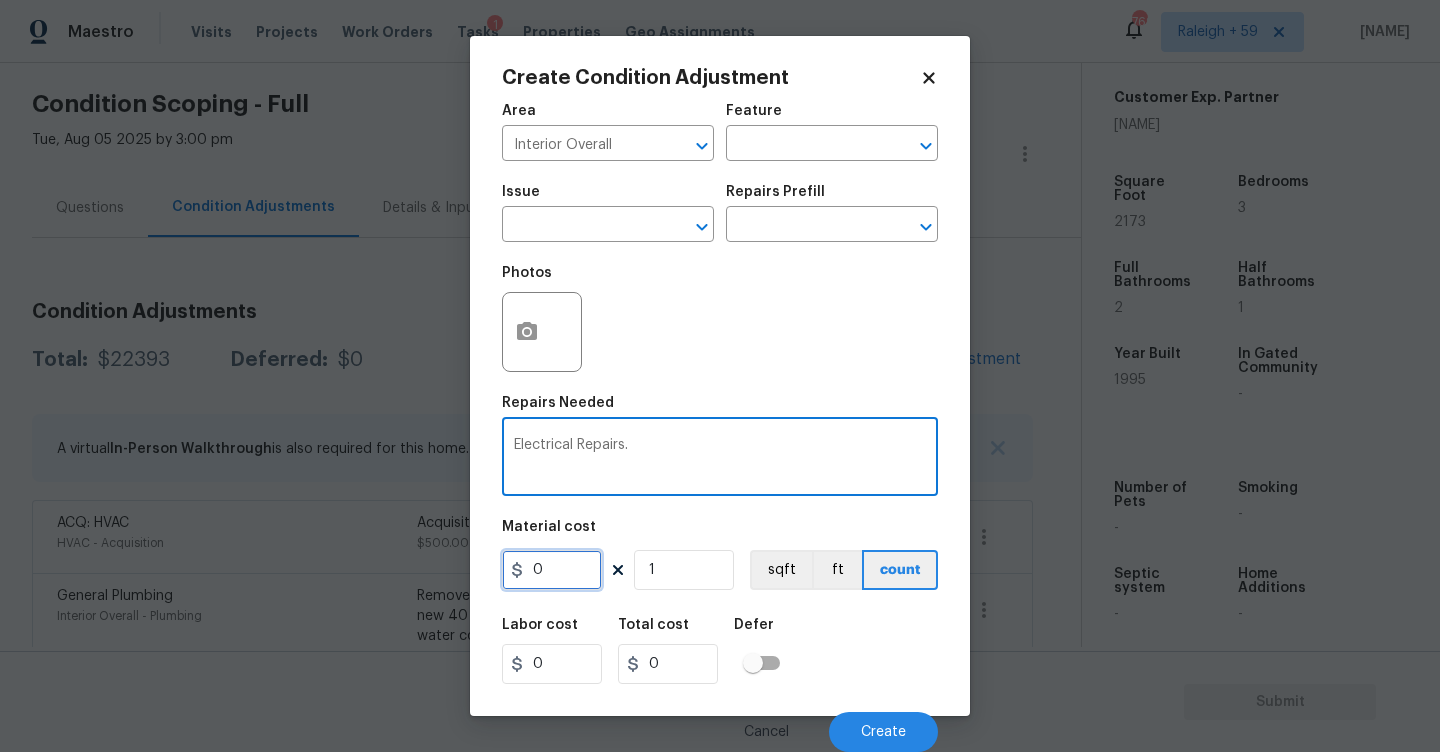 click on "0" at bounding box center [552, 570] 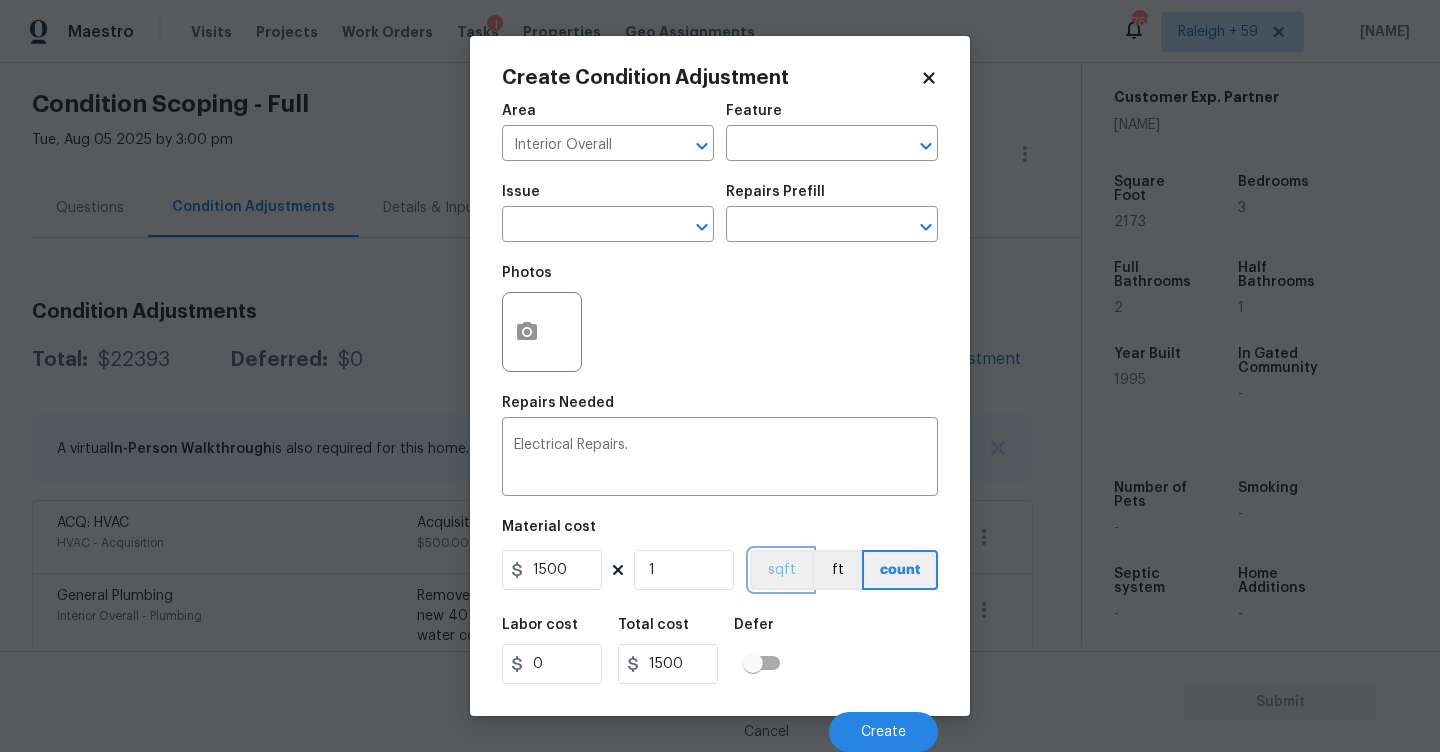 scroll, scrollTop: 1, scrollLeft: 0, axis: vertical 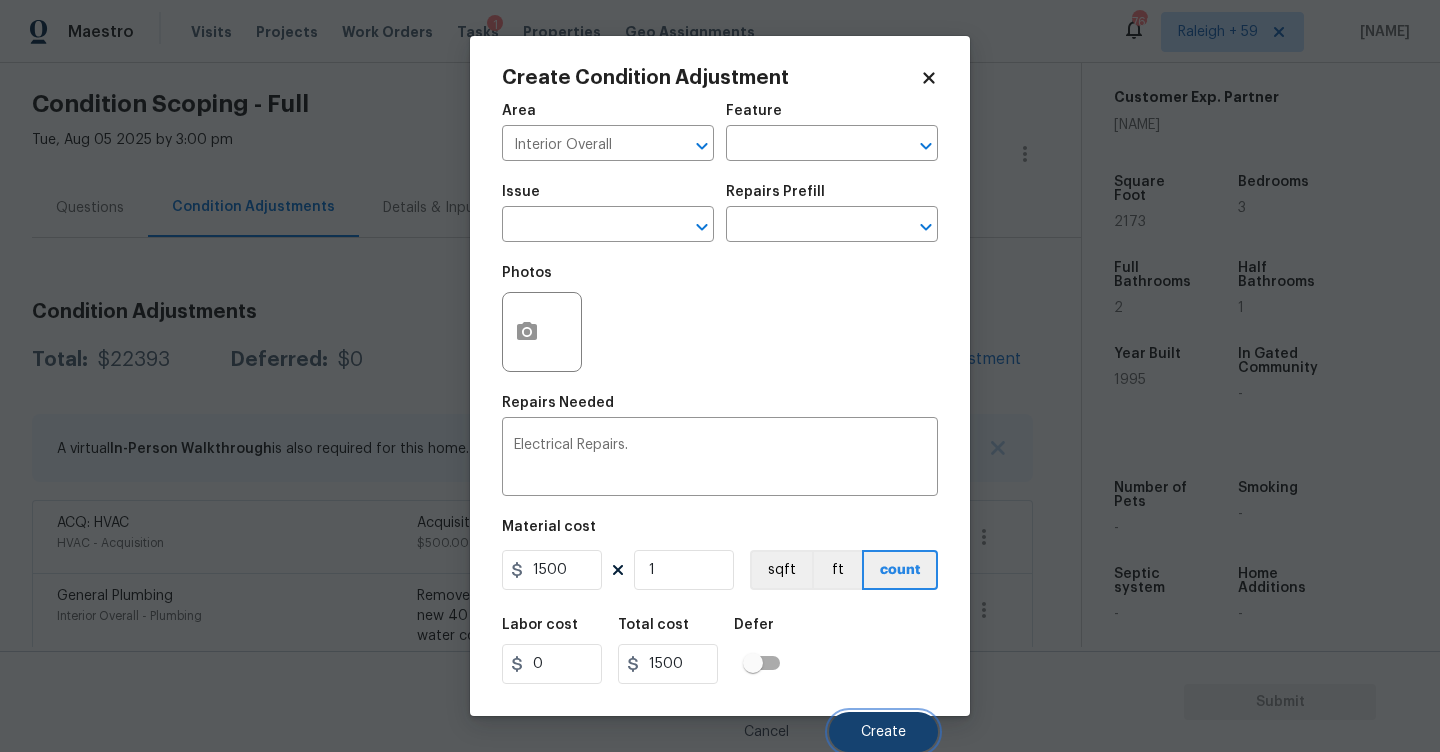click on "Create" at bounding box center [883, 732] 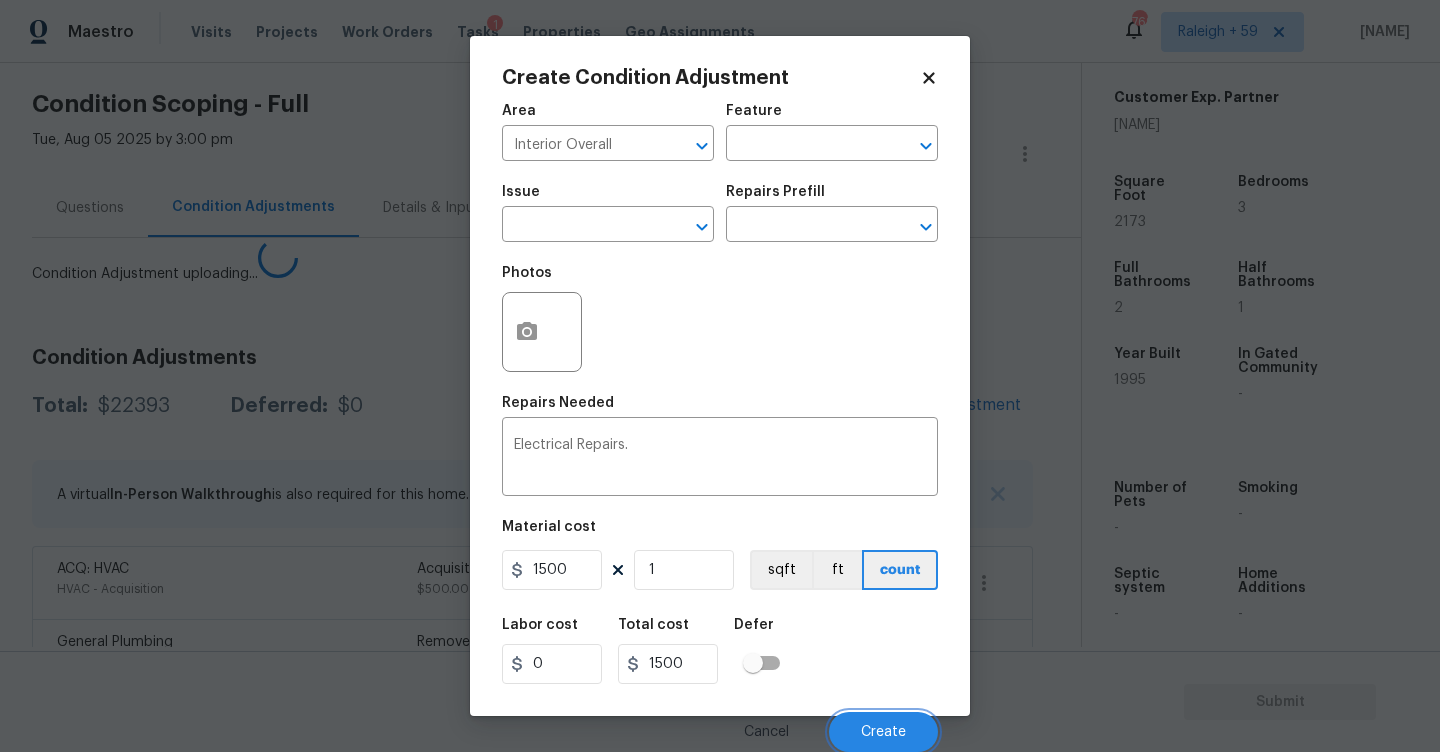 scroll, scrollTop: 0, scrollLeft: 0, axis: both 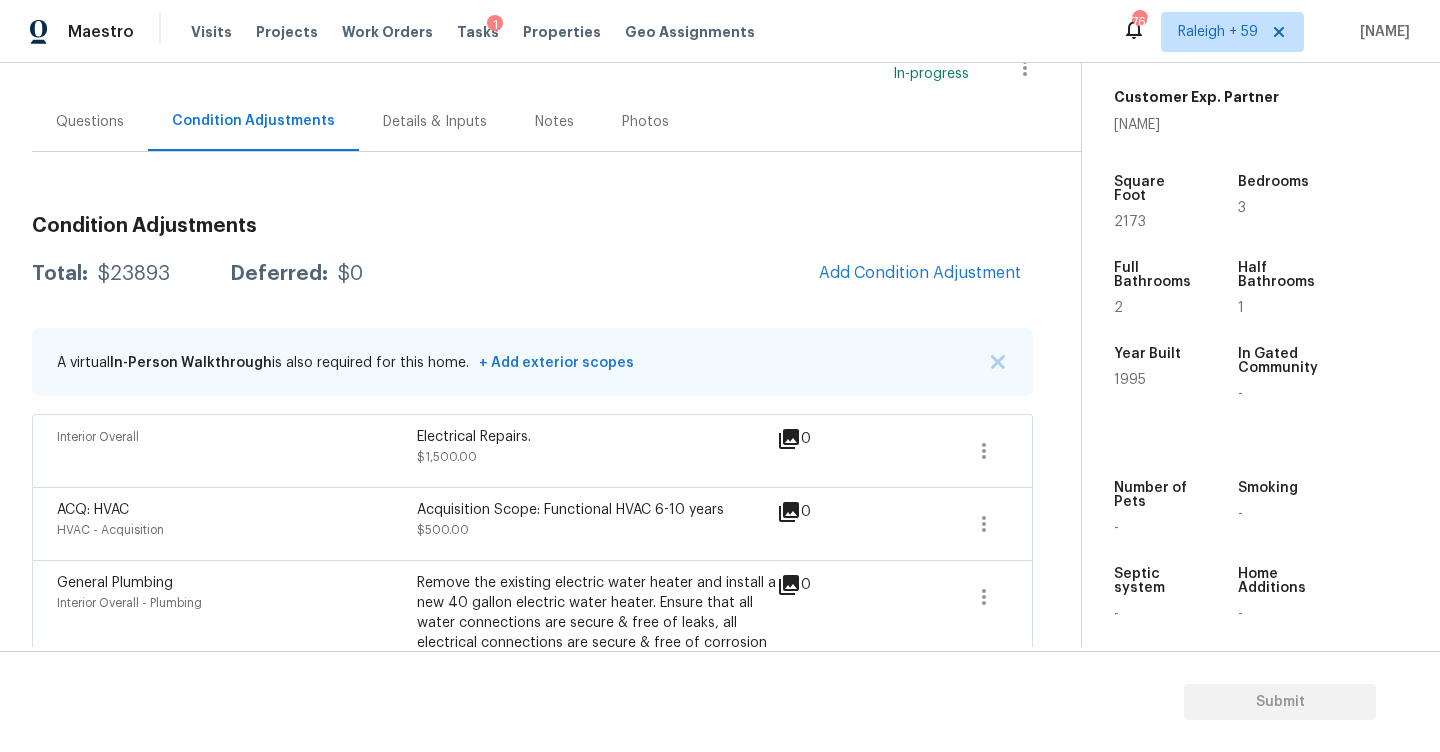 click on "Questions" at bounding box center (90, 122) 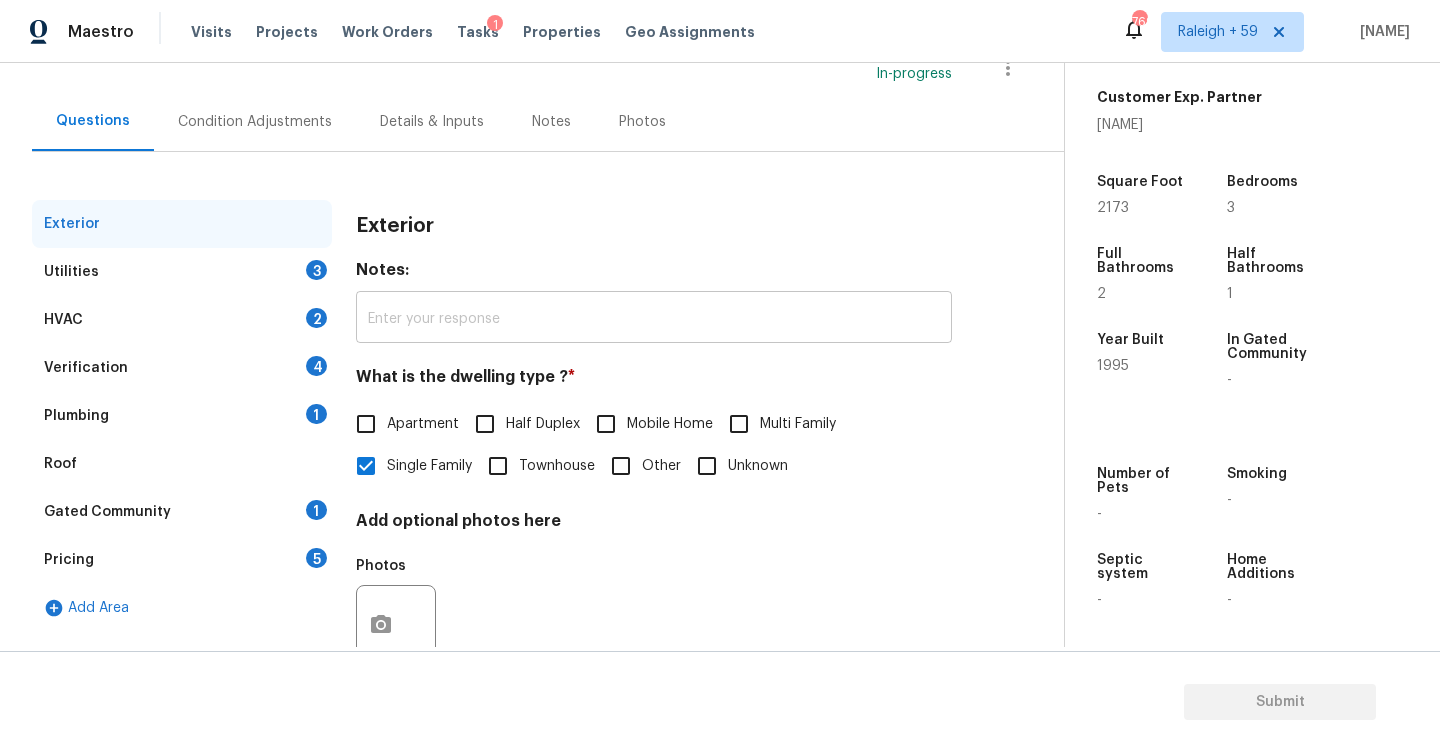scroll, scrollTop: 211, scrollLeft: 0, axis: vertical 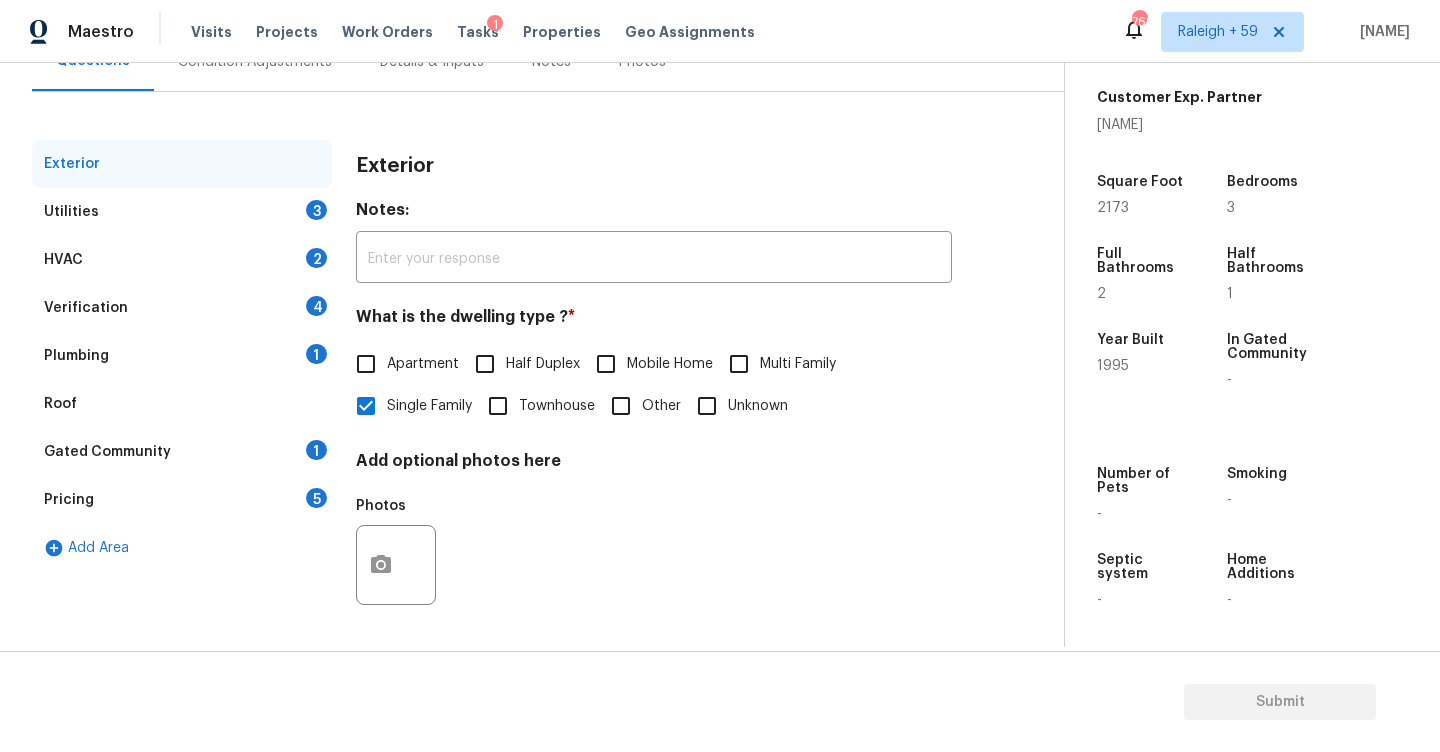 click on "Utilities 3" at bounding box center (182, 212) 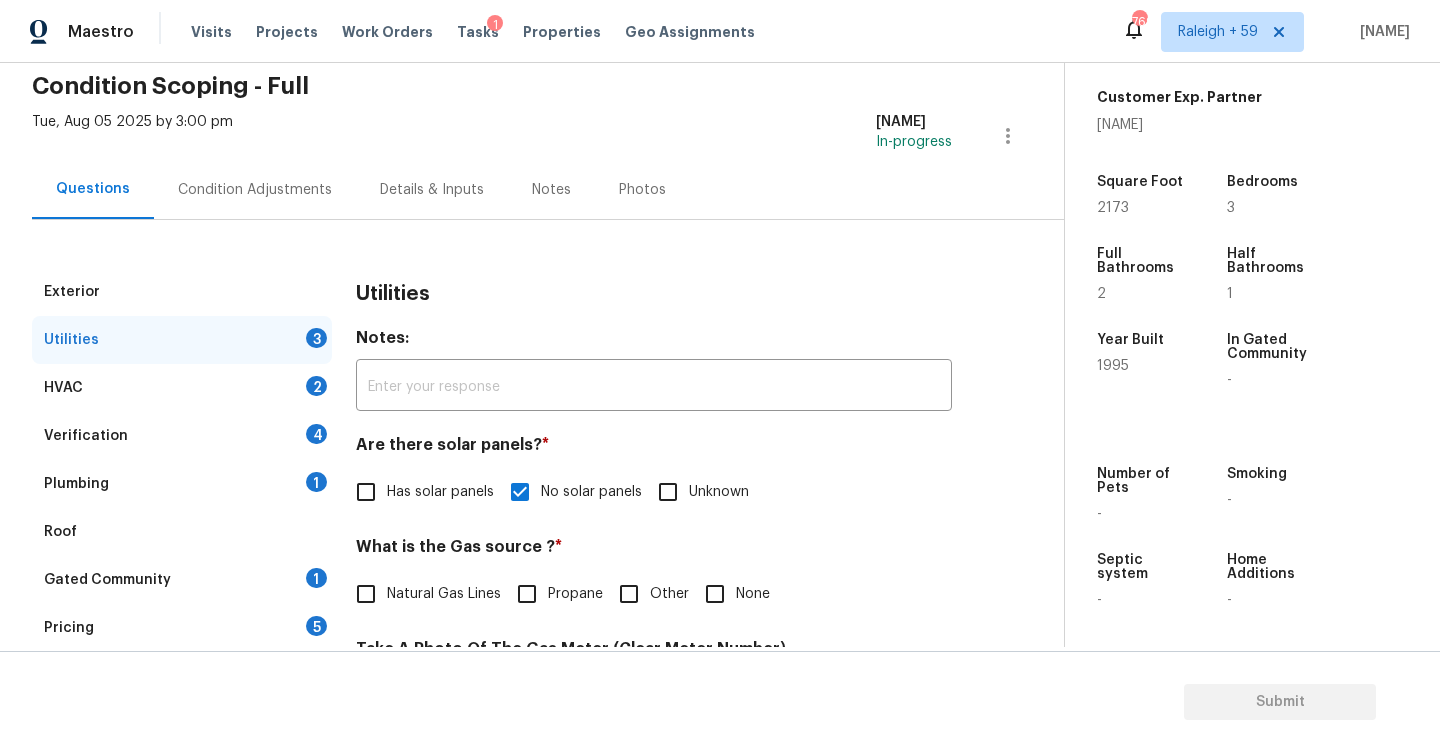 scroll, scrollTop: 0, scrollLeft: 0, axis: both 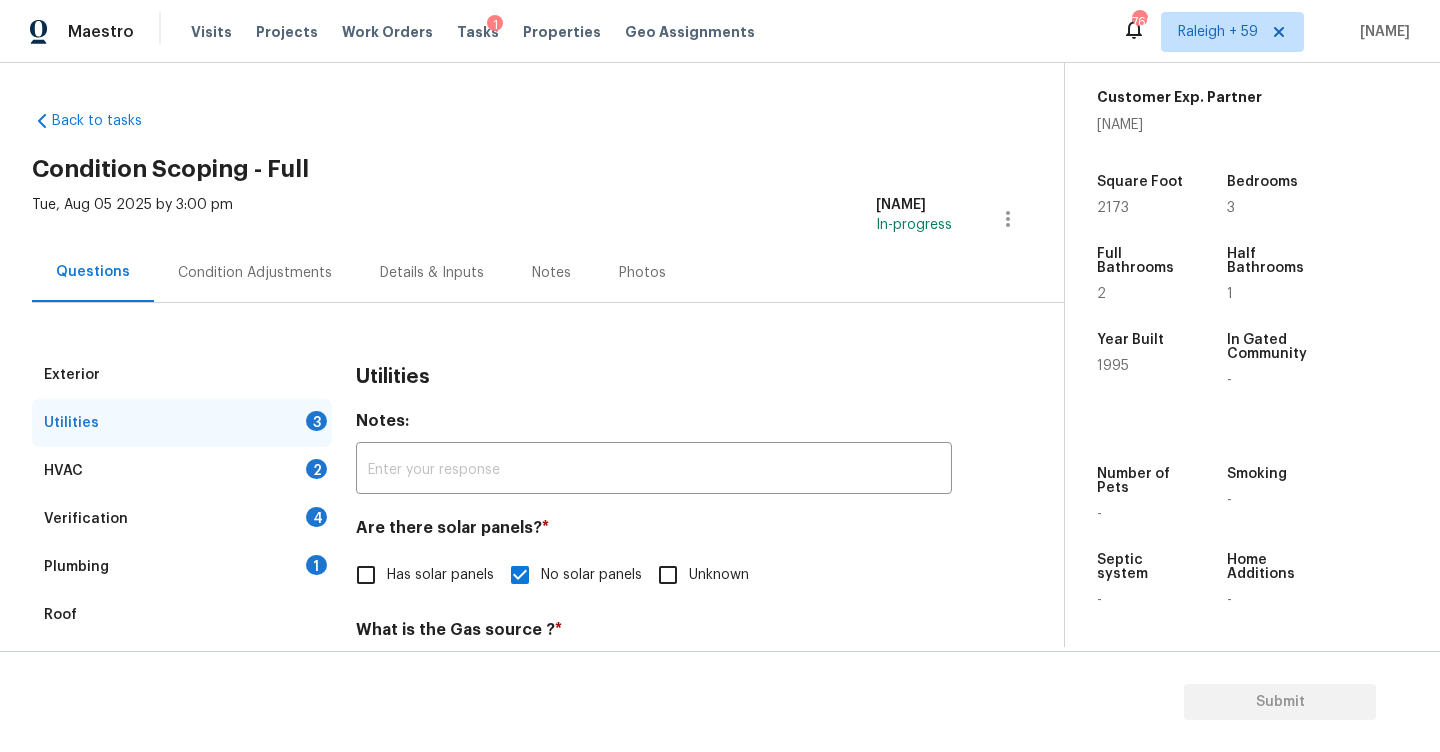 click on "Condition Adjustments" at bounding box center [255, 273] 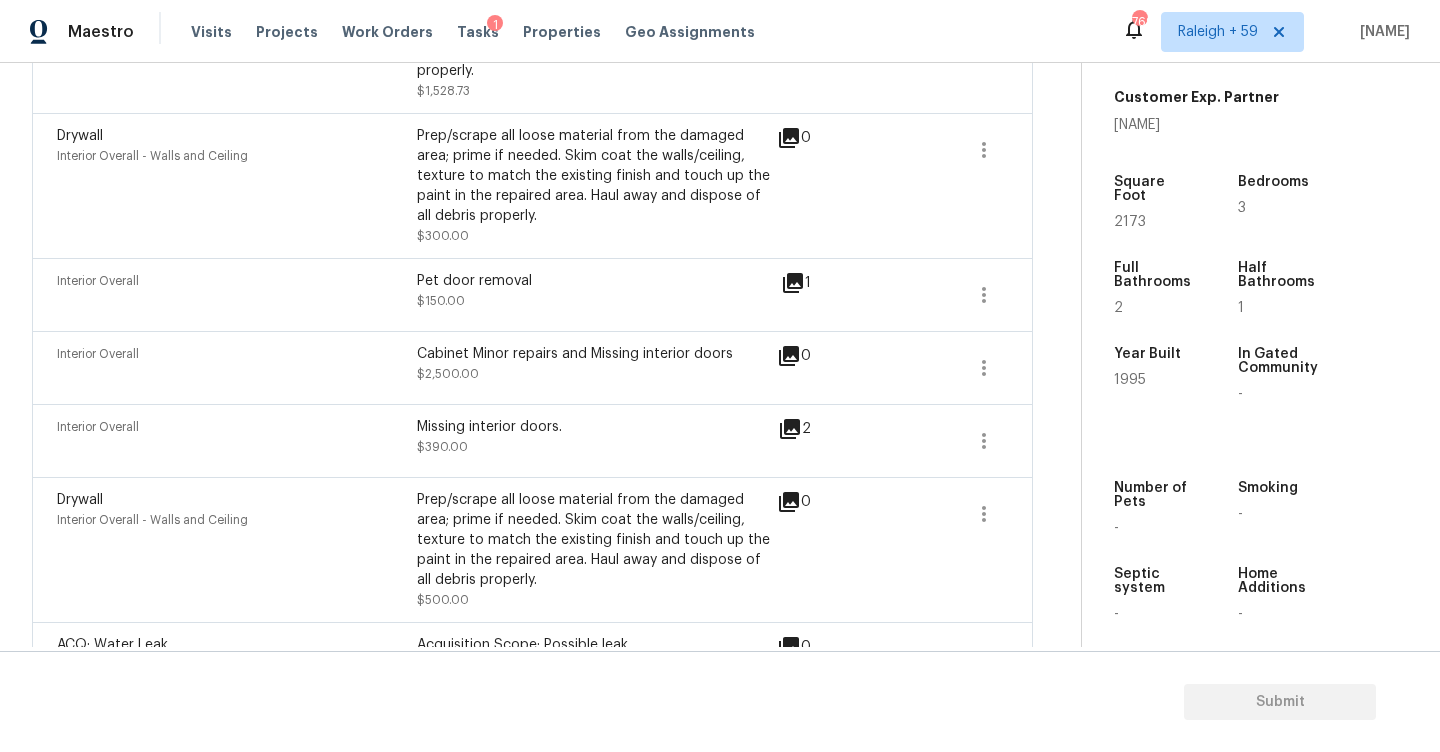 scroll, scrollTop: 821, scrollLeft: 0, axis: vertical 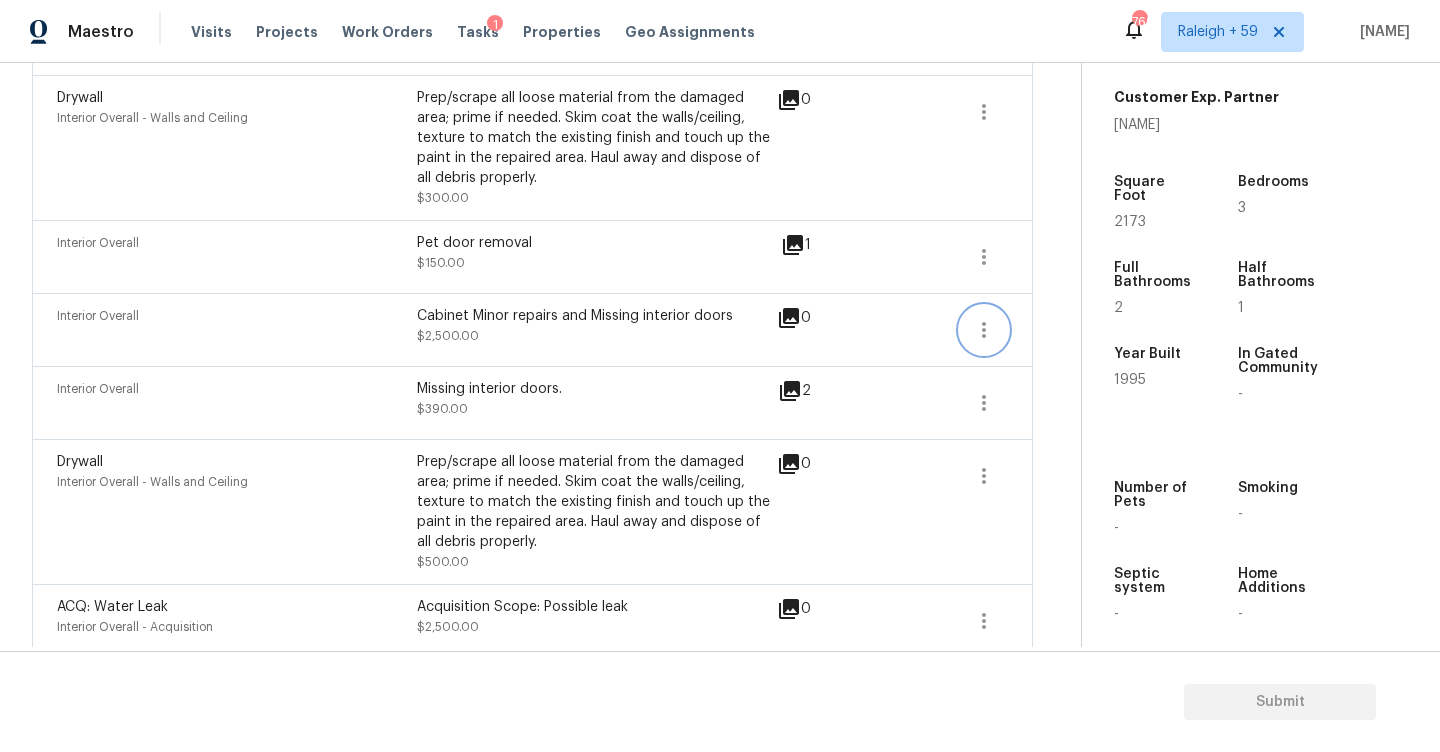 click 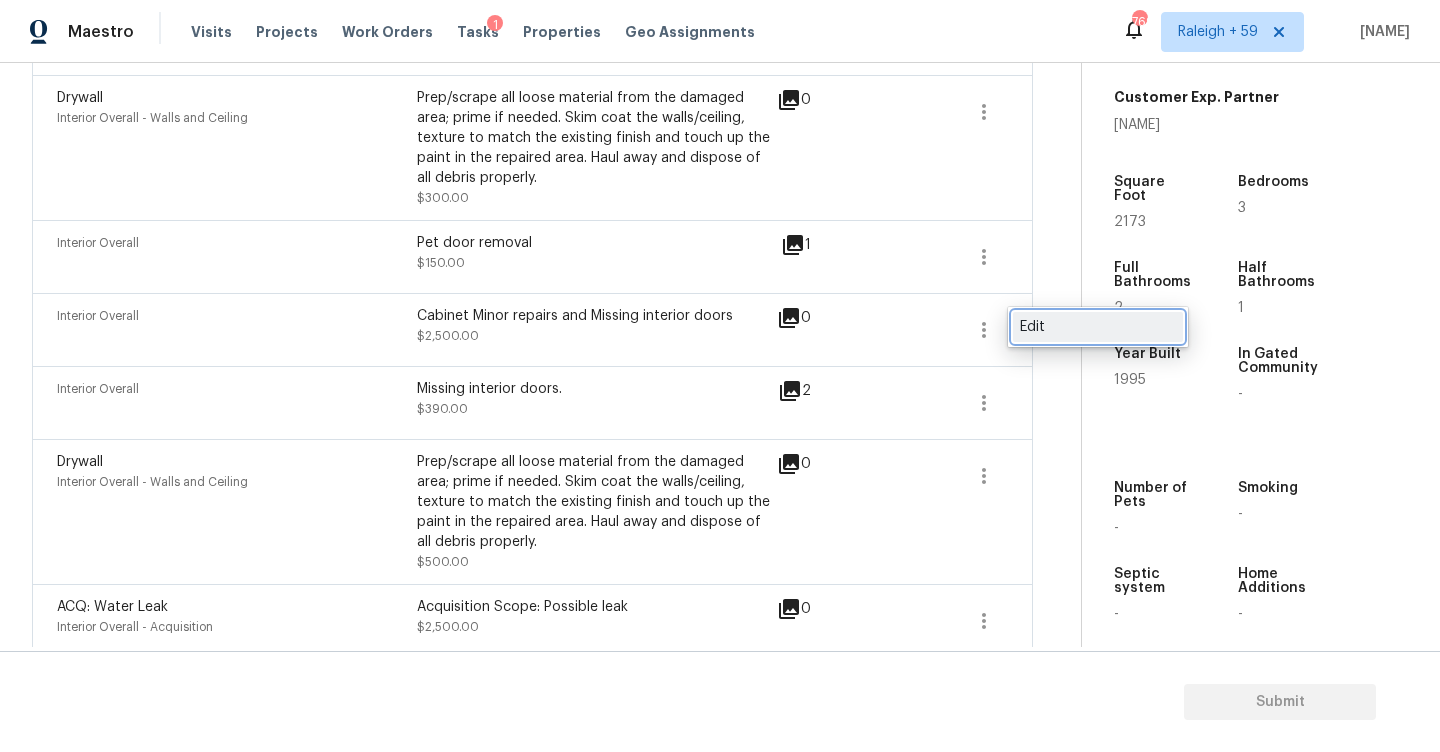click on "Edit" at bounding box center [1098, 327] 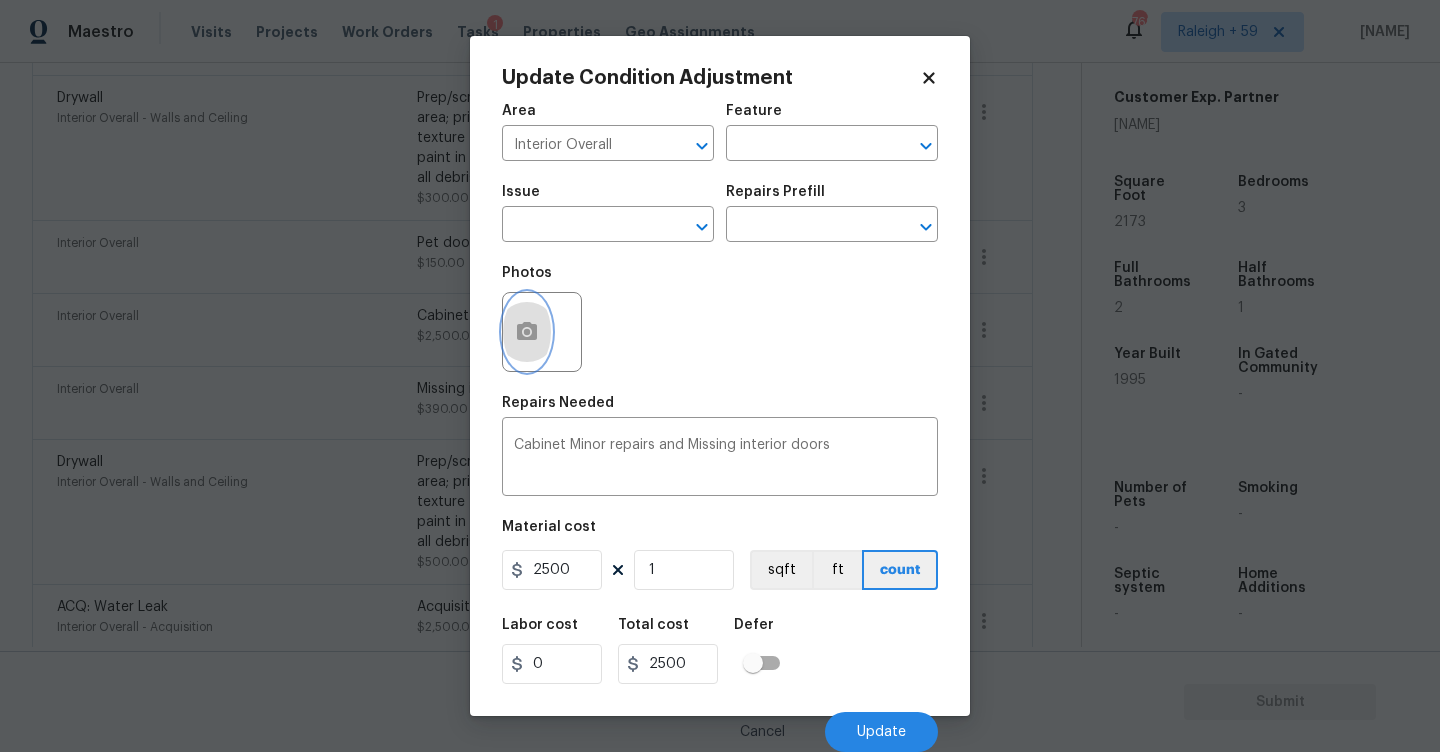 click 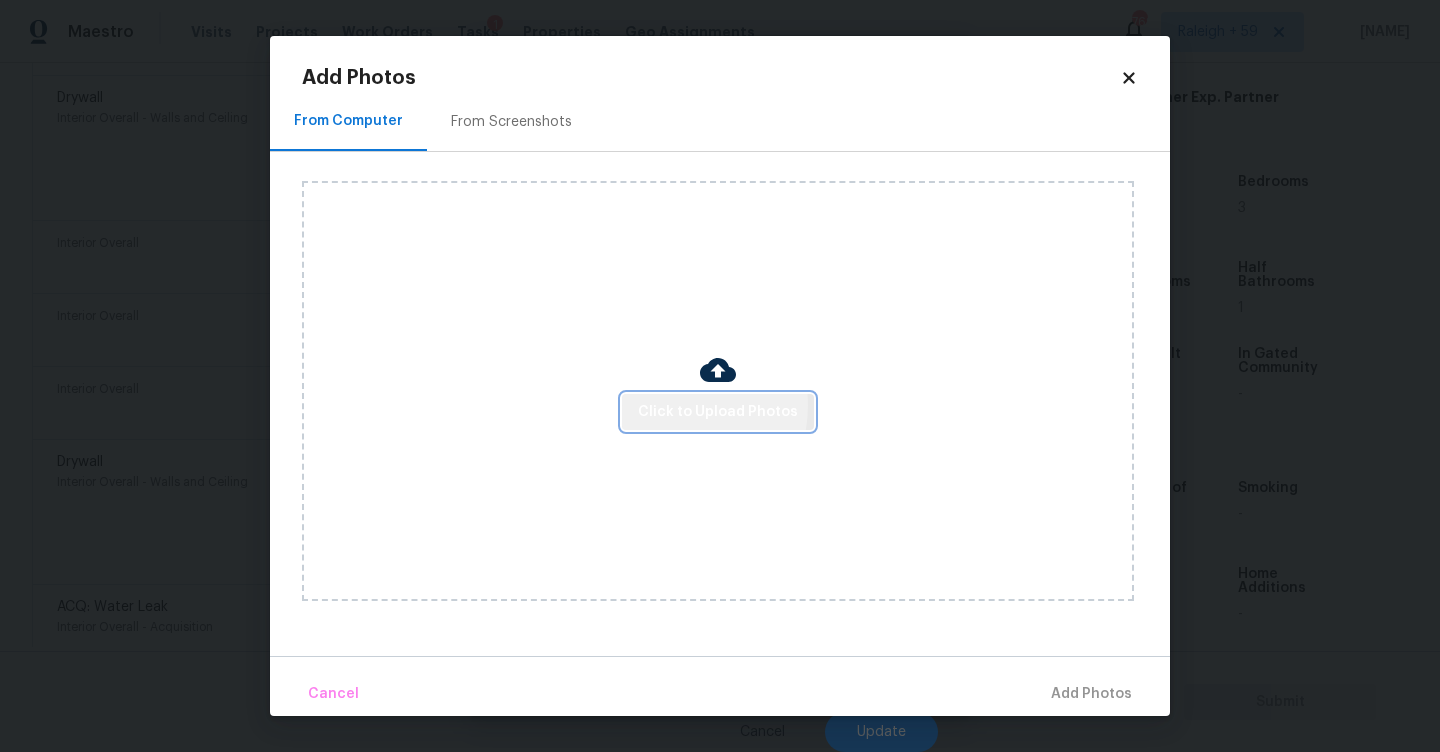 click on "Click to Upload Photos" at bounding box center (718, 412) 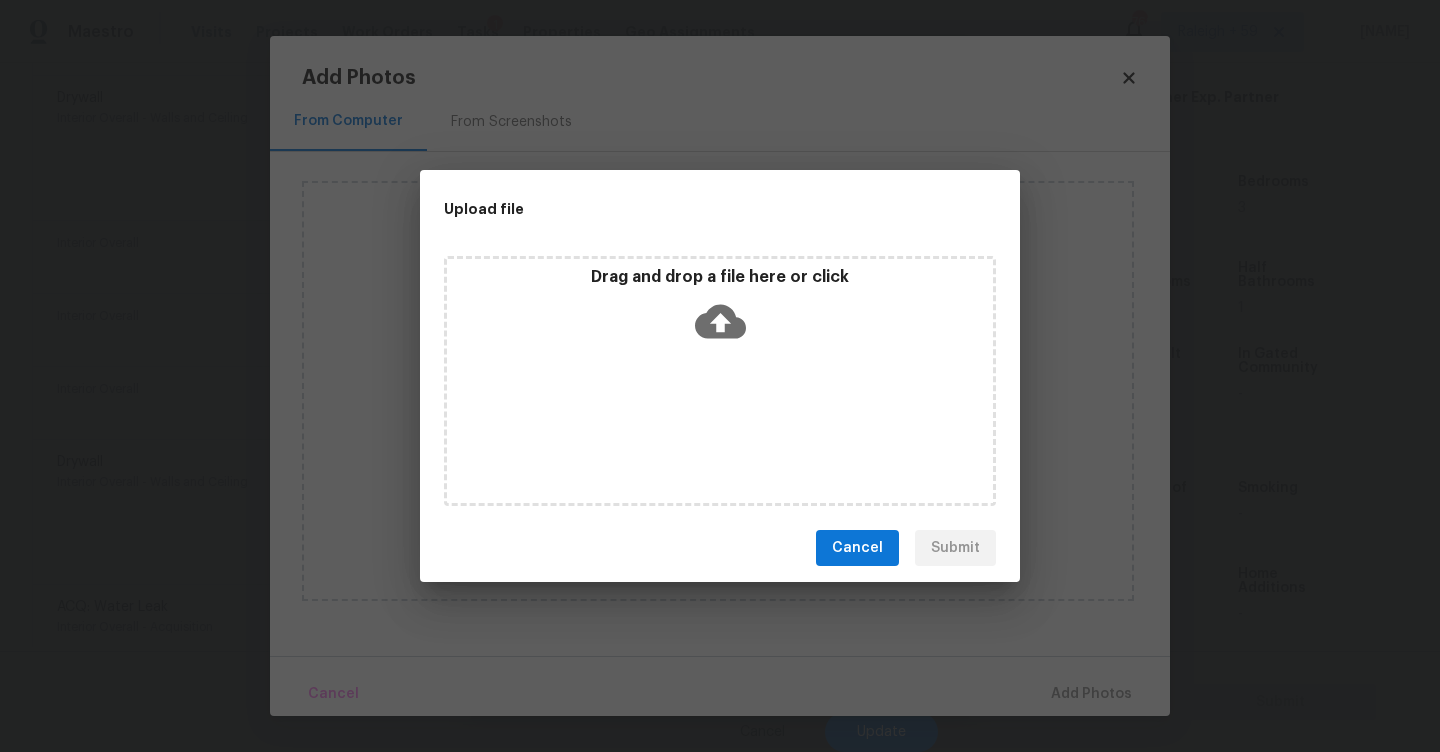 click on "Drag and drop a file here or click" at bounding box center (720, 277) 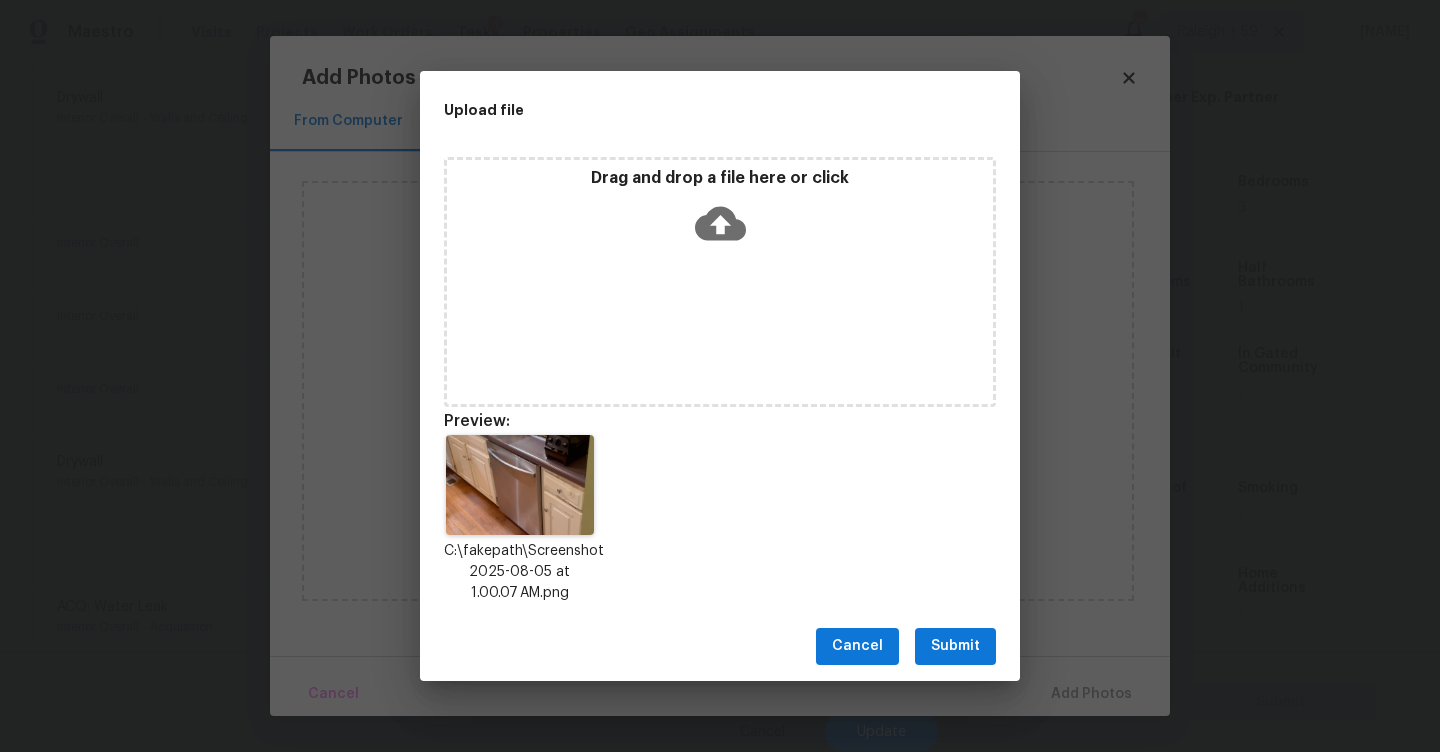 click on "Submit" at bounding box center (955, 646) 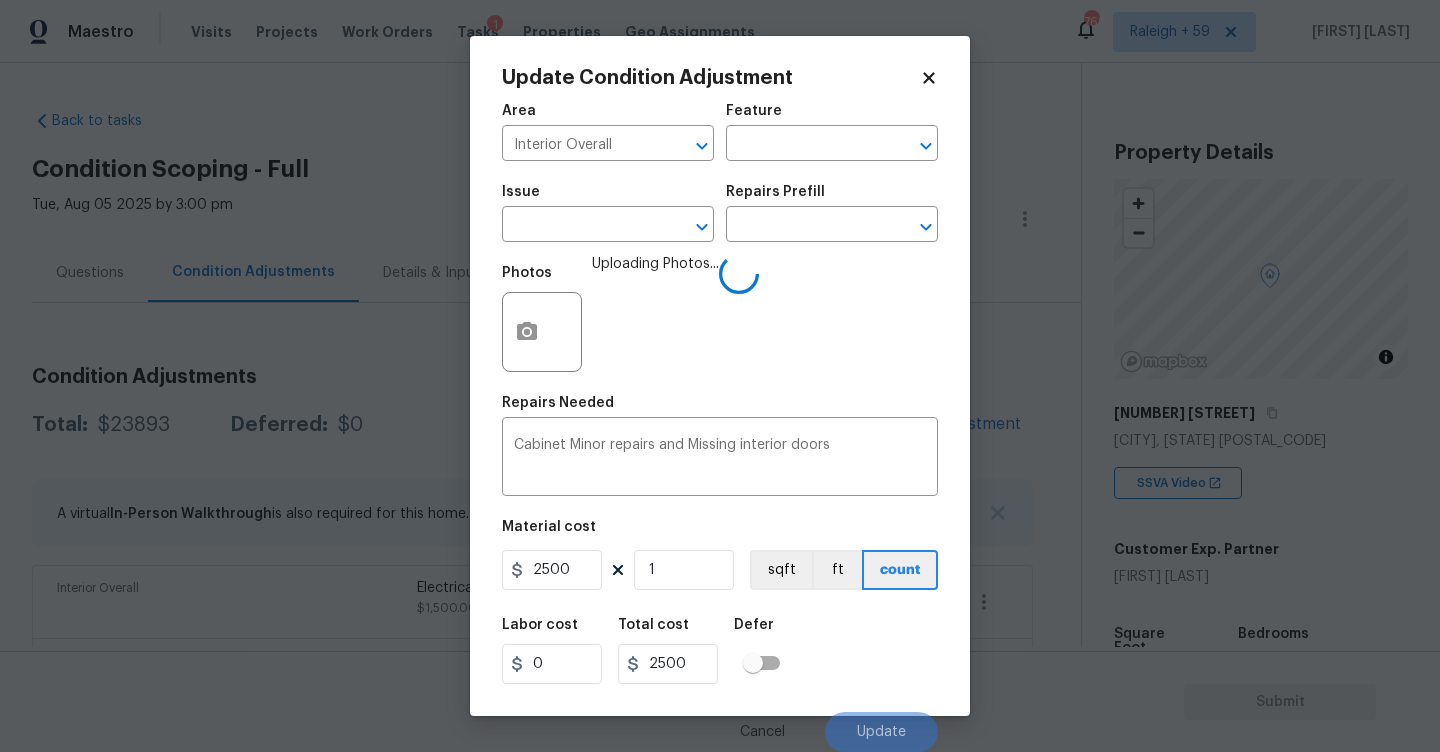 scroll, scrollTop: 0, scrollLeft: 0, axis: both 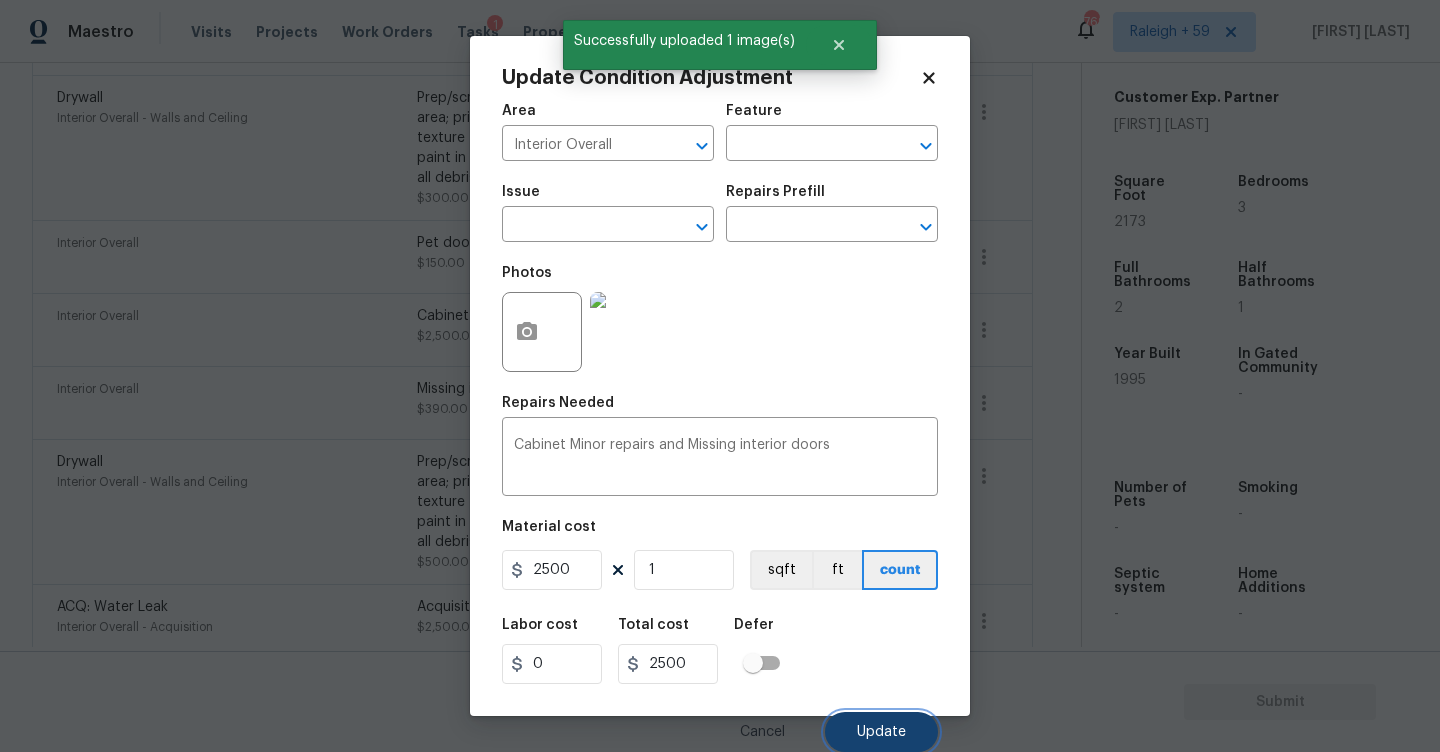 click on "Update" at bounding box center (881, 732) 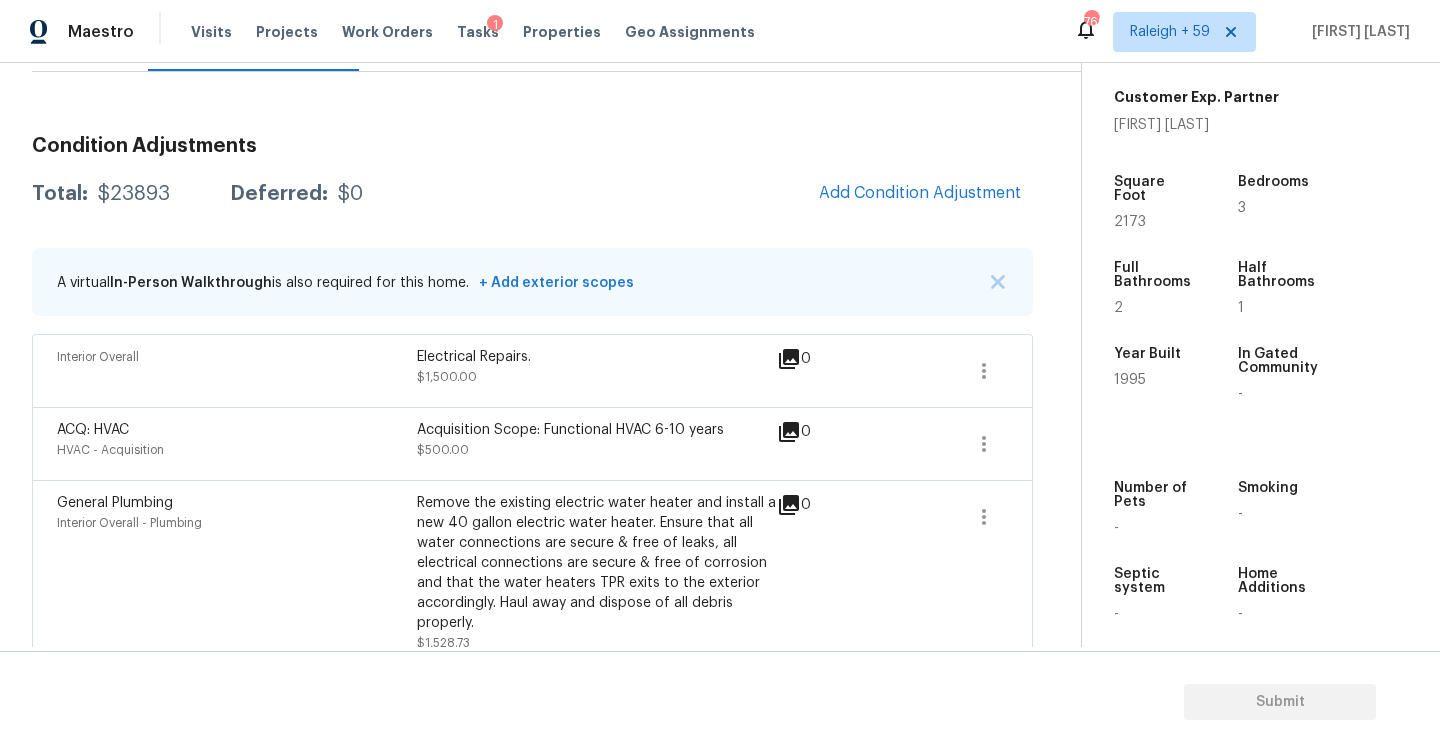 scroll, scrollTop: 135, scrollLeft: 0, axis: vertical 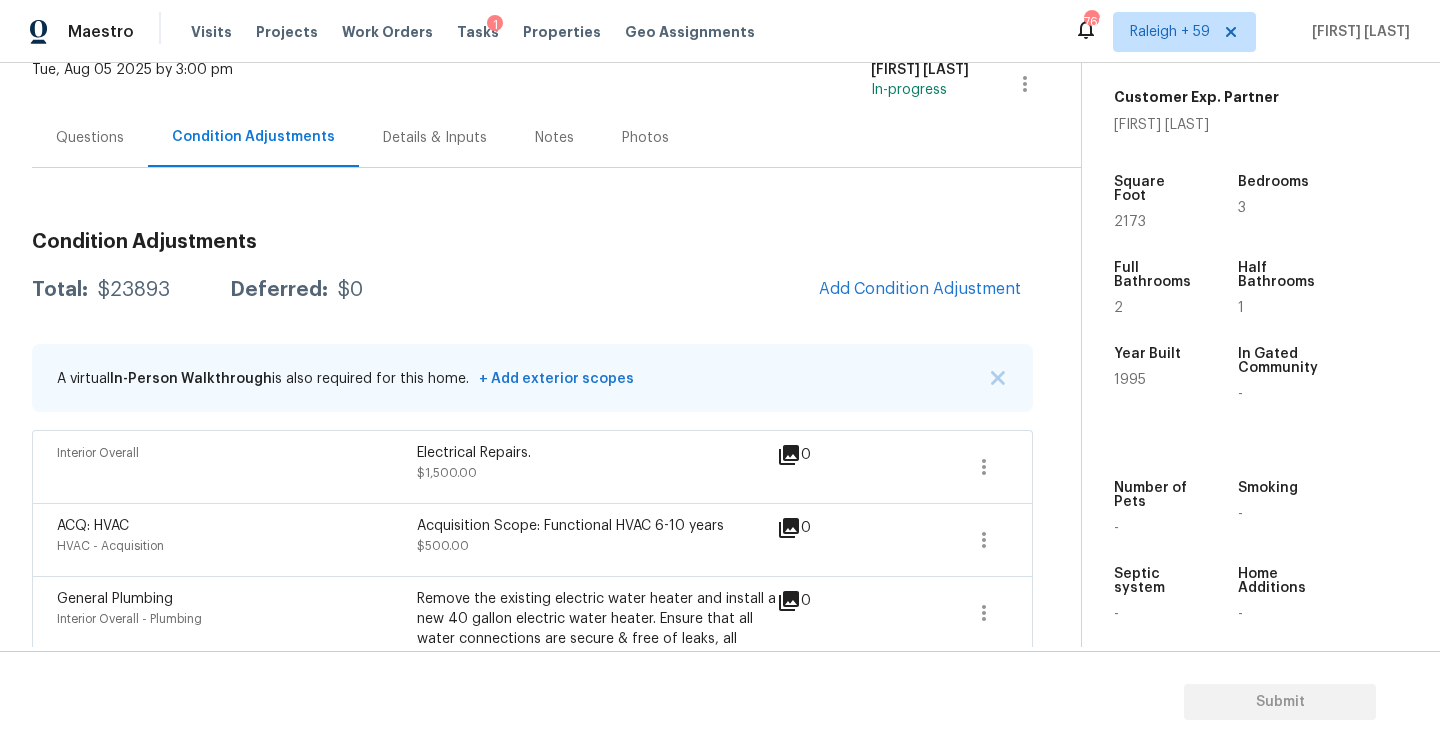 click on "$23893" at bounding box center (134, 290) 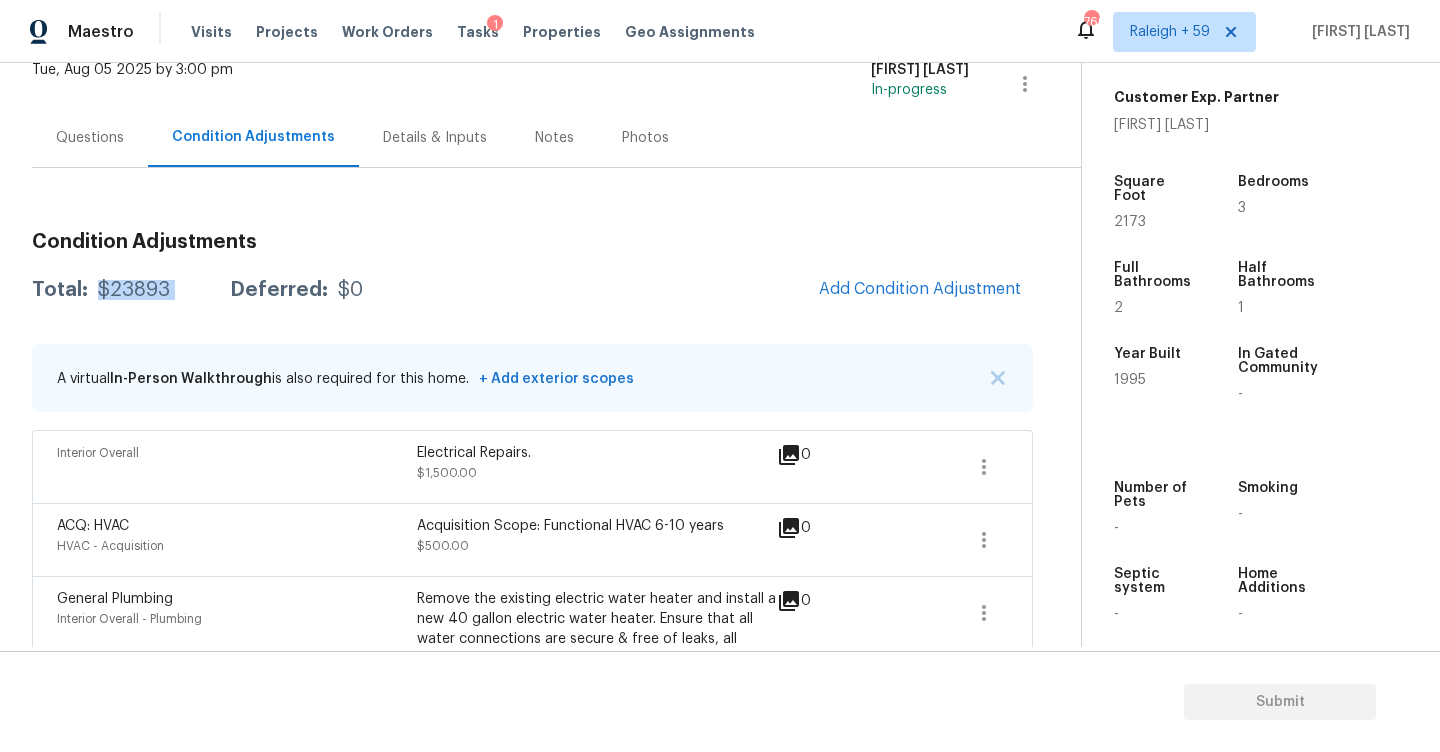 click on "$23893" at bounding box center [134, 290] 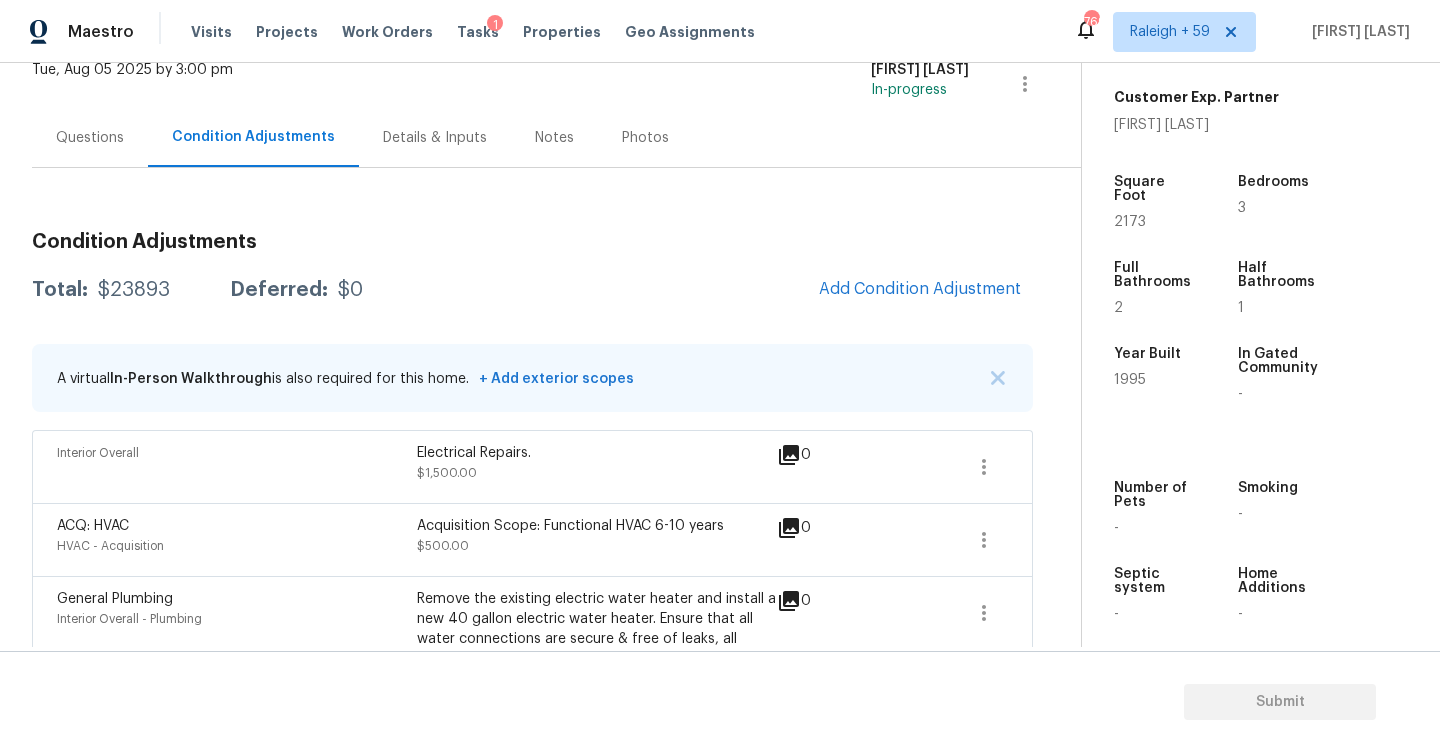 click on "Questions" at bounding box center [90, 138] 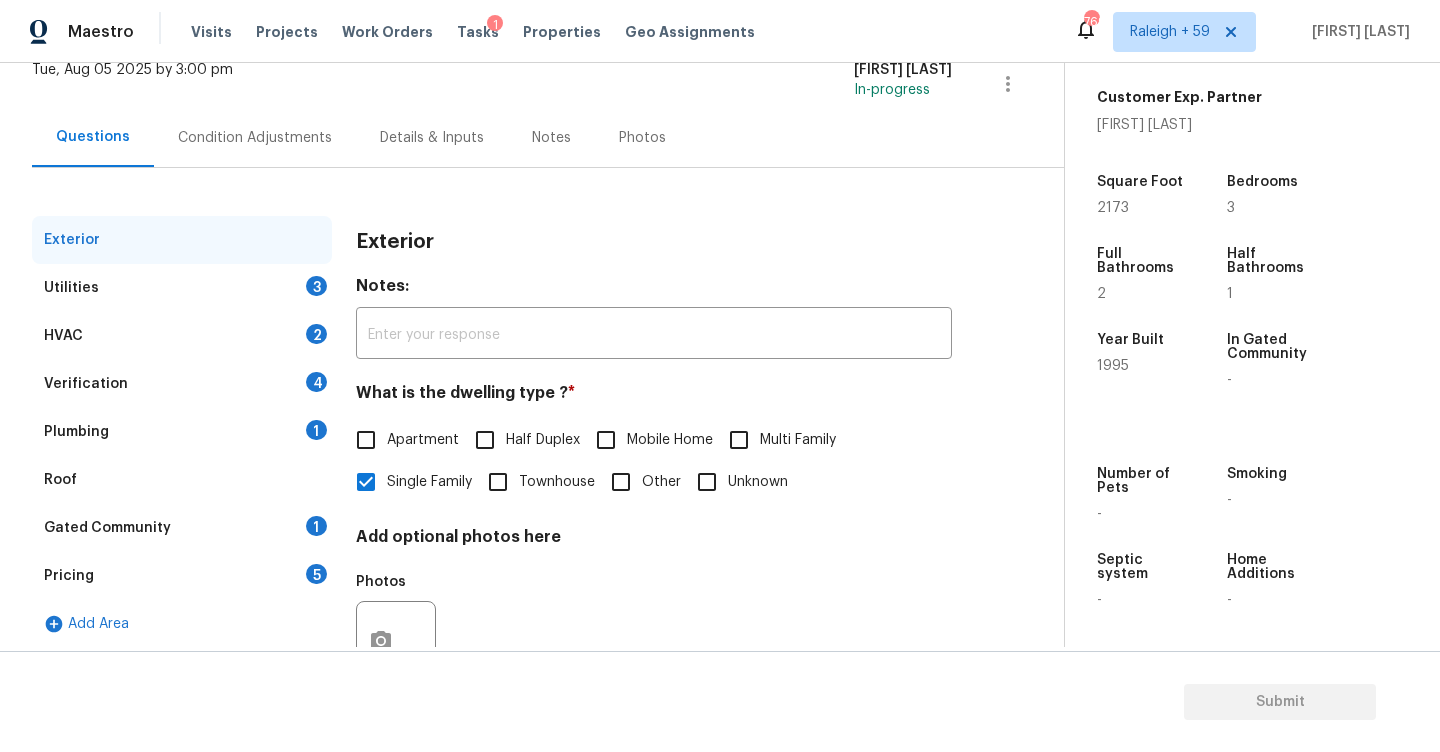 scroll, scrollTop: 211, scrollLeft: 0, axis: vertical 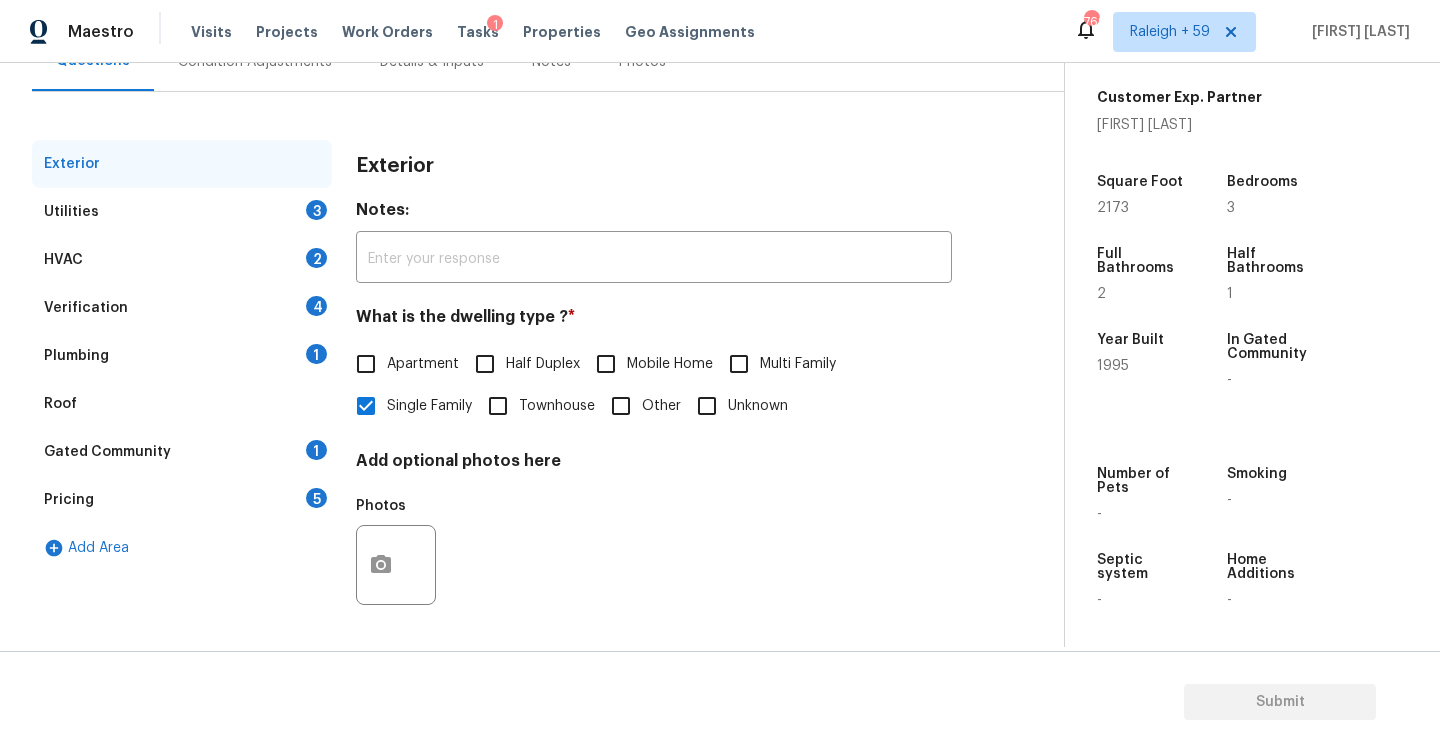 click on "3" at bounding box center [316, 210] 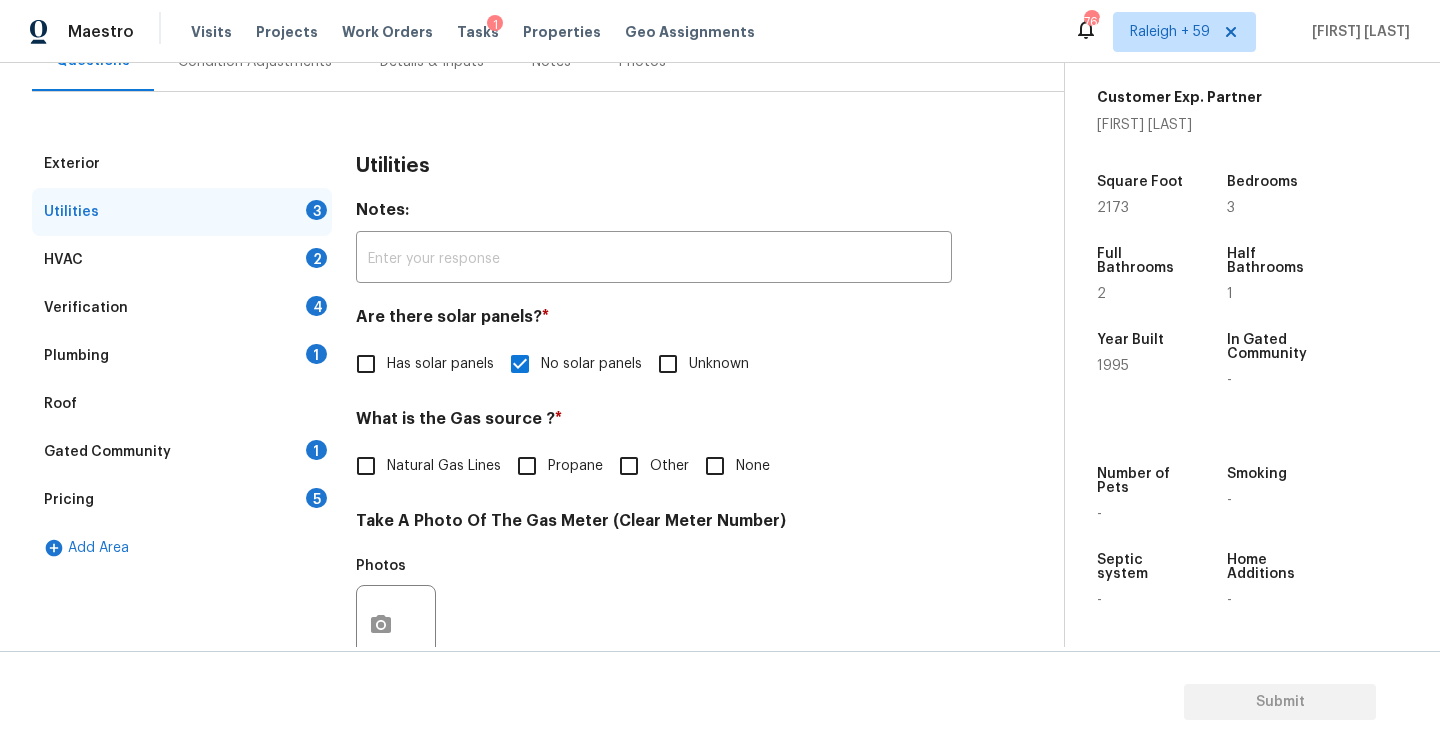 scroll, scrollTop: 290, scrollLeft: 0, axis: vertical 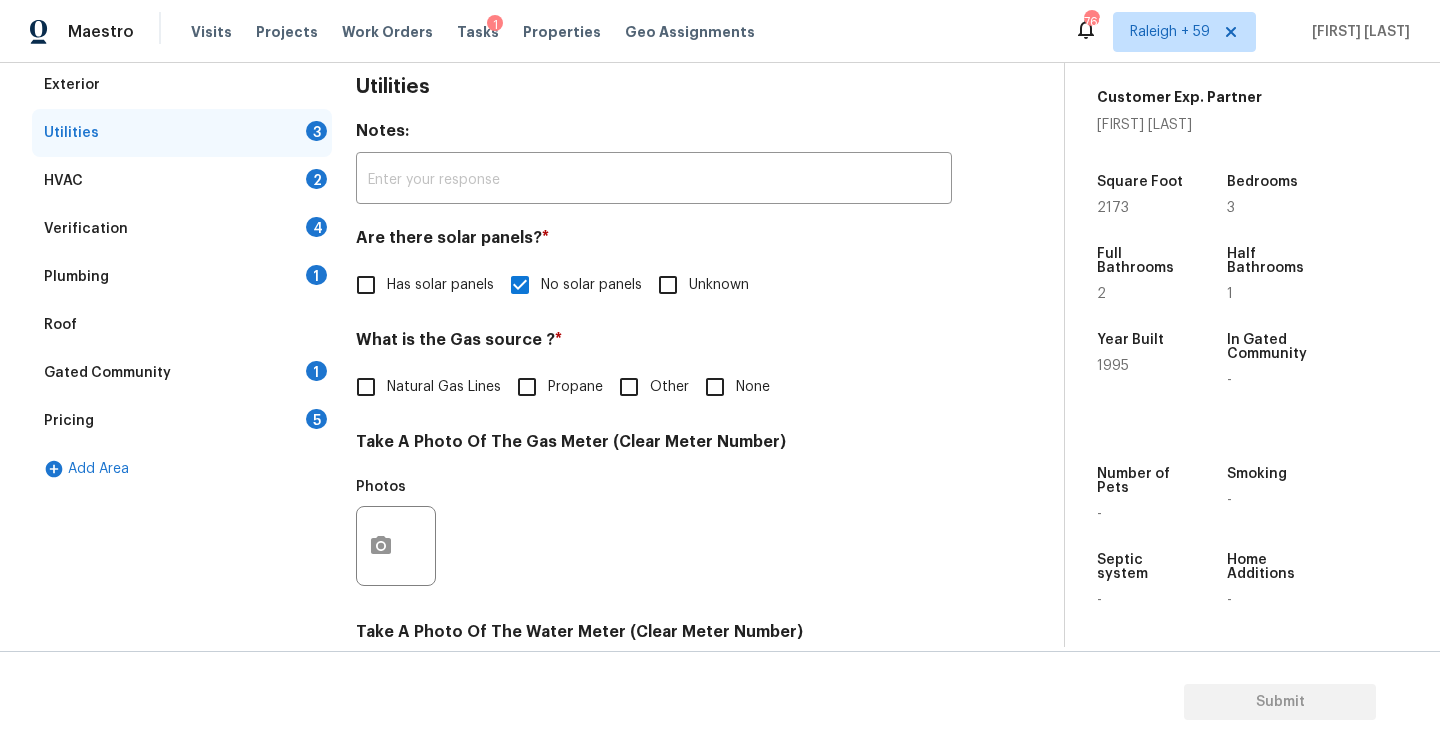 click on "What is the Gas source ?  *" at bounding box center (654, 344) 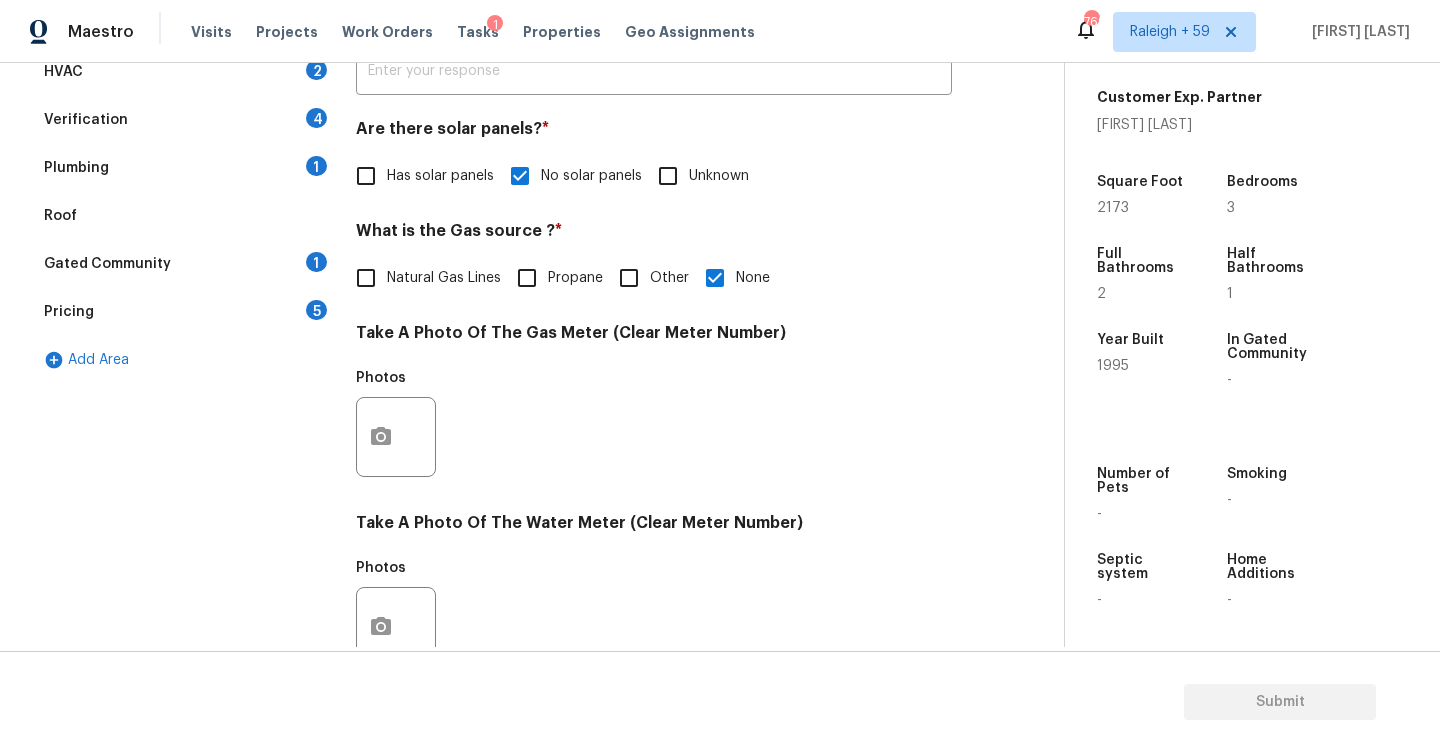 click on "Plumbing 1" at bounding box center [182, 168] 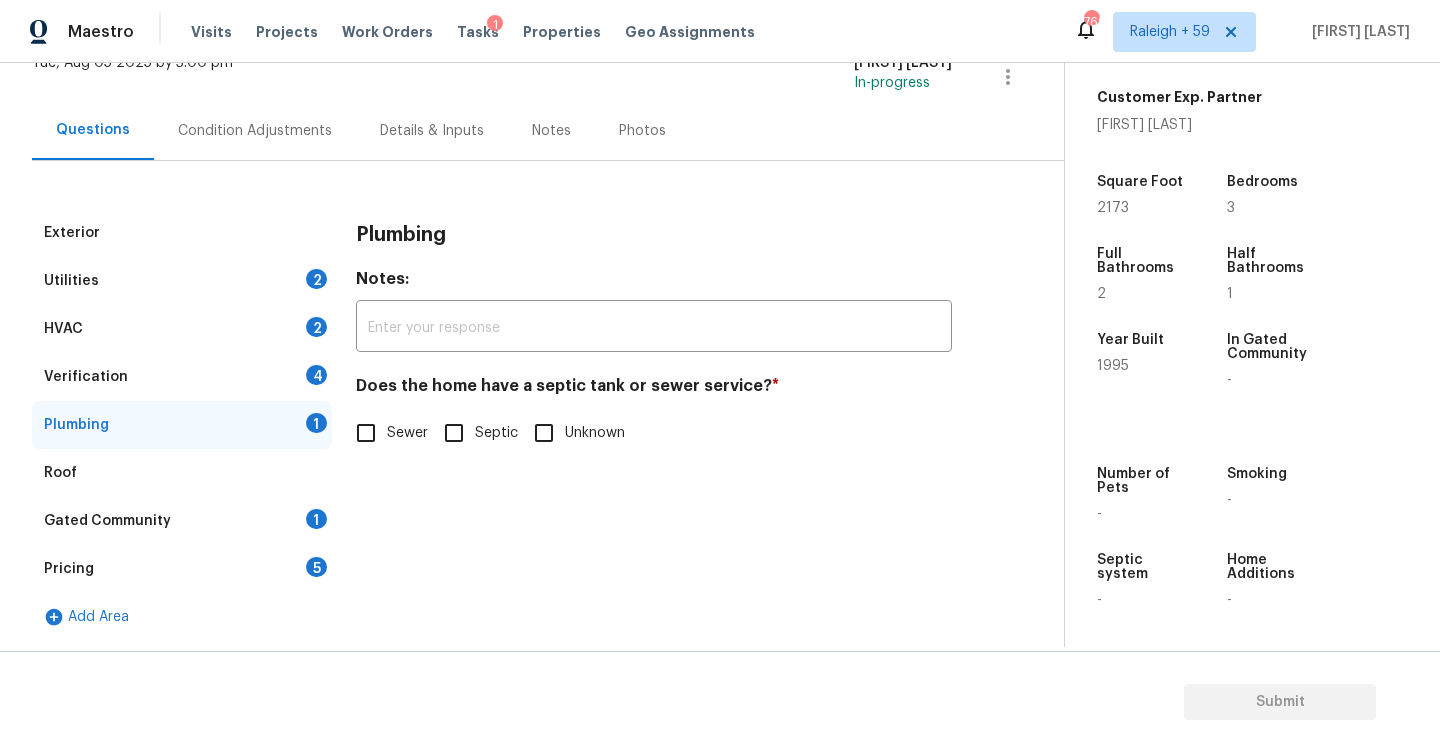click on "Sewer" at bounding box center [386, 433] 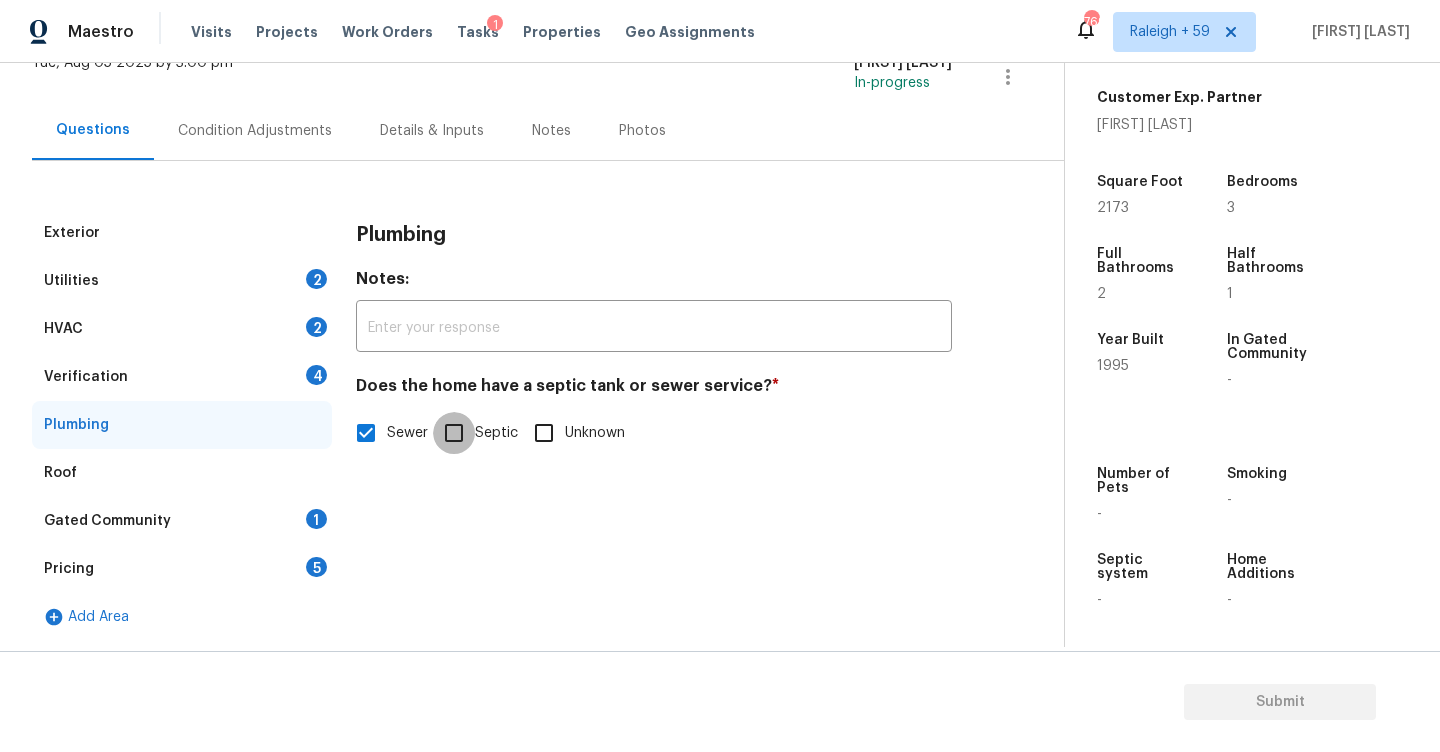 click on "Septic" at bounding box center [454, 433] 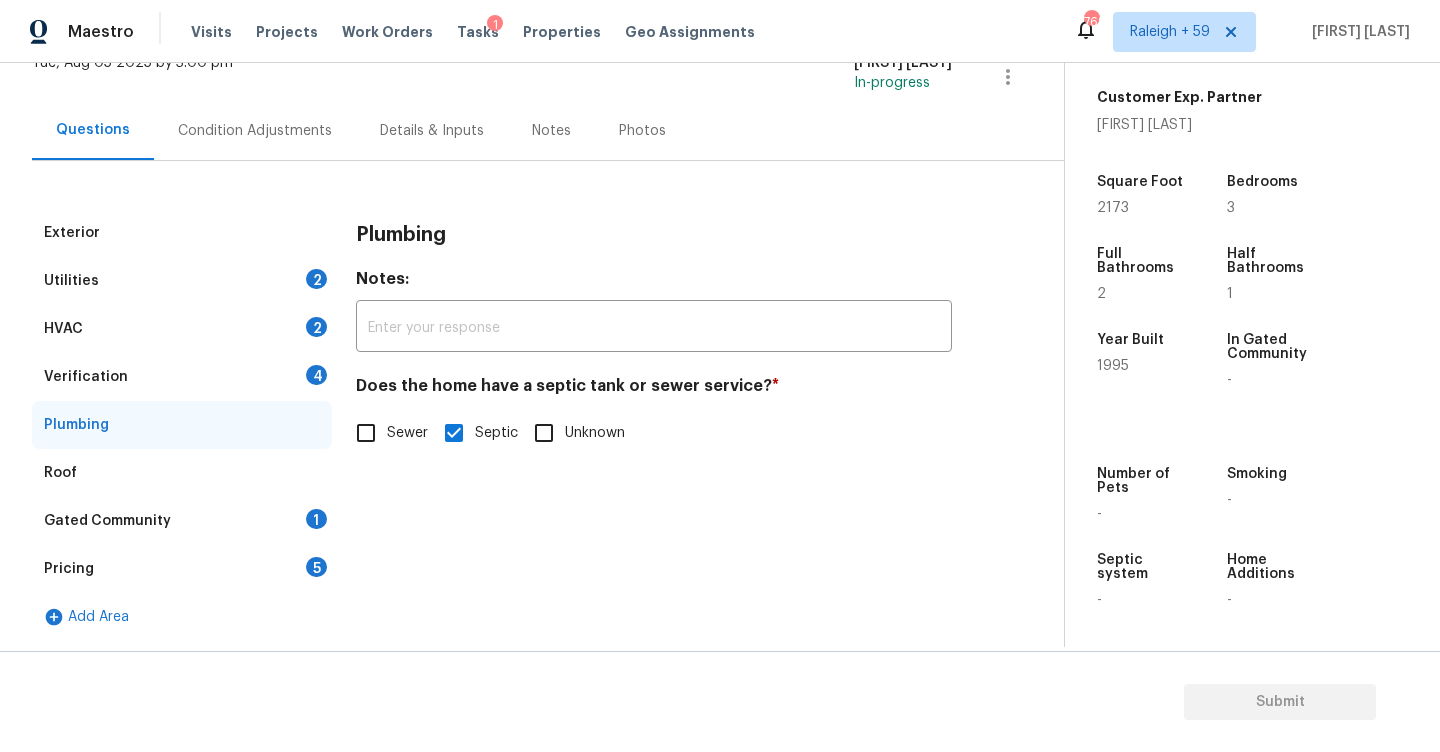 click on "Gated Community 1" at bounding box center (182, 521) 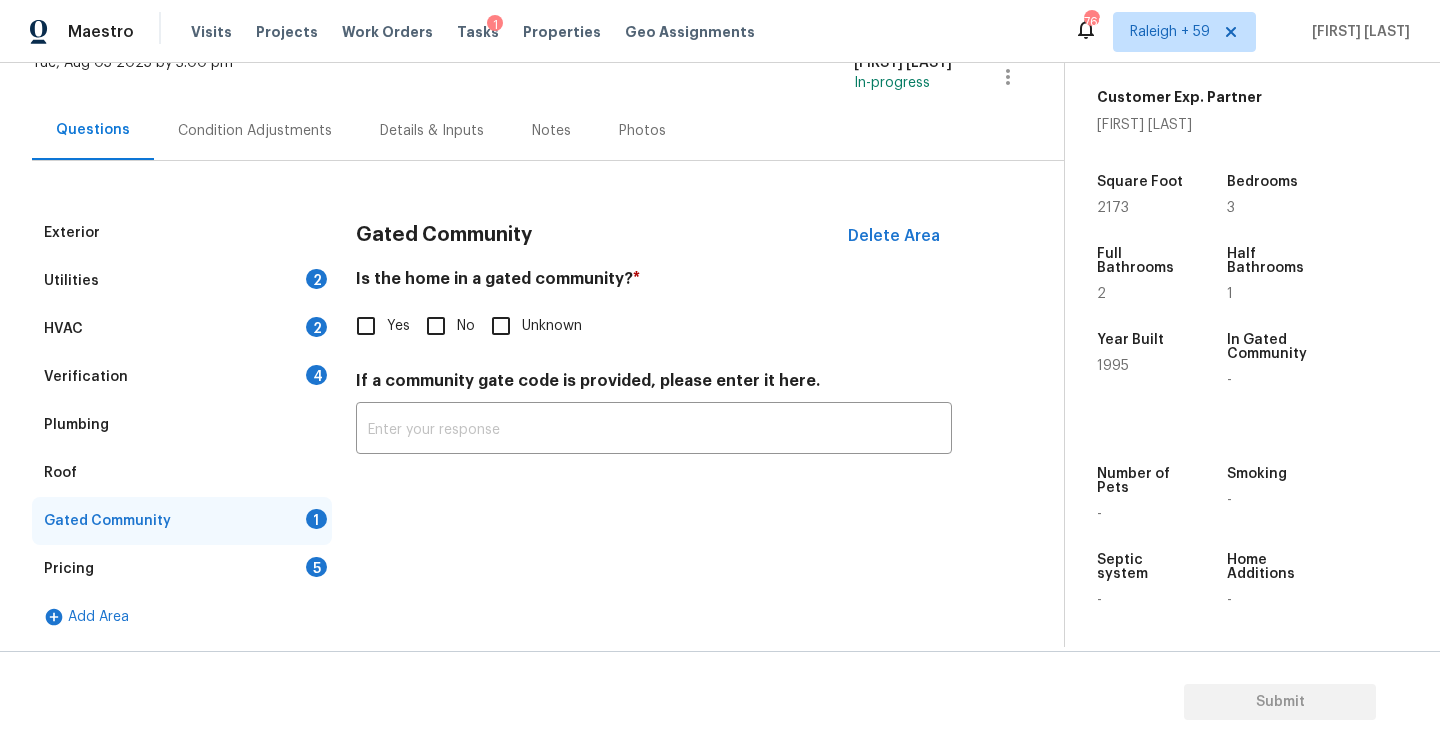click on "No" at bounding box center (436, 326) 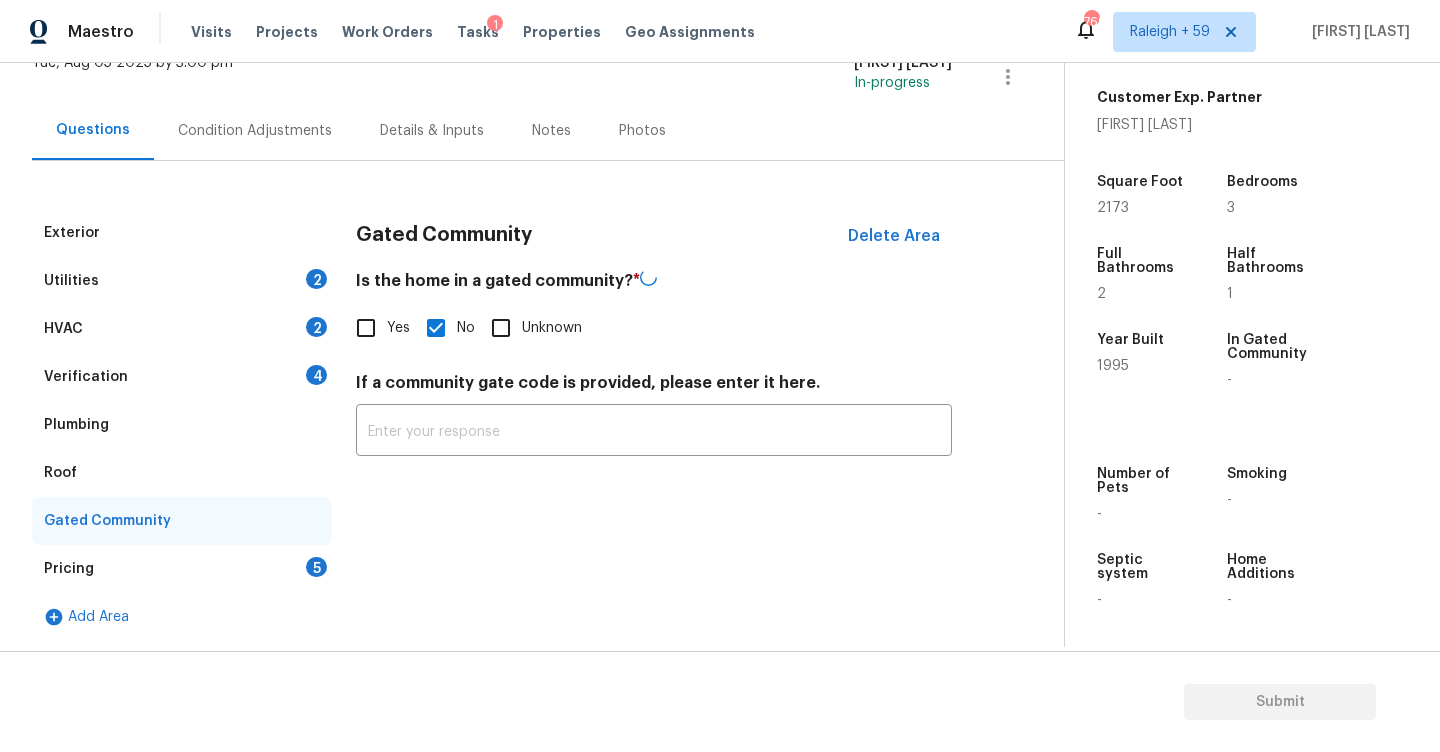 click on "Pricing 5" at bounding box center [182, 569] 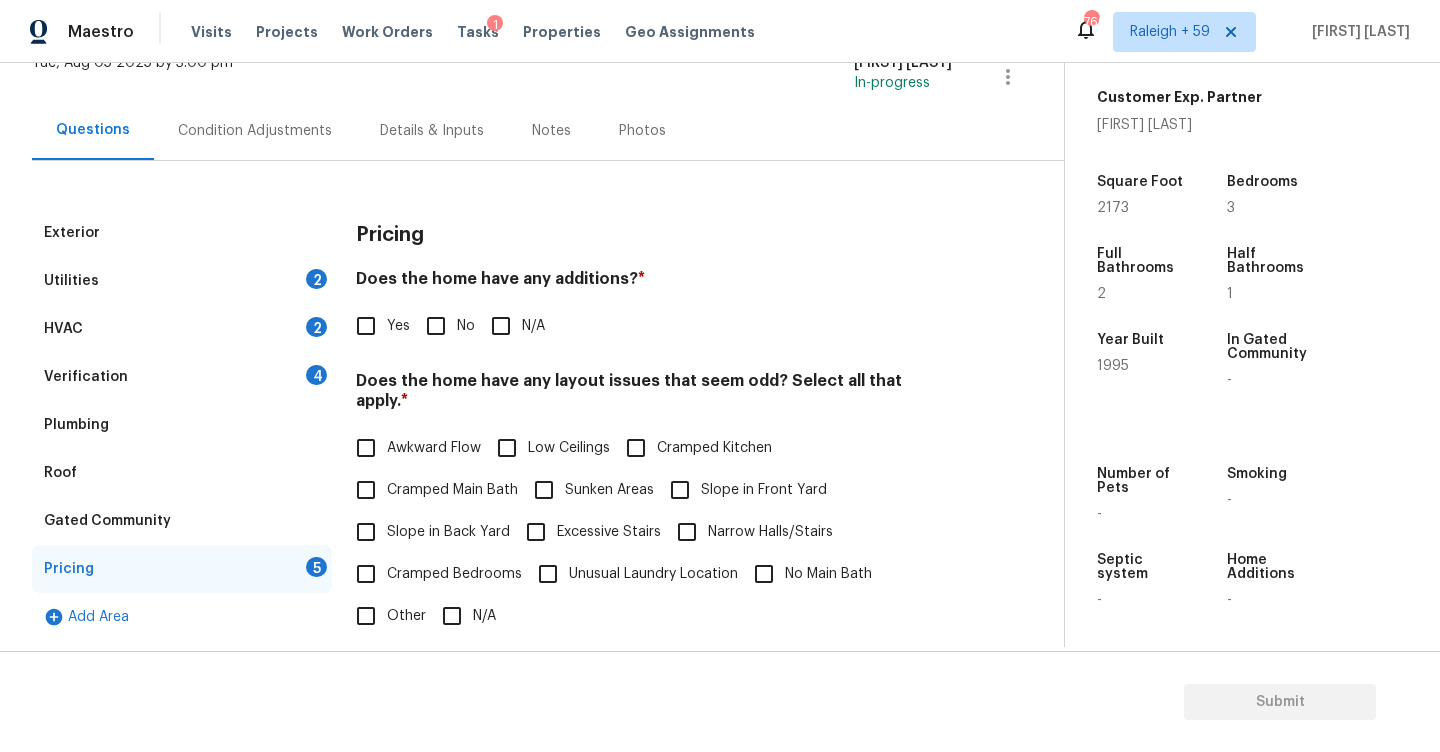 click on "No" at bounding box center (436, 326) 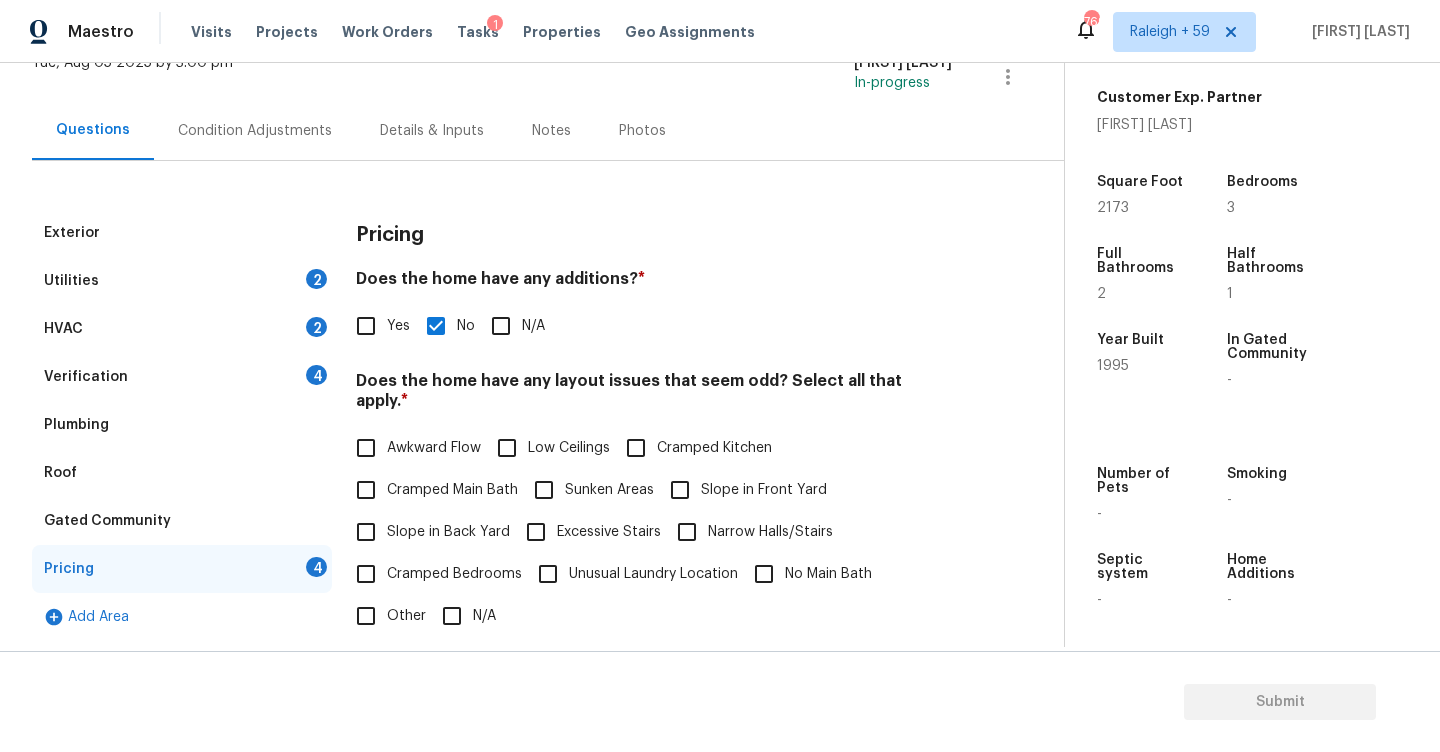 click on "Slope in Back Yard" at bounding box center [448, 532] 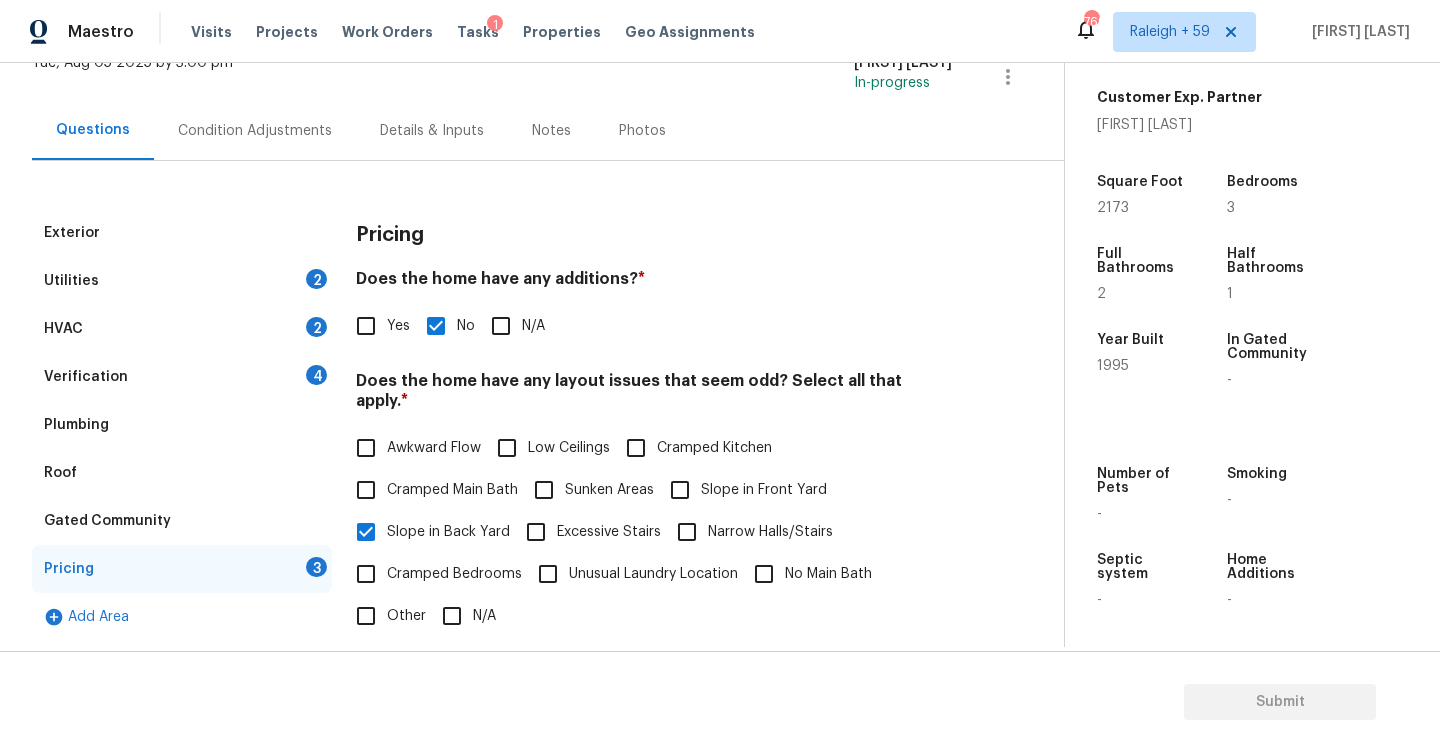 click on "Slope in Front Yard" at bounding box center (680, 490) 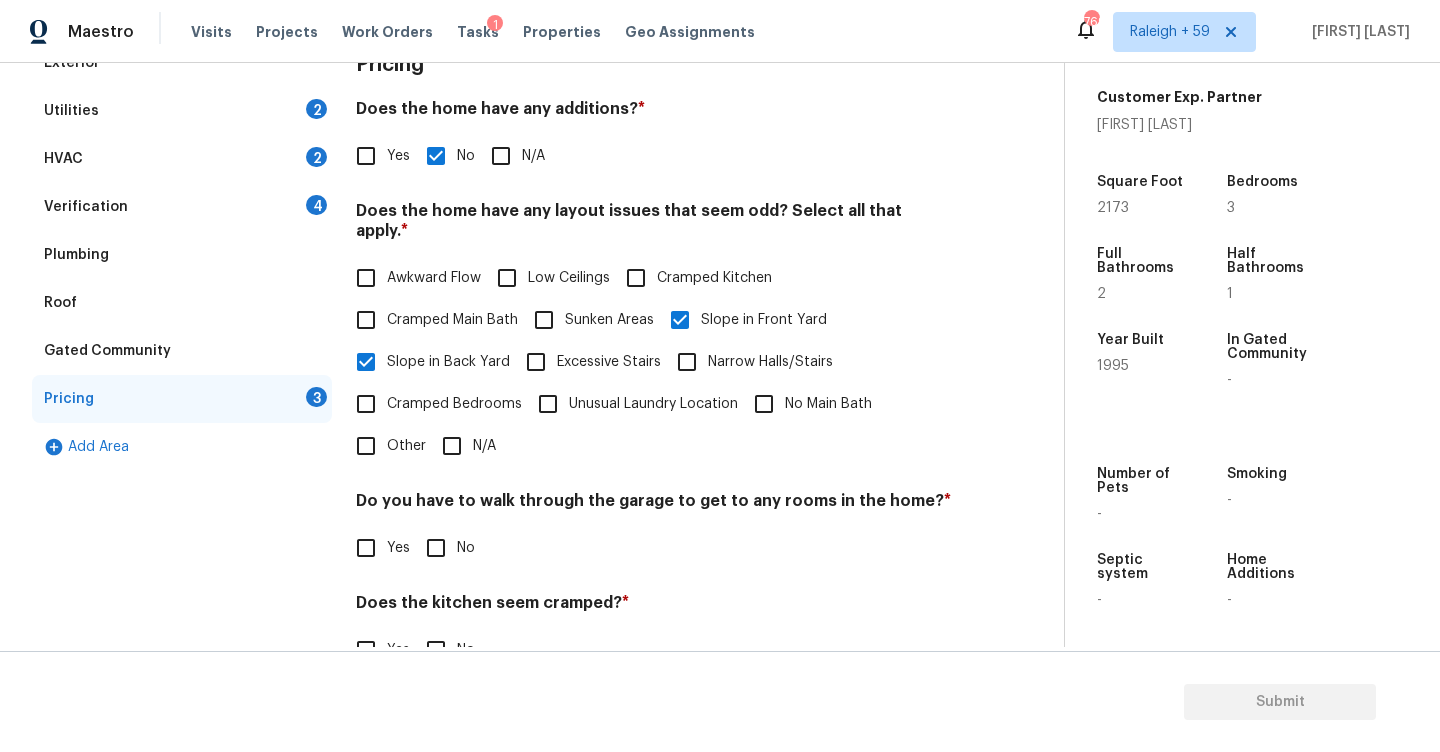 scroll, scrollTop: 448, scrollLeft: 0, axis: vertical 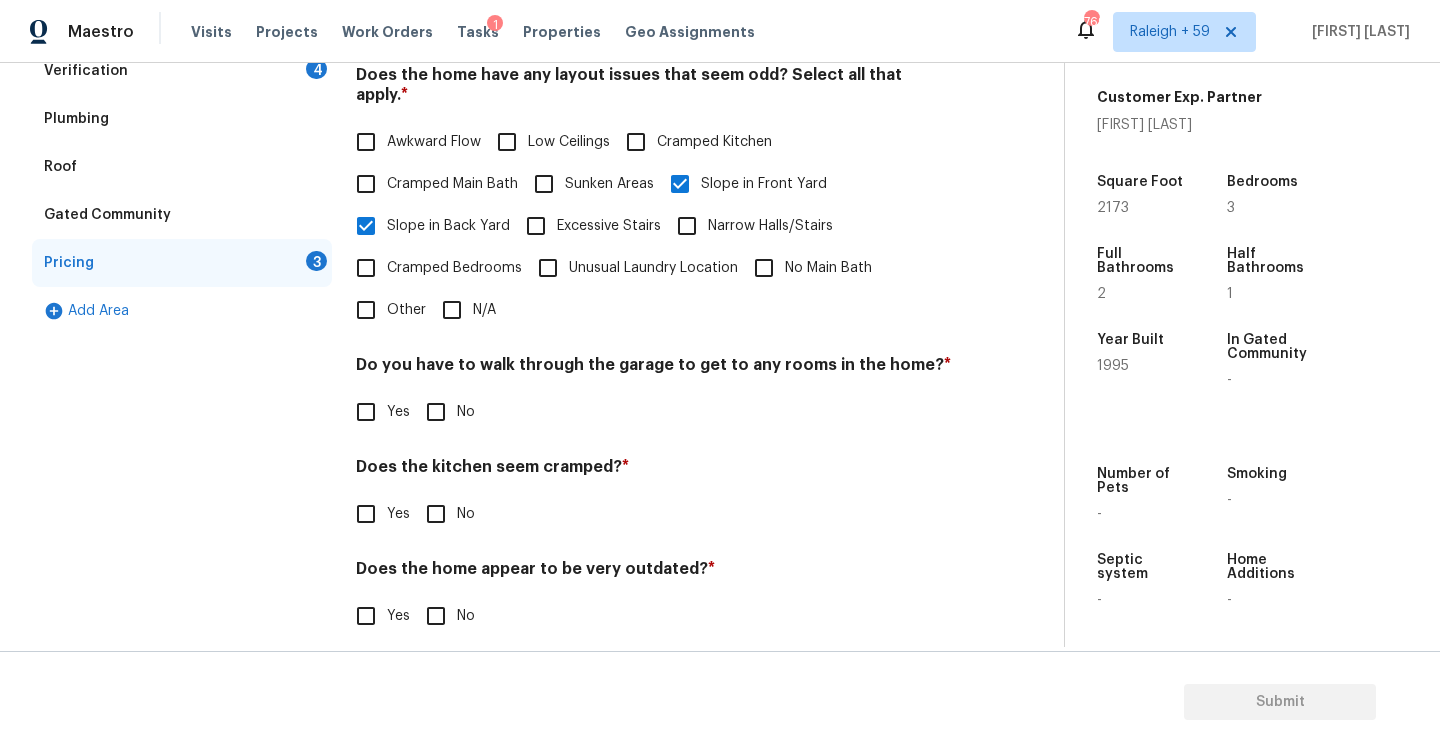 click on "No" at bounding box center (436, 412) 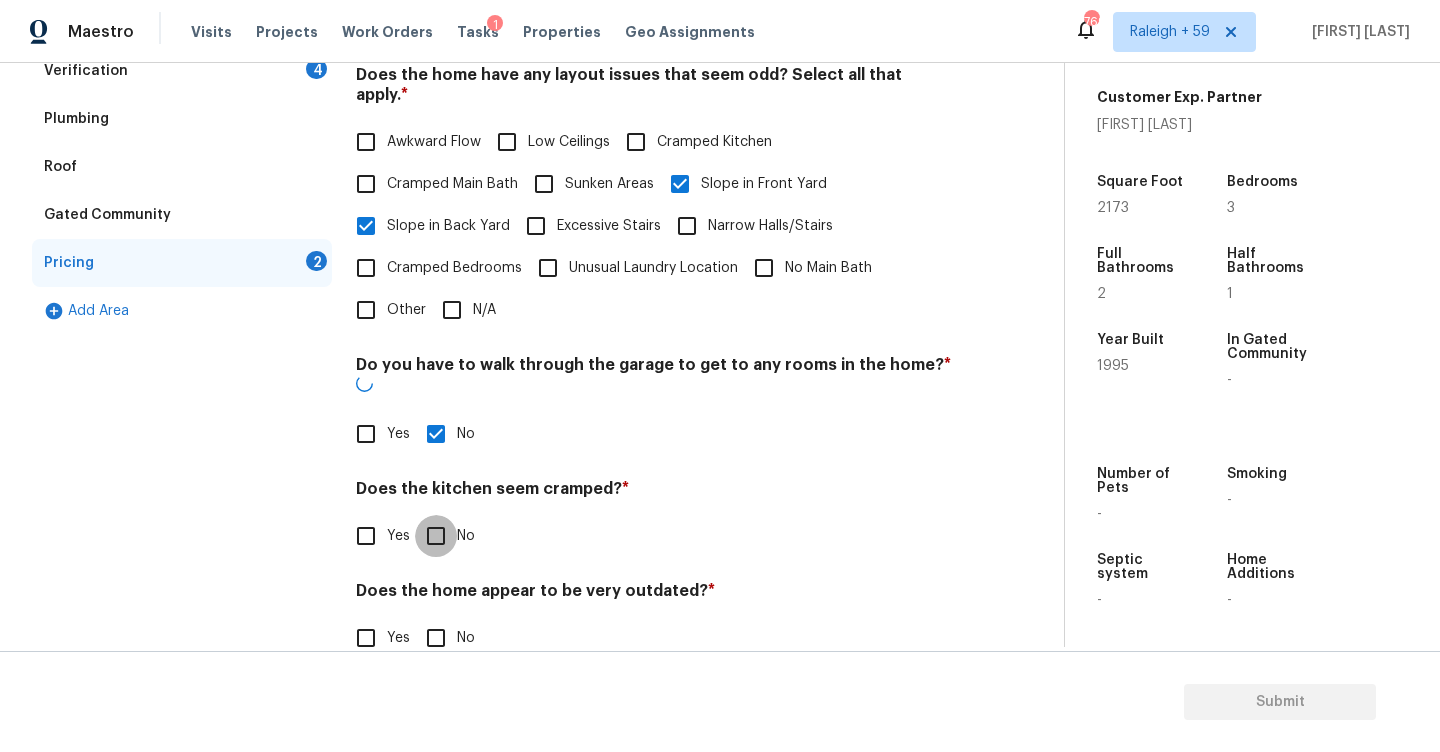 click on "No" at bounding box center [436, 536] 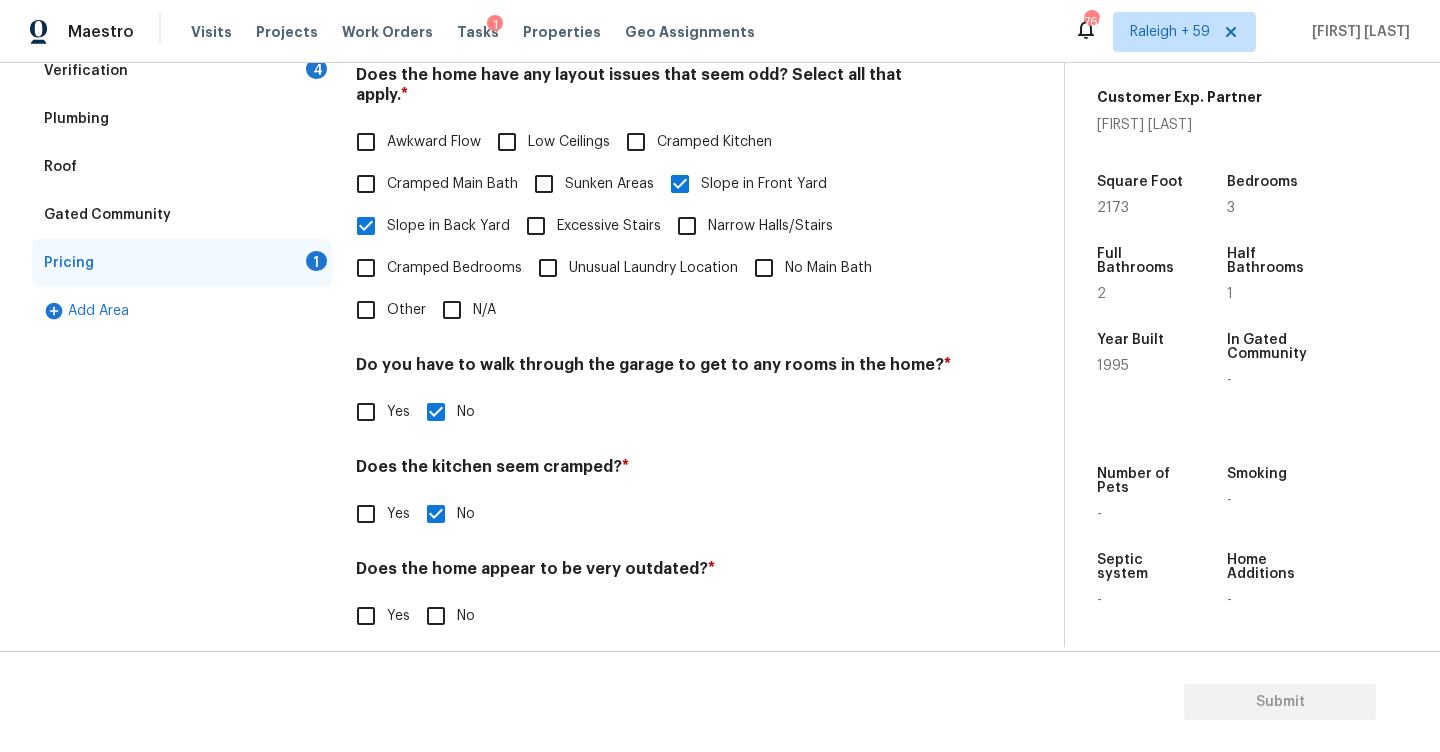 click on "No" at bounding box center [436, 616] 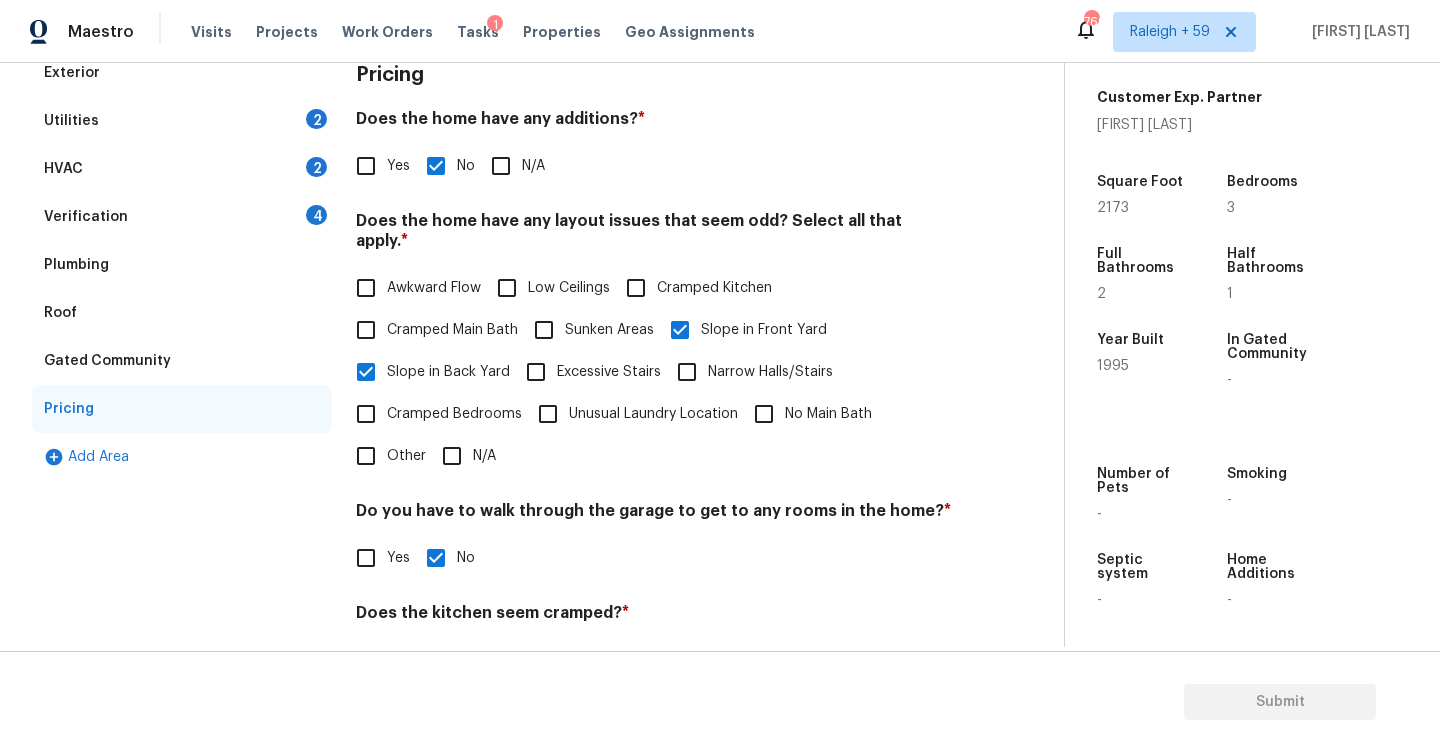 scroll, scrollTop: 273, scrollLeft: 0, axis: vertical 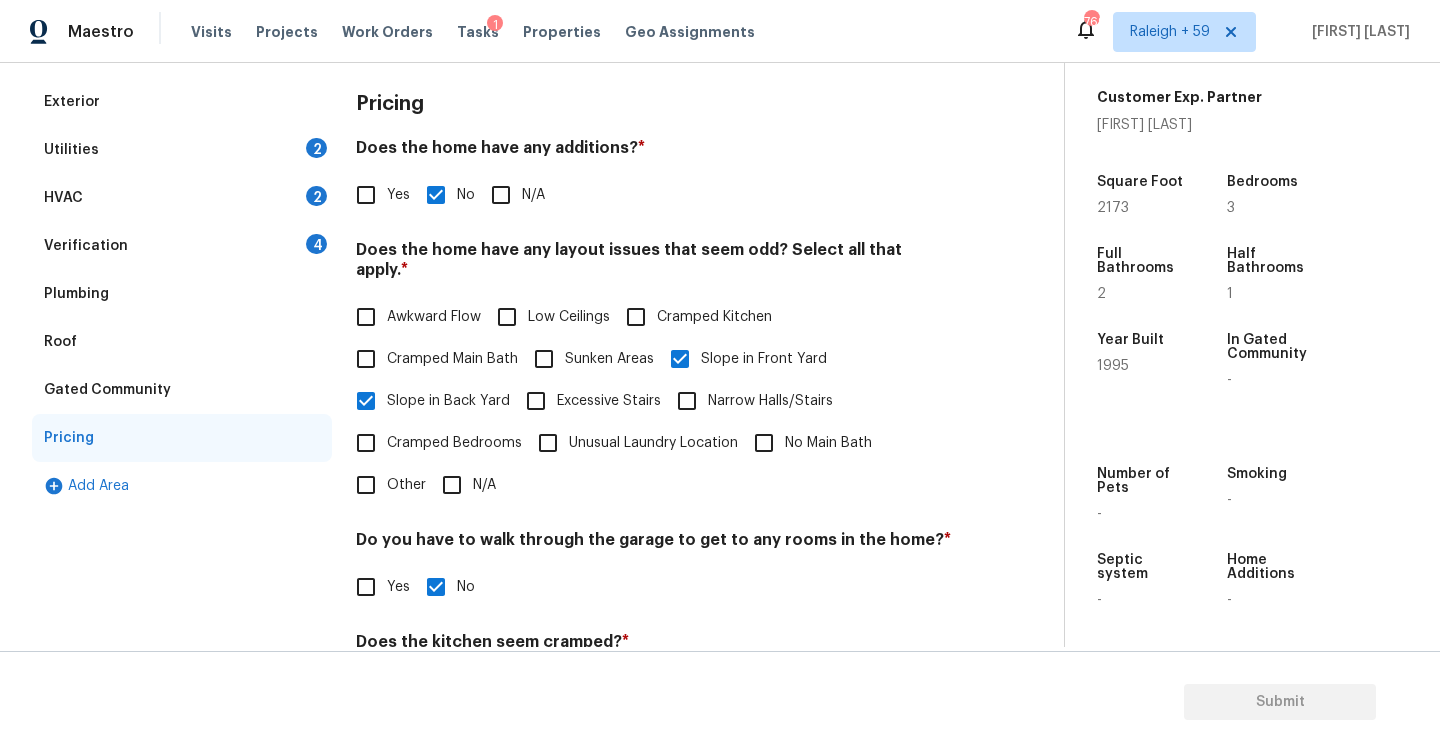 click on "Verification 4" at bounding box center (182, 246) 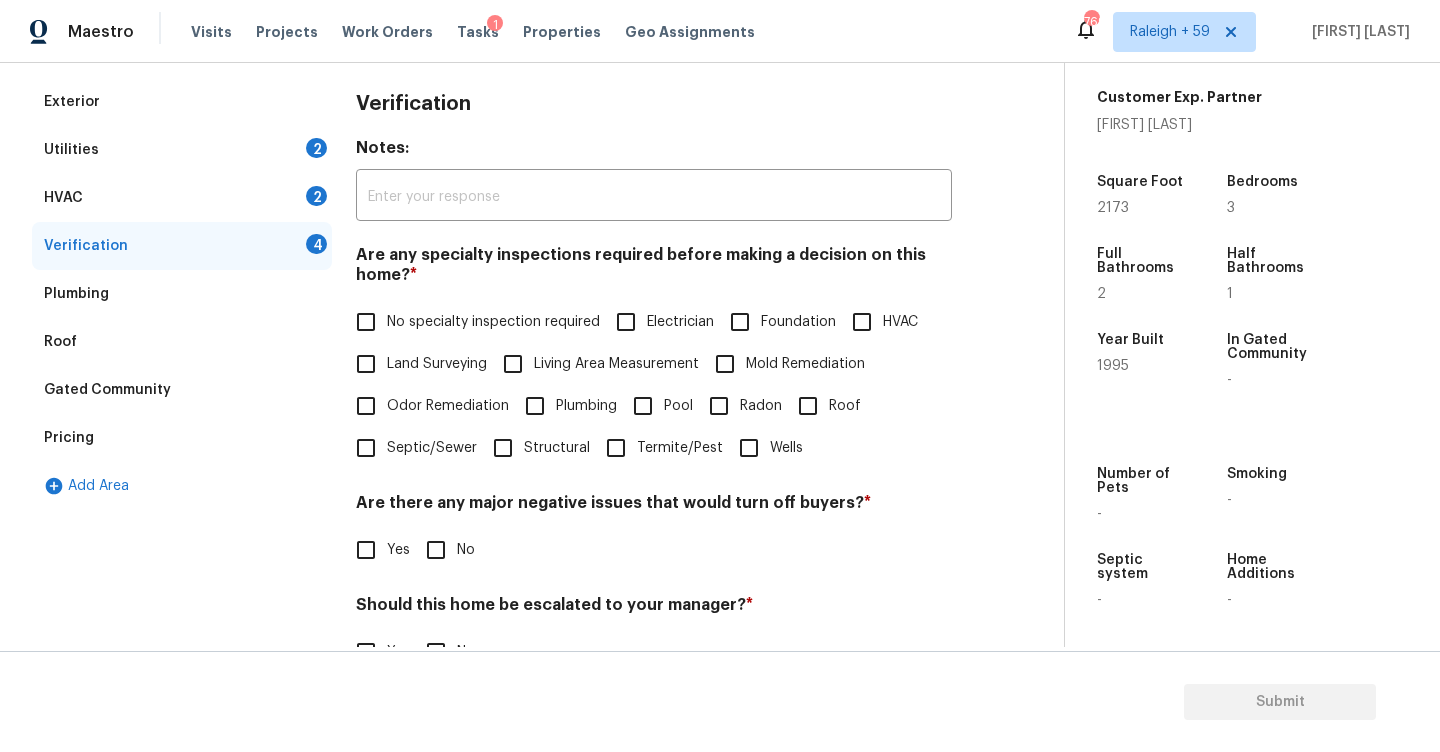 click on "No specialty inspection required" at bounding box center (493, 322) 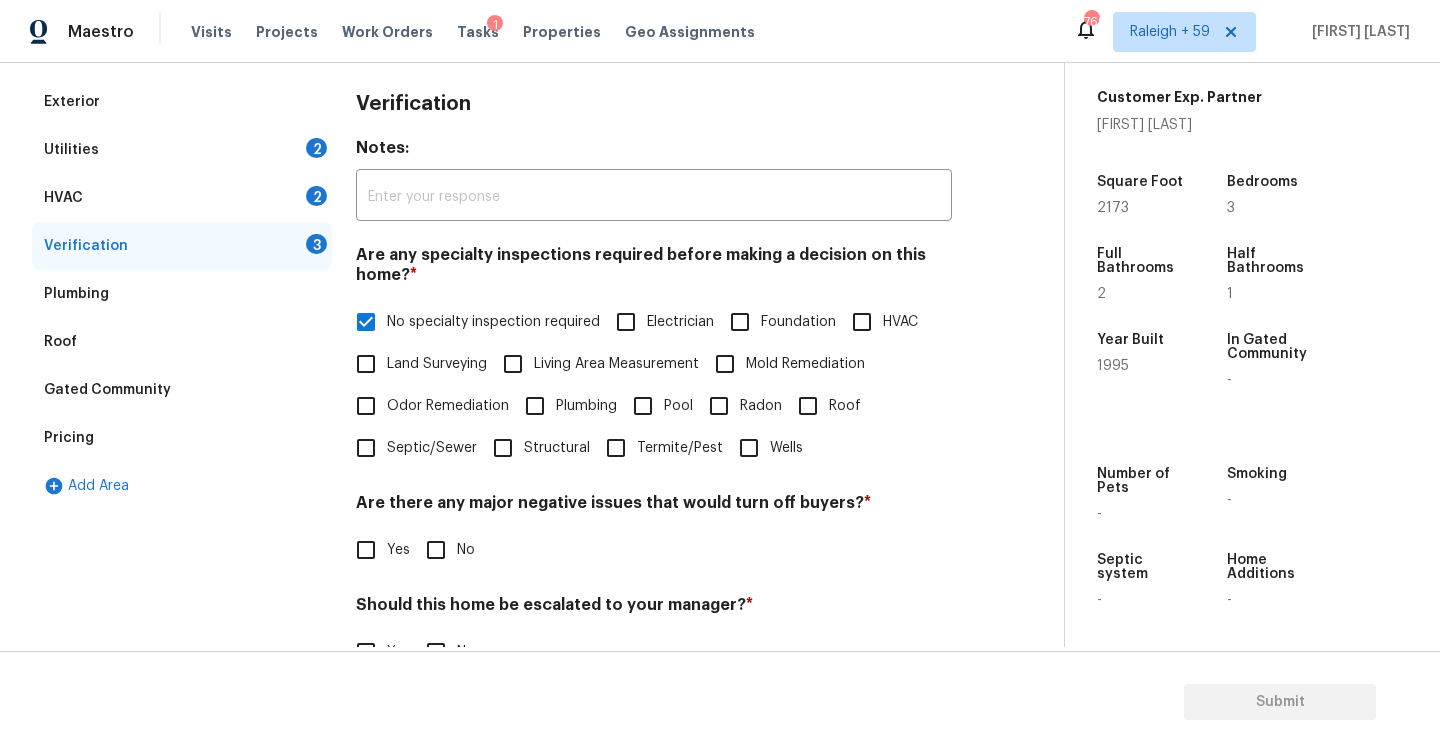 scroll, scrollTop: 451, scrollLeft: 0, axis: vertical 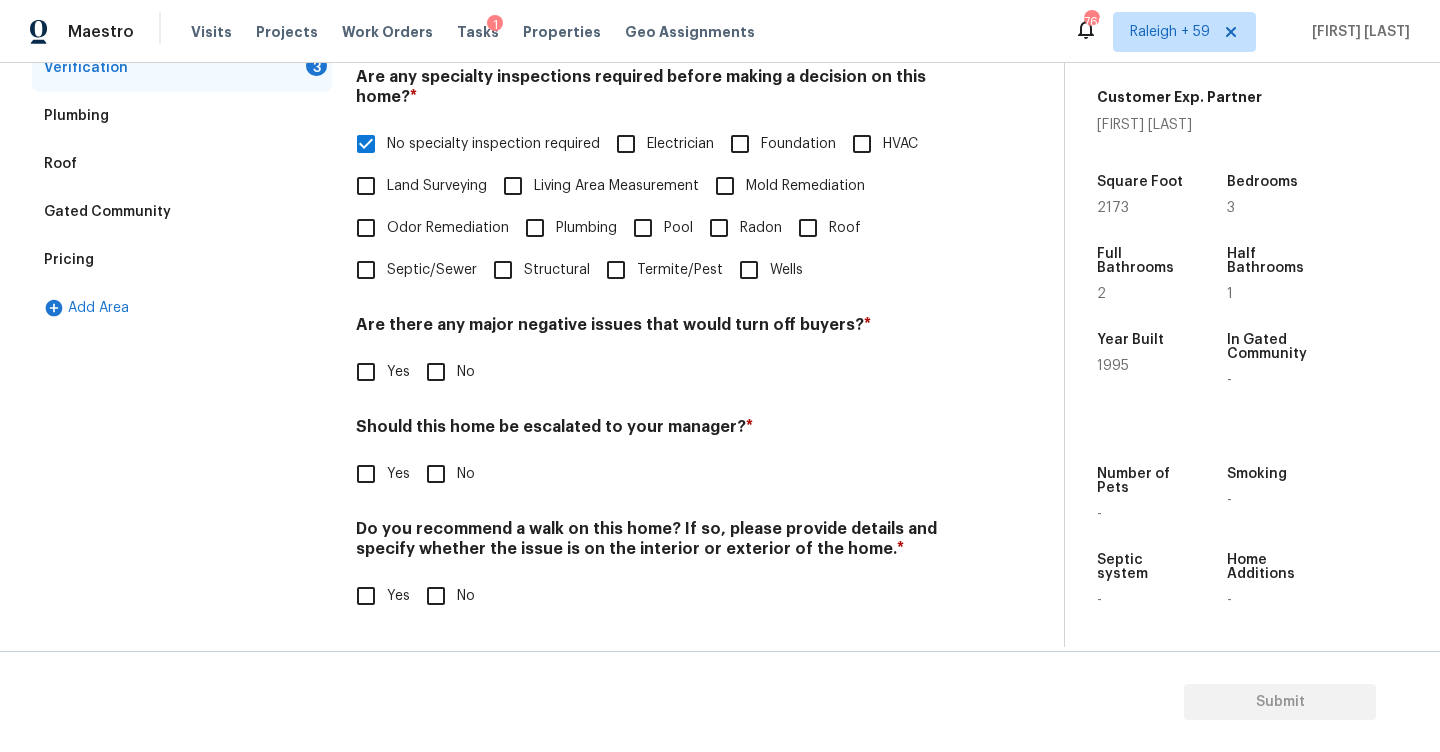 click on "No" at bounding box center (436, 372) 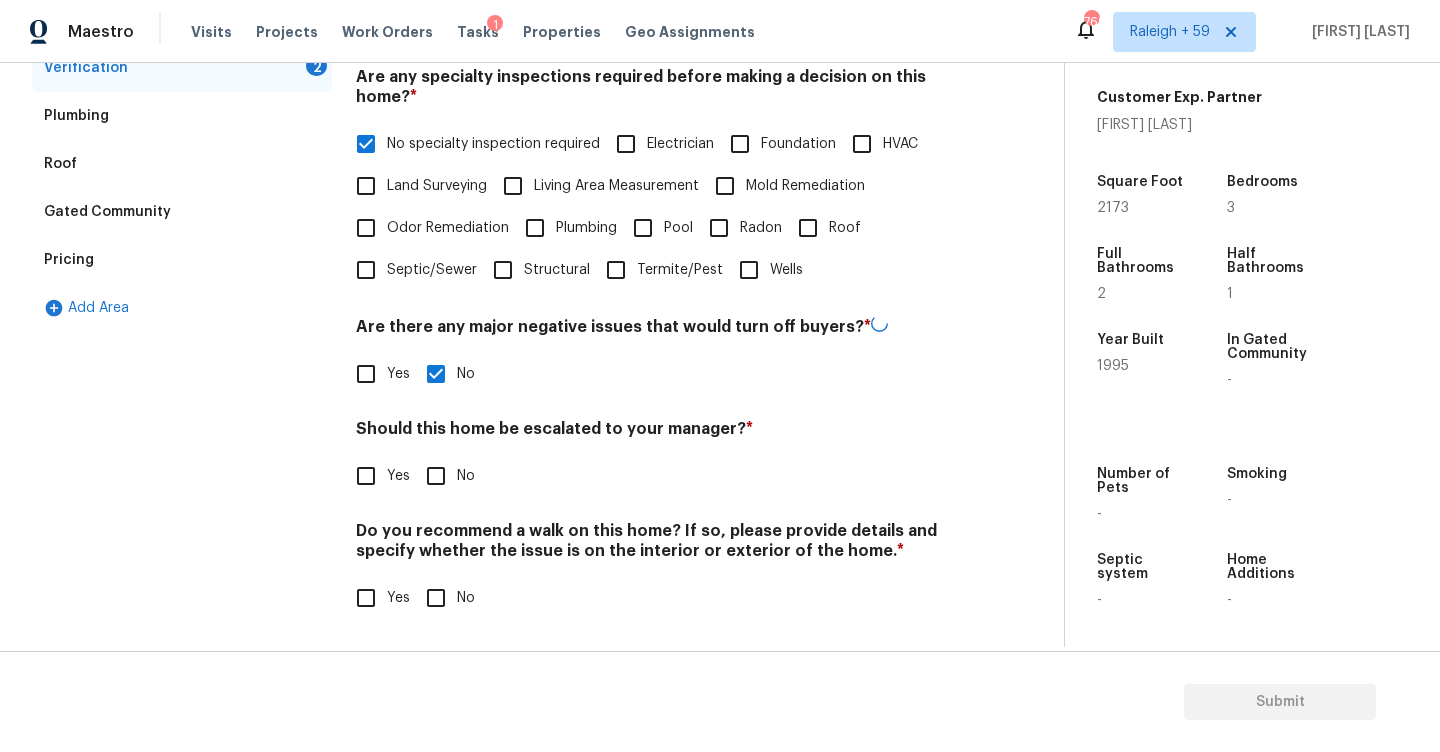 click on "Do you recommend a walk on this home? If so, please provide details and specify whether the issue is on the interior or exterior of the home.  *" at bounding box center [654, 545] 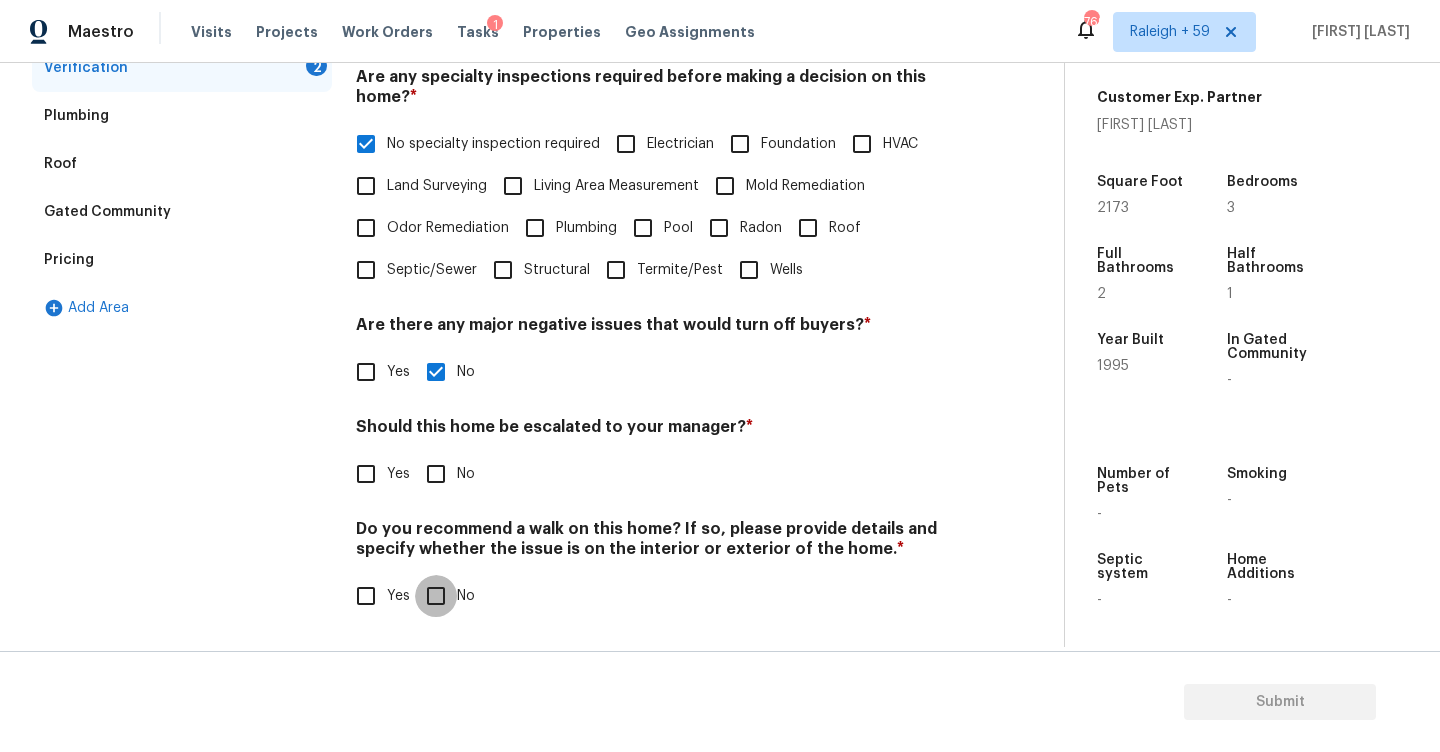 click on "No" at bounding box center (436, 596) 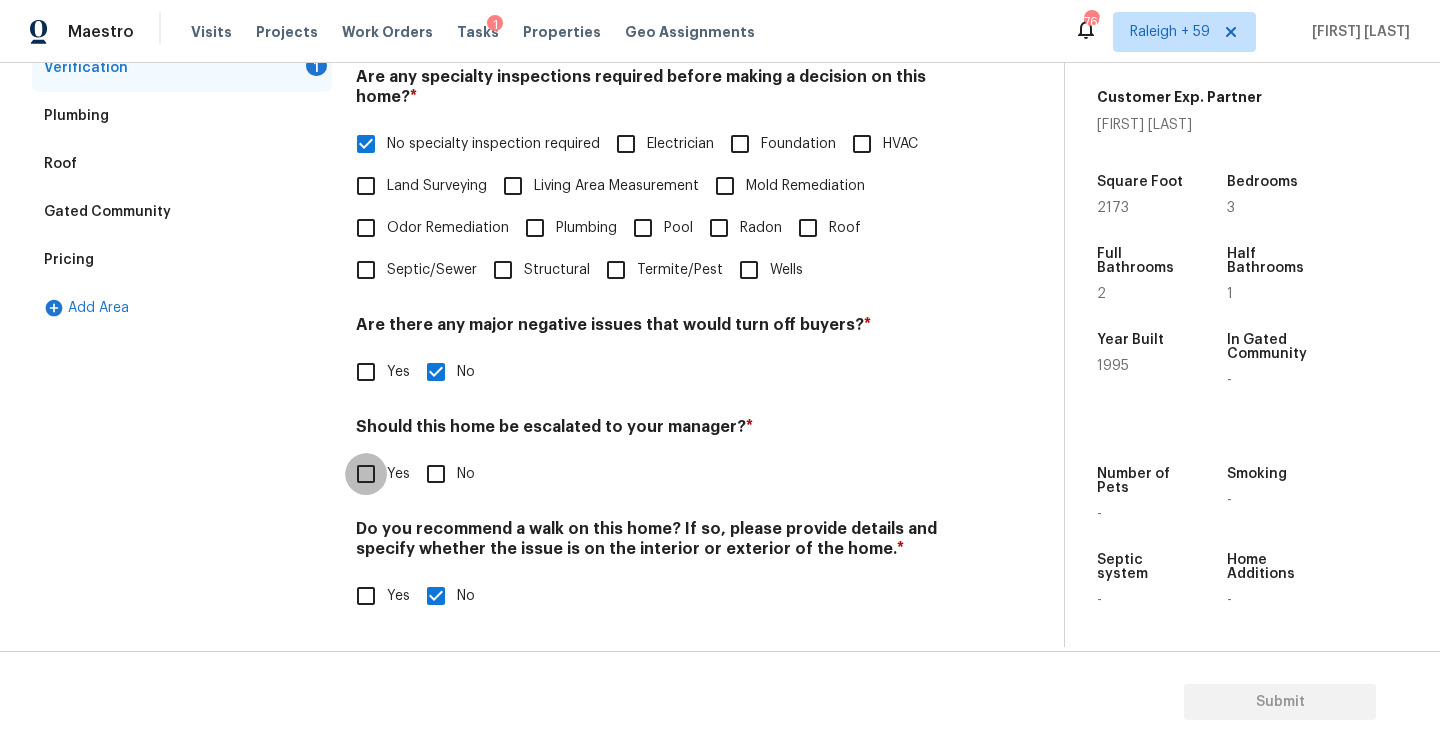 click on "Yes" at bounding box center [366, 474] 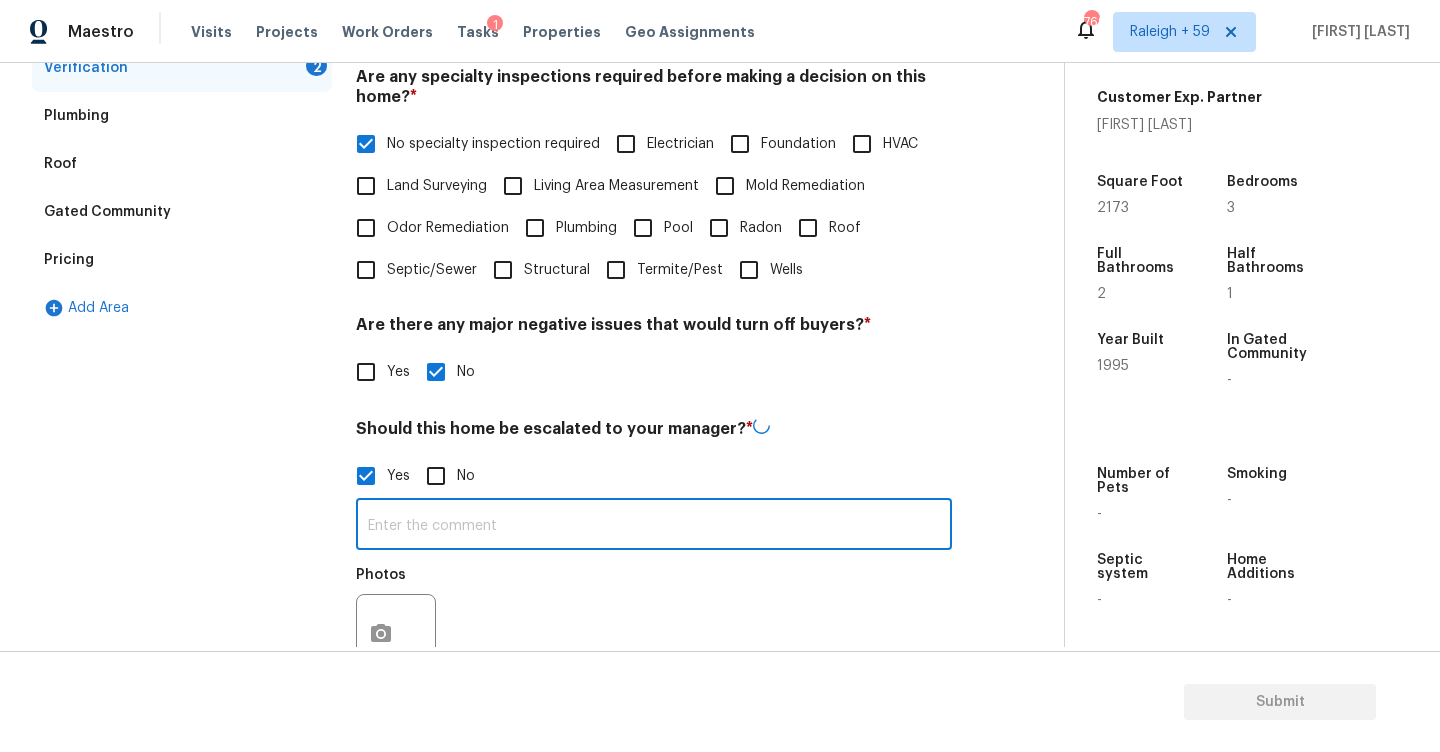 click at bounding box center [654, 526] 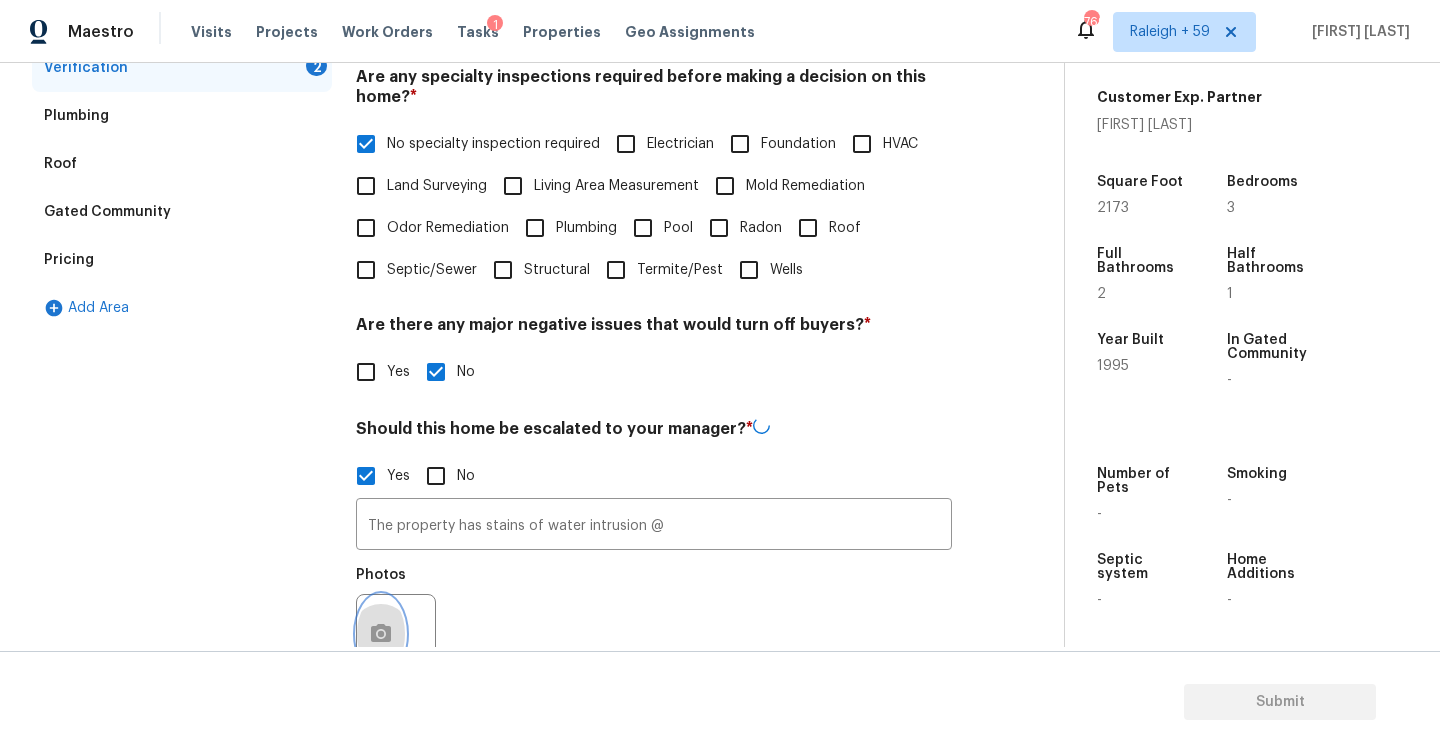 click 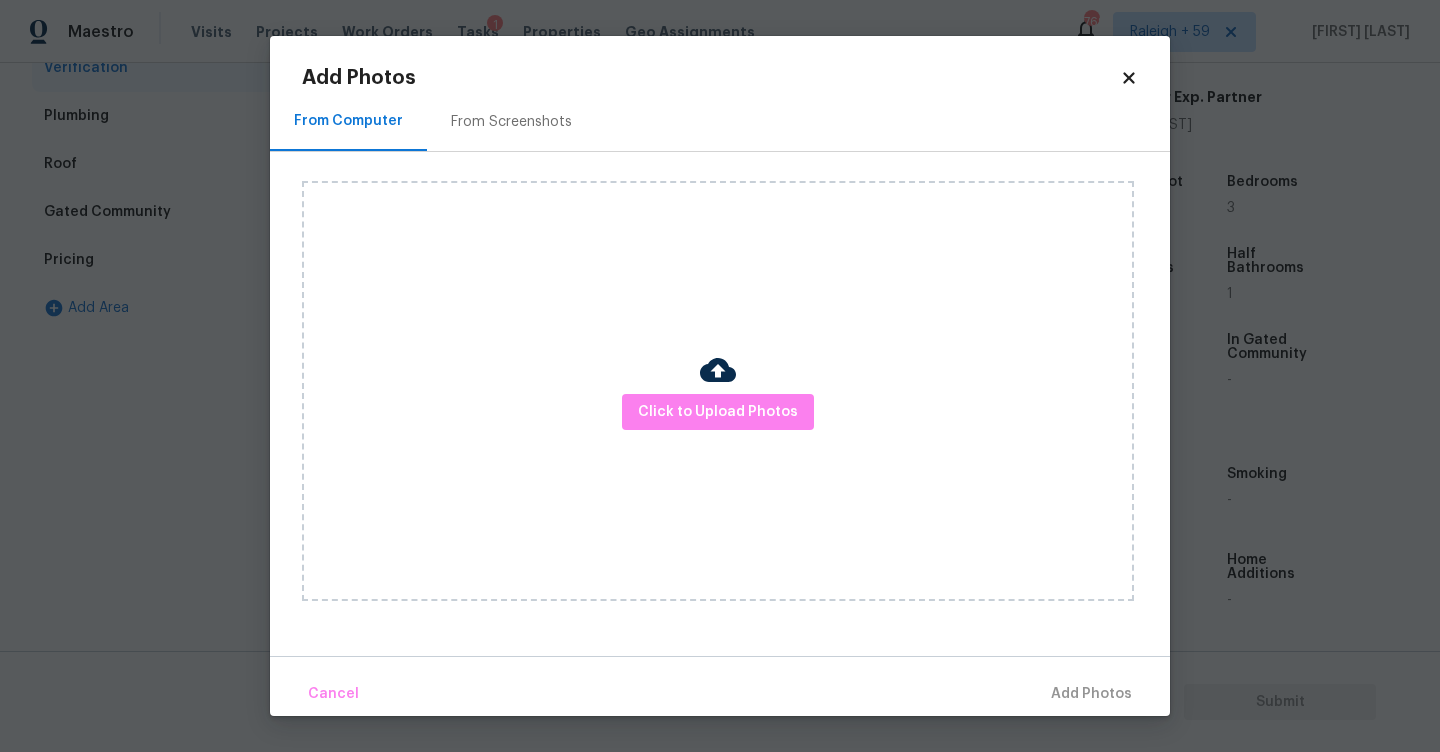 click on "Click to Upload Photos" at bounding box center [718, 391] 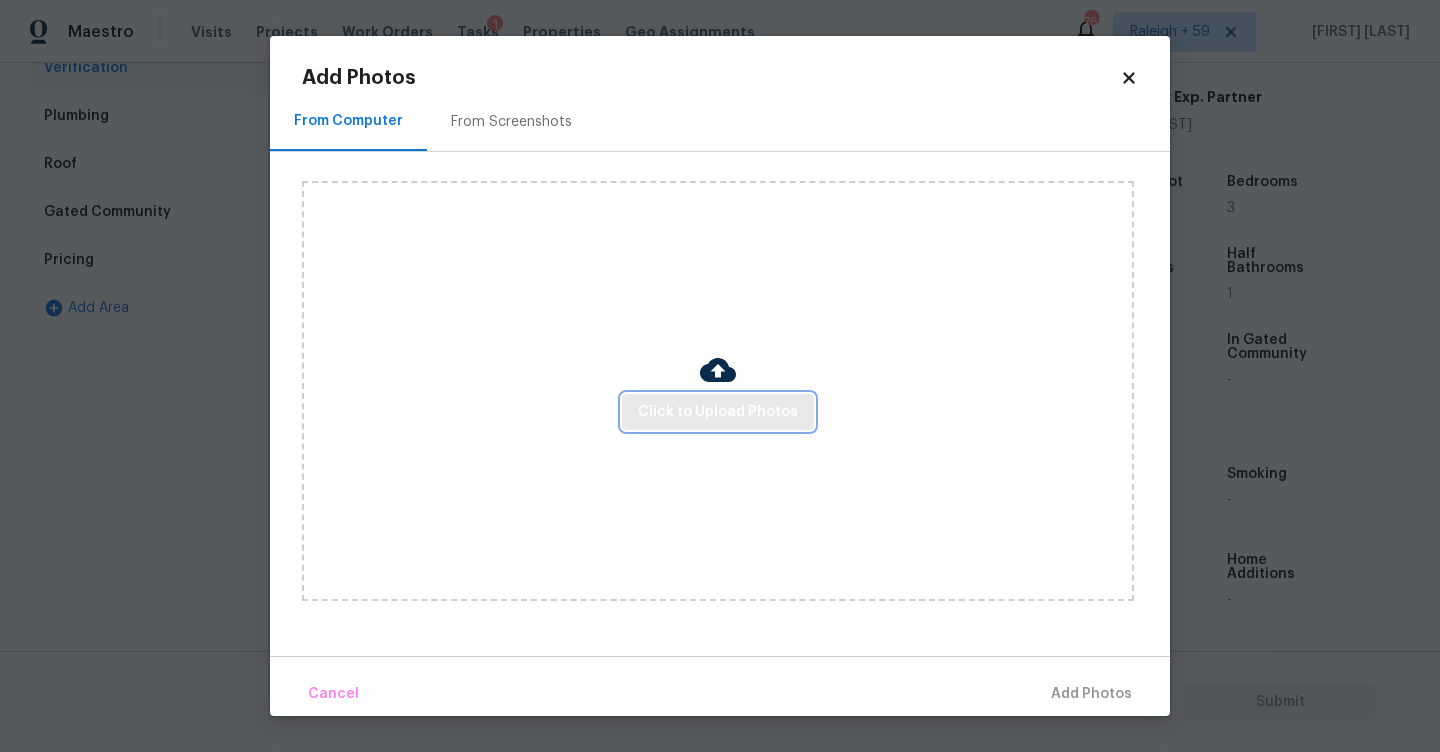 click on "Click to Upload Photos" at bounding box center (718, 412) 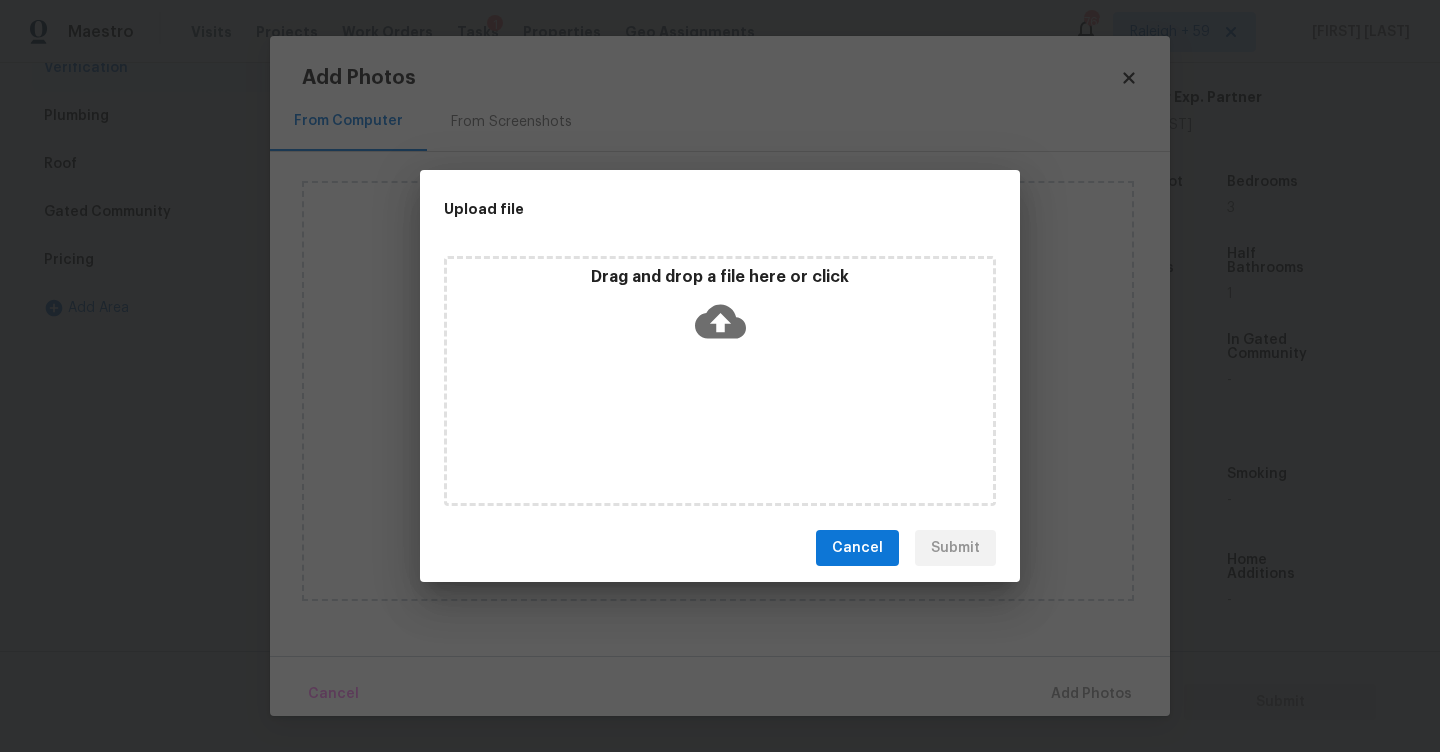 click 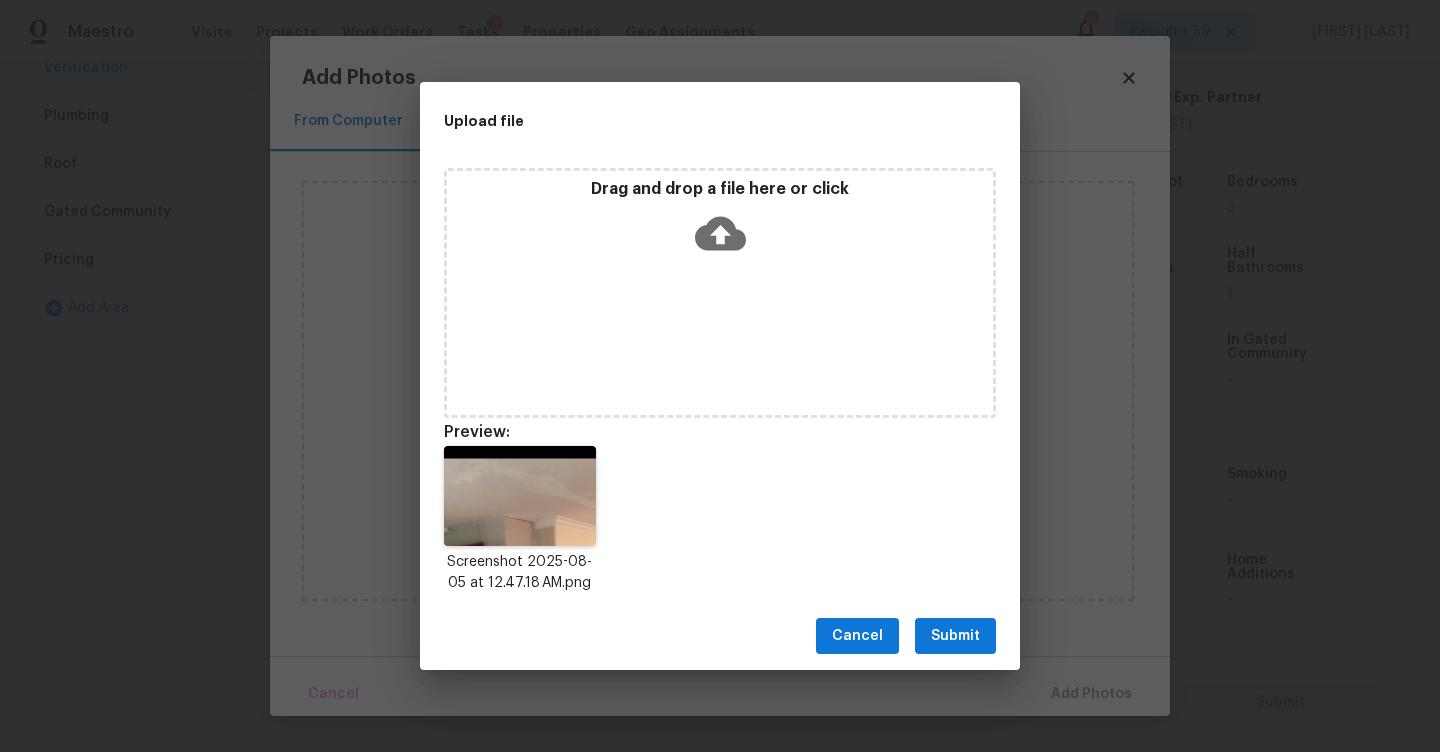 click on "Submit" at bounding box center [955, 636] 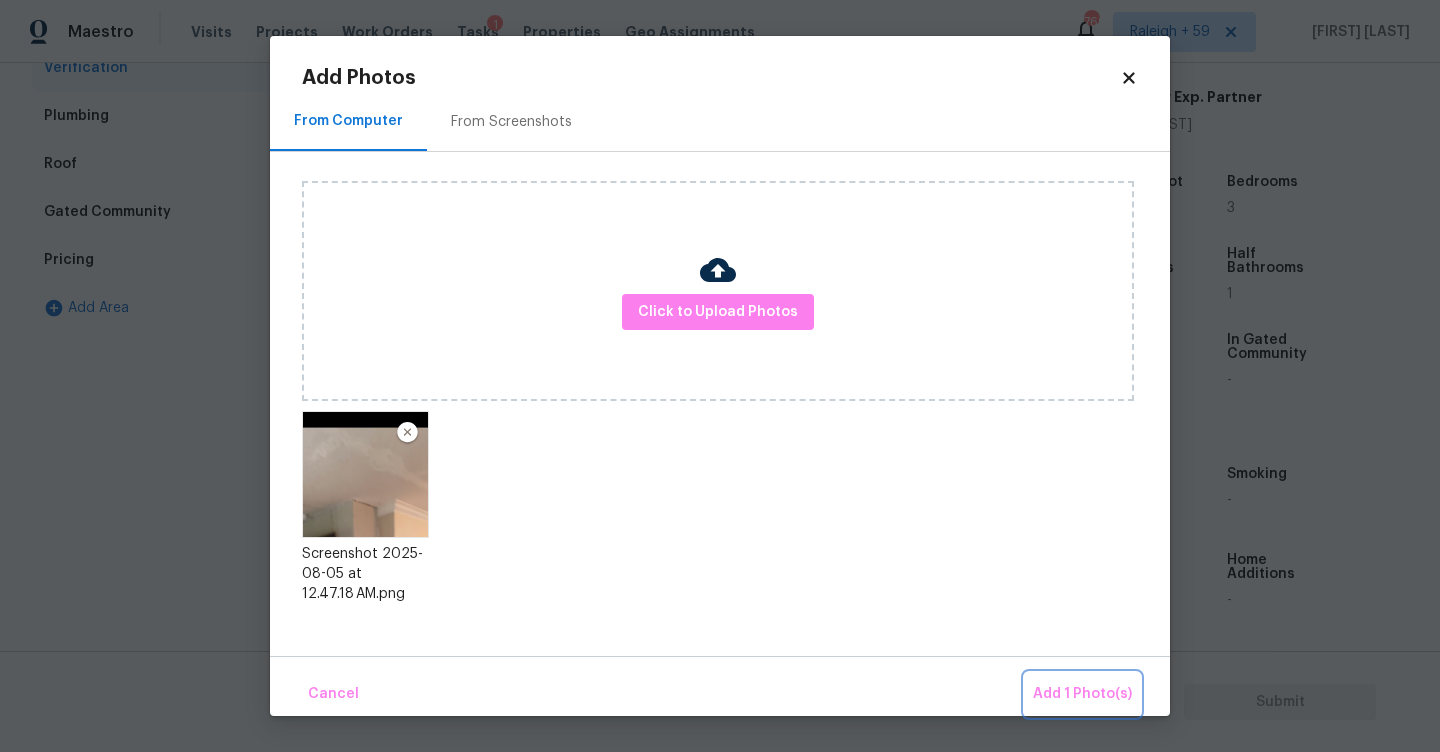 click on "Add 1 Photo(s)" at bounding box center [1082, 694] 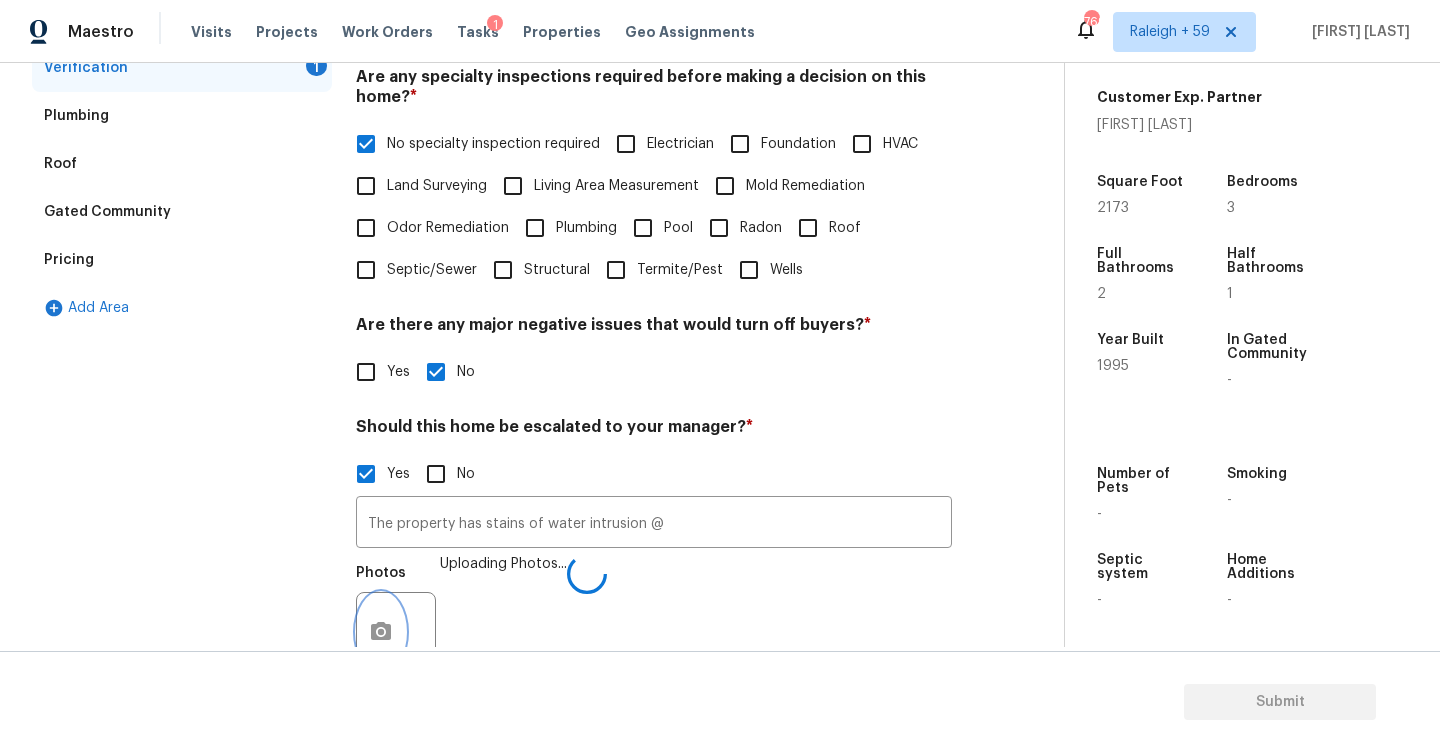 scroll, scrollTop: 476, scrollLeft: 0, axis: vertical 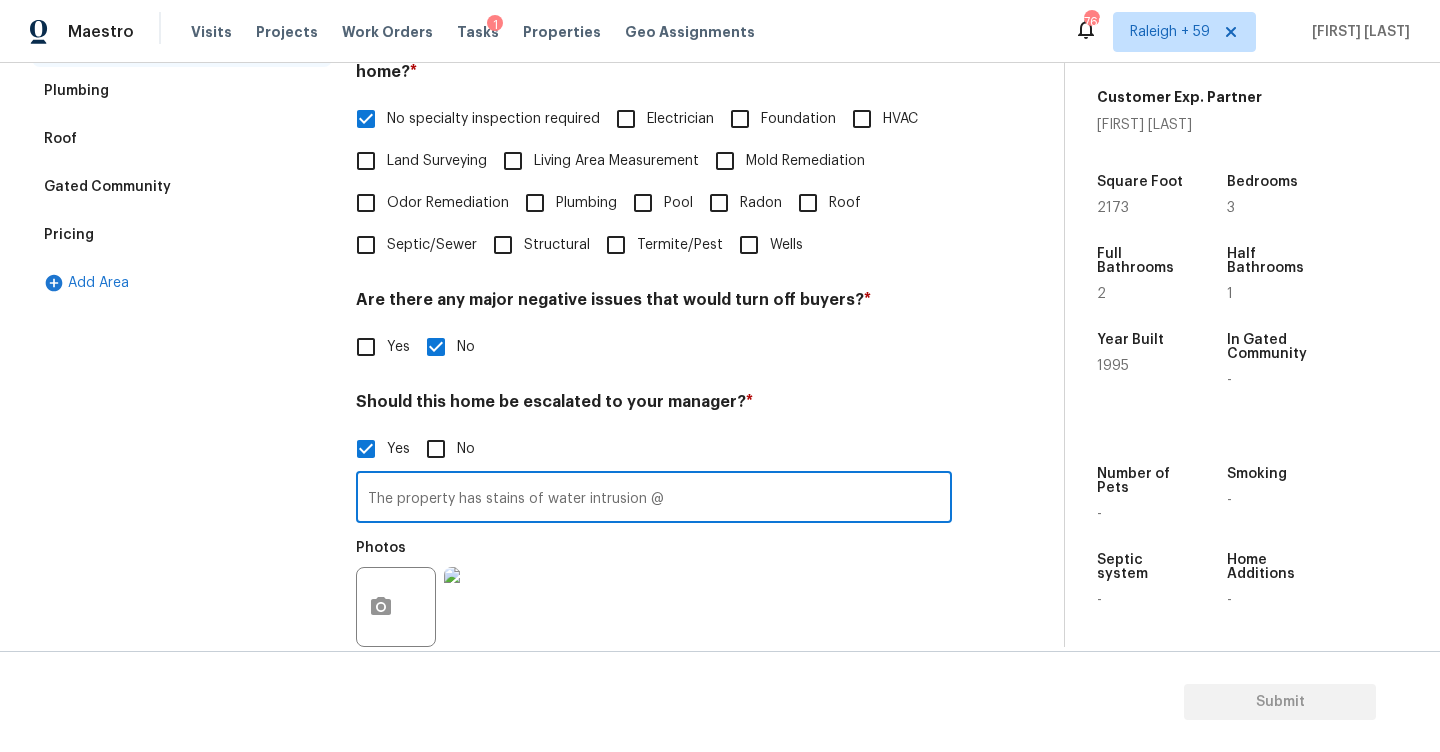 click on "The property has stains of water intrusion @" at bounding box center (654, 499) 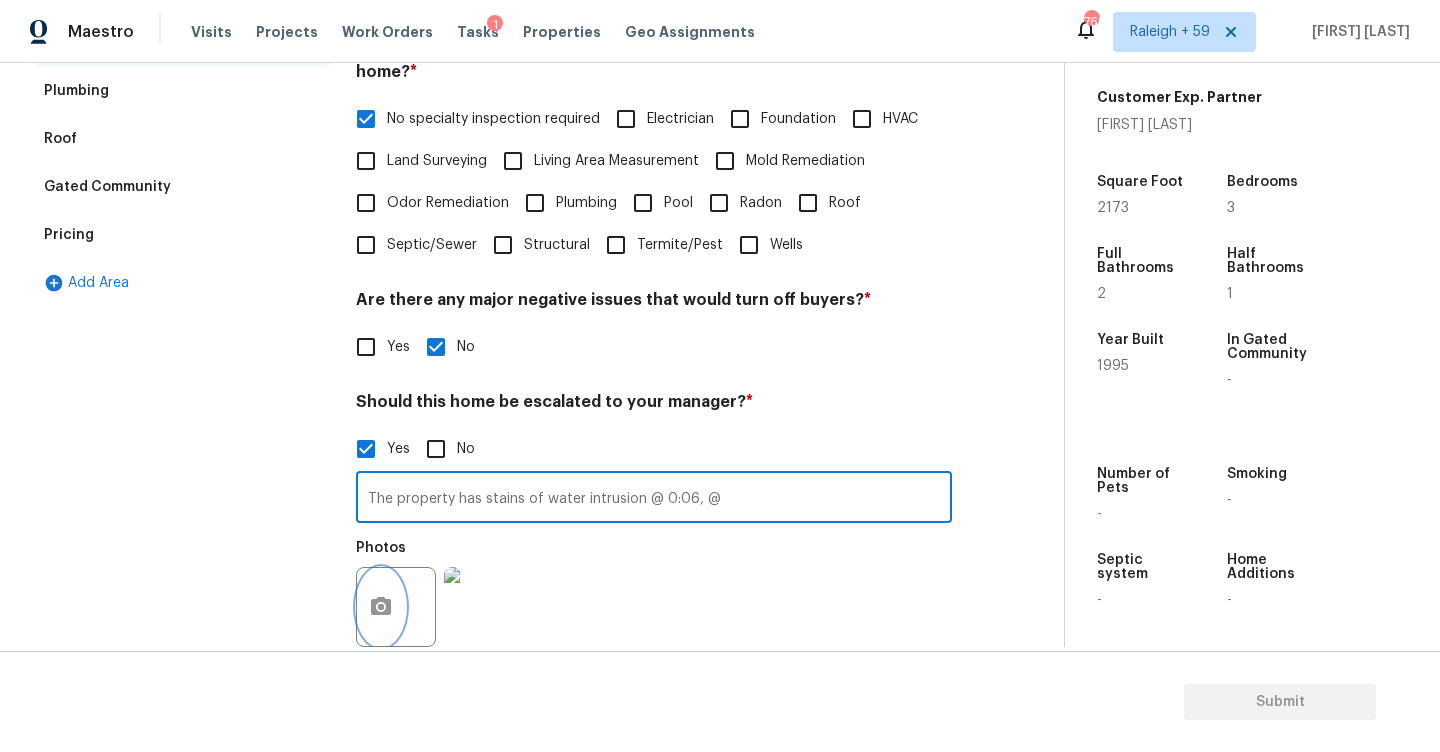 click at bounding box center (381, 607) 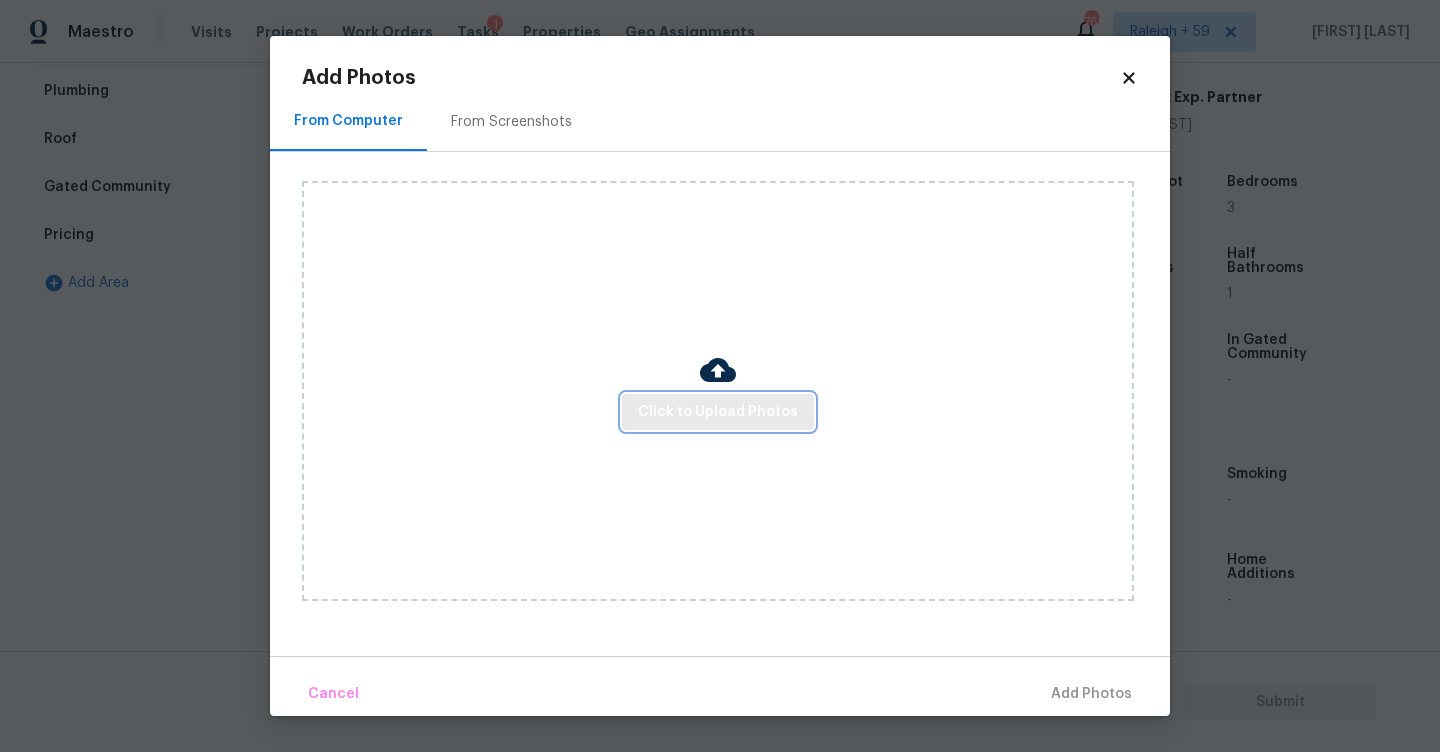click on "Click to Upload Photos" at bounding box center [718, 412] 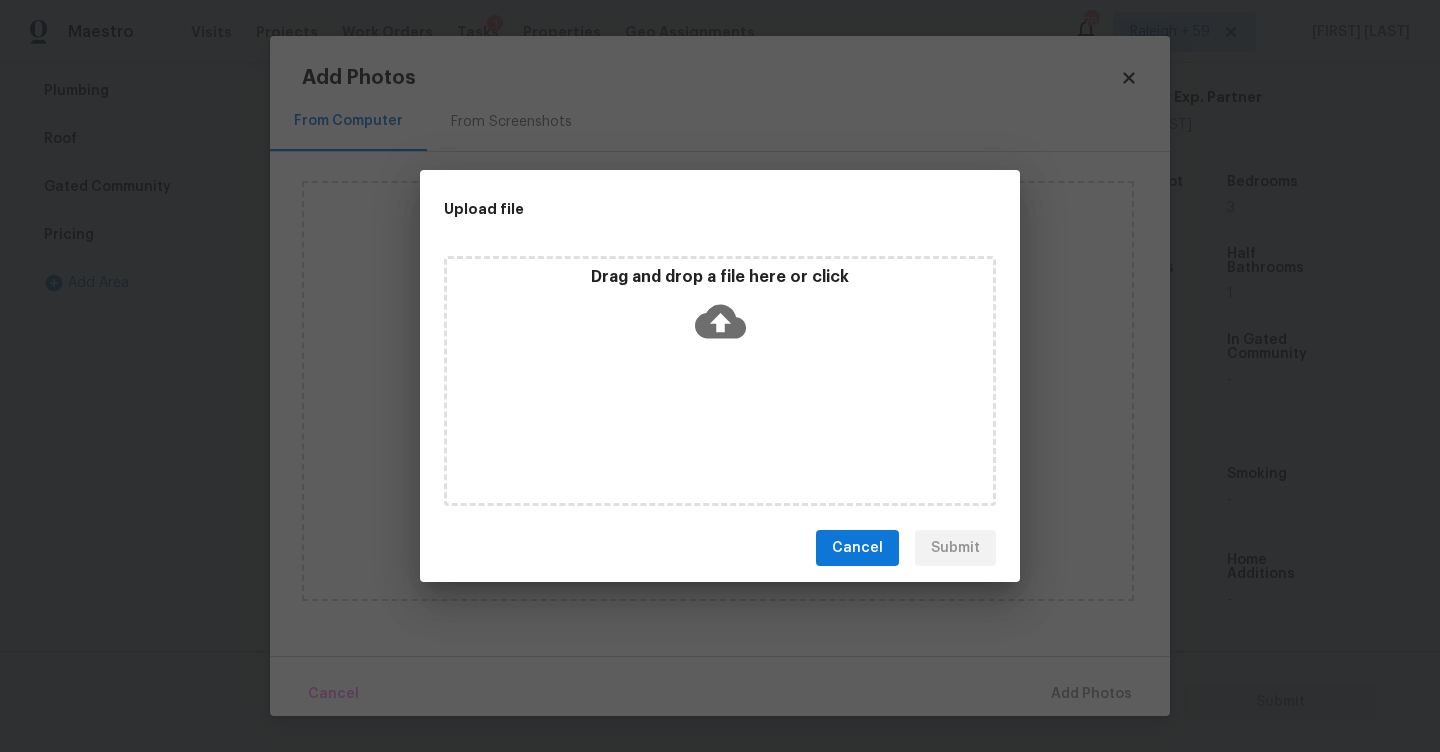 click on "Drag and drop a file here or click" at bounding box center [720, 381] 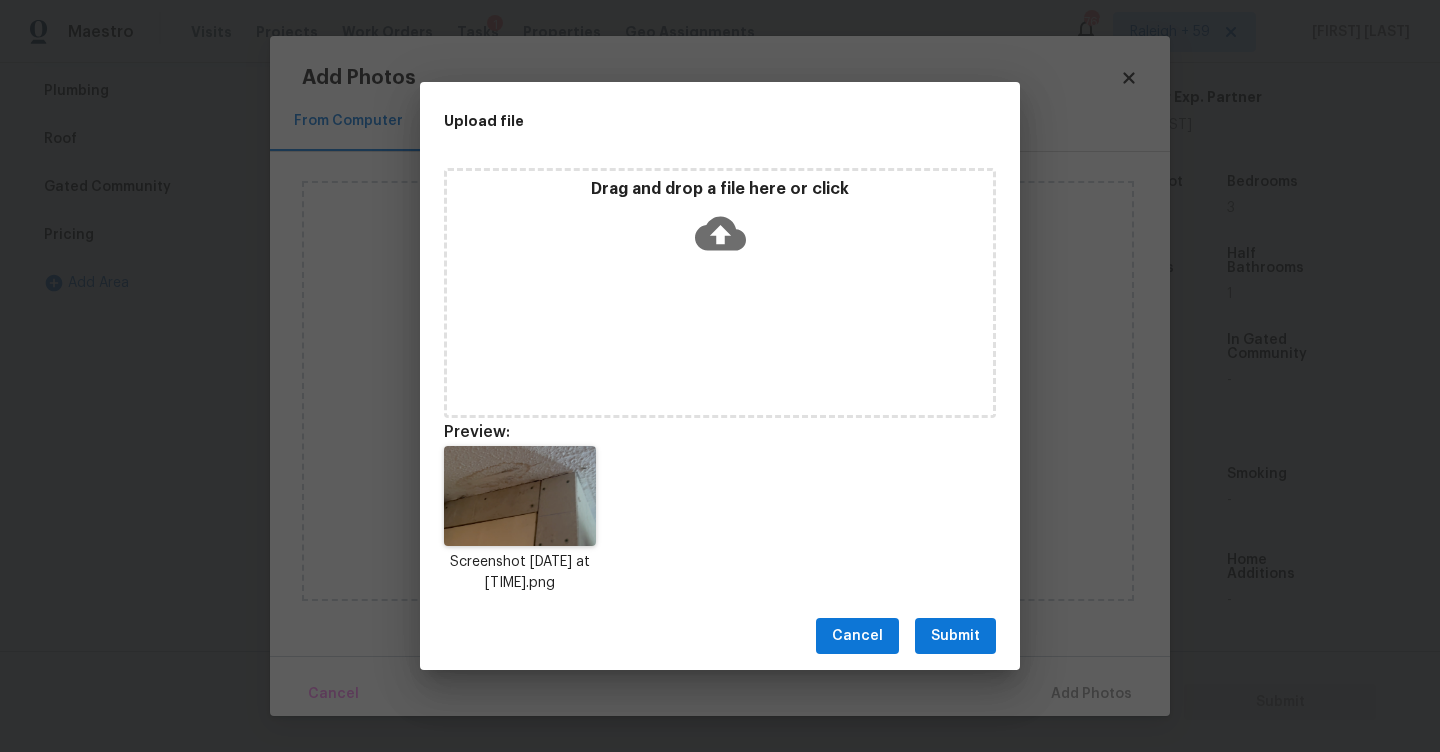click on "Submit" at bounding box center [955, 636] 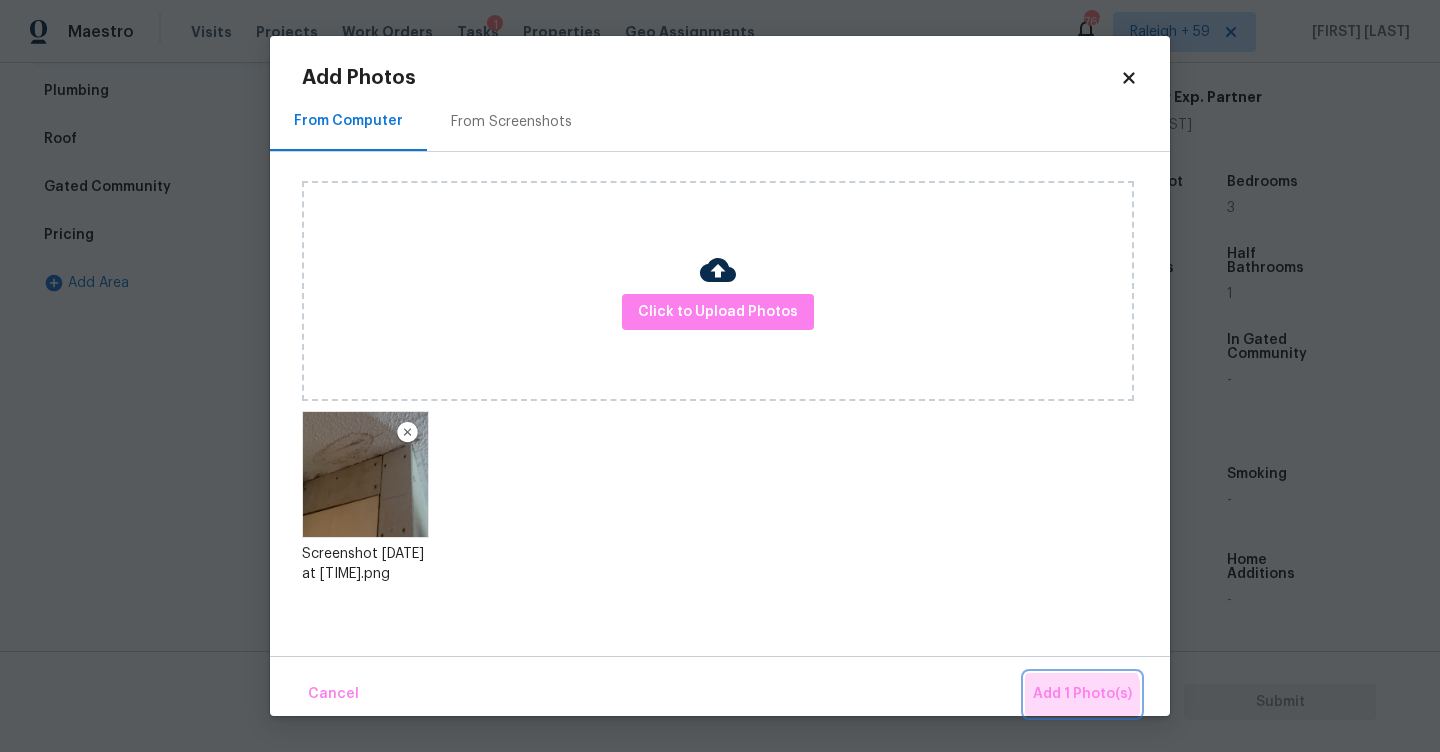 click on "Add 1 Photo(s)" at bounding box center [1082, 694] 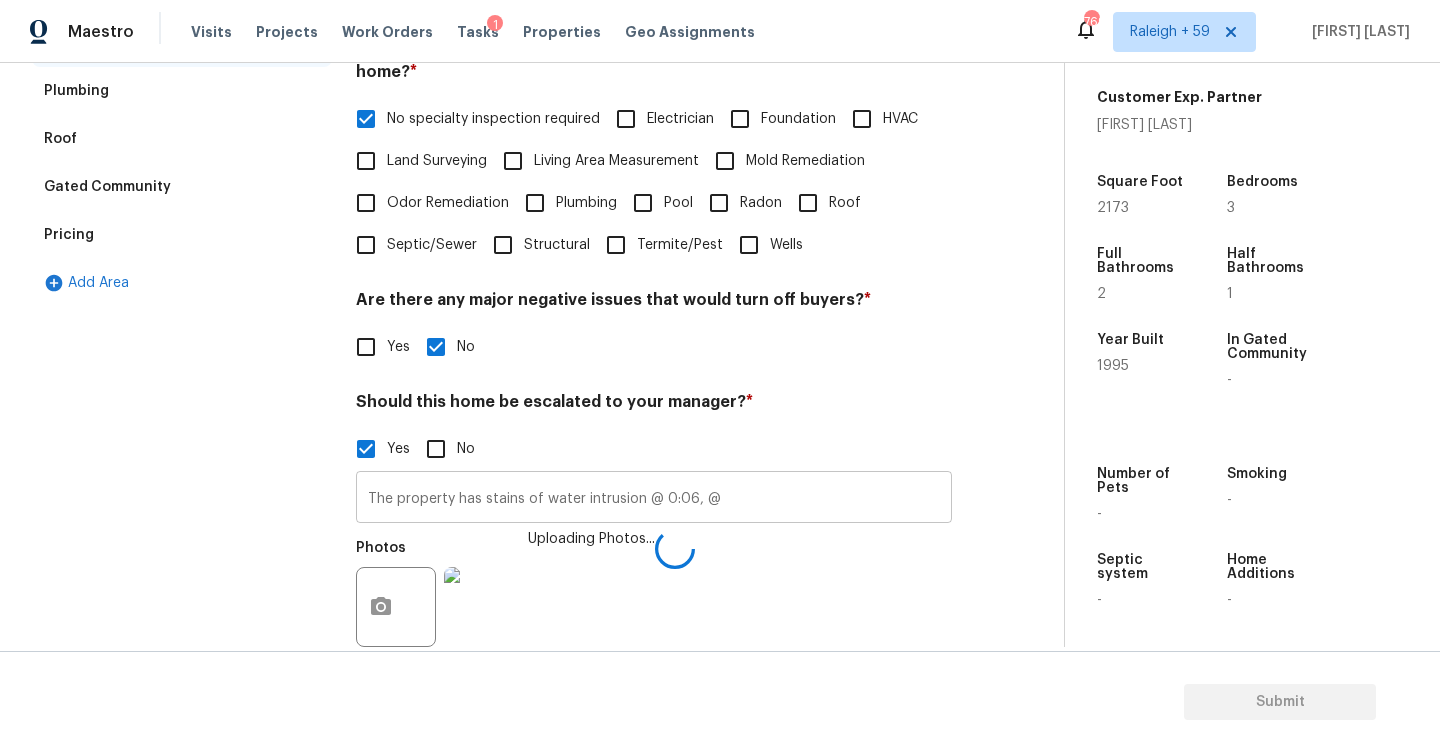 click on "The property has stains of water intrusion @ 0:06, @" at bounding box center (654, 499) 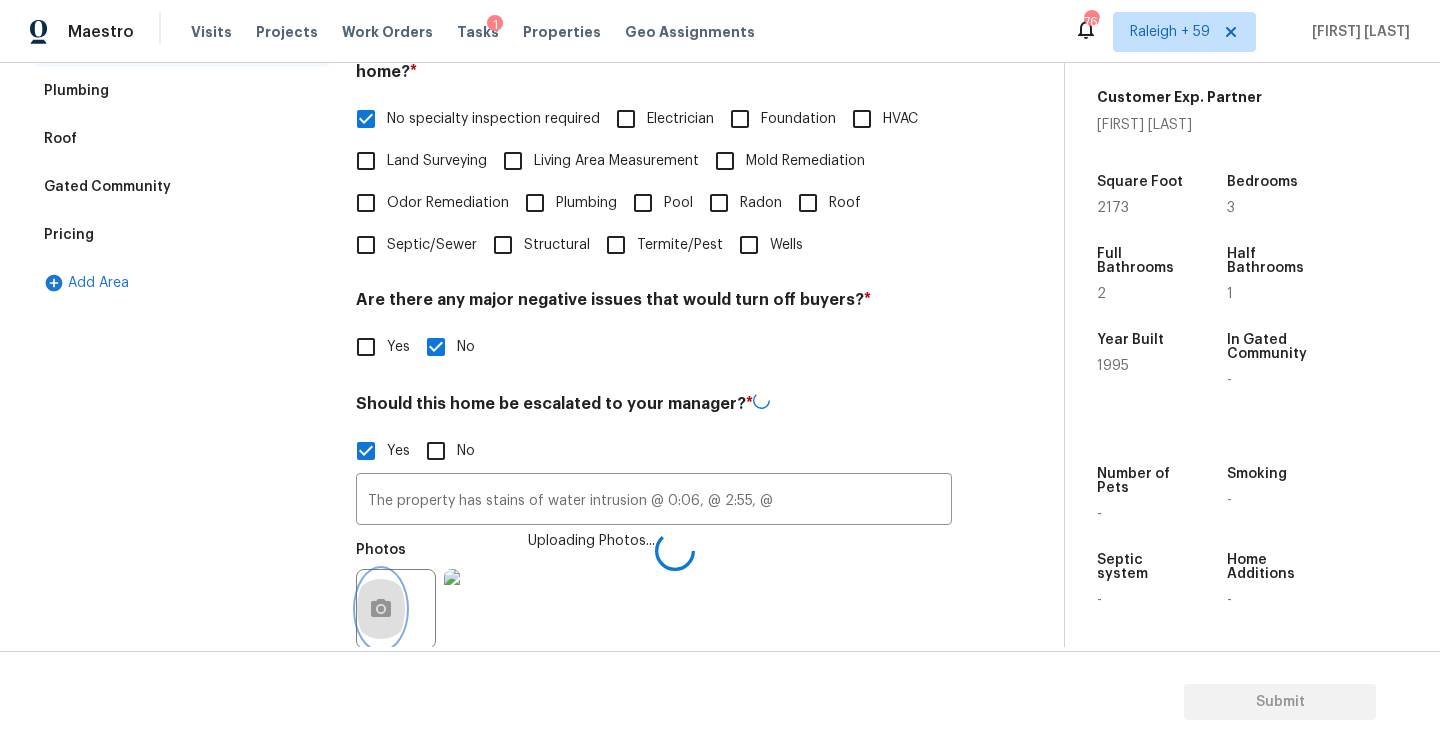 click at bounding box center (381, 609) 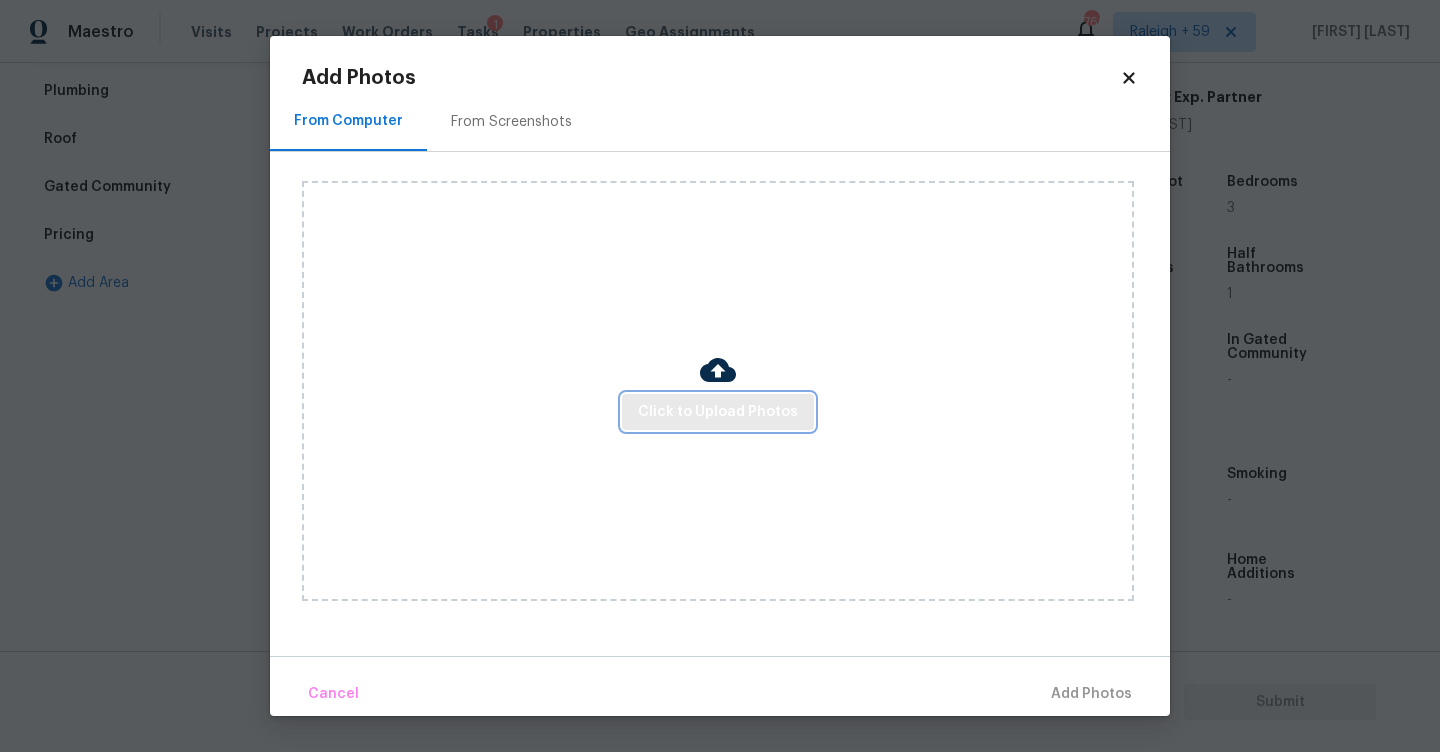 click on "Click to Upload Photos" at bounding box center [718, 412] 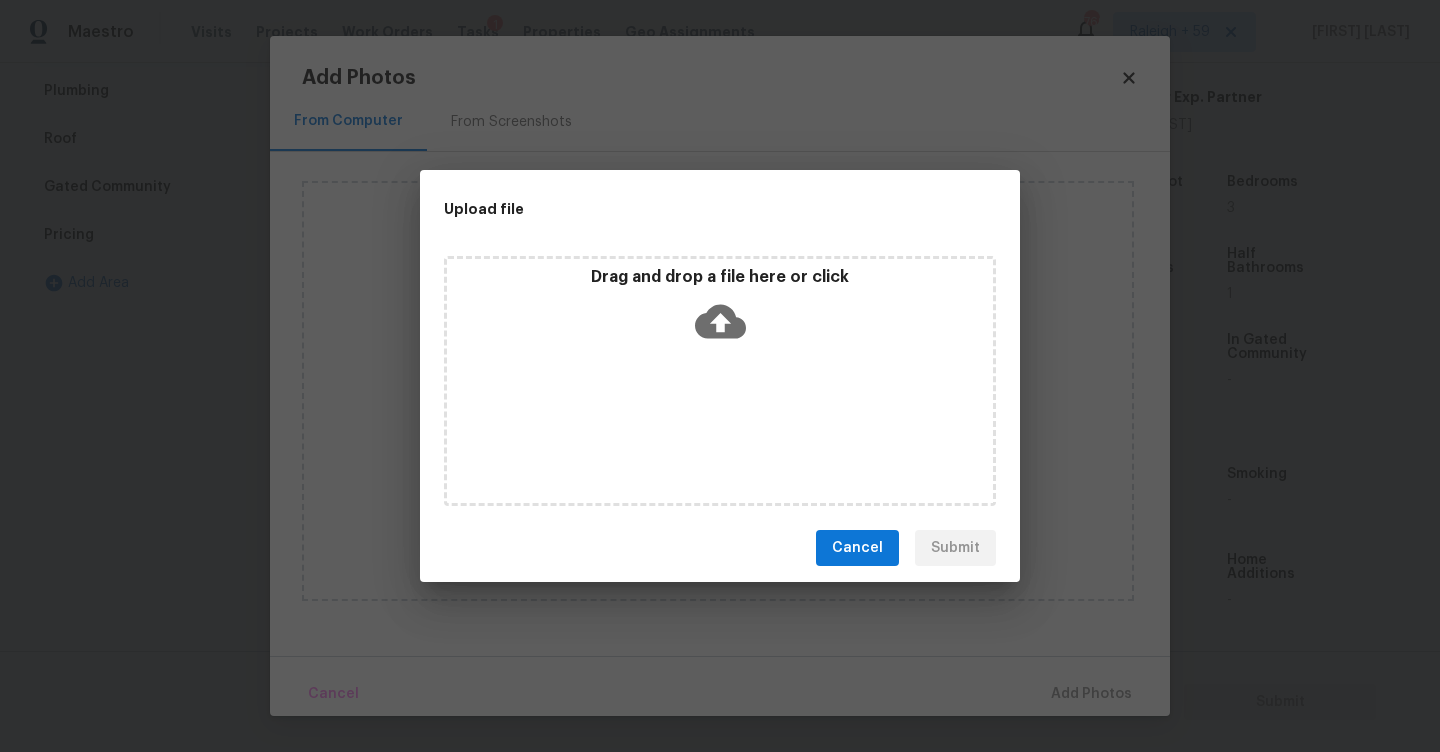 click on "Upload file" at bounding box center (675, 209) 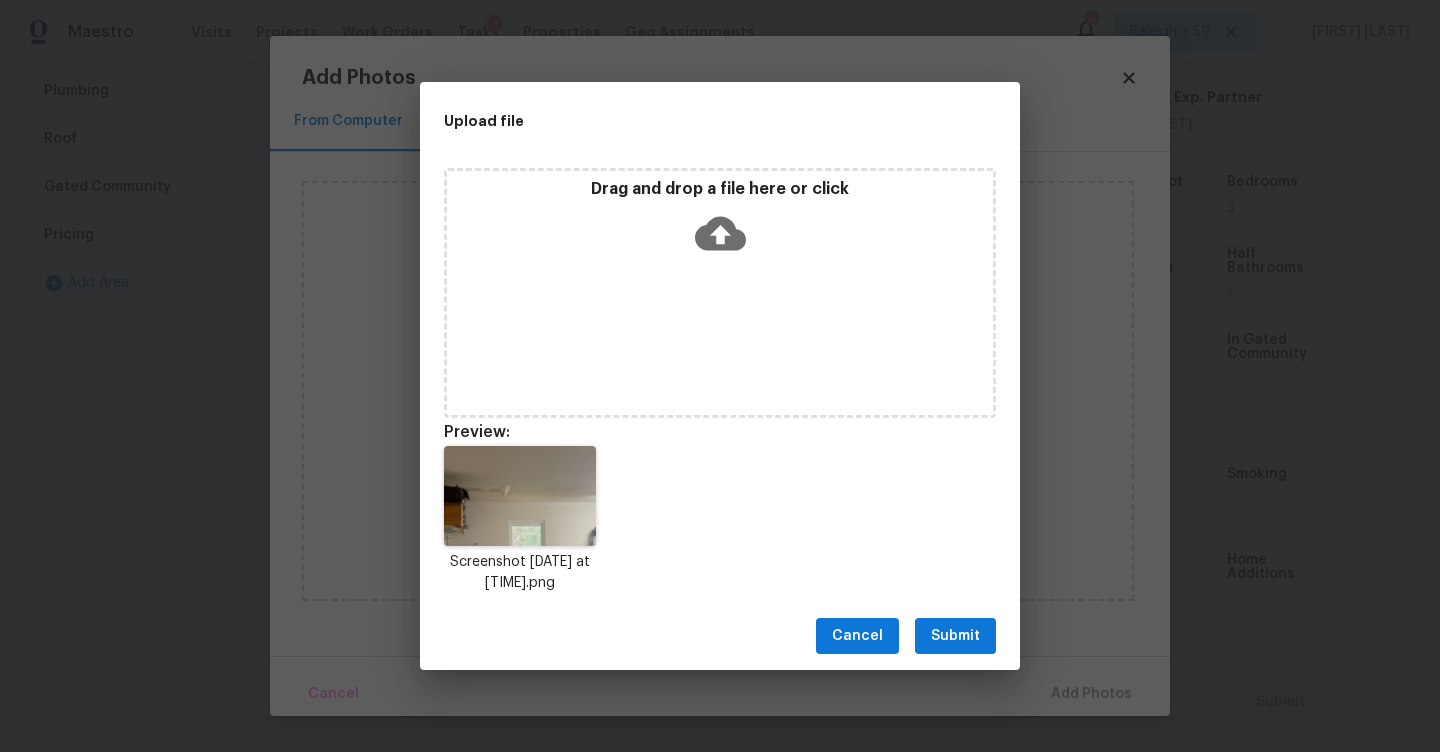 click on "Submit" at bounding box center [955, 636] 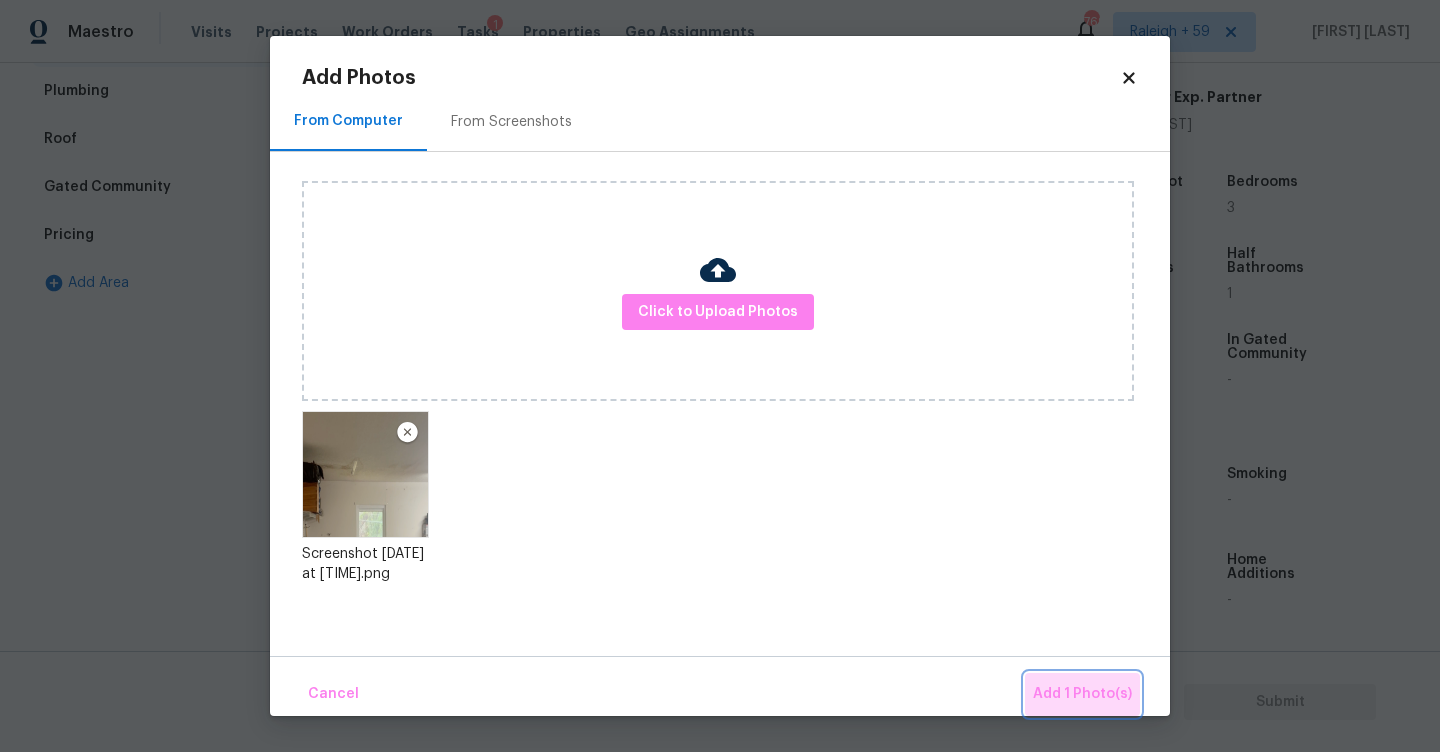click on "Add 1 Photo(s)" at bounding box center [1082, 694] 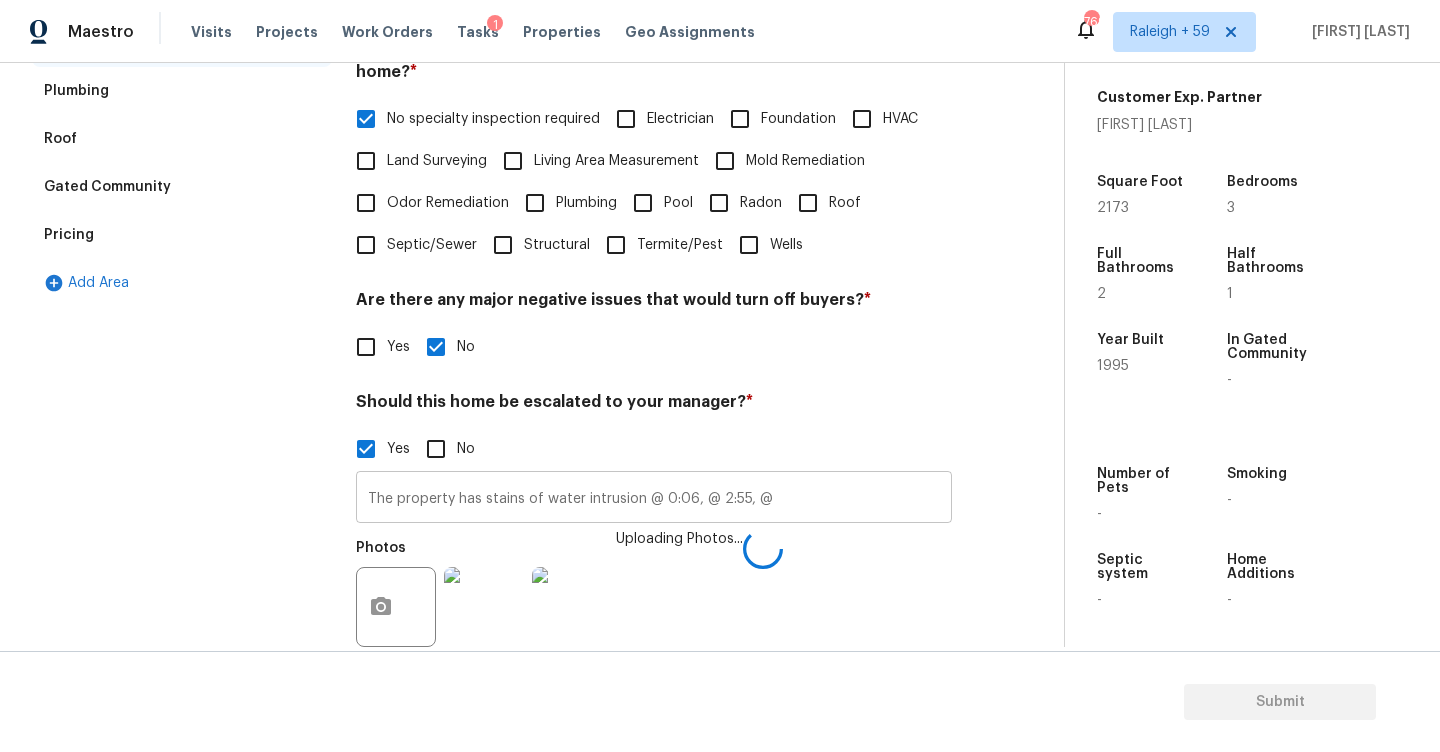 click on "The property has stains of water intrusion @ 0:06, @ 2:55, @" at bounding box center (654, 499) 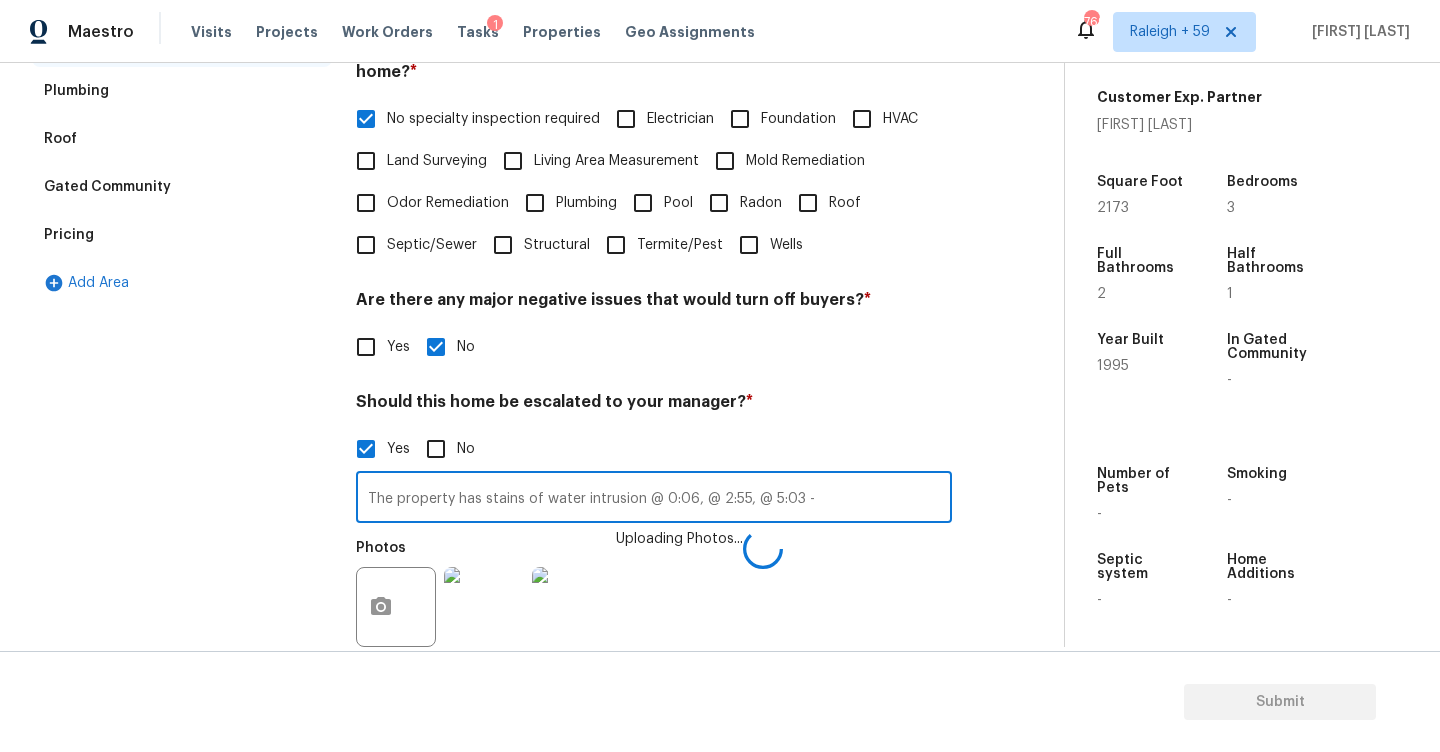scroll, scrollTop: 641, scrollLeft: 0, axis: vertical 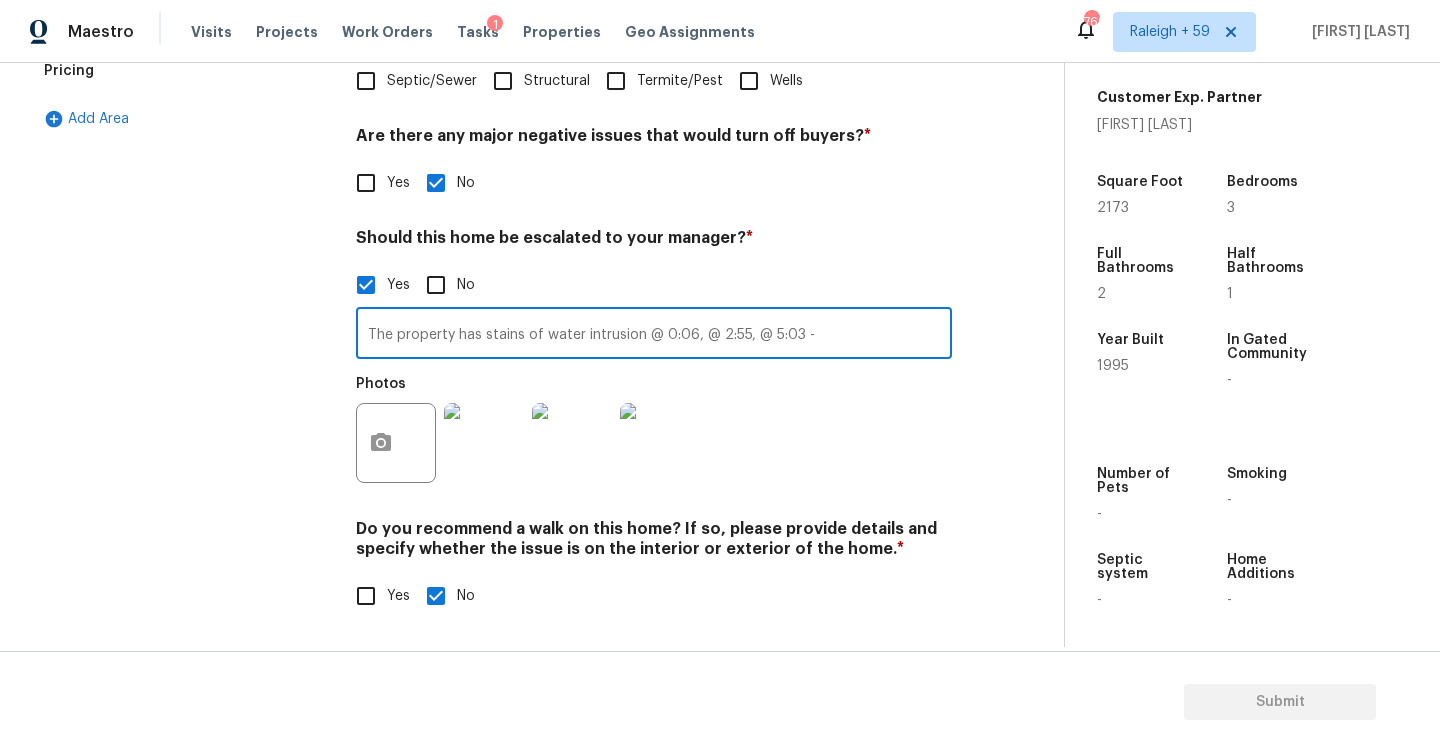 click on "The property has stains of water intrusion @ 0:06, @ 2:55, @ 5:03 -" at bounding box center (654, 335) 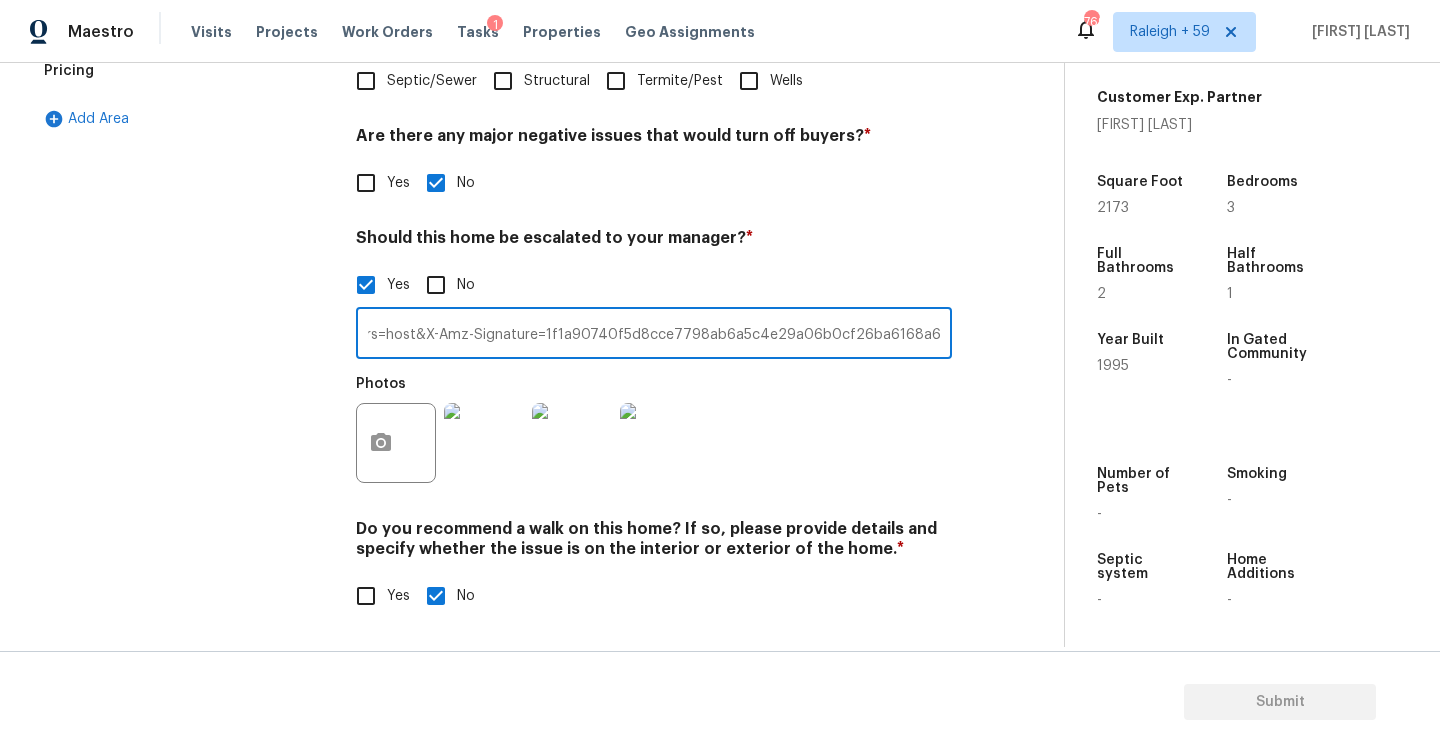 scroll, scrollTop: 0, scrollLeft: 3152, axis: horizontal 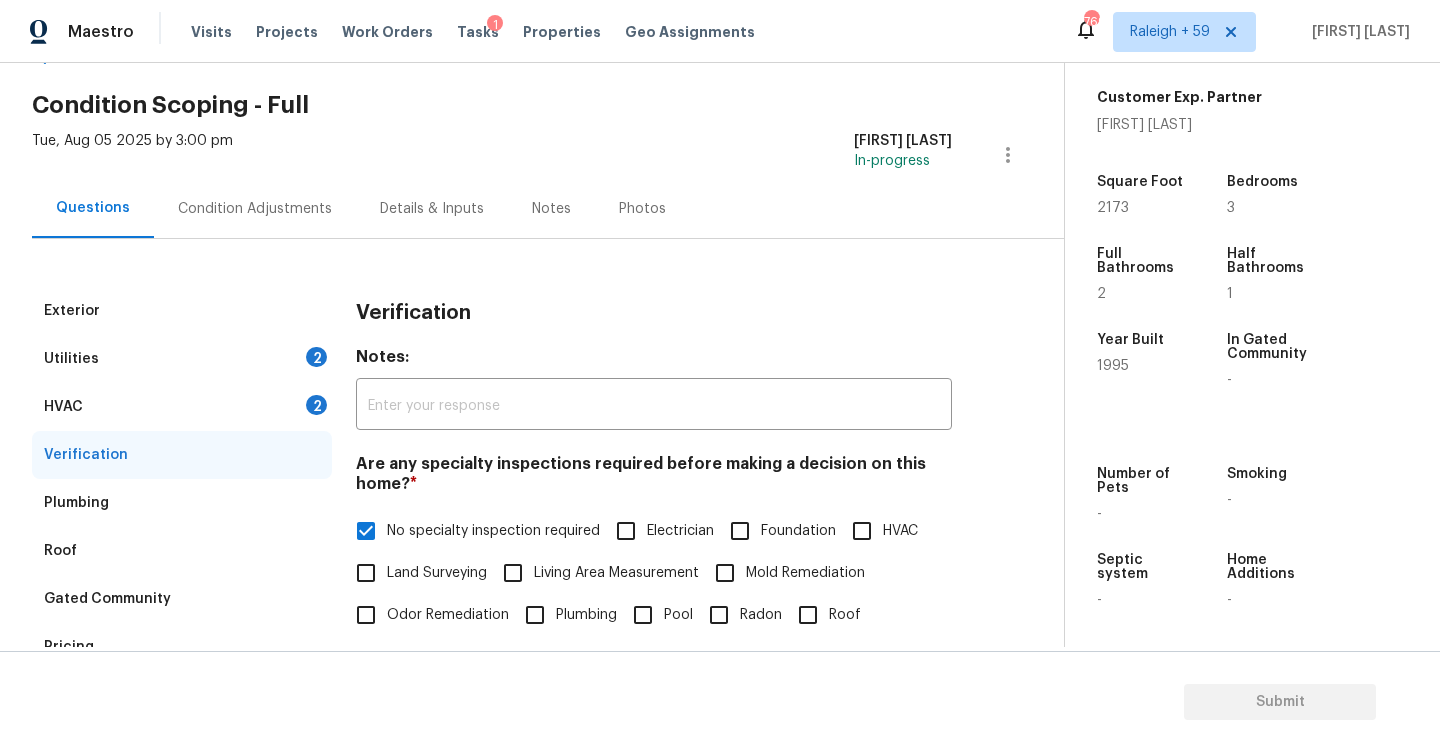 type on "The property has stains of water intrusion @ 0:06, @ 2:55, @ 5:03 - https://opendoor-admin-client-upload-production.s3.amazonaws.com/uploads/Cake/SellerInput-98122829-7c19-4ec4-ab94-5643f045b4e8/img-2088-2025-08-04t23-13-26-837z.qt?X-Amz-Expires=86400&X-Amz-Date=20250805T073322Z&X-Amz-Algorithm=AWS4-HMAC-SHA256&X-Amz-Credential=AKIARCH5EZTPZZDSJWI6%2F20250805%2Fus-east-1%2Fs3%2Faws4_request&X-Amz-SignedHeaders=host&X-Amz-Signature=1f1a90740f5d8cce7798ab6a5c4e29a06b0cf26ba6168a6fd19c77d7628bb5c8." 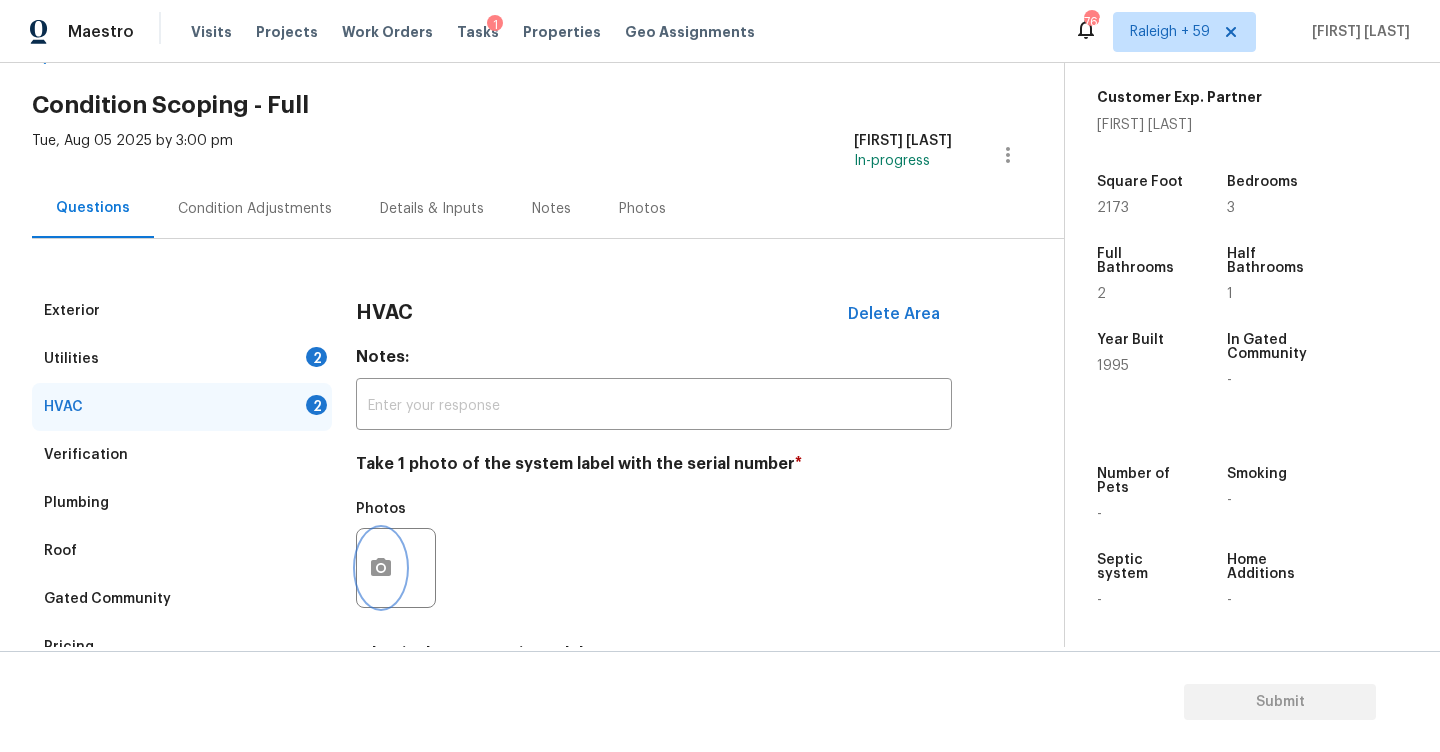 click at bounding box center (381, 568) 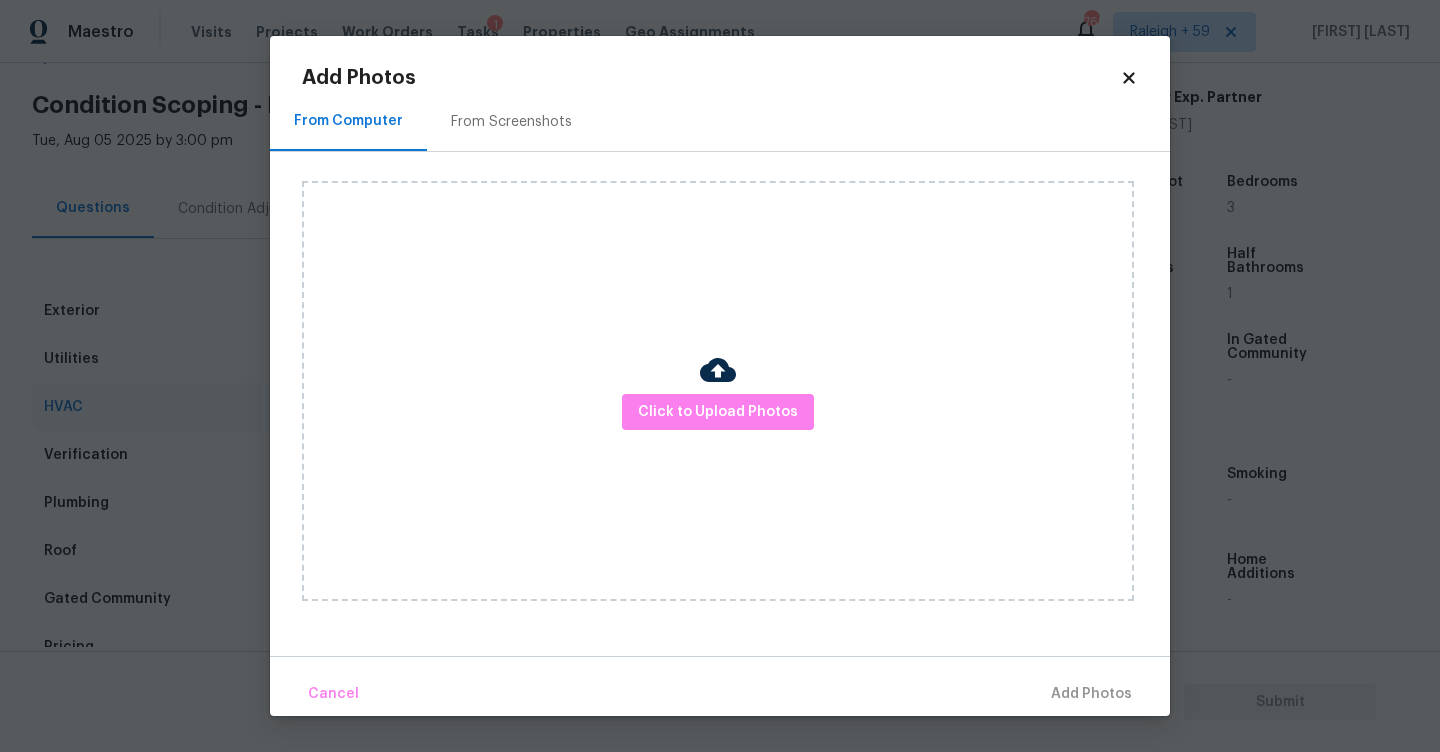 click on "From Screenshots" at bounding box center (511, 122) 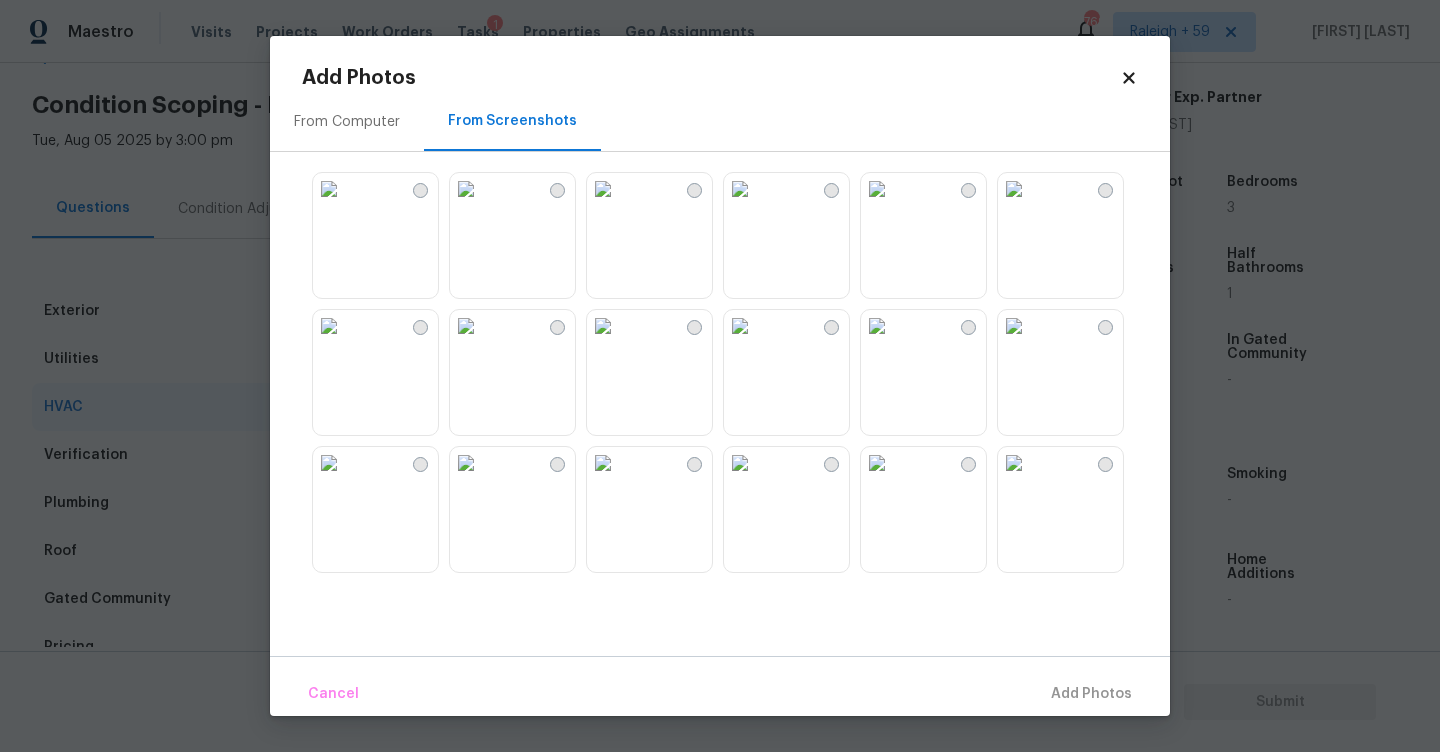 click at bounding box center [329, 189] 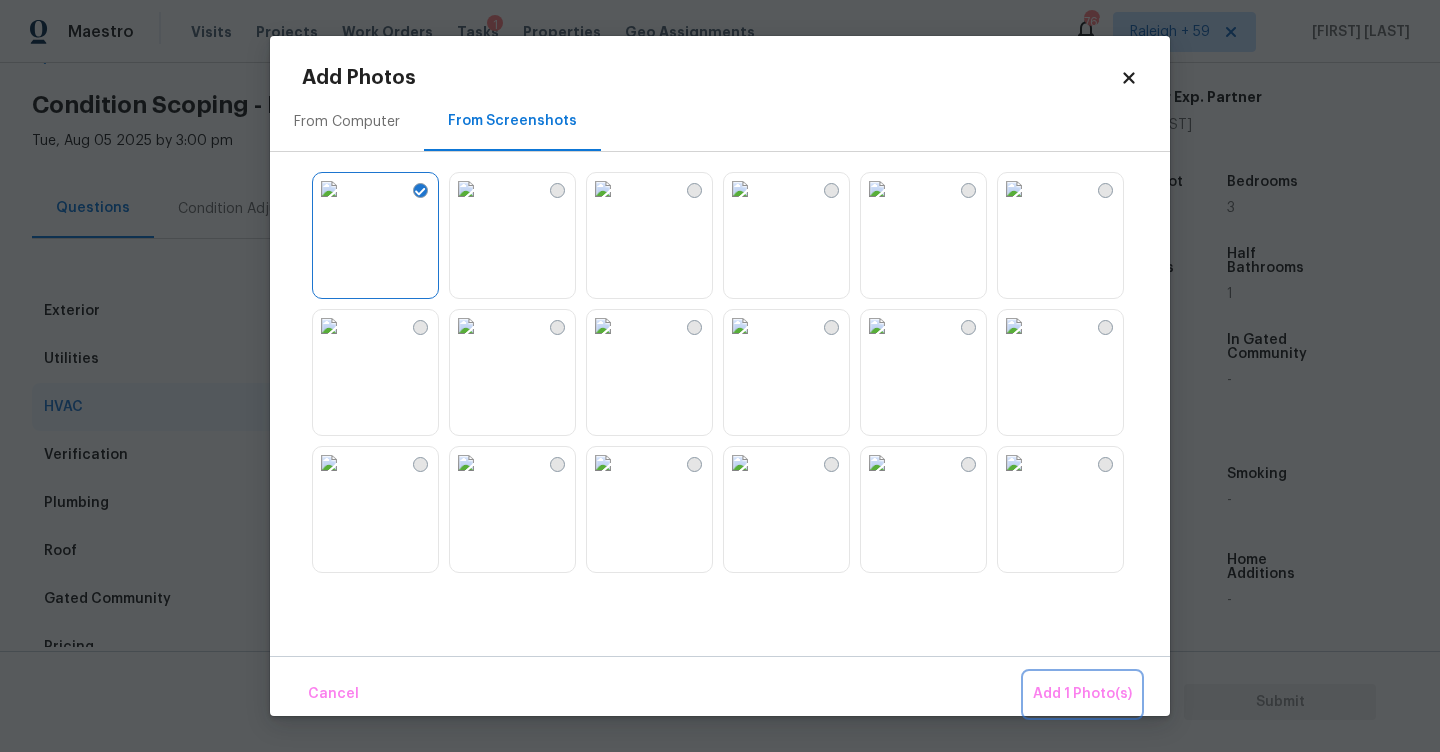 click on "Add 1 Photo(s)" at bounding box center [1082, 694] 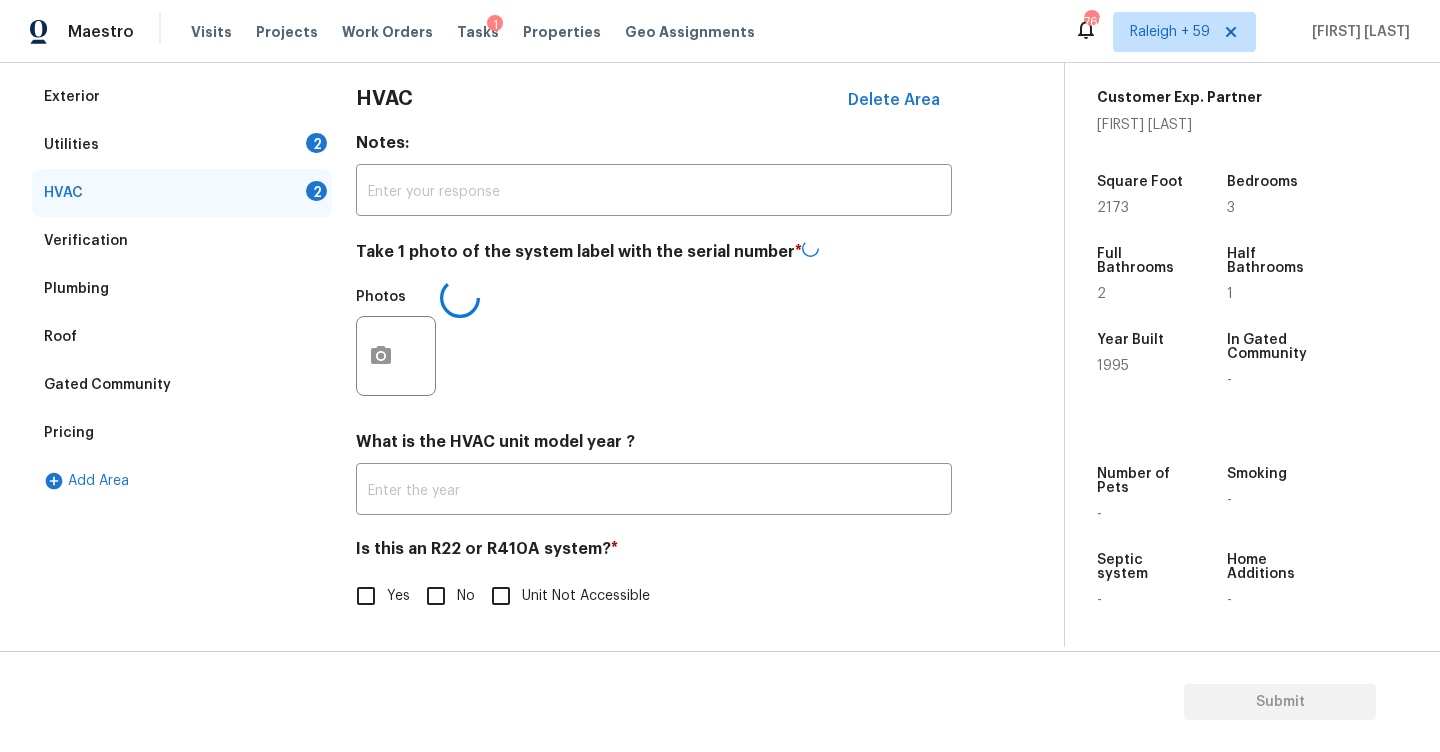 click on "No" at bounding box center [436, 596] 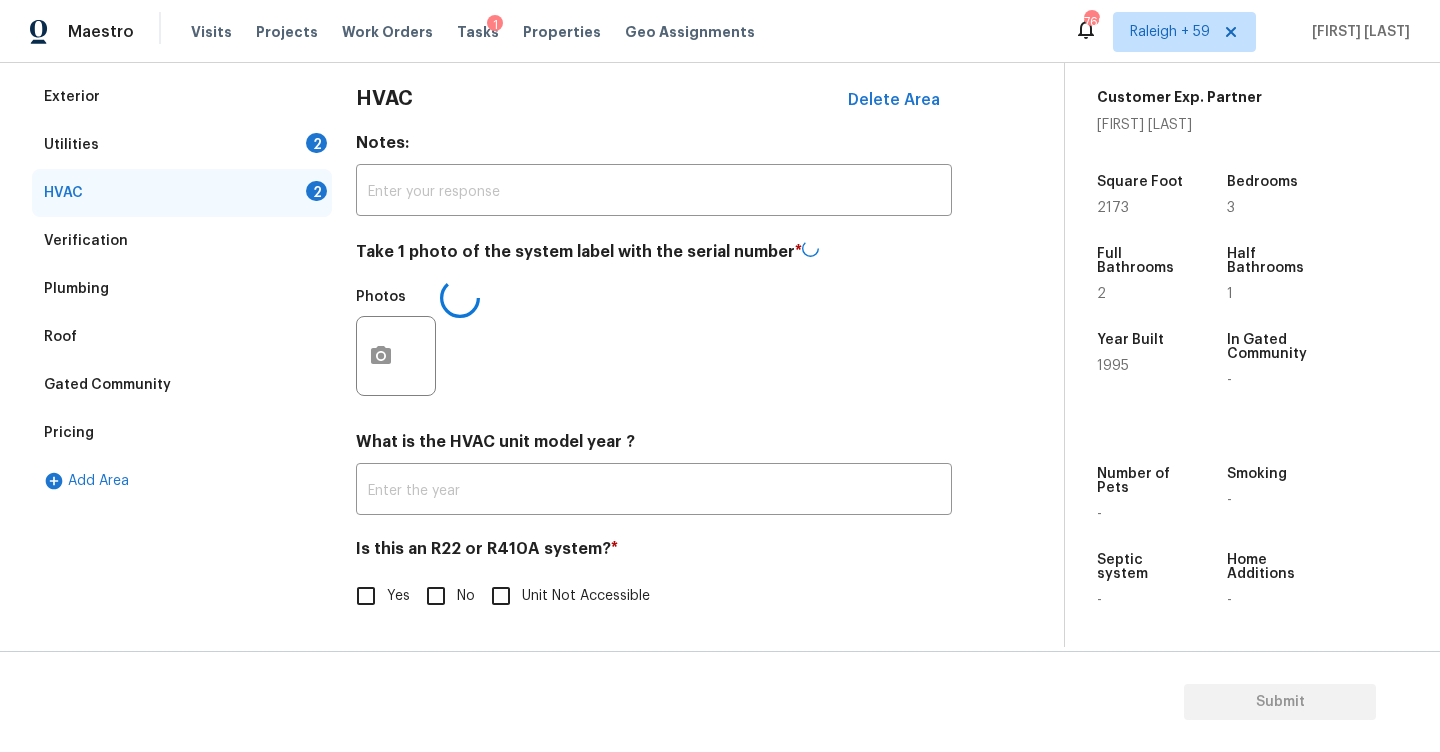 checkbox on "true" 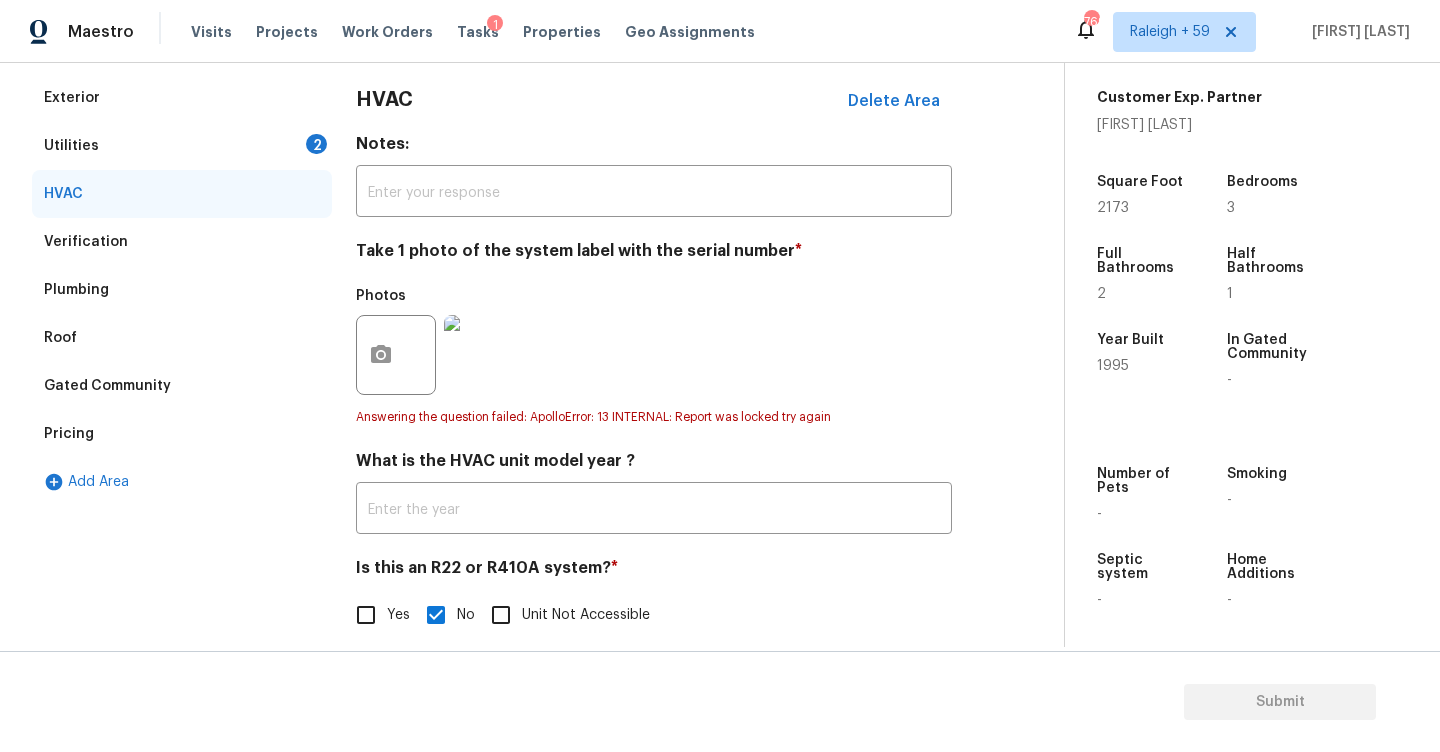 click on "Utilities 2" at bounding box center [182, 146] 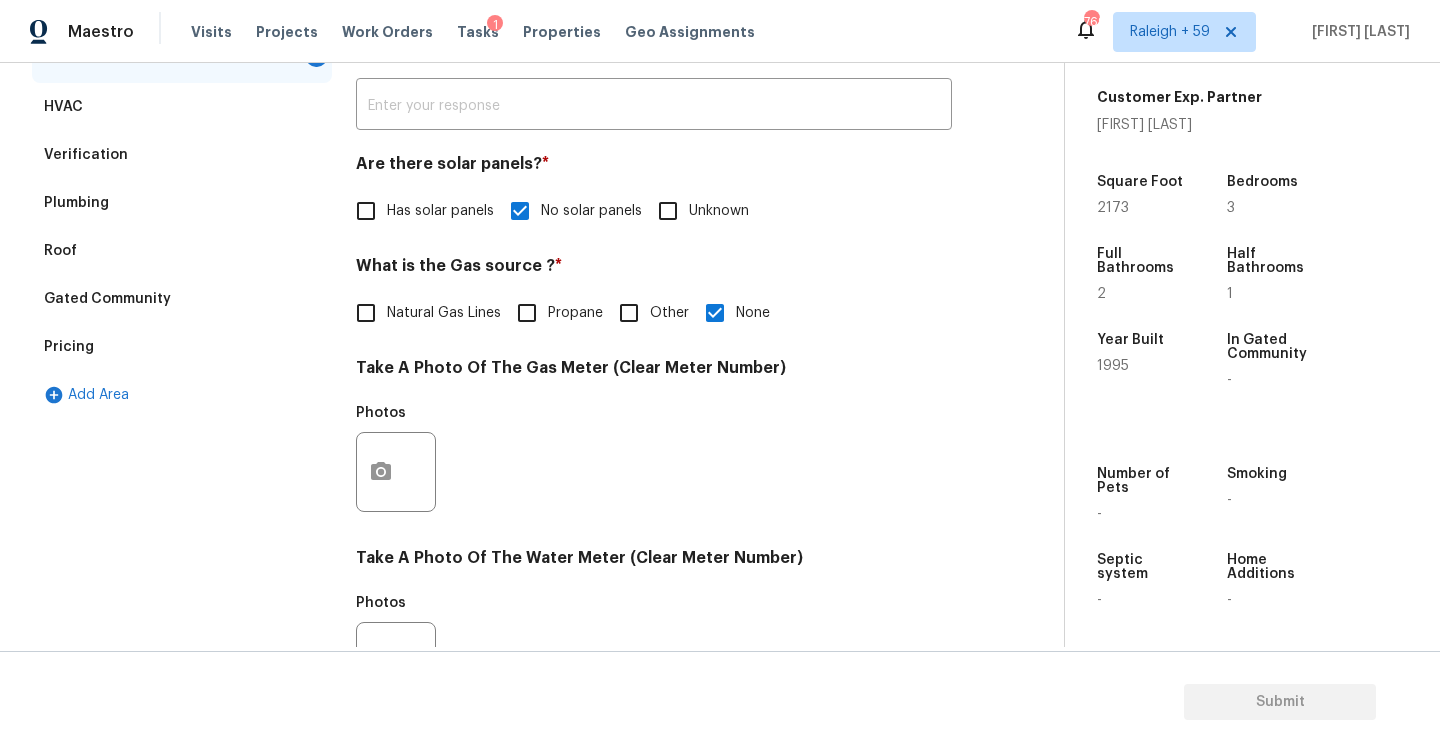 scroll, scrollTop: 753, scrollLeft: 0, axis: vertical 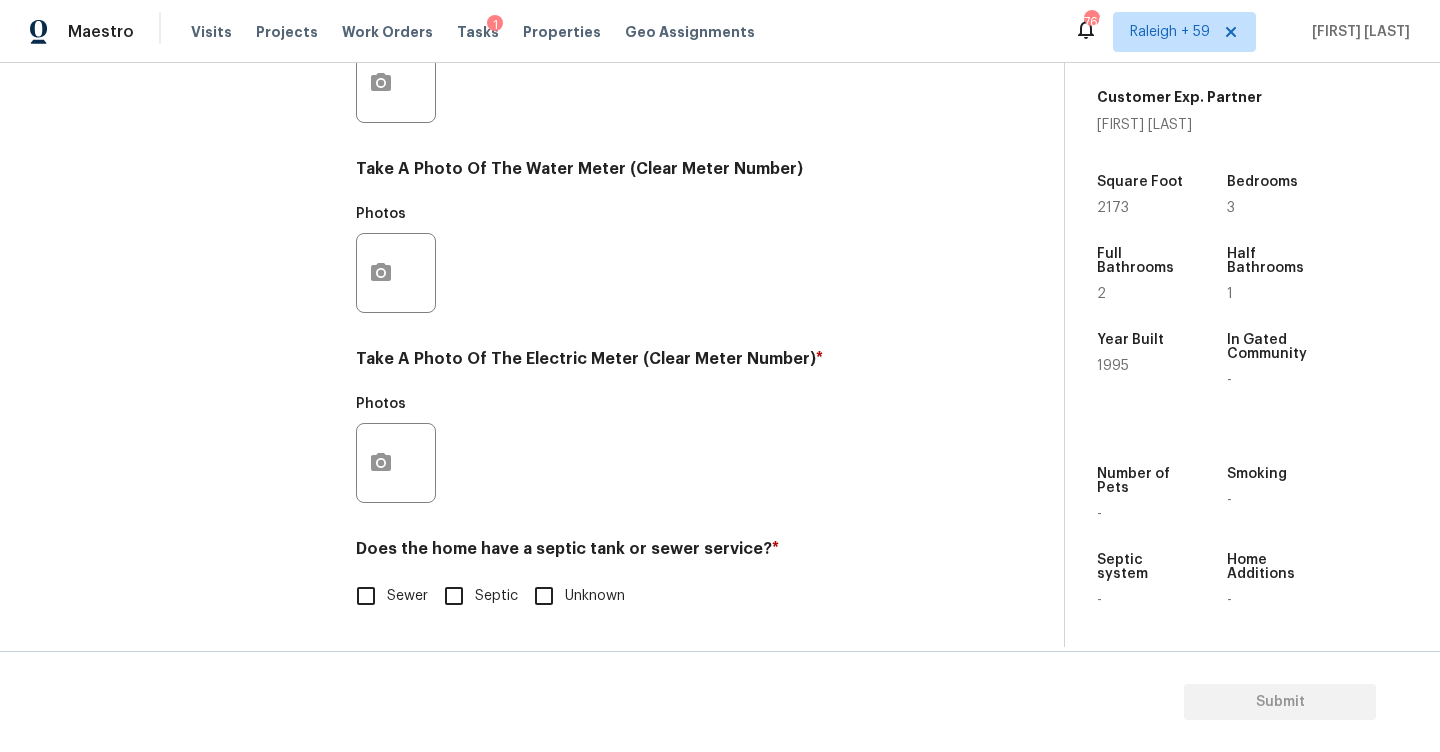 click at bounding box center (396, 463) 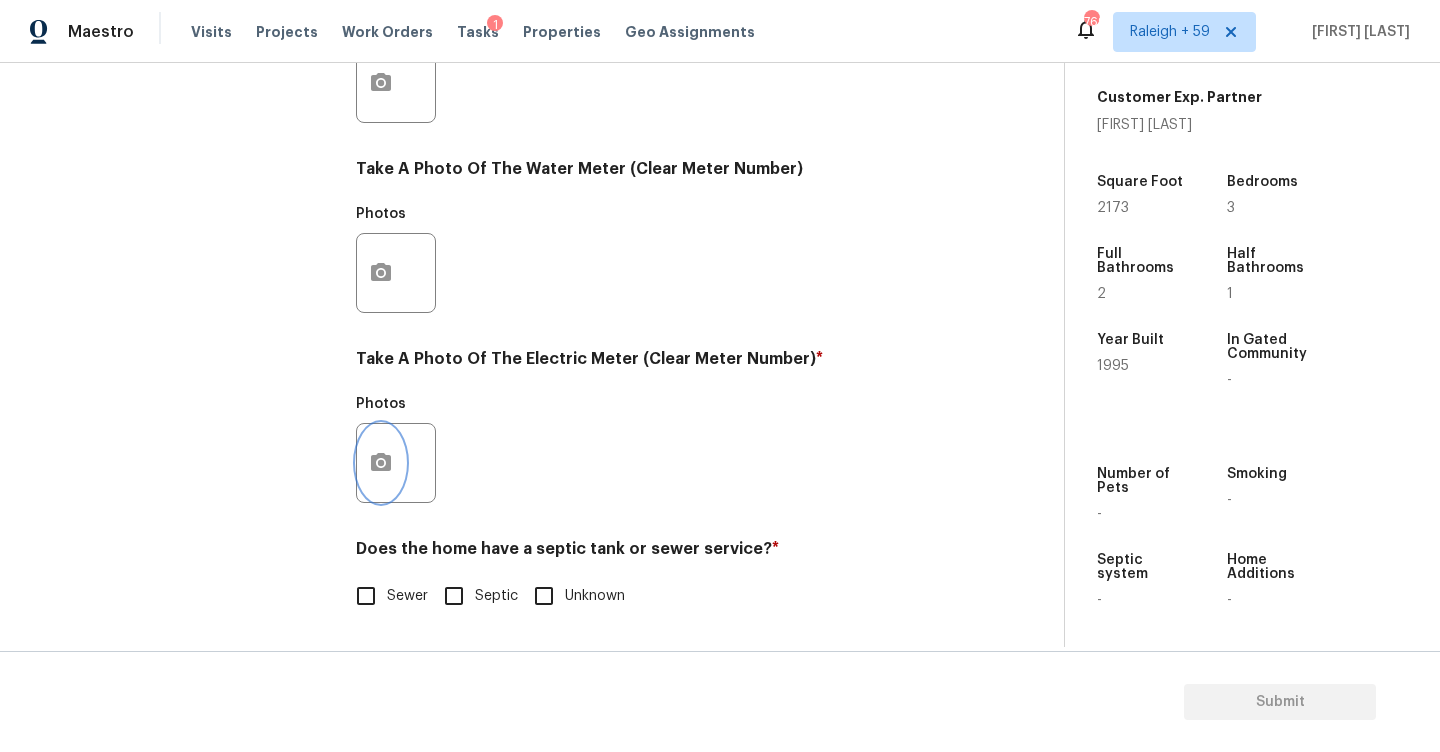 click at bounding box center [381, 463] 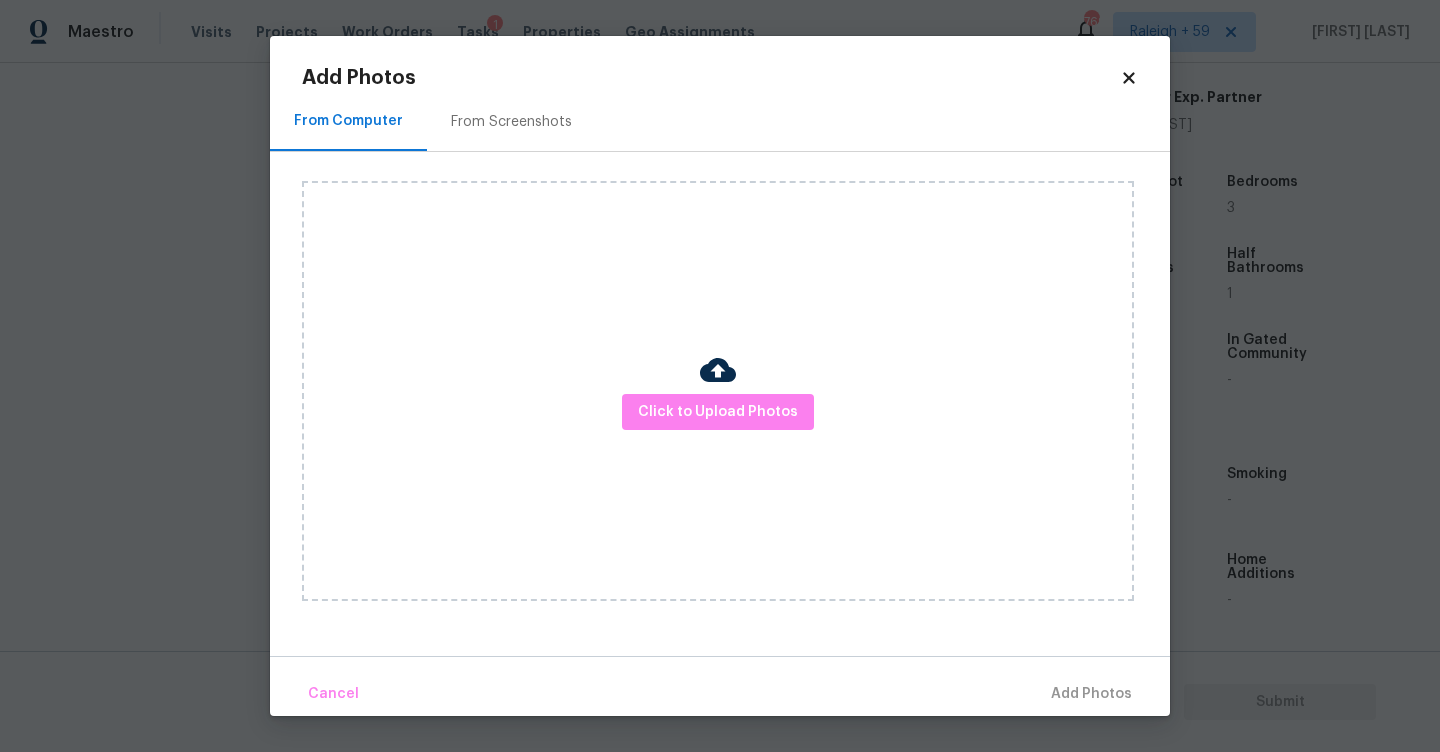 click on "From Screenshots" at bounding box center (511, 121) 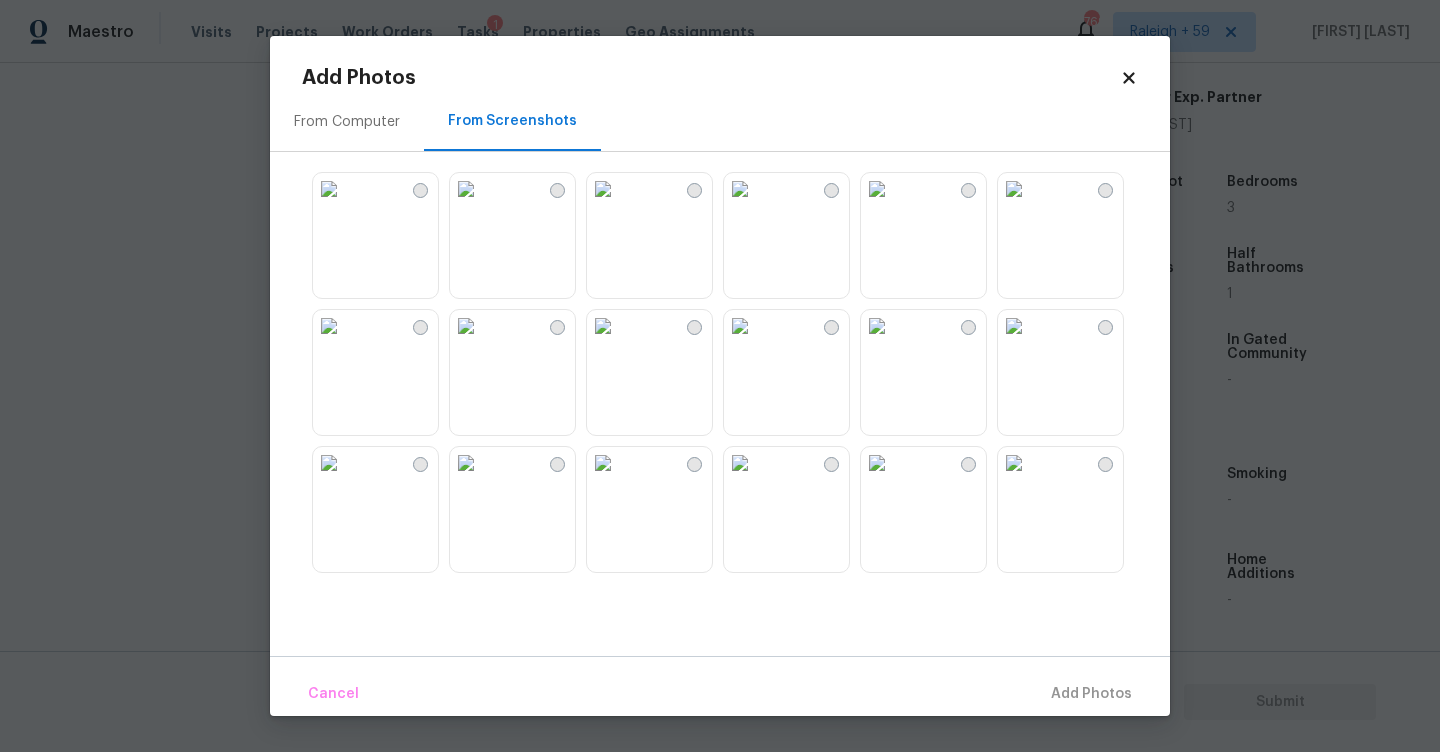click at bounding box center (329, 189) 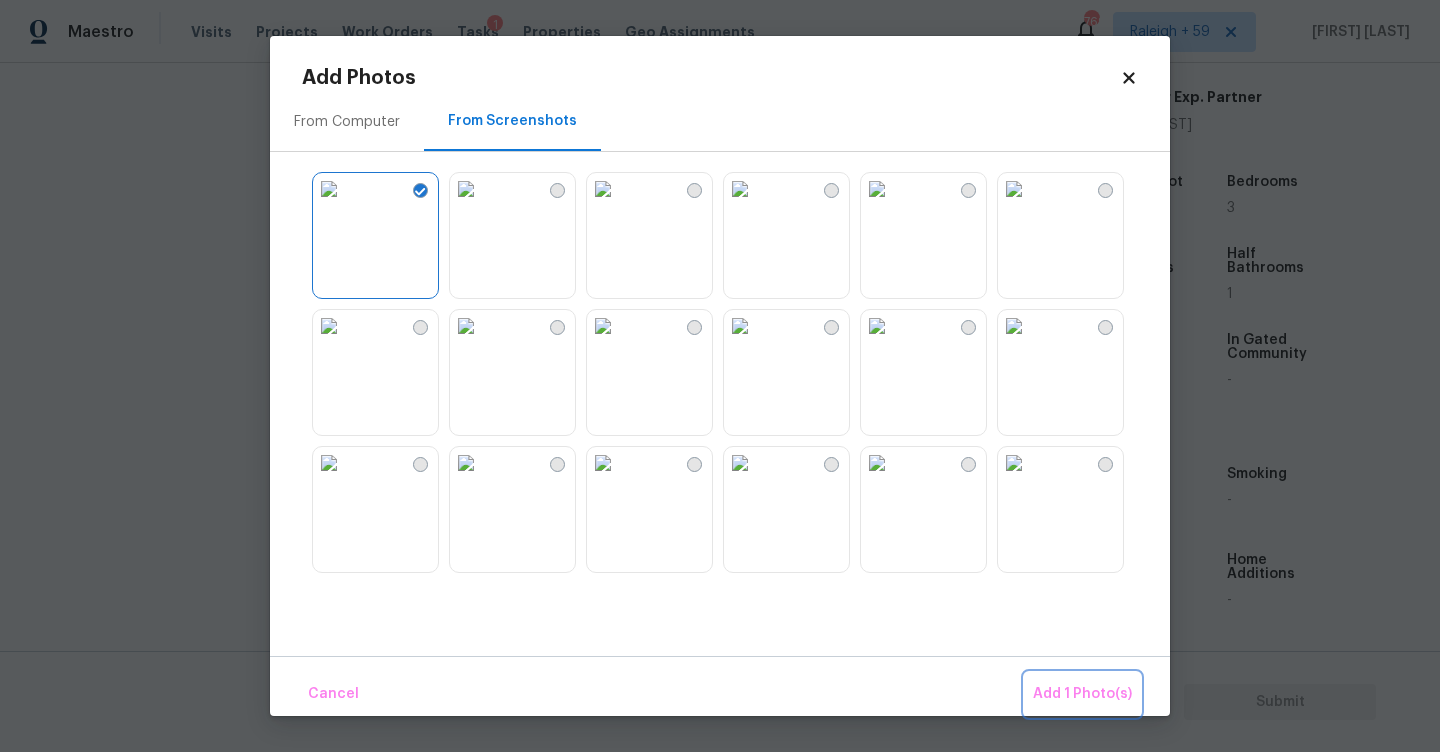 click on "Add 1 Photo(s)" at bounding box center (1082, 694) 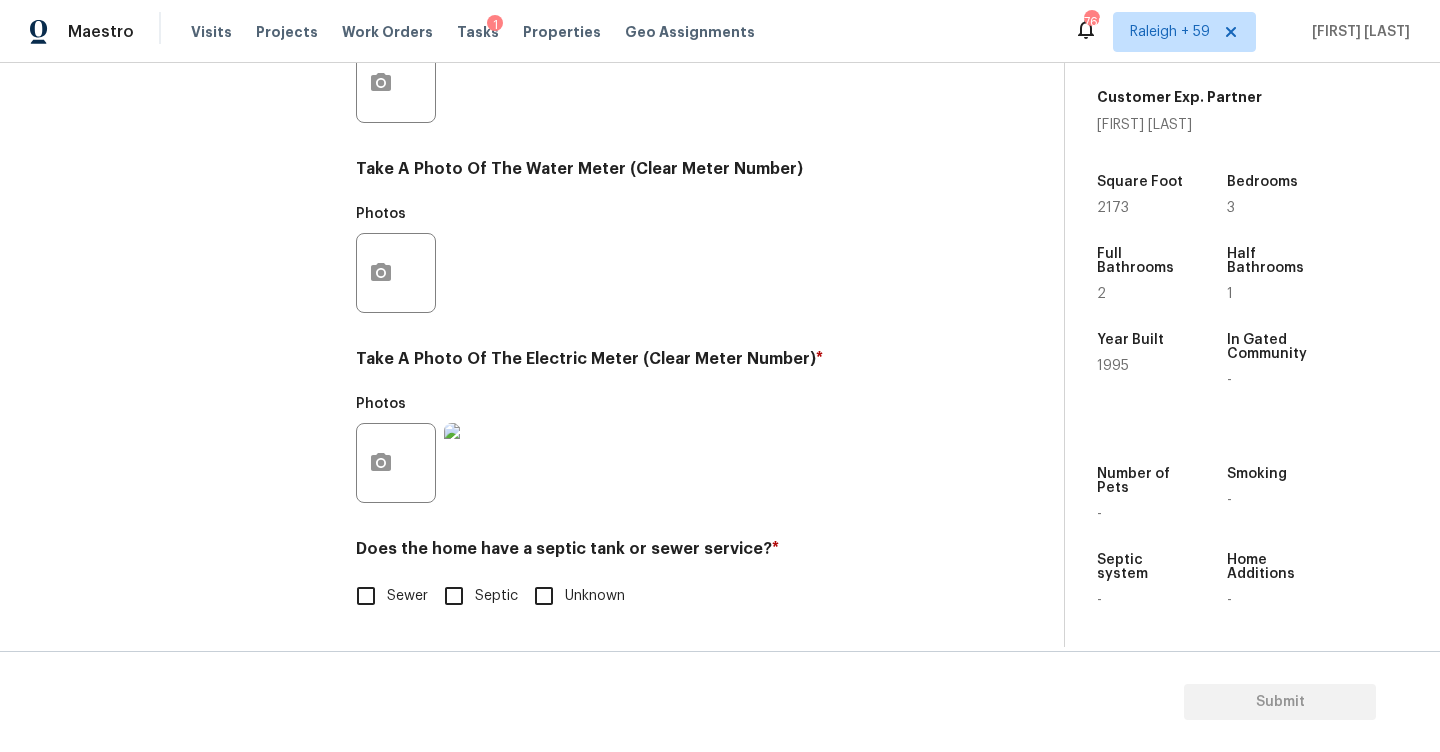click on "Septic" at bounding box center [454, 596] 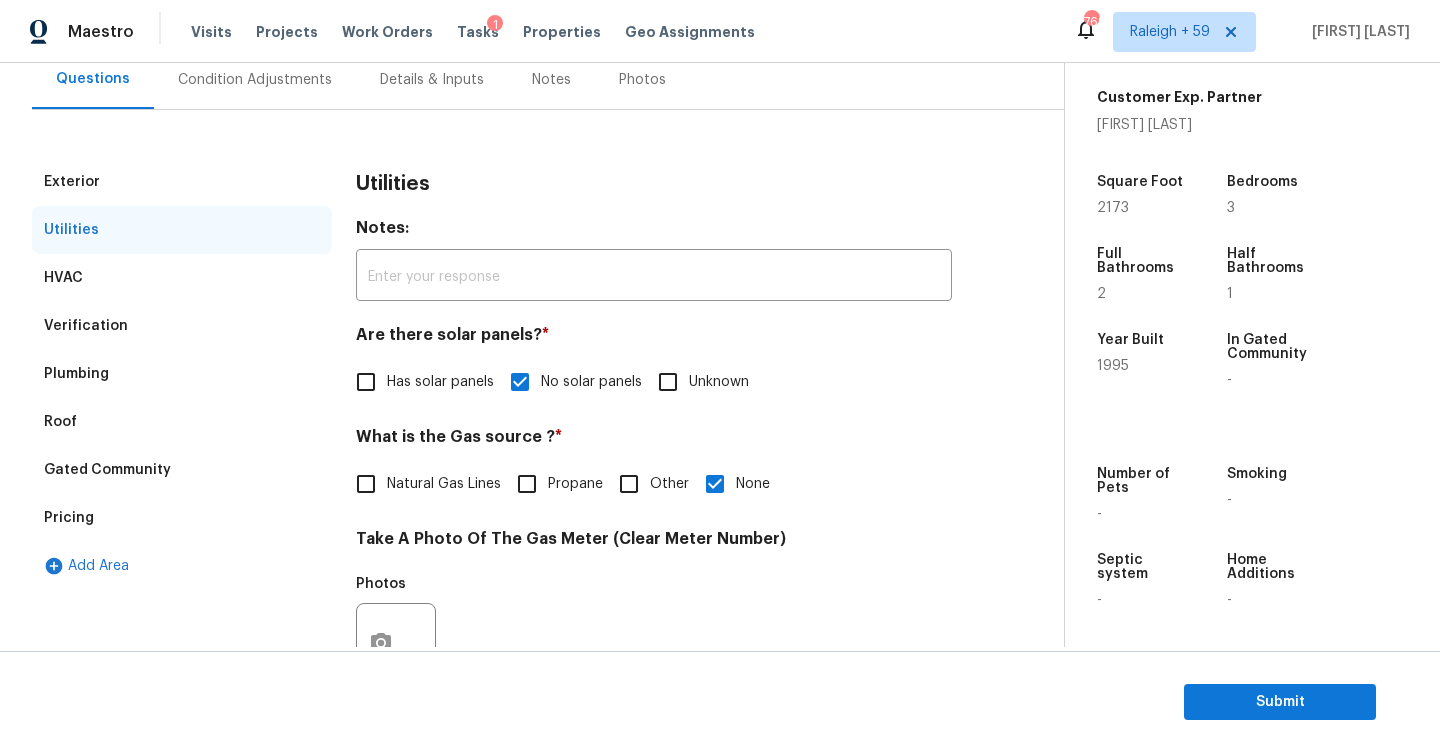click on "Condition Adjustments" at bounding box center [255, 79] 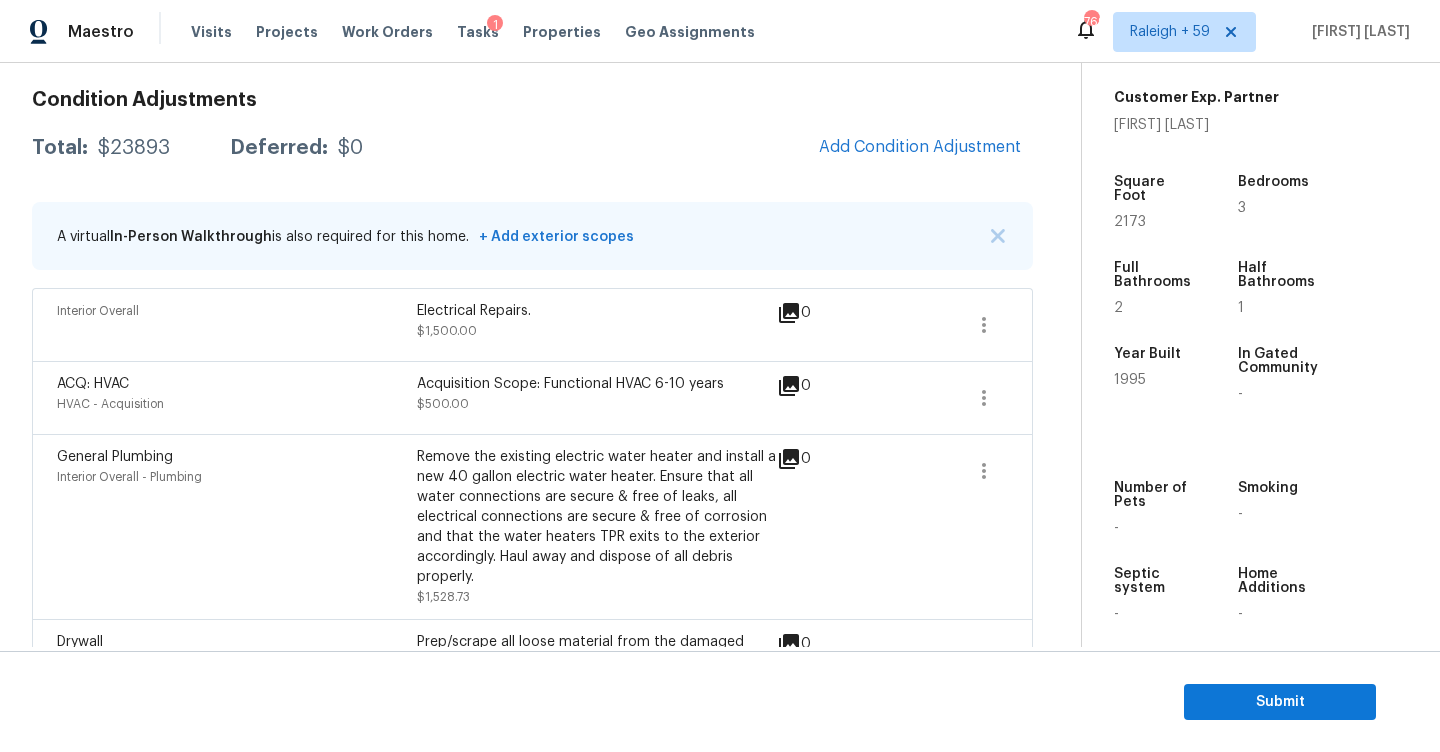 scroll, scrollTop: 272, scrollLeft: 0, axis: vertical 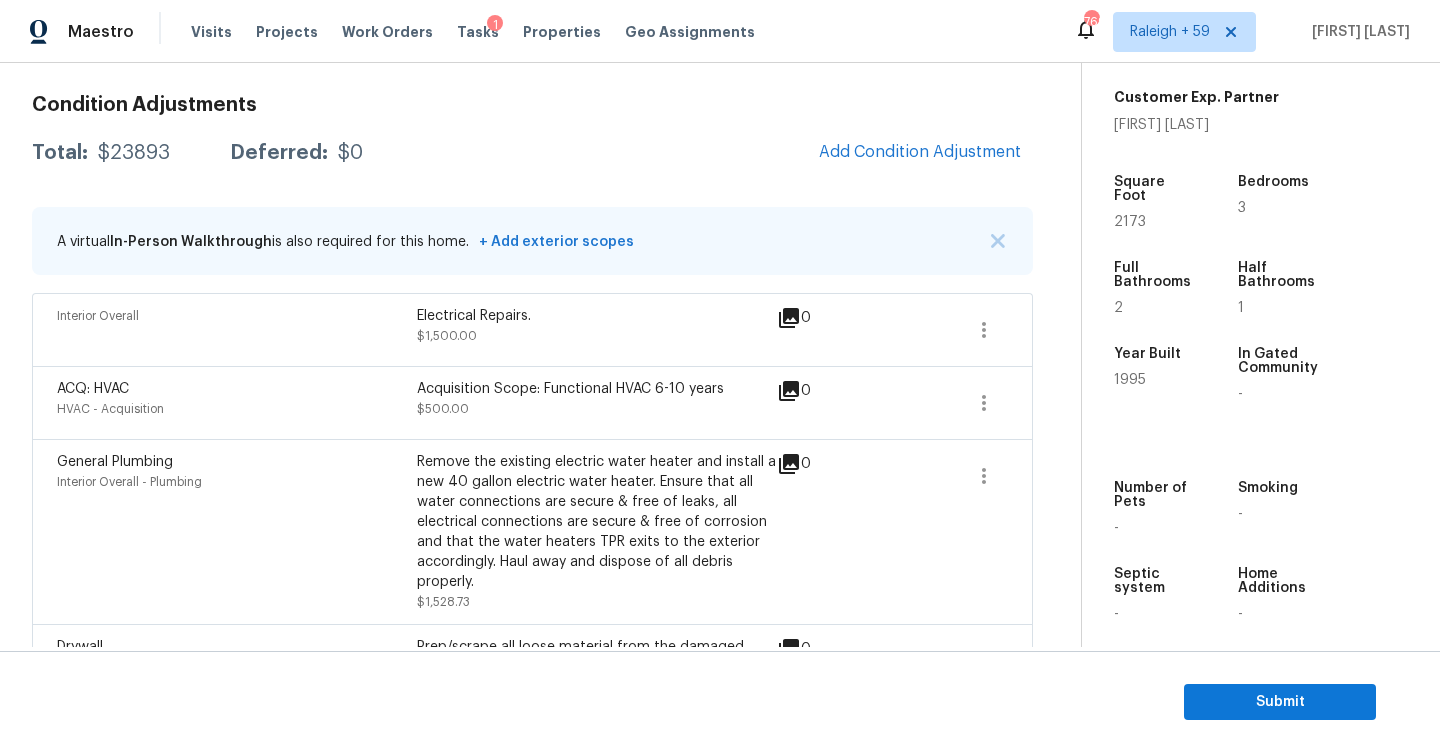 click on "$23893" at bounding box center [134, 153] 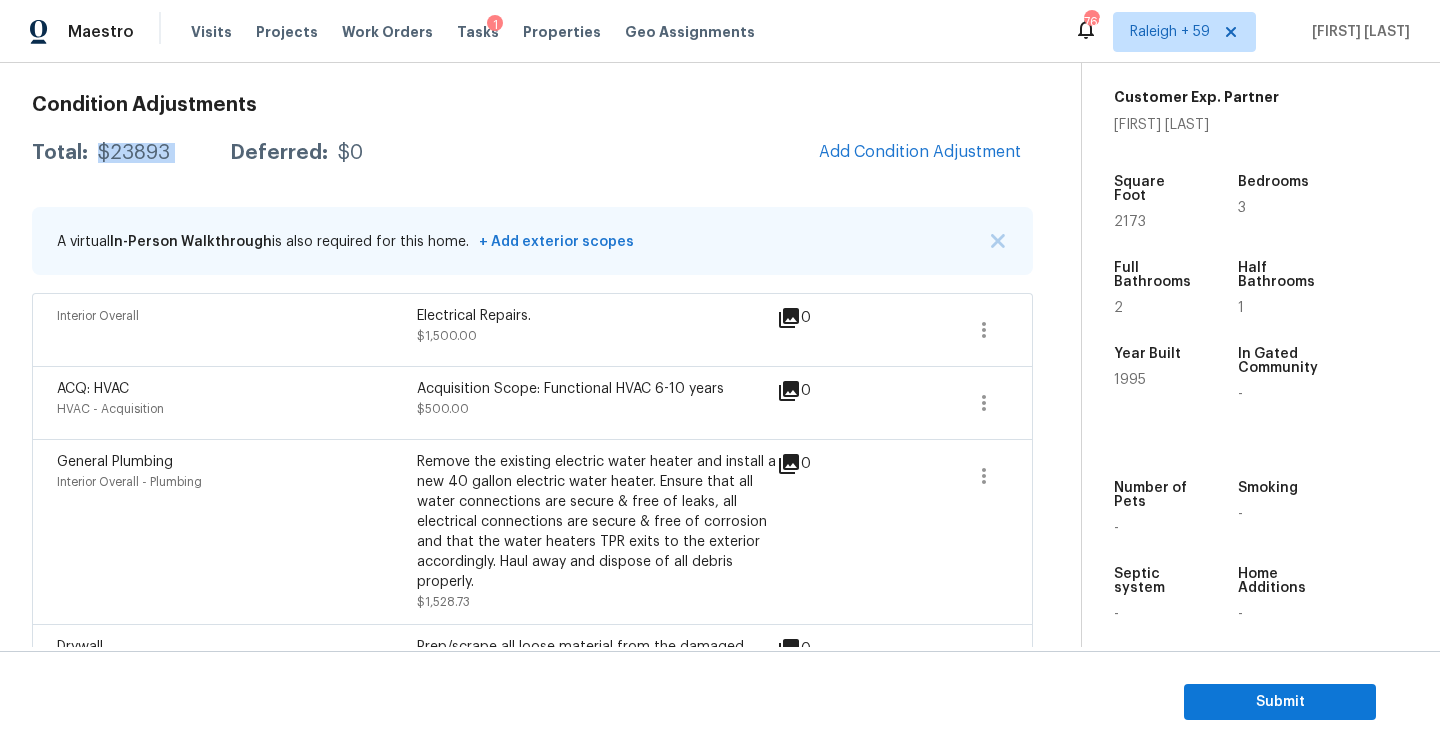 click on "$23893" at bounding box center [134, 153] 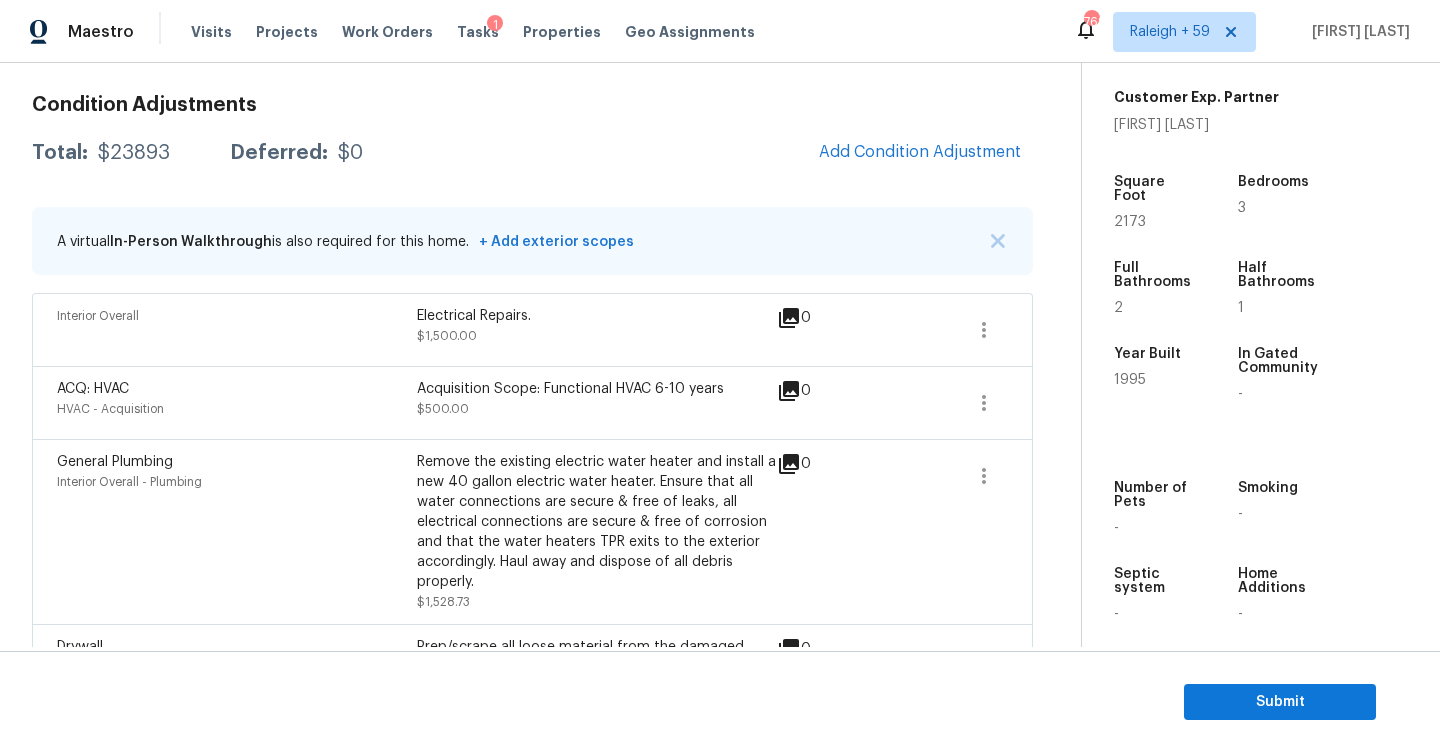click on "Acquisition Scope: Maximum flooring repairs as the agent rated
Condition Adjustments Total:  $23893 Deferred:  $0 Add Condition Adjustment A virtual  In-Person Walkthrough  is also required for this home.   + Add exterior scopes Interior Overall Electrical Repairs. $1,500.00   0 ACQ: HVAC HVAC - Acquisition Acquisition Scope: Functional HVAC 6-10 years $500.00   0 General Plumbing Interior Overall - Plumbing Remove the existing electric water heater and install a new 40 gallon electric water heater. Ensure that all water connections are secure & free of leaks, all electrical connections are secure & free of corrosion and that the water heaters TPR exits to the exterior accordingly. Haul away and dispose of all debris properly. $1,528.73   0 Drywall Interior Overall - Walls and Ceiling Prep/scrape all loose material from the damaged area; prime if needed. Skim coat the walls/ceiling, texture to match the existing finish and touch up the paint in the repaired area. Haul away and dispose of all debris properly. $300.00   0 Interior Overall Pet door removal $150.00   1   1" at bounding box center (532, 1325) 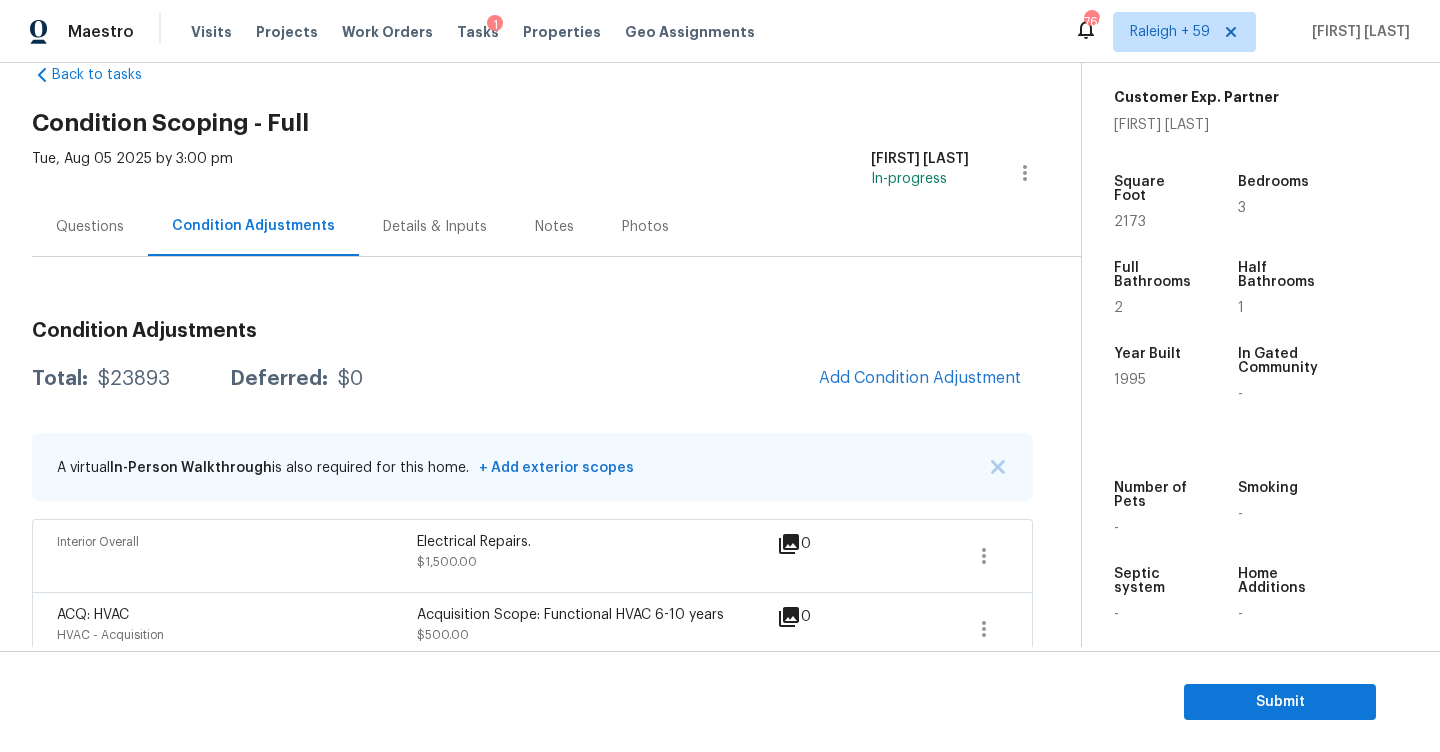 click on "Questions" at bounding box center [90, 226] 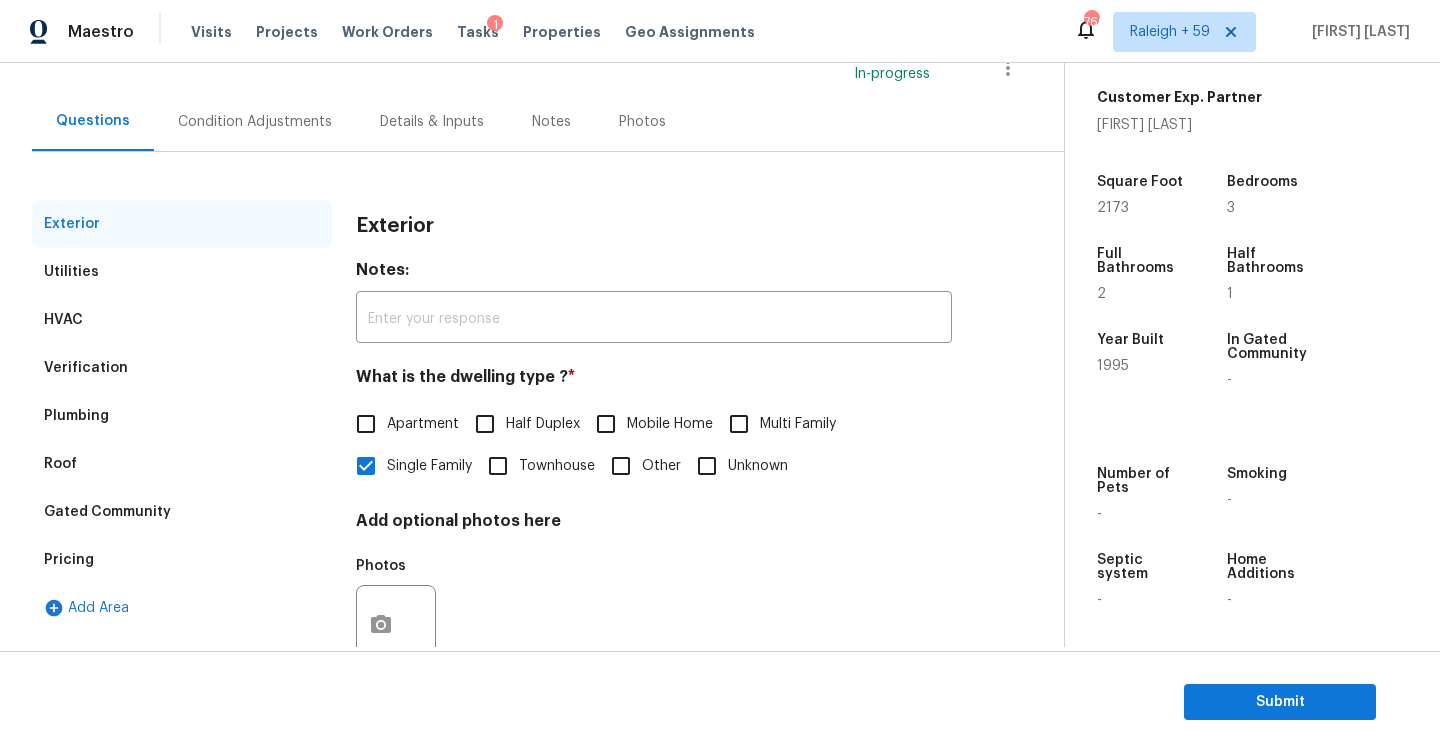scroll, scrollTop: 211, scrollLeft: 0, axis: vertical 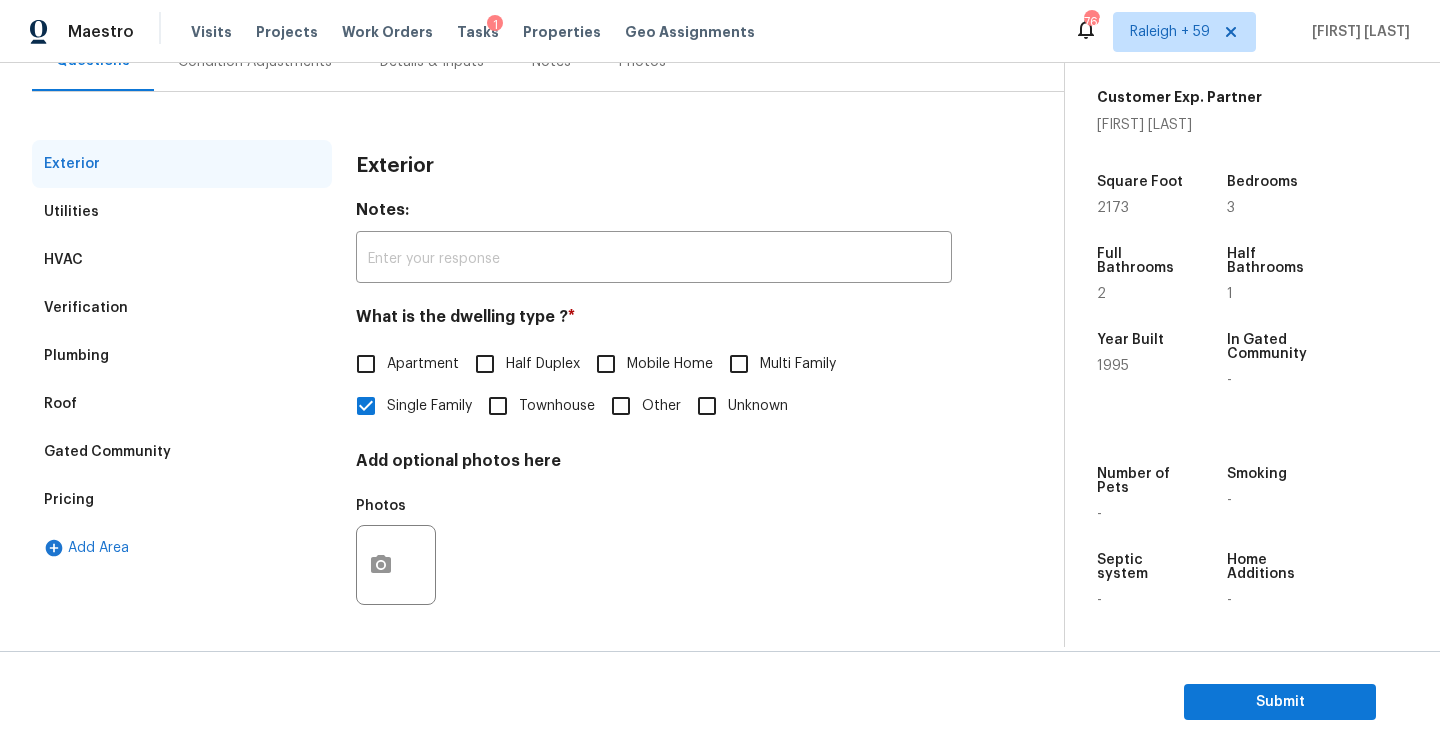 click on "Verification" at bounding box center (182, 308) 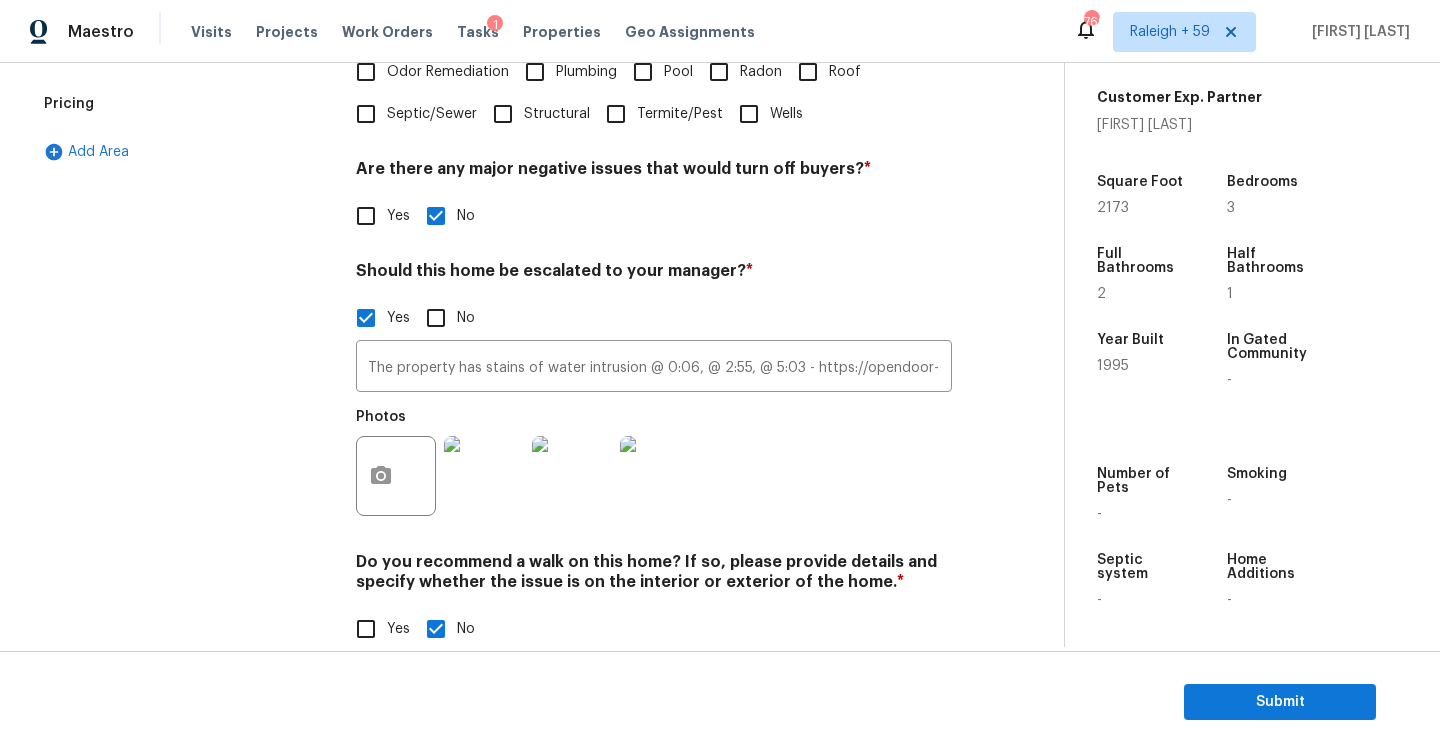 scroll, scrollTop: 641, scrollLeft: 0, axis: vertical 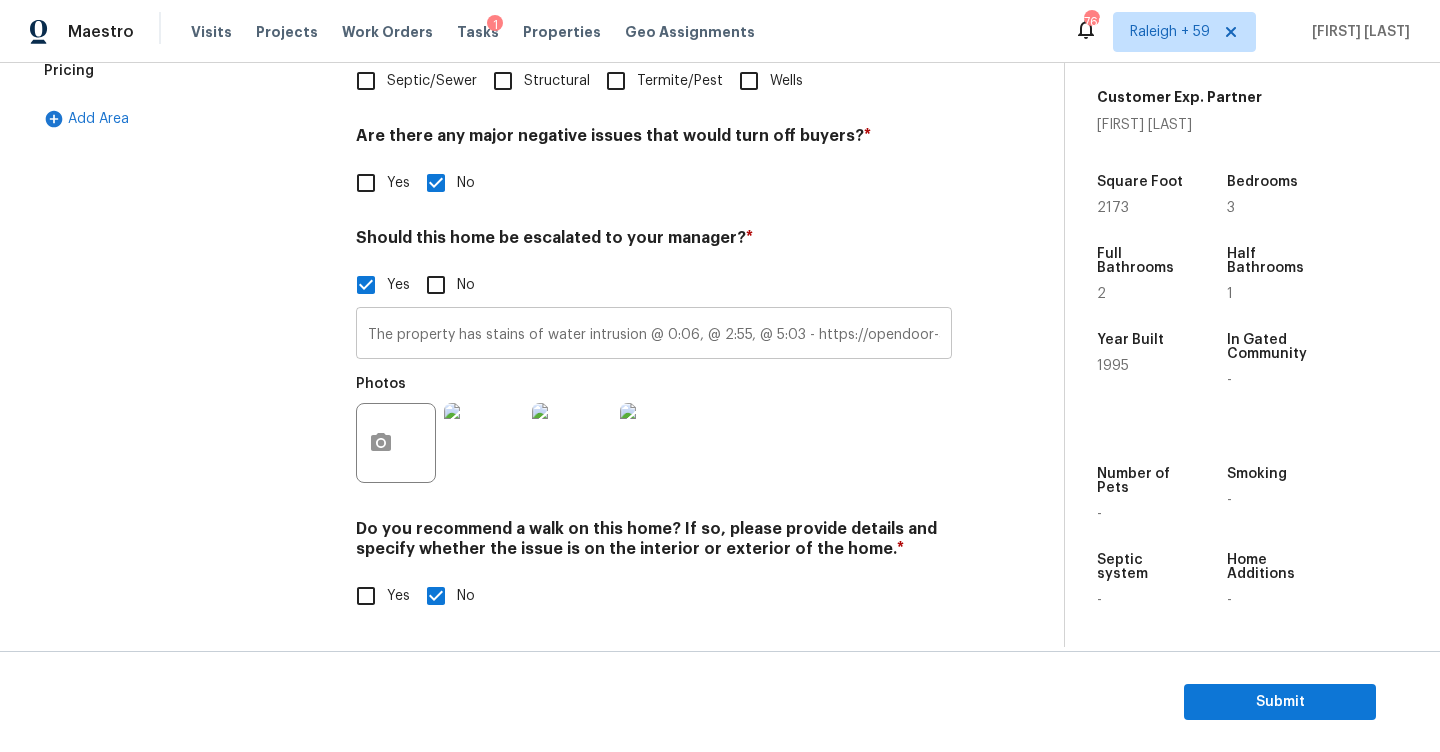 click on "The property has stains of water intrusion @ 0:06, @ 2:55, @ 5:03 - https://opendoor-admin-client-upload-production.s3.amazonaws.com/uploads/Cake/SellerInput-98122829-7c19-4ec4-ab94-5643f045b4e8/img-2088-2025-08-04t23-13-26-837z.qt?X-Amz-Expires=86400&X-Amz-Date=20250805T073322Z&X-Amz-Algorithm=AWS4-HMAC-SHA256&X-Amz-Credential=AKIARCH5EZTPZZDSJWI6%2F20250805%2Fus-east-1%2Fs3%2Faws4_request&X-Amz-SignedHeaders=host&X-Amz-Signature=1f1a90740f5d8cce7798ab6a5c4e29a06b0cf26ba6168a6fd19c77d7628bb5c8." at bounding box center (654, 335) 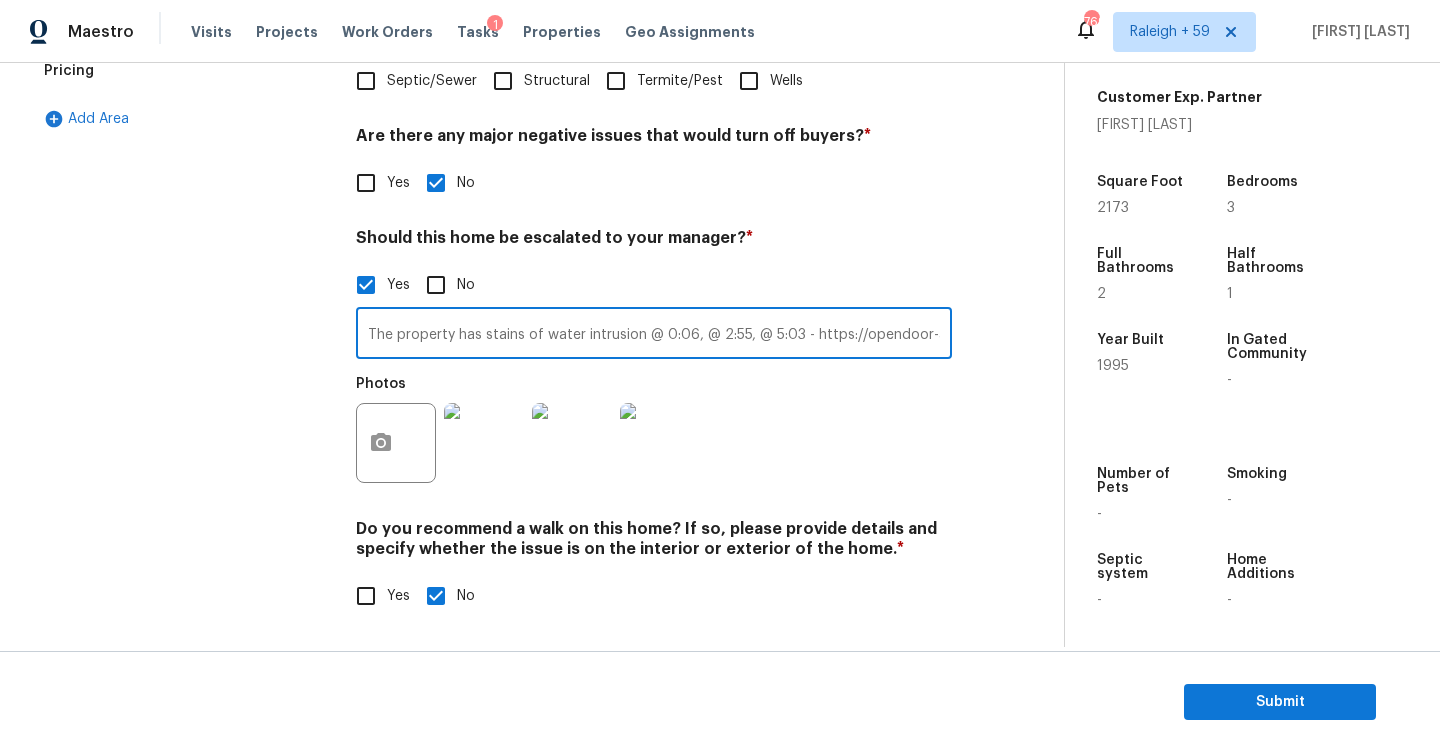 click on "The property has stains of water intrusion @ 0:06, @ 2:55, @ 5:03 - https://opendoor-admin-client-upload-production.s3.amazonaws.com/uploads/Cake/SellerInput-98122829-7c19-4ec4-ab94-5643f045b4e8/img-2088-2025-08-04t23-13-26-837z.qt?X-Amz-Expires=86400&X-Amz-Date=20250805T073322Z&X-Amz-Algorithm=AWS4-HMAC-SHA256&X-Amz-Credential=AKIARCH5EZTPZZDSJWI6%2F20250805%2Fus-east-1%2Fs3%2Faws4_request&X-Amz-SignedHeaders=host&X-Amz-Signature=1f1a90740f5d8cce7798ab6a5c4e29a06b0cf26ba6168a6fd19c77d7628bb5c8." at bounding box center (654, 335) 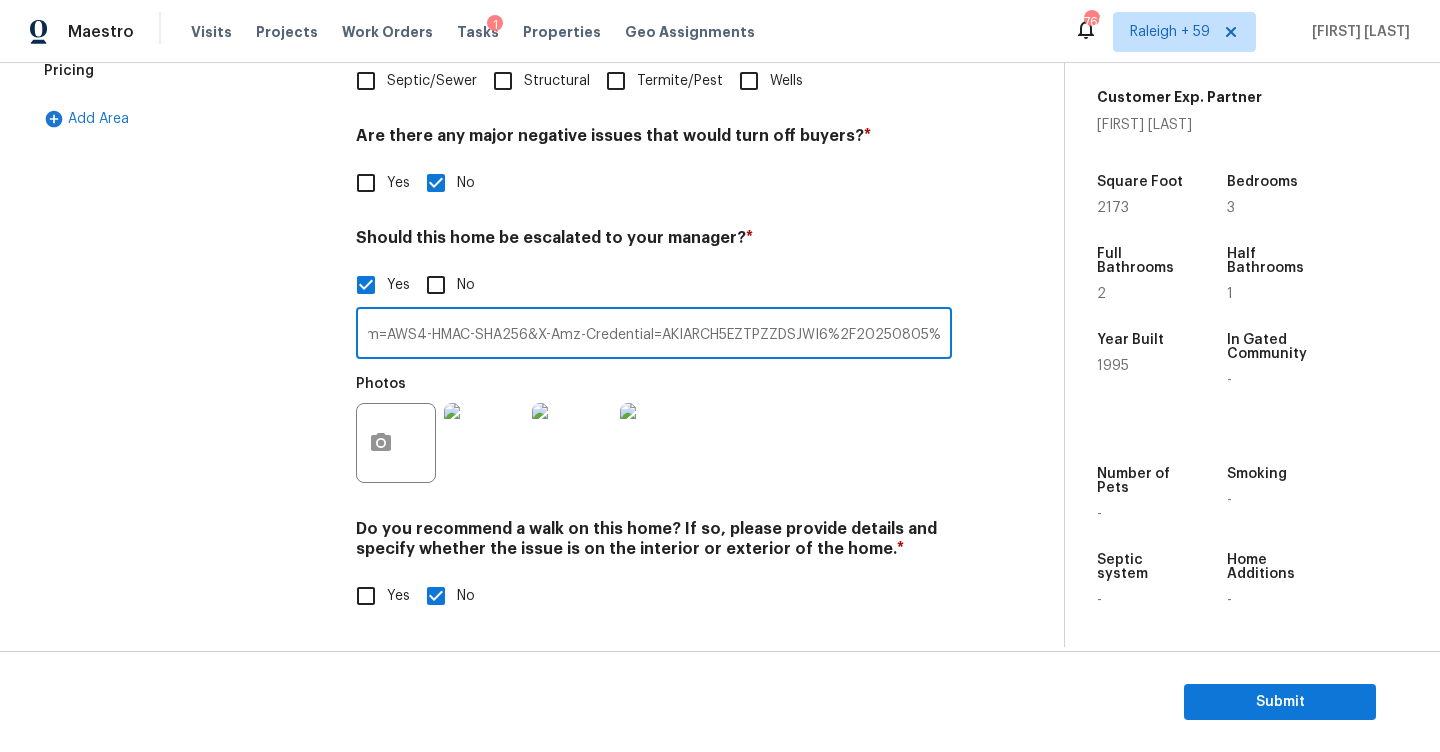 scroll, scrollTop: 0, scrollLeft: 3152, axis: horizontal 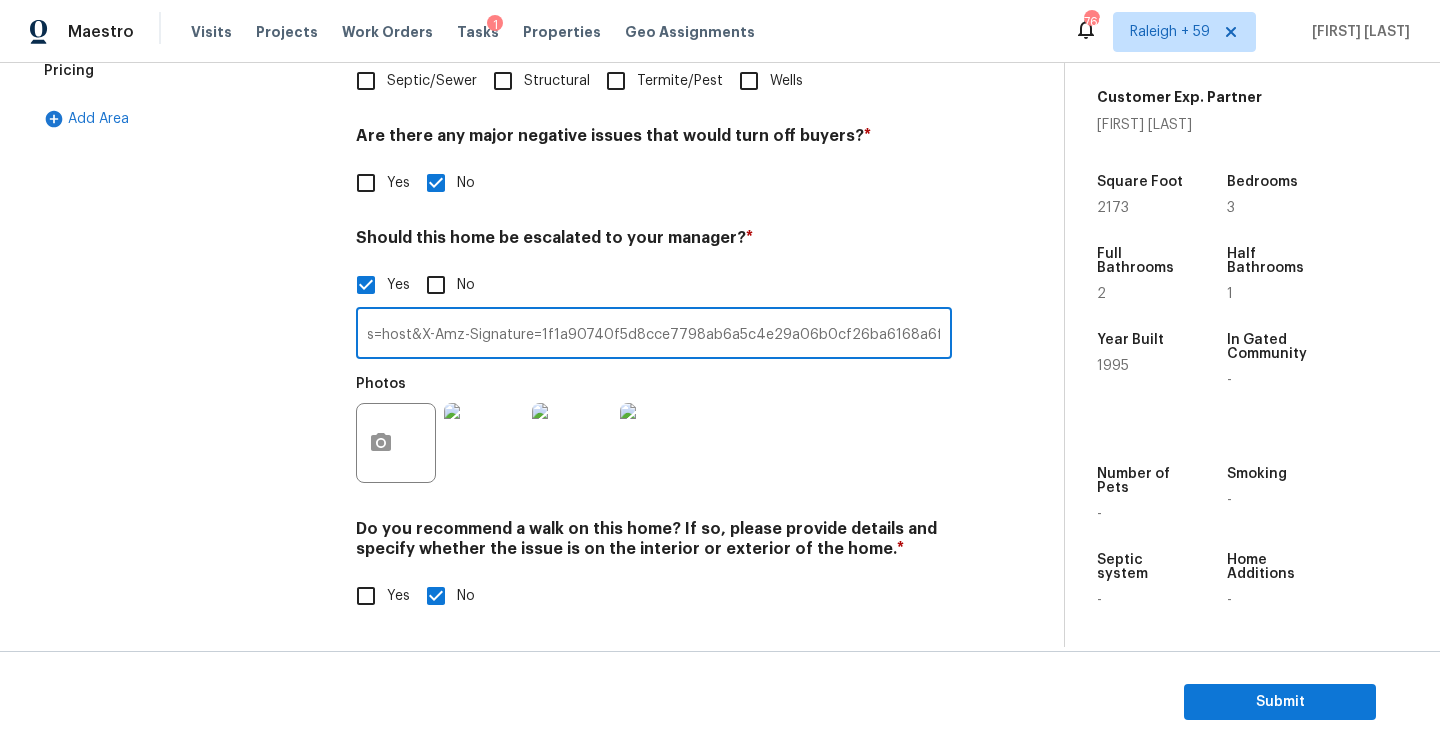 click on "The property has stains of water intrusion @ 0:06, @ 2:55, @ 5:03 - https://opendoor-admin-client-upload-production.s3.amazonaws.com/uploads/Cake/SellerInput-98122829-7c19-4ec4-ab94-5643f045b4e8/img-2088-2025-08-04t23-13-26-837z.qt?X-Amz-Expires=86400&X-Amz-Date=20250805T073322Z&X-Amz-Algorithm=AWS4-HMAC-SHA256&X-Amz-Credential=AKIARCH5EZTPZZDSJWI6%2F20250805%2Fus-east-1%2Fs3%2Faws4_request&X-Amz-SignedHeaders=host&X-Amz-Signature=1f1a90740f5d8cce7798ab6a5c4e29a06b0cf26ba6168a6fd19c77d7628bb5c8." at bounding box center [654, 335] 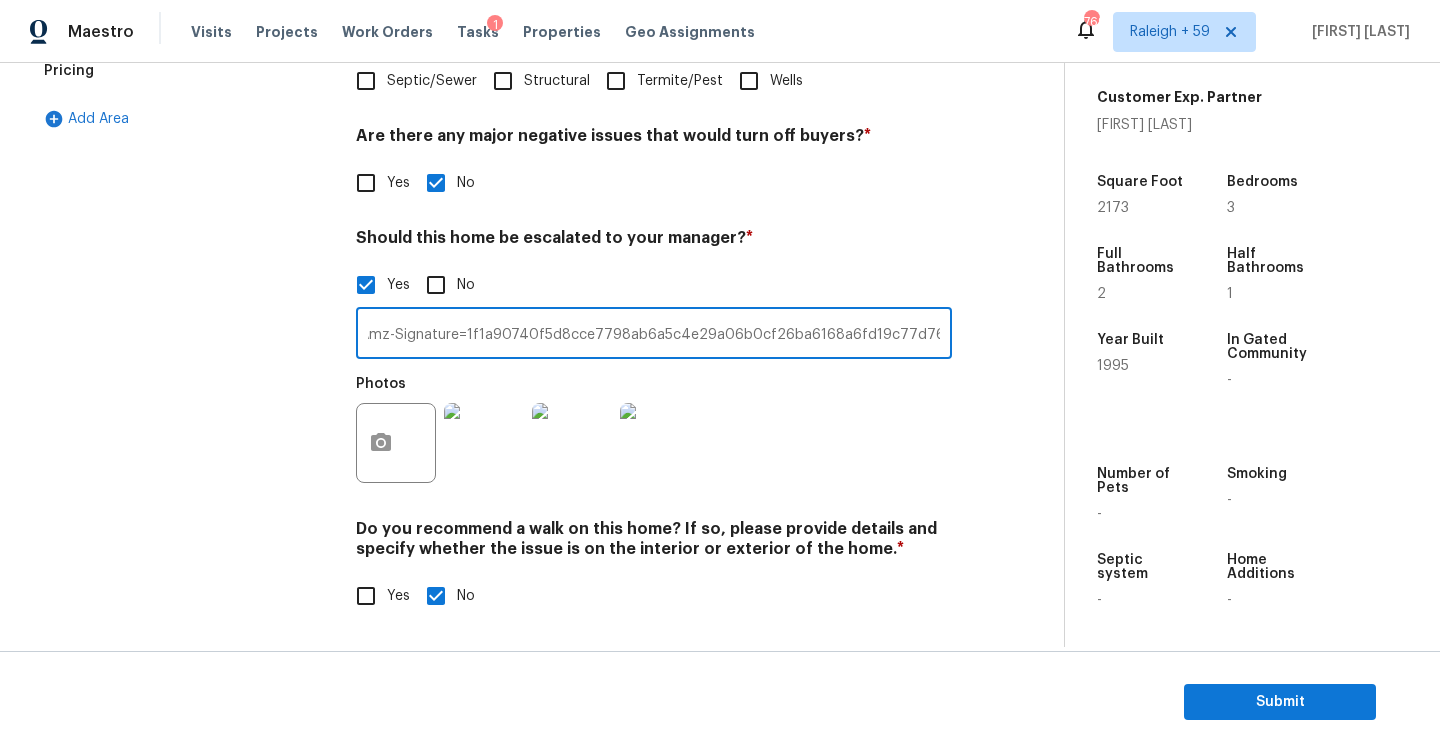 scroll, scrollTop: 0, scrollLeft: 3238, axis: horizontal 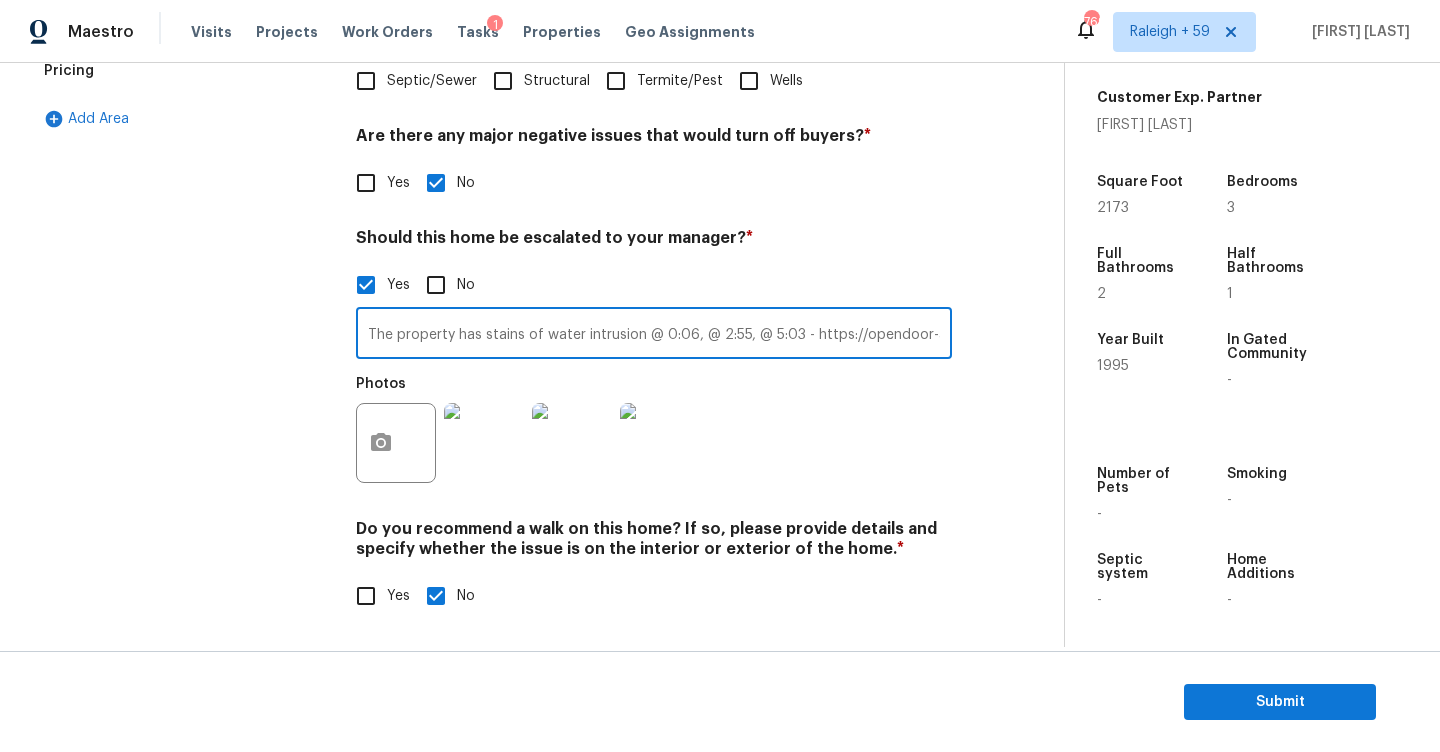 click on "The property has stains of water intrusion @ 0:06, @ 2:55, @ 5:03 - https://opendoor-admin-client-upload-production.s3.amazonaws.com/uploads/Cake/SellerInput-98122829-7c19-4ec4-ab94-5643f045b4e8/img-2088-2025-08-04t23-13-26-837z.qt?X-Amz-Expires=86400&X-Amz-Date=20250805T073322Z&X-Amz-Algorithm=AWS4-HMAC-SHA256&X-Amz-Credential=AKIARCH5EZTPZZDSJWI6%2F20250805%2Fus-east-1%2Fs3%2Faws4_request&X-Amz-SignedHeaders=host&X-Amz-Signature=1f1a90740f5d8cce7798ab6a5c4e29a06b0cf26ba6168a6fd19c77d7628bb5c8. The water is" at bounding box center (654, 335) 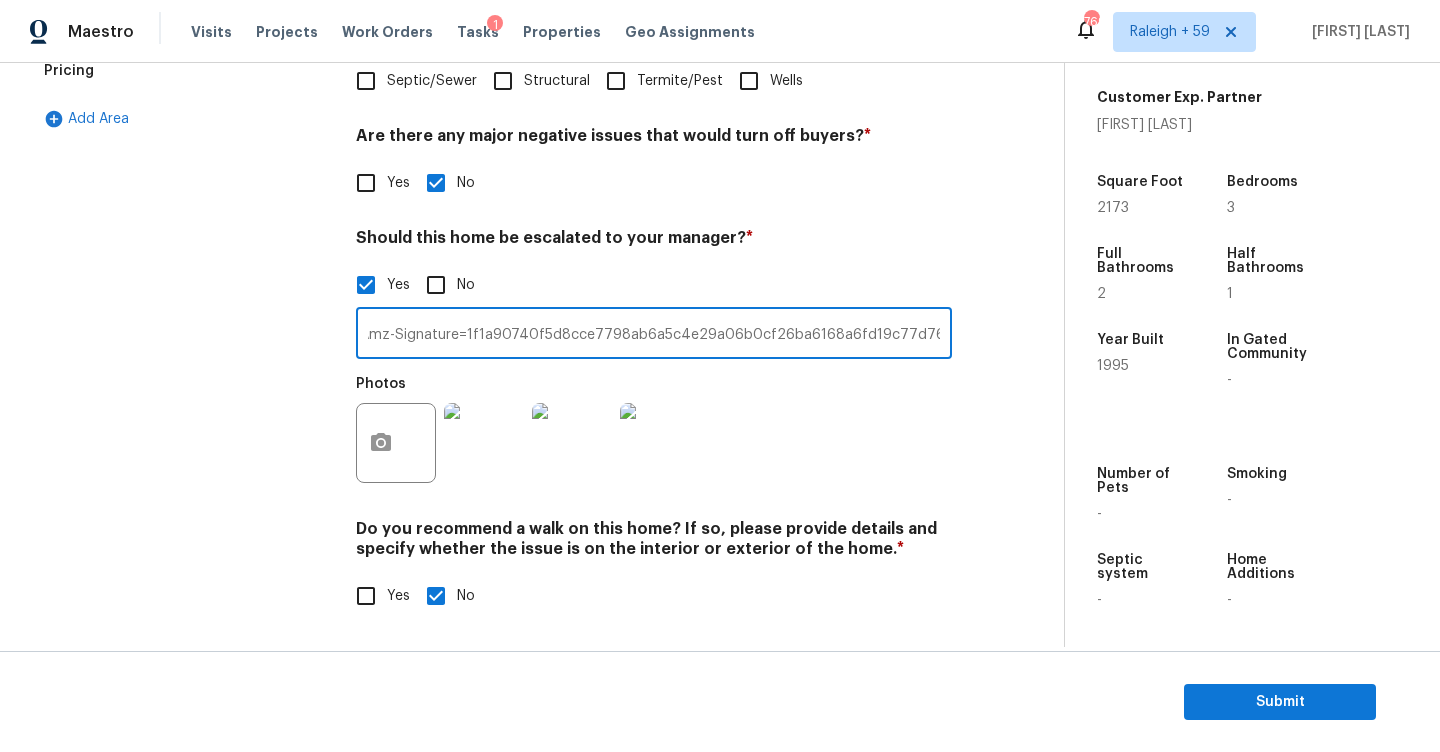 scroll, scrollTop: 0, scrollLeft: 3238, axis: horizontal 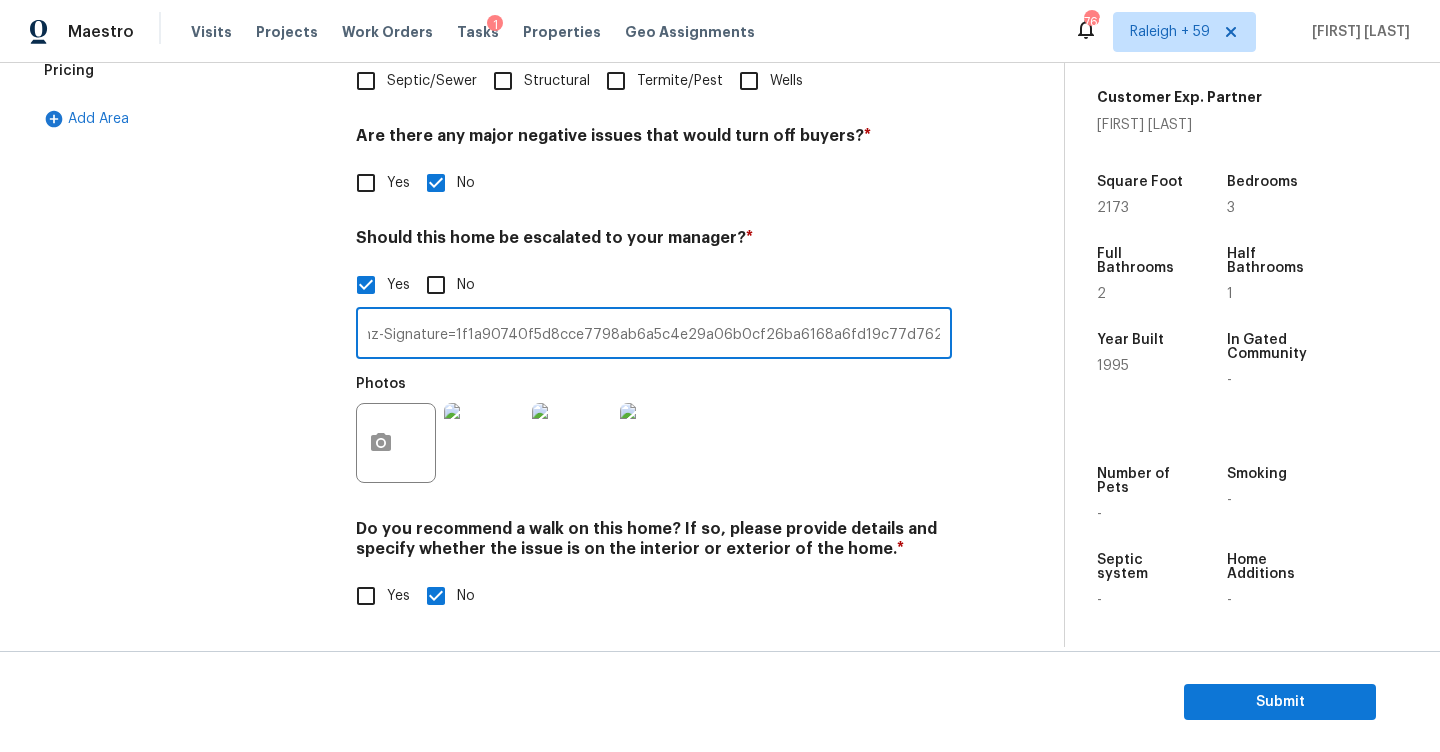 click on "The property has stains of water intrusion @ 0:06, @ 2:55, @ 5:03 - https://opendoor-admin-client-upload-production.s3.amazonaws.com/uploads/Cake/SellerInput-98122829-7c19-4ec4-ab94-5643f045b4e8/img-2088-2025-08-04t23-13-26-837z.qt?X-Amz-Expires=86400&X-Amz-Date=20250805T073322Z&X-Amz-Algorithm=AWS4-HMAC-SHA256&X-Amz-Credential=AKIARCH5EZTPZZDSJWI6%2F20250805%2Fus-east-1%2Fs3%2Faws4_request&X-Amz-SignedHeaders=host&X-Amz-Signature=1f1a90740f5d8cce7798ab6a5c4e29a06b0cf26ba6168a6fd19c77d7628bb5c8. The water is" at bounding box center [654, 335] 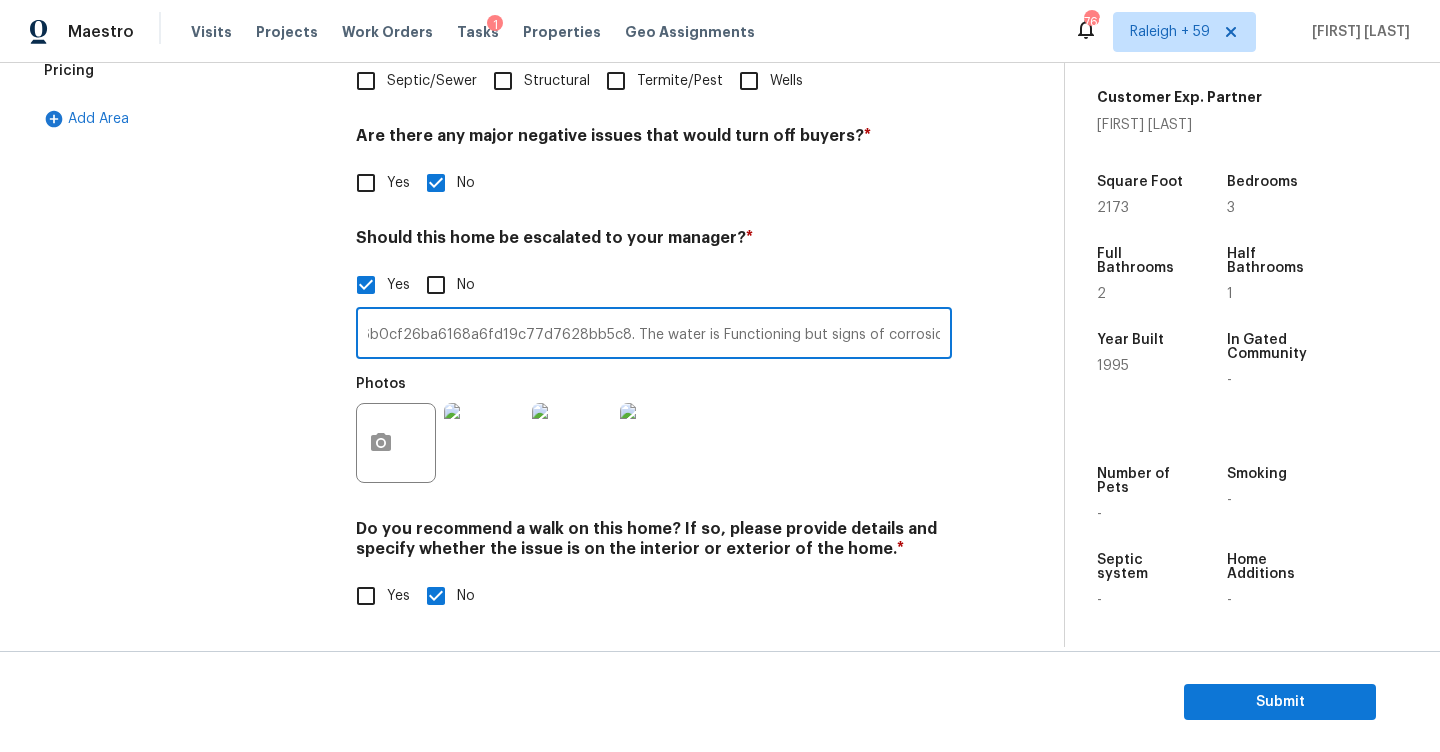 scroll, scrollTop: 0, scrollLeft: 3605, axis: horizontal 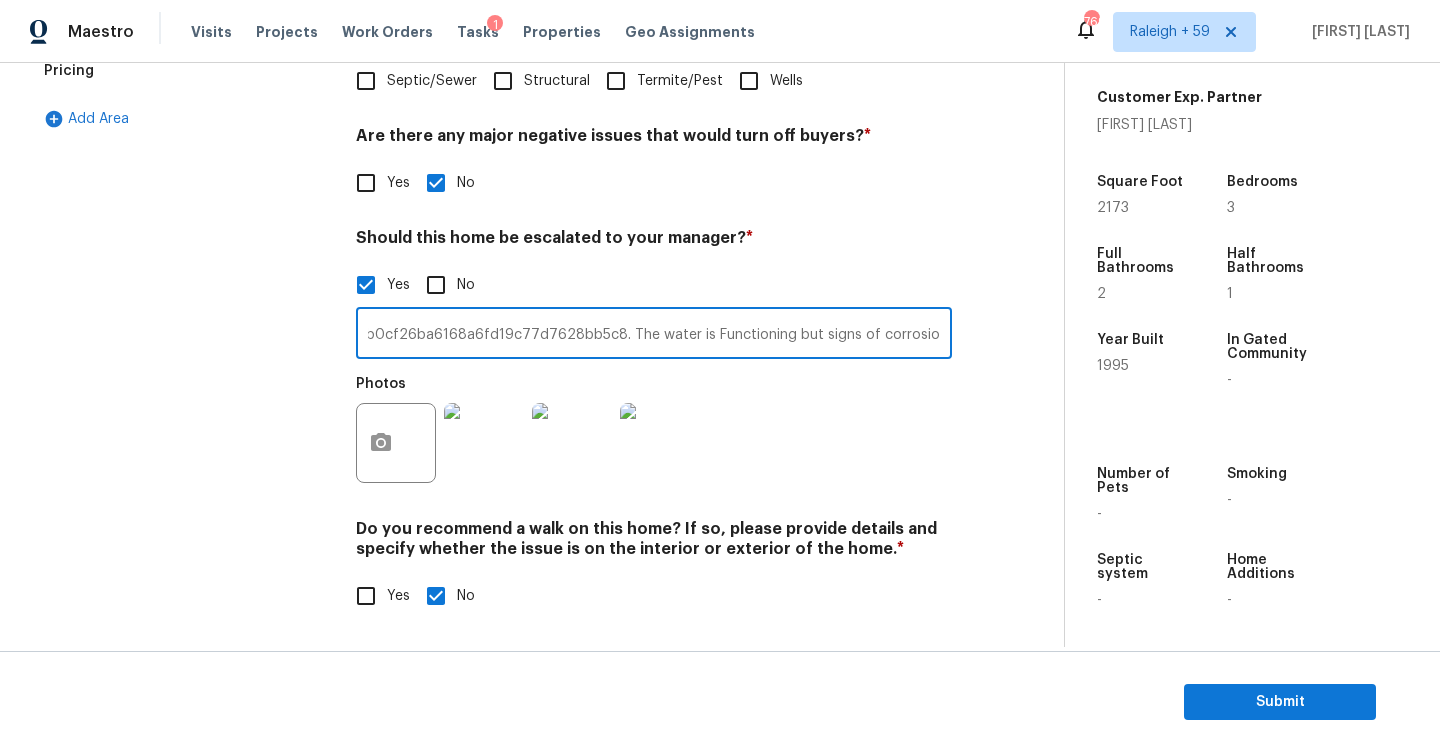 click on "The property has stains of water intrusion @ 0:06, @ 2:55, @ 5:03 - https://opendoor-admin-client-upload-production.s3.amazonaws.com/uploads/Cake/SellerInput-98122829-7c19-4ec4-ab94-5643f045b4e8/img-2088-2025-08-04t23-13-26-837z.qt?X-Amz-Expires=86400&X-Amz-Date=20250805T073322Z&X-Amz-Algorithm=AWS4-HMAC-SHA256&X-Amz-Credential=AKIARCH5EZTPZZDSJWI6%2F20250805%2Fus-east-1%2Fs3%2Faws4_request&X-Amz-SignedHeaders=host&X-Amz-Signature=1f1a90740f5d8cce7798ab6a5c4e29a06b0cf26ba6168a6fd19c77d7628bb5c8. The water is Functioning but signs of corrosion (e.g., rust) or leaking." at bounding box center [654, 335] 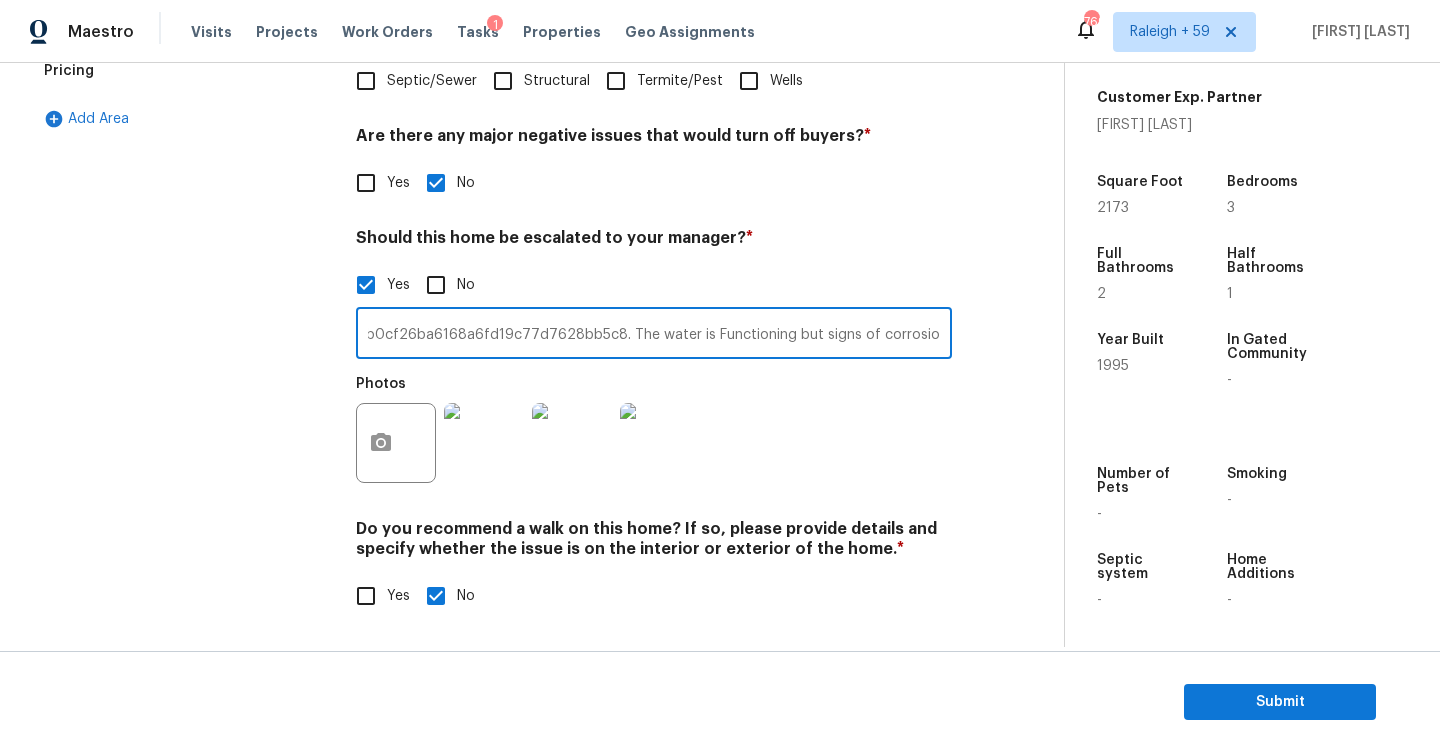 scroll, scrollTop: 0, scrollLeft: 0, axis: both 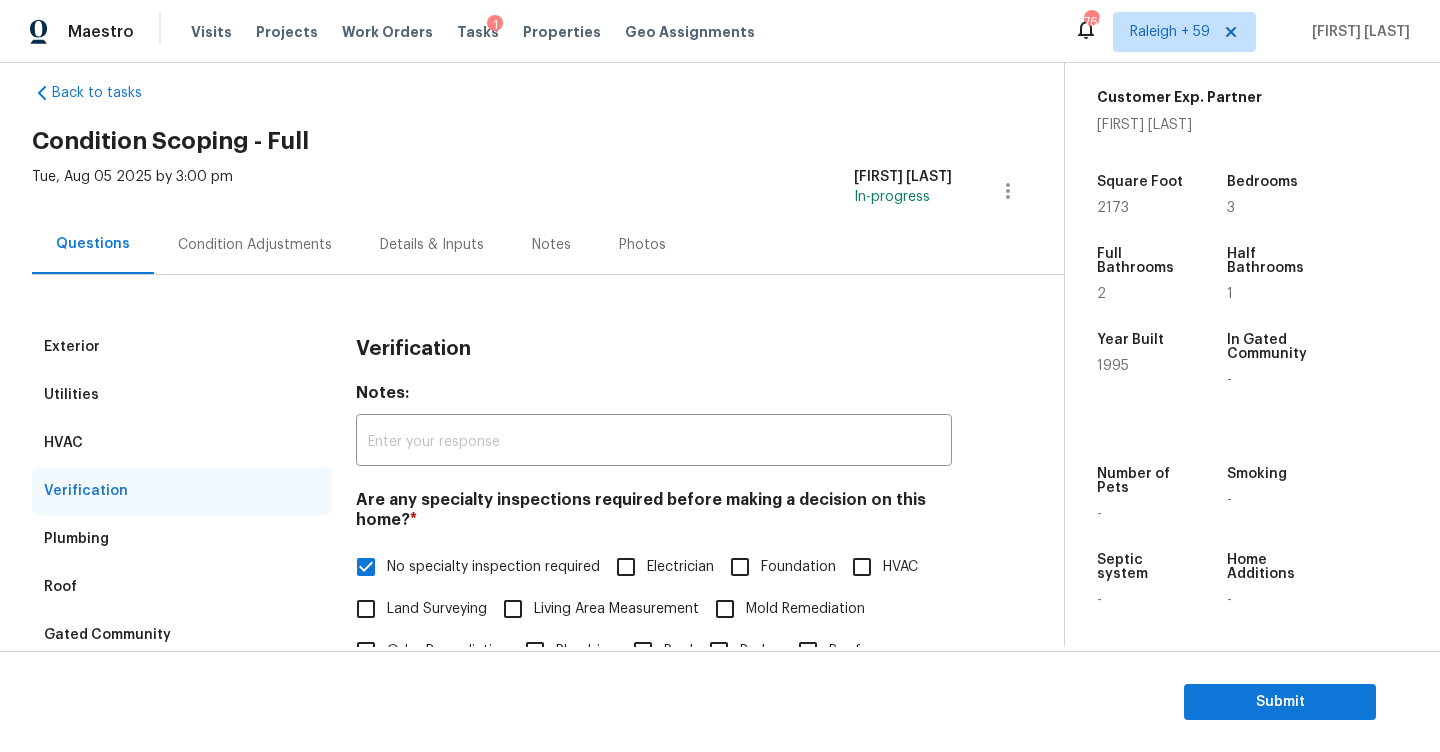 click on "Condition Adjustments" at bounding box center (255, 245) 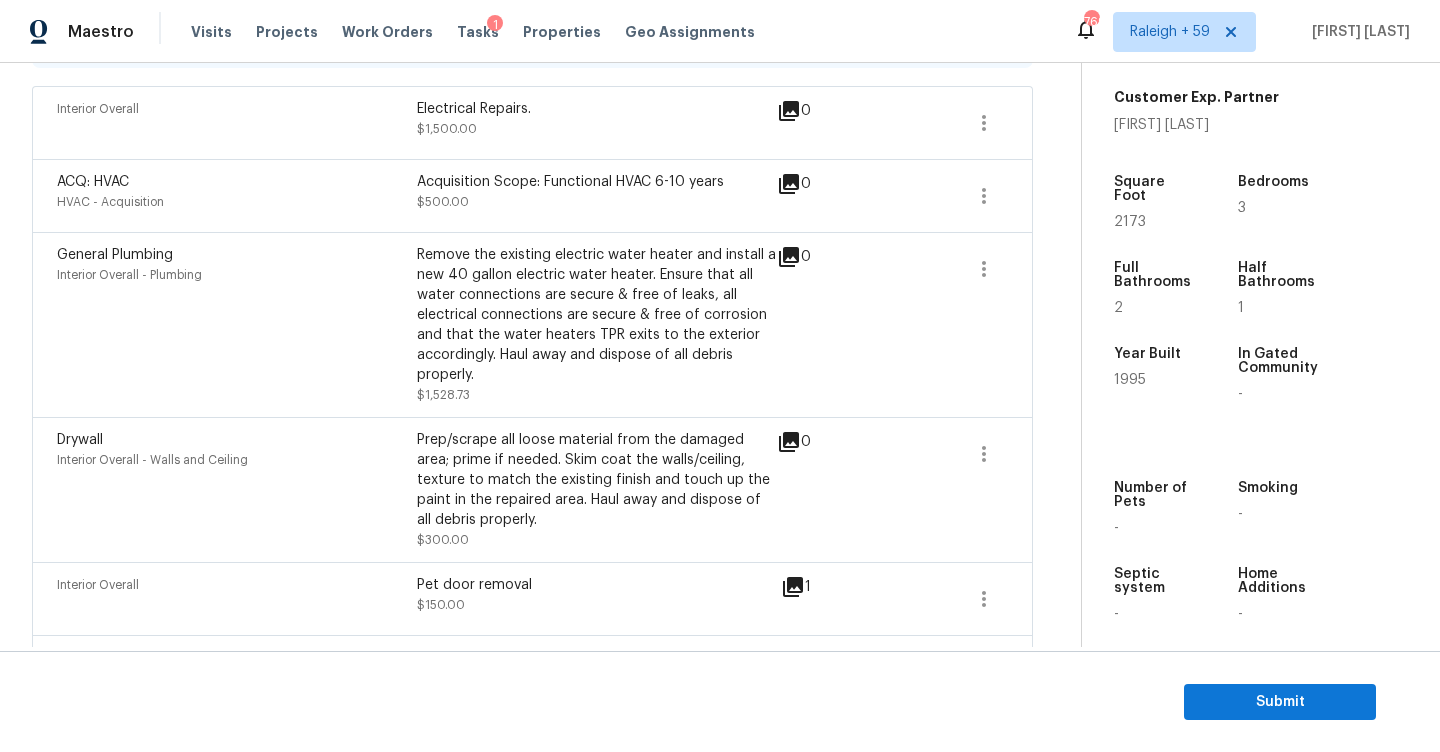 scroll, scrollTop: 0, scrollLeft: 0, axis: both 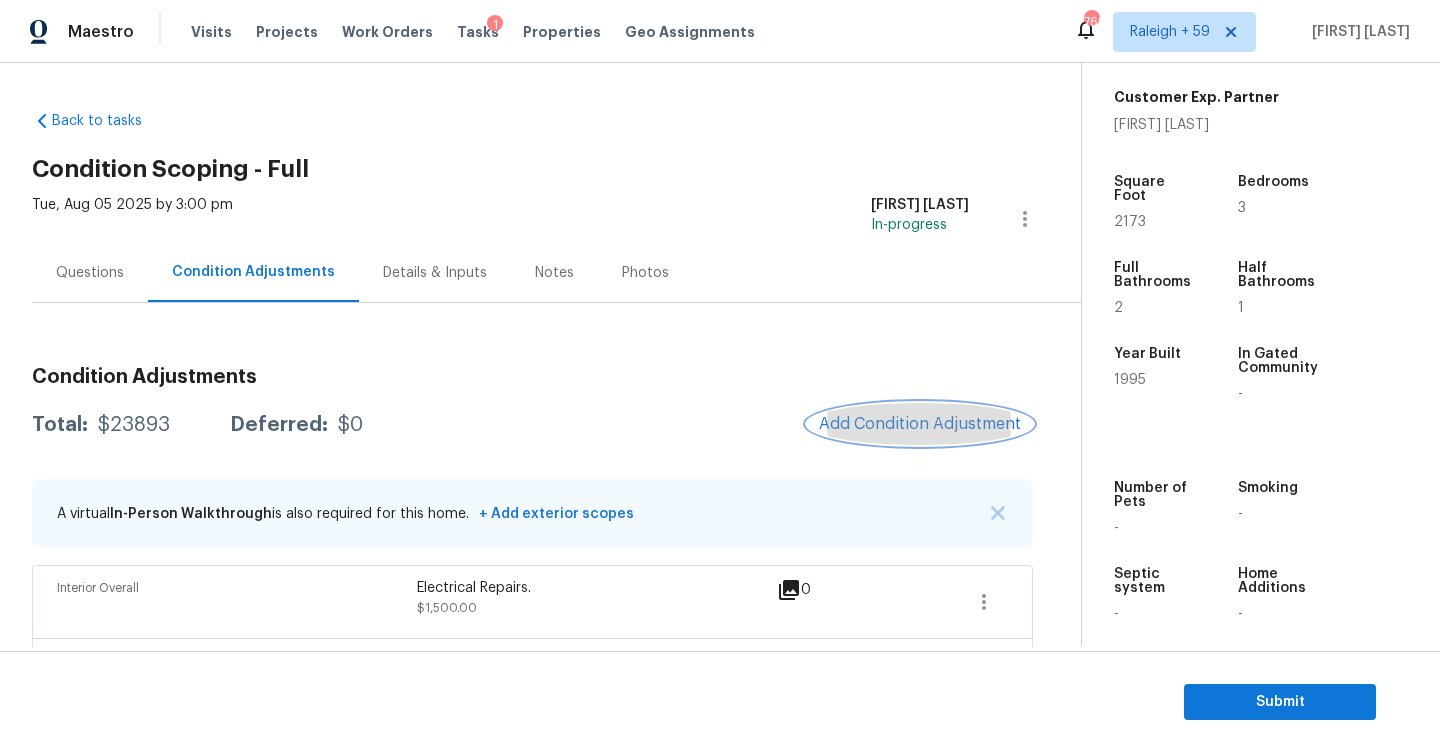click on "Add Condition Adjustment" at bounding box center (920, 424) 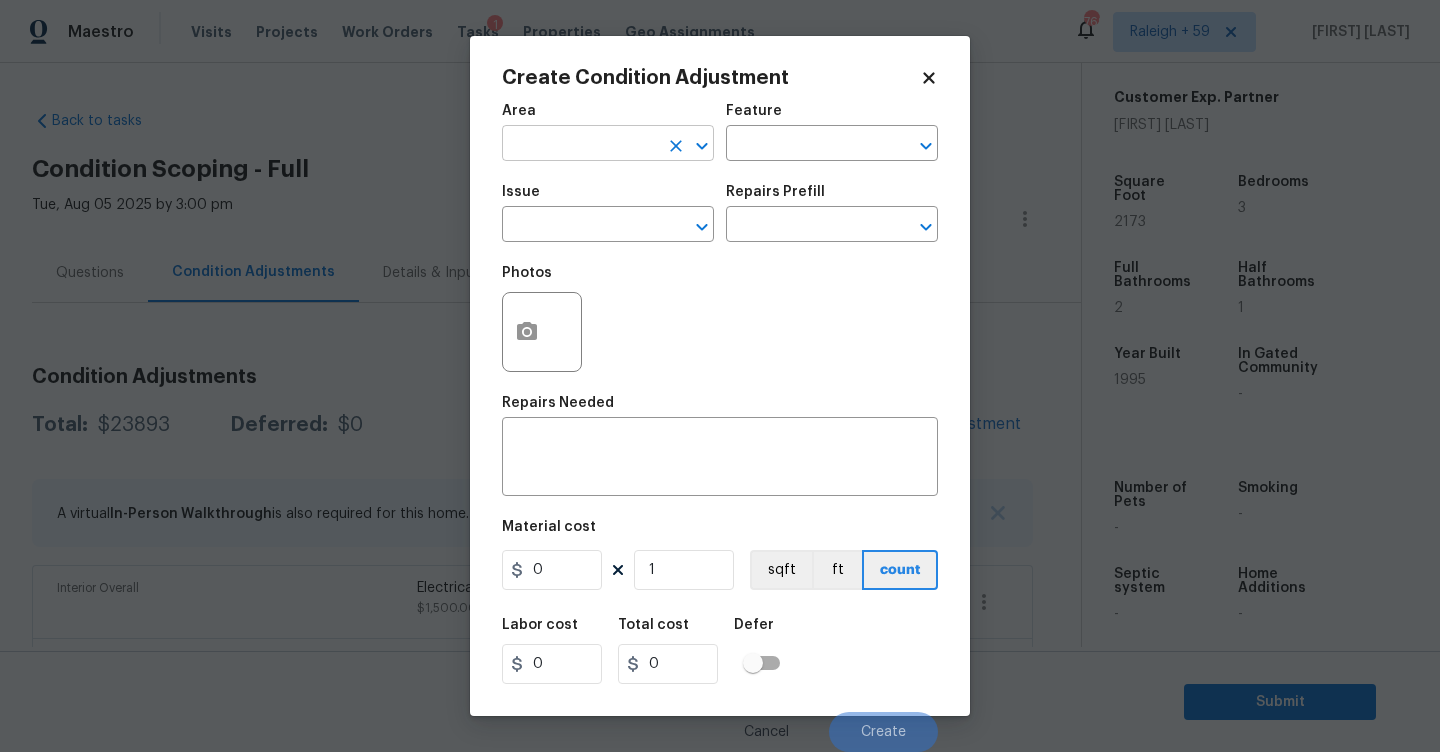 click at bounding box center (580, 145) 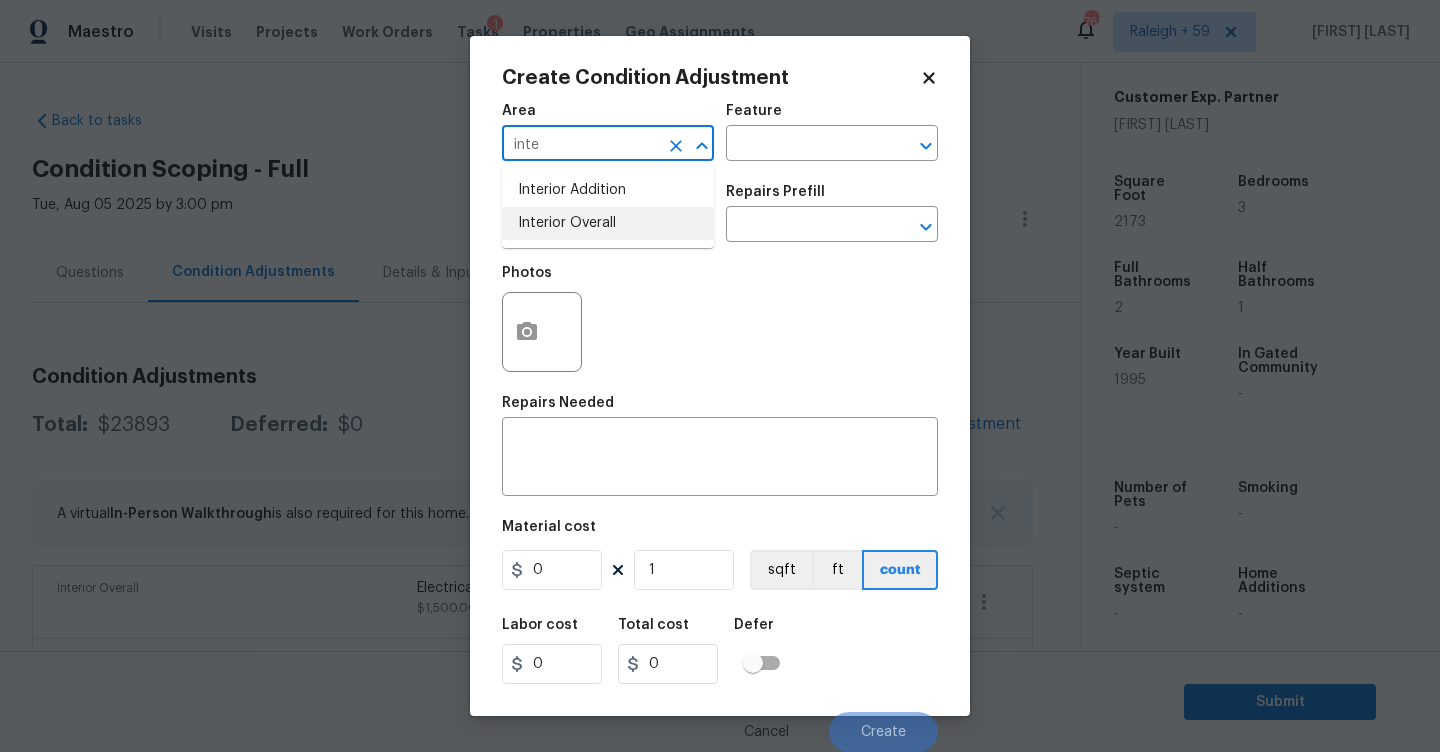 drag, startPoint x: 579, startPoint y: 226, endPoint x: 664, endPoint y: 196, distance: 90.13878 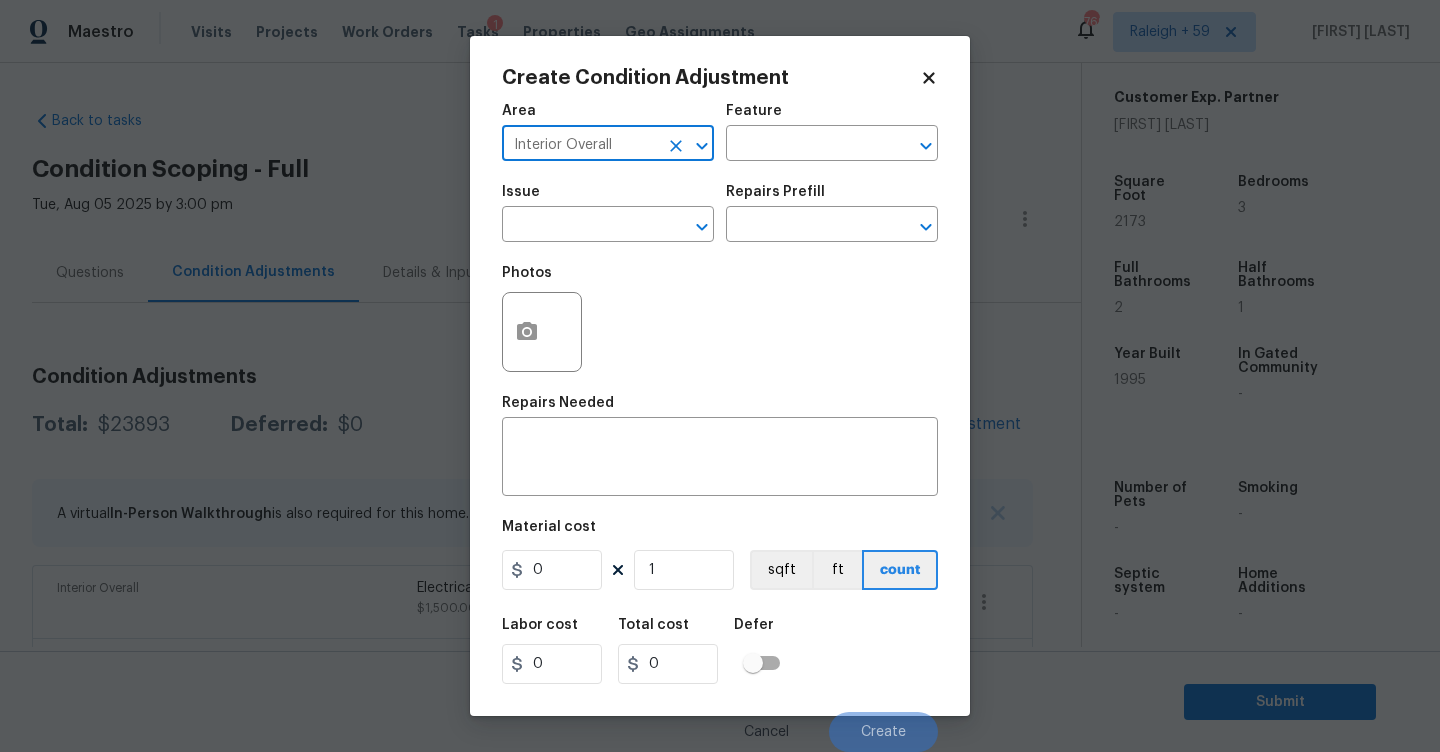 type on "Interior Overall" 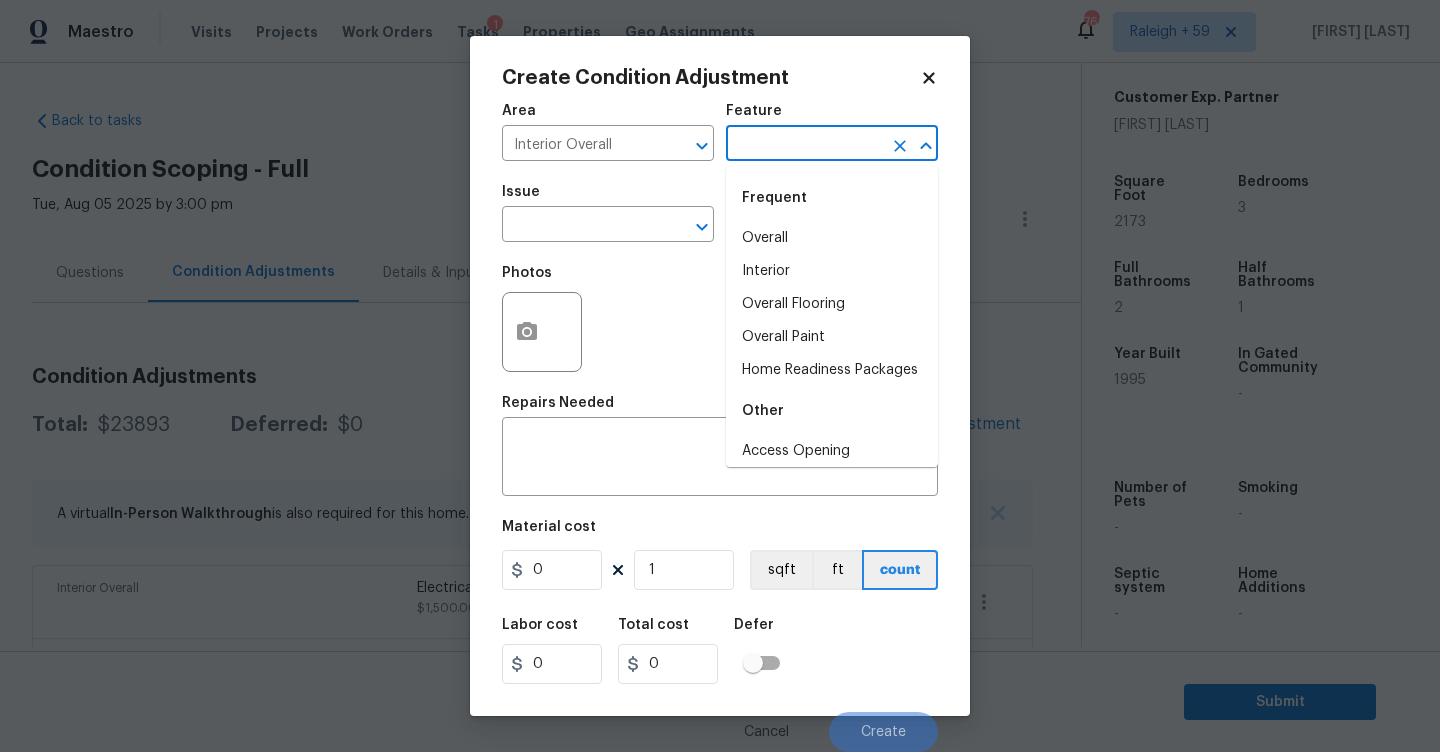 drag, startPoint x: 768, startPoint y: 139, endPoint x: 767, endPoint y: 322, distance: 183.00273 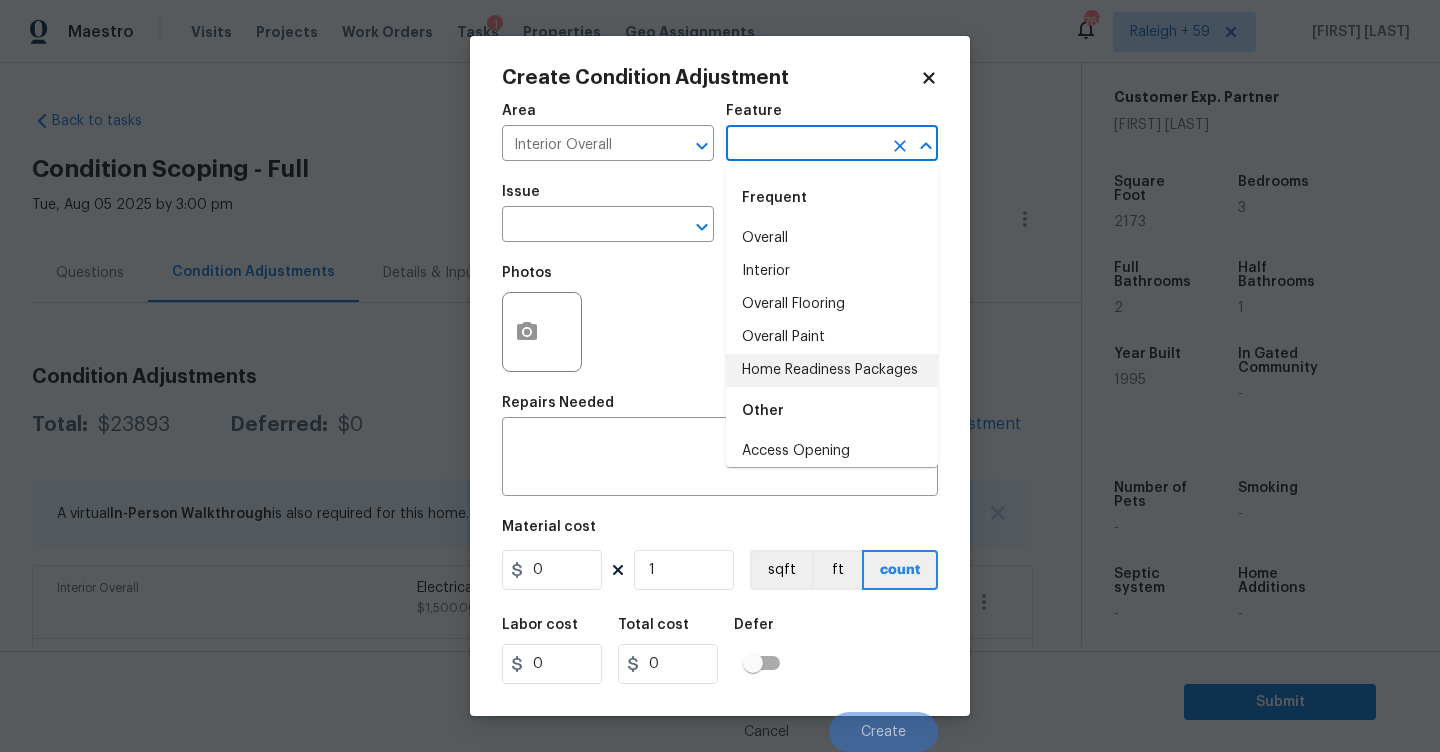 click on "Home Readiness Packages" at bounding box center [832, 370] 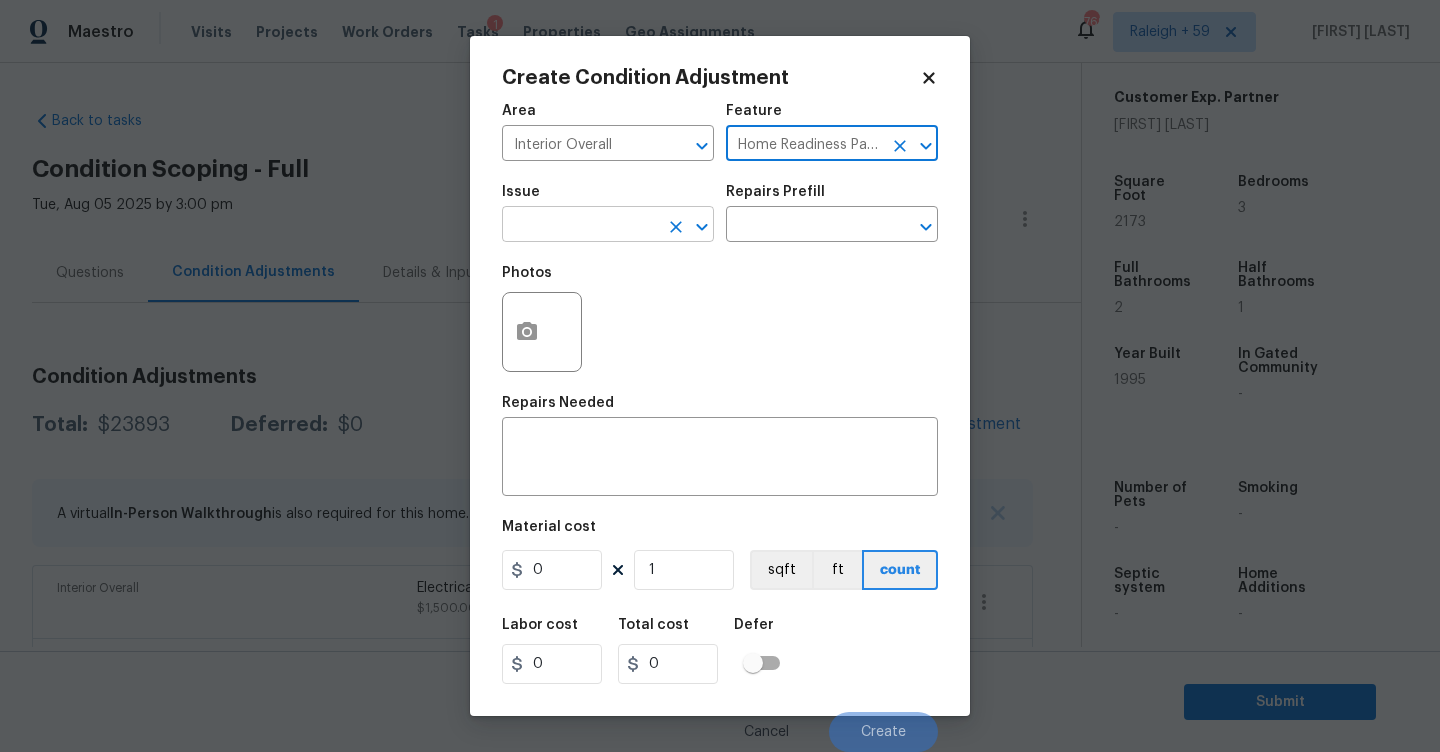 click at bounding box center (580, 226) 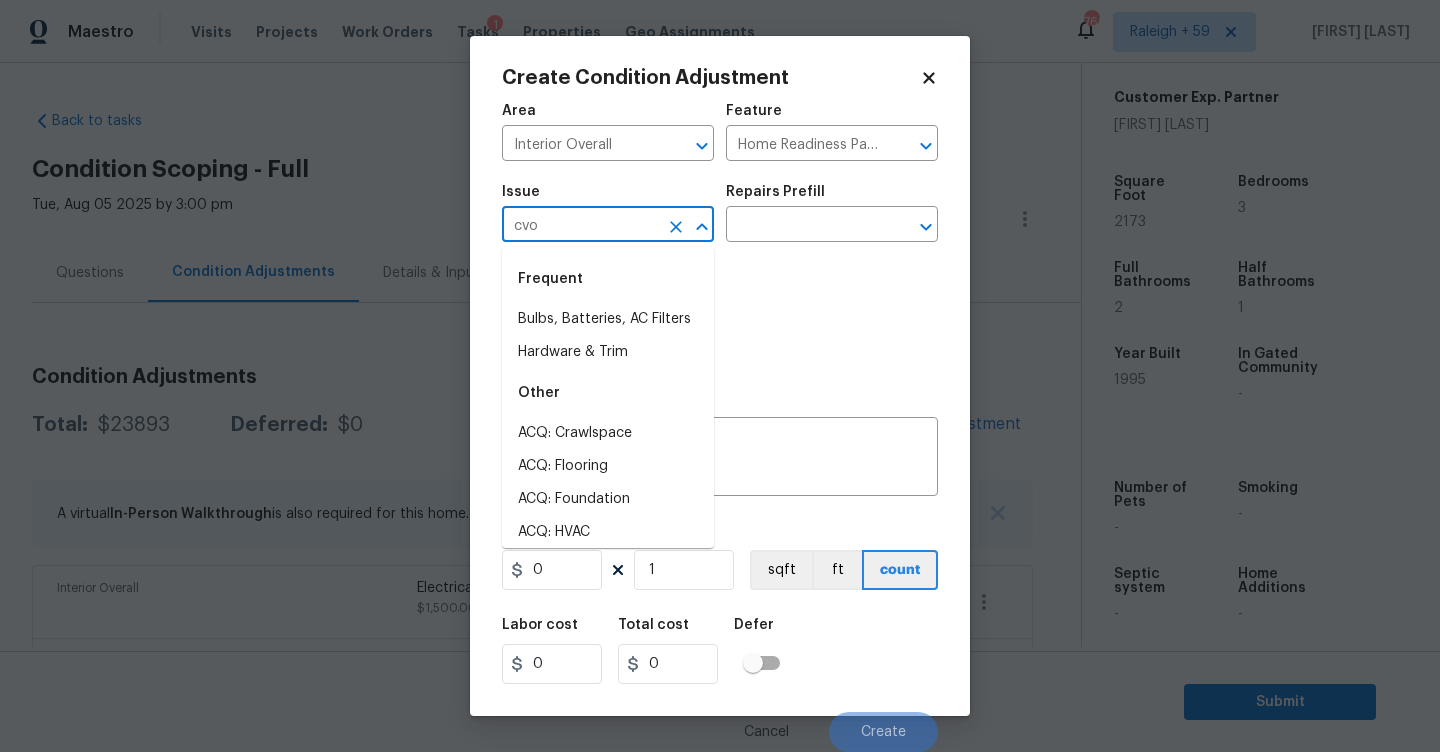 type on "cvon" 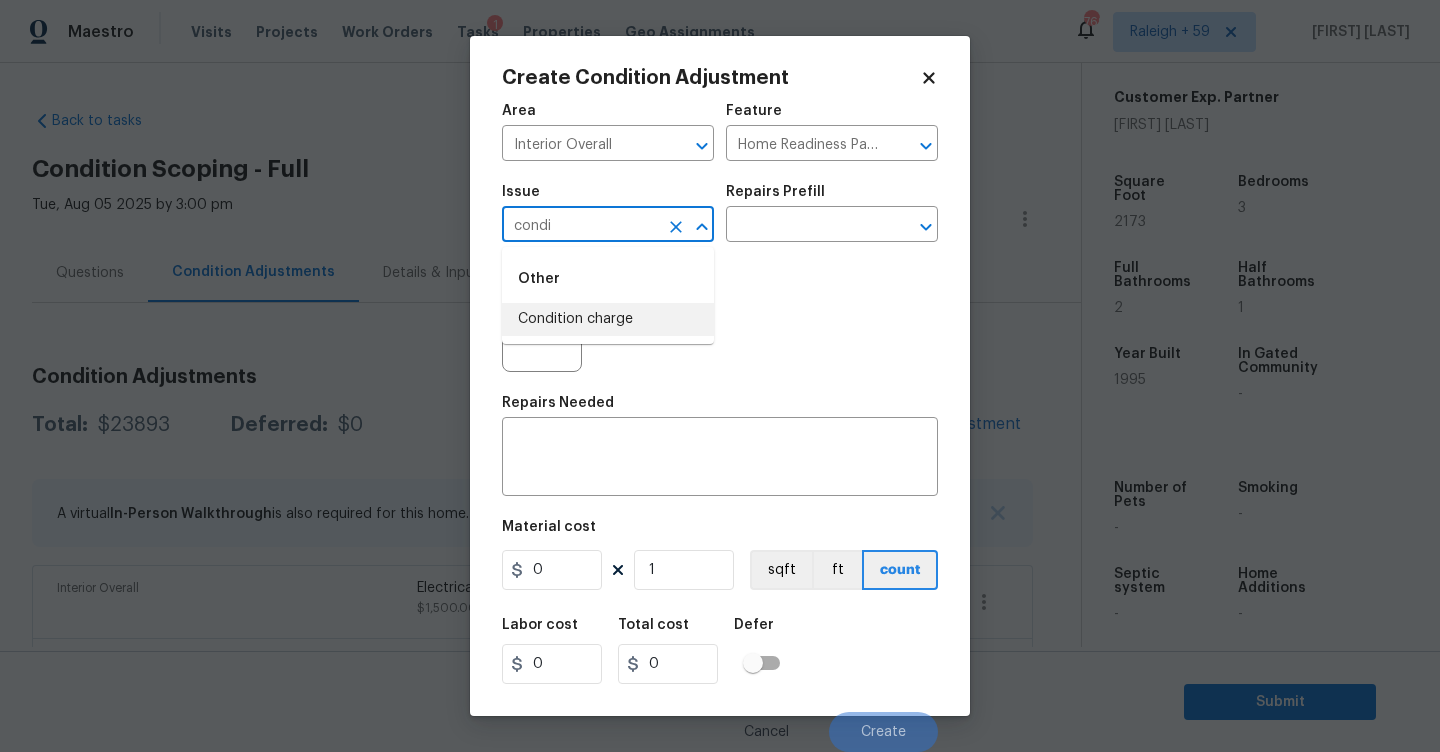click on "Condition charge" at bounding box center [608, 319] 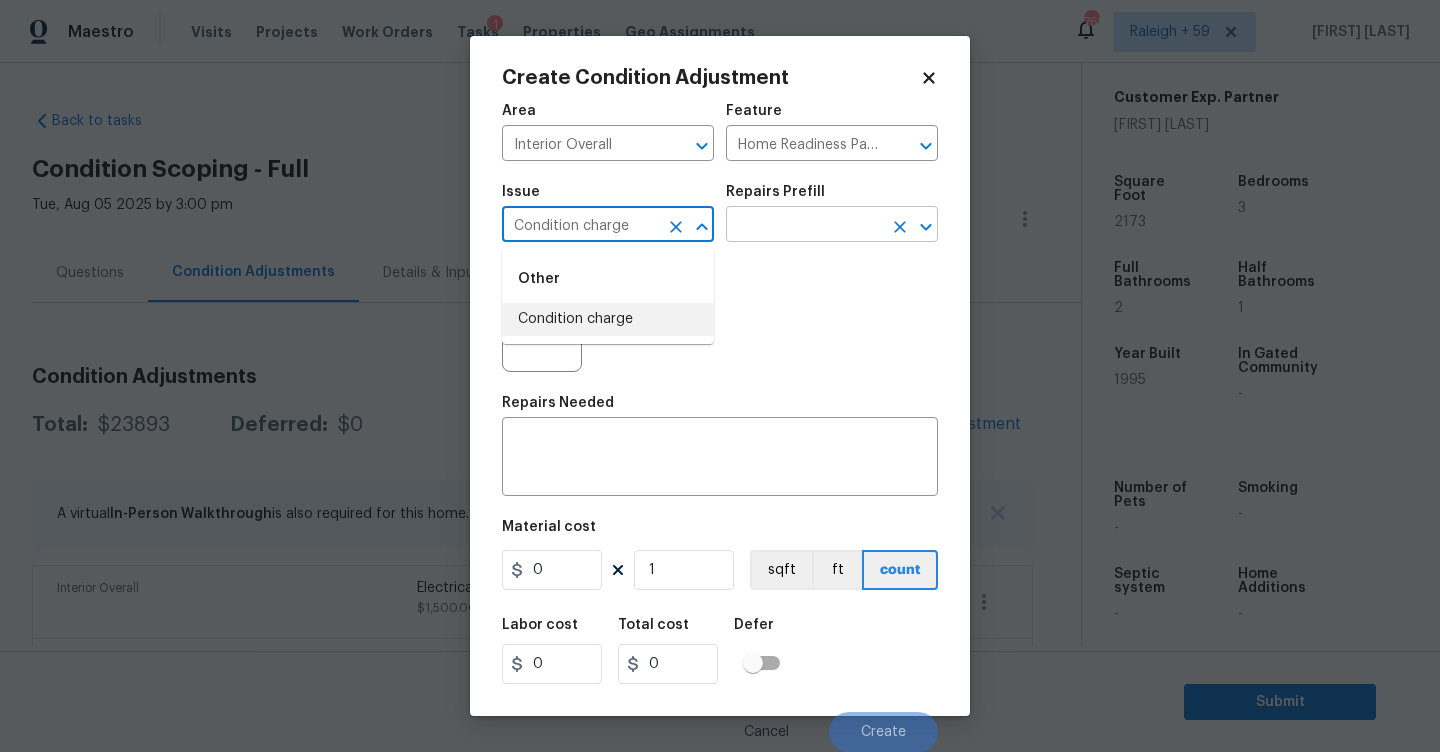 type on "Condition charge" 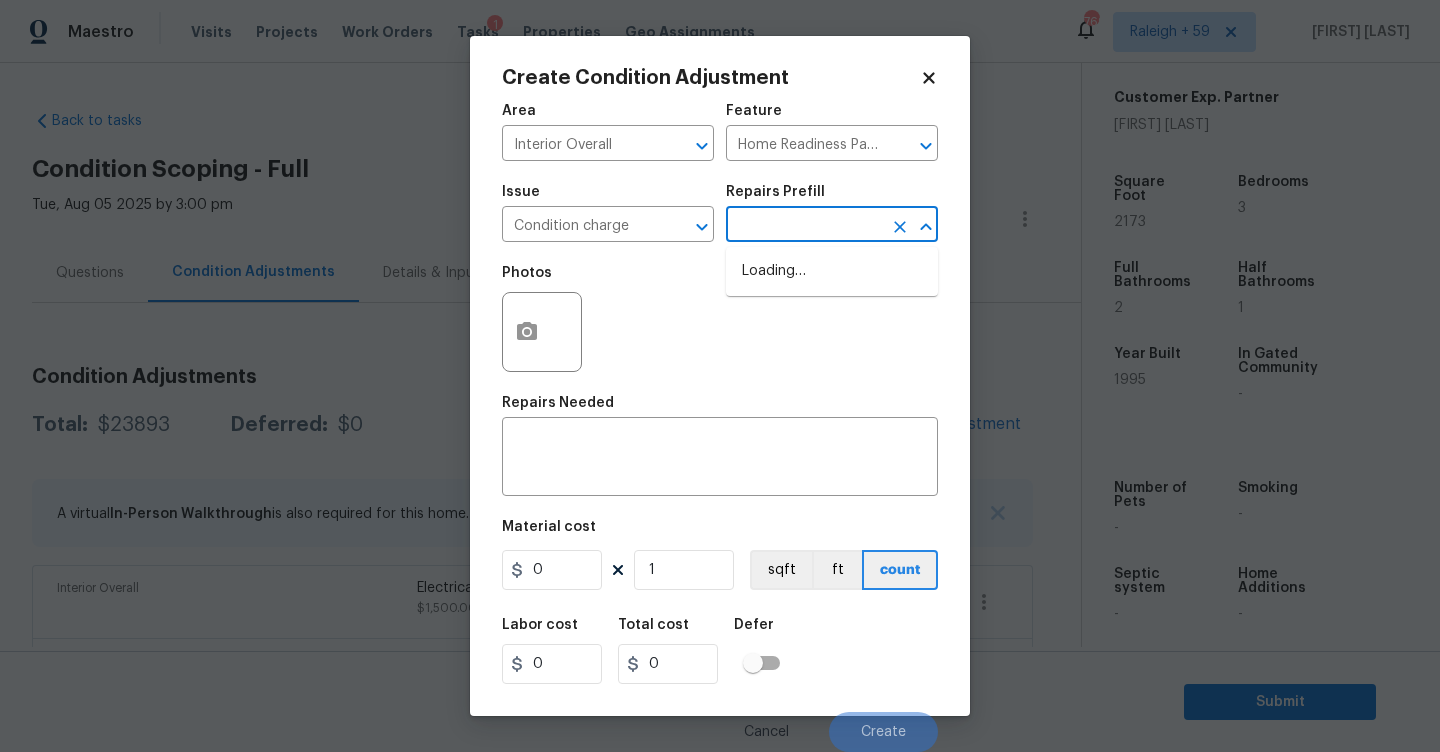 click at bounding box center [804, 226] 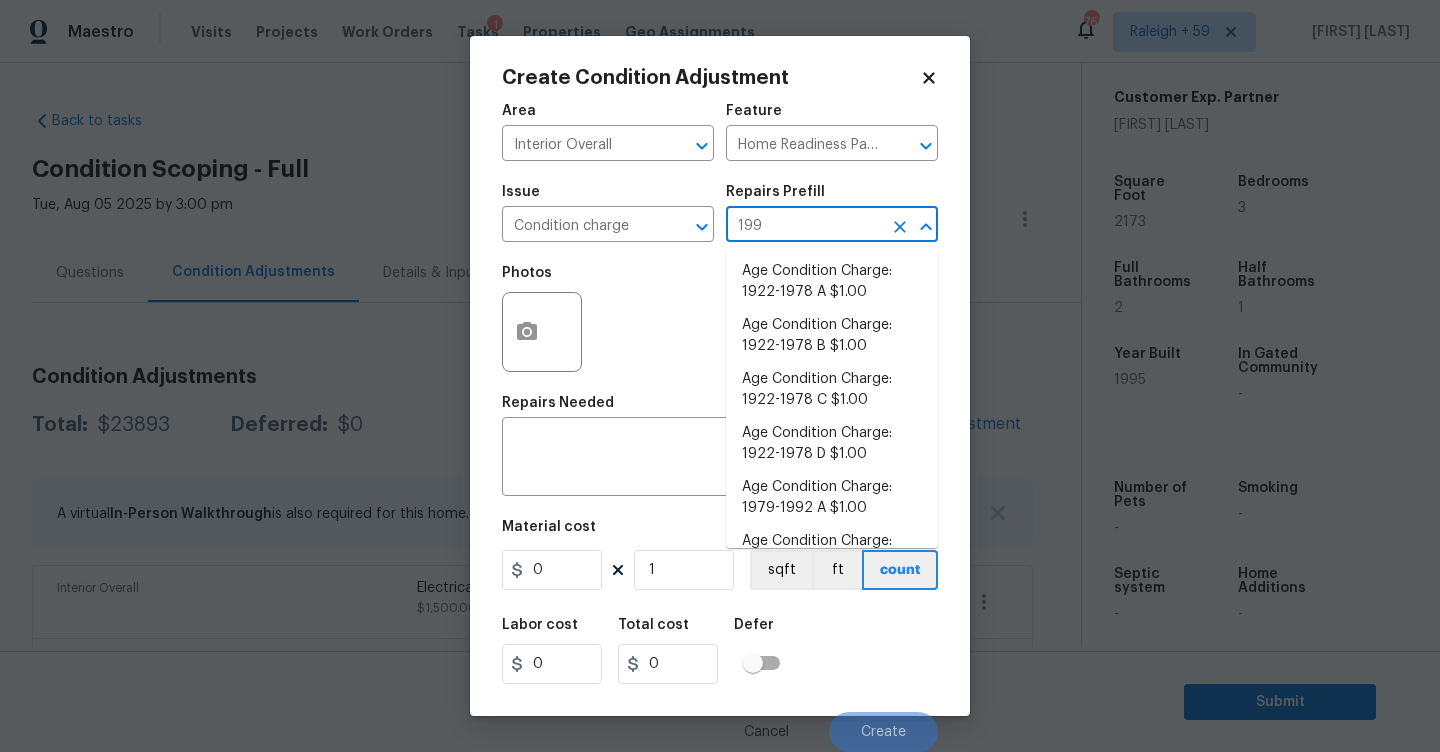 type on "1993" 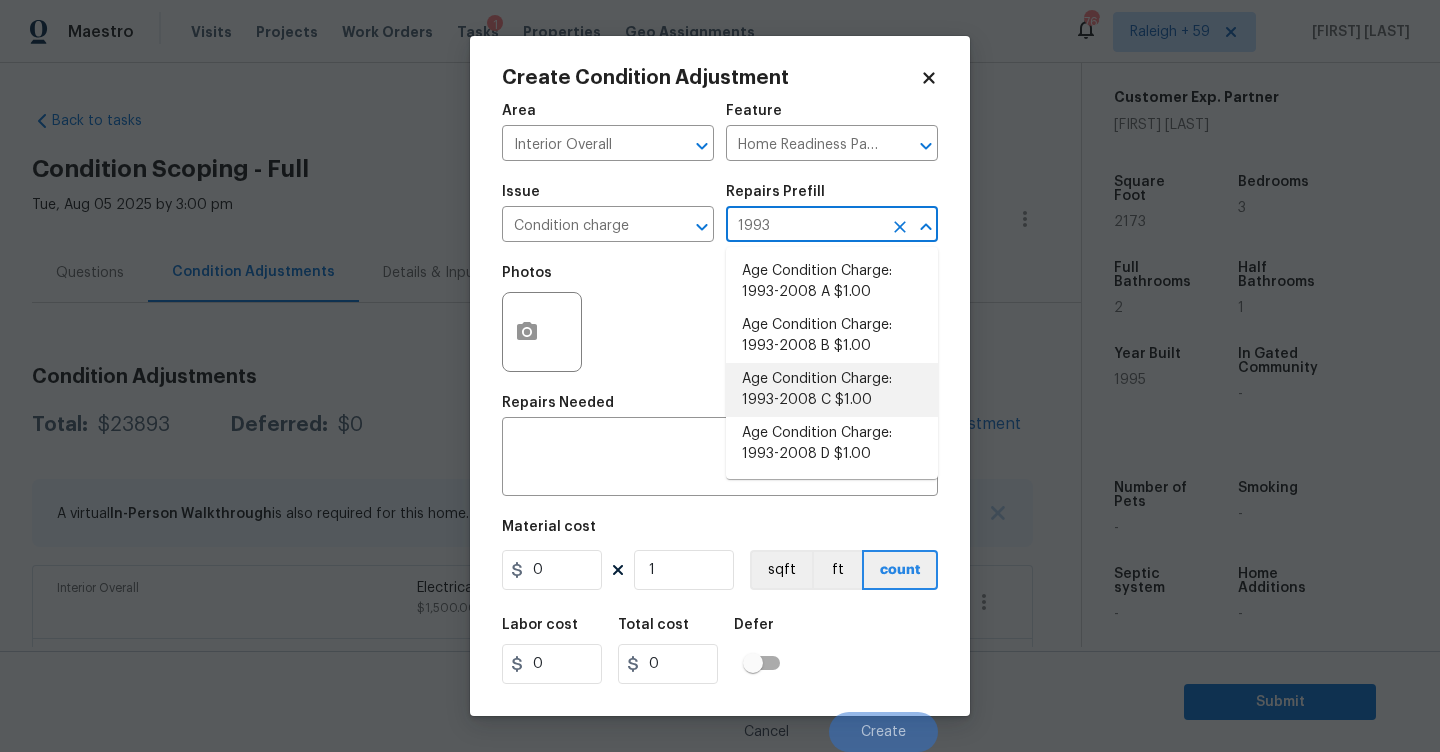 click on "Age Condition Charge: 1993-2008 C	 $1.00" at bounding box center [832, 390] 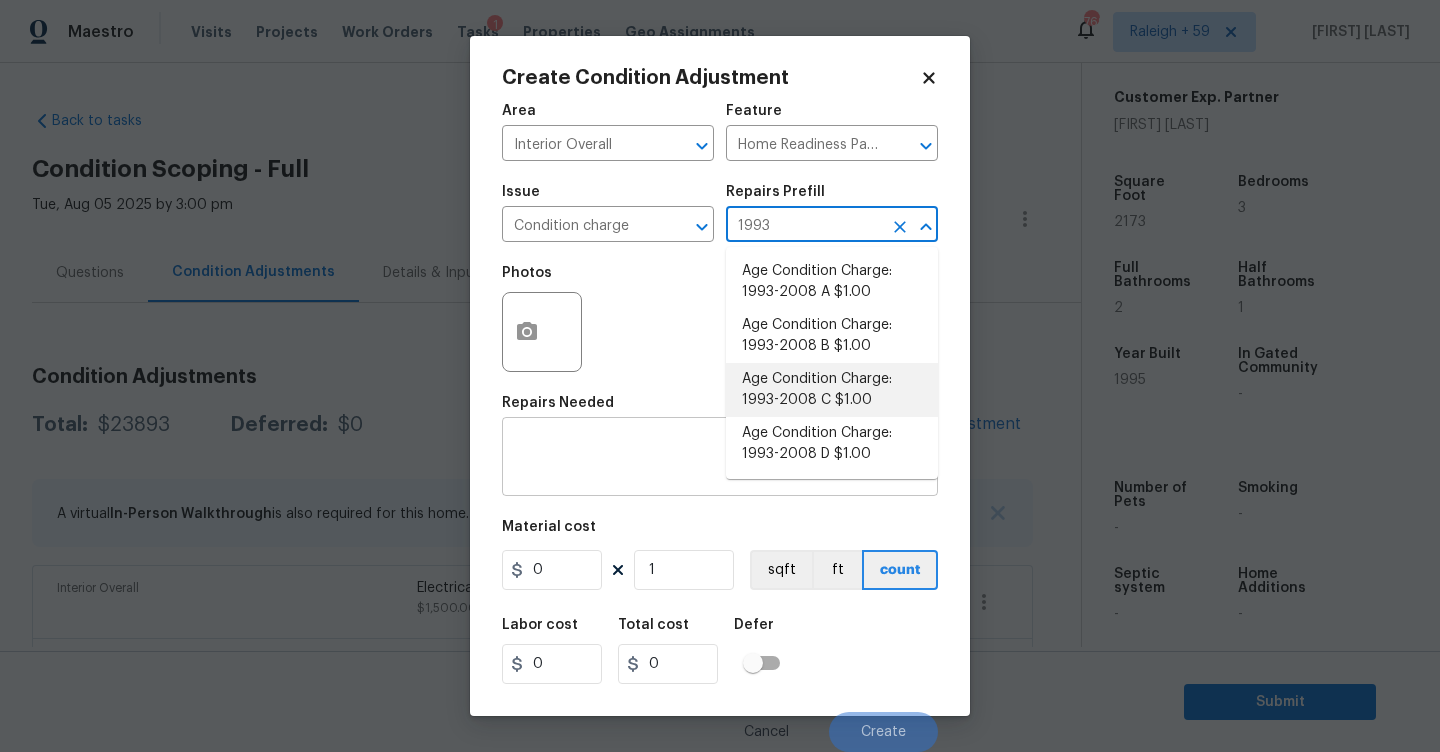 type 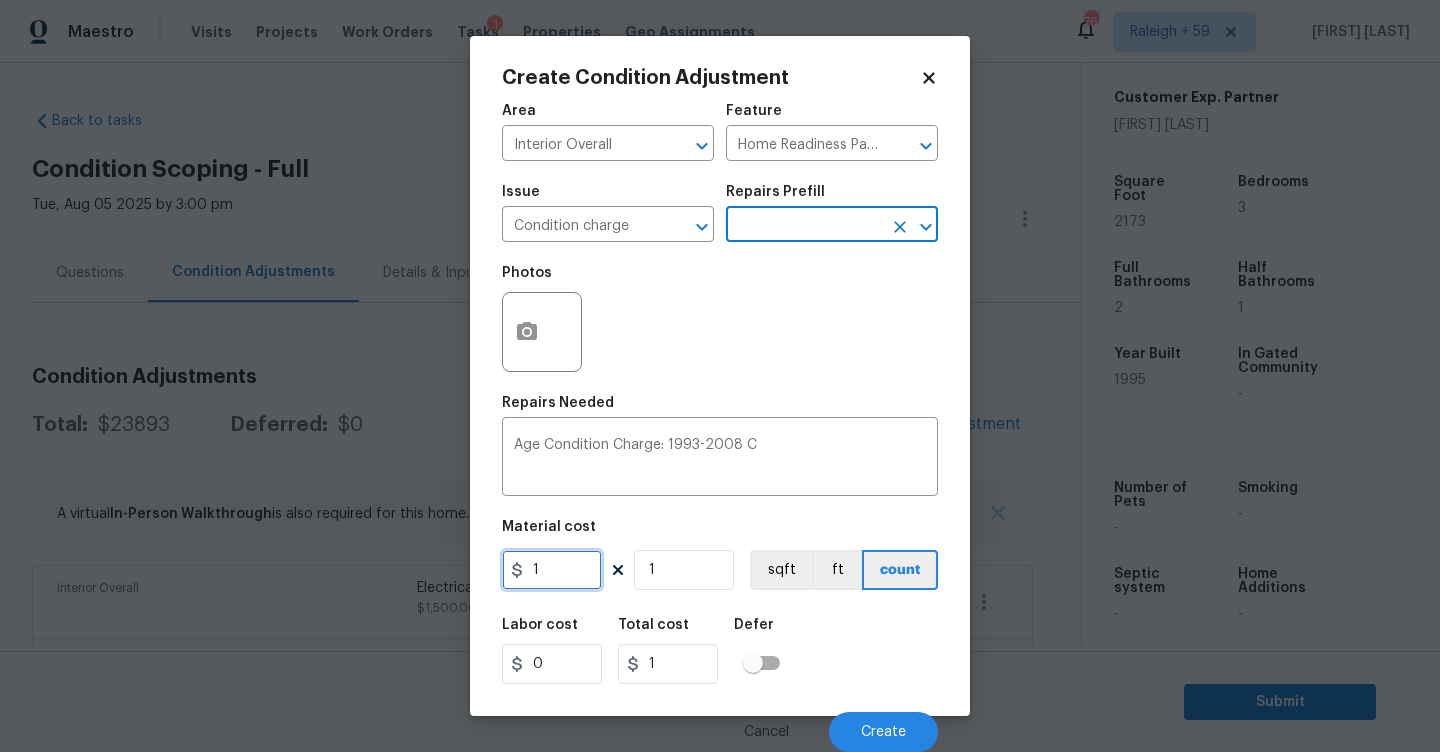 click on "1" at bounding box center [552, 570] 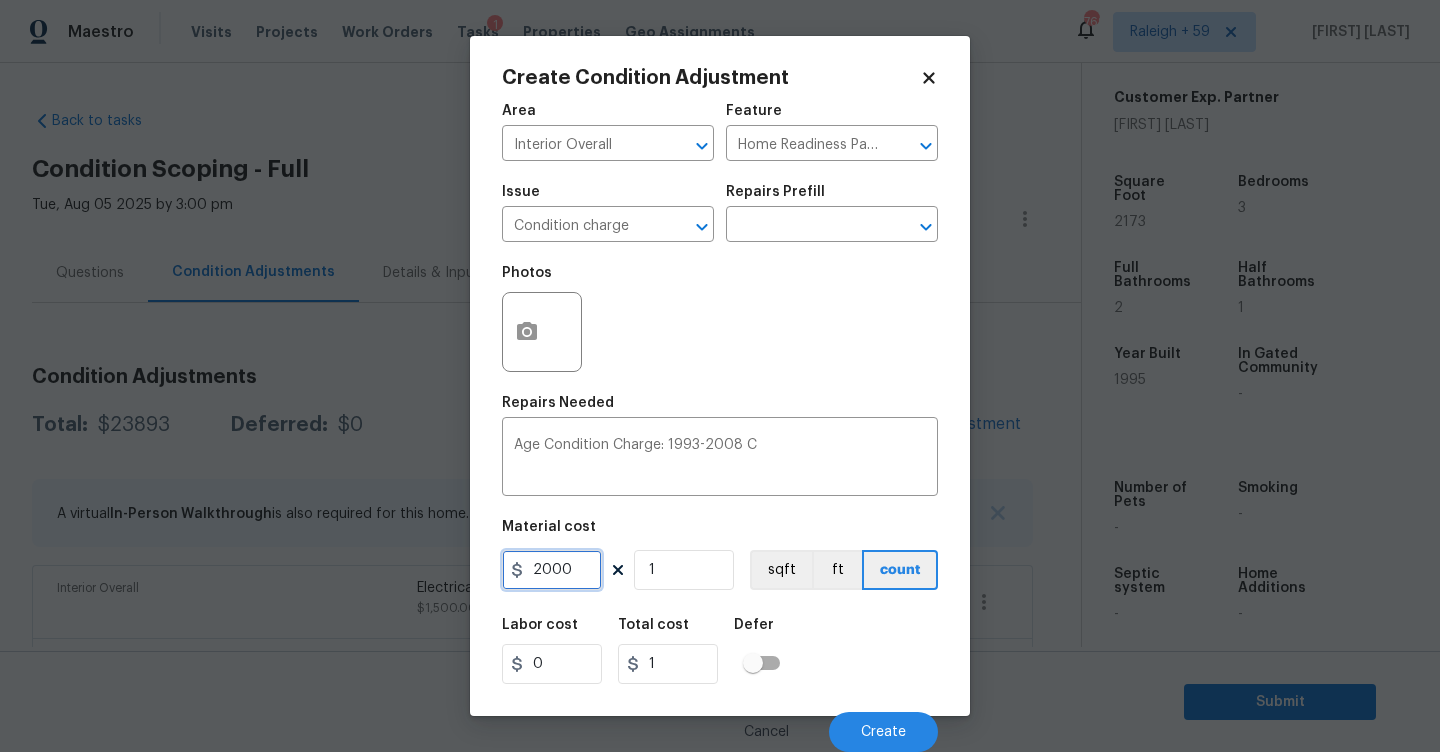 type on "2000" 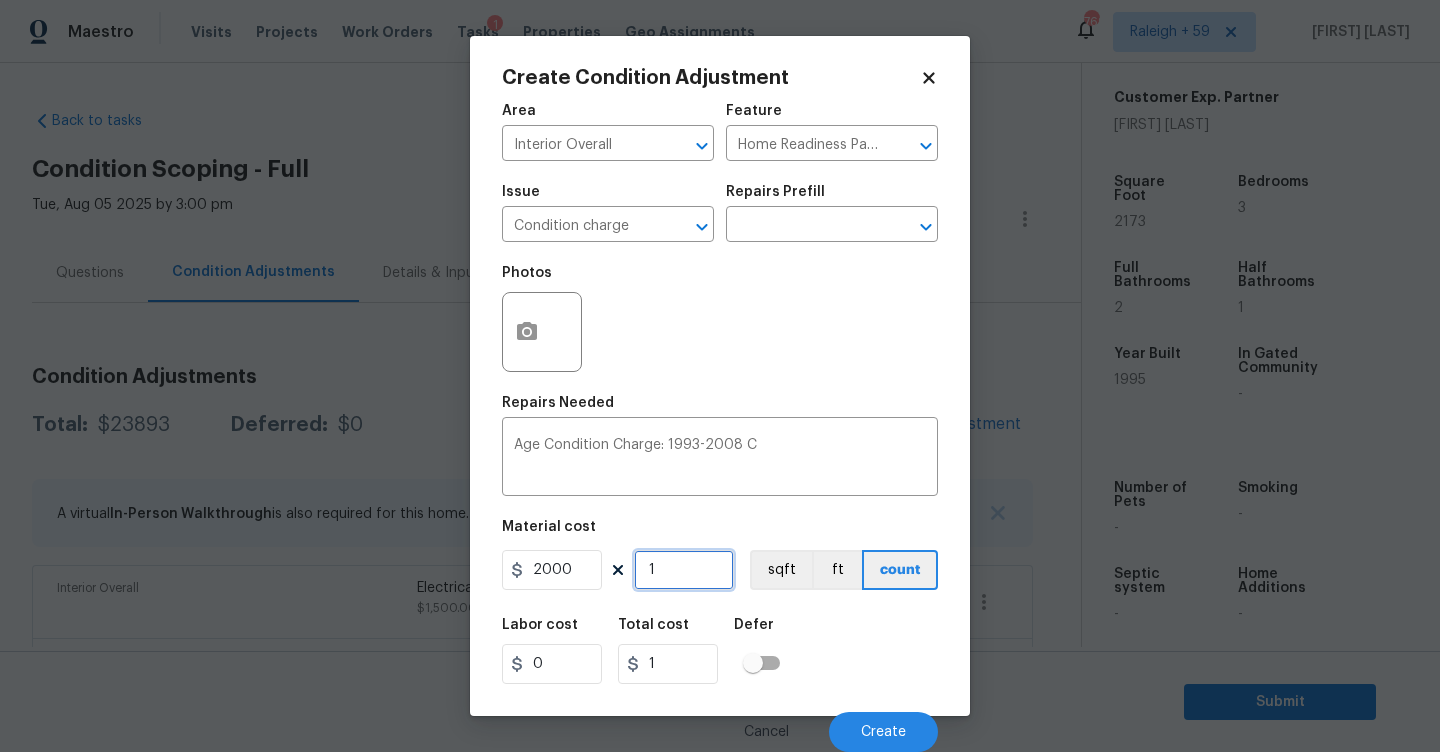 type on "2000" 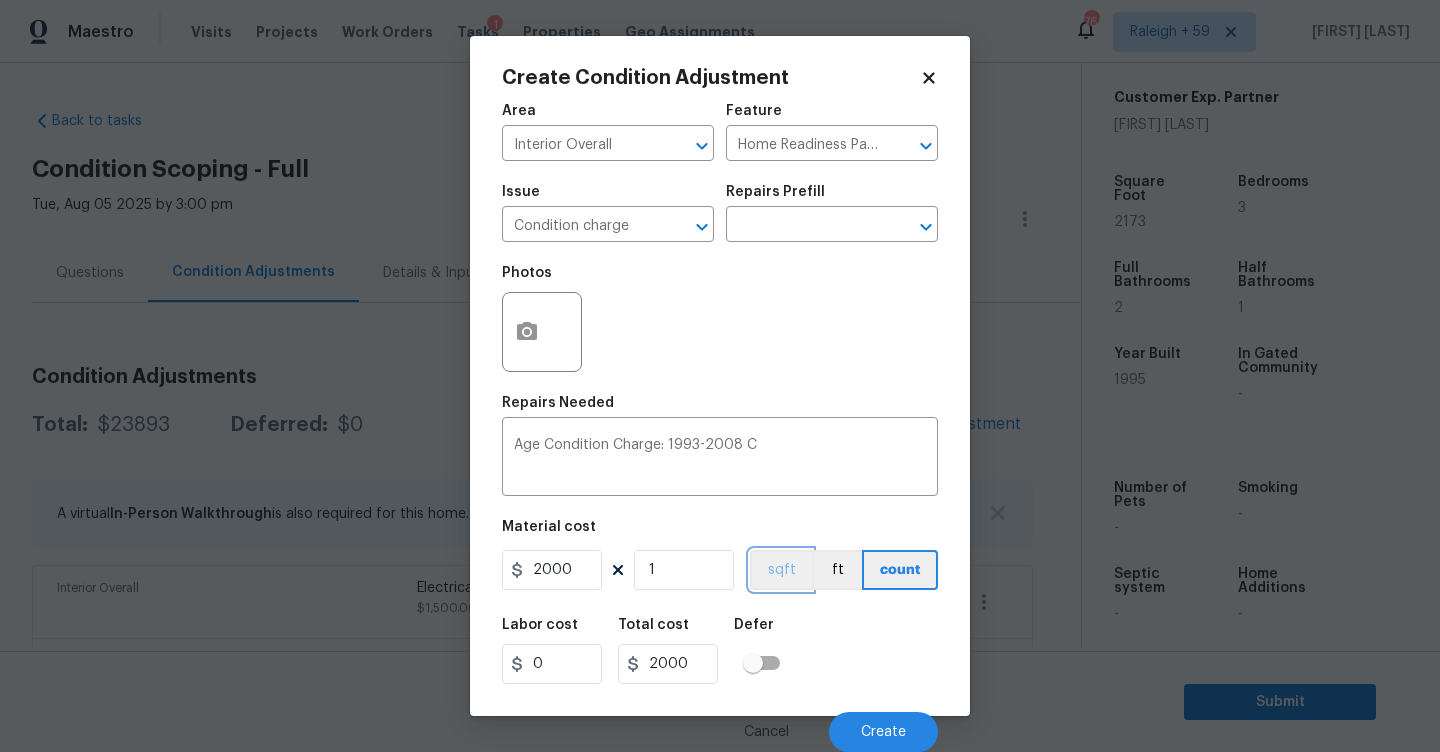 scroll, scrollTop: 1, scrollLeft: 0, axis: vertical 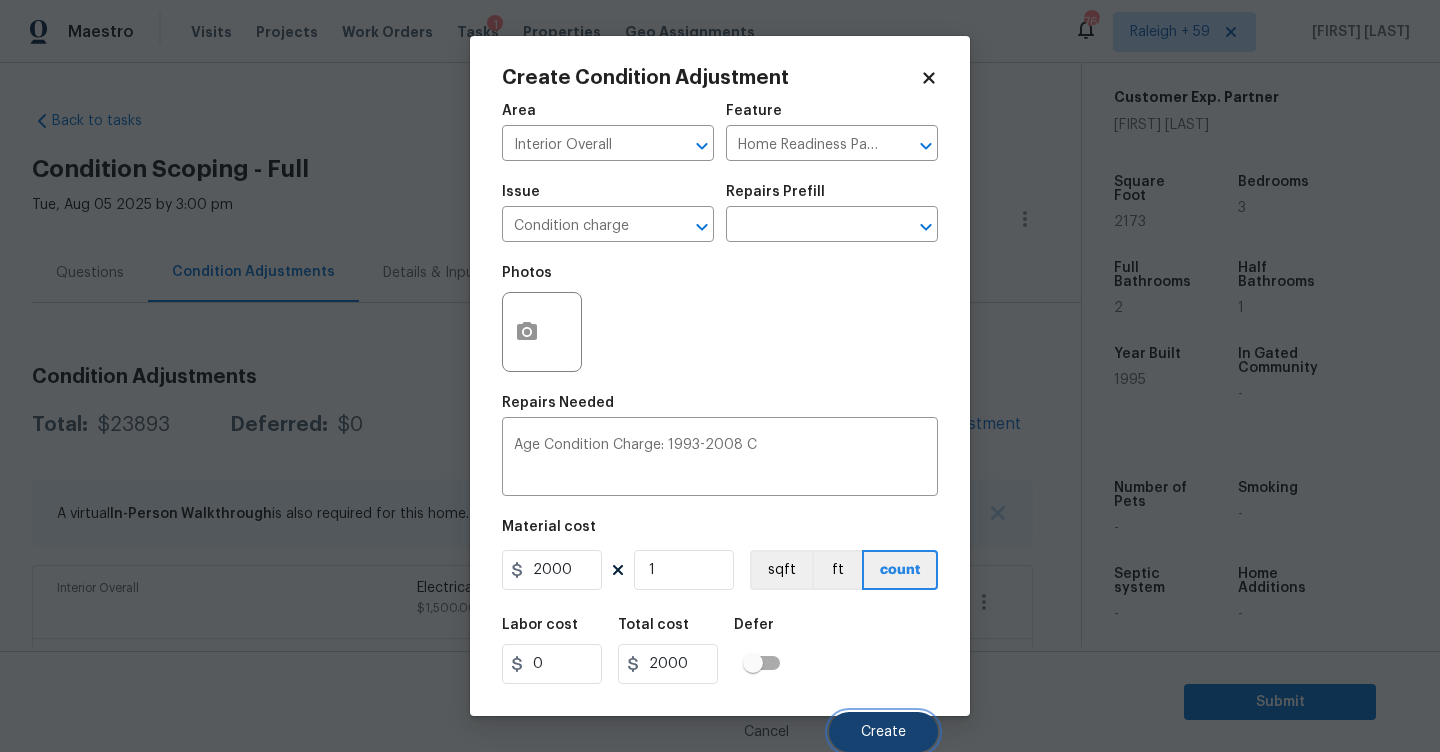 click on "Create" at bounding box center (883, 732) 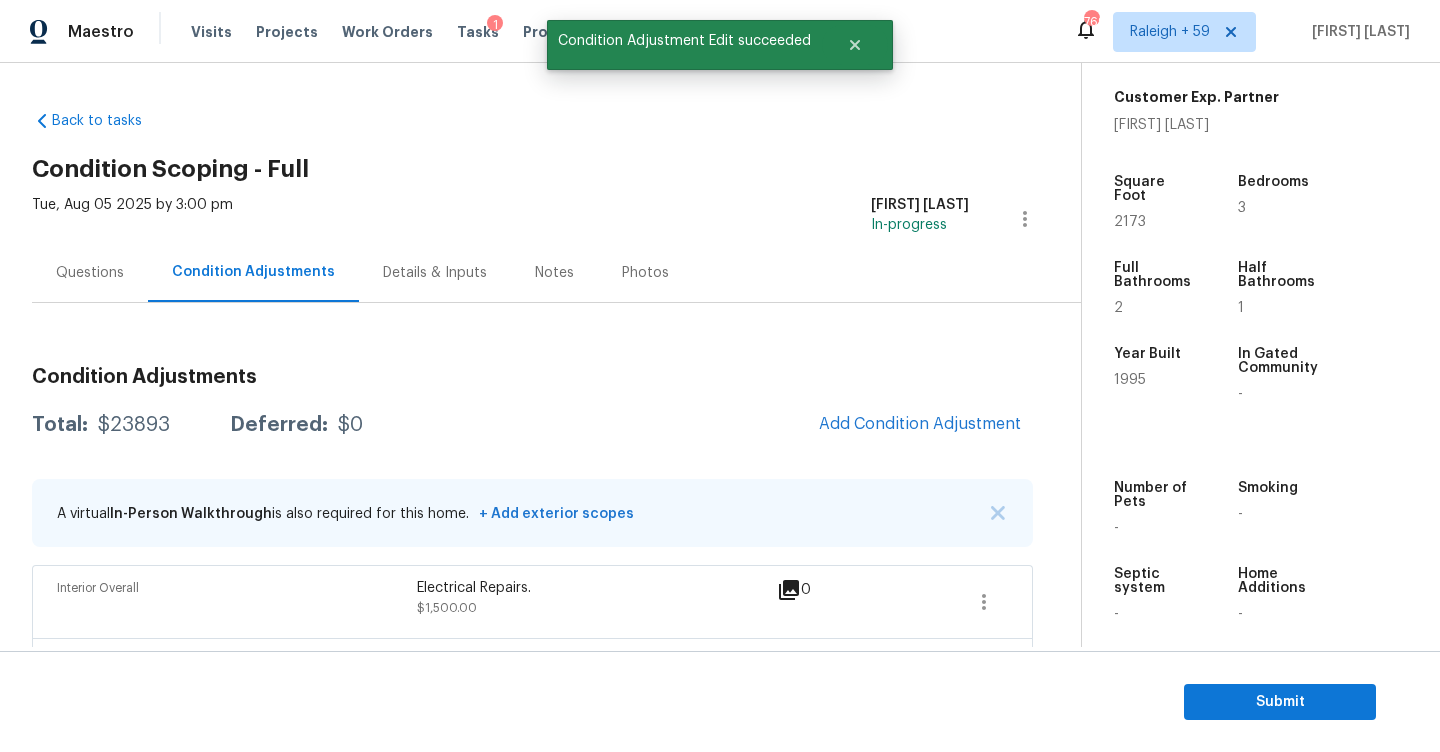 scroll, scrollTop: 0, scrollLeft: 0, axis: both 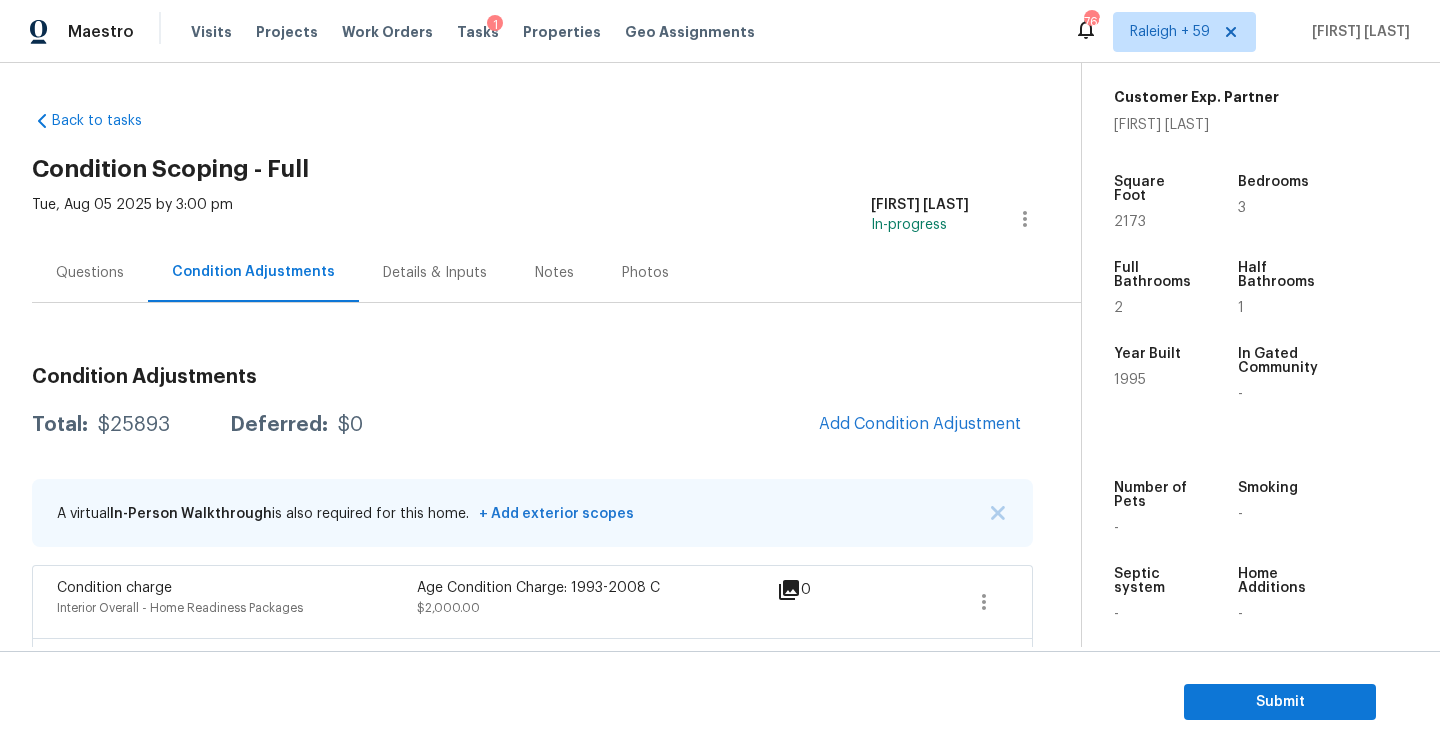 click on "Total:  $25893 Deferred:  $0 Add Condition Adjustment" at bounding box center (532, 425) 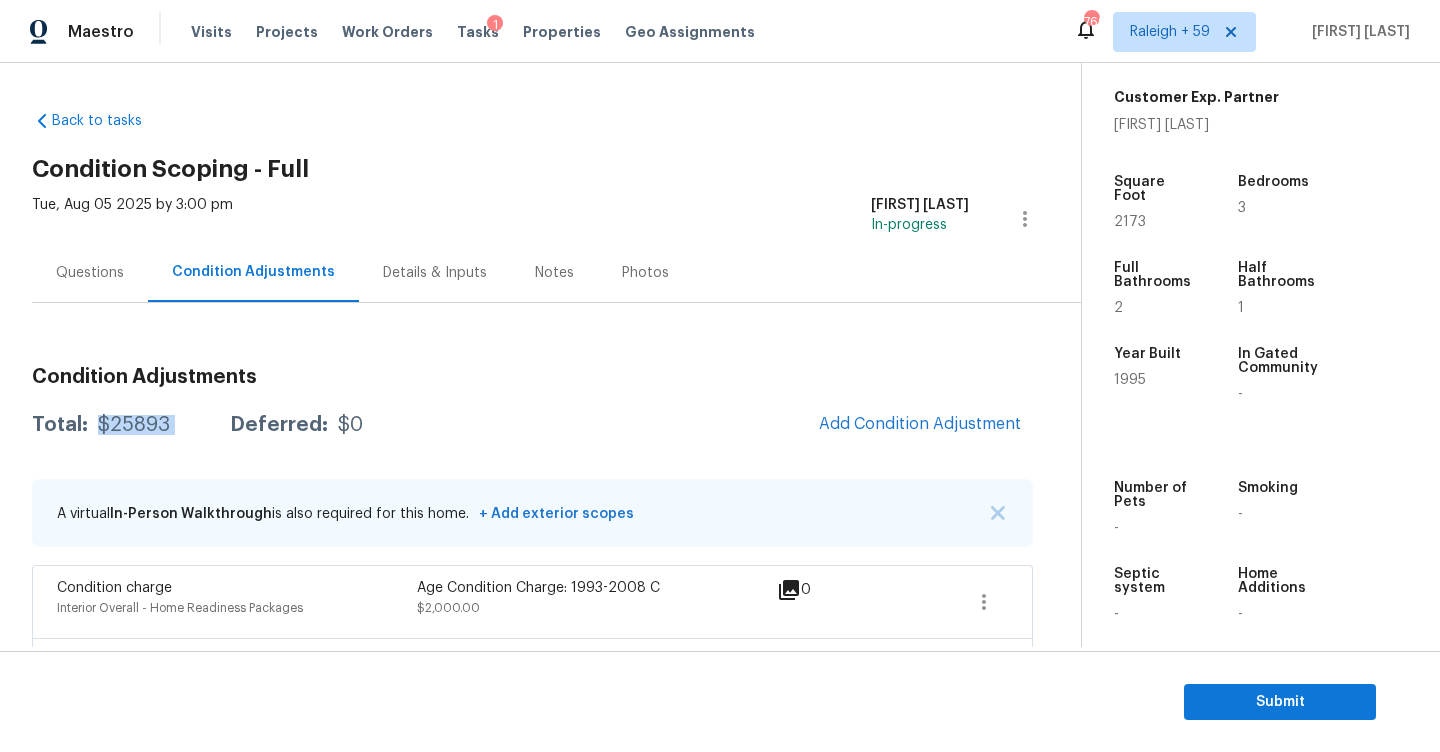 click on "Total:  $25893 Deferred:  $0 Add Condition Adjustment" at bounding box center (532, 425) 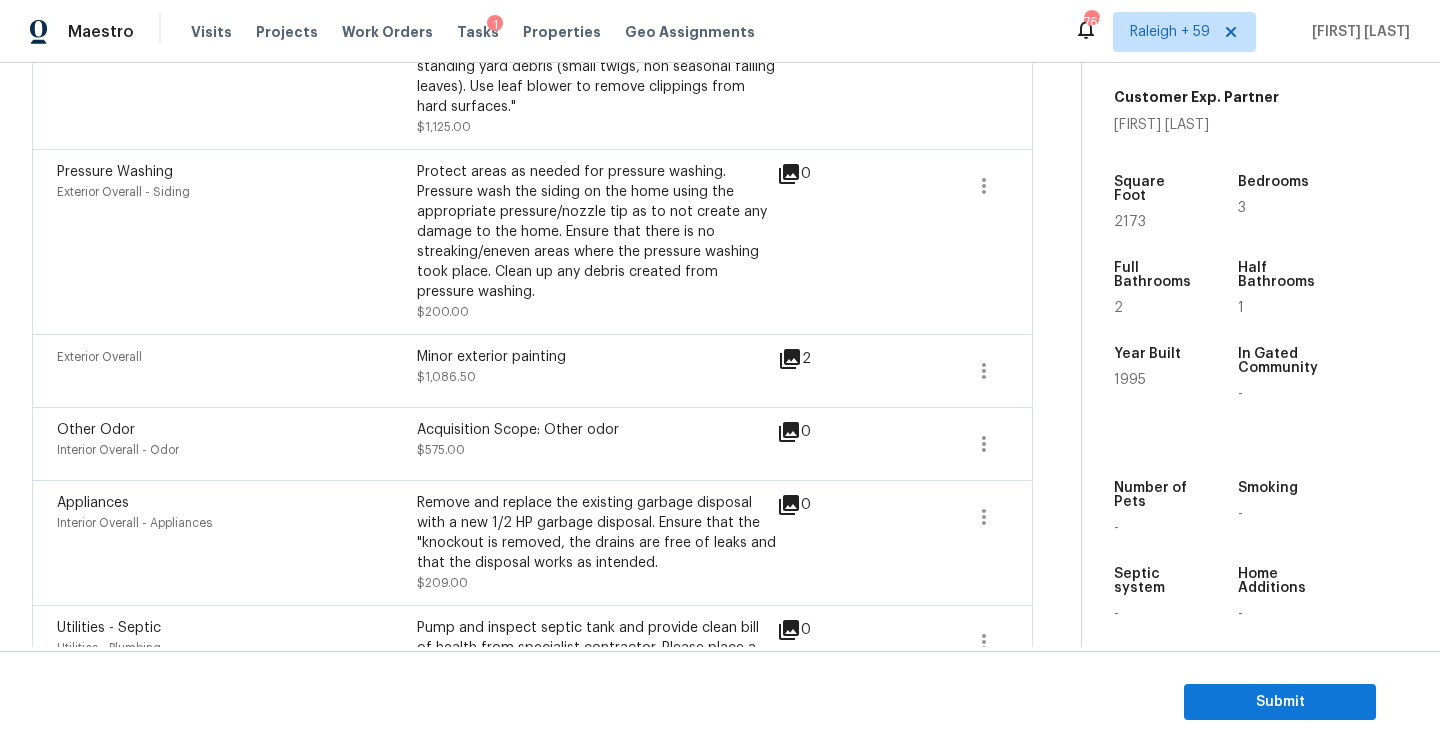 scroll, scrollTop: 2281, scrollLeft: 0, axis: vertical 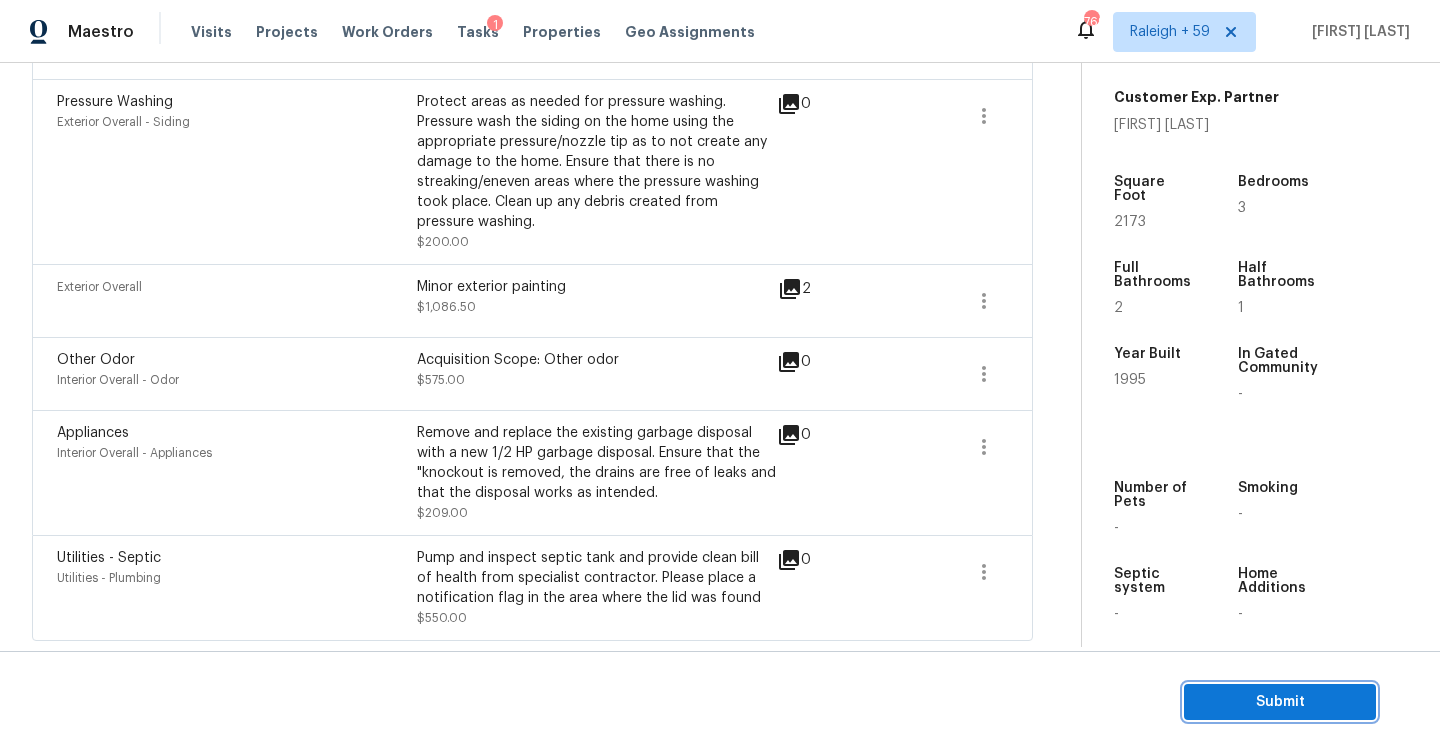 click on "Submit" at bounding box center (1280, 702) 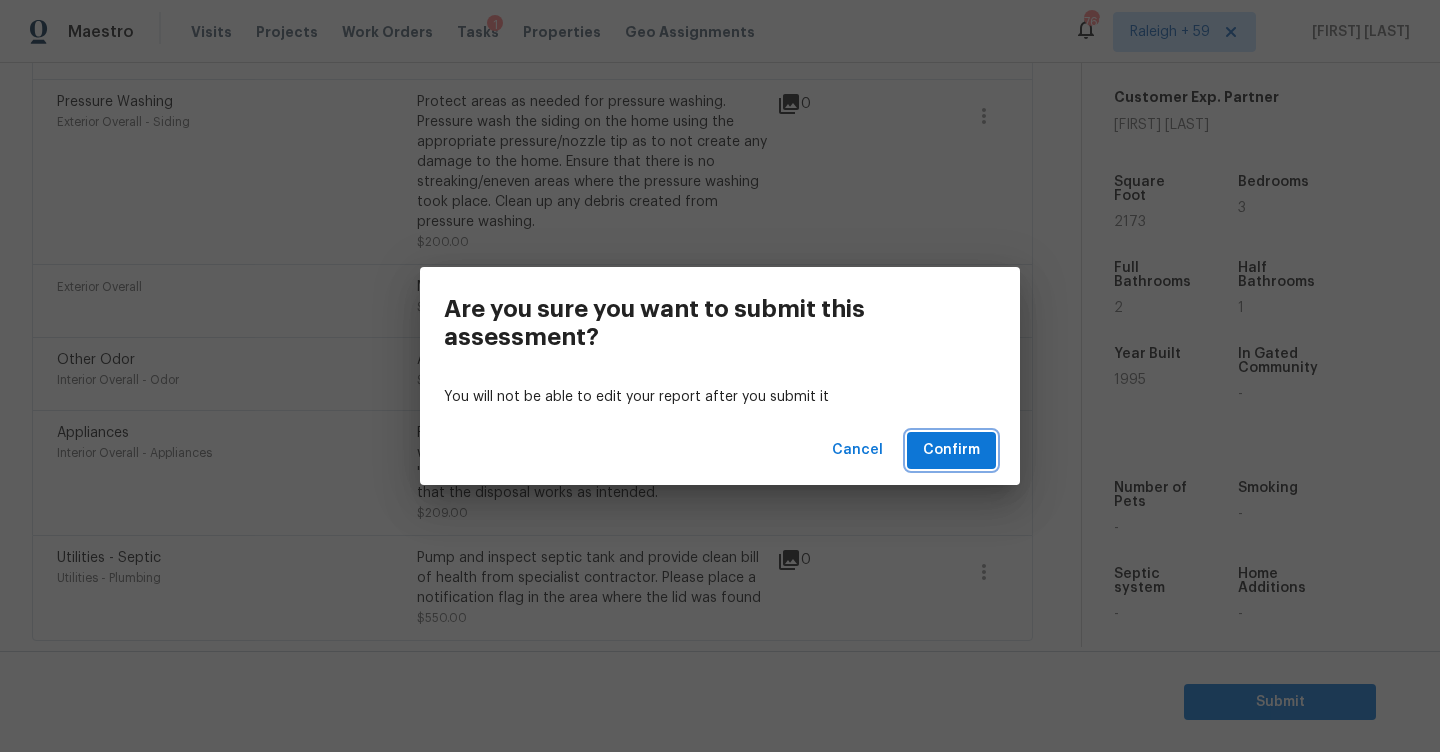 click on "Confirm" at bounding box center [951, 450] 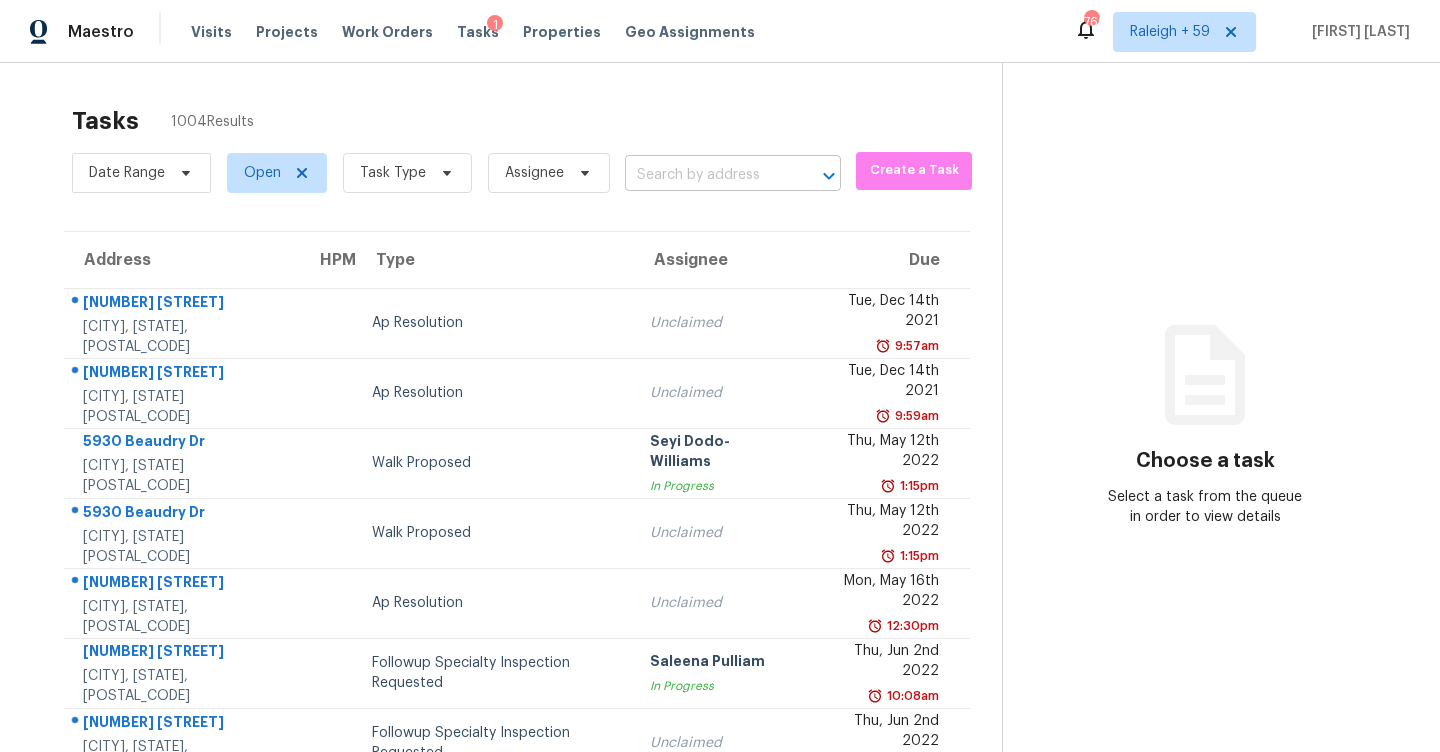 click at bounding box center [705, 175] 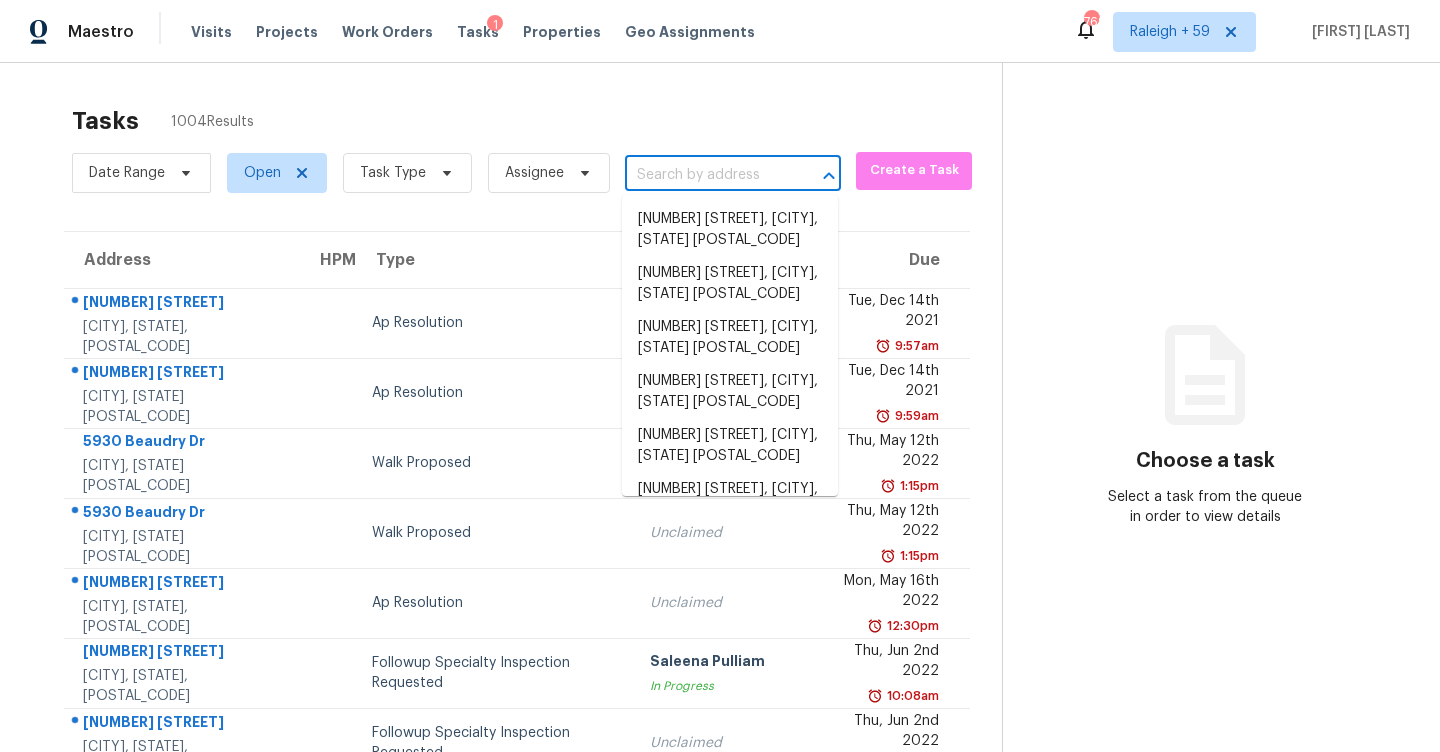 paste on "551 Stephen F Austin Dr, Conroe, TX 77302" 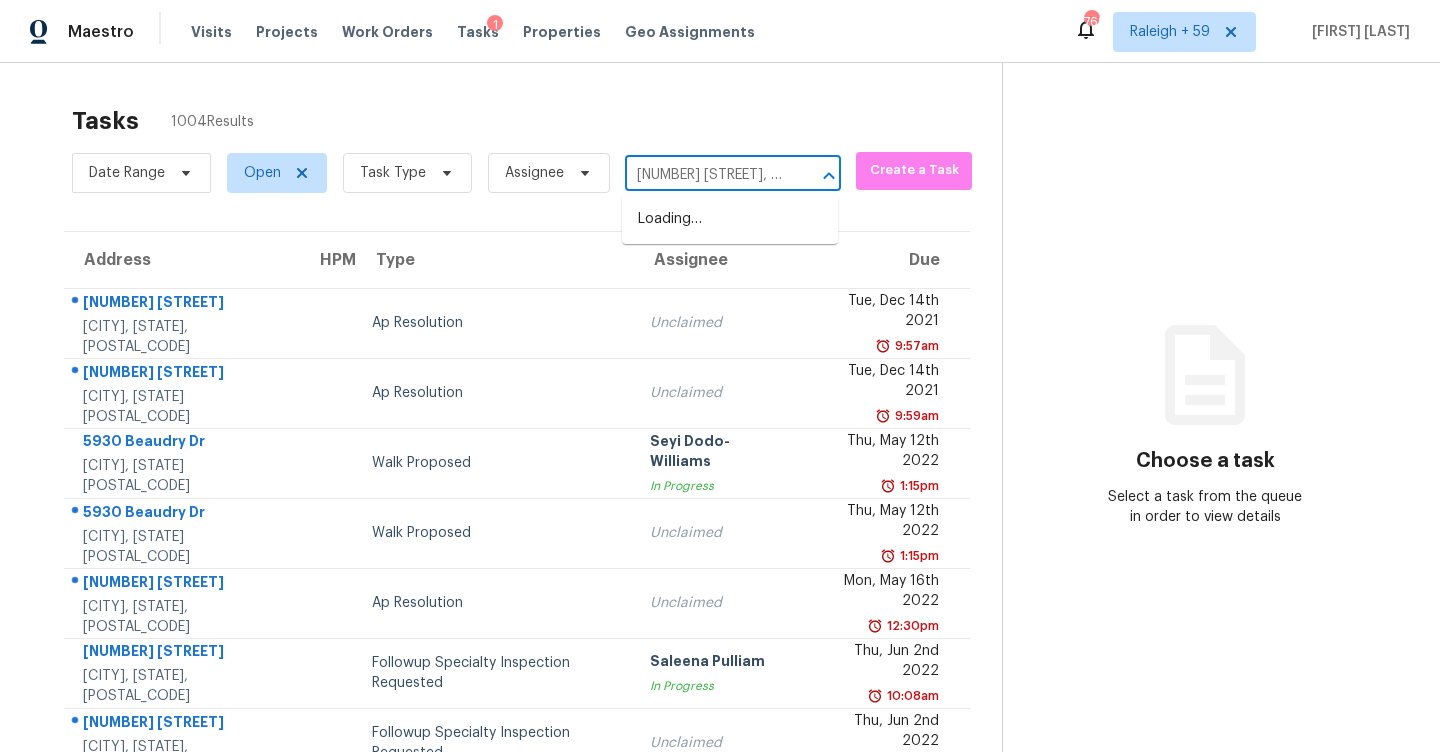 scroll, scrollTop: 0, scrollLeft: 131, axis: horizontal 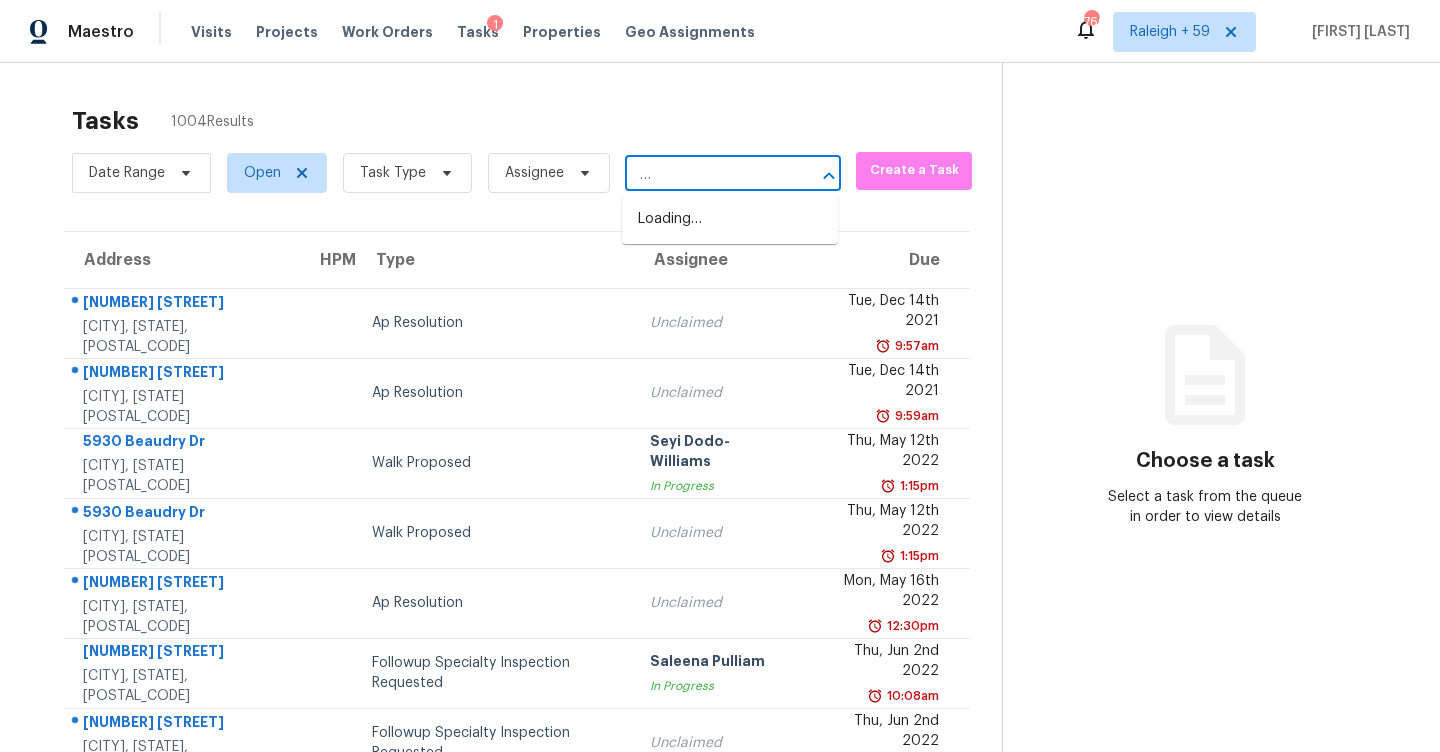 type on "551 Stephen F Austin Dr, Conroe, TX 77302" 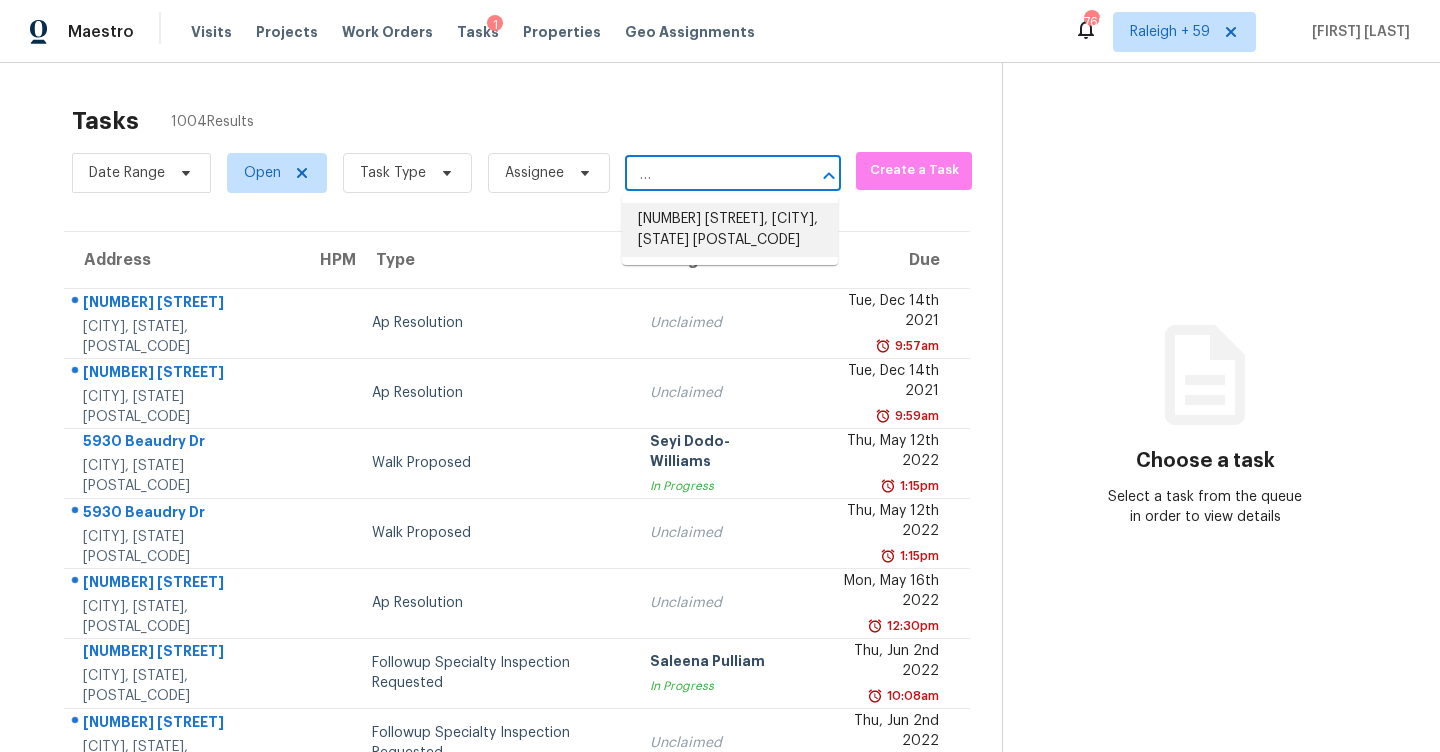 click on "551 Stephen F Austin Dr, Conroe, TX 77302" at bounding box center [730, 230] 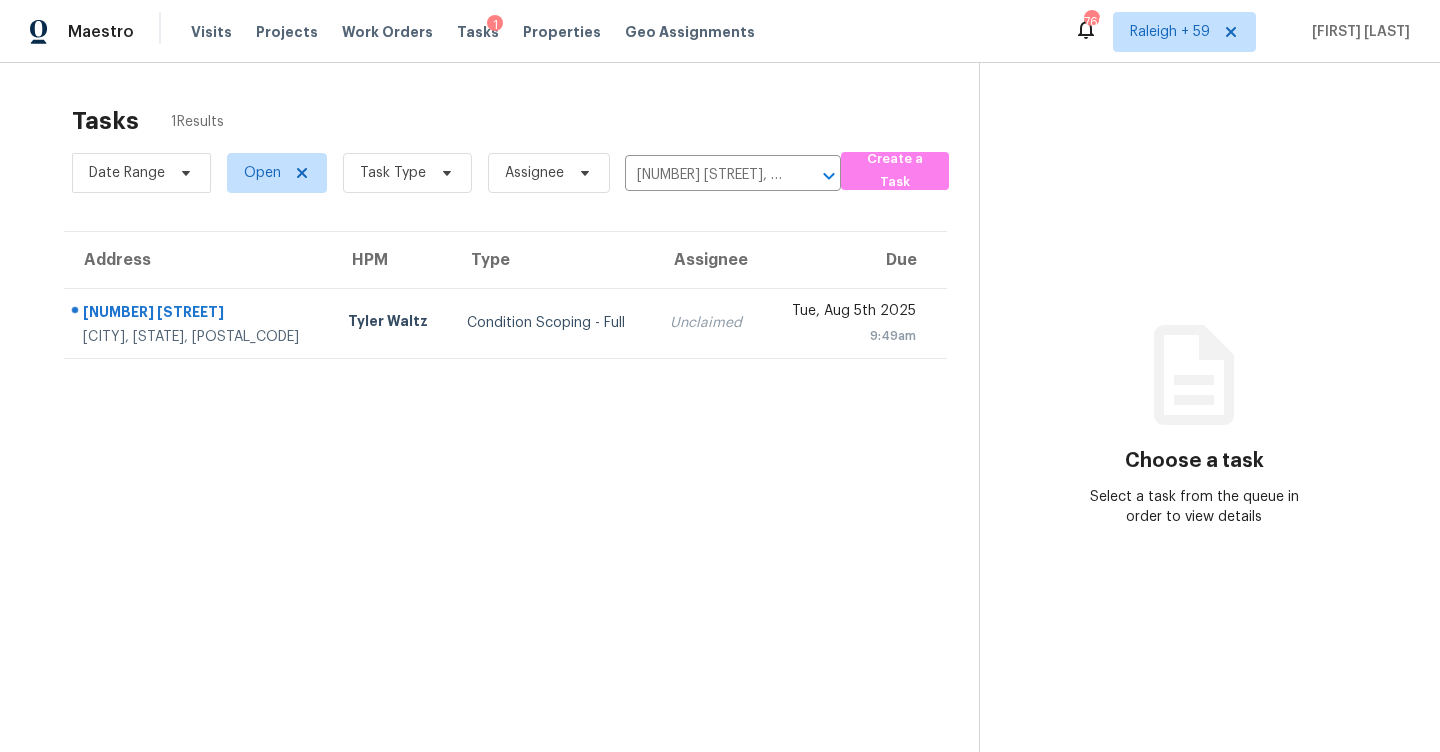 click on "Assignee" at bounding box center (709, 260) 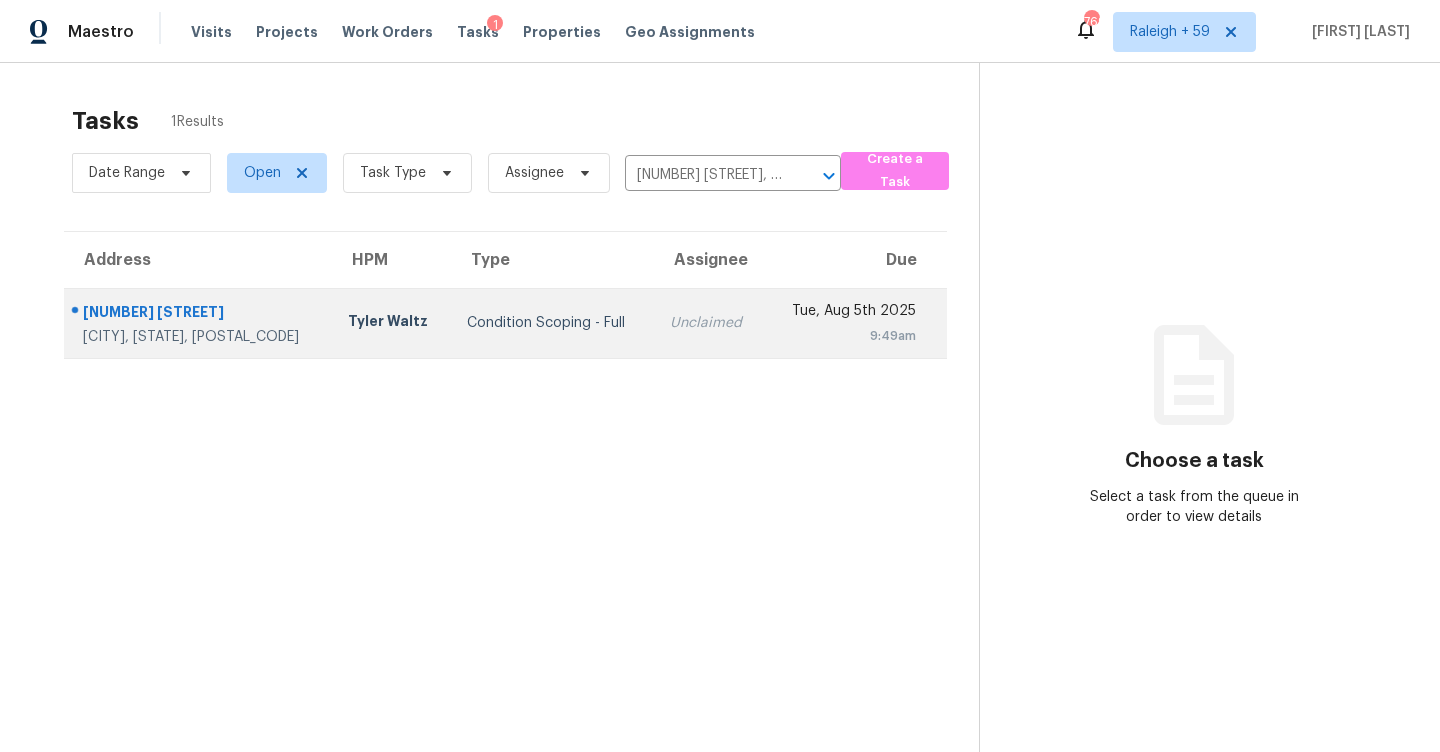 click on "Unclaimed" at bounding box center (709, 323) 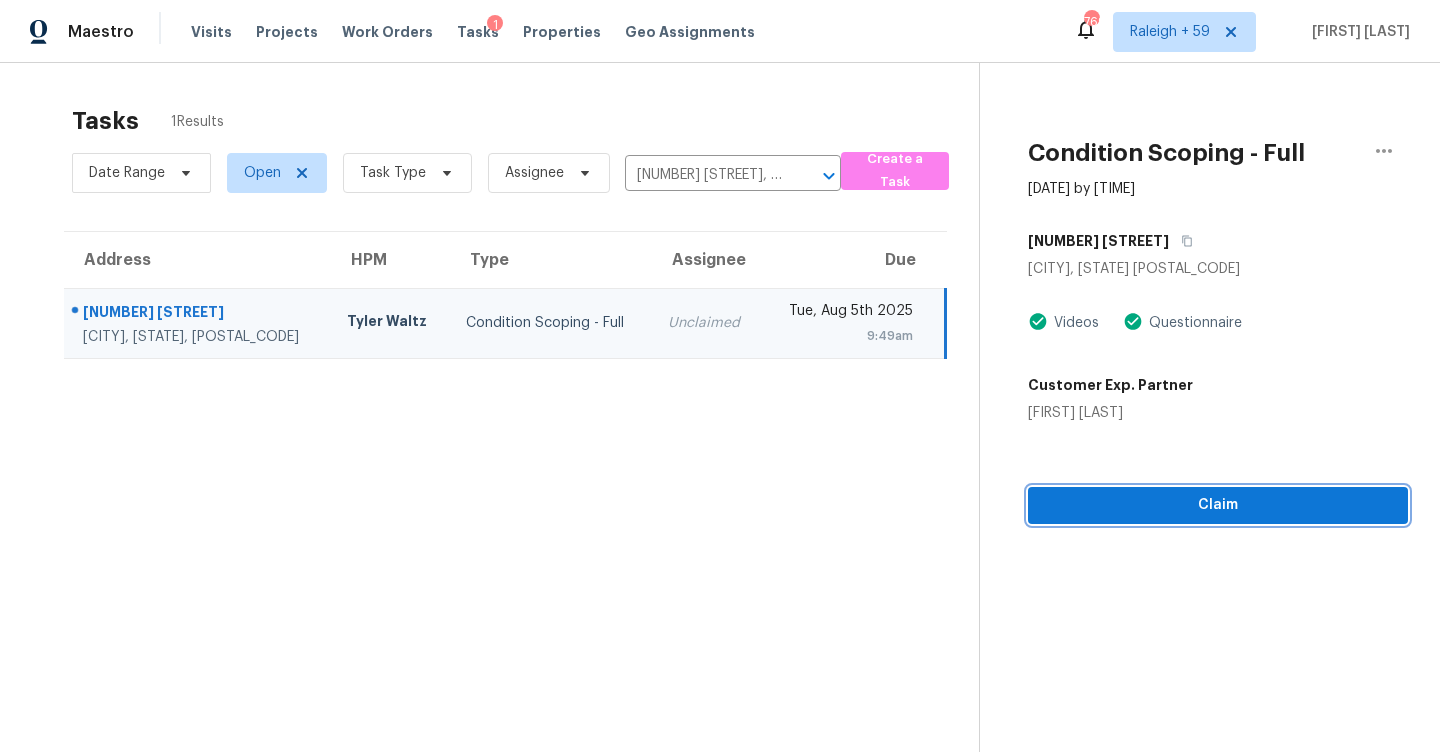 click on "Claim" at bounding box center [1218, 505] 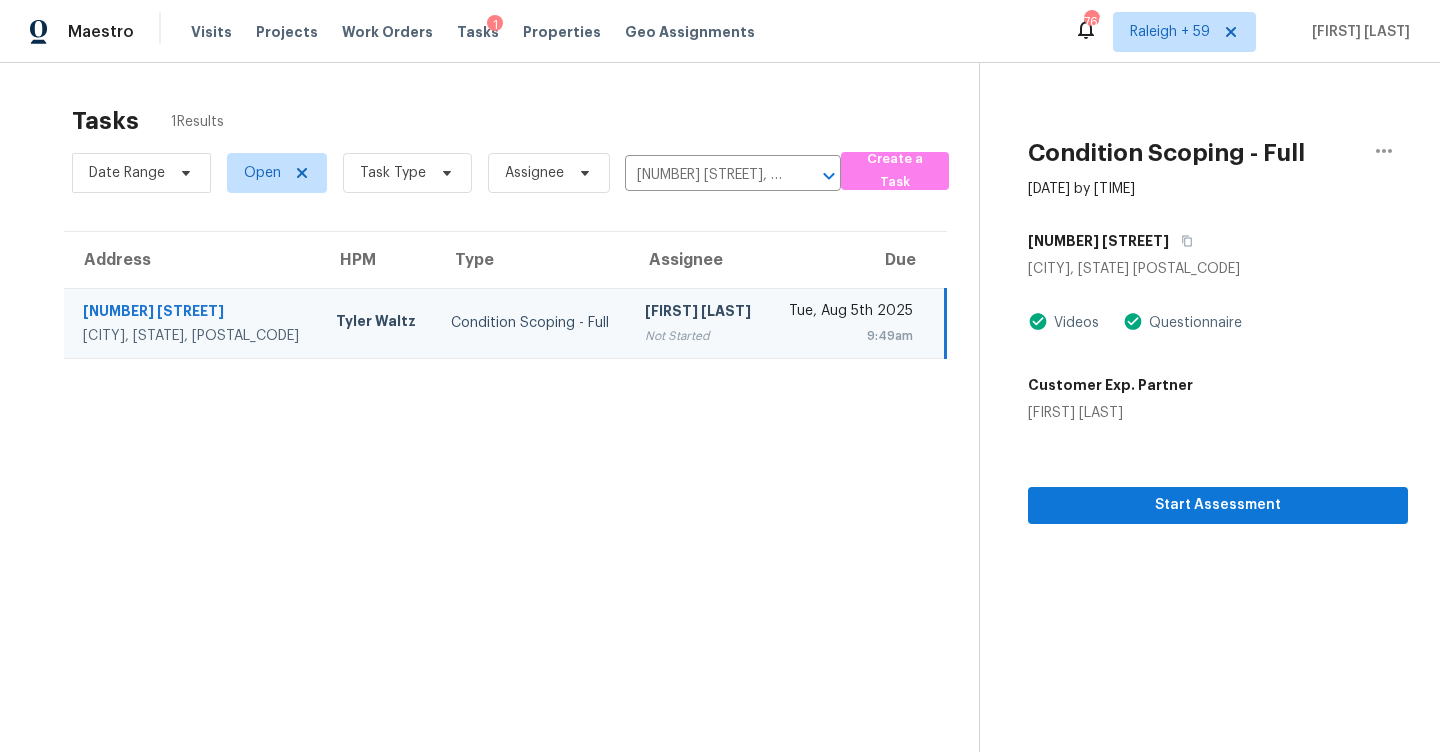 click on "Start Assessment" at bounding box center [1218, 473] 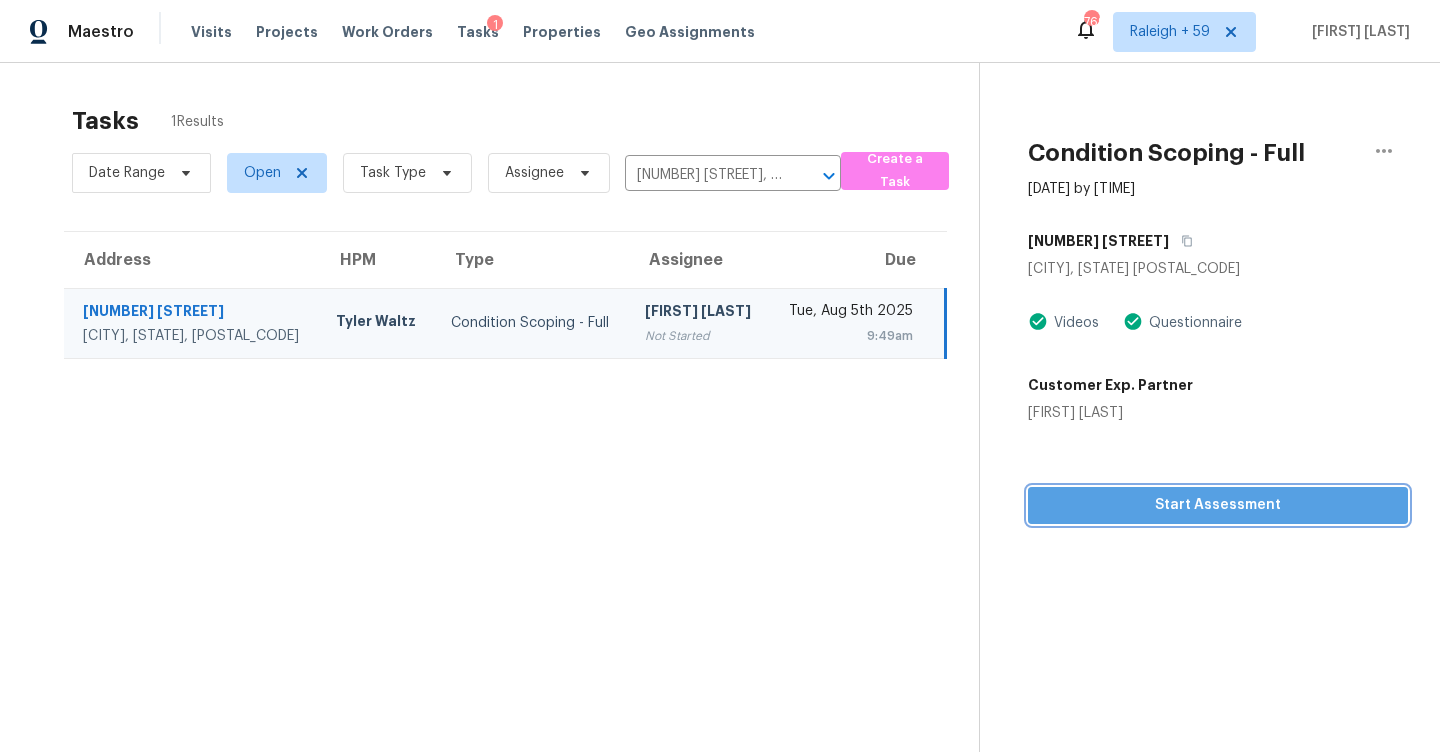click on "Start Assessment" at bounding box center (1218, 505) 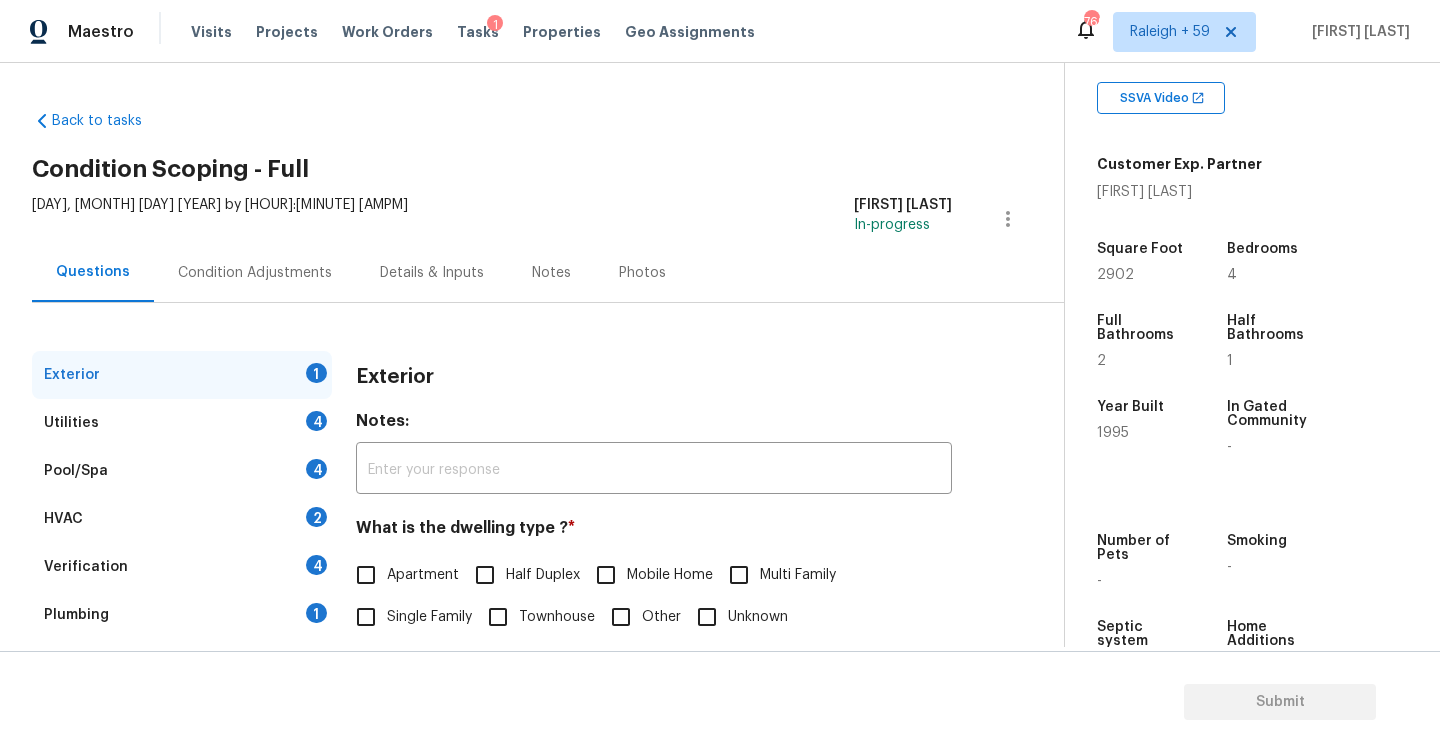 scroll, scrollTop: 391, scrollLeft: 0, axis: vertical 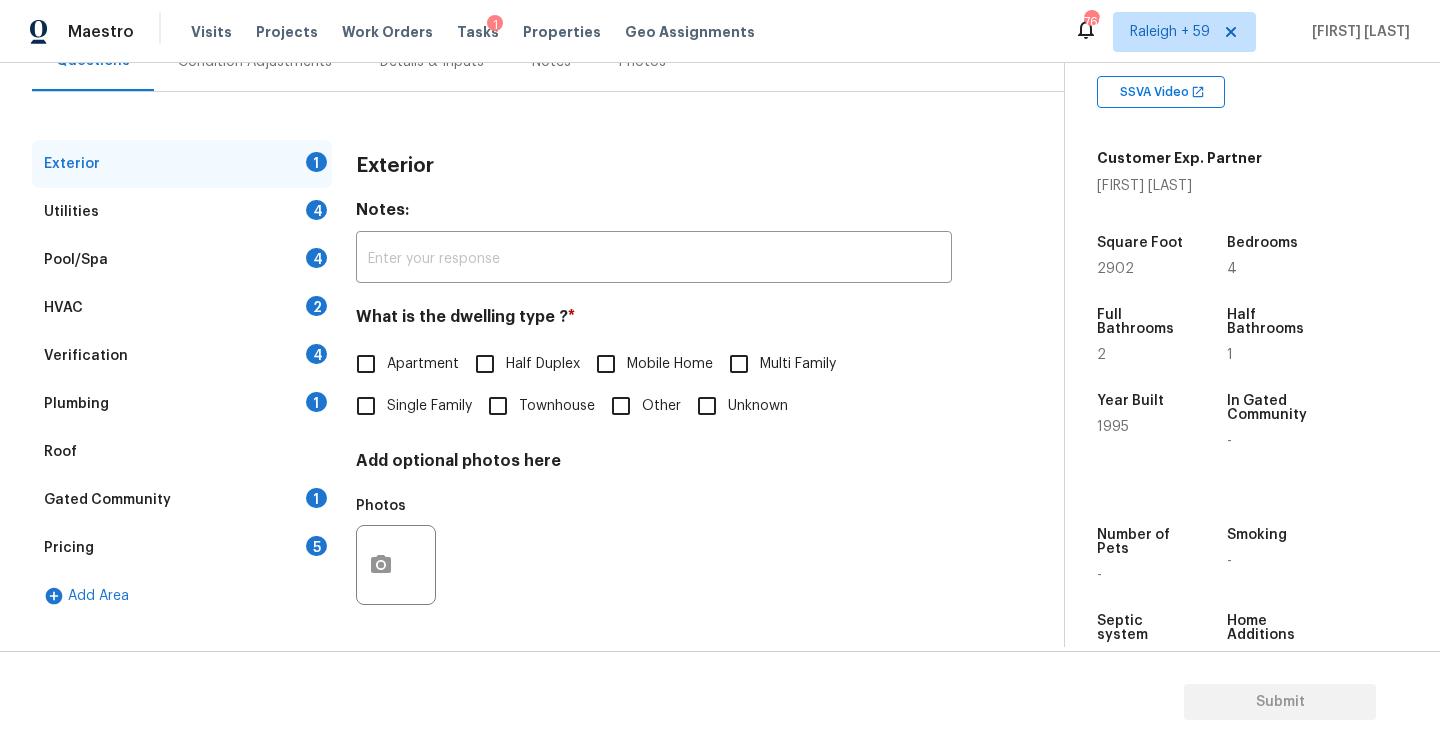 click on "Single Family" at bounding box center [429, 406] 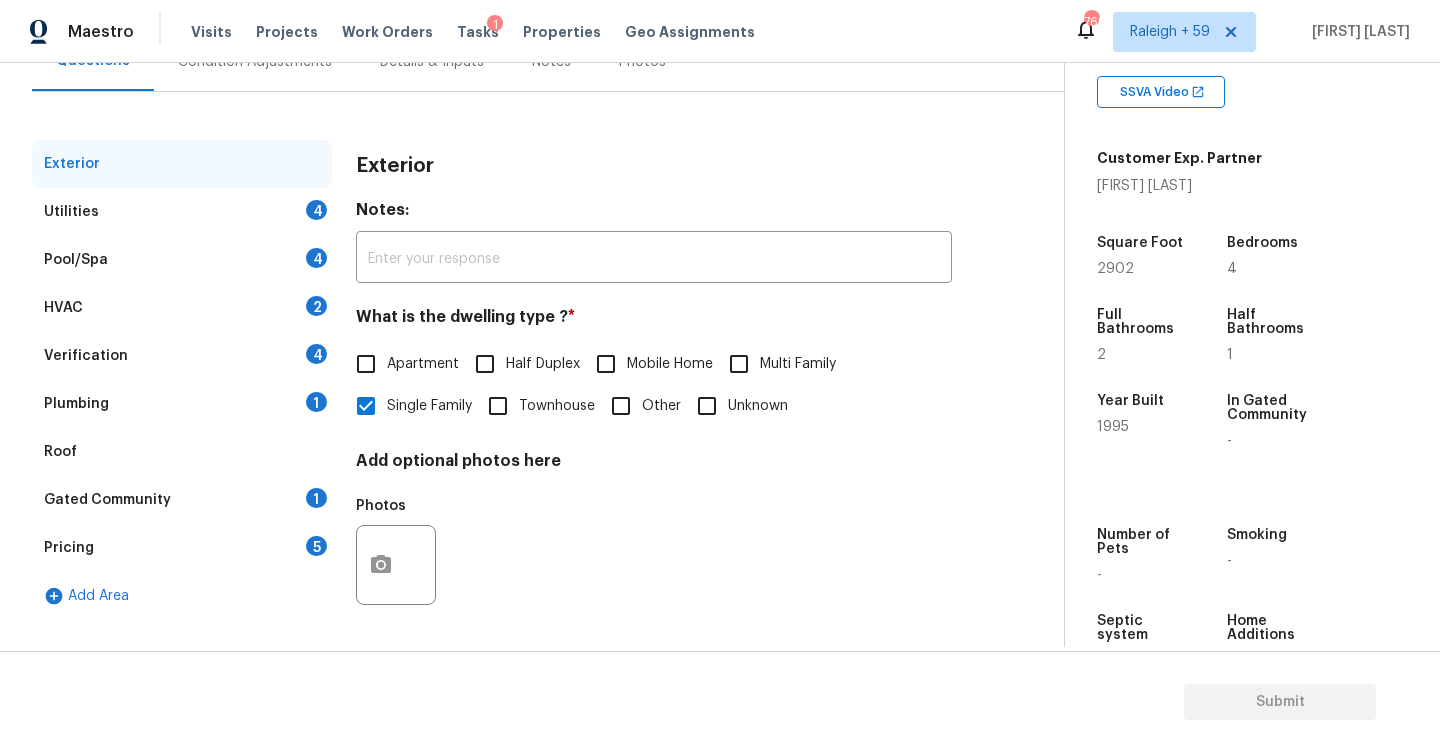 click on "Gated Community 1" at bounding box center [182, 500] 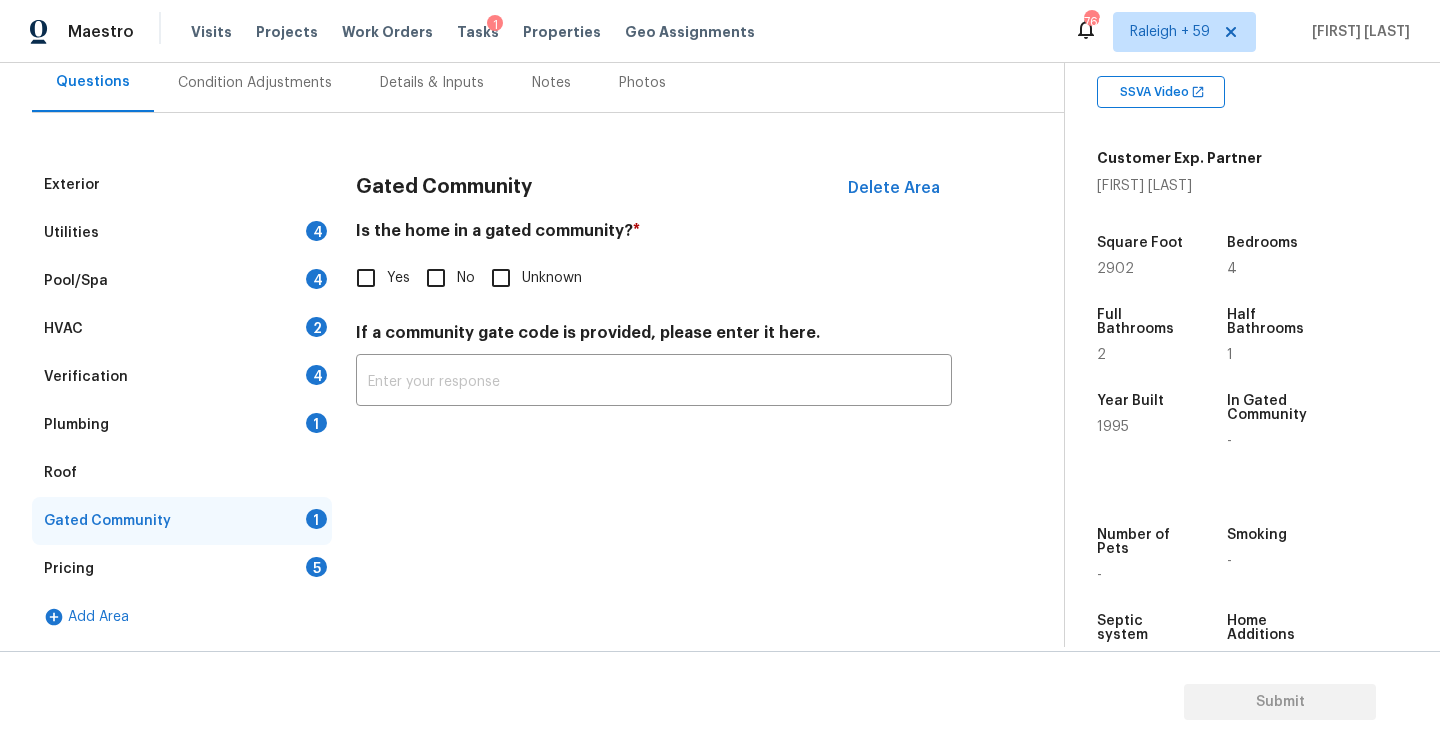 click on "No" at bounding box center [436, 278] 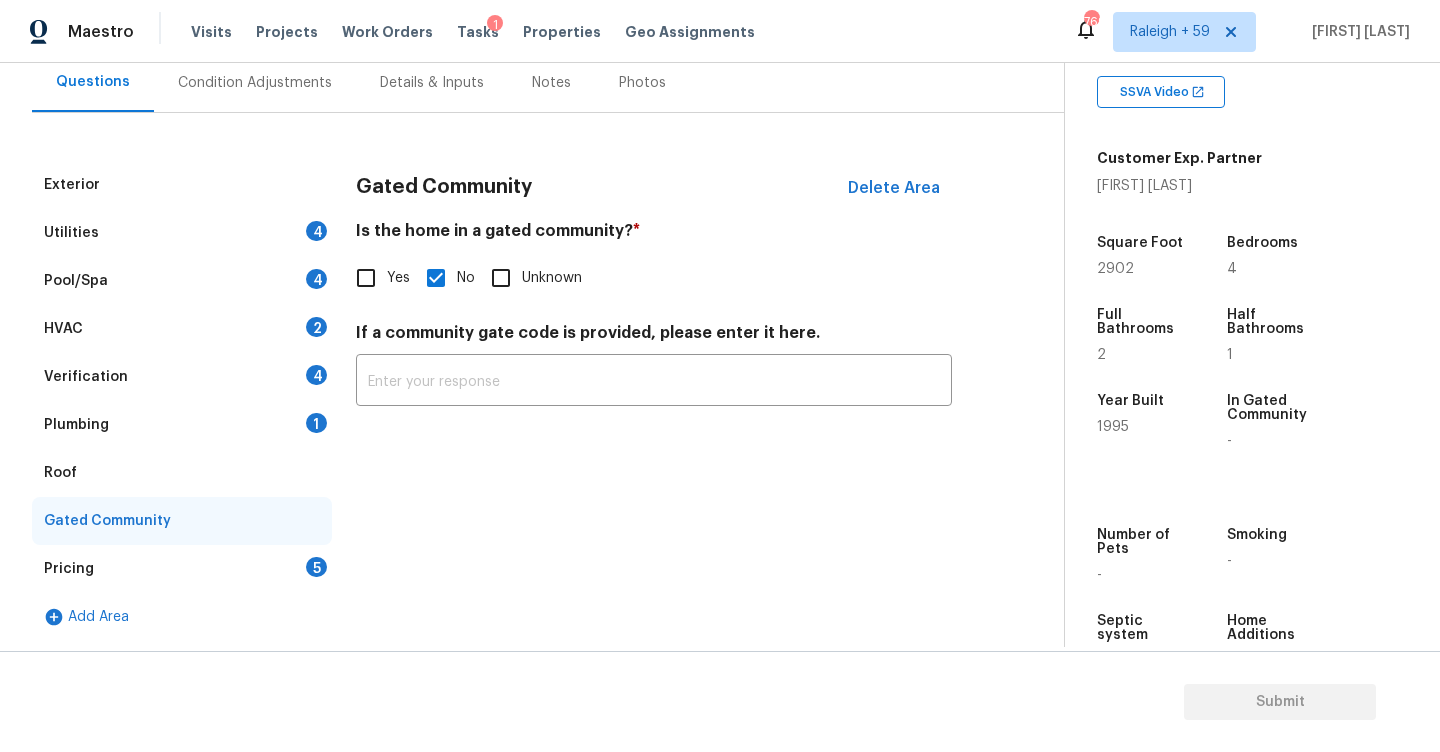 click on "1" at bounding box center (316, 423) 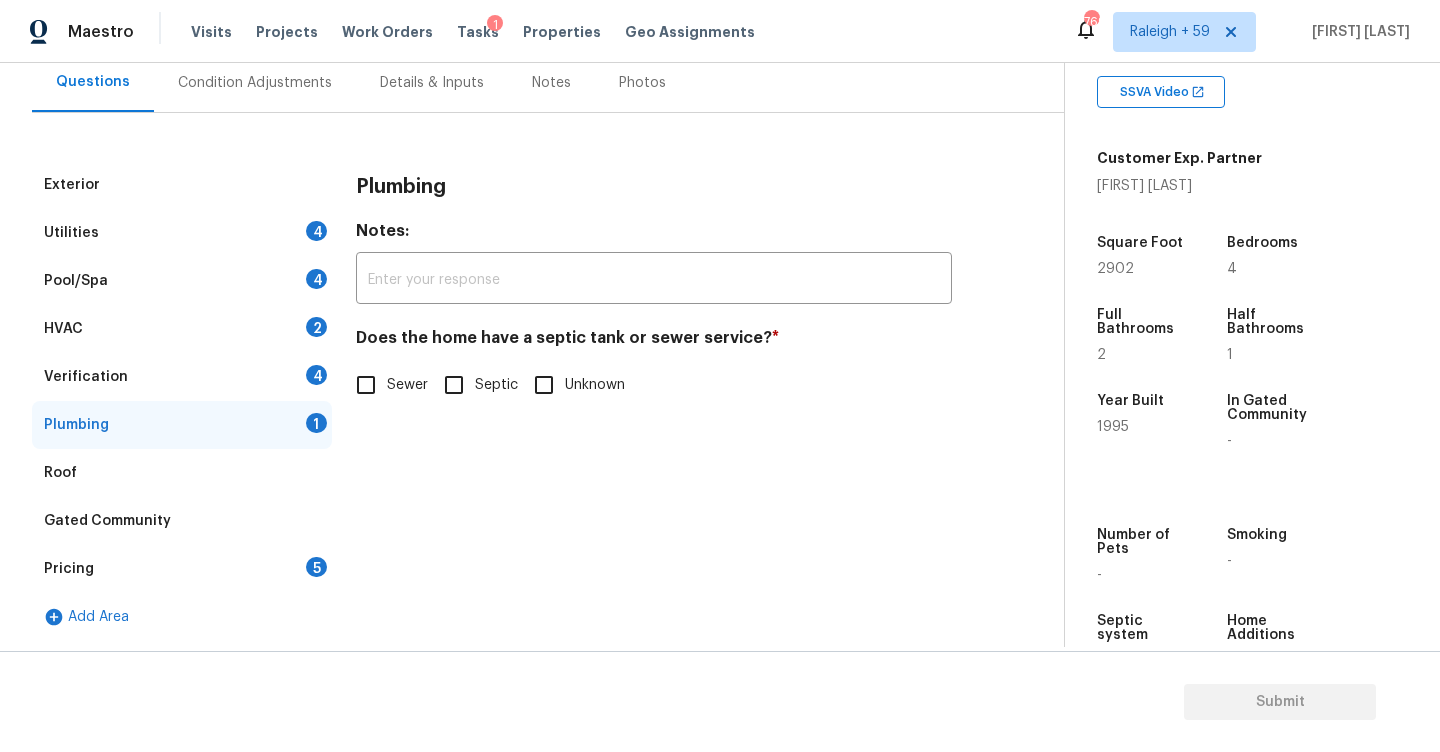 click on "Sewer" at bounding box center [366, 385] 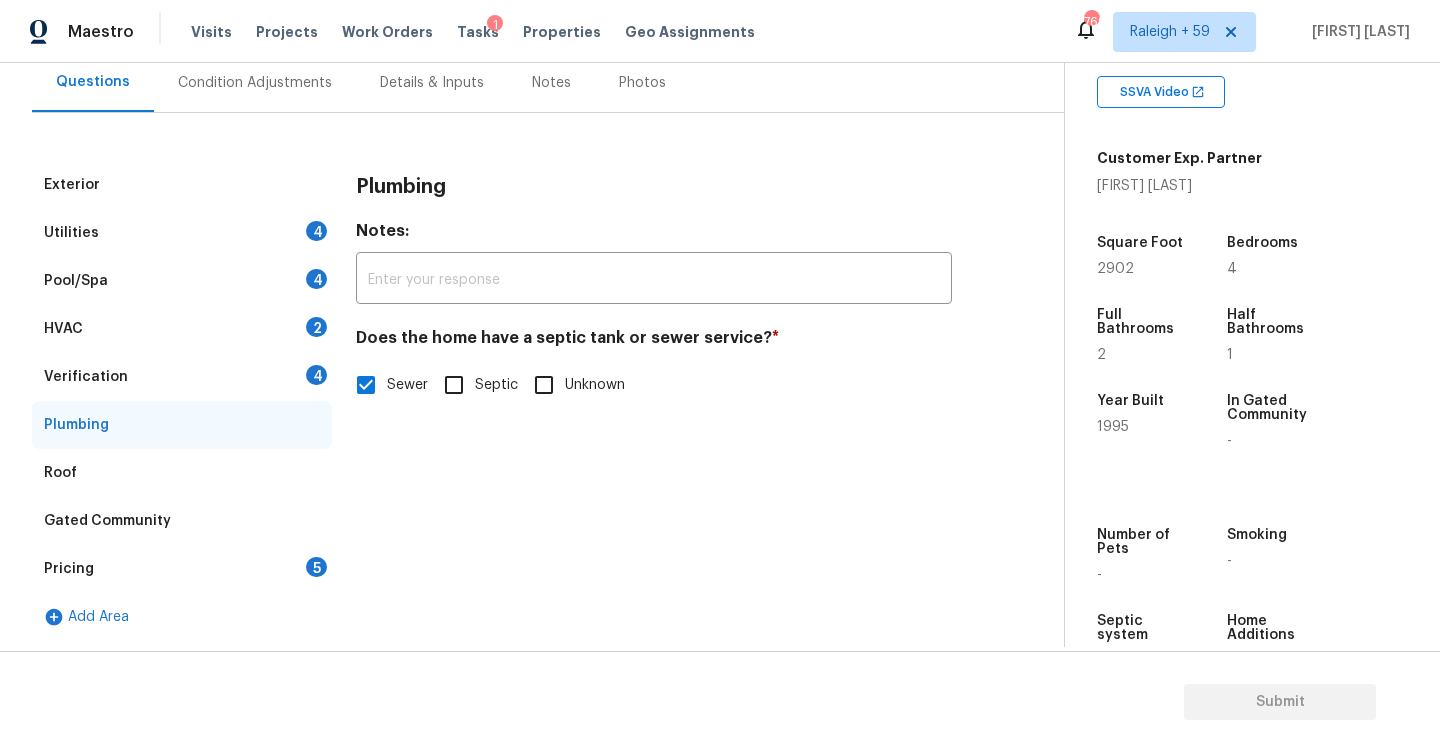 click on "Verification 4" at bounding box center (182, 377) 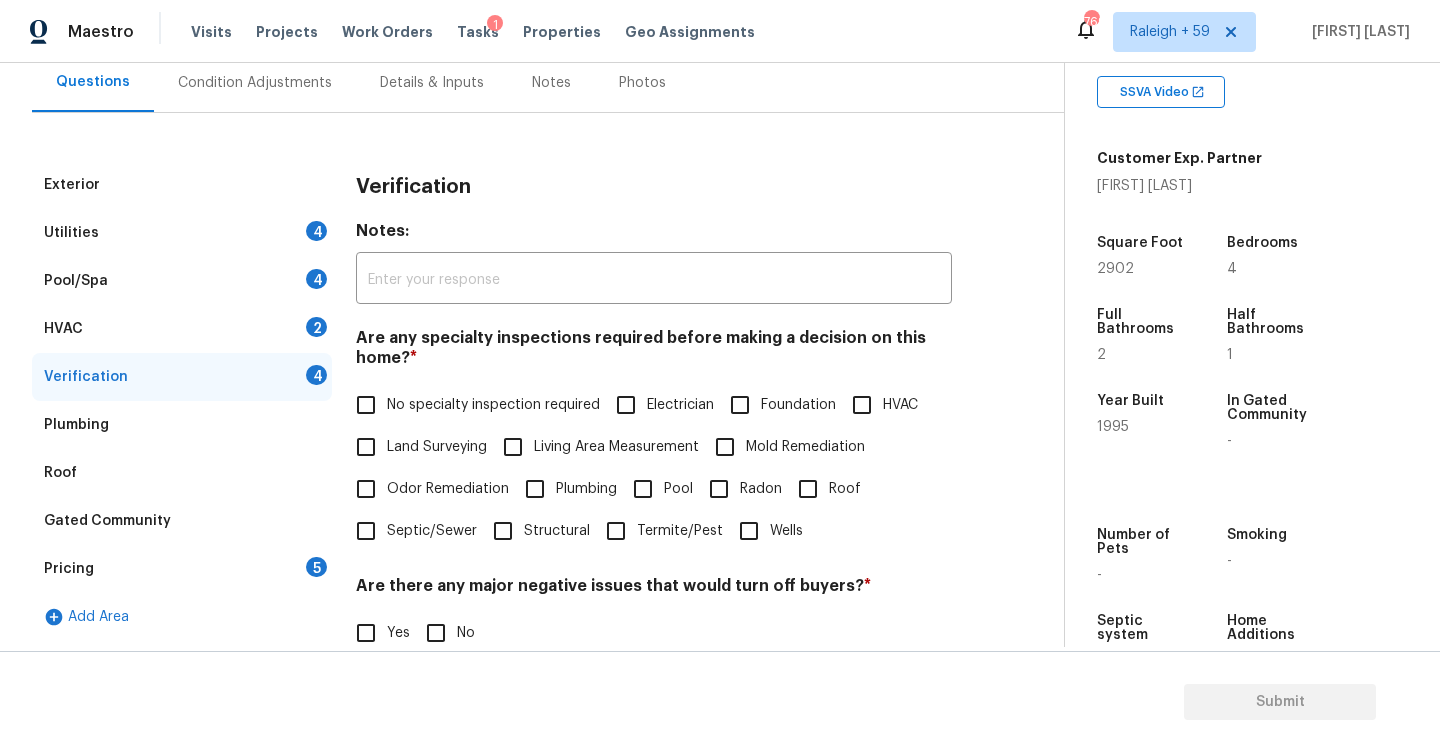 click on "No specialty inspection required" at bounding box center (472, 405) 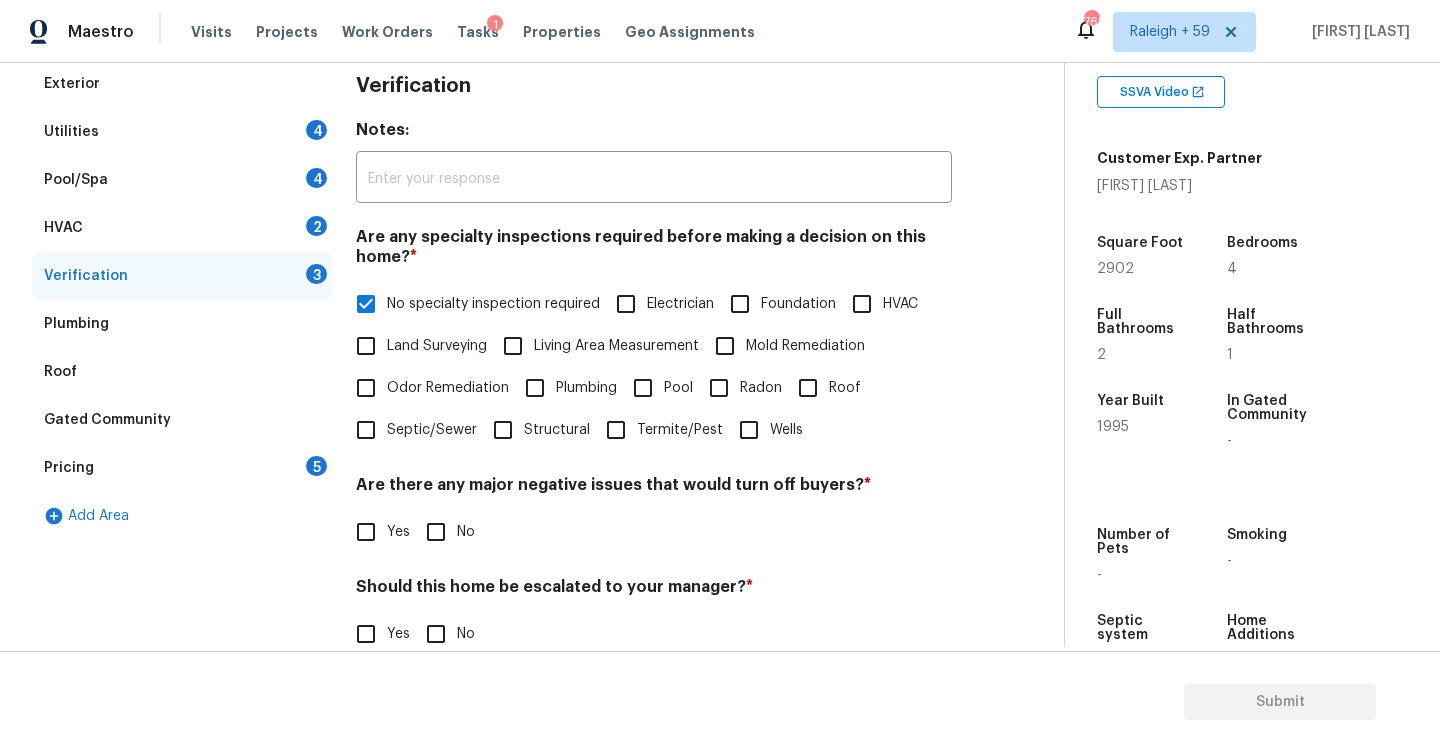 scroll, scrollTop: 451, scrollLeft: 0, axis: vertical 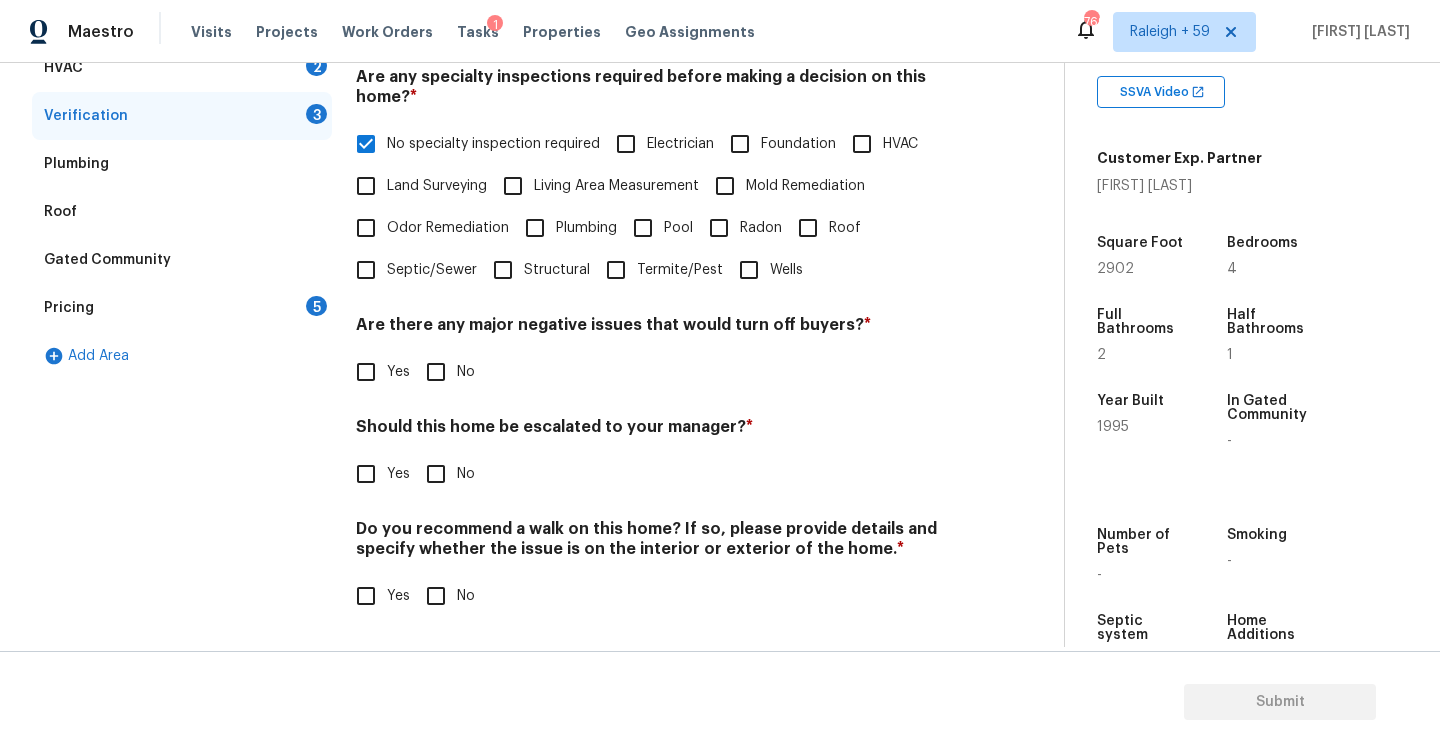 click on "No" at bounding box center (436, 596) 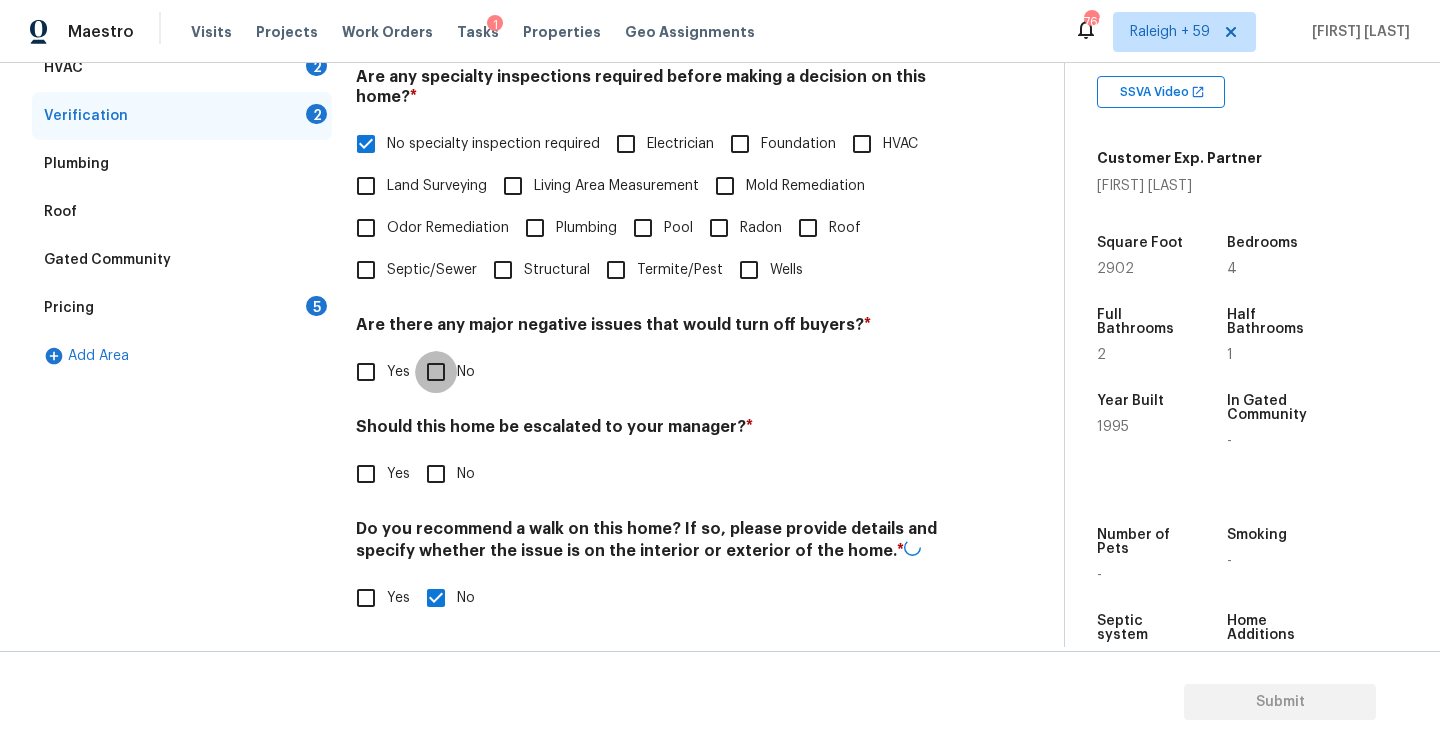 click on "No" at bounding box center [436, 372] 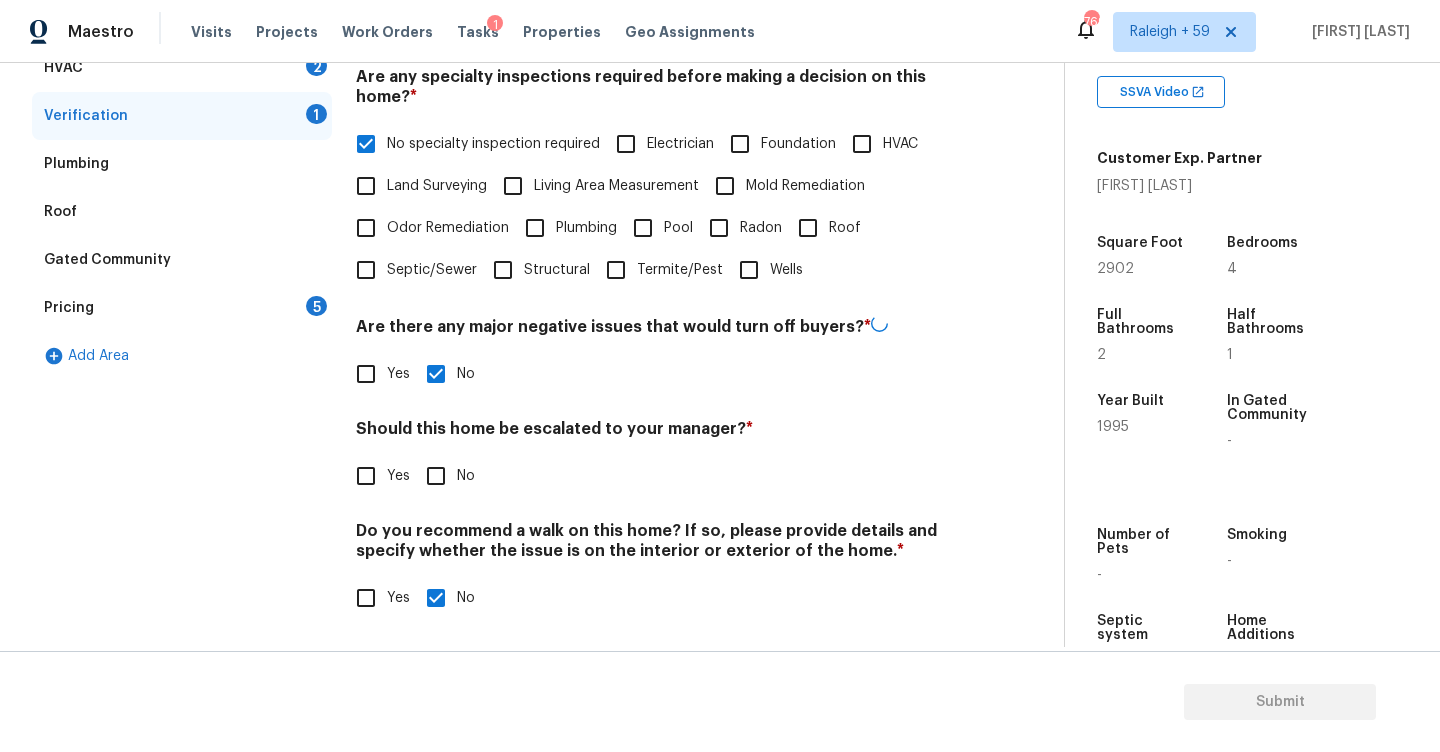 click on "Yes" at bounding box center [398, 476] 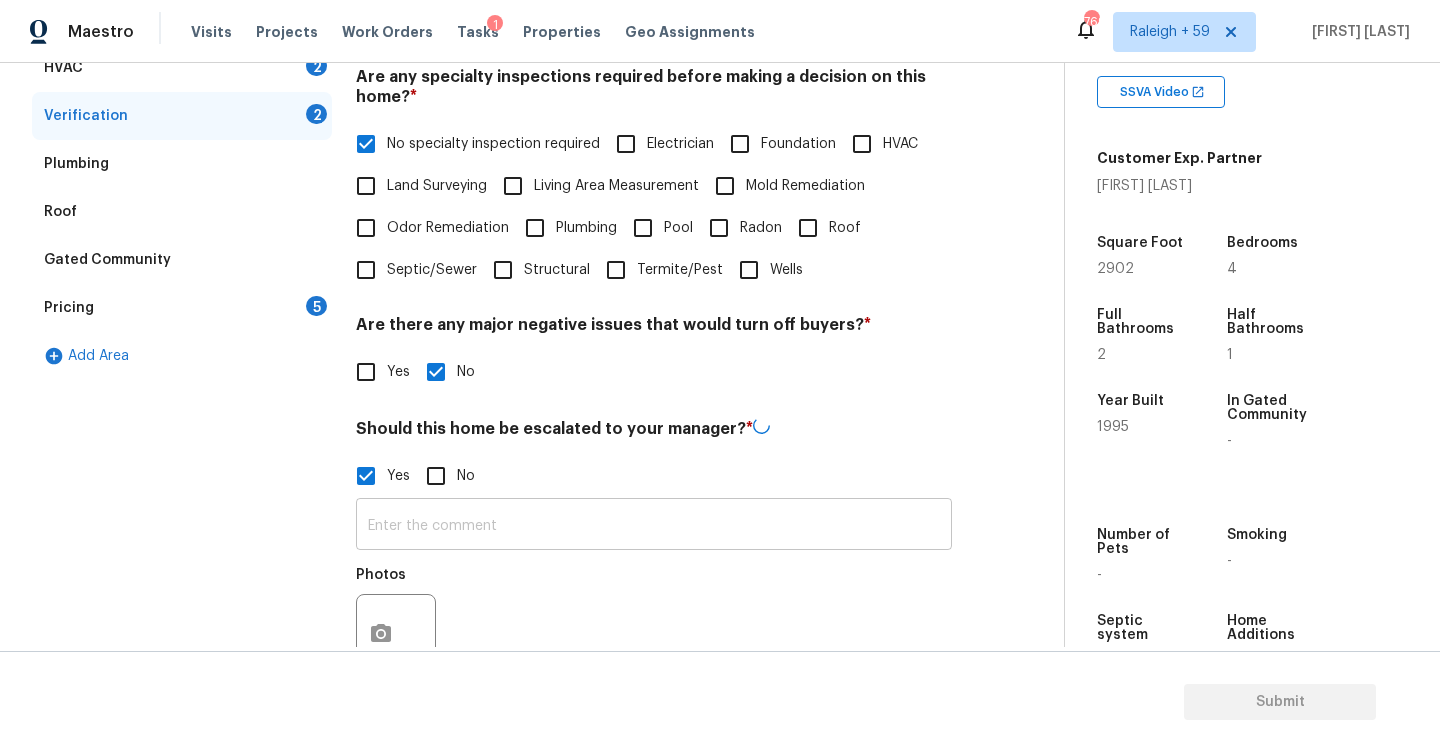 click at bounding box center (654, 526) 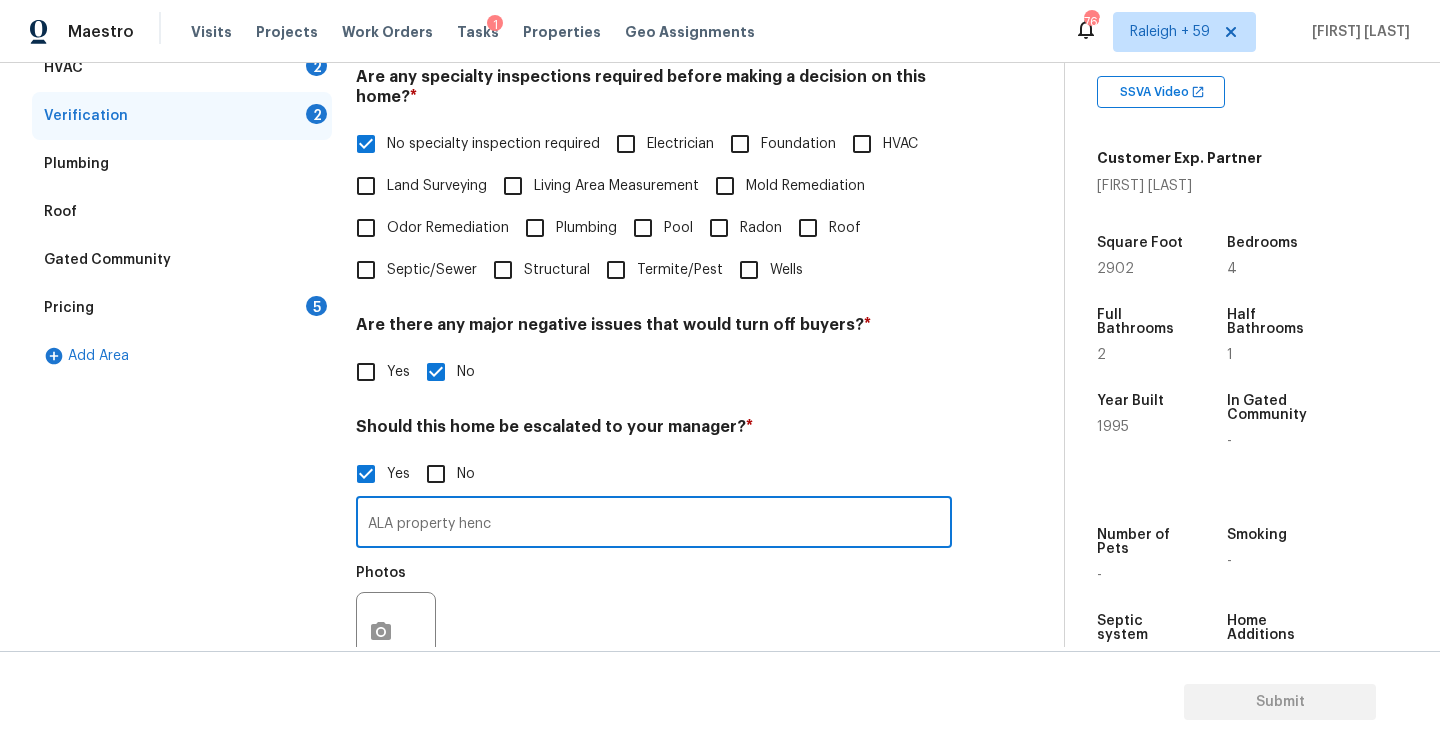 type on "ALA property hence" 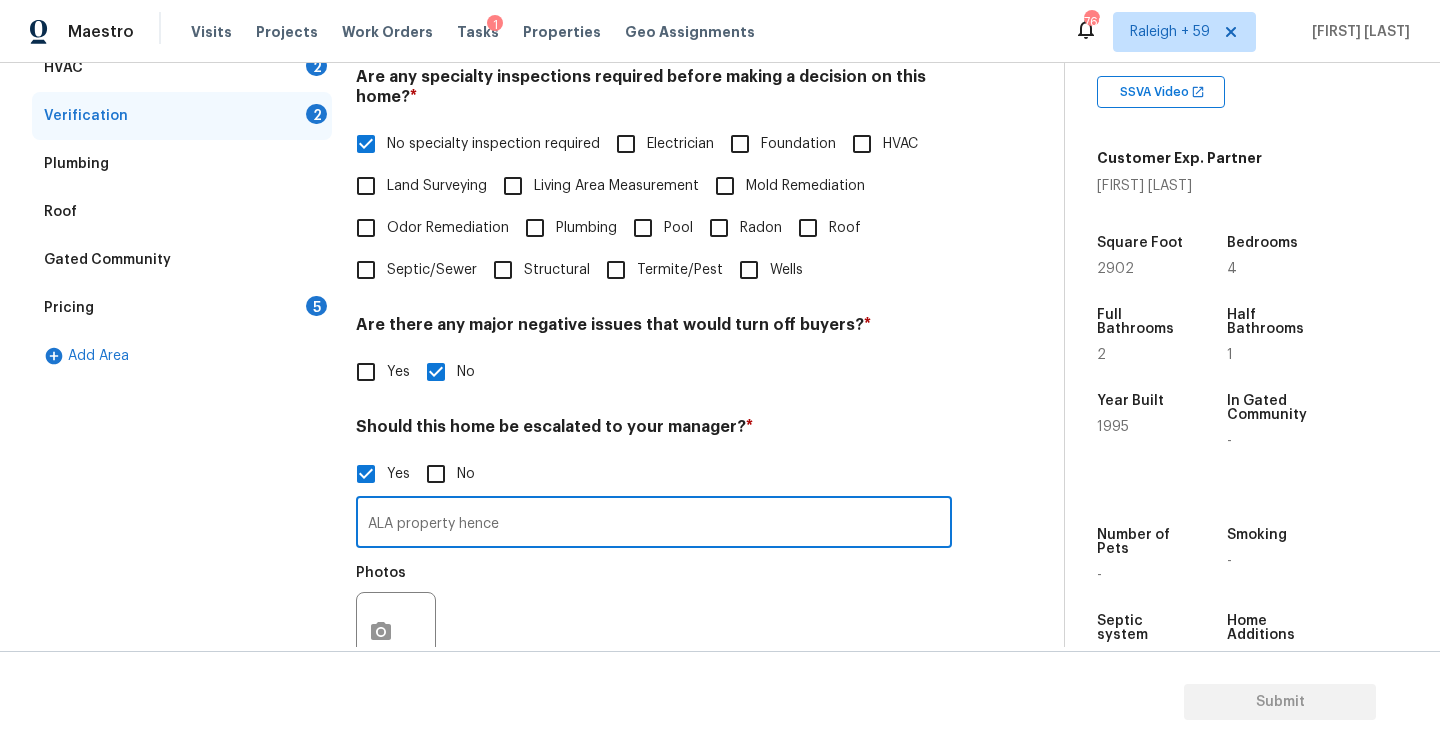type 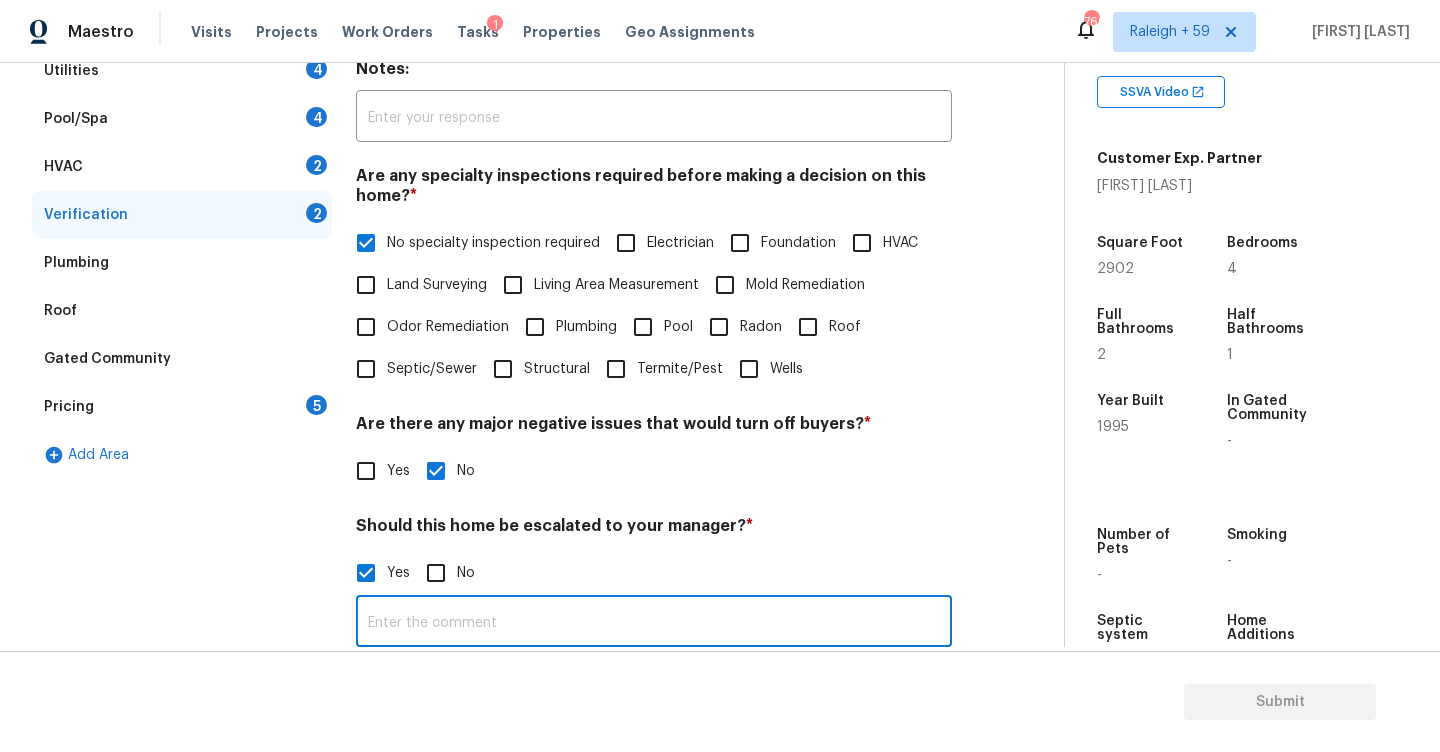 scroll, scrollTop: 0, scrollLeft: 0, axis: both 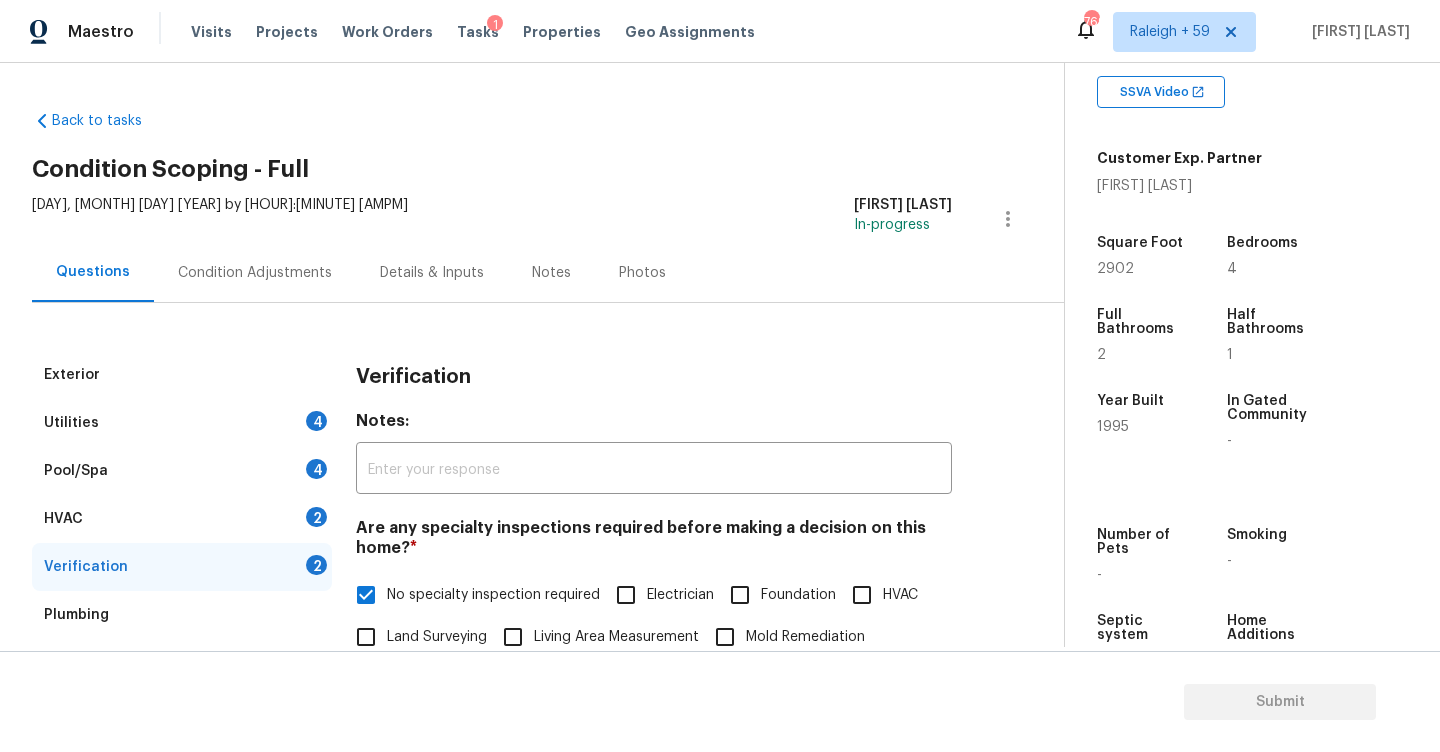 click on "Condition Adjustments" at bounding box center (255, 273) 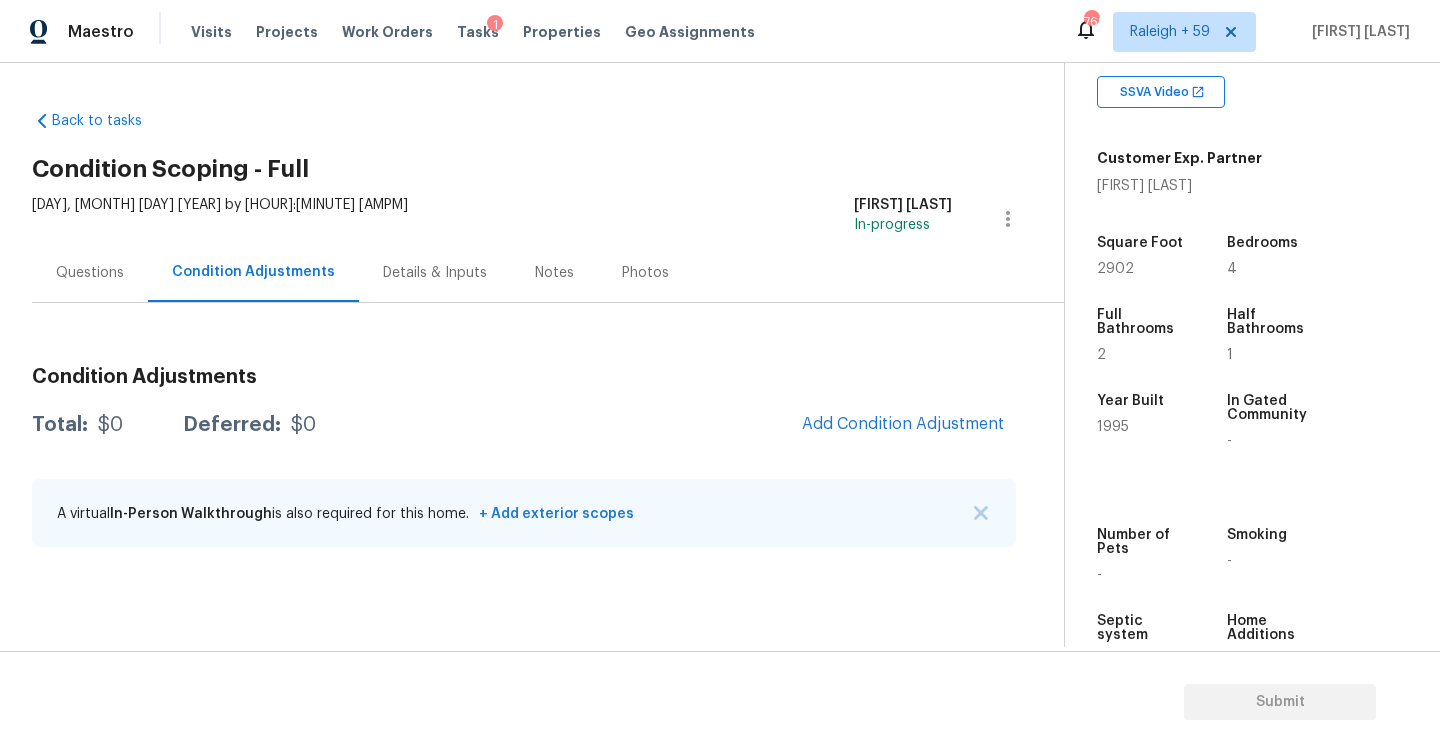 click on "Condition Adjustments Total:  $0 Deferred:  $0 Add Condition Adjustment A virtual  In-Person Walkthrough  is also required for this home.   + Add exterior scopes" at bounding box center [524, 458] 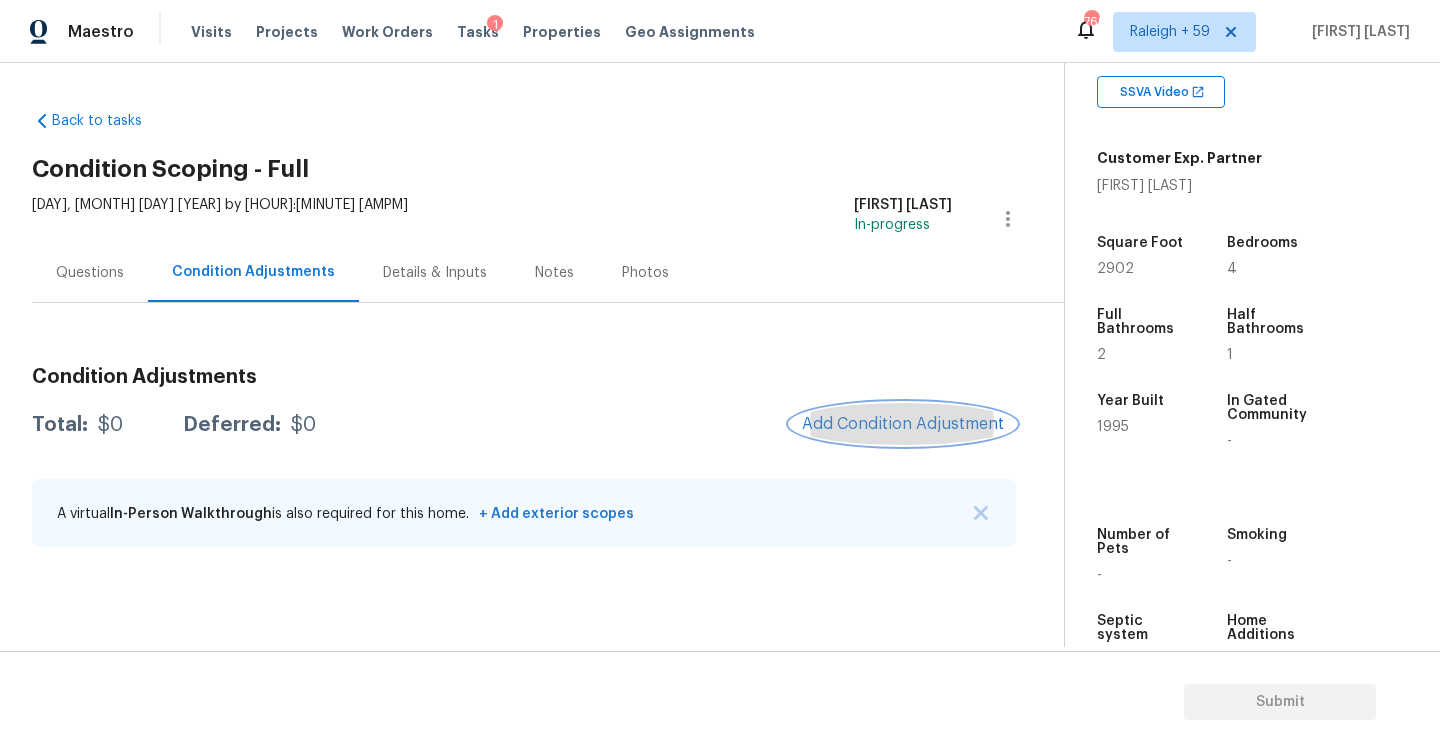 click on "Add Condition Adjustment" at bounding box center (903, 424) 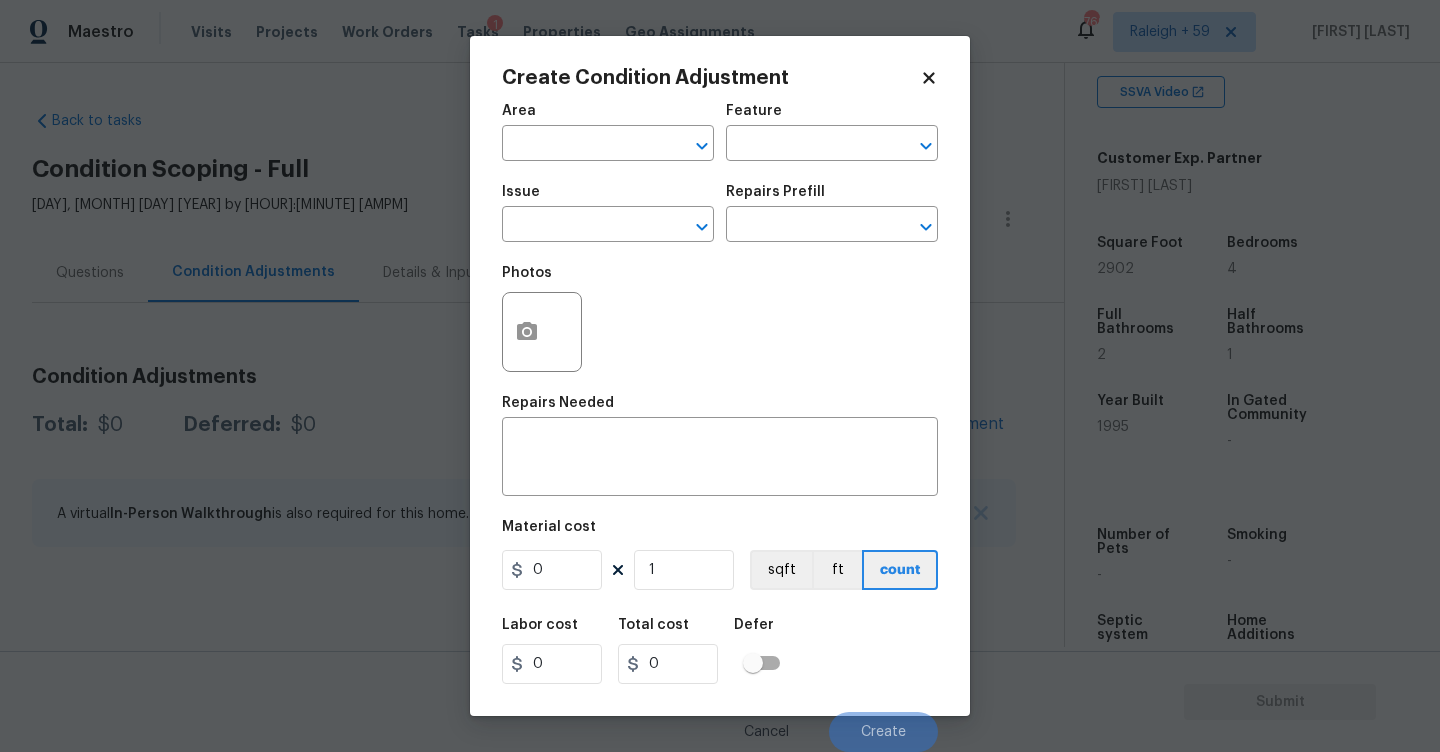click on "Area ​" at bounding box center [608, 132] 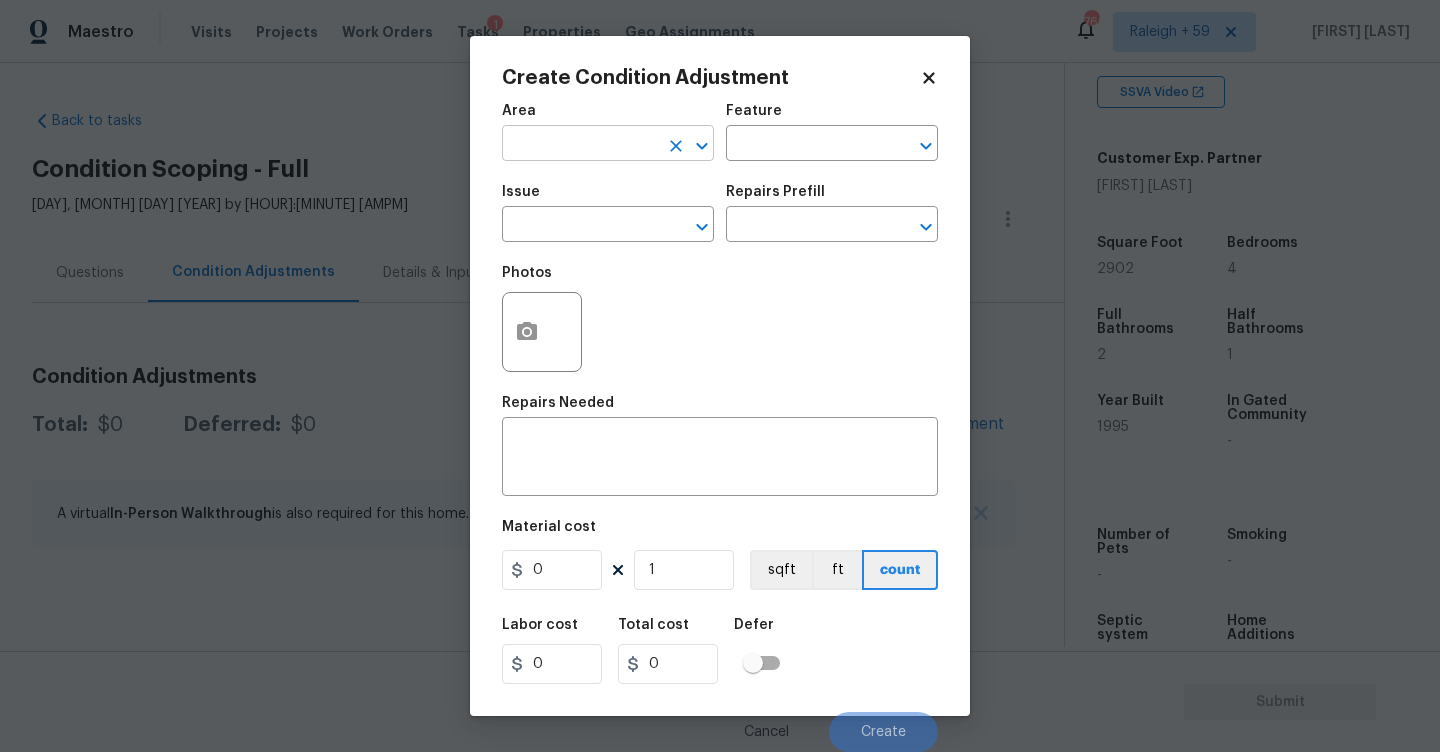click at bounding box center (580, 145) 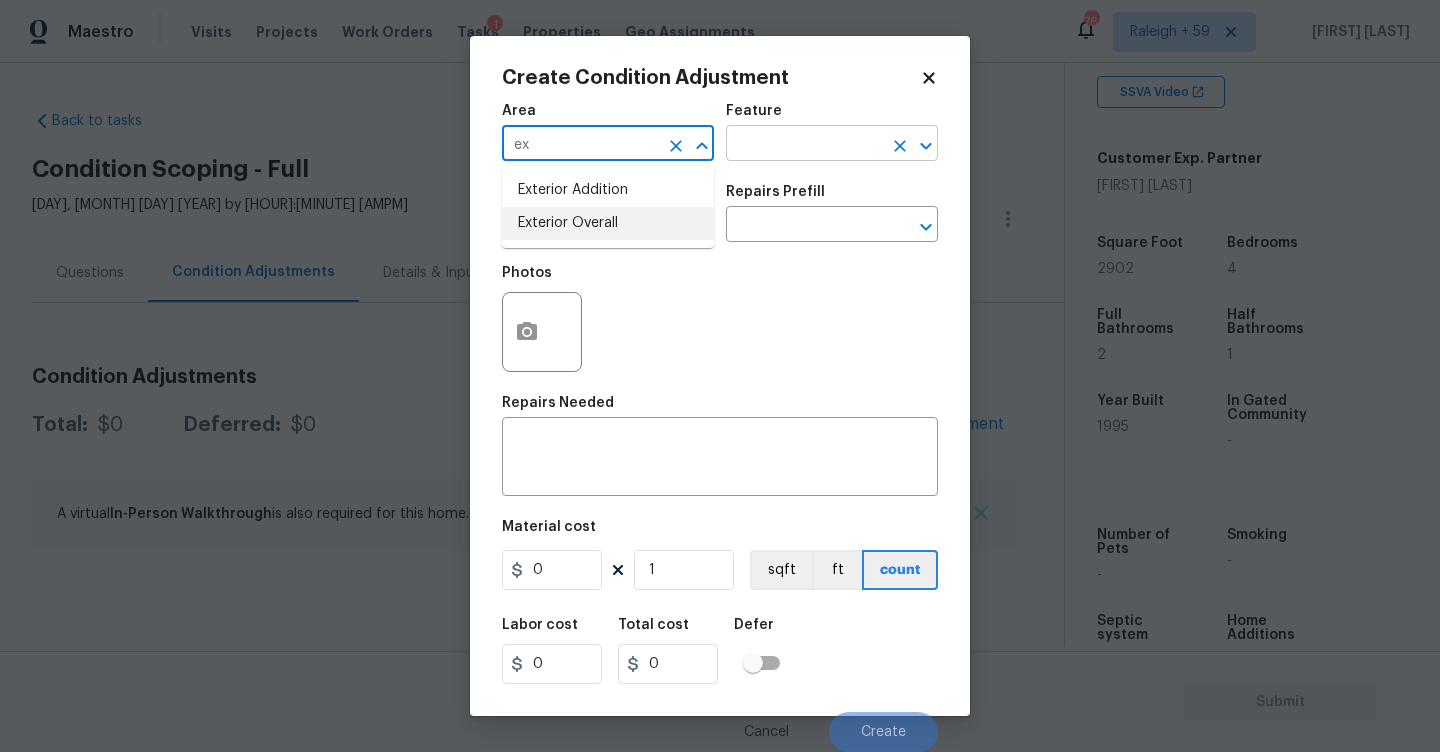 drag, startPoint x: 593, startPoint y: 224, endPoint x: 777, endPoint y: 159, distance: 195.14354 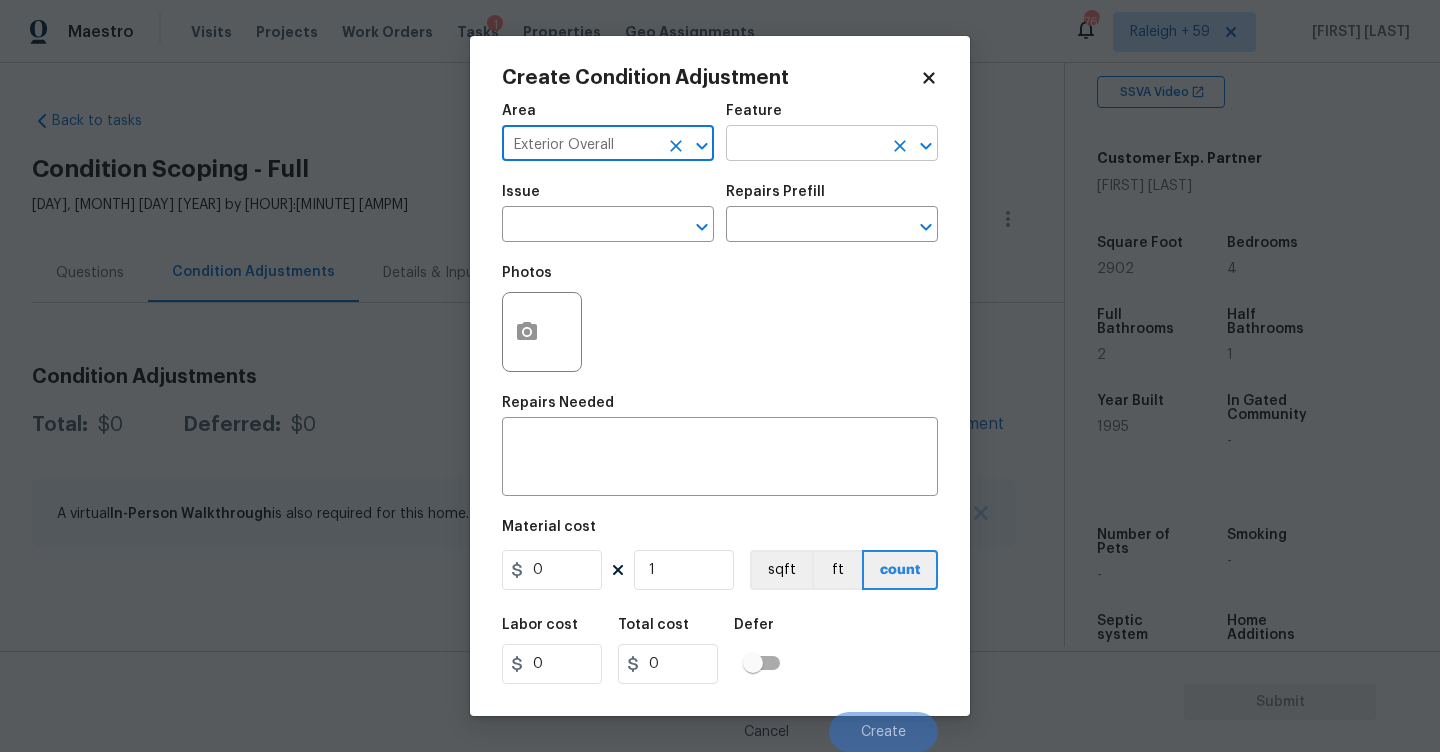 type on "Exterior Overall" 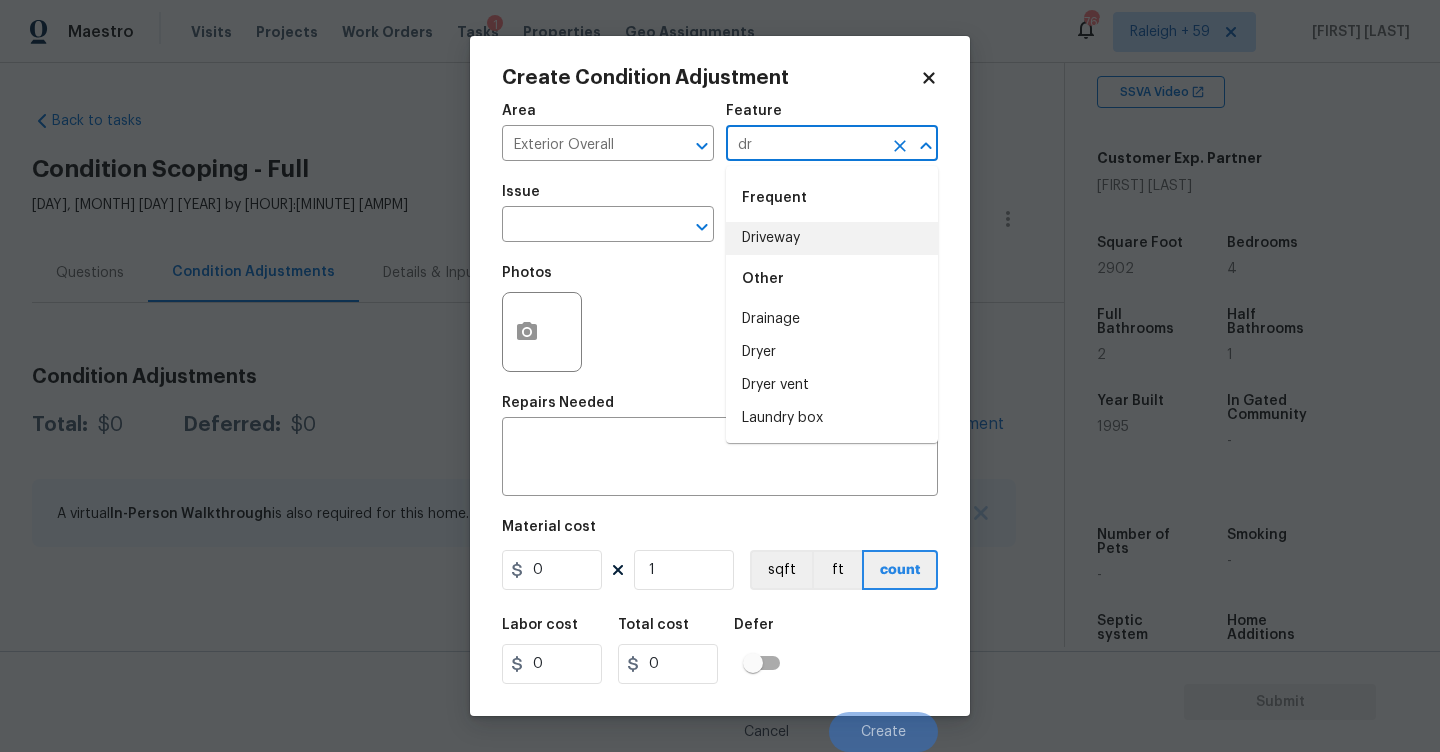 click on "Driveway" at bounding box center (832, 238) 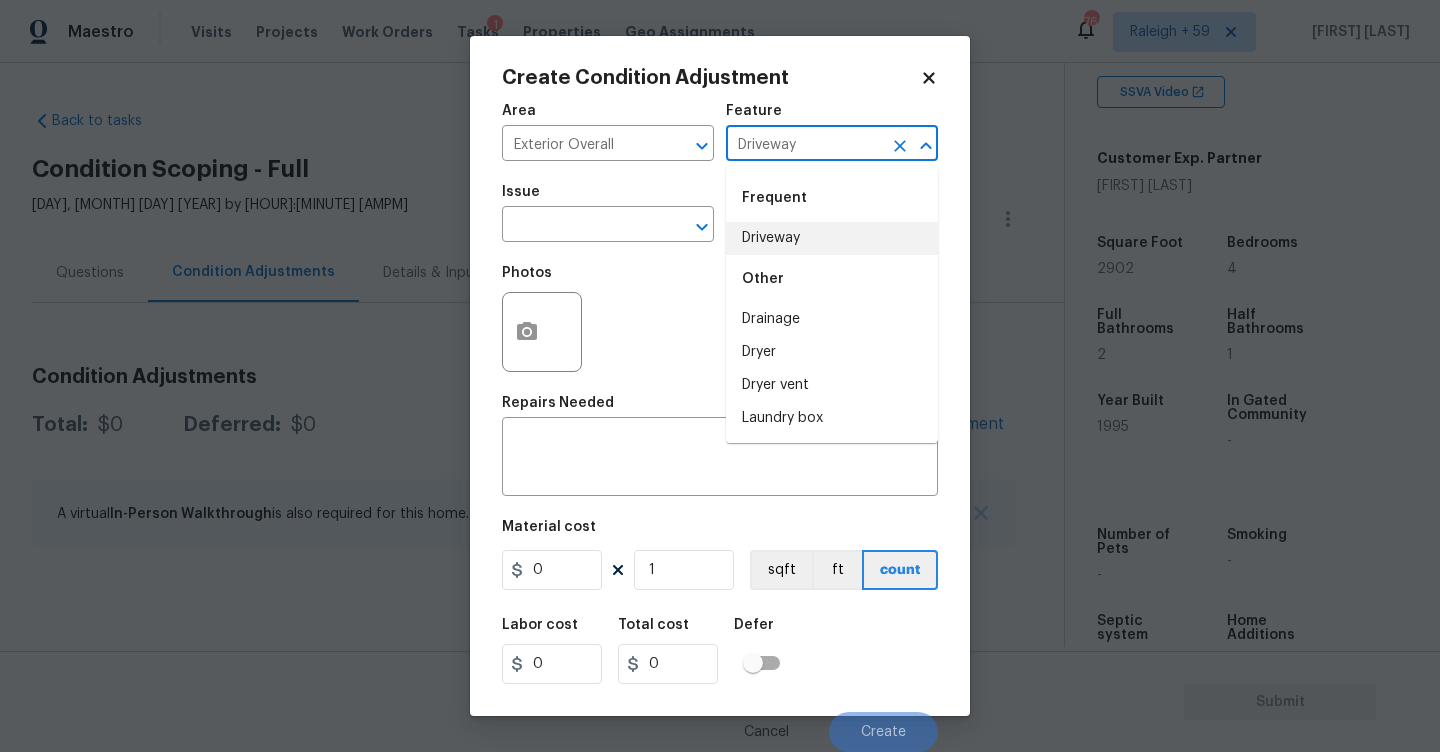type on "Driveway" 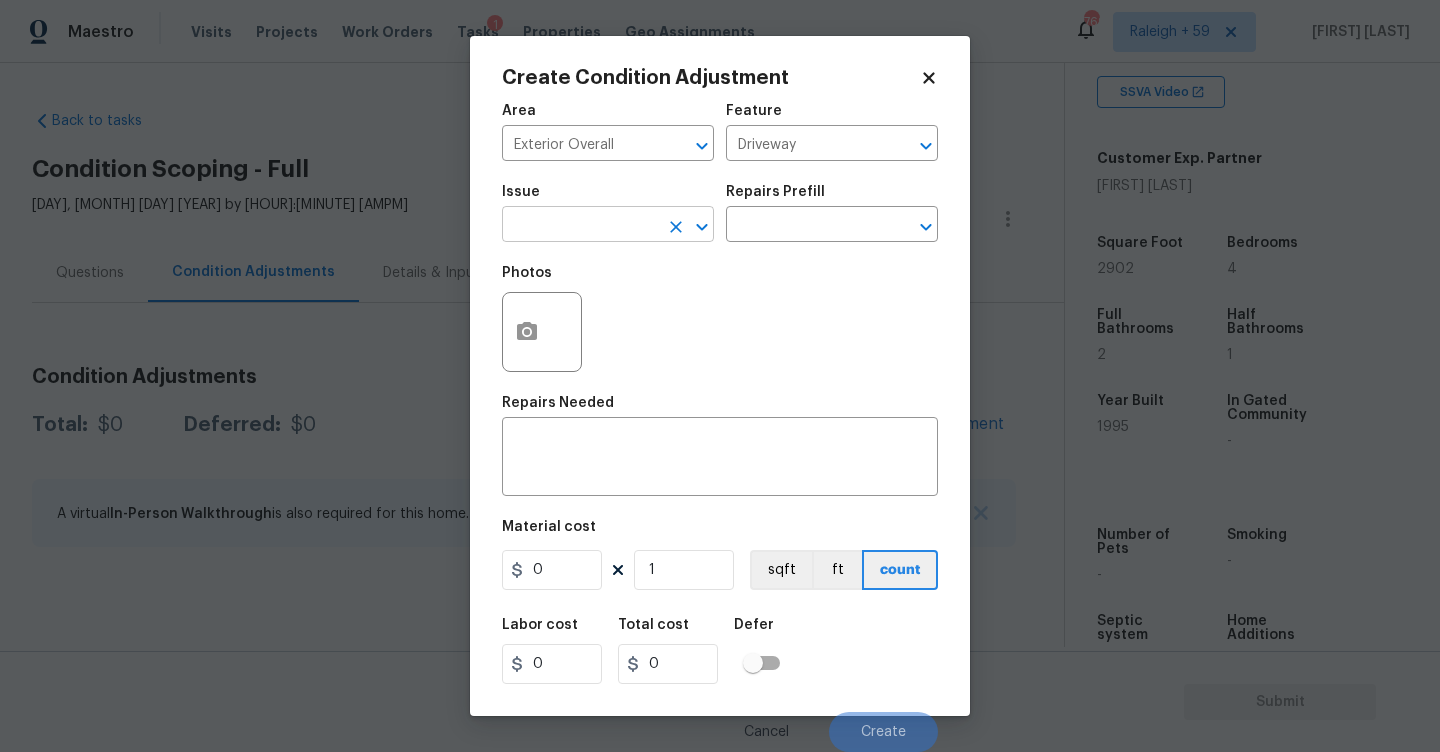 click at bounding box center (580, 226) 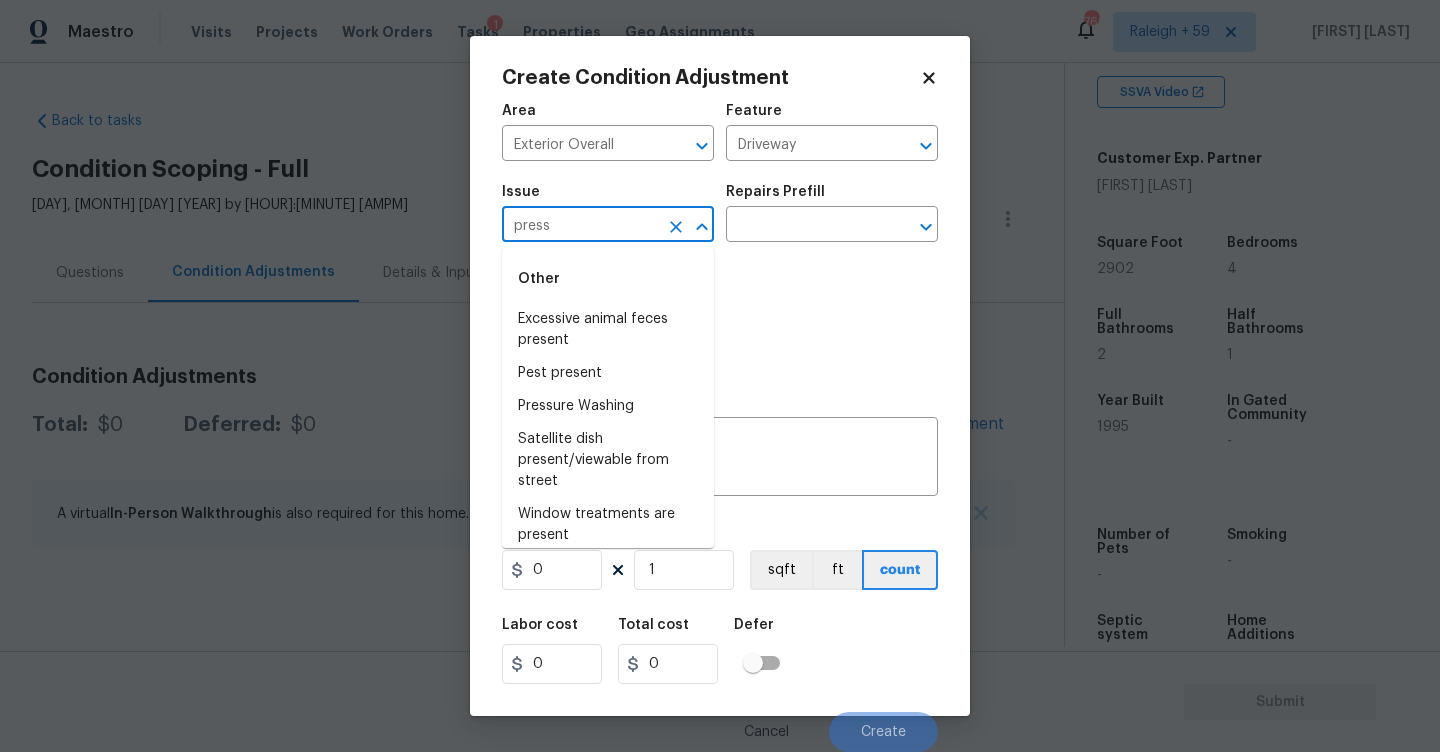 click on "Excessive animal feces present" at bounding box center [608, 330] 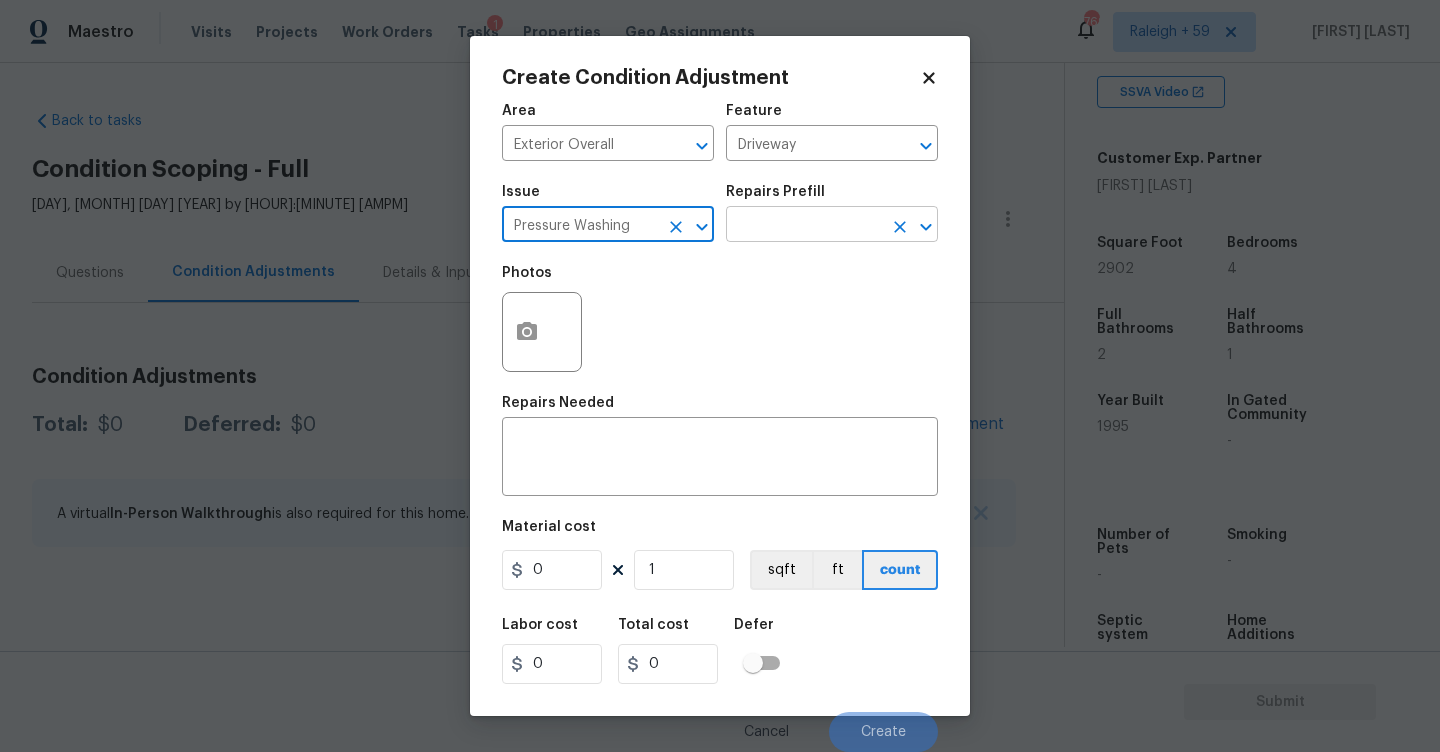 type on "Pressure Washing" 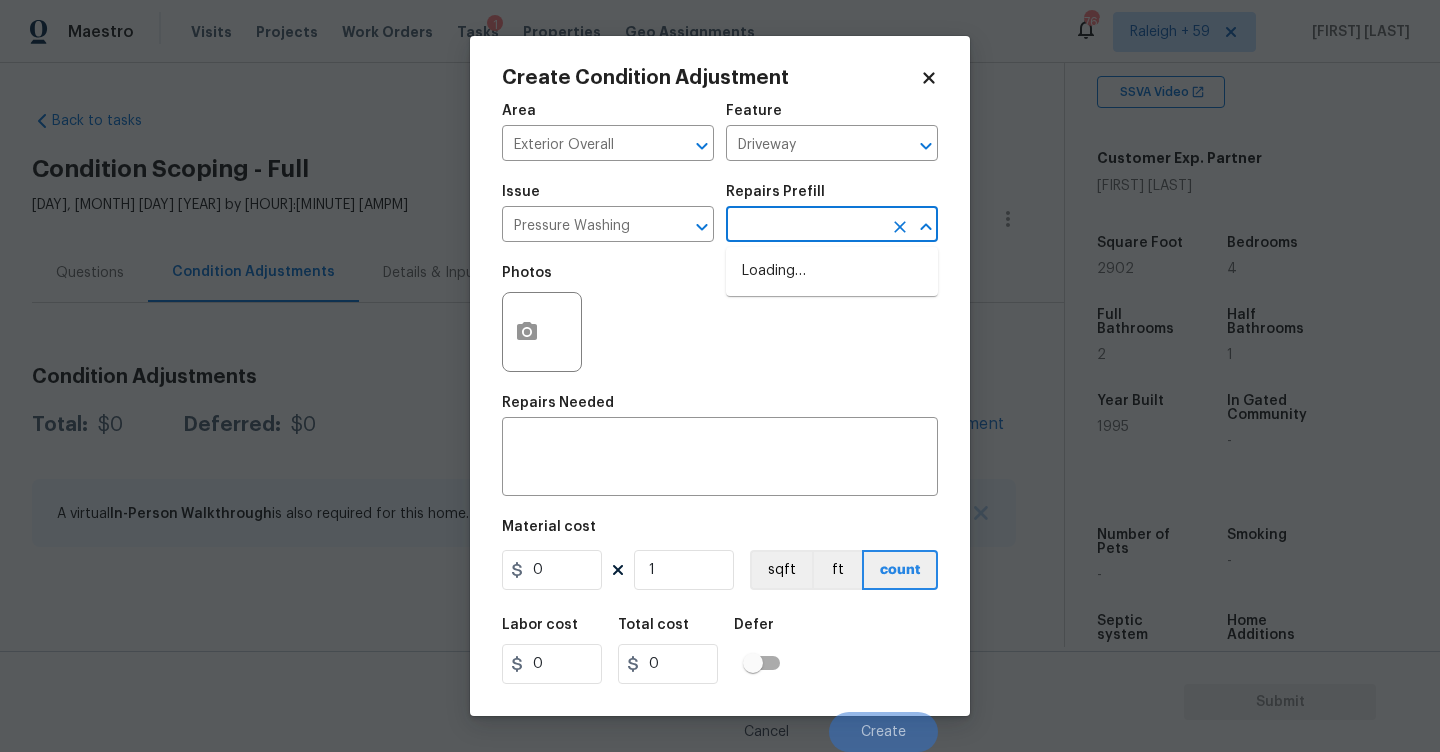 click at bounding box center [804, 226] 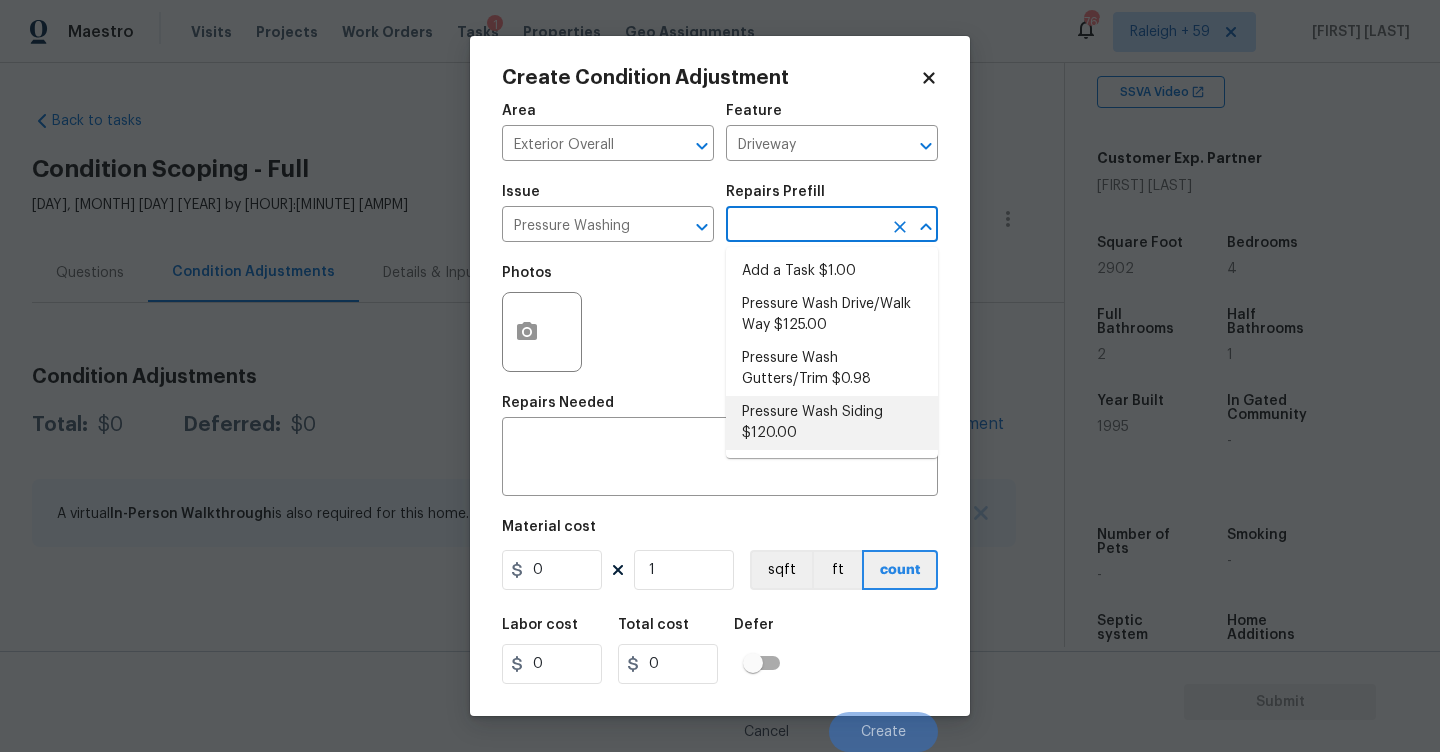 click on "Pressure Wash Siding $120.00" at bounding box center [832, 423] 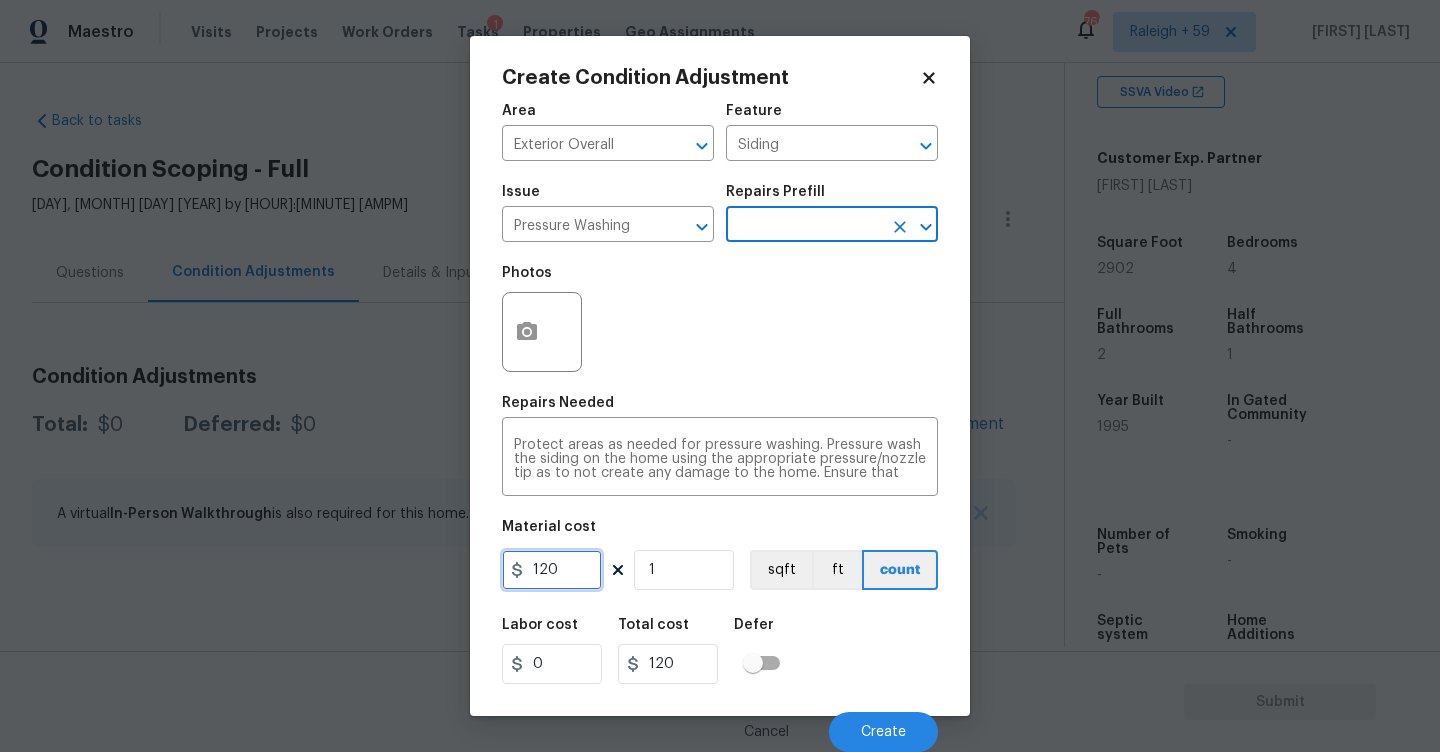 click on "120" at bounding box center (552, 570) 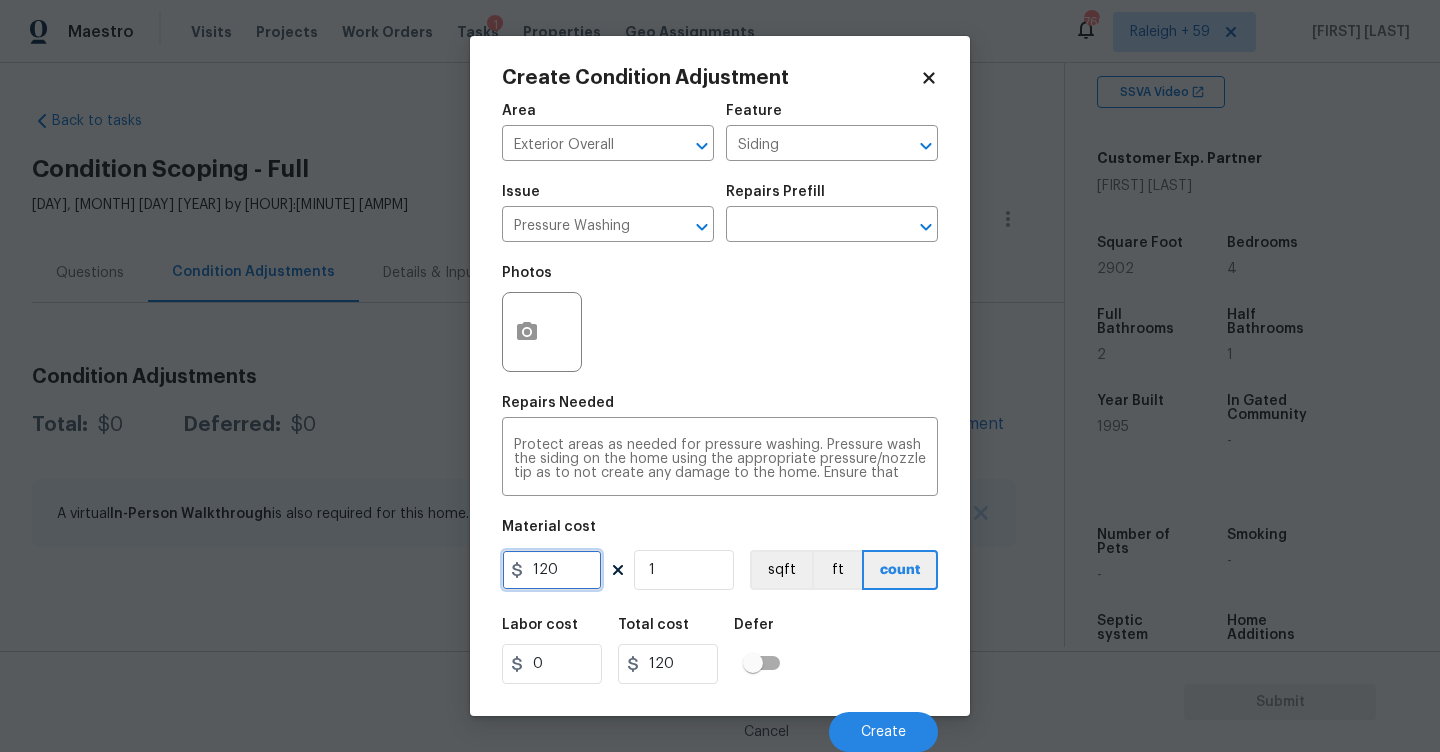 click on "120" at bounding box center (552, 570) 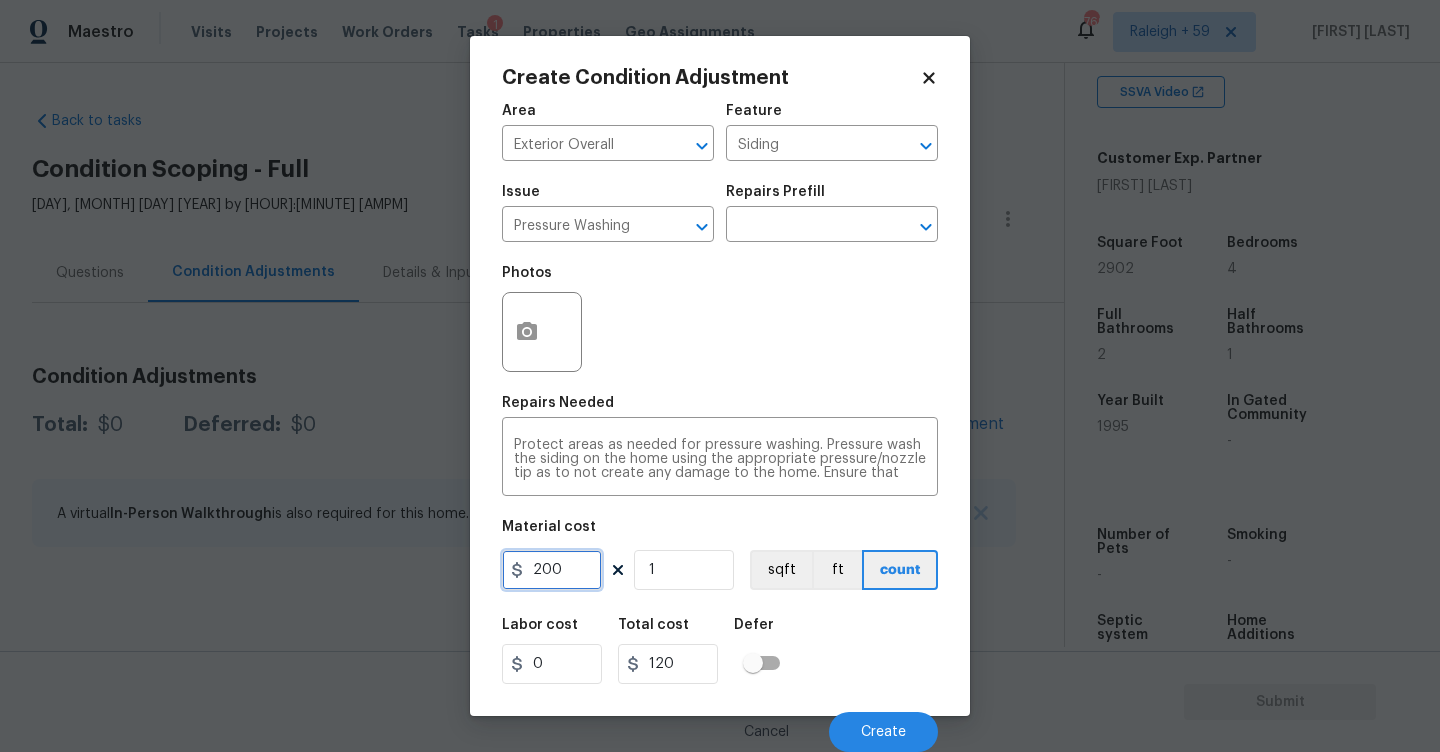 type on "200" 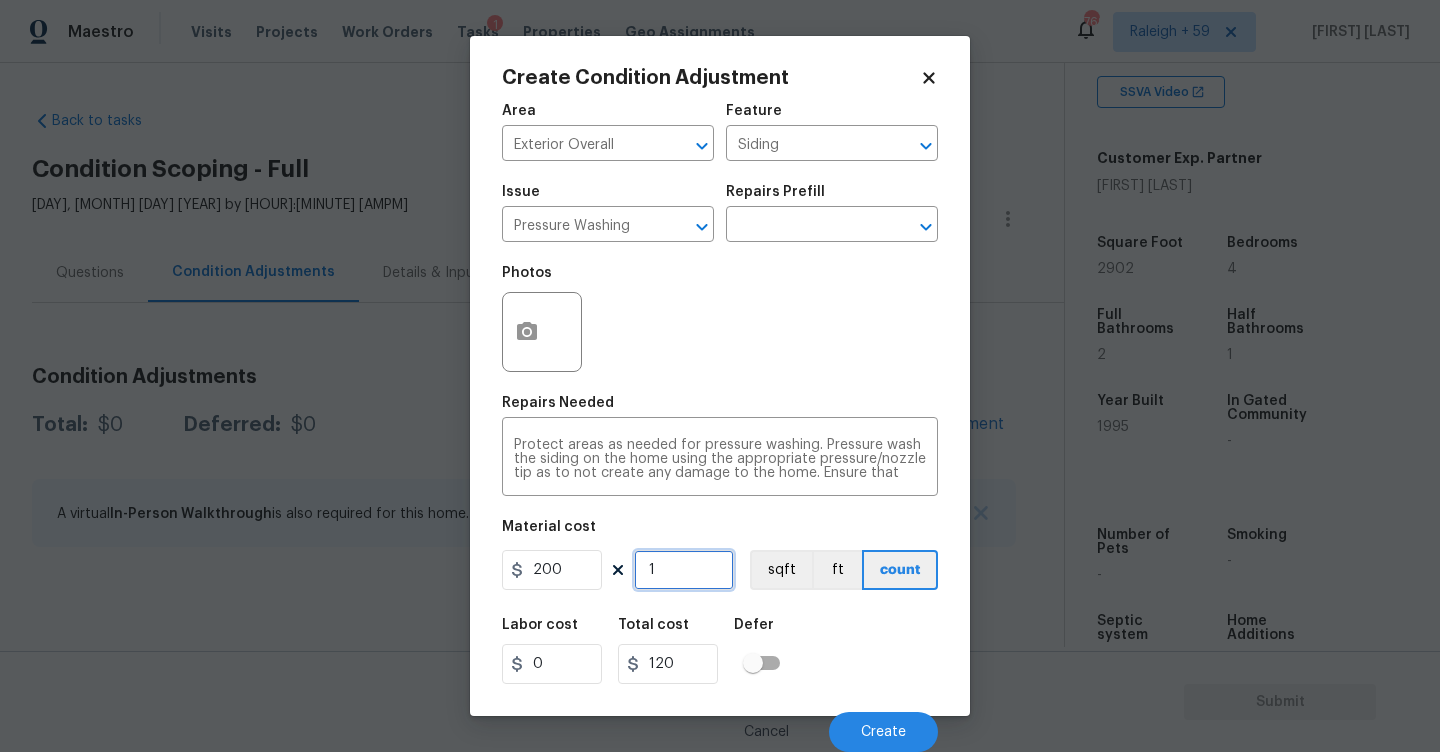 type on "200" 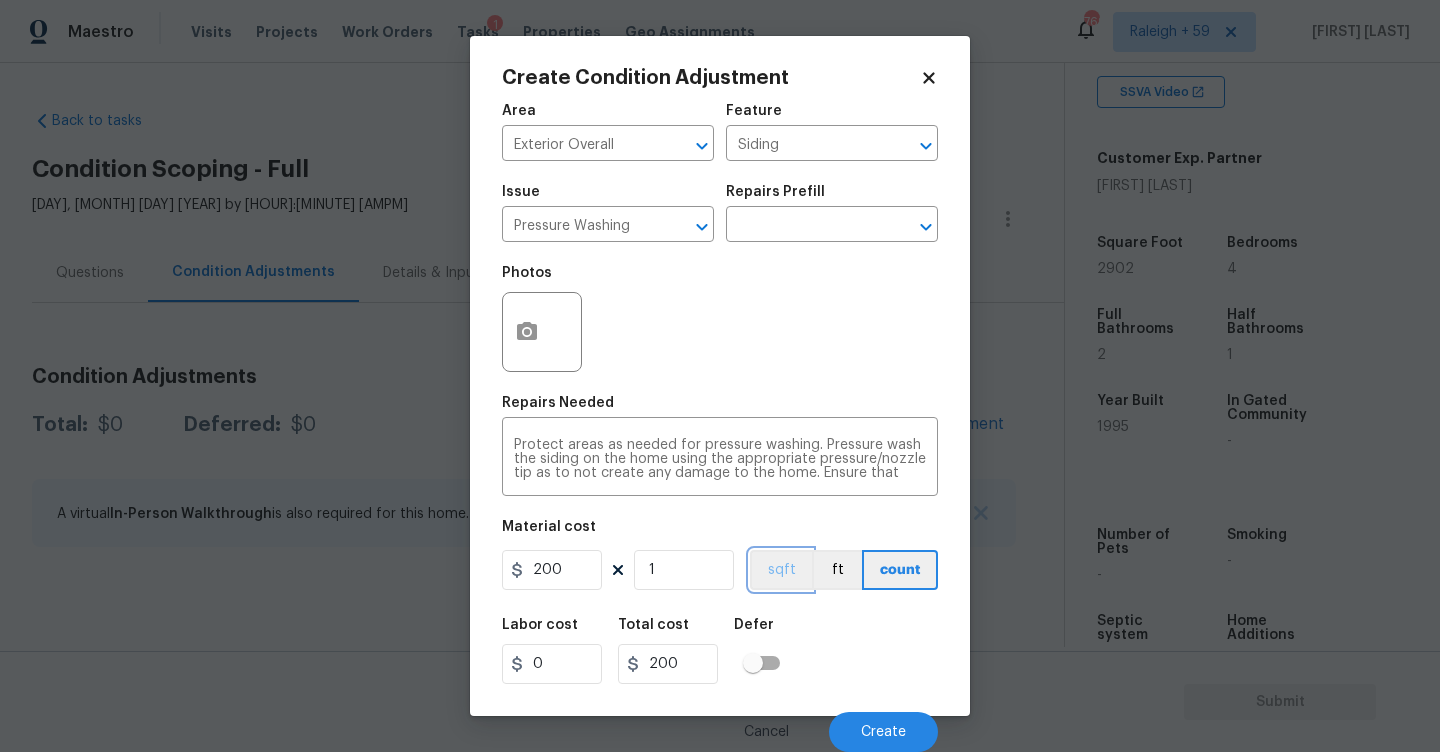 type 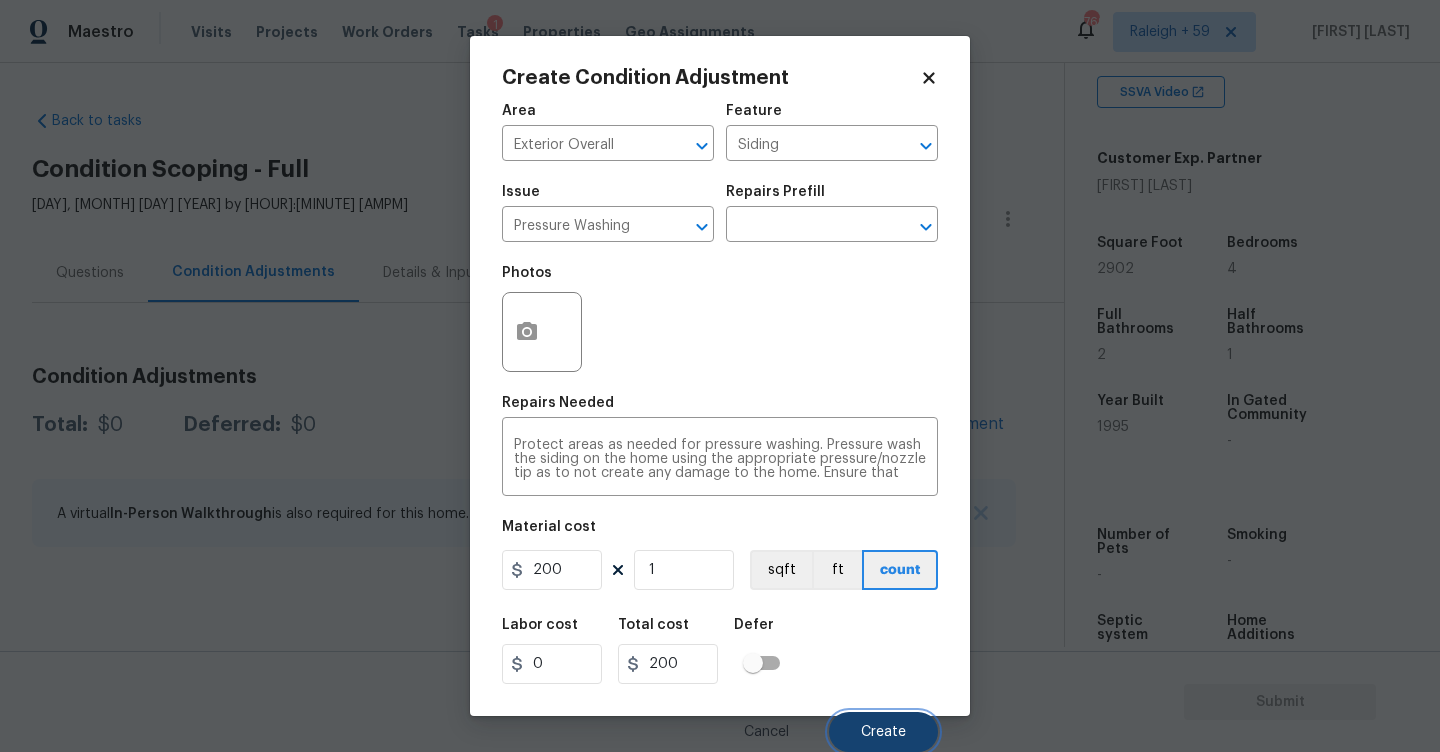 click on "Create" at bounding box center (883, 732) 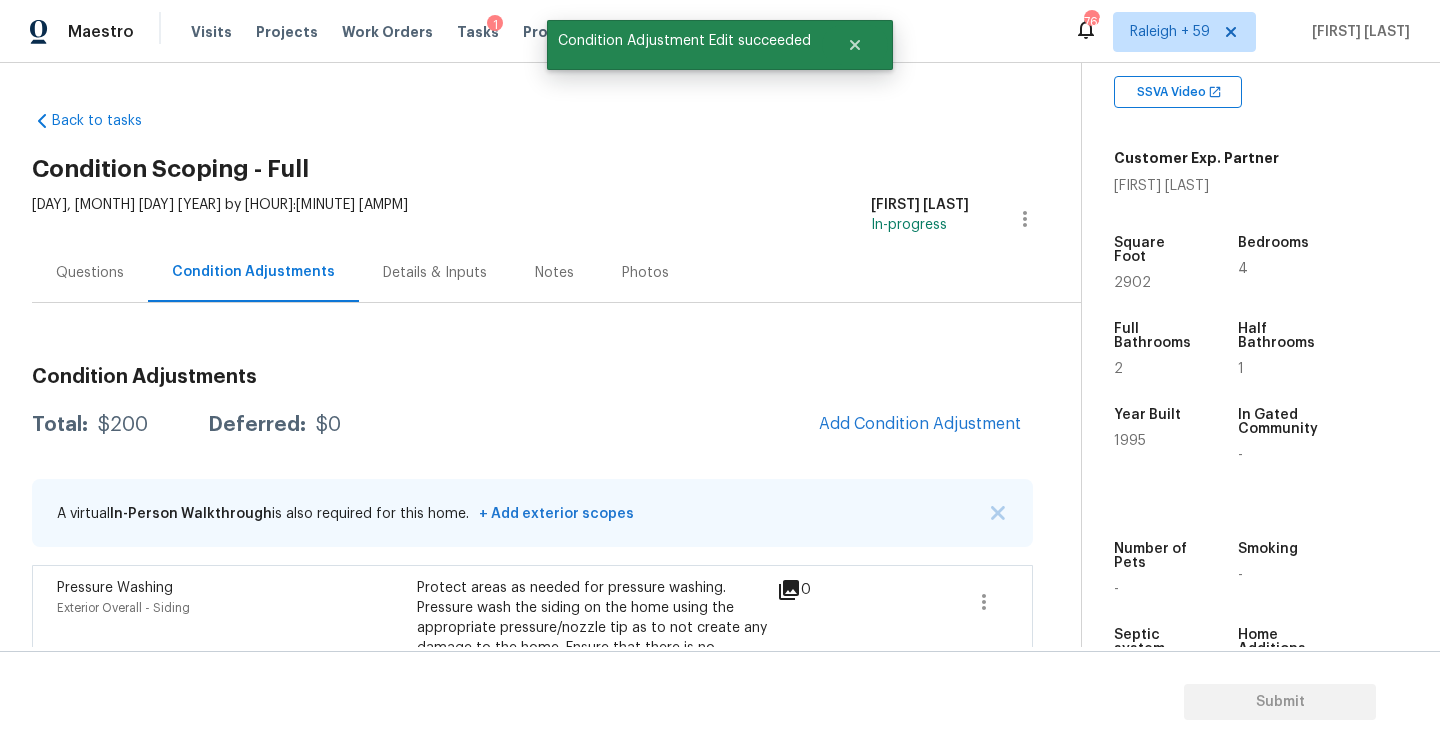 scroll, scrollTop: 0, scrollLeft: 0, axis: both 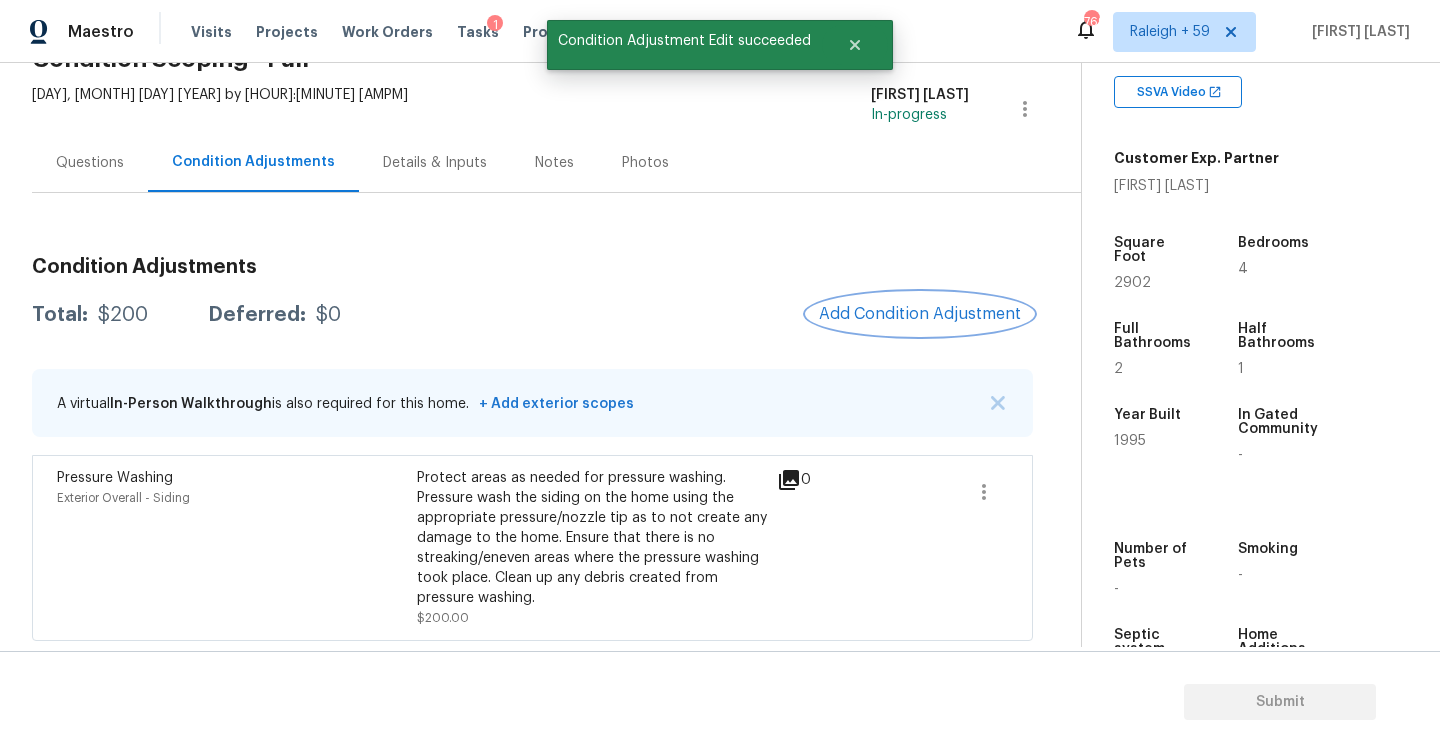 click on "Add Condition Adjustment" at bounding box center (920, 314) 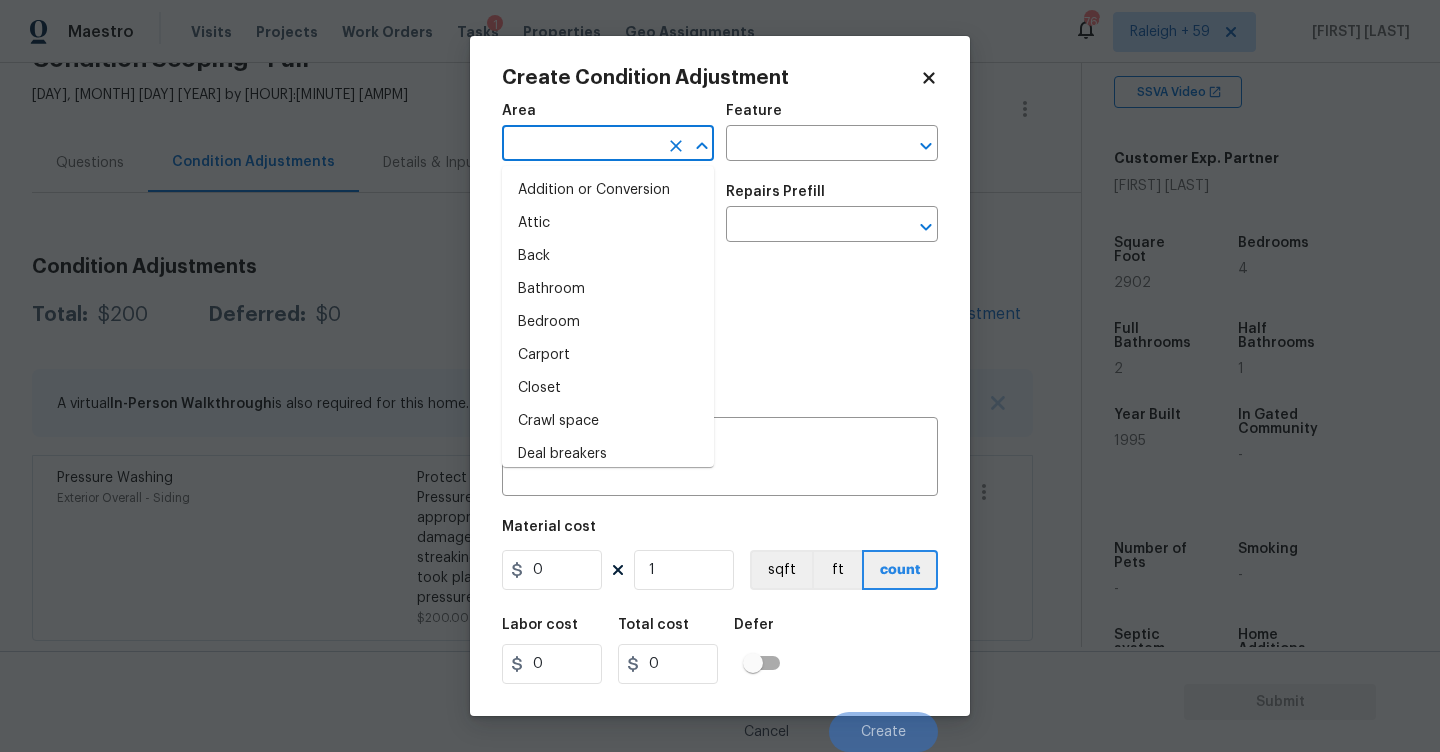 click at bounding box center (580, 145) 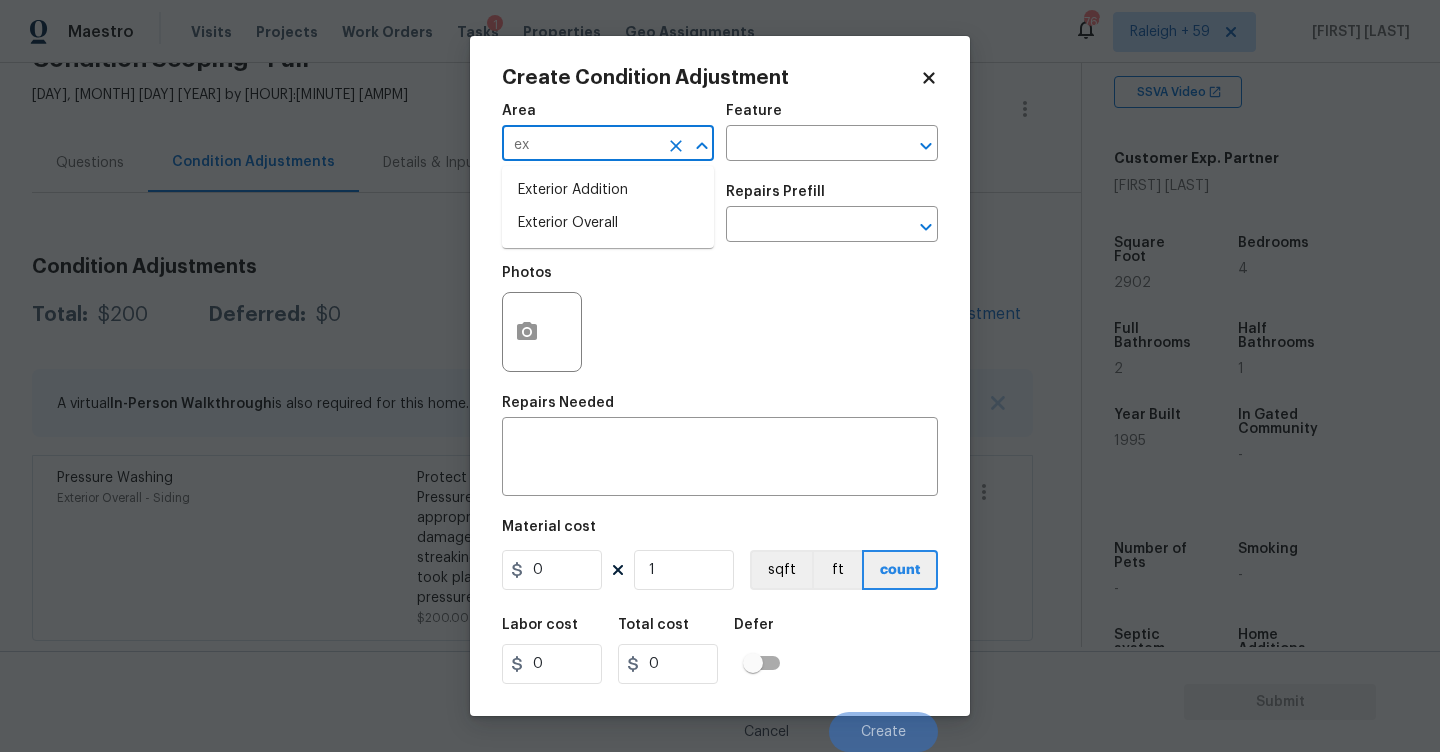 click on "Exterior Overall" at bounding box center [608, 223] 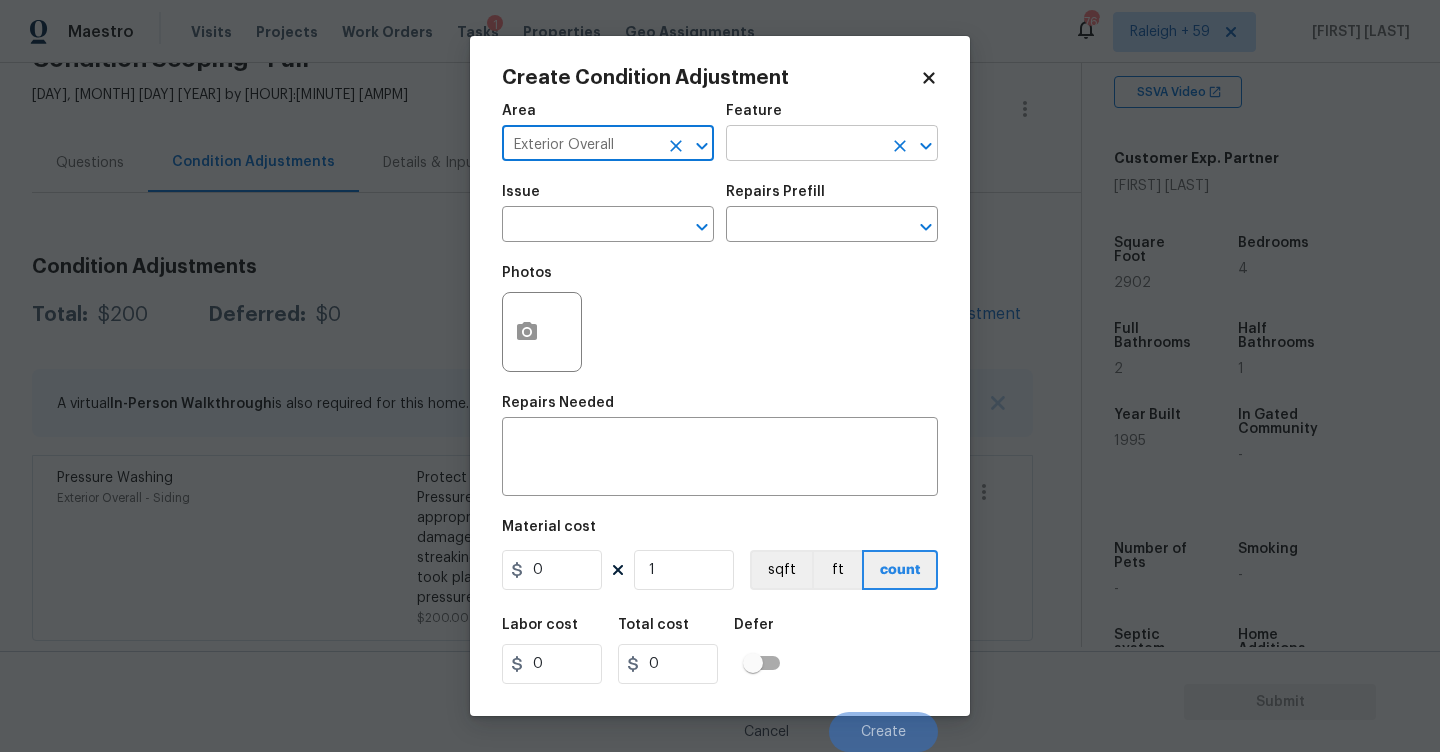 type on "Exterior Overall" 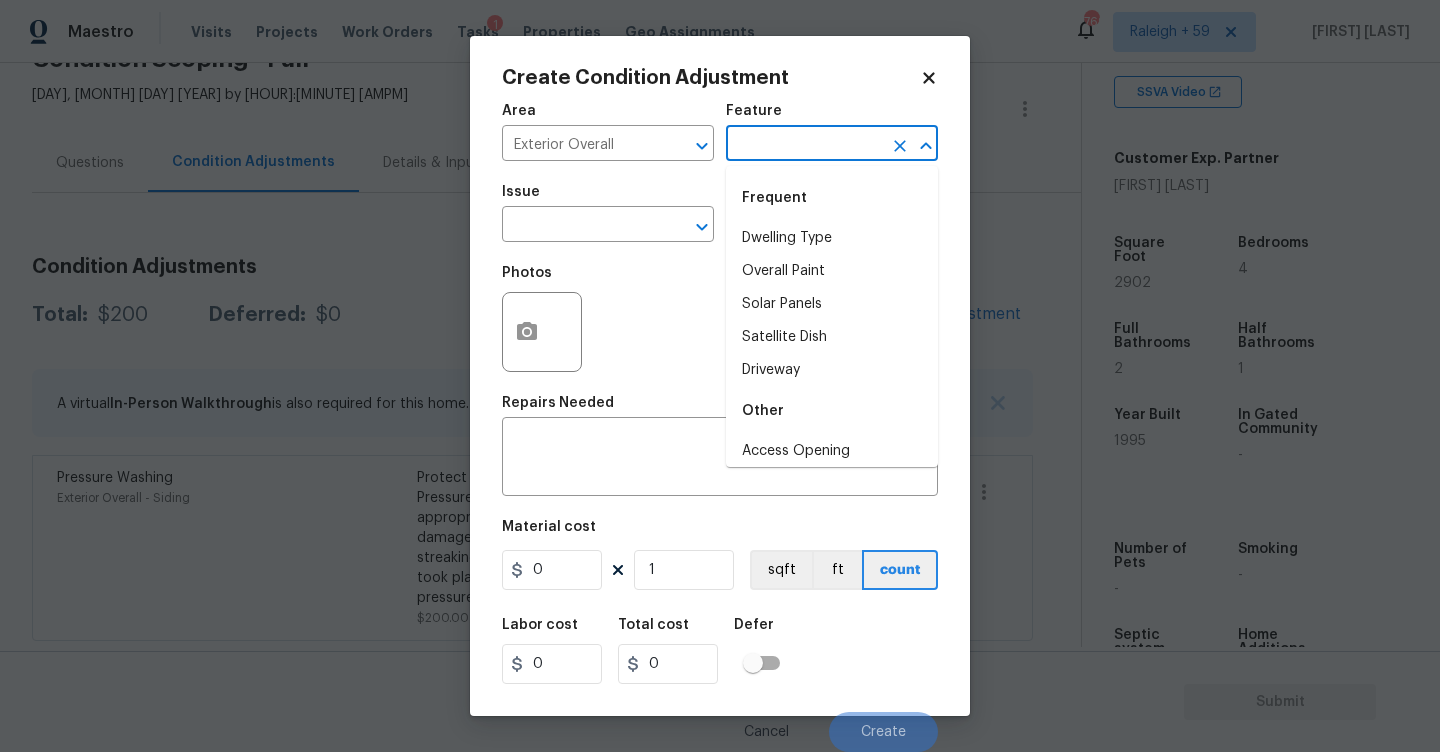 click at bounding box center (804, 145) 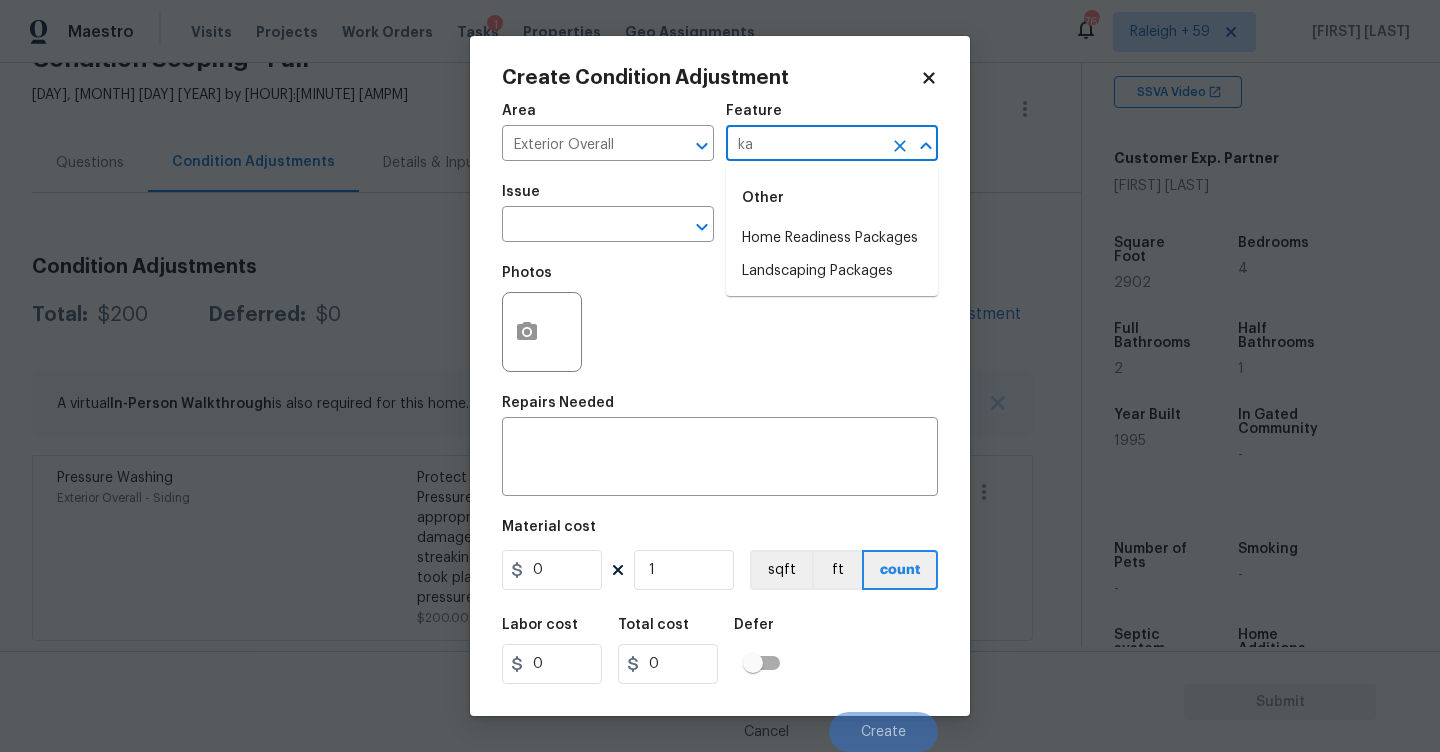 type on "k" 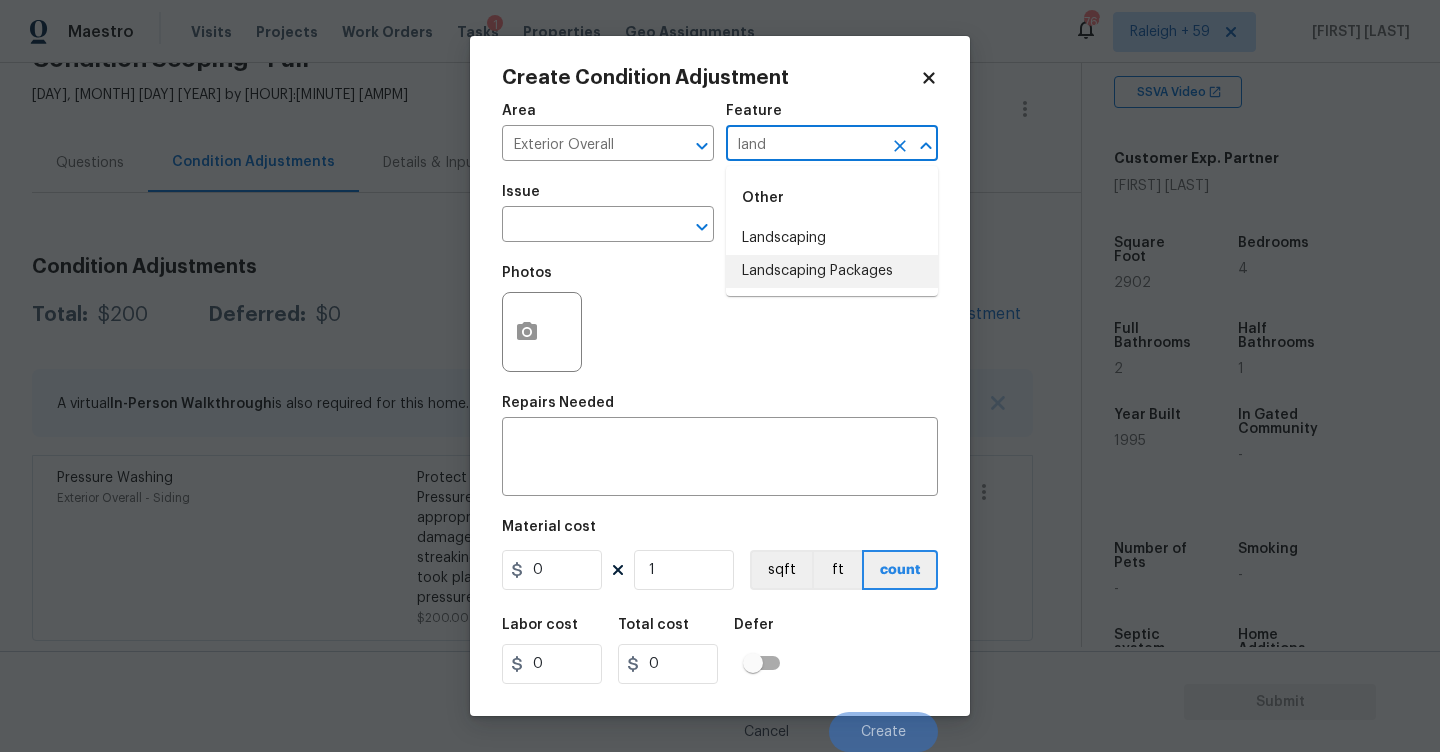 click on "Landscaping Packages" at bounding box center (832, 271) 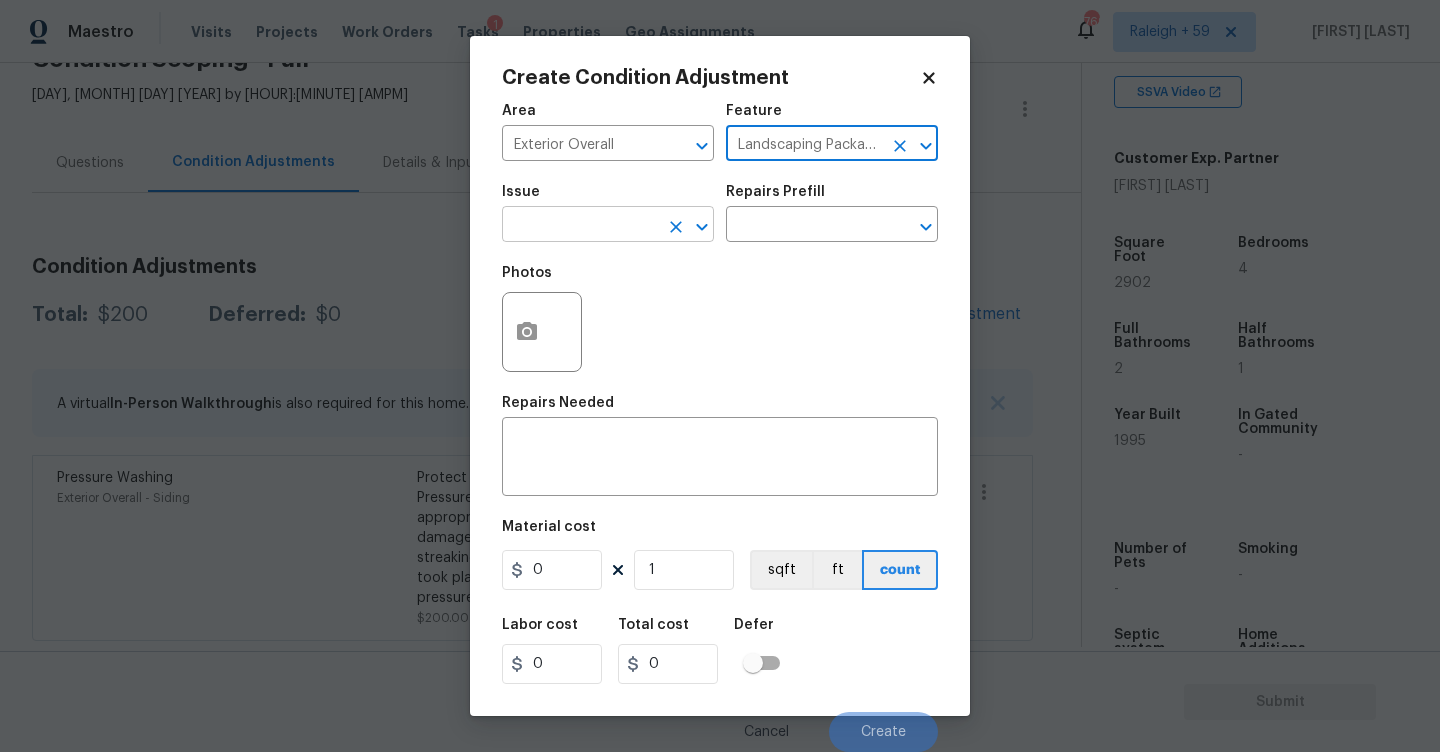 type on "Landscaping Packages" 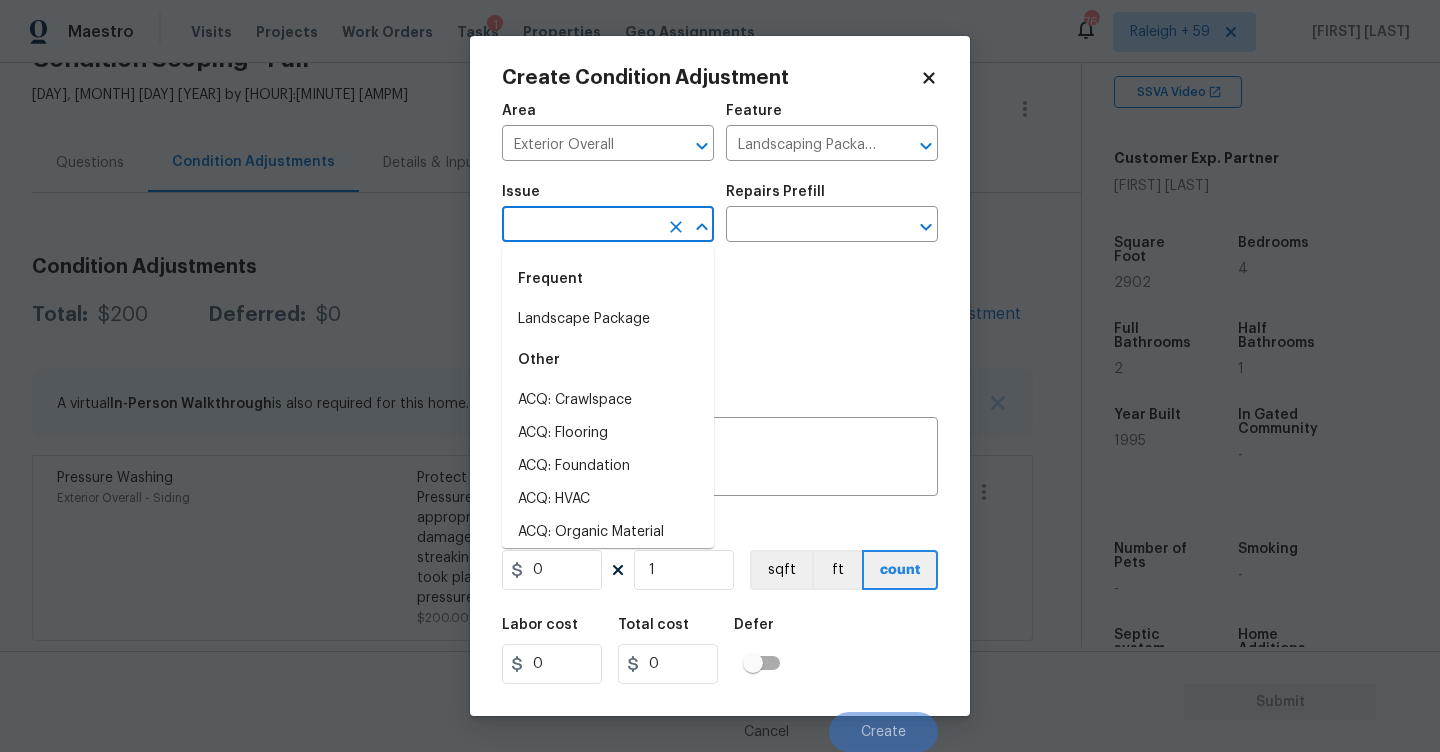 click on "Landscape Package" at bounding box center (608, 319) 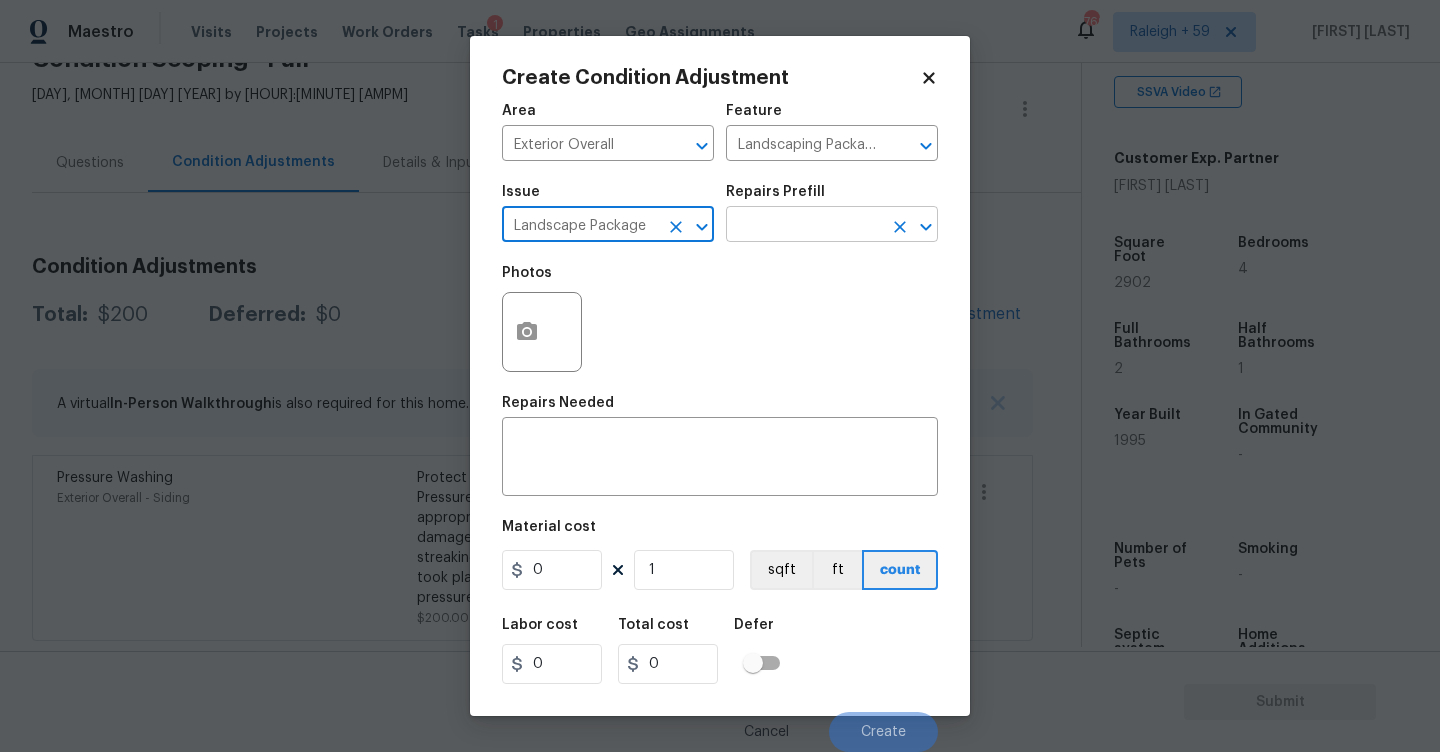 click at bounding box center [804, 226] 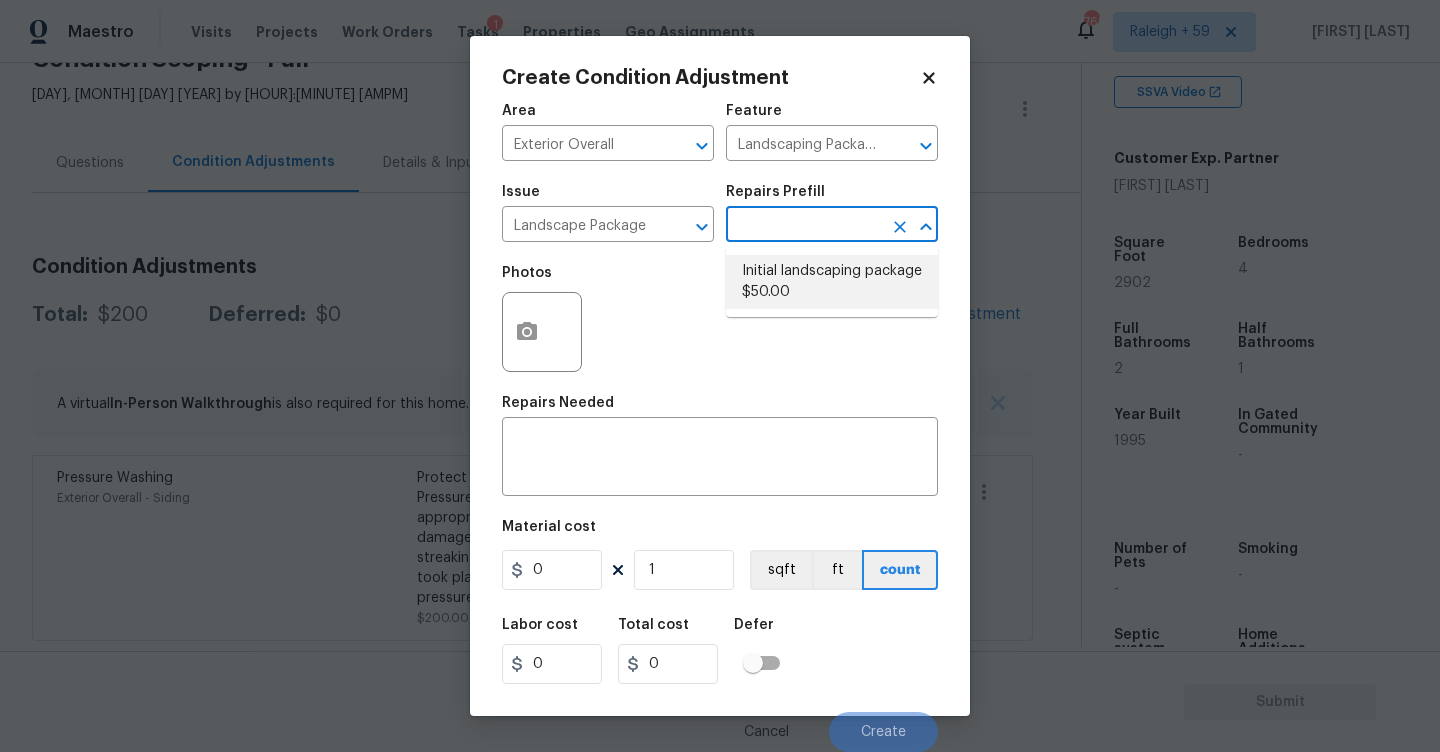 click on "Initial landscaping package $50.00" at bounding box center [832, 282] 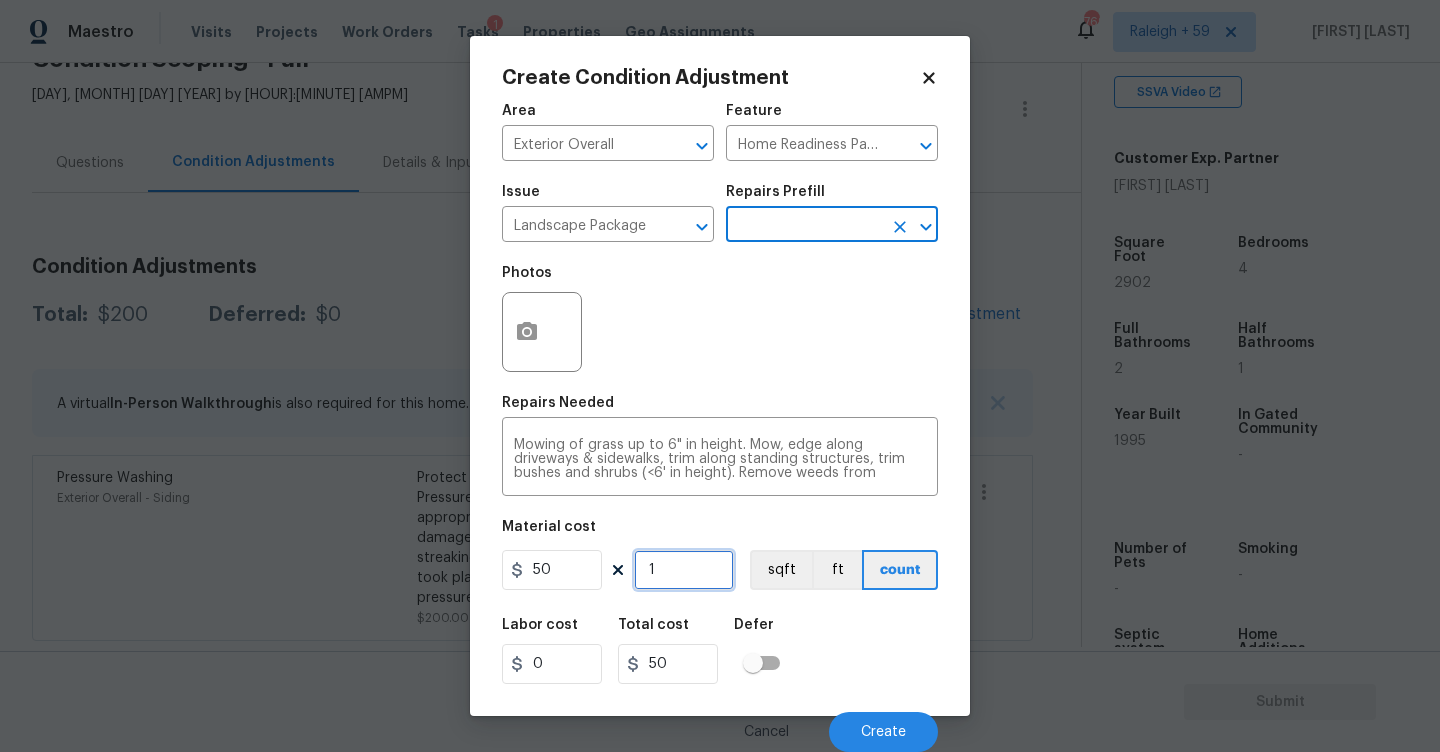 click on "1" at bounding box center (684, 570) 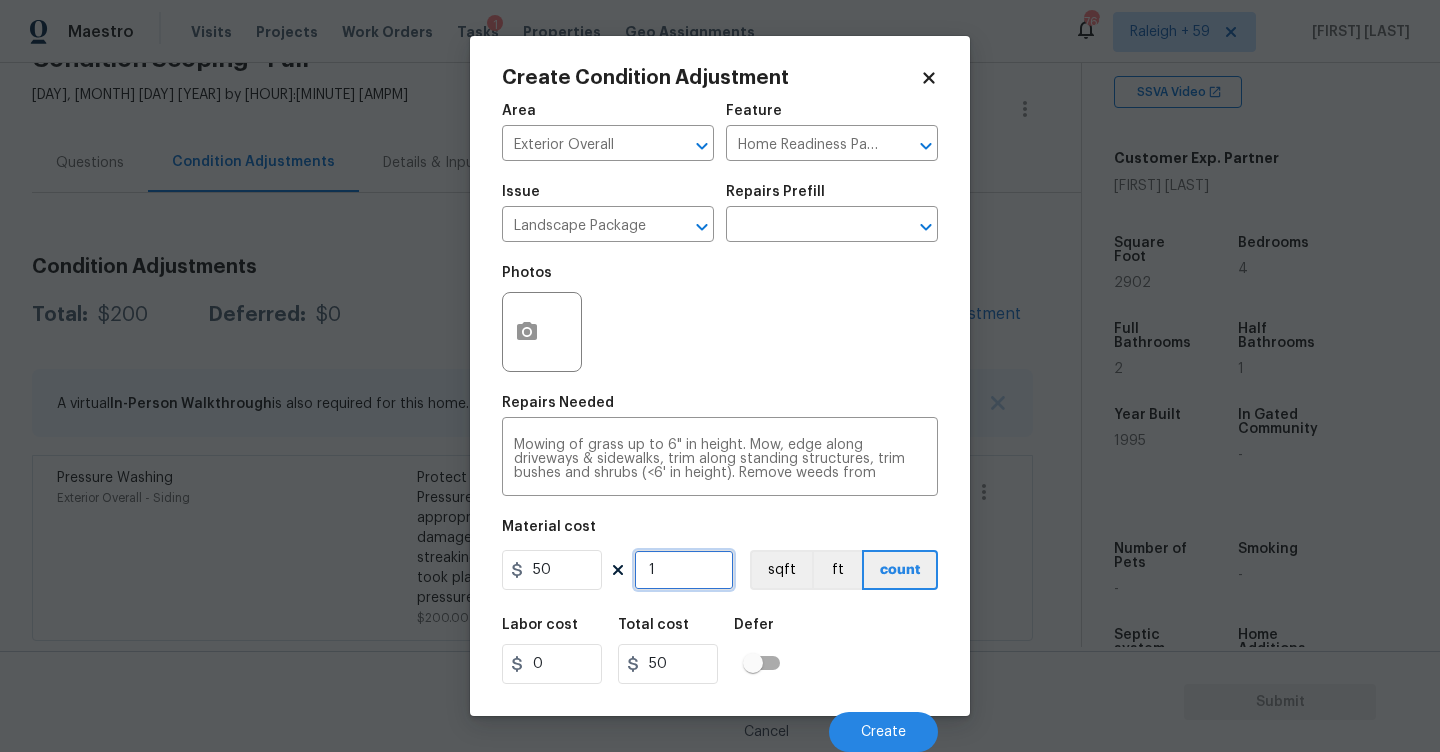 type on "0" 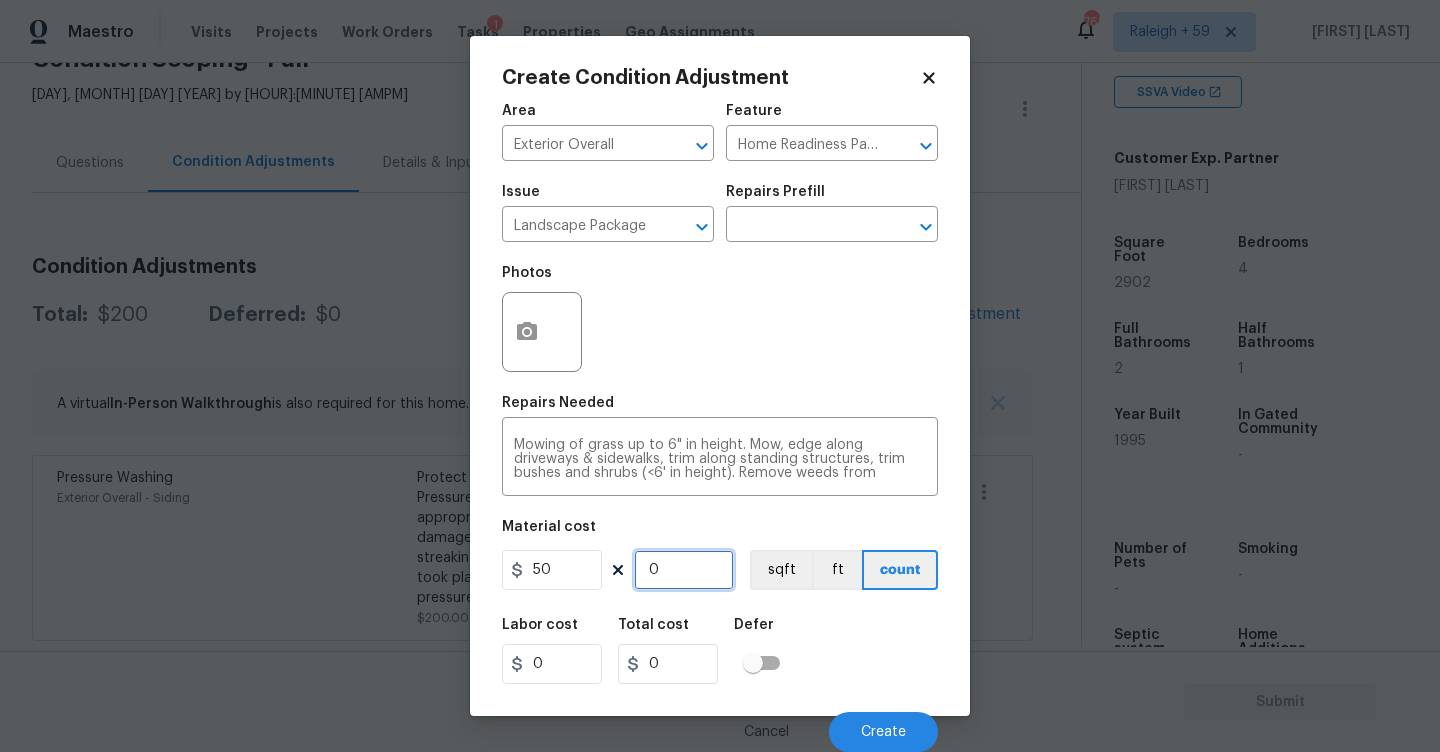 type on "2" 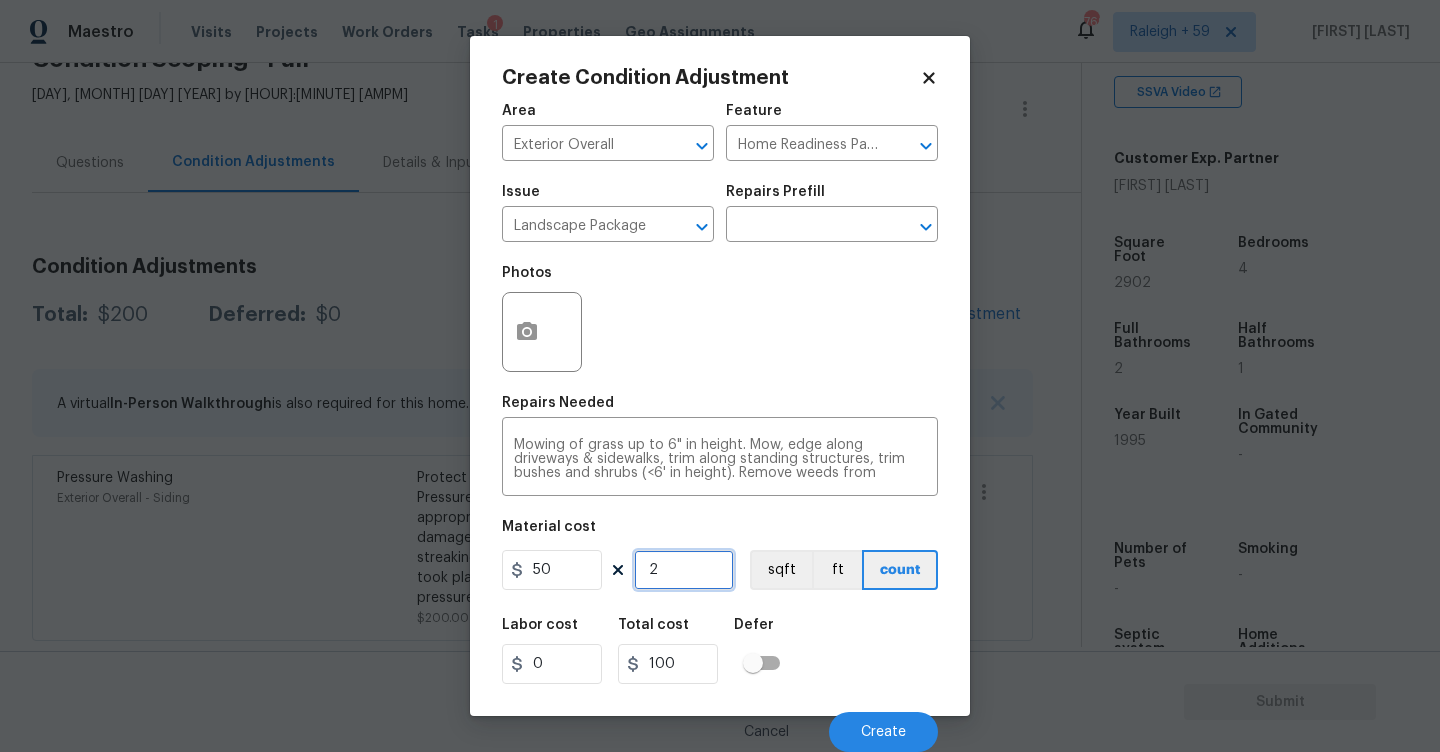 type on "20" 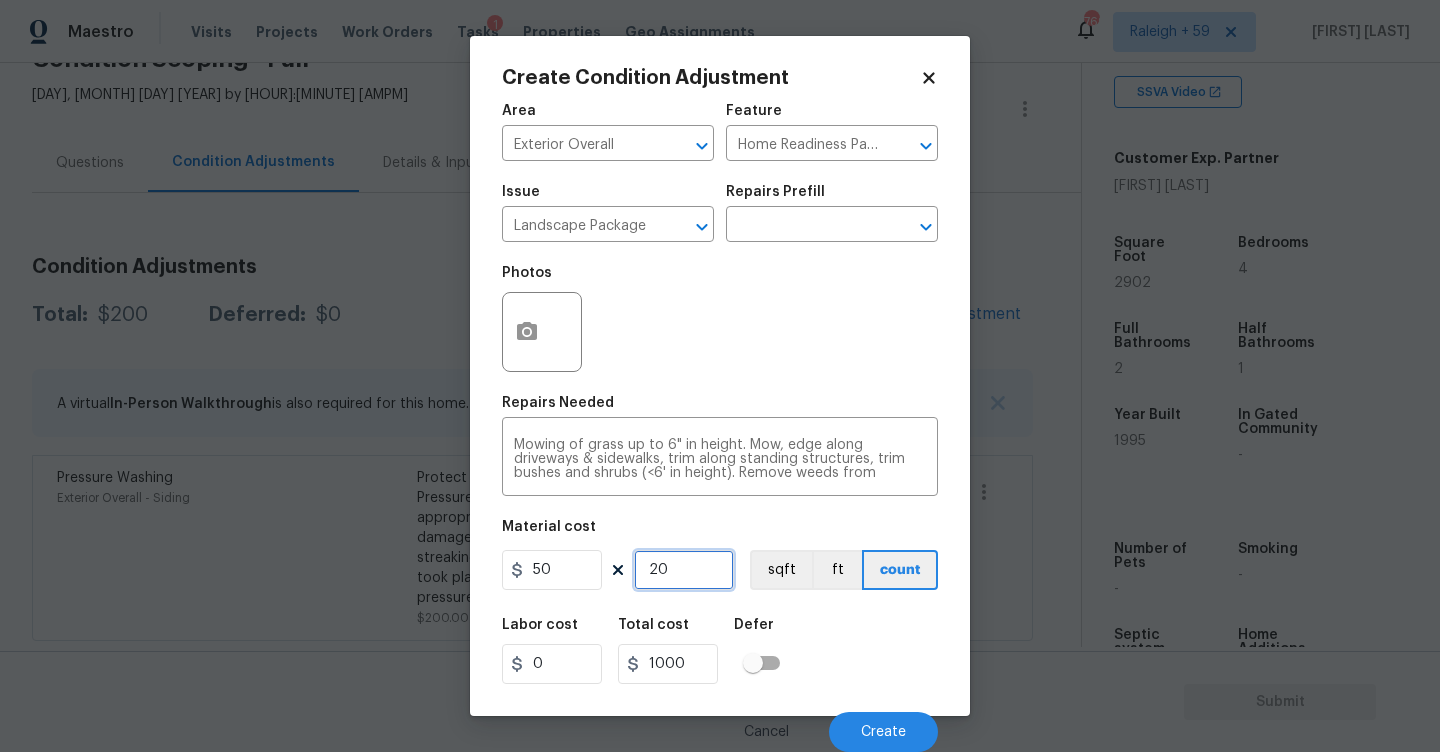 type on "2" 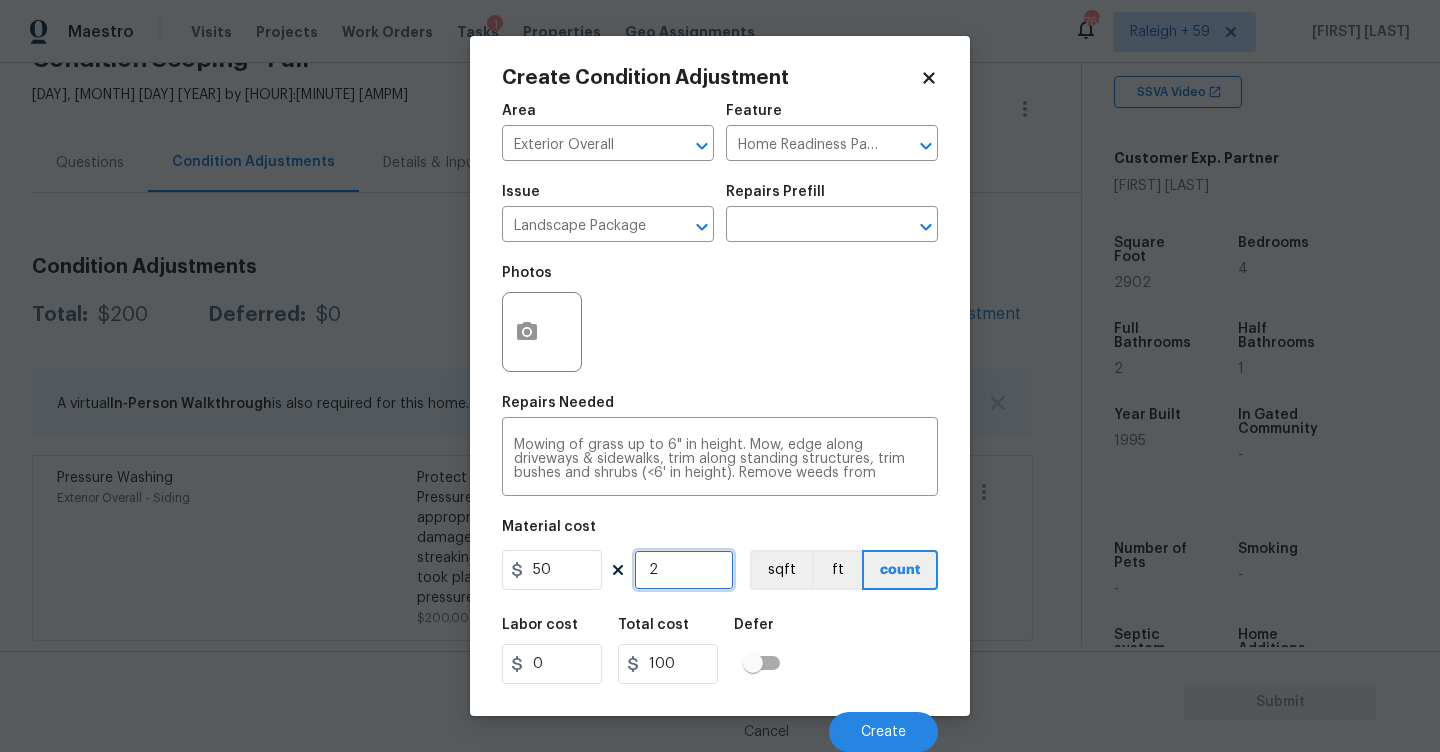 type on "0" 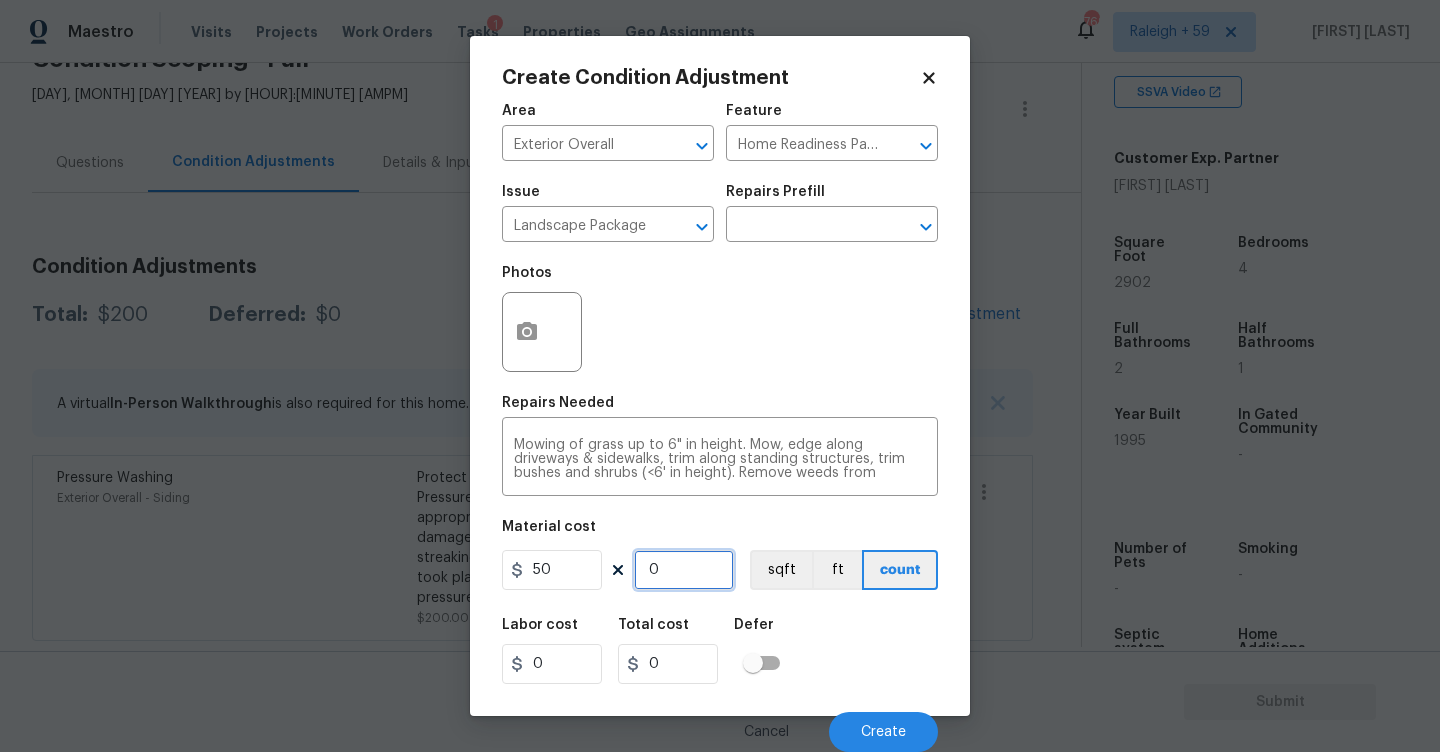 type on "5" 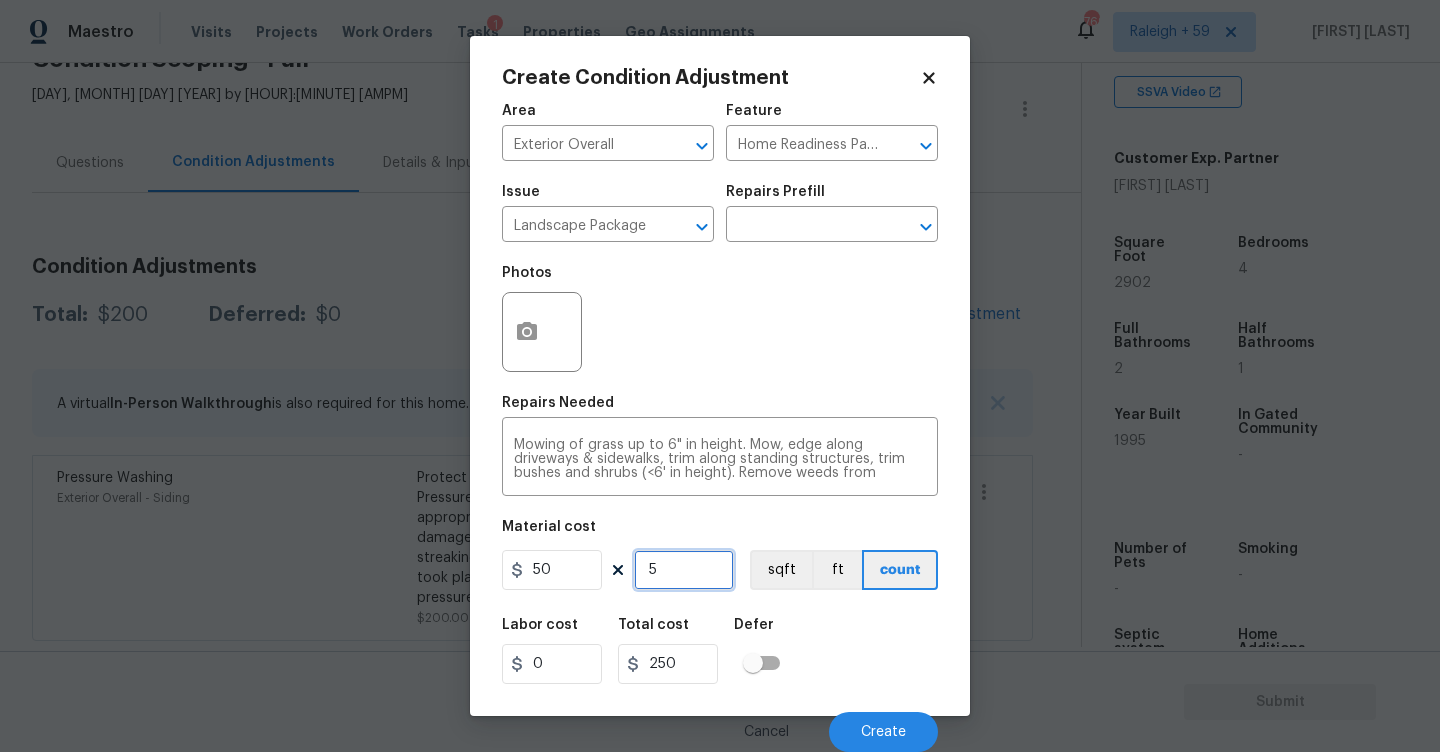type on "50" 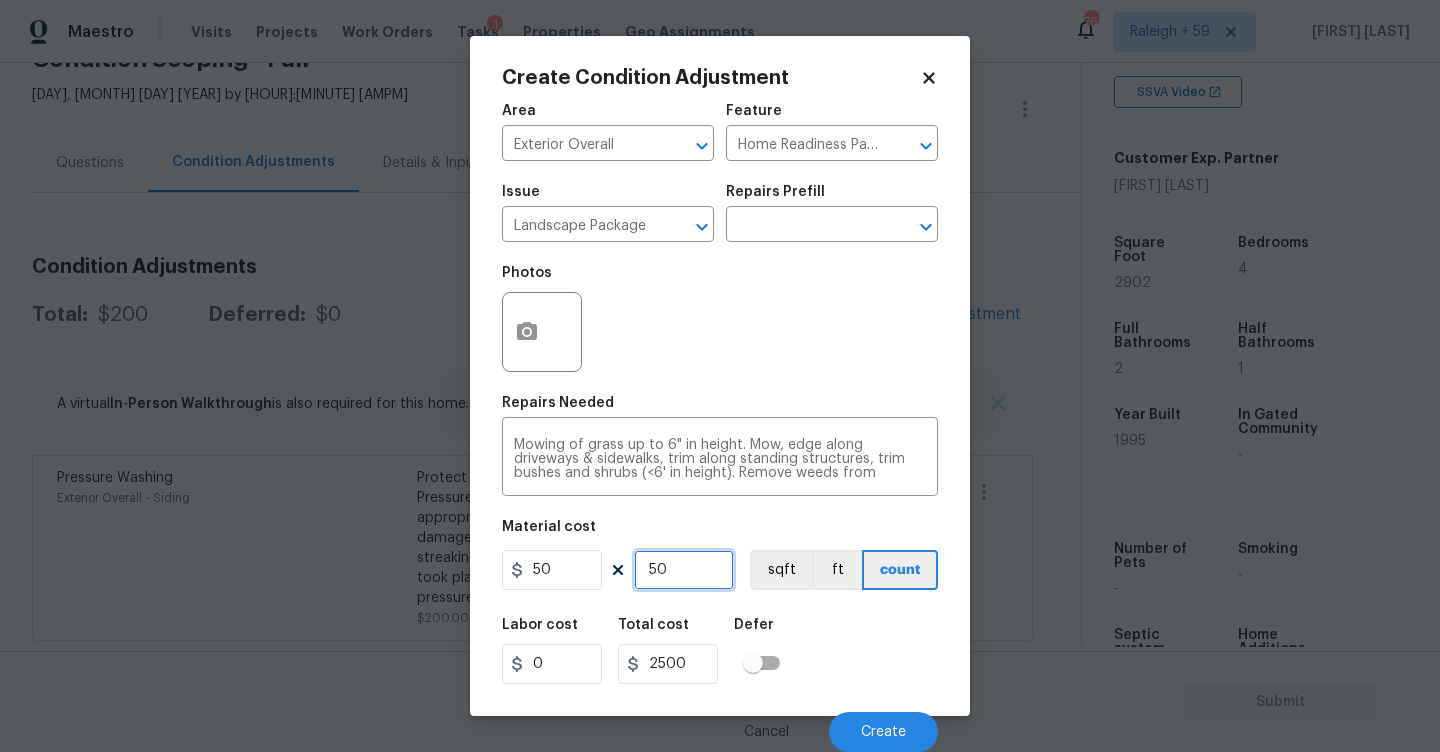 type on "50" 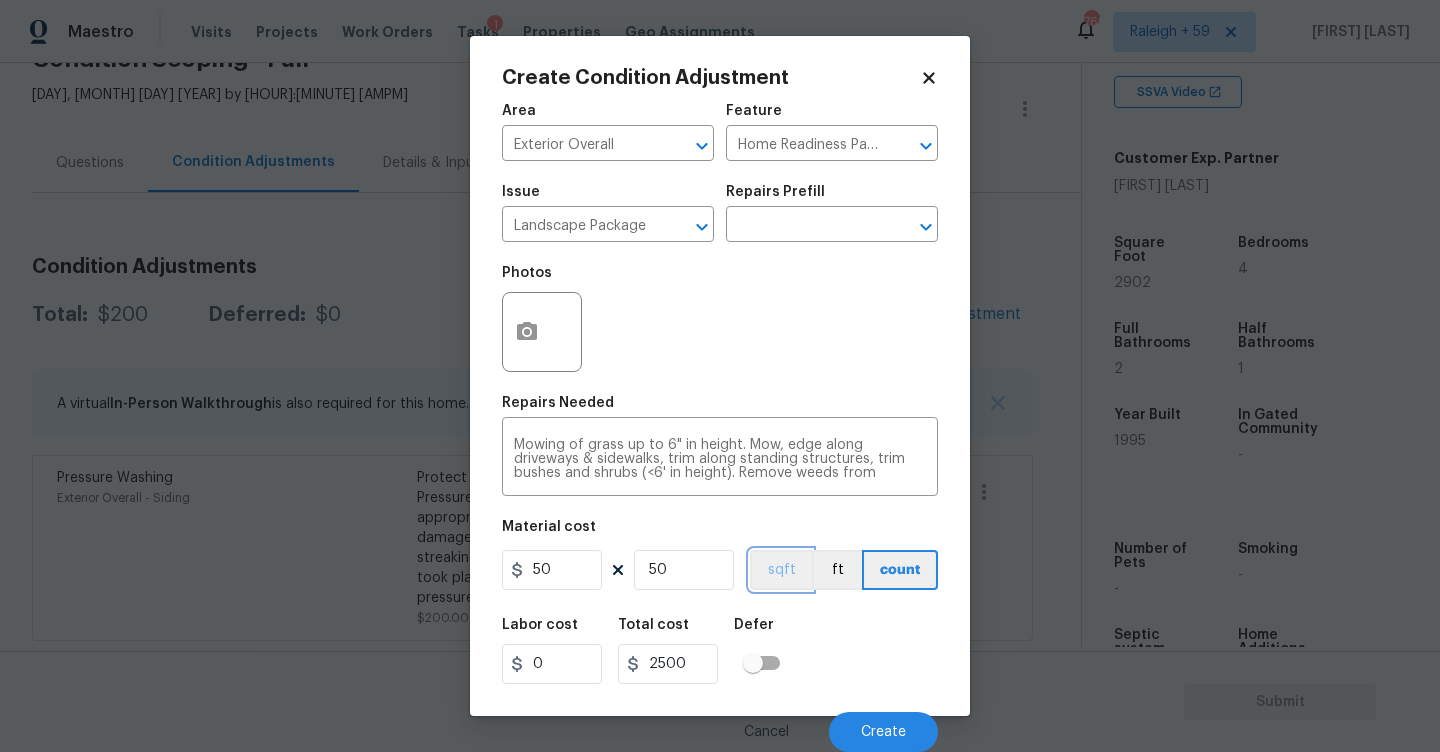 type 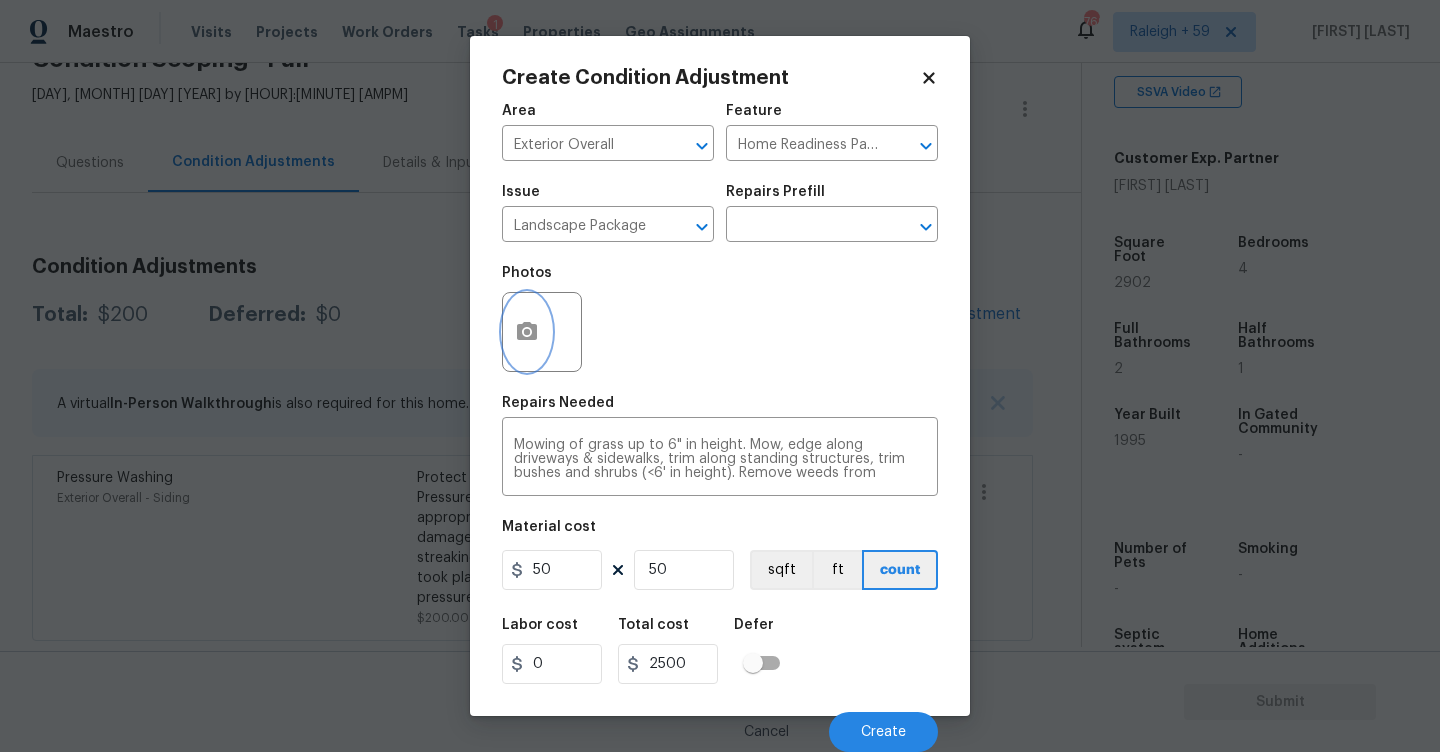 click 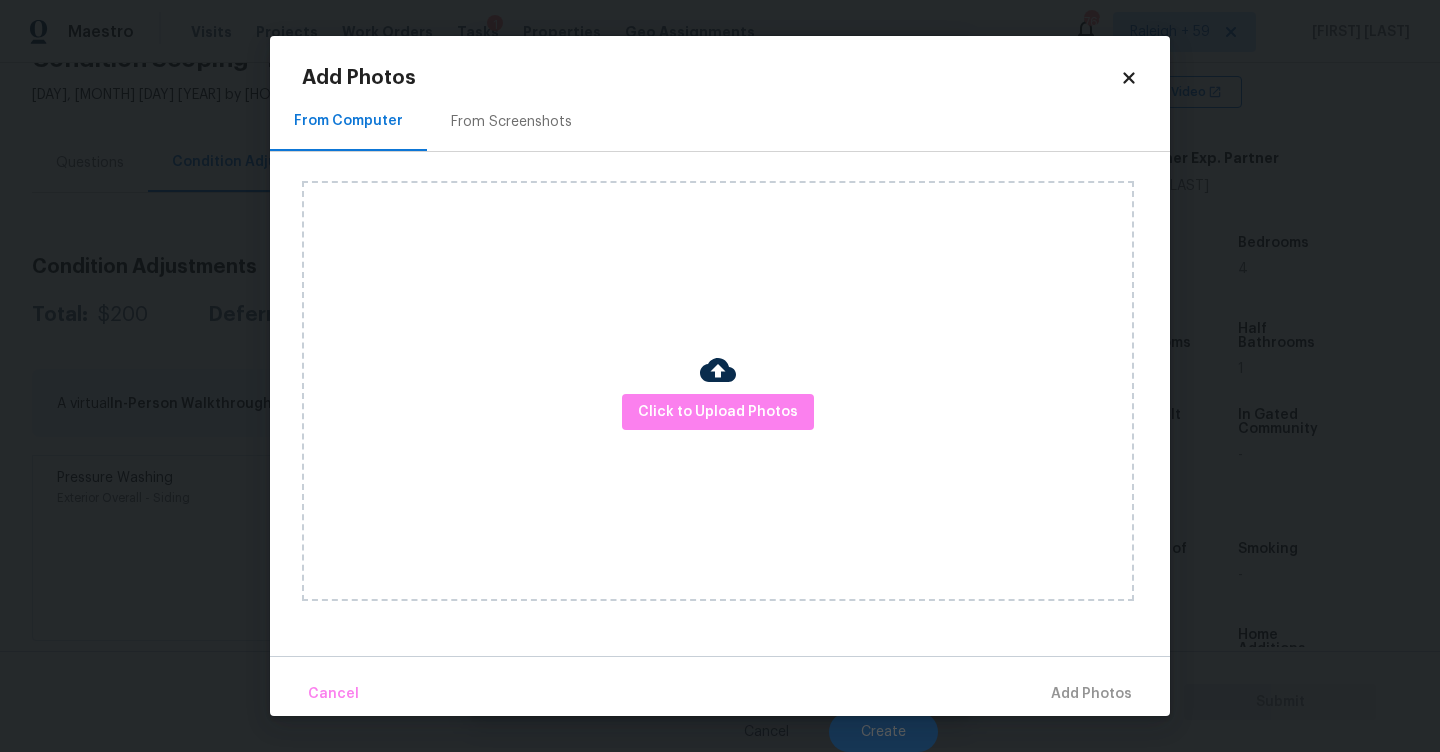 click on "From Screenshots" at bounding box center [511, 122] 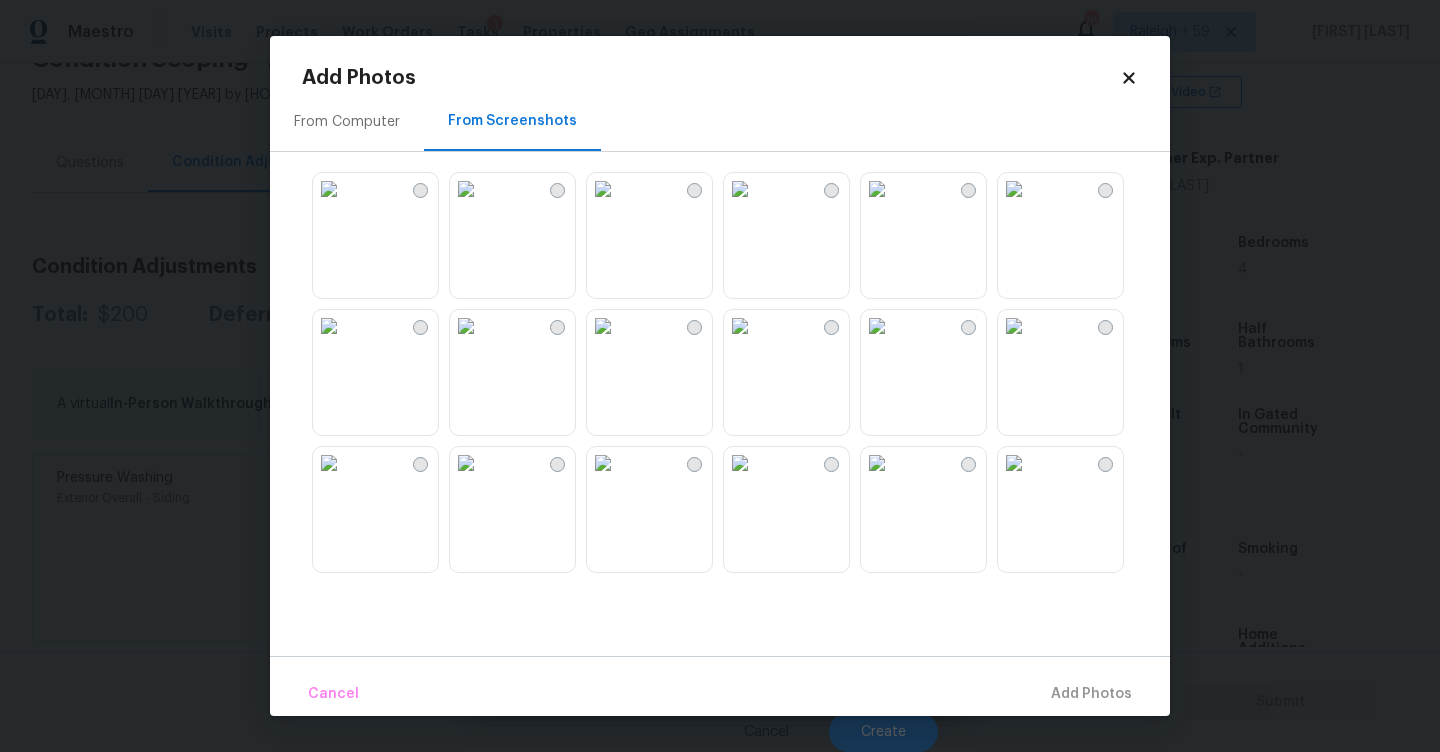 click at bounding box center [329, 189] 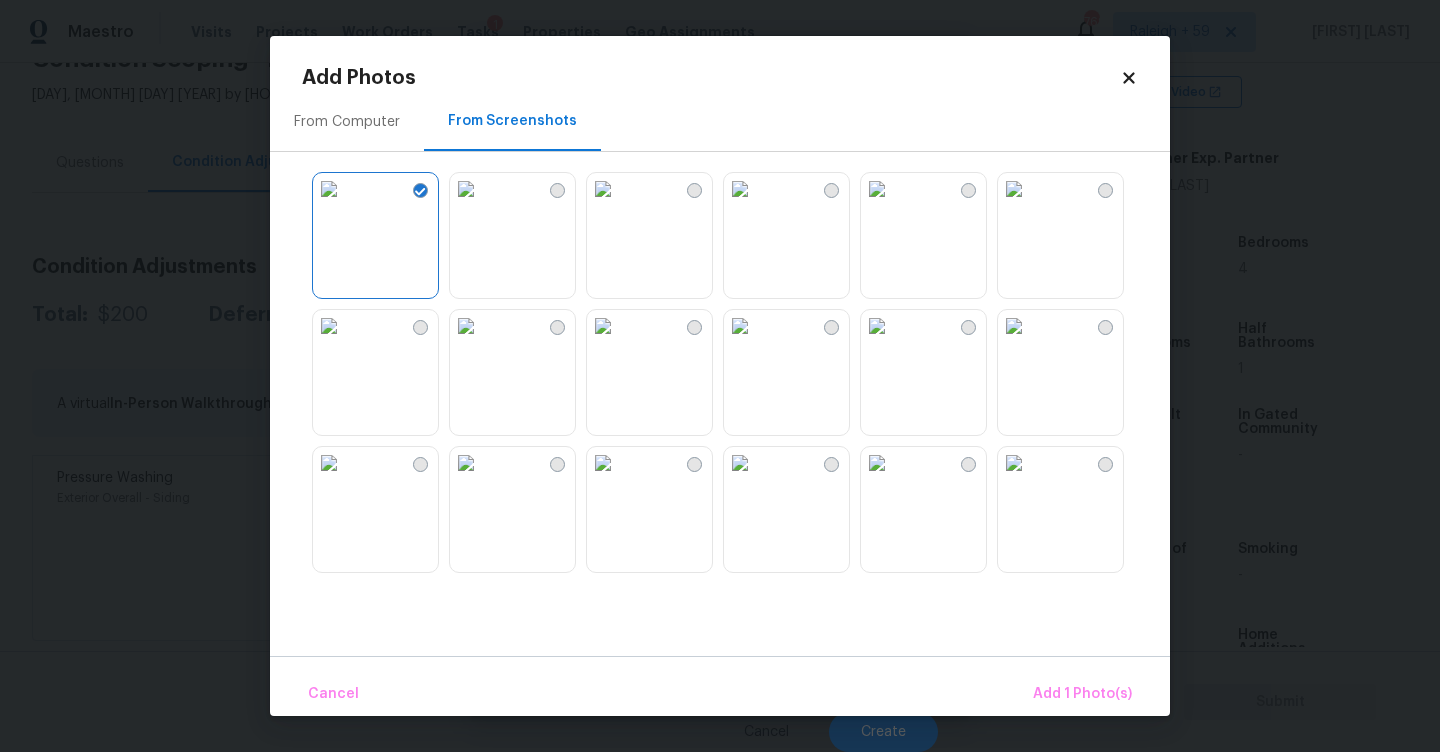 click at bounding box center (603, 189) 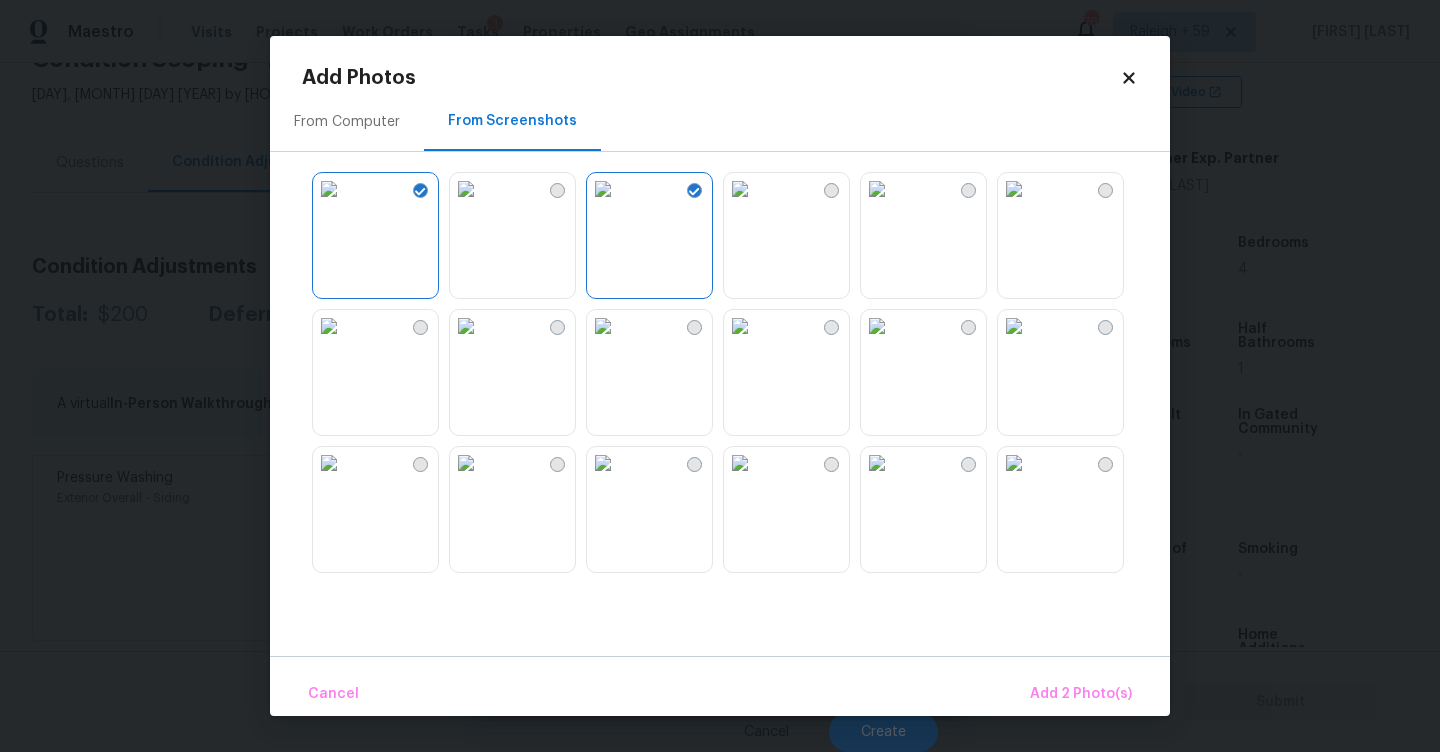 click at bounding box center [877, 189] 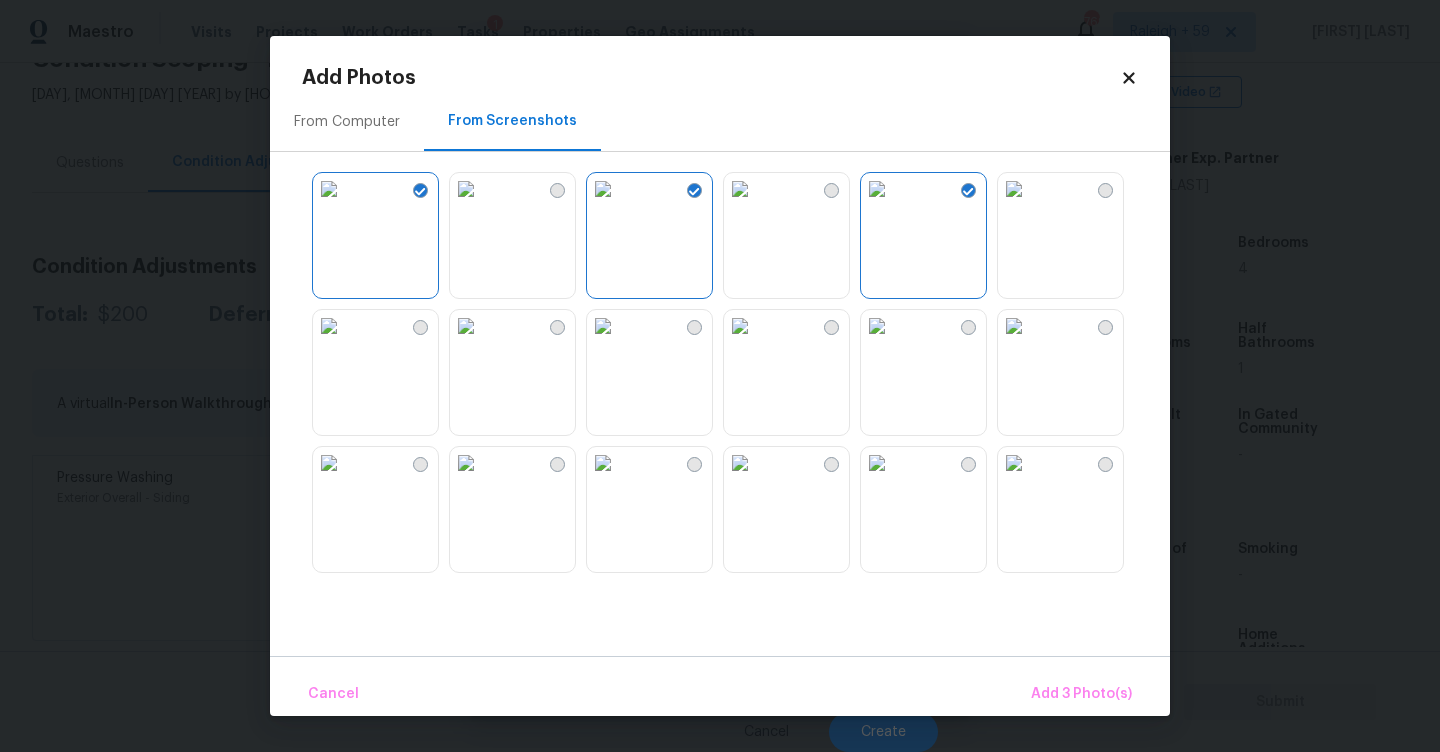 click at bounding box center [1014, 326] 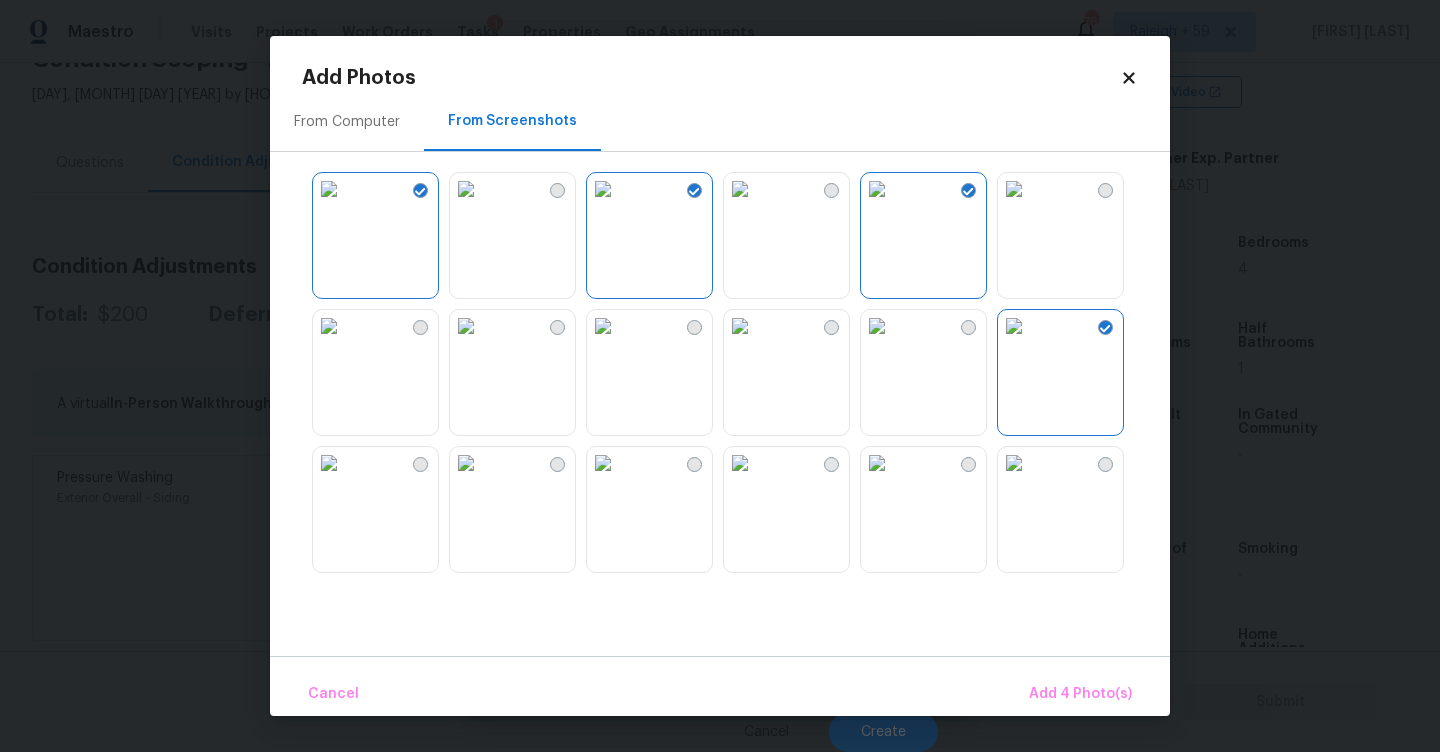 click at bounding box center (603, 326) 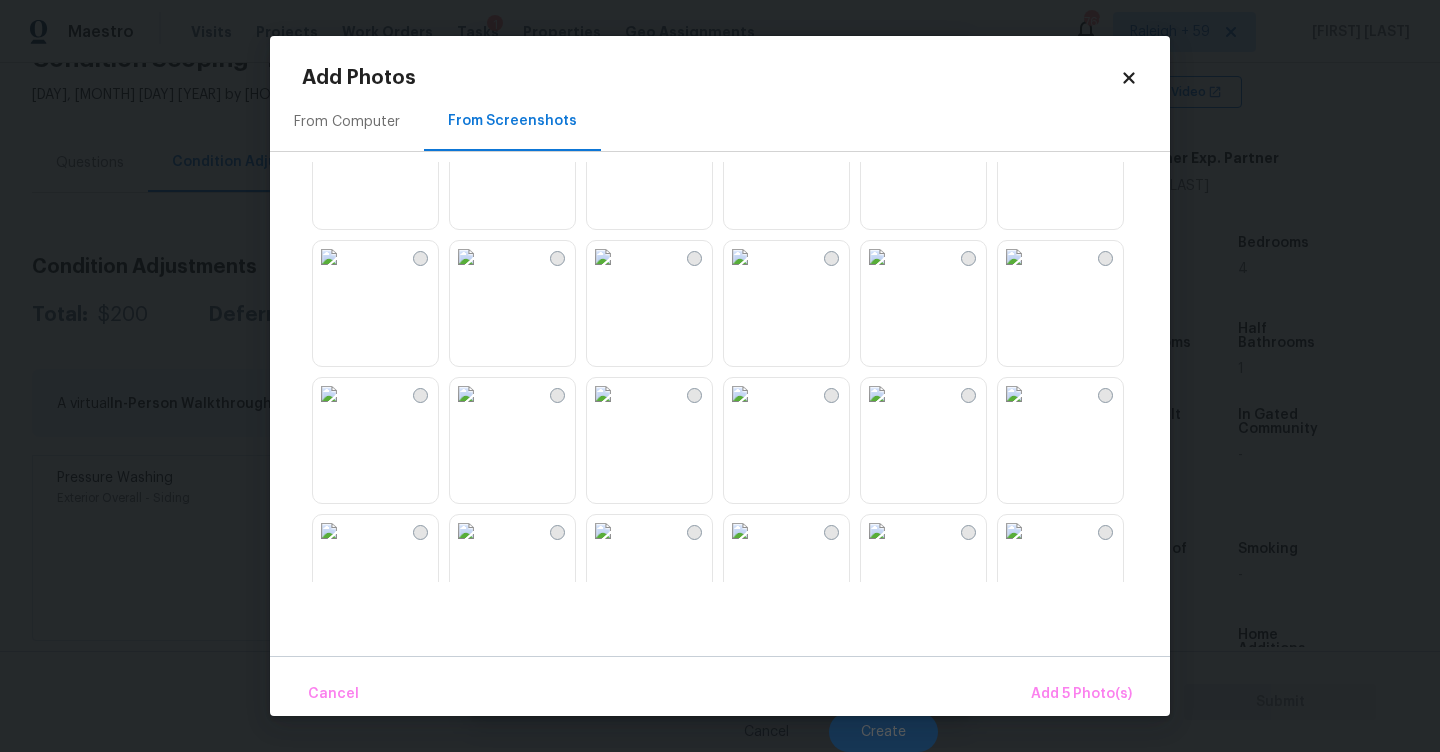 scroll, scrollTop: 1167, scrollLeft: 0, axis: vertical 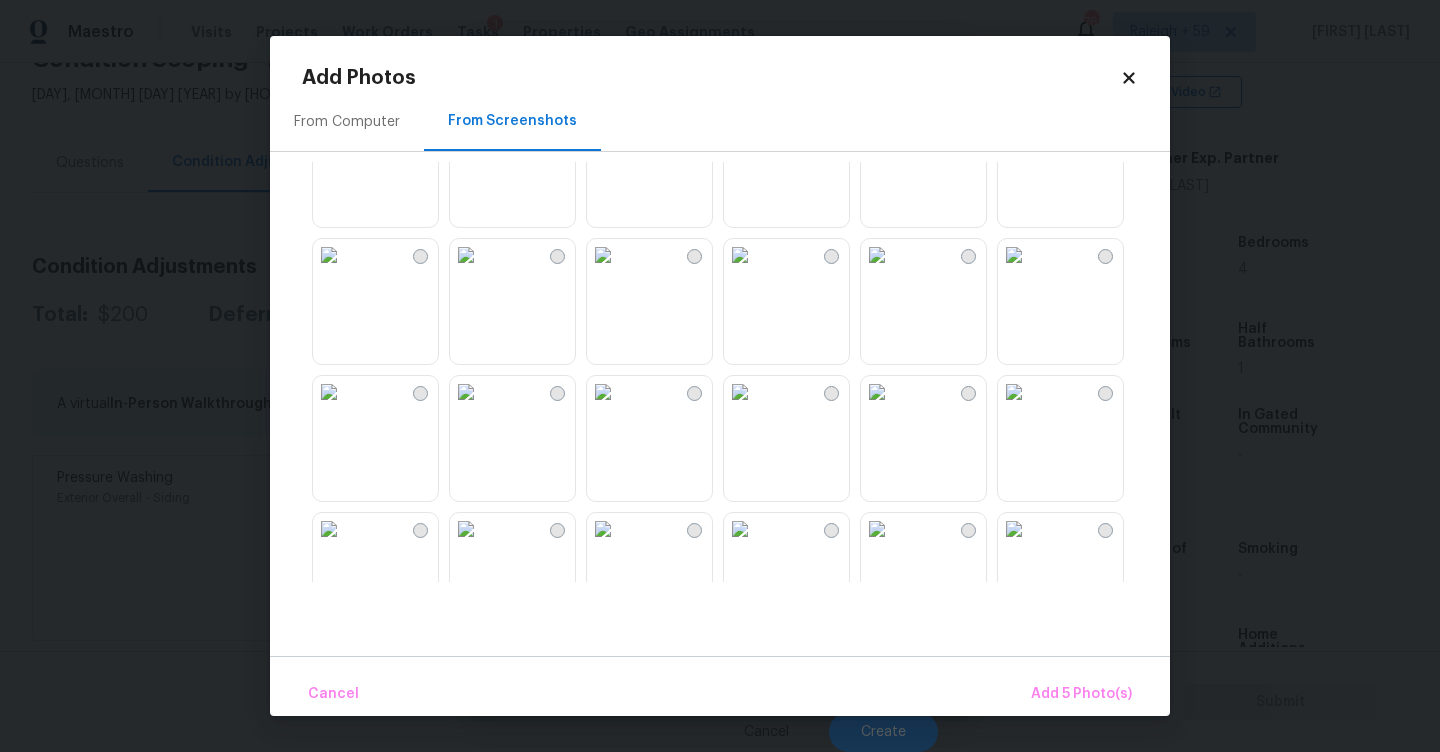 click at bounding box center [466, 255] 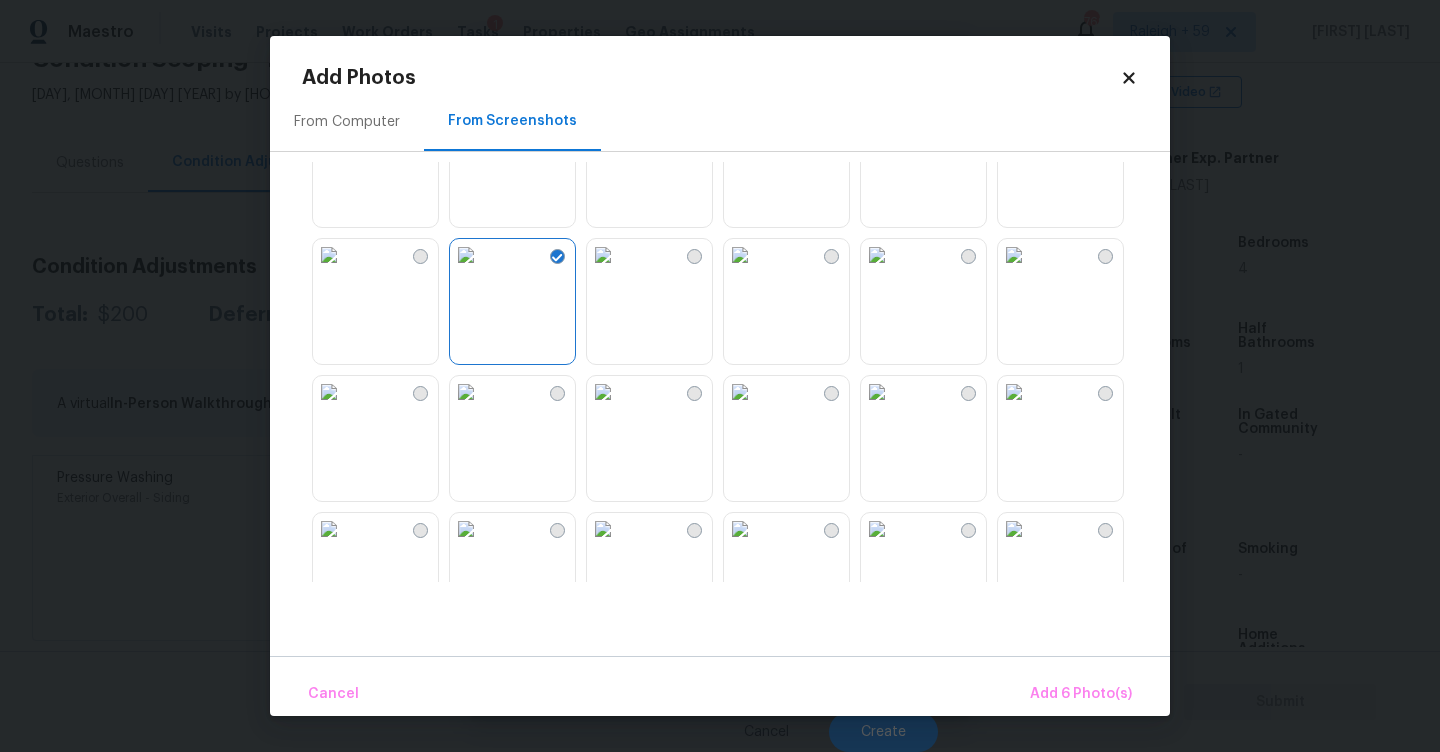 click at bounding box center (740, 392) 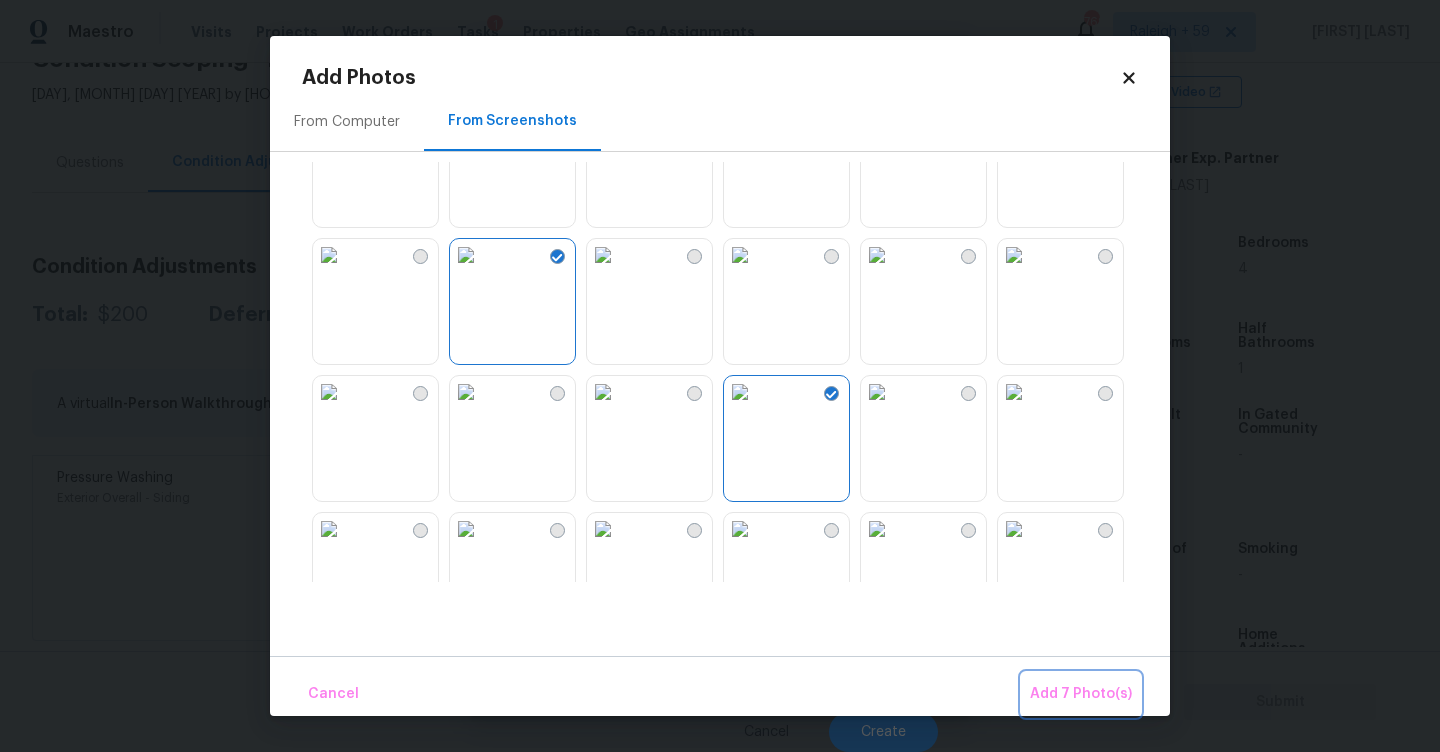 click on "Add 7 Photo(s)" at bounding box center [1081, 694] 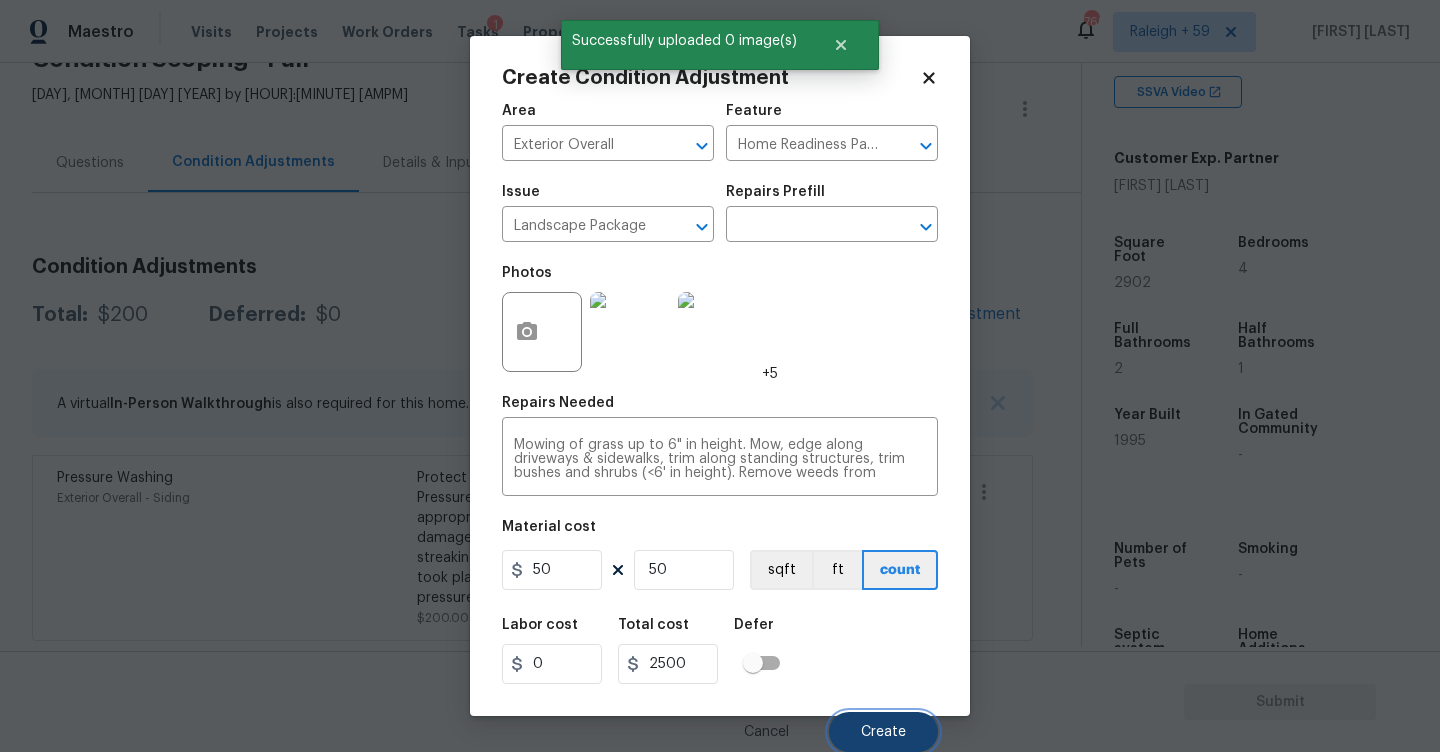 click on "Create" at bounding box center [883, 732] 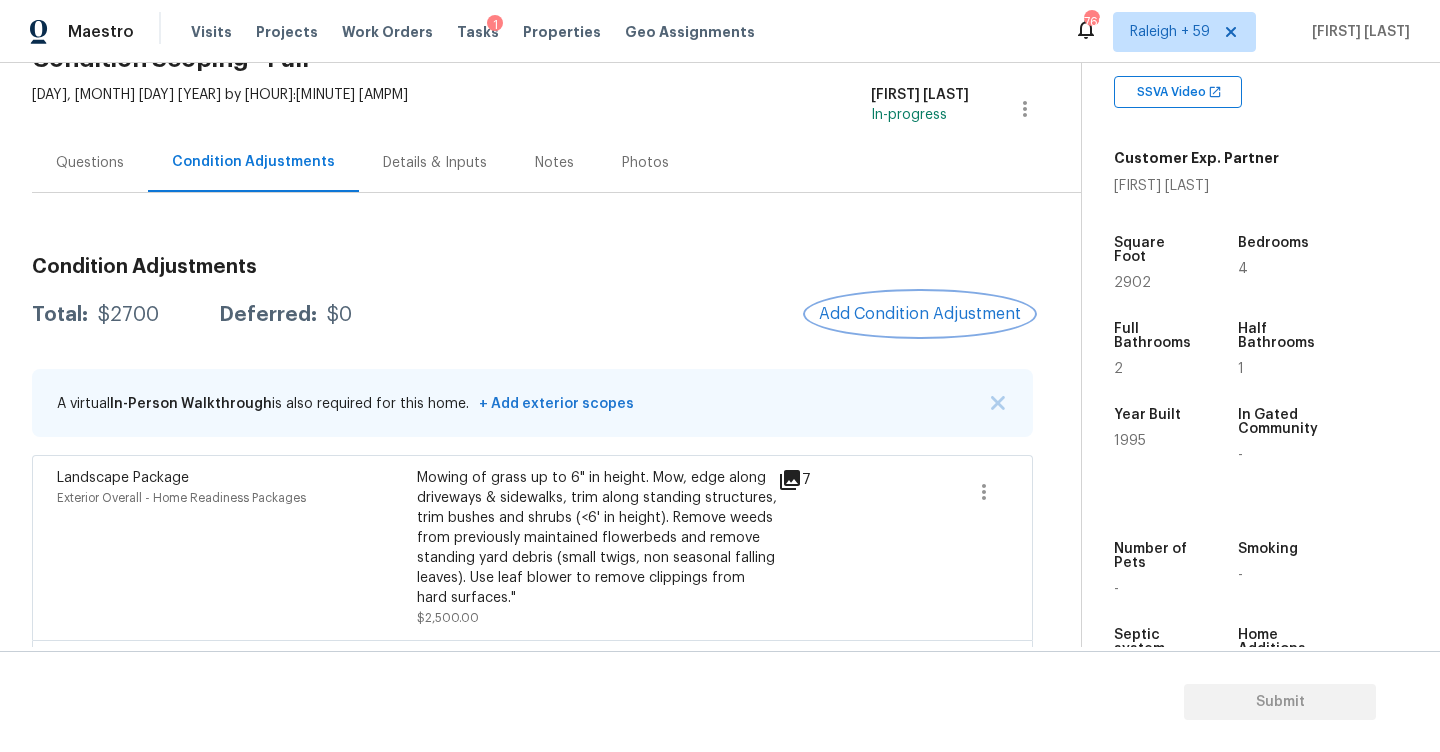 scroll, scrollTop: 296, scrollLeft: 0, axis: vertical 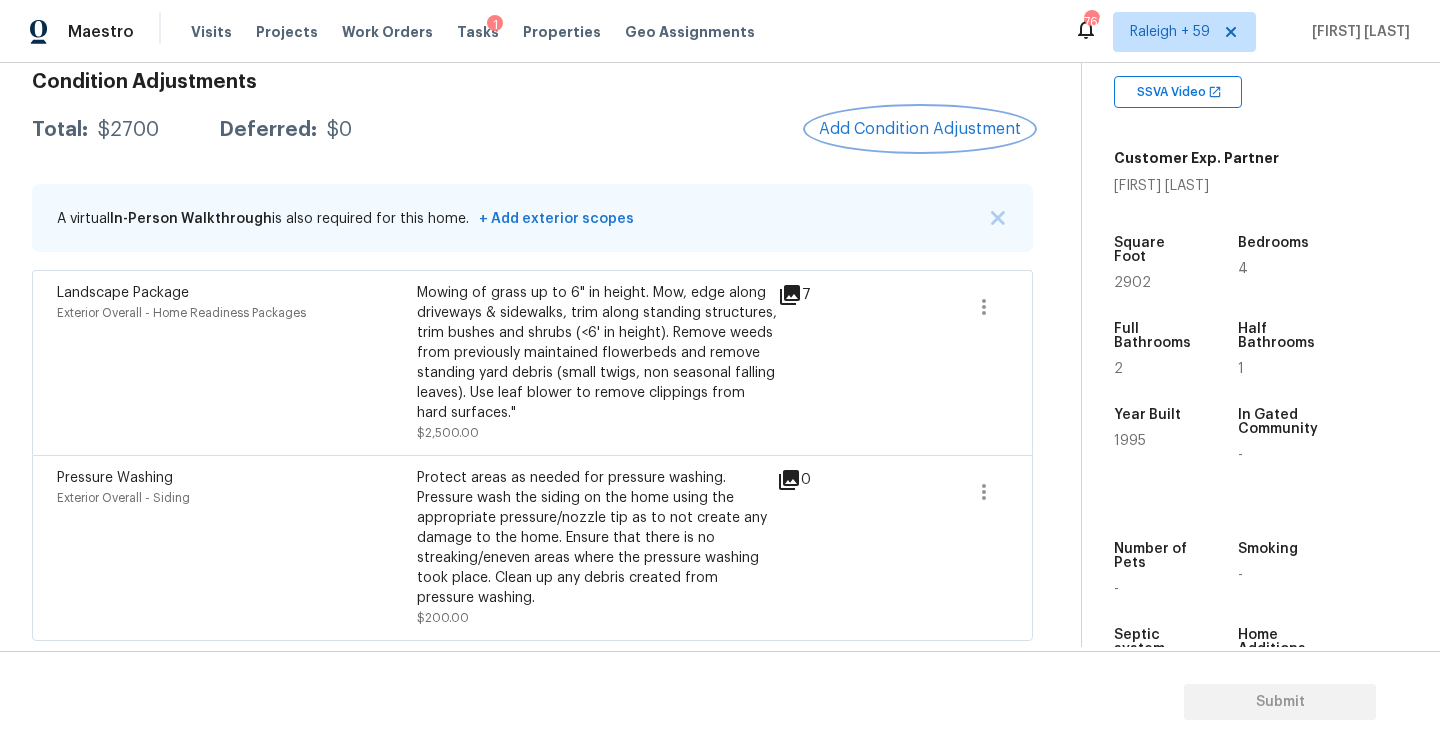 click on "Add Condition Adjustment" at bounding box center [920, 129] 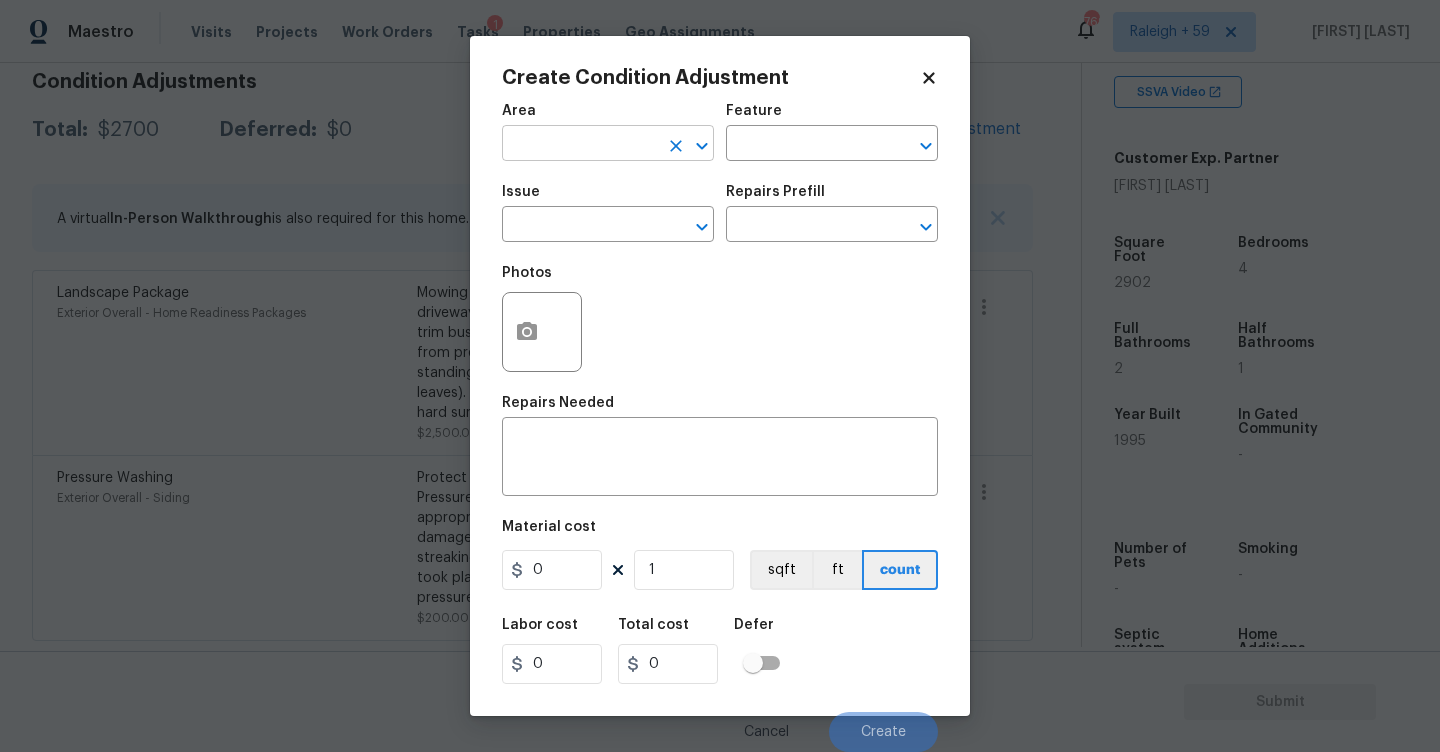 click at bounding box center [580, 145] 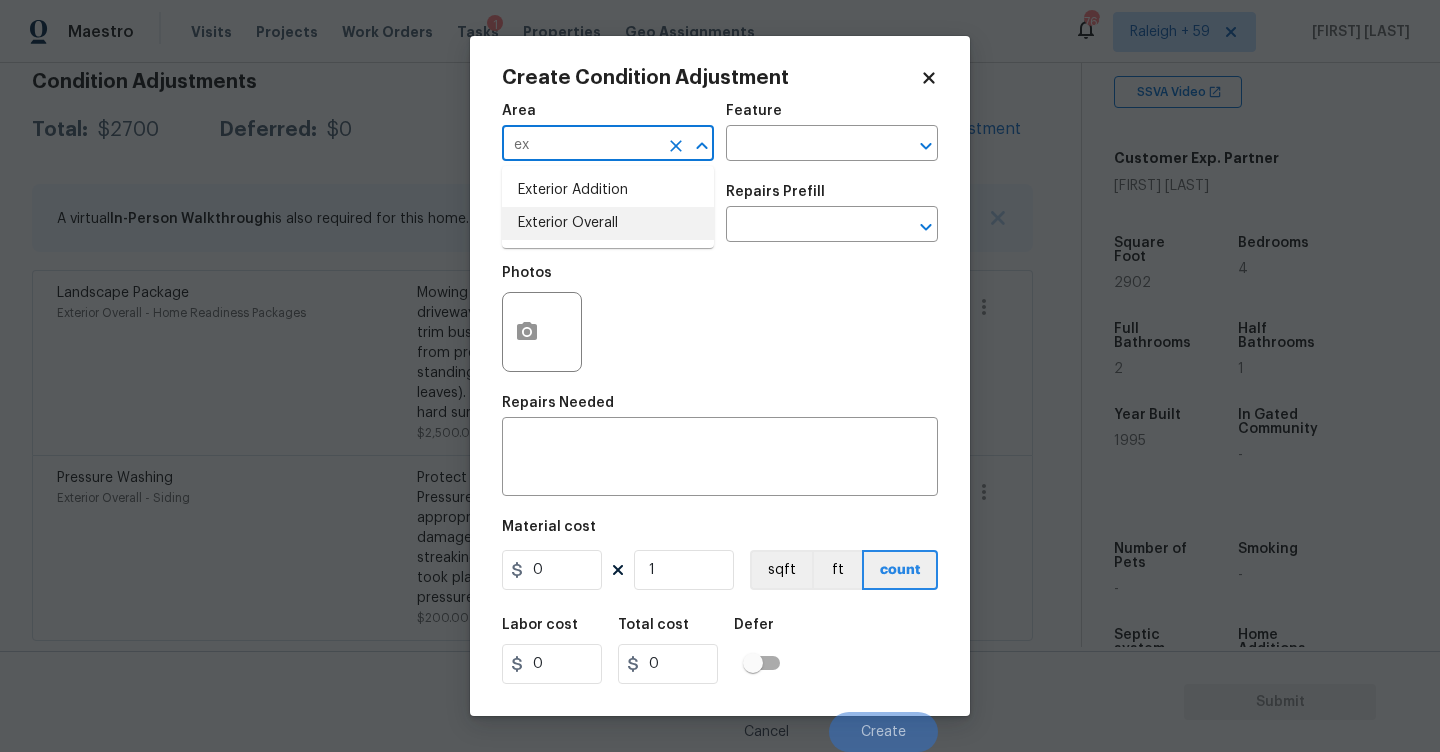 click on "Exterior Overall" at bounding box center (608, 223) 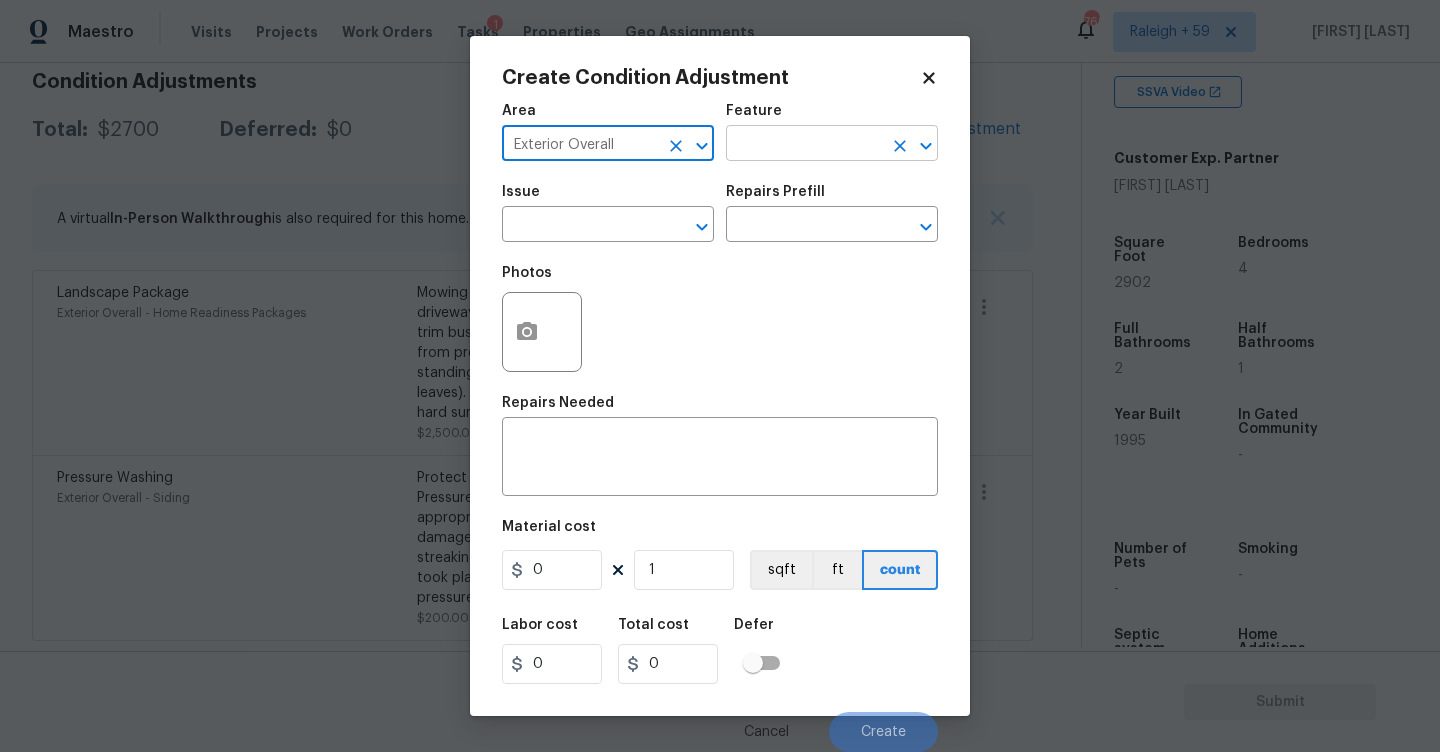 type on "Exterior Overall" 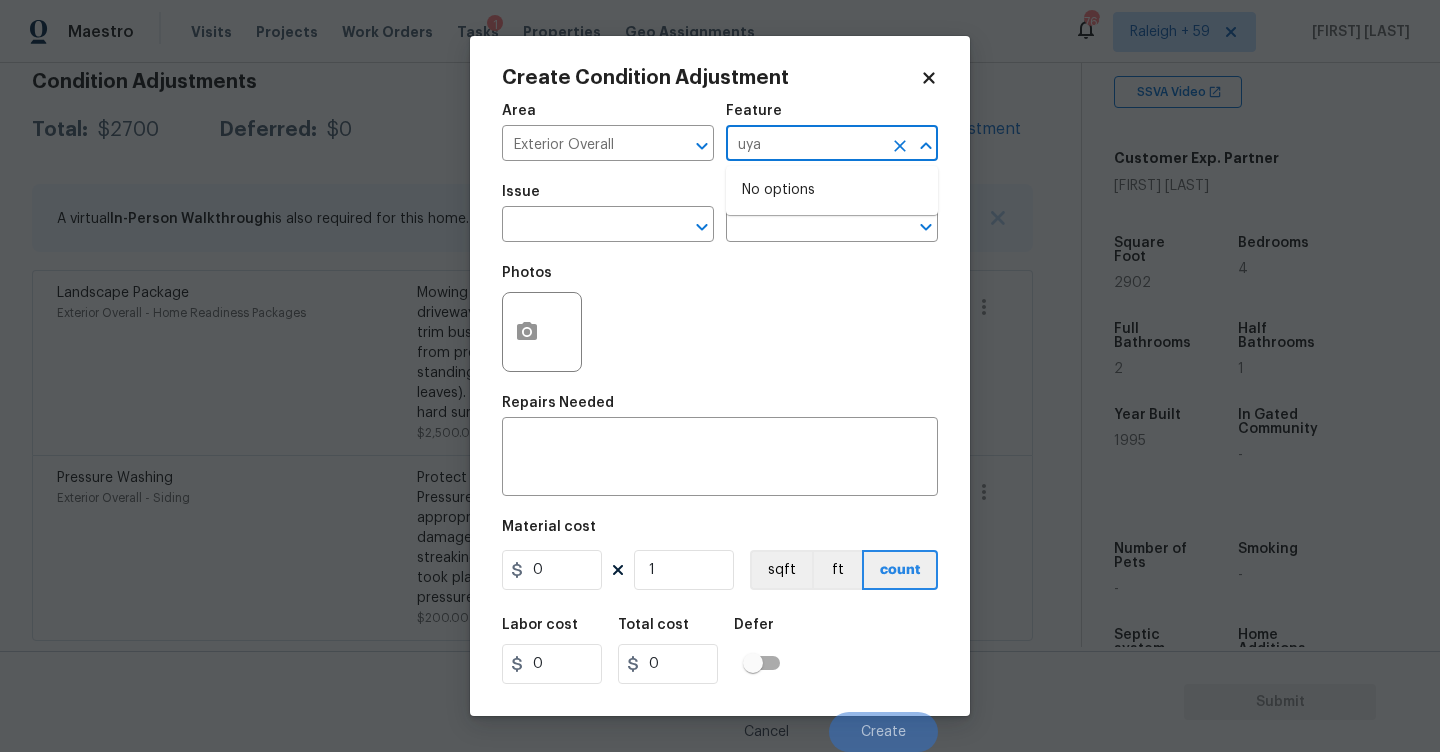 type on "uy" 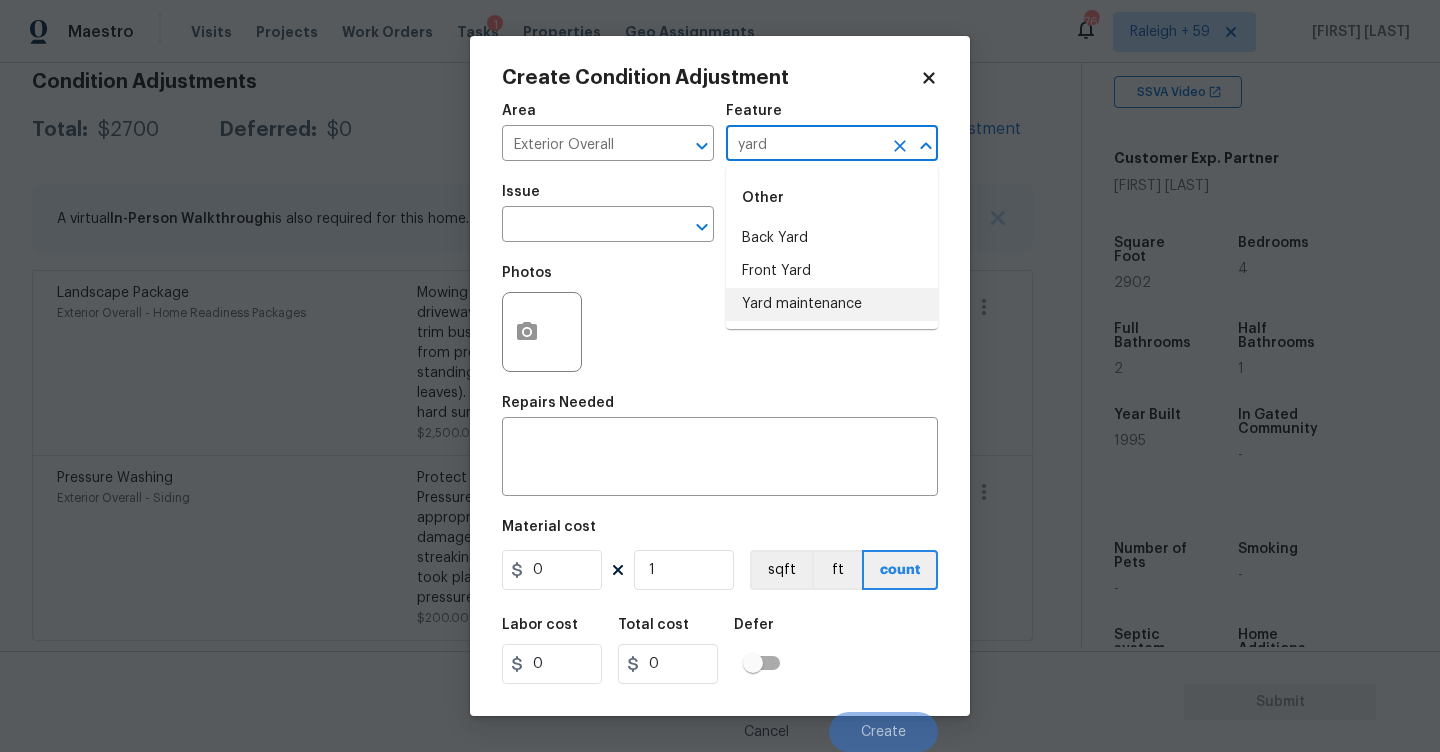 click on "Yard maintenance" at bounding box center [832, 304] 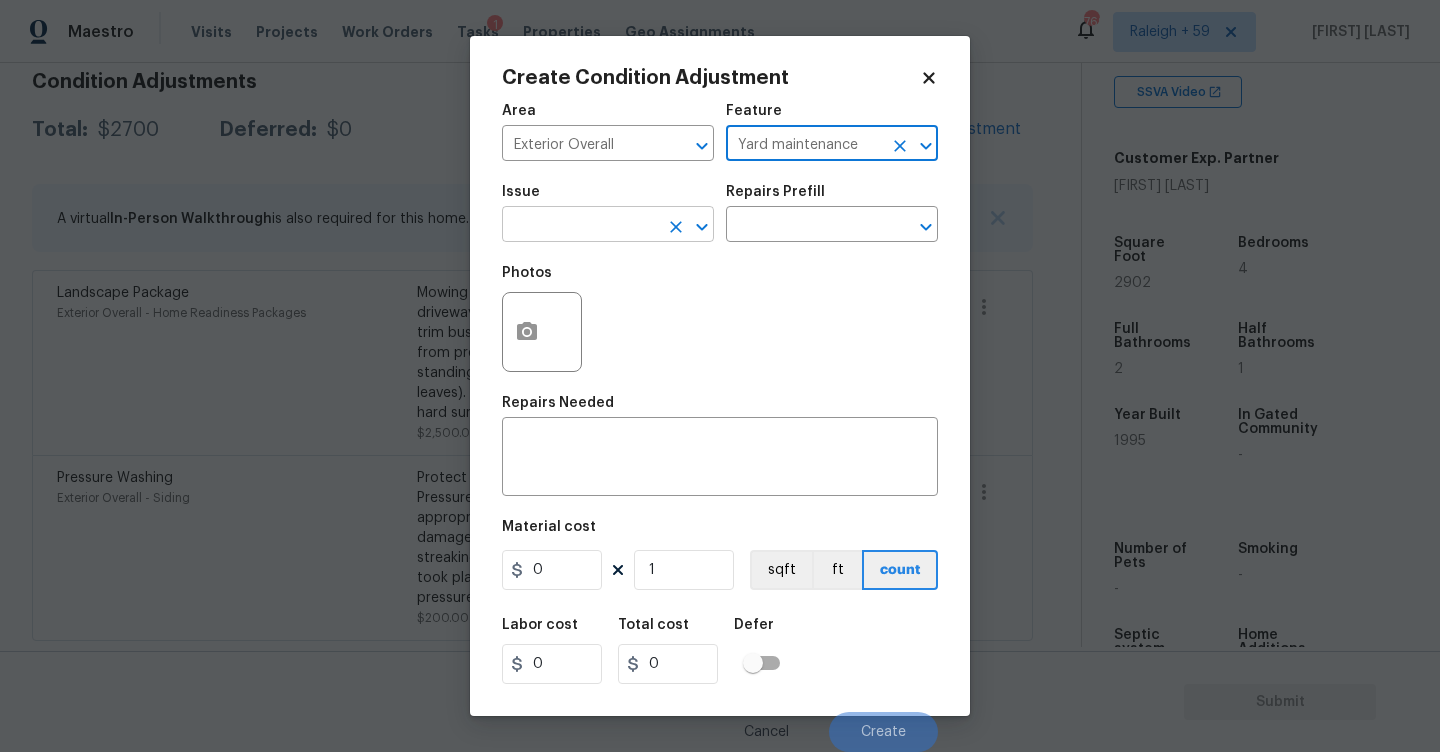 type on "Yard maintenance" 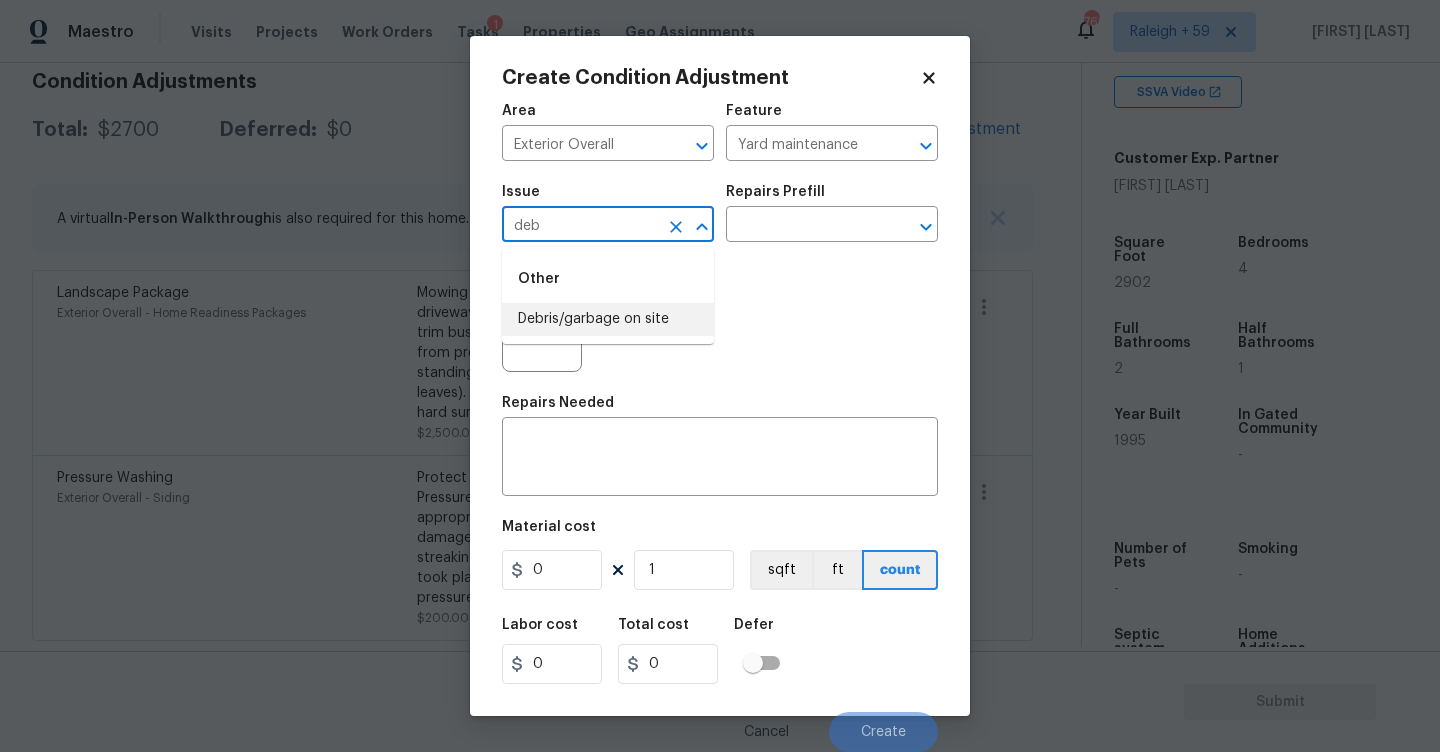 click on "Debris/garbage on site" at bounding box center [608, 319] 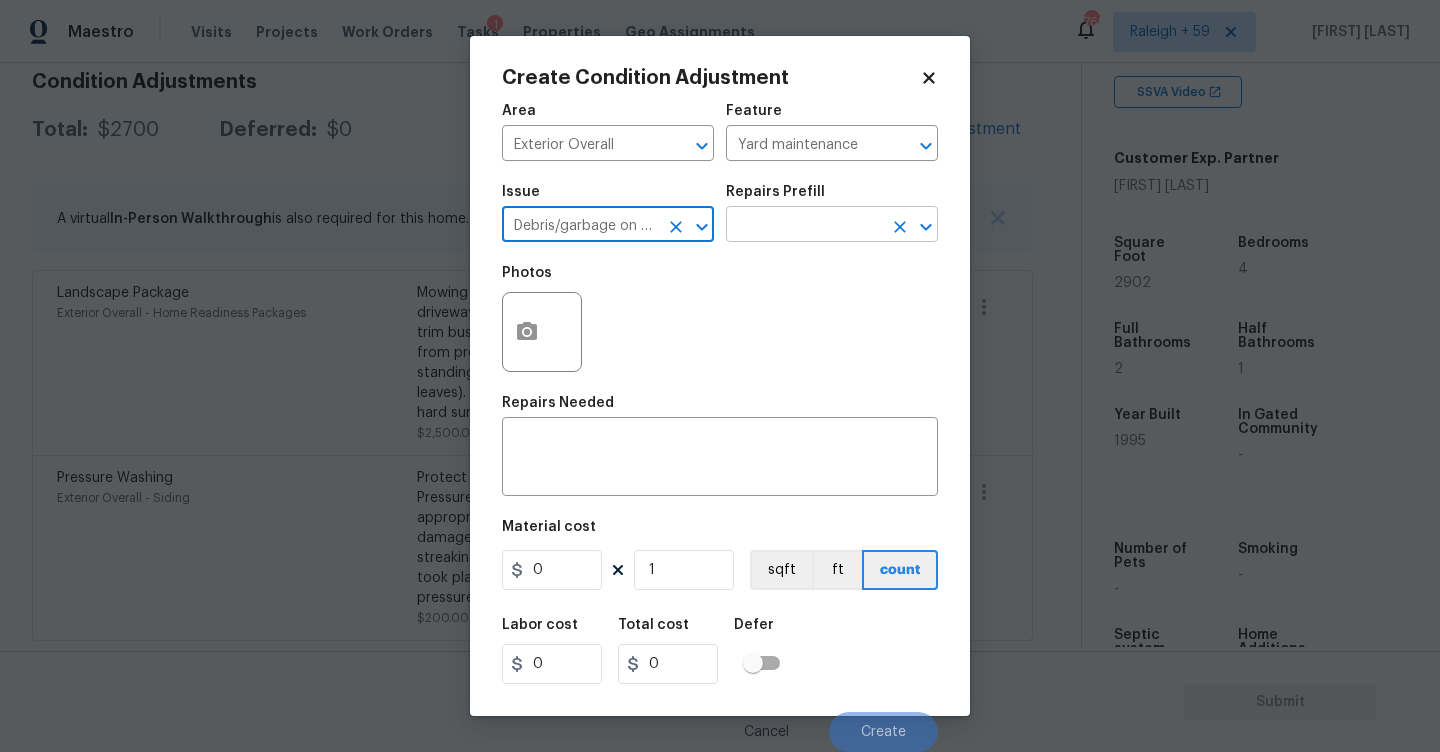 type on "Debris/garbage on site" 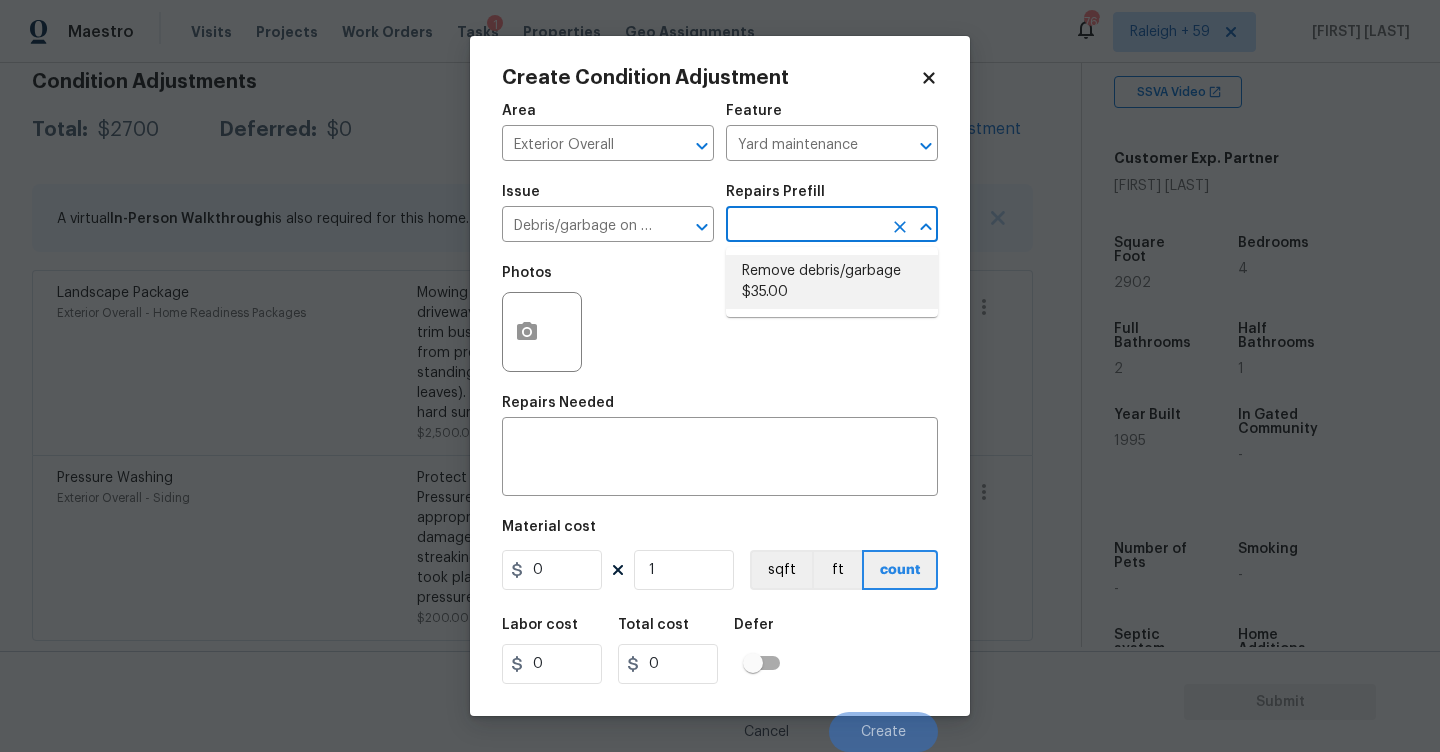 click on "Remove debris/garbage $35.00" at bounding box center (832, 282) 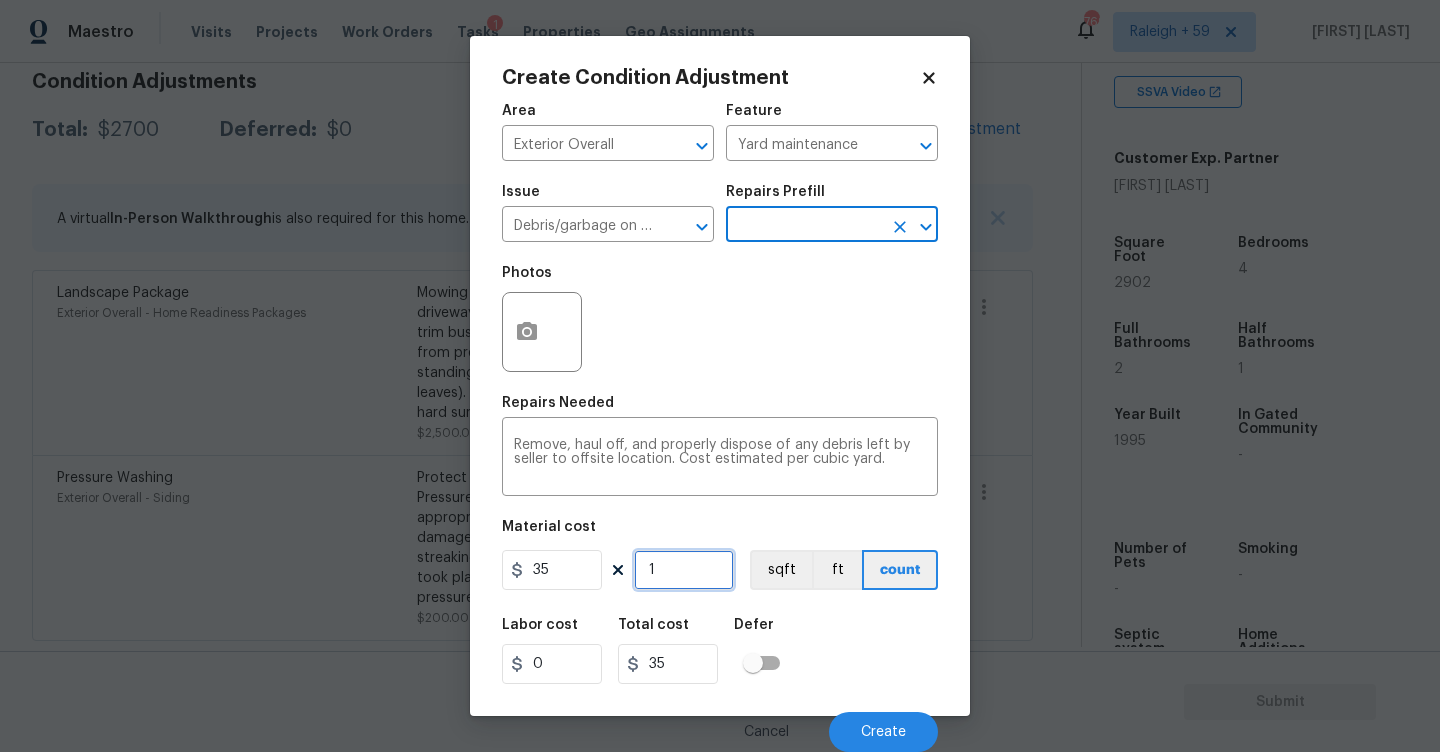 click on "1" at bounding box center (684, 570) 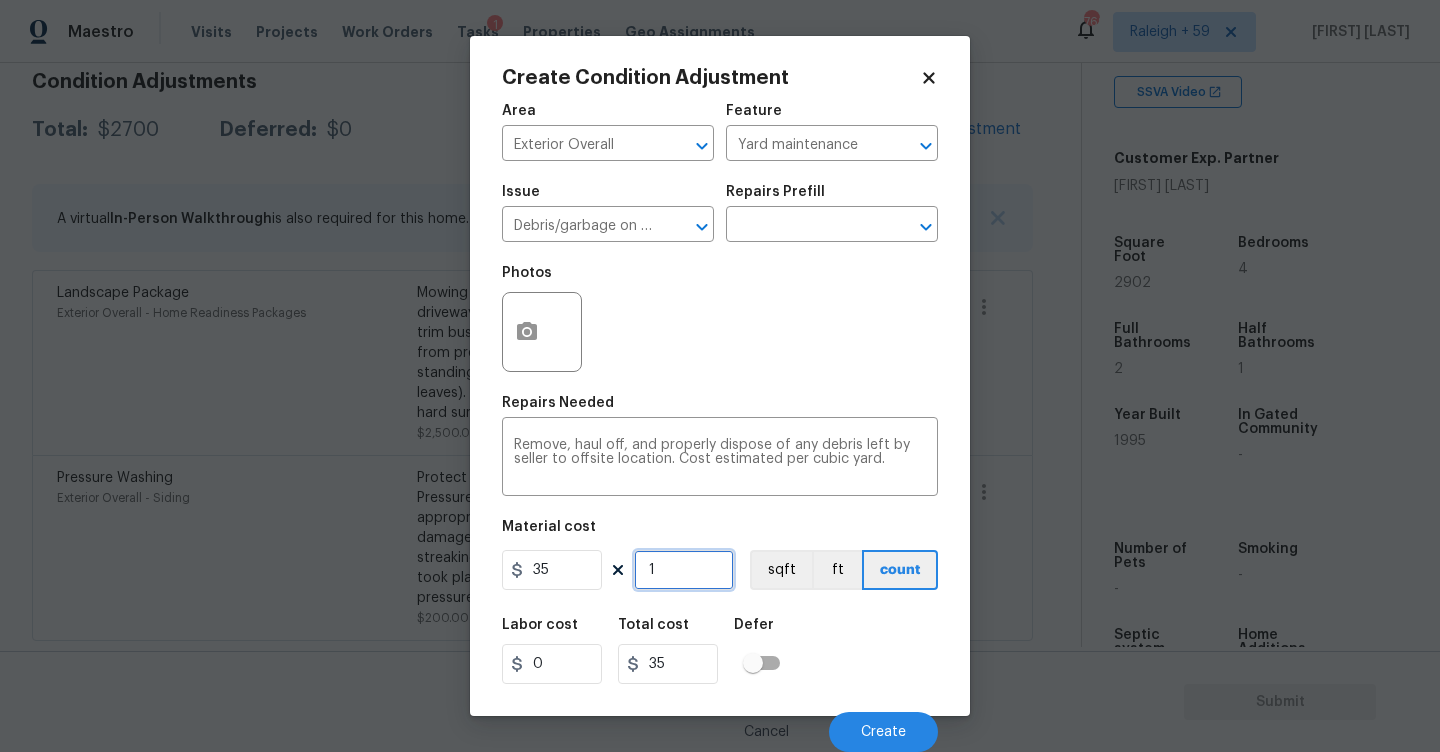 type on "0" 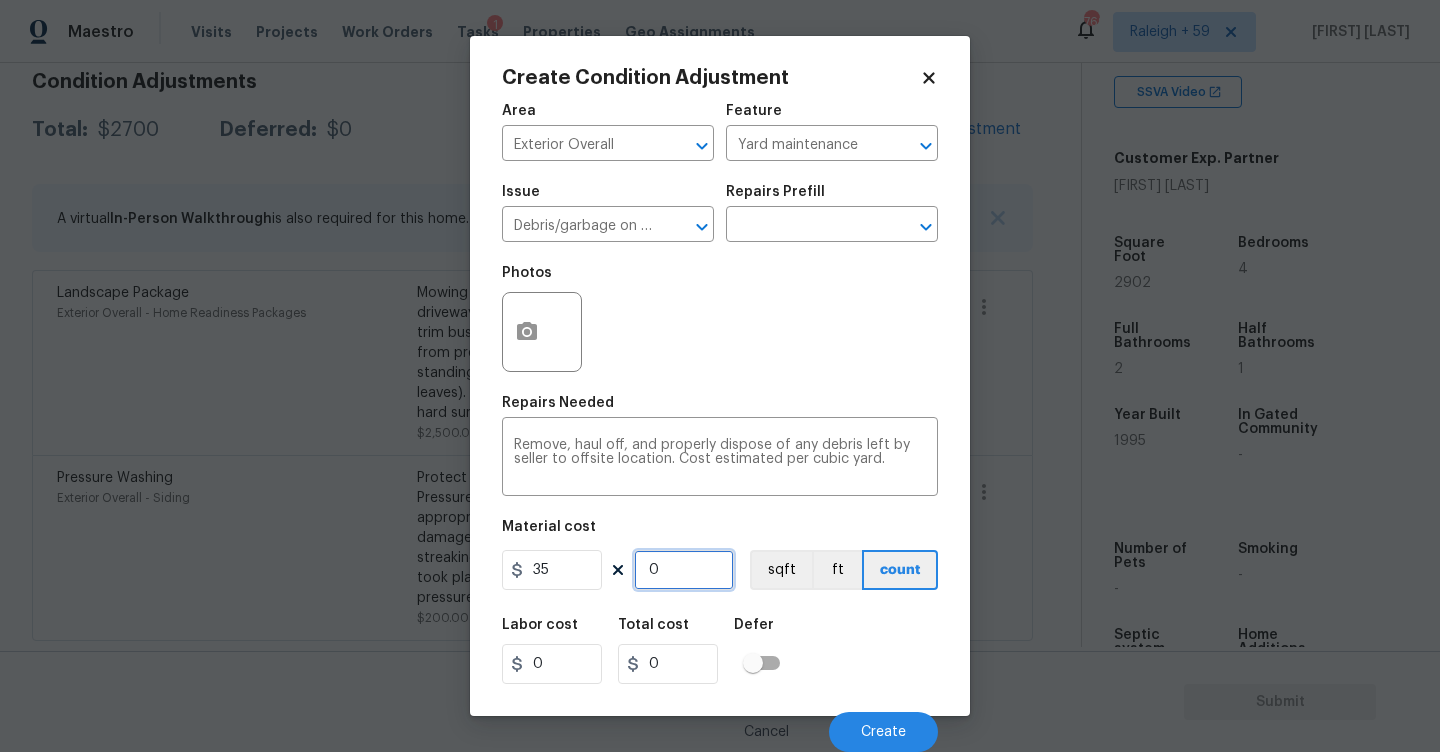 type on "1" 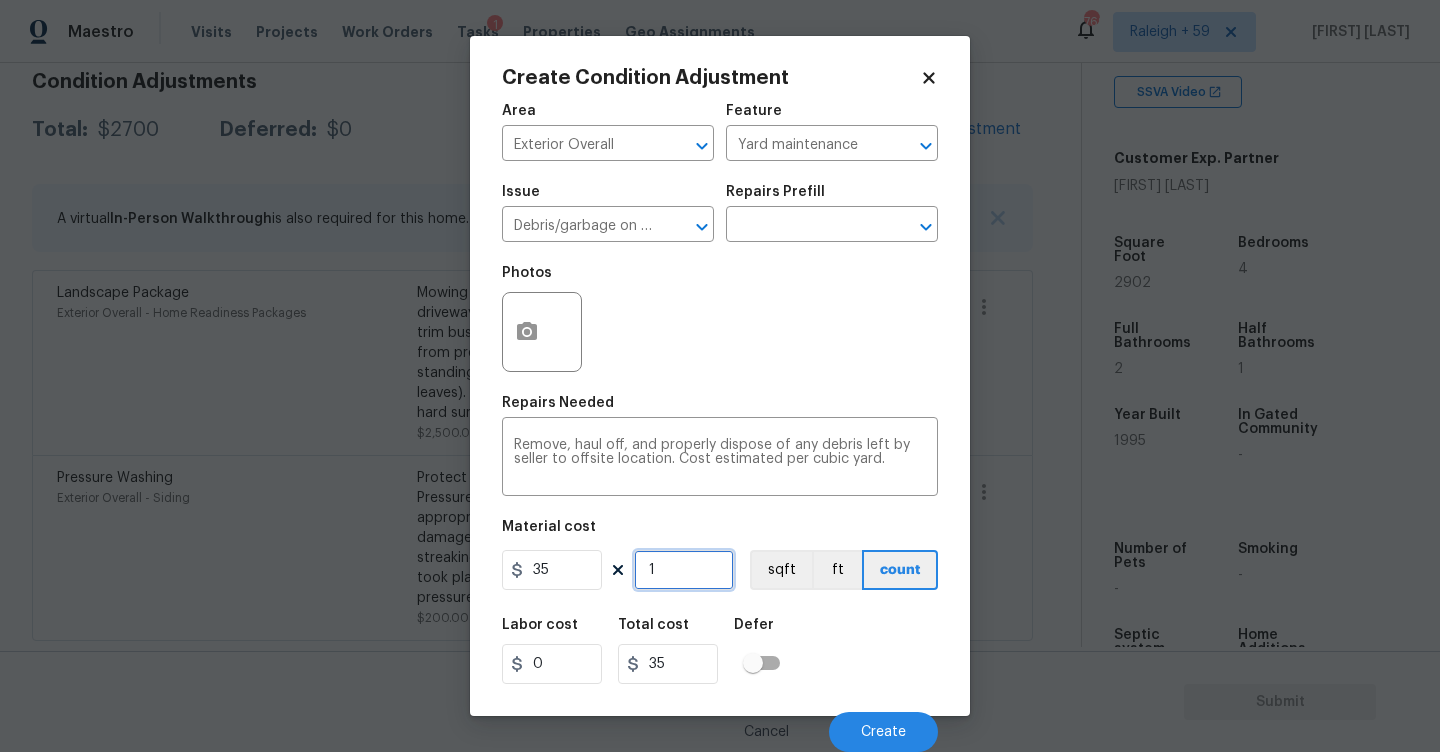 type on "19" 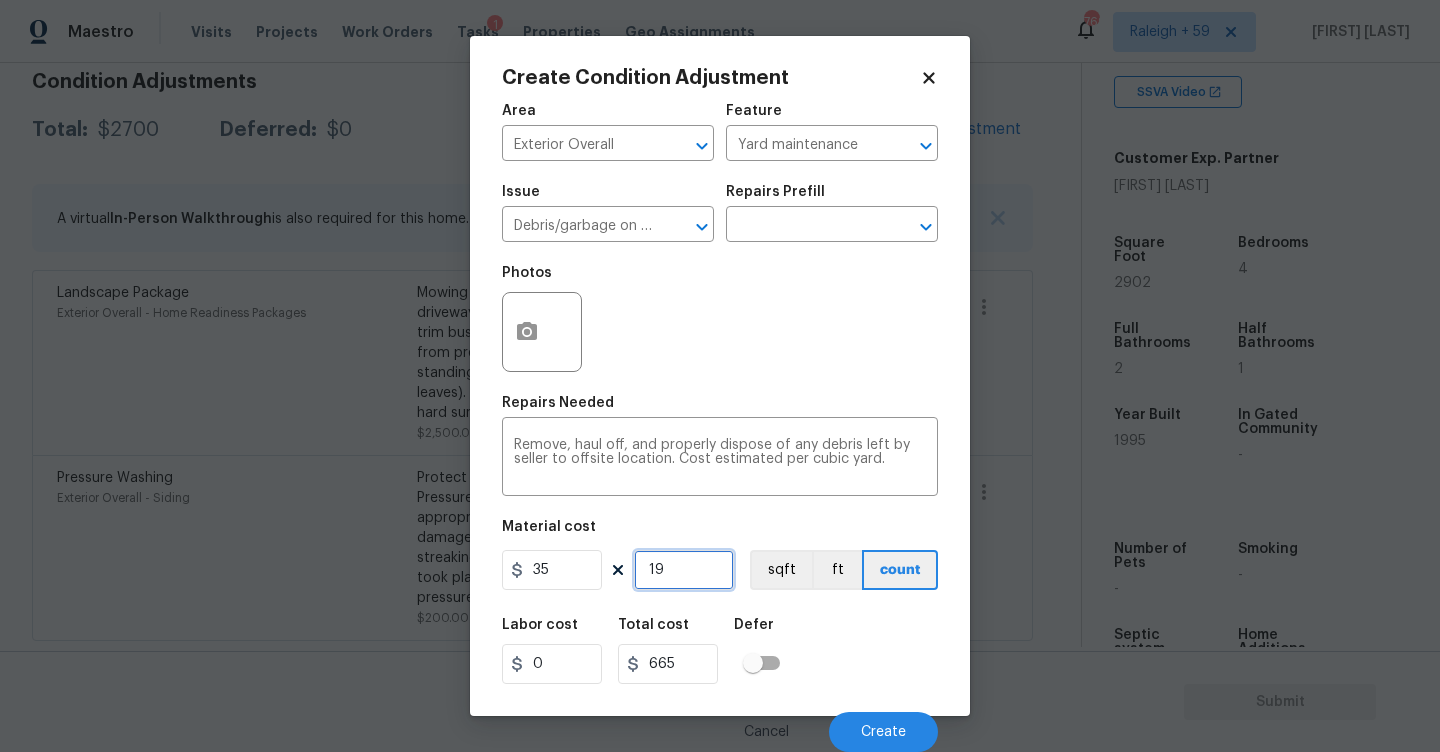 type on "1" 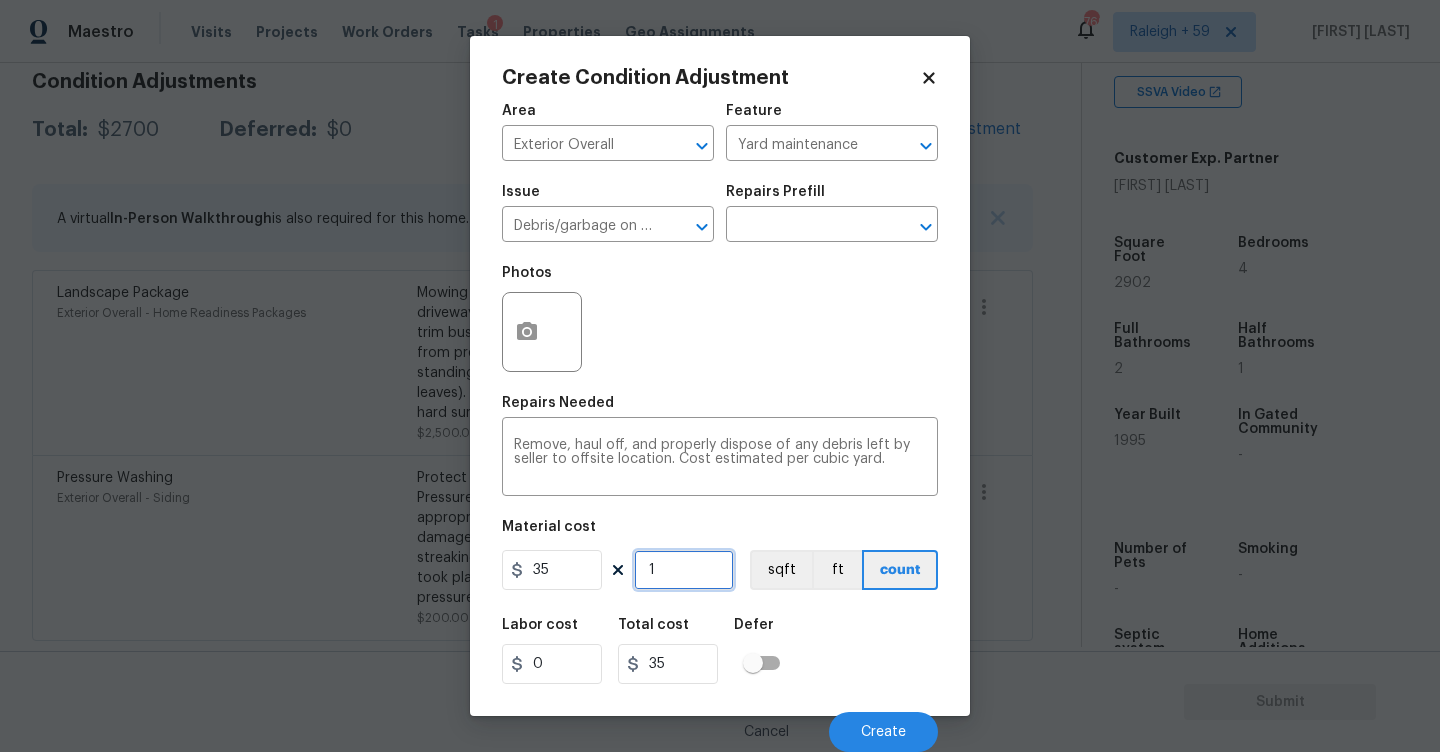 type on "10" 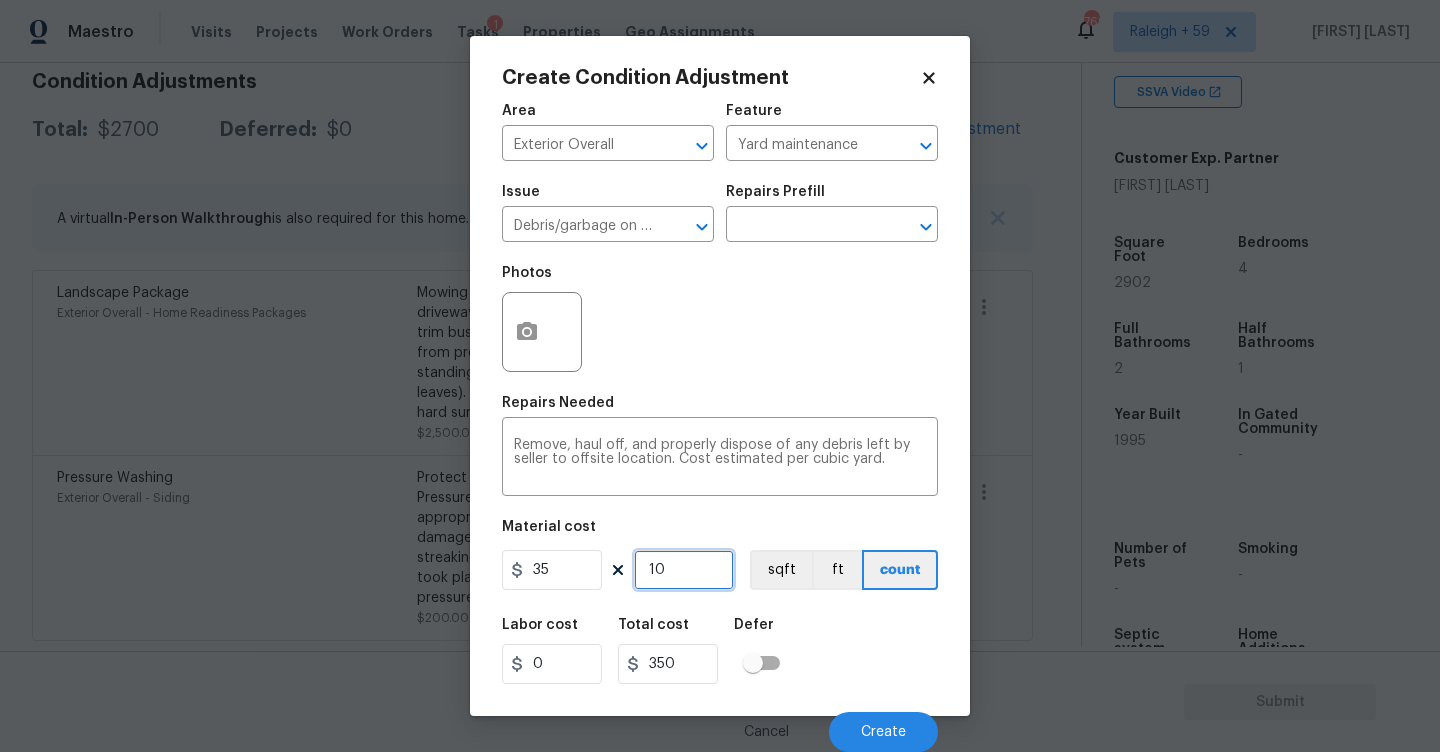 type on "1" 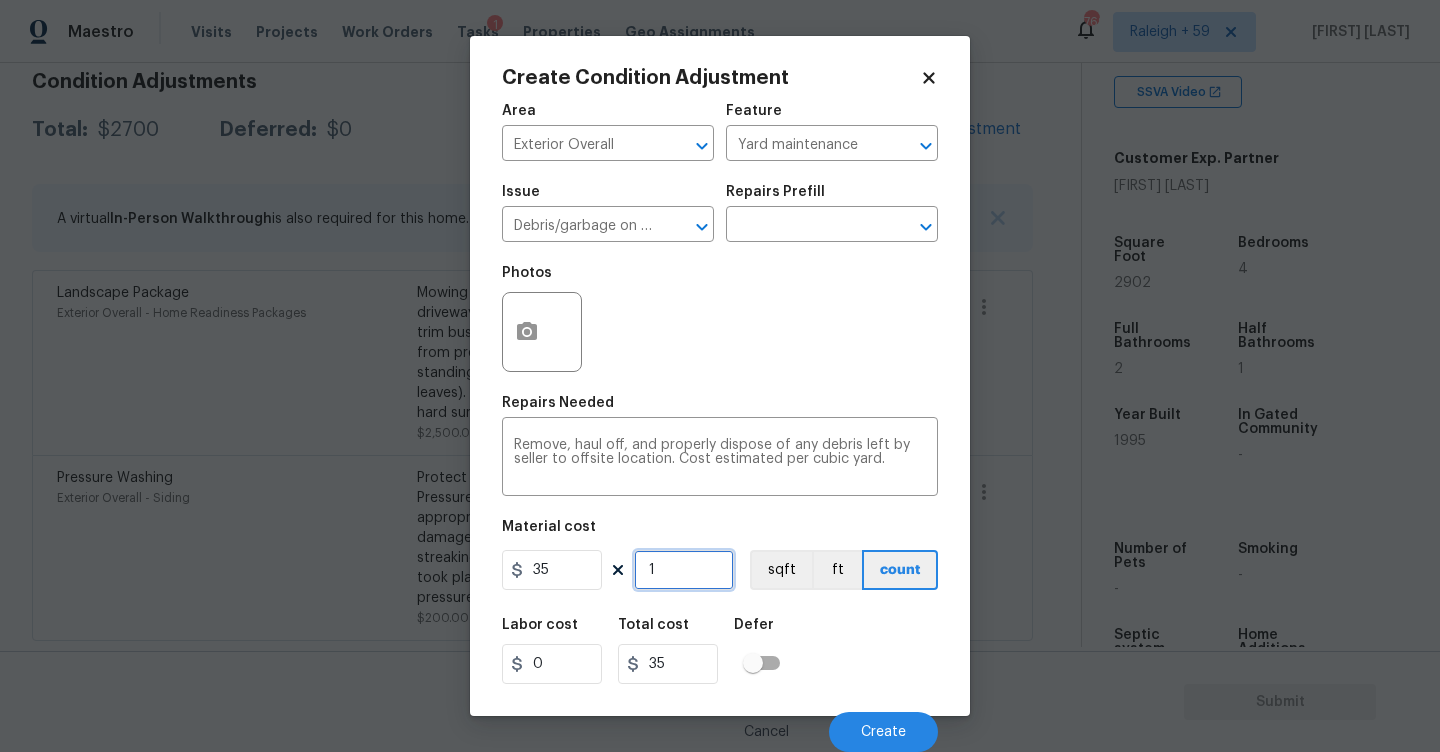 type on "0" 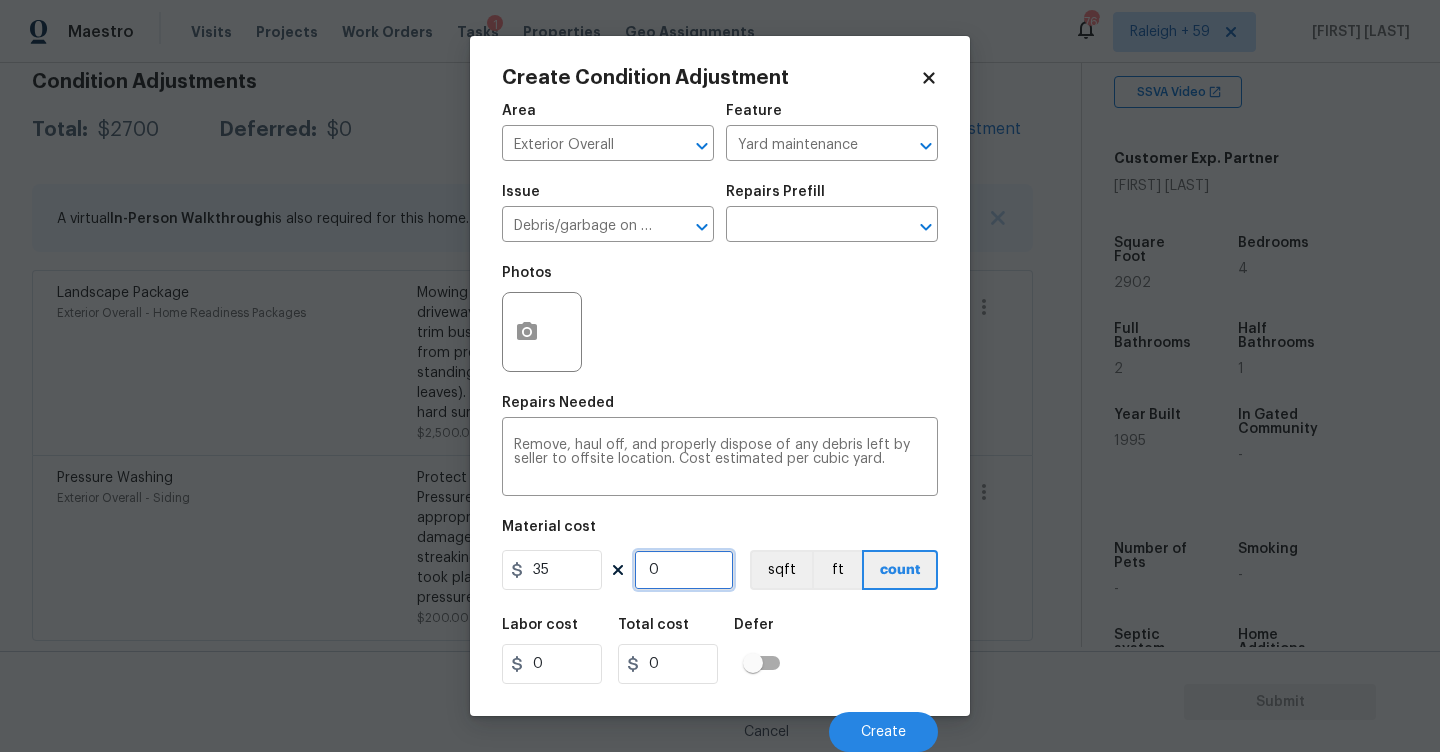 type on "2" 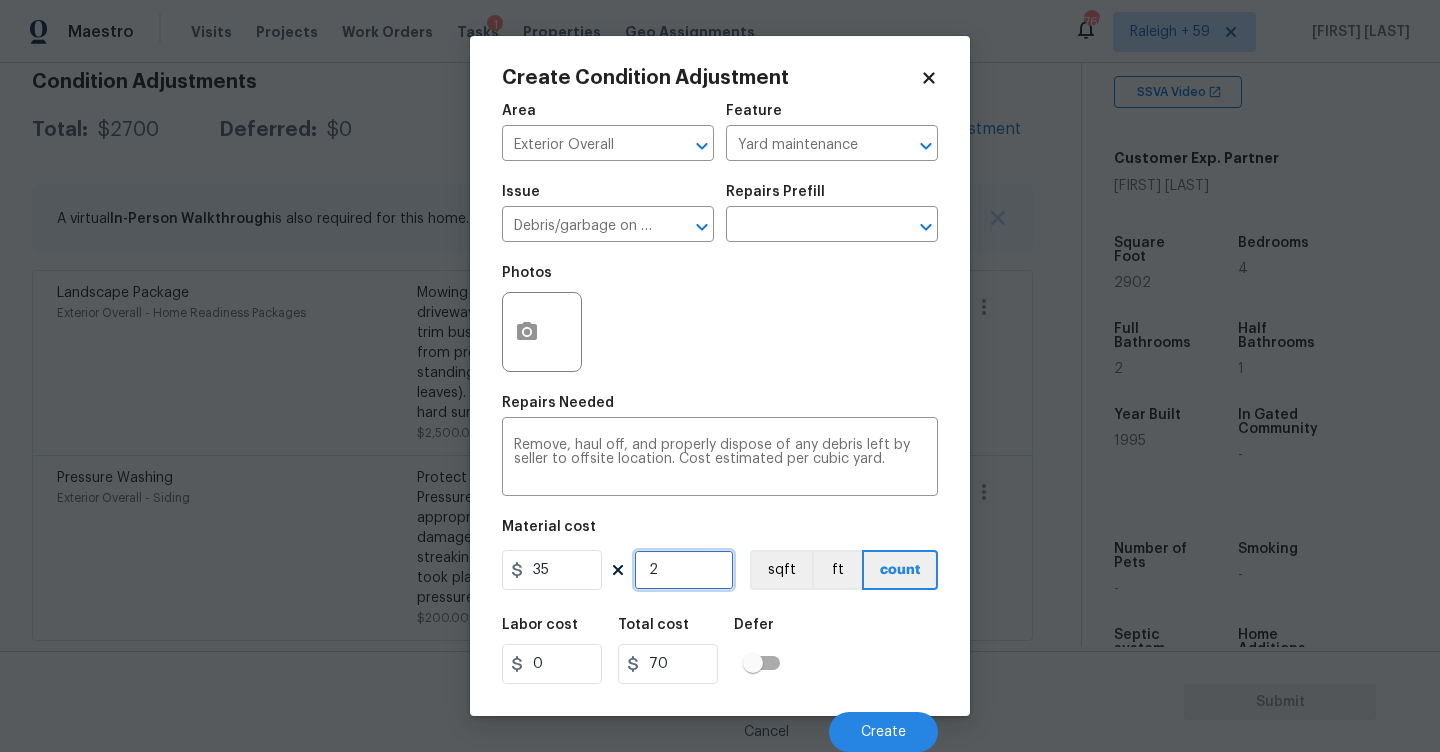type on "20" 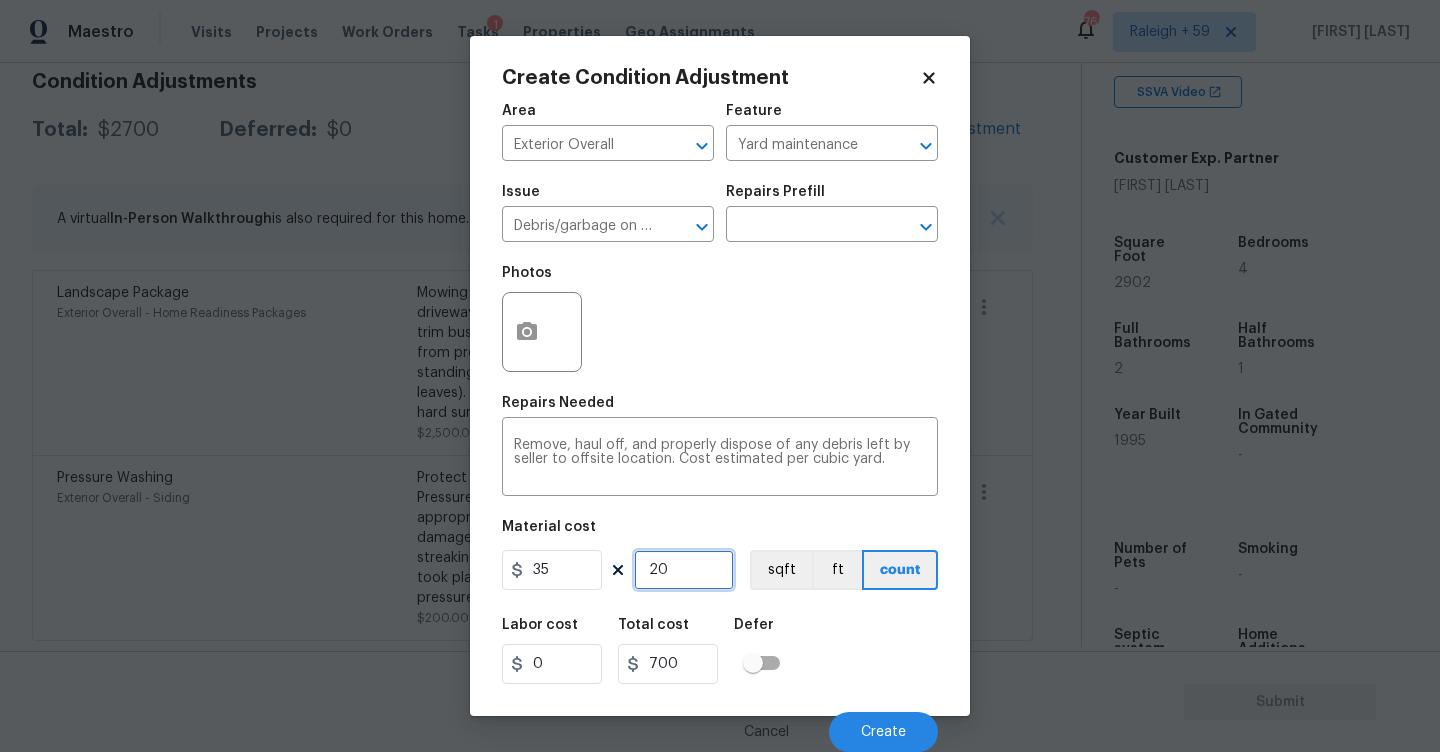 type on "20" 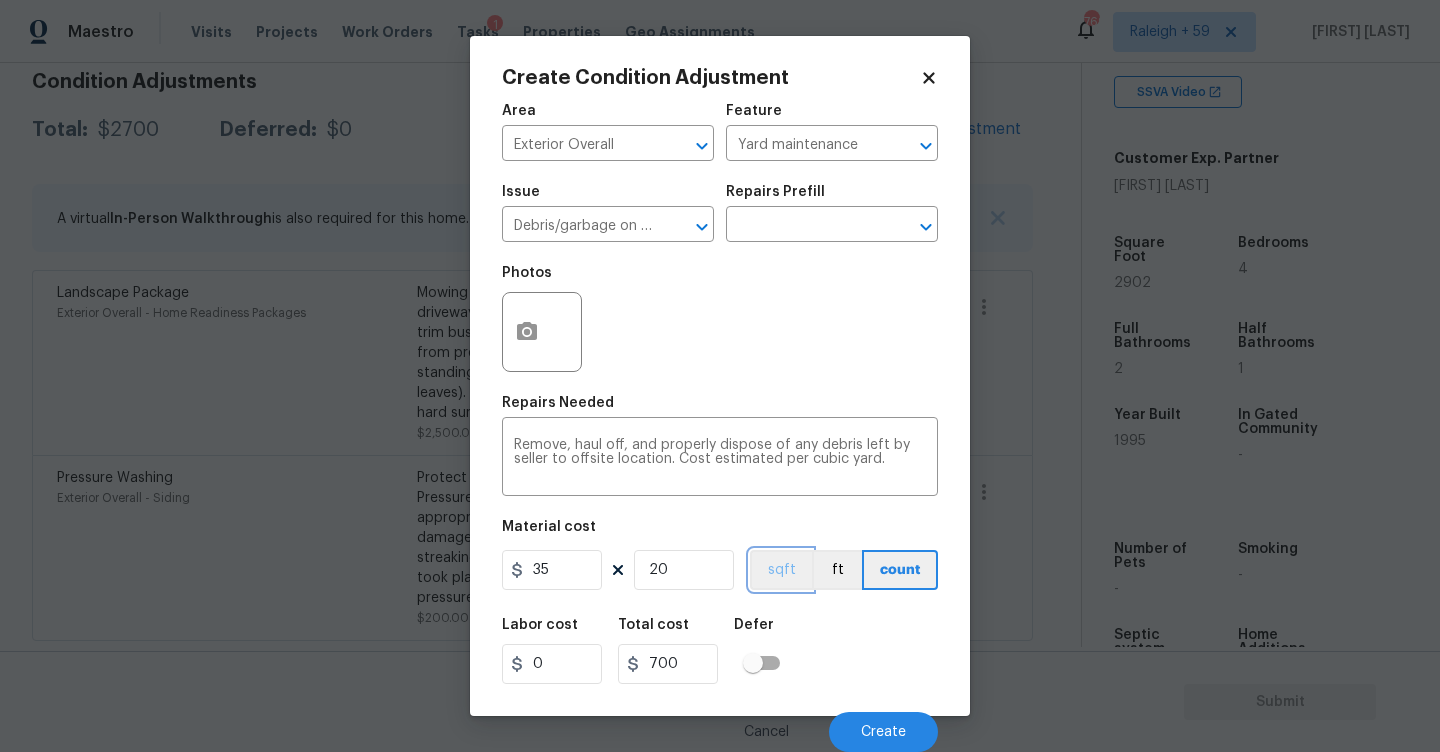 type 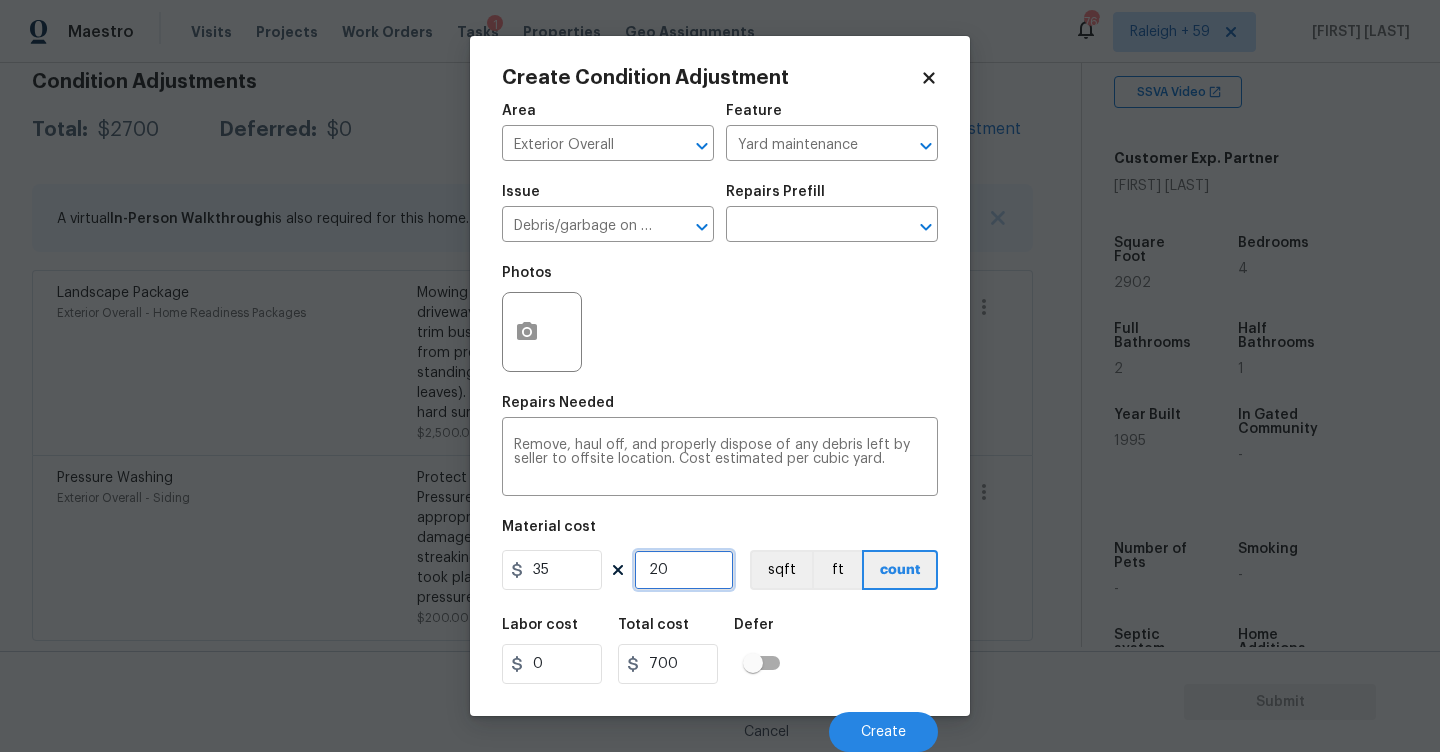 click on "20" at bounding box center [684, 570] 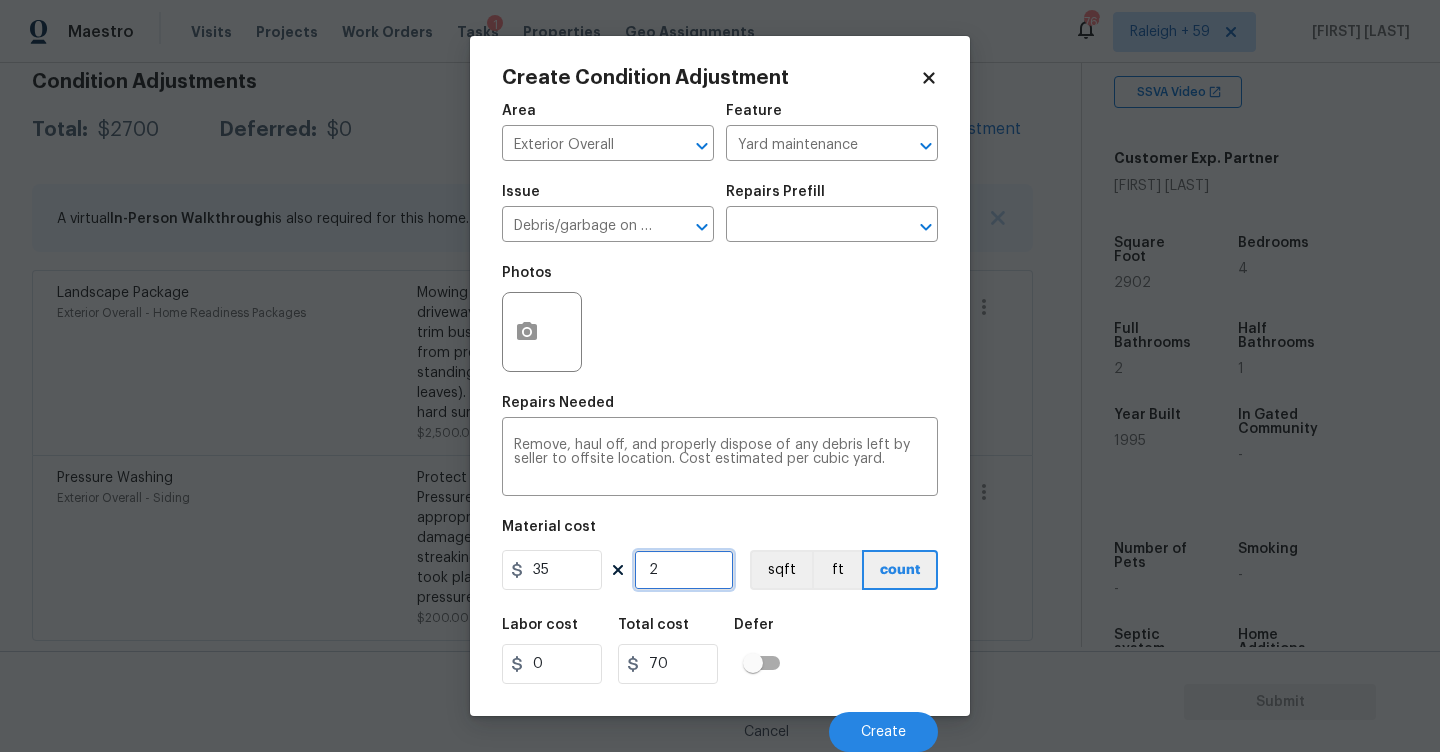 type on "21" 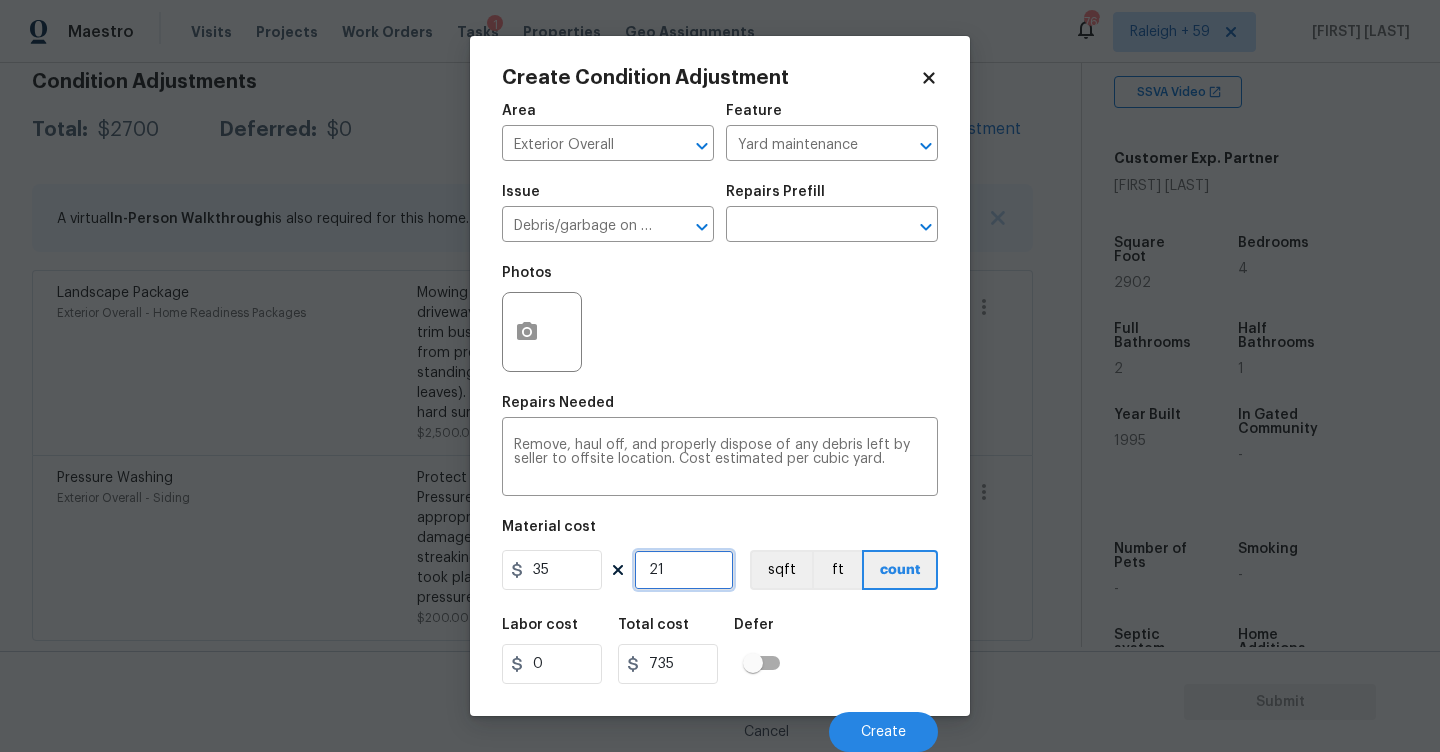 type on "21" 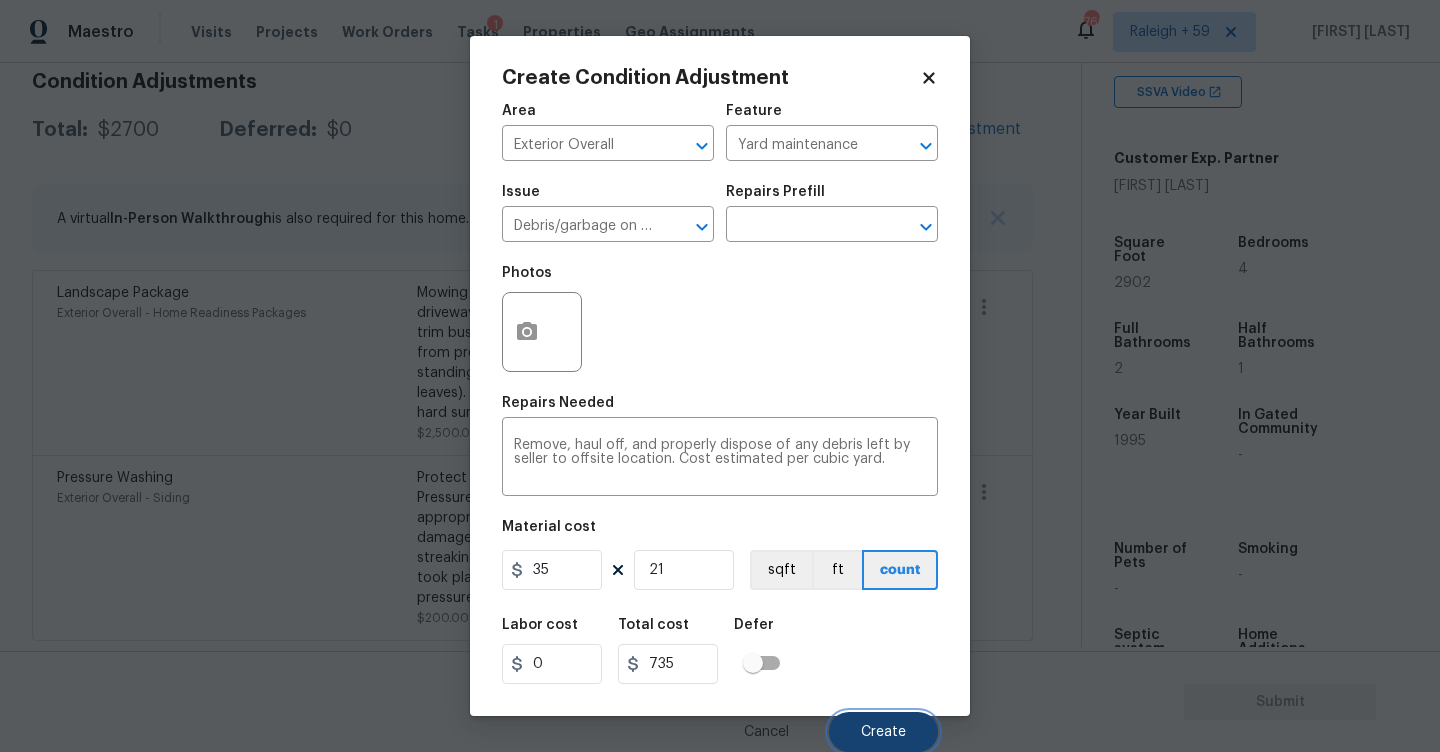click on "Create" at bounding box center (883, 732) 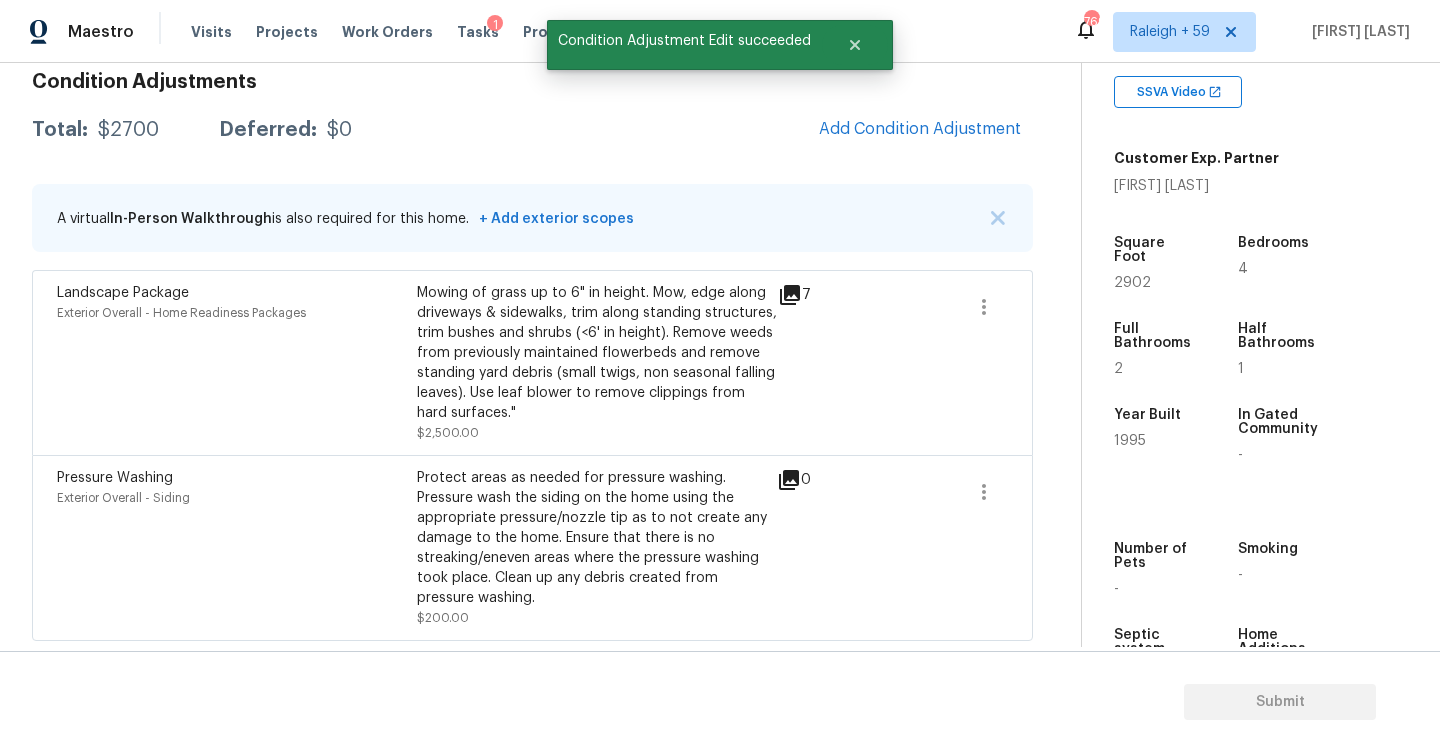 scroll, scrollTop: 296, scrollLeft: 0, axis: vertical 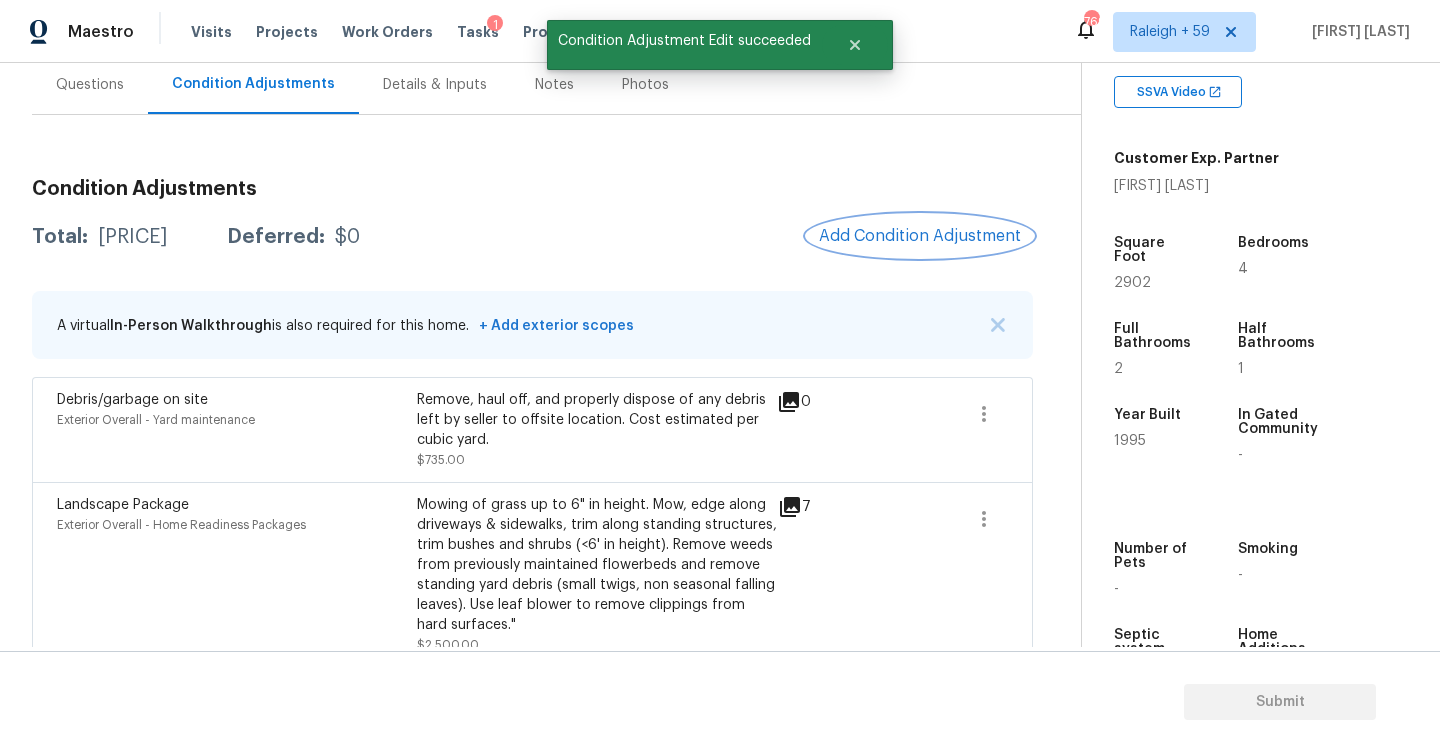 click on "Add Condition Adjustment" at bounding box center [920, 236] 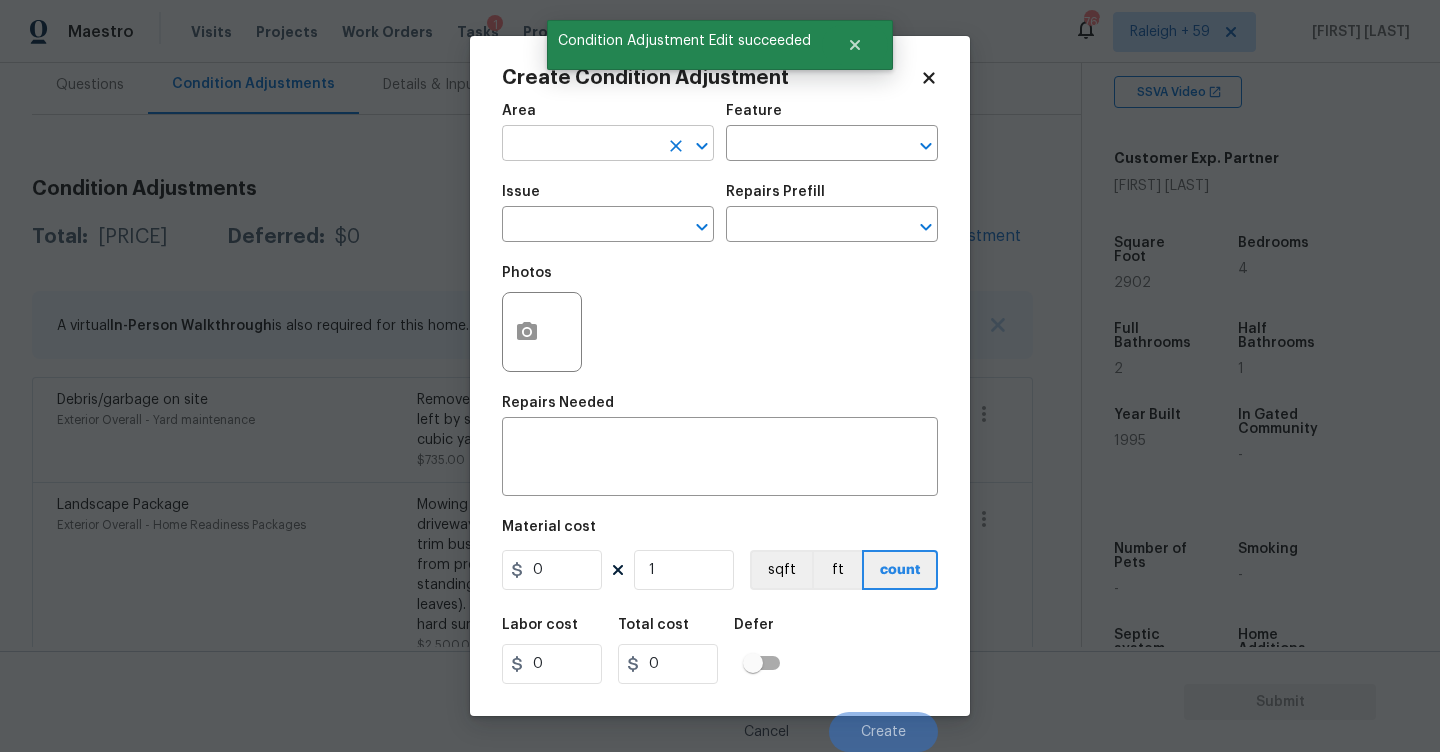 click at bounding box center [580, 145] 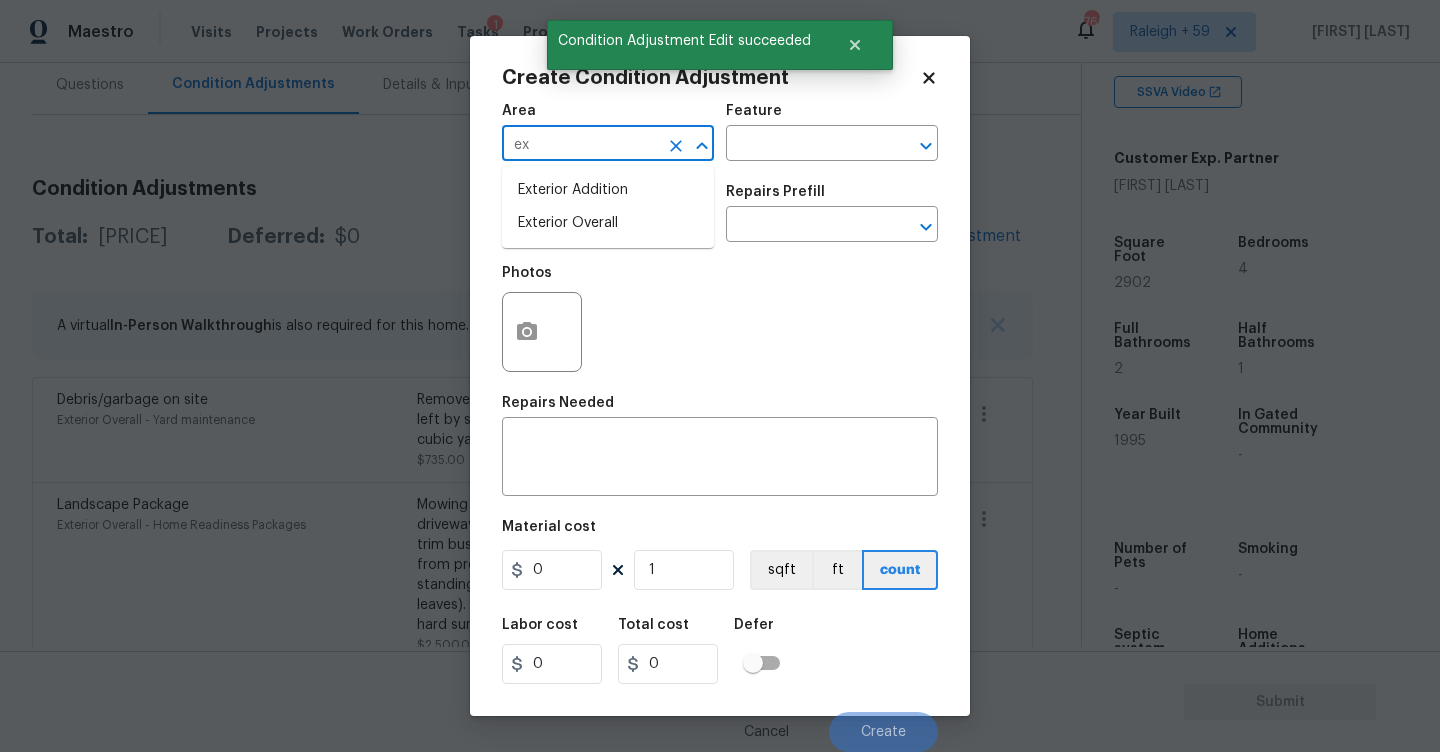 click on "Exterior Overall" at bounding box center (608, 223) 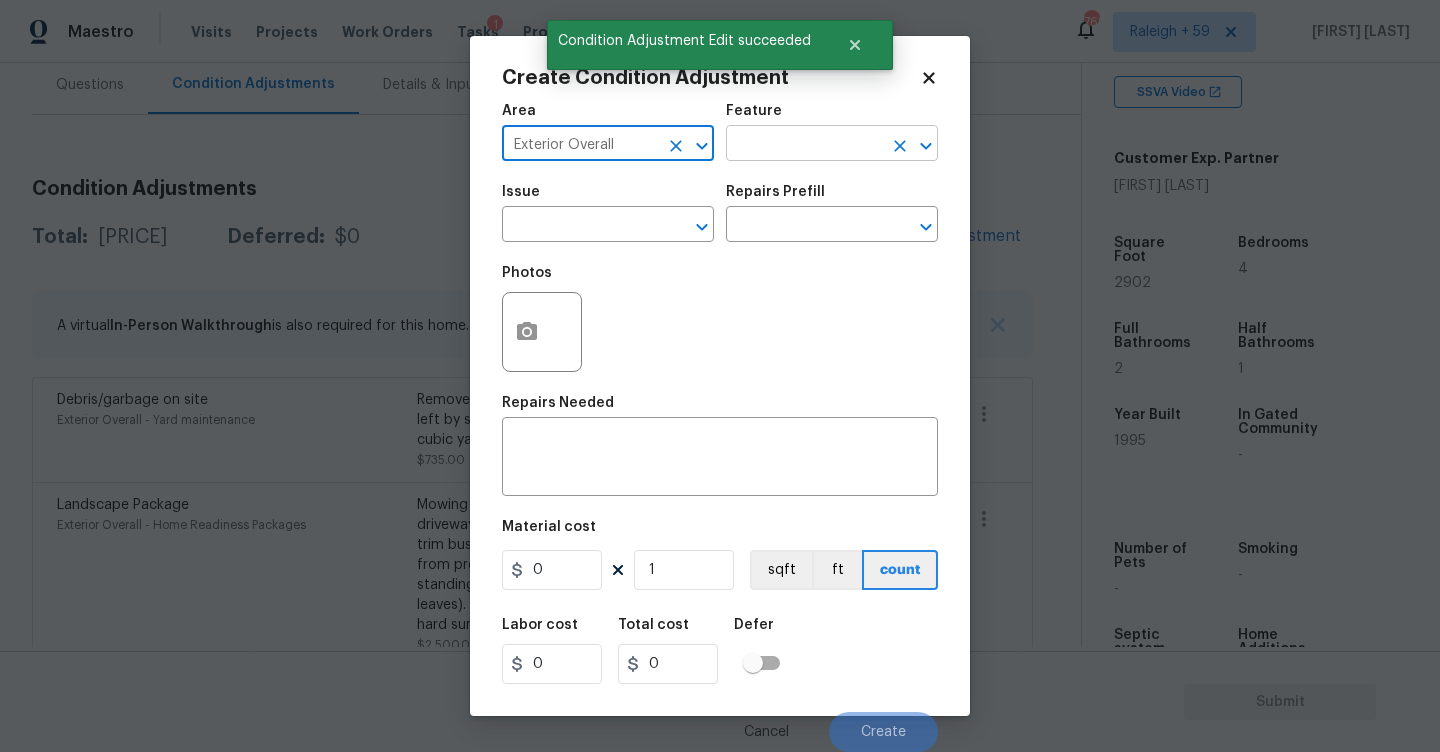 type on "Exterior Overall" 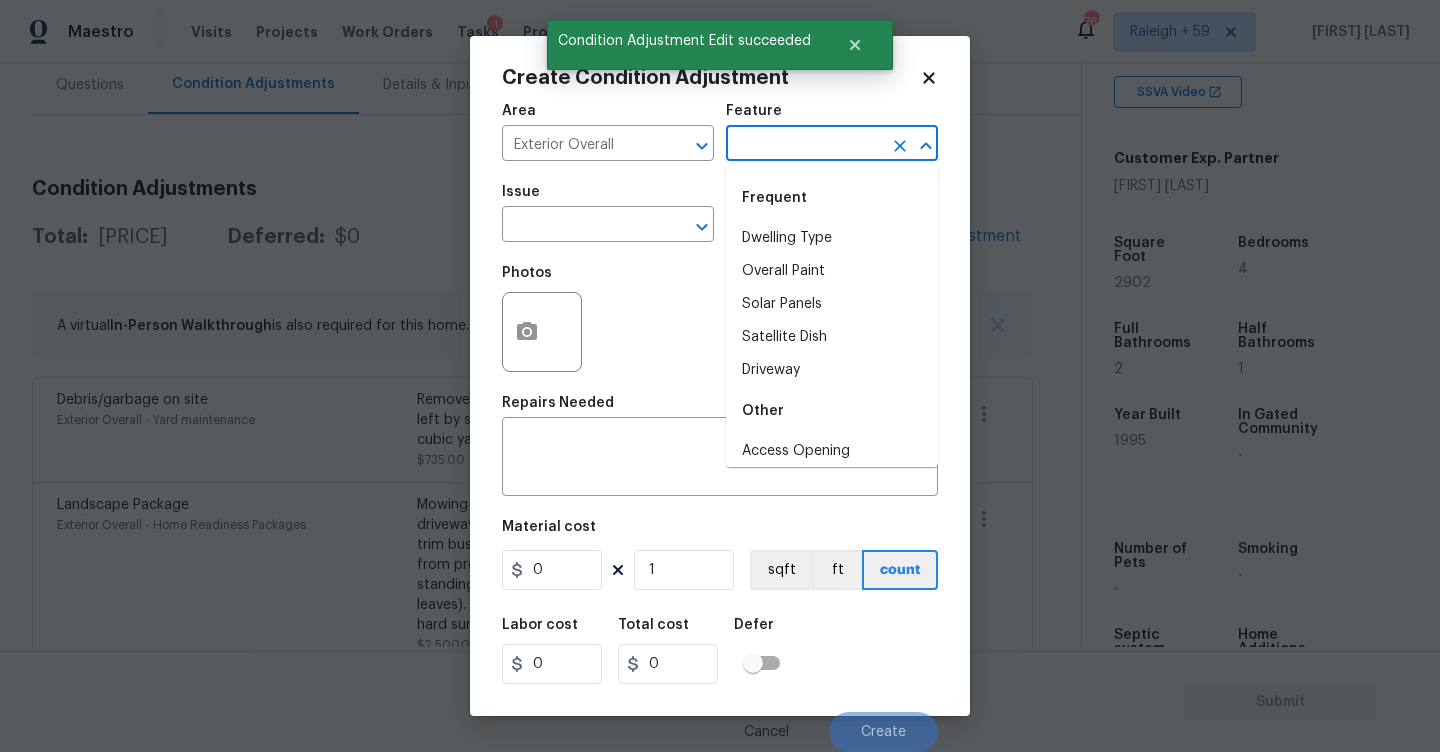 click at bounding box center (804, 145) 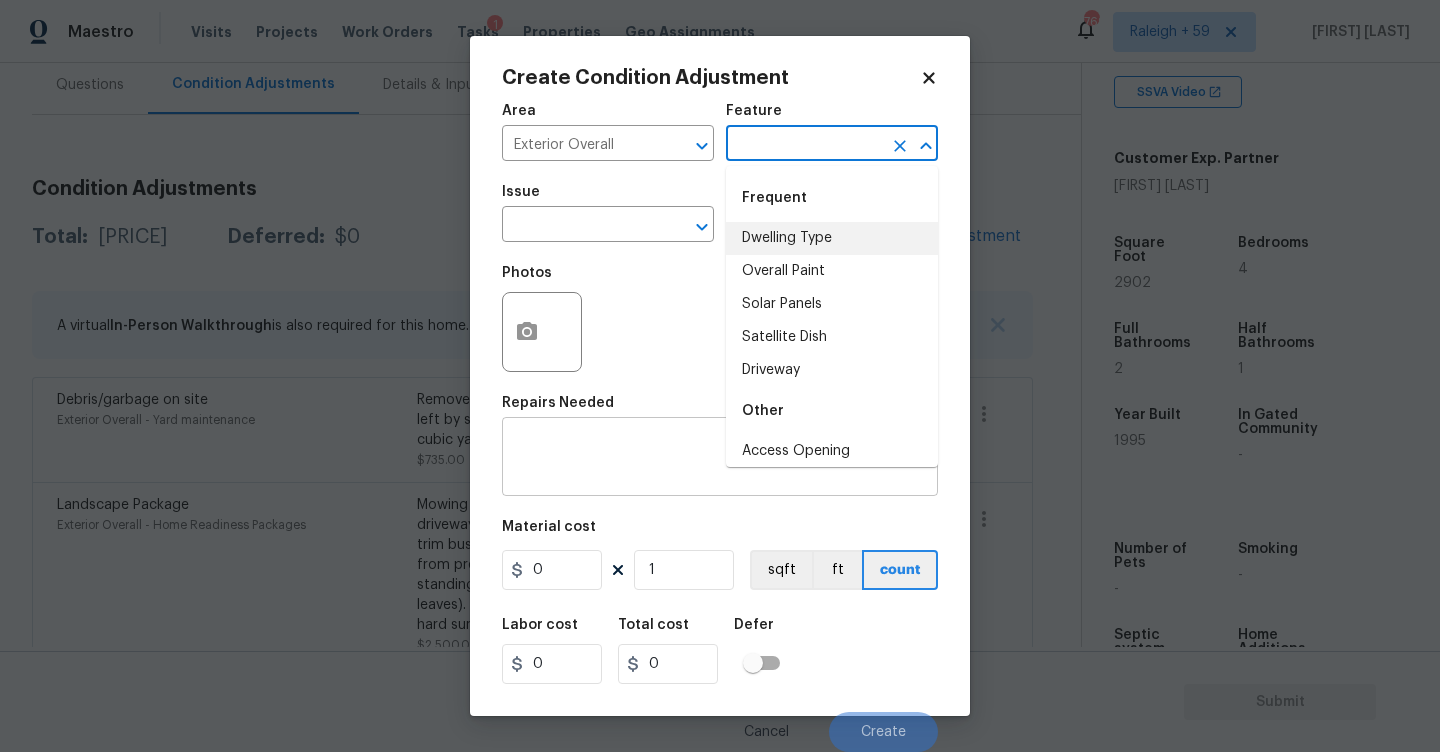 click at bounding box center (720, 459) 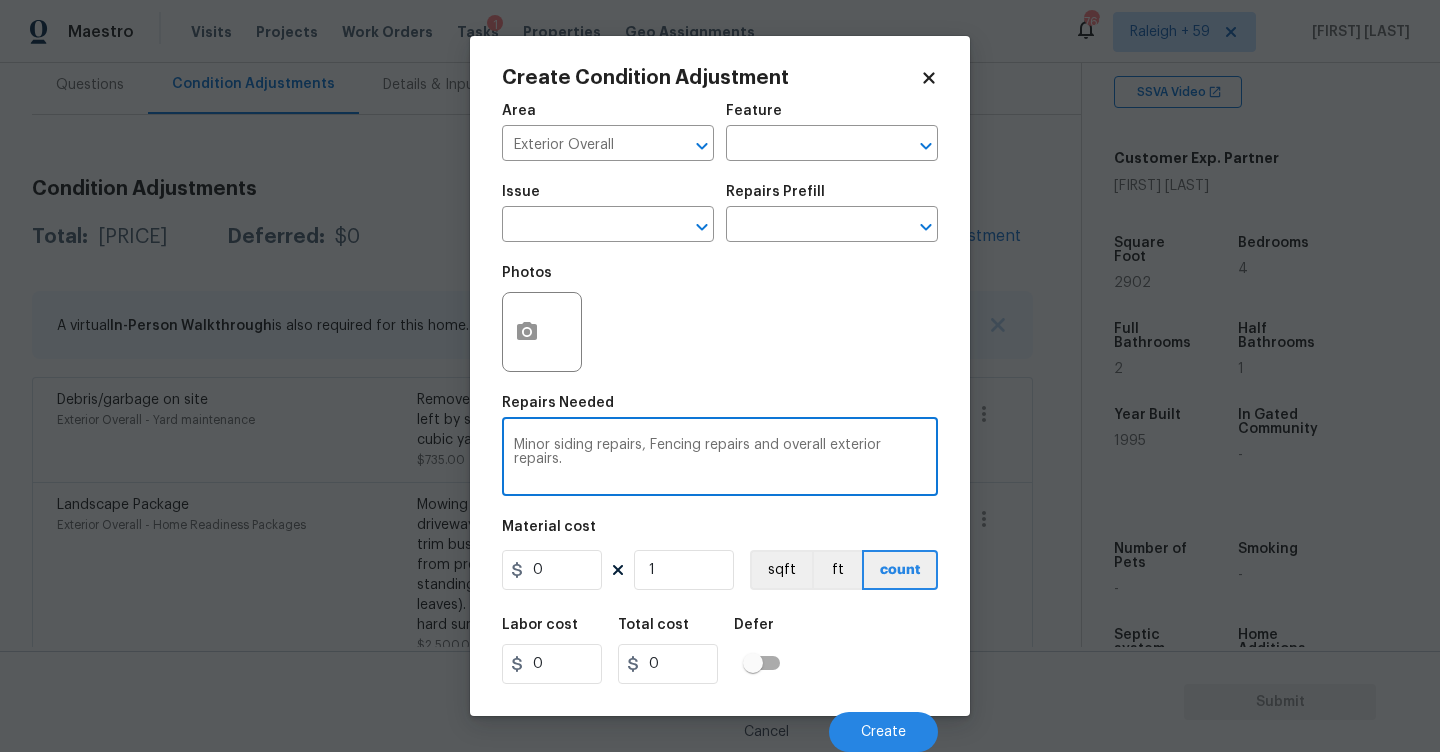 type on "Minor siding repairs, Fencing repairs and overall exterior repairs." 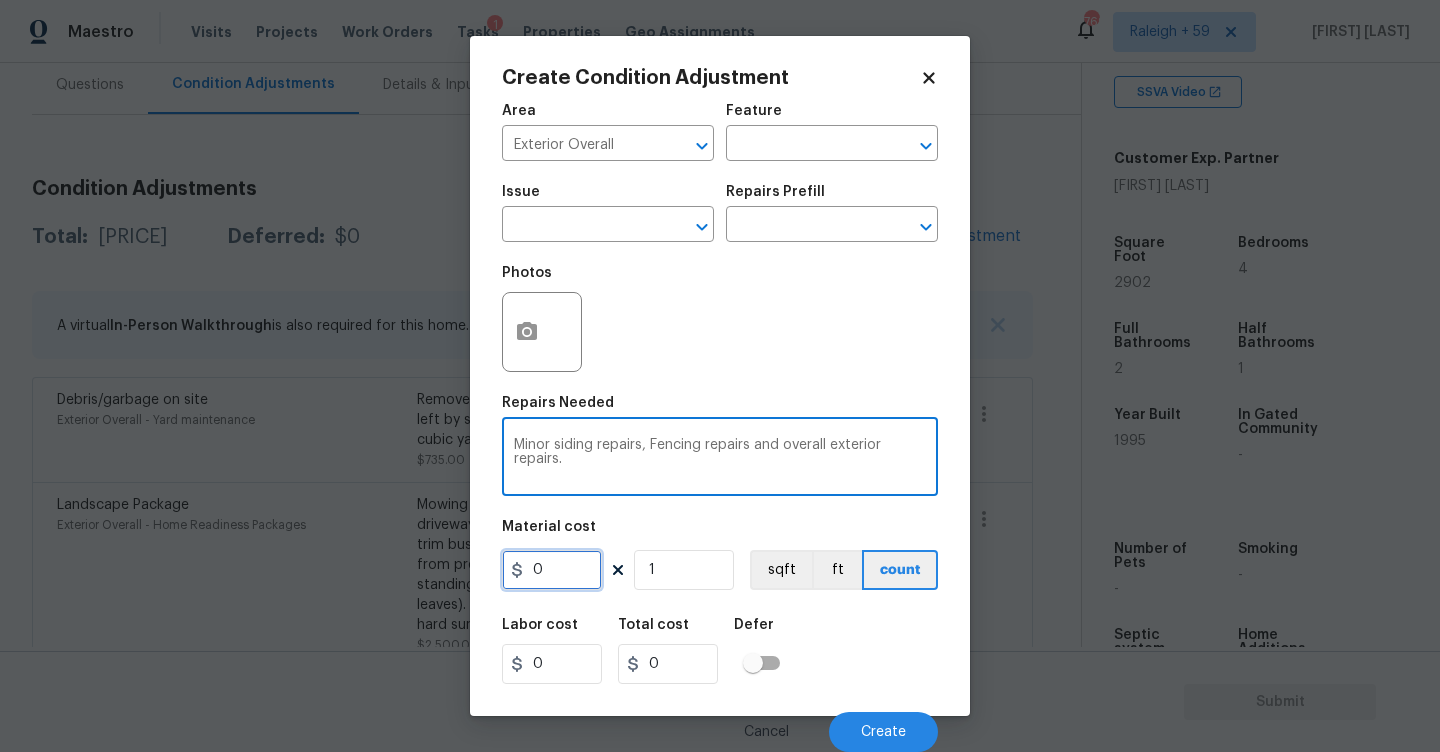 click on "0" at bounding box center (552, 570) 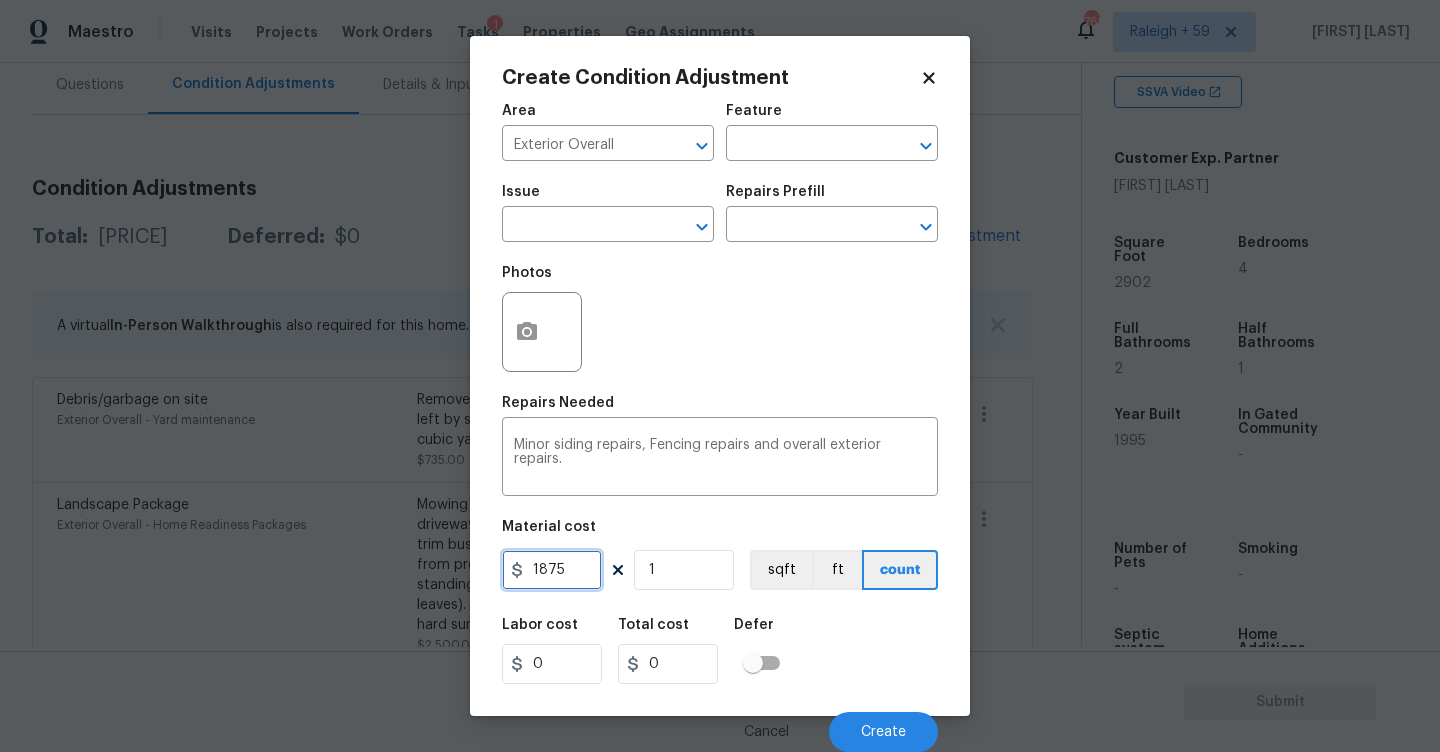 type on "1875" 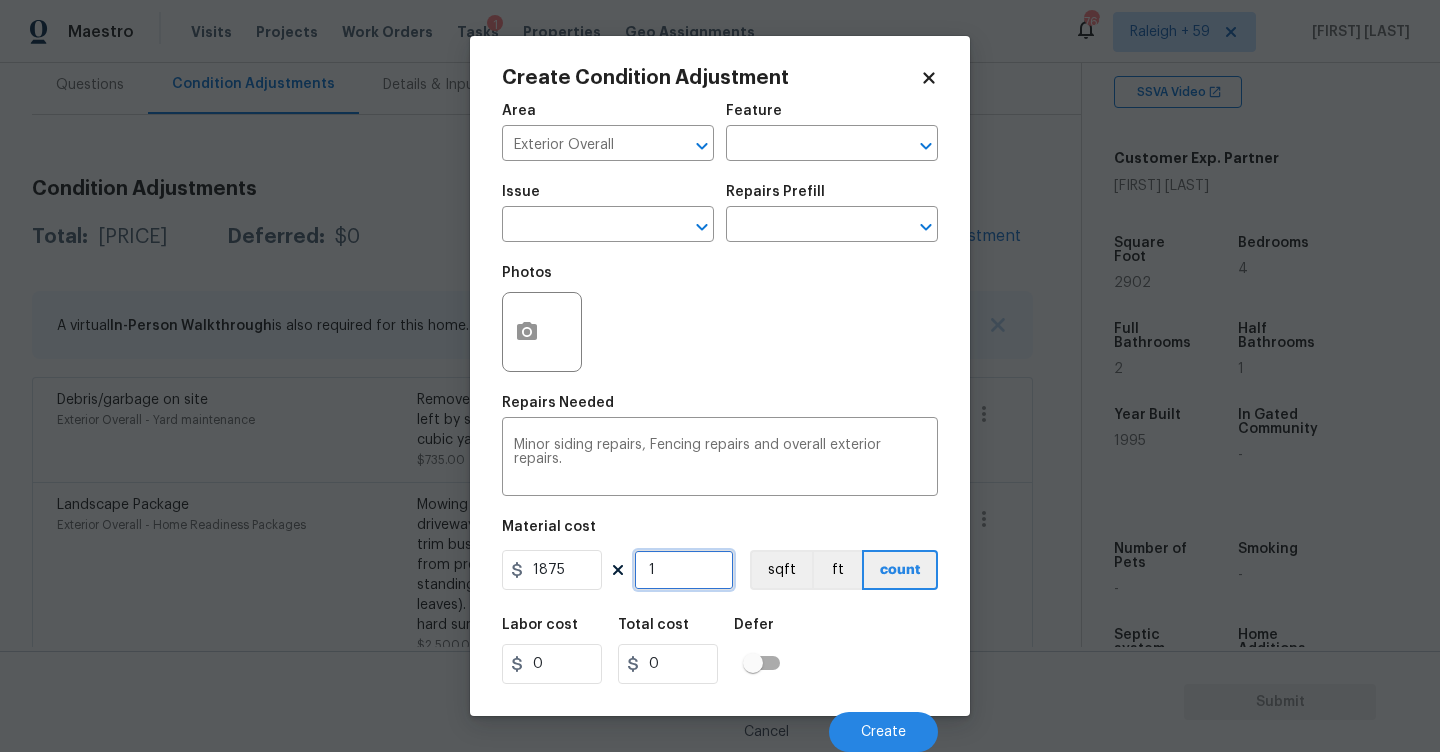 type on "1875" 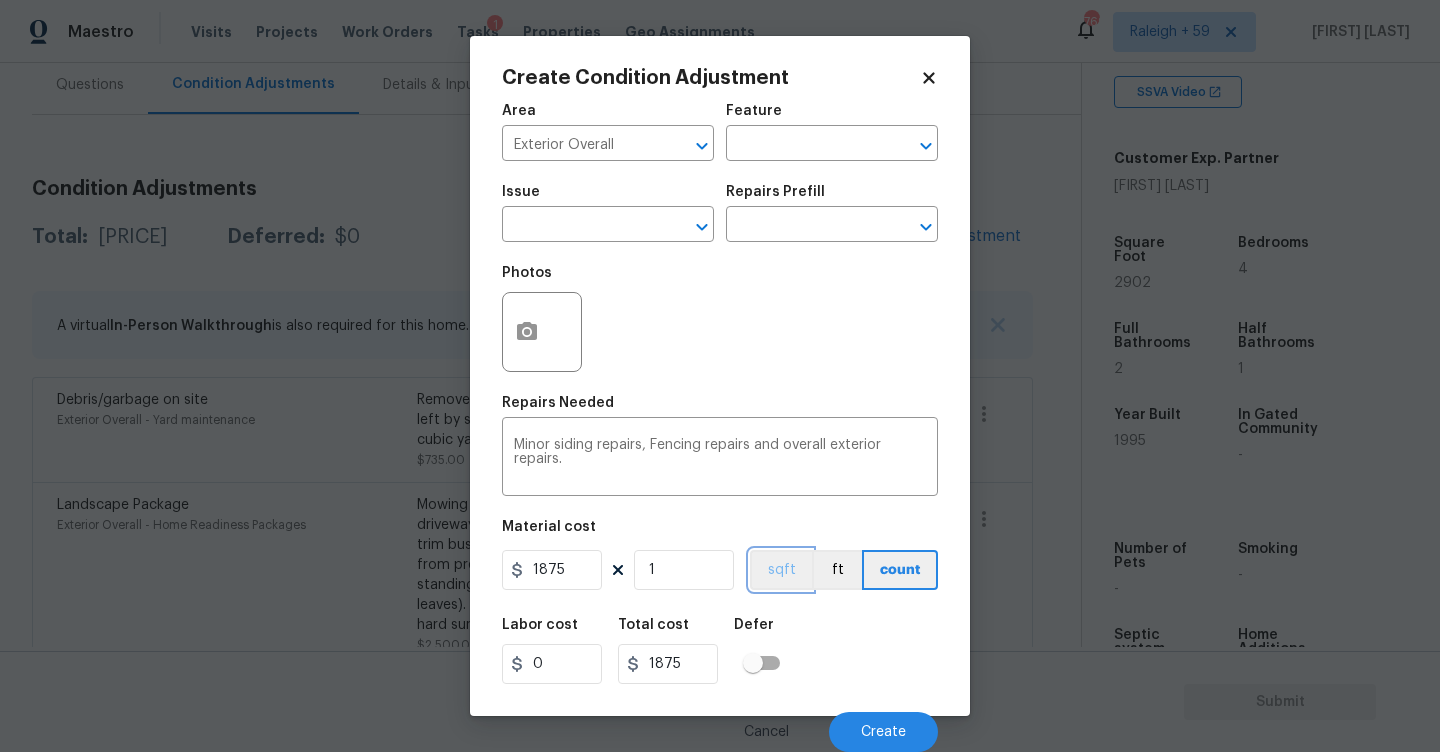 type 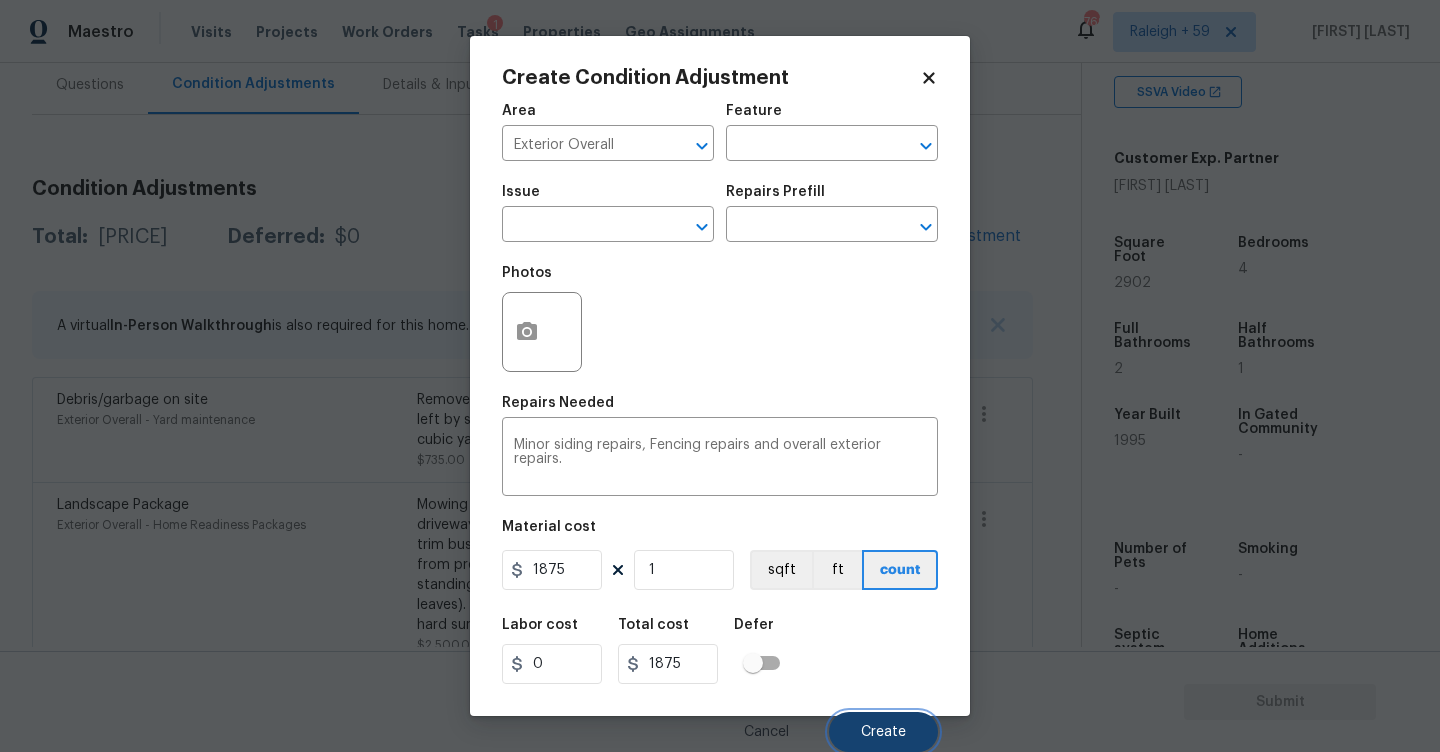 click on "Create" at bounding box center (883, 732) 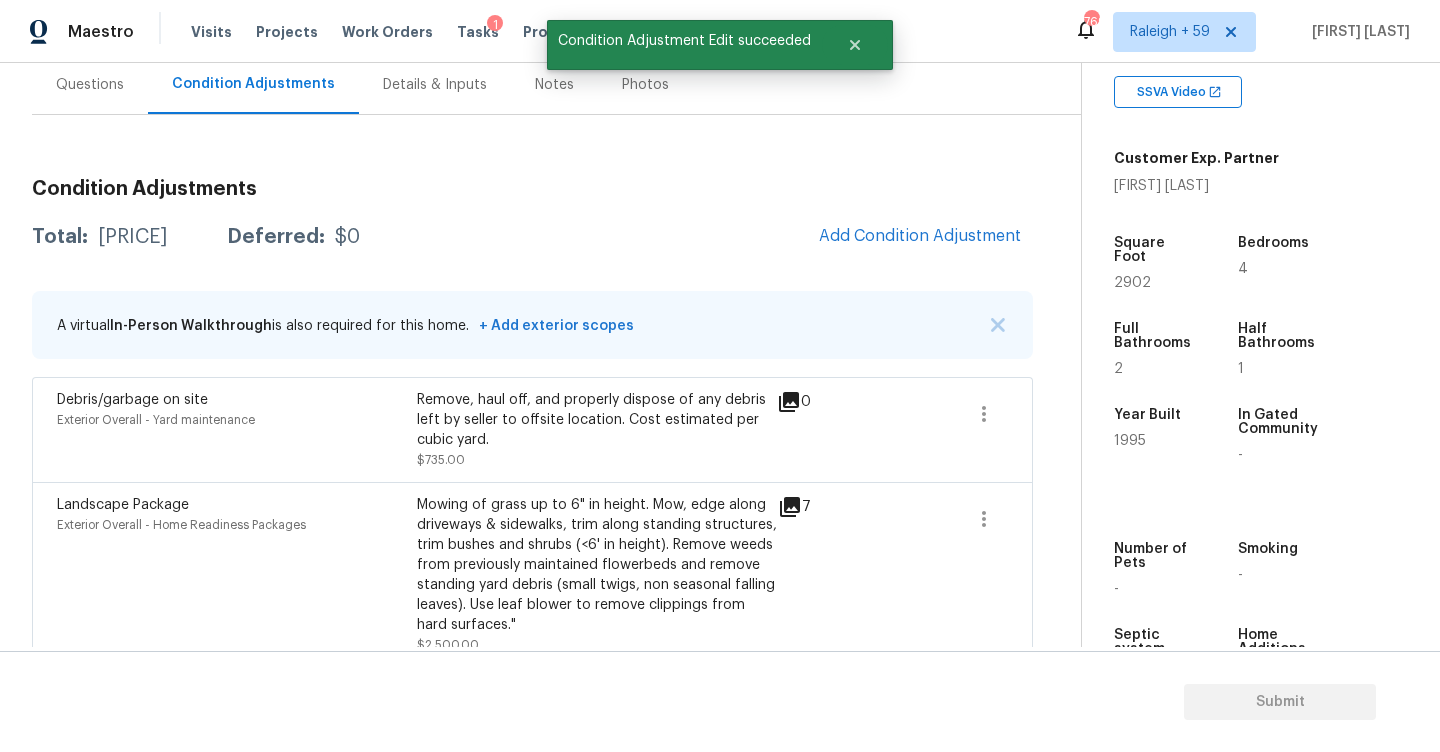 scroll, scrollTop: 0, scrollLeft: 0, axis: both 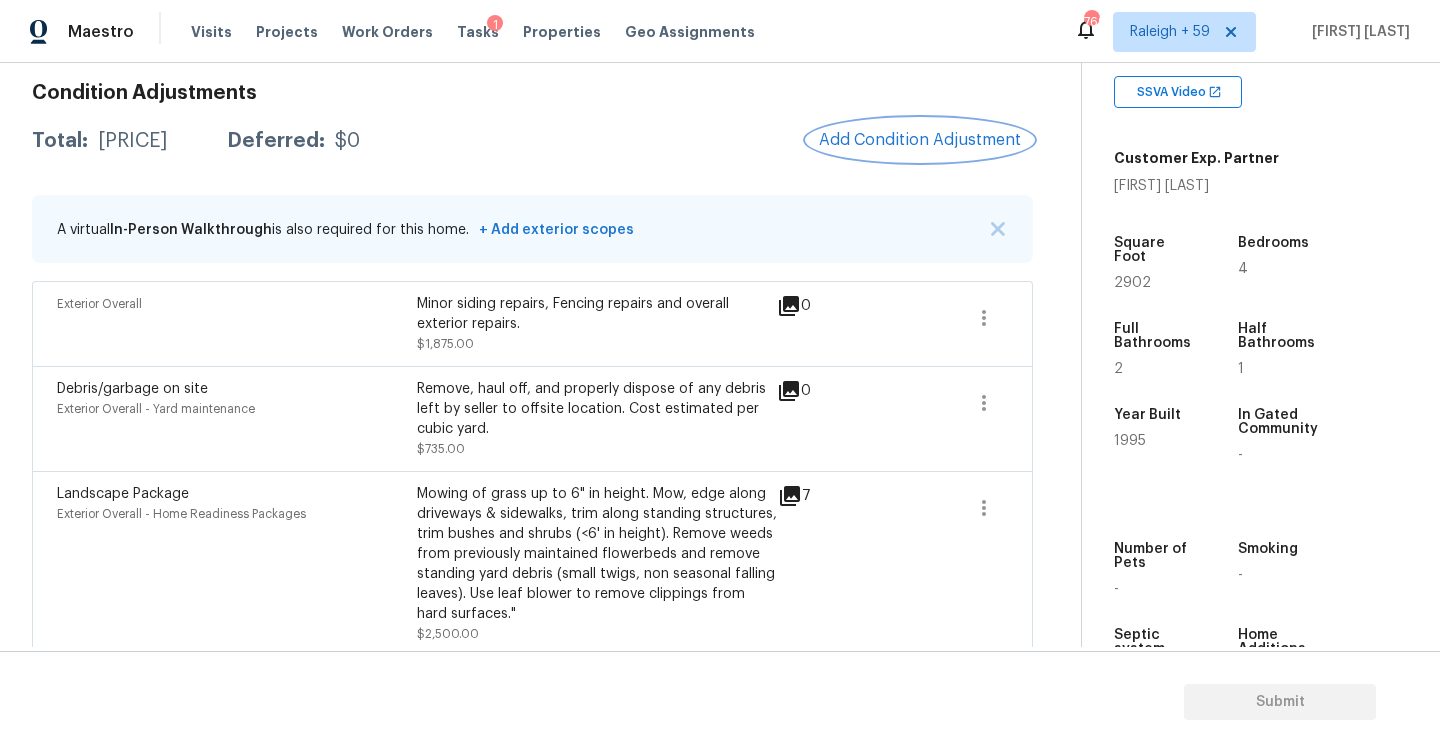 click on "Add Condition Adjustment" at bounding box center [920, 140] 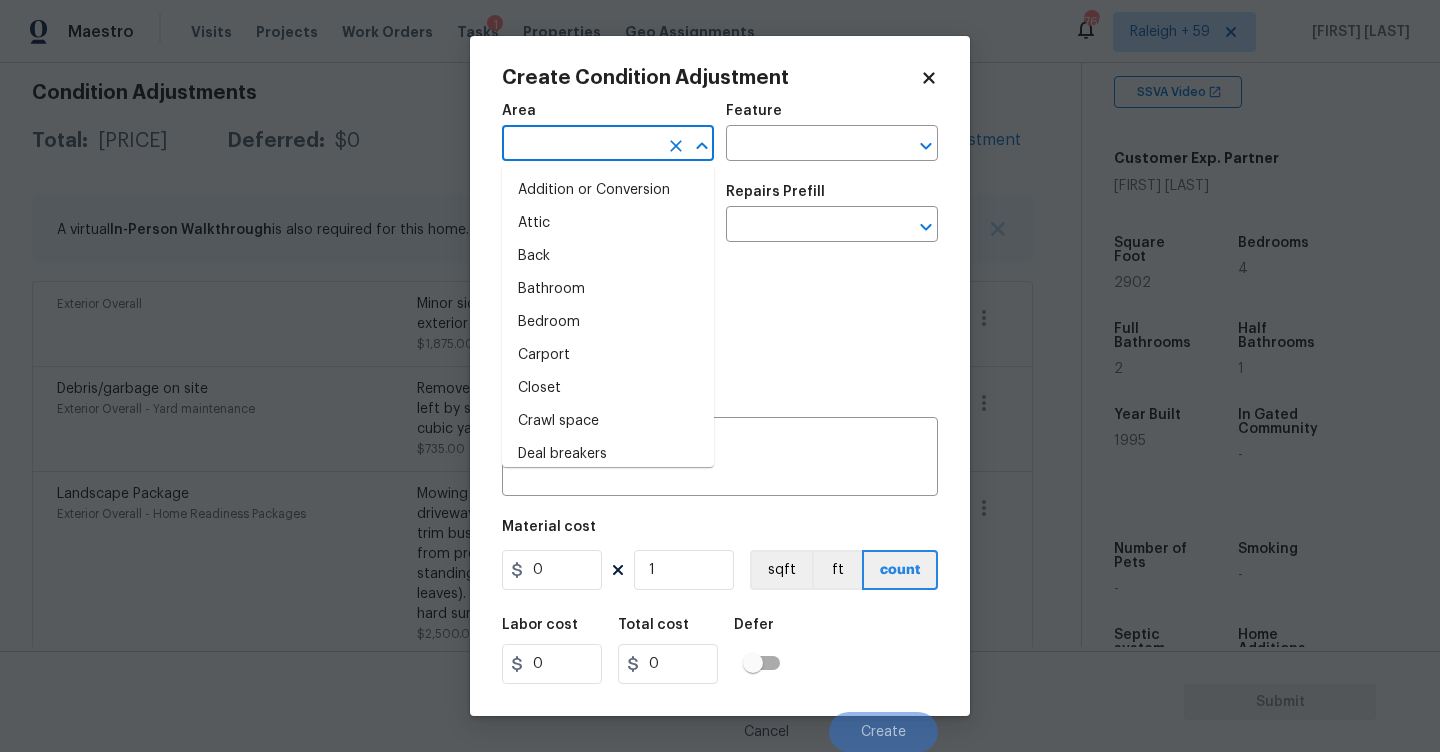 click at bounding box center [580, 145] 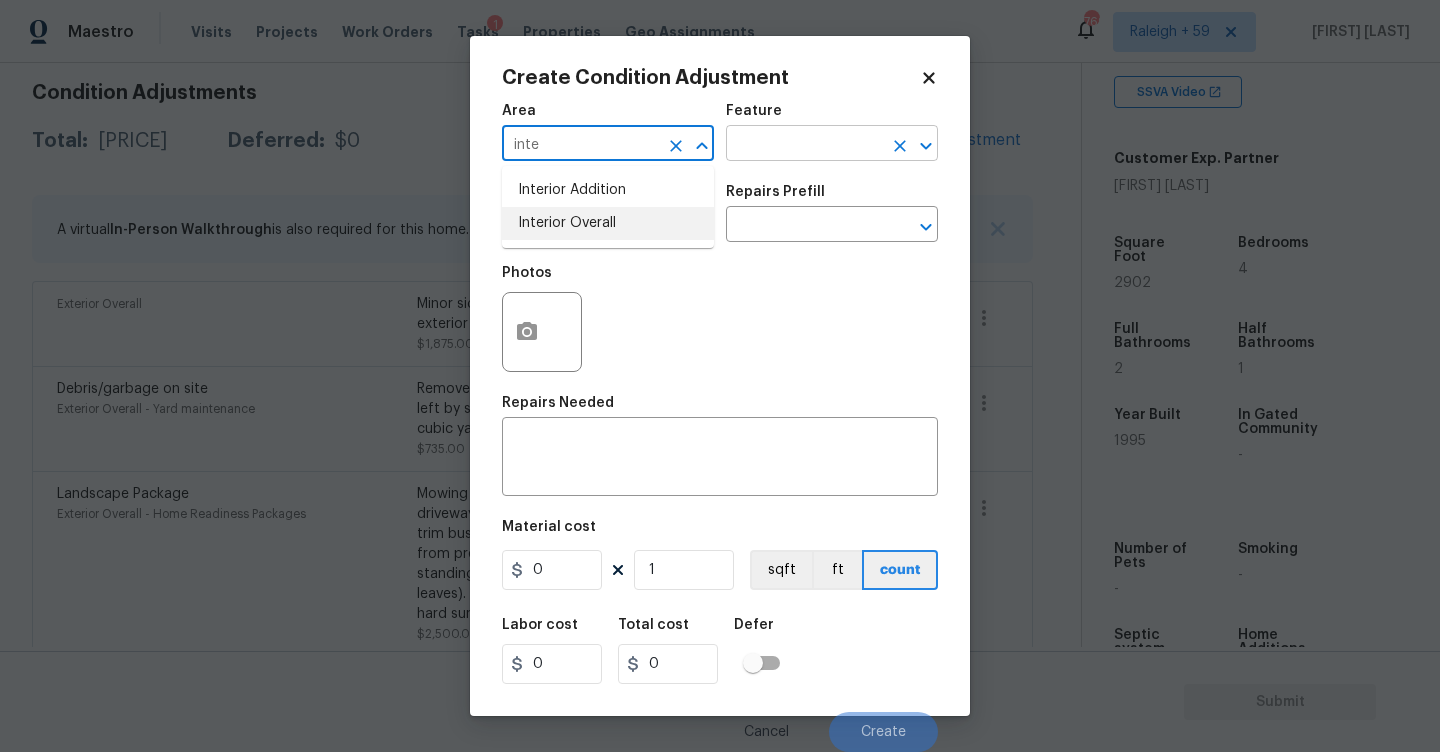 drag, startPoint x: 593, startPoint y: 227, endPoint x: 764, endPoint y: 151, distance: 187.1283 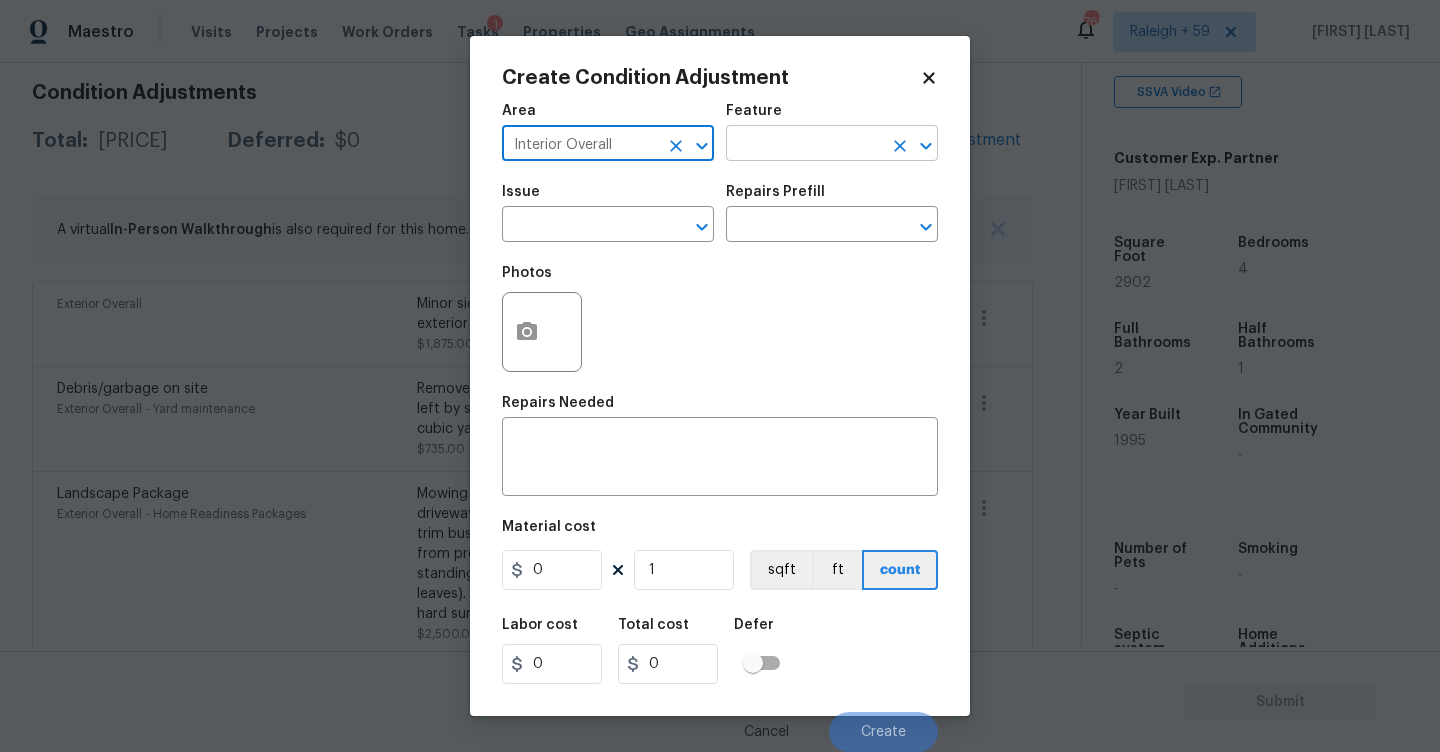 type on "Interior Overall" 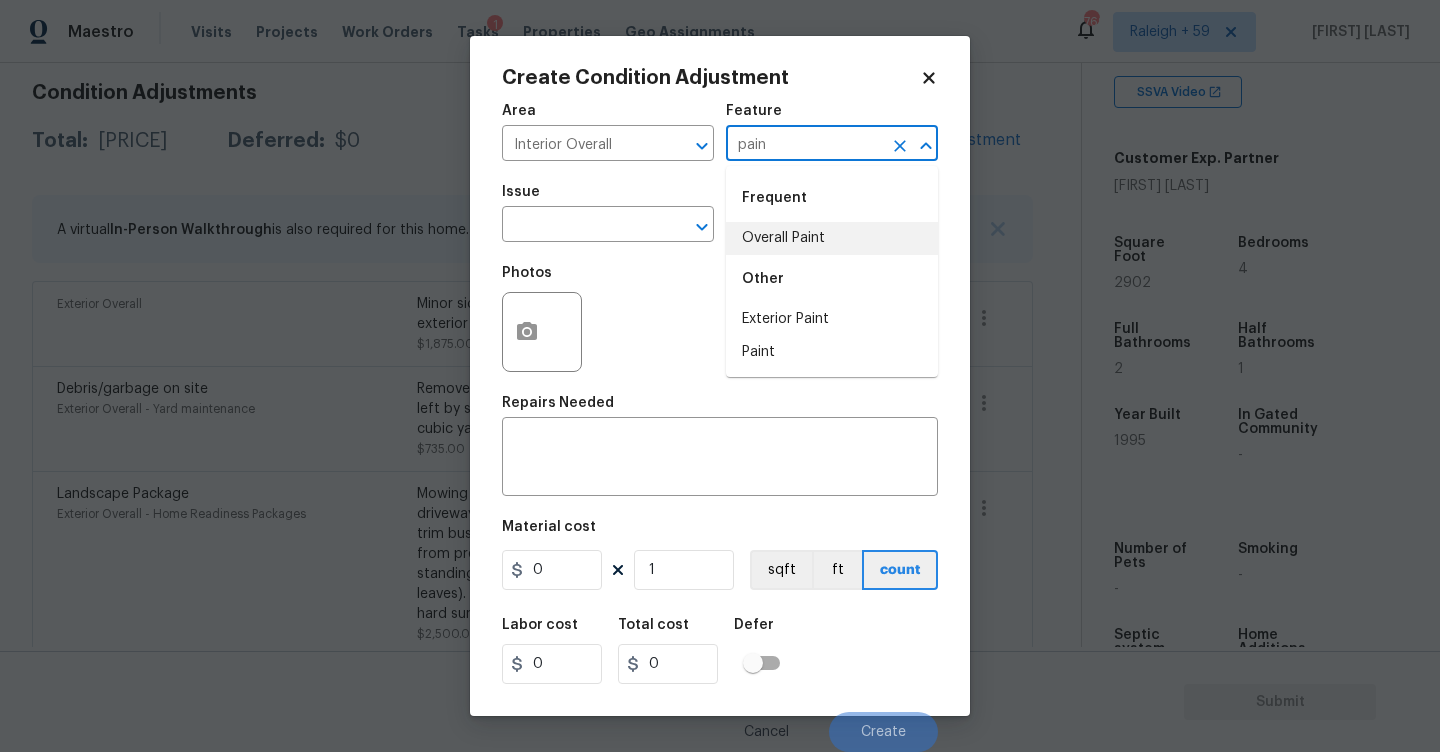 click on "Overall Paint" at bounding box center [832, 238] 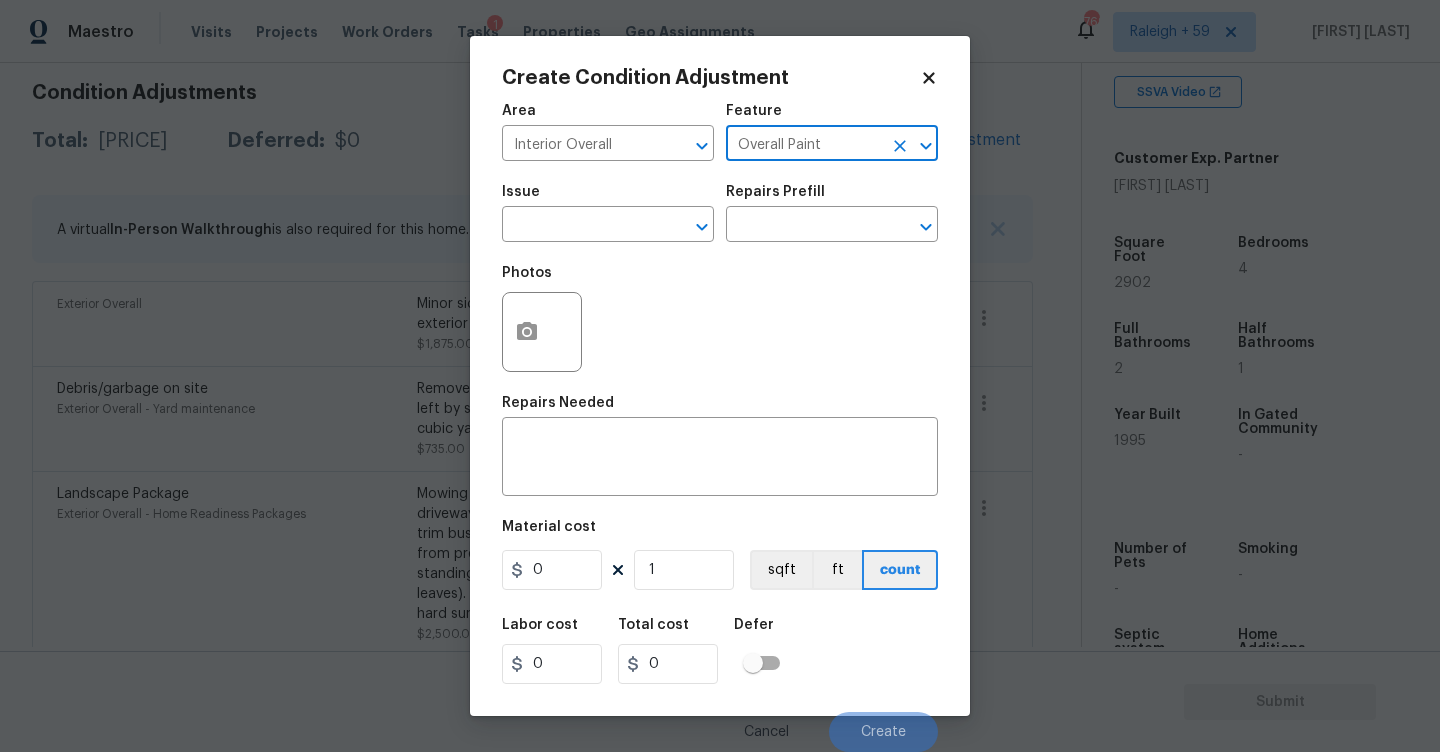 click on "Overall Paint" at bounding box center (804, 145) 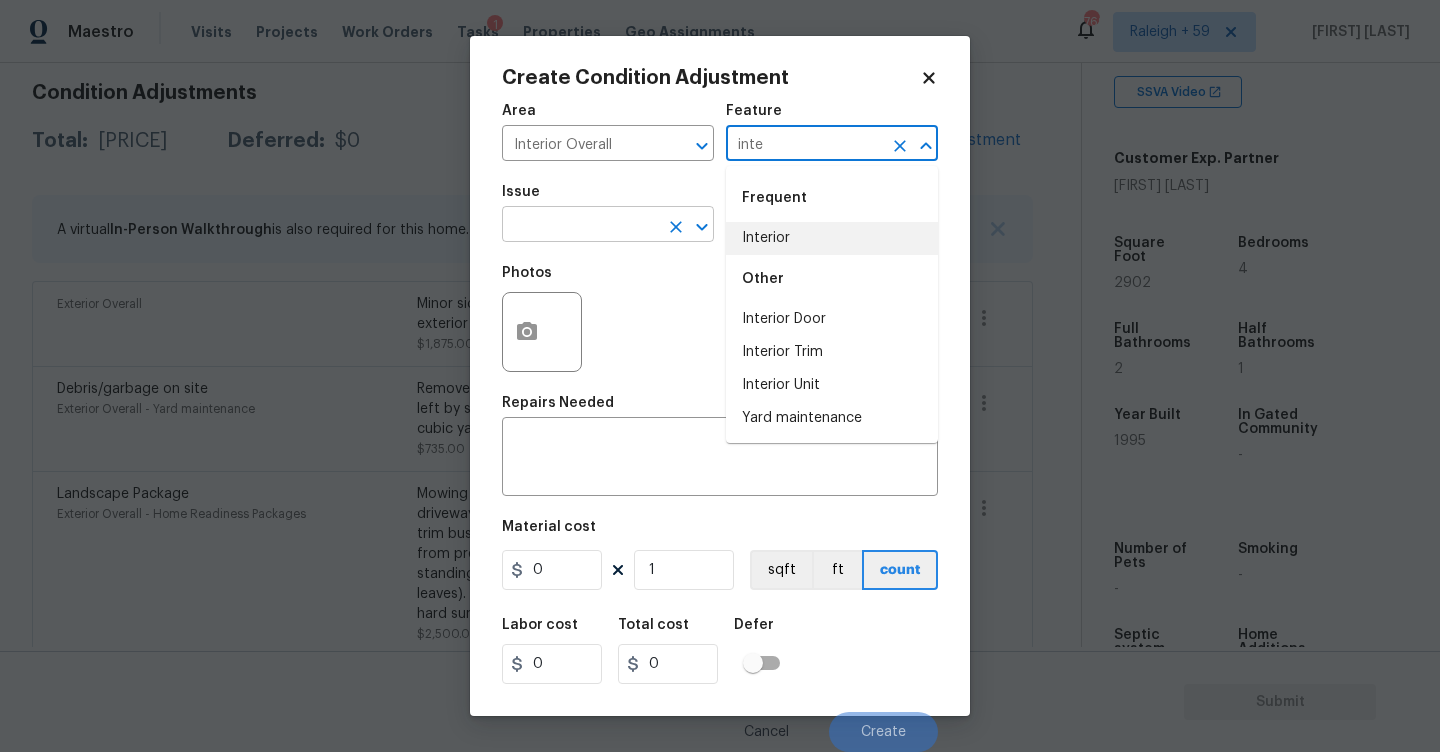 click on "Interior" at bounding box center [832, 238] 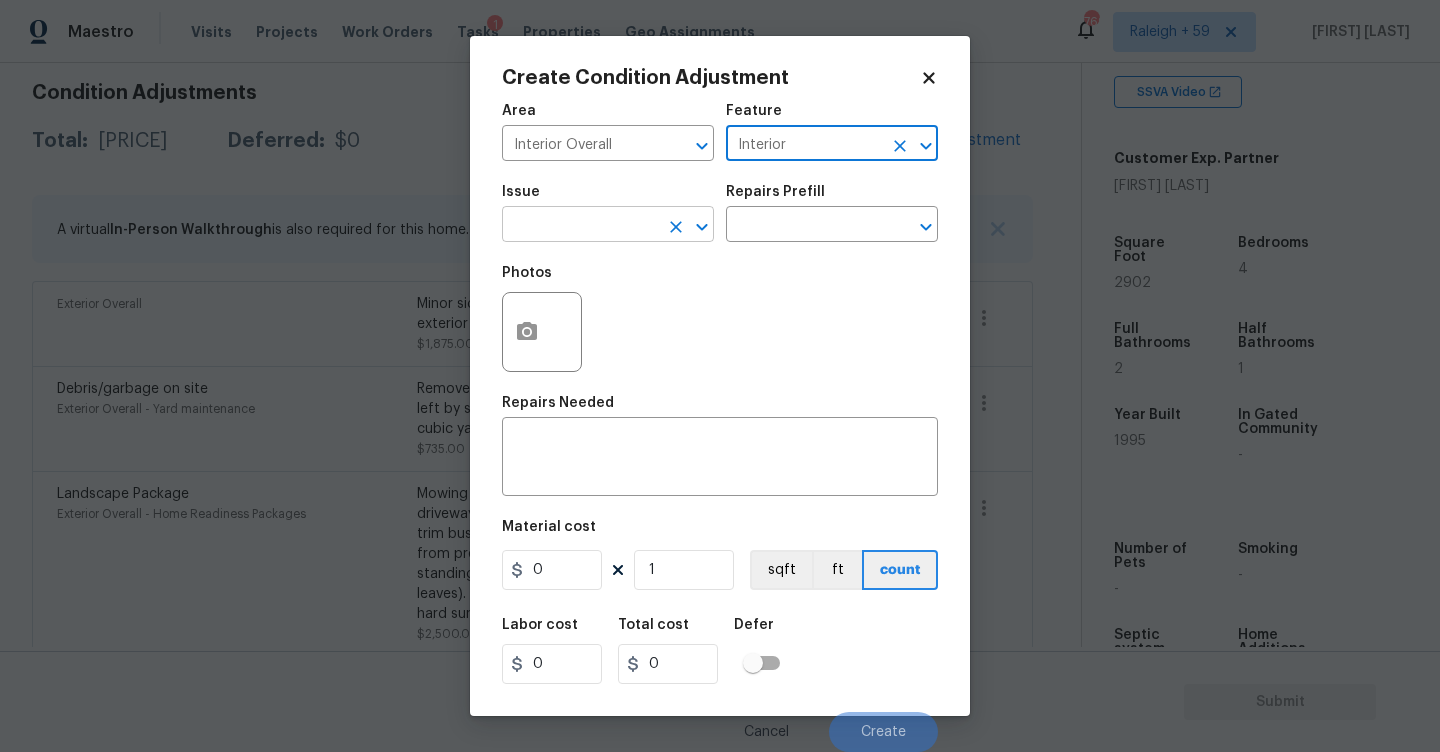type on "Interior" 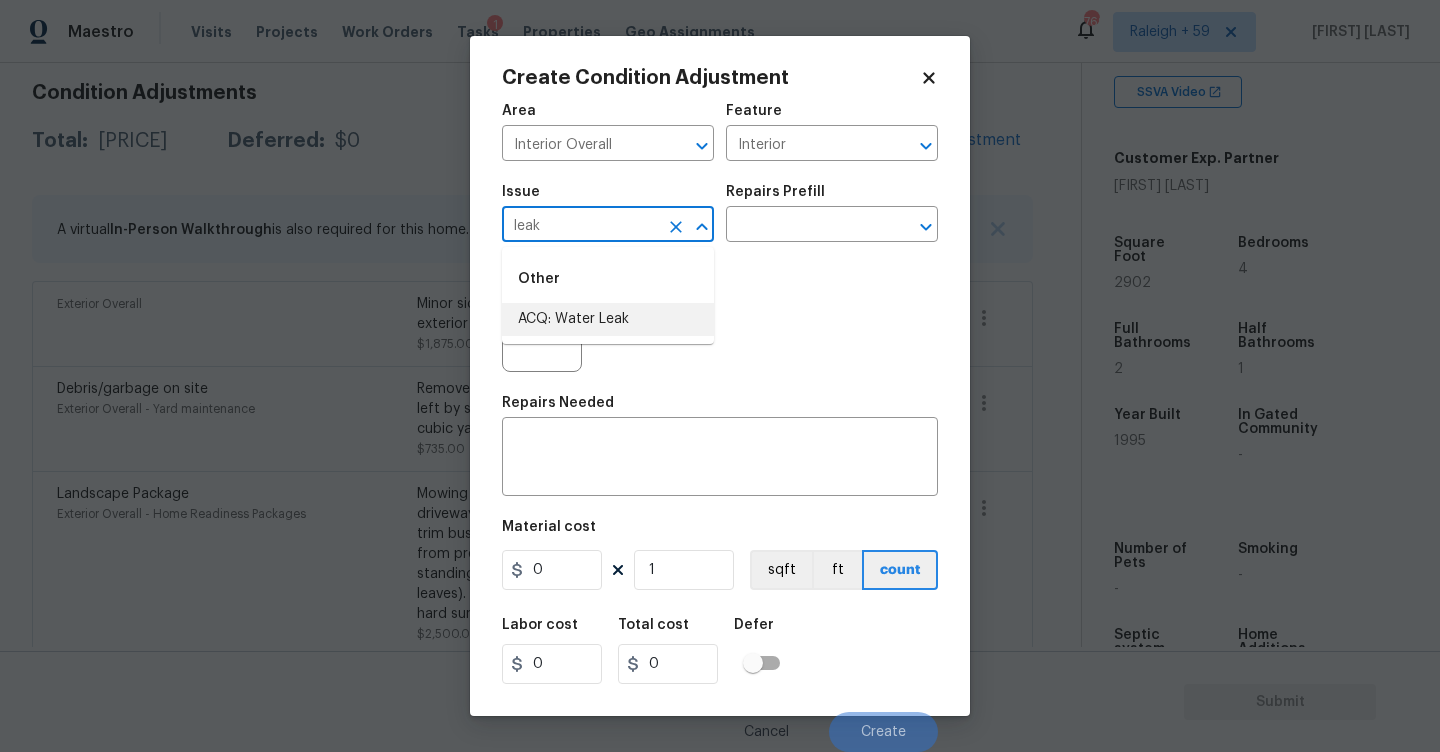 click on "ACQ: Water Leak" at bounding box center (608, 319) 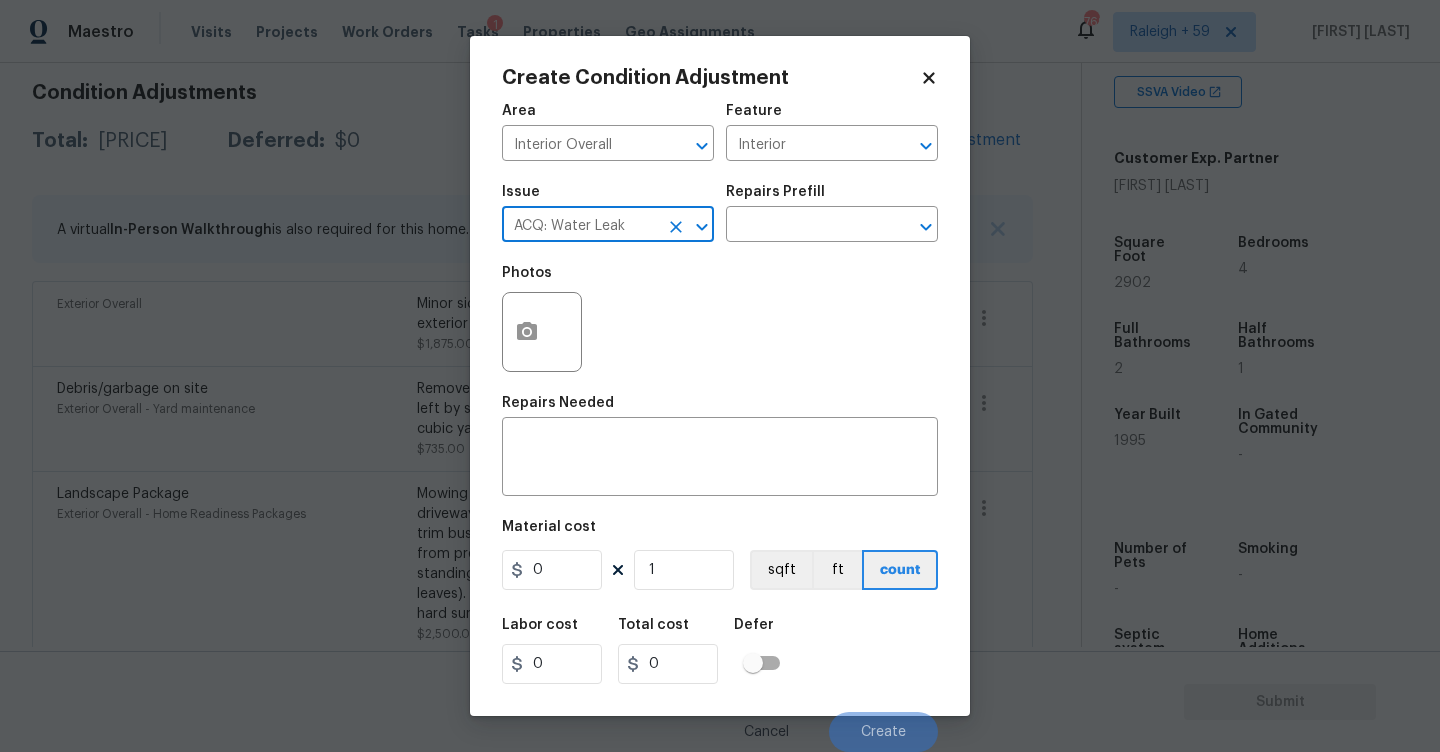 type on "ACQ: Water Leak" 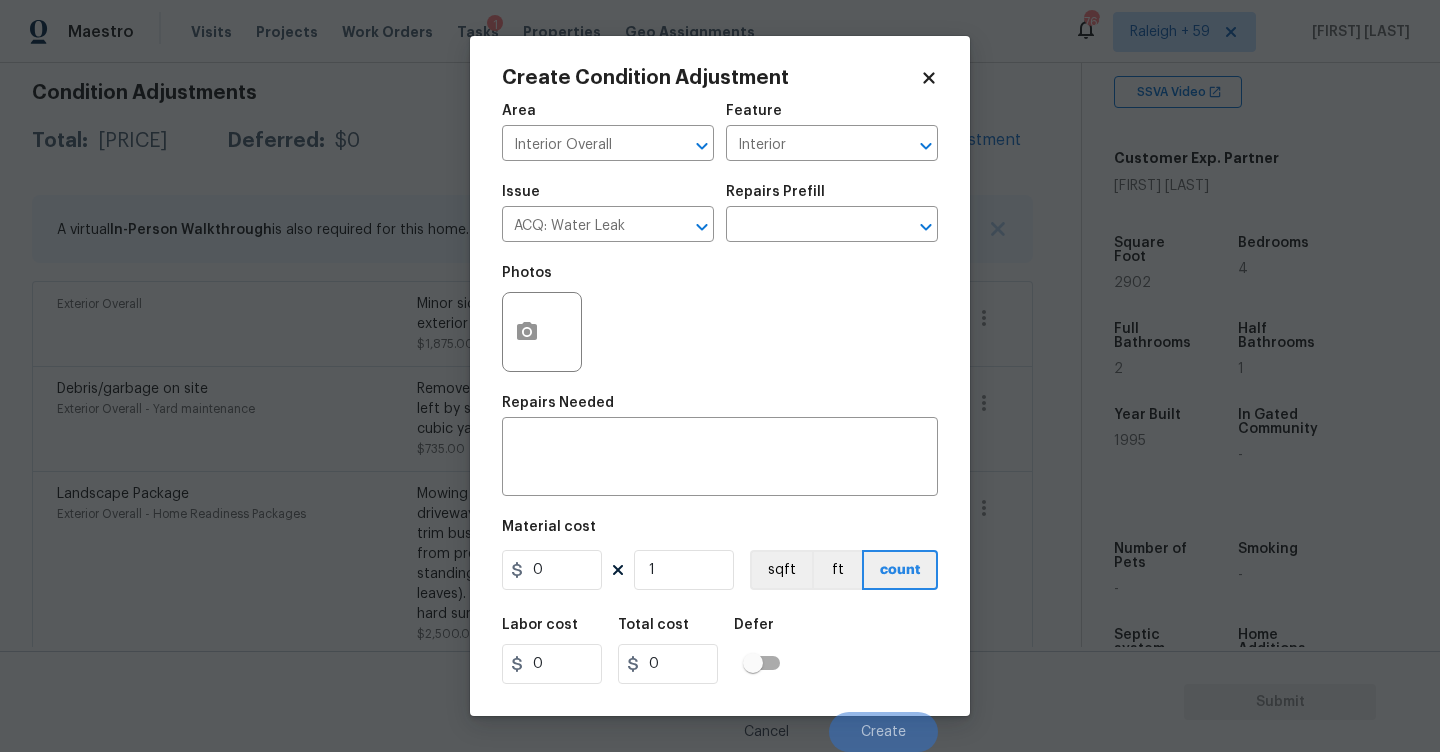 click on "Issue ACQ: Water Leak ​ Repairs Prefill ​" at bounding box center [720, 213] 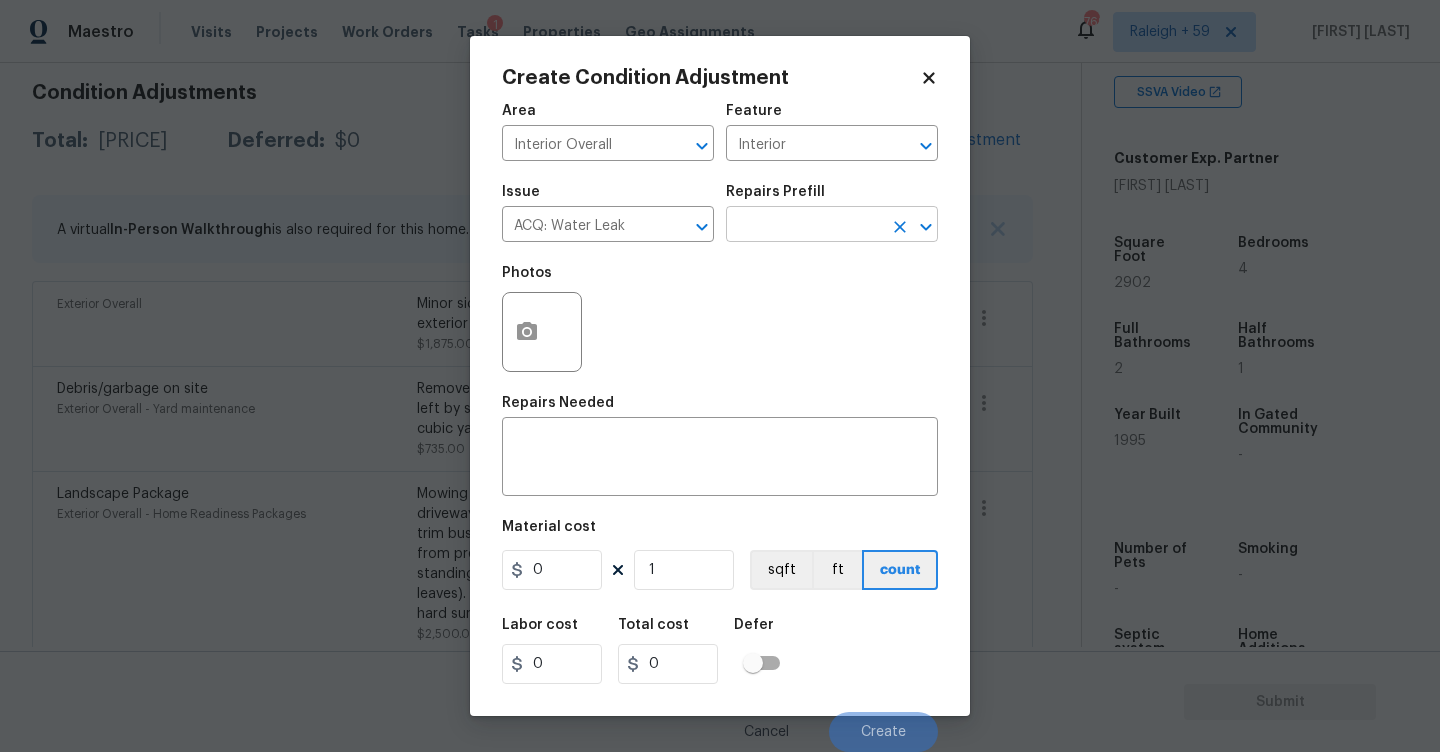 click at bounding box center (804, 226) 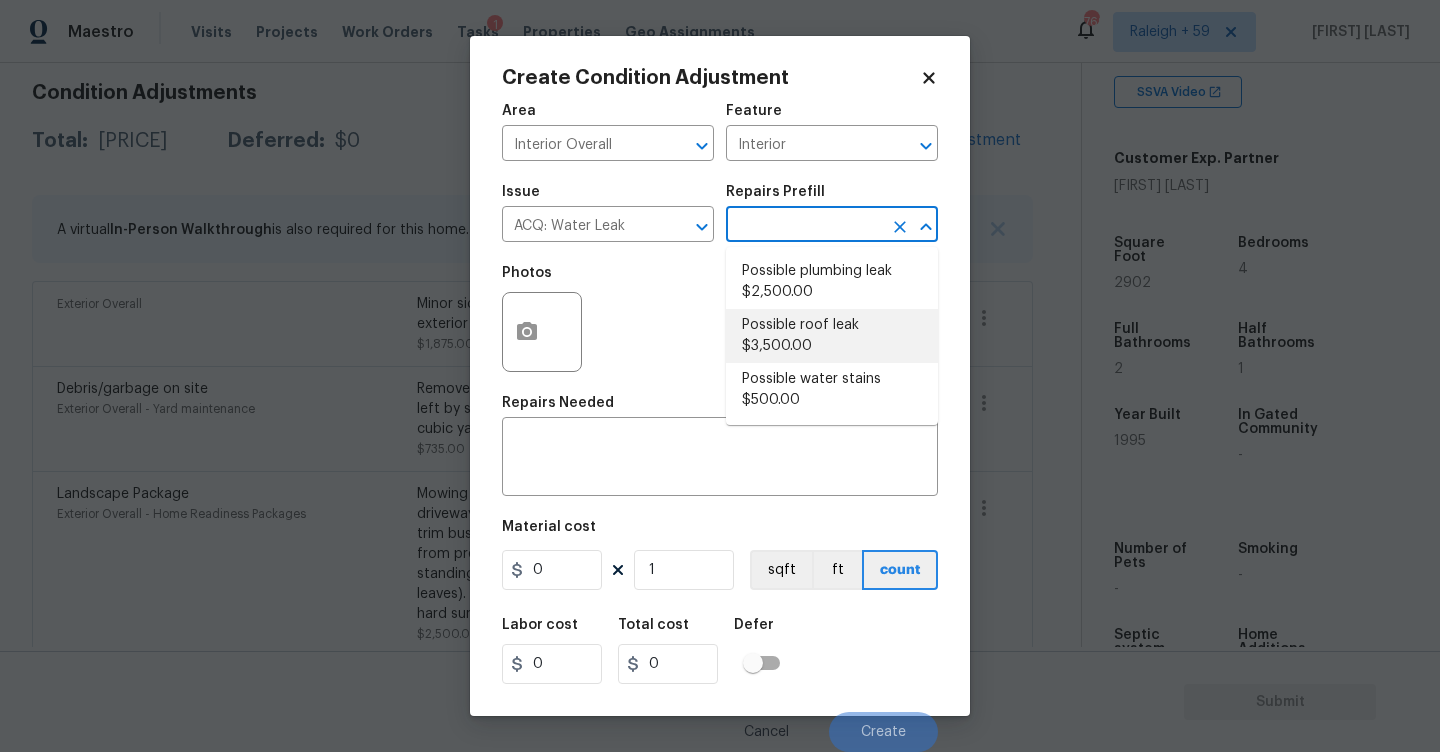 click on "Possible roof leak $3,500.00" at bounding box center (832, 336) 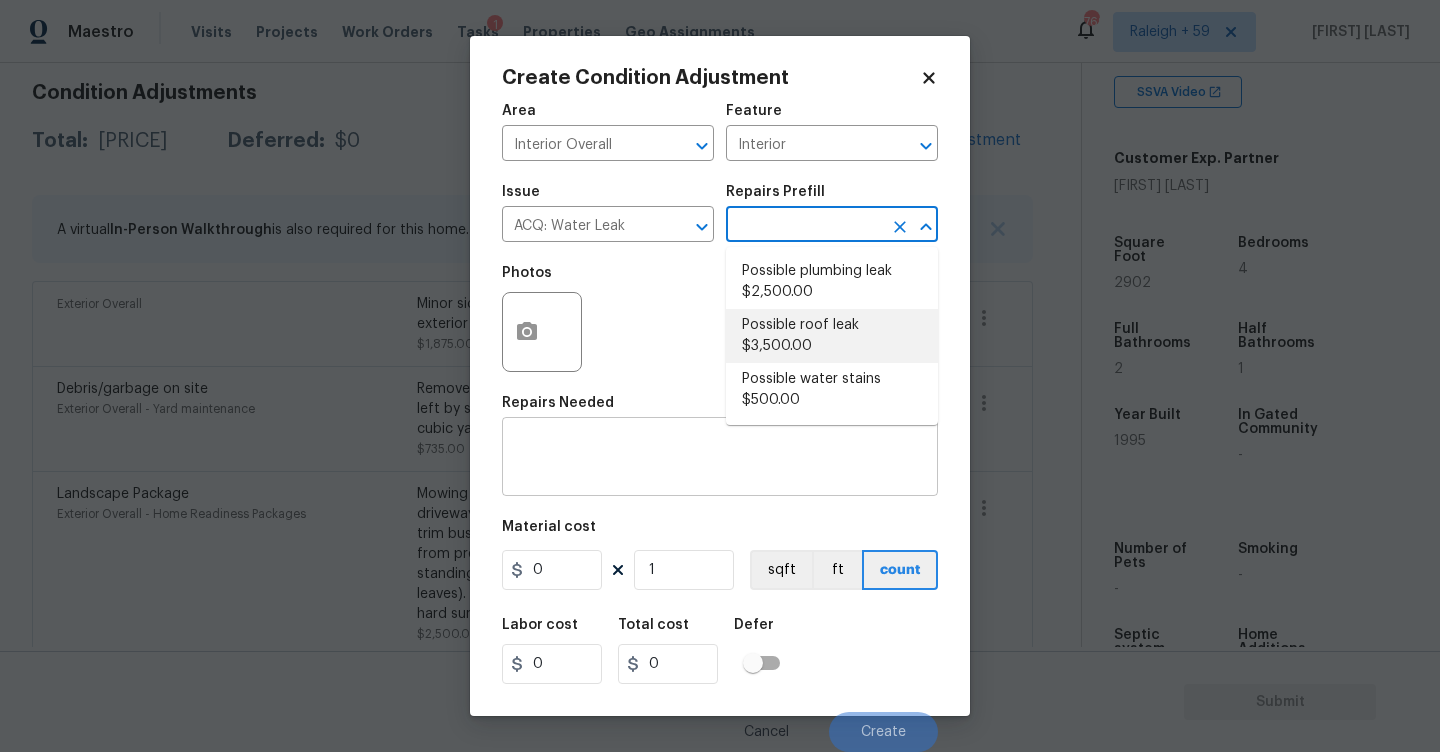 type on "Acquisition" 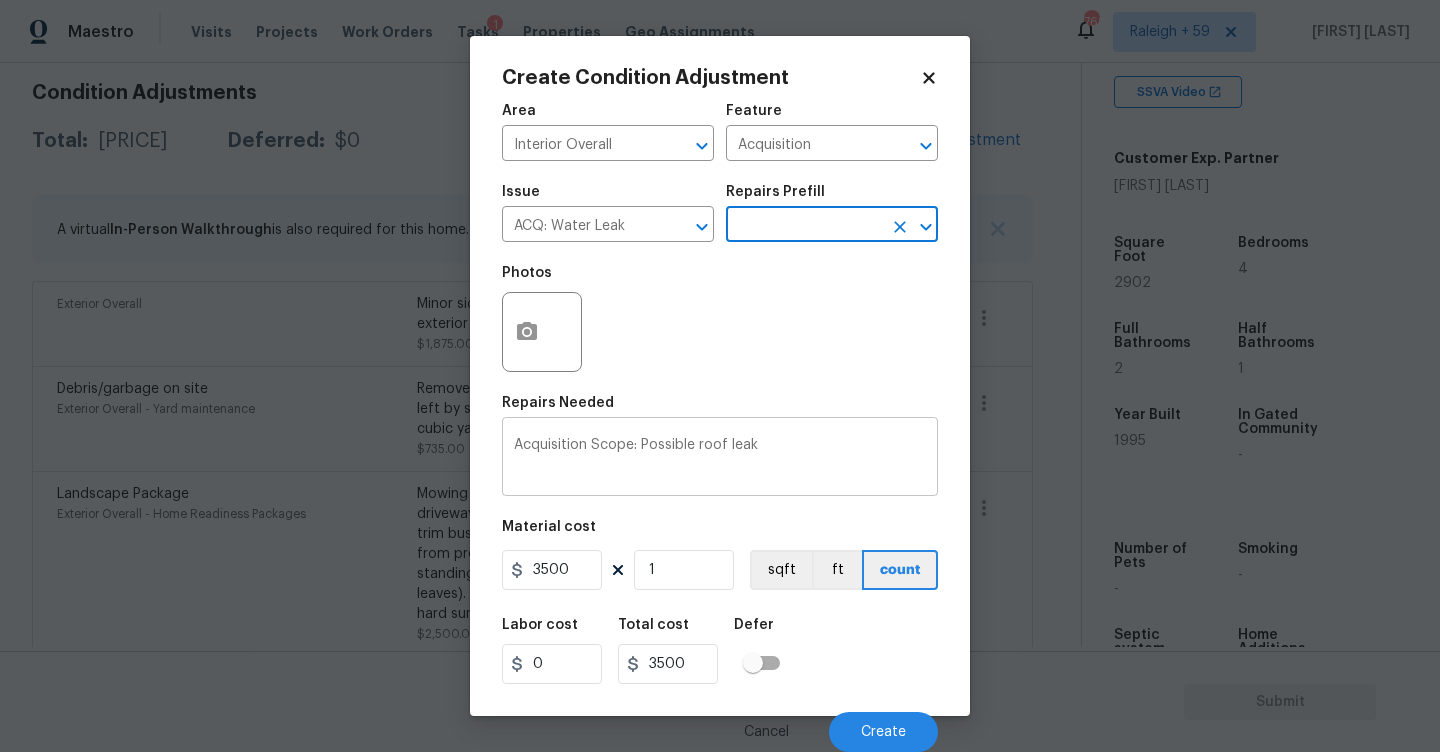 click on "Acquisition Scope: Possible roof leak" at bounding box center [720, 459] 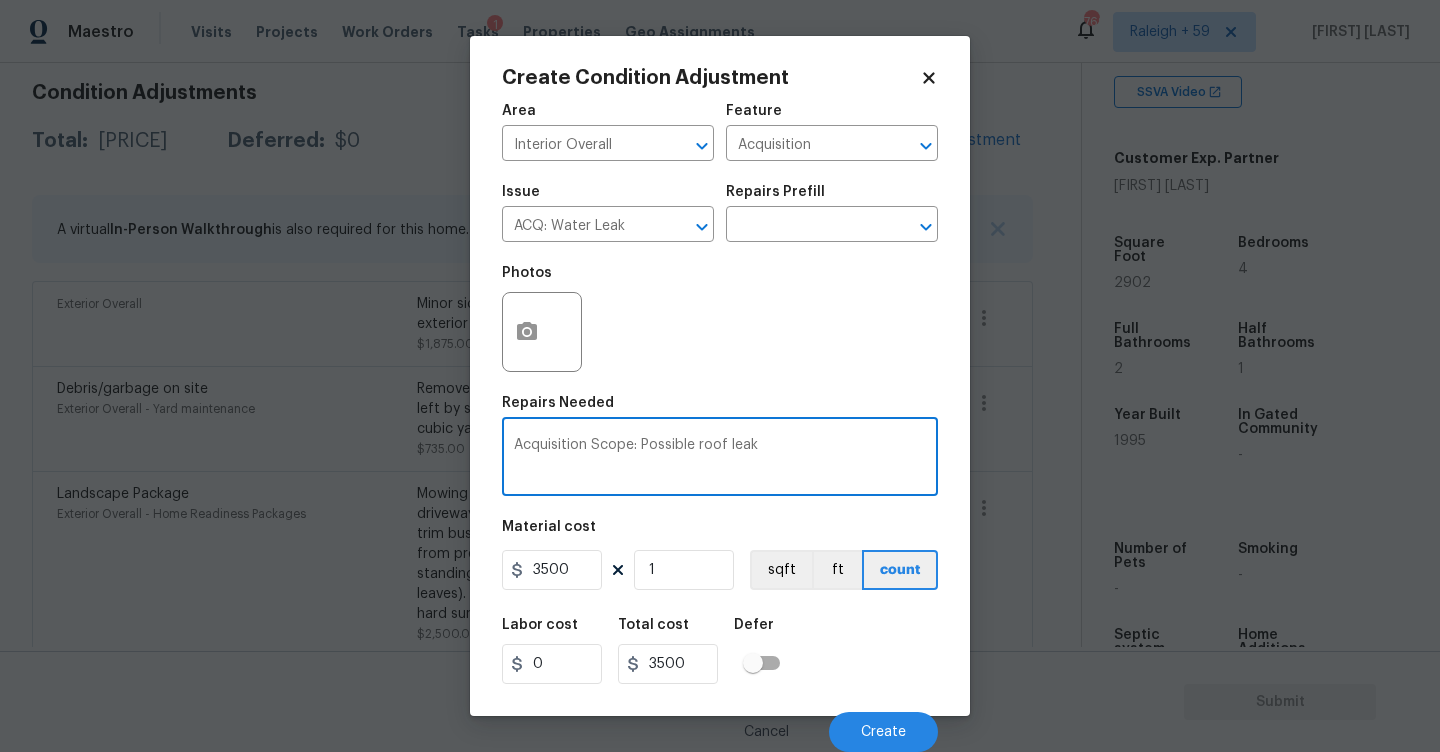 click on "Acquisition Scope: Possible roof leak" at bounding box center [720, 459] 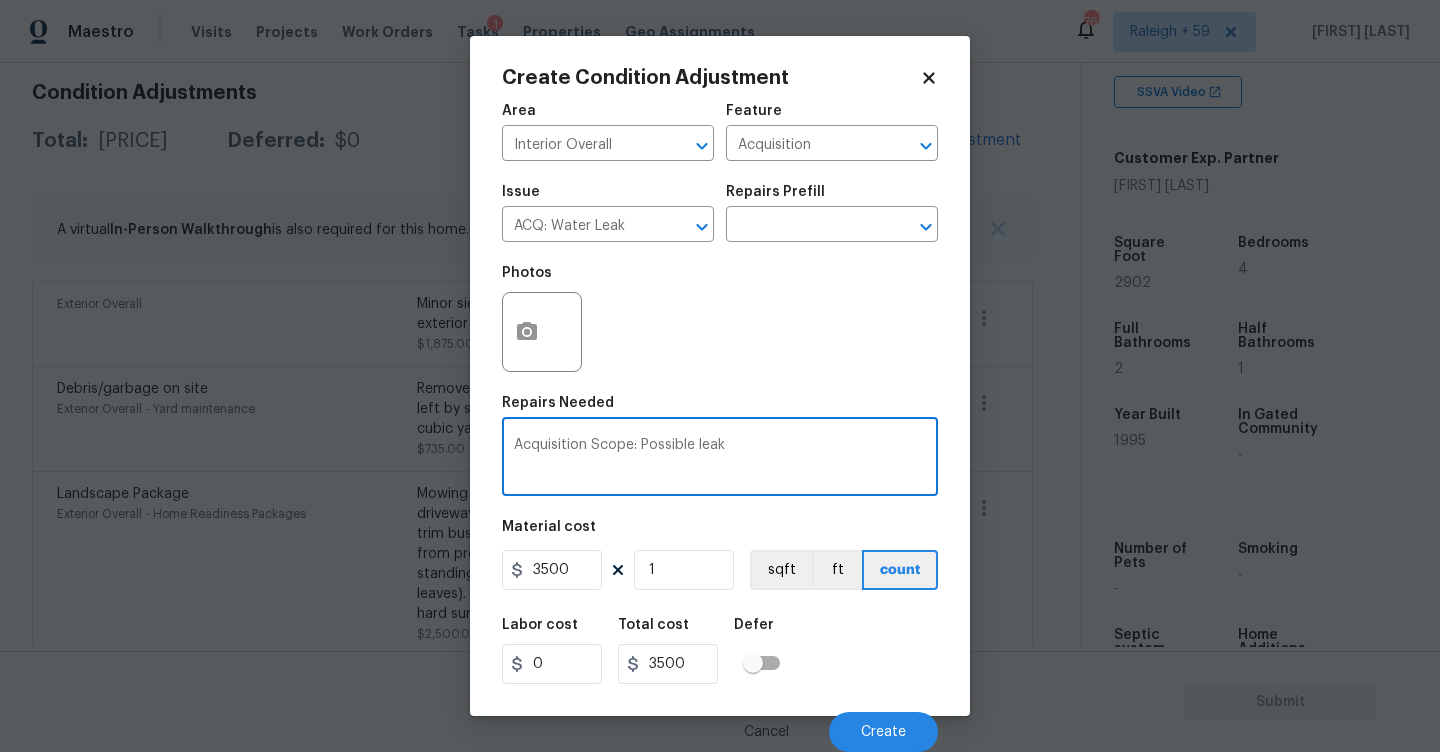 type on "Acquisition Scope: Possible leak" 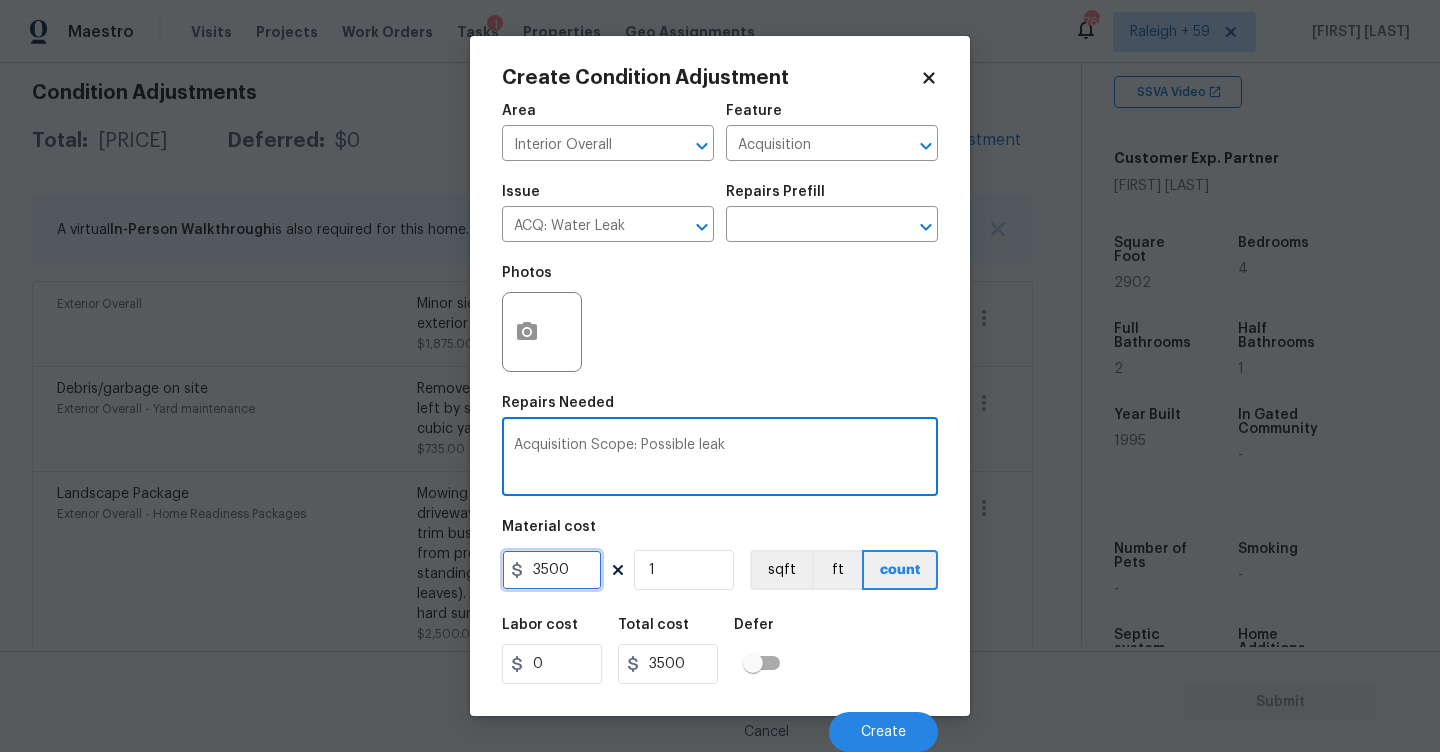 click on "3500" at bounding box center (552, 570) 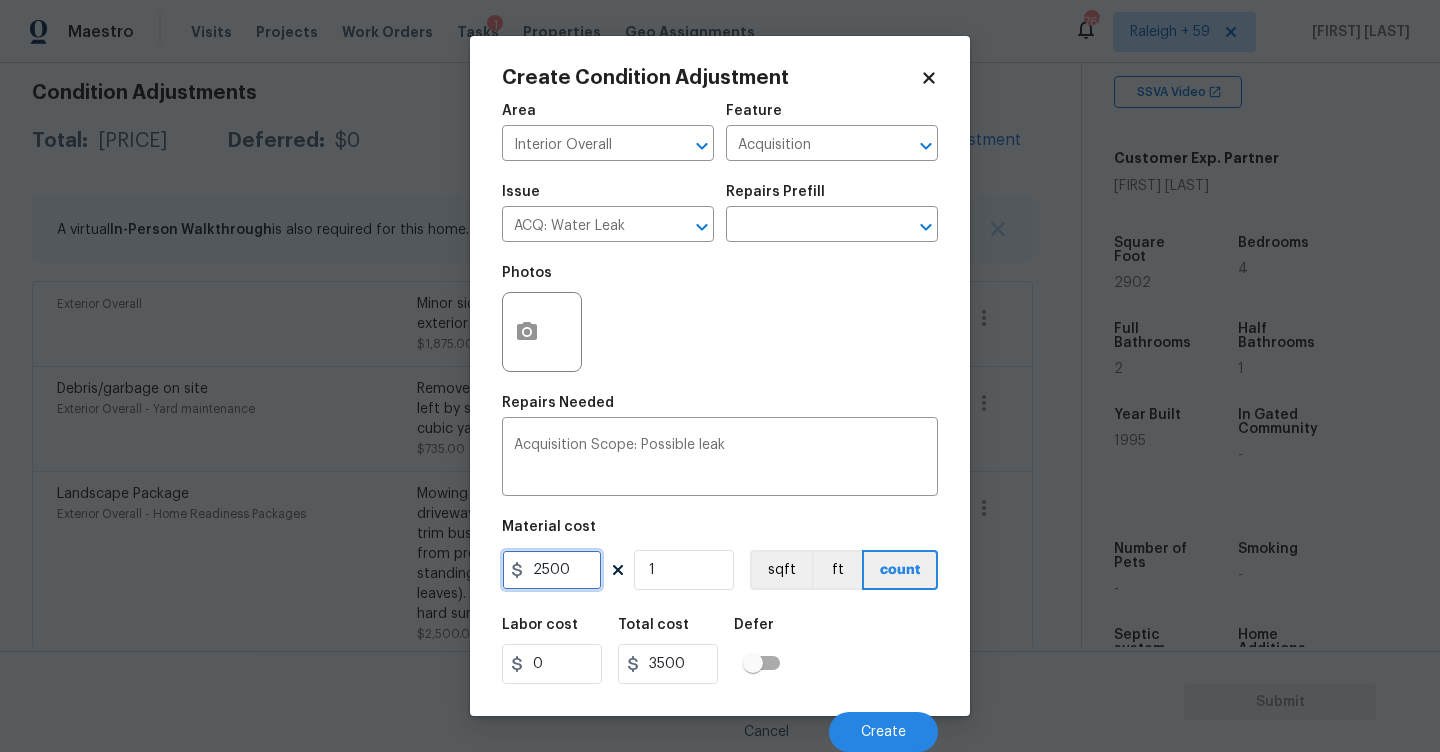 type on "2500" 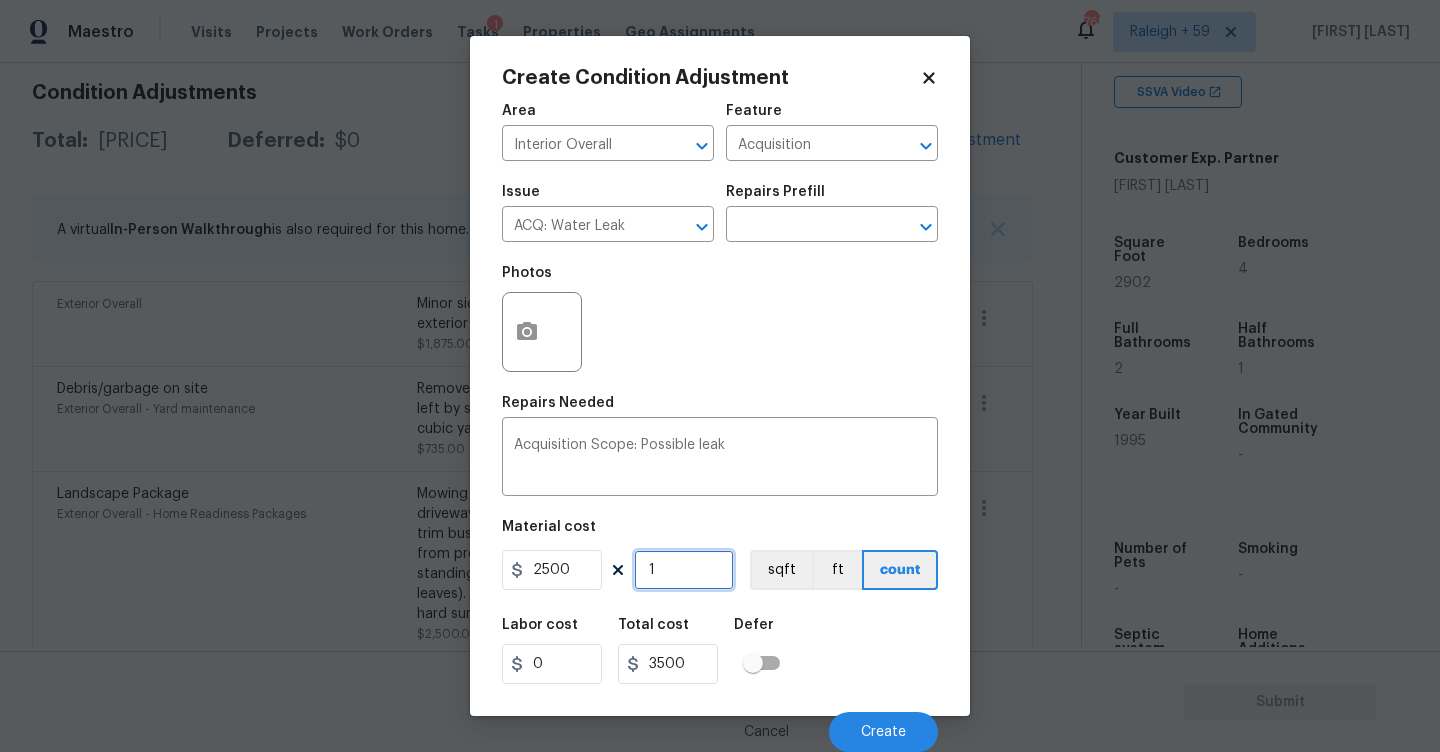 type on "2500" 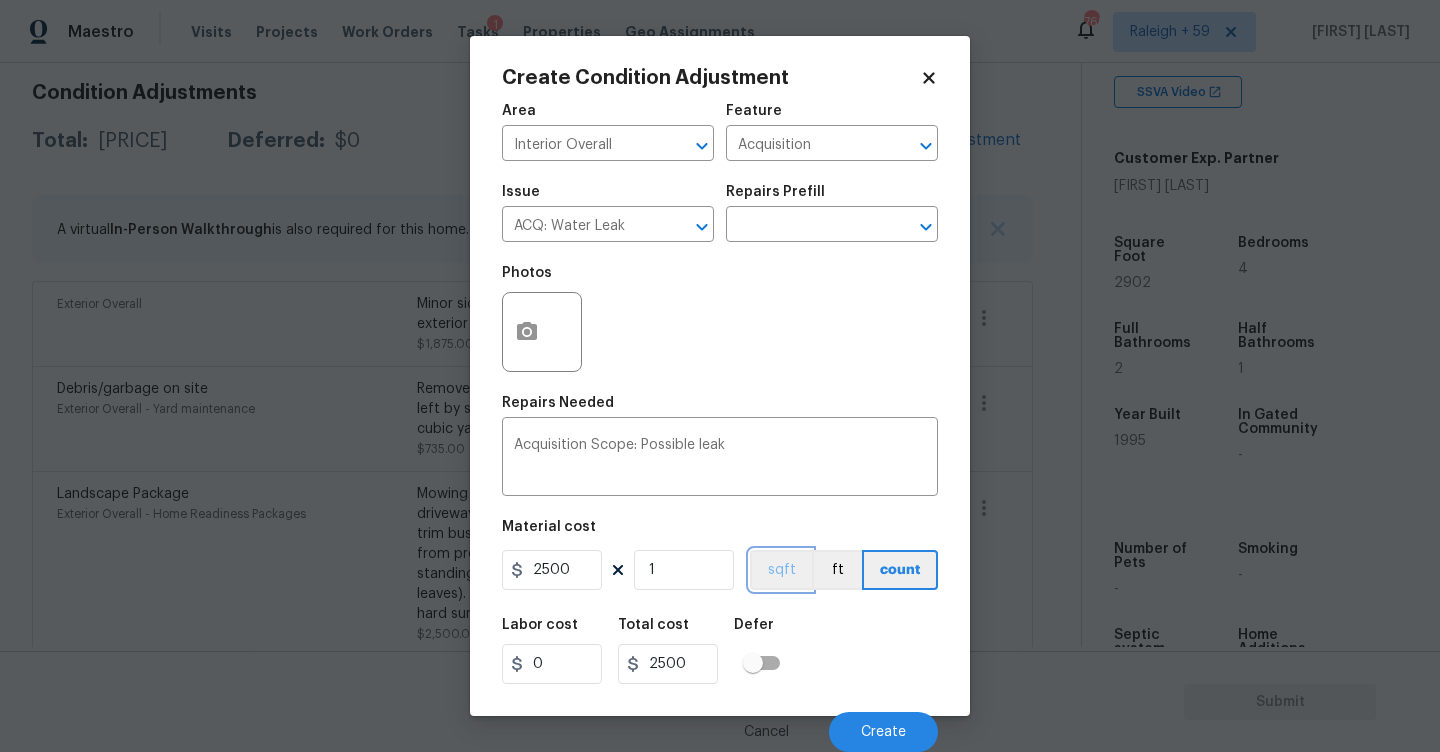 type 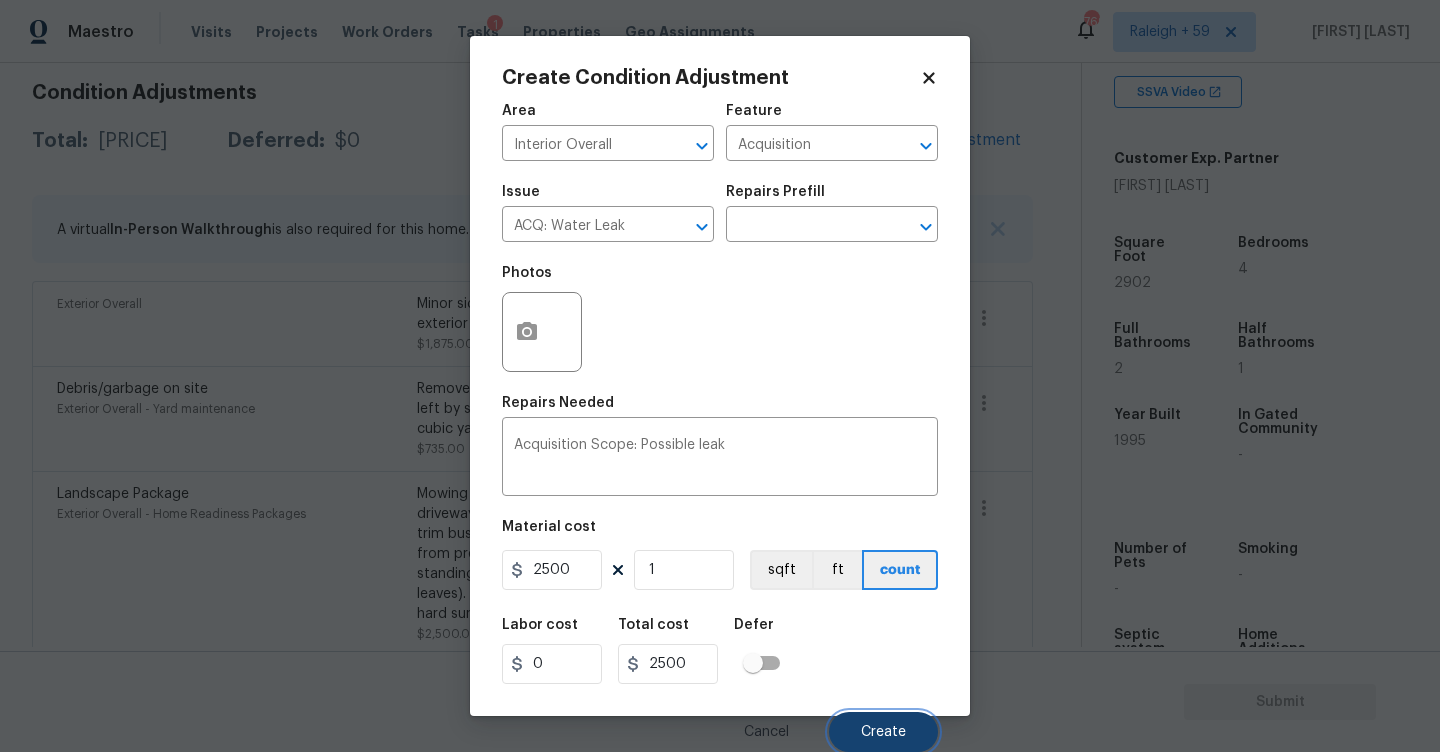 click on "Create" at bounding box center [883, 732] 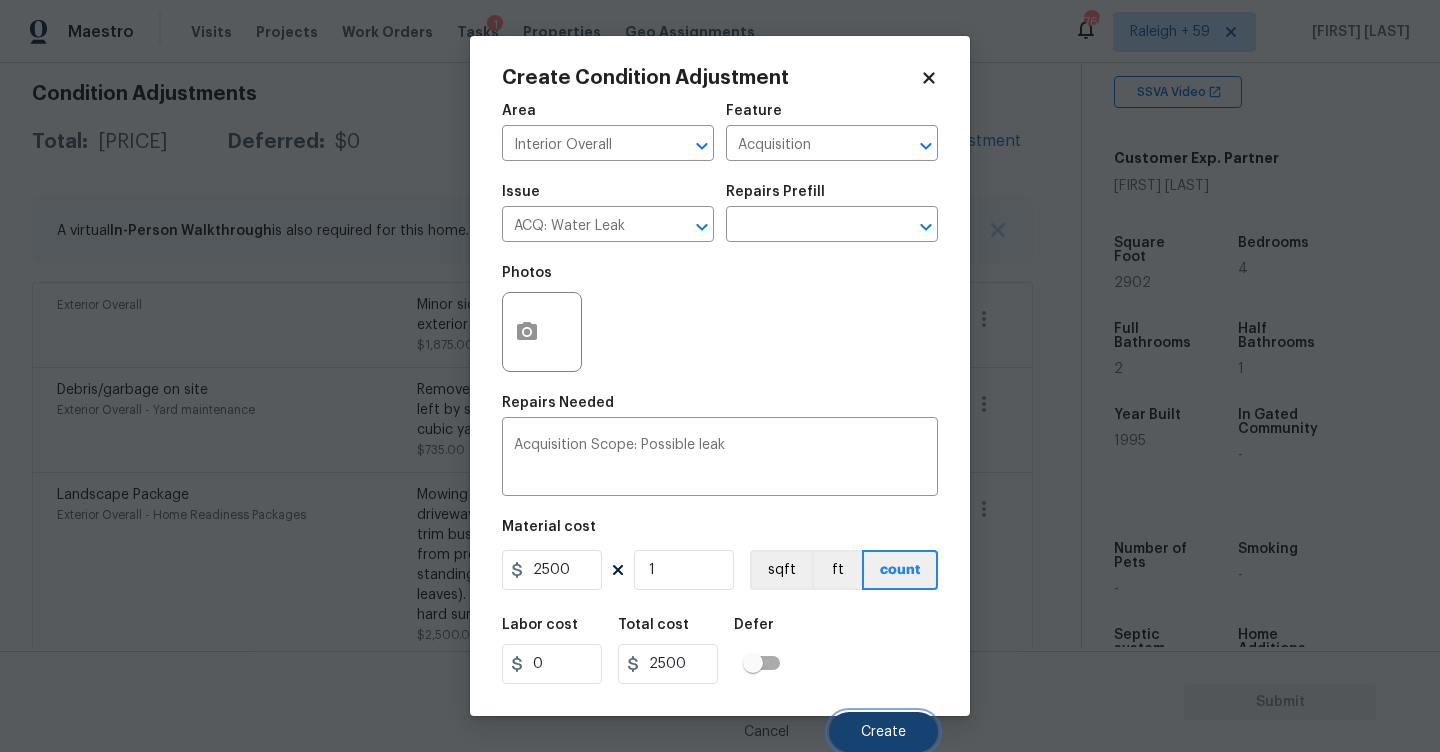 scroll, scrollTop: 284, scrollLeft: 0, axis: vertical 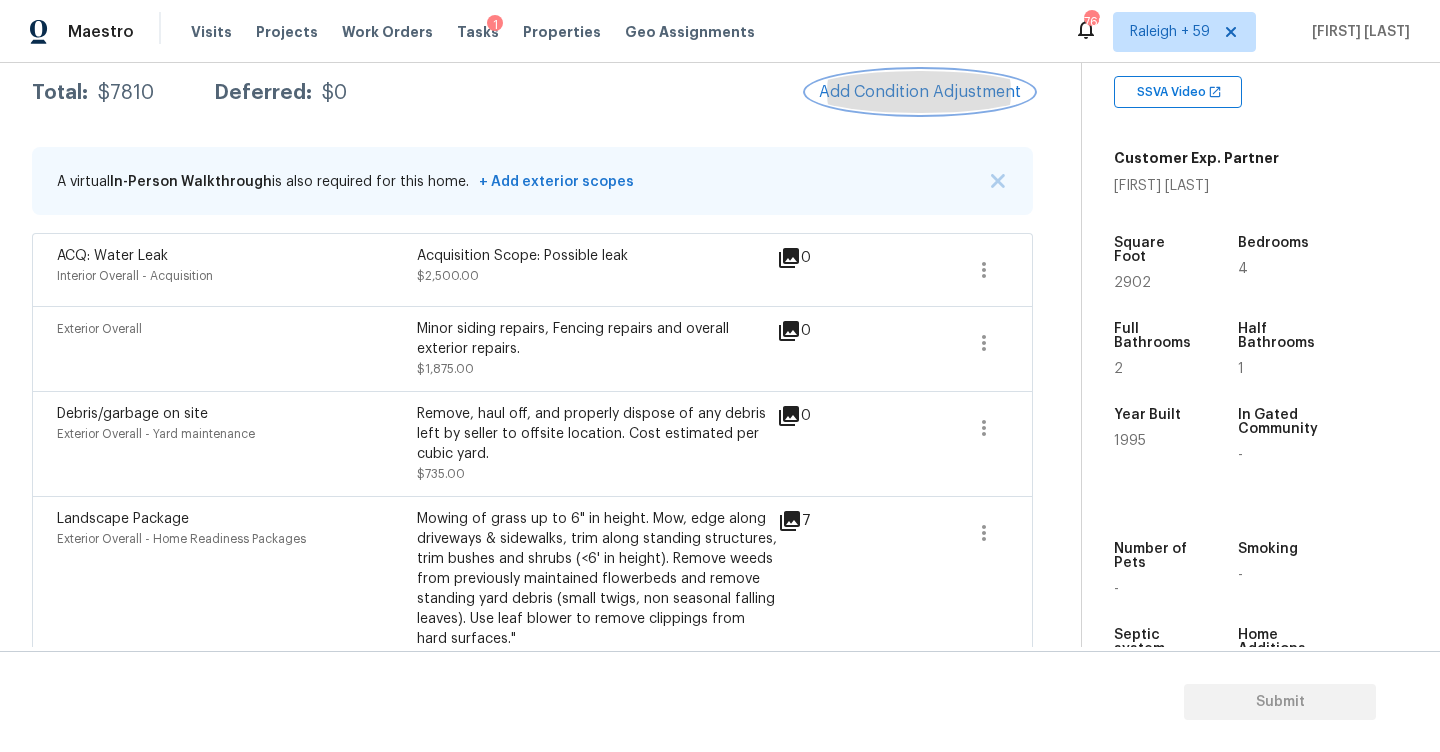 click on "Add Condition Adjustment" at bounding box center (920, 92) 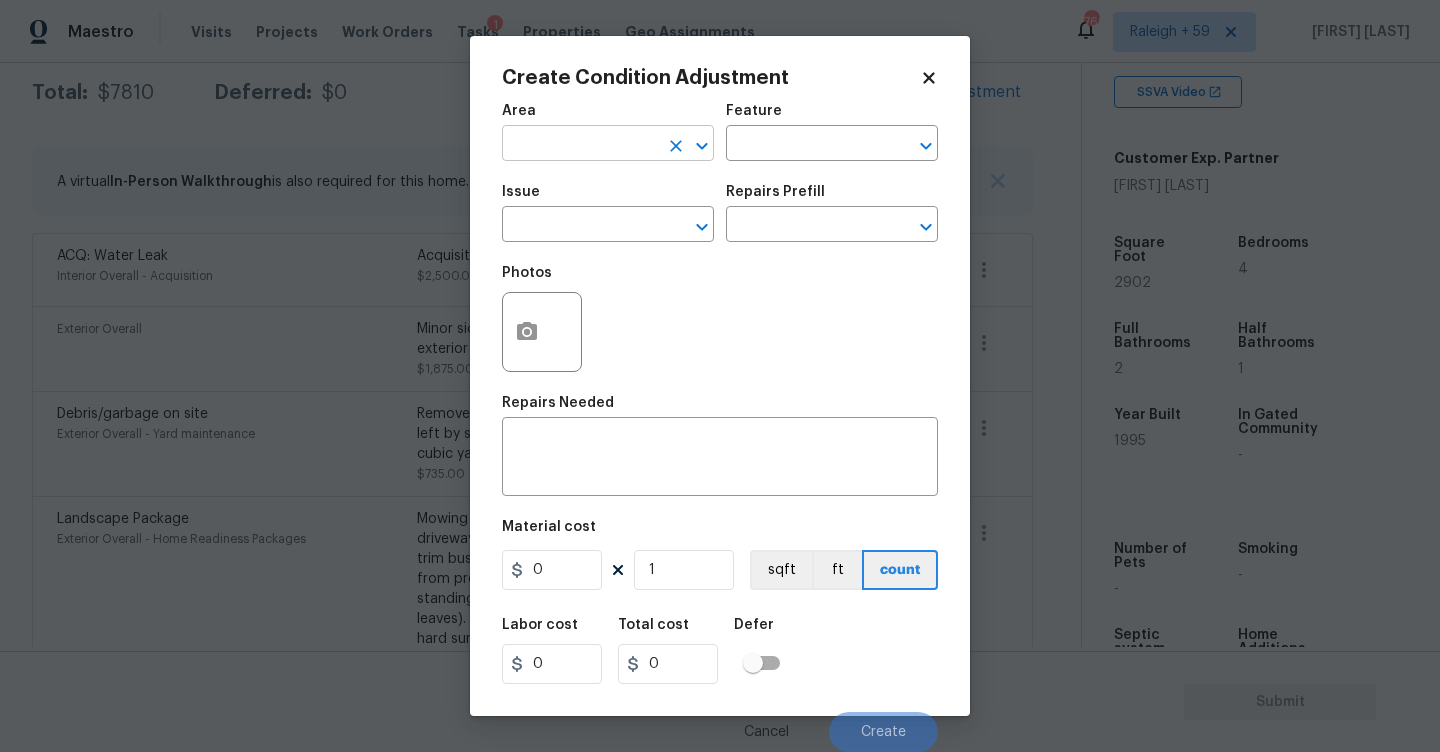 click at bounding box center (580, 145) 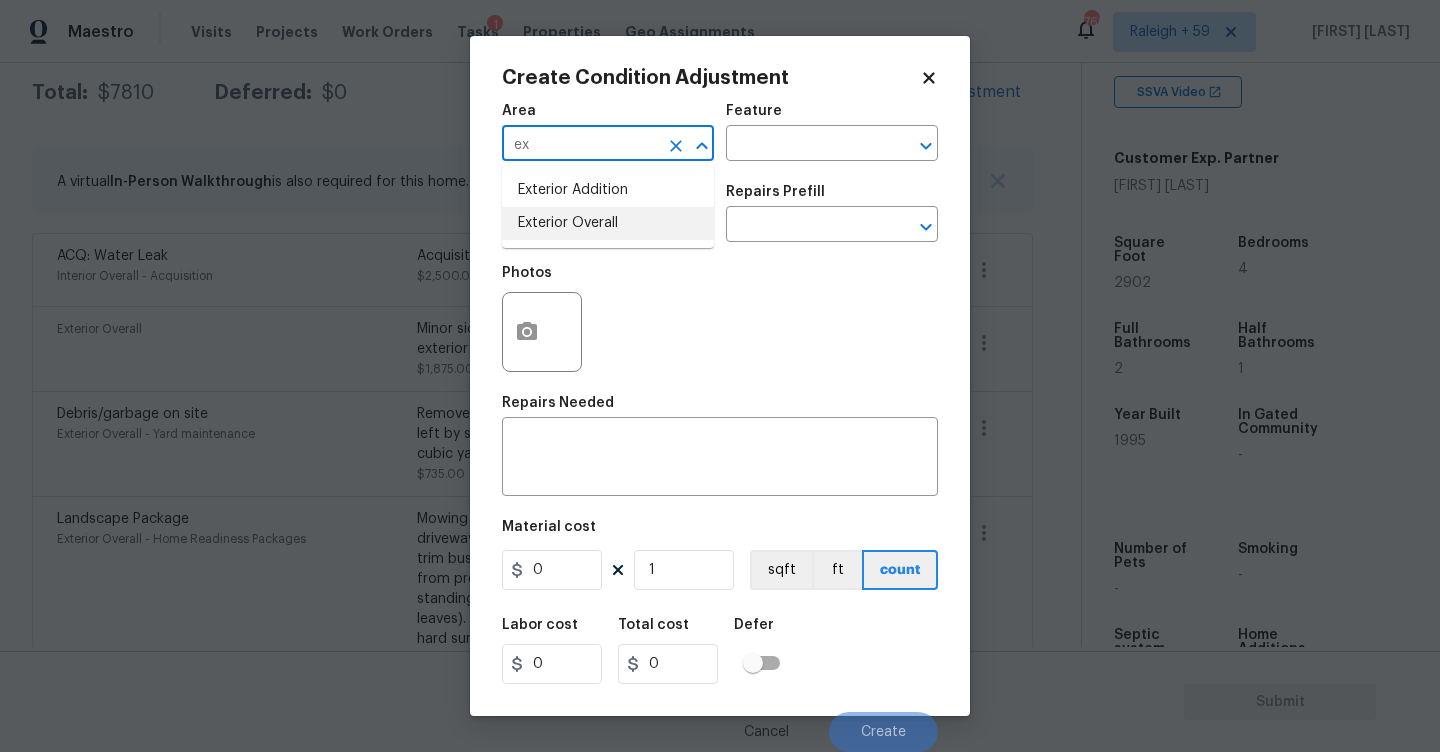 drag, startPoint x: 551, startPoint y: 225, endPoint x: 789, endPoint y: 172, distance: 243.82986 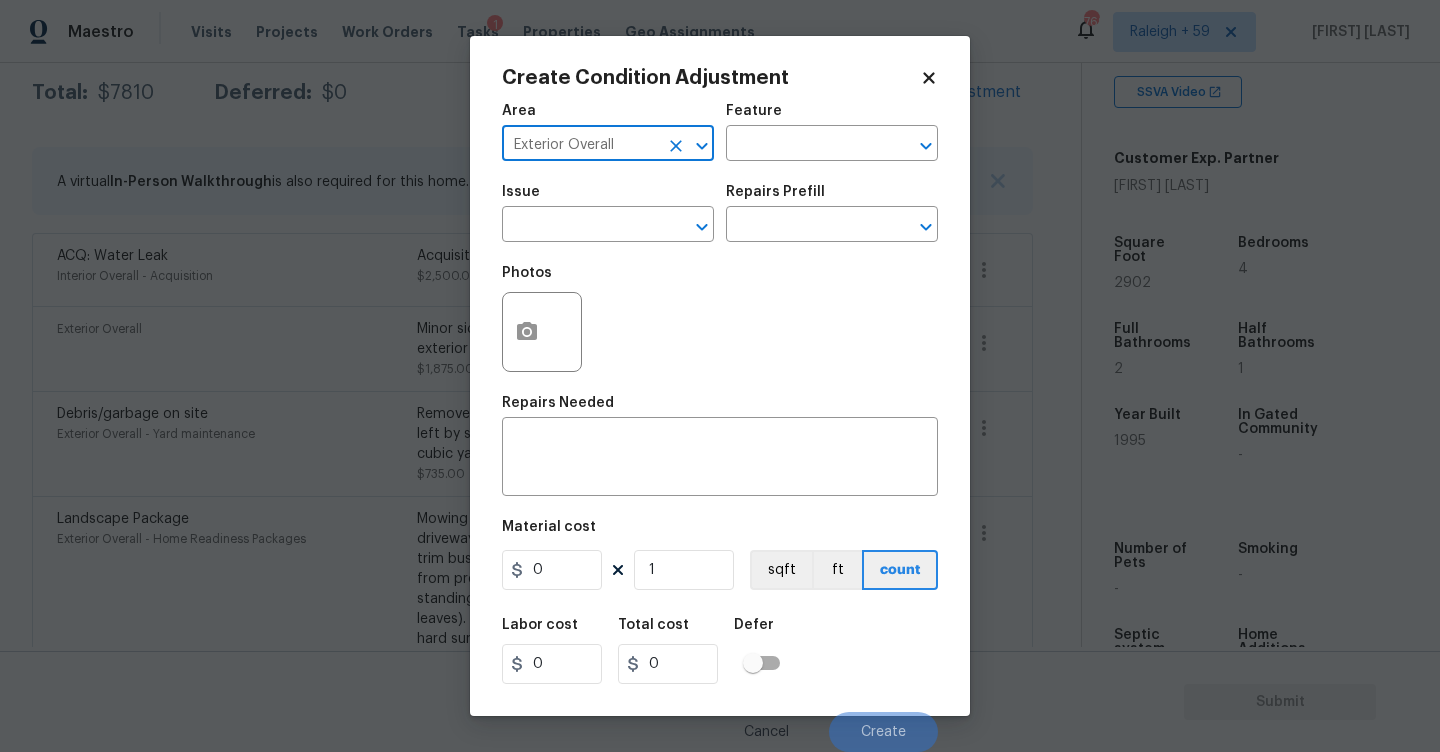 type on "Exterior Overall" 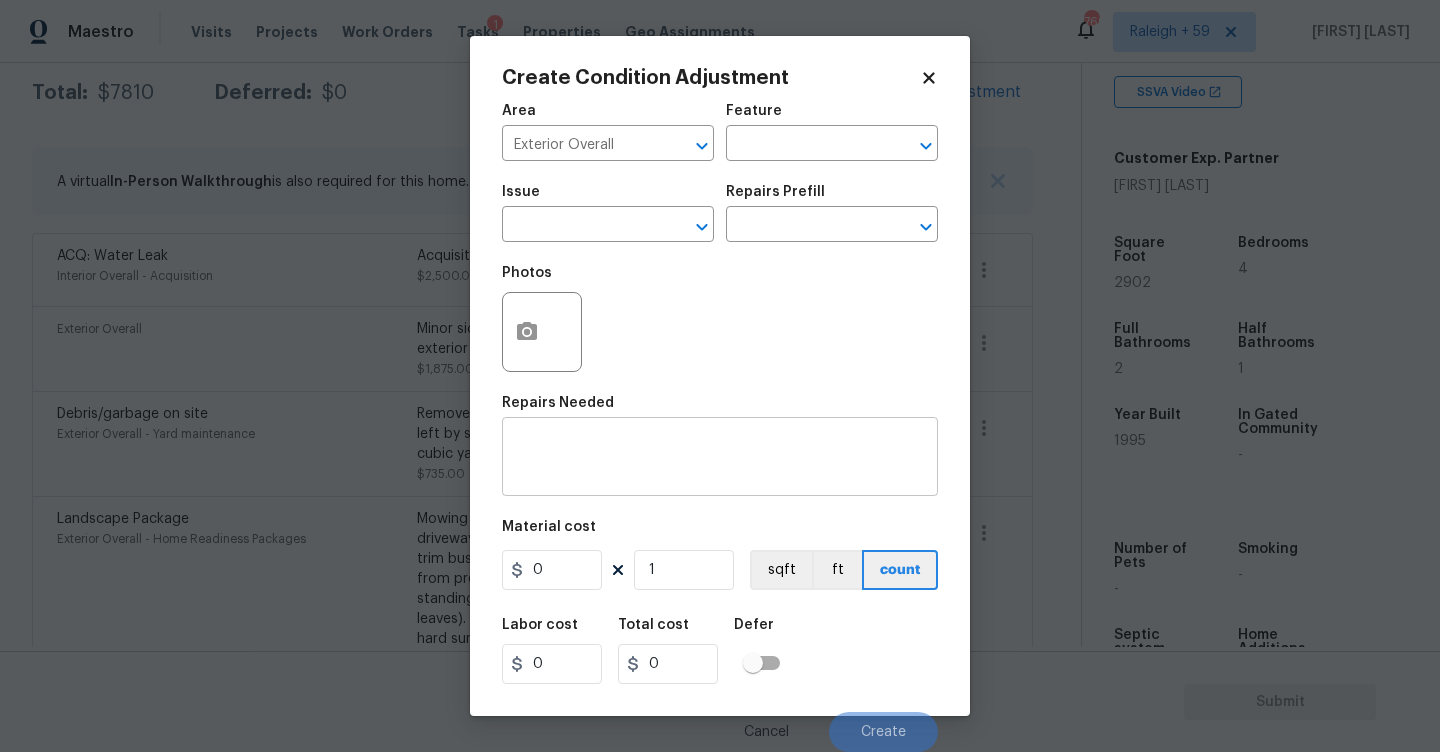 click on "x ​" at bounding box center (720, 459) 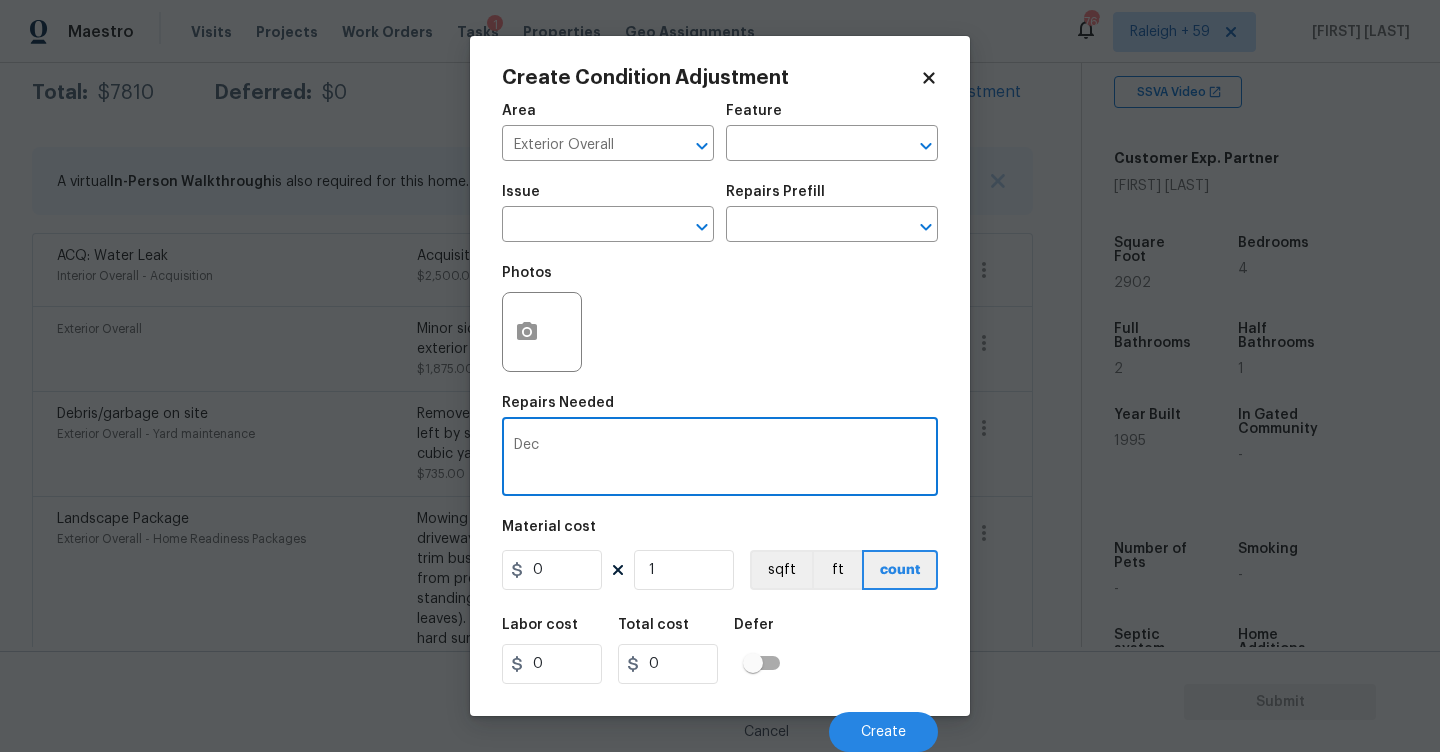 type on "Deck" 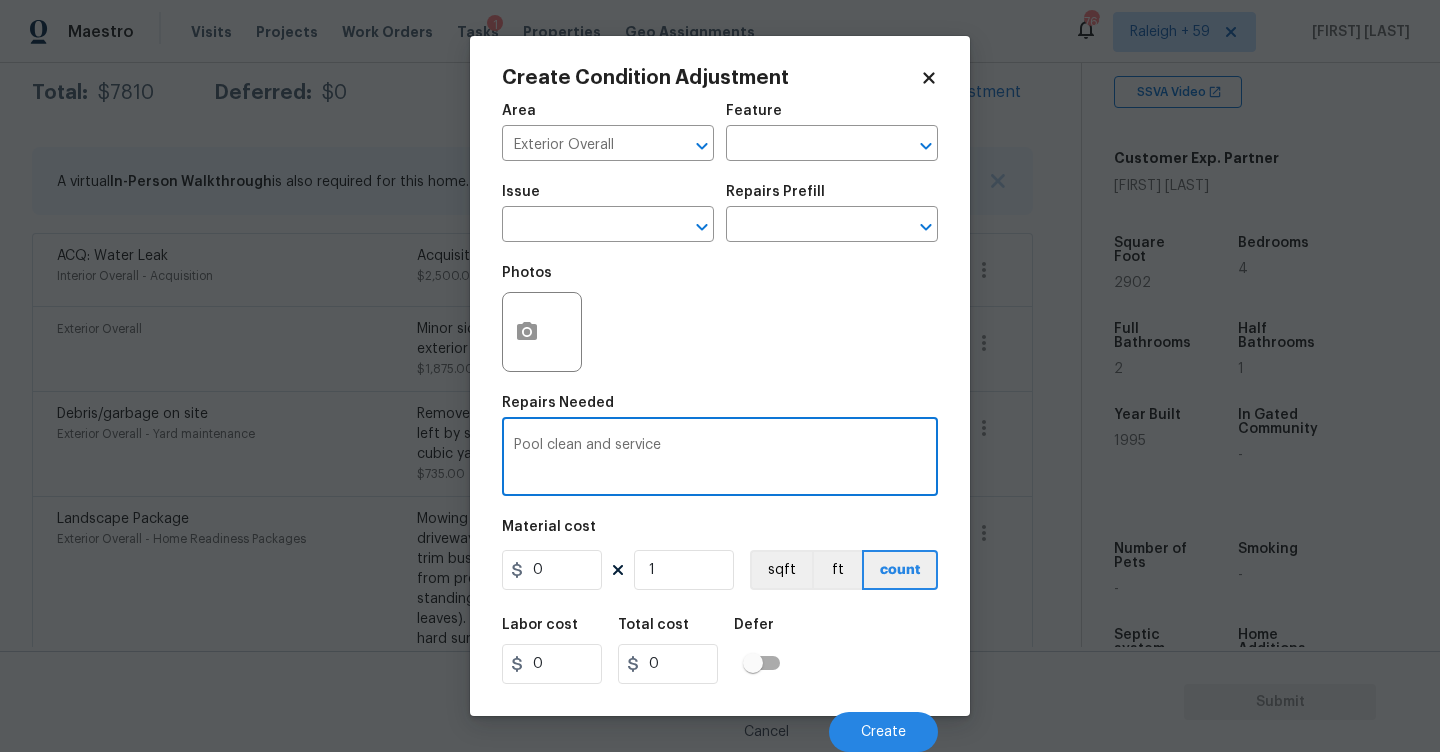 type on "Pool clean and service" 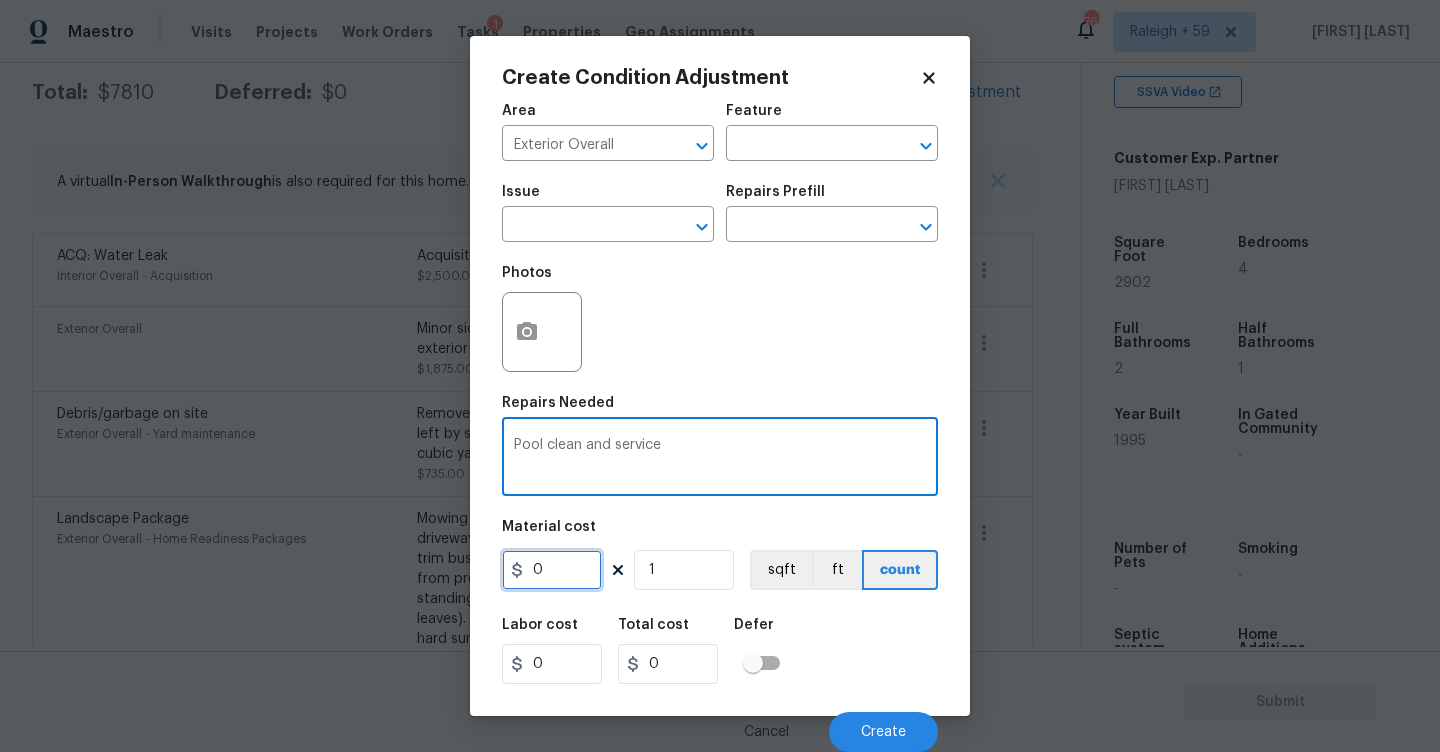 click on "0" at bounding box center [552, 570] 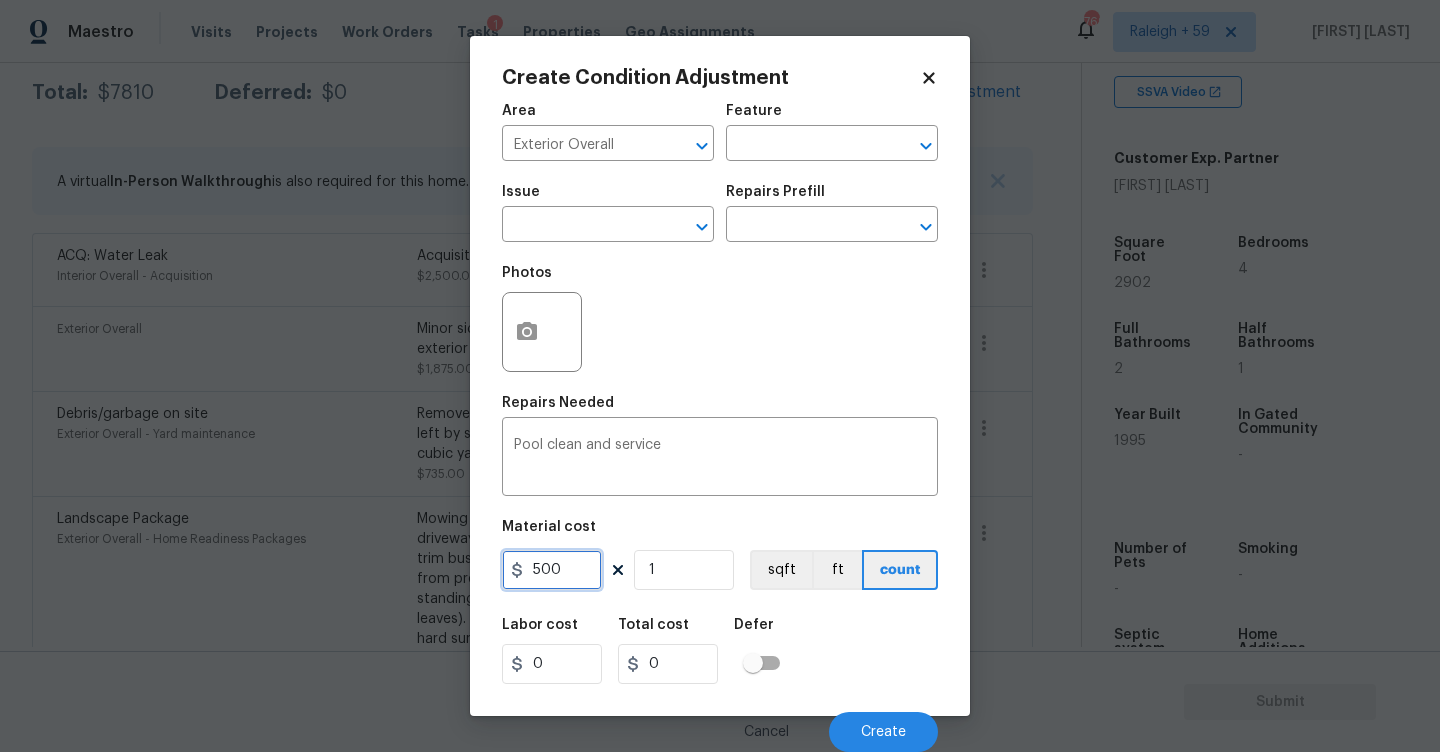 type on "500" 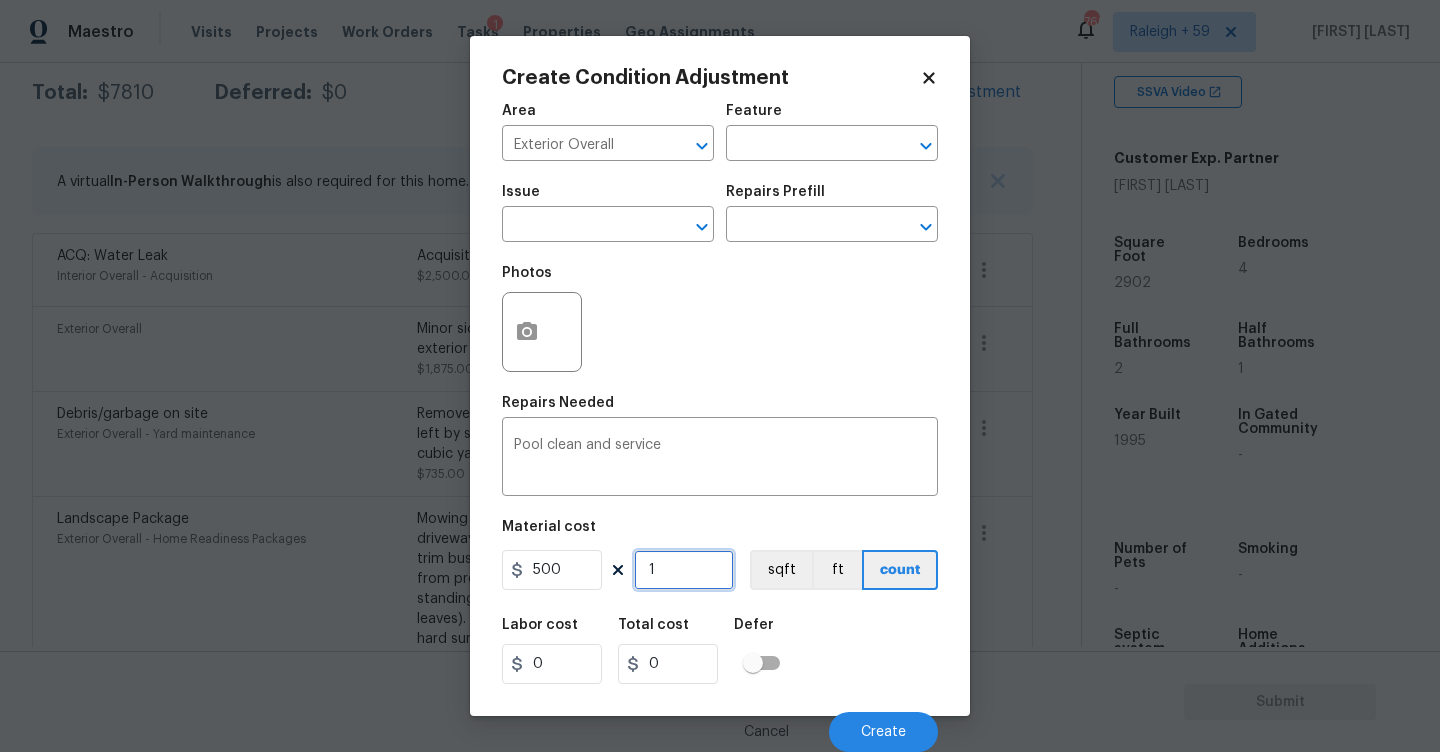 type on "500" 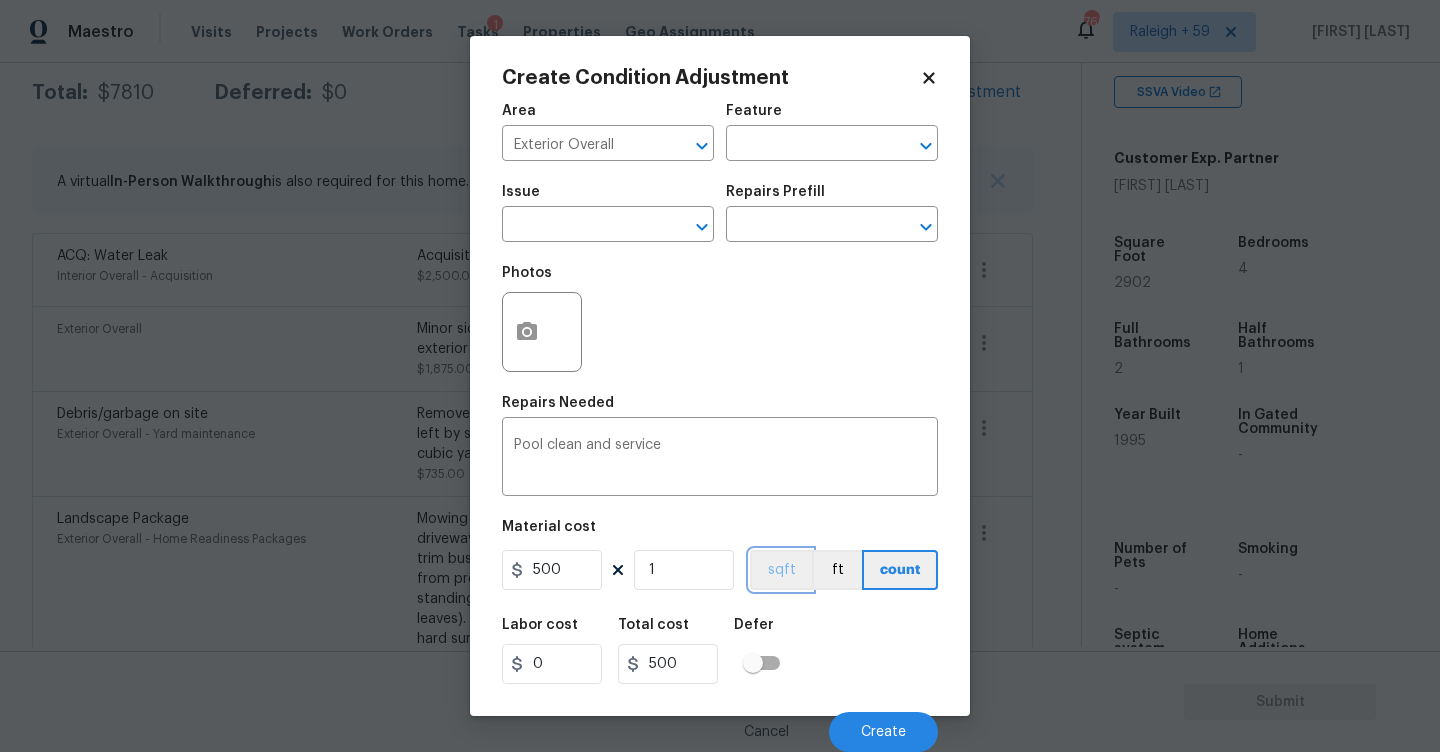 type 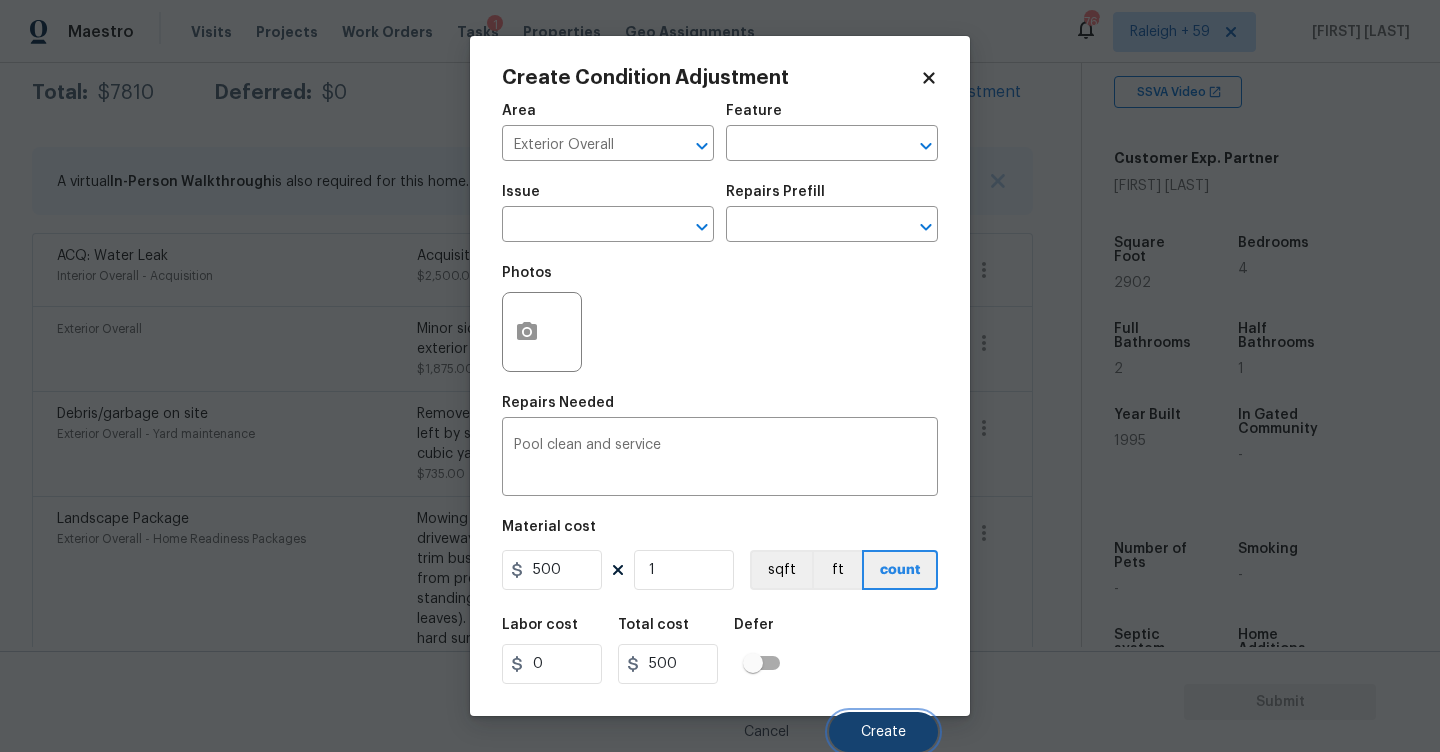 click on "Create" at bounding box center (883, 732) 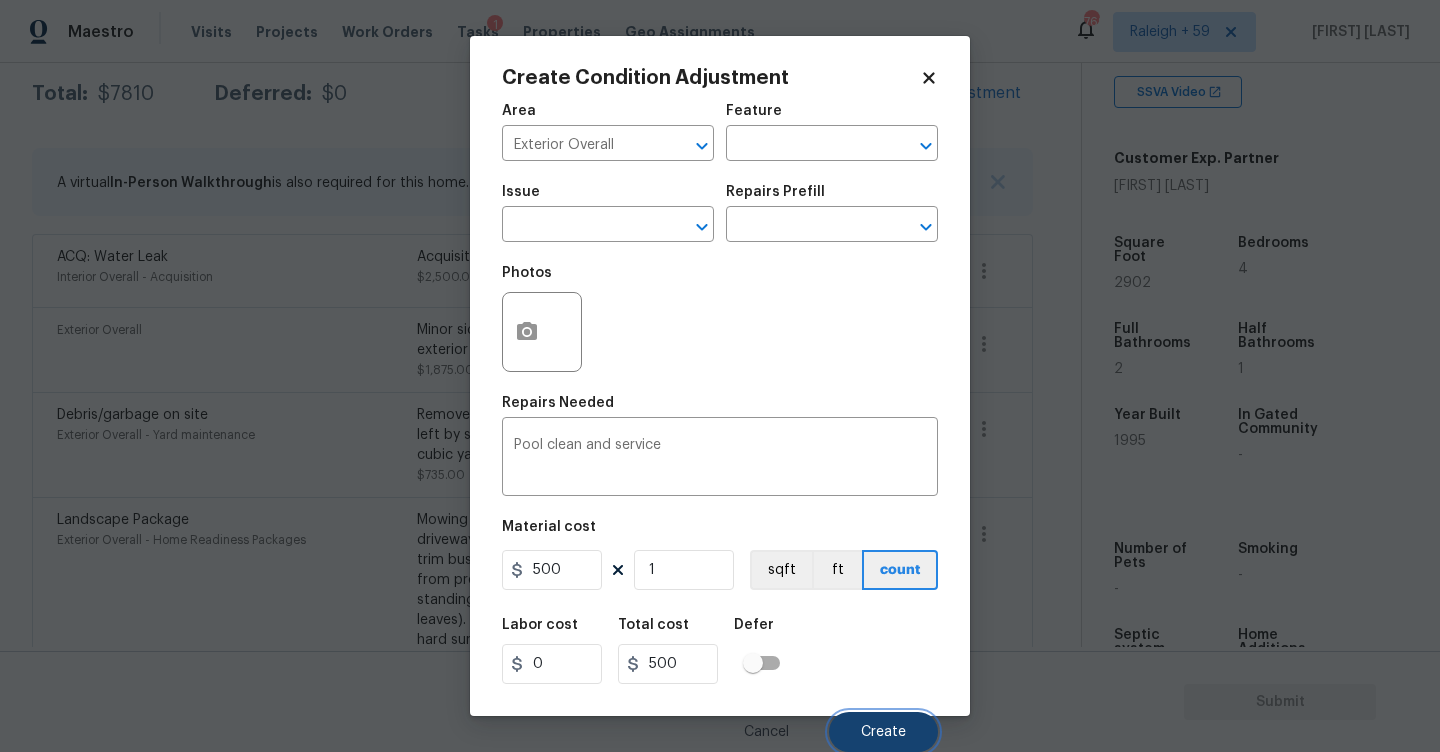 scroll, scrollTop: 332, scrollLeft: 0, axis: vertical 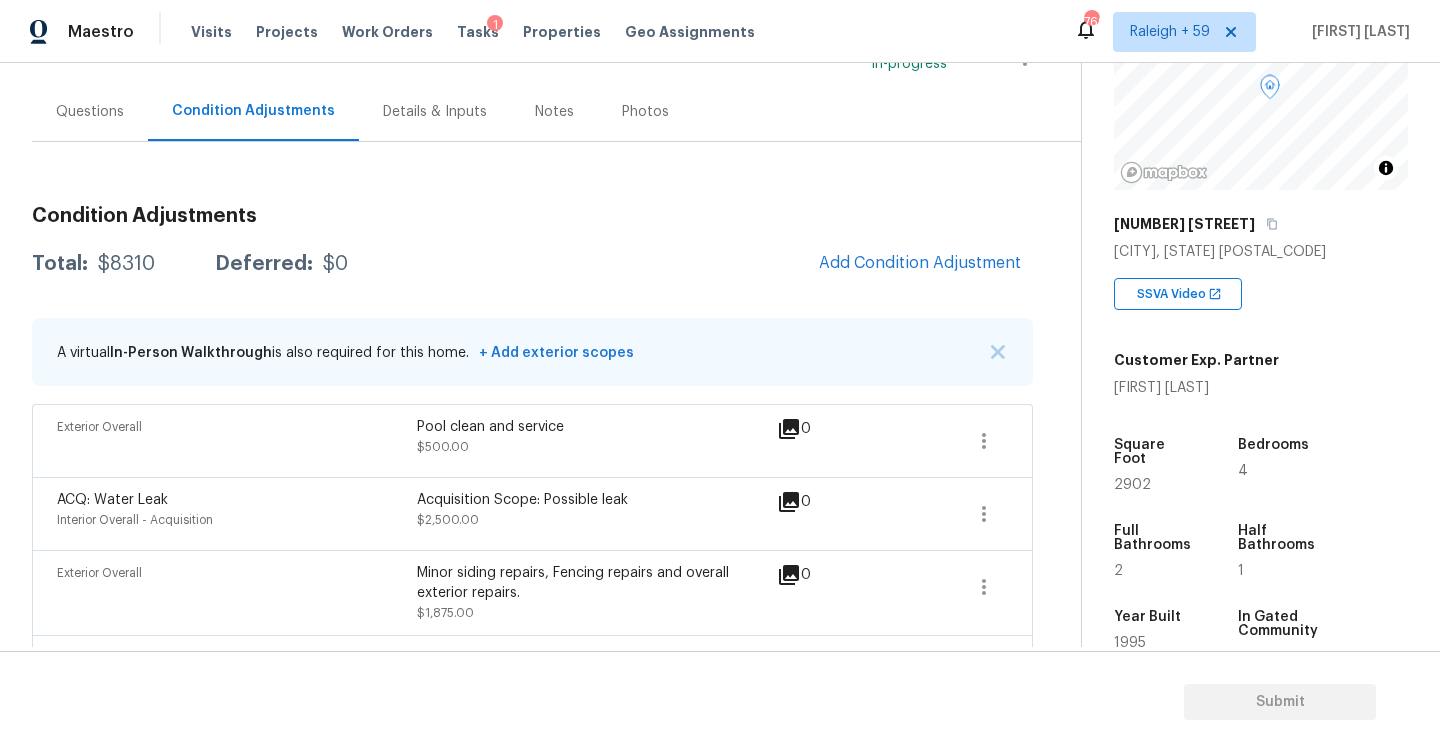 click on "Questions" at bounding box center (90, 111) 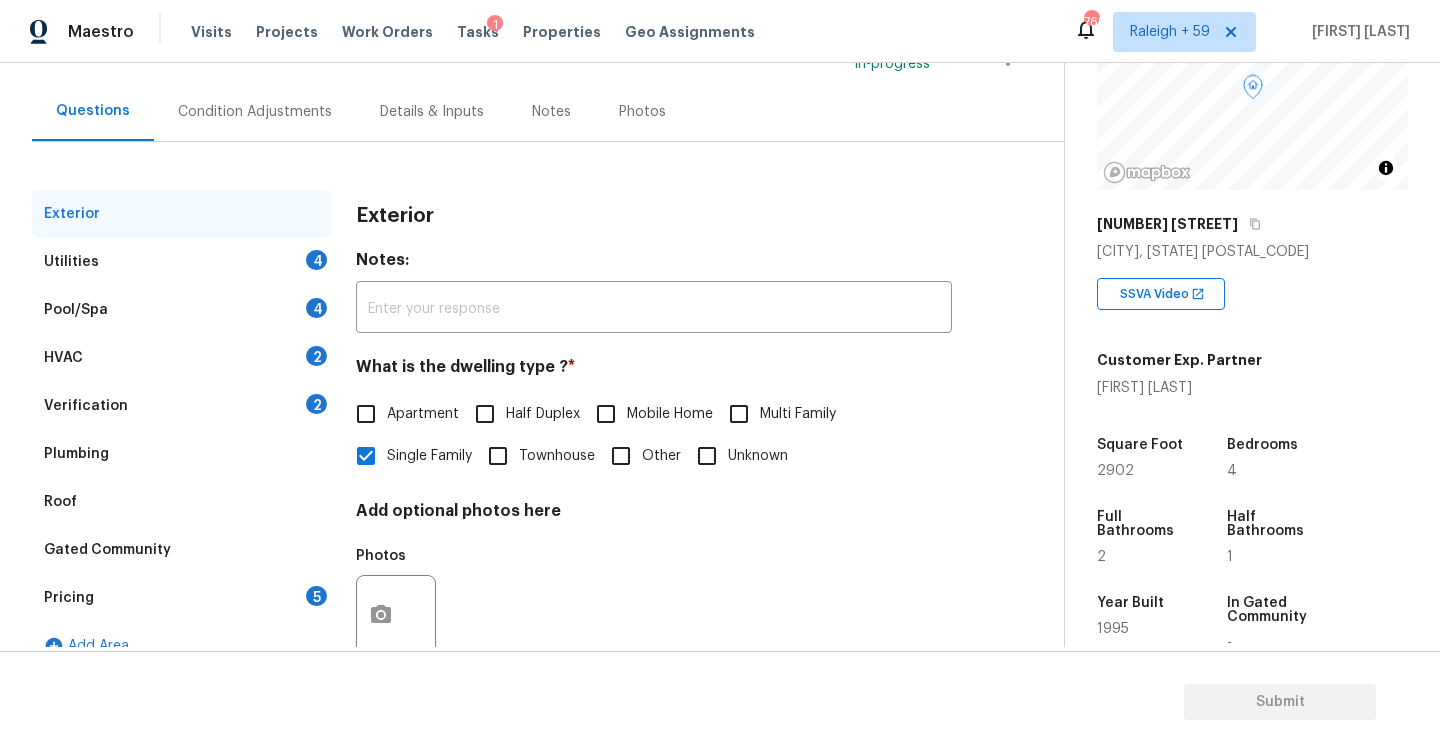 scroll, scrollTop: 211, scrollLeft: 0, axis: vertical 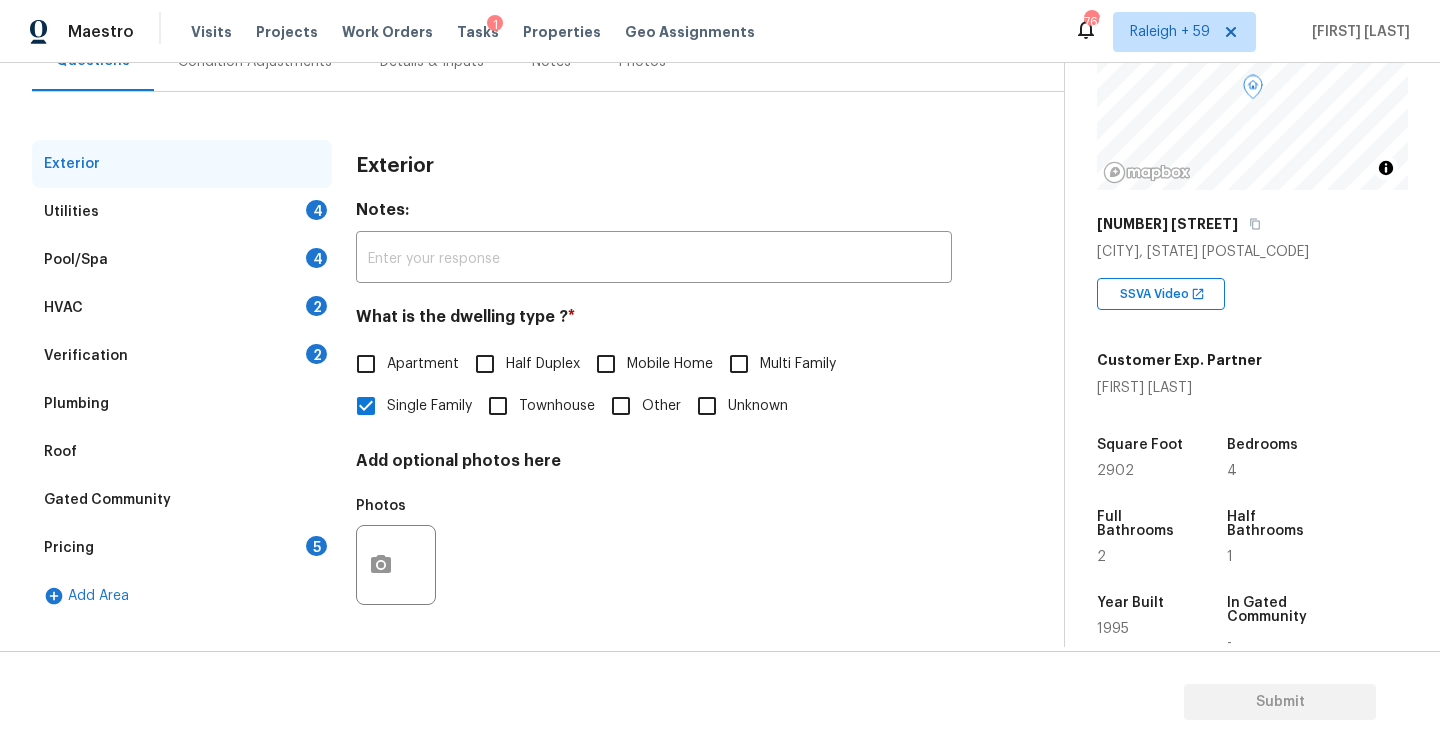 click on "Pricing 5" at bounding box center (182, 548) 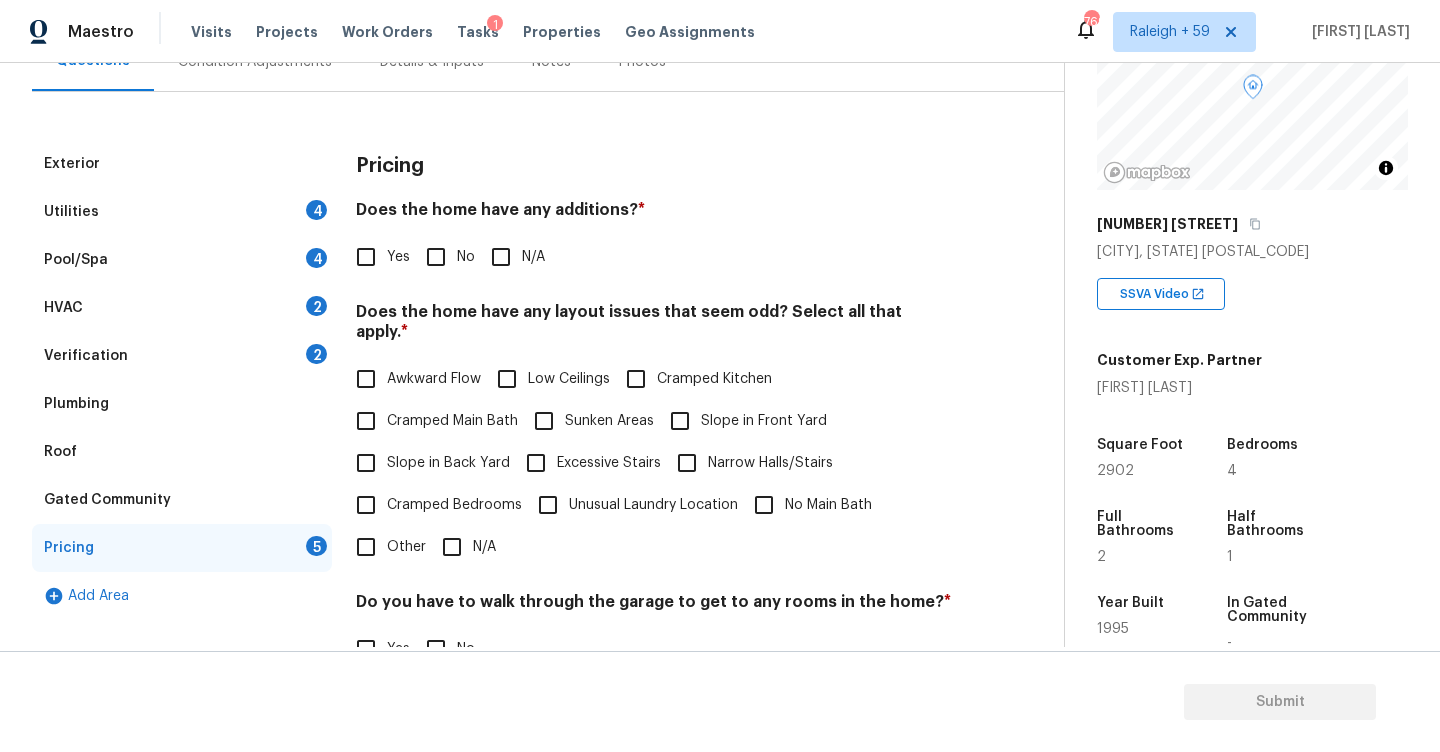 click on "No" at bounding box center (436, 257) 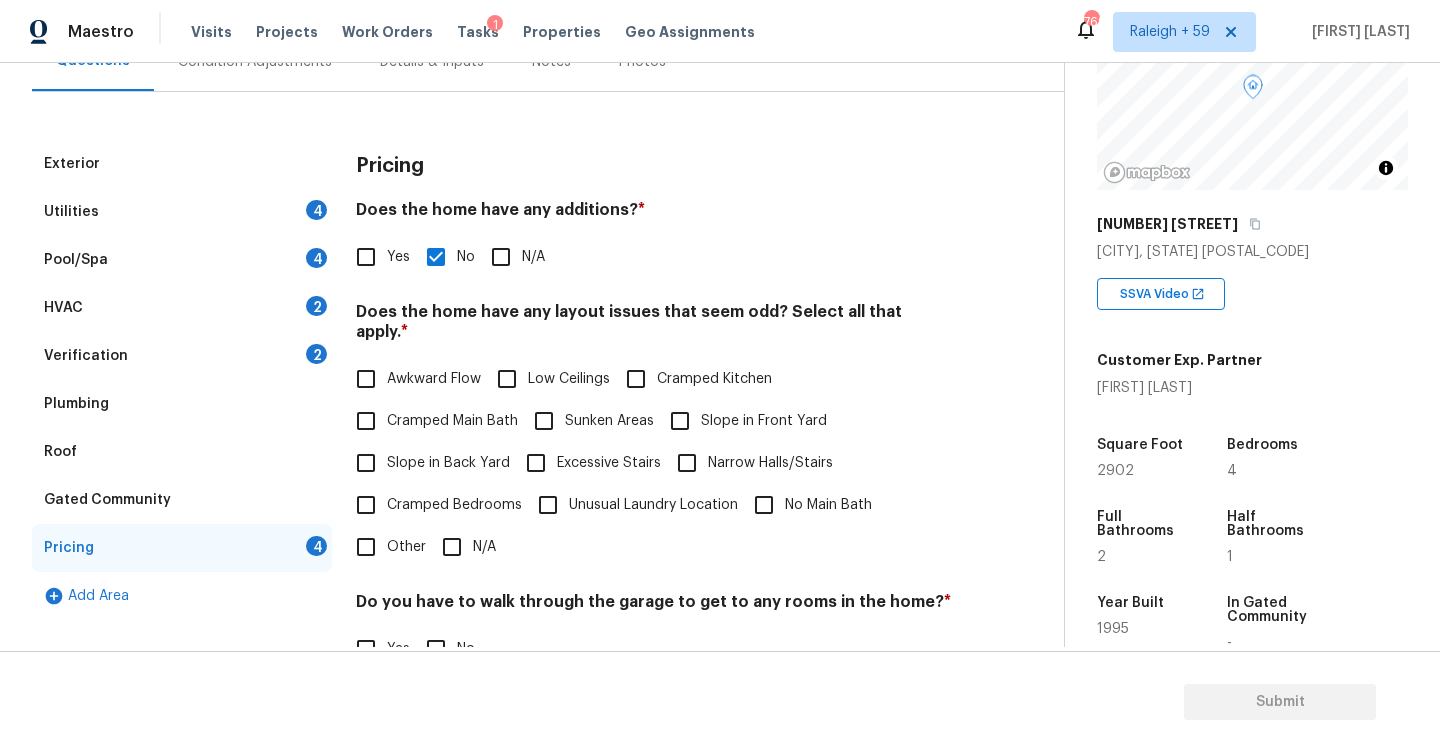 scroll, scrollTop: 448, scrollLeft: 0, axis: vertical 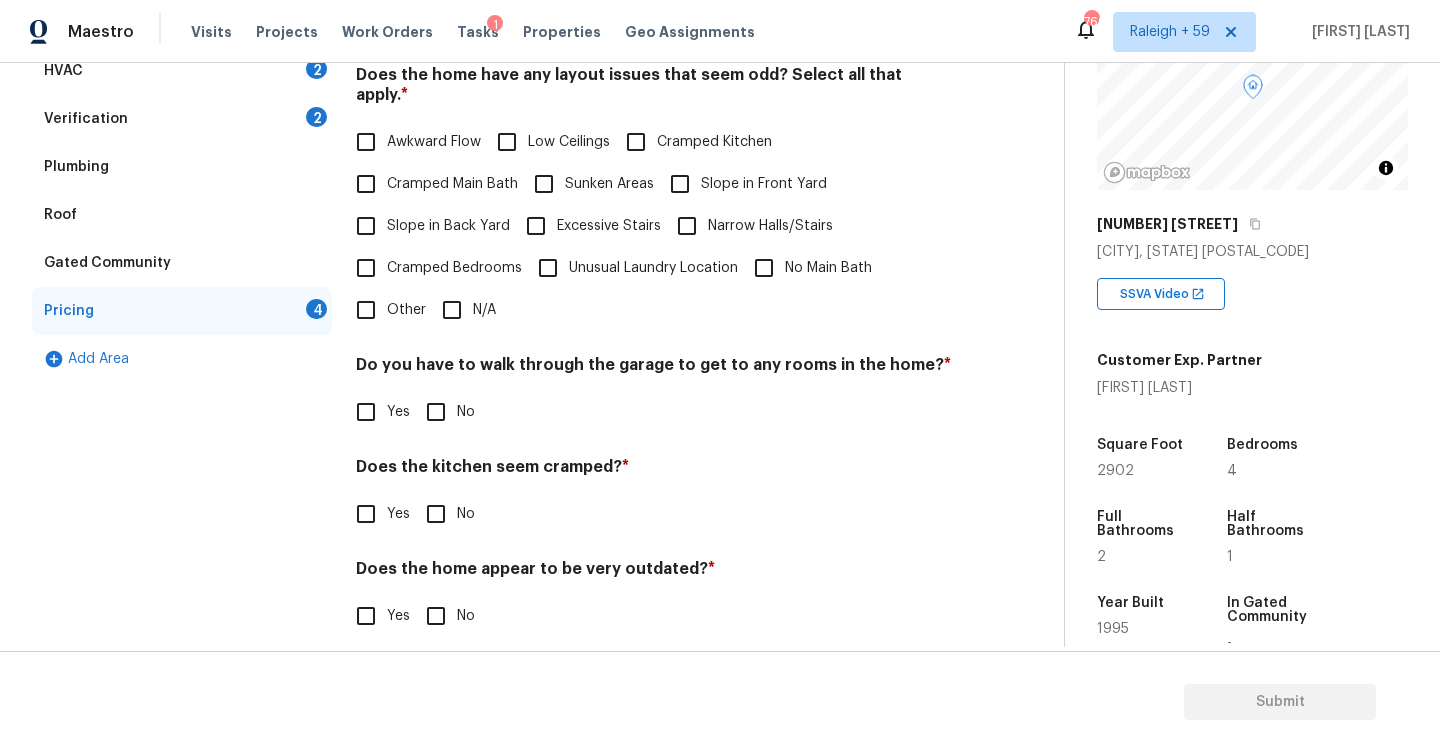 click on "Slope in Back Yard" at bounding box center (448, 226) 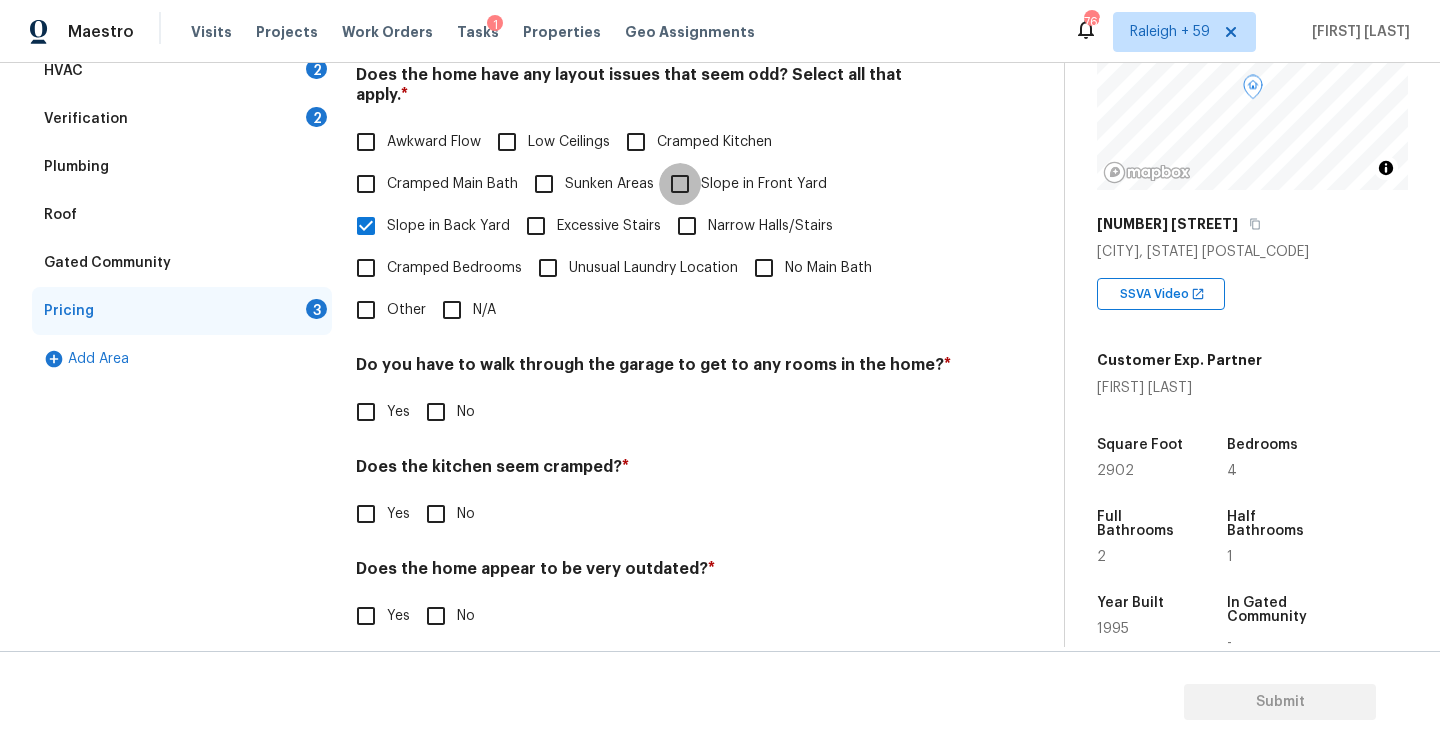 click on "Slope in Front Yard" at bounding box center [680, 184] 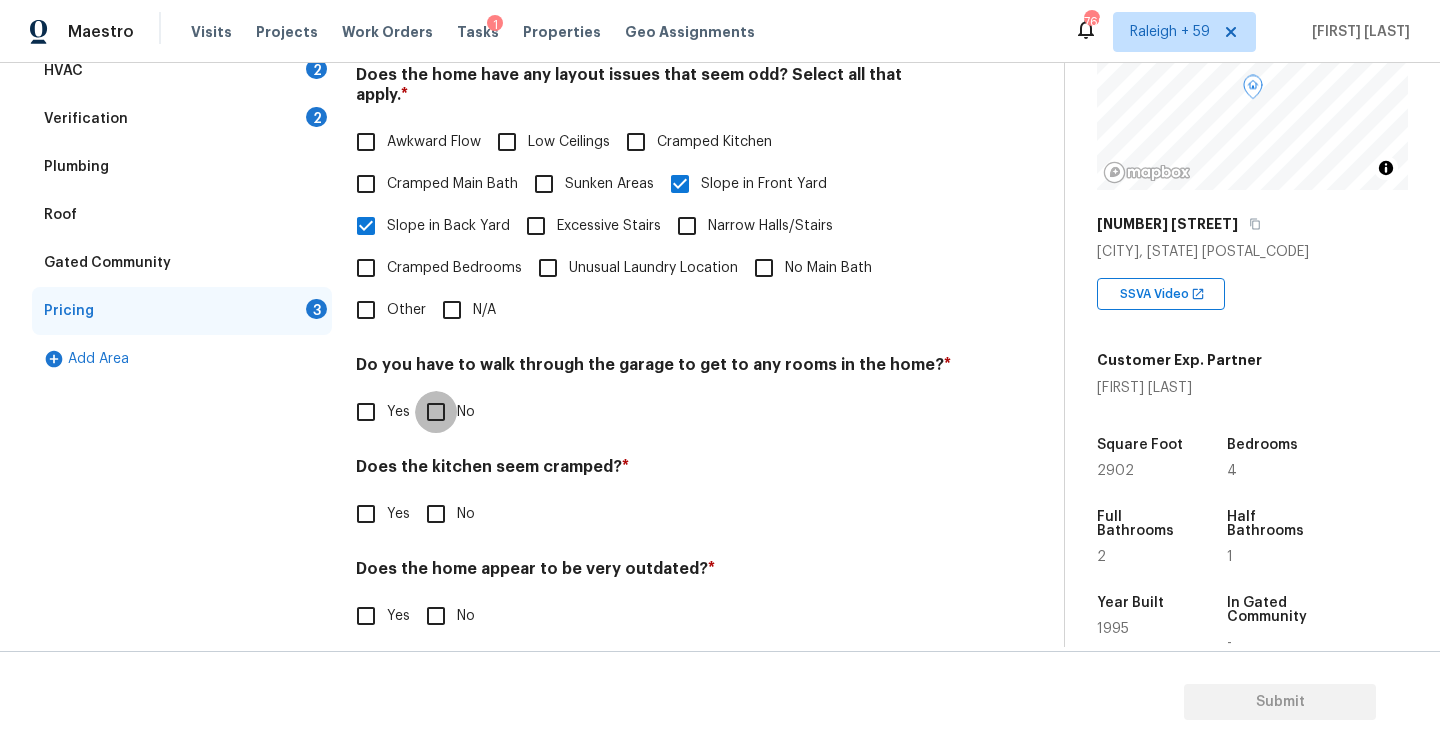 click on "No" at bounding box center (436, 412) 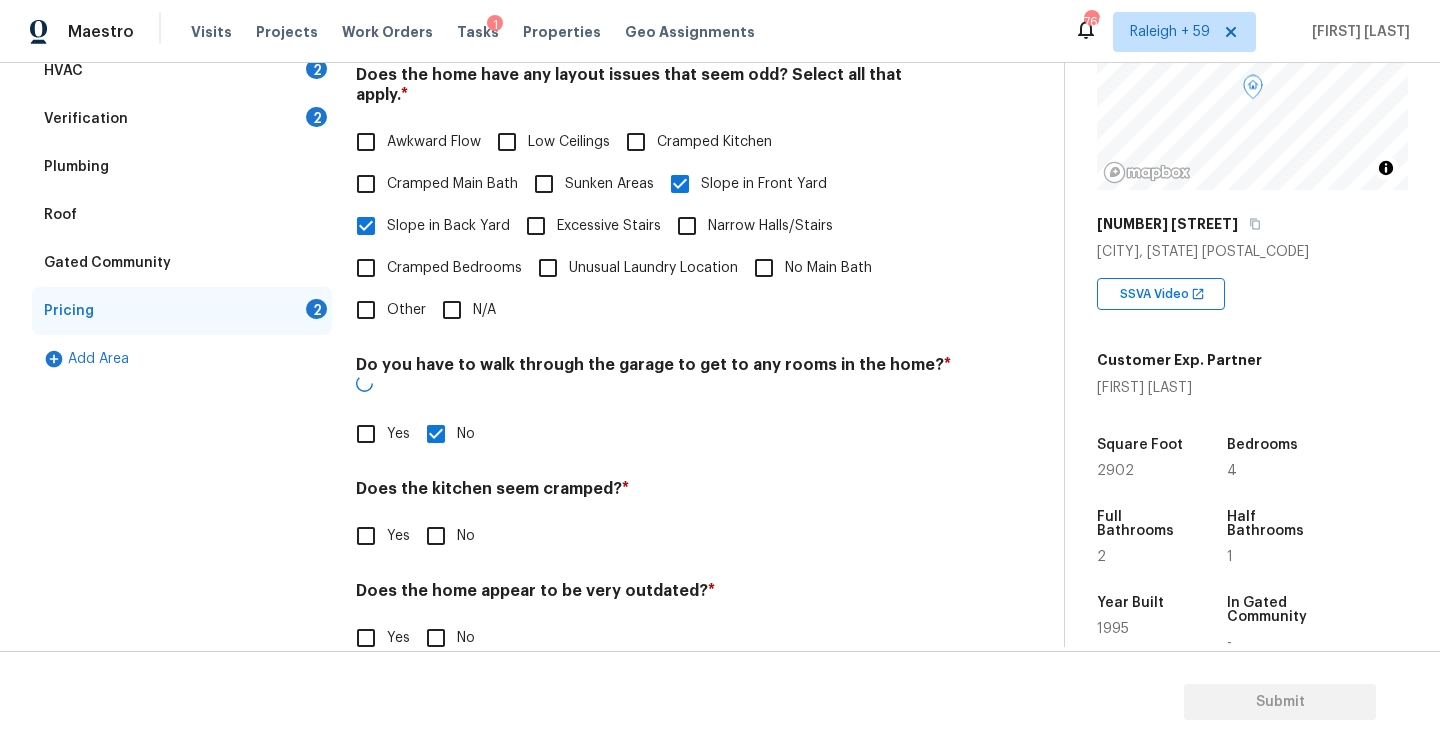 click on "No" at bounding box center (436, 536) 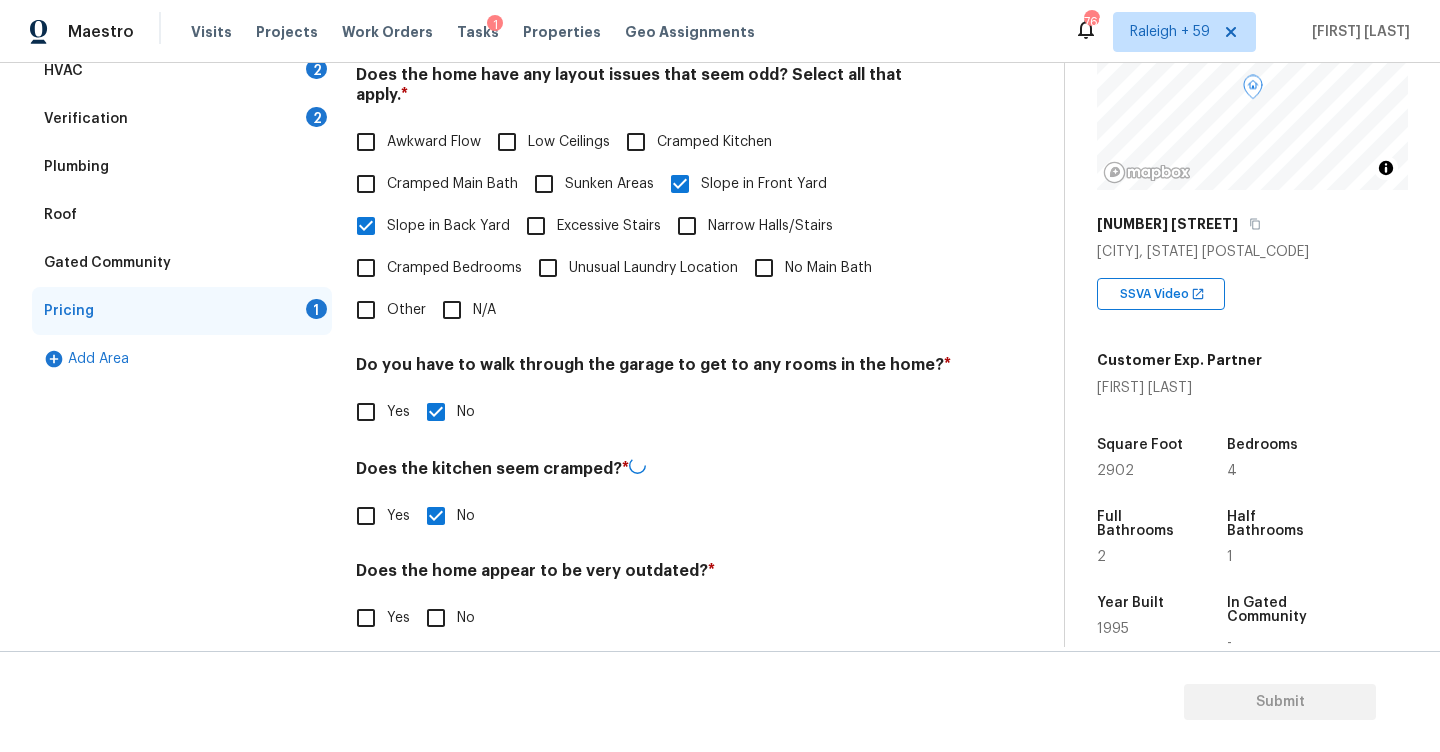 click on "No" at bounding box center [436, 618] 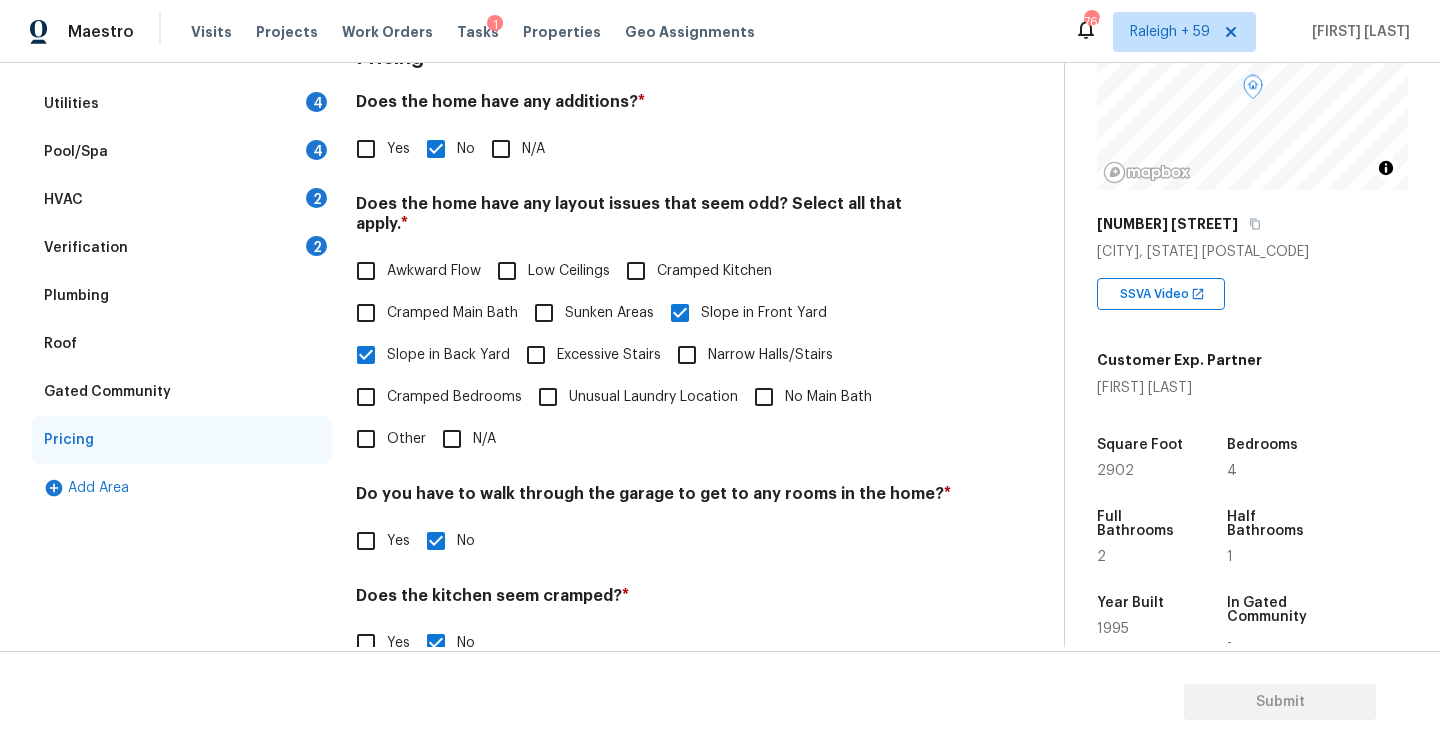 scroll, scrollTop: 151, scrollLeft: 0, axis: vertical 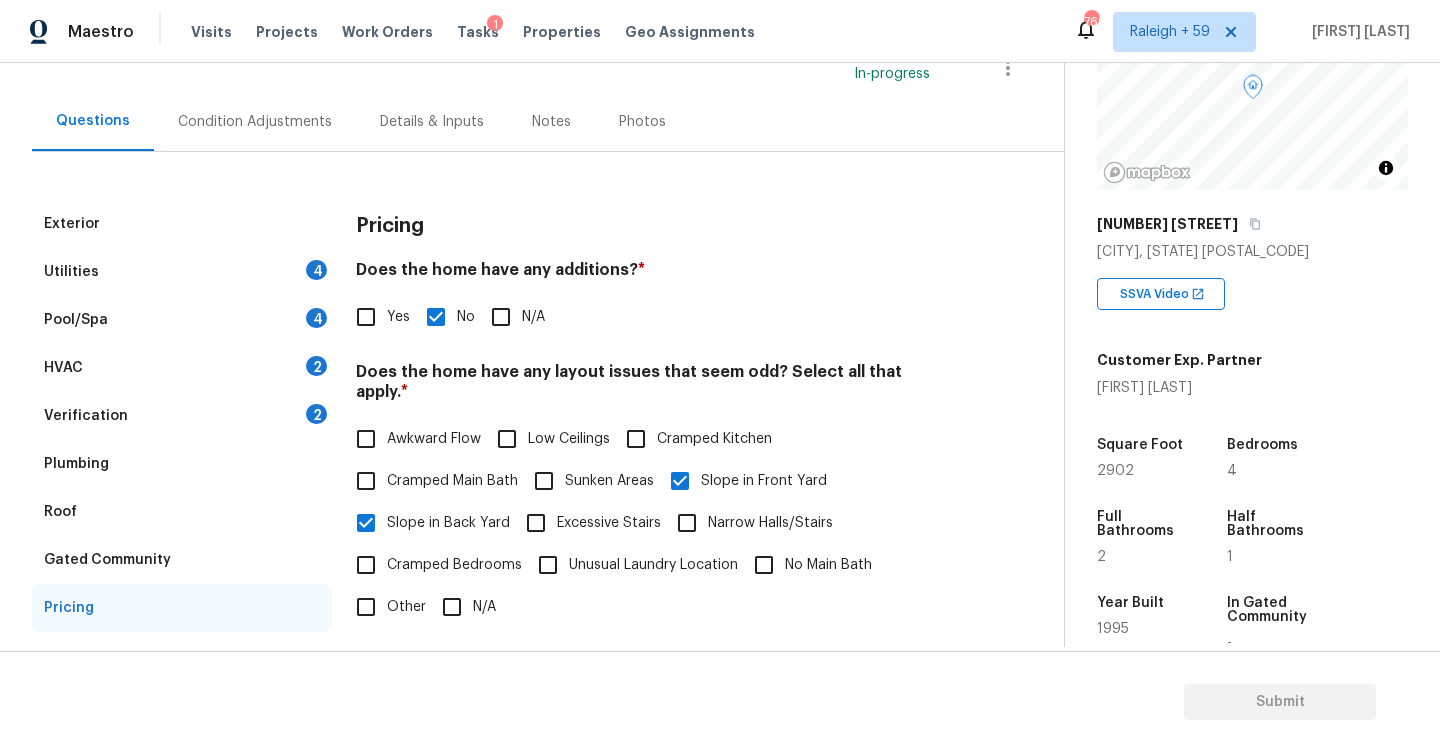 click on "Verification 2" at bounding box center [182, 416] 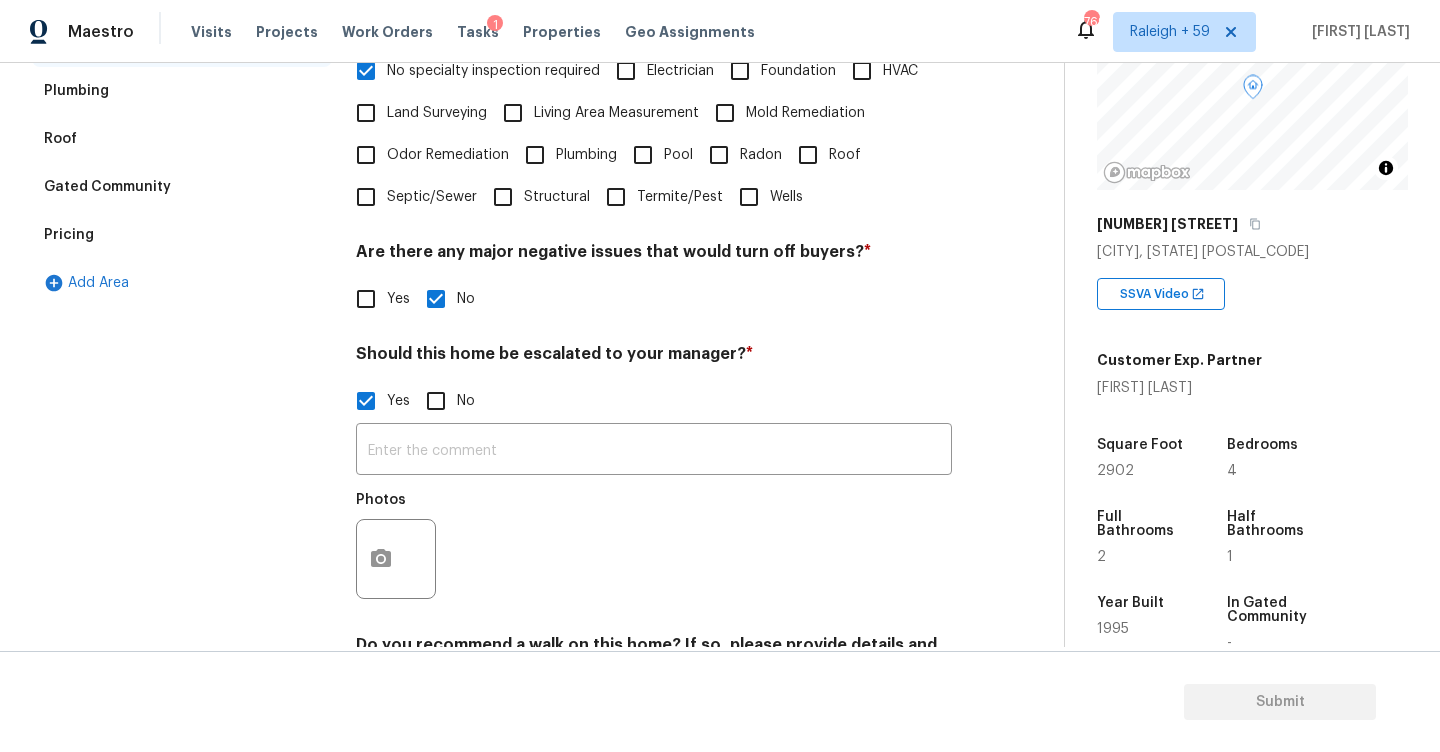scroll, scrollTop: 641, scrollLeft: 0, axis: vertical 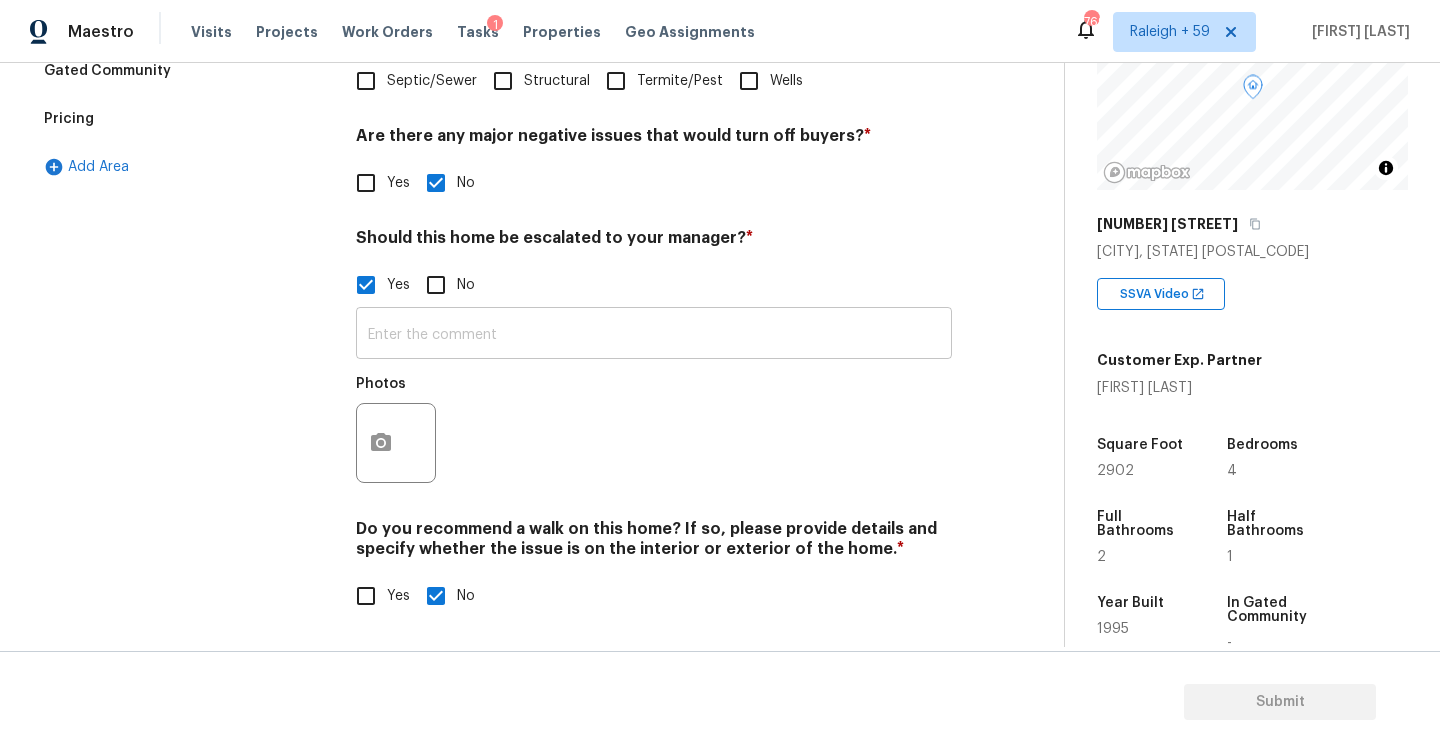 click at bounding box center [654, 335] 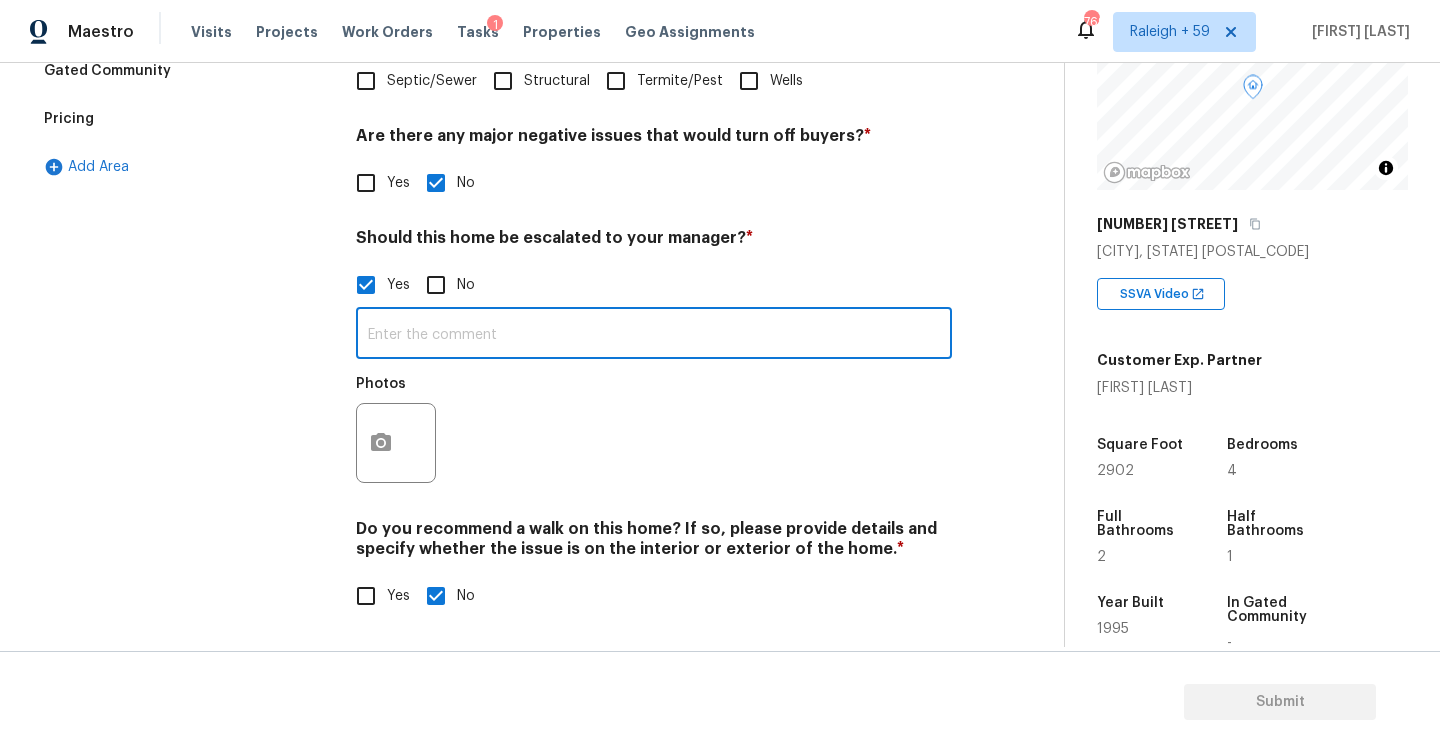 click at bounding box center (654, 335) 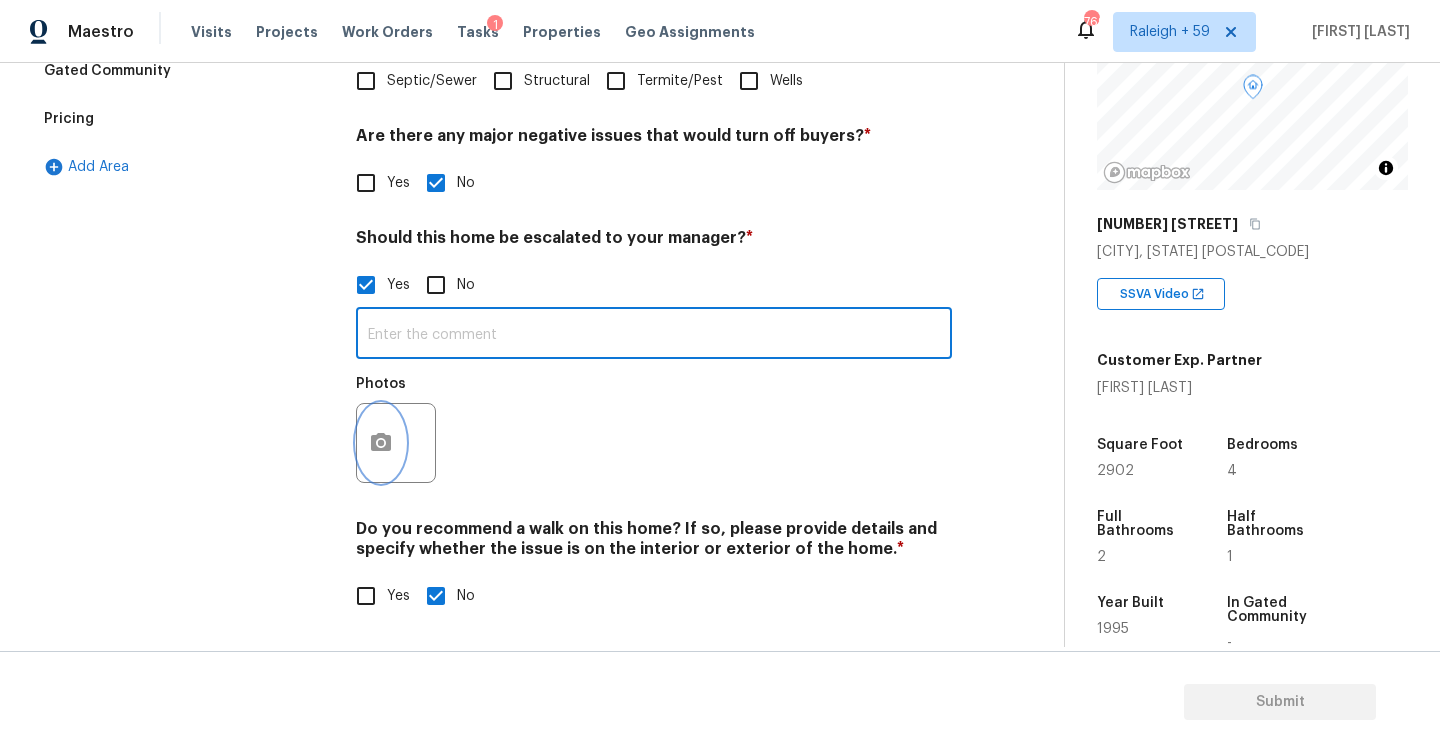 click 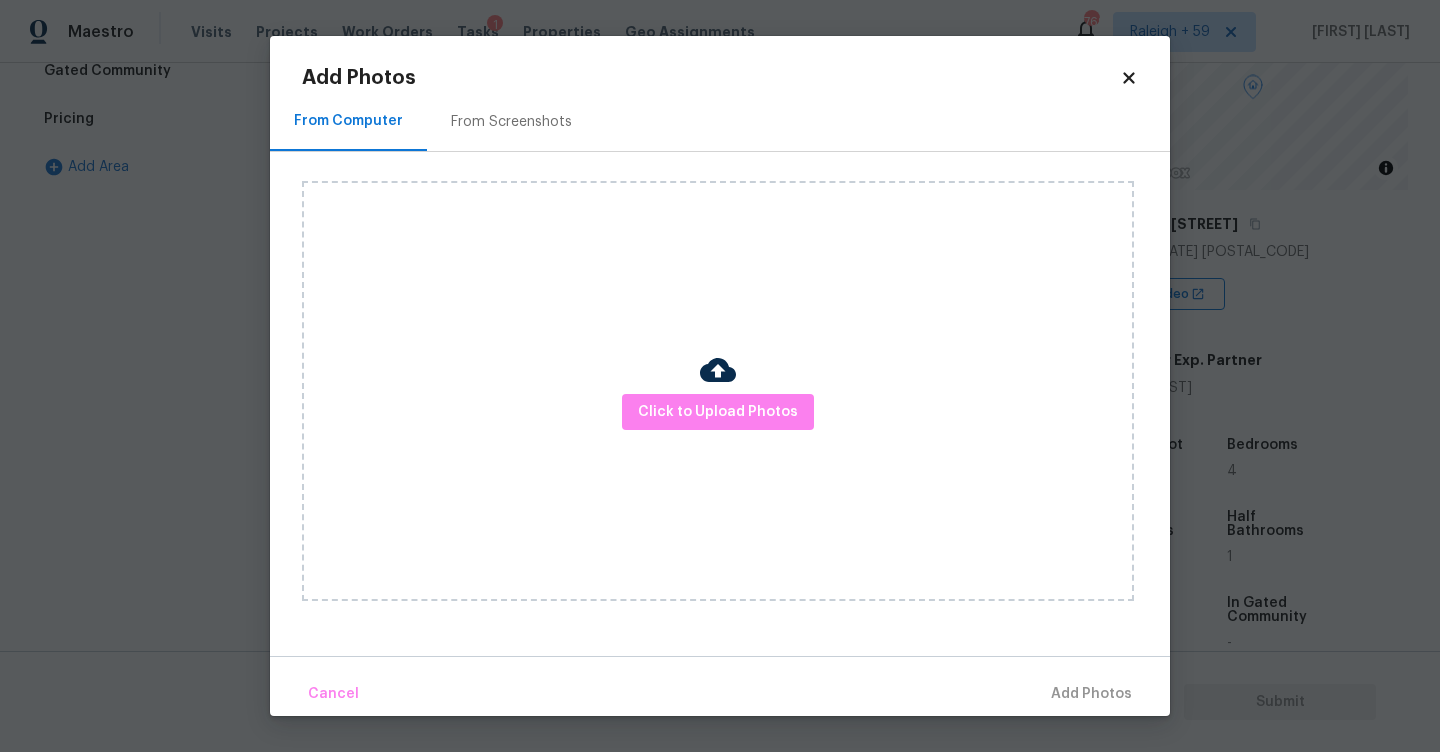 click on "From Screenshots" at bounding box center (511, 121) 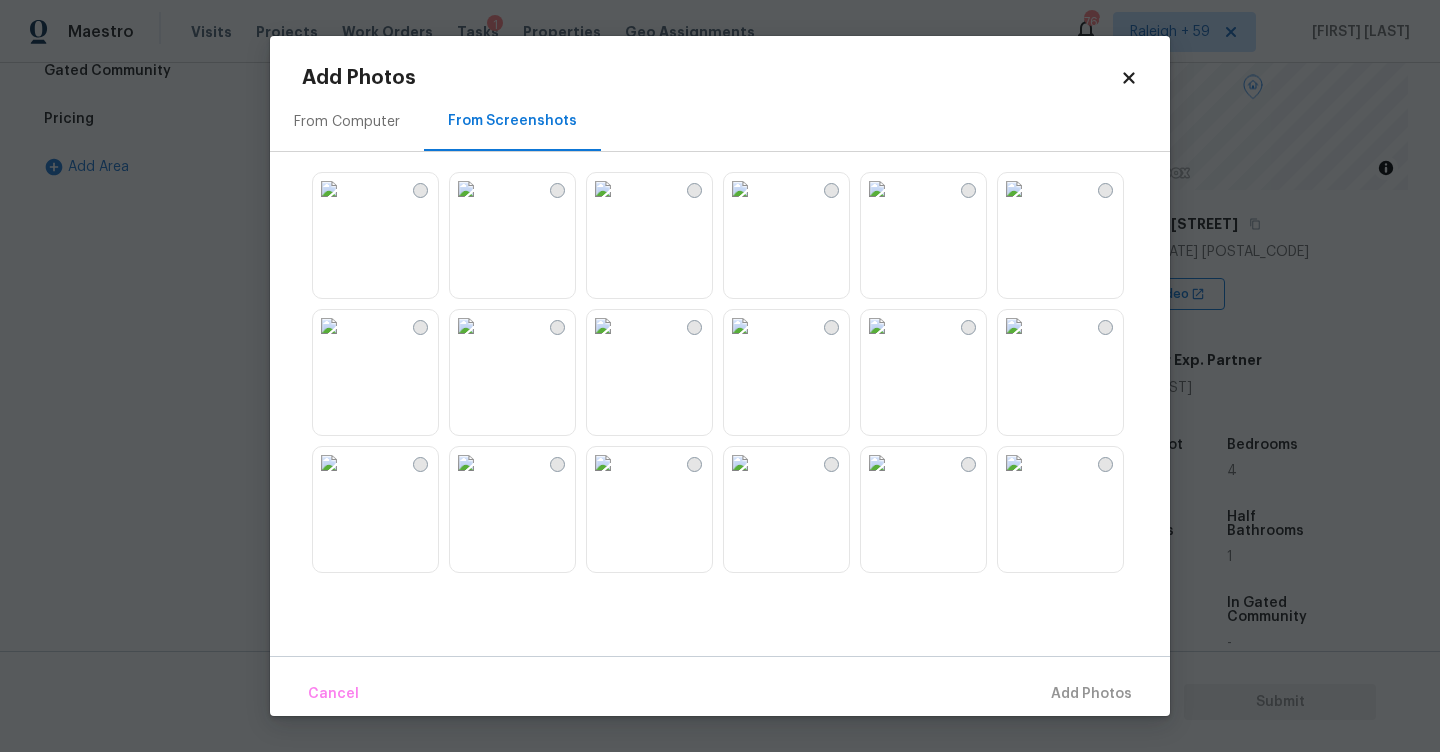 click at bounding box center [329, 189] 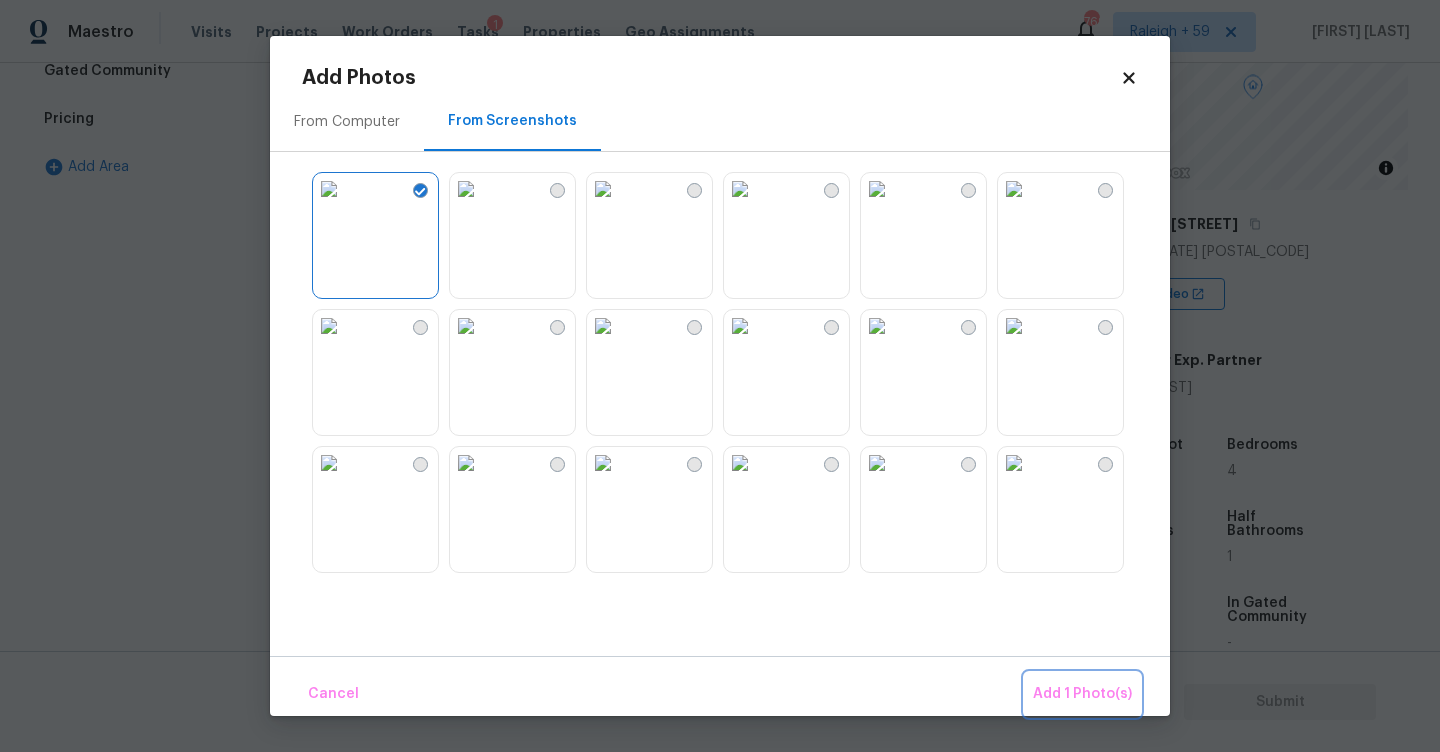click on "Add 1 Photo(s)" at bounding box center [1082, 694] 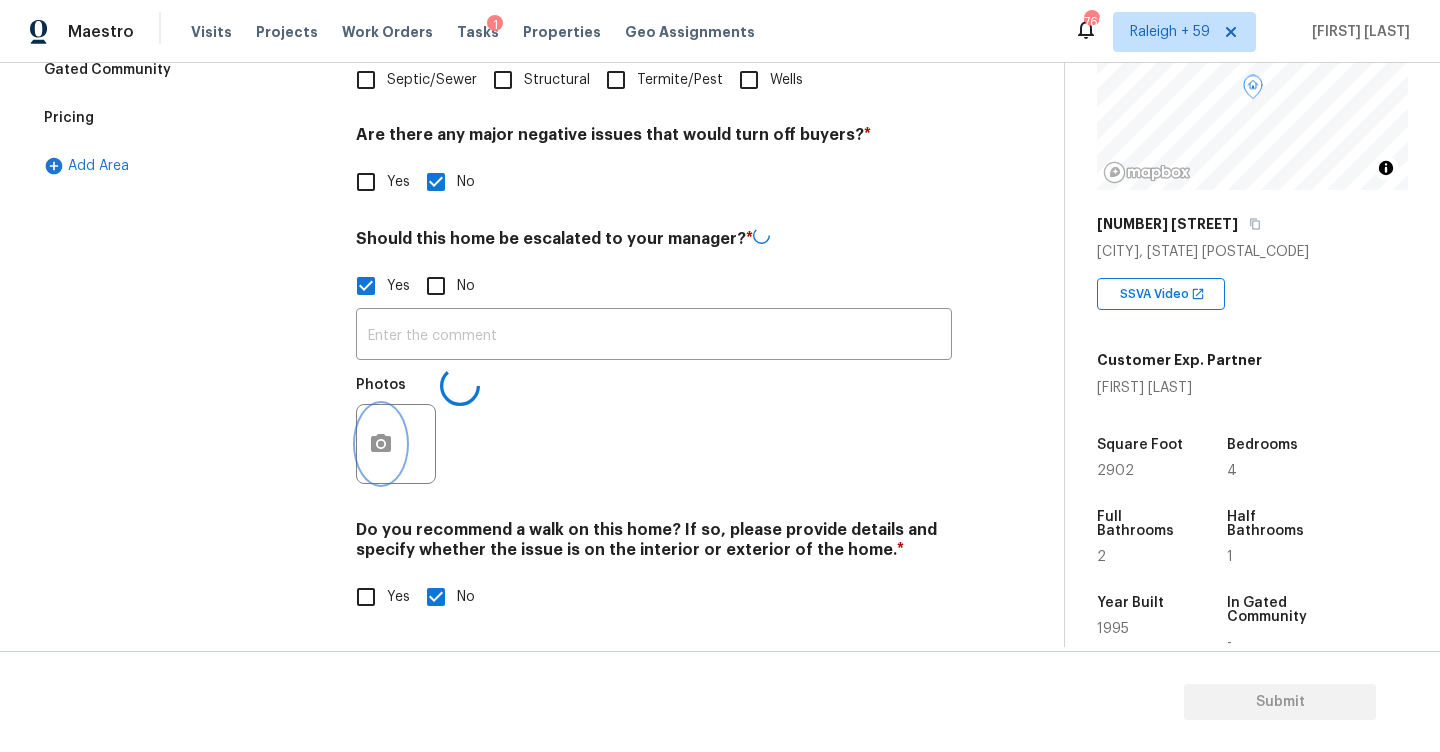 scroll, scrollTop: 641, scrollLeft: 0, axis: vertical 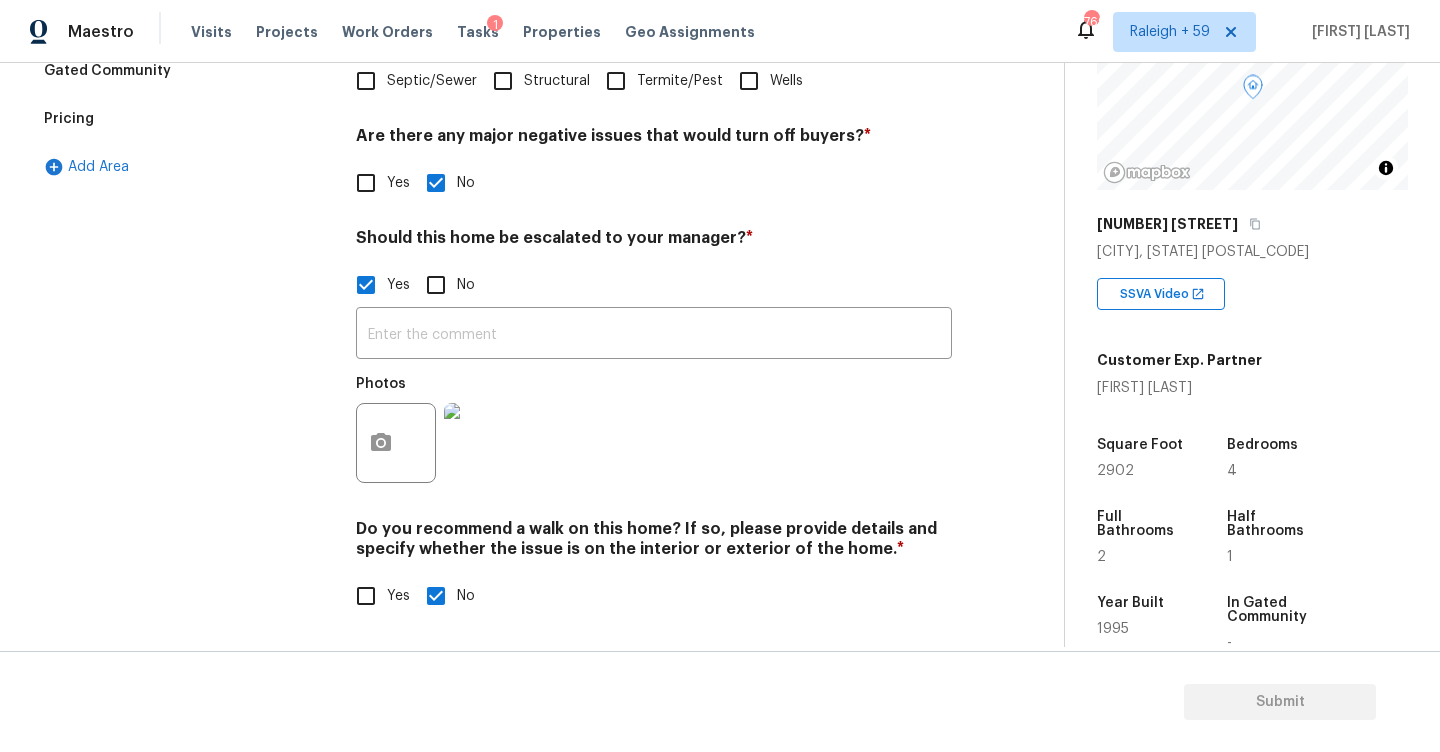 click on "​ Photos" at bounding box center (654, 400) 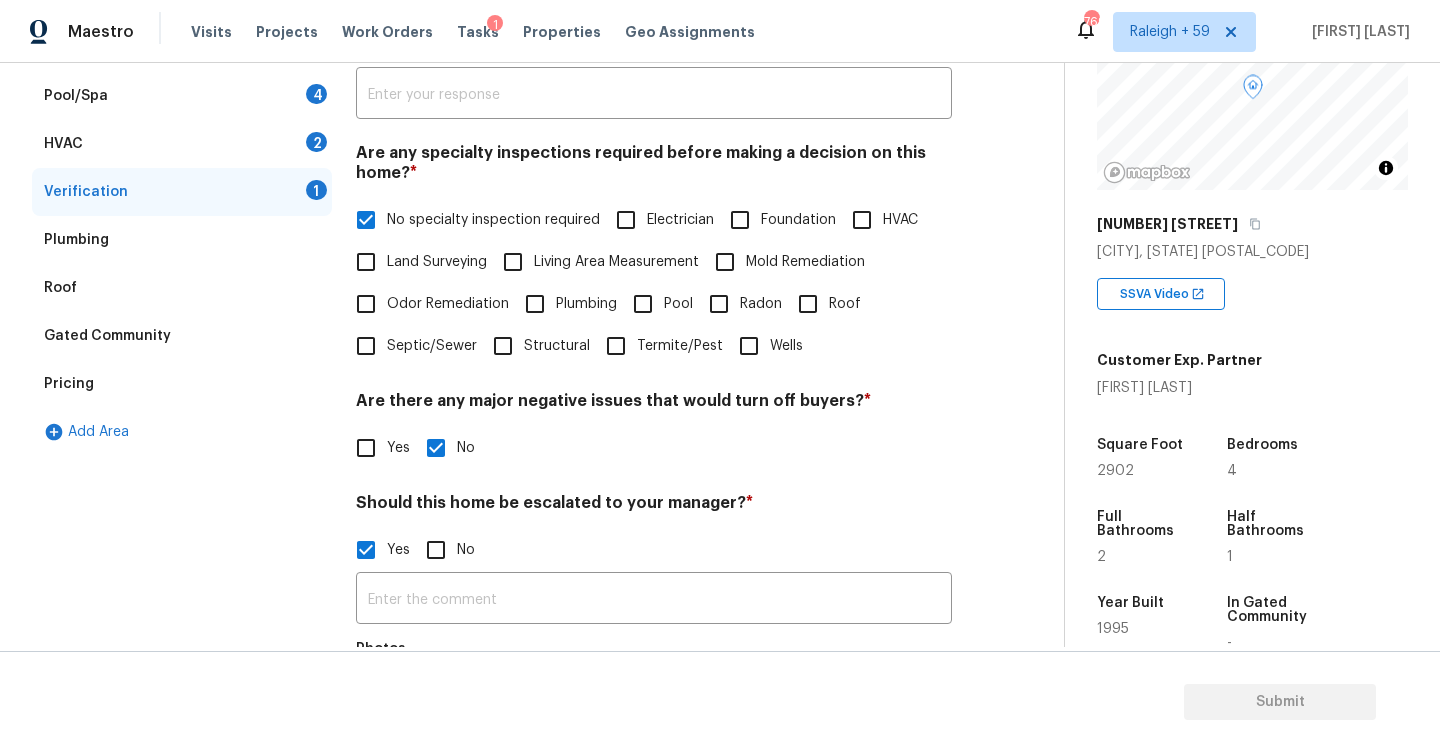 scroll, scrollTop: 373, scrollLeft: 0, axis: vertical 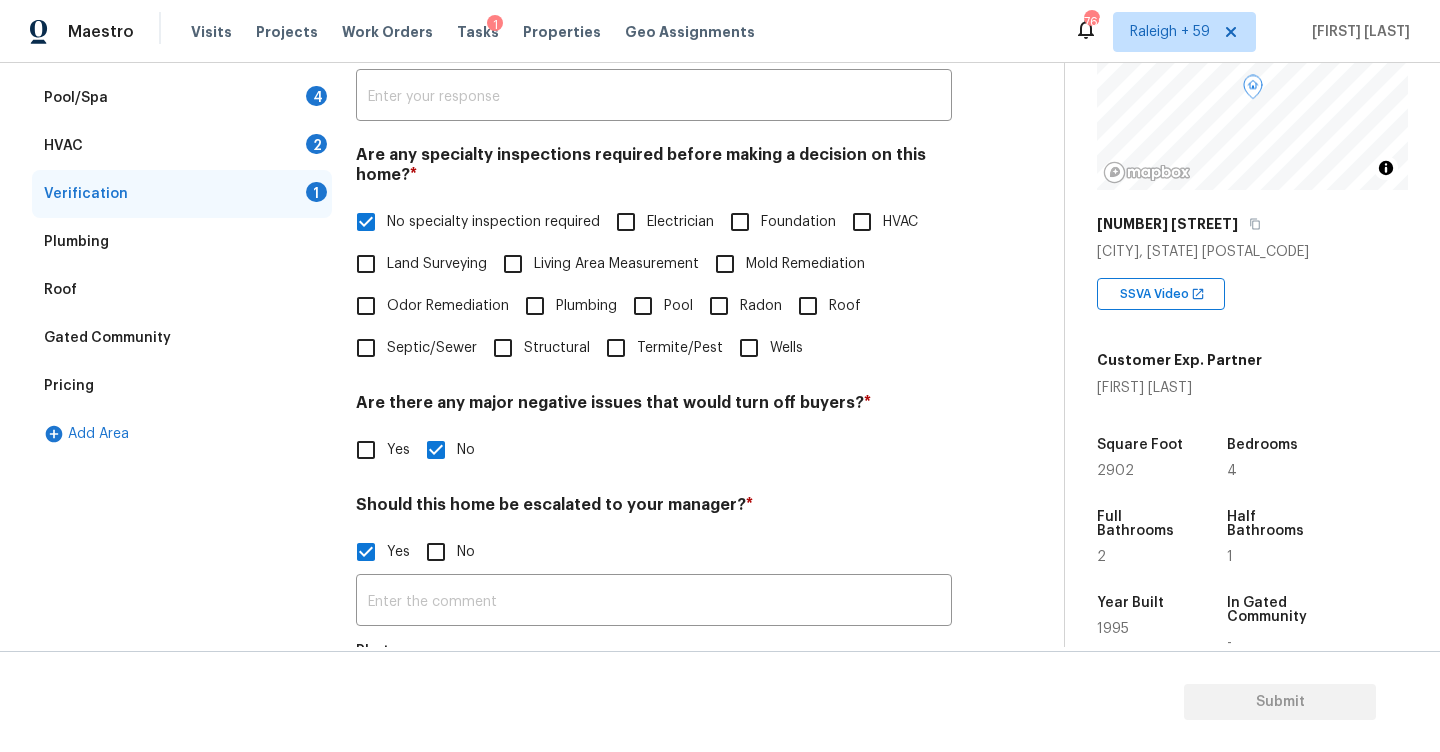 click on "2" at bounding box center (316, 144) 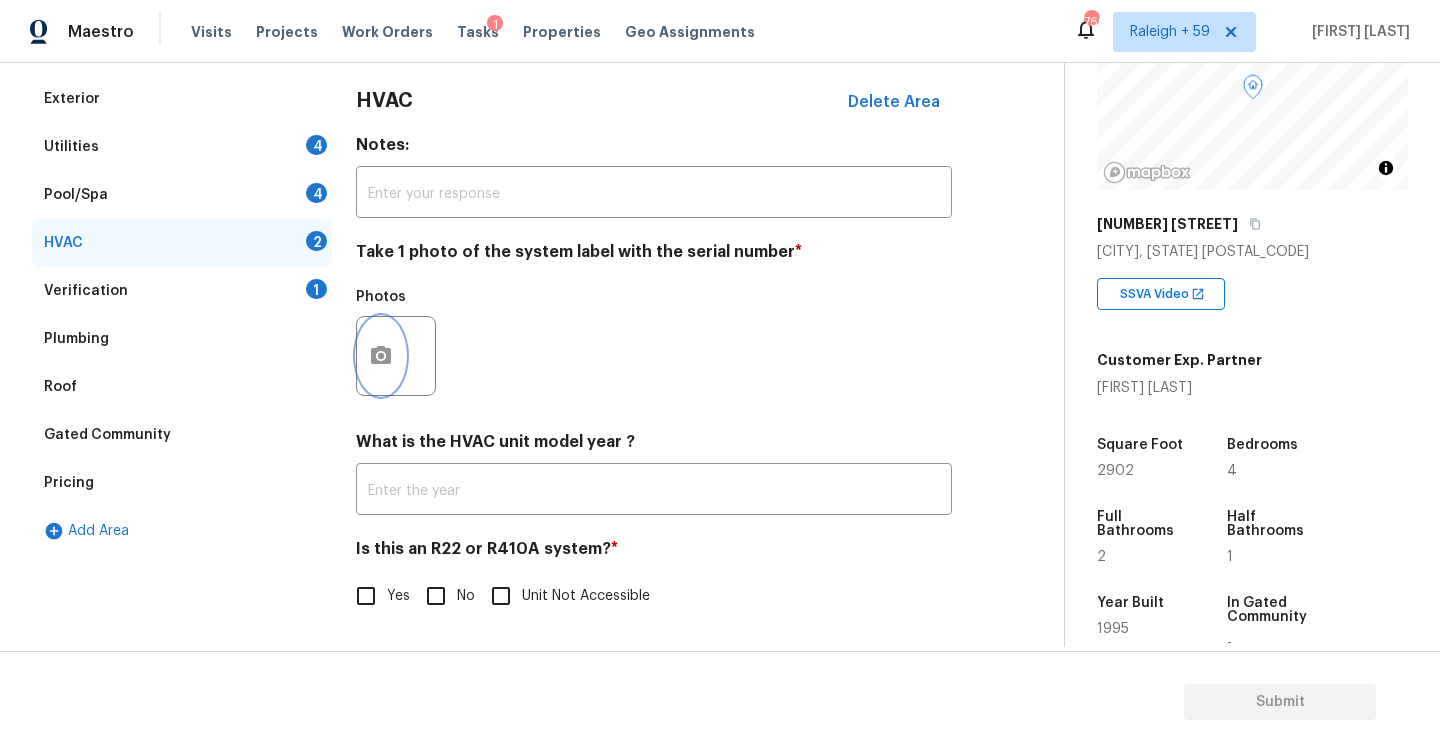 click at bounding box center [381, 356] 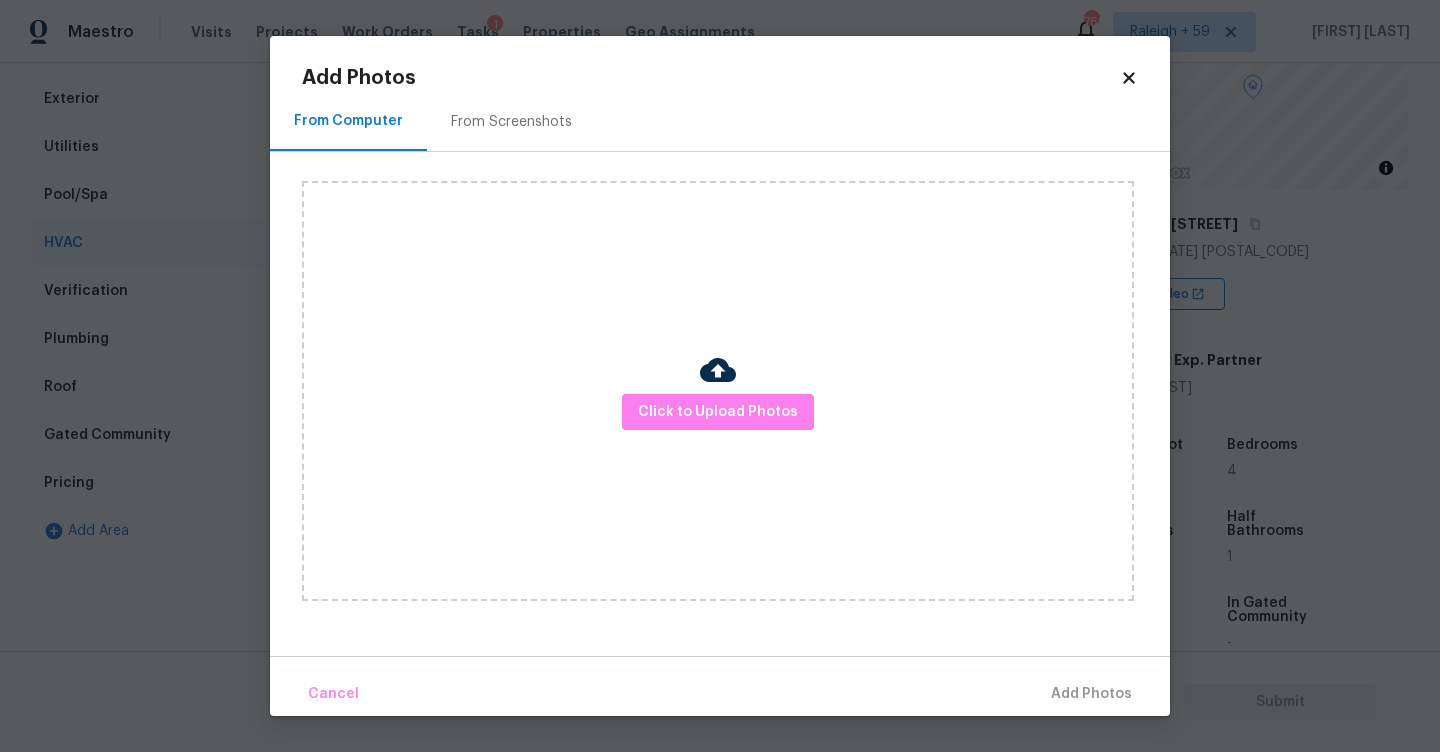 click on "From Screenshots" at bounding box center (511, 121) 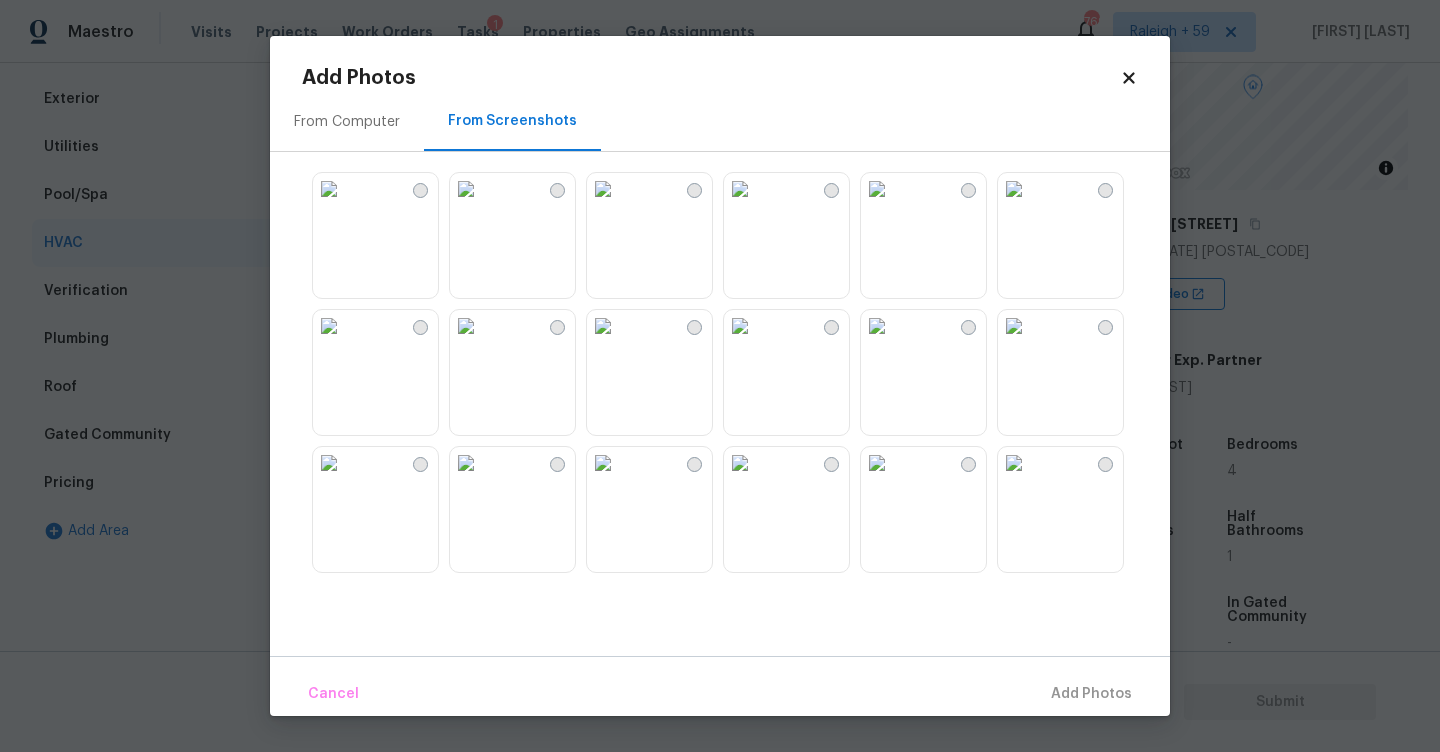 click at bounding box center [603, 189] 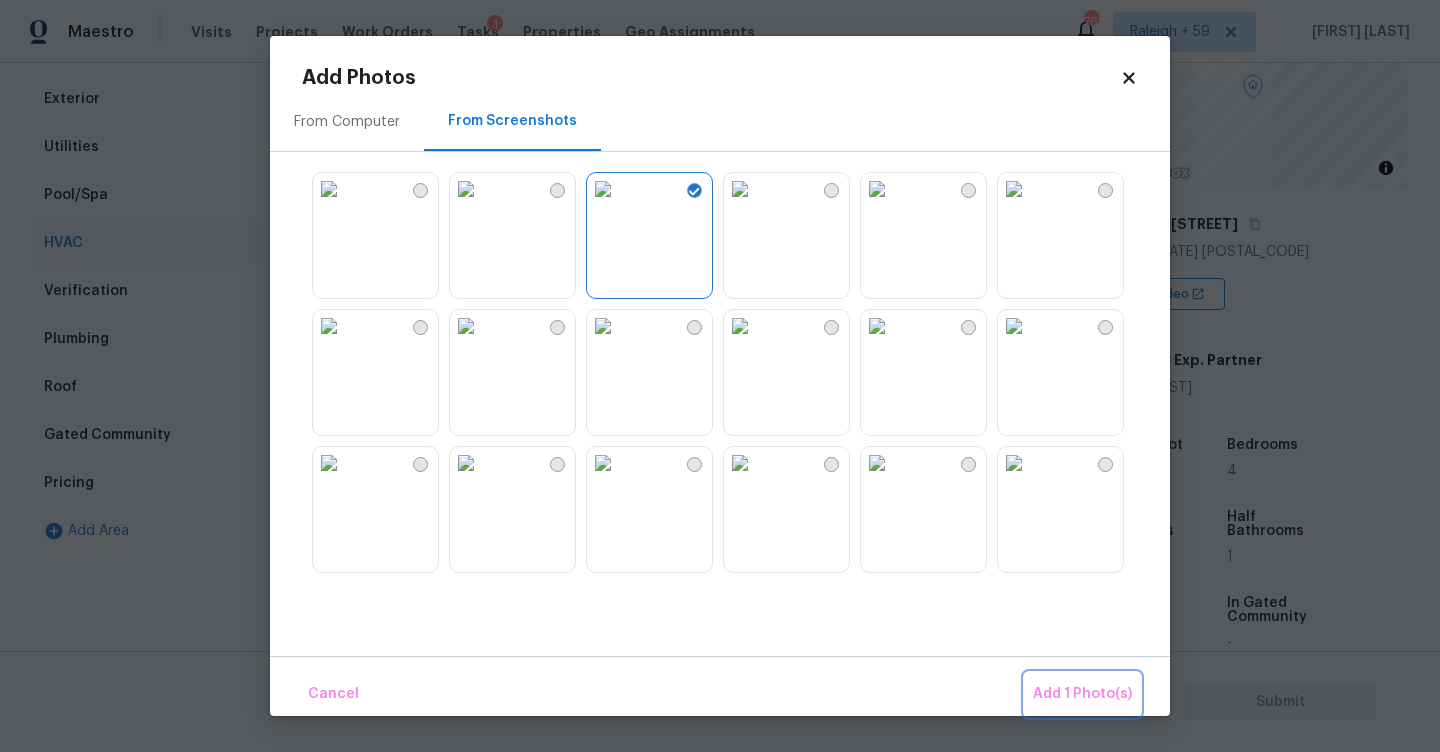 click on "Add 1 Photo(s)" at bounding box center [1082, 694] 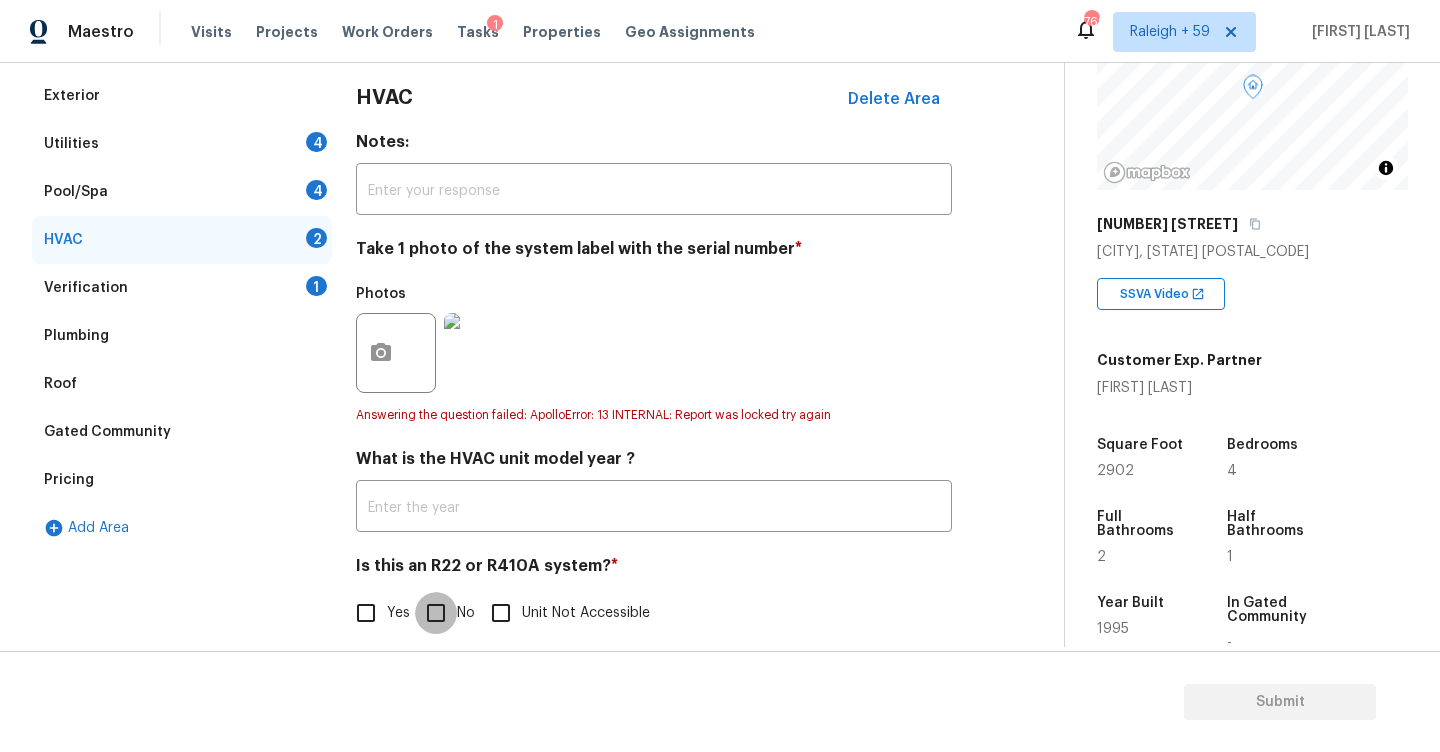 click on "No" at bounding box center (436, 613) 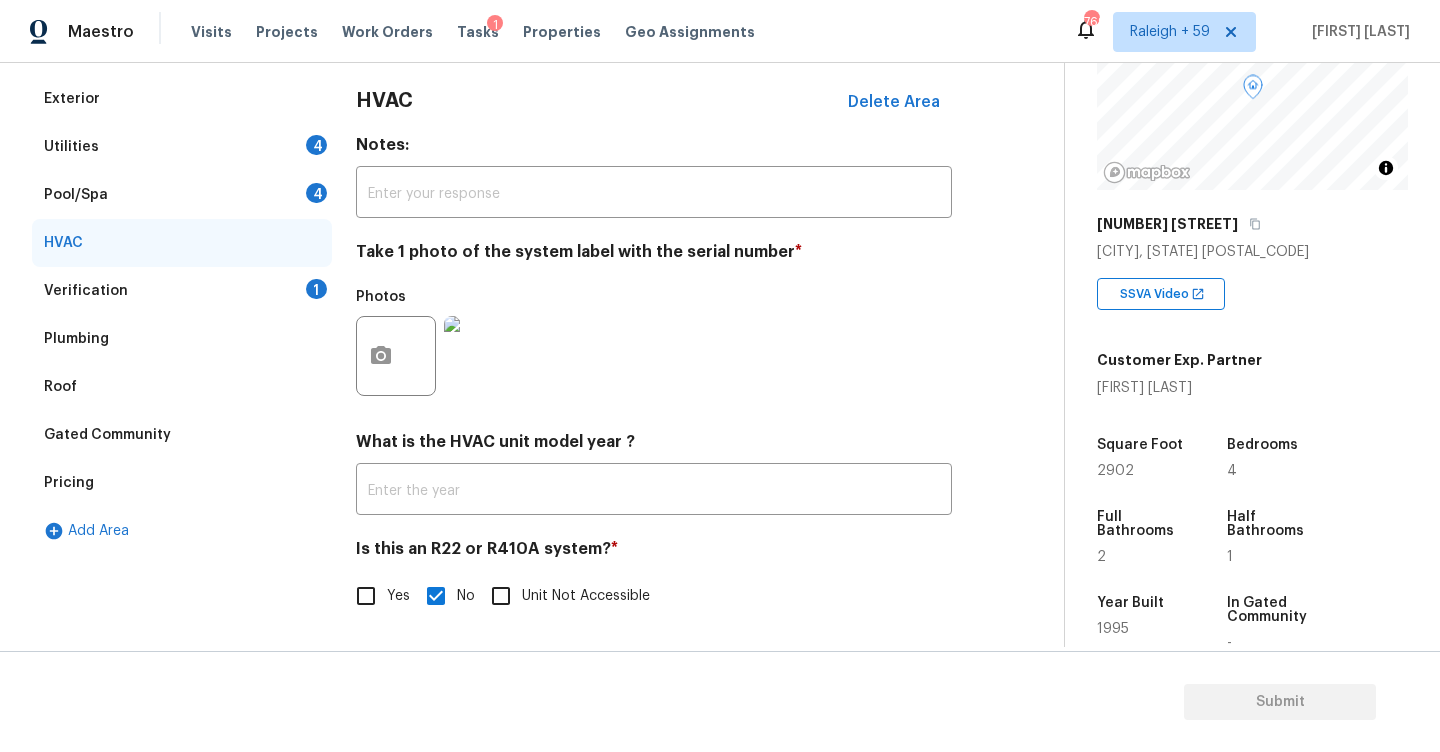scroll, scrollTop: 277, scrollLeft: 0, axis: vertical 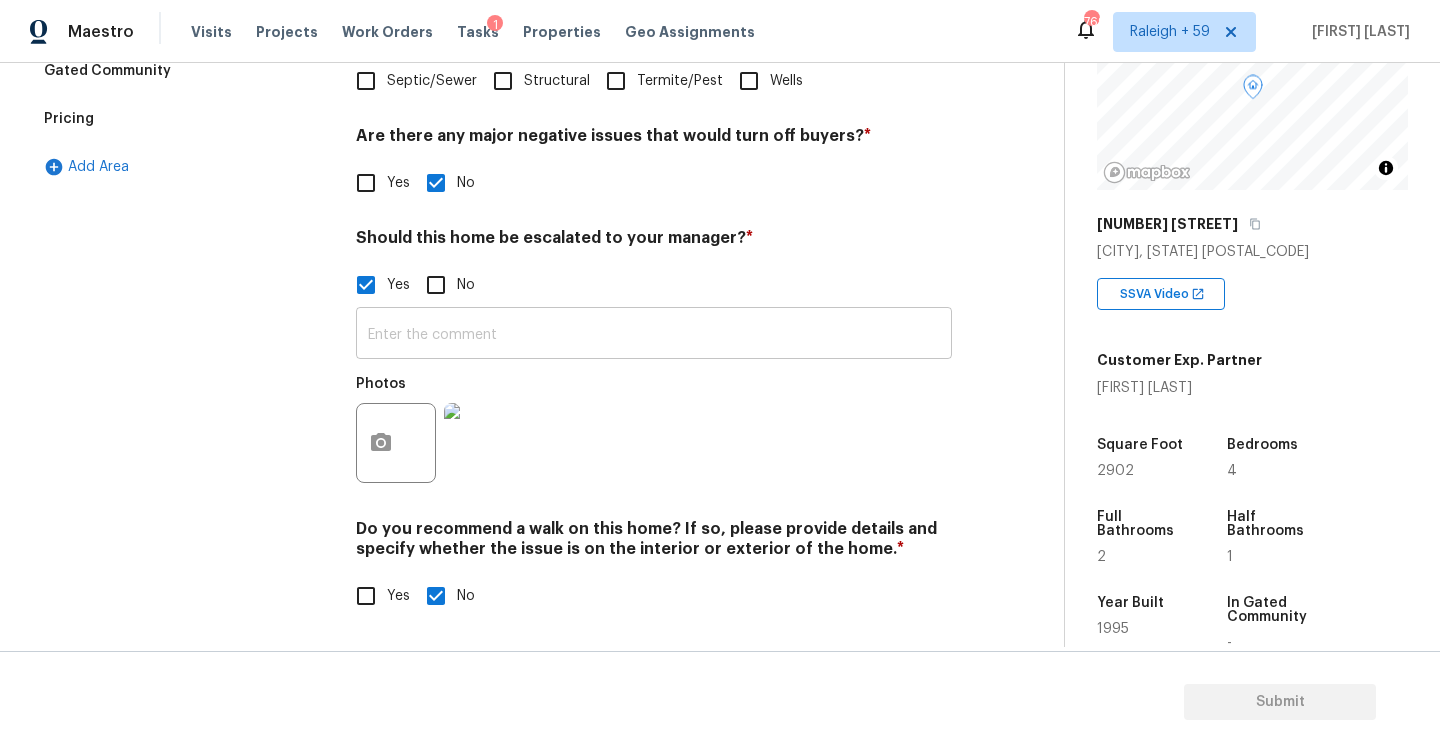 click at bounding box center (654, 335) 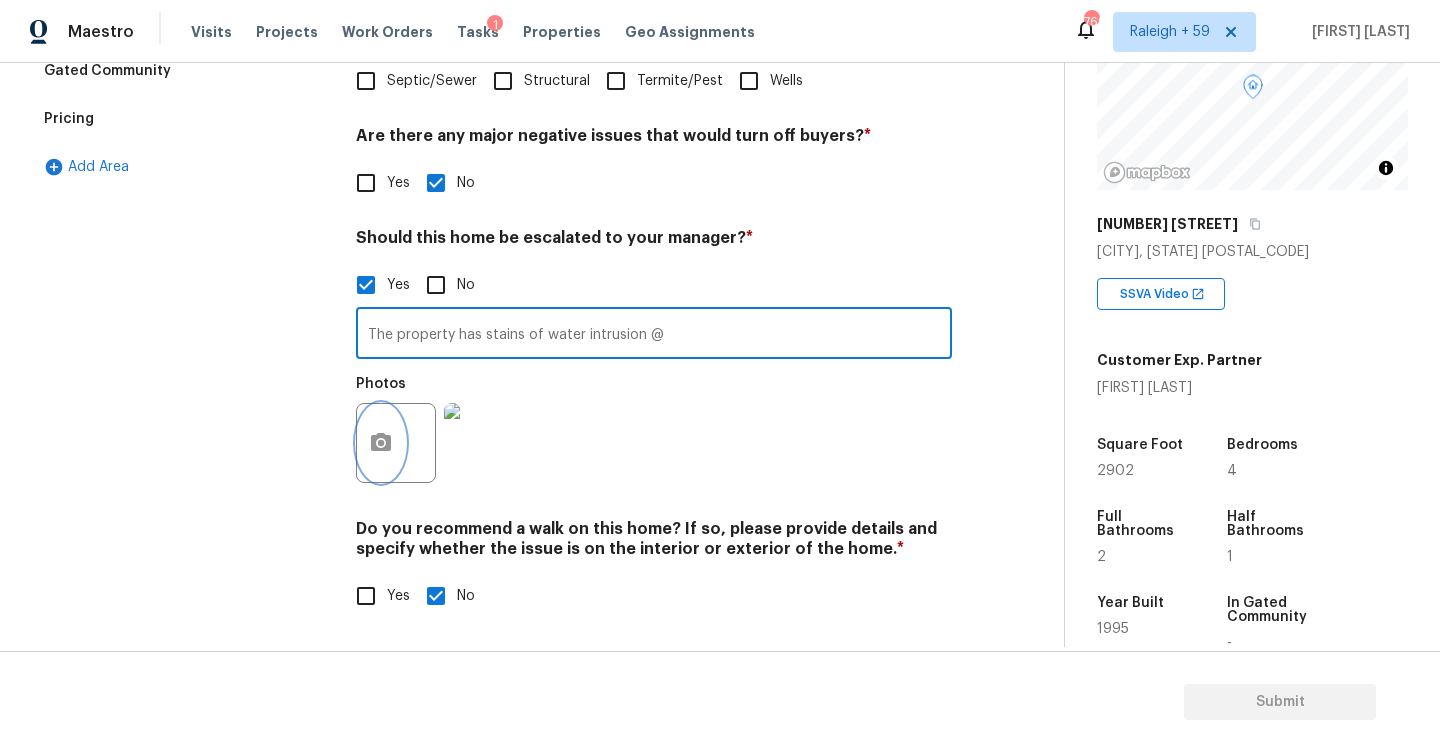 click at bounding box center [381, 443] 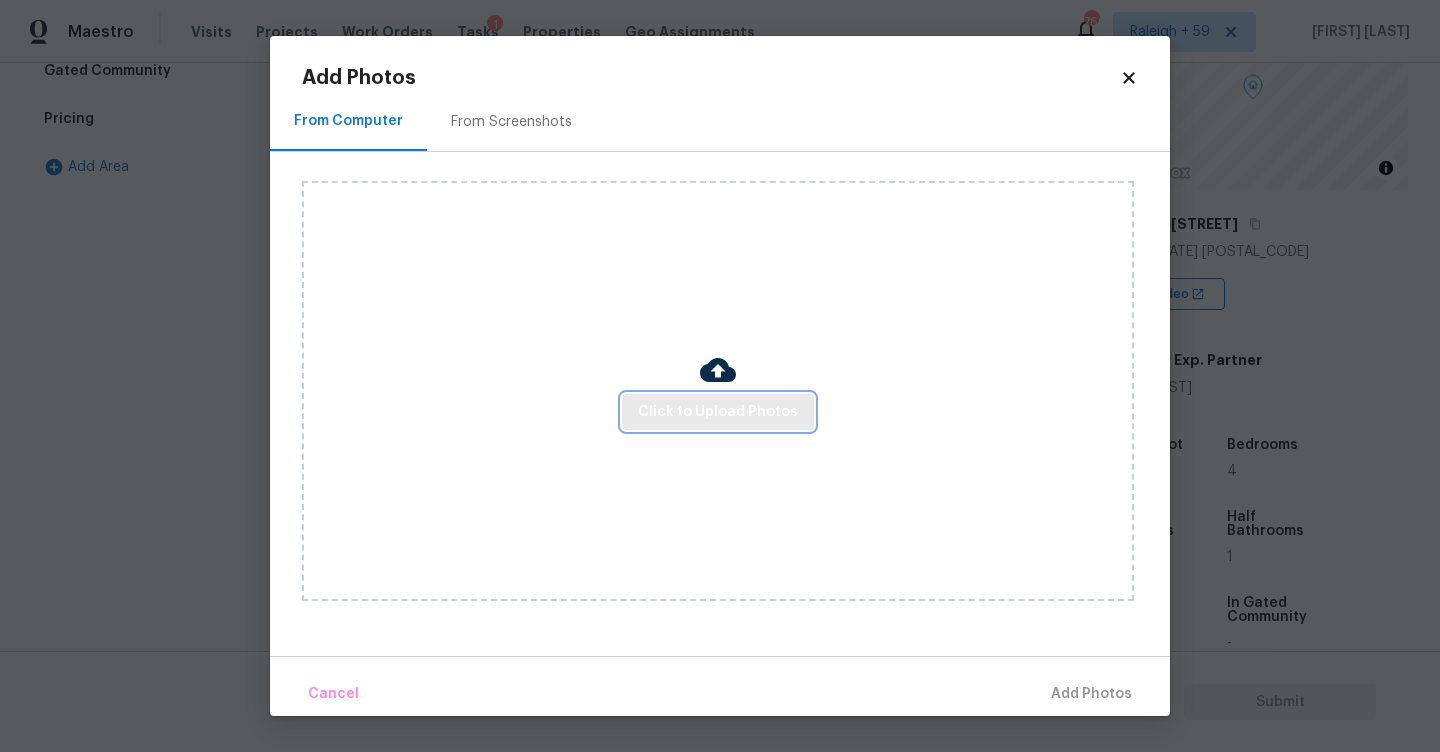 click on "Click to Upload Photos" at bounding box center (718, 412) 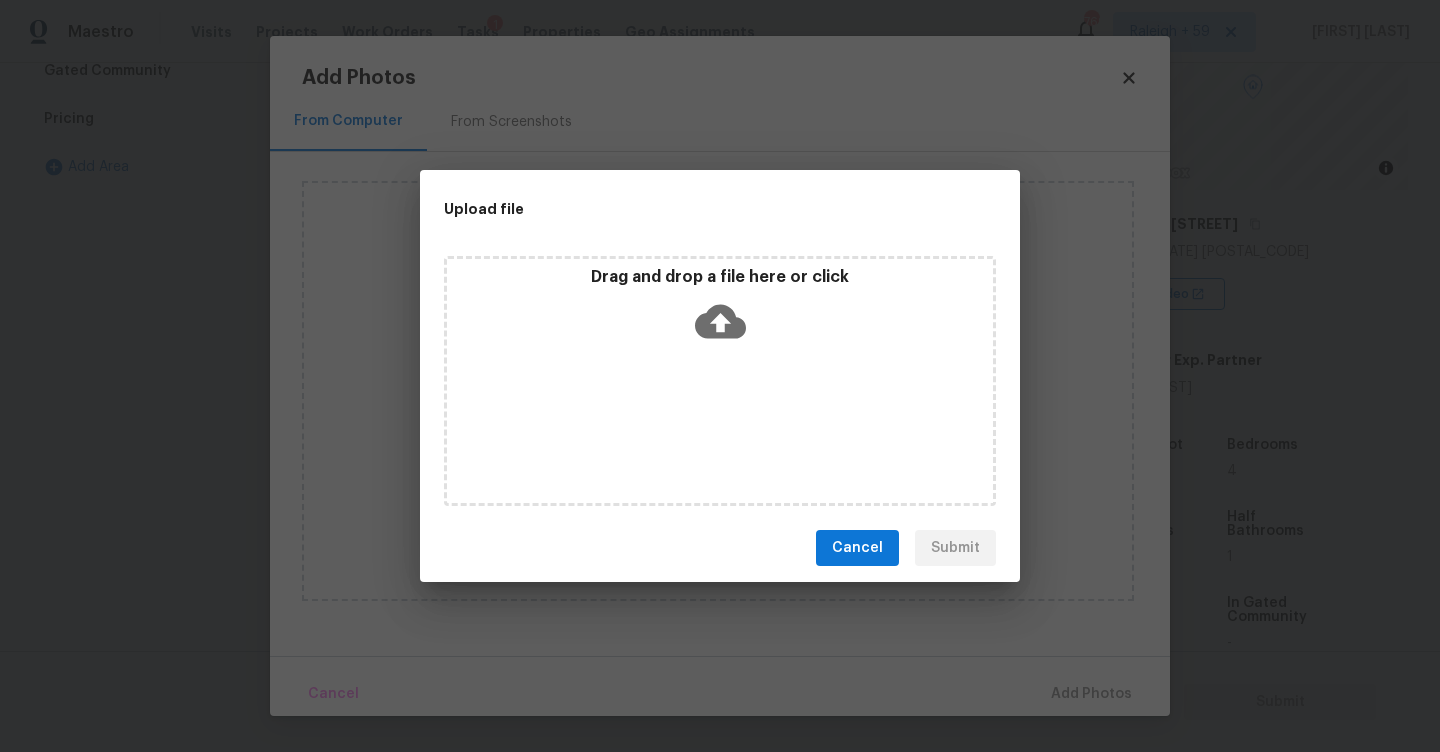 click 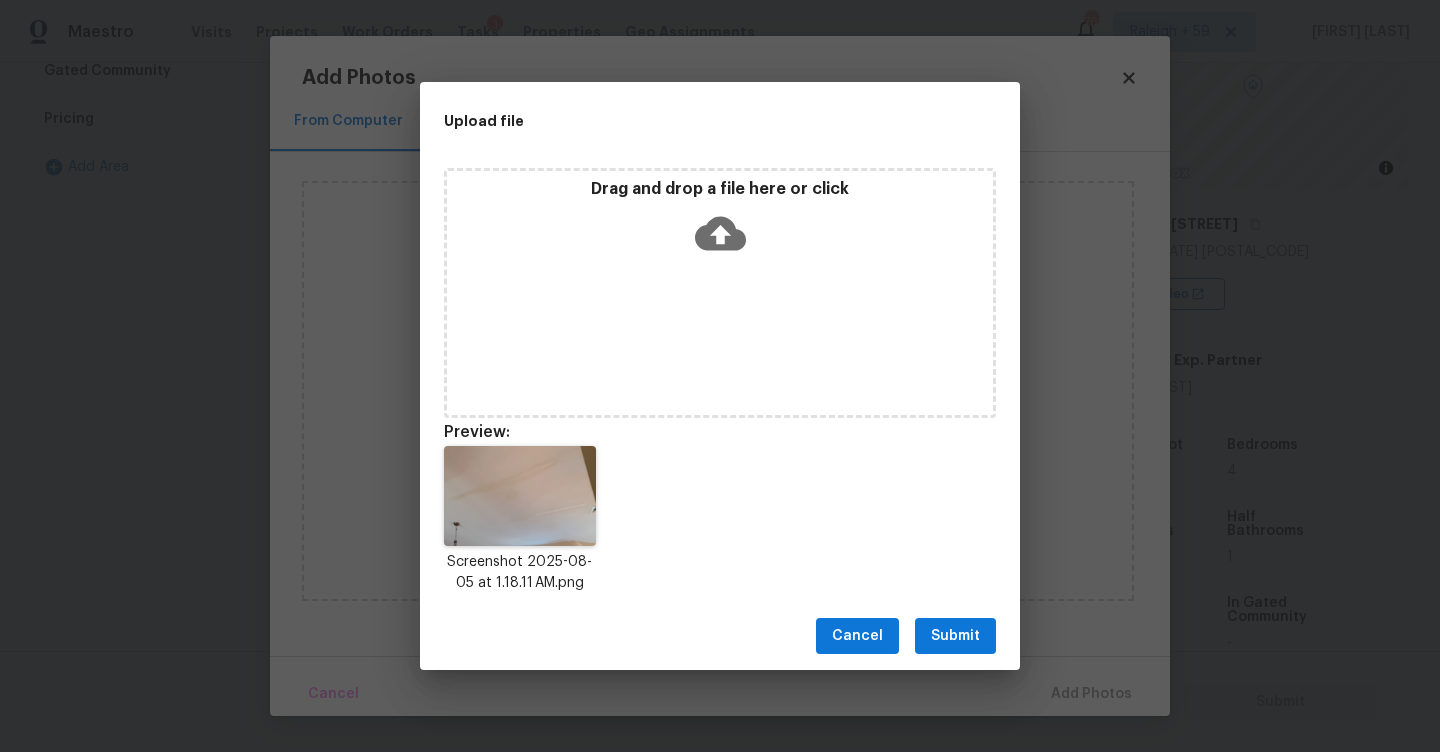 click on "Submit" at bounding box center [955, 636] 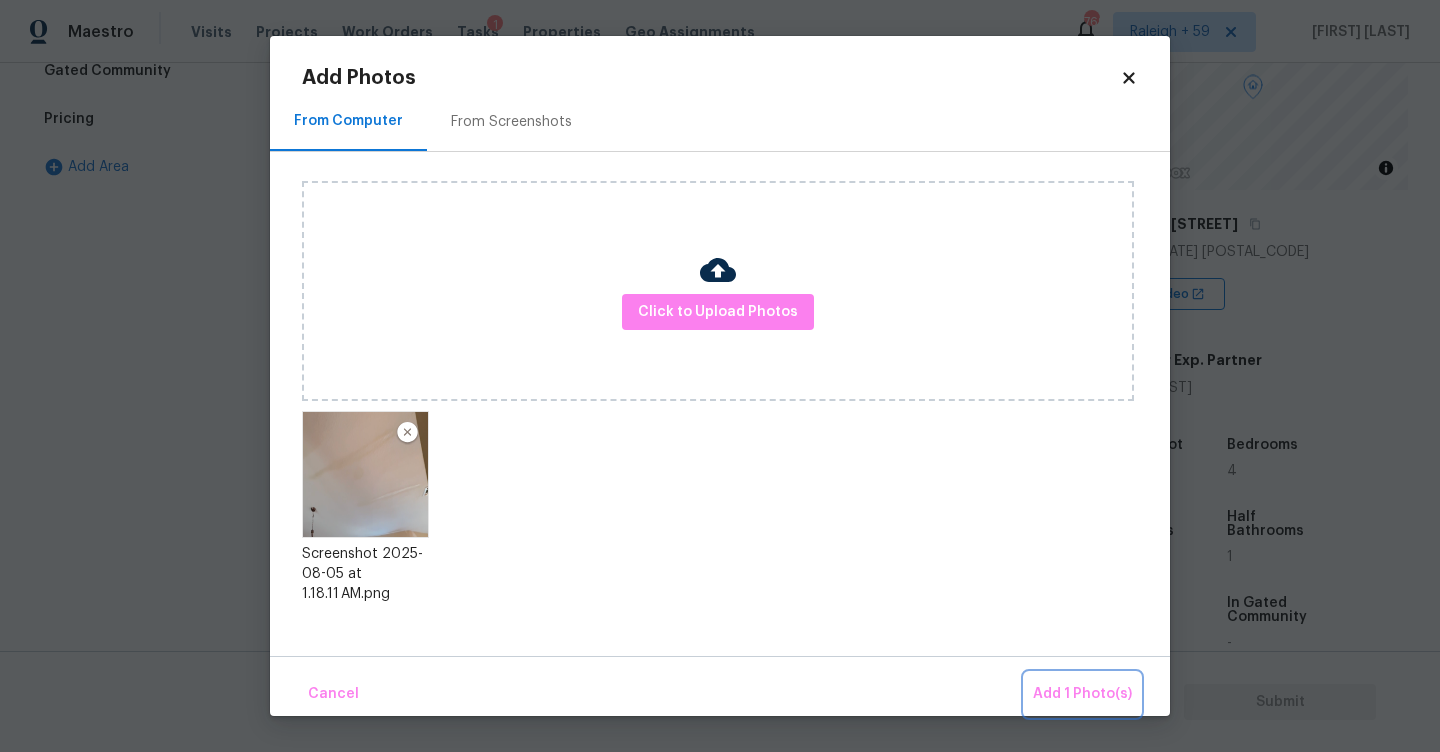 click on "Add 1 Photo(s)" at bounding box center (1082, 694) 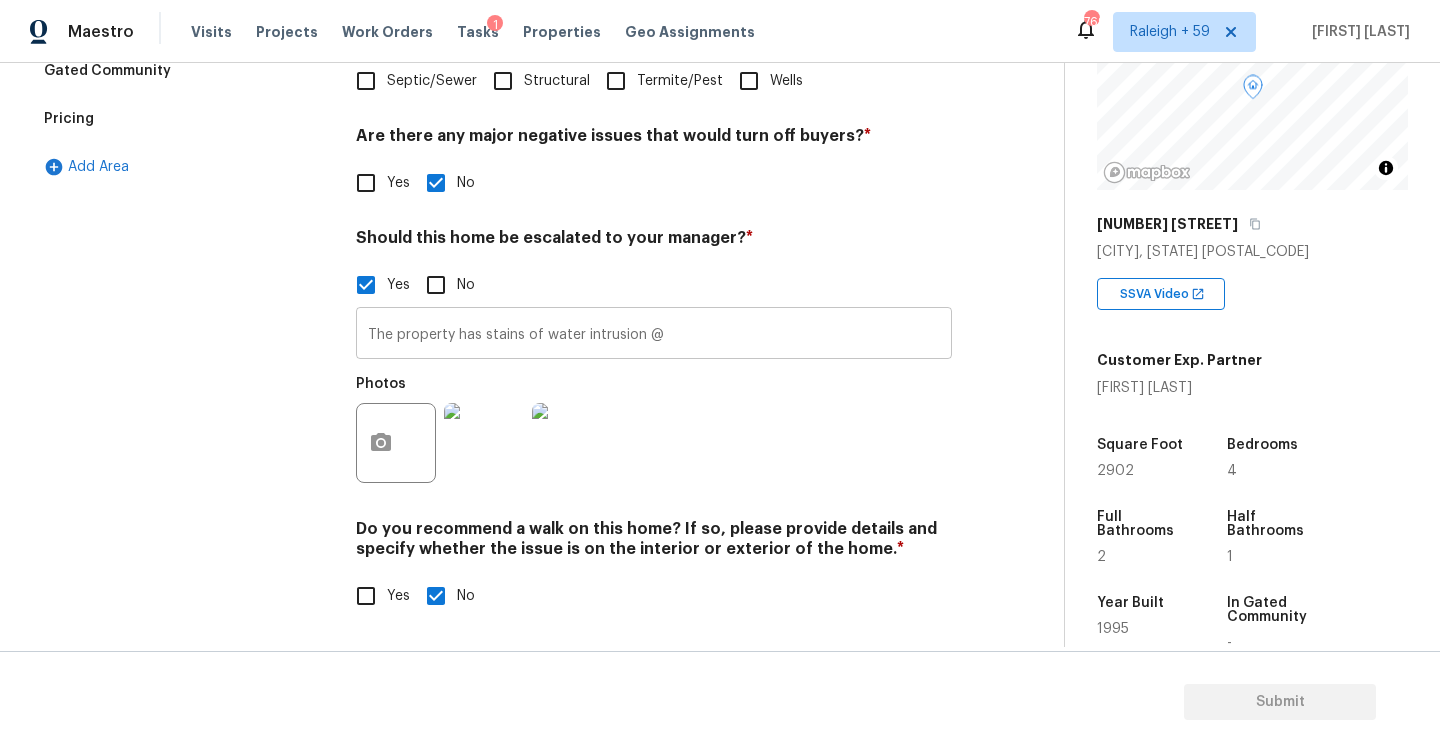 click on "The property has stains of water intrusion @" at bounding box center (654, 335) 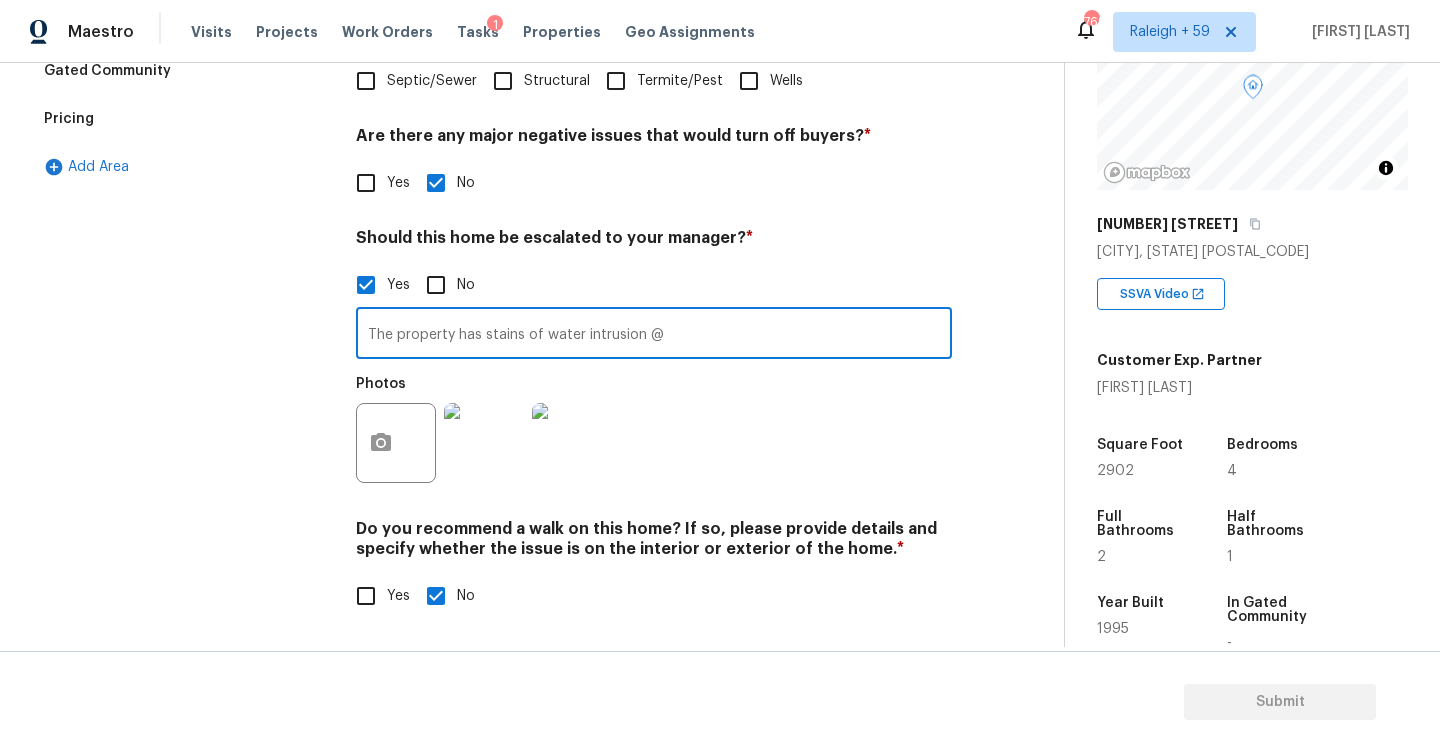 click on "The property has stains of water intrusion @" at bounding box center [654, 335] 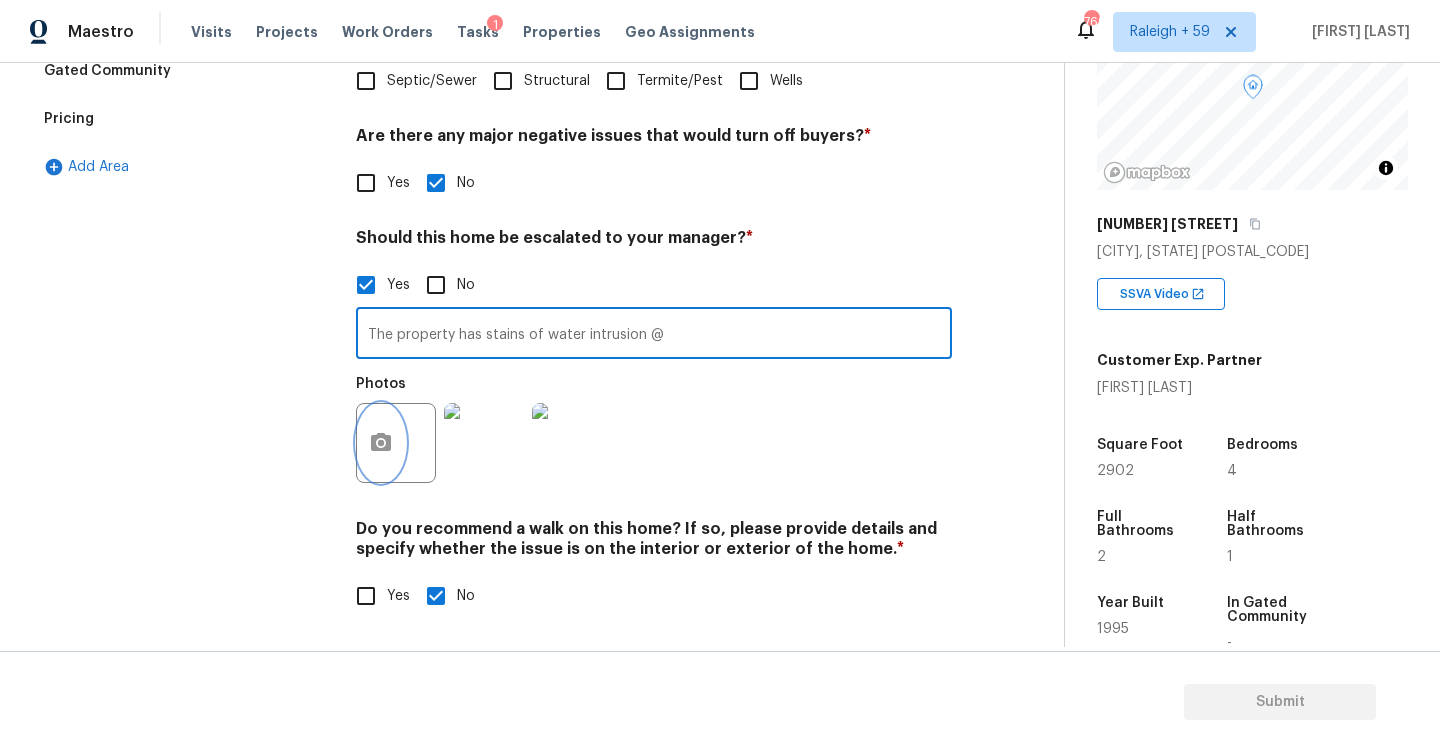 click at bounding box center (381, 443) 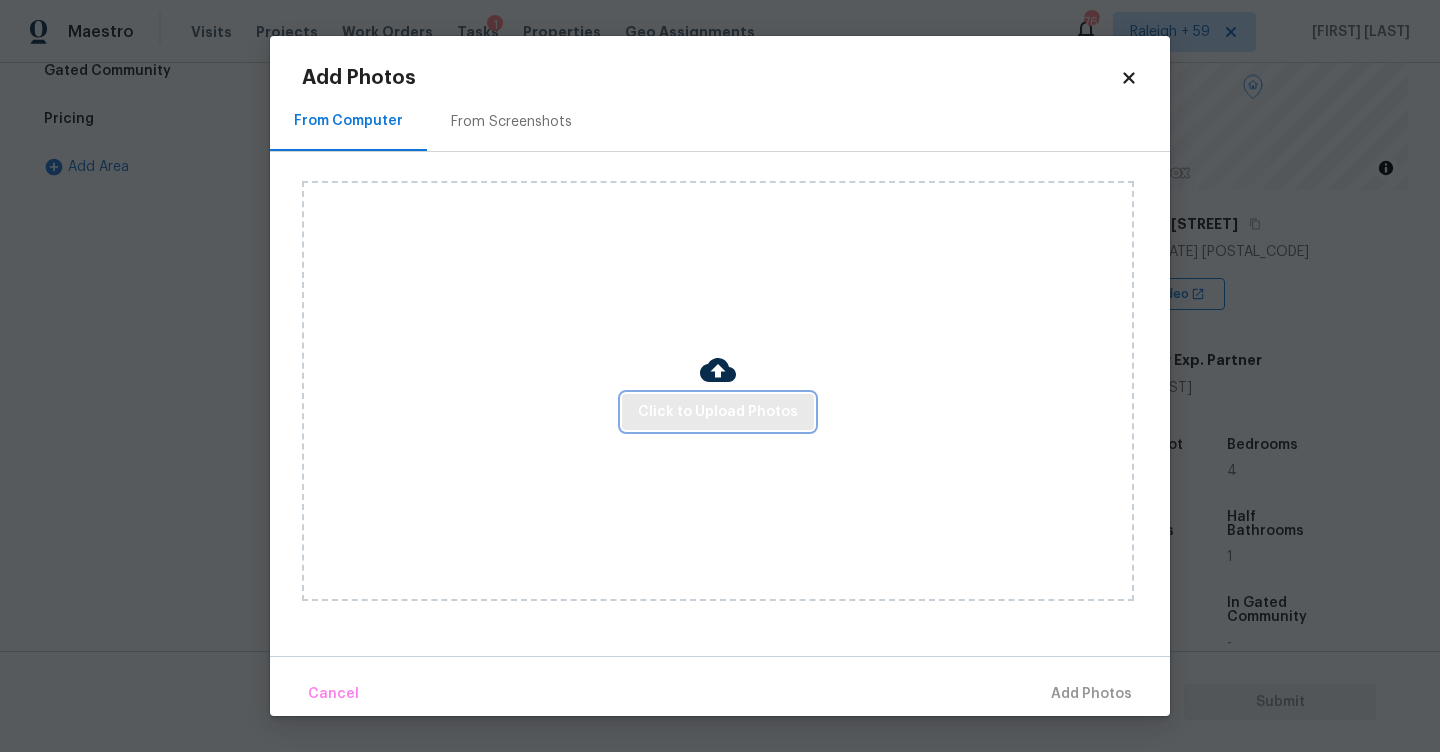 click on "Click to Upload Photos" at bounding box center [718, 412] 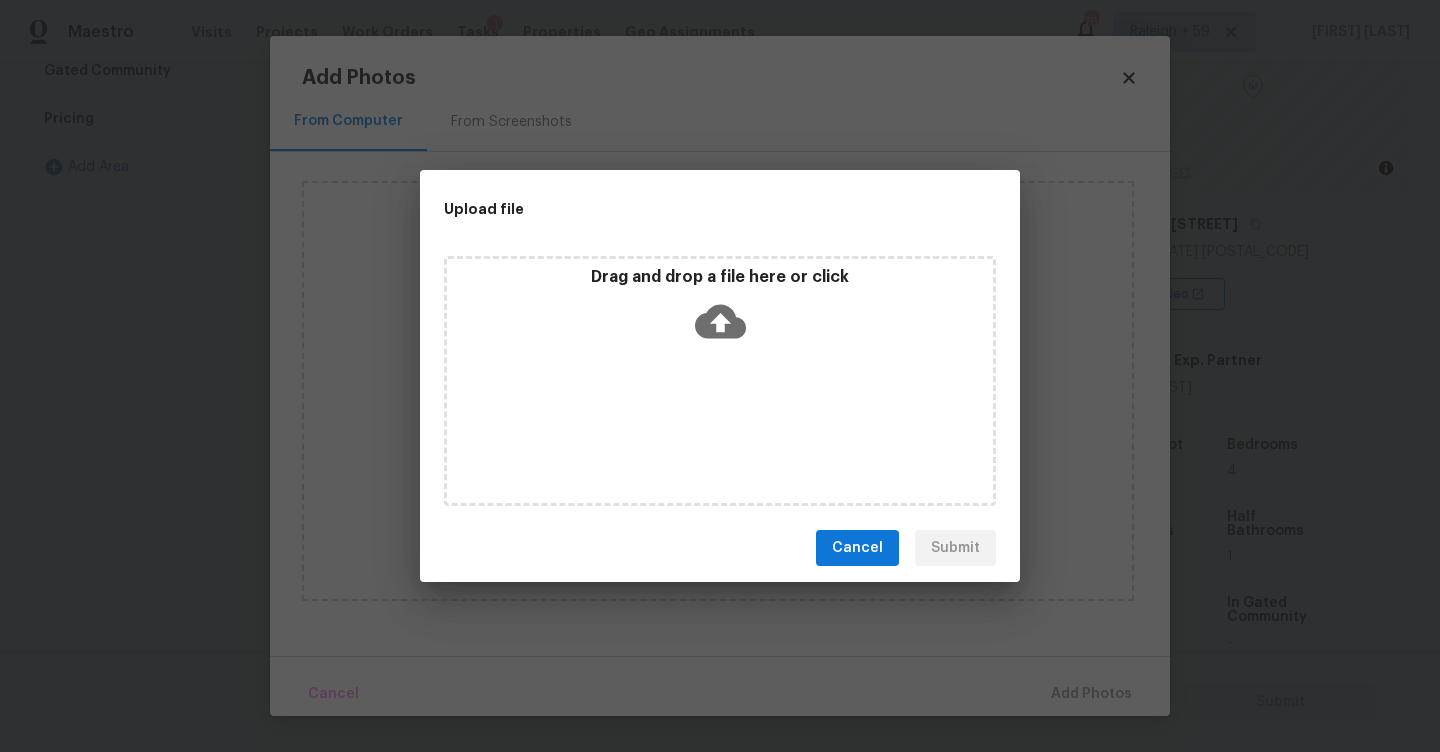 click 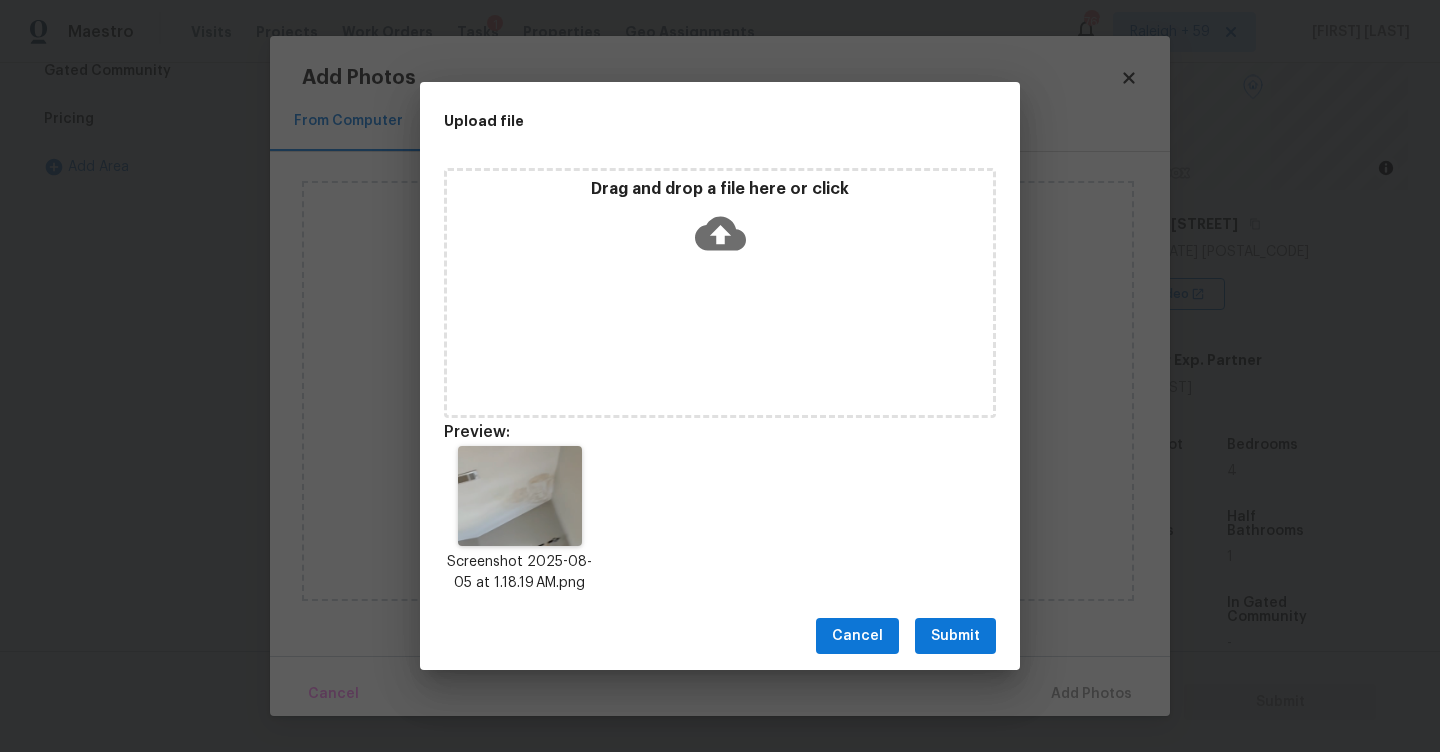 click on "Submit" at bounding box center (955, 636) 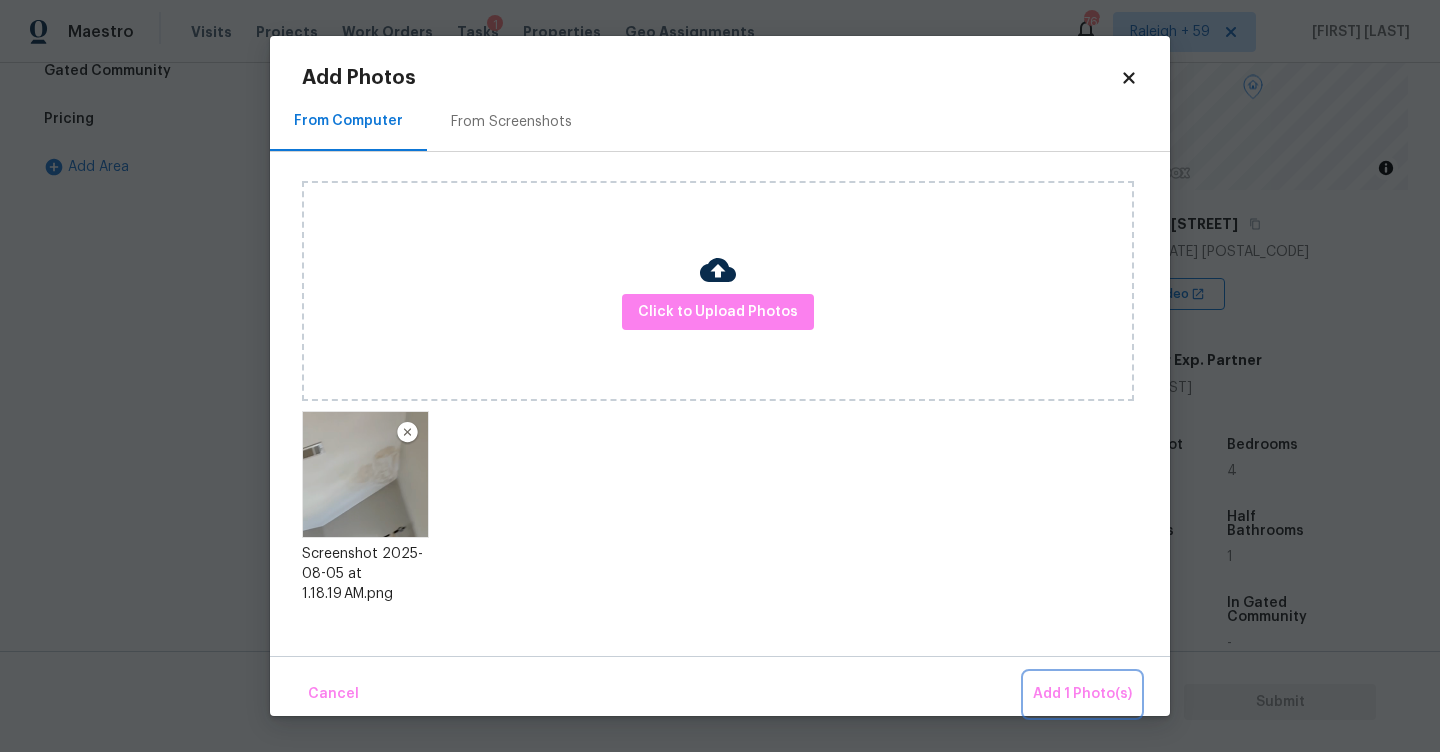 click on "Add 1 Photo(s)" at bounding box center [1082, 694] 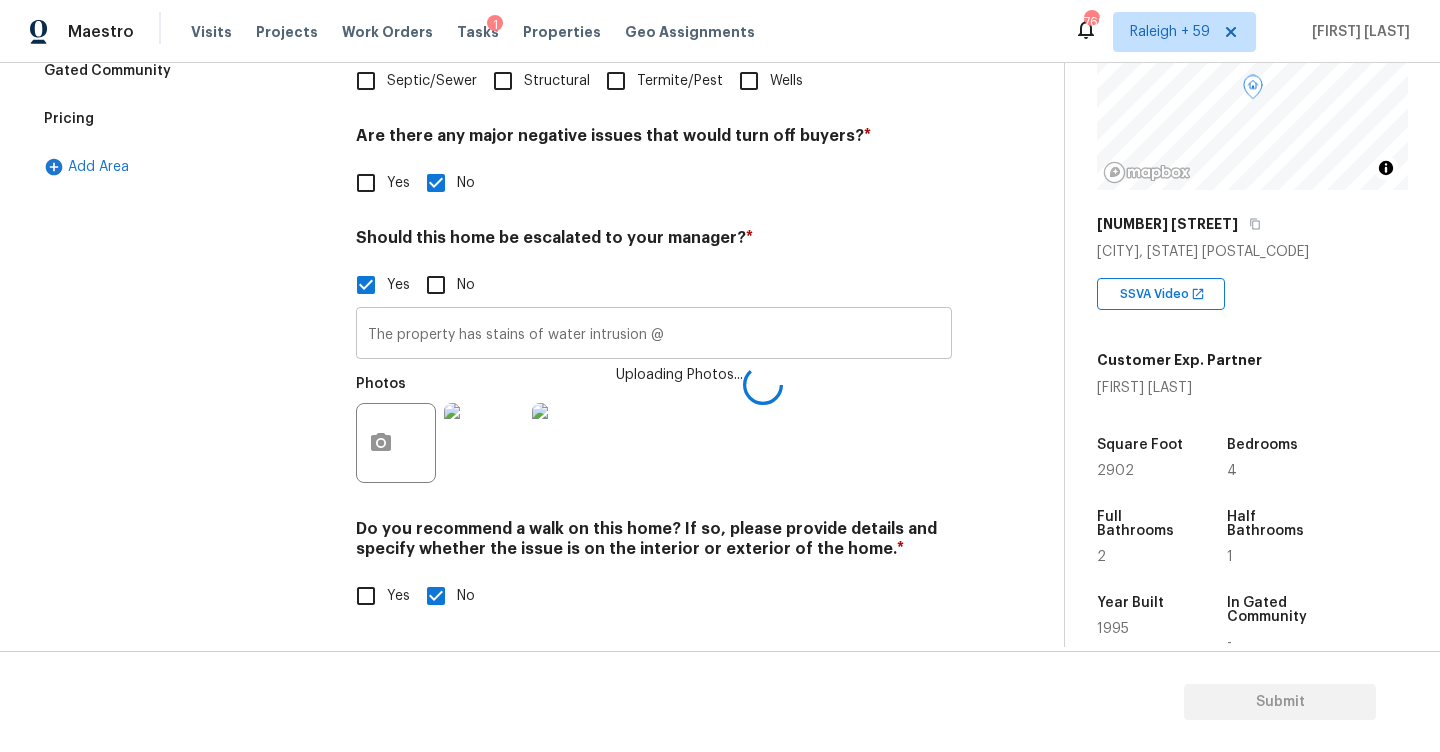 click on "The property has stains of water intrusion @" at bounding box center [654, 335] 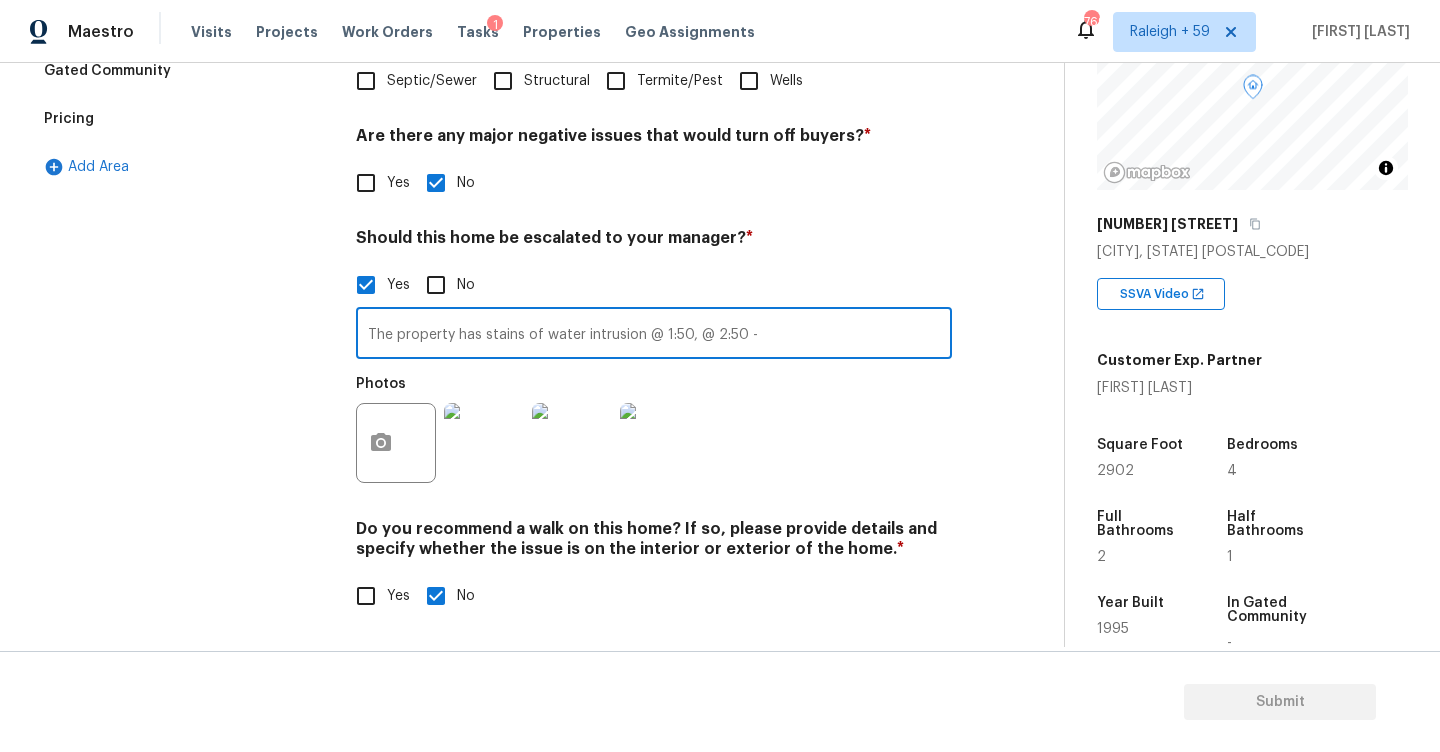 click on "The property has stains of water intrusion @ 1:50, @ 2:50 -" at bounding box center [654, 335] 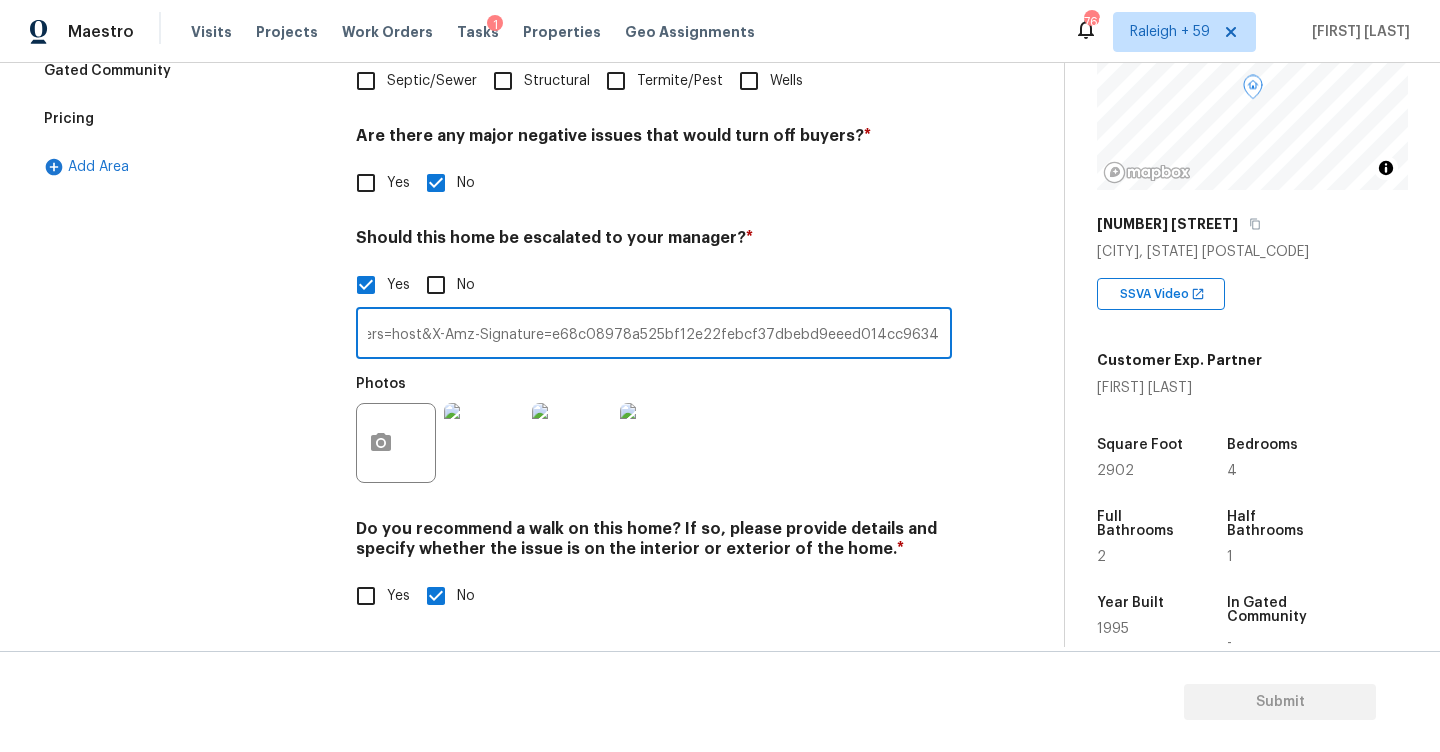scroll, scrollTop: 0, scrollLeft: 3089, axis: horizontal 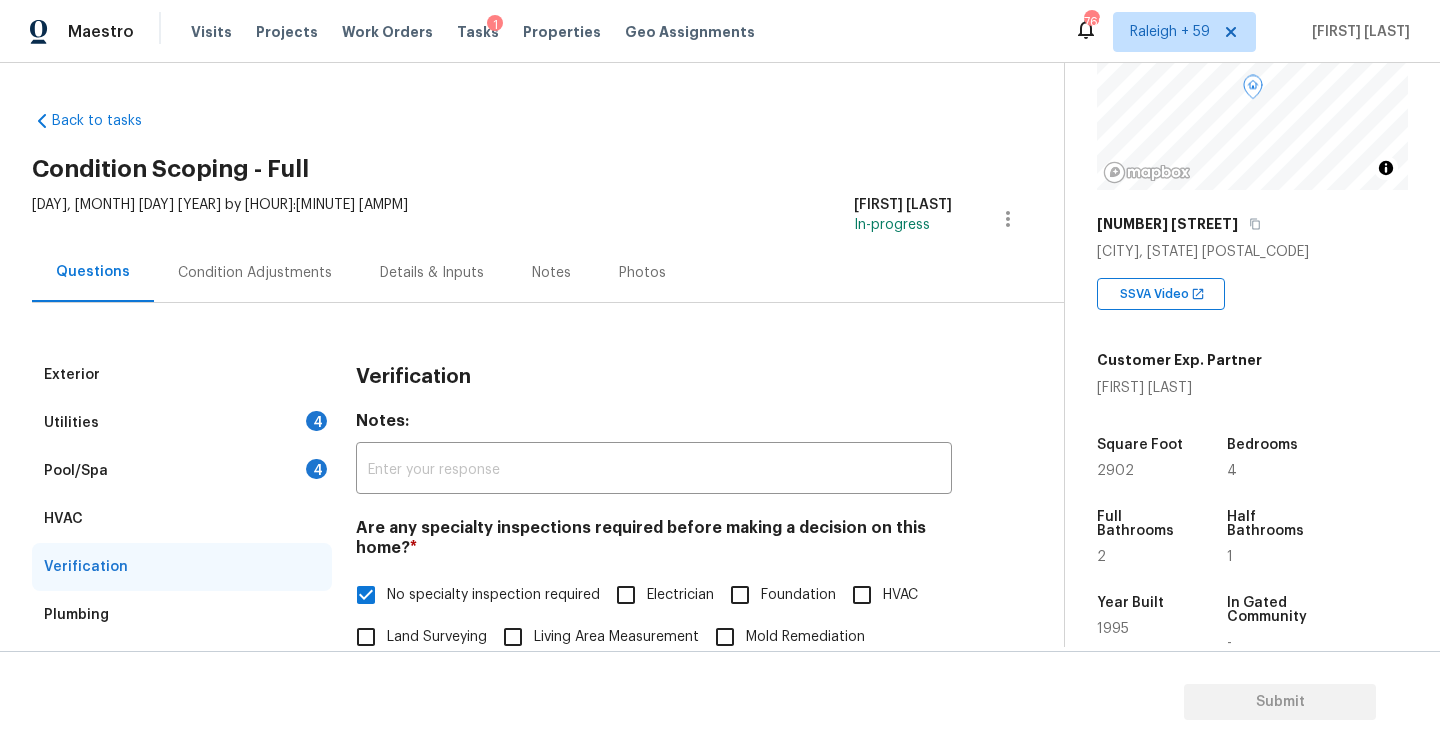 type on "The property has stains of water intrusion @ 1:50, @ 2:50 - https://opendoor-admin-client-upload-production.s3.amazonaws.com/uploads/Cake/SellerInput-a854748f-7ab4-475f-b32e-6cf3b2d76569/img-4636-2025-08-04t14-16-47-956z.qt?X-Amz-Expires=86400&X-Amz-Date=20250805T080804Z&X-Amz-Algorithm=AWS4-HMAC-SHA256&X-Amz-Credential=AKIARCH5EZTPZZDSJWI6%2F20250805%2Fus-east-1%2Fs3%2Faws4_request&X-Amz-SignedHeaders=host&X-Amz-Signature=e68c08978a525bf12e22febcf37dbebd9eeed014cc963443743fe0c9fe2f7042." 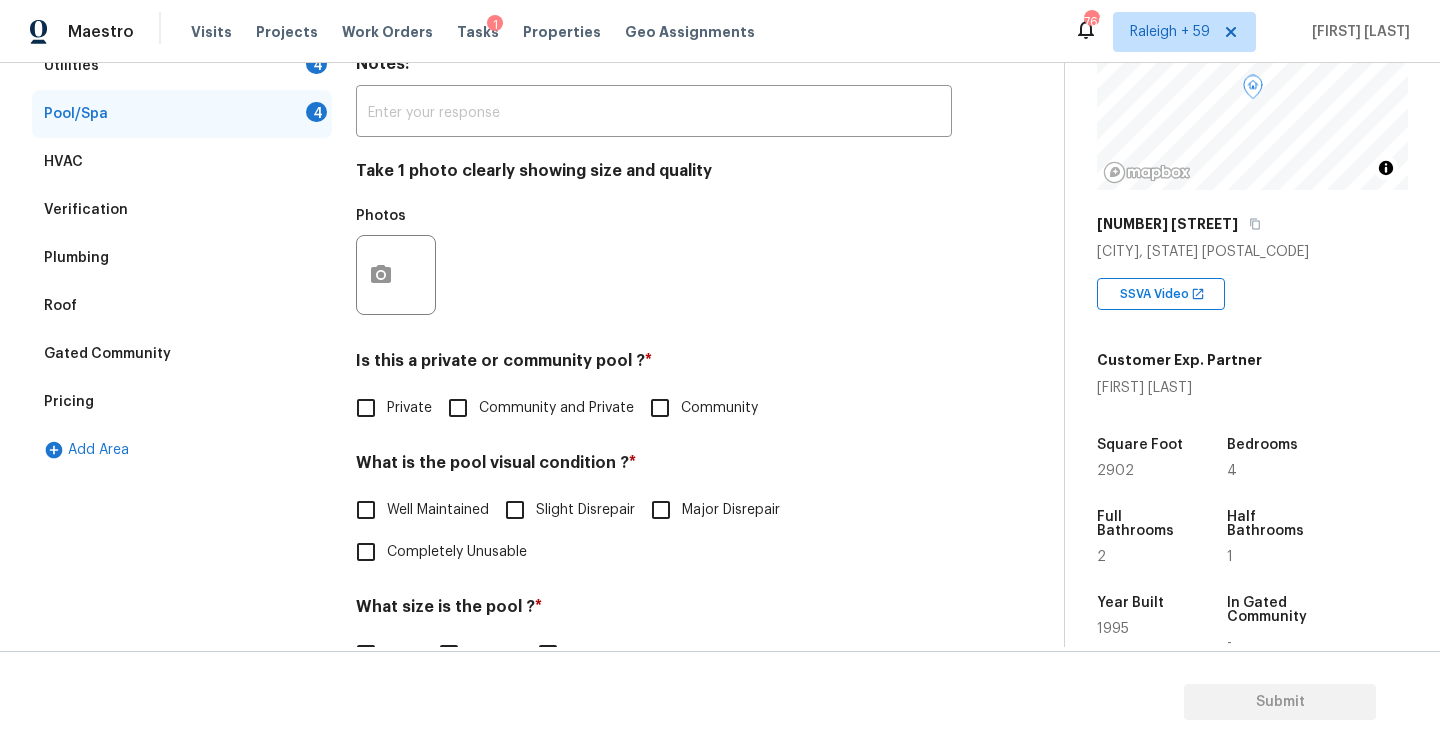 scroll, scrollTop: 360, scrollLeft: 0, axis: vertical 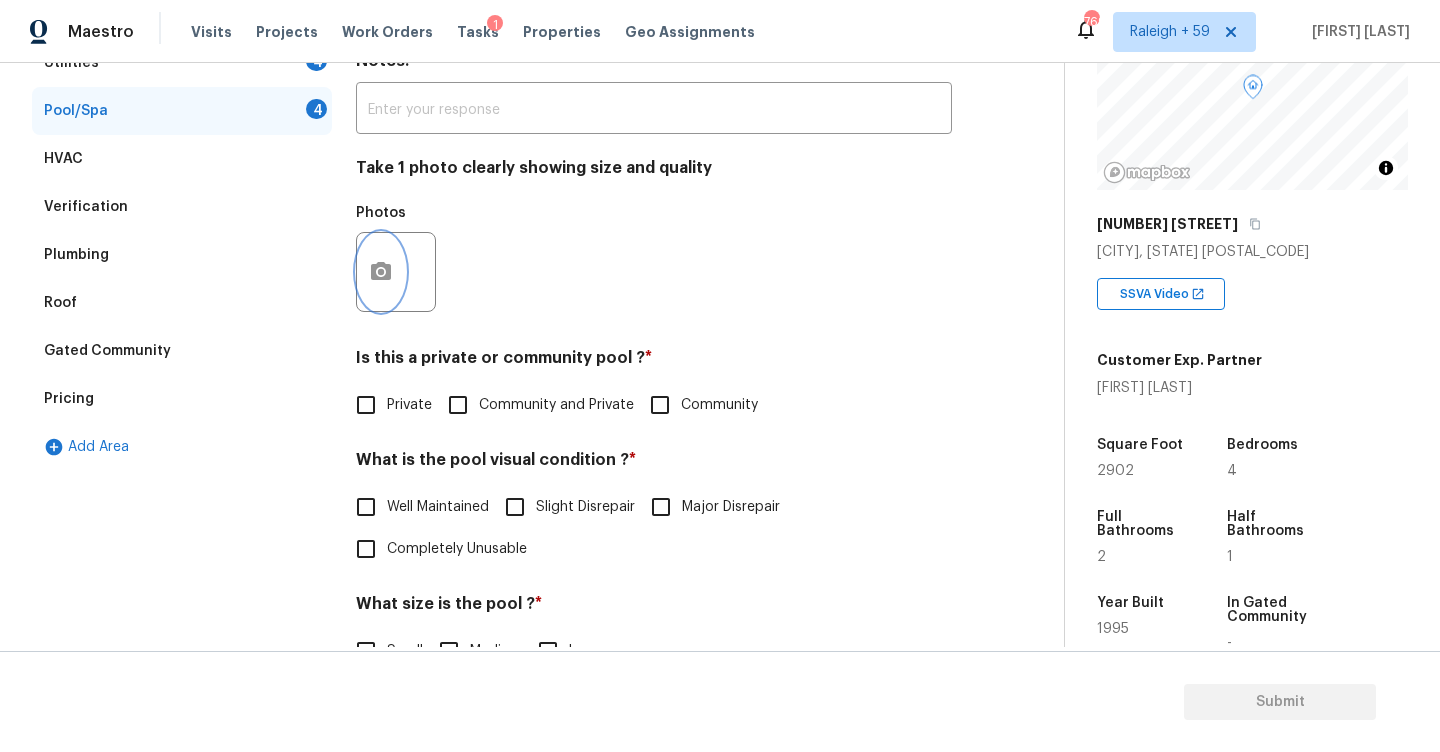click at bounding box center [381, 272] 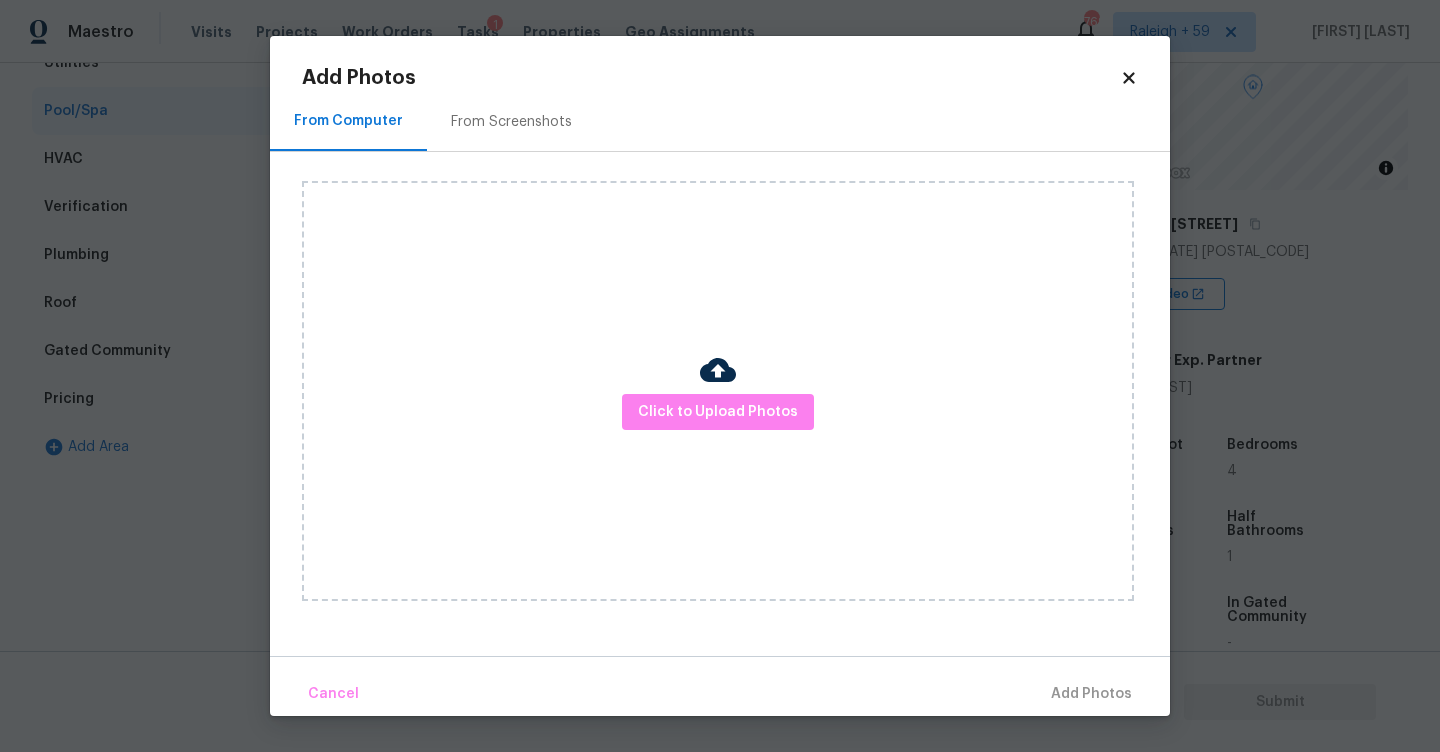 click on "From Screenshots" at bounding box center (511, 121) 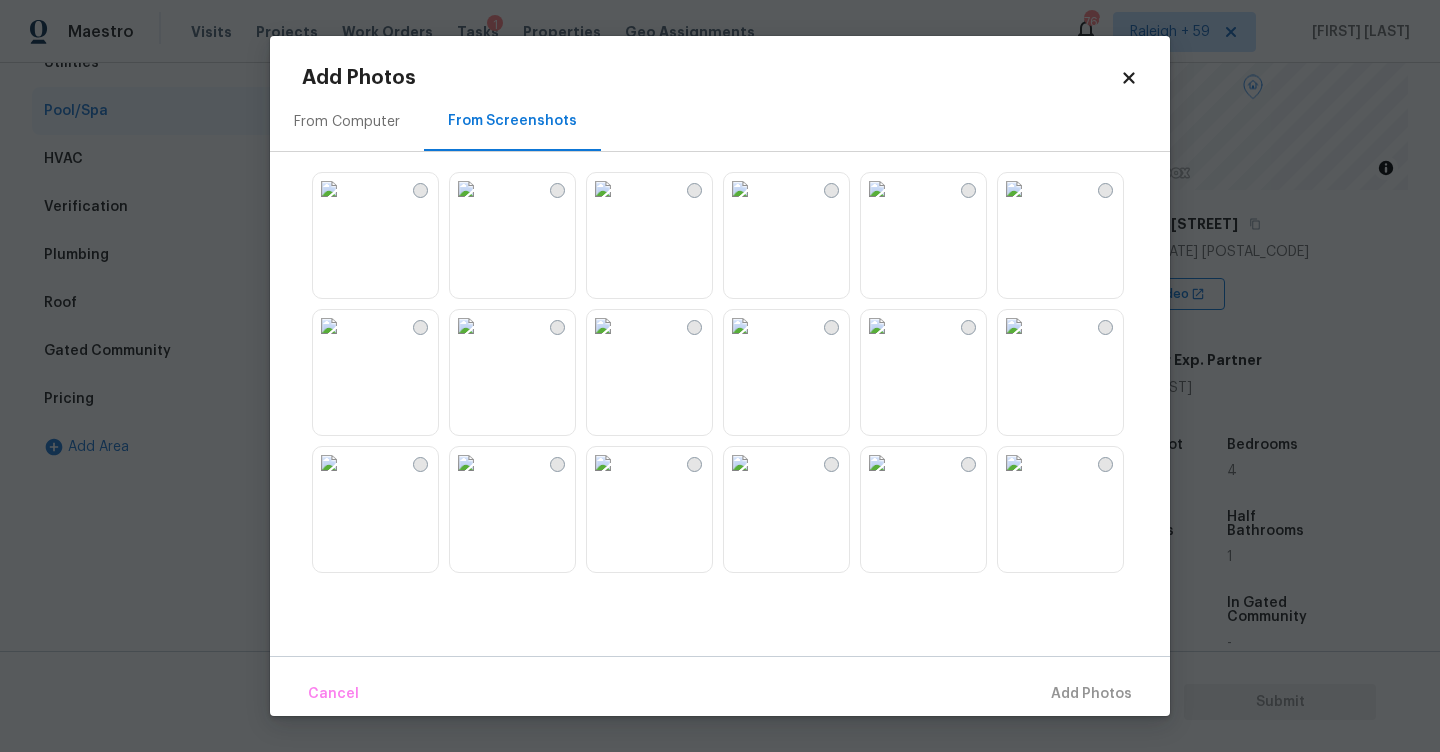 click at bounding box center (603, 189) 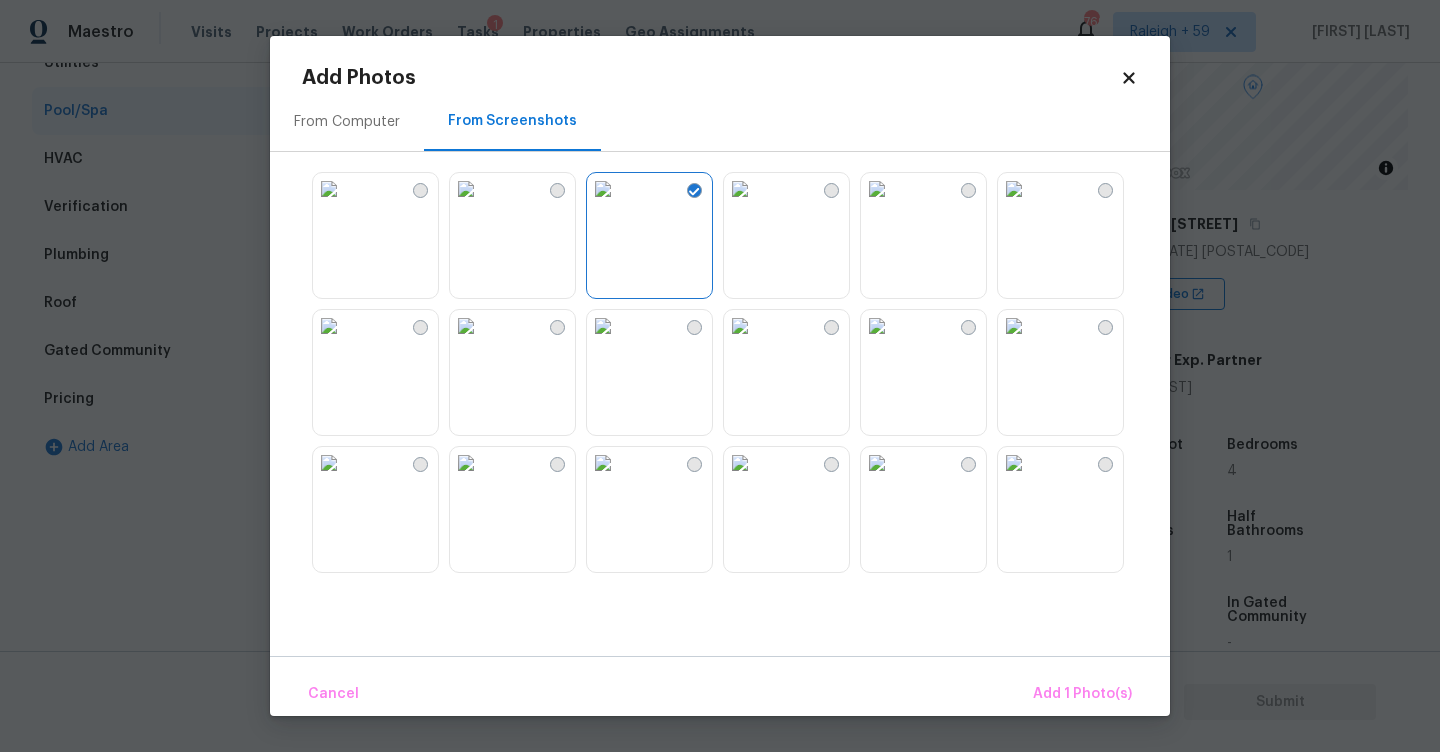click at bounding box center [877, 189] 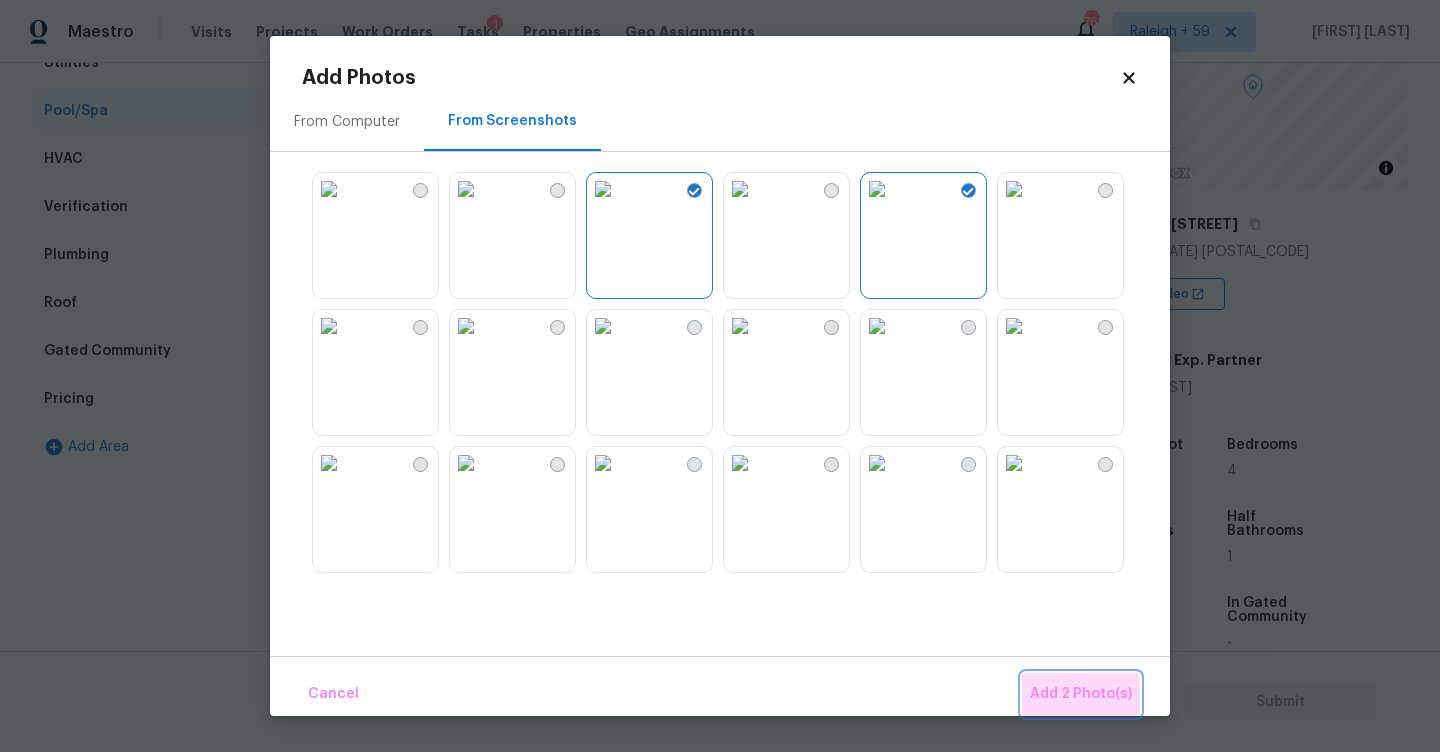 click on "Add 2 Photo(s)" at bounding box center [1081, 694] 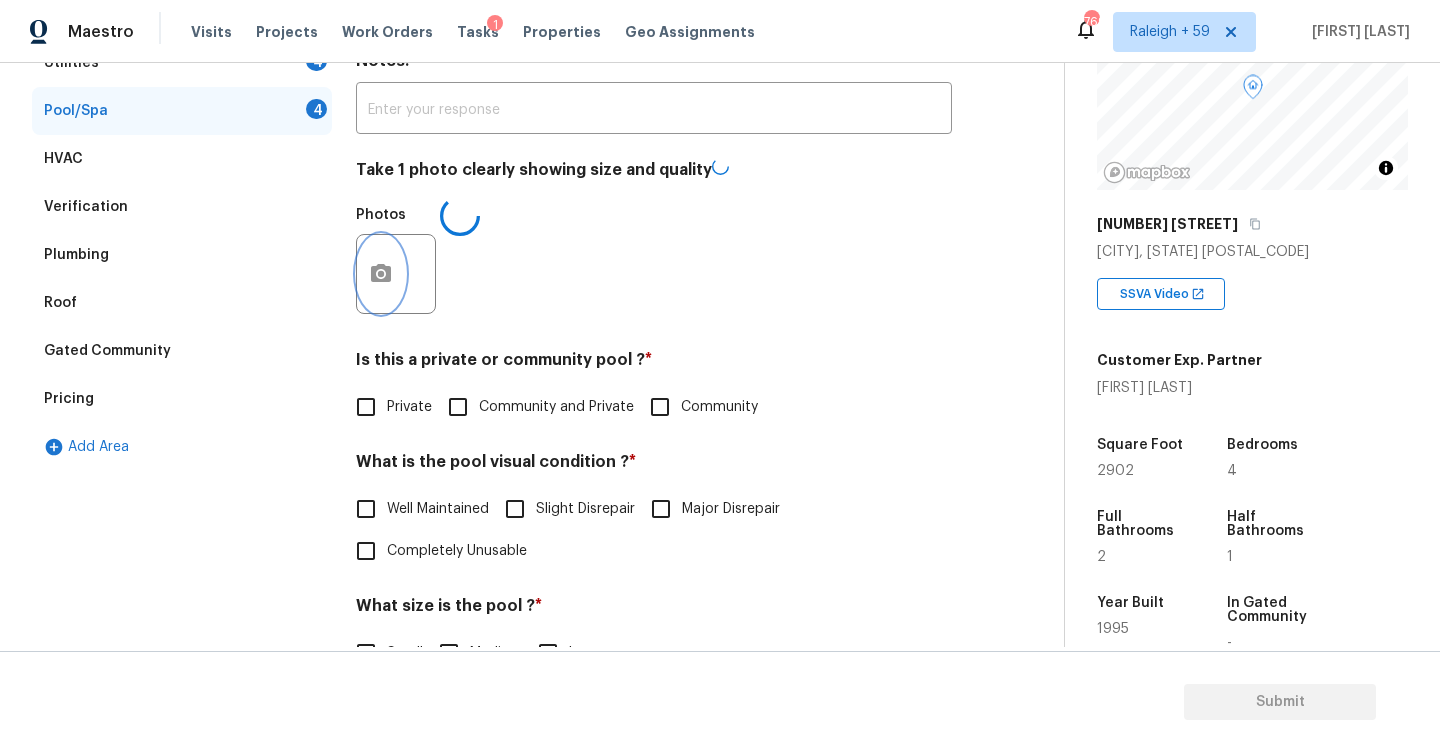 scroll, scrollTop: 361, scrollLeft: 0, axis: vertical 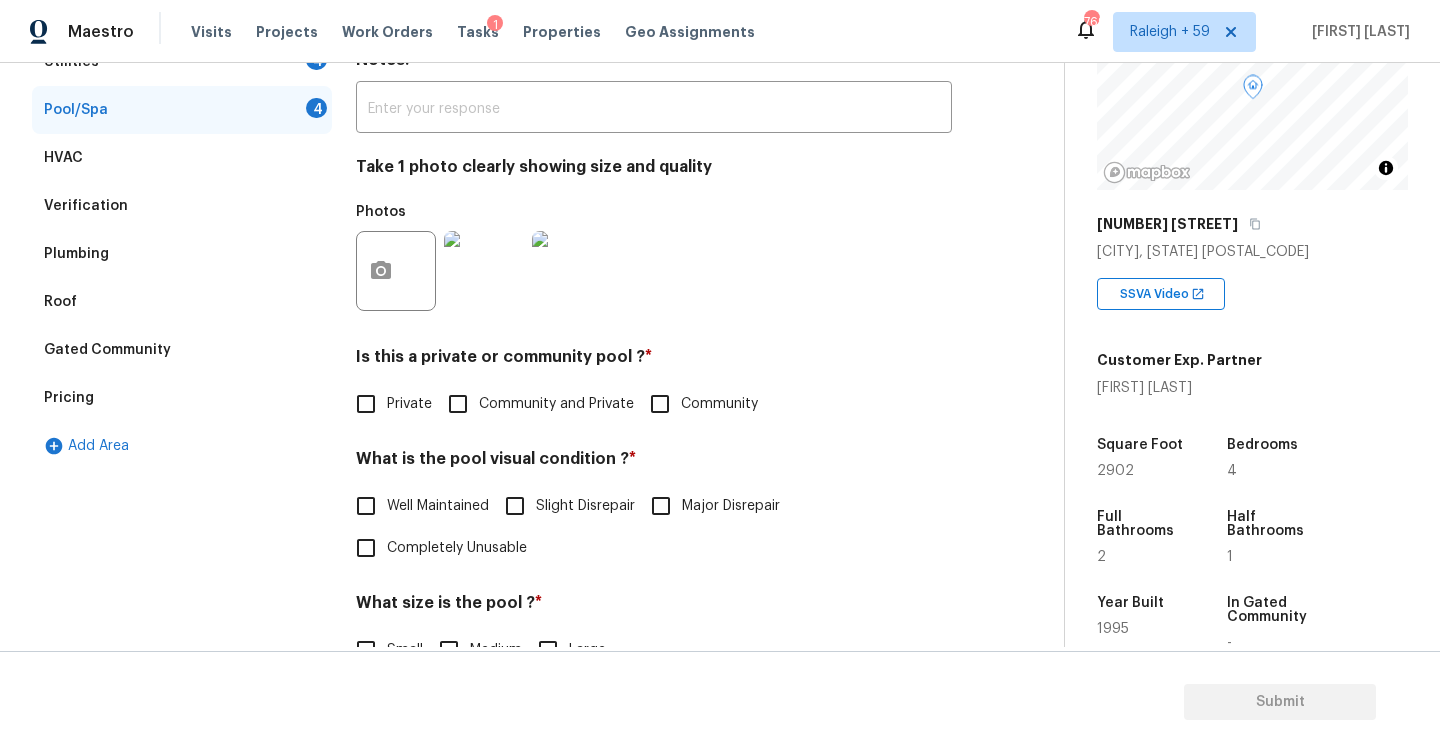 click on "Community and Private" at bounding box center [535, 404] 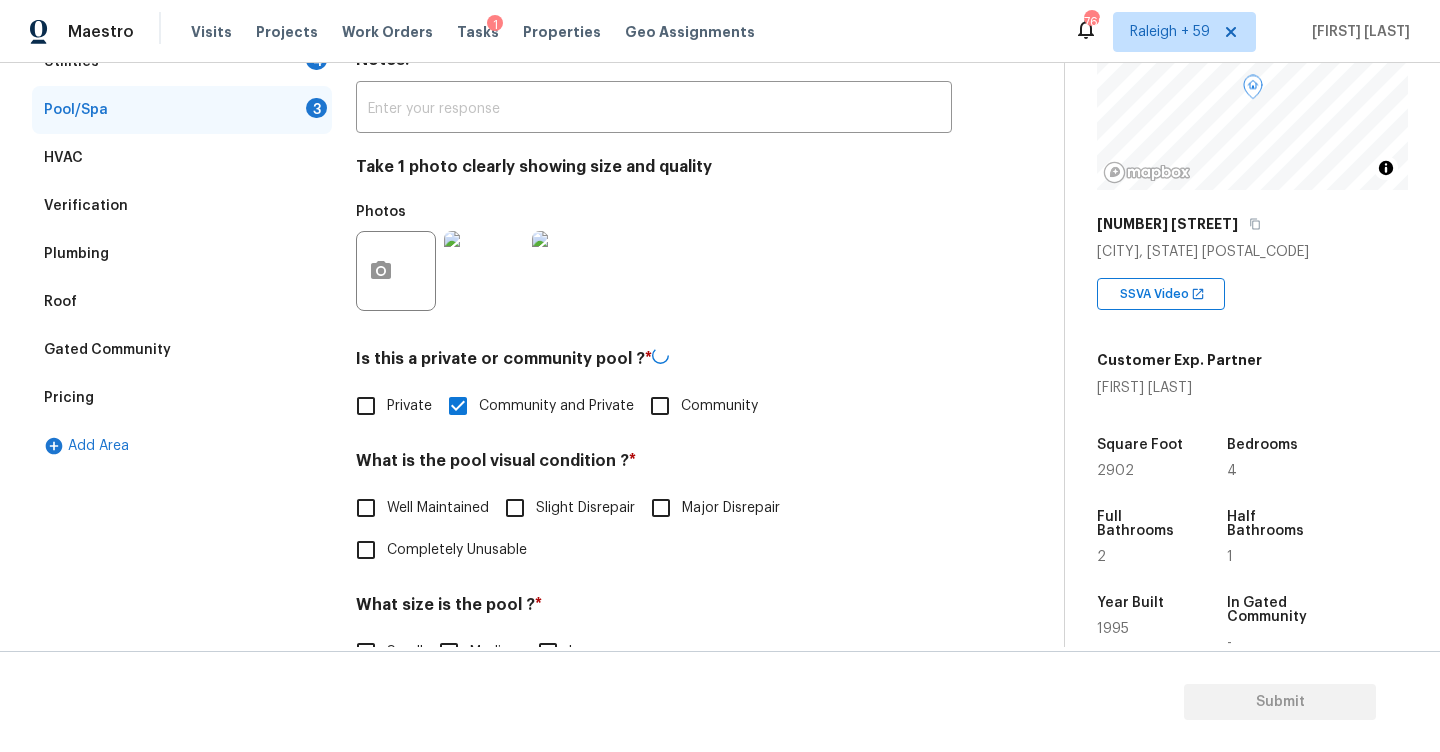 checkbox on "false" 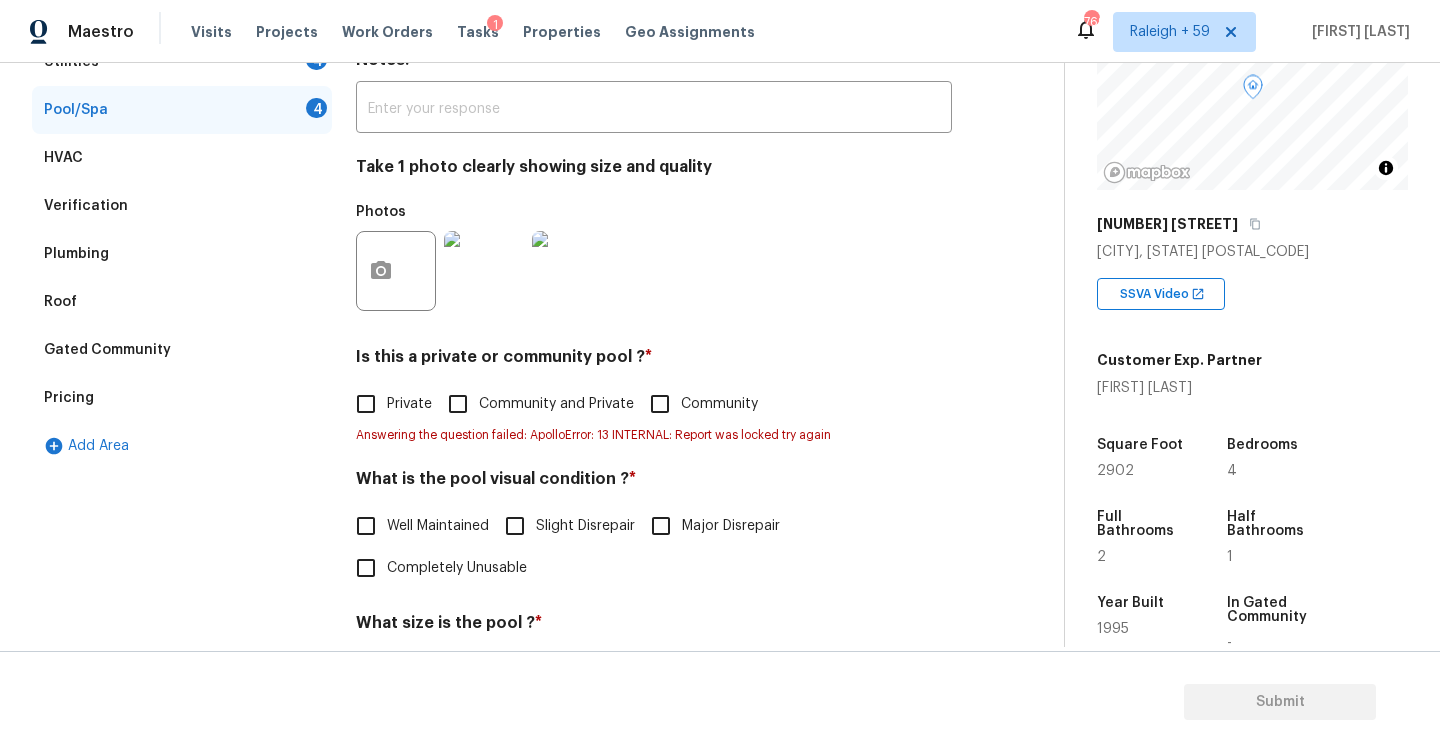 click on "Well Maintained" at bounding box center [417, 526] 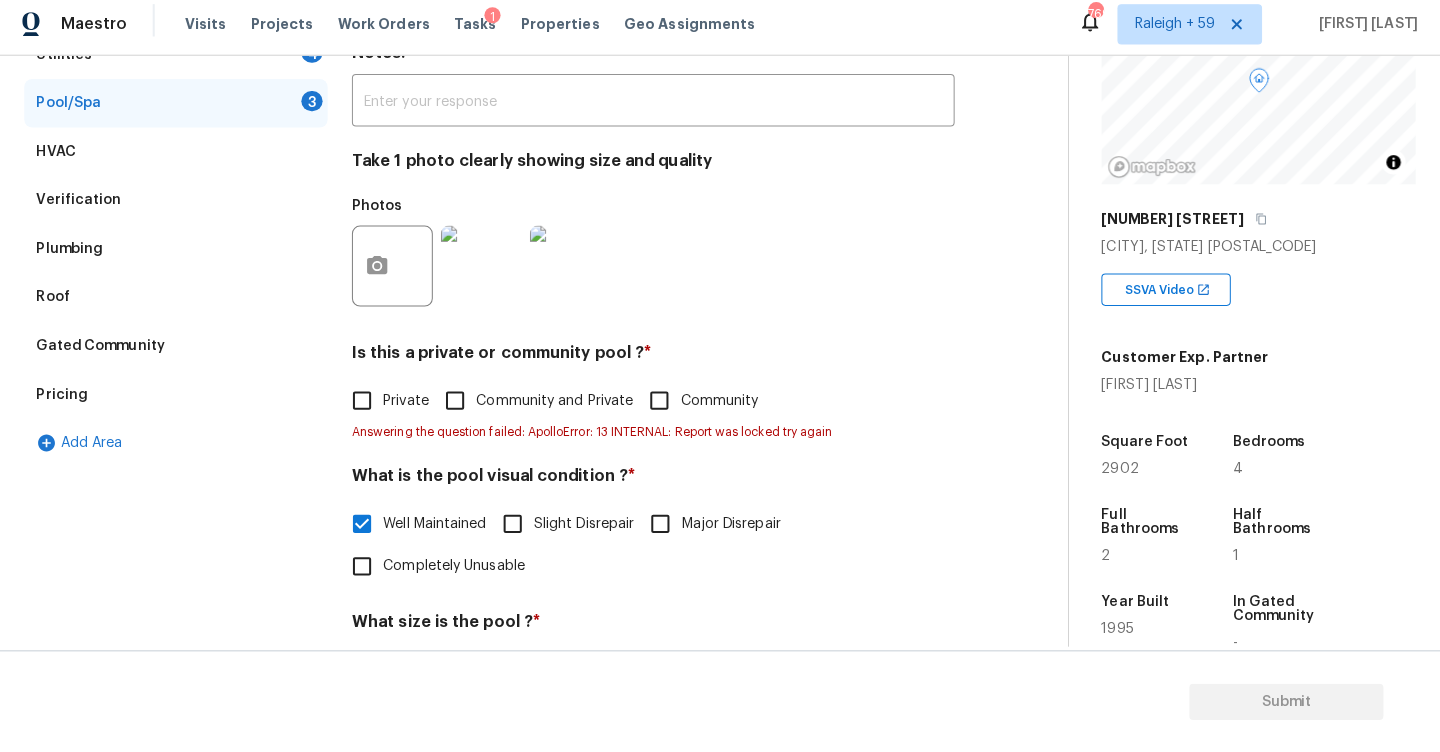 scroll, scrollTop: 0, scrollLeft: 0, axis: both 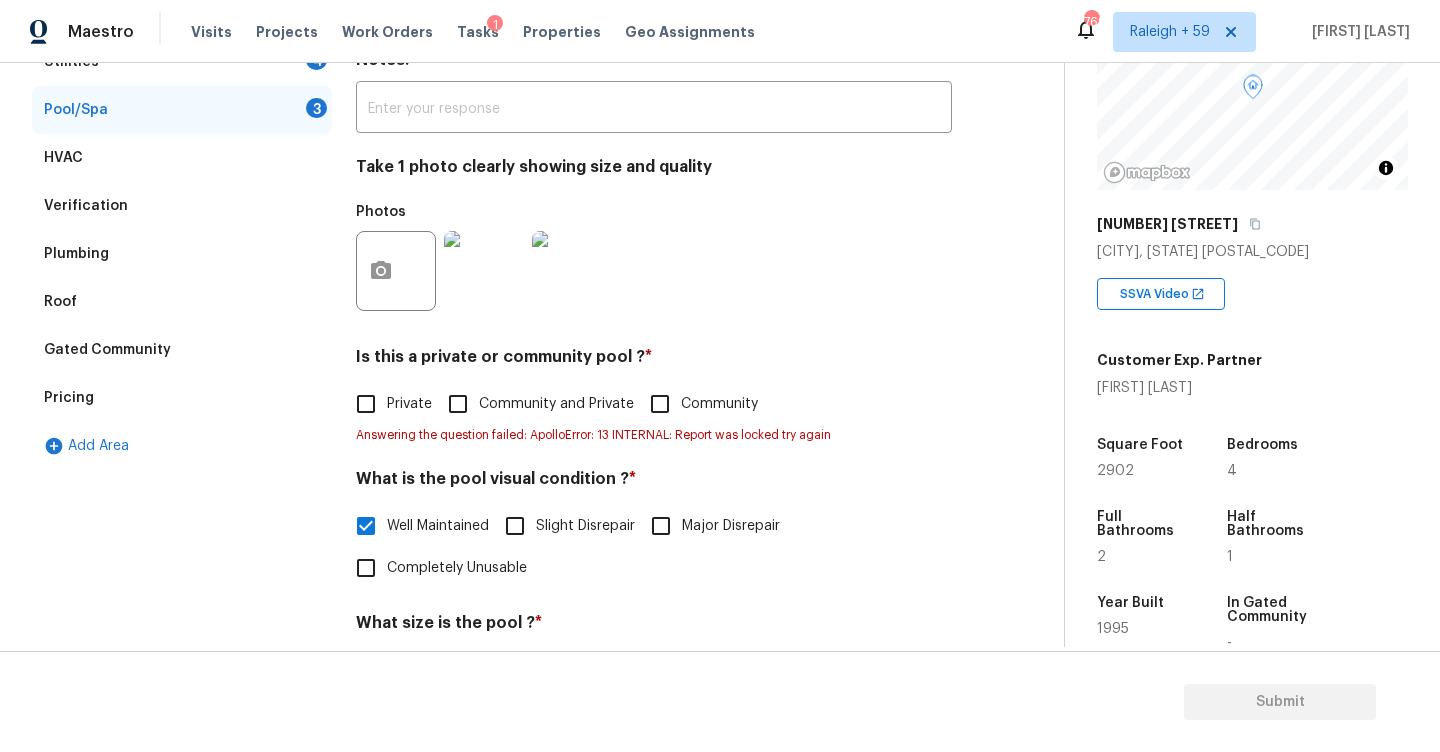 click on "Private" at bounding box center [409, 404] 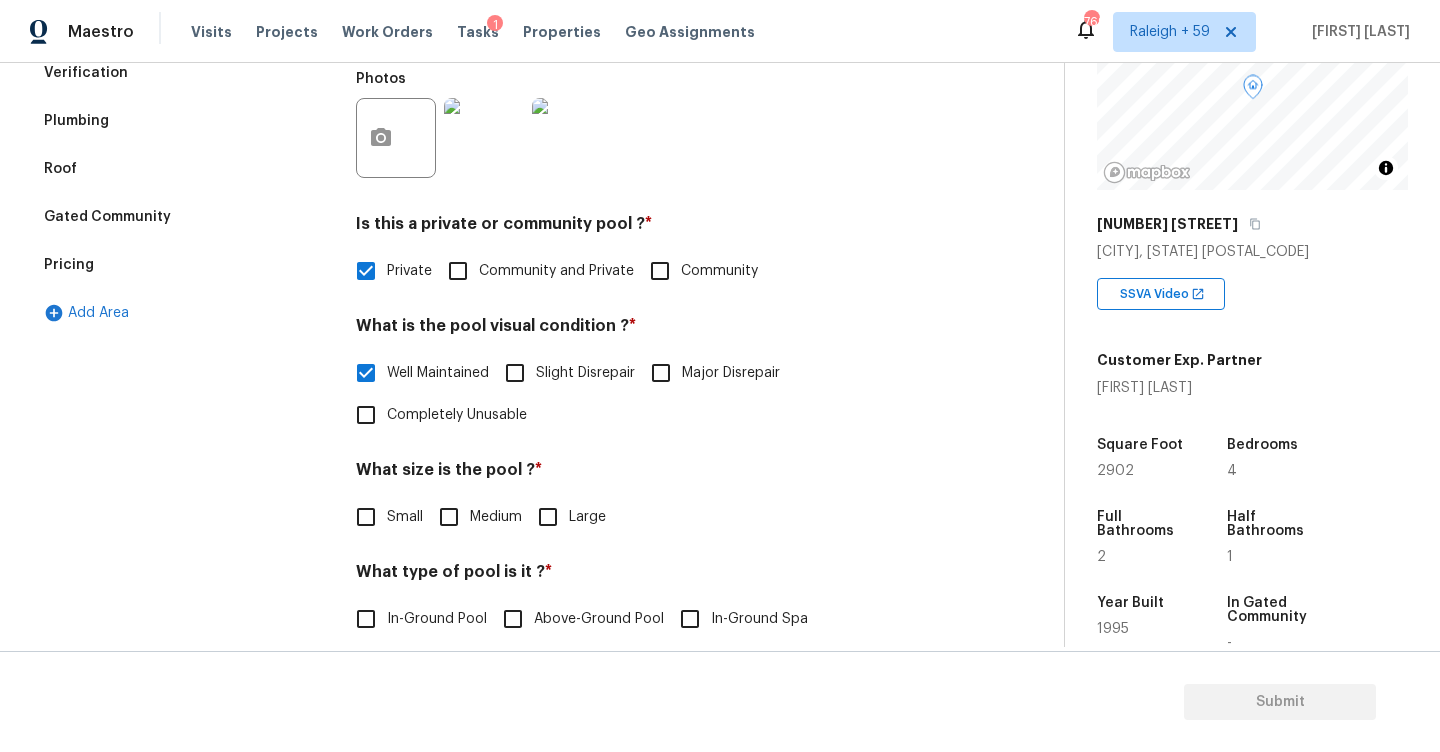 scroll, scrollTop: 559, scrollLeft: 0, axis: vertical 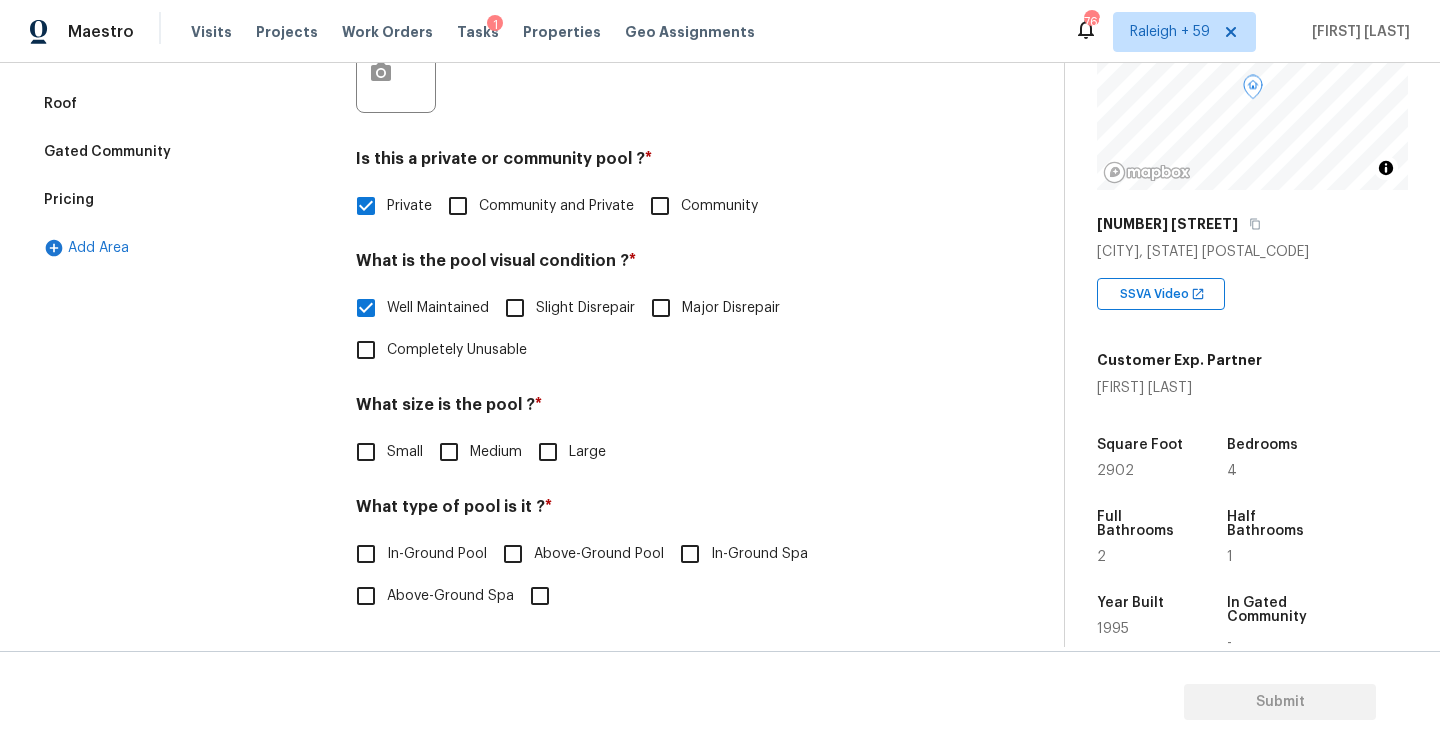 click on "Medium" at bounding box center [449, 452] 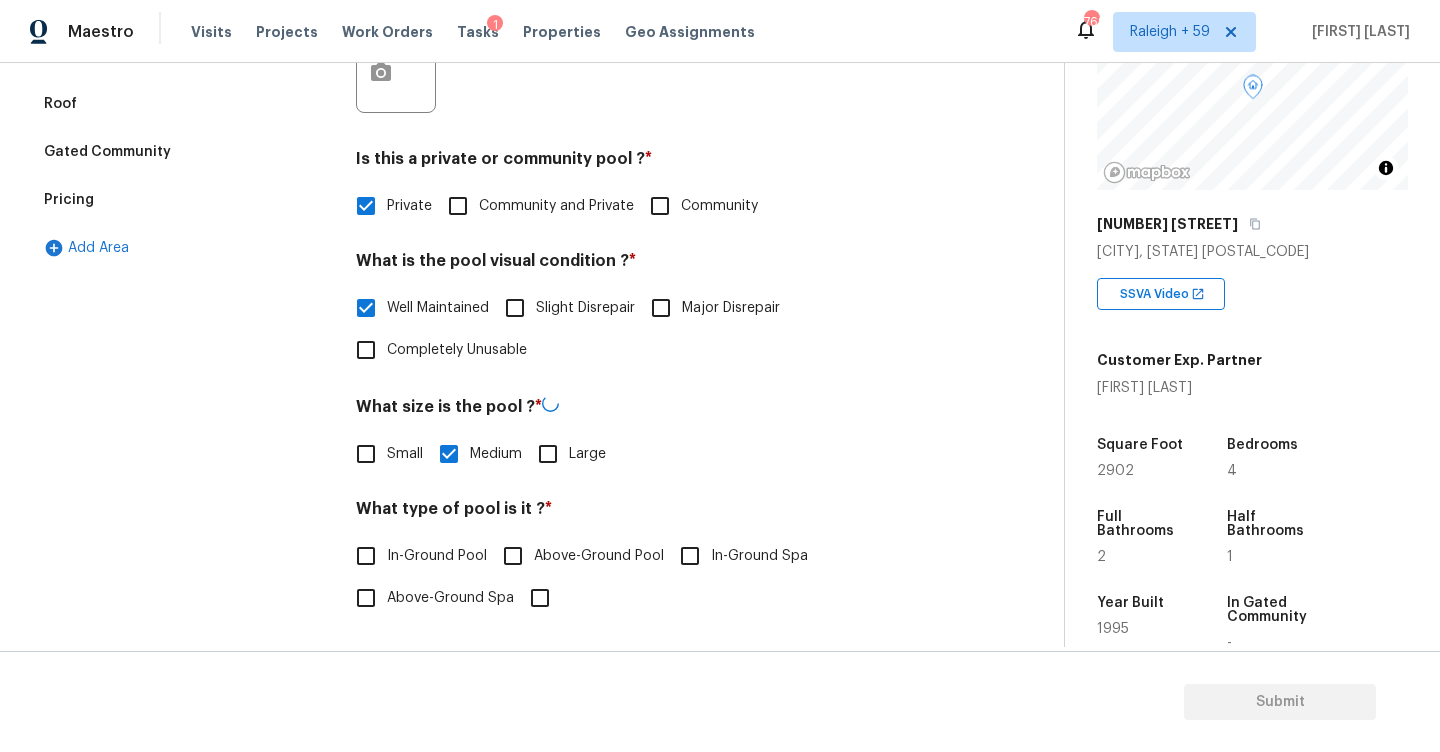 click on "In-Ground Pool" at bounding box center [366, 556] 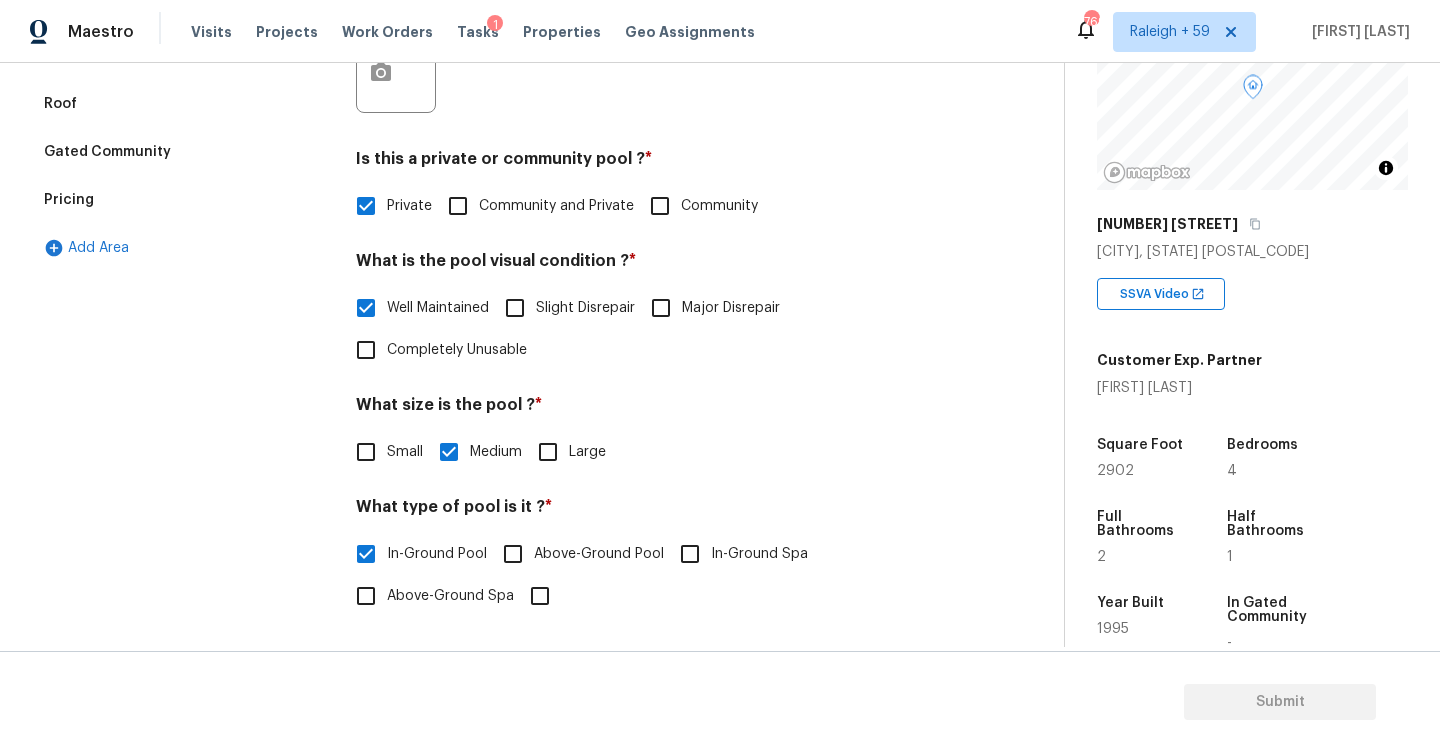 scroll, scrollTop: 199, scrollLeft: 0, axis: vertical 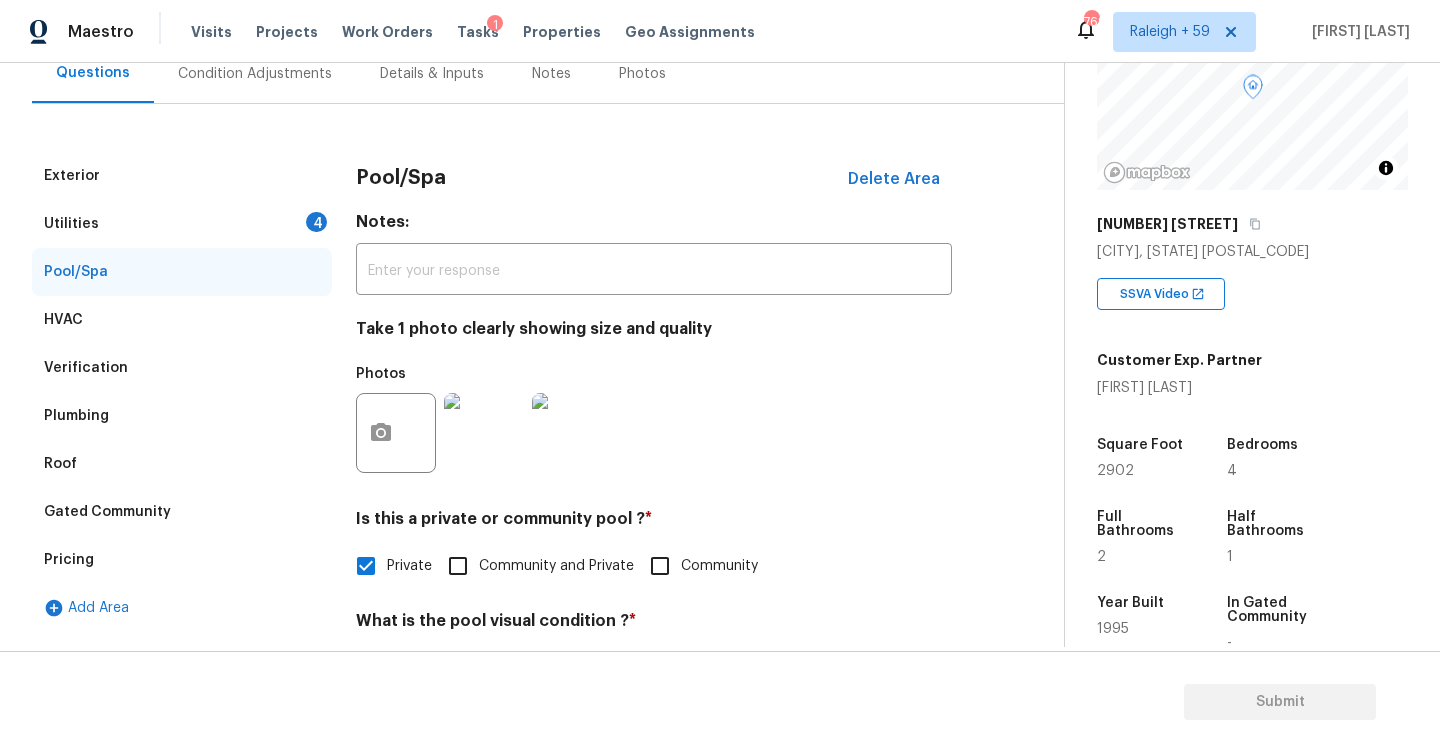 click on "Utilities 4" at bounding box center [182, 224] 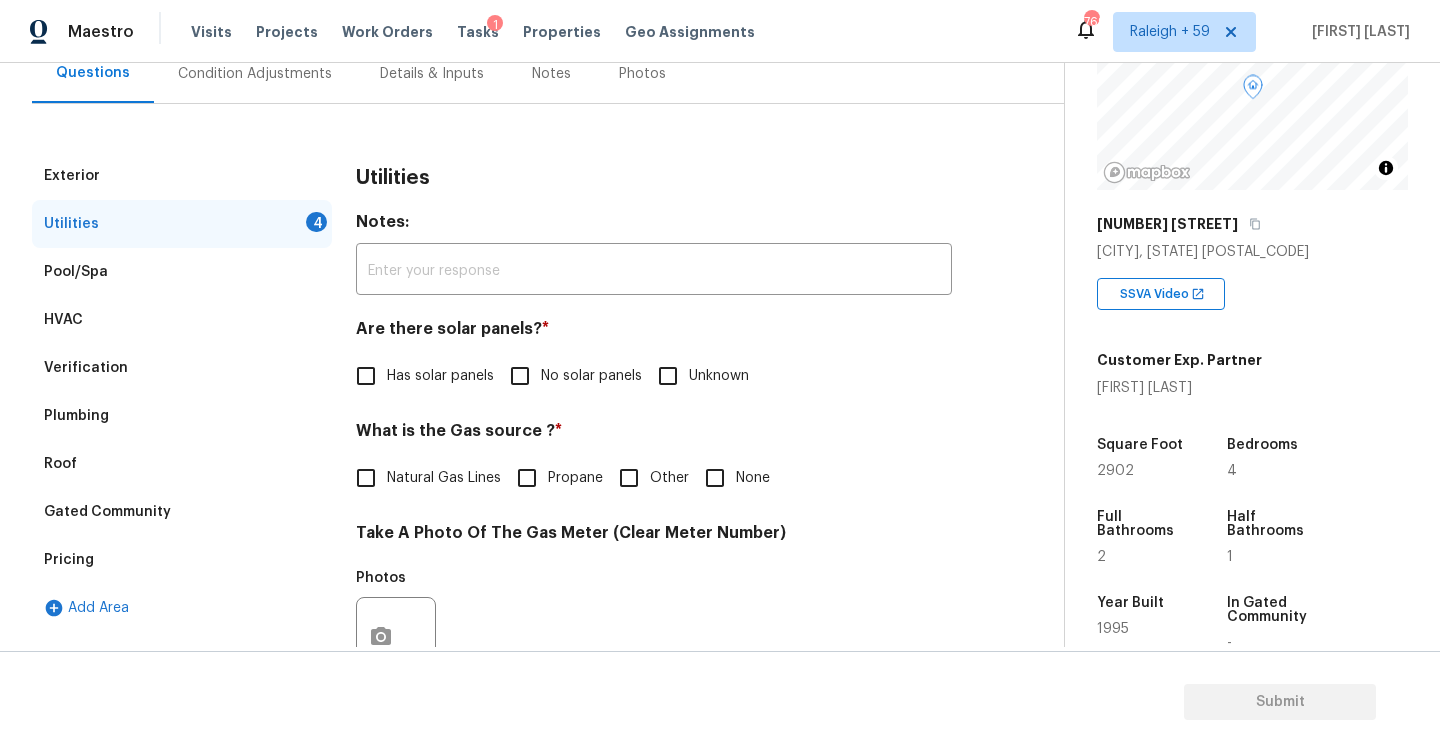 scroll, scrollTop: 456, scrollLeft: 0, axis: vertical 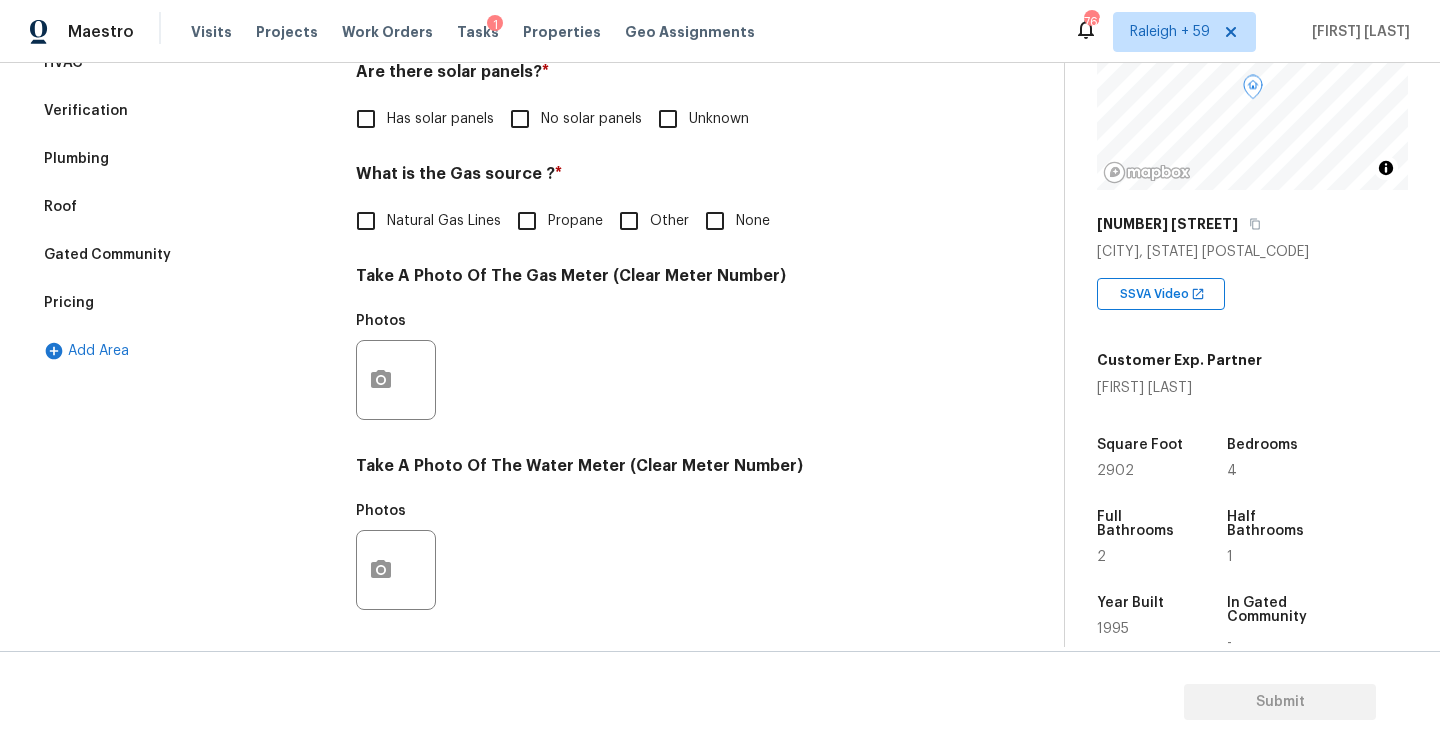 click on "No solar panels" at bounding box center (520, 119) 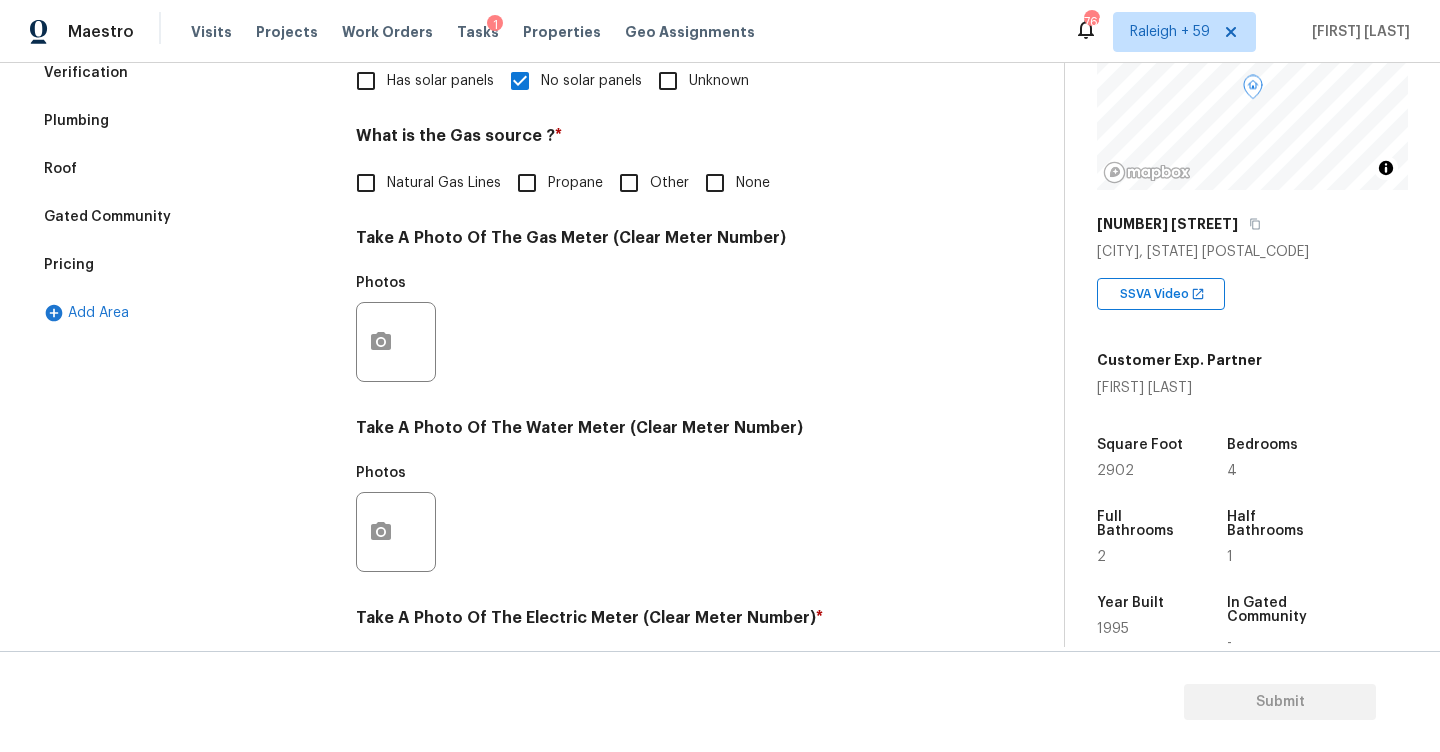 scroll, scrollTop: 496, scrollLeft: 0, axis: vertical 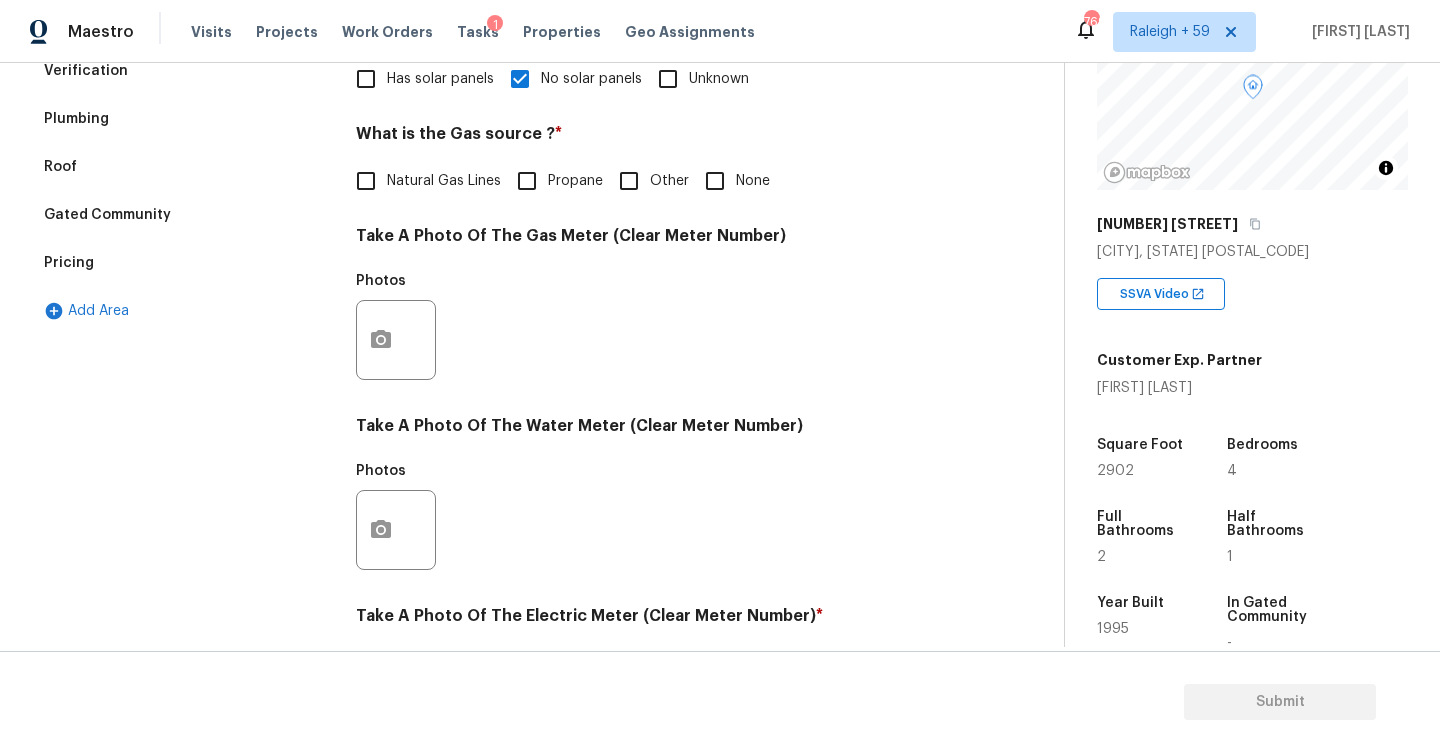 click on "None" at bounding box center [715, 181] 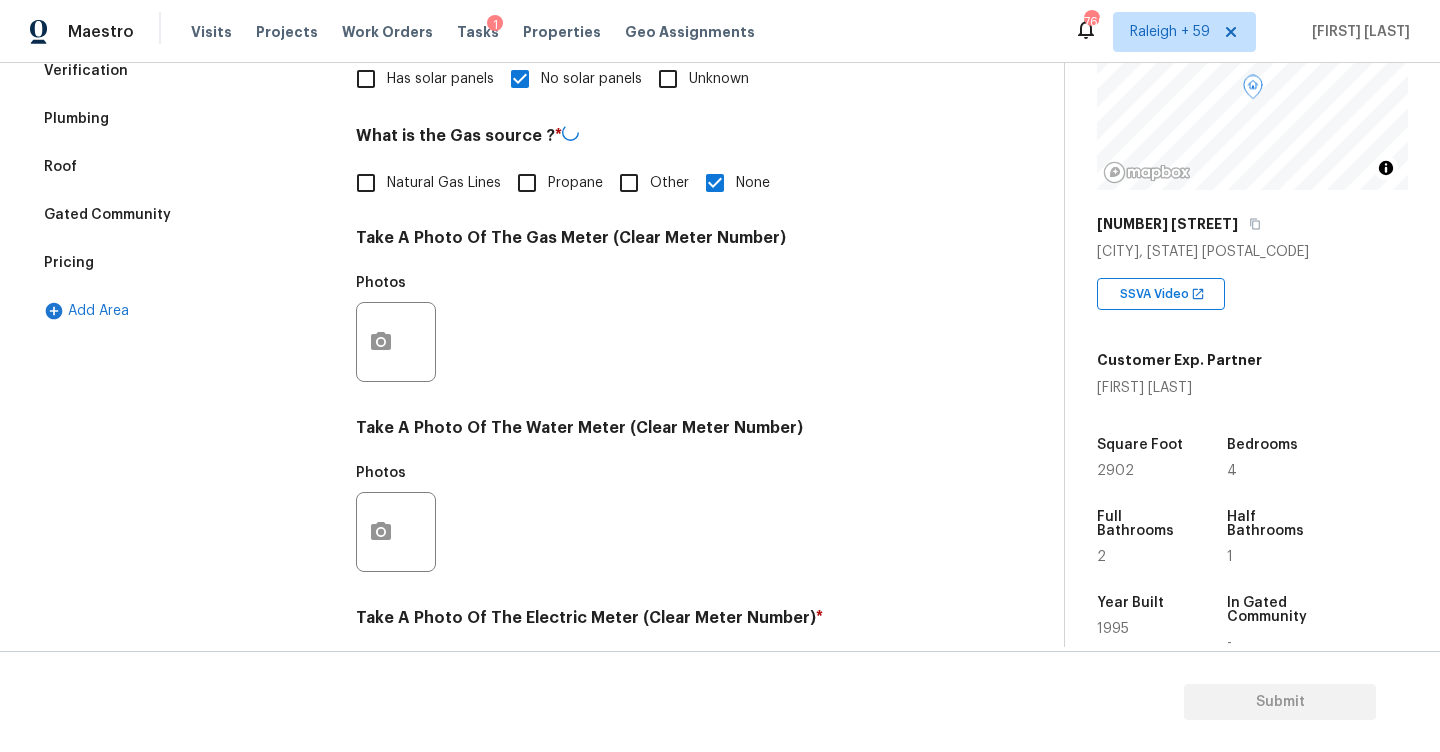 scroll, scrollTop: 753, scrollLeft: 0, axis: vertical 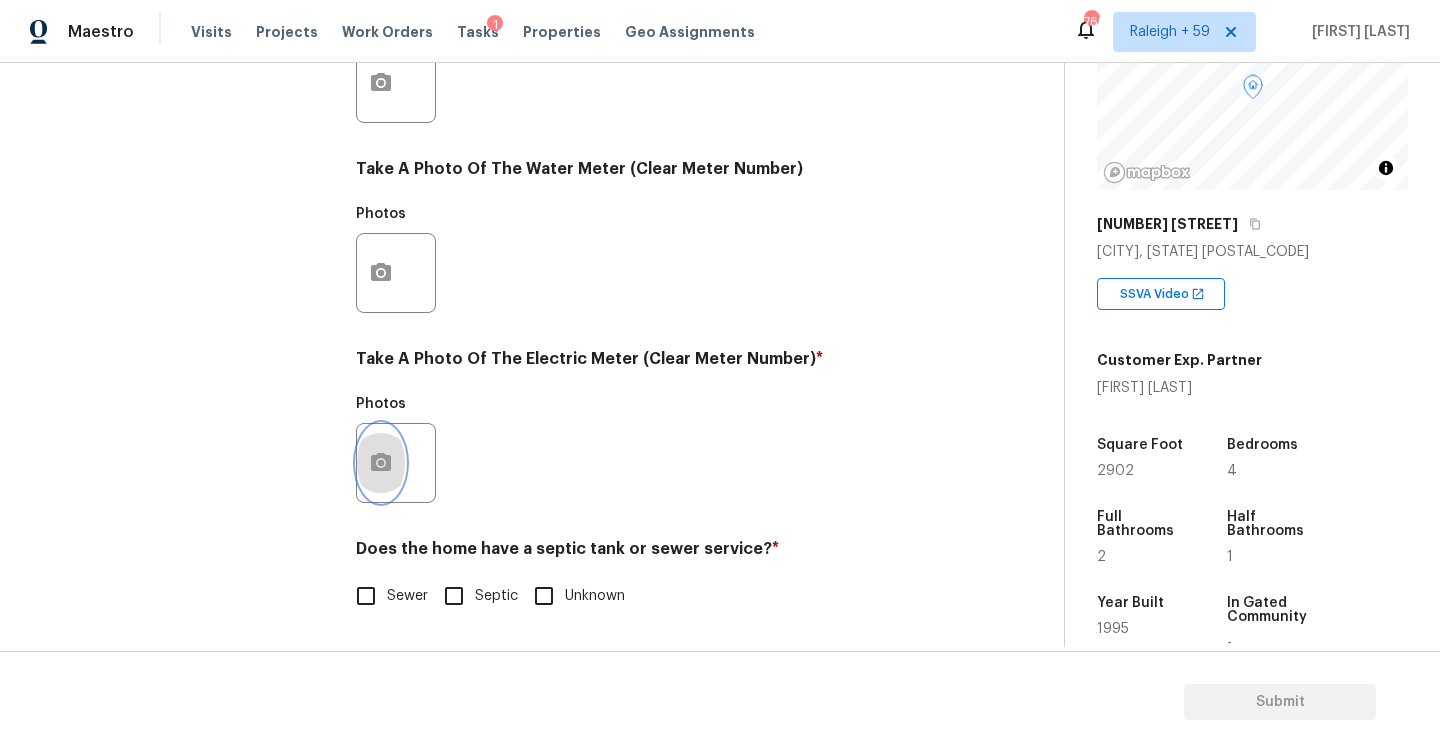 click at bounding box center (381, 463) 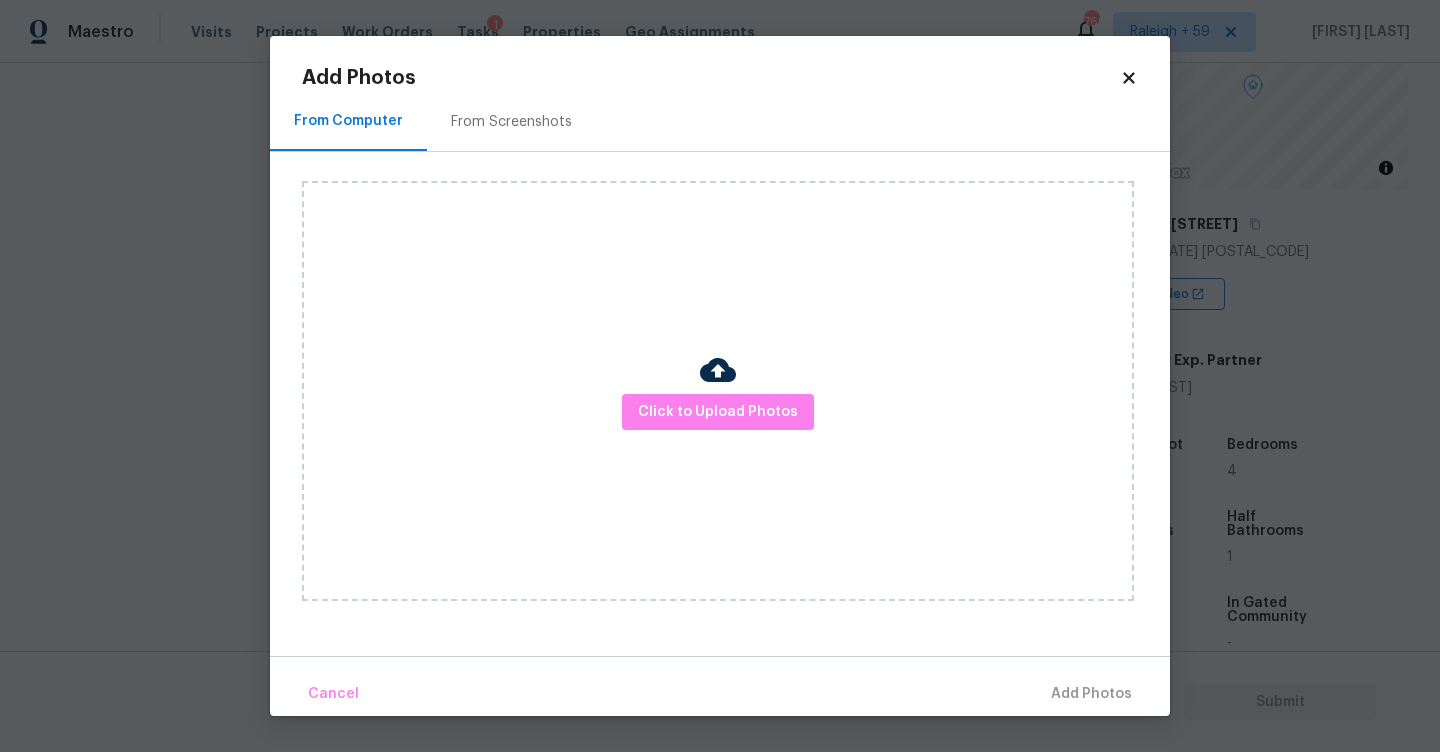 click on "From Screenshots" at bounding box center (511, 121) 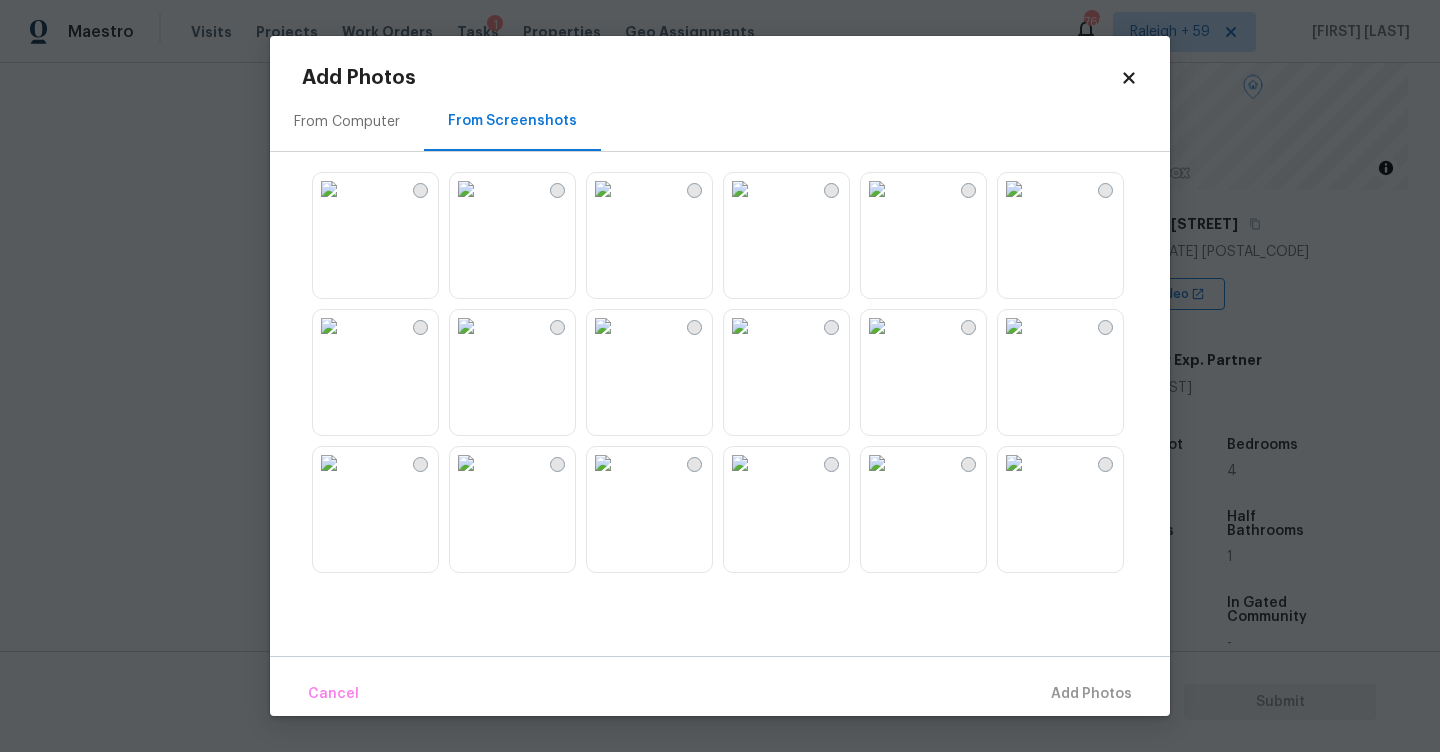 click at bounding box center [329, 189] 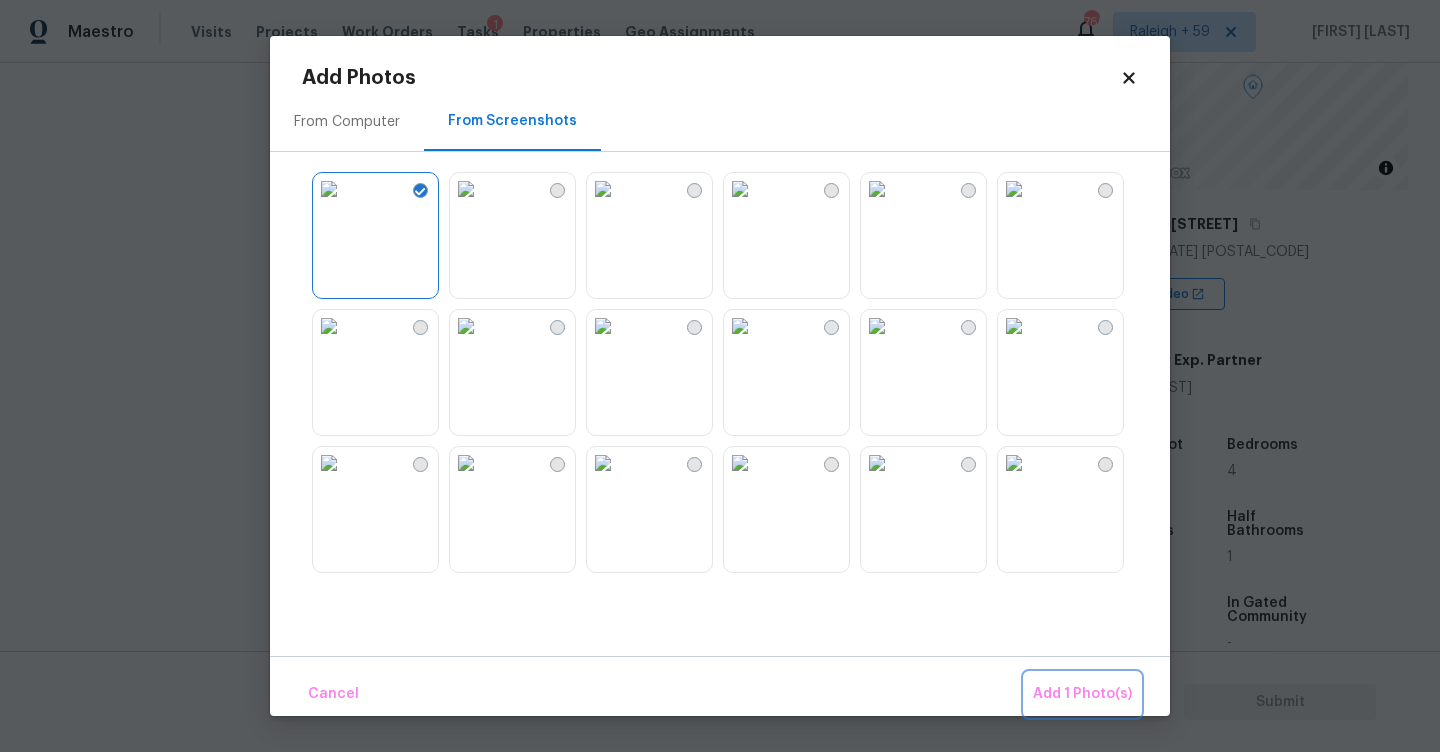 click on "Add 1 Photo(s)" at bounding box center (1082, 694) 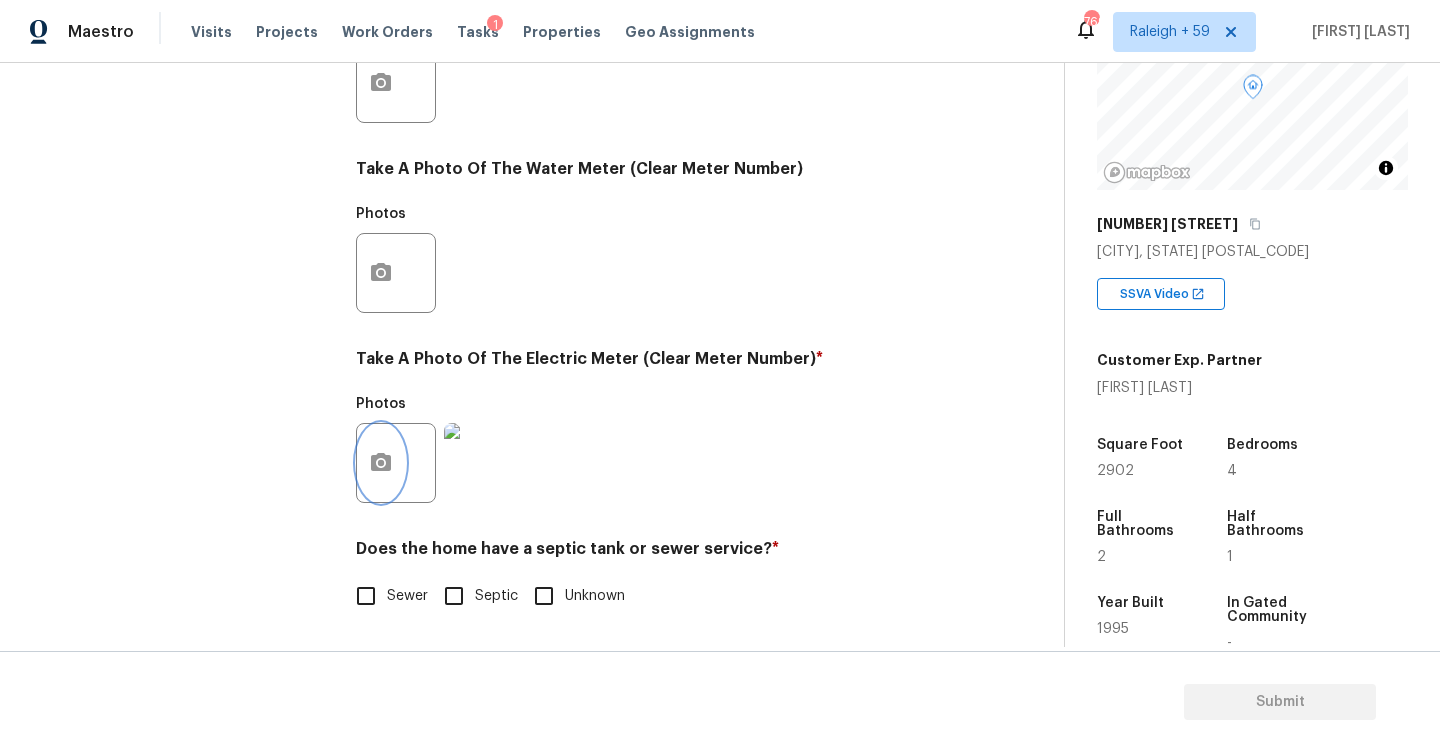 scroll, scrollTop: 753, scrollLeft: 0, axis: vertical 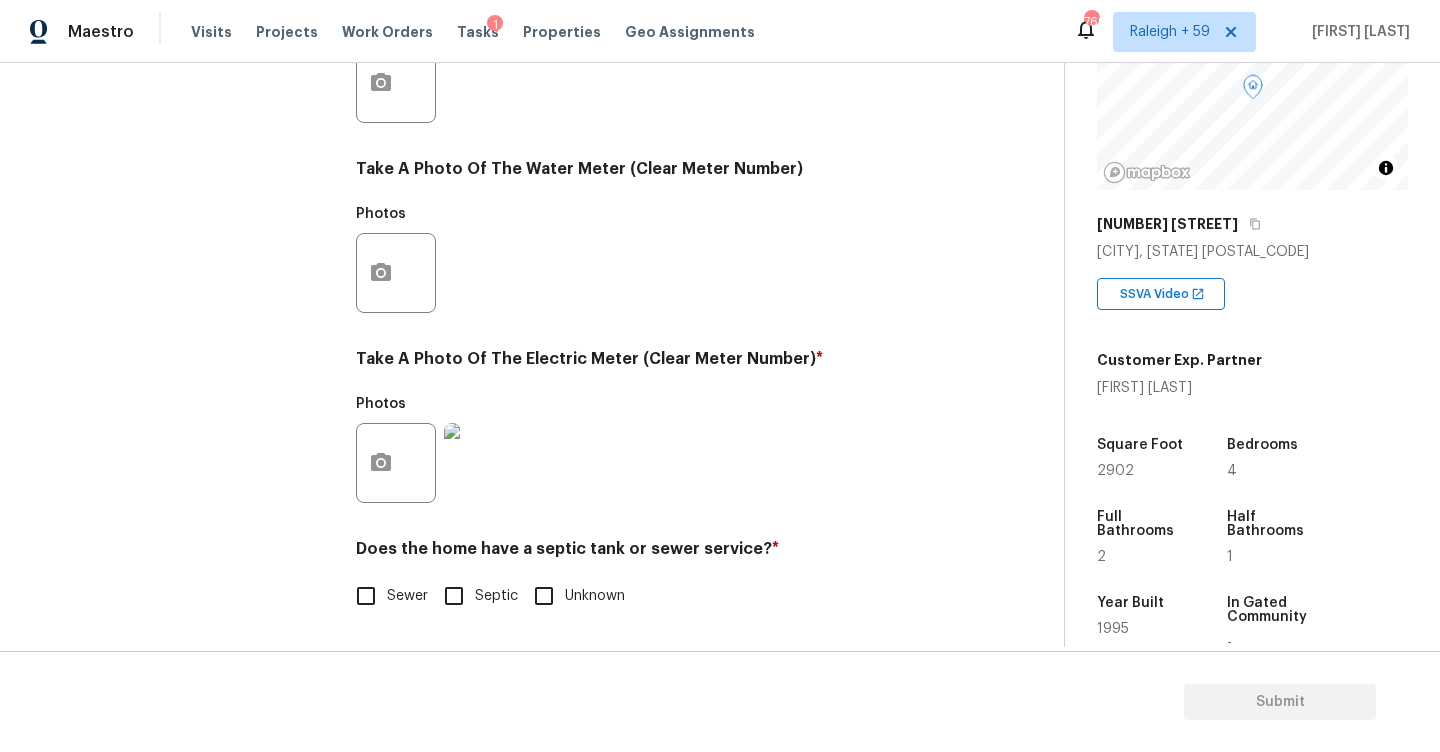 click on "Sewer" at bounding box center (386, 596) 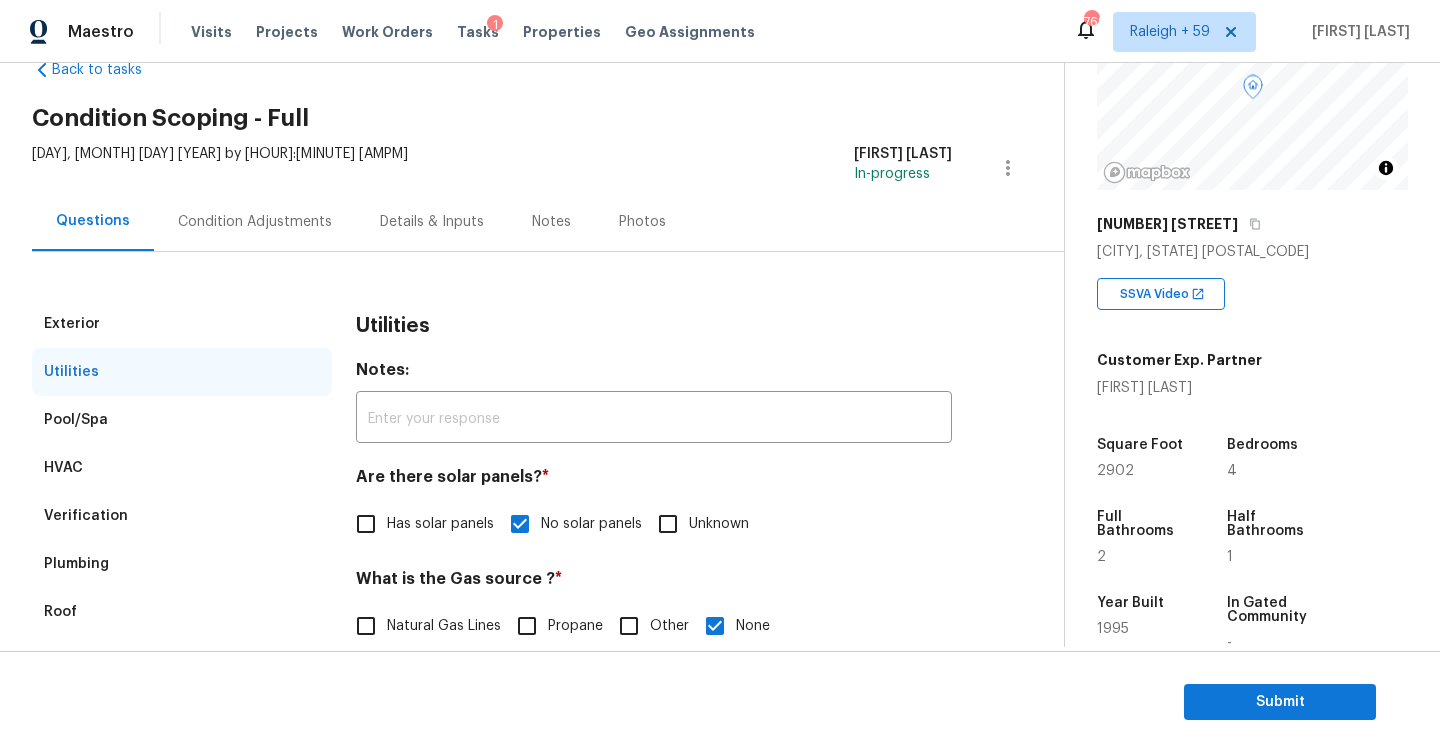 click on "Condition Adjustments" at bounding box center [255, 221] 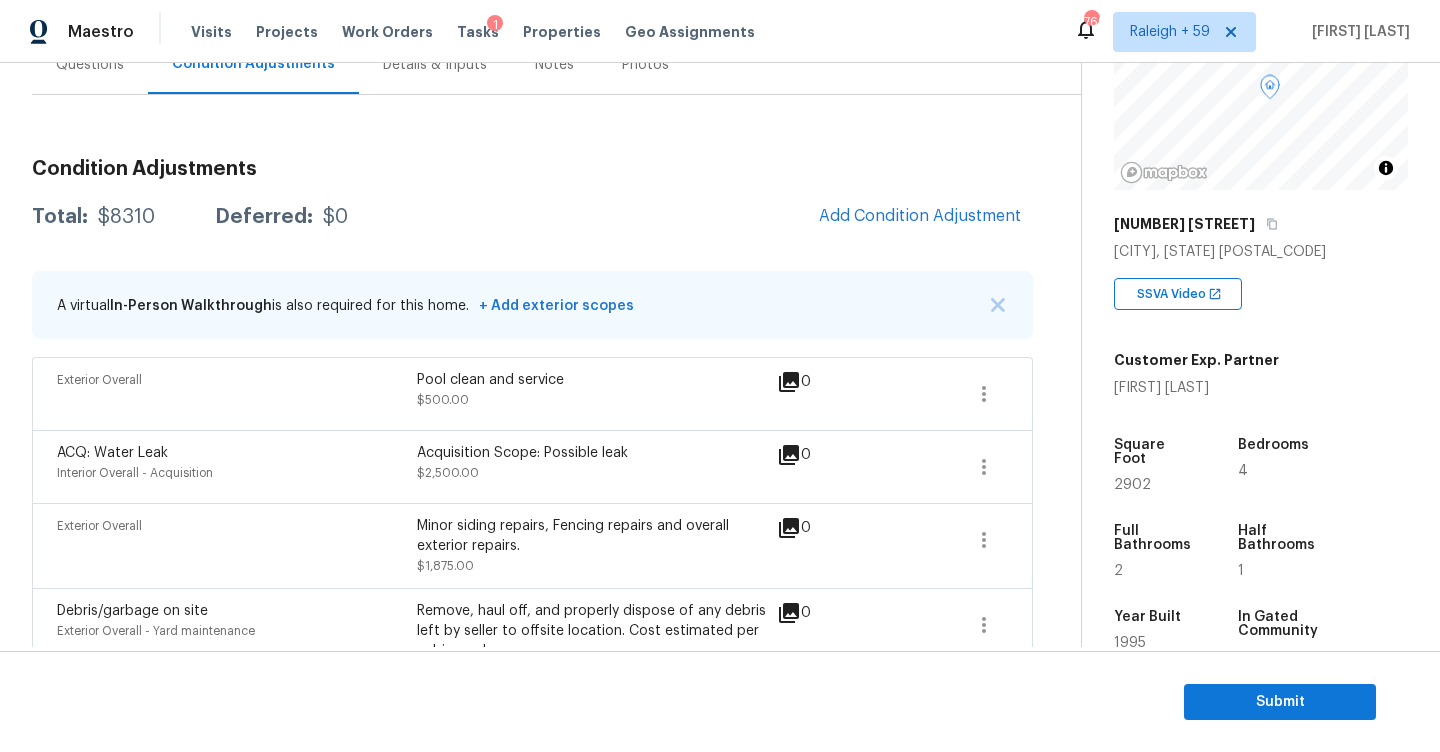 scroll, scrollTop: 240, scrollLeft: 0, axis: vertical 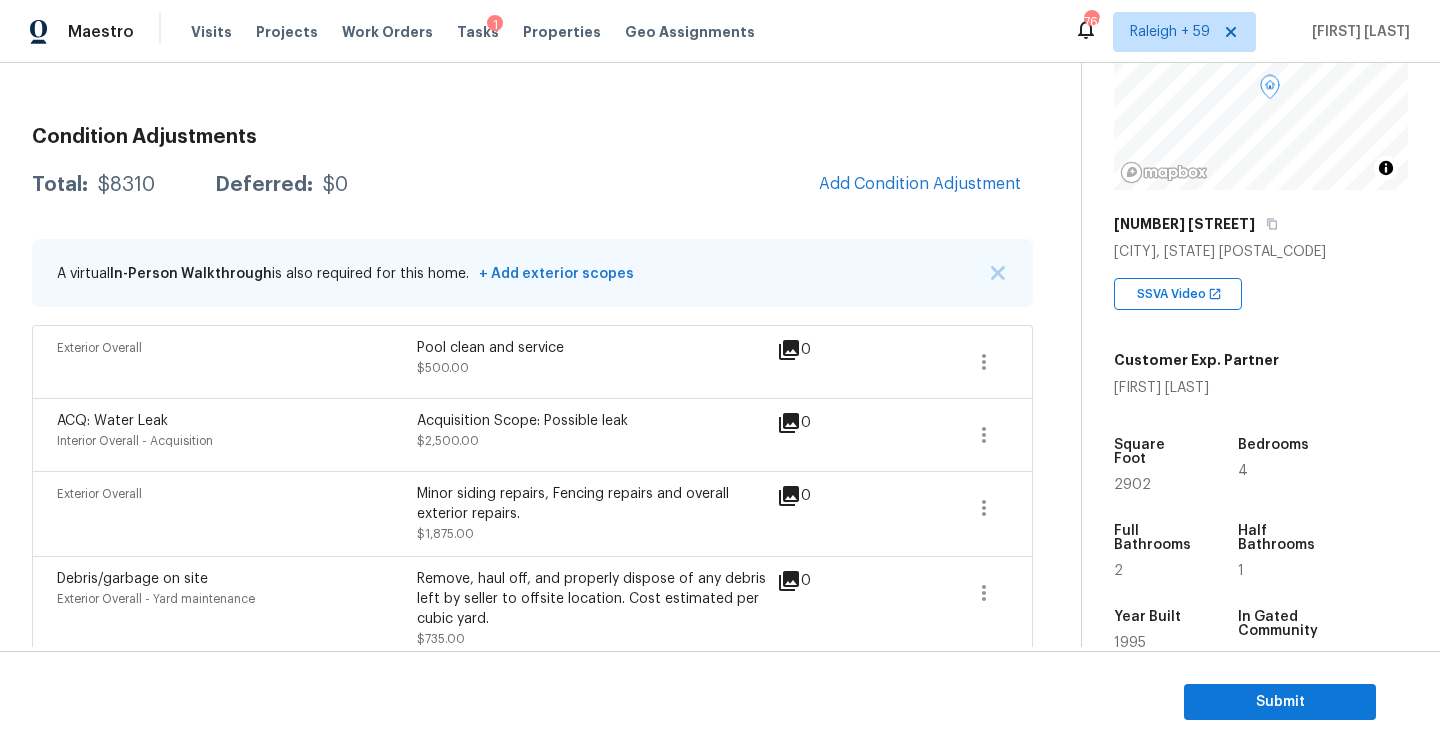 click on "Condition Adjustments" at bounding box center [532, 137] 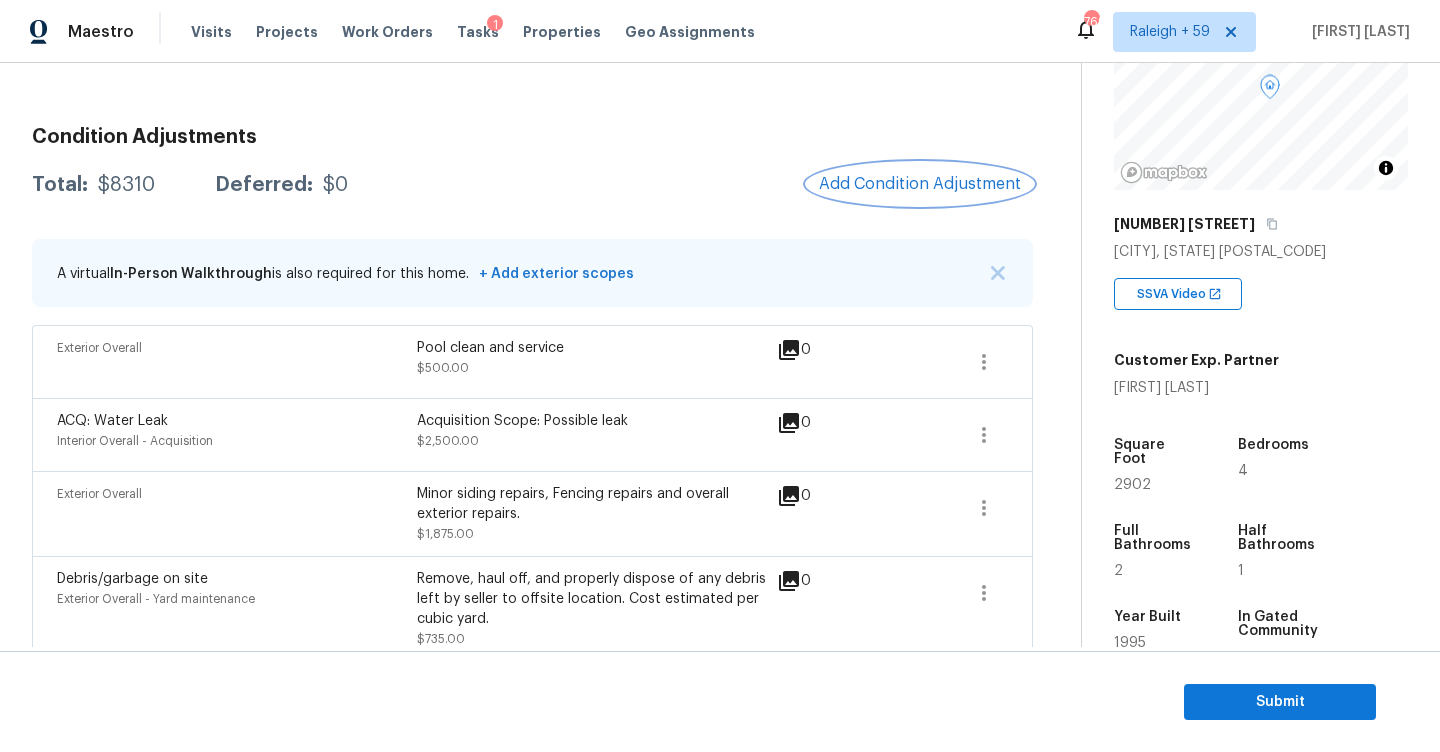 click on "Add Condition Adjustment" at bounding box center (920, 184) 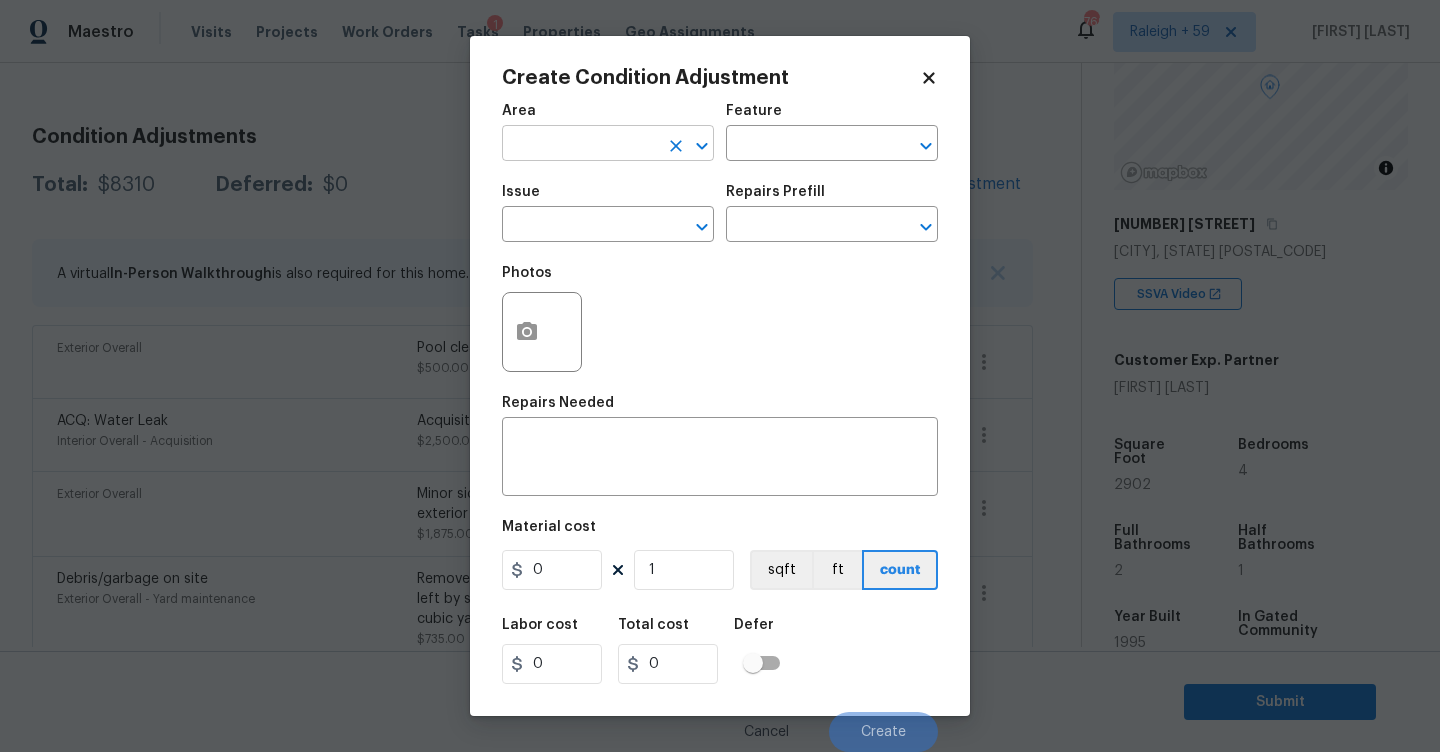 click at bounding box center [580, 145] 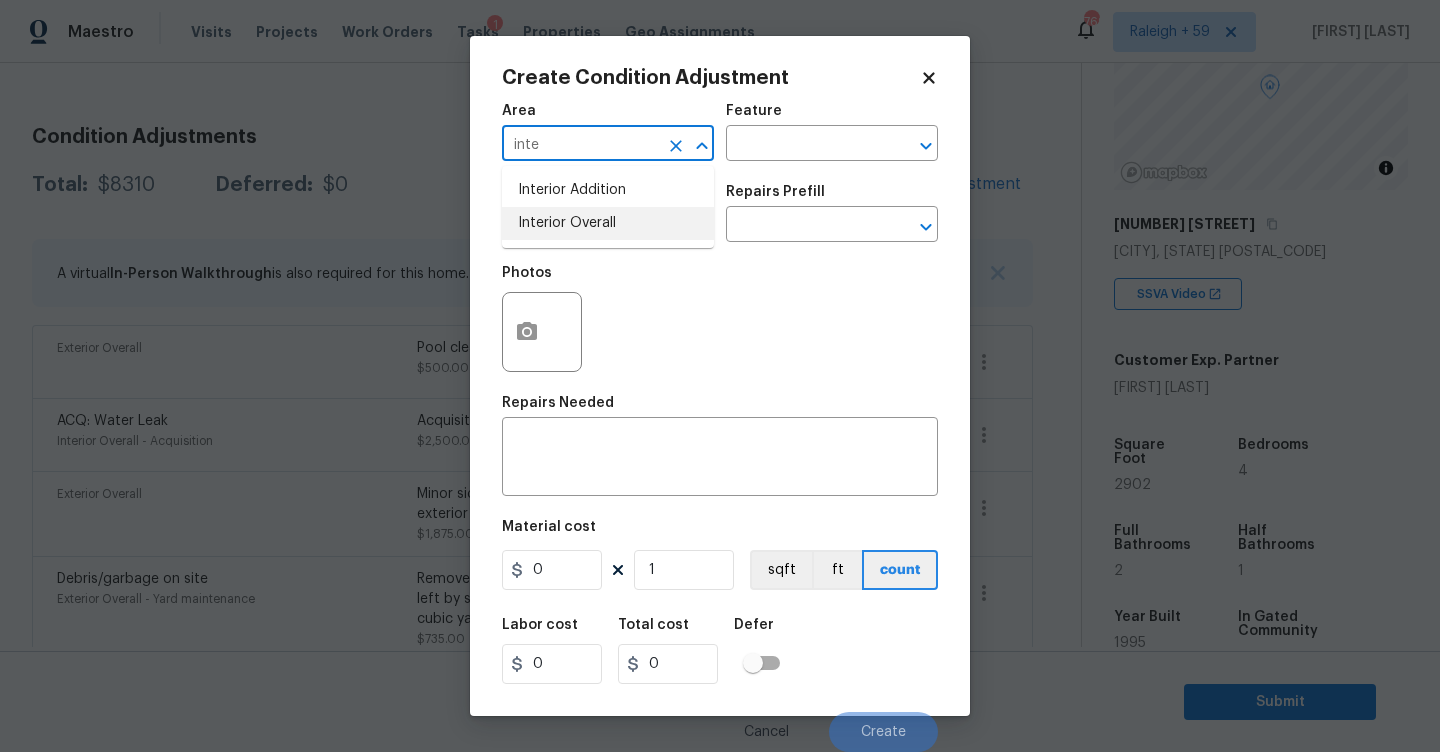 click on "Interior Overall" at bounding box center (608, 223) 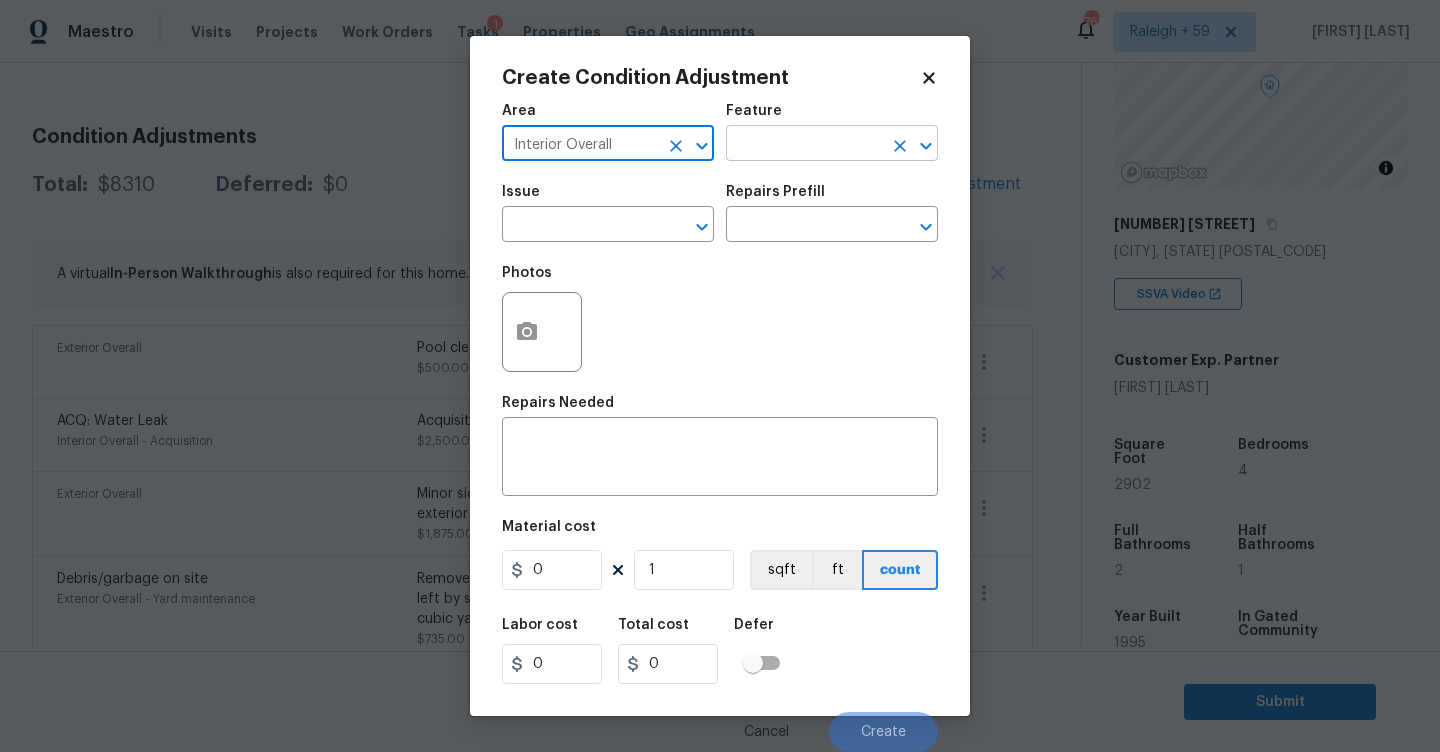 type on "Interior Overall" 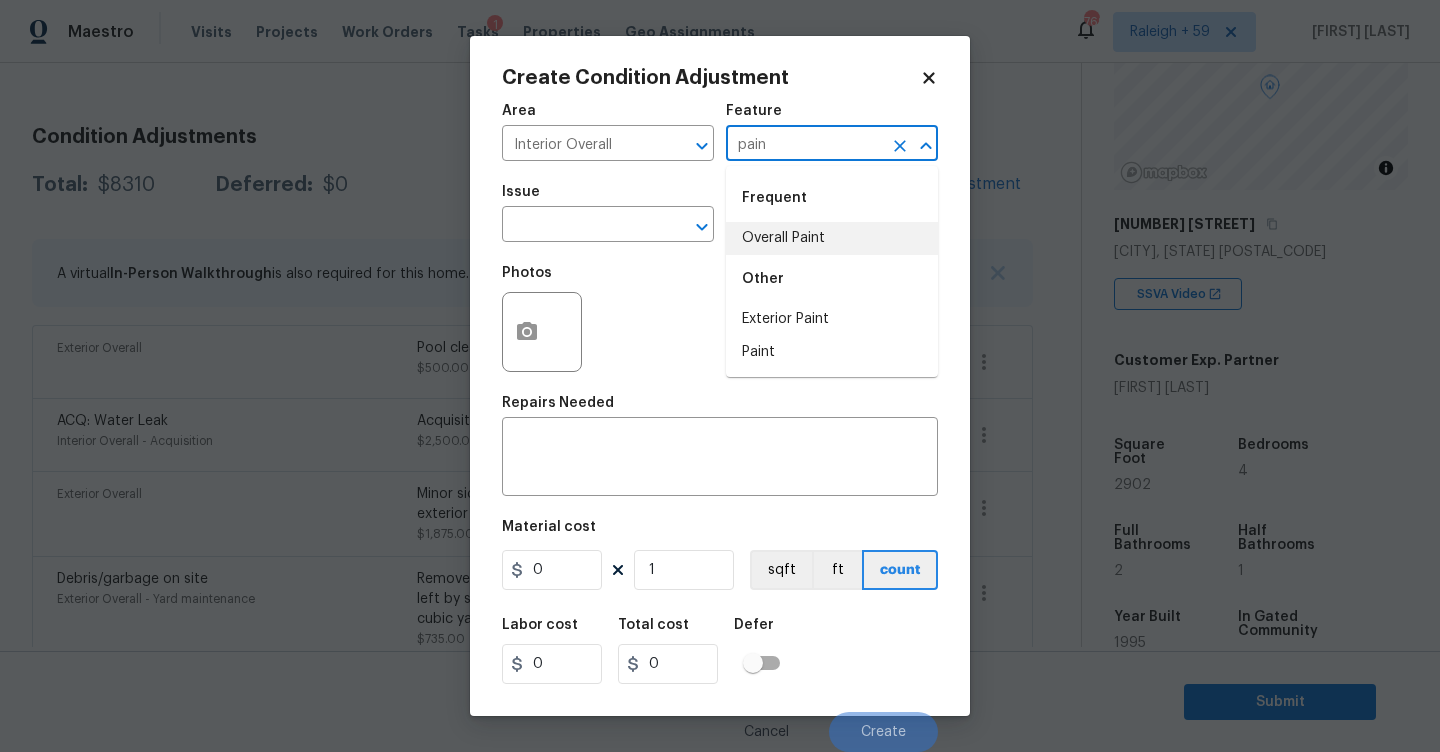 click on "Overall Paint" at bounding box center (832, 238) 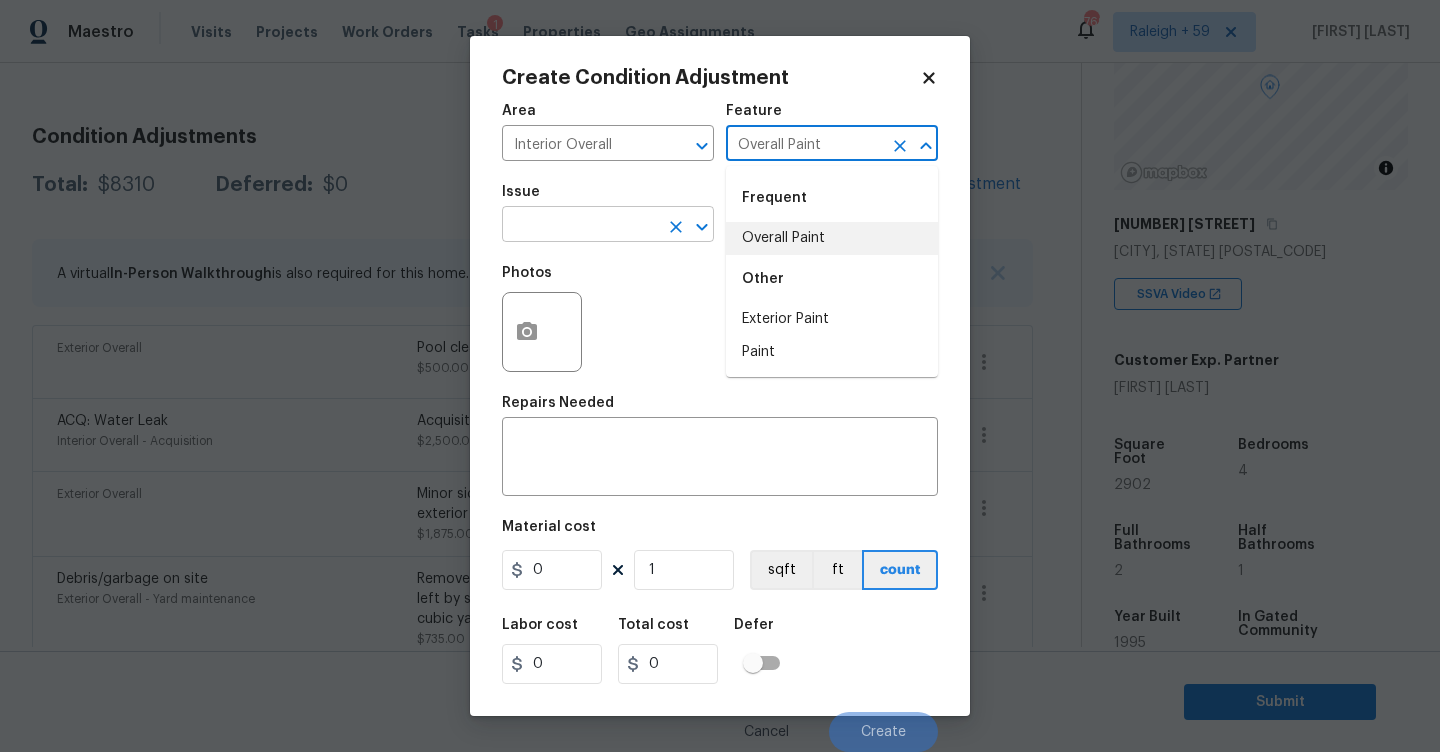type on "Overall Paint" 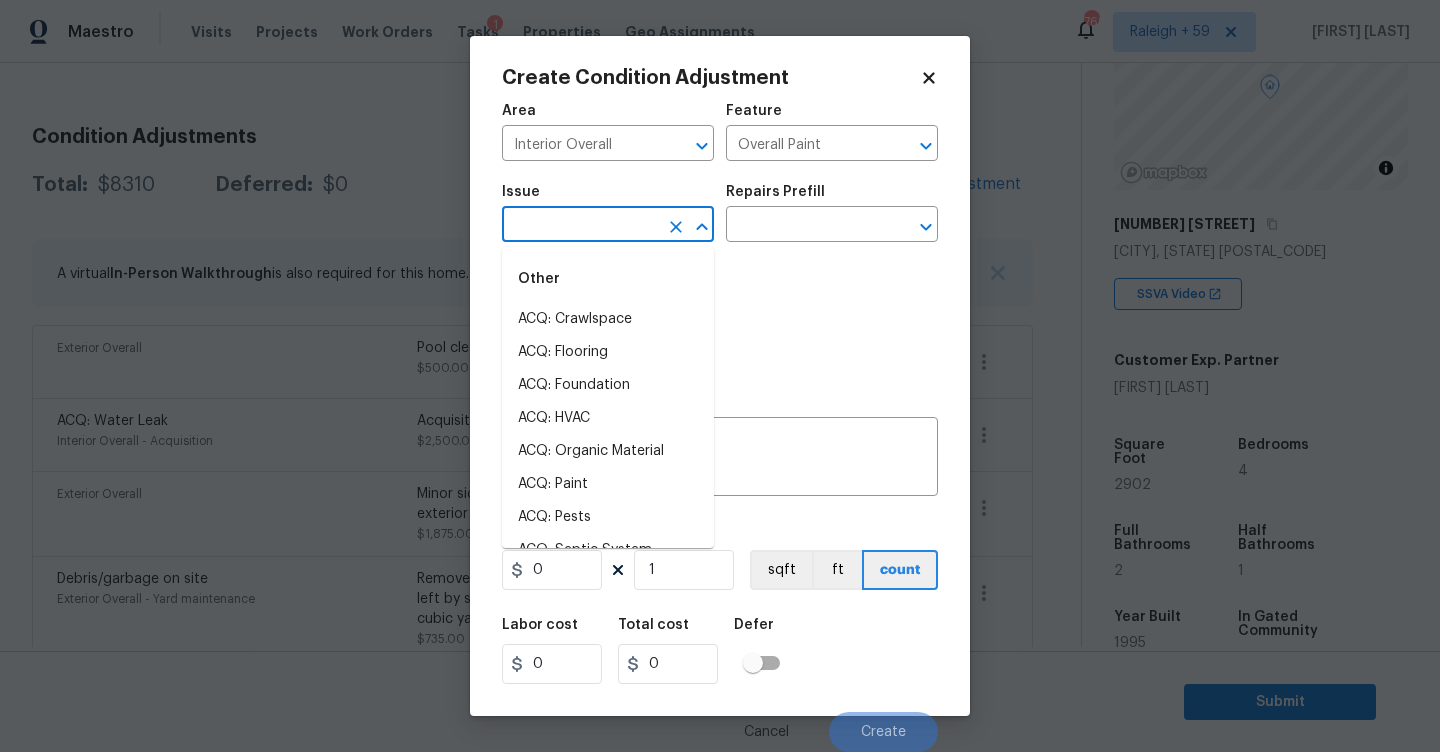 click at bounding box center (580, 226) 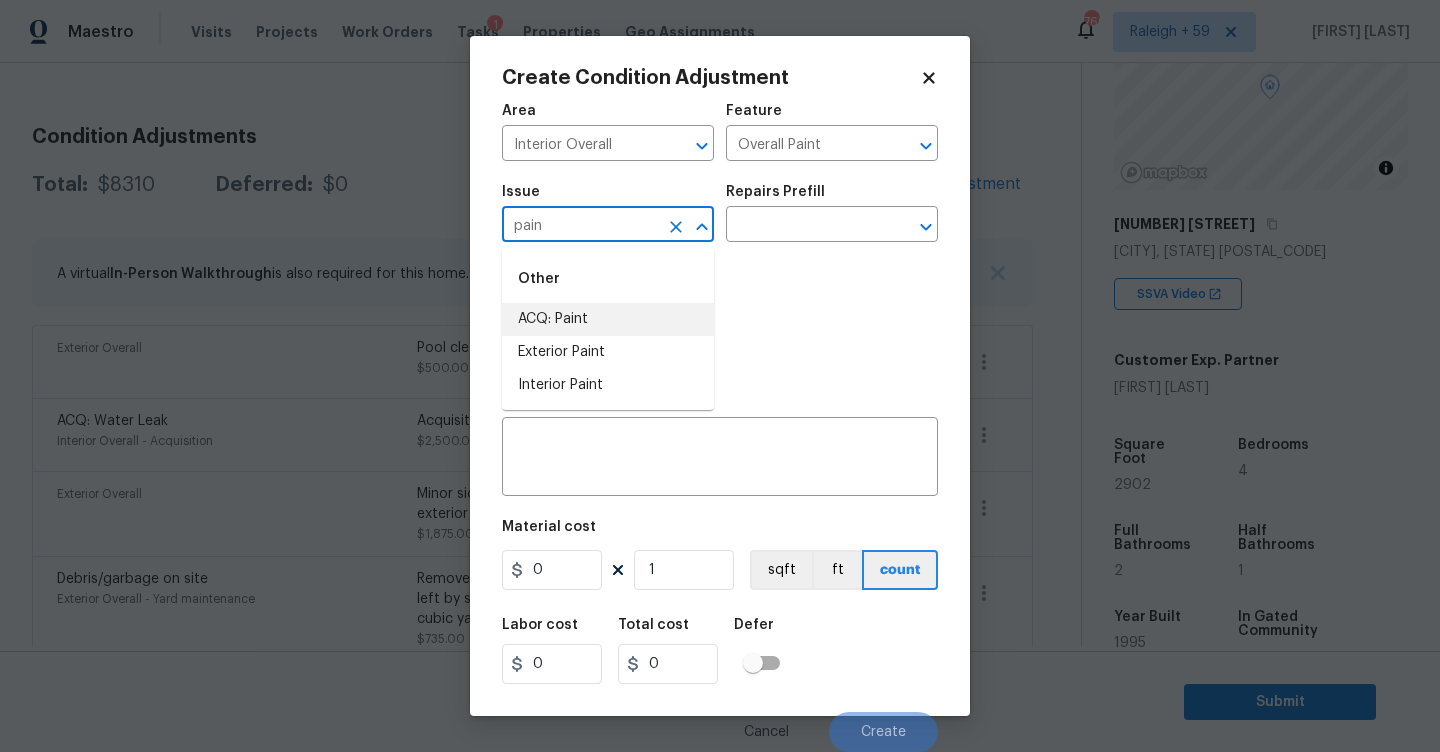 click on "ACQ: Paint" at bounding box center [608, 319] 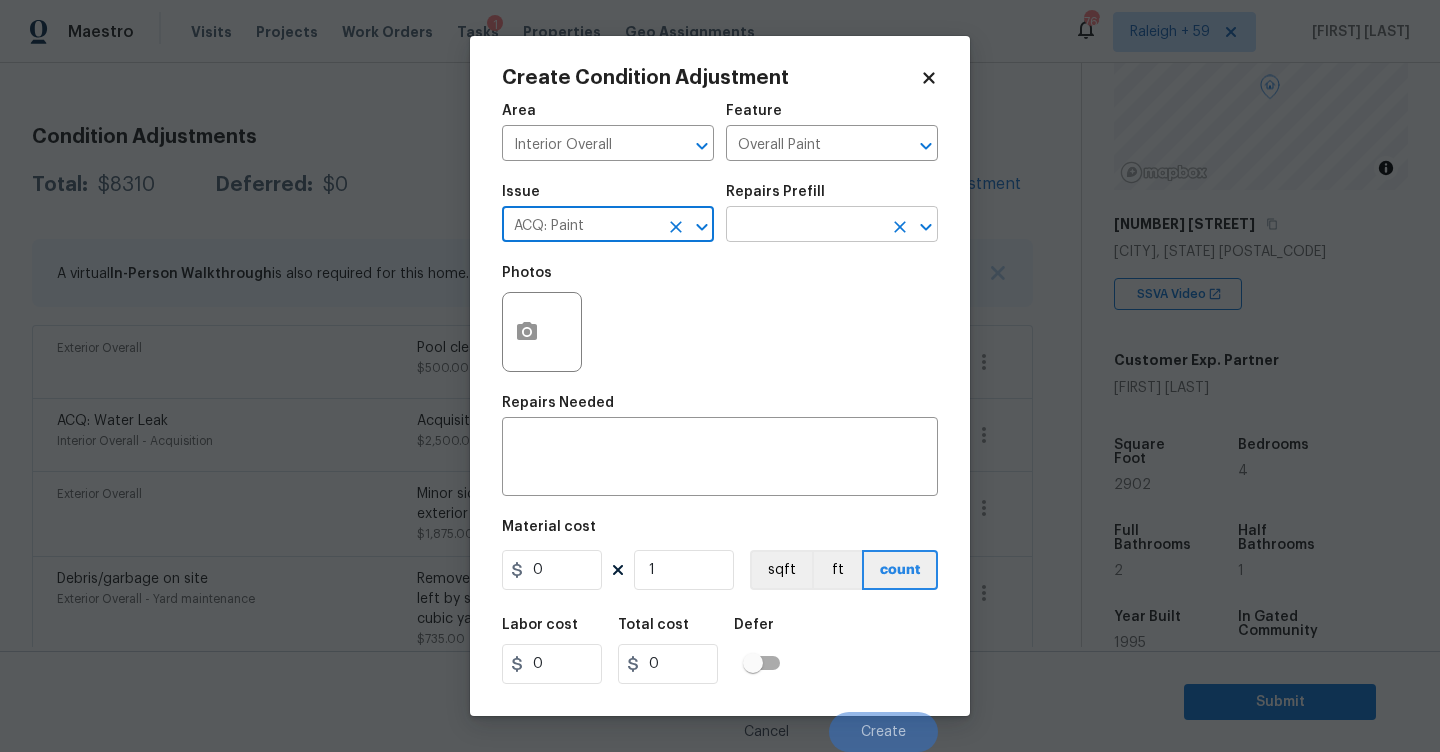type on "ACQ: Paint" 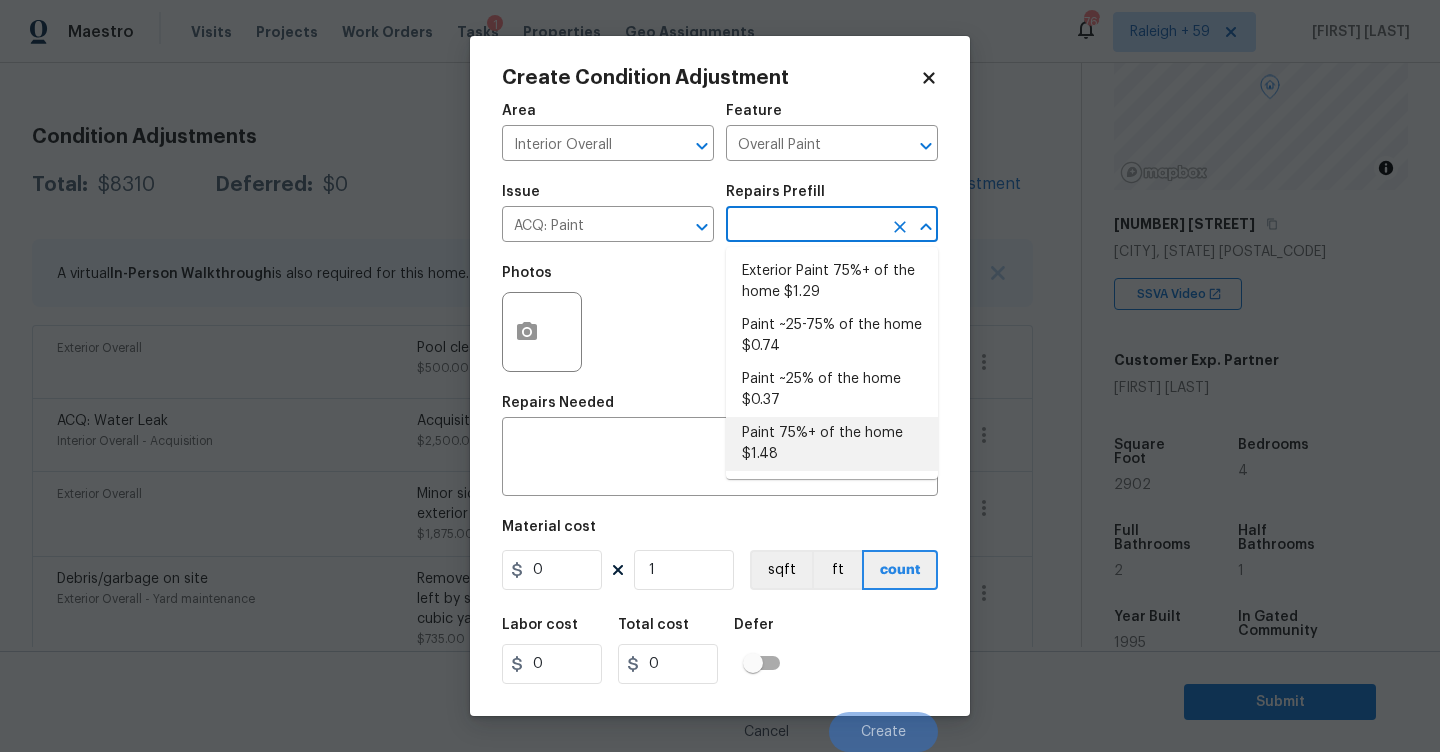 click on "Paint 75%+ of the home $1.48" at bounding box center (832, 444) 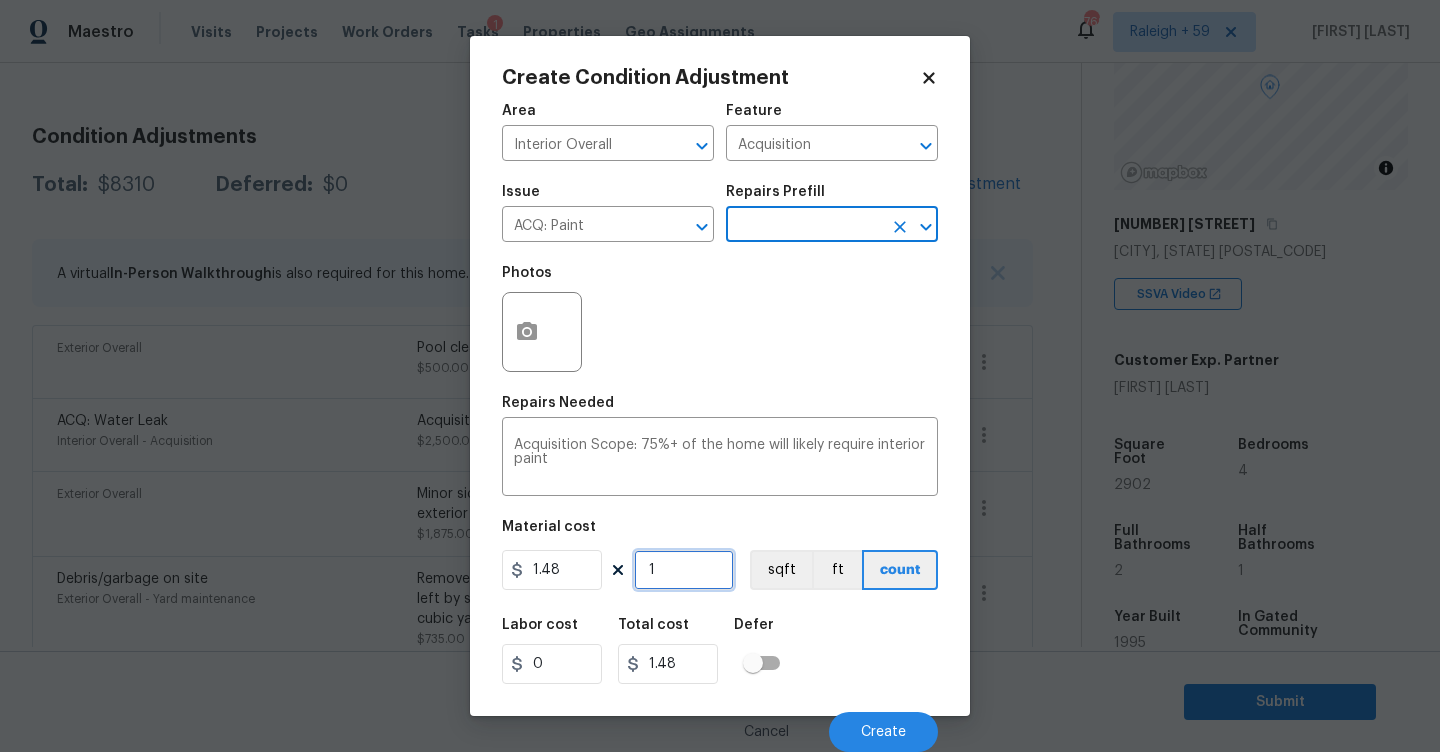 click on "1" at bounding box center [684, 570] 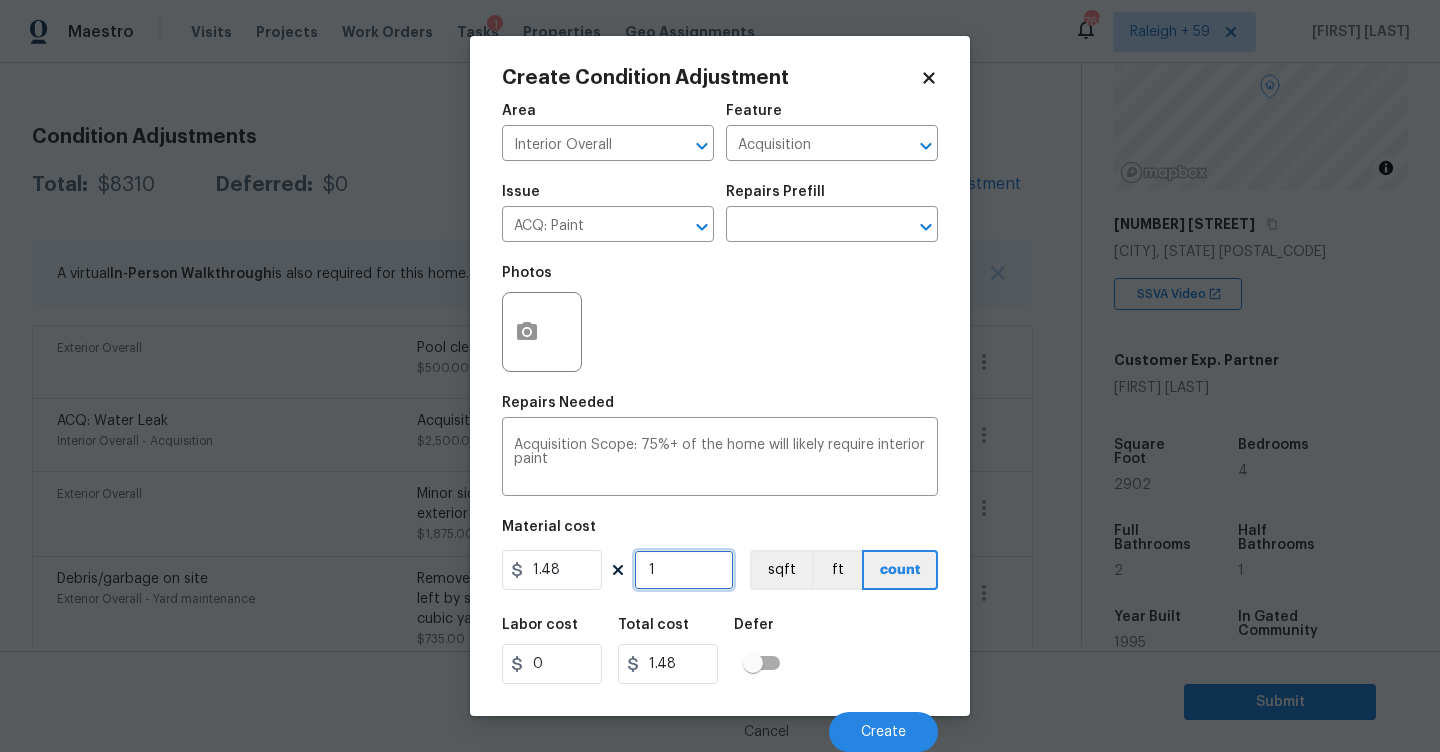 type on "0" 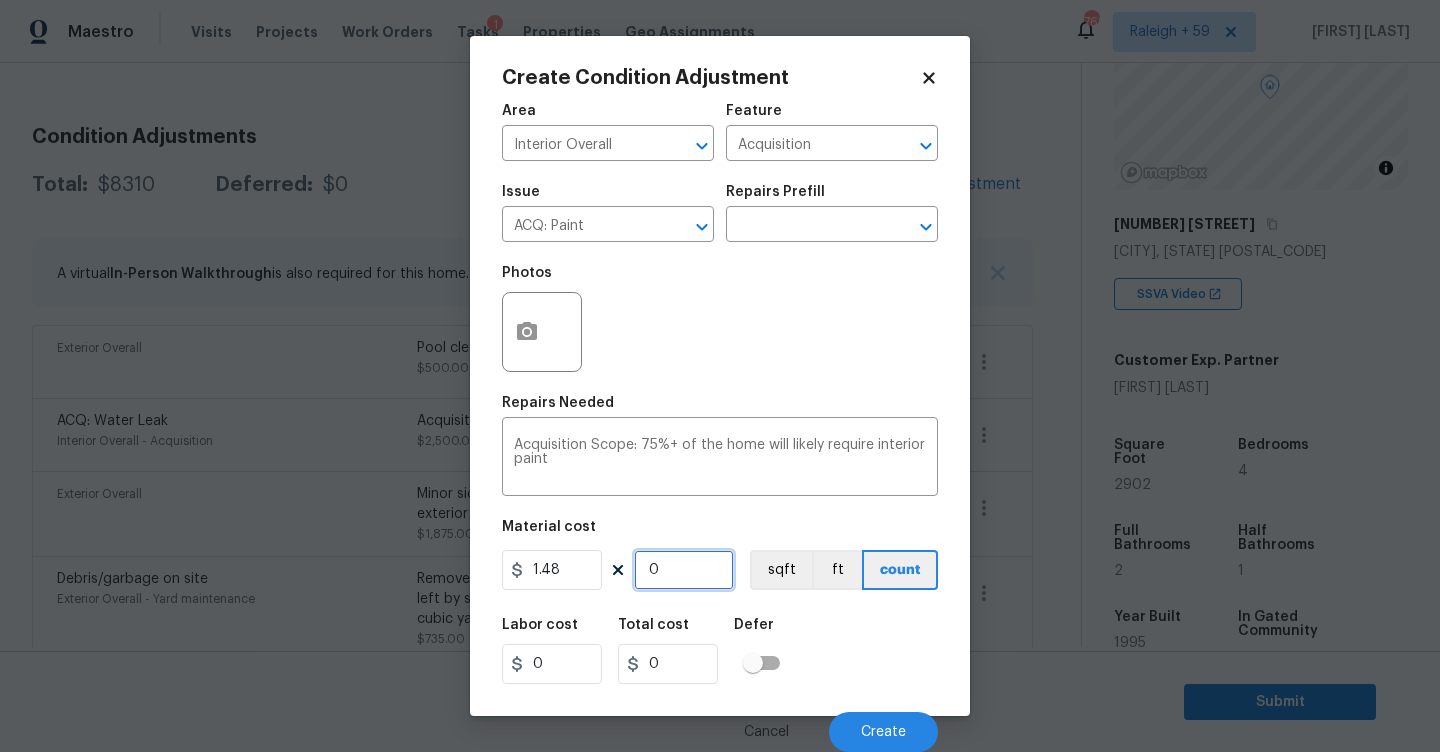 type on "2" 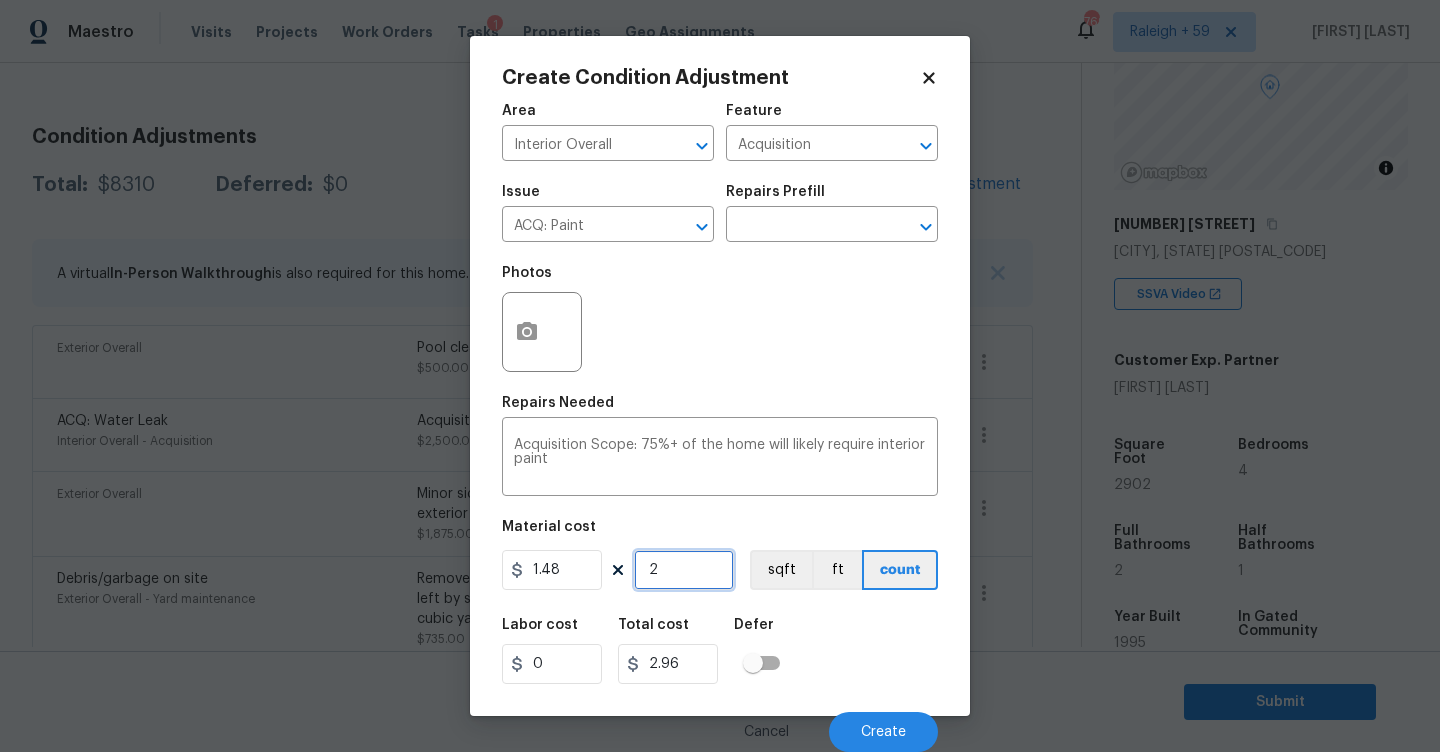 type on "29" 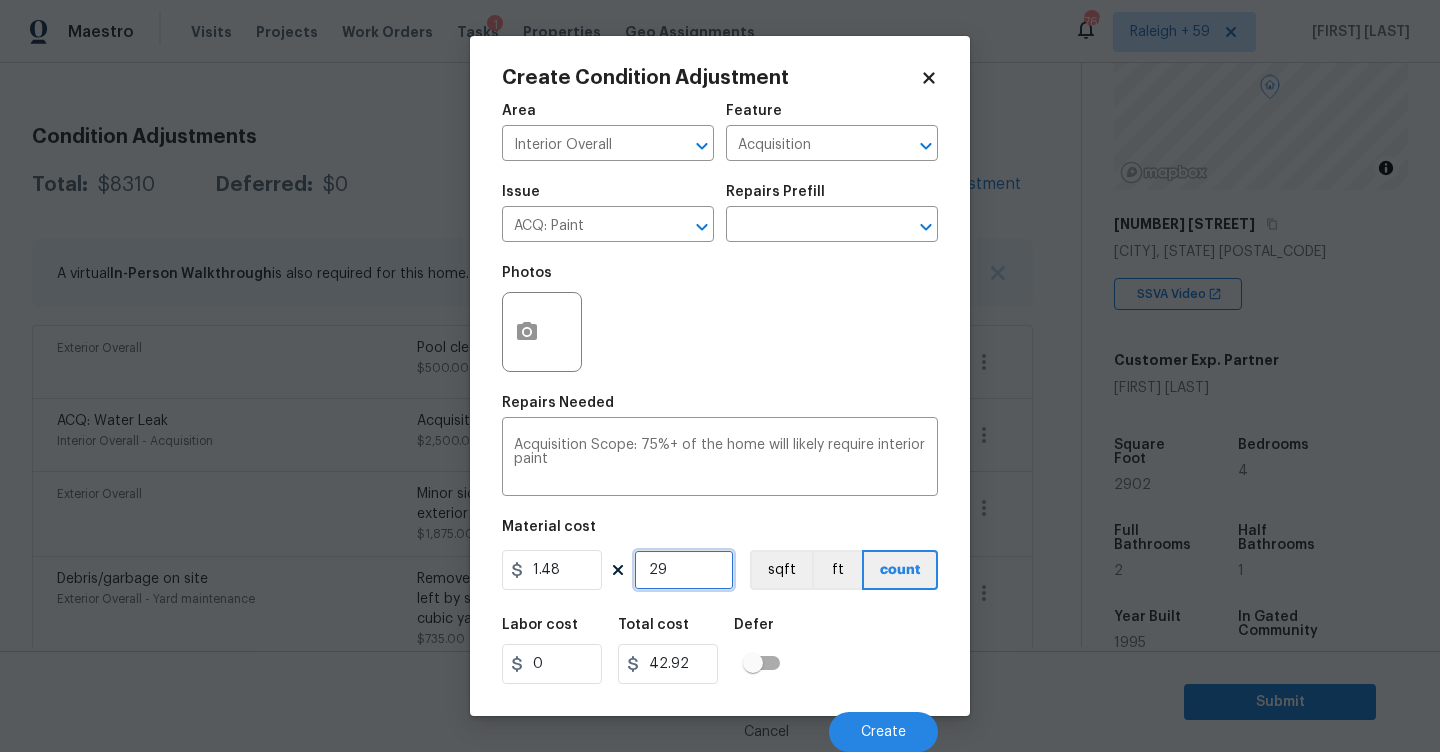 type on "290" 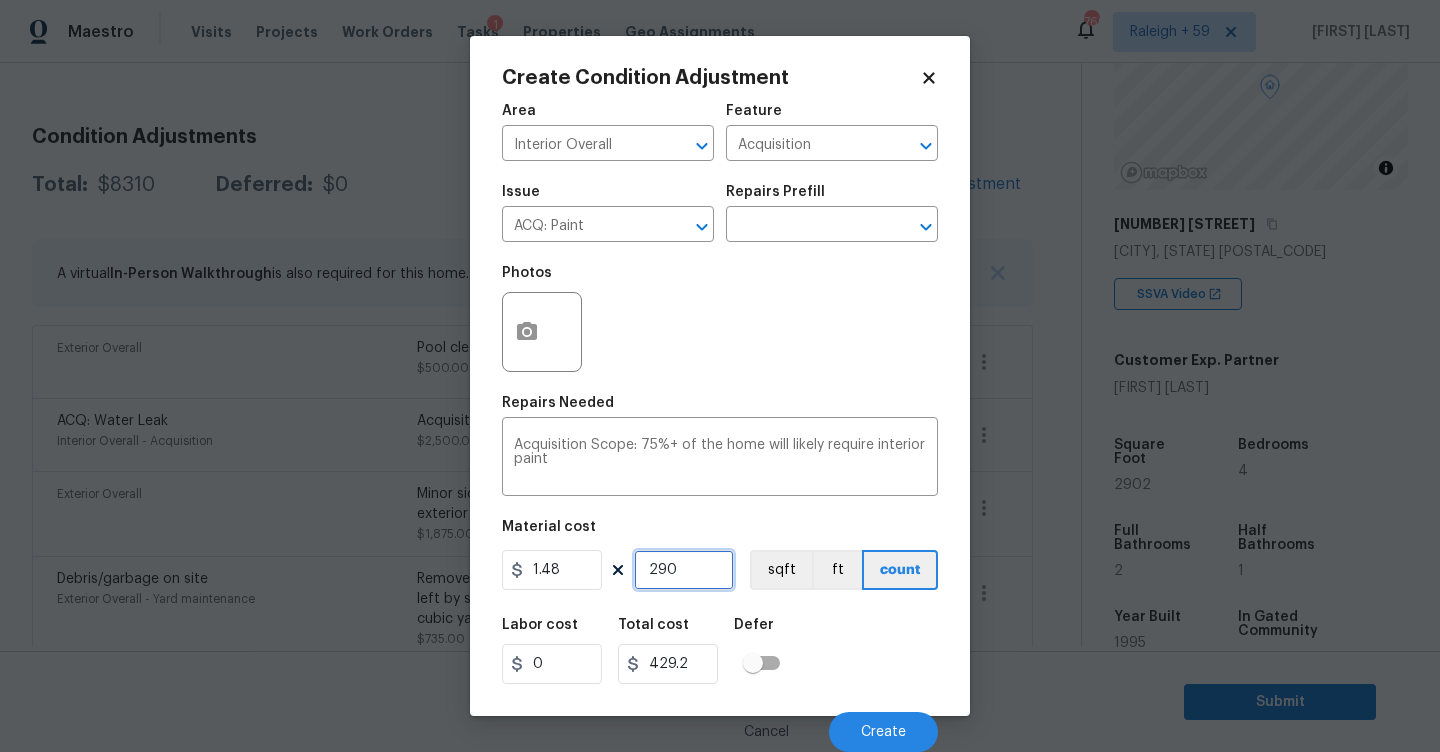type on "2902" 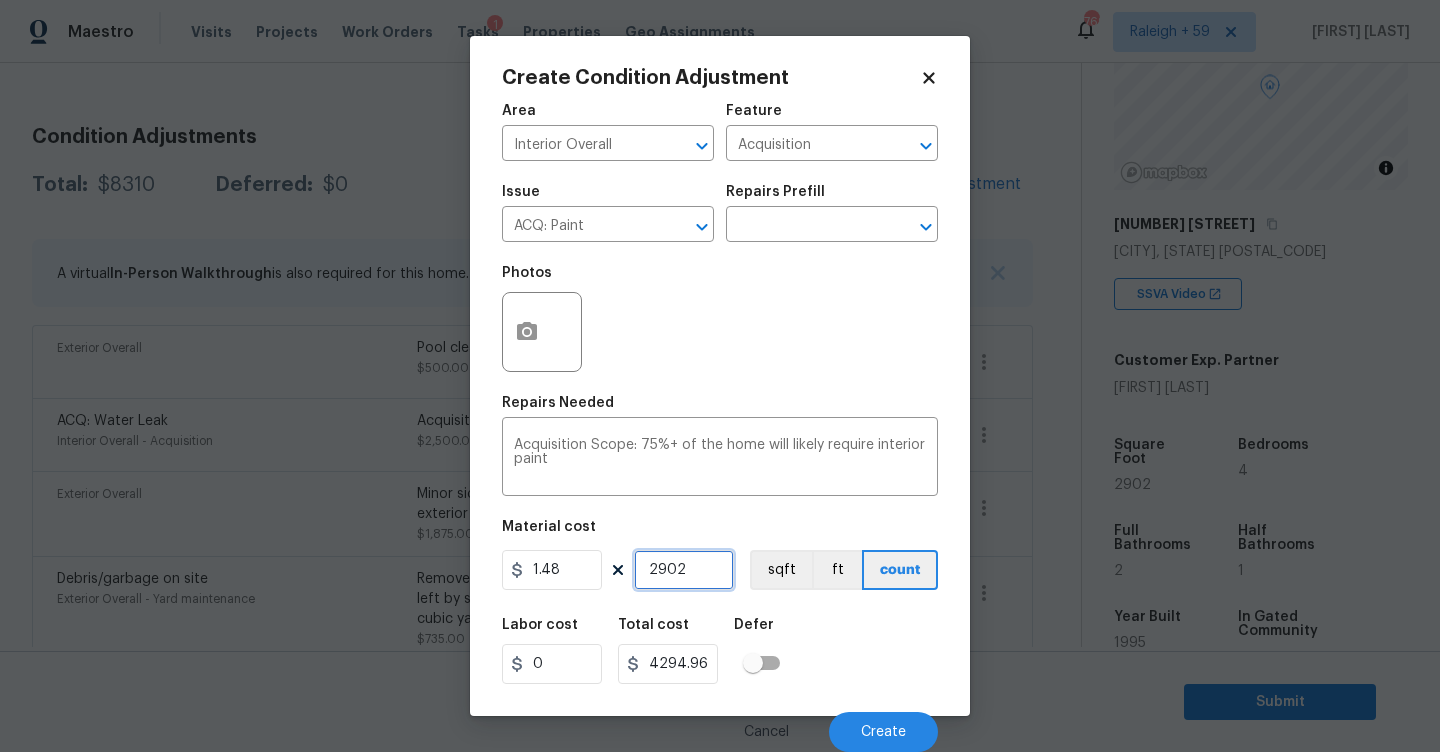 type on "2902" 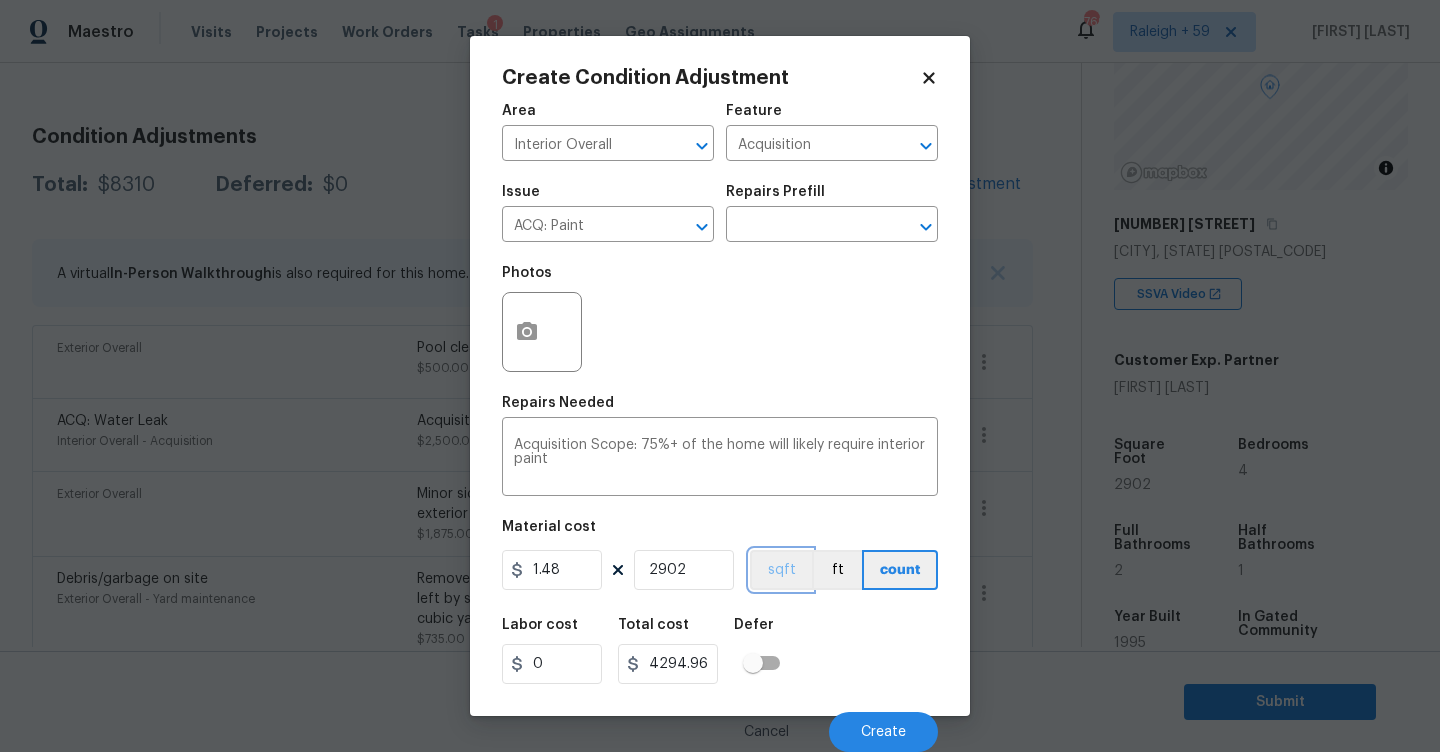 type 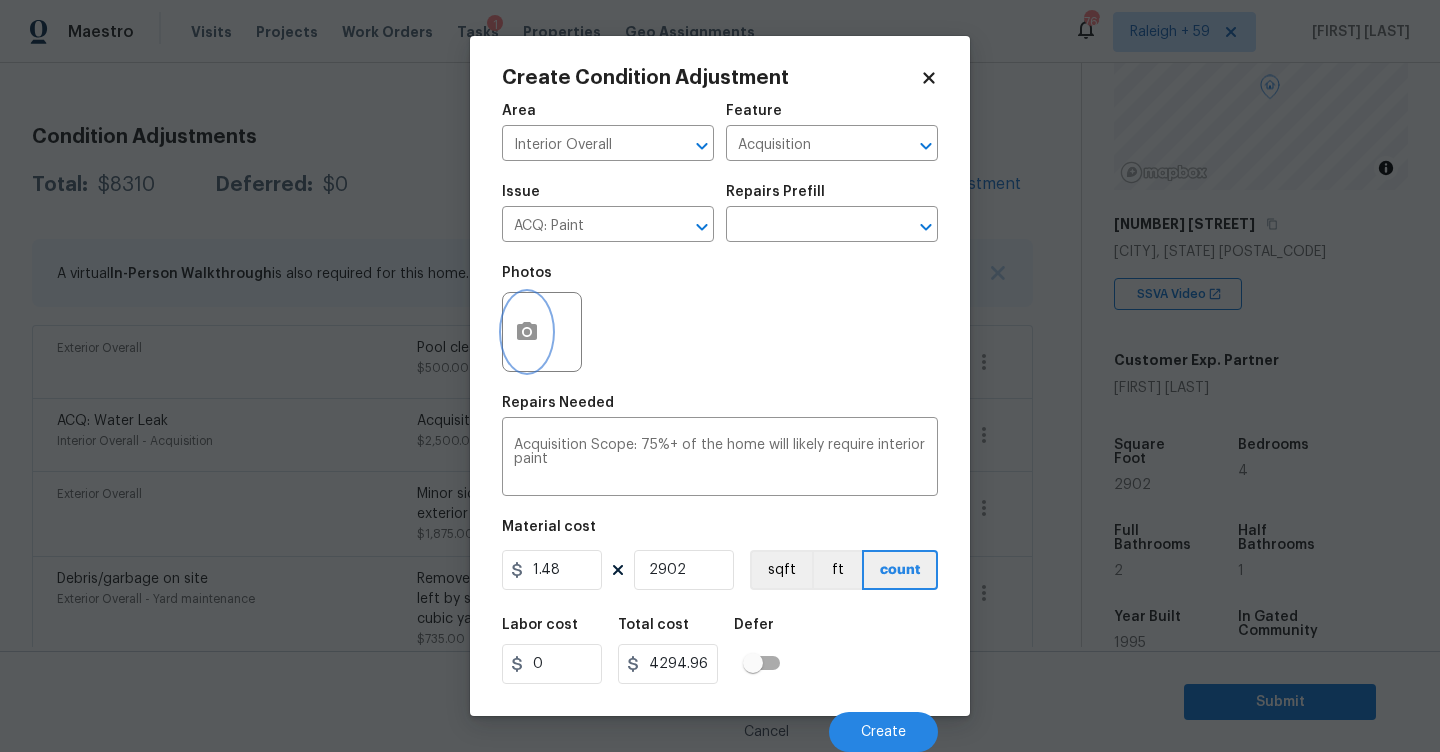 click 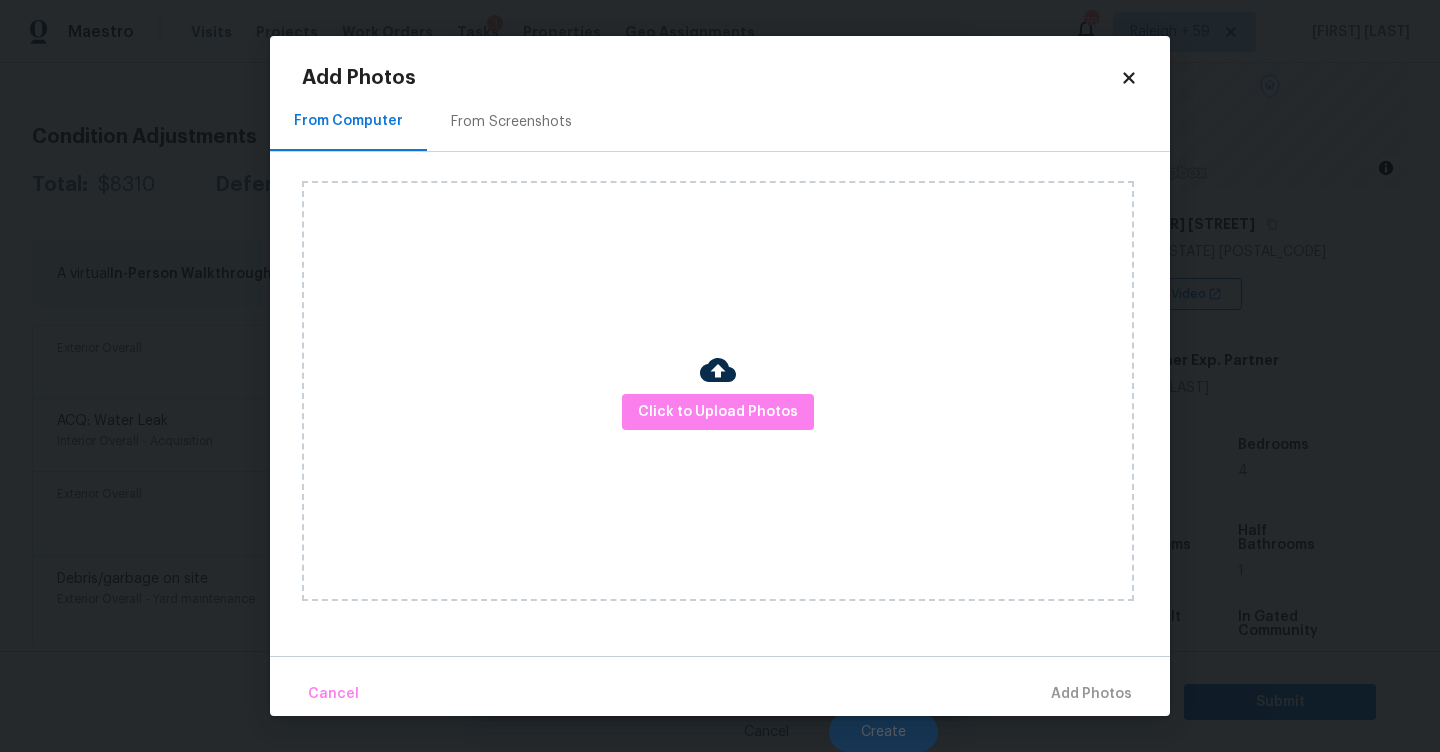 click on "From Screenshots" at bounding box center (511, 121) 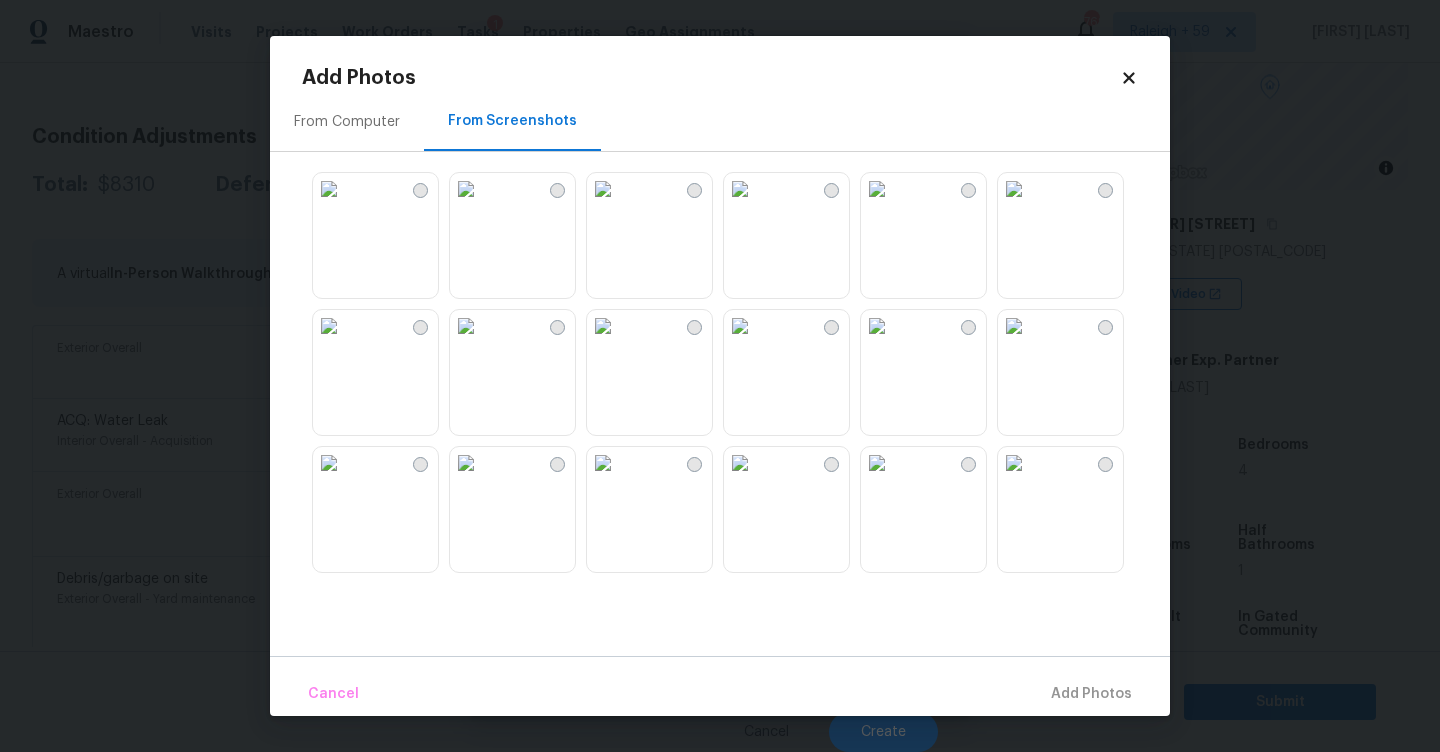 click at bounding box center (466, 326) 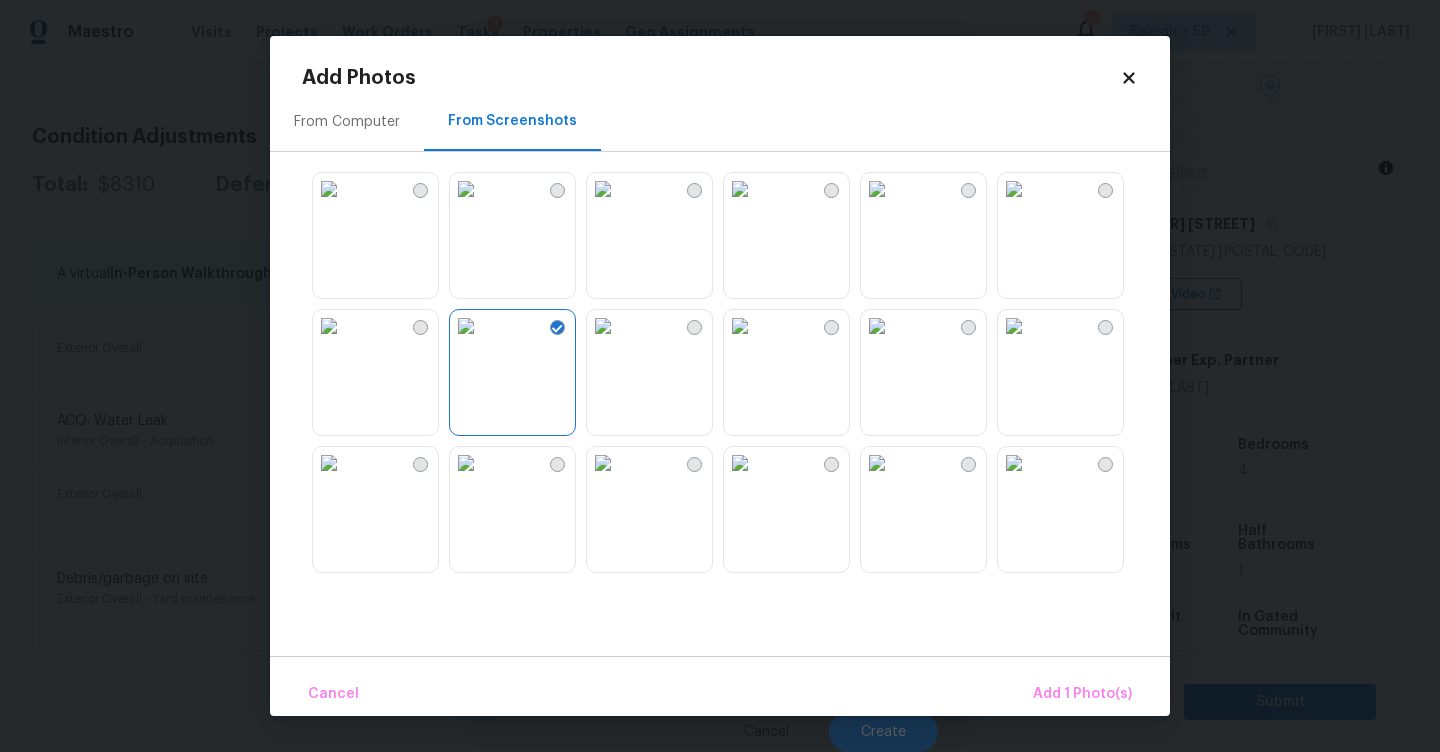 click at bounding box center [329, 463] 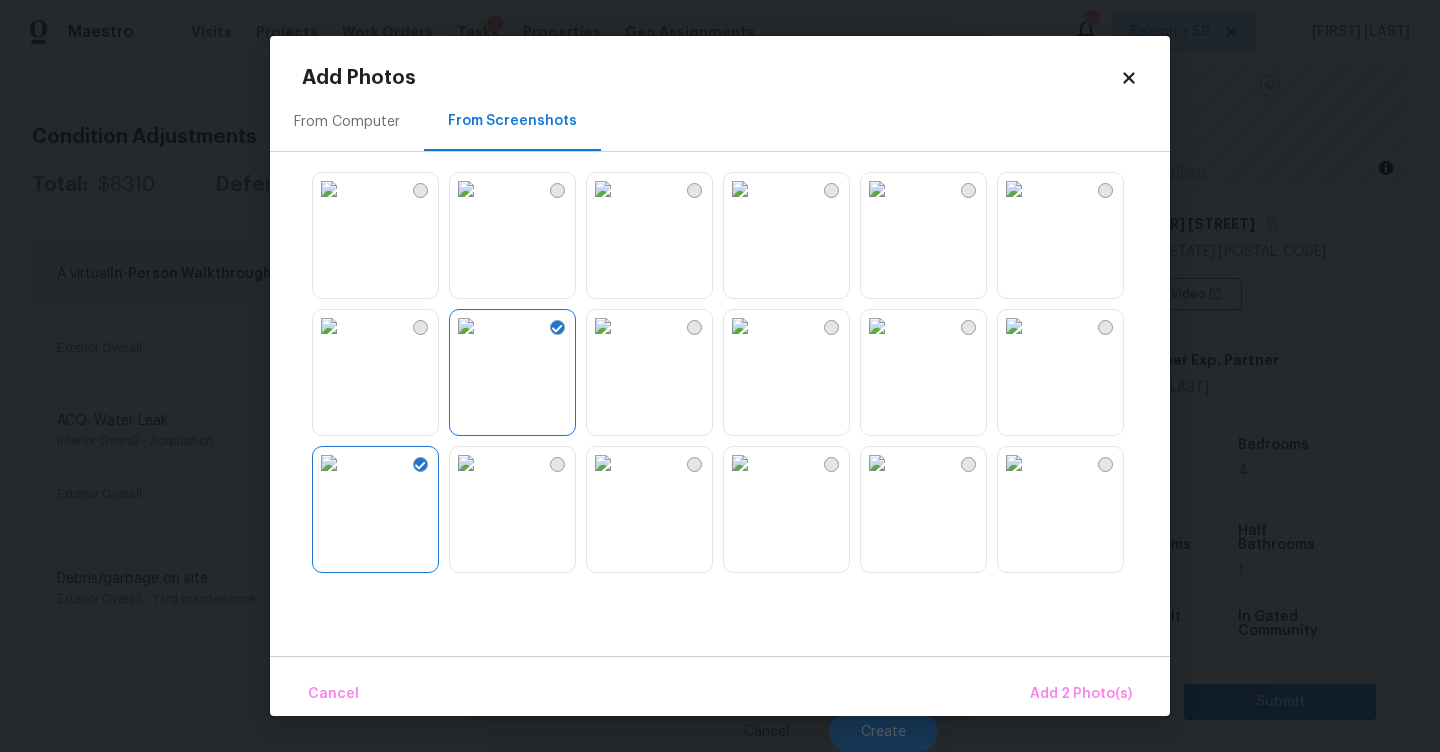 click at bounding box center [740, 326] 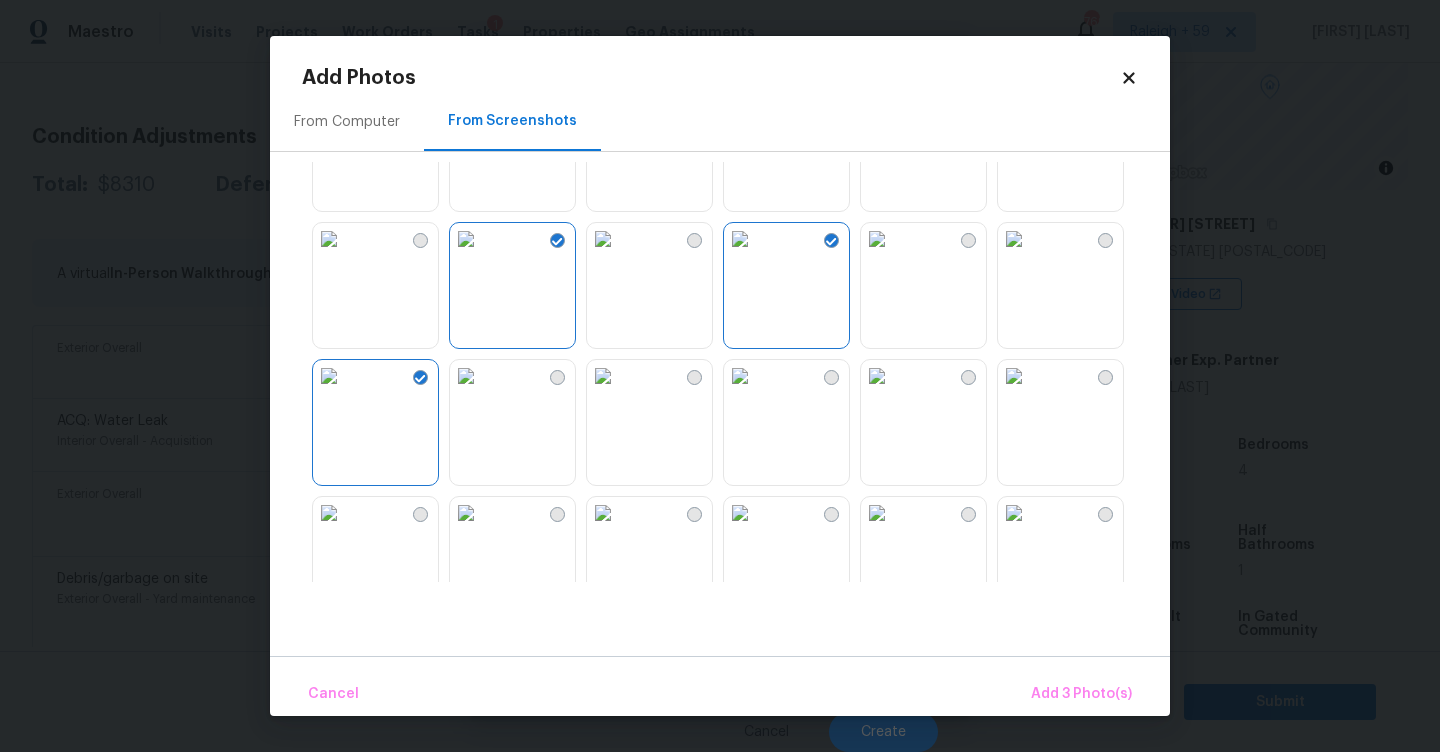 click at bounding box center [740, 376] 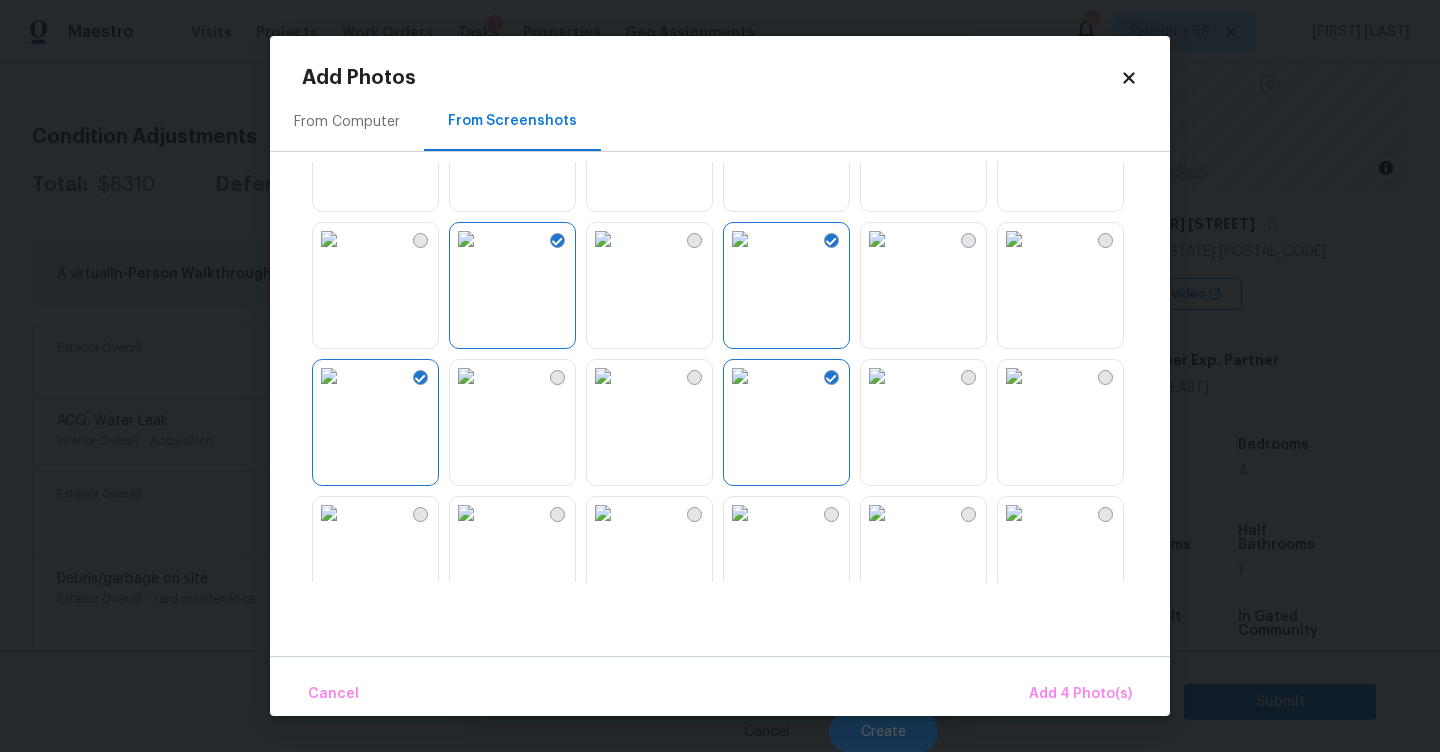 scroll, scrollTop: 182, scrollLeft: 0, axis: vertical 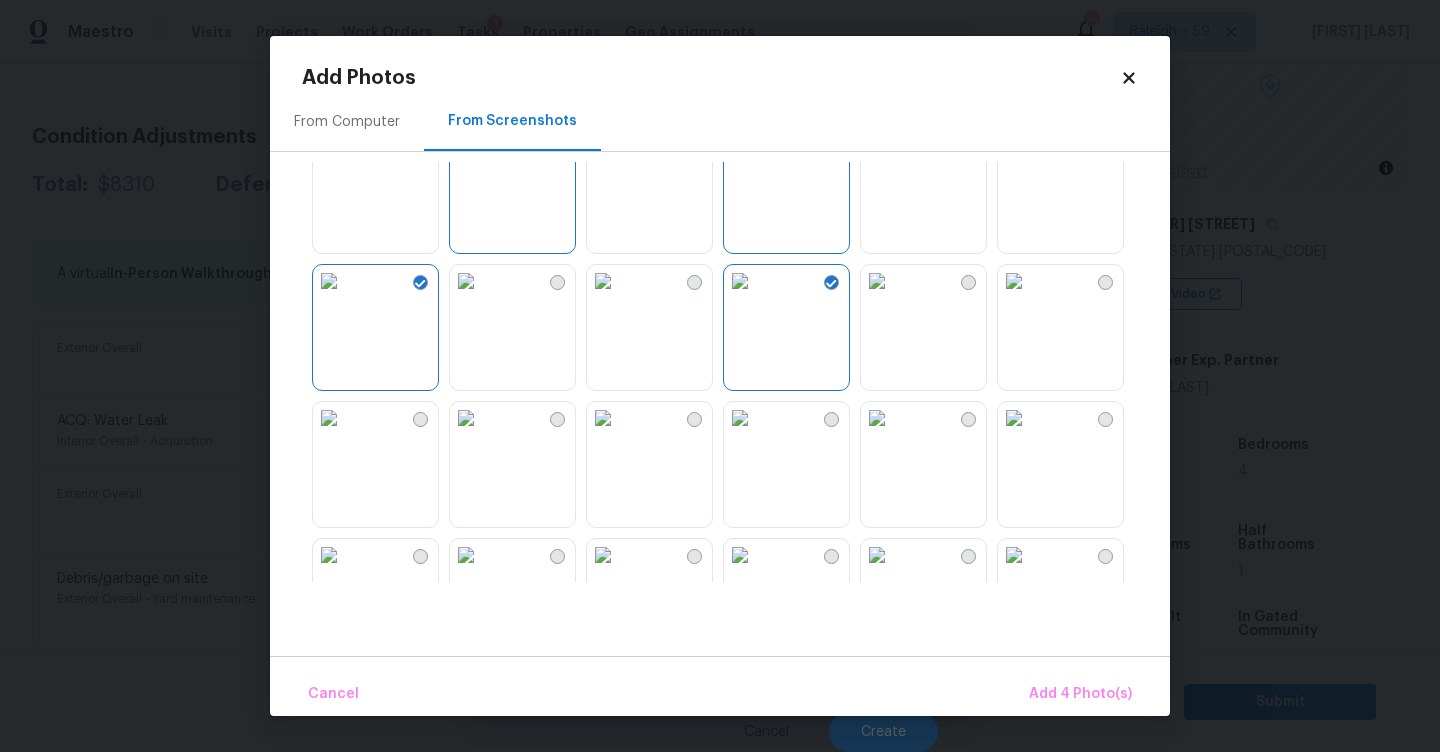click at bounding box center (740, 418) 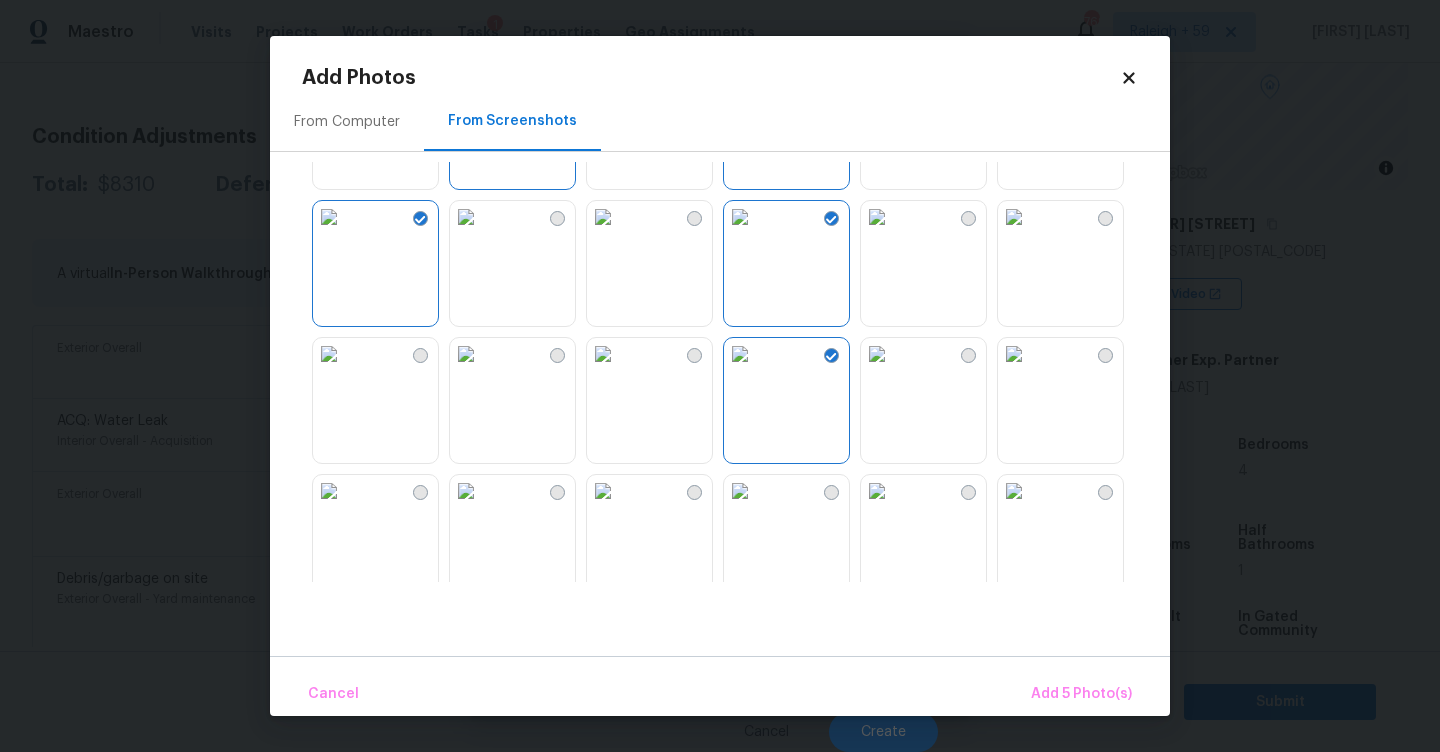 scroll, scrollTop: 357, scrollLeft: 0, axis: vertical 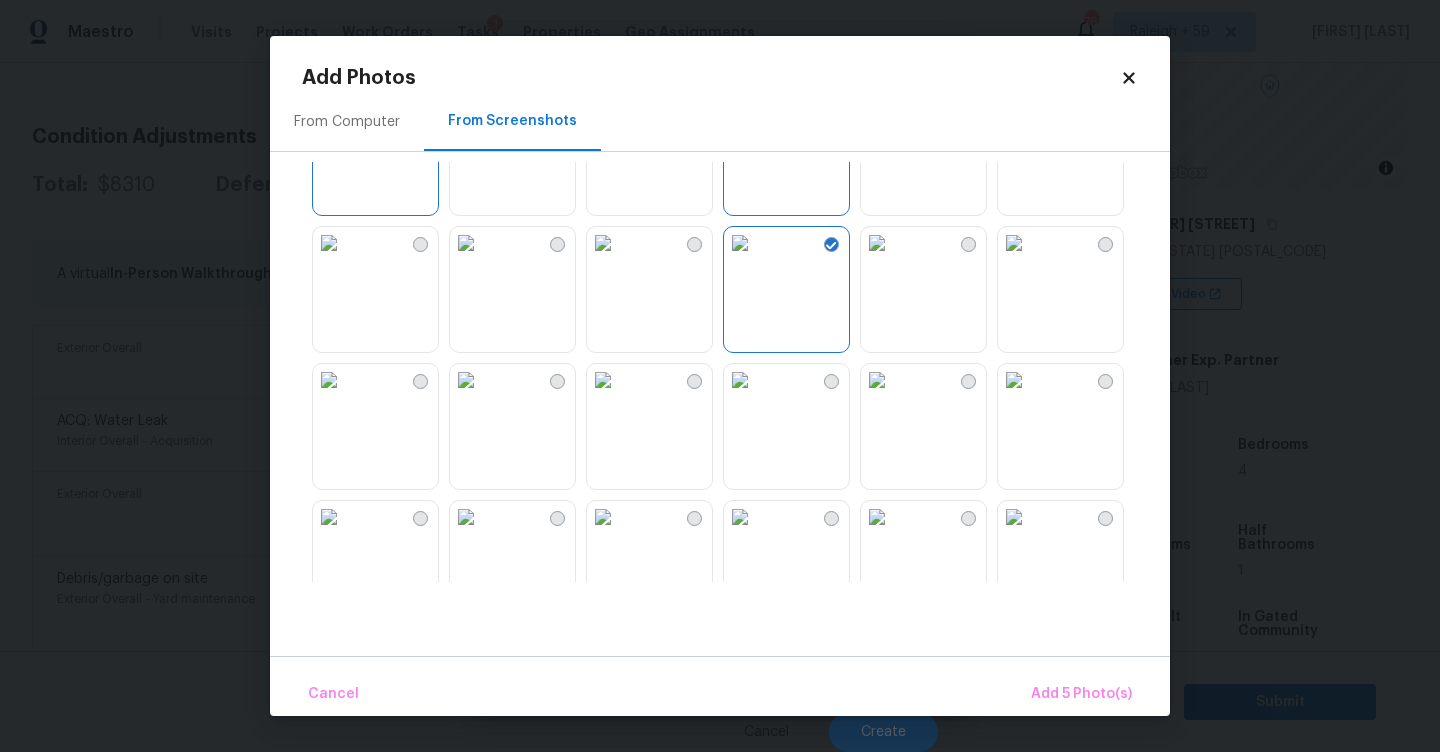 click at bounding box center (603, 380) 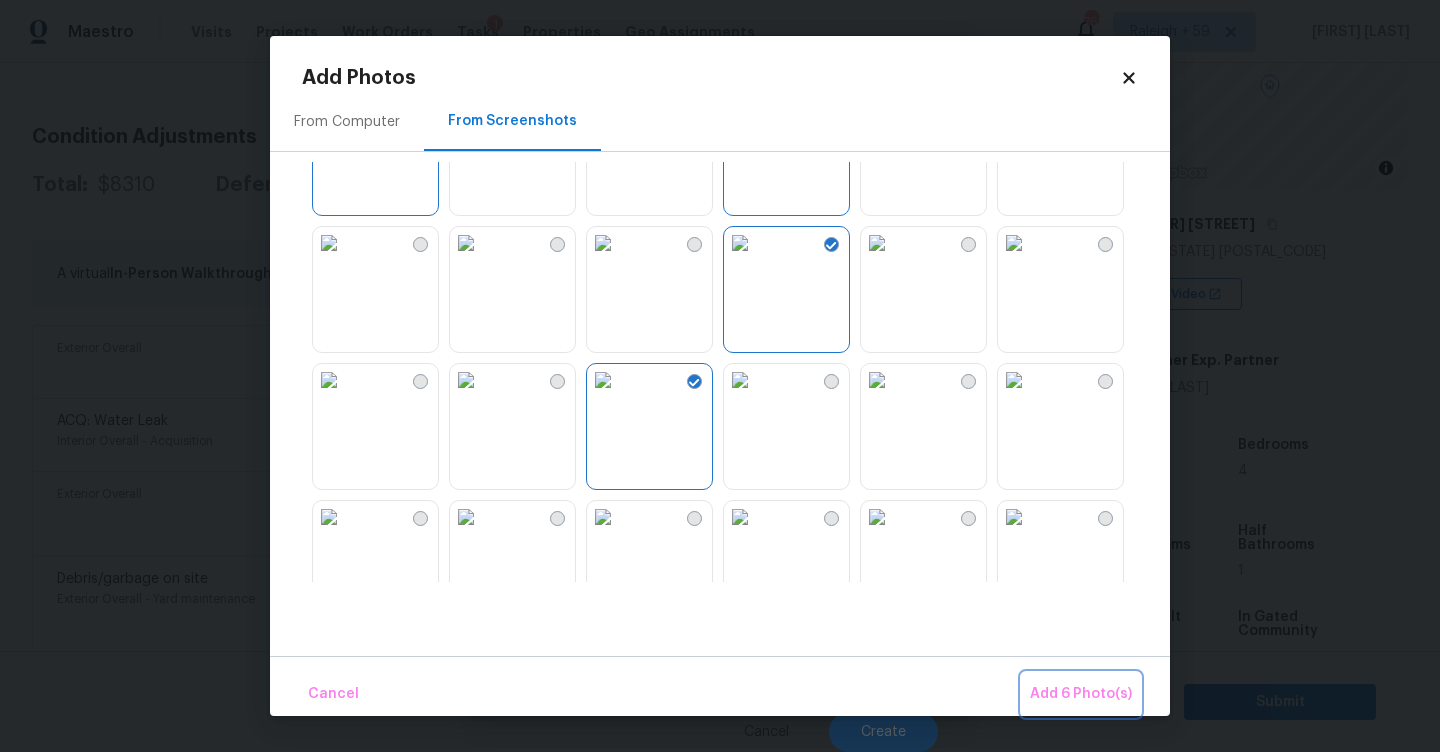 click on "Add 6 Photo(s)" at bounding box center (1081, 694) 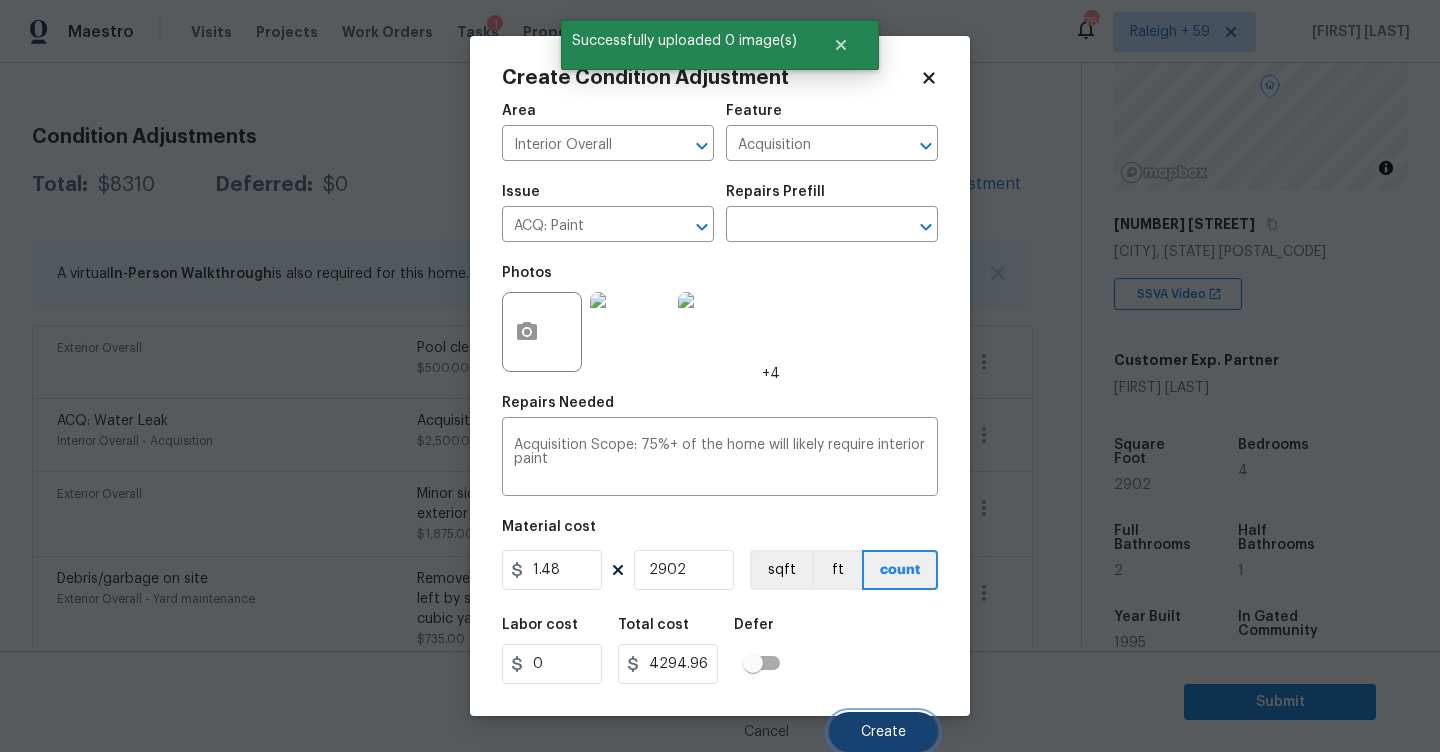 click on "Create" at bounding box center [883, 732] 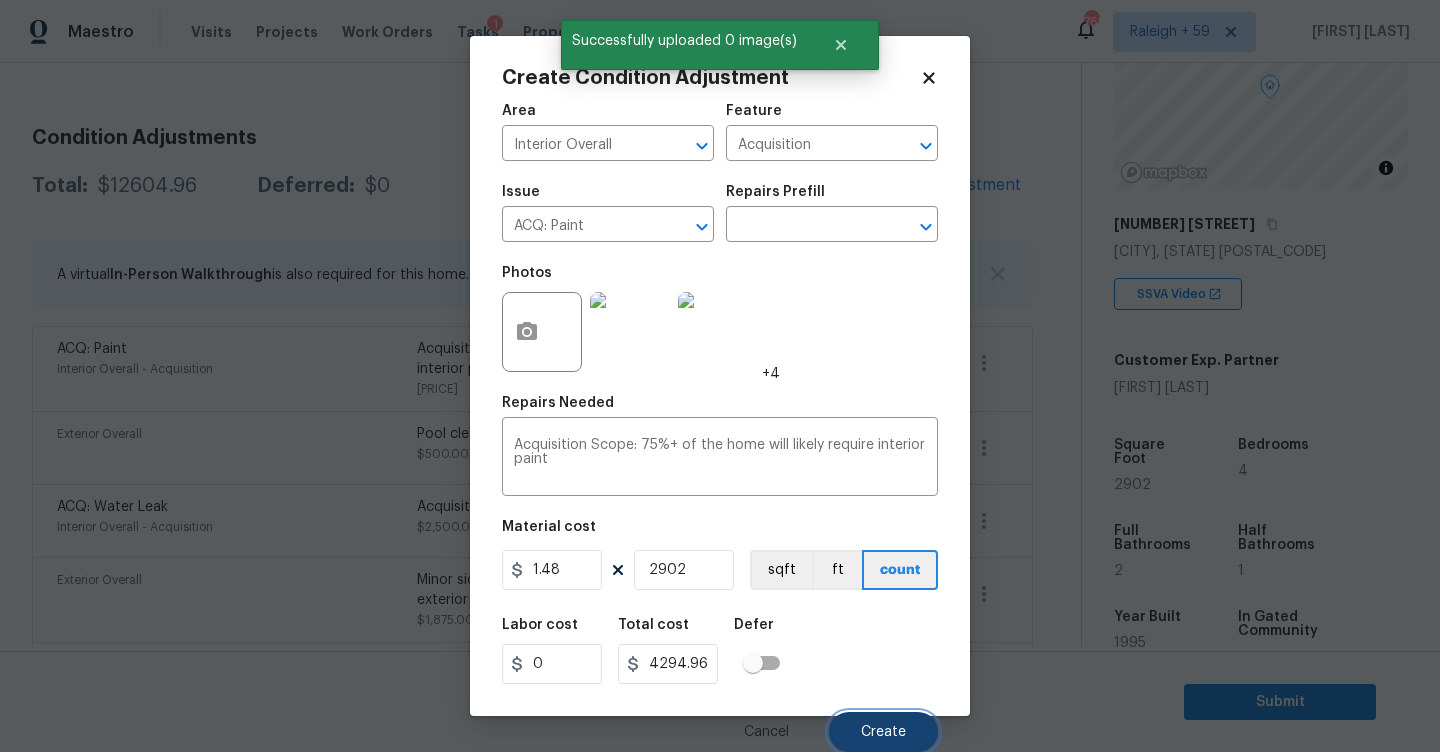 scroll, scrollTop: 240, scrollLeft: 0, axis: vertical 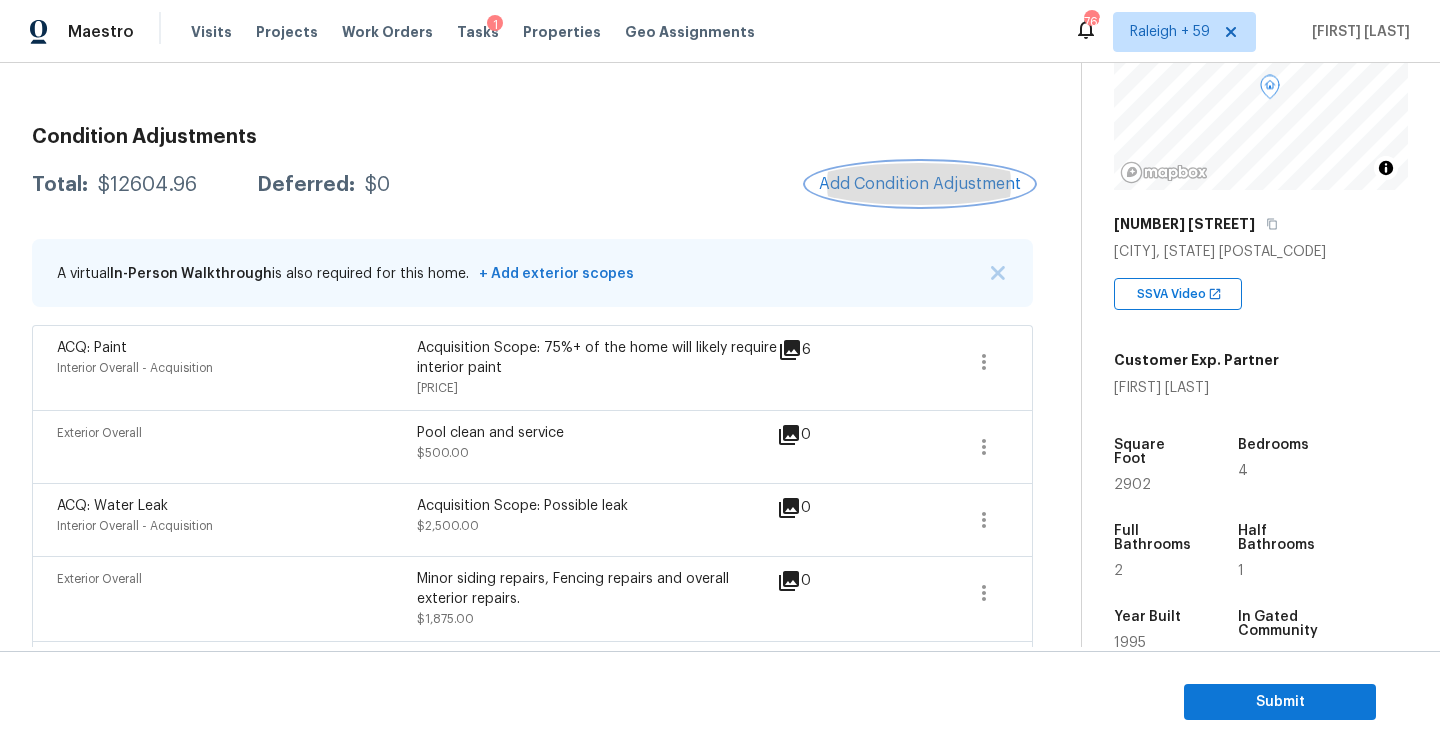 click on "Add Condition Adjustment" at bounding box center (920, 184) 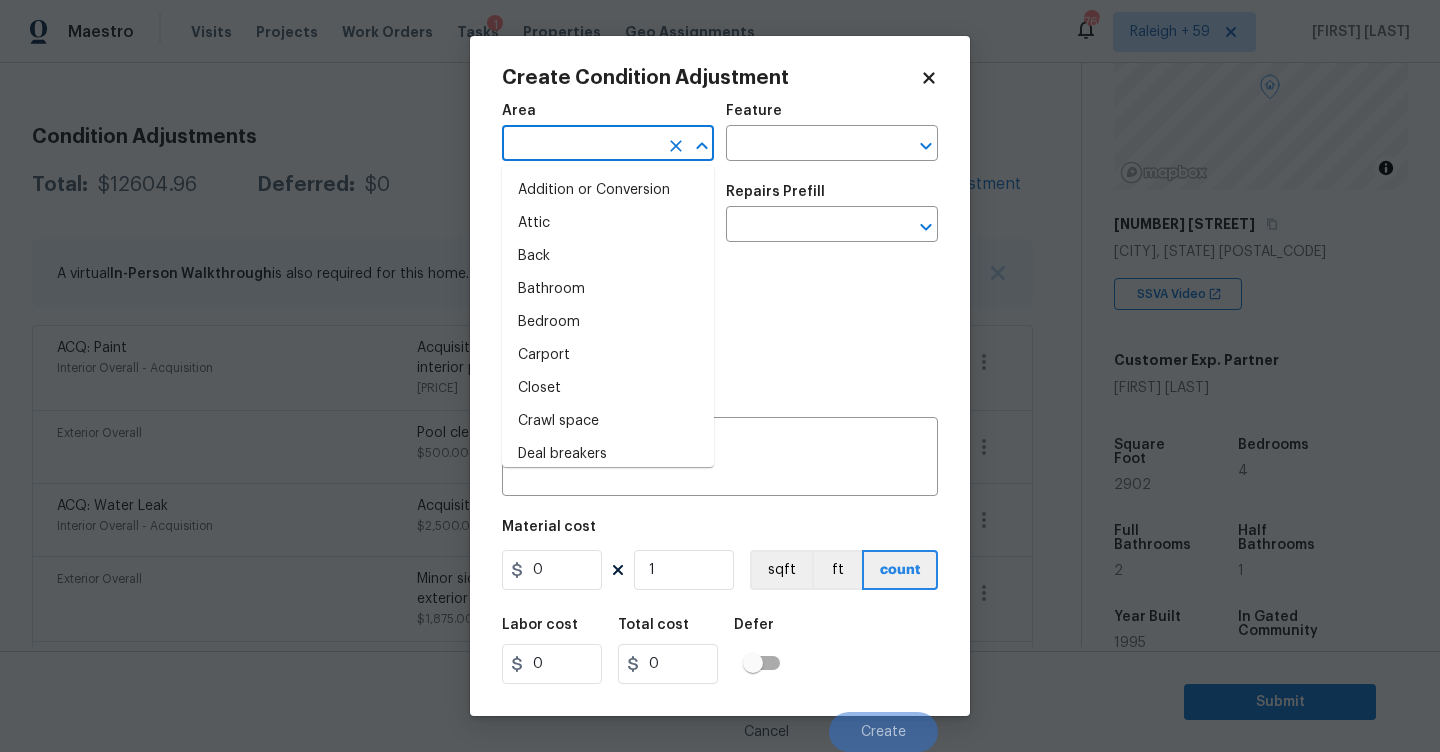 click at bounding box center (580, 145) 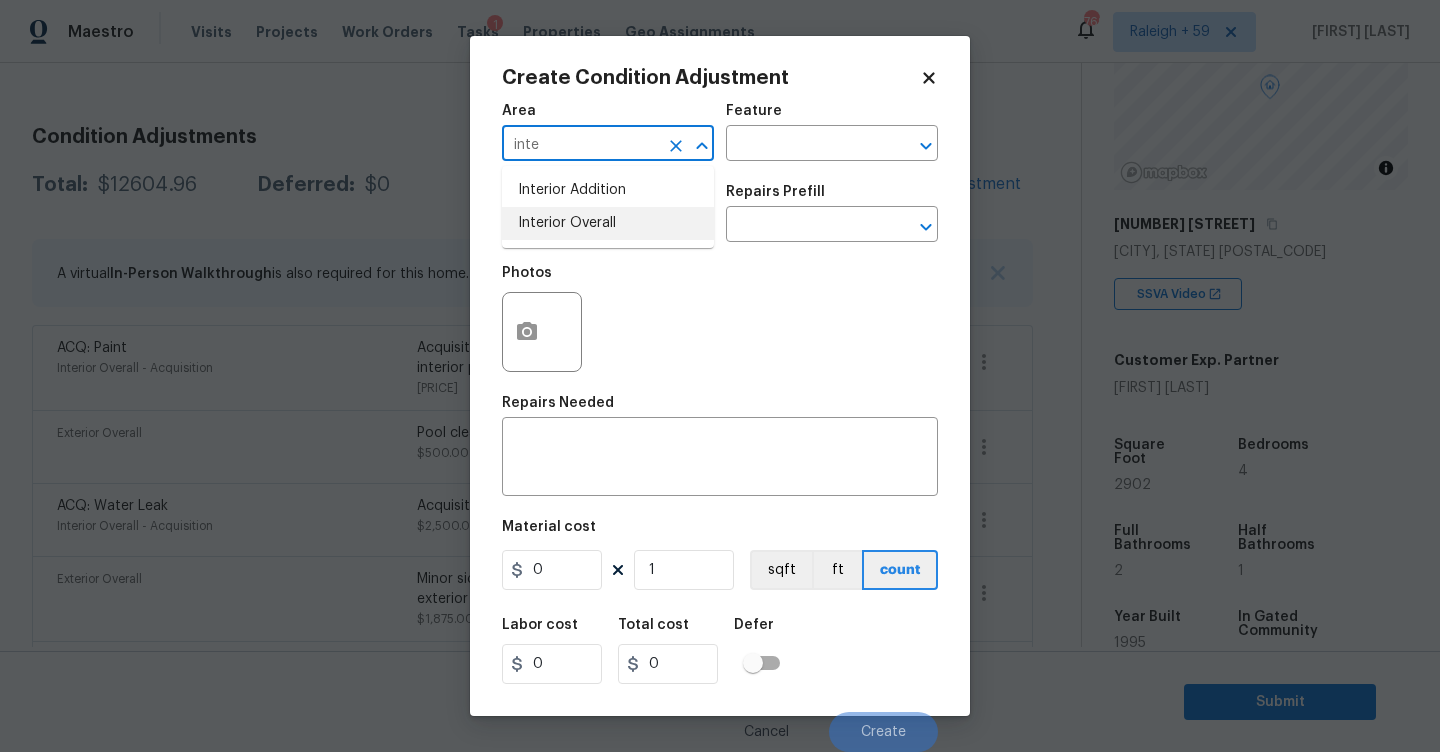 click on "Interior Overall" at bounding box center [608, 223] 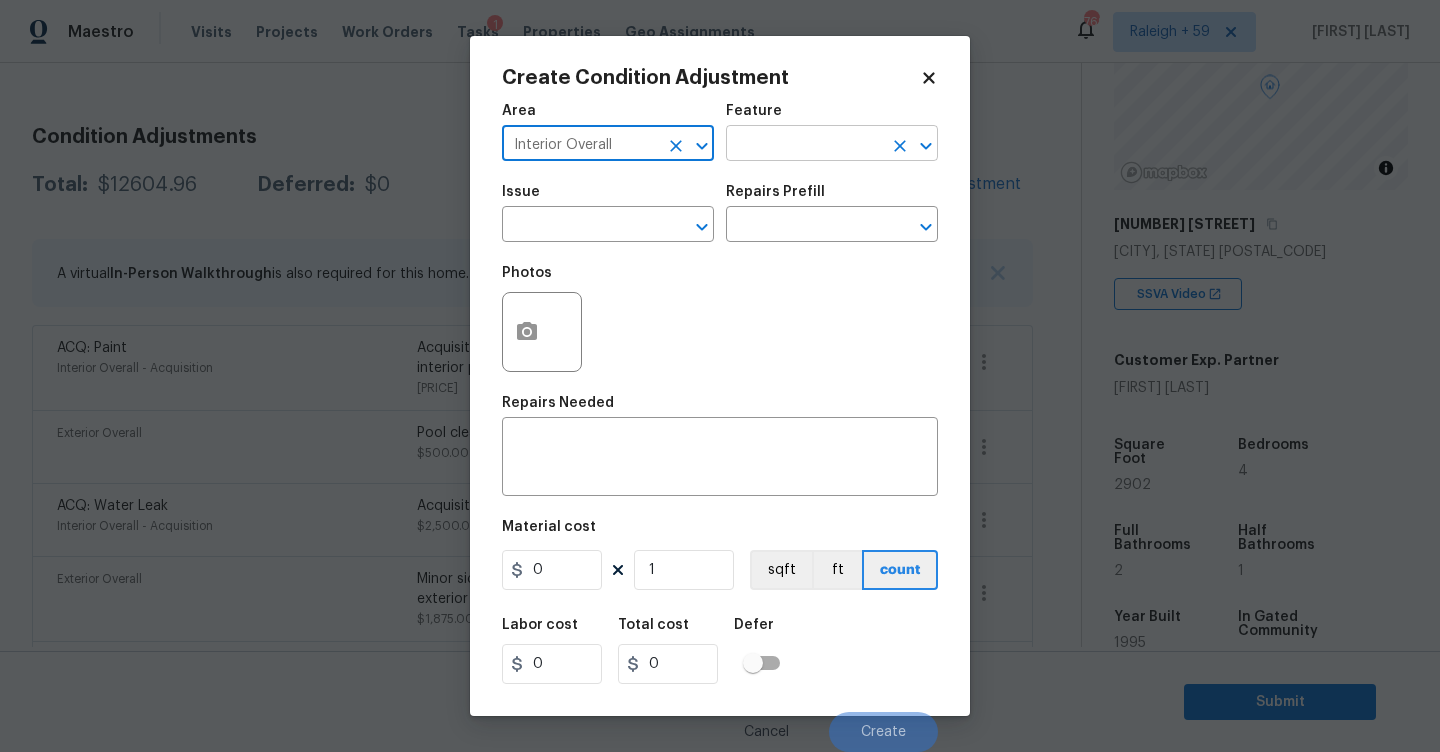 type on "Interior Overall" 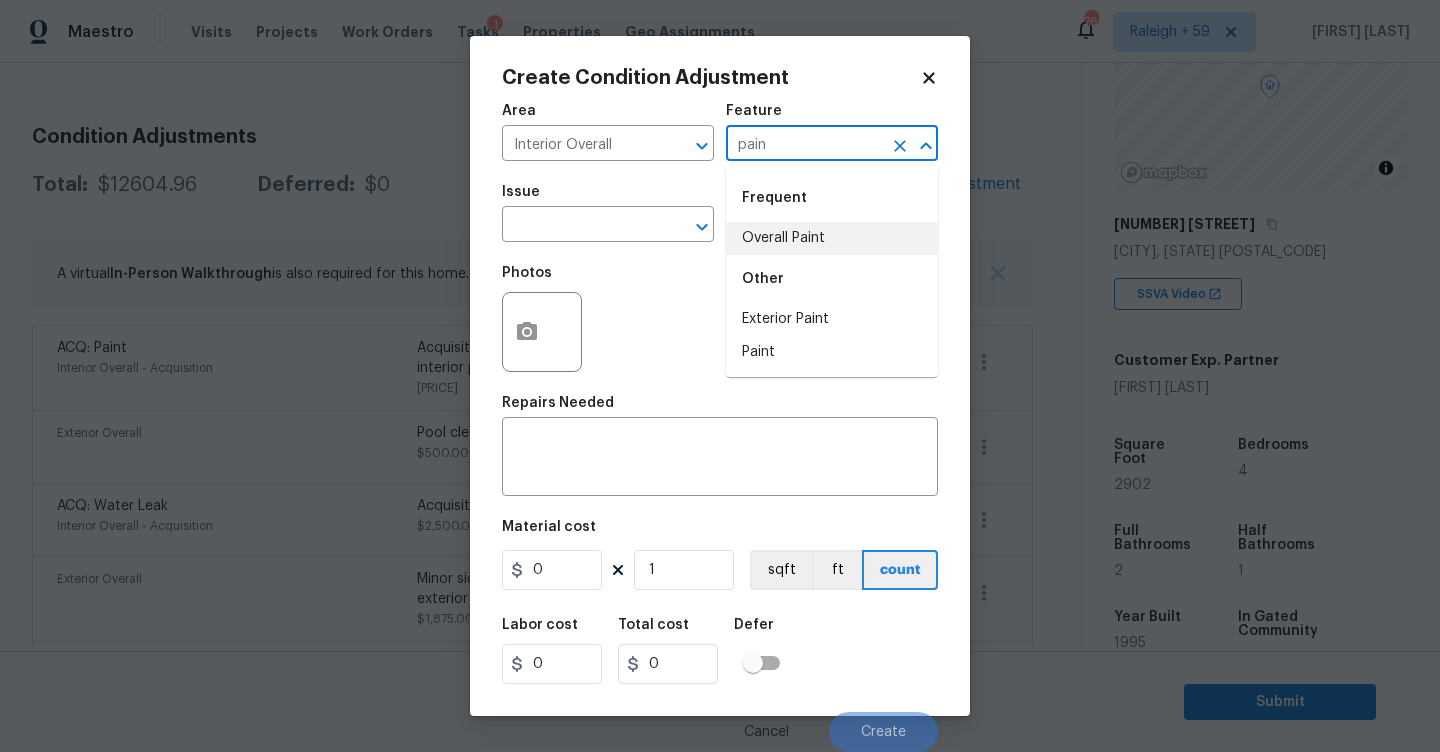 click on "Overall Paint" at bounding box center [832, 238] 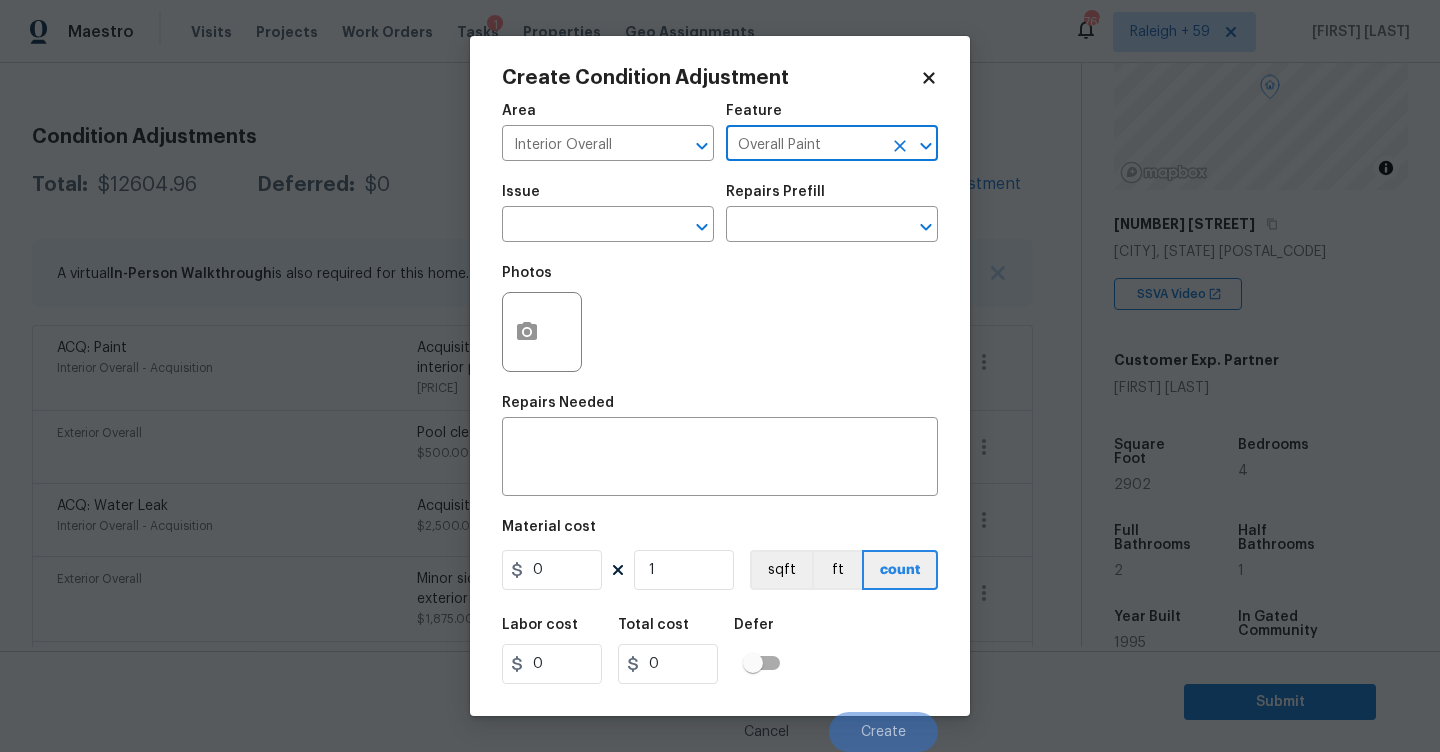 type on "Overall Paint" 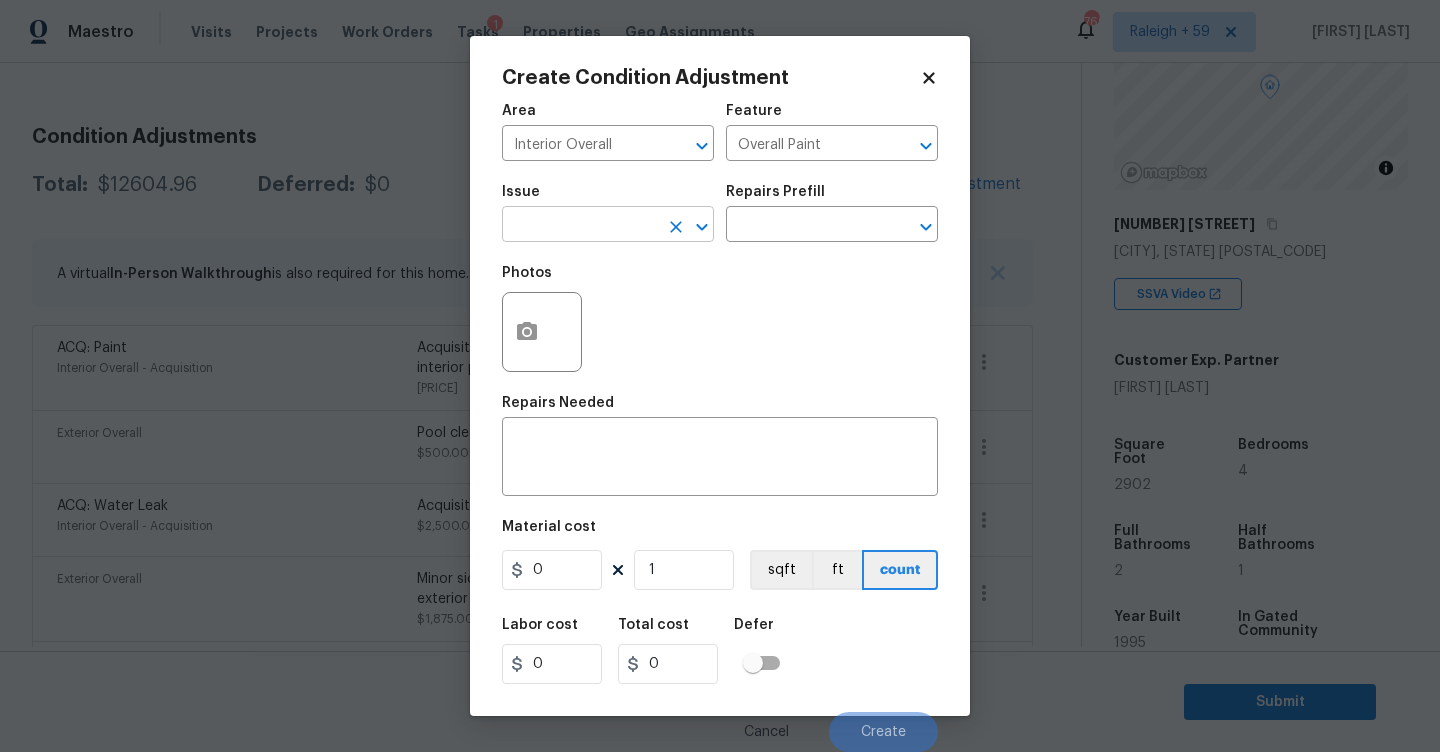 click at bounding box center [580, 226] 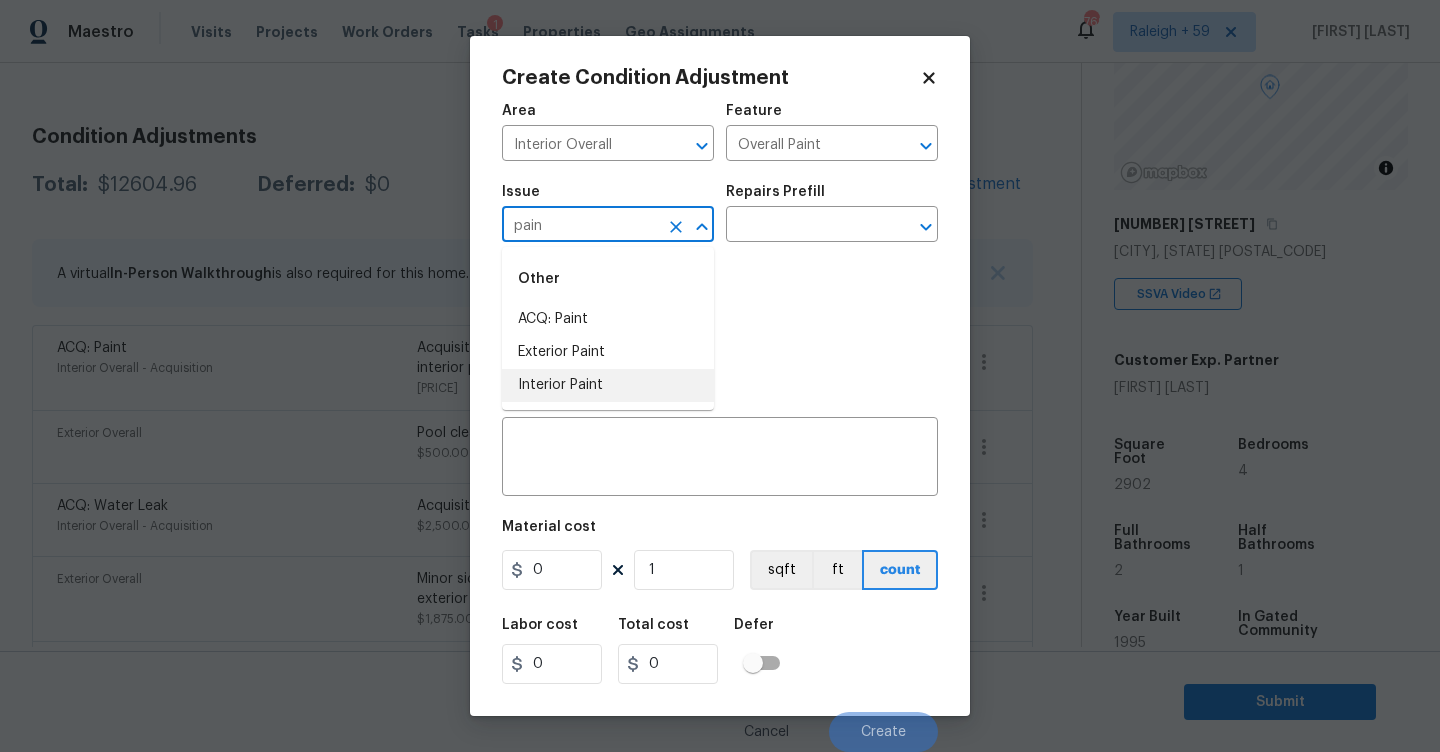 click on "Interior Paint" at bounding box center [608, 385] 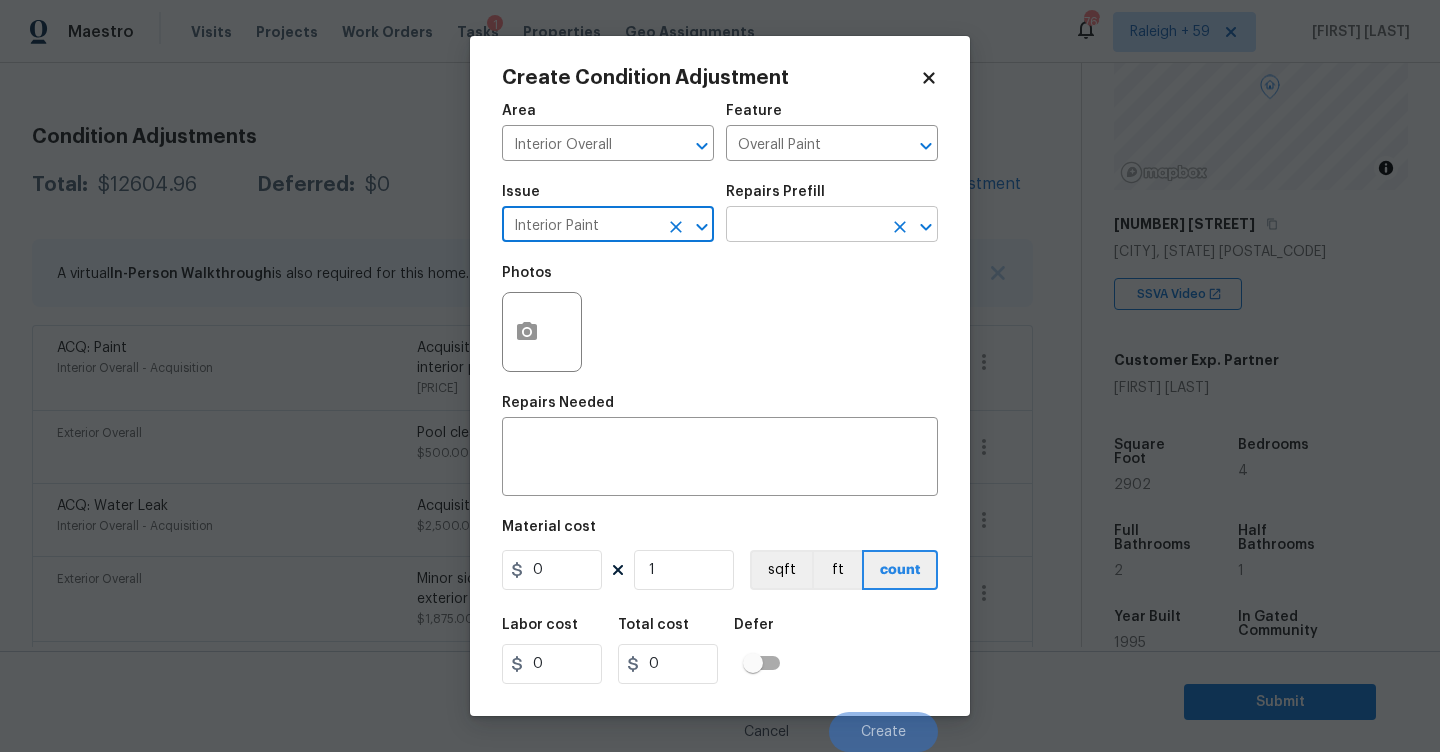 type on "Interior Paint" 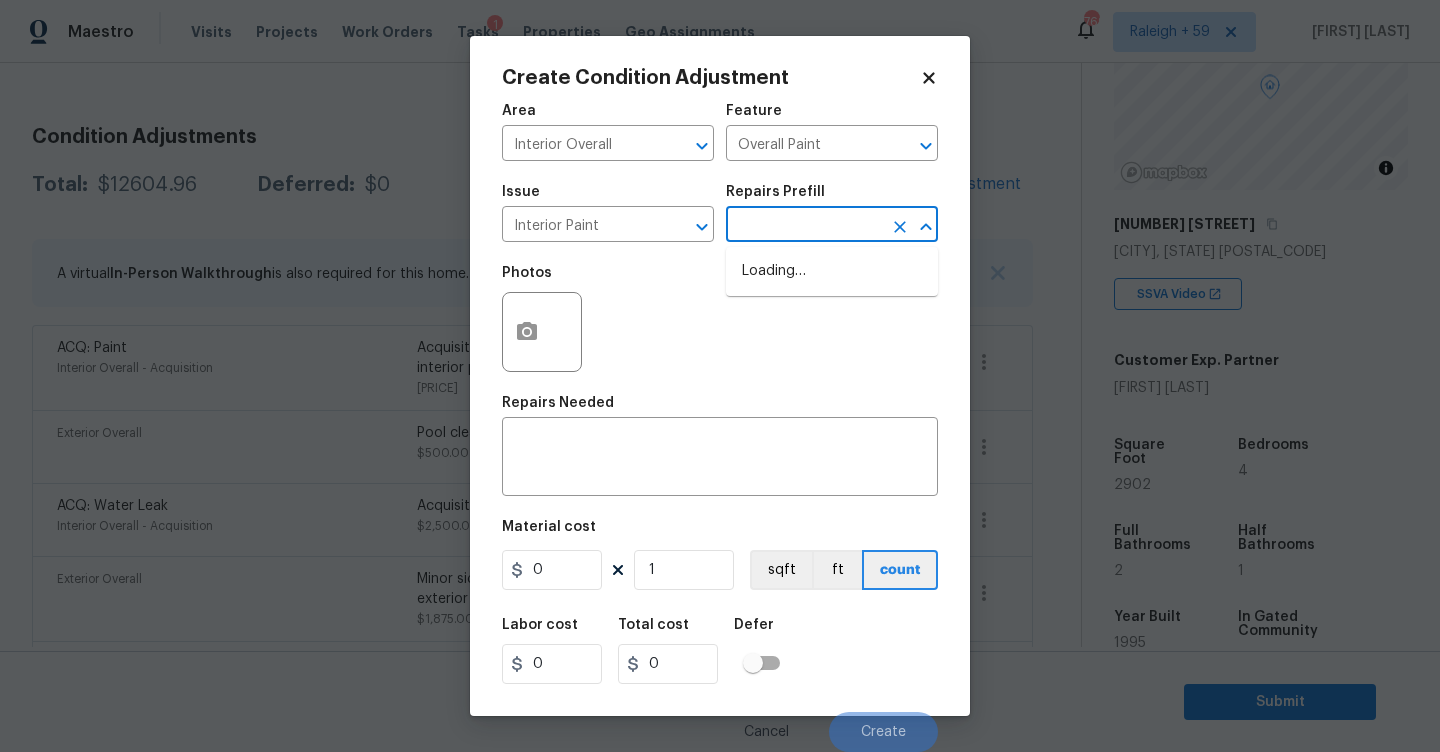click at bounding box center [804, 226] 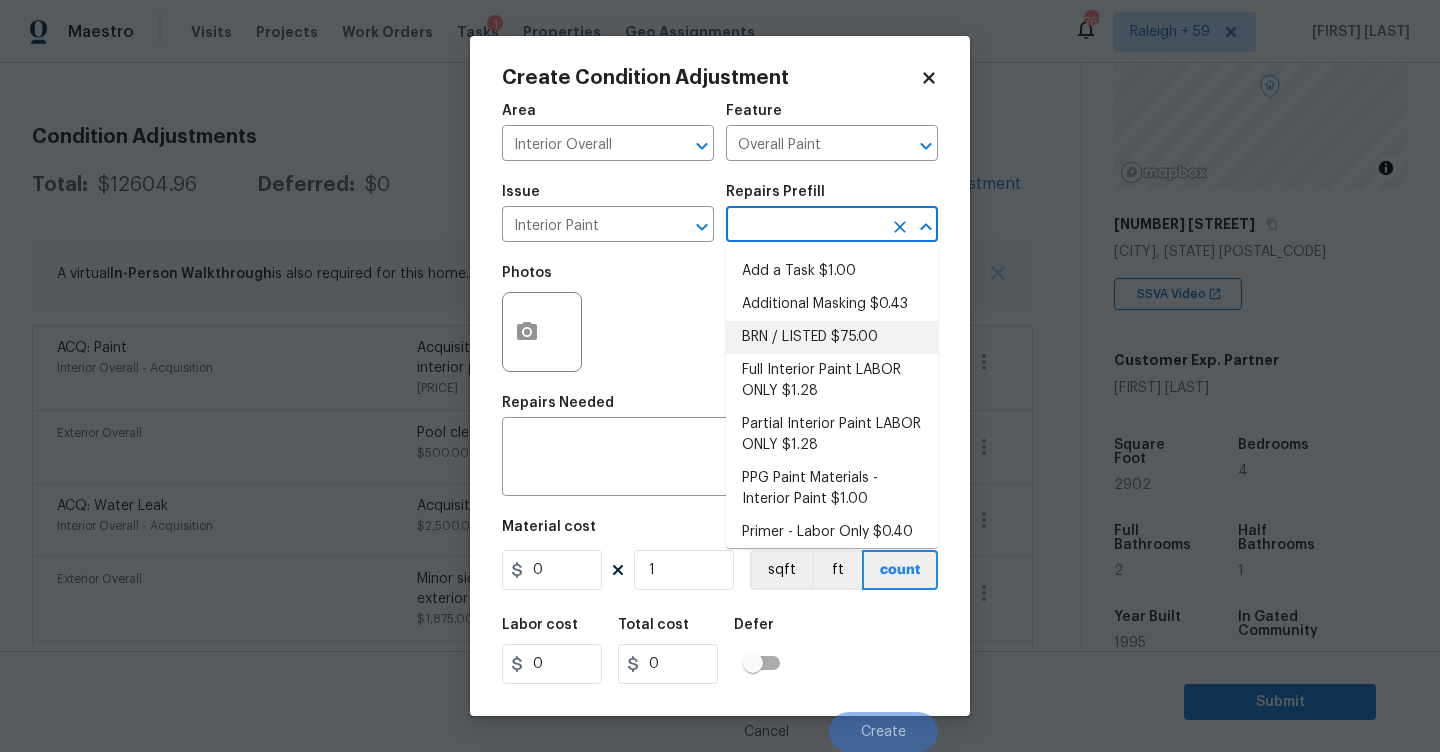 scroll, scrollTop: 9, scrollLeft: 0, axis: vertical 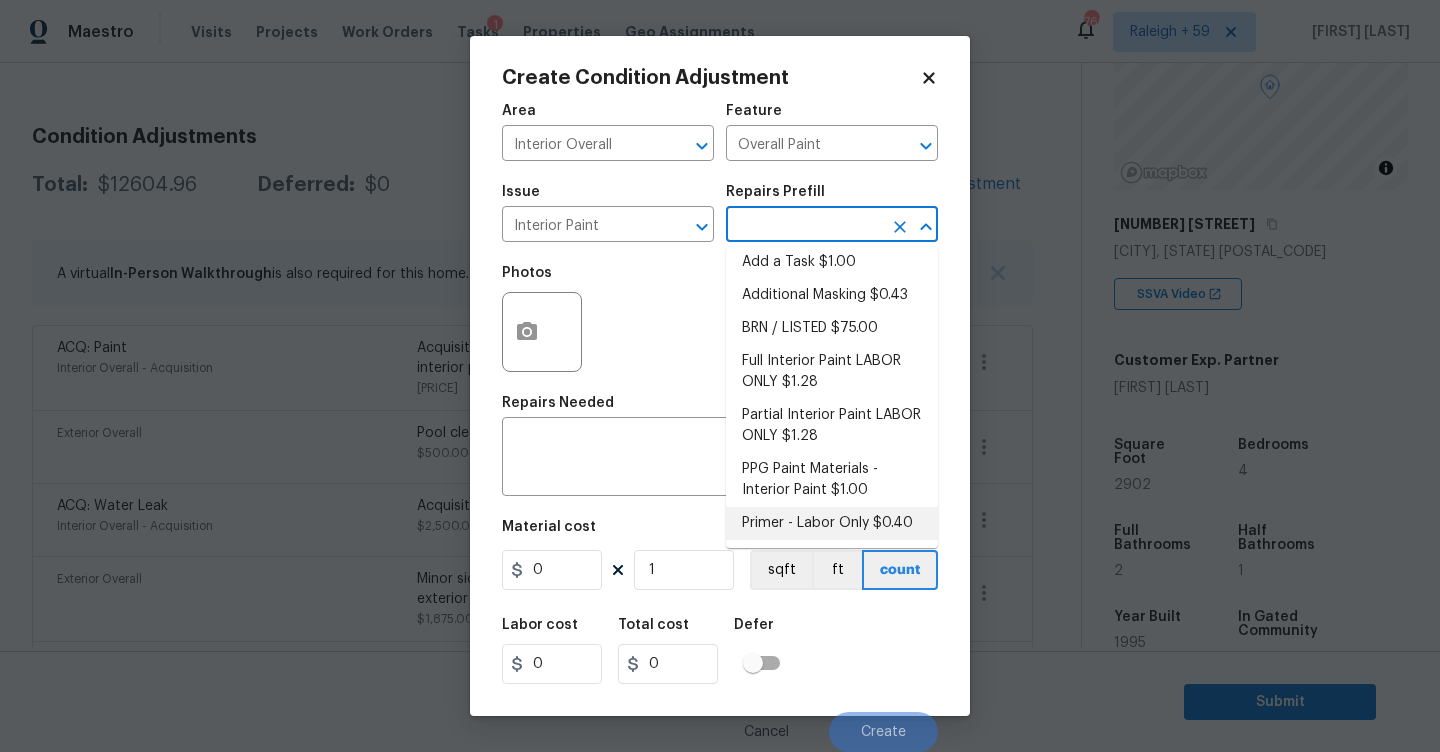 click on "Primer - Labor Only $0.40" at bounding box center [832, 523] 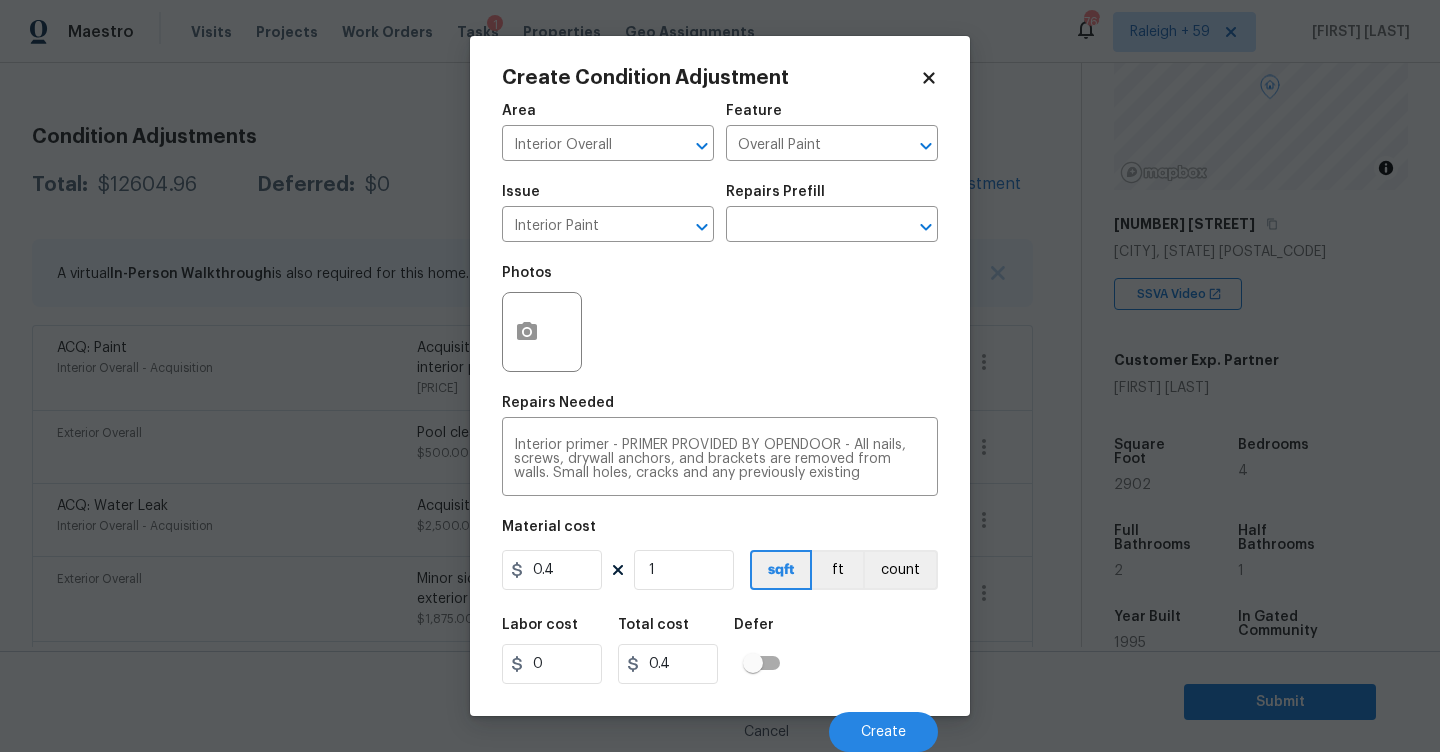 click on "Material cost" at bounding box center [720, 533] 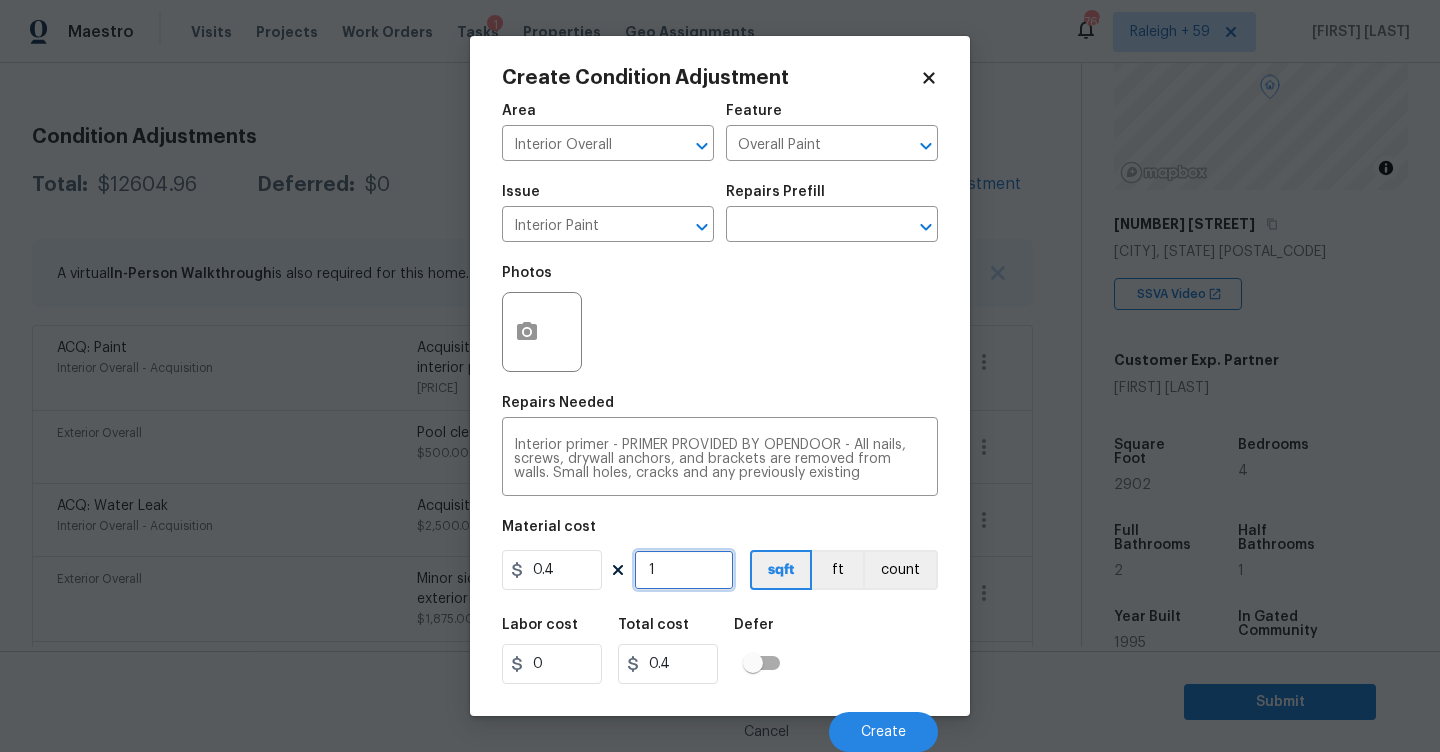 click on "1" at bounding box center [684, 570] 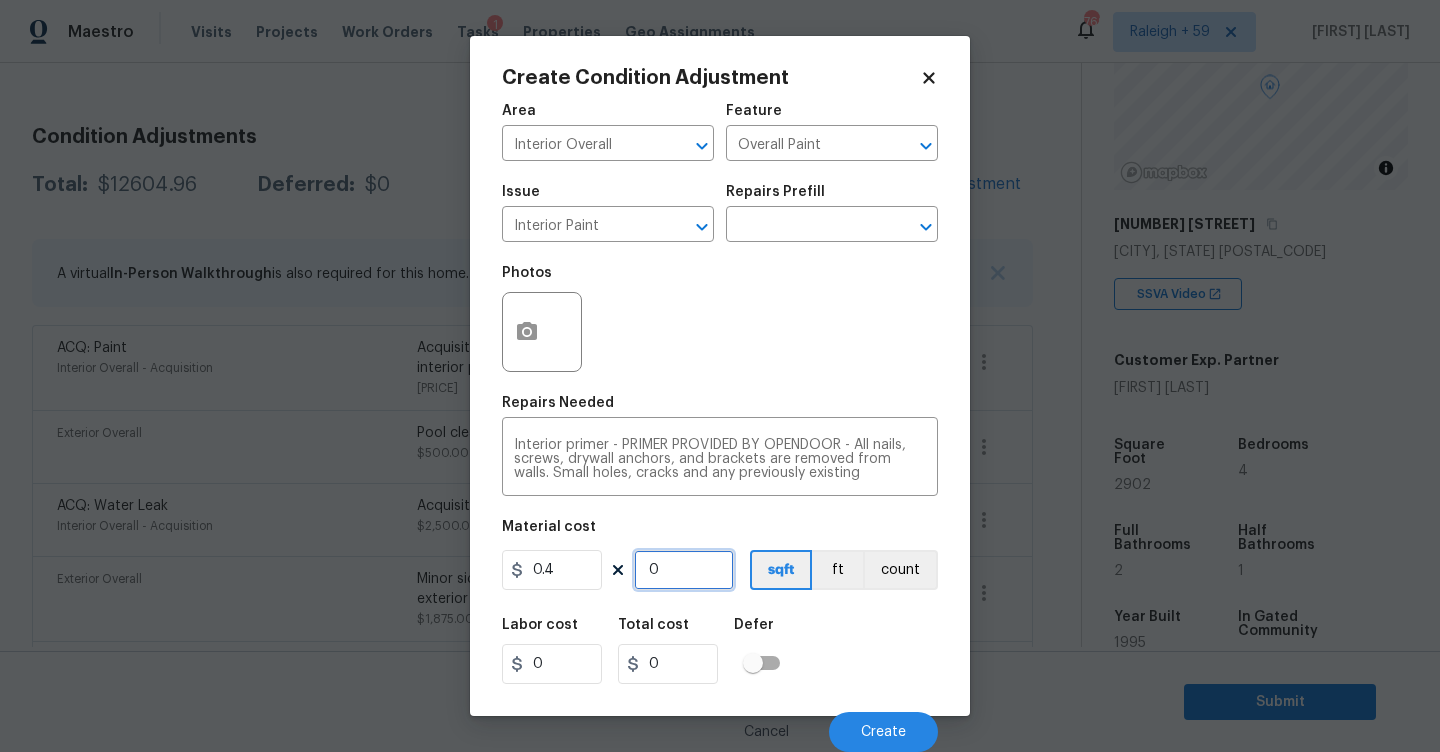 type on "5" 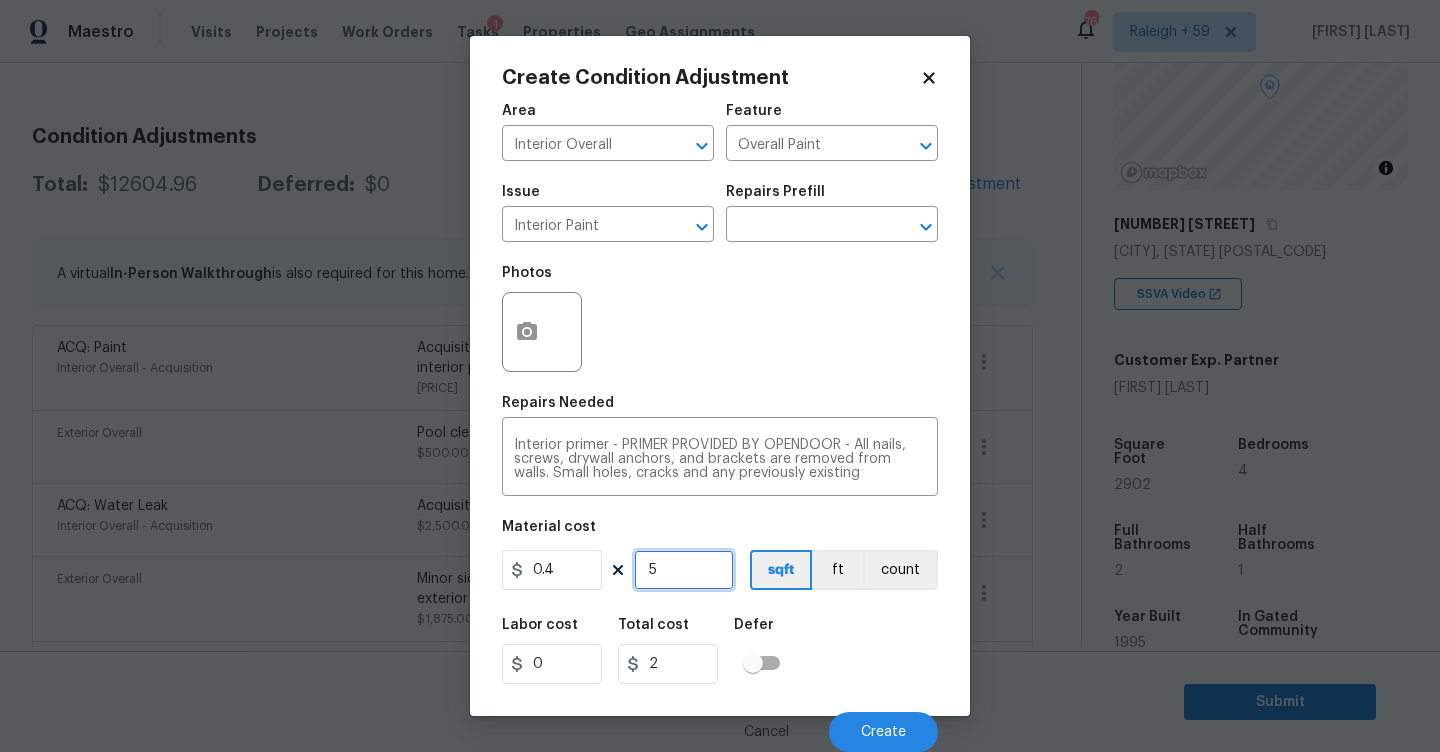 type on "50" 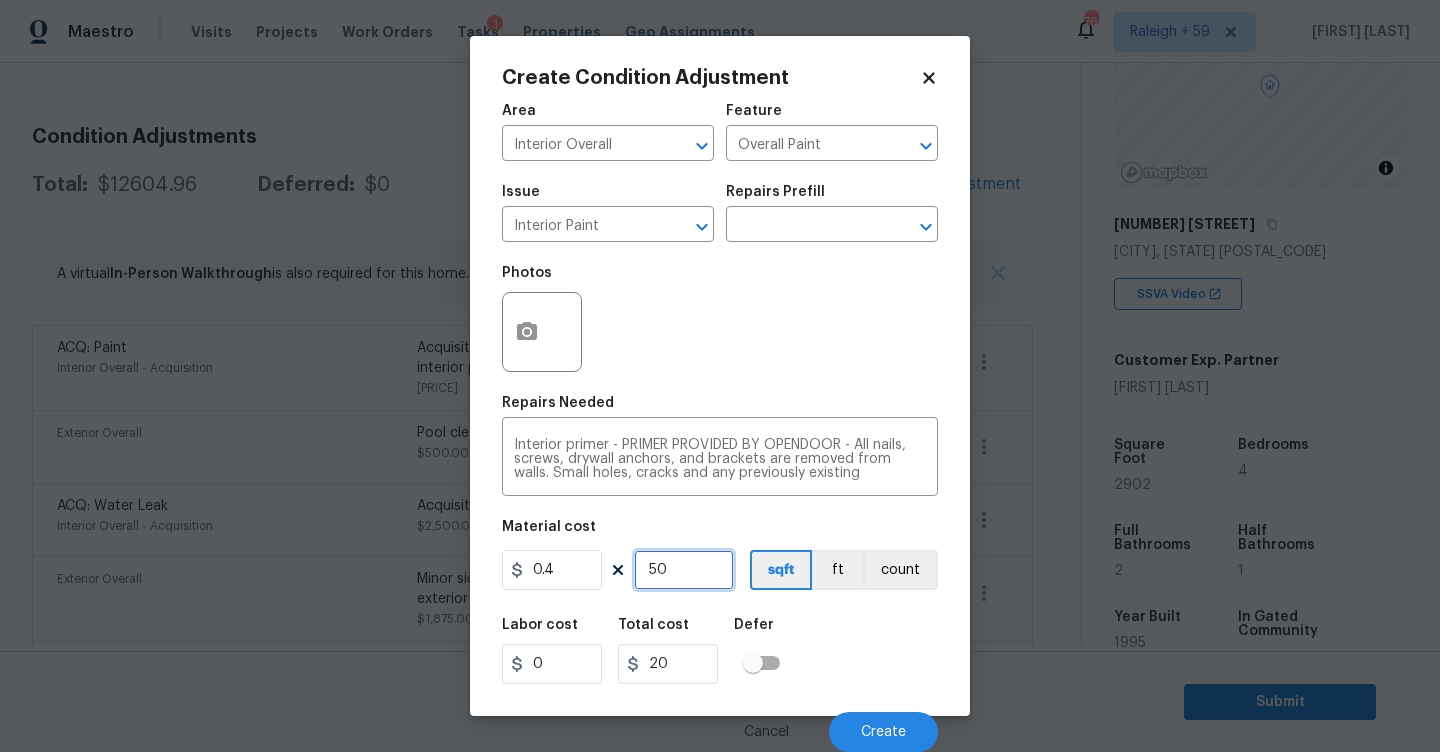 type on "500" 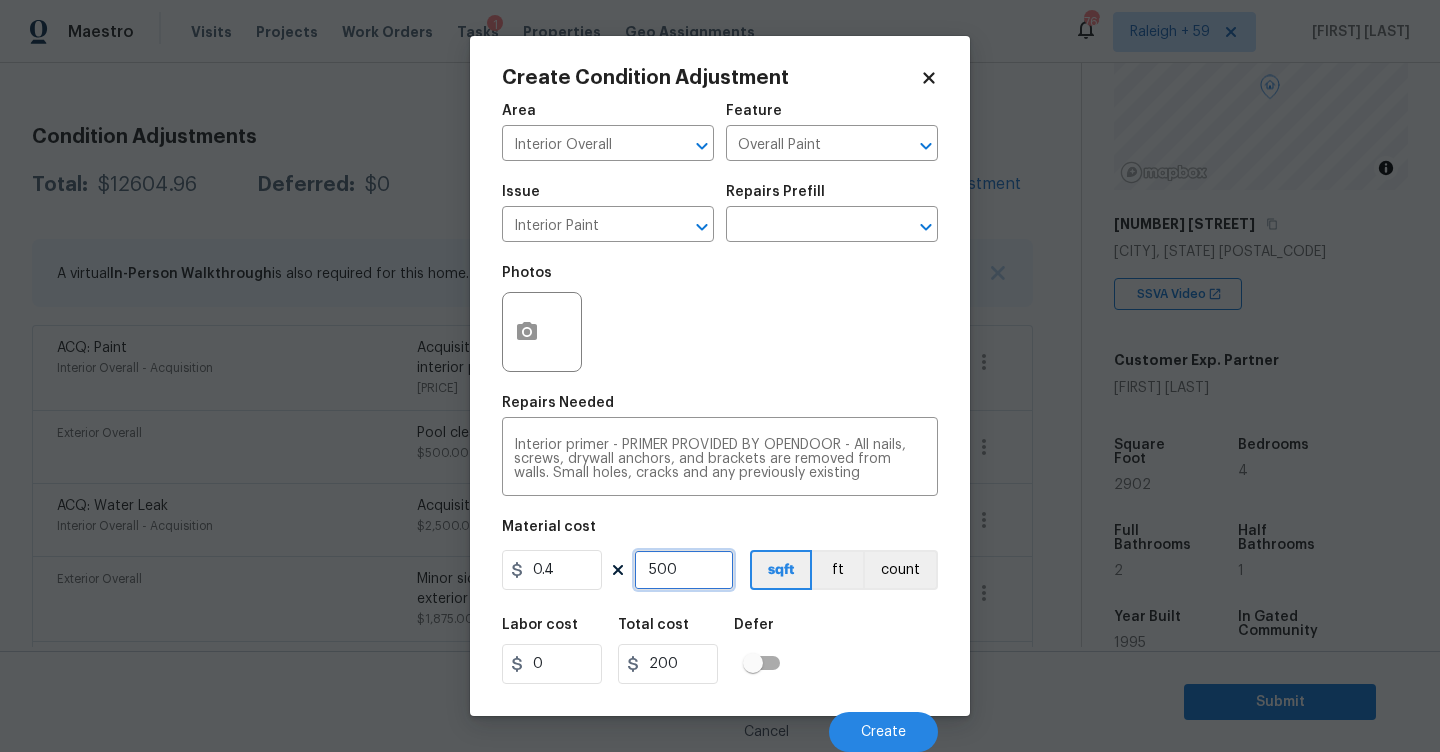 type on "500" 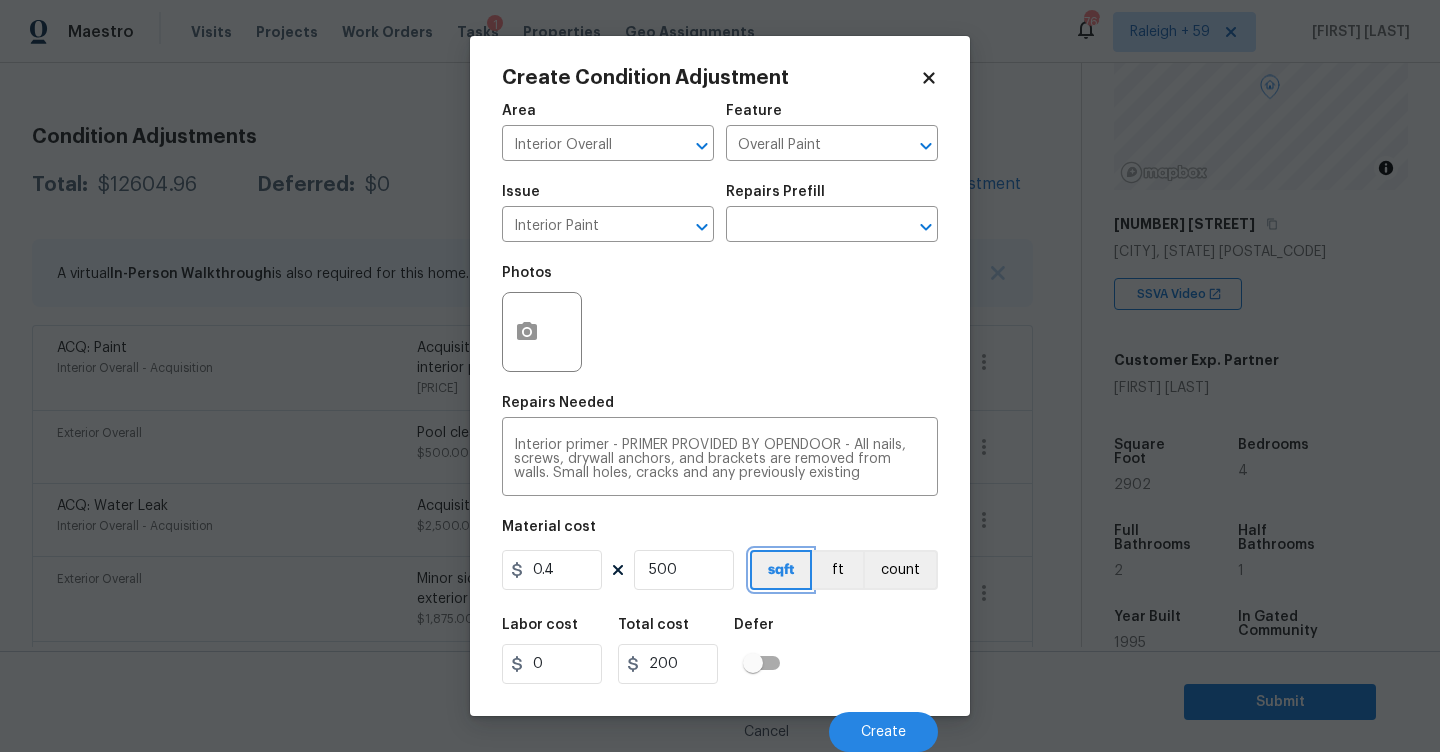 type 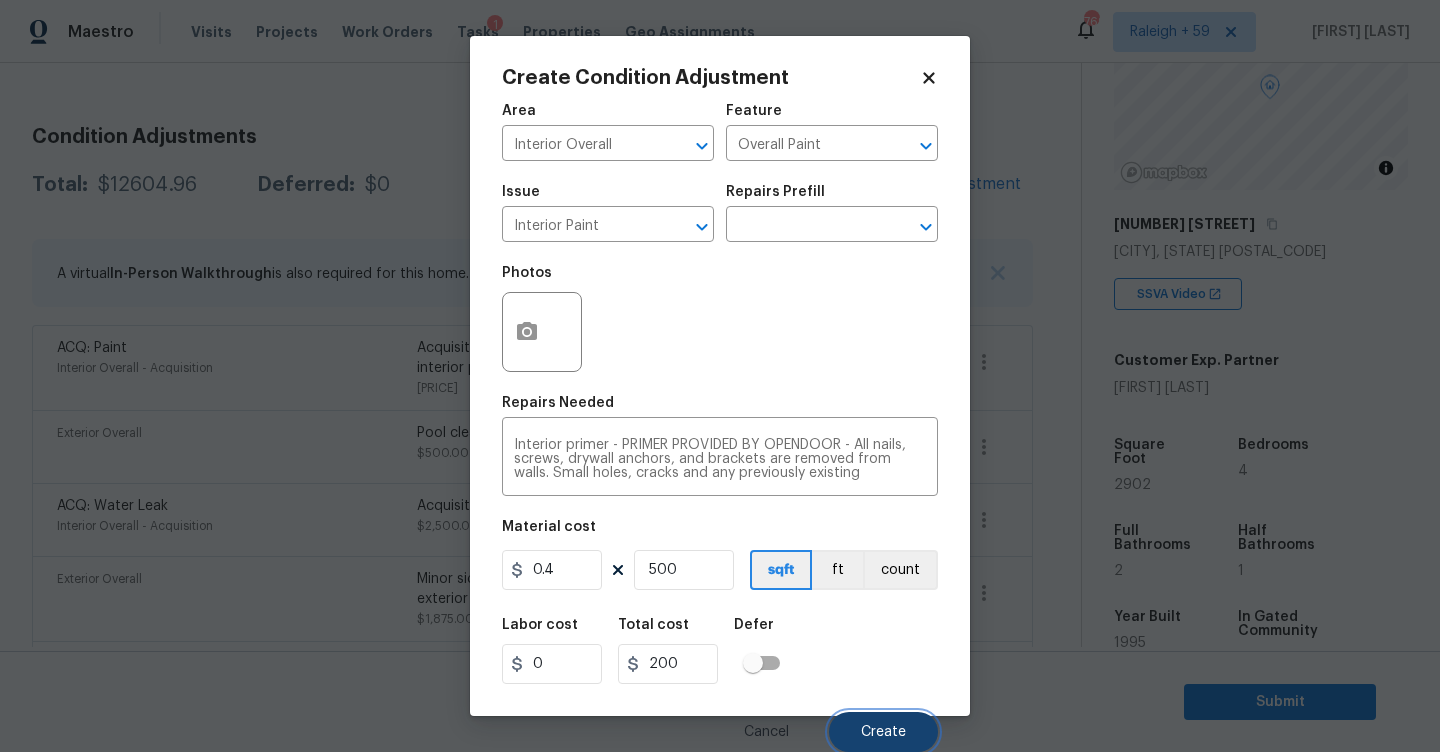 click on "Create" at bounding box center [883, 732] 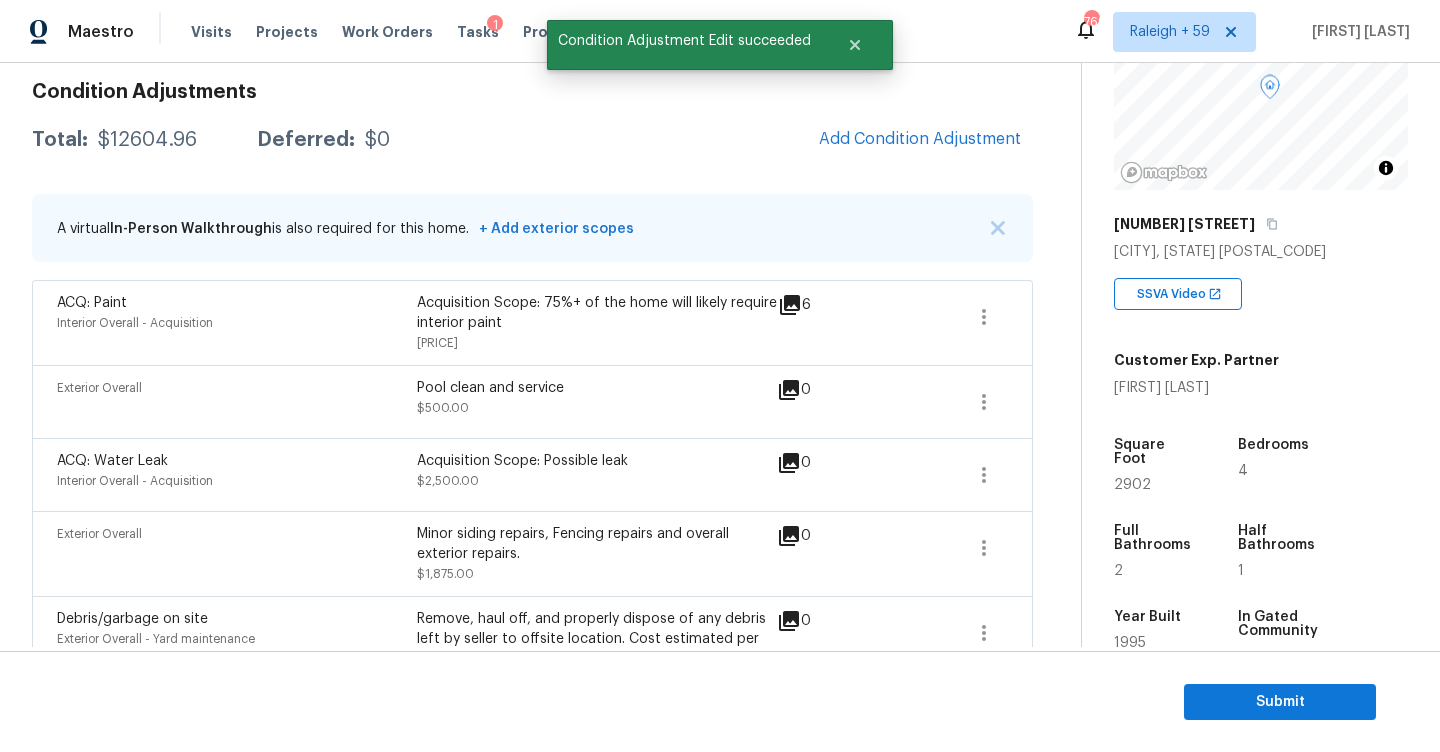 scroll, scrollTop: 240, scrollLeft: 0, axis: vertical 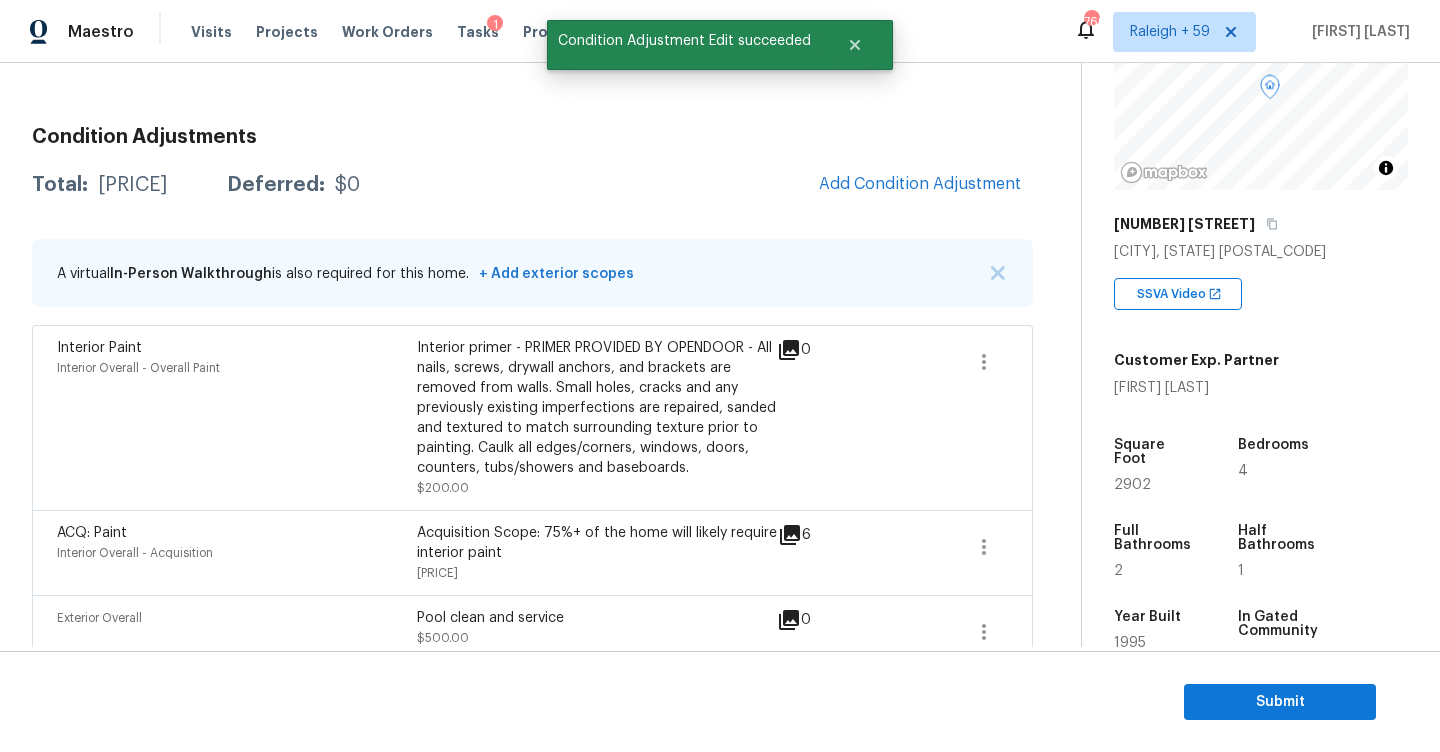 click on "Condition Adjustments Total:  $12804.96 Deferred:  $0 Add Condition Adjustment A virtual  In-Person Walkthrough  is also required for this home.   + Add exterior scopes Interior Paint Interior Overall - Overall Paint Interior primer - PRIMER PROVIDED BY OPENDOOR - All nails, screws, drywall anchors, and brackets are removed from walls. Small holes, cracks and any previously existing imperfections are repaired, sanded and textured to match surrounding texture prior to painting. Caulk all edges/corners, windows, doors, counters, tubs/showers and baseboards. $200.00   0 ACQ: Paint Interior Overall - Acquisition Acquisition Scope: 75%+ of the home will likely require interior paint $4,294.96   6 Exterior Overall Pool clean and service $500.00   0 ACQ: Water Leak Interior Overall - Acquisition Acquisition Scope: Possible leak $2,500.00   0 Exterior Overall Minor siding repairs, Fencing repairs and overall exterior repairs. $1,875.00   0 Debris/garbage on site Exterior Overall - Yard maintenance $735.00   0   7   0" at bounding box center [532, 706] 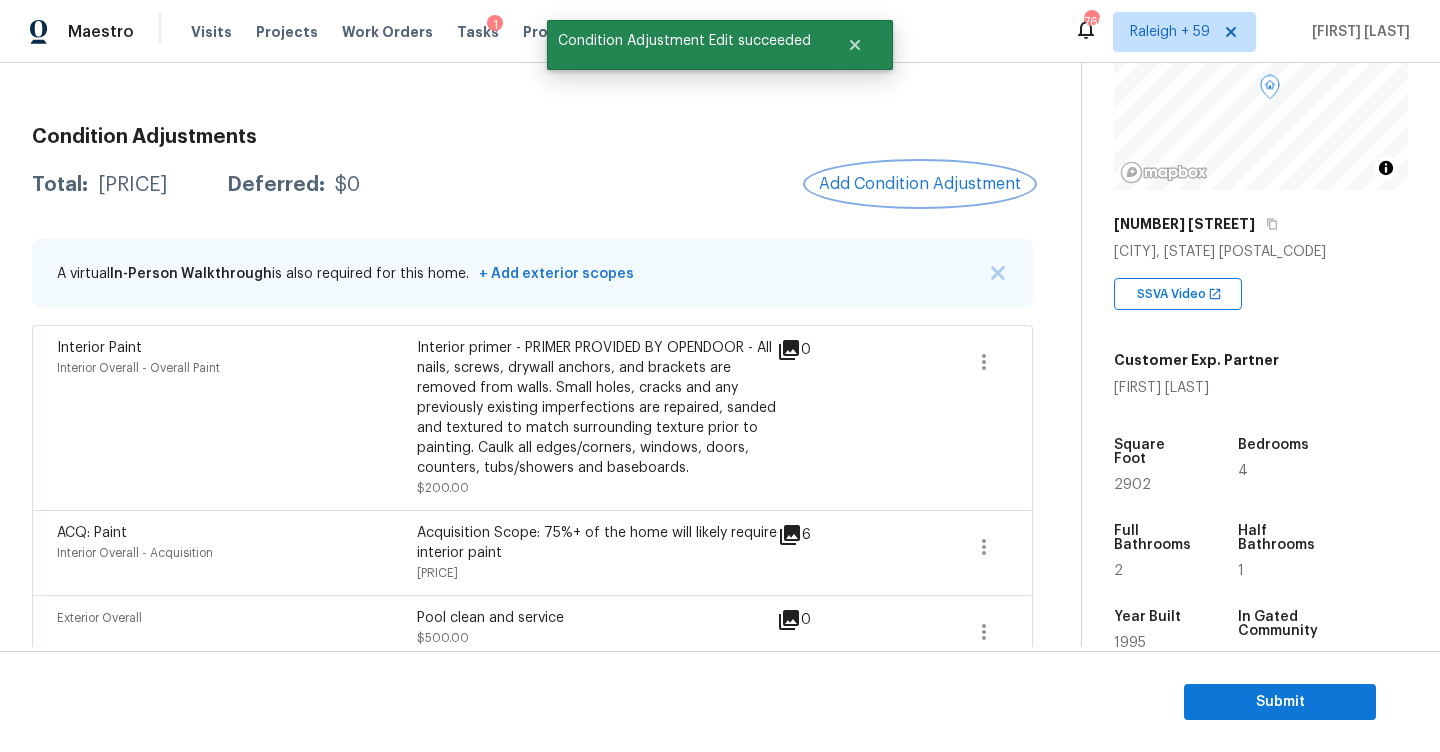 click on "Add Condition Adjustment" at bounding box center [920, 184] 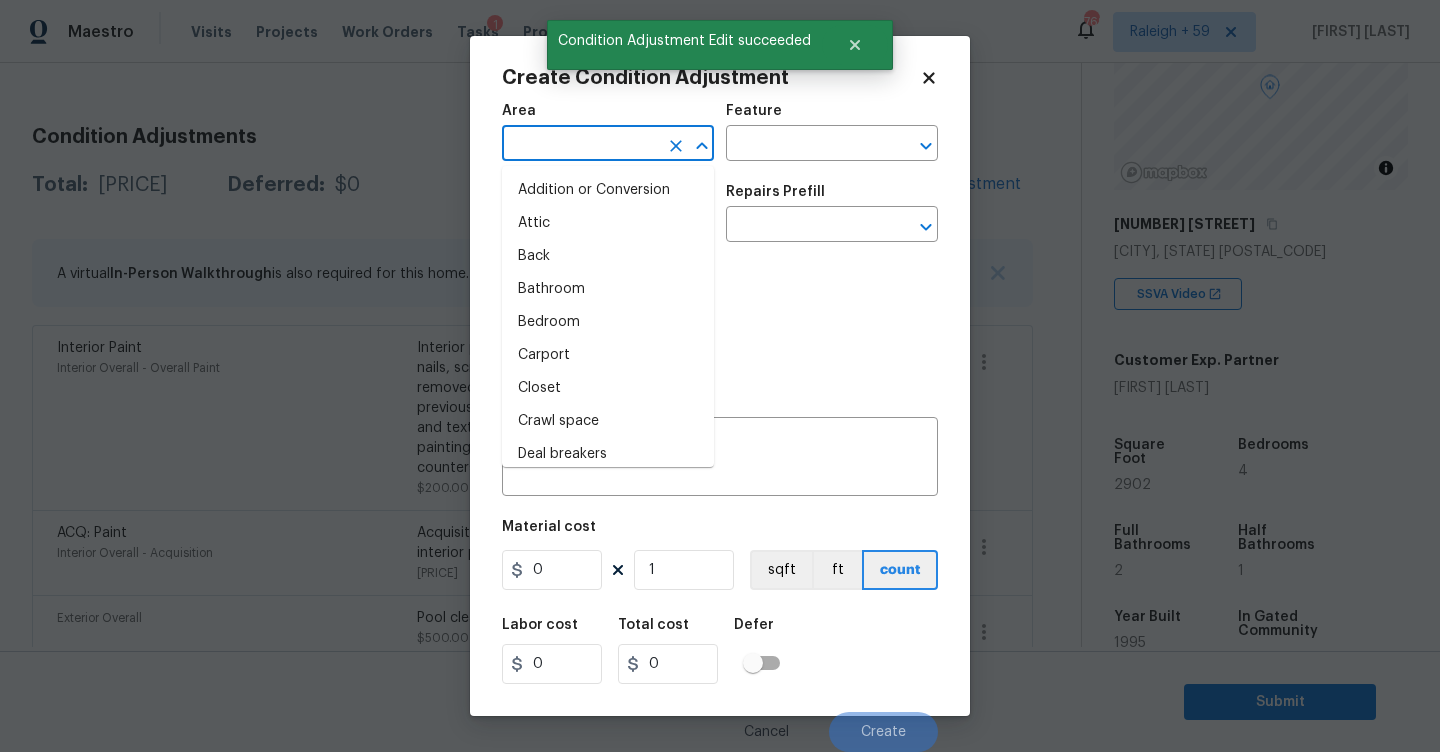 click at bounding box center (580, 145) 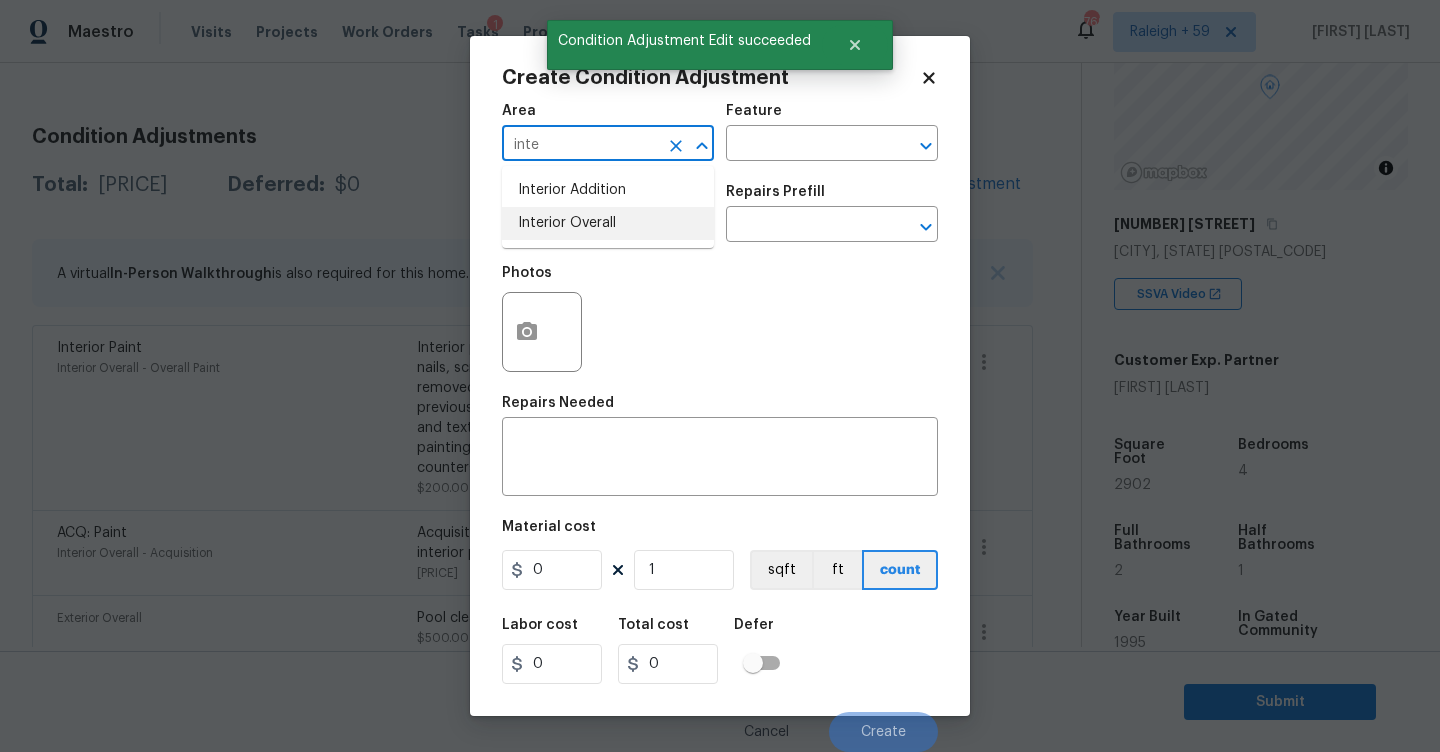 drag, startPoint x: 524, startPoint y: 220, endPoint x: 681, endPoint y: 169, distance: 165.07574 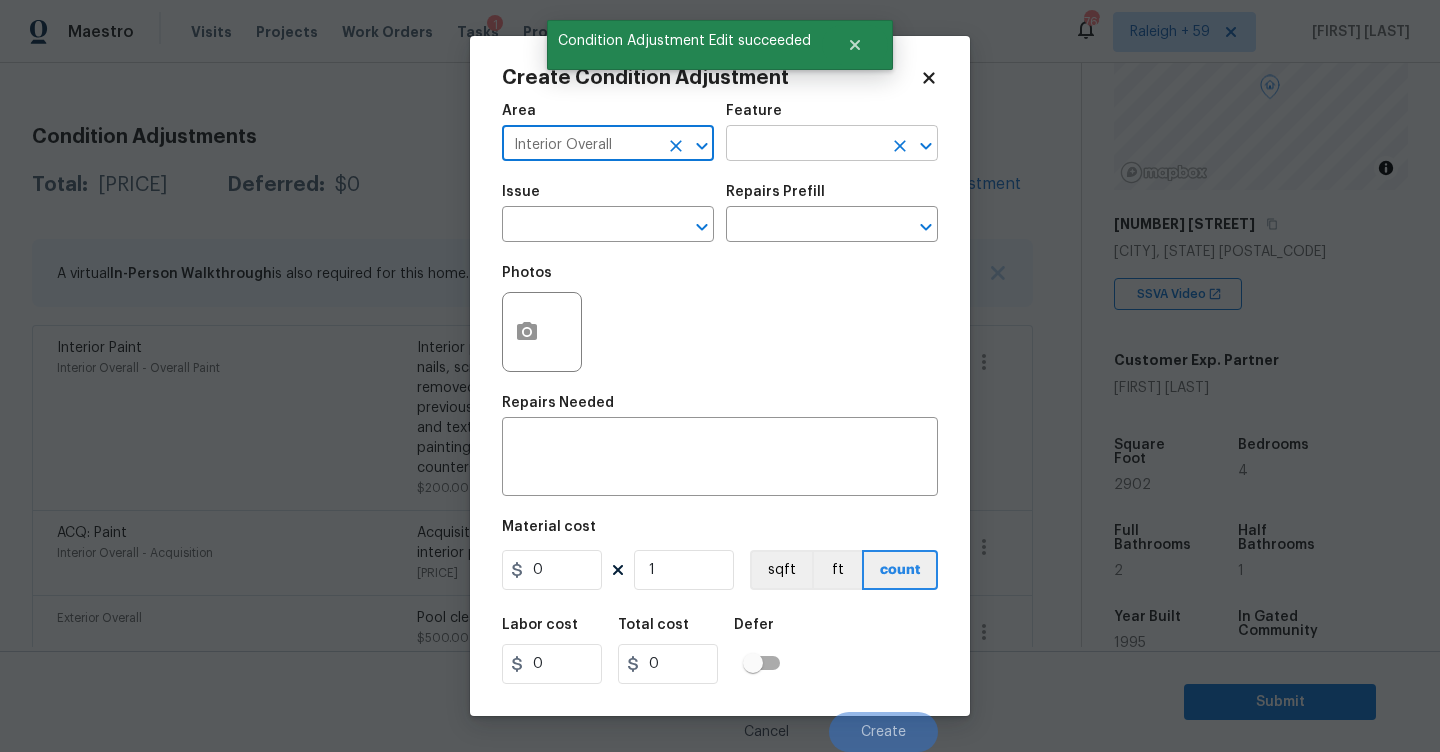 type on "Interior Overall" 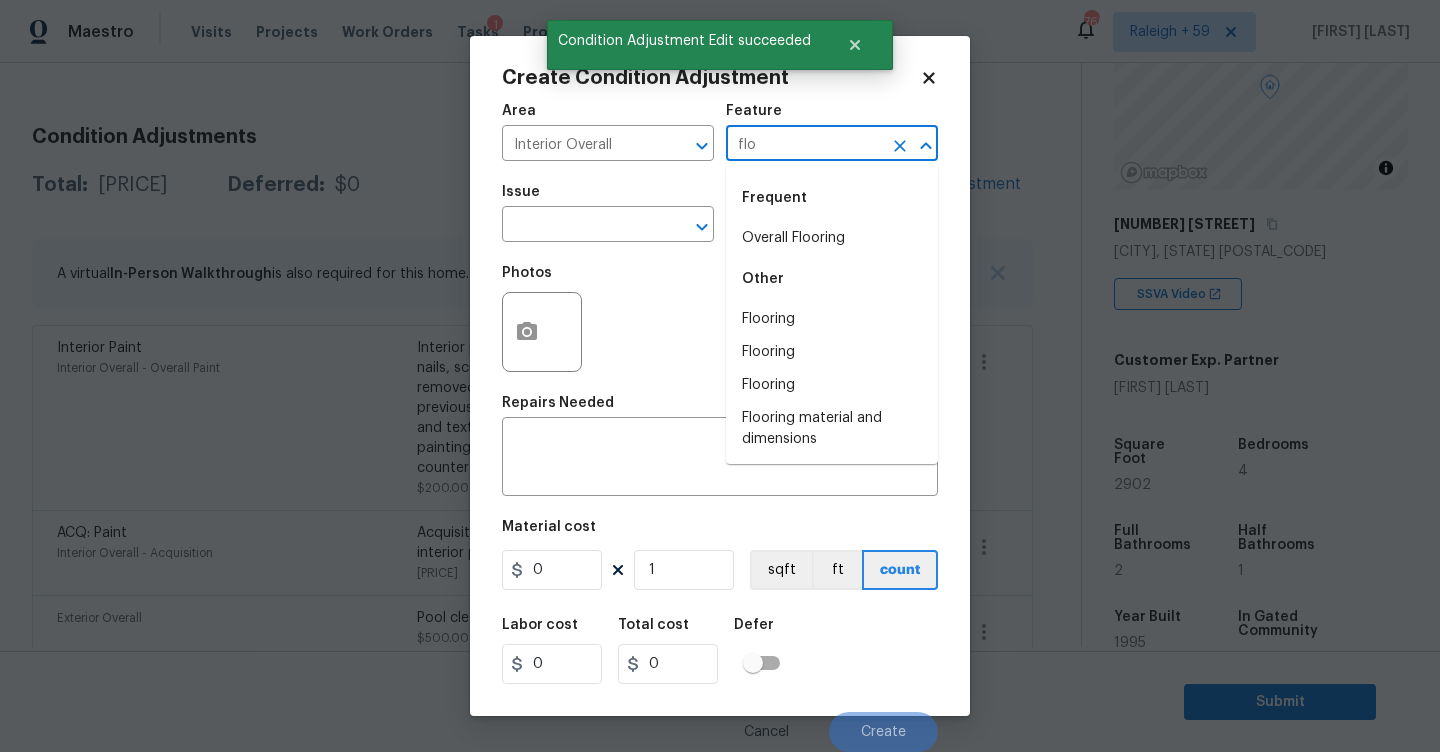 click on "Overall Flooring" at bounding box center (832, 238) 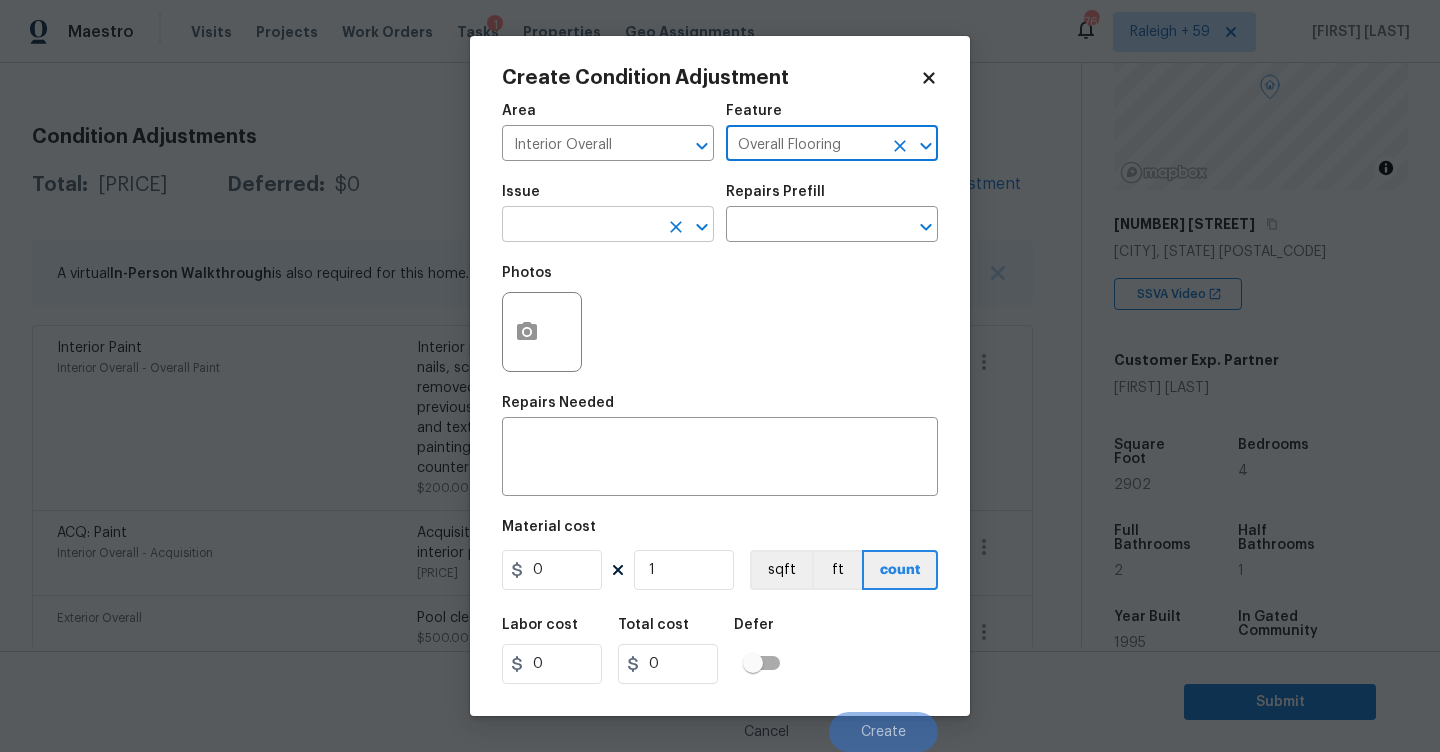 type on "Overall Flooring" 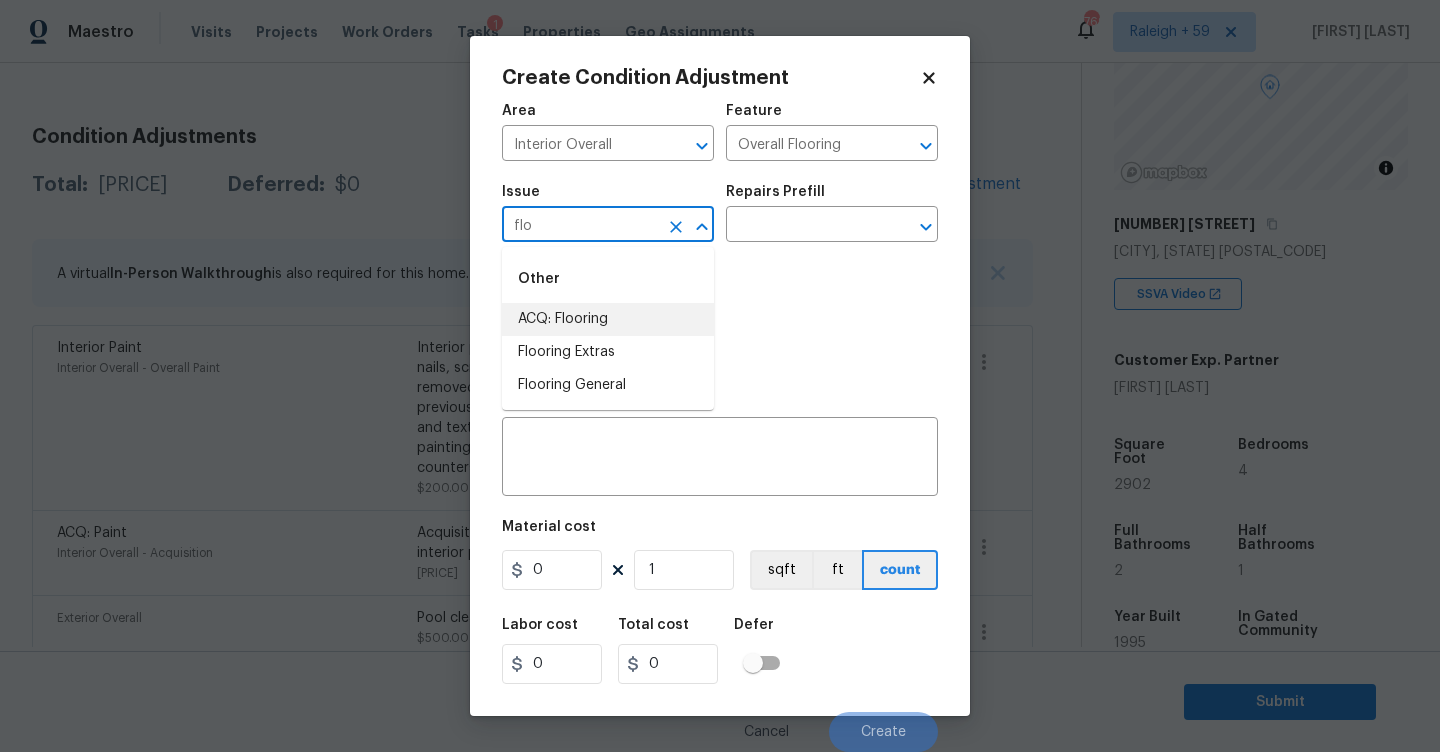 click on "ACQ: Flooring" at bounding box center (608, 319) 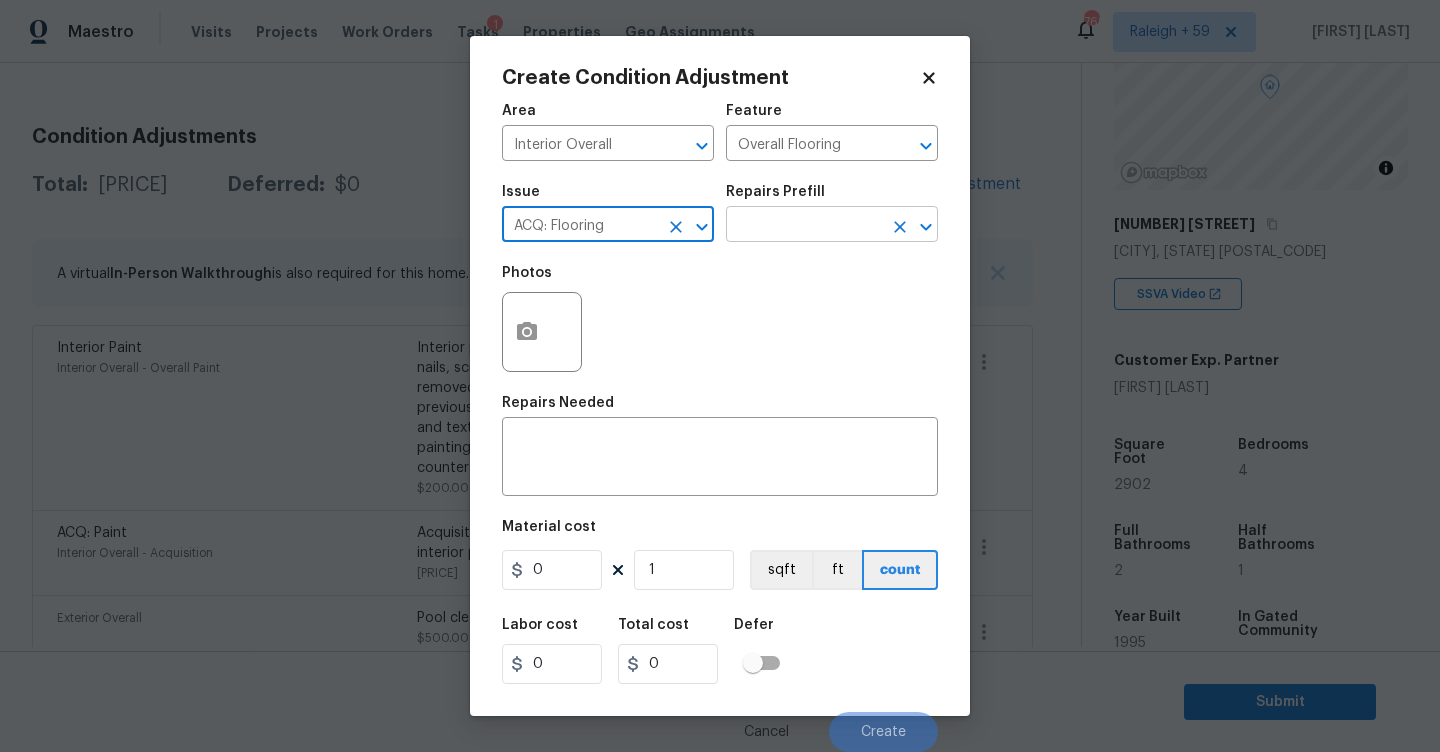 type on "ACQ: Flooring" 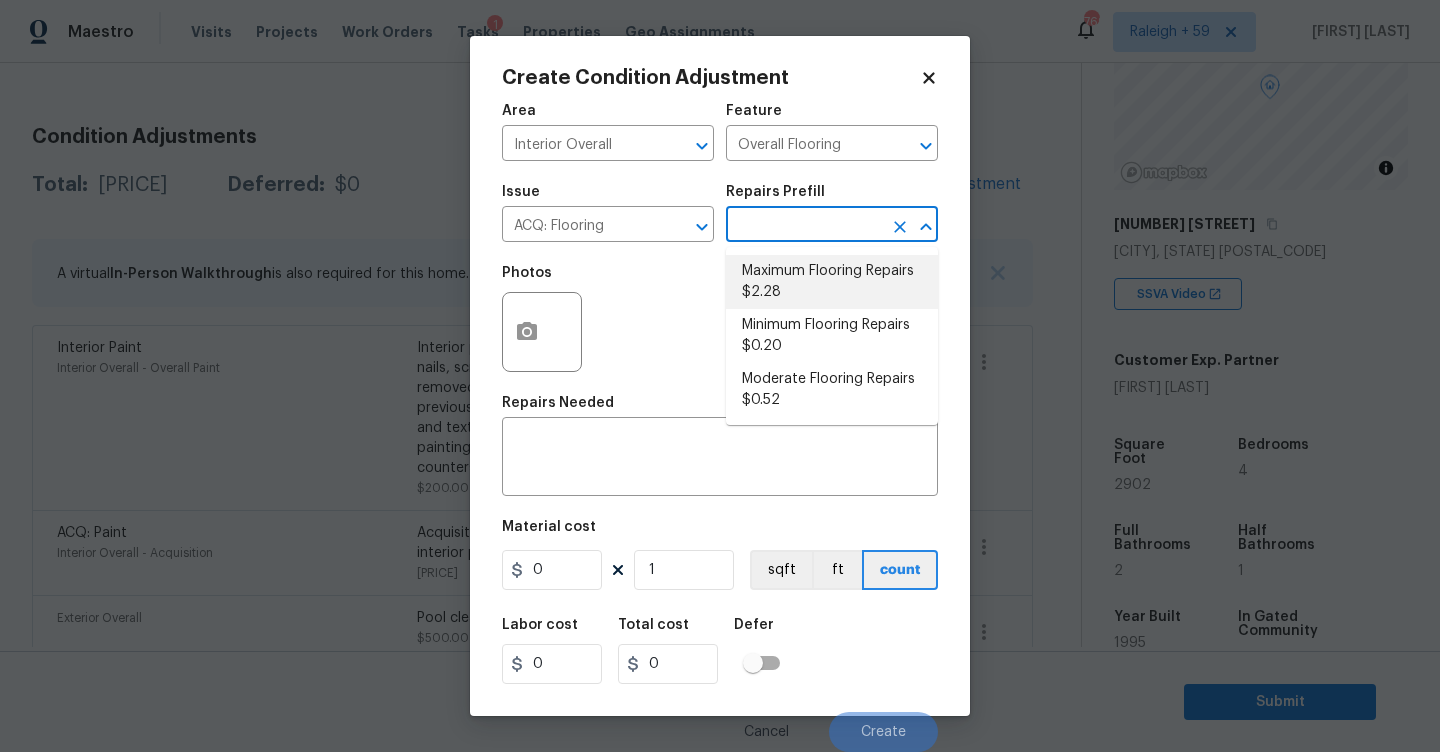 click on "Maximum Flooring Repairs $2.28" at bounding box center (832, 282) 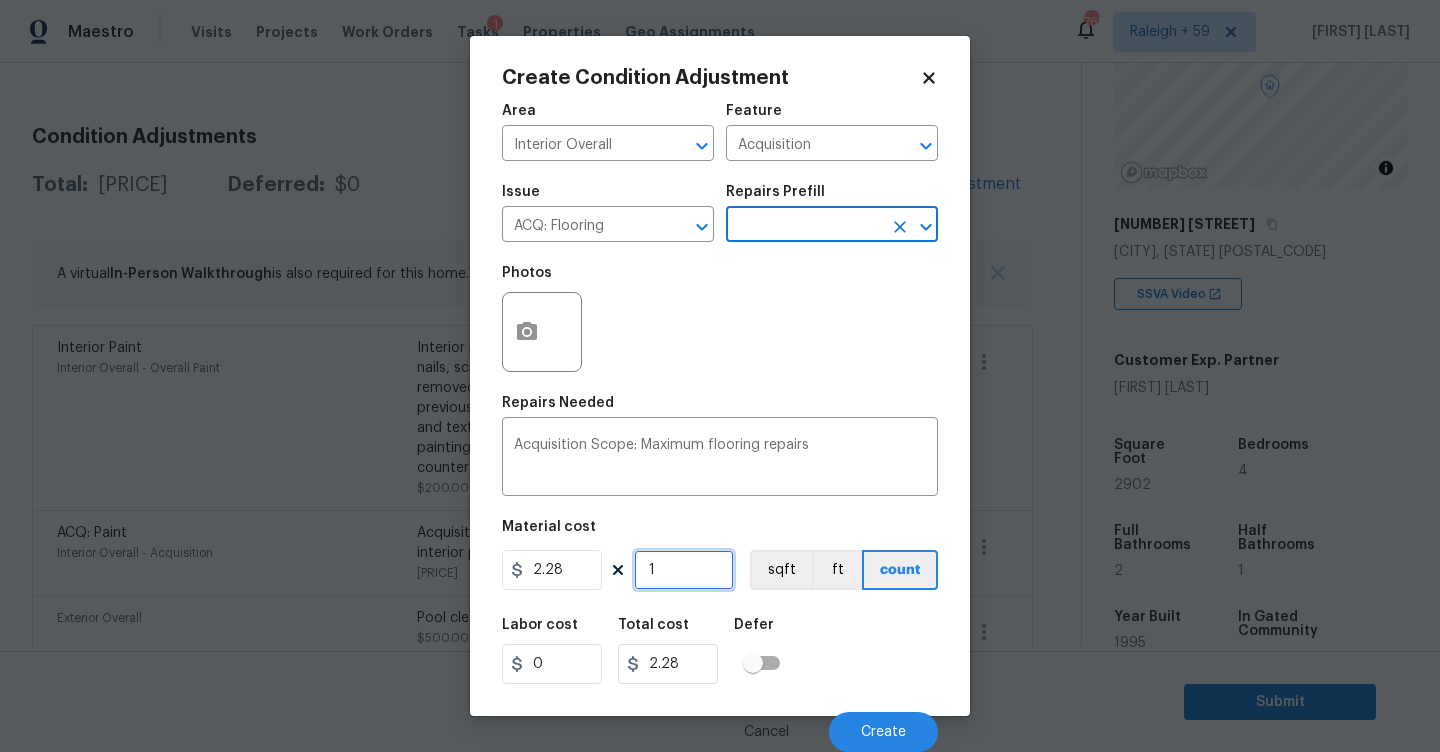 click on "1" at bounding box center [684, 570] 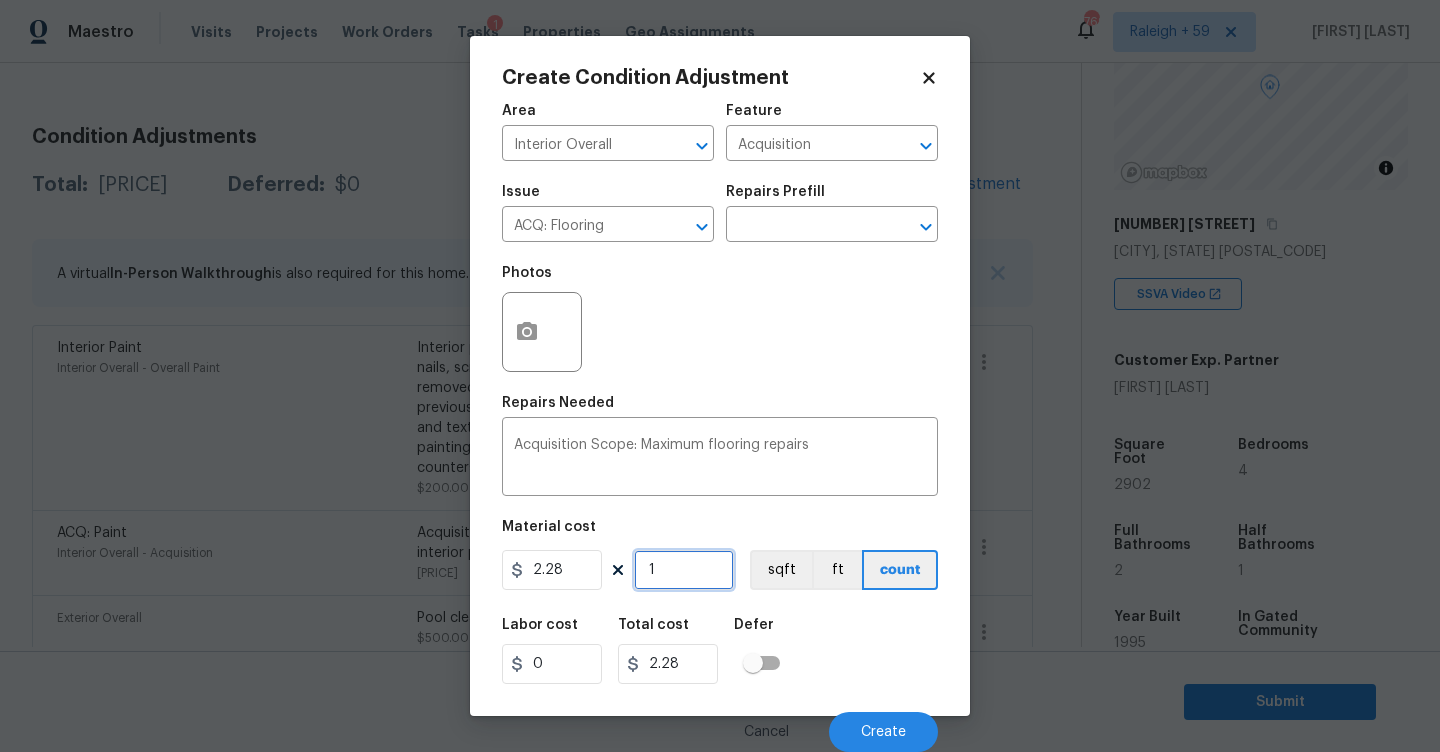 type on "0" 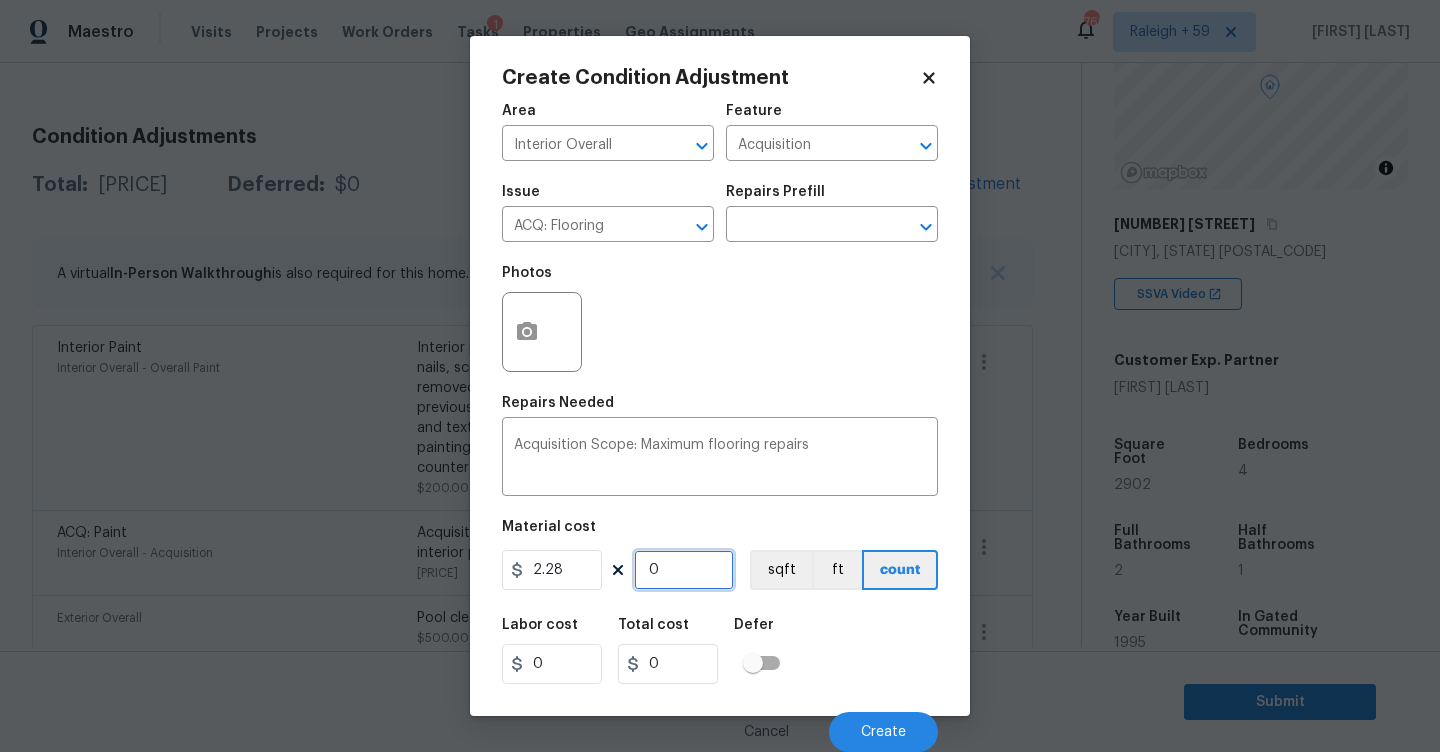 type on "2" 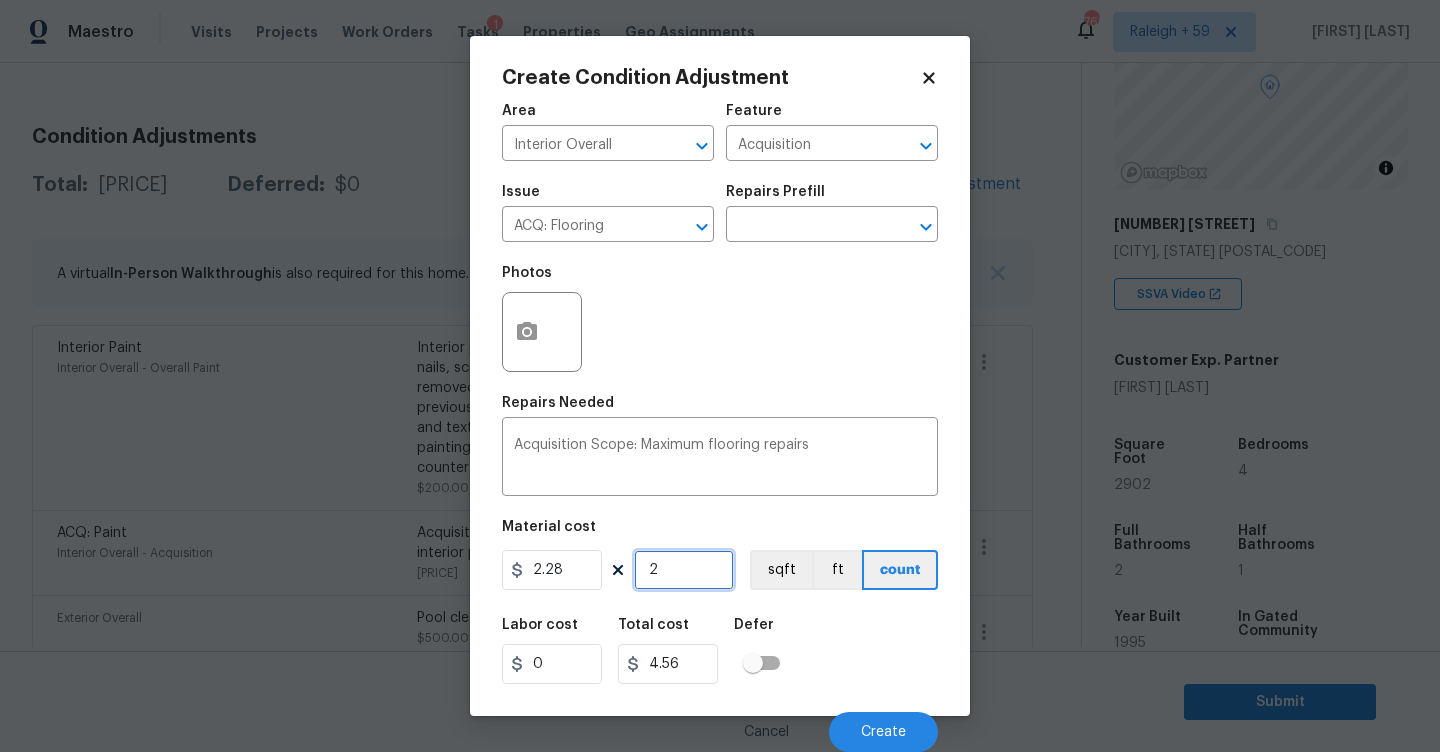 type on "29" 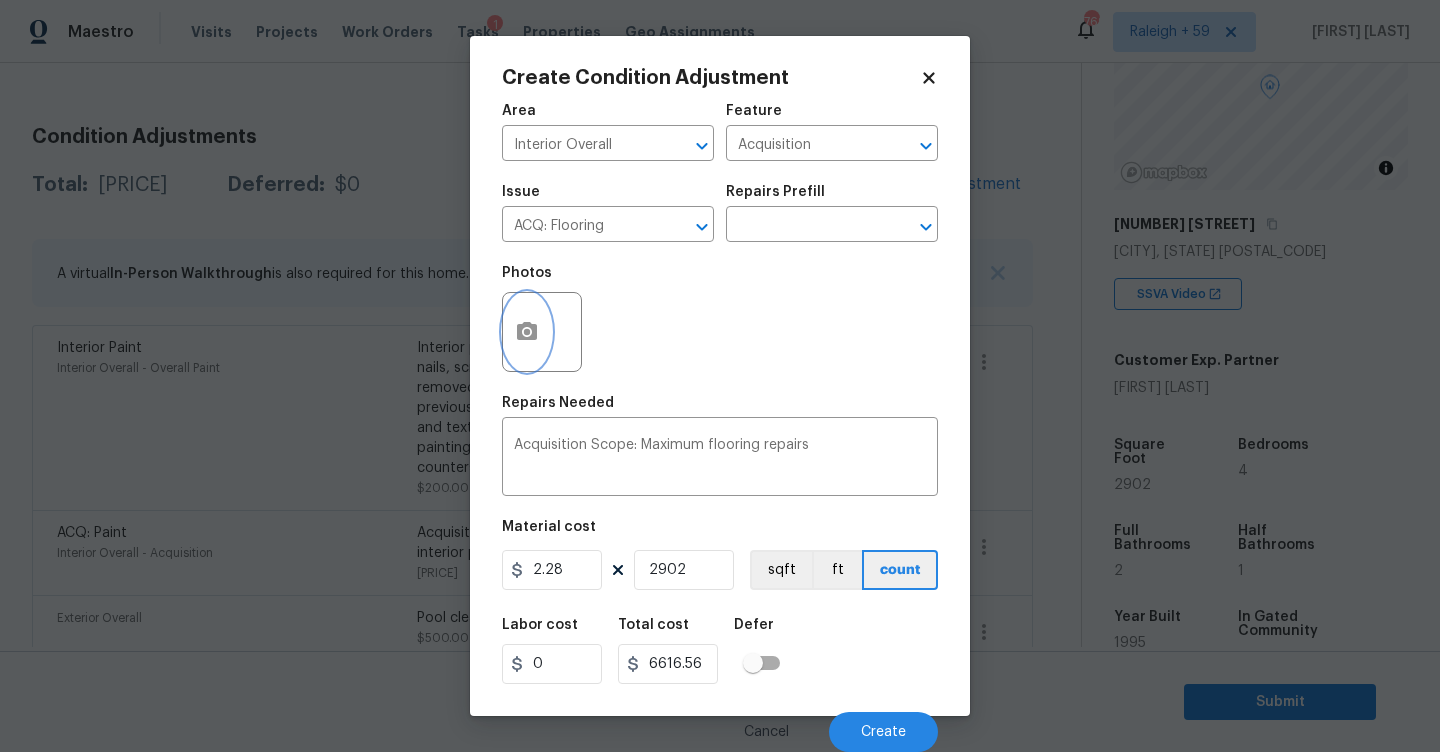 click at bounding box center [527, 332] 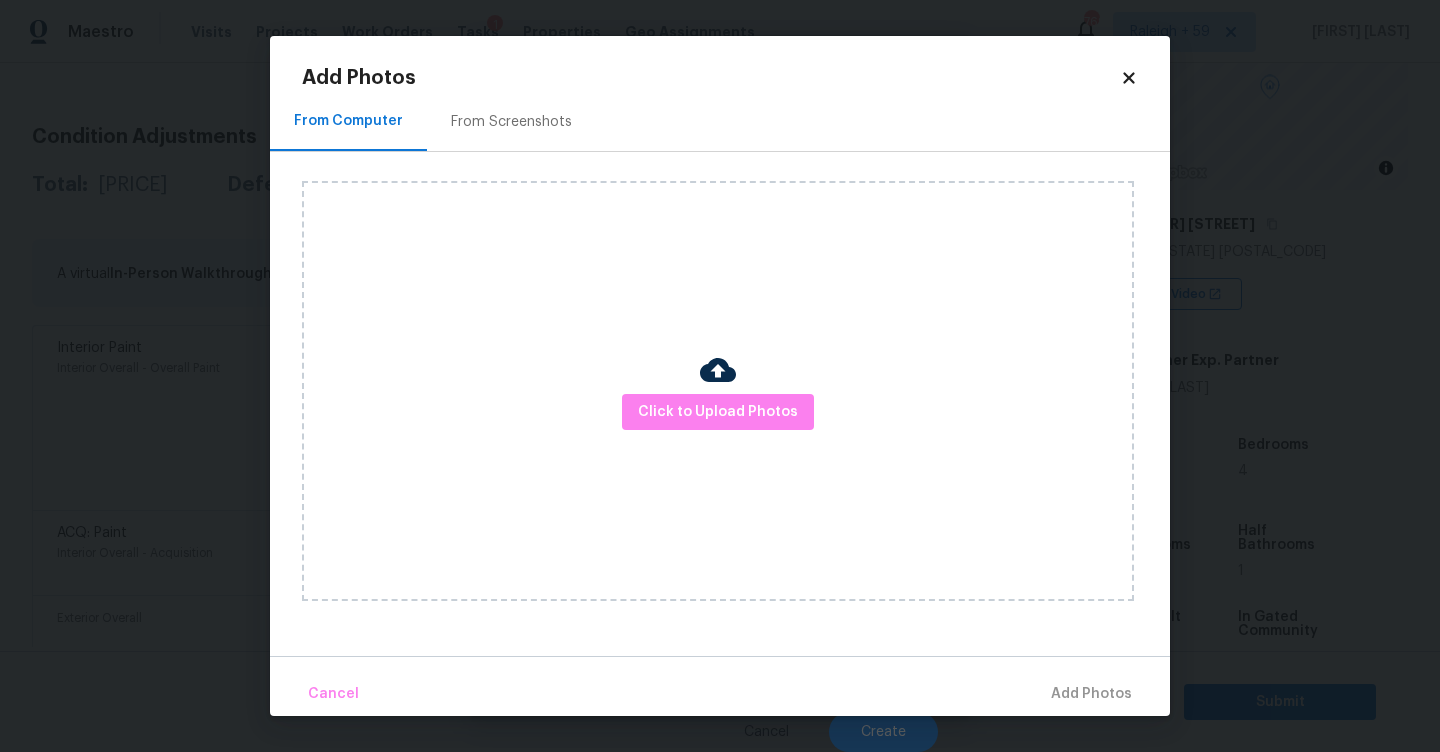 click on "From Screenshots" at bounding box center [511, 121] 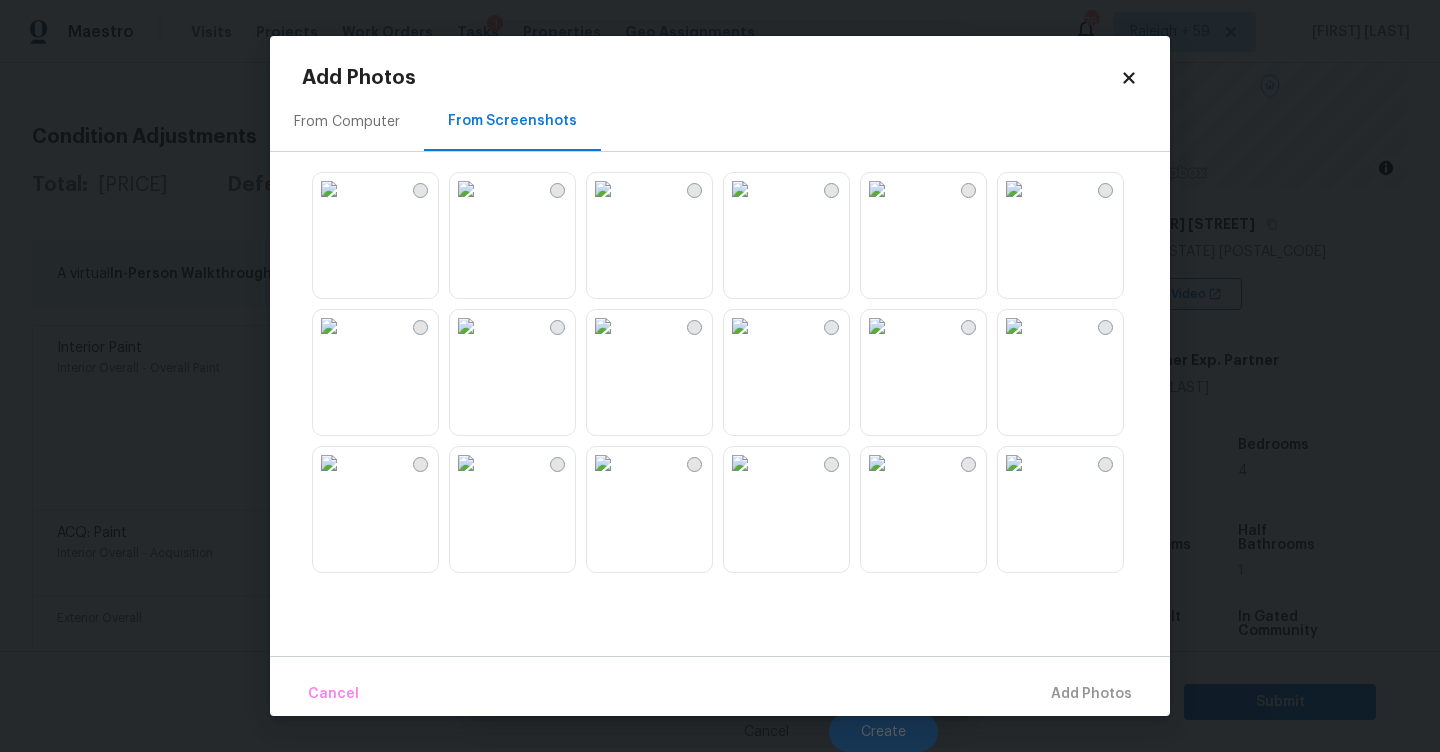 click at bounding box center (877, 326) 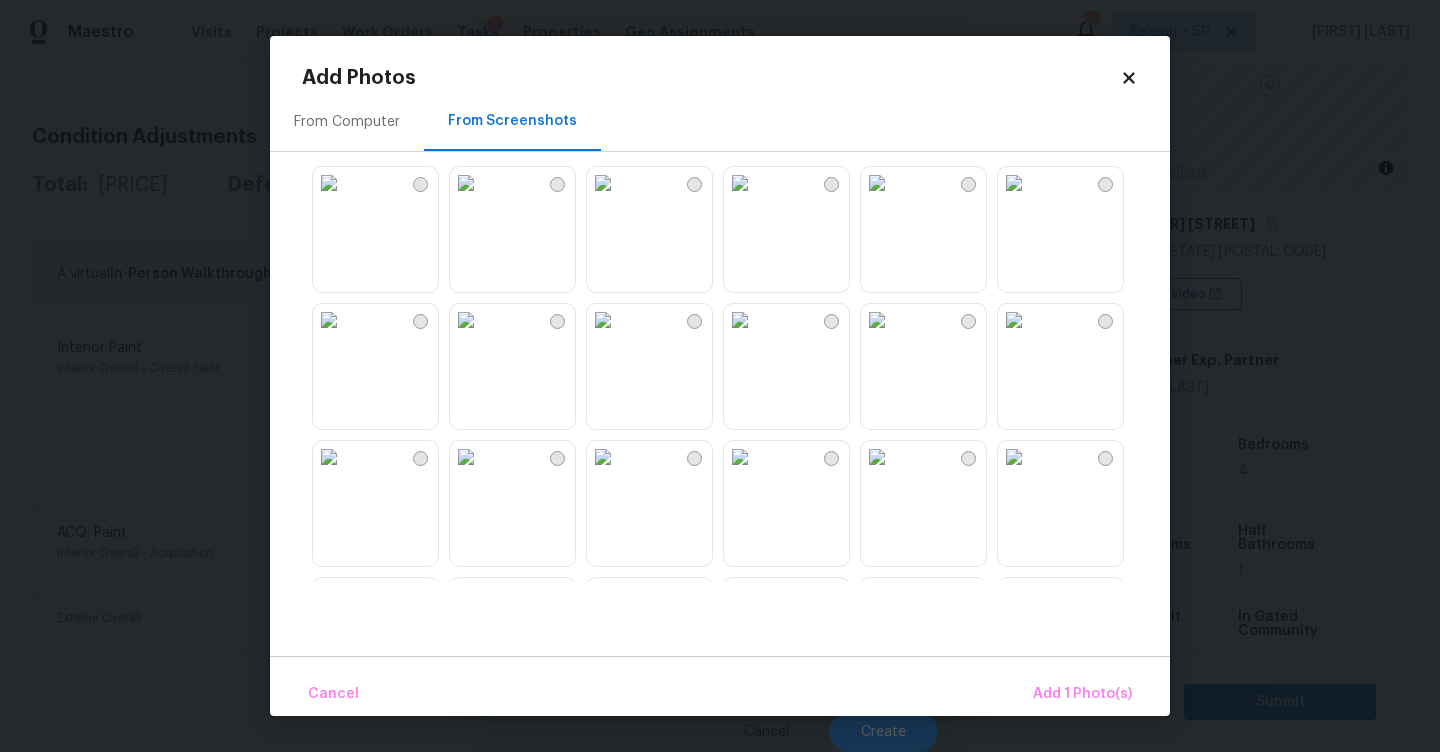 scroll, scrollTop: 281, scrollLeft: 0, axis: vertical 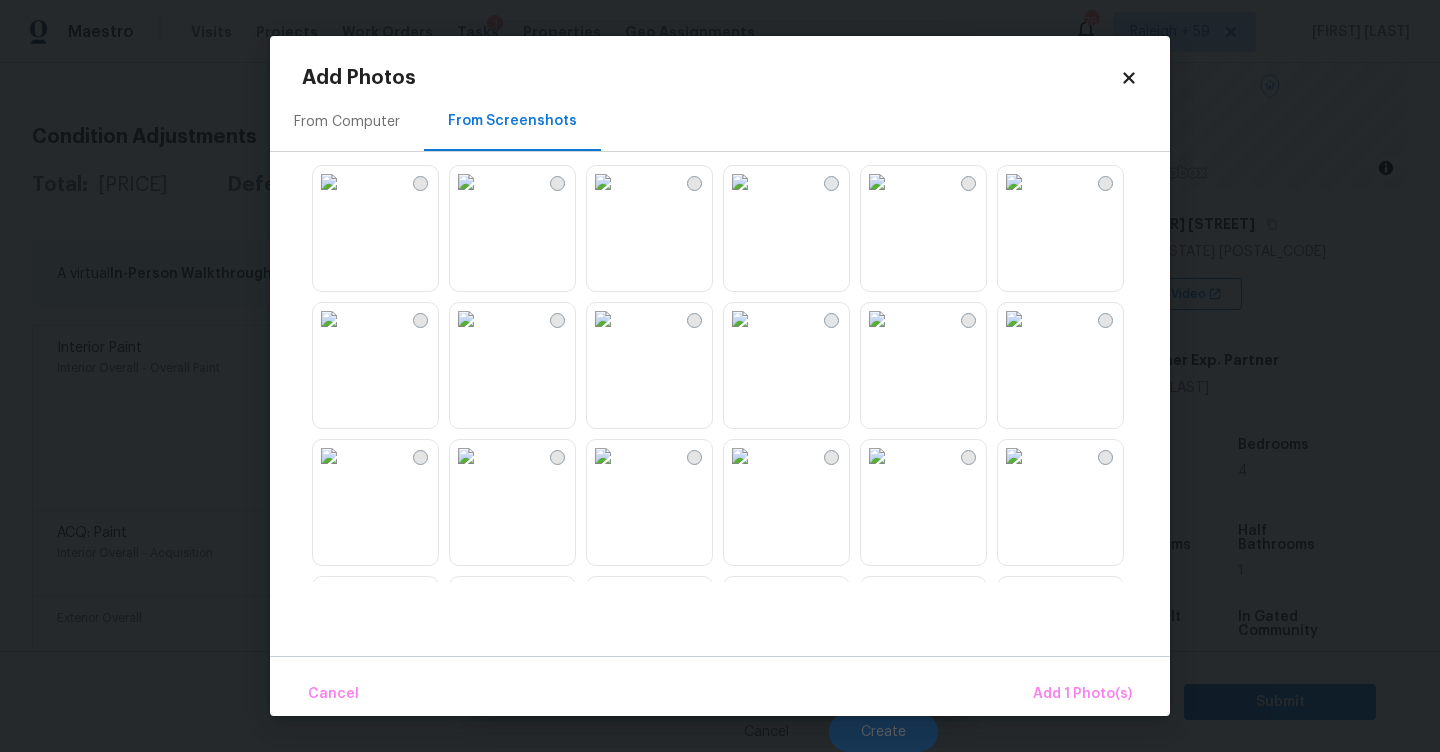click at bounding box center (466, 319) 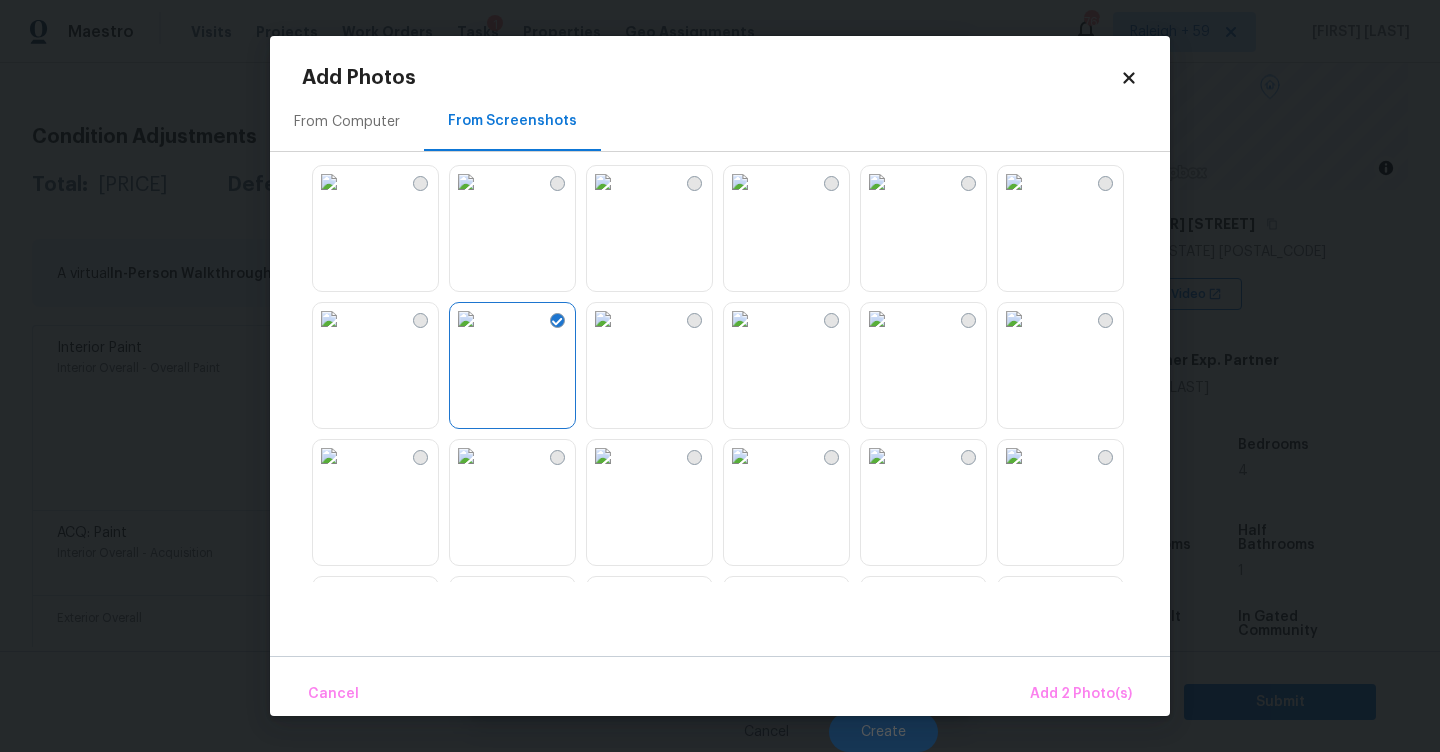 click at bounding box center (466, 182) 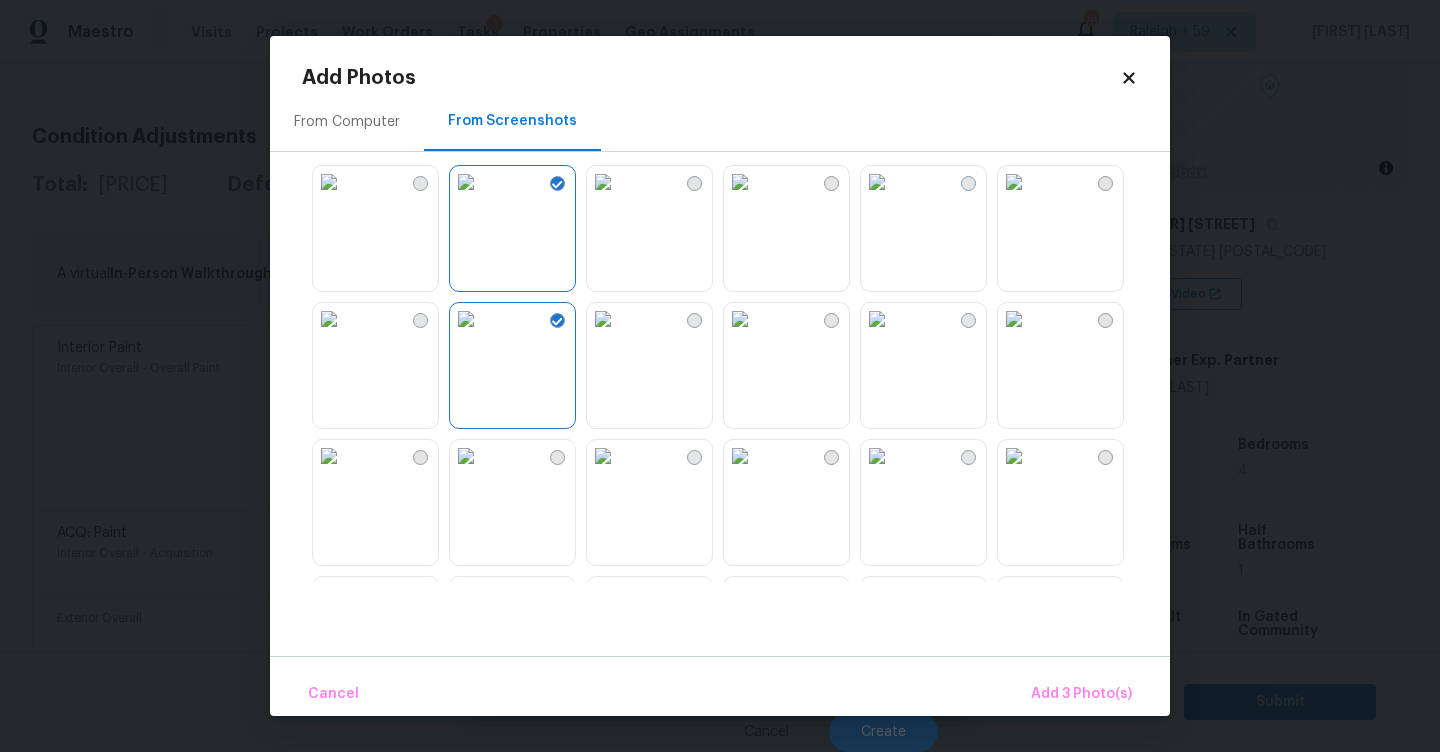 click at bounding box center (603, 456) 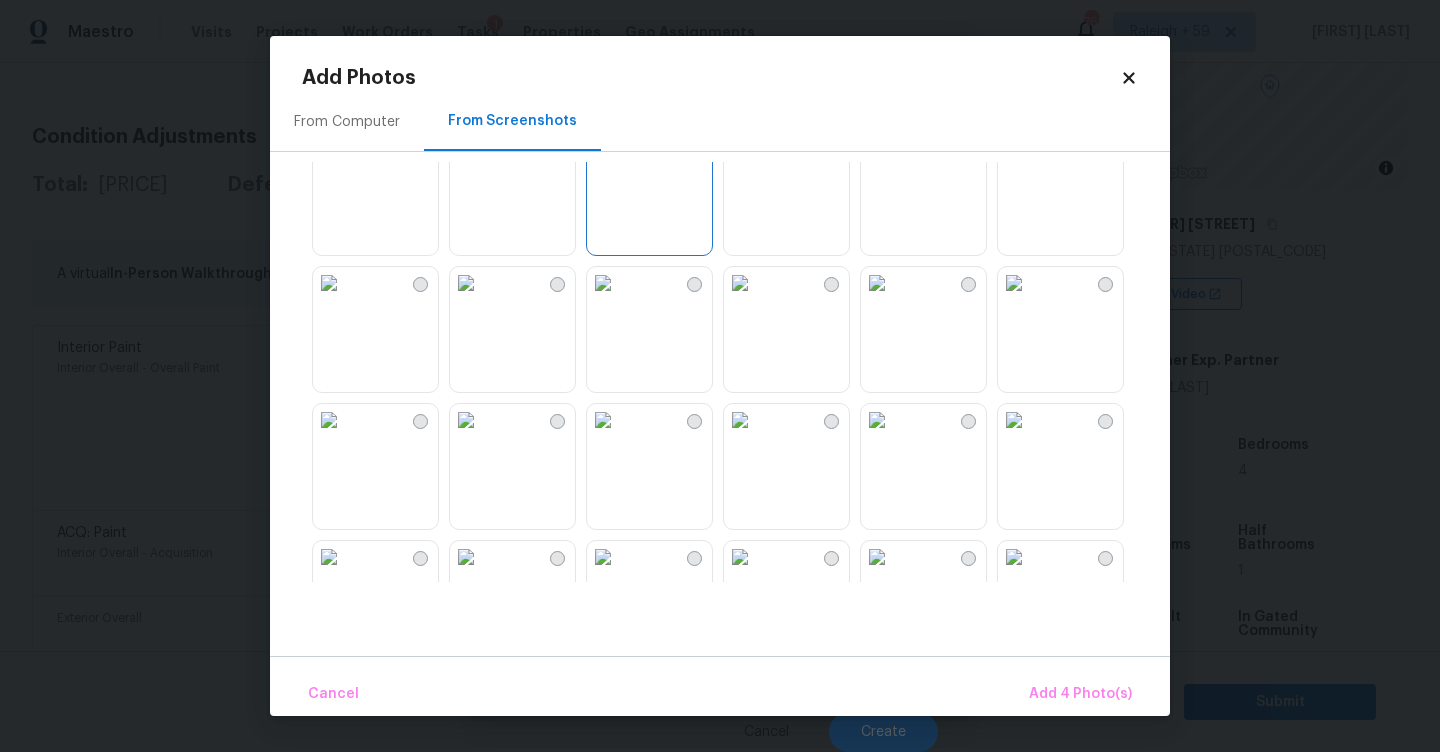 scroll, scrollTop: 616, scrollLeft: 0, axis: vertical 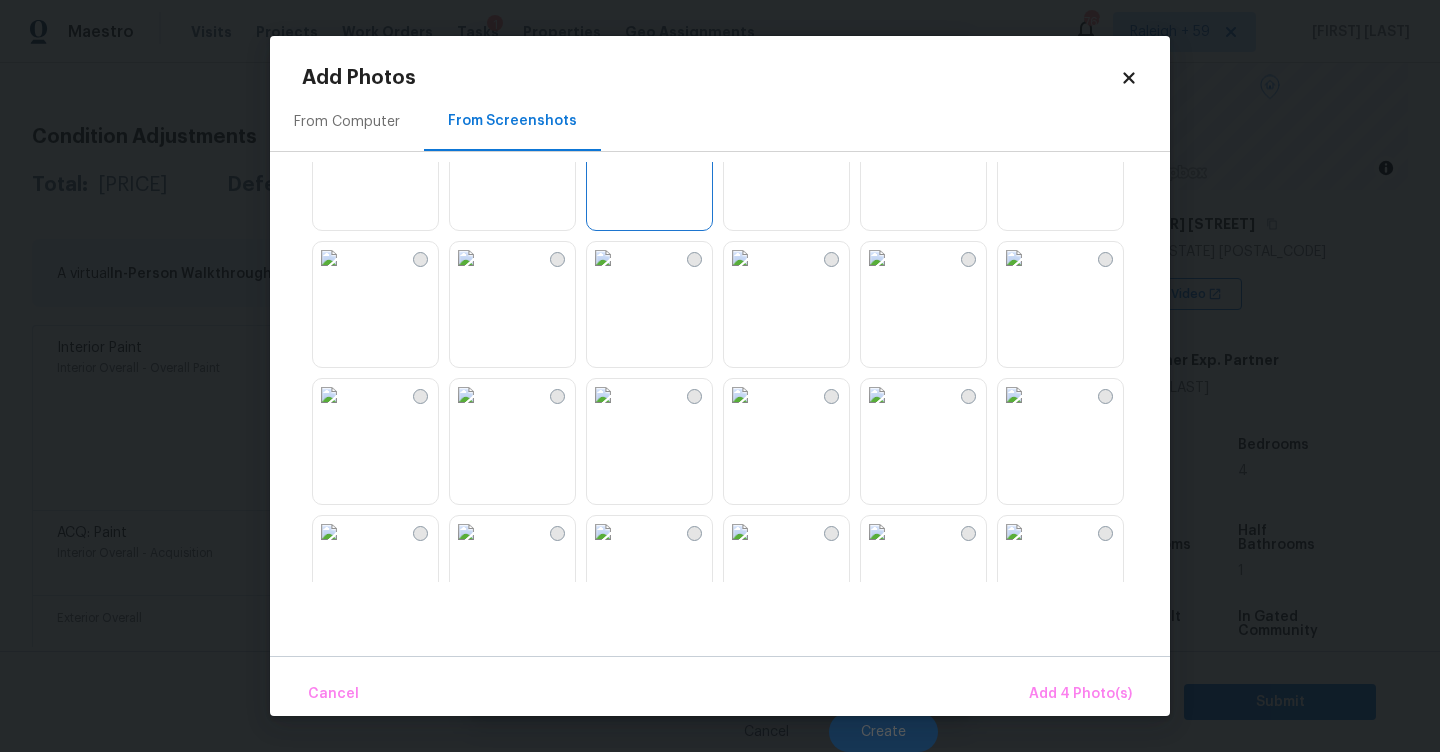 click at bounding box center [603, 395] 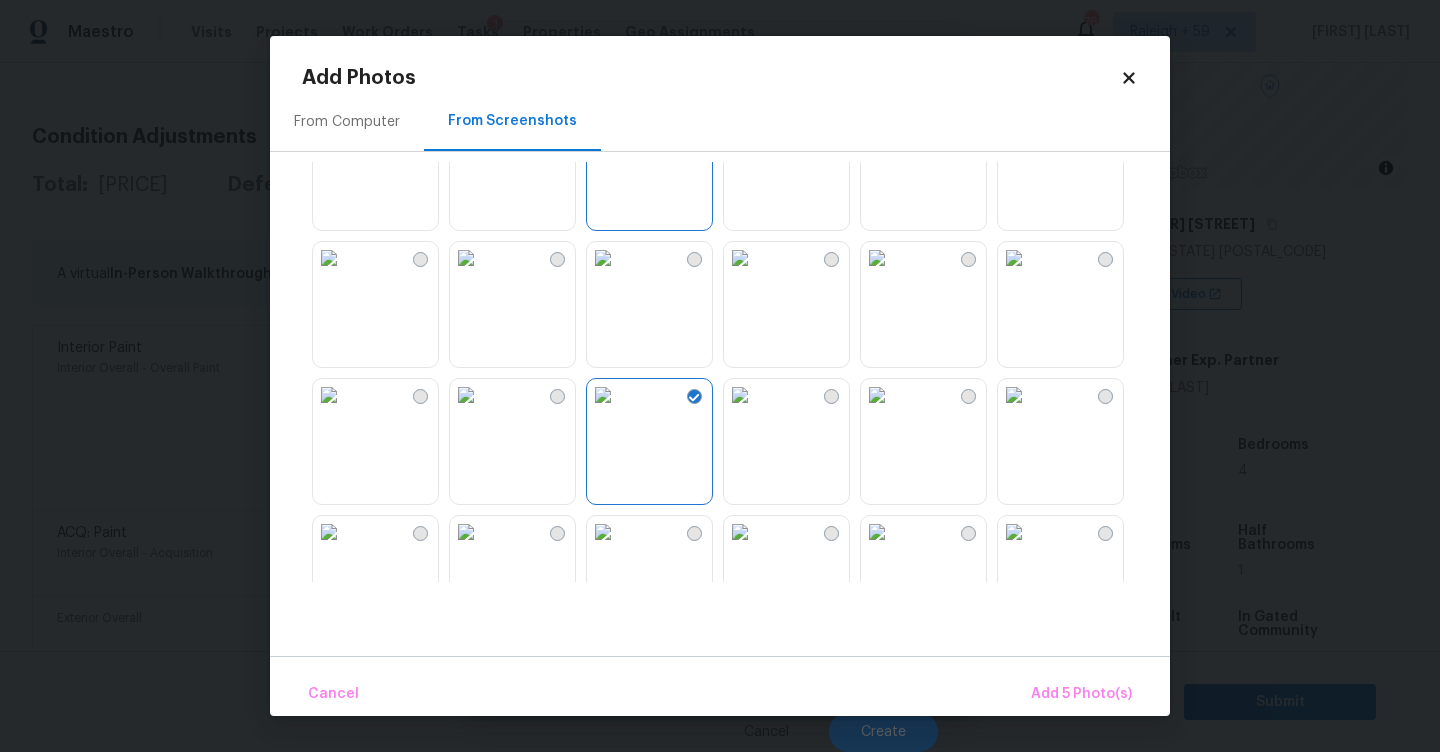 click at bounding box center (877, 395) 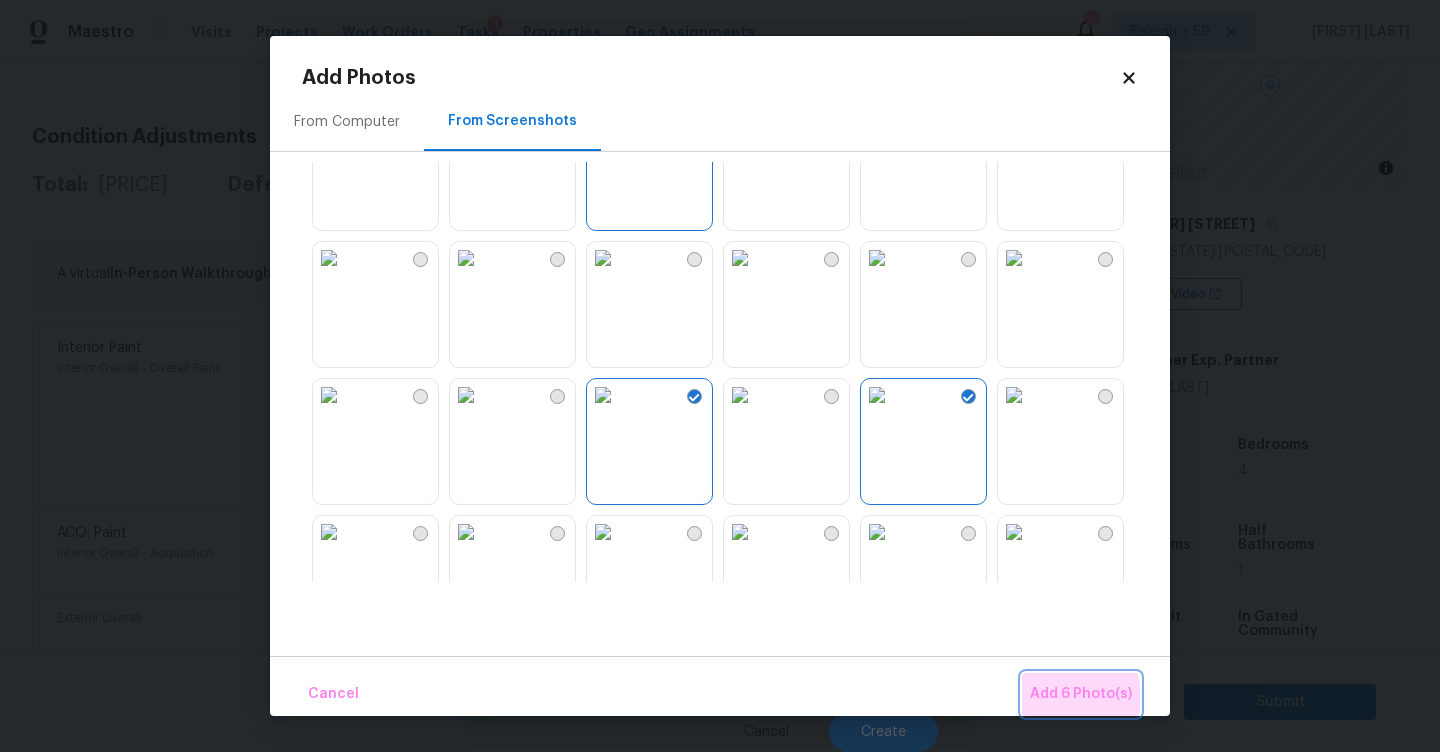click on "Add 6 Photo(s)" at bounding box center (1081, 694) 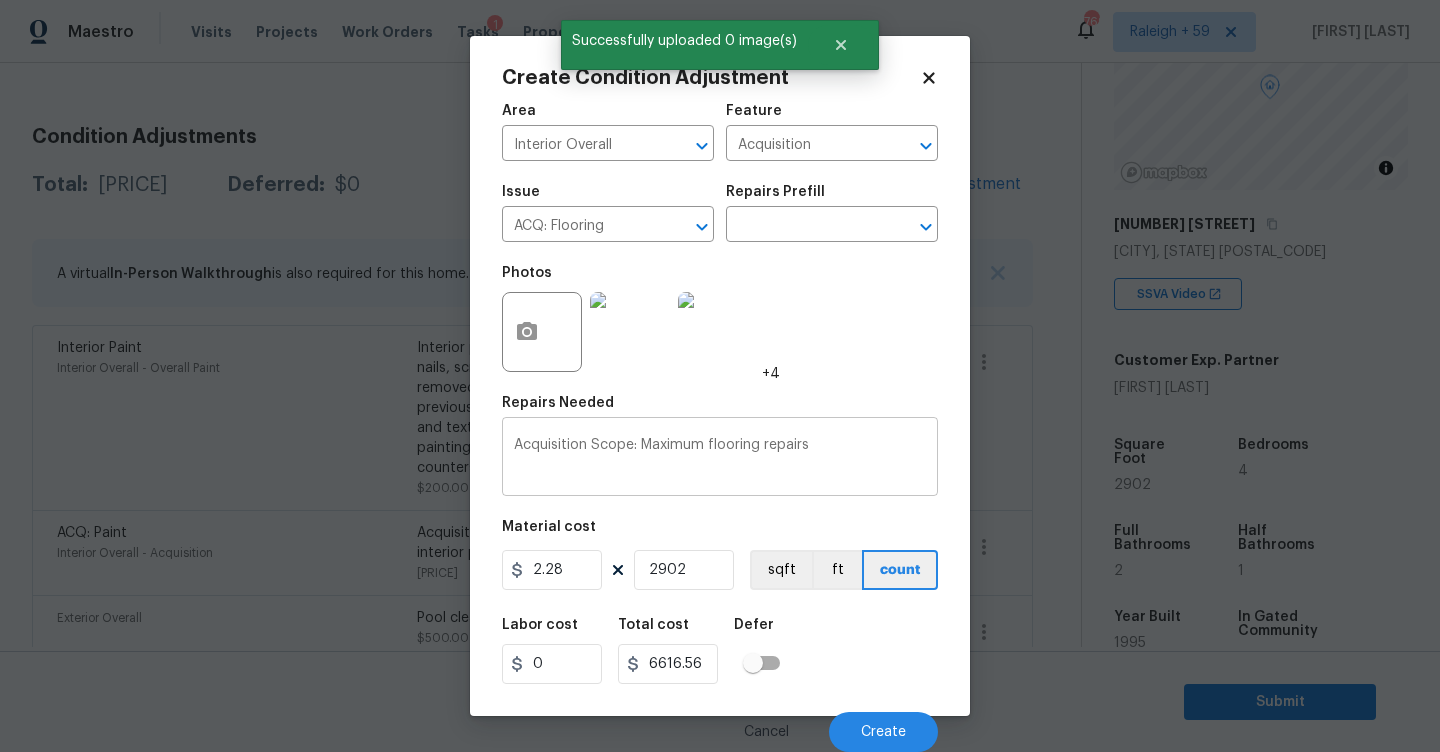 click on "Acquisition Scope: Maximum flooring repairs" at bounding box center [720, 459] 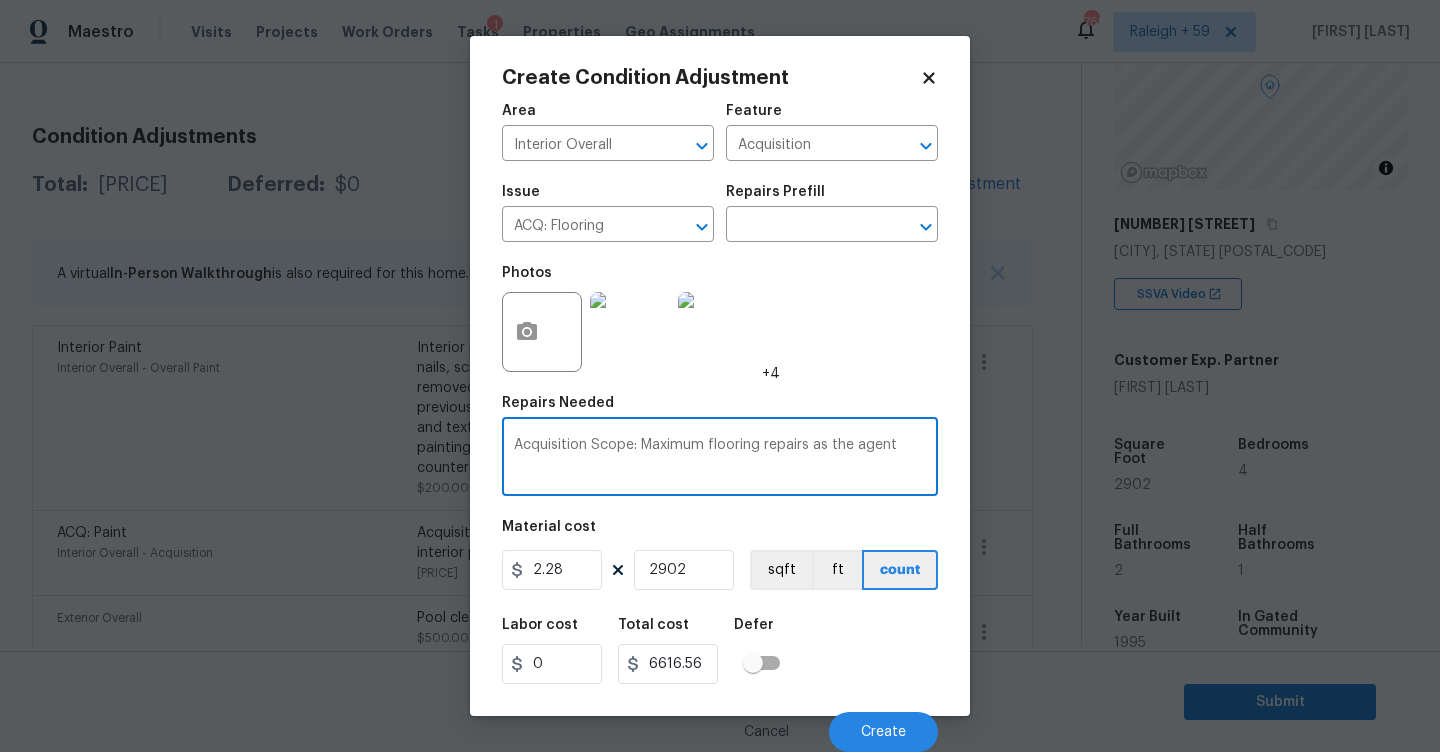 drag, startPoint x: 855, startPoint y: 441, endPoint x: 862, endPoint y: 455, distance: 15.652476 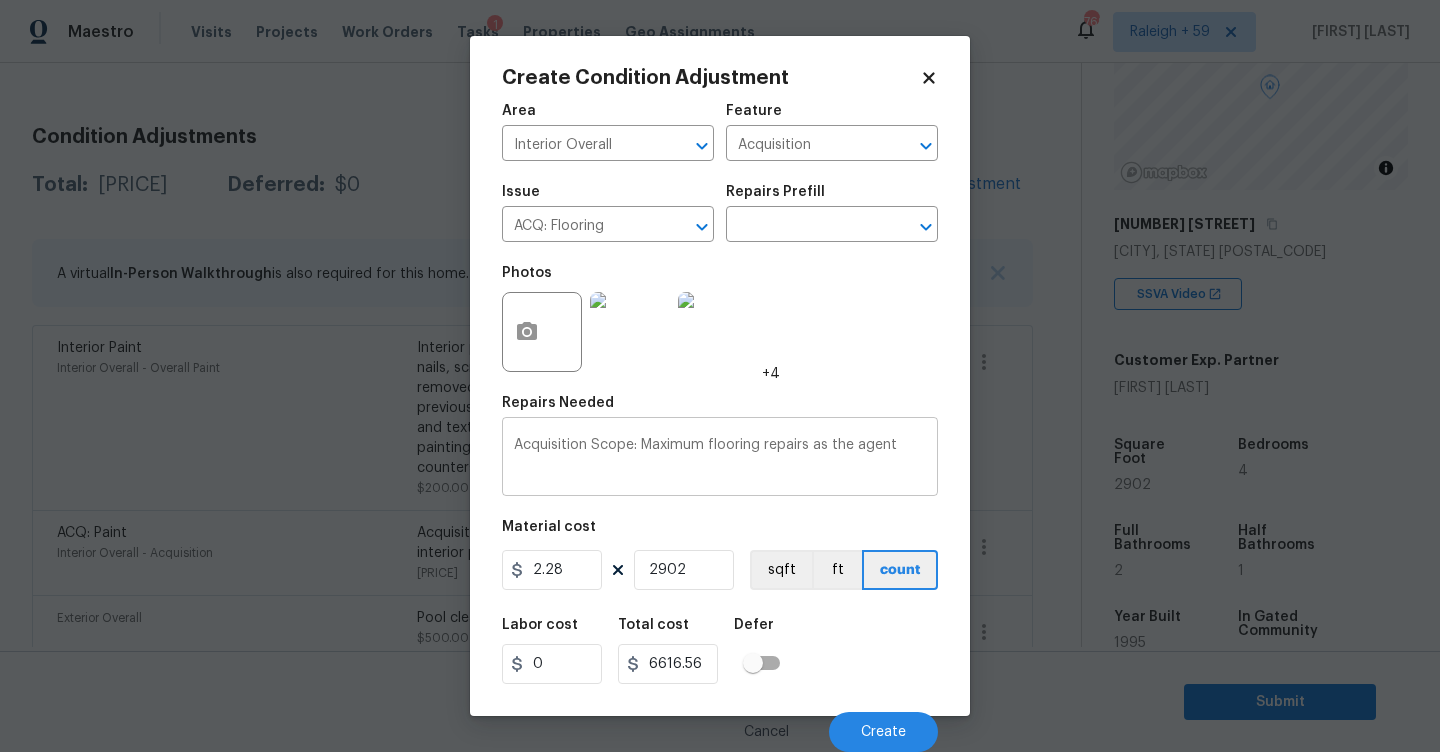 click on "Acquisition Scope: Maximum flooring repairs as the agent" at bounding box center [720, 459] 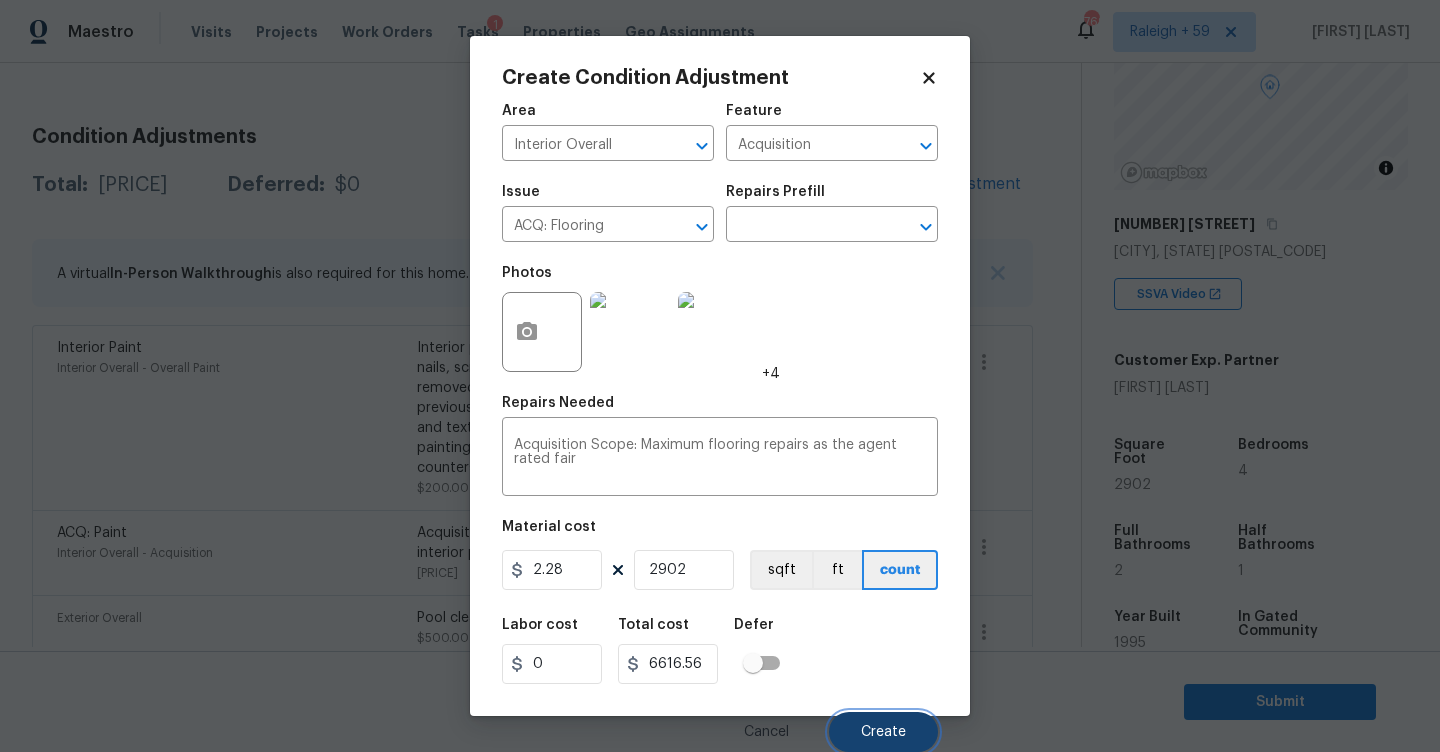 click on "Create" at bounding box center (883, 732) 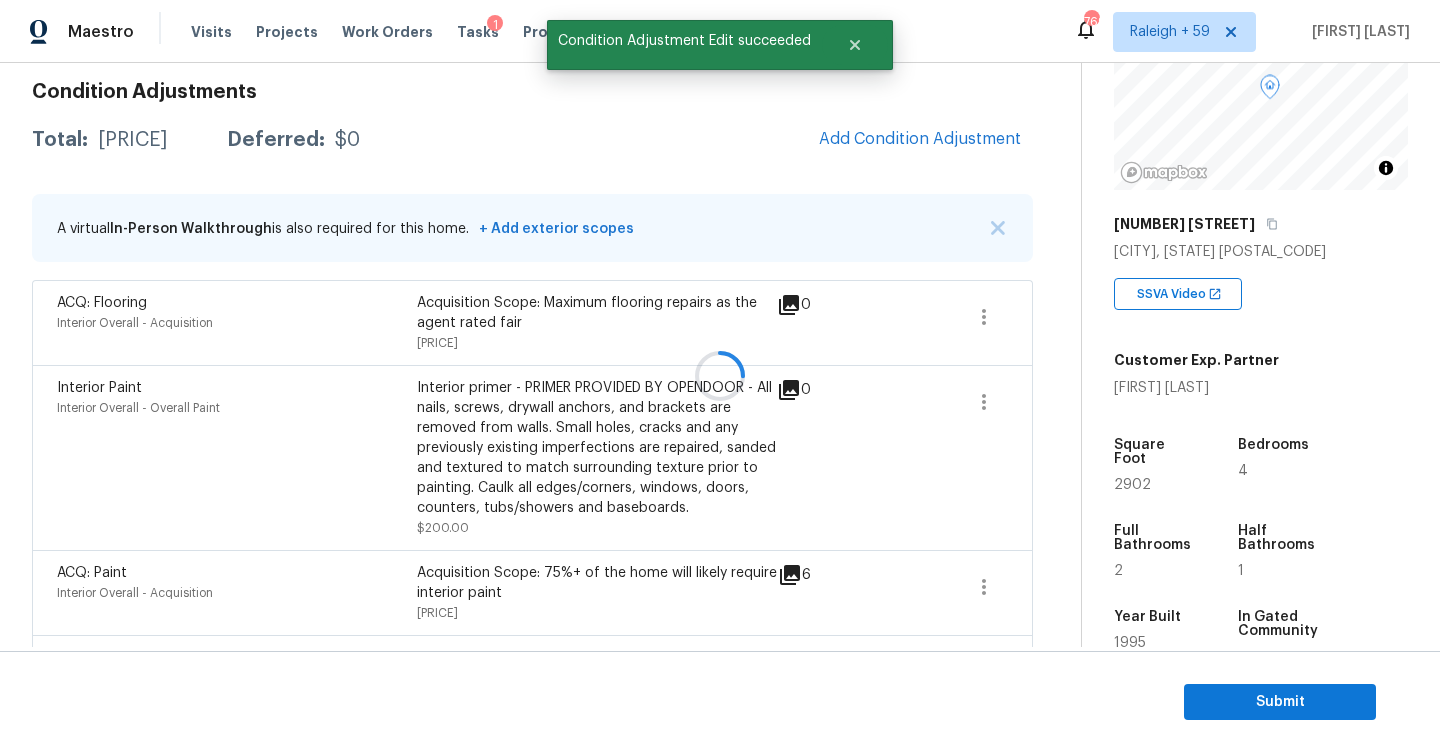 scroll, scrollTop: 240, scrollLeft: 0, axis: vertical 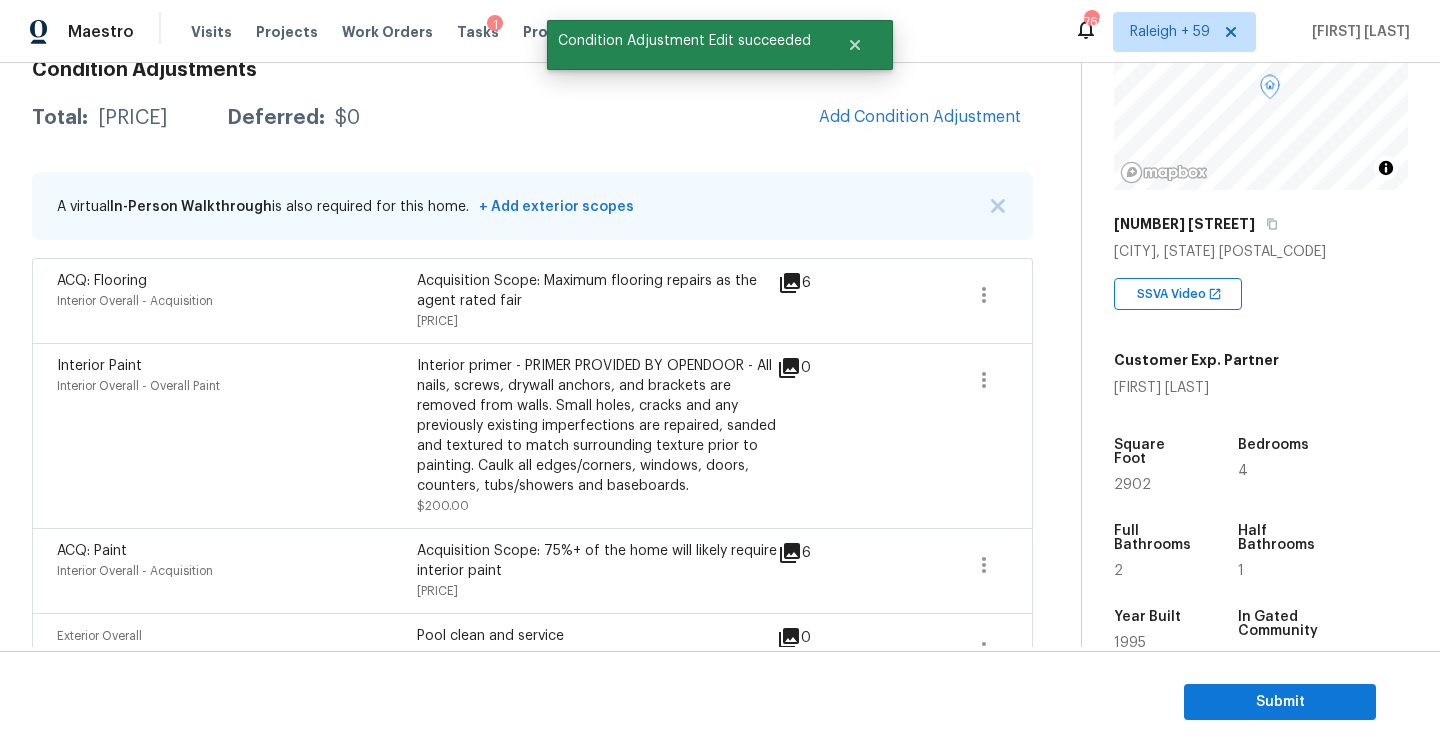 click on "Add Condition Adjustment" at bounding box center (920, 118) 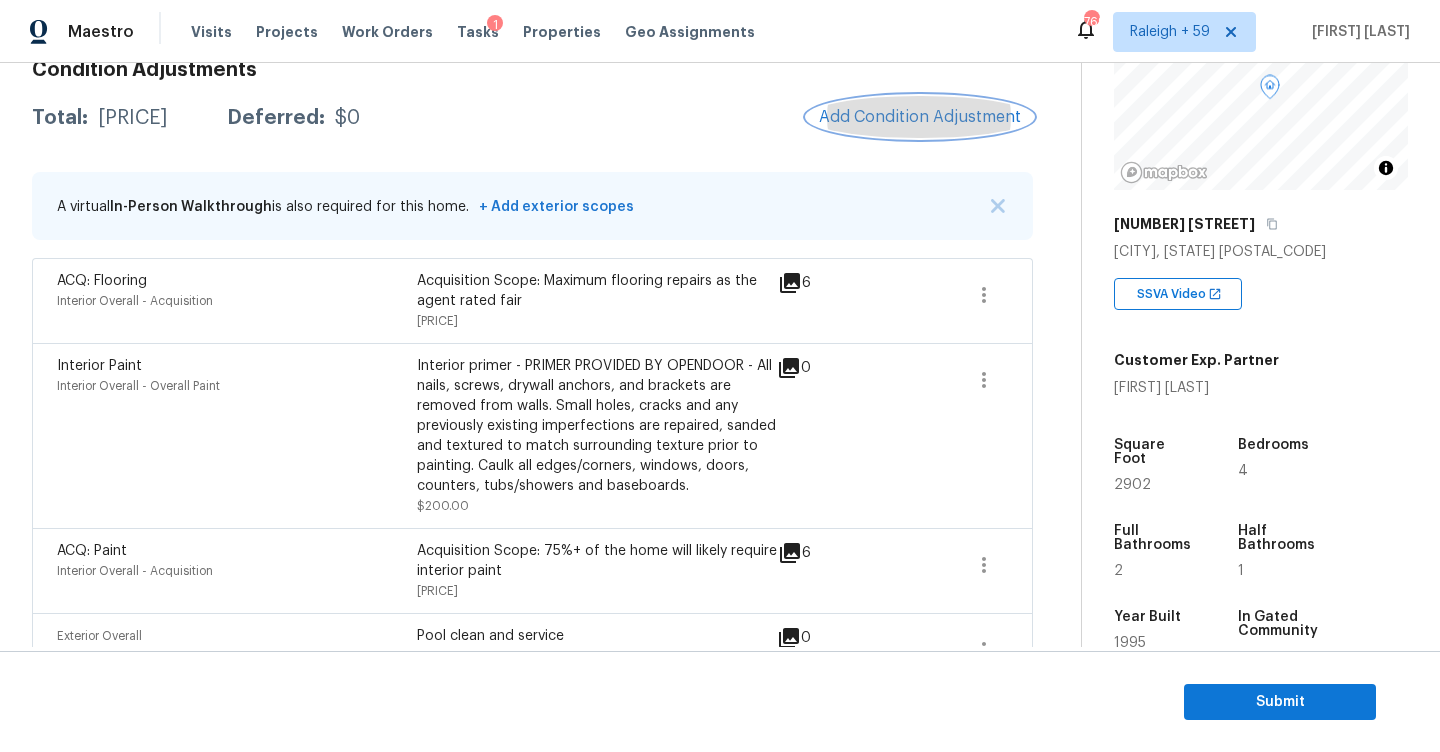 click on "Add Condition Adjustment" at bounding box center (920, 117) 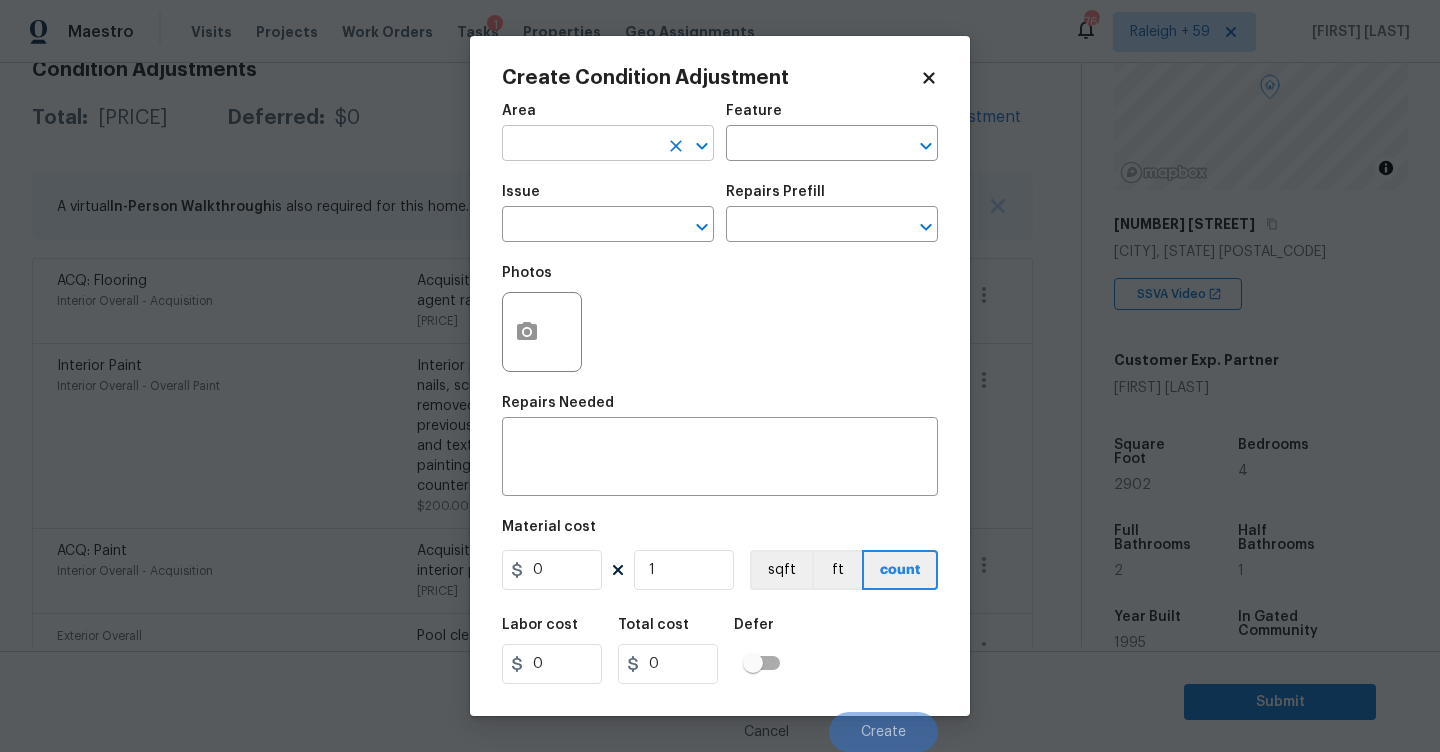 click at bounding box center (580, 145) 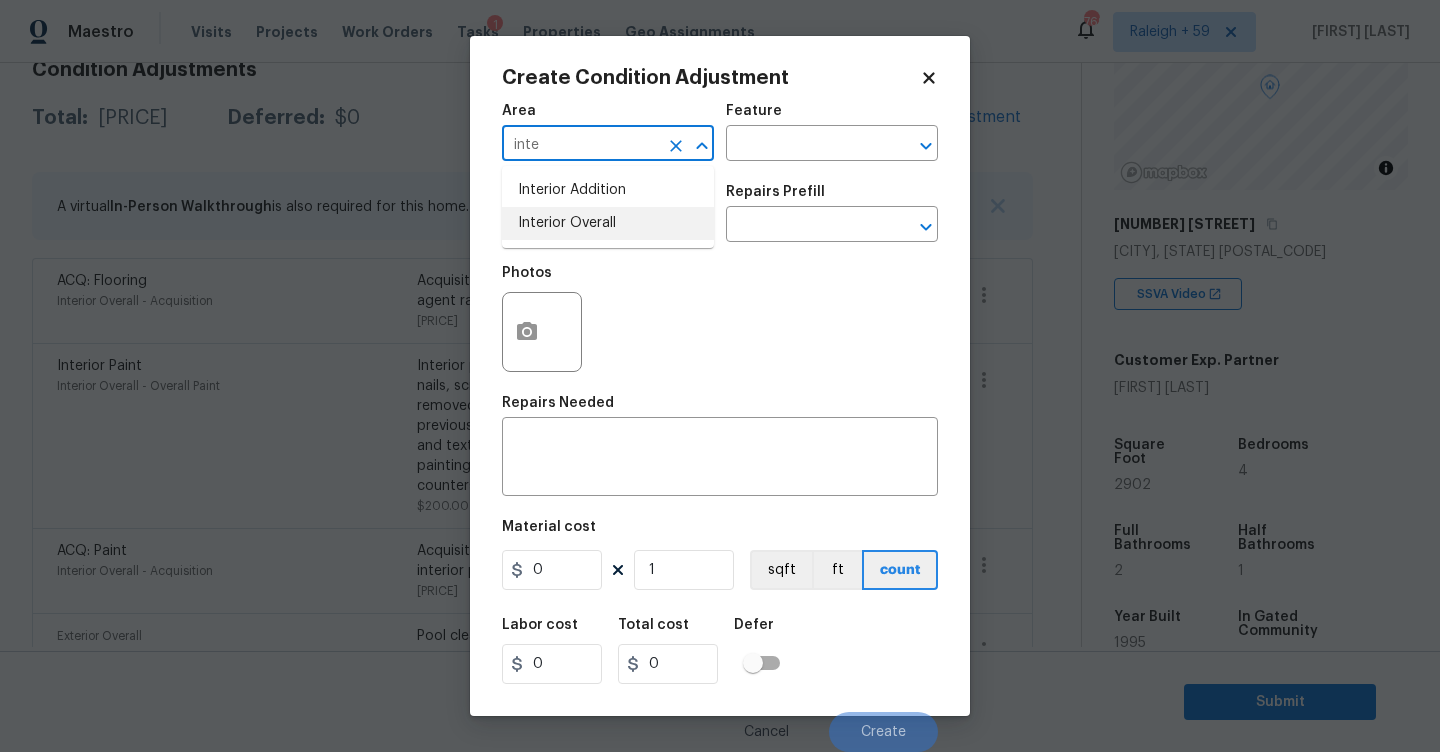 click on "Interior Overall" at bounding box center [608, 223] 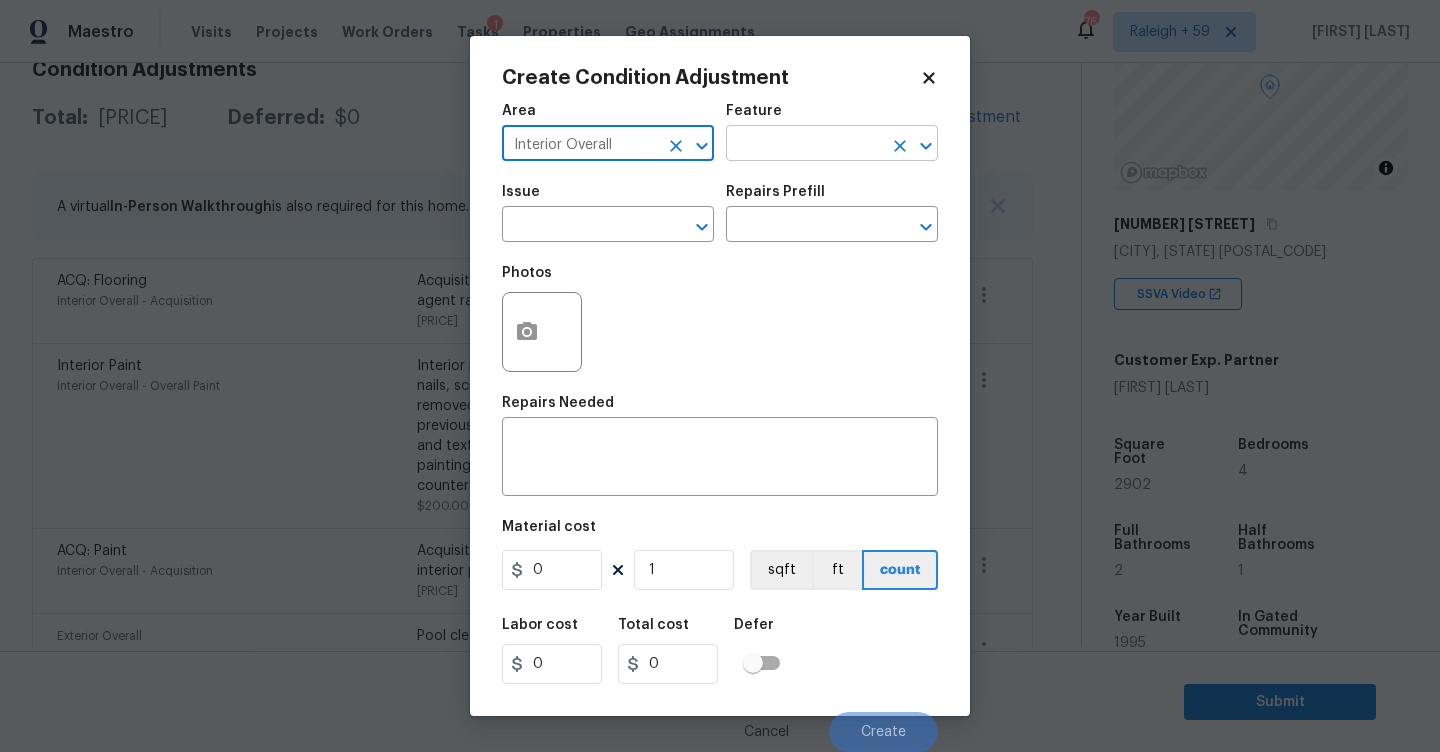 click at bounding box center [804, 145] 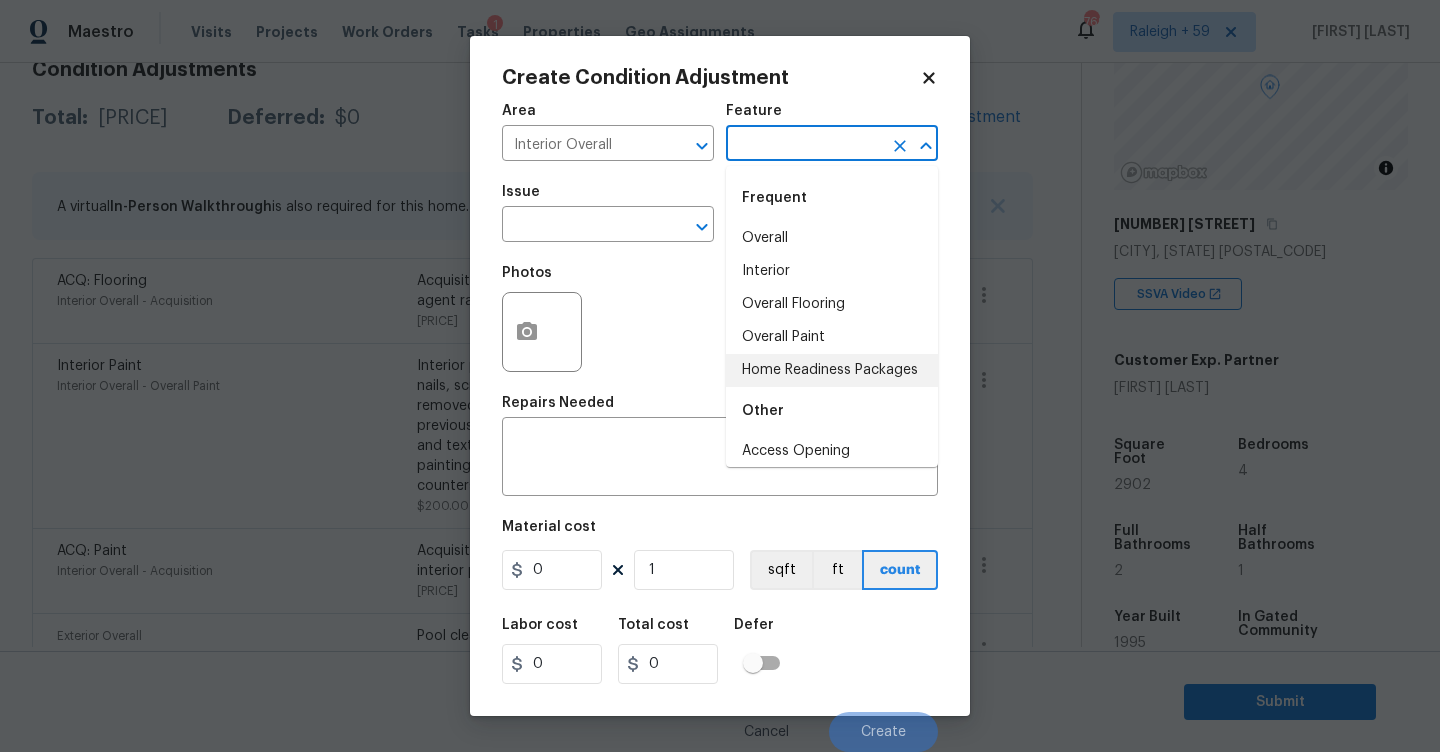 click on "Home Readiness Packages" at bounding box center [832, 370] 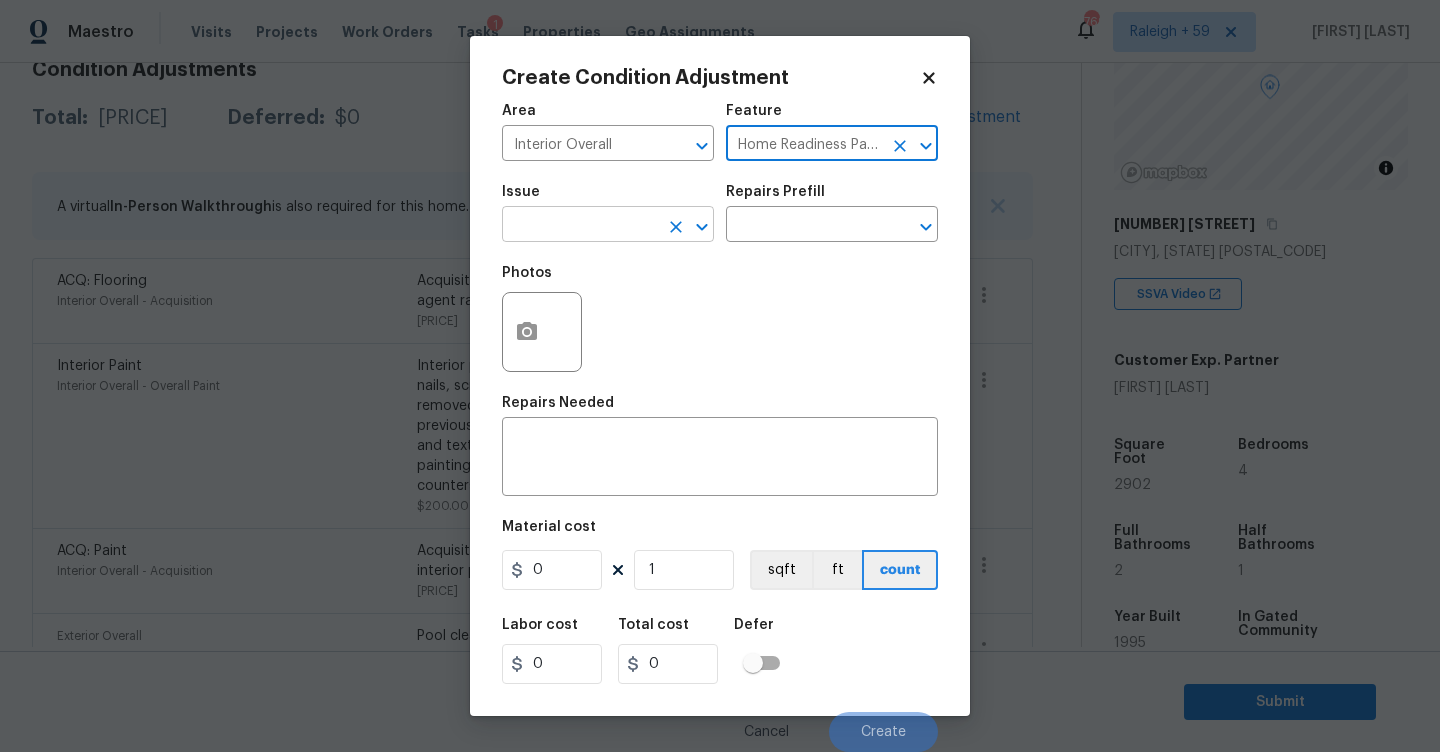 click at bounding box center (580, 226) 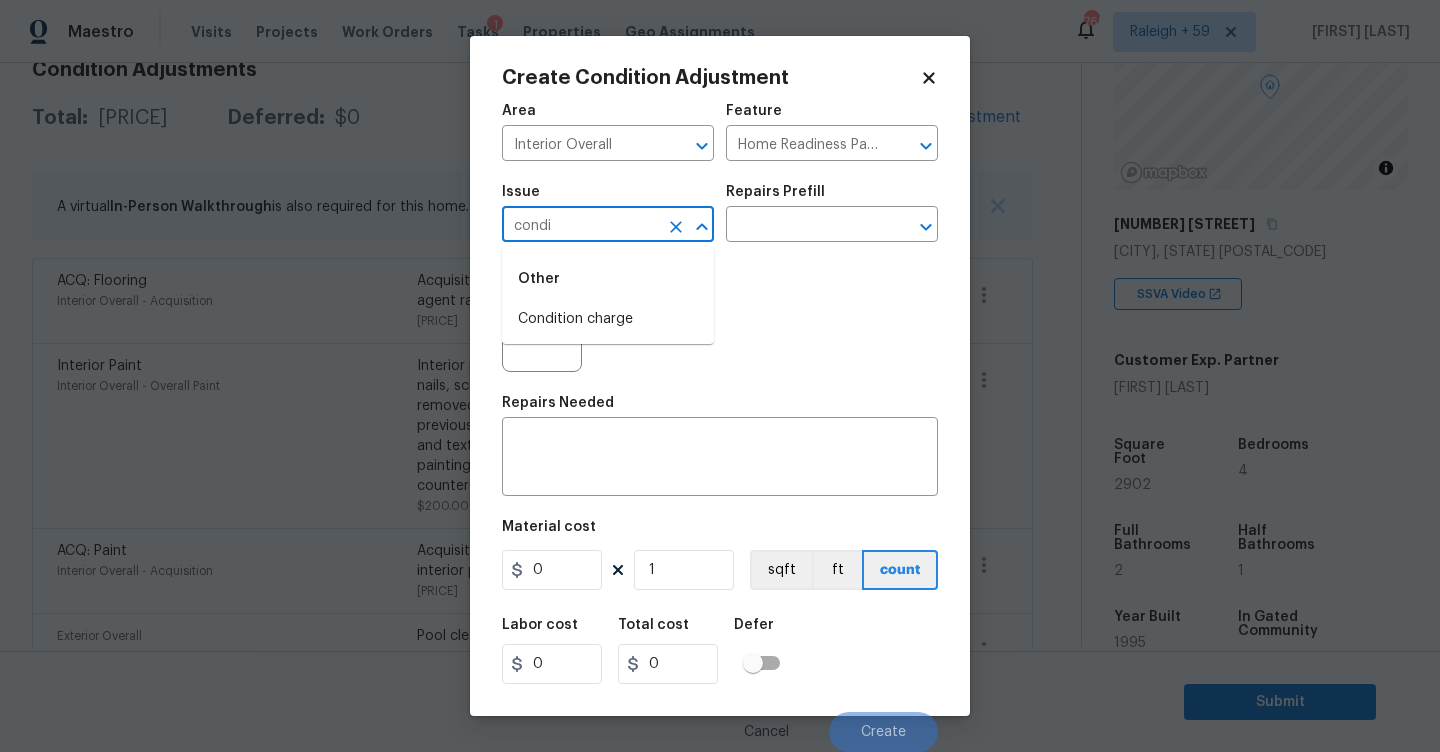 click on "Condition charge" at bounding box center [608, 319] 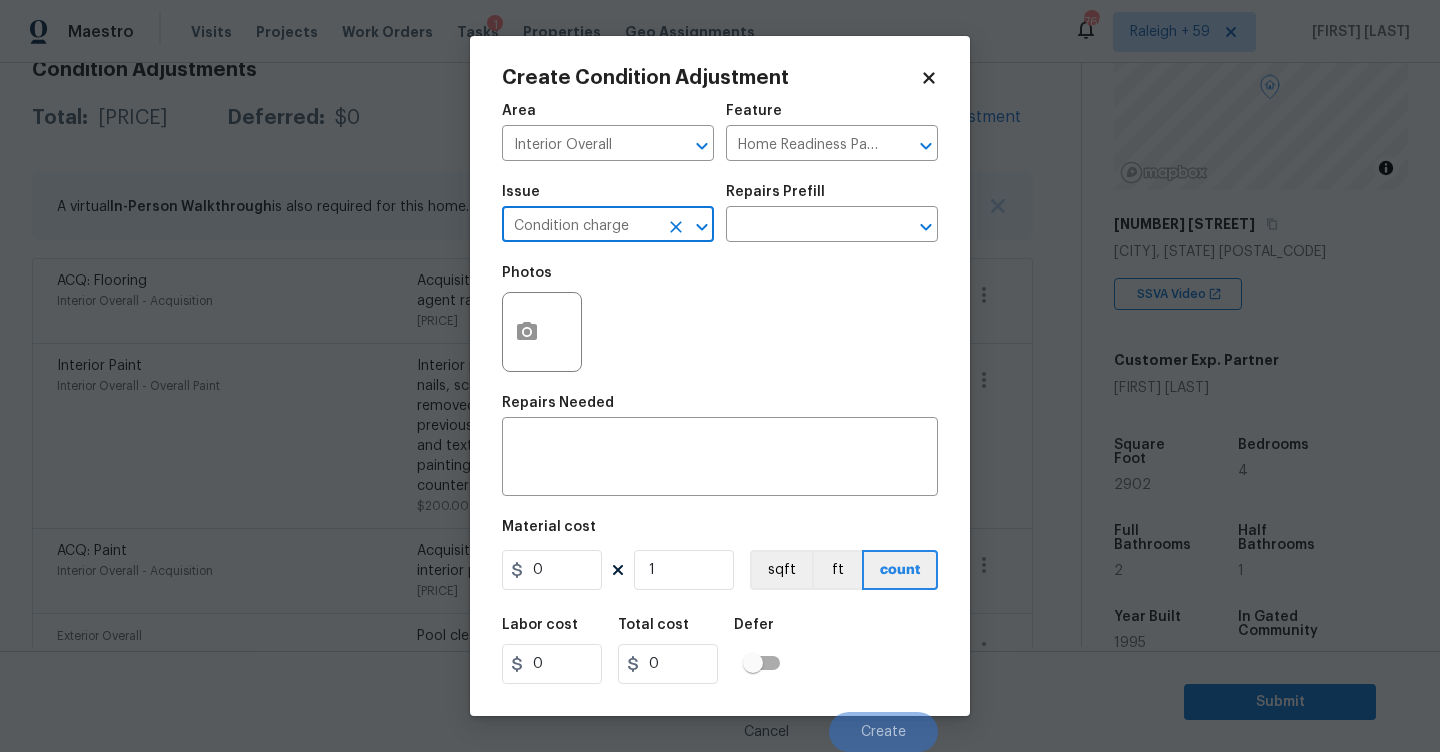 click on "Issue Condition charge ​ Repairs Prefill ​" at bounding box center (720, 213) 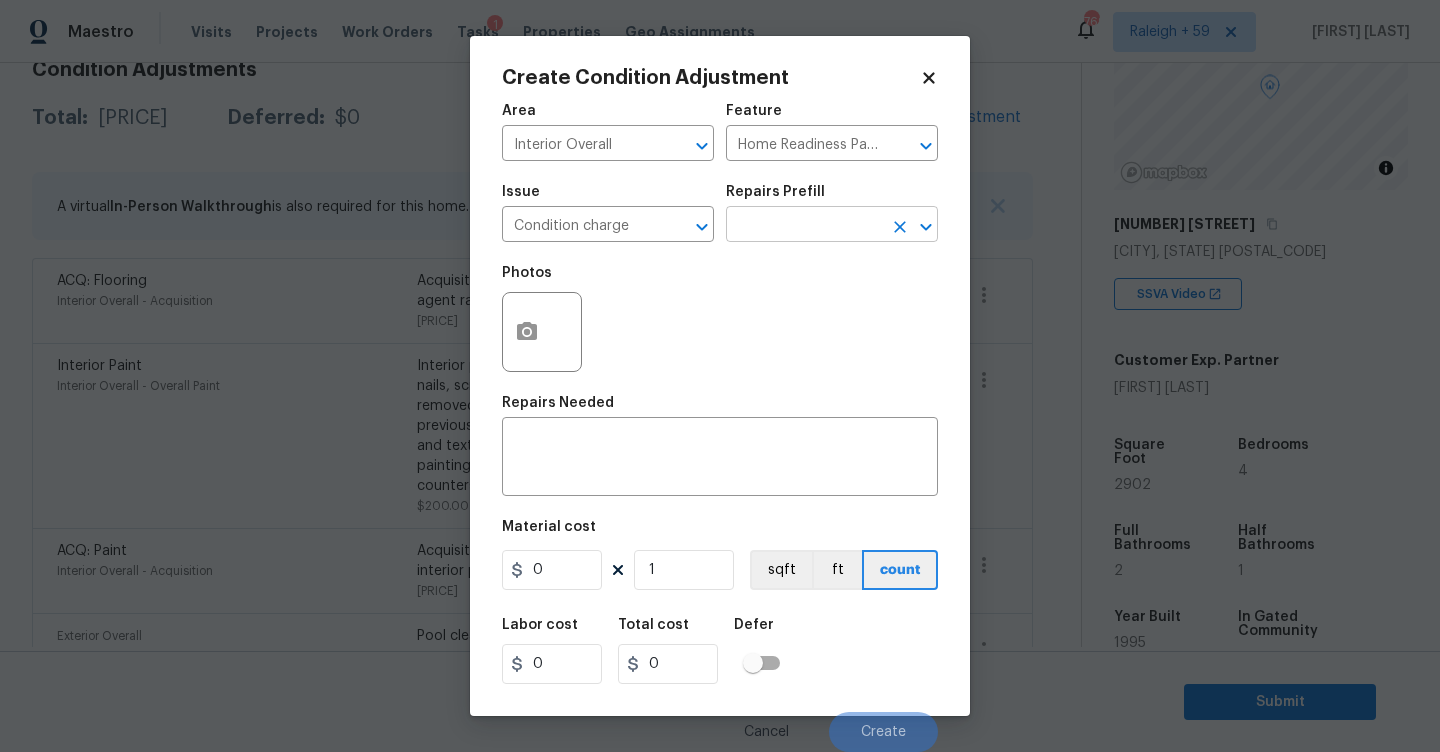 click at bounding box center [804, 226] 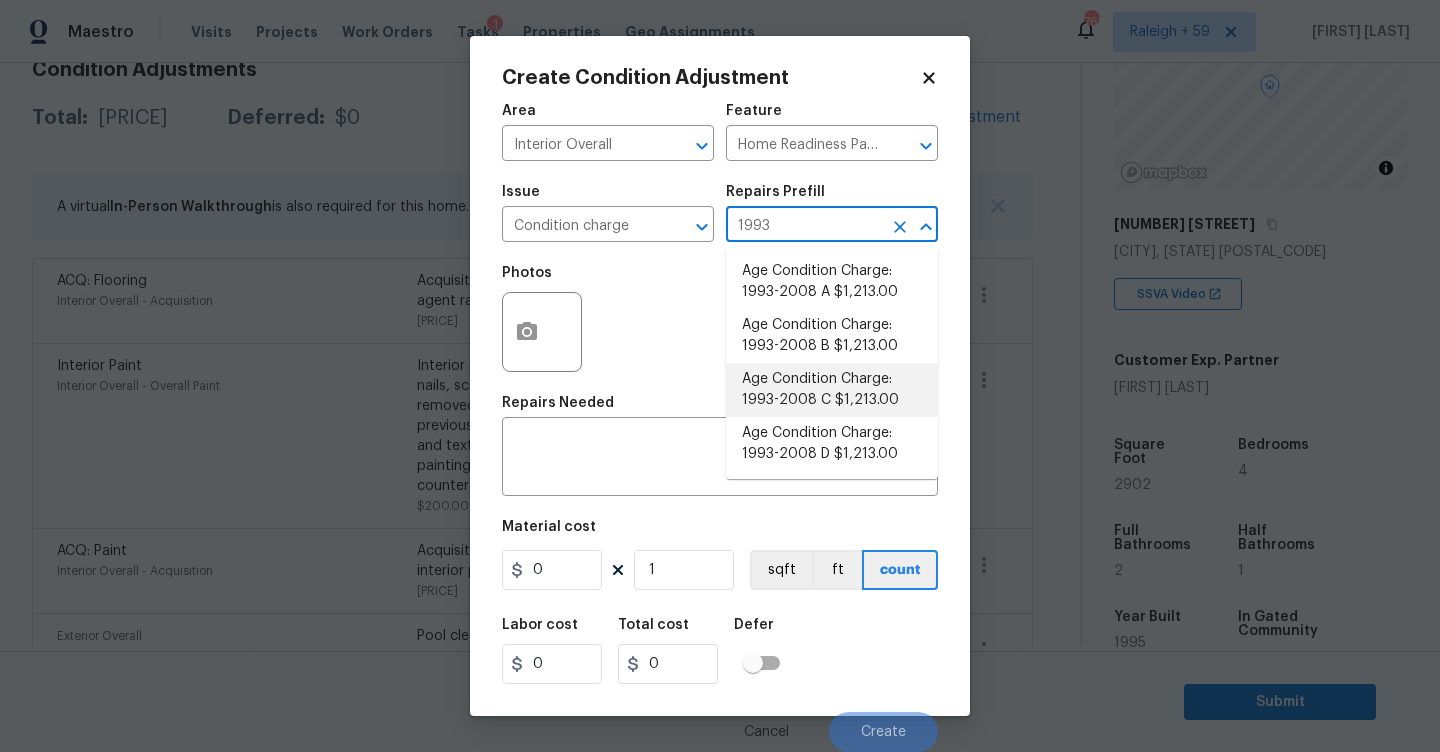 click on "Age Condition Charge: 1993-2008 C	 $1,213.00" at bounding box center [832, 390] 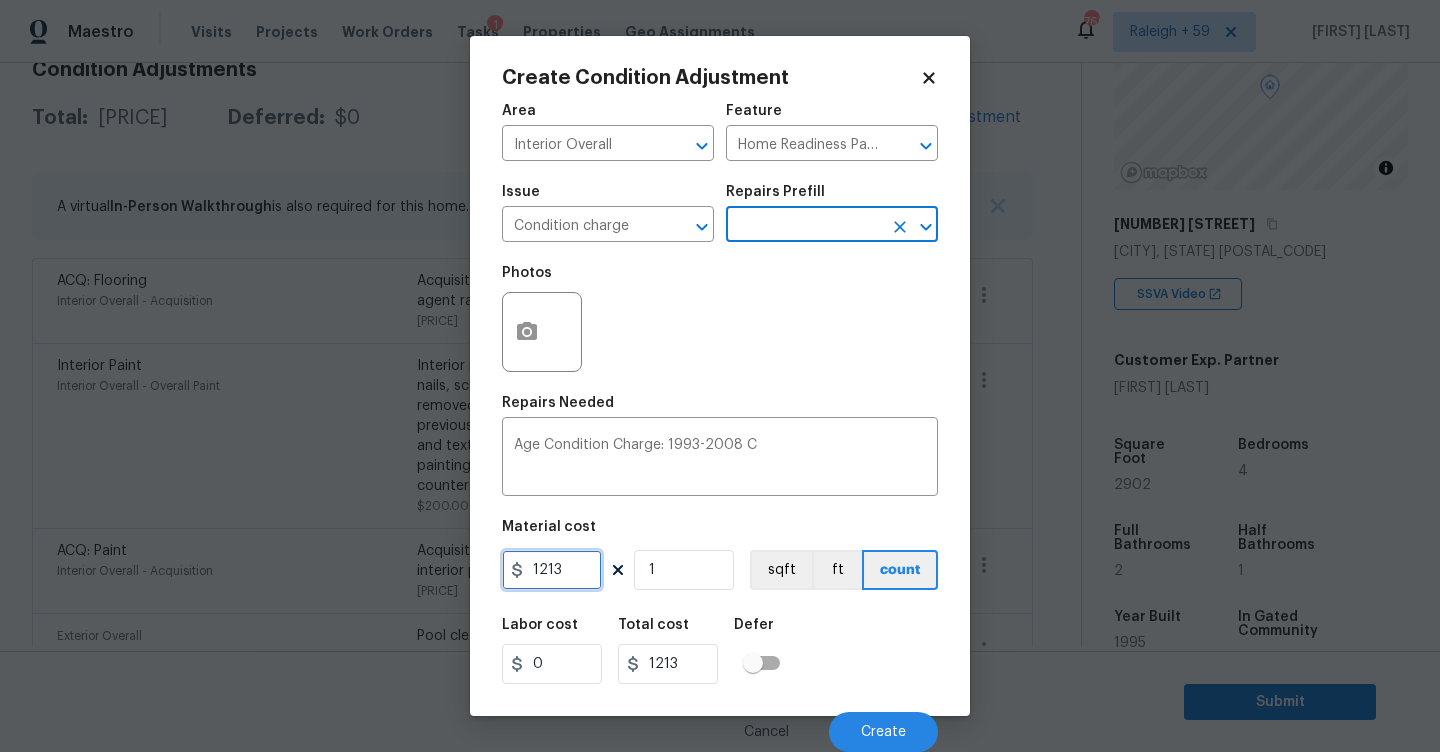 click on "1213" at bounding box center (552, 570) 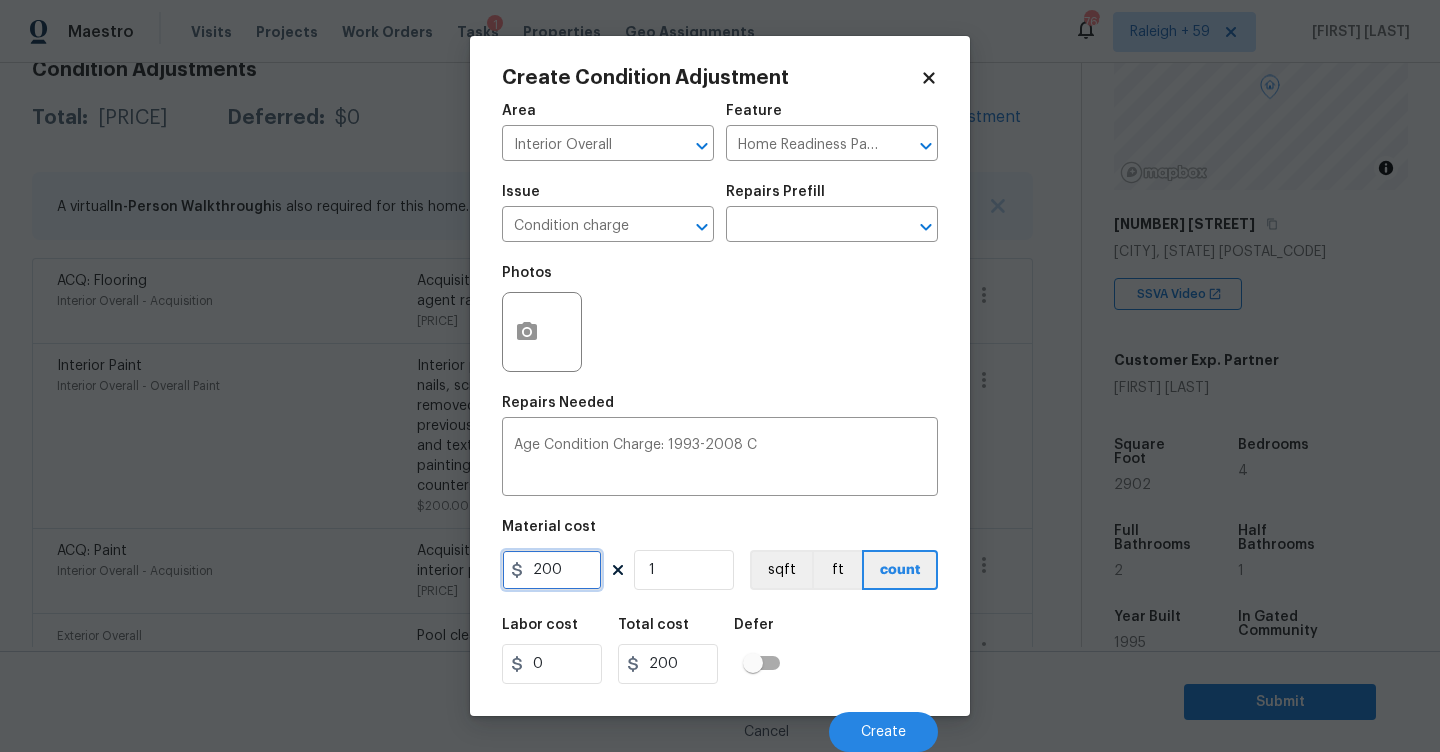 click on "200" at bounding box center [552, 570] 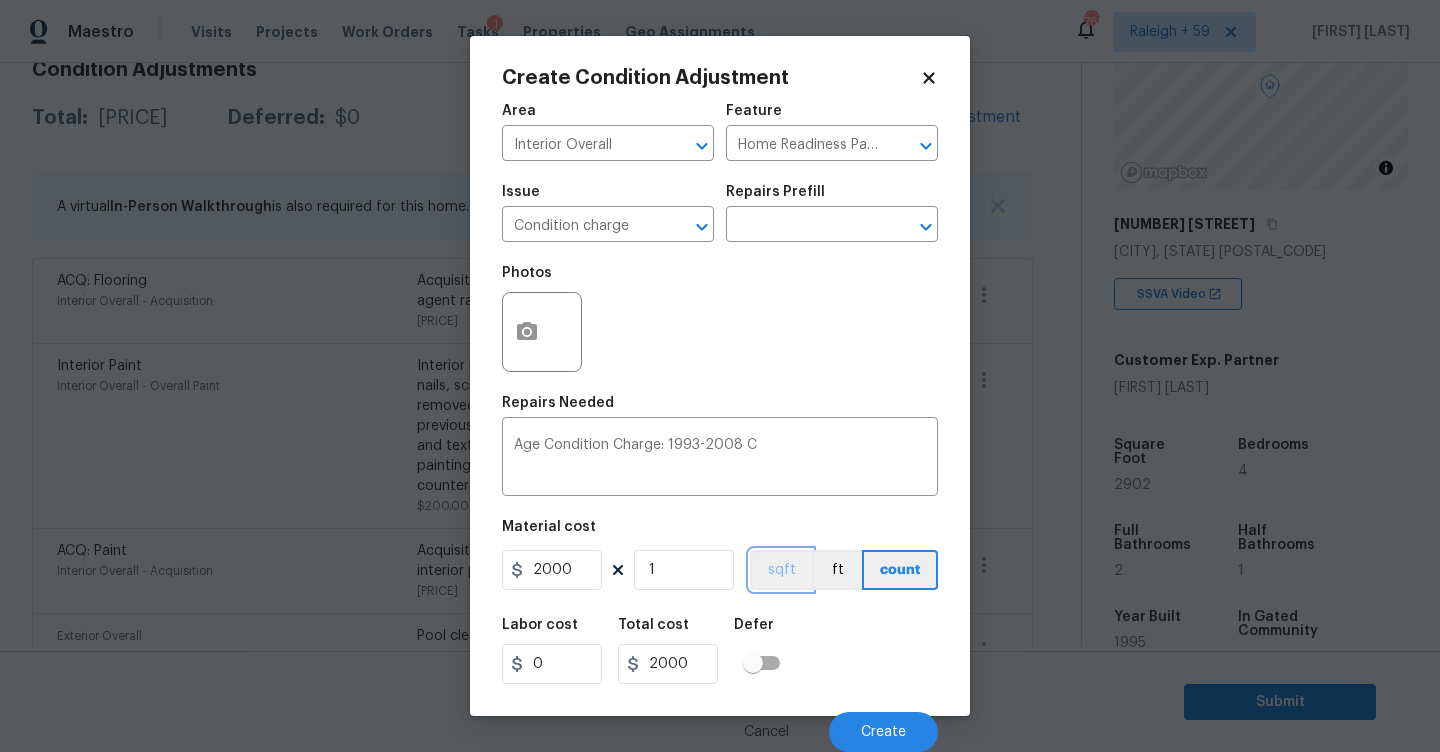scroll, scrollTop: 1, scrollLeft: 0, axis: vertical 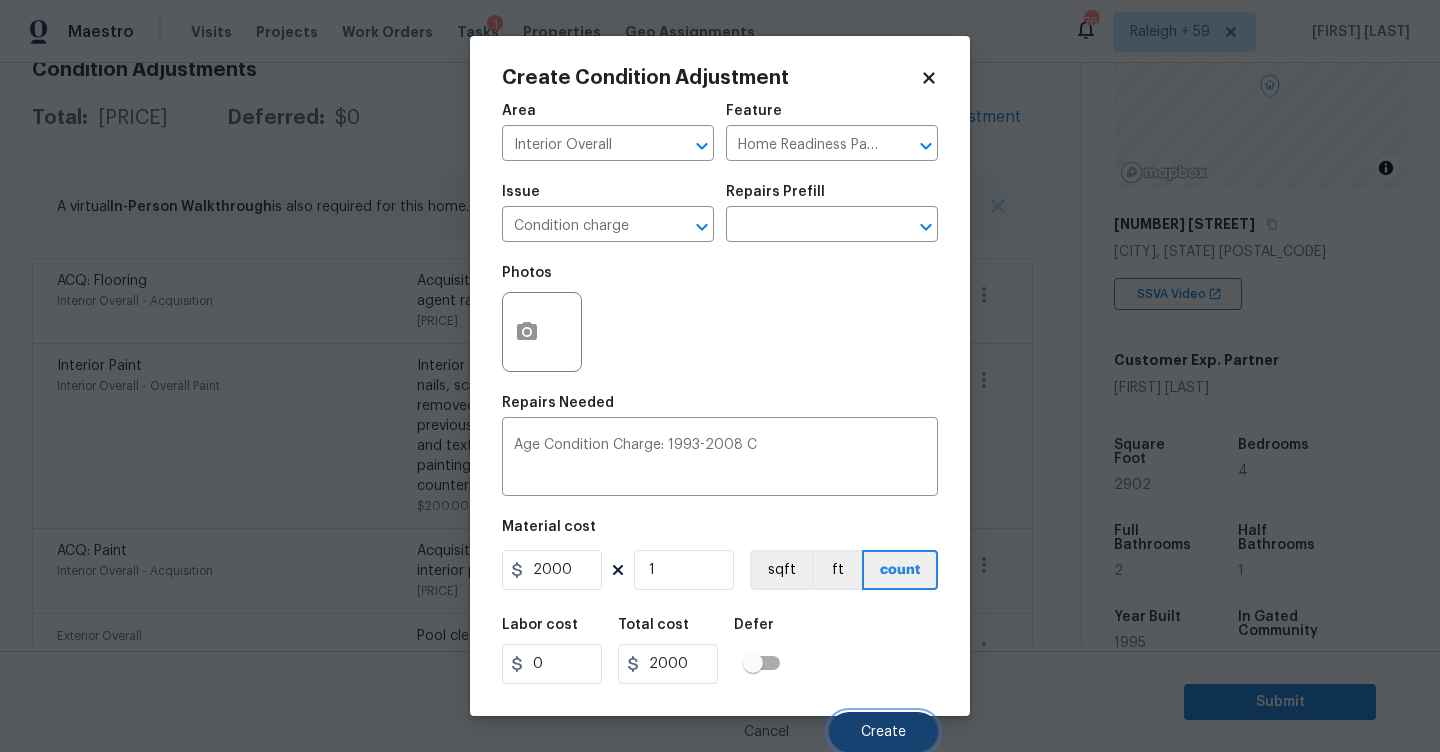 click on "Create" at bounding box center (883, 732) 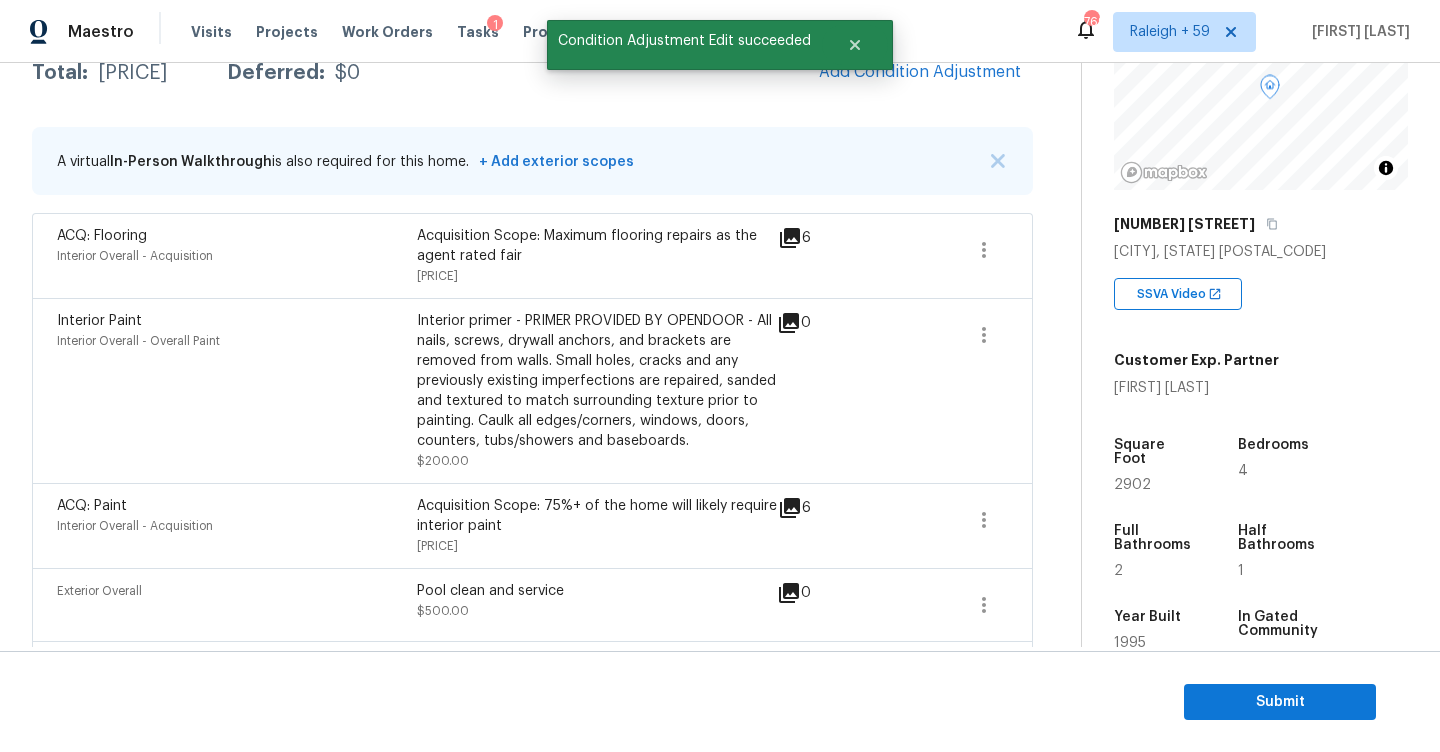 scroll, scrollTop: 307, scrollLeft: 0, axis: vertical 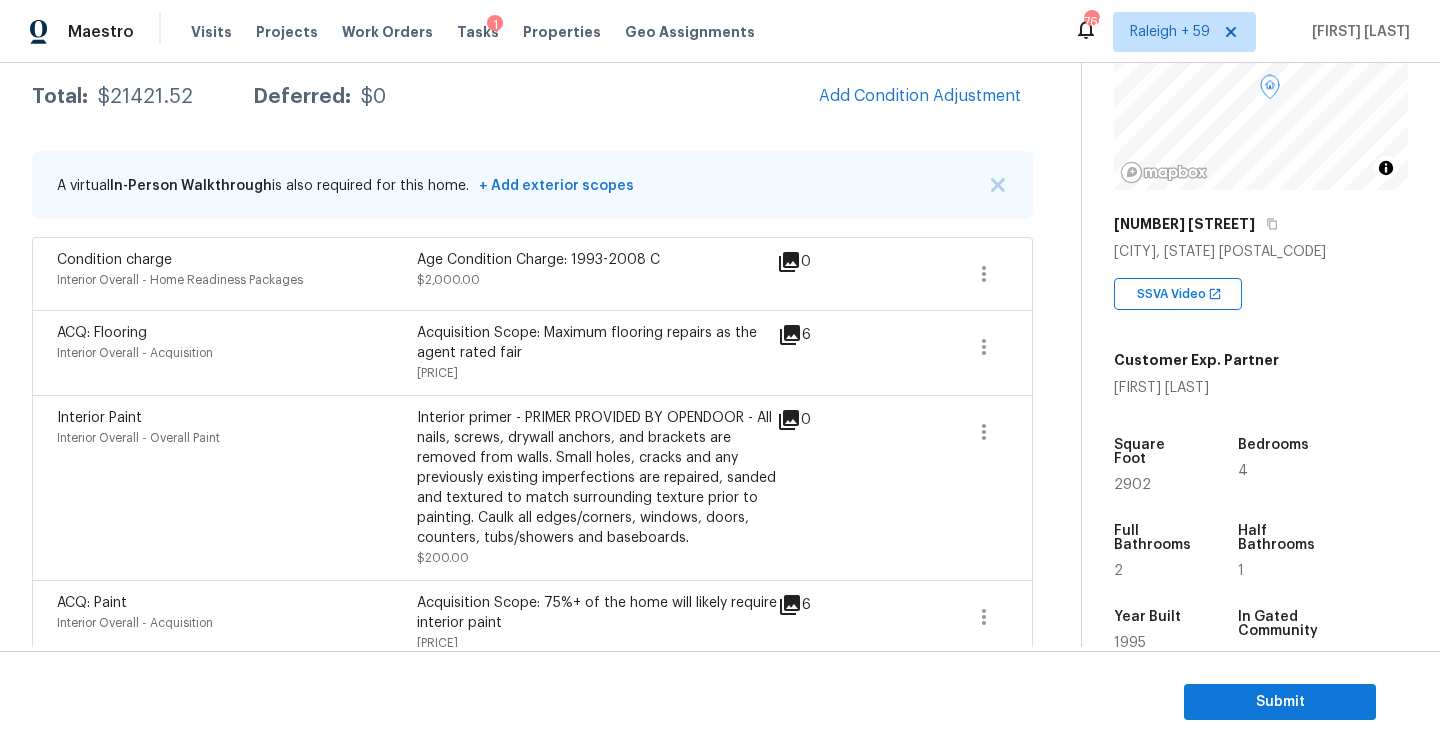 click on "Add Condition Adjustment" at bounding box center [920, 97] 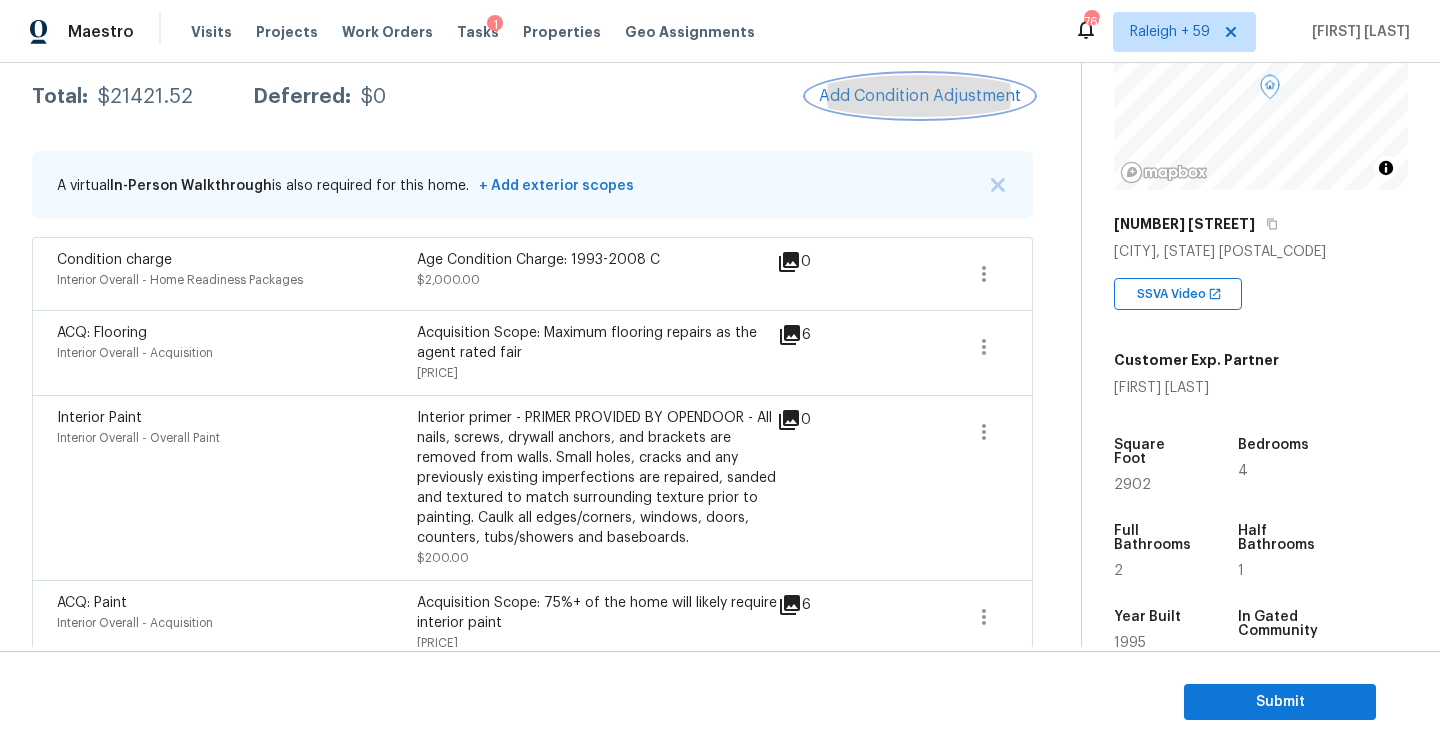 click on "Add Condition Adjustment" at bounding box center (920, 96) 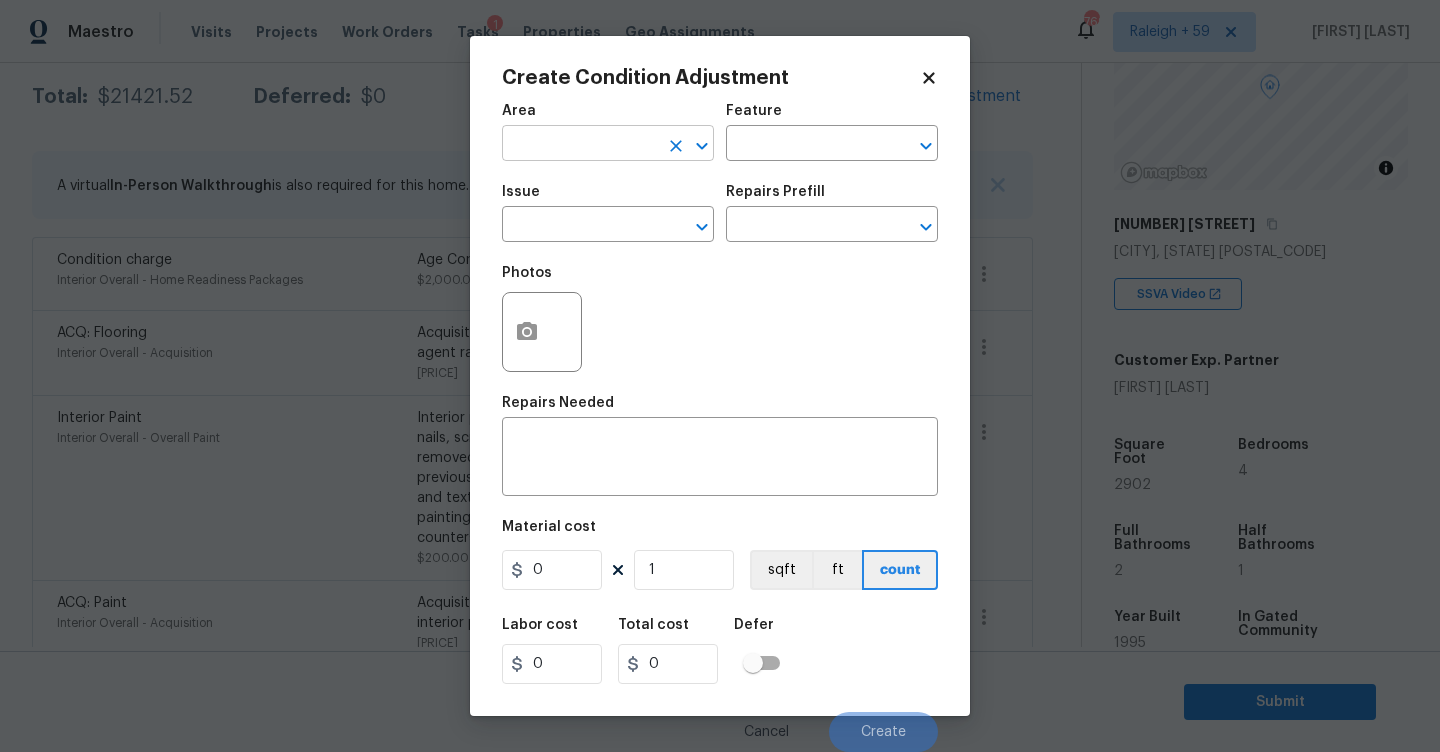 click at bounding box center [580, 145] 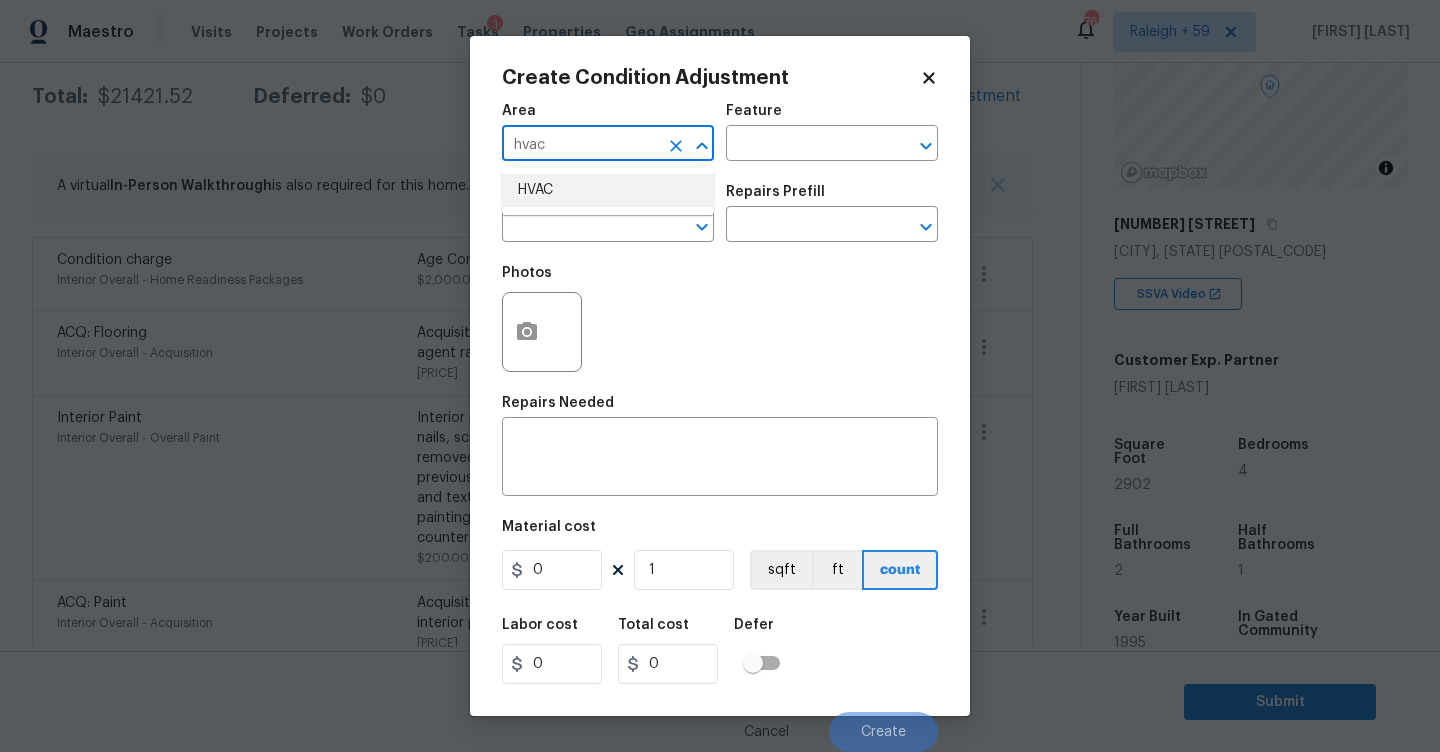 click on "HVAC" at bounding box center [608, 190] 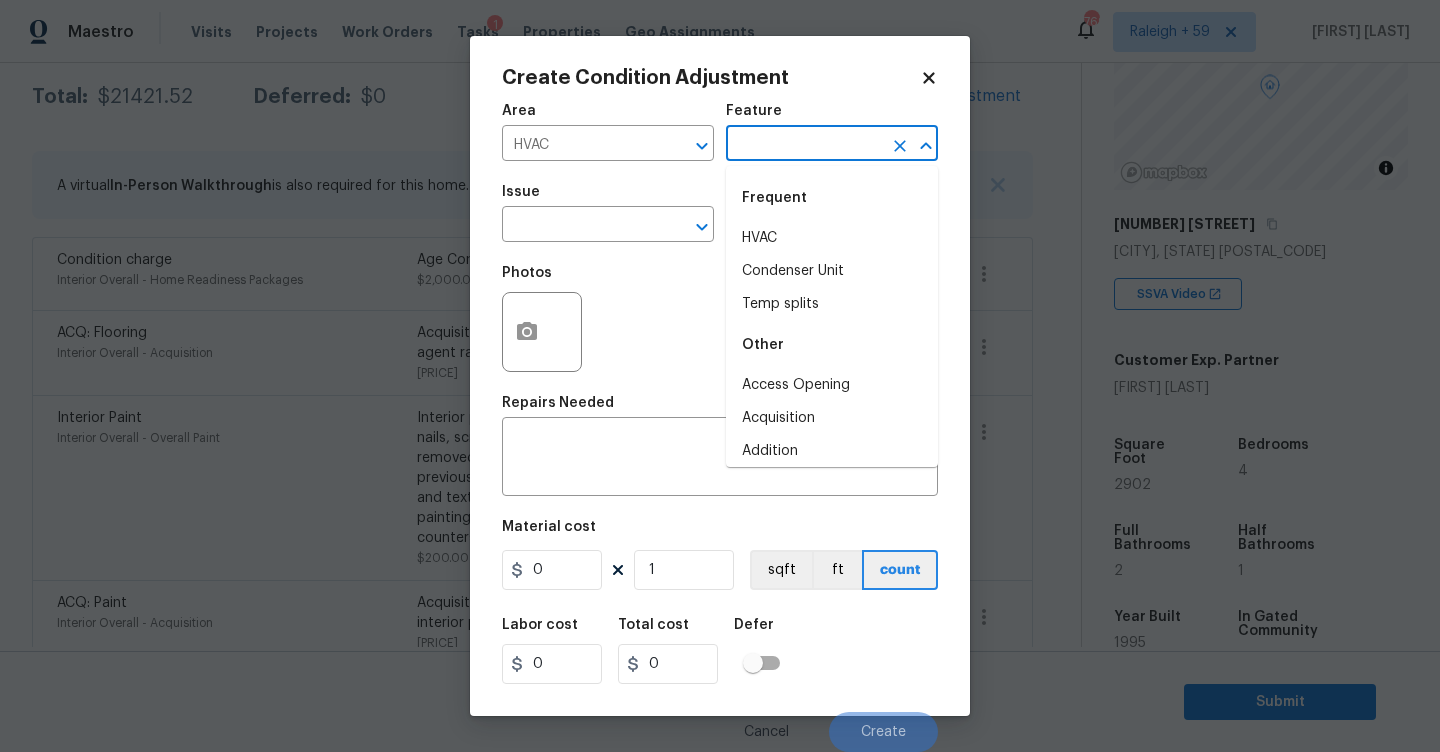 click at bounding box center (804, 145) 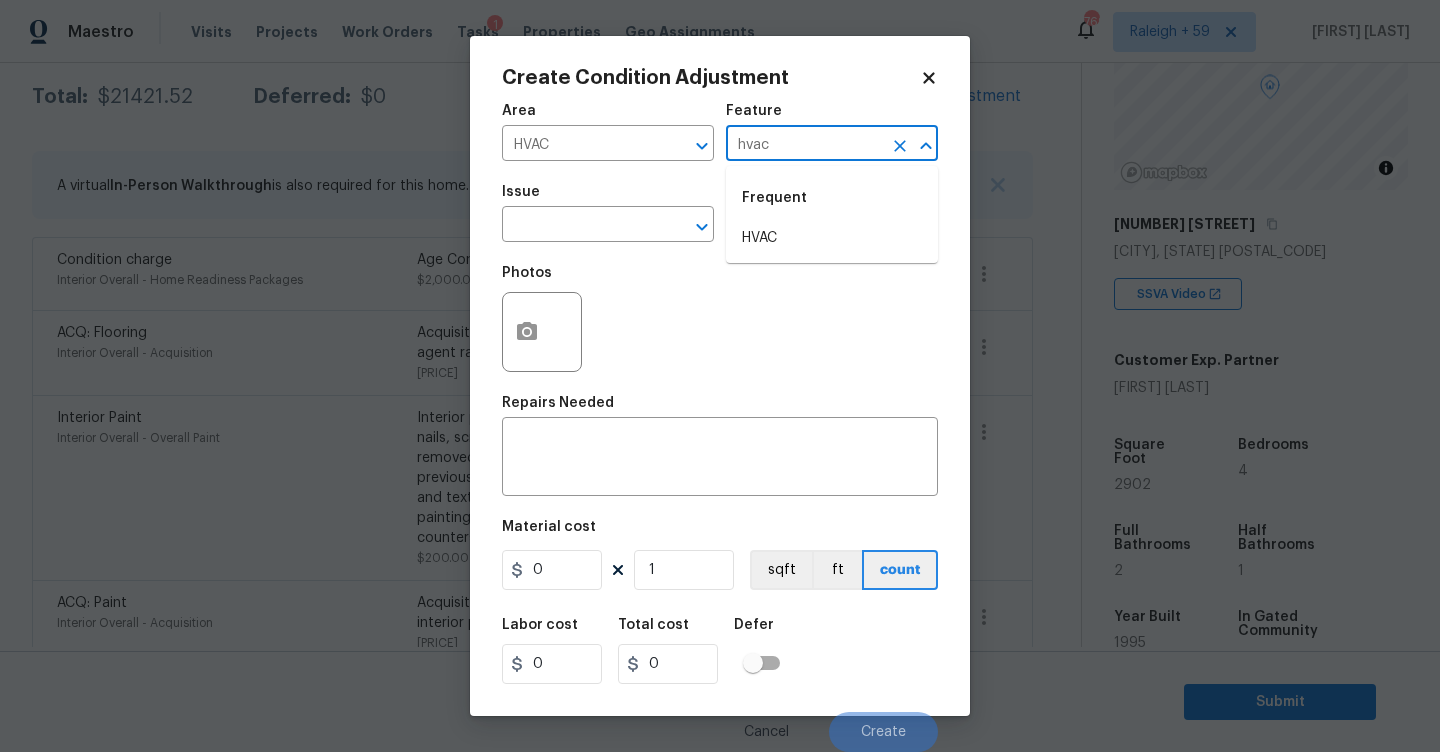 click on "HVAC" at bounding box center (832, 238) 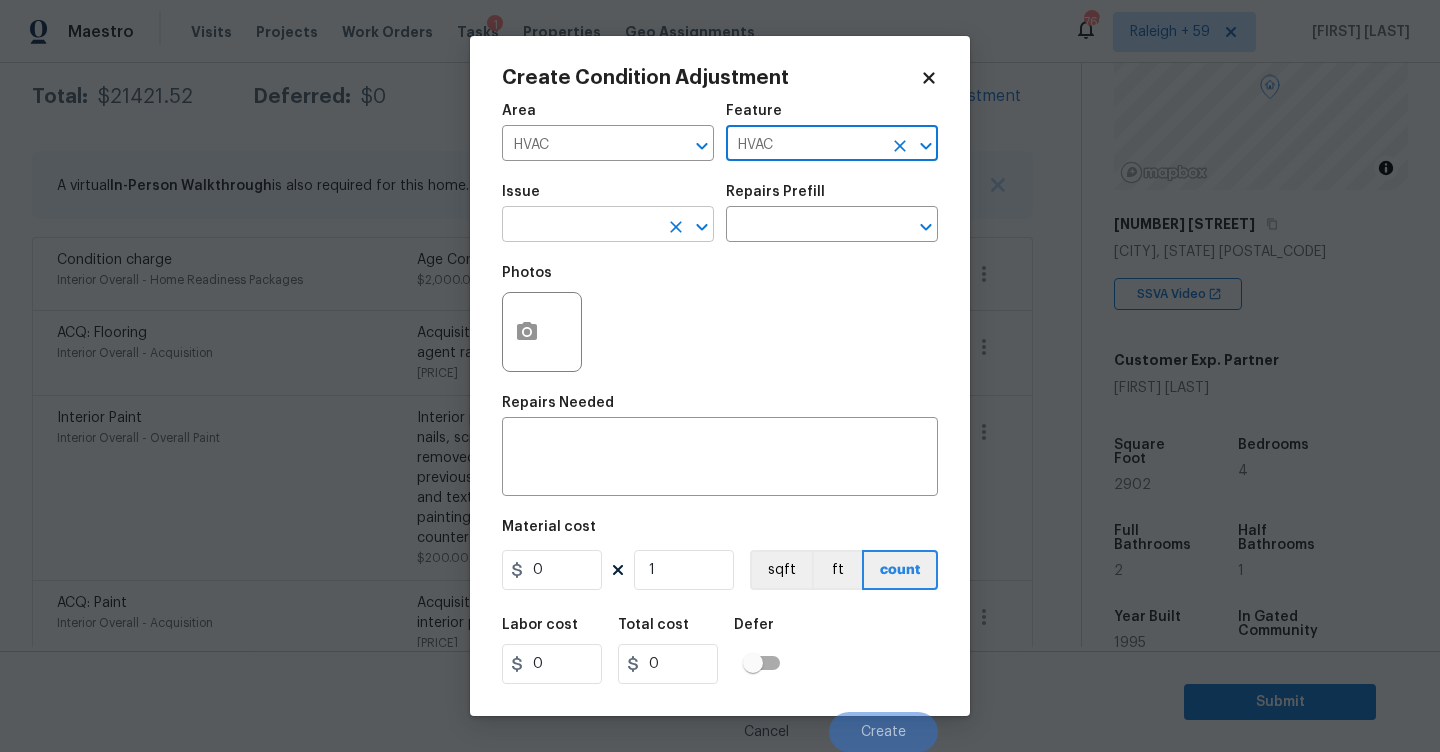 click at bounding box center [580, 226] 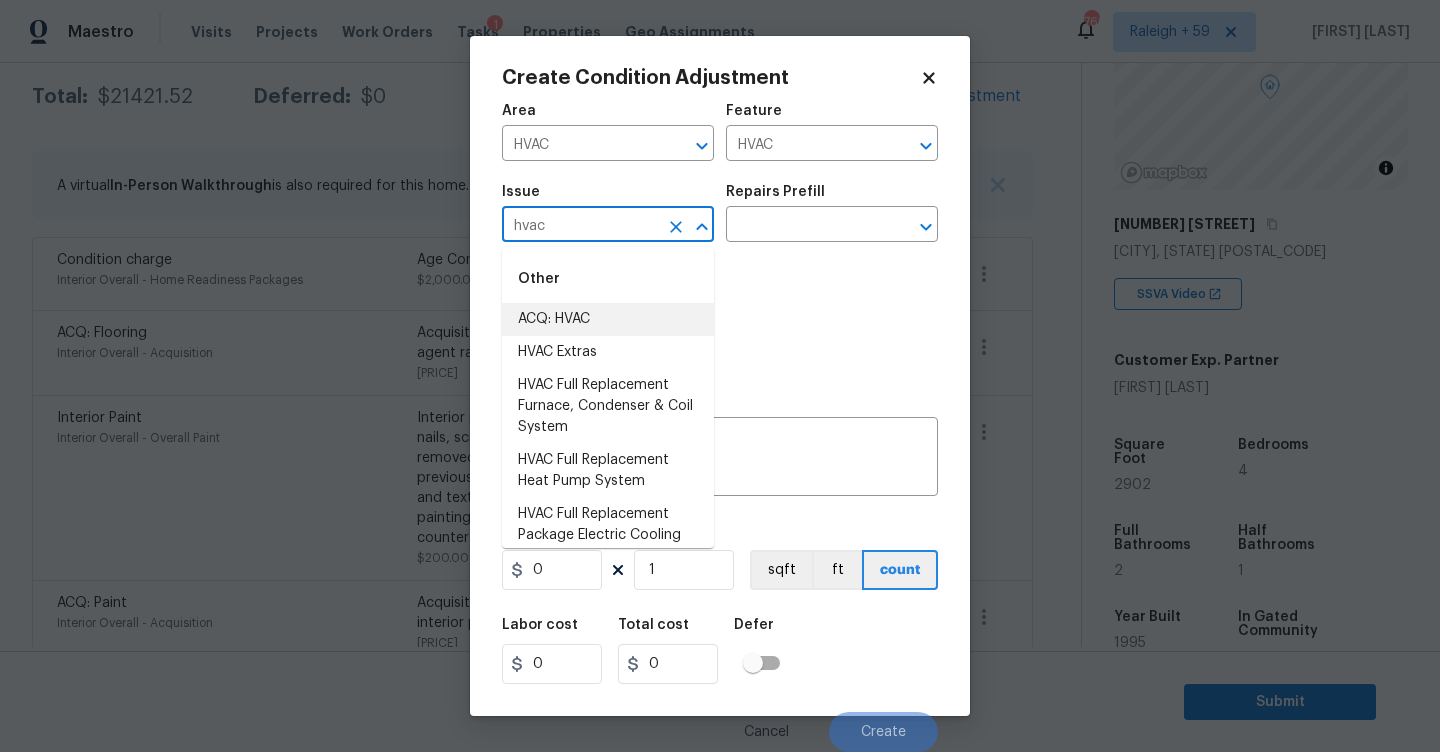 click on "ACQ: HVAC" at bounding box center [608, 319] 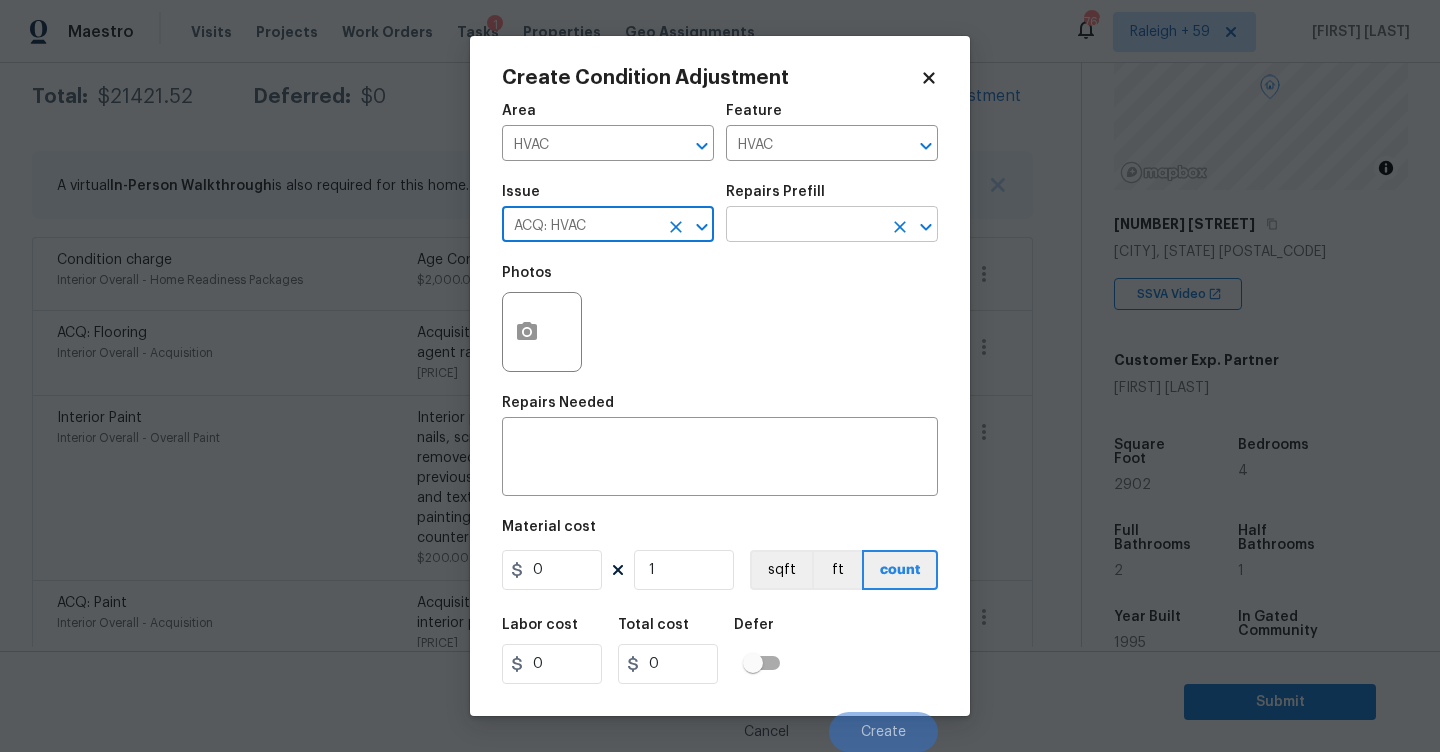 click at bounding box center (804, 226) 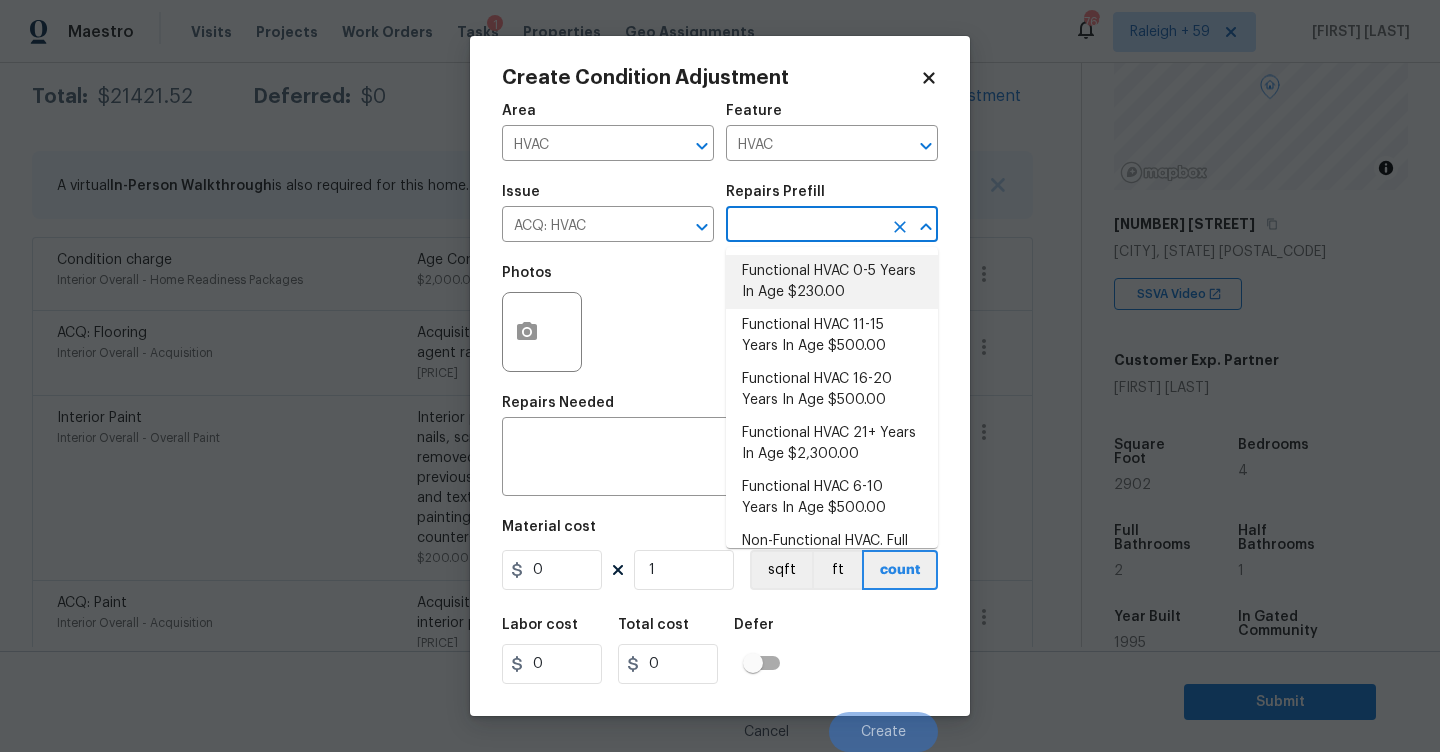 click on "Functional HVAC 0-5 Years In Age $230.00" at bounding box center (832, 282) 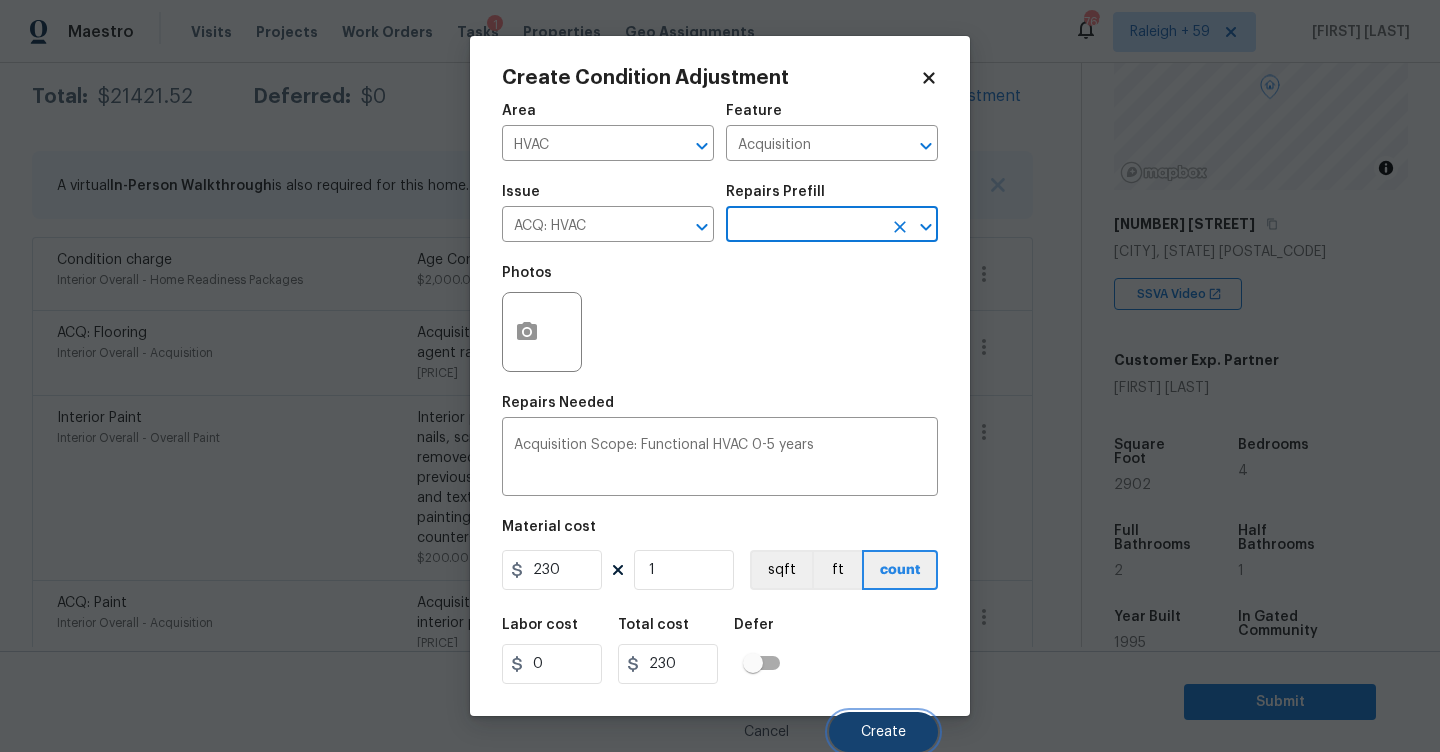 click on "Create" at bounding box center (883, 732) 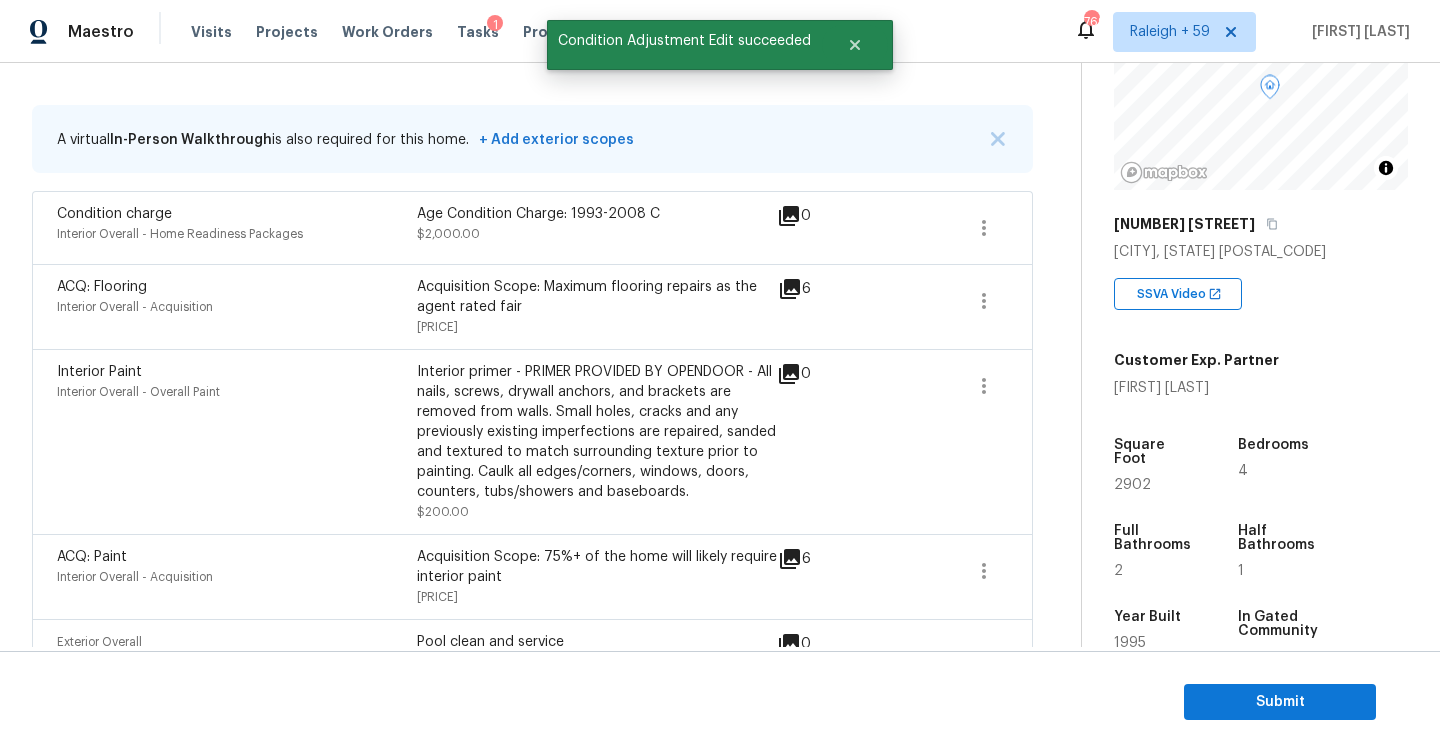scroll, scrollTop: 328, scrollLeft: 0, axis: vertical 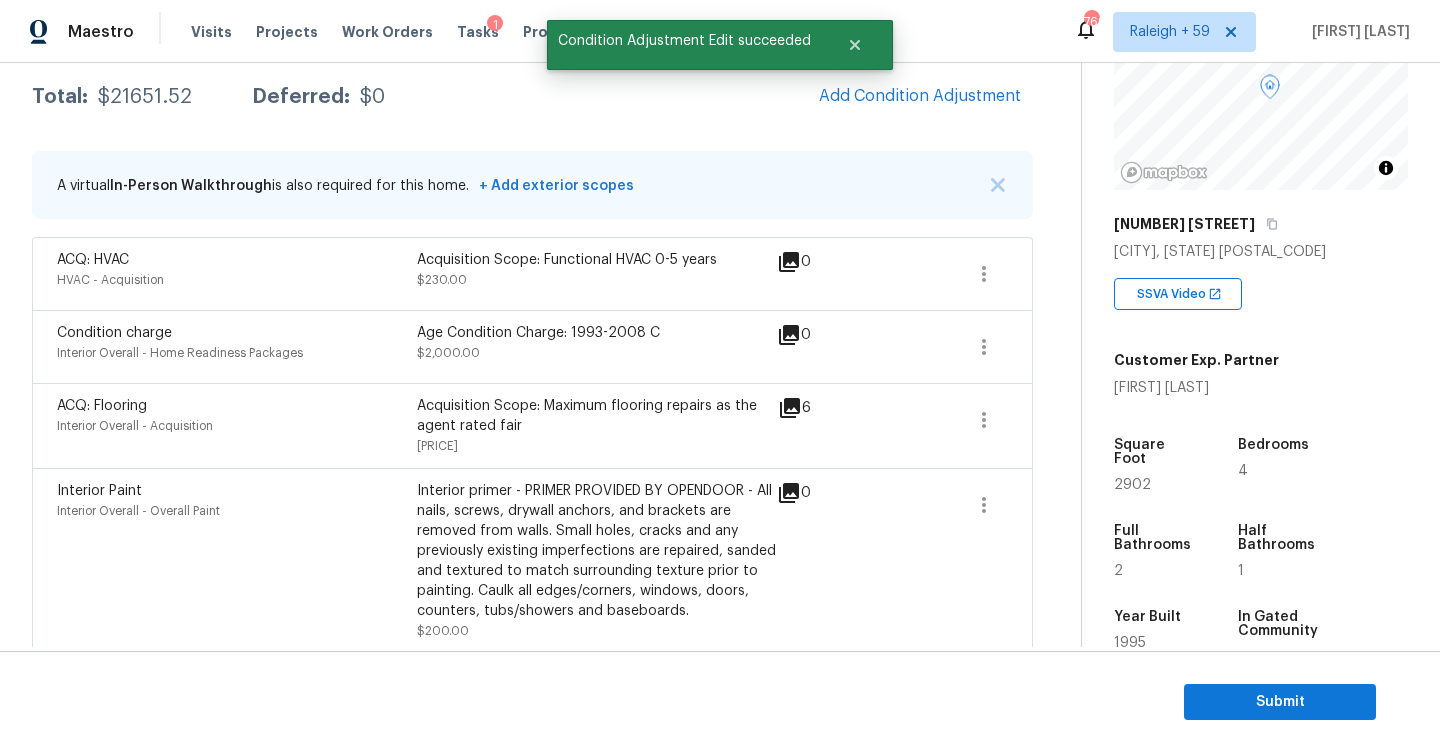 click on "Condition Adjustments Total:  $21651.52 Deferred:  $0 Add Condition Adjustment A virtual  In-Person Walkthrough  is also required for this home.   + Add exterior scopes ACQ: HVAC HVAC - Acquisition Acquisition Scope: Functional HVAC 0-5 years $230.00   0 Condition charge Interior Overall - Home Readiness Packages Age Condition Charge: 1993-2008 C	 $2,000.00   0 ACQ: Flooring Interior Overall - Acquisition Acquisition Scope: Maximum flooring repairs as the agent rated fair $6,616.56   6 Interior Paint Interior Overall - Overall Paint Interior primer - PRIMER PROVIDED BY OPENDOOR - All nails, screws, drywall anchors, and brackets are removed from walls. Small holes, cracks and any previously existing imperfections are repaired, sanded and textured to match surrounding texture prior to painting. Caulk all edges/corners, windows, doors, counters, tubs/showers and baseboards. $200.00   0 ACQ: Paint Interior Overall - Acquisition Acquisition Scope: 75%+ of the home will likely require interior paint $4,294.96   6" at bounding box center [532, 734] 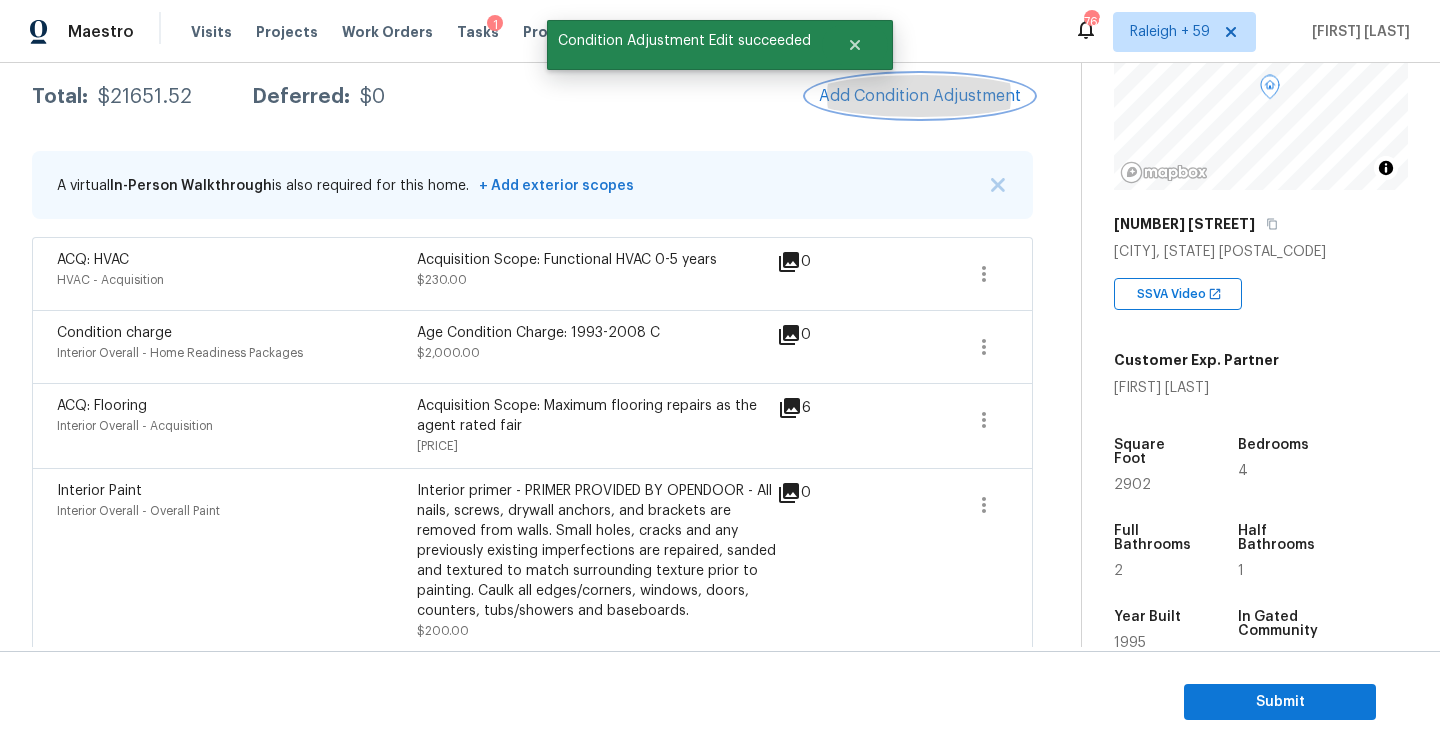click on "Add Condition Adjustment" at bounding box center [920, 96] 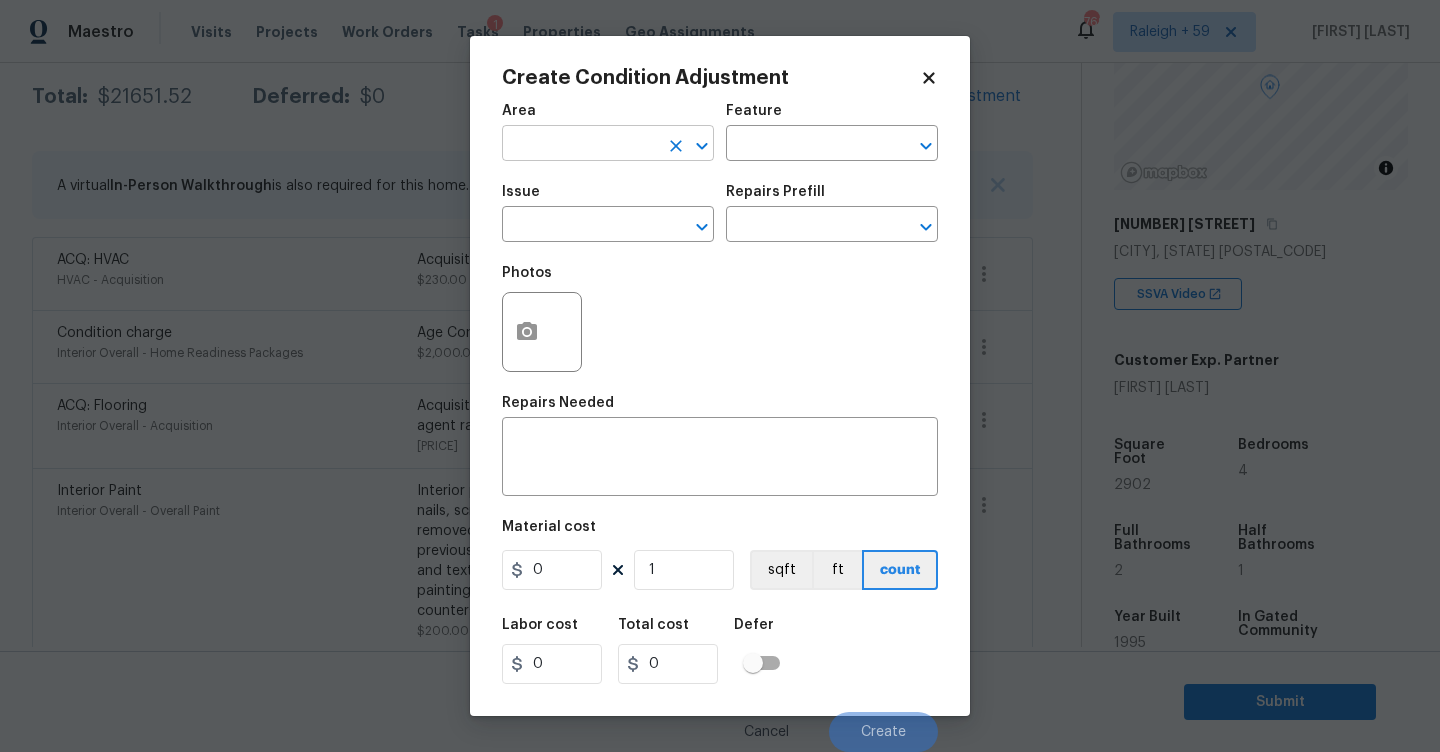 click at bounding box center [580, 145] 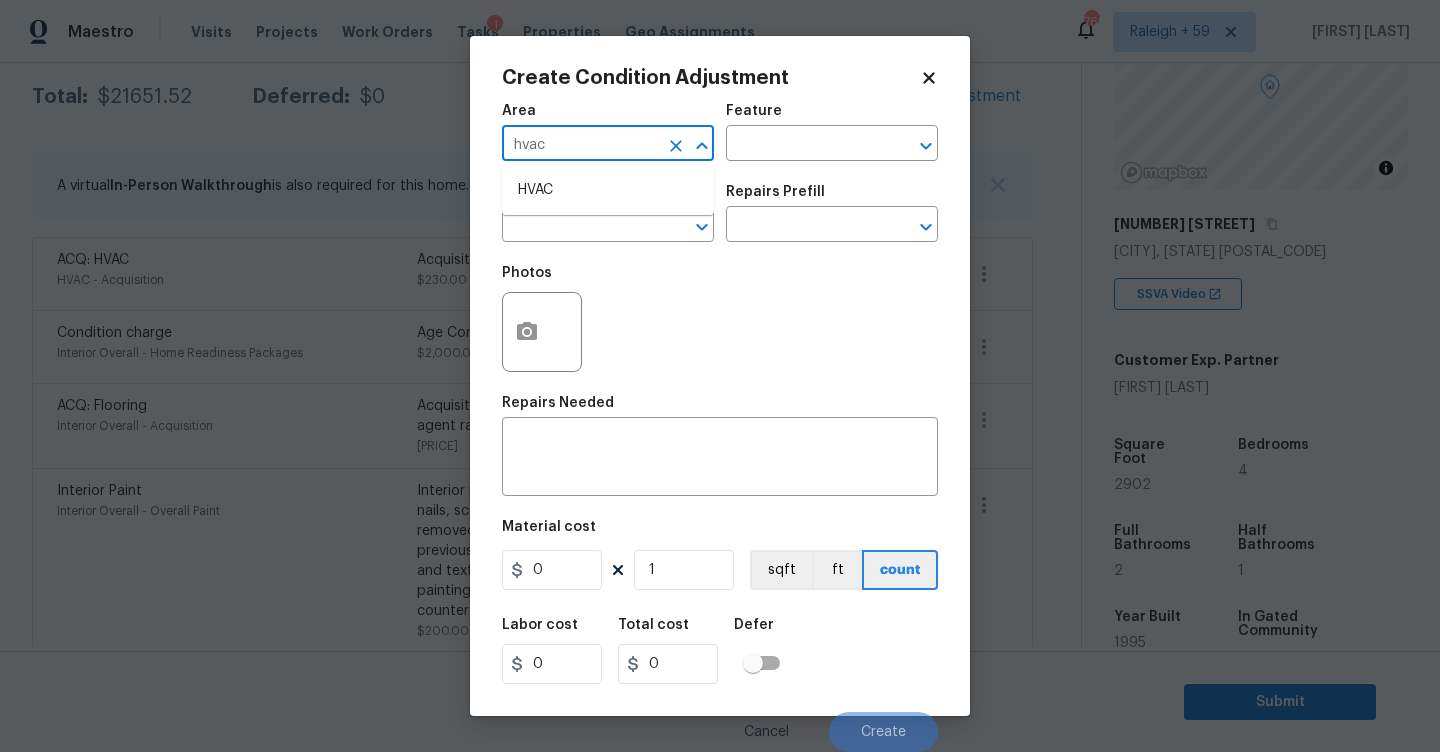 click on "HVAC" at bounding box center (608, 190) 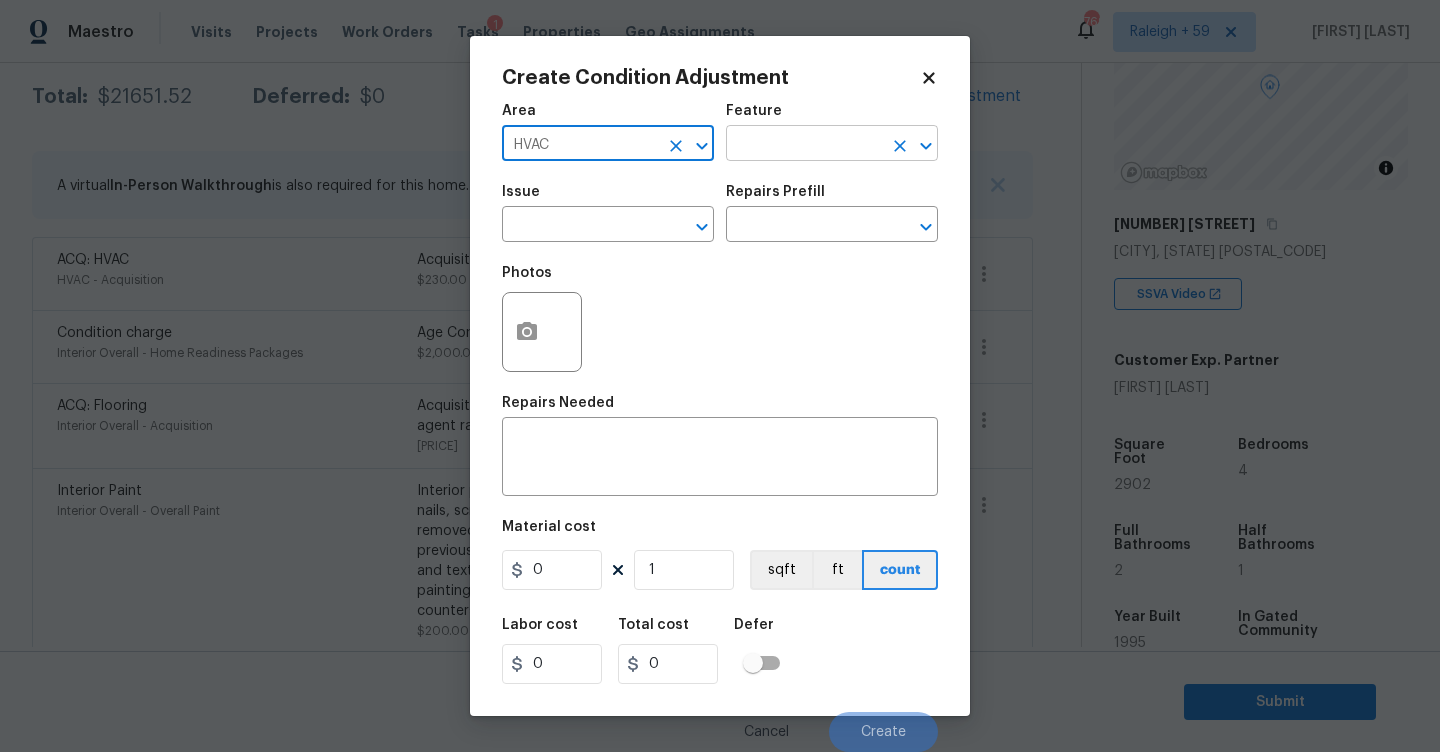 click at bounding box center [804, 145] 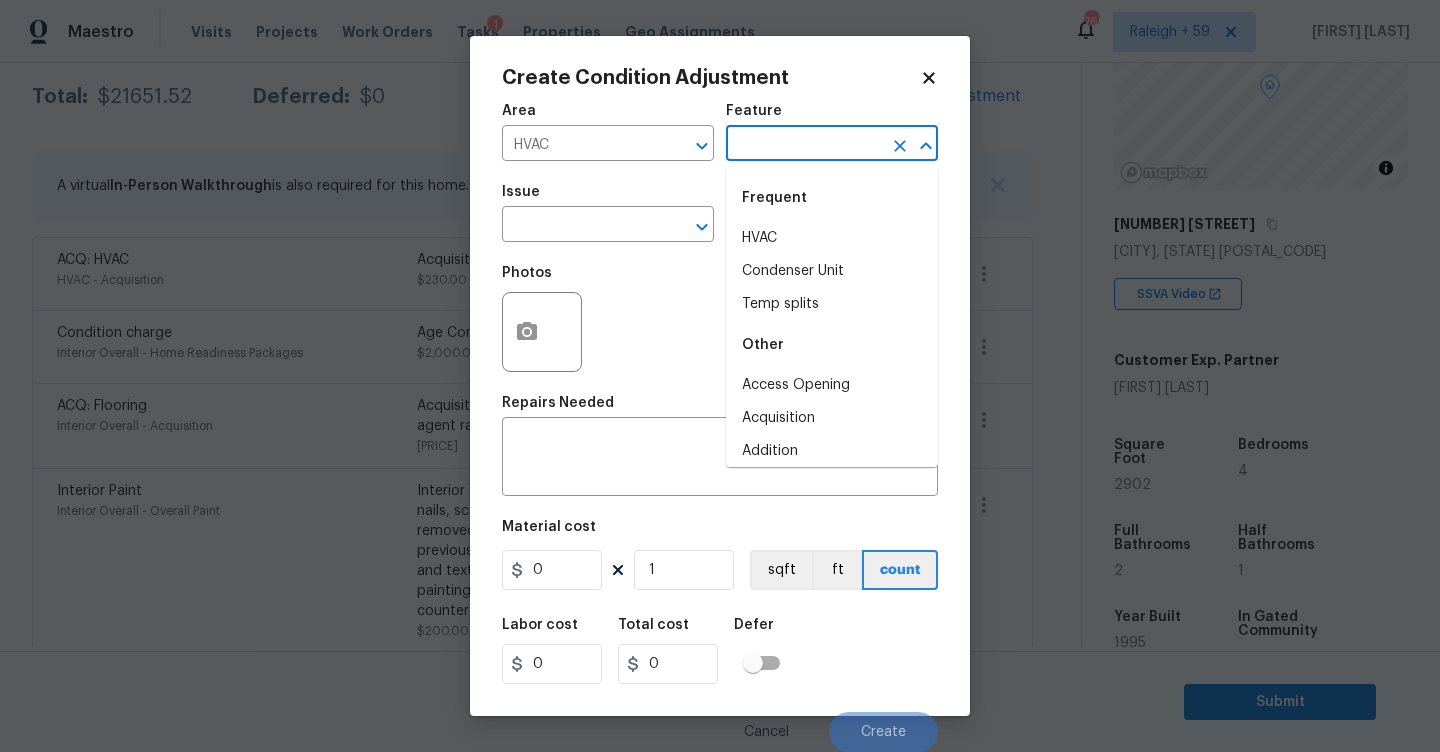click on "Frequent" at bounding box center [832, 198] 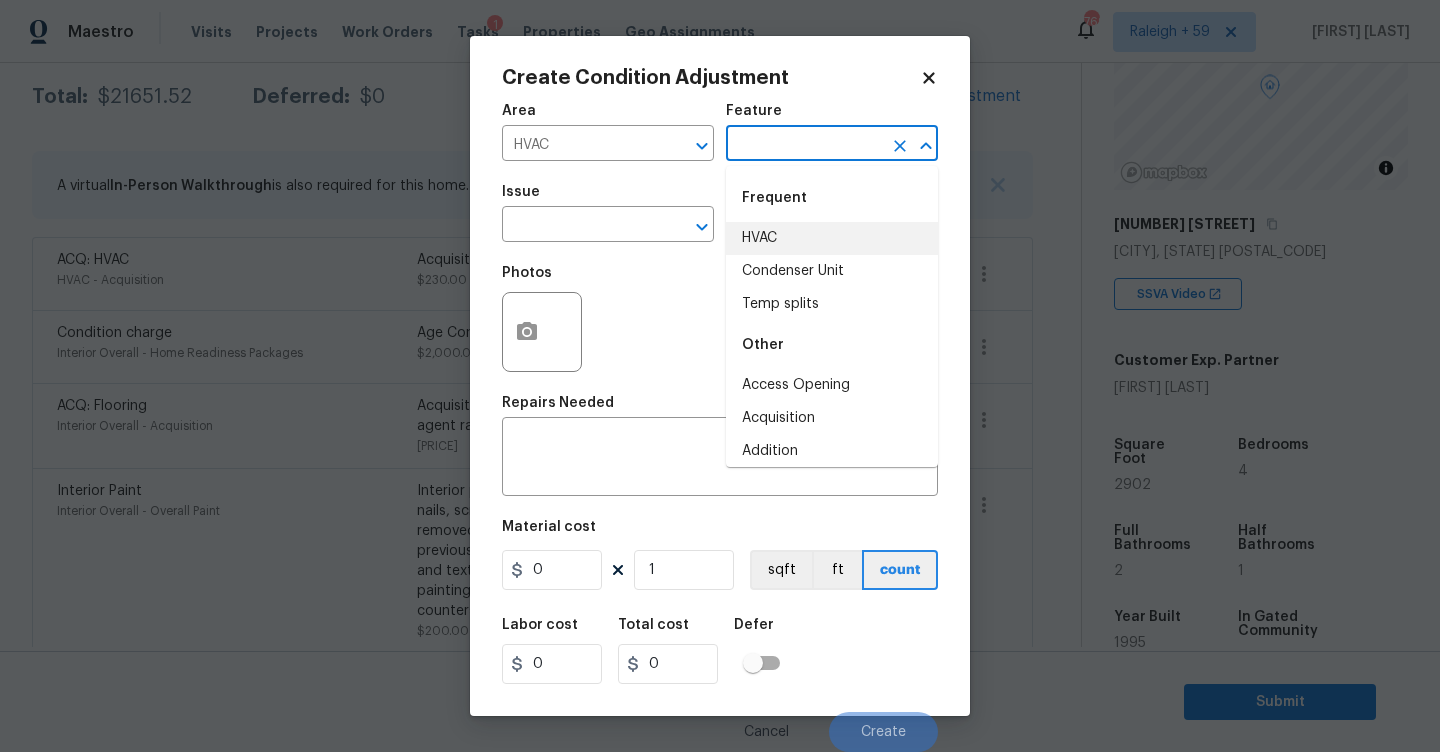 click on "HVAC" at bounding box center [832, 238] 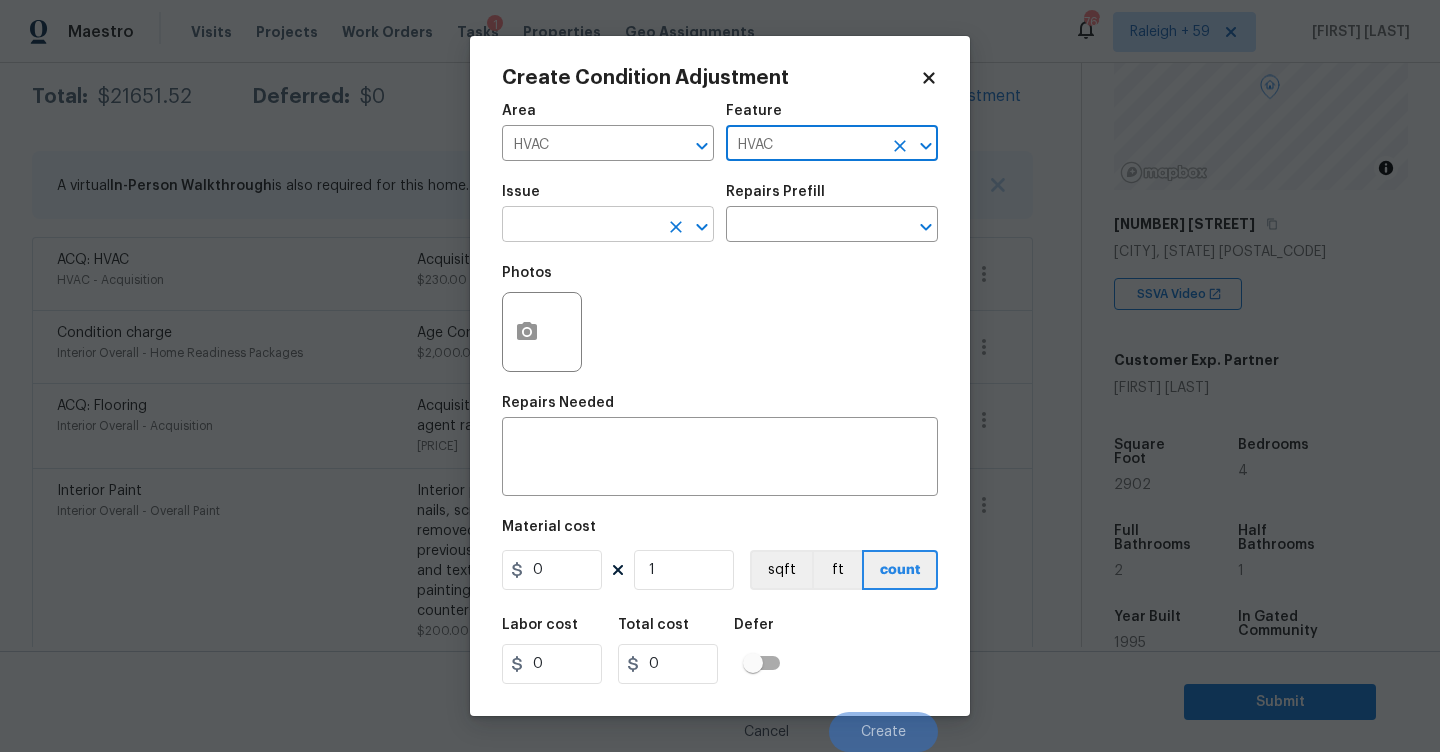 click at bounding box center (580, 226) 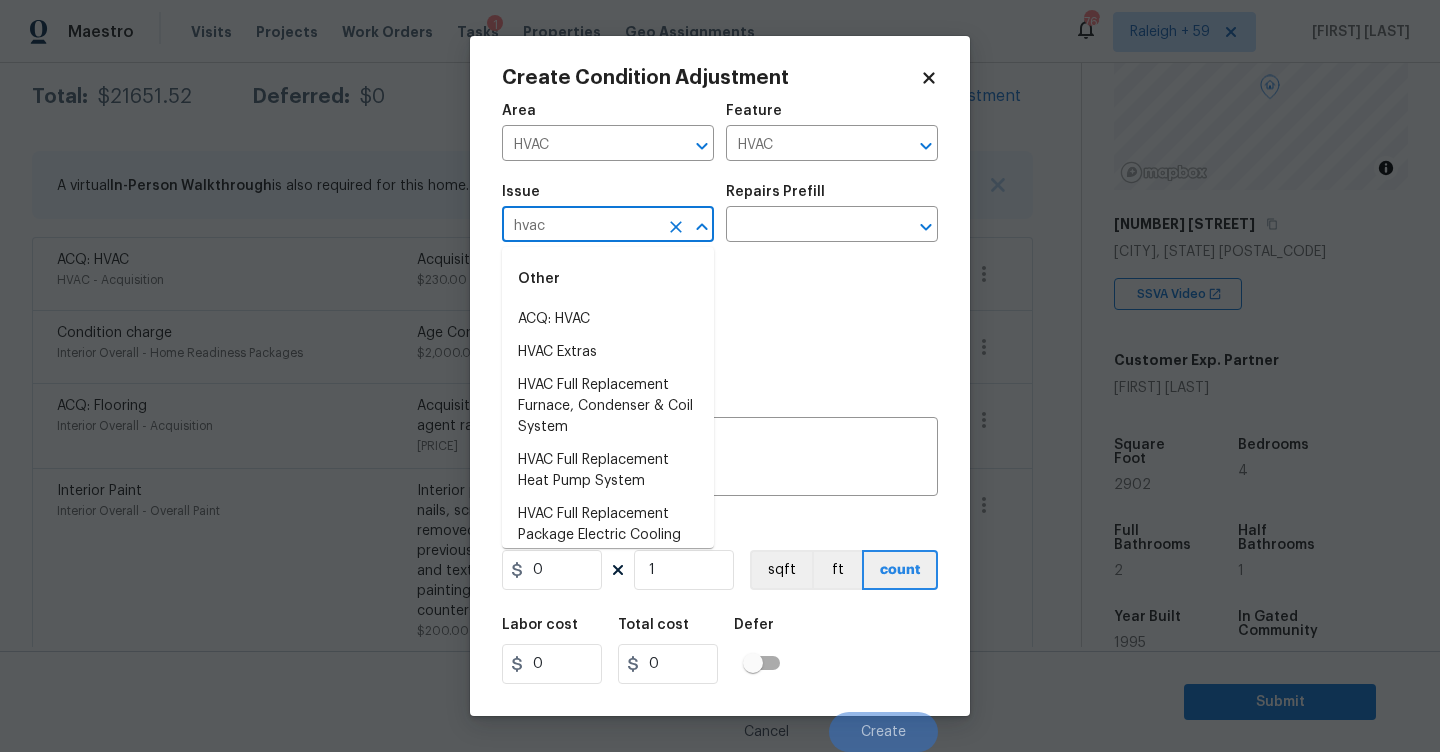 click on "ACQ: HVAC" at bounding box center [608, 319] 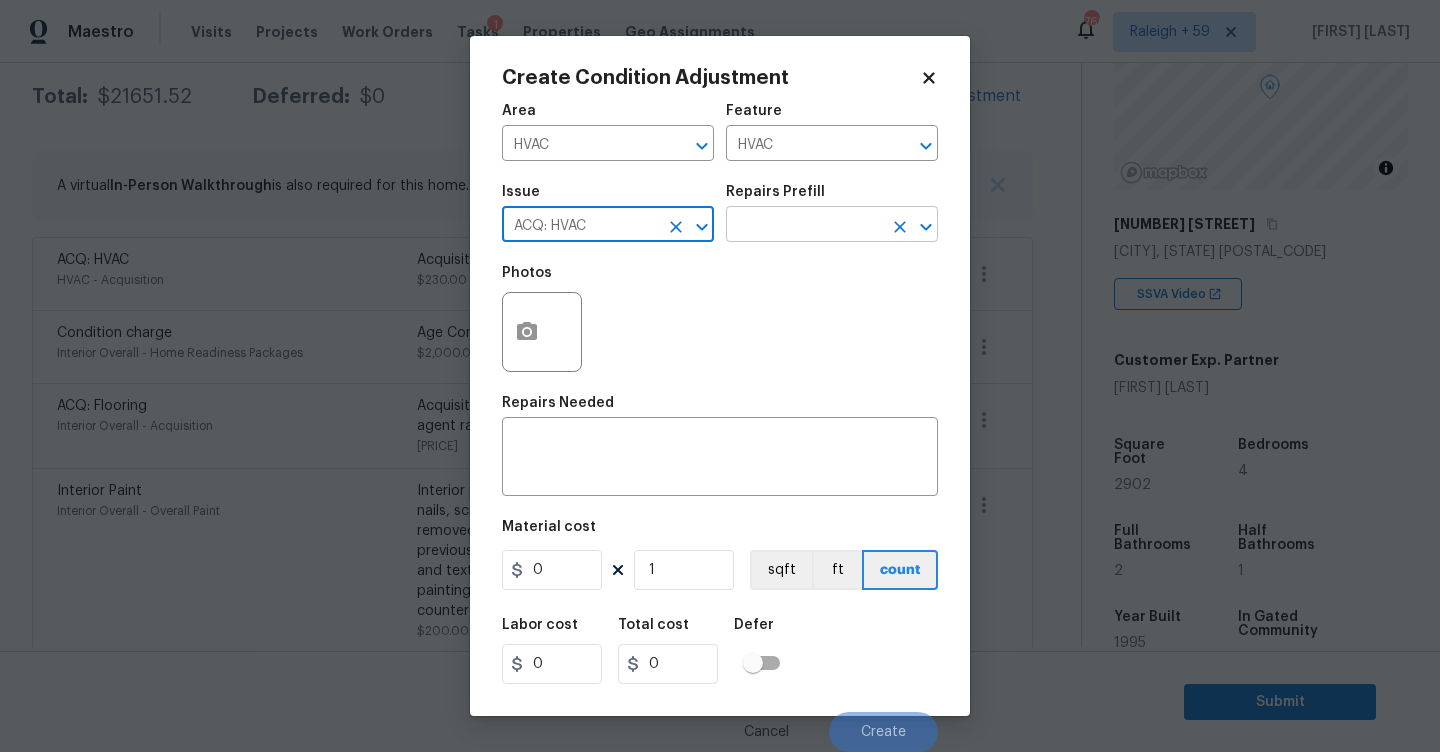 click at bounding box center (804, 226) 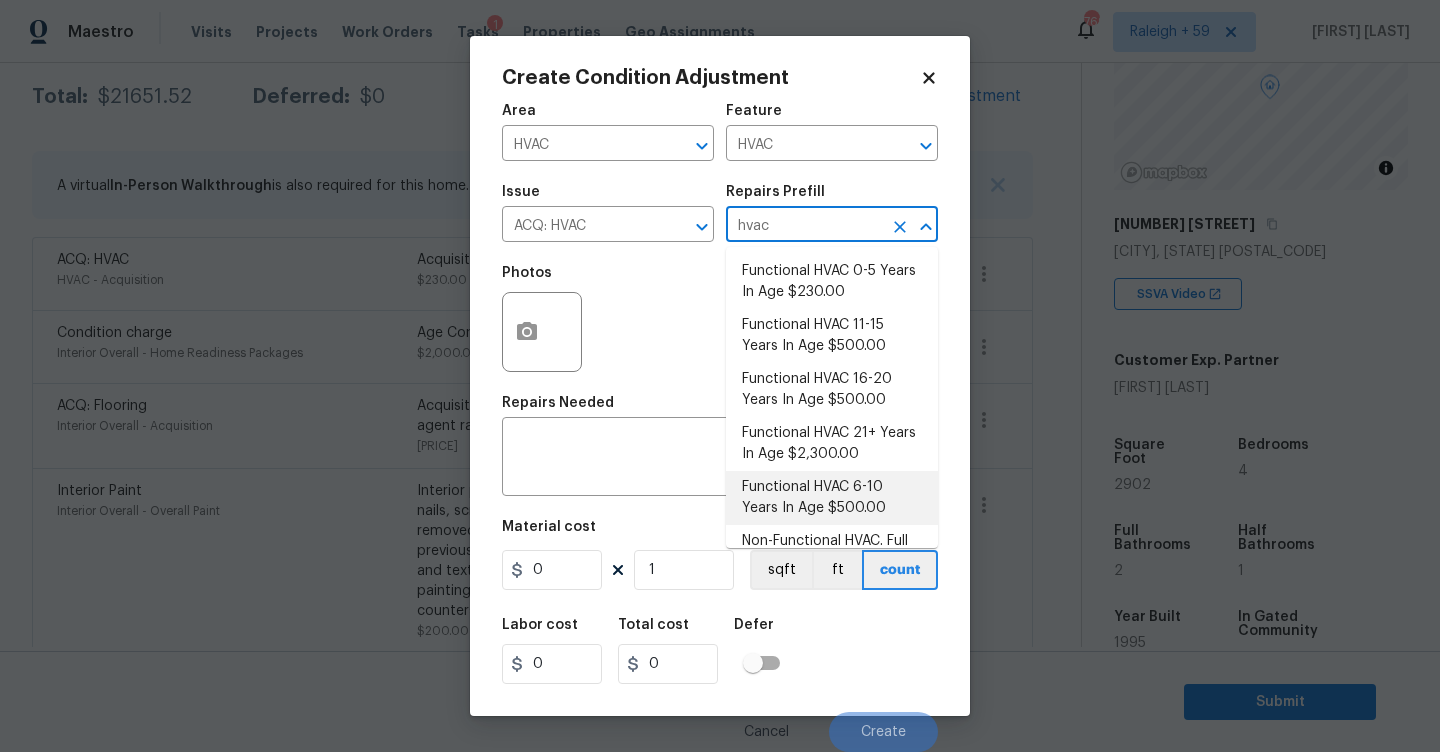 click on "Functional HVAC 6-10 Years In Age $500.00" at bounding box center [832, 498] 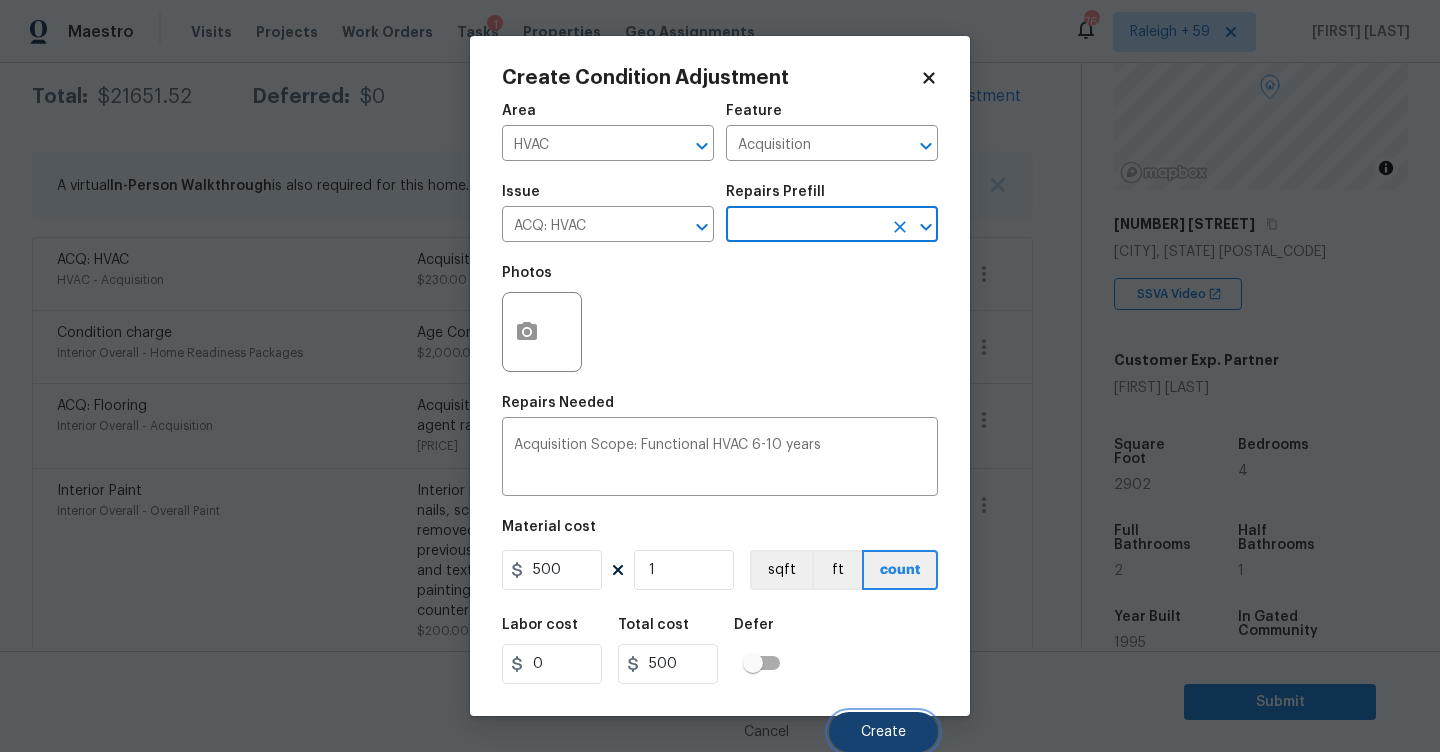 click on "Create" at bounding box center (883, 732) 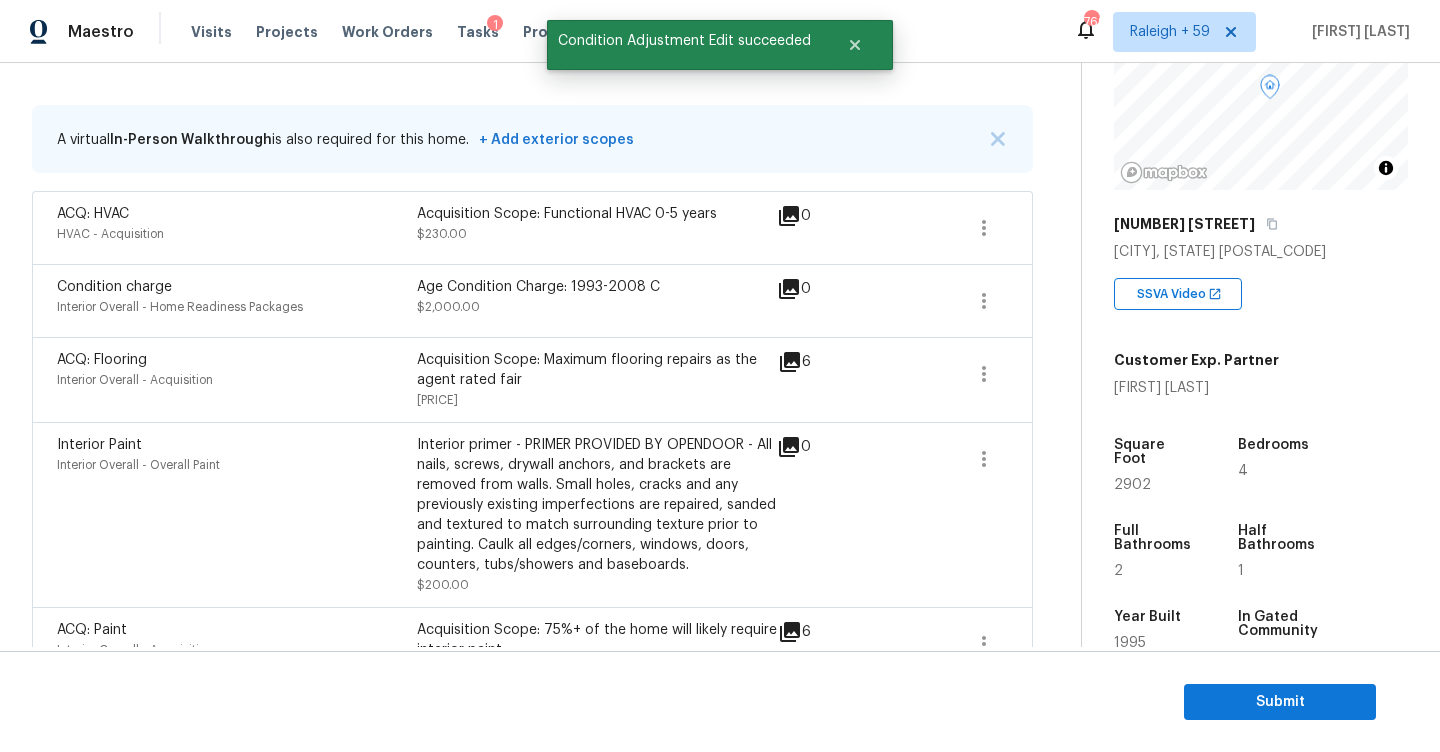 scroll, scrollTop: 328, scrollLeft: 0, axis: vertical 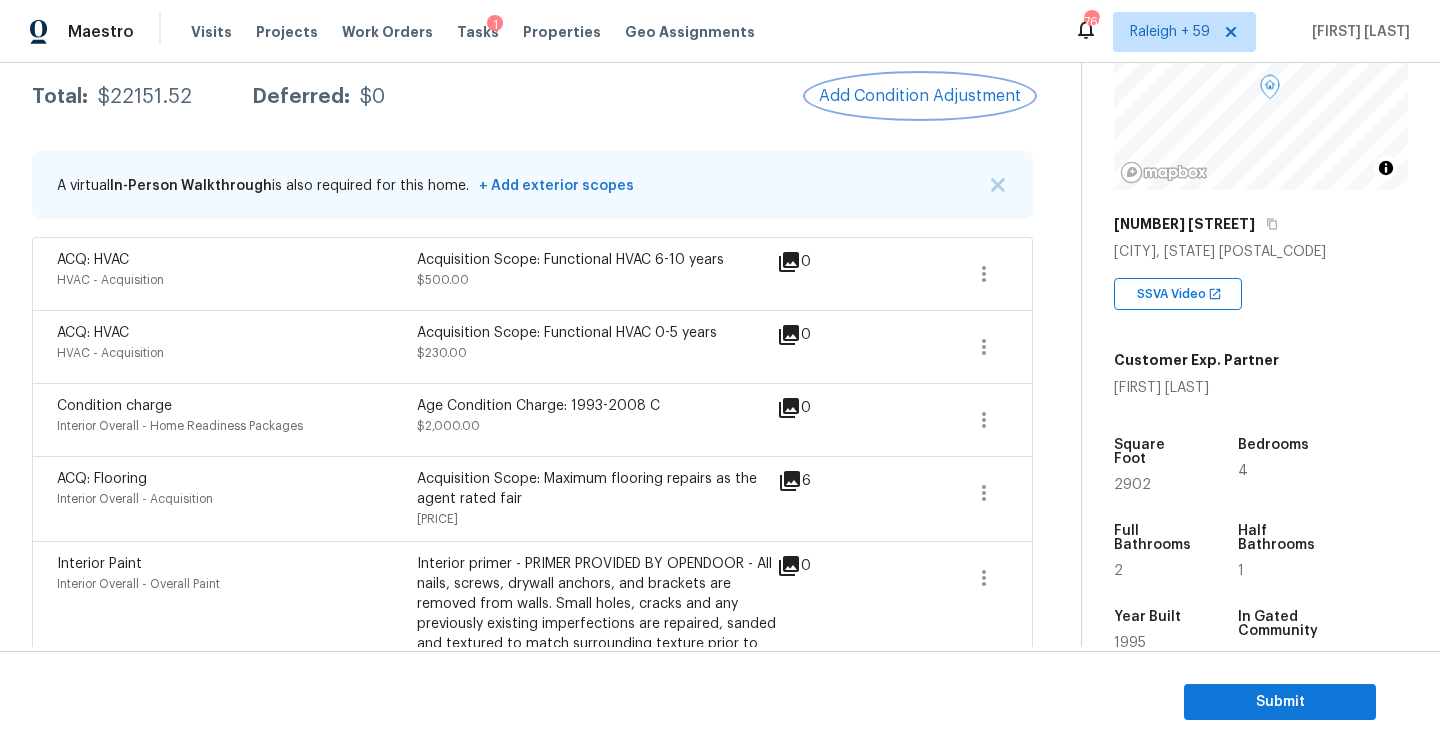 click on "Add Condition Adjustment" at bounding box center (920, 96) 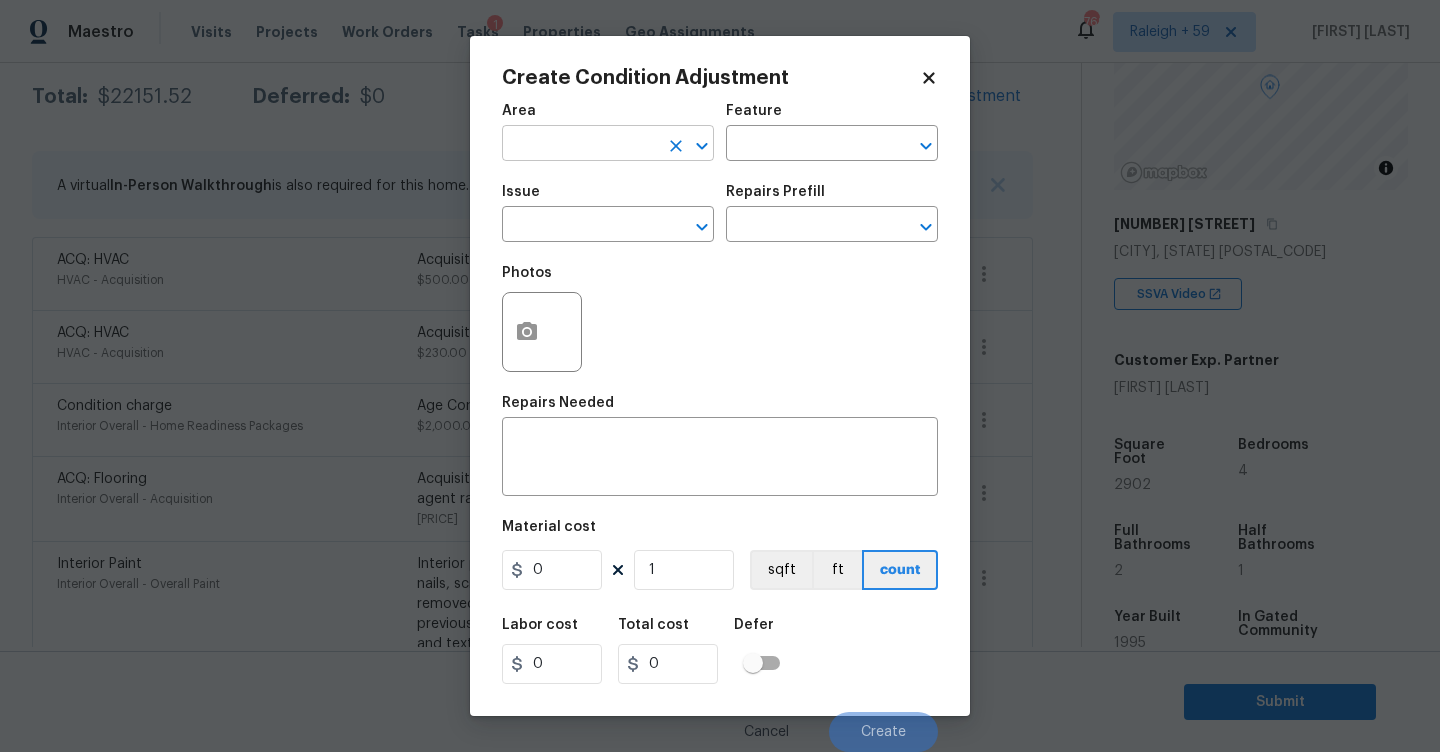 click at bounding box center (580, 145) 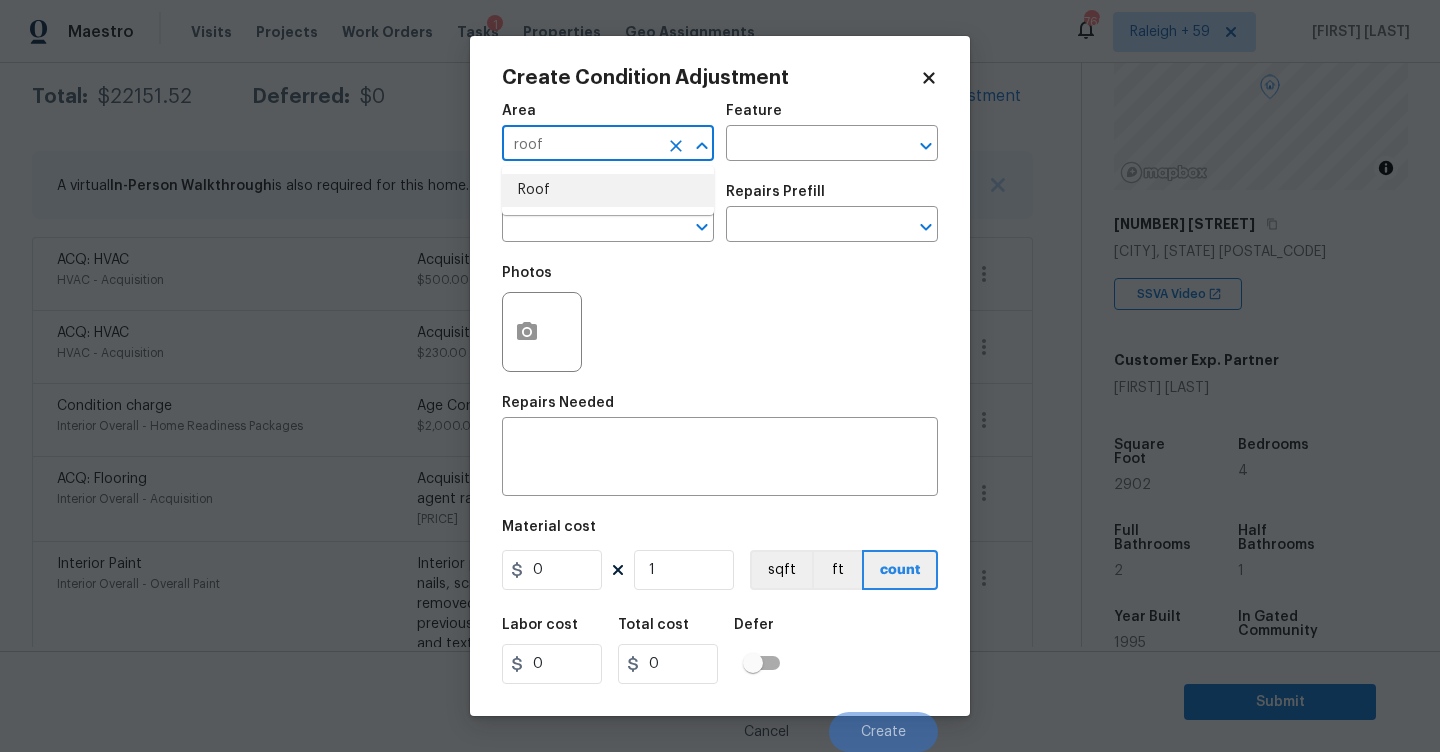 drag, startPoint x: 572, startPoint y: 192, endPoint x: 697, endPoint y: 150, distance: 131.86736 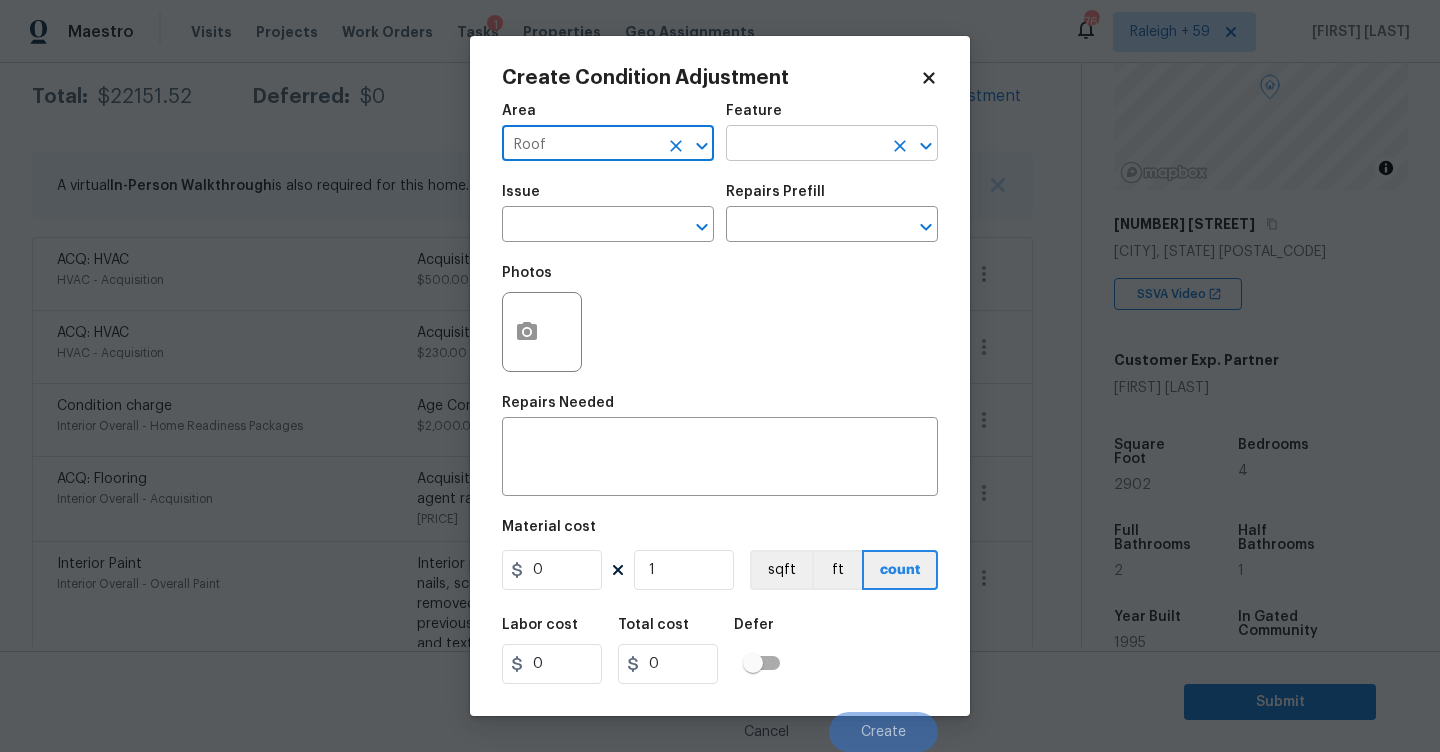 click at bounding box center (804, 145) 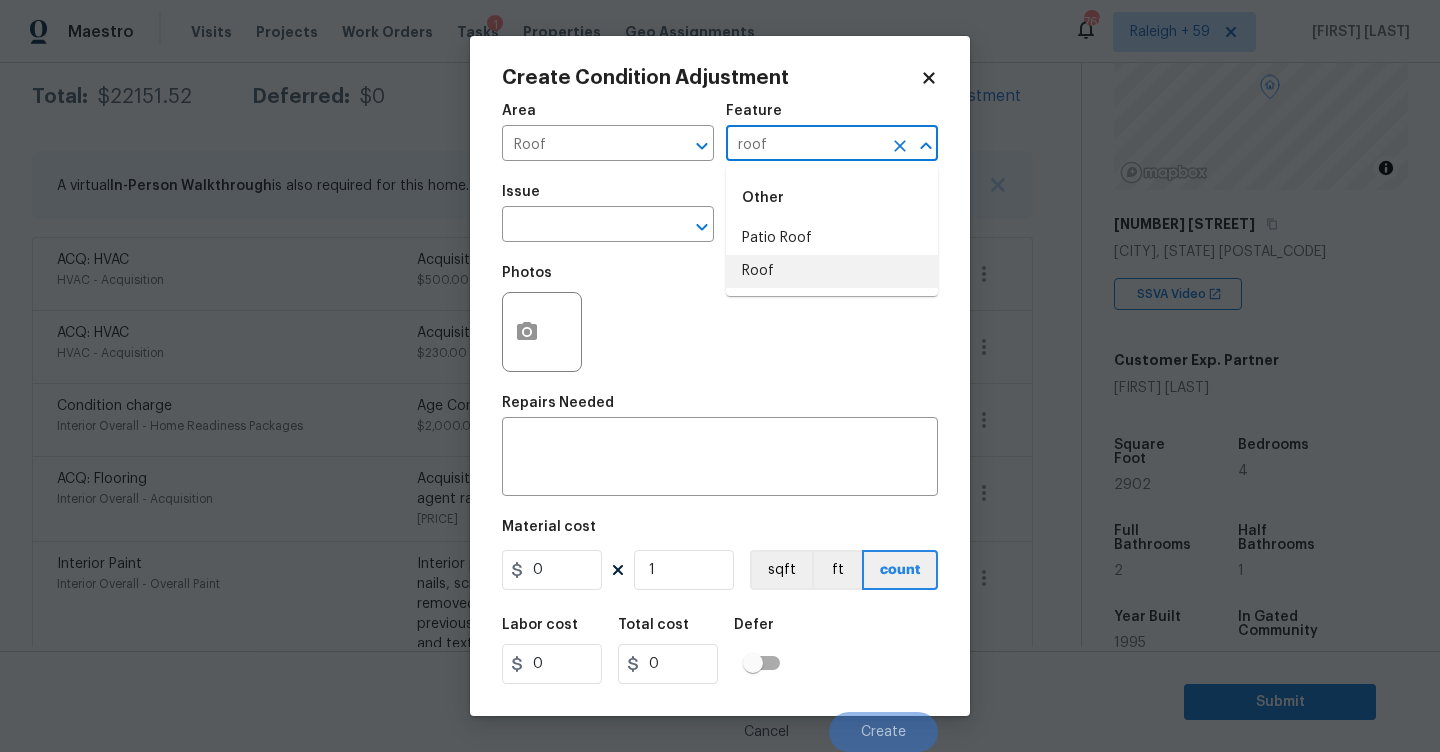 click on "Other Patio Roof Roof" at bounding box center [832, 231] 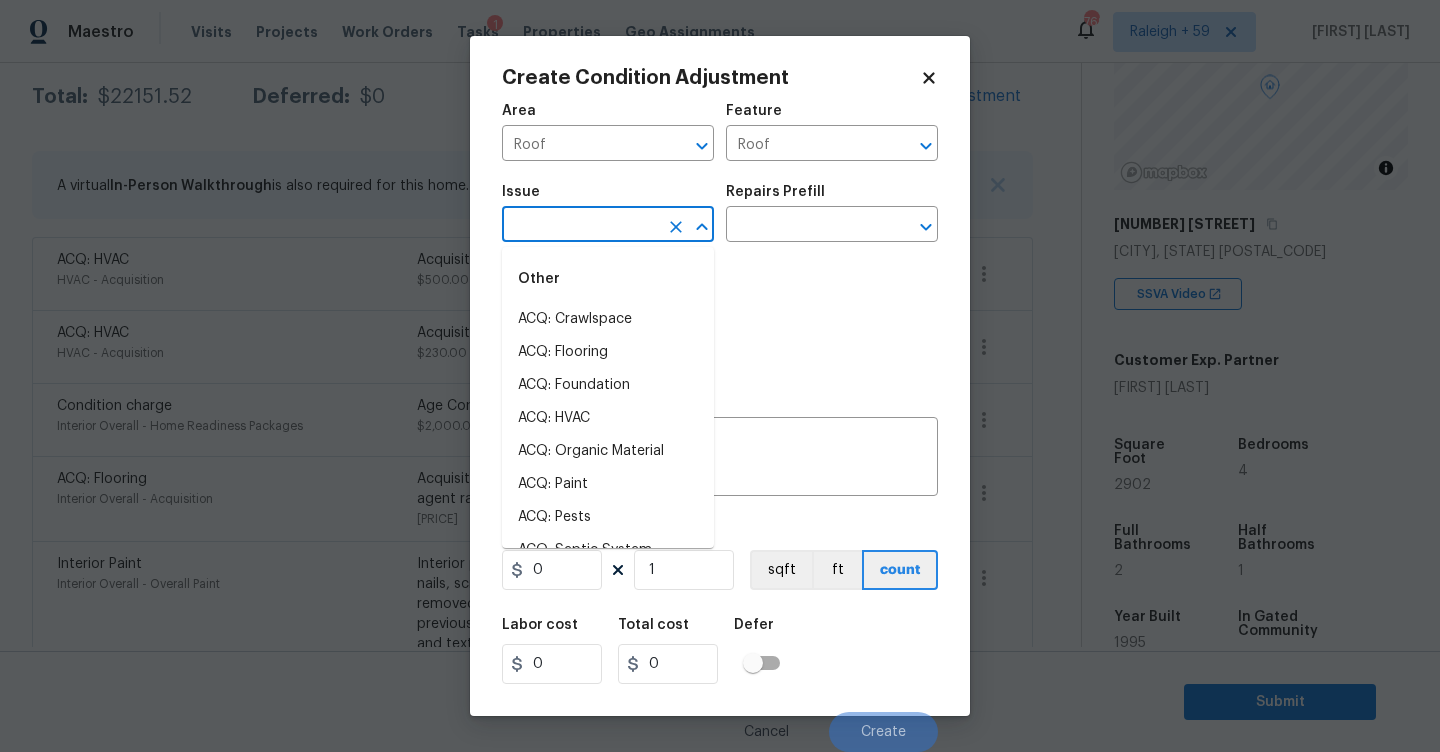 click at bounding box center (580, 226) 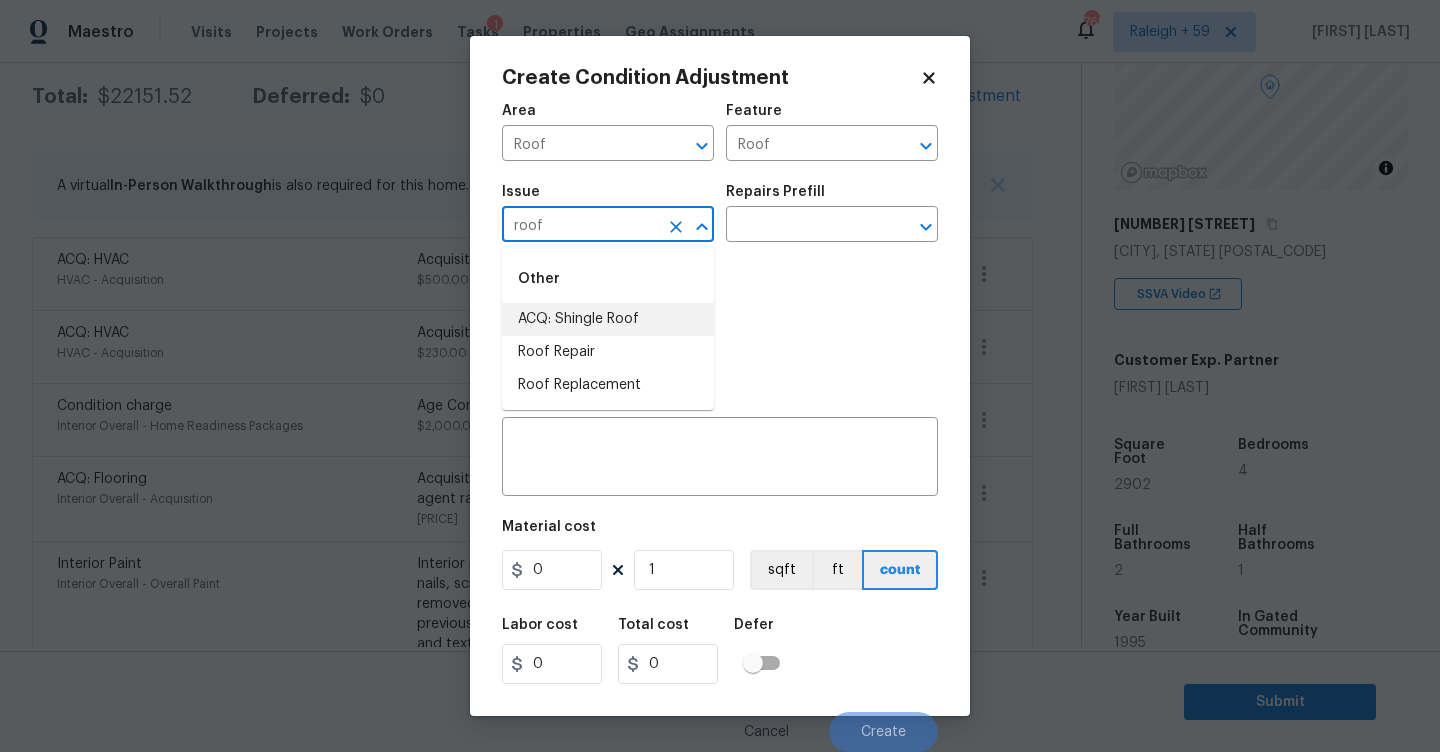 click on "ACQ: Shingle Roof" at bounding box center [608, 319] 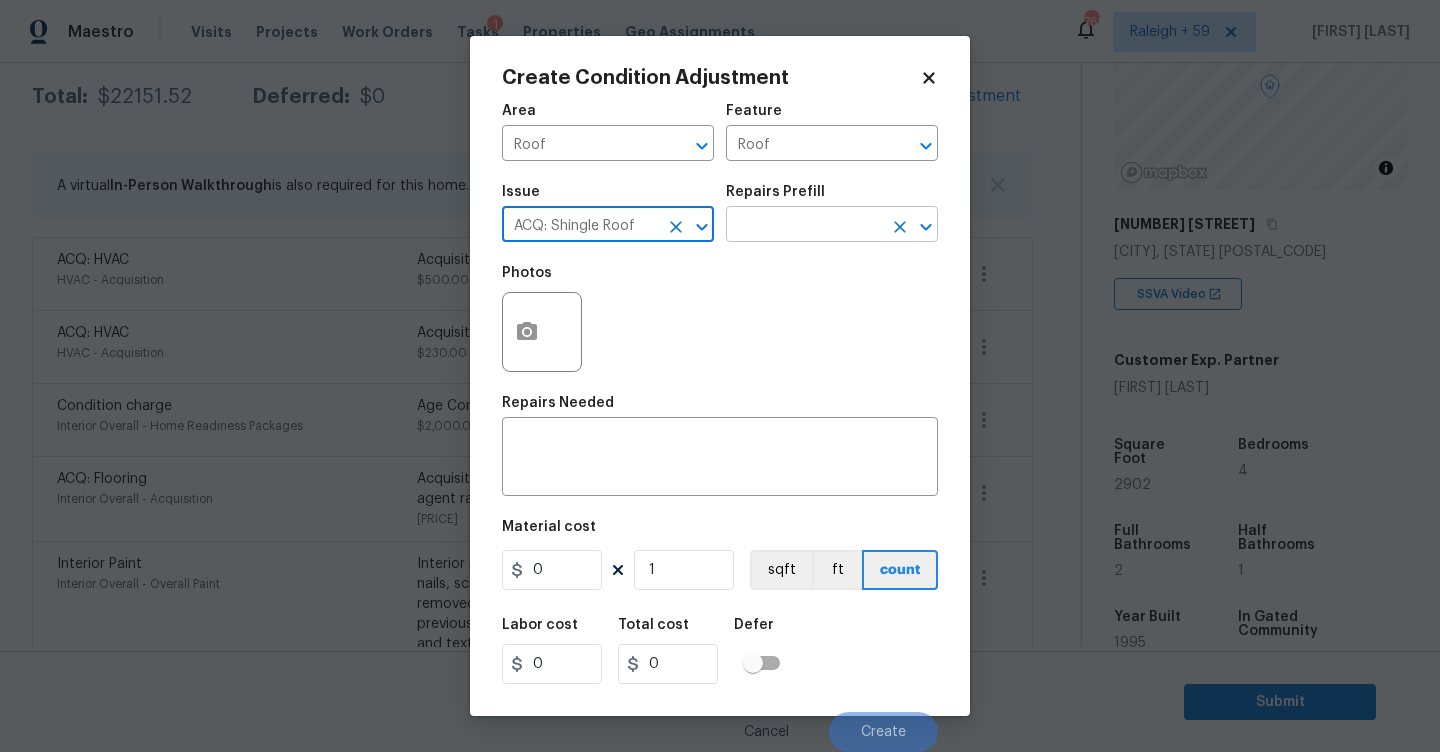click at bounding box center [804, 226] 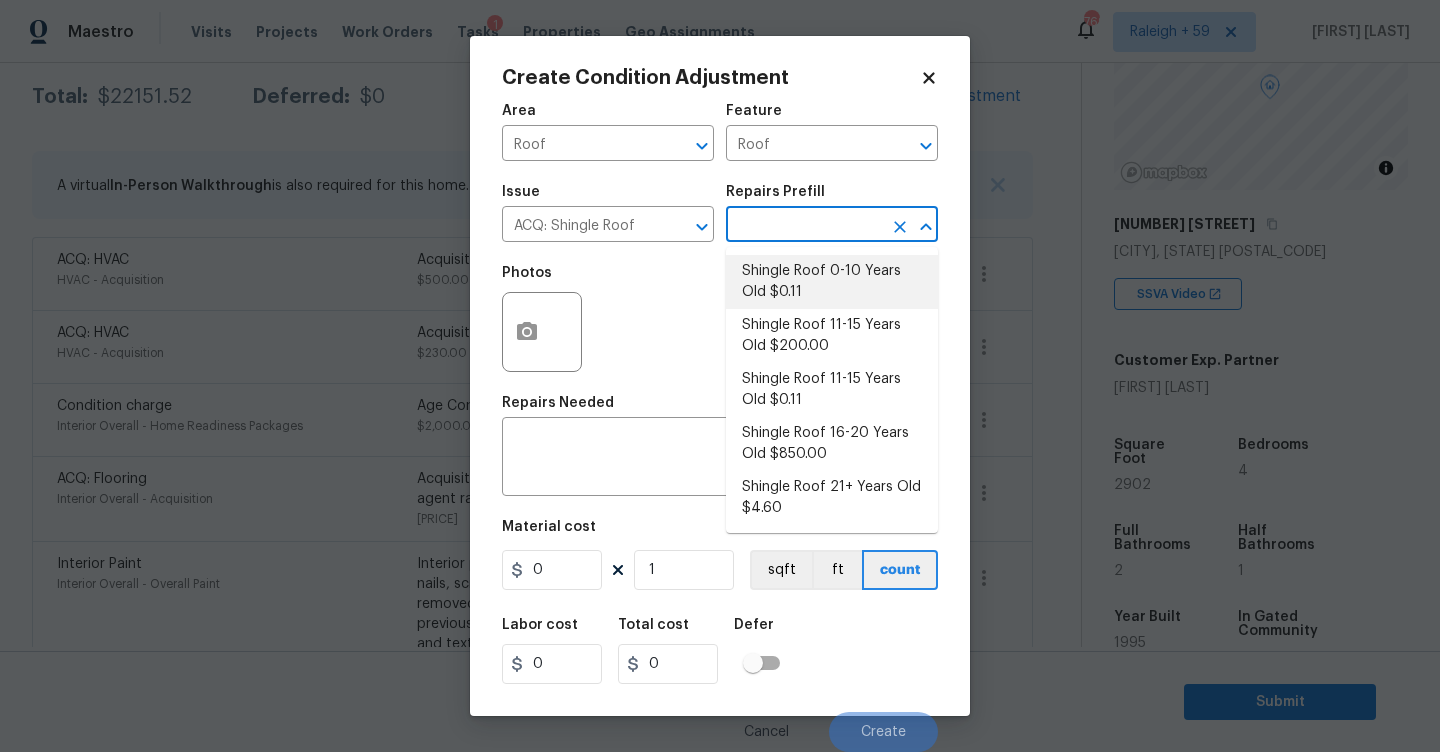 click on "Shingle Roof 0-10 Years Old $0.11" at bounding box center [832, 282] 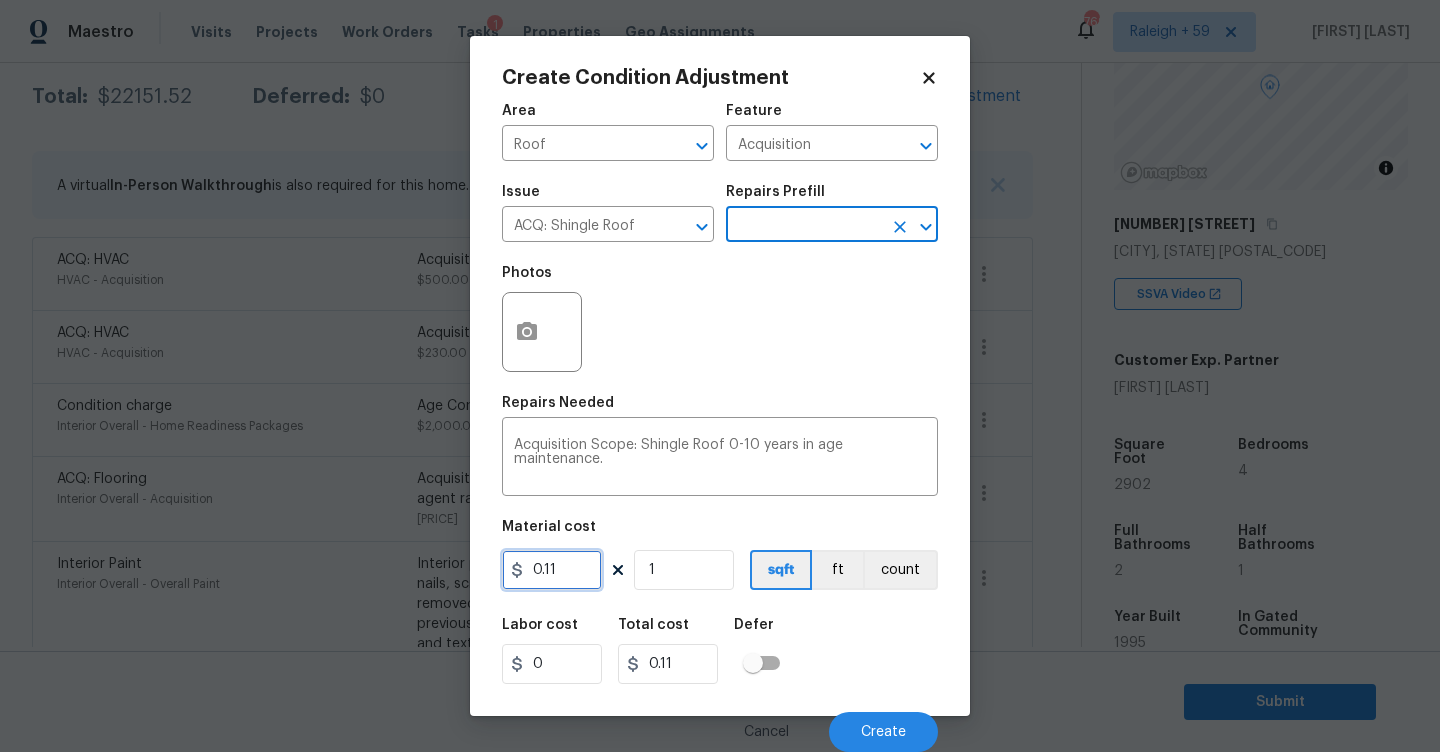 click on "0.11" at bounding box center (552, 570) 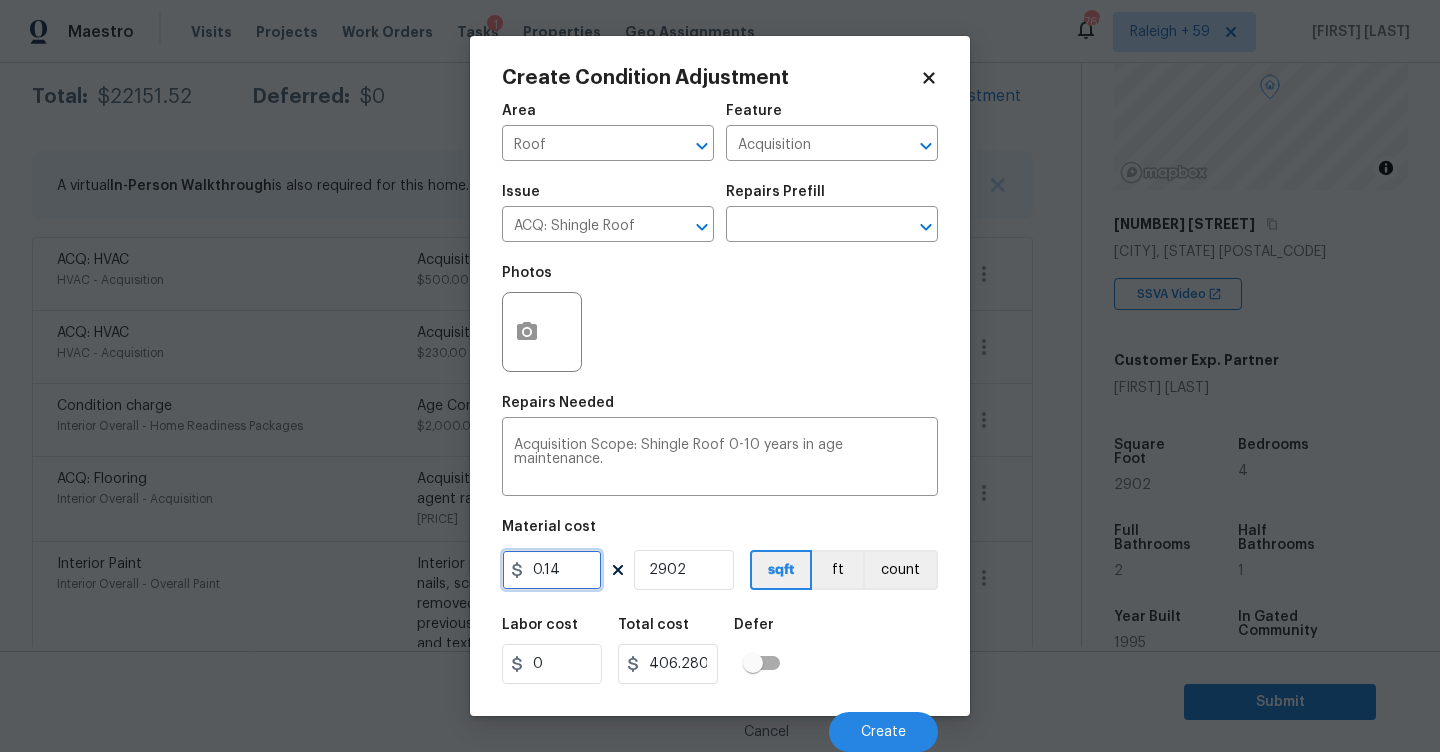click on "0.14" at bounding box center [552, 570] 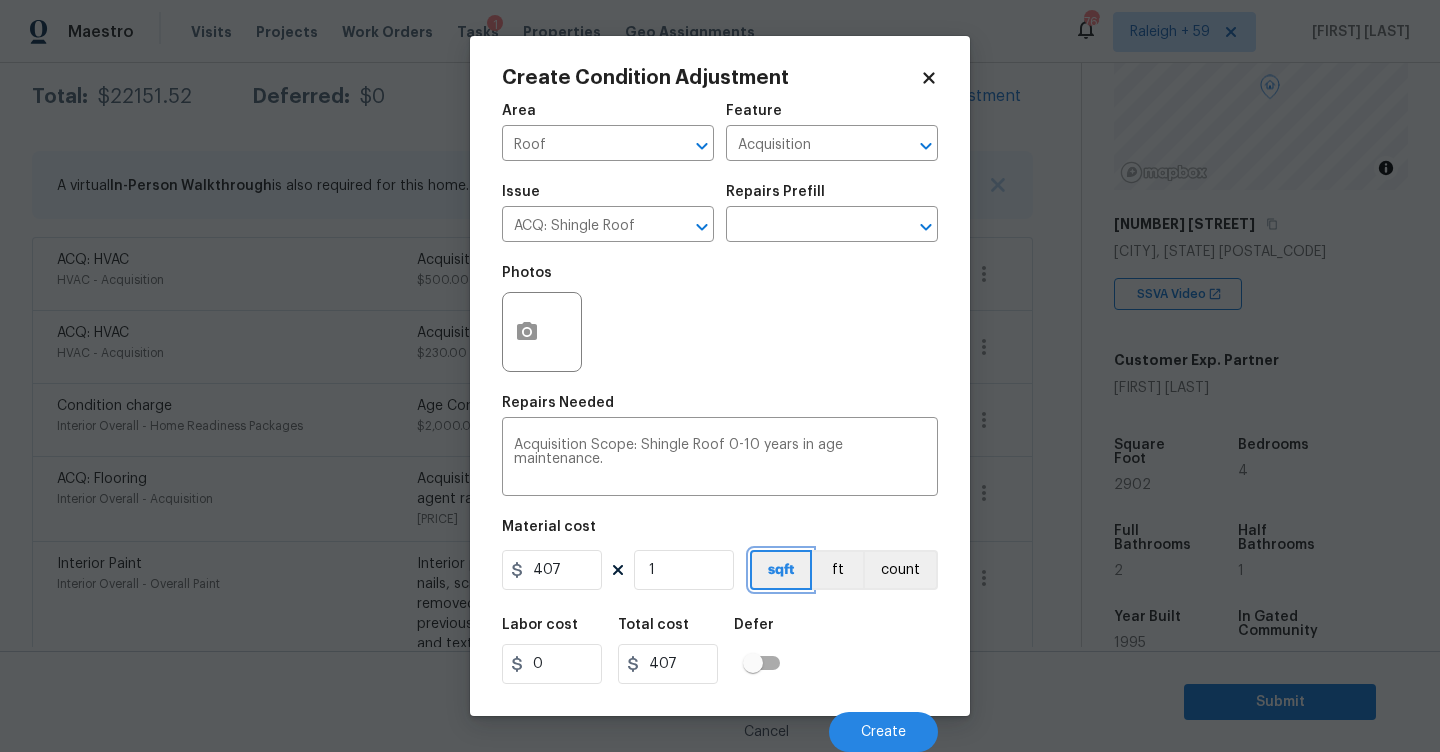 scroll, scrollTop: 1, scrollLeft: 0, axis: vertical 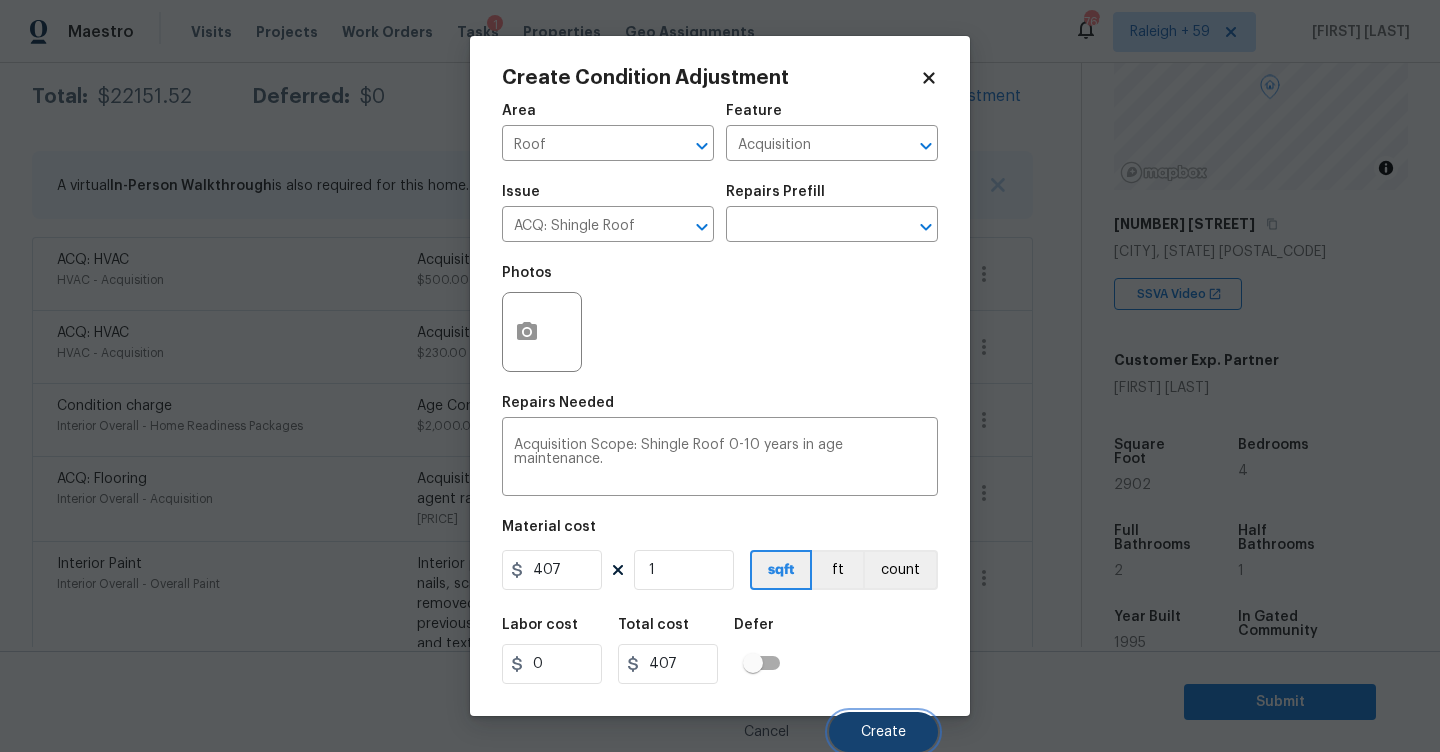 click on "Create" at bounding box center [883, 732] 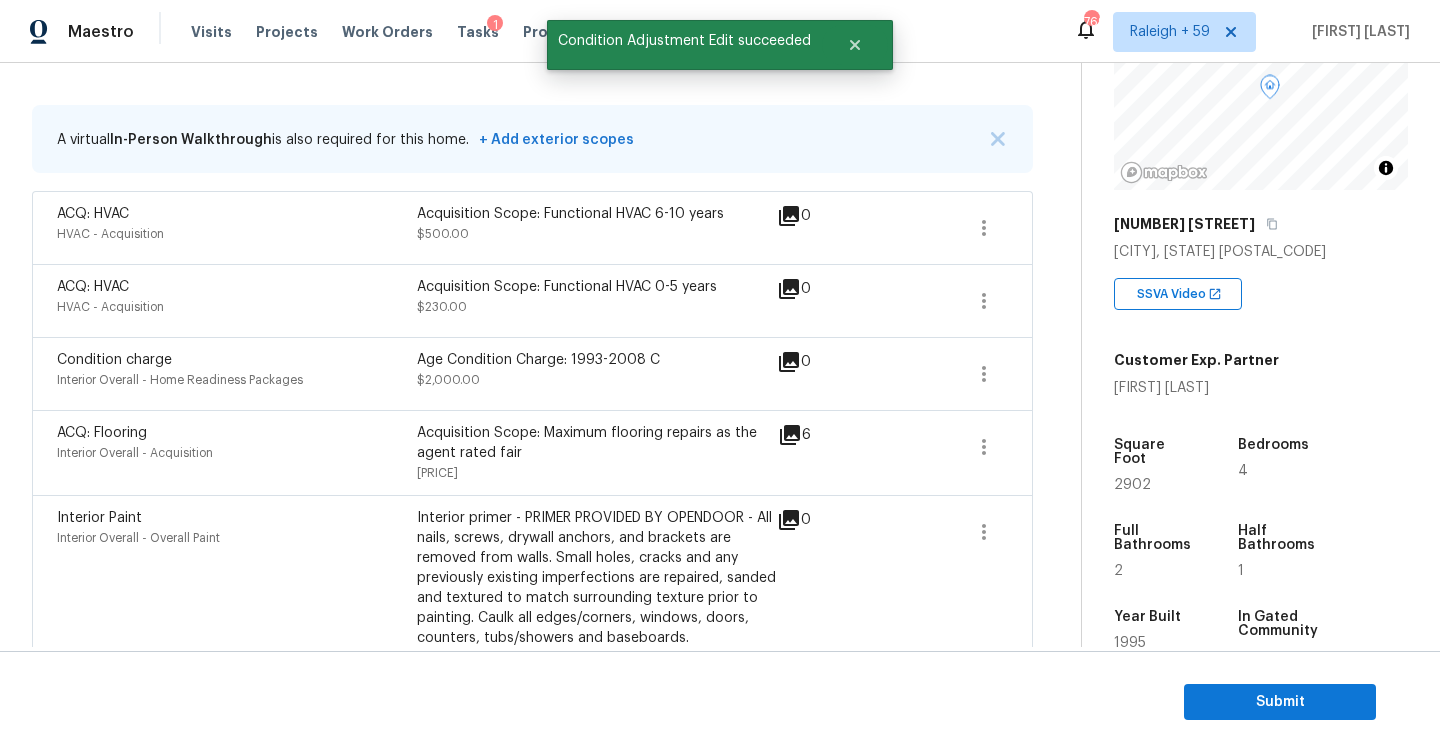 scroll, scrollTop: 328, scrollLeft: 0, axis: vertical 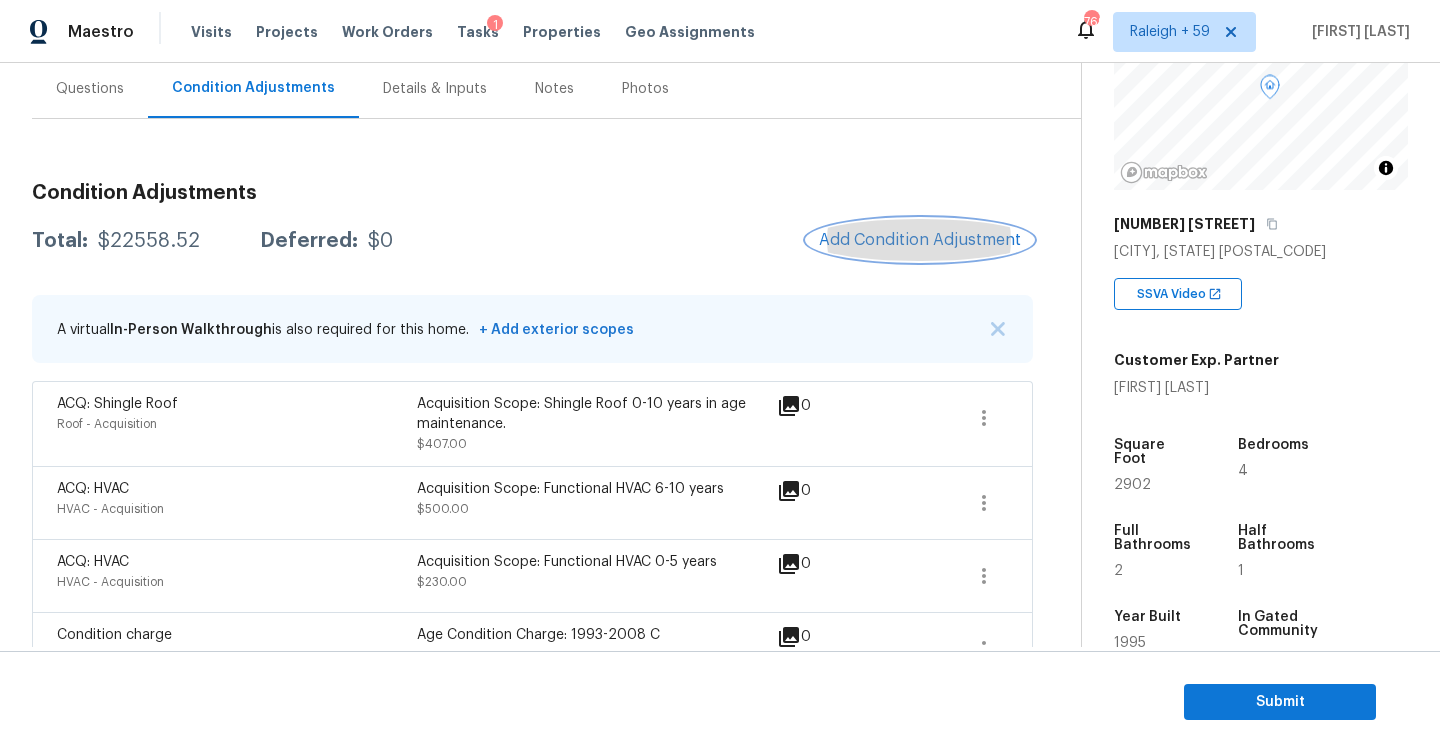 click on "Add Condition Adjustment" at bounding box center [920, 240] 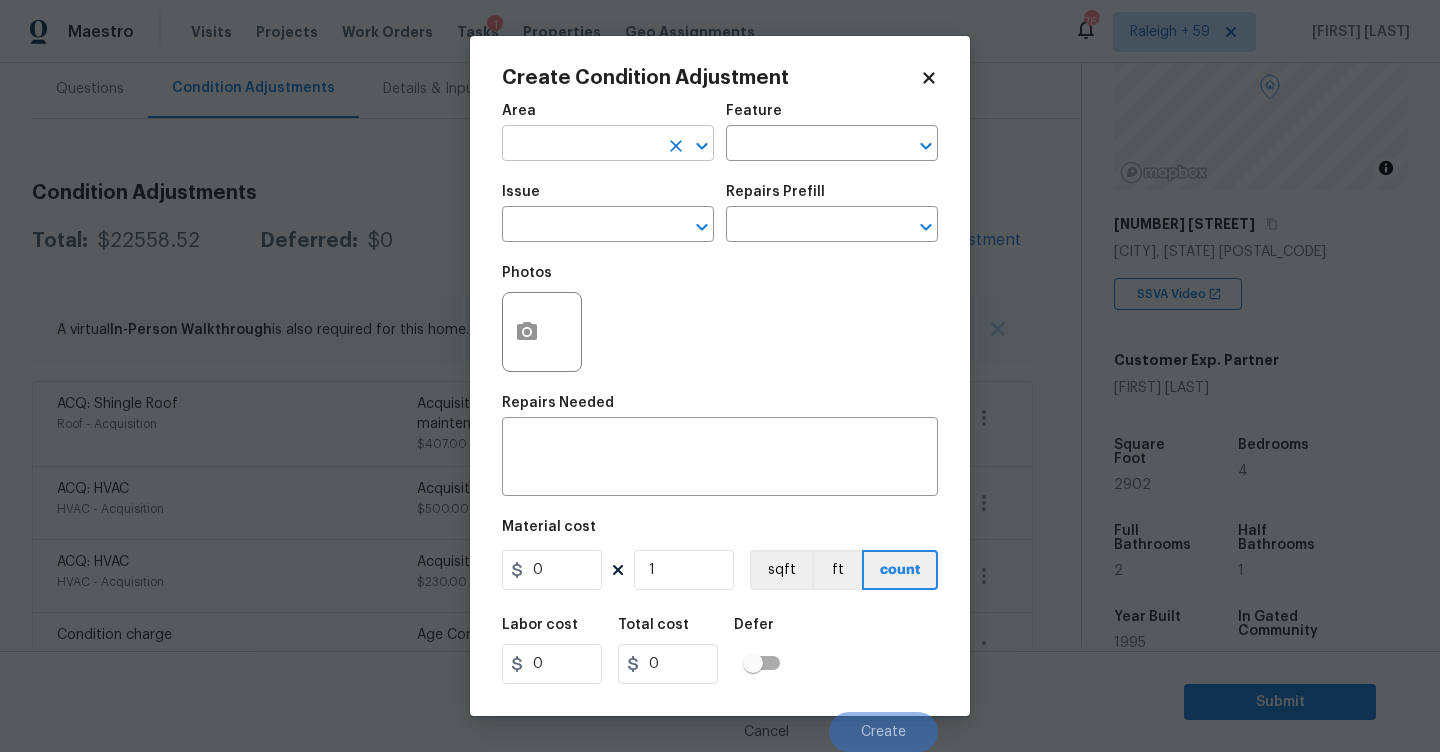 click at bounding box center (580, 145) 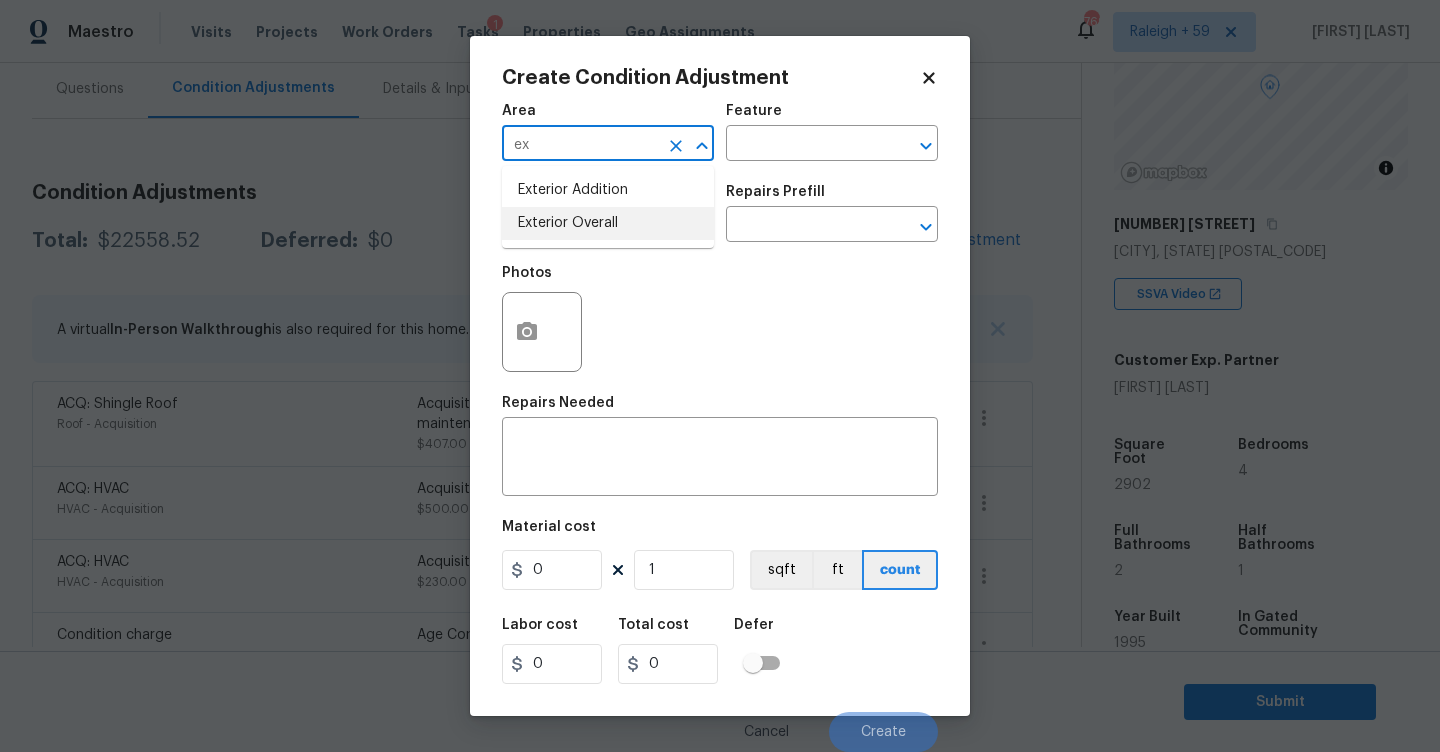 click on "Exterior Overall" at bounding box center [608, 223] 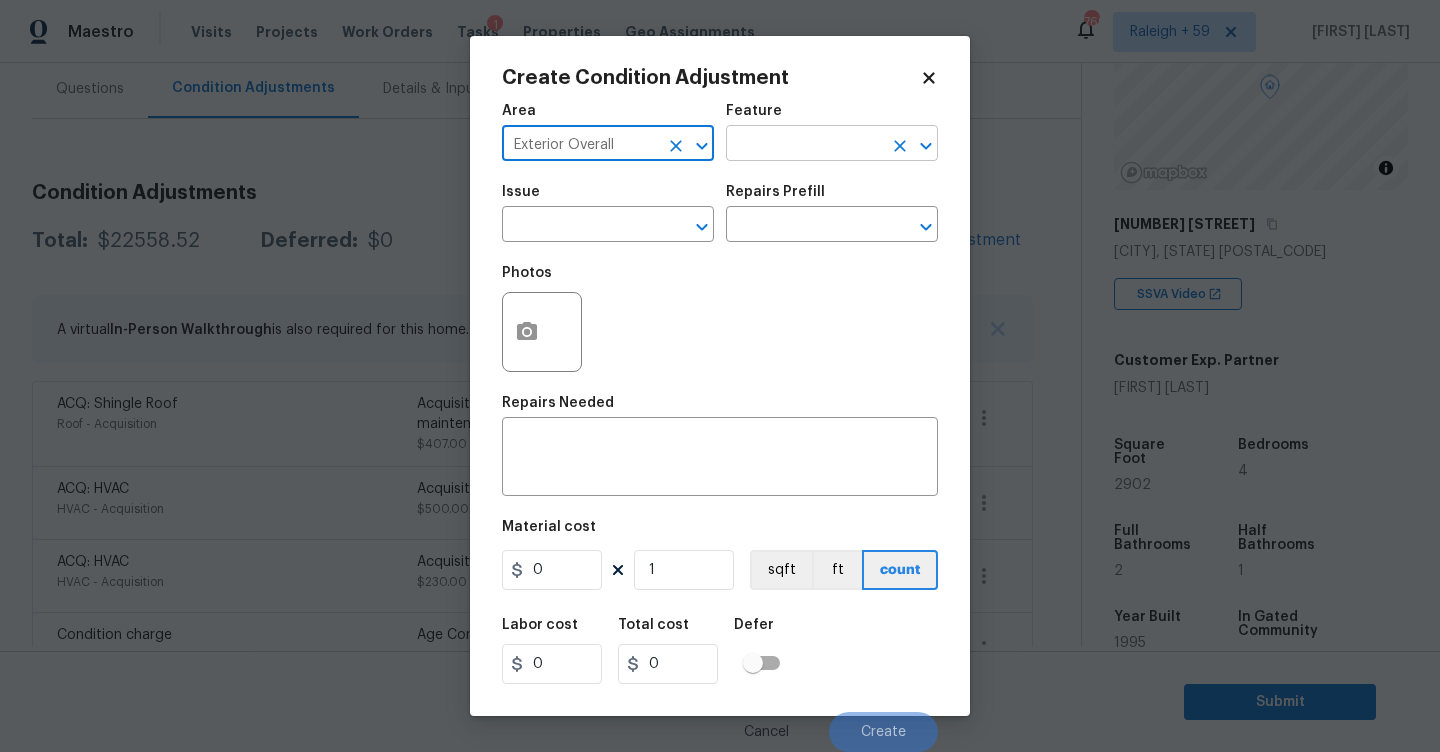 click at bounding box center (804, 145) 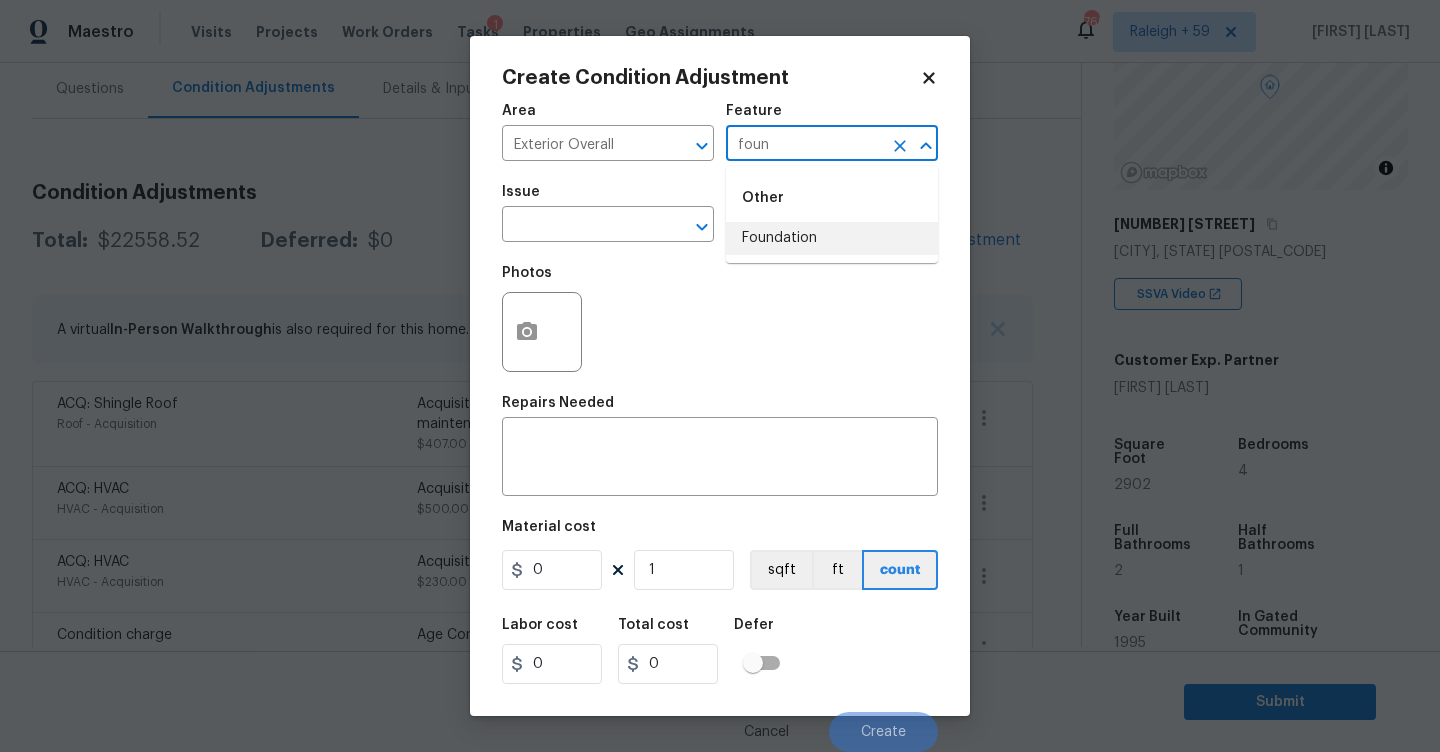 click on "Foundation" at bounding box center (832, 238) 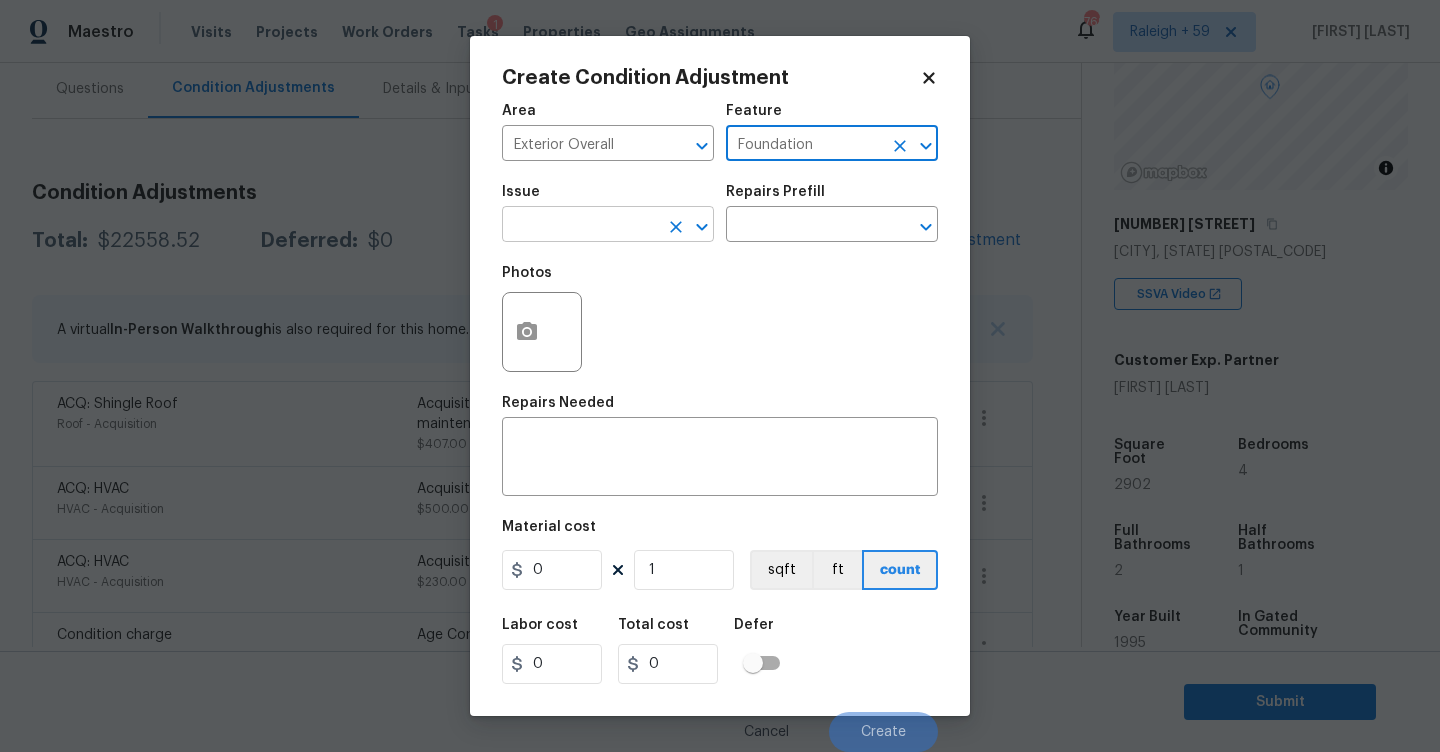 click at bounding box center (580, 226) 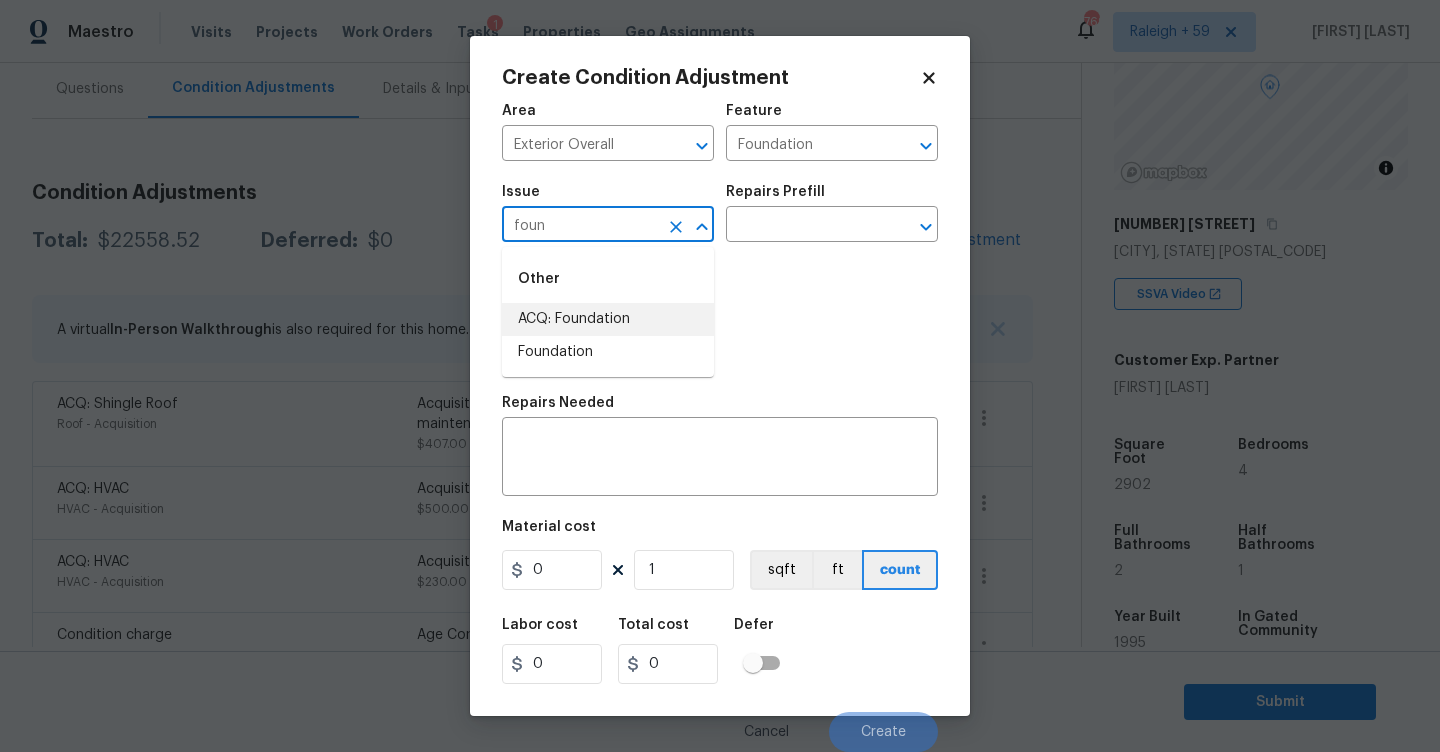 click on "ACQ: Foundation" at bounding box center (608, 319) 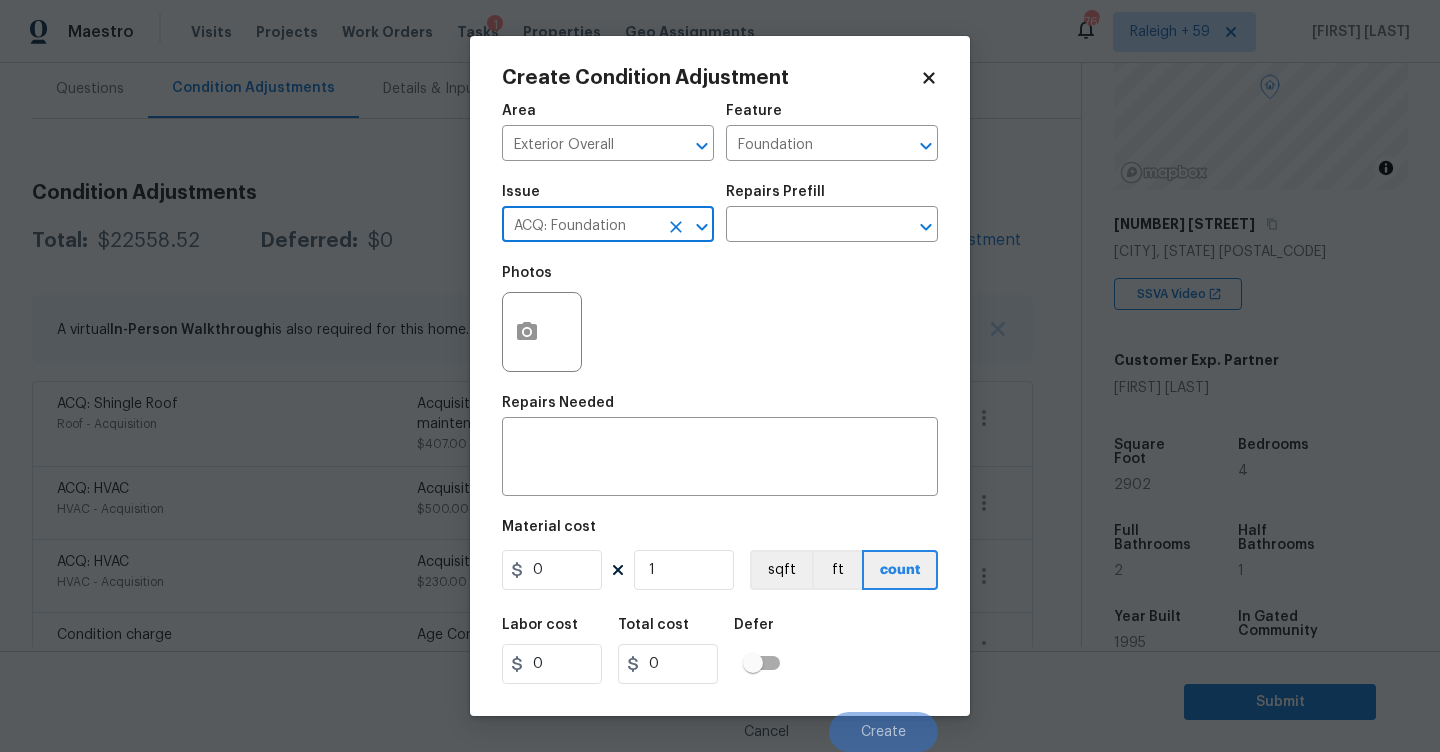 click on "Issue ACQ: Foundation ​ Repairs Prefill ​" at bounding box center (720, 213) 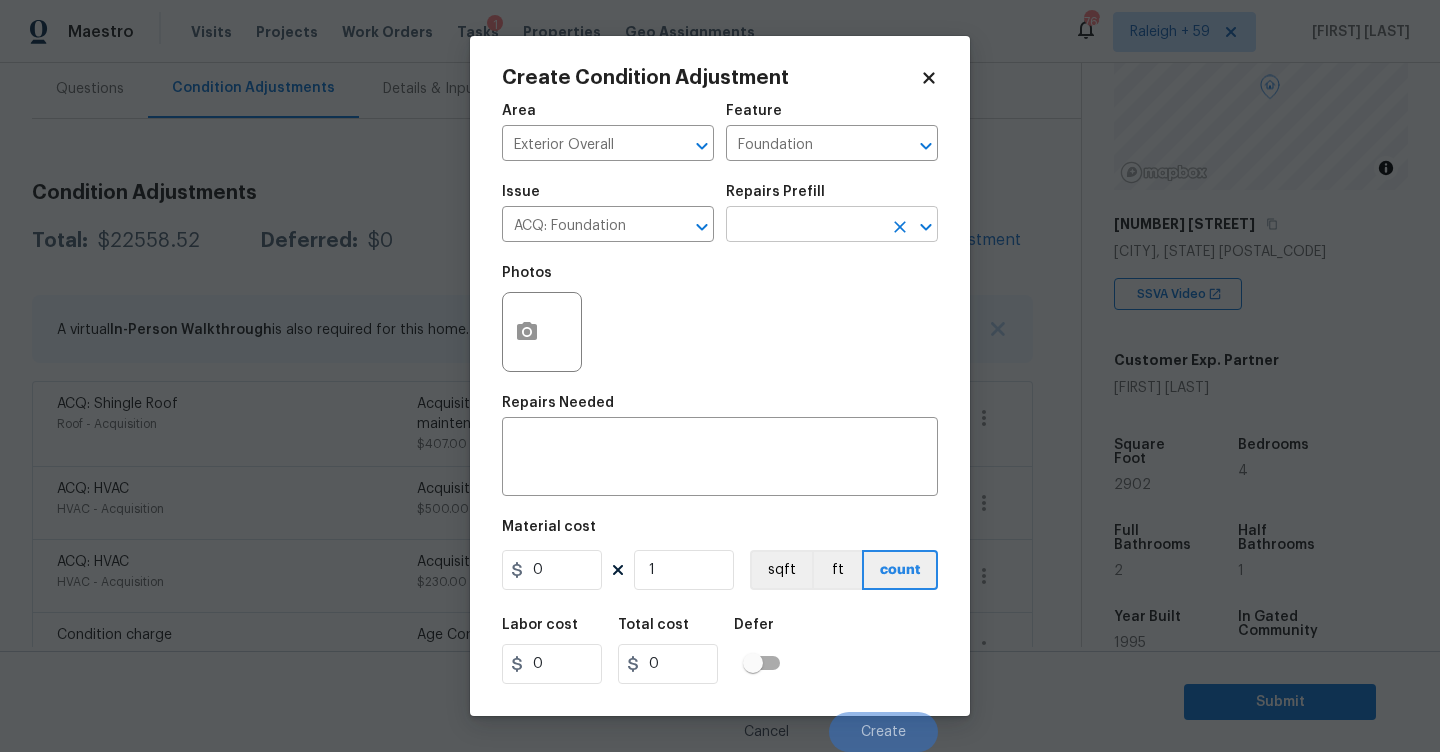 click at bounding box center (804, 226) 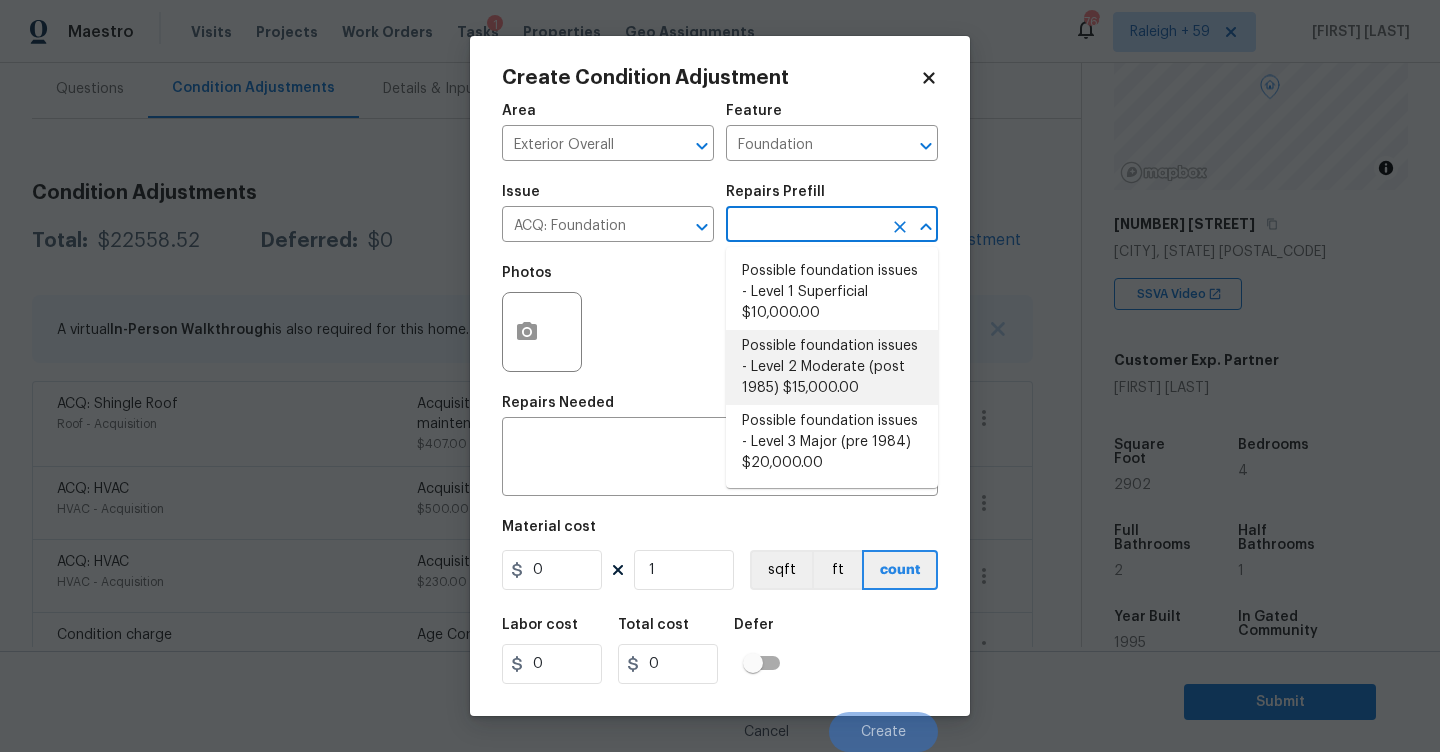 click on "Possible foundation issues - Level 2 Moderate (post 1985) $15,000.00" at bounding box center (832, 367) 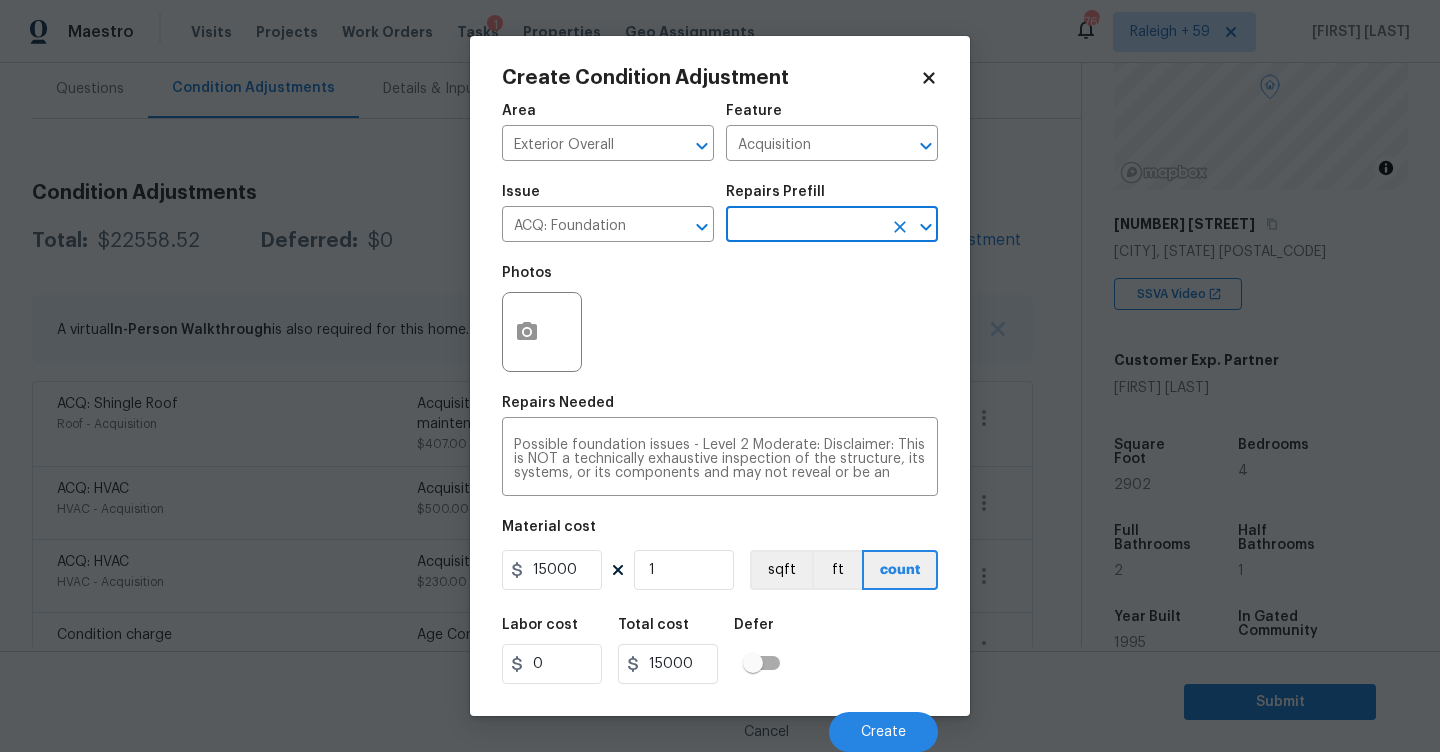 click at bounding box center (804, 226) 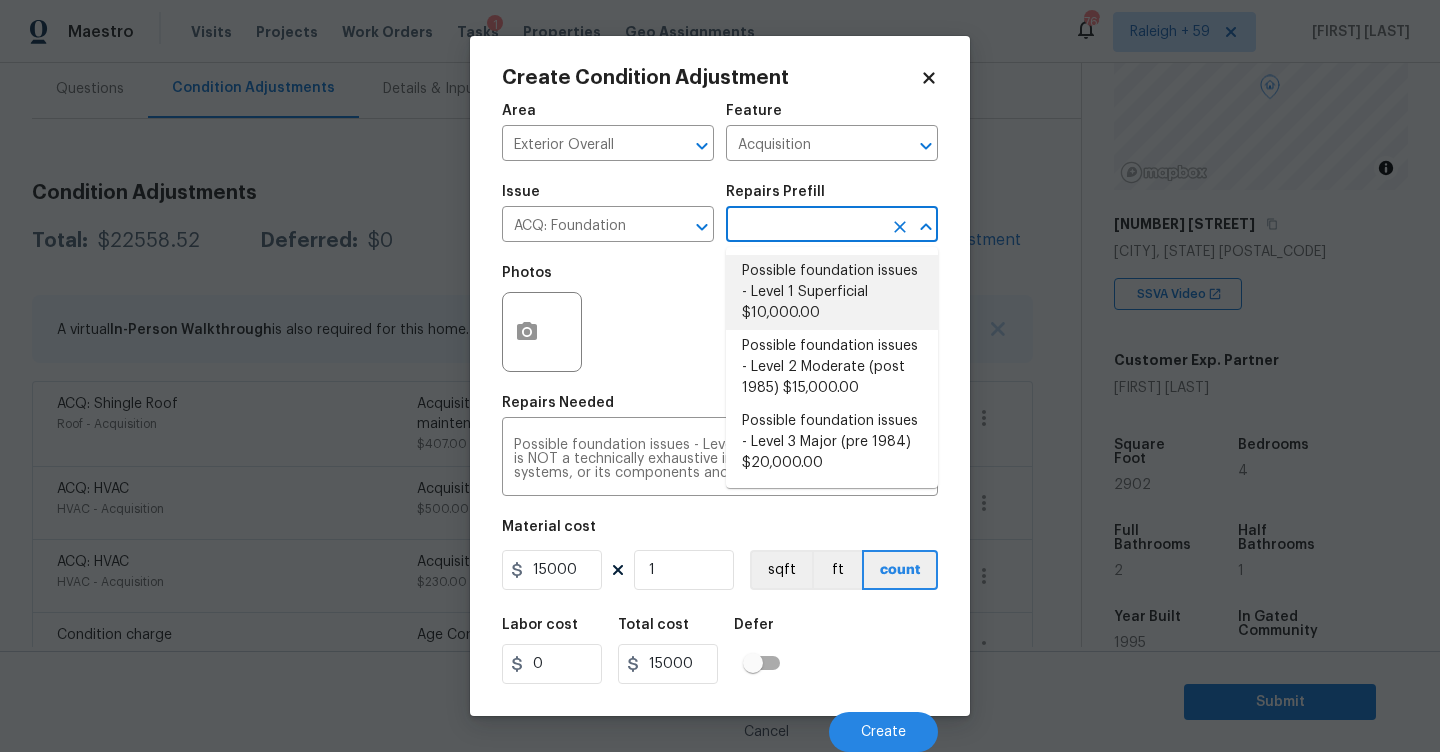 click on "Possible foundation issues - Level 1 Superficial $10,000.00" at bounding box center [832, 292] 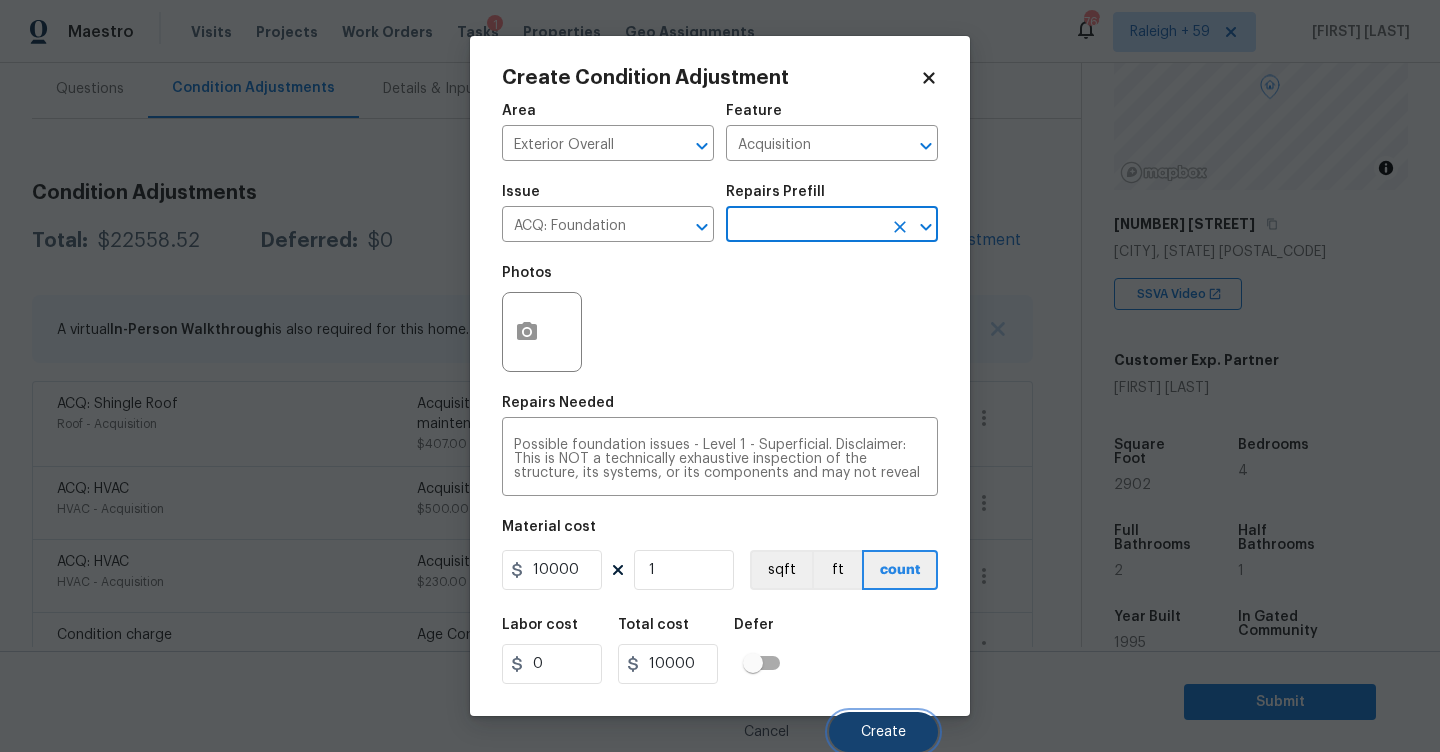 click on "Create" at bounding box center (883, 732) 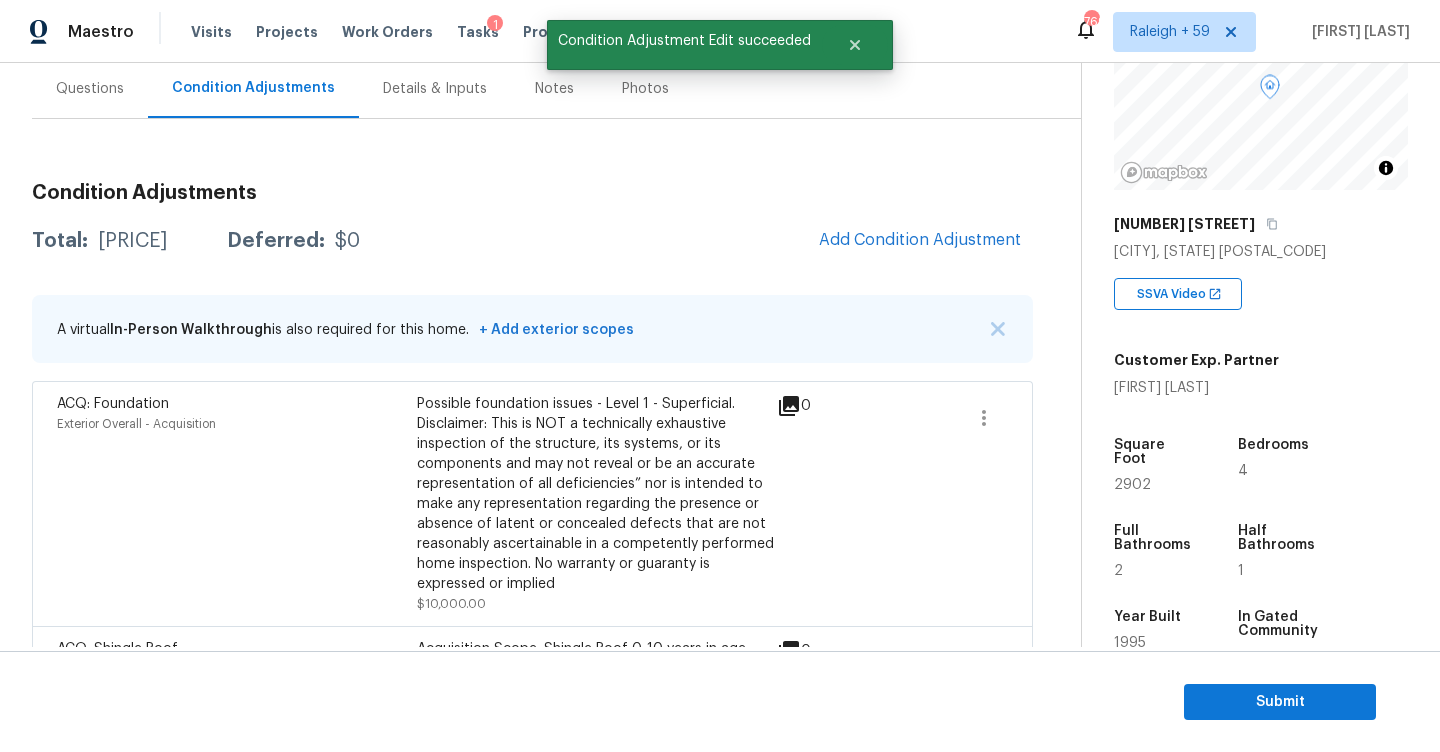 click on "Questions" at bounding box center [90, 88] 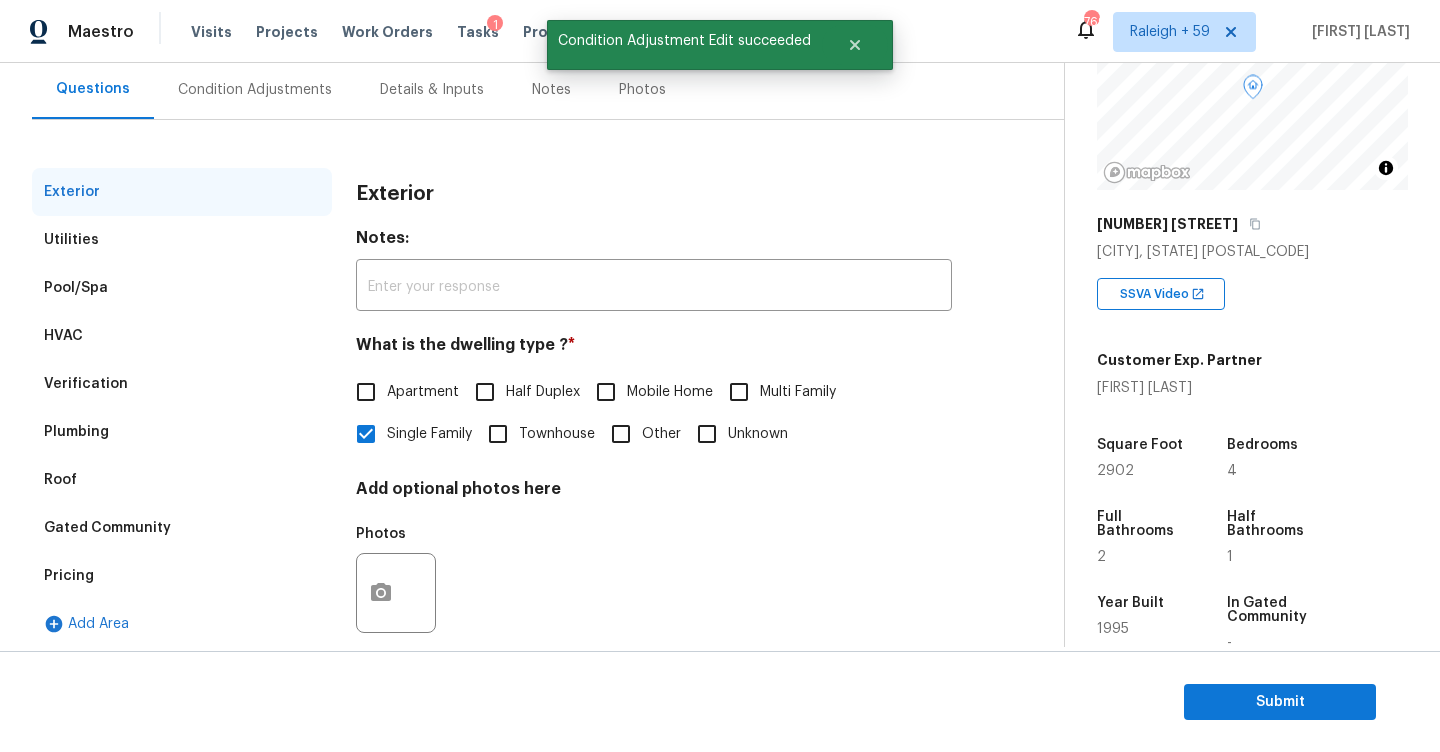 scroll, scrollTop: 211, scrollLeft: 0, axis: vertical 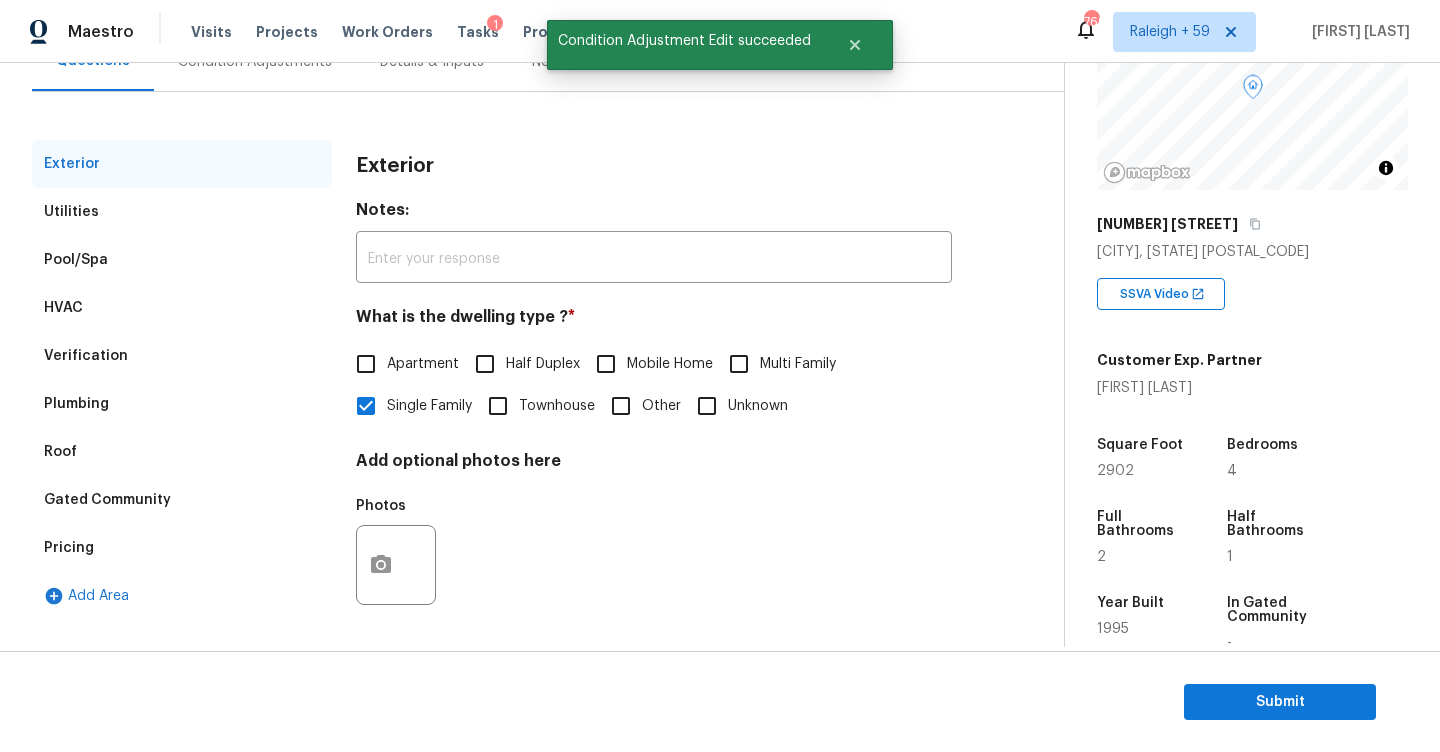 drag, startPoint x: 111, startPoint y: 357, endPoint x: 143, endPoint y: 357, distance: 32 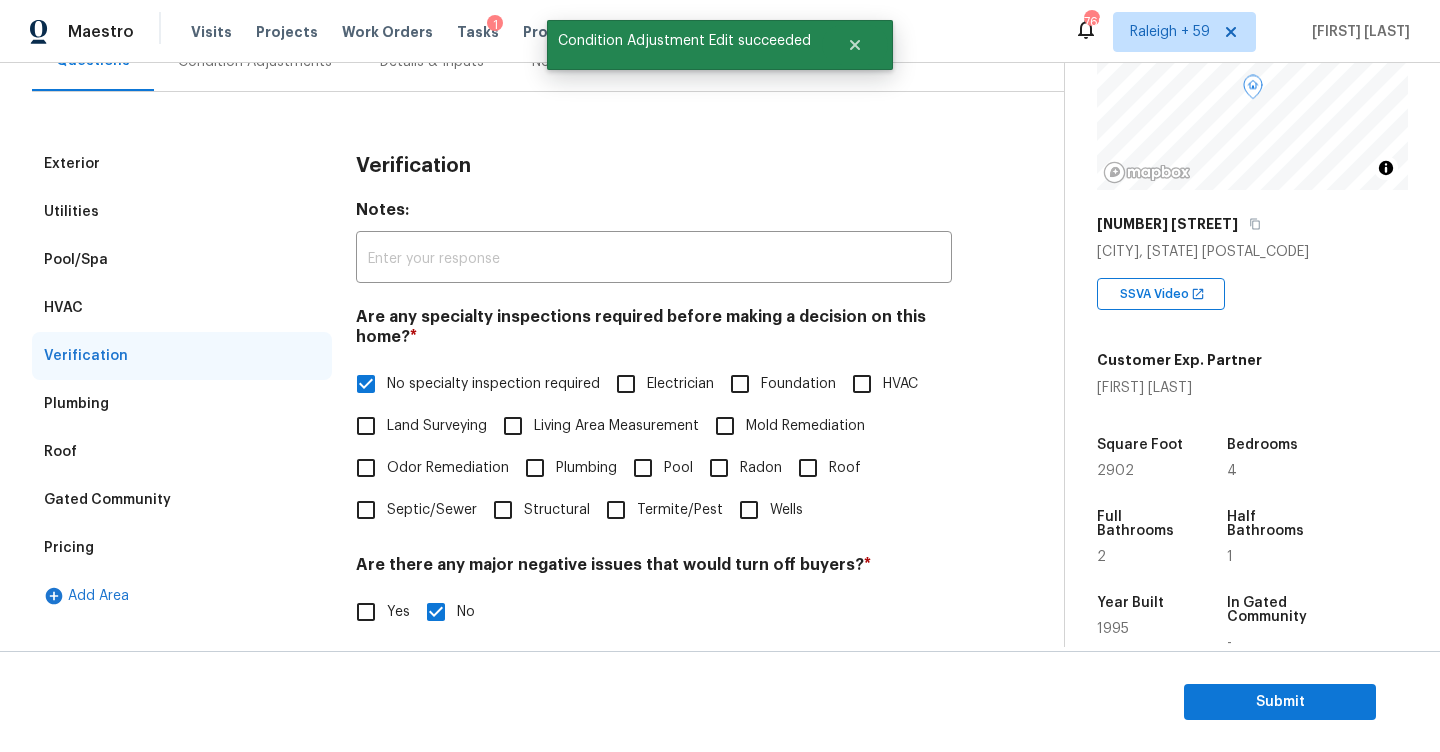 click on "Foundation" at bounding box center (798, 384) 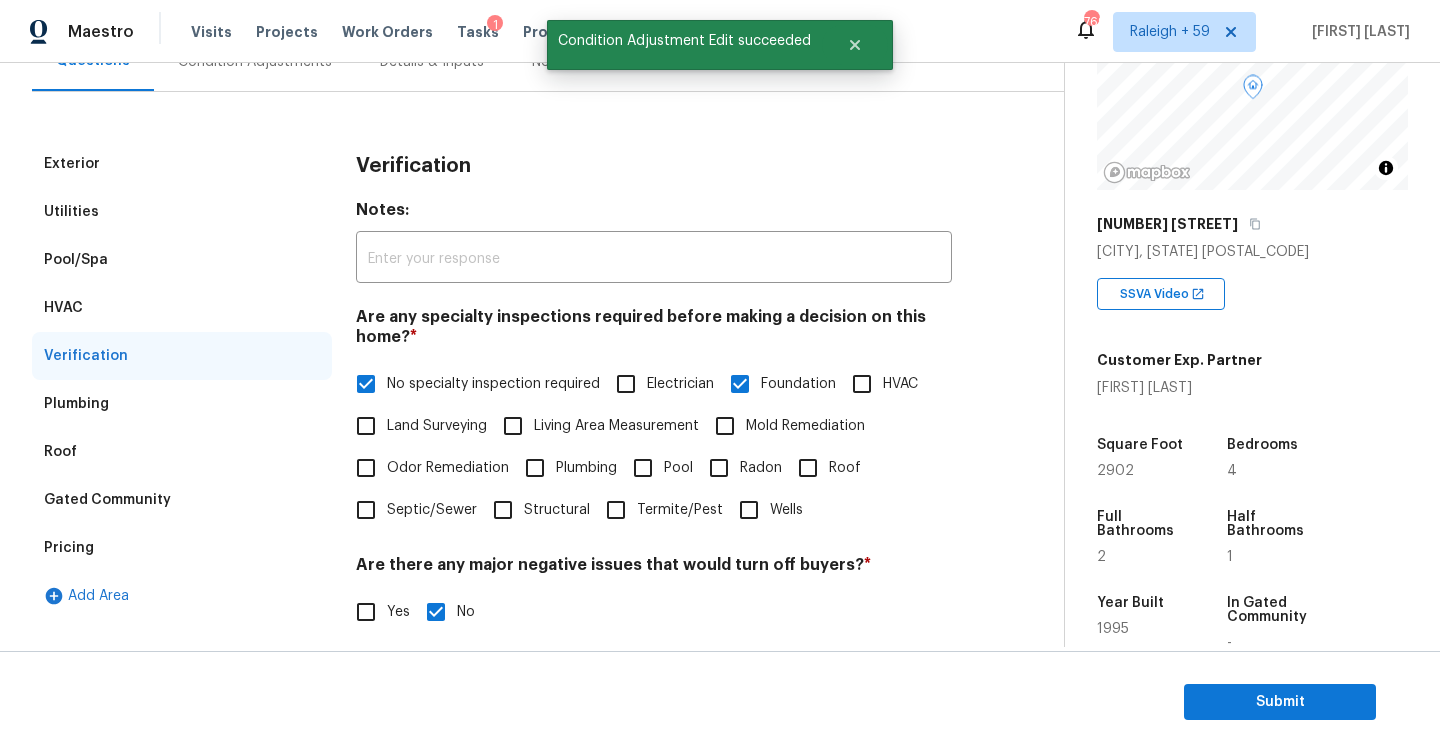 click on "No specialty inspection required" at bounding box center (366, 384) 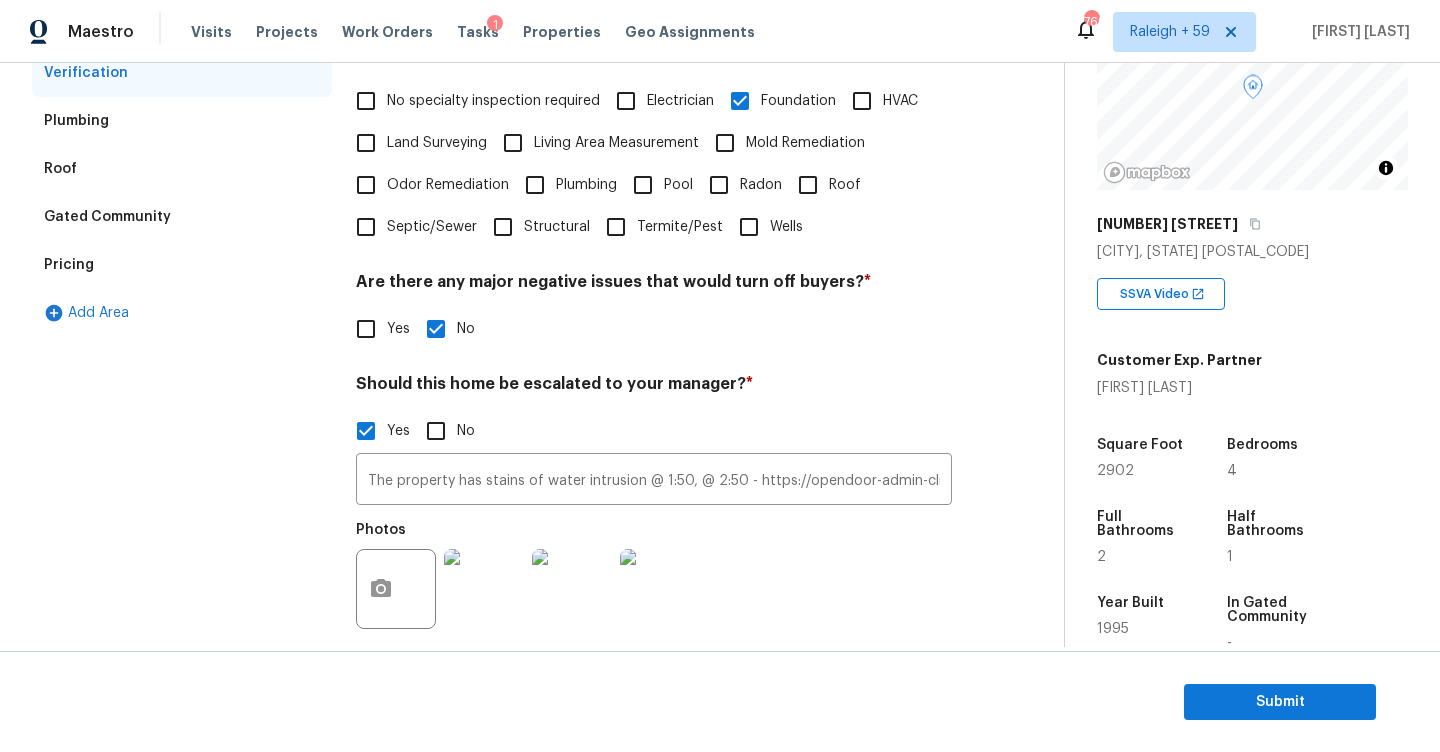 scroll, scrollTop: 641, scrollLeft: 0, axis: vertical 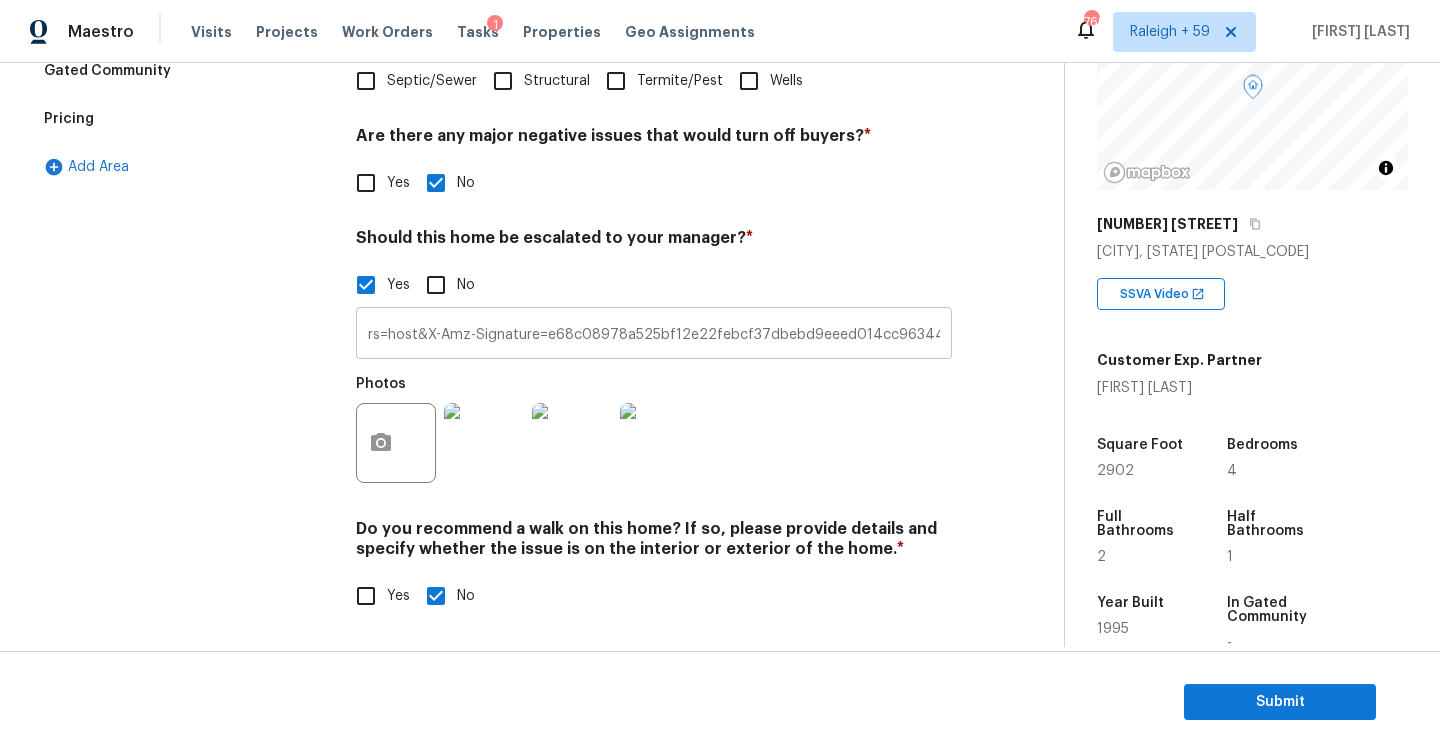 click on "The property has stains of water intrusion @ 1:50, @ 2:50 - https://opendoor-admin-client-upload-production.s3.amazonaws.com/uploads/Cake/SellerInput-a854748f-7ab4-475f-b32e-6cf3b2d76569/img-4636-2025-08-04t14-16-47-956z.qt?X-Amz-Expires=86400&X-Amz-Date=20250805T080804Z&X-Amz-Algorithm=AWS4-HMAC-SHA256&X-Amz-Credential=AKIARCH5EZTPZZDSJWI6%2F20250805%2Fus-east-1%2Fs3%2Faws4_request&X-Amz-SignedHeaders=host&X-Amz-Signature=e68c08978a525bf12e22febcf37dbebd9eeed014cc963443743fe0c9fe2f7042." at bounding box center [654, 335] 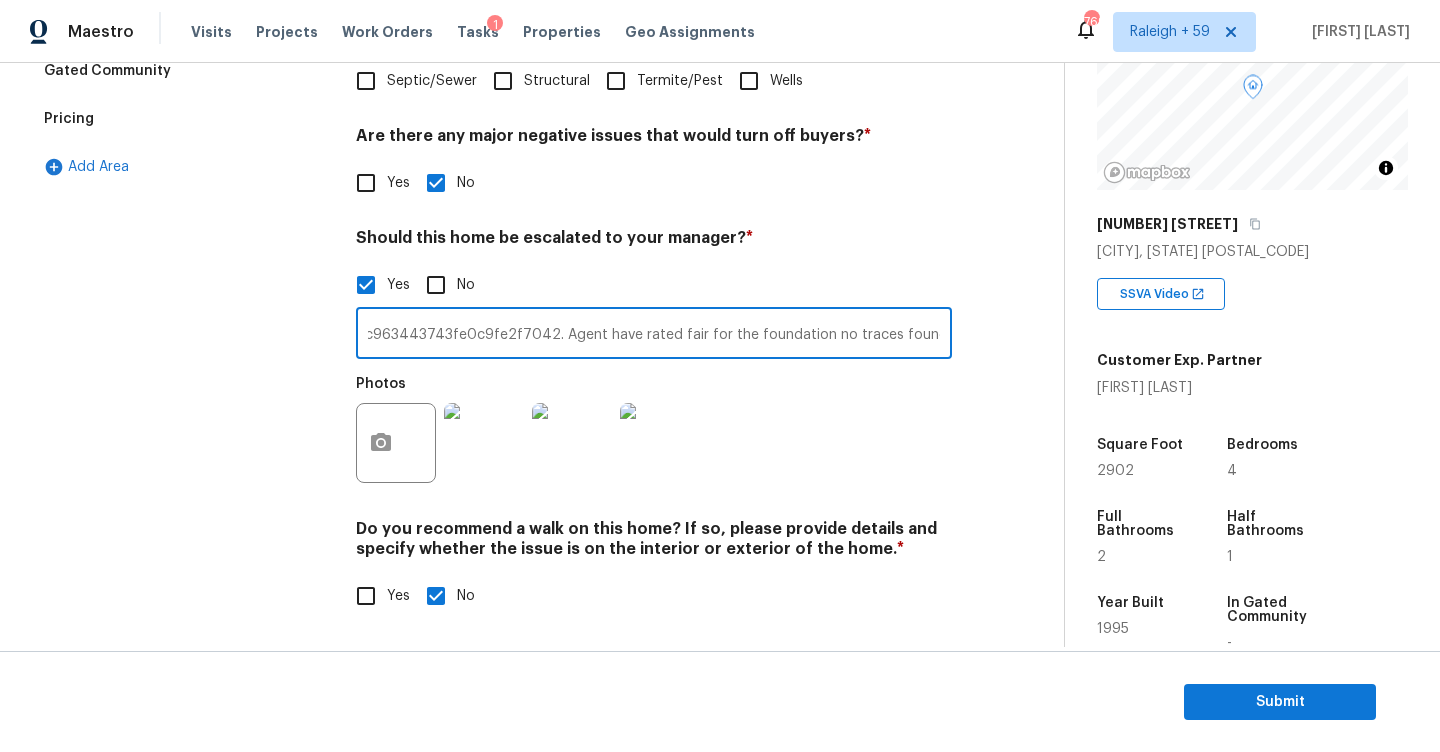 scroll, scrollTop: 0, scrollLeft: 3632, axis: horizontal 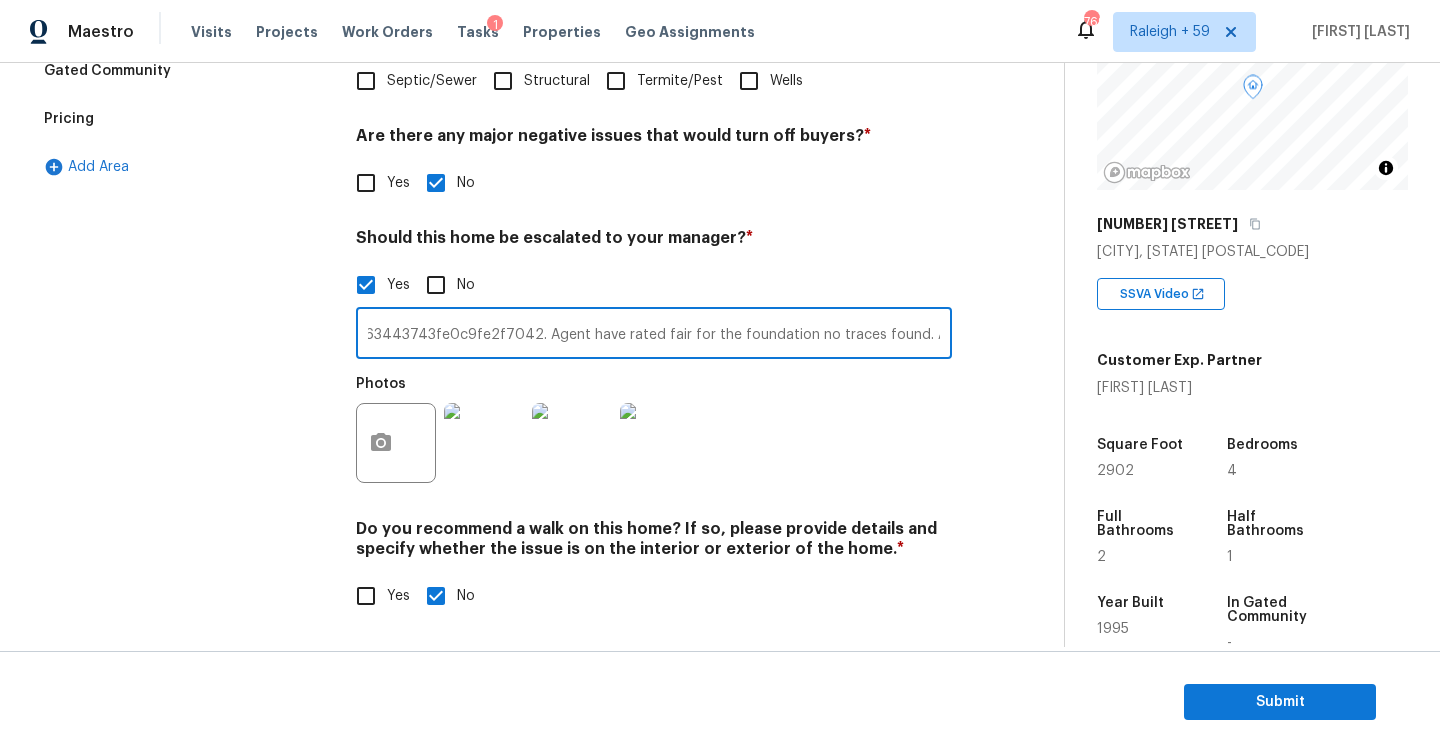 click on "The property has stains of water intrusion @ 1:50, @ 2:50 - https://opendoor-admin-client-upload-production.s3.amazonaws.com/uploads/Cake/SellerInput-a854748f-7ab4-475f-b32e-6cf3b2d76569/img-4636-2025-08-04t14-16-47-956z.qt?X-Amz-Expires=86400&X-Amz-Date=20250805T080804Z&X-Amz-Algorithm=AWS4-HMAC-SHA256&X-Amz-Credential=AKIARCH5EZTPZZDSJWI6%2F20250805%2Fus-east-1%2Fs3%2Faws4_request&X-Amz-SignedHeaders=host&X-Amz-Signature=e68c08978a525bf12e22febcf37dbebd9eeed014cc963443743fe0c9fe2f7042. Agent have rated fair for the foundation no traces found. Also the water is function" at bounding box center [654, 335] 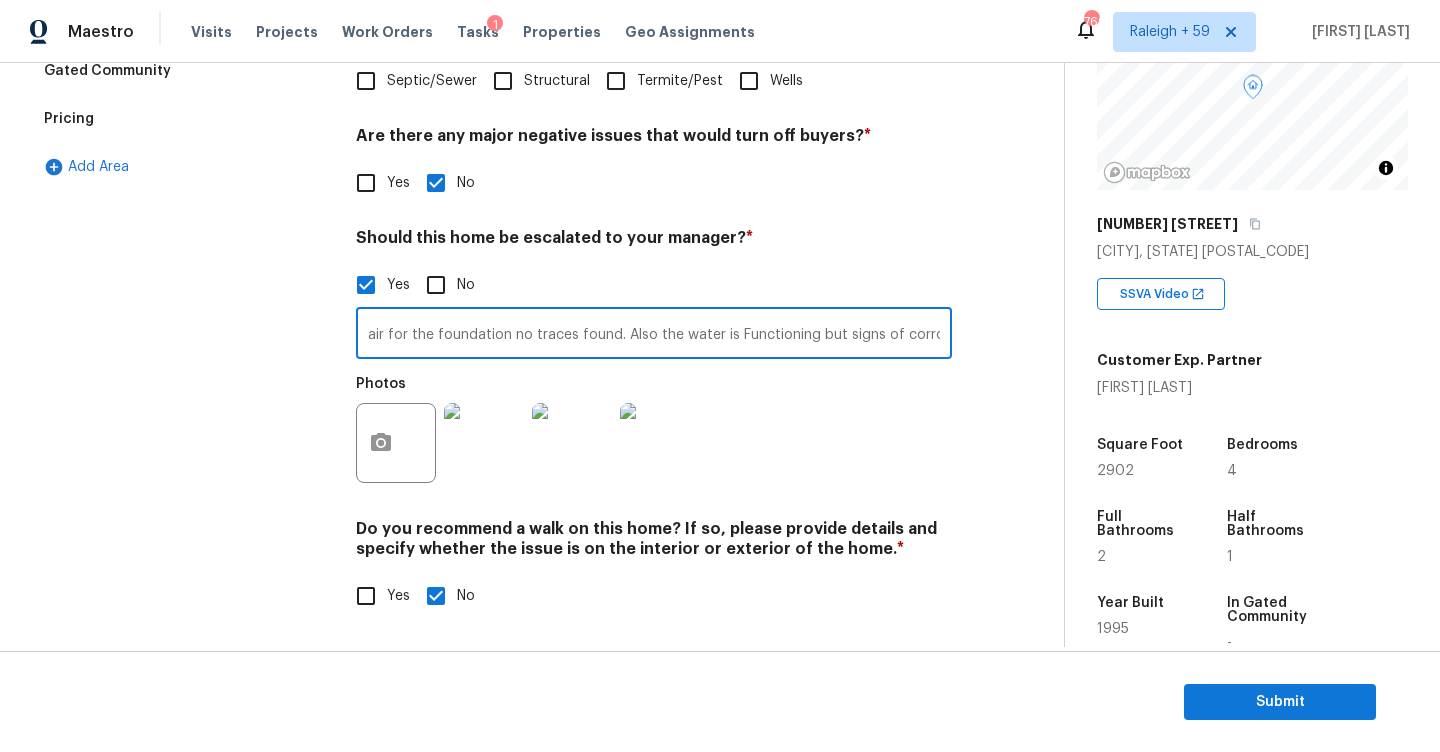 scroll, scrollTop: 0, scrollLeft: 3944, axis: horizontal 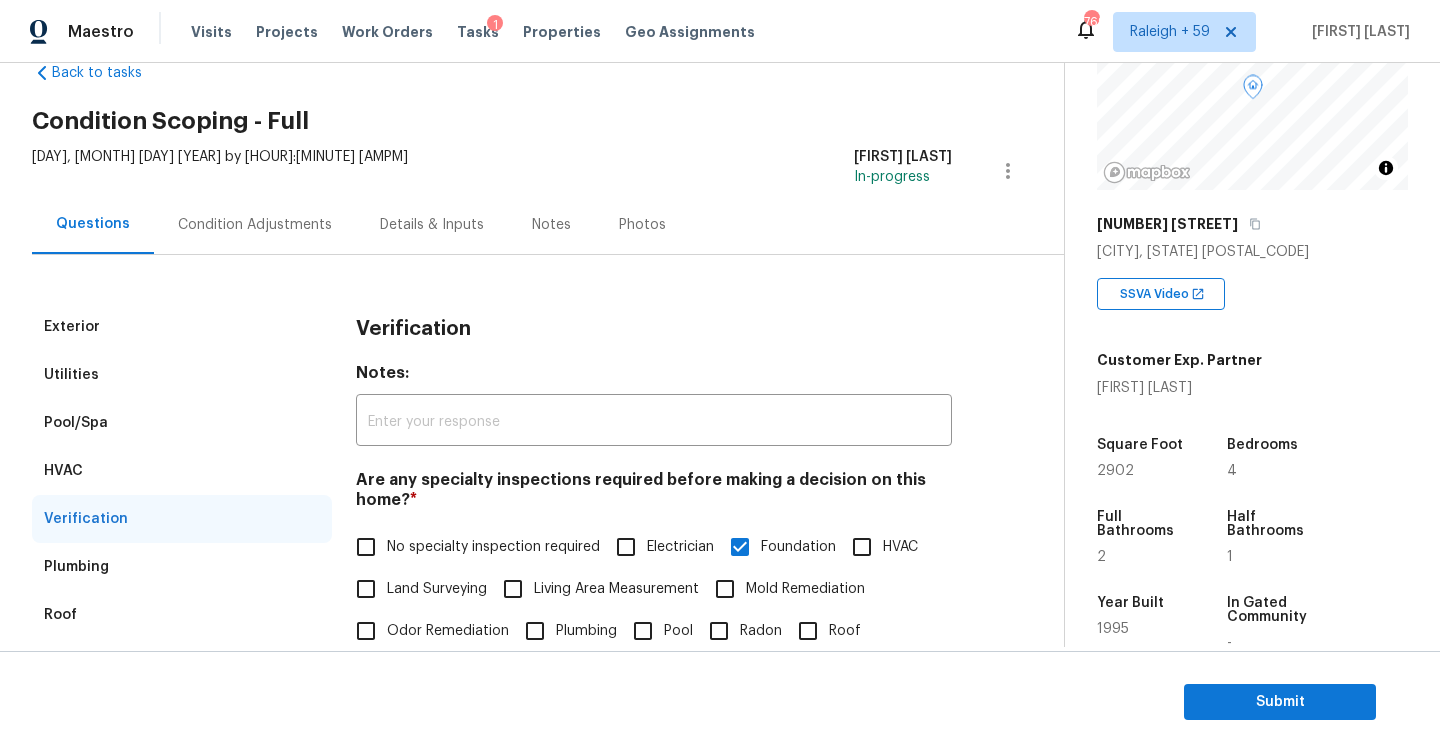 click on "Condition Adjustments" at bounding box center (255, 225) 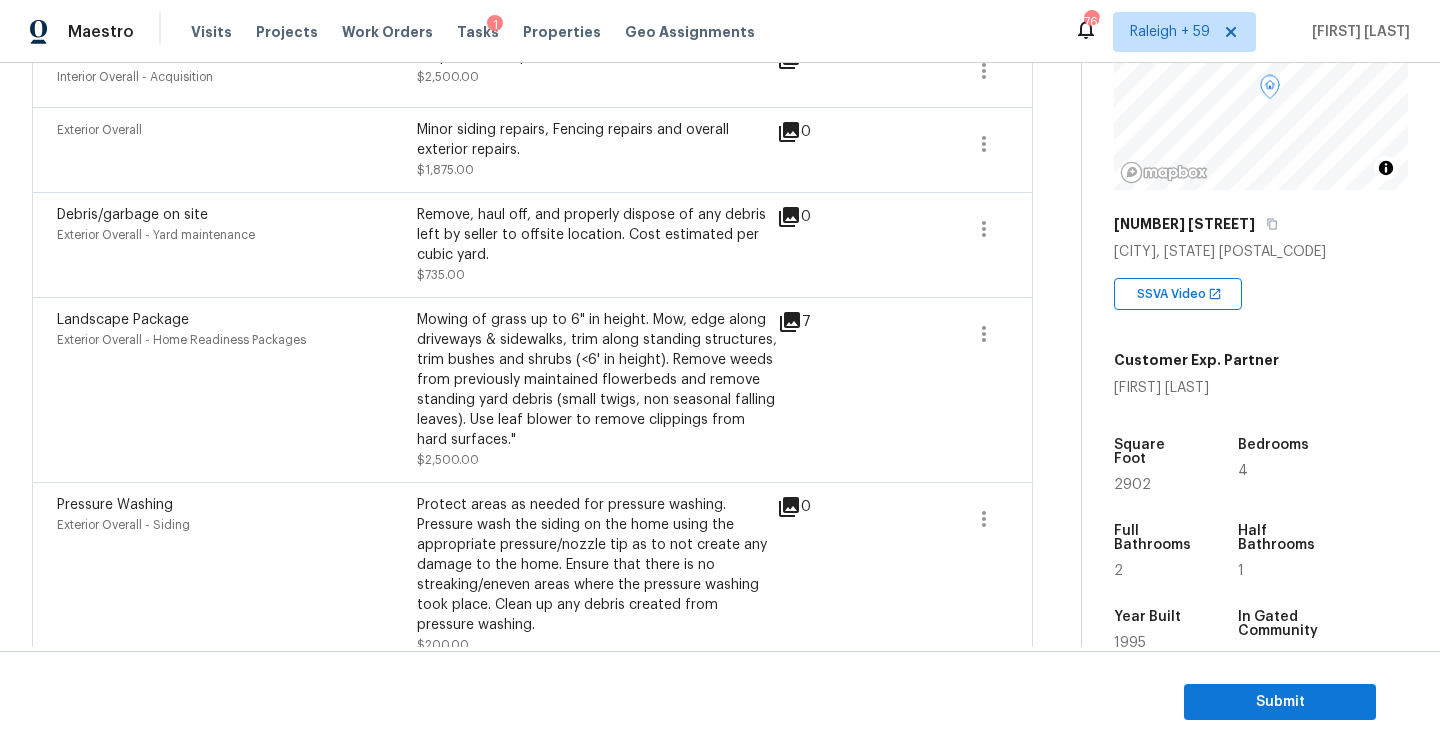 scroll, scrollTop: 1484, scrollLeft: 0, axis: vertical 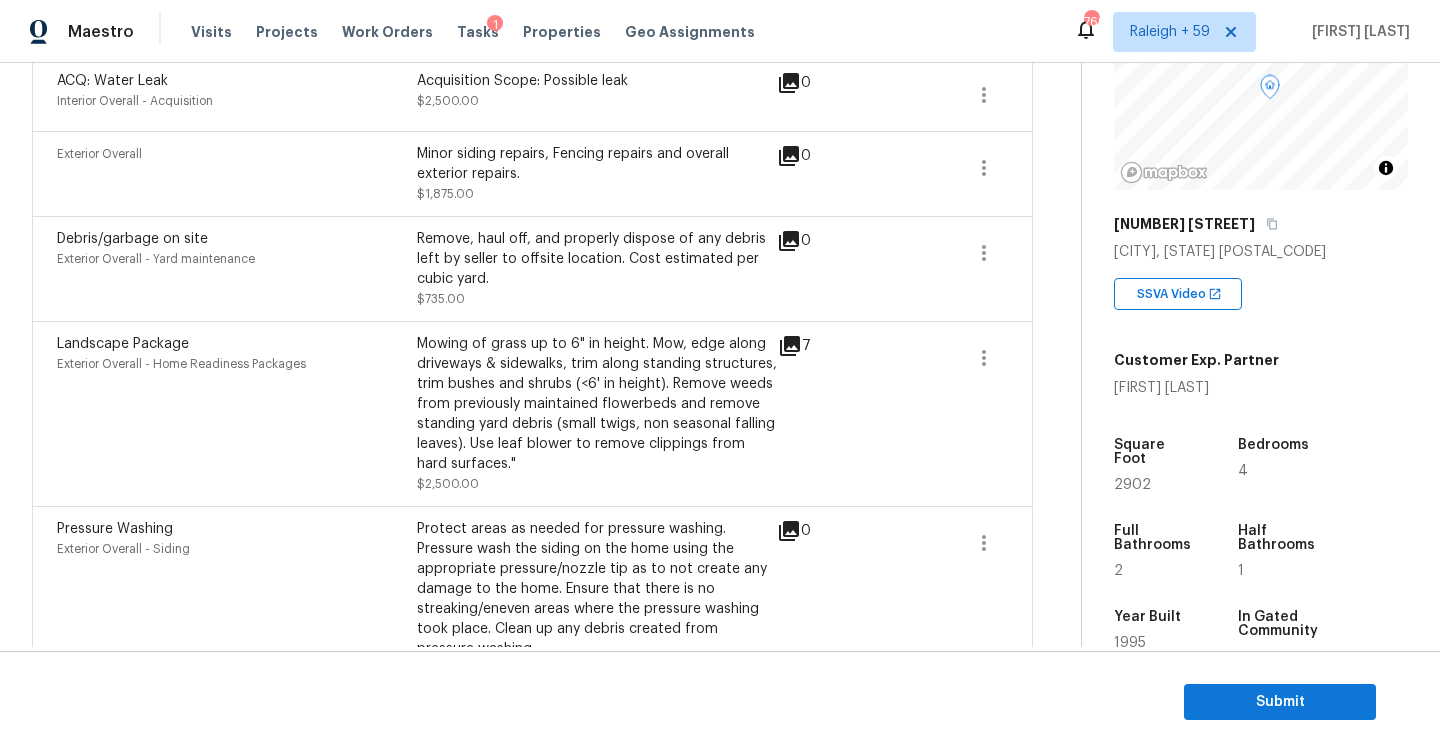 click 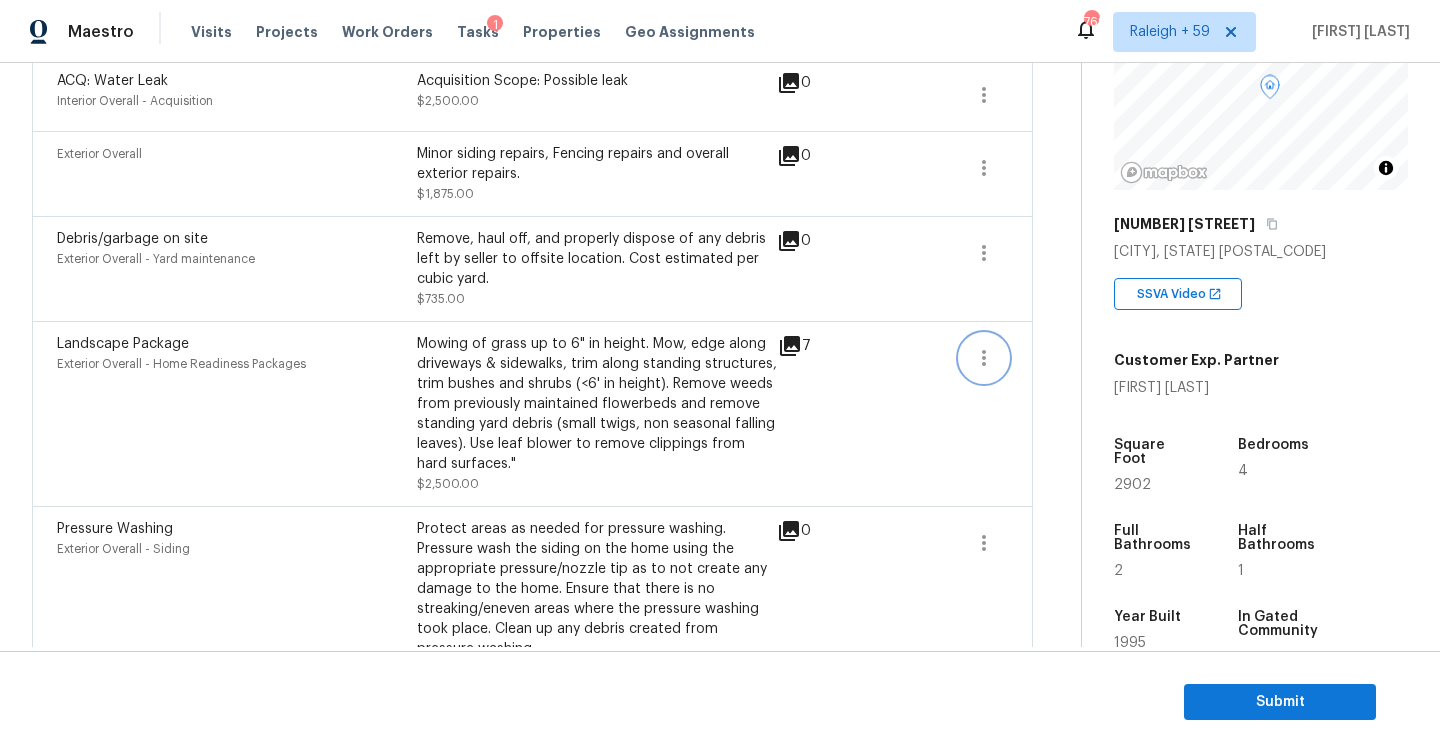 click 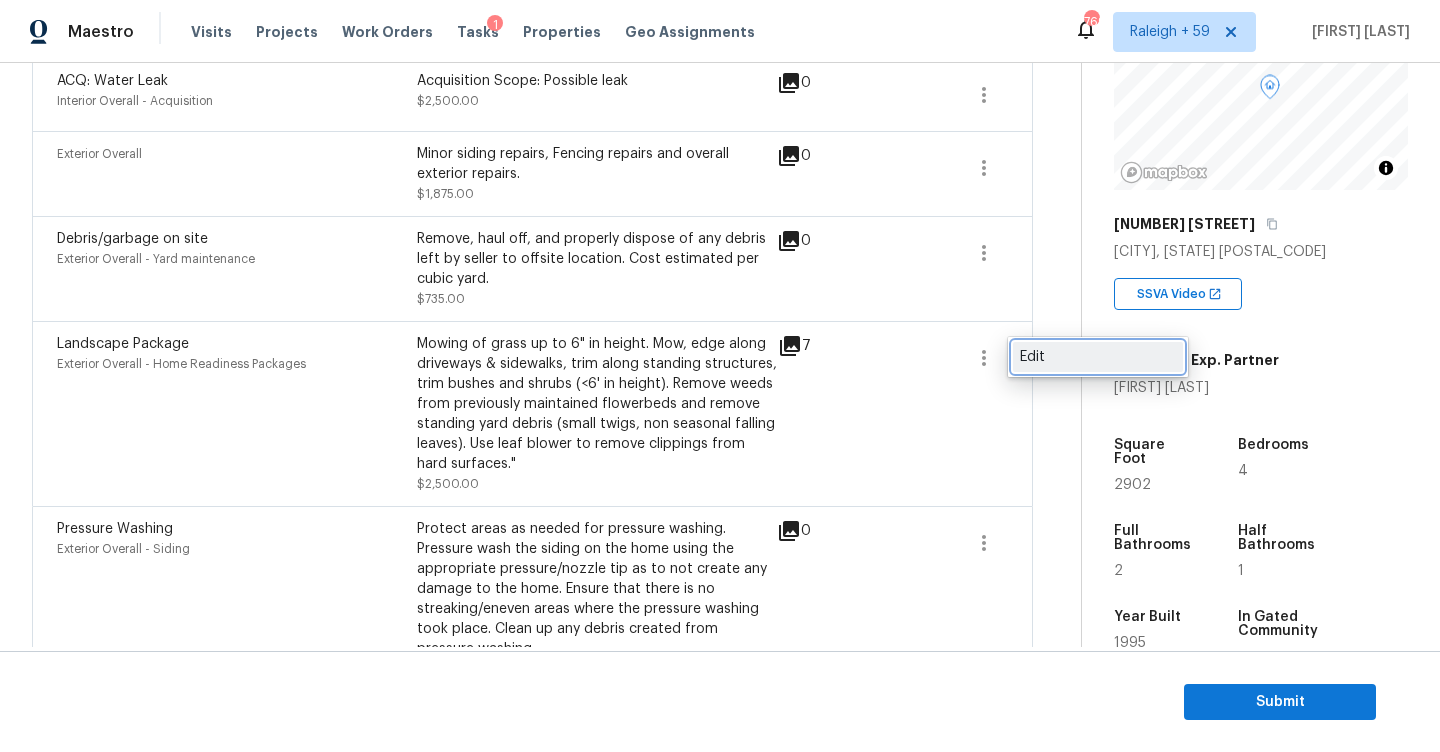 click on "Edit" at bounding box center (1098, 357) 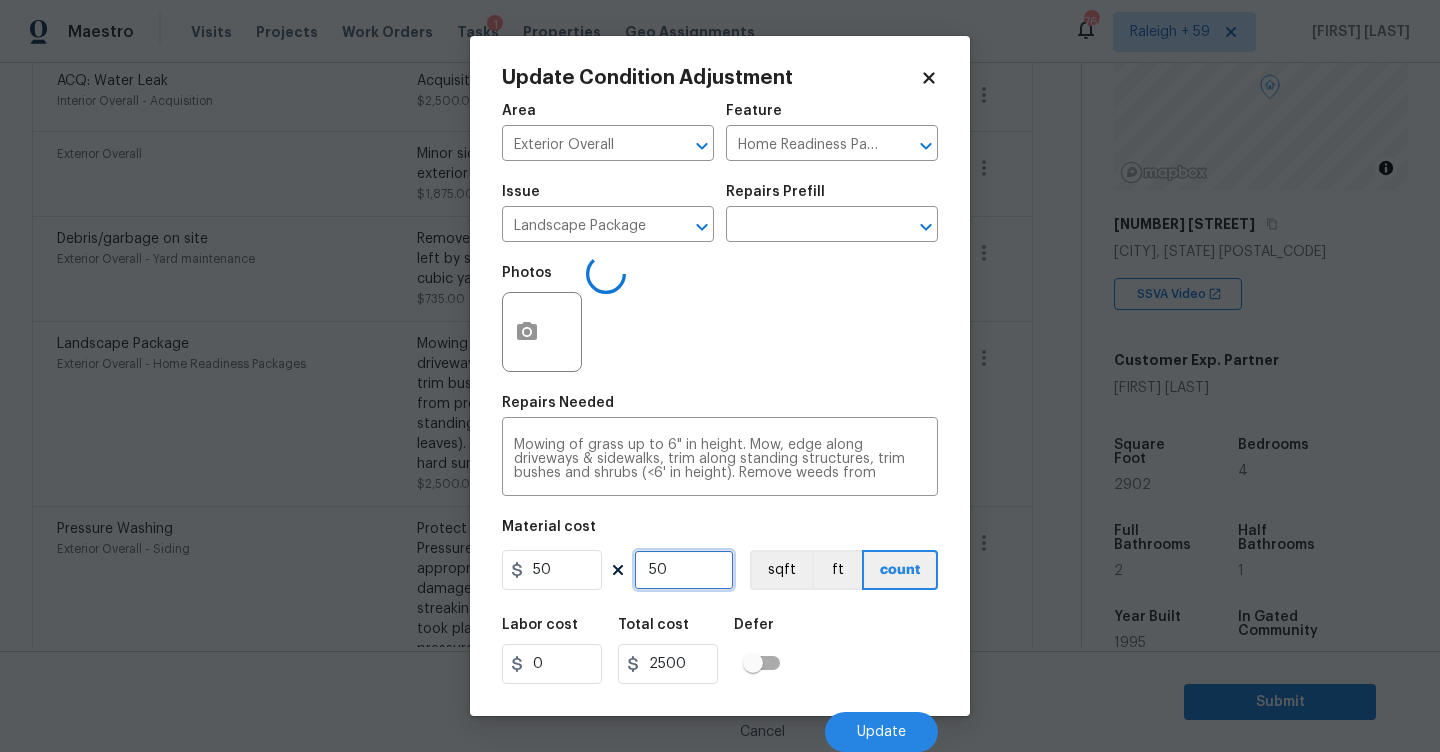click on "50" at bounding box center (684, 570) 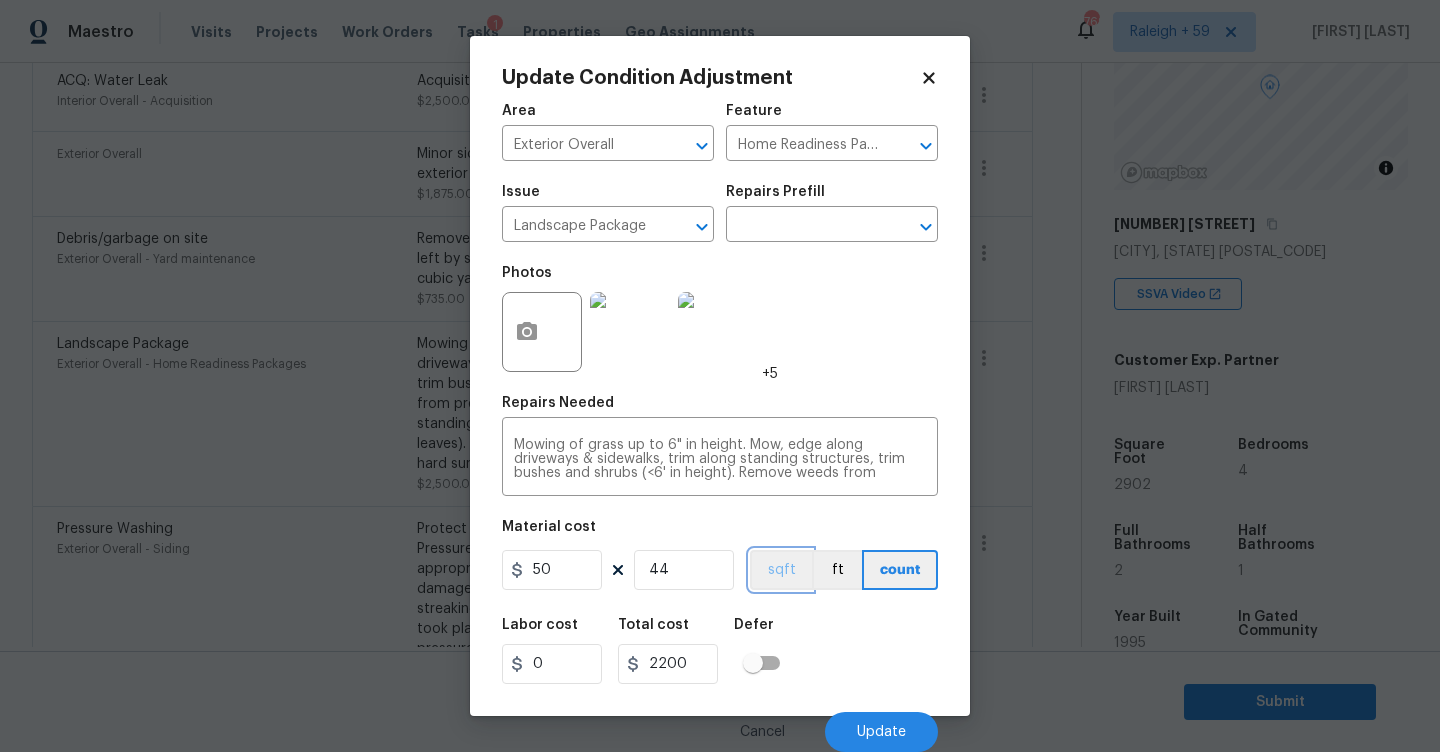 scroll, scrollTop: 1, scrollLeft: 0, axis: vertical 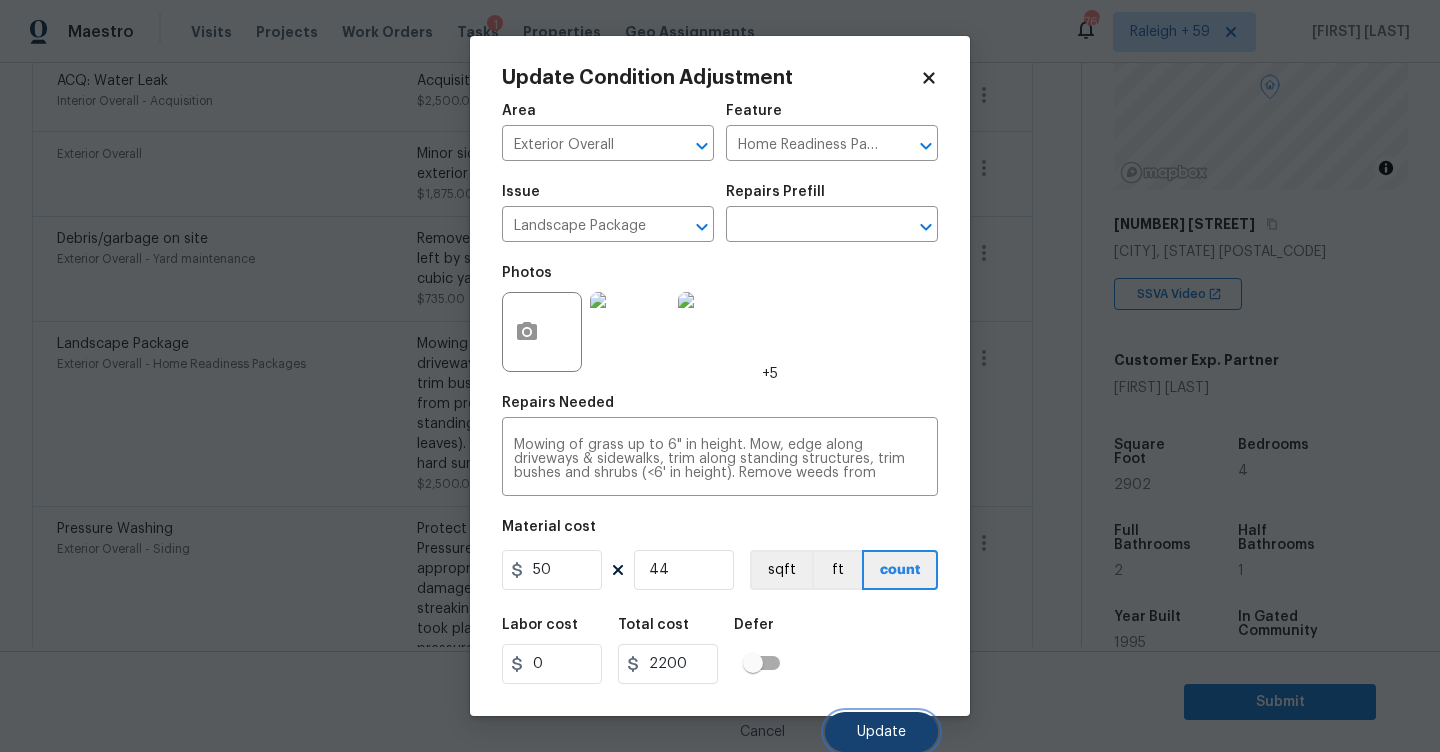 click on "Update" at bounding box center [881, 732] 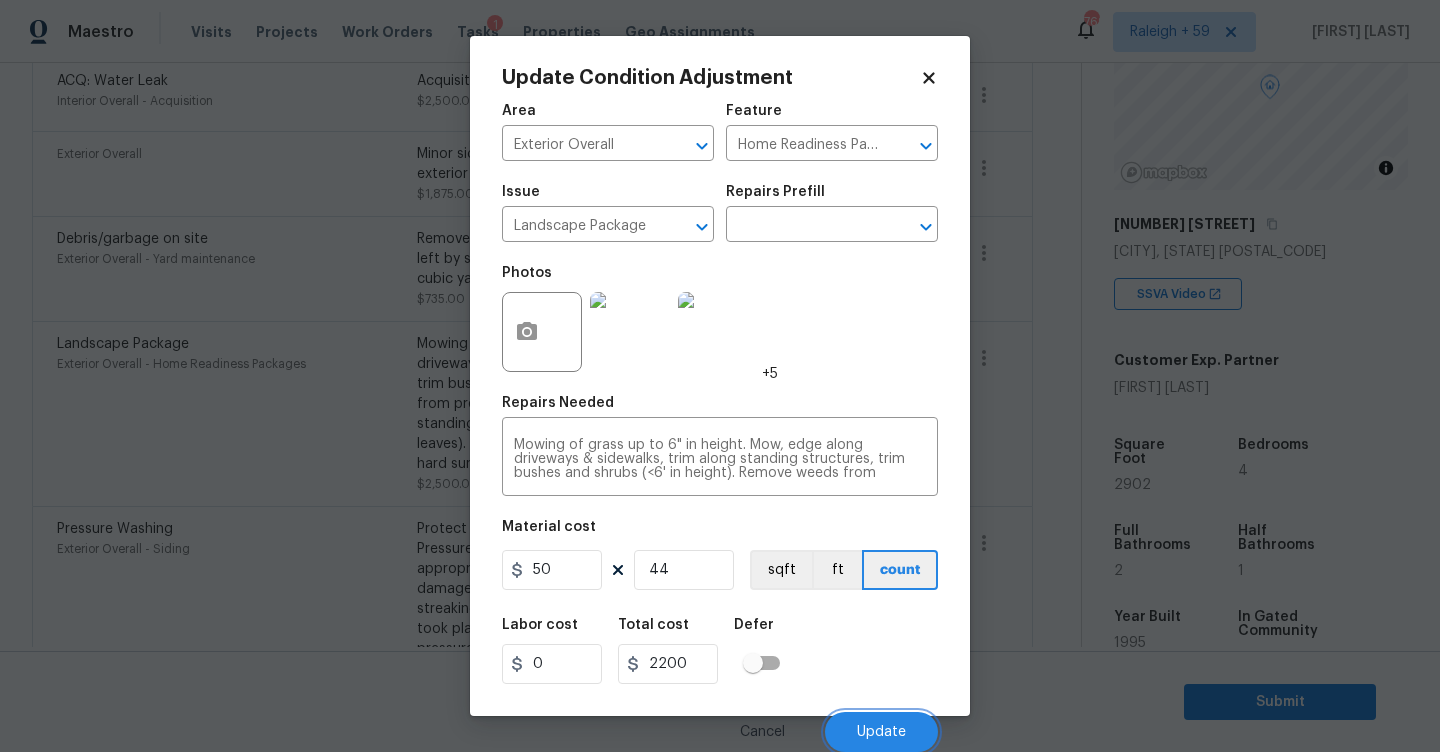 scroll, scrollTop: 1484, scrollLeft: 0, axis: vertical 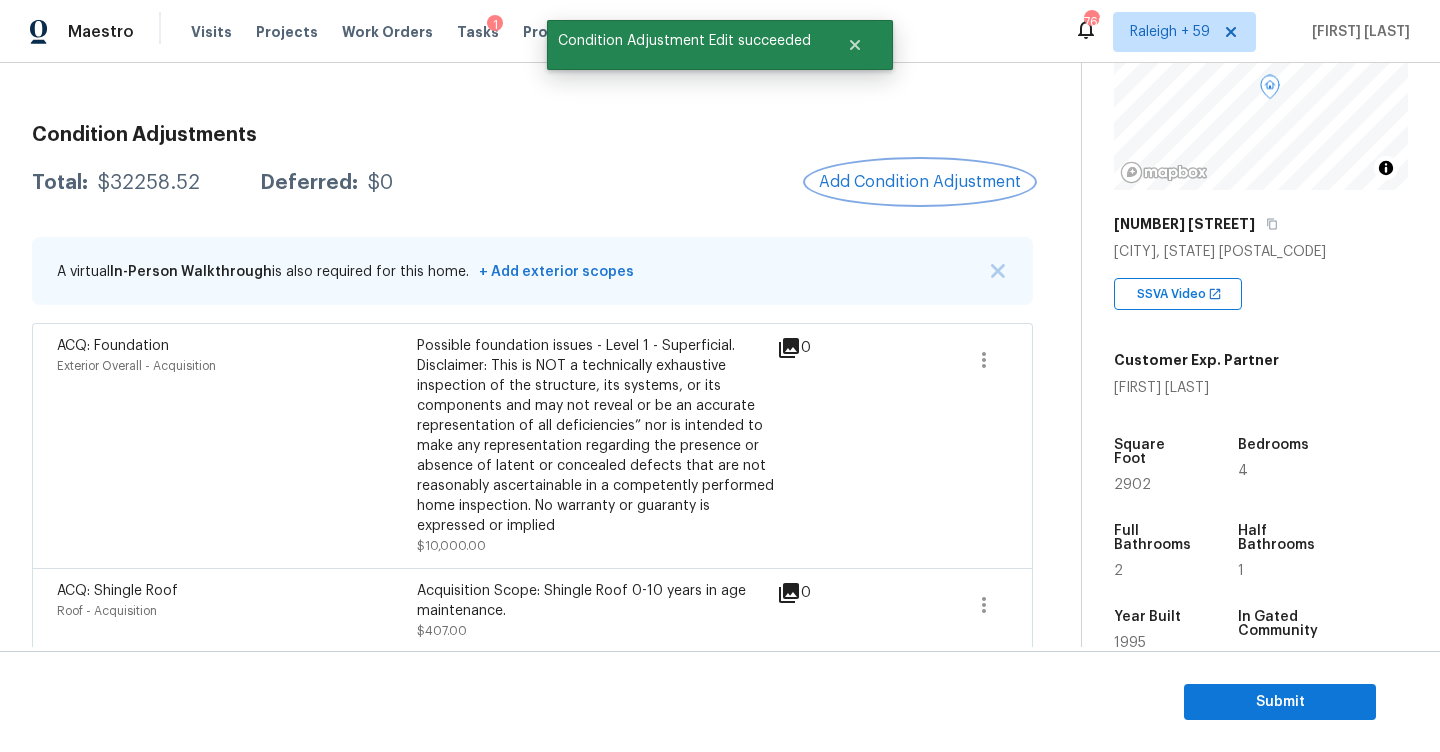 click on "Add Condition Adjustment" at bounding box center [920, 182] 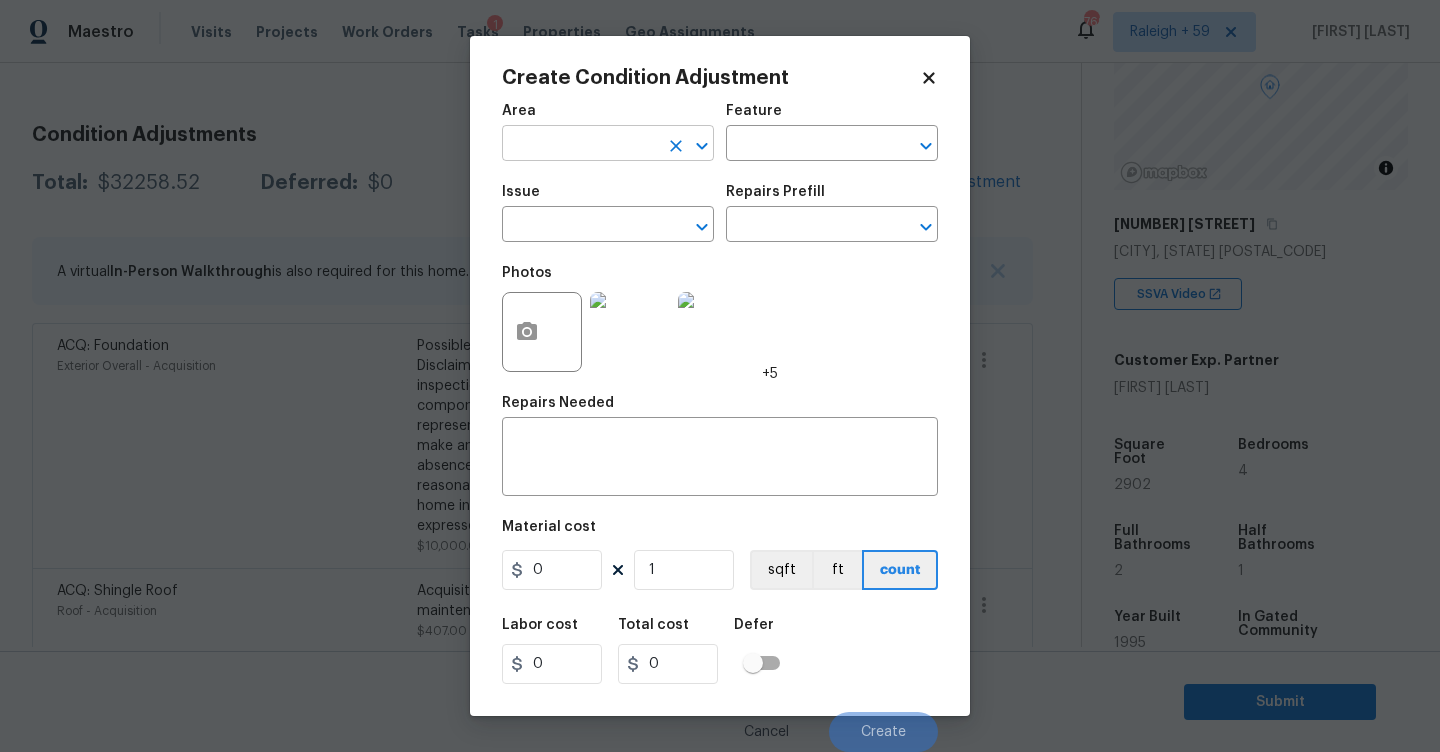 click at bounding box center (580, 145) 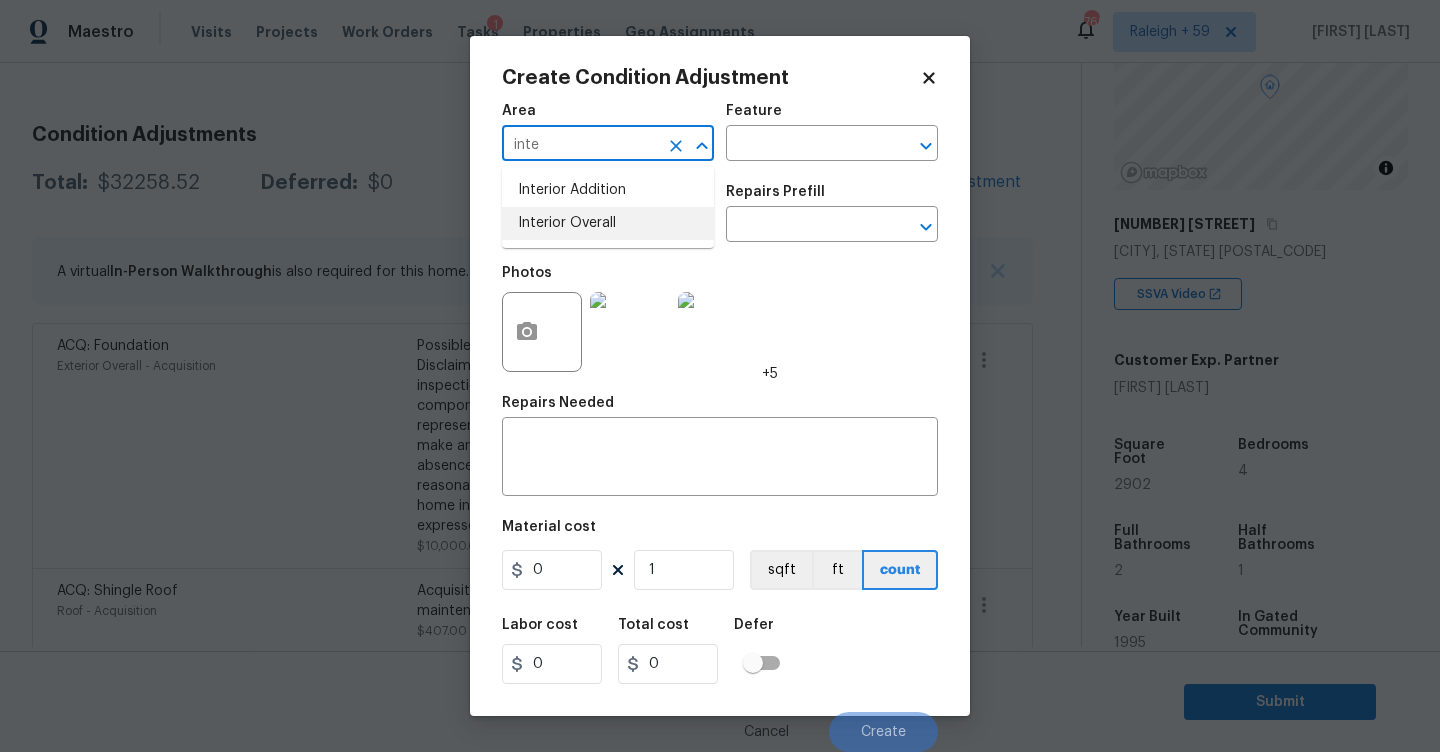 click on "Interior Overall" at bounding box center (608, 223) 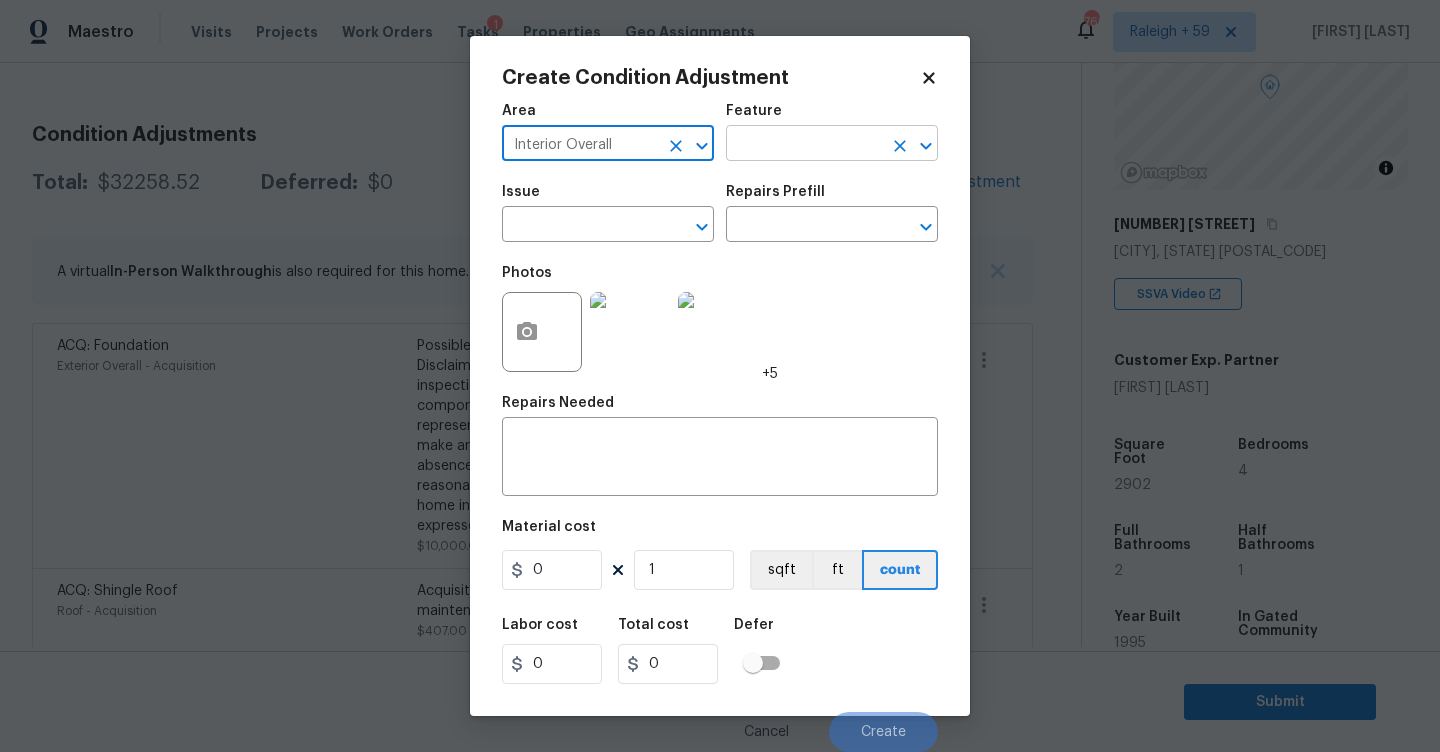 click at bounding box center (804, 145) 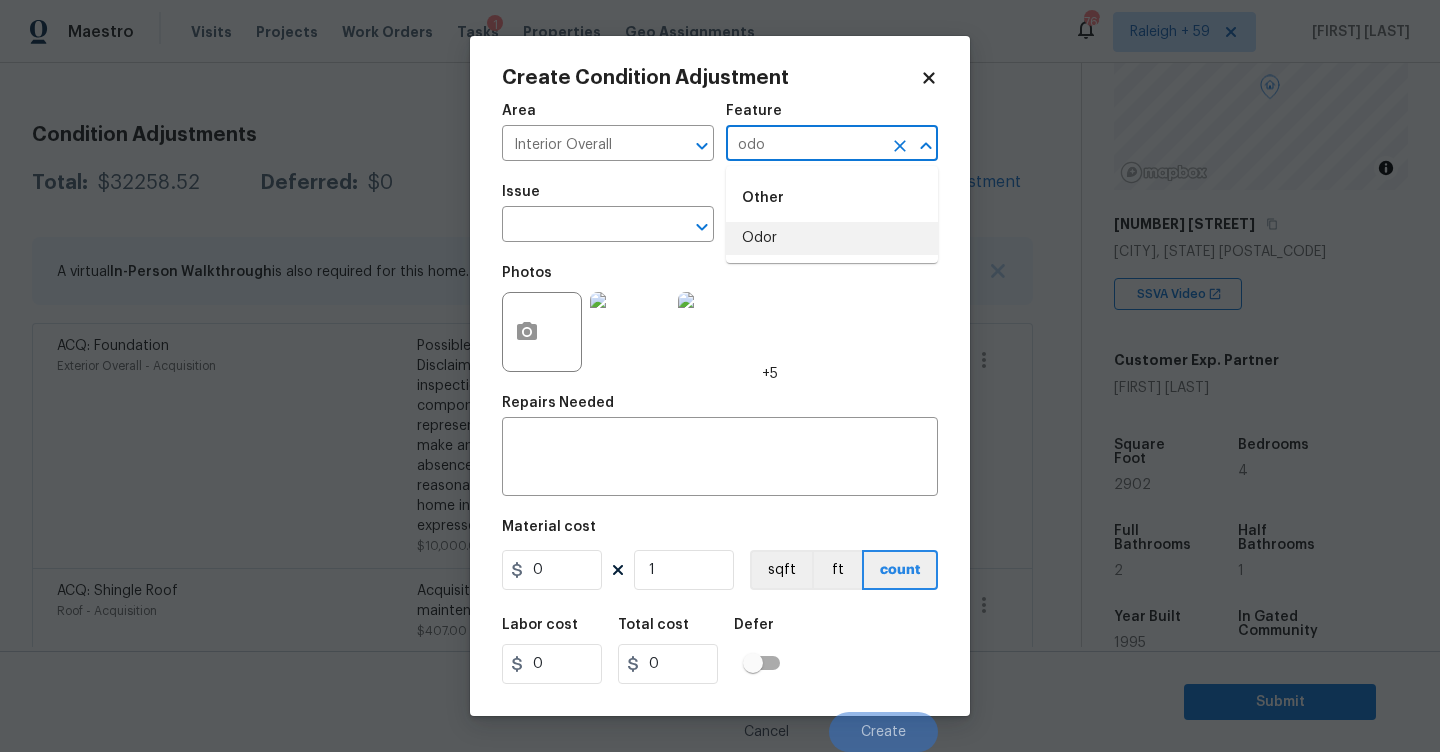 click on "Odor" at bounding box center (832, 238) 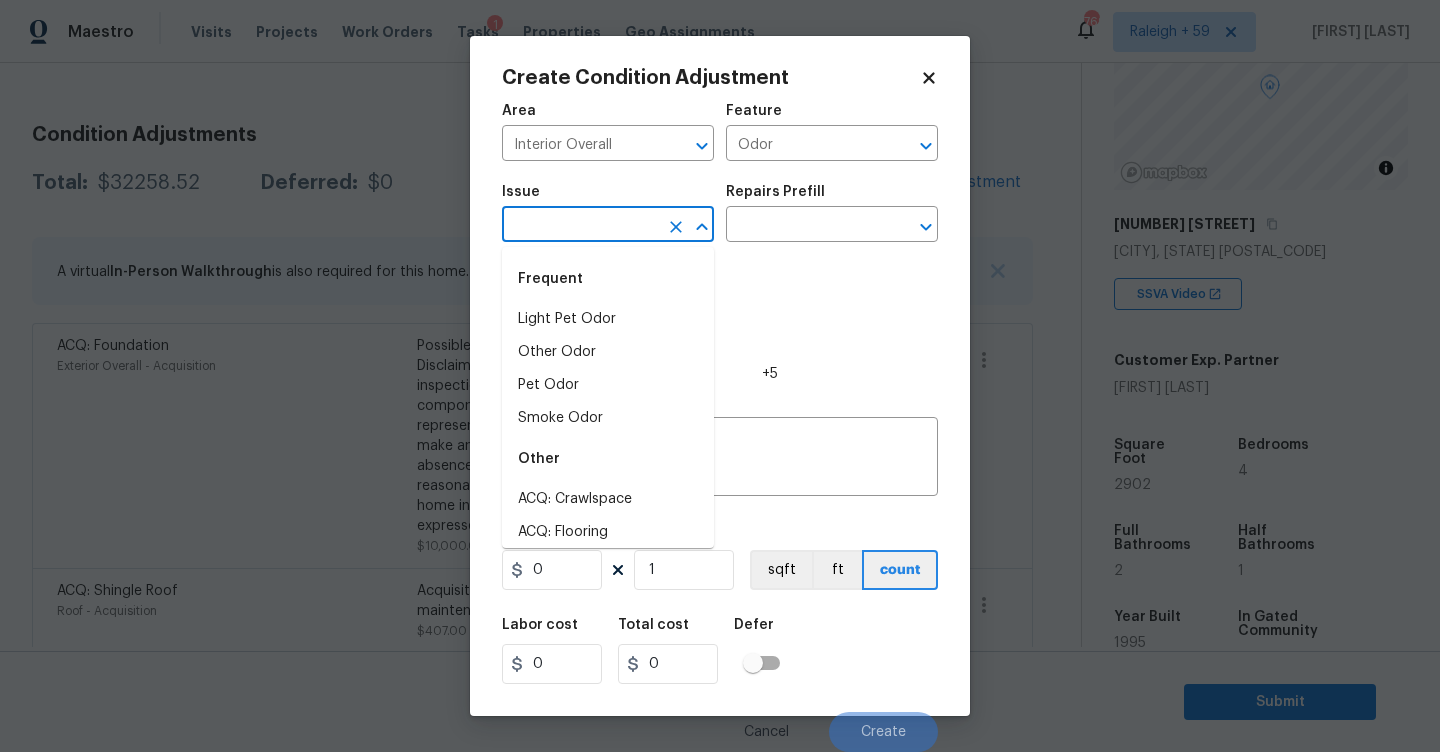 click at bounding box center [580, 226] 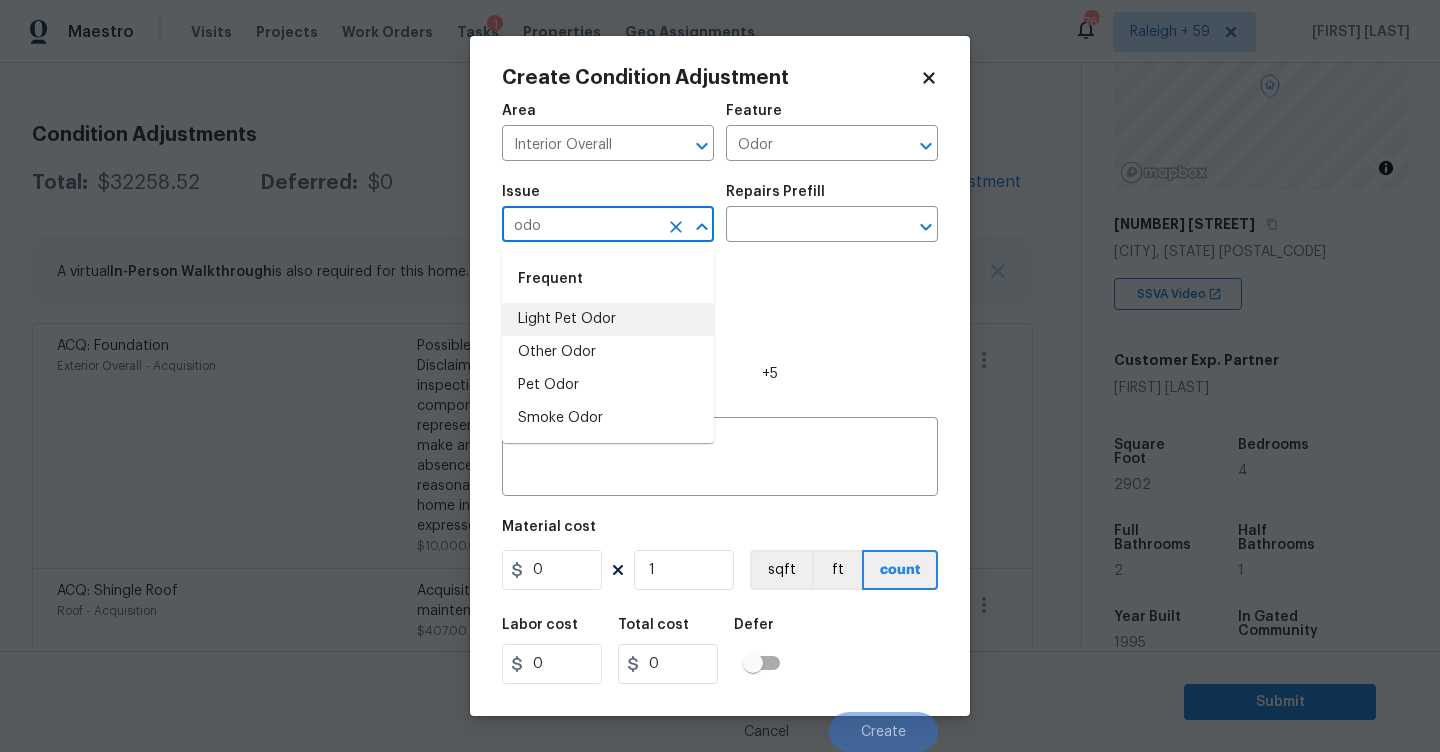 click on "Light Pet Odor" at bounding box center (608, 319) 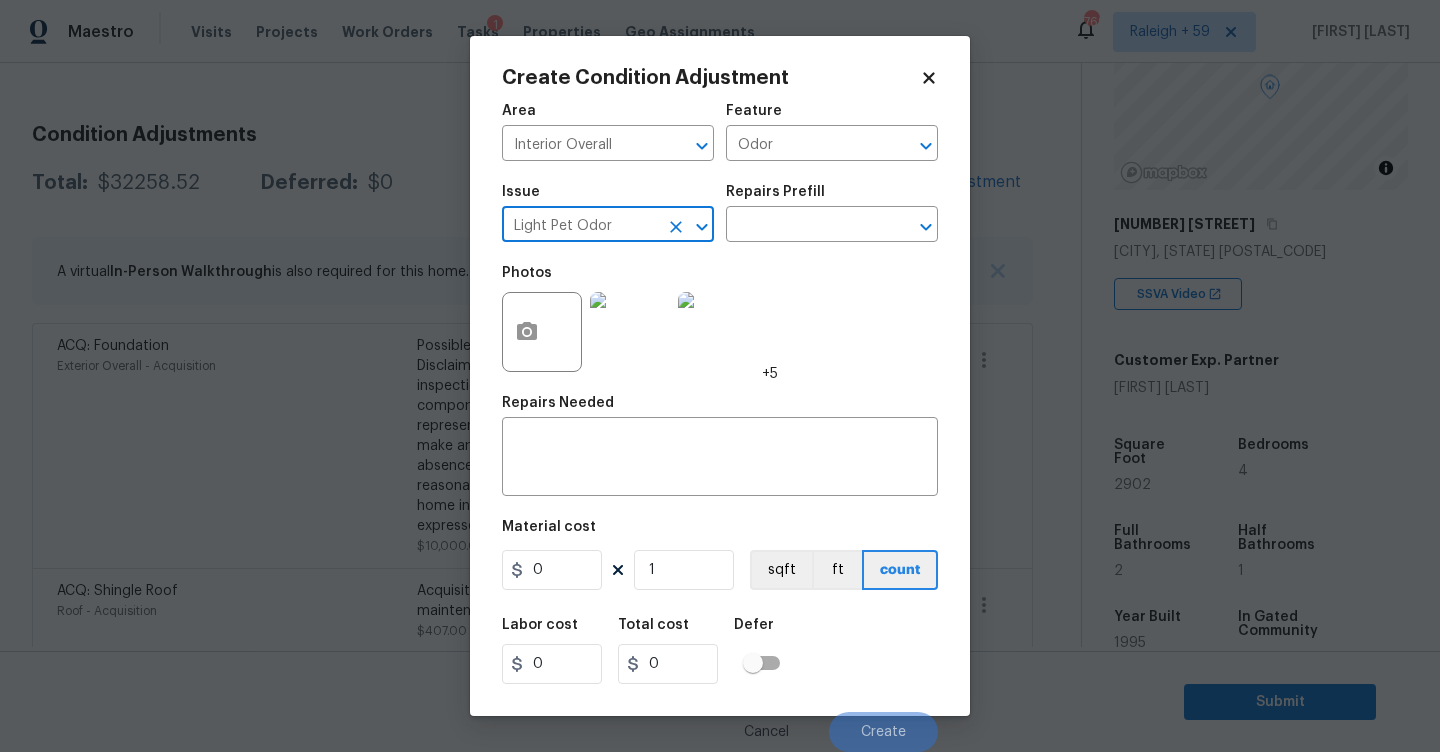 click on "Repairs Prefill" at bounding box center [832, 198] 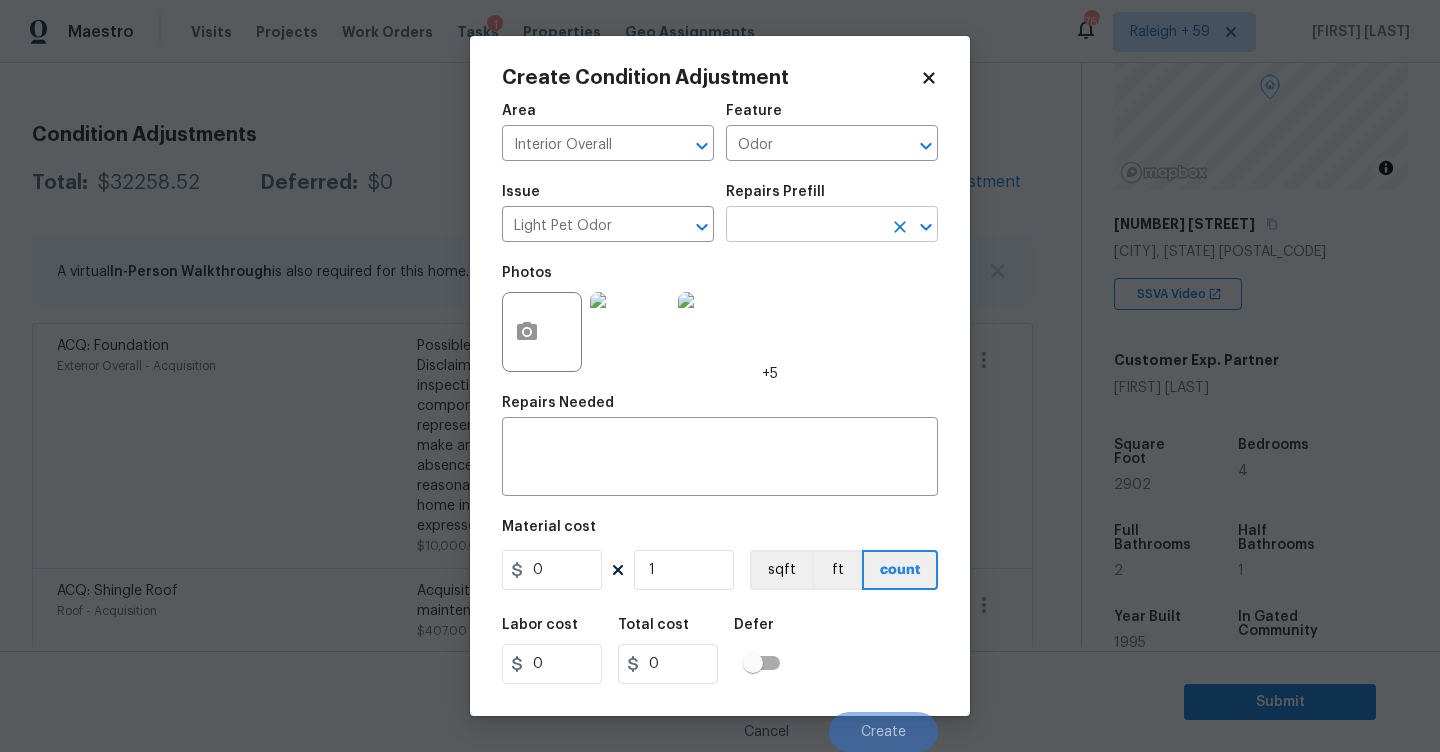 click at bounding box center (804, 226) 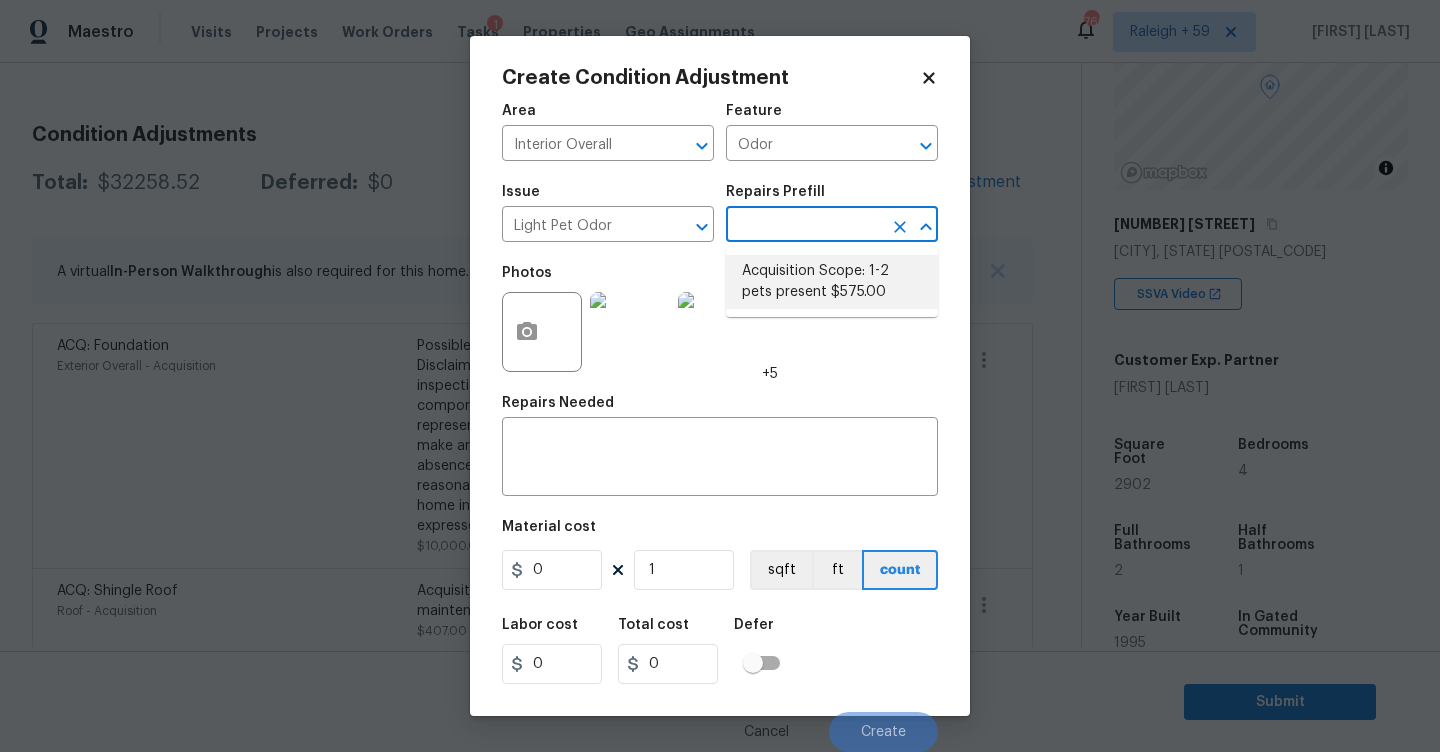 click on "Acquisition Scope: 1-2 pets present $575.00" at bounding box center (832, 282) 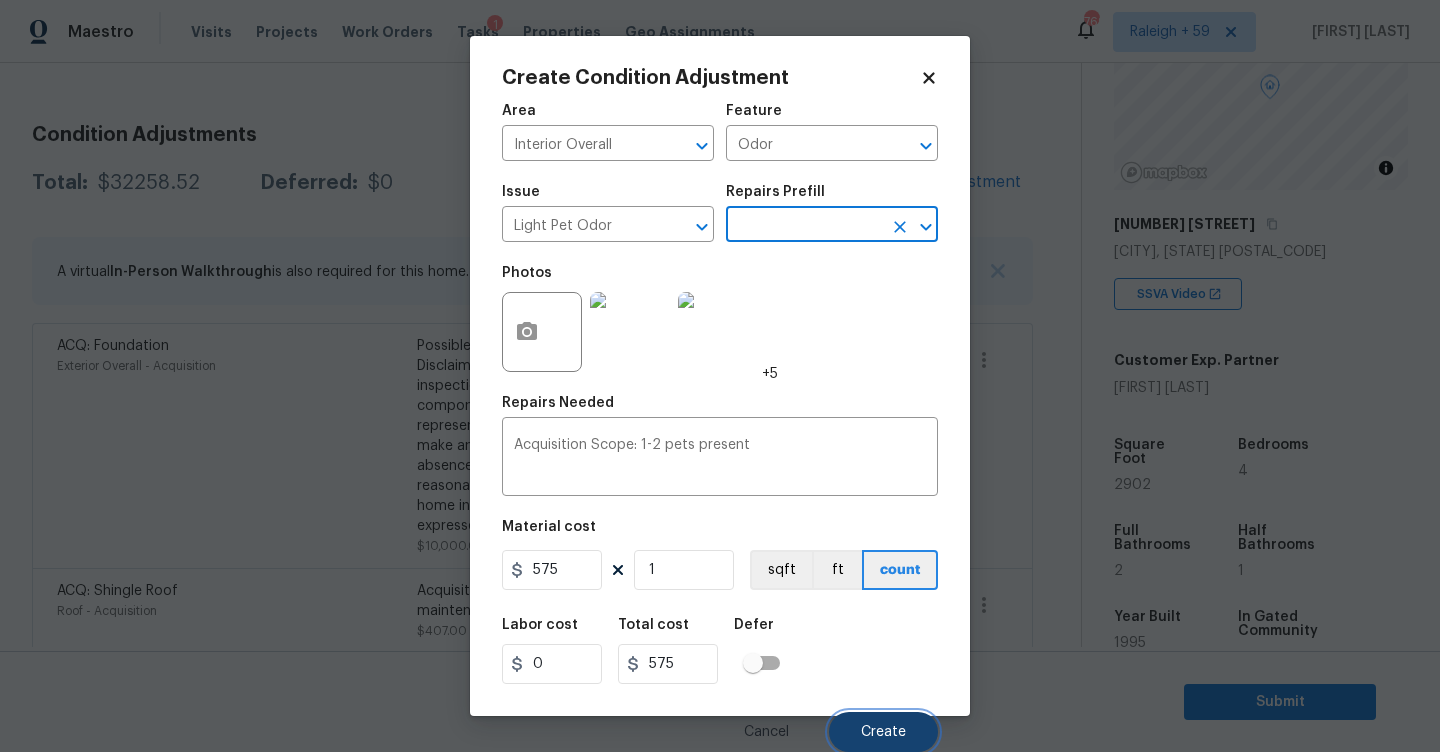 click on "Create" at bounding box center (883, 732) 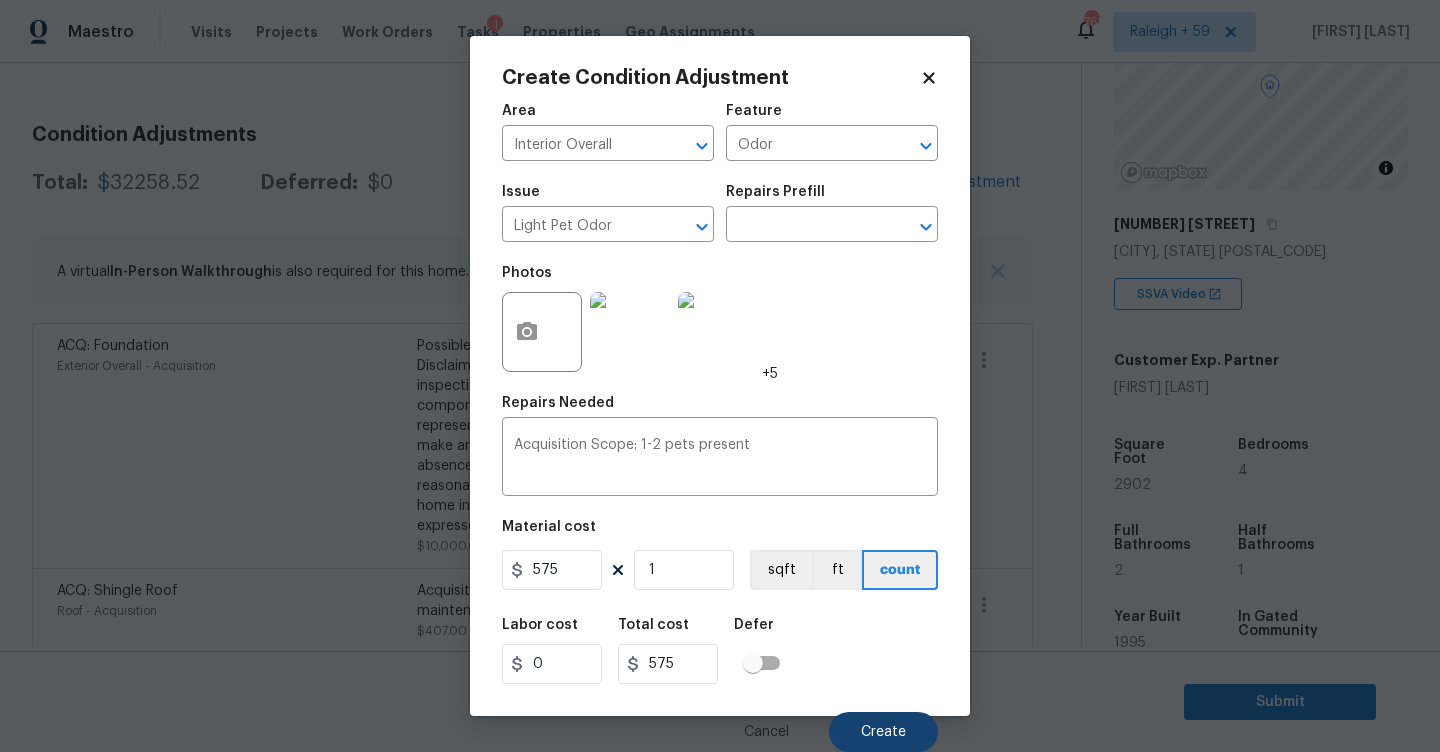scroll, scrollTop: 242, scrollLeft: 0, axis: vertical 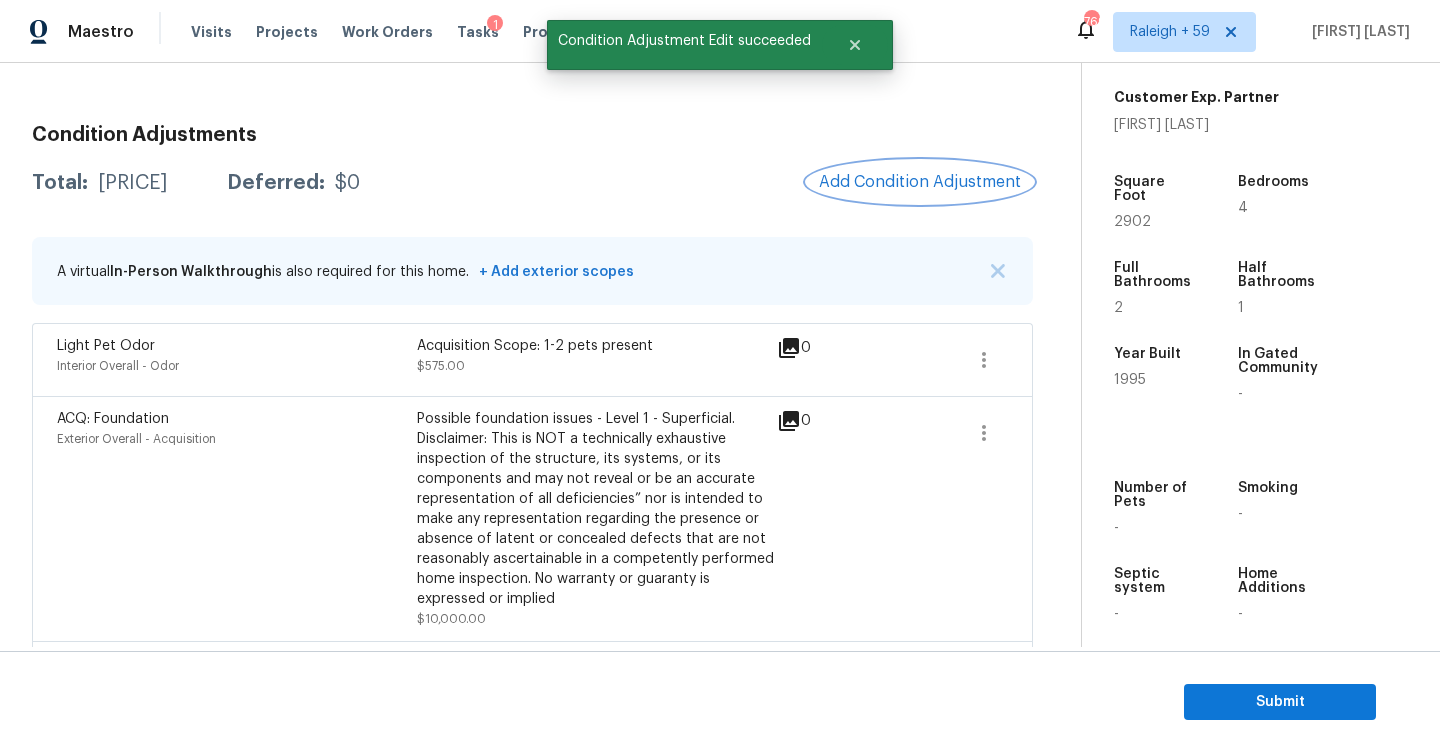click on "Add Condition Adjustment" at bounding box center [920, 182] 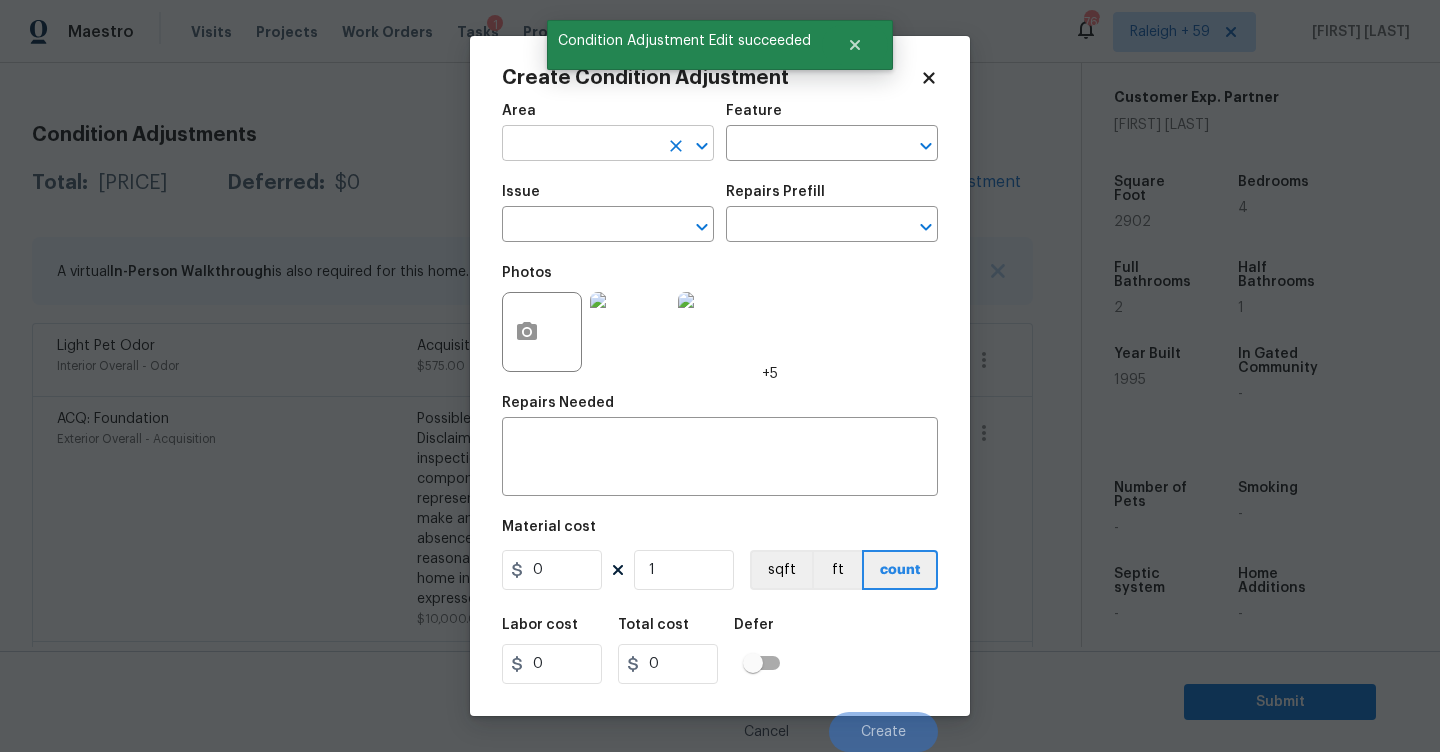 click at bounding box center [580, 145] 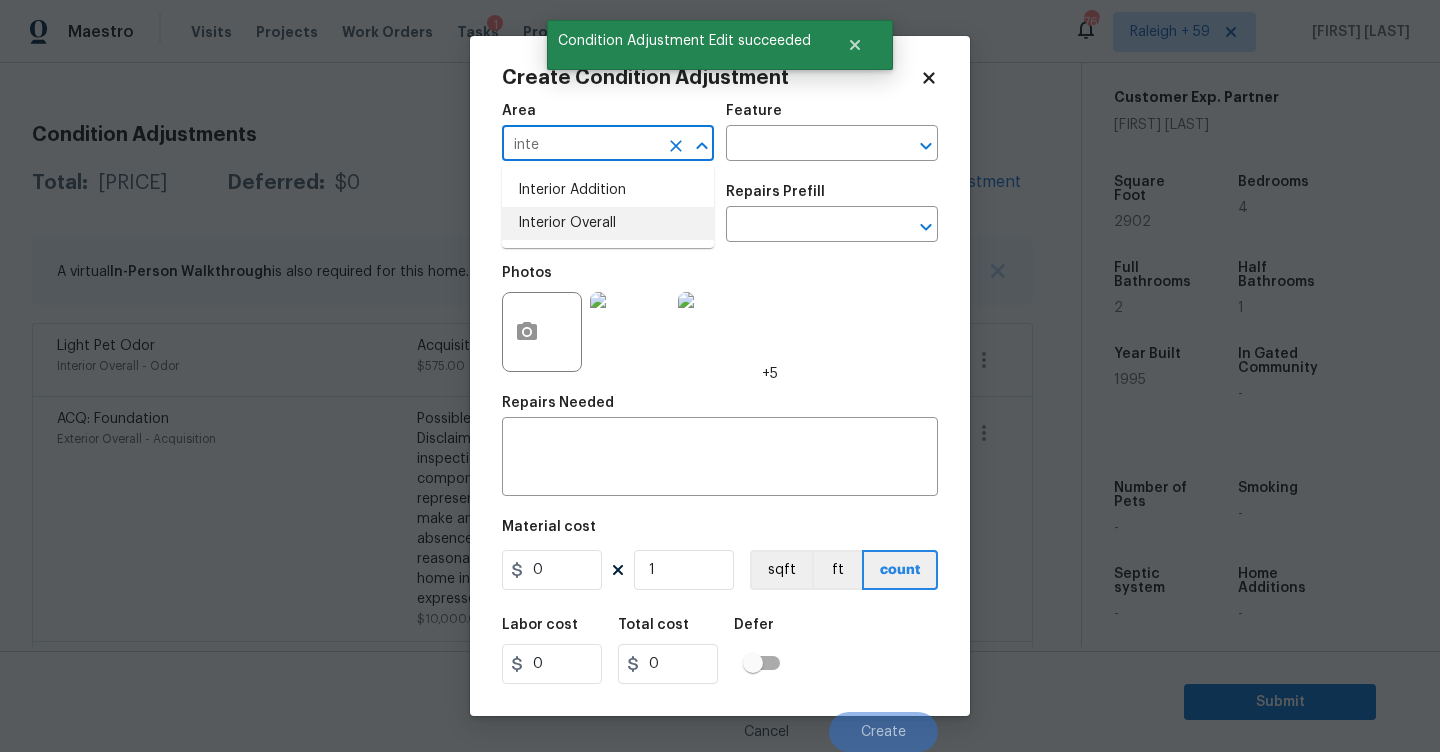click on "Interior Overall" at bounding box center (608, 223) 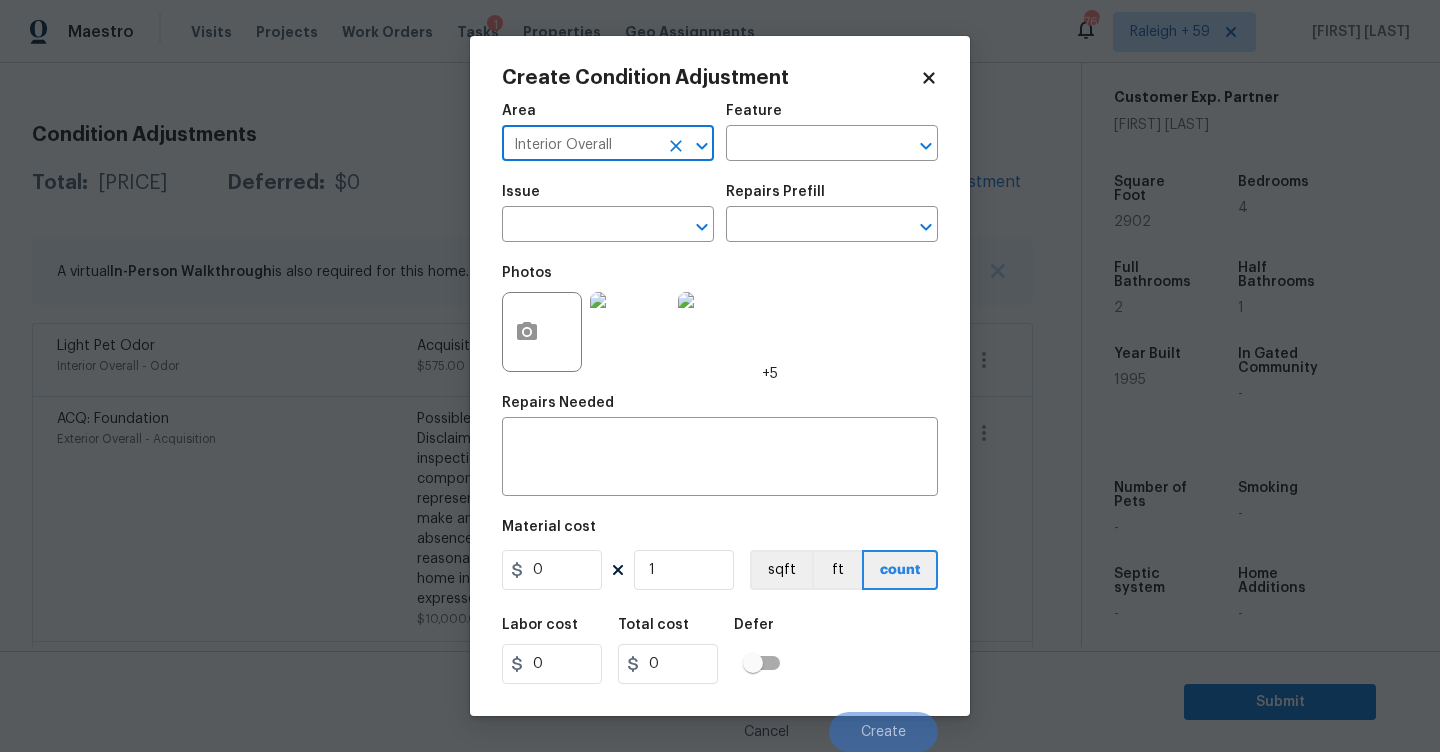click on "Area Interior Overall ​ Feature ​" at bounding box center [720, 132] 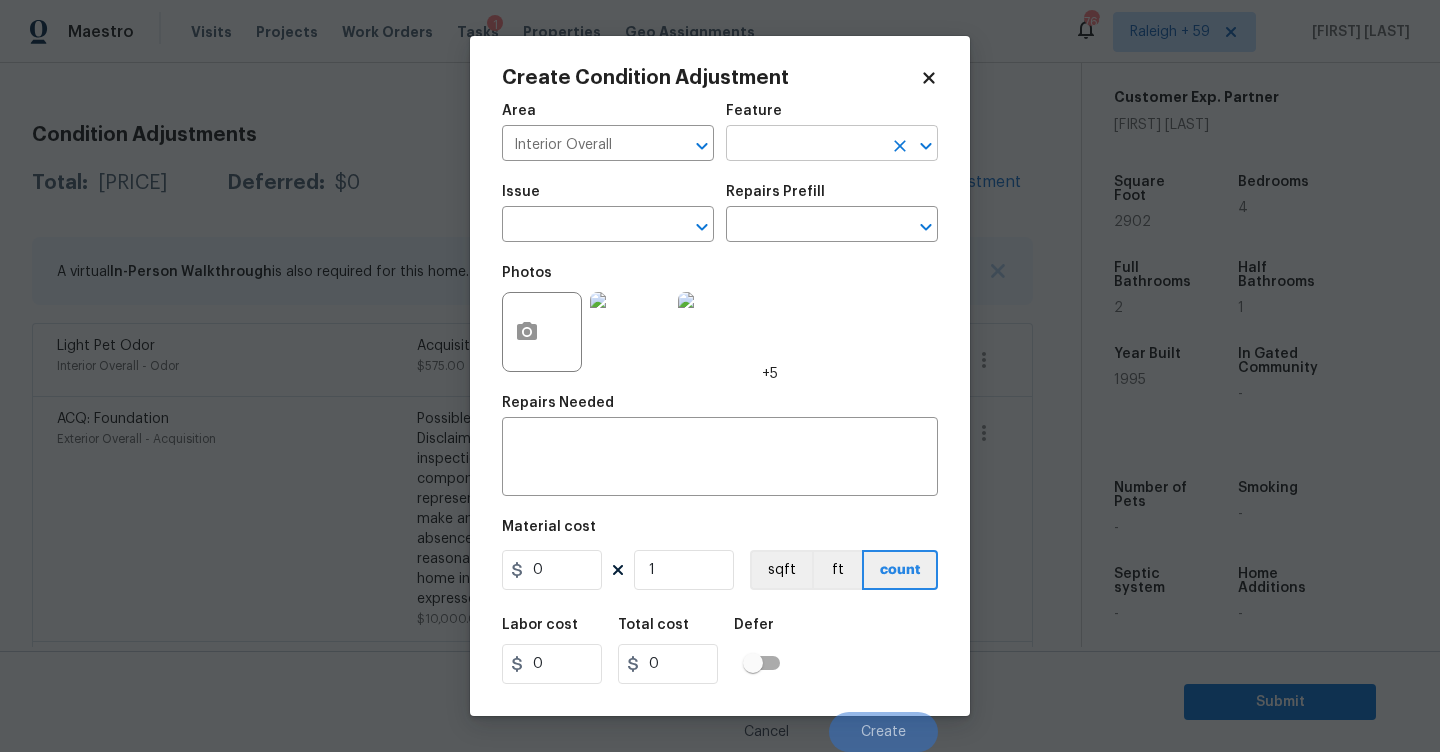 click at bounding box center (804, 145) 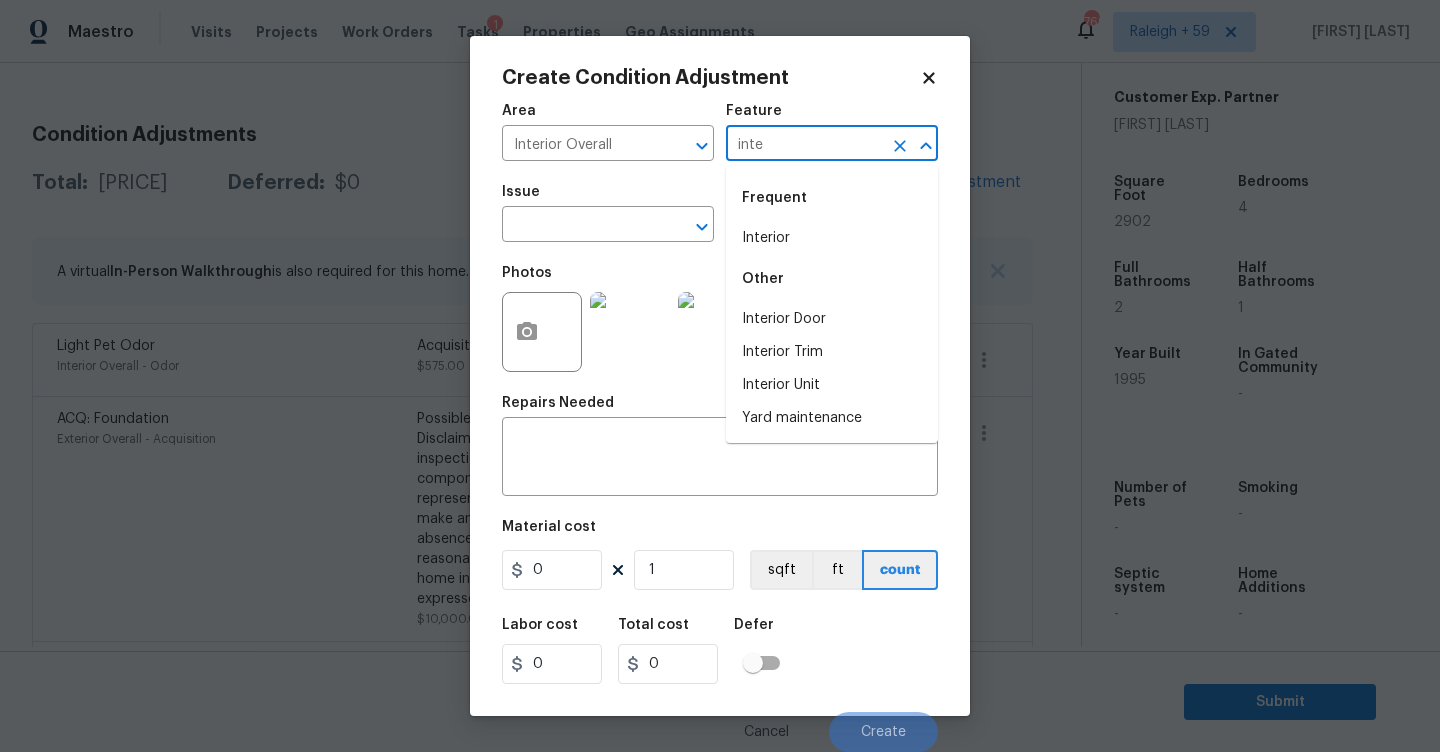 click on "Frequent" at bounding box center [832, 198] 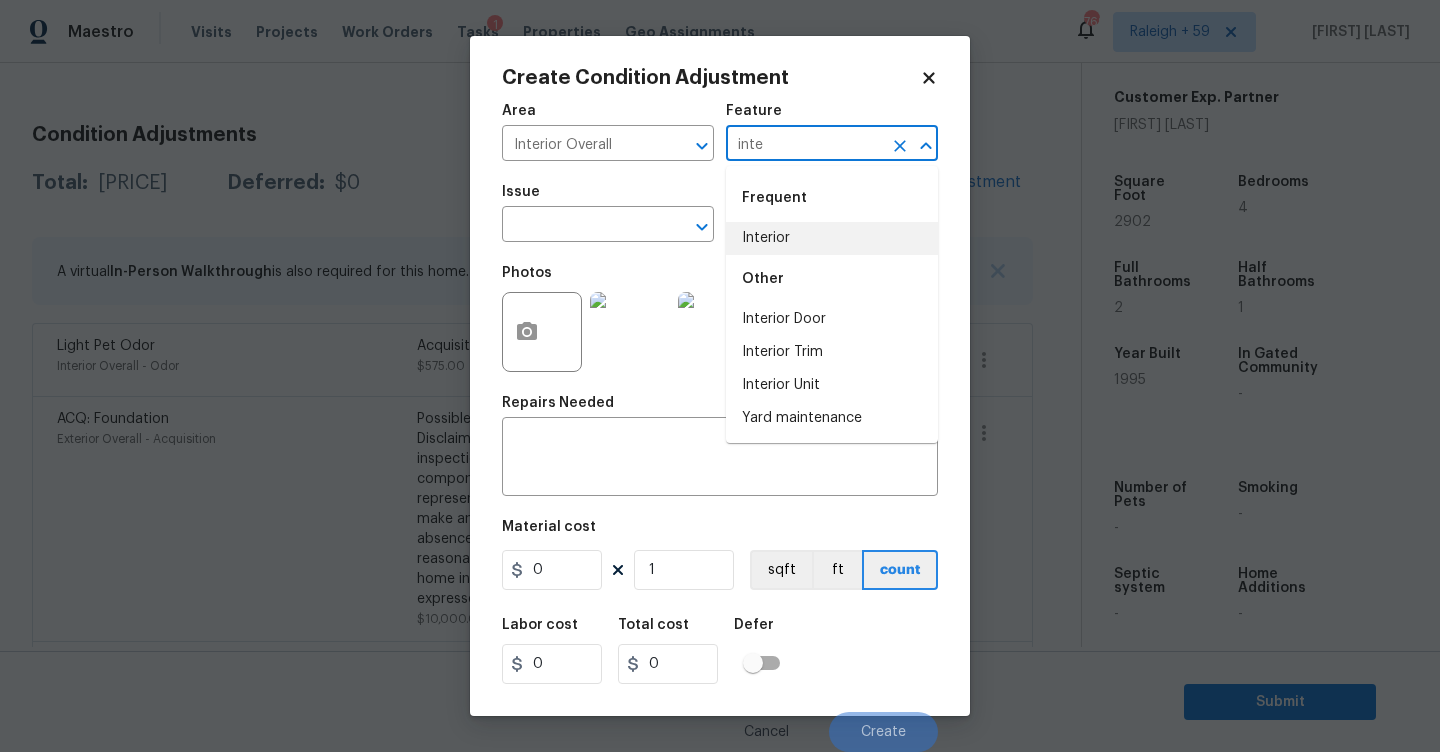 click on "Interior" at bounding box center (832, 238) 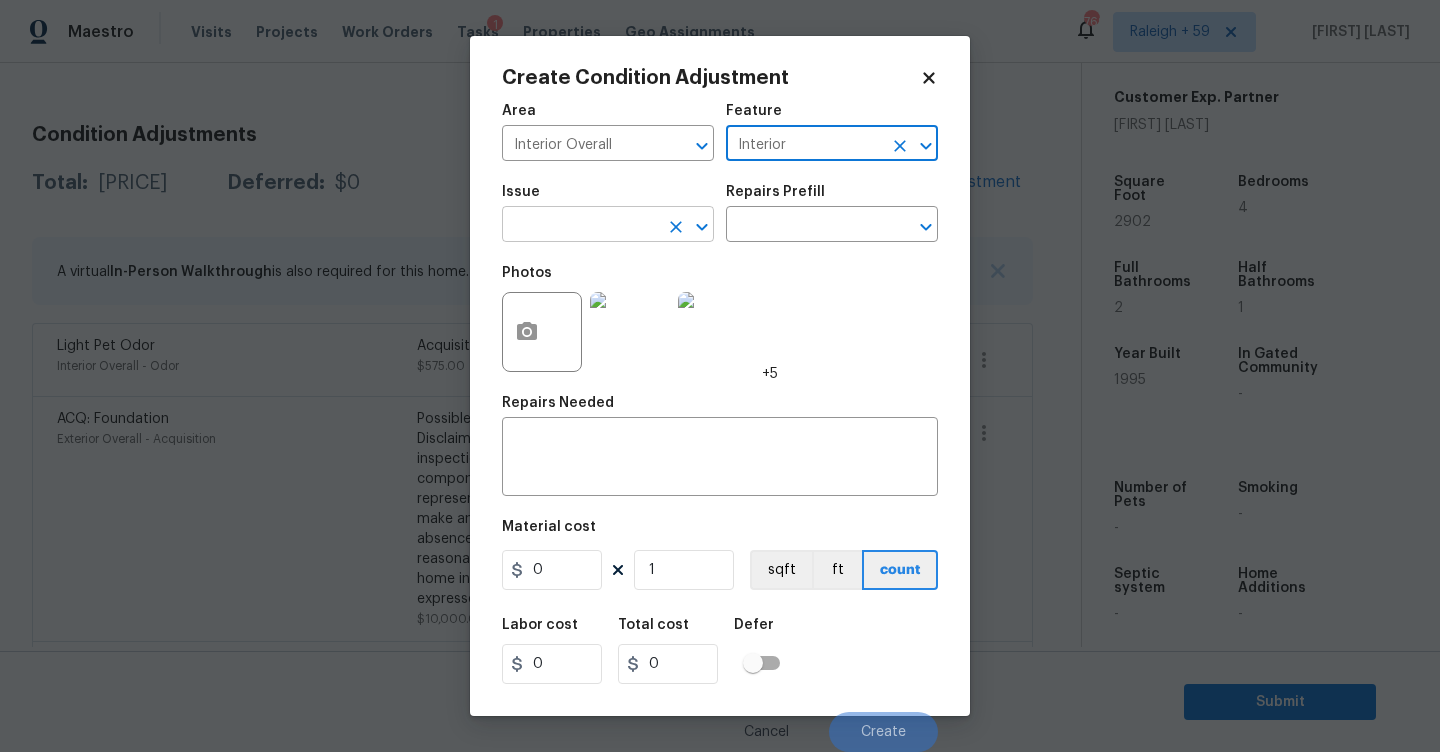 click at bounding box center (580, 226) 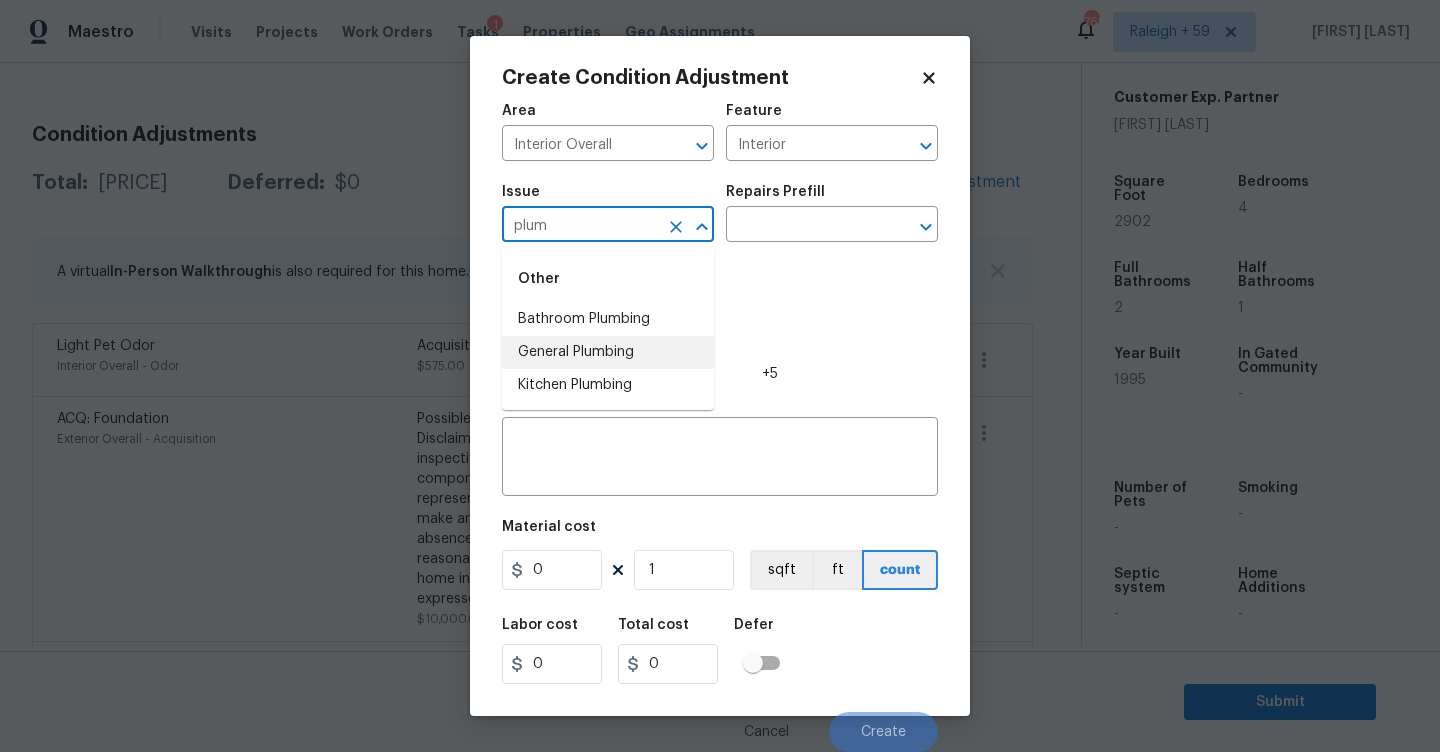click on "General Plumbing" at bounding box center (608, 352) 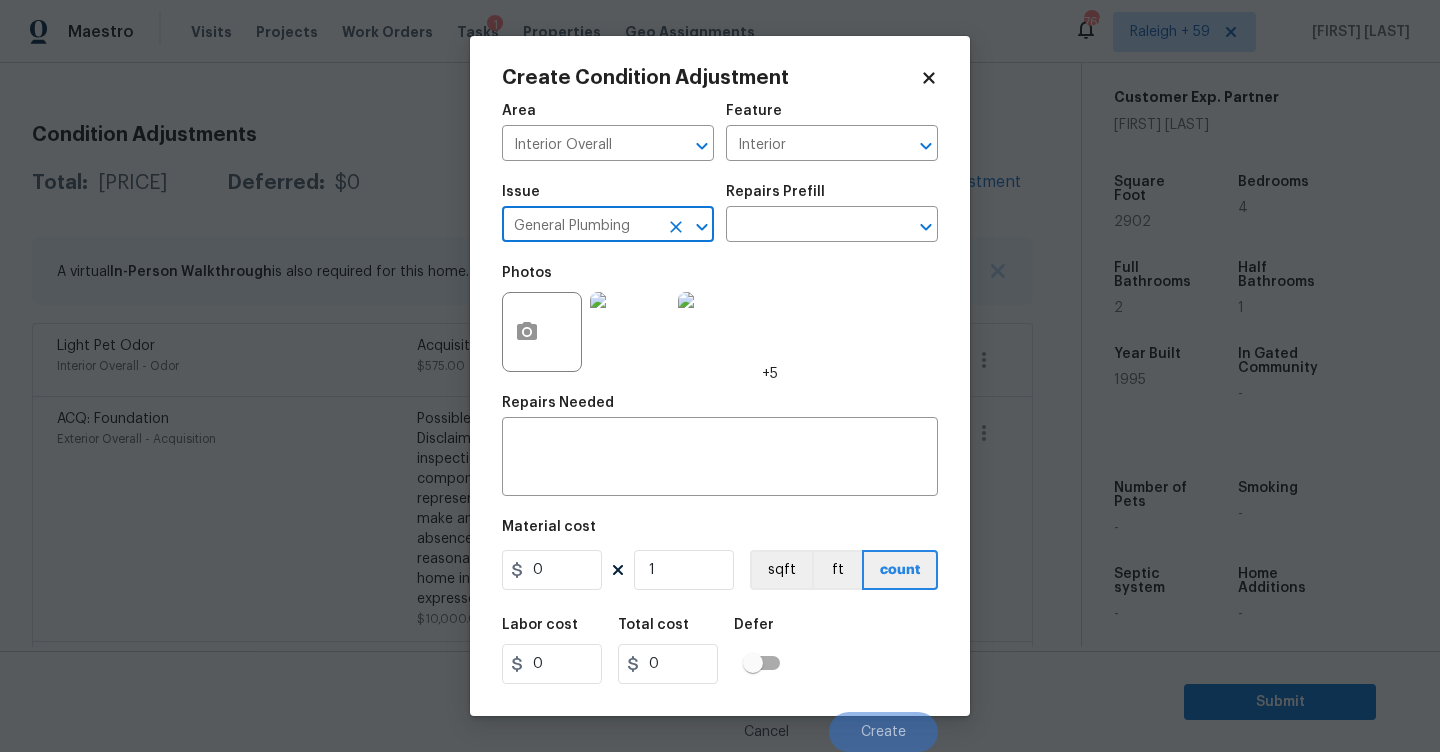 click on "Repairs Prefill" at bounding box center [832, 198] 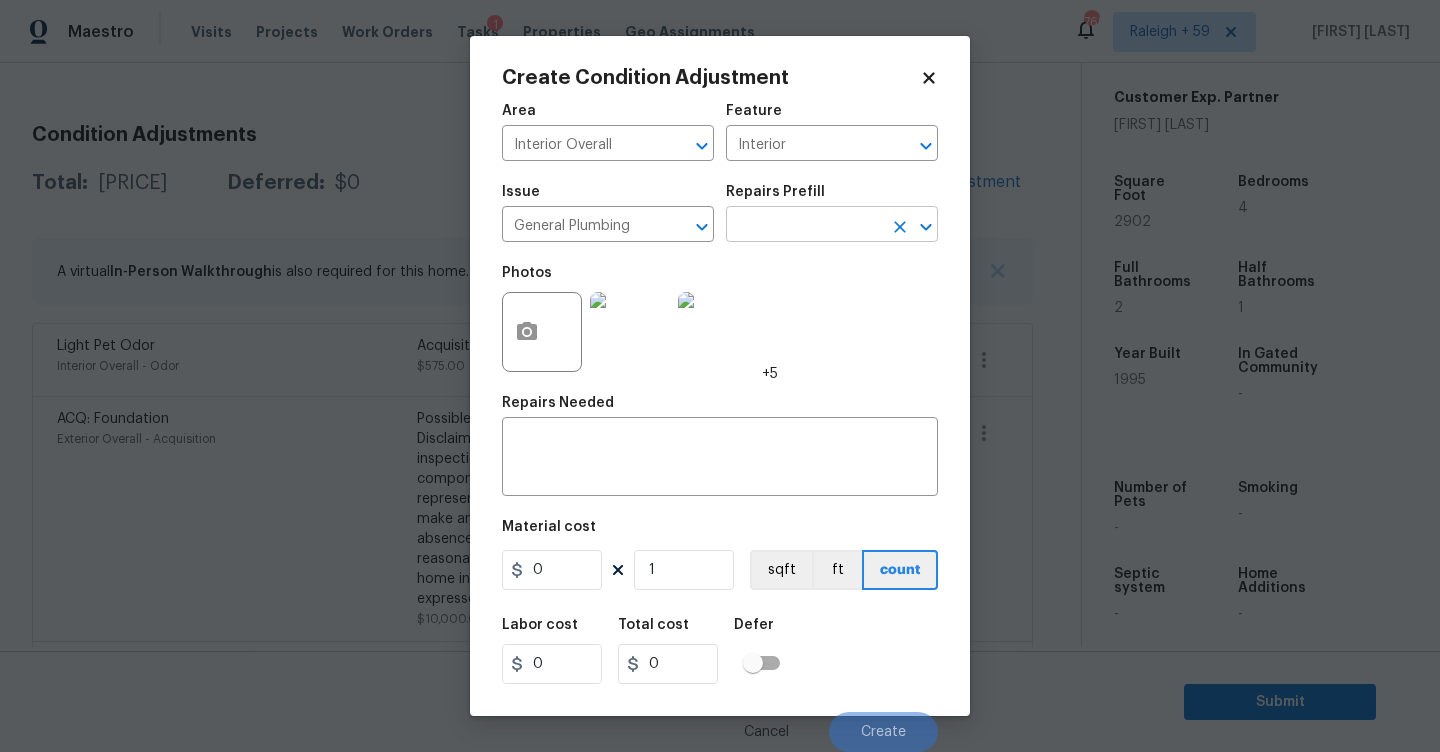 click at bounding box center [804, 226] 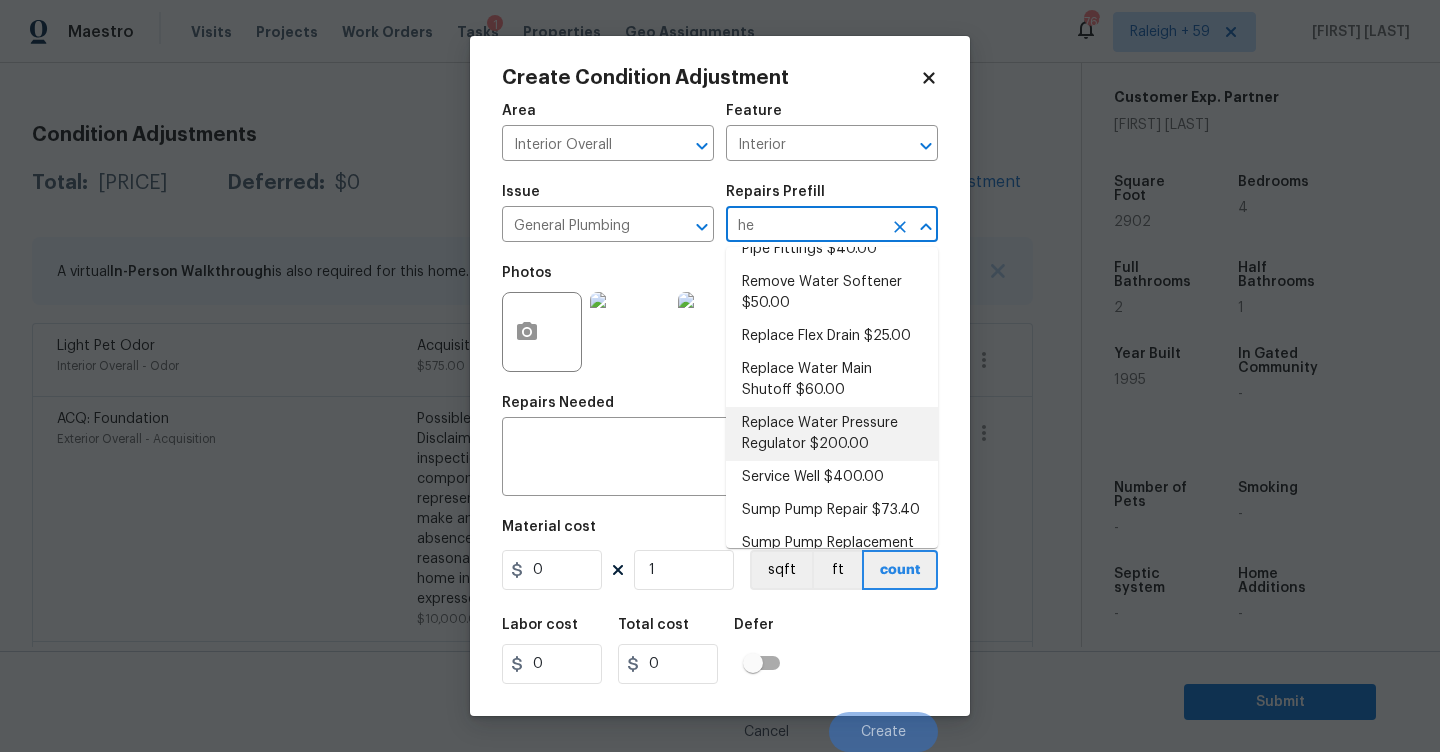 scroll, scrollTop: 0, scrollLeft: 0, axis: both 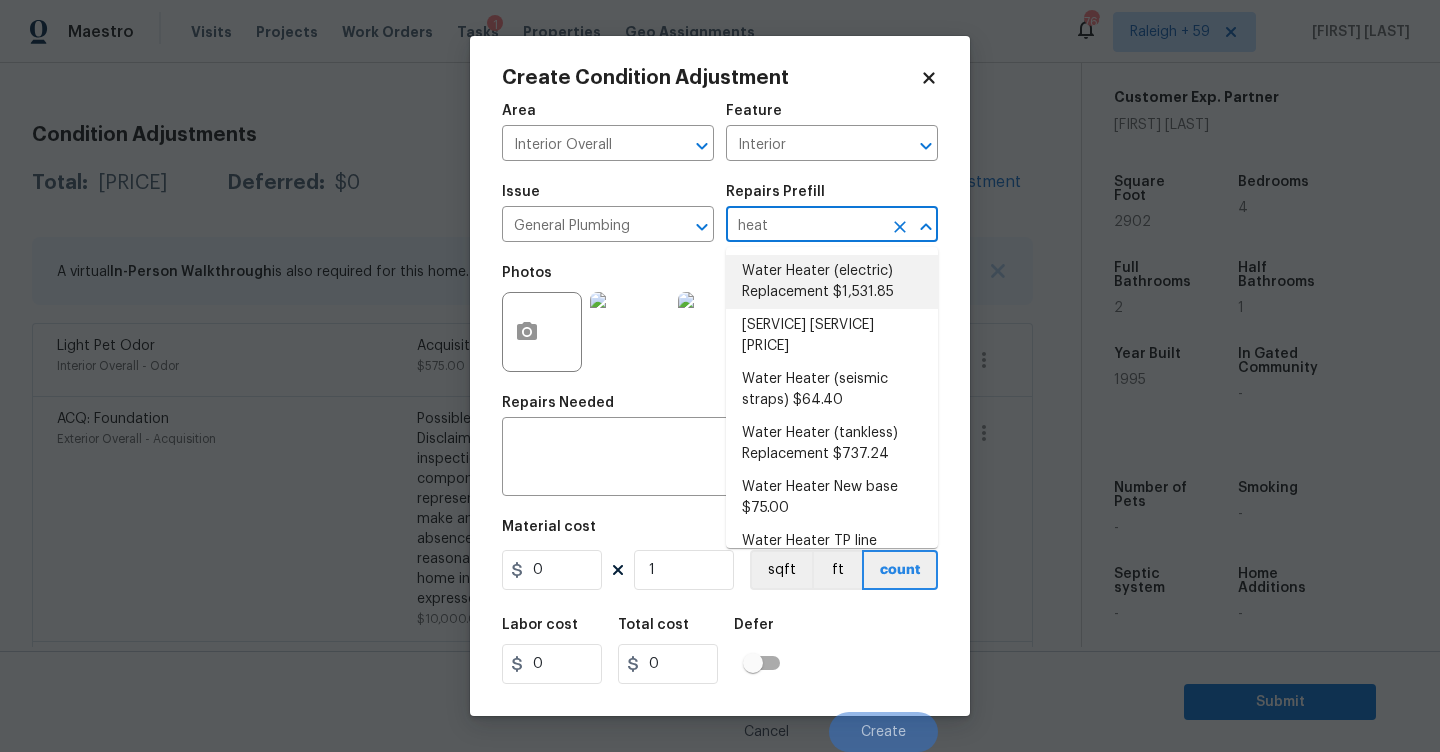 click on "Water Heater (electric) Replacement $1,531.85" at bounding box center (832, 282) 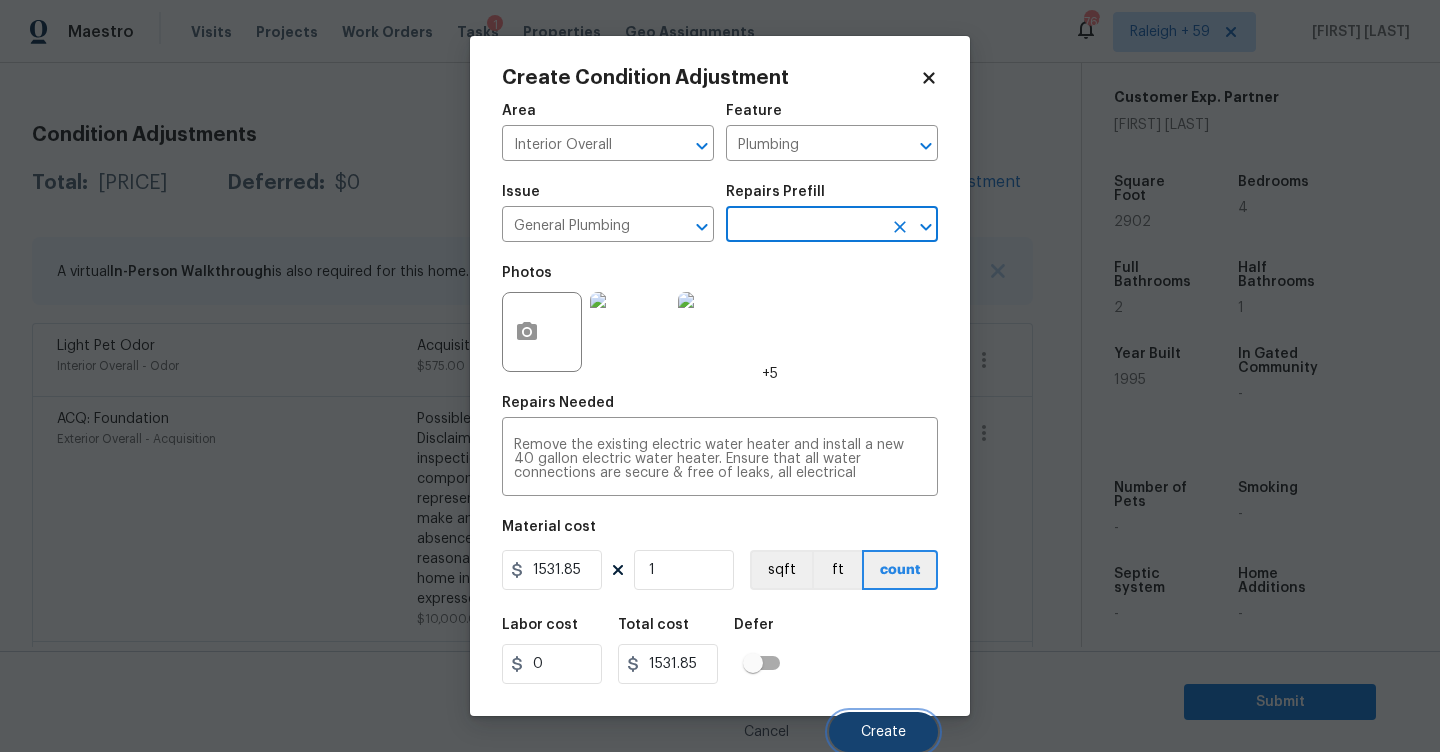 click on "Create" at bounding box center [883, 732] 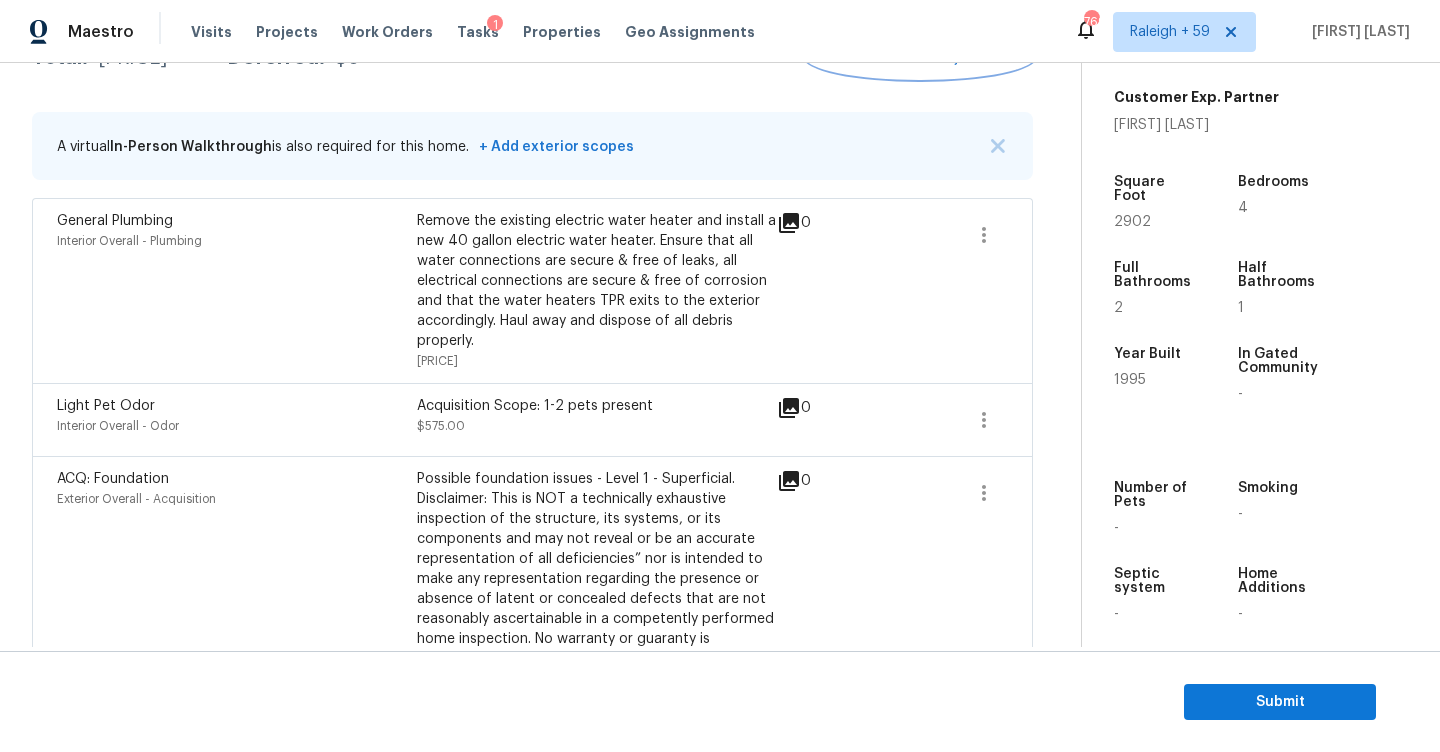 scroll, scrollTop: 329, scrollLeft: 0, axis: vertical 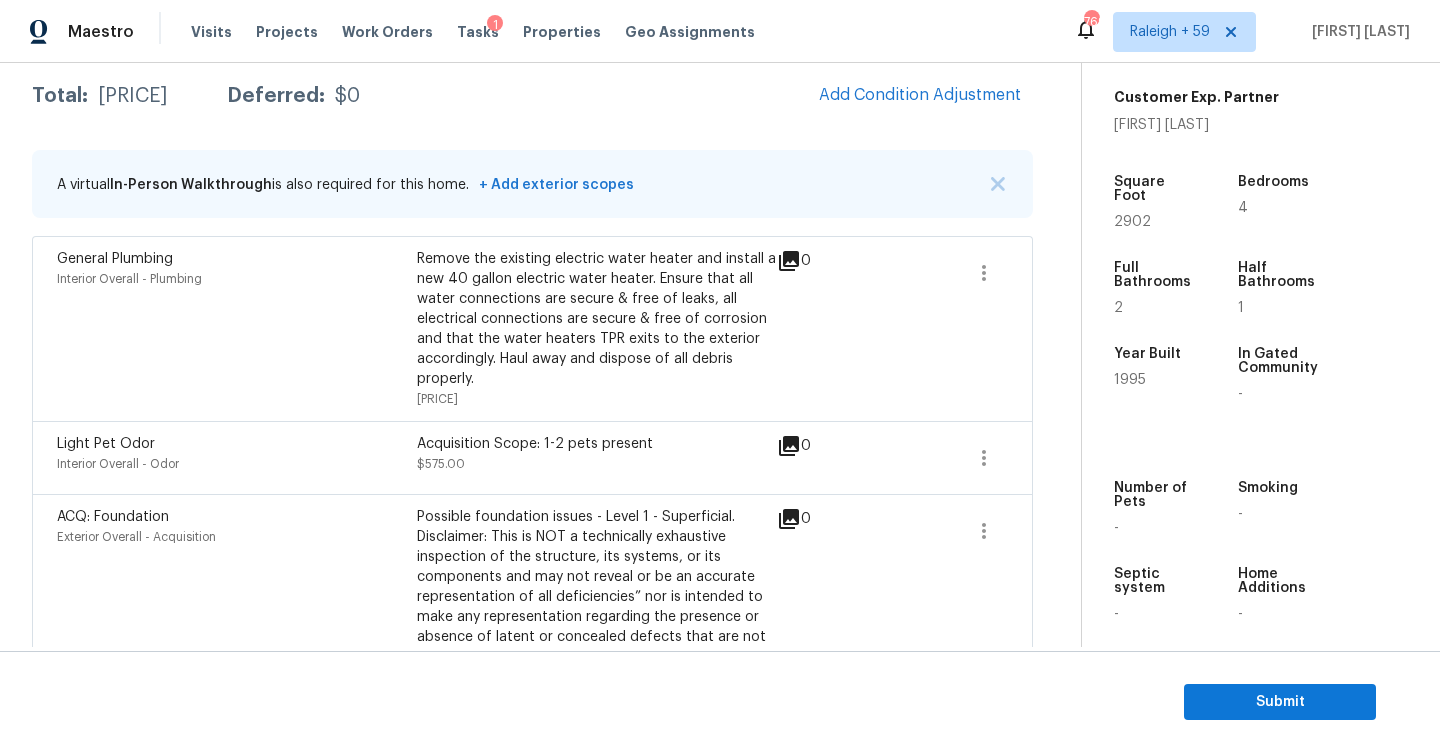 click on "Add Condition Adjustment" at bounding box center [920, 96] 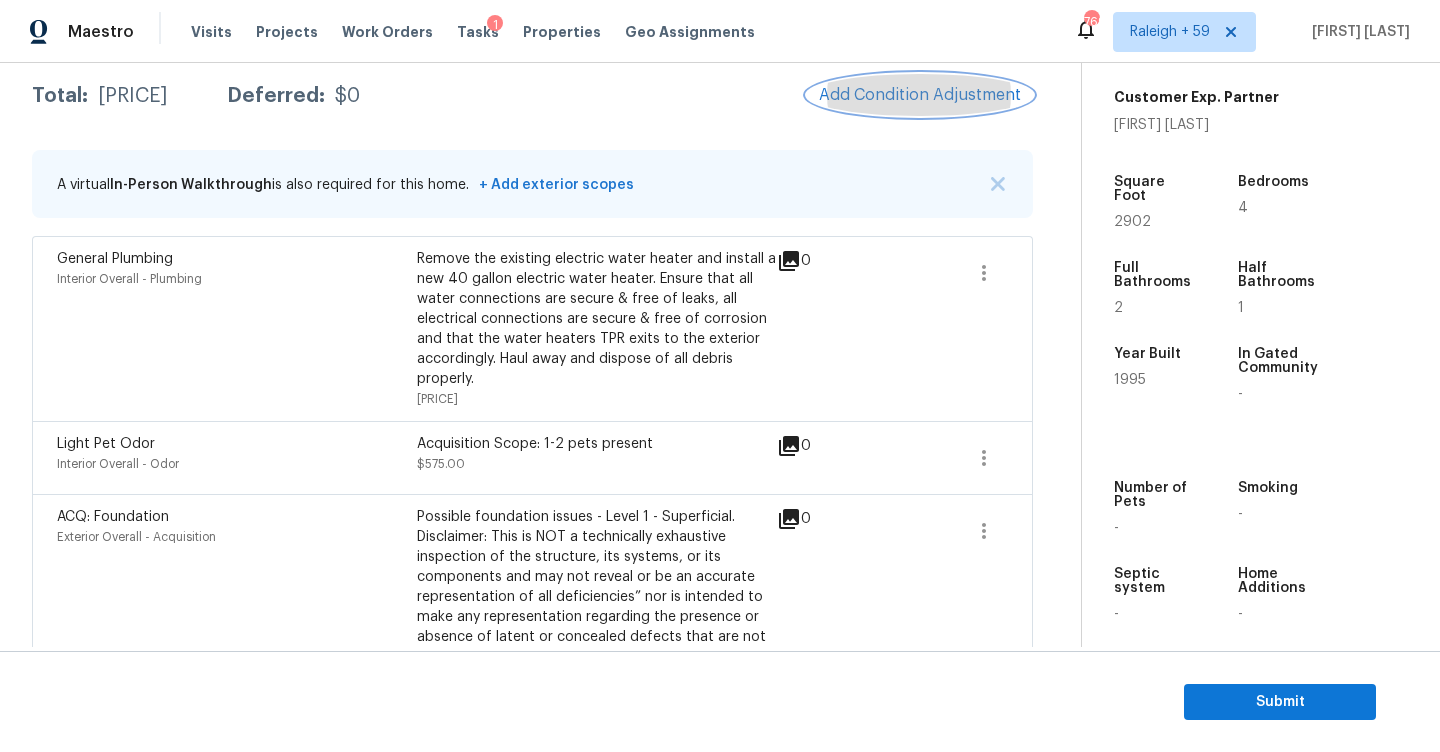 click on "Add Condition Adjustment" at bounding box center [920, 95] 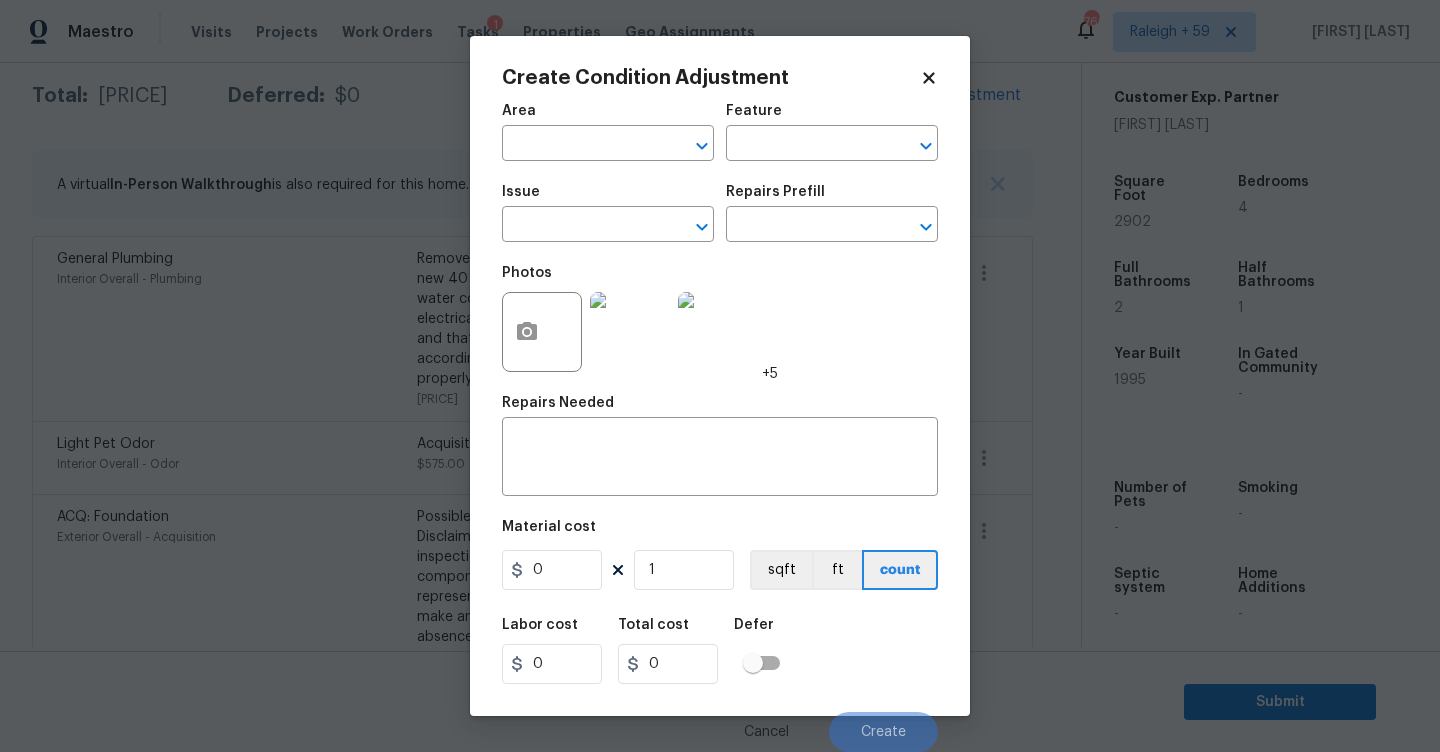 click on "Area" at bounding box center (608, 117) 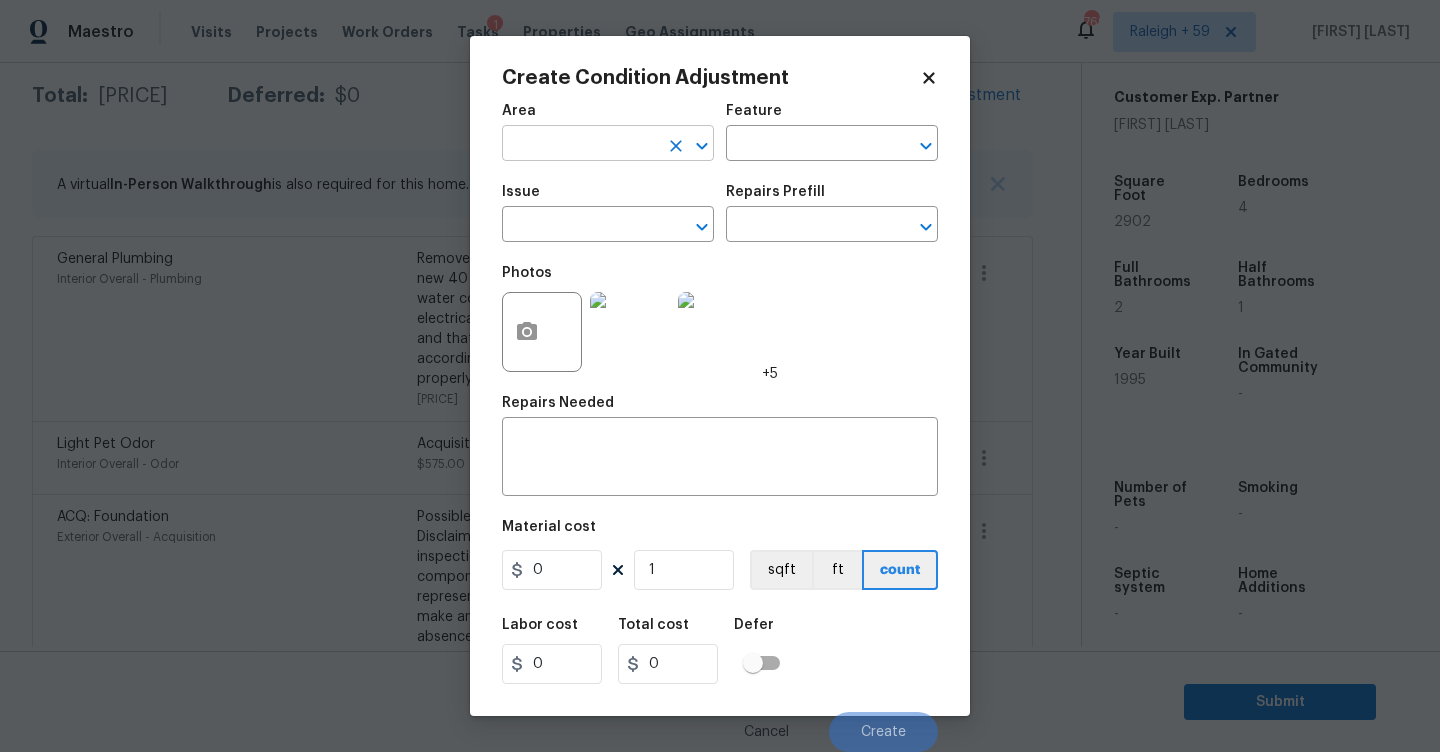 click at bounding box center [580, 145] 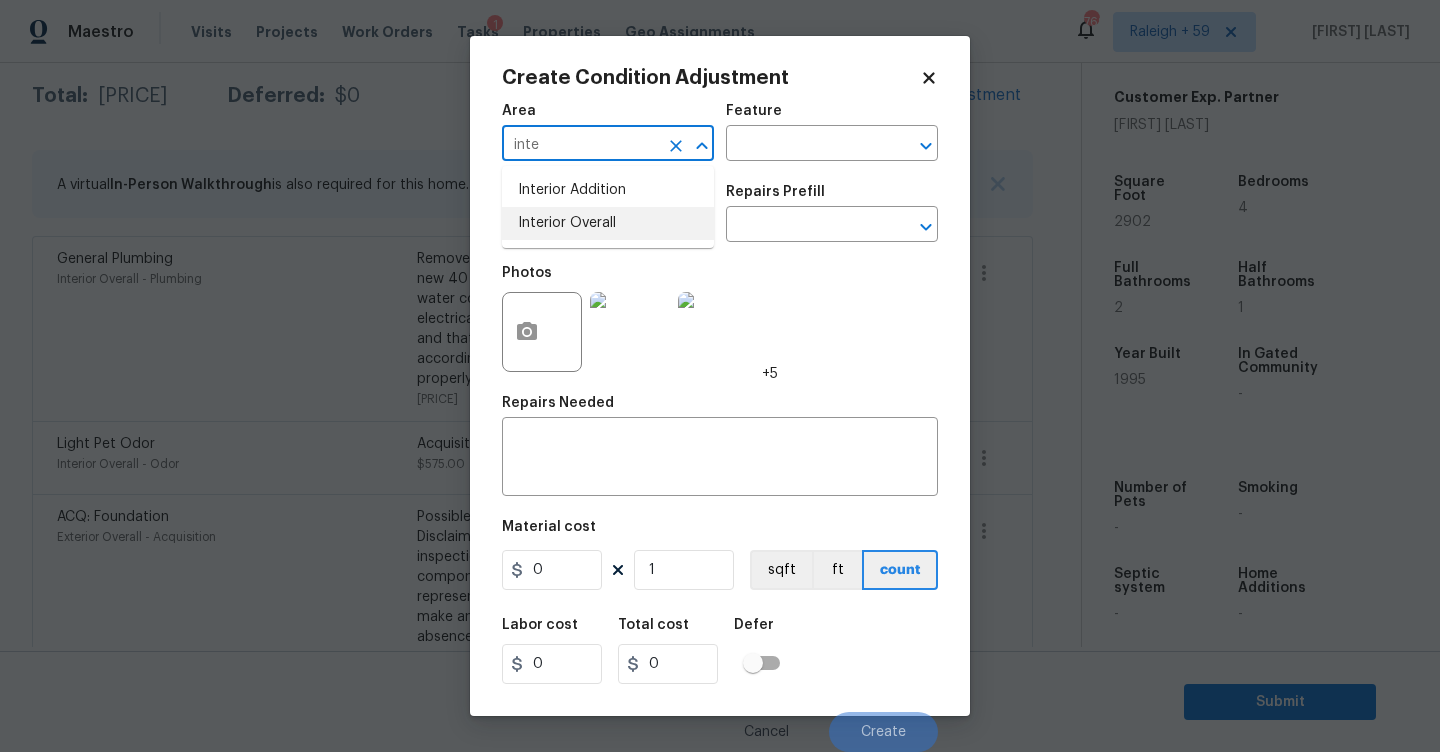 click on "Interior Overall" at bounding box center (608, 223) 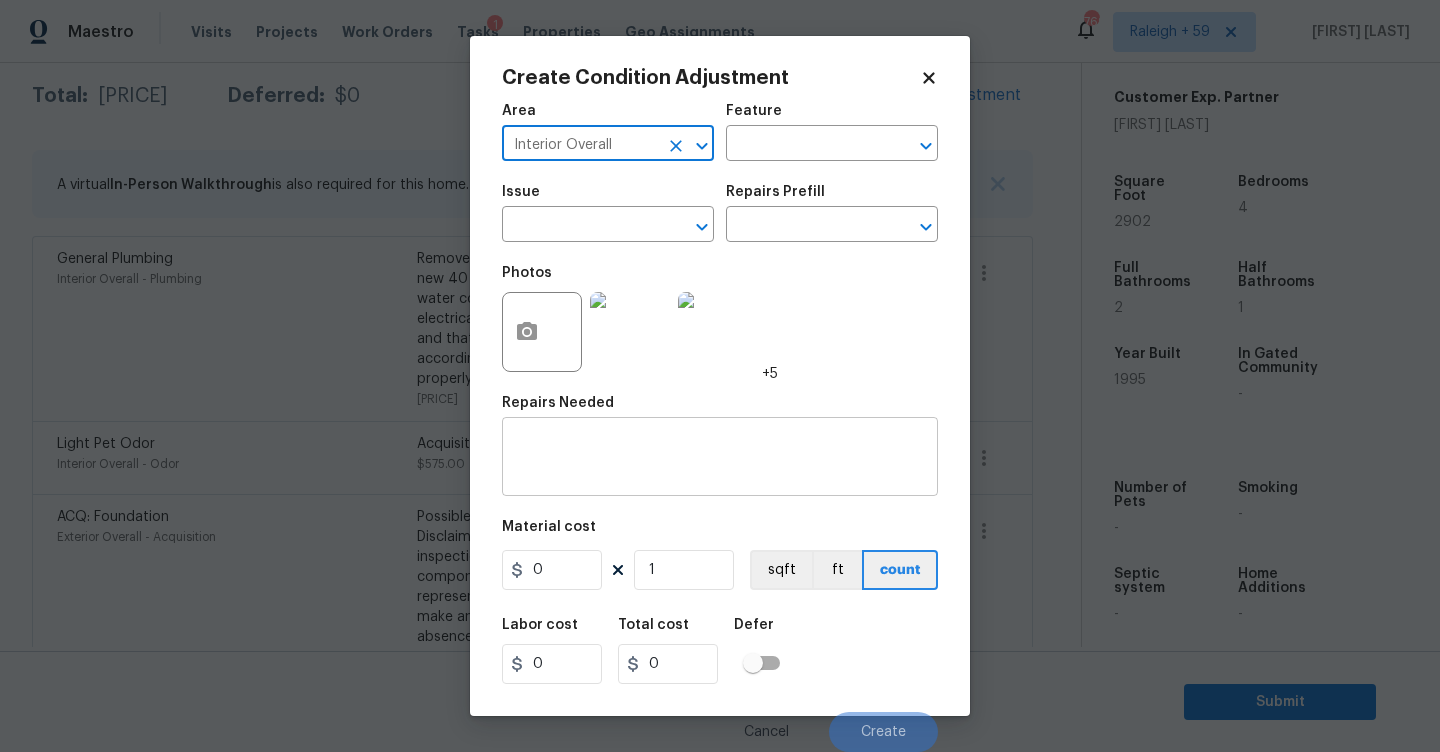 click at bounding box center (720, 459) 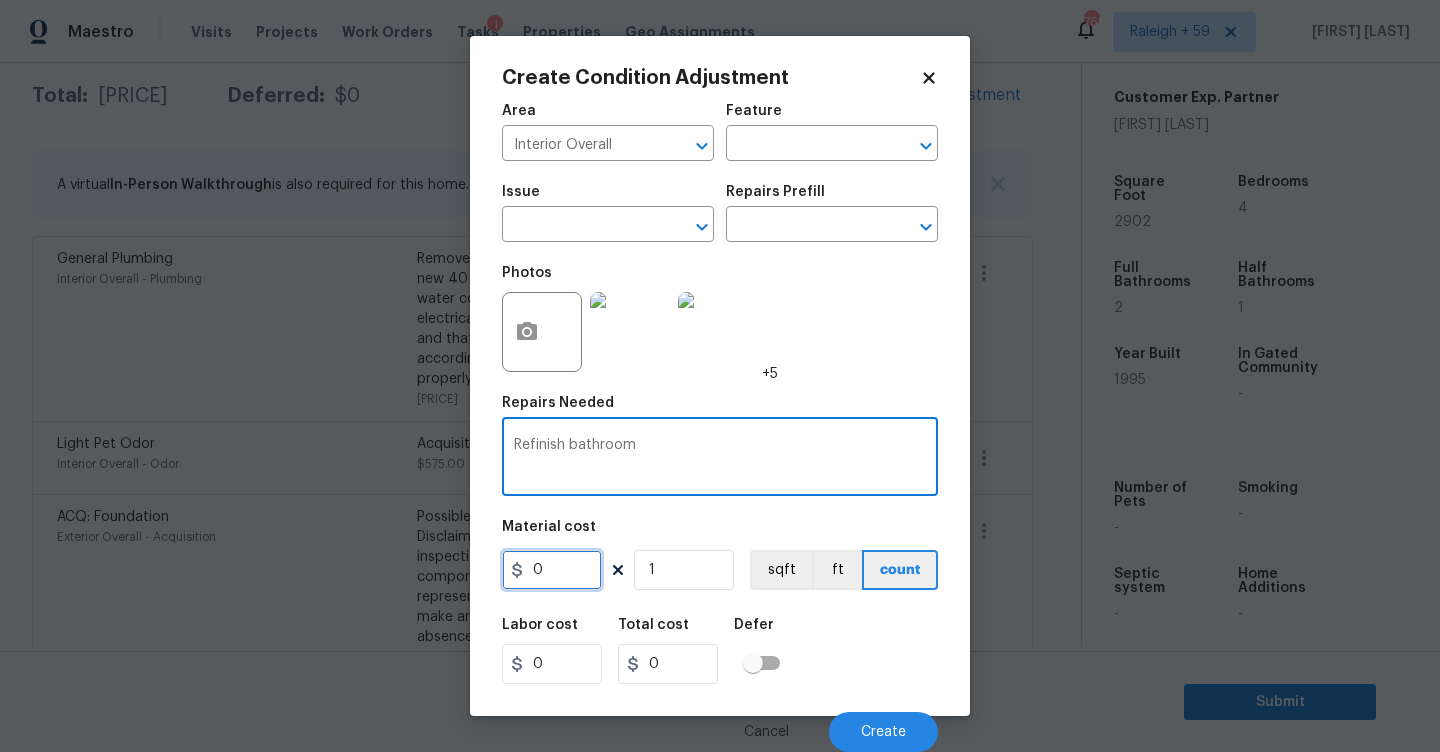click on "0" at bounding box center (552, 570) 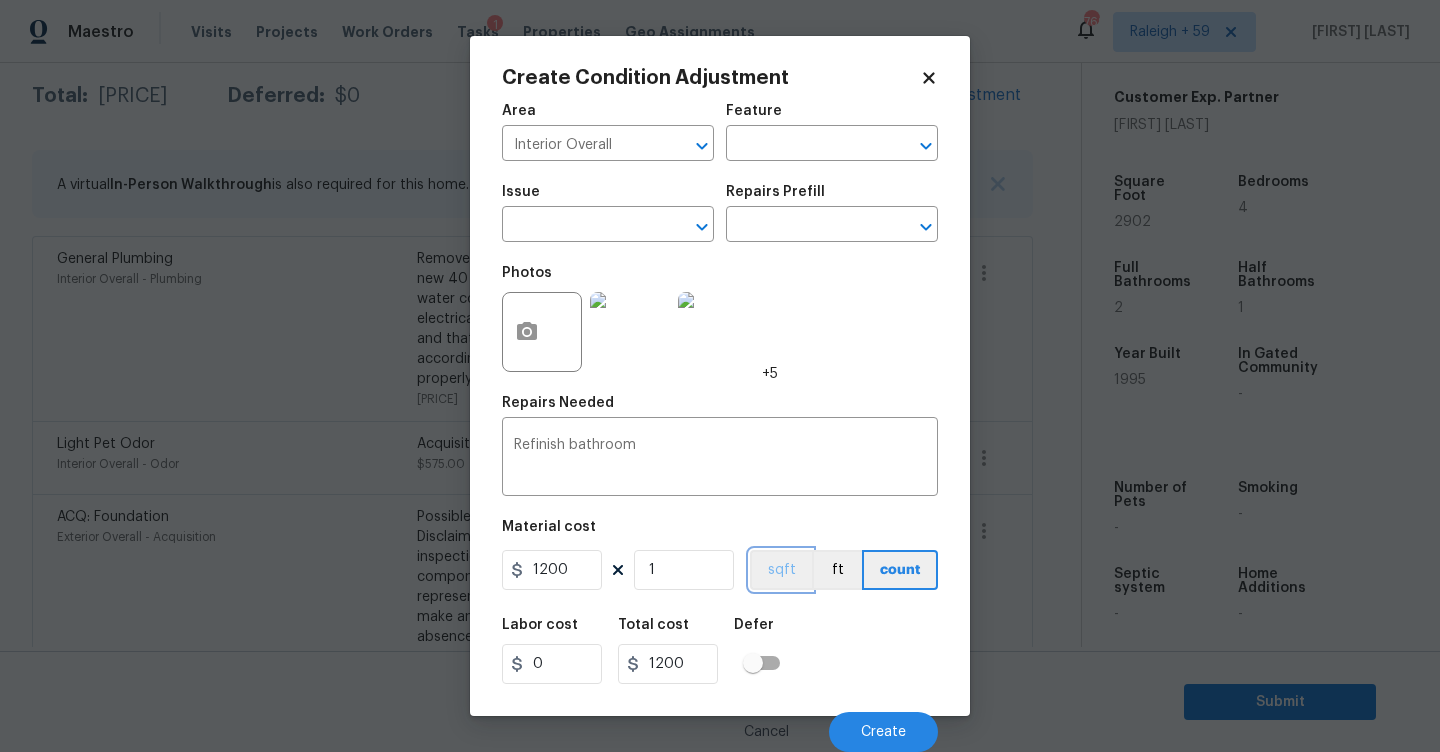 scroll, scrollTop: 1, scrollLeft: 0, axis: vertical 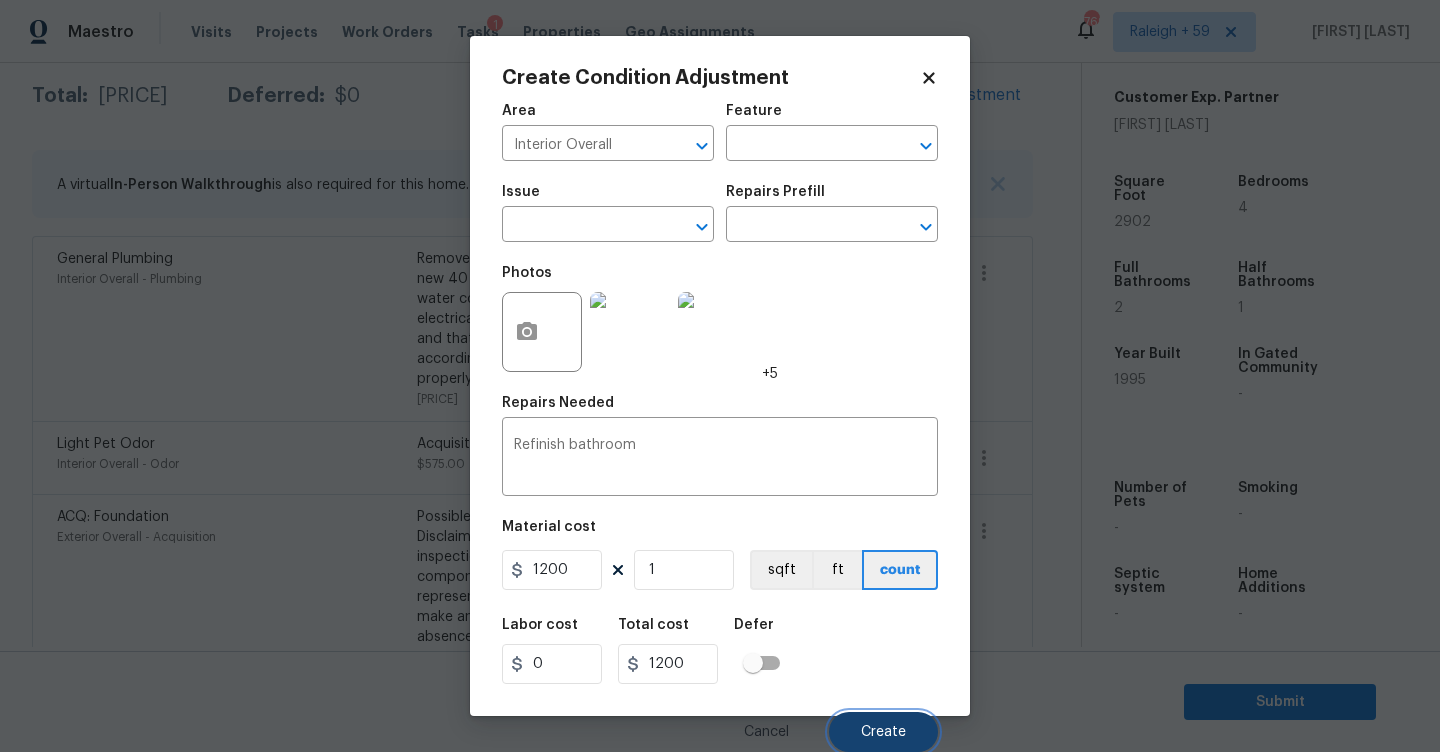 click on "Create" at bounding box center [883, 732] 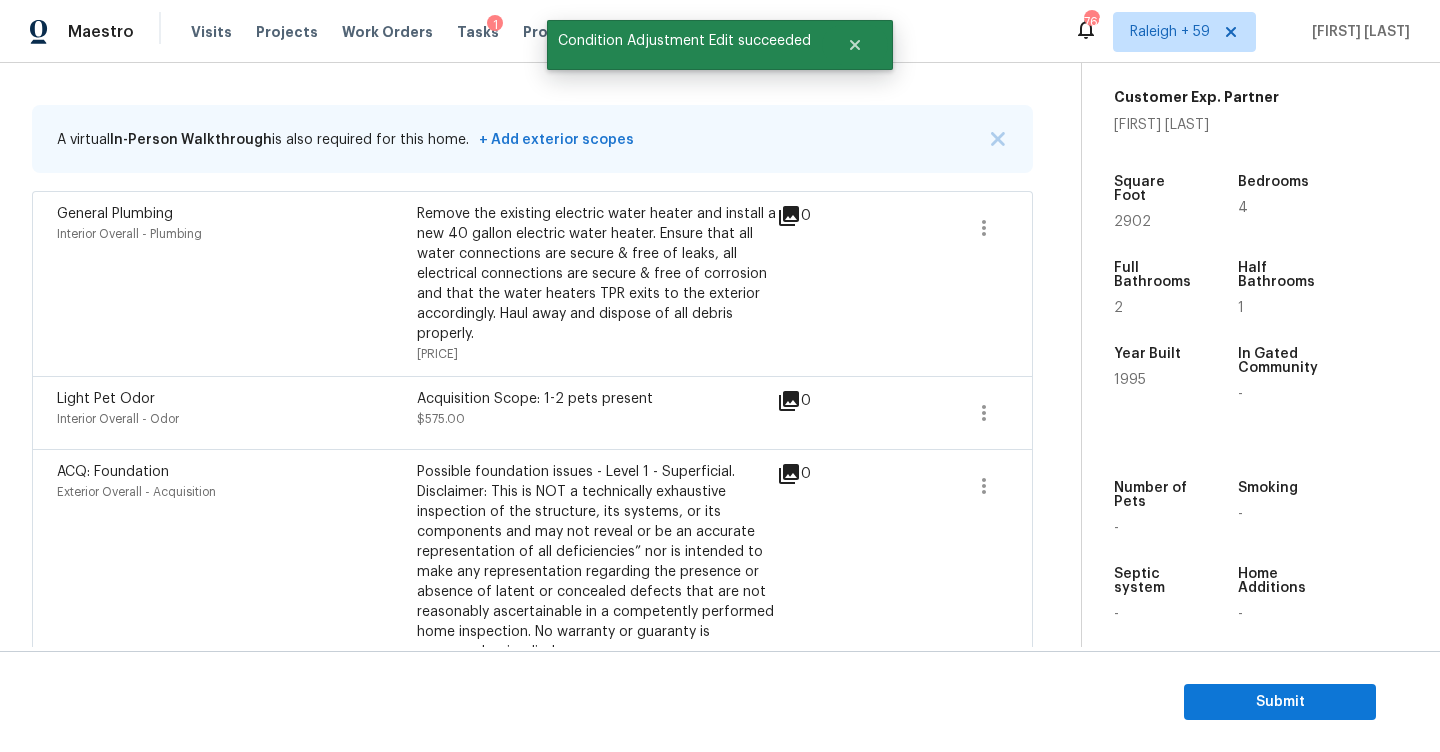 scroll, scrollTop: 329, scrollLeft: 0, axis: vertical 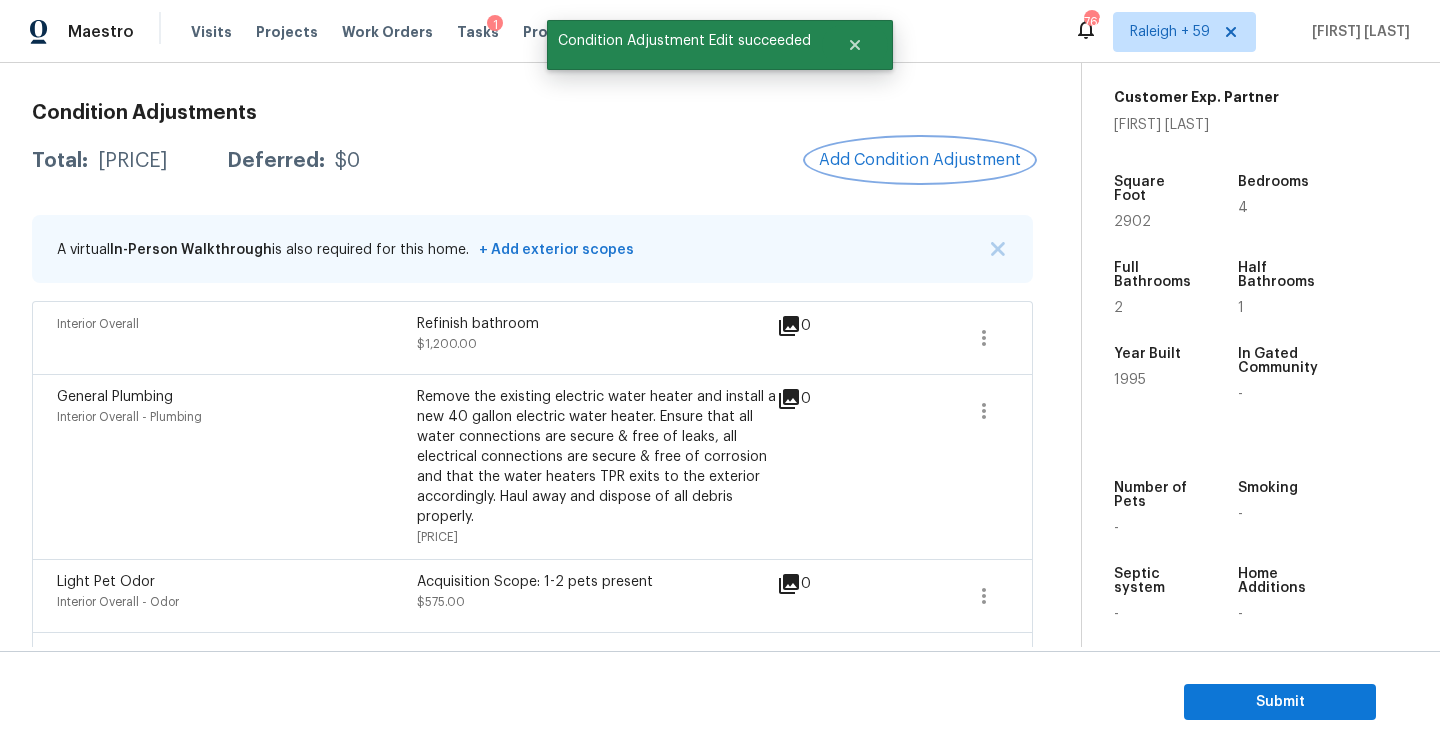 click on "Add Condition Adjustment" at bounding box center [920, 160] 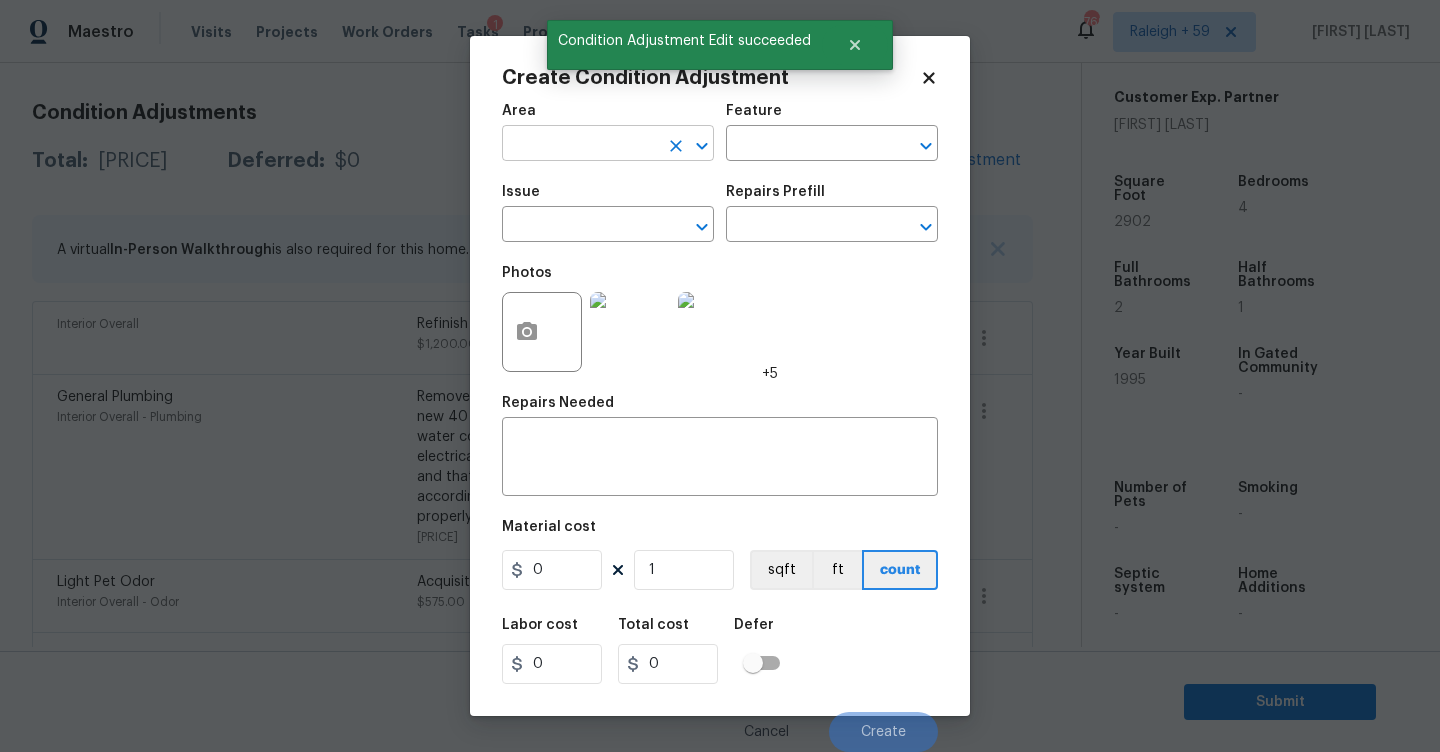click at bounding box center [580, 145] 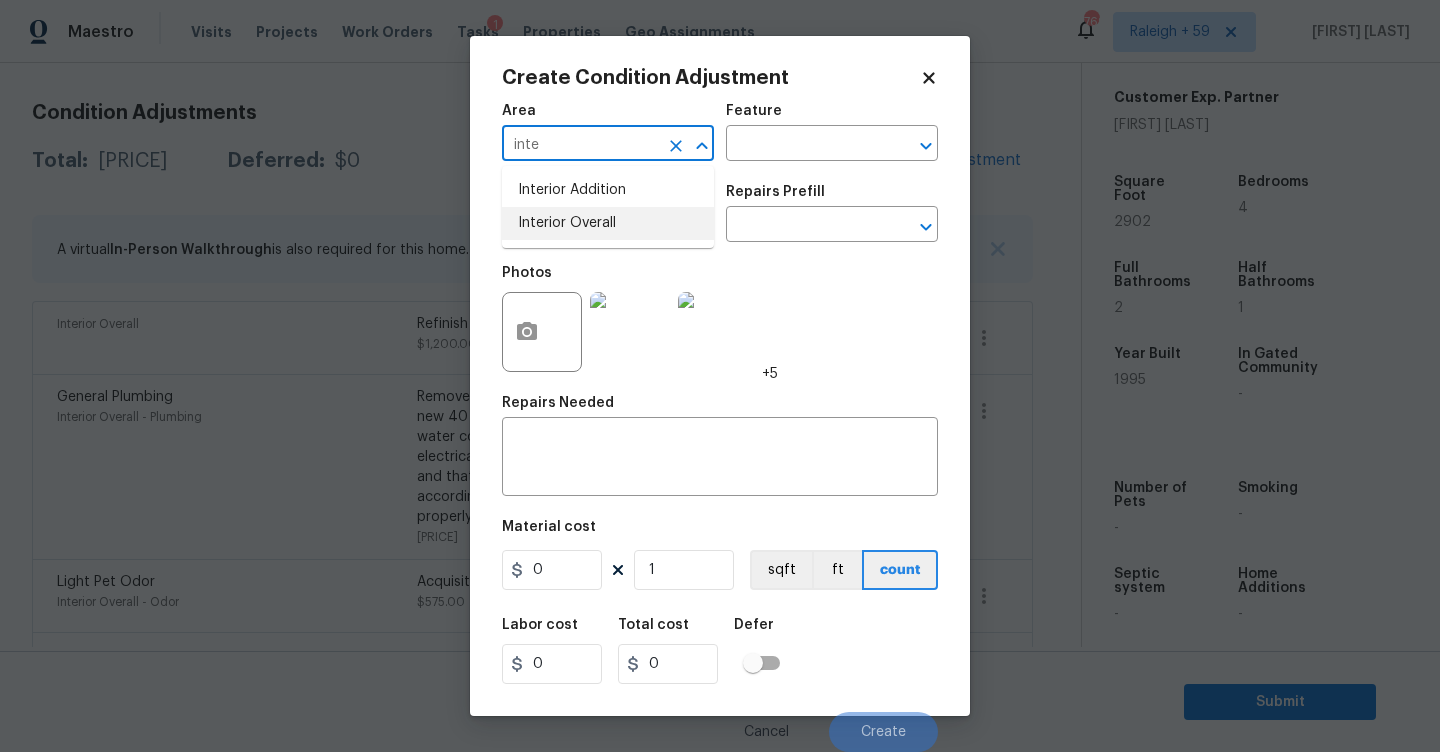 click on "Interior Overall" at bounding box center [608, 223] 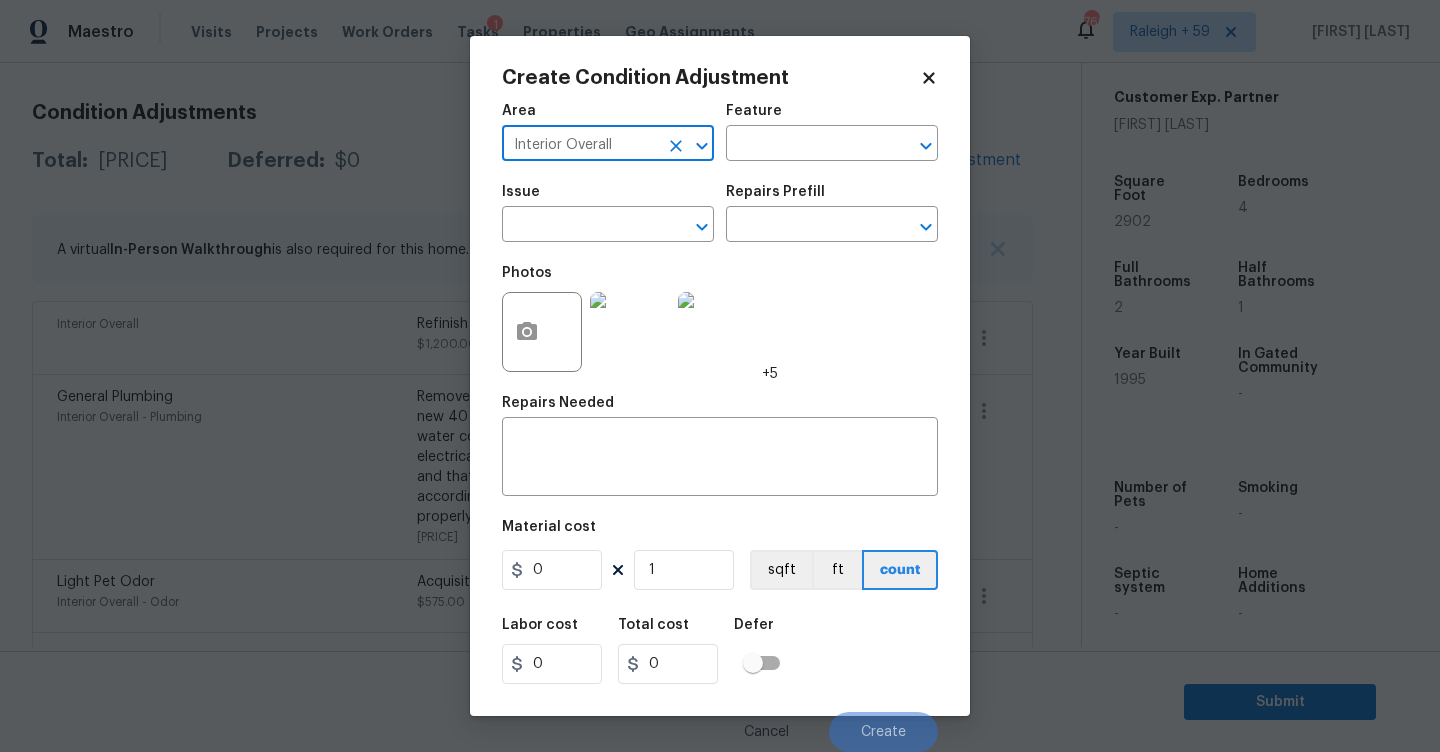 click on "Feature" at bounding box center (832, 117) 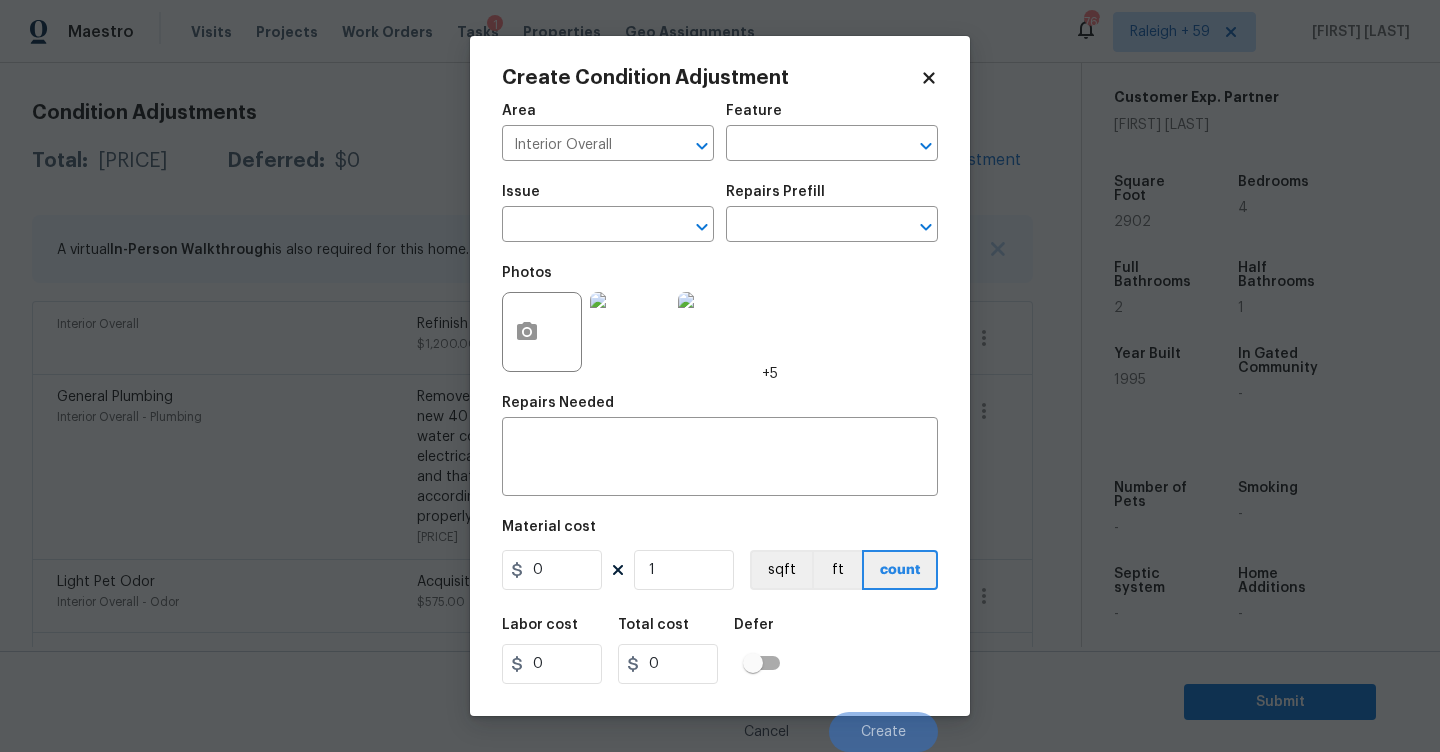 click on "Repairs Prefill" at bounding box center (832, 198) 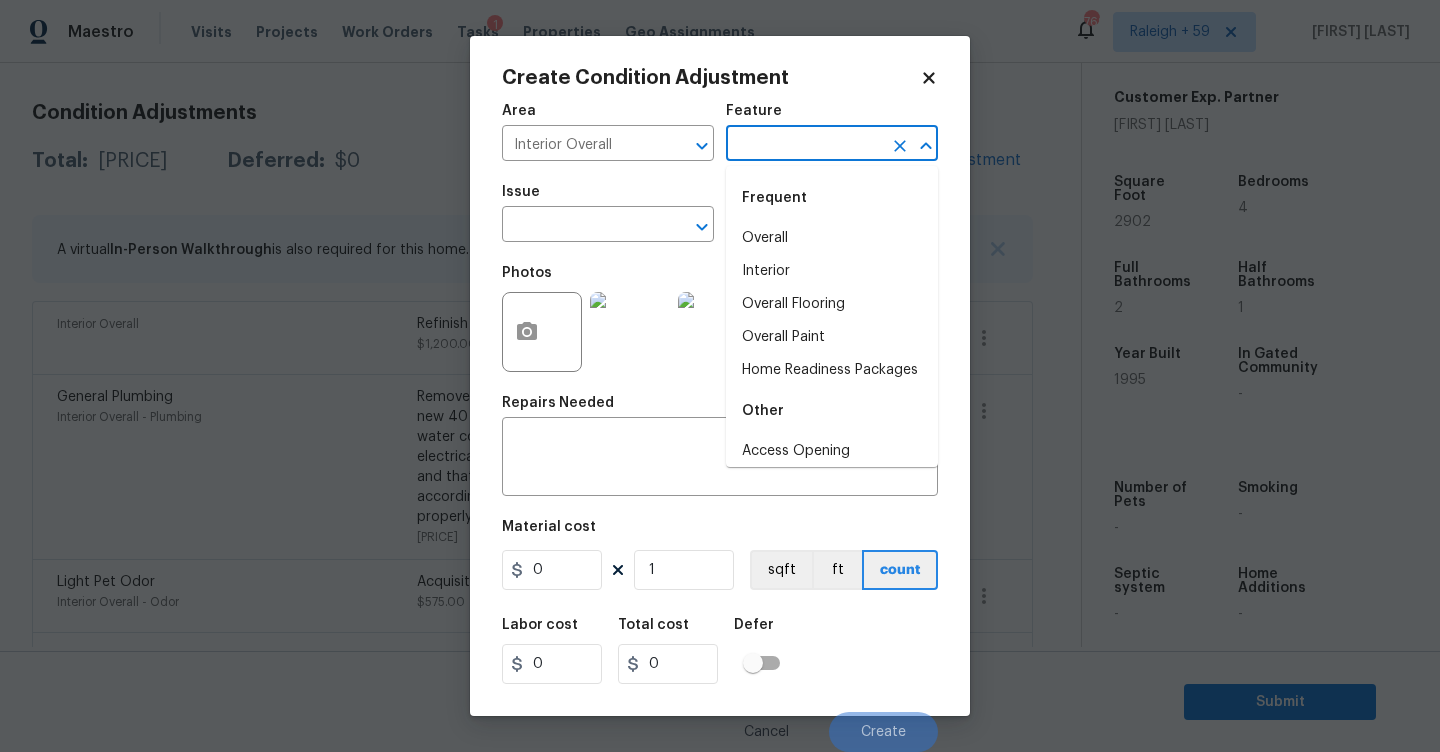 click at bounding box center [804, 145] 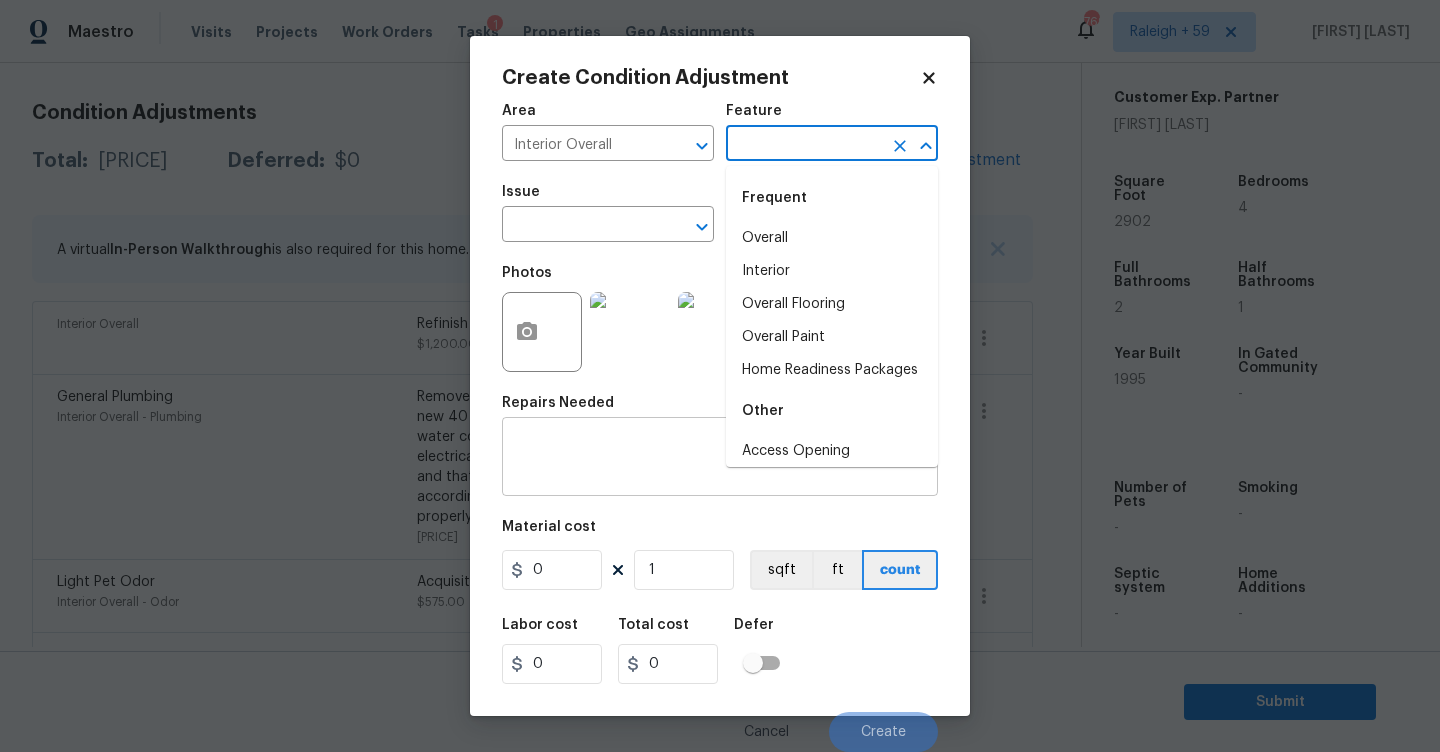 click at bounding box center (720, 459) 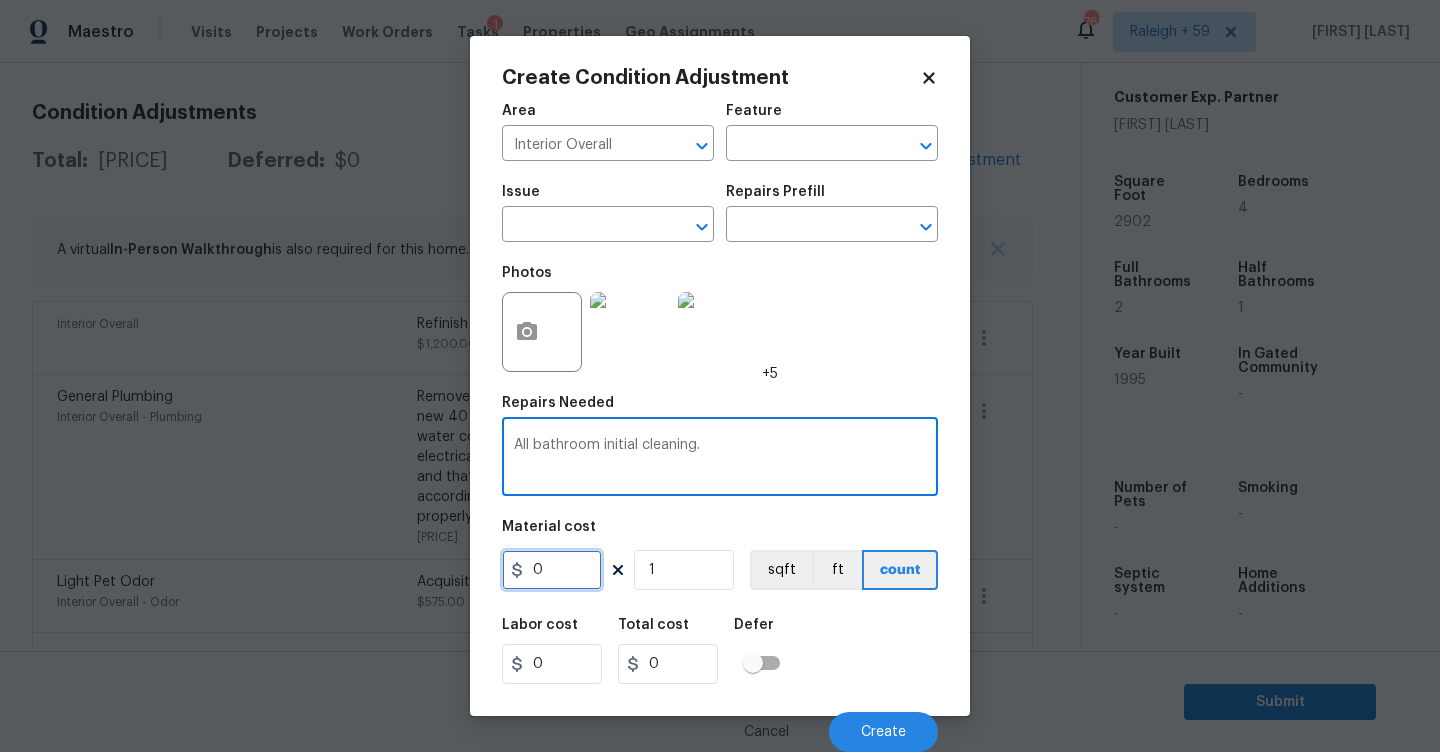 click on "0" at bounding box center (552, 570) 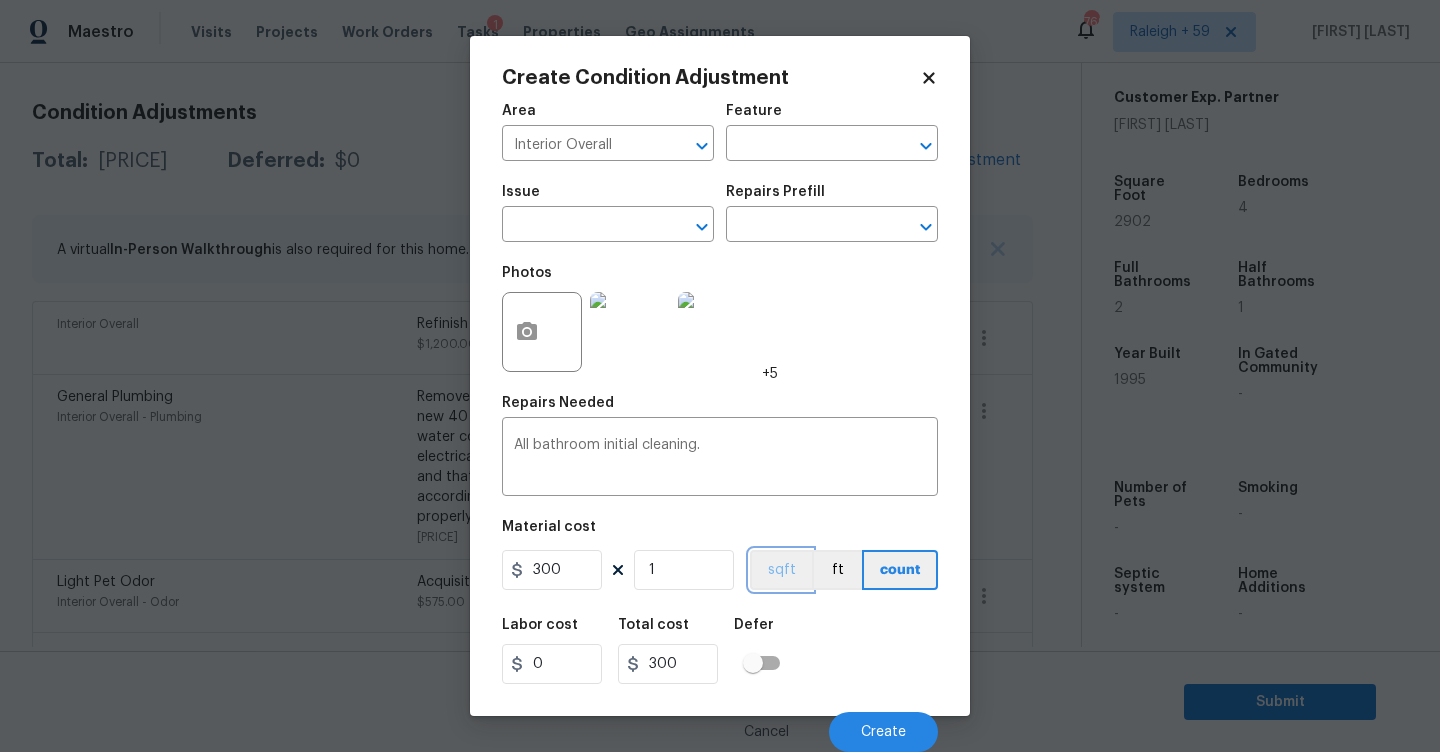 scroll, scrollTop: 1, scrollLeft: 0, axis: vertical 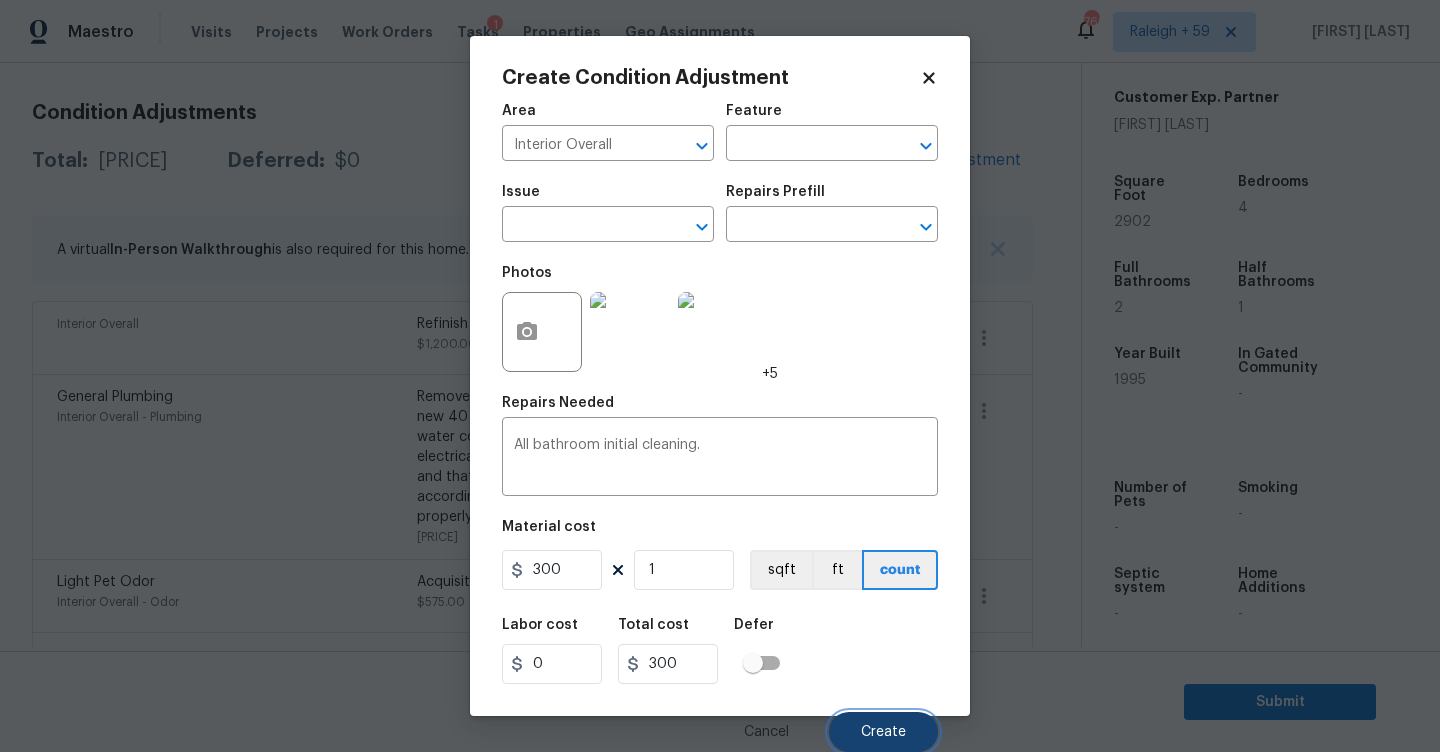 click on "Create" at bounding box center [883, 732] 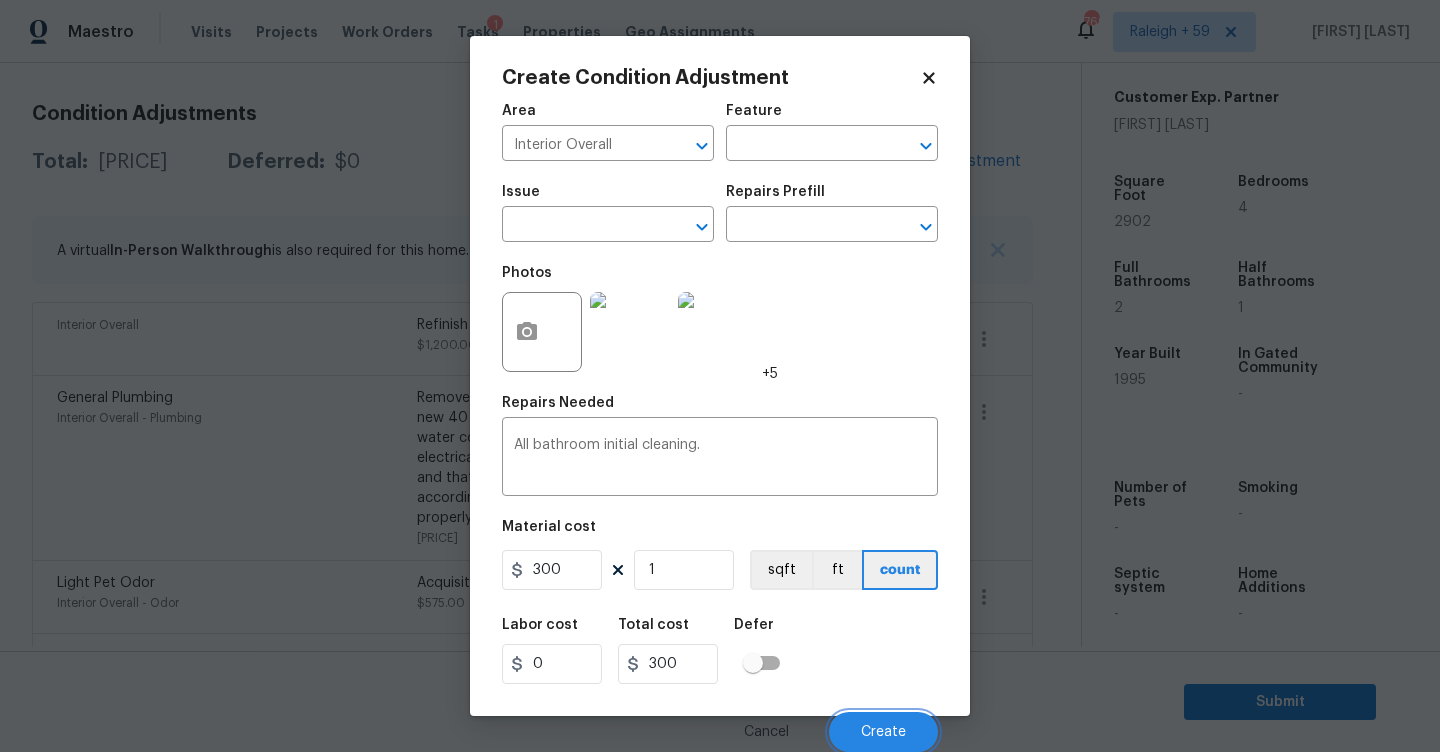 scroll, scrollTop: 264, scrollLeft: 0, axis: vertical 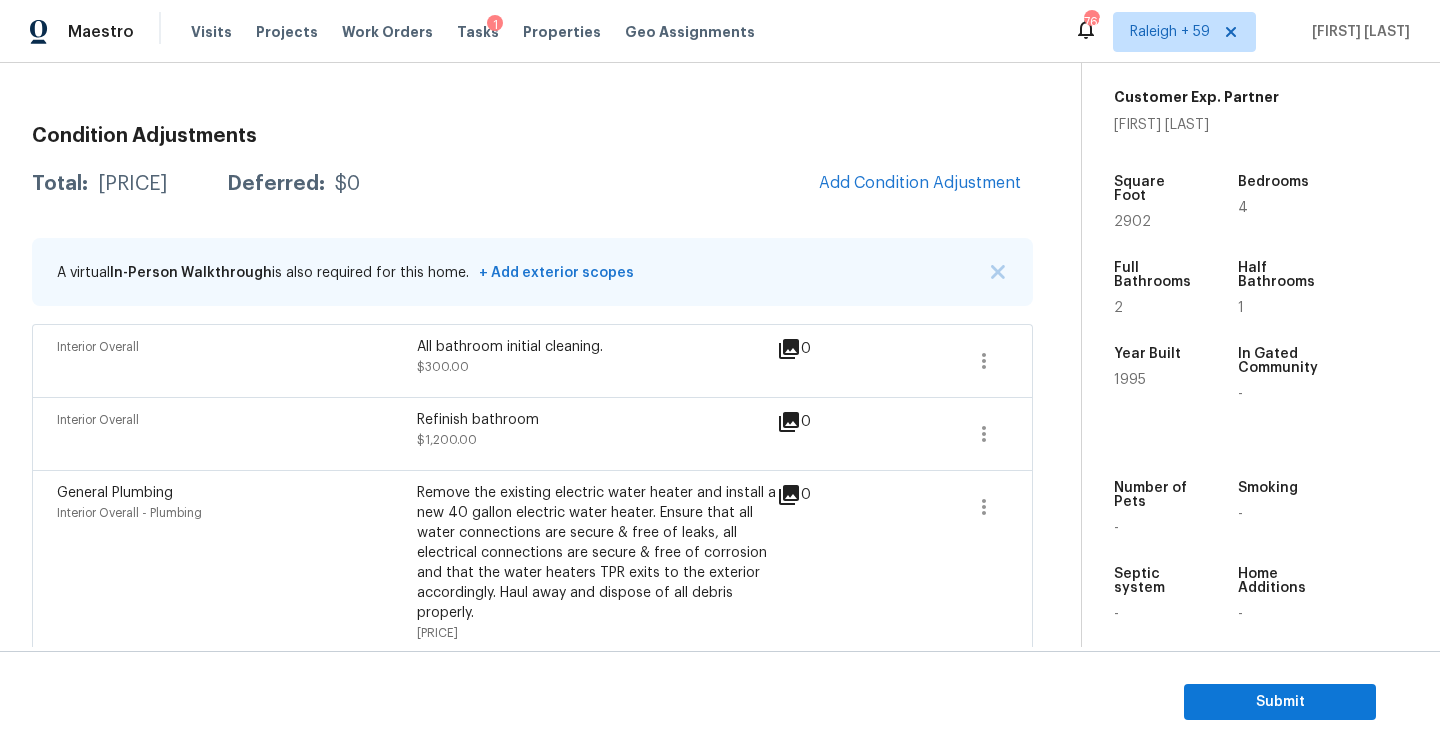 click on "$35865.37" at bounding box center (132, 184) 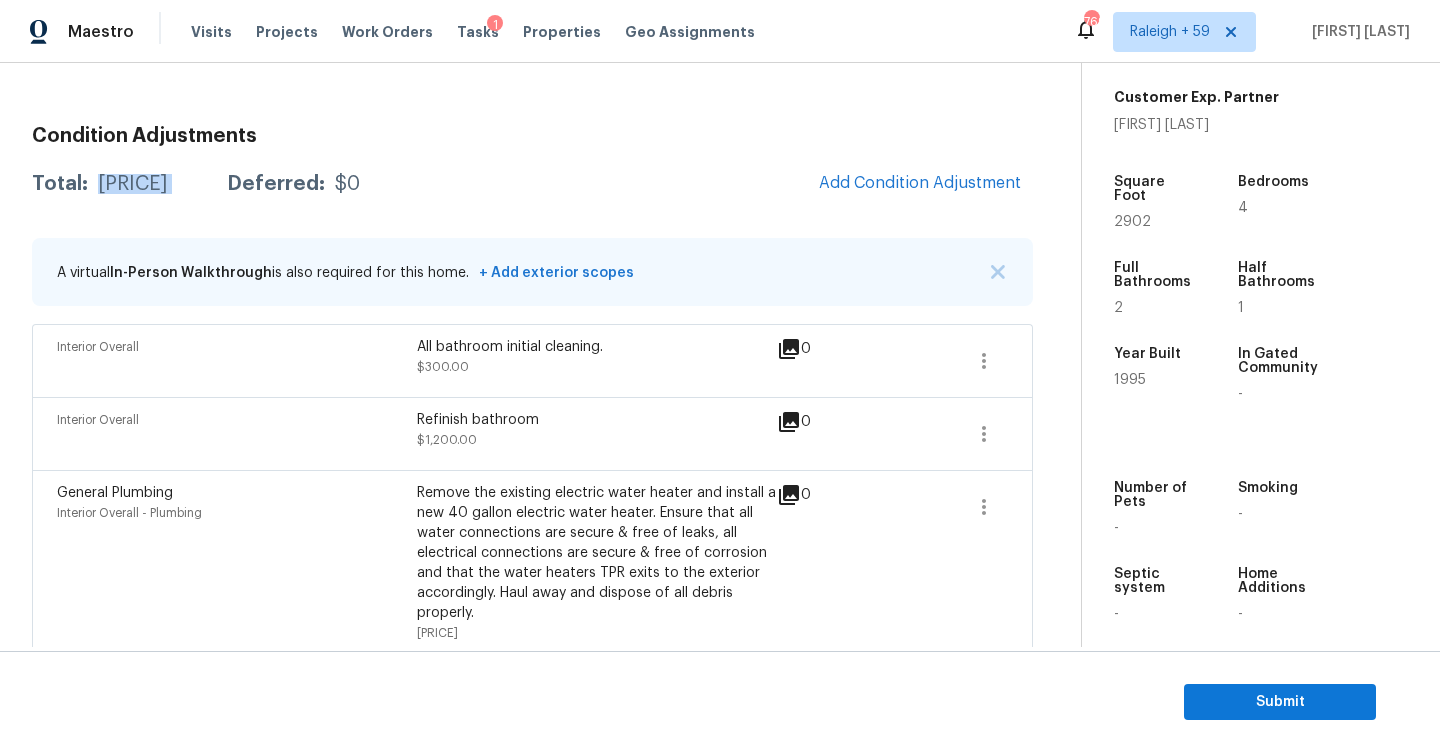 click on "$35865.37" at bounding box center (132, 184) 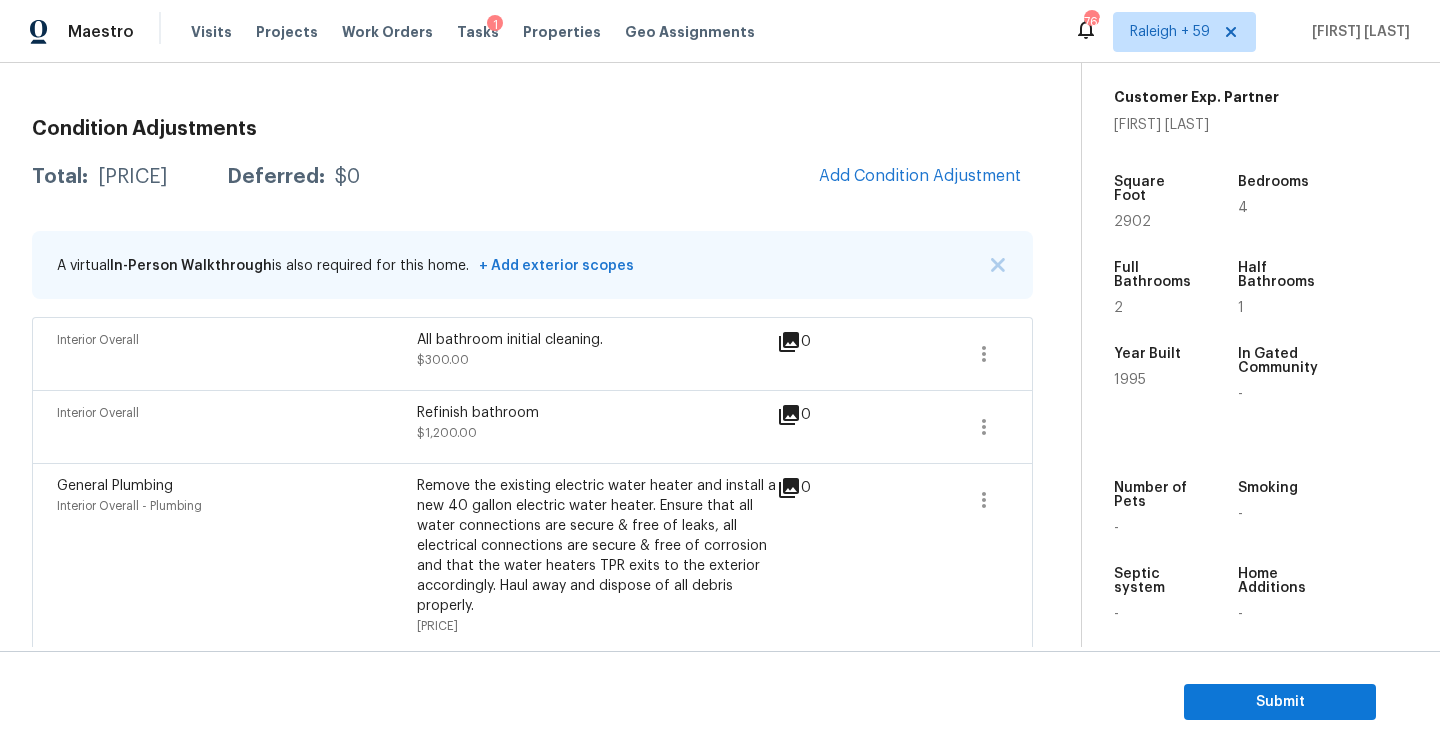 scroll, scrollTop: 197, scrollLeft: 0, axis: vertical 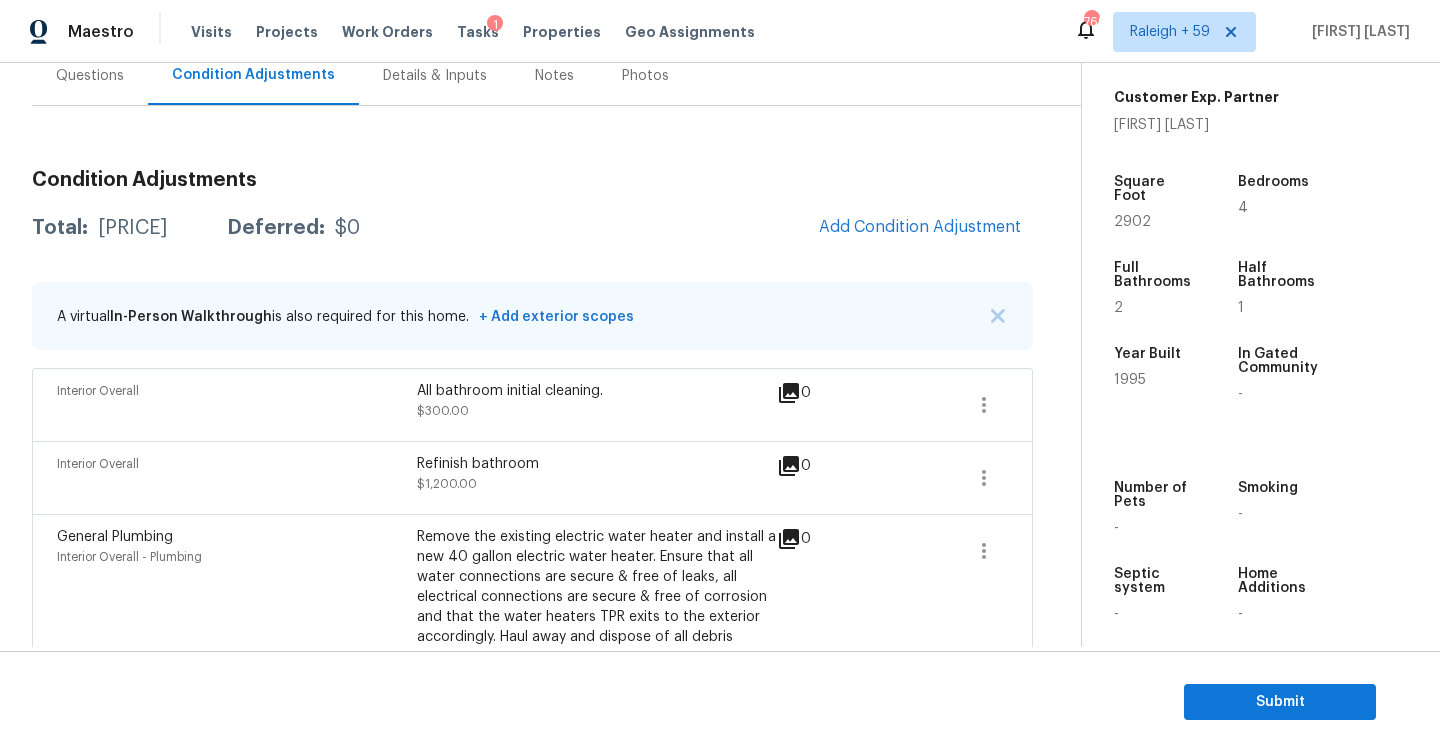 click on "$35865.37" at bounding box center (132, 228) 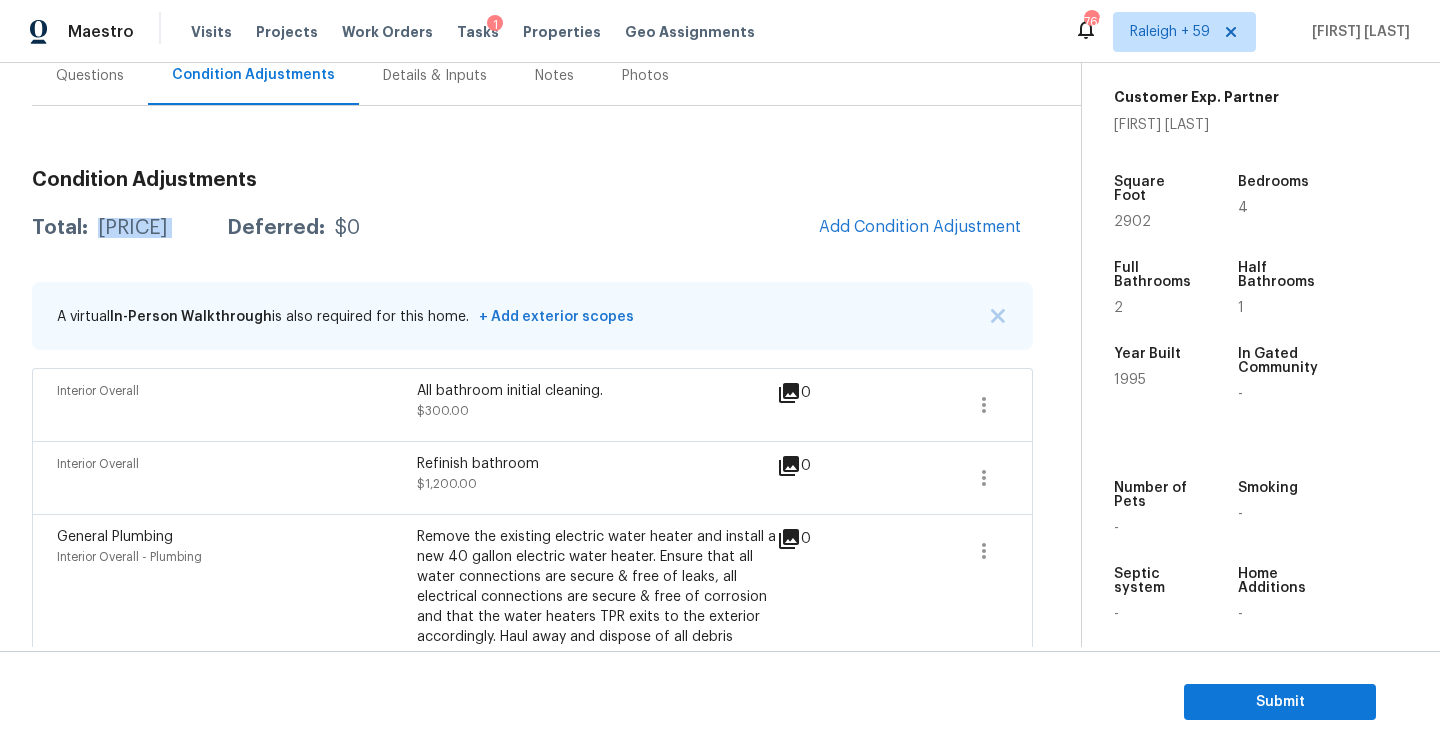 click on "$35865.37" at bounding box center [132, 228] 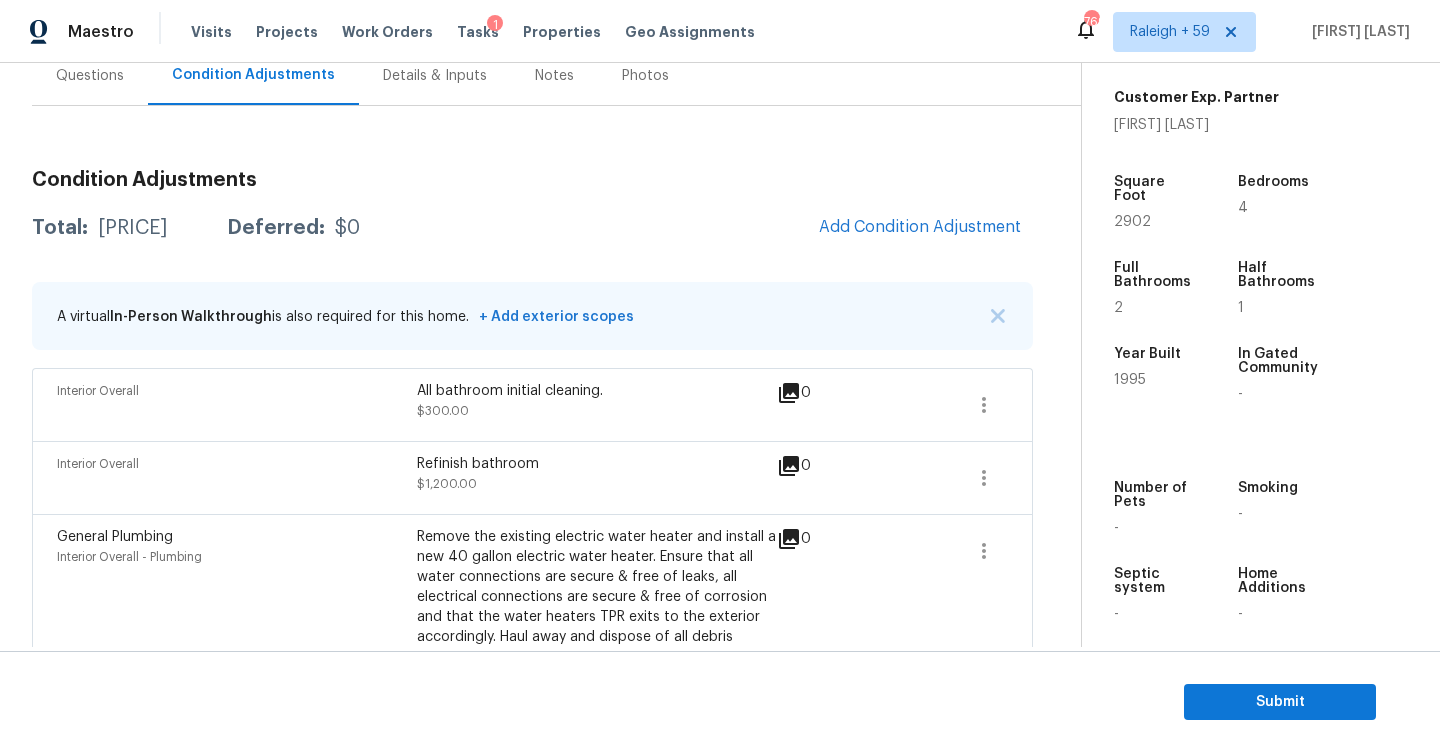 scroll, scrollTop: 5, scrollLeft: 0, axis: vertical 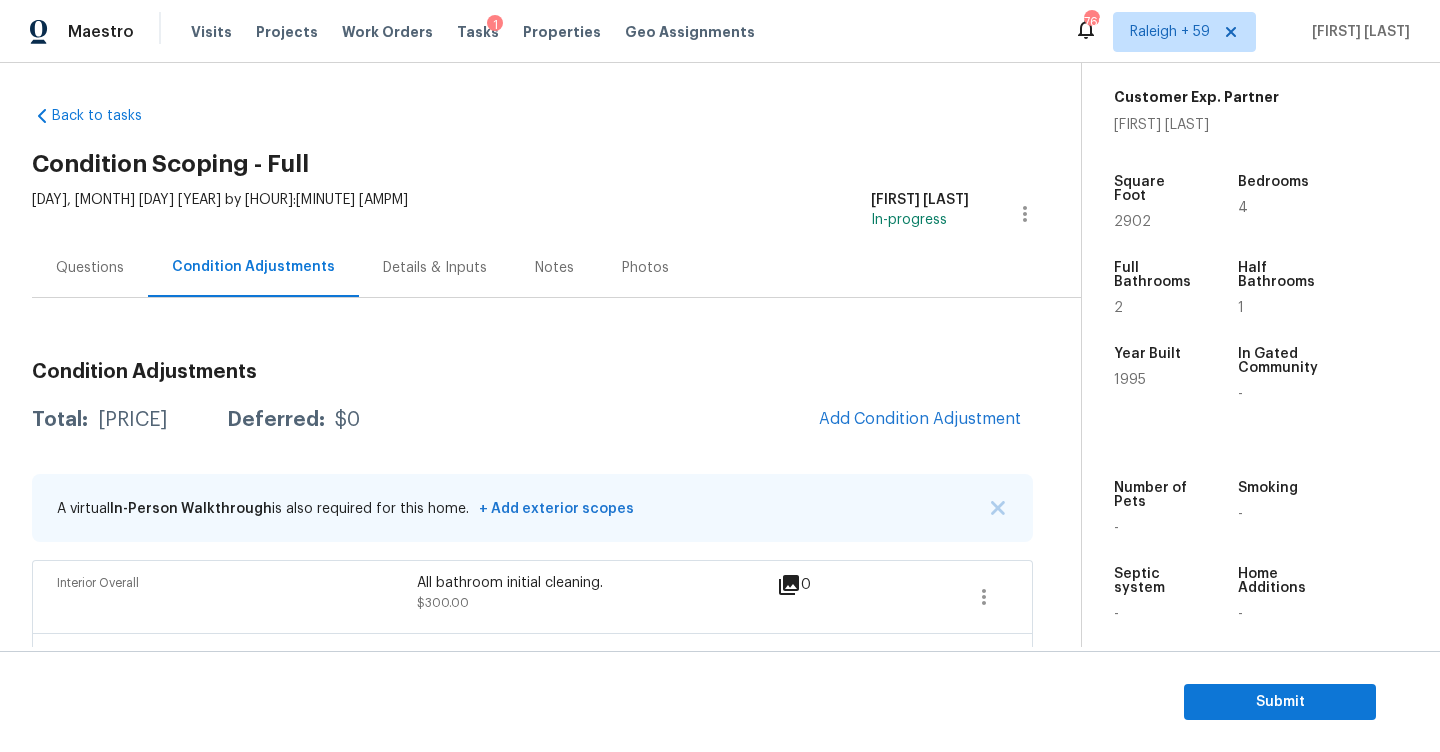 click on "Questions" at bounding box center [90, 267] 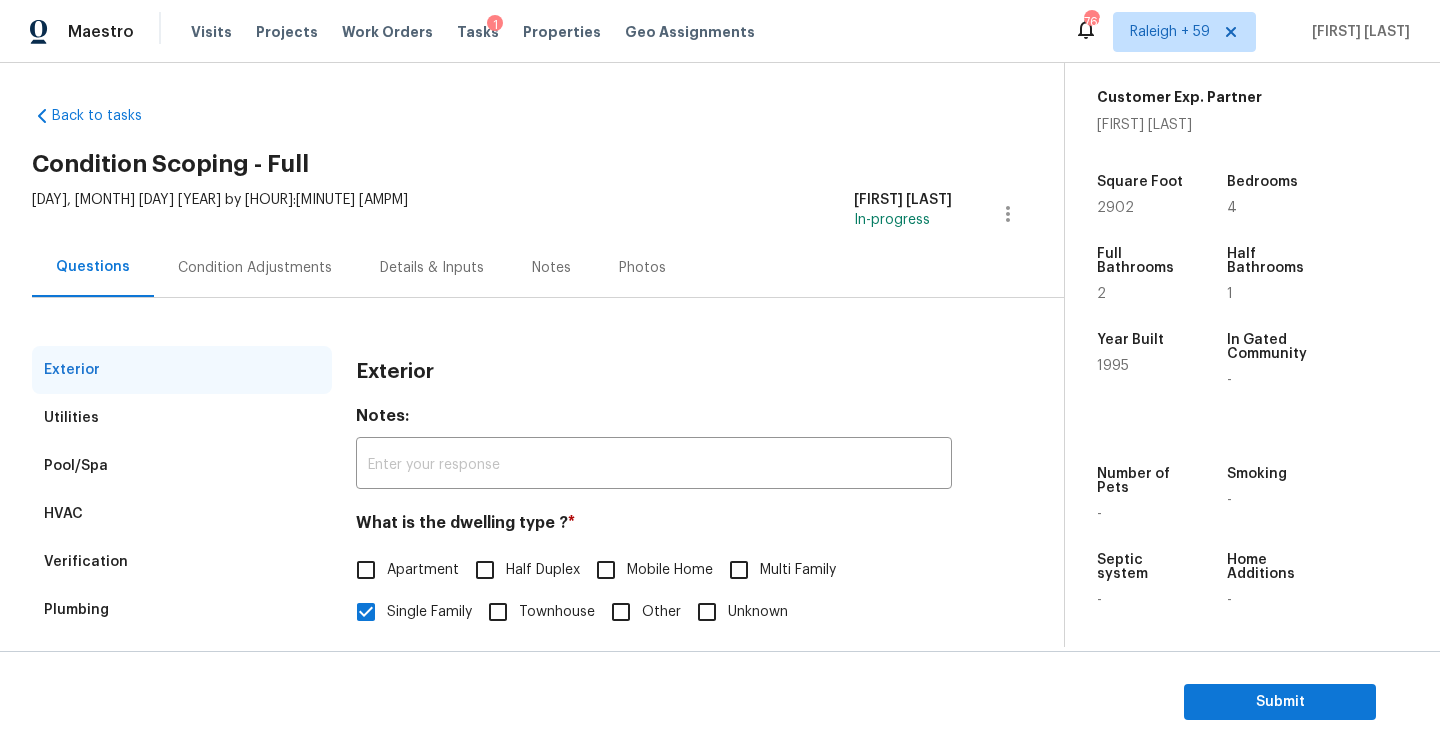 scroll, scrollTop: 211, scrollLeft: 0, axis: vertical 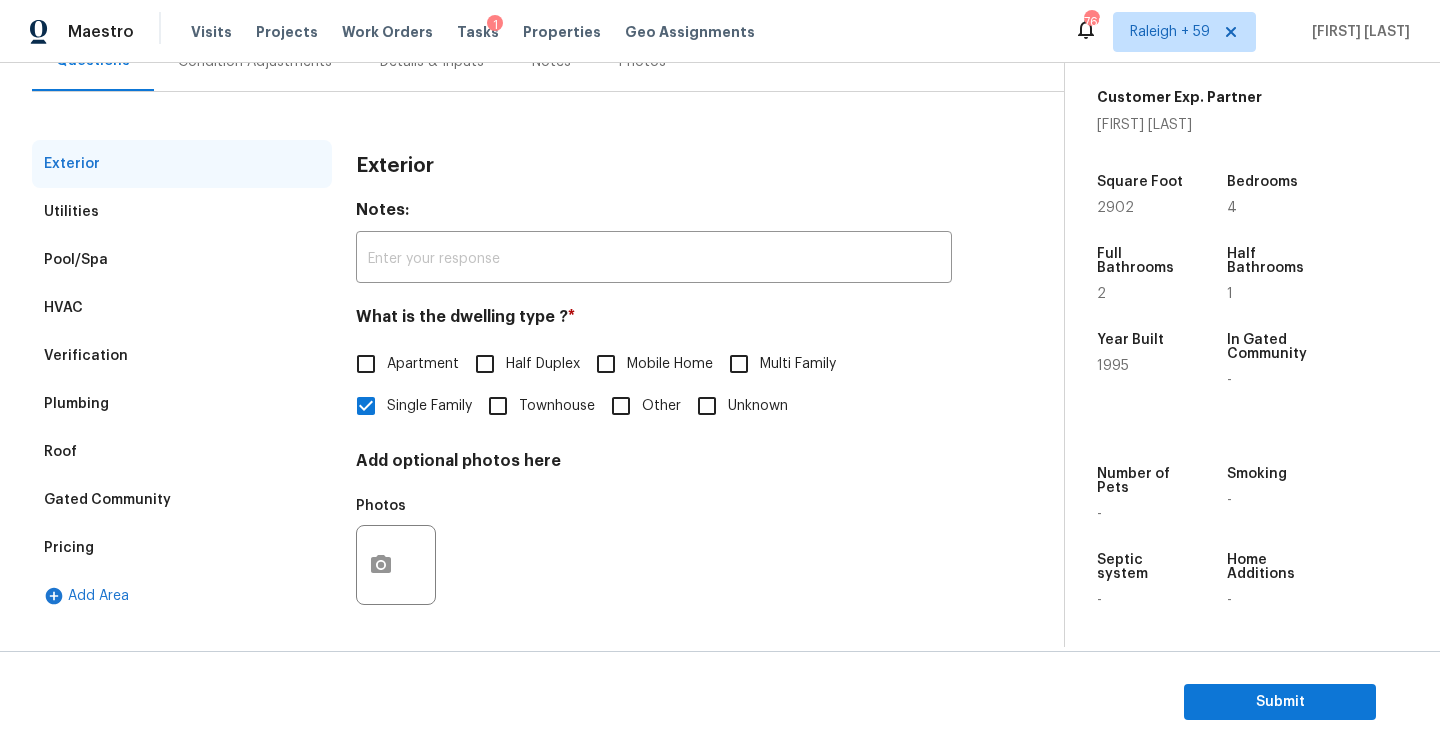 click on "Verification" at bounding box center [86, 356] 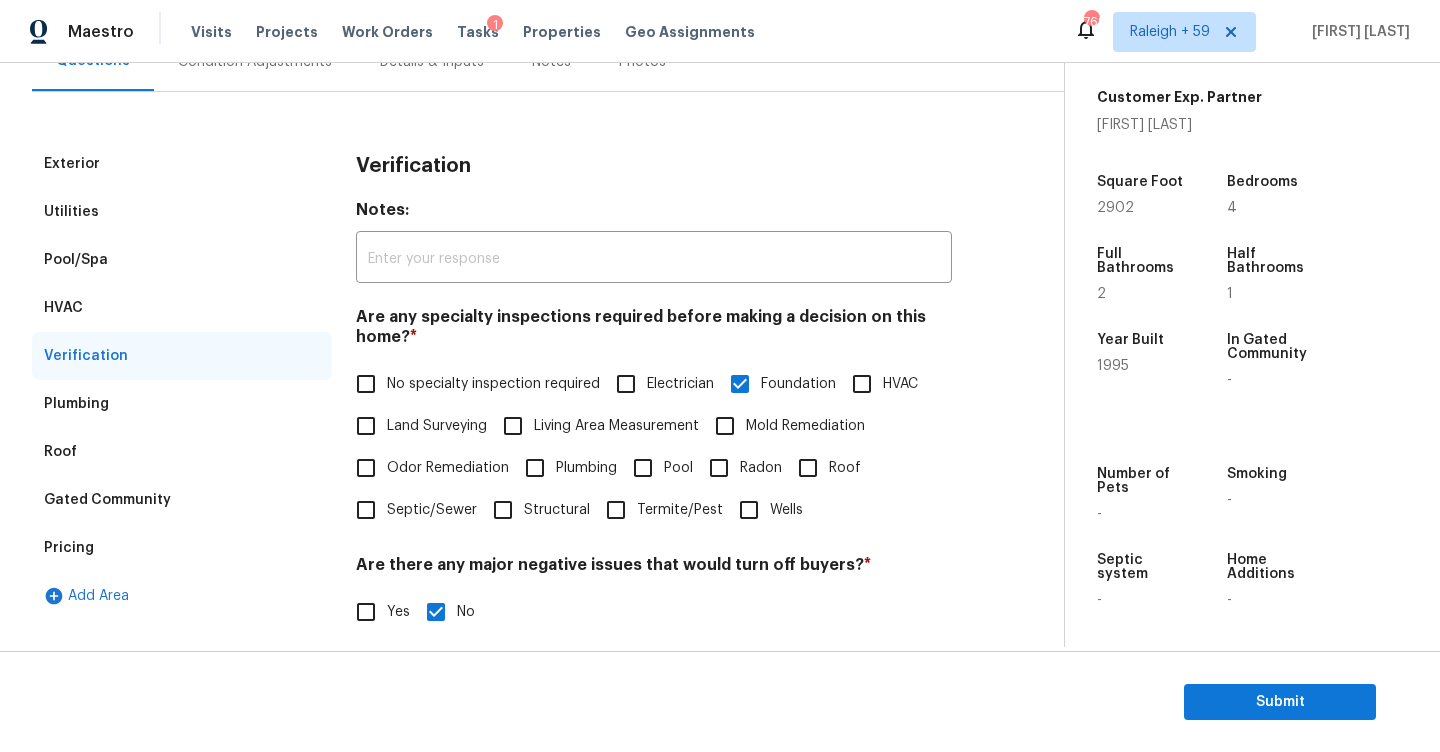 scroll, scrollTop: 641, scrollLeft: 0, axis: vertical 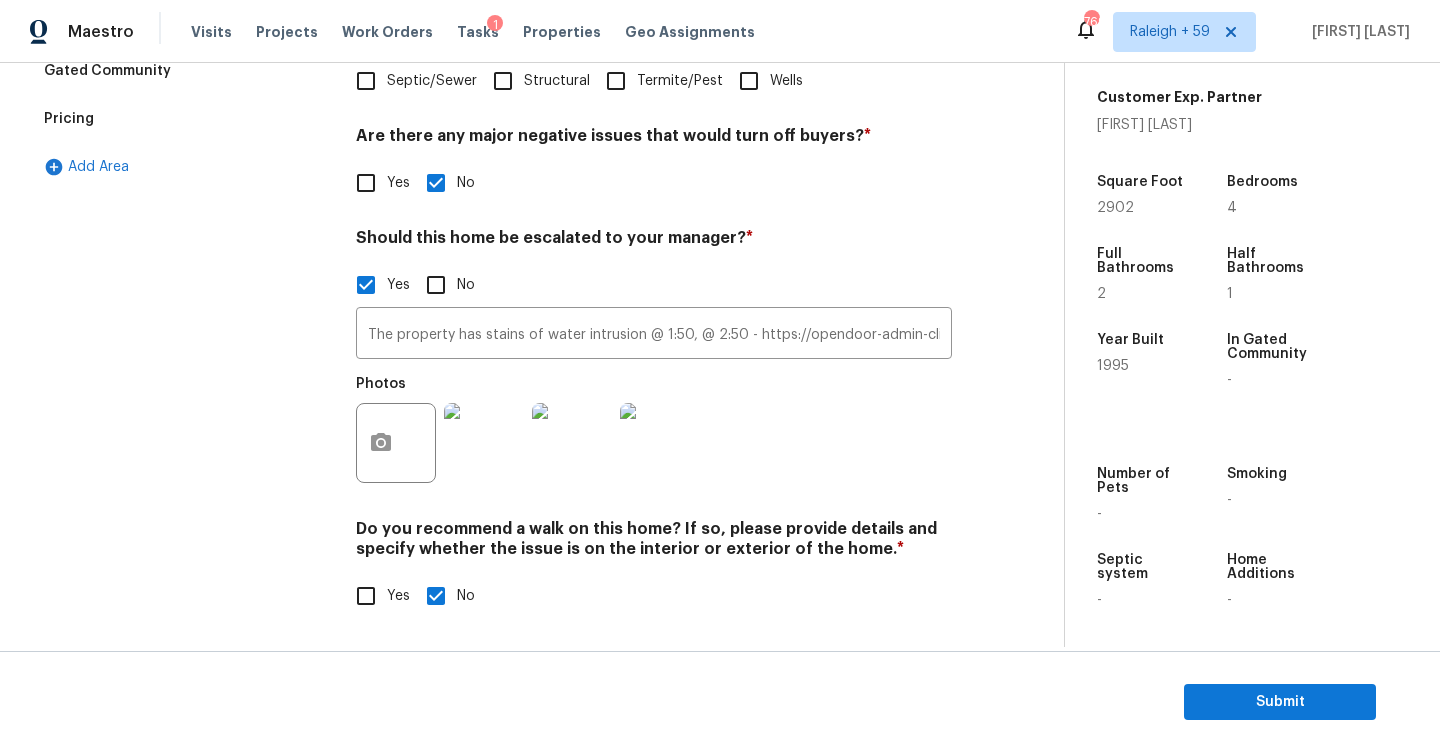 click on "Yes No" at bounding box center [654, 285] 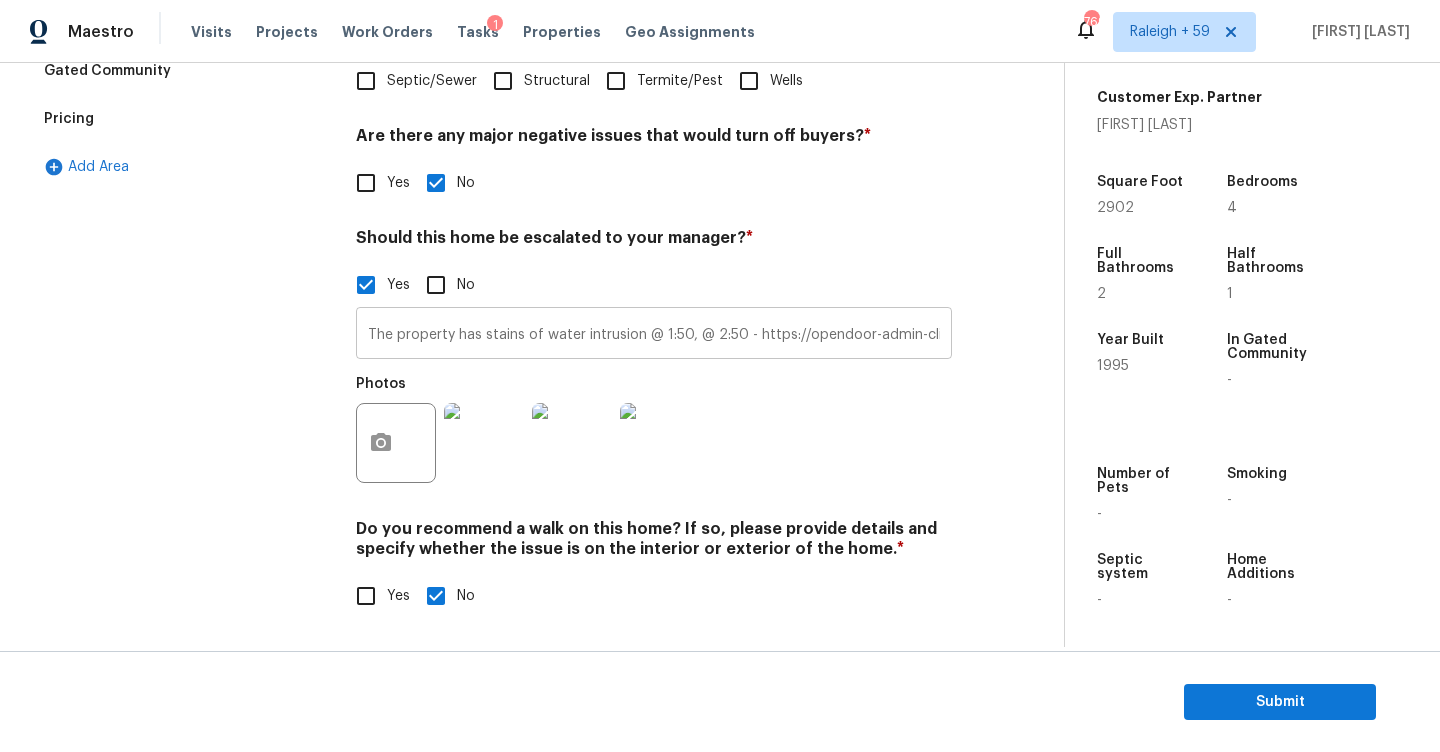 click on "The property has stains of water intrusion @ 1:50, @ 2:50 - https://opendoor-admin-client-upload-production.s3.amazonaws.com/uploads/Cake/SellerInput-a854748f-7ab4-475f-b32e-6cf3b2d76569/img-4636-2025-08-04t14-16-47-956z.qt?X-Amz-Expires=86400&X-Amz-Date=20250805T080804Z&X-Amz-Algorithm=AWS4-HMAC-SHA256&X-Amz-Credential=AKIARCH5EZTPZZDSJWI6%2F20250805%2Fus-east-1%2Fs3%2Faws4_request&X-Amz-SignedHeaders=host&X-Amz-Signature=e68c08978a525bf12e22febcf37dbebd9eeed014cc963443743fe0c9fe2f7042. Agent have rated fair for the foundation no traces found. Also the water is Functioning but signs of corrosion (e.g., rust) or leaking." at bounding box center (654, 335) 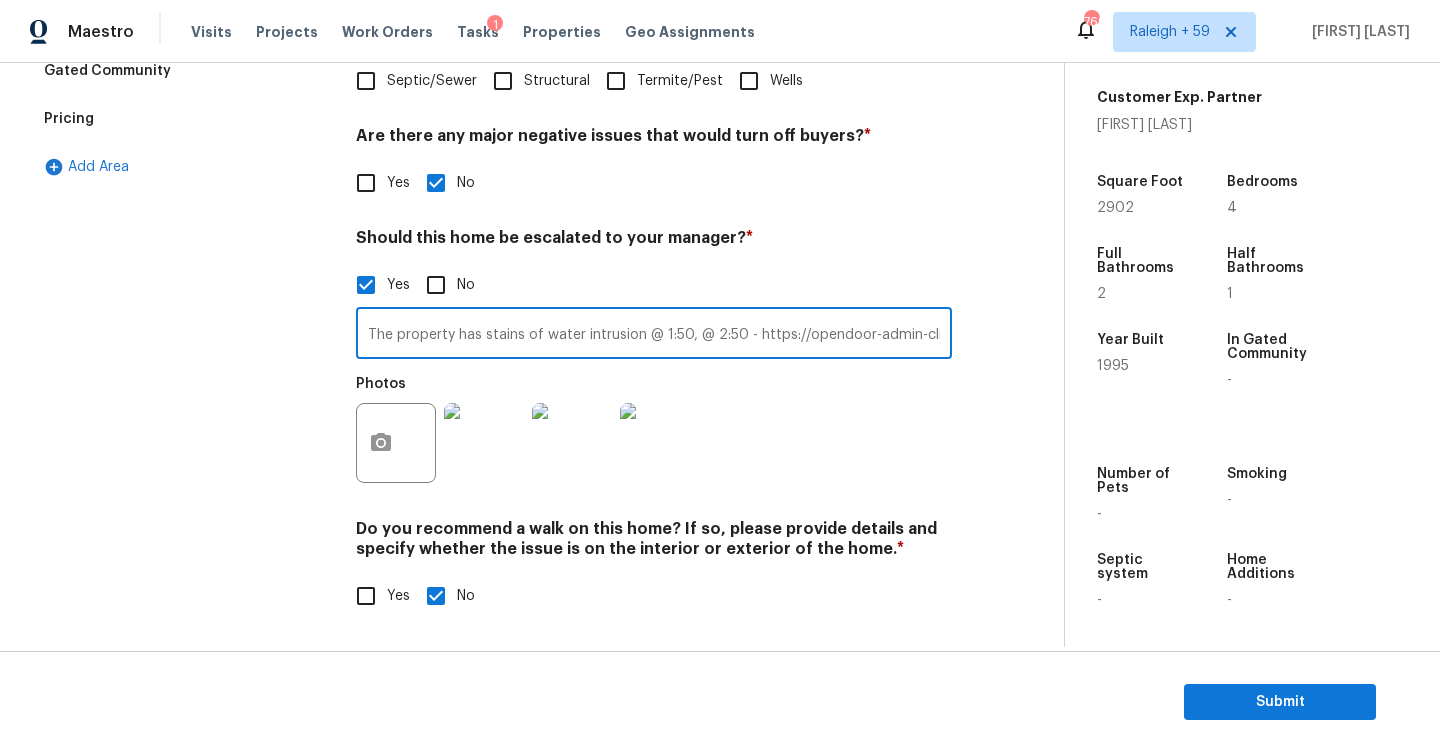 click on "The property has stains of water intrusion @ 1:50, @ 2:50 - https://opendoor-admin-client-upload-production.s3.amazonaws.com/uploads/Cake/SellerInput-a854748f-7ab4-475f-b32e-6cf3b2d76569/img-4636-2025-08-04t14-16-47-956z.qt?X-Amz-Expires=86400&X-Amz-Date=20250805T080804Z&X-Amz-Algorithm=AWS4-HMAC-SHA256&X-Amz-Credential=AKIARCH5EZTPZZDSJWI6%2F20250805%2Fus-east-1%2Fs3%2Faws4_request&X-Amz-SignedHeaders=host&X-Amz-Signature=e68c08978a525bf12e22febcf37dbebd9eeed014cc963443743fe0c9fe2f7042. Agent have rated fair for the foundation no traces found. Also the water is Functioning but signs of corrosion (e.g., rust) or leaking." at bounding box center (654, 335) 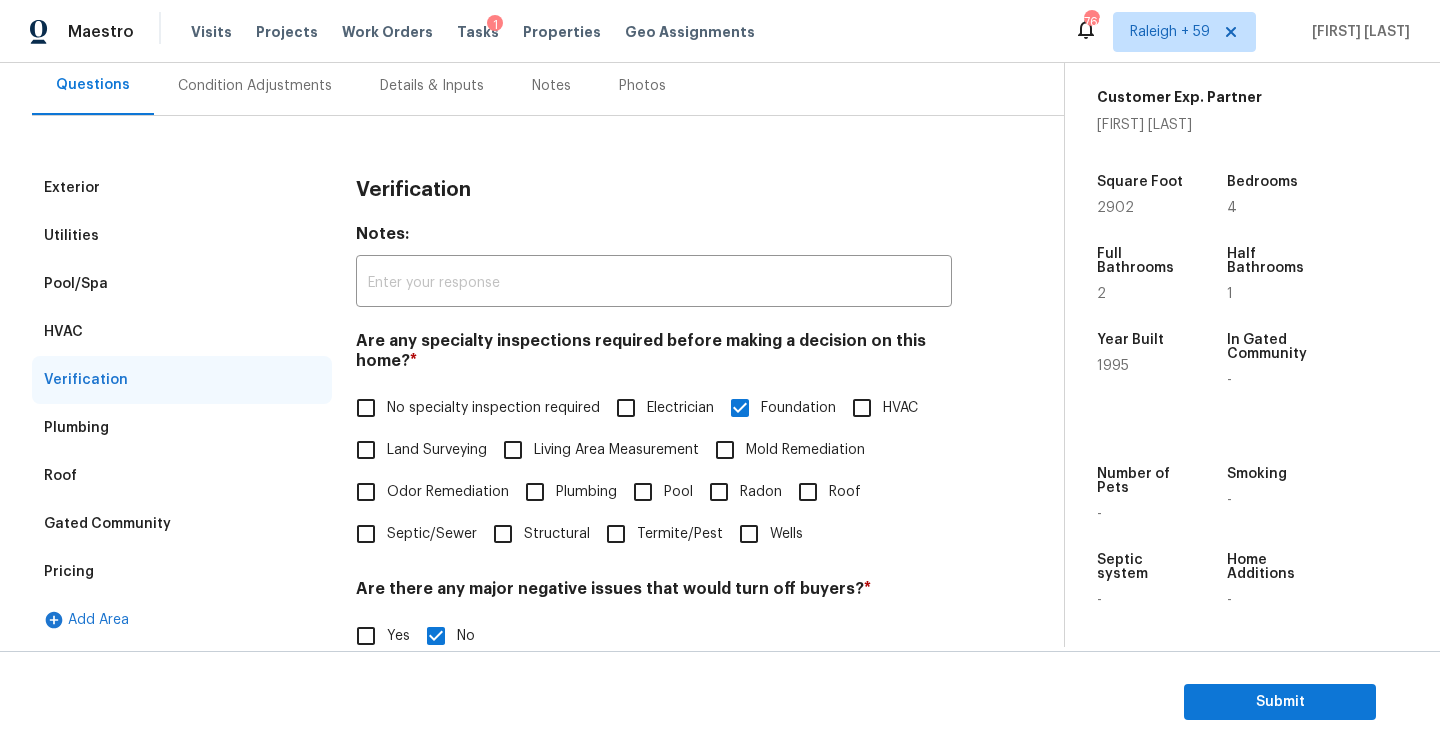 click on "Condition Adjustments" at bounding box center [255, 86] 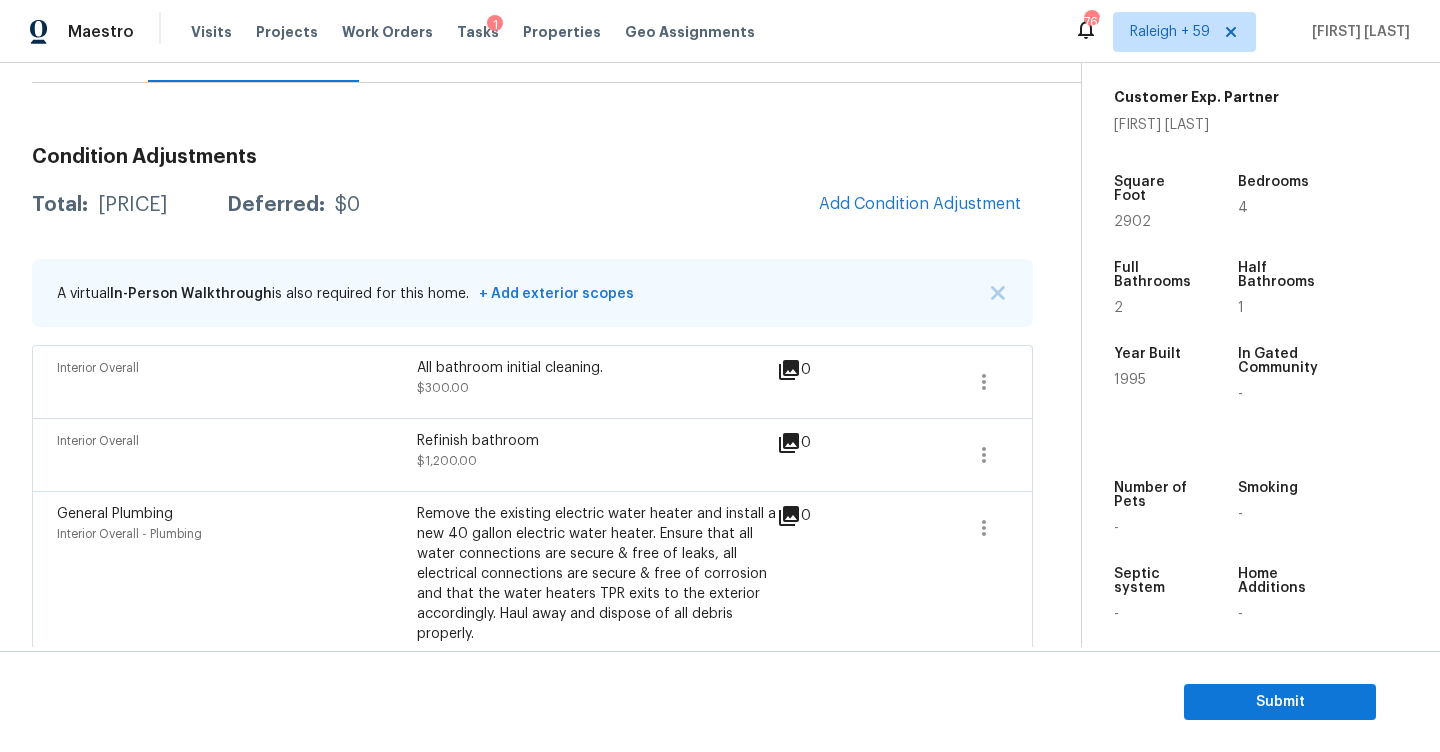 scroll, scrollTop: 172, scrollLeft: 0, axis: vertical 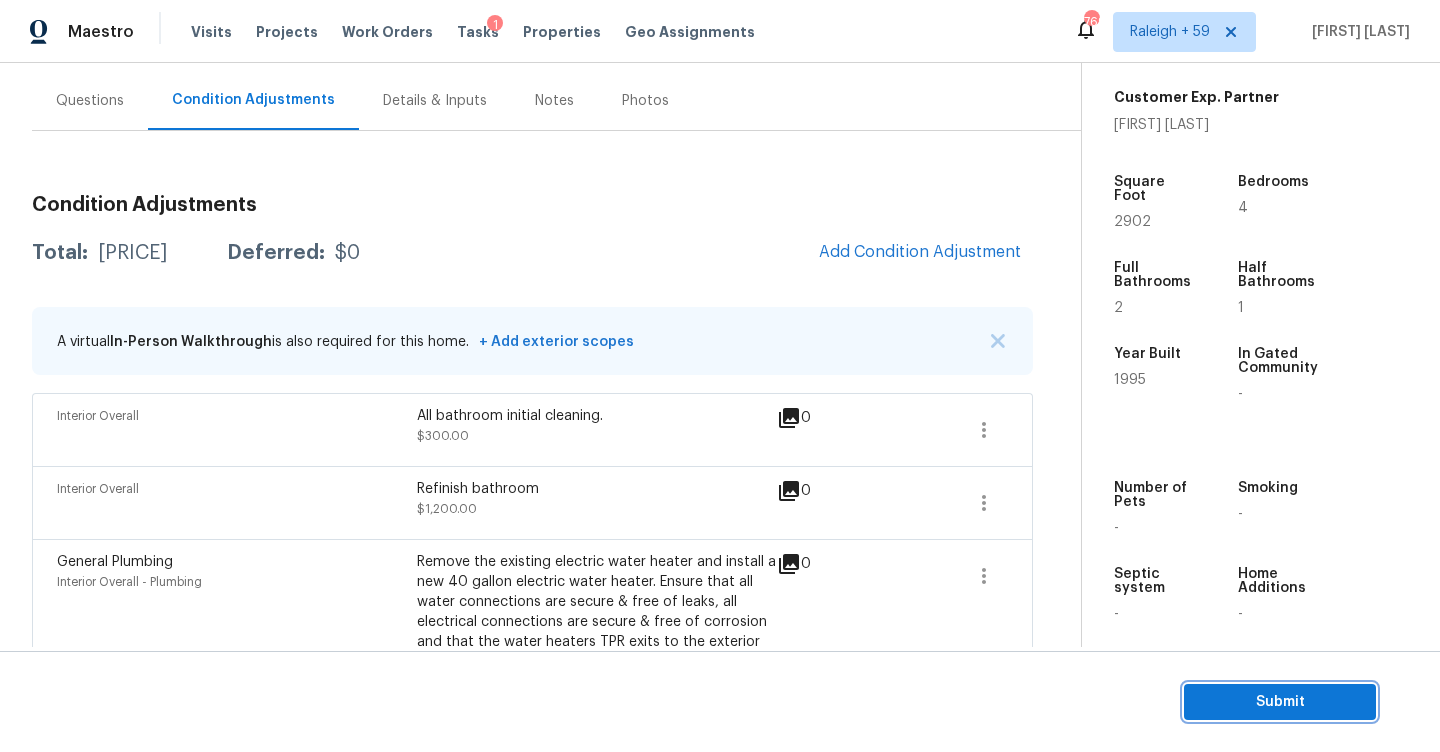 click on "Submit" at bounding box center [1280, 702] 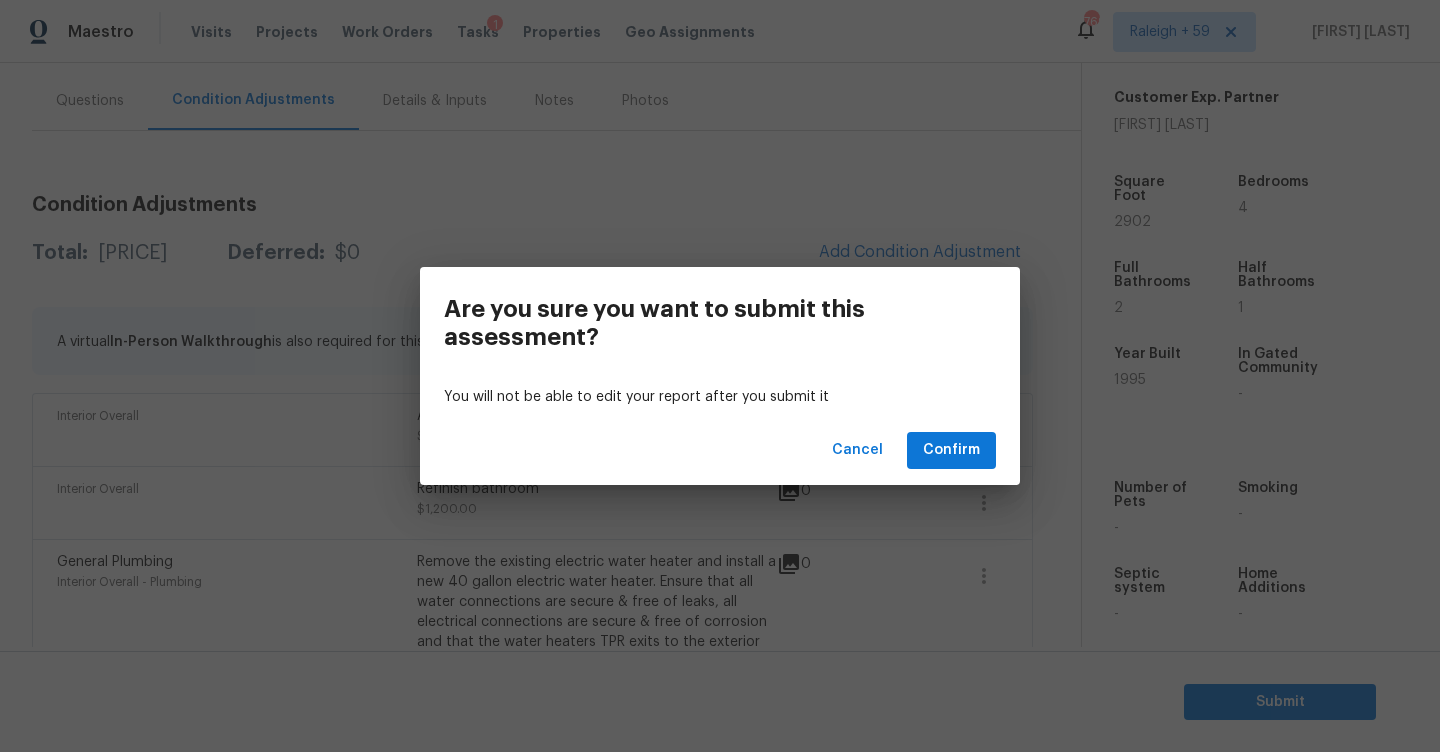 click on "You will not be able to edit your report after you submit it" at bounding box center [720, 397] 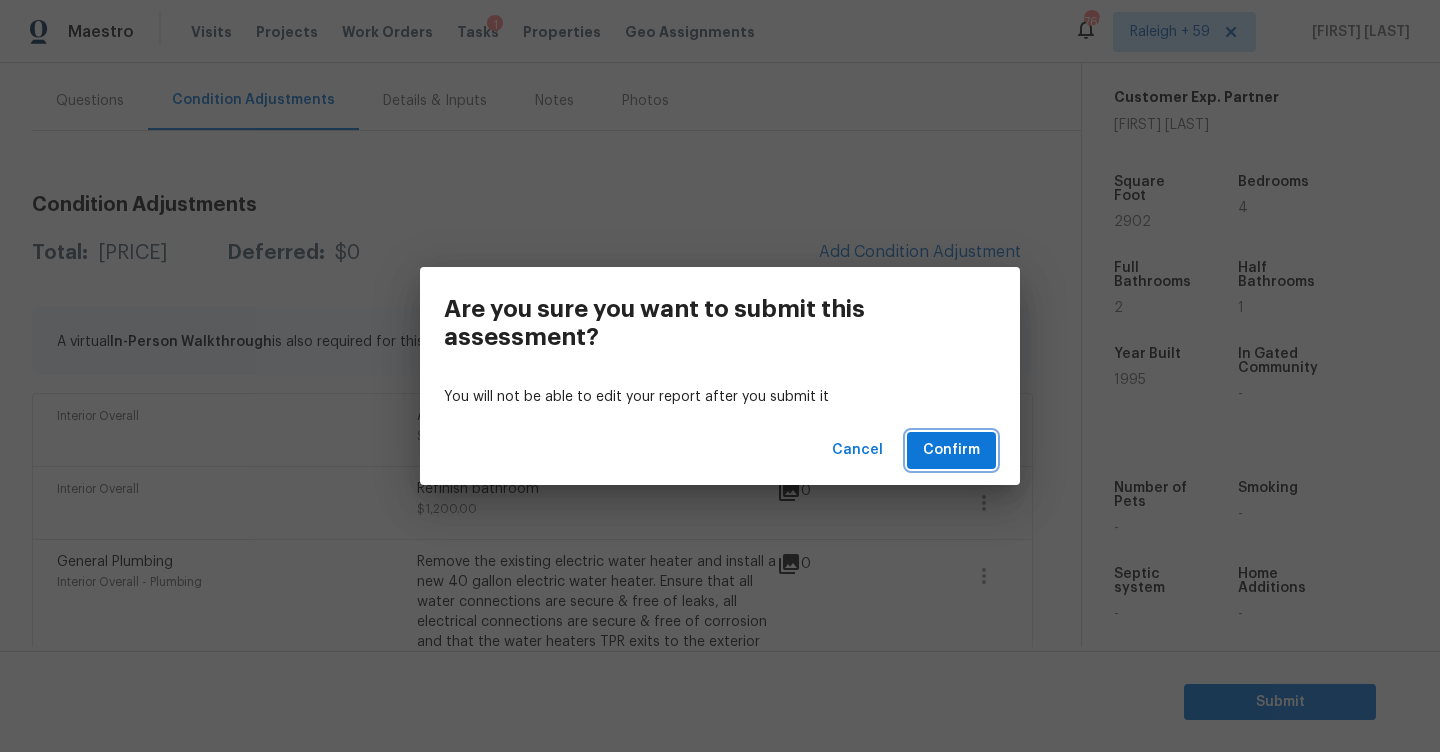 click on "Confirm" at bounding box center [951, 450] 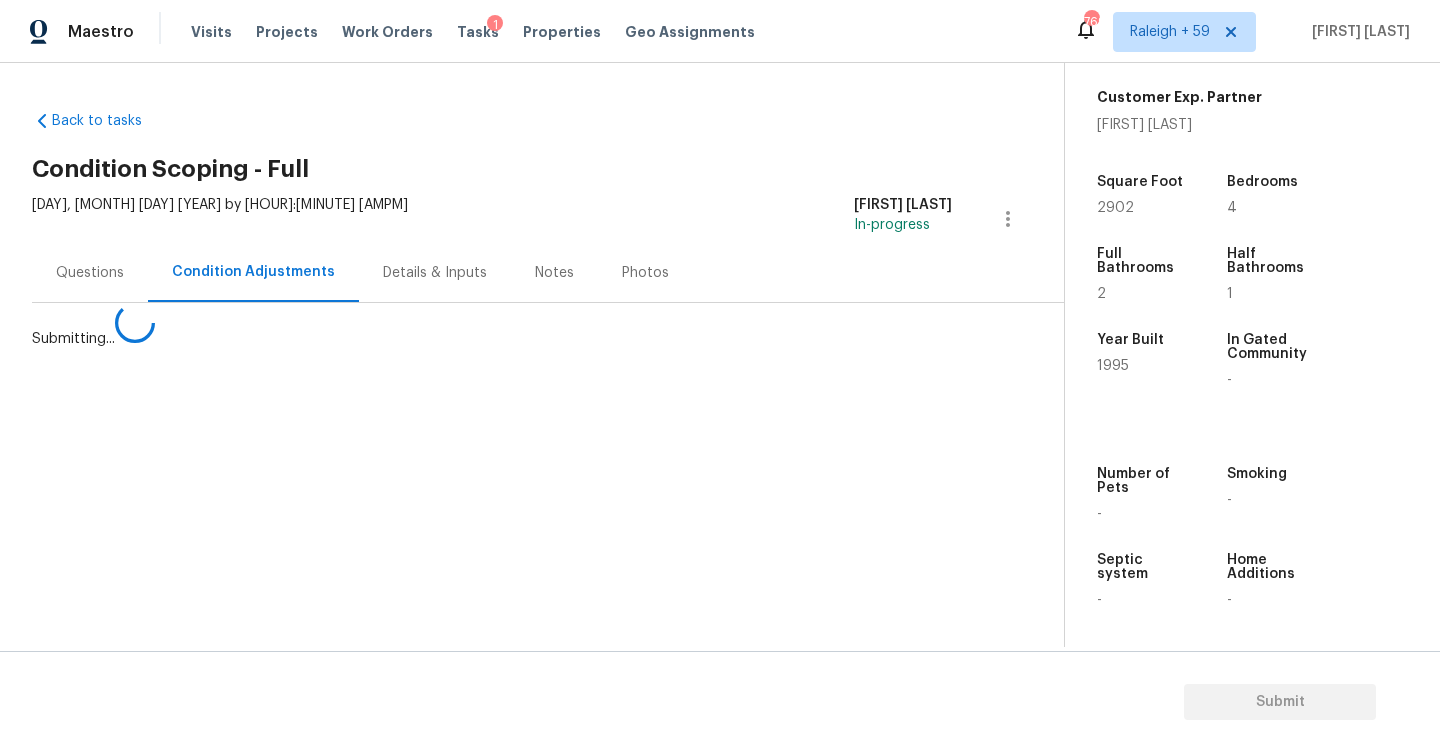 scroll, scrollTop: 0, scrollLeft: 0, axis: both 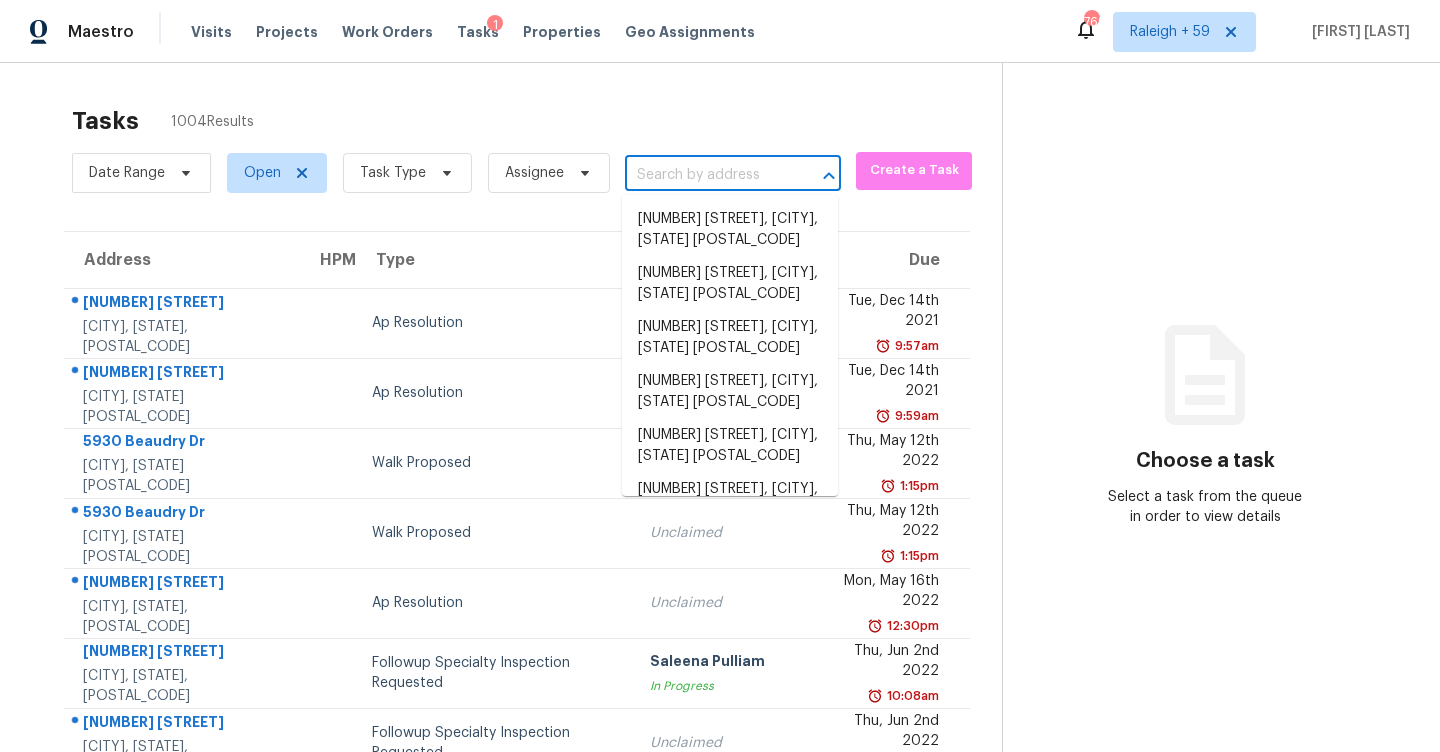 click at bounding box center [705, 175] 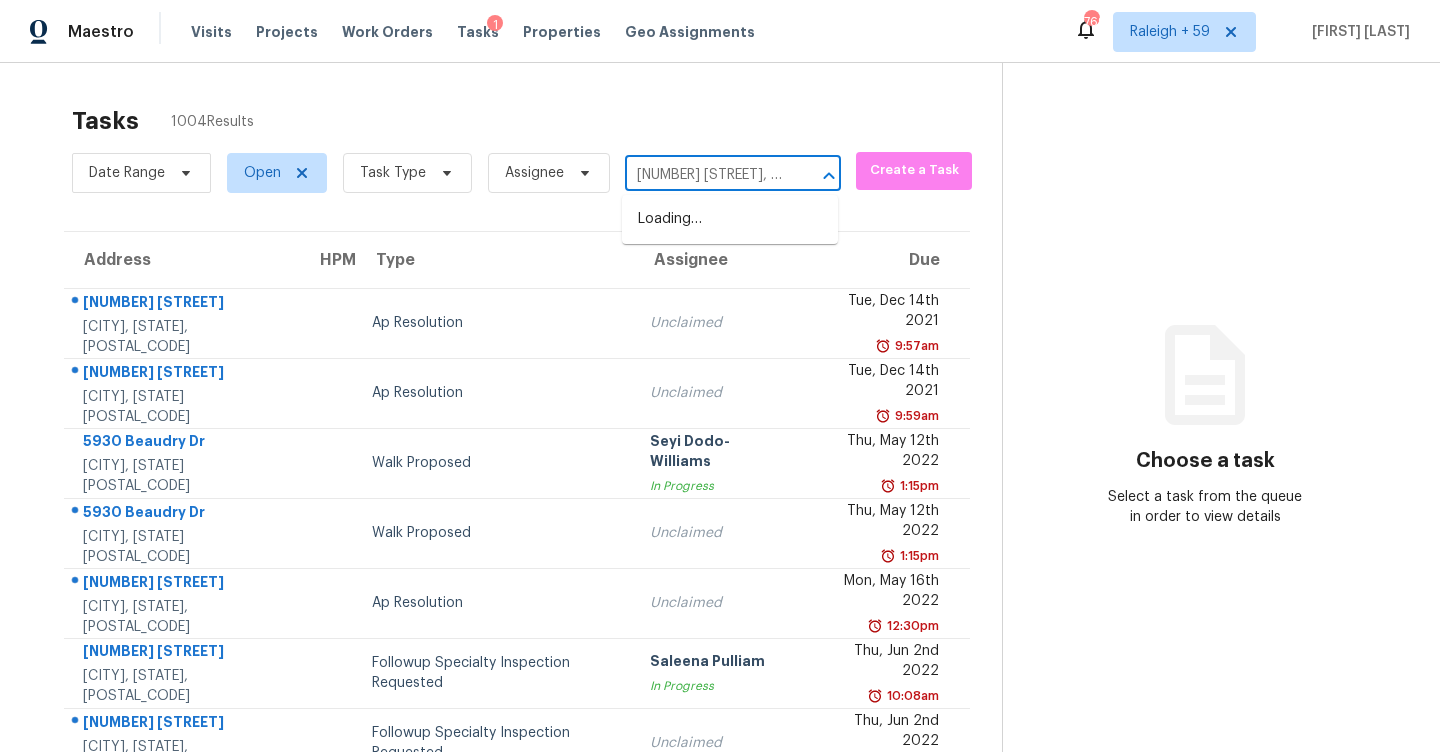 scroll, scrollTop: 0, scrollLeft: 86, axis: horizontal 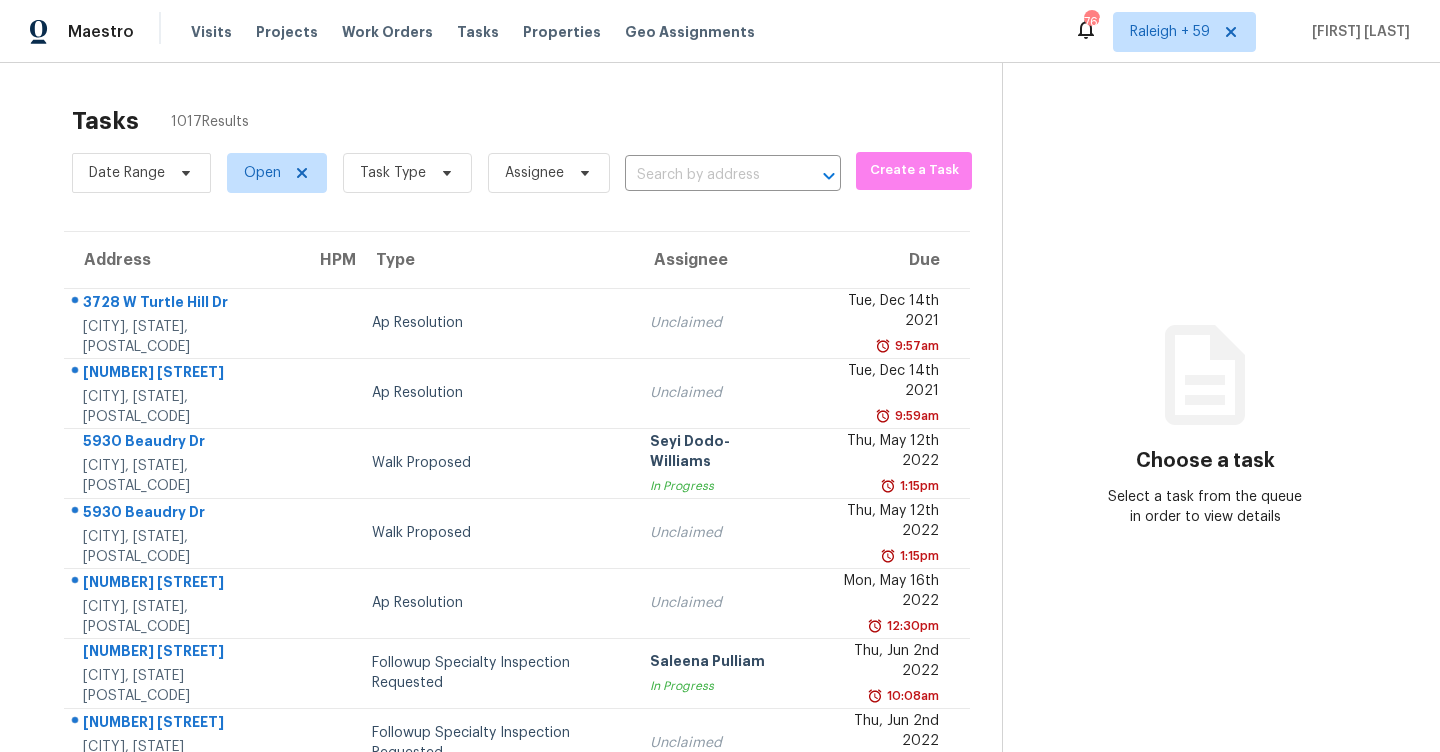 click on "Tasks 1017 Results Date Range Open Task Type Assignee Create a Task Address HPM Type Assignee Due [NUMBER] [STREET] Anthem, [STATE], [POSTAL_CODE] Ap Resolution Unclaimed [DAY], [MONTH] [DAY_NUM] [YEAR] [TIME] [NUMBER] [STREET] Phoenix, [STATE], [POSTAL_CODE] Ap Resolution Unclaimed [DAY], [MONTH] [DAY_NUM] [YEAR] [TIME] [NUMBER] [STREET] Houston, [STATE], [POSTAL_CODE] Walk Proposed [PERSON] In Progress [DAY], [MONTH] [DAY_NUM] [YEAR] [TIME] [NUMBER] [STREET] Houston, [STATE], [POSTAL_CODE] Walk Proposed Unclaimed [DAY], [MONTH] [DAY_NUM] [YEAR] [TIME] [NUMBER] [STREET] Mesa, [STATE], [POSTAL_CODE] Ap Resolution Unclaimed [DAY], [MONTH] [DAY_NUM] [YEAR] [TIME] [NUMBER] [STREET] Spring, [STATE], [POSTAL_CODE] Followup Specialty Inspection Requested [PERSON] In Progress [DAY], [MONTH] [DAY_NUM] [YEAR] [TIME] [NUMBER] [STREET] Spring, [STATE], [POSTAL_CODE] Followup Specialty Inspection Requested Unclaimed [DAY], [MONTH] [DAY_NUM] [YEAR] [TIME] [NUMBER] [STREET] Katy, [STATE], [POSTAL_CODE] Ap Resolution Unclaimed [DAY], [MONTH] [DAY_NUM] [YEAR] [TIME] [NUMBER] [STREET] Mesa, [STATE], [POSTAL_CODE] Ap Resolution Unclaimed [DAY], [MONTH] [DAY_NUM] [YEAR] [TIME] [NUMBER] [STREET] [POSTAL_CODE]" at bounding box center [517, 568] 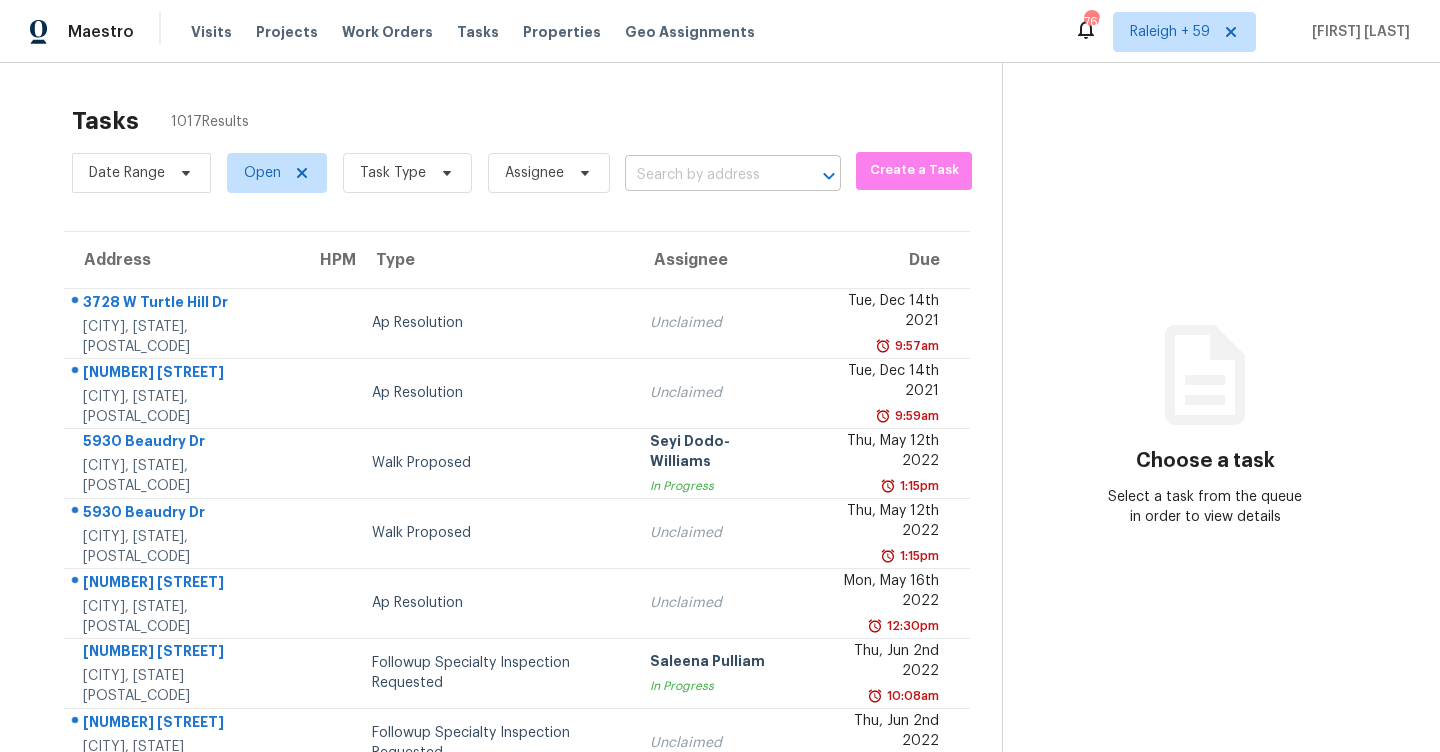click at bounding box center (705, 175) 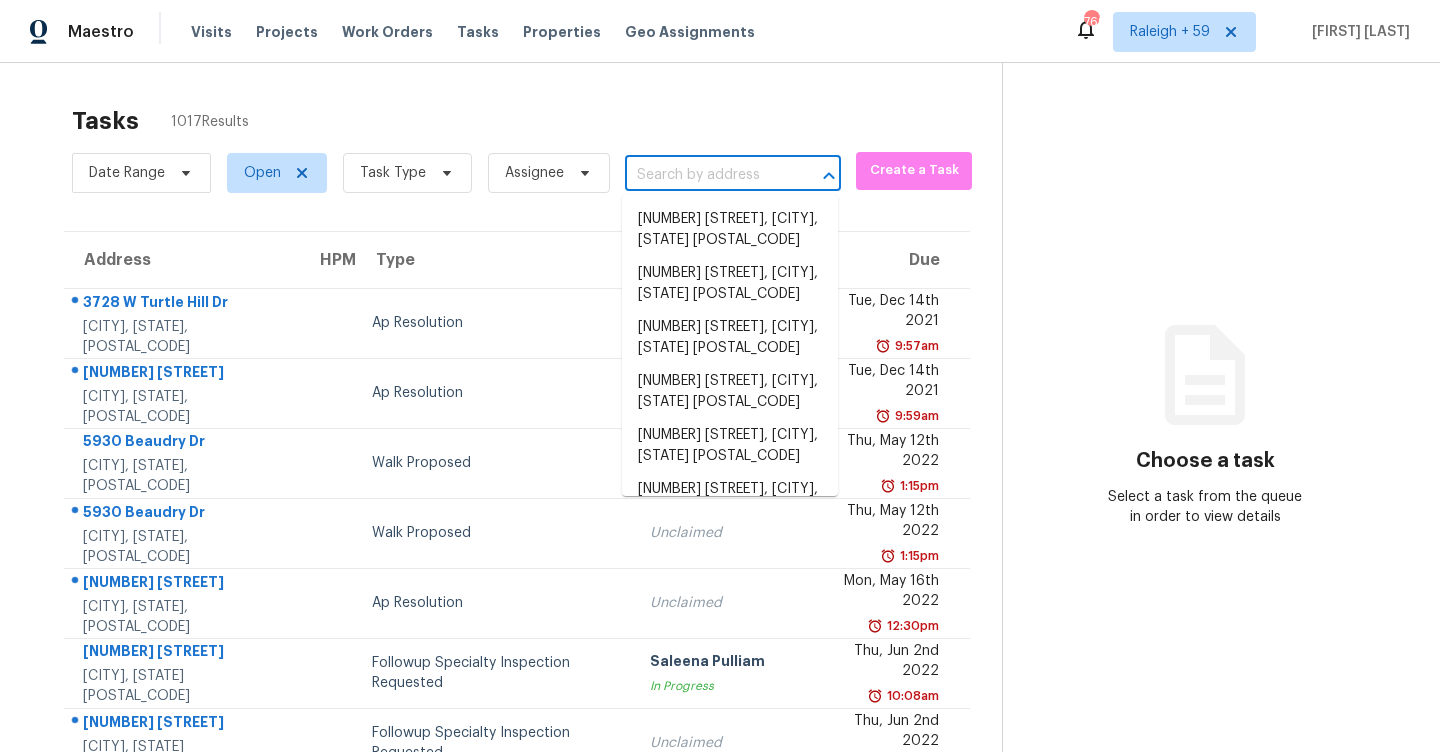 paste on "[NUMBER] [STREET], [CITY], [STATE] [POSTAL_CODE]" 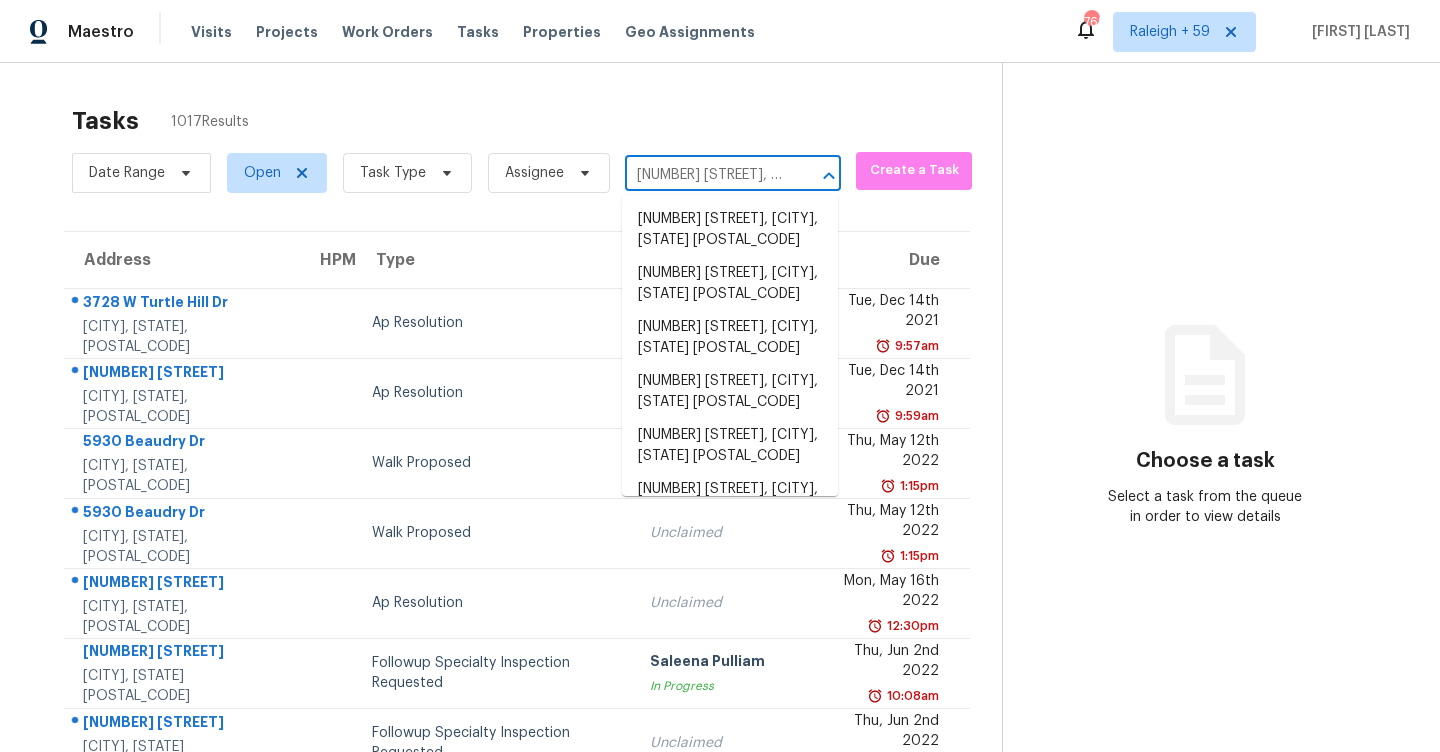 scroll, scrollTop: 0, scrollLeft: 82, axis: horizontal 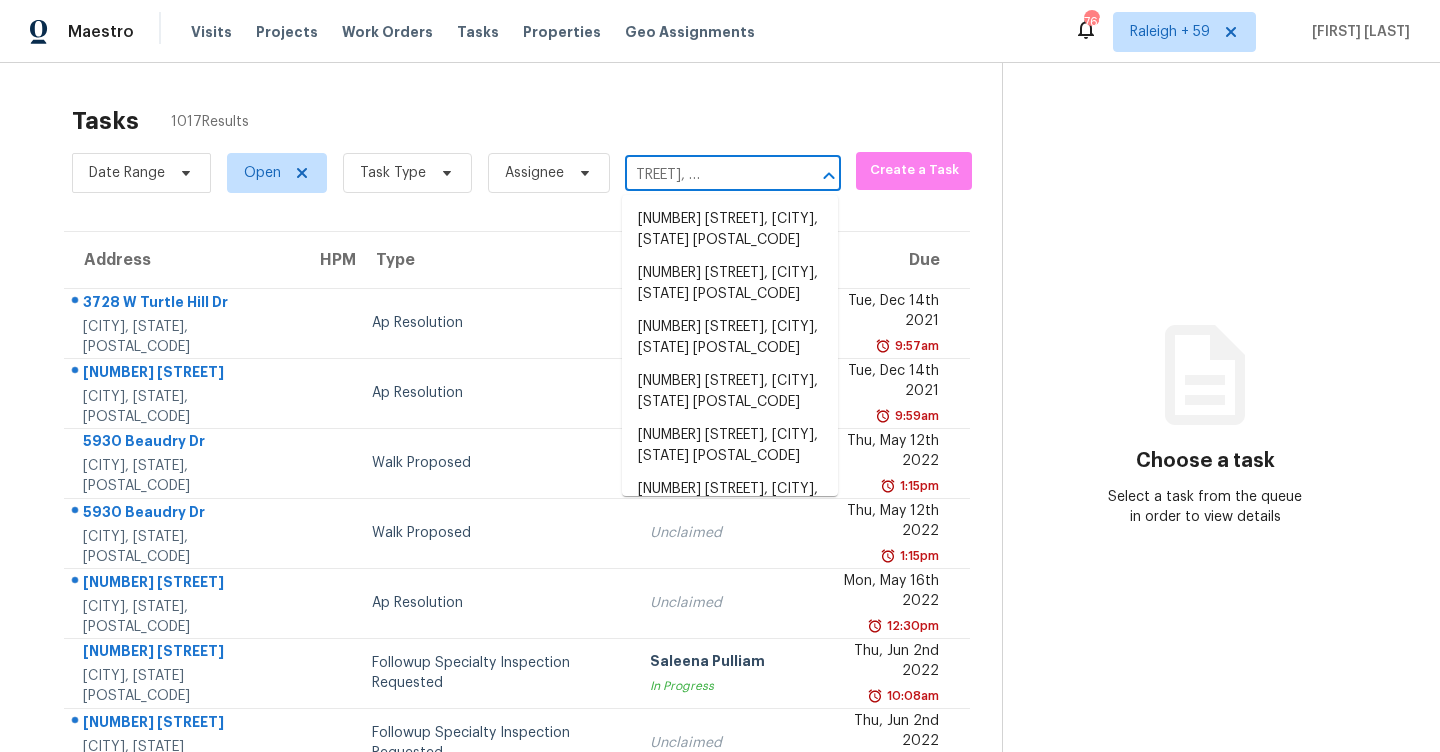 type on "[NUMBER] [STREET], [CITY], [STATE] [POSTAL_CODE]" 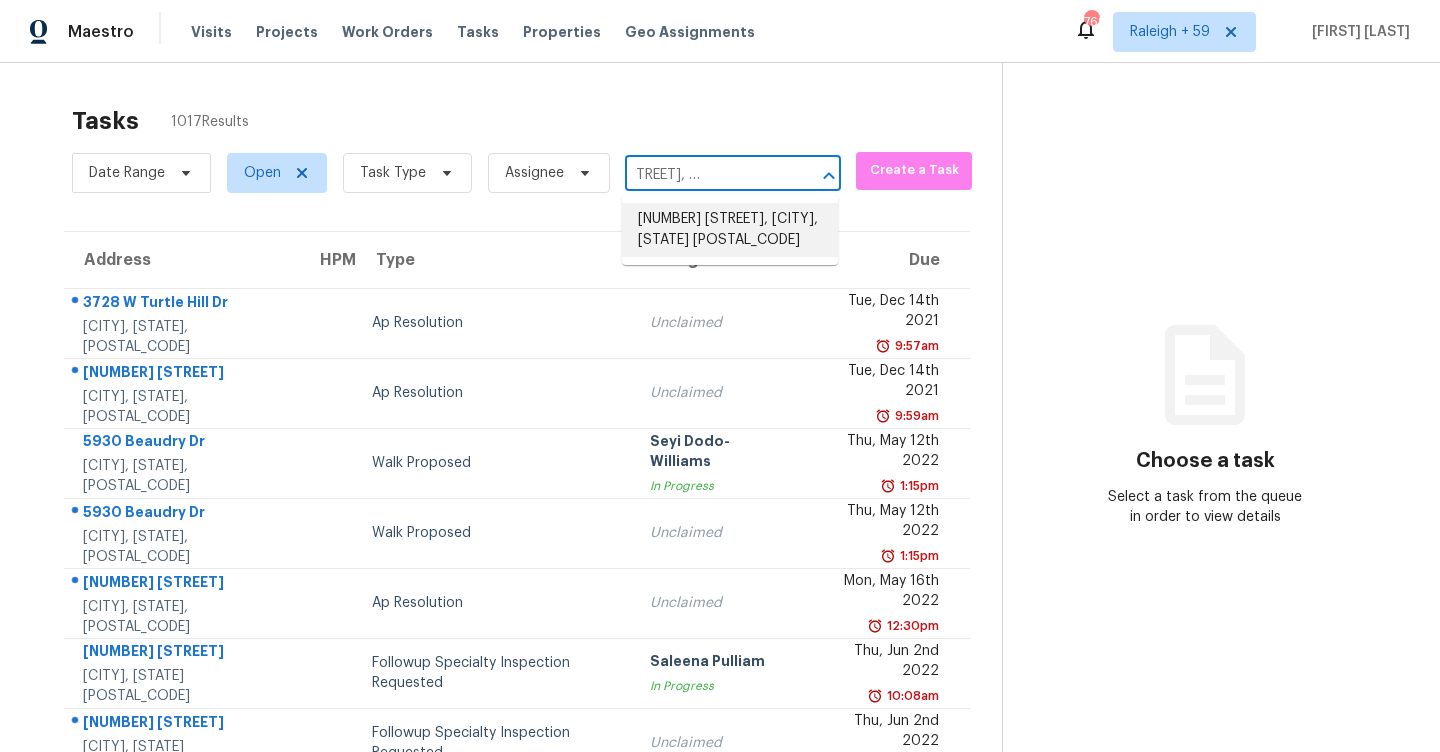 click on "[NUMBER] [STREET], [CITY], [STATE] [POSTAL_CODE]" at bounding box center (730, 230) 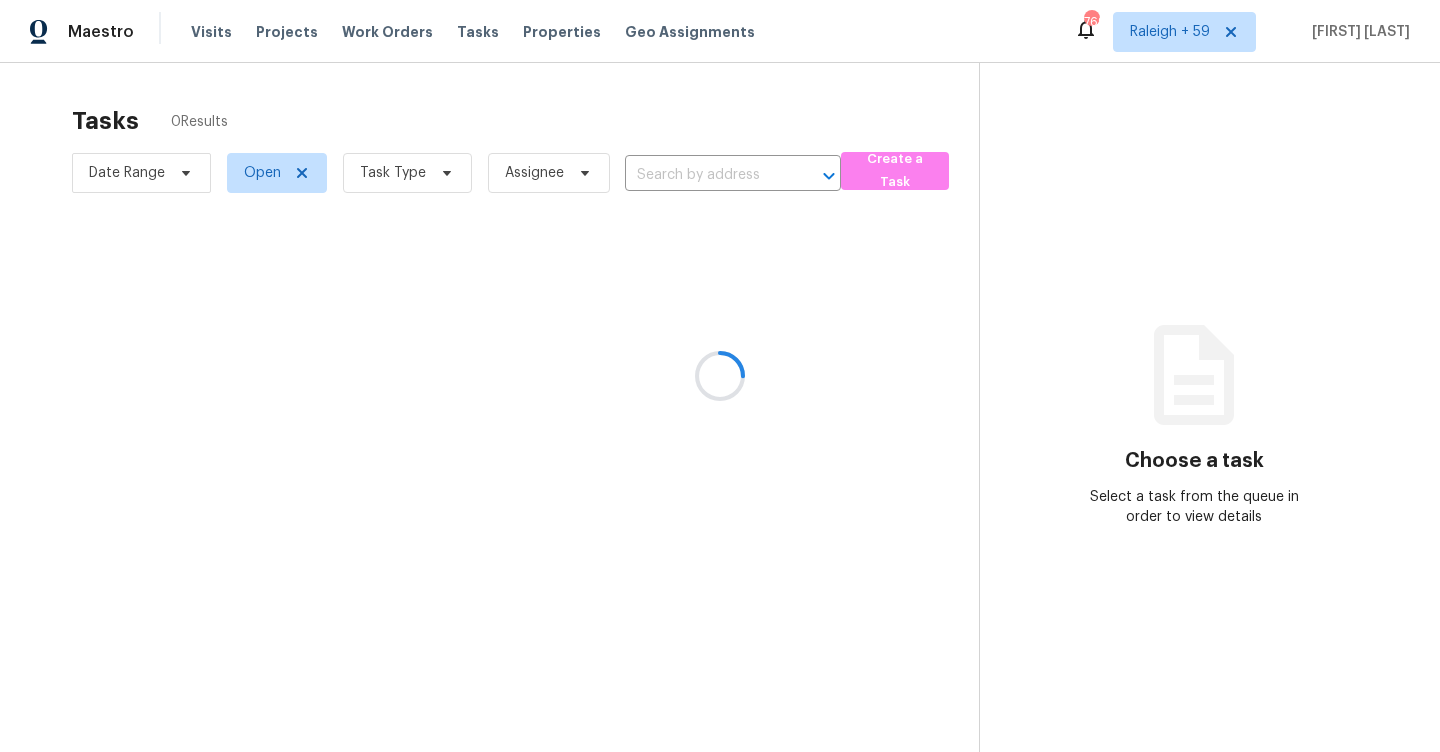 type on "[NUMBER] [STREET], [CITY], [STATE] [POSTAL_CODE]" 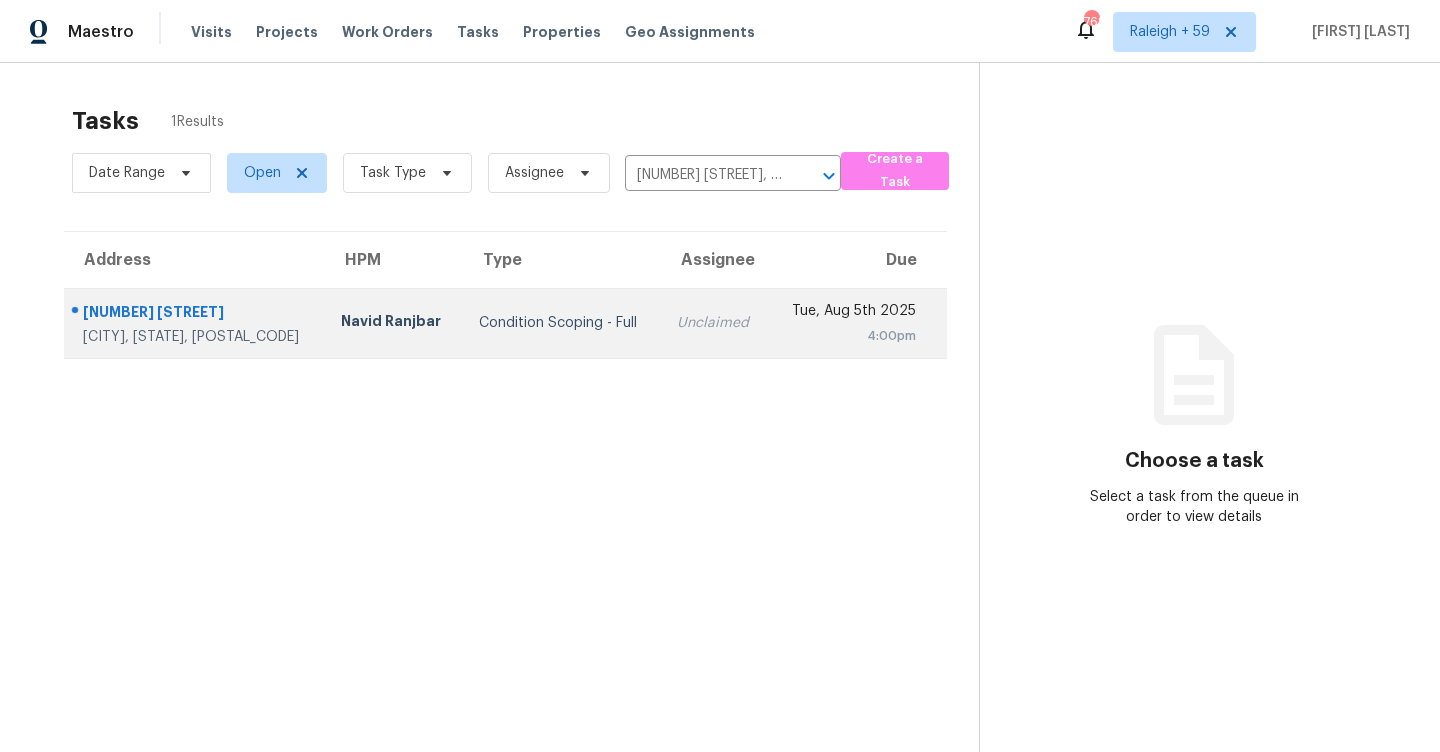 click on "[DAY], [MONTH] [DAY_NUM] [YEAR] [TIME]" at bounding box center (858, 323) 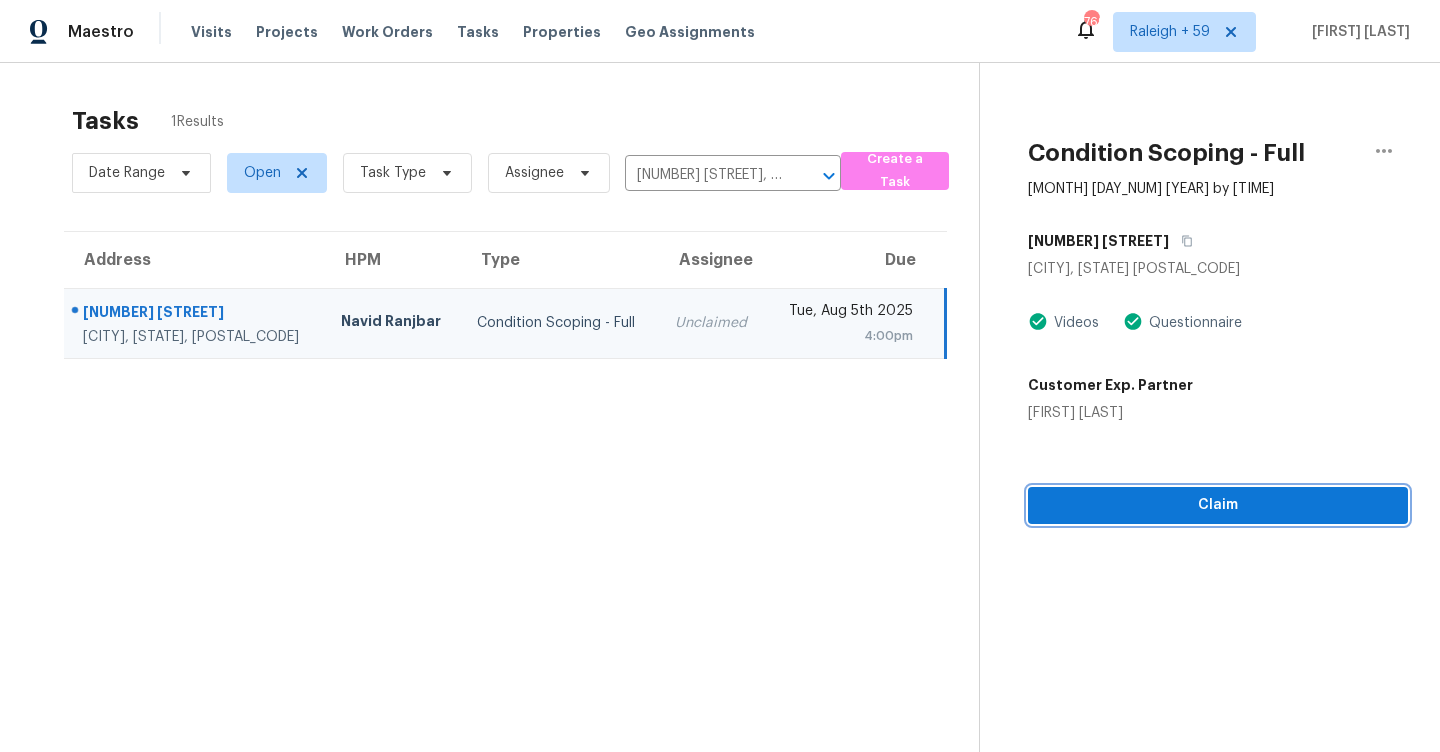 click on "Claim" at bounding box center [1218, 505] 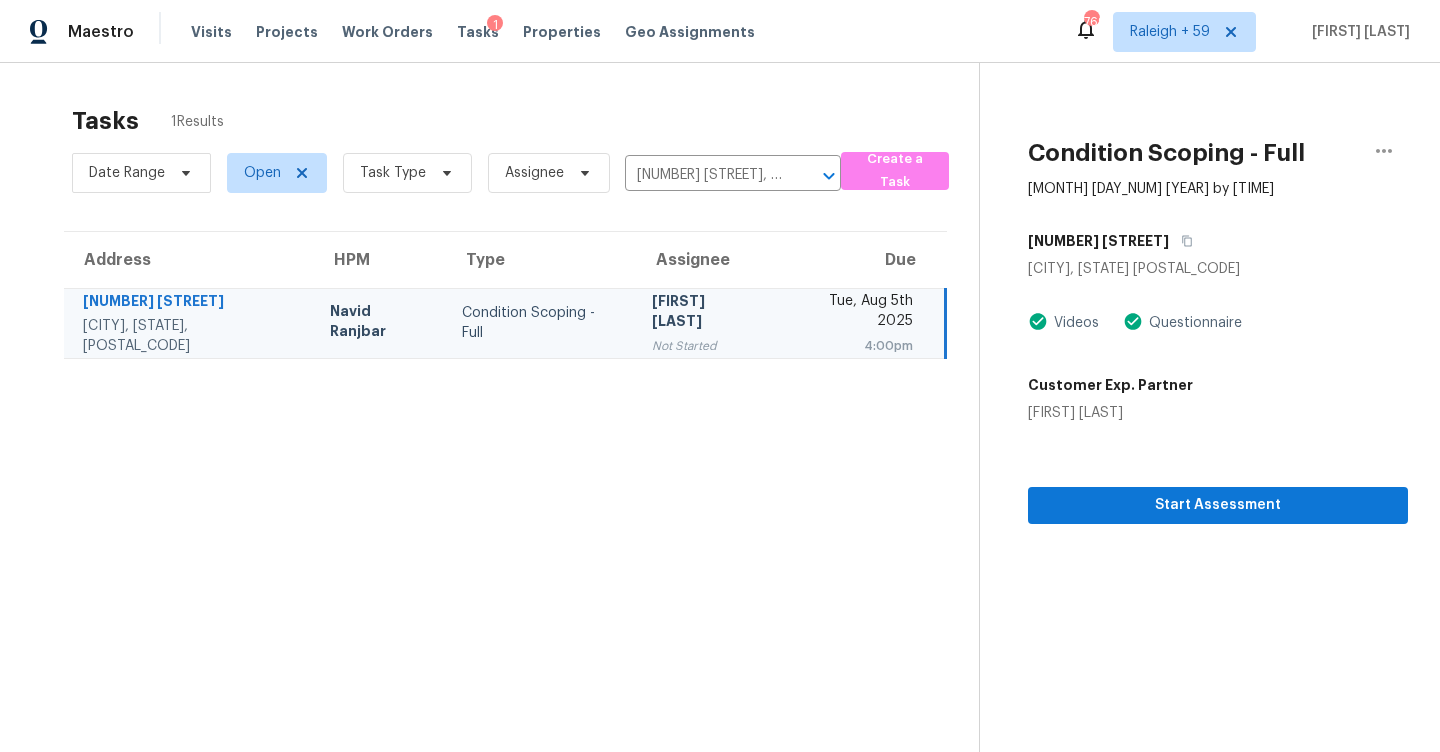 click on "Tasks 1 Results Date Range Open Task Type Assignee [NUMBER] [STREET], [CITY] [STATE] [POSTAL_CODE] Create a Task Address HPM Type Assignee Due [NUMBER] [STREET] Houston, [STATE], [POSTAL_CODE] Navid Ranjbar Condition Scoping - Full [PERSON] Not Started [DAY], [MONTH] [DAY_NUM] [YEAR] [TIME]" at bounding box center [505, 455] 